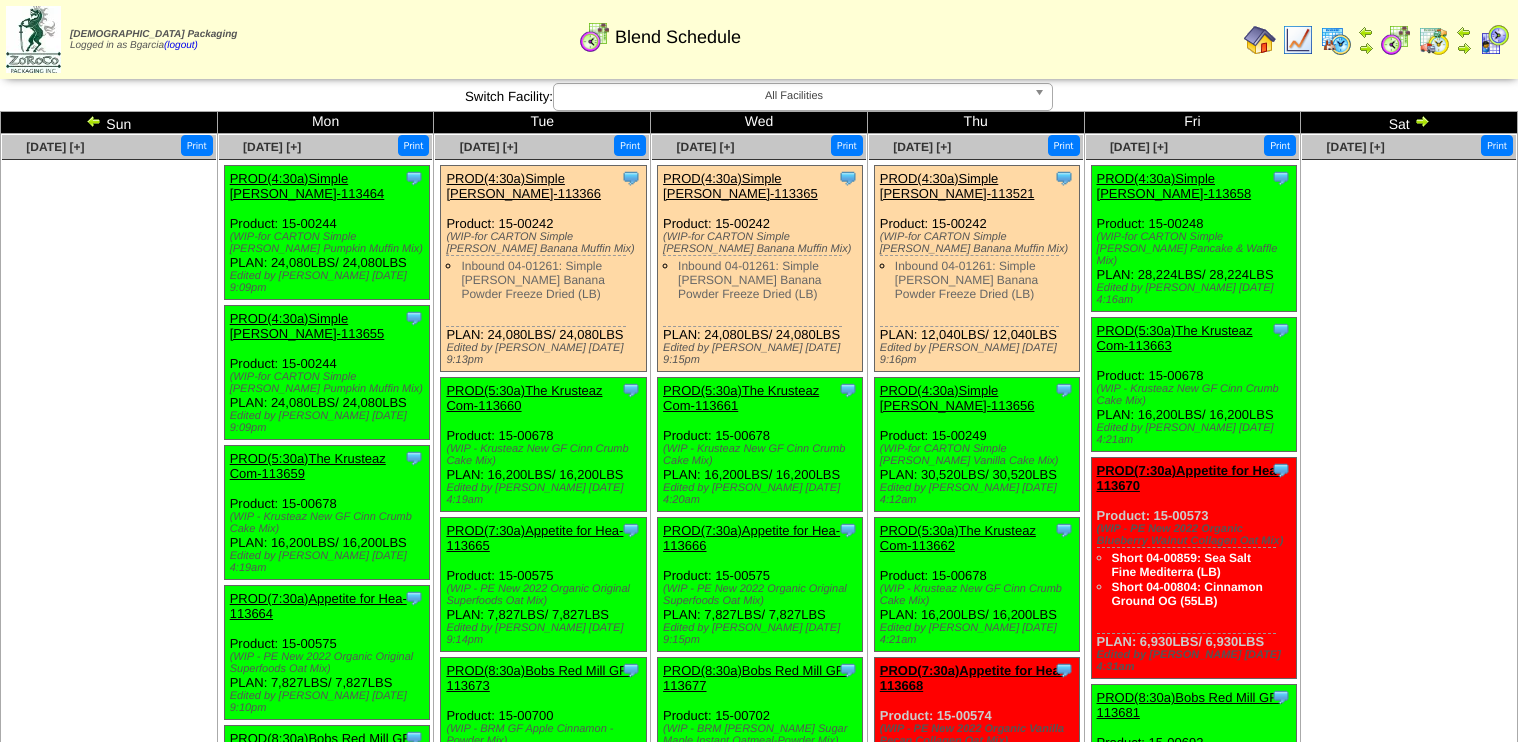 scroll, scrollTop: 0, scrollLeft: 0, axis: both 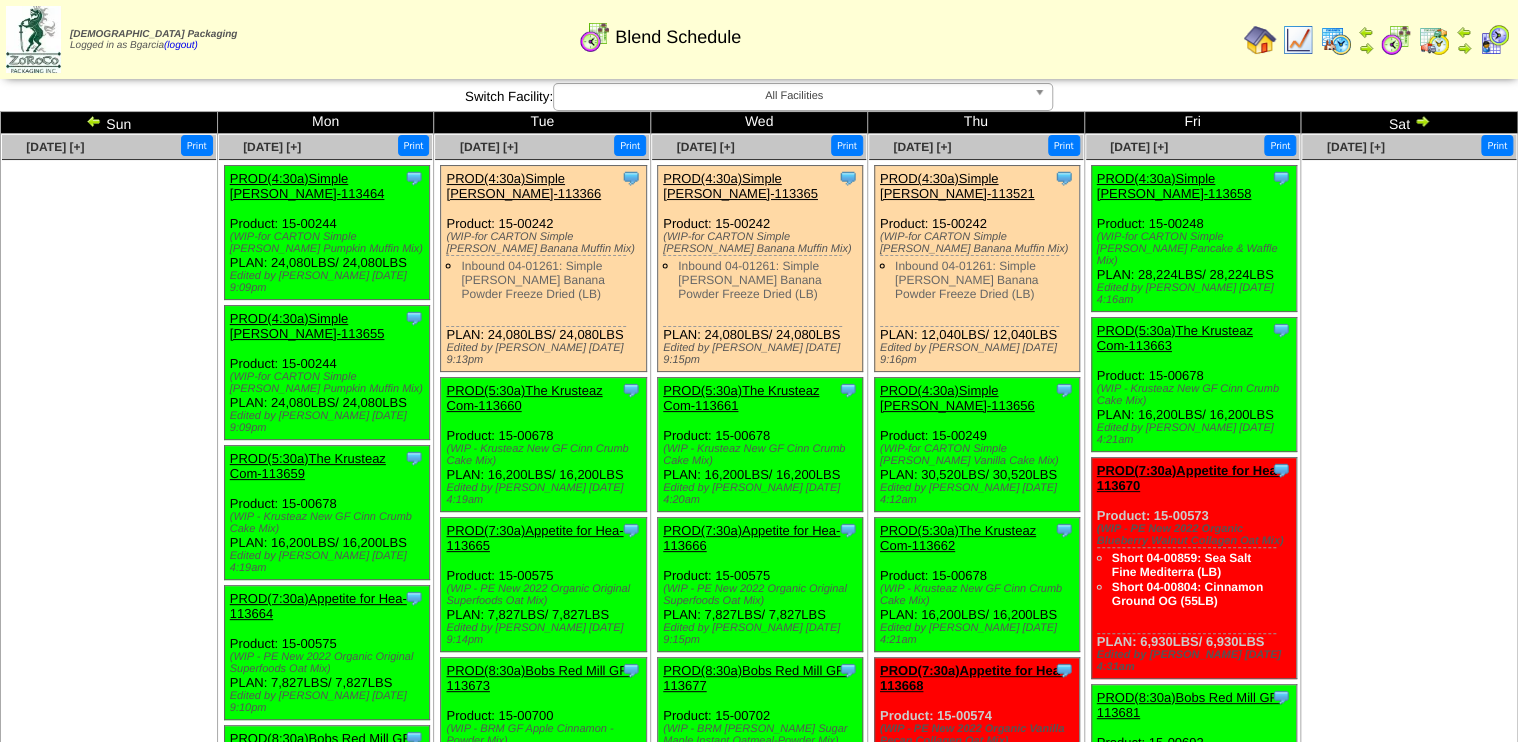 click at bounding box center [94, 121] 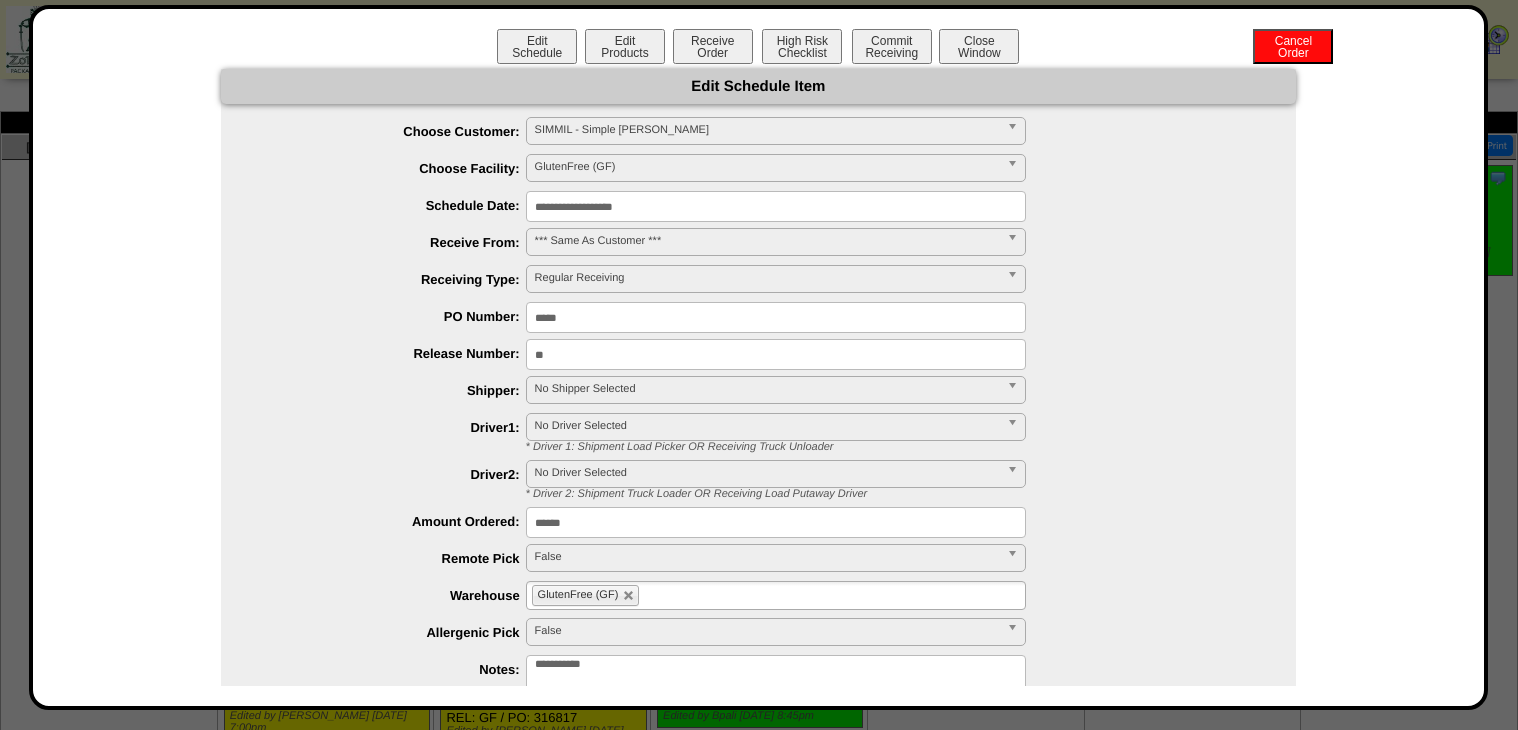 scroll, scrollTop: 880, scrollLeft: 0, axis: vertical 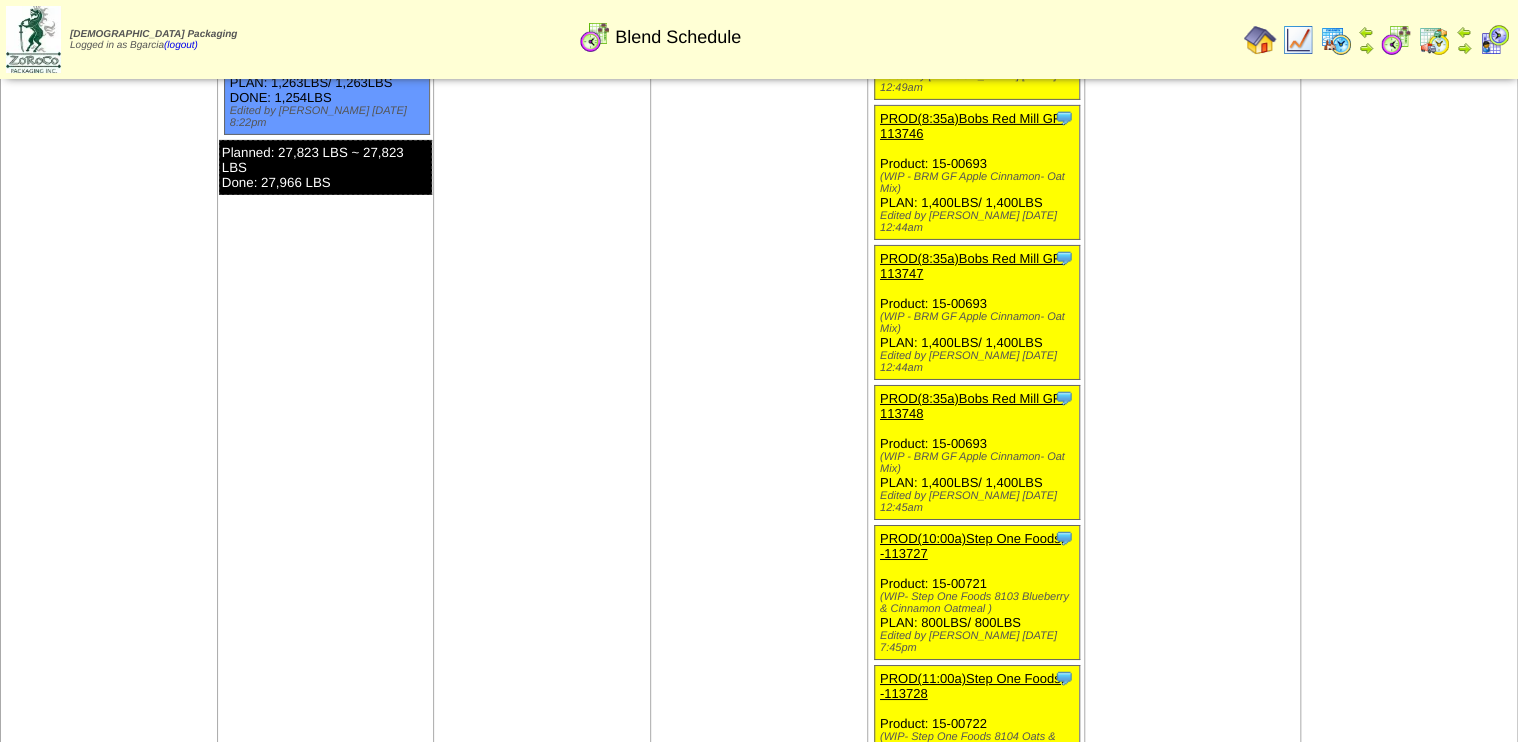 click on "PROD(11:00a)Step One Foods, -113728" at bounding box center (972, 686) 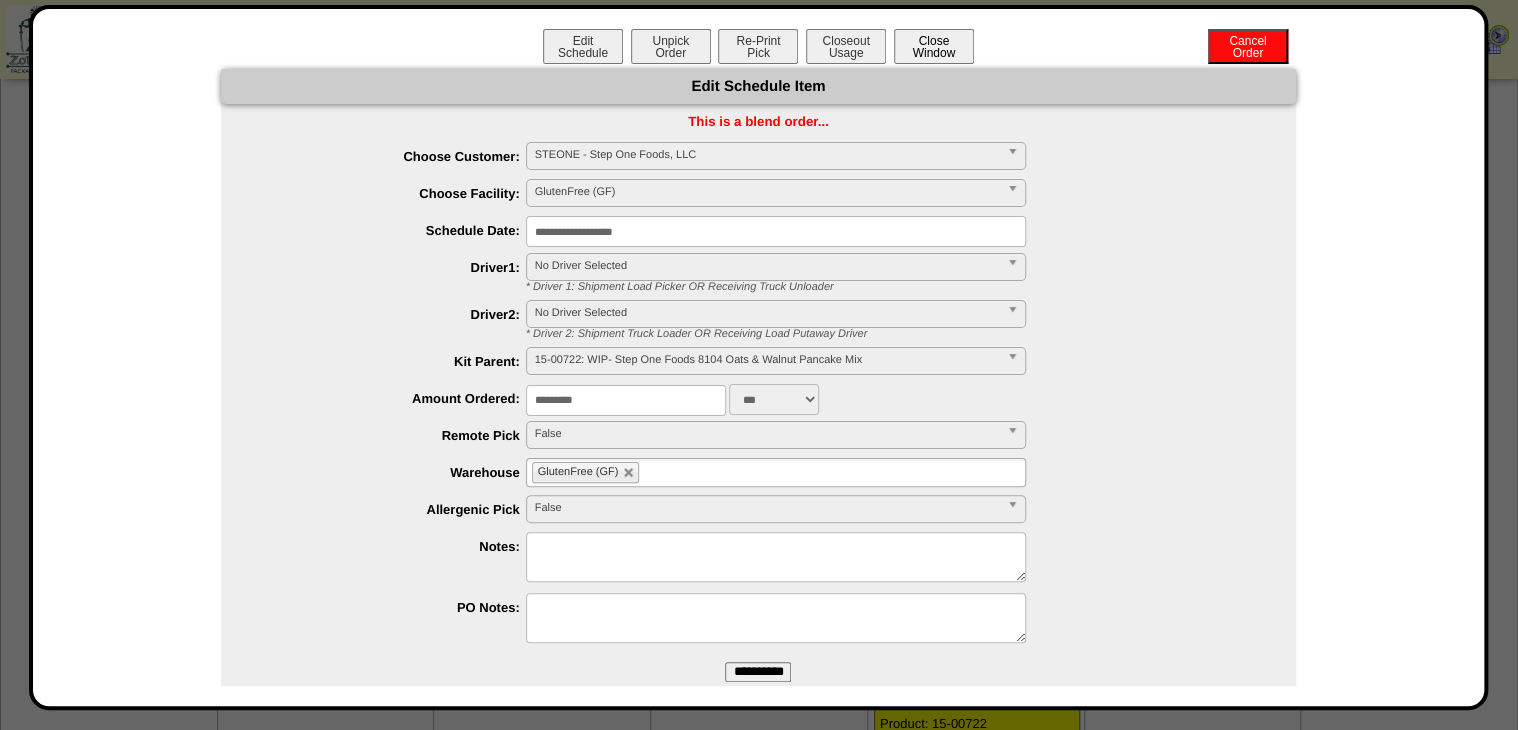 click on "Close Window" at bounding box center [934, 46] 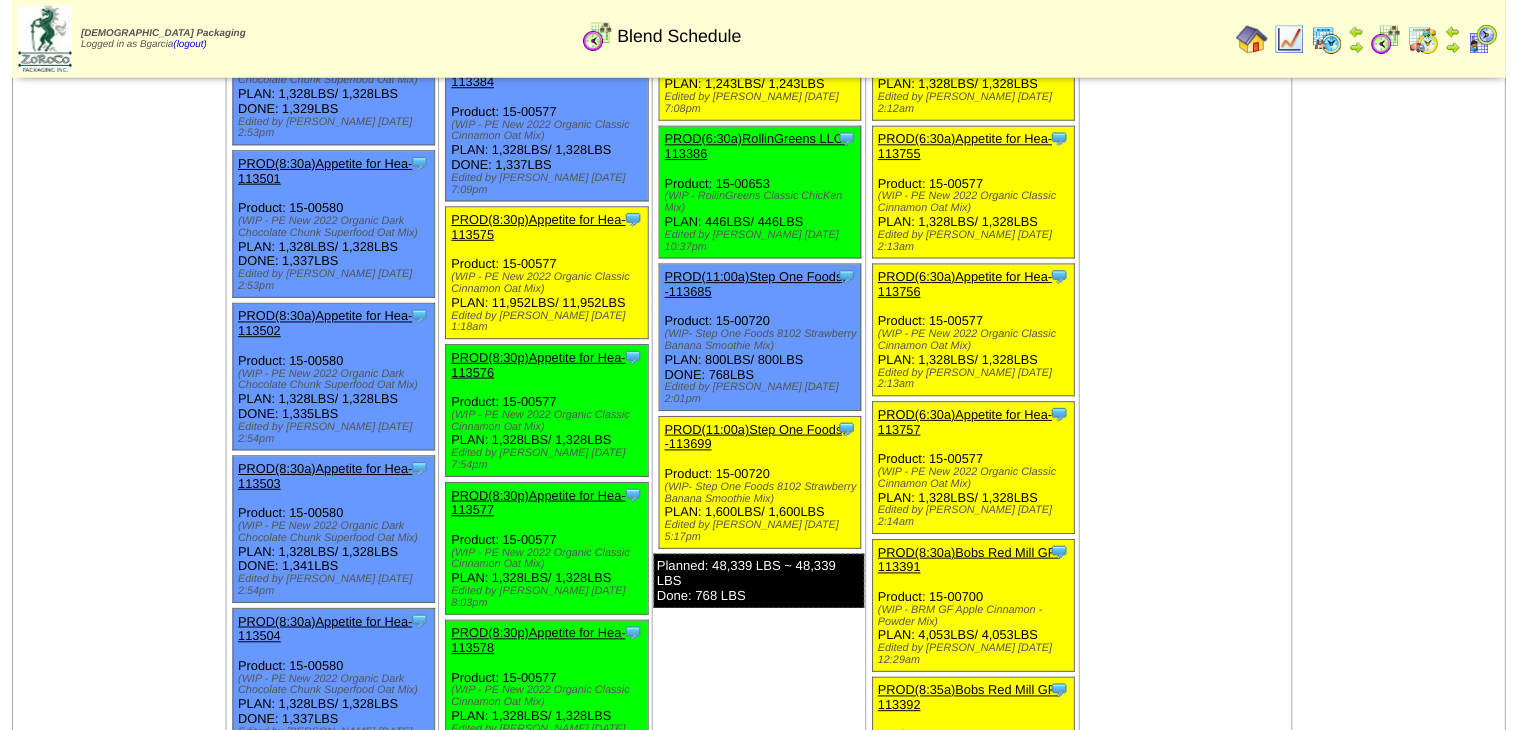 scroll, scrollTop: 1680, scrollLeft: 0, axis: vertical 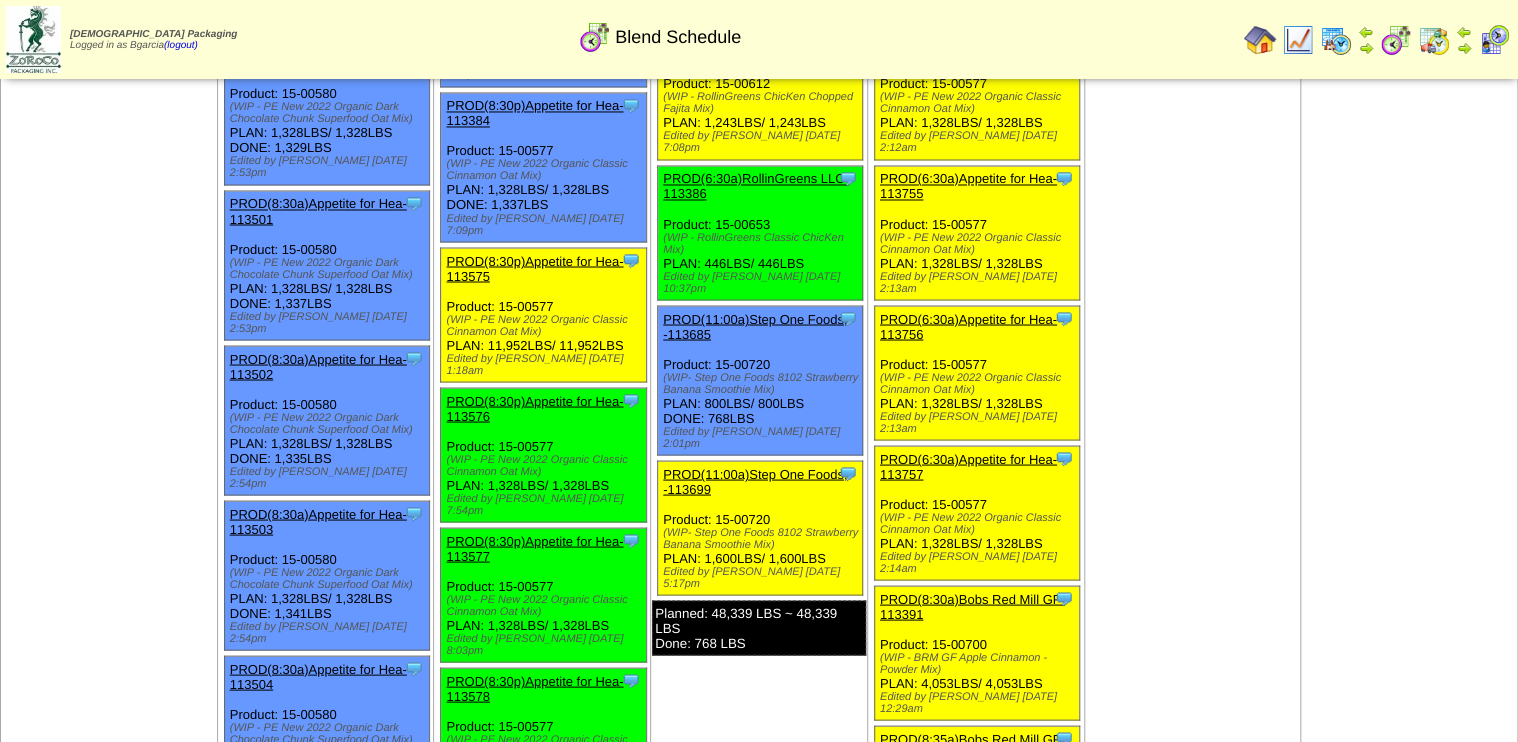 click on "PROD(8:30p)Appetite for Hea-113575" at bounding box center (534, 268) 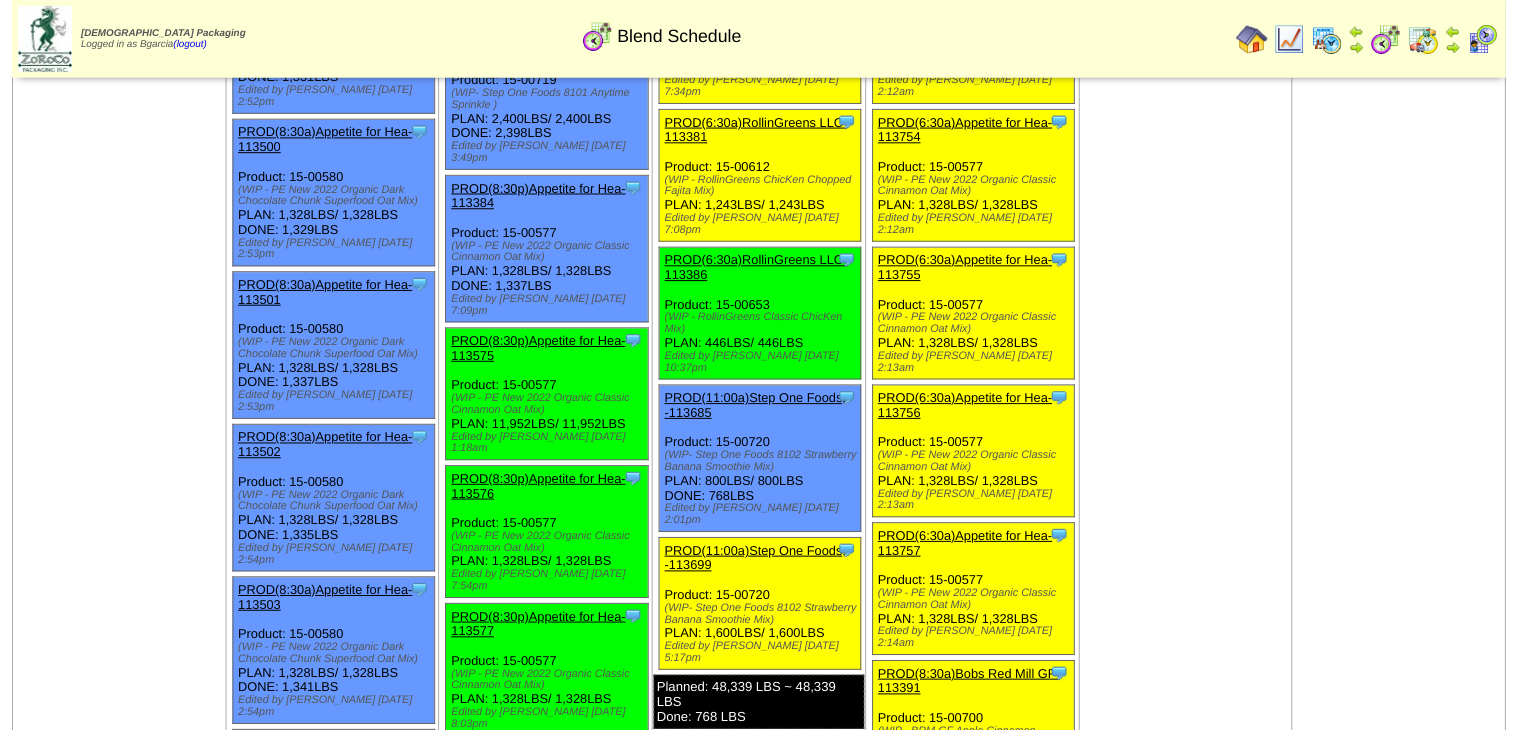 scroll, scrollTop: 1600, scrollLeft: 0, axis: vertical 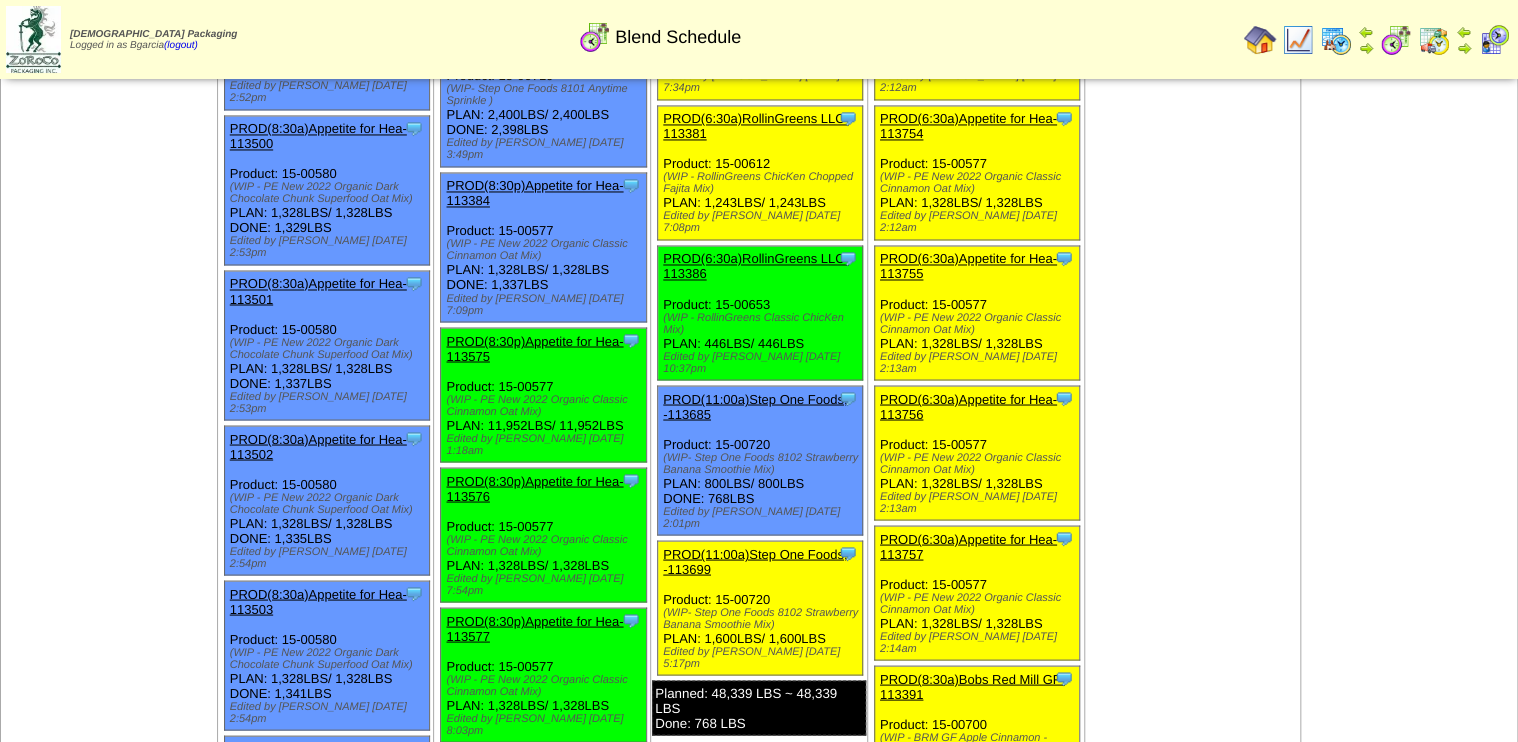 click on "PROD(8:30p)Appetite for Hea-113575" at bounding box center (541, 348) 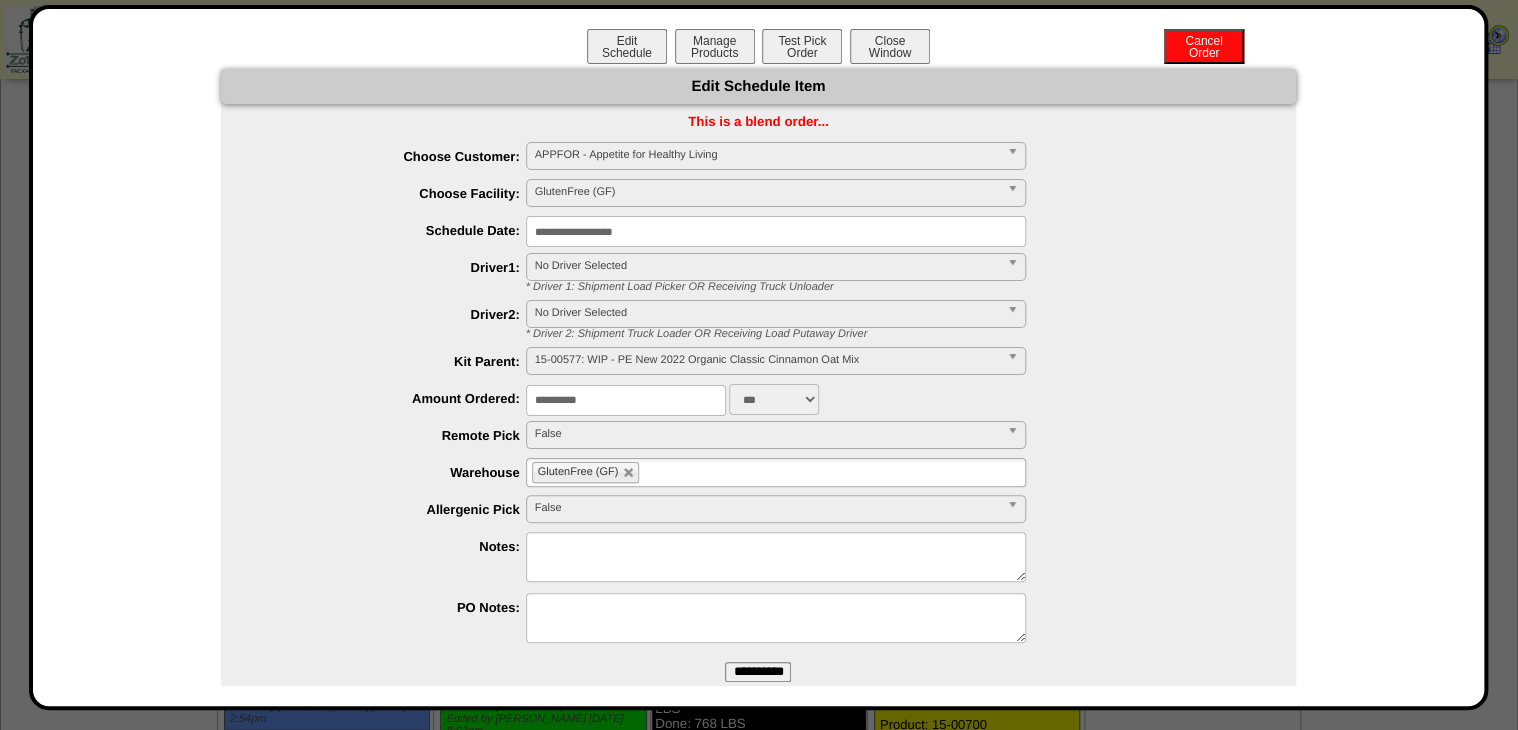 drag, startPoint x: 648, startPoint y: 400, endPoint x: 207, endPoint y: 451, distance: 443.93918 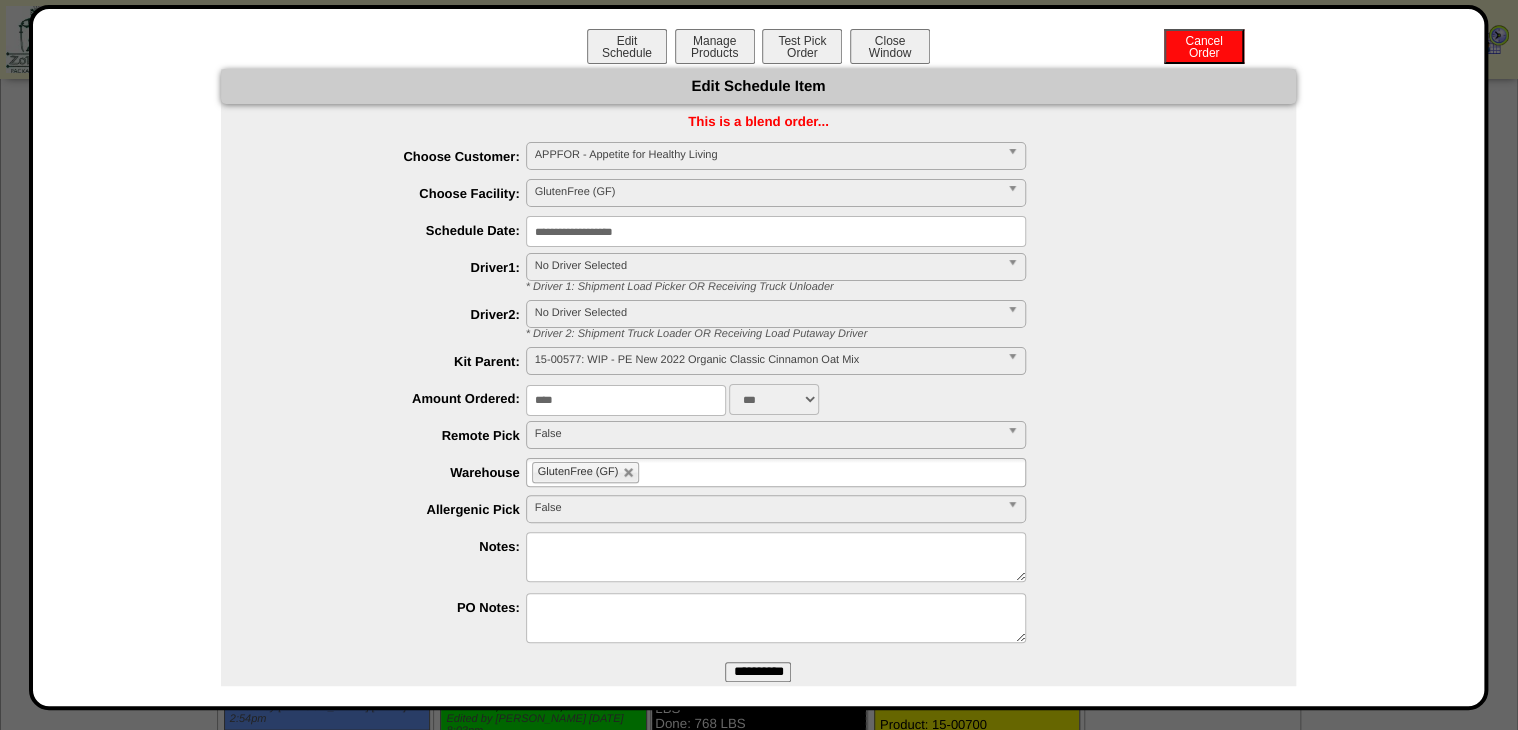 type on "****" 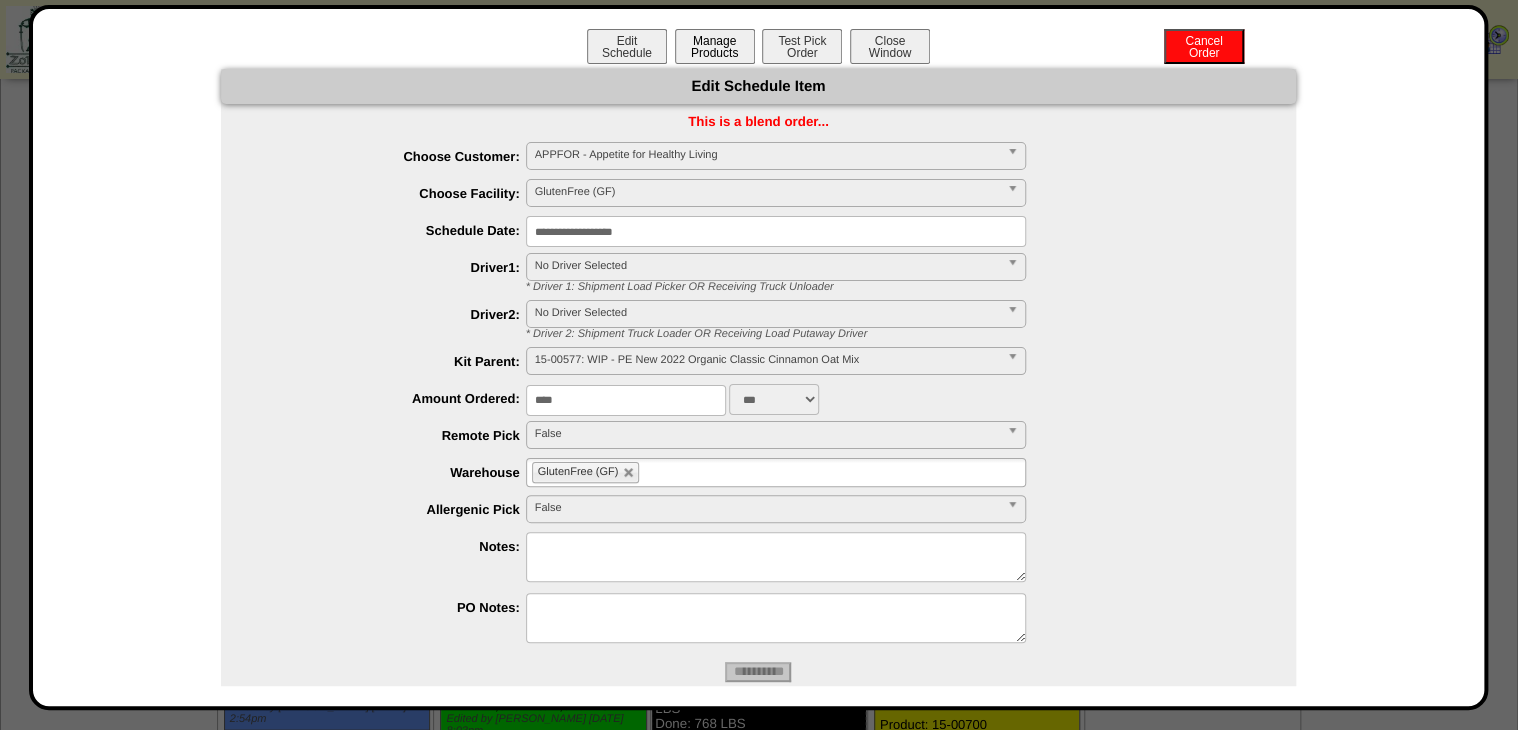 click on "Manage Products" at bounding box center (715, 46) 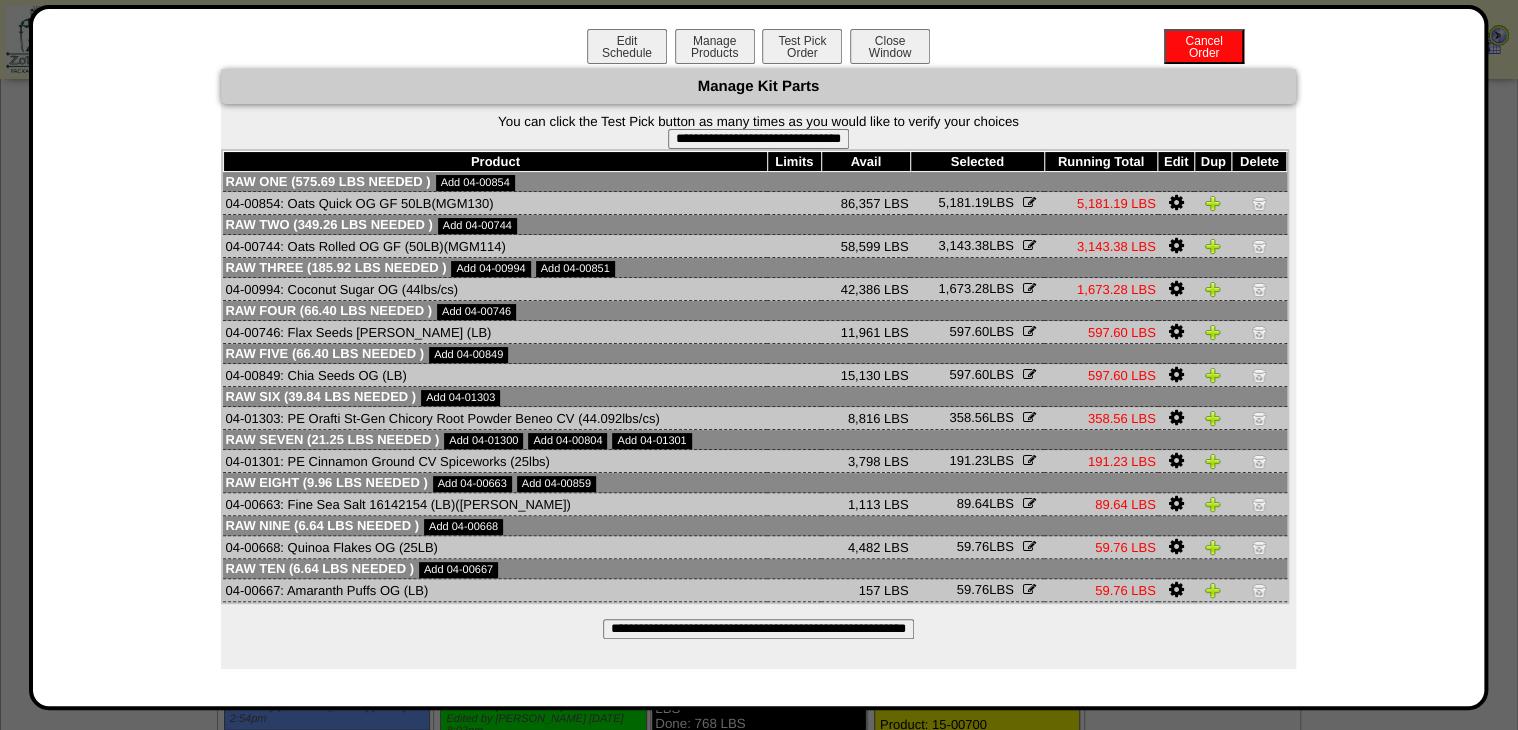 click on "**********" at bounding box center (758, 629) 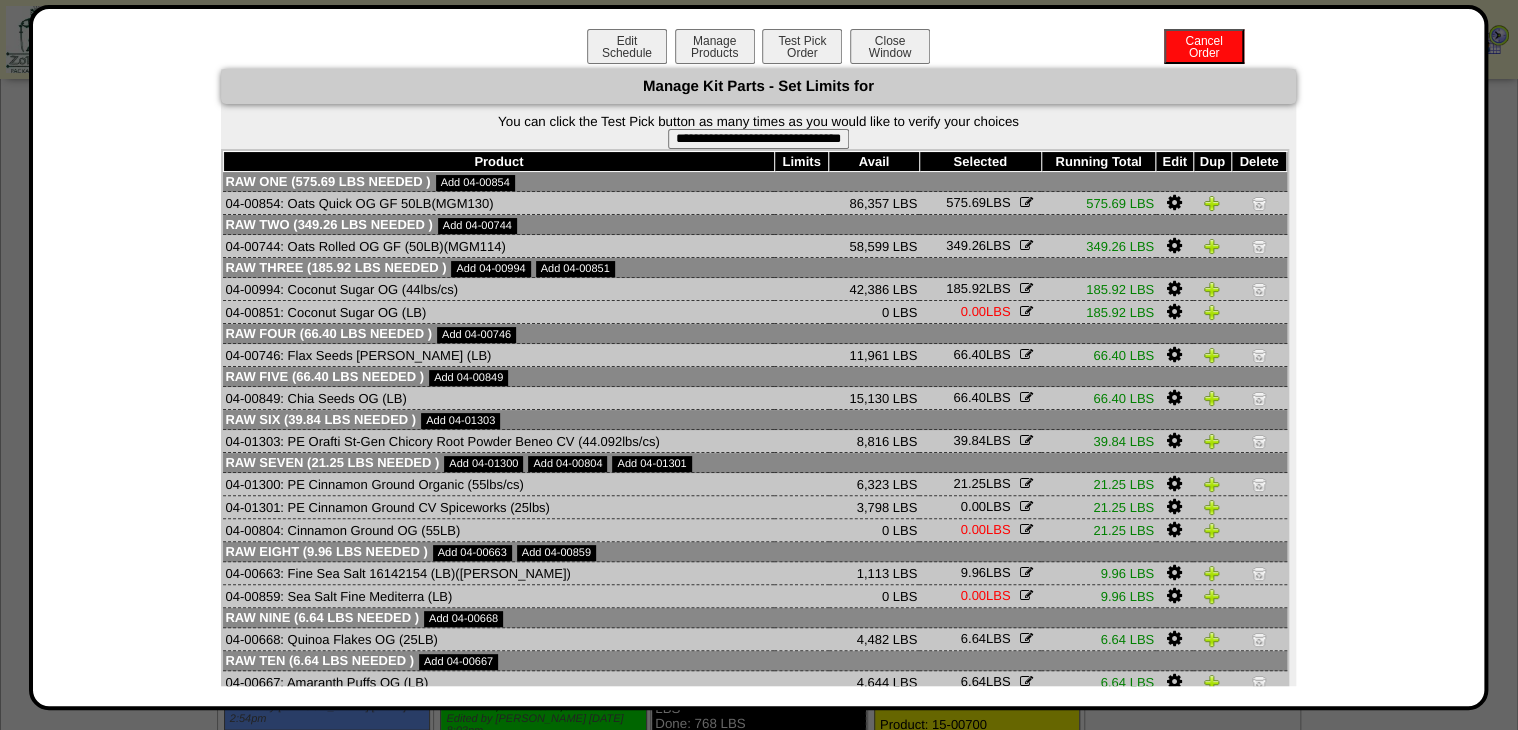 click on "**********" at bounding box center (758, 139) 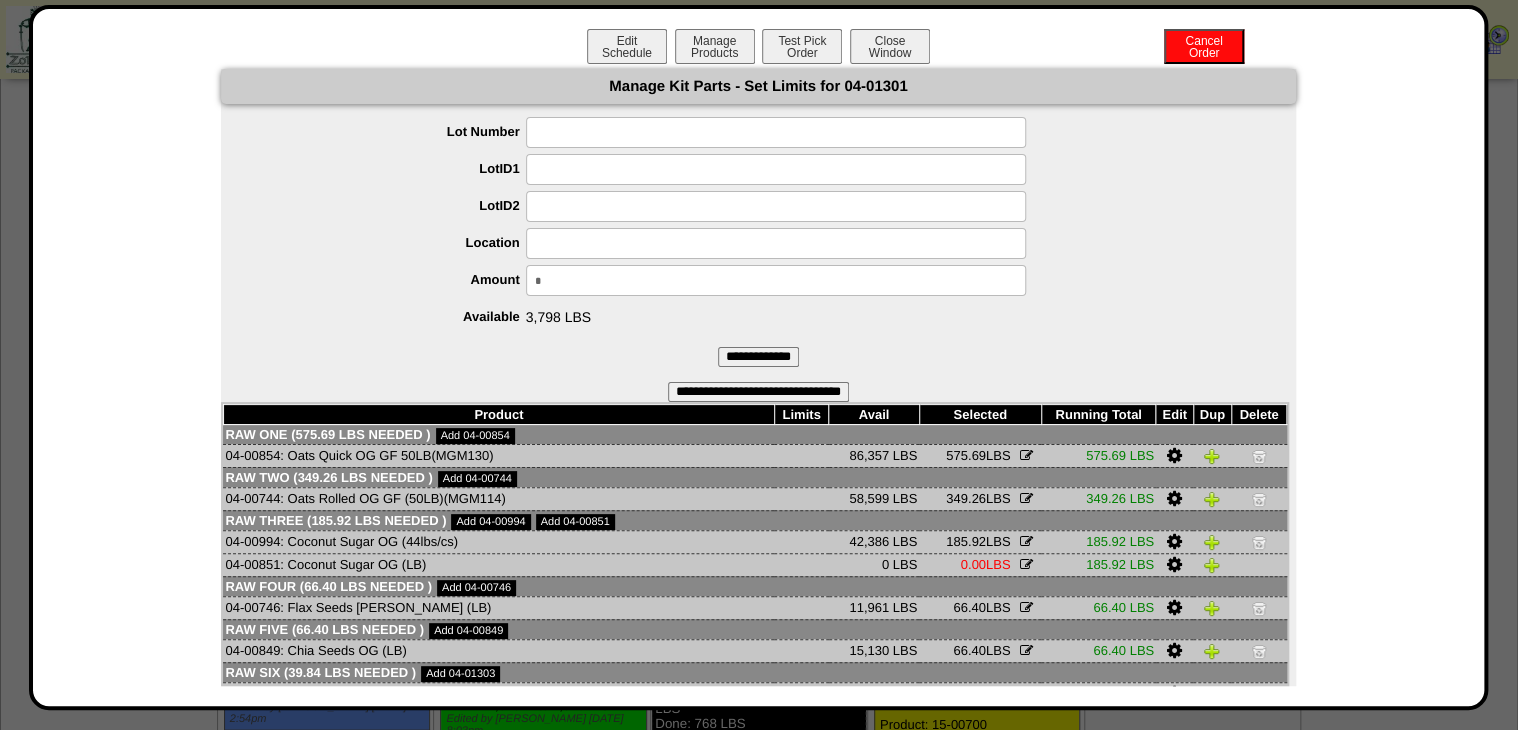 drag, startPoint x: 602, startPoint y: 288, endPoint x: 179, endPoint y: 338, distance: 425.94482 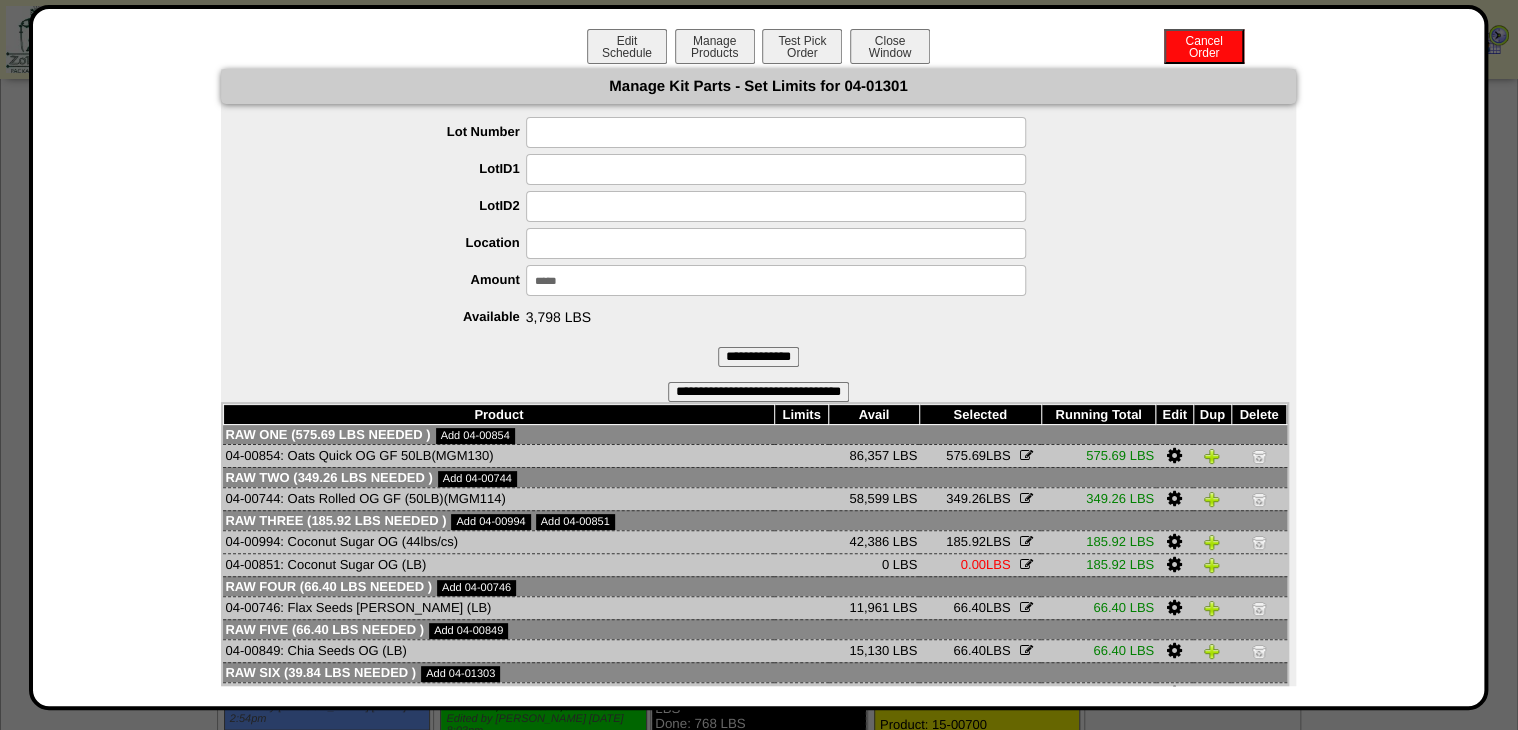 type on "******" 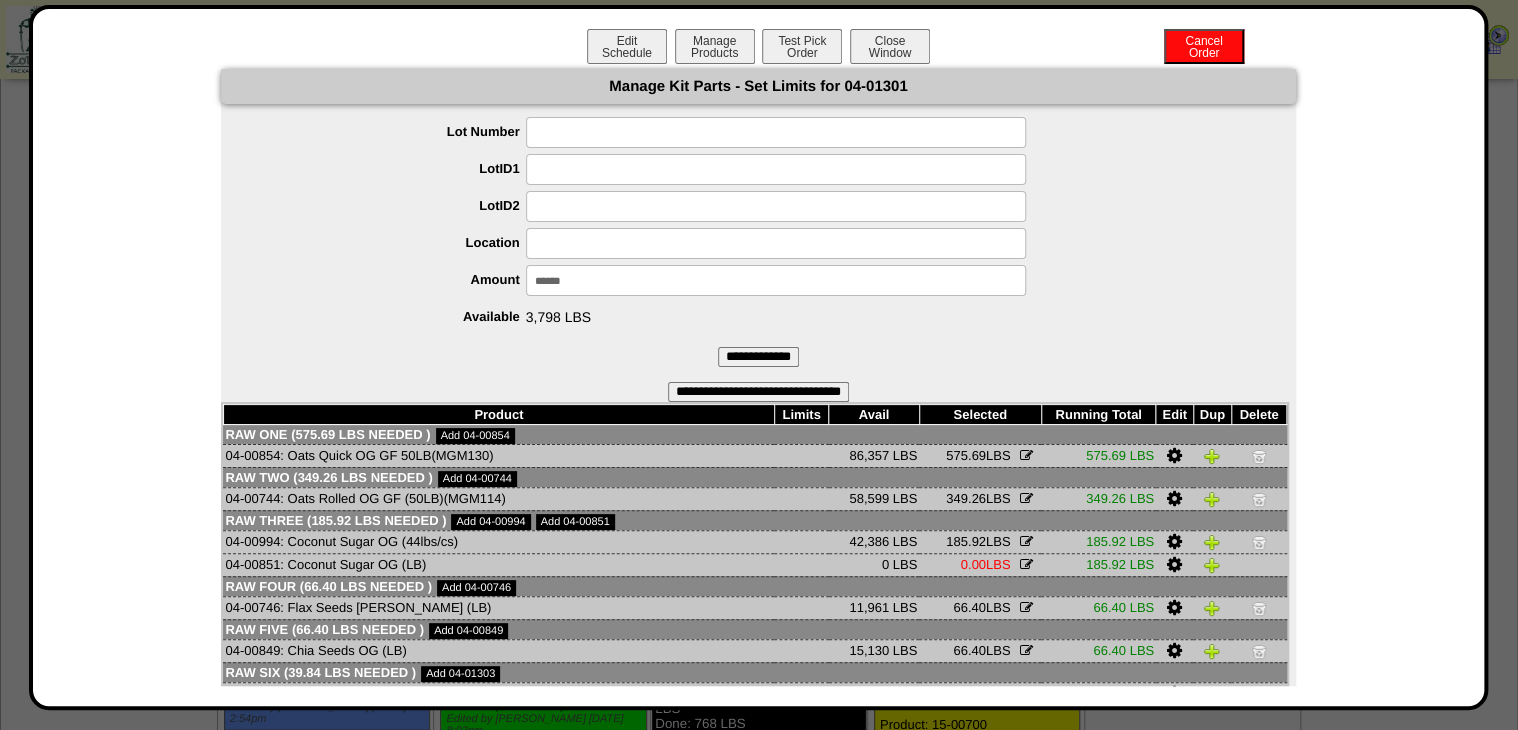 click on "**********" at bounding box center (758, 357) 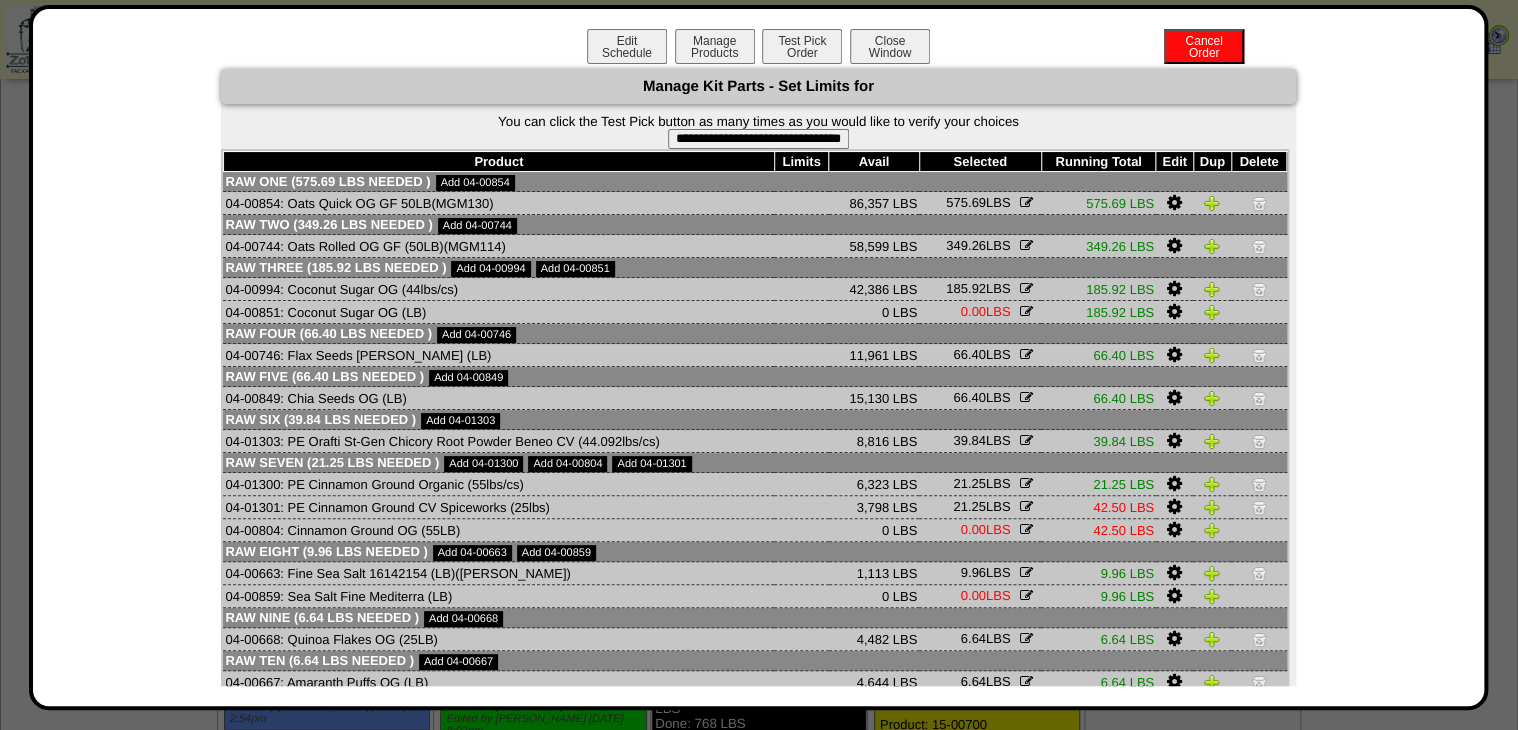 click at bounding box center [1259, 484] 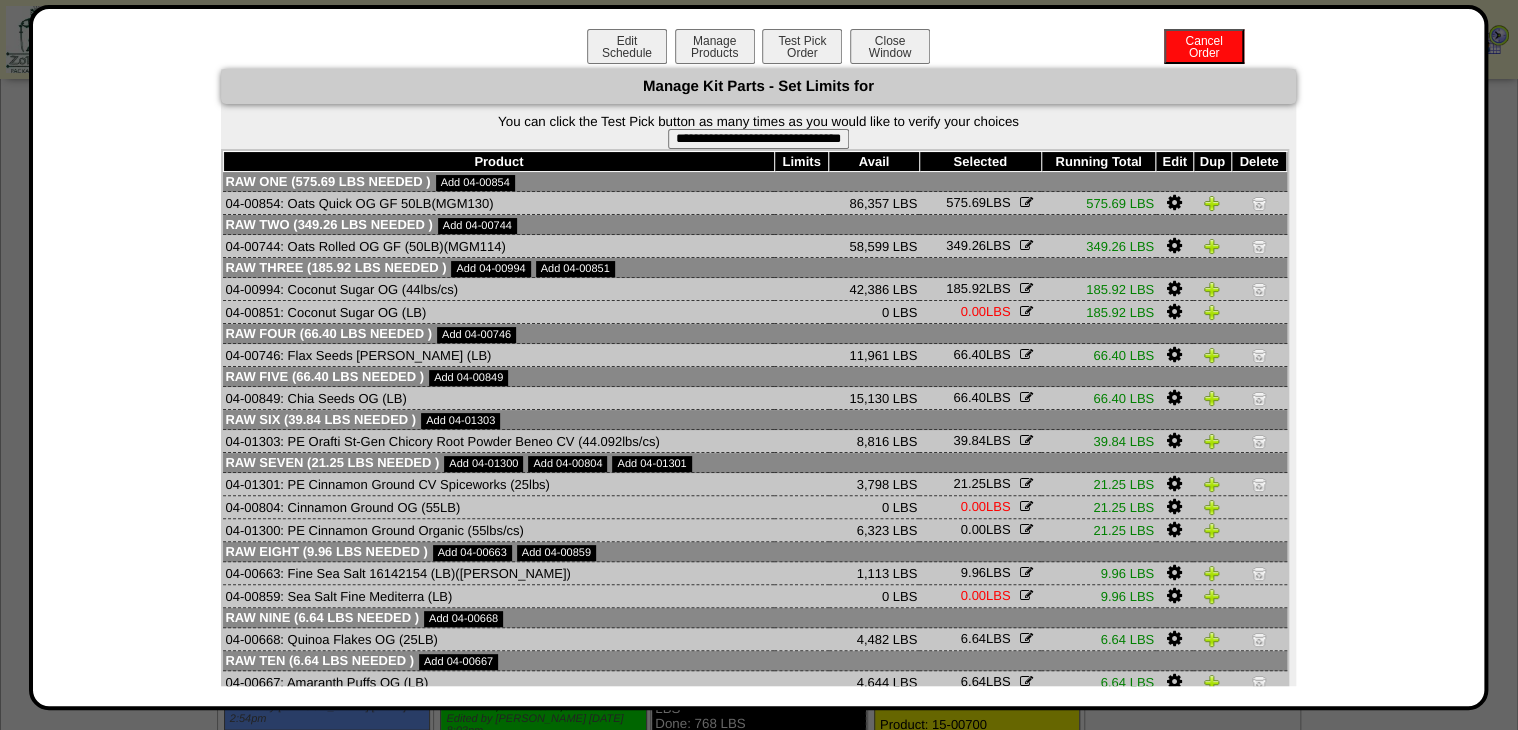 click on "**********" at bounding box center (758, 139) 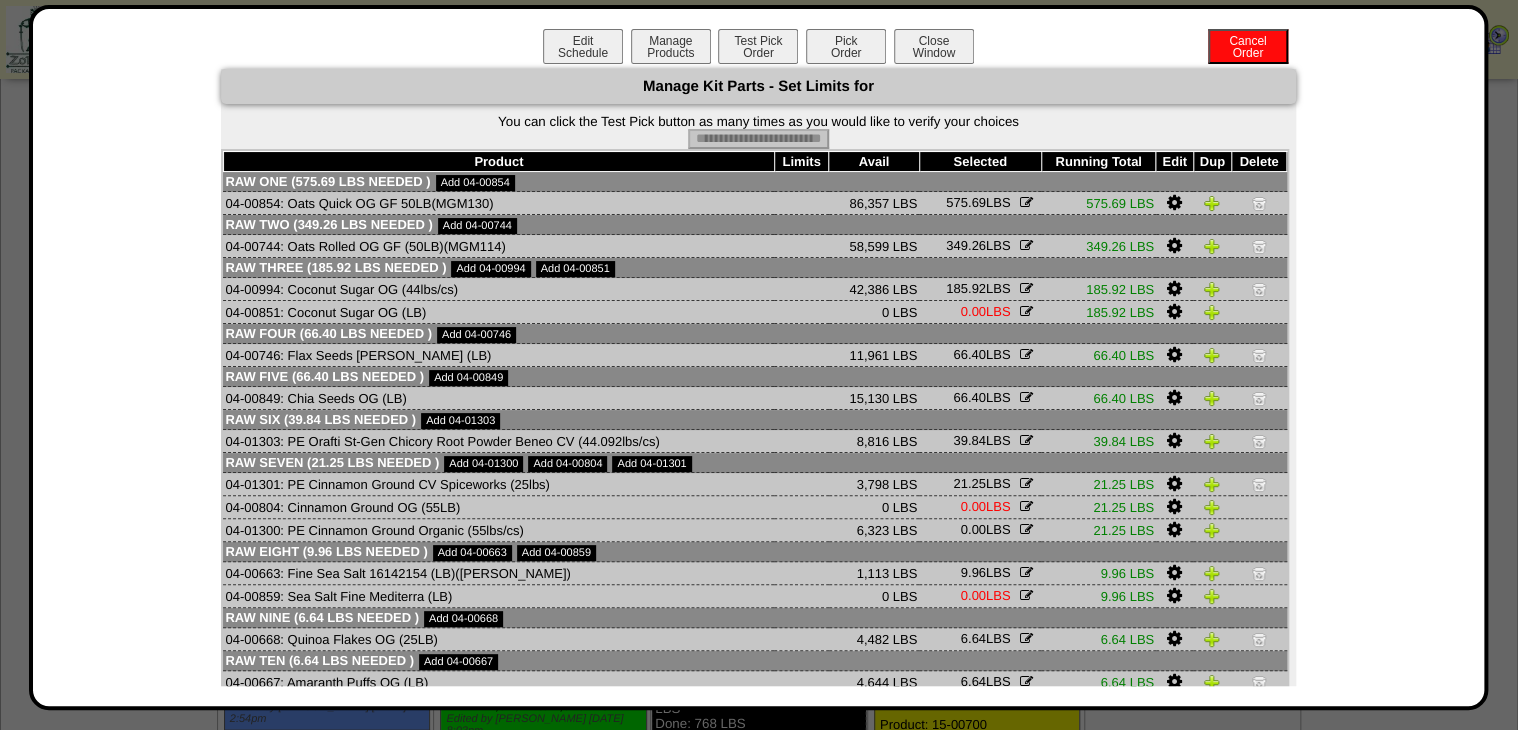 click on "Pick Order" at bounding box center [846, 46] 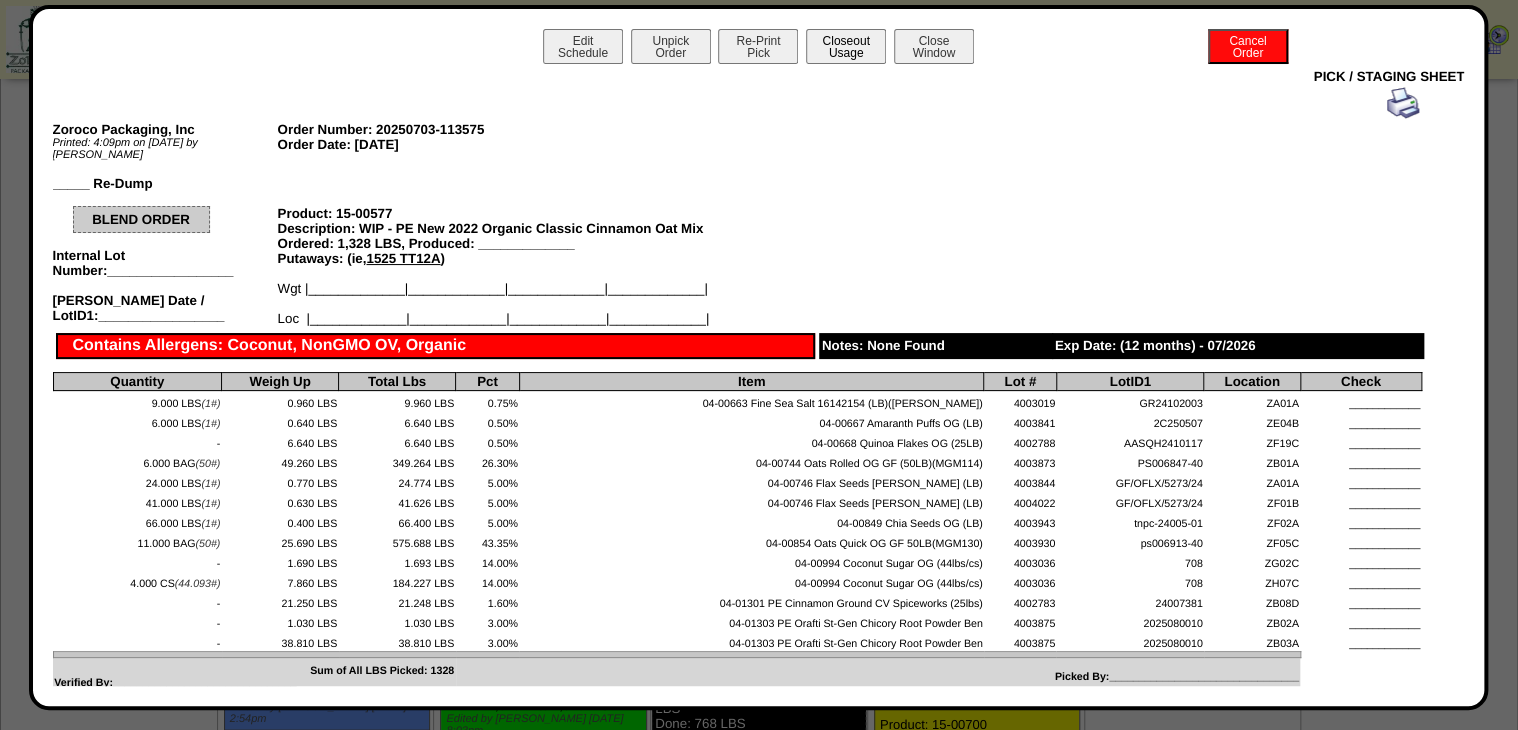 click on "Closeout Usage" at bounding box center [846, 46] 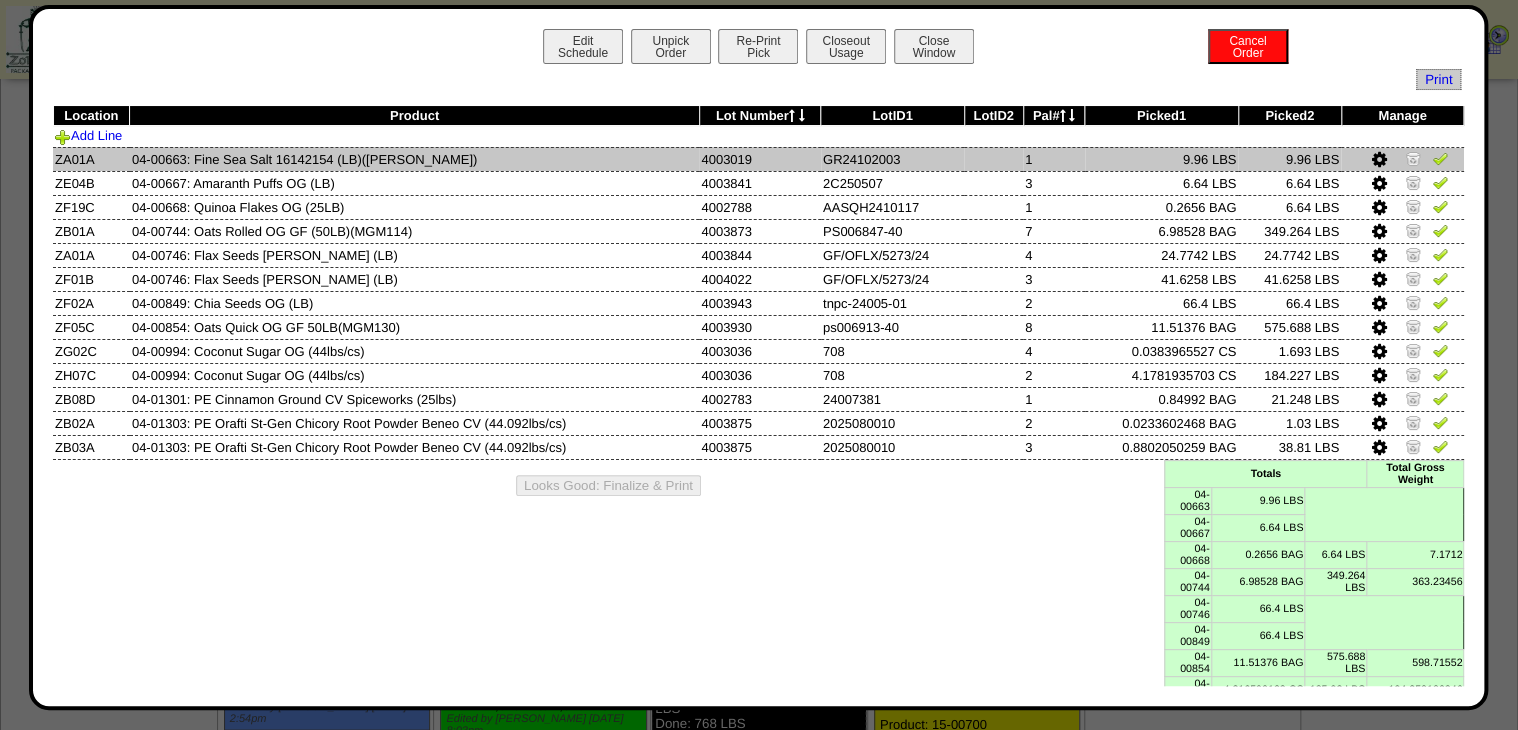 click at bounding box center (1440, 158) 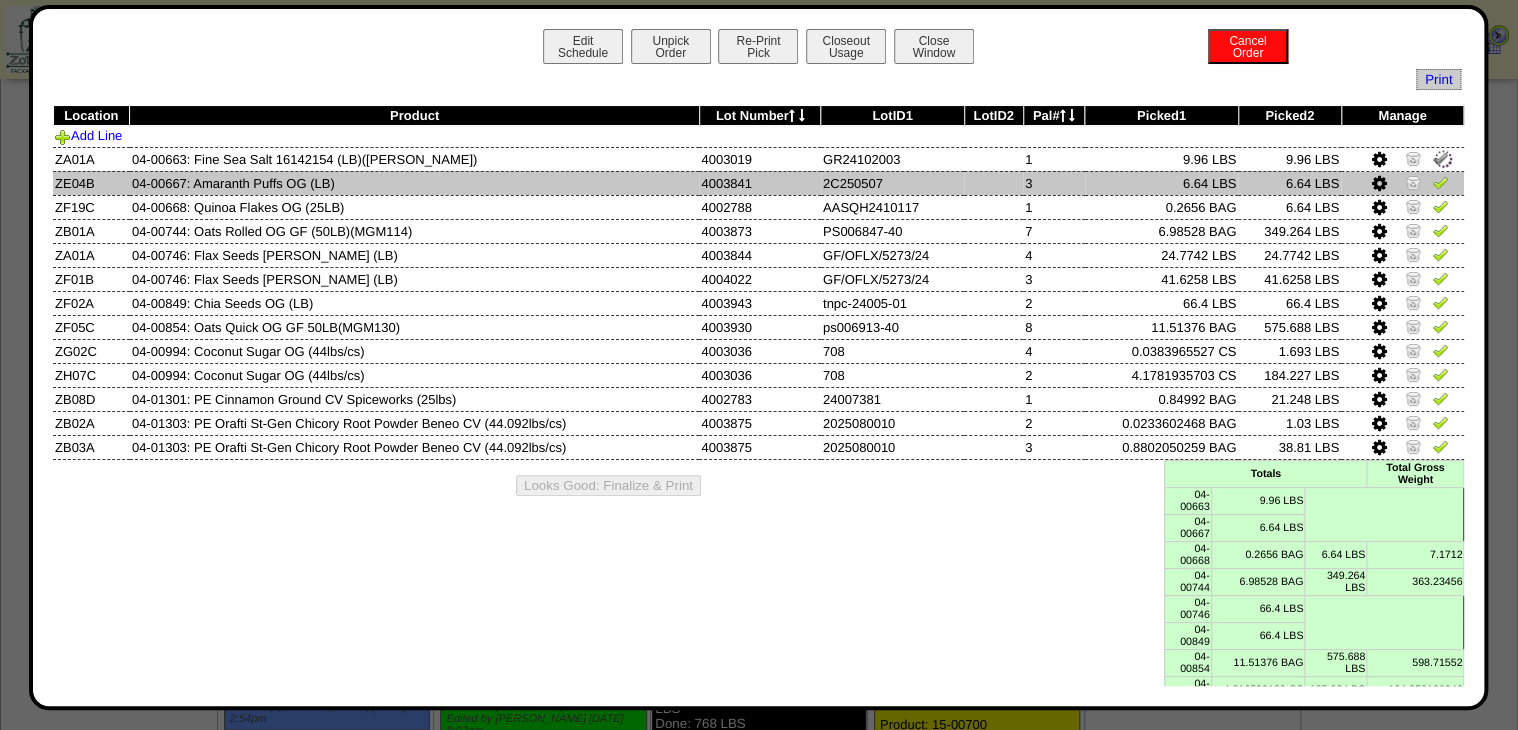 drag, startPoint x: 1428, startPoint y: 181, endPoint x: 1426, endPoint y: 196, distance: 15.132746 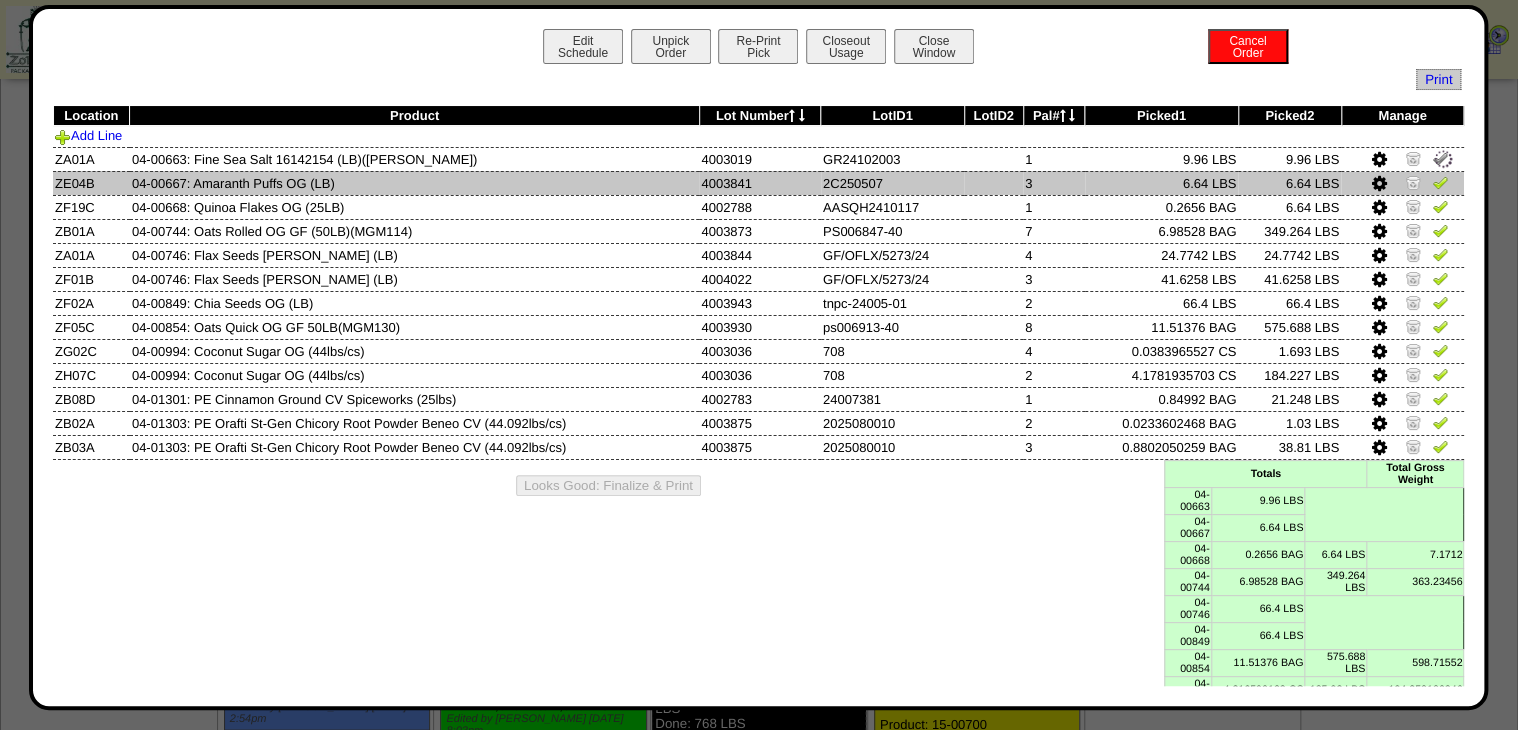 click at bounding box center [1440, 182] 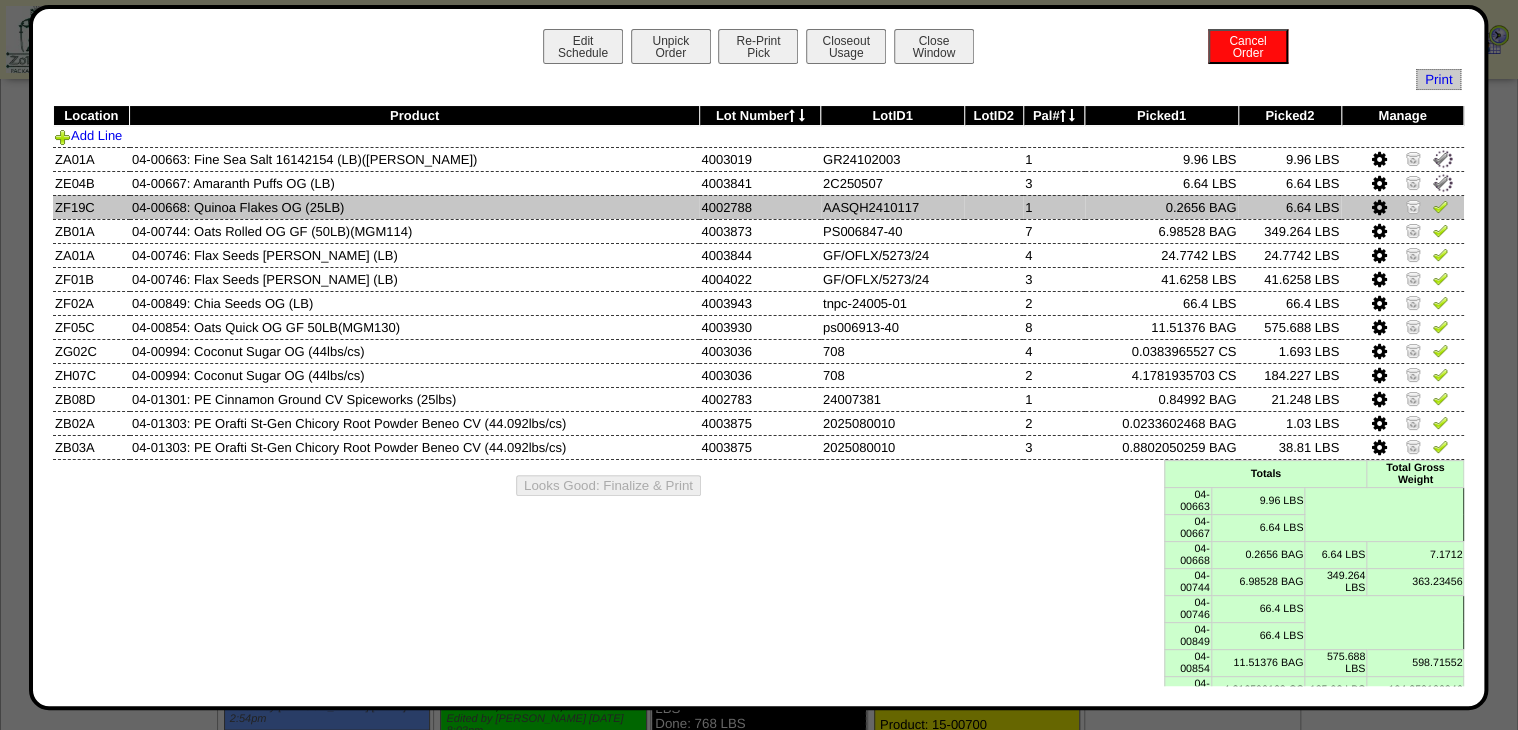 click at bounding box center (1440, 206) 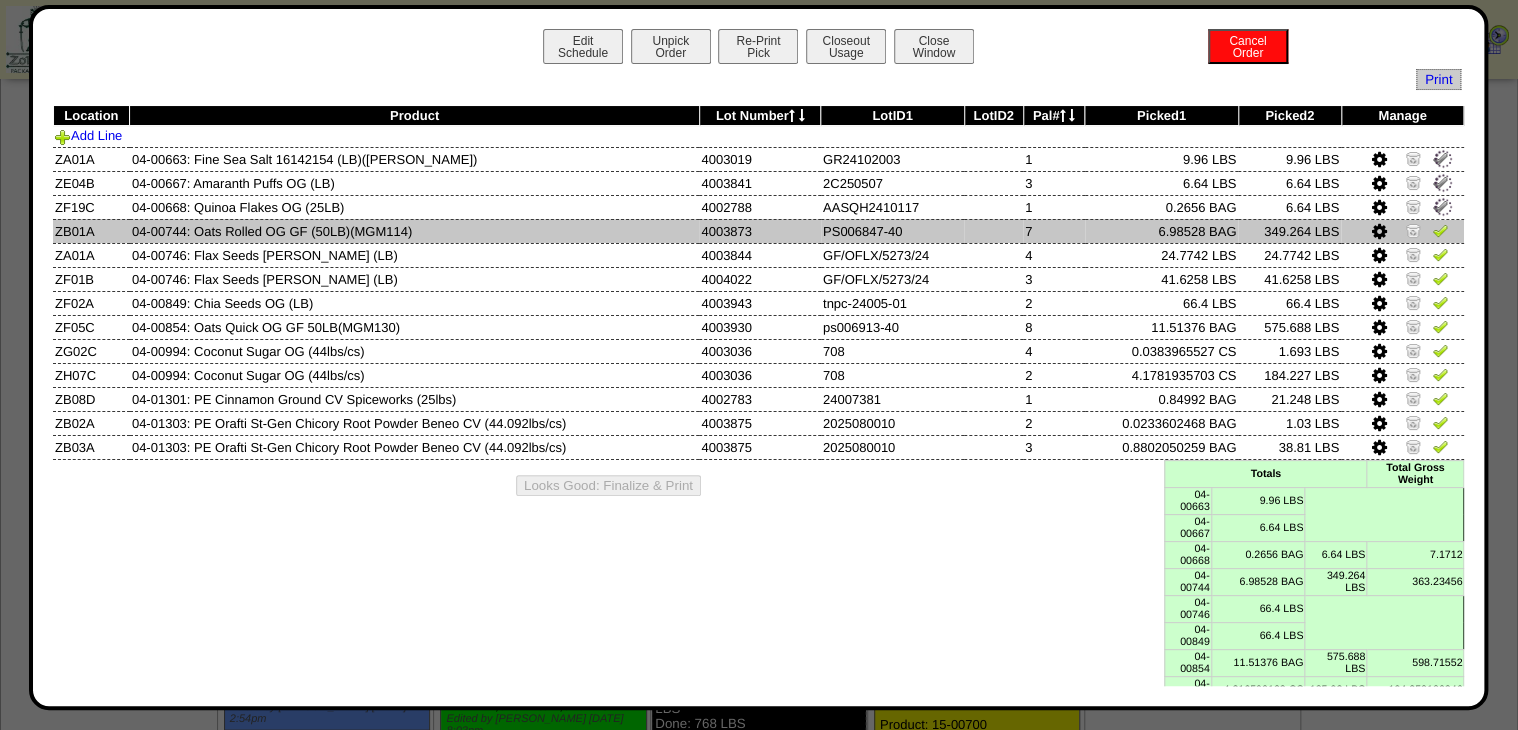 click at bounding box center [1440, 230] 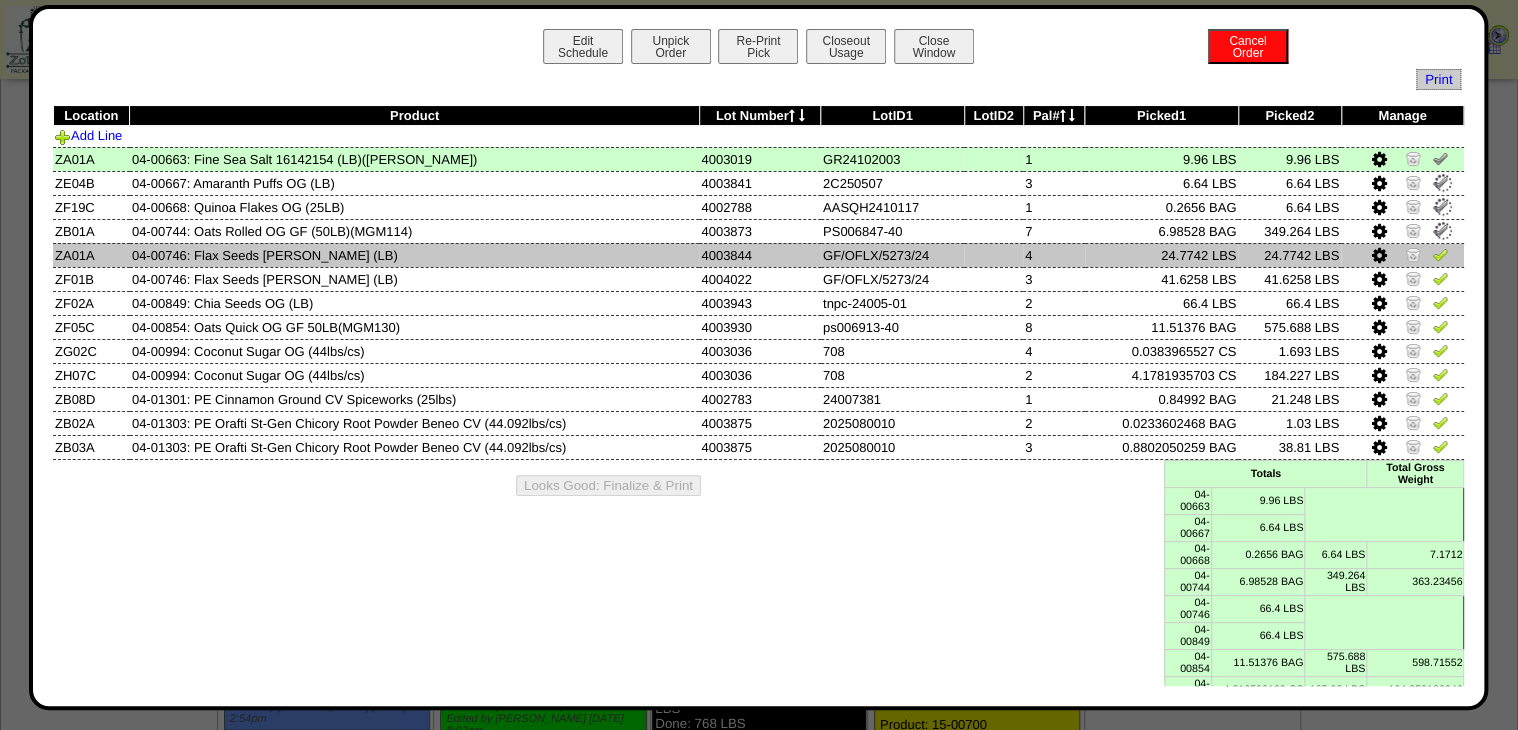 click at bounding box center (1440, 257) 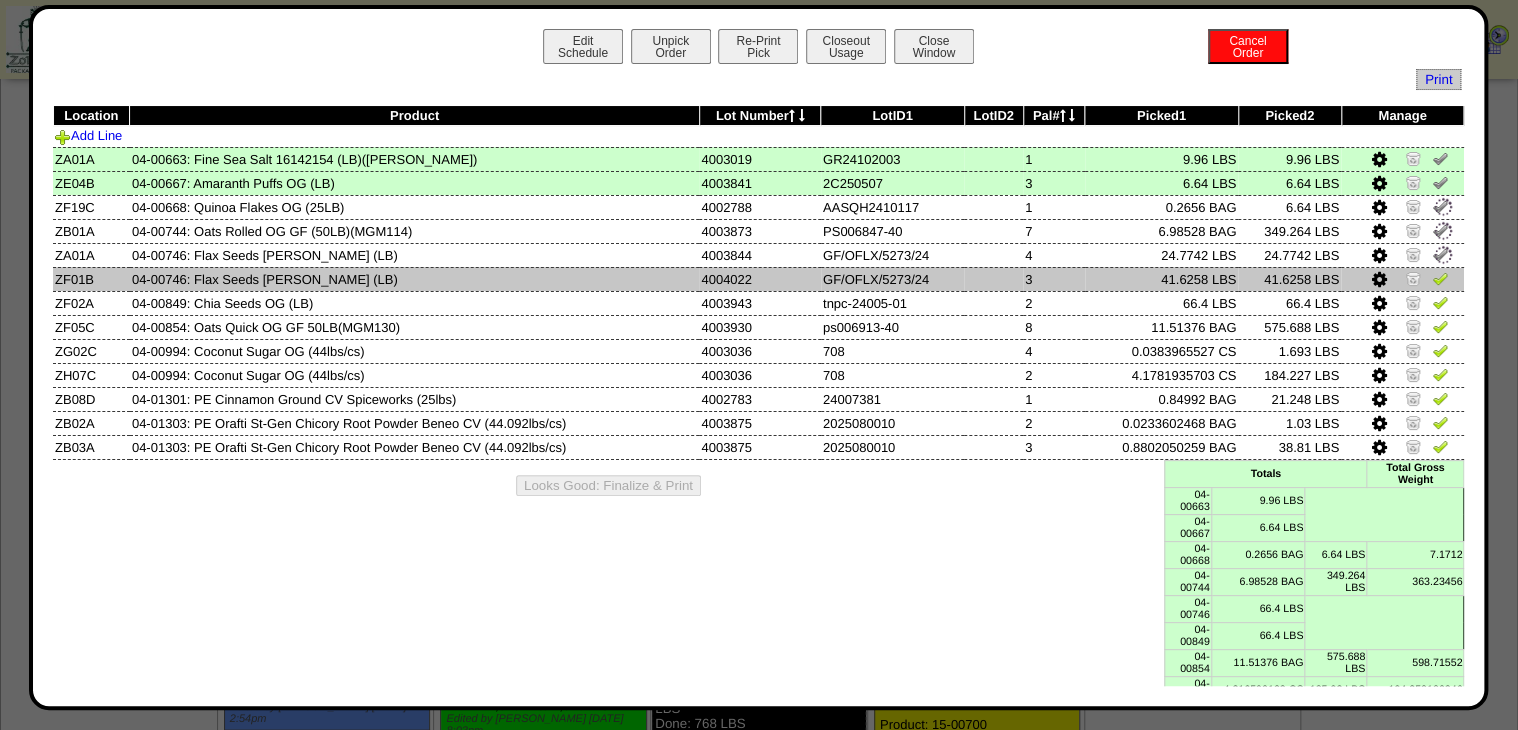 click at bounding box center (1440, 281) 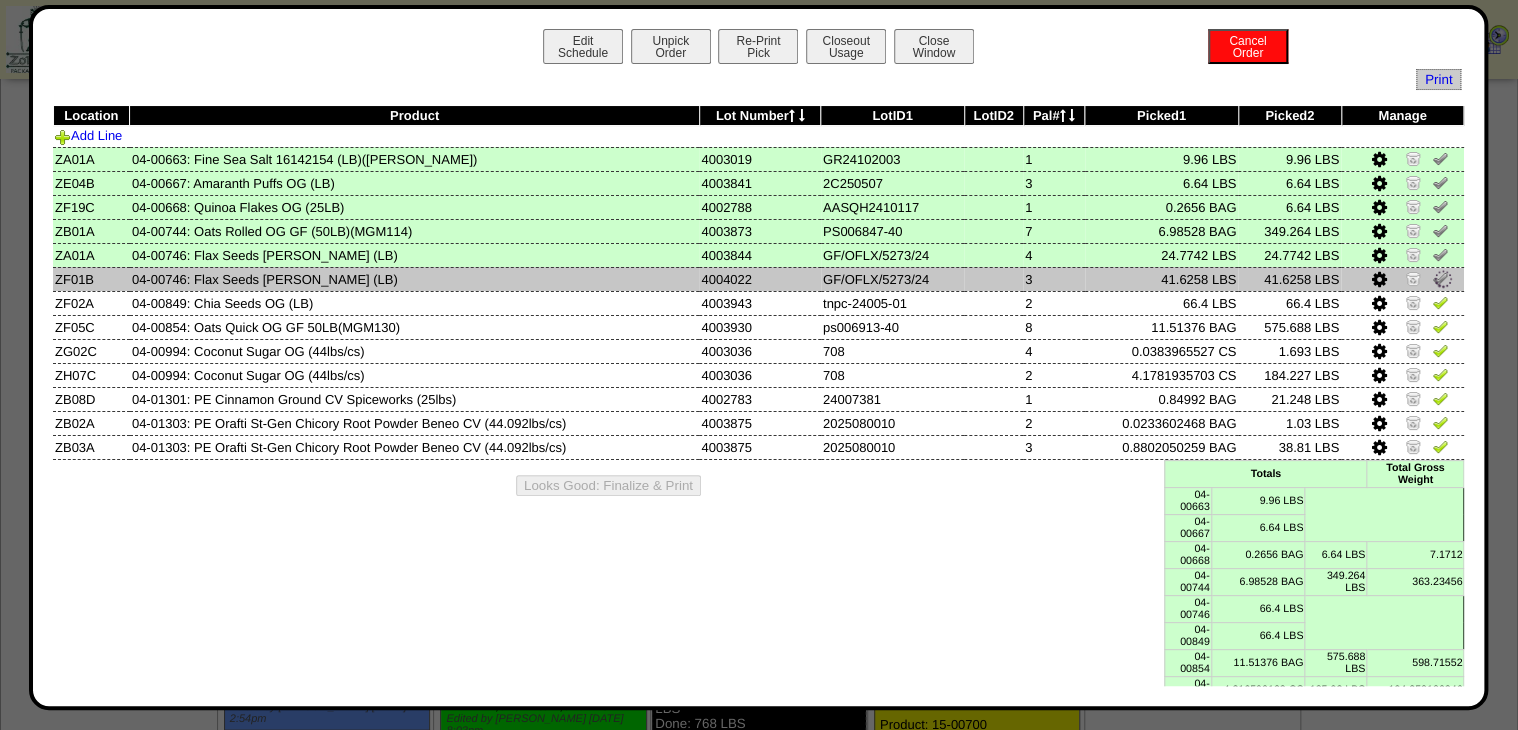 drag, startPoint x: 1435, startPoint y: 298, endPoint x: 1445, endPoint y: 289, distance: 13.453624 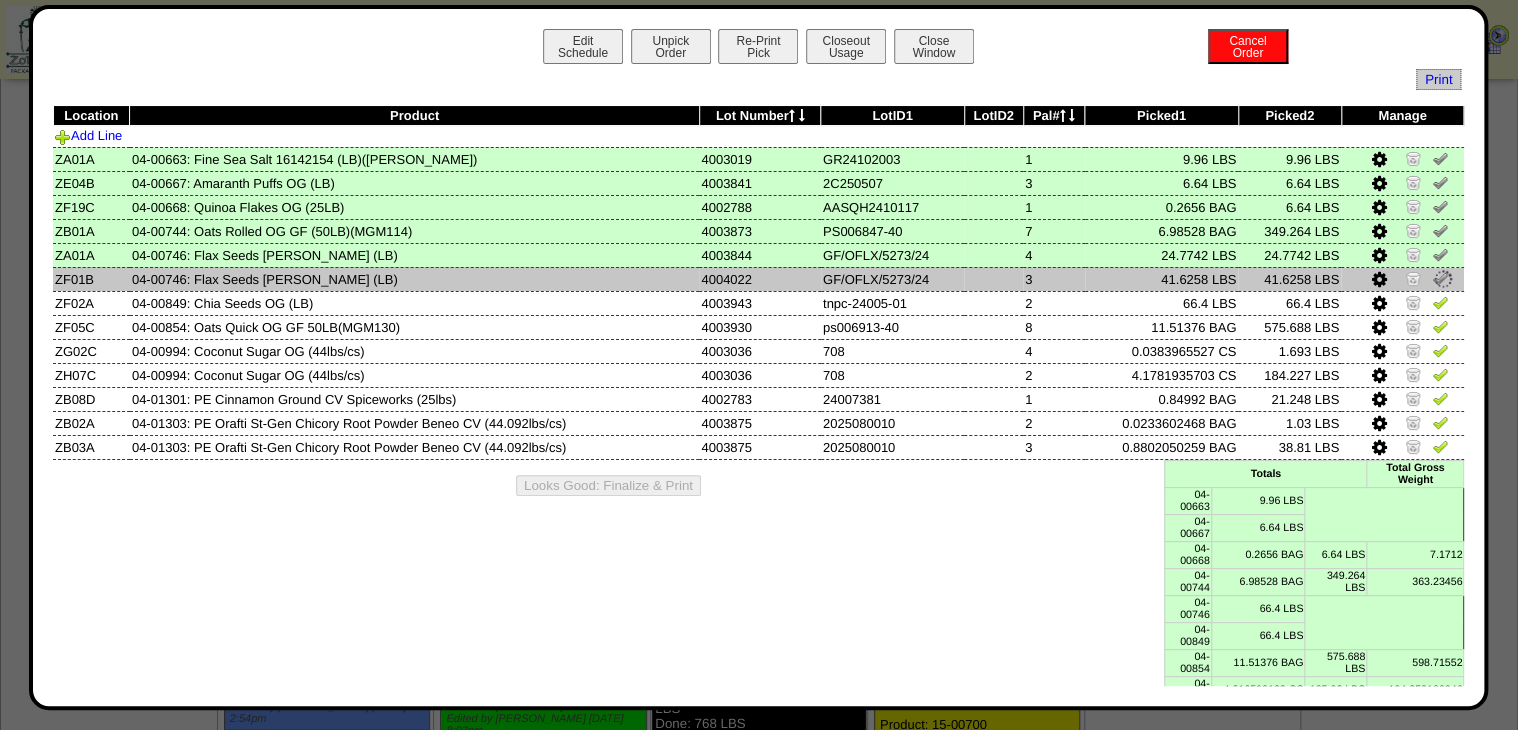 click at bounding box center [1402, 279] 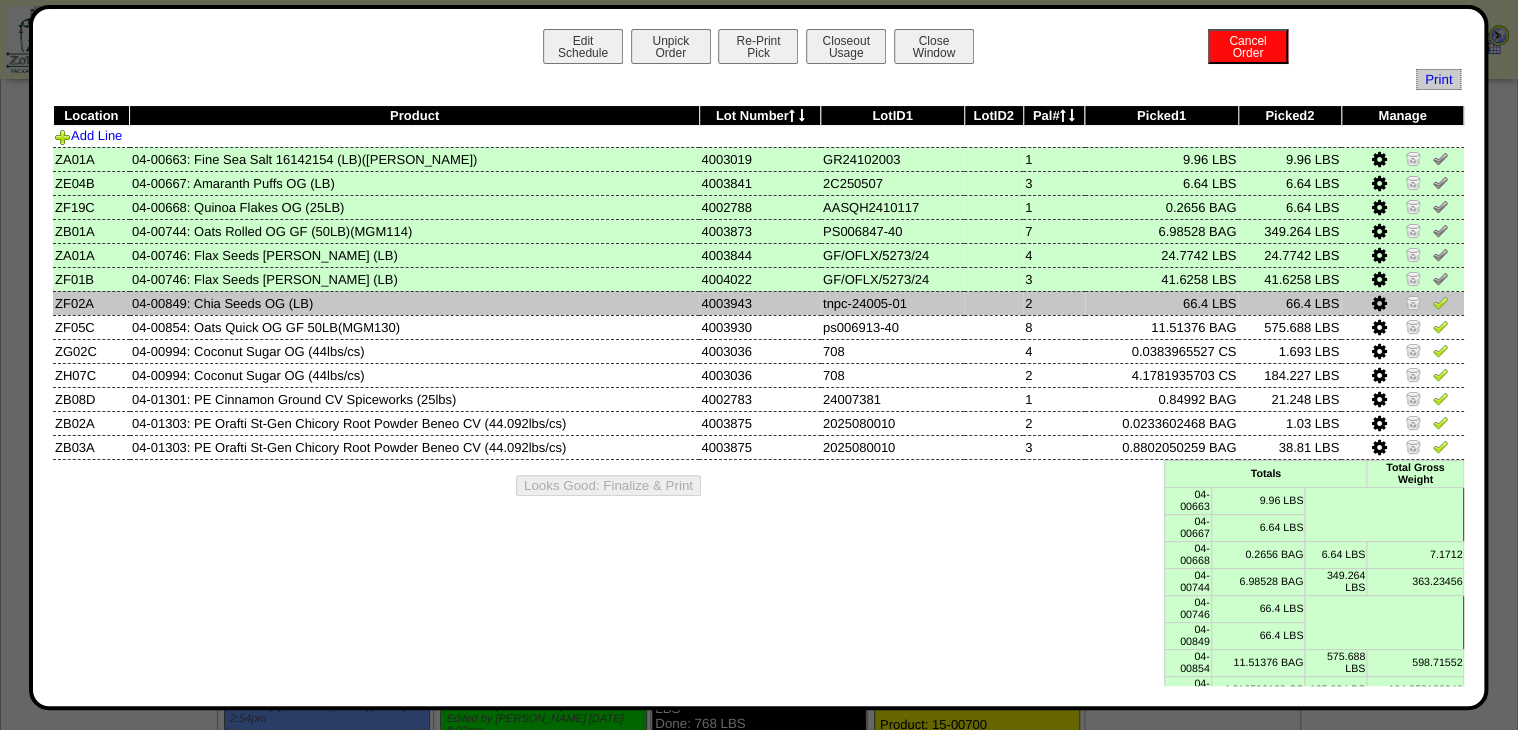click at bounding box center [1440, 305] 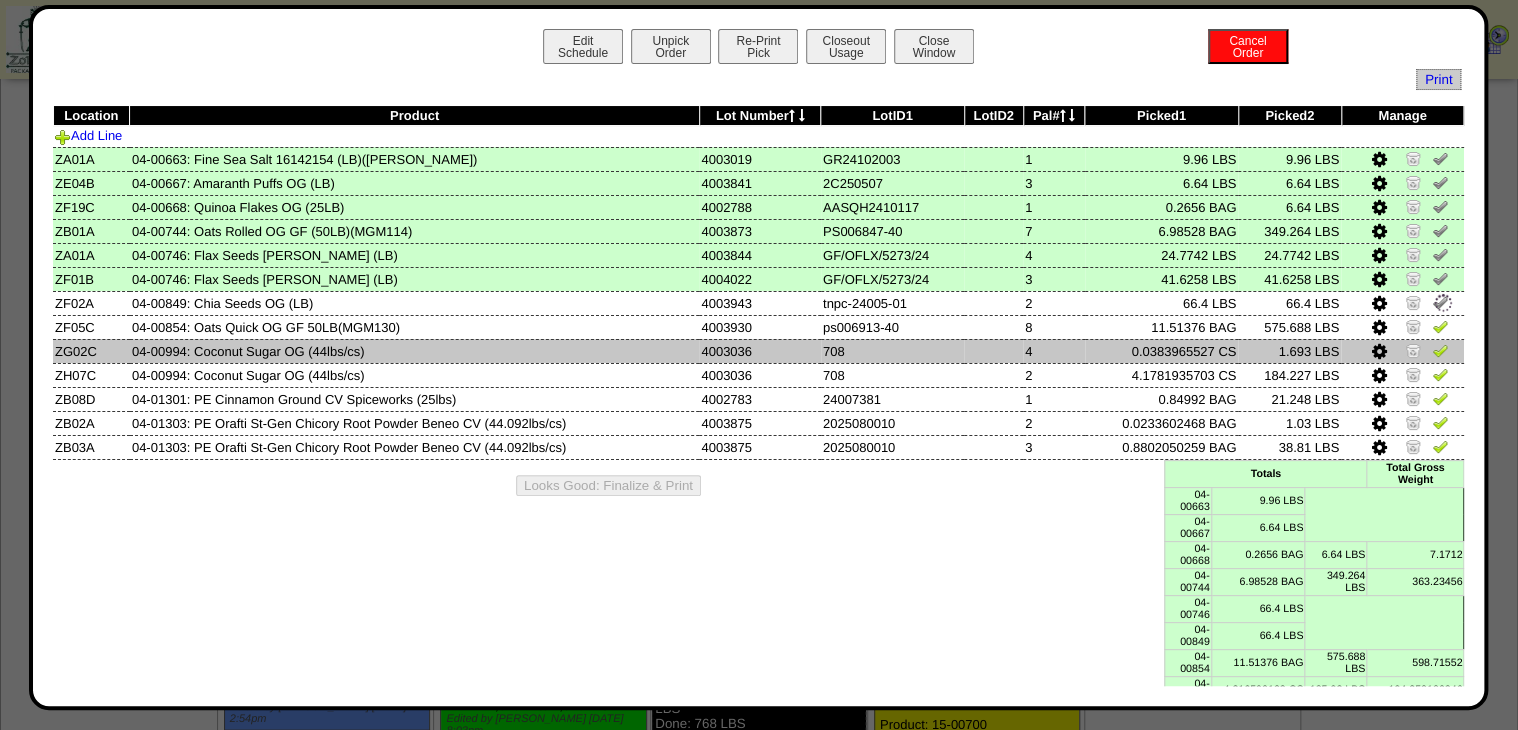 drag, startPoint x: 1425, startPoint y: 332, endPoint x: 1428, endPoint y: 352, distance: 20.22375 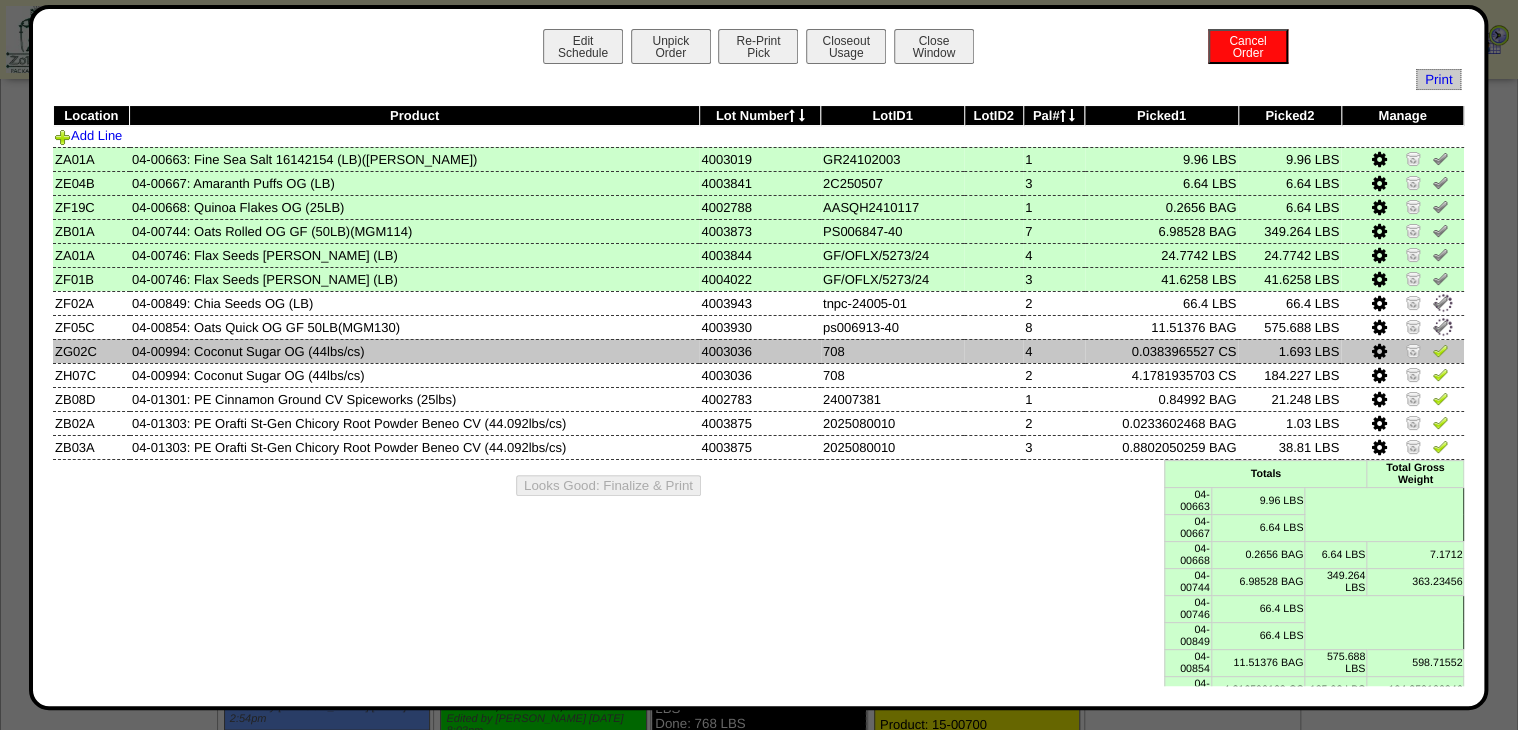 click at bounding box center (1440, 350) 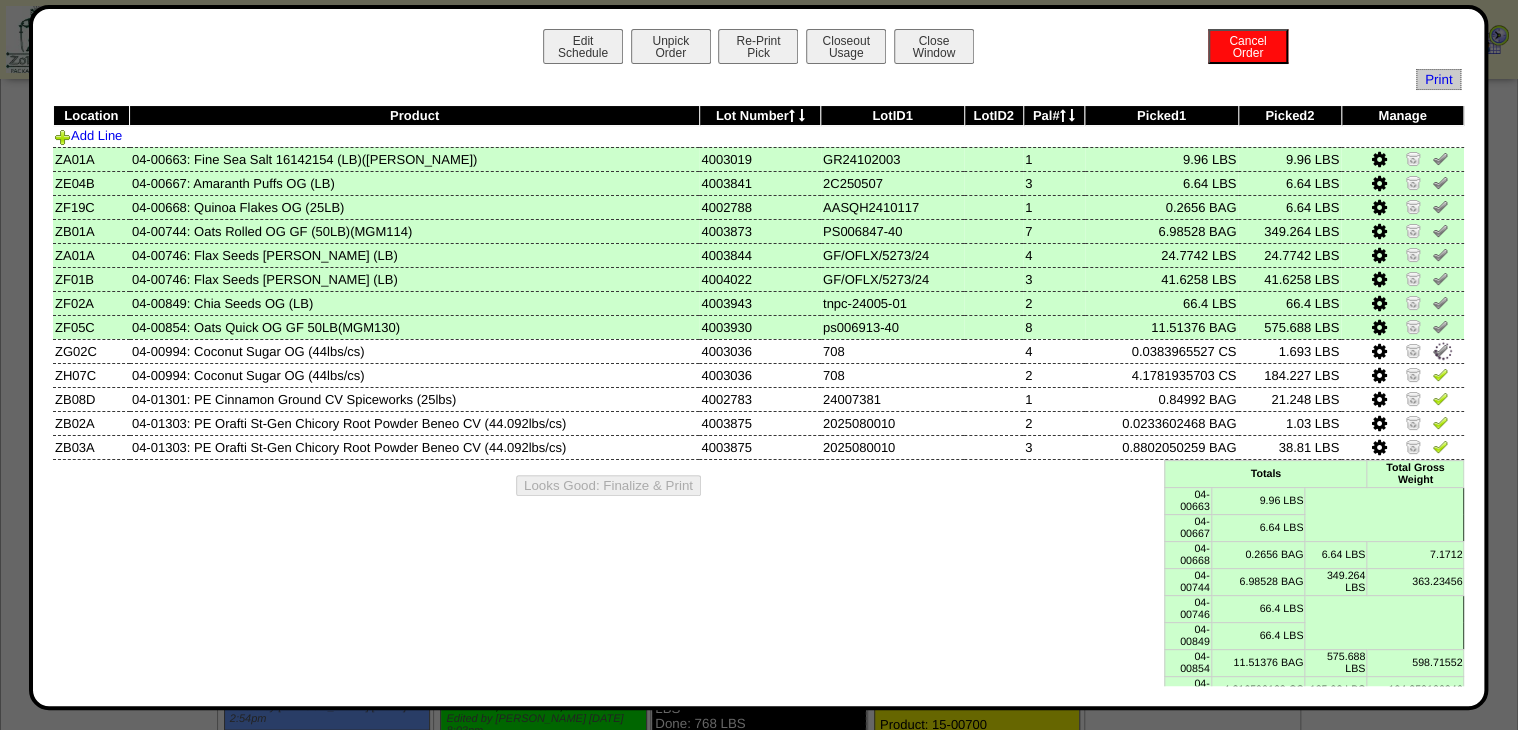 click at bounding box center (1379, 280) 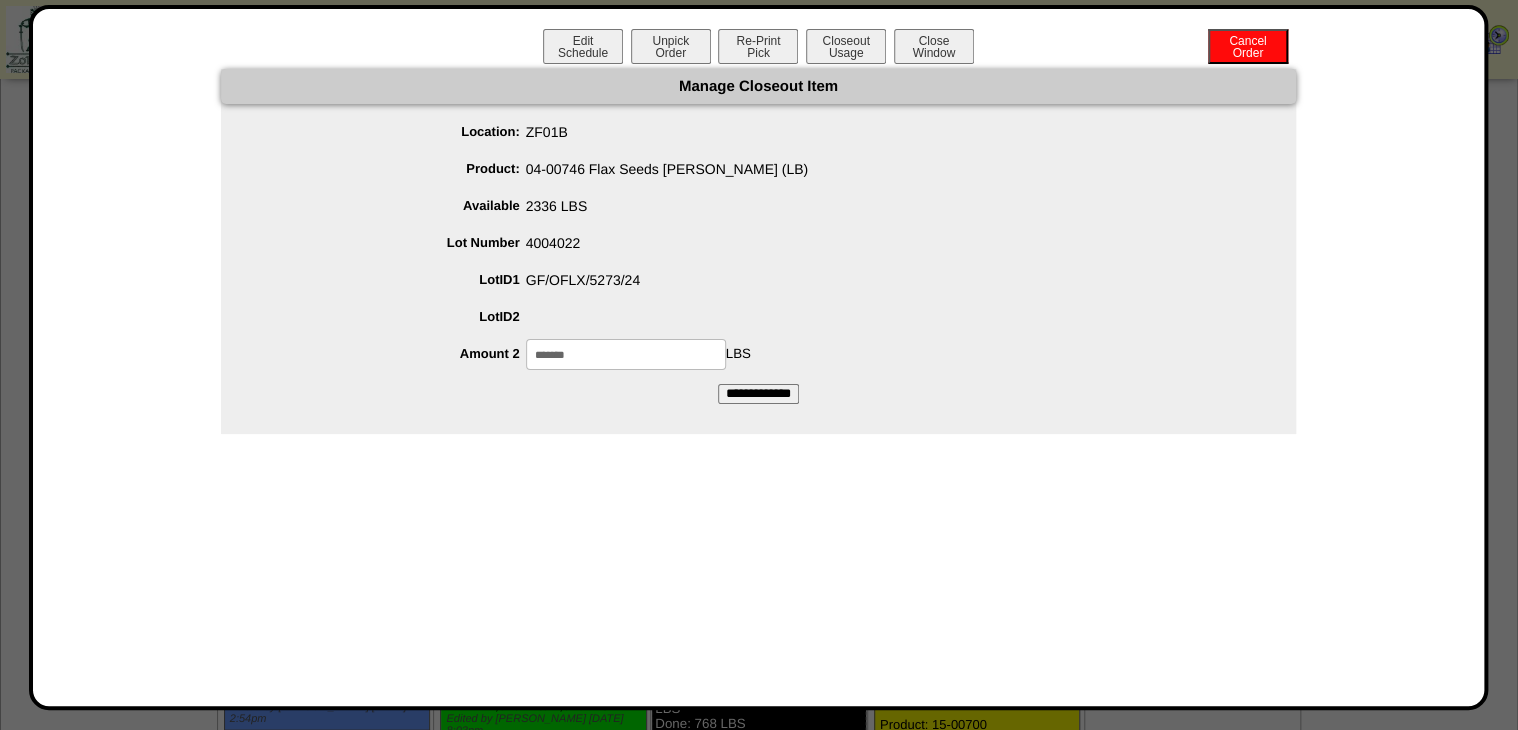 drag, startPoint x: 608, startPoint y: 361, endPoint x: 249, endPoint y: 400, distance: 361.11218 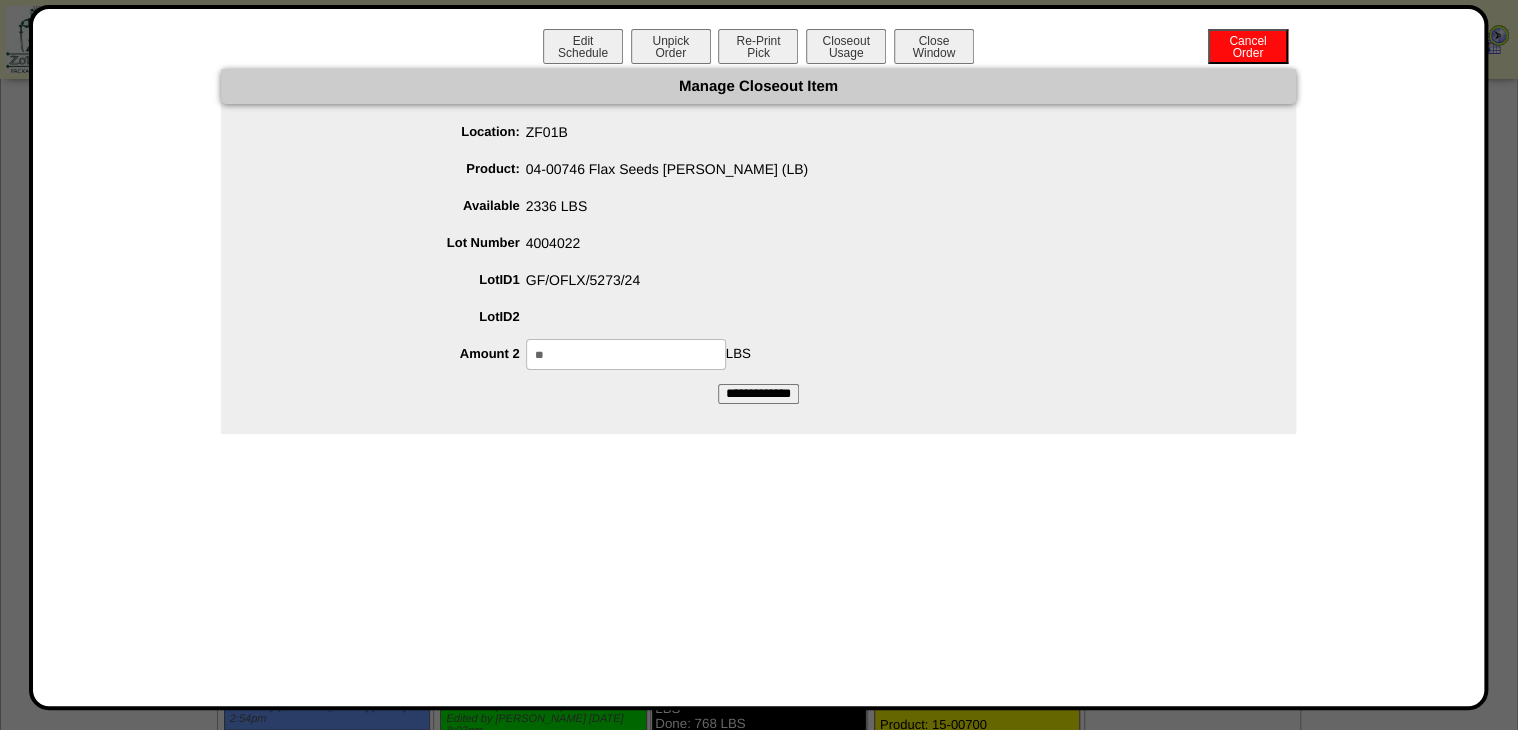 type on "**" 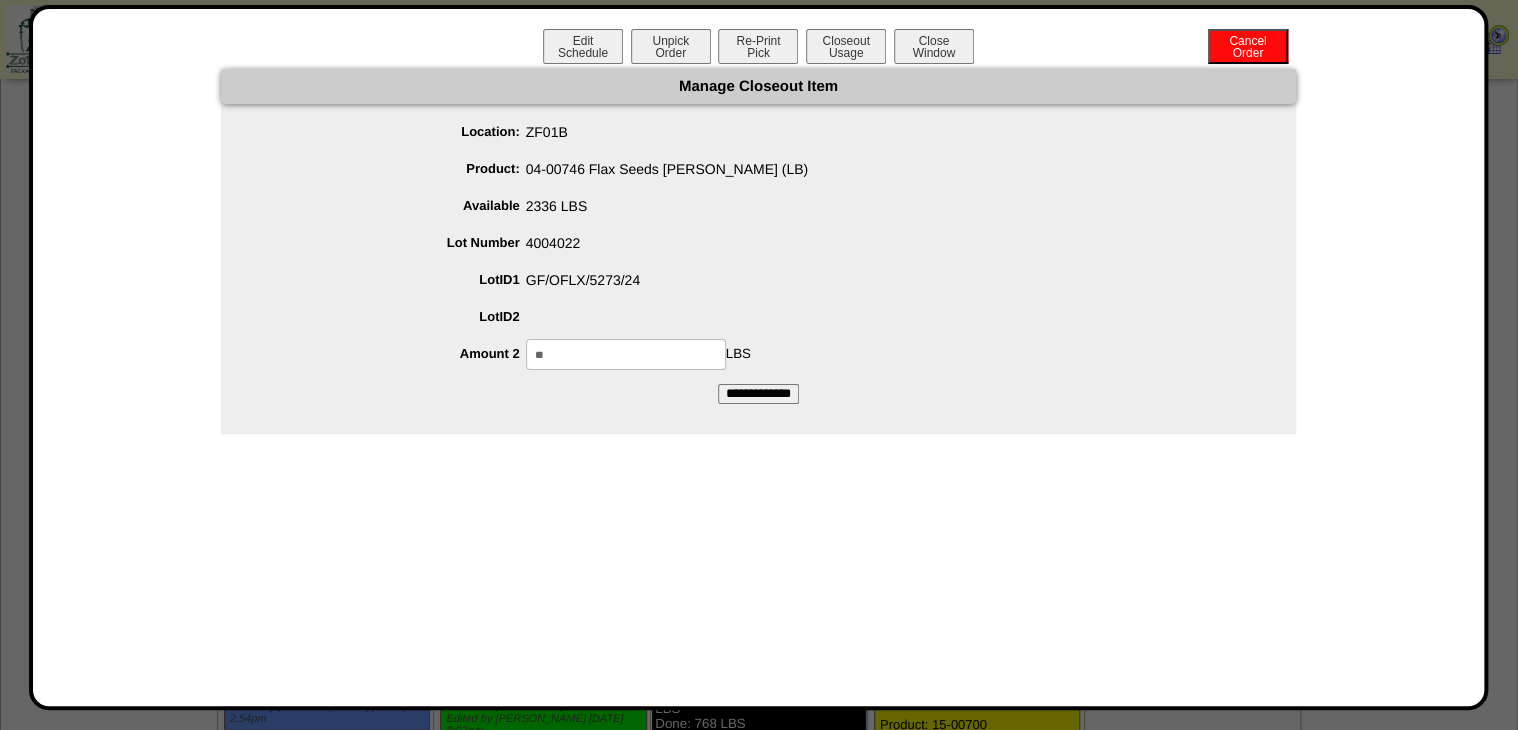 click on "**********" at bounding box center [758, 394] 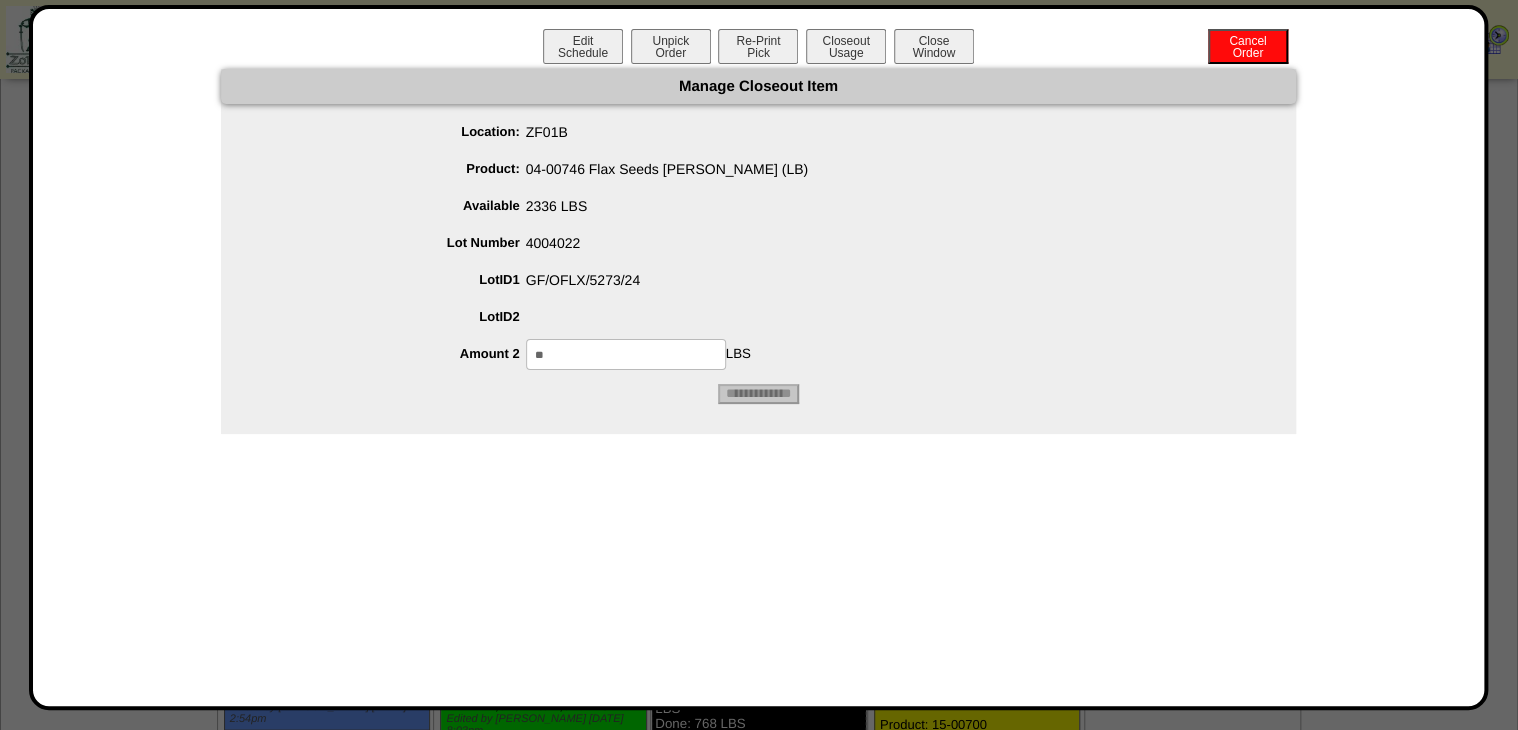 click on "Location:
ZF01B
Product:
04-00746 Flax Seeds Brown OG (LB)
Available
2336 LBS
Lot Number
4004022
LotID1
GF/OFLX/5273/24
LotID2" at bounding box center (758, 243) 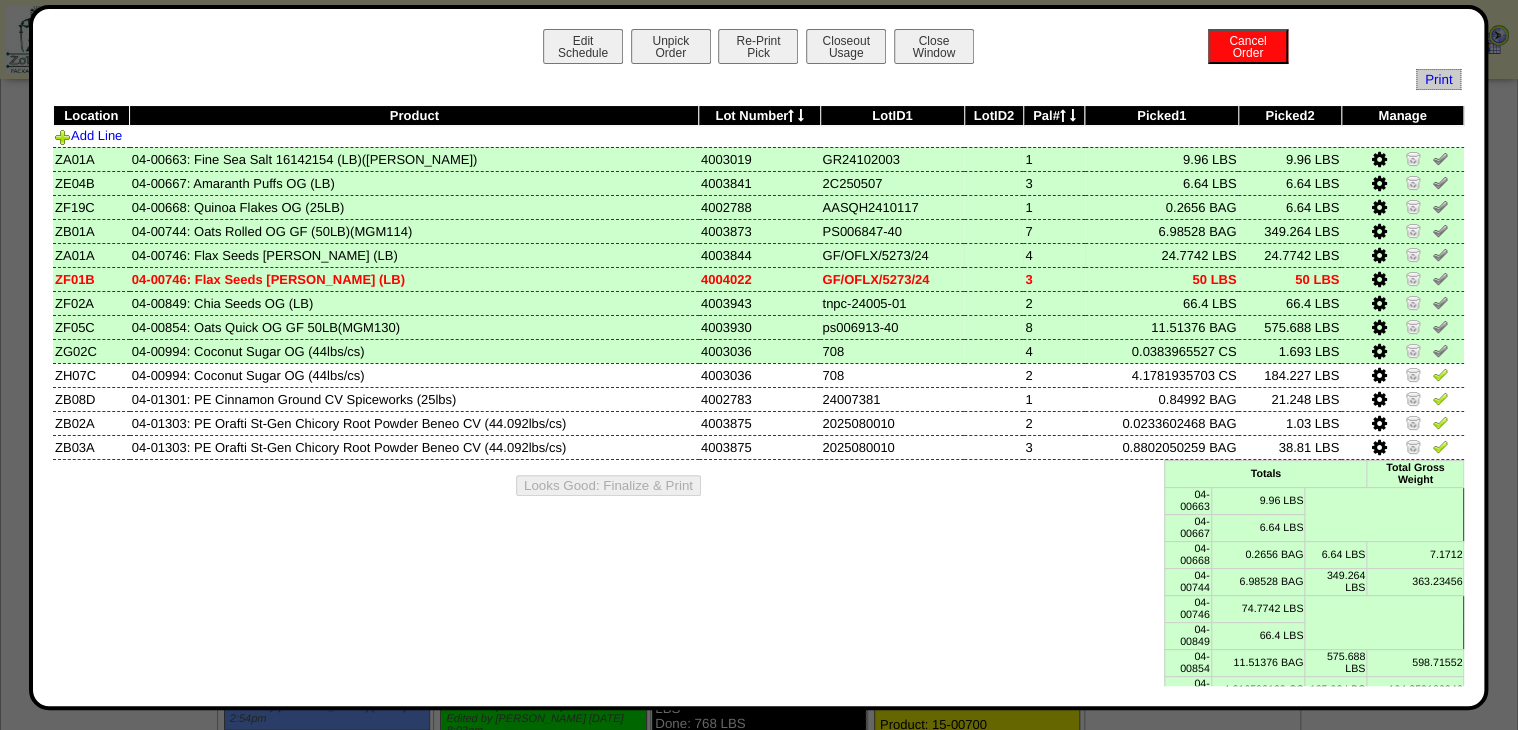 click at bounding box center [1379, 256] 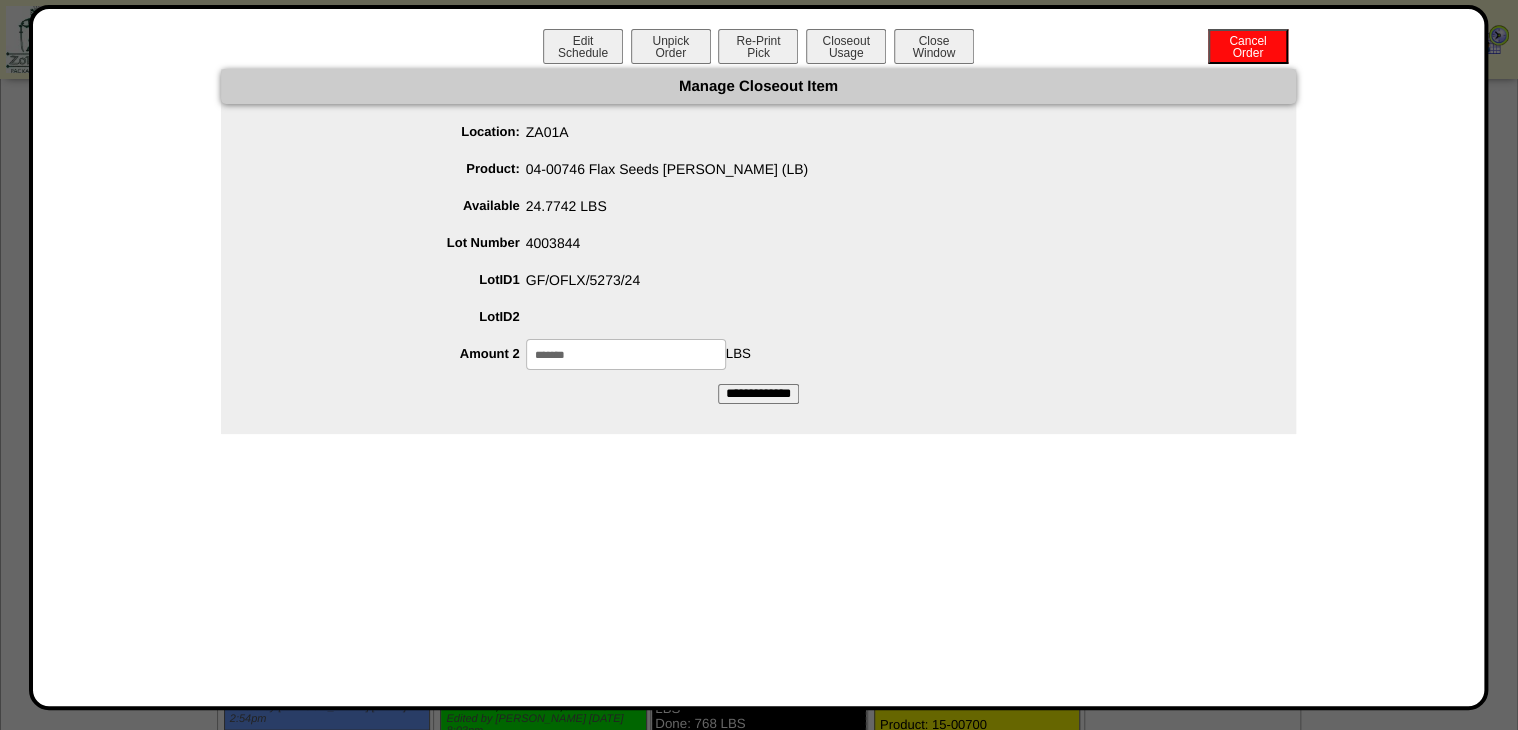 drag, startPoint x: 631, startPoint y: 352, endPoint x: 350, endPoint y: 440, distance: 294.45712 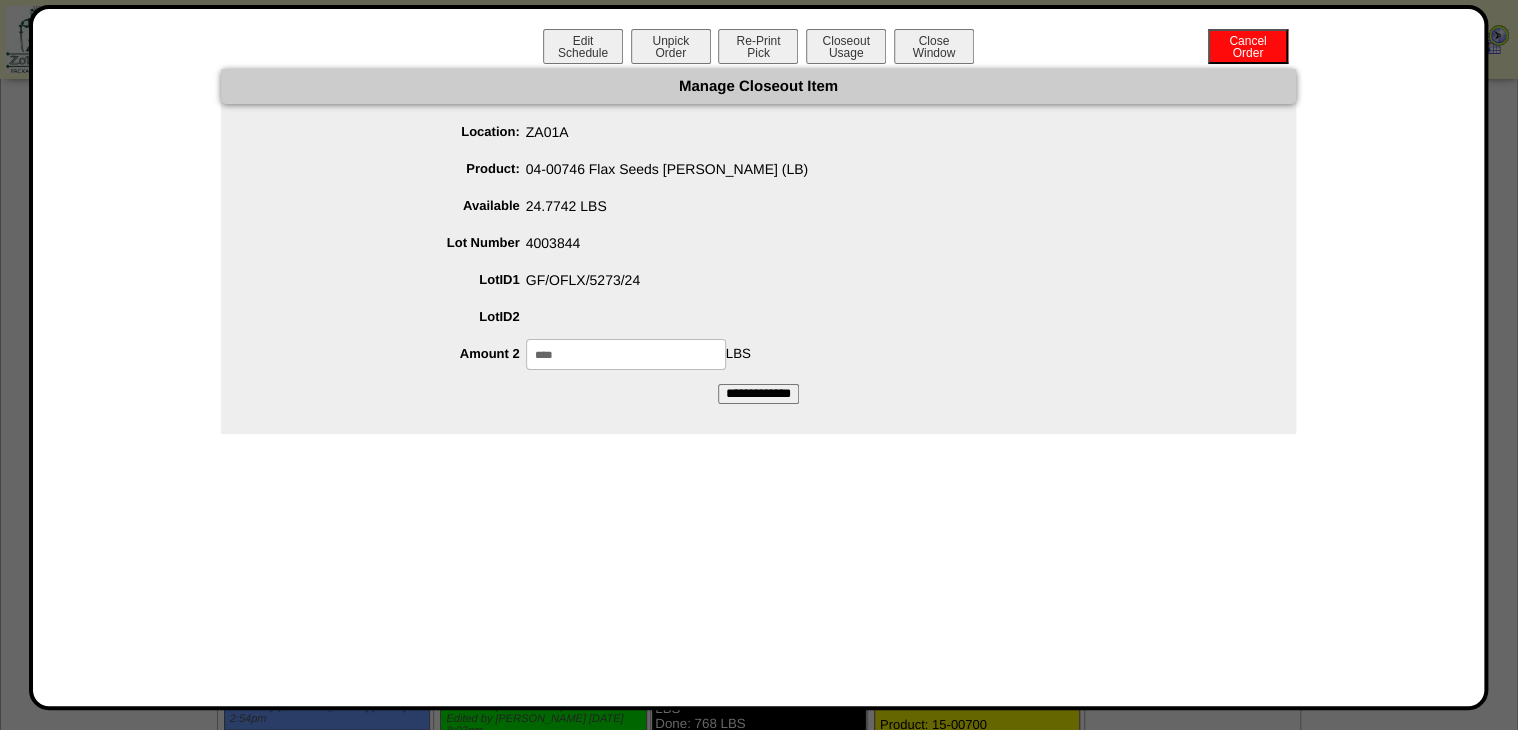 type on "****" 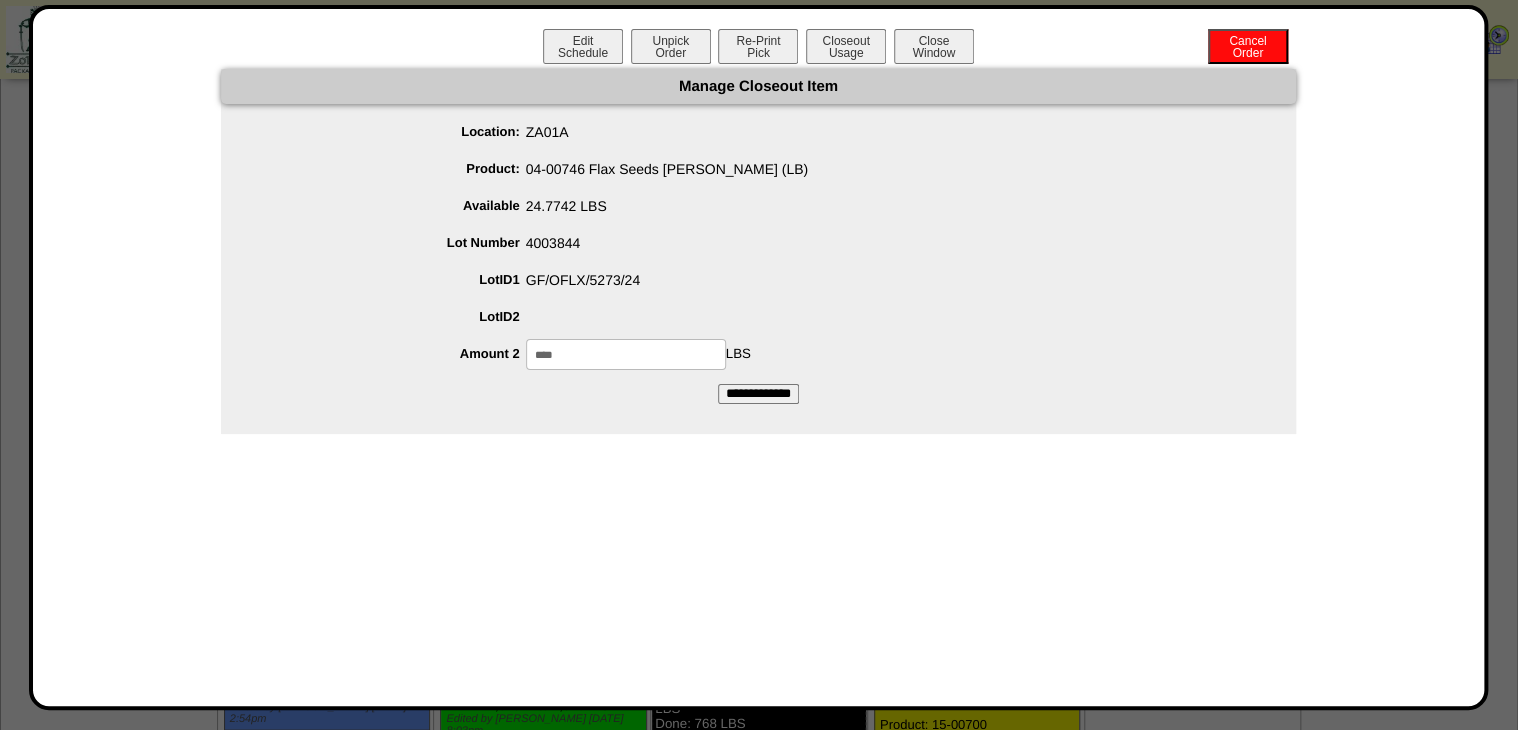 click on "**********" at bounding box center [758, 394] 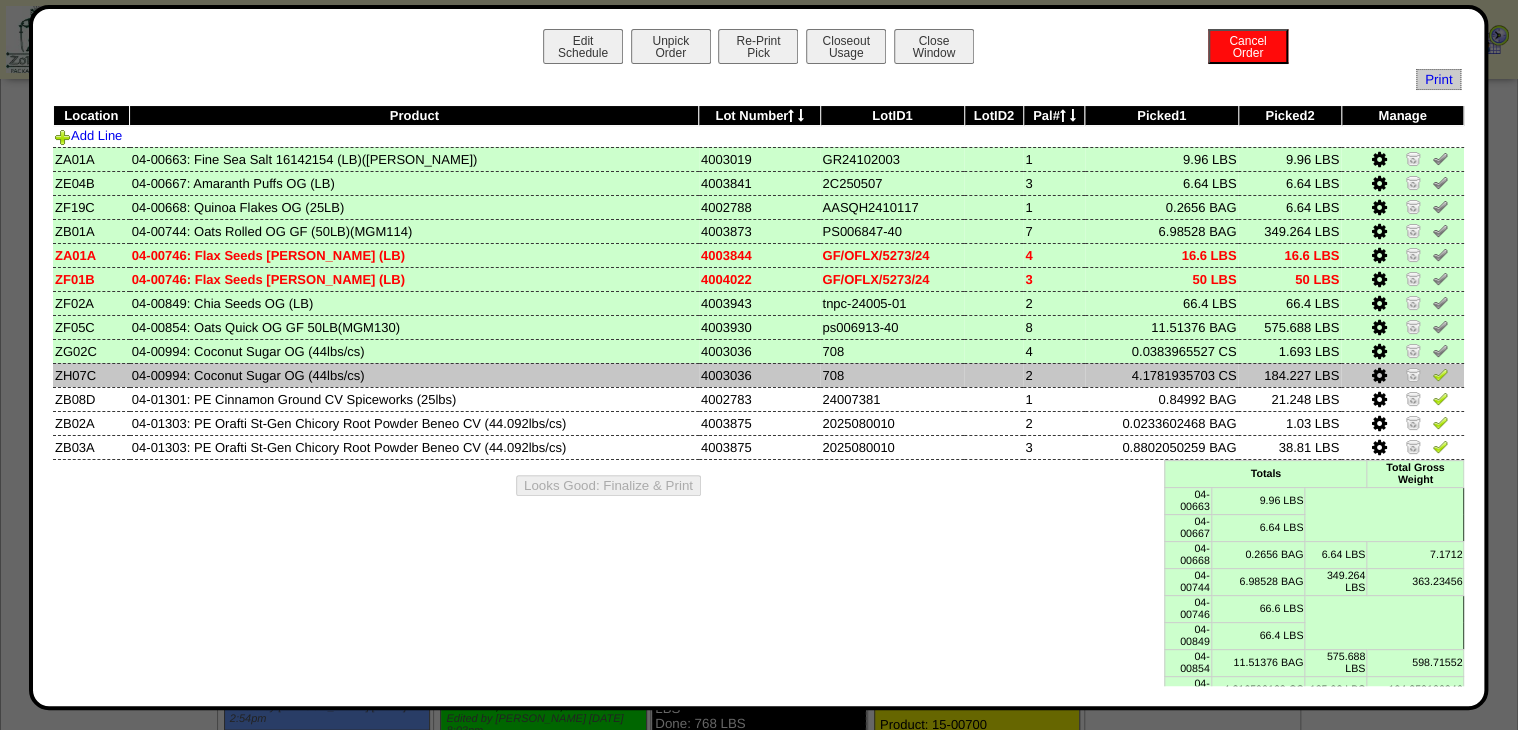 click at bounding box center [1440, 374] 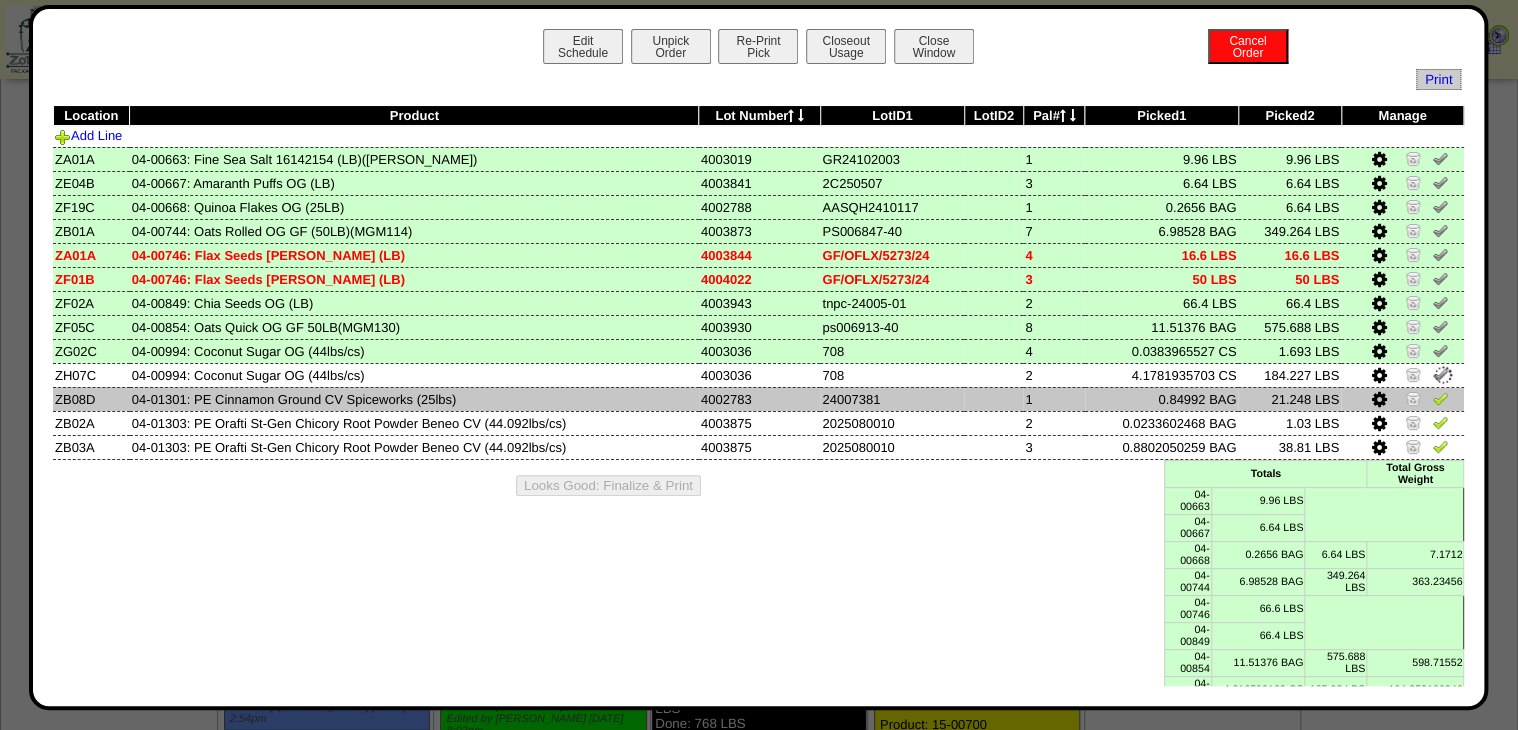 click at bounding box center (1440, 398) 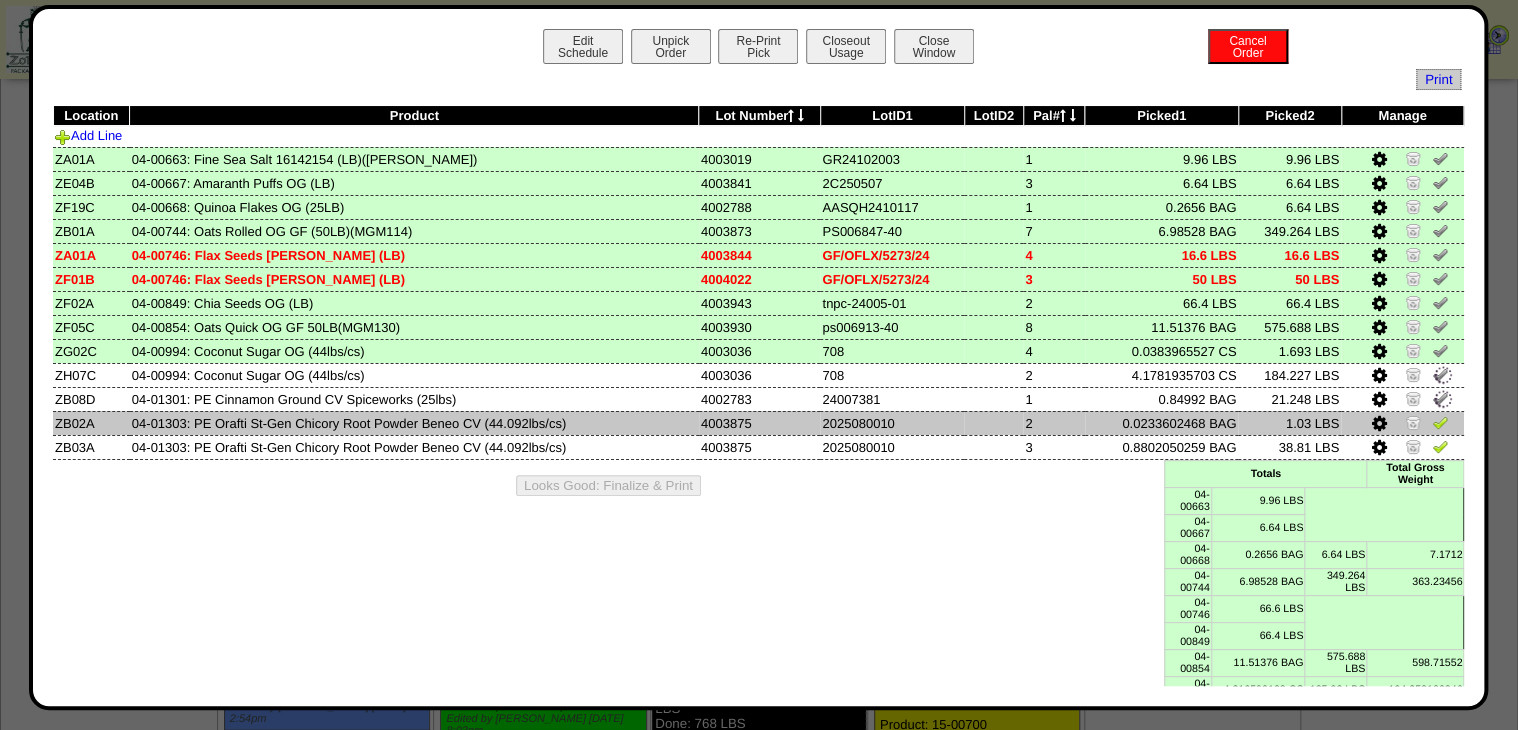 click at bounding box center (1440, 422) 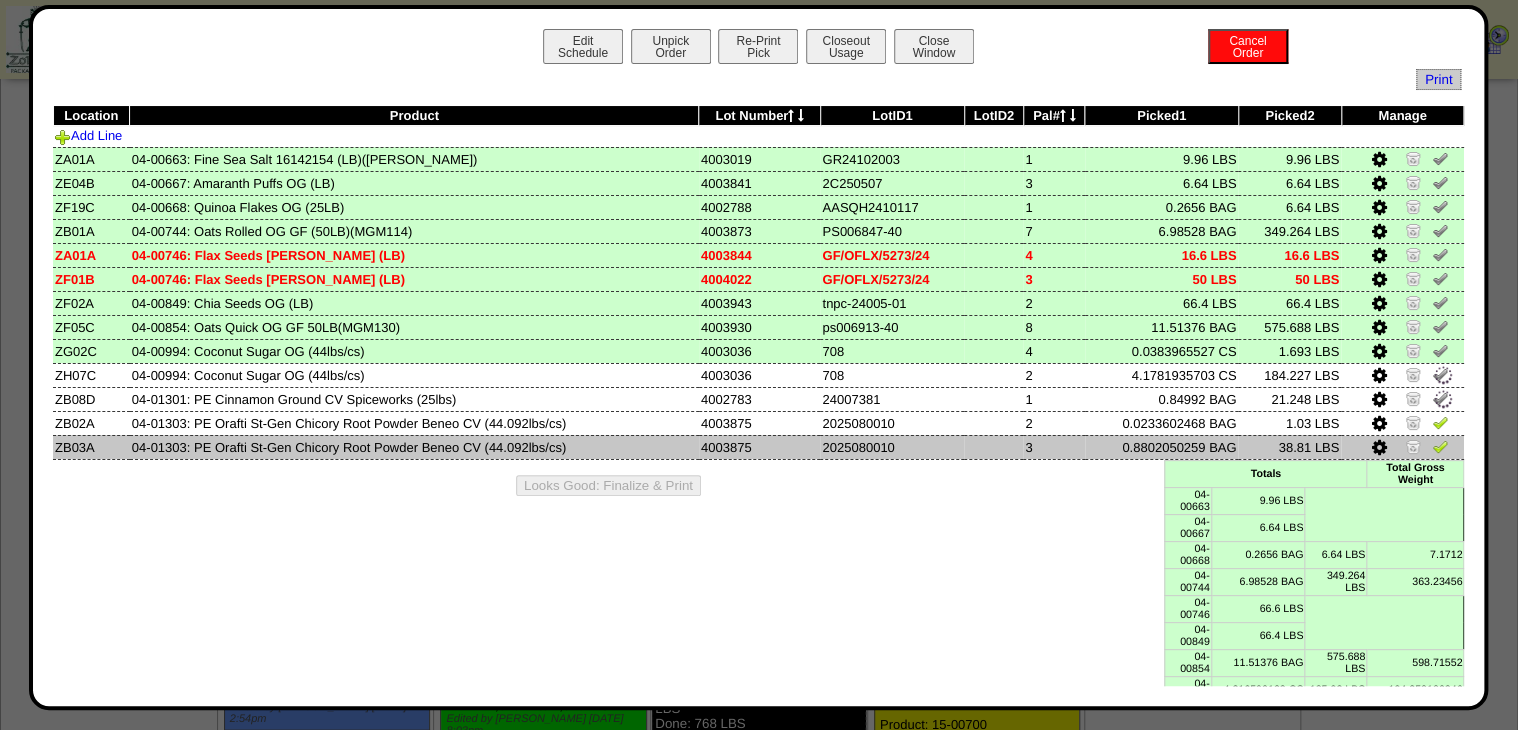 click at bounding box center (1440, 446) 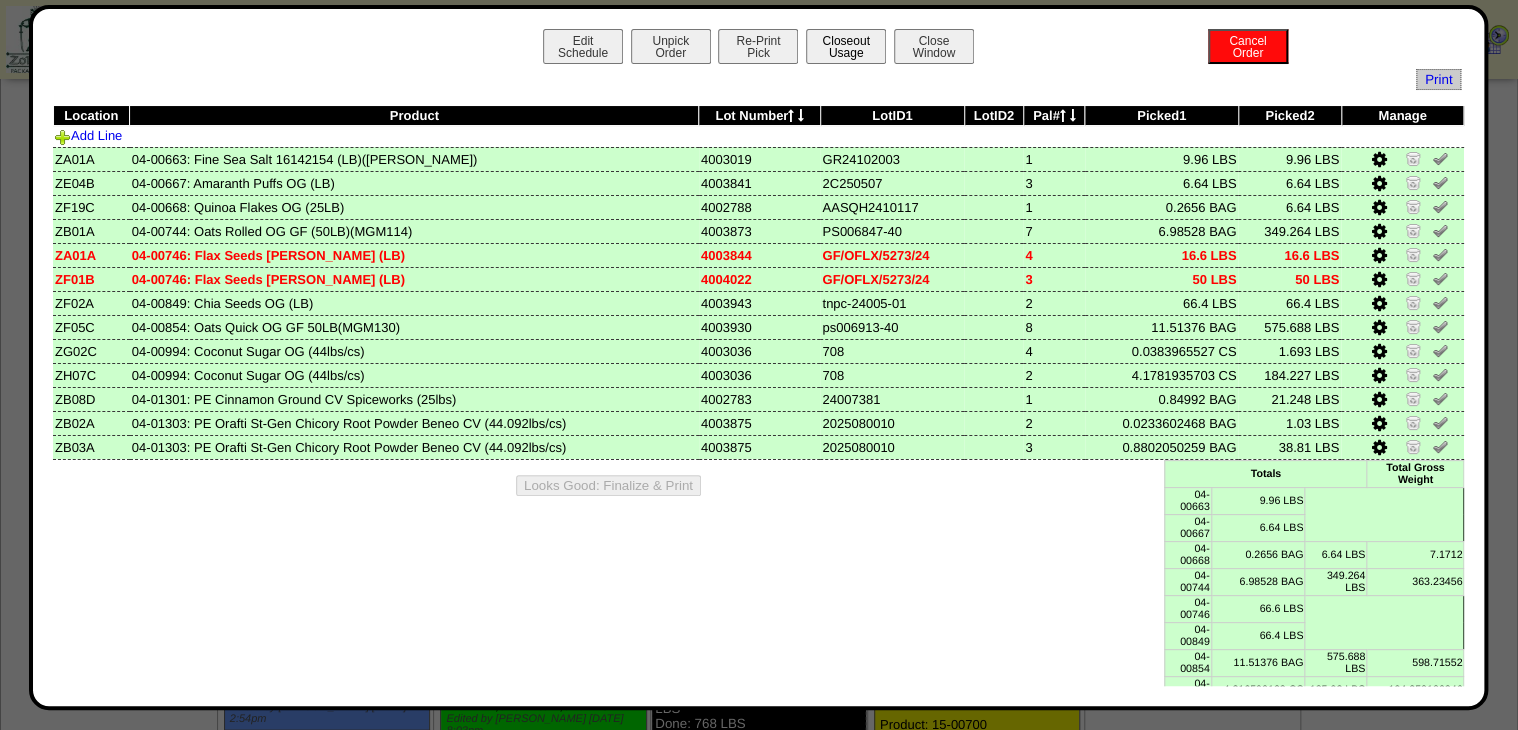 click on "Closeout Usage" at bounding box center (846, 46) 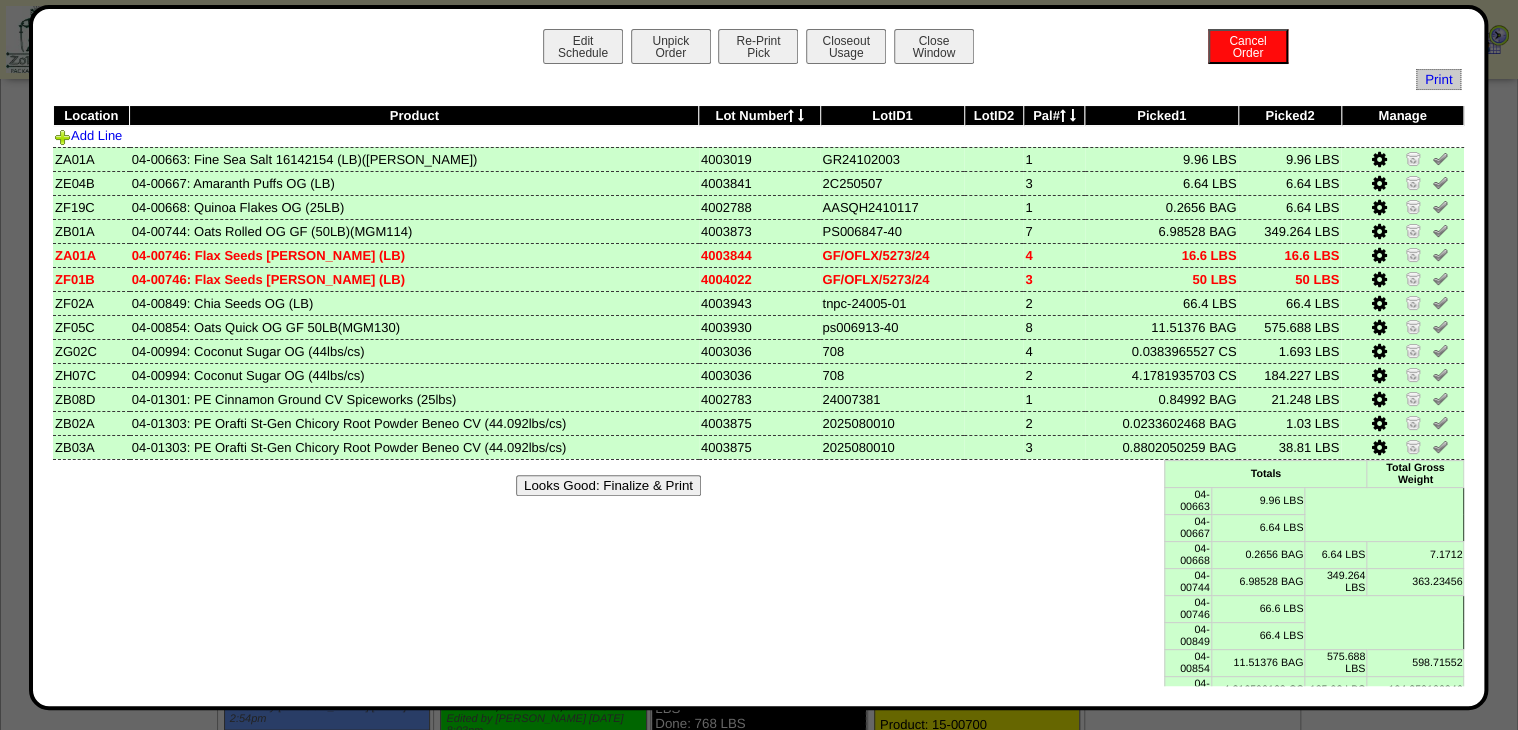 click on "Looks Good: Finalize & Print" at bounding box center (608, 485) 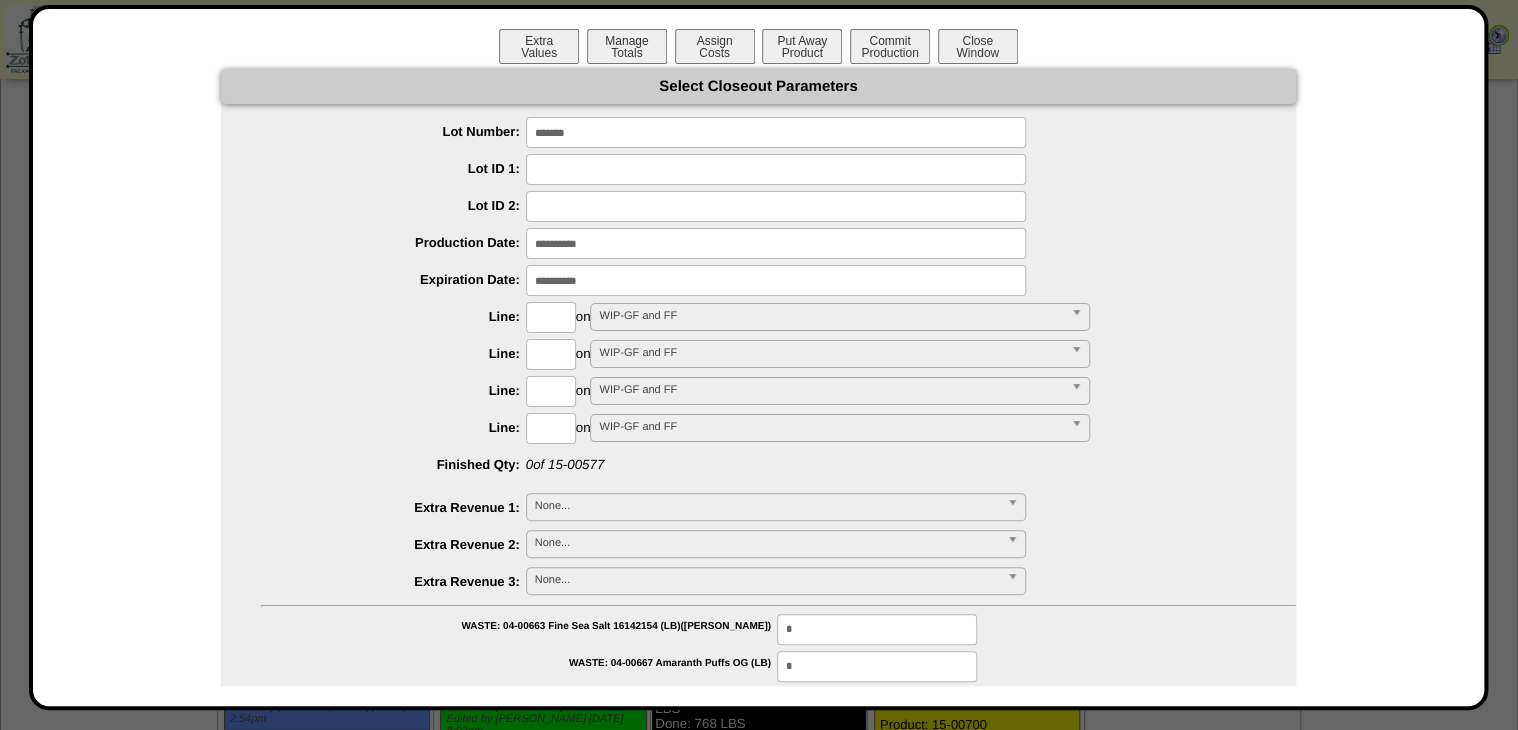 type on "*******" 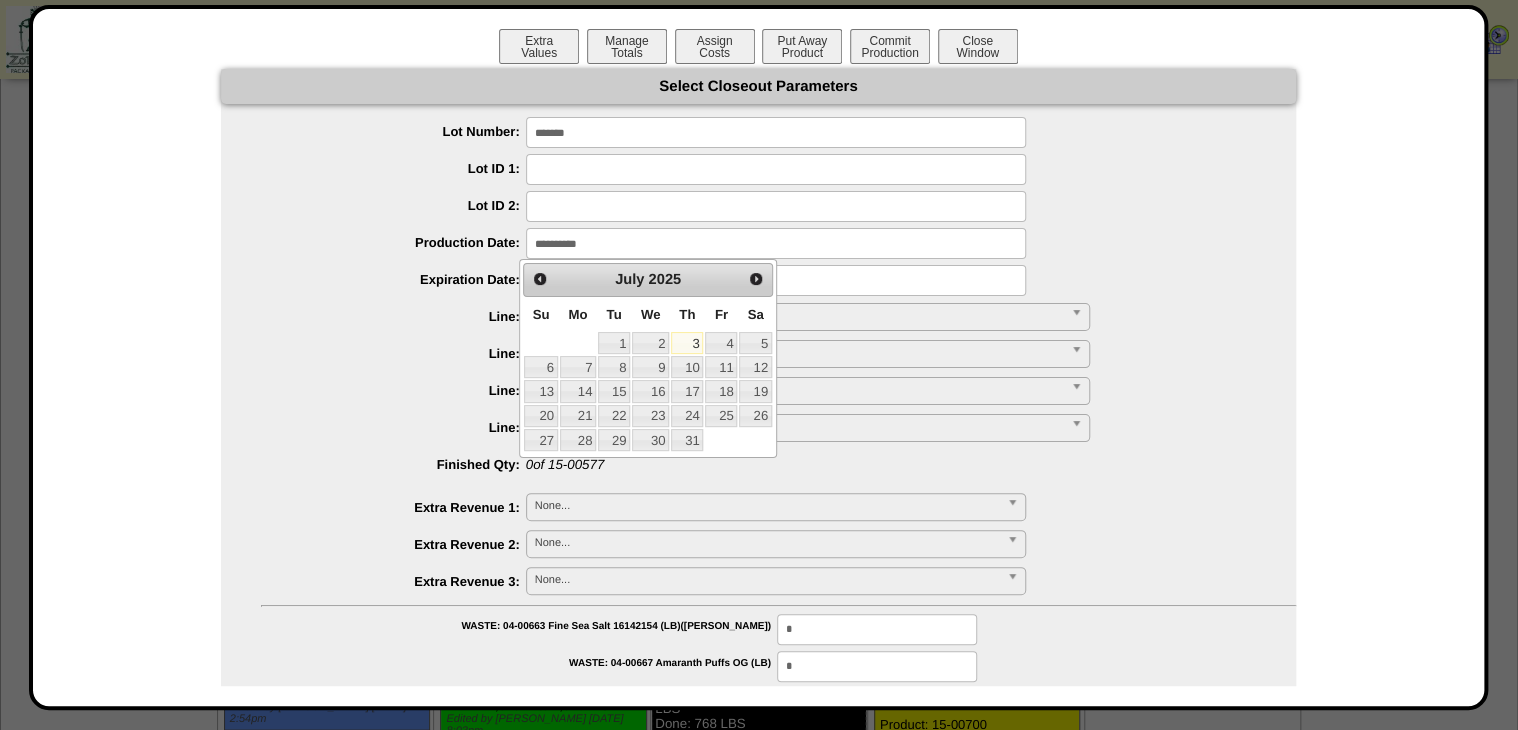 click on "We" at bounding box center [650, 313] 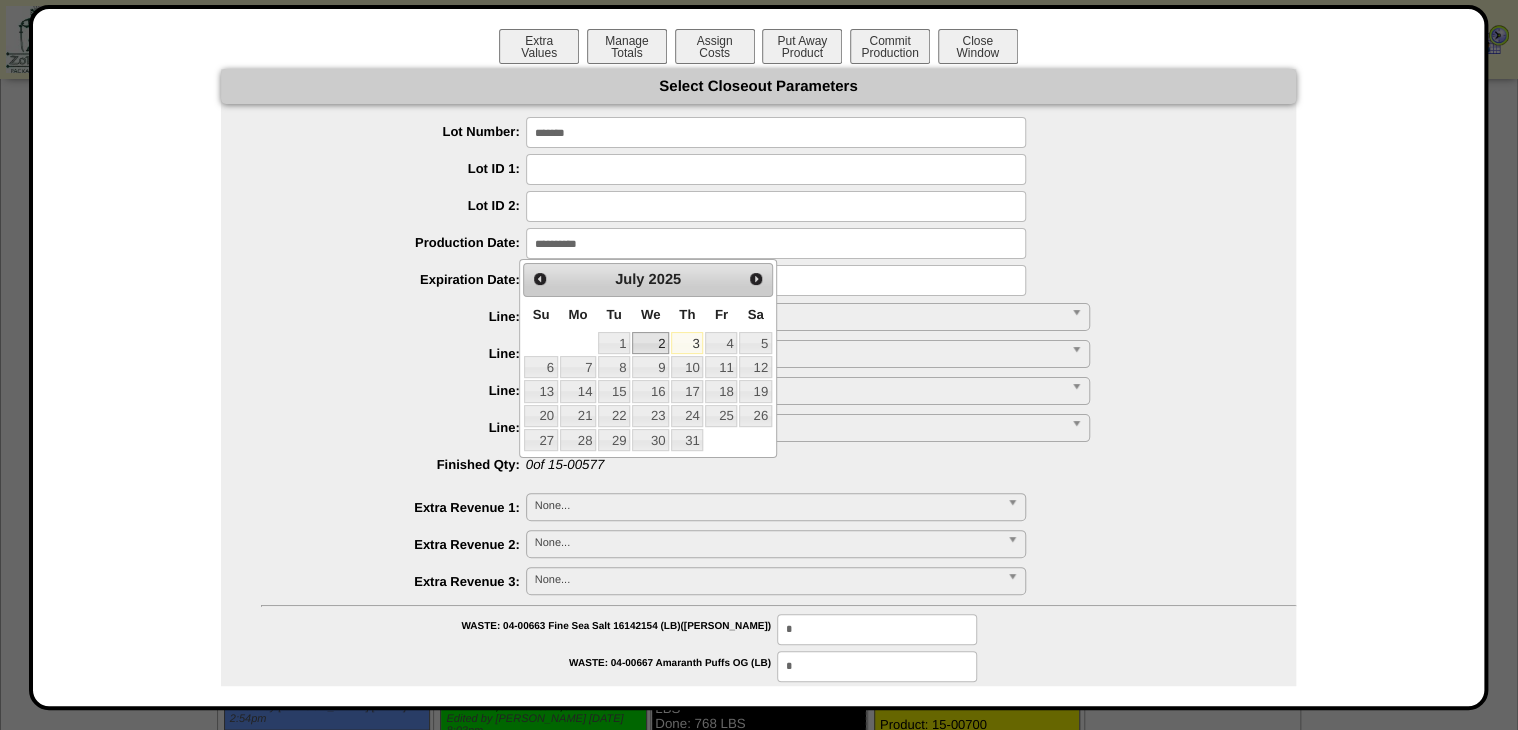 click on "2" at bounding box center [650, 343] 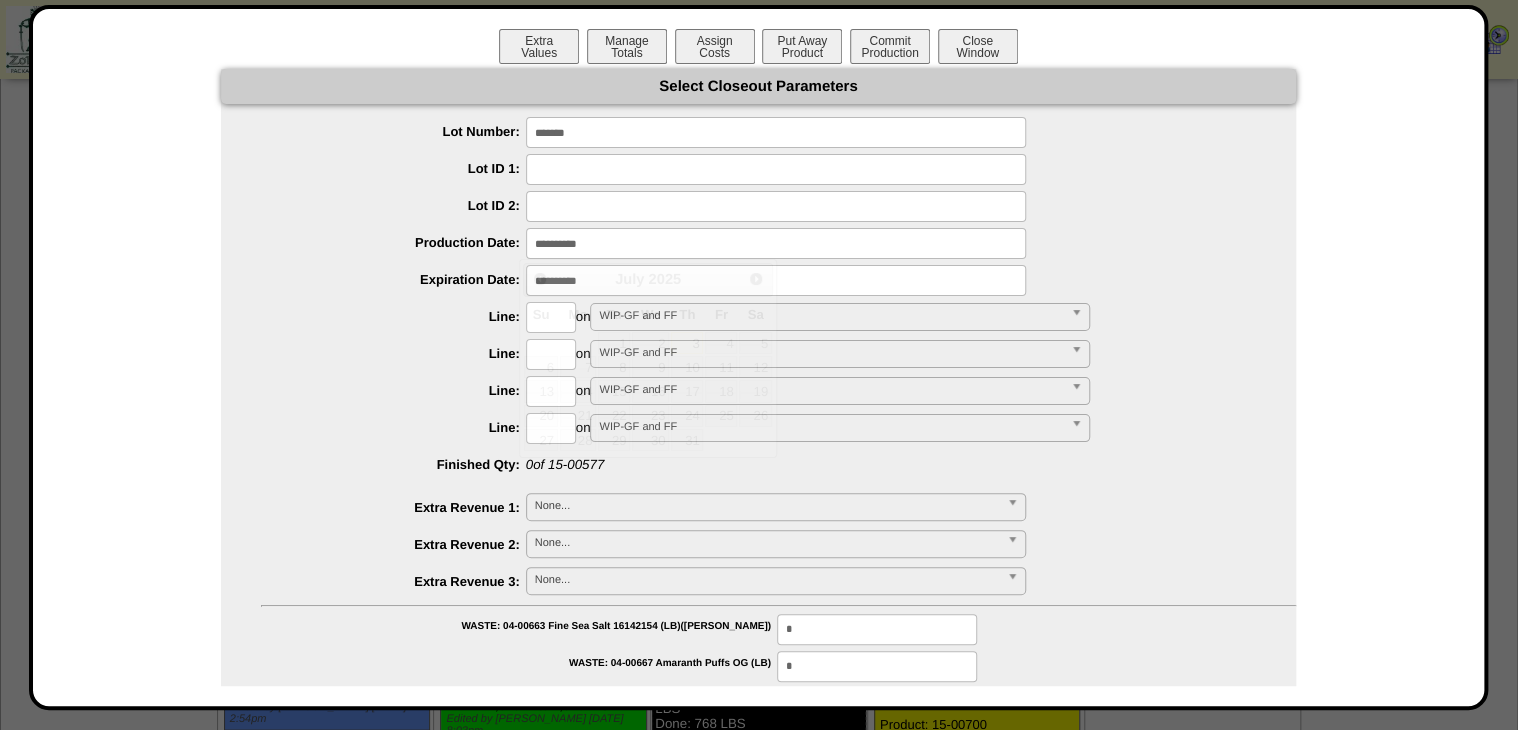 click on "**********" at bounding box center (758, 551) 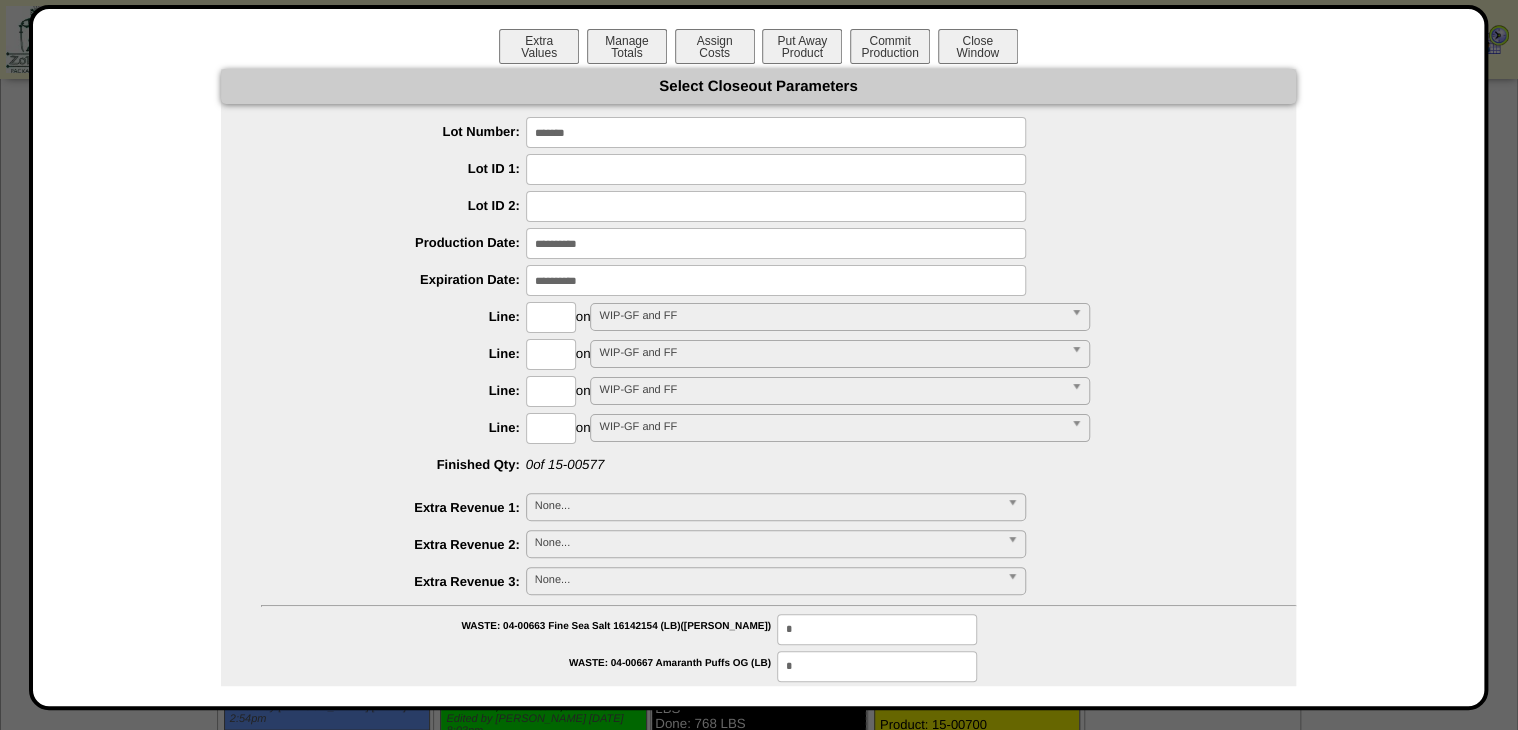 drag, startPoint x: 592, startPoint y: 292, endPoint x: 602, endPoint y: 298, distance: 11.661903 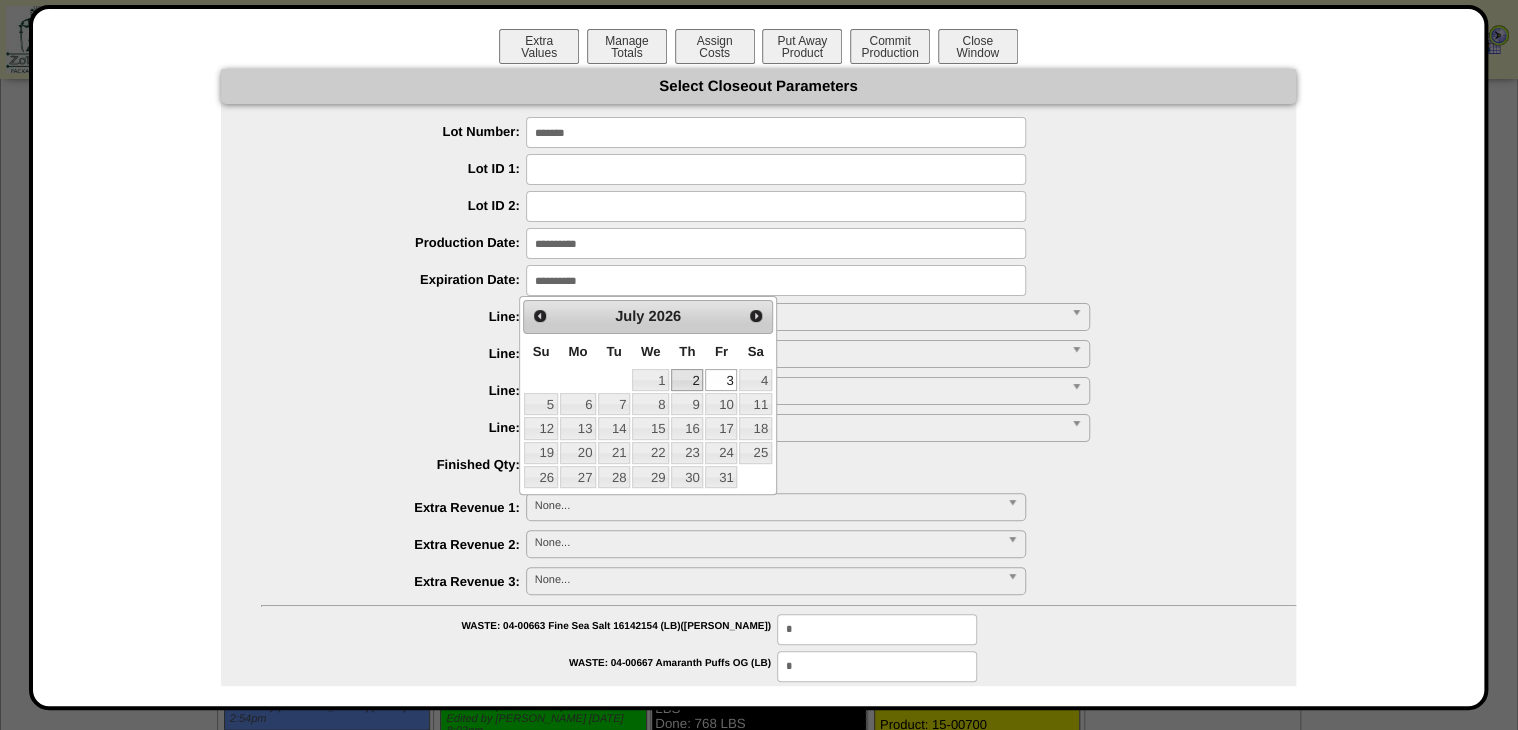click on "2" at bounding box center [687, 380] 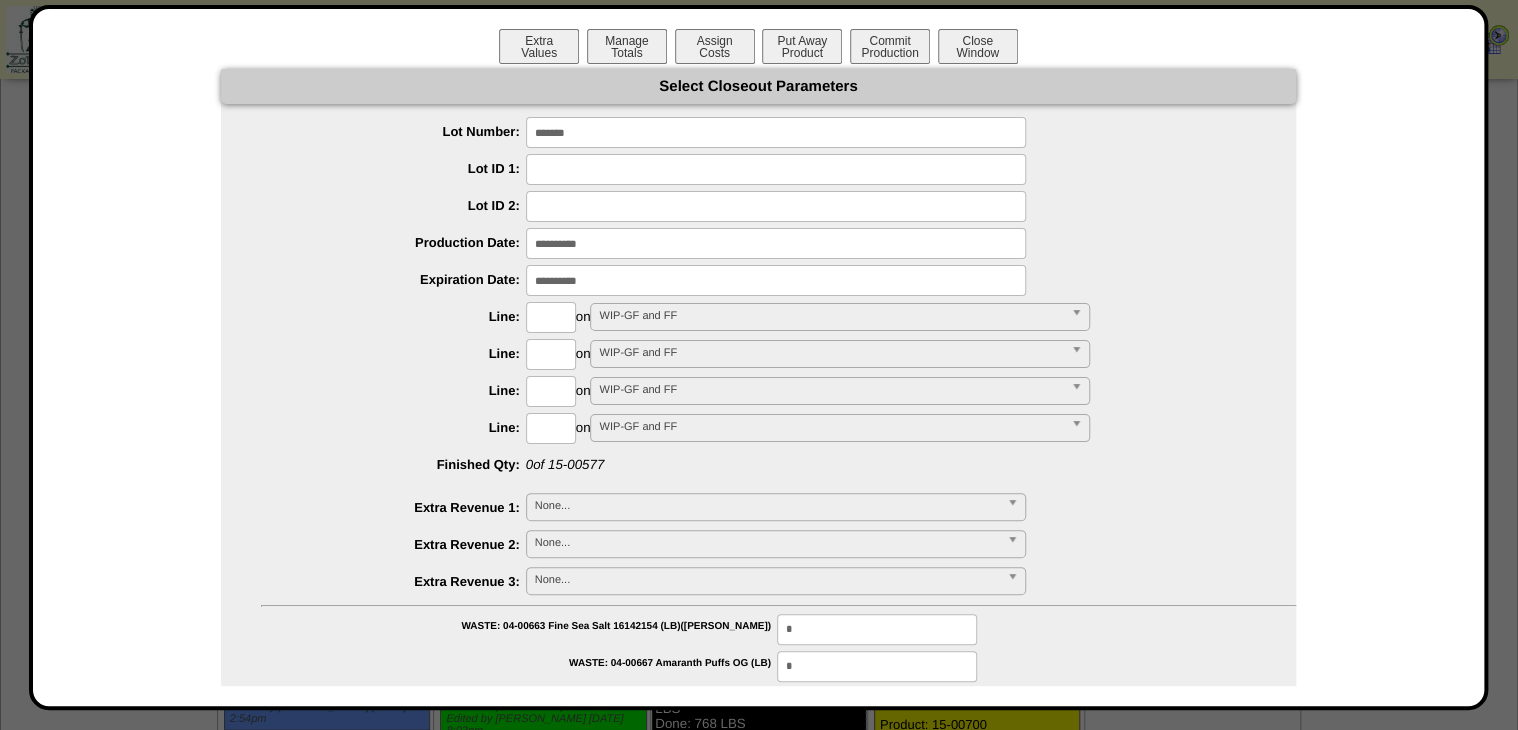 click at bounding box center (551, 317) 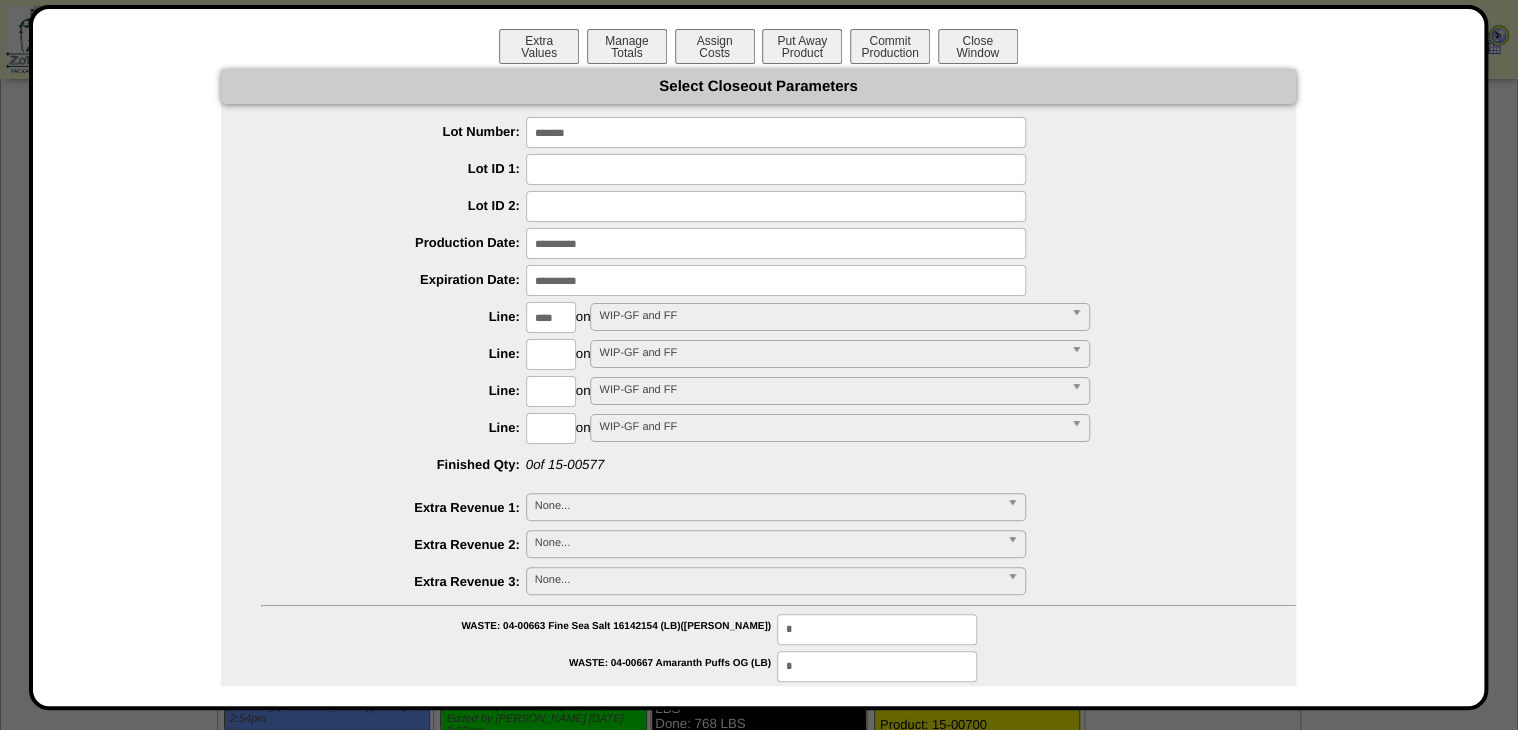 type on "****" 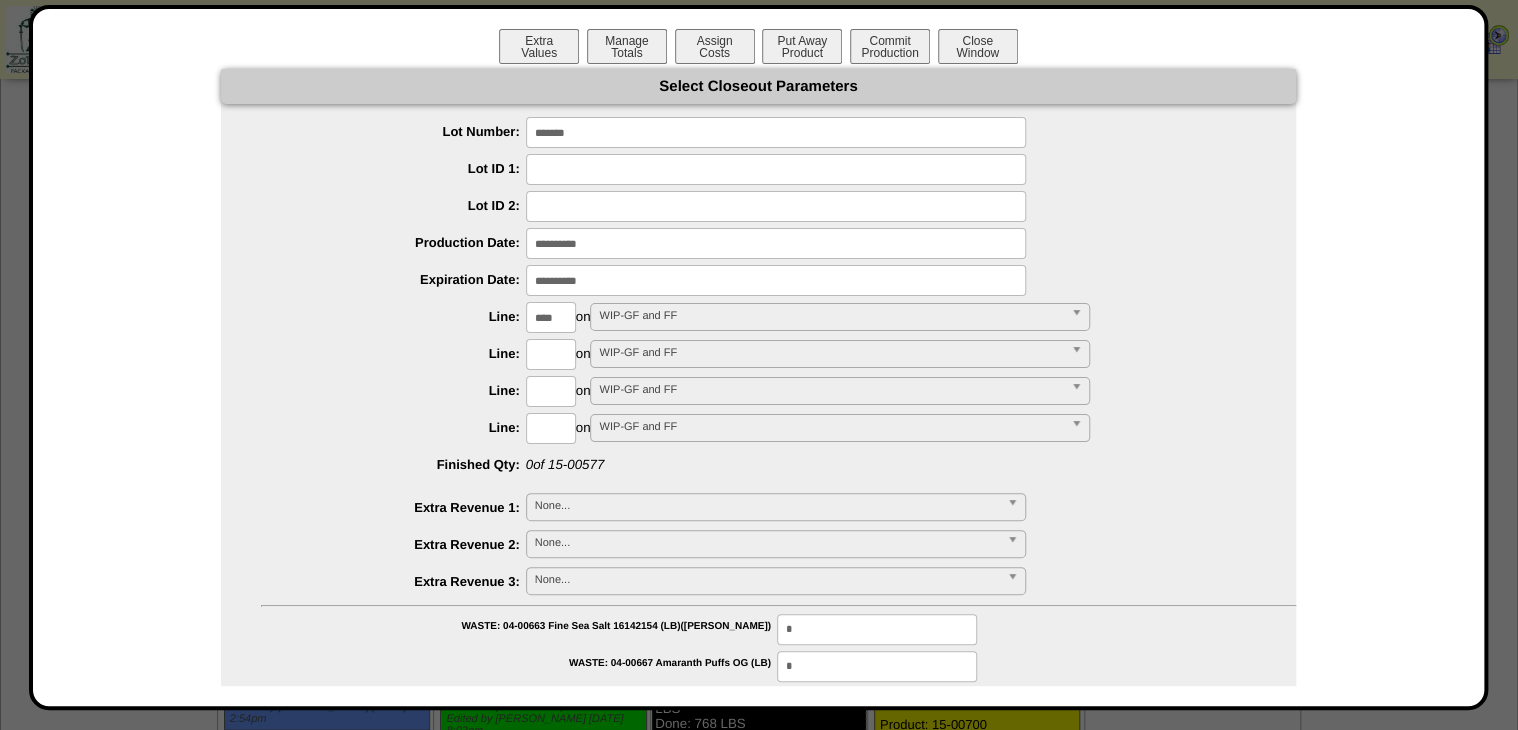 click on "**********" at bounding box center [758, 1010] 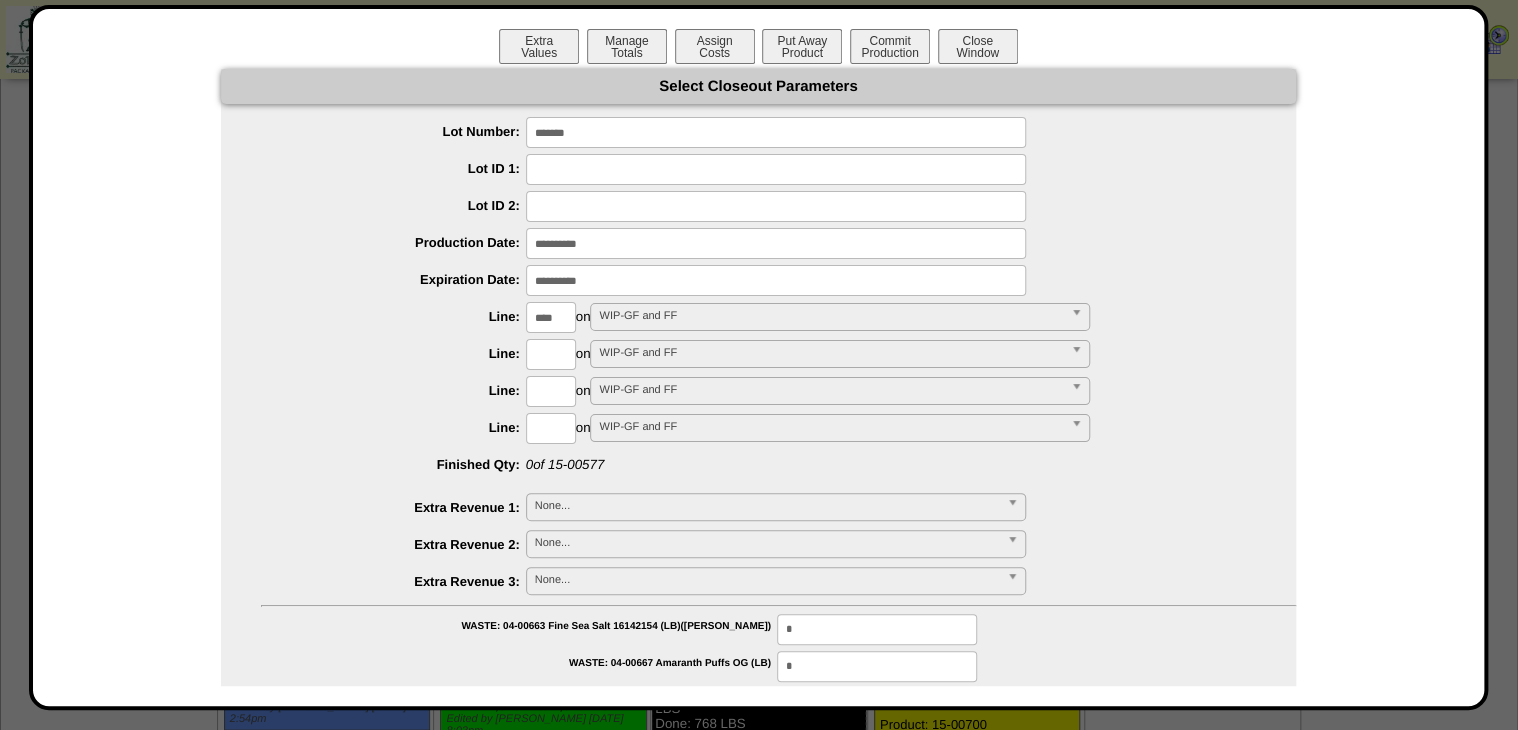 type on "*********" 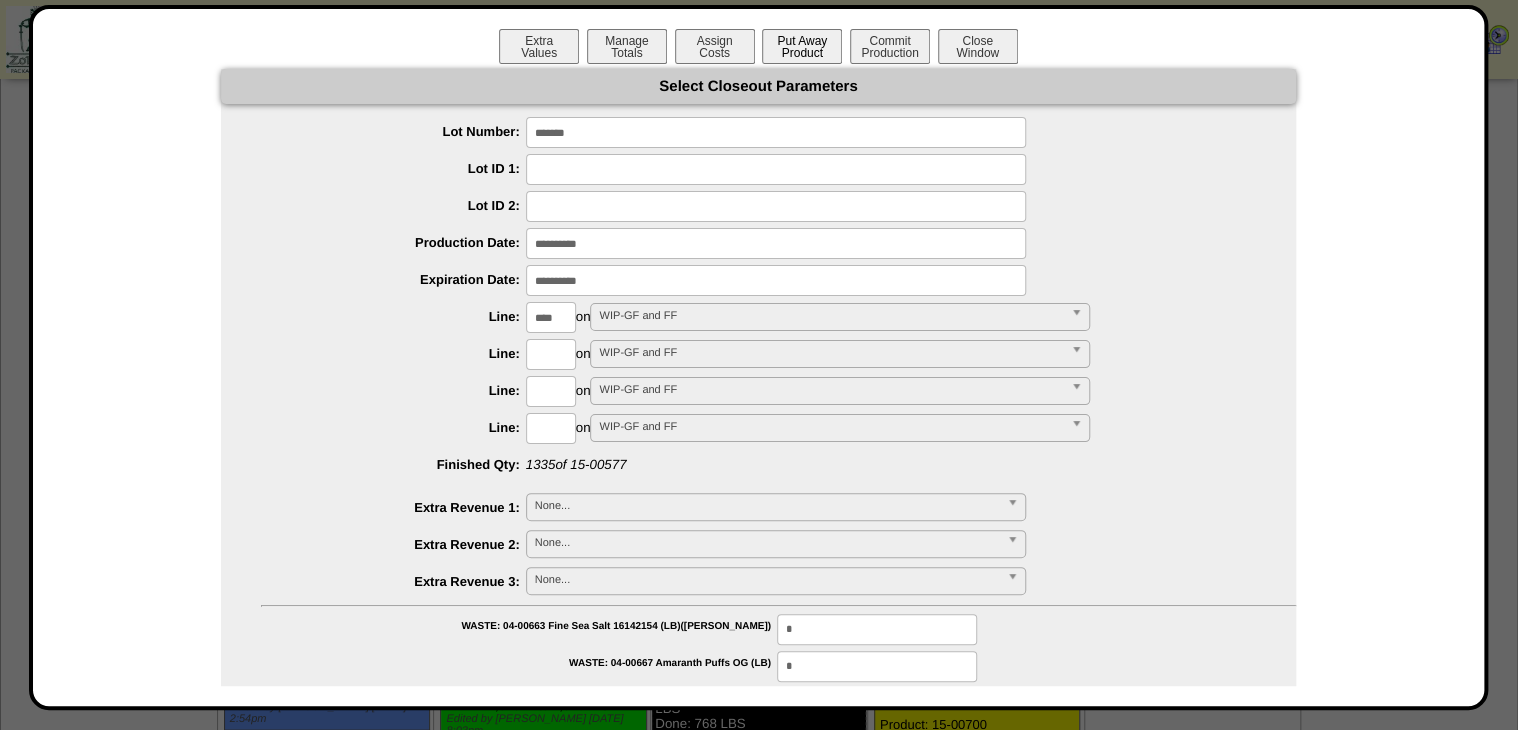 click on "Put Away Product" at bounding box center [802, 46] 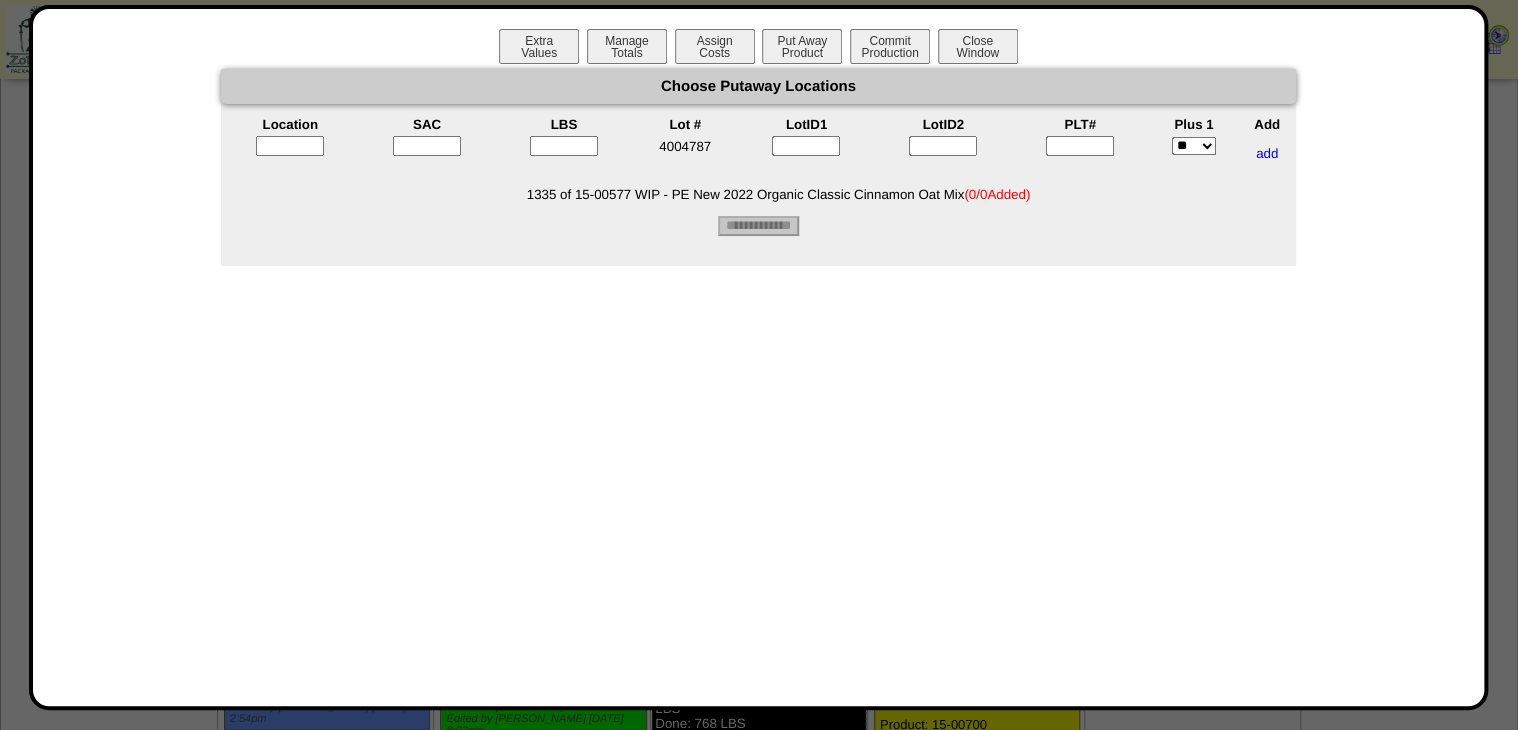 click at bounding box center (1080, 146) 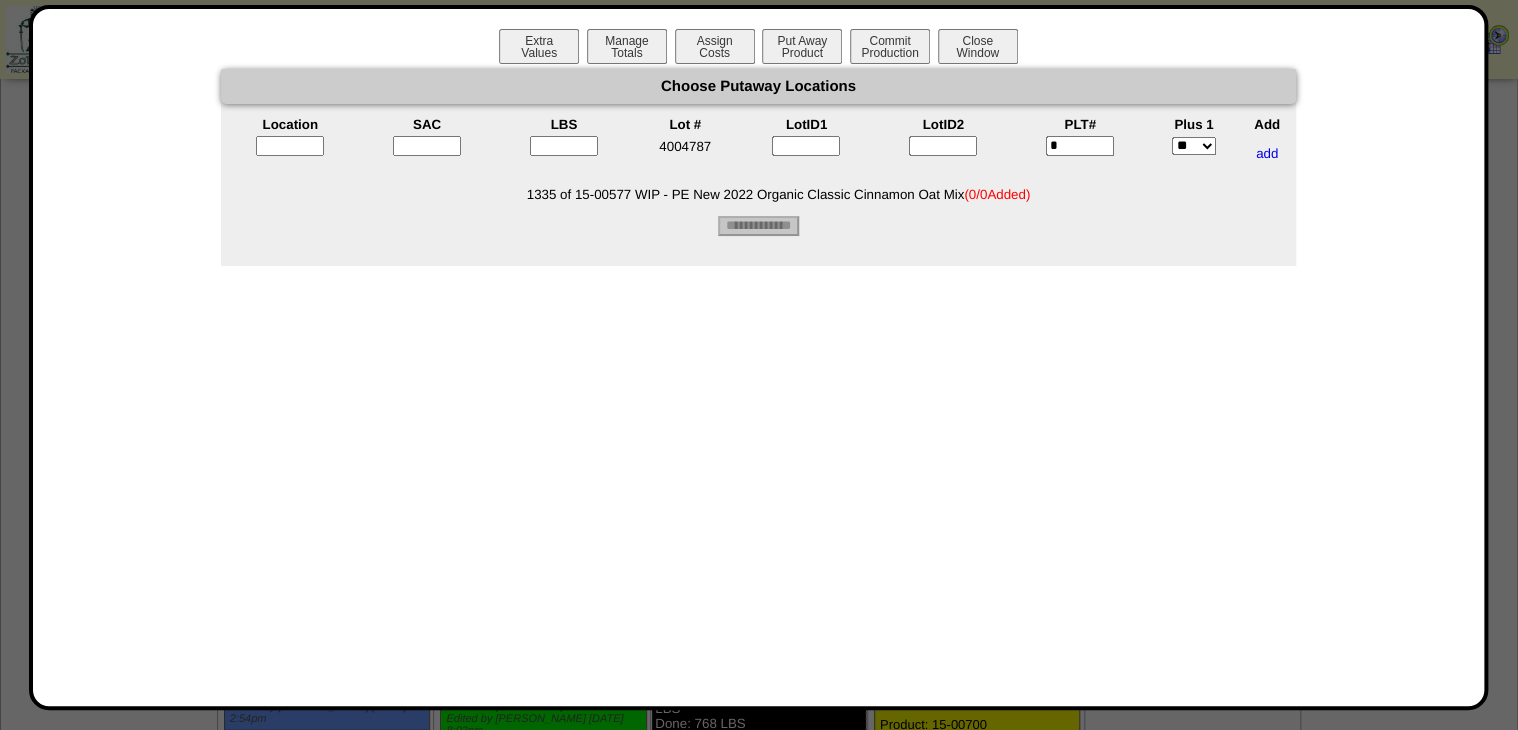 type on "*" 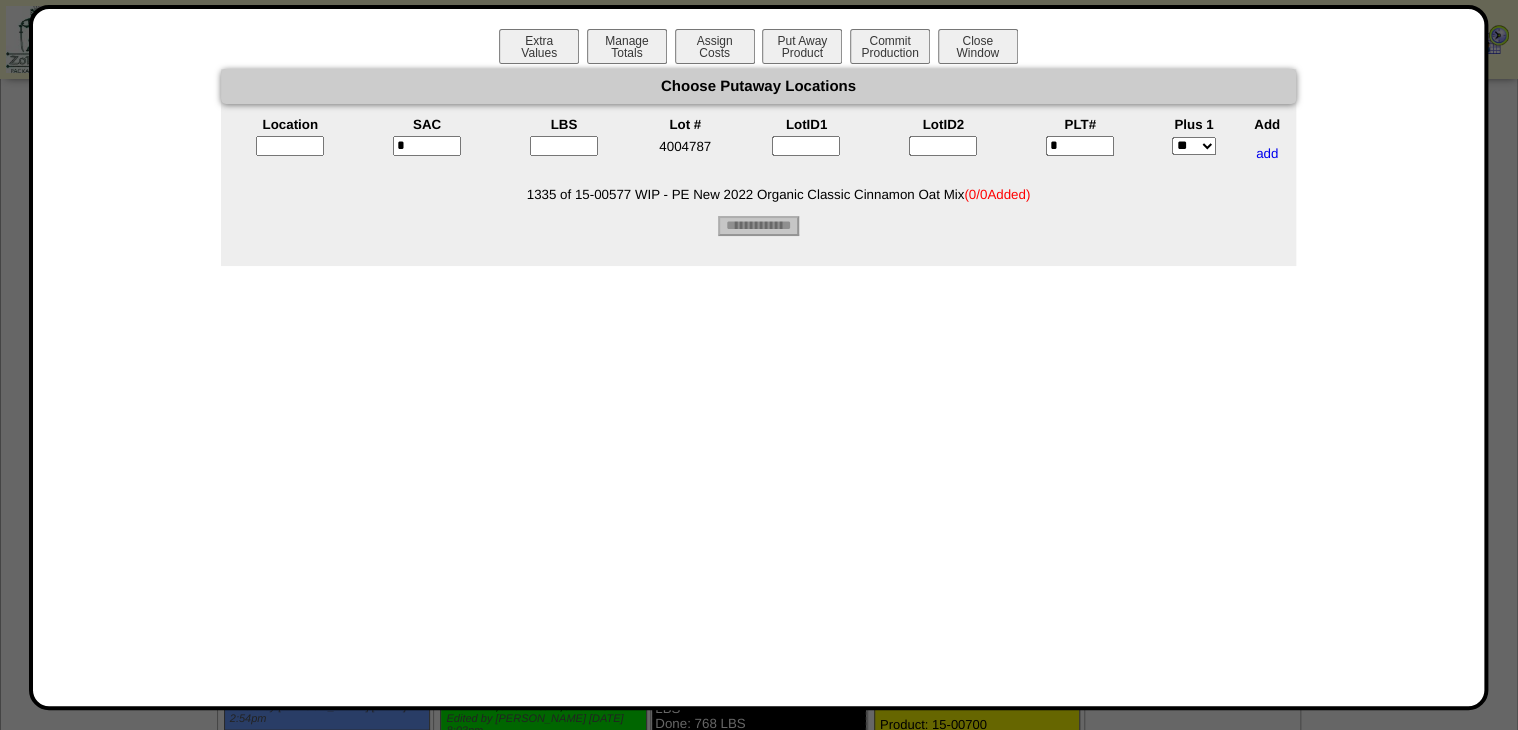 type on "*" 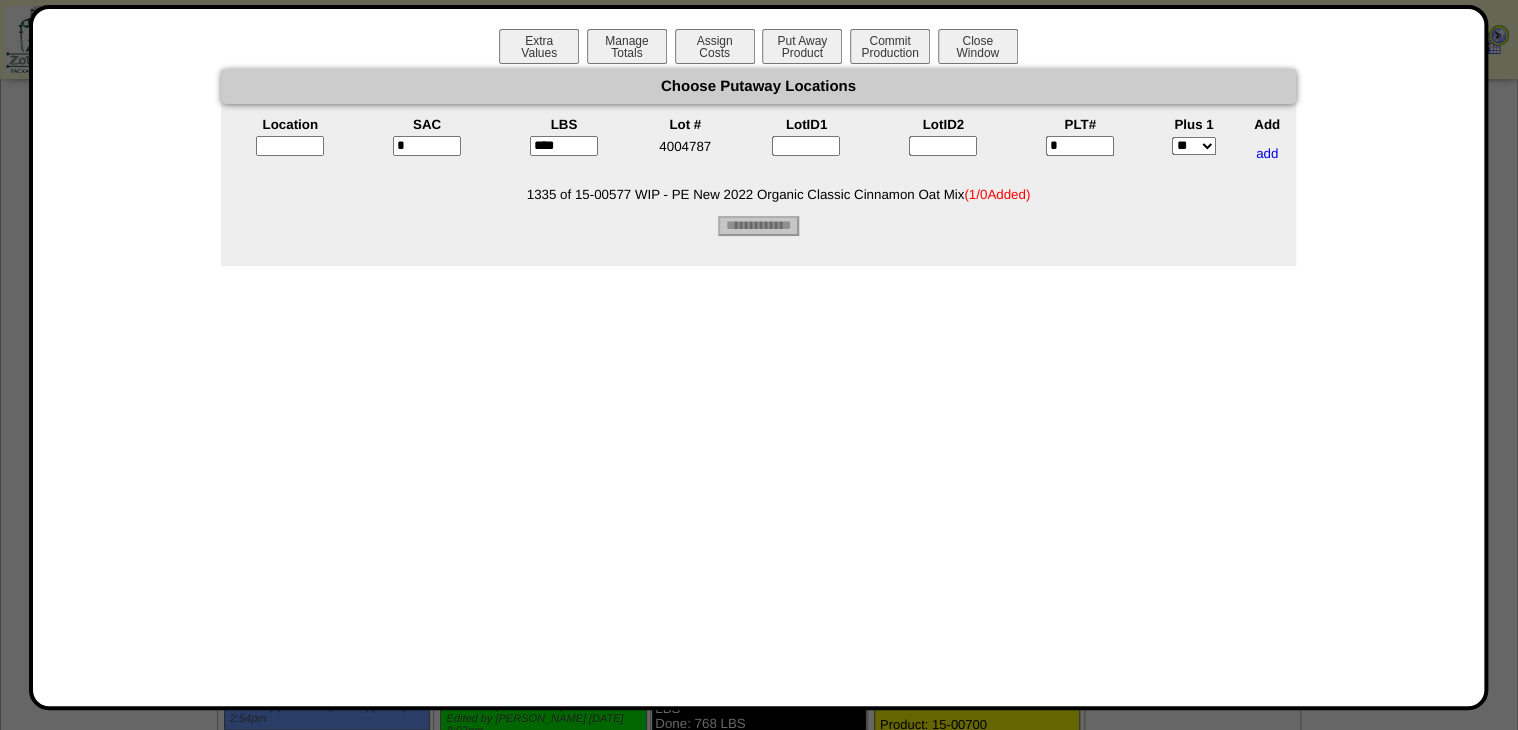 type on "****" 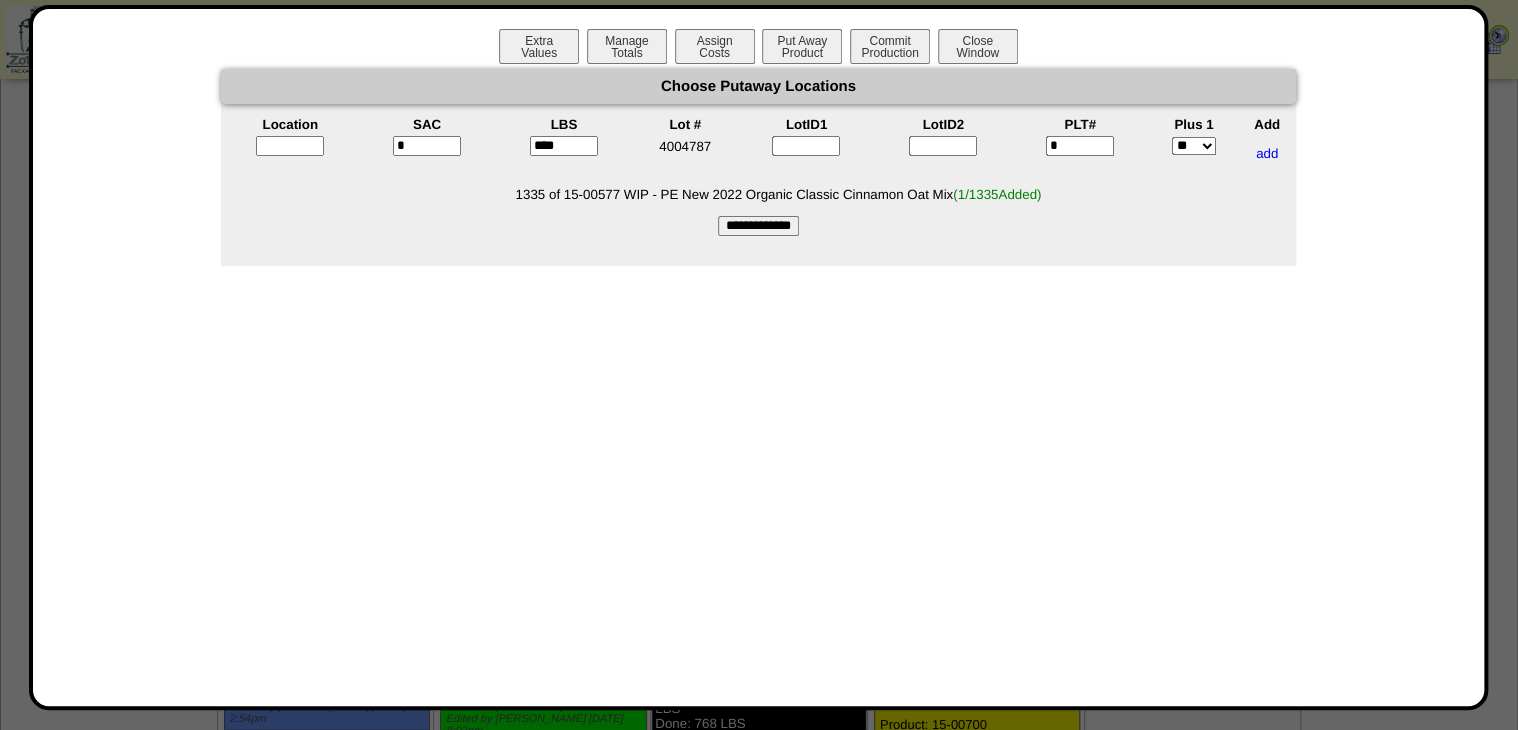 click at bounding box center (290, 146) 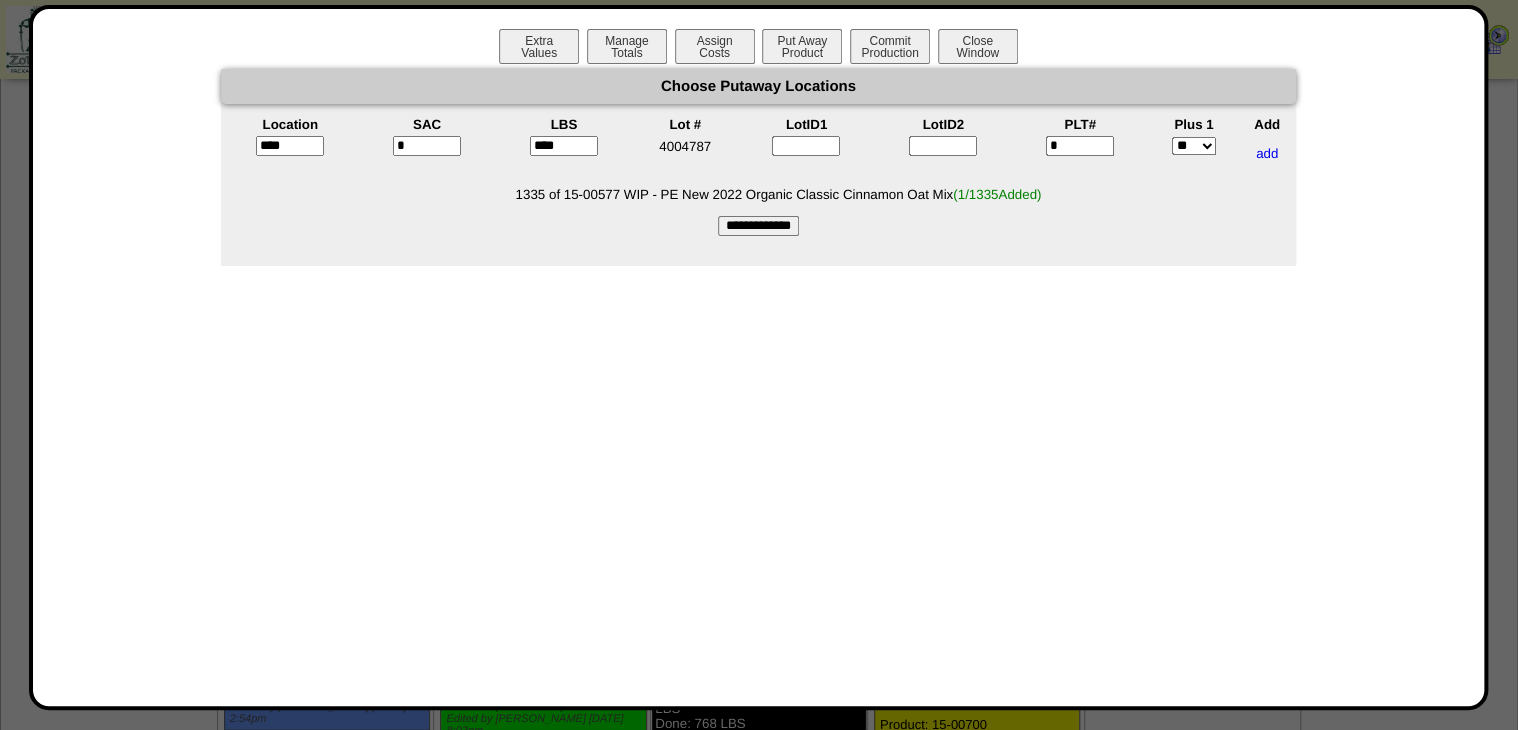 type on "*****" 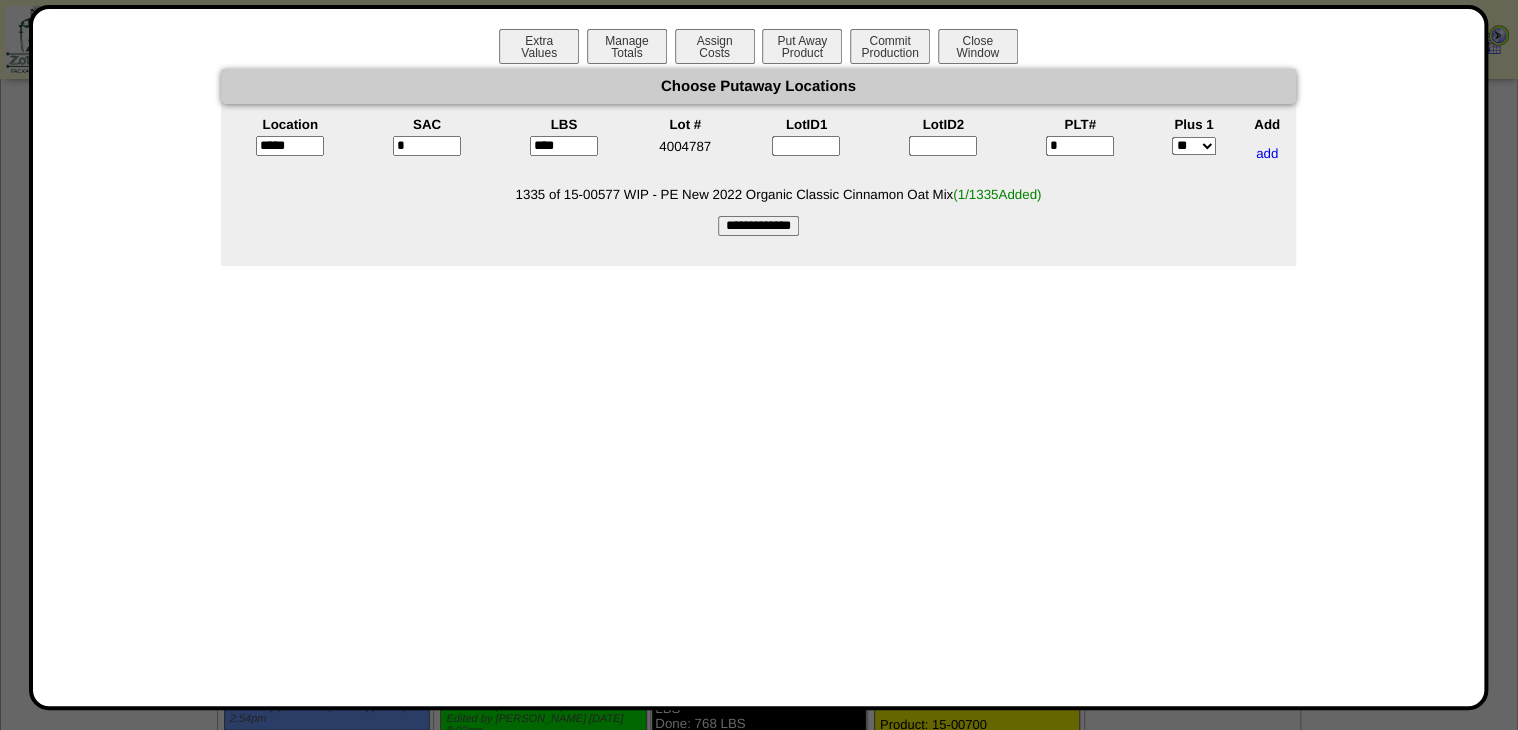 click on "**********" at bounding box center (758, 226) 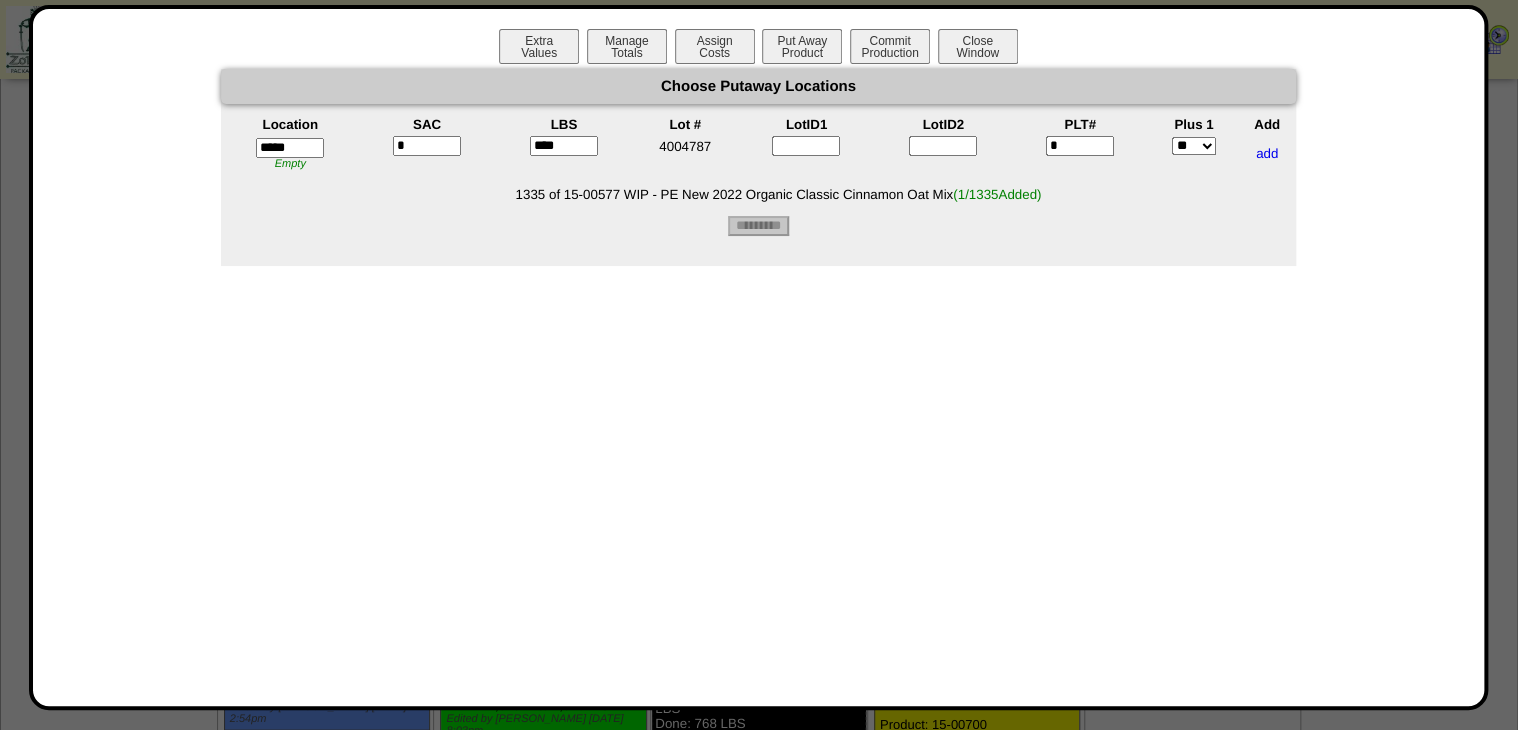 type on "*********" 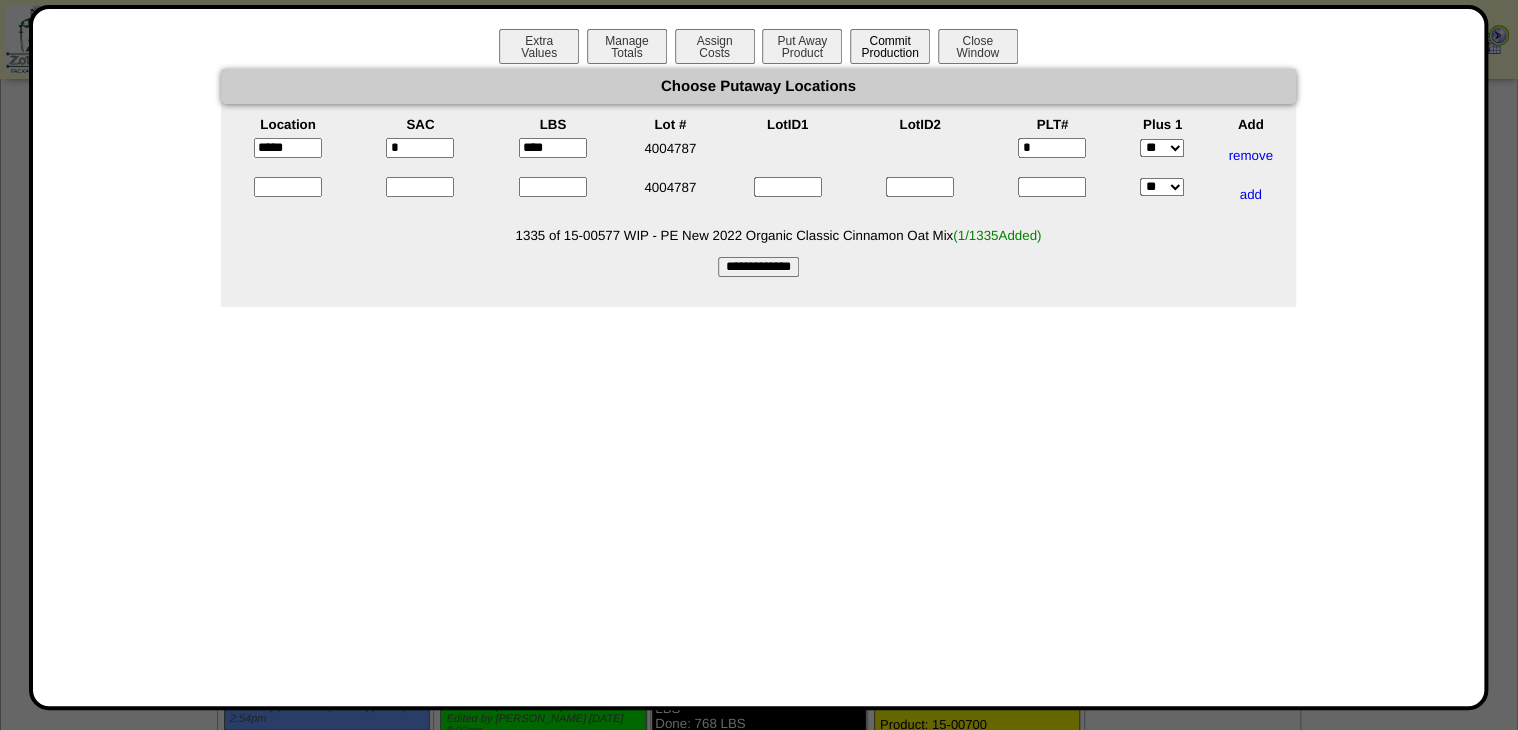 click on "Commit Production" at bounding box center (890, 46) 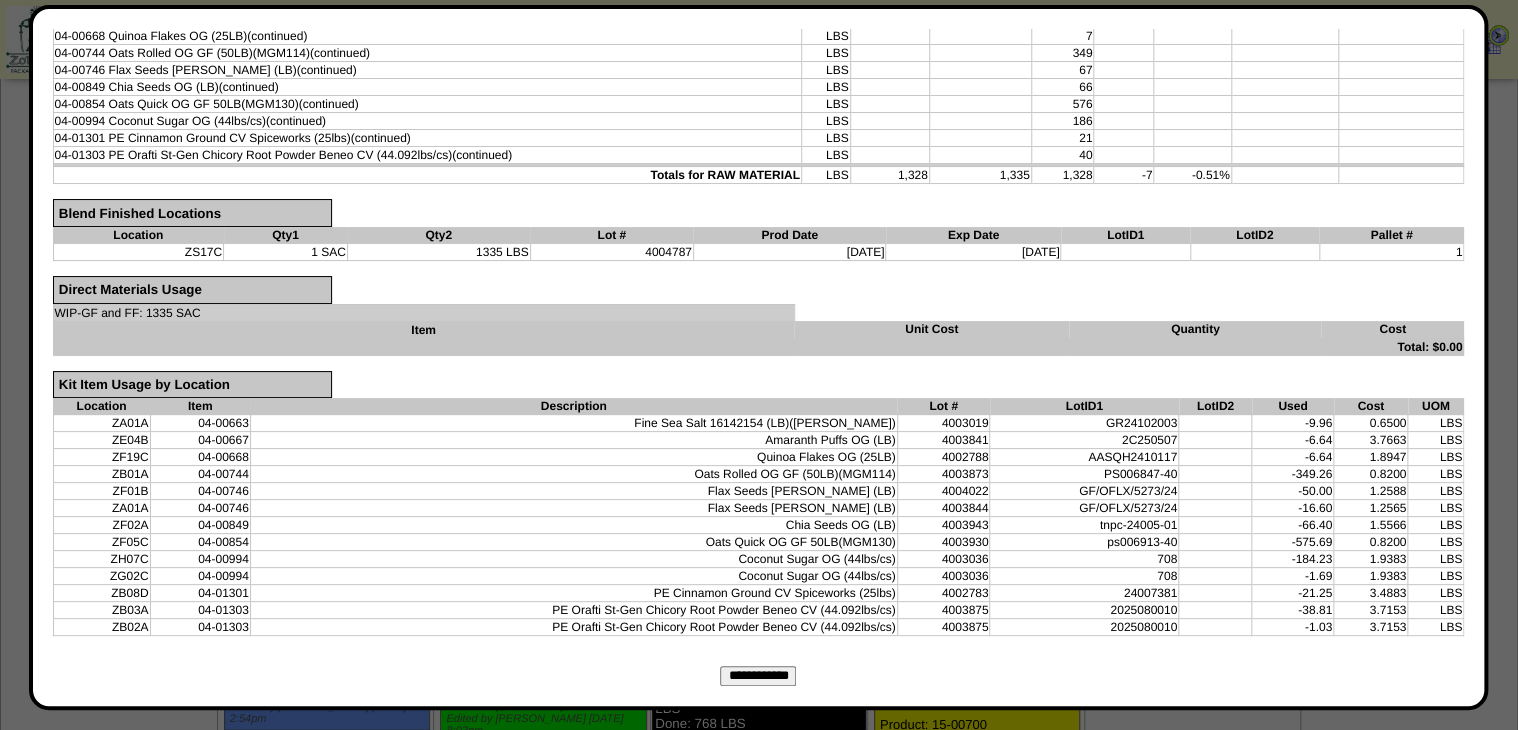 scroll, scrollTop: 478, scrollLeft: 0, axis: vertical 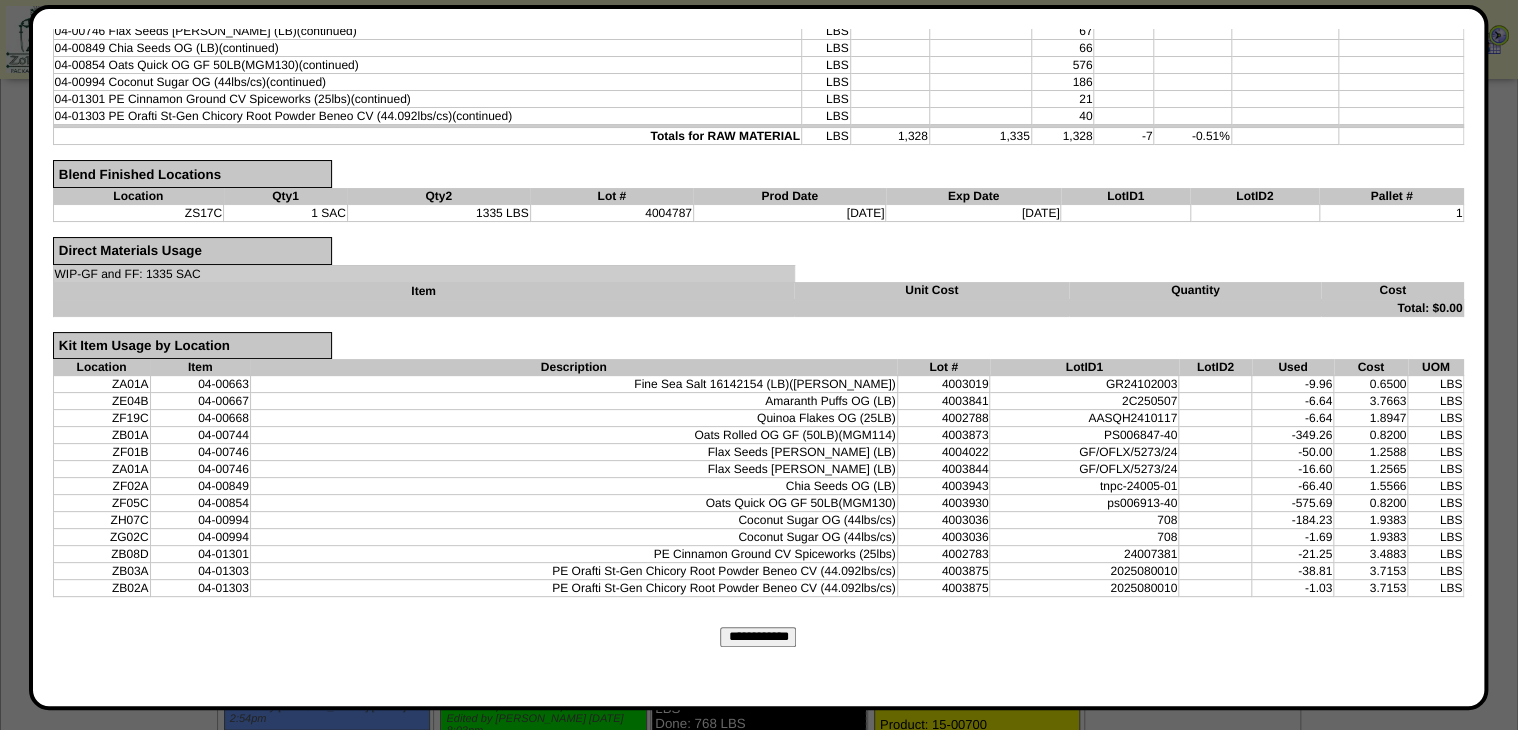 click on "**********" at bounding box center (758, 637) 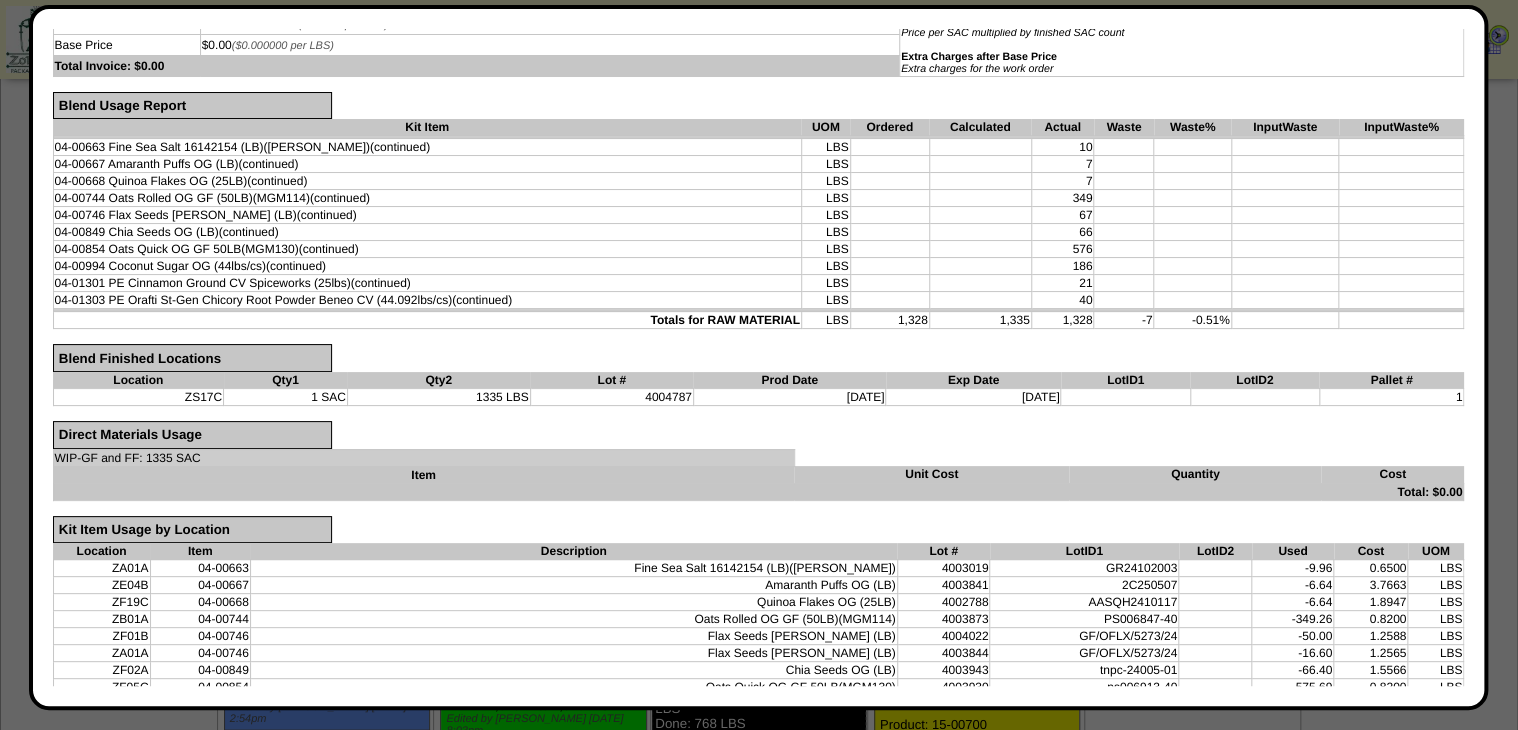scroll, scrollTop: 0, scrollLeft: 0, axis: both 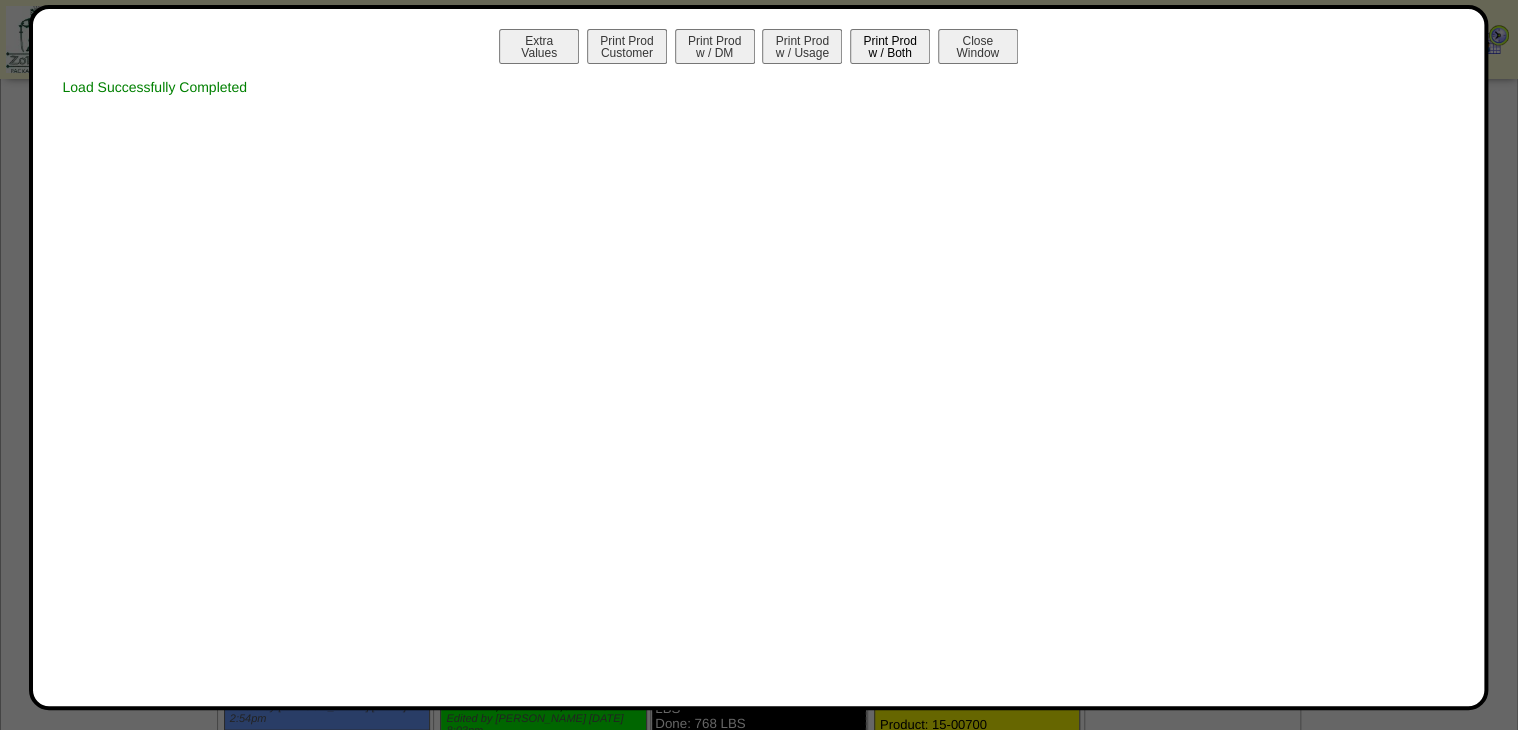 click on "Print Prod w / Both" at bounding box center [890, 46] 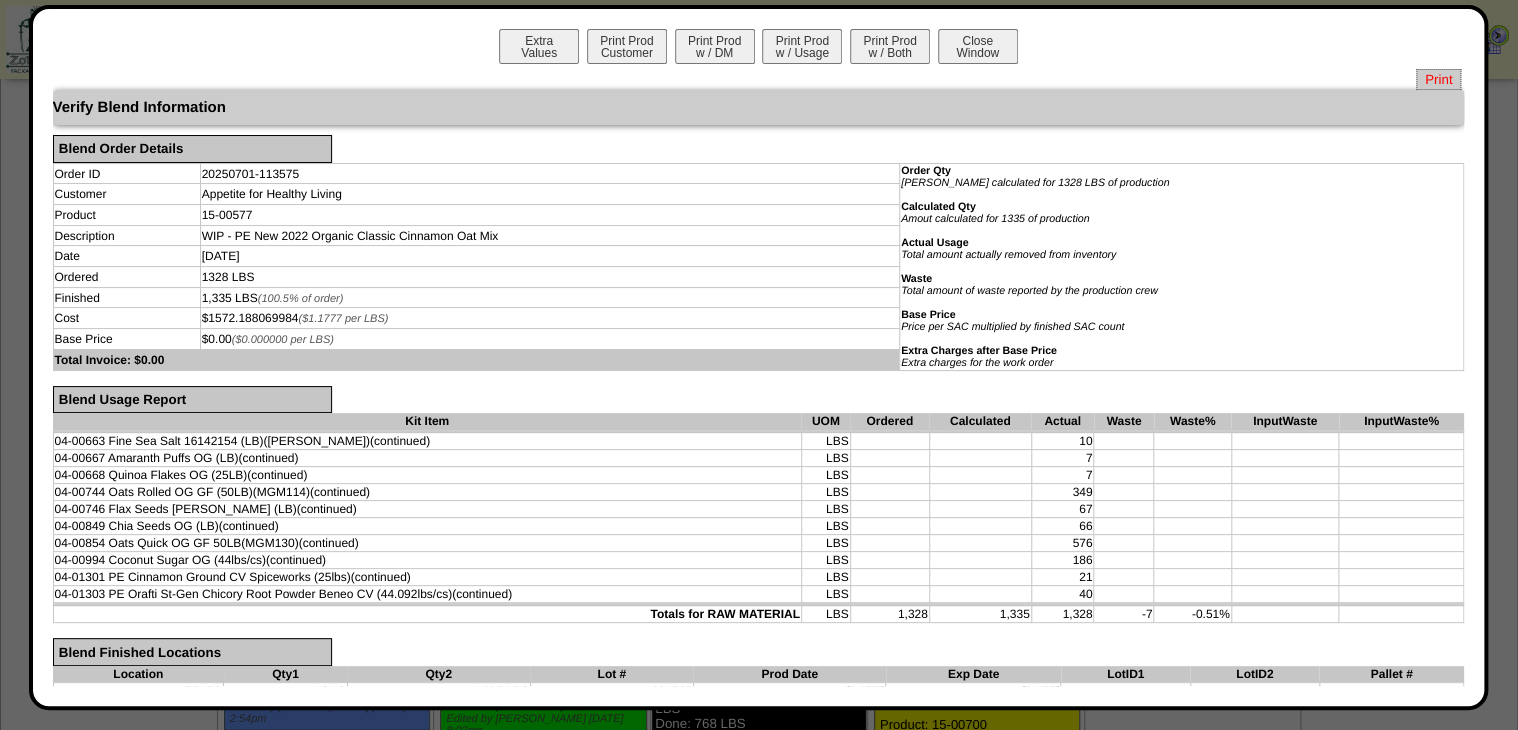 click on "Print" at bounding box center (1438, 79) 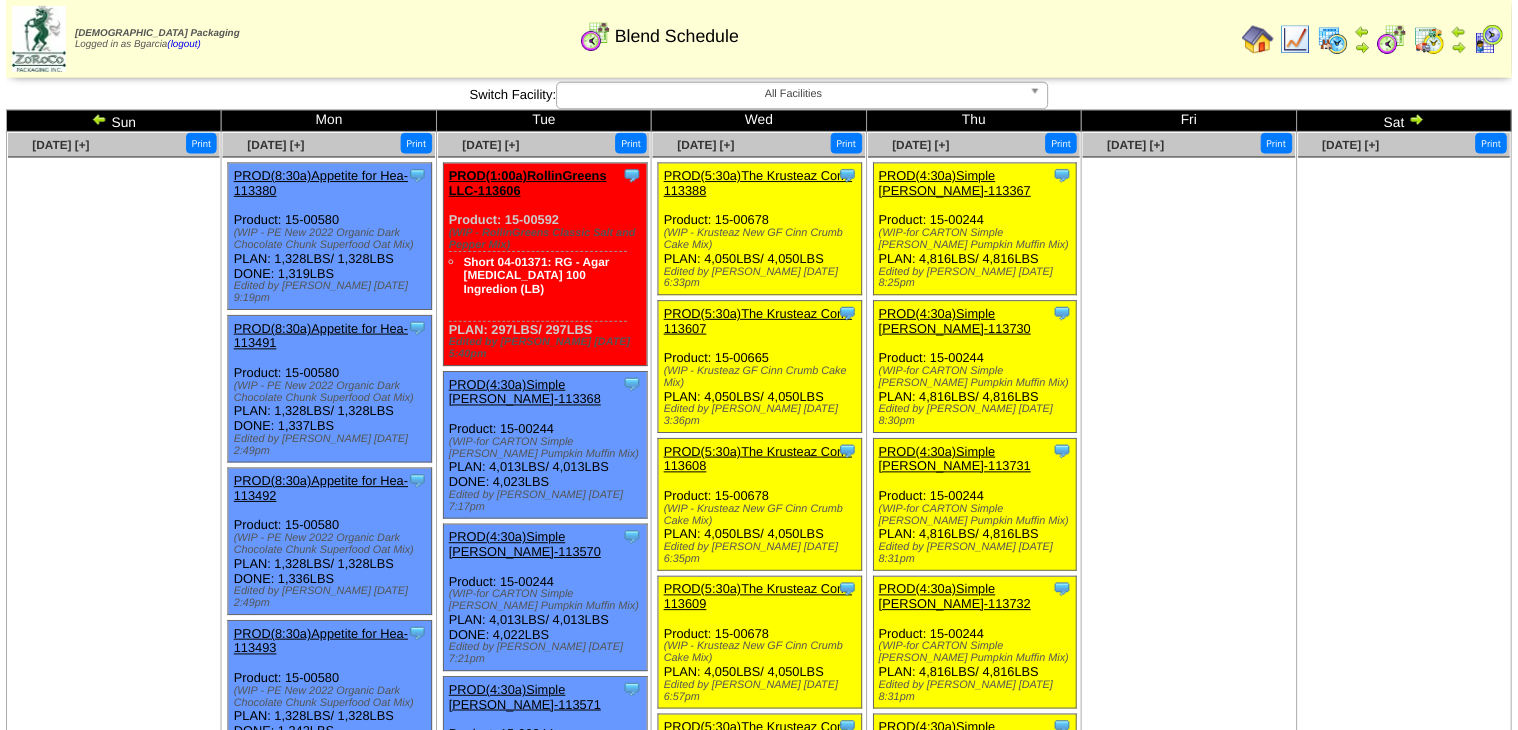 scroll, scrollTop: 1600, scrollLeft: 0, axis: vertical 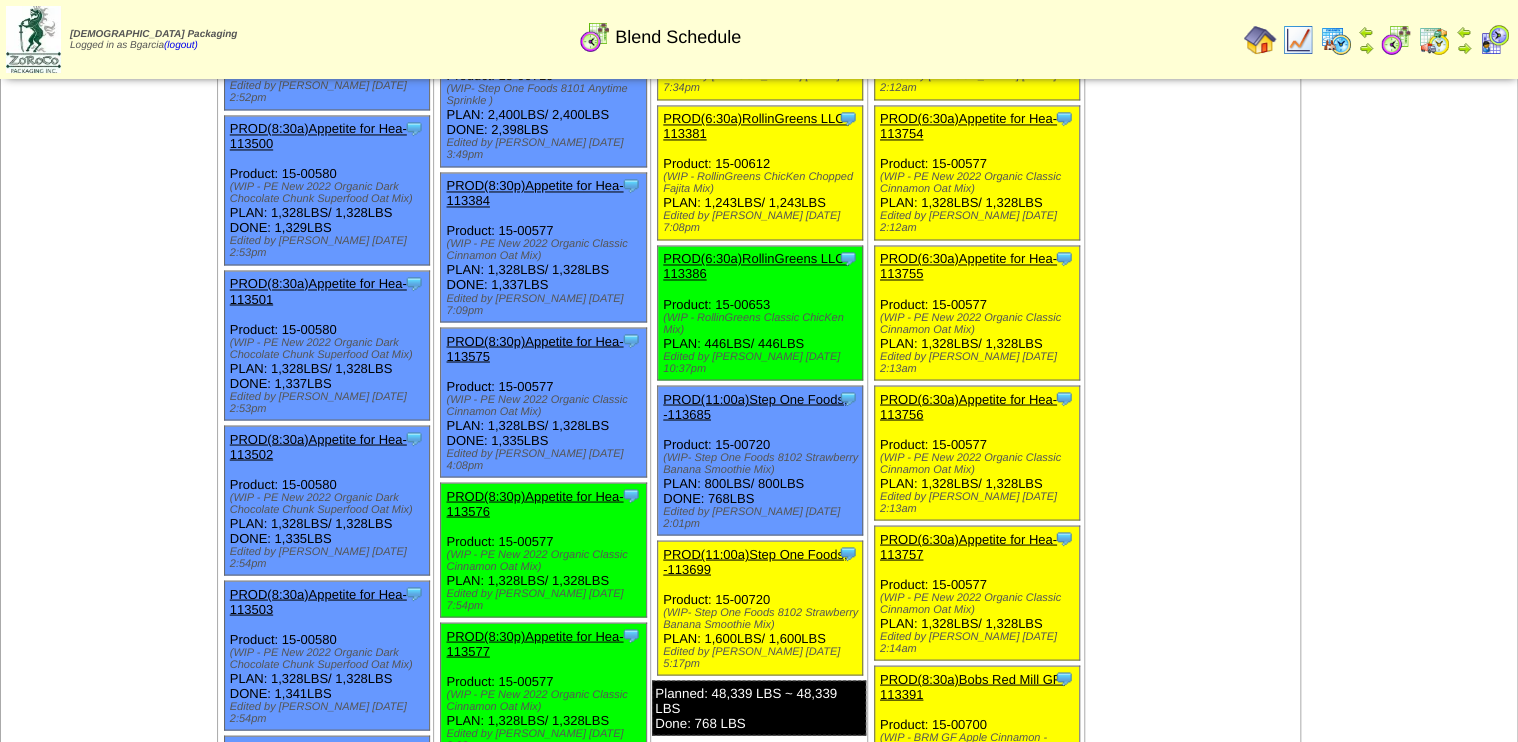 click on "PROD(8:30p)Appetite for Hea-113576" at bounding box center (534, 503) 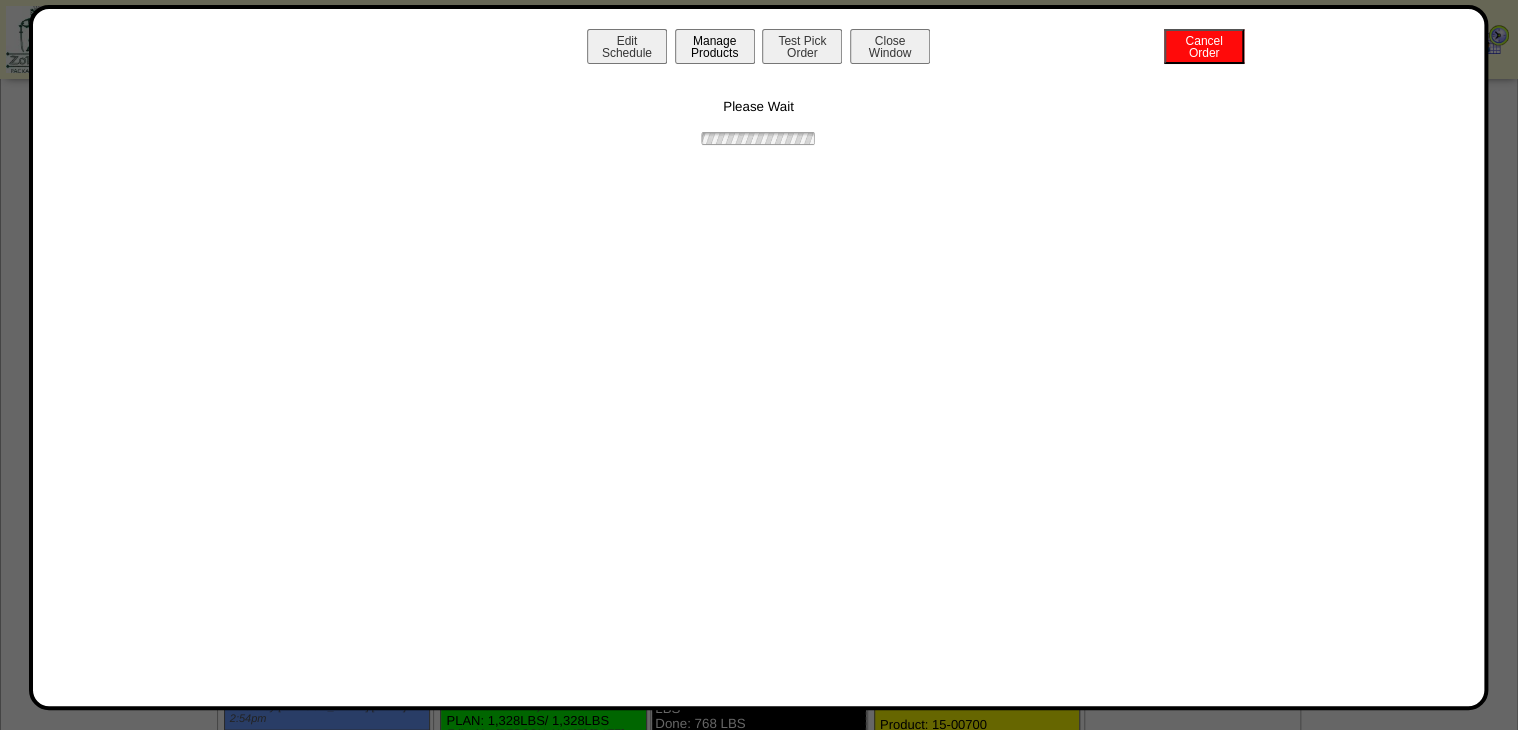 click on "Manage Products" at bounding box center [715, 46] 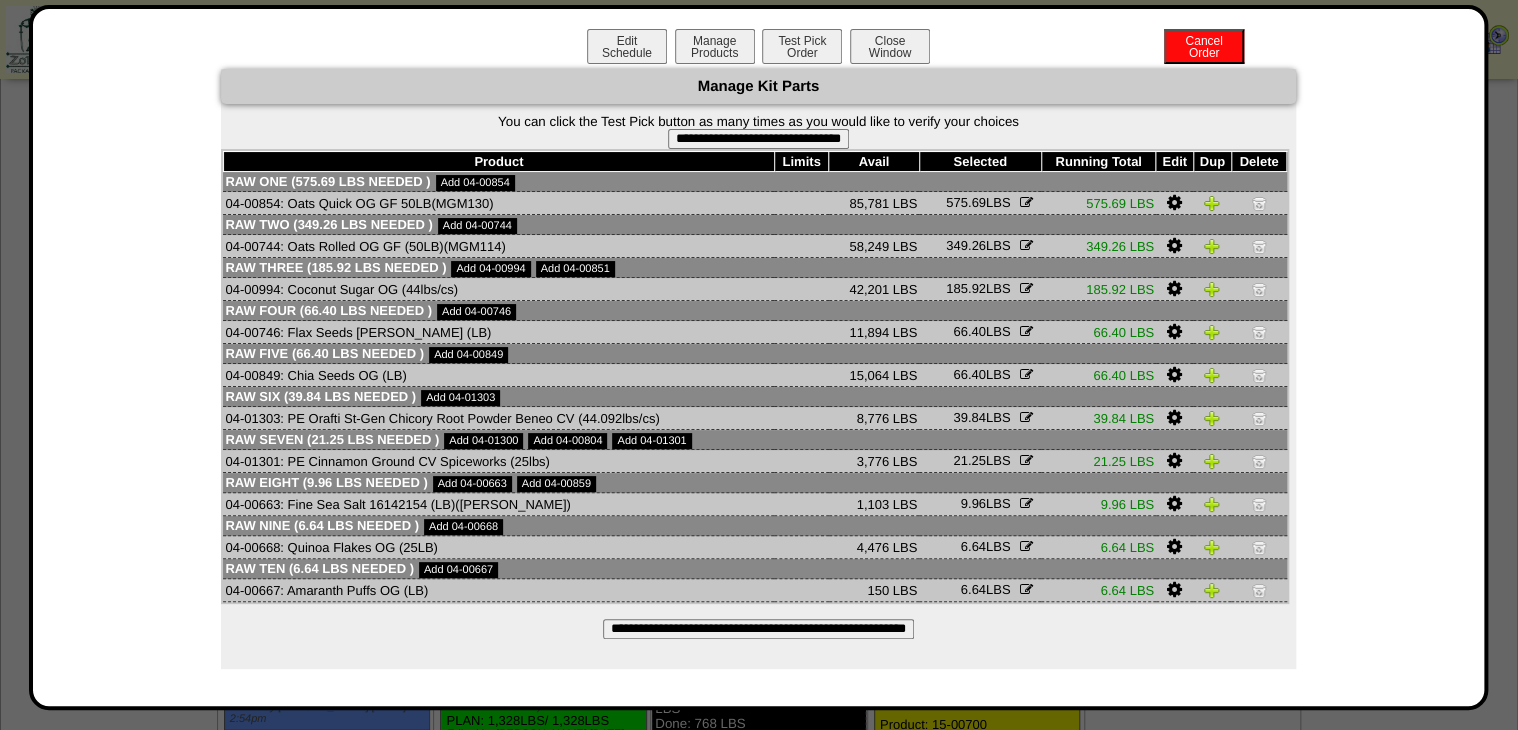 click on "**********" at bounding box center [758, 139] 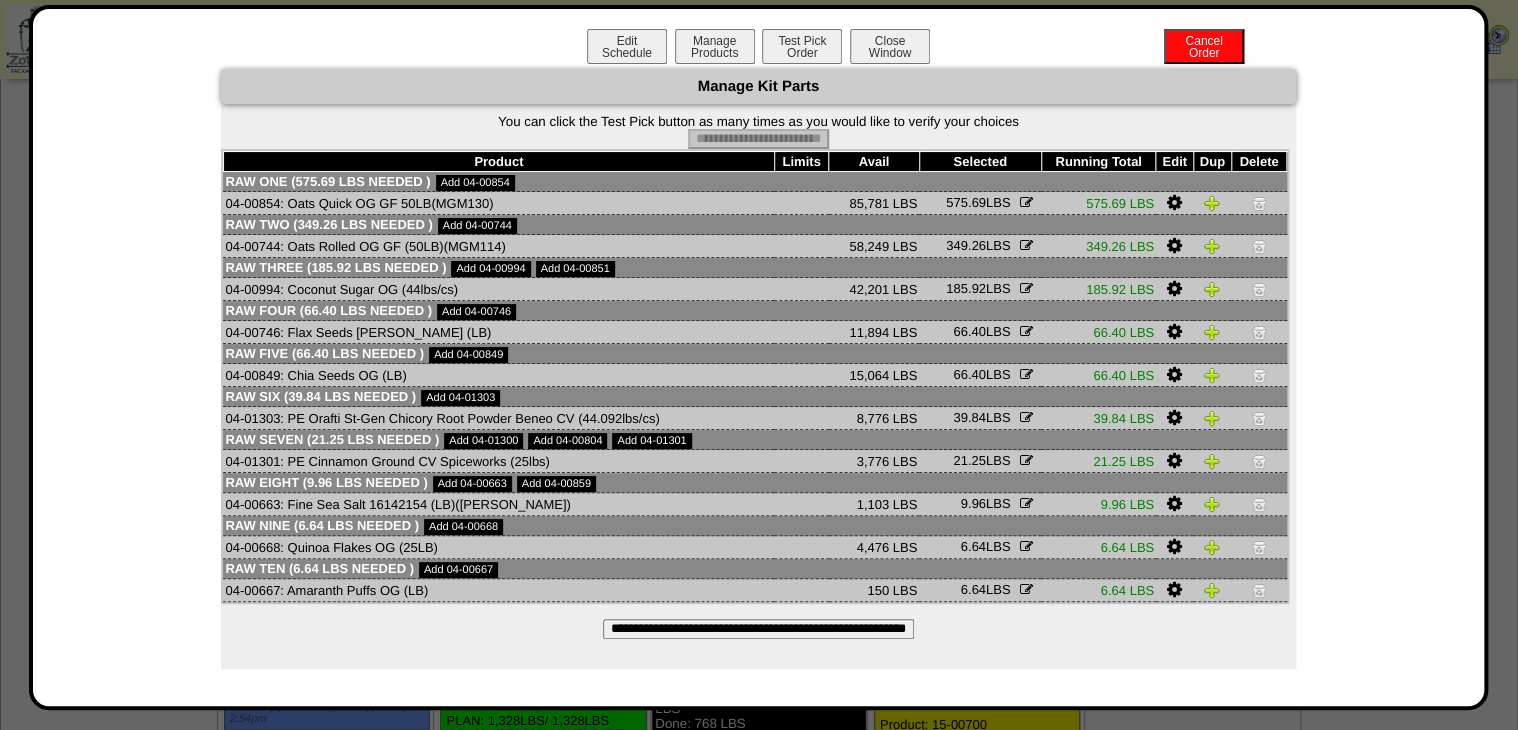 click on "Edit Schedule
Manage Products
Test Pick Order
Cancel Order
Close Window" at bounding box center [759, 49] 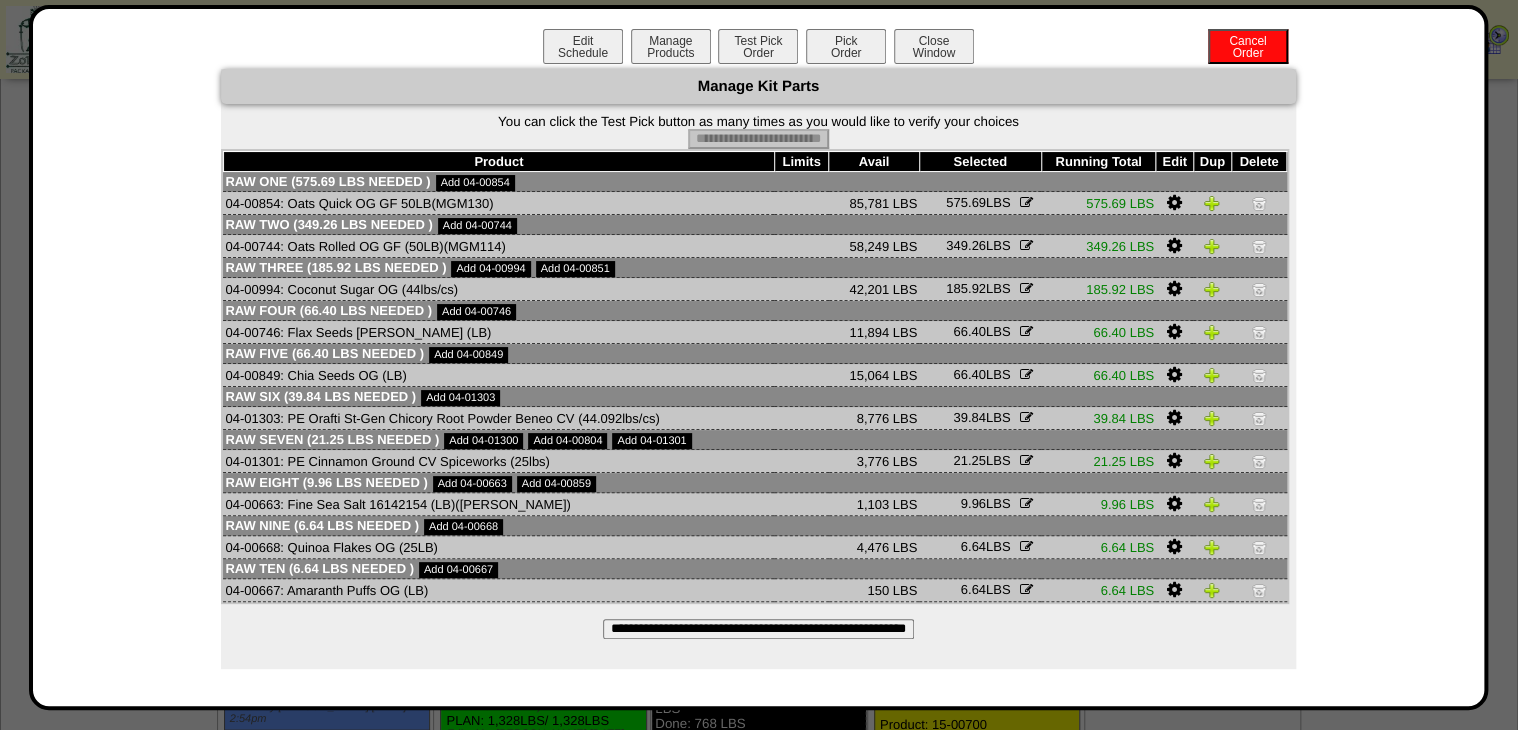 click on "Pick Order" at bounding box center (846, 46) 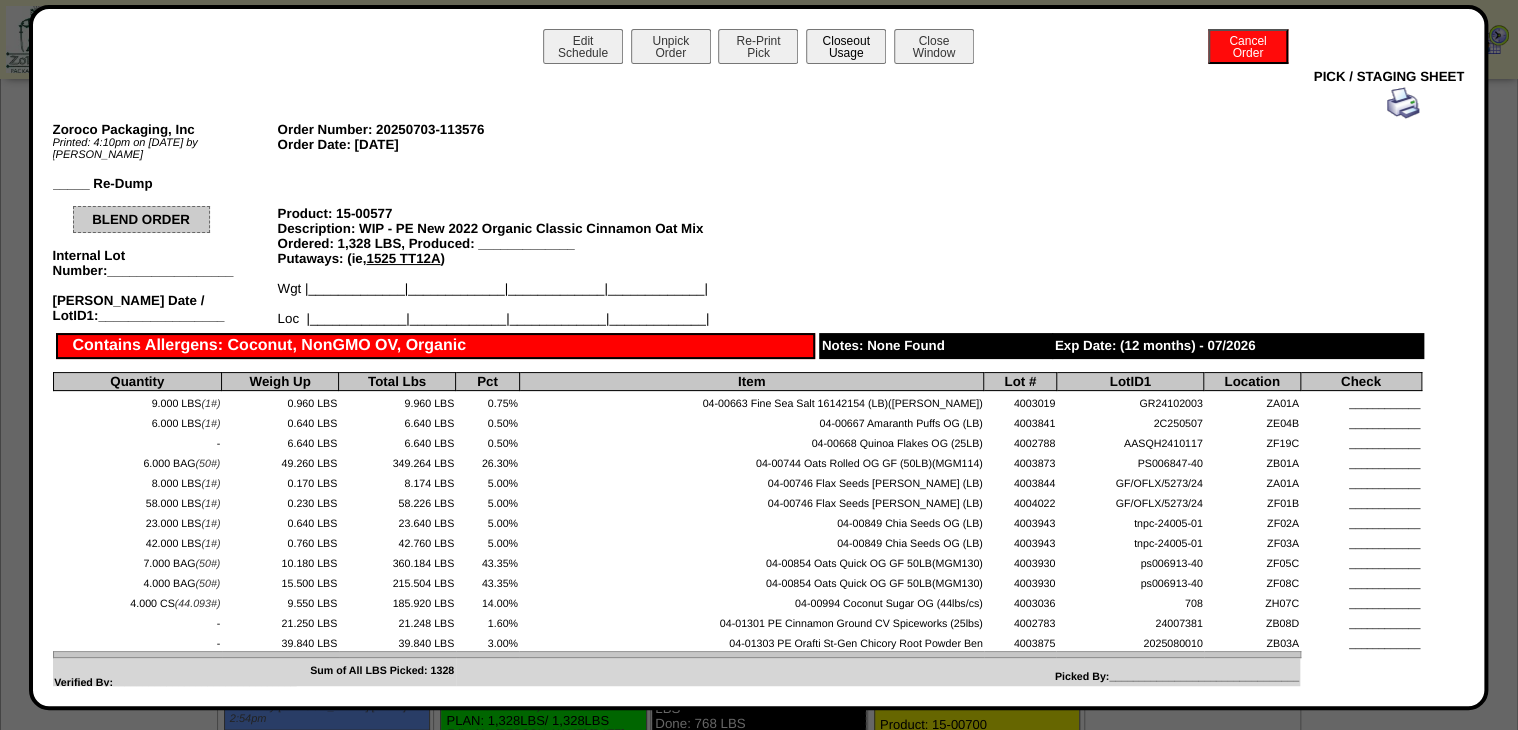 click on "Closeout Usage" at bounding box center [846, 46] 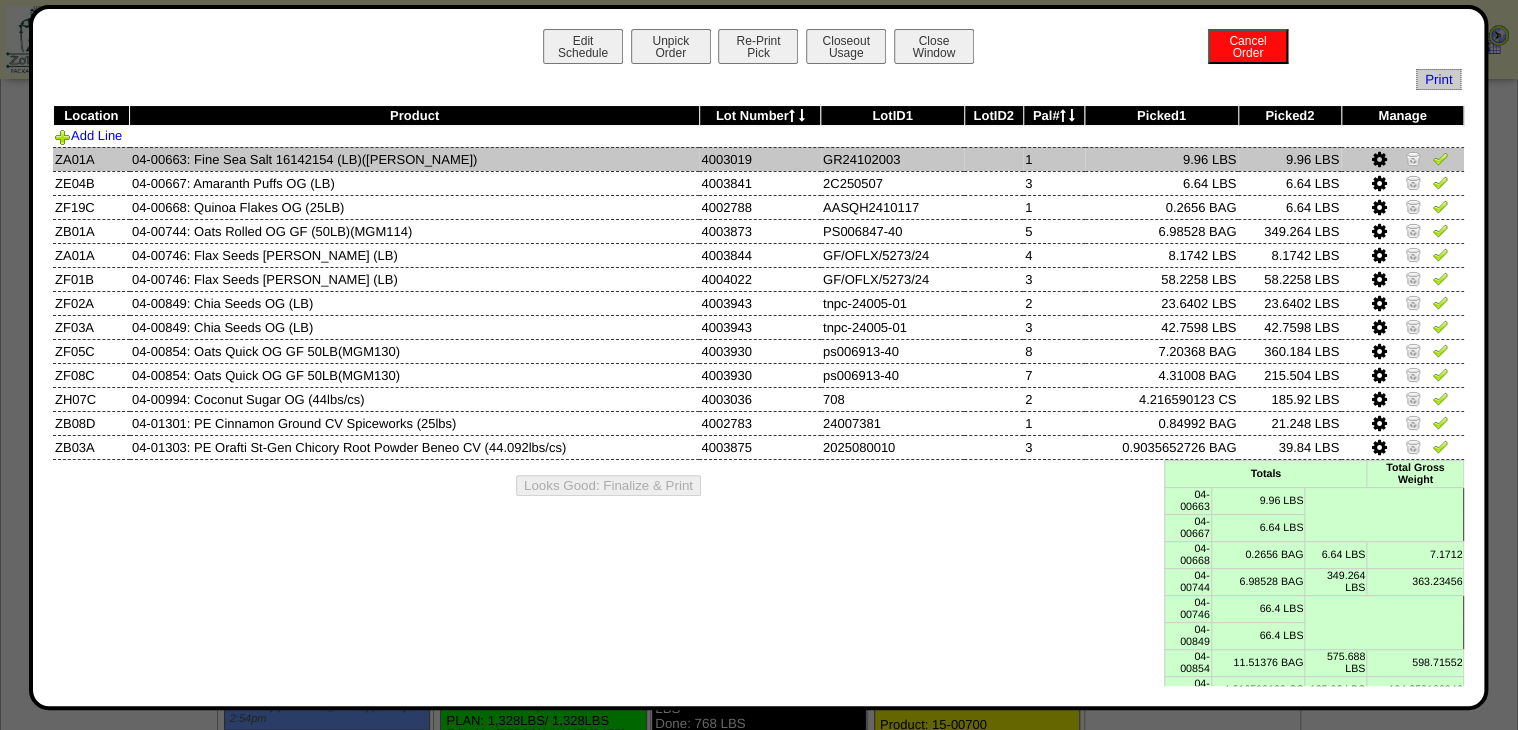 click at bounding box center [1402, 159] 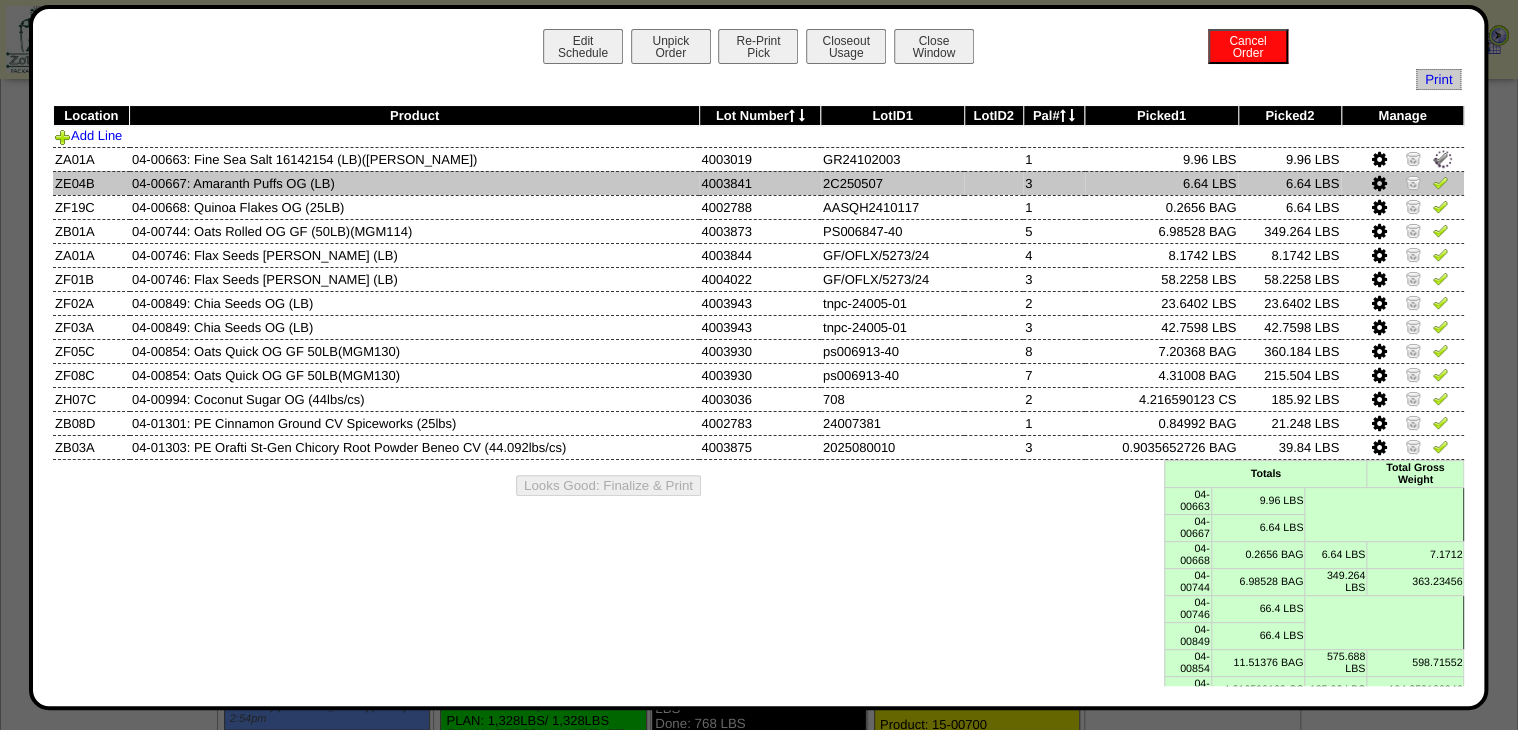 click at bounding box center (1440, 182) 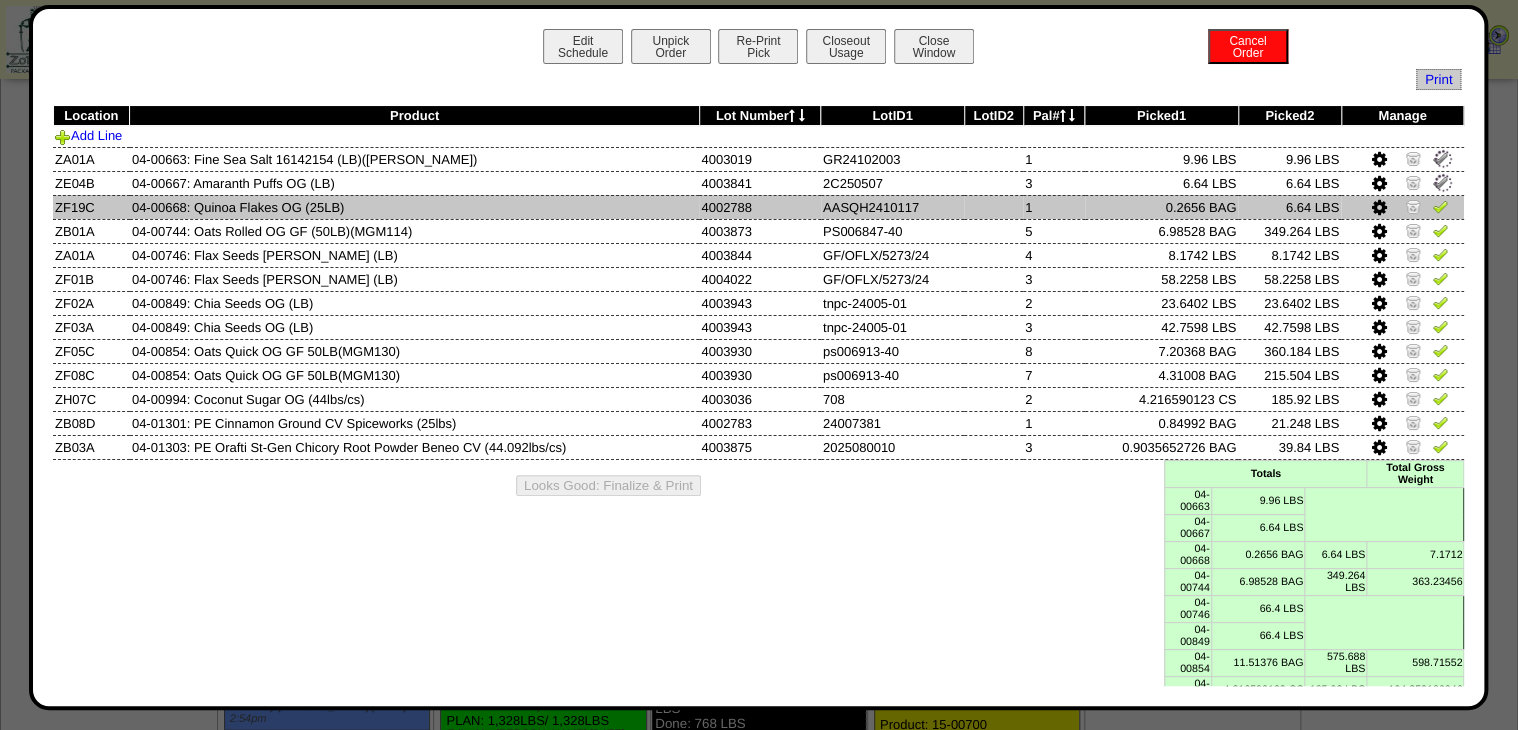 click at bounding box center (1440, 206) 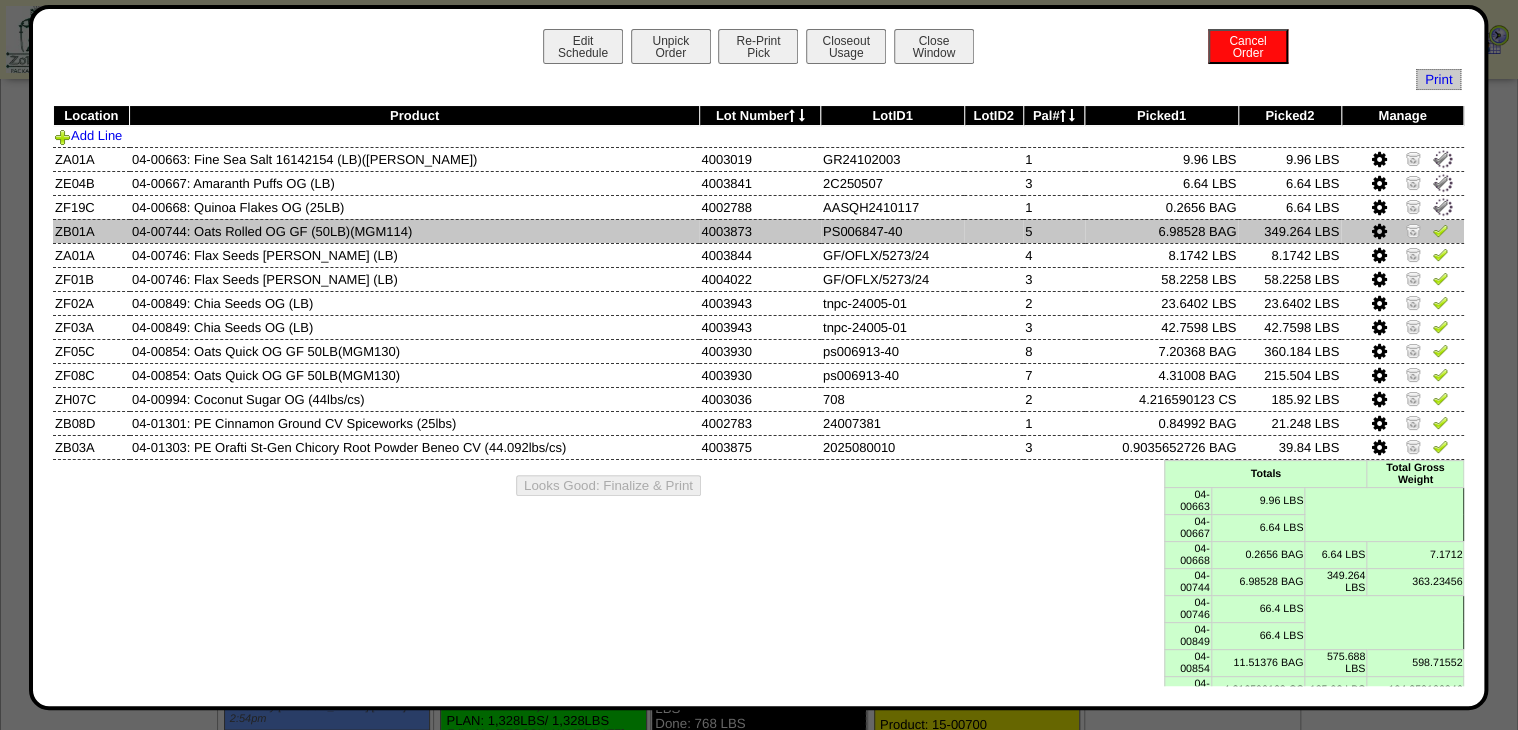 click at bounding box center (1440, 230) 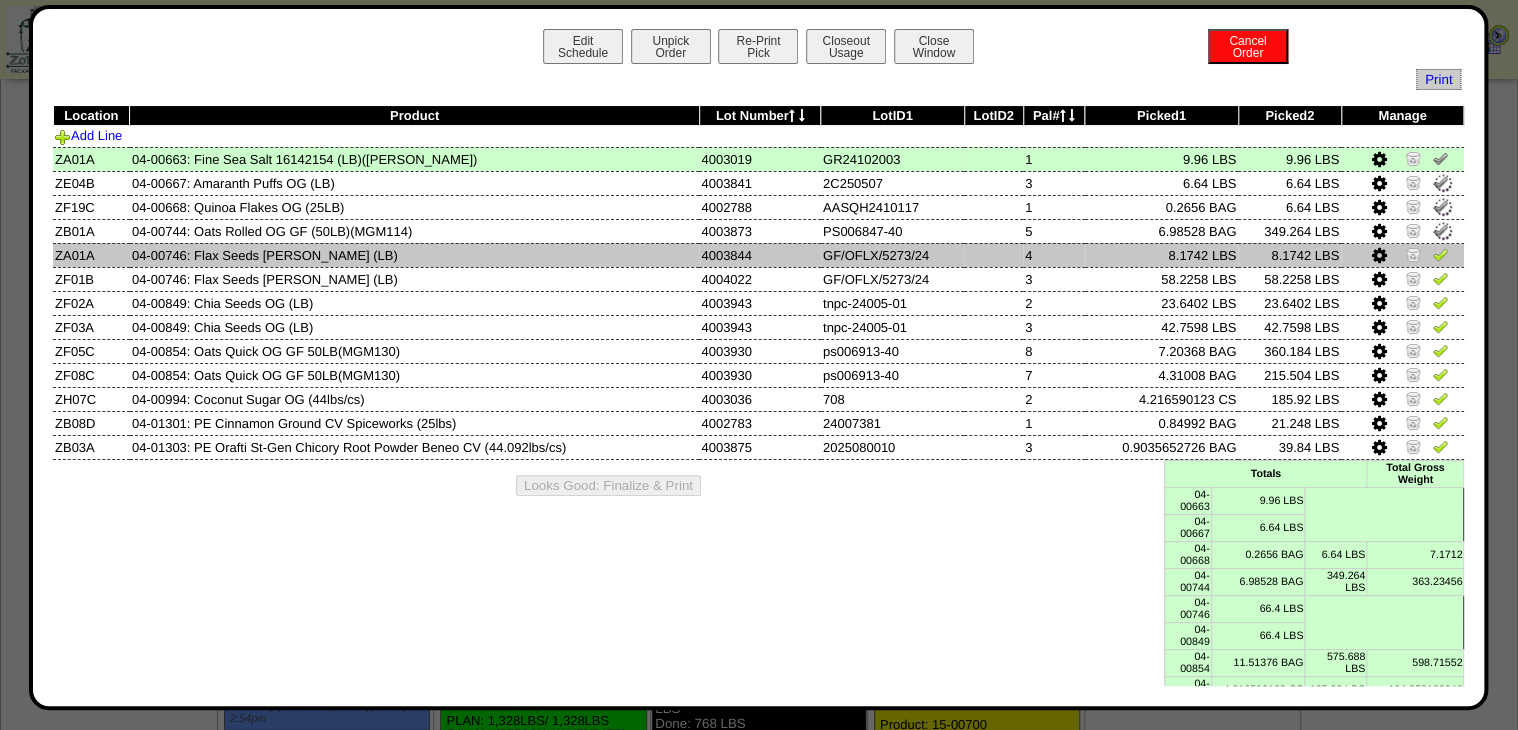 click at bounding box center [1440, 254] 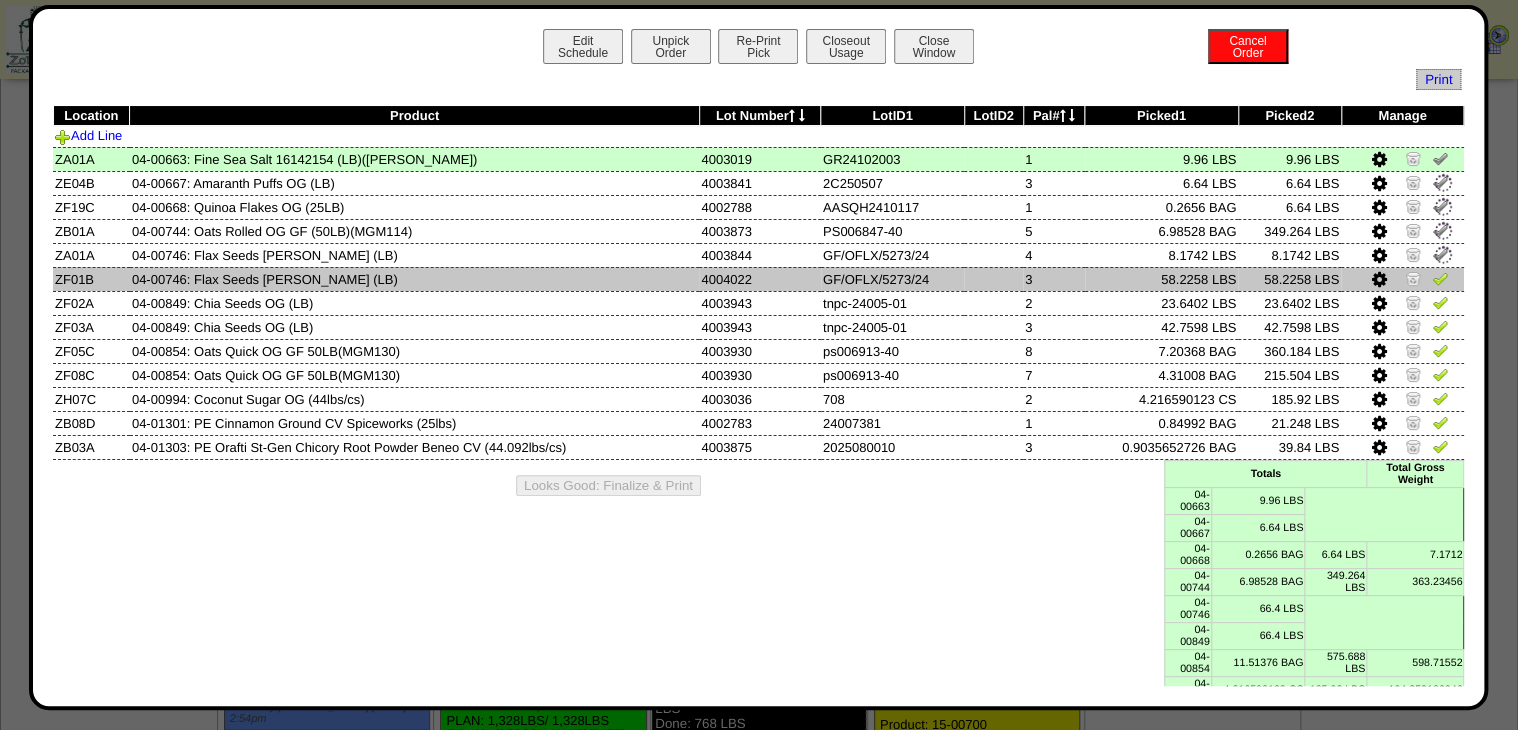 click at bounding box center [1440, 278] 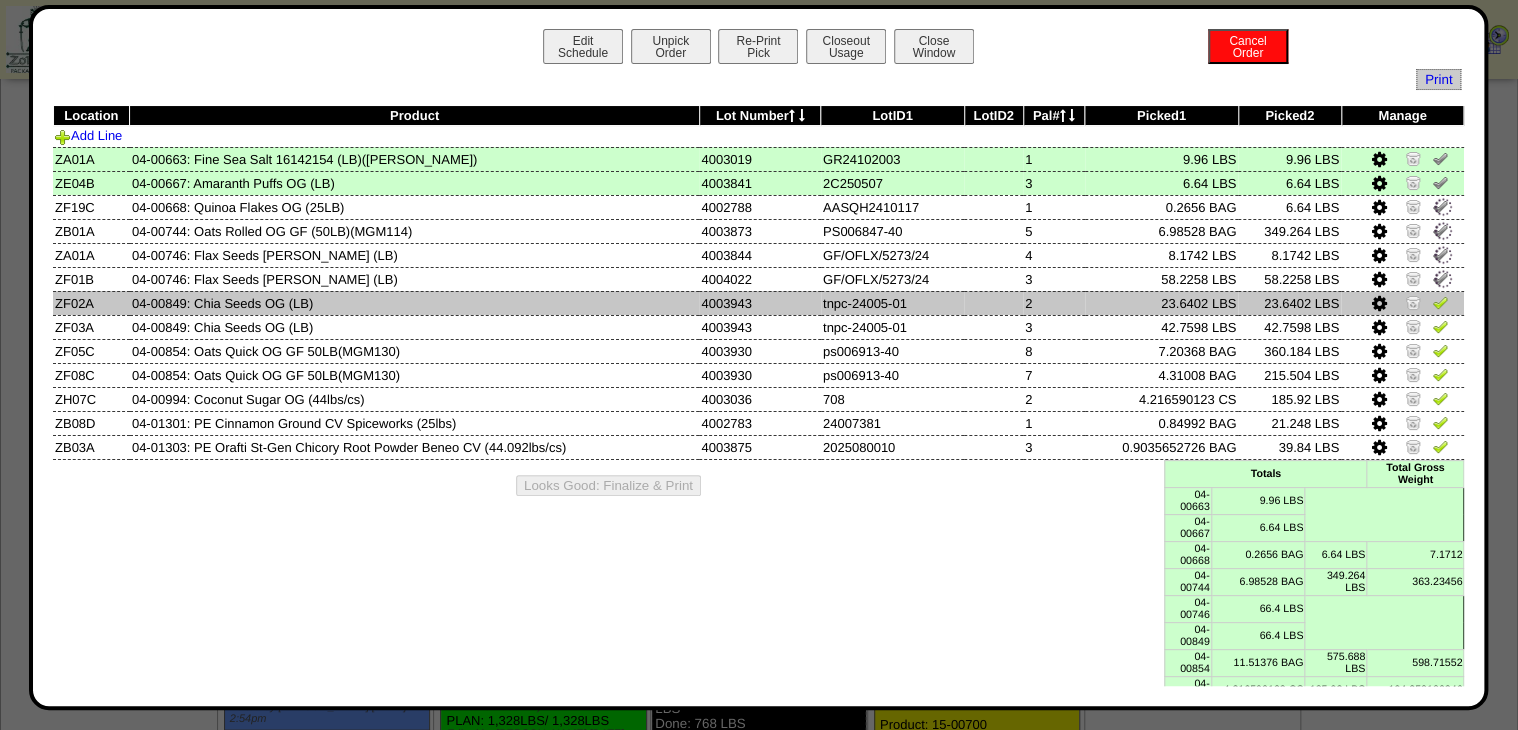 click at bounding box center [1440, 302] 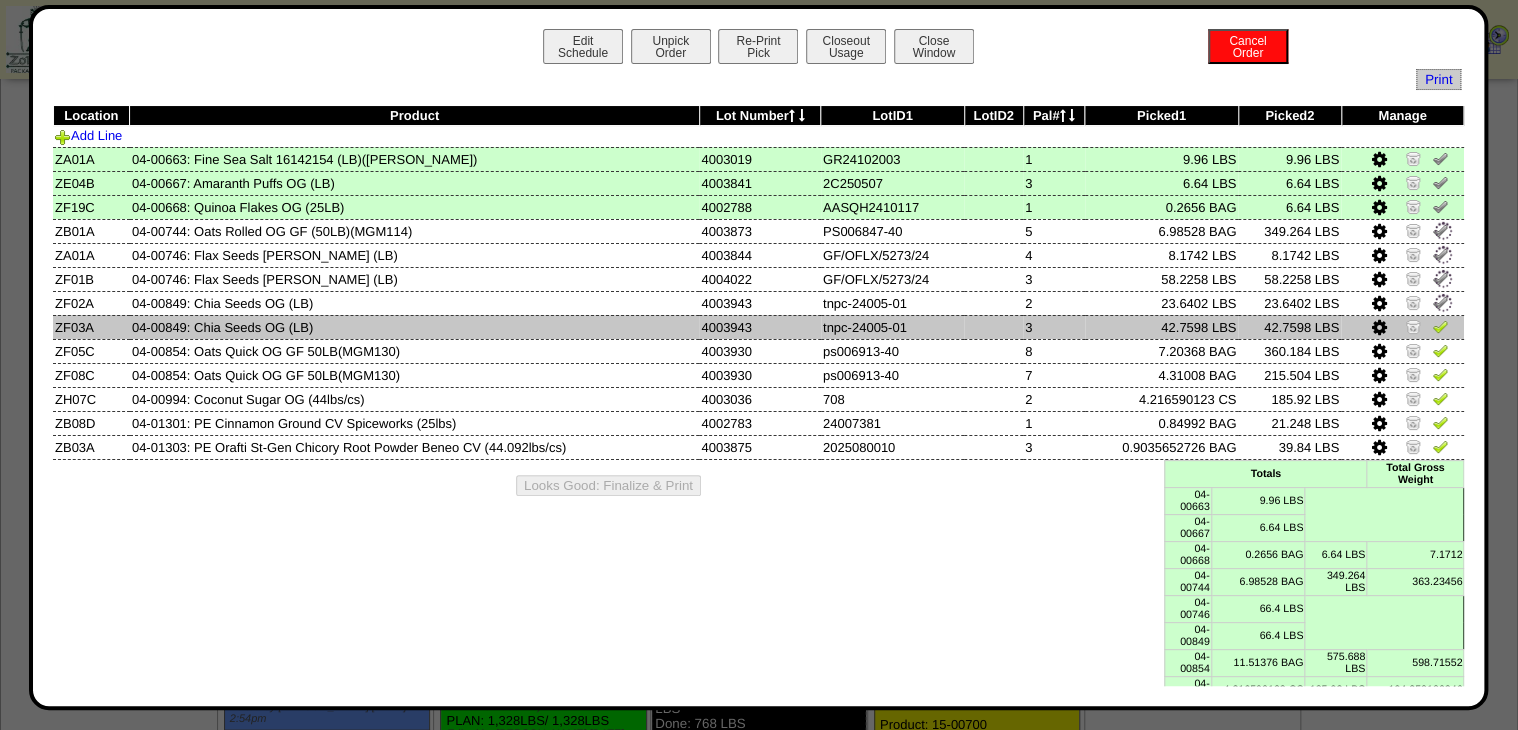 click at bounding box center (1440, 326) 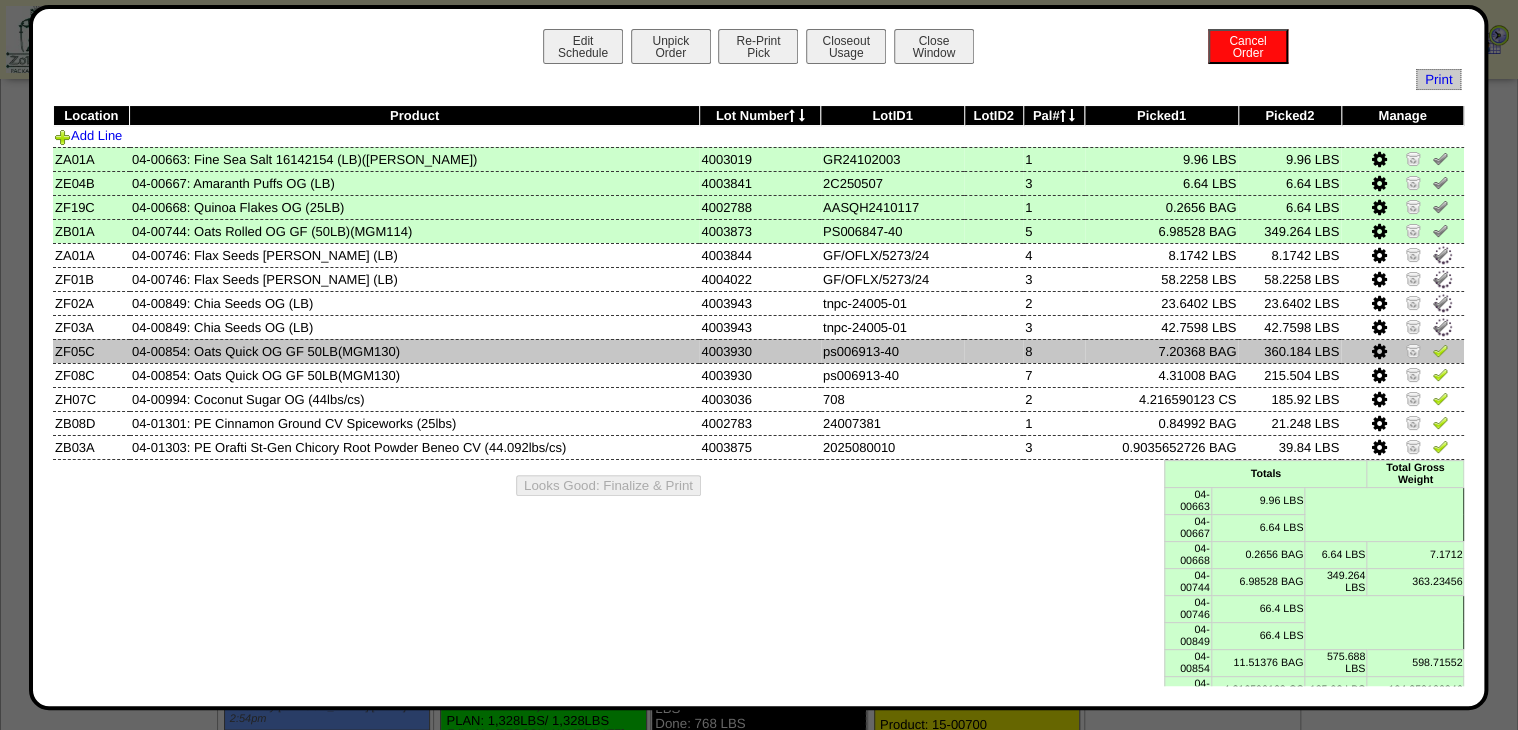 click at bounding box center [1440, 350] 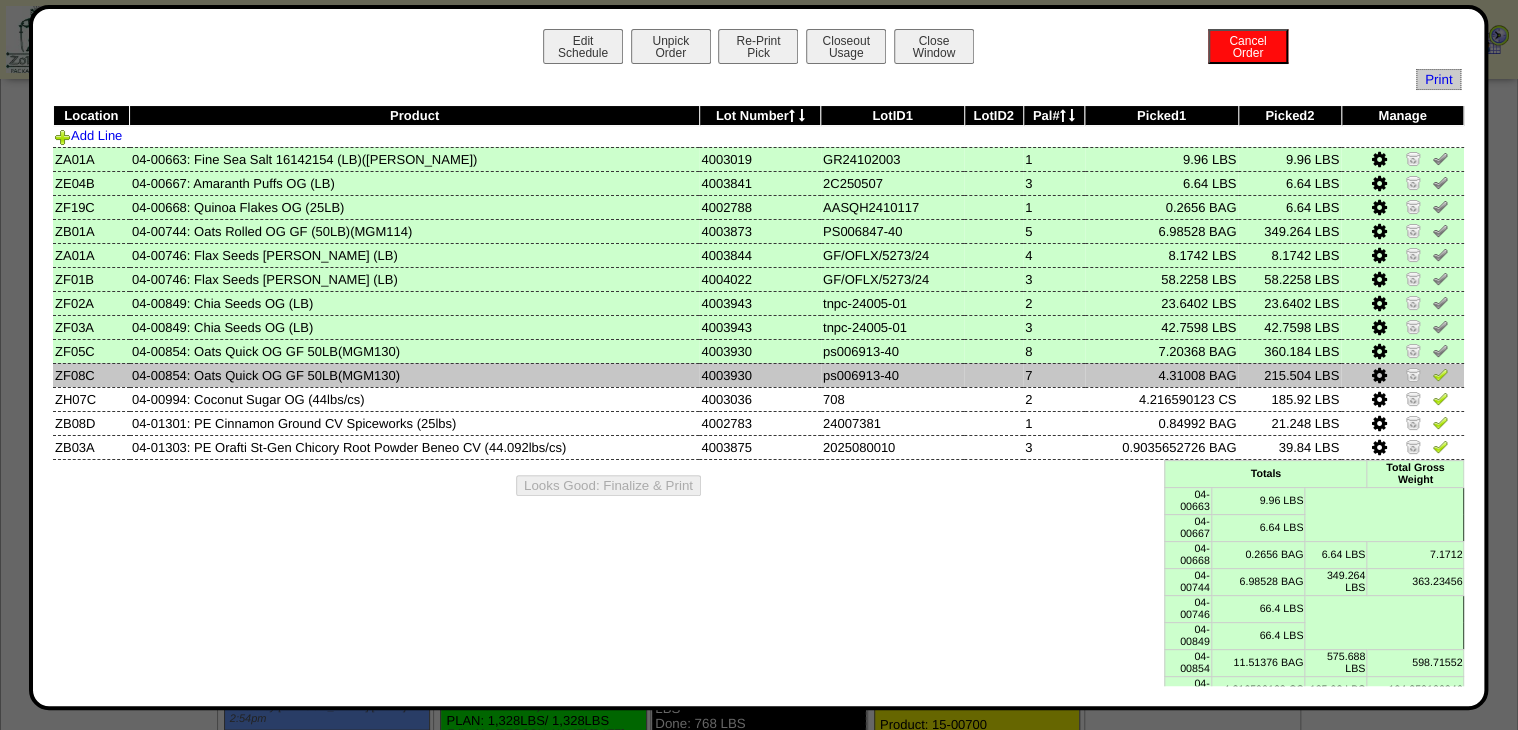 click at bounding box center (1379, 376) 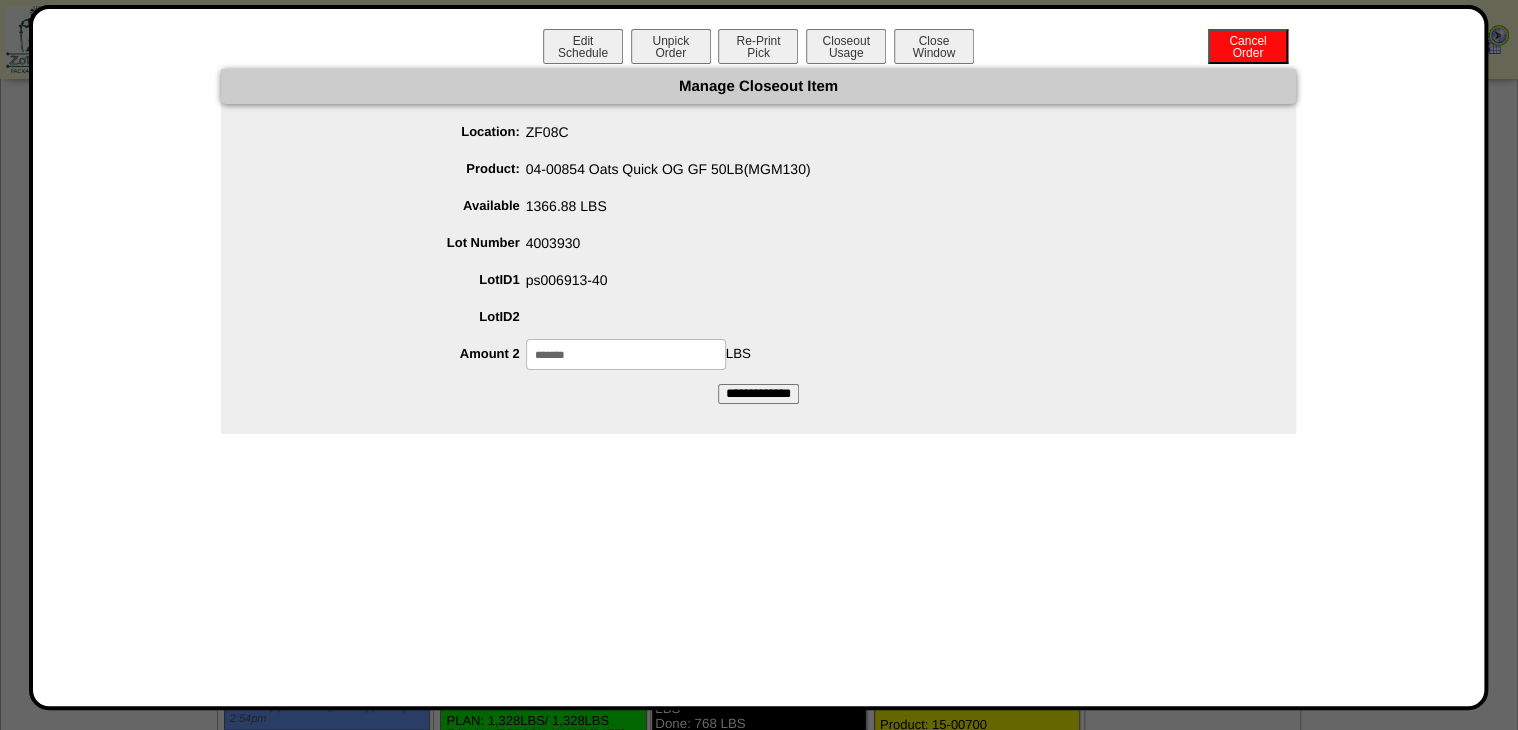 click on "*******" at bounding box center (626, 354) 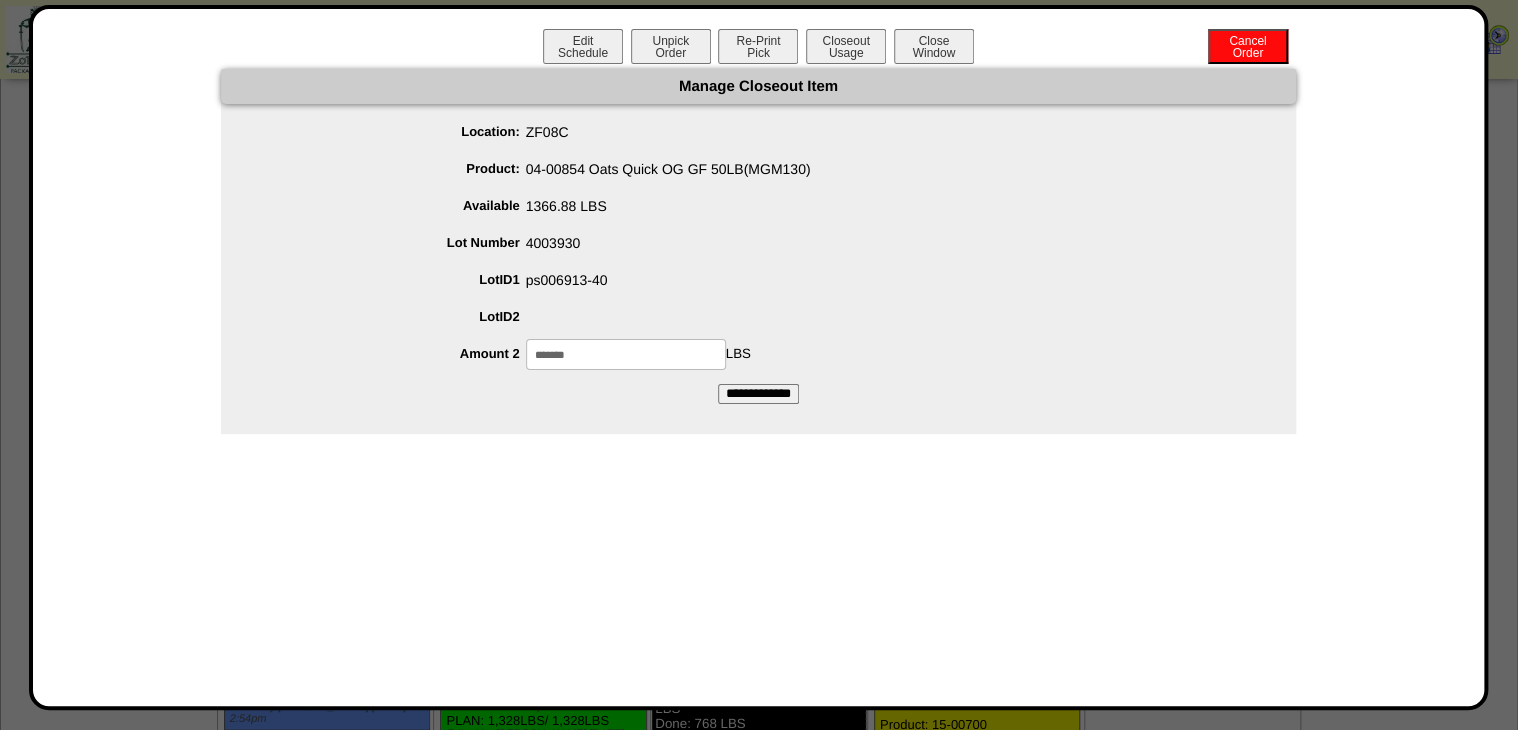 type on "*******" 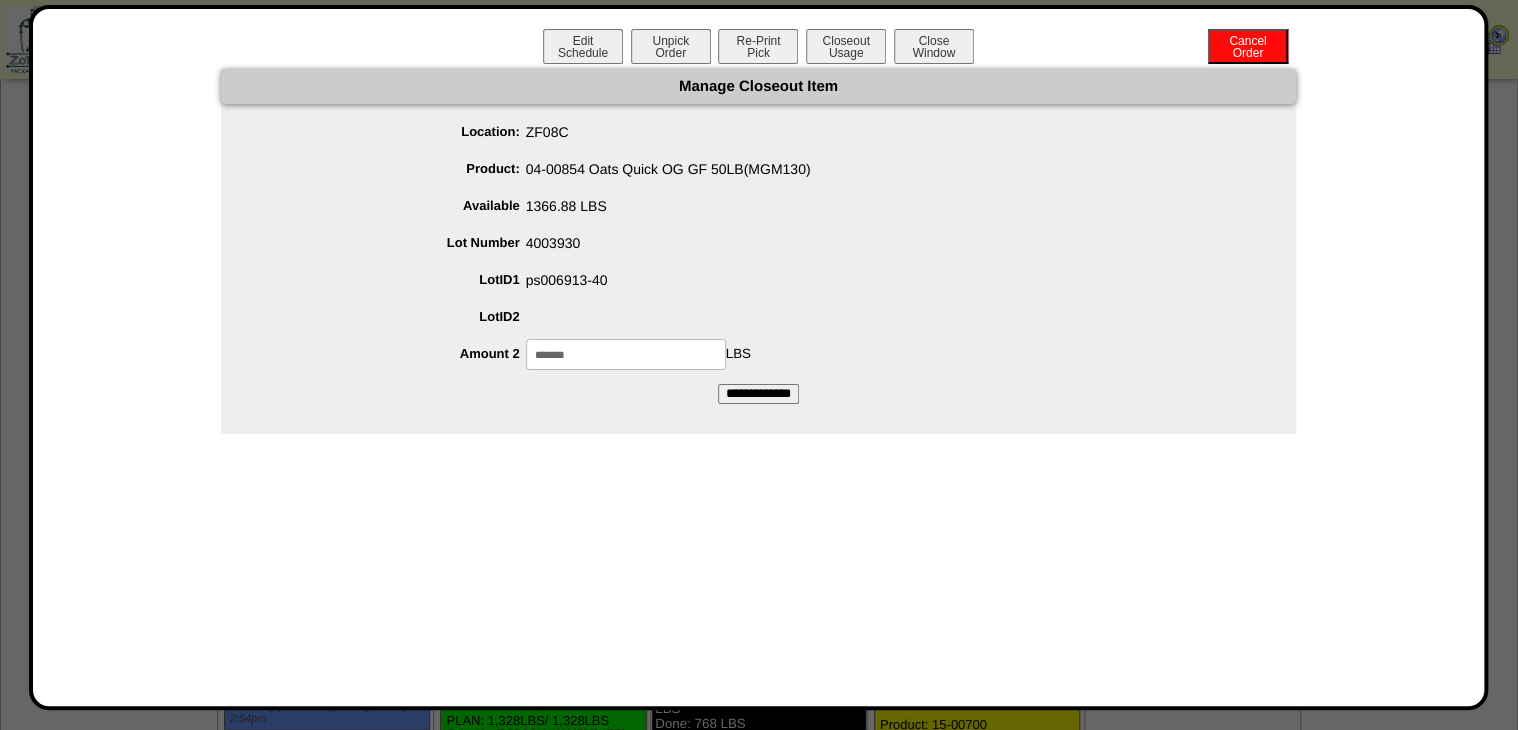 click on "**********" at bounding box center (758, 394) 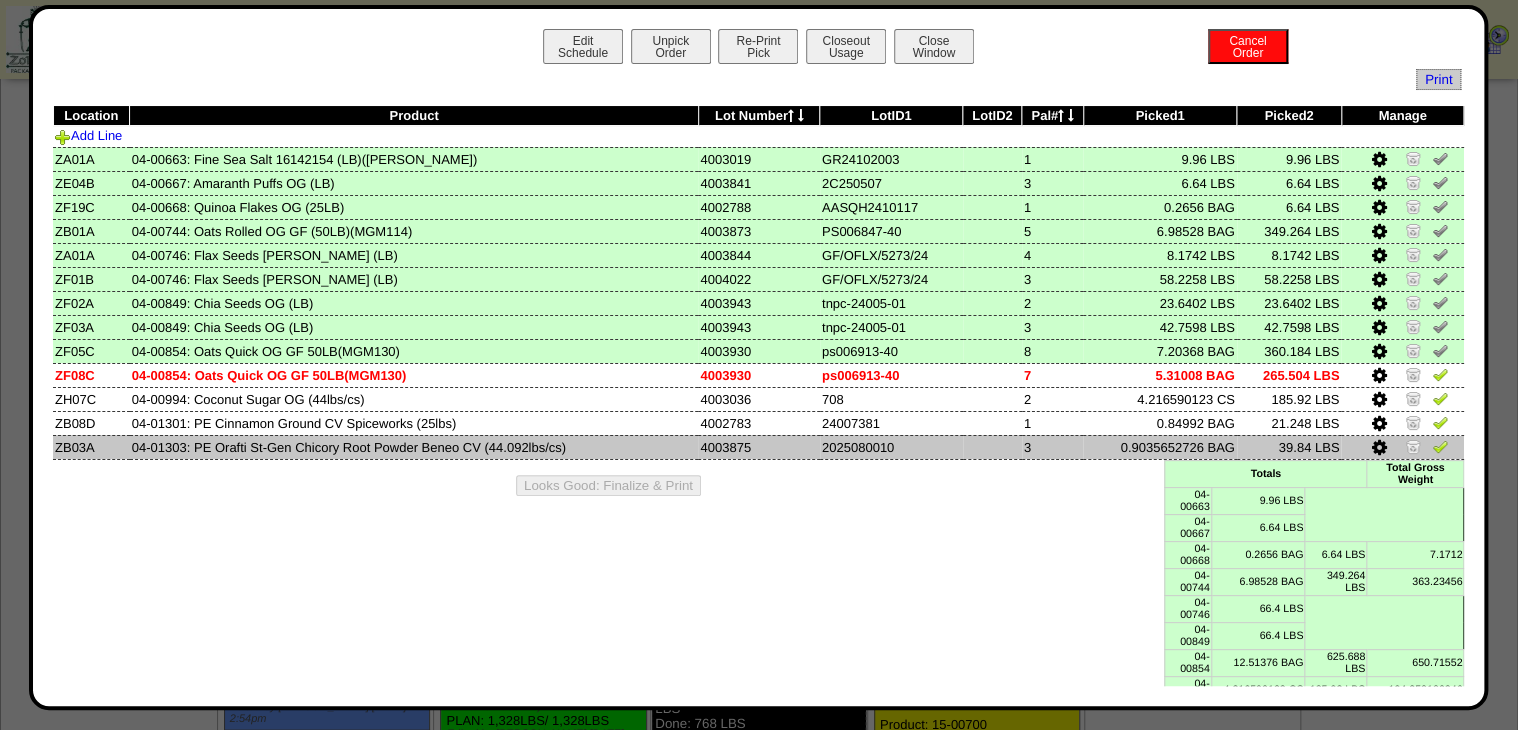 click at bounding box center [1440, 446] 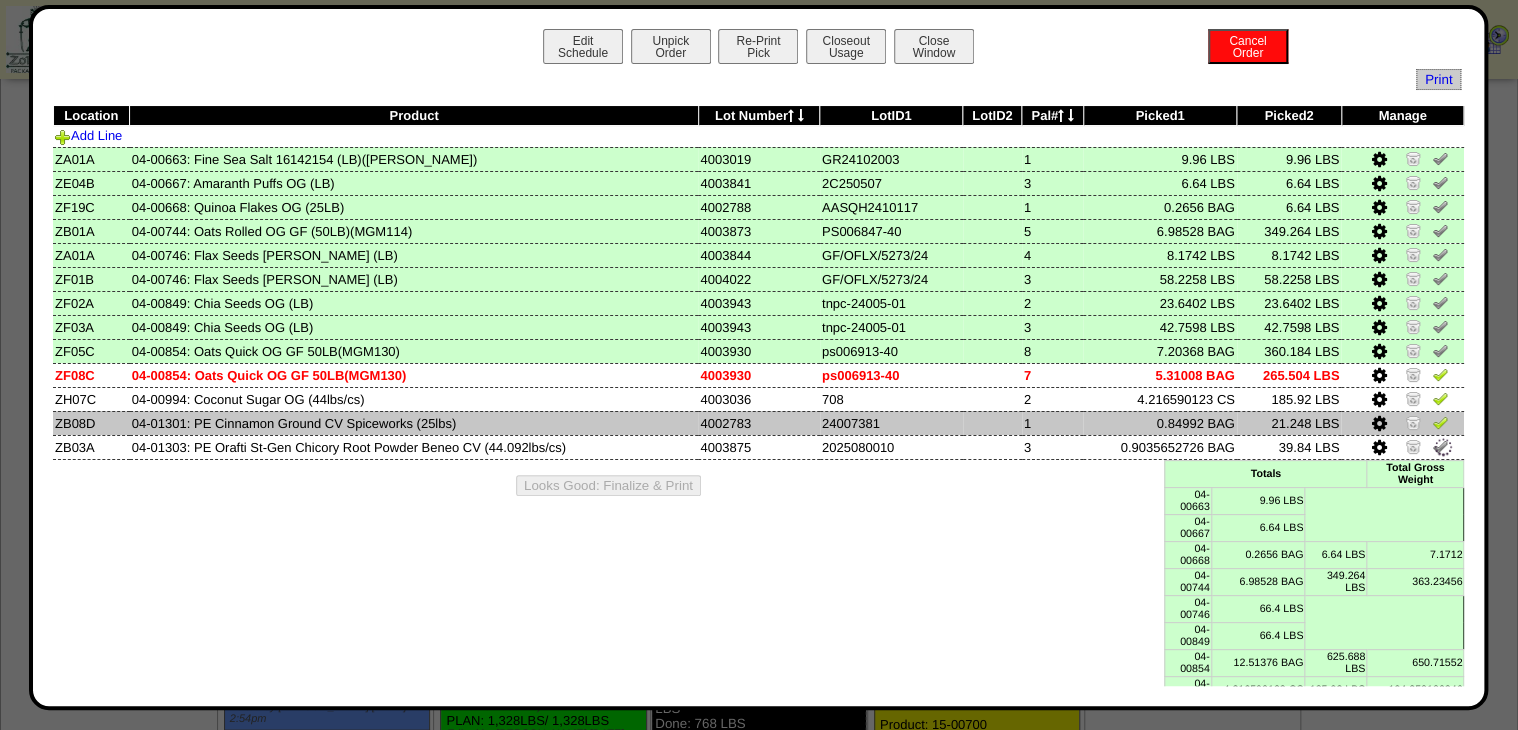 click at bounding box center (1440, 422) 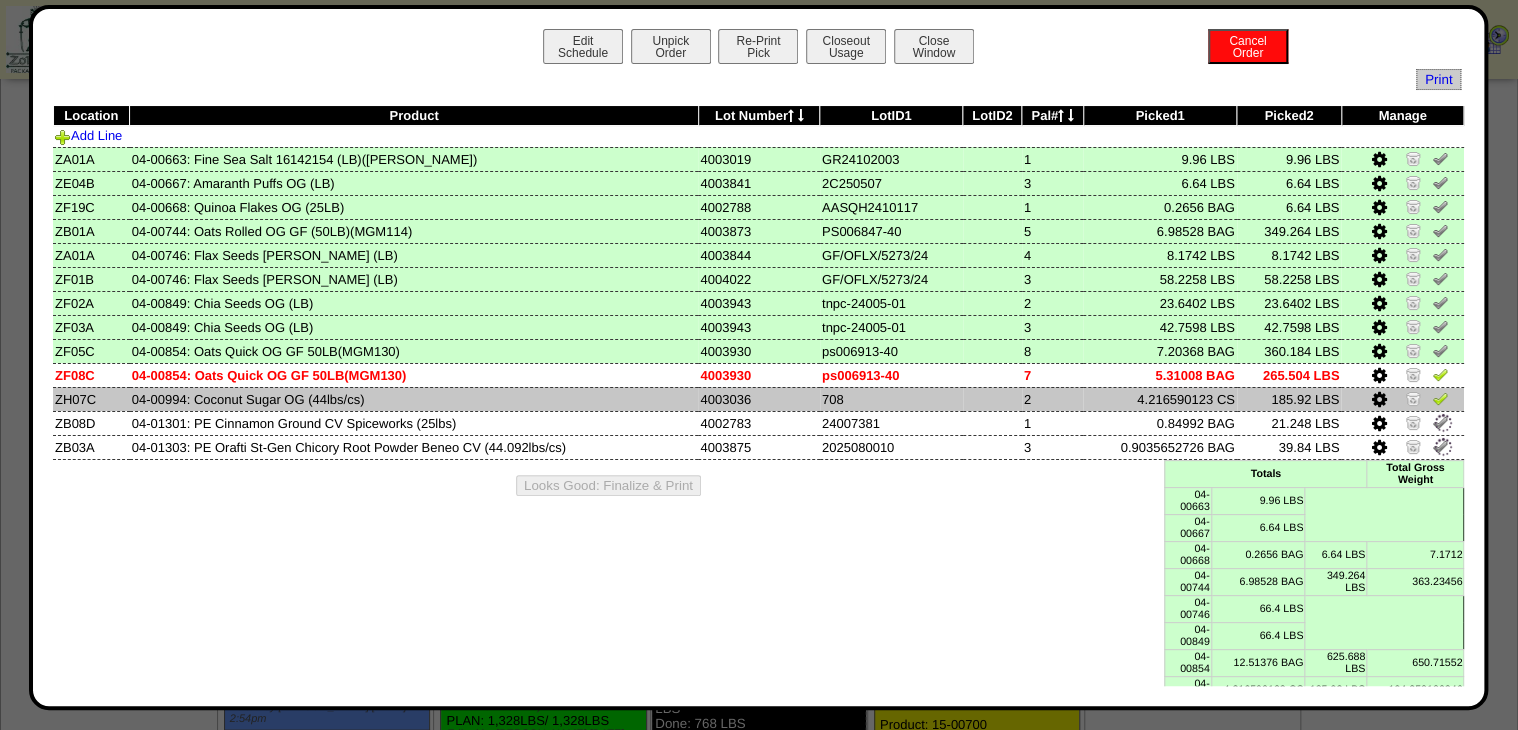click at bounding box center (1440, 398) 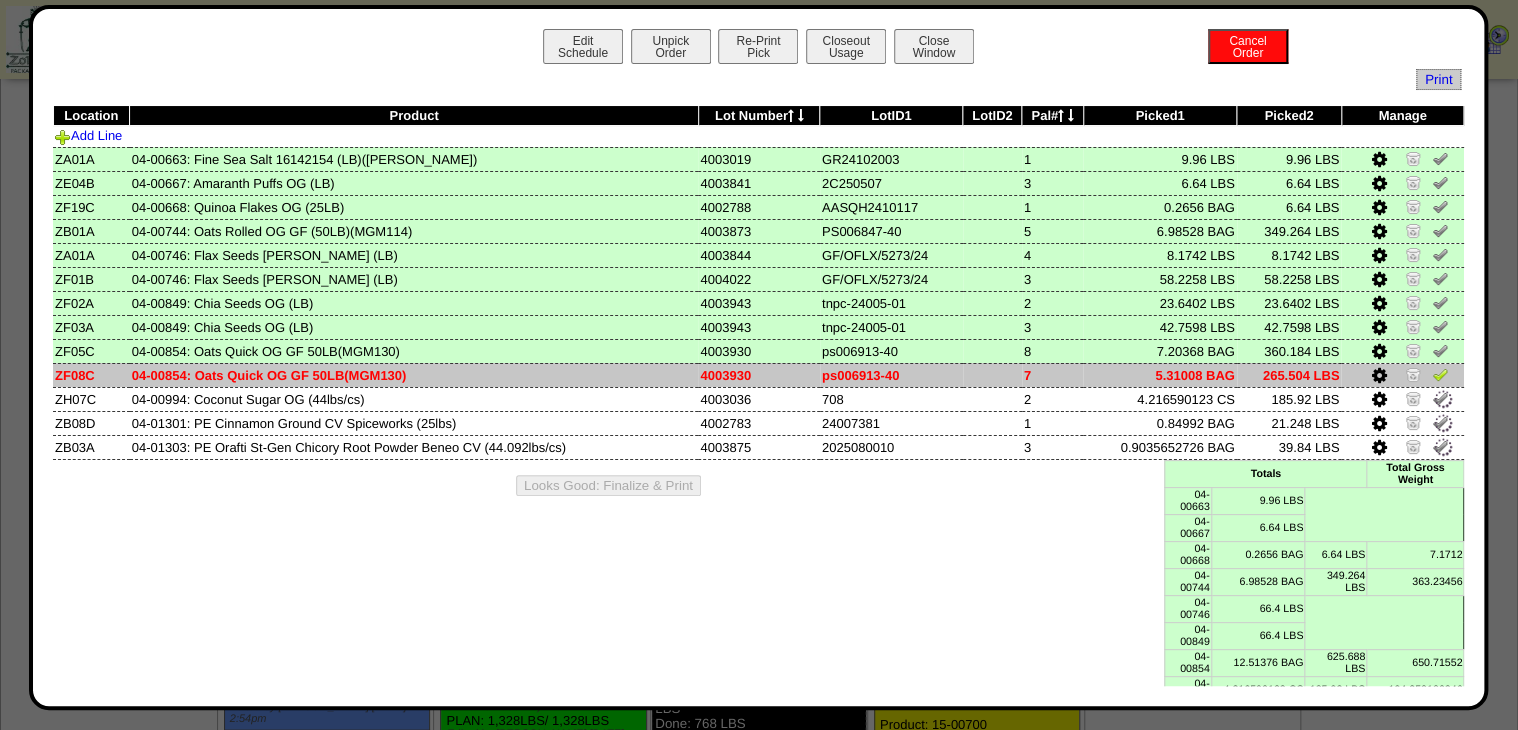 click at bounding box center [1440, 374] 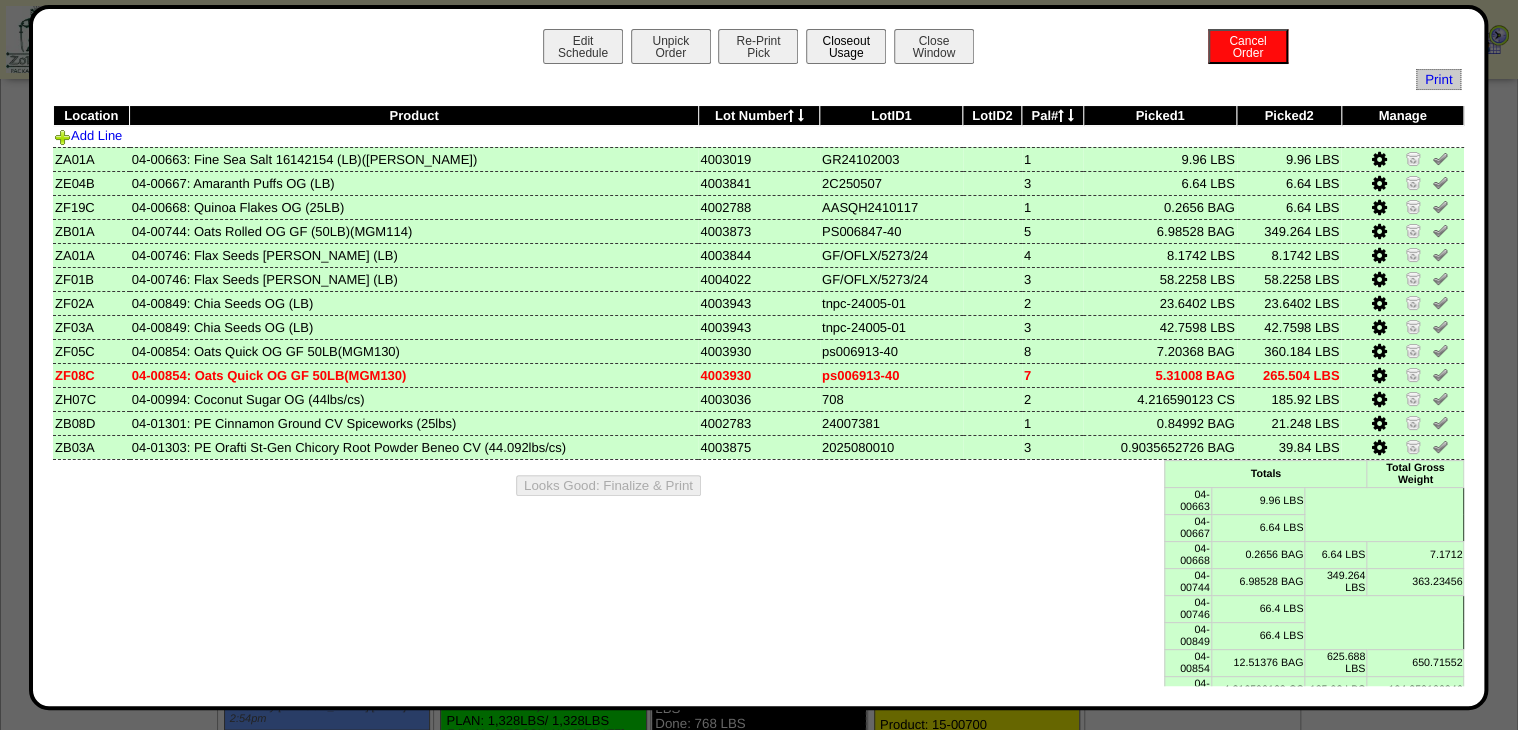 click on "Closeout Usage" at bounding box center [846, 46] 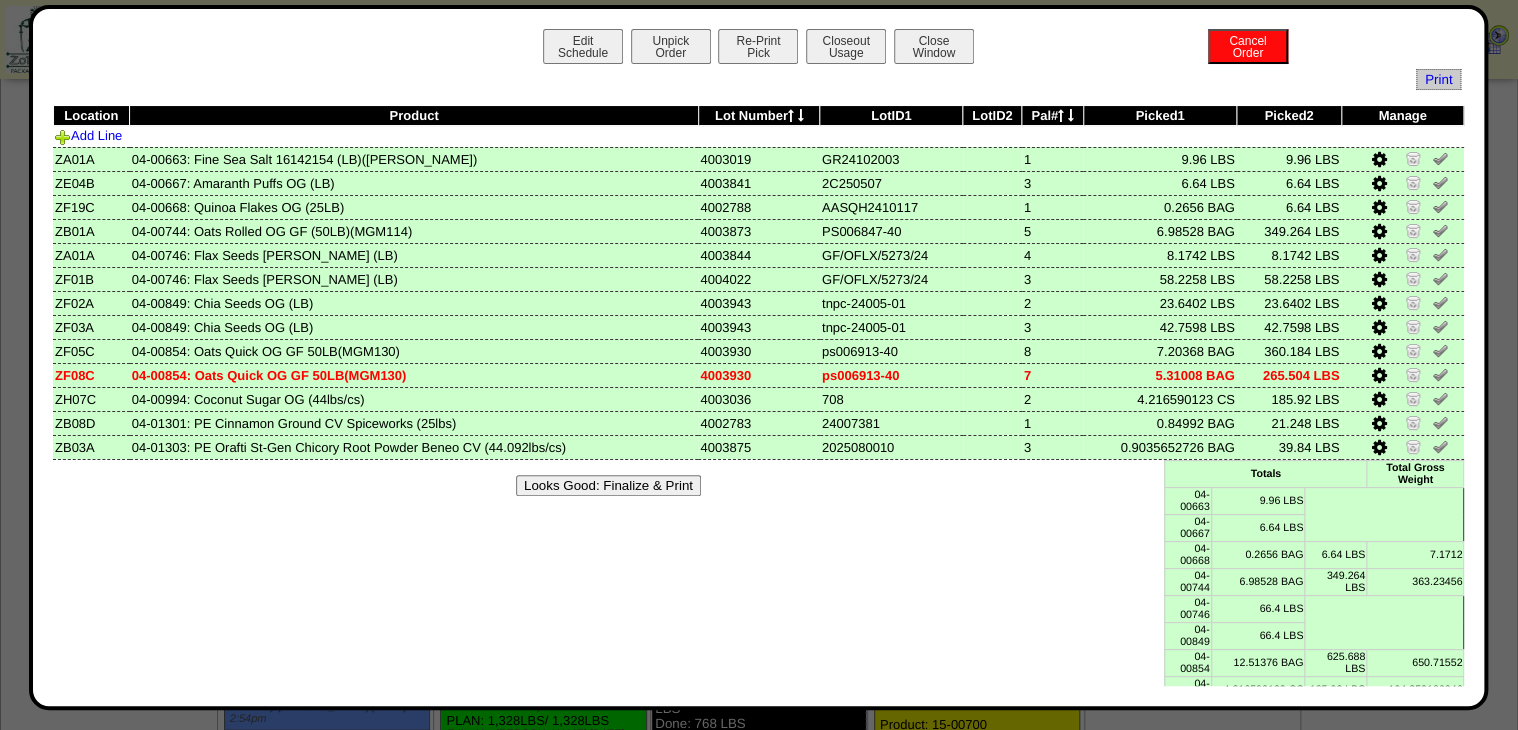 drag, startPoint x: 636, startPoint y: 493, endPoint x: 613, endPoint y: 492, distance: 23.021729 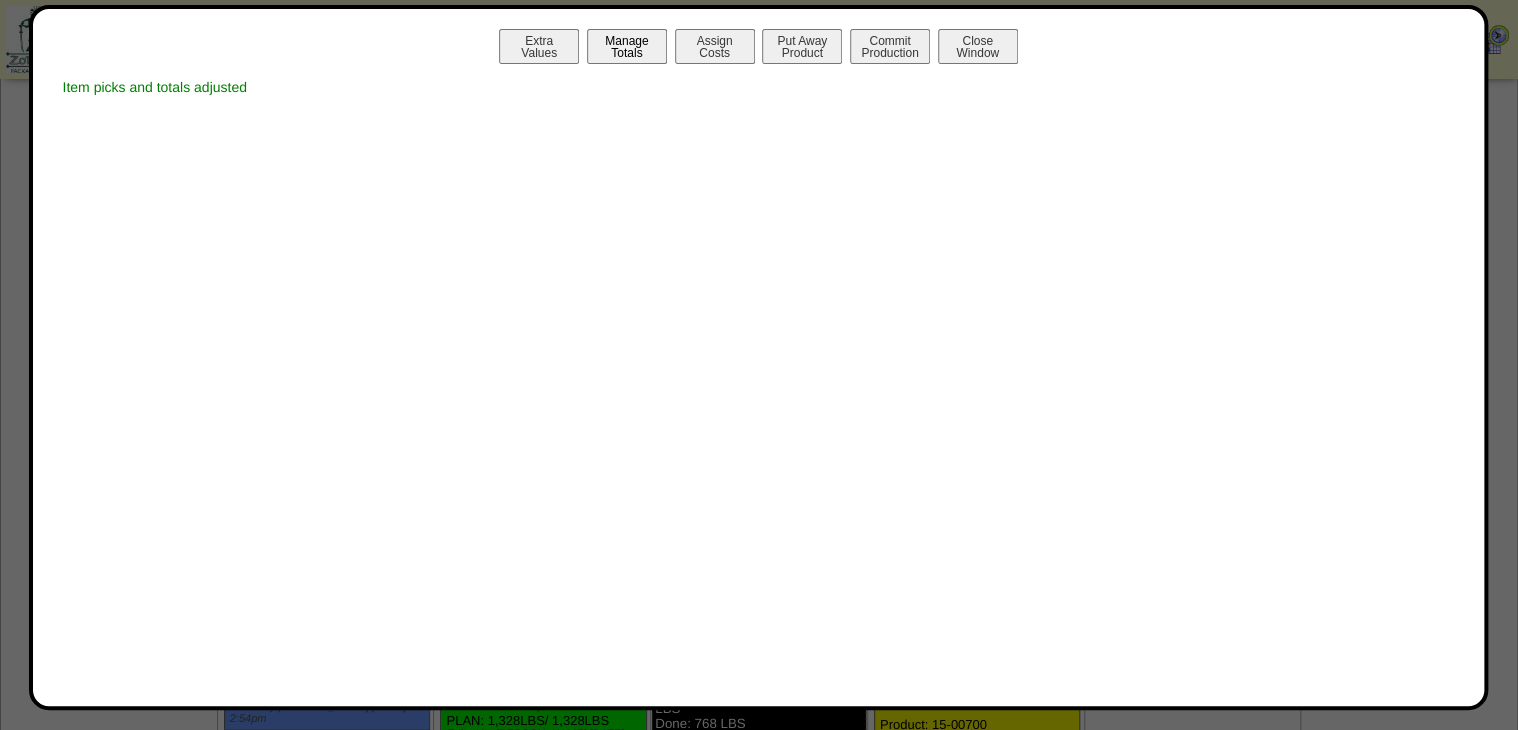 click on "Manage Totals" at bounding box center [627, 46] 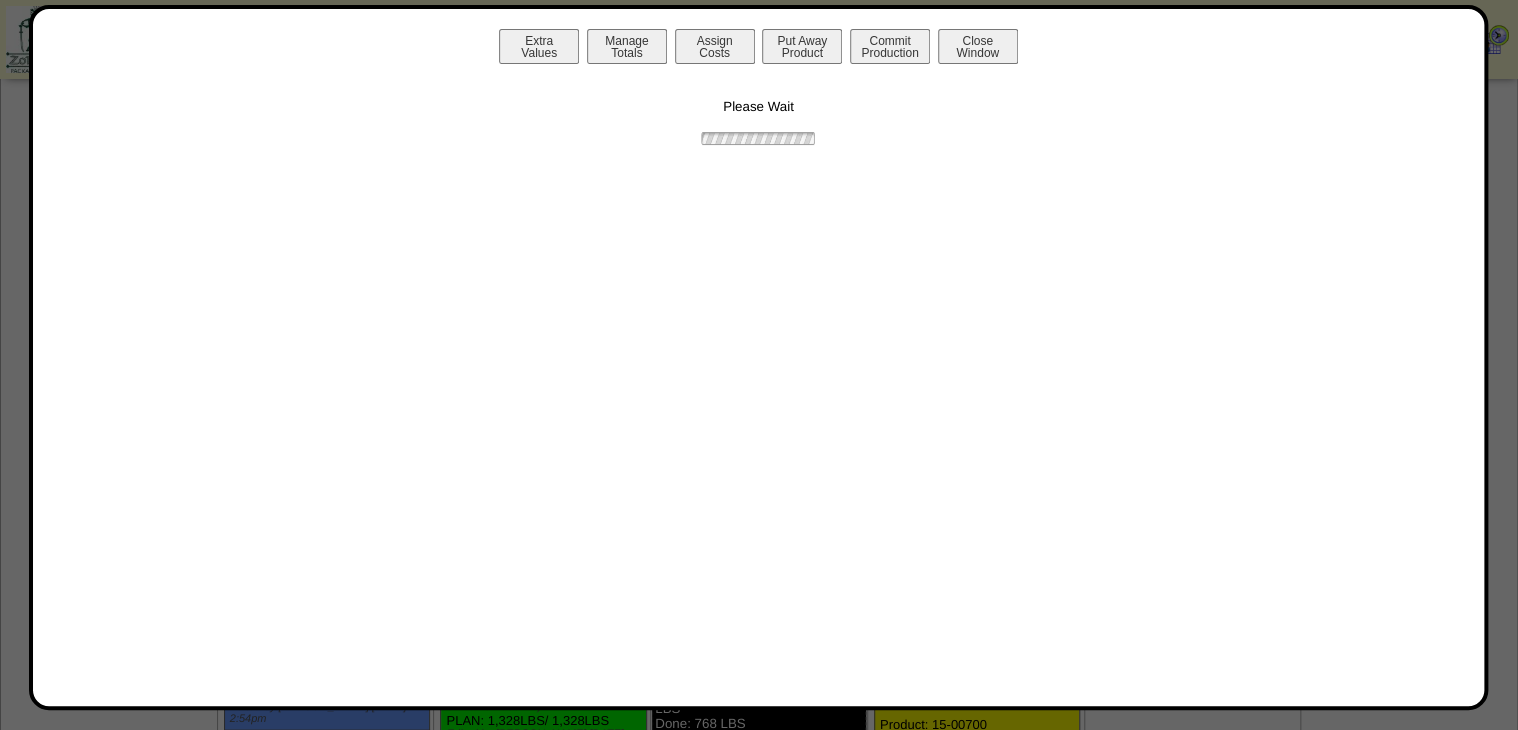 click at bounding box center [758, 138] 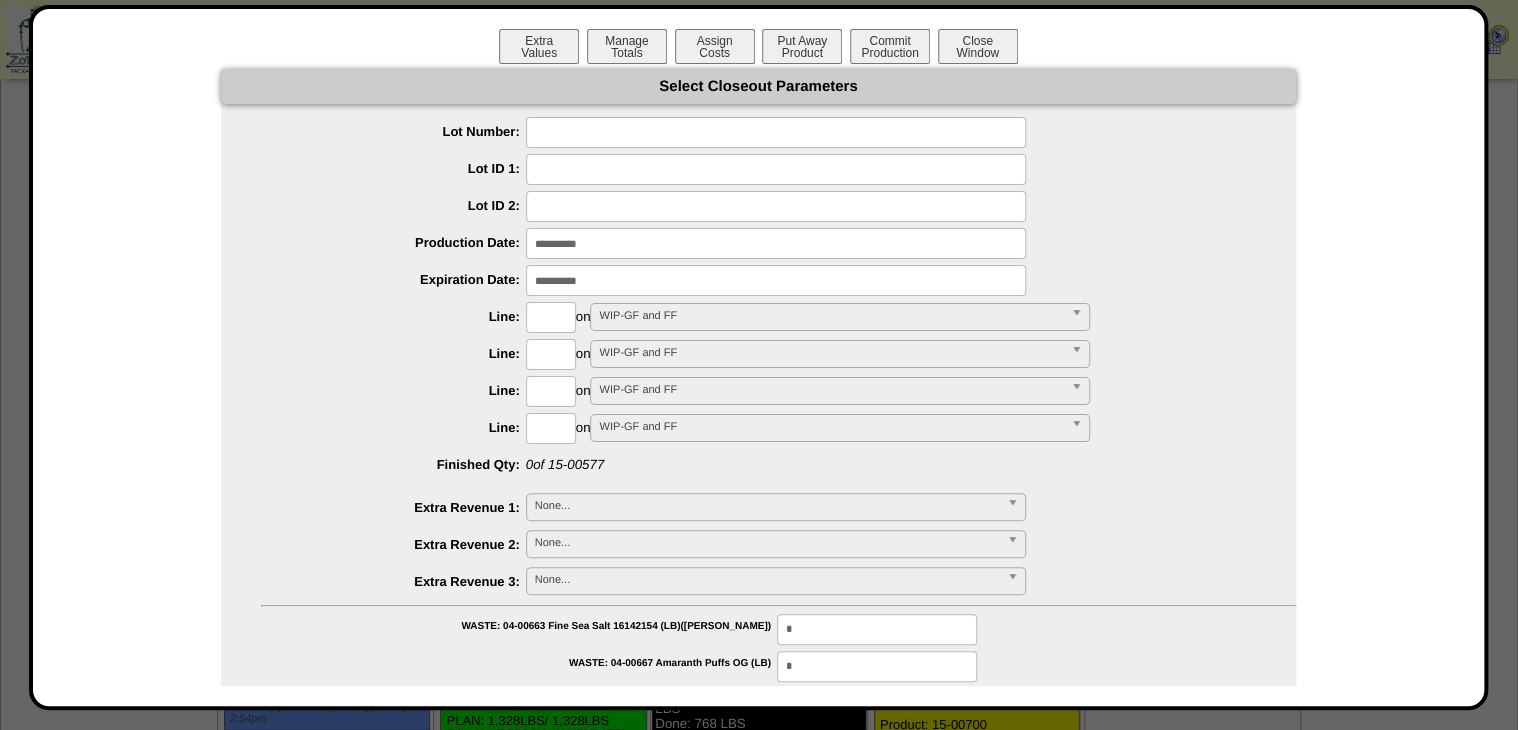 click at bounding box center (776, 132) 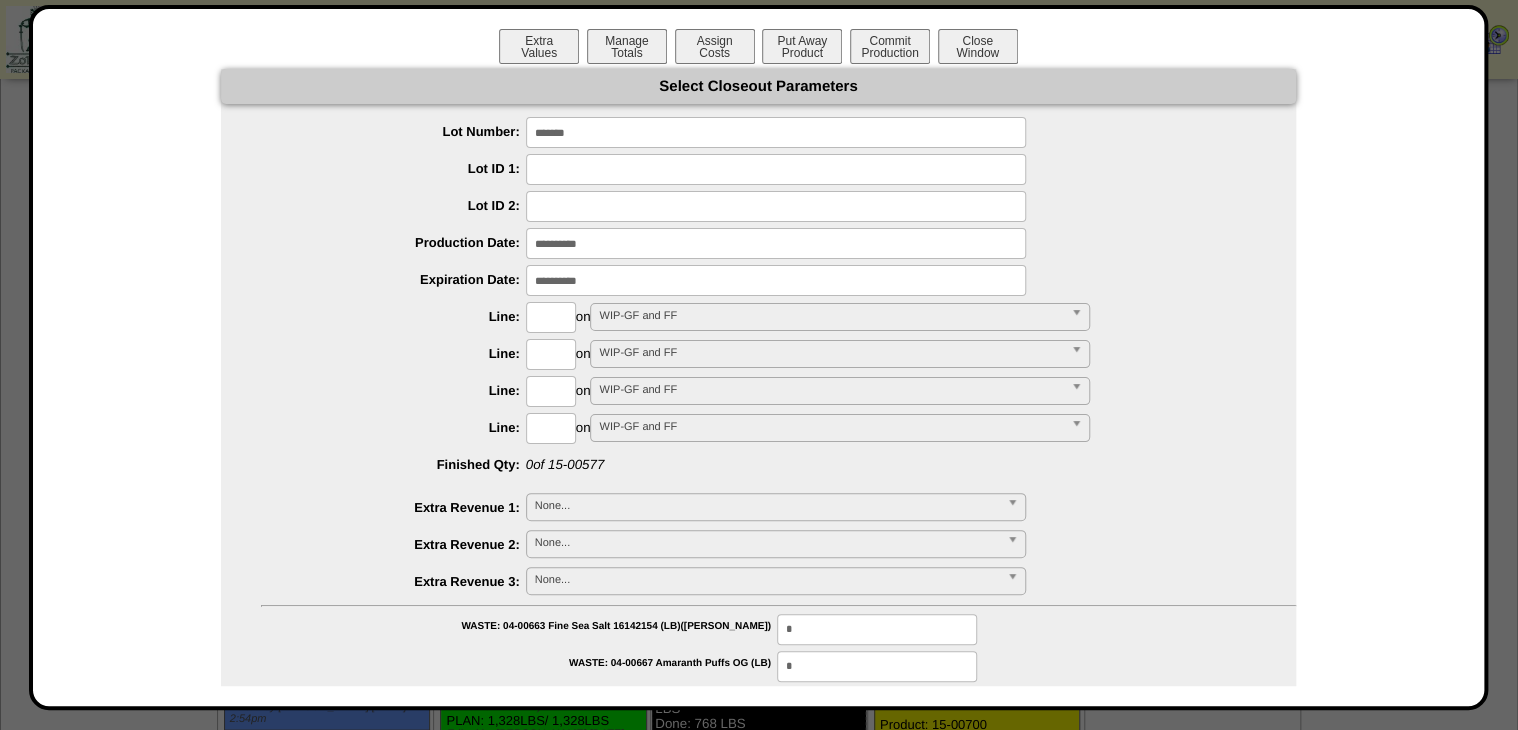 type on "*******" 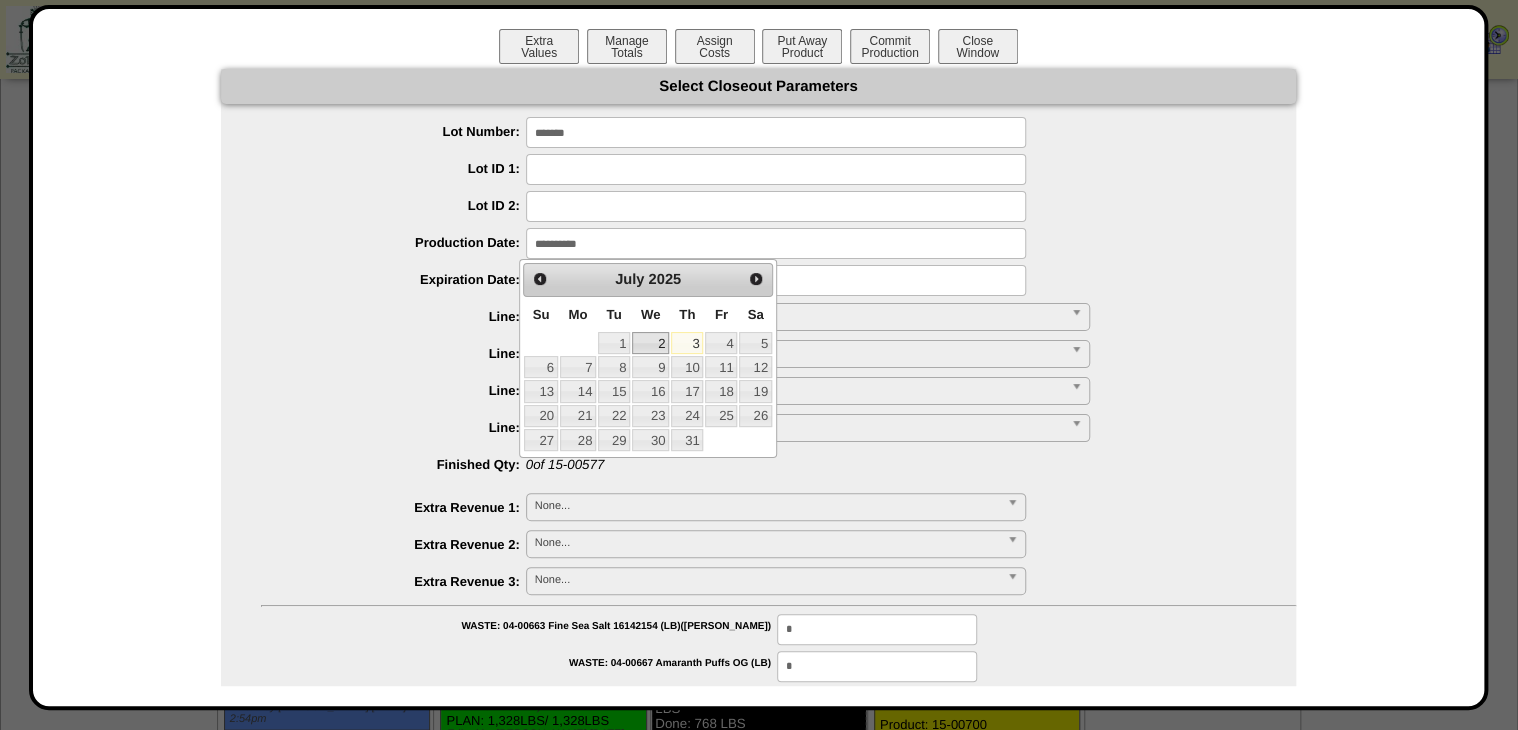 click on "2" at bounding box center [650, 343] 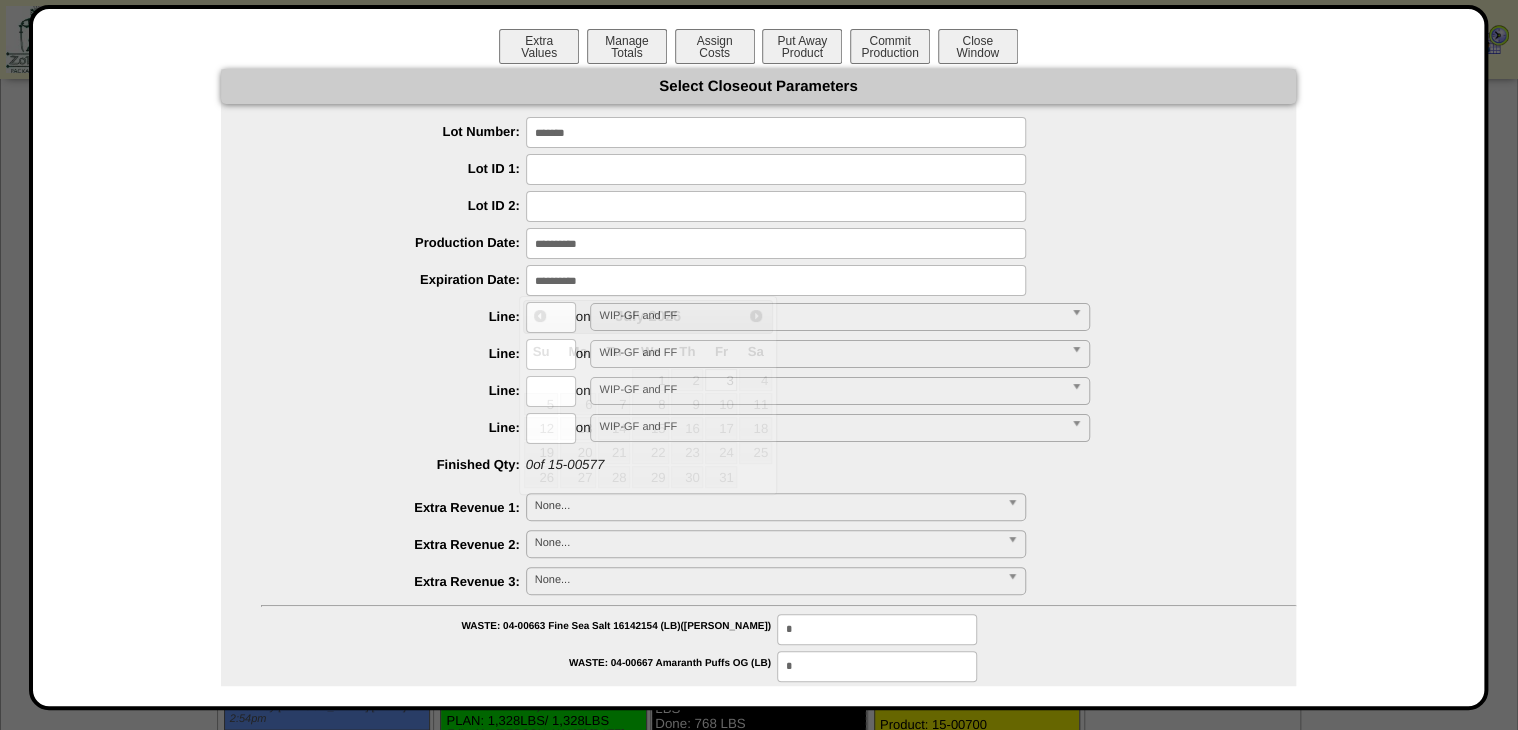 click at bounding box center (776, 280) 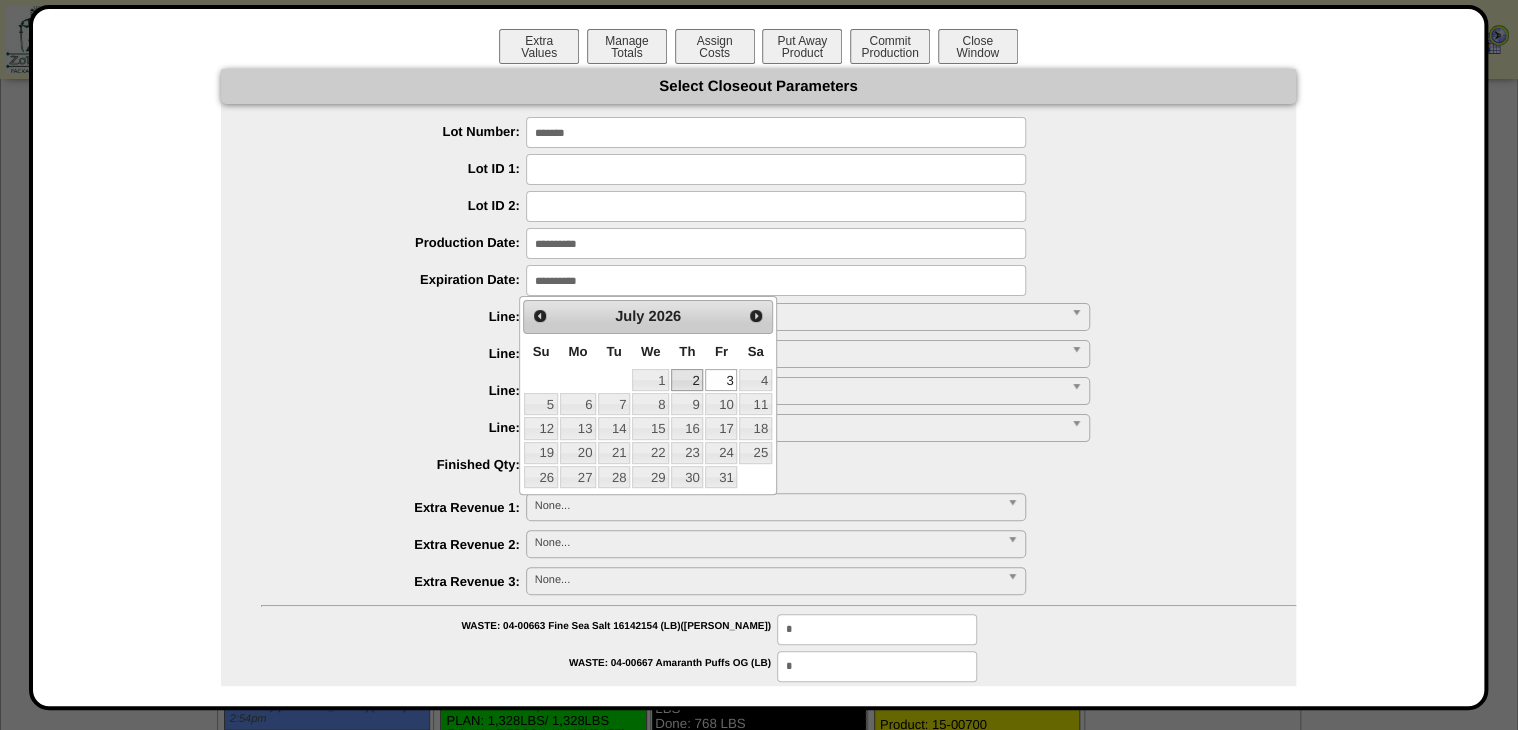 click on "2" at bounding box center (687, 380) 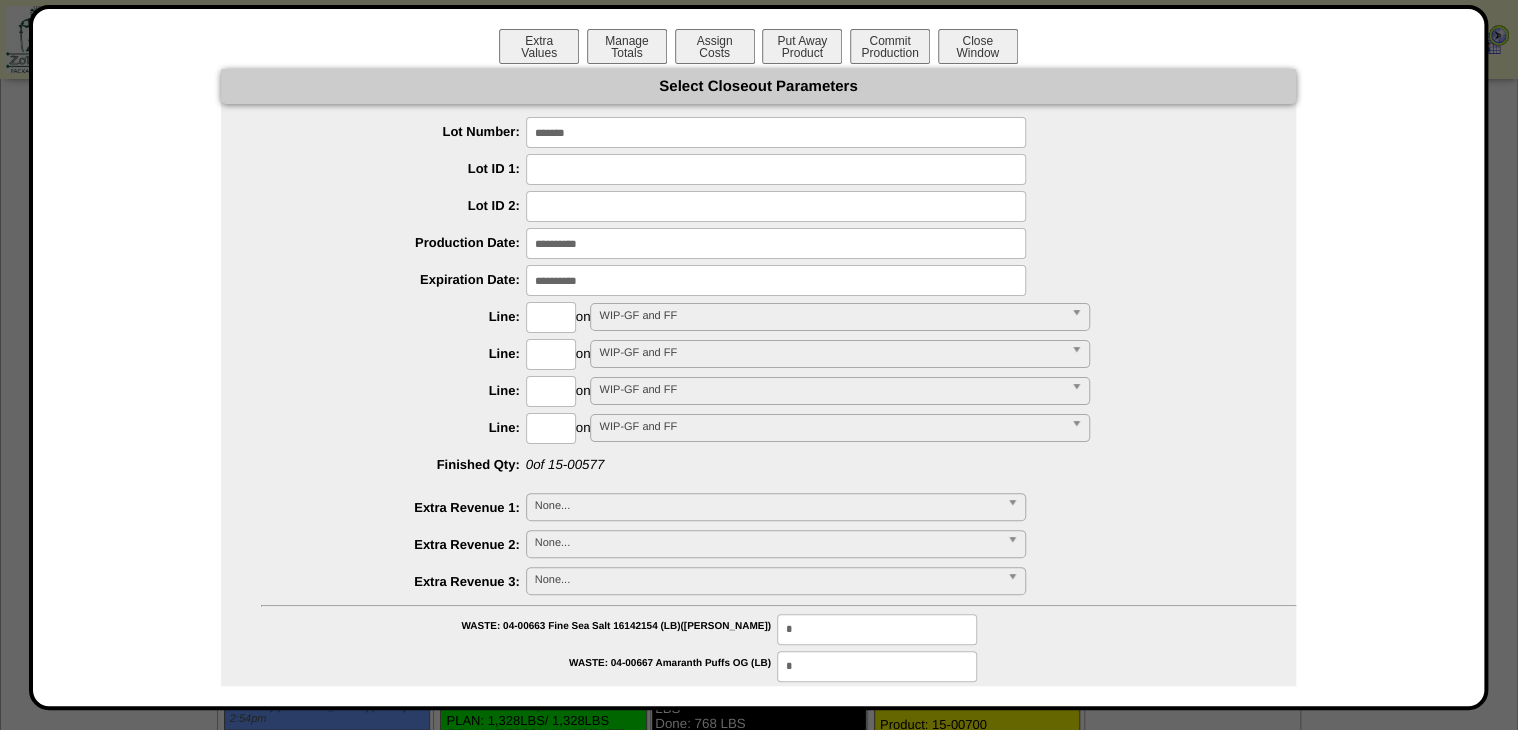 click at bounding box center (551, 317) 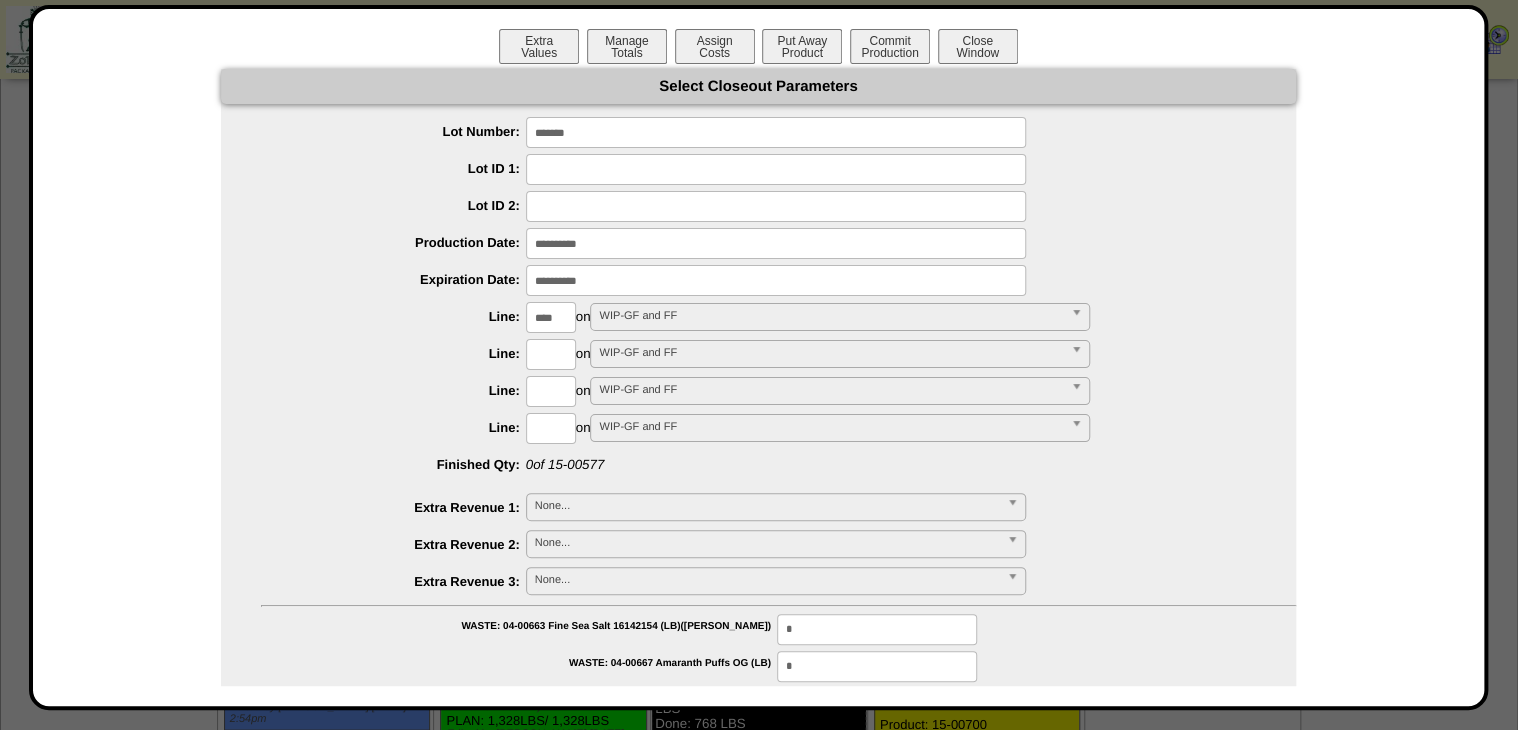 type on "****" 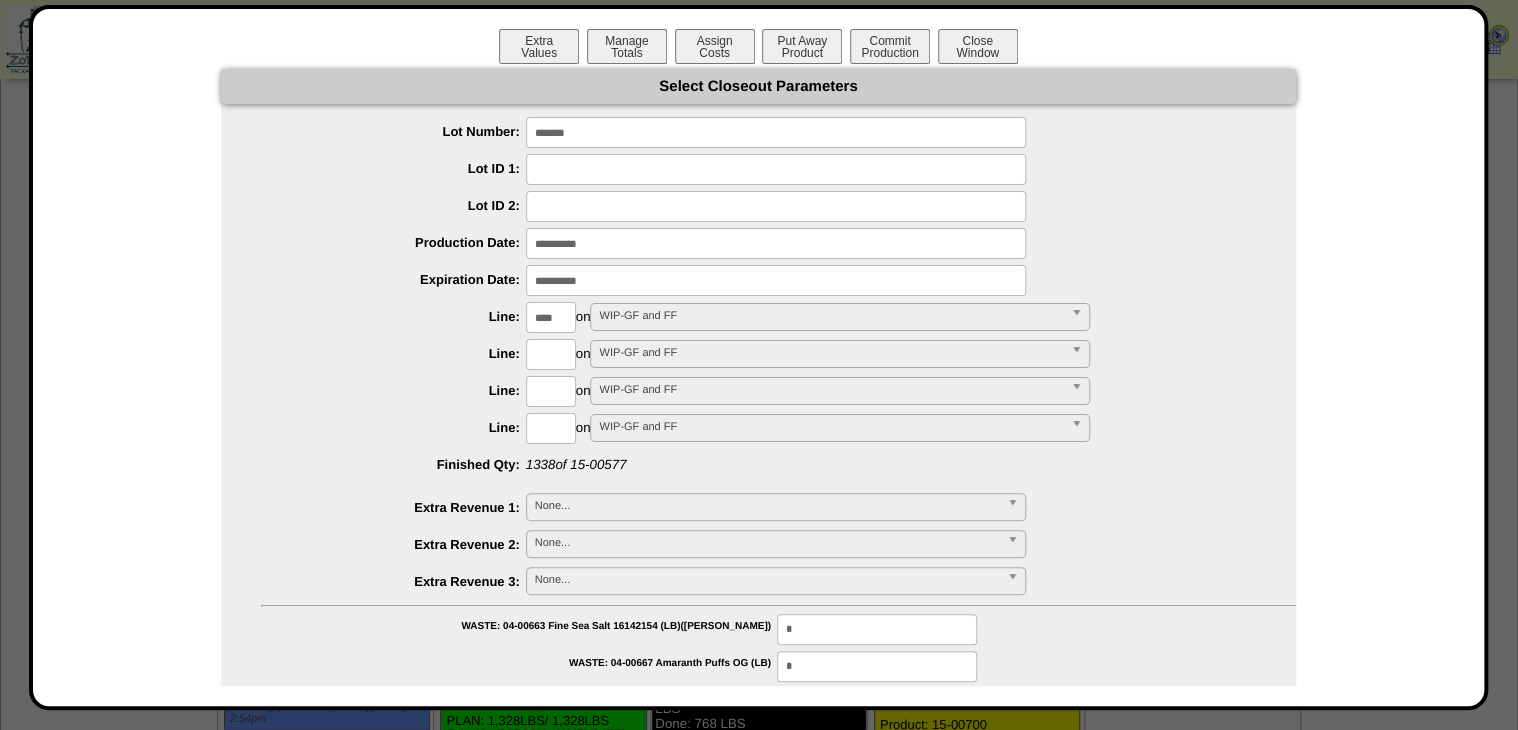 click on "Extra Values
Manage Totals
Assign Costs
Put Away Product
Commit Production
Close Window" at bounding box center (759, 49) 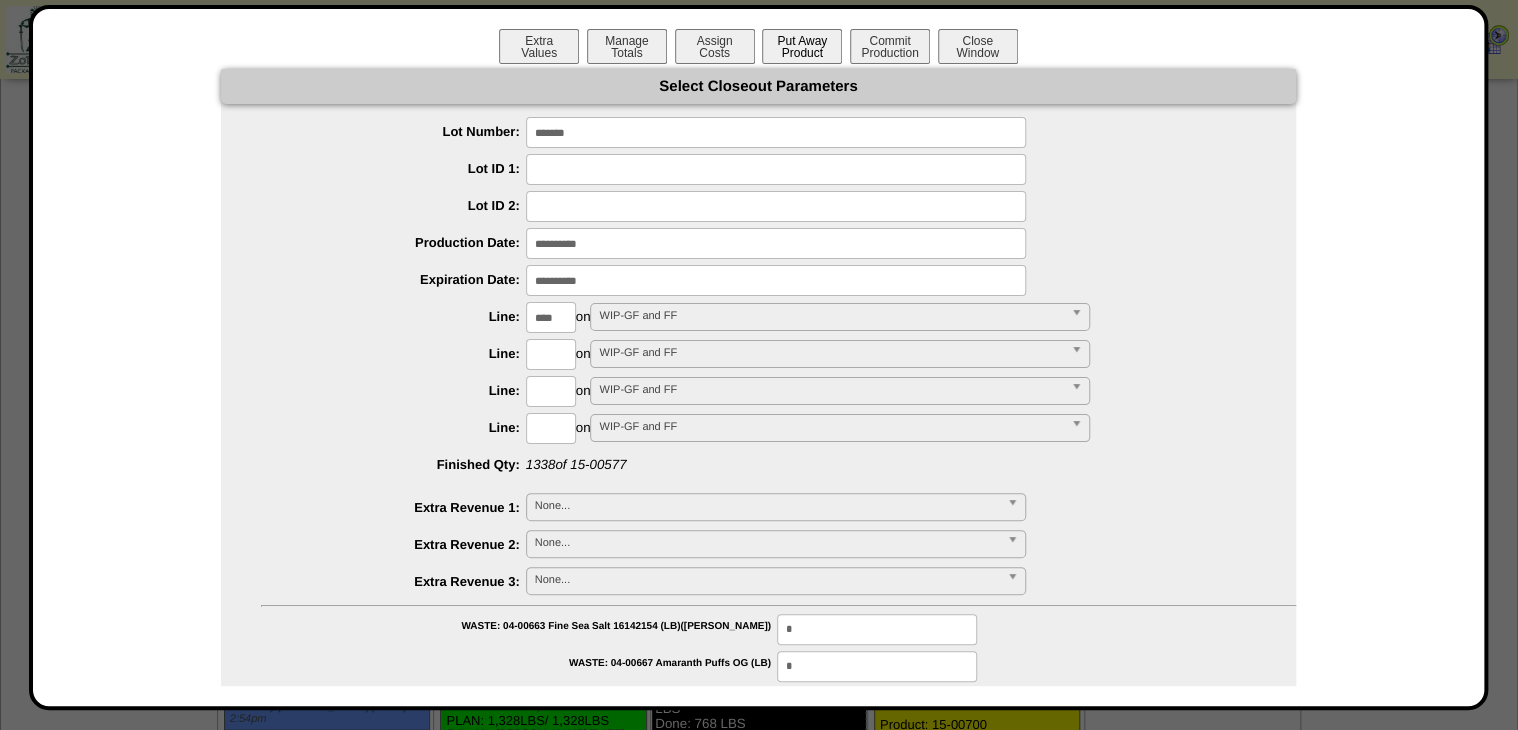 click on "Put Away Product" at bounding box center (802, 46) 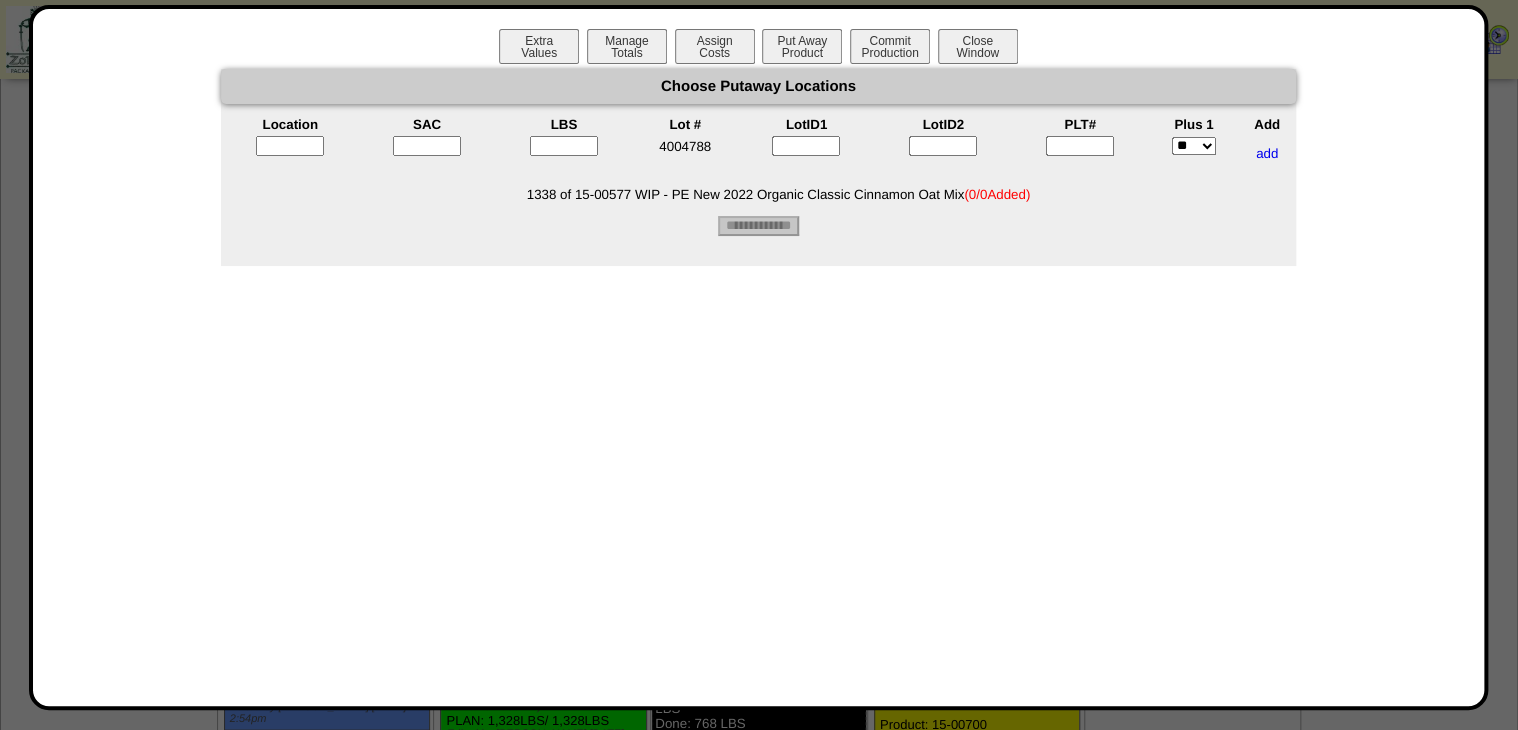 click at bounding box center [1080, 146] 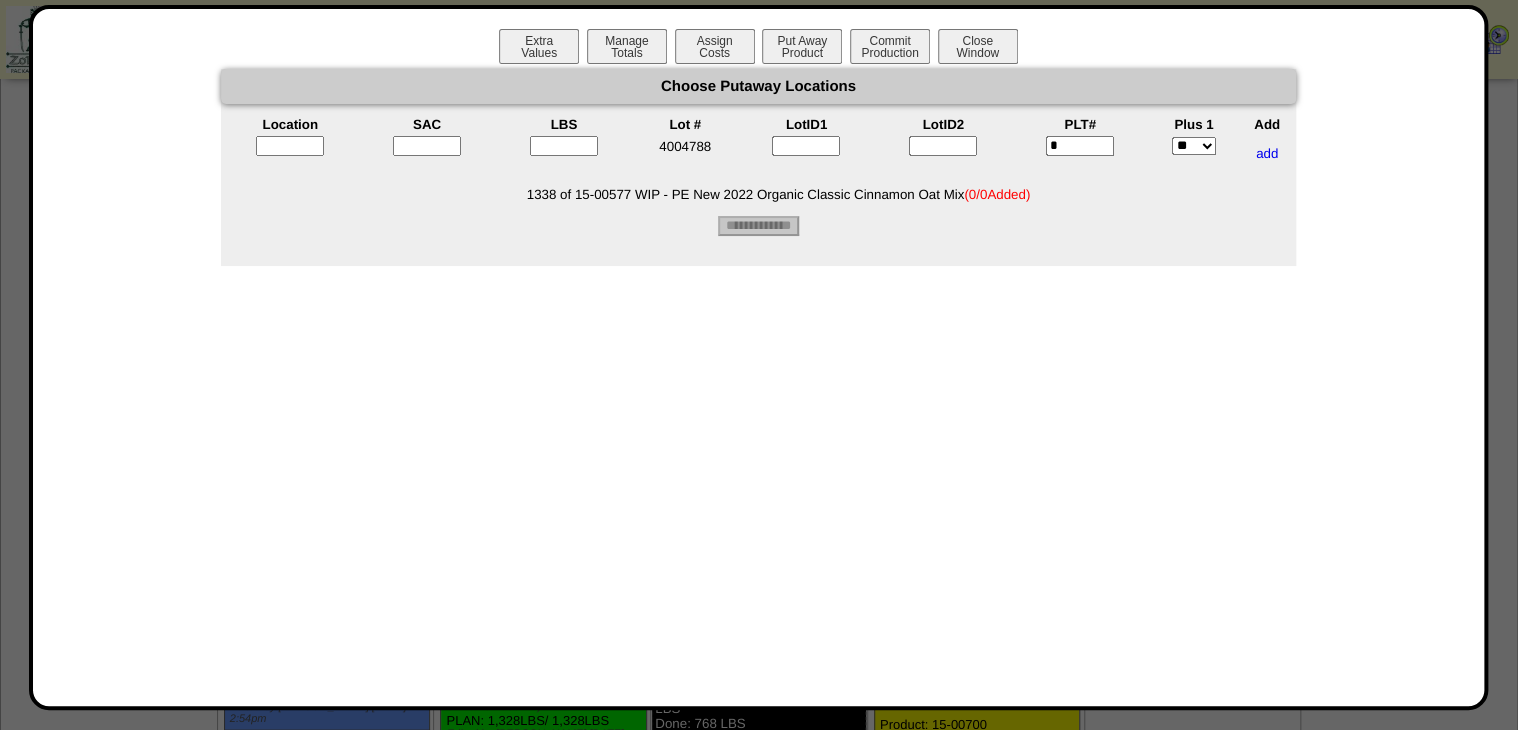type on "*" 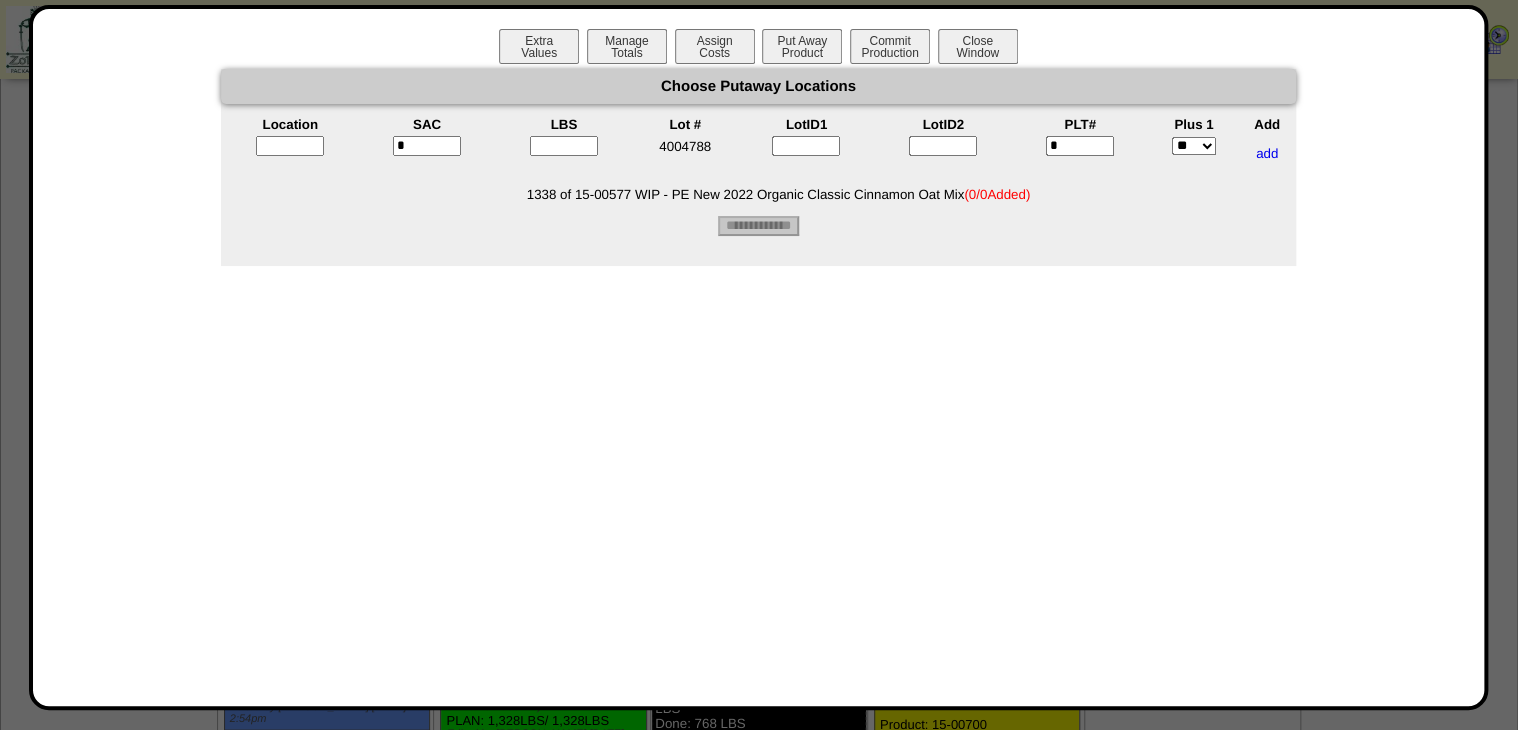 type on "*" 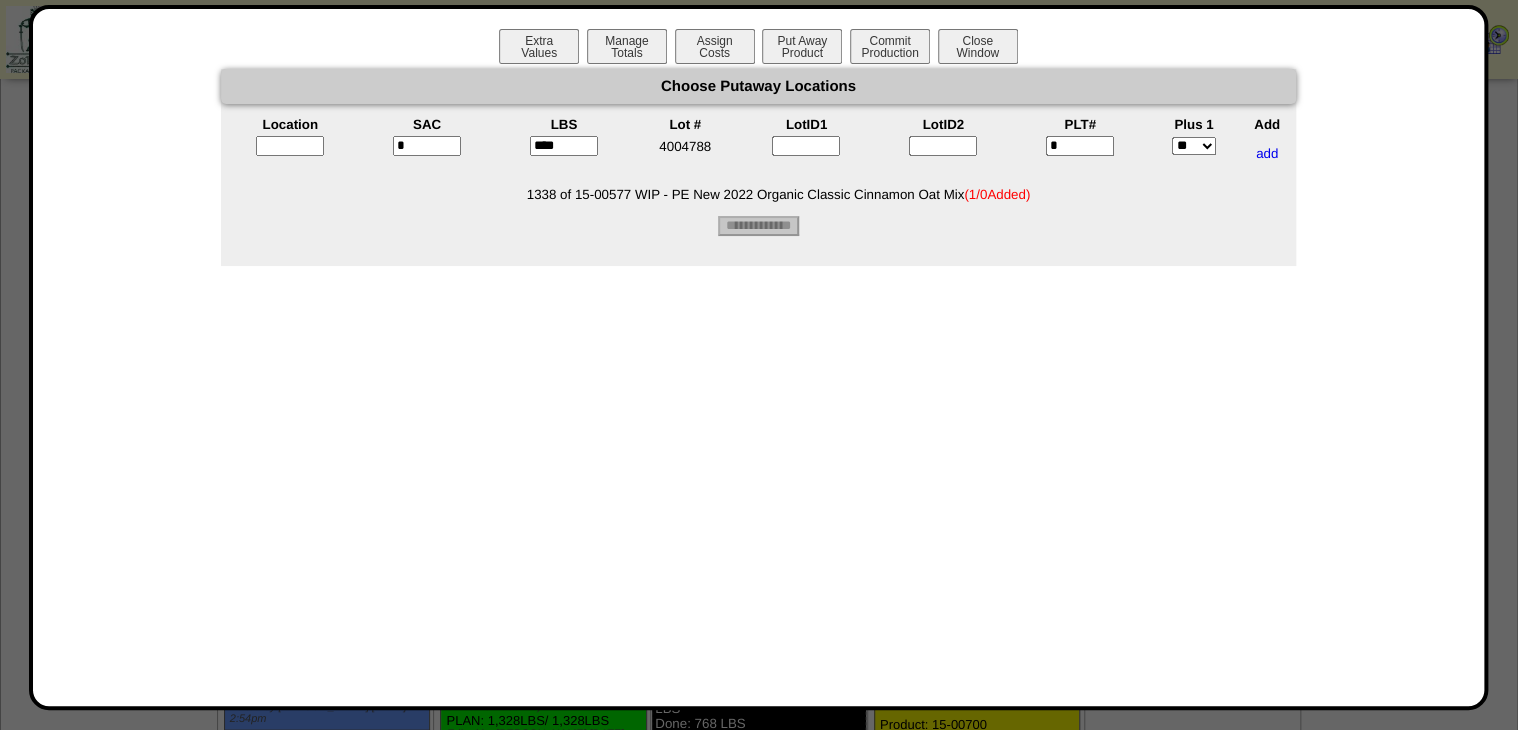 type on "****" 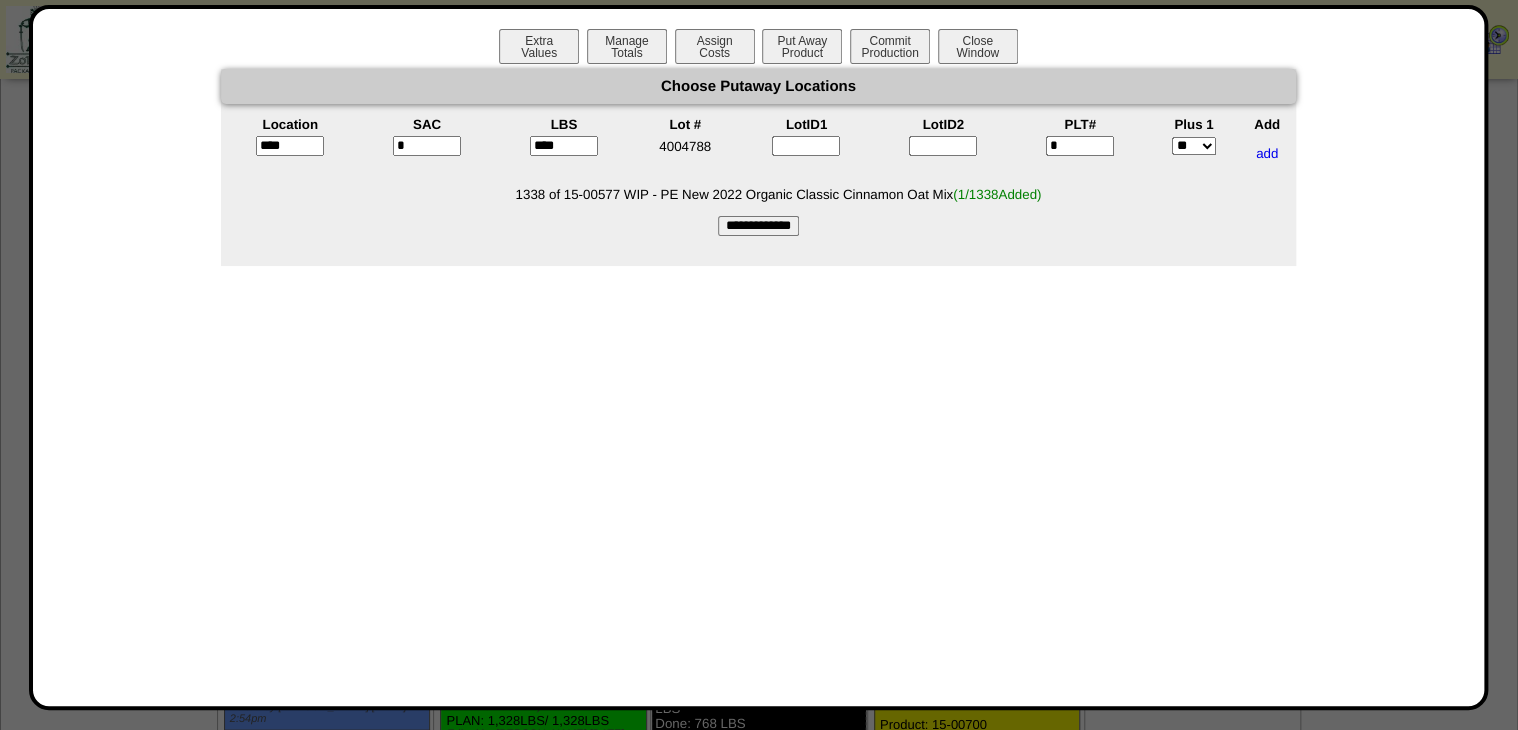 type on "*****" 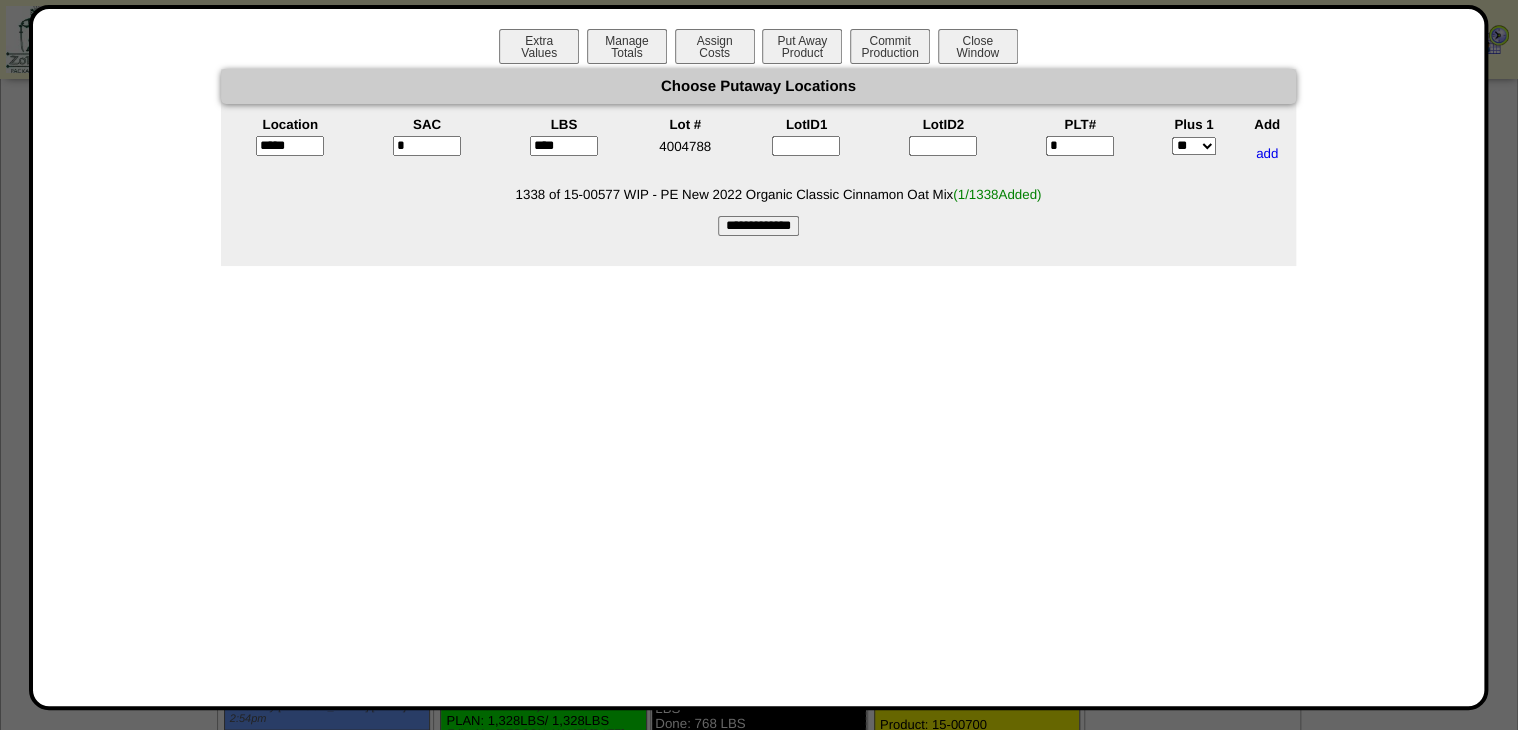drag, startPoint x: 736, startPoint y: 228, endPoint x: 865, endPoint y: 57, distance: 214.20084 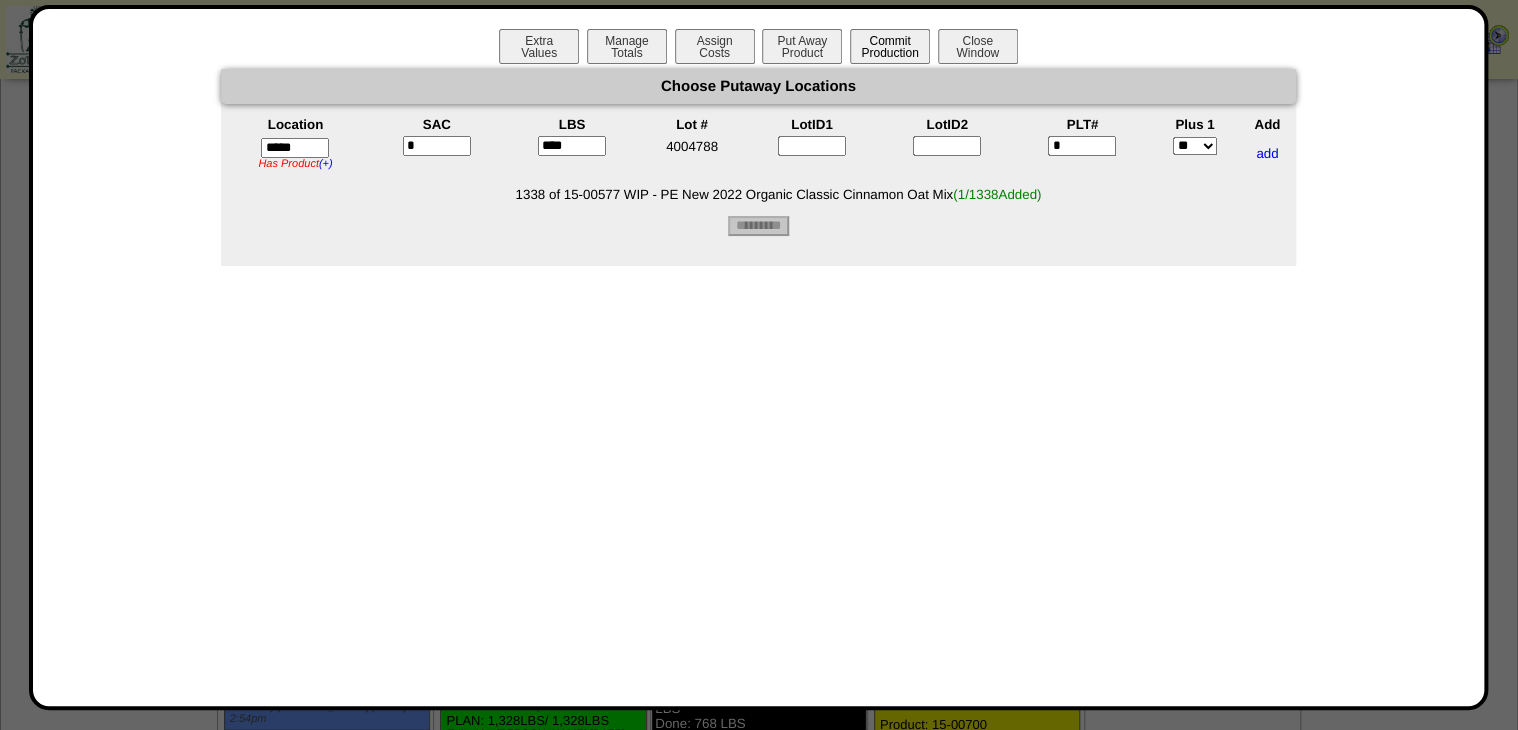 type on "*********" 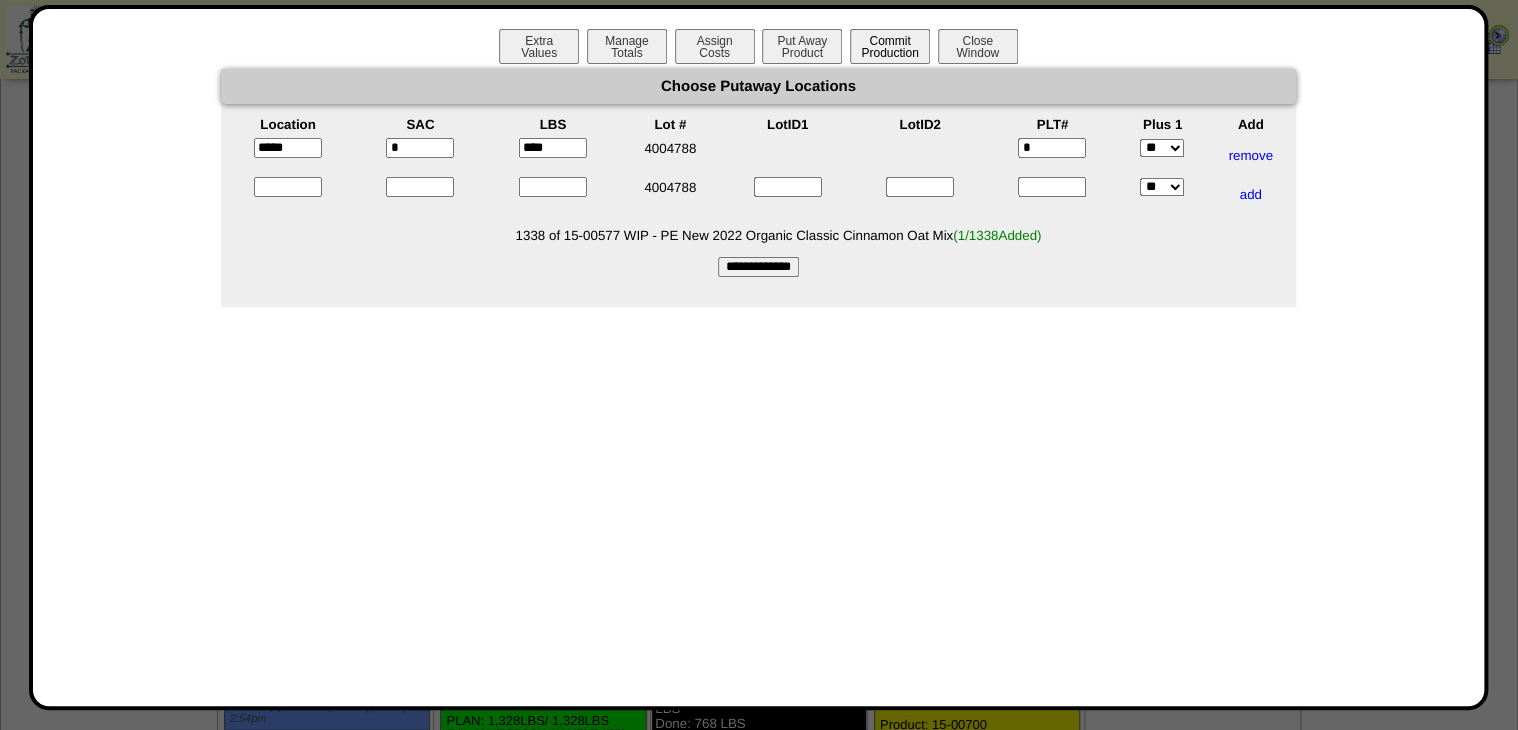 click on "Commit Production" at bounding box center (890, 46) 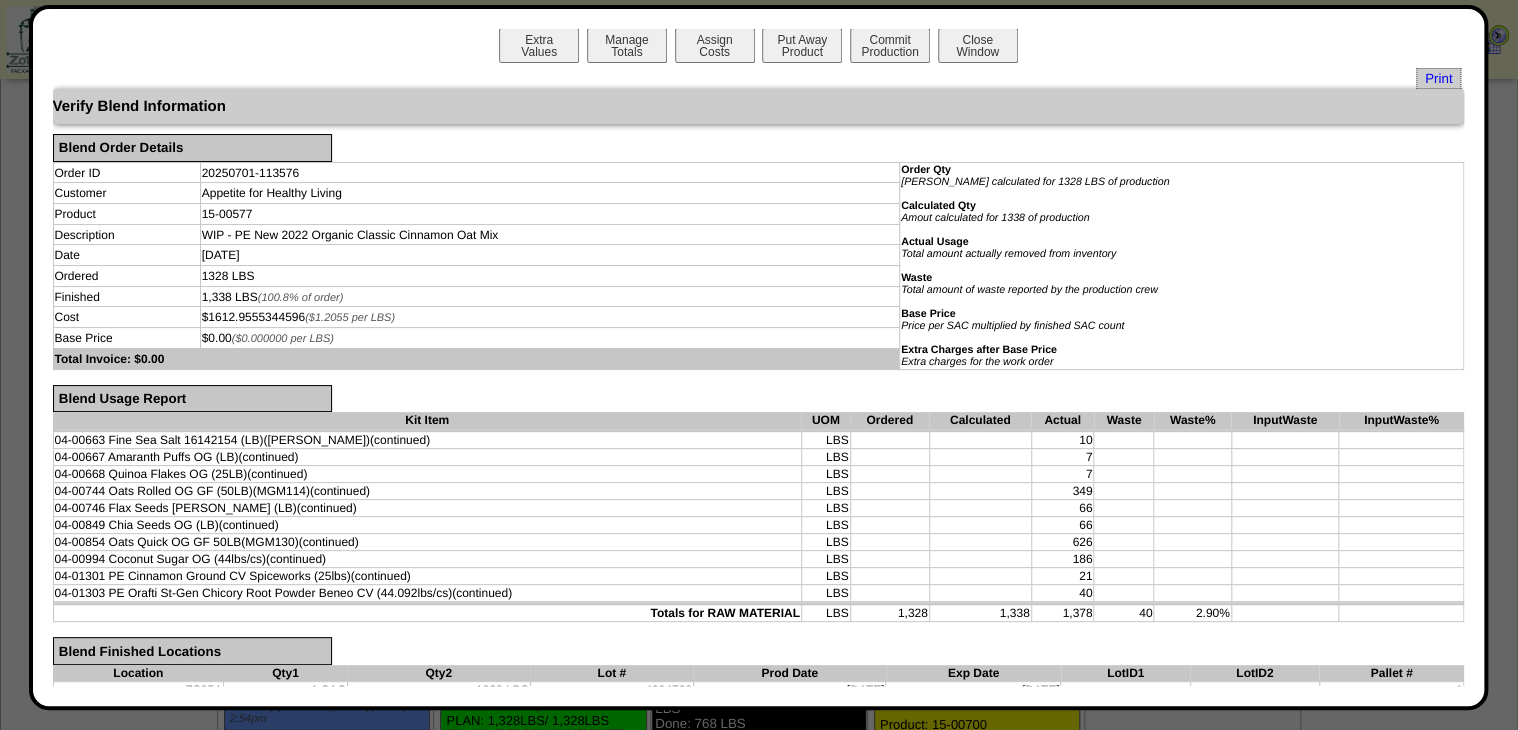 scroll, scrollTop: 0, scrollLeft: 0, axis: both 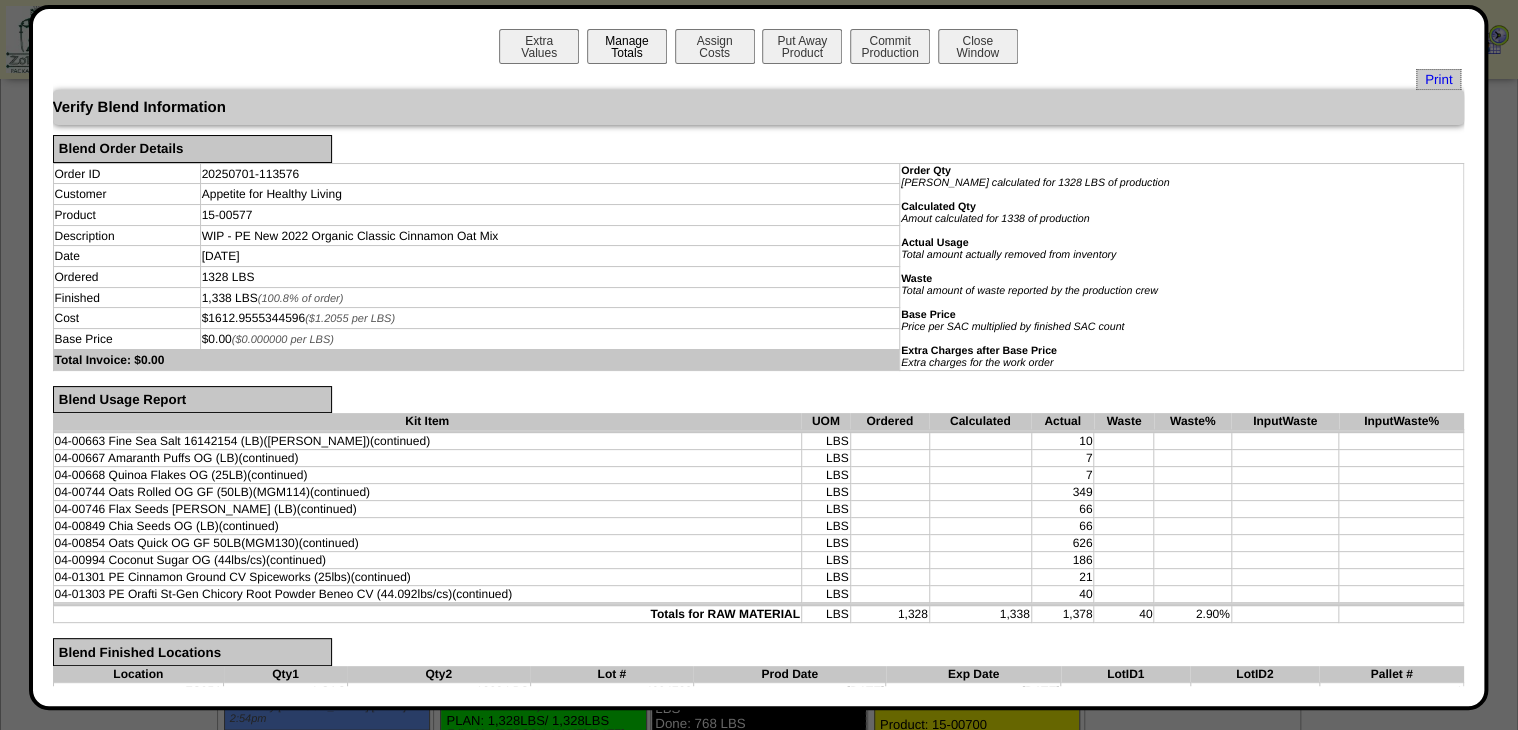 click on "Manage Totals" at bounding box center [627, 46] 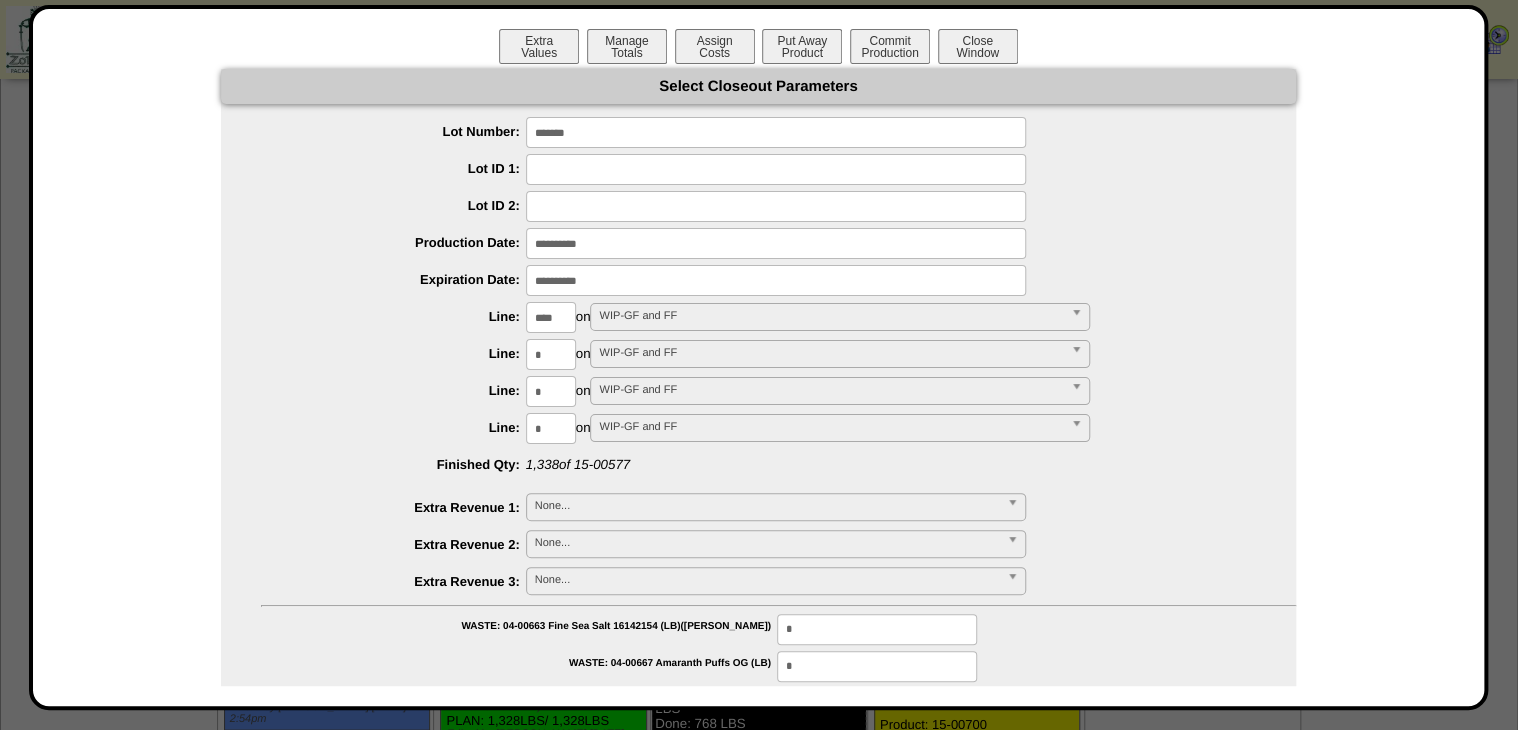 click at bounding box center [776, 243] 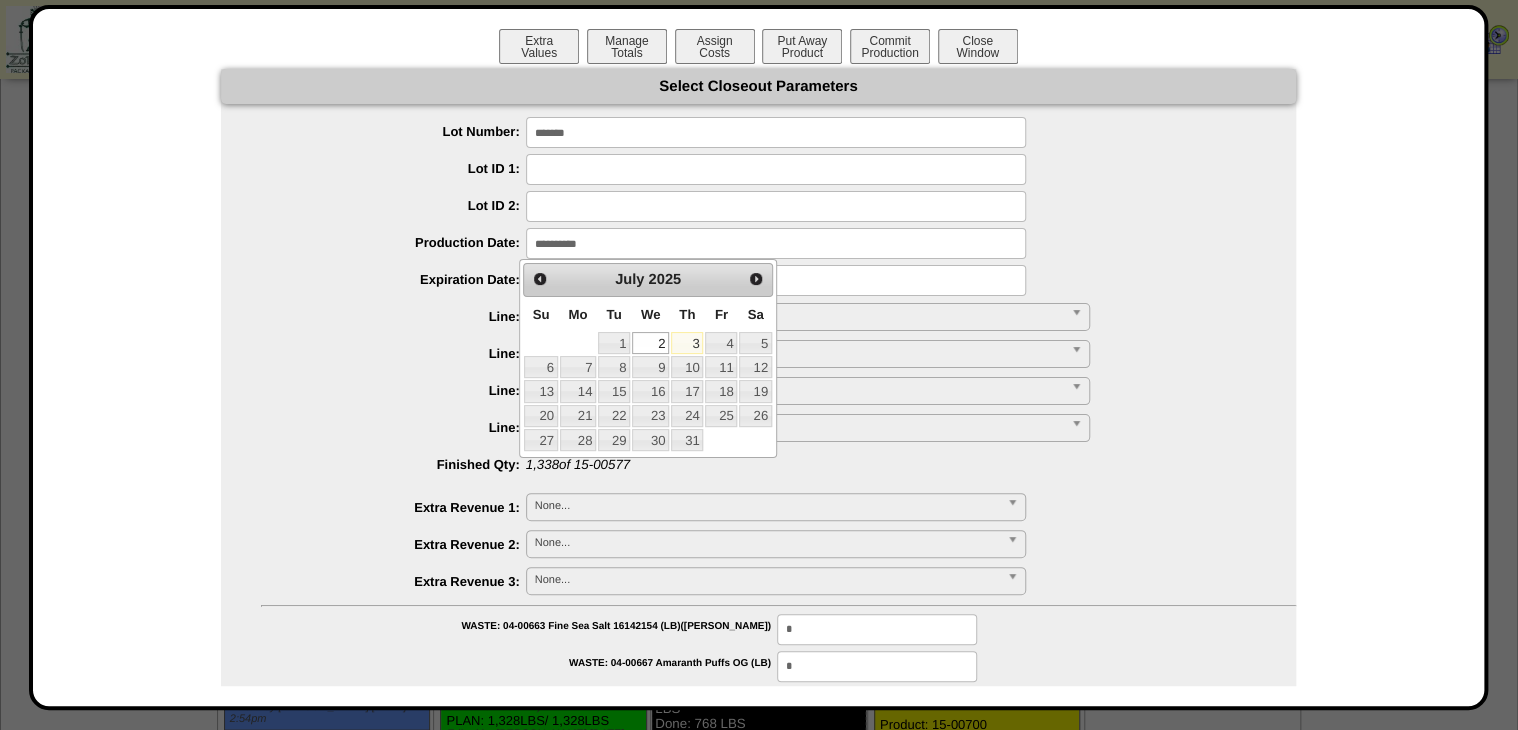 click at bounding box center (778, 280) 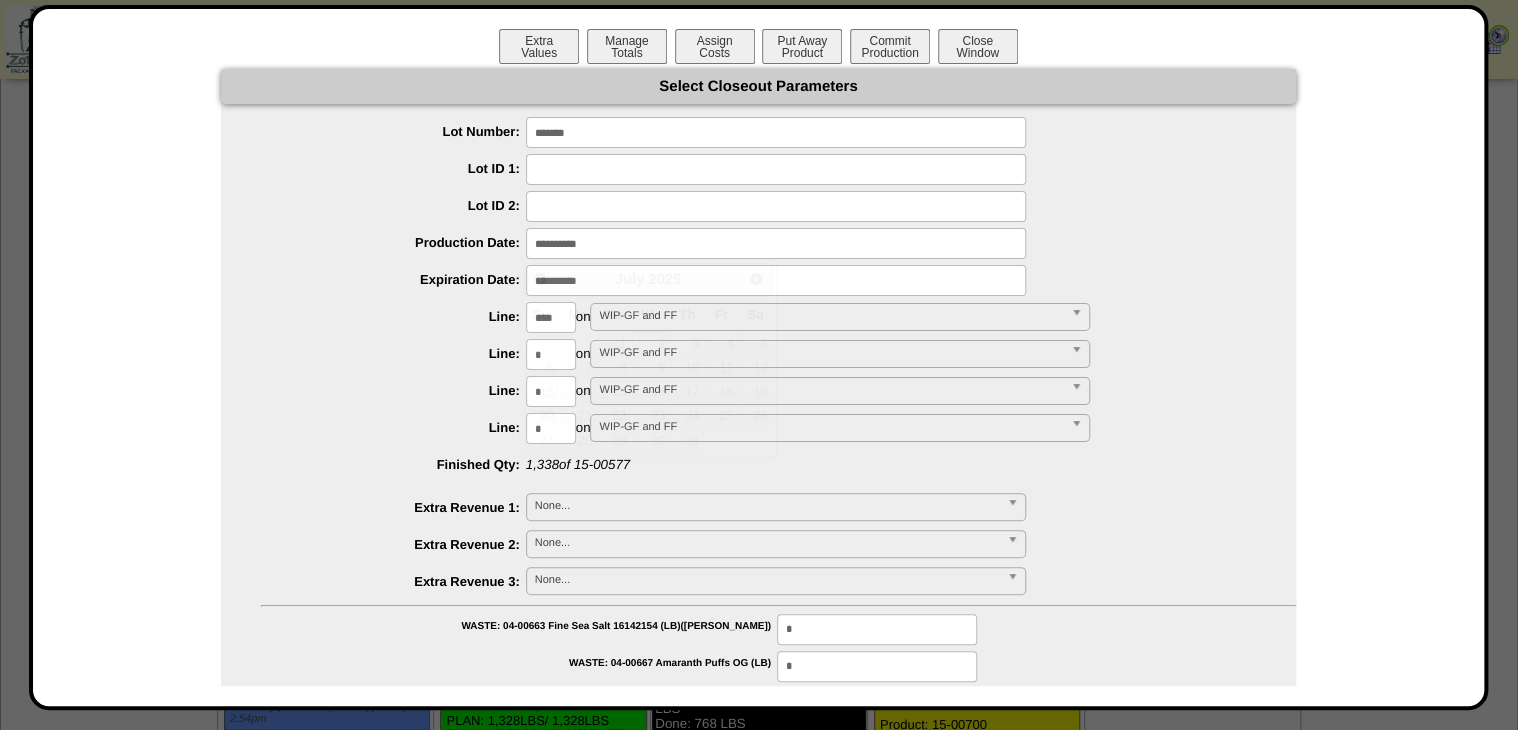 click on "Extra Values
Manage Totals
Assign Costs
Put Away Product
Commit Production
Close Window
Select Closeout Parameters
Lot Number:
*******
Lot ID 1:
Lot ID 2:
Production Date:
Expiration Date:
****" at bounding box center [759, 1386] 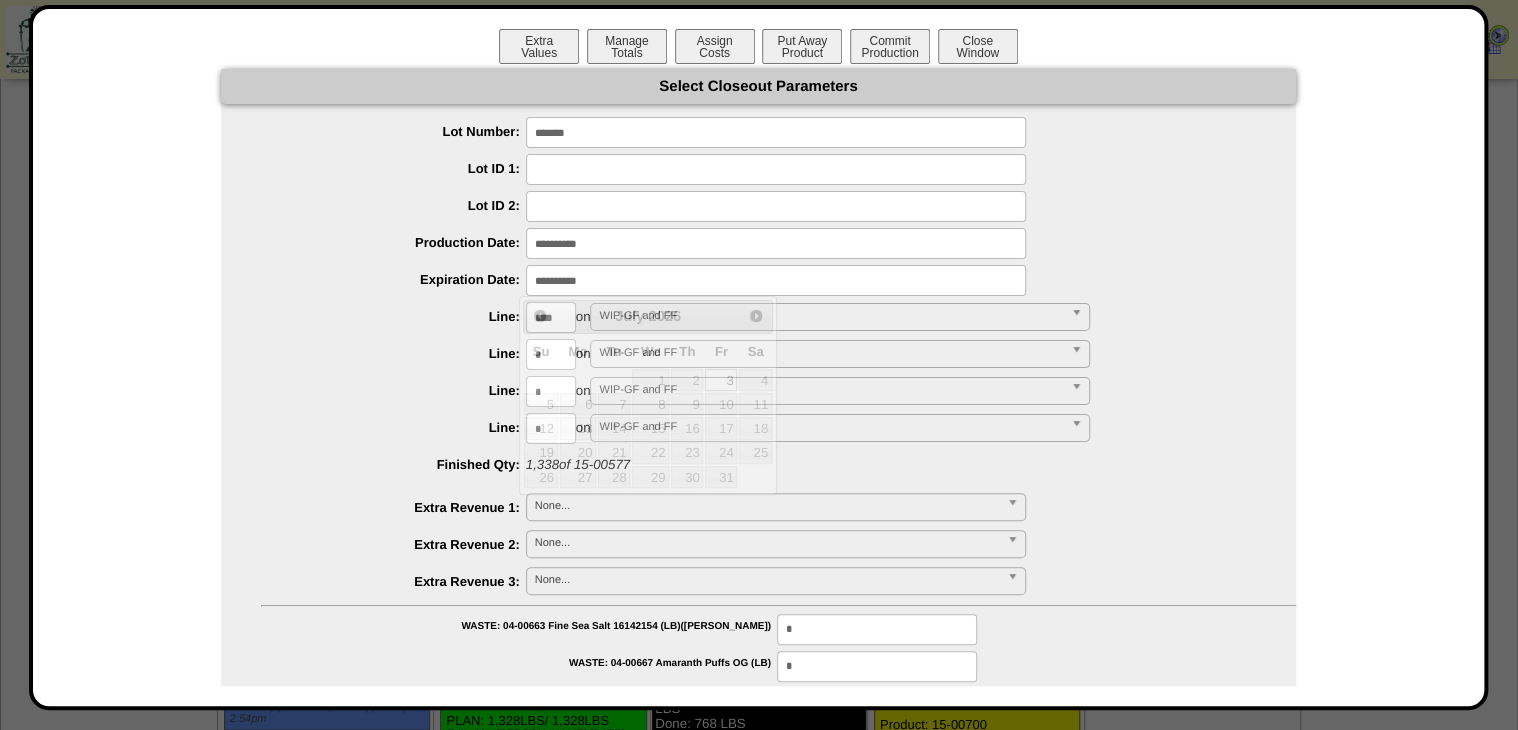 drag, startPoint x: 570, startPoint y: 277, endPoint x: 631, endPoint y: 392, distance: 130.1768 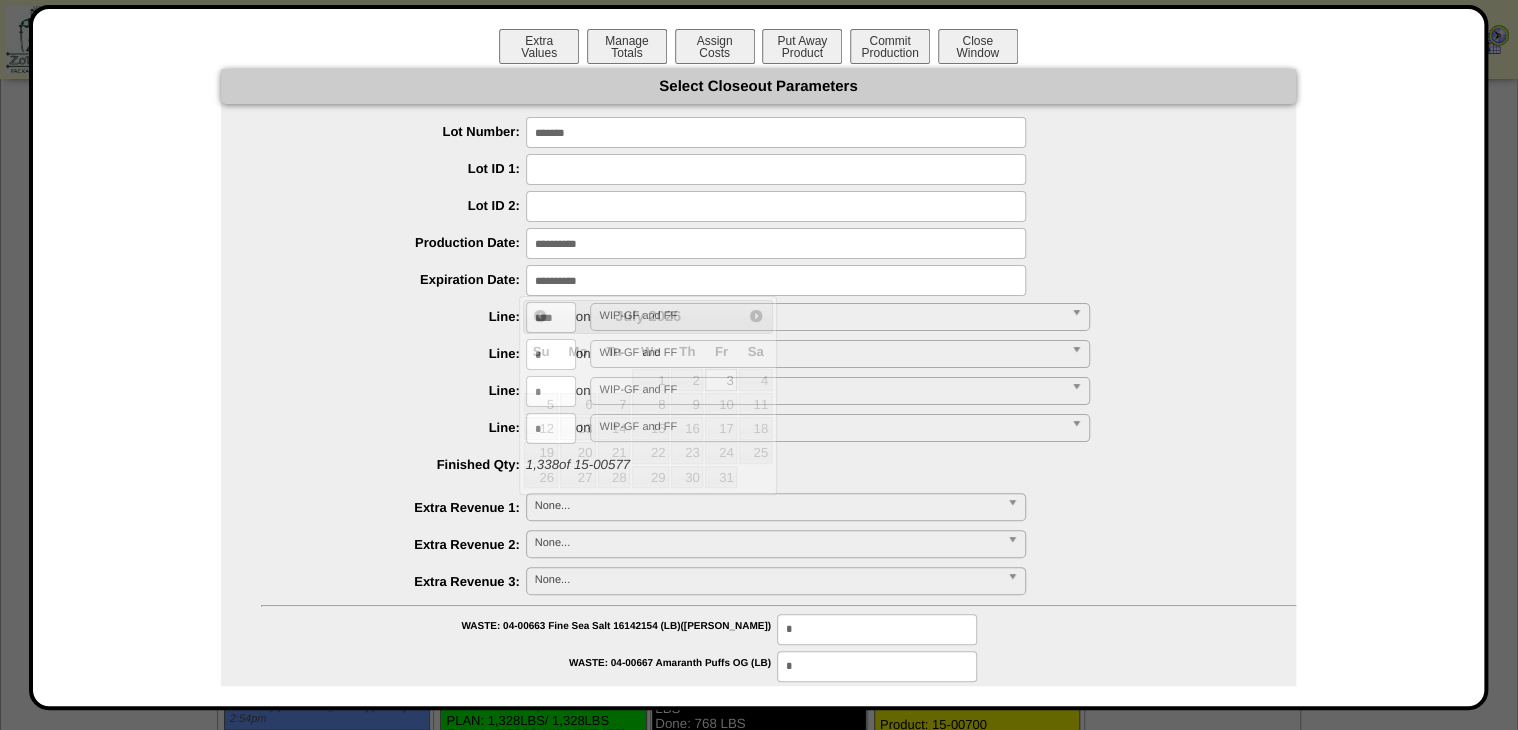 click at bounding box center [776, 280] 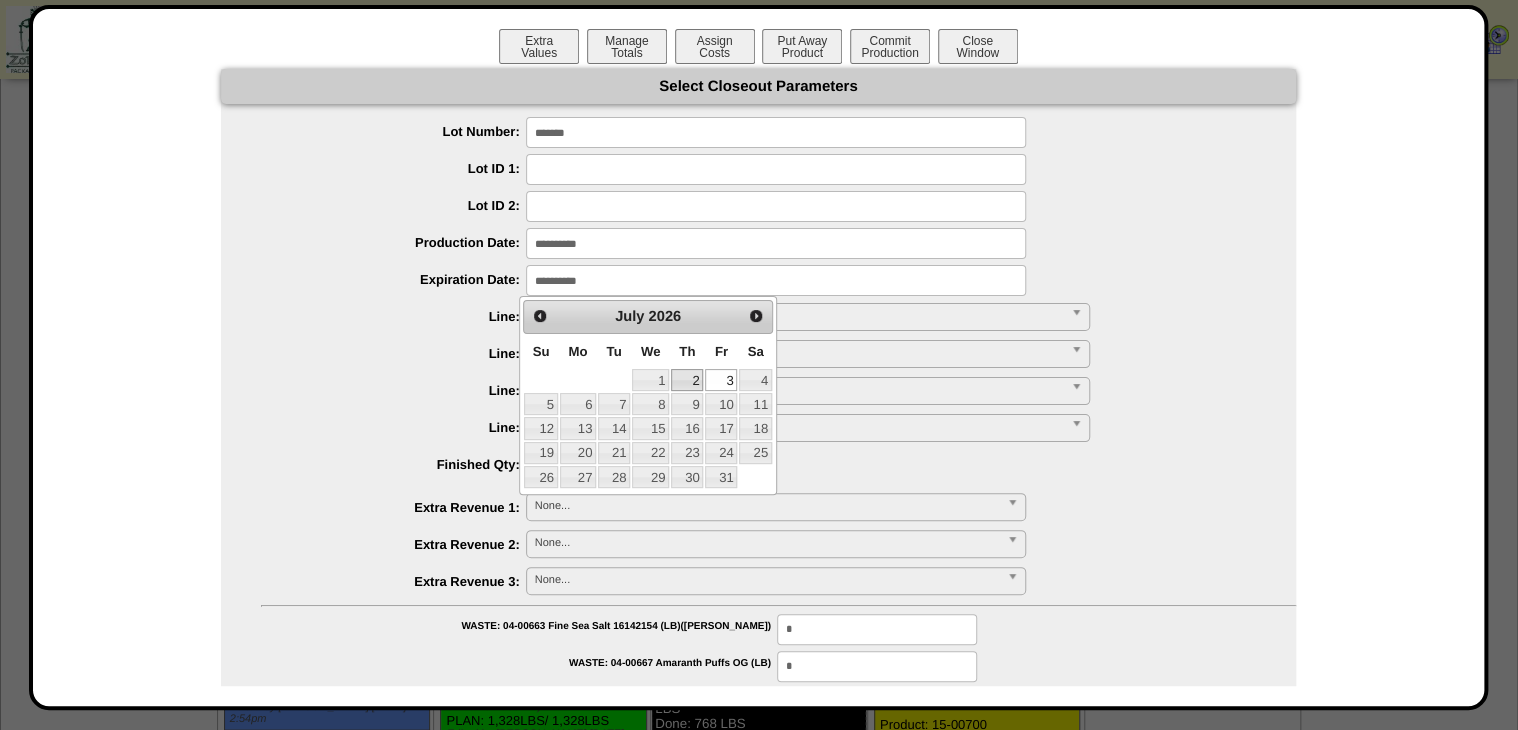 click on "2" at bounding box center [687, 380] 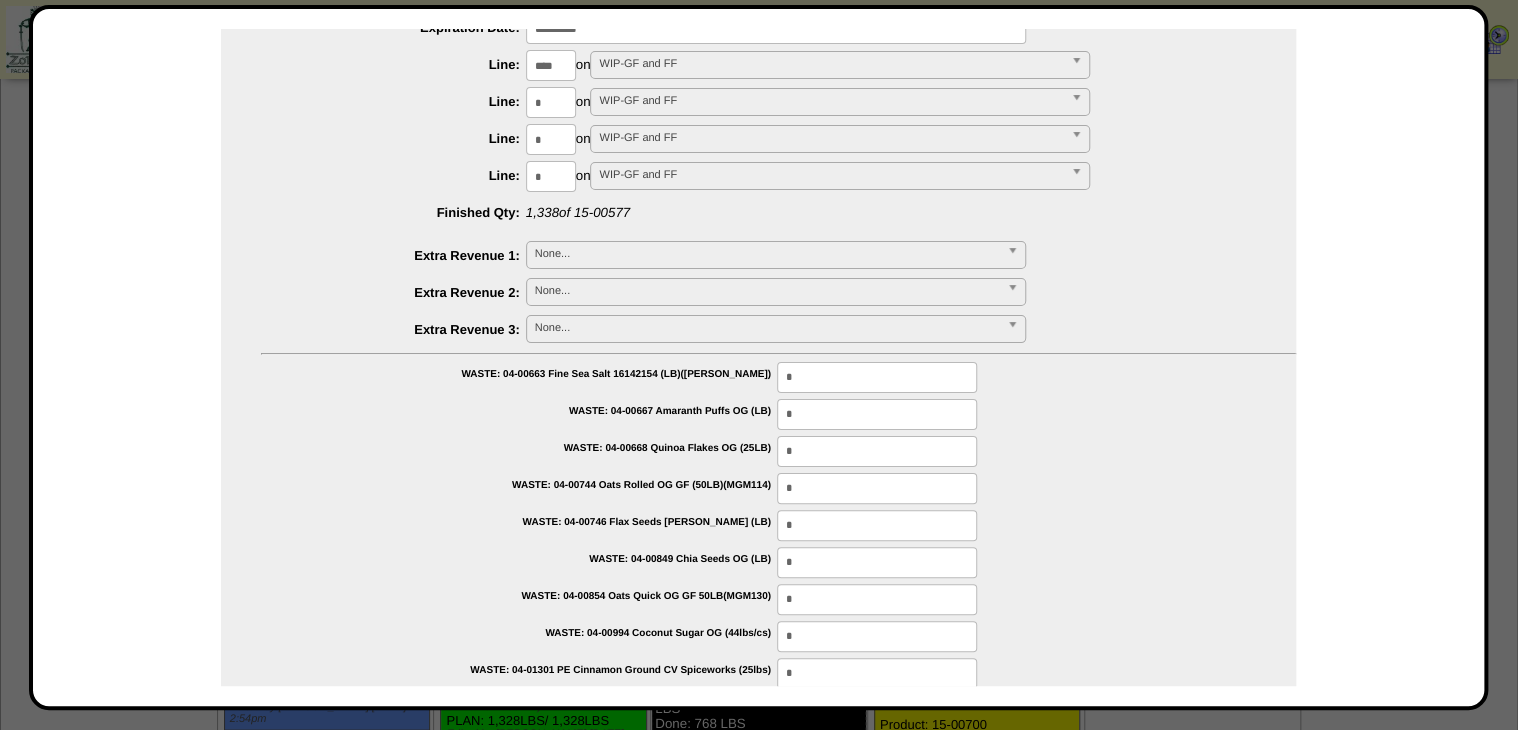 scroll, scrollTop: 363, scrollLeft: 0, axis: vertical 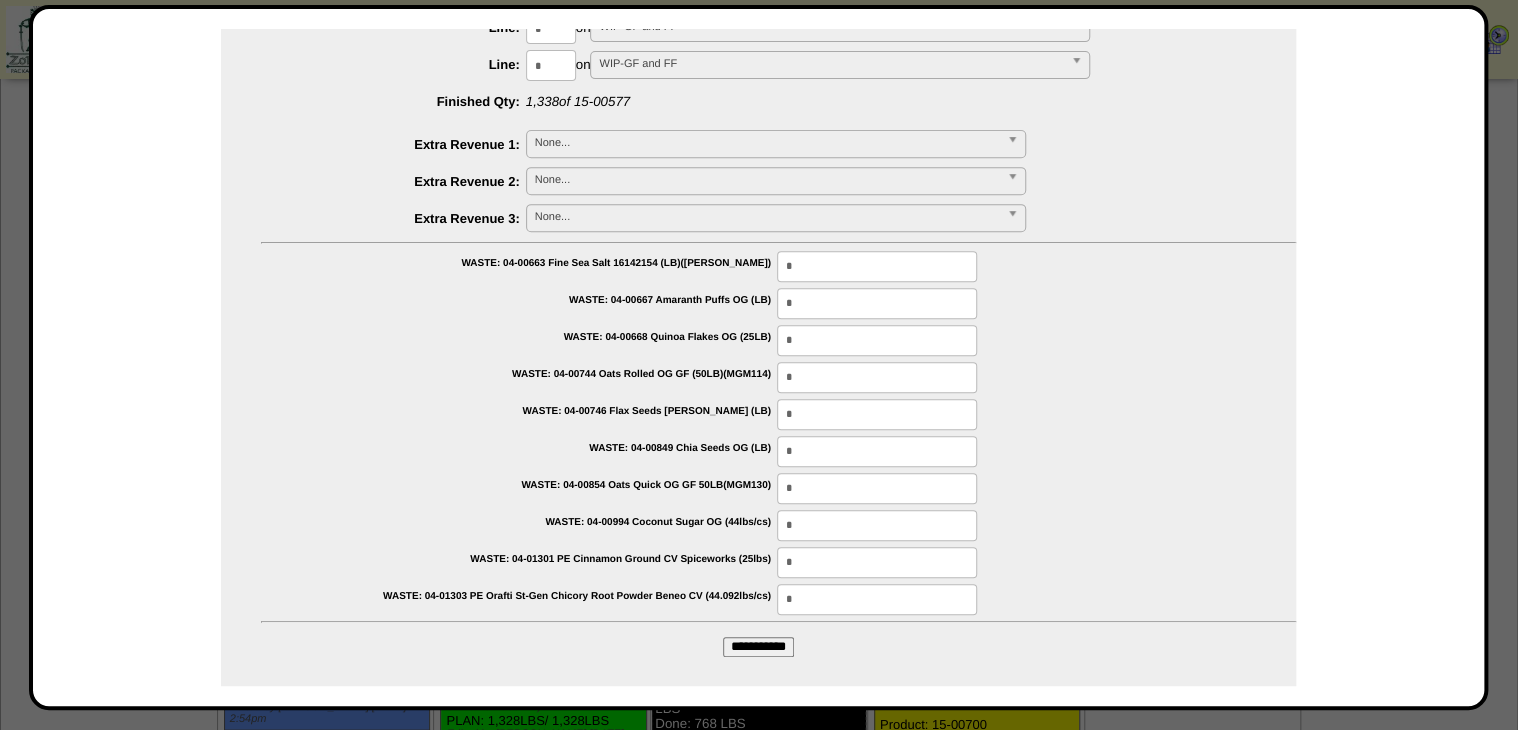 drag, startPoint x: 827, startPoint y: 490, endPoint x: 676, endPoint y: 517, distance: 153.39491 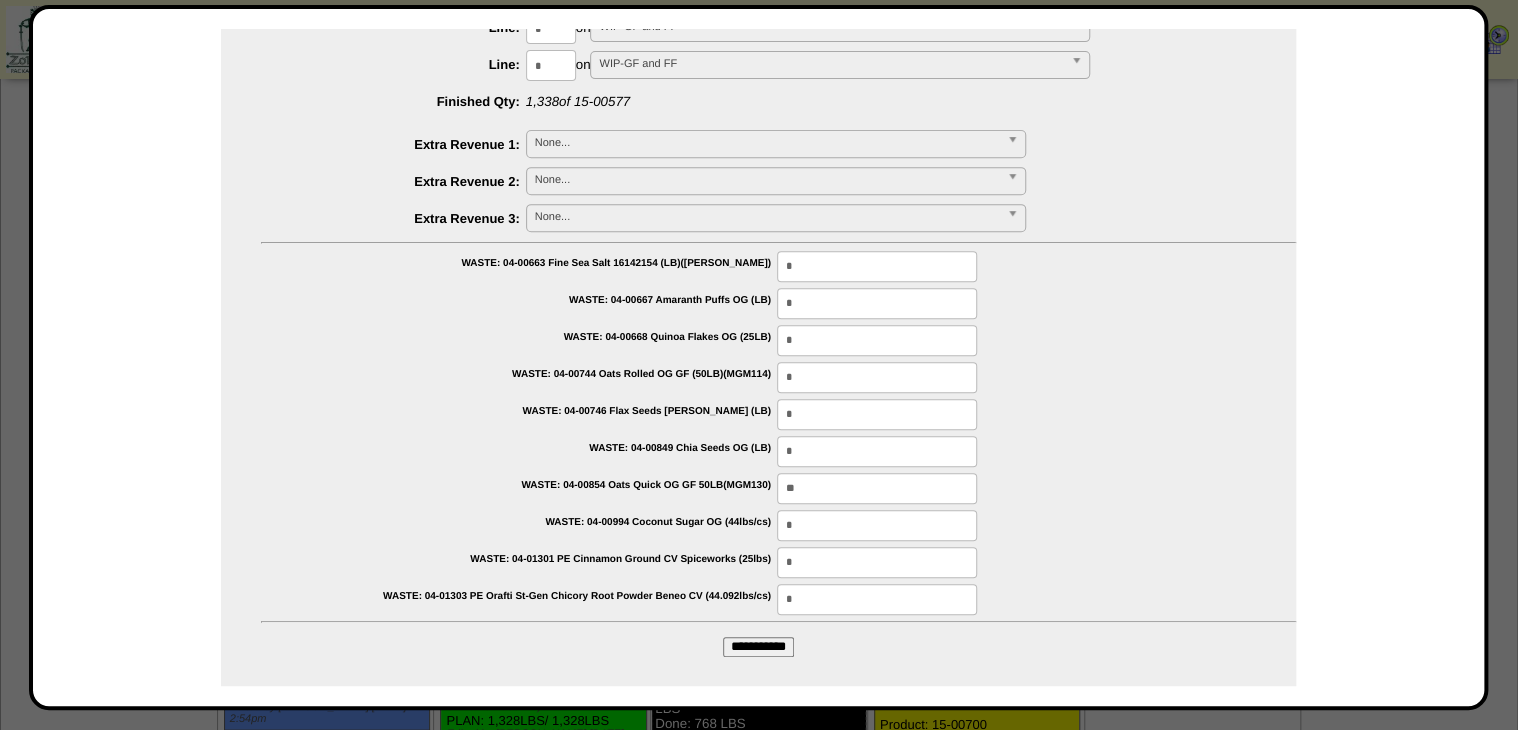 type on "**" 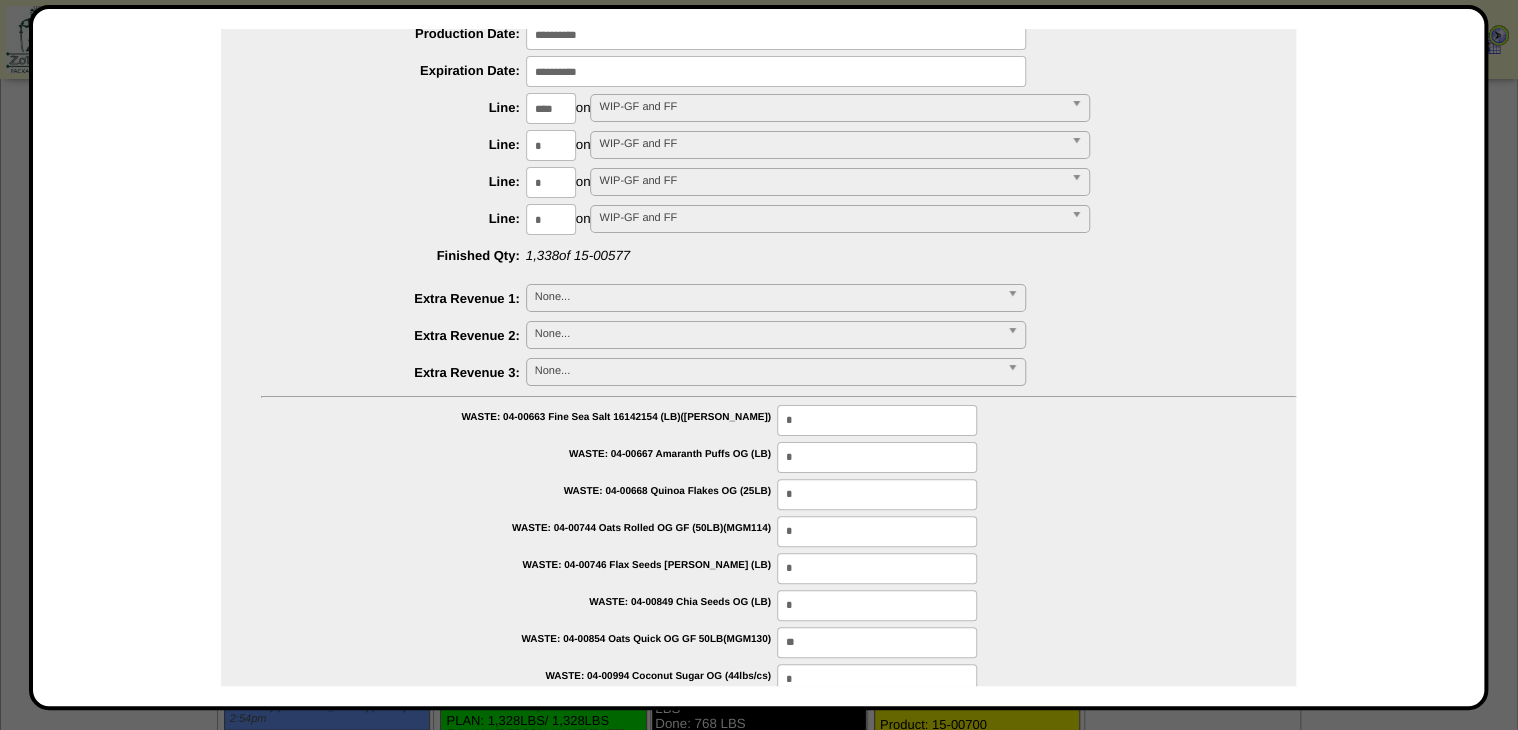 scroll, scrollTop: 0, scrollLeft: 0, axis: both 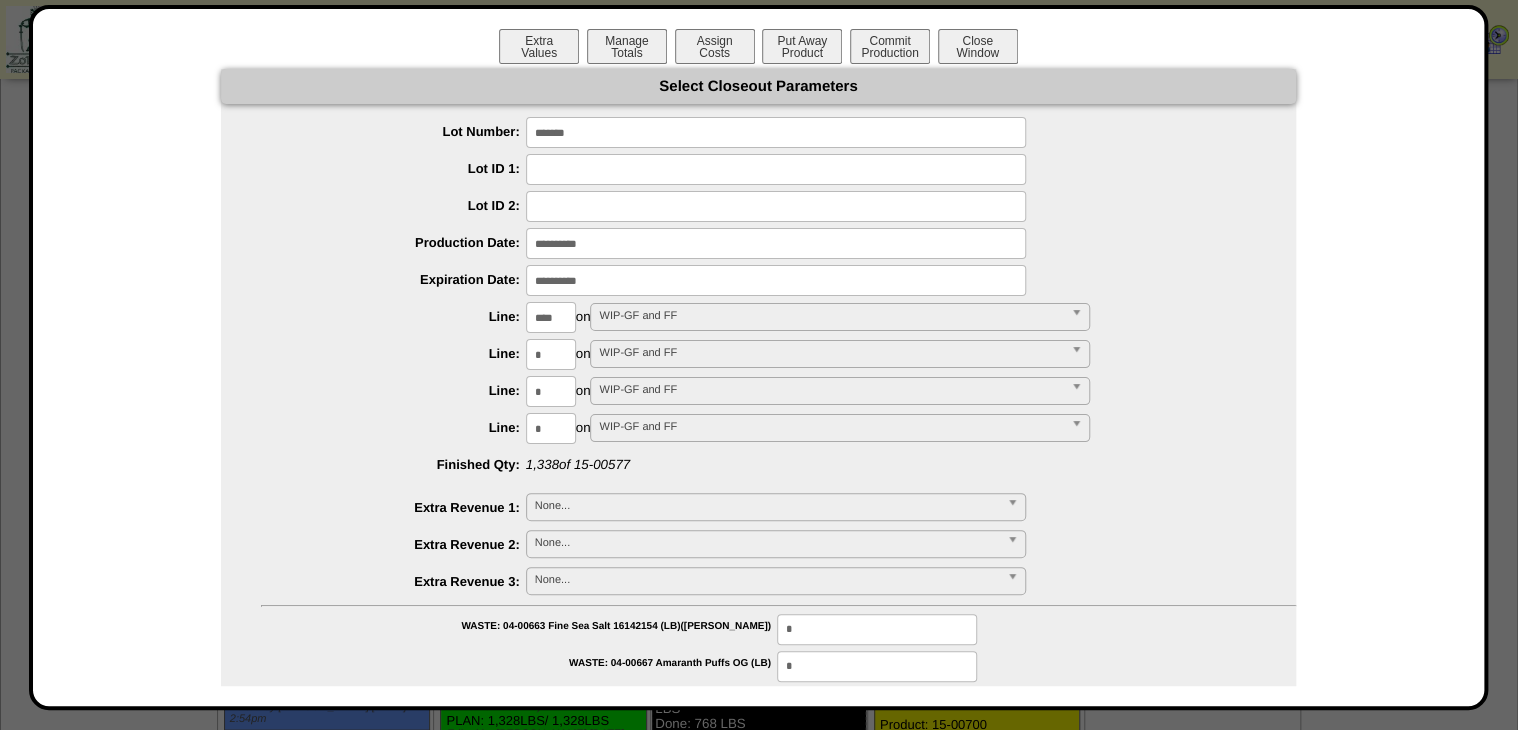 drag, startPoint x: 872, startPoint y: 78, endPoint x: 879, endPoint y: 61, distance: 18.384777 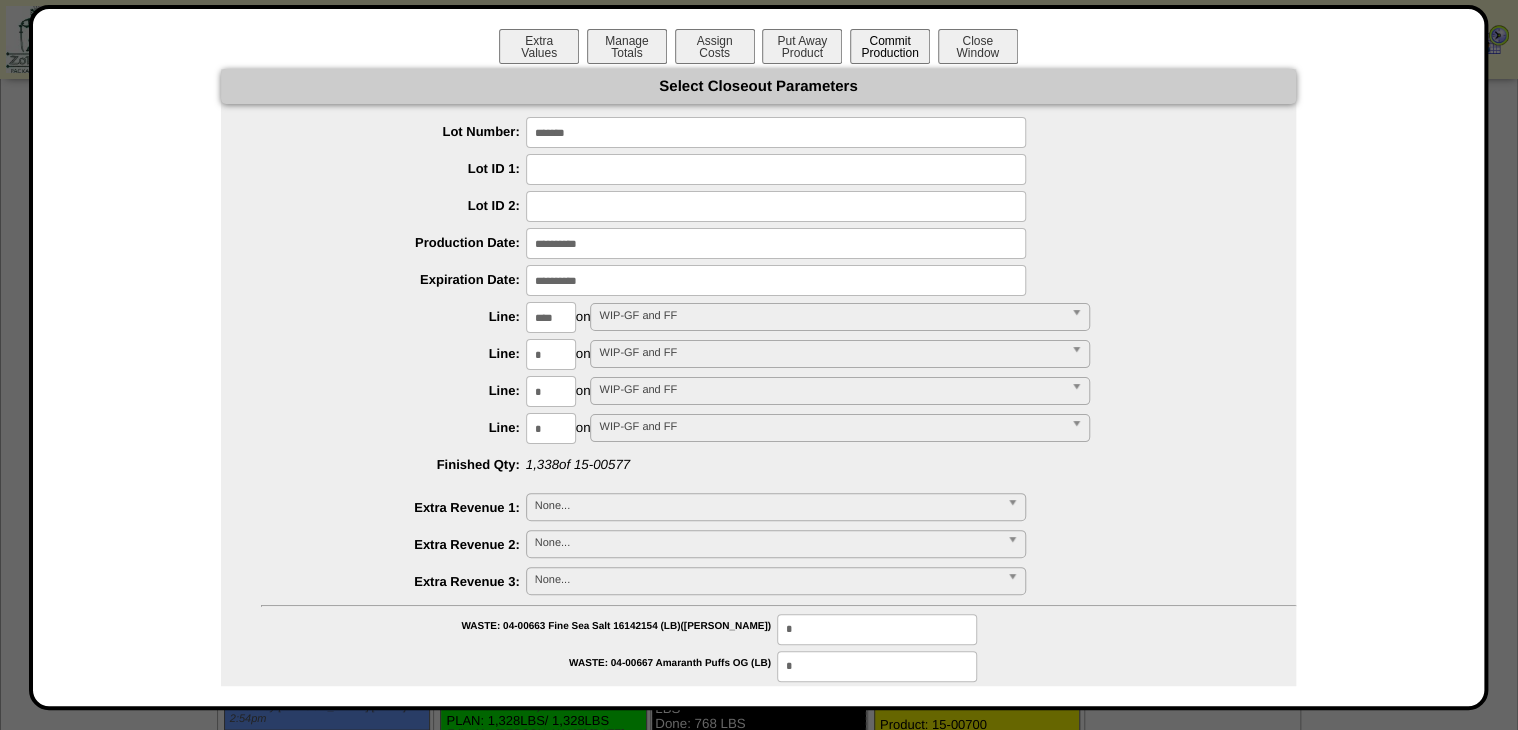 click on "Commit Production" at bounding box center (890, 46) 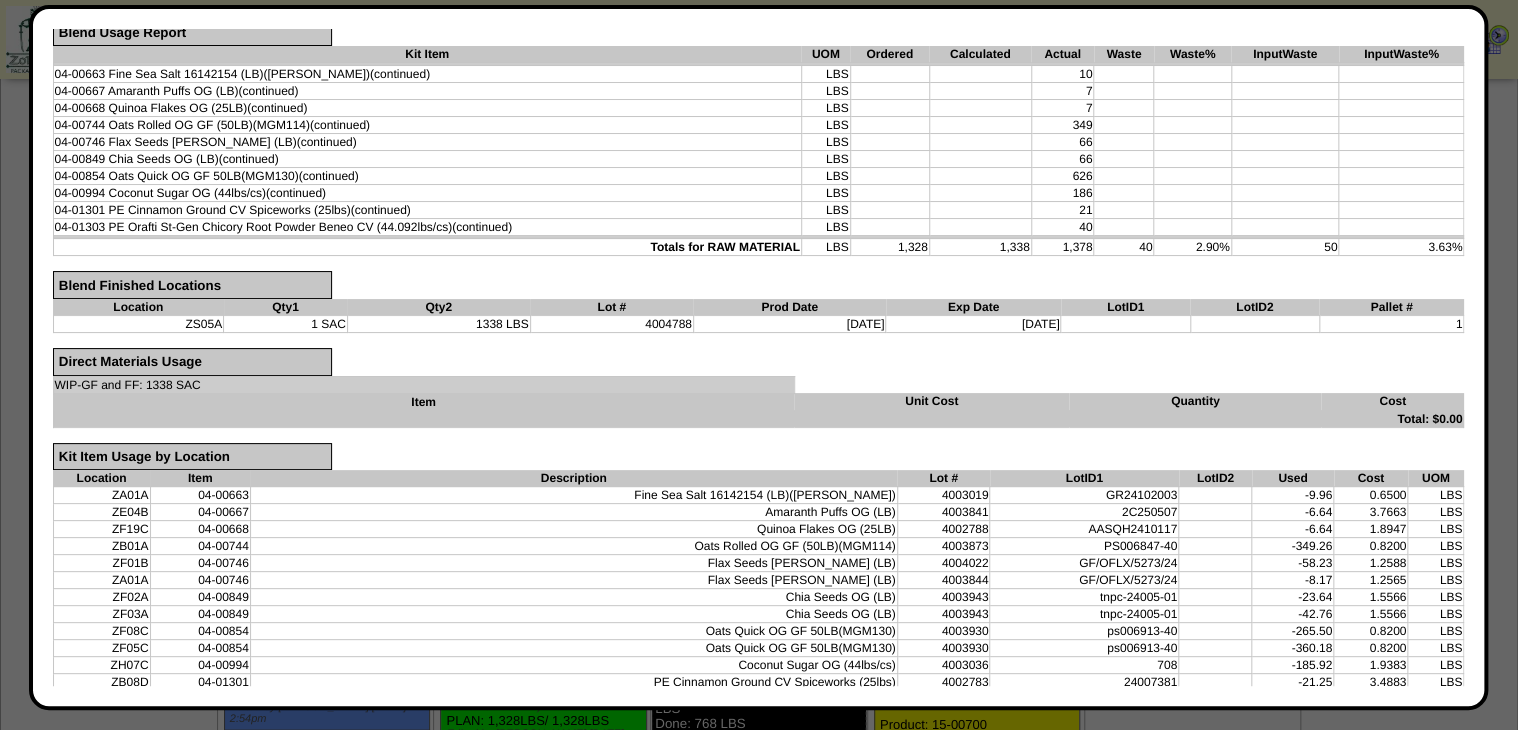 scroll, scrollTop: 478, scrollLeft: 0, axis: vertical 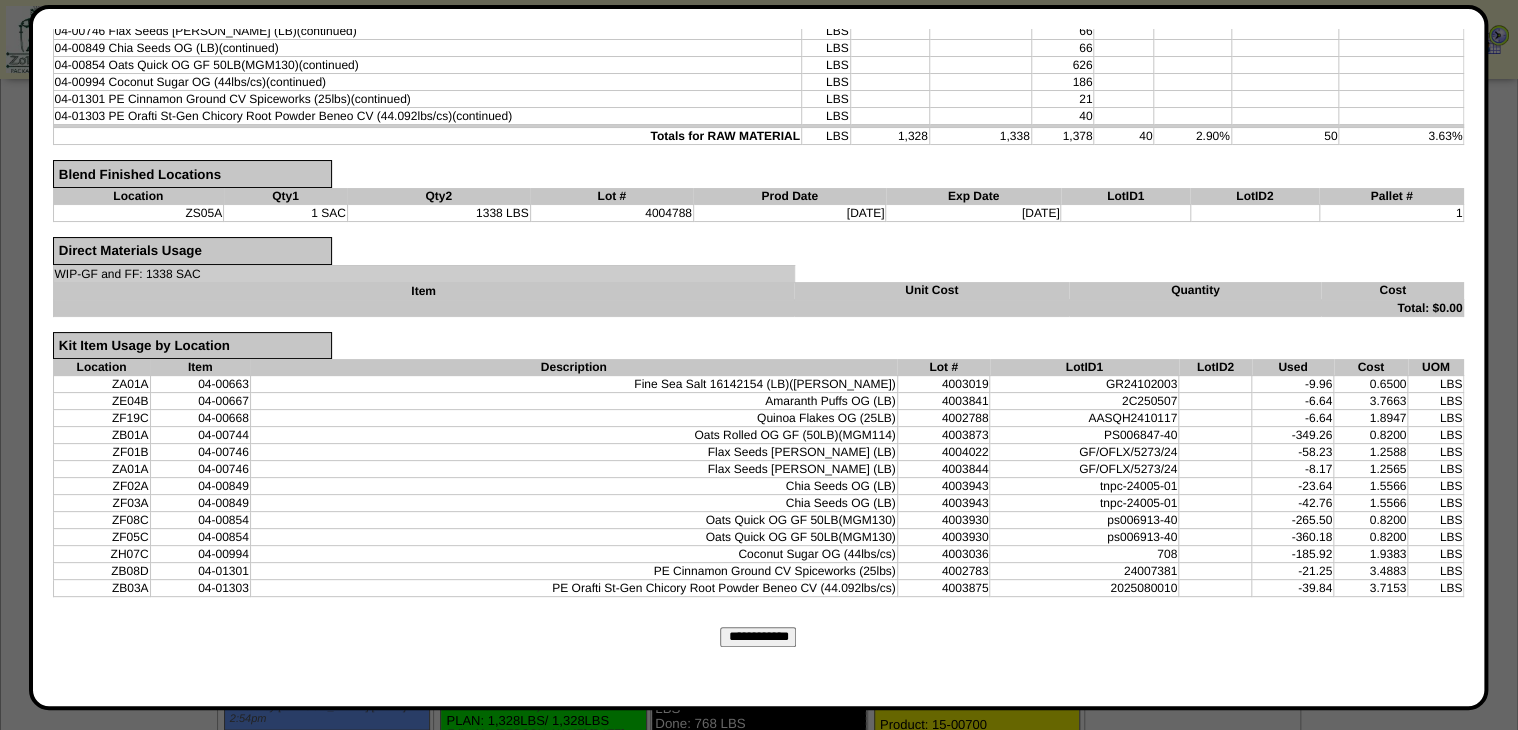 click on "**********" at bounding box center [758, 637] 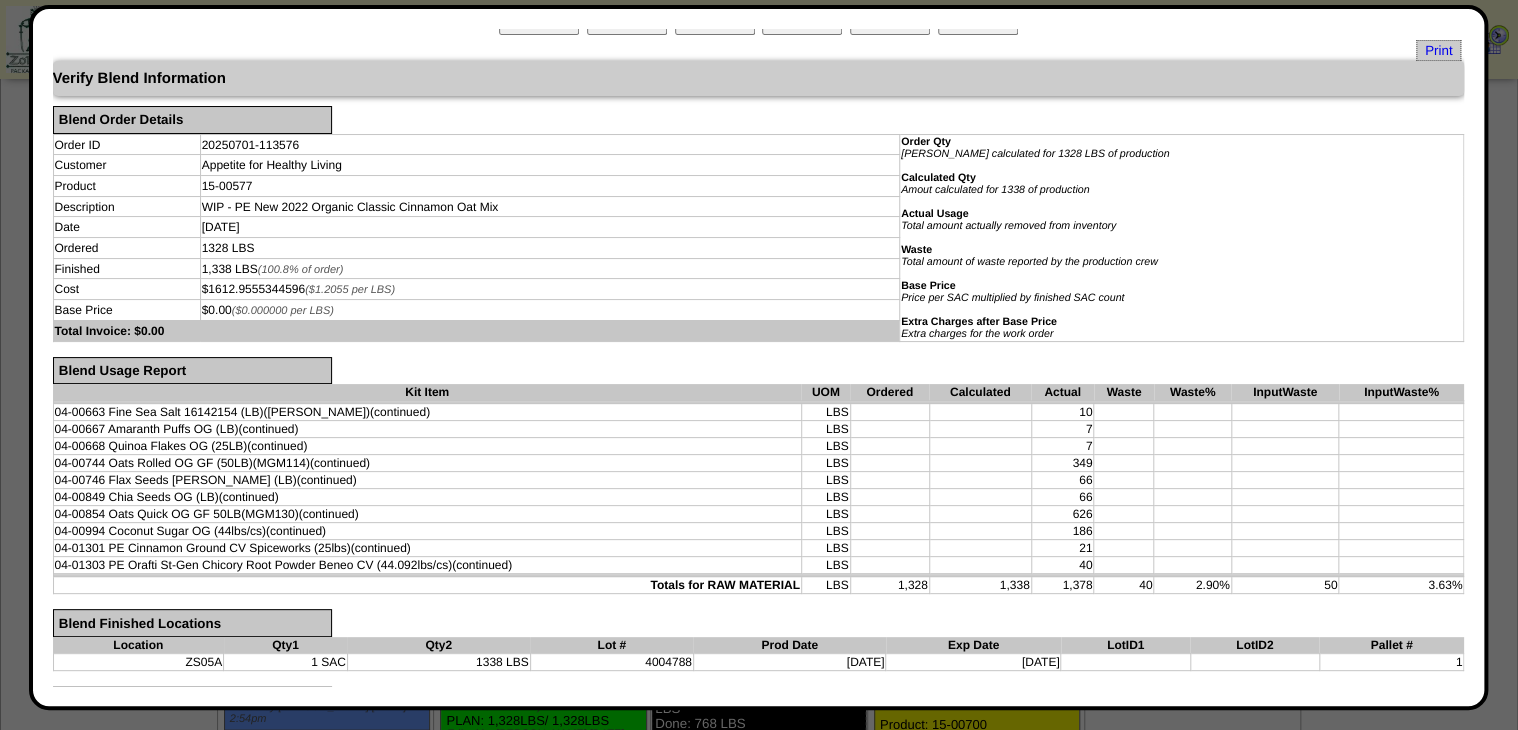 scroll, scrollTop: 0, scrollLeft: 0, axis: both 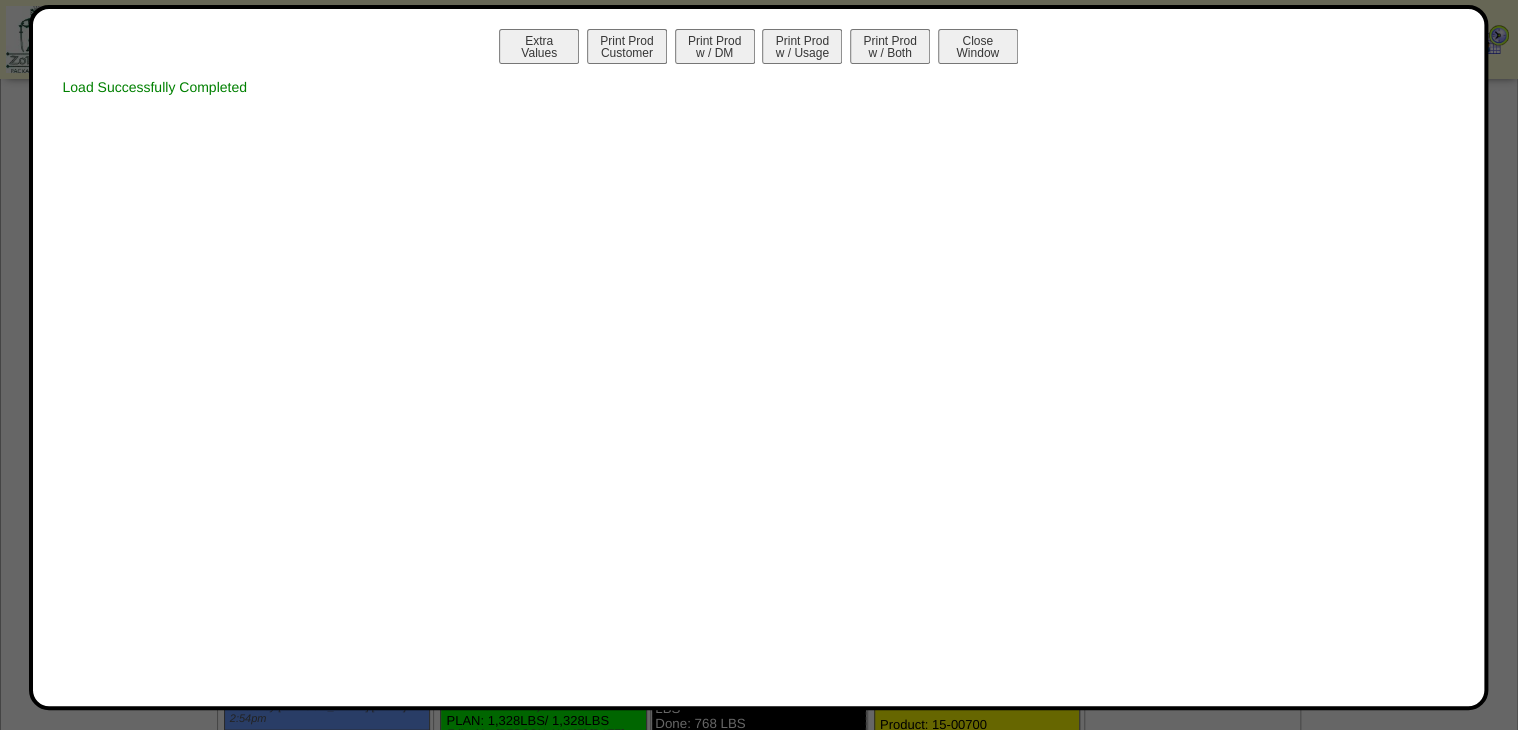 click on "Print Prod w / Both" at bounding box center [890, 46] 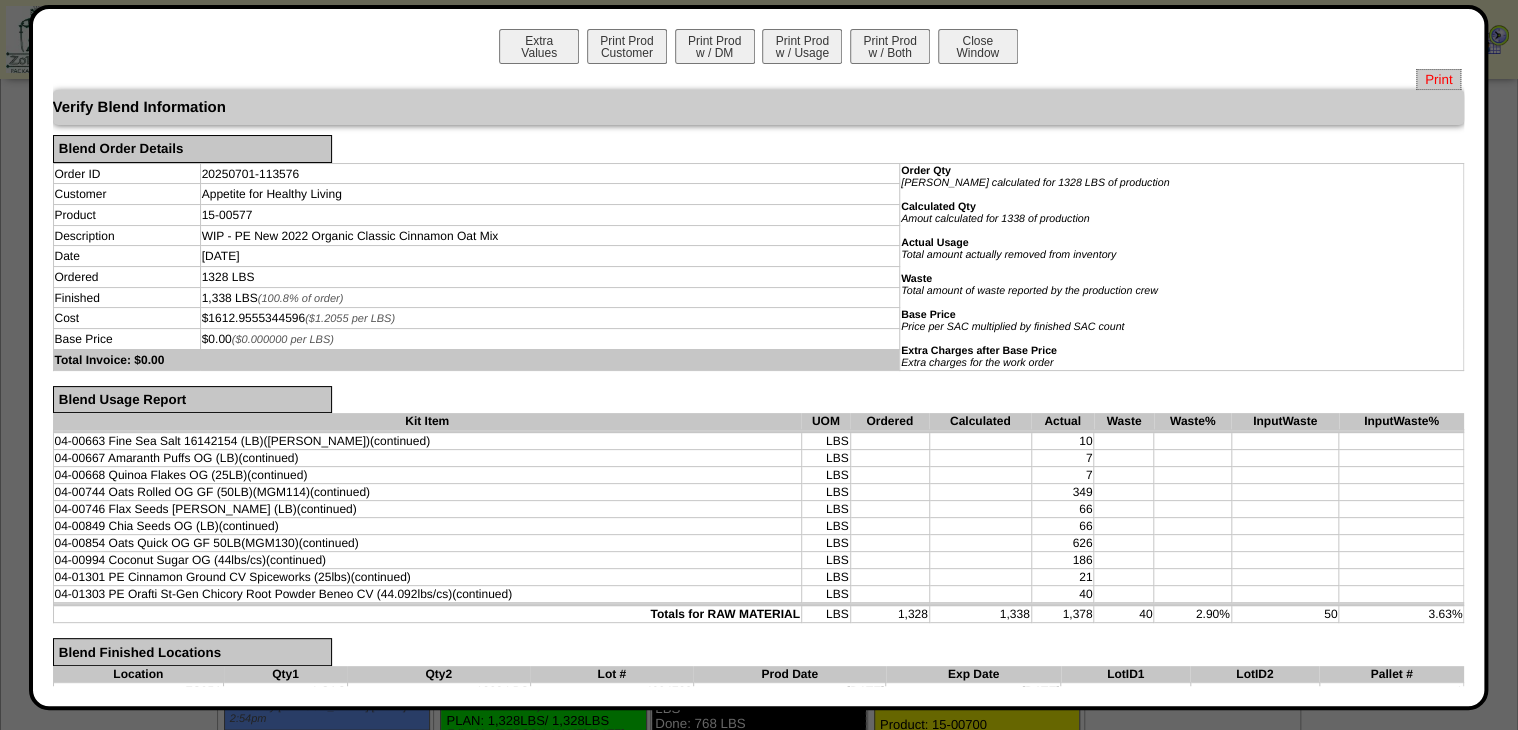 click on "Print" at bounding box center [1438, 79] 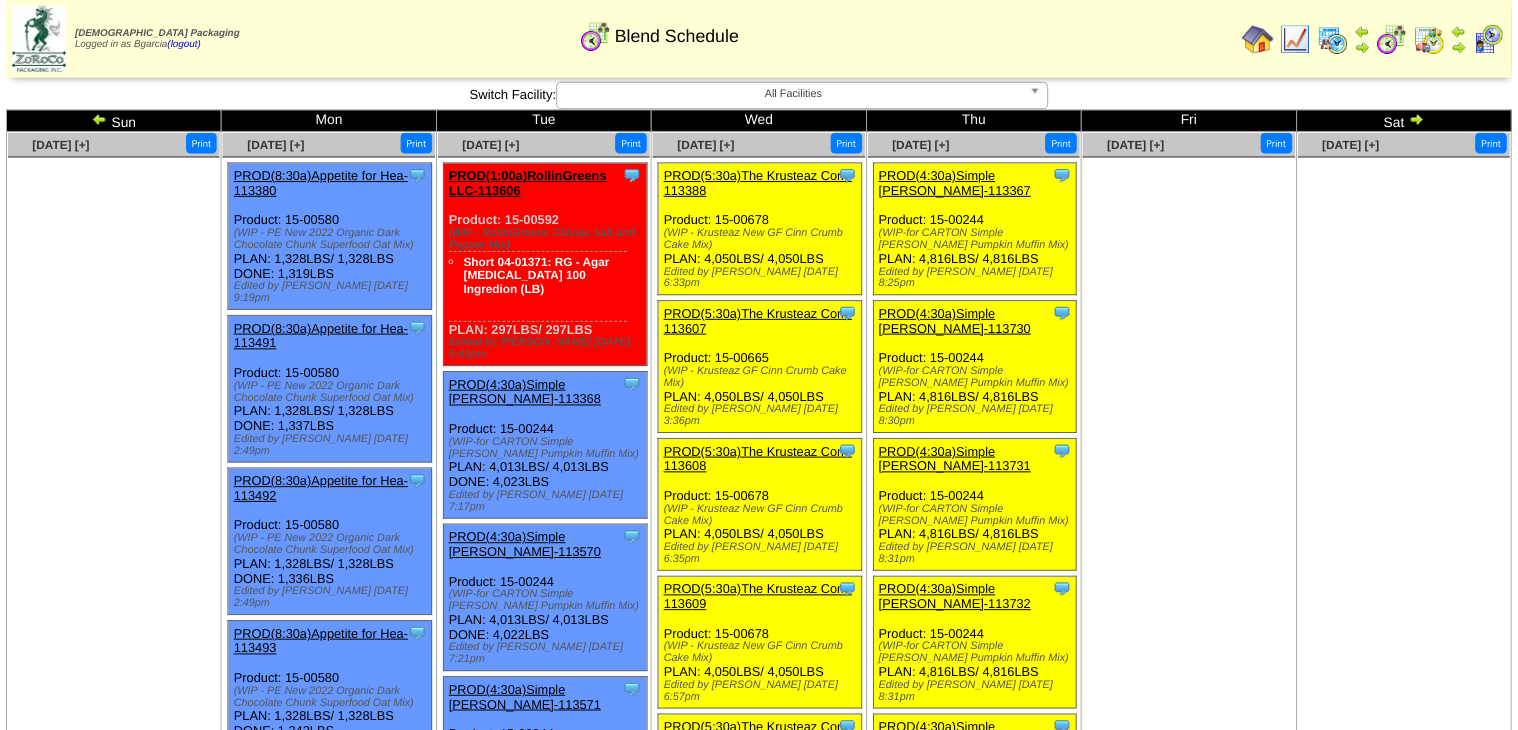 scroll, scrollTop: 1600, scrollLeft: 0, axis: vertical 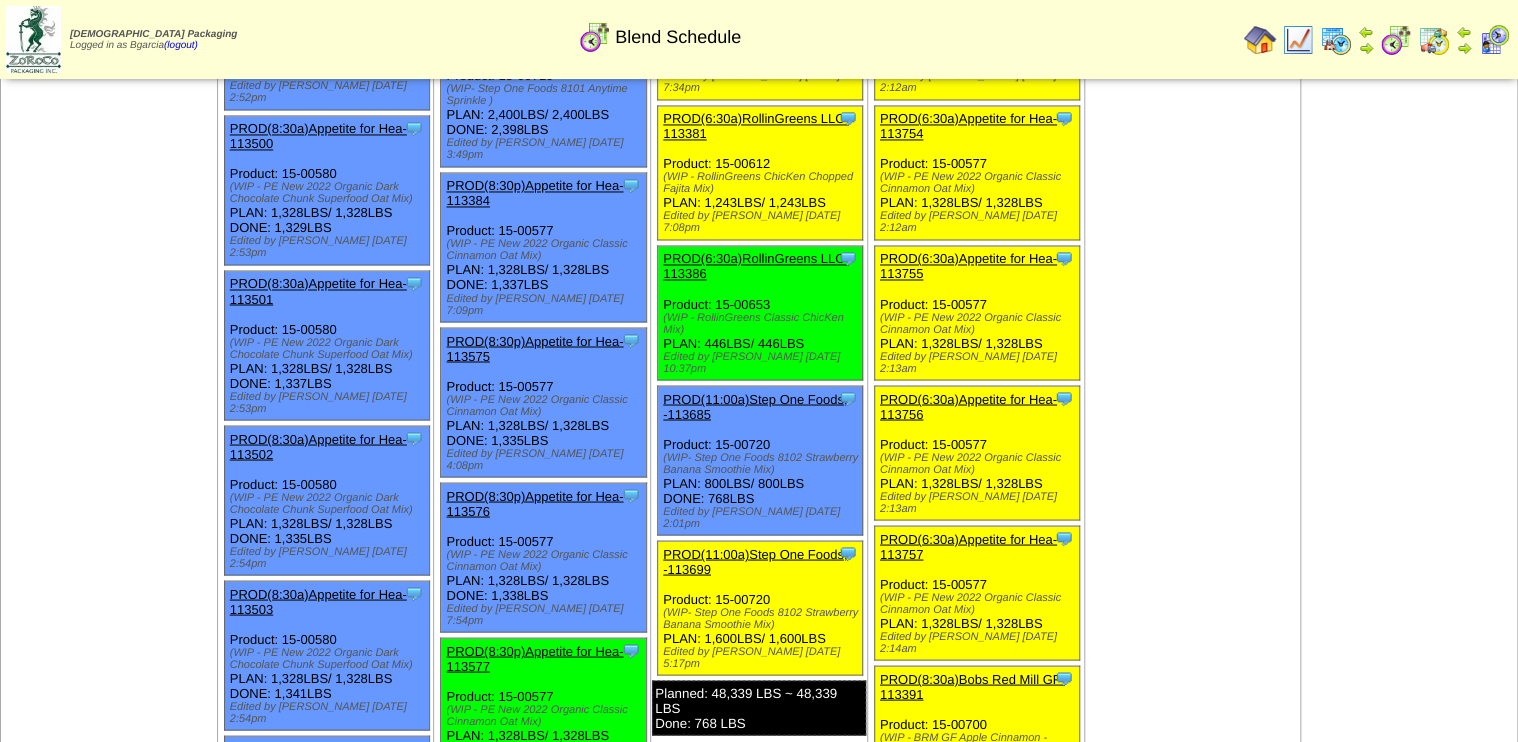 click on "PROD(8:30p)Appetite for Hea-113577" at bounding box center (534, 658) 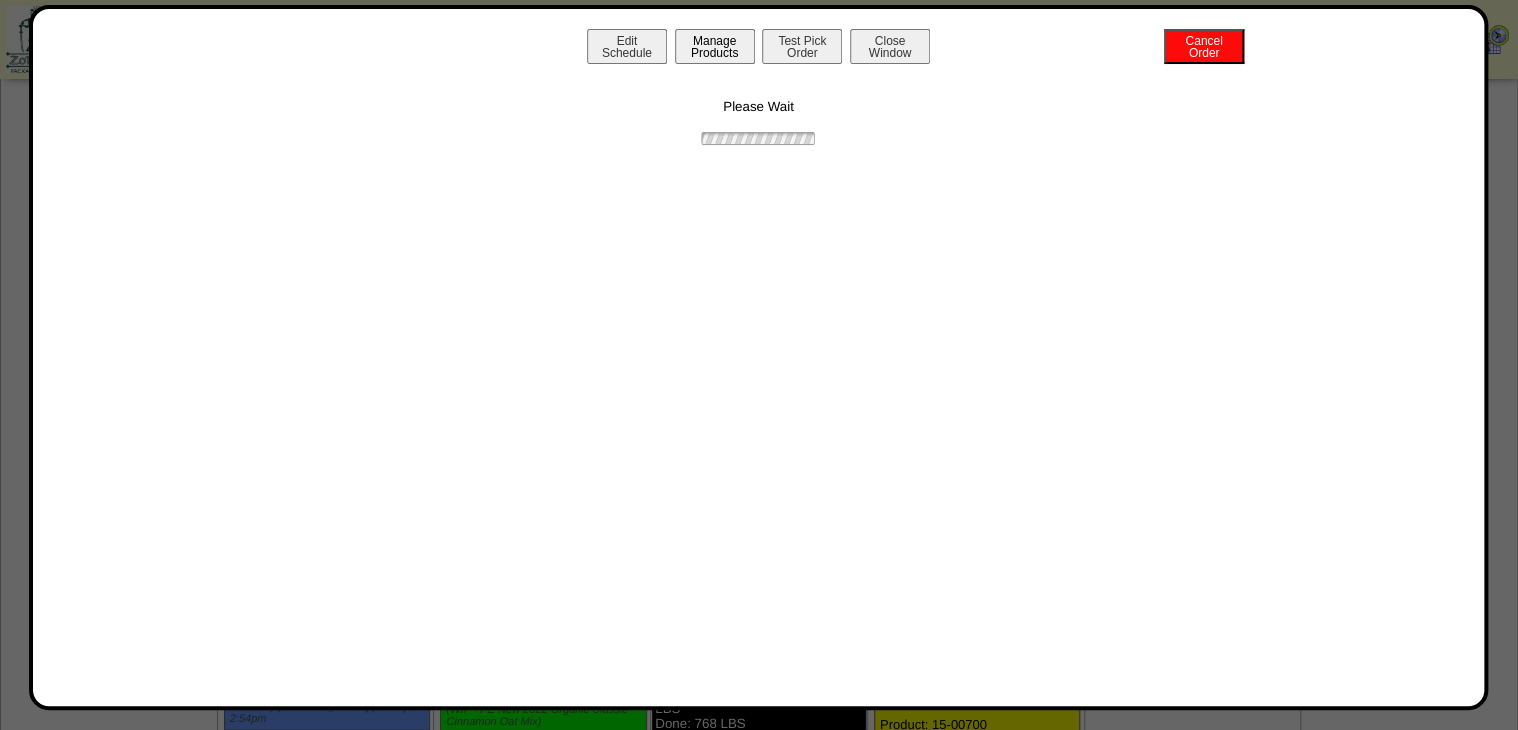 click on "Manage Products" at bounding box center [715, 46] 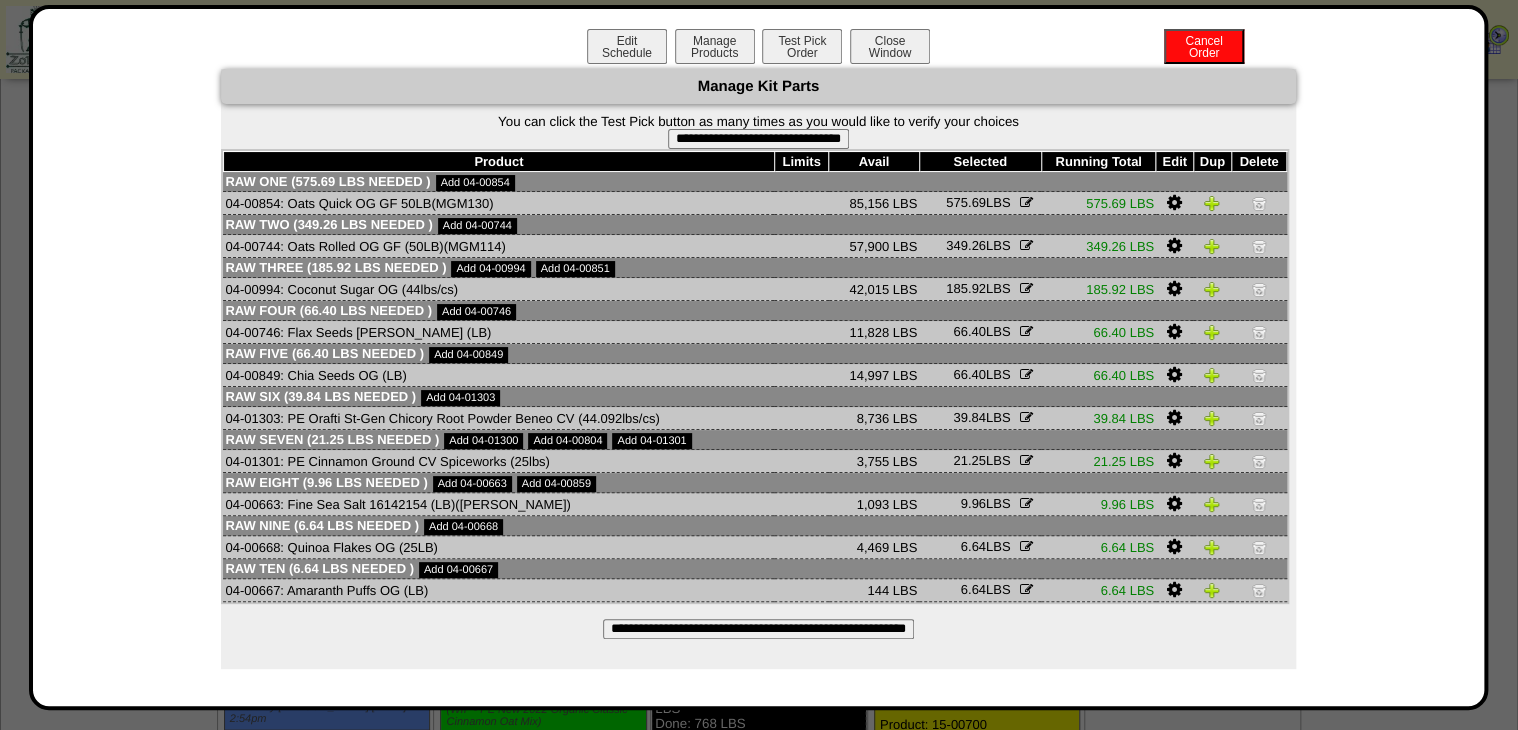 click on "**********" at bounding box center (758, 139) 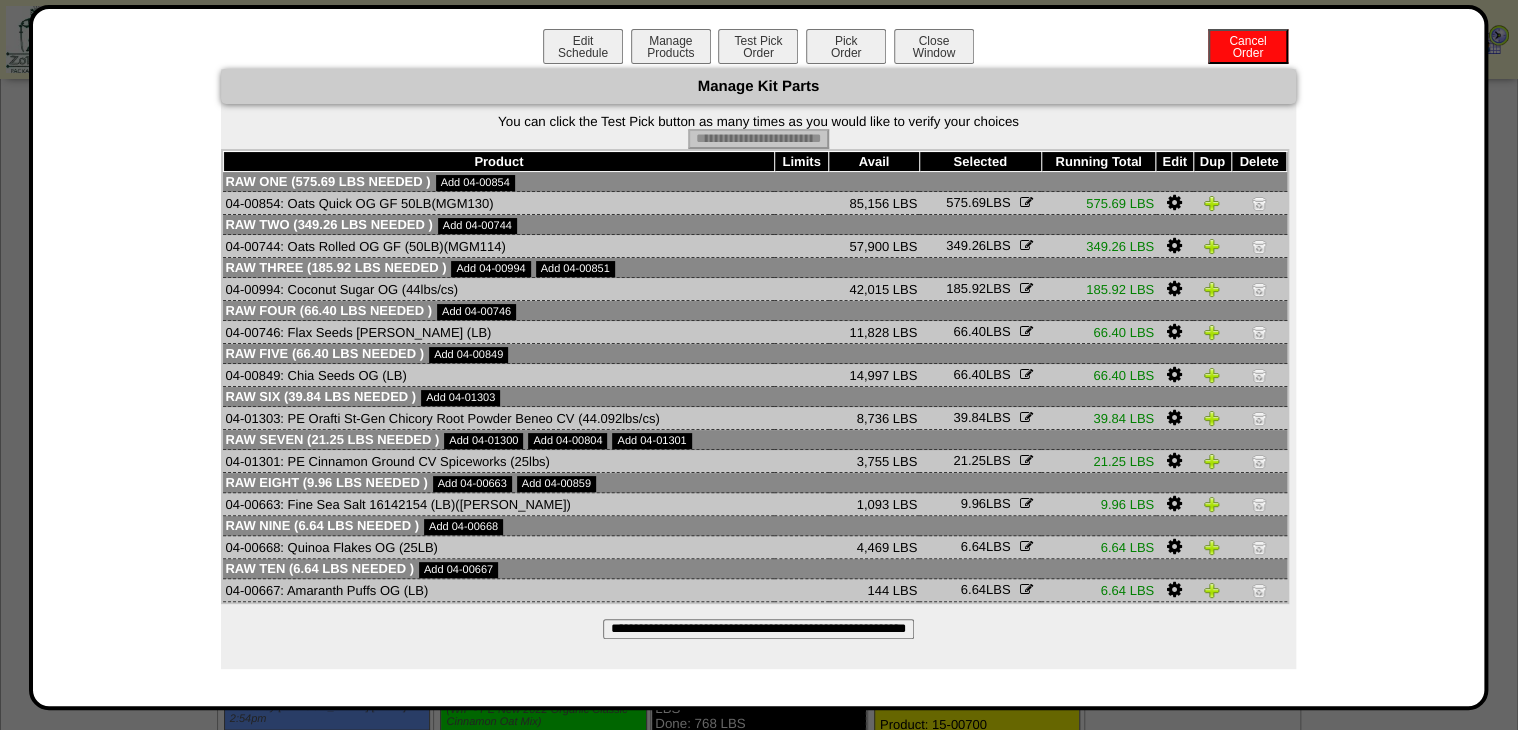 click on "Pick Order" at bounding box center [846, 46] 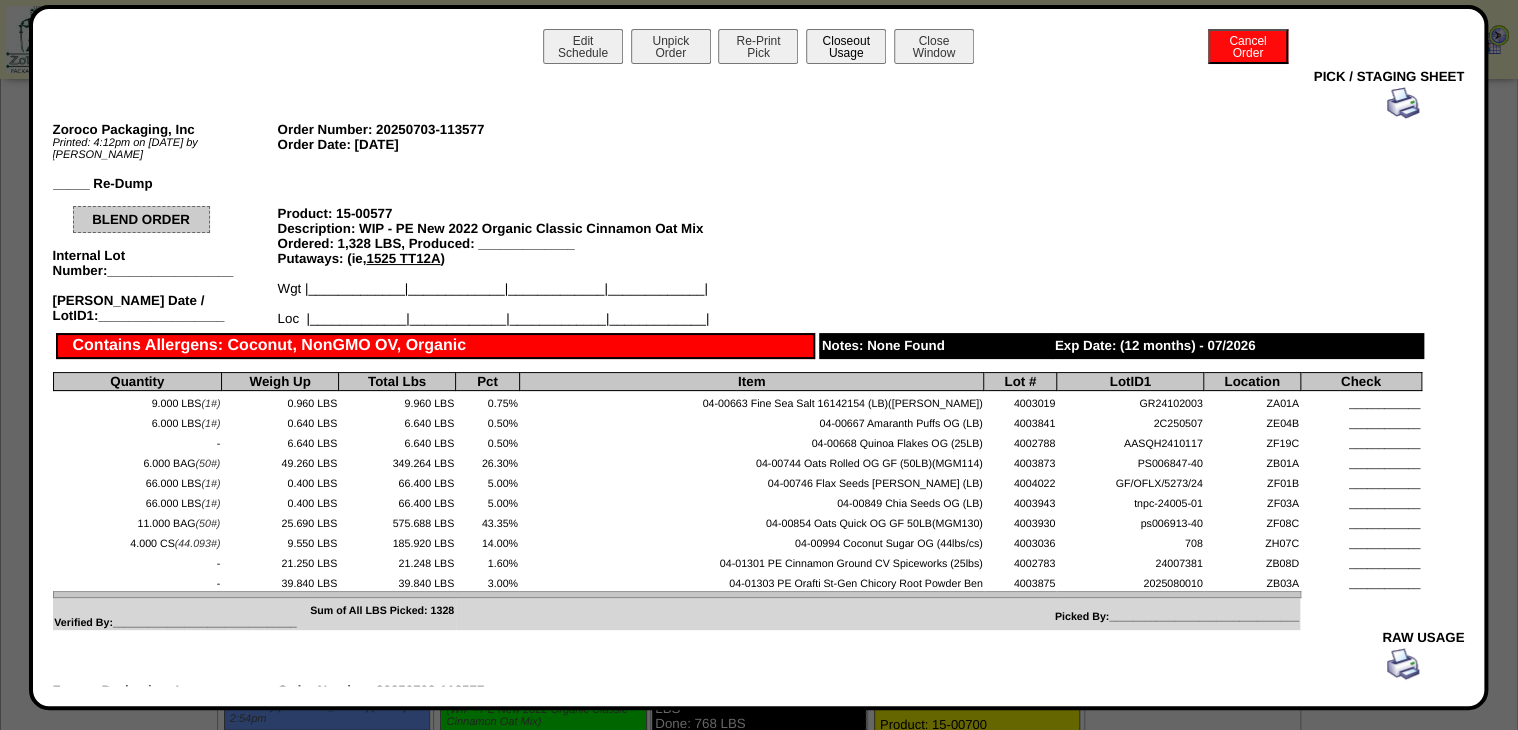 click on "Closeout Usage" at bounding box center (846, 46) 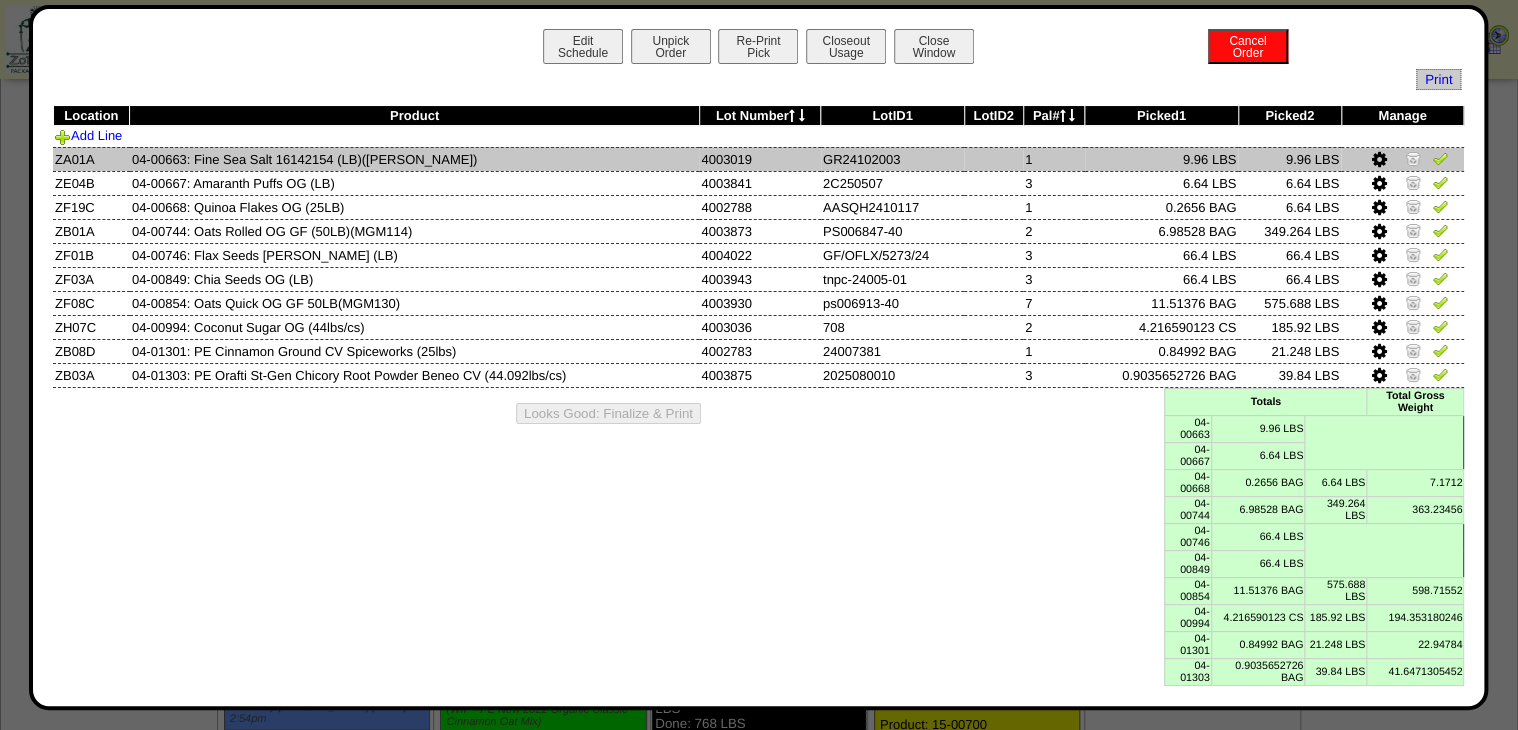 click at bounding box center (1440, 158) 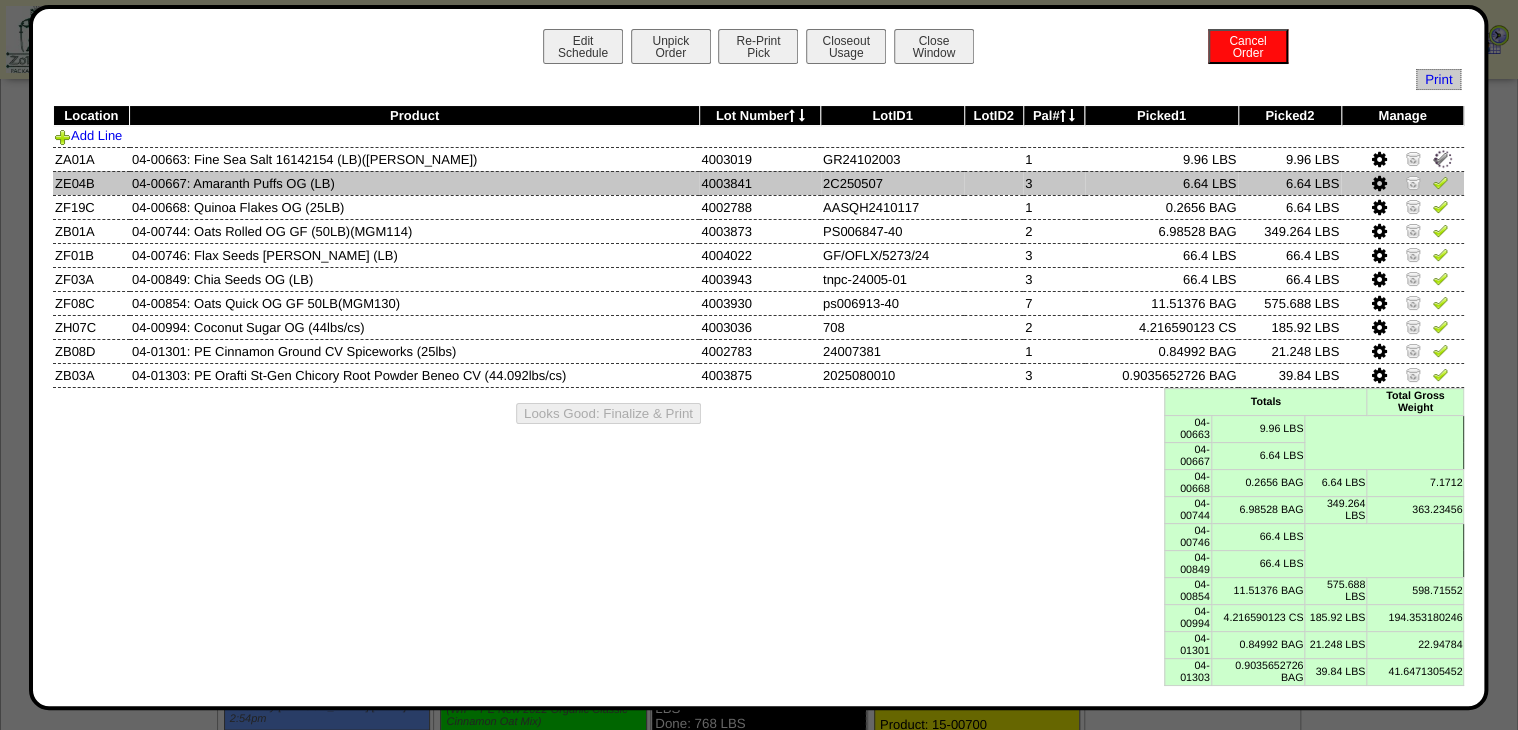 click at bounding box center (1402, 183) 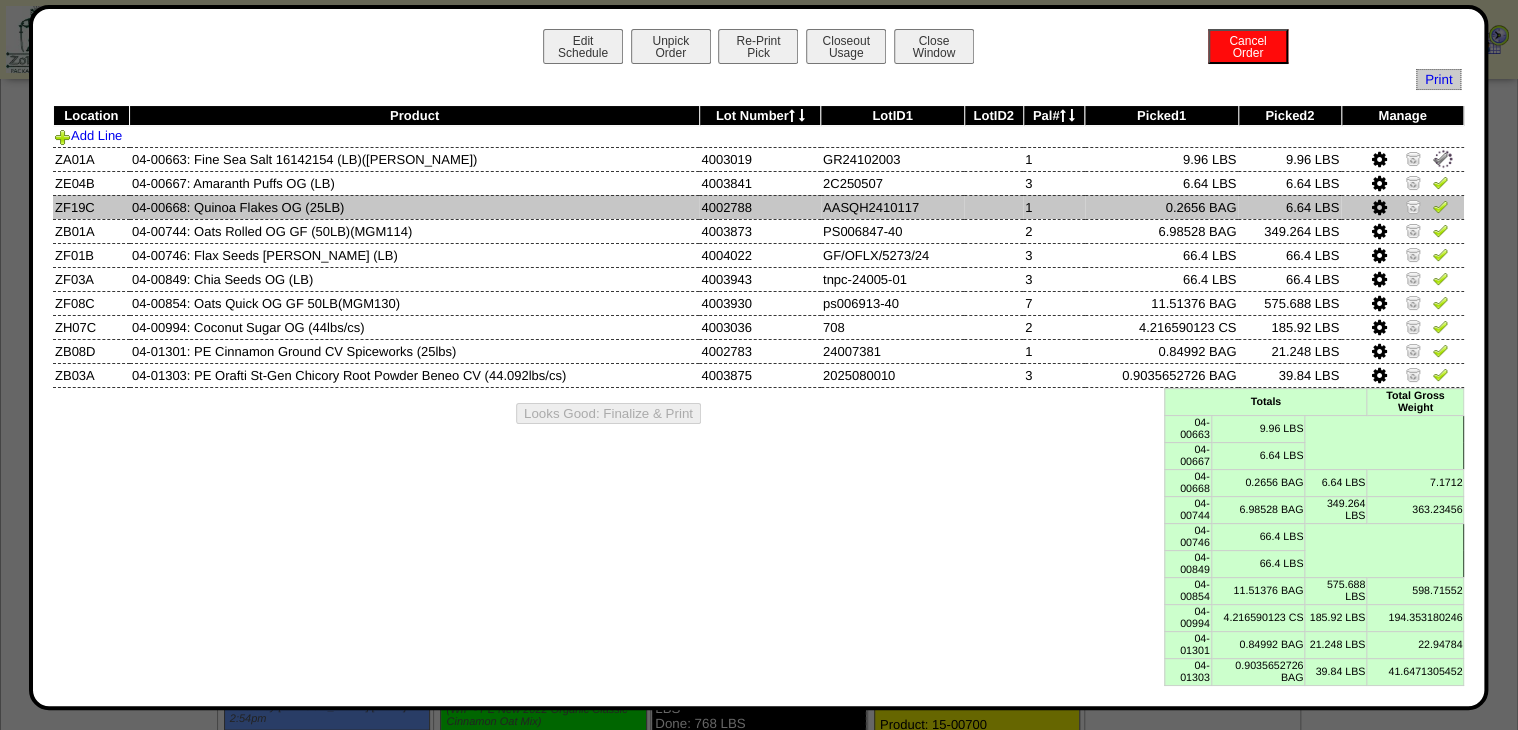 click at bounding box center (1440, 206) 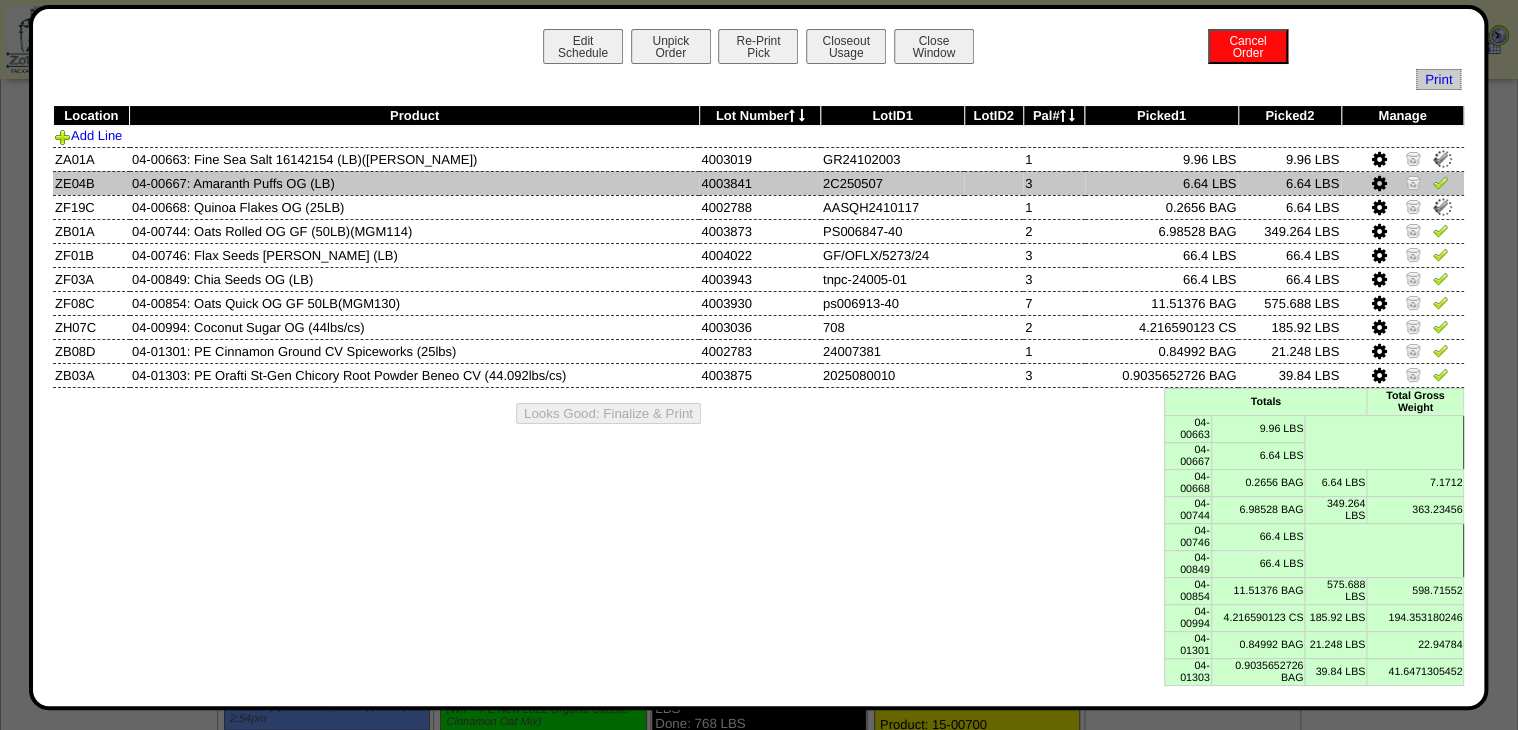 click at bounding box center [1440, 182] 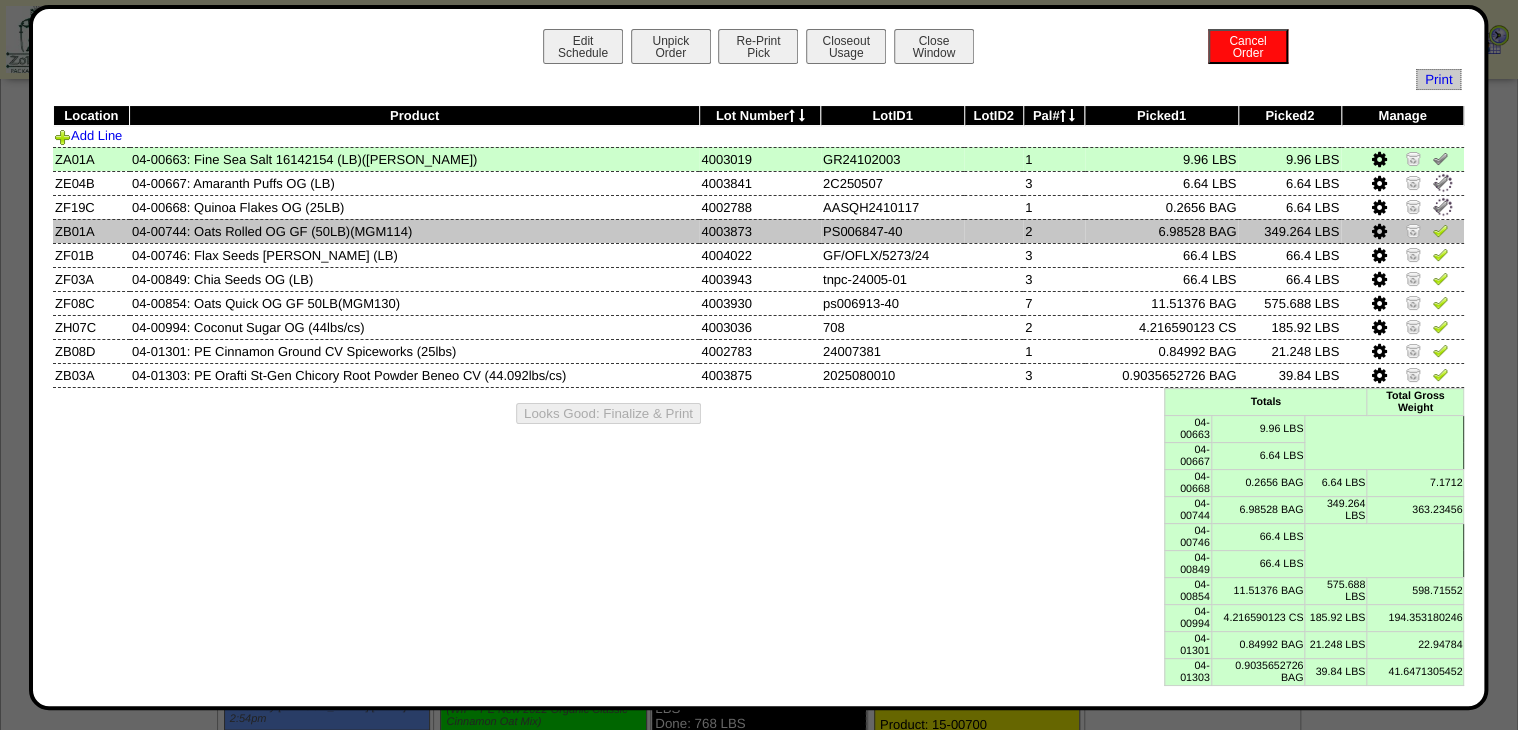 click at bounding box center [1440, 230] 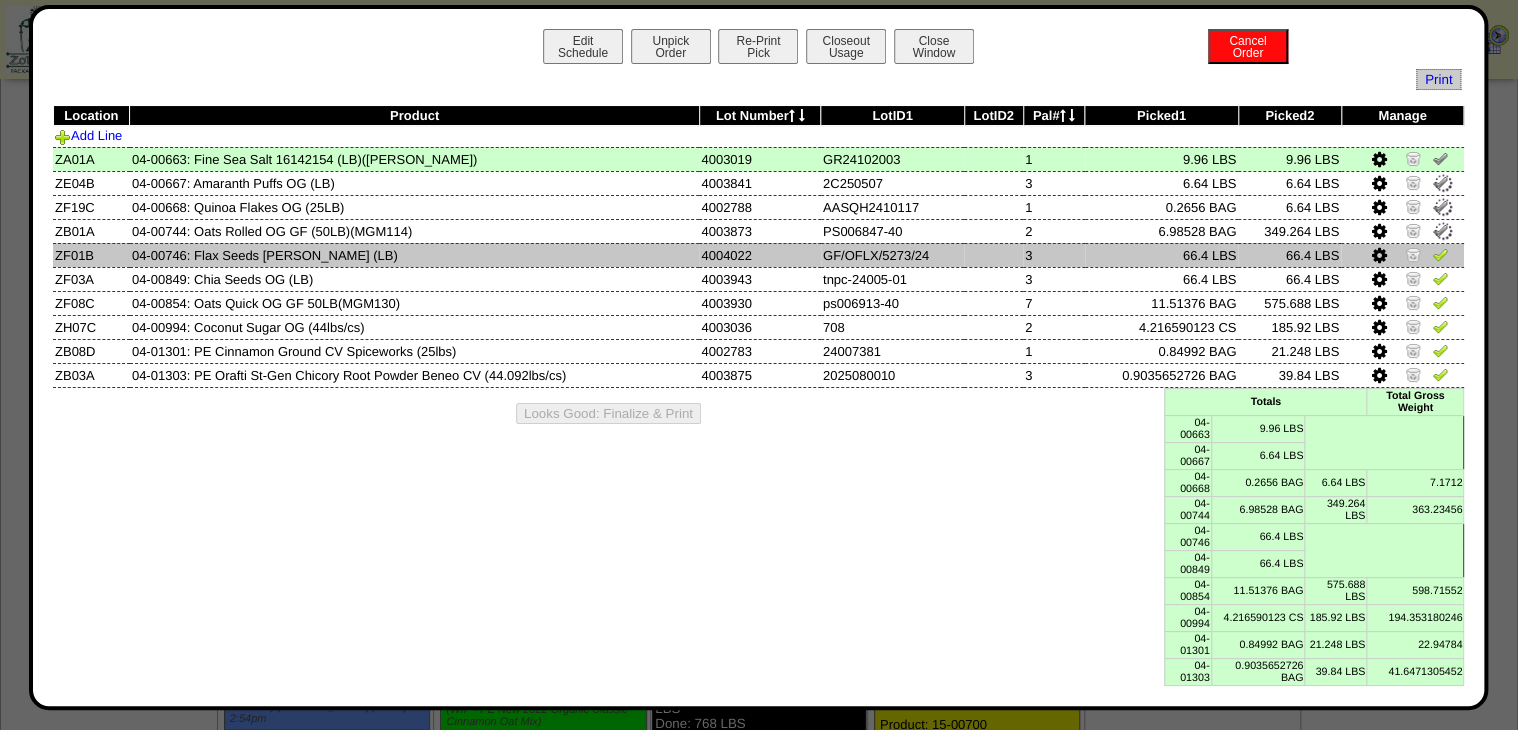 click at bounding box center [1440, 254] 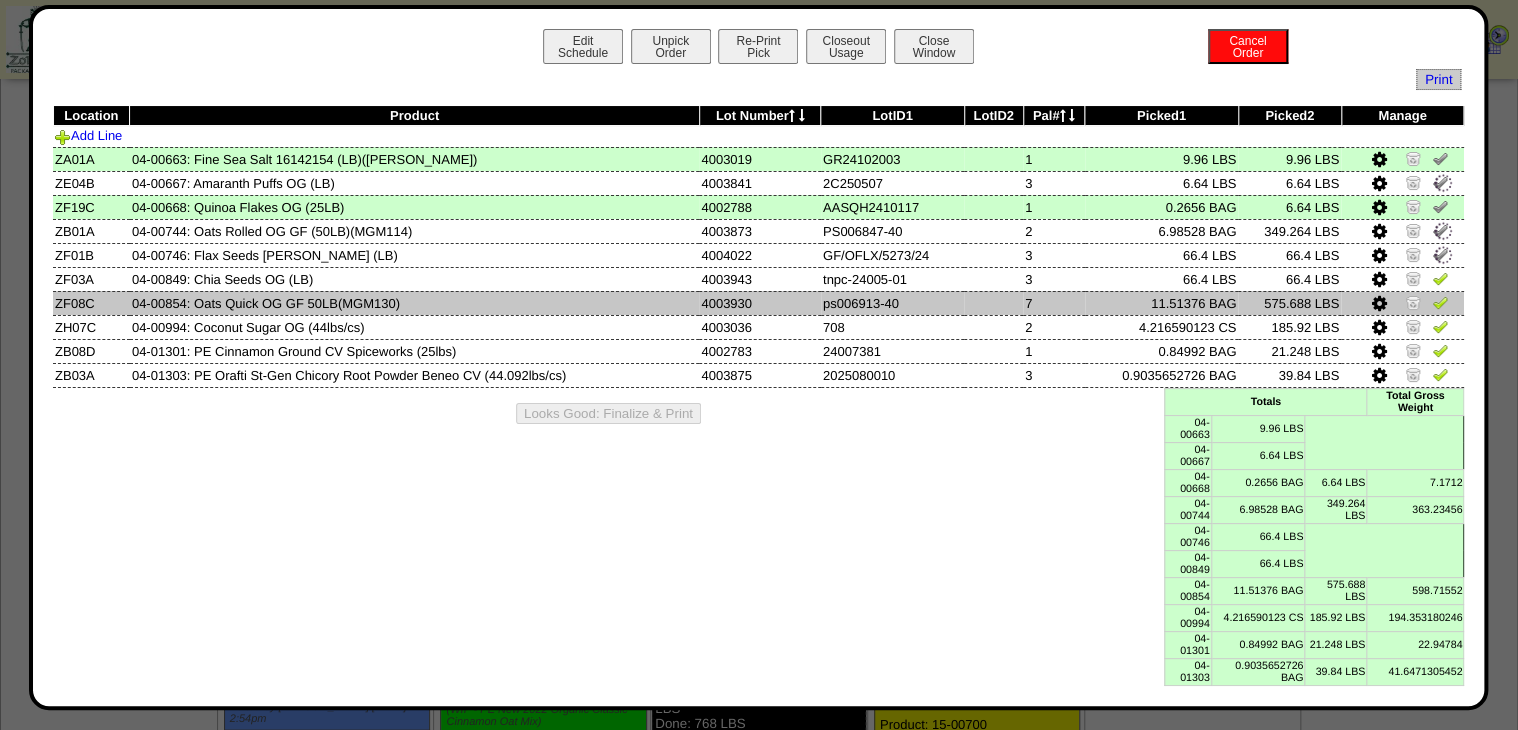 drag, startPoint x: 1437, startPoint y: 284, endPoint x: 1440, endPoint y: 304, distance: 20.22375 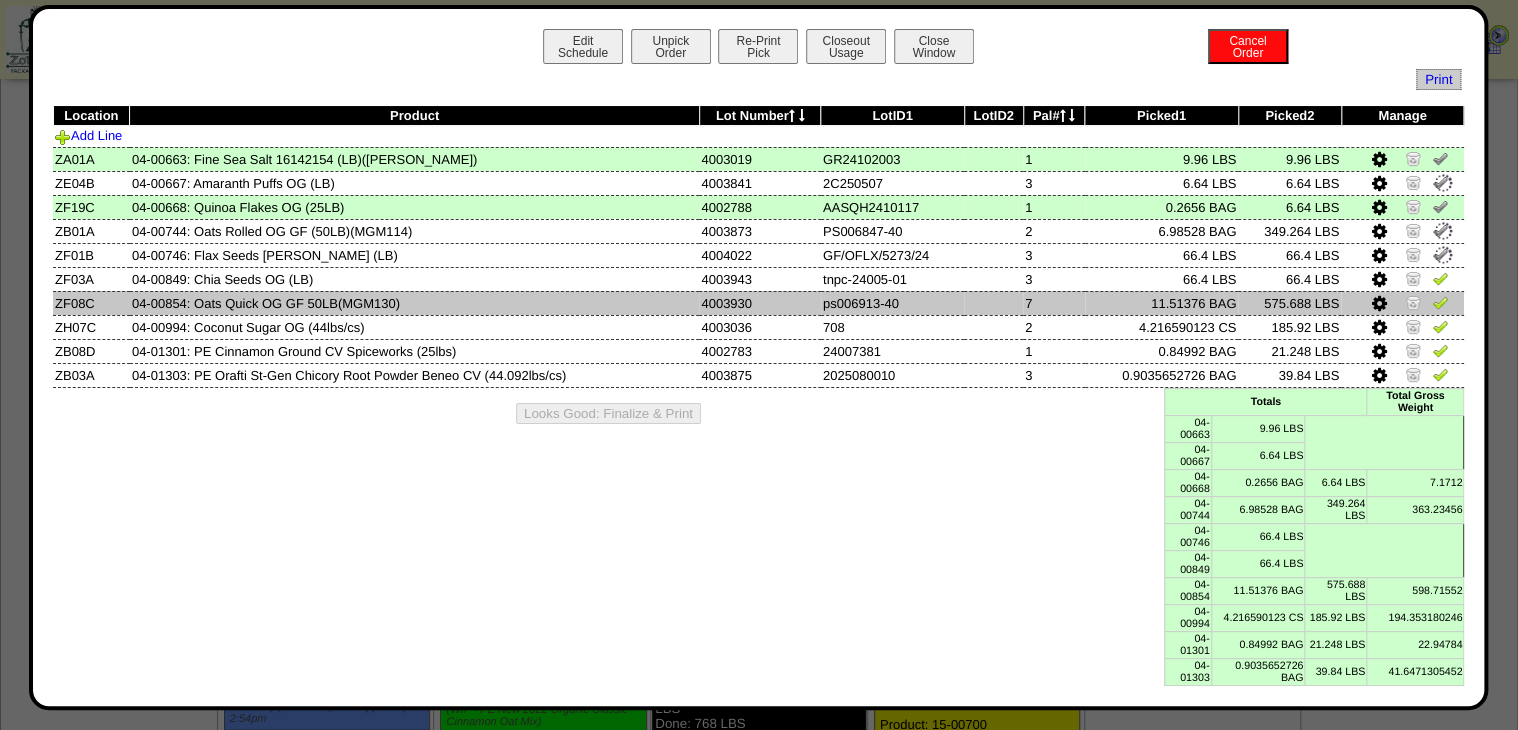 click at bounding box center (1440, 278) 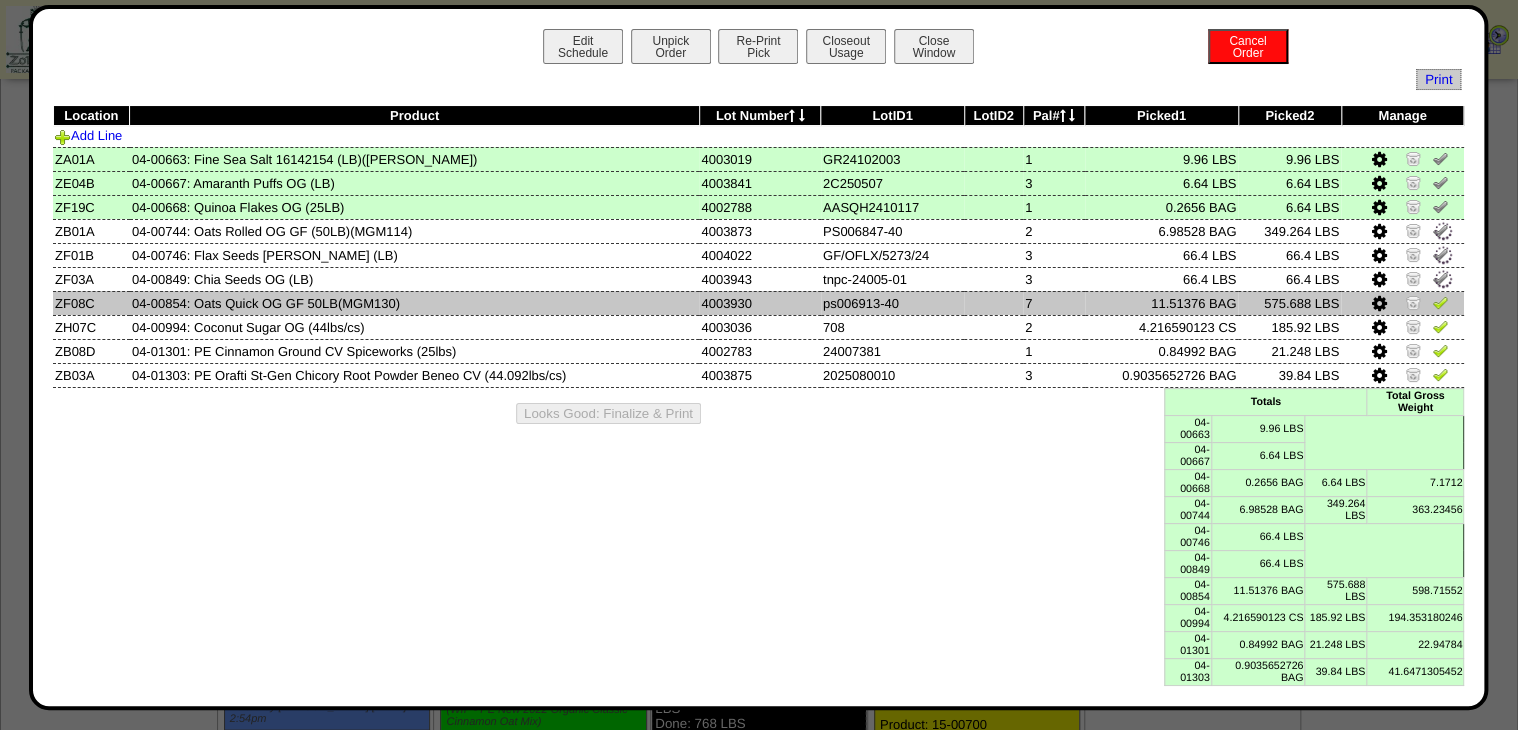 click at bounding box center (1440, 302) 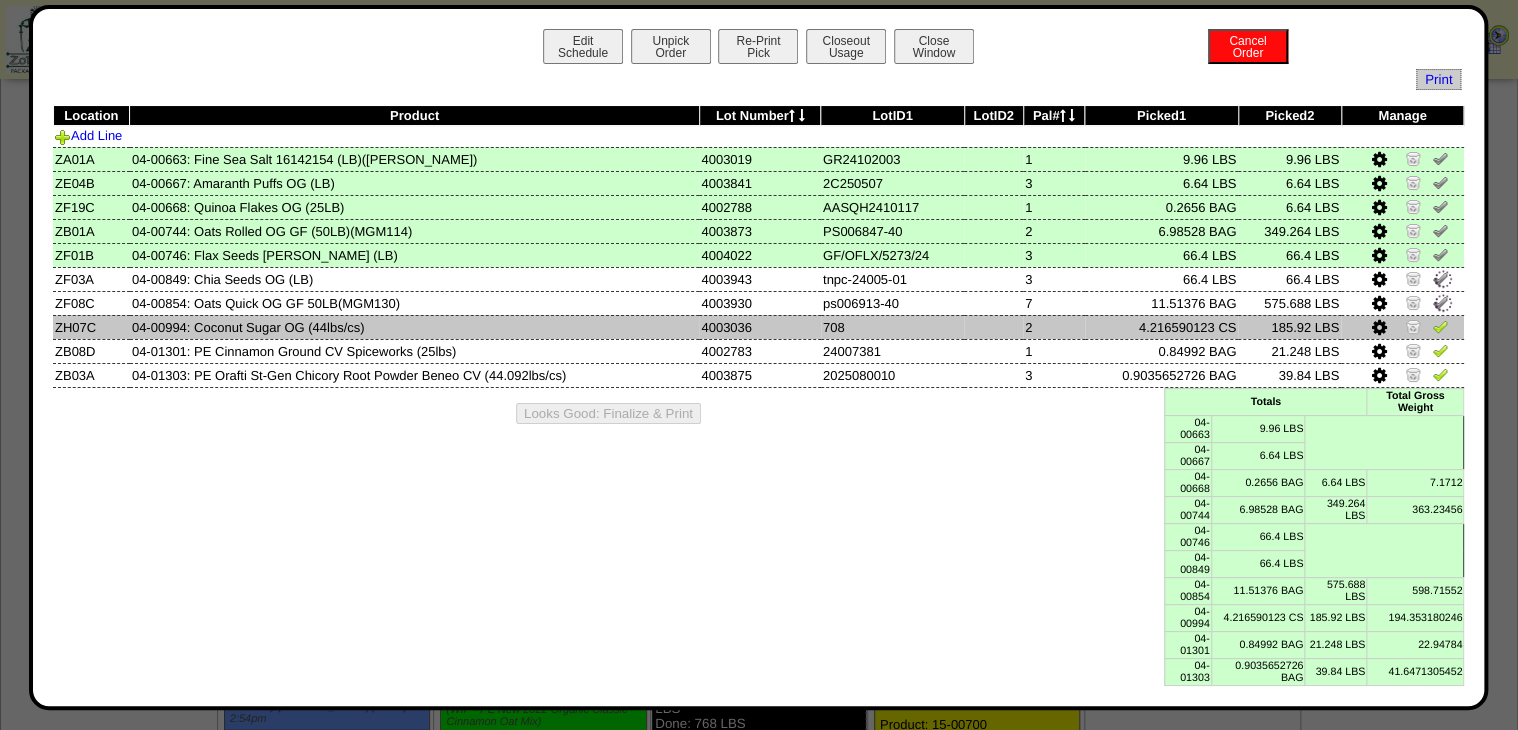 click at bounding box center (1440, 326) 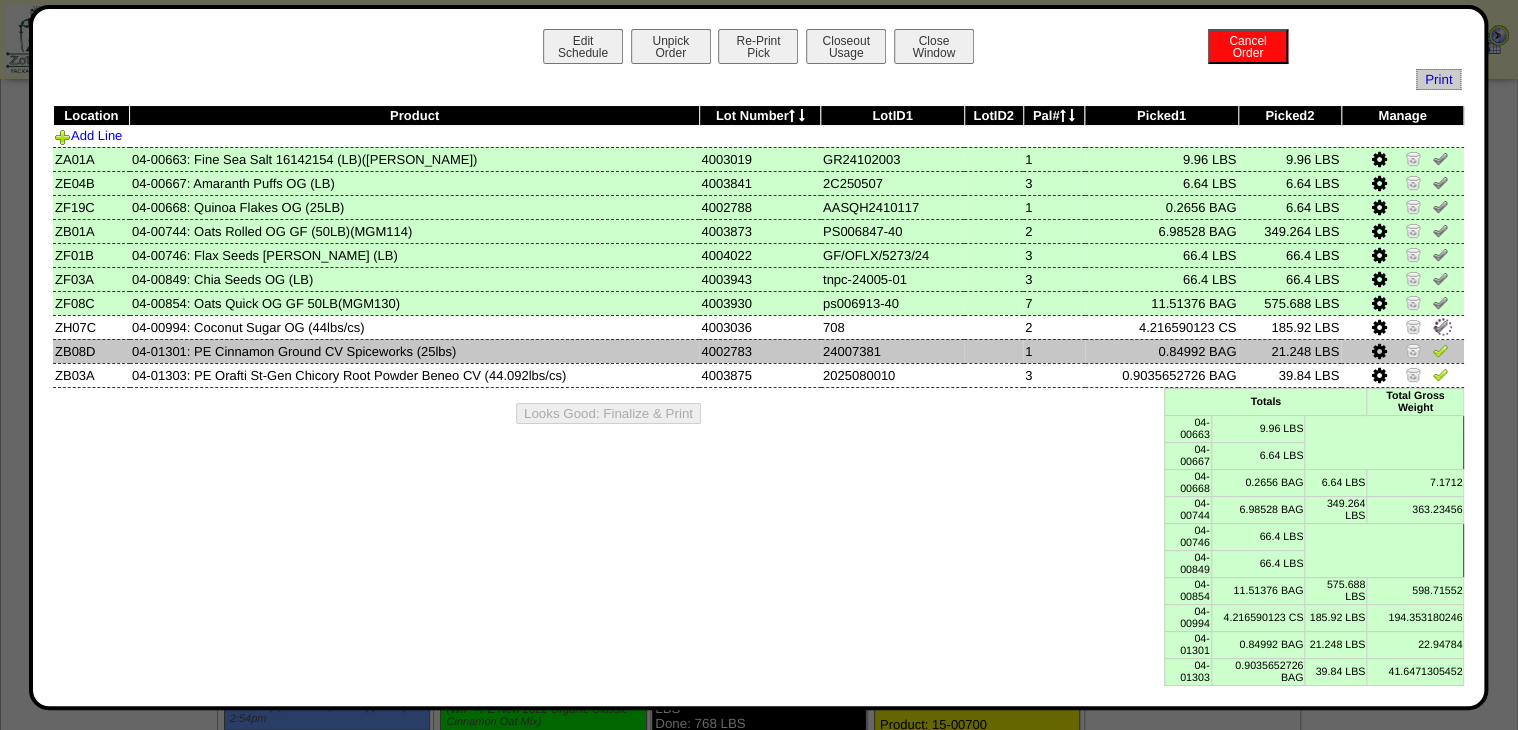 click at bounding box center [1440, 350] 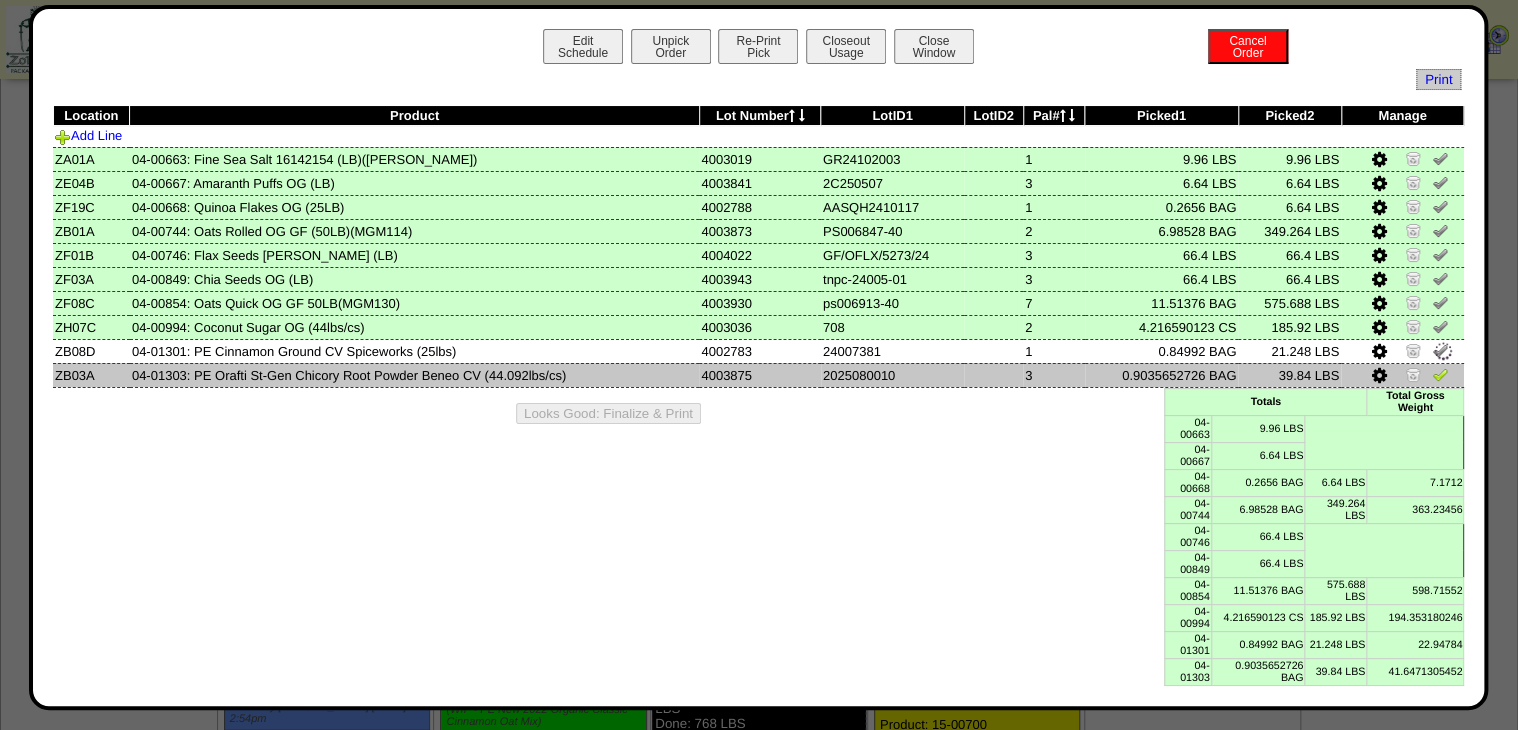 drag, startPoint x: 1444, startPoint y: 373, endPoint x: 1429, endPoint y: 382, distance: 17.492855 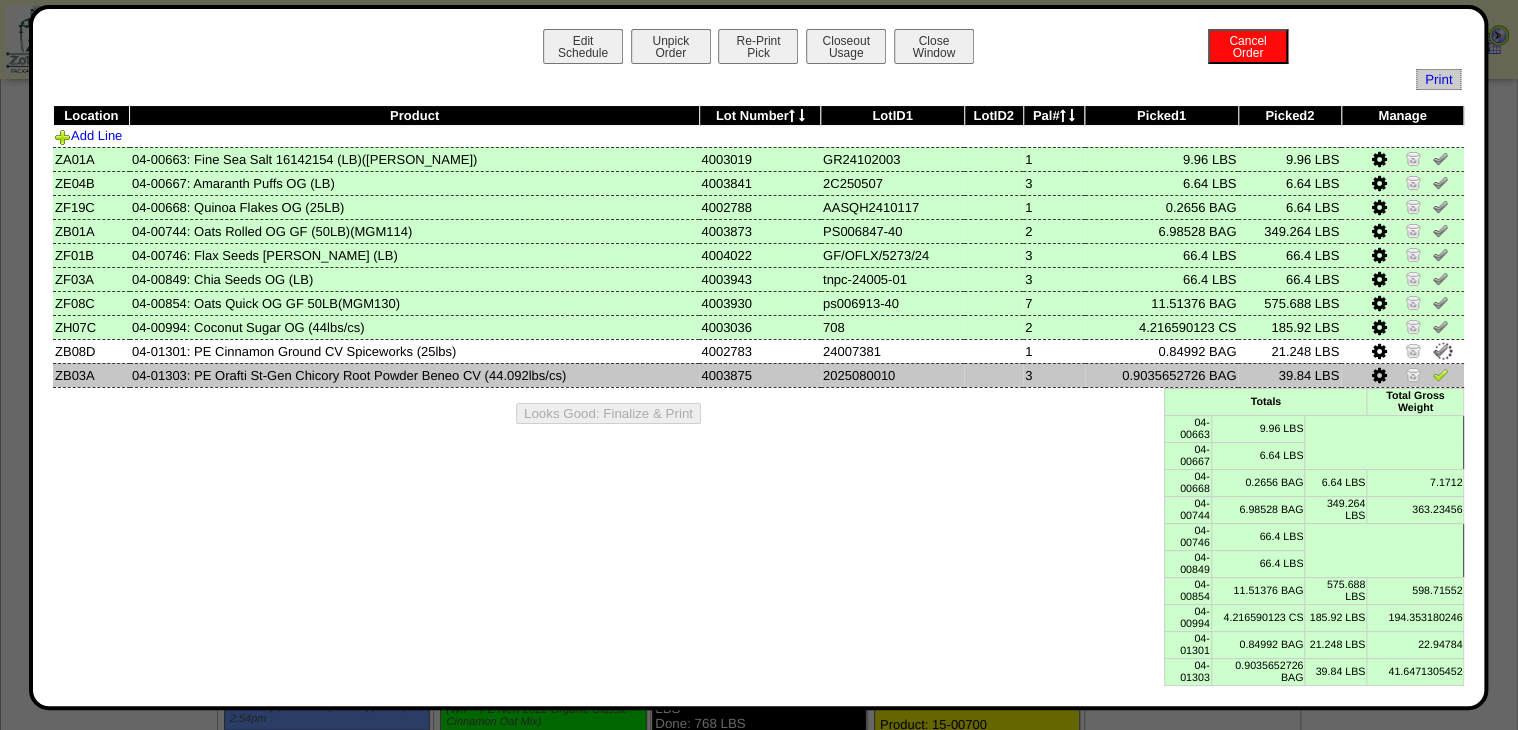 click at bounding box center (1440, 374) 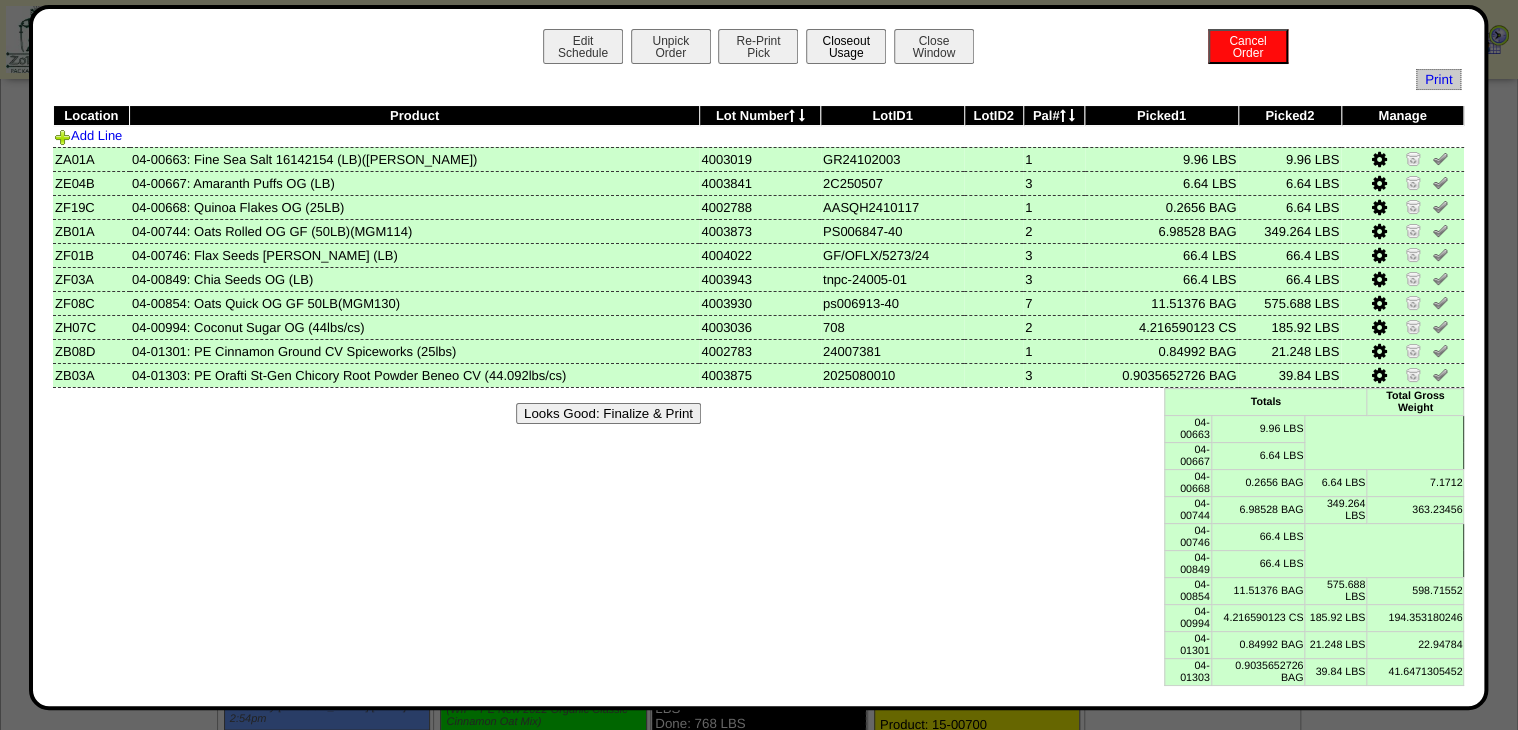 click on "Closeout Usage" at bounding box center [846, 46] 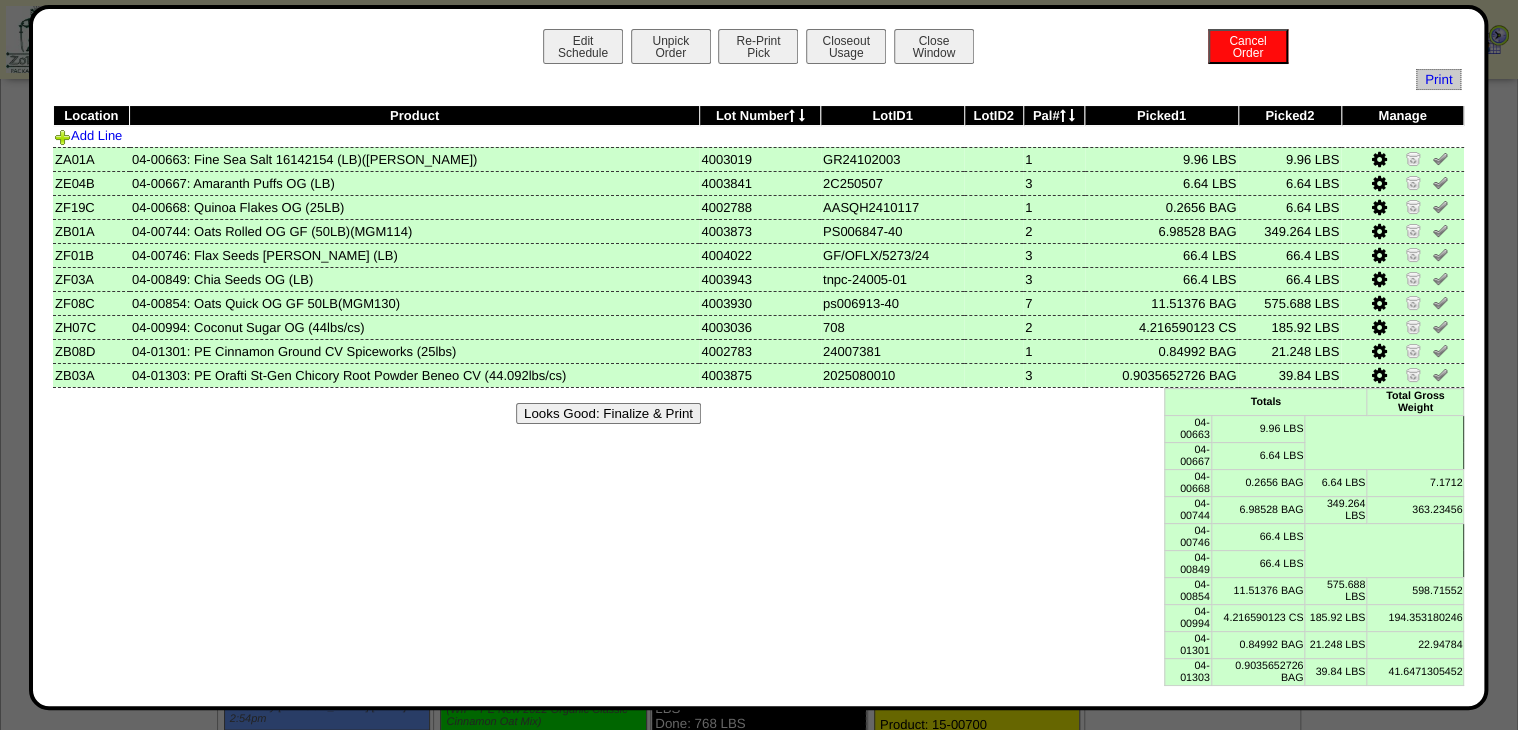 click on "Looks Good: Finalize & Print" at bounding box center (608, 413) 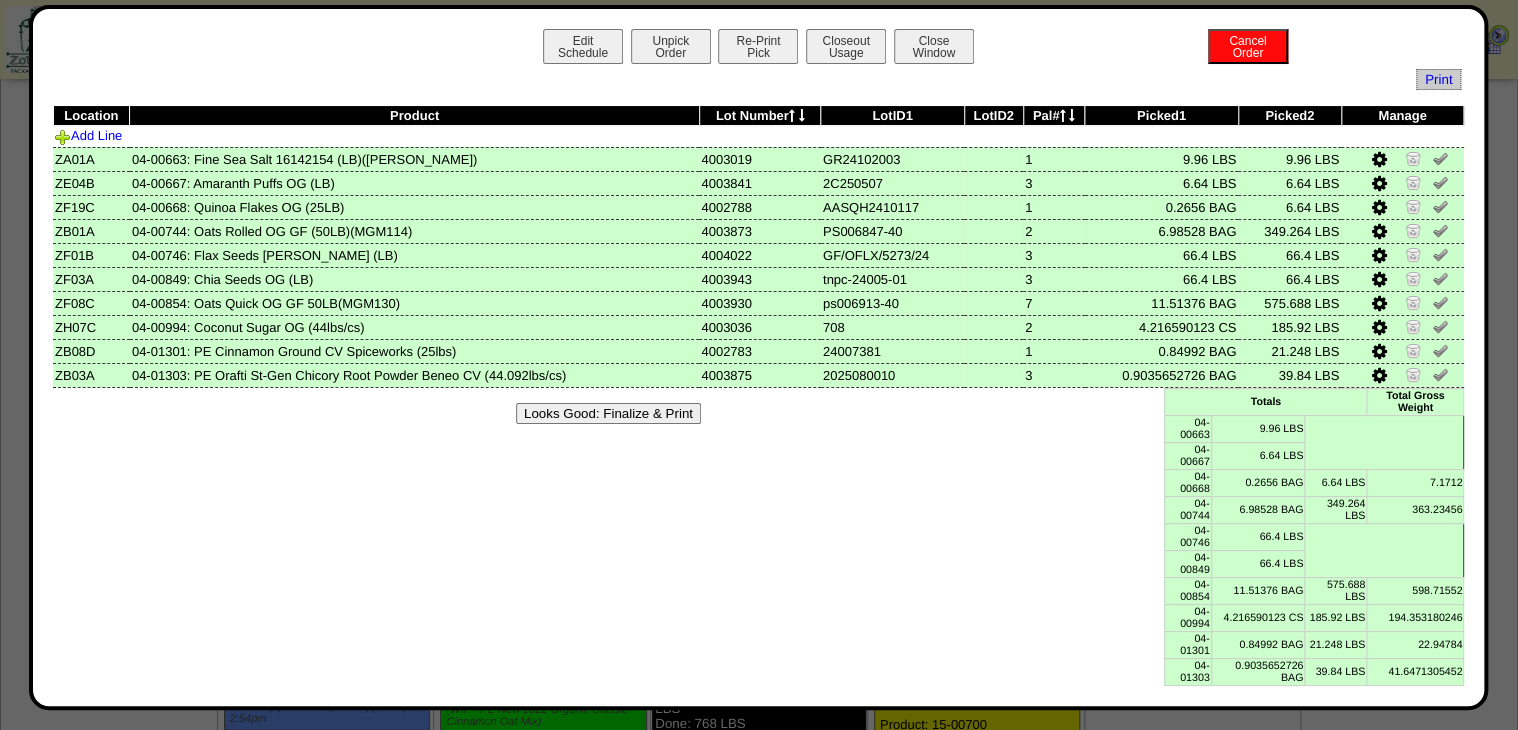 click at bounding box center (1379, 232) 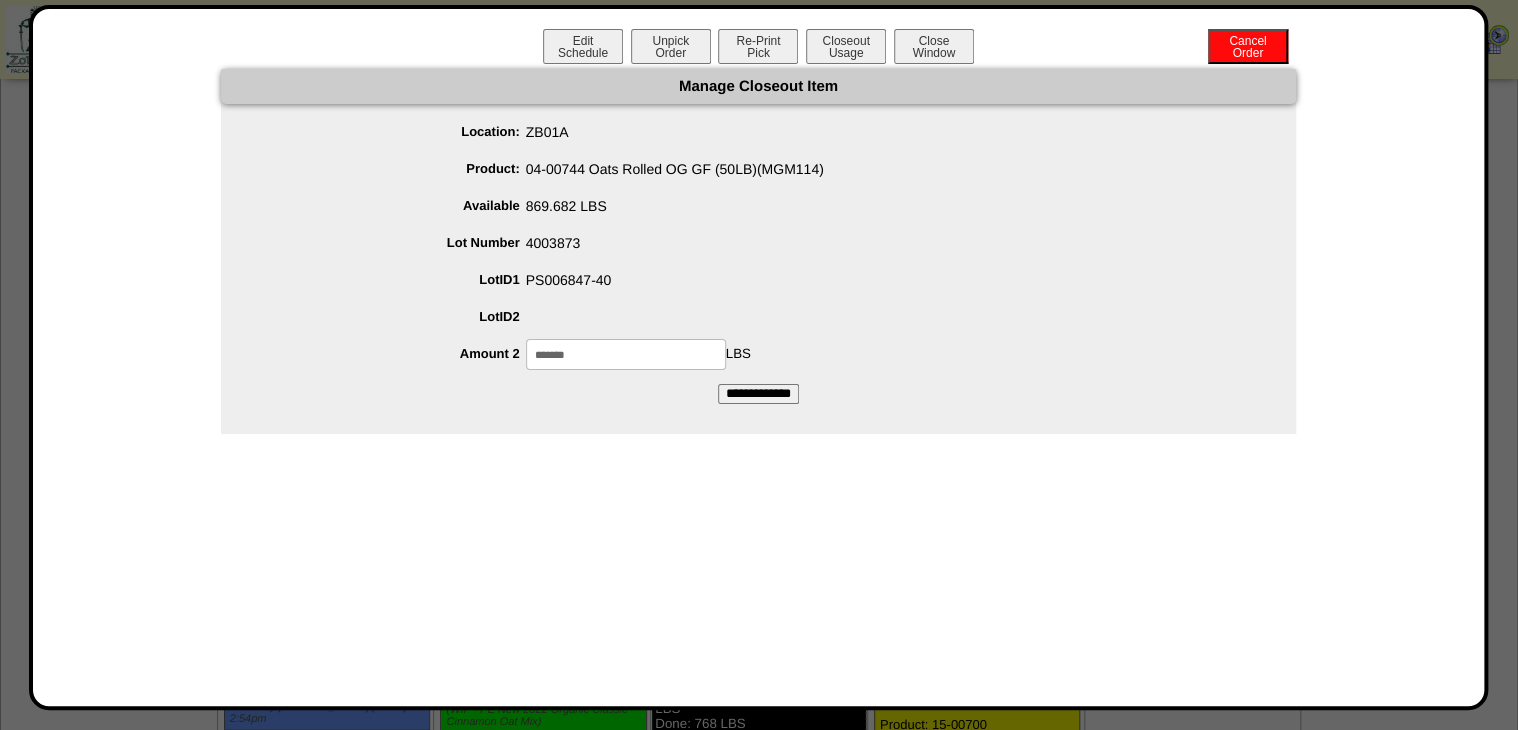 drag, startPoint x: 664, startPoint y: 364, endPoint x: 110, endPoint y: 448, distance: 560.33203 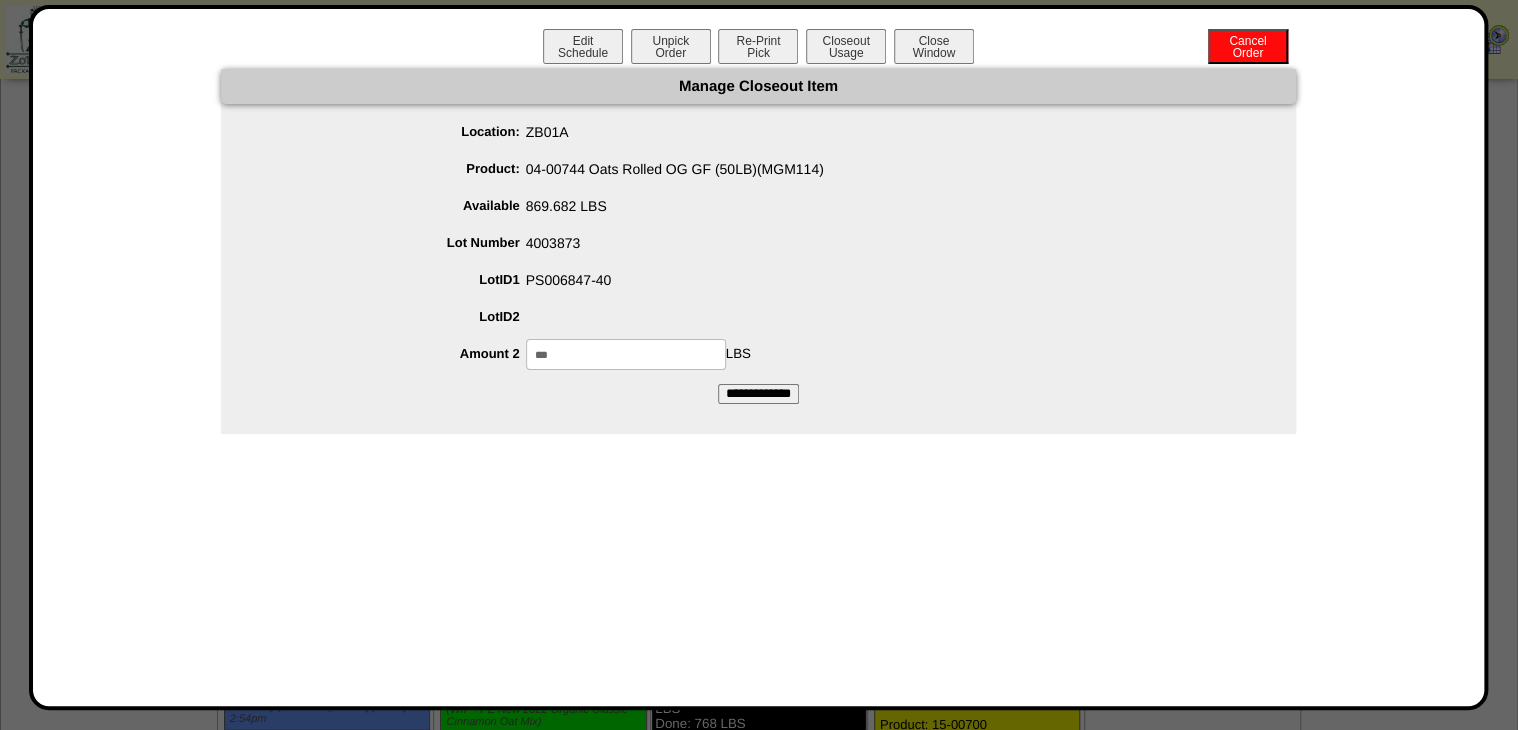 drag, startPoint x: 608, startPoint y: 365, endPoint x: 440, endPoint y: 390, distance: 169.84993 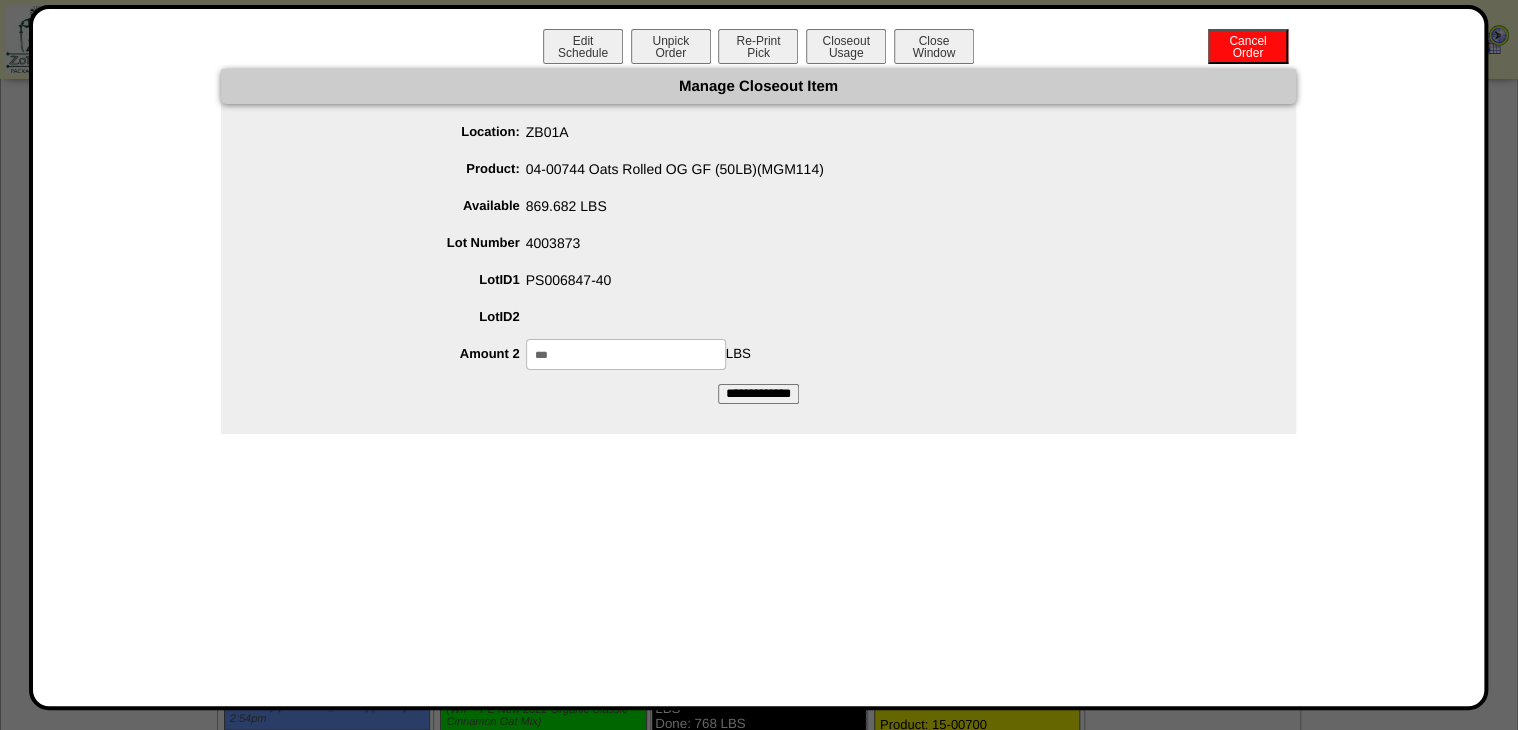 click on "Manage Closeout Item
Location:
ZB01A
Product:
04-00744 Oats Rolled OG GF (50LB)(MGM114)
Available
869.682 LBS
Lot Number
4003873
LotID1
PS006847-40" at bounding box center (758, 236) 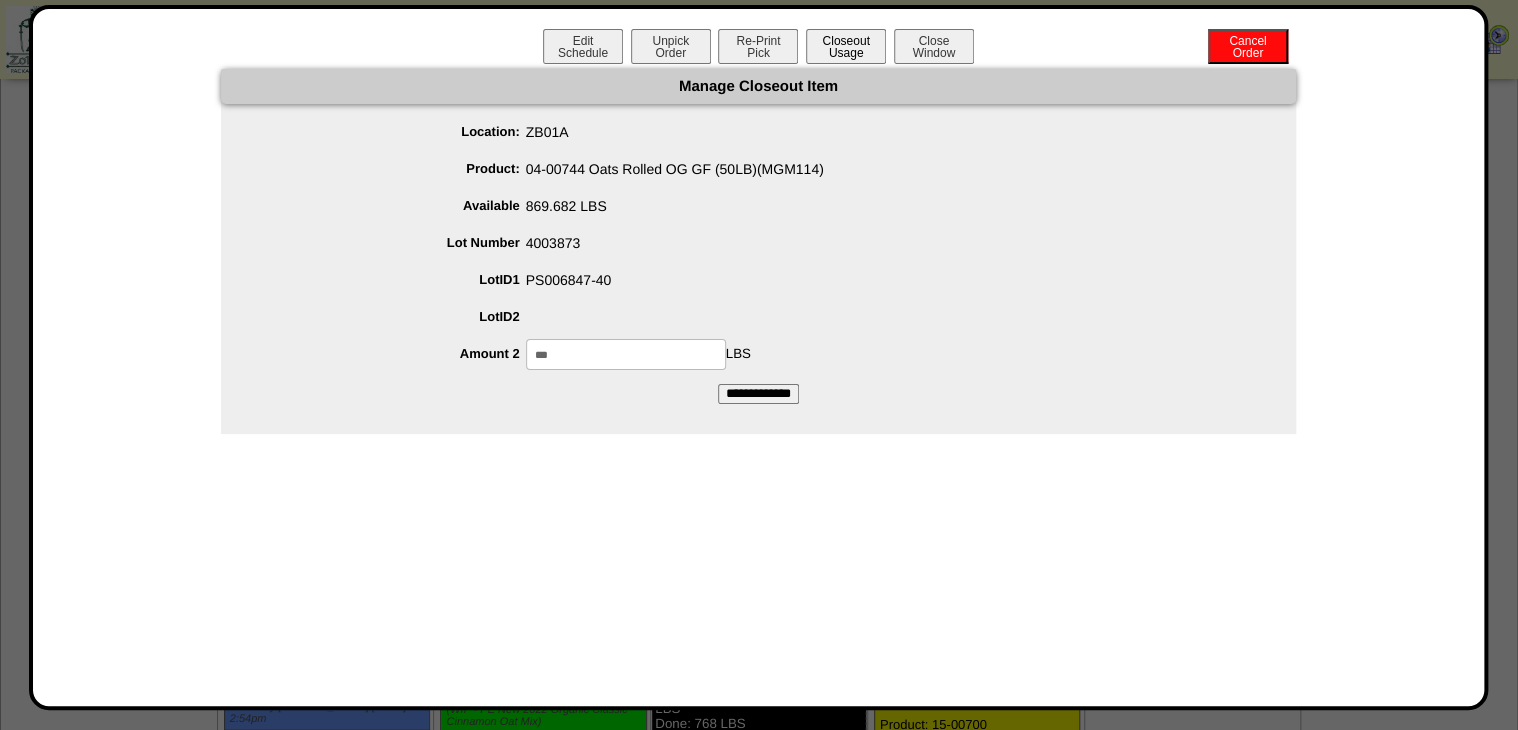 type on "***" 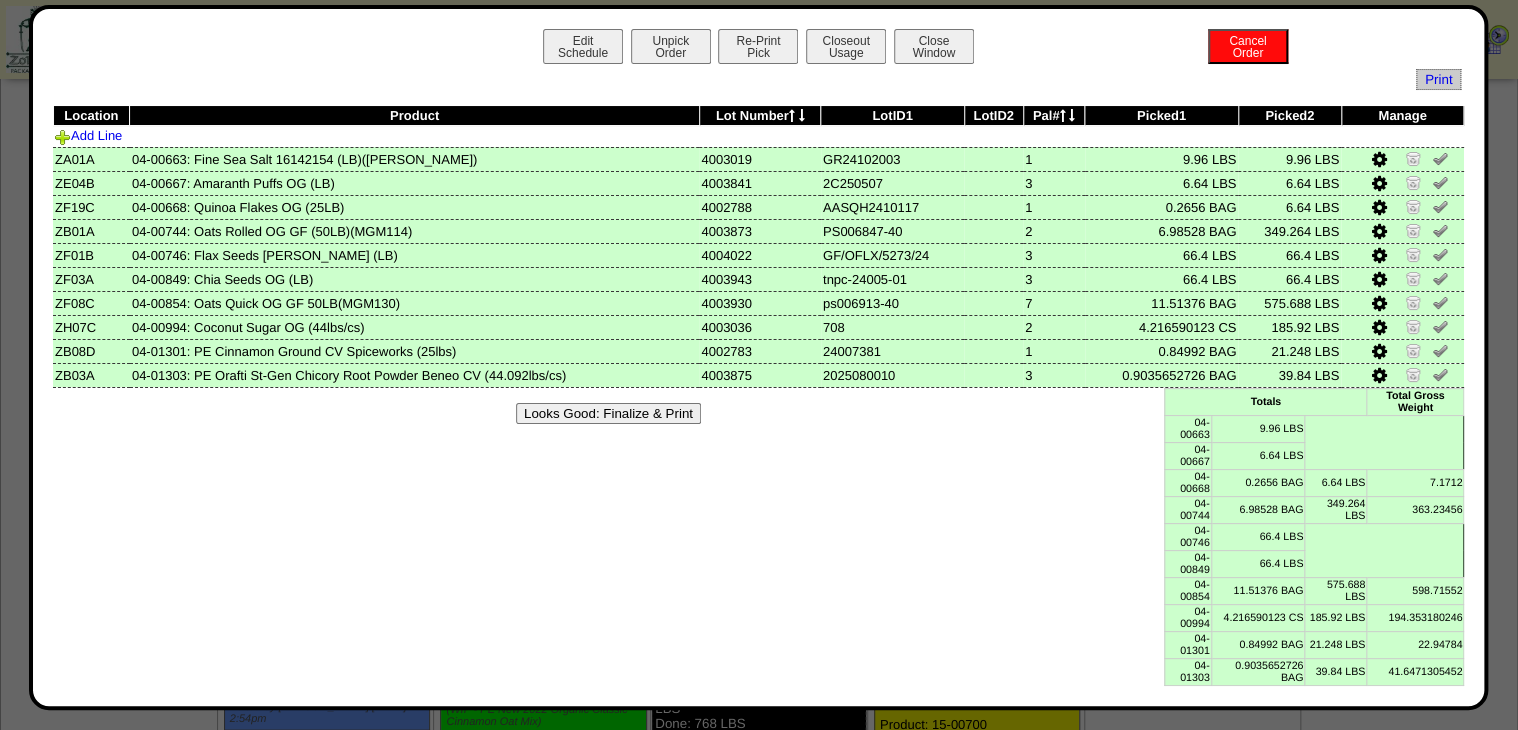 click on "Looks Good: Finalize & Print" at bounding box center (759, 413) 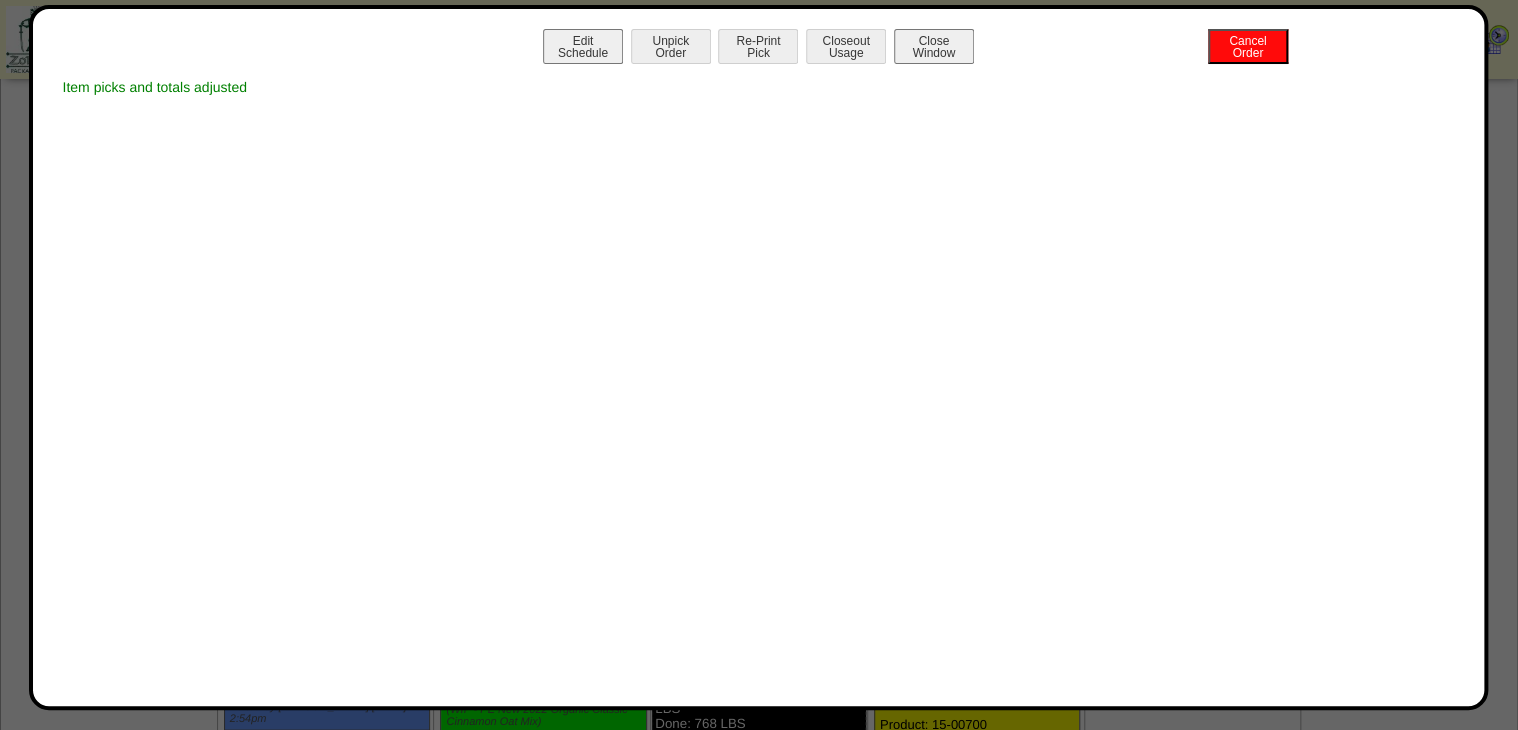 click on "Edit Schedule
Unpick Order
Re-Print Pick
Closeout Usage
Cancel Order
Close Window" at bounding box center (759, 49) 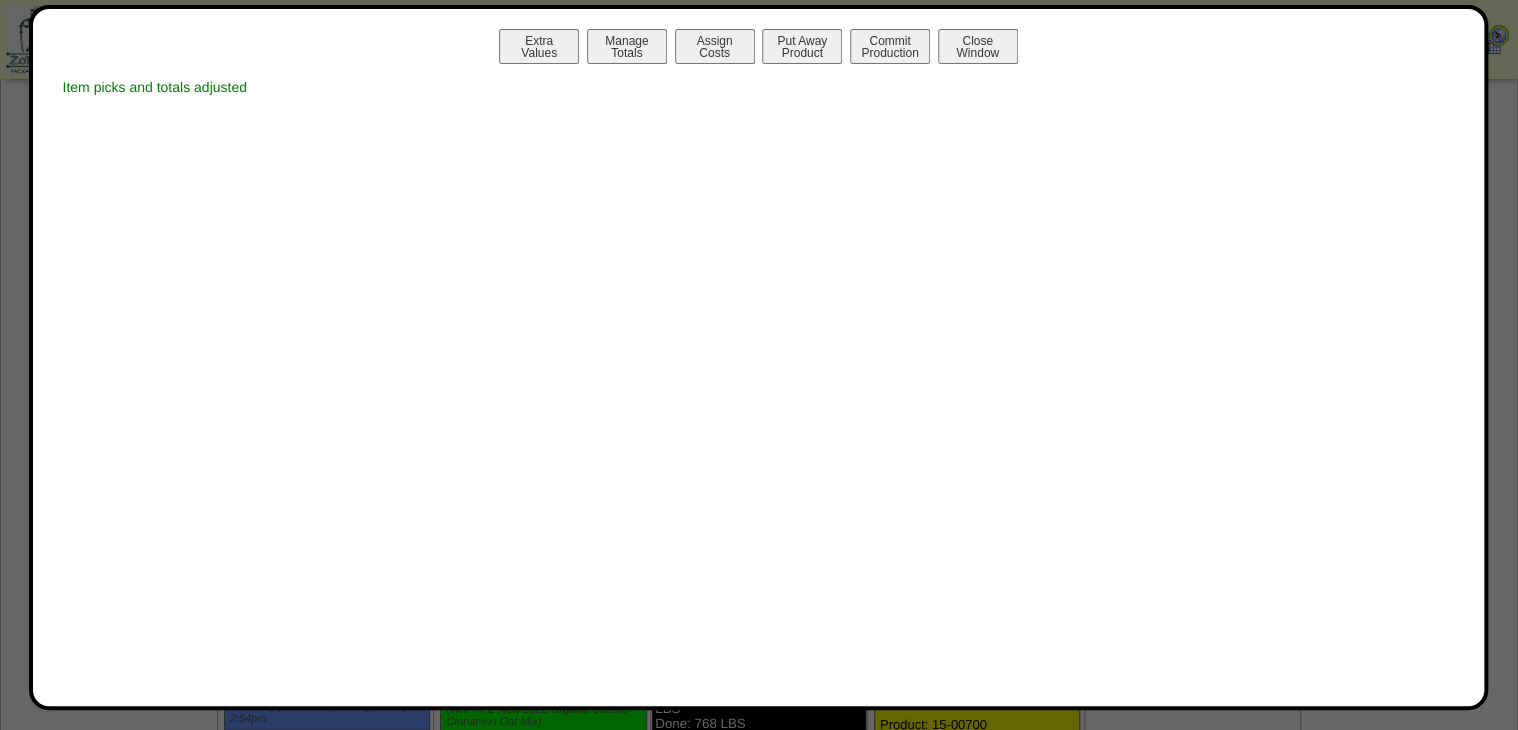 click on "Manage Totals" at bounding box center [627, 46] 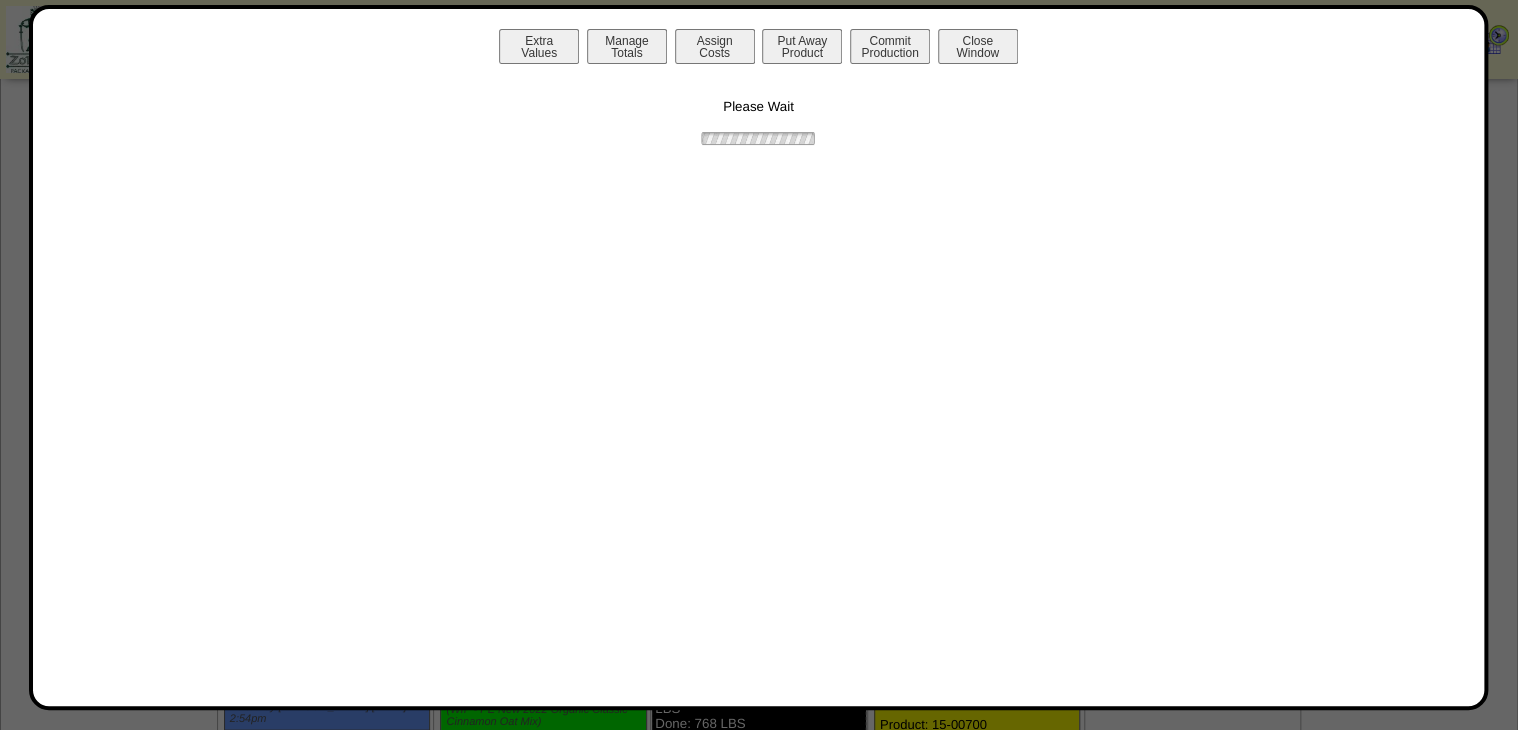 click at bounding box center (758, 138) 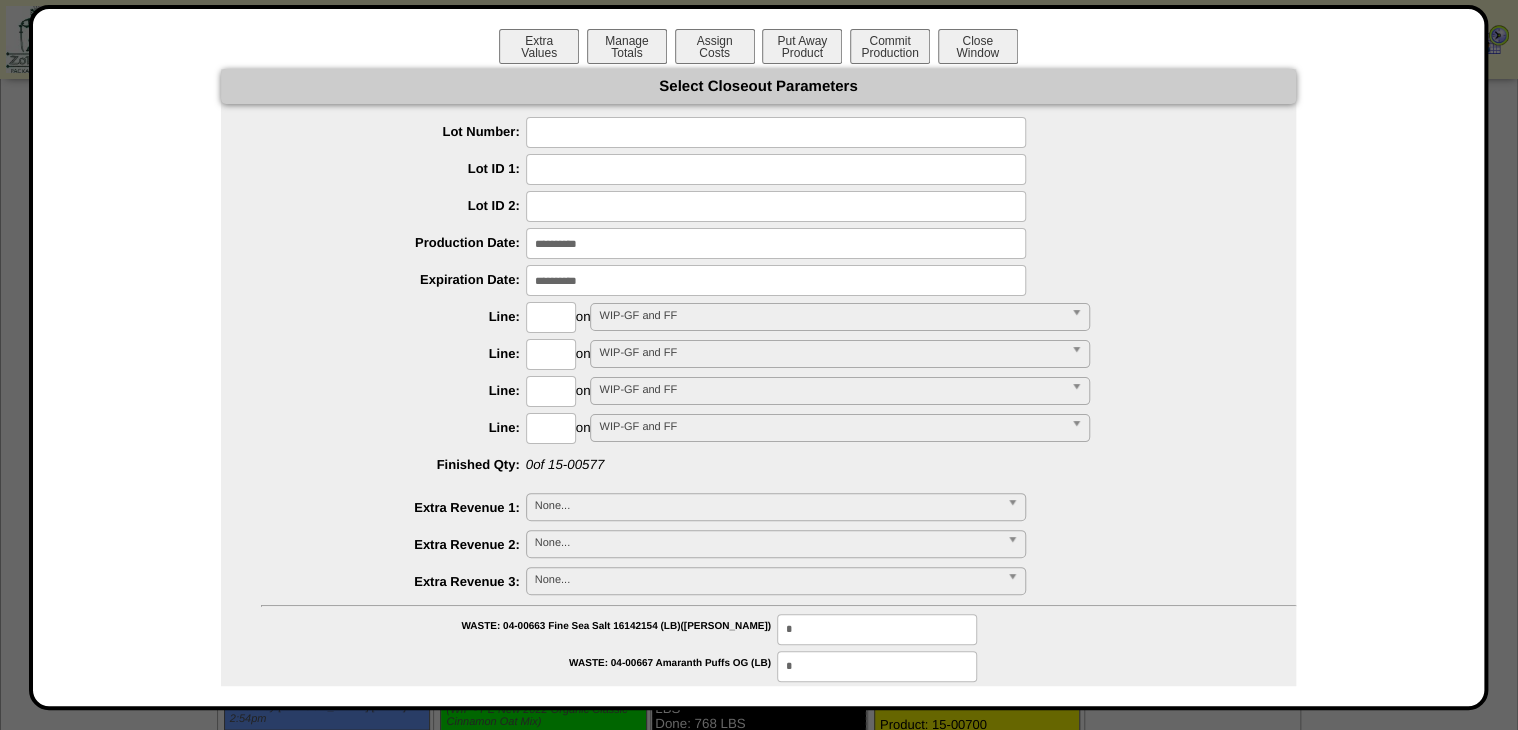 click at bounding box center [776, 132] 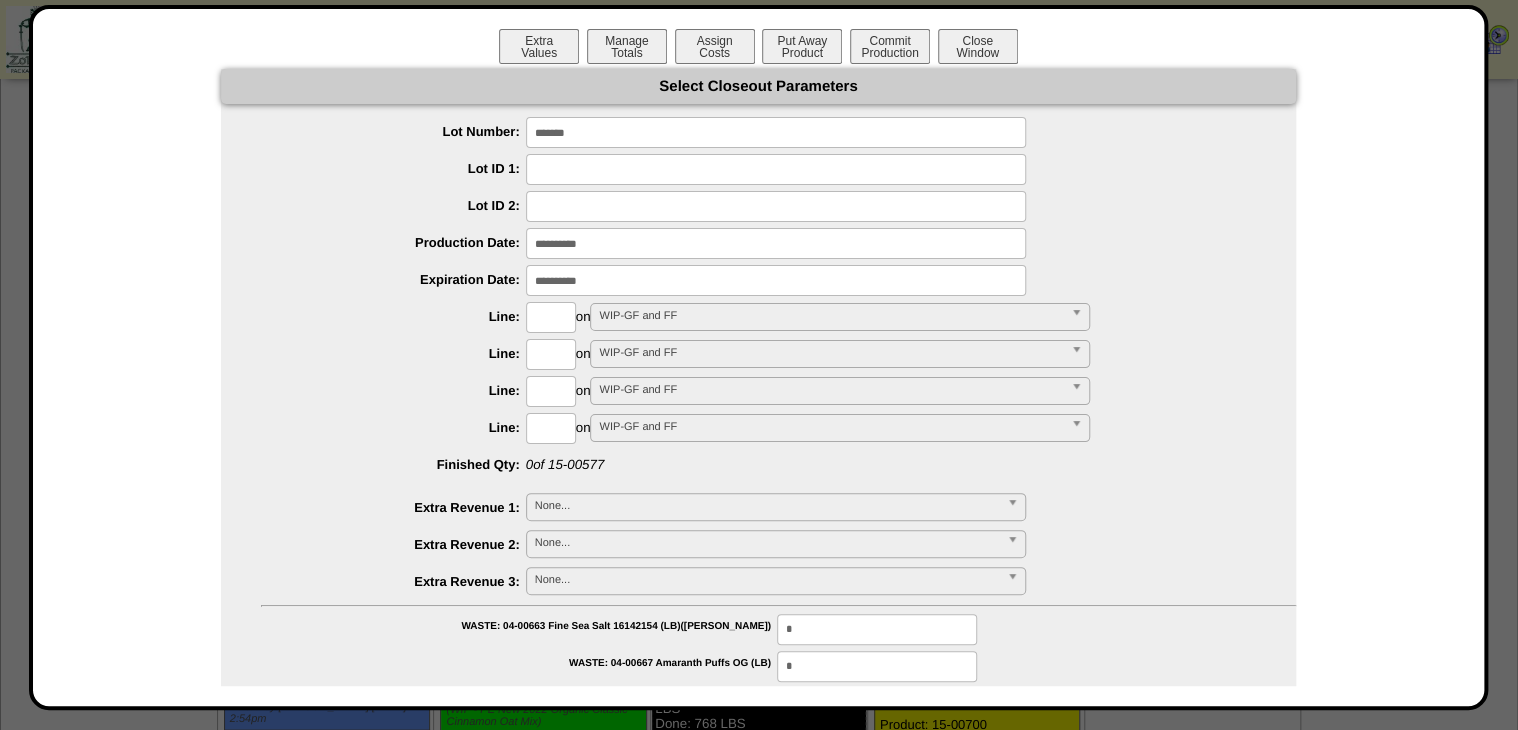 type on "*******" 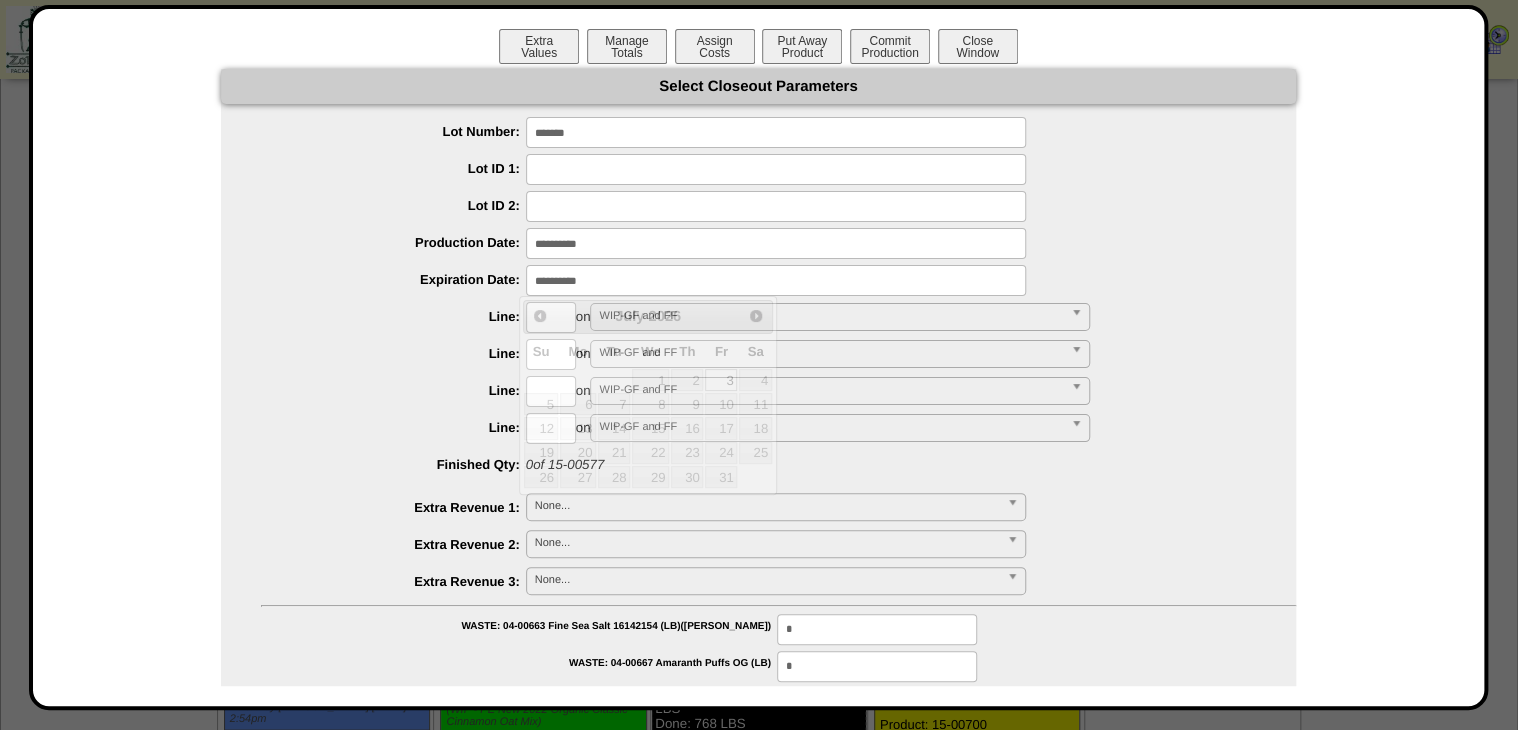 click at bounding box center (776, 280) 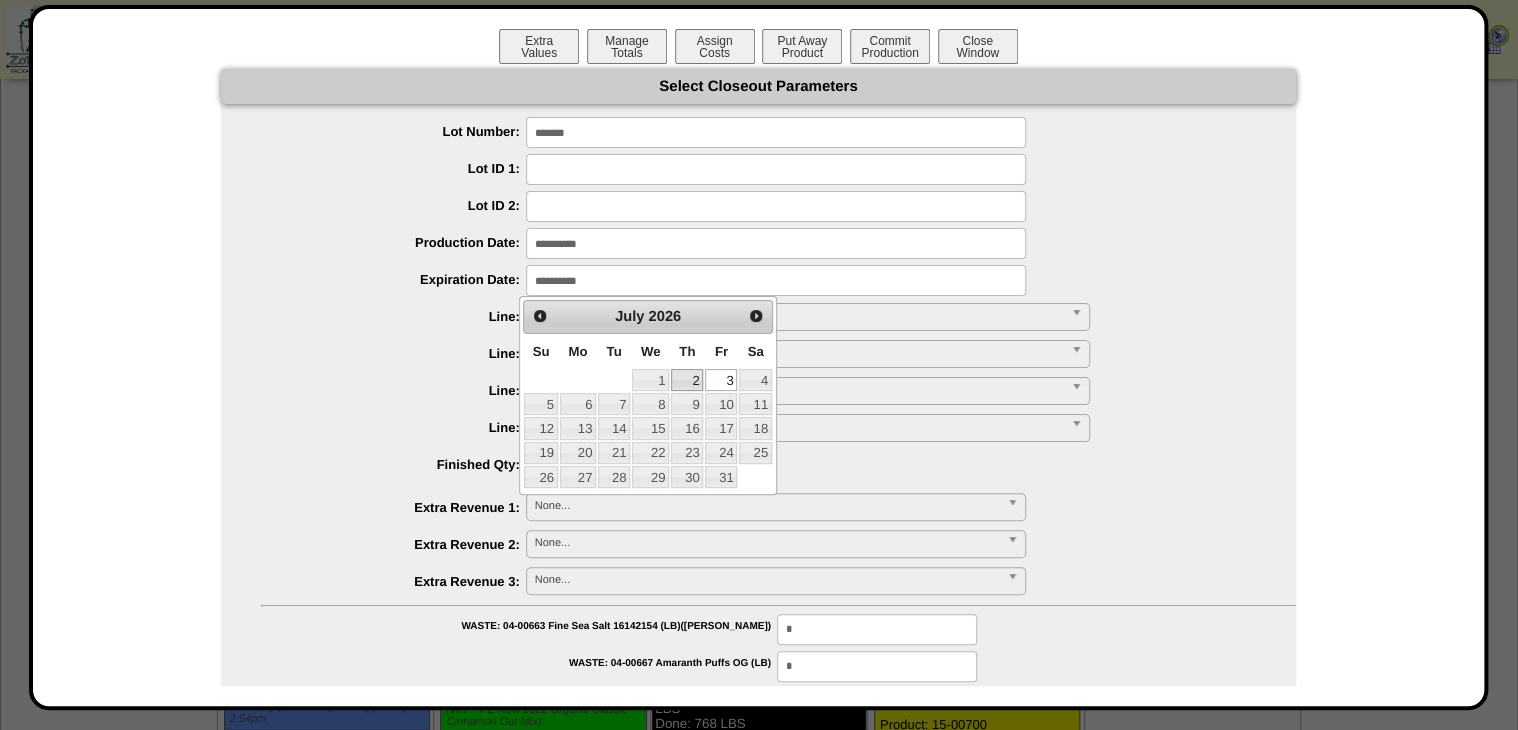 drag, startPoint x: 694, startPoint y: 375, endPoint x: 669, endPoint y: 367, distance: 26.24881 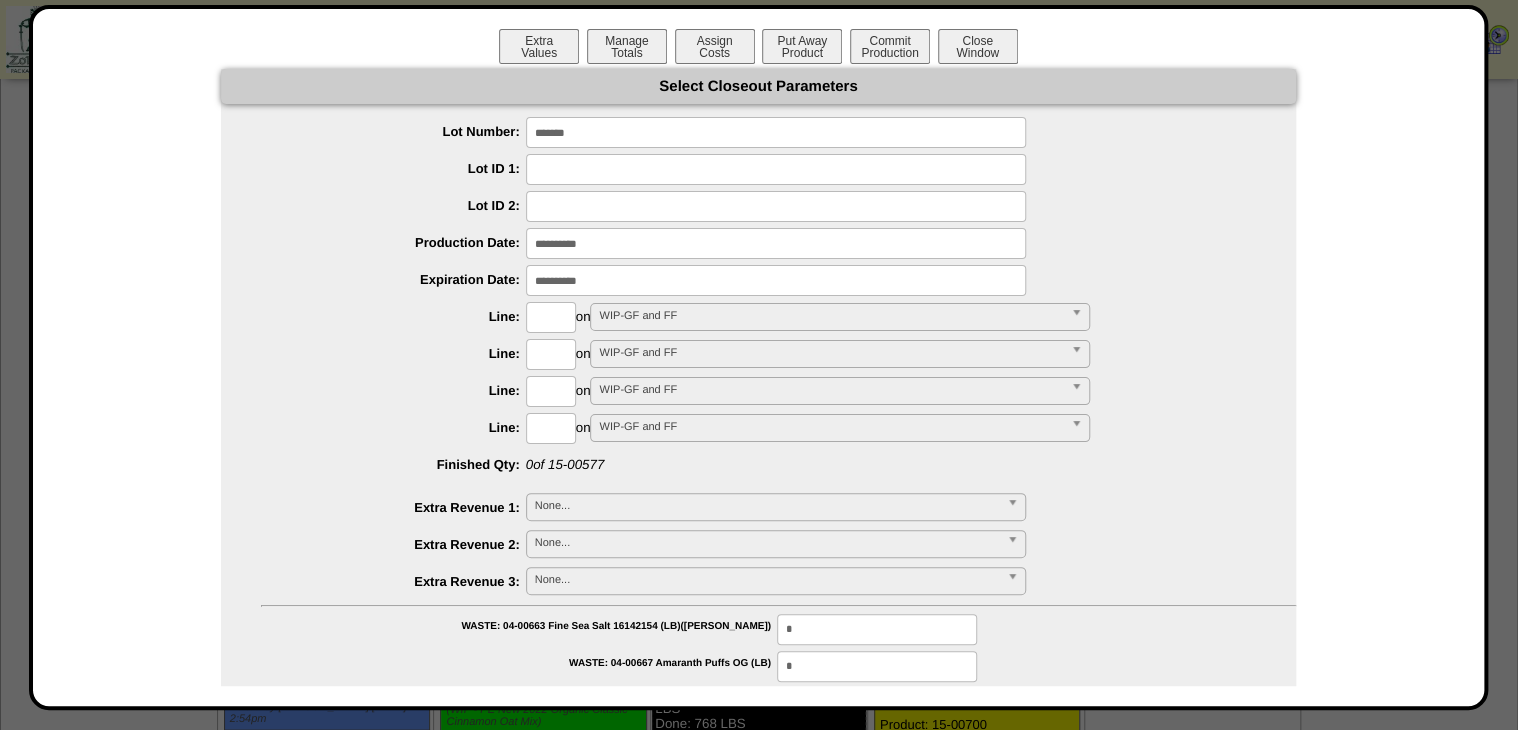 click at bounding box center [776, 243] 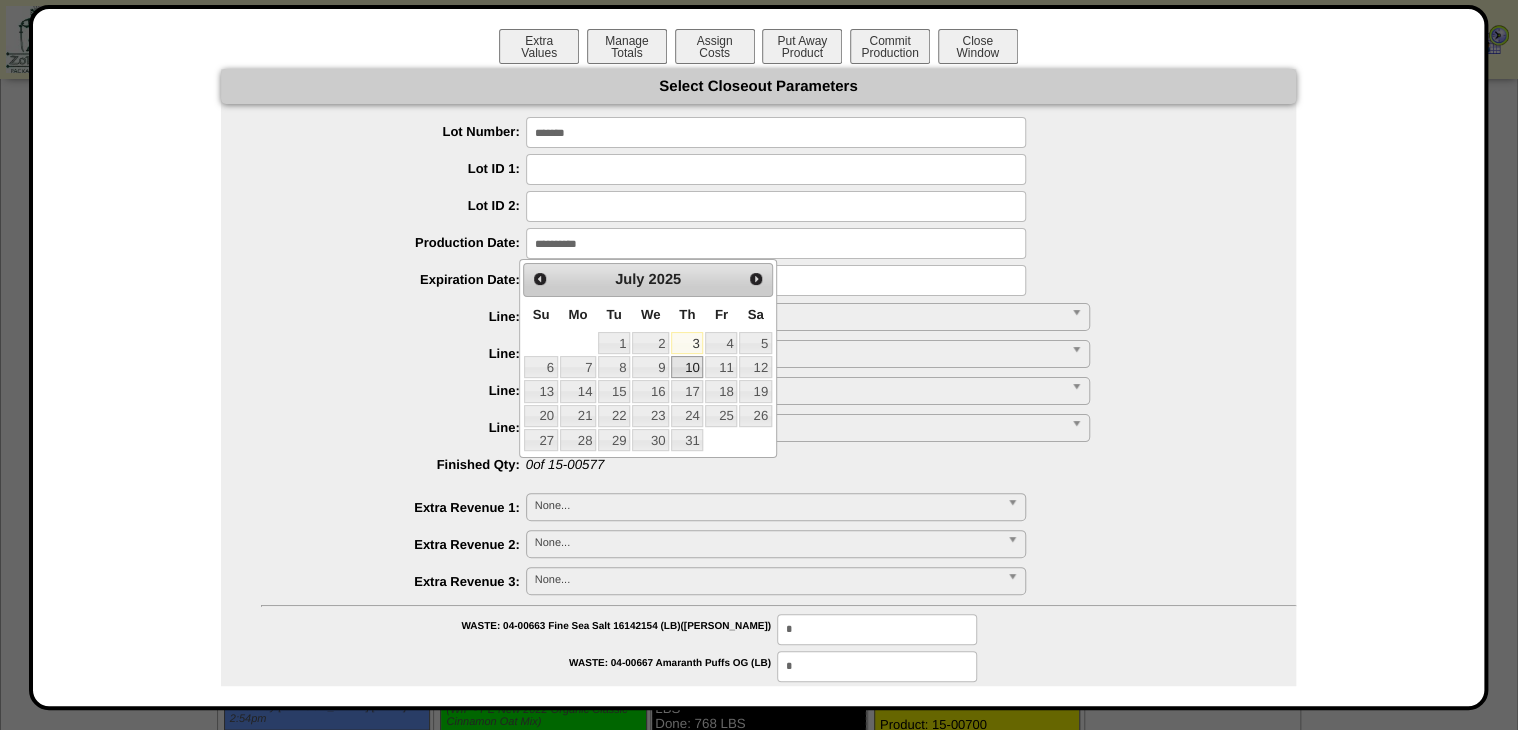 click on "2" at bounding box center (650, 343) 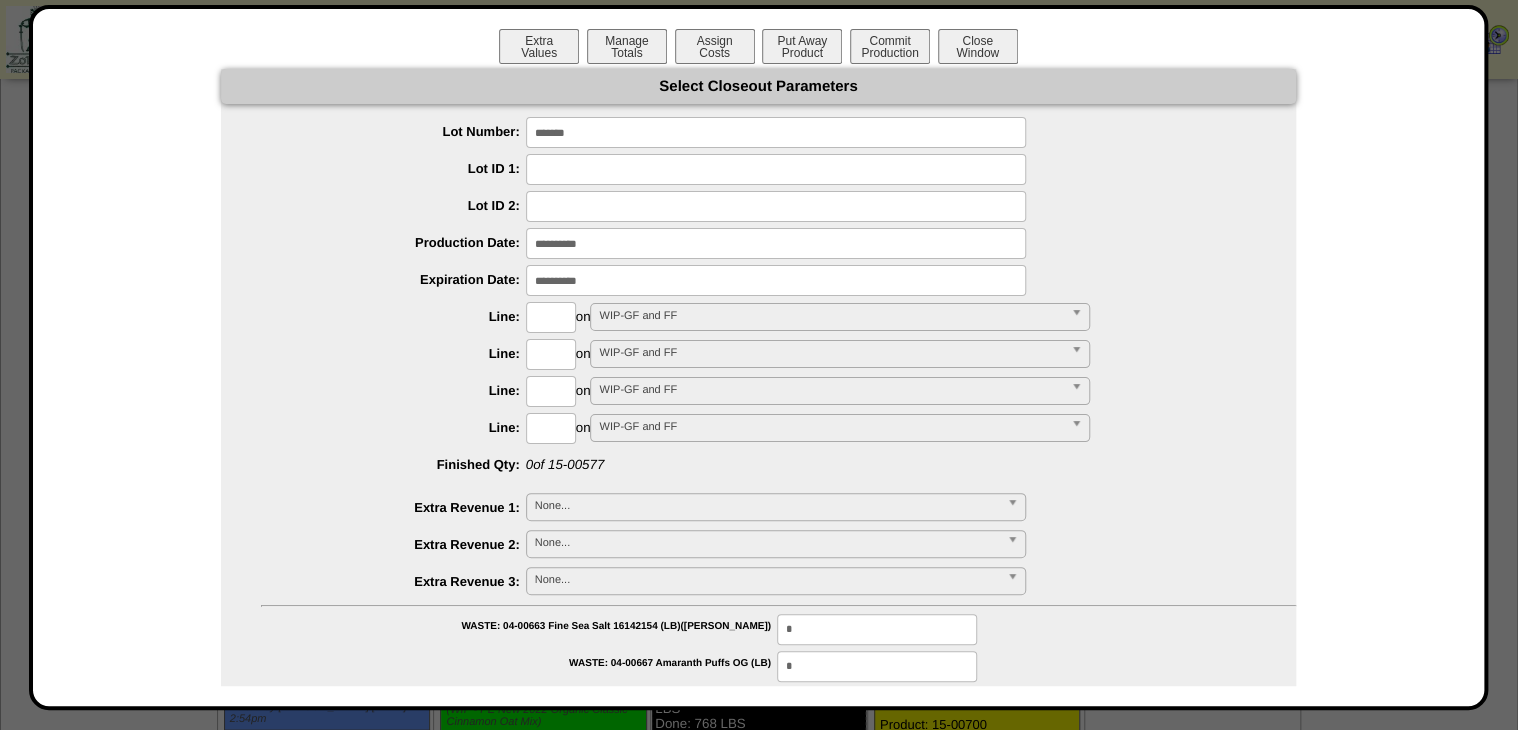 click at bounding box center [551, 317] 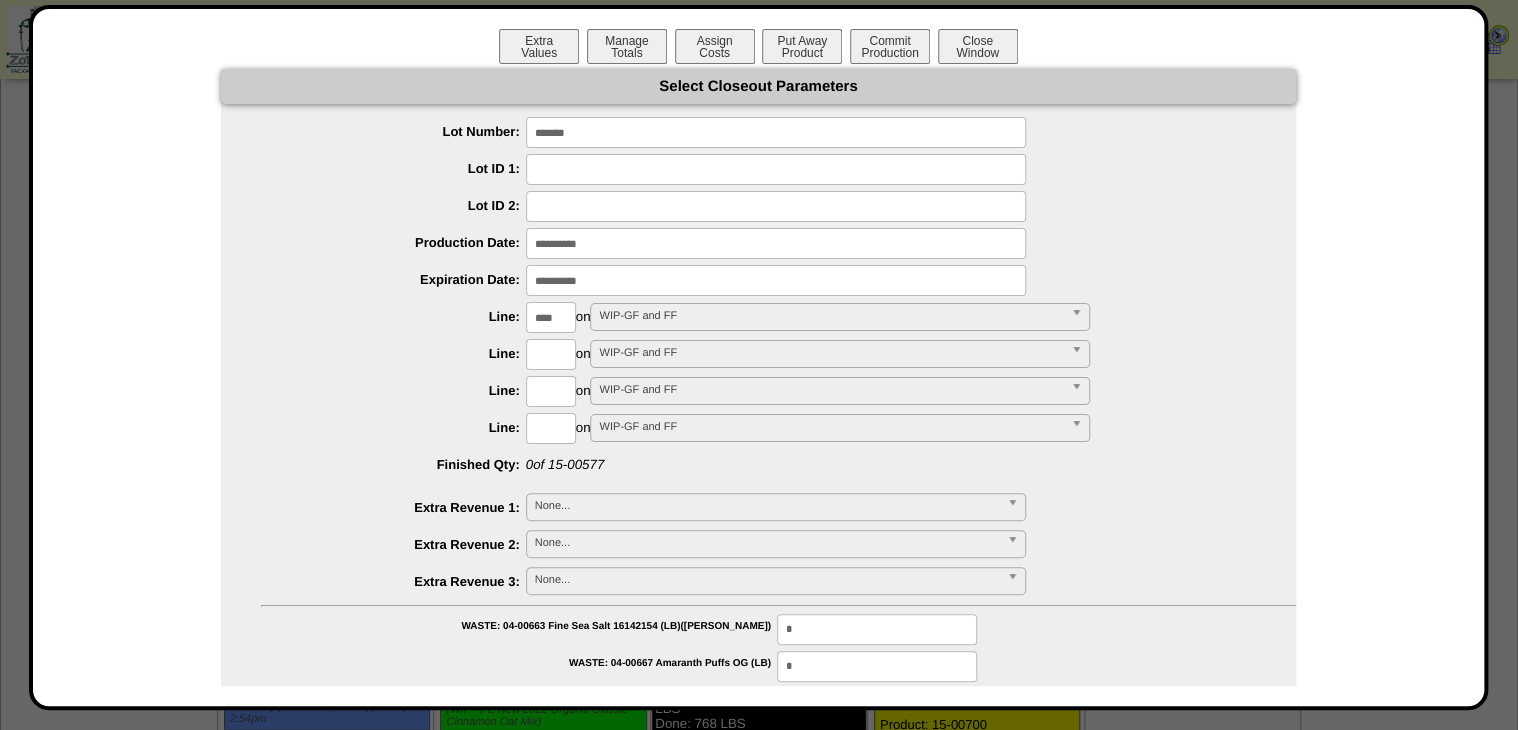 type on "****" 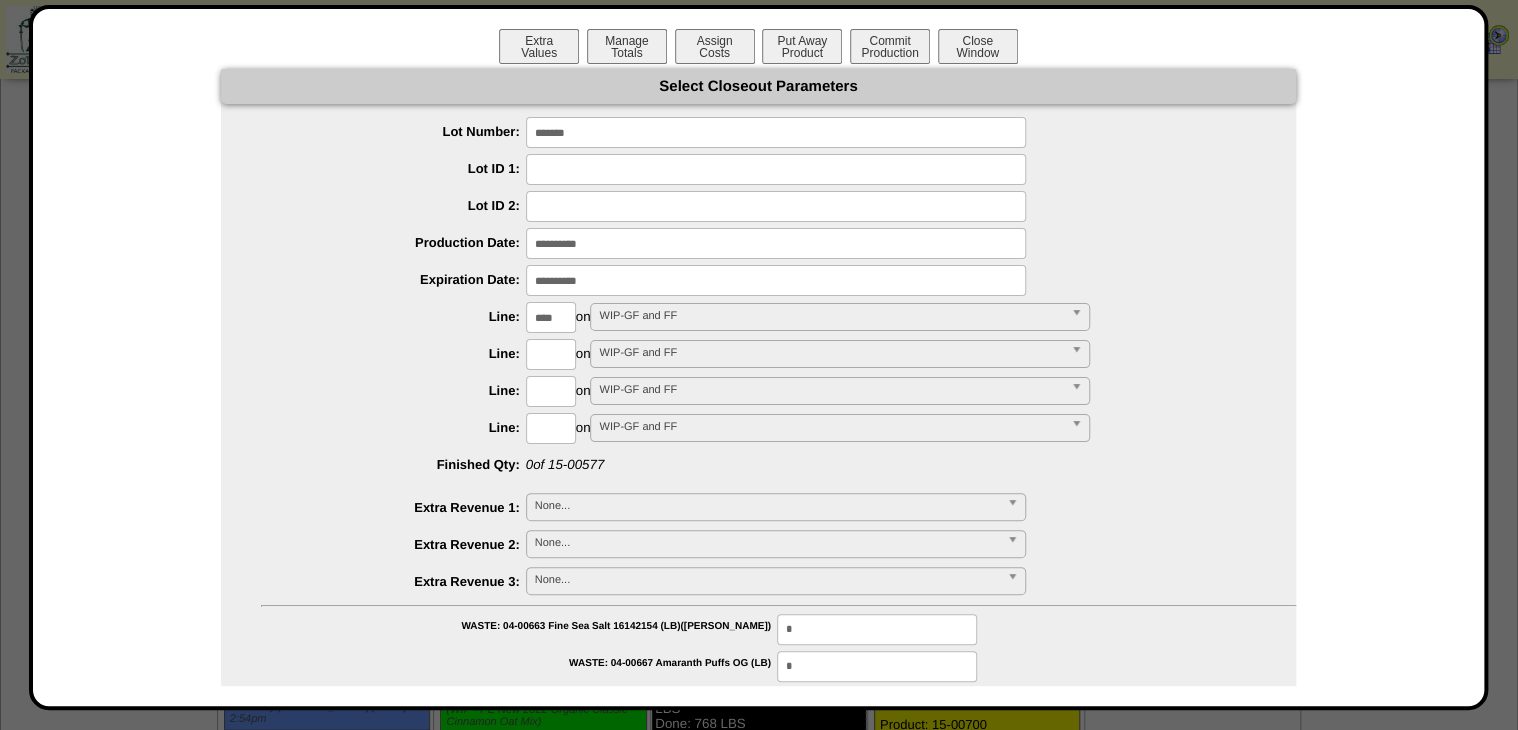 click on "**********" at bounding box center [758, 1010] 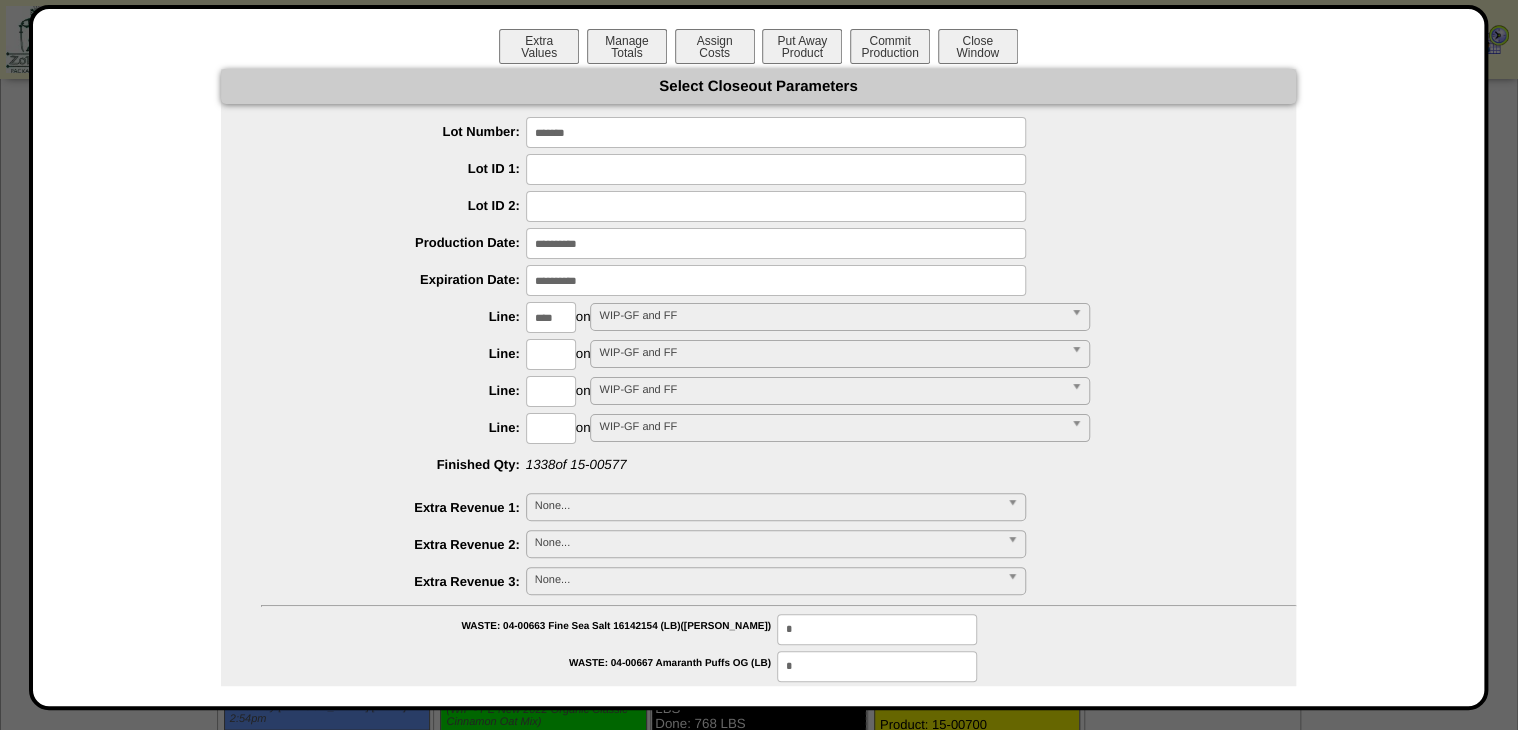 type on "*********" 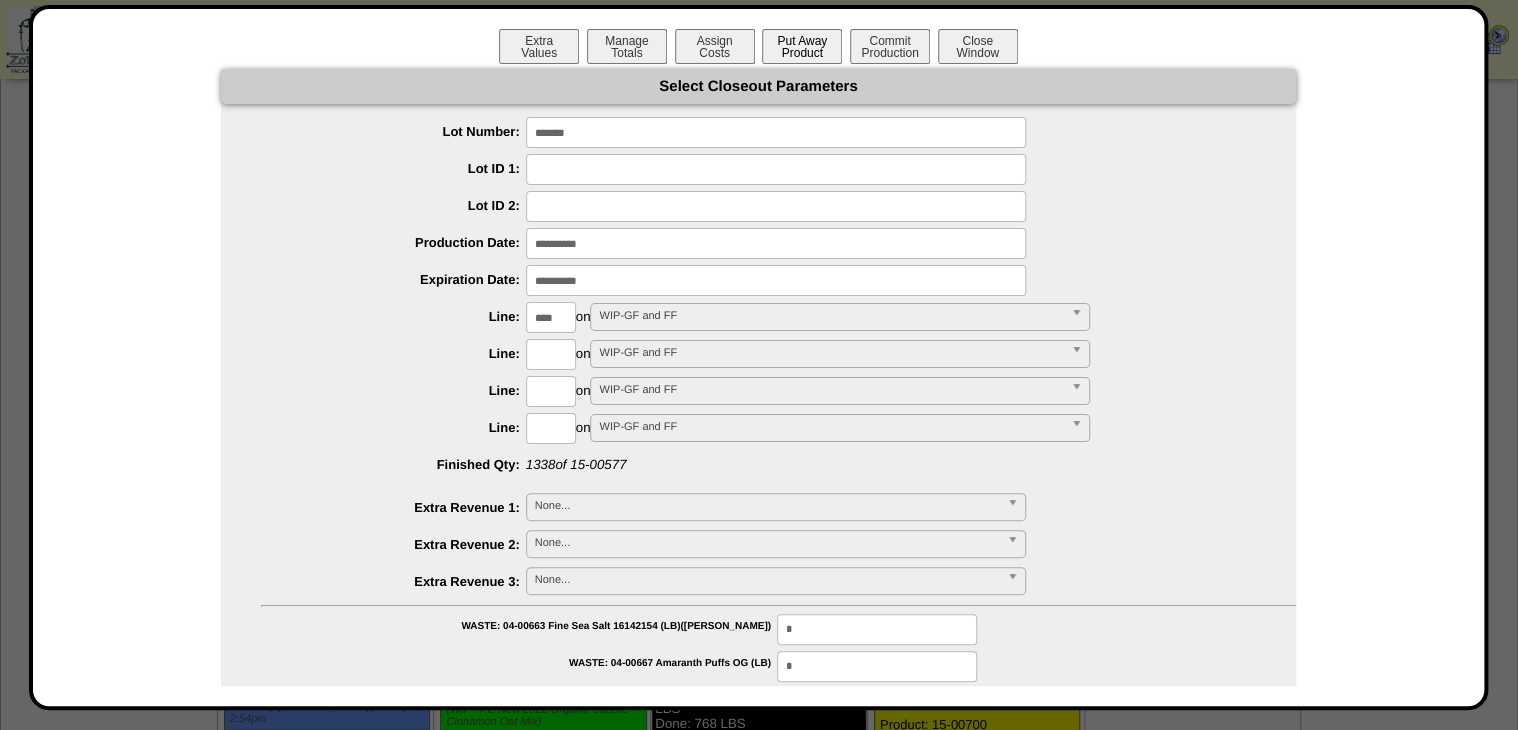 click on "Put Away Product" at bounding box center (802, 46) 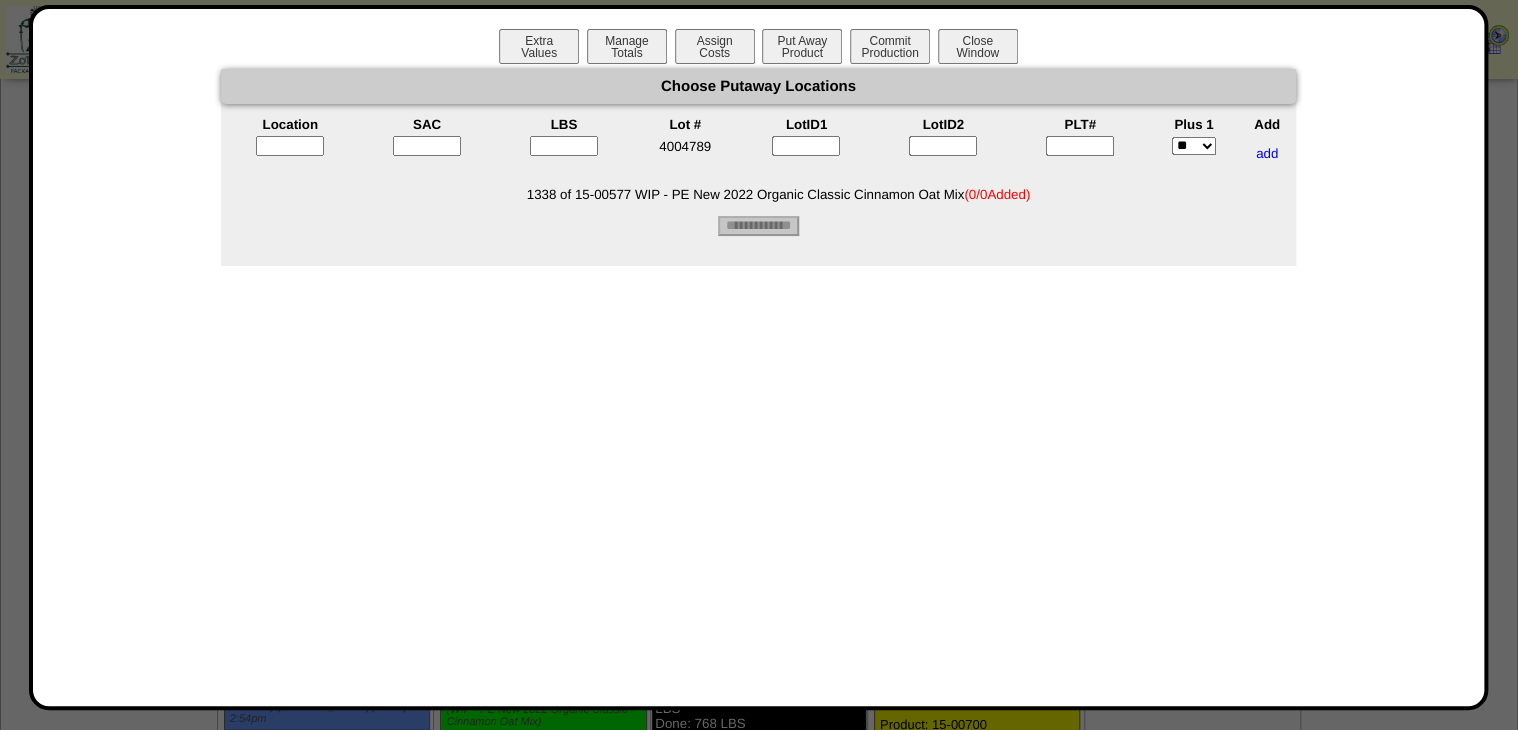 drag, startPoint x: 1057, startPoint y: 148, endPoint x: 965, endPoint y: 152, distance: 92.086914 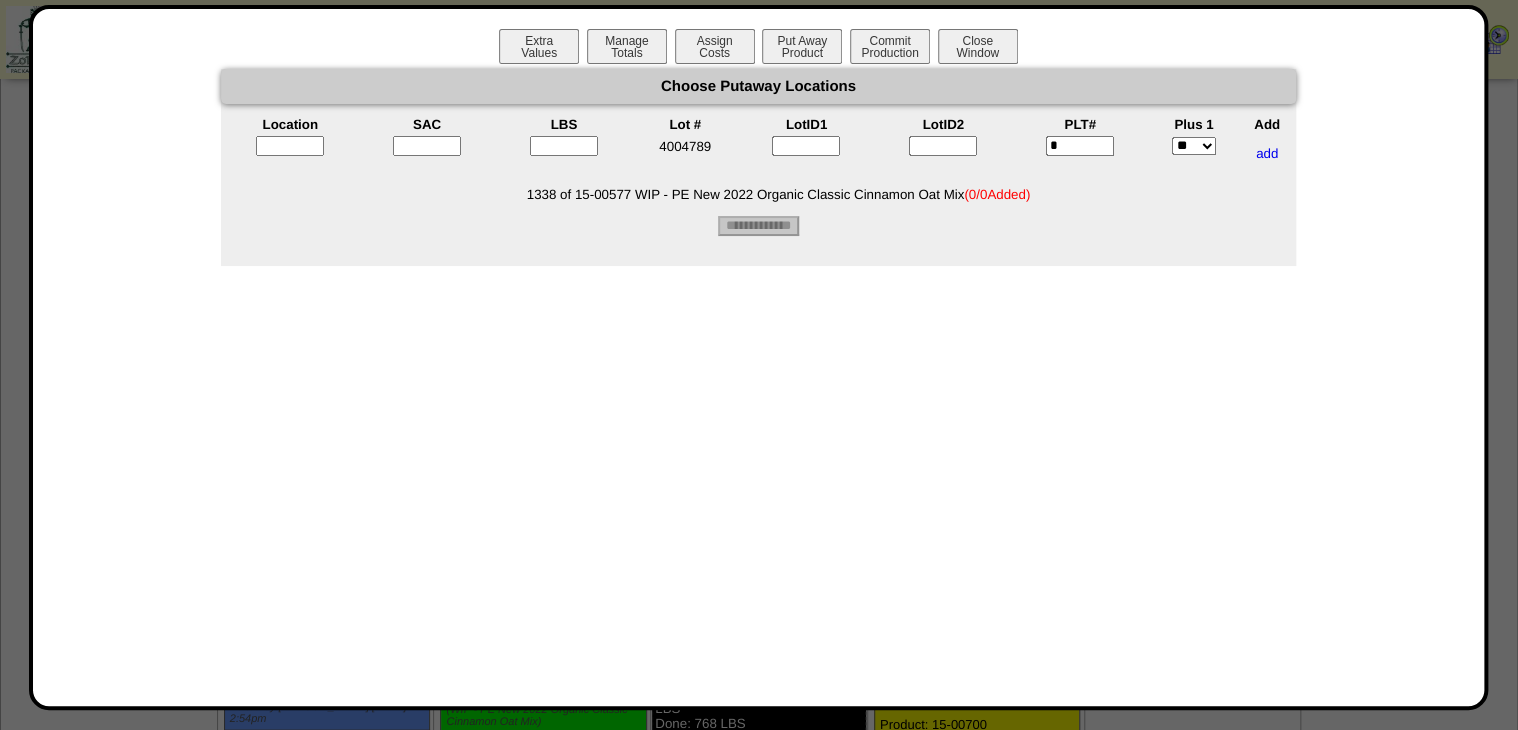 type on "*" 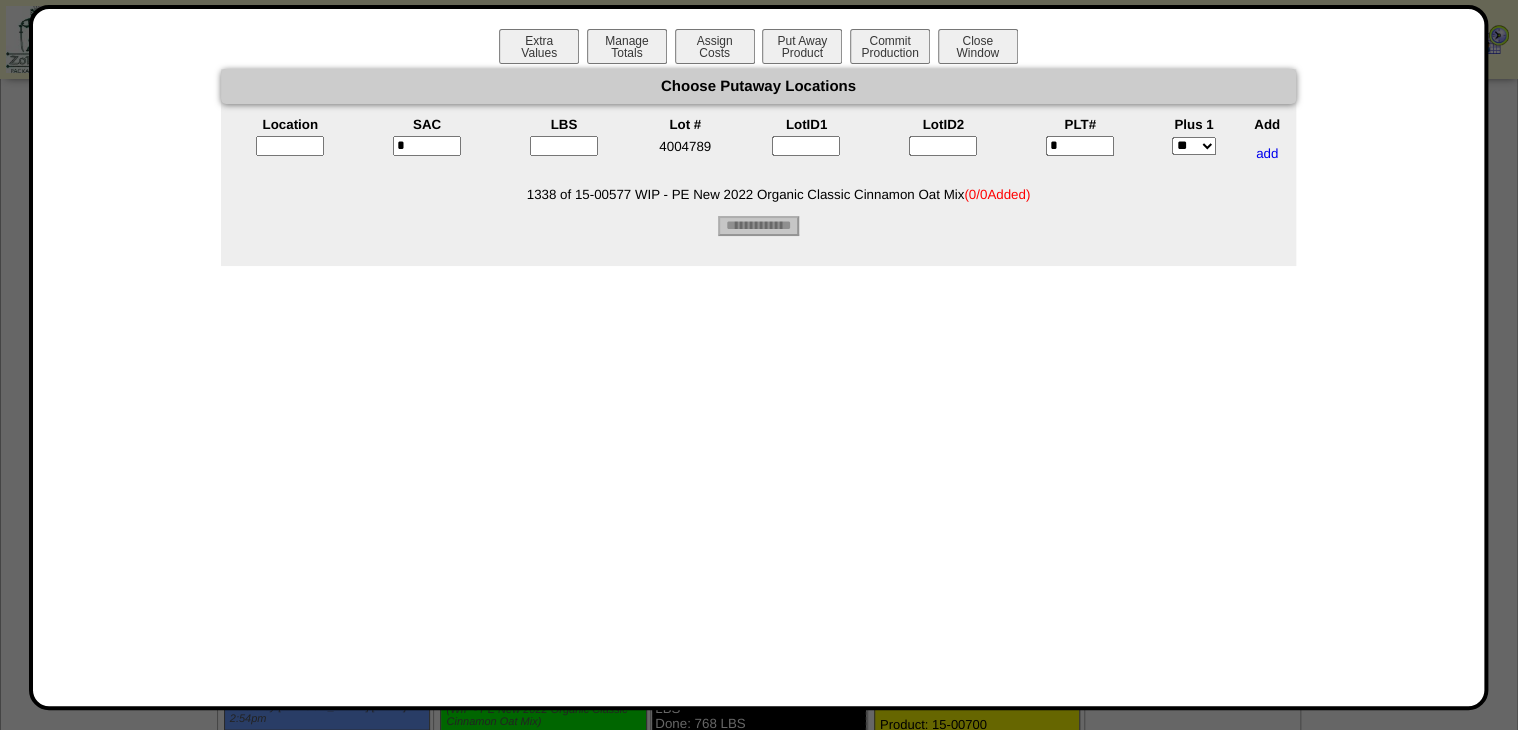 type on "*" 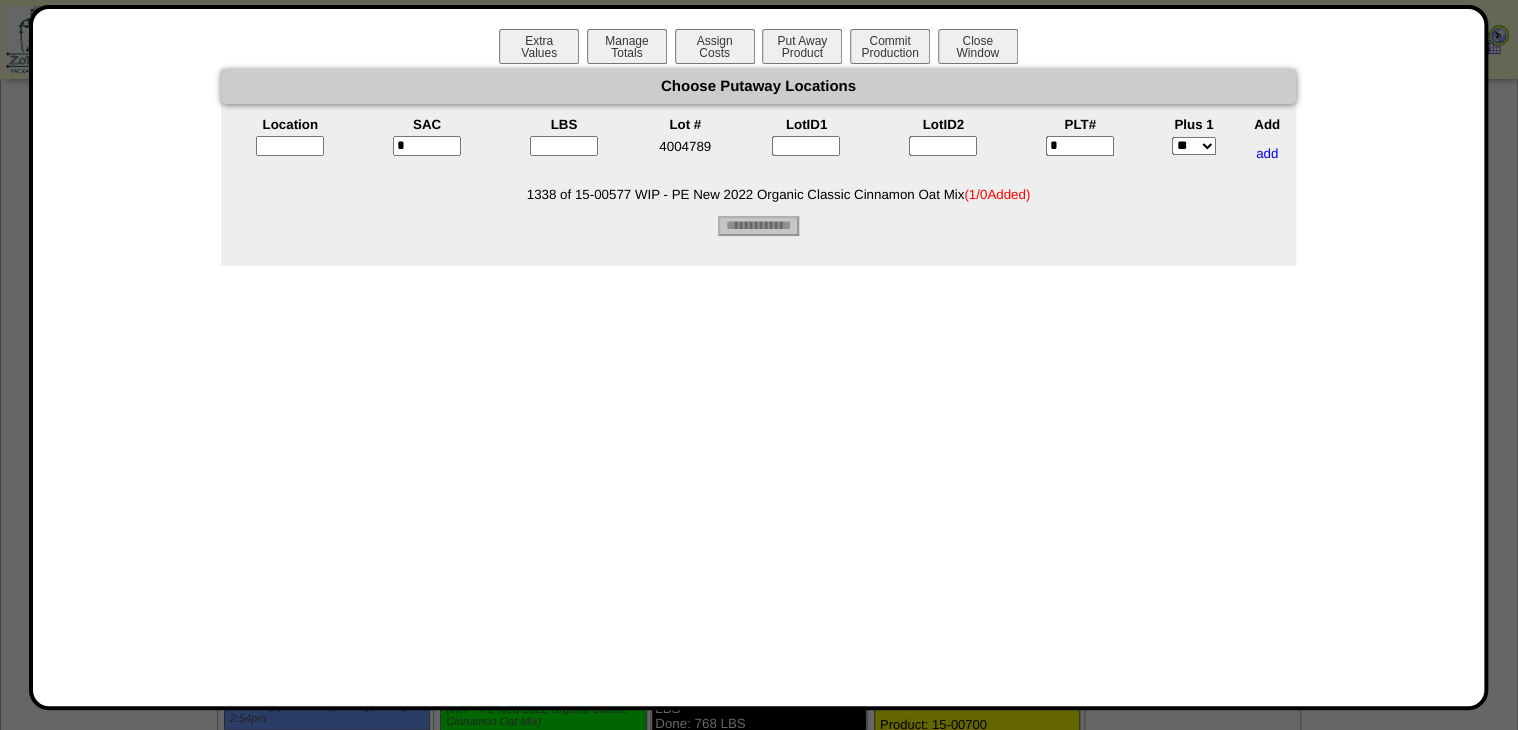 click at bounding box center (290, 146) 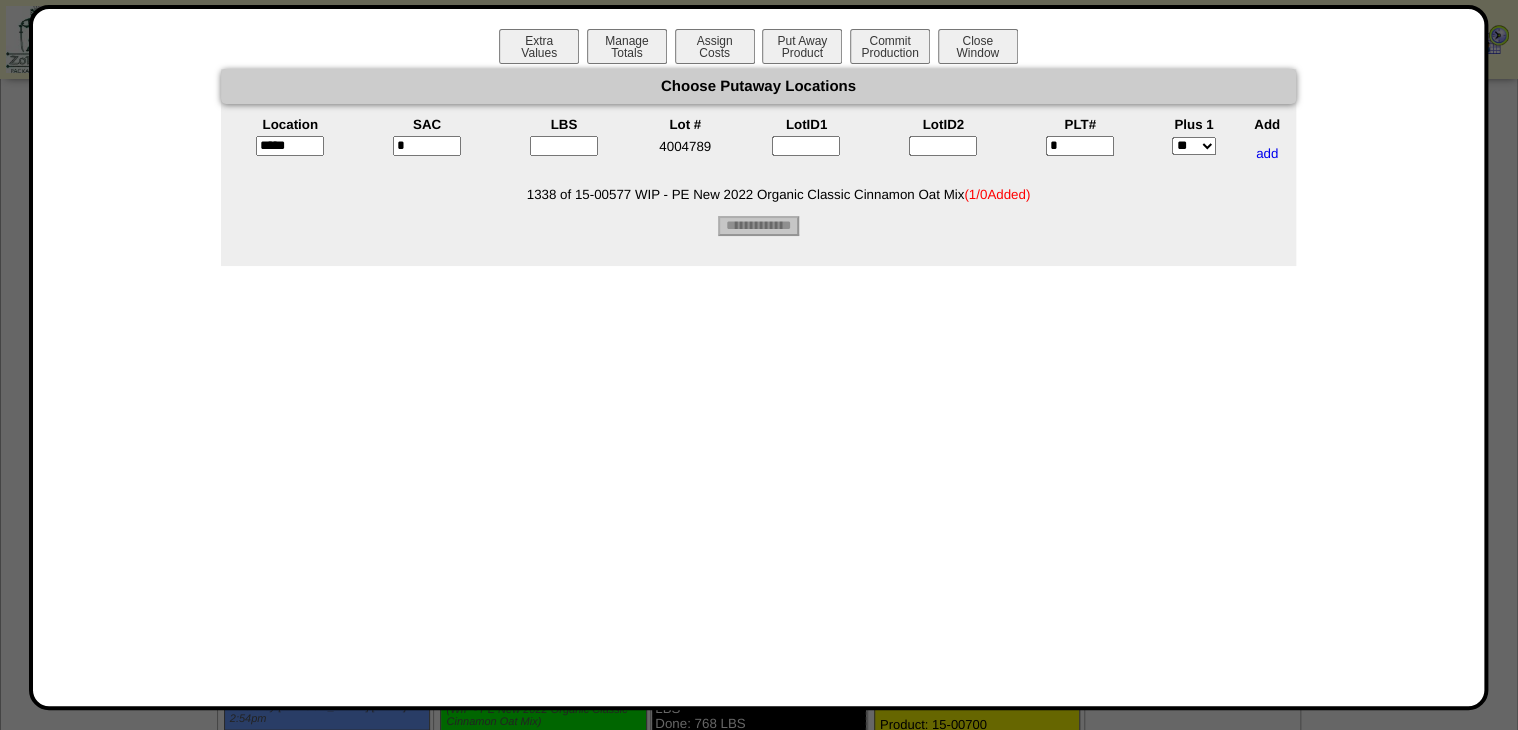 click at bounding box center (564, 146) 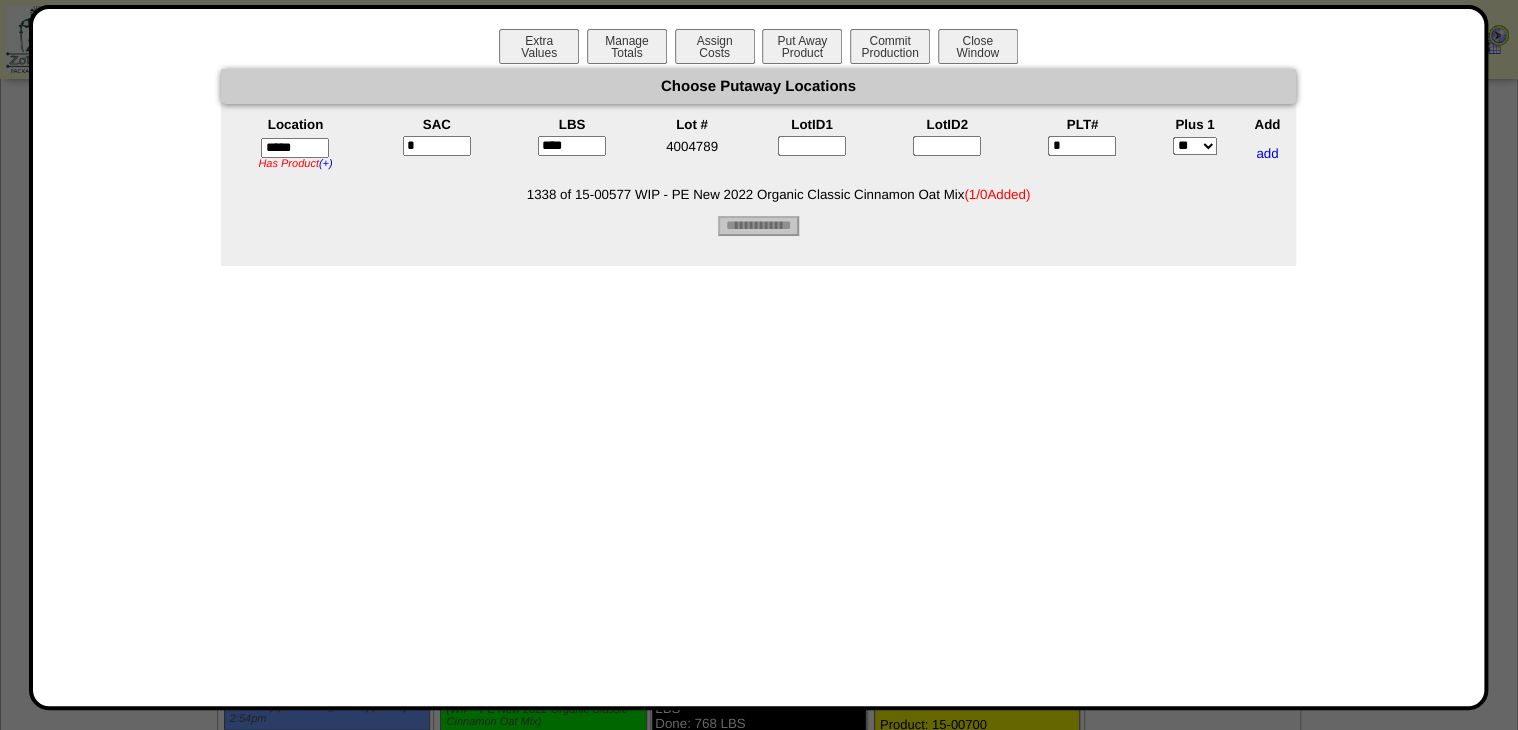 type on "****" 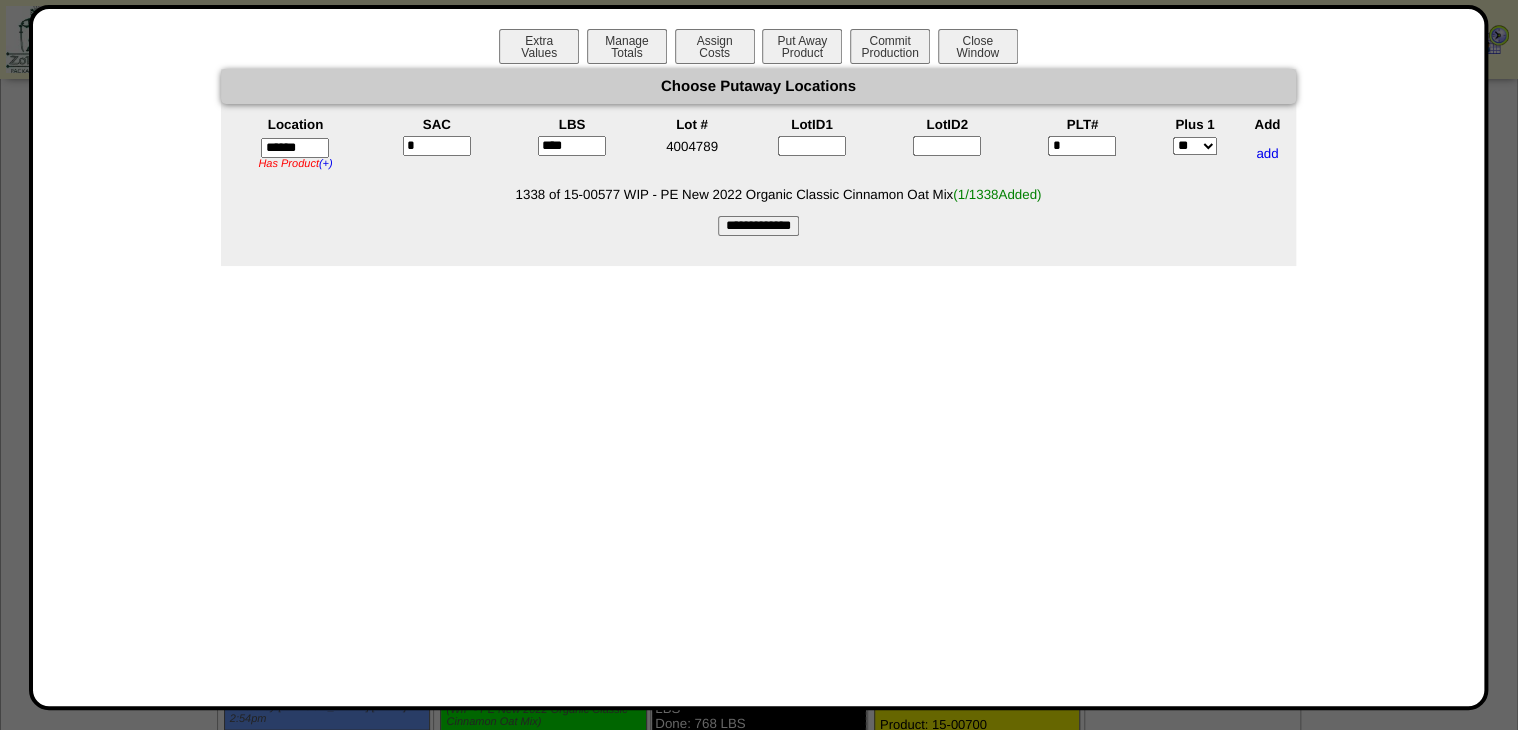 click on "******" at bounding box center (295, 148) 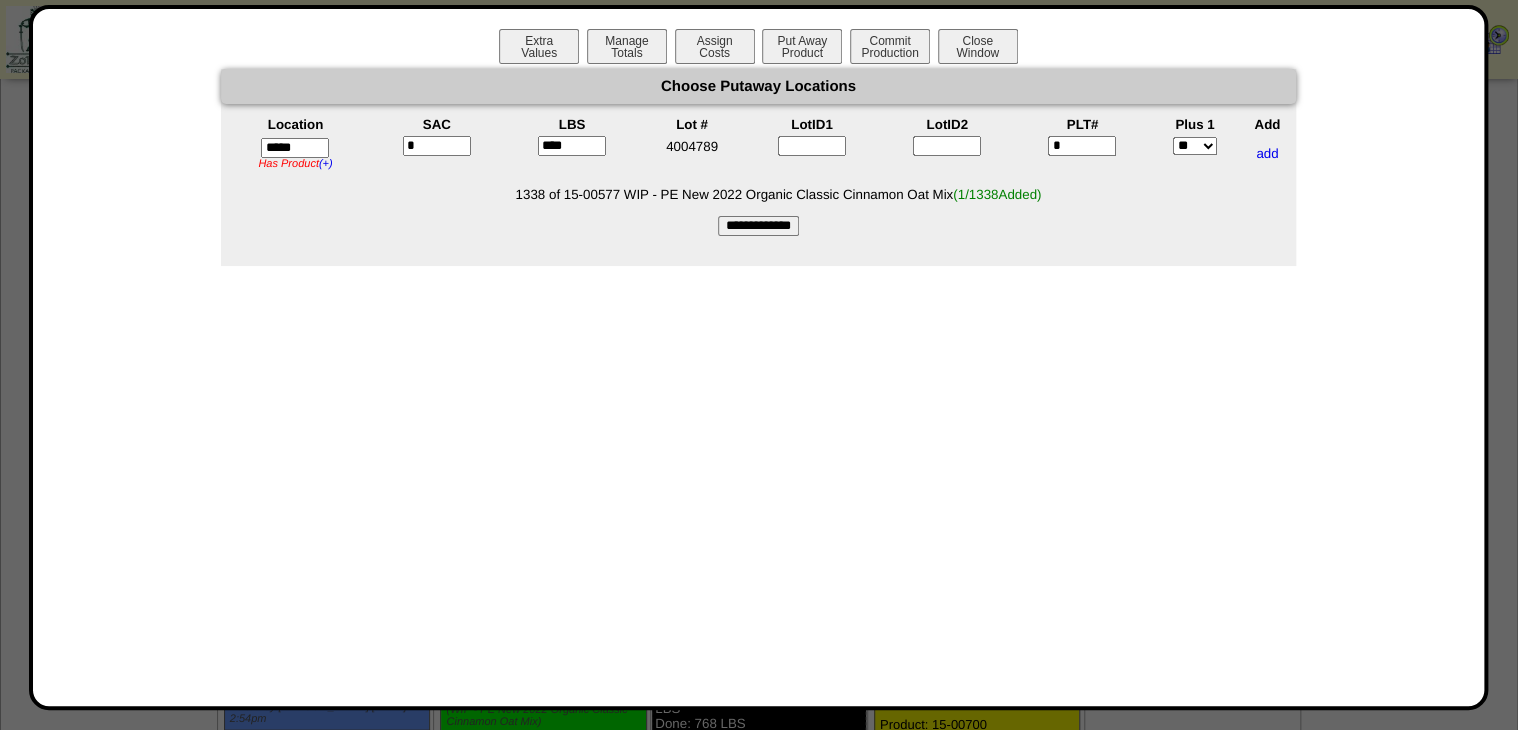 click on "Choose Putaway Locations
Location
SAC
LBS
Lot #
LotID1
LotID2
PLT#
Plus 1
Add
***** Has Product   (+)  ZS01A has 191 EA of 02-00190 BOX - PE Sachet Case 36020 14 1/8 x 8 3/8 x 5 7/8 ZS01A has 100 LBS of 04-00663 Fine Sea Salt 16142154 (LB)(Morton) ZS01A has 44.092 LBS of 04-01779 PE - Pea Protein 2.0 (LB) ZS01A has 36000 EA of 09-00019 4 x 6 White Thermal Label (1000 ea/roll) ZS01A  has 200 EA of 14-00005 35x35x50 Single Use Super Sac ZS01A has 1 SAC of 15-00665 WIP - Krusteaz GF Cinn Crumb Cake Mix *" at bounding box center [758, 167] 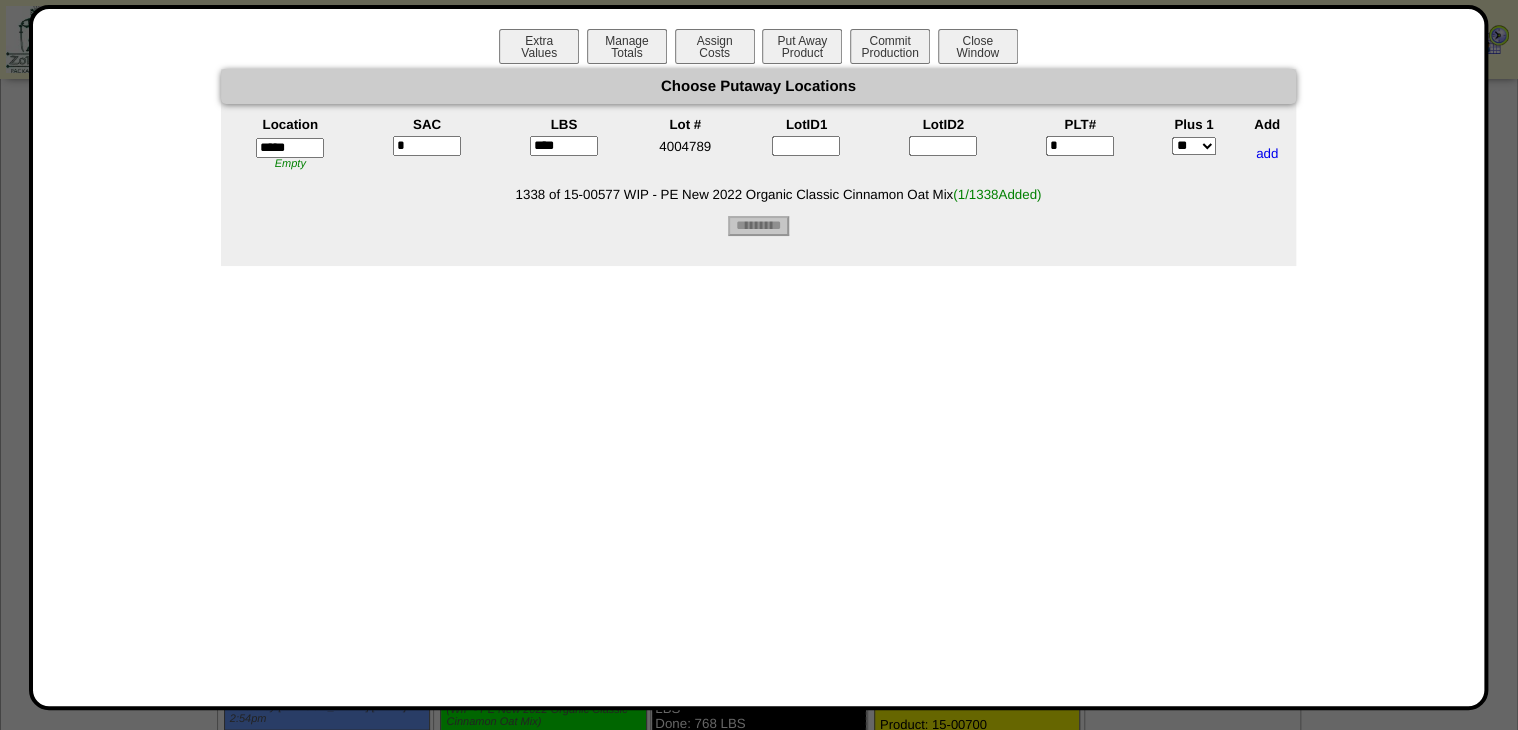 type on "*********" 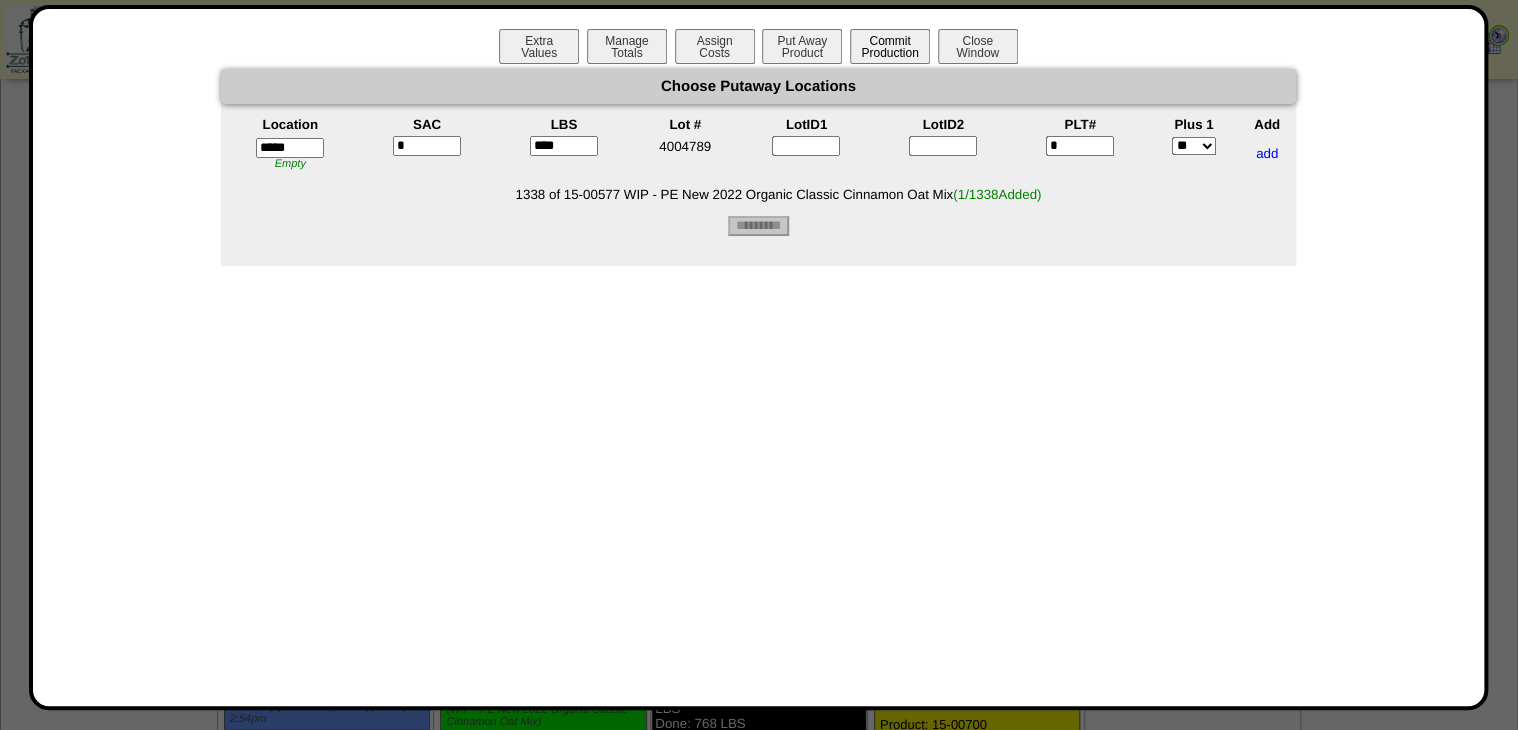 drag, startPoint x: 860, startPoint y: 42, endPoint x: 867, endPoint y: 52, distance: 12.206555 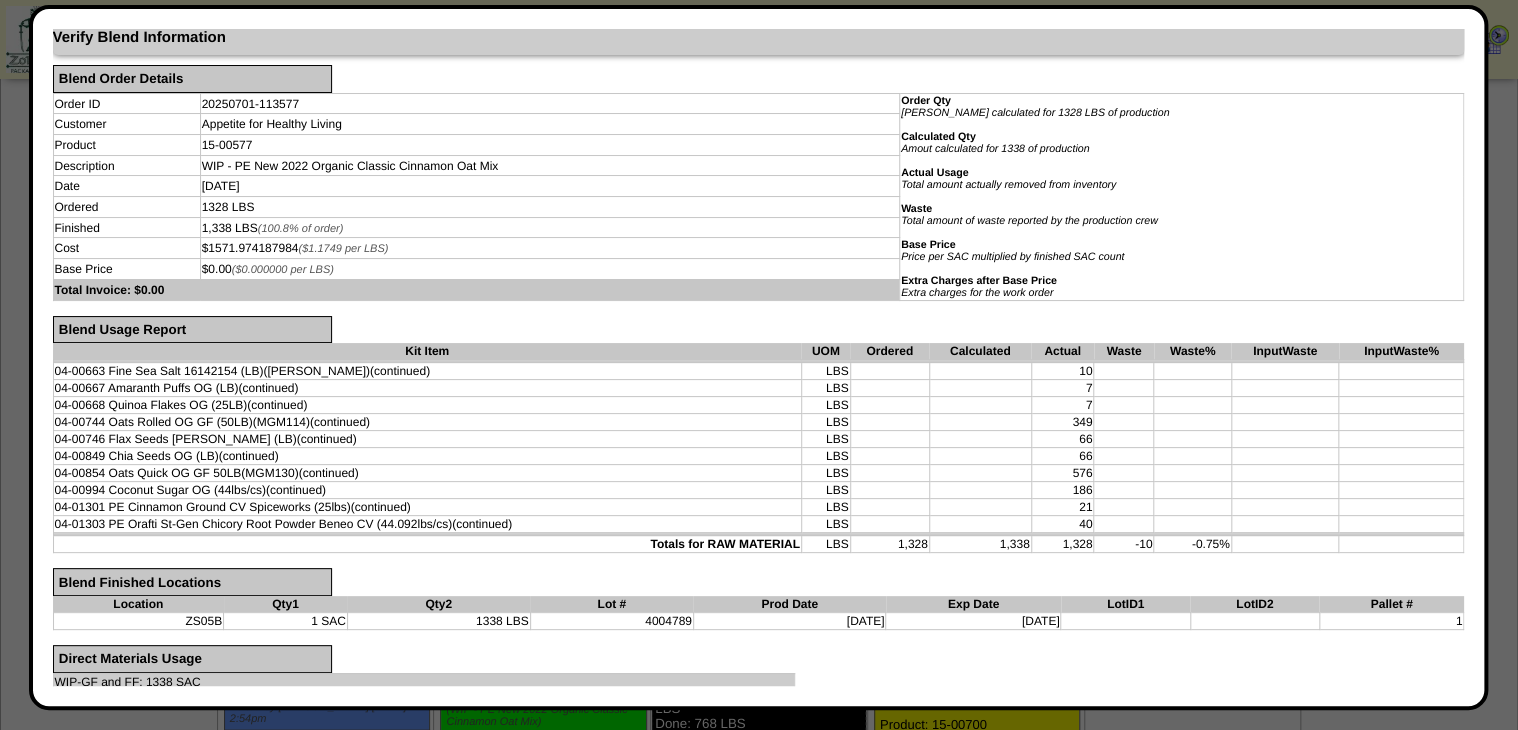 scroll, scrollTop: 428, scrollLeft: 0, axis: vertical 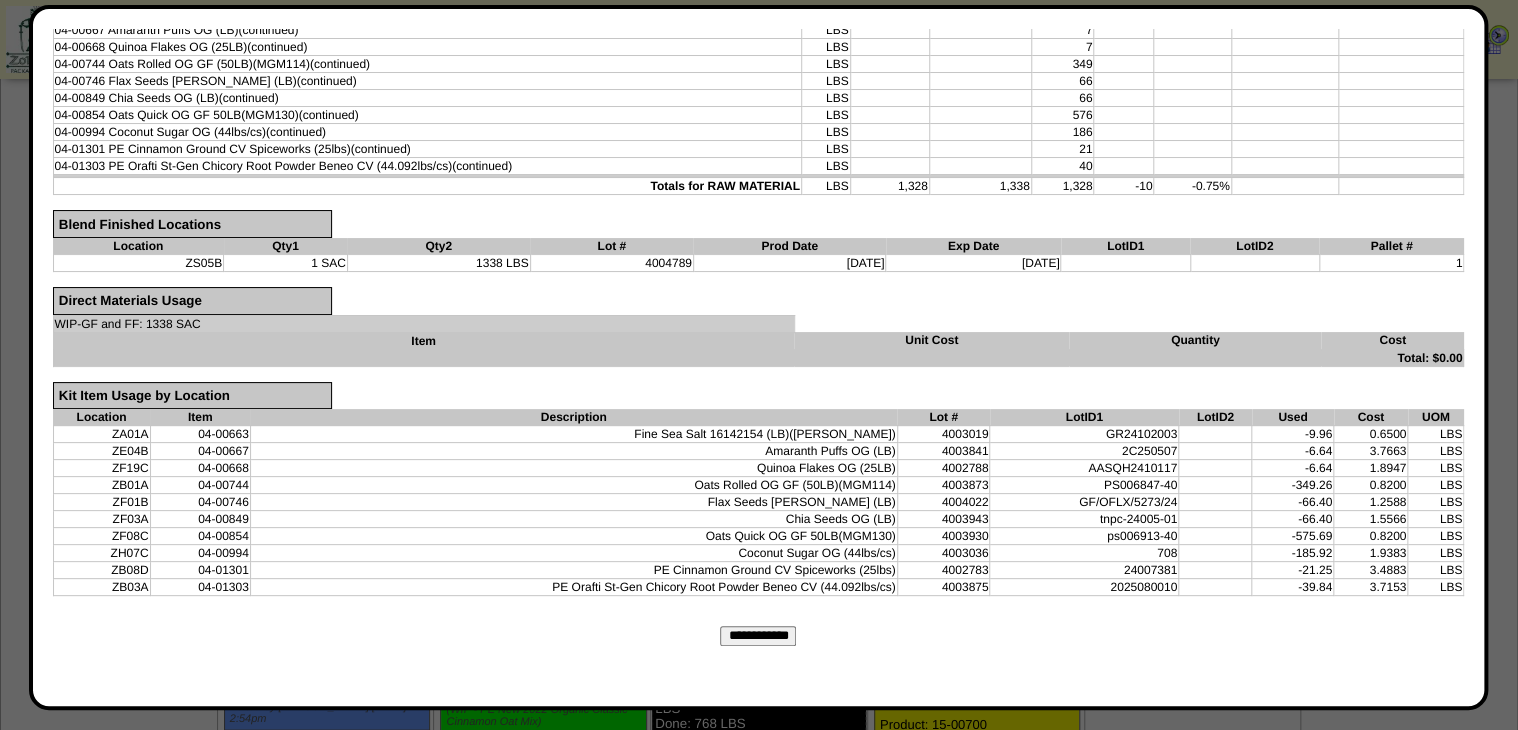 click on "**********" at bounding box center [758, 636] 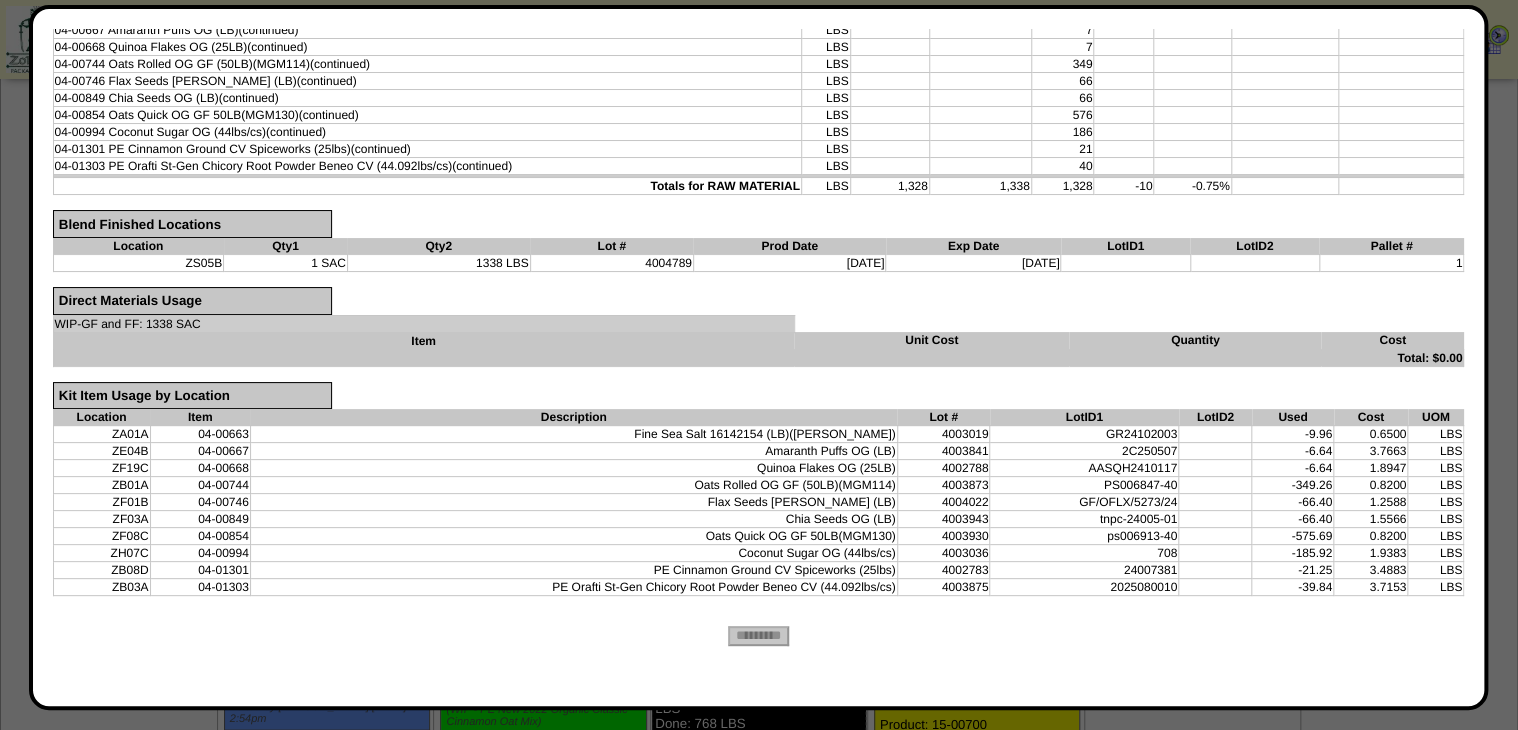 scroll, scrollTop: 0, scrollLeft: 0, axis: both 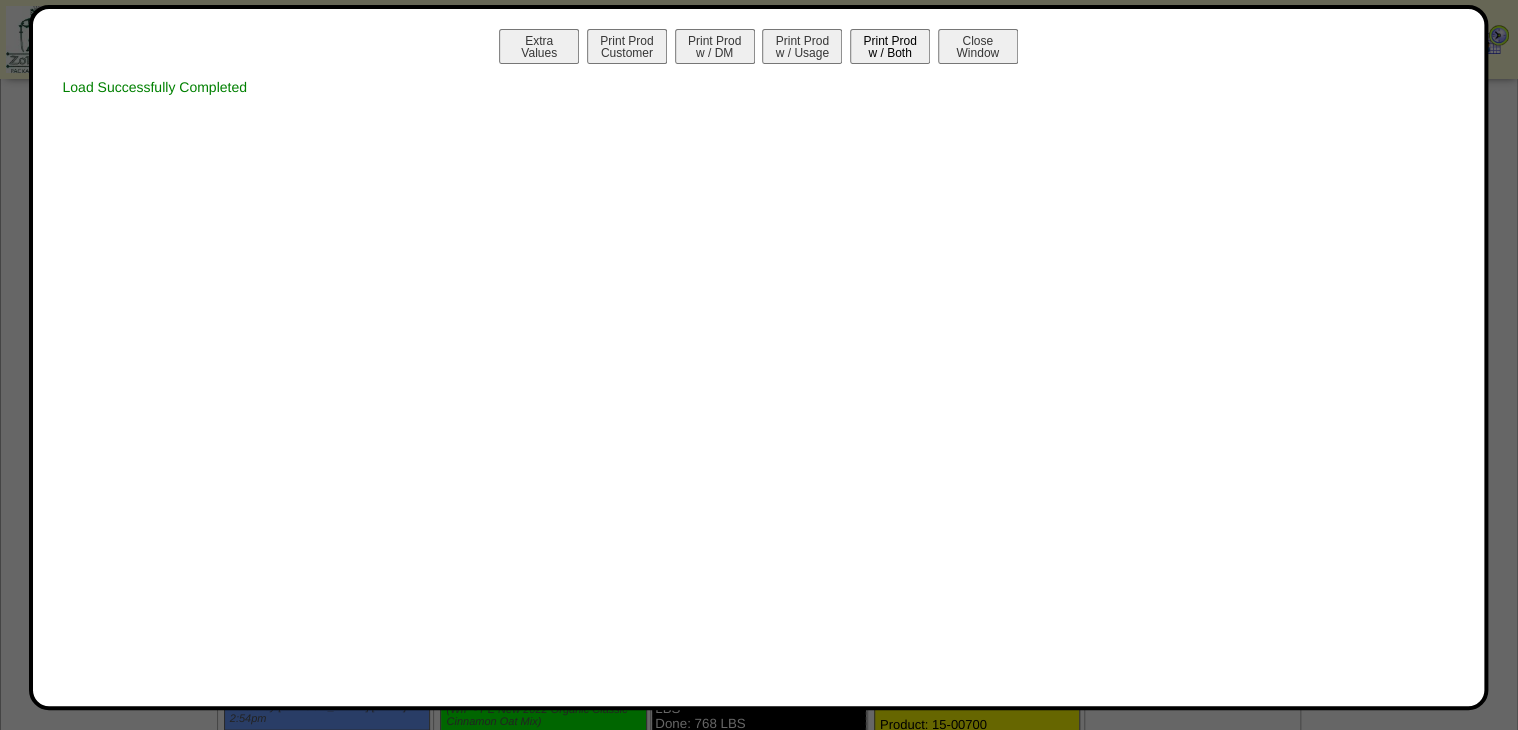 click on "Print Prod w / Both" at bounding box center [890, 46] 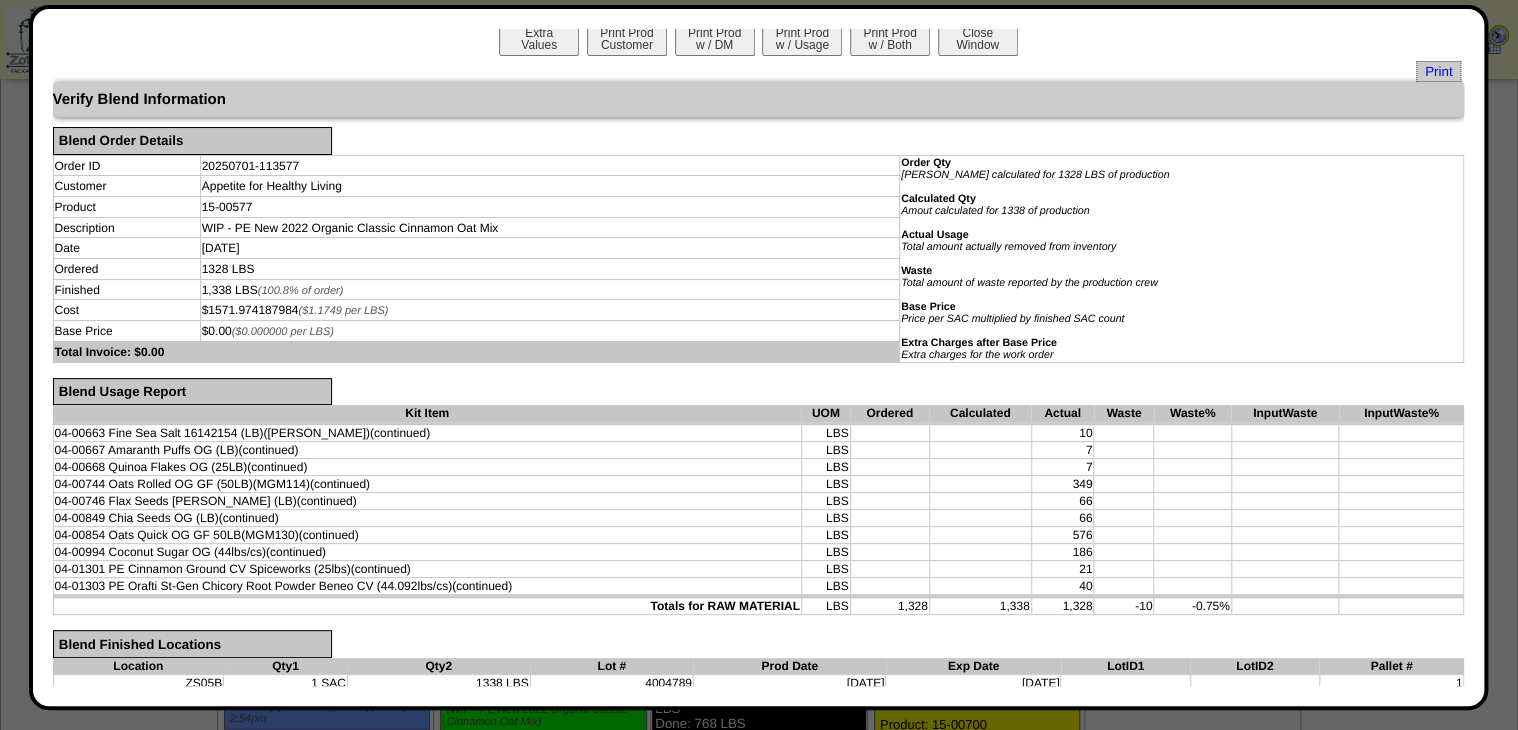scroll, scrollTop: 0, scrollLeft: 0, axis: both 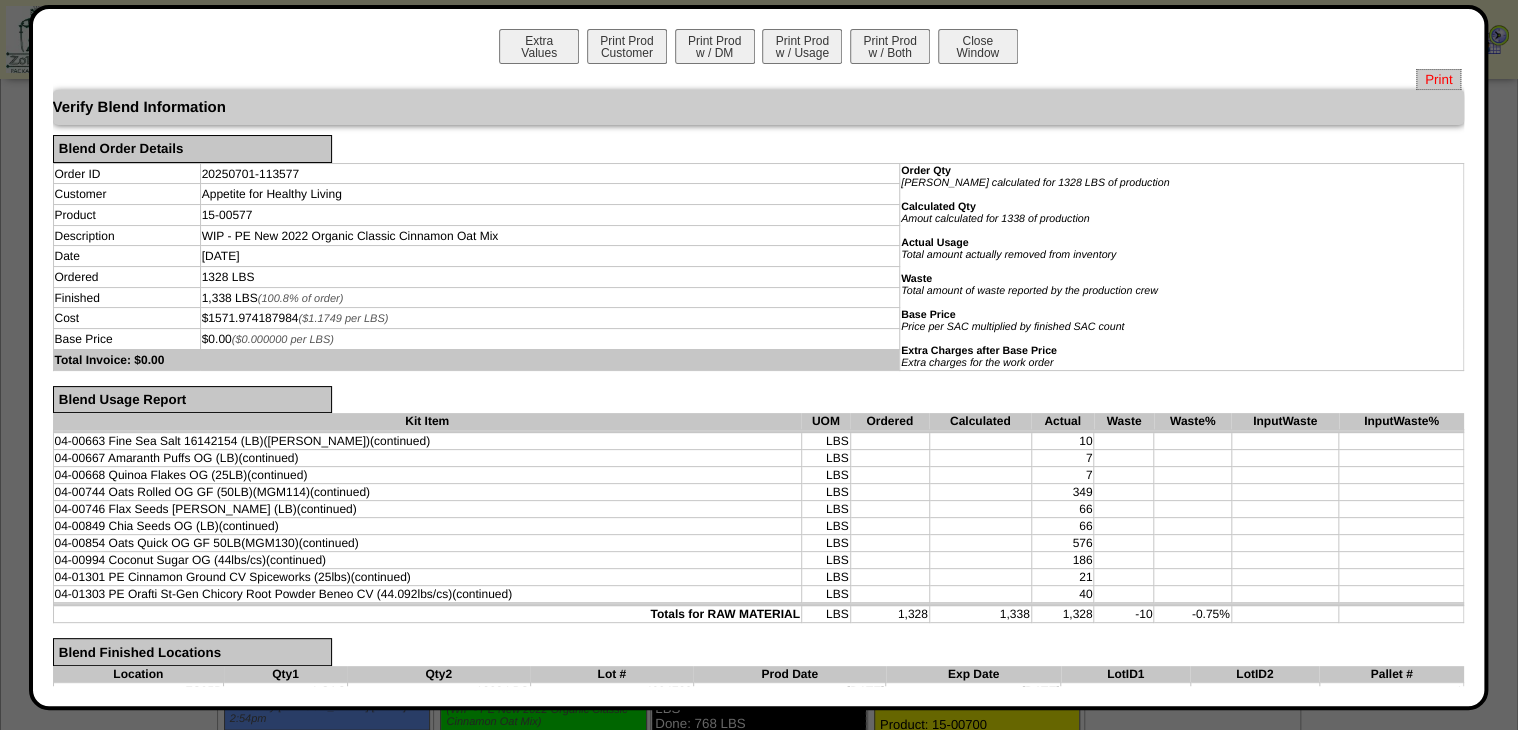 click on "Print" at bounding box center [1438, 79] 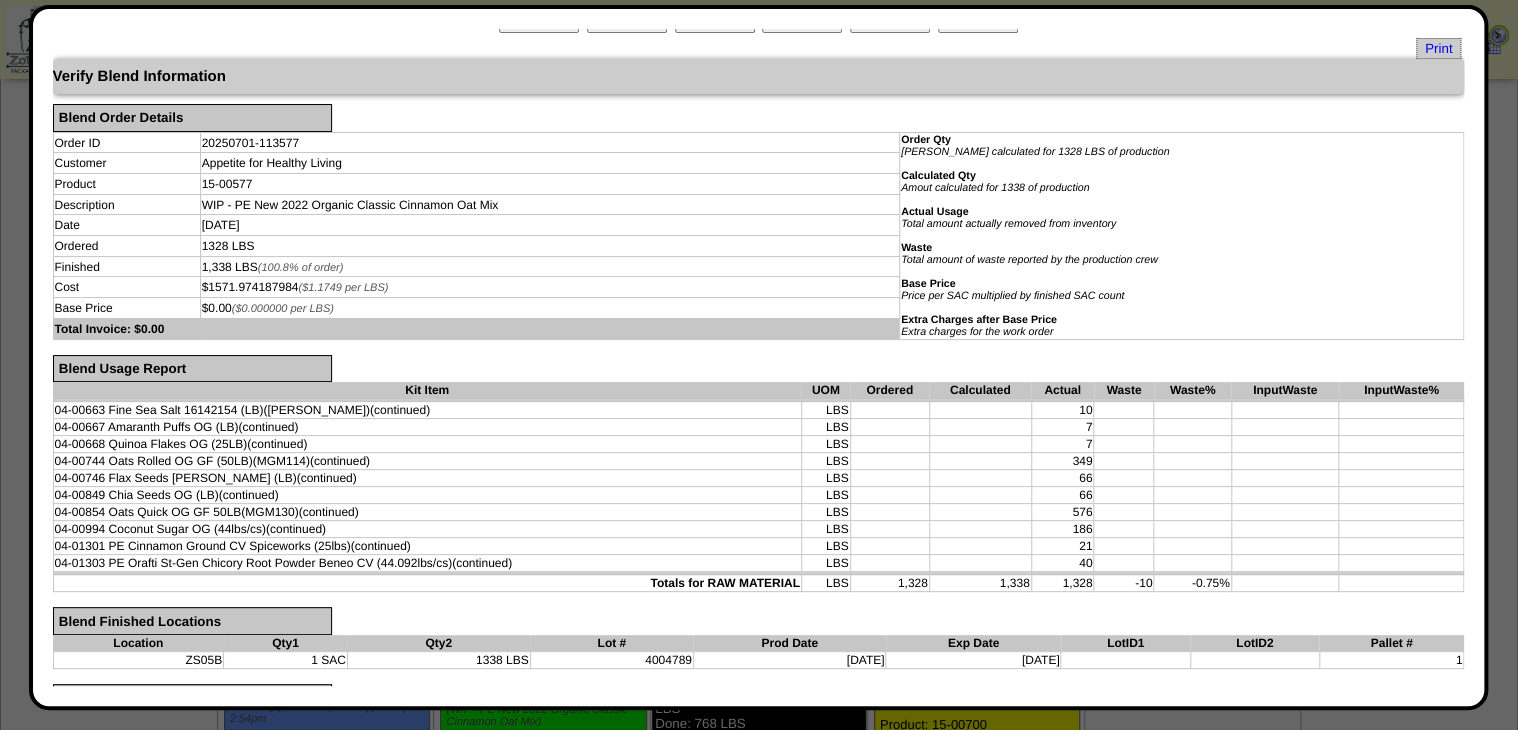 scroll, scrollTop: 80, scrollLeft: 0, axis: vertical 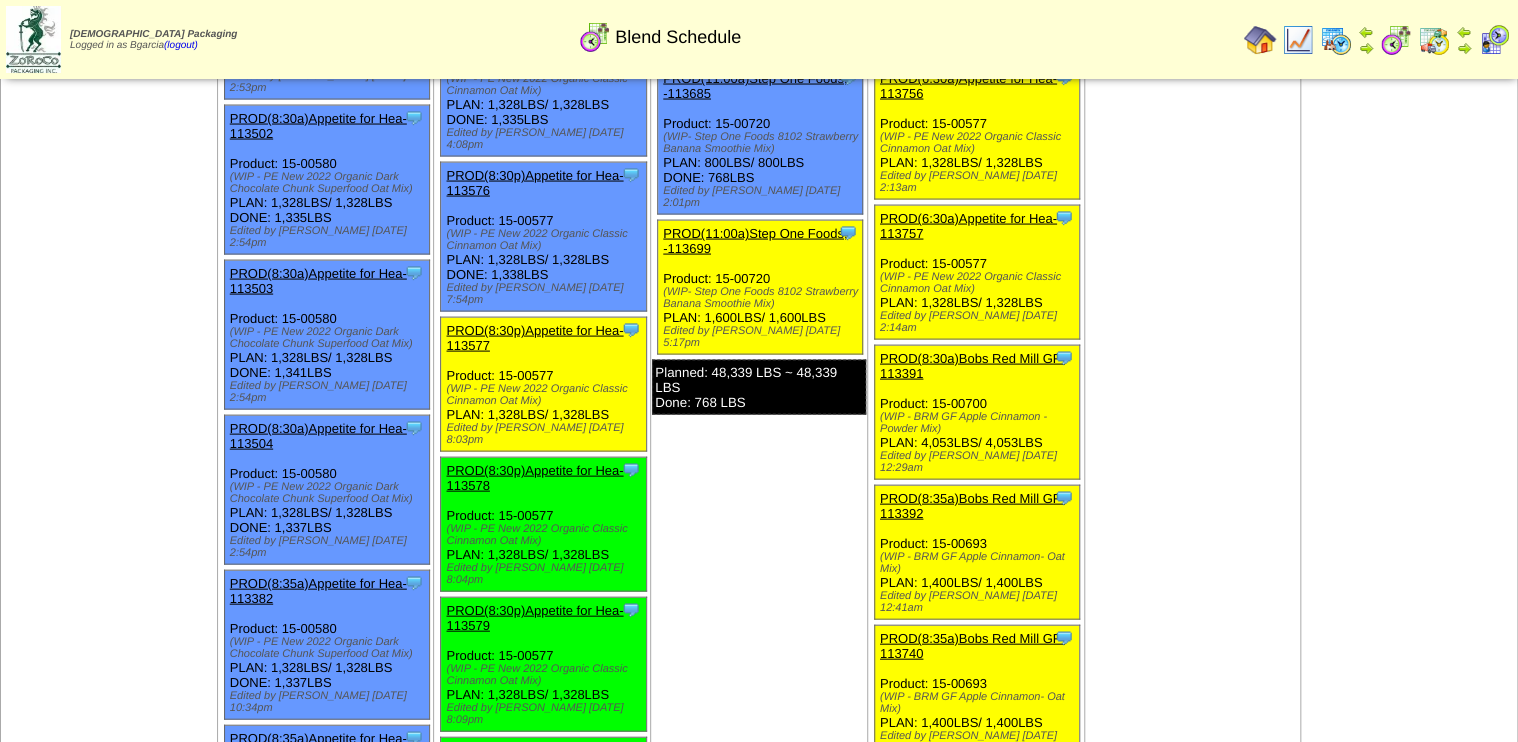 click on "PROD(8:30p)Appetite for Hea-113577" at bounding box center (534, 338) 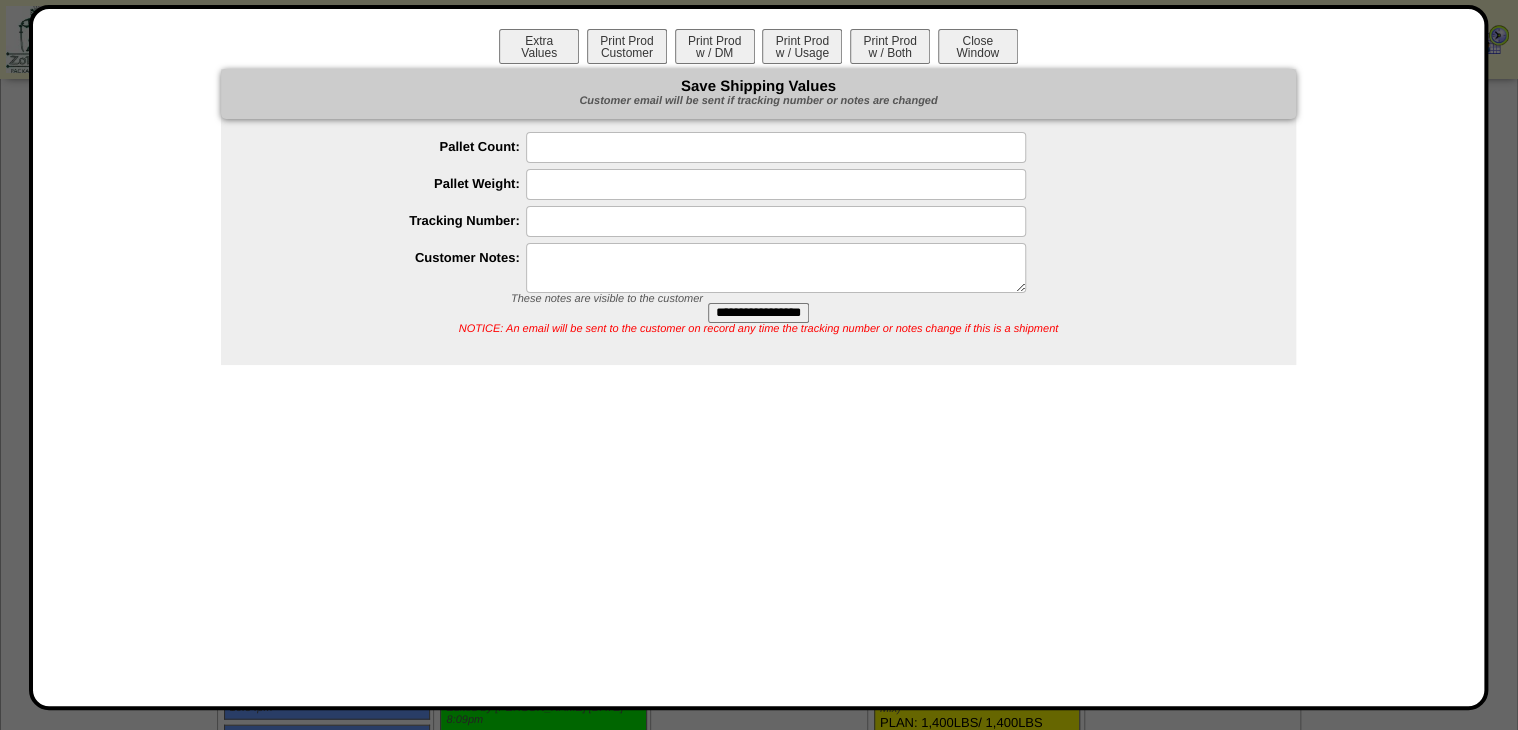 drag, startPoint x: 973, startPoint y: 49, endPoint x: 1040, endPoint y: 60, distance: 67.89698 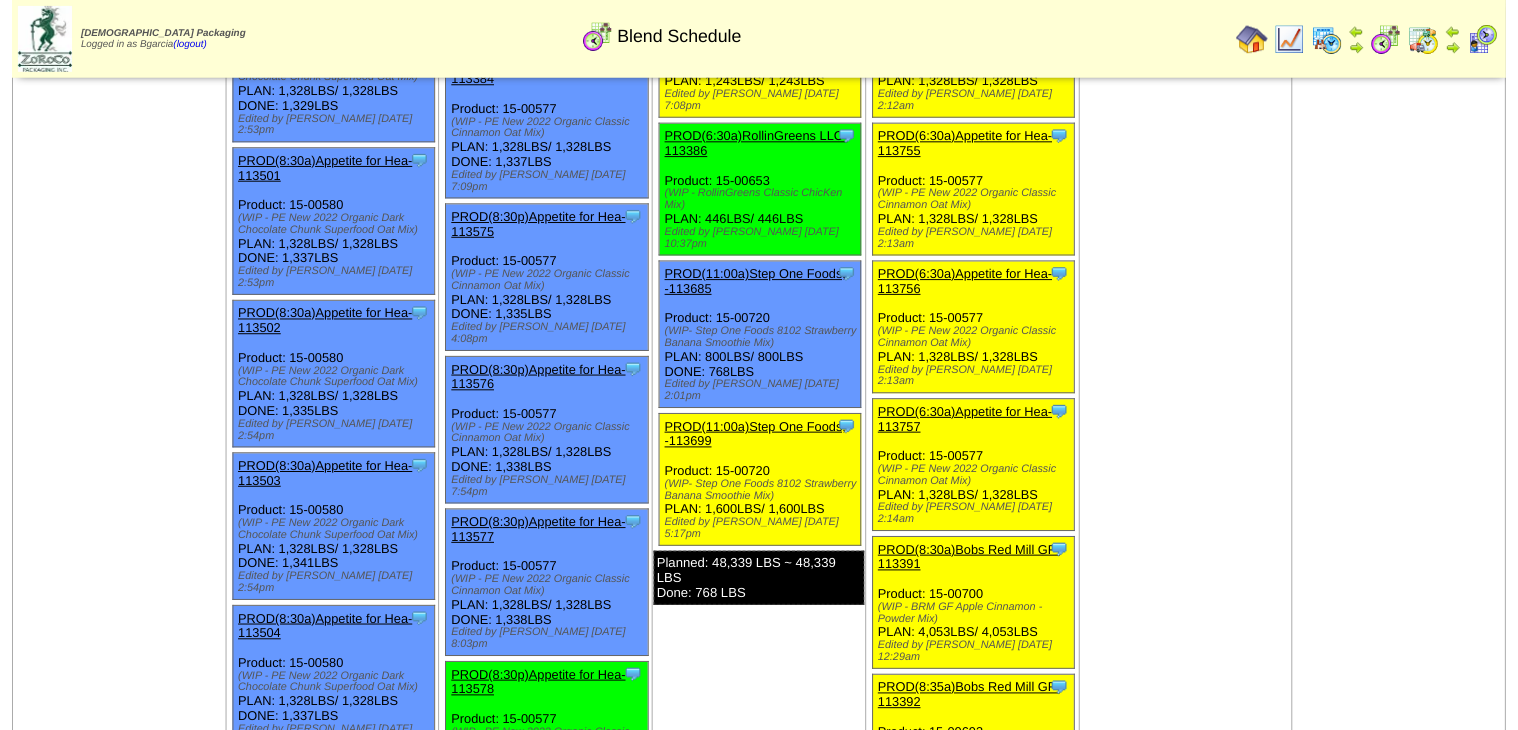 scroll, scrollTop: 1920, scrollLeft: 0, axis: vertical 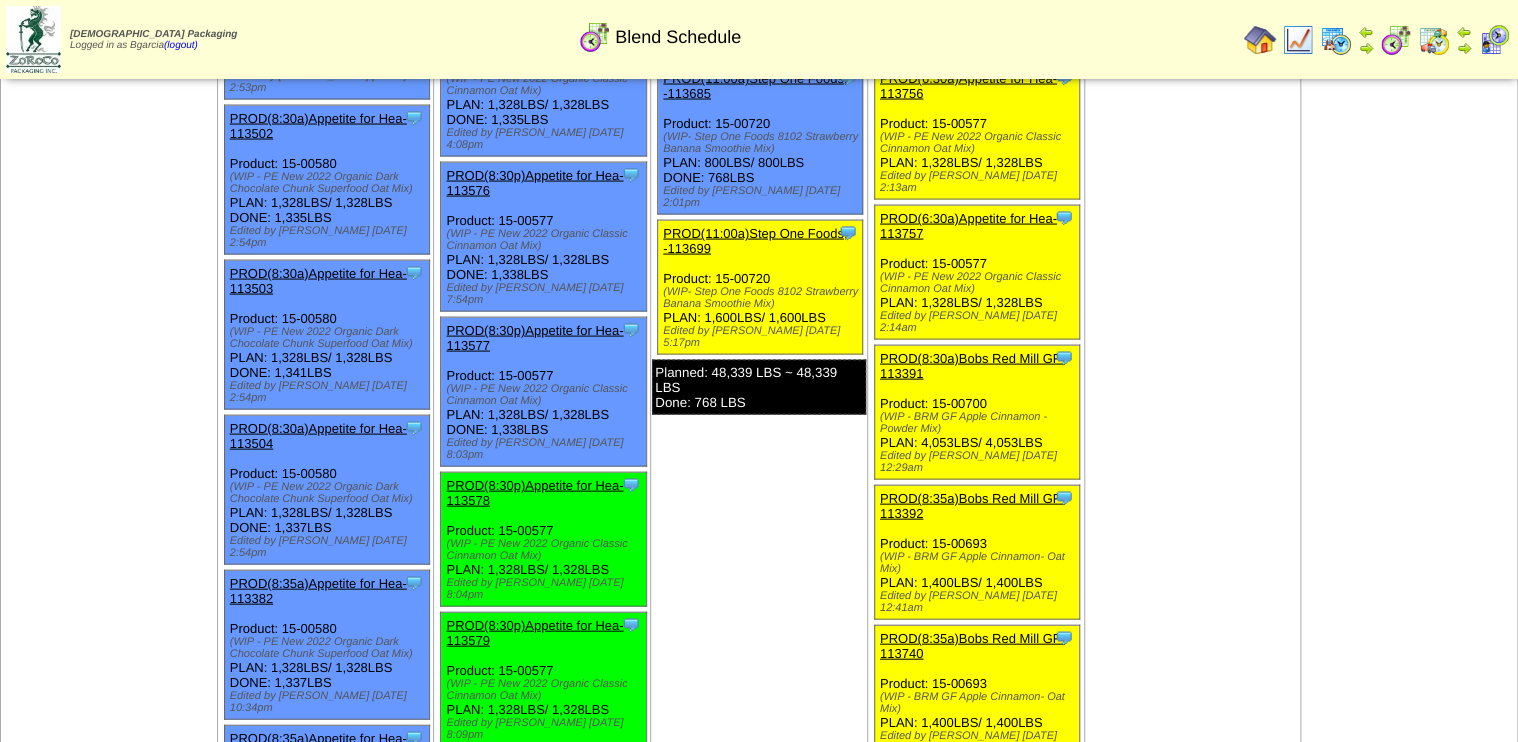 click on "PROD(8:30p)Appetite for Hea-113578" at bounding box center (534, 493) 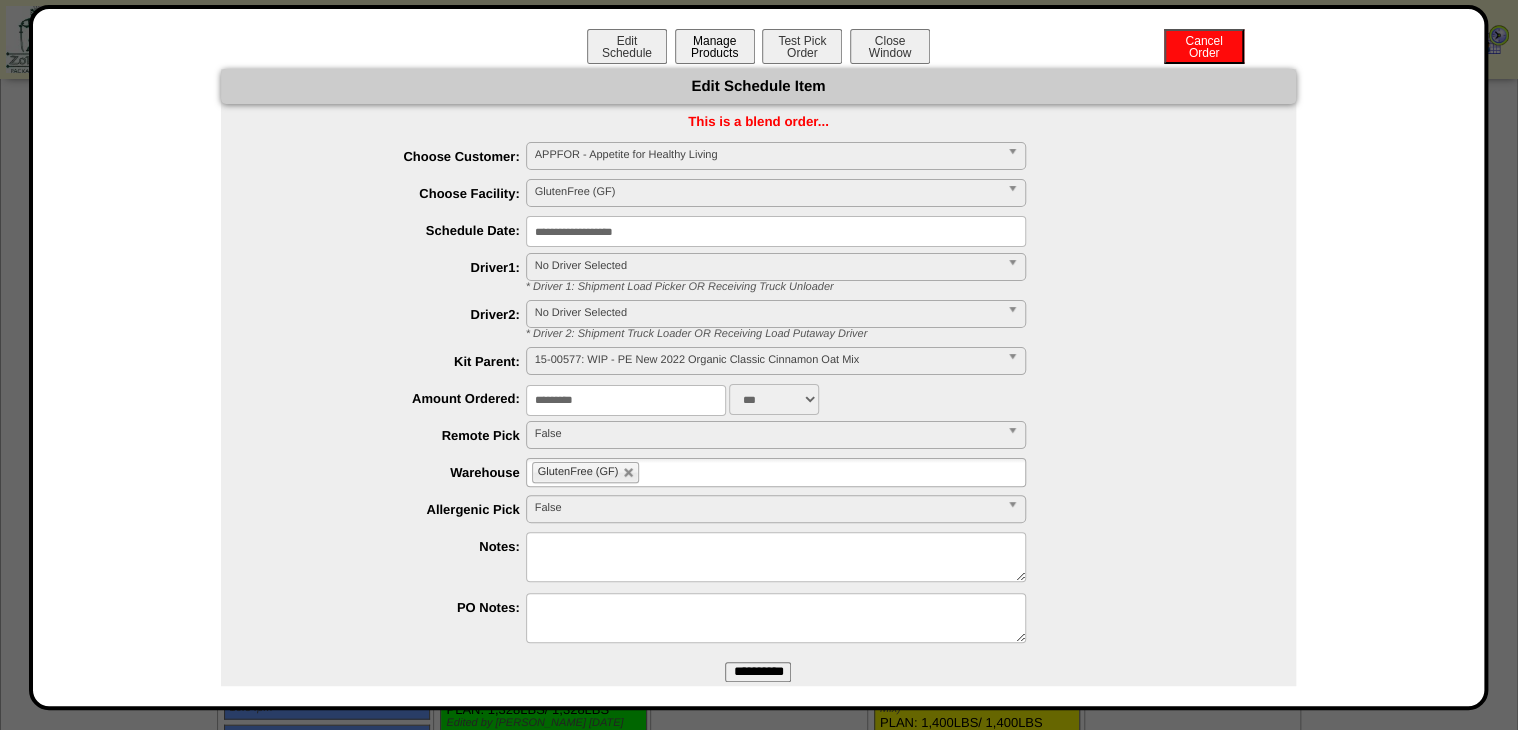 click on "Manage Products" at bounding box center [715, 46] 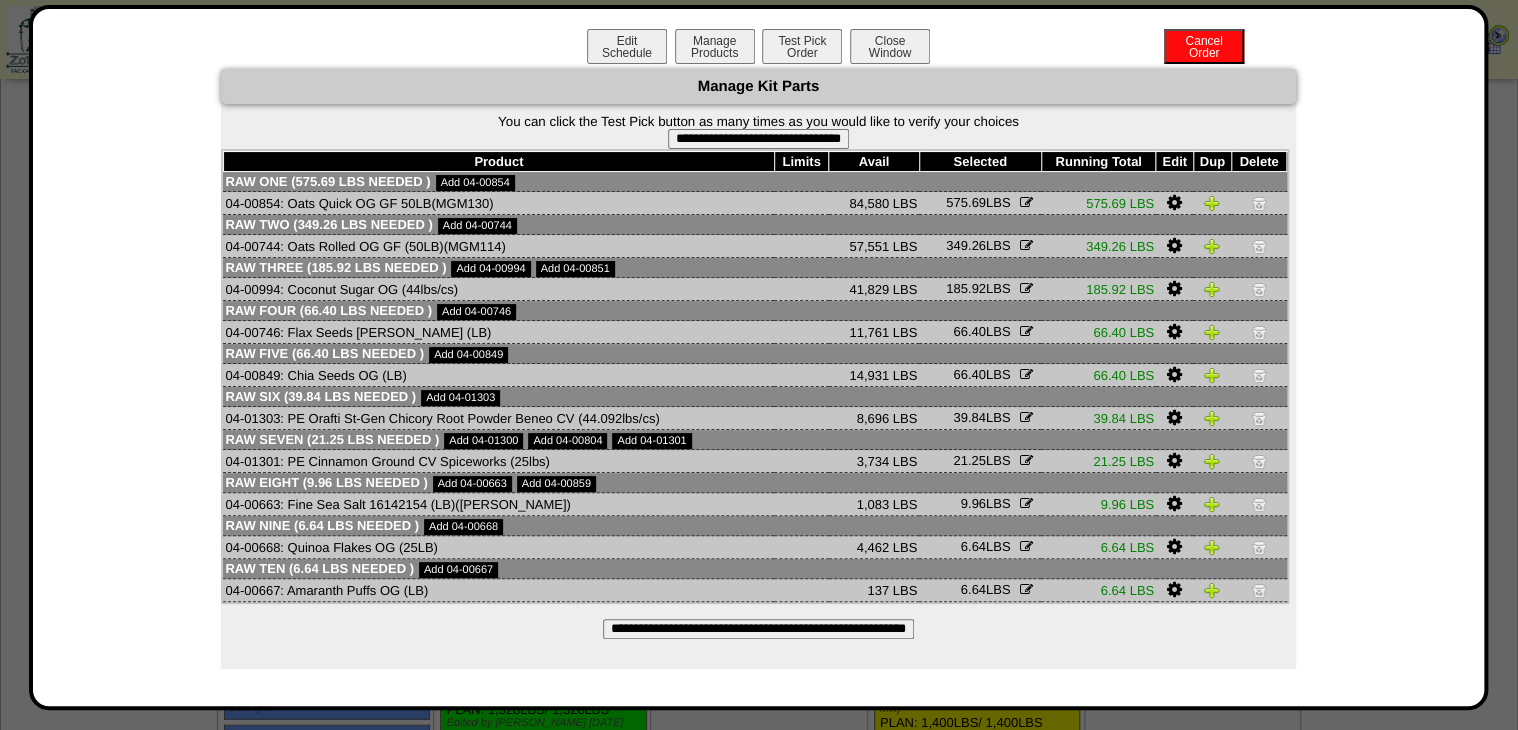 click on "**********" at bounding box center [758, 139] 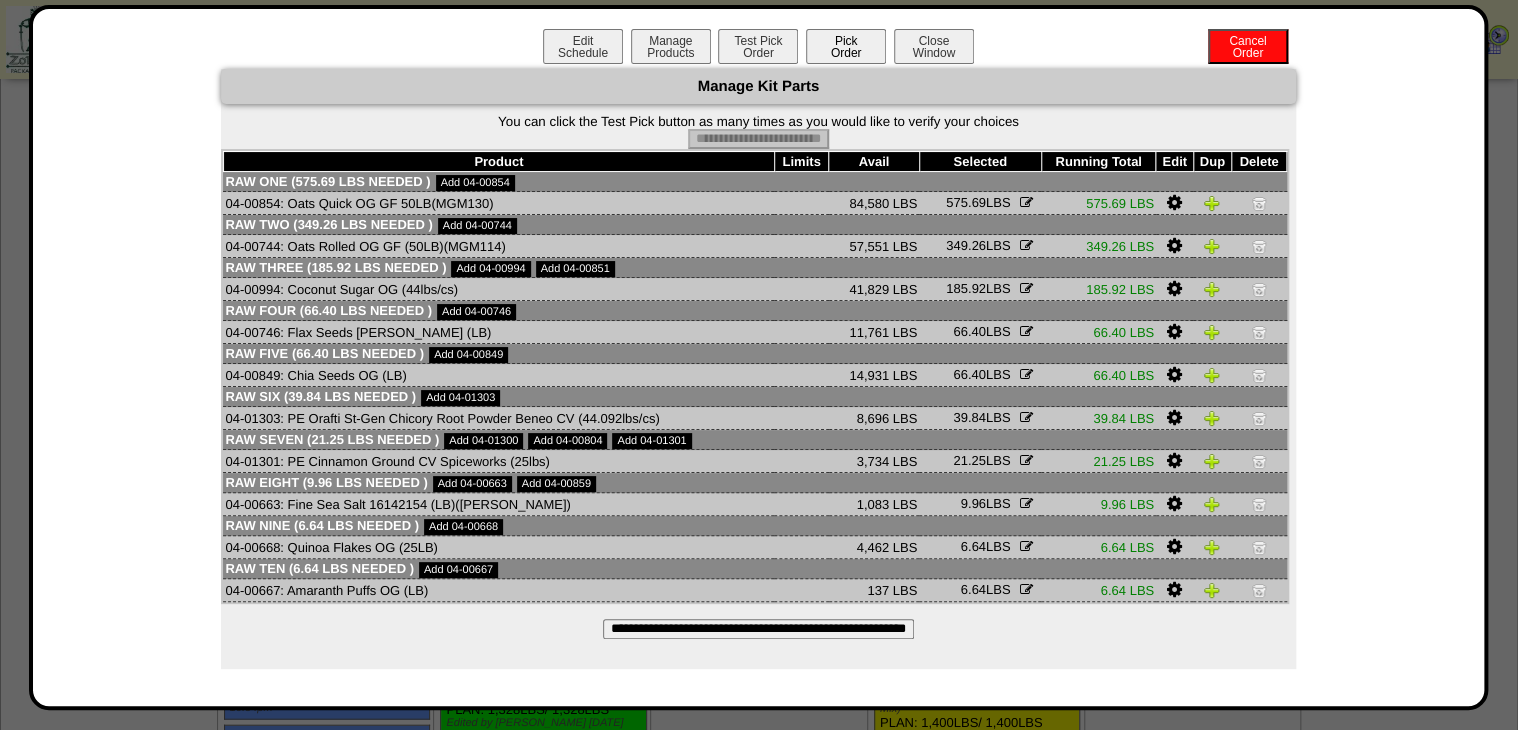 click on "Pick Order" at bounding box center [846, 46] 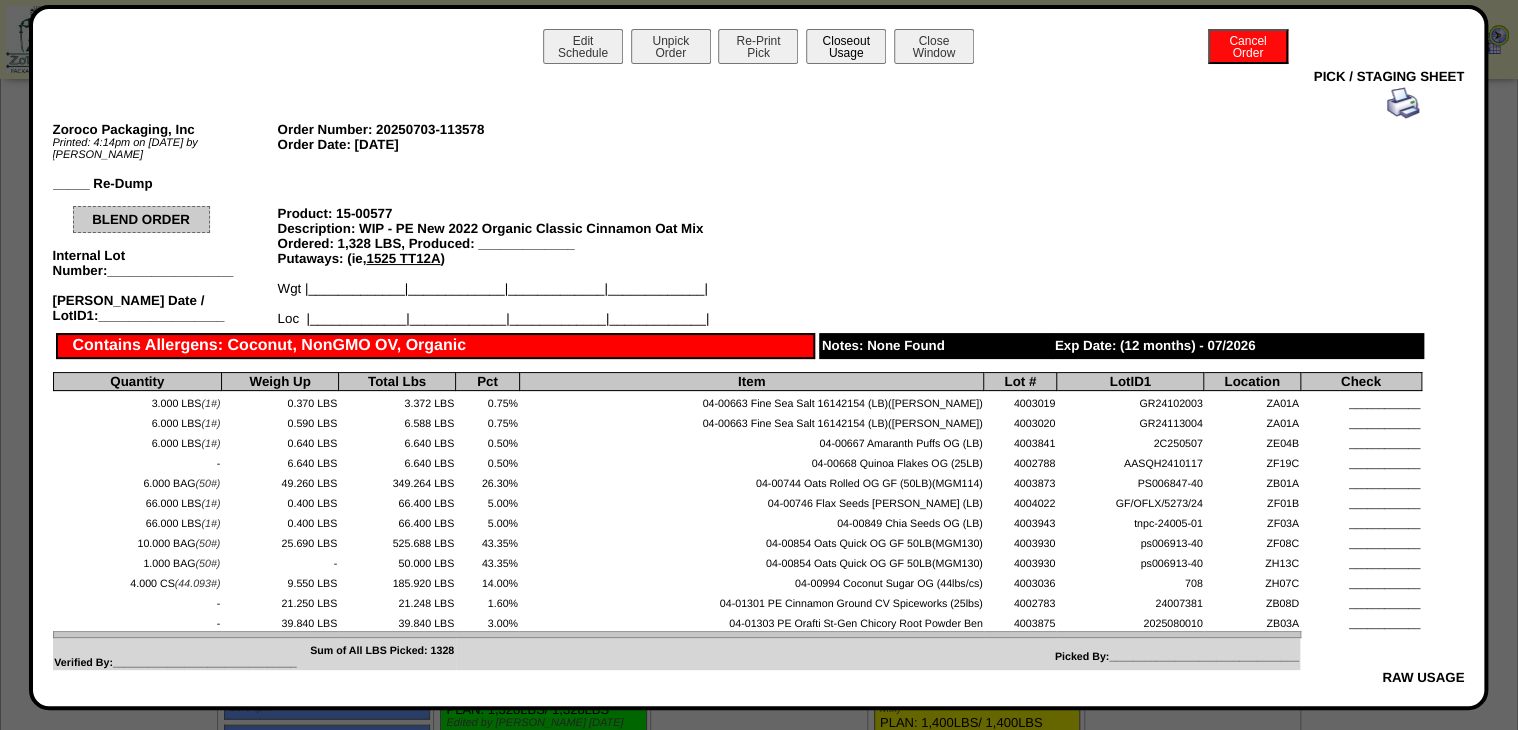 click on "Closeout Usage" at bounding box center (846, 46) 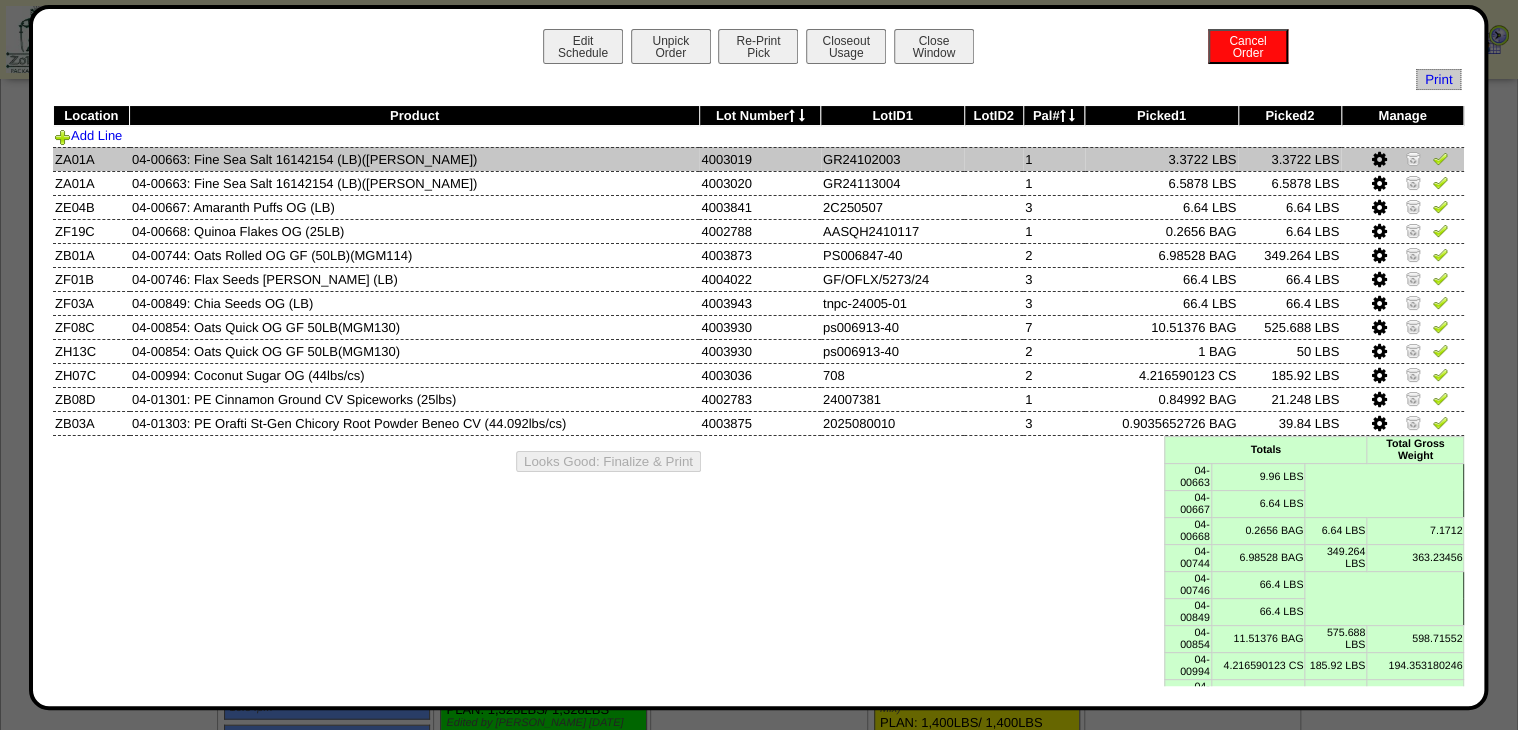 click at bounding box center [1440, 158] 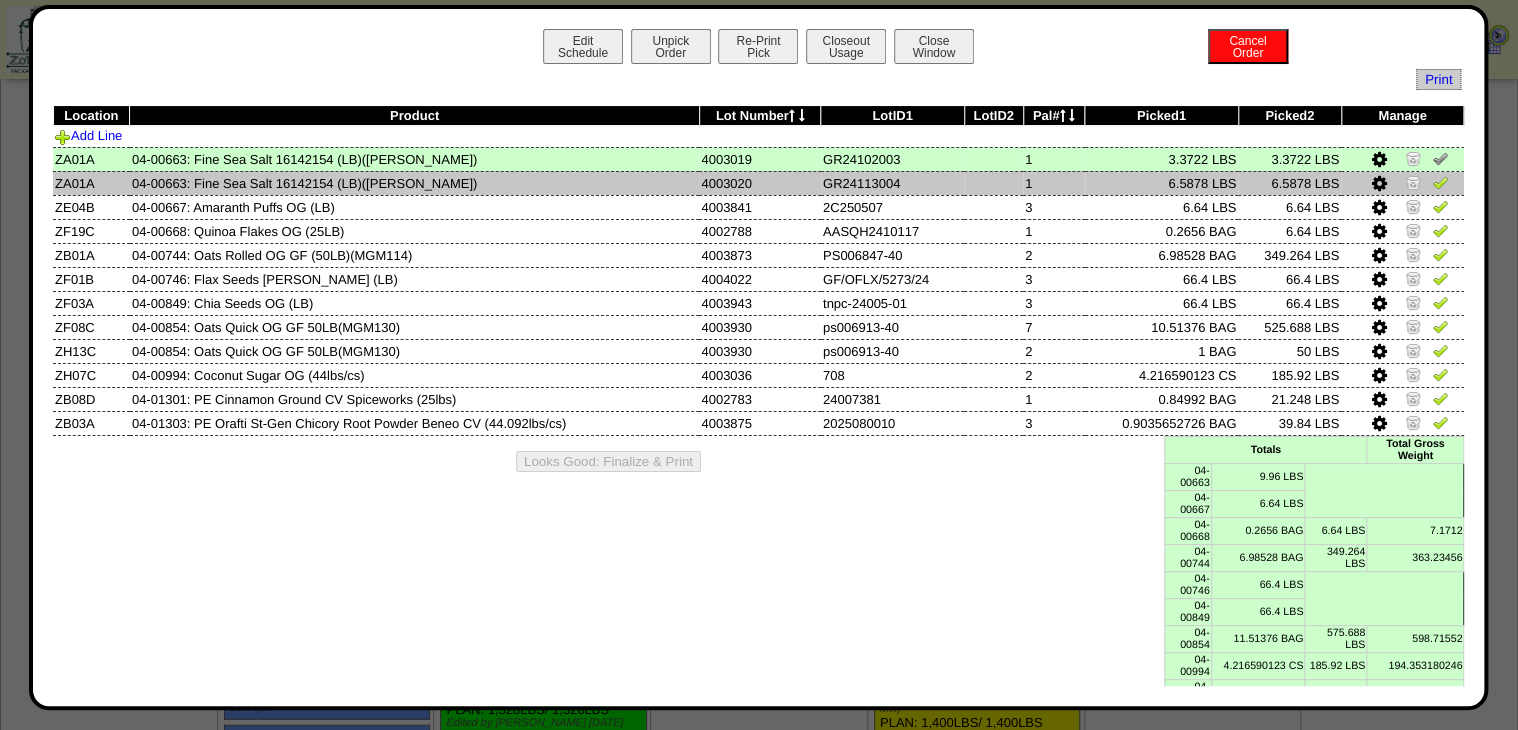 click at bounding box center [1440, 182] 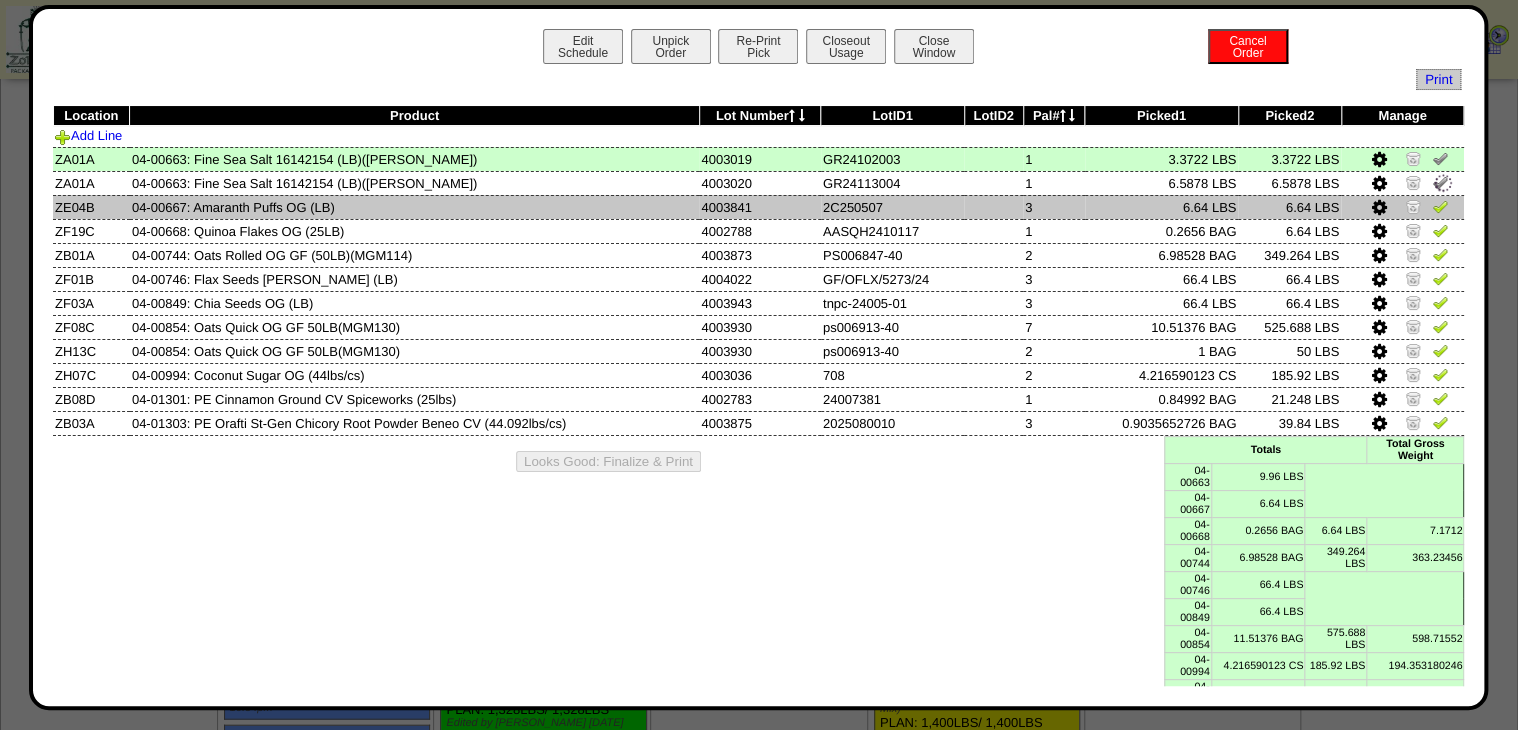click at bounding box center (1440, 206) 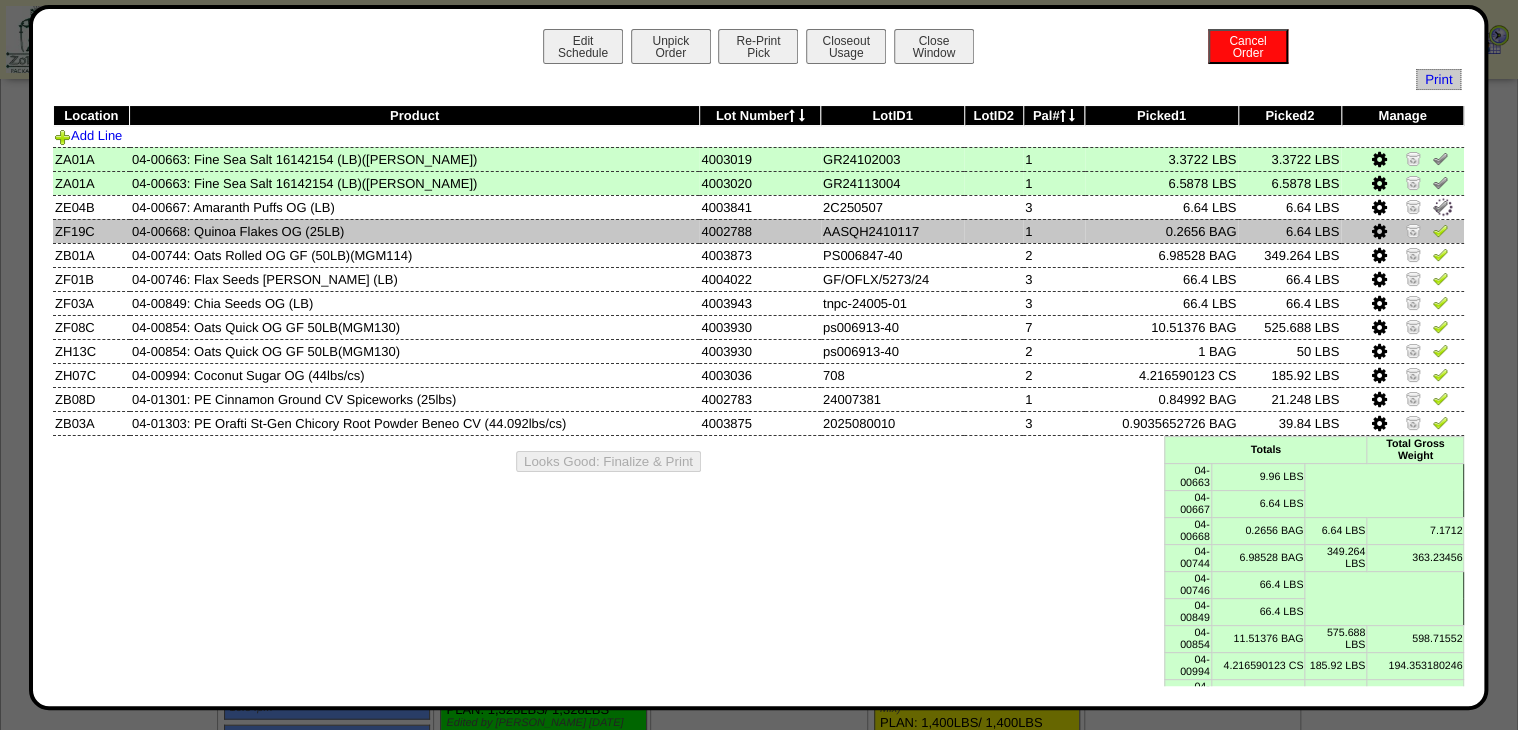 click at bounding box center [1440, 230] 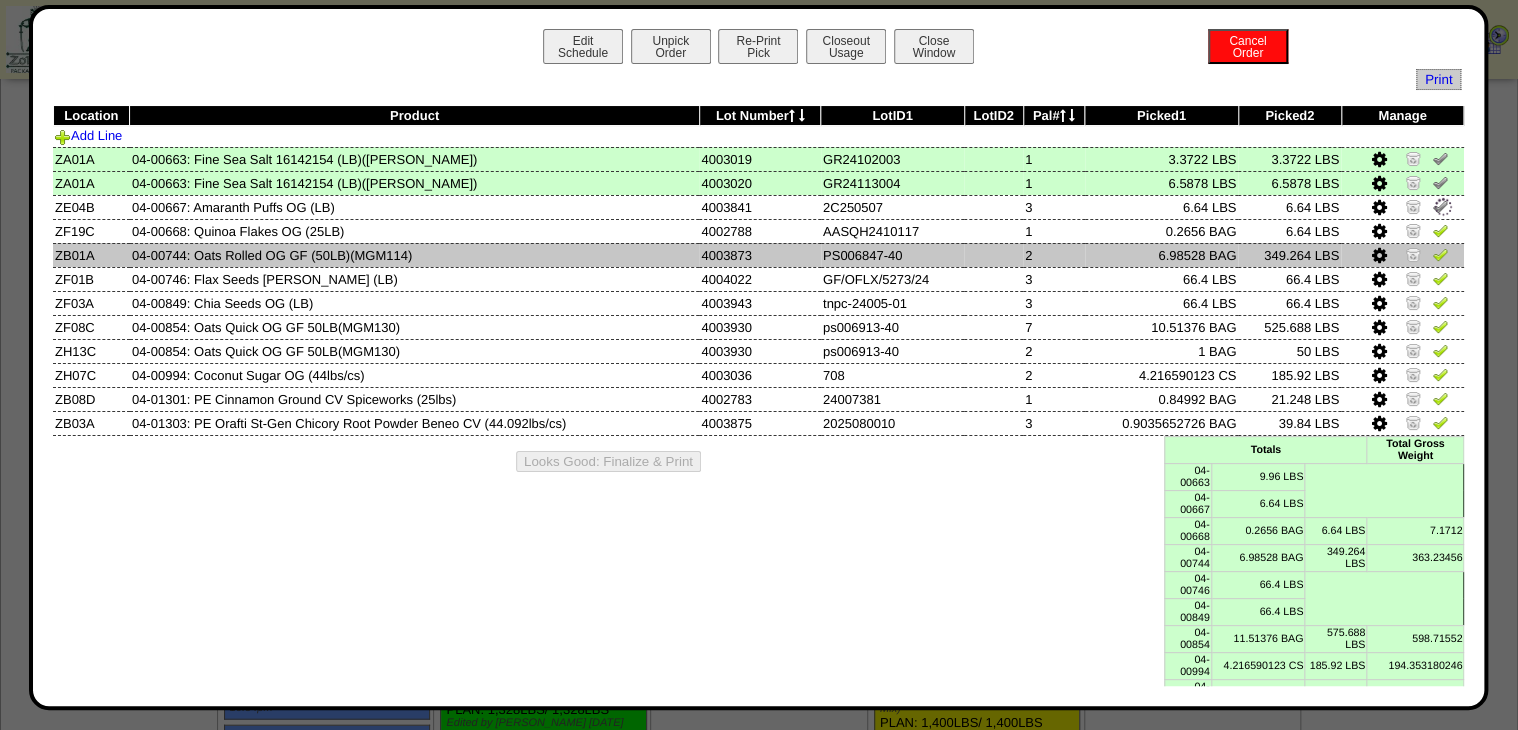 click at bounding box center (1440, 254) 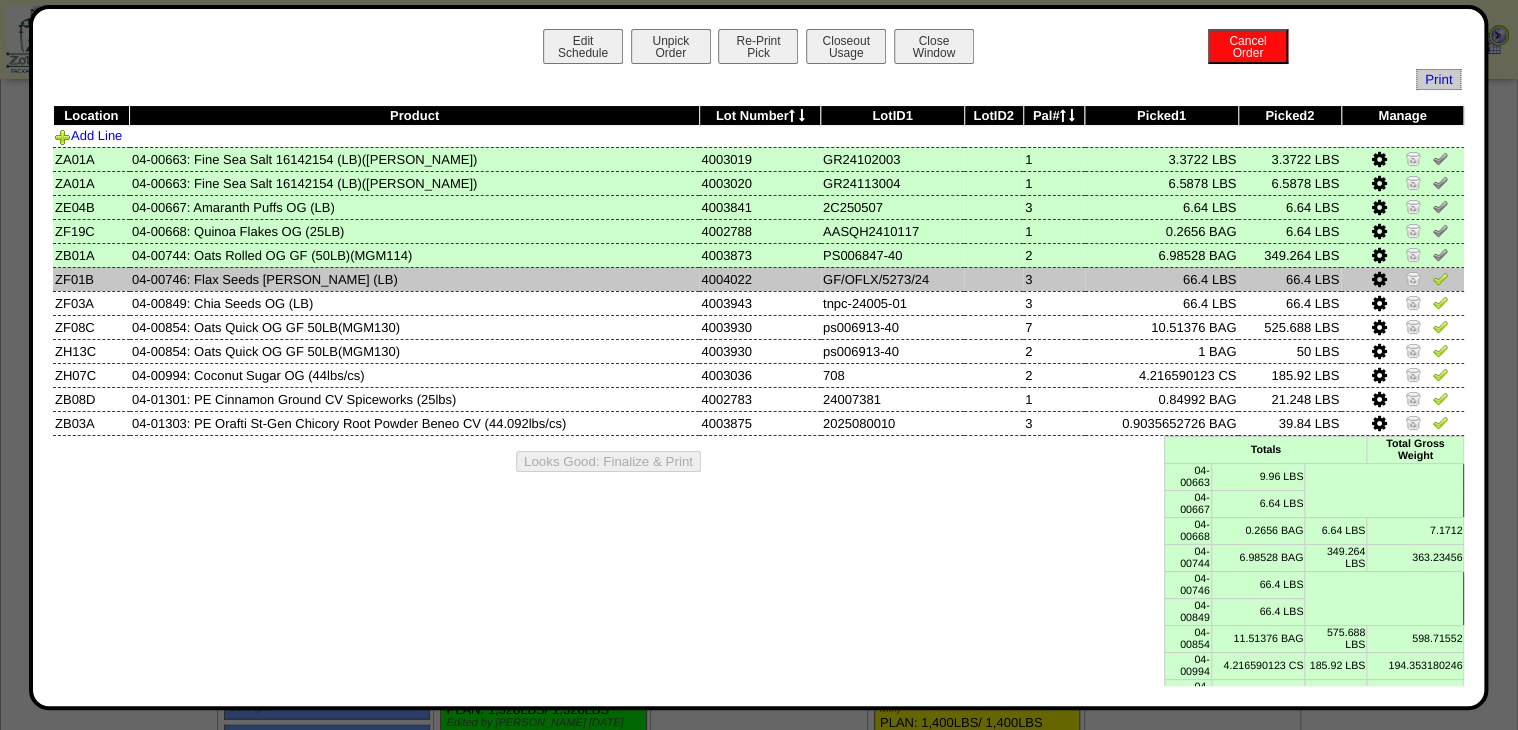 click at bounding box center [1440, 278] 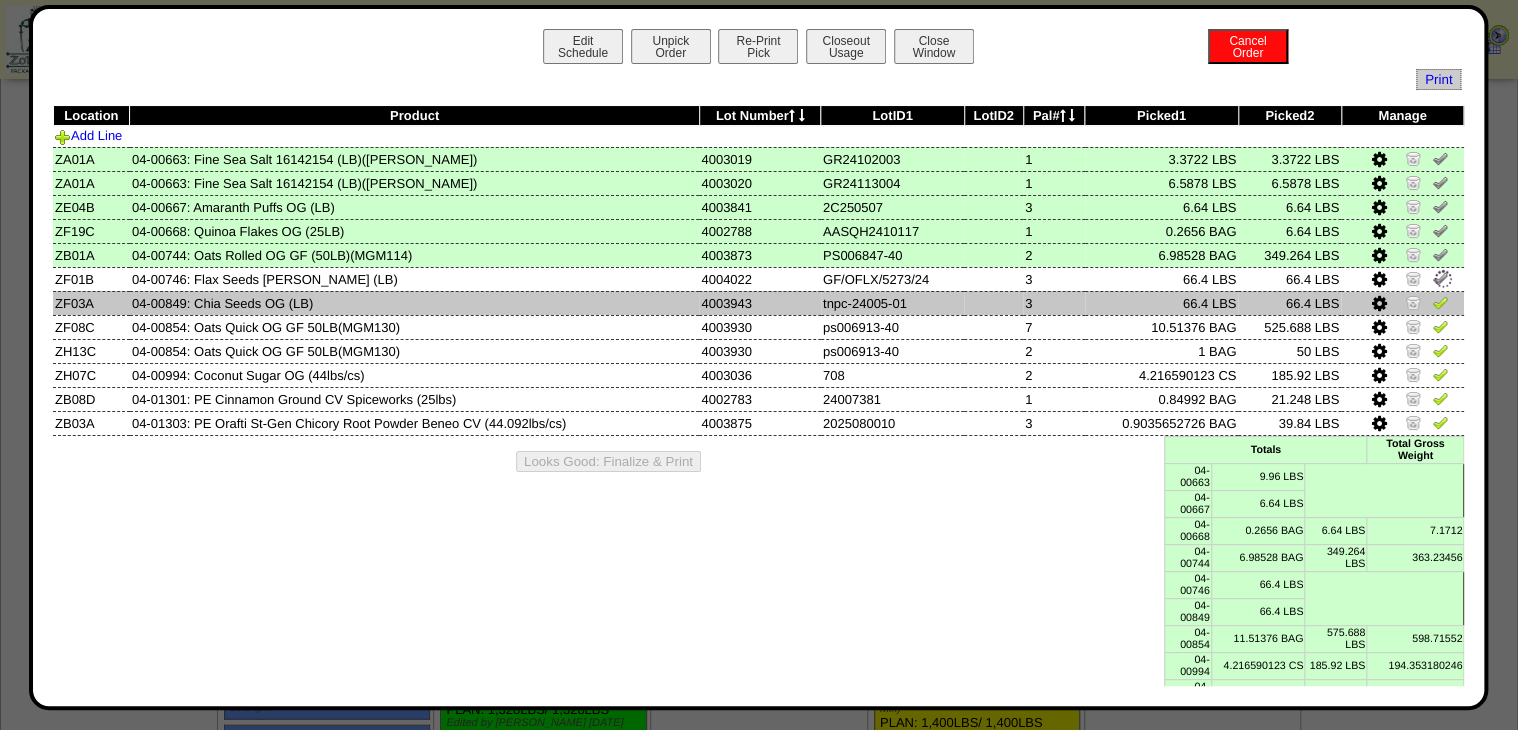 click at bounding box center [1440, 302] 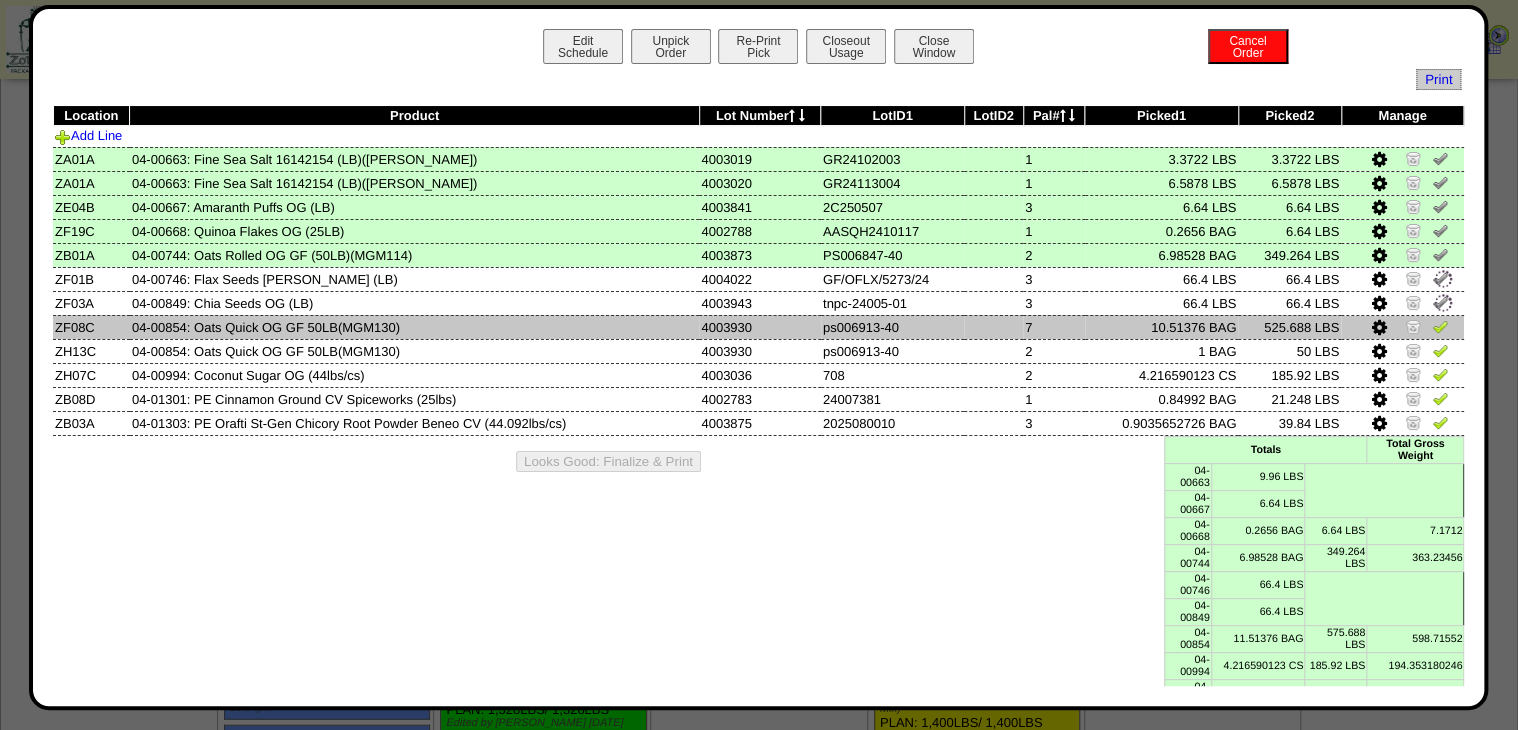 click at bounding box center (1440, 326) 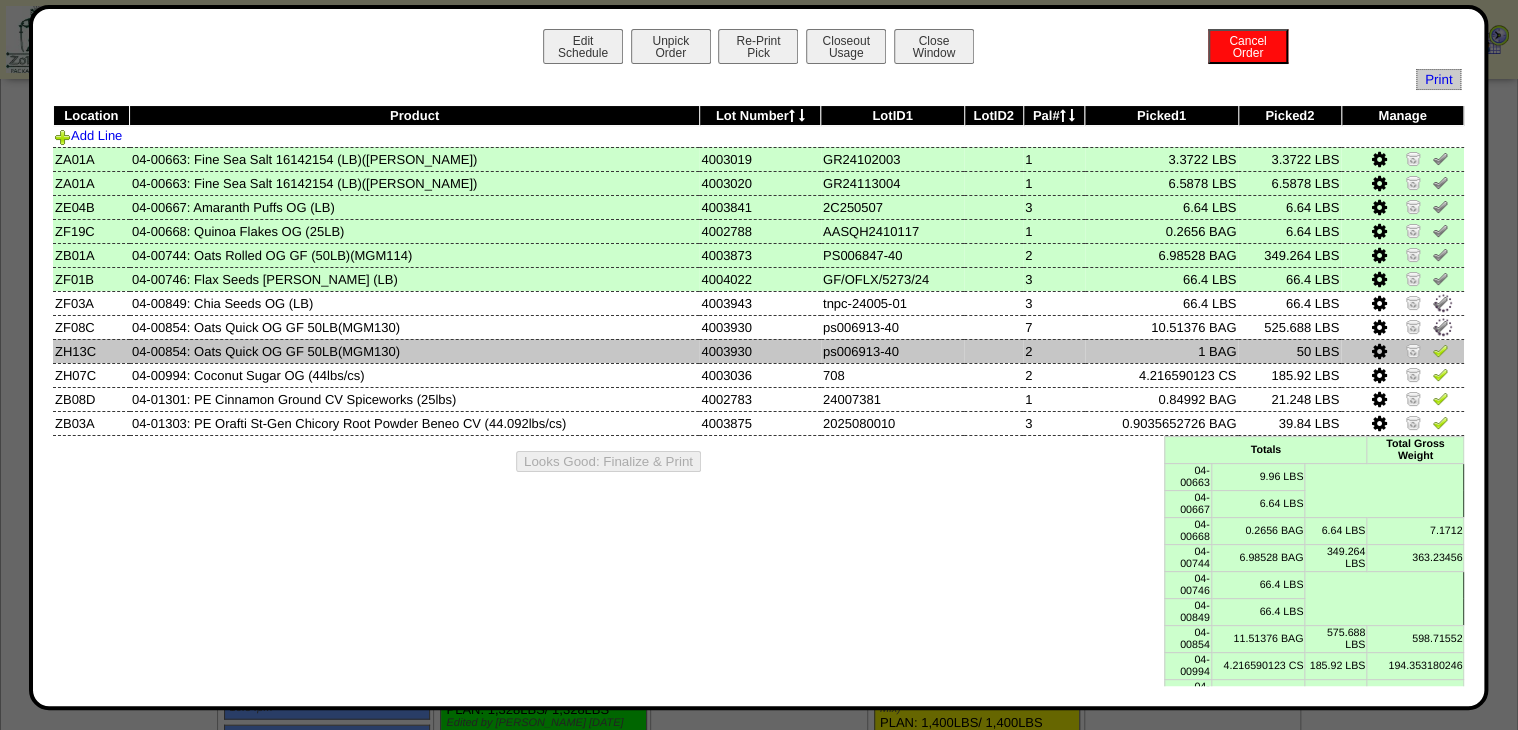 click at bounding box center (1440, 353) 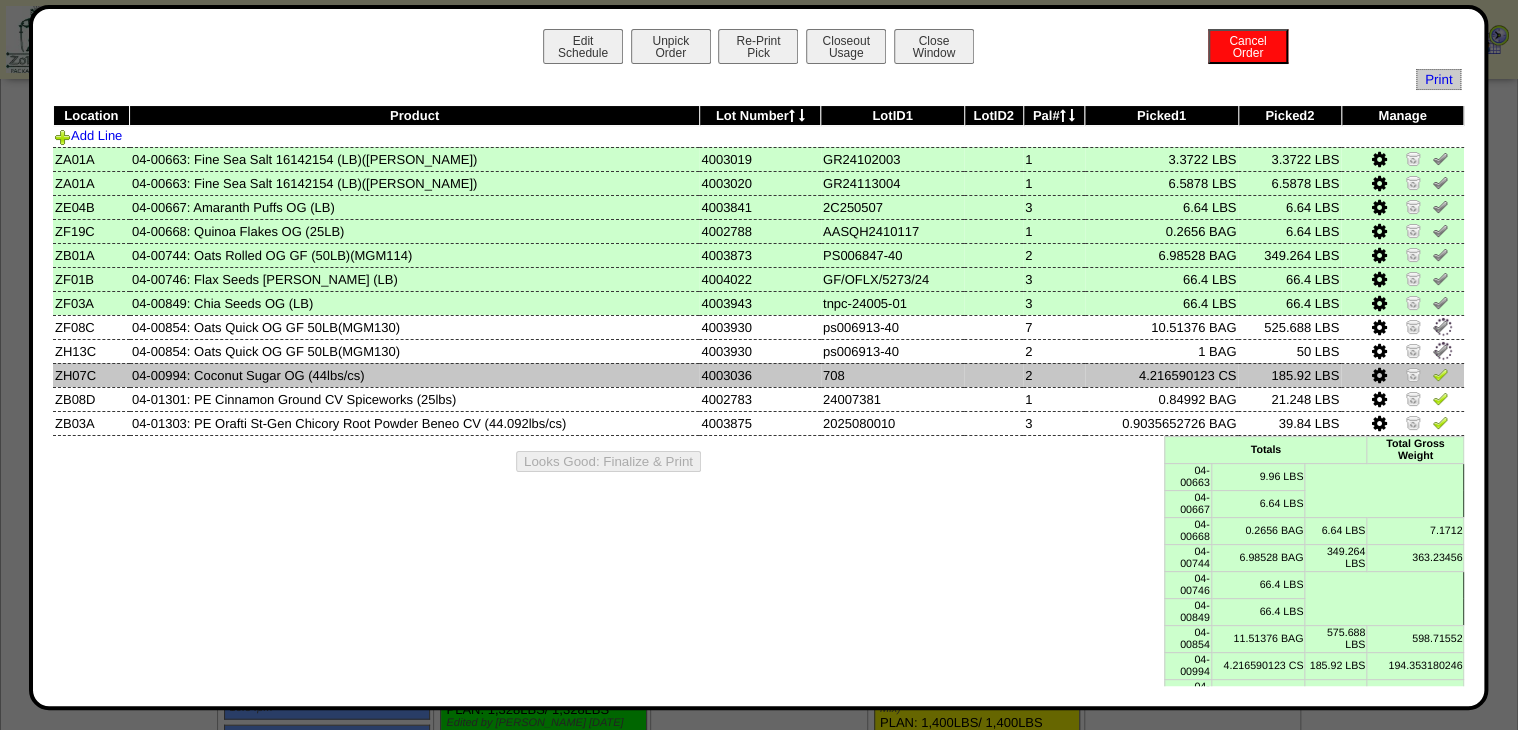 click at bounding box center [1440, 374] 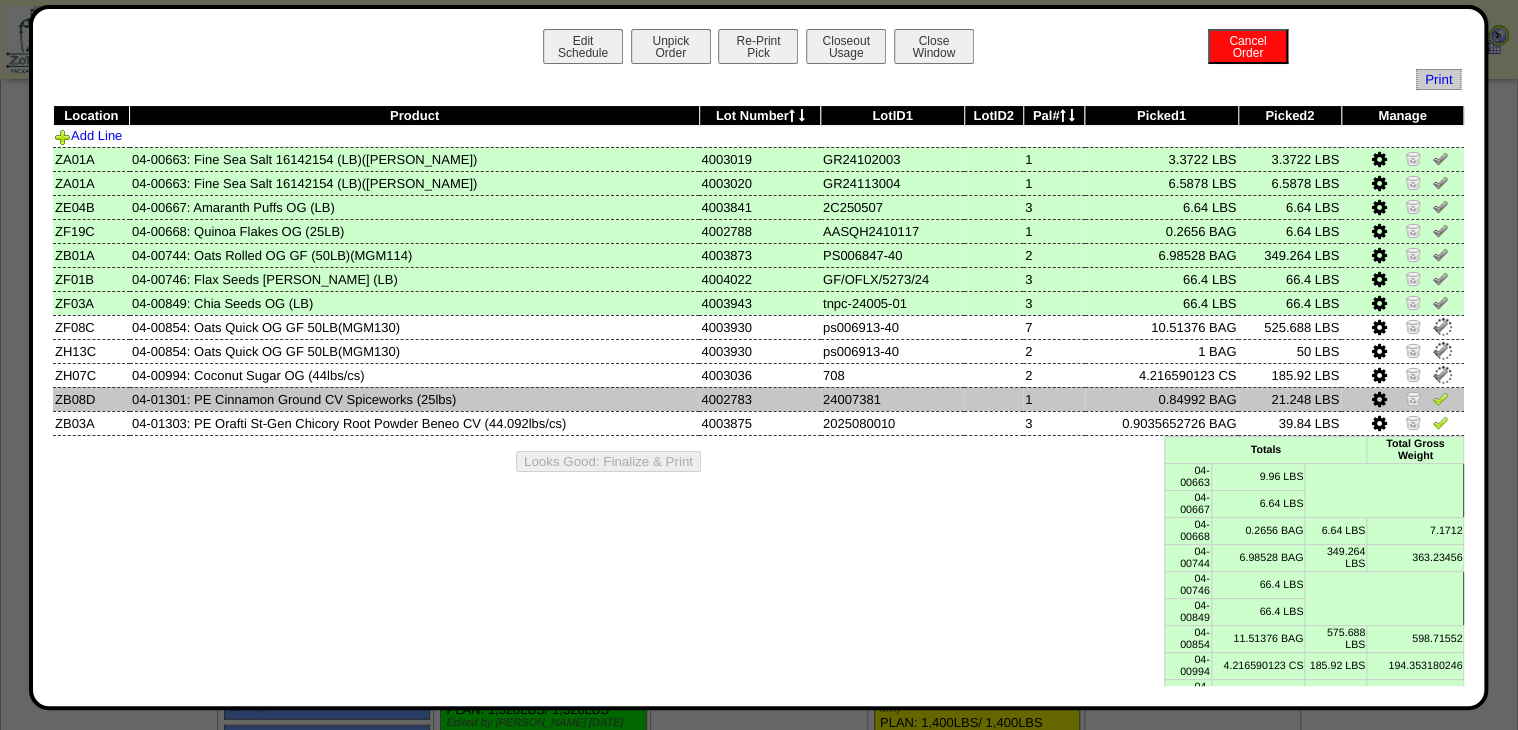 click at bounding box center [1440, 398] 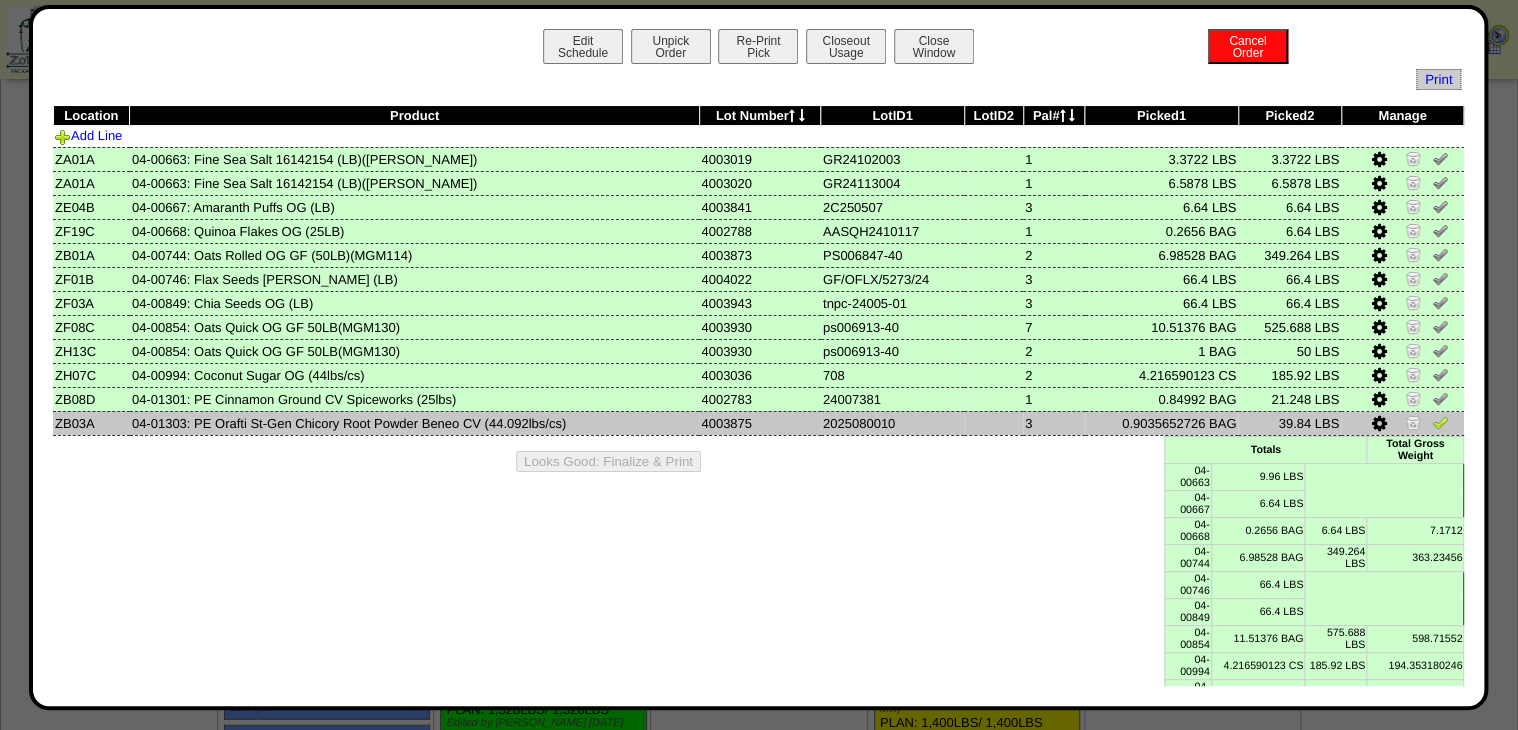 click at bounding box center (1440, 422) 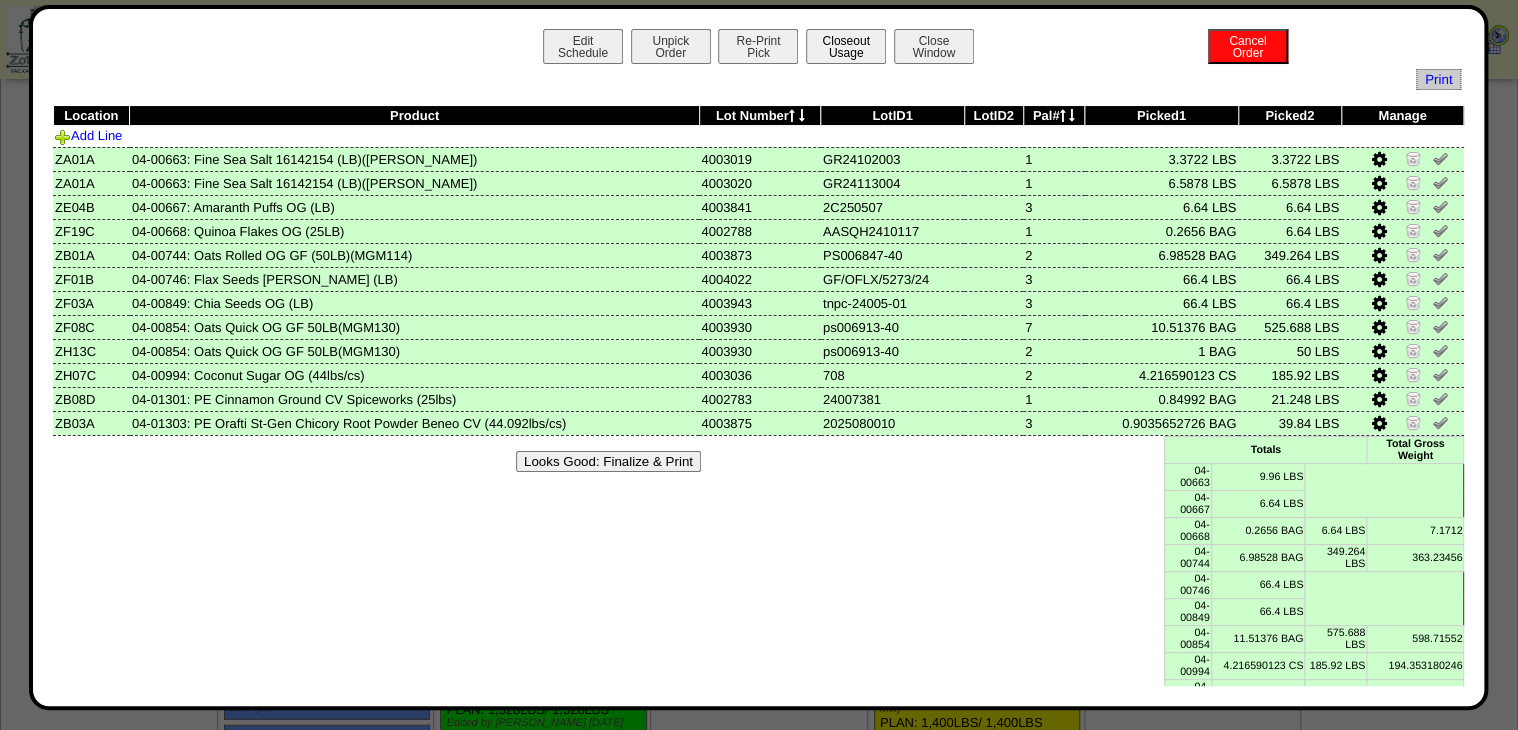 click on "Closeout Usage" at bounding box center (846, 46) 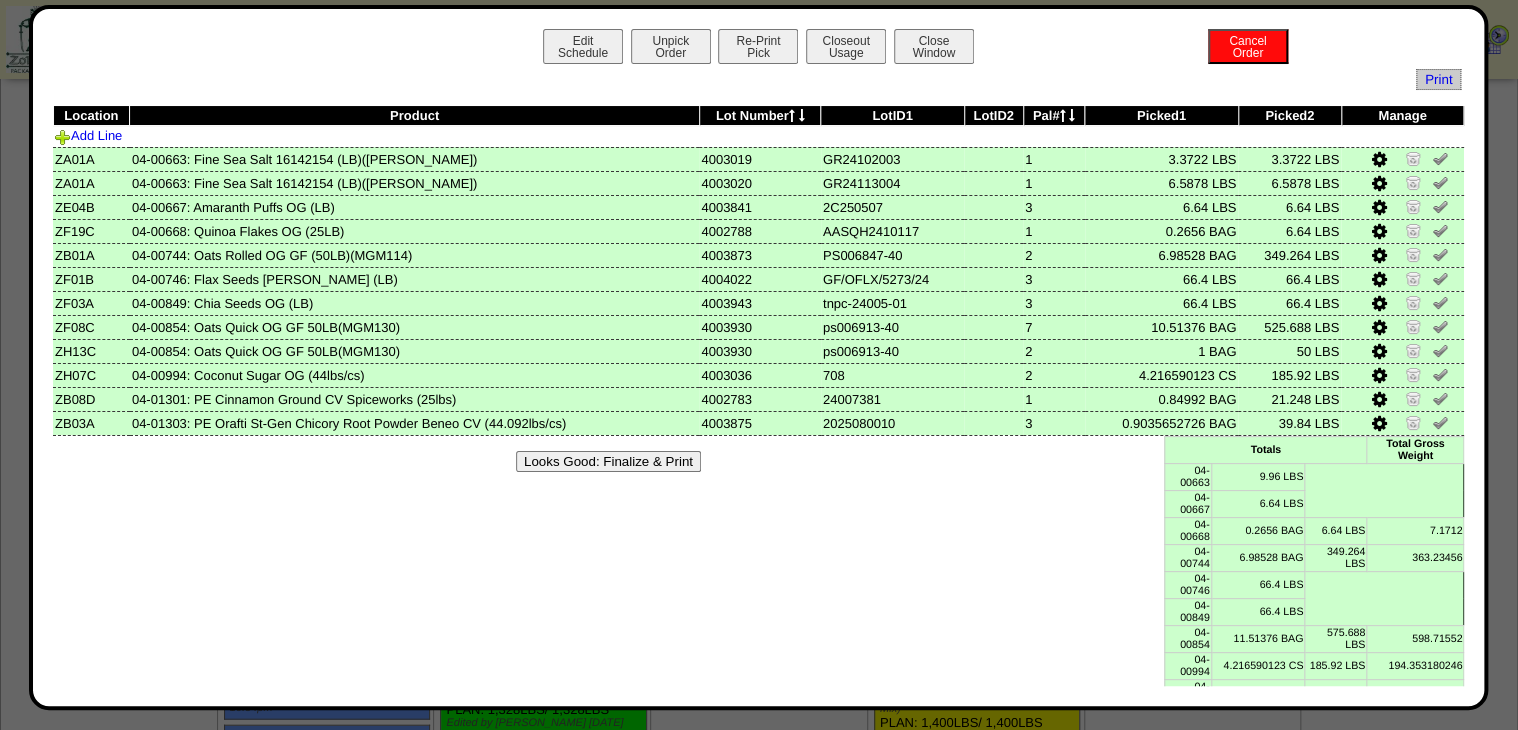 click on "Looks Good: Finalize & Print" at bounding box center [608, 461] 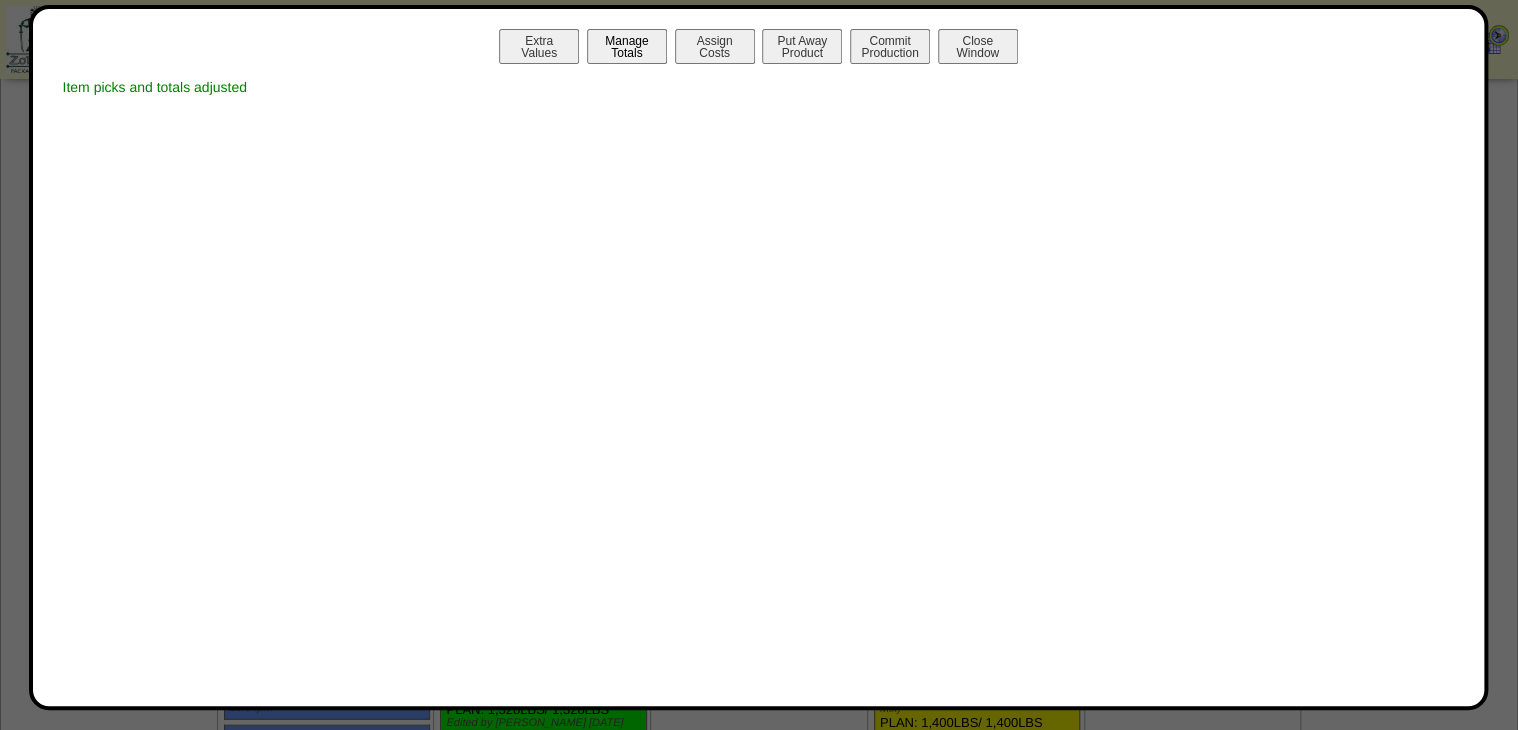 click on "Manage Totals" at bounding box center [627, 46] 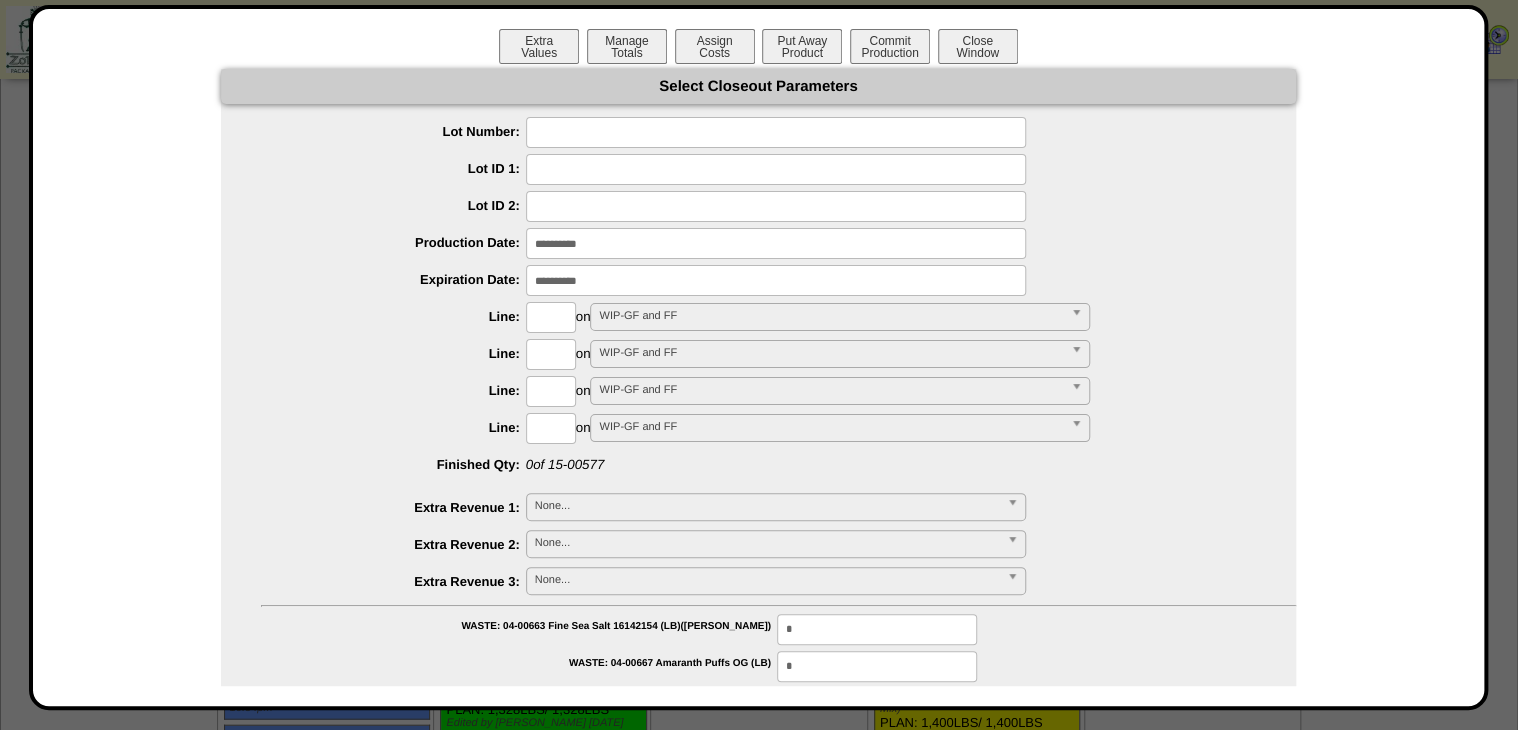 click at bounding box center [776, 132] 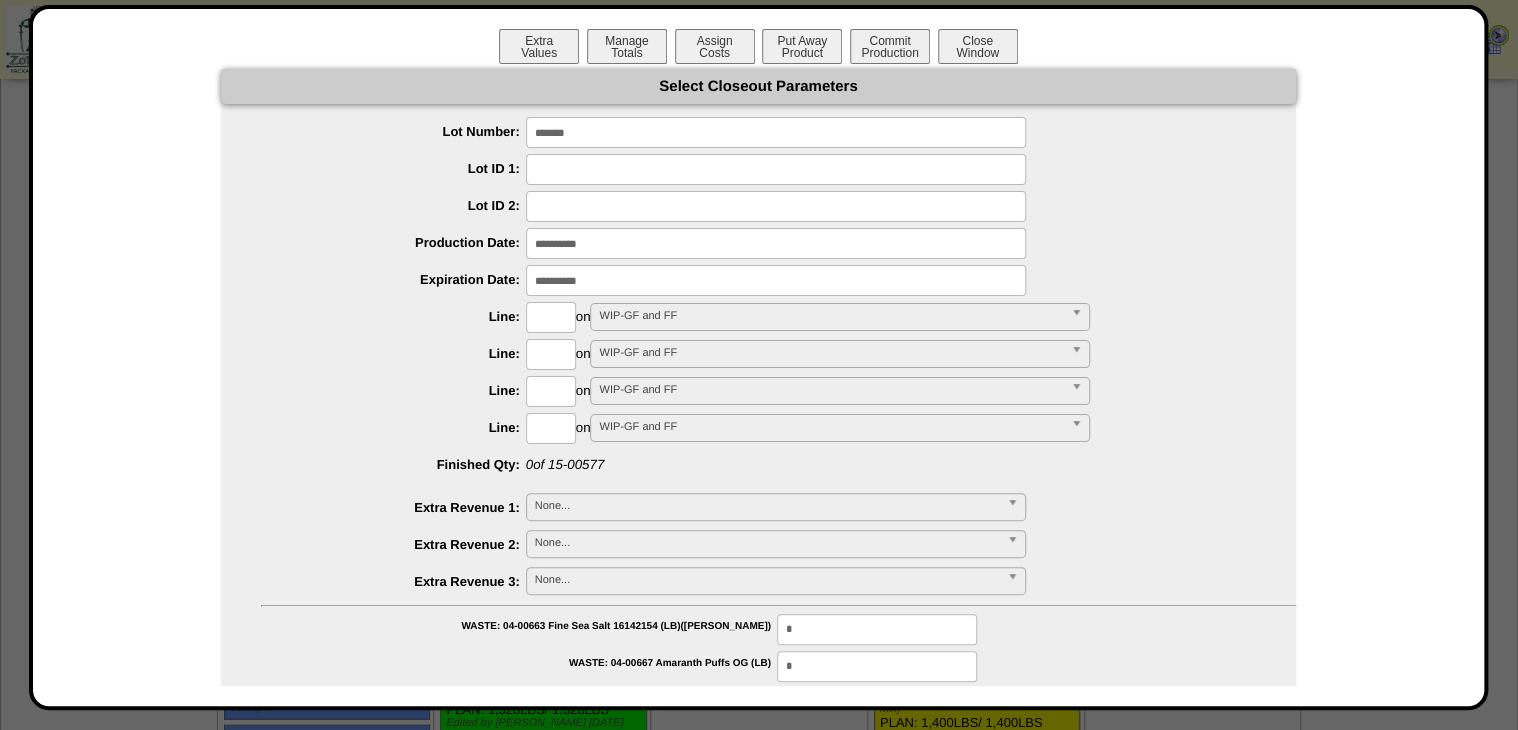 type on "*******" 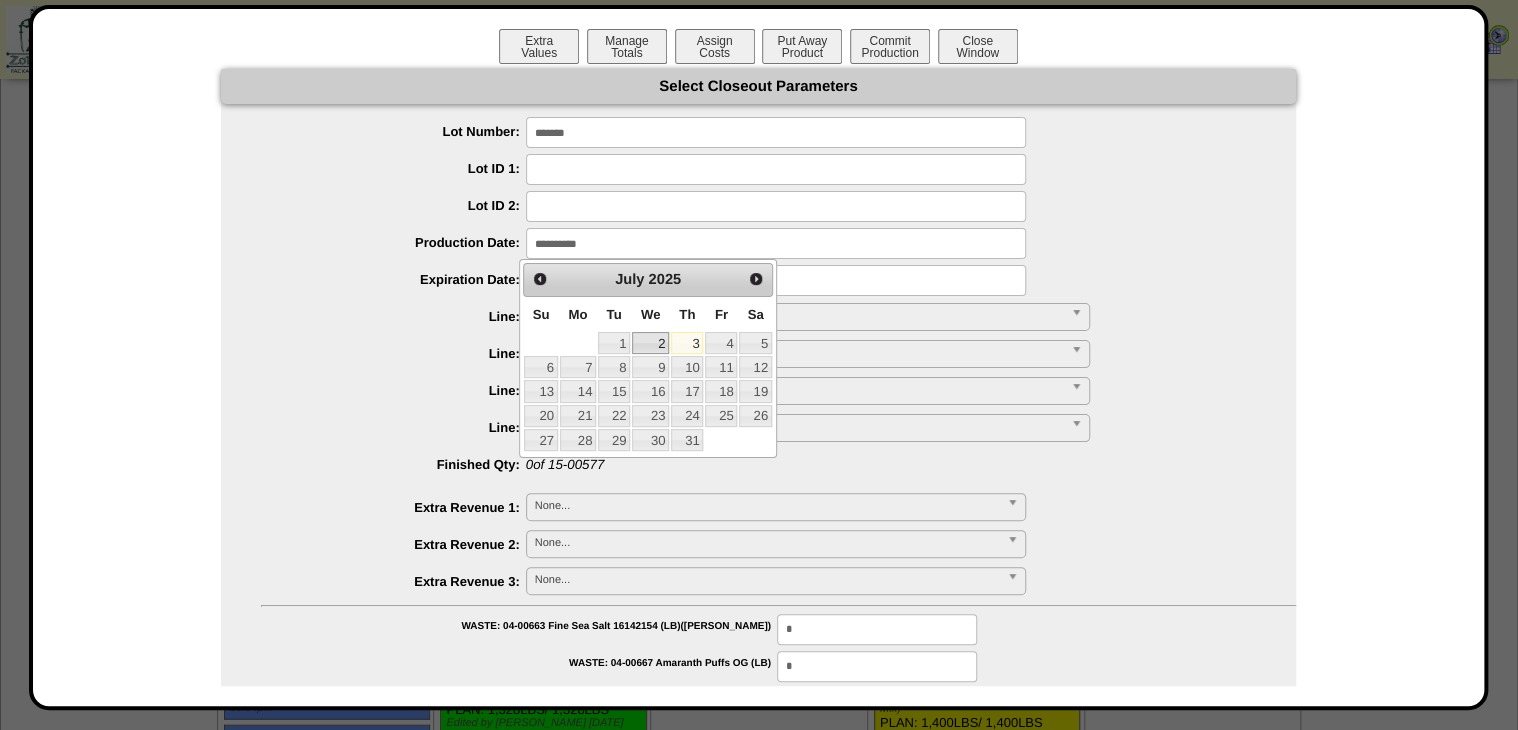 click on "2" at bounding box center [650, 343] 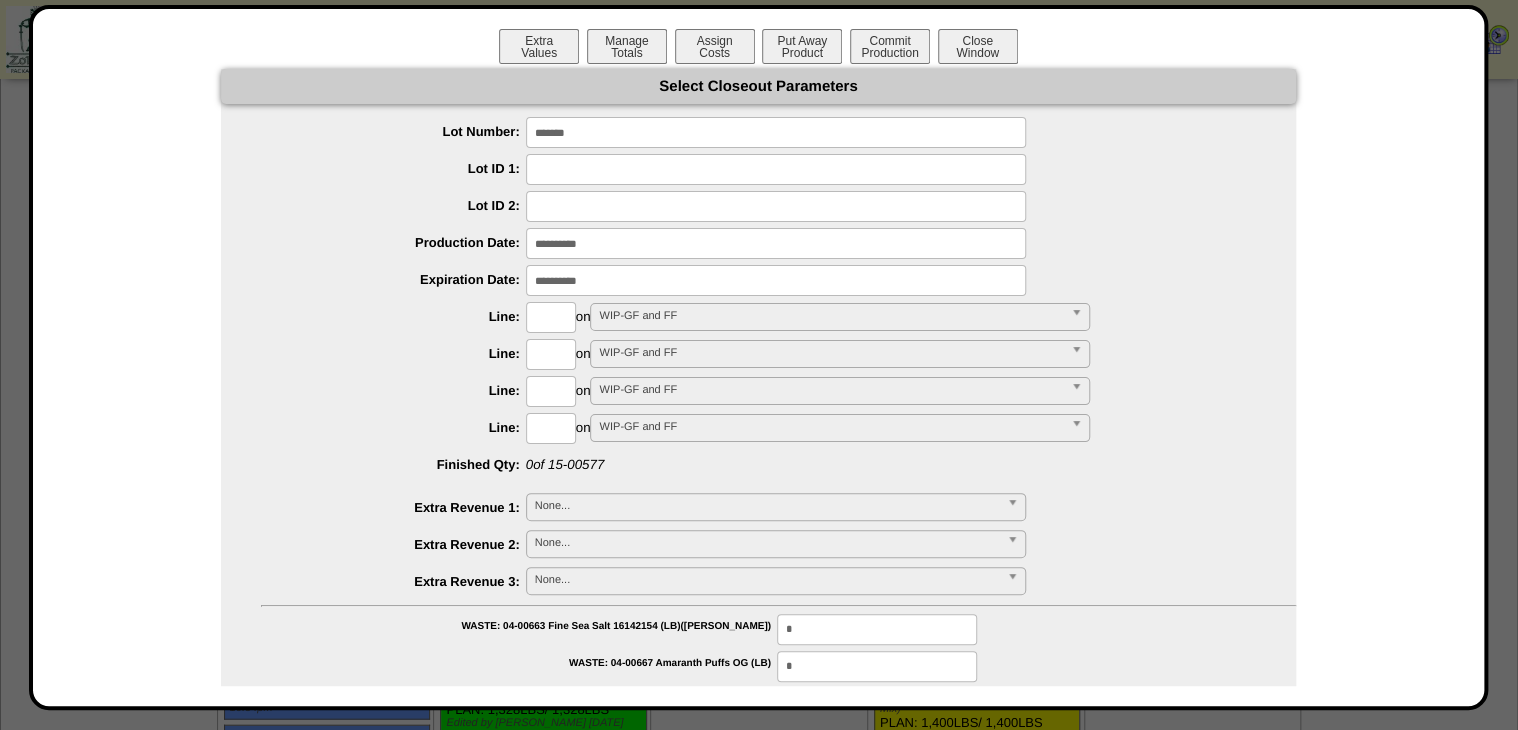 click at bounding box center (776, 280) 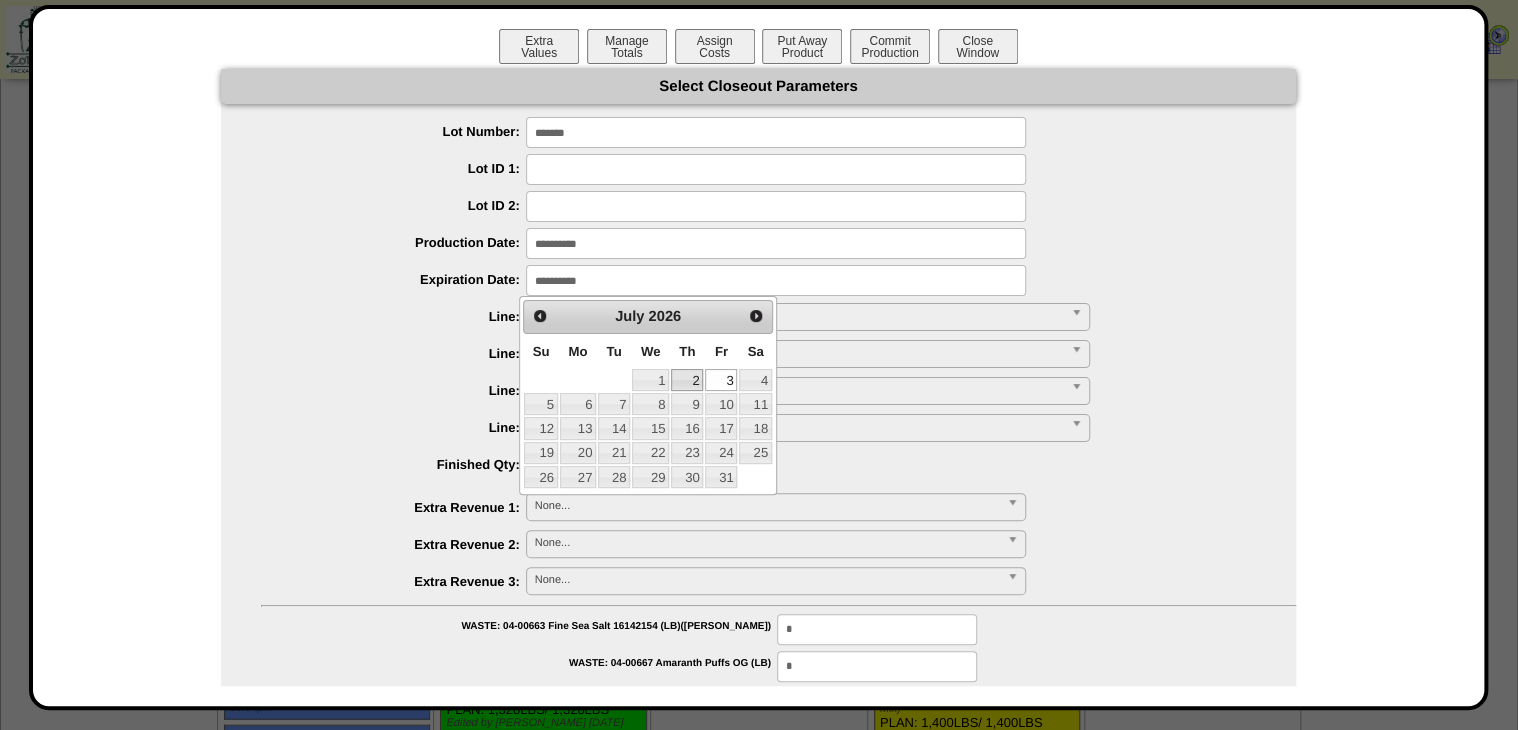 click on "2" at bounding box center (687, 380) 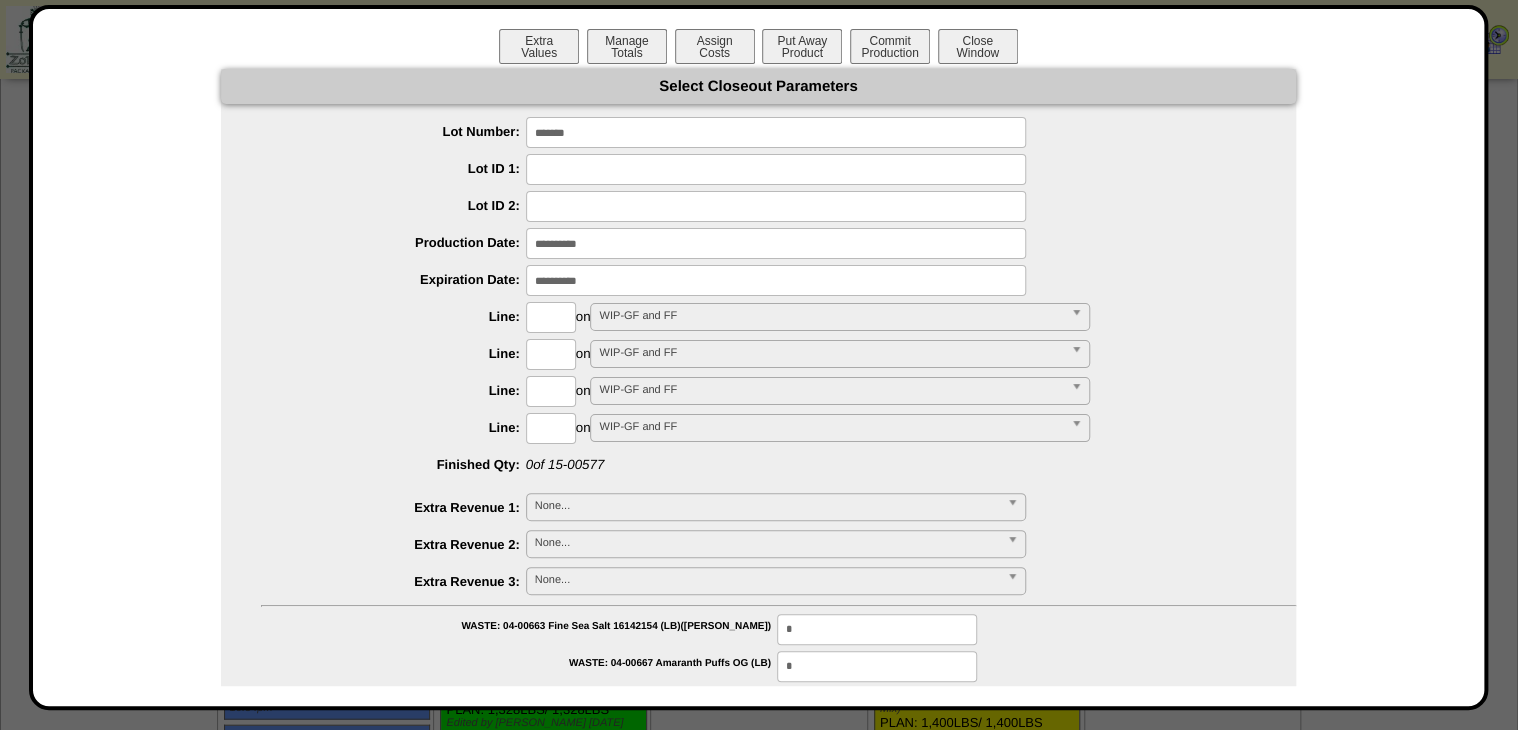click at bounding box center (551, 317) 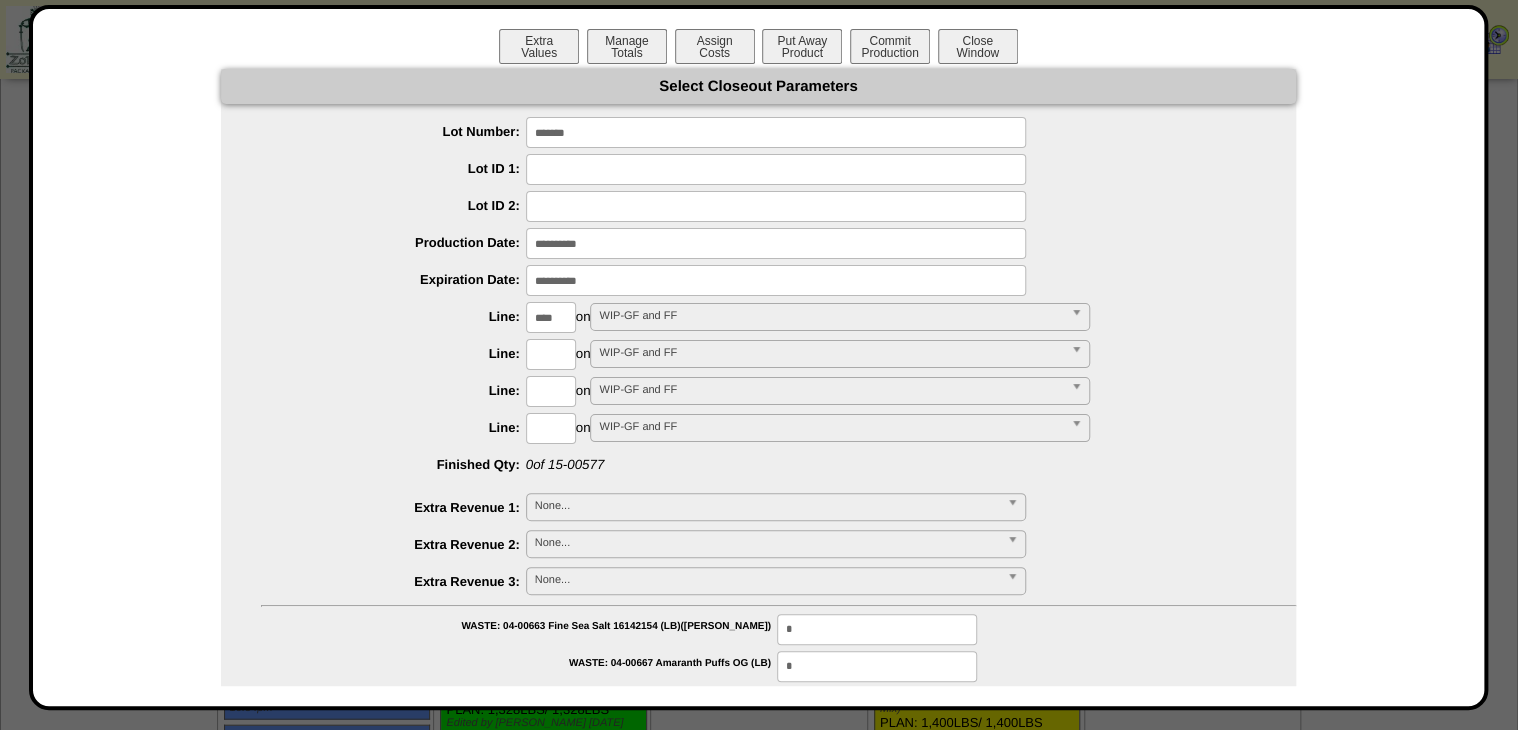 type on "****" 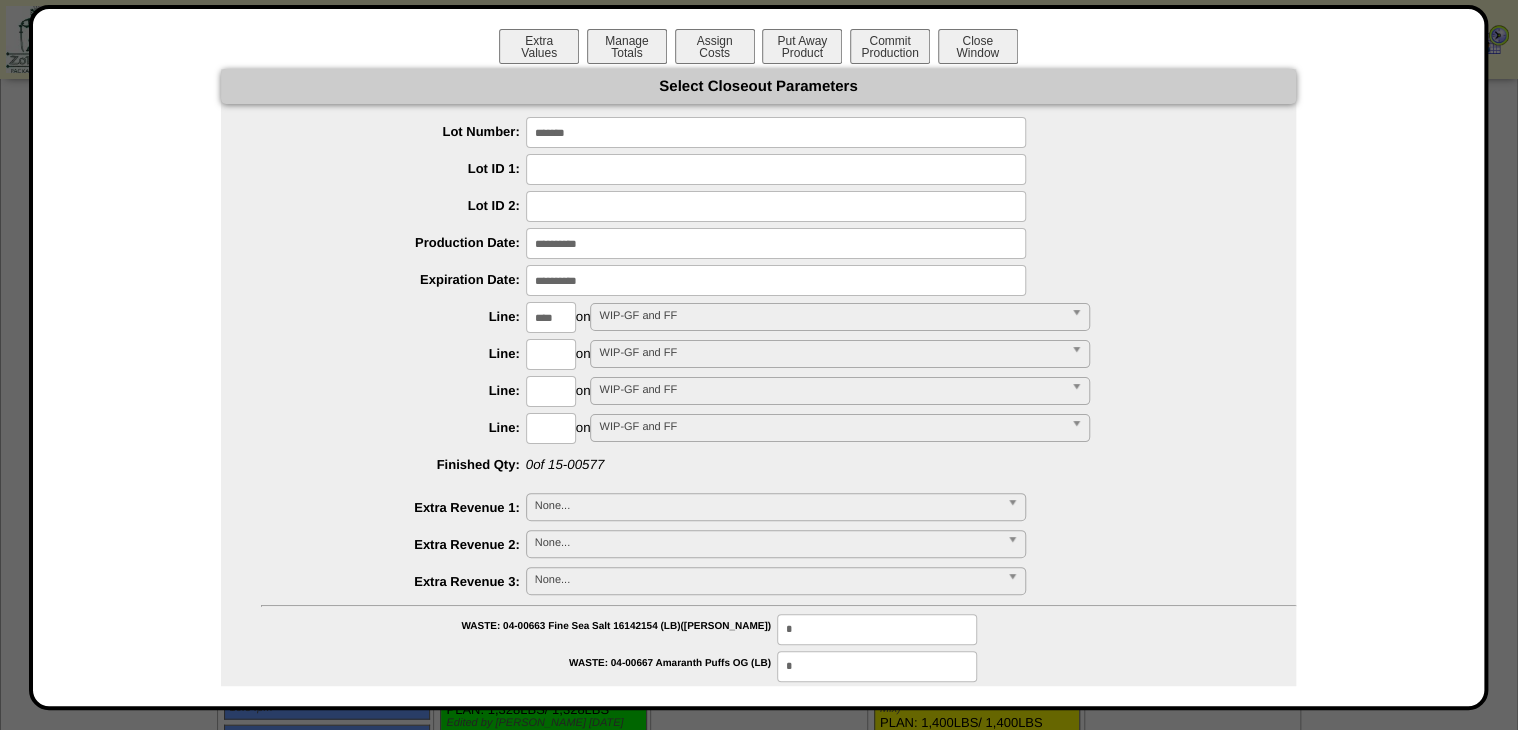 click on "**********" at bounding box center (758, 1010) 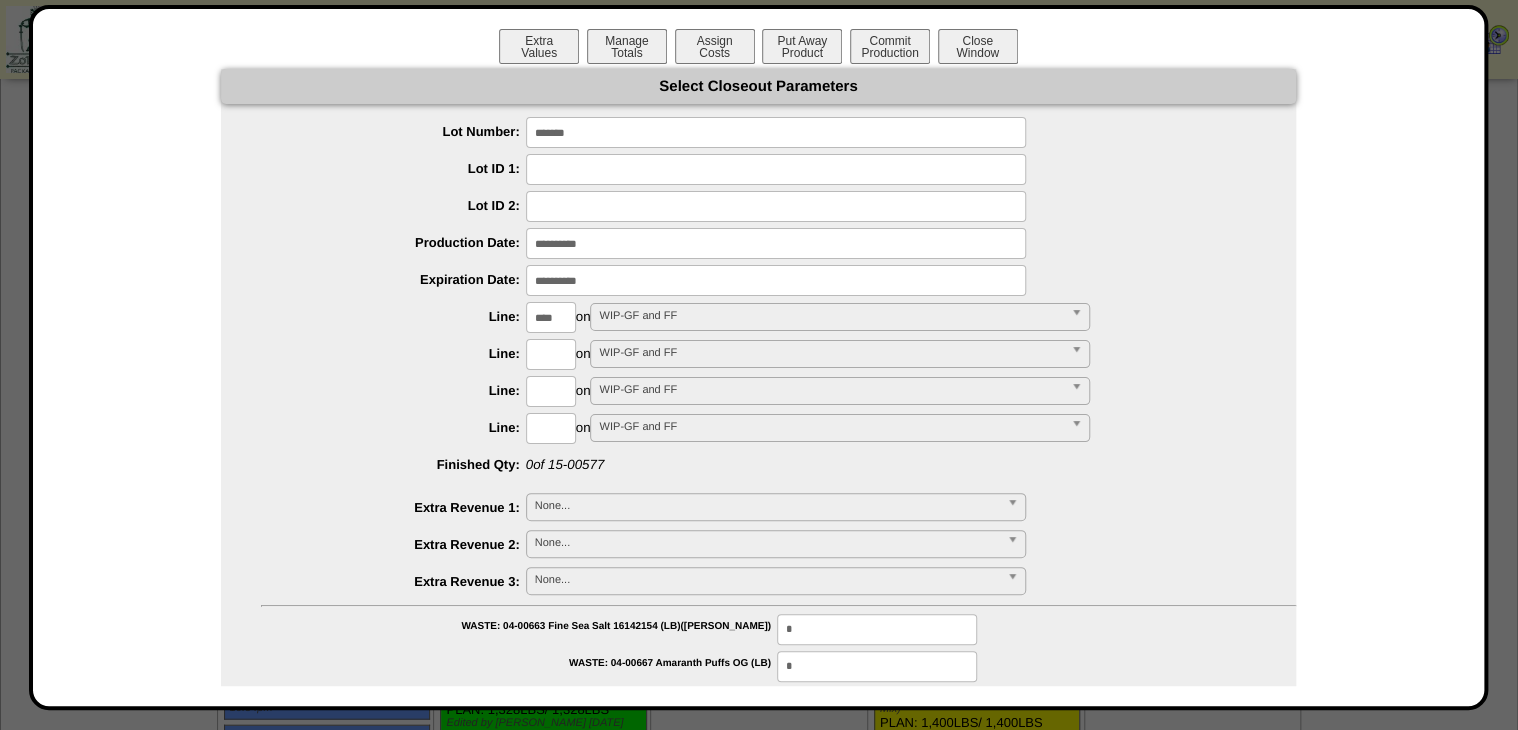 type on "*********" 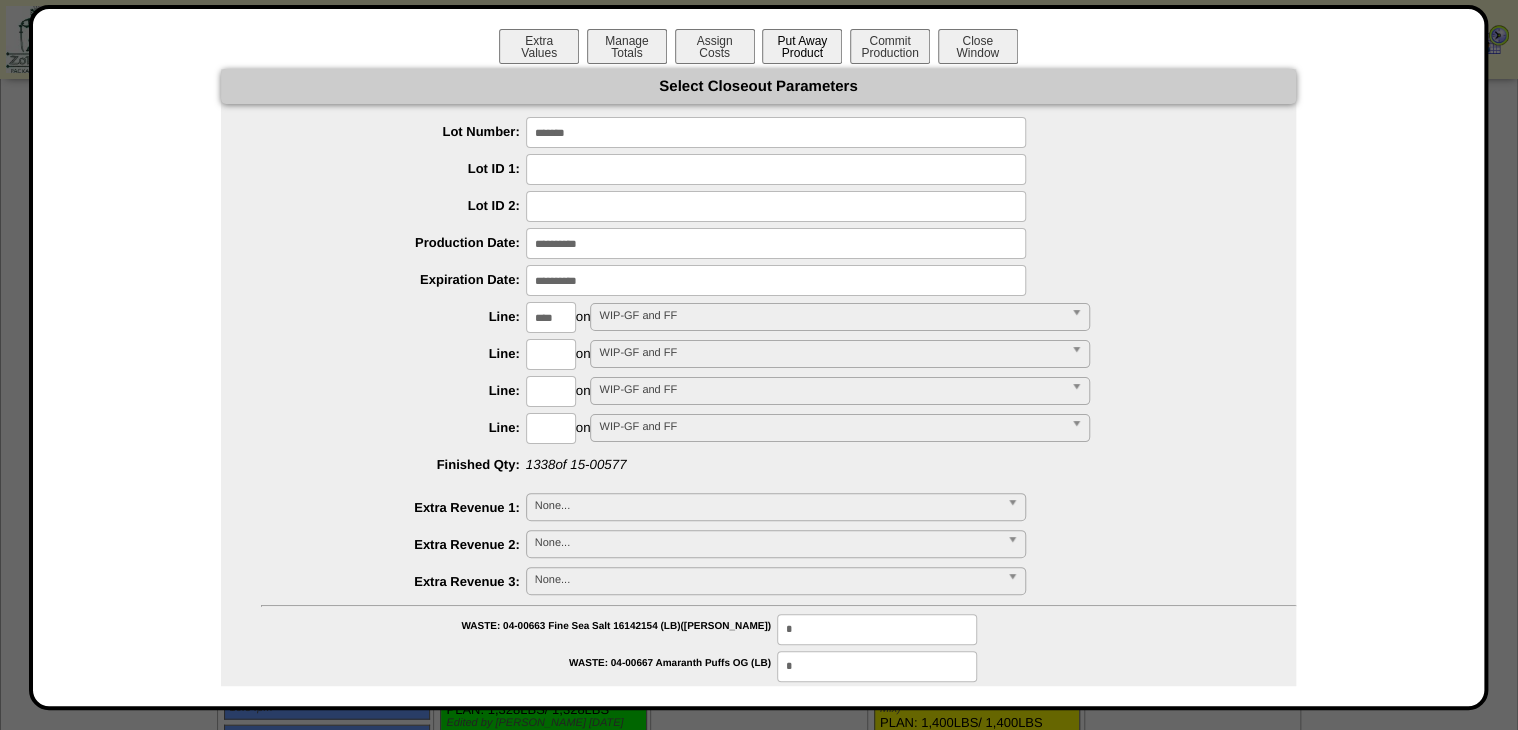 click on "Put Away Product" at bounding box center (802, 46) 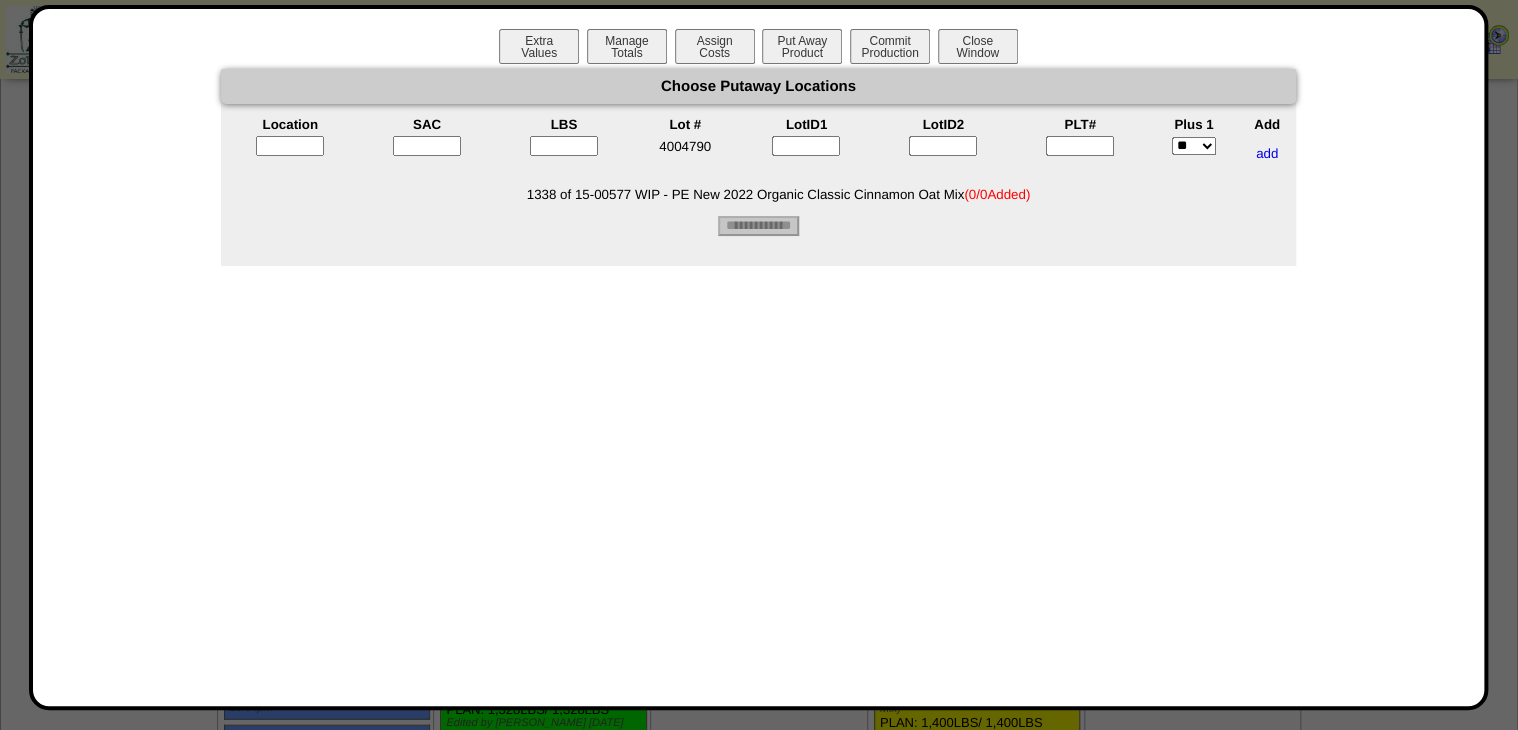 drag, startPoint x: 1093, startPoint y: 140, endPoint x: 1080, endPoint y: 144, distance: 13.601471 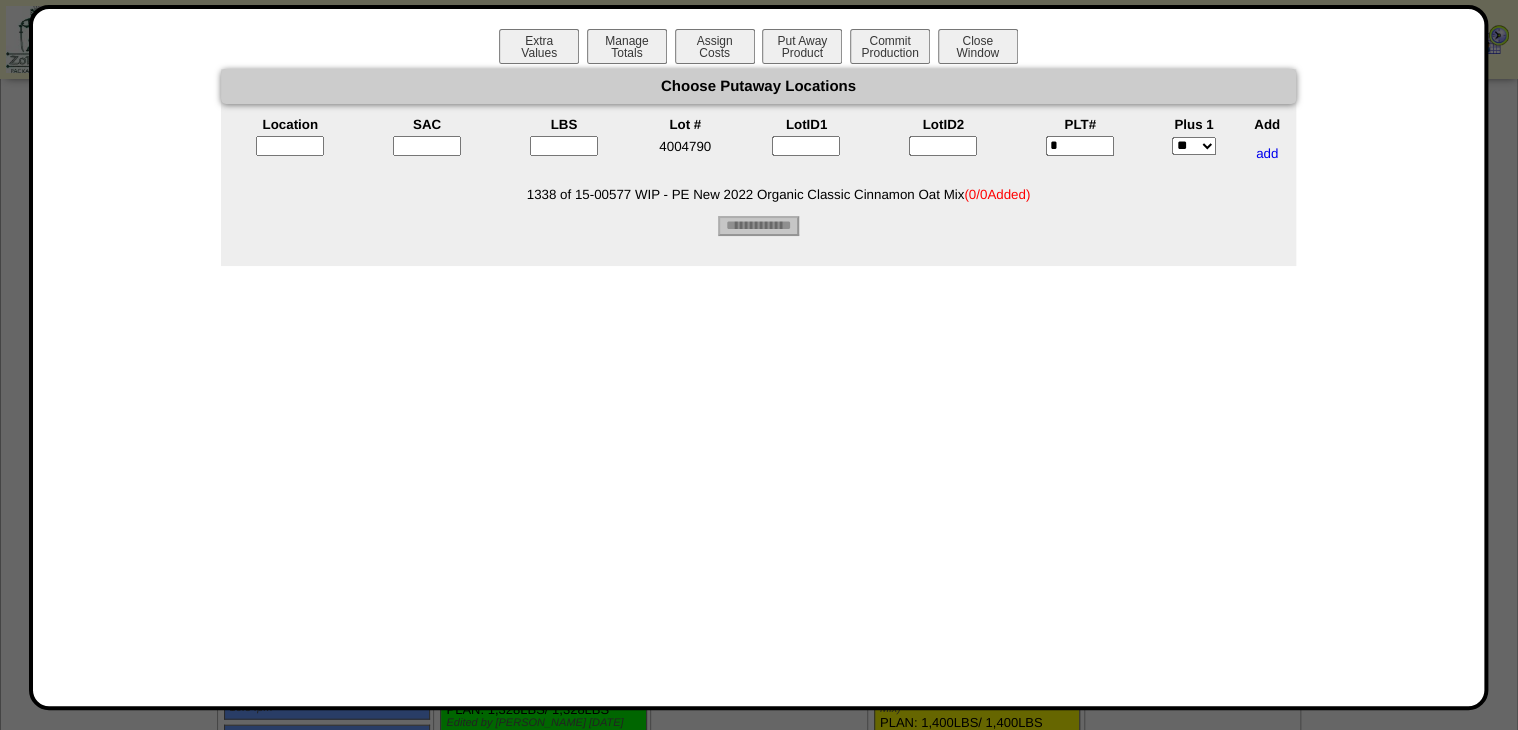 type on "*" 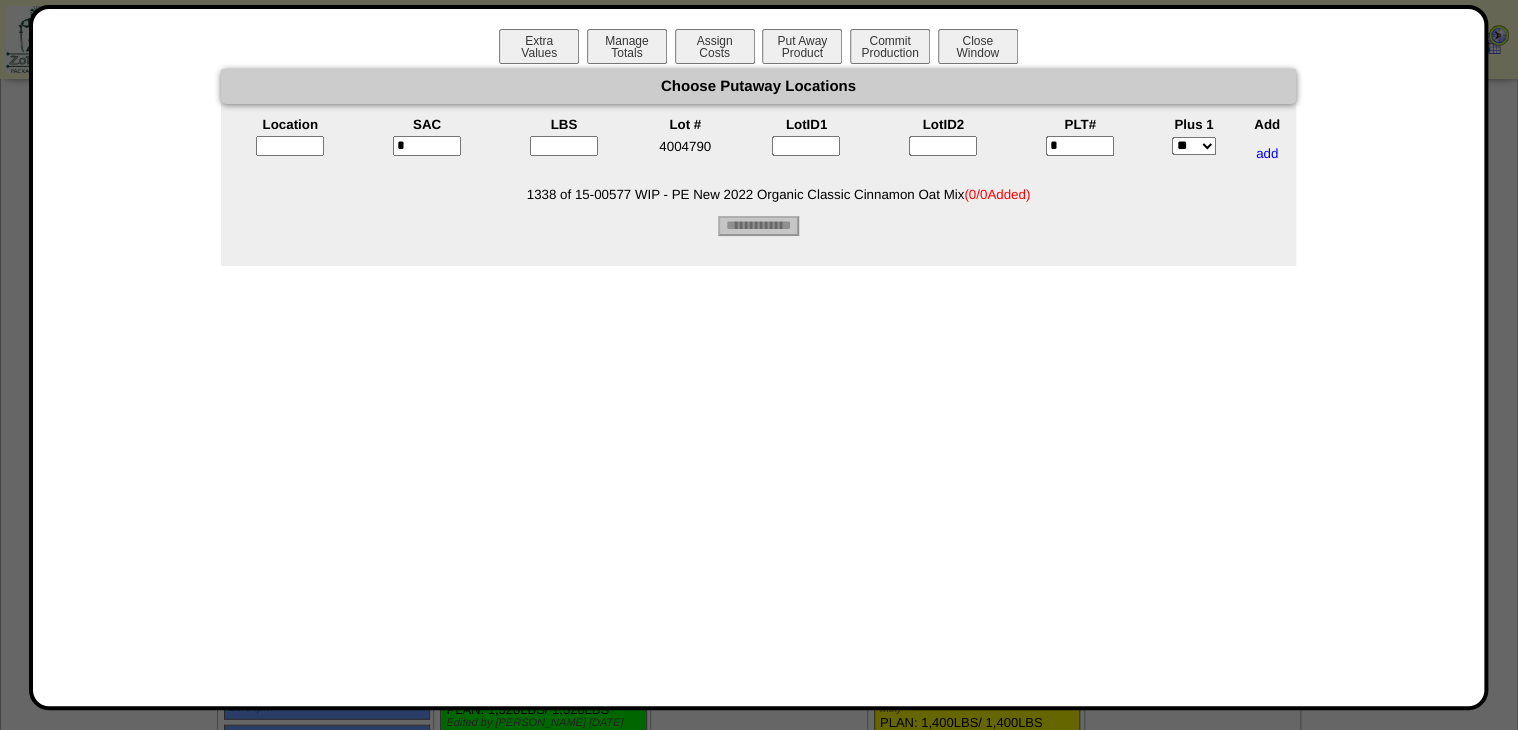 type on "*" 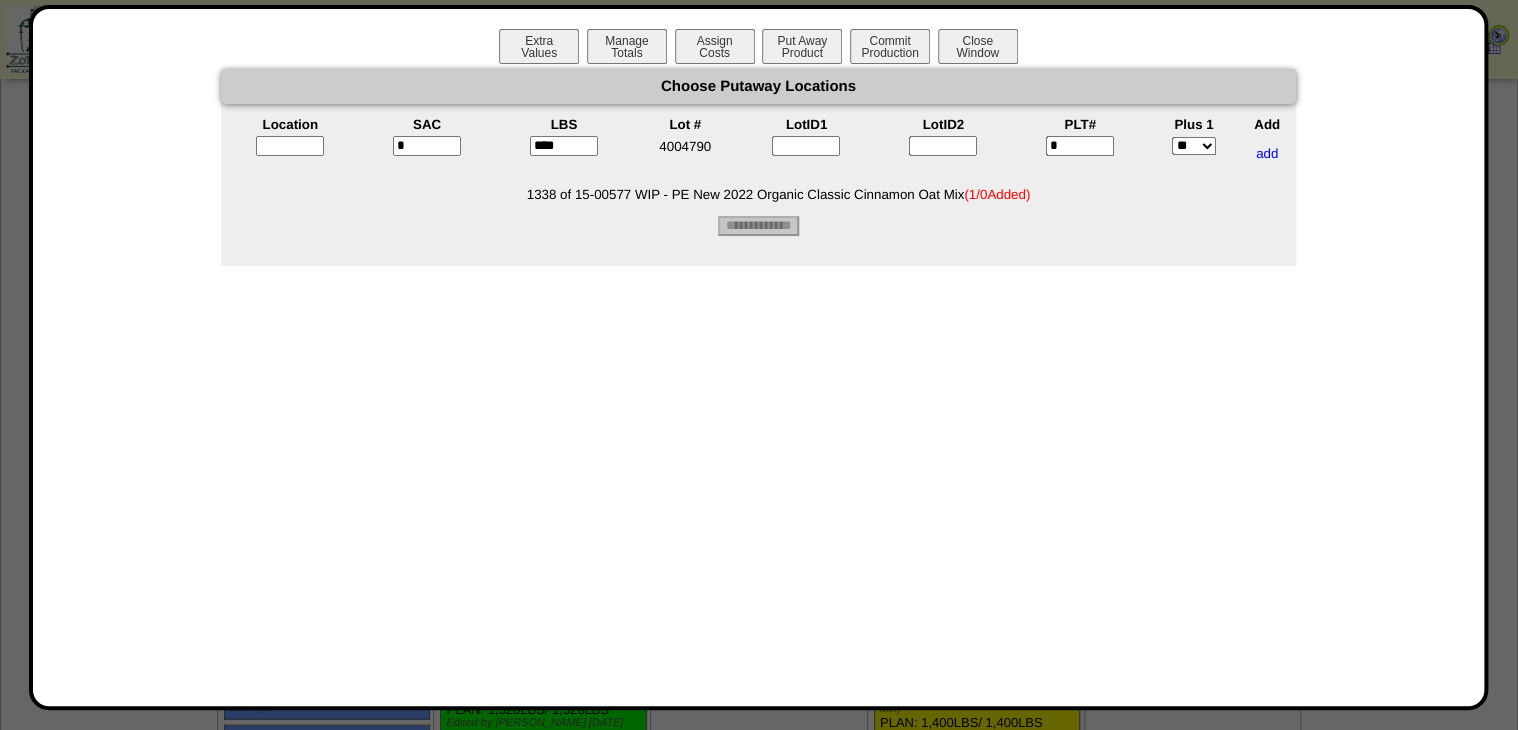 type on "****" 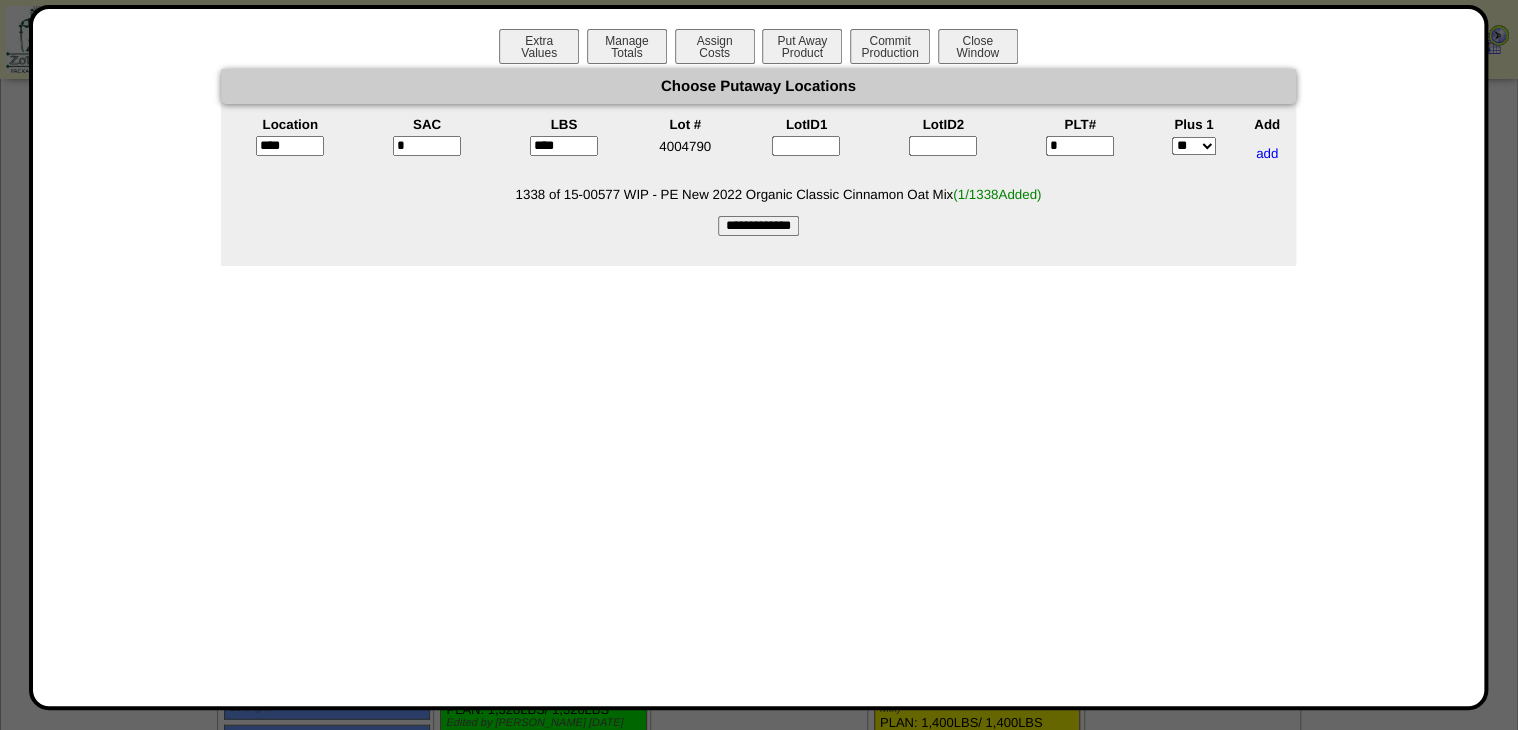 type on "*****" 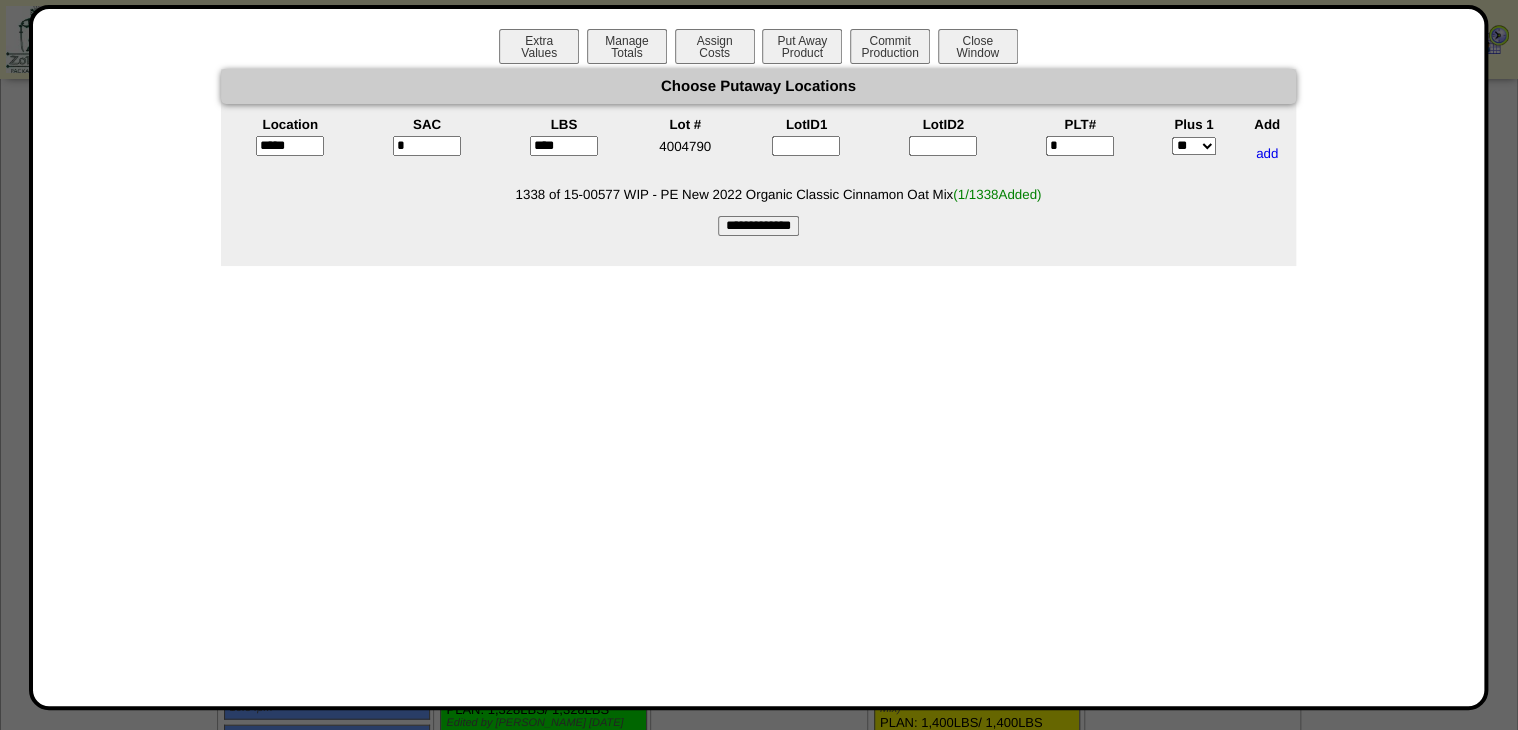 click on "**********" at bounding box center [758, 226] 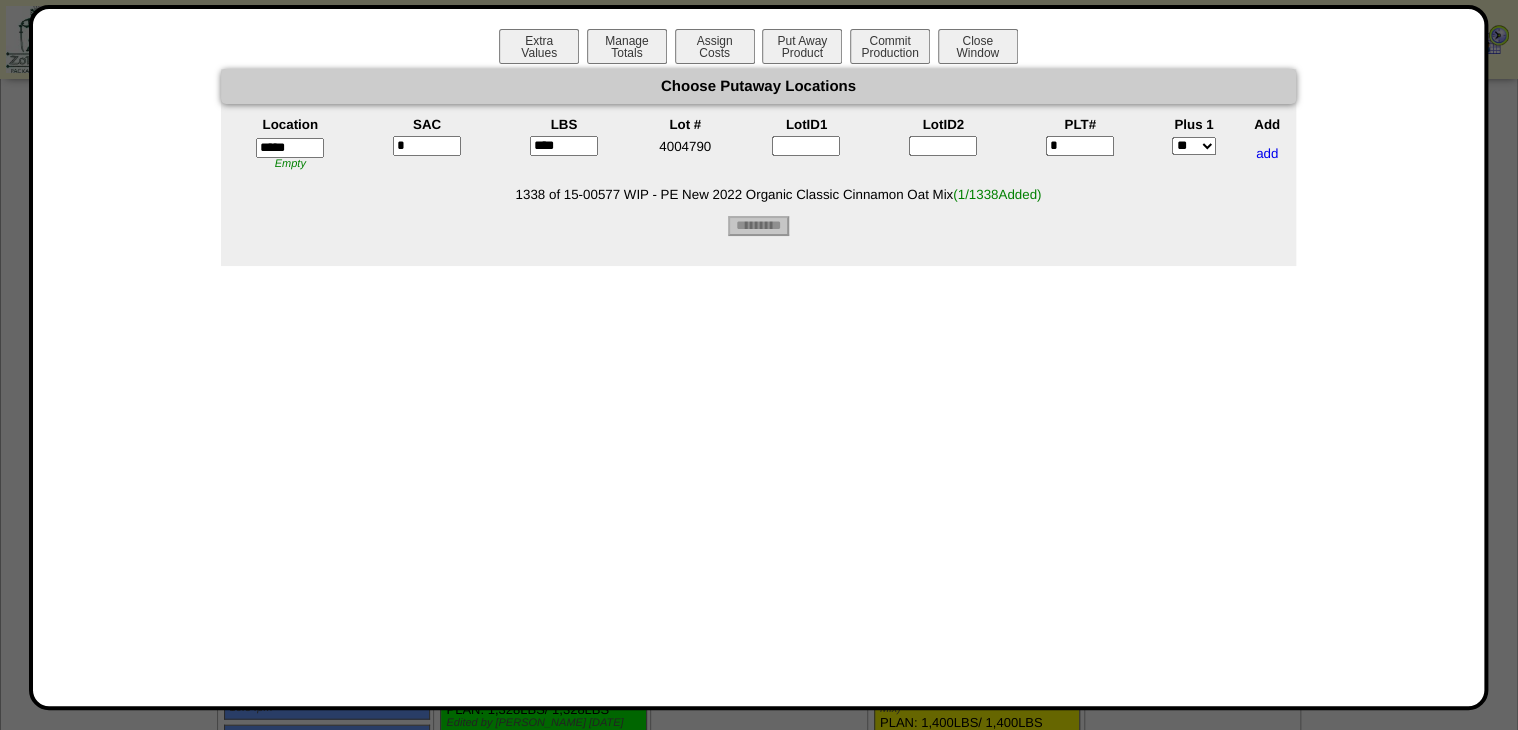type on "*********" 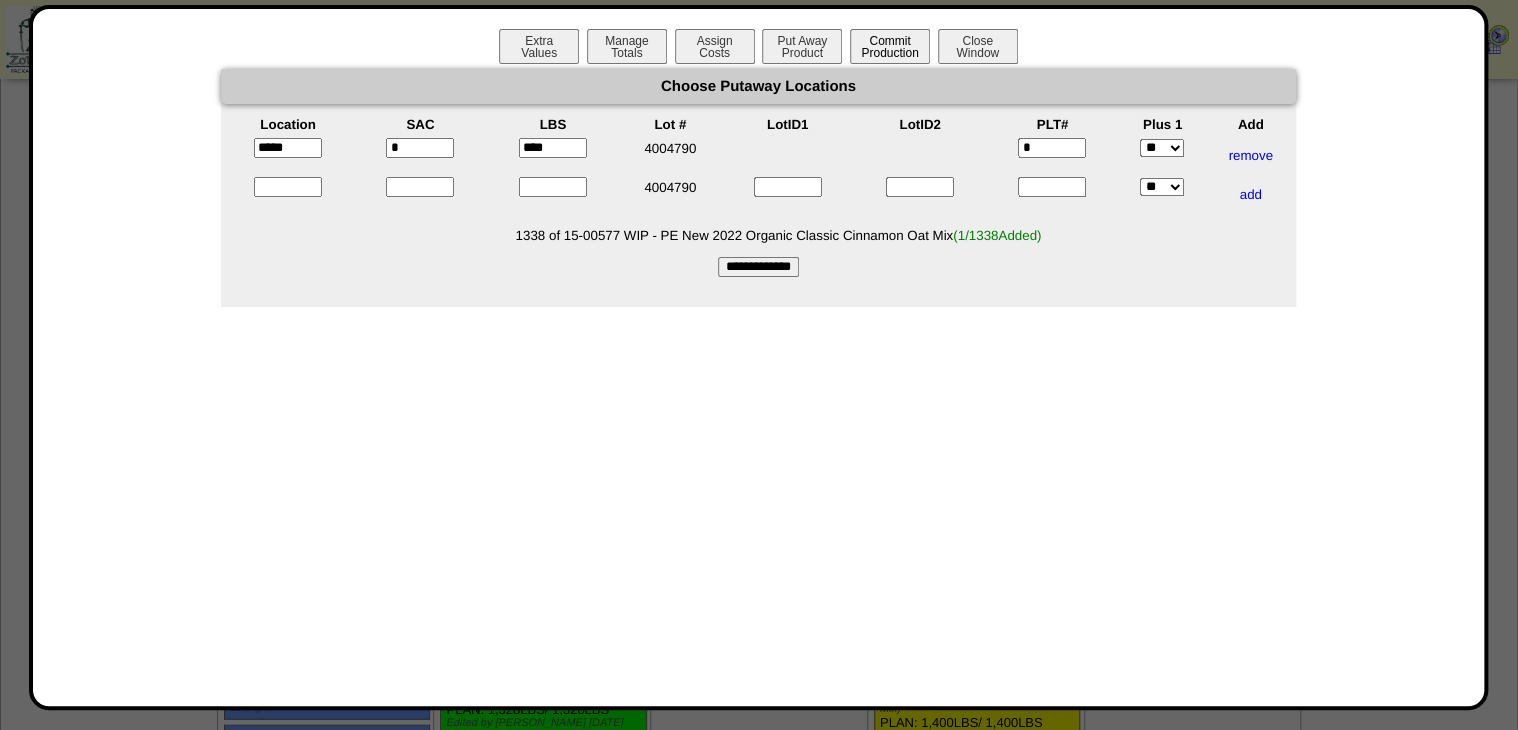 click on "Commit Production" at bounding box center [890, 46] 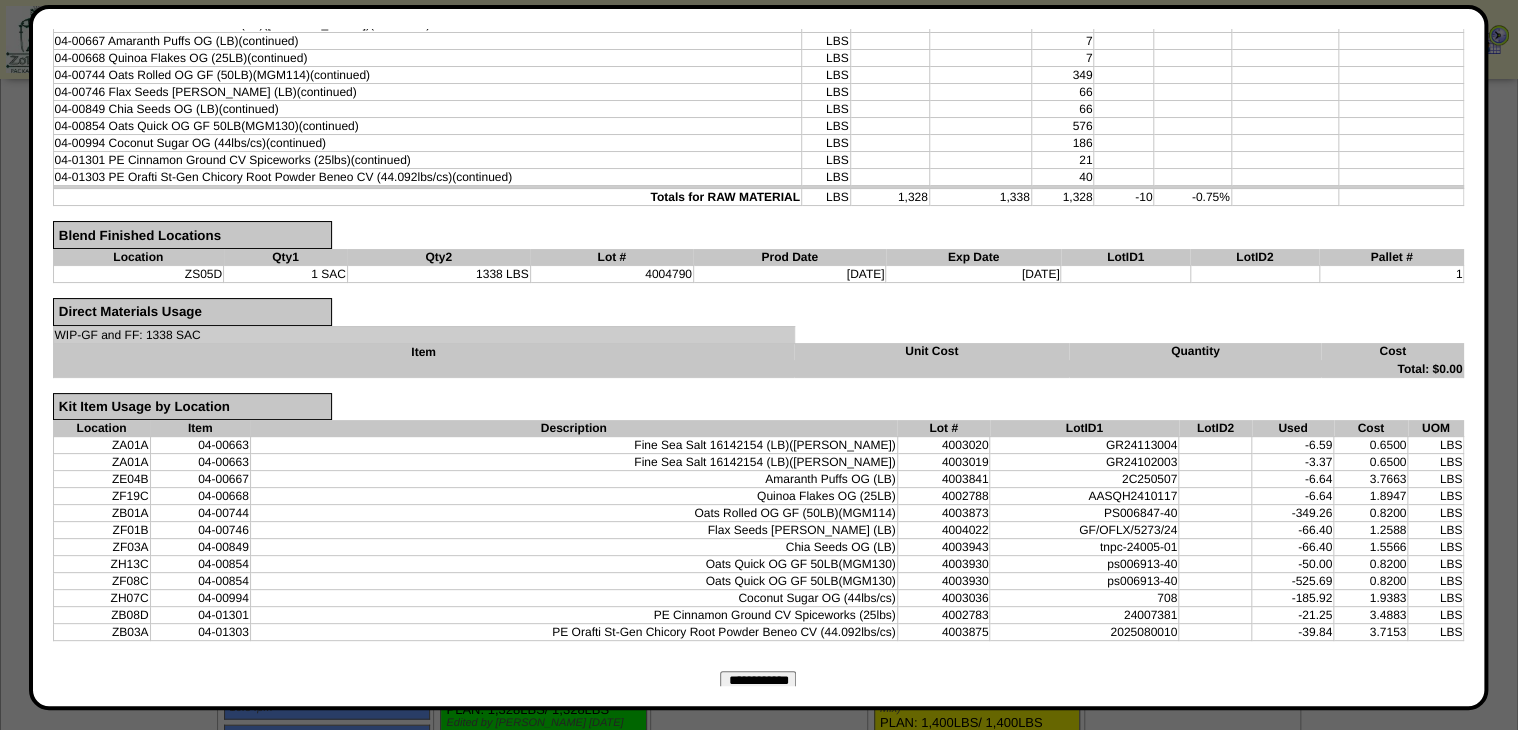 scroll, scrollTop: 461, scrollLeft: 0, axis: vertical 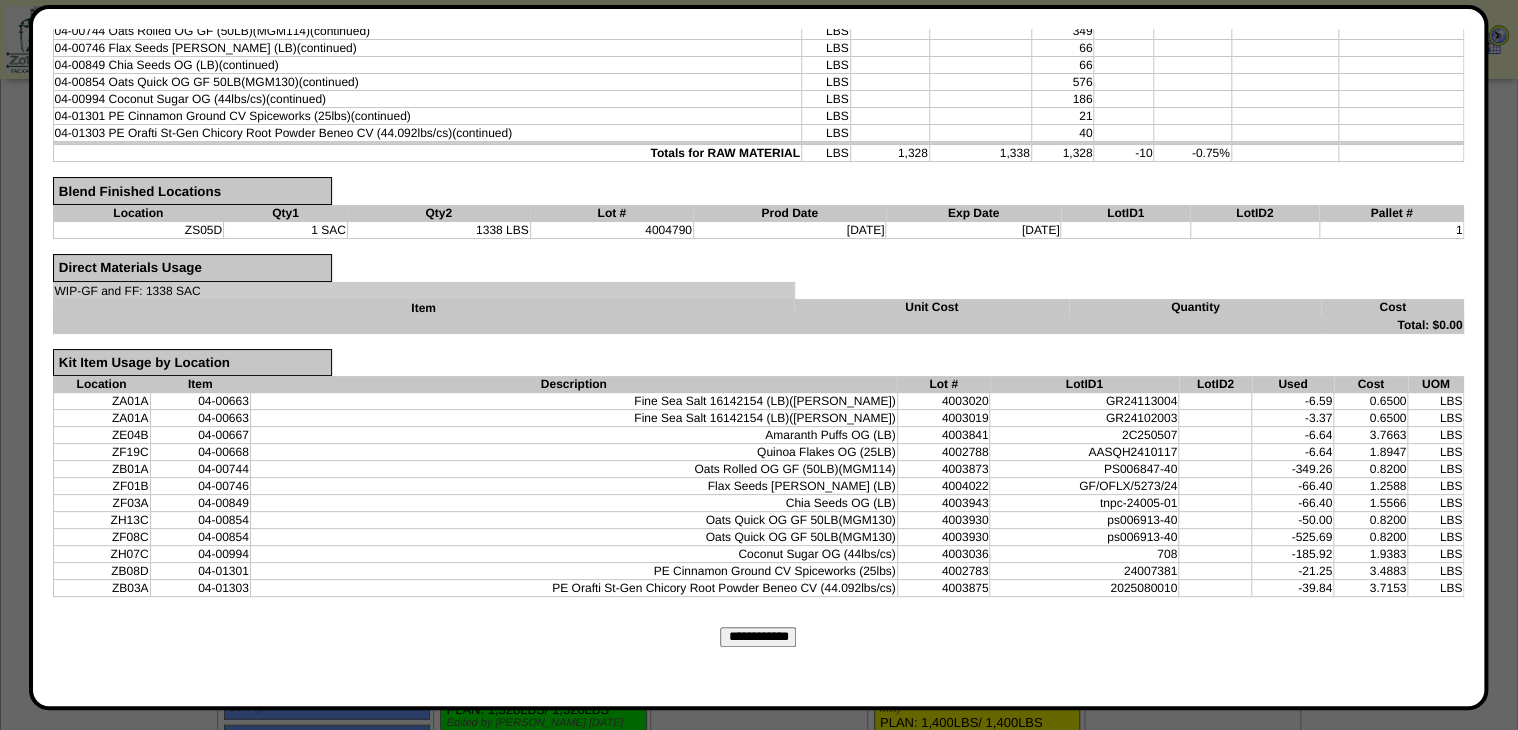 click on "**********" at bounding box center (758, 637) 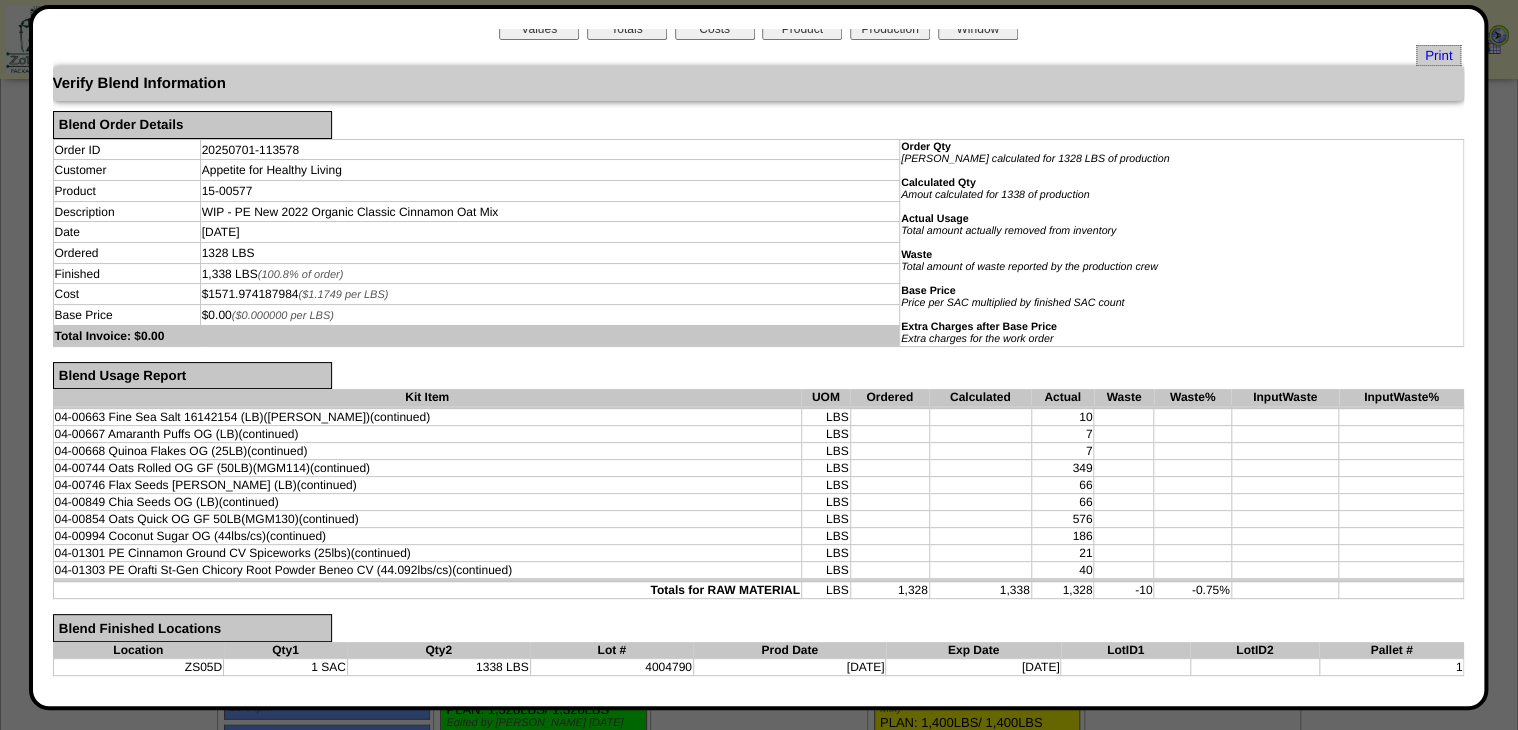 scroll, scrollTop: 0, scrollLeft: 0, axis: both 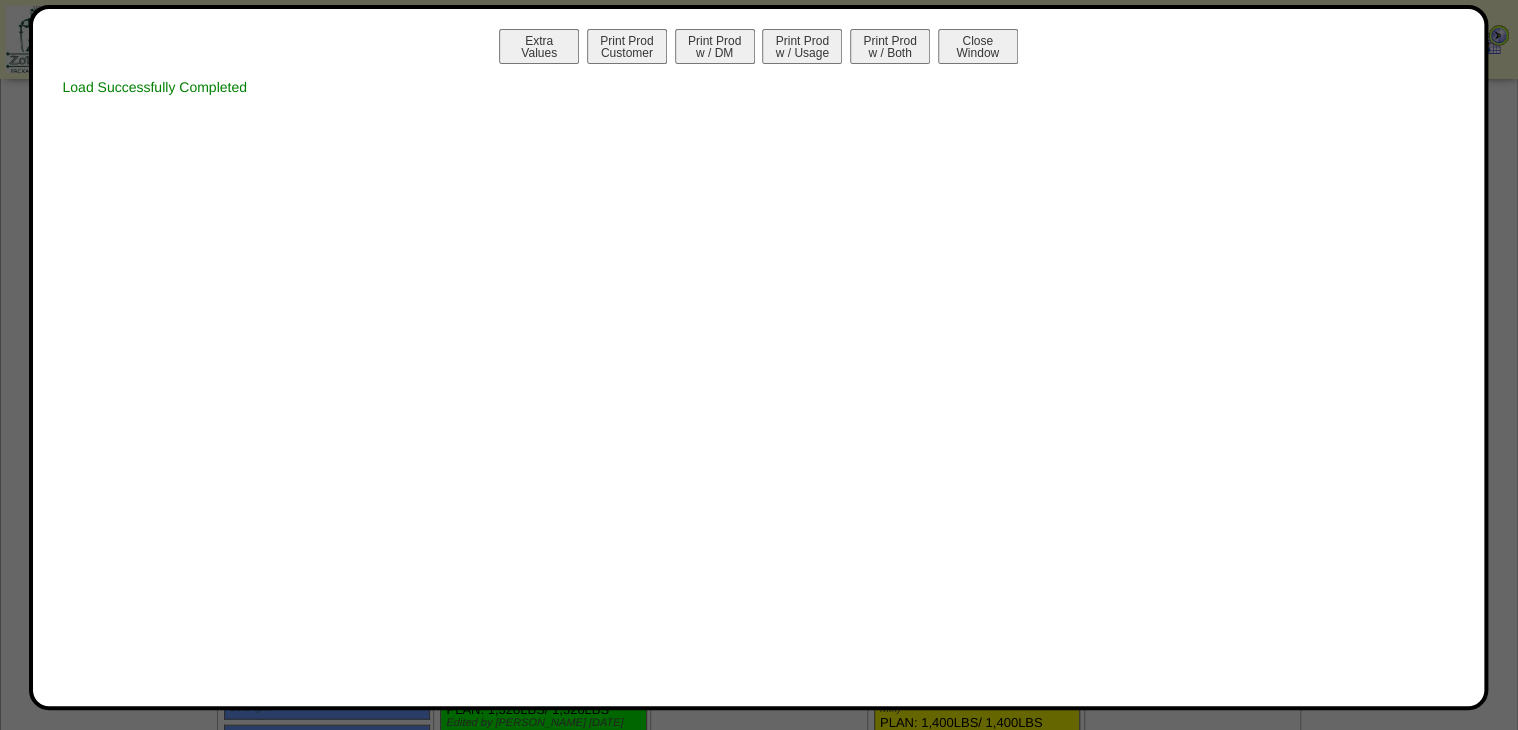 click on "Print Prod w / Both" at bounding box center (890, 46) 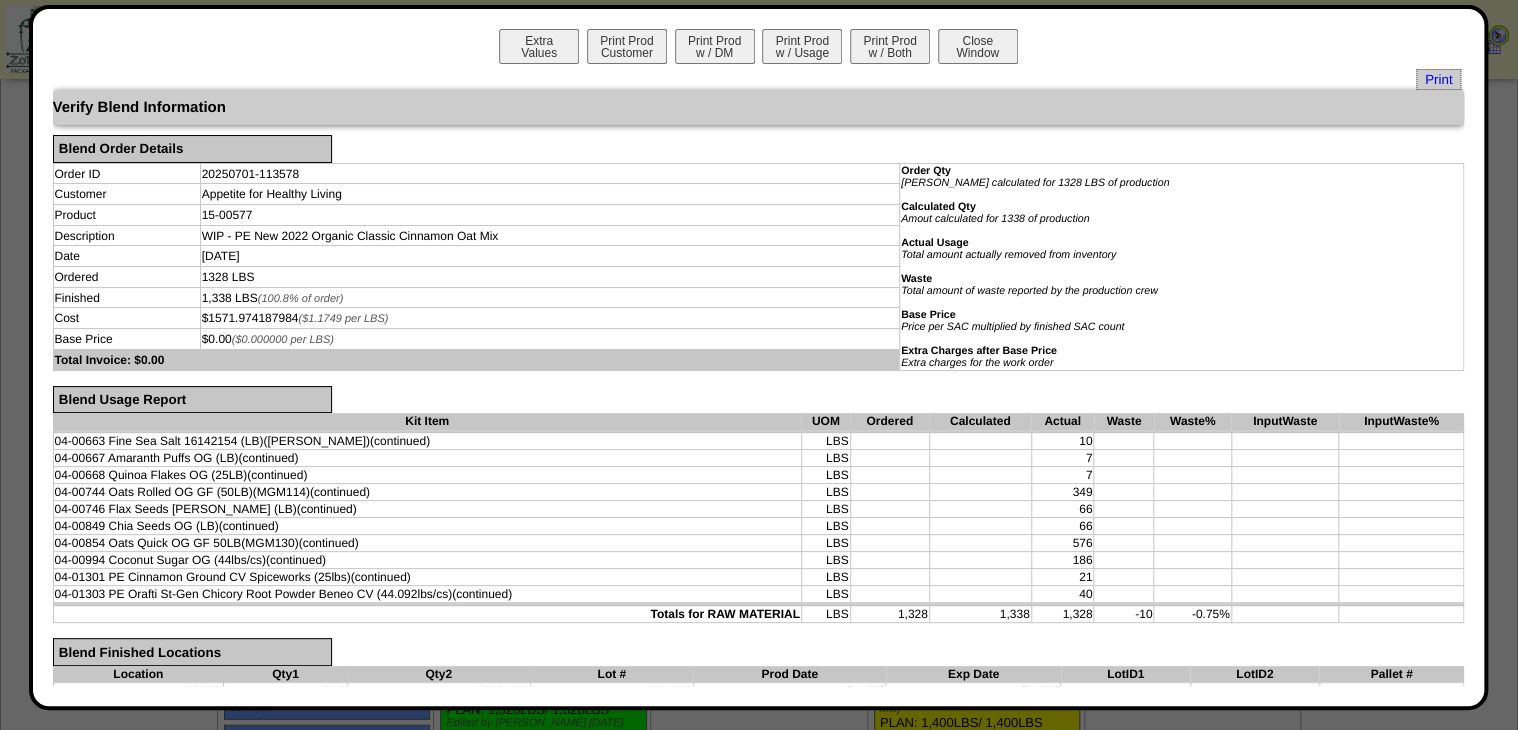 click on "Print" at bounding box center [1438, 79] 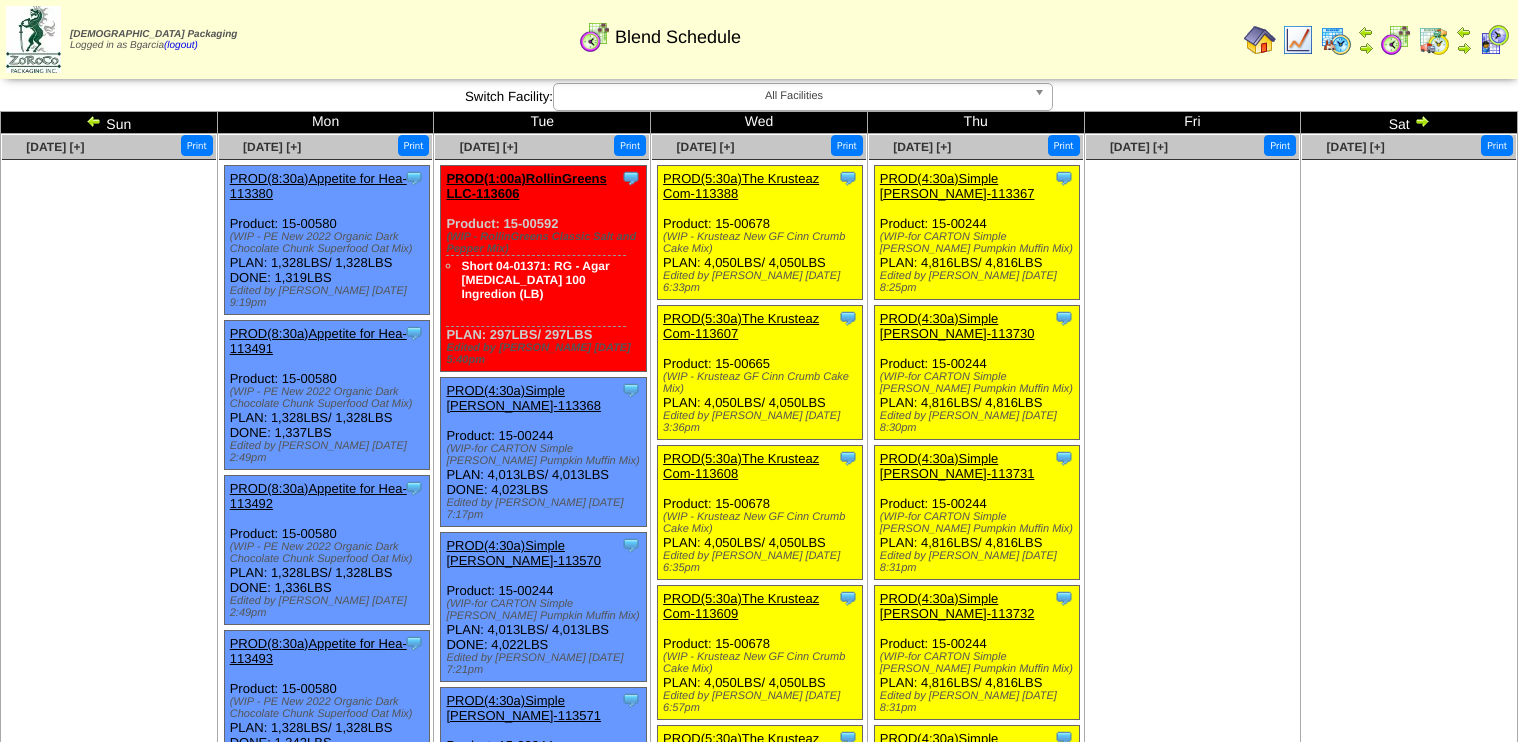 scroll, scrollTop: 0, scrollLeft: 0, axis: both 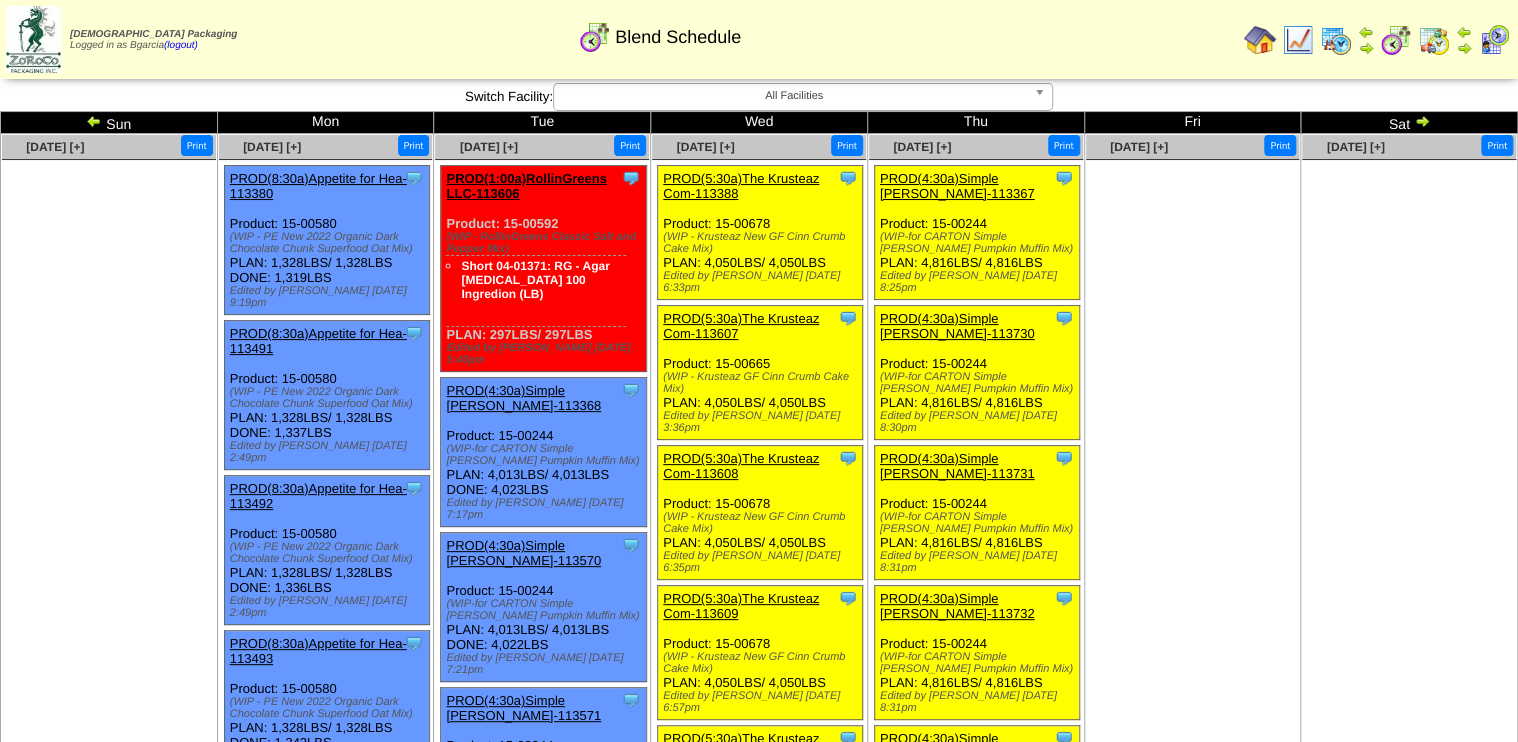 click at bounding box center (1298, 40) 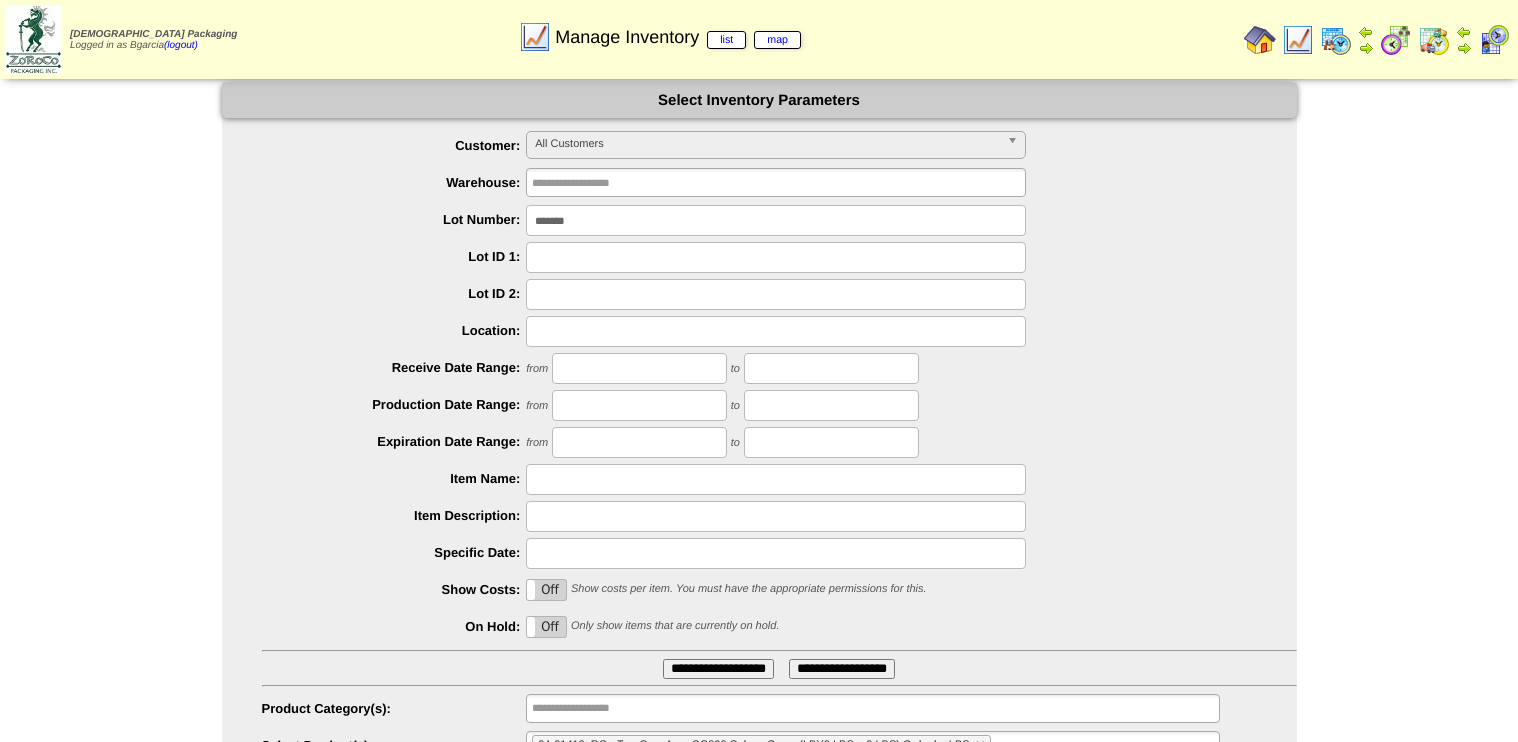 scroll, scrollTop: 0, scrollLeft: 0, axis: both 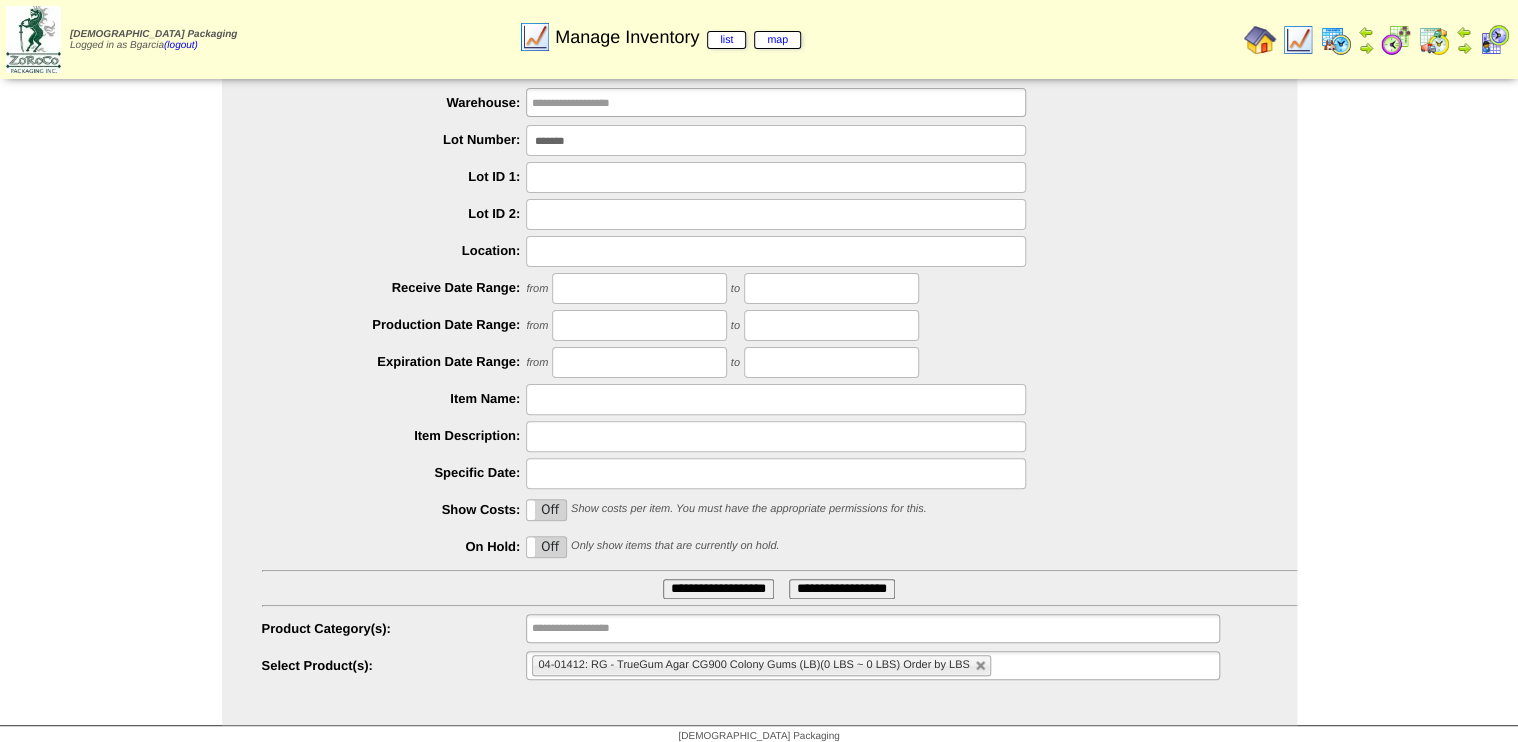 drag, startPoint x: 616, startPoint y: 212, endPoint x: 543, endPoint y: 230, distance: 75.18643 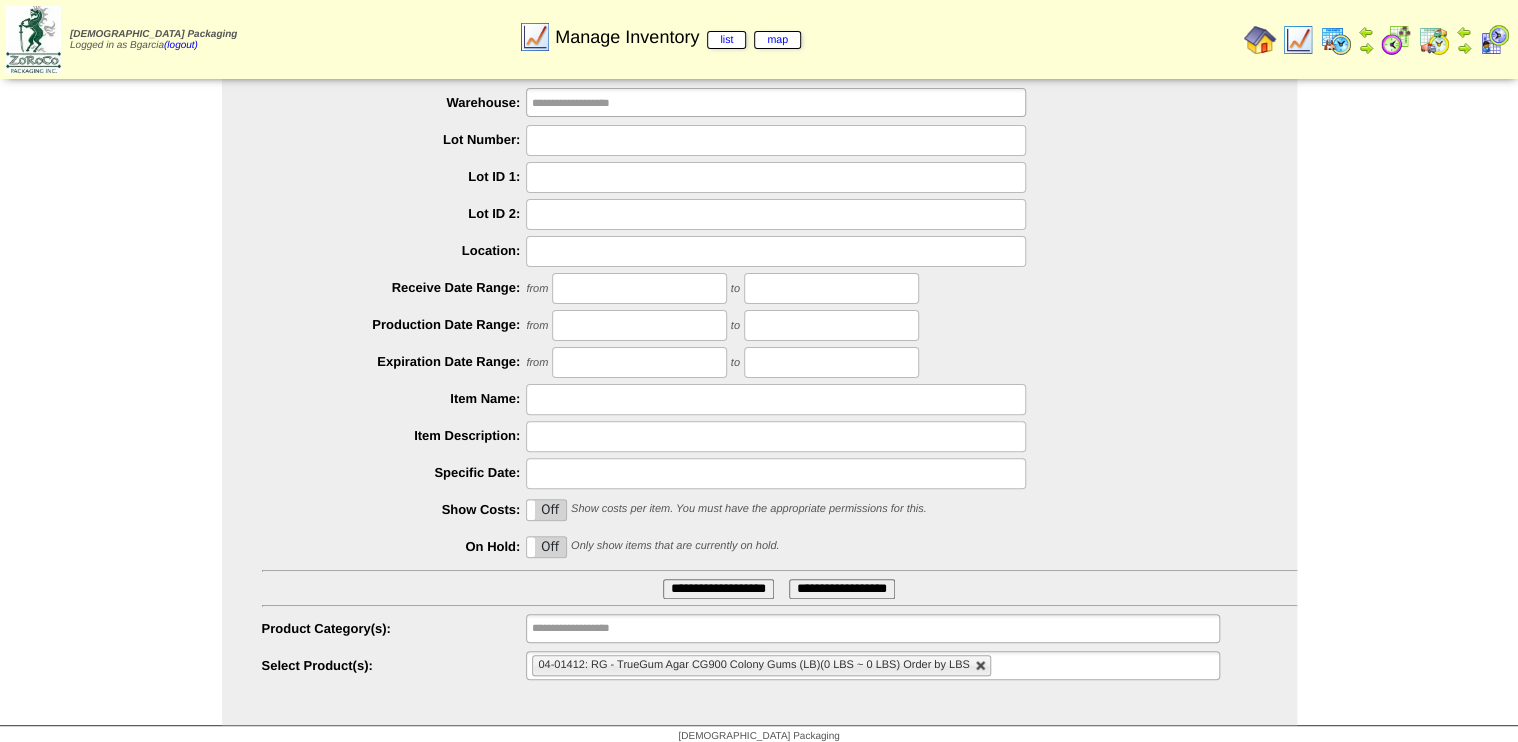 click at bounding box center (981, 666) 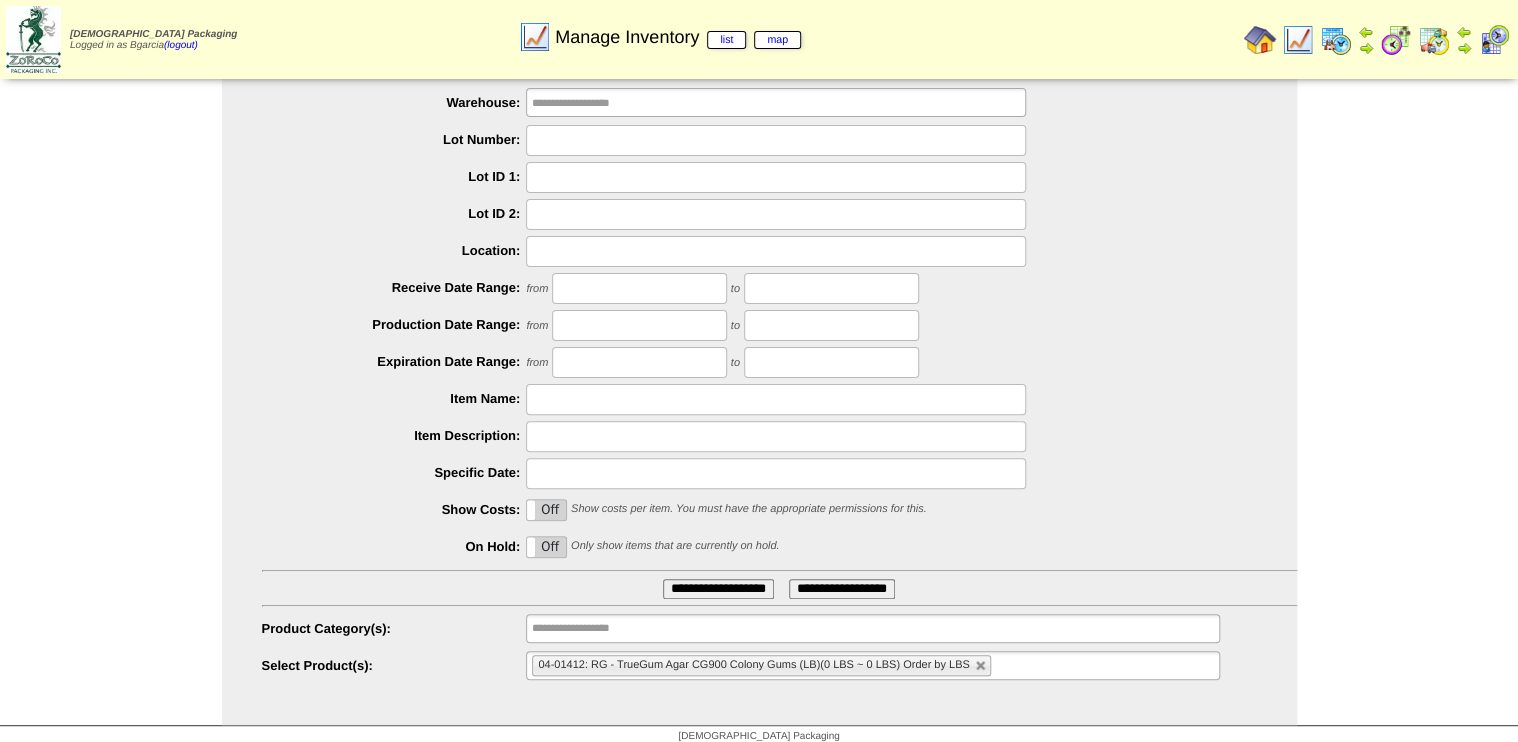 type on "**********" 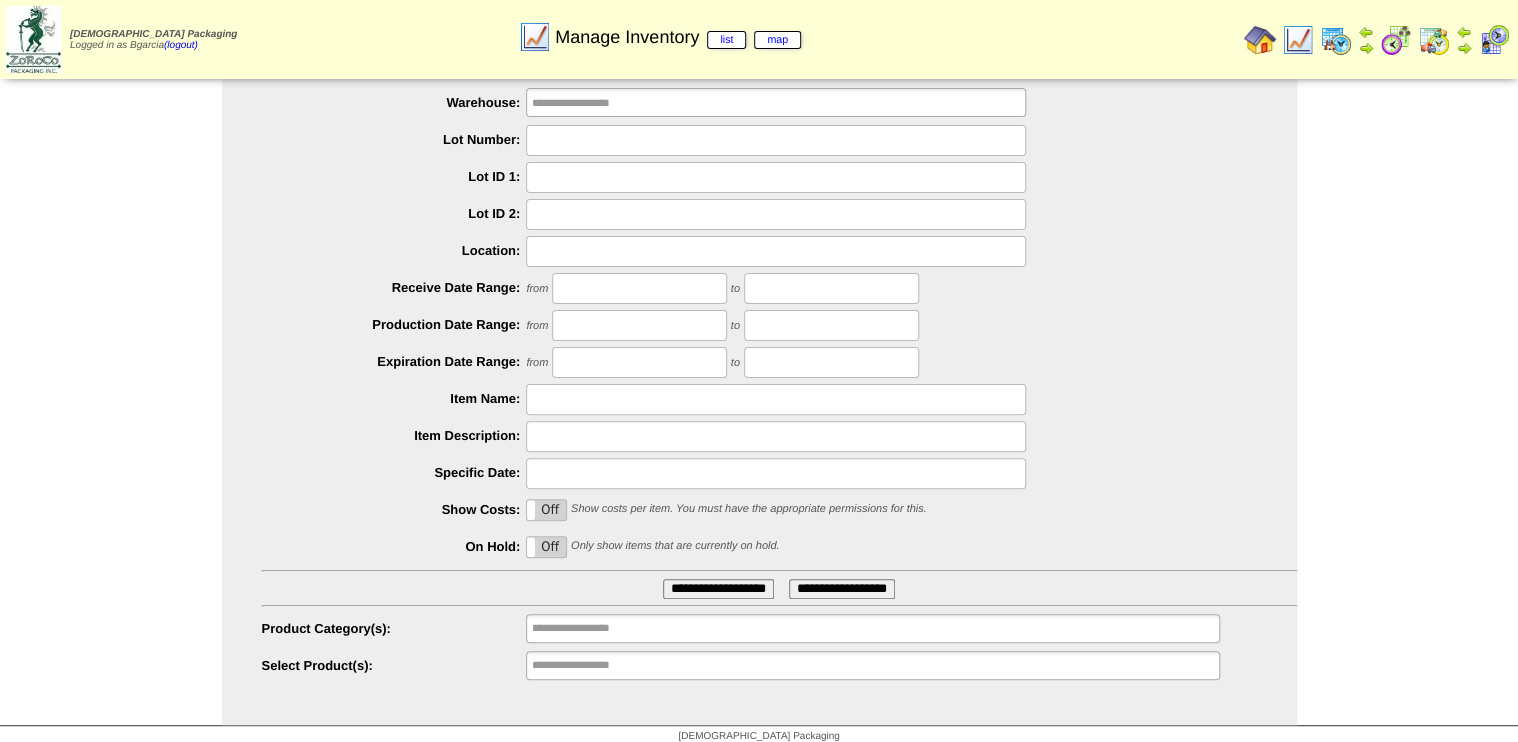 type 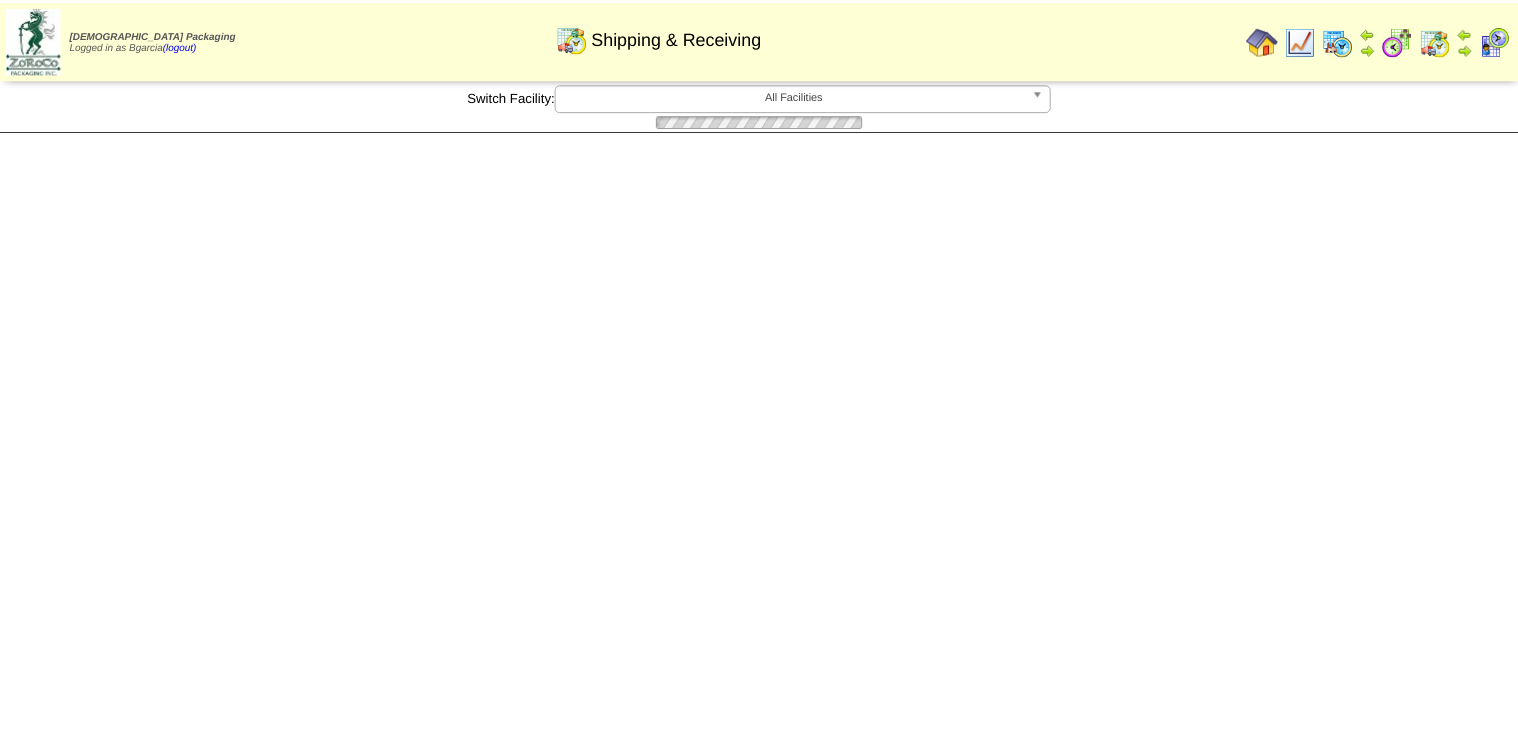 scroll, scrollTop: 0, scrollLeft: 0, axis: both 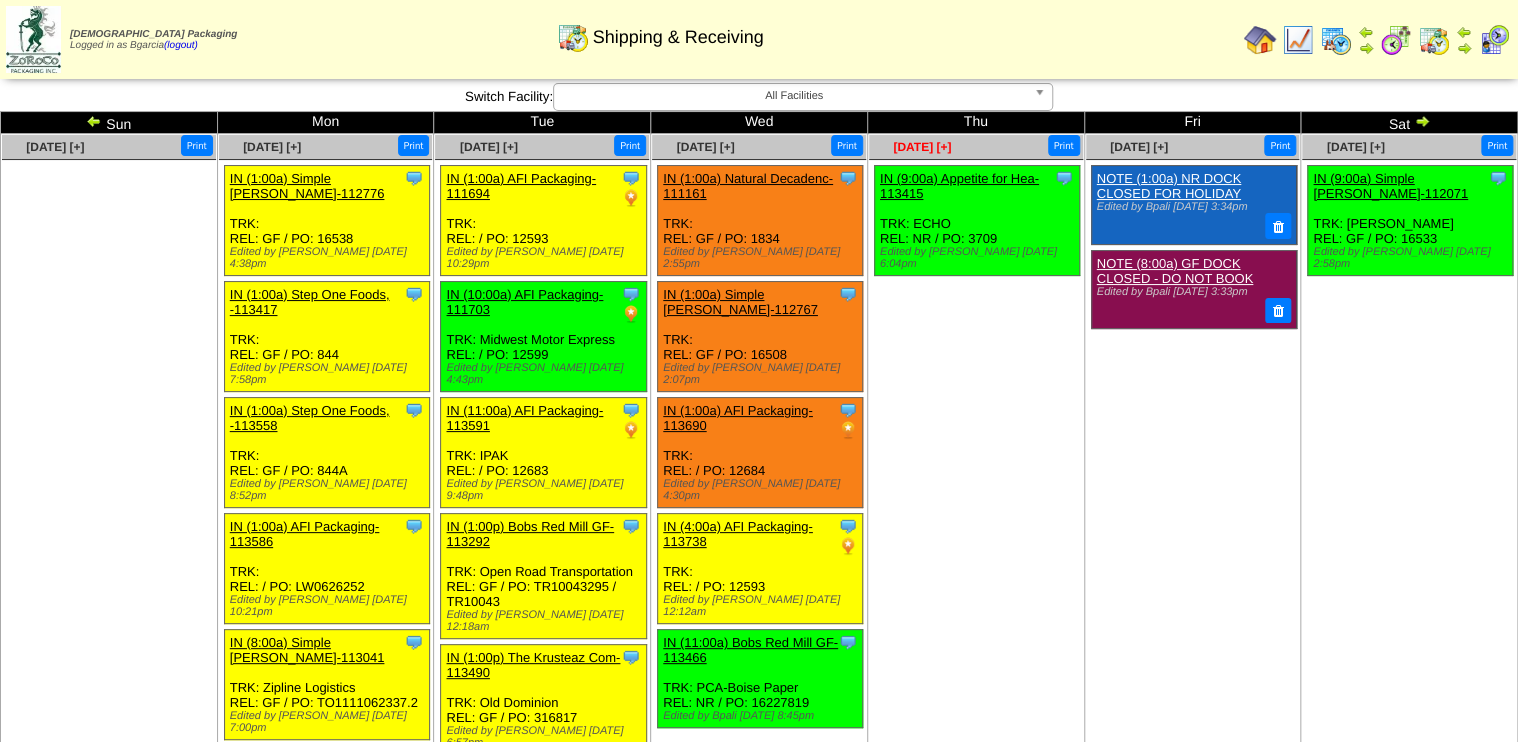 click on "[DATE]                        [+]" at bounding box center (922, 147) 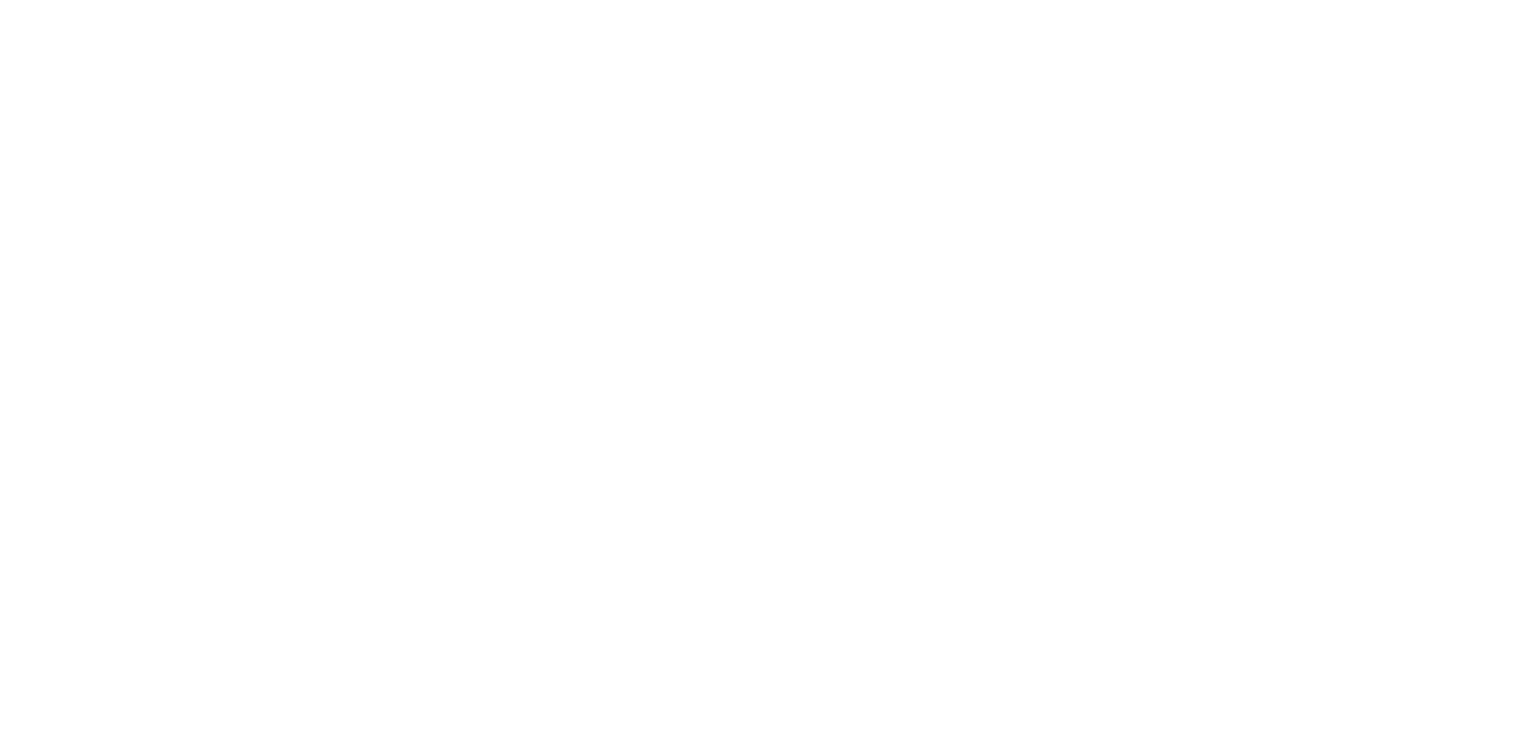 scroll, scrollTop: 0, scrollLeft: 0, axis: both 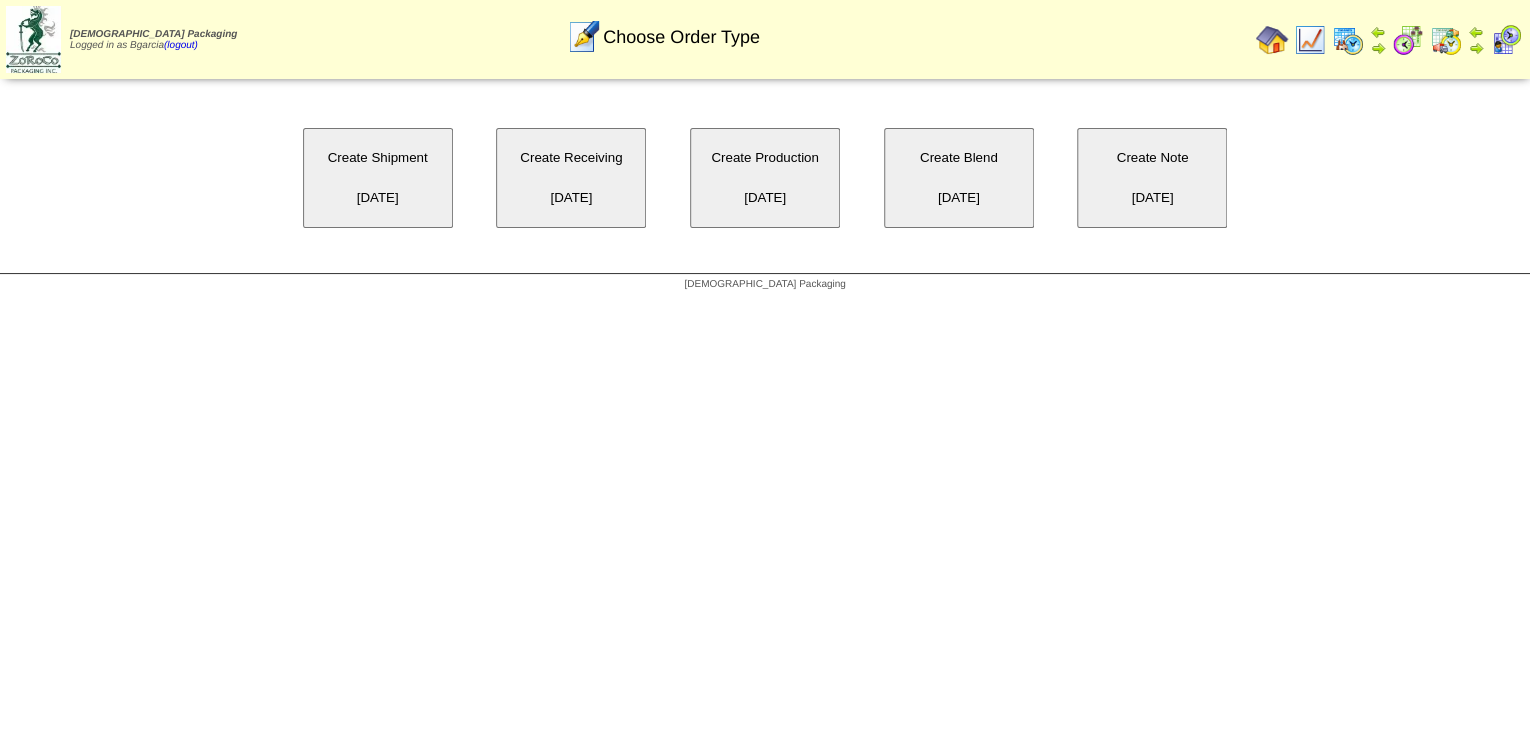 click on "Create Shipment
[DATE]" at bounding box center (378, 178) 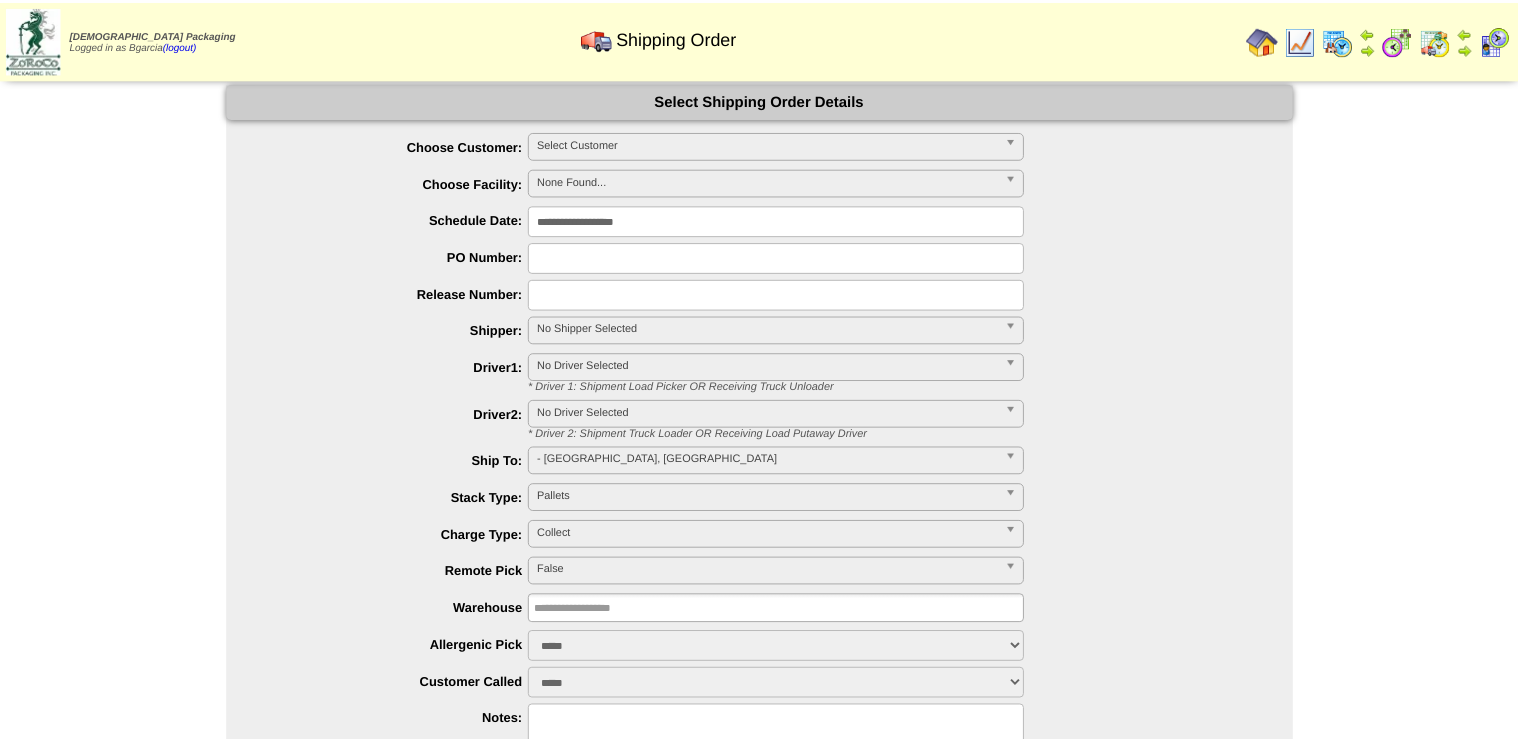 scroll, scrollTop: 0, scrollLeft: 0, axis: both 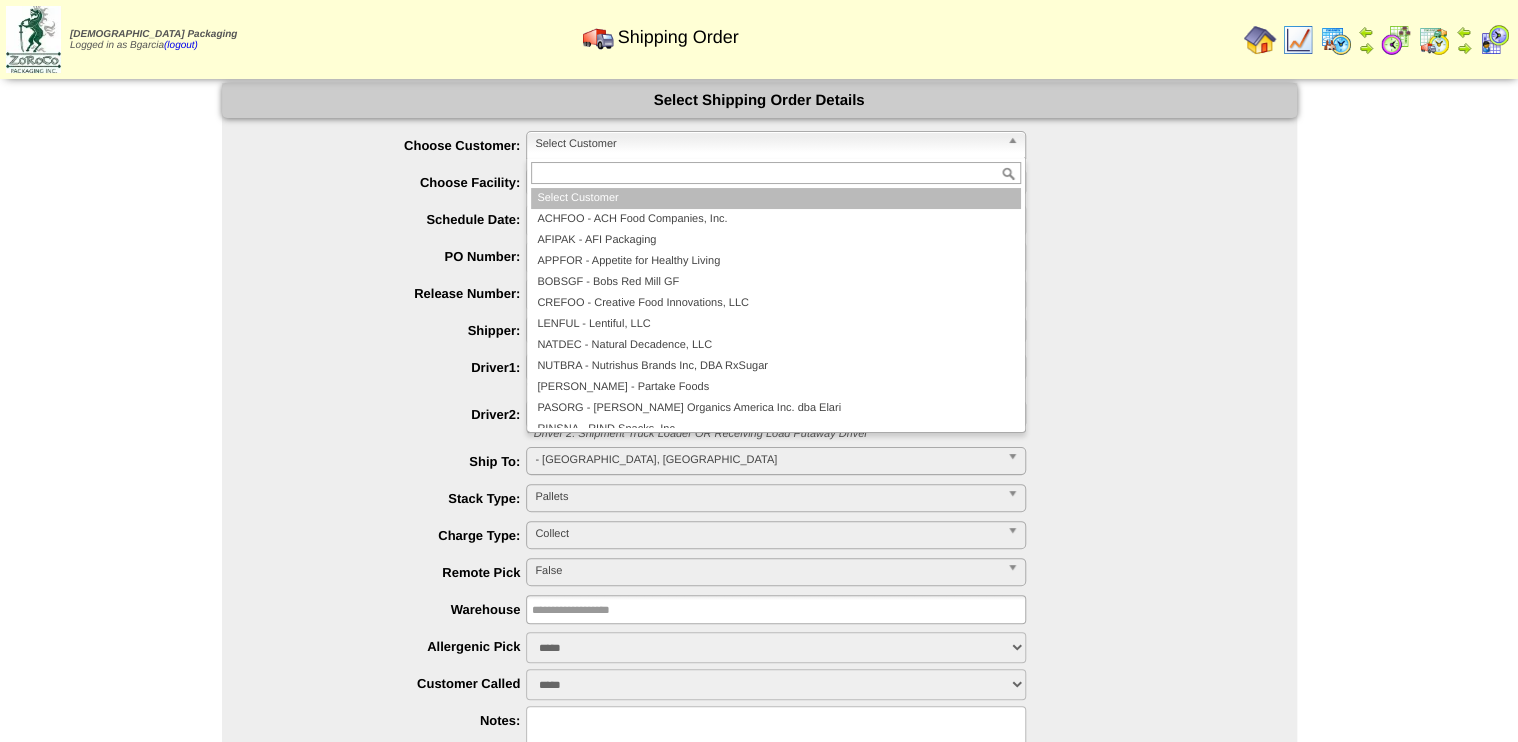 click on "Select Customer" at bounding box center (767, 144) 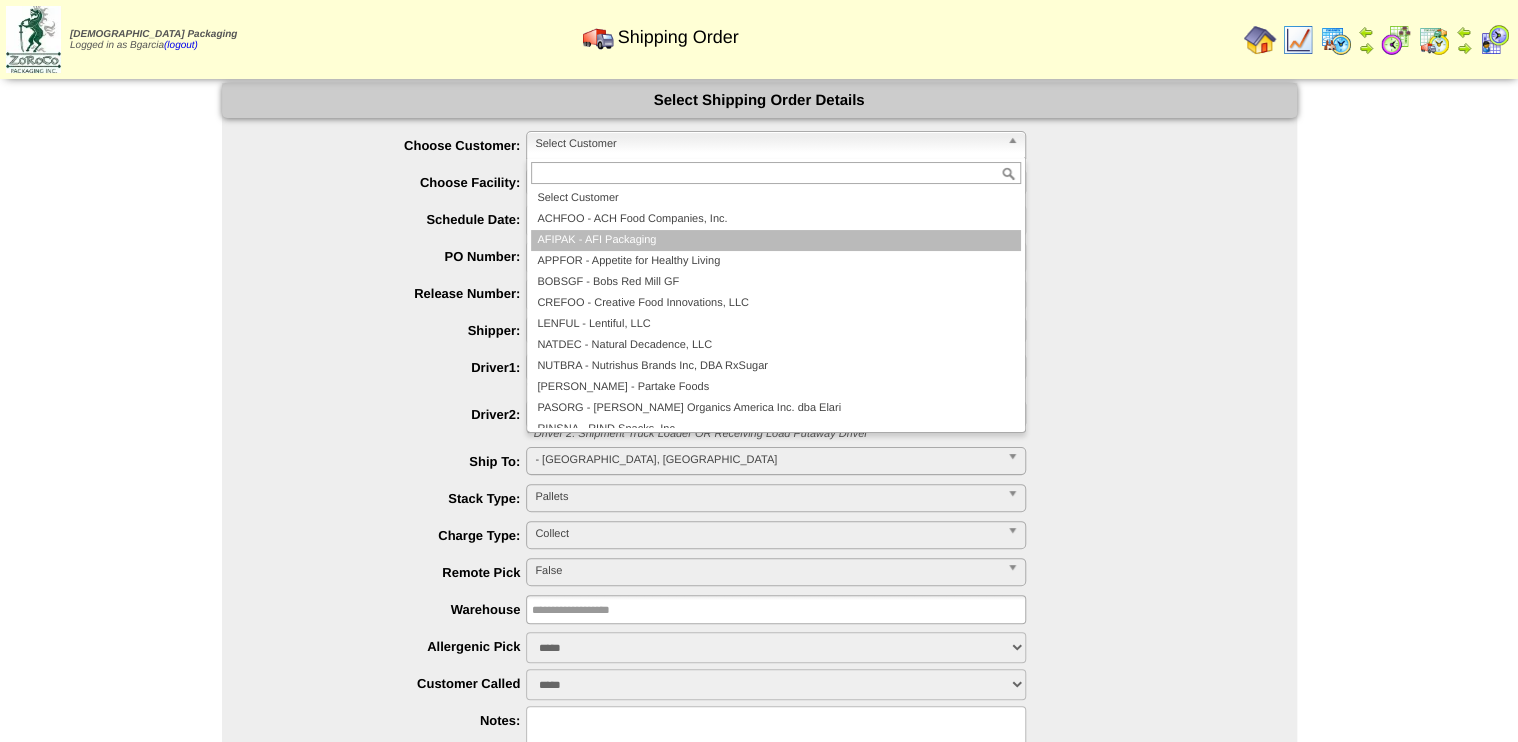 click on "AFIPAK - AFI Packaging" at bounding box center [776, 240] 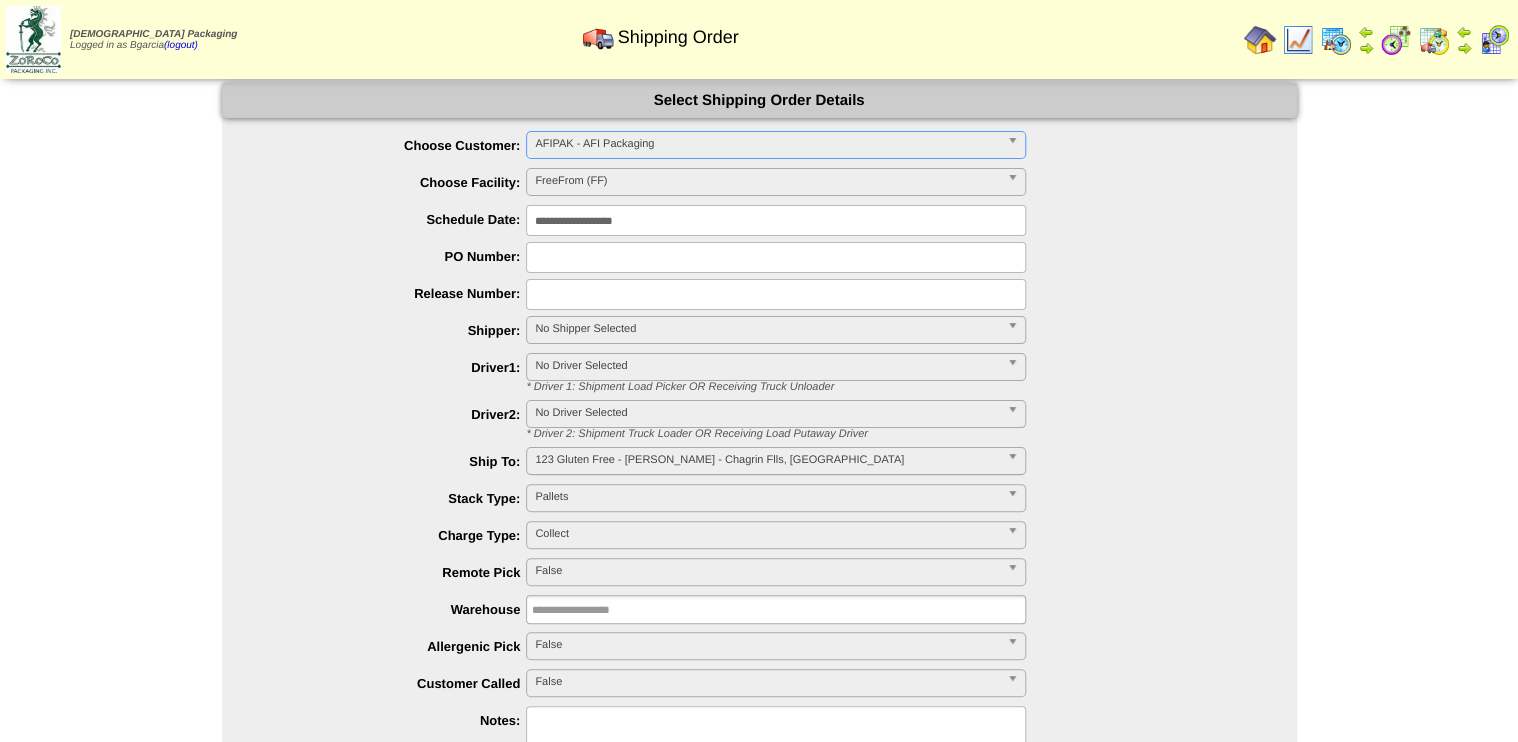 type 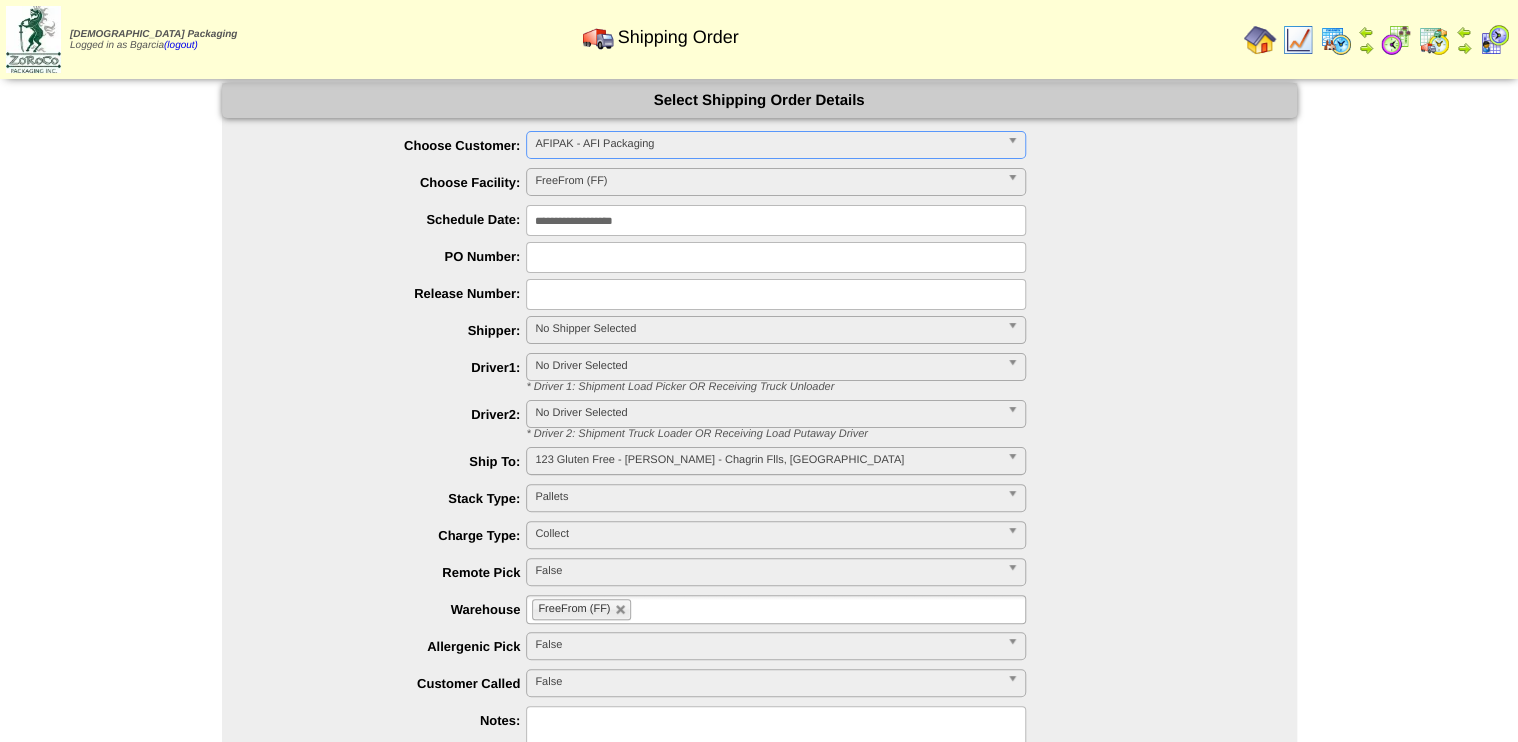 click on "**********" at bounding box center [776, 220] 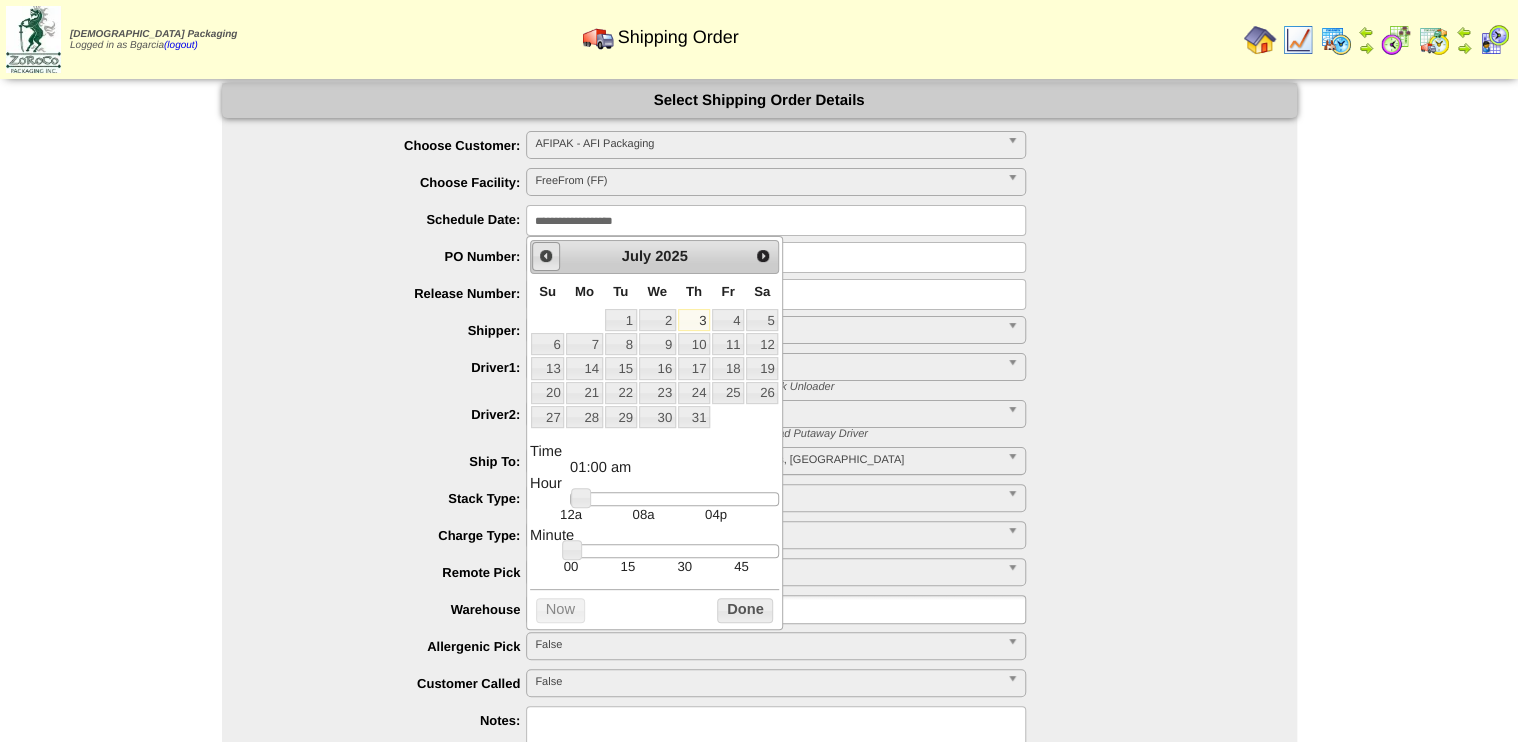click on "Prev" at bounding box center [546, 256] 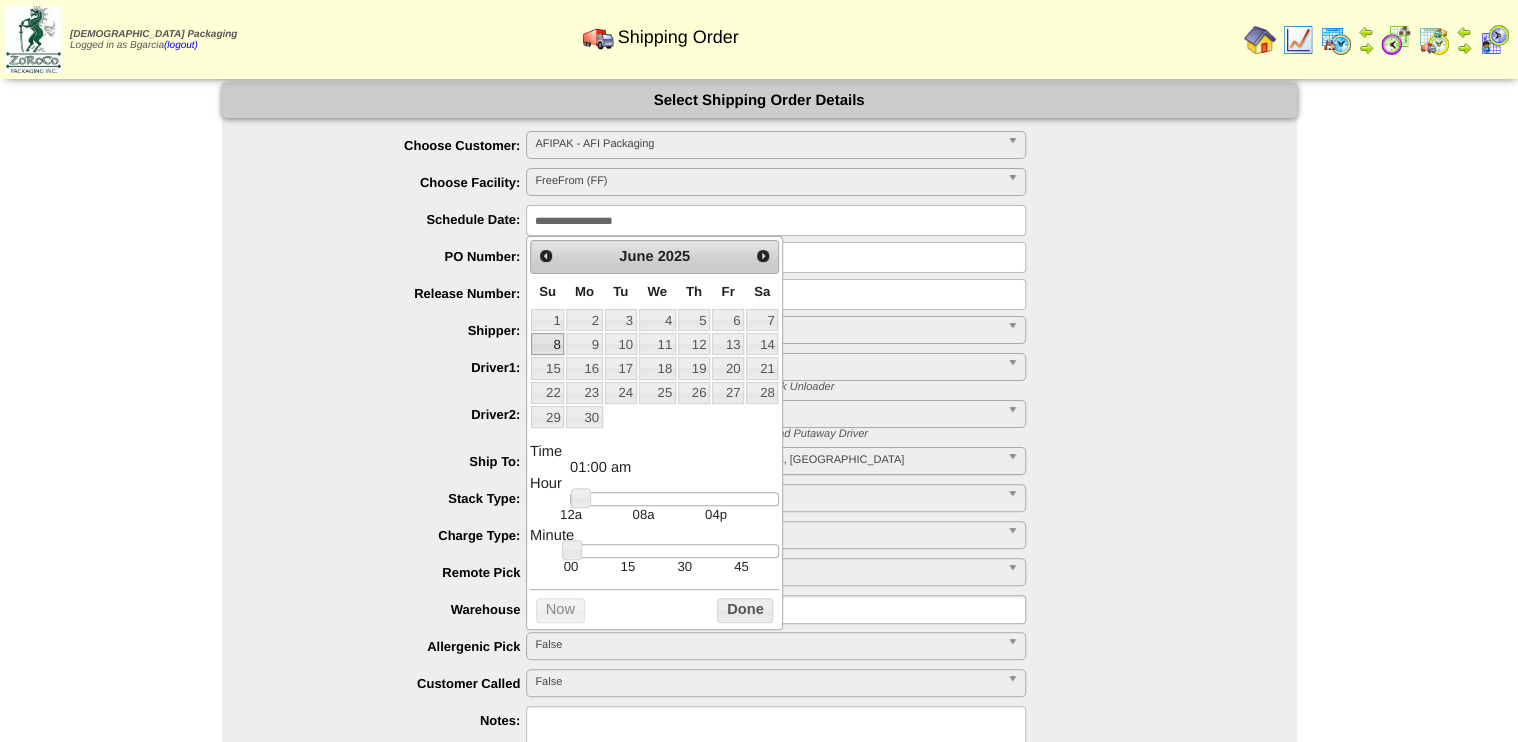 click on "8" at bounding box center (547, 344) 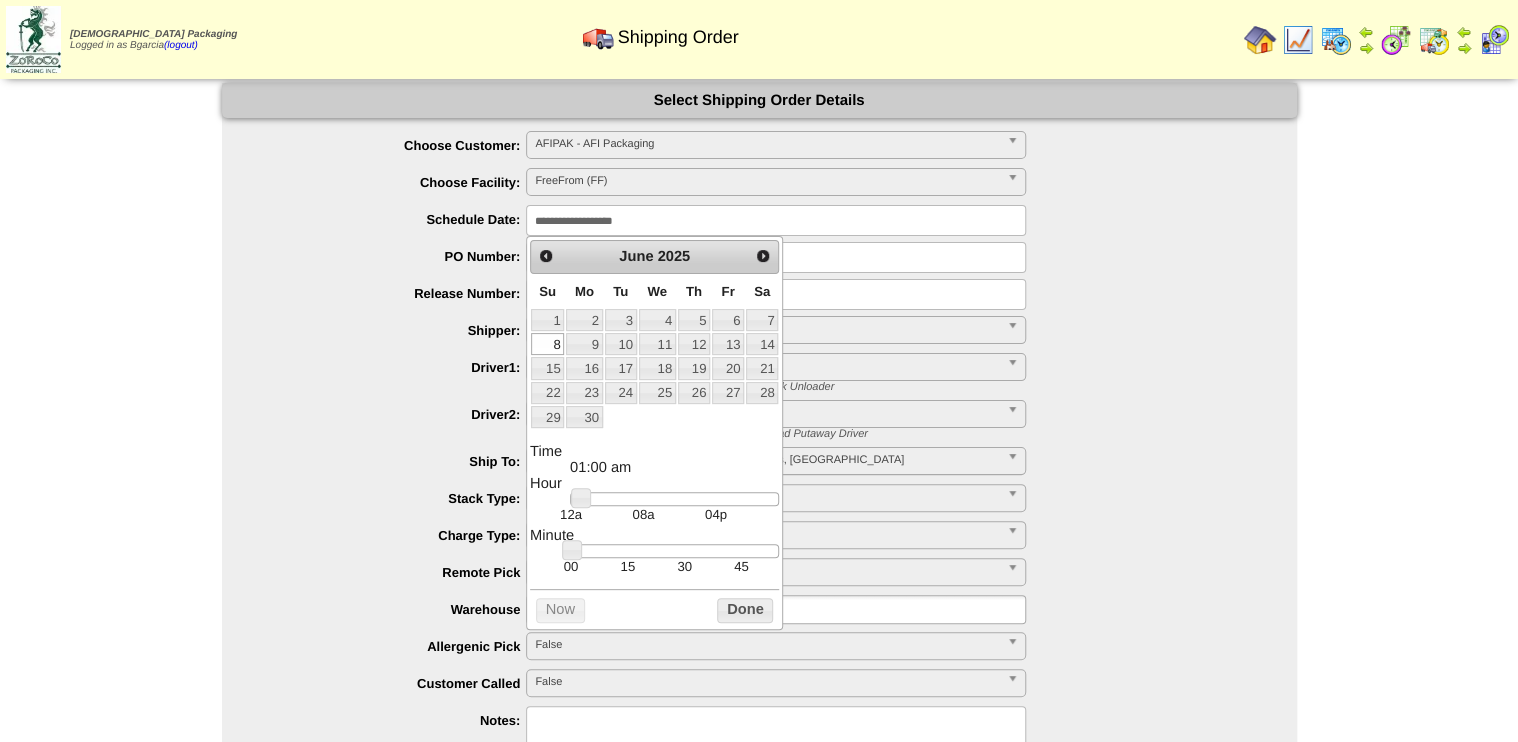 click on "30" at bounding box center [584, 417] 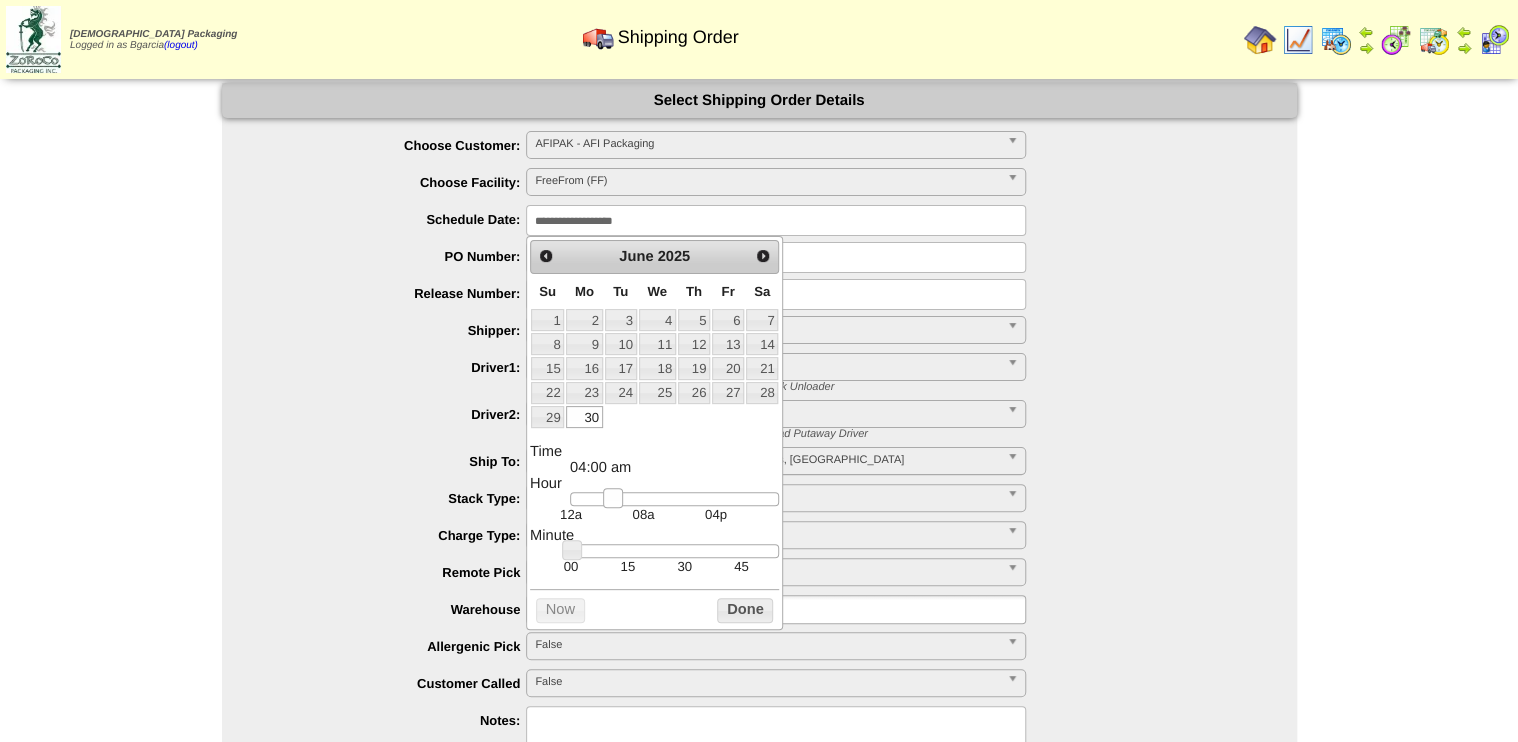 click at bounding box center (674, 499) 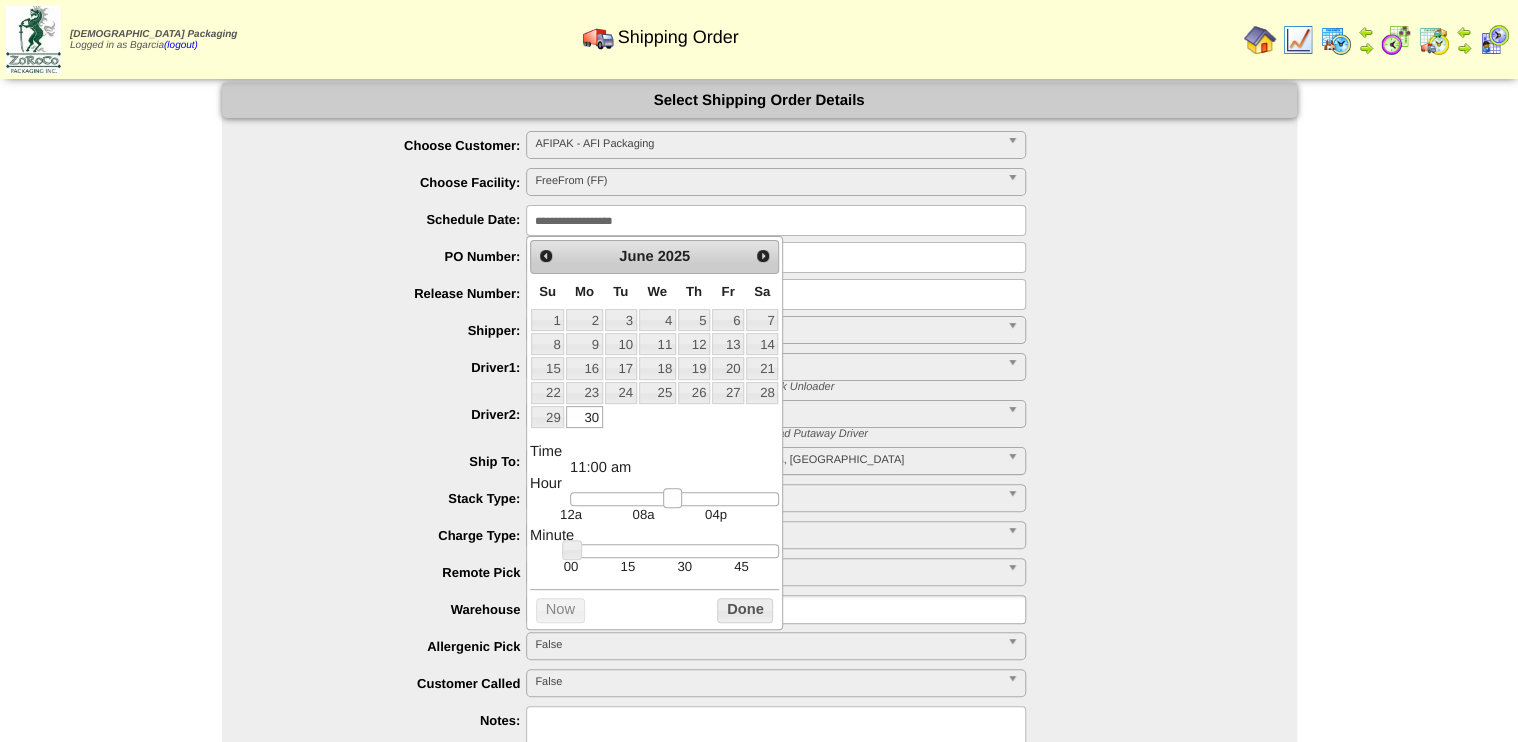 click at bounding box center (674, 499) 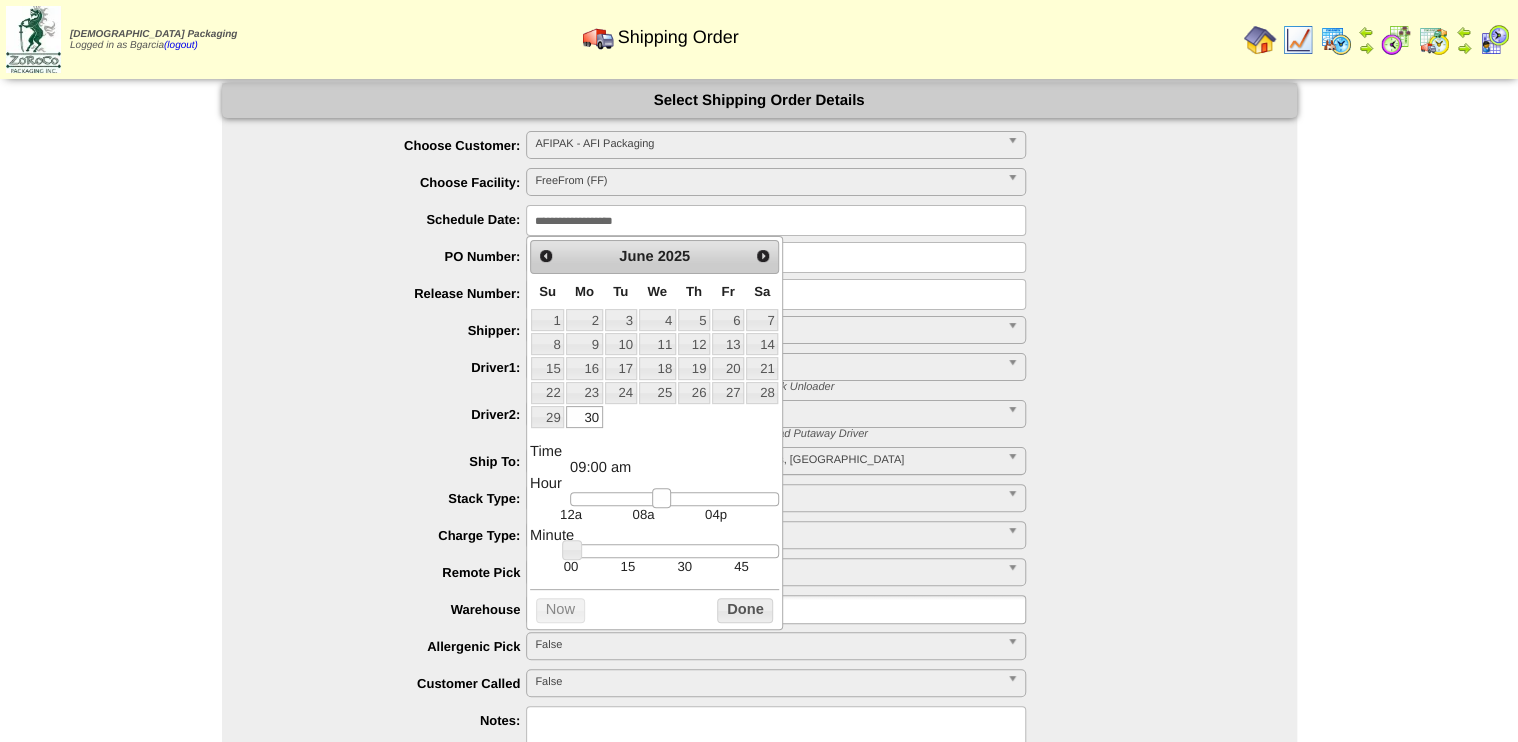 type on "**********" 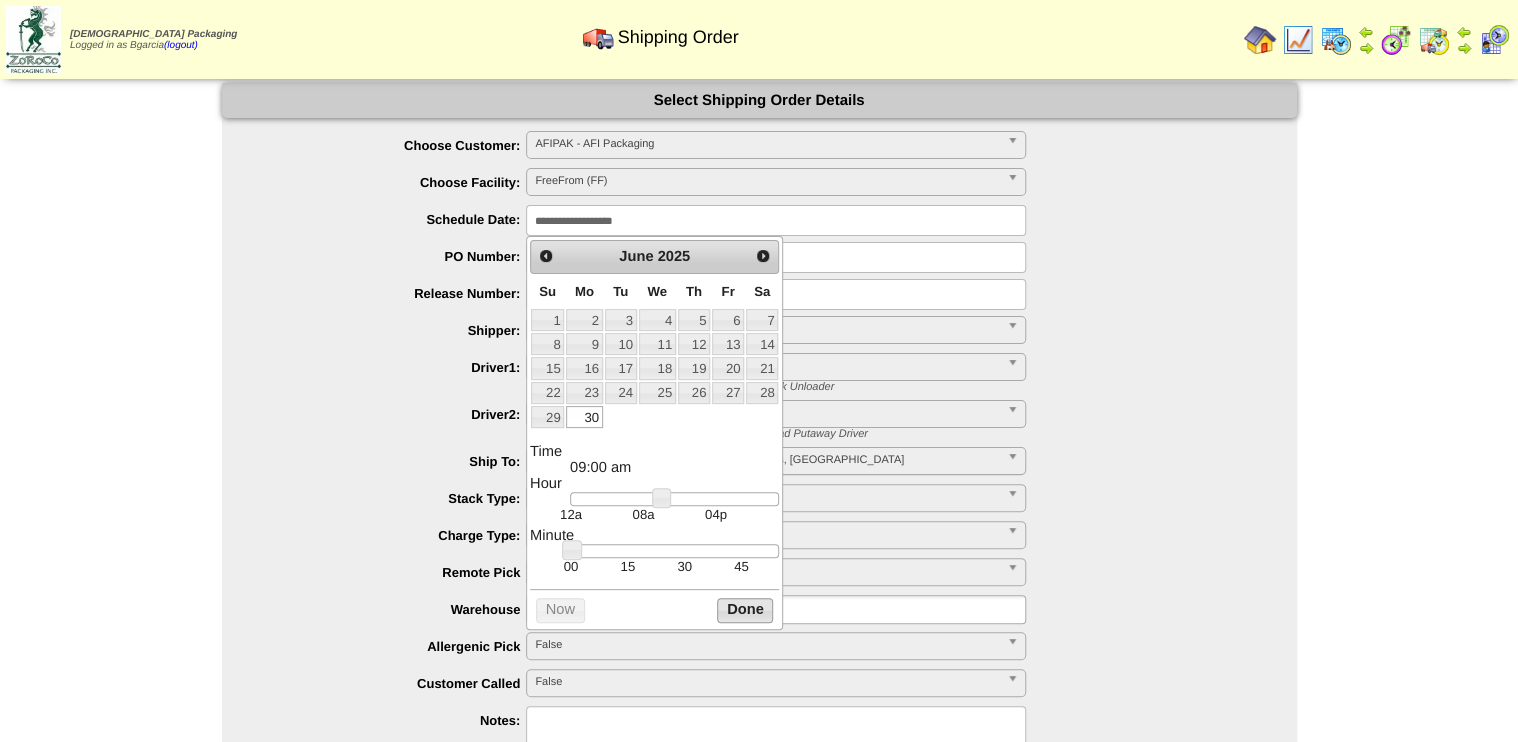 click on "Done" at bounding box center [745, 610] 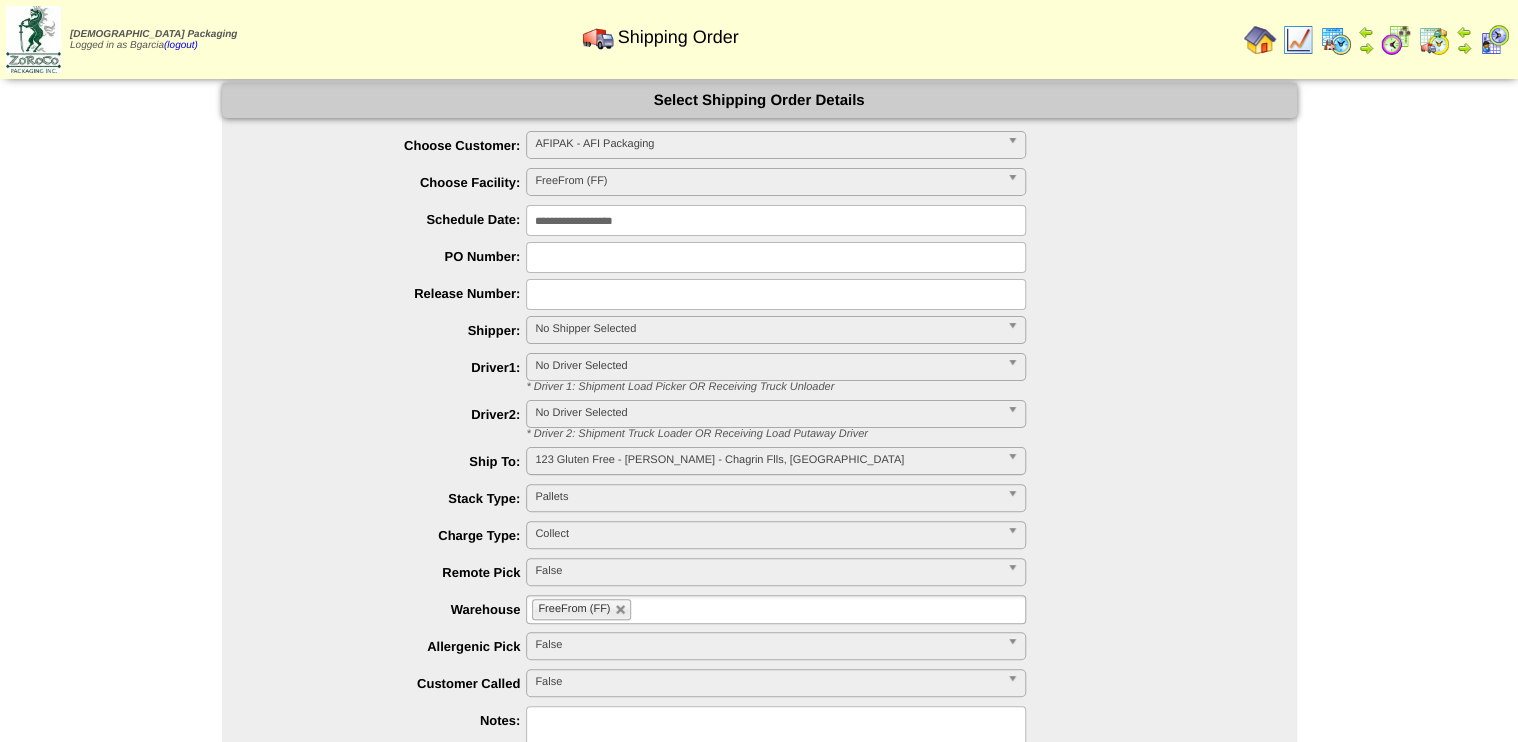 click at bounding box center (776, 257) 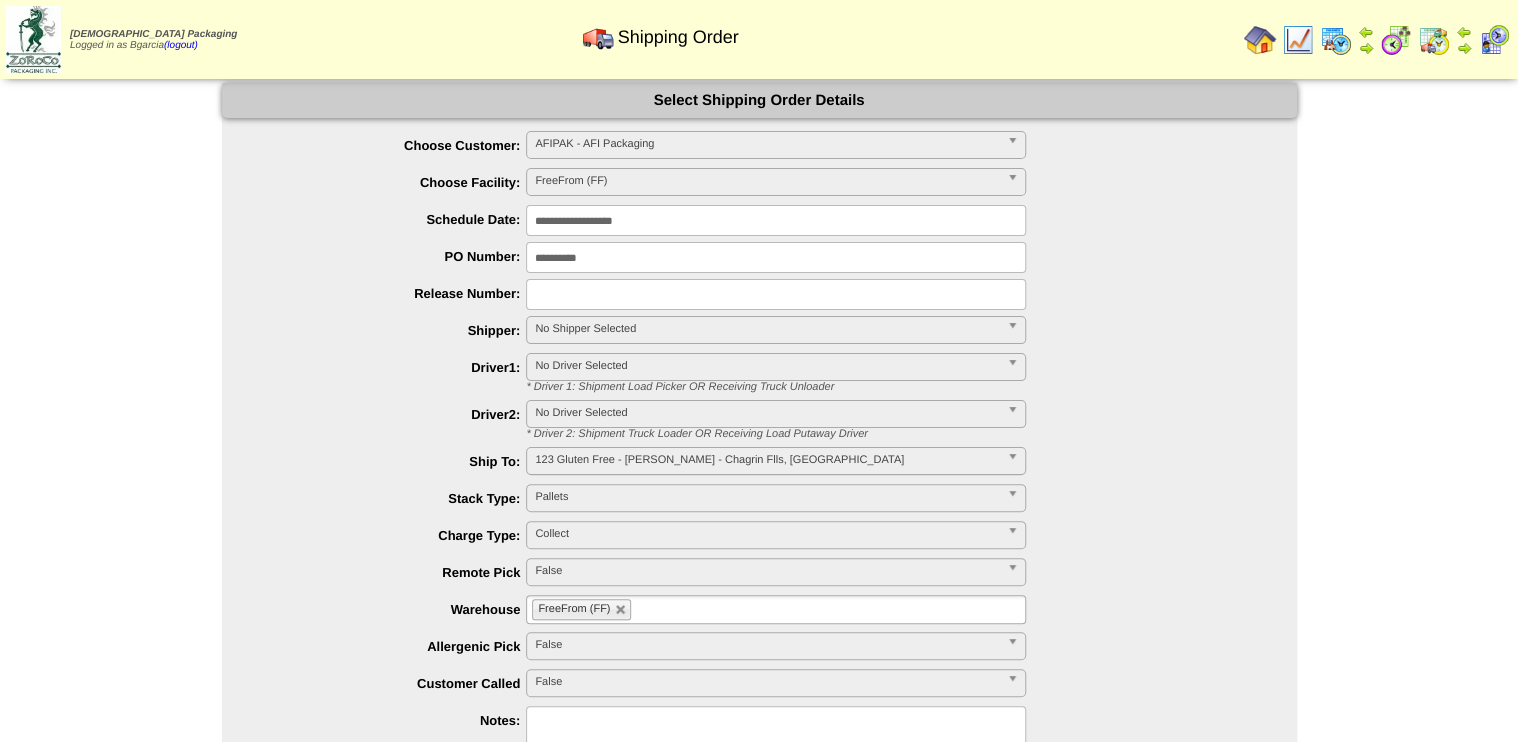 type on "**********" 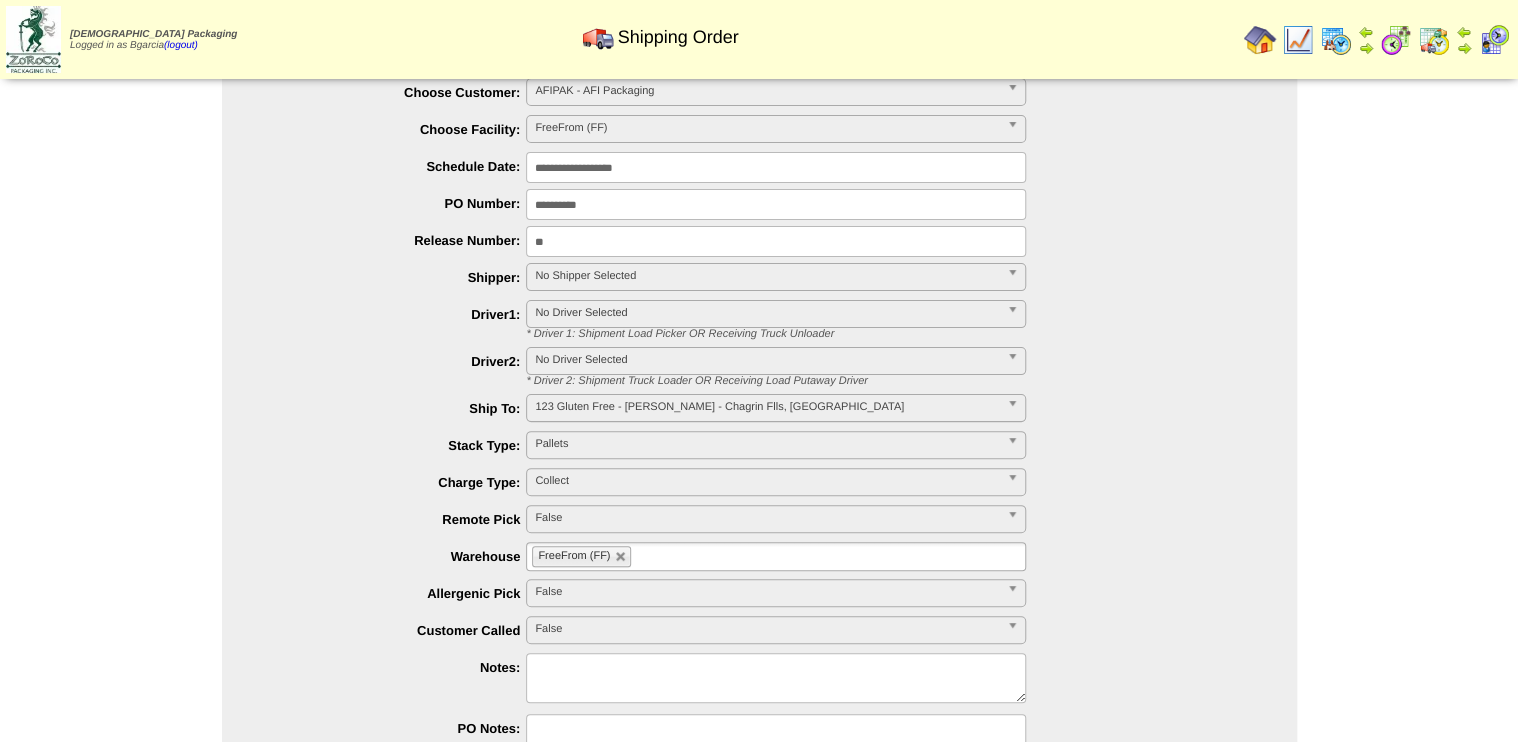 scroll, scrollTop: 80, scrollLeft: 0, axis: vertical 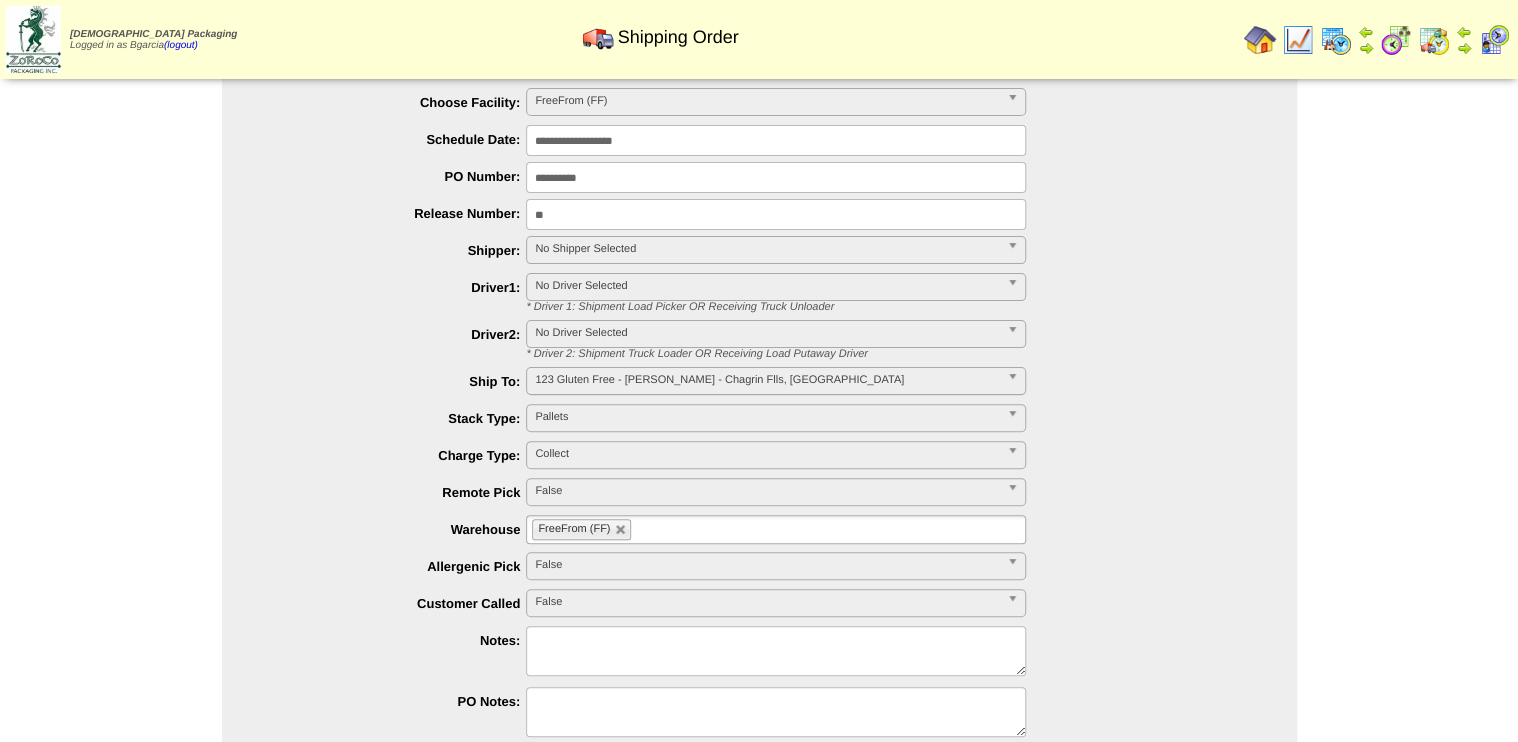 type on "**" 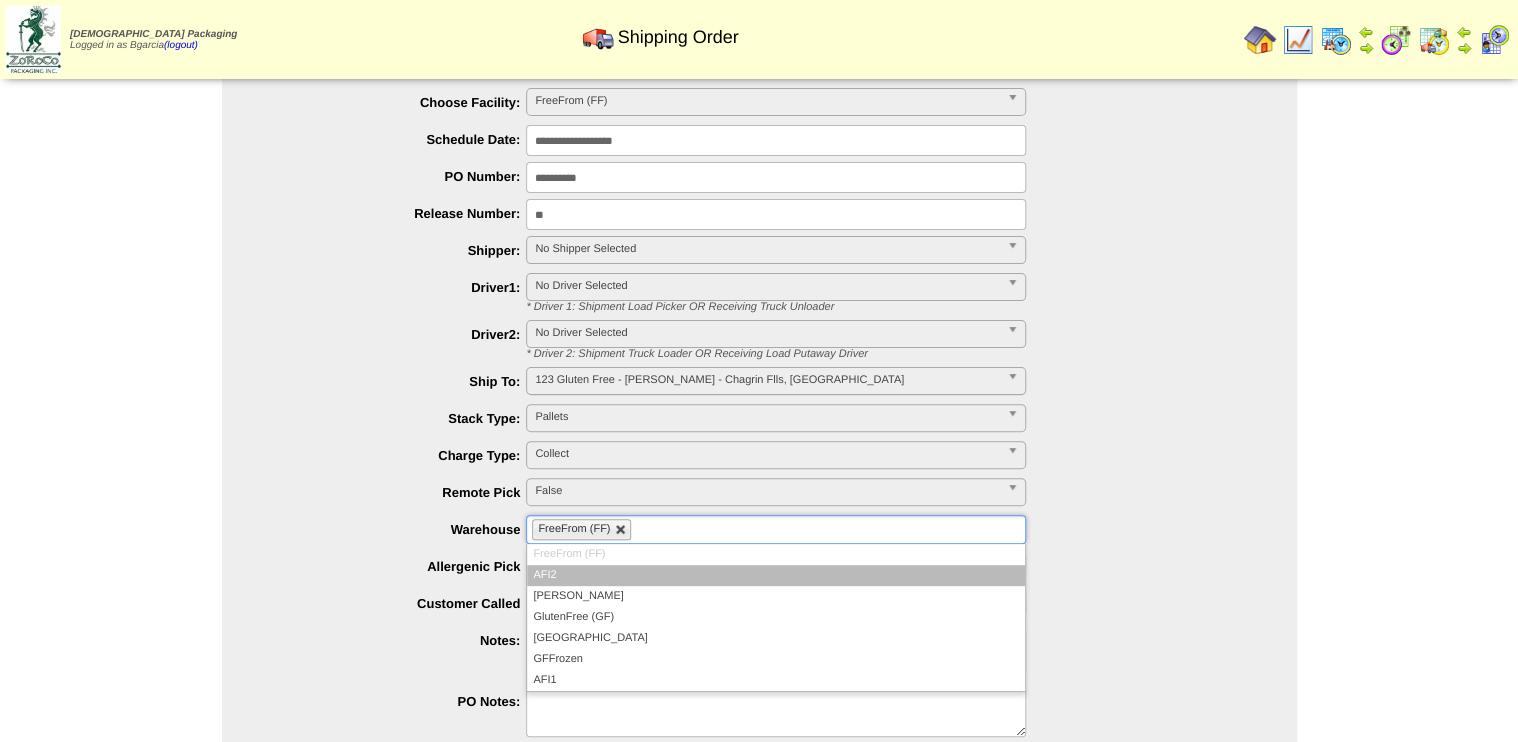 drag, startPoint x: 621, startPoint y: 520, endPoint x: 623, endPoint y: 530, distance: 10.198039 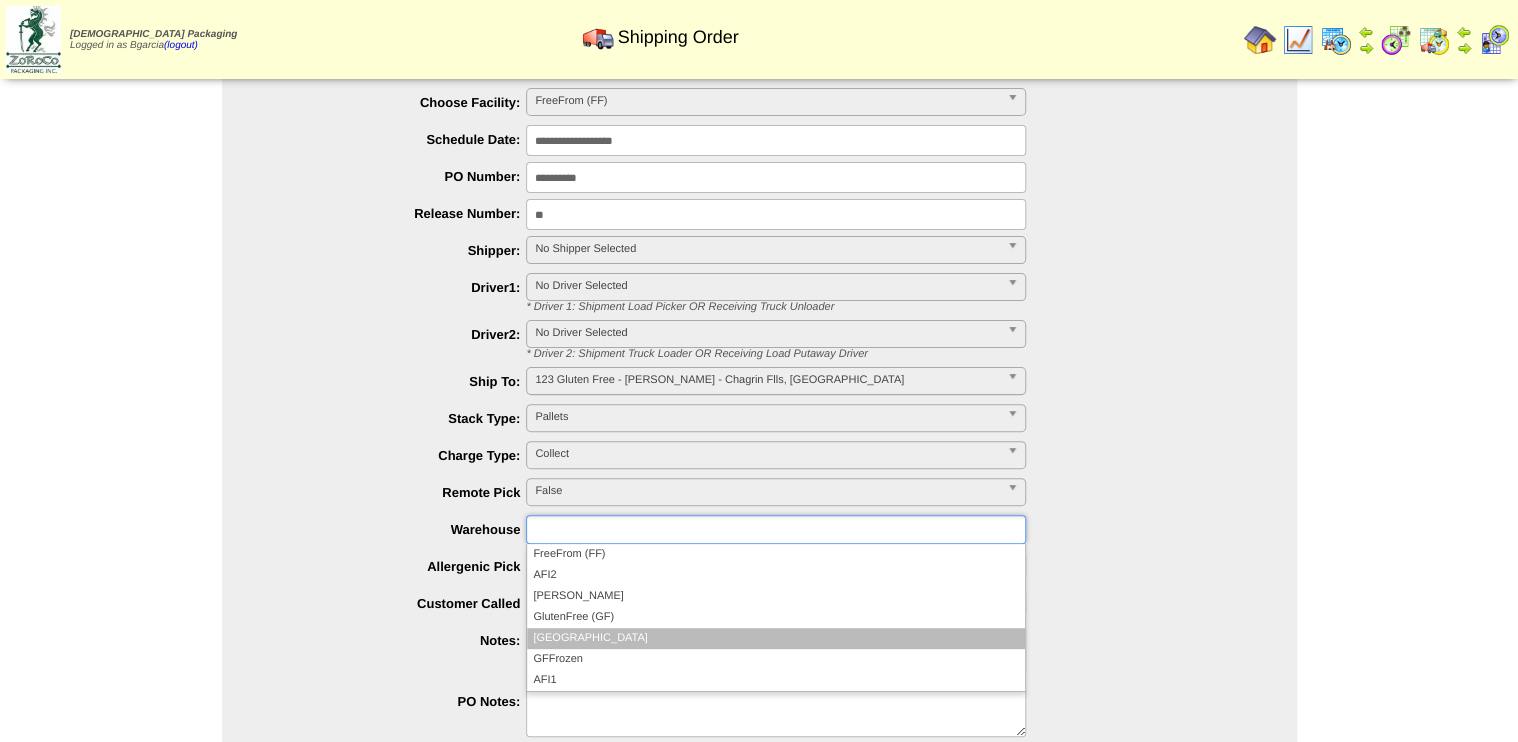click on "GlutenFree (GF)" at bounding box center [776, 617] 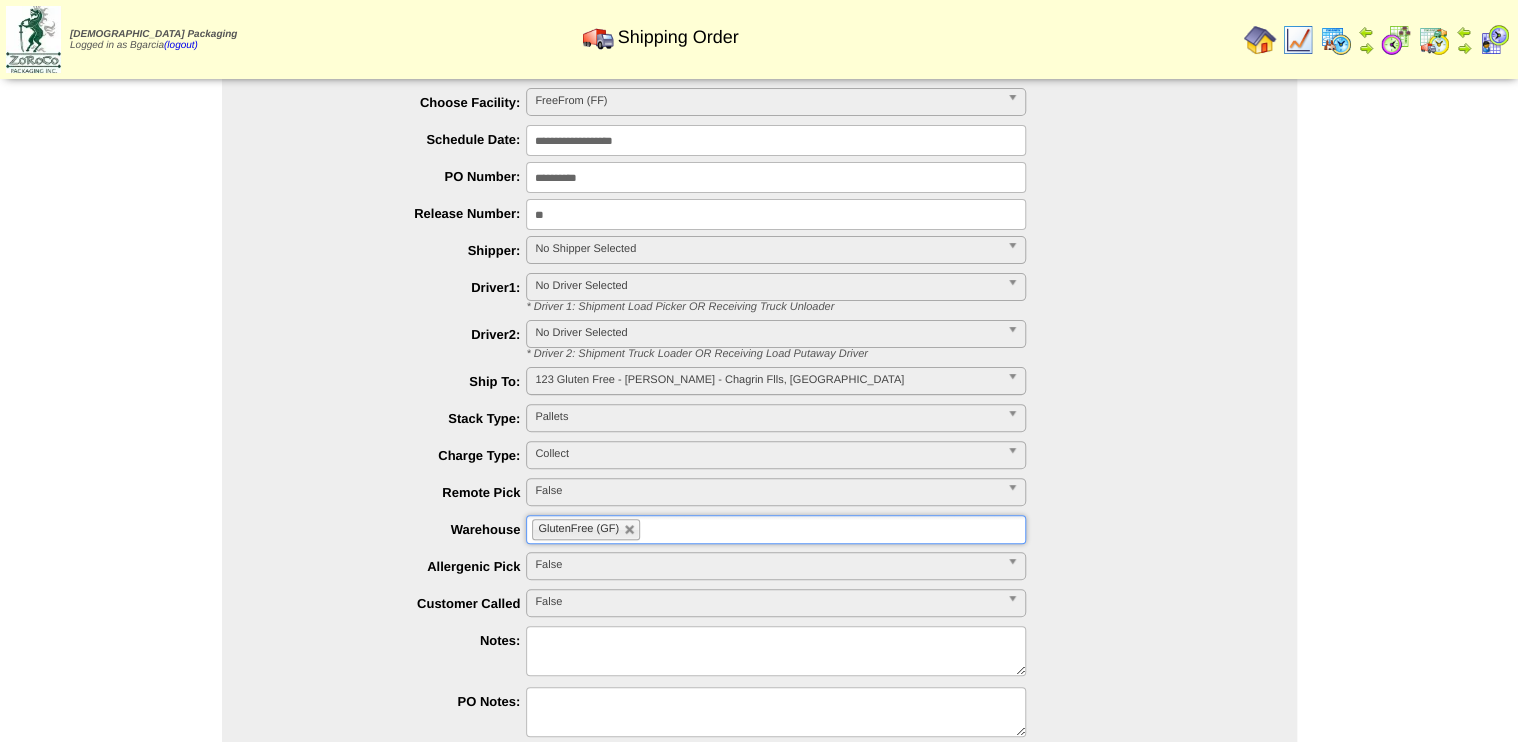 scroll, scrollTop: 160, scrollLeft: 0, axis: vertical 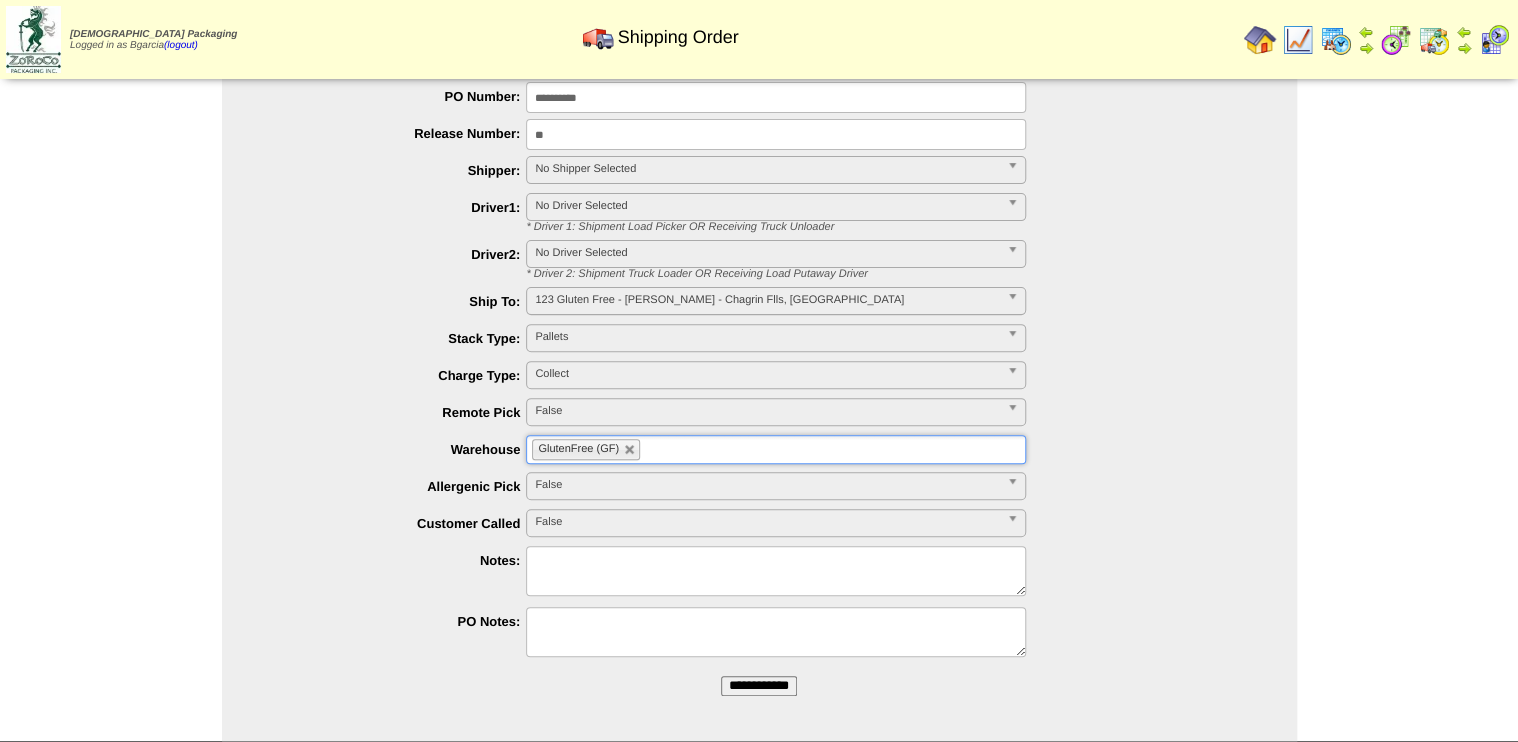 click at bounding box center [776, 571] 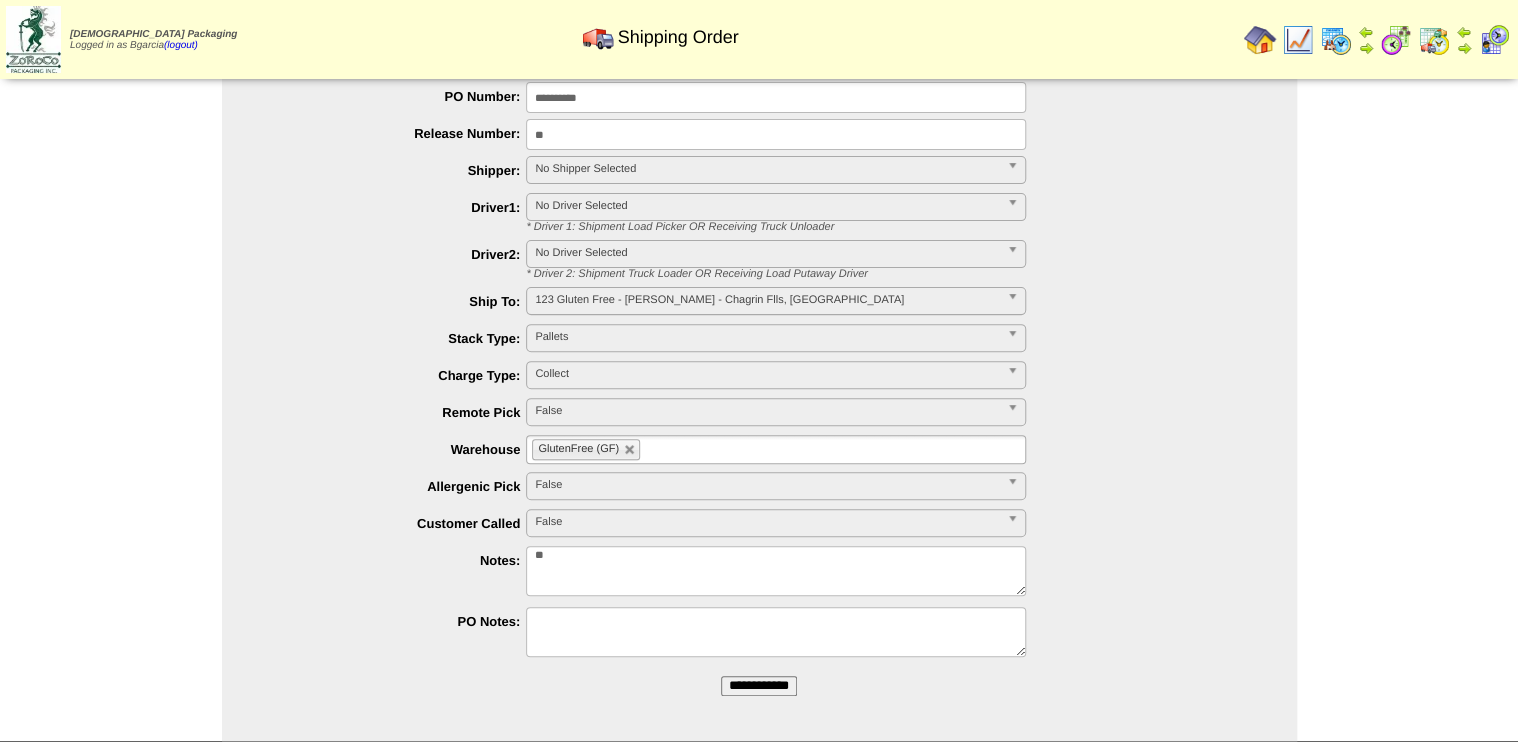 type on "*" 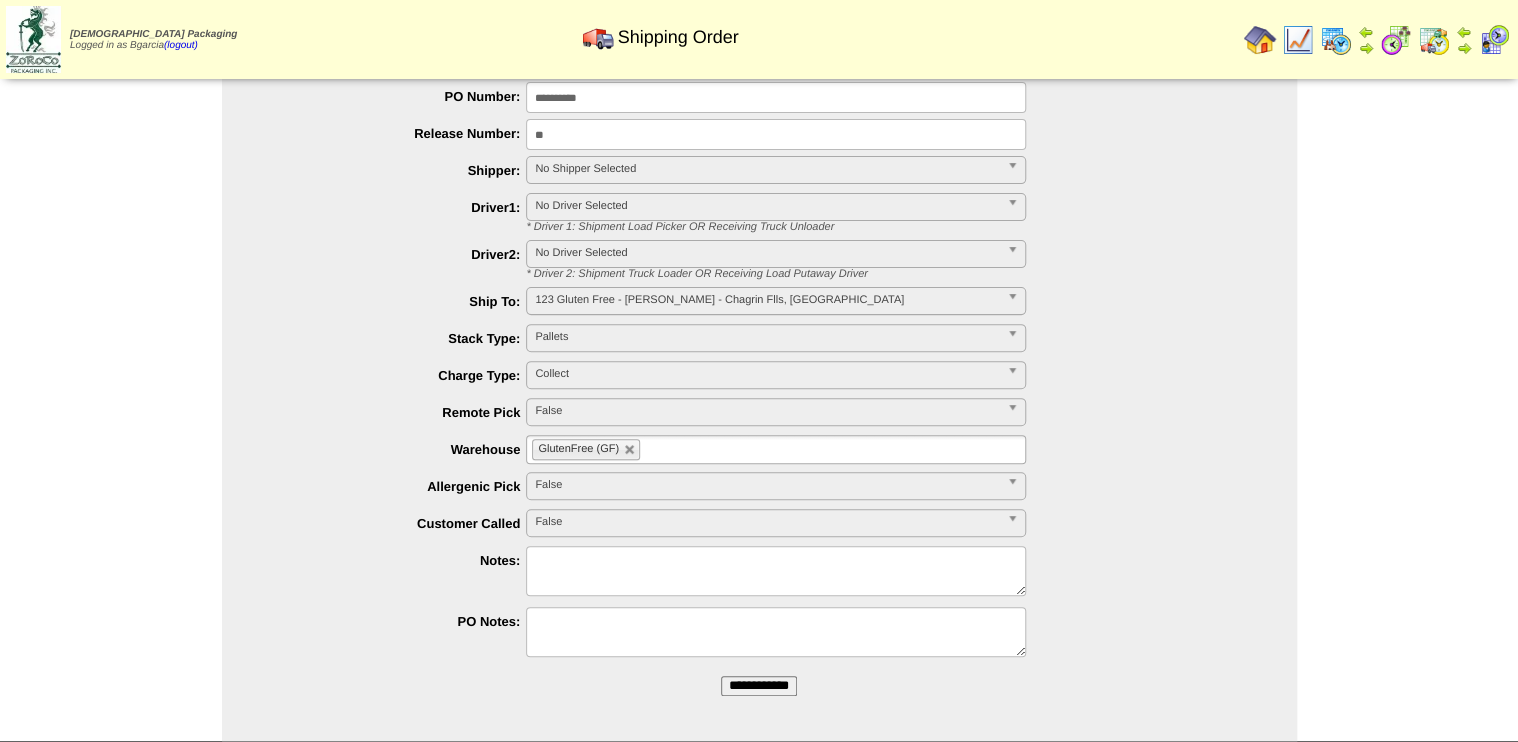 type on "*" 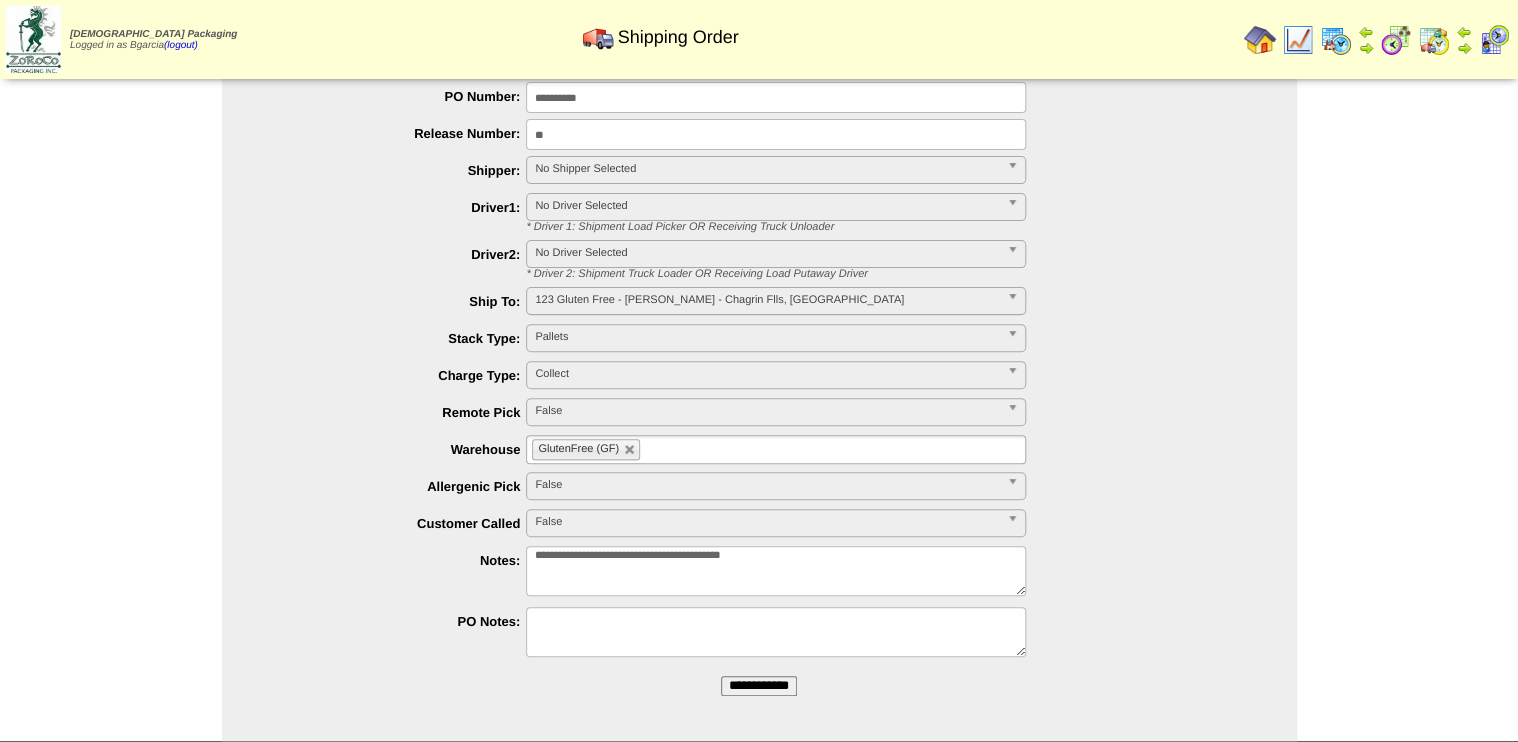 type on "**********" 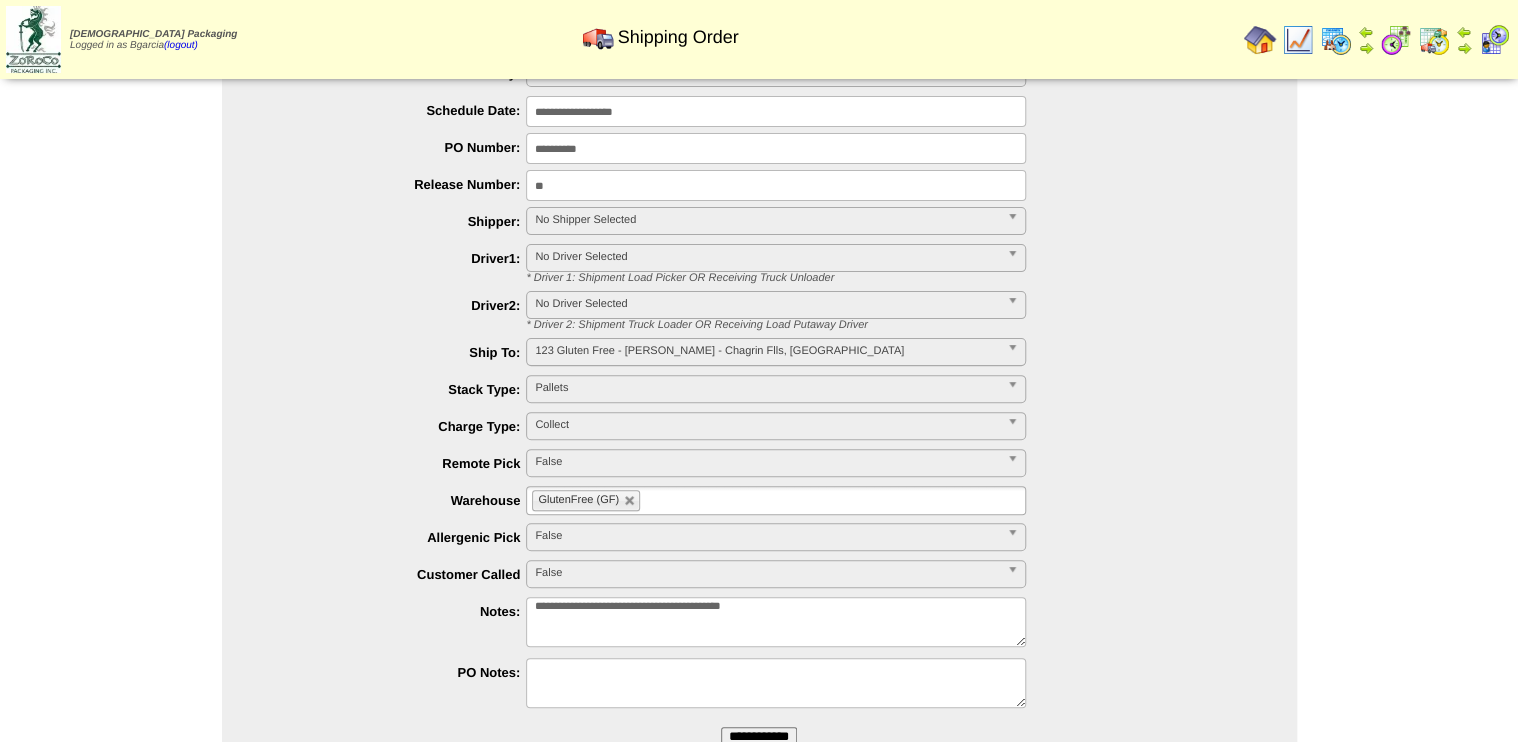 scroll, scrollTop: 0, scrollLeft: 0, axis: both 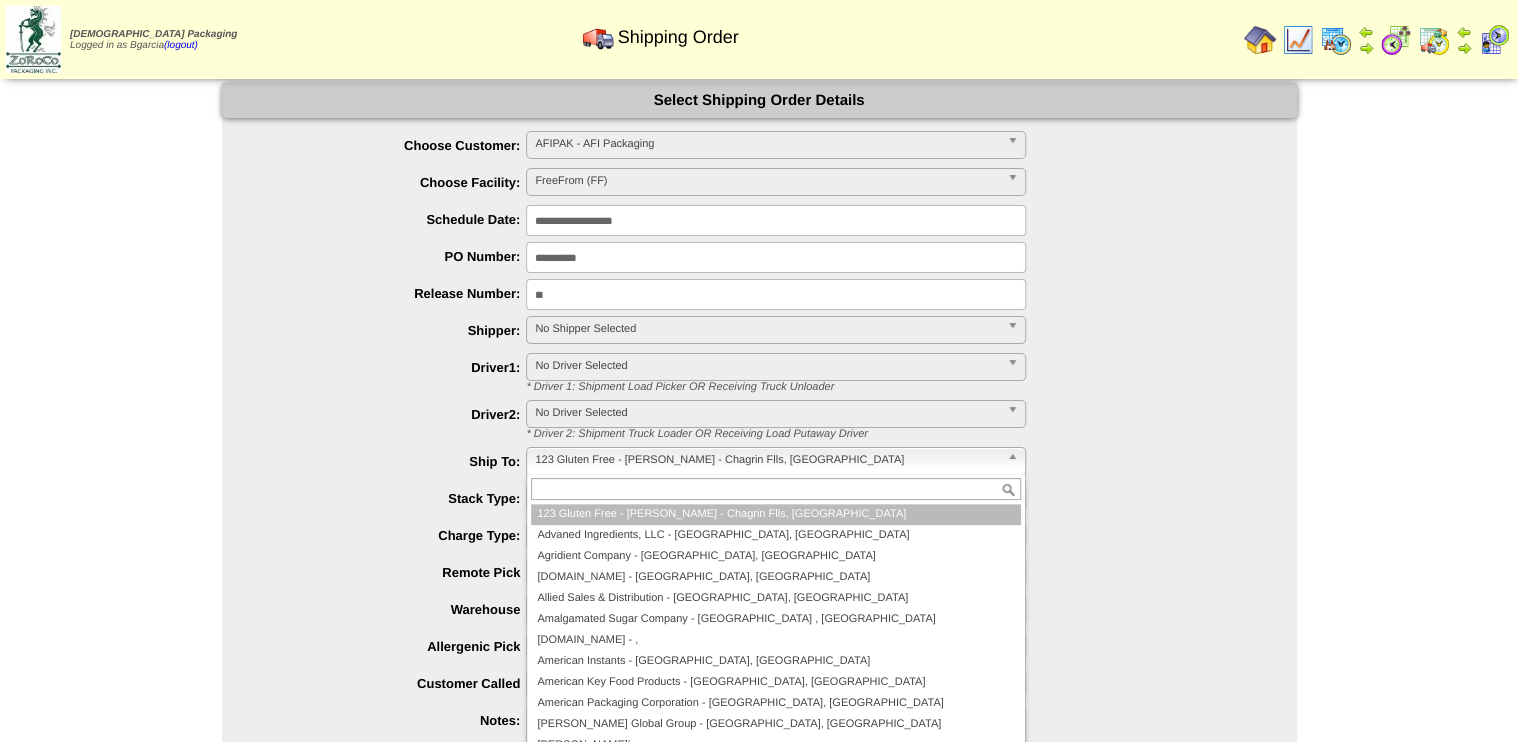 click on "123 Gluten Free - [PERSON_NAME] - Chagrin Flls, [GEOGRAPHIC_DATA]" at bounding box center [767, 460] 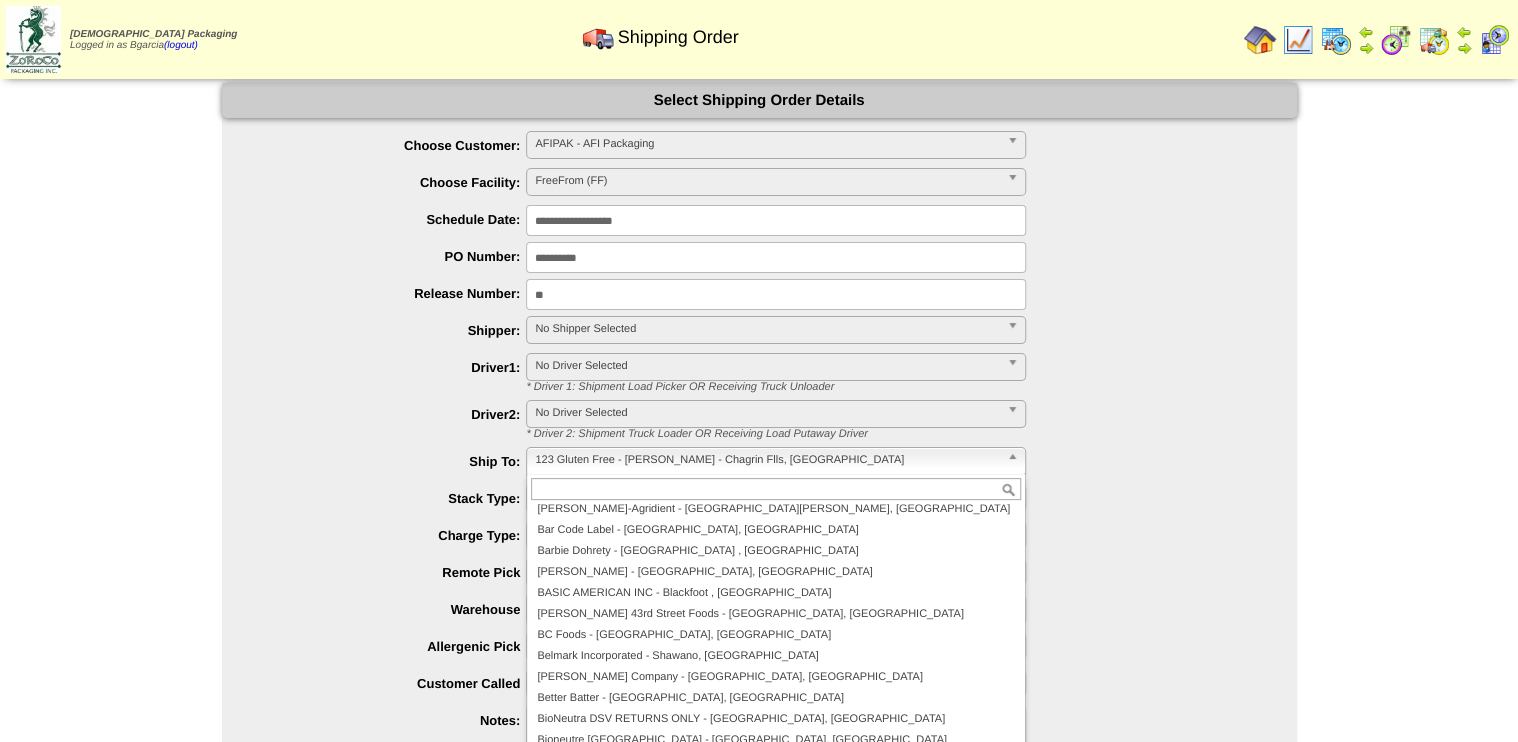 scroll, scrollTop: 720, scrollLeft: 0, axis: vertical 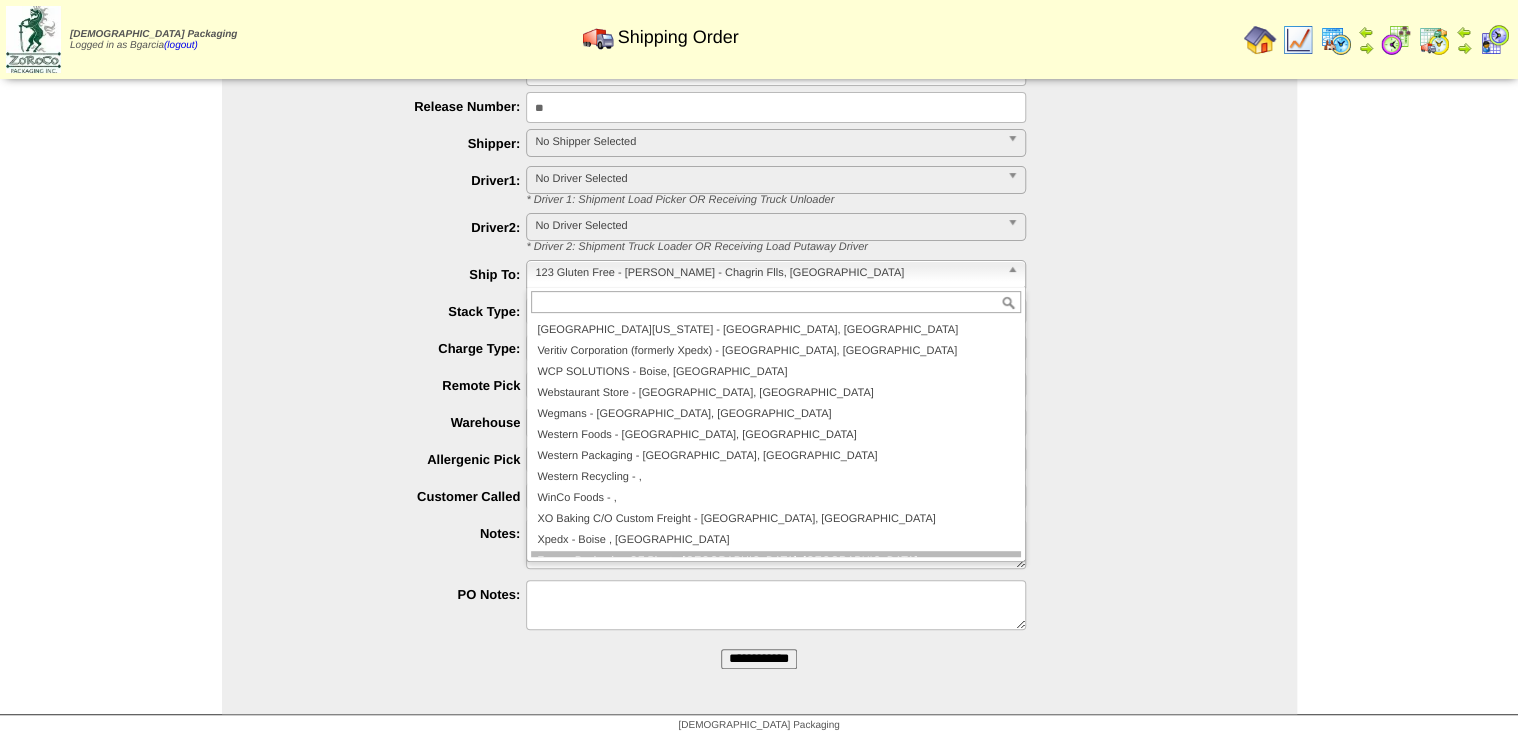 click on "Zoroco Packaging GF Plant - [GEOGRAPHIC_DATA], [GEOGRAPHIC_DATA]" at bounding box center (776, 561) 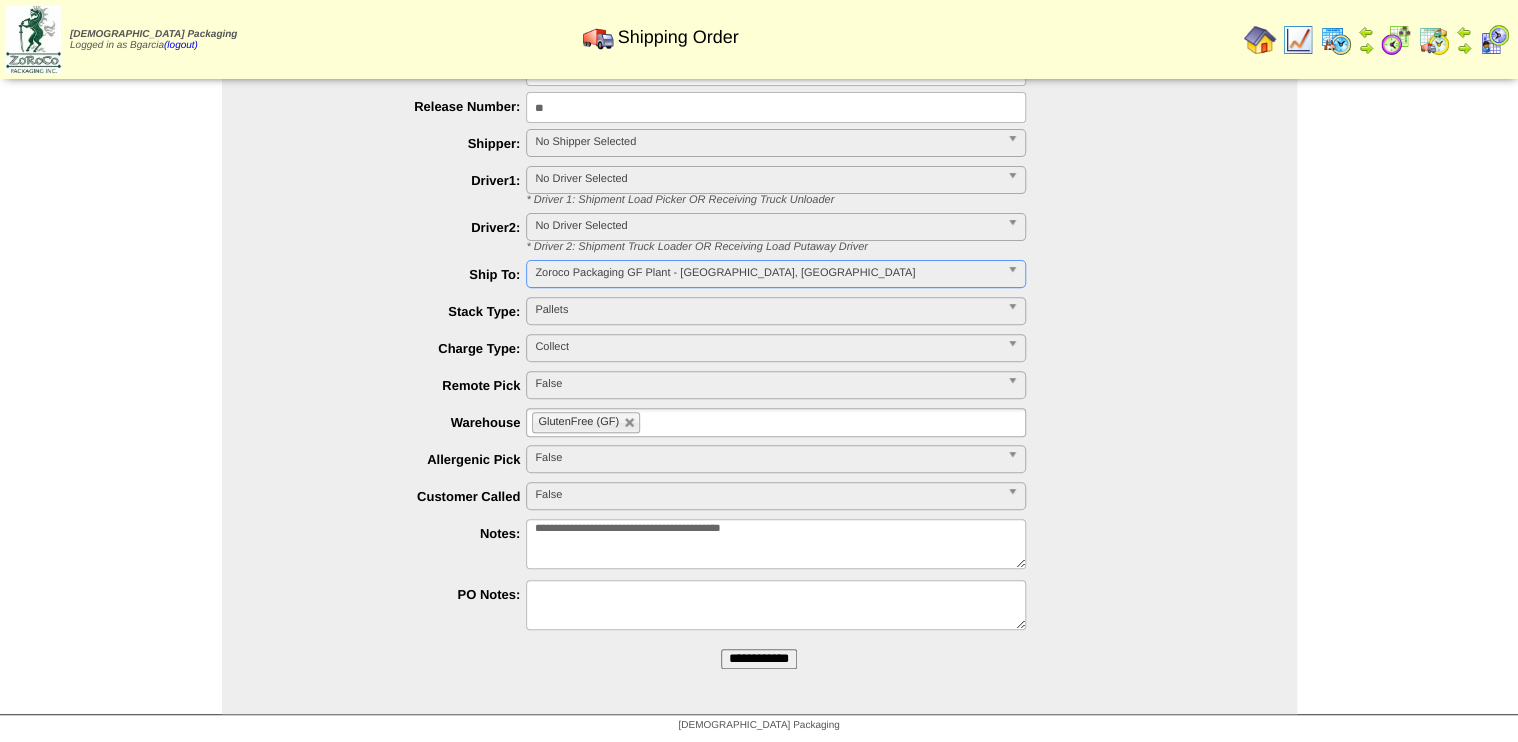 click on "**********" at bounding box center (759, 659) 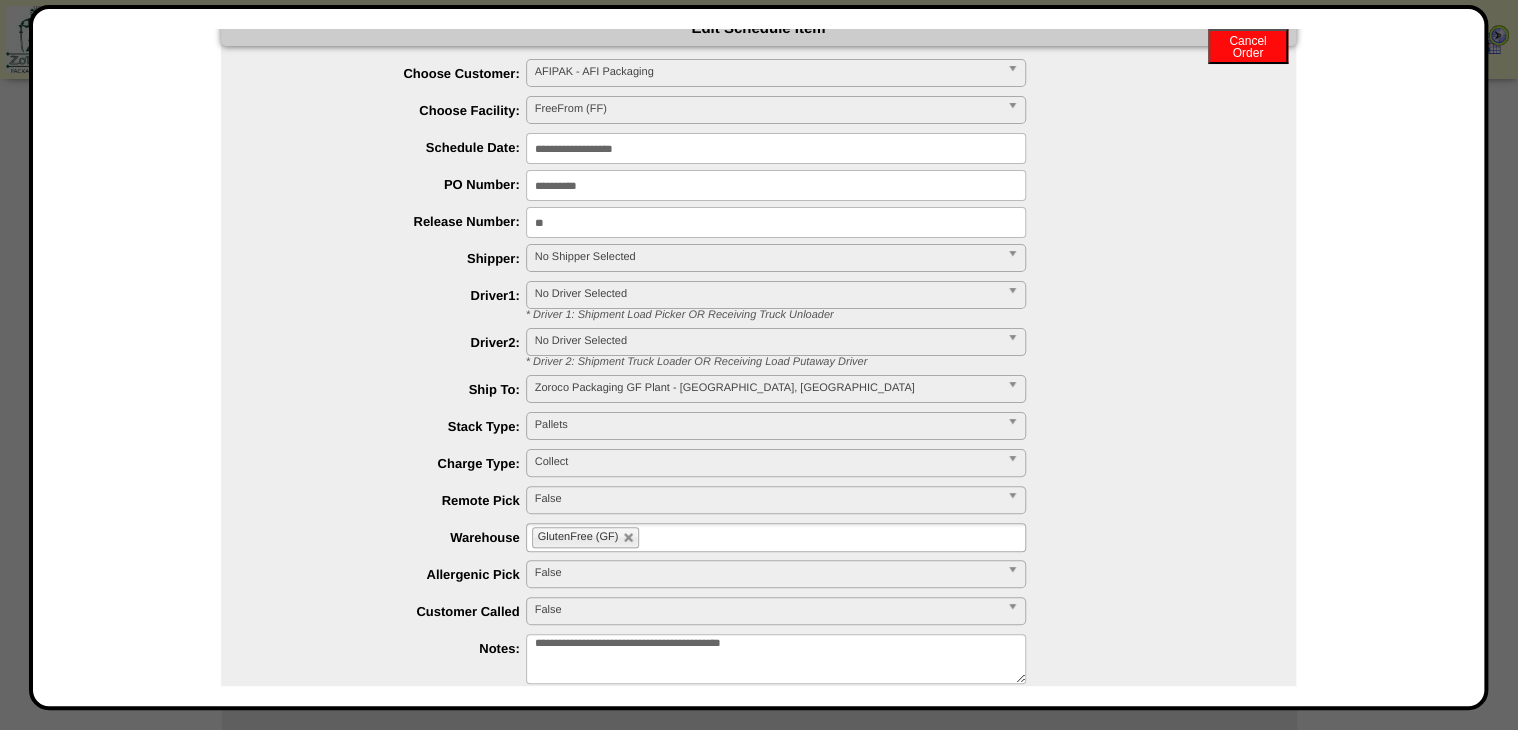 scroll, scrollTop: 0, scrollLeft: 0, axis: both 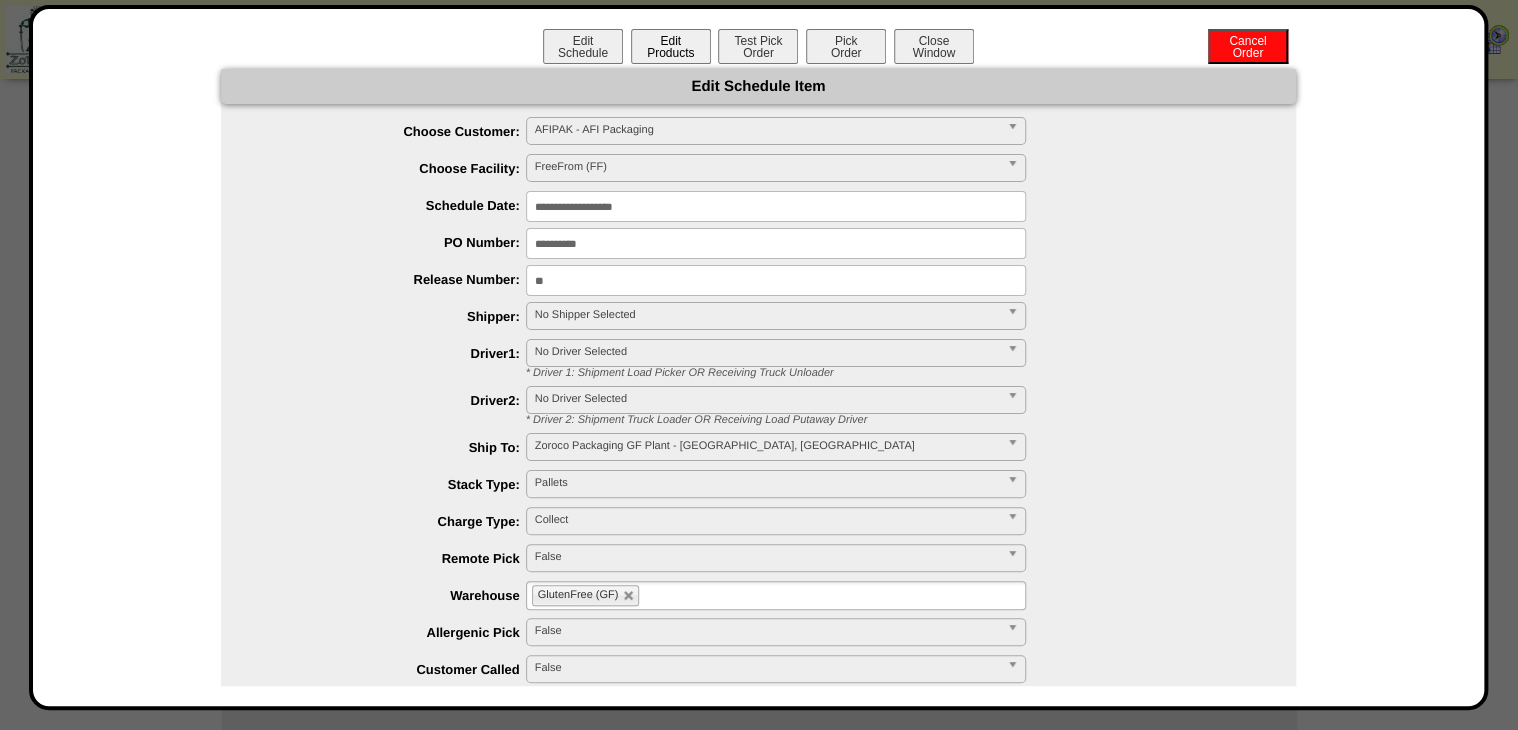 click on "Edit Products" at bounding box center [671, 46] 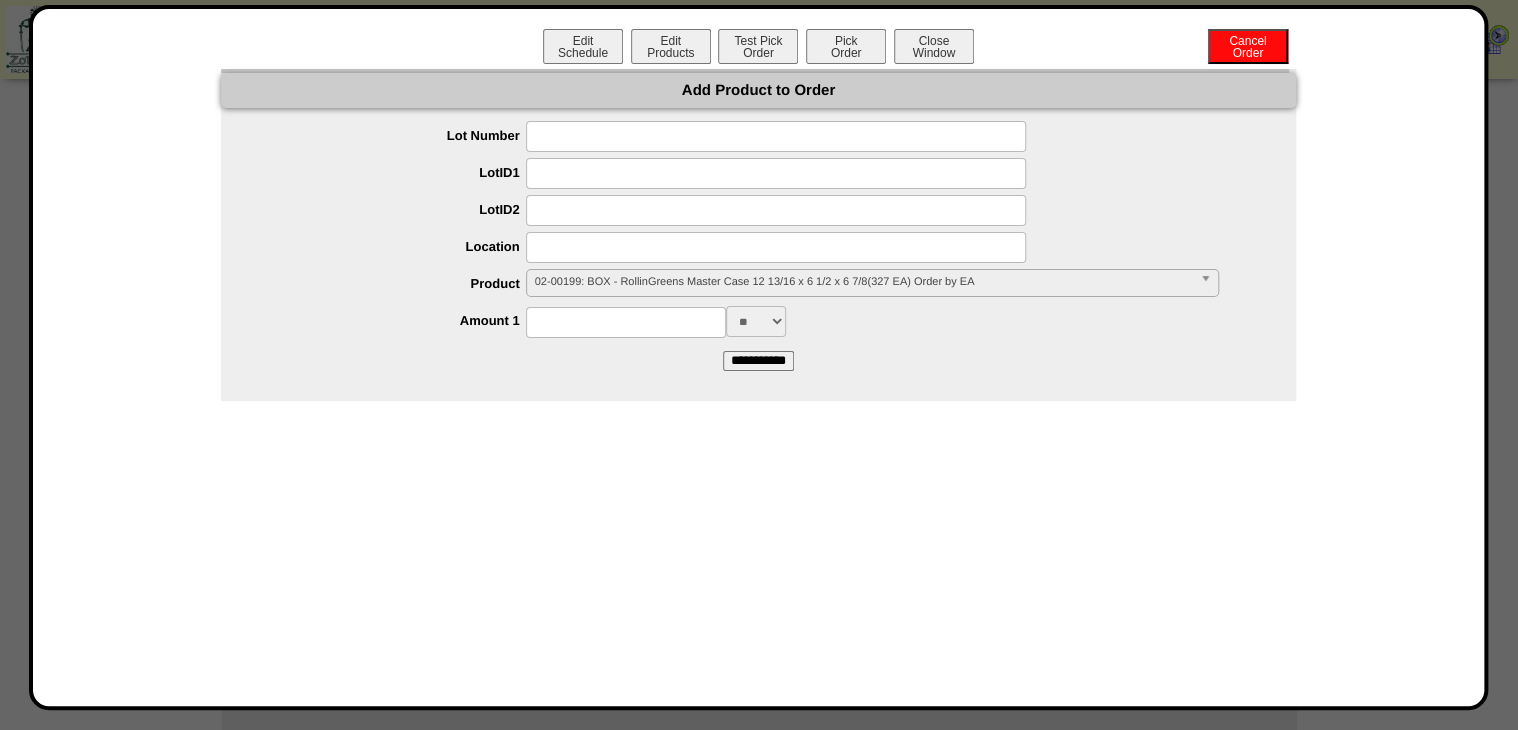 click on "02-00199: BOX - RollinGreens Master Case 12 13/16 x 6 1/2 x 6 7/8(327 EA) Order by EA" at bounding box center (863, 282) 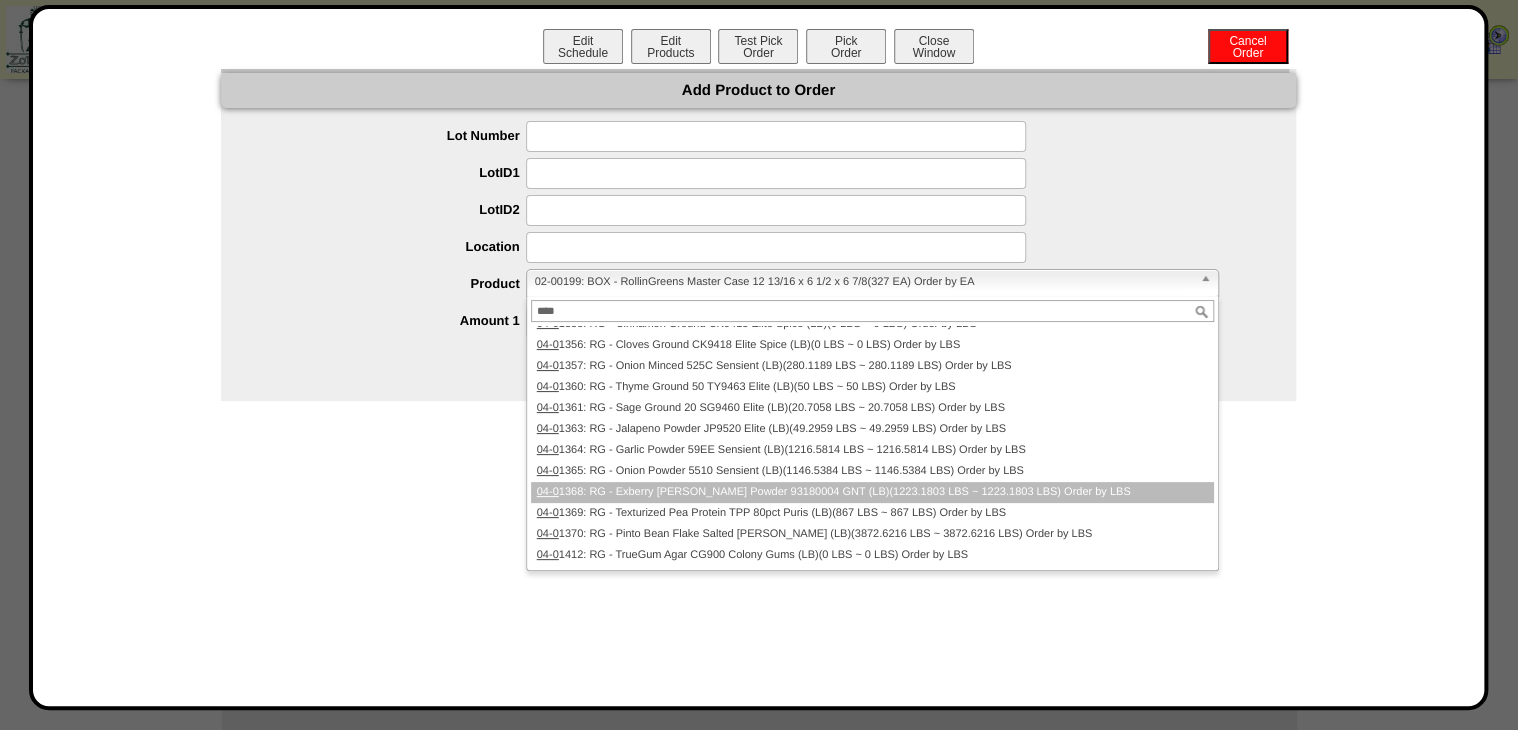 scroll, scrollTop: 880, scrollLeft: 0, axis: vertical 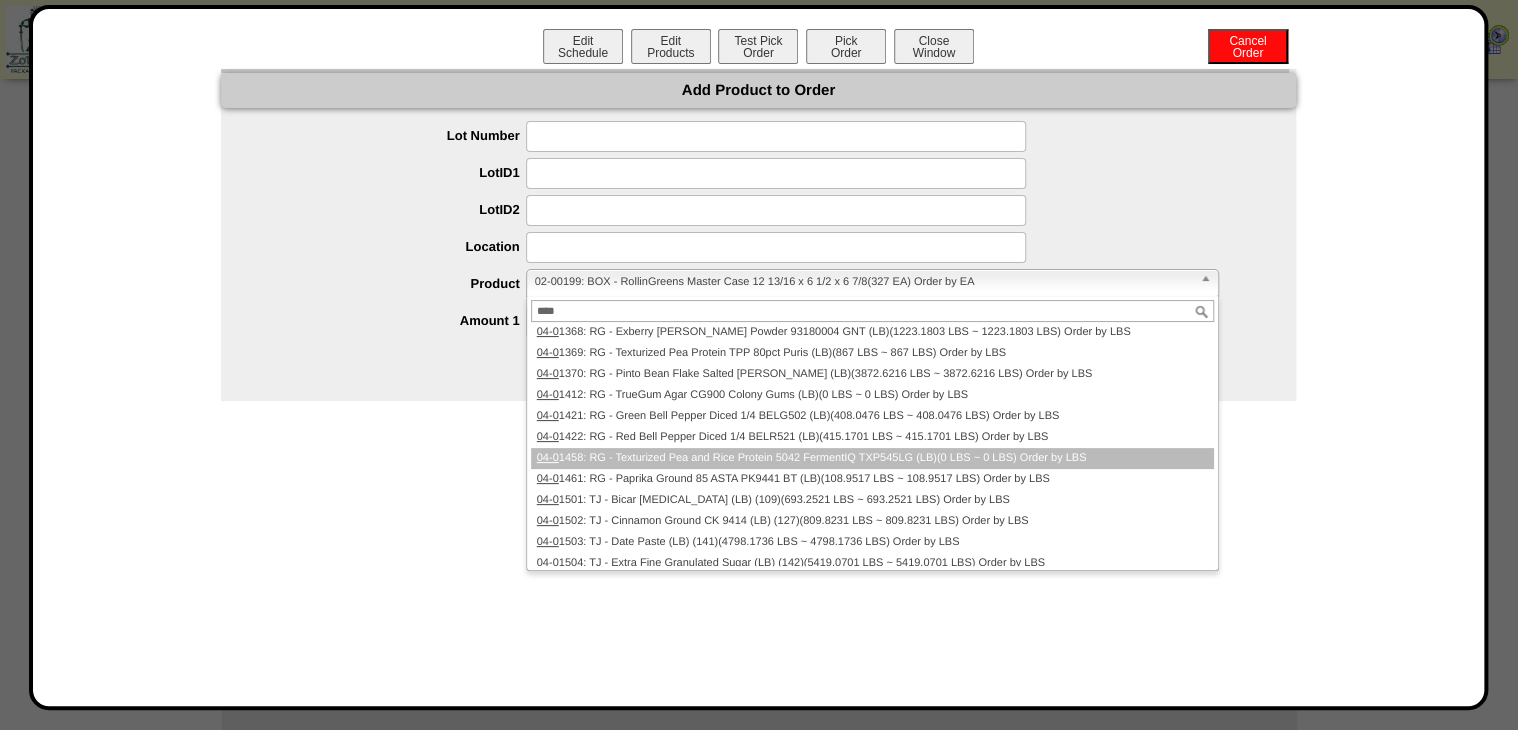 type on "****" 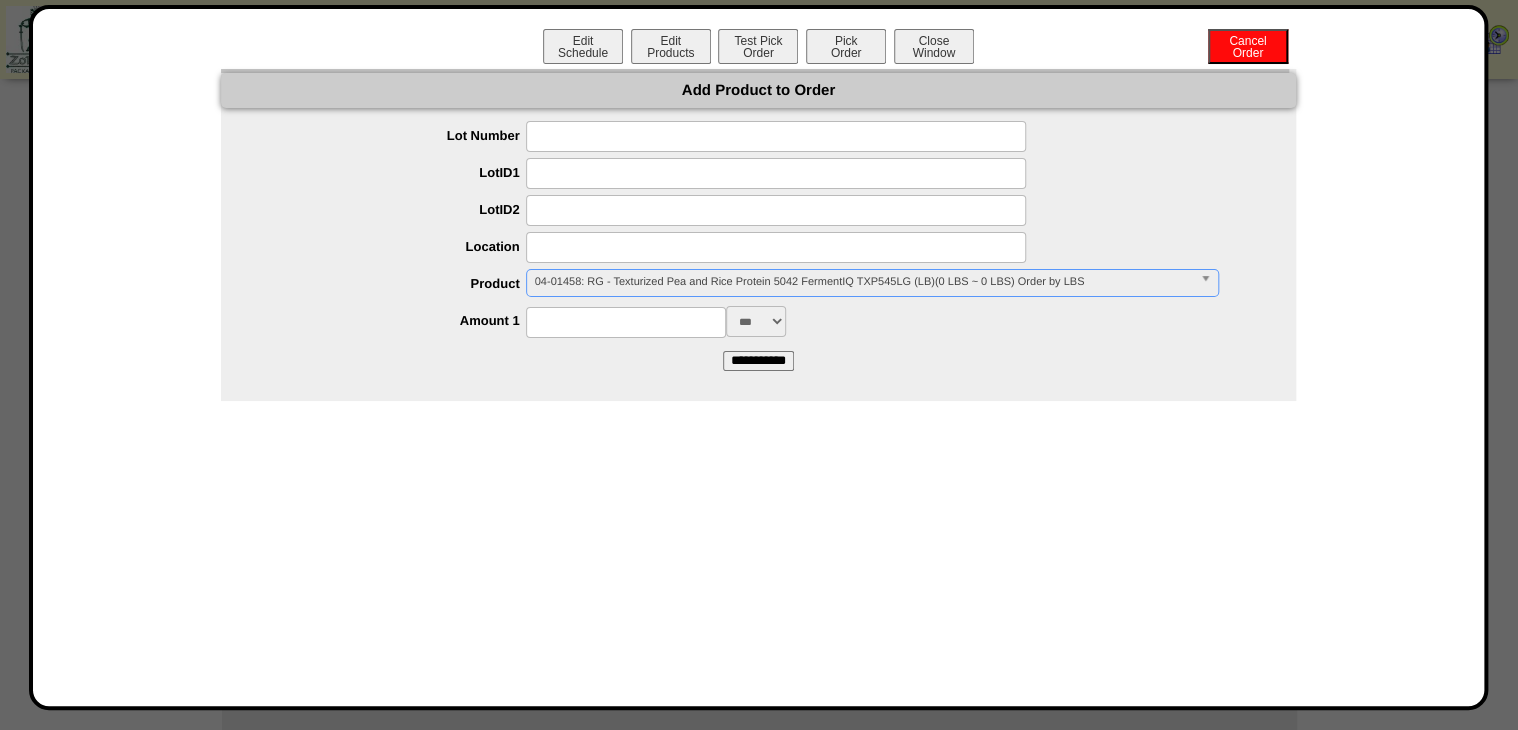 click at bounding box center (626, 322) 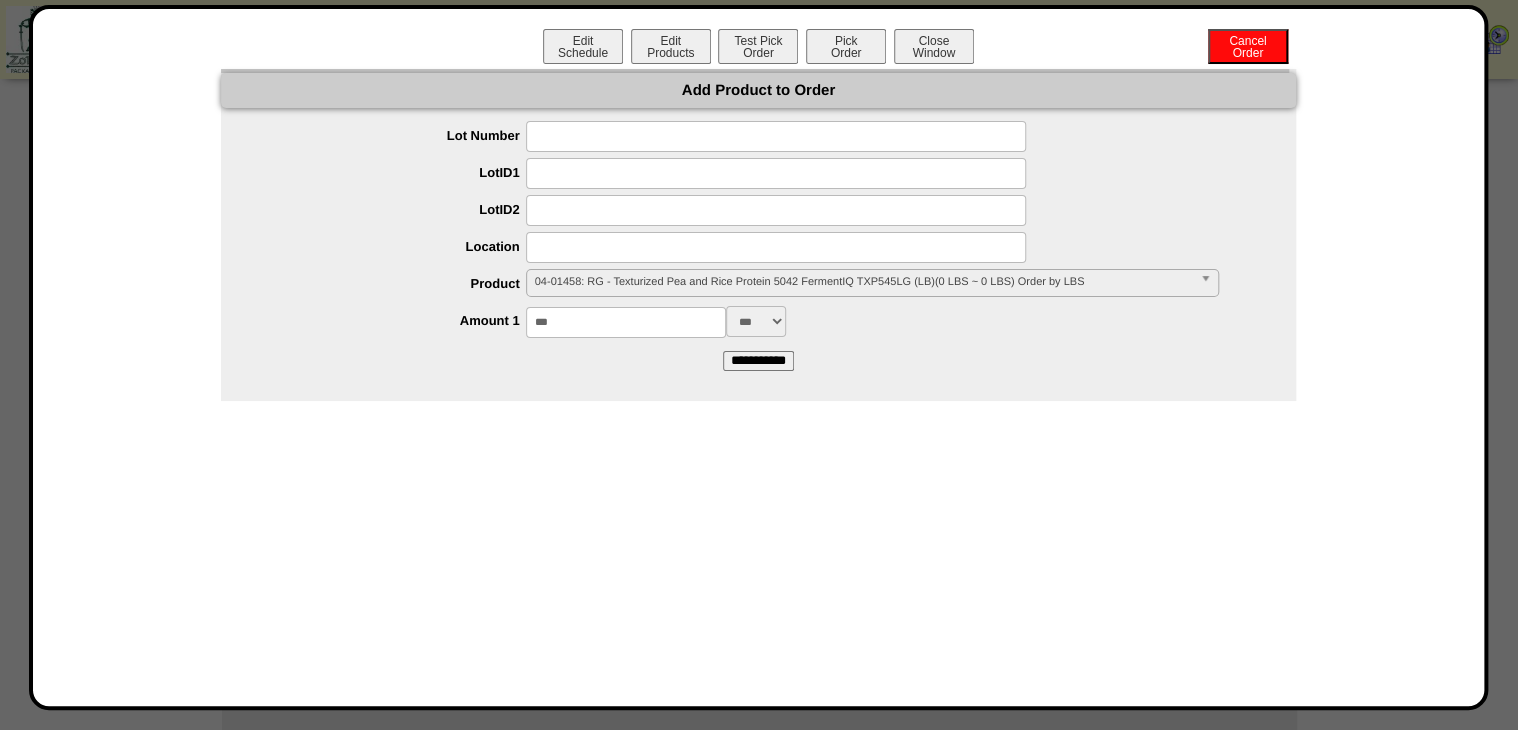 type on "***" 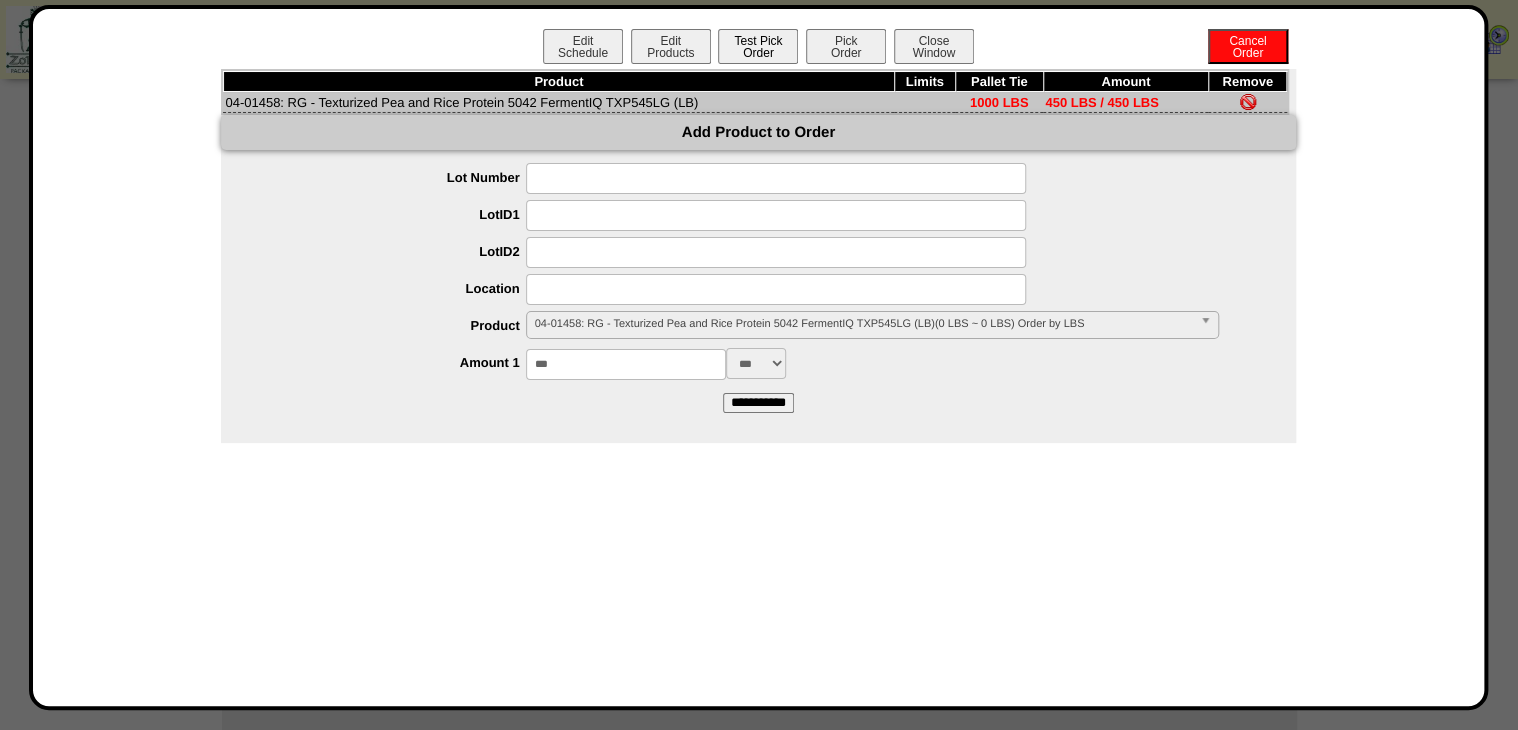 click on "Pick Order" at bounding box center [846, 46] 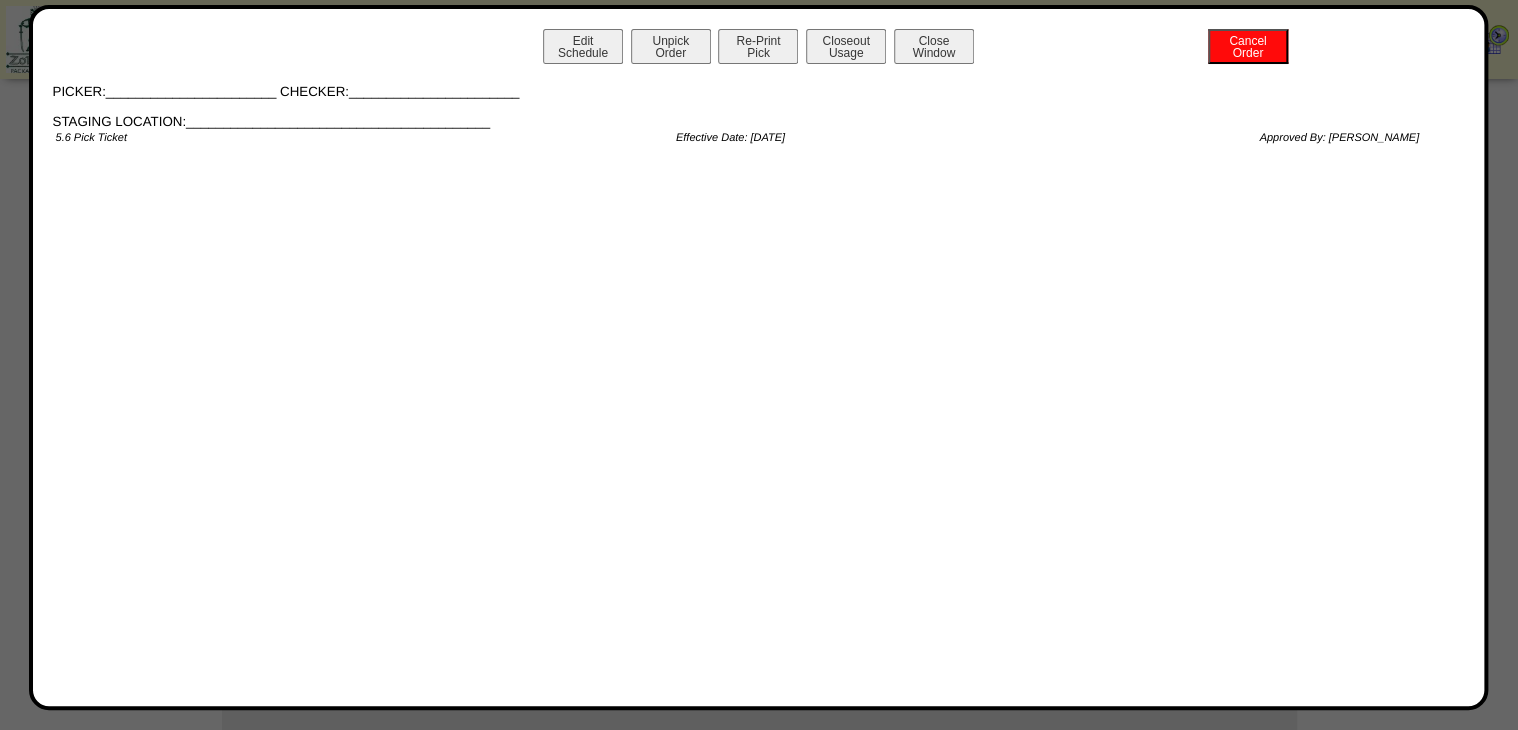 click on "Edit Schedule
Unpick Order
Re-Print Pick
Closeout Usage
Cancel Order
Close Window" at bounding box center [759, 49] 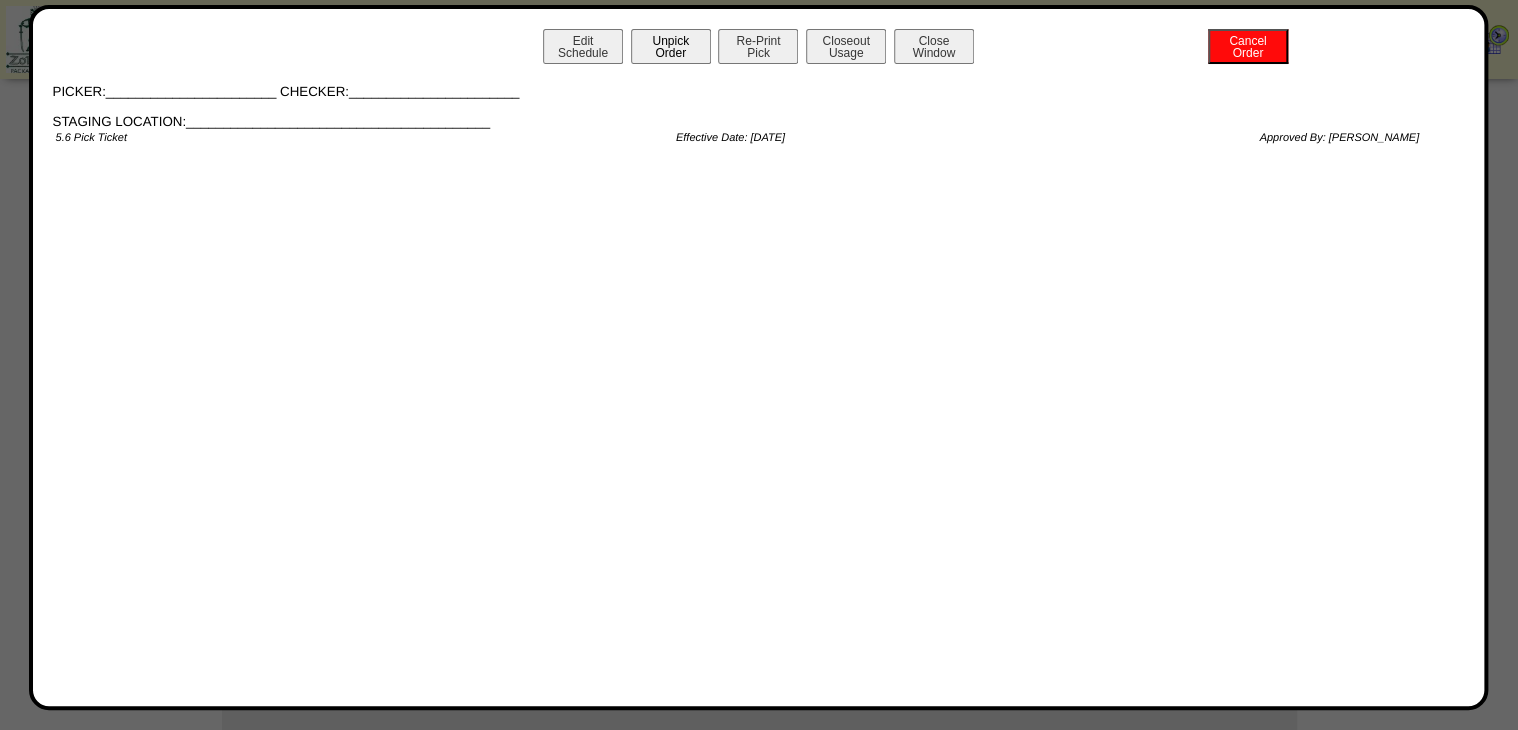 click on "Unpick Order" at bounding box center (671, 46) 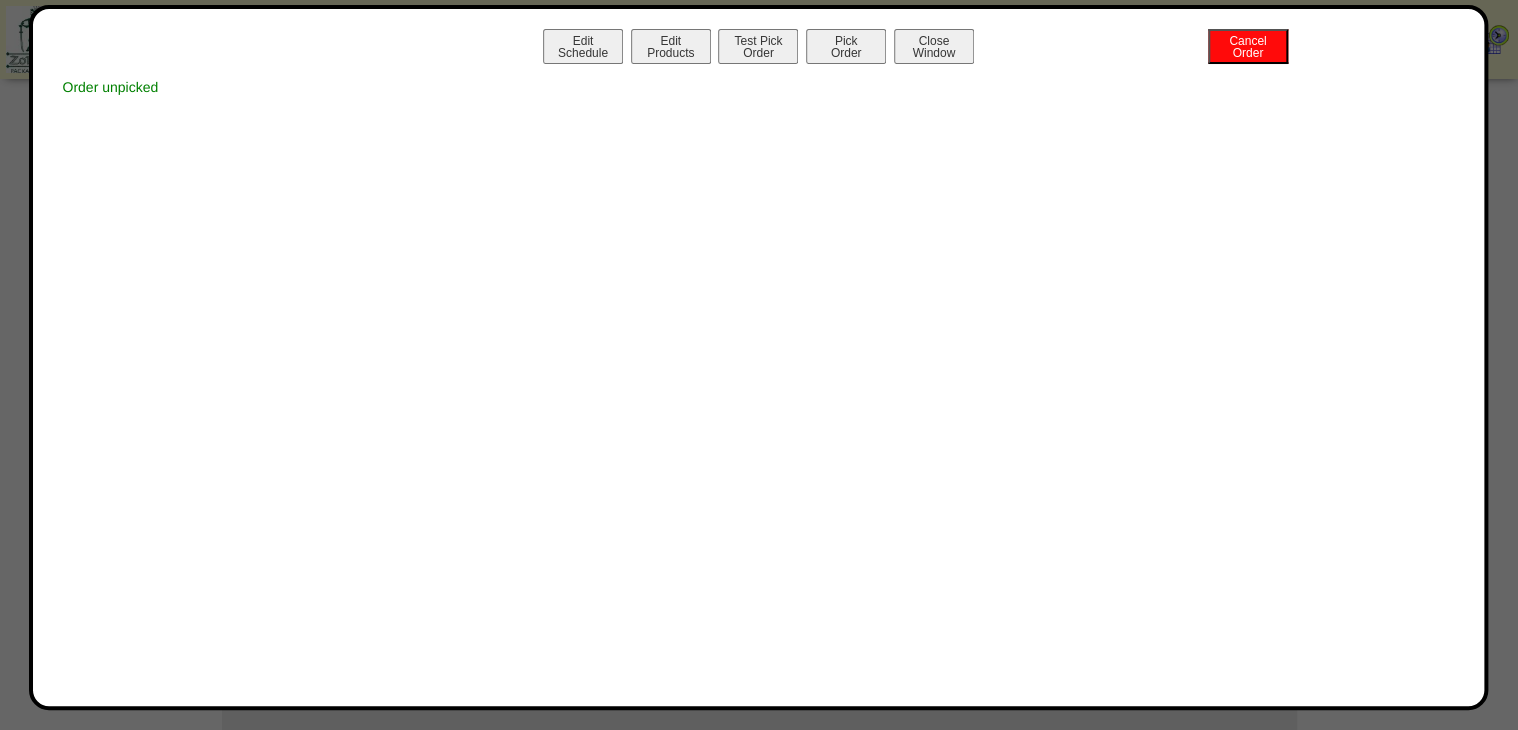 click on "Edit Products" at bounding box center [671, 46] 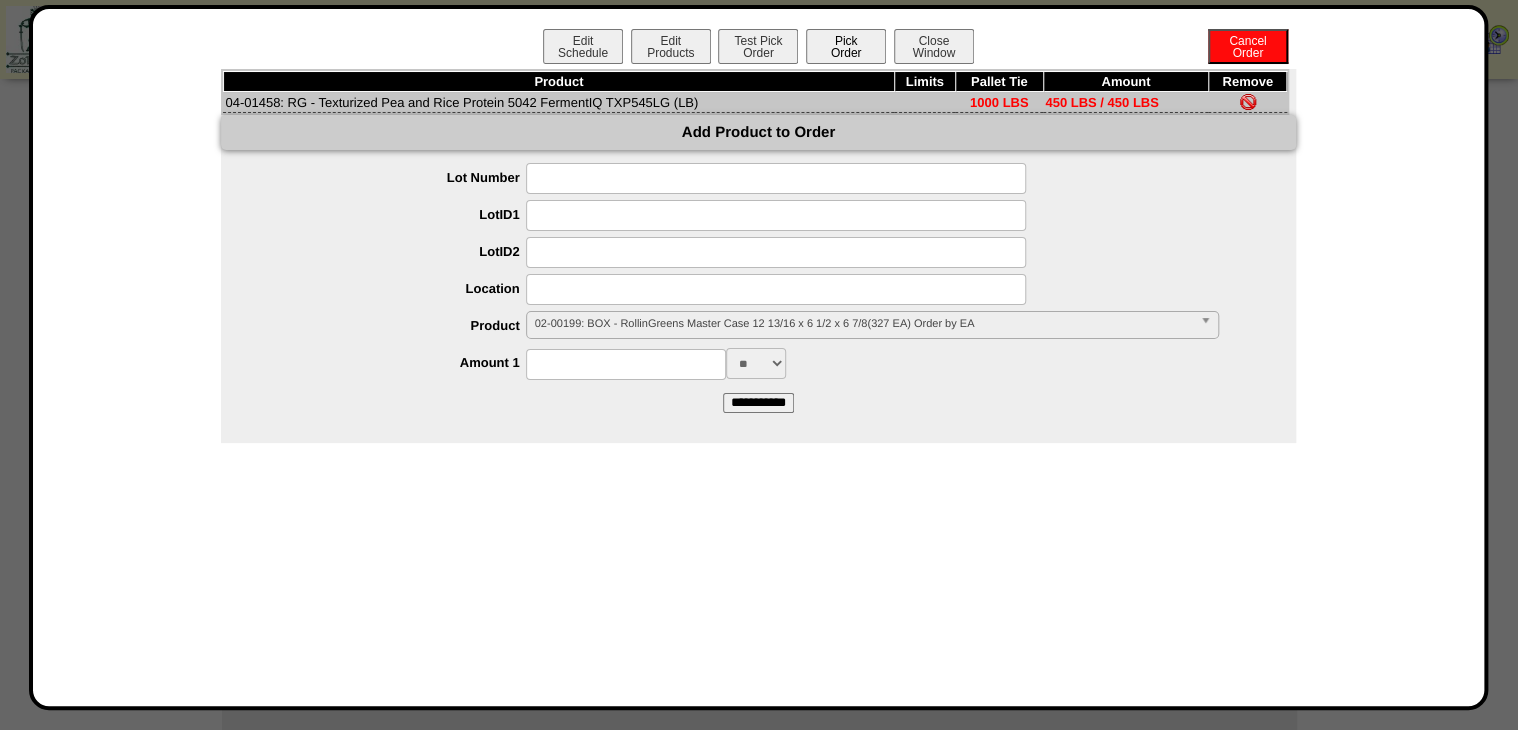 click on "Pick Order" at bounding box center (846, 46) 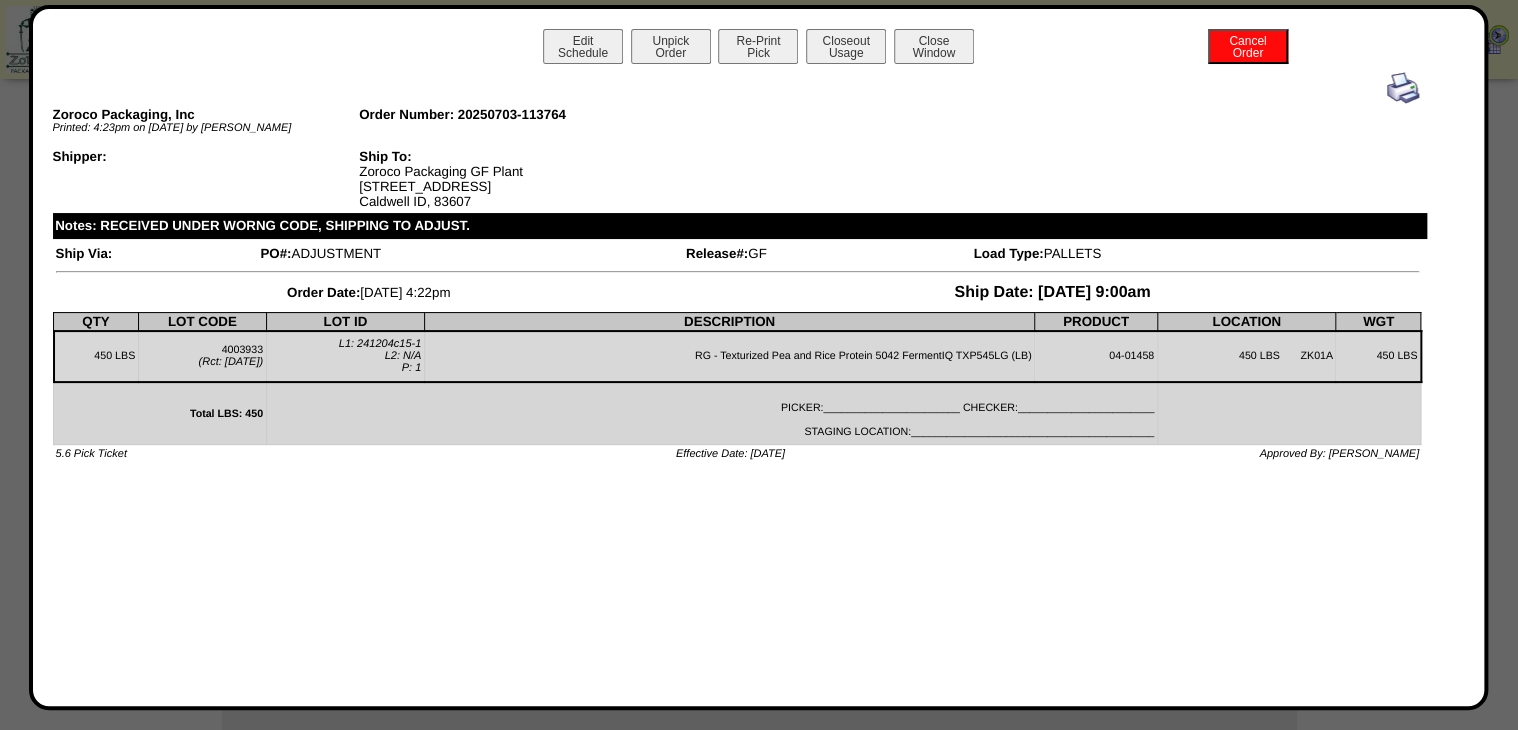 scroll, scrollTop: 237, scrollLeft: 0, axis: vertical 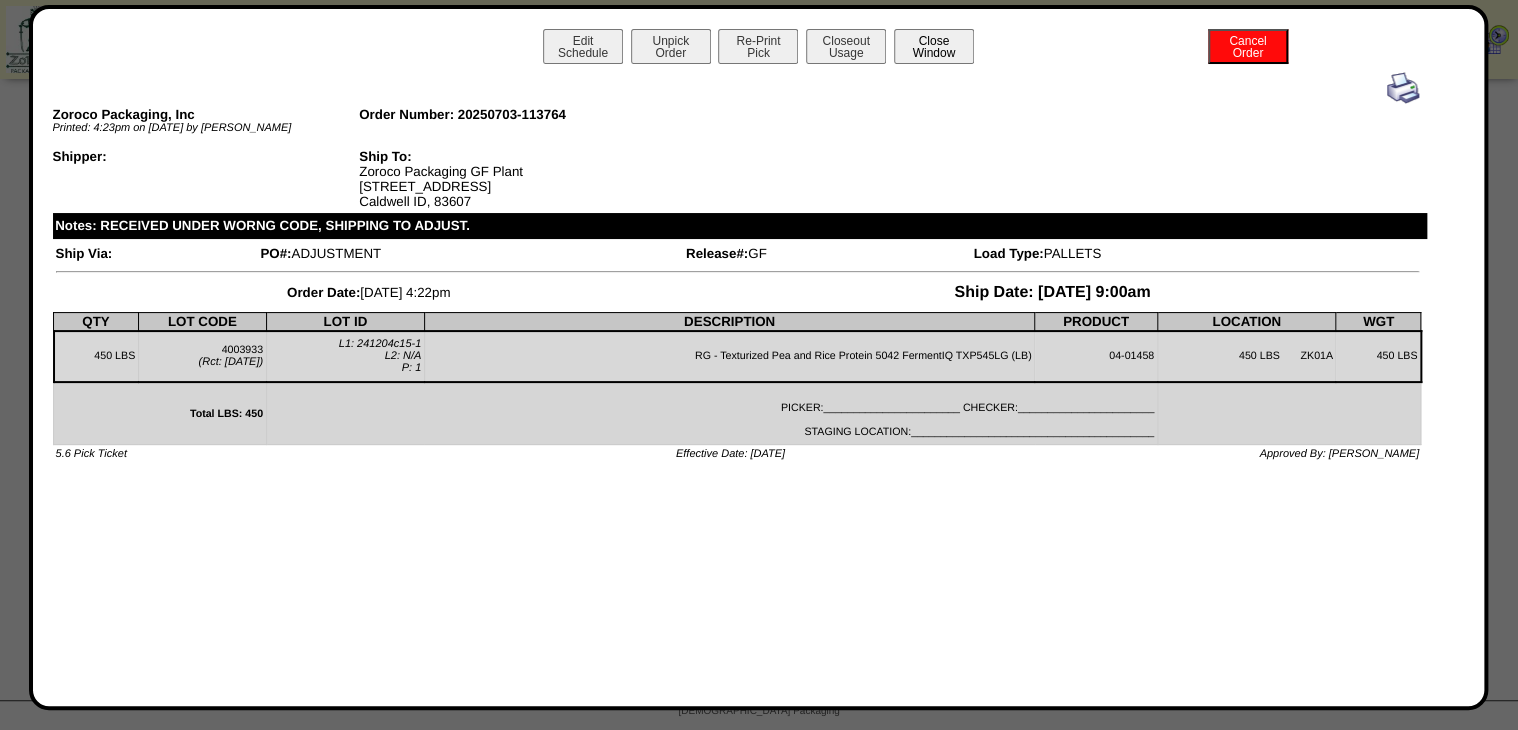 click on "Close Window" at bounding box center [934, 46] 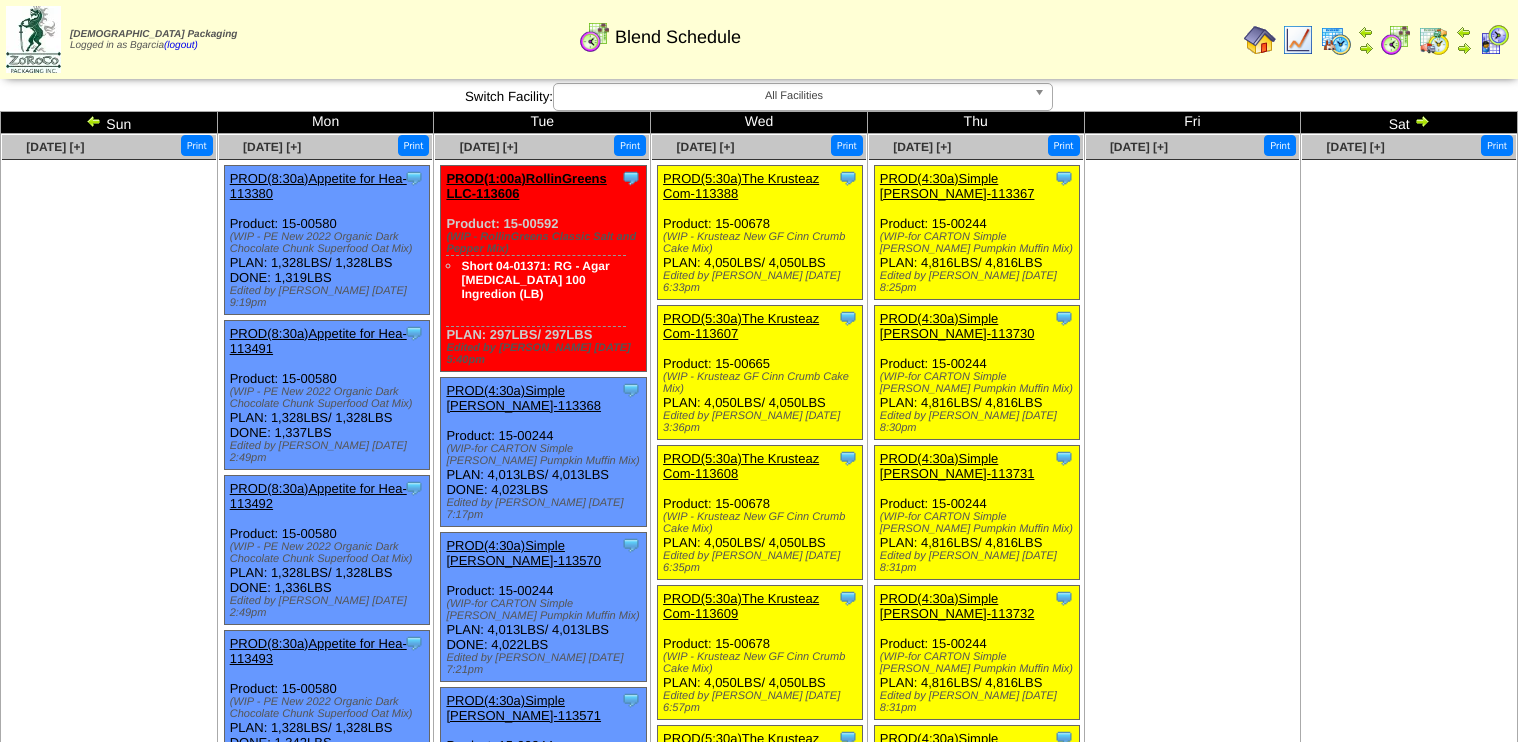 scroll, scrollTop: 0, scrollLeft: 0, axis: both 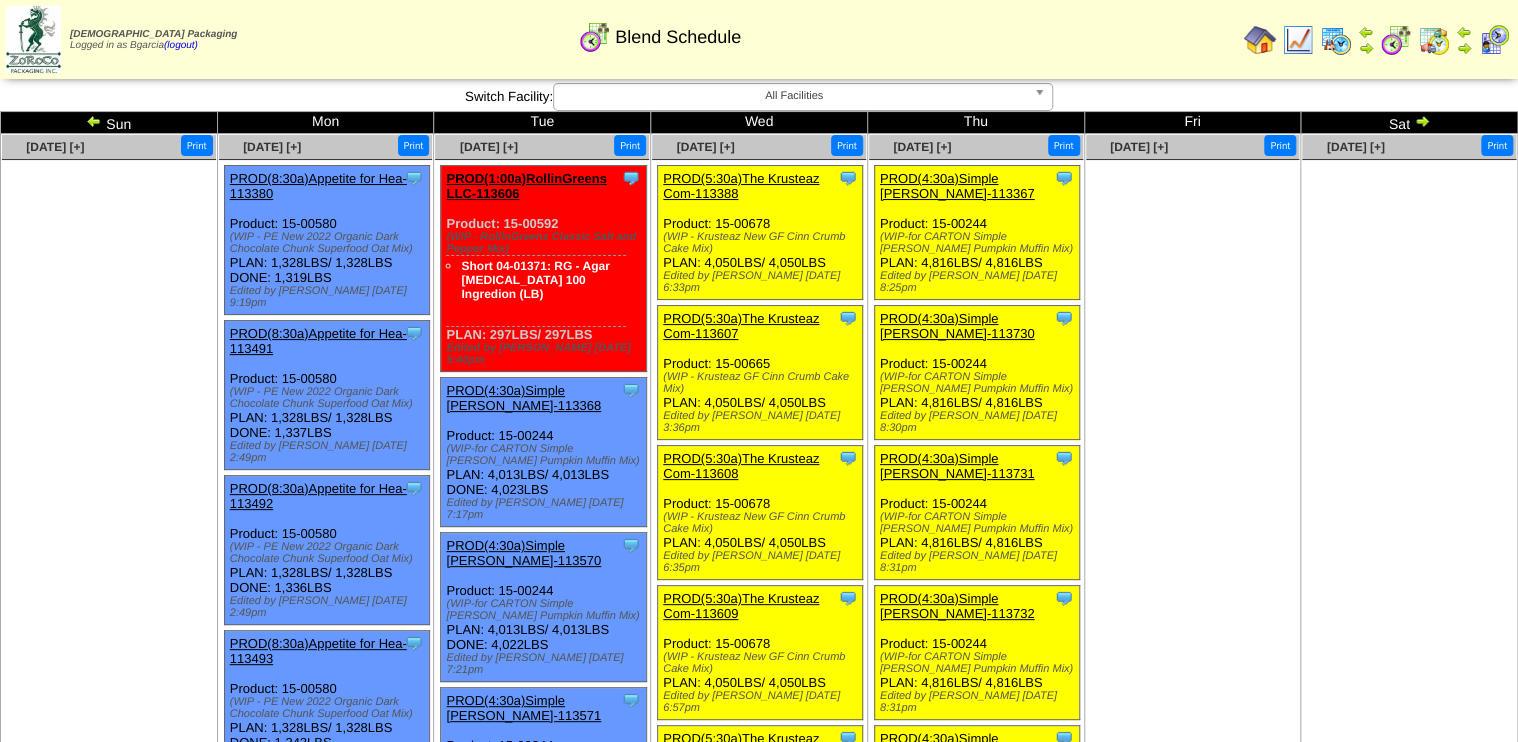 click at bounding box center [1298, 40] 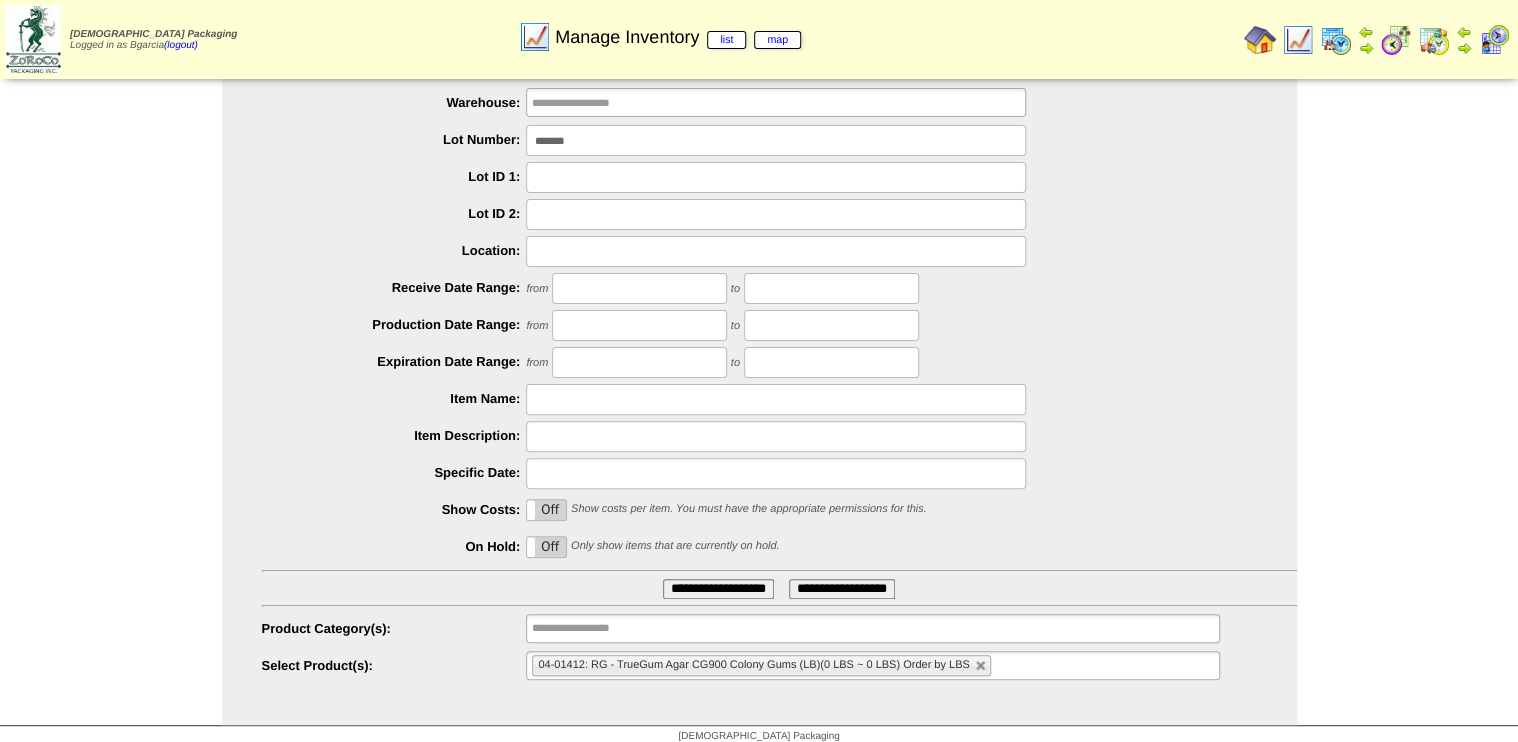 scroll, scrollTop: 91, scrollLeft: 0, axis: vertical 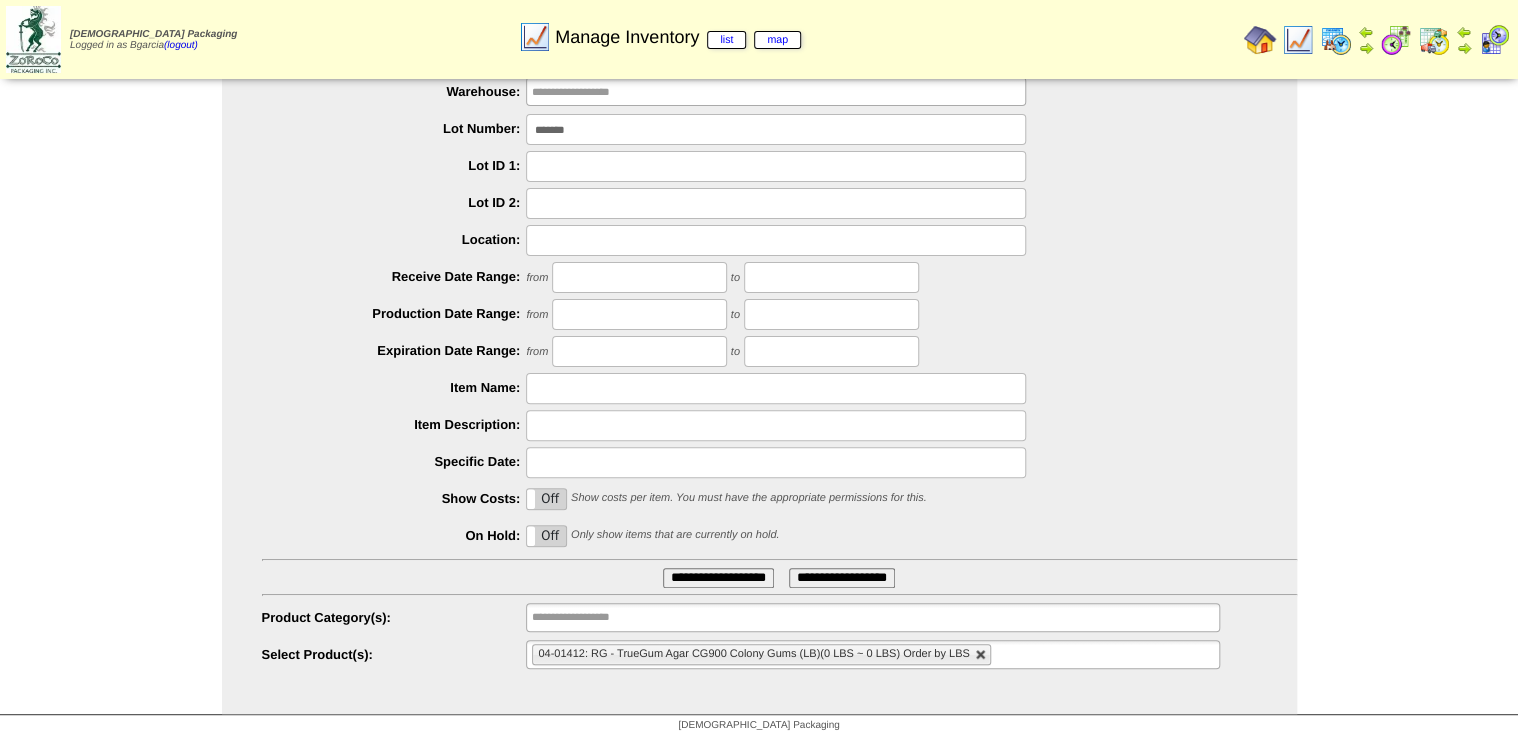 click at bounding box center [981, 655] 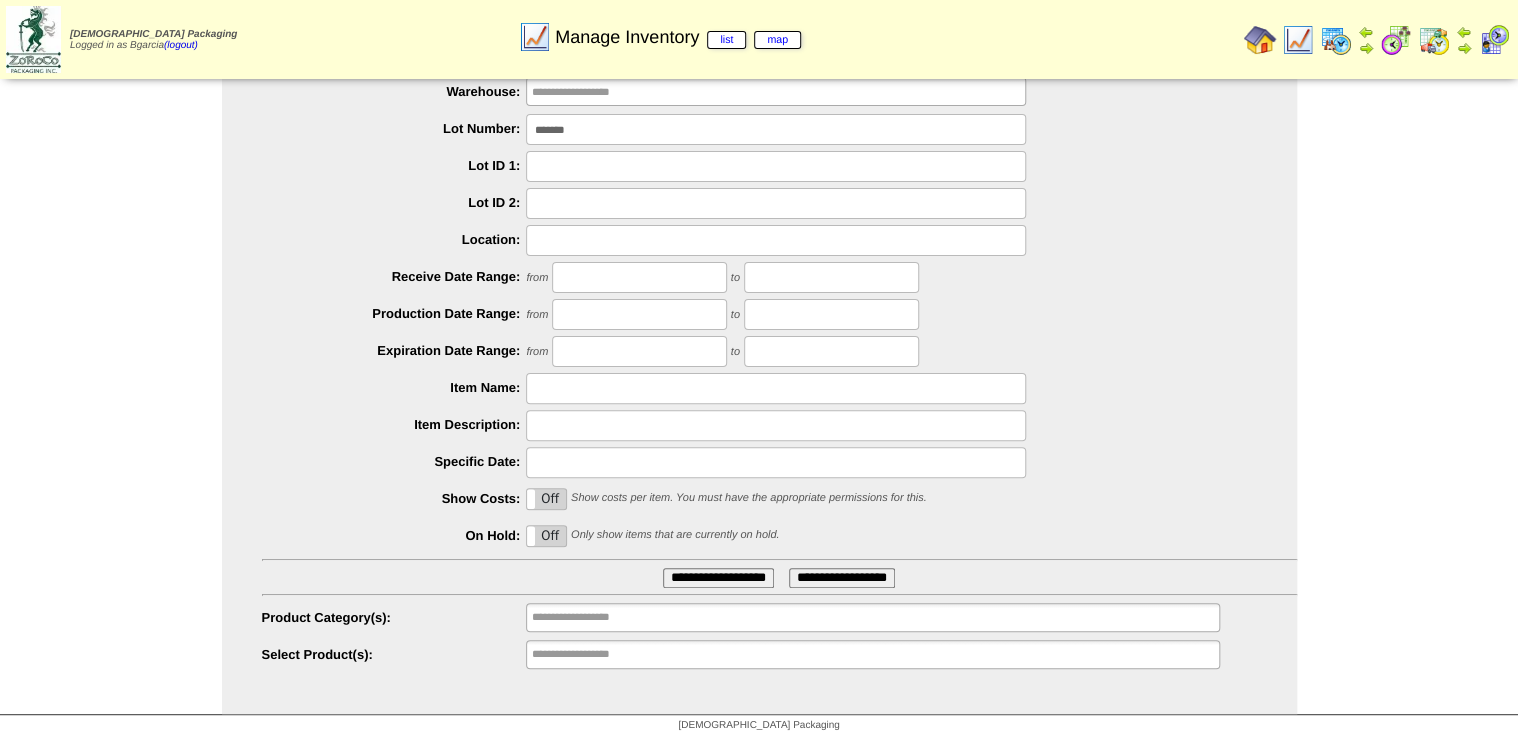 click on "**********" at bounding box center (718, 578) 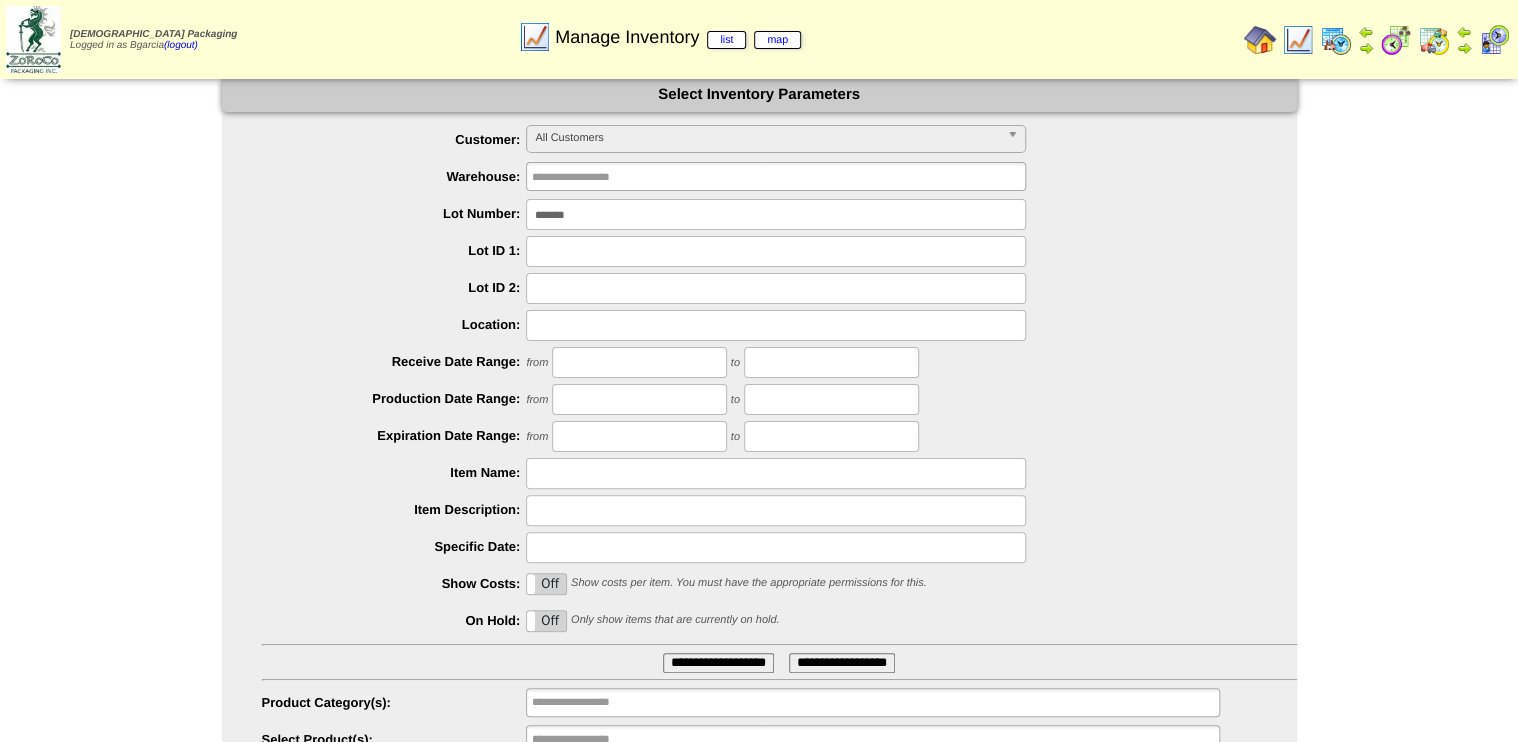 scroll, scrollTop: 0, scrollLeft: 0, axis: both 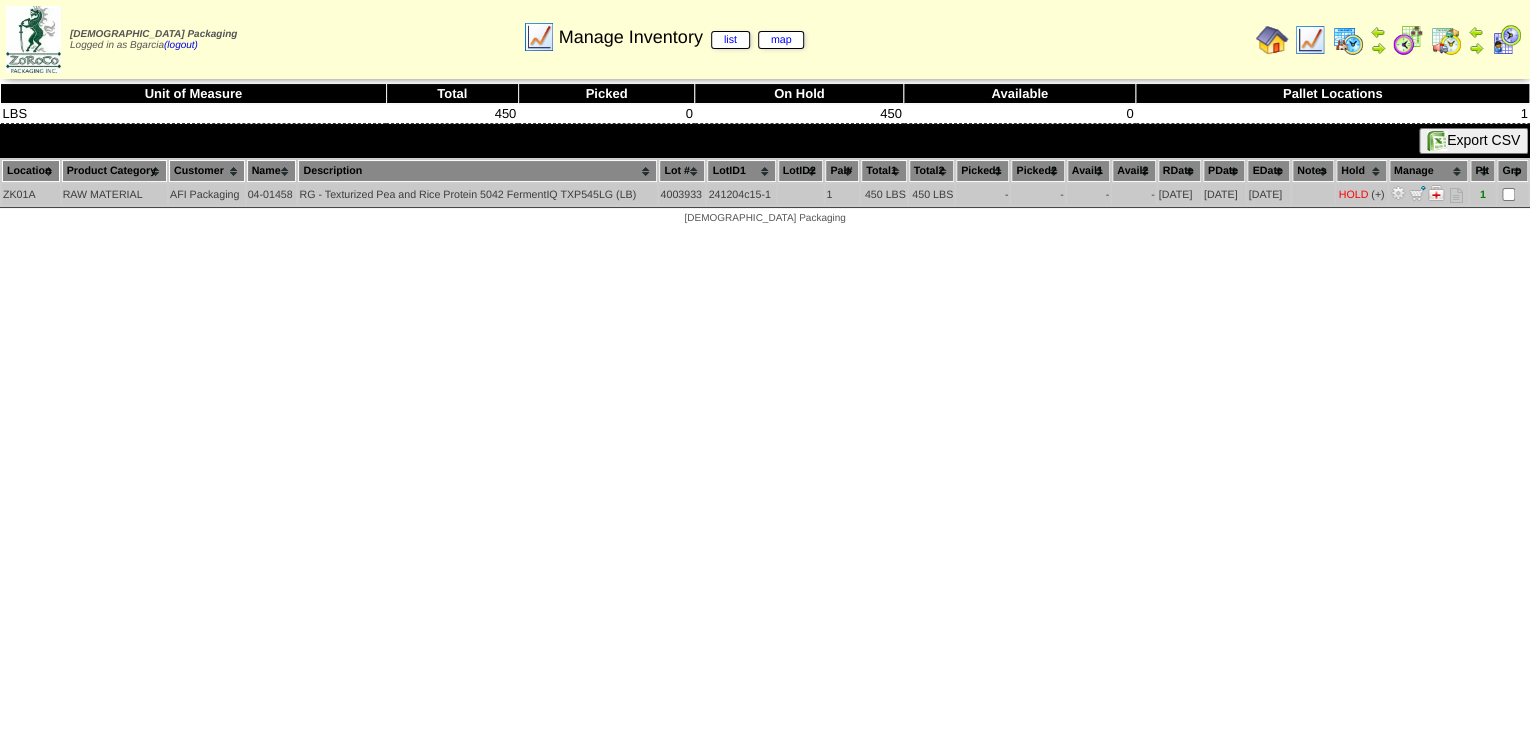click at bounding box center (1428, 194) 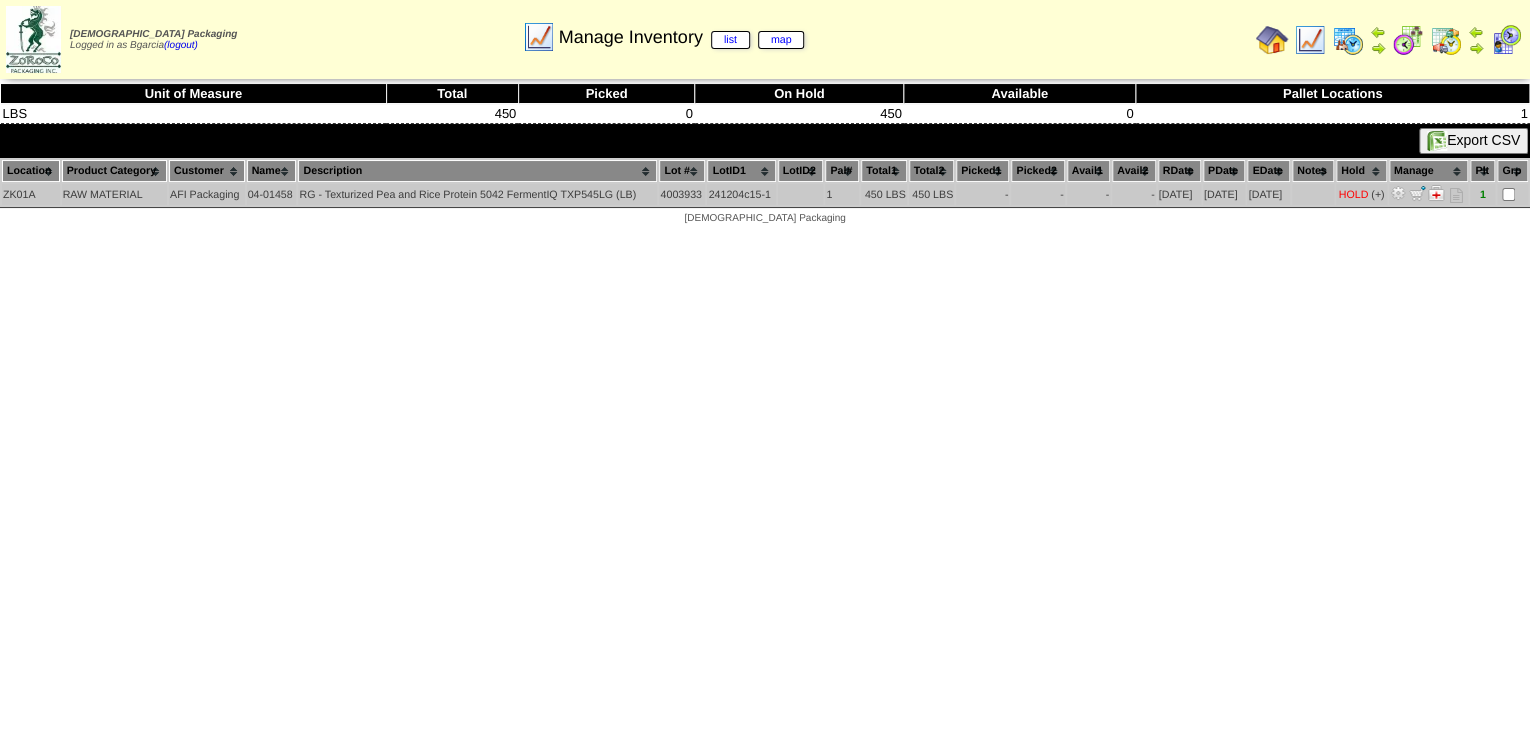 click at bounding box center [1398, 193] 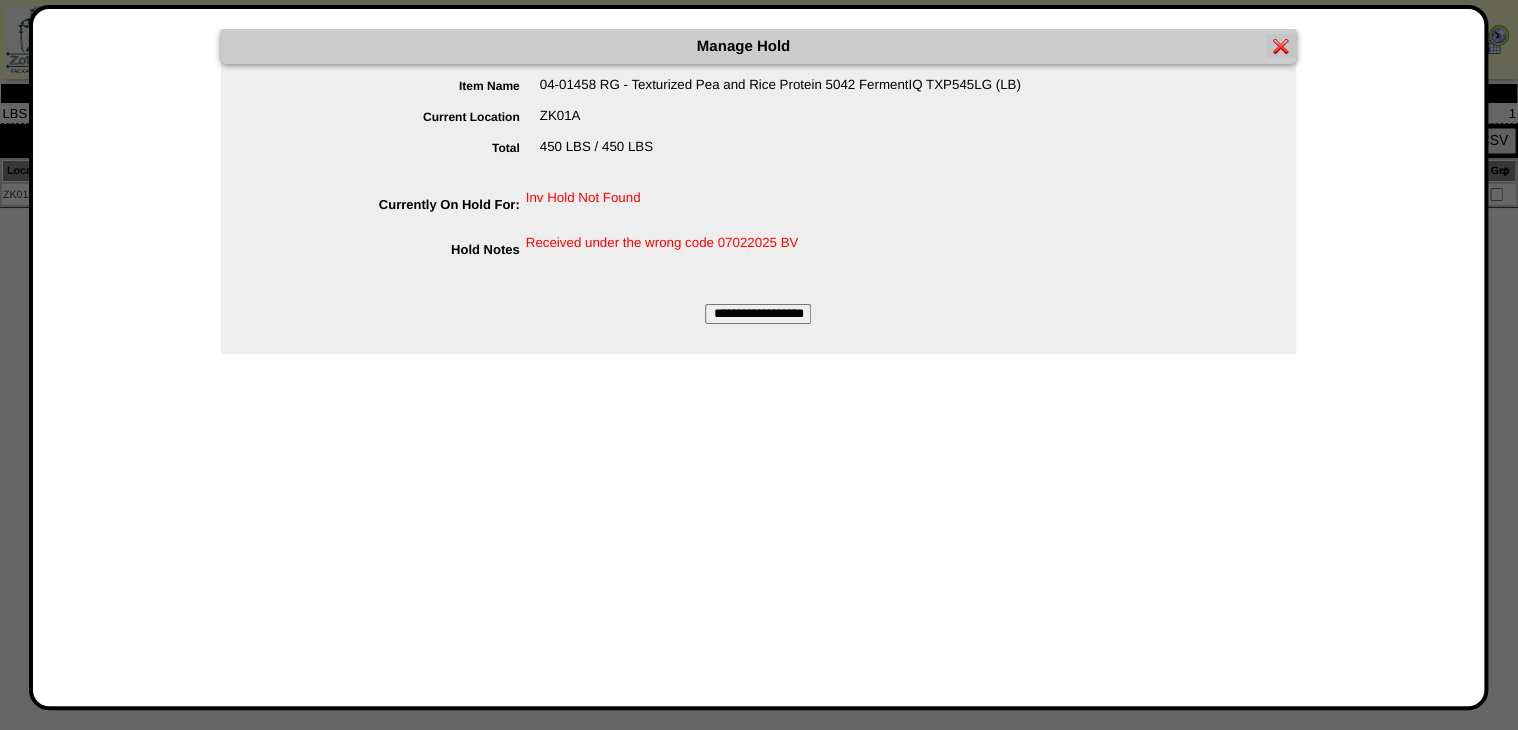 click on "**********" at bounding box center (758, 314) 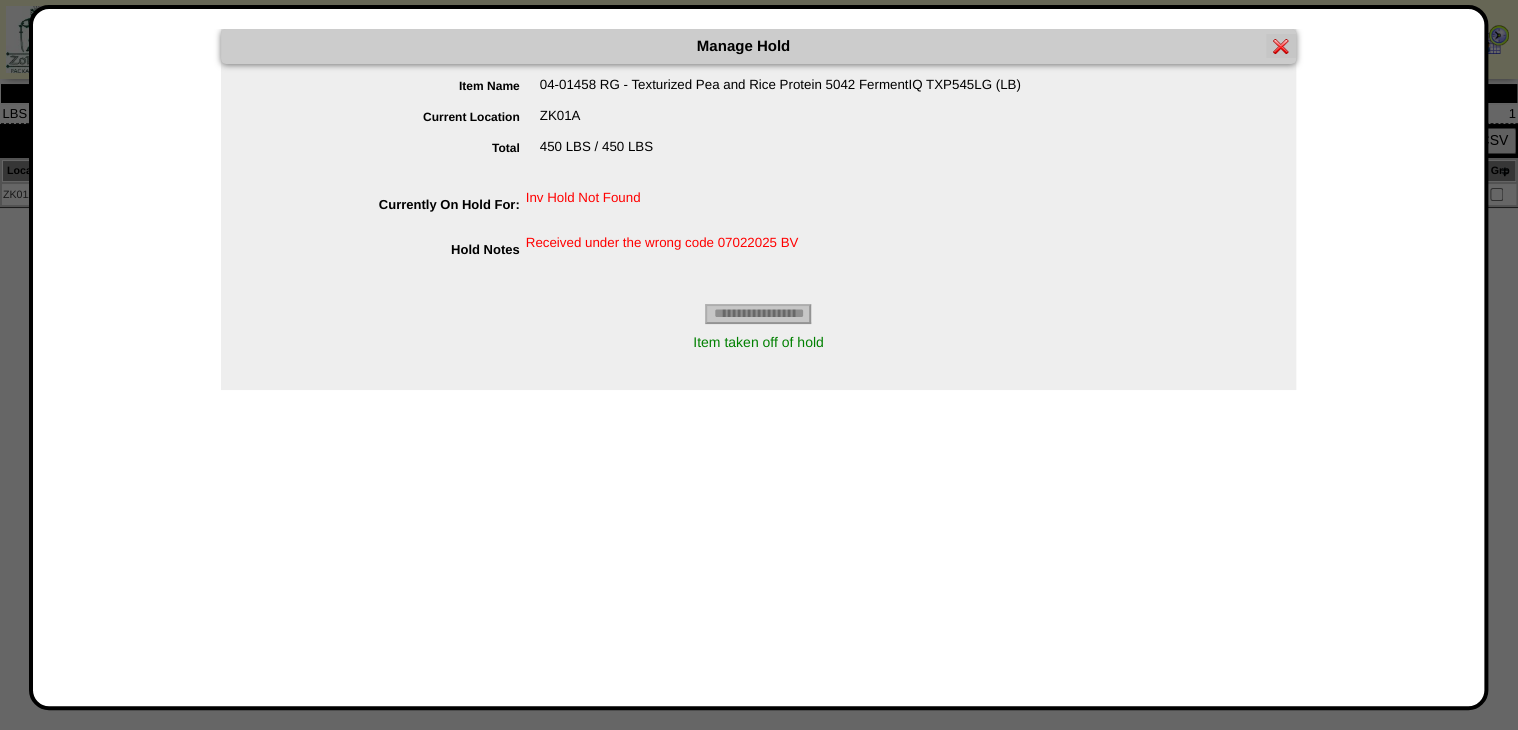 click at bounding box center [1281, 46] 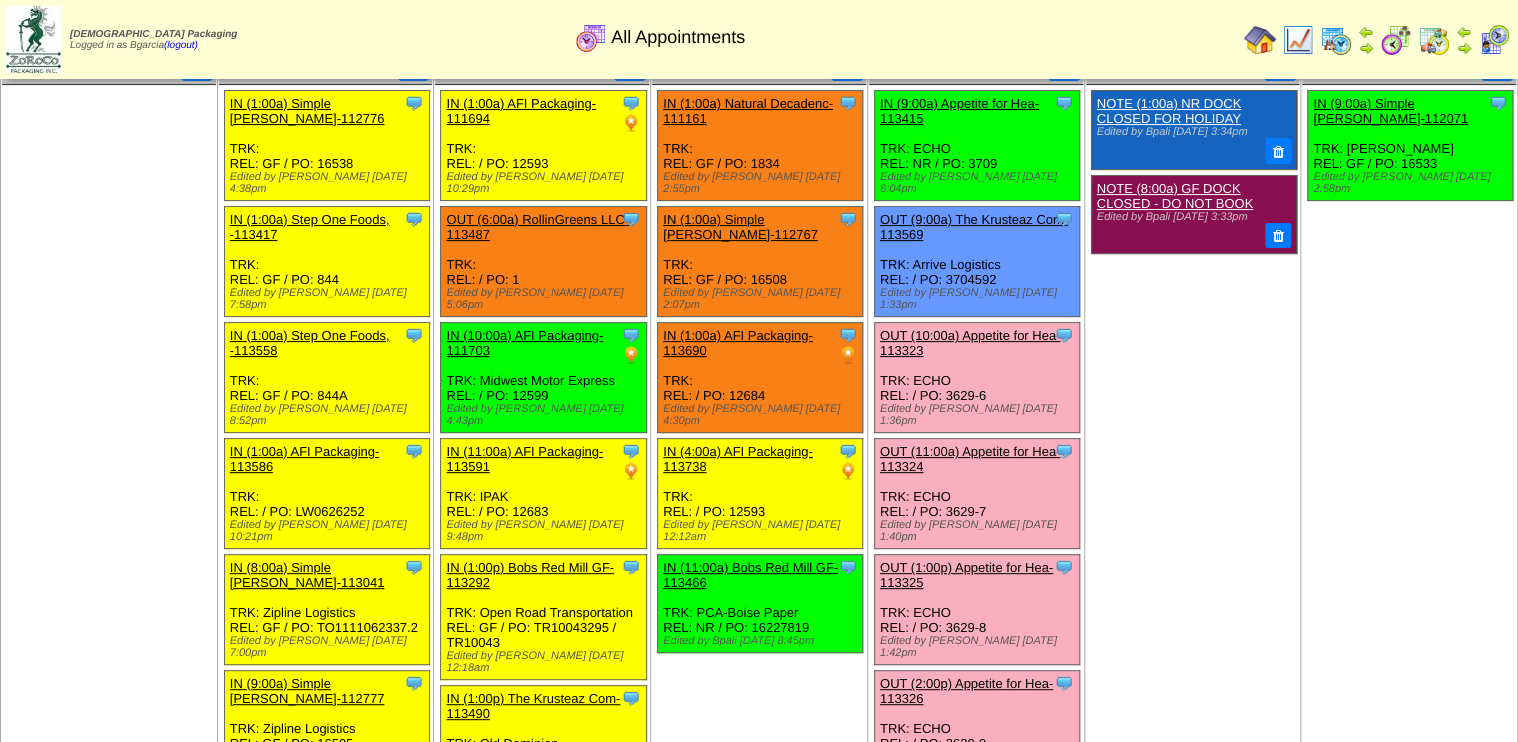 scroll, scrollTop: 0, scrollLeft: 0, axis: both 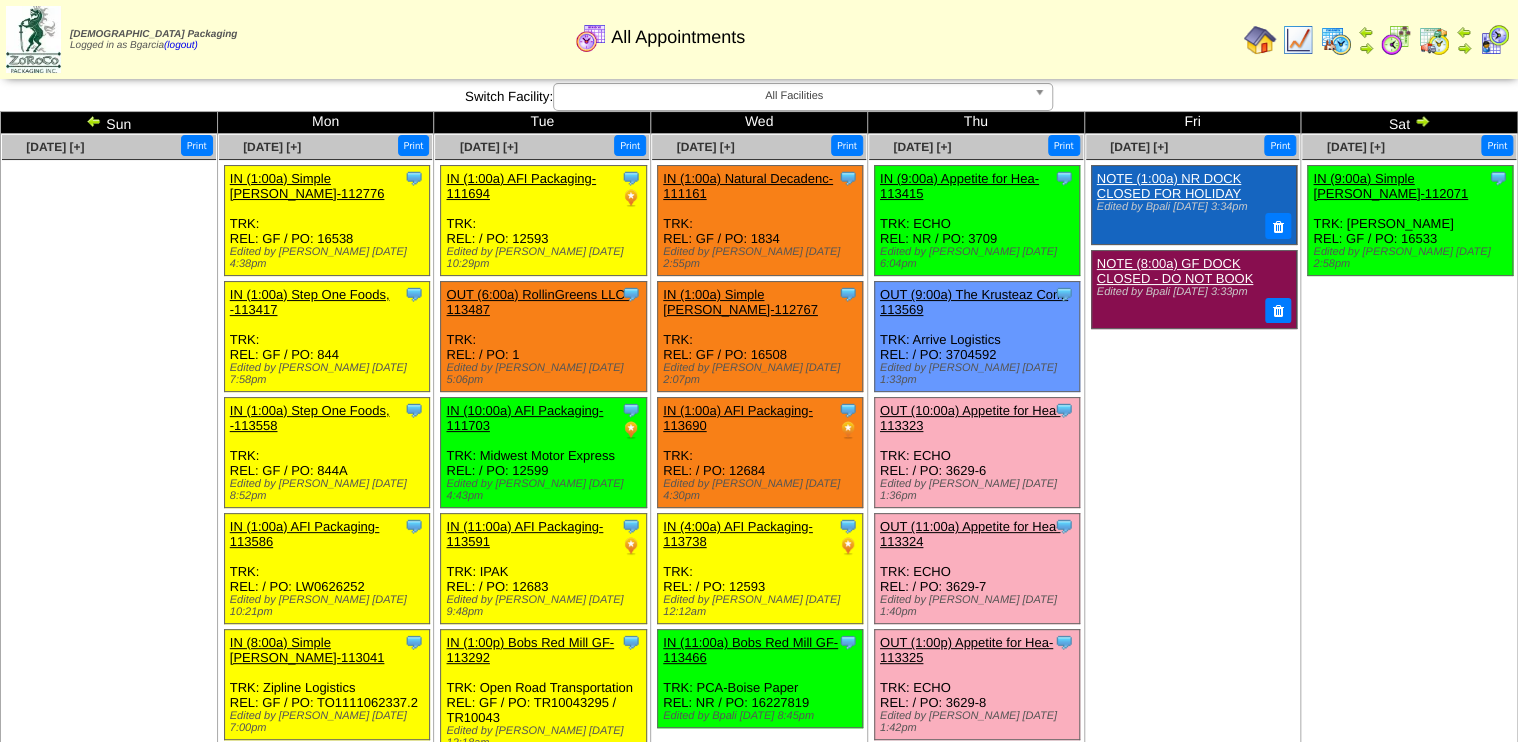 click at bounding box center [1464, 40] 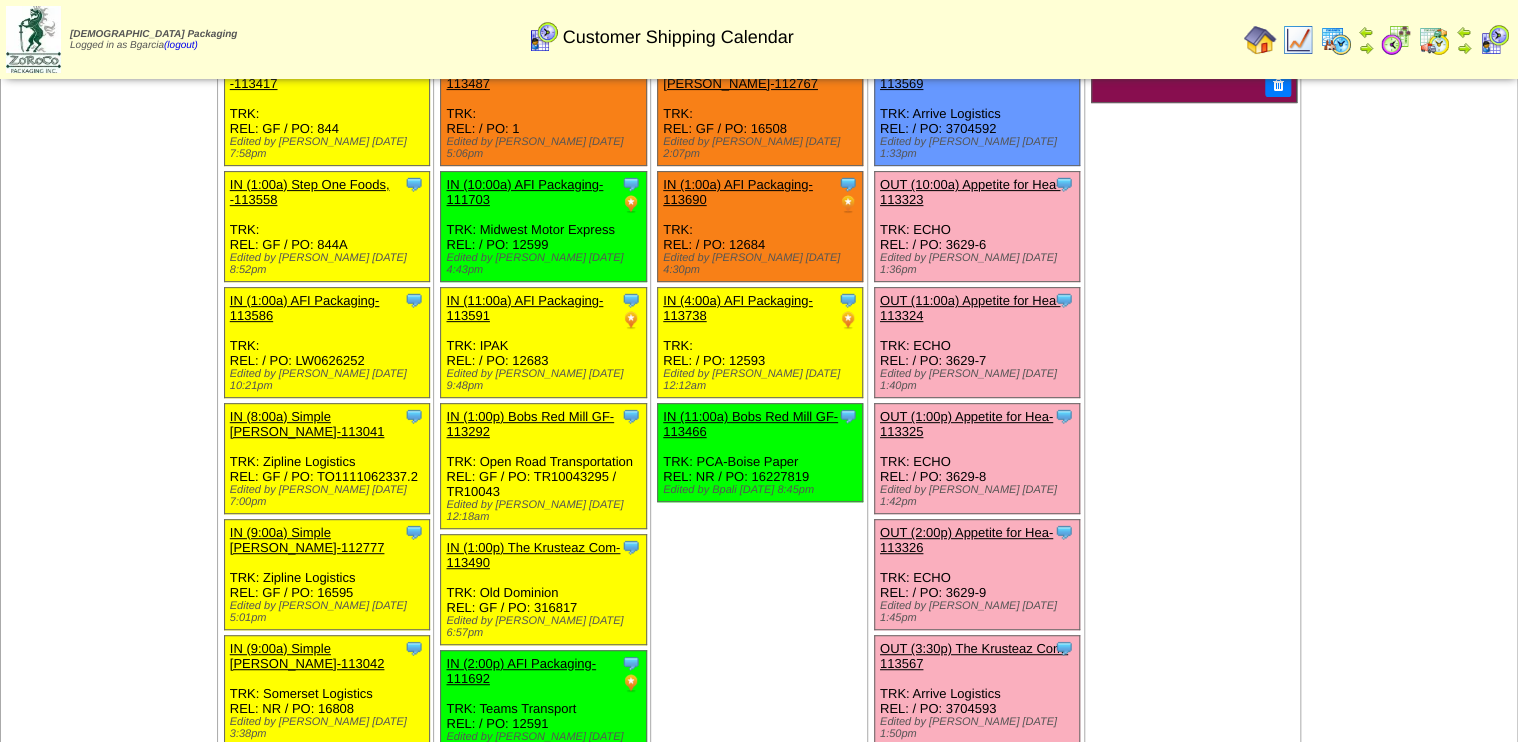 scroll, scrollTop: 0, scrollLeft: 0, axis: both 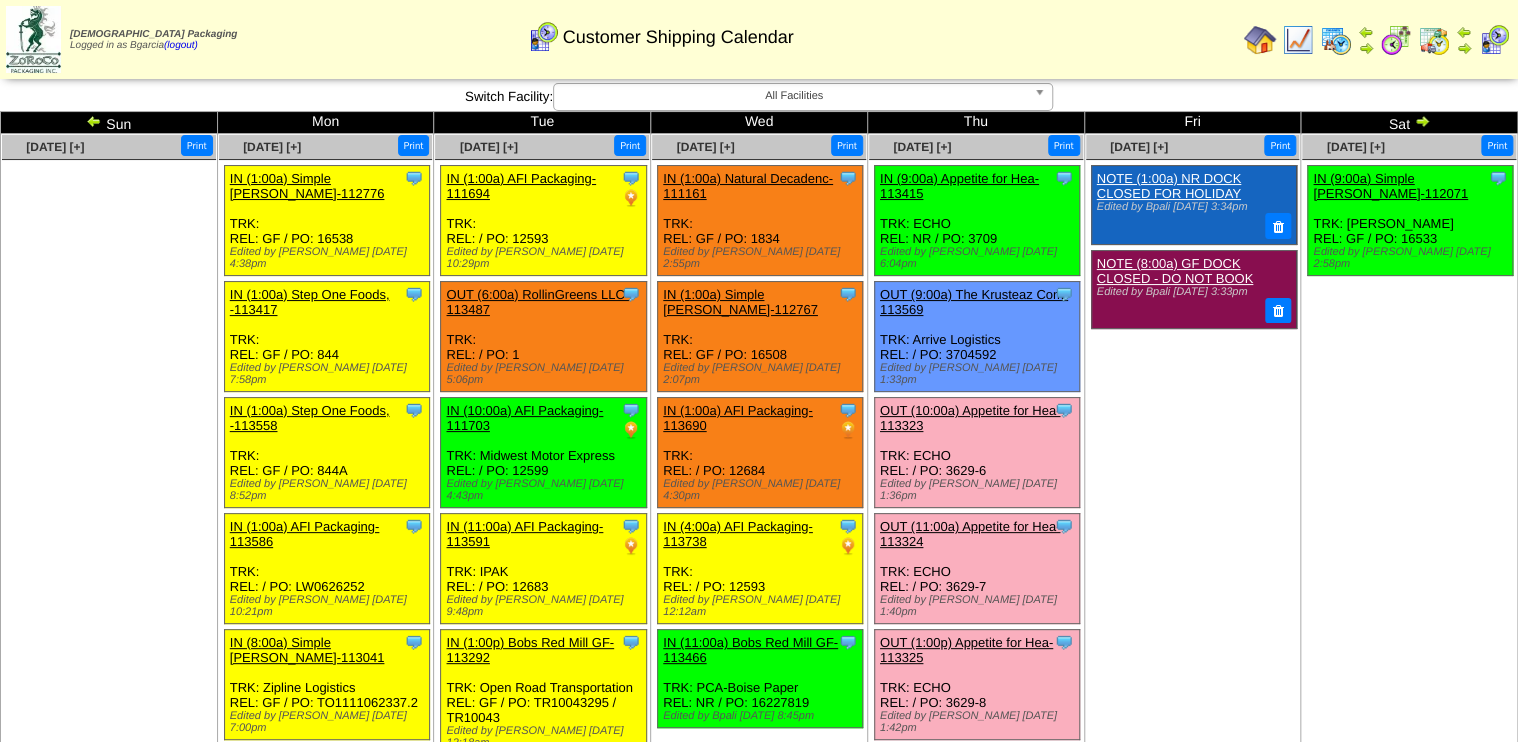 click on "All Facilities" at bounding box center (794, 96) 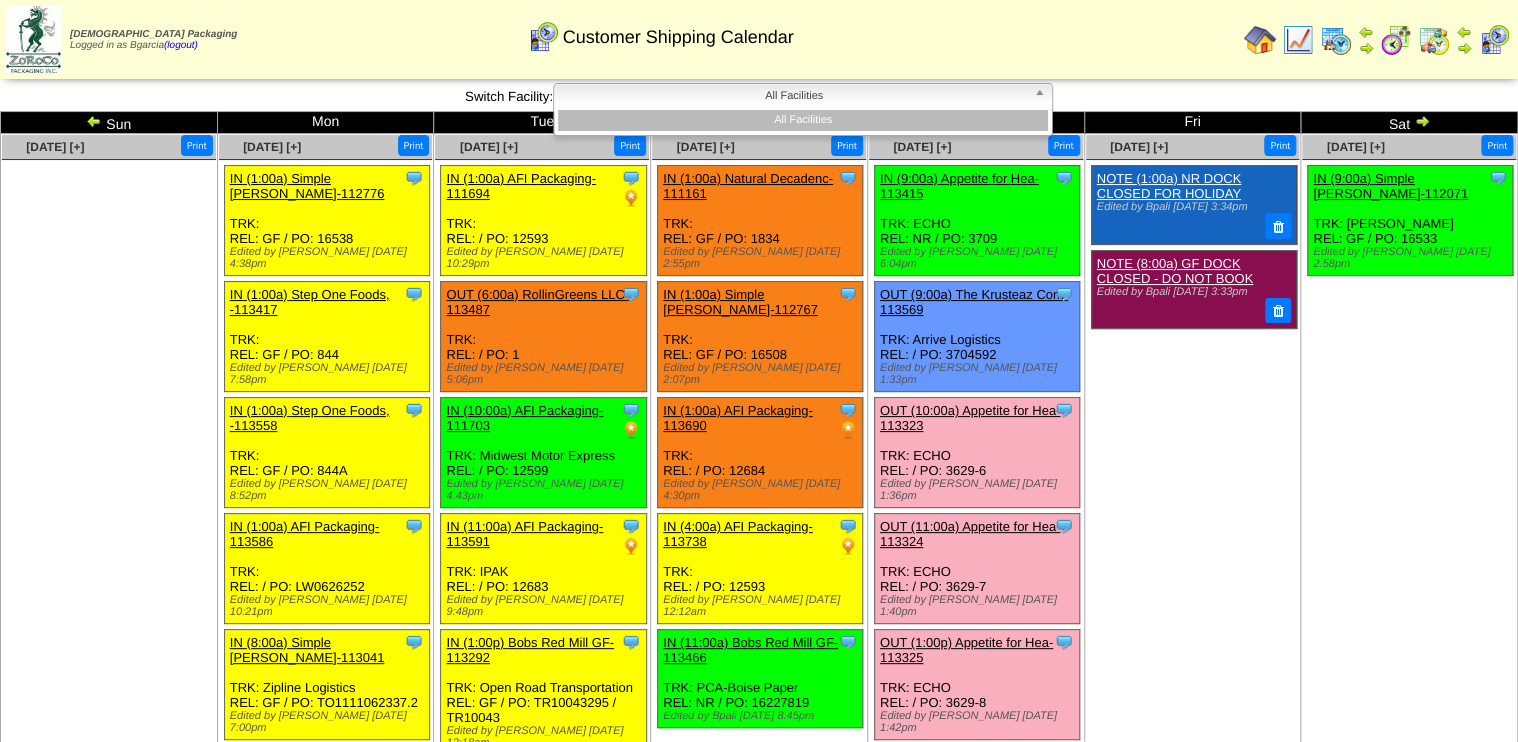 click on "All Facilities" at bounding box center (803, 120) 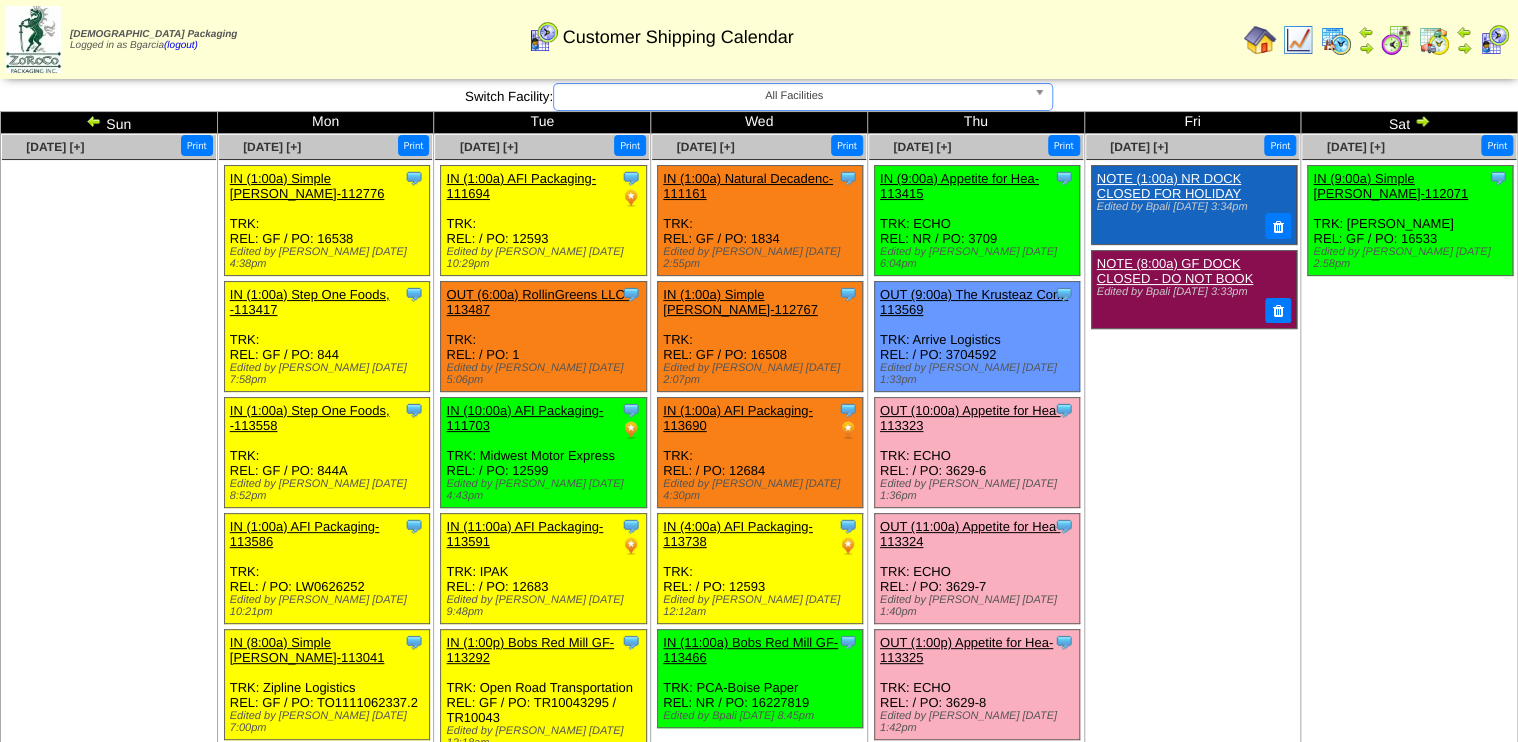 click on "[DATE]                        [+]
Print
Clone Item
IN
(9:00a)
Simple [PERSON_NAME]-112071
Simple [PERSON_NAME]
ScheduleID: 112071" at bounding box center (1409, 788) 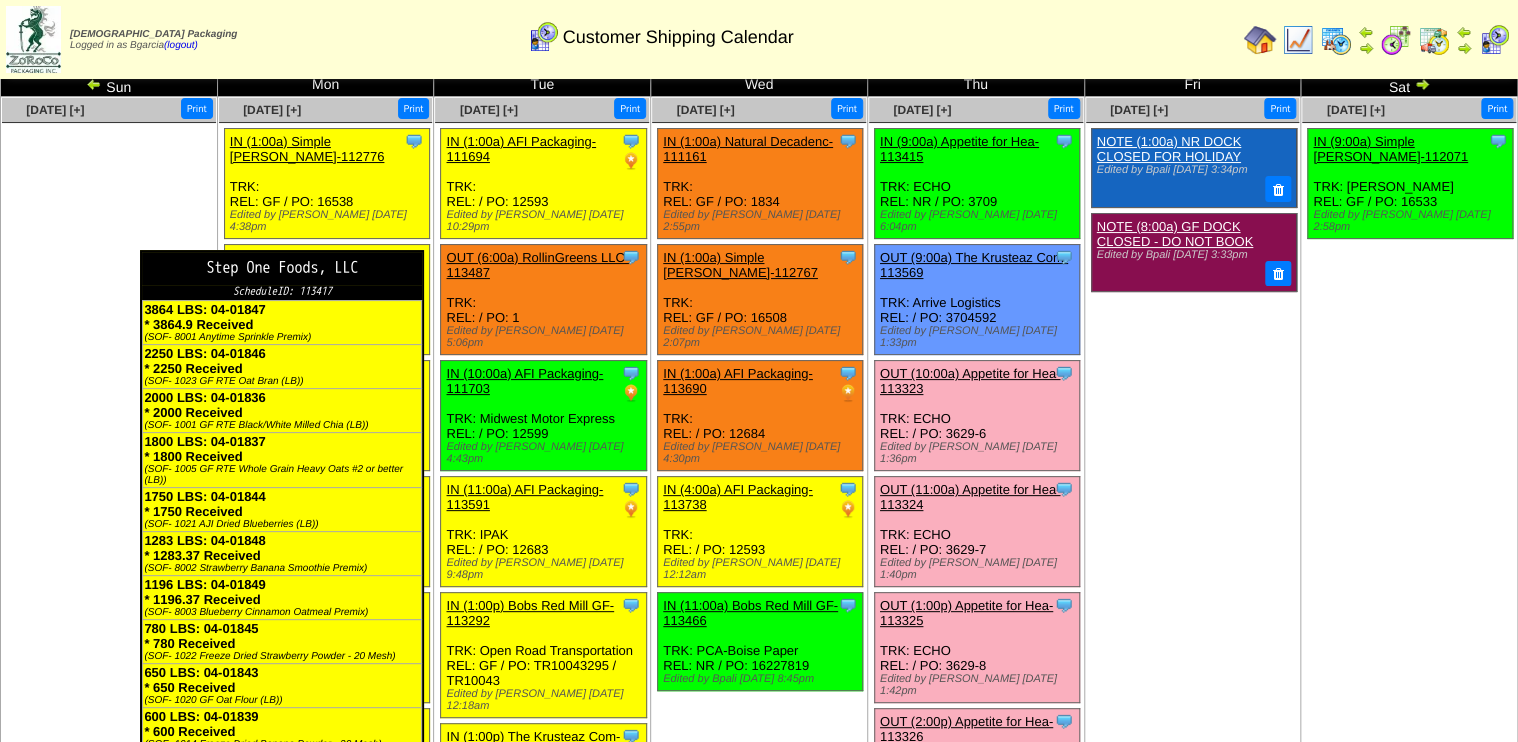 scroll, scrollTop: 0, scrollLeft: 0, axis: both 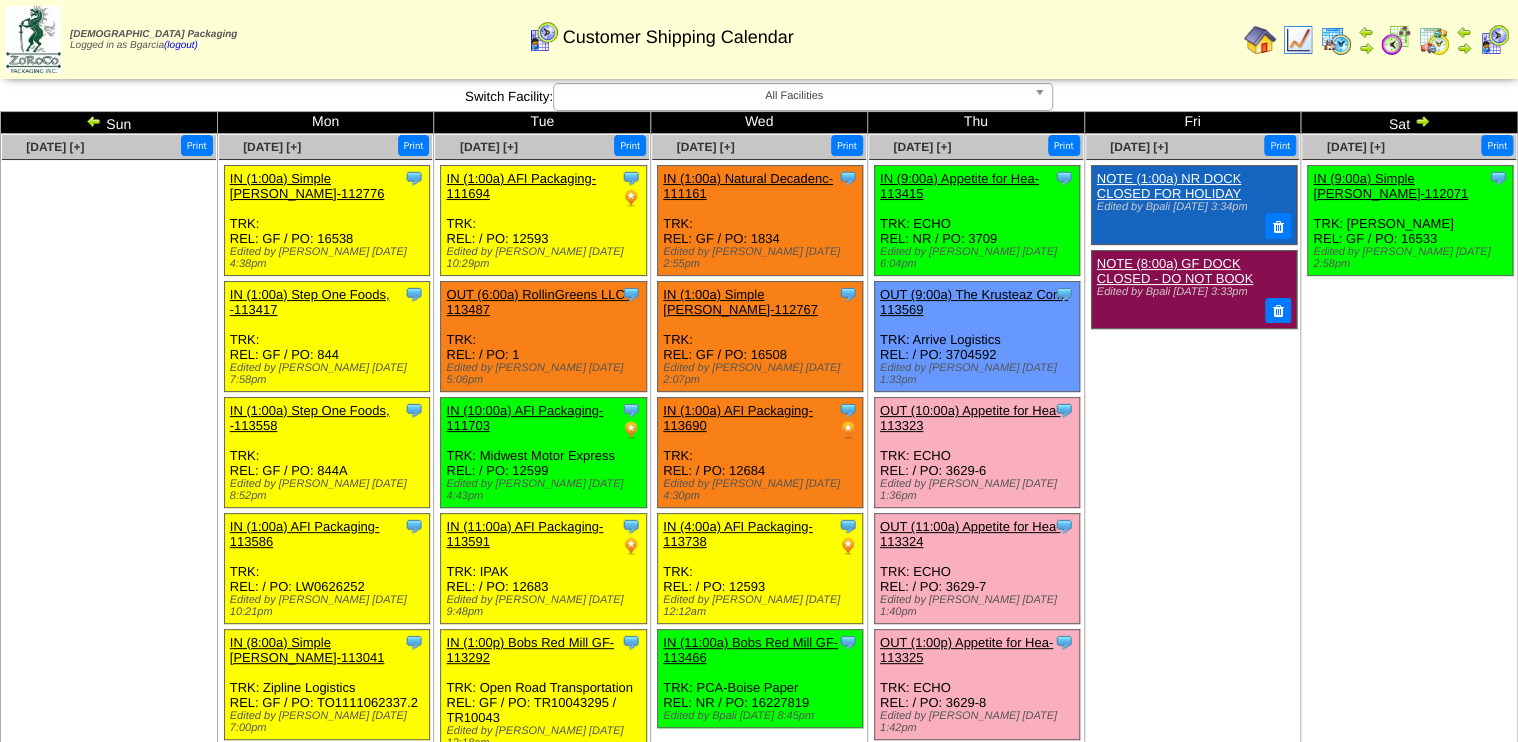 click on "Sun" at bounding box center [109, 123] 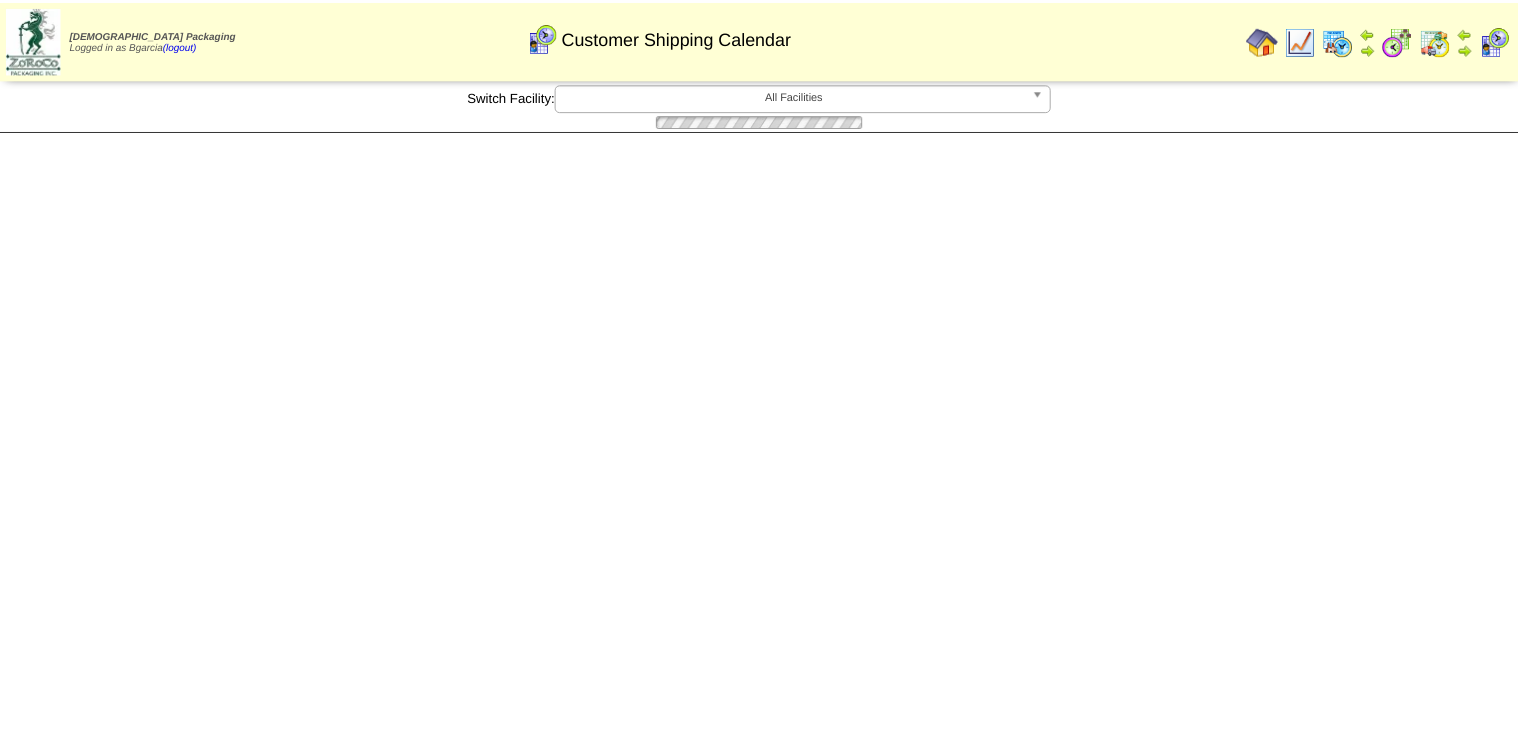 scroll, scrollTop: 0, scrollLeft: 0, axis: both 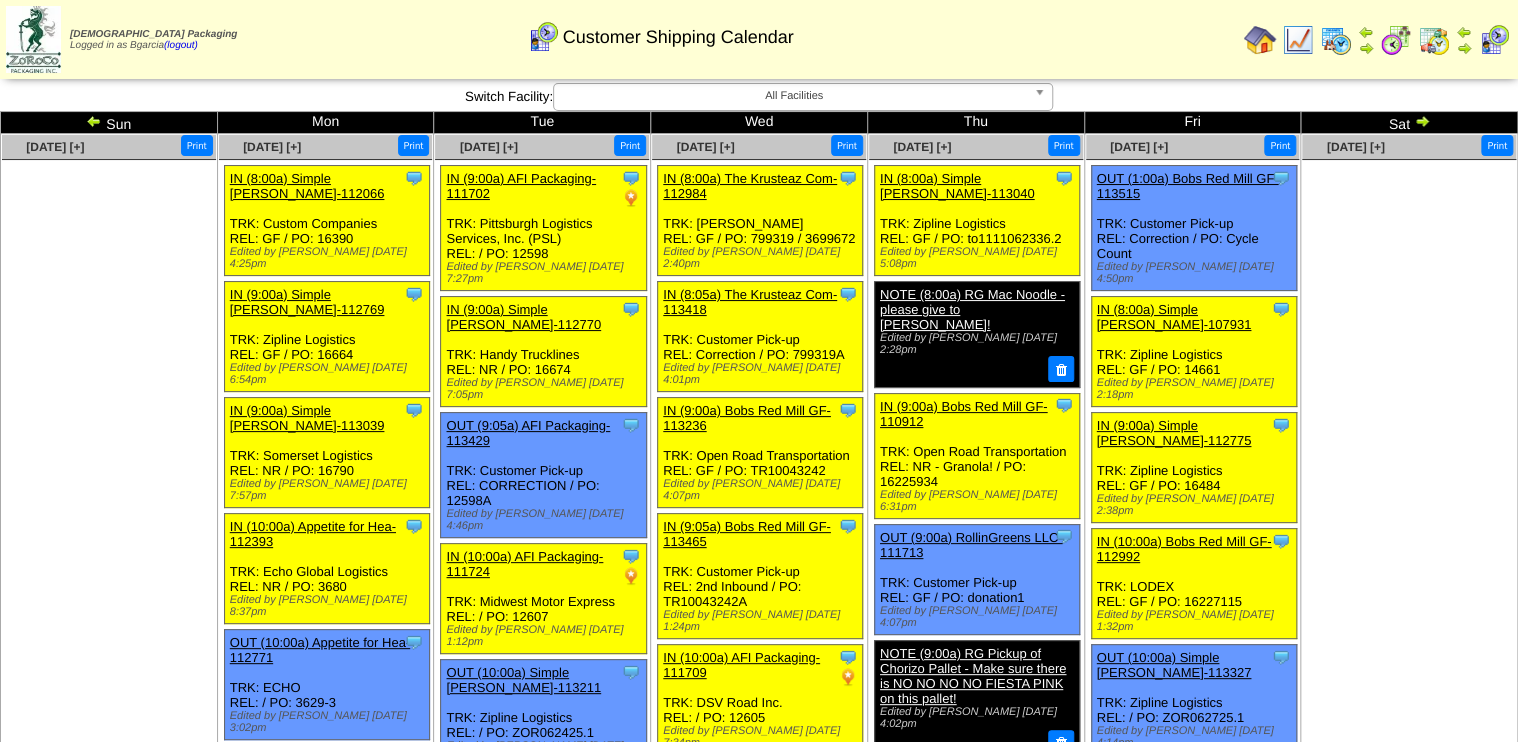 click at bounding box center [1422, 121] 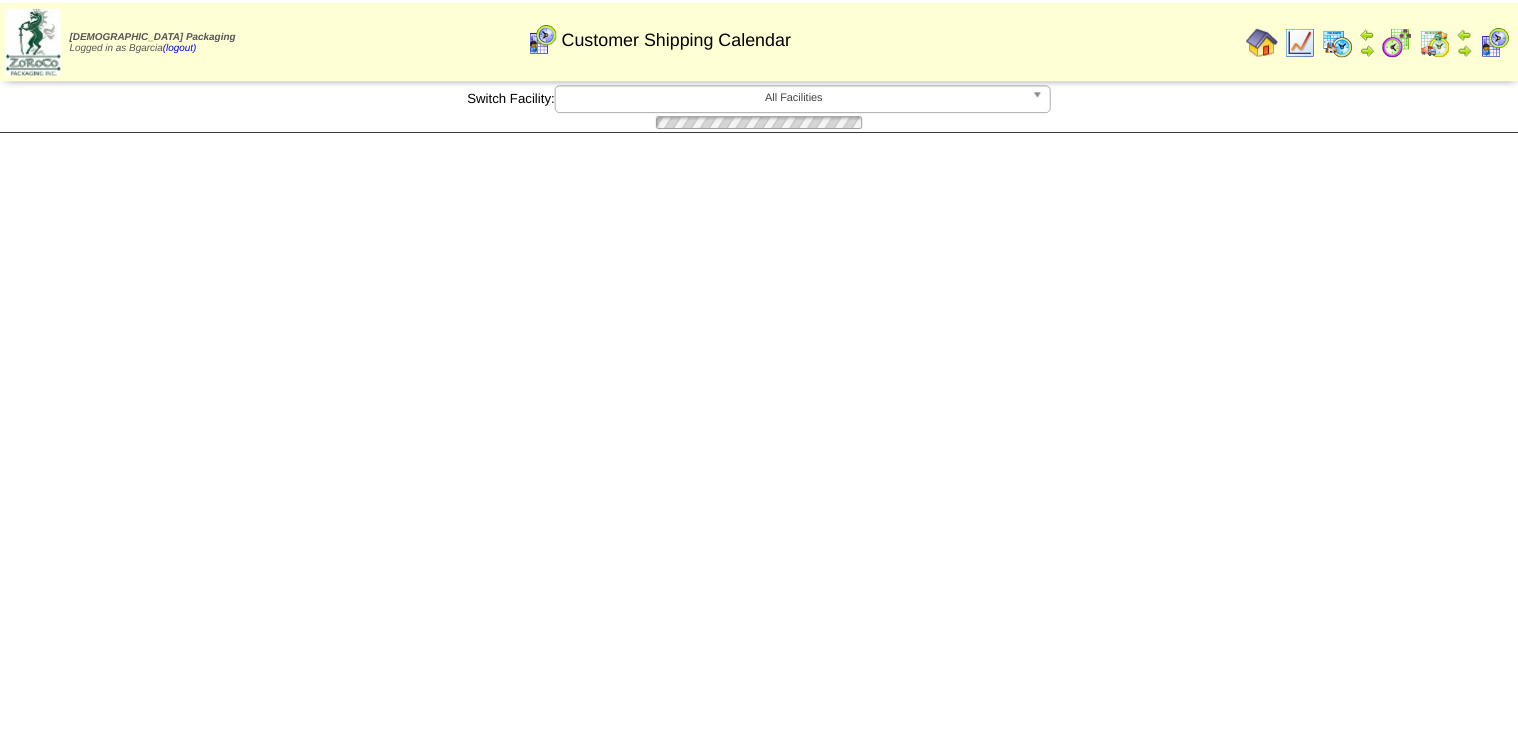 scroll, scrollTop: 0, scrollLeft: 0, axis: both 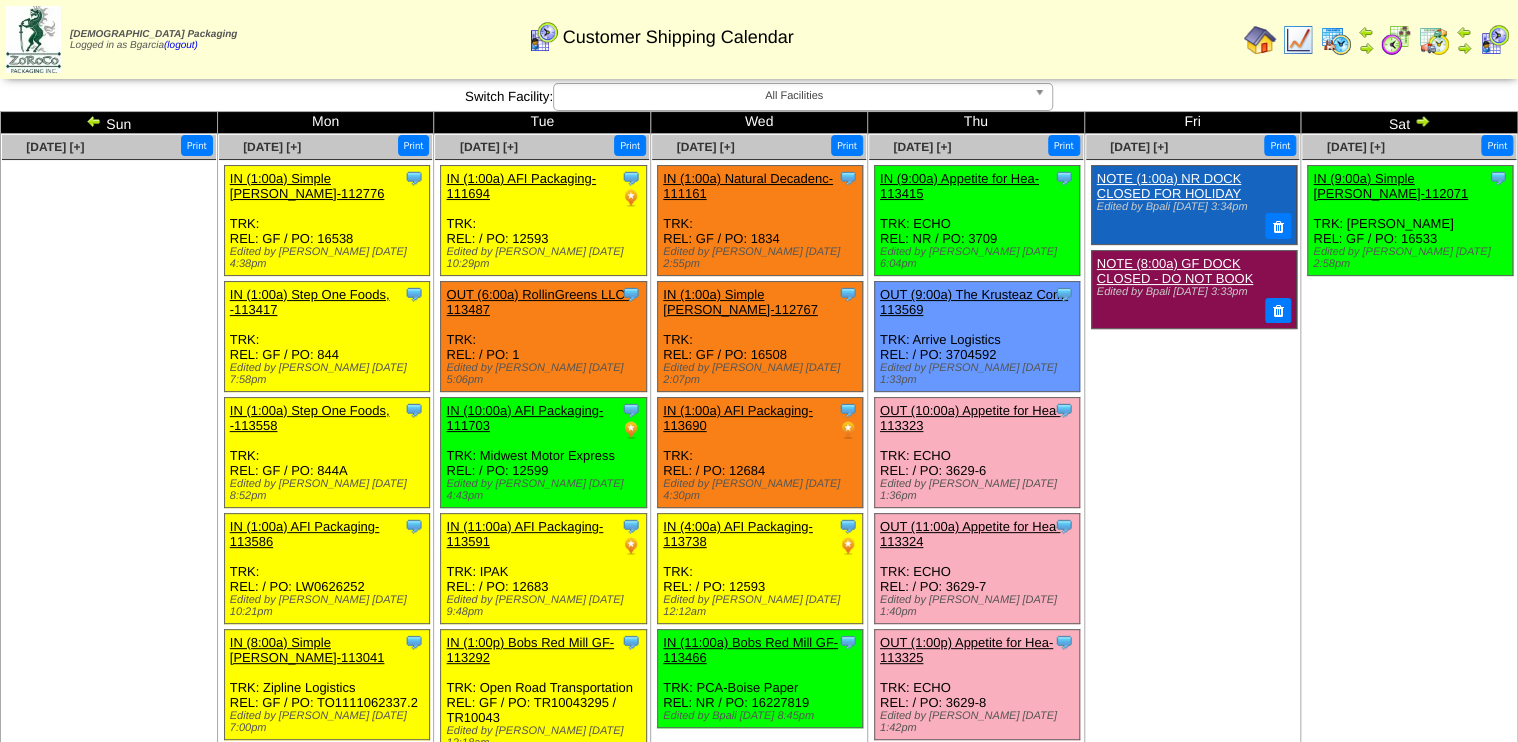 click at bounding box center (94, 121) 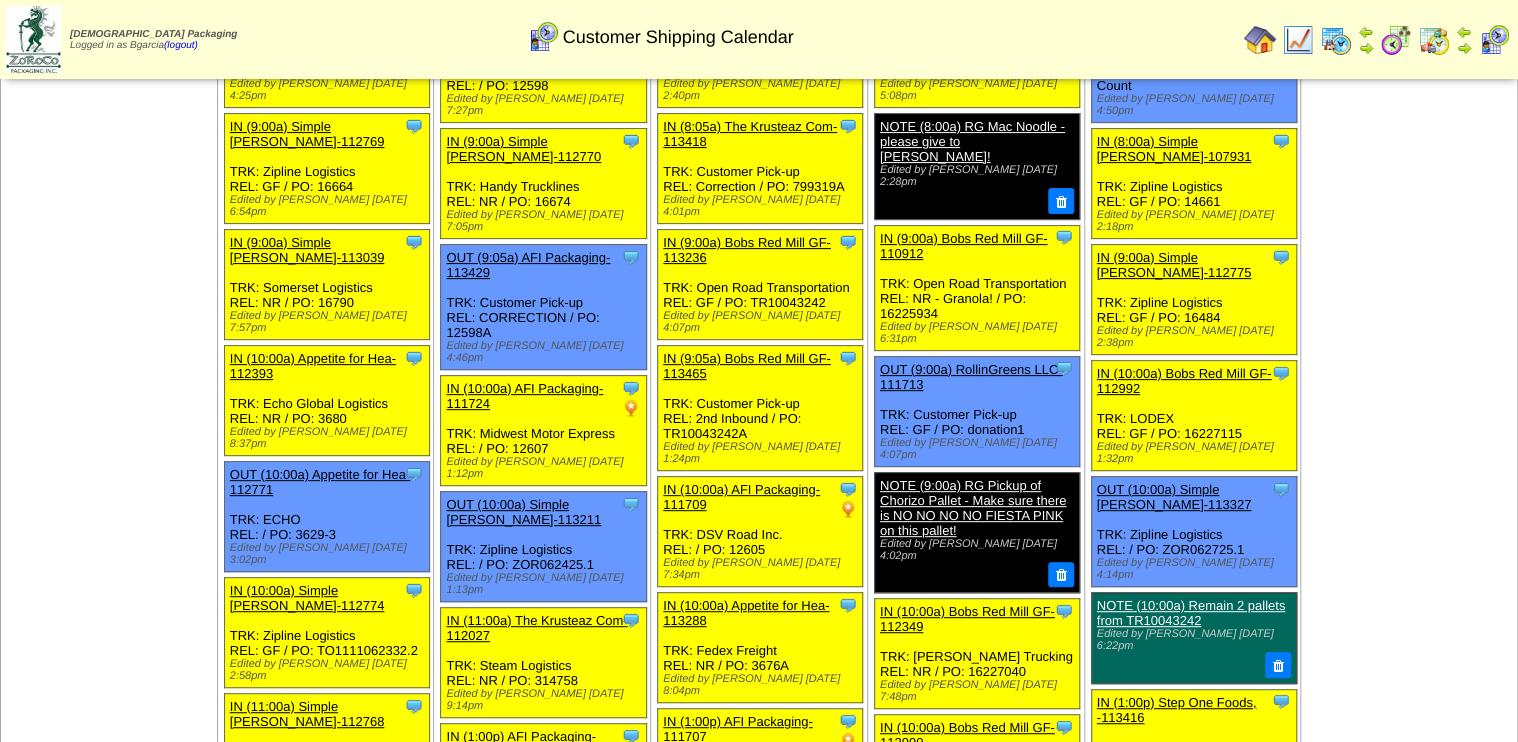 scroll, scrollTop: 0, scrollLeft: 0, axis: both 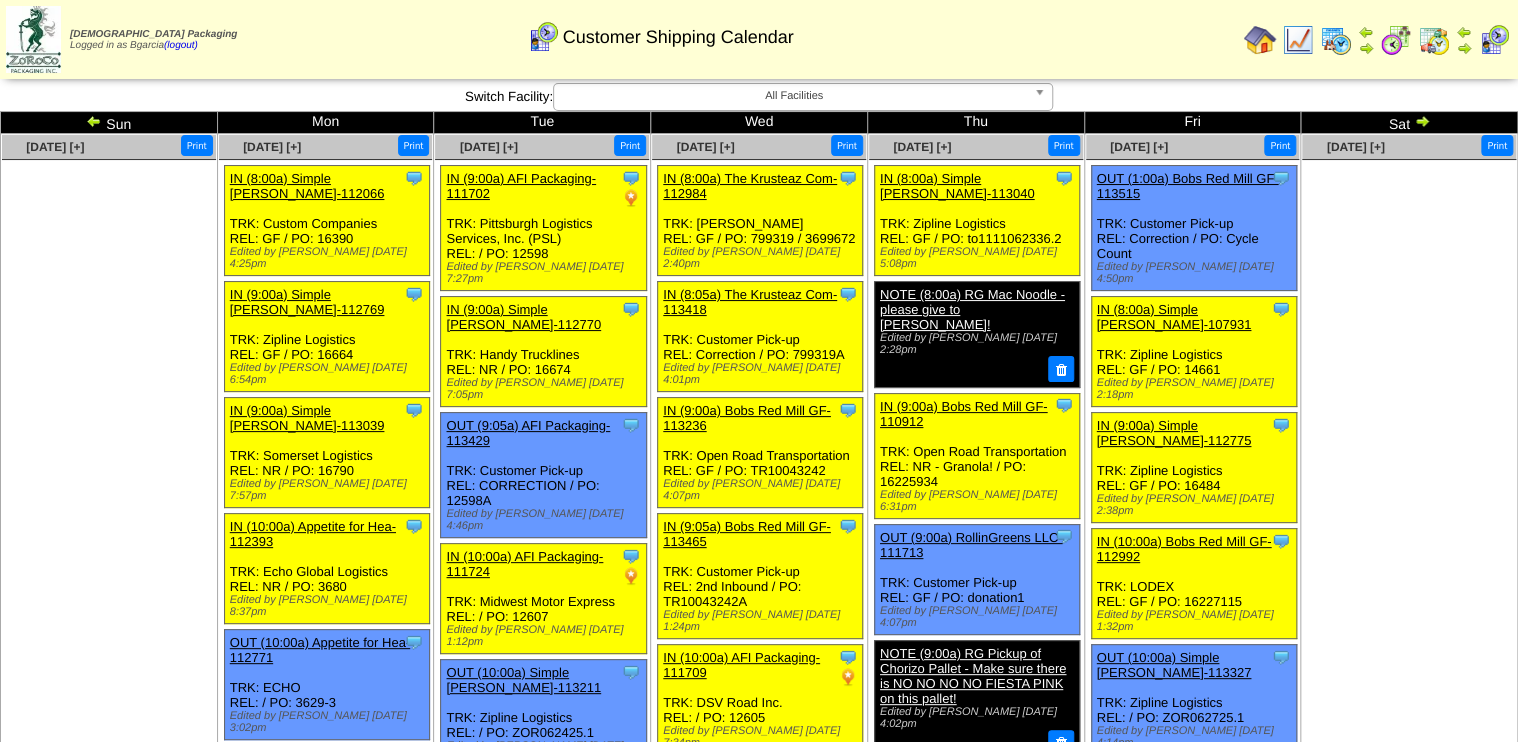 click at bounding box center [94, 121] 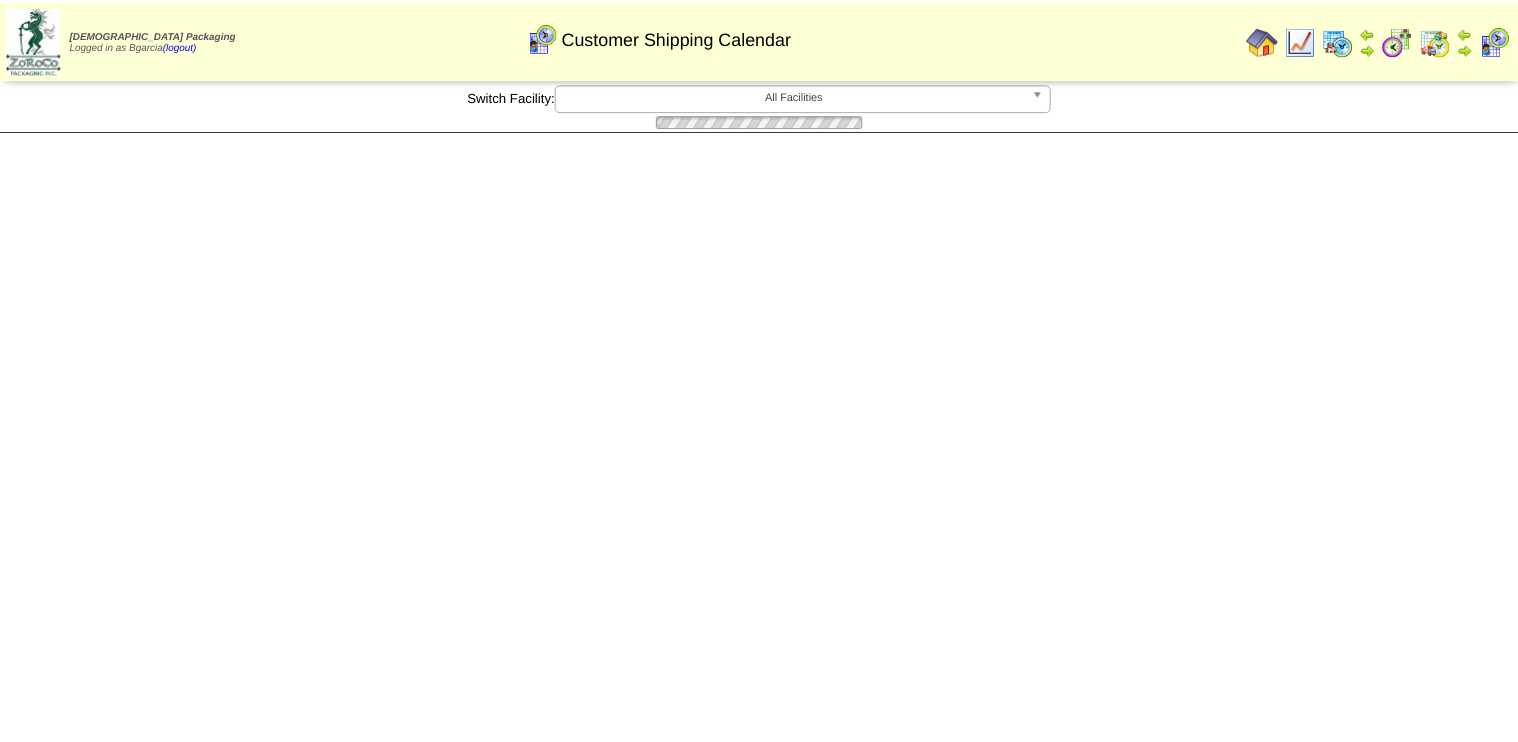 scroll, scrollTop: 0, scrollLeft: 0, axis: both 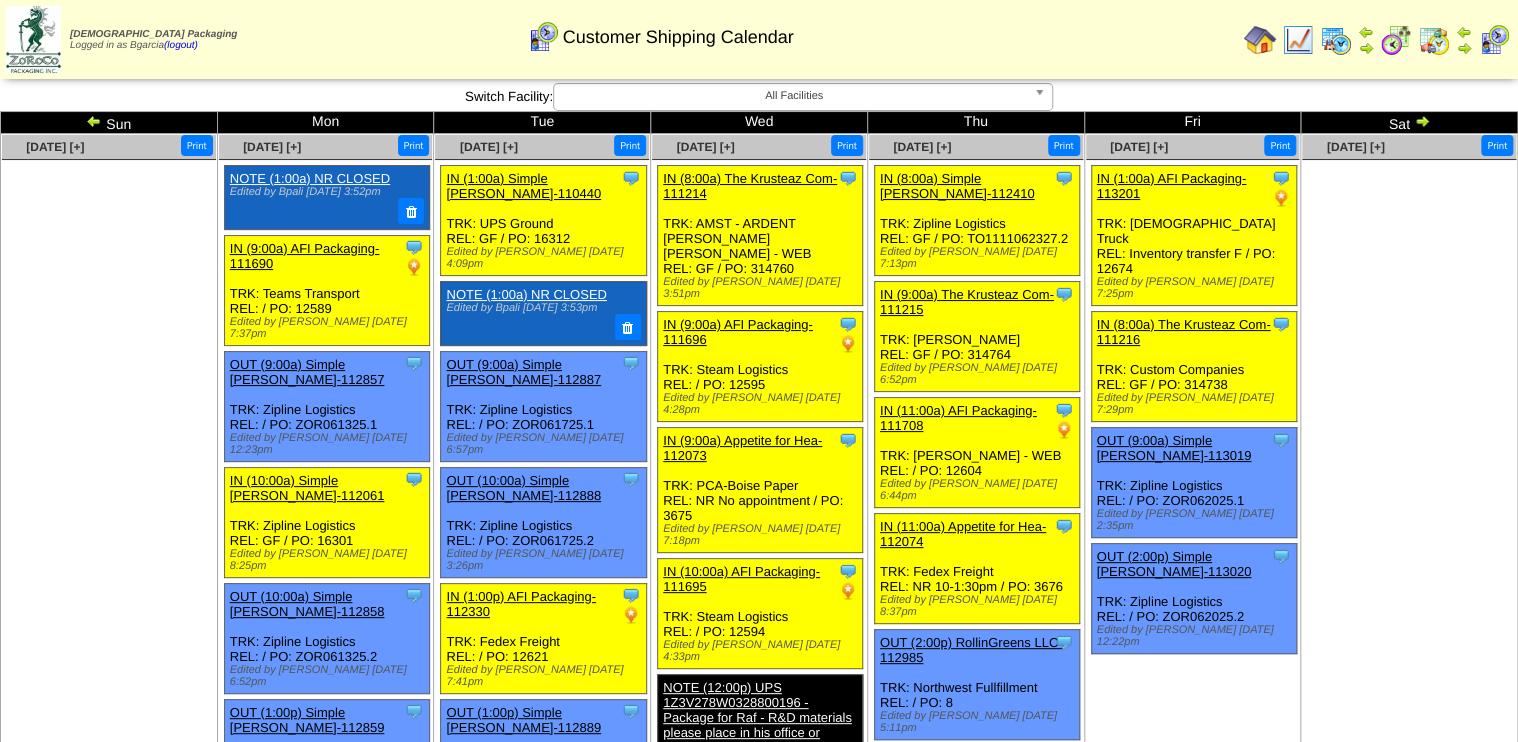 click at bounding box center [94, 121] 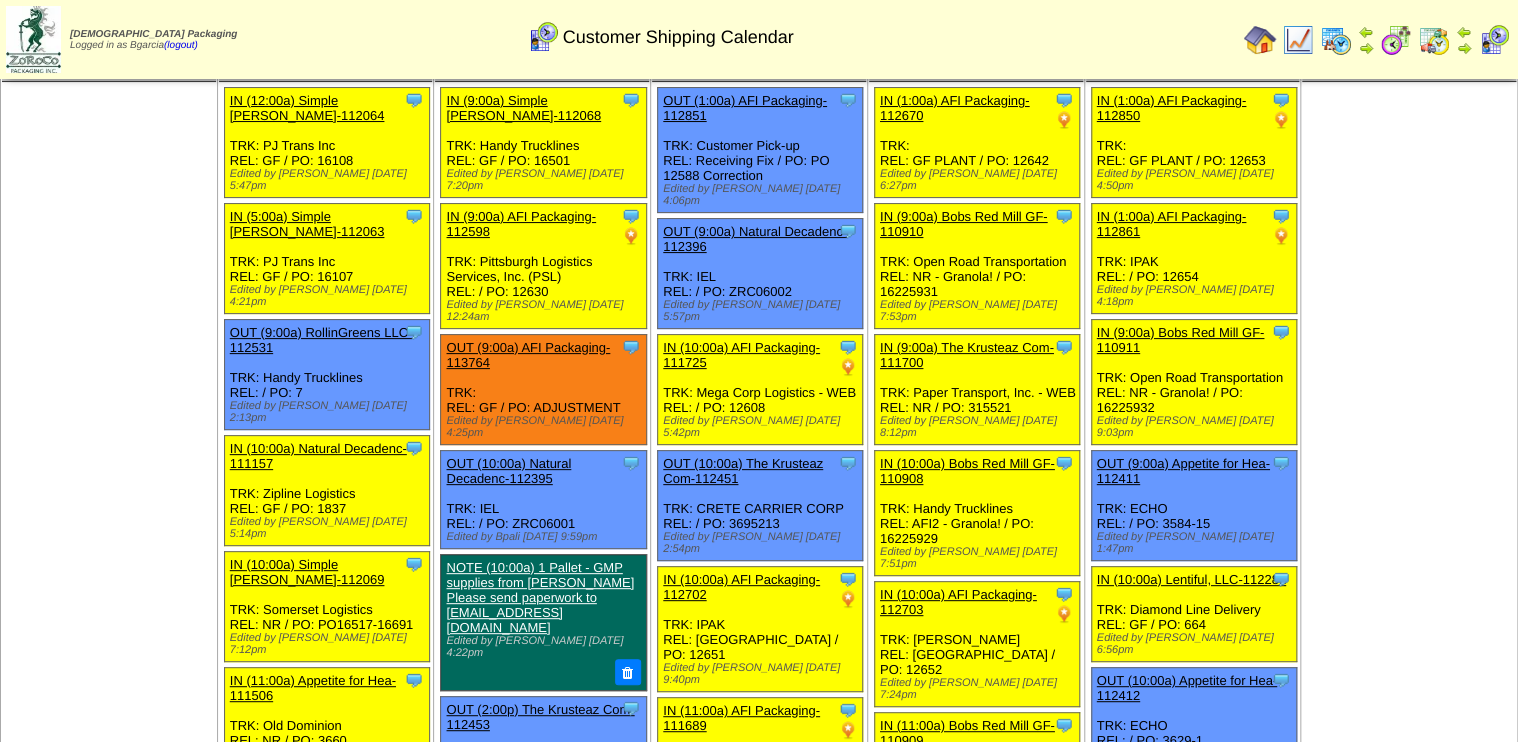 scroll, scrollTop: 0, scrollLeft: 0, axis: both 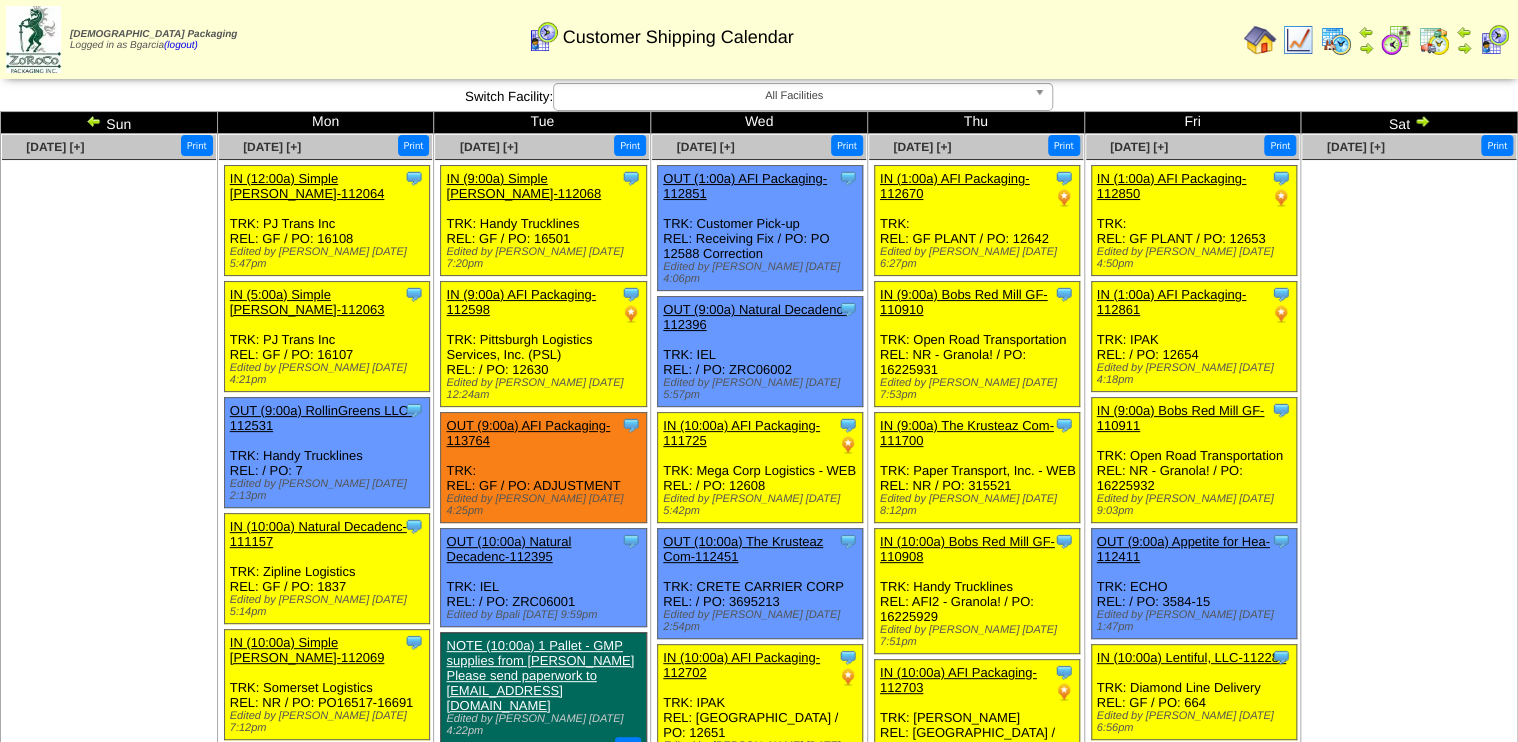 click at bounding box center [94, 121] 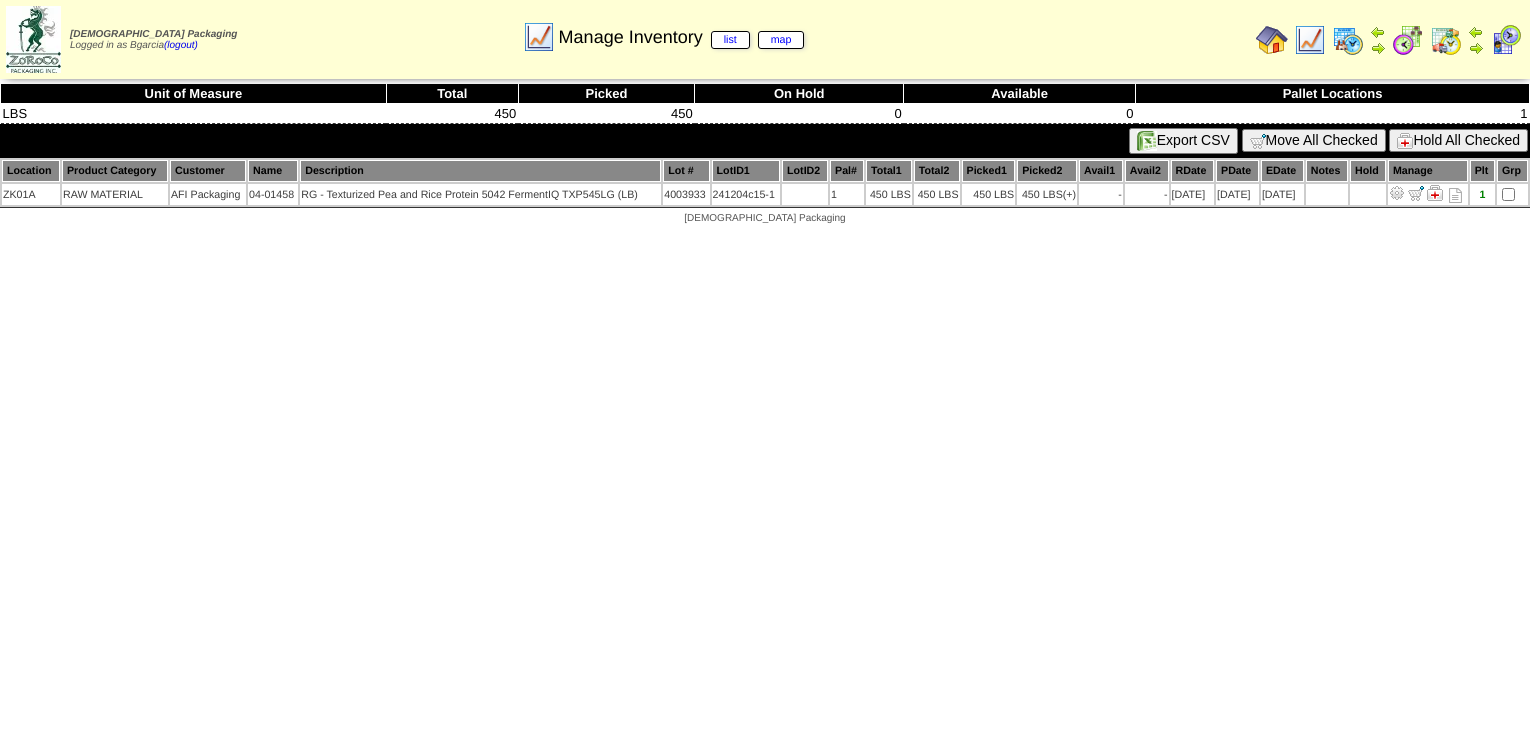 scroll, scrollTop: 0, scrollLeft: 0, axis: both 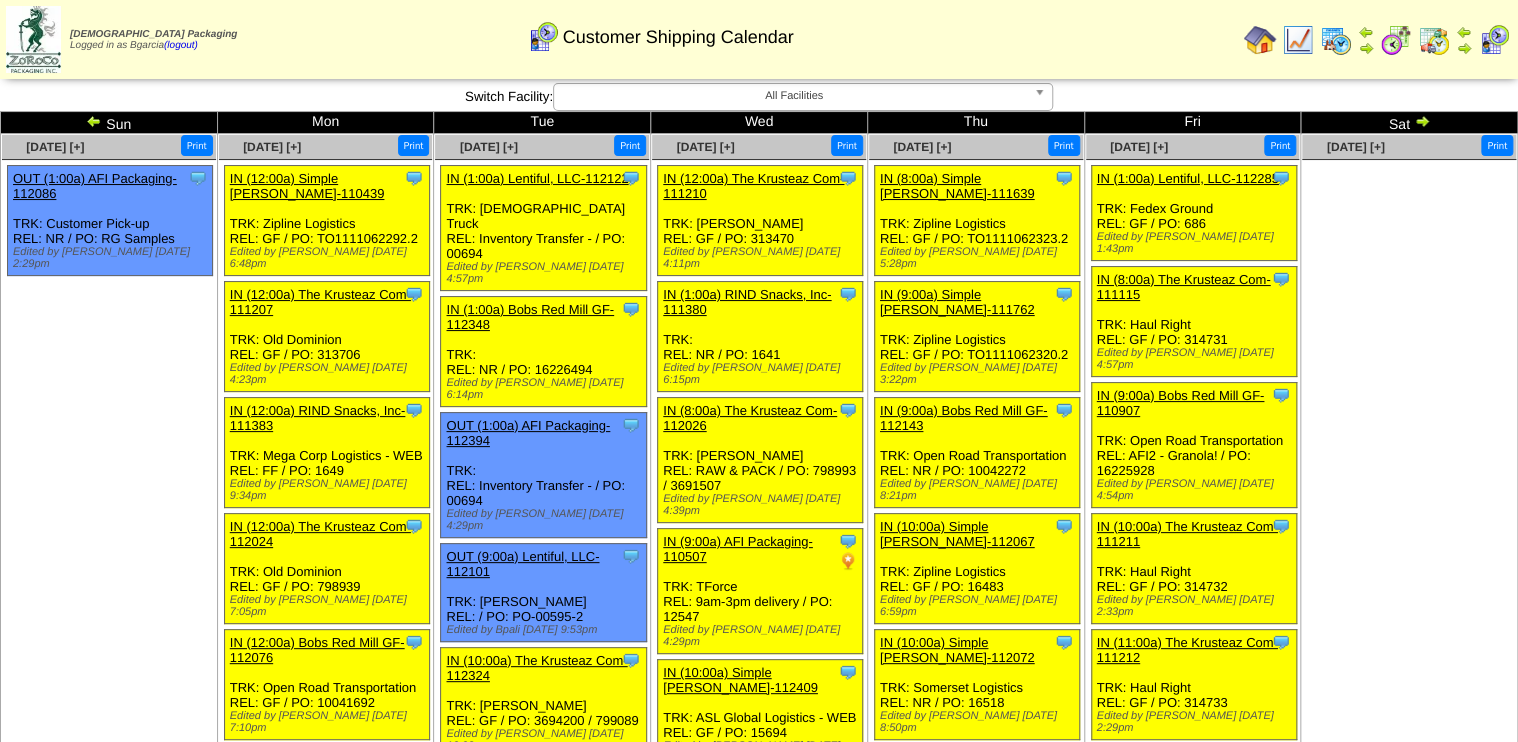 click at bounding box center [1422, 121] 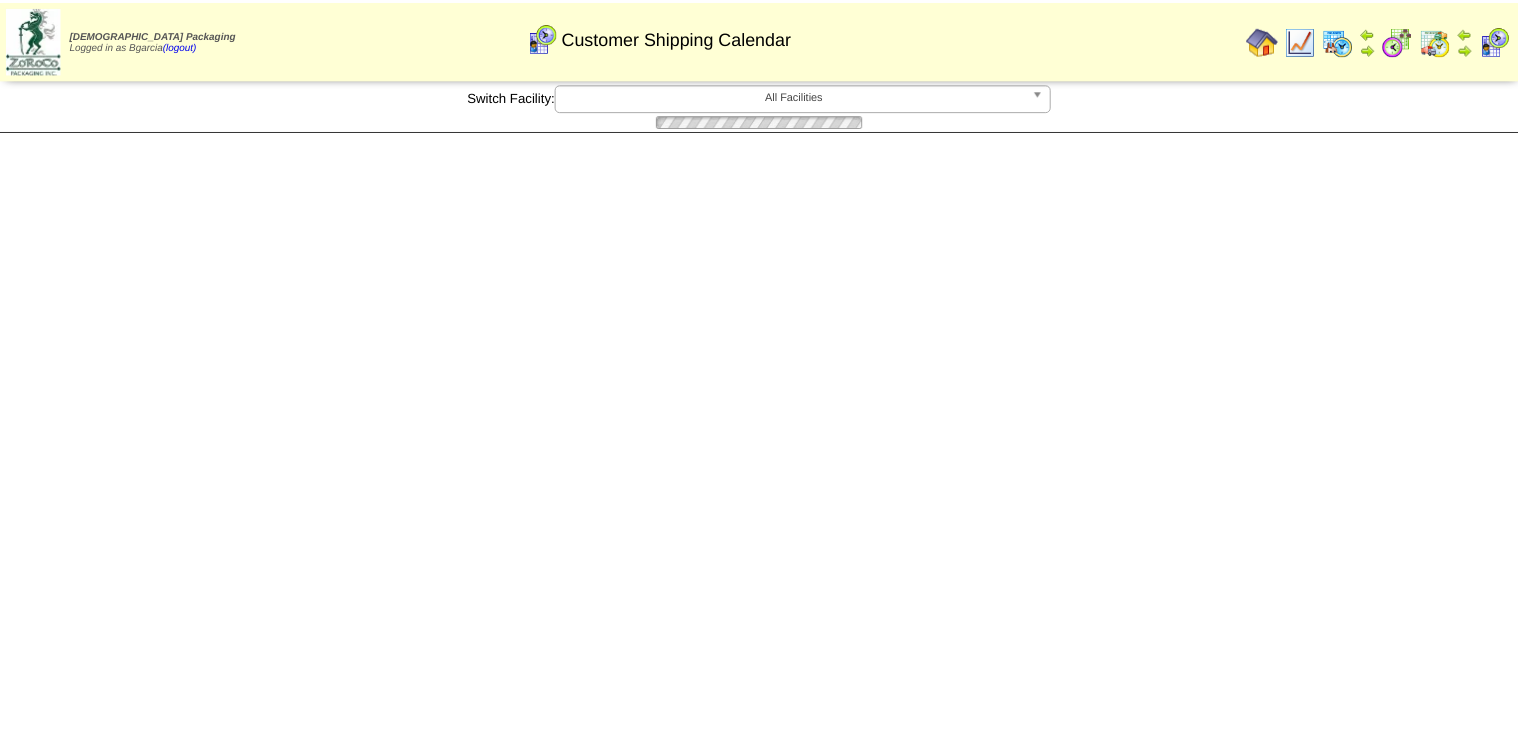 scroll, scrollTop: 0, scrollLeft: 0, axis: both 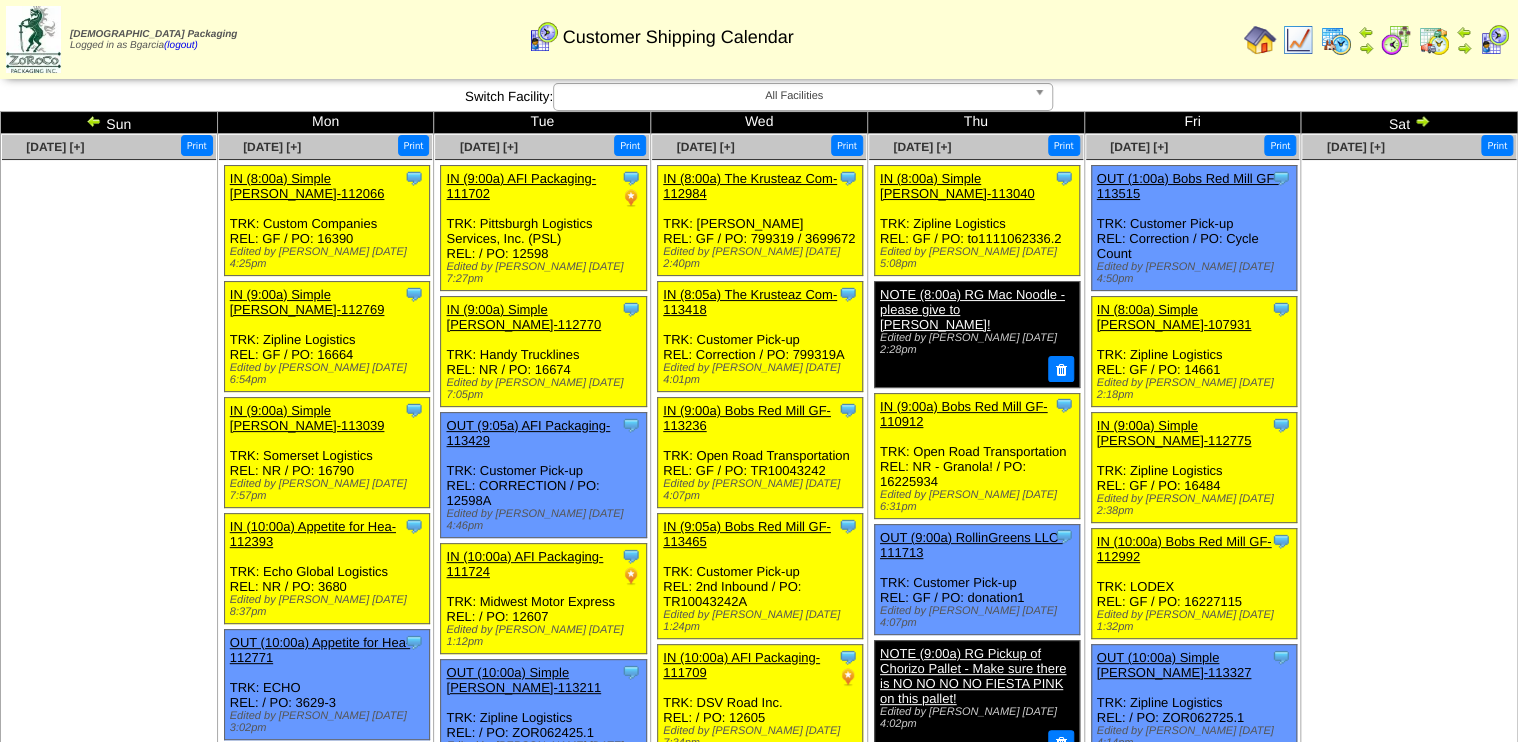 click at bounding box center (1464, 48) 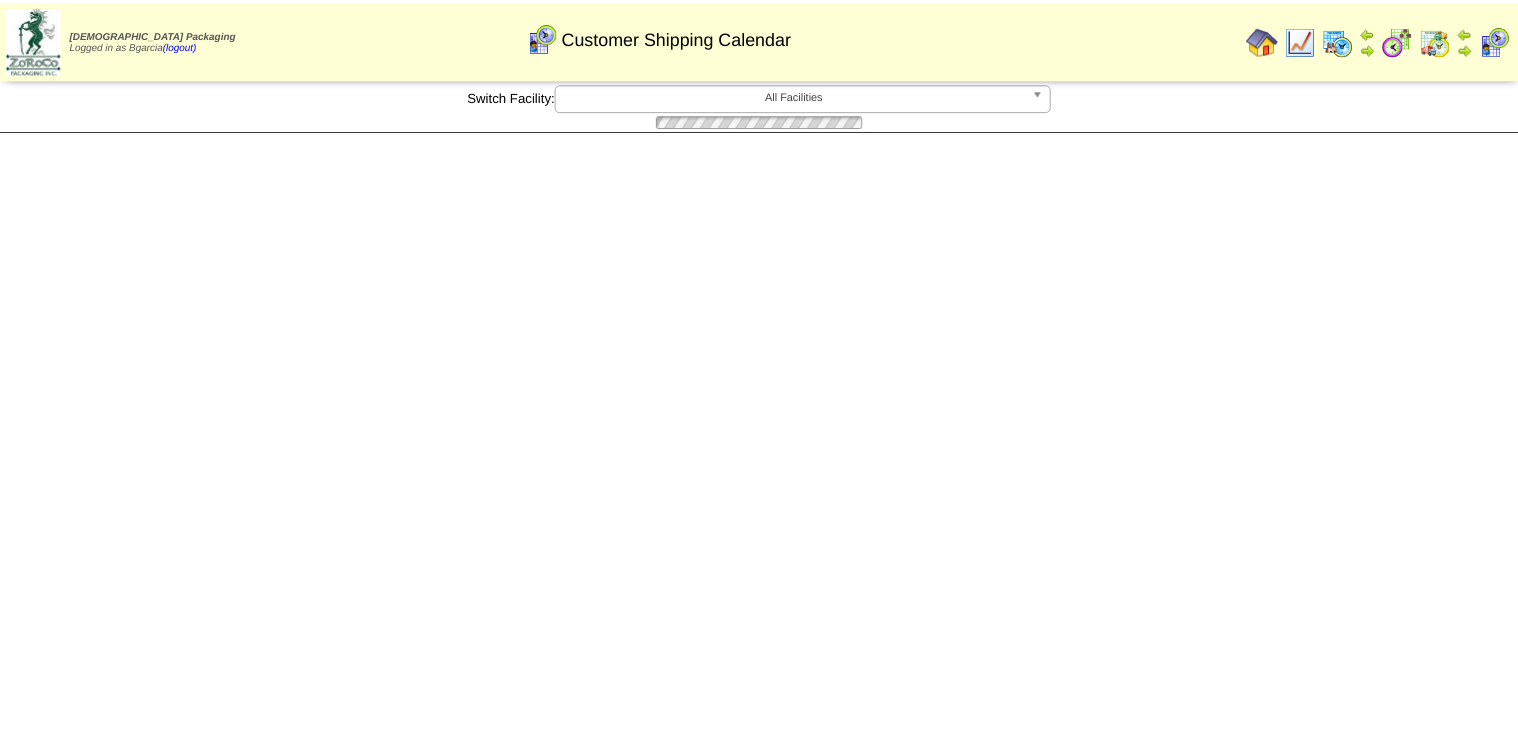 scroll, scrollTop: 0, scrollLeft: 0, axis: both 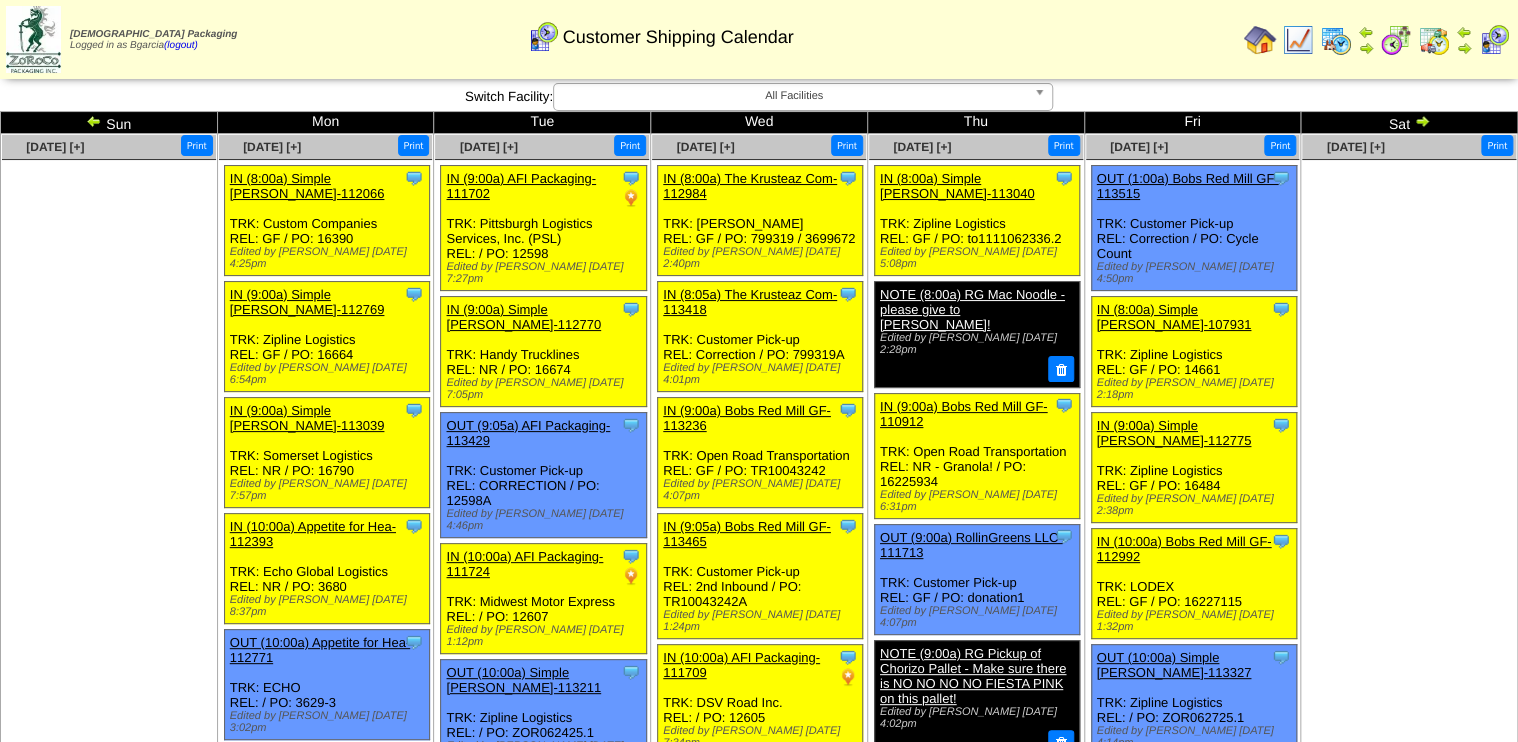click at bounding box center [1409, 310] 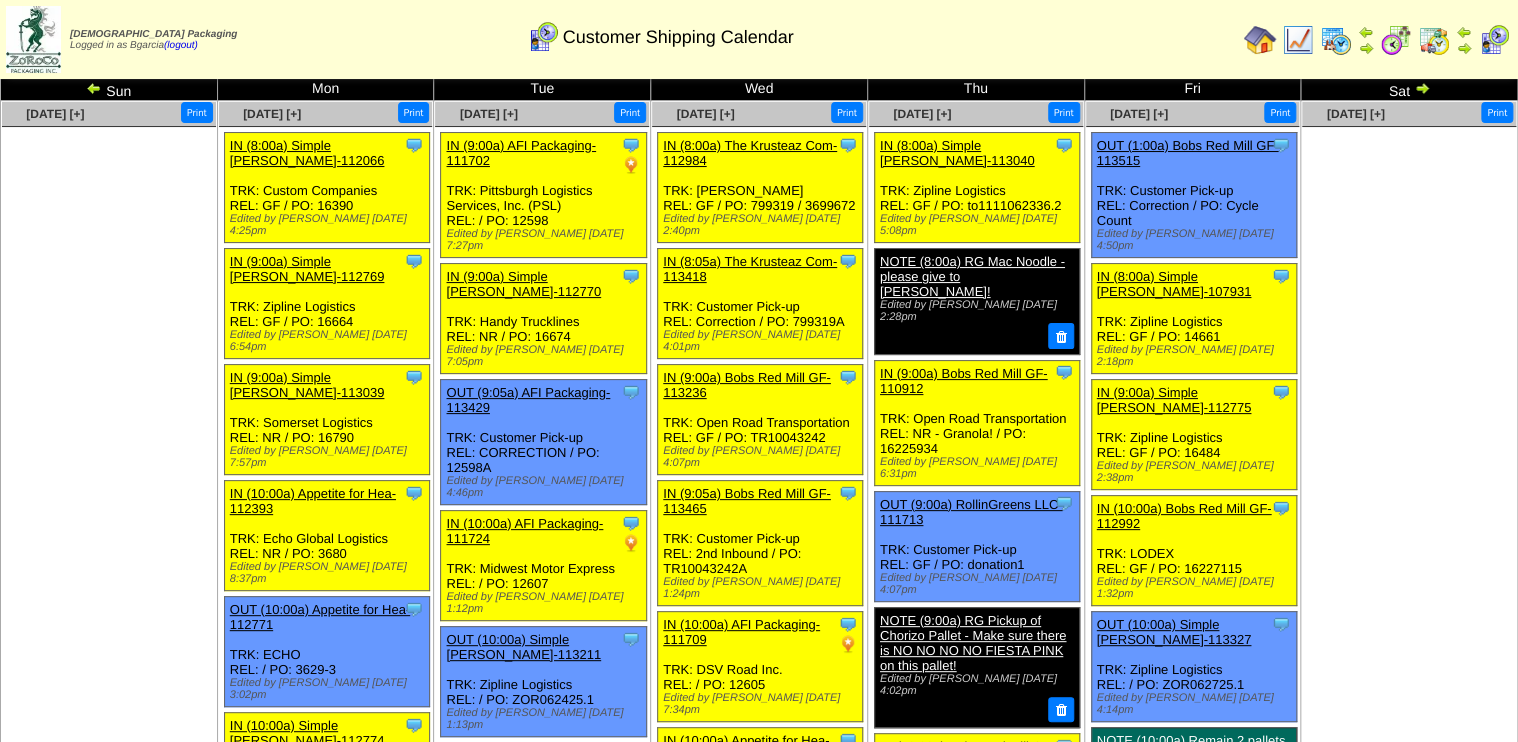 scroll, scrollTop: 0, scrollLeft: 0, axis: both 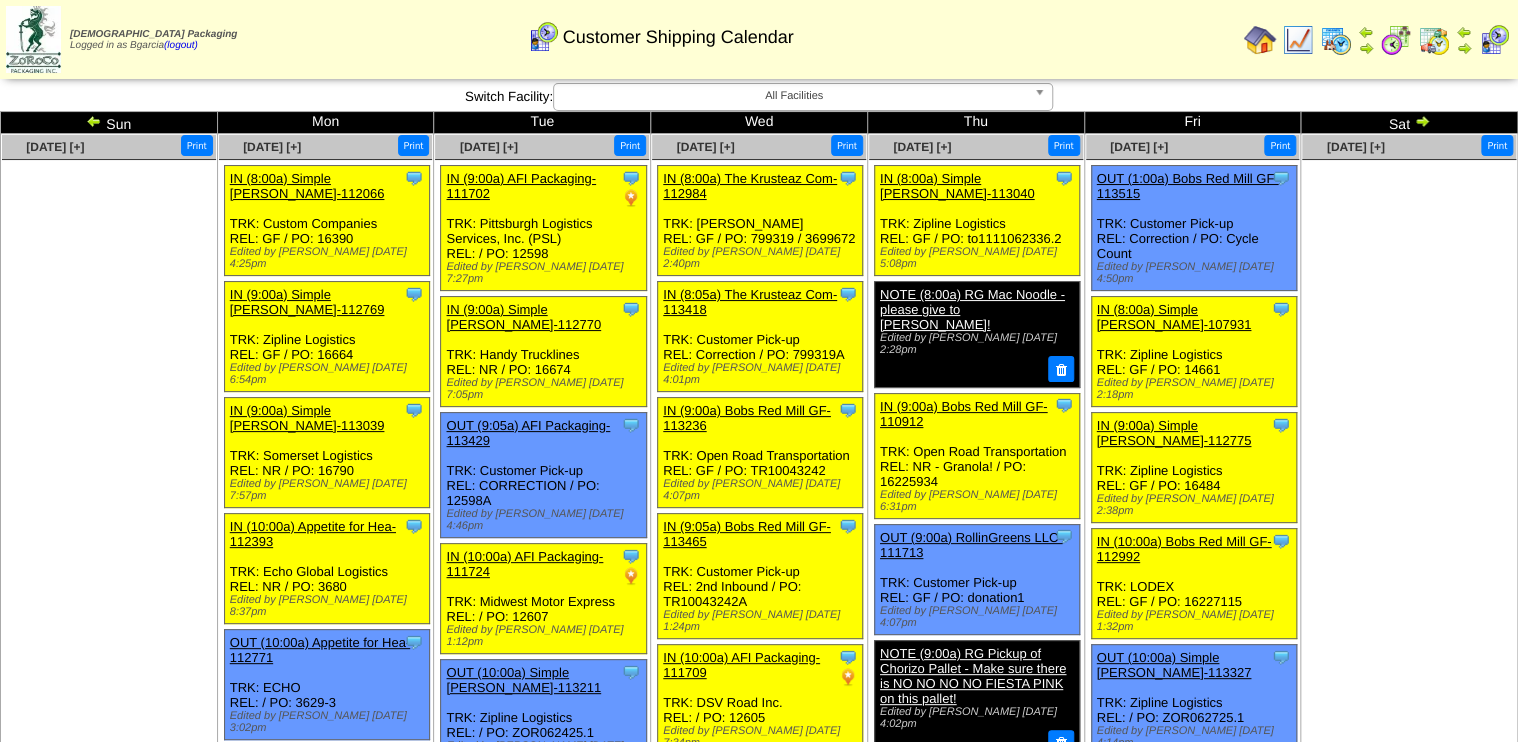 click at bounding box center [94, 121] 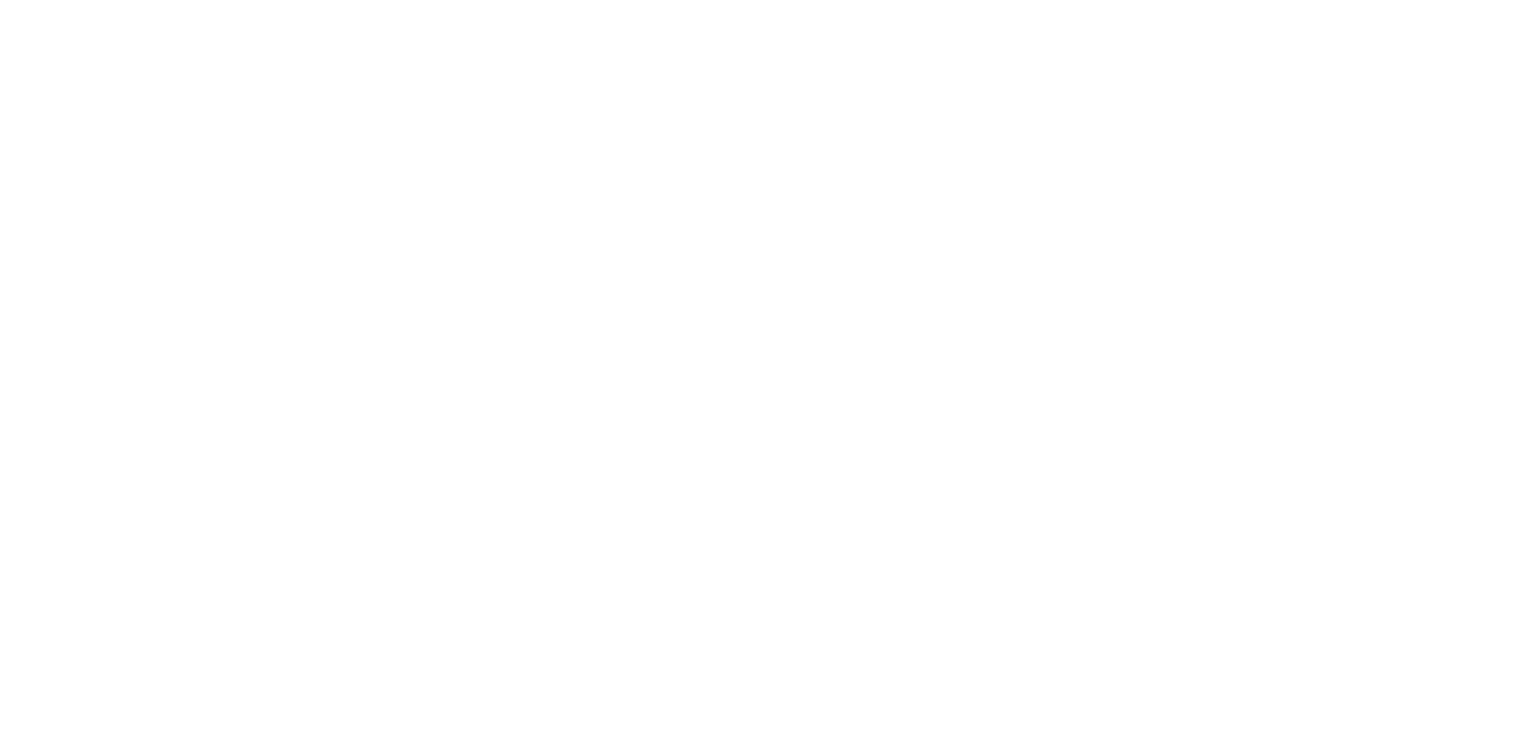 scroll, scrollTop: 0, scrollLeft: 0, axis: both 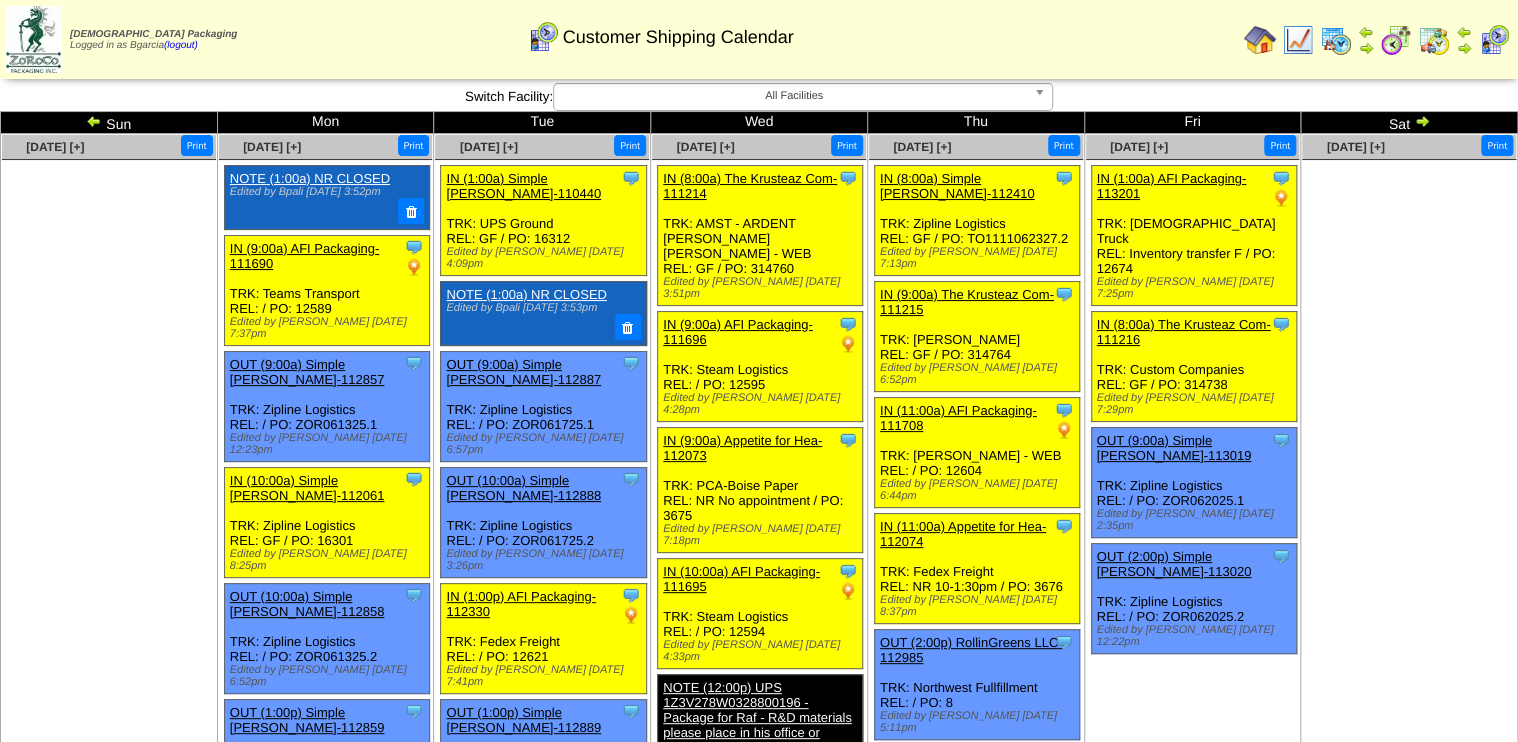 click at bounding box center [94, 121] 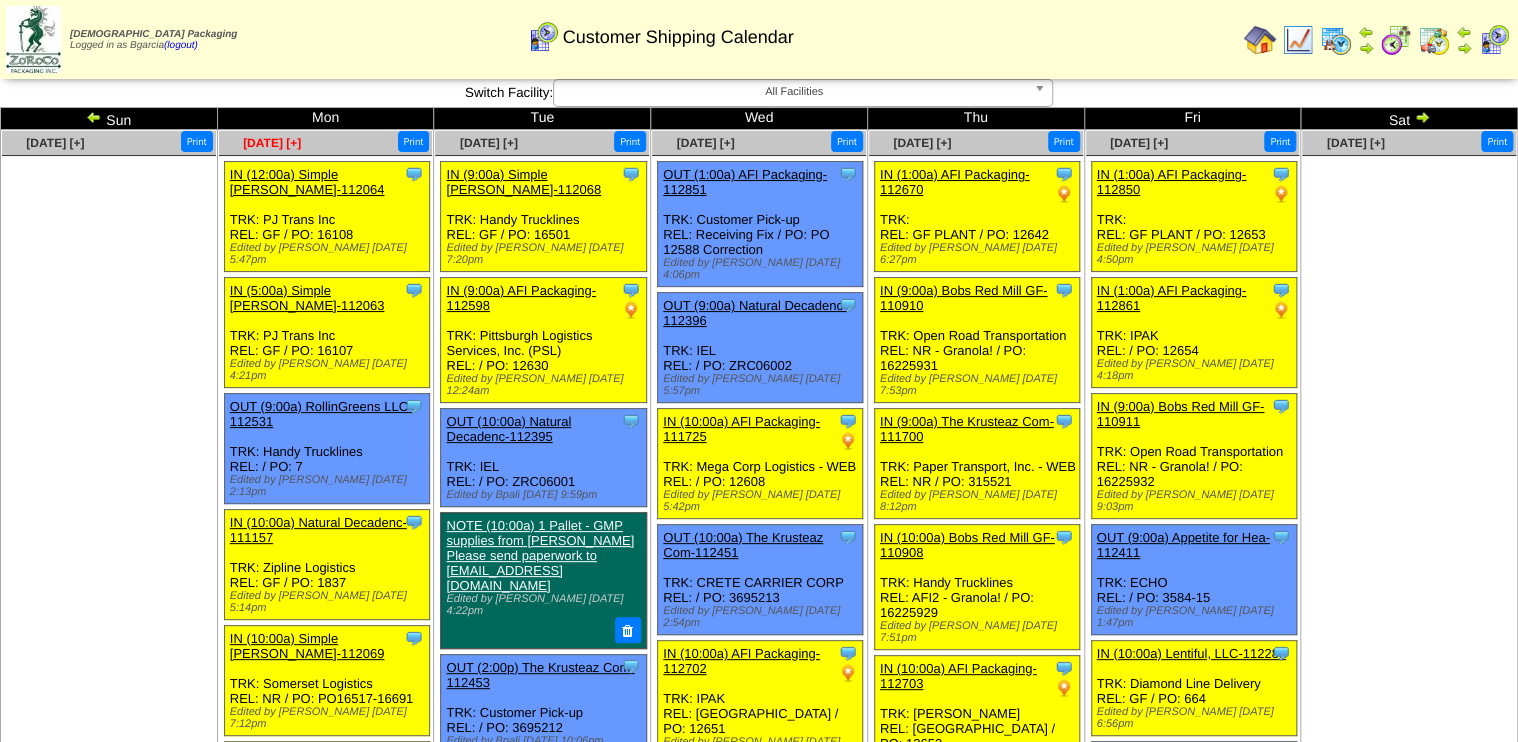 scroll, scrollTop: 0, scrollLeft: 0, axis: both 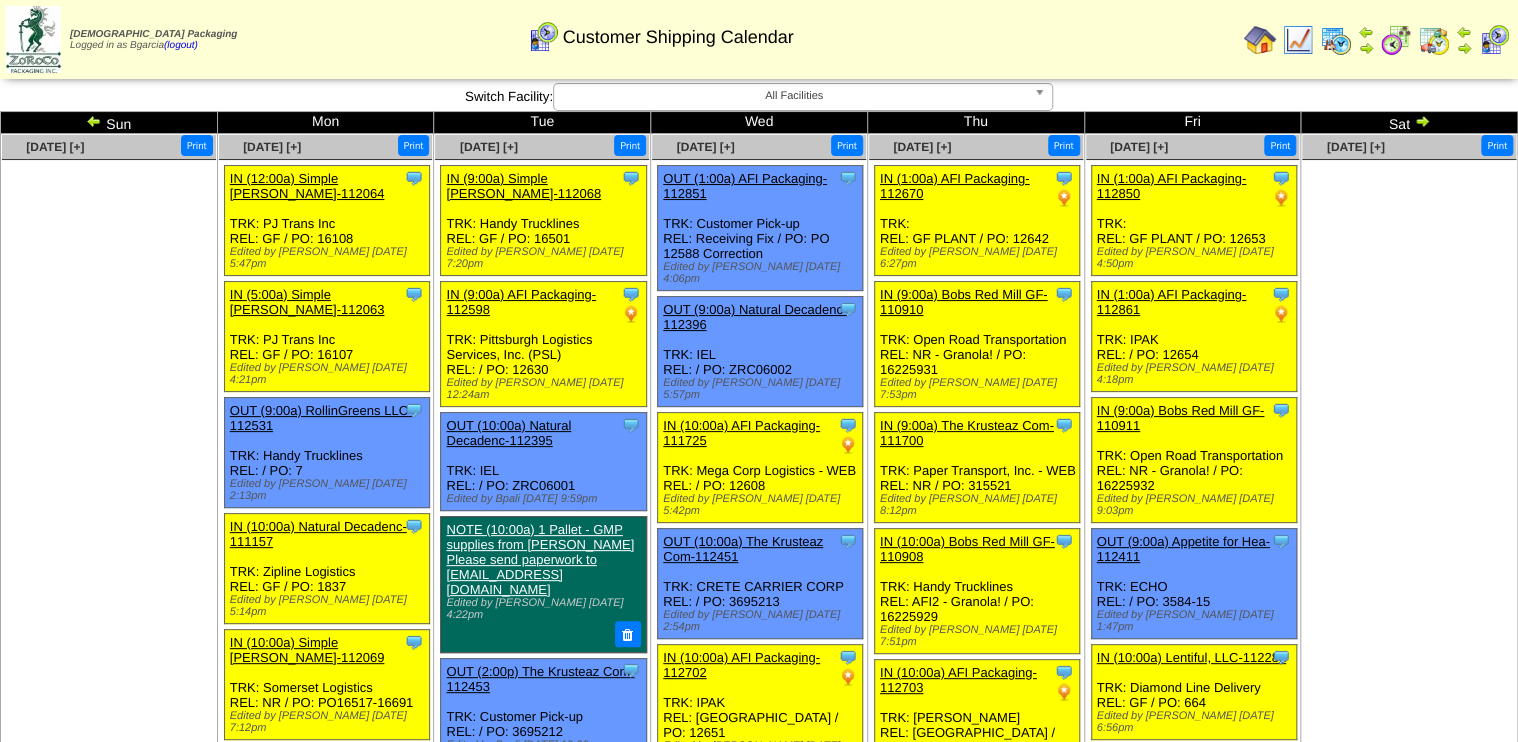 click at bounding box center [94, 121] 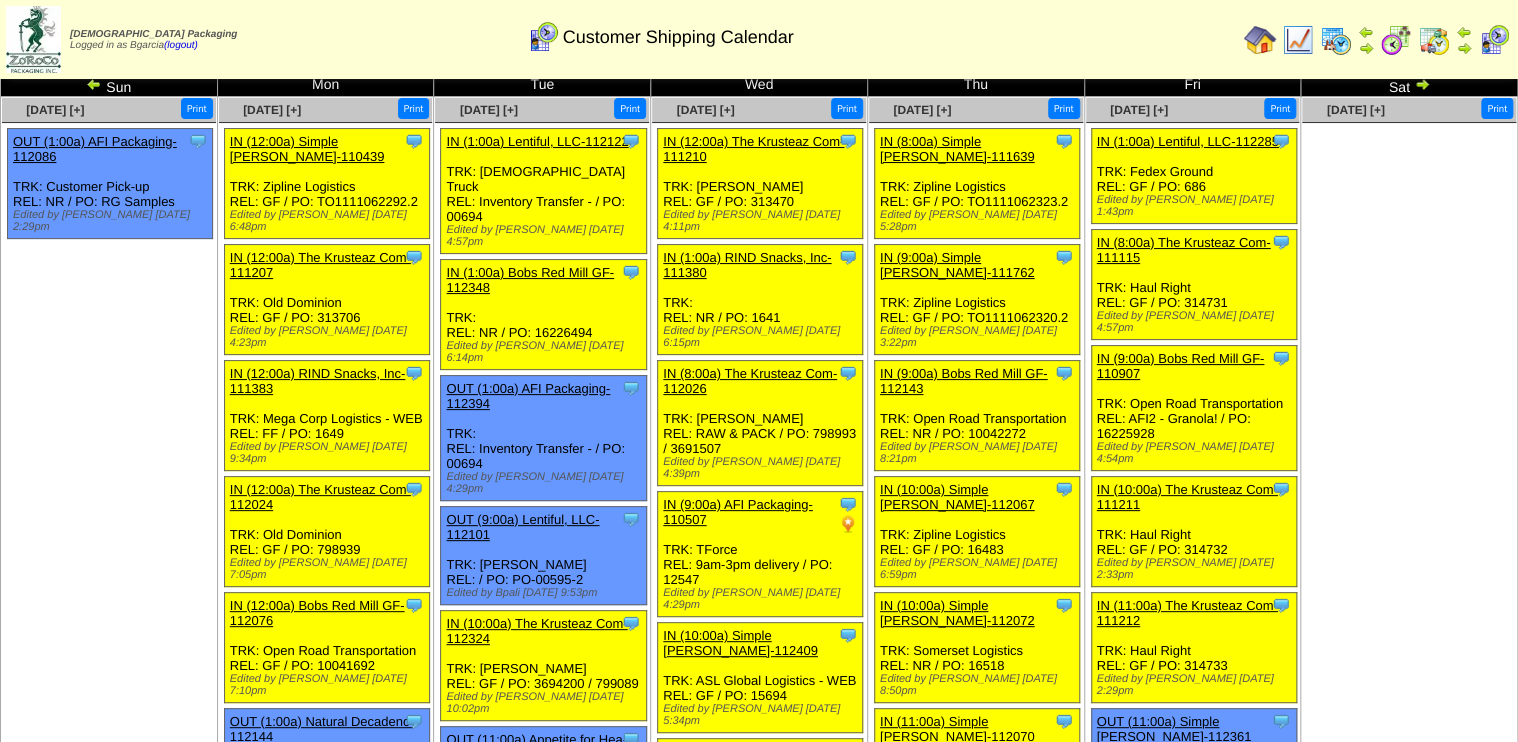 scroll, scrollTop: 0, scrollLeft: 0, axis: both 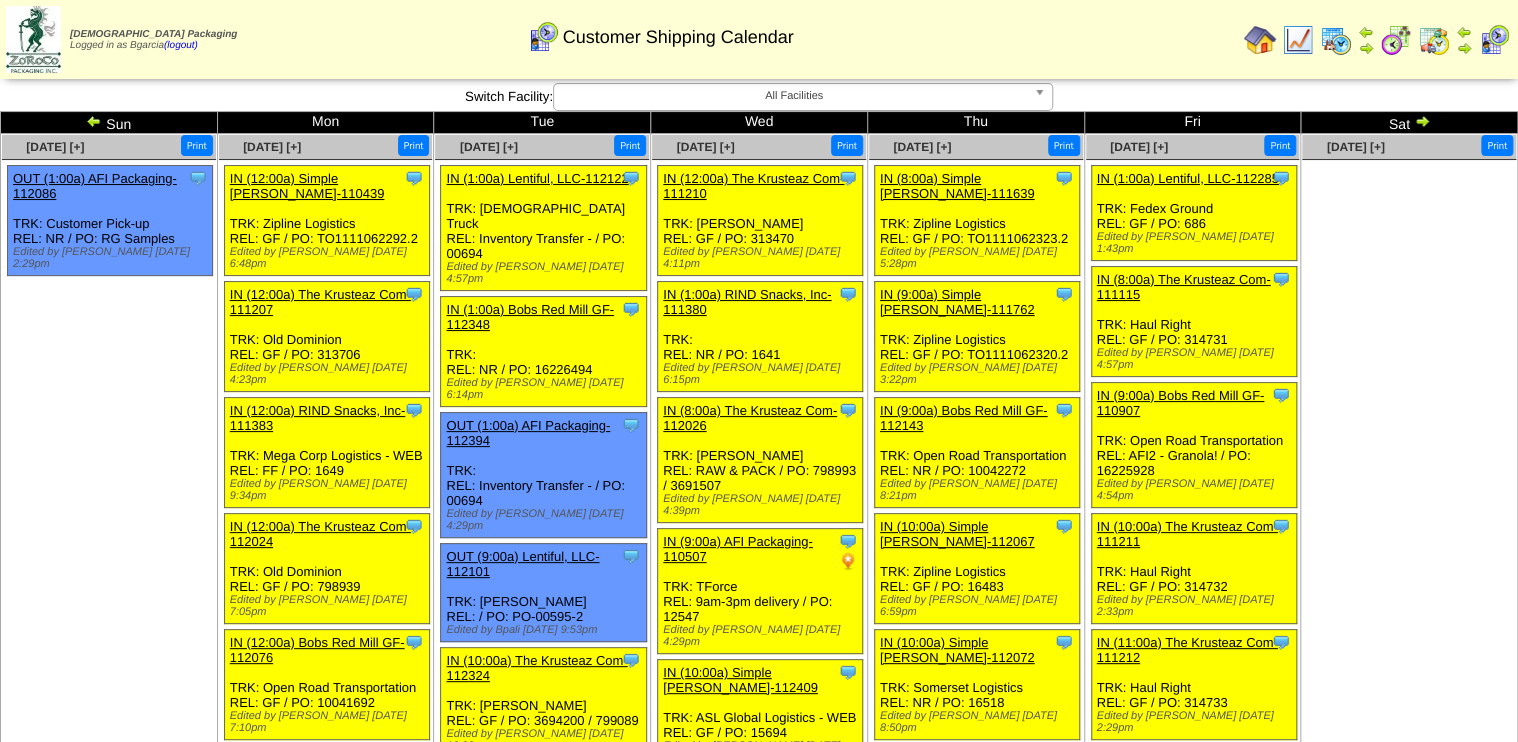 click at bounding box center (1260, 40) 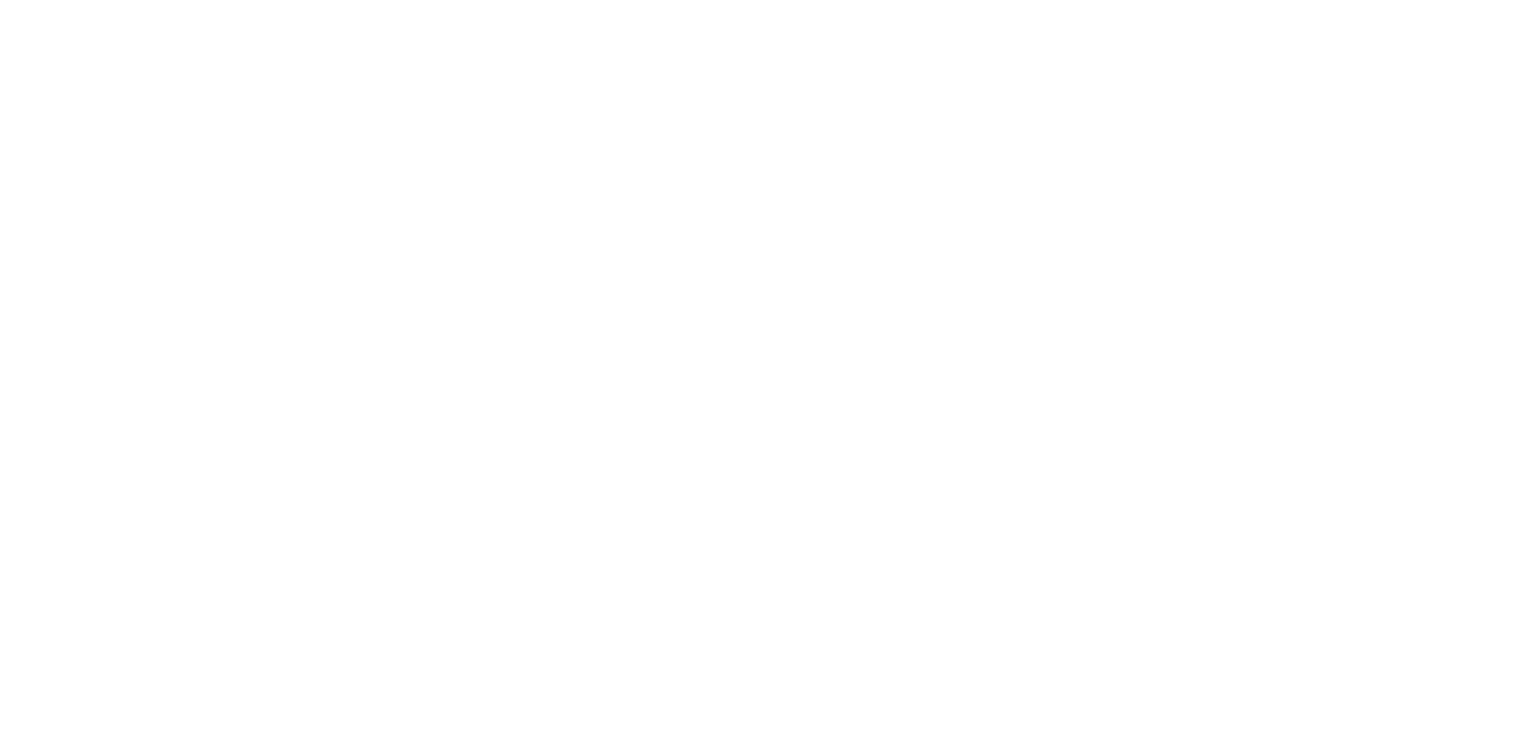 scroll, scrollTop: 0, scrollLeft: 0, axis: both 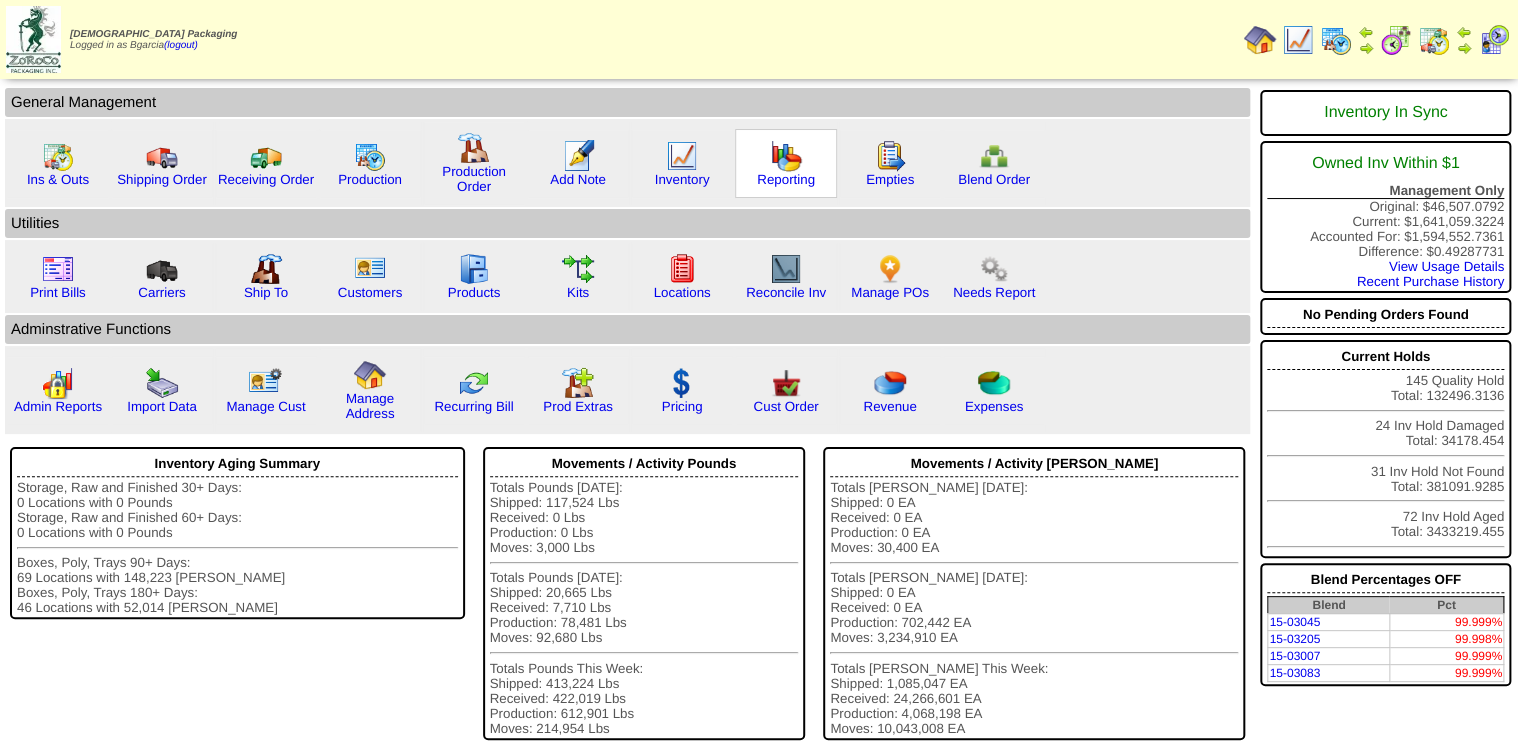 click on "Reporting" at bounding box center [786, 163] 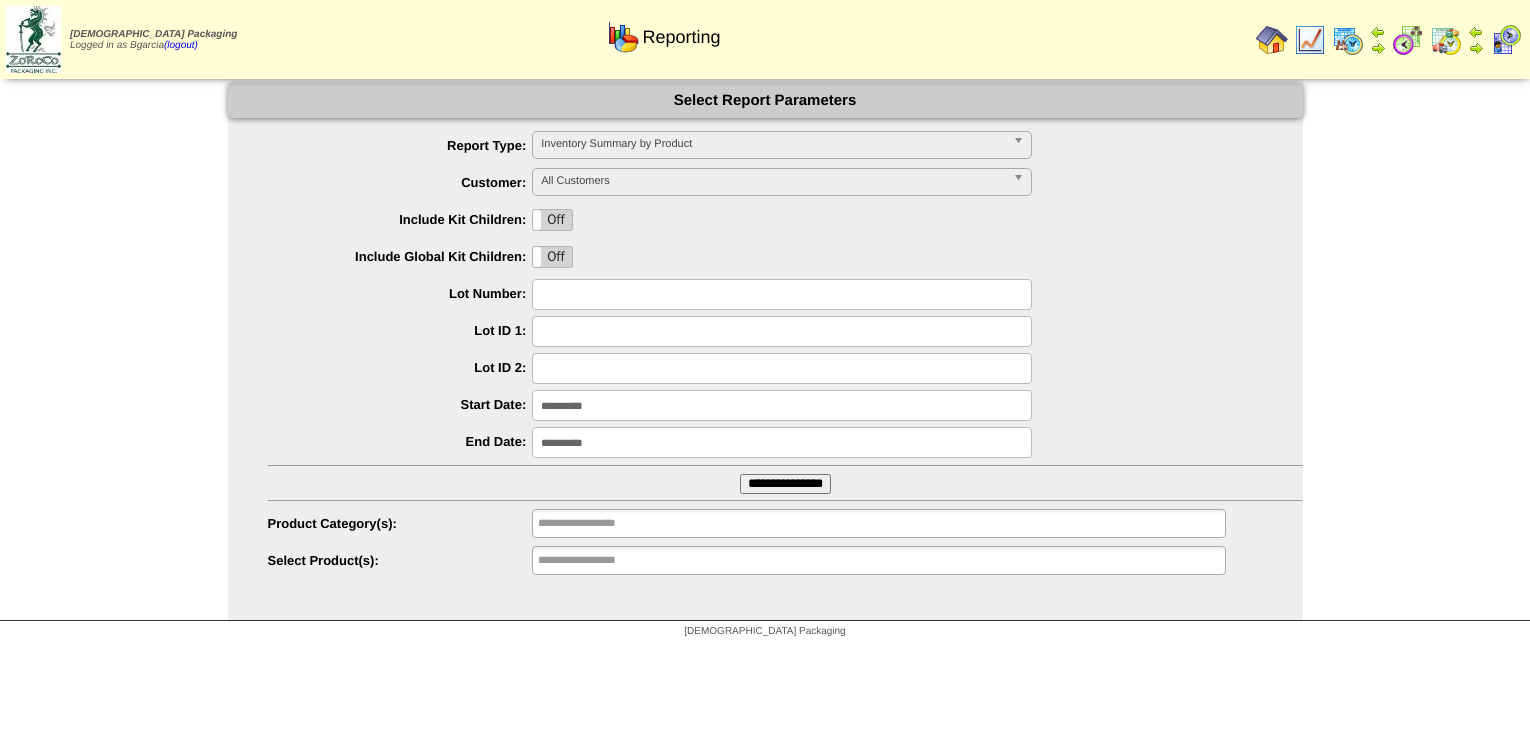 scroll, scrollTop: 0, scrollLeft: 0, axis: both 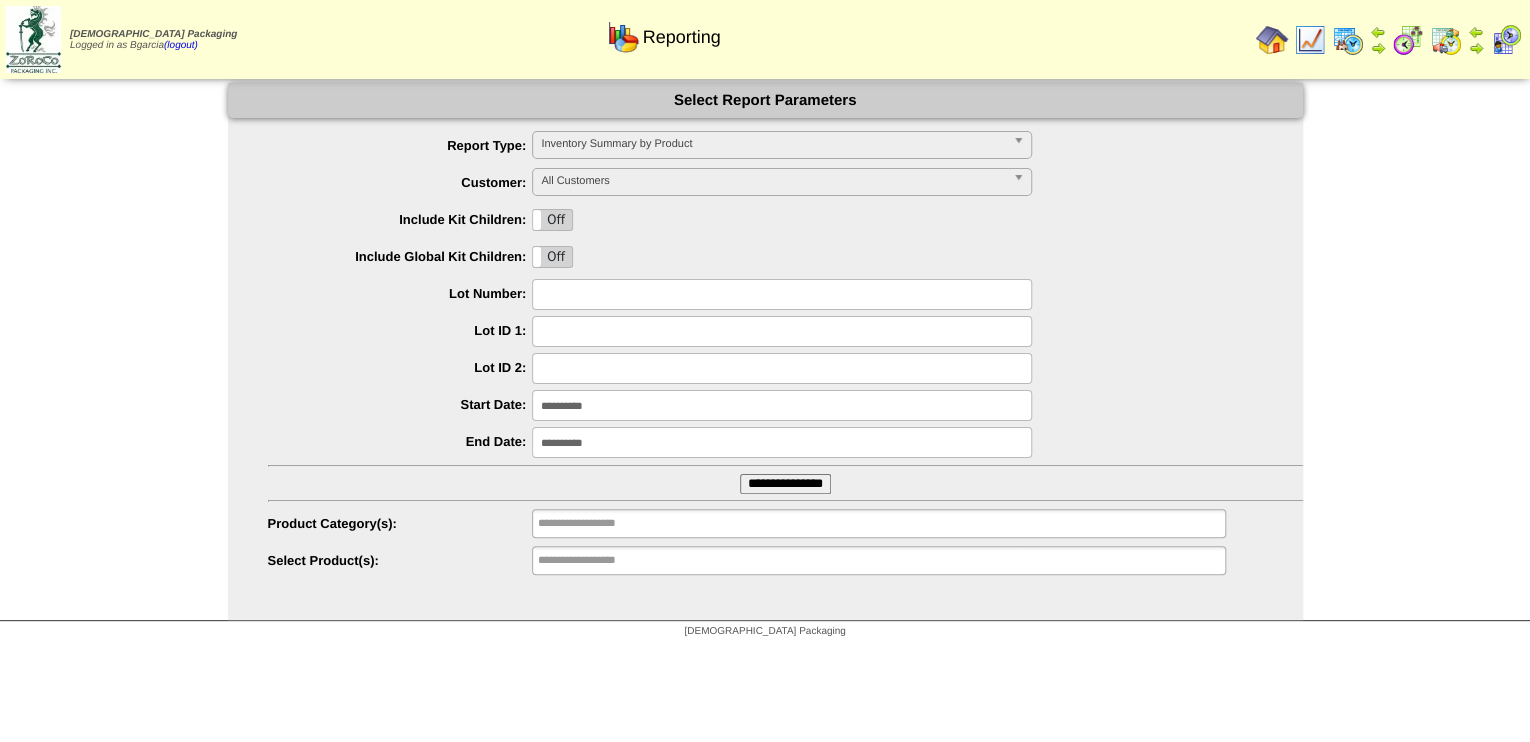 click on "**********" at bounding box center (765, 354) 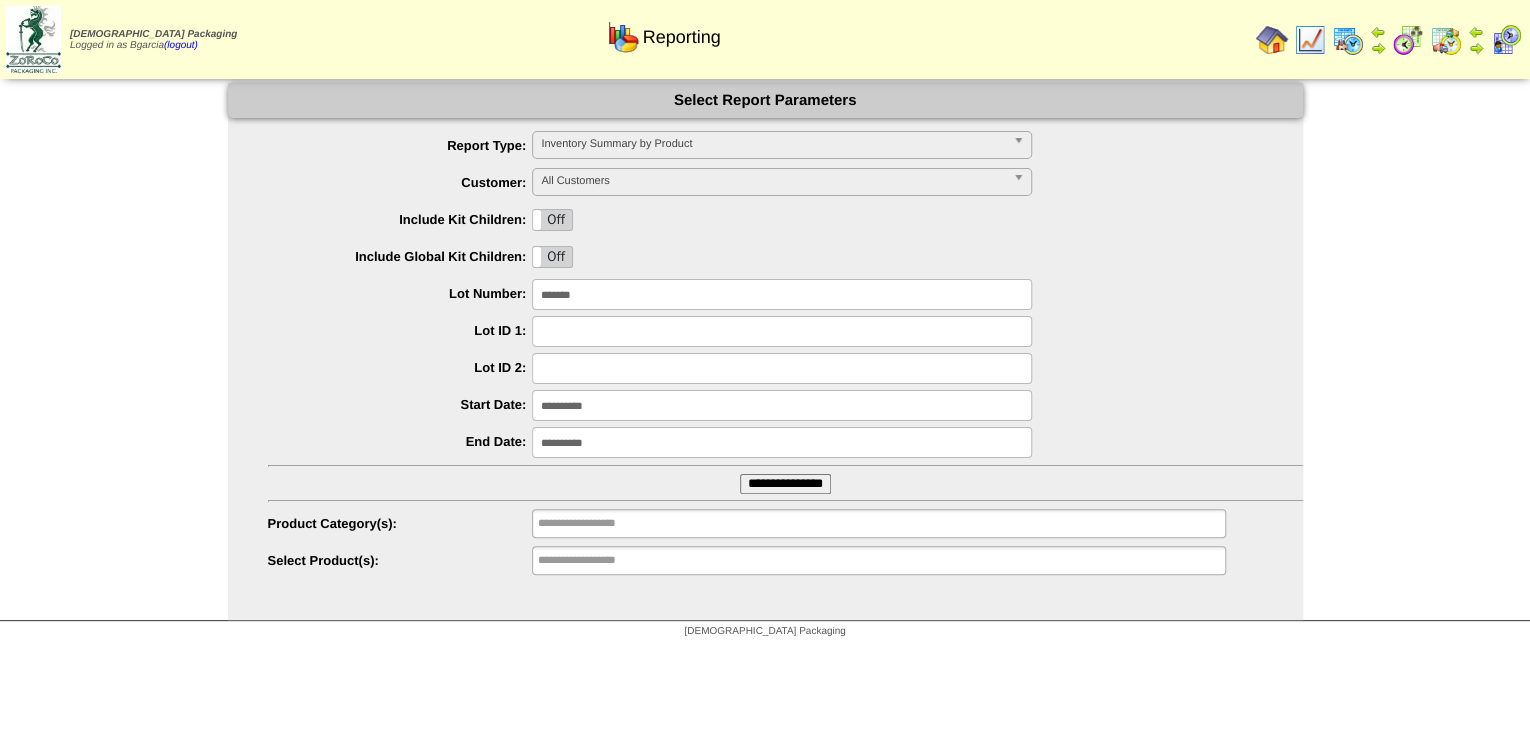 type on "*******" 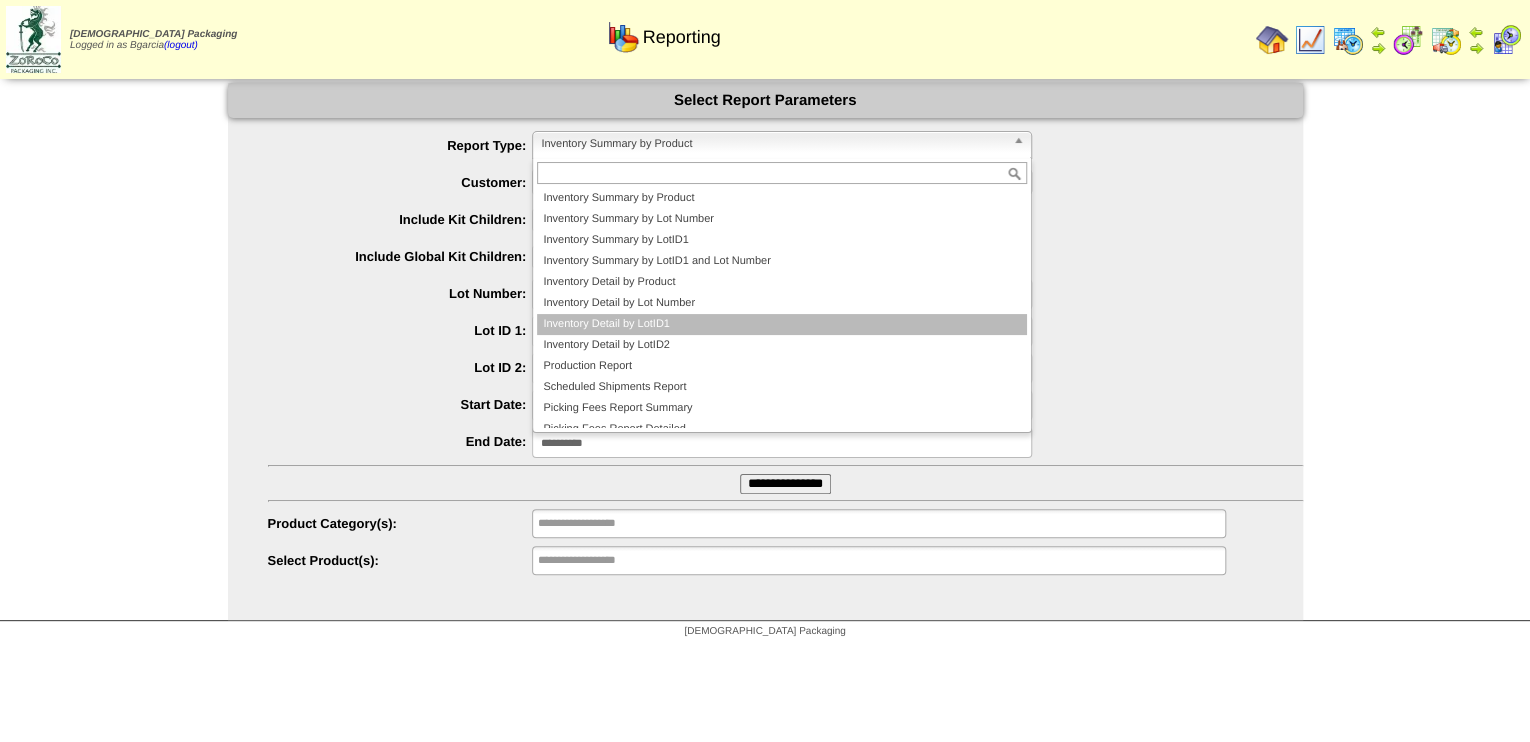 click on "Inventory Detail by LotID1" at bounding box center (782, 324) 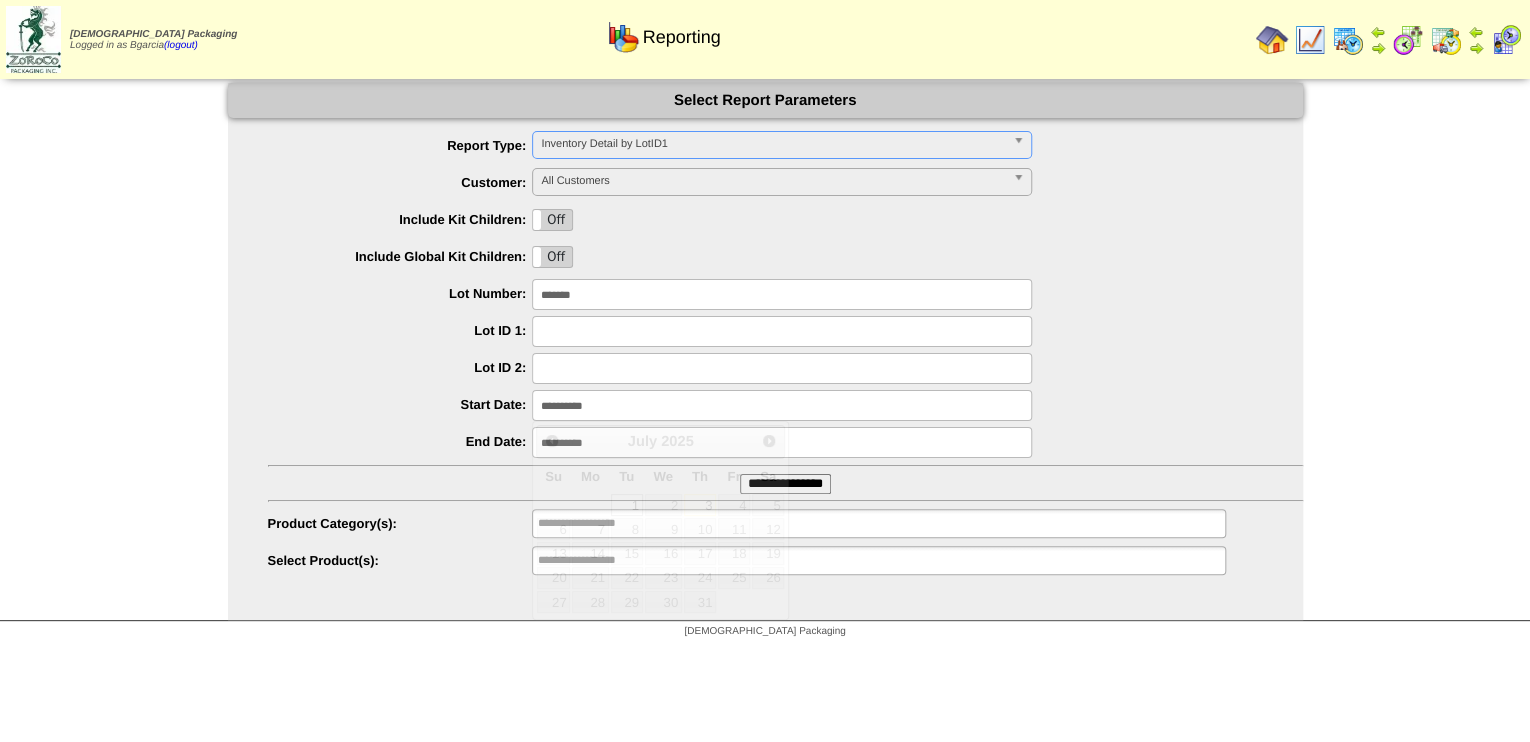 click on "**********" at bounding box center [782, 405] 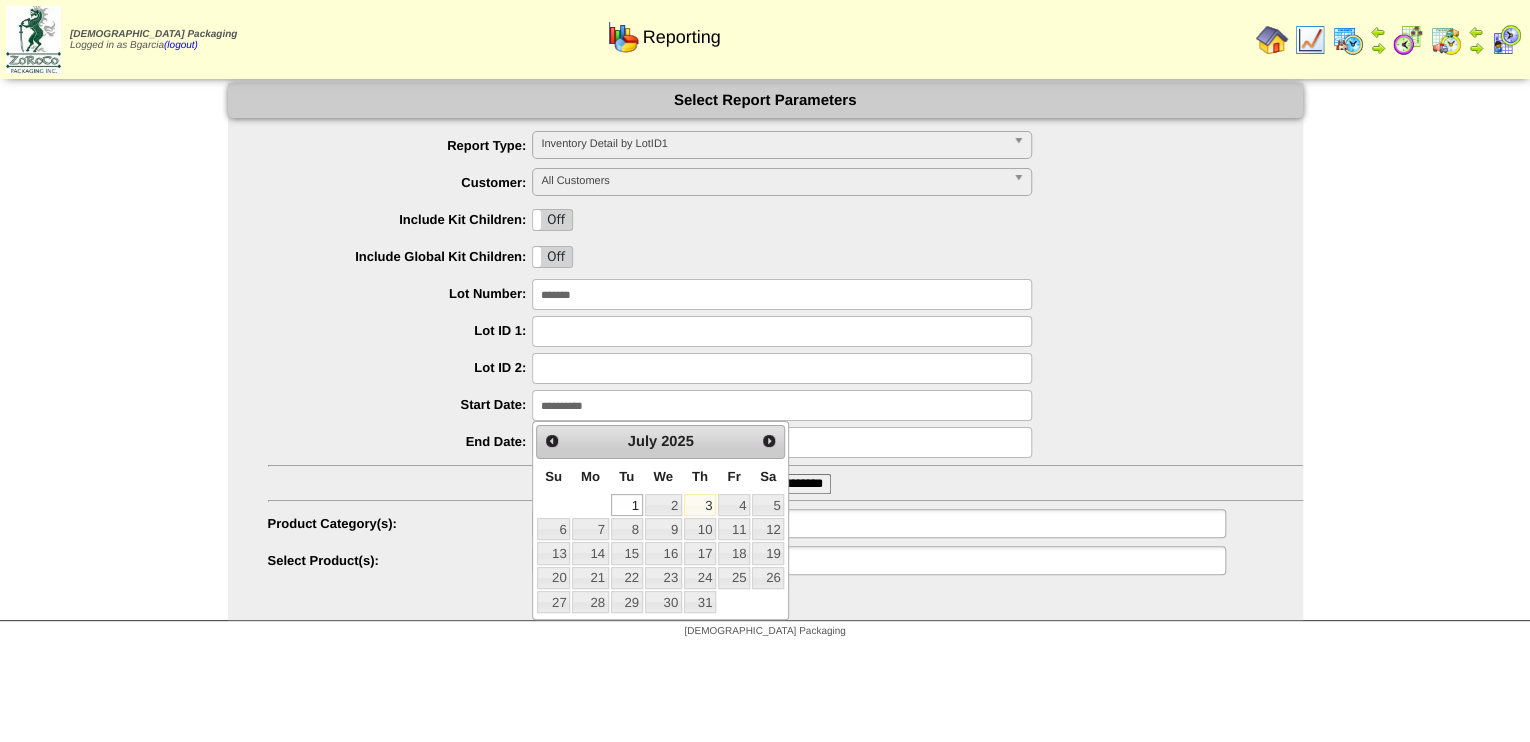 click on "**********" at bounding box center [782, 405] 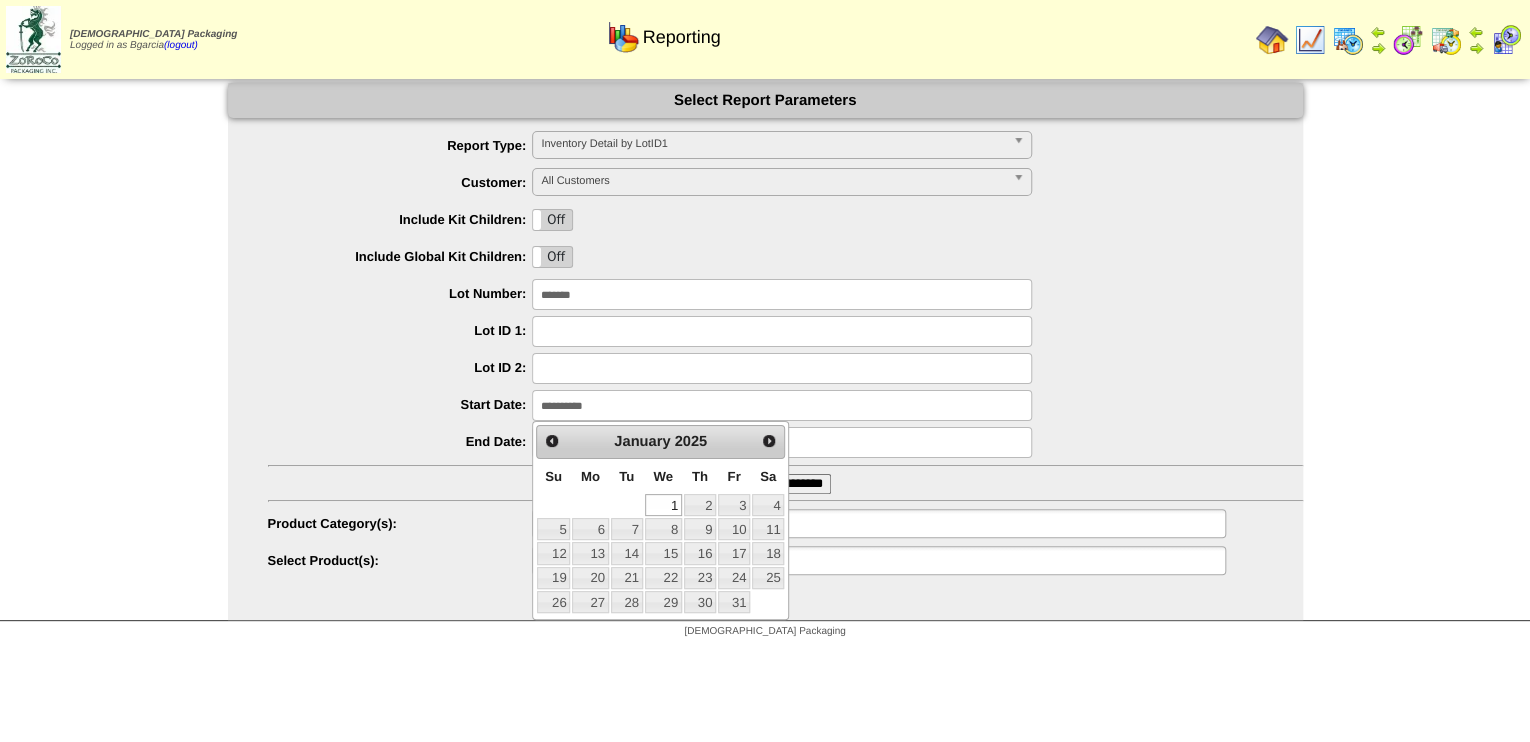 type on "**********" 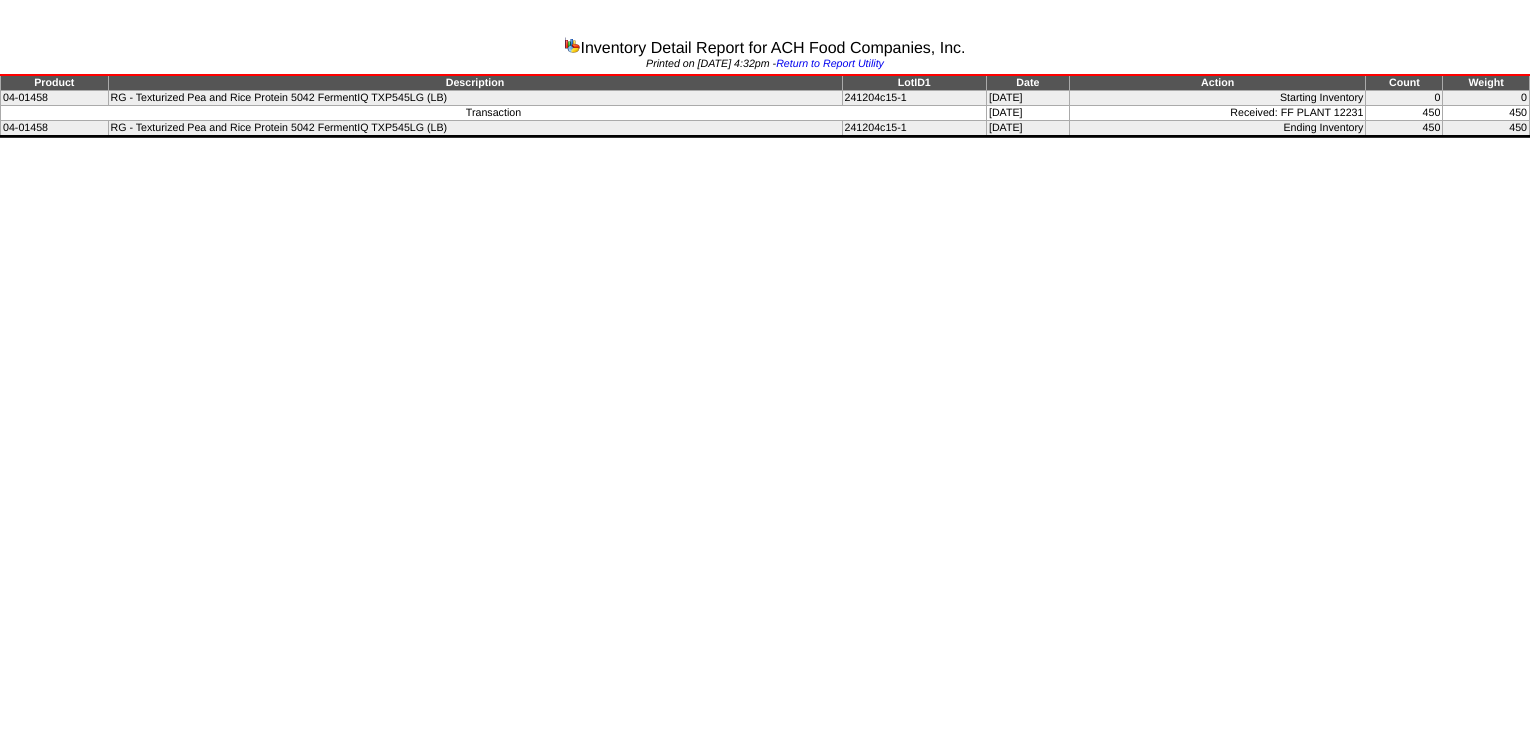 scroll, scrollTop: 0, scrollLeft: 0, axis: both 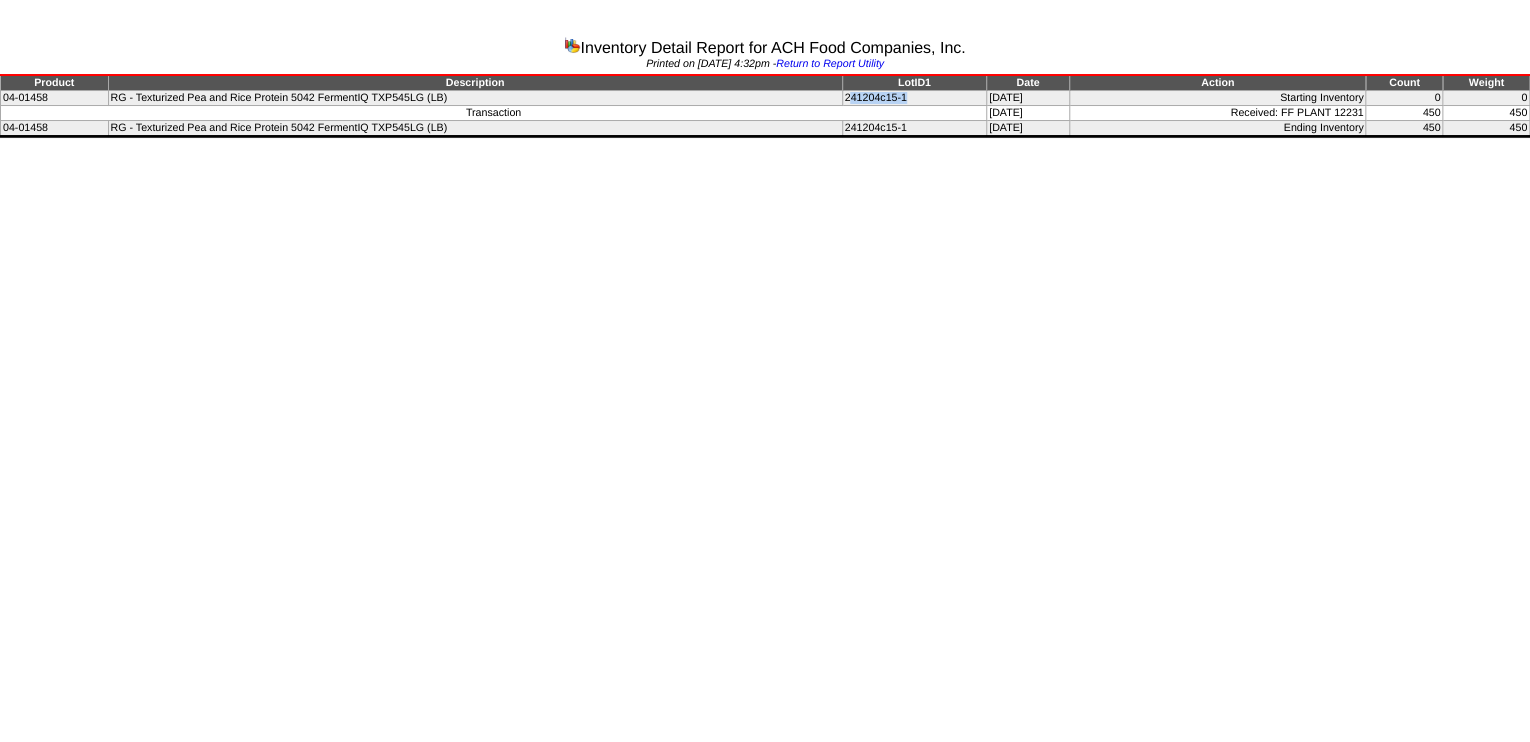 drag, startPoint x: 904, startPoint y: 92, endPoint x: 840, endPoint y: 98, distance: 64.28063 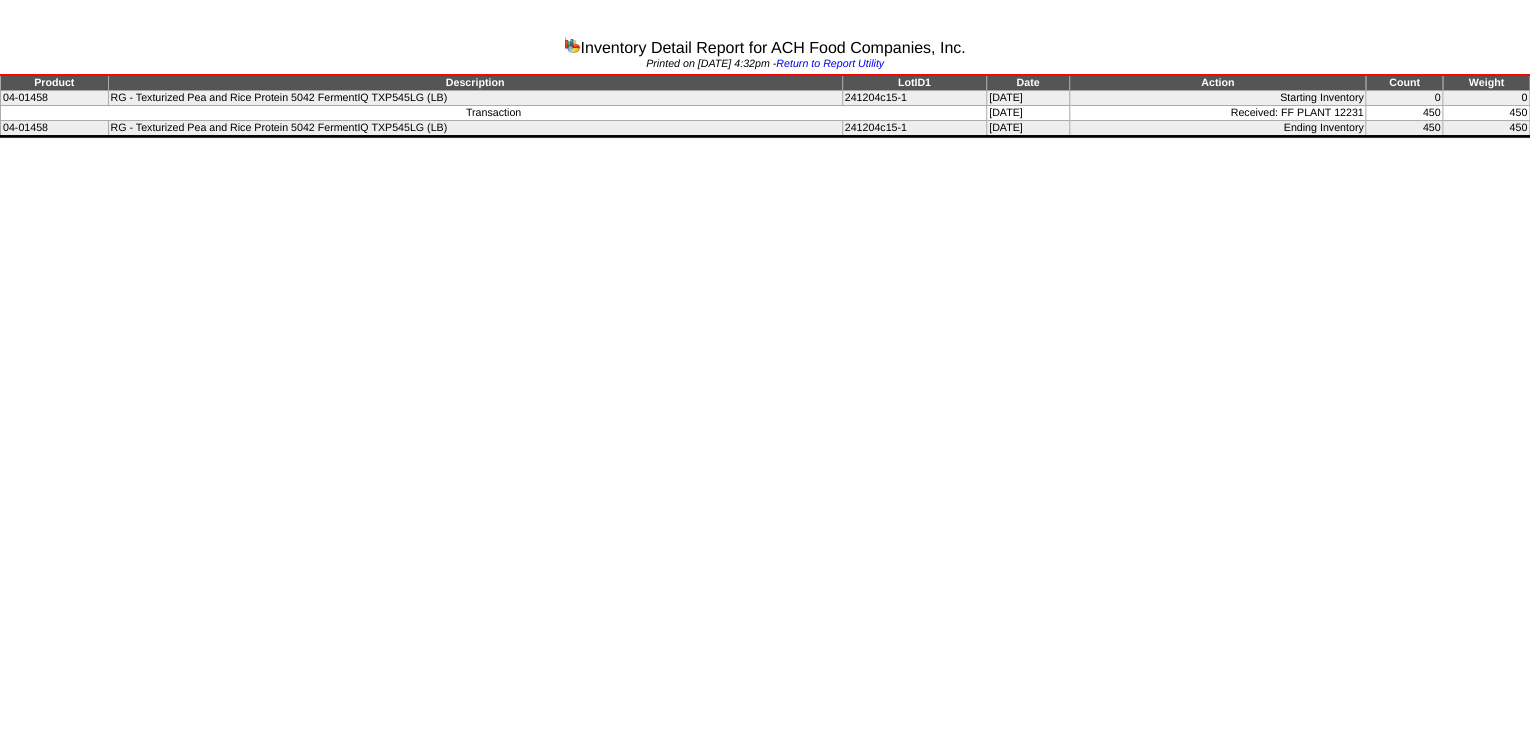 drag, startPoint x: 840, startPoint y: 98, endPoint x: 795, endPoint y: 128, distance: 54.08327 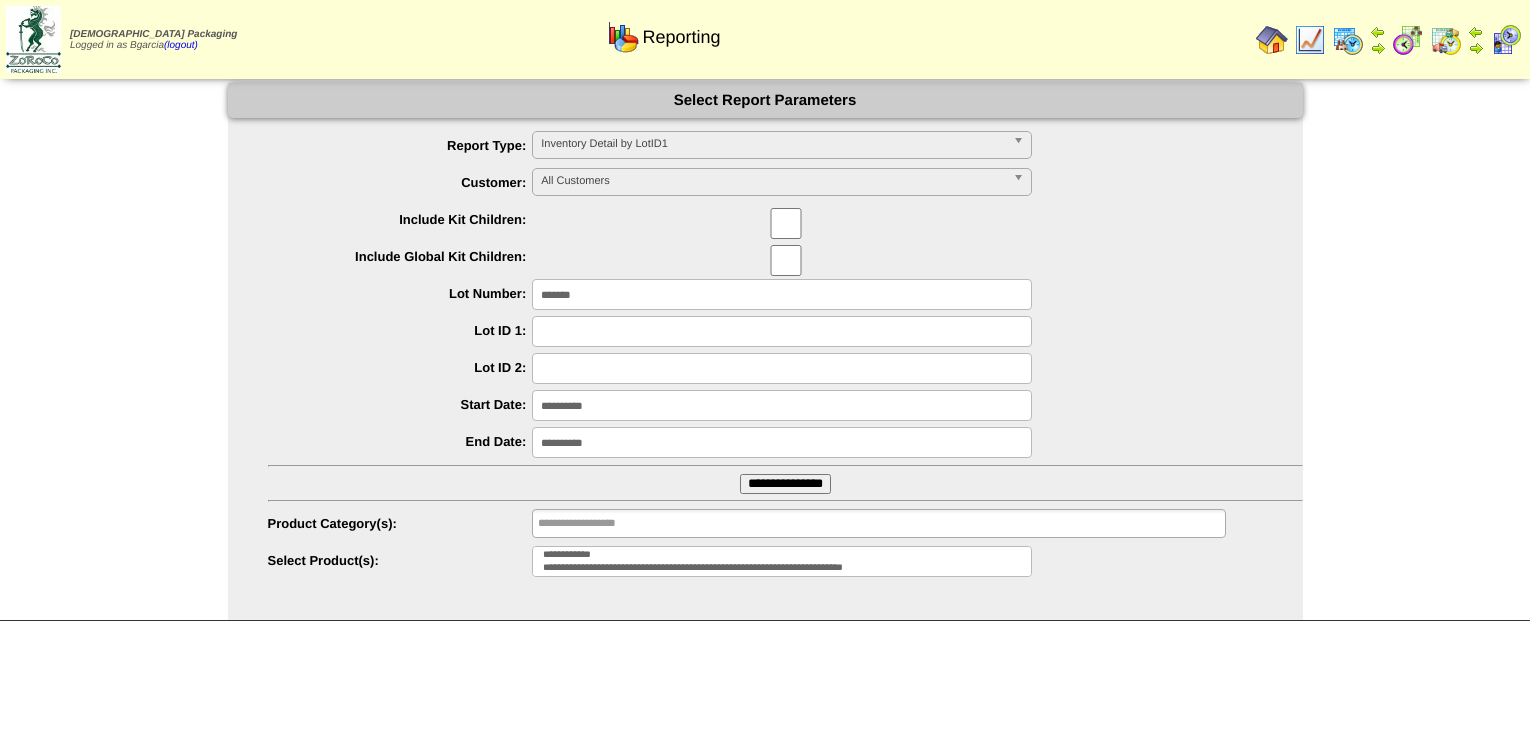 select 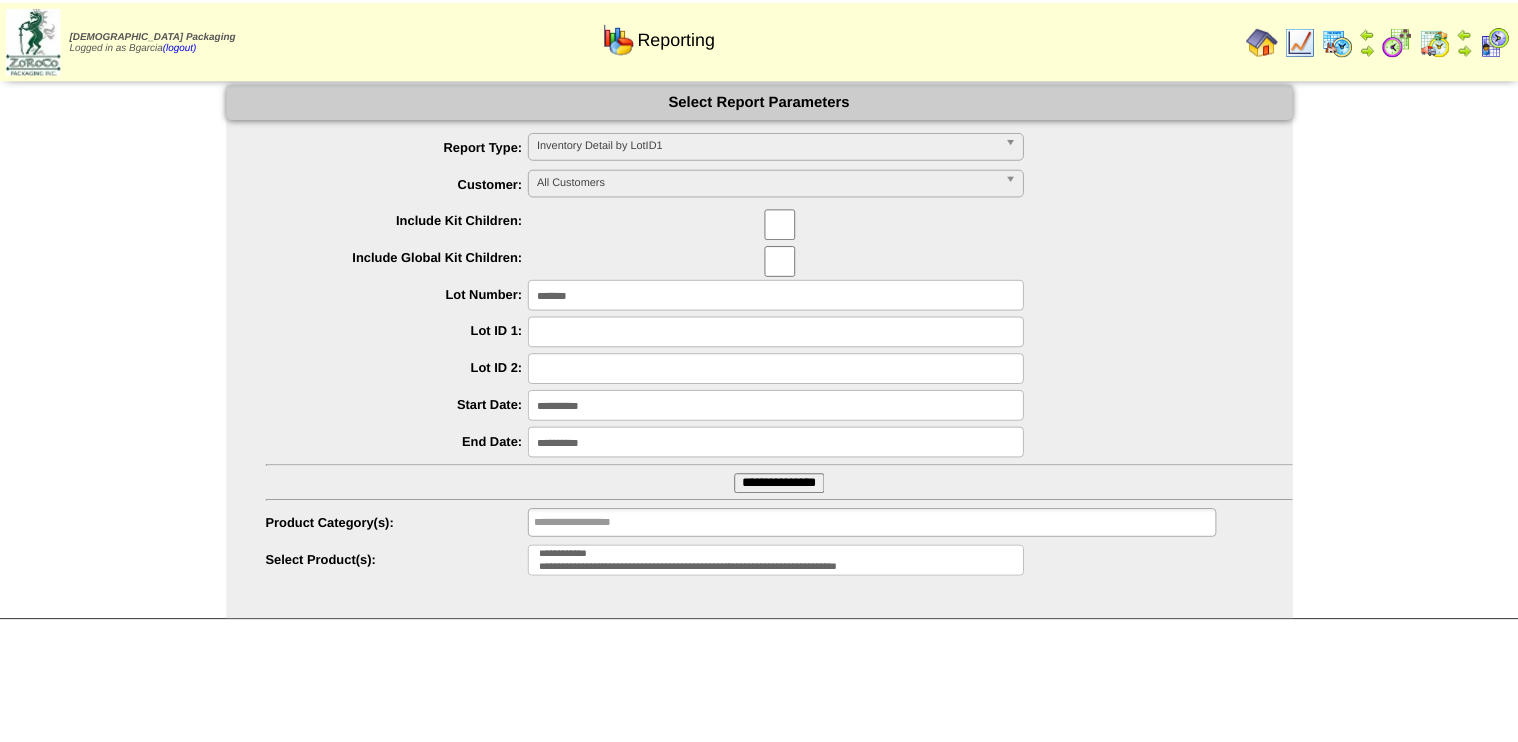 scroll, scrollTop: 0, scrollLeft: 0, axis: both 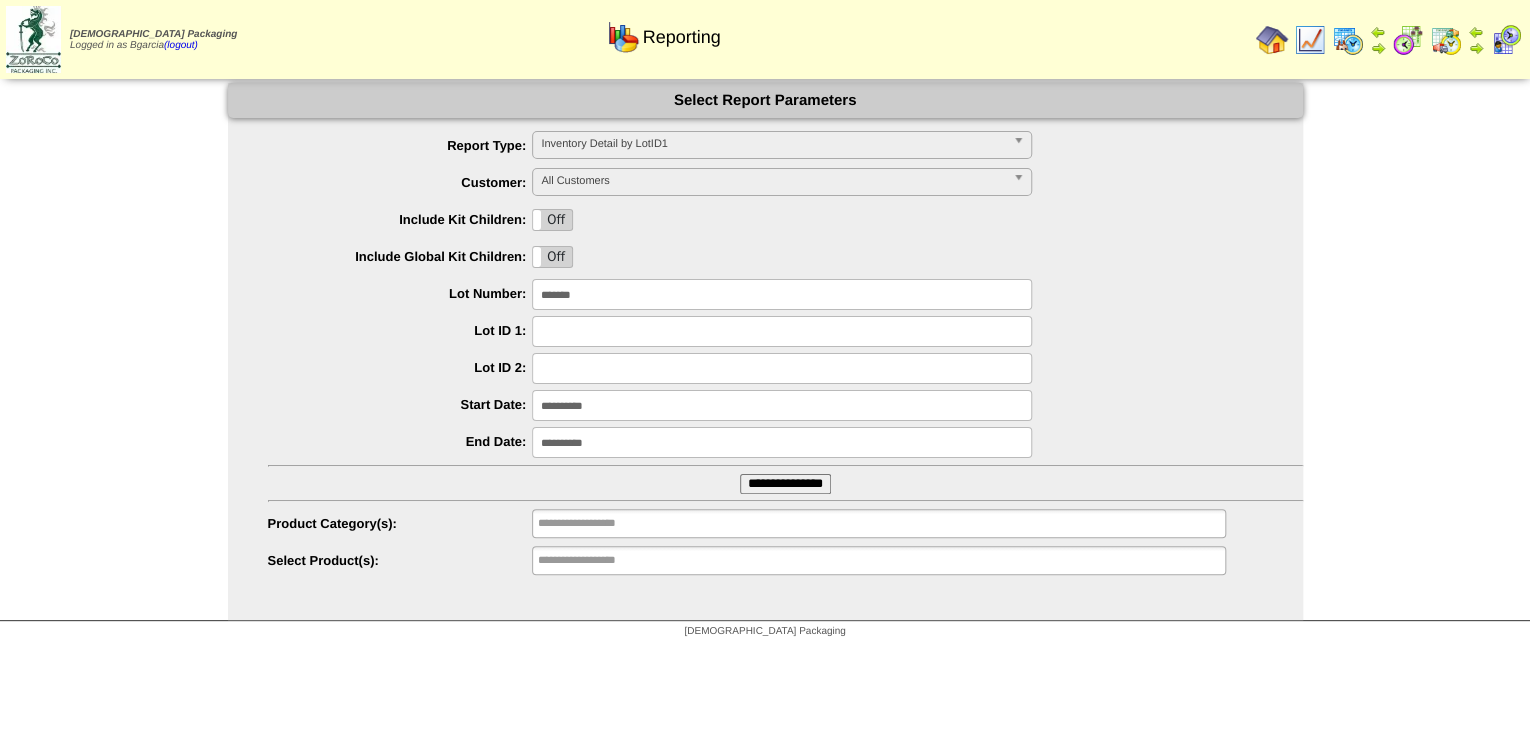 drag, startPoint x: 632, startPoint y: 302, endPoint x: 390, endPoint y: 335, distance: 244.23964 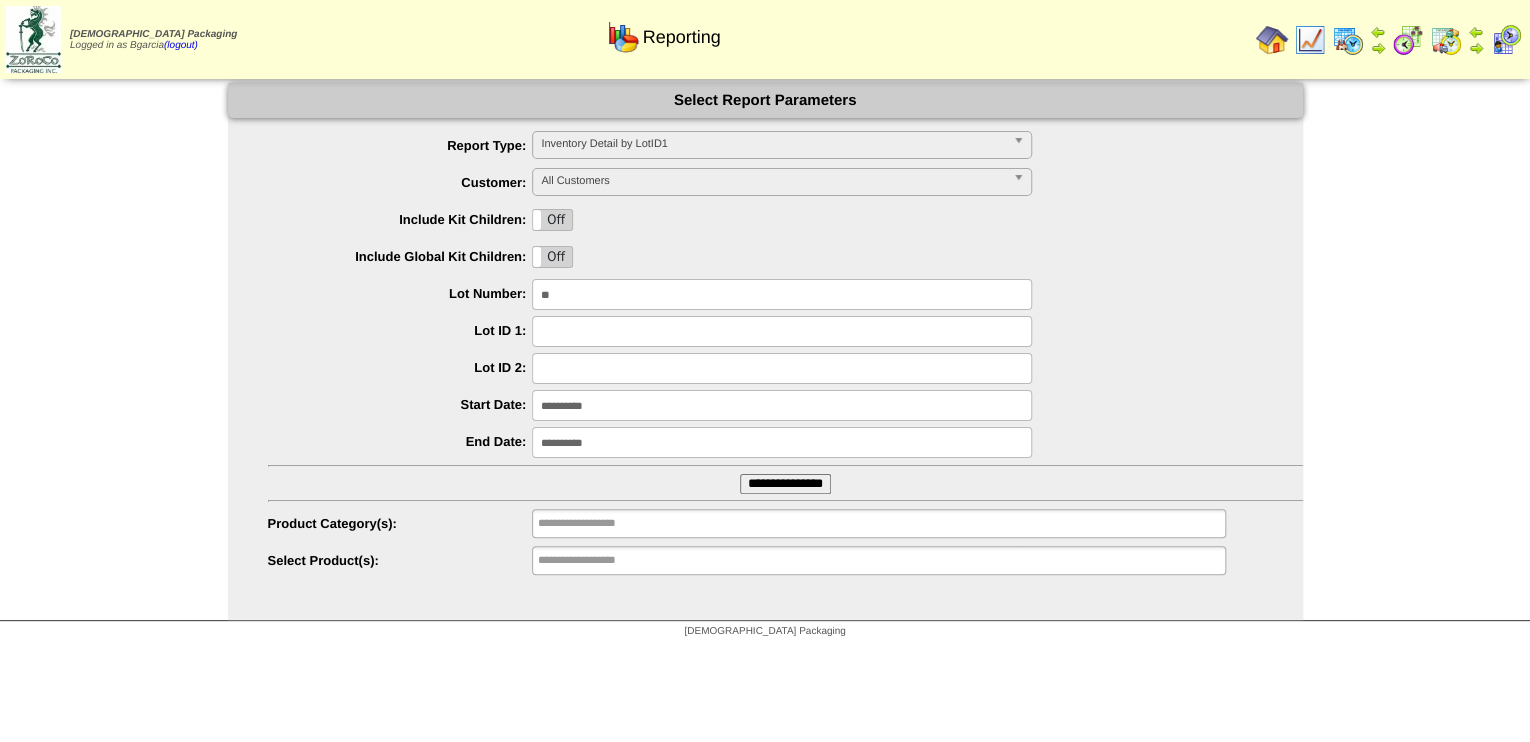 type on "**" 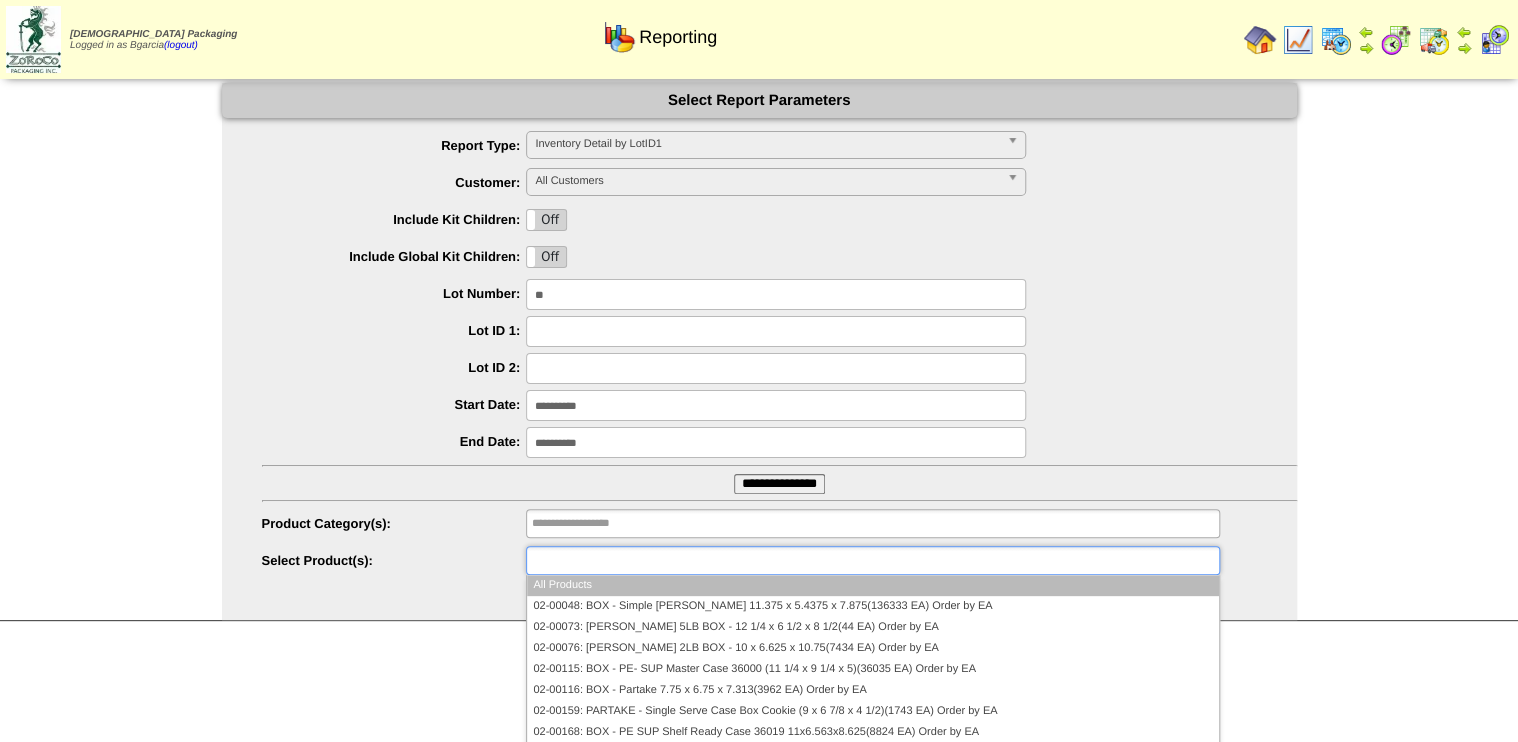 type on "**********" 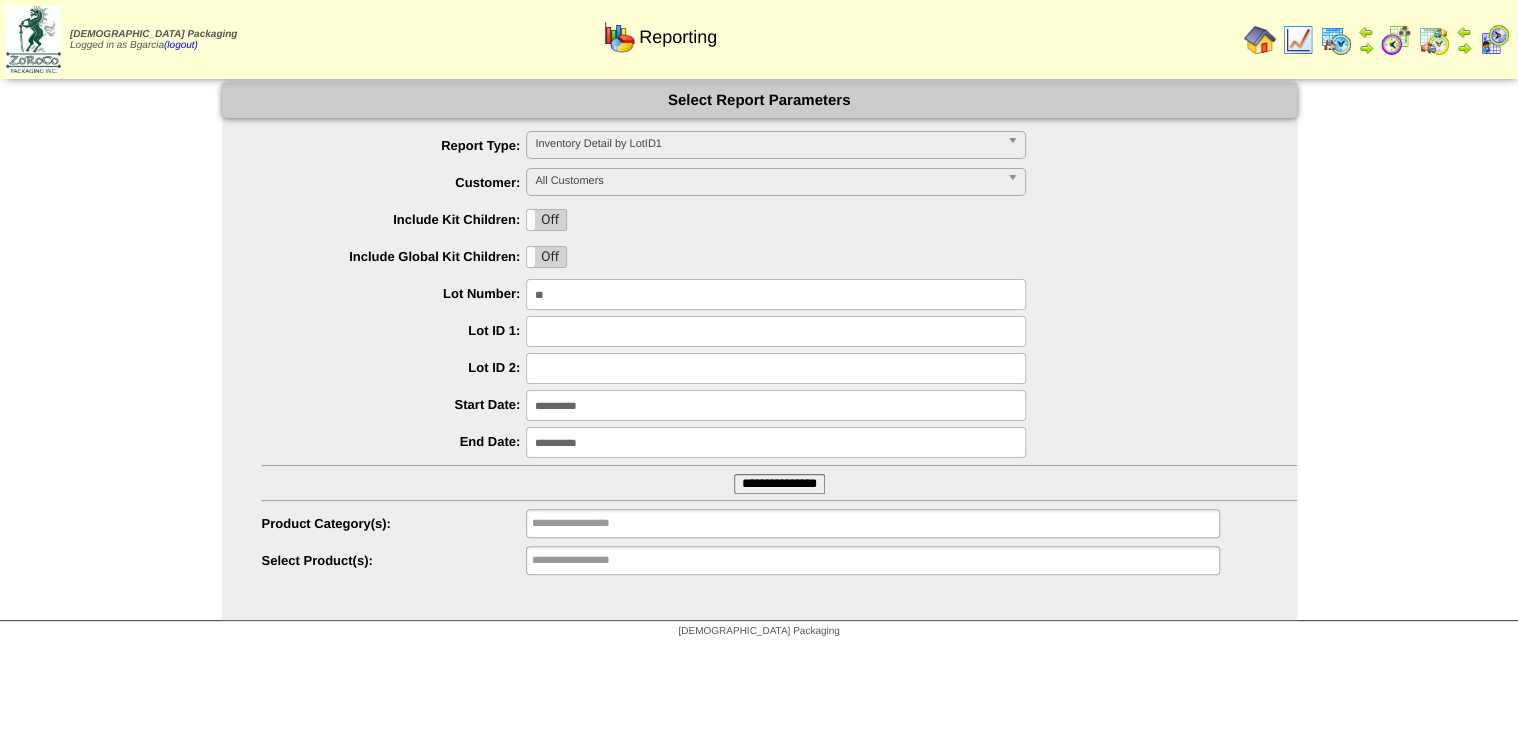 drag, startPoint x: 519, startPoint y: 313, endPoint x: 468, endPoint y: 319, distance: 51.351727 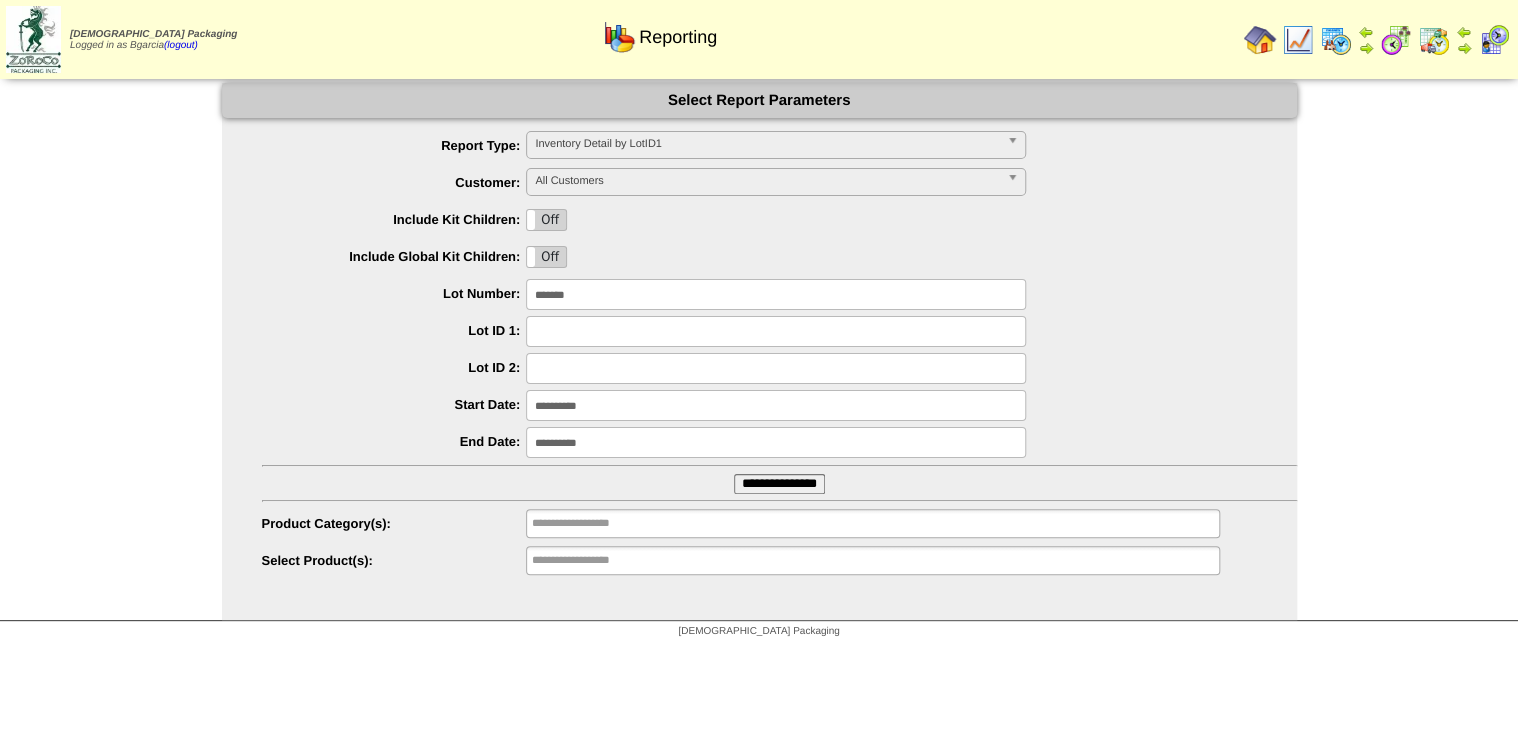 type on "*******" 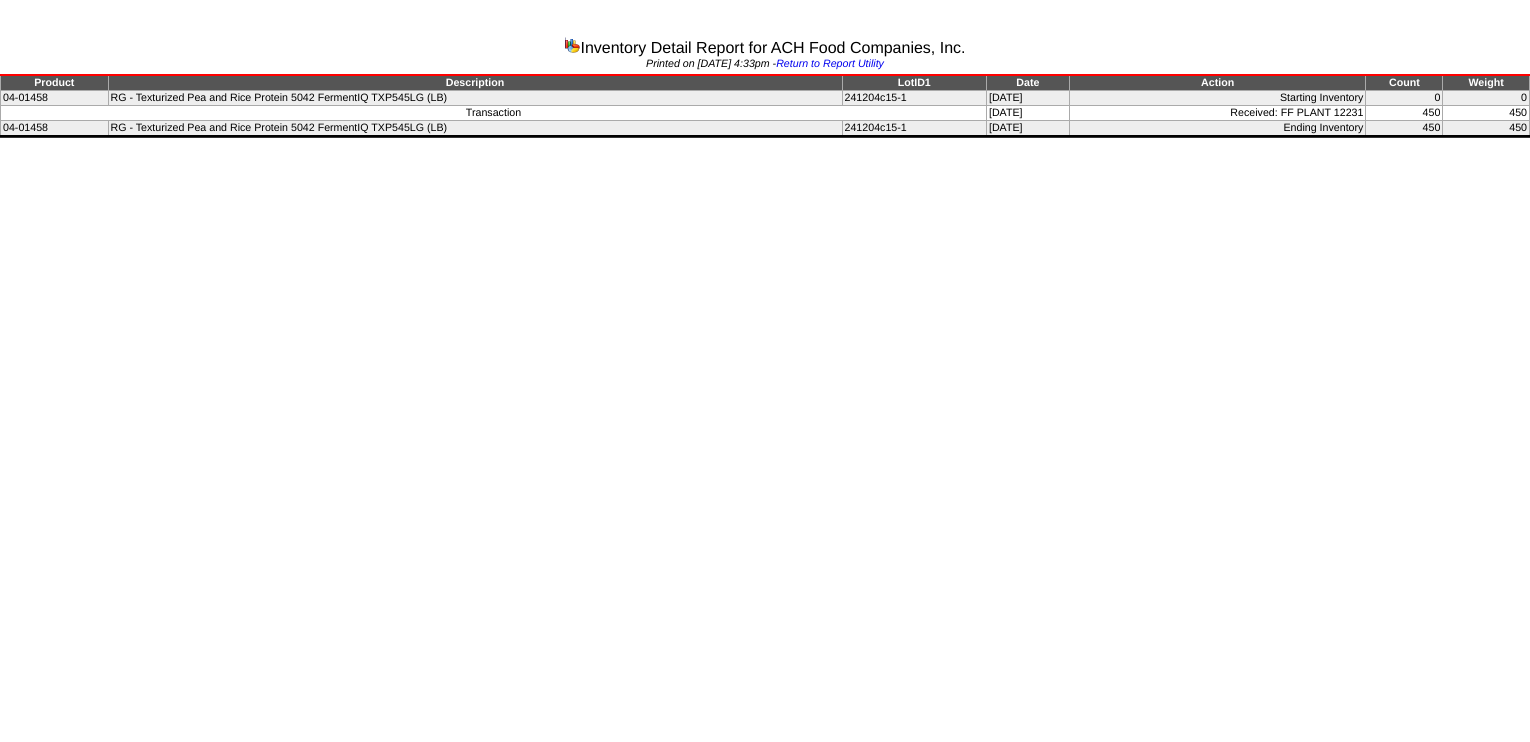 scroll, scrollTop: 0, scrollLeft: 0, axis: both 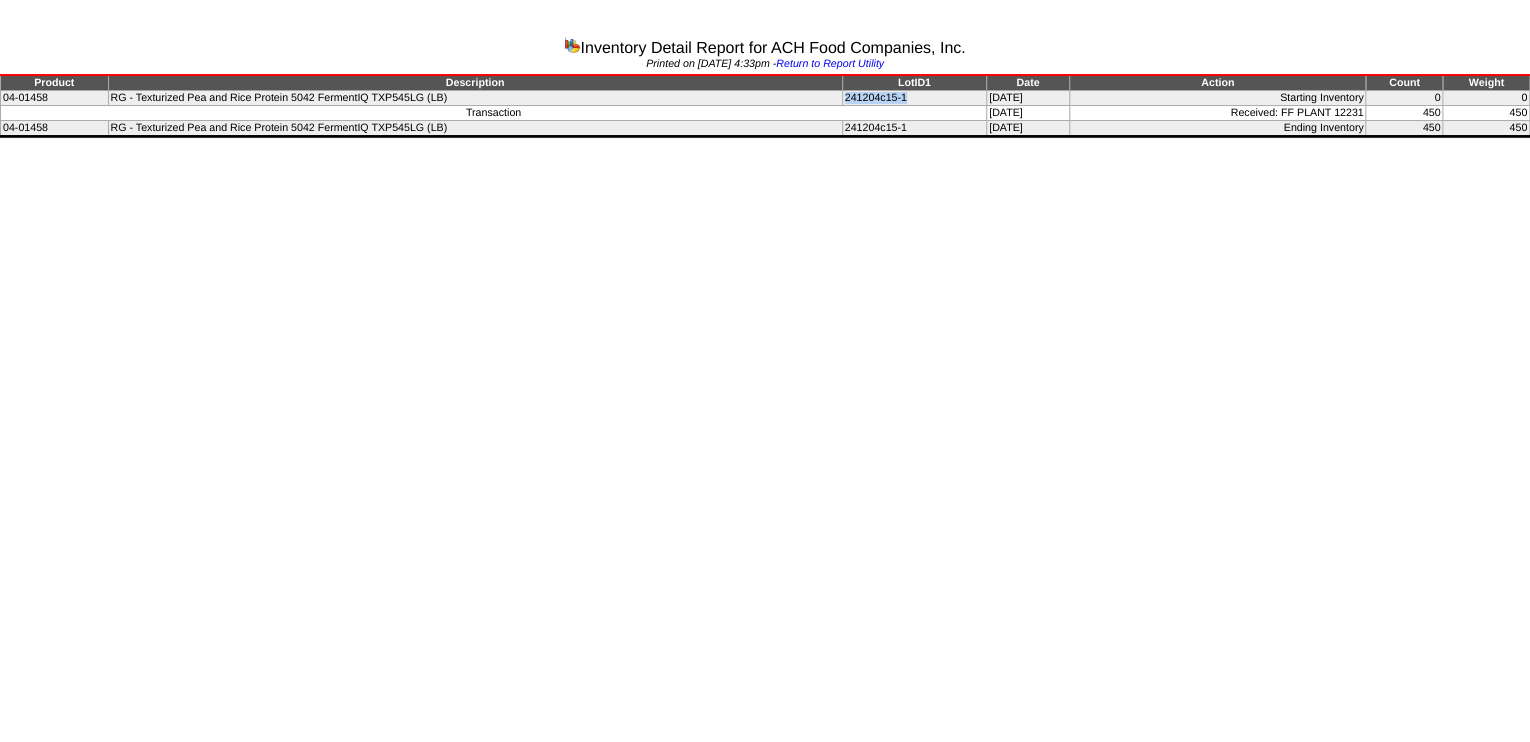 drag, startPoint x: 900, startPoint y: 96, endPoint x: 838, endPoint y: 96, distance: 62 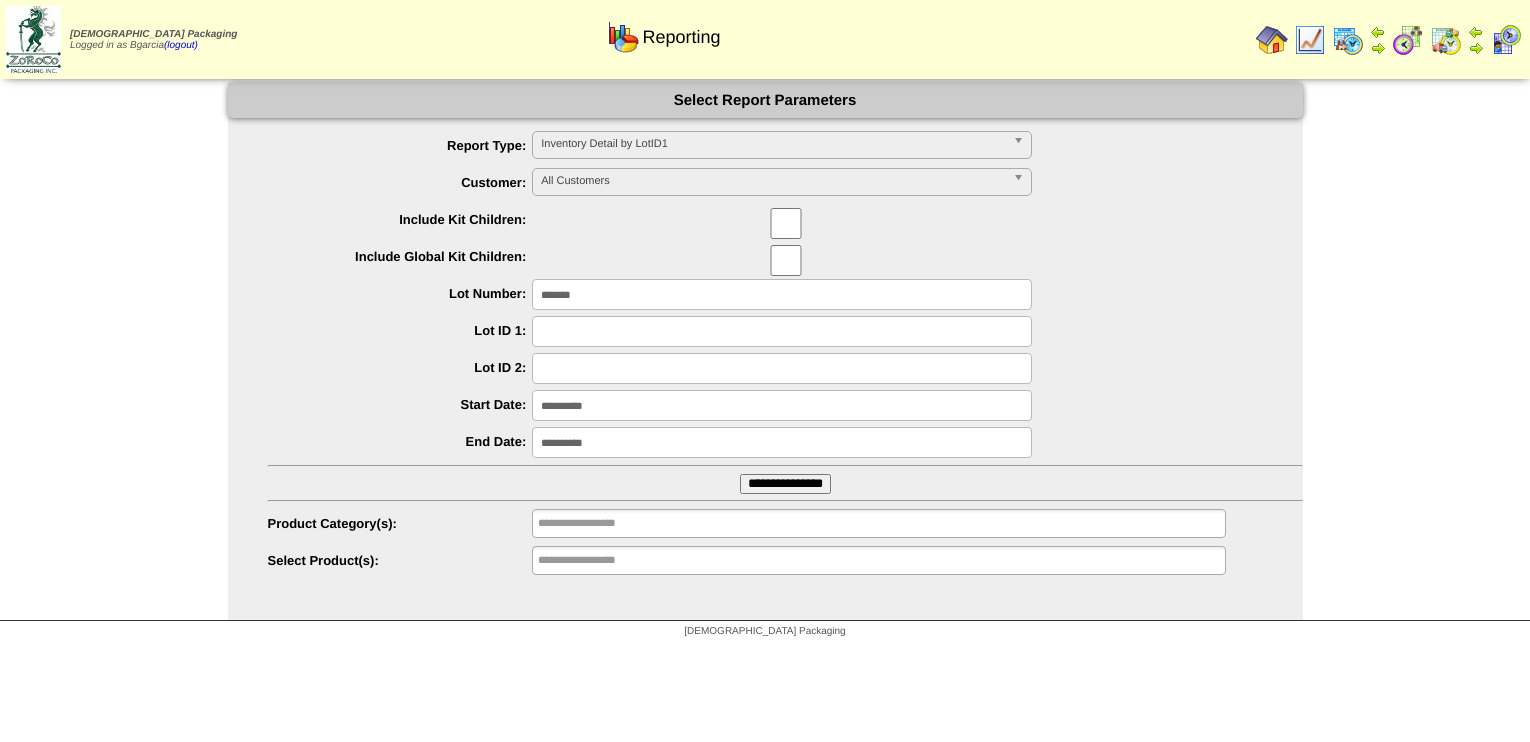 scroll, scrollTop: 0, scrollLeft: 0, axis: both 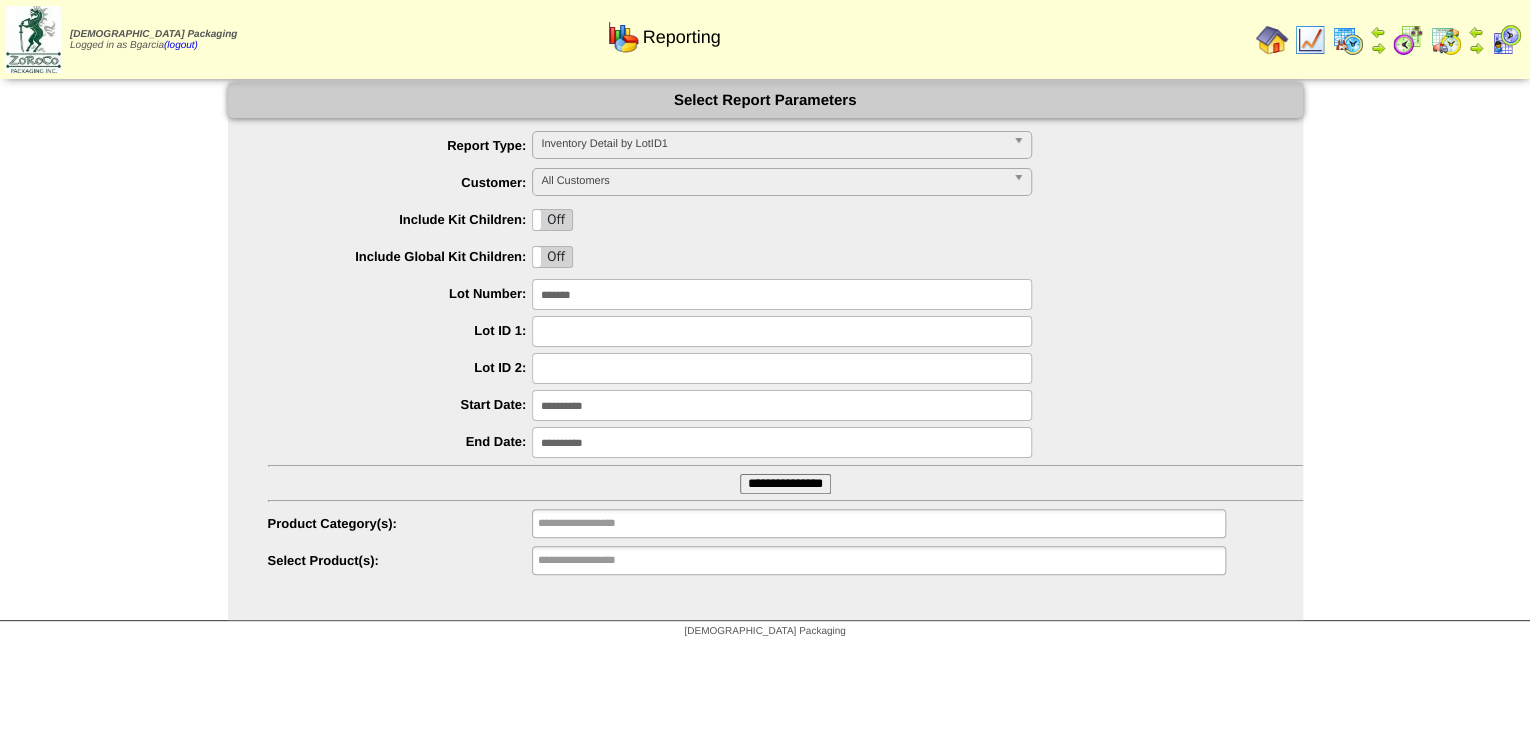 click at bounding box center [782, 331] 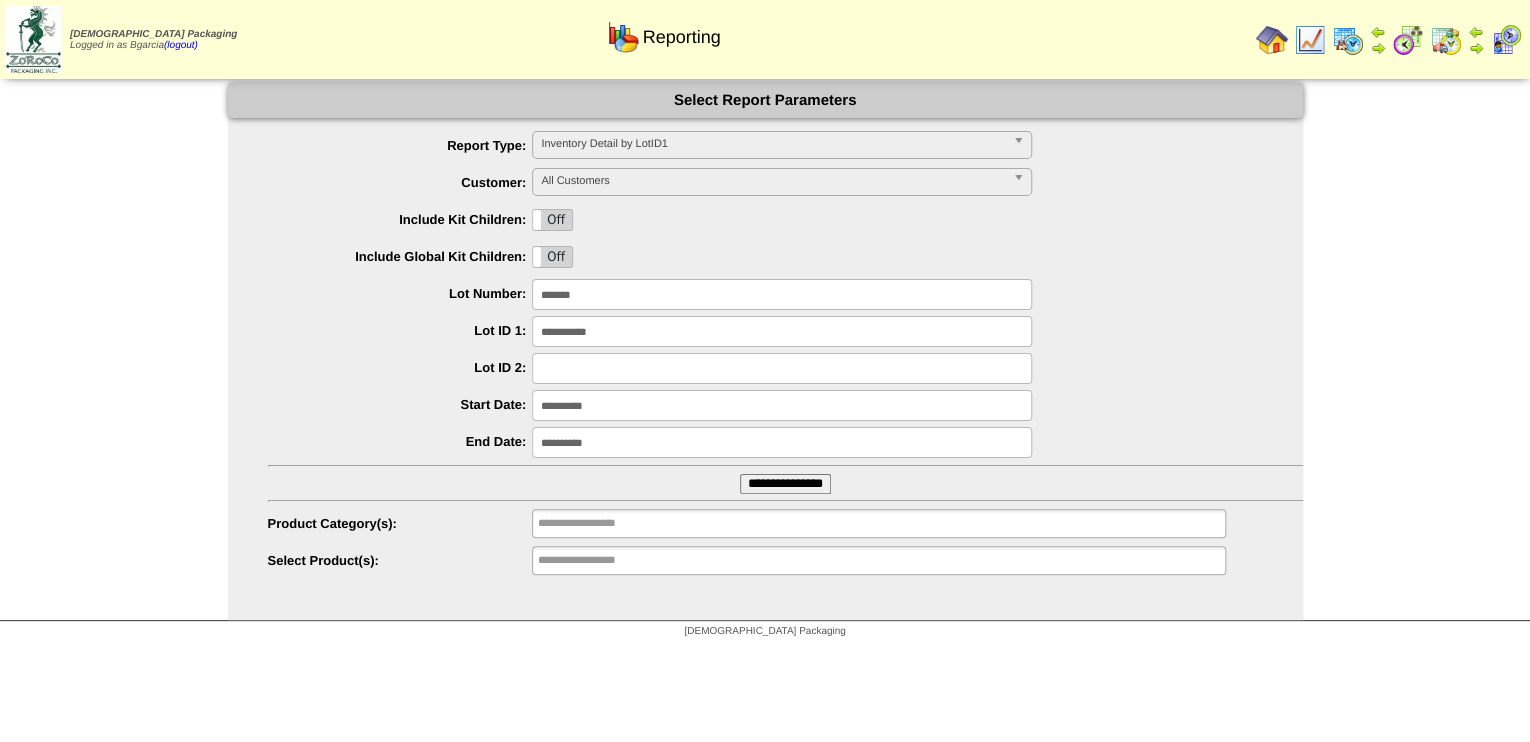 type on "**********" 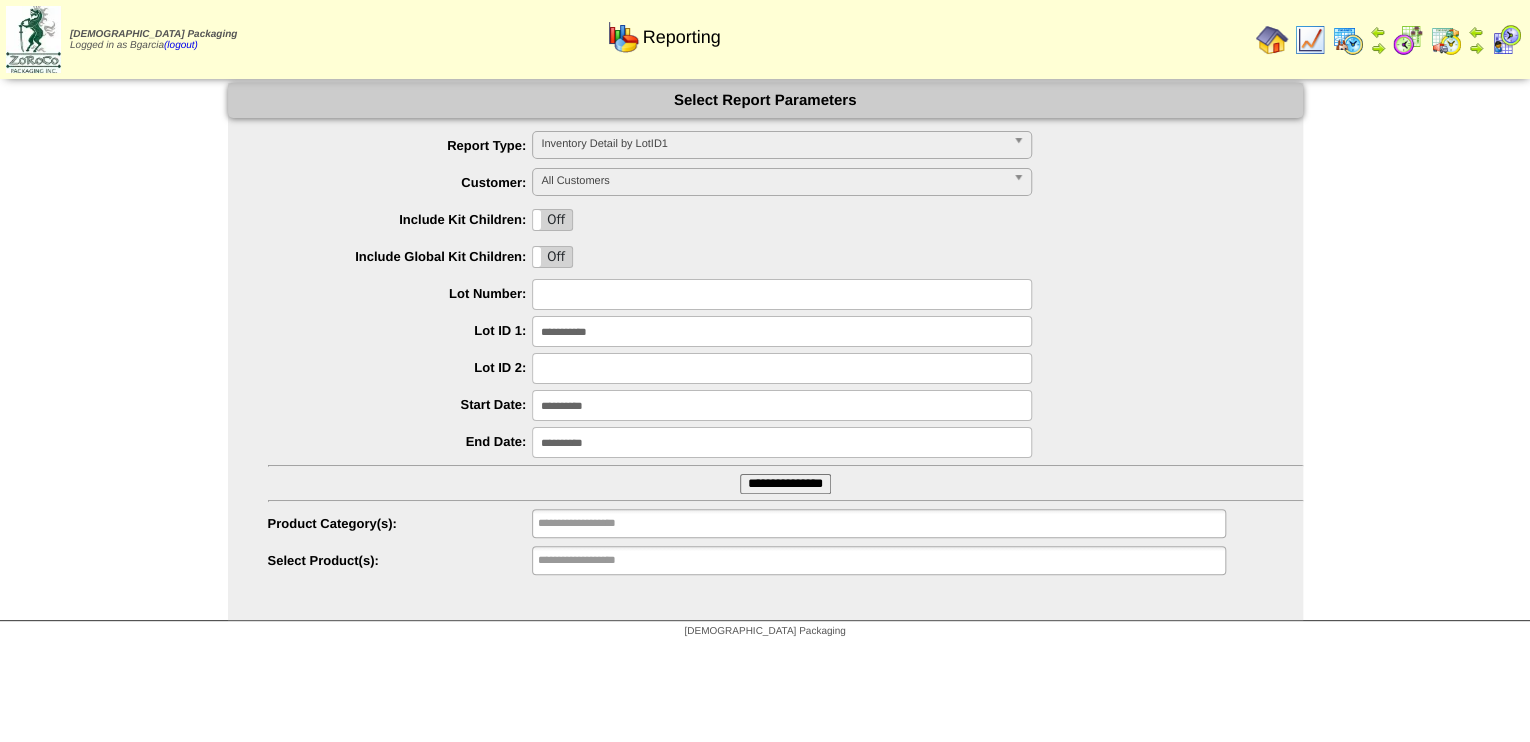 type 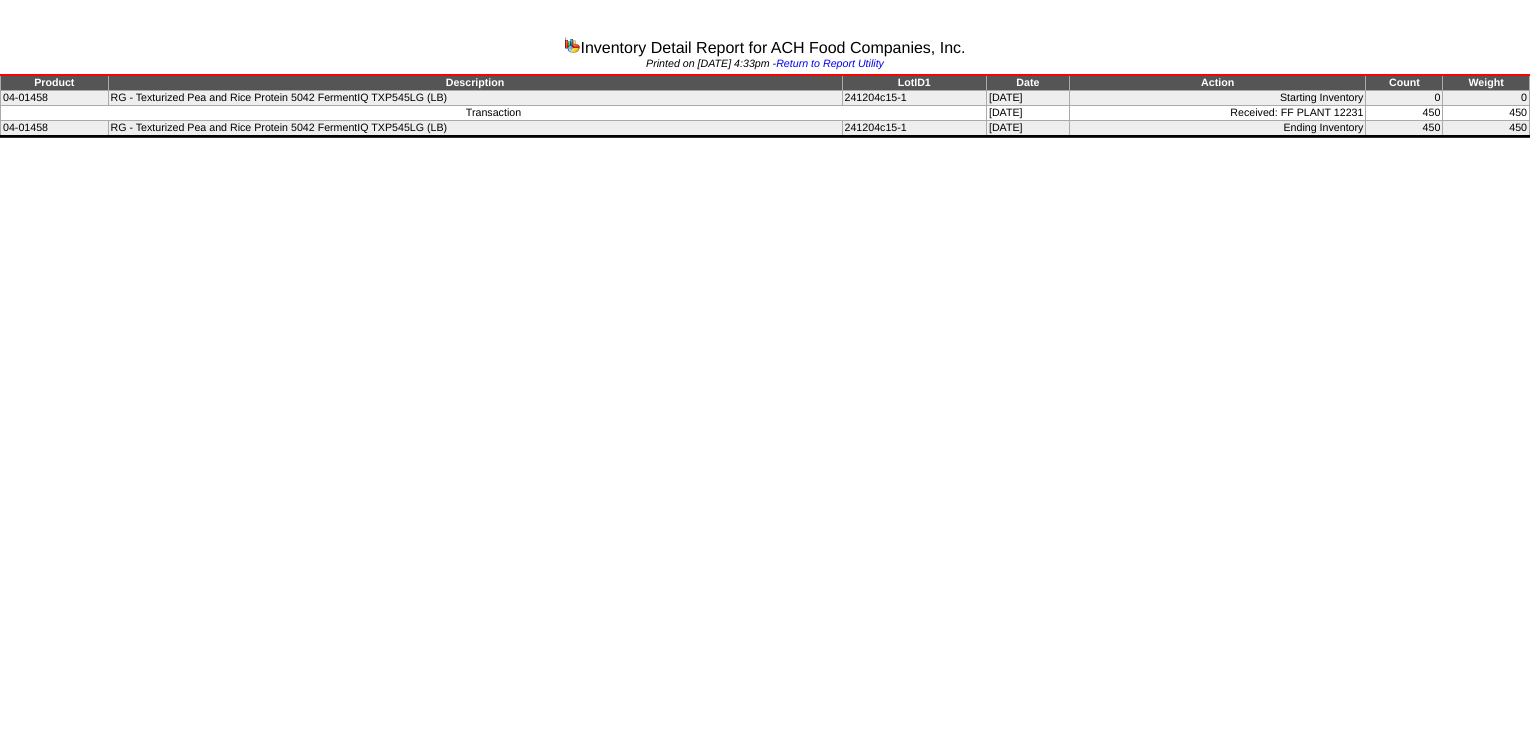 scroll, scrollTop: 0, scrollLeft: 0, axis: both 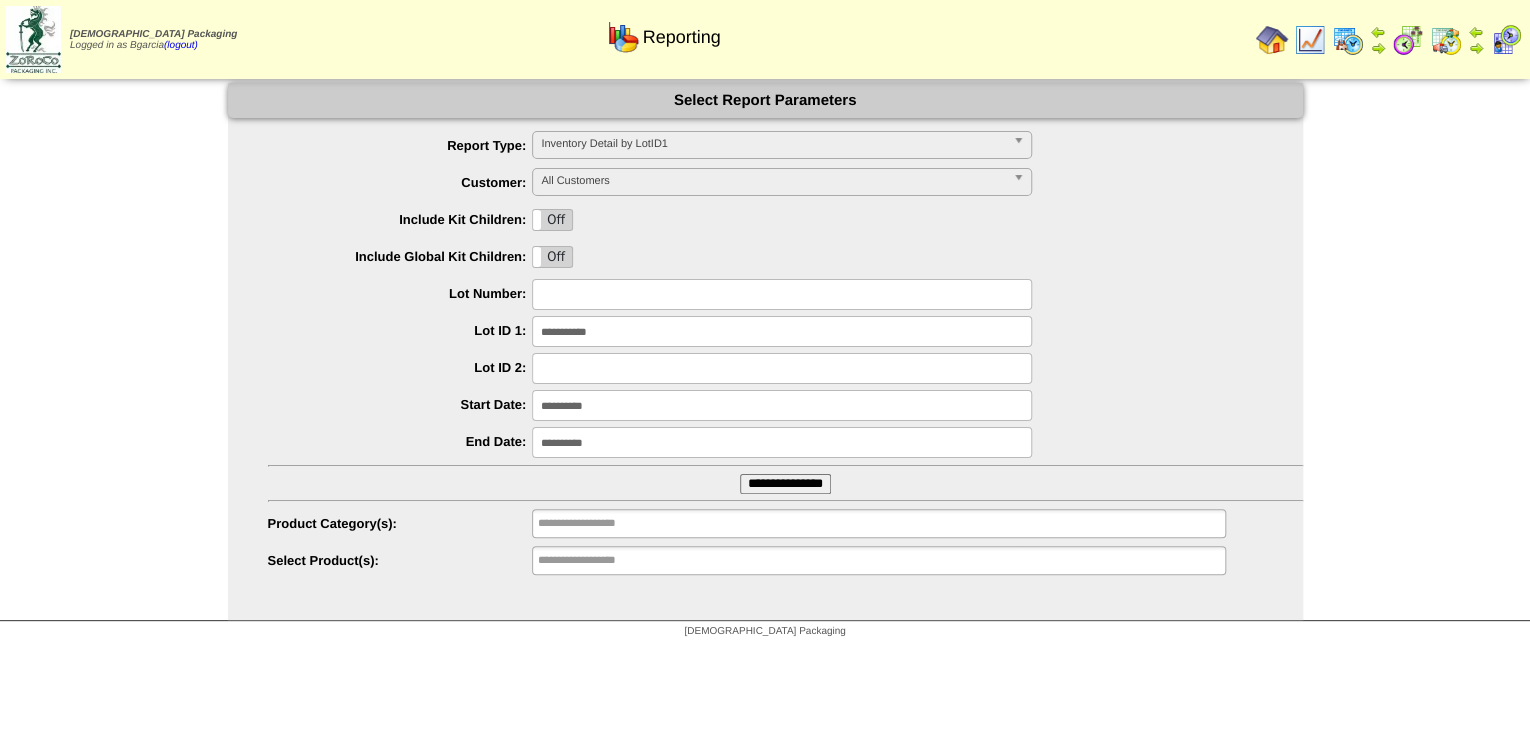 click at bounding box center [1446, 40] 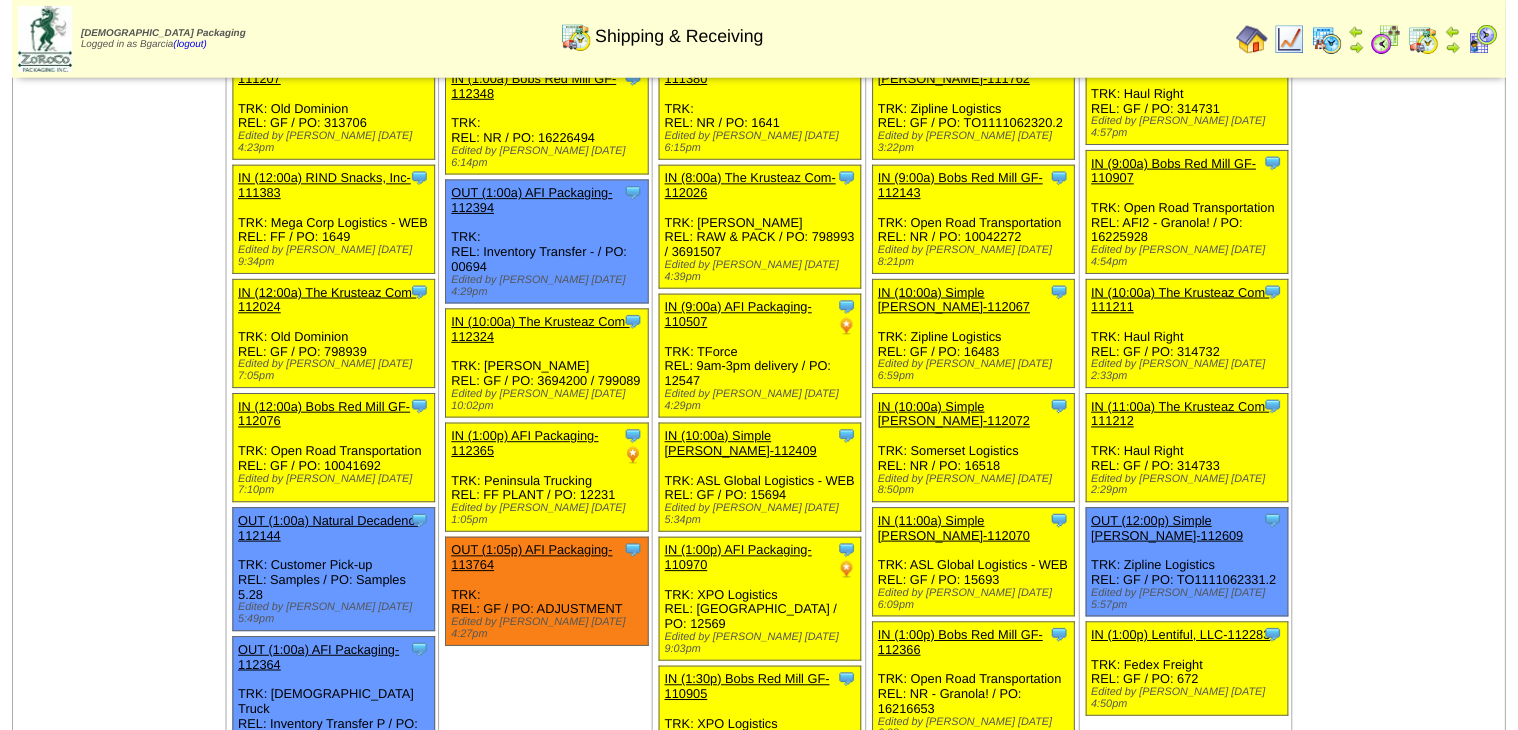 scroll, scrollTop: 240, scrollLeft: 0, axis: vertical 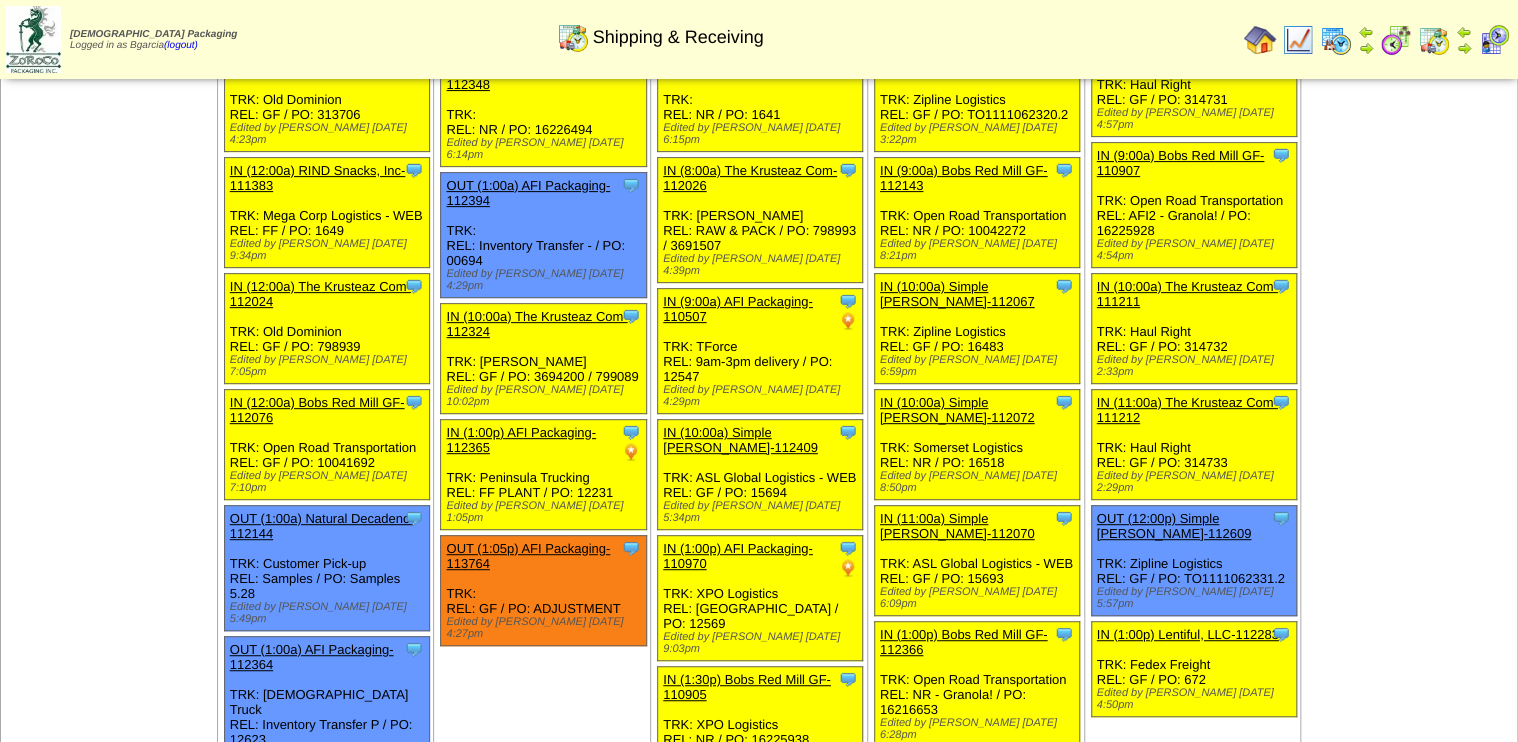 drag, startPoint x: 482, startPoint y: 491, endPoint x: 448, endPoint y: 496, distance: 34.36568 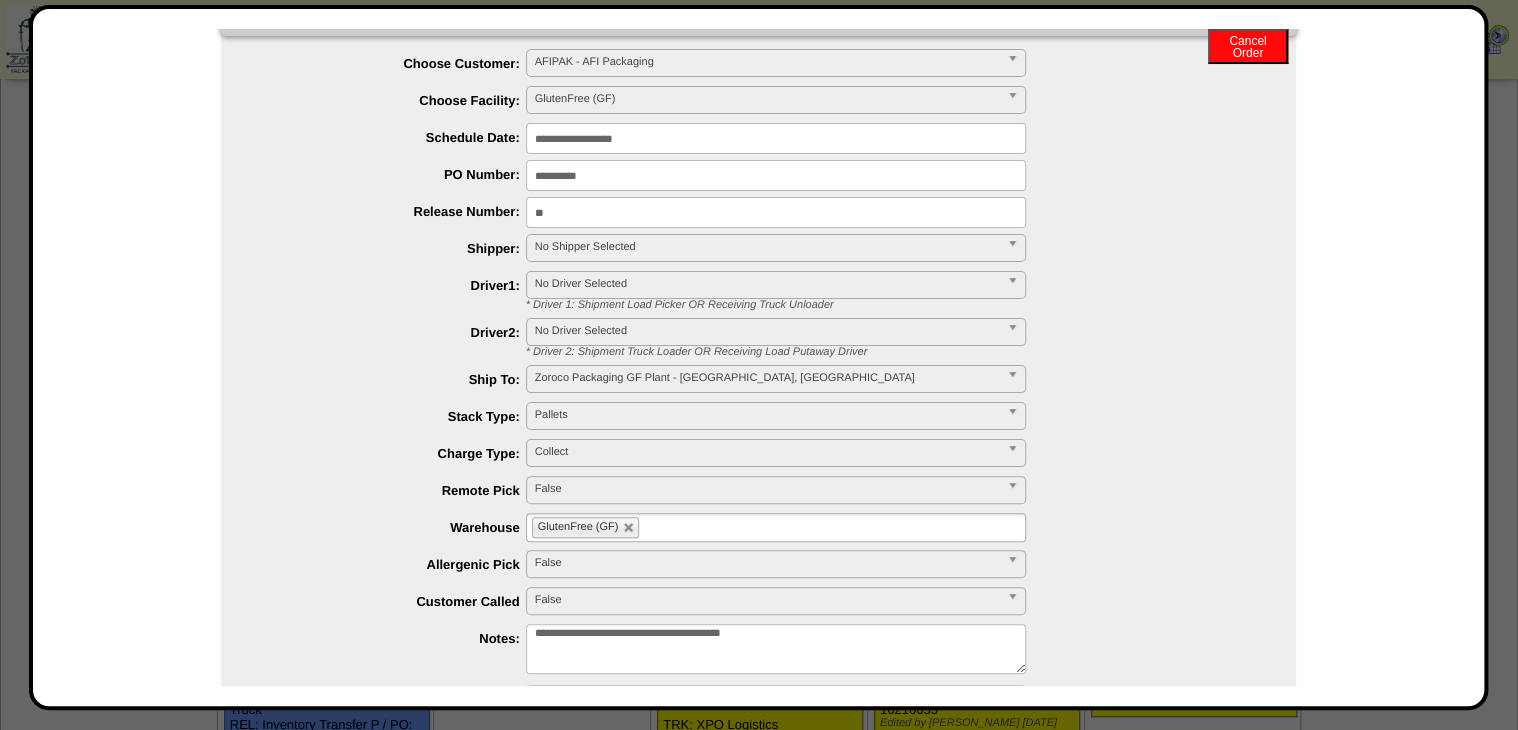 scroll, scrollTop: 202, scrollLeft: 0, axis: vertical 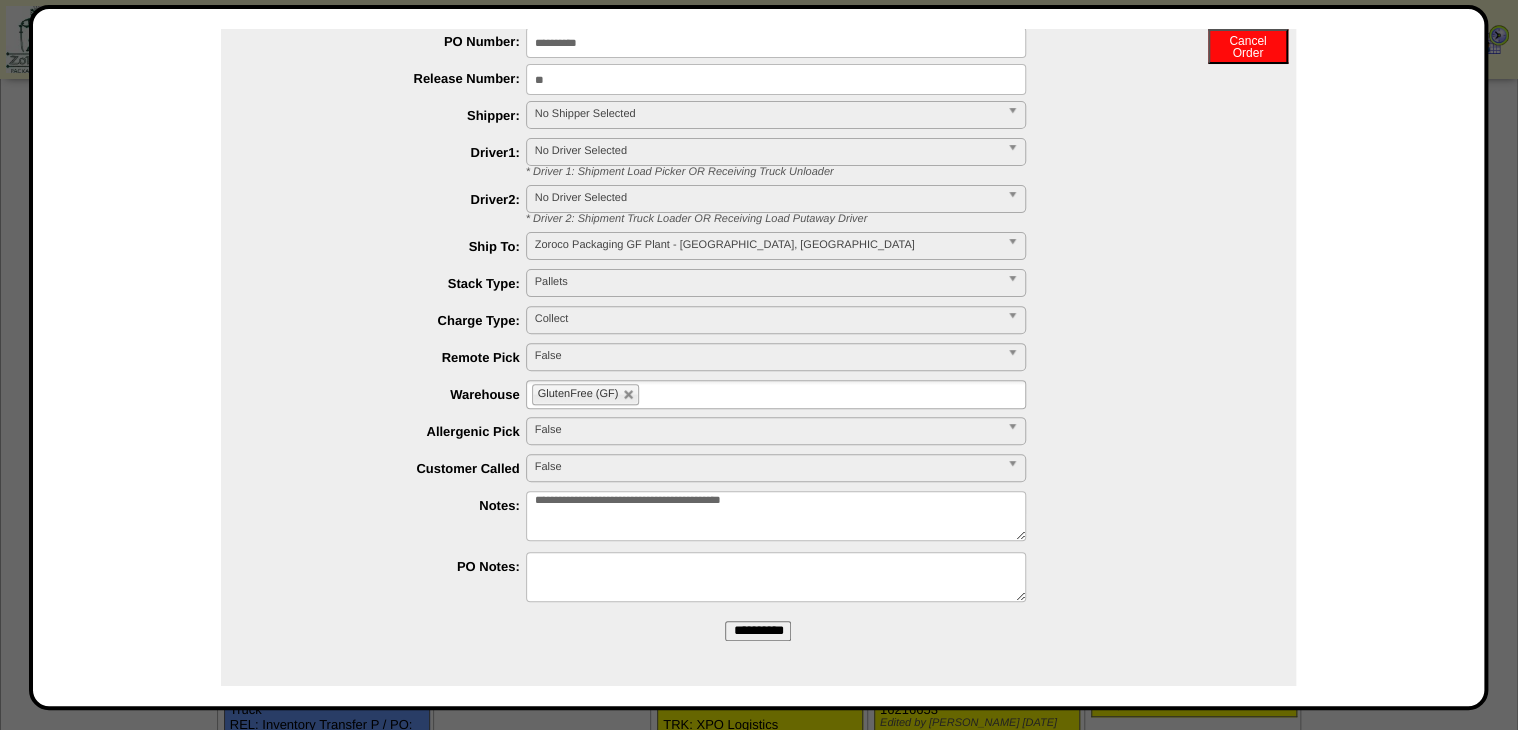 click on "**********" at bounding box center (776, 516) 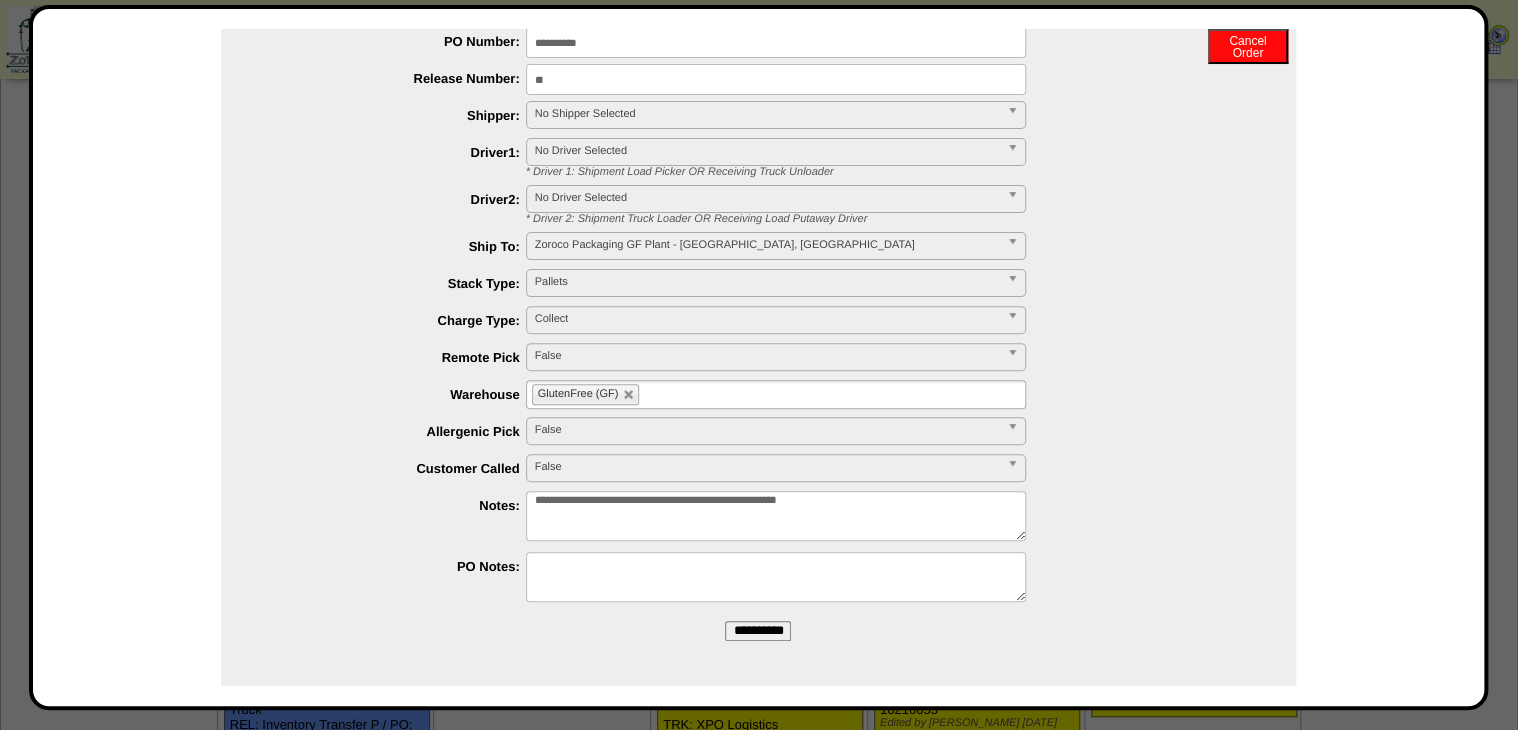 type on "**********" 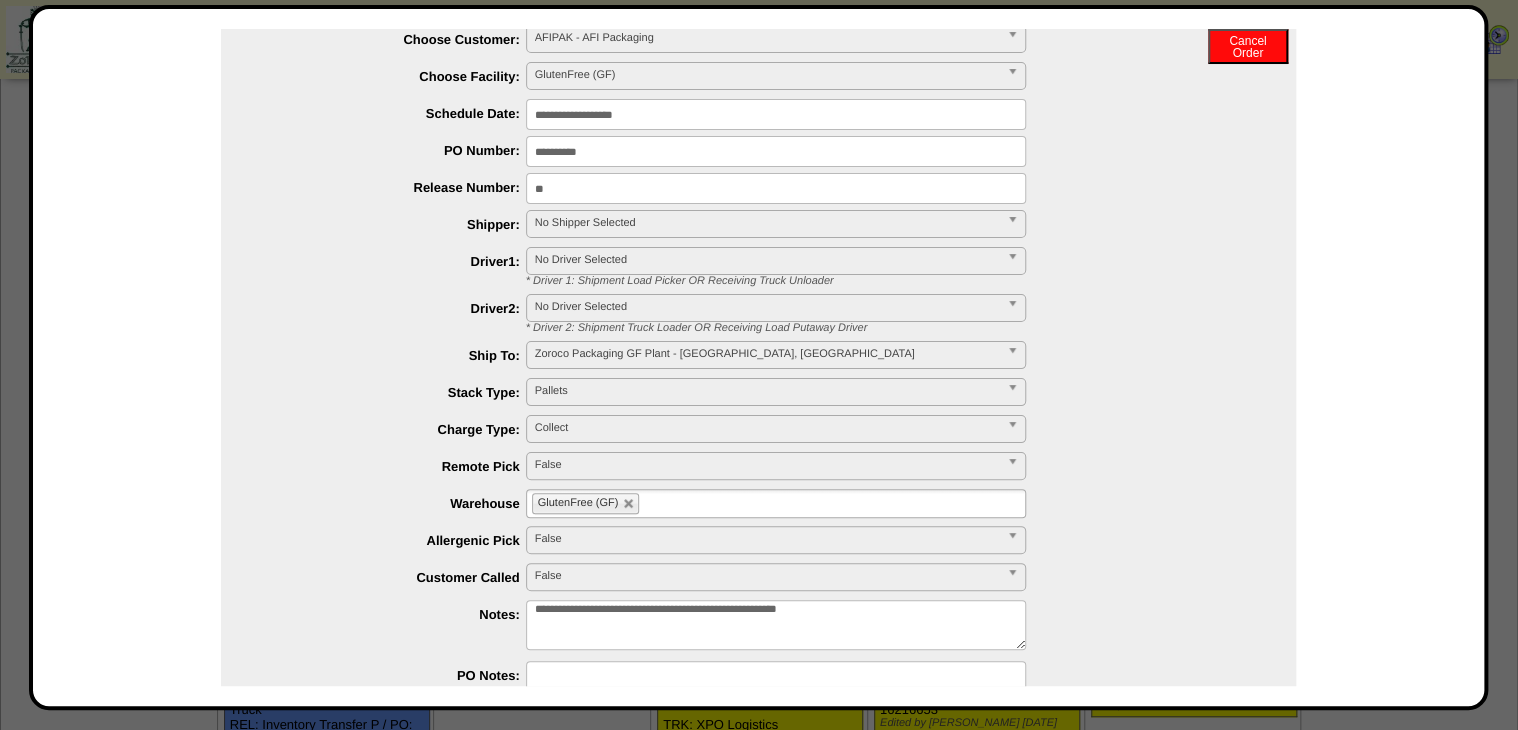 scroll, scrollTop: 0, scrollLeft: 0, axis: both 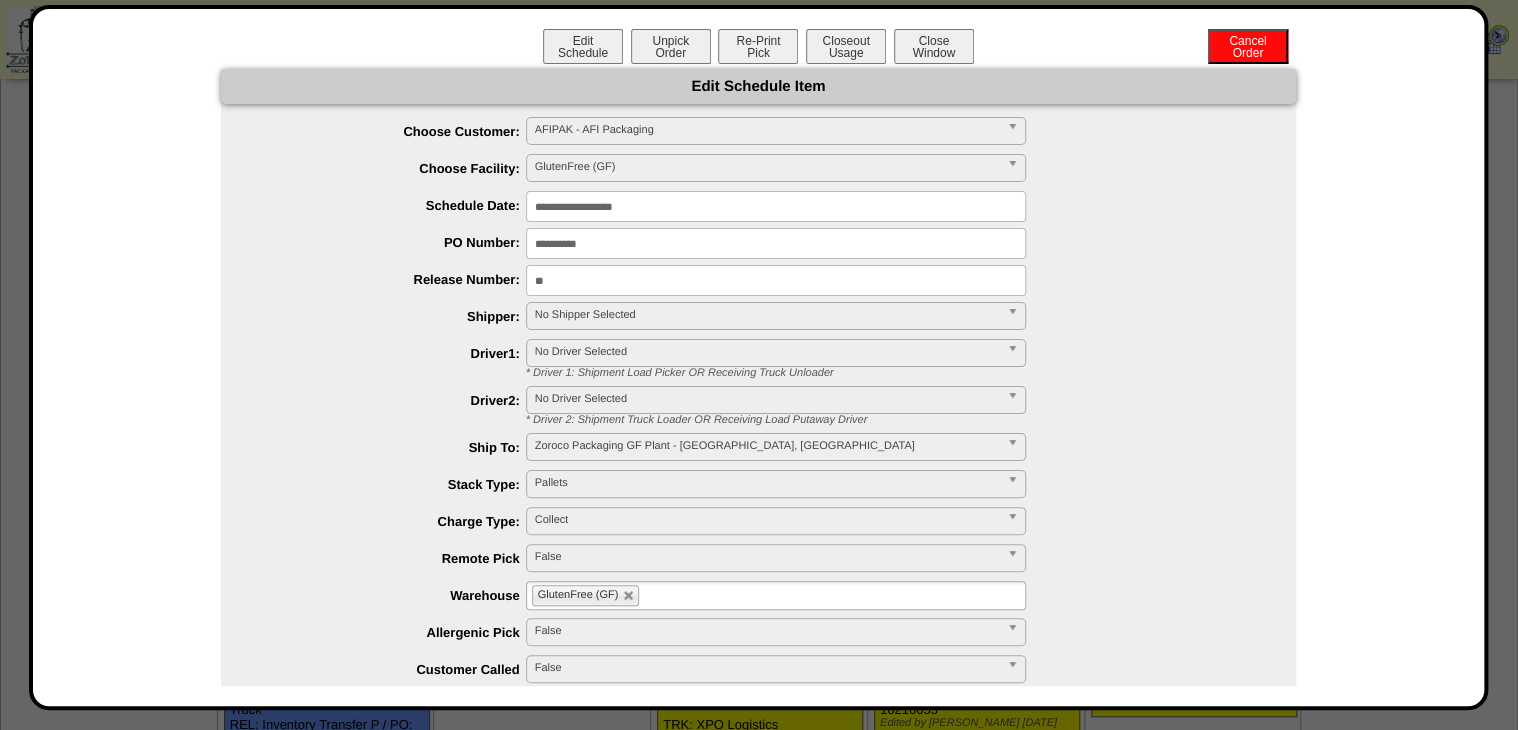 drag, startPoint x: 916, startPoint y: 31, endPoint x: 859, endPoint y: 161, distance: 141.94717 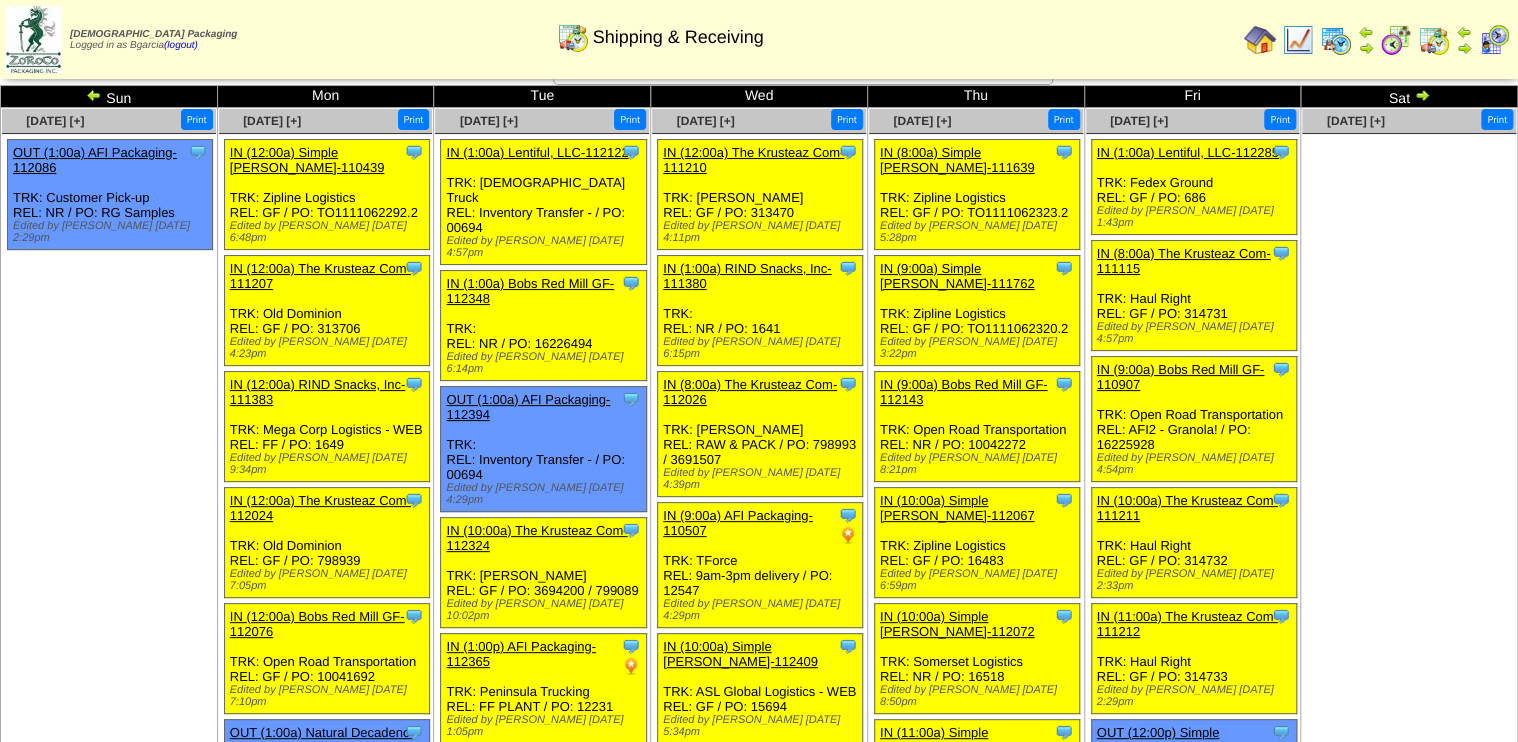 scroll, scrollTop: 0, scrollLeft: 0, axis: both 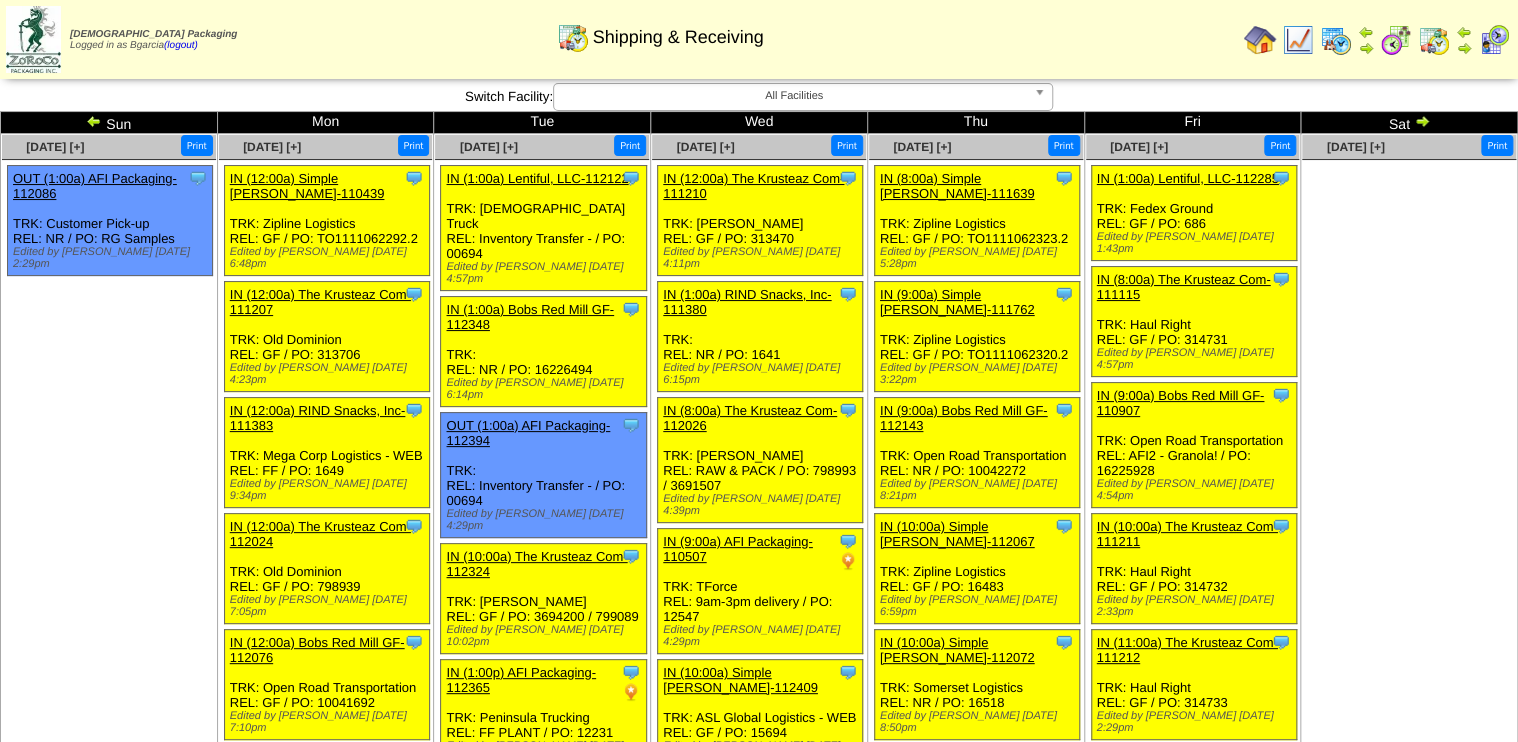 click at bounding box center (94, 121) 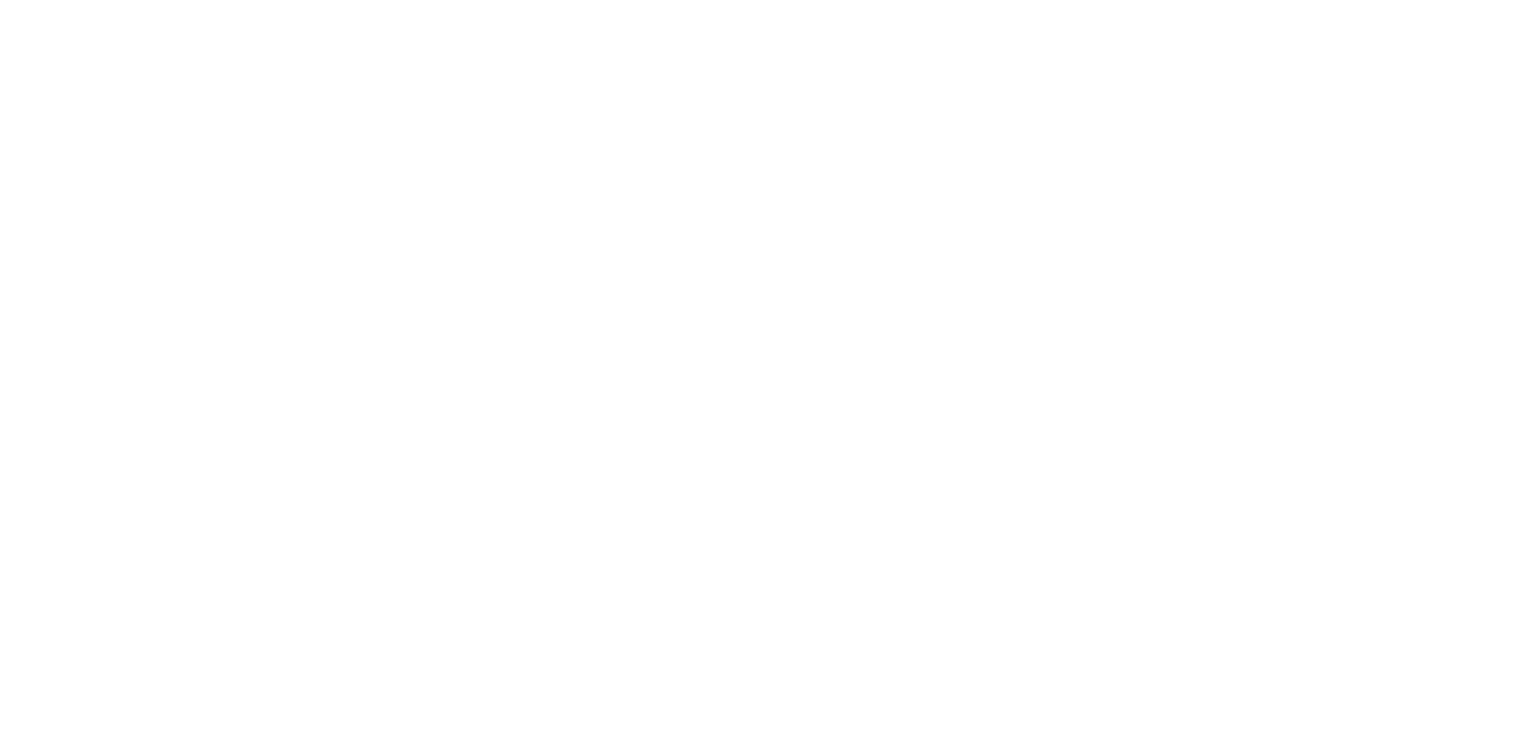 scroll, scrollTop: 0, scrollLeft: 0, axis: both 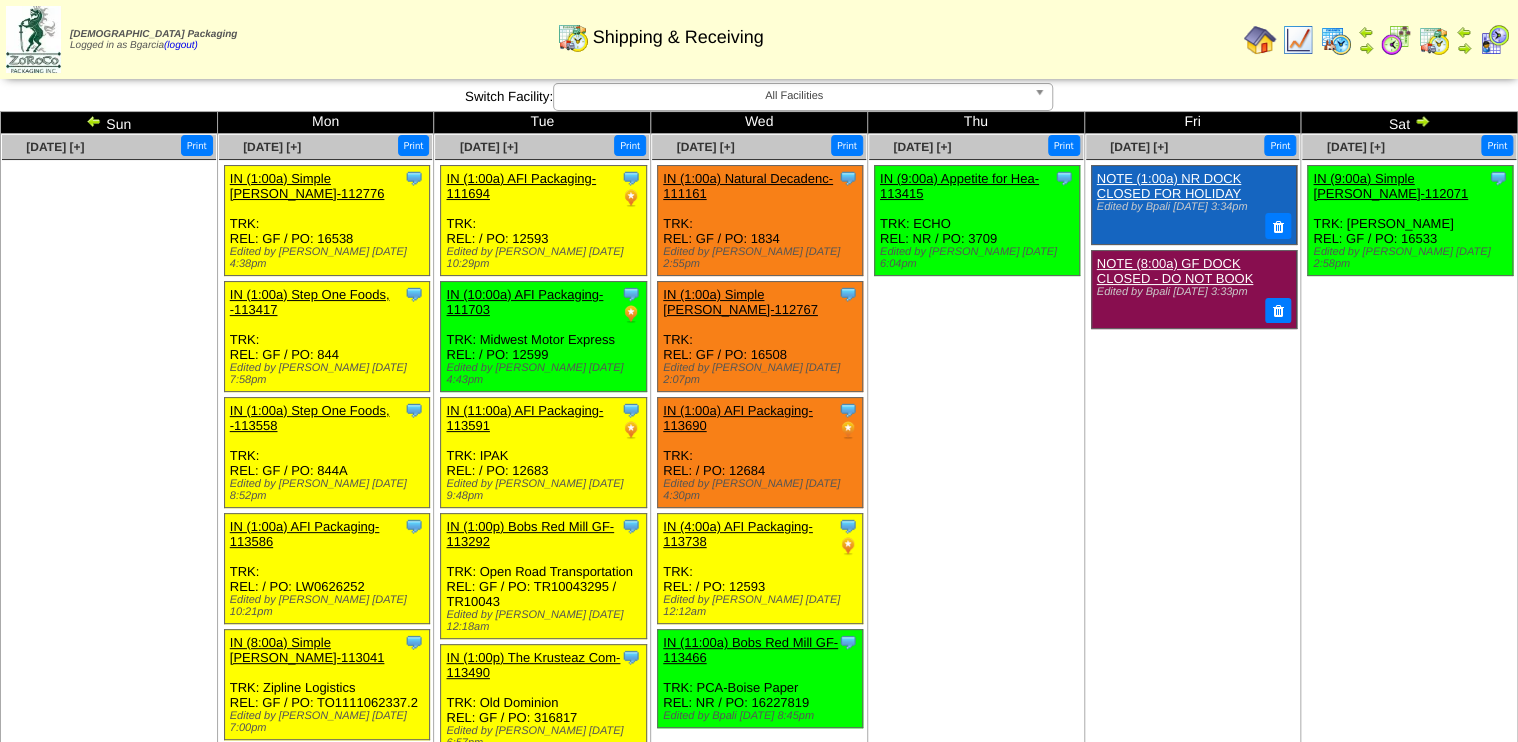 click at bounding box center [1298, 40] 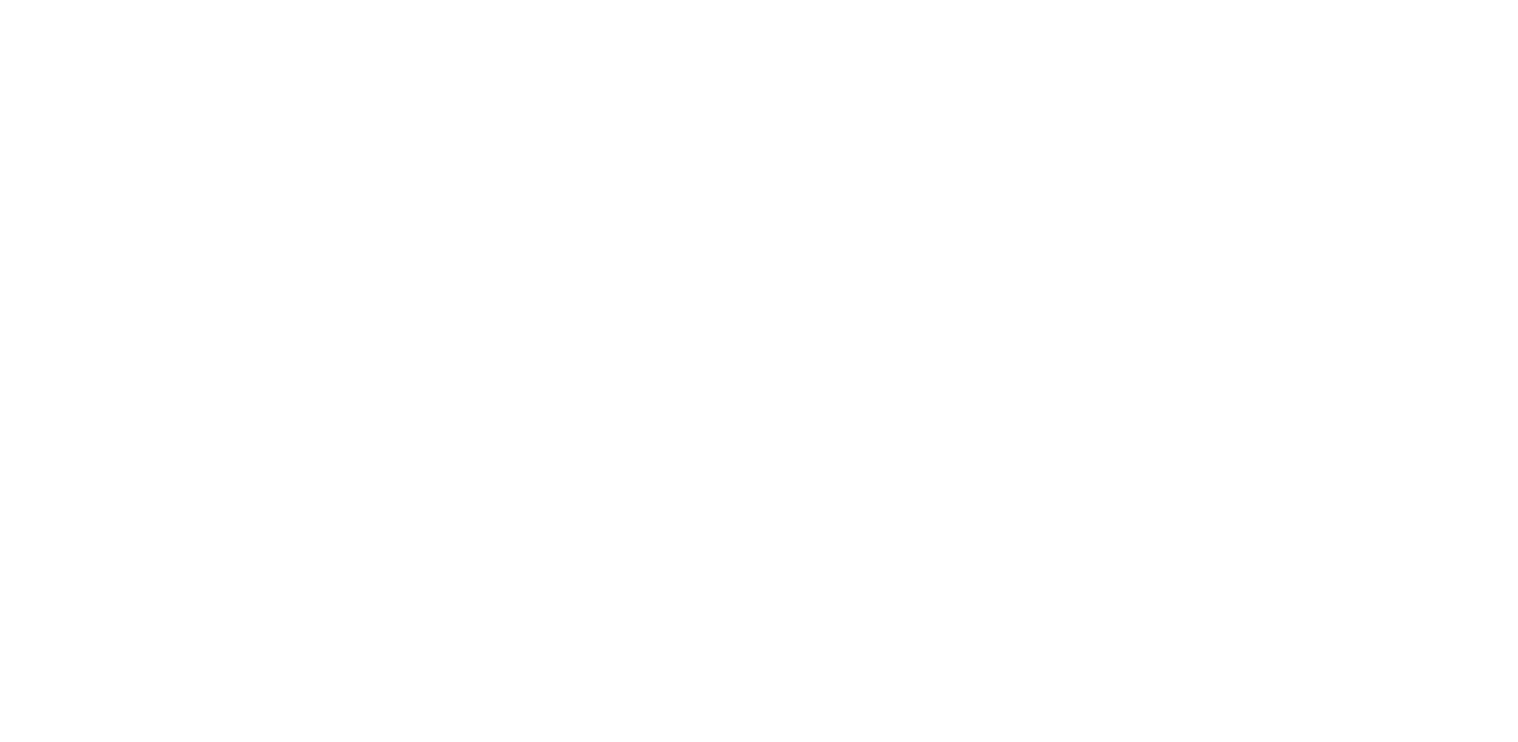 scroll, scrollTop: 0, scrollLeft: 0, axis: both 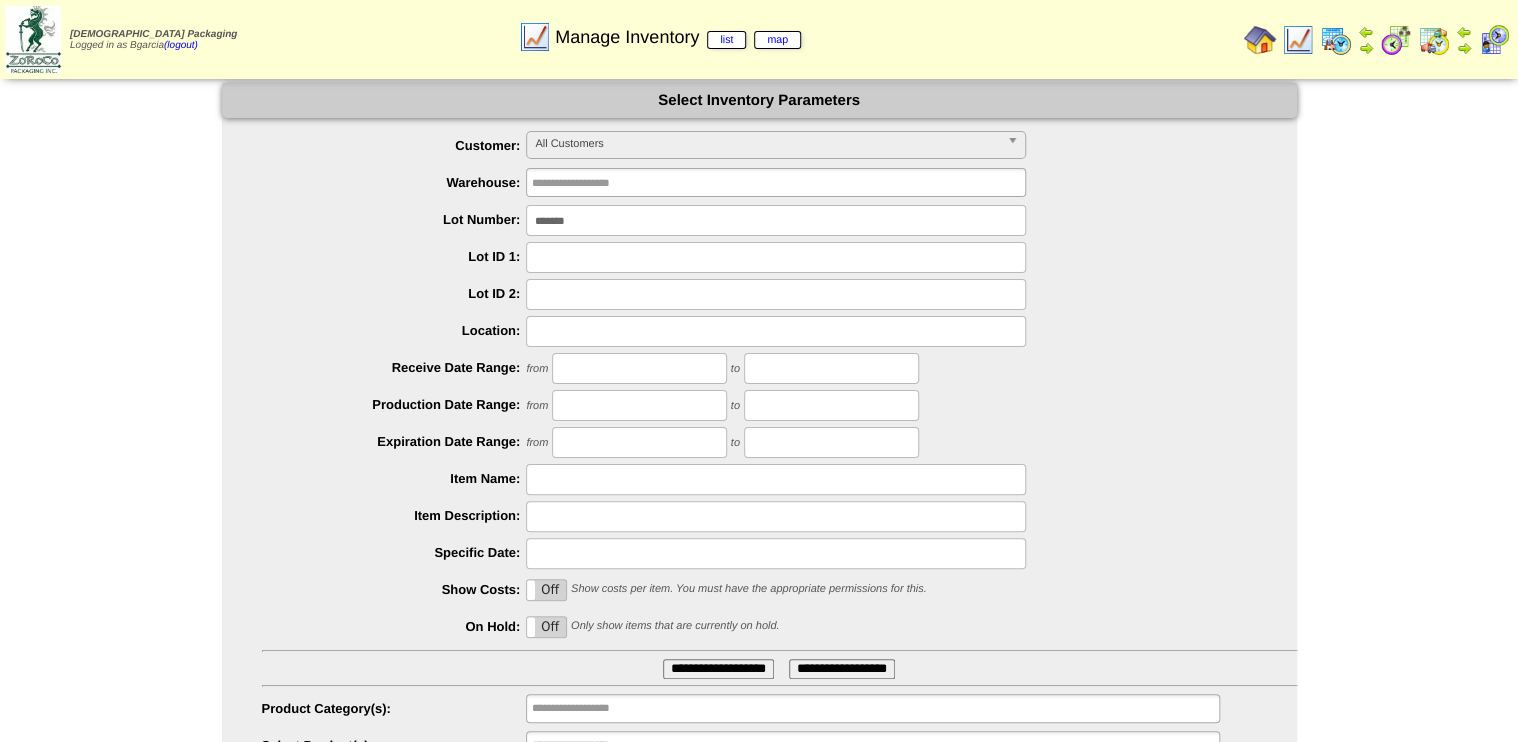 click at bounding box center [1396, 40] 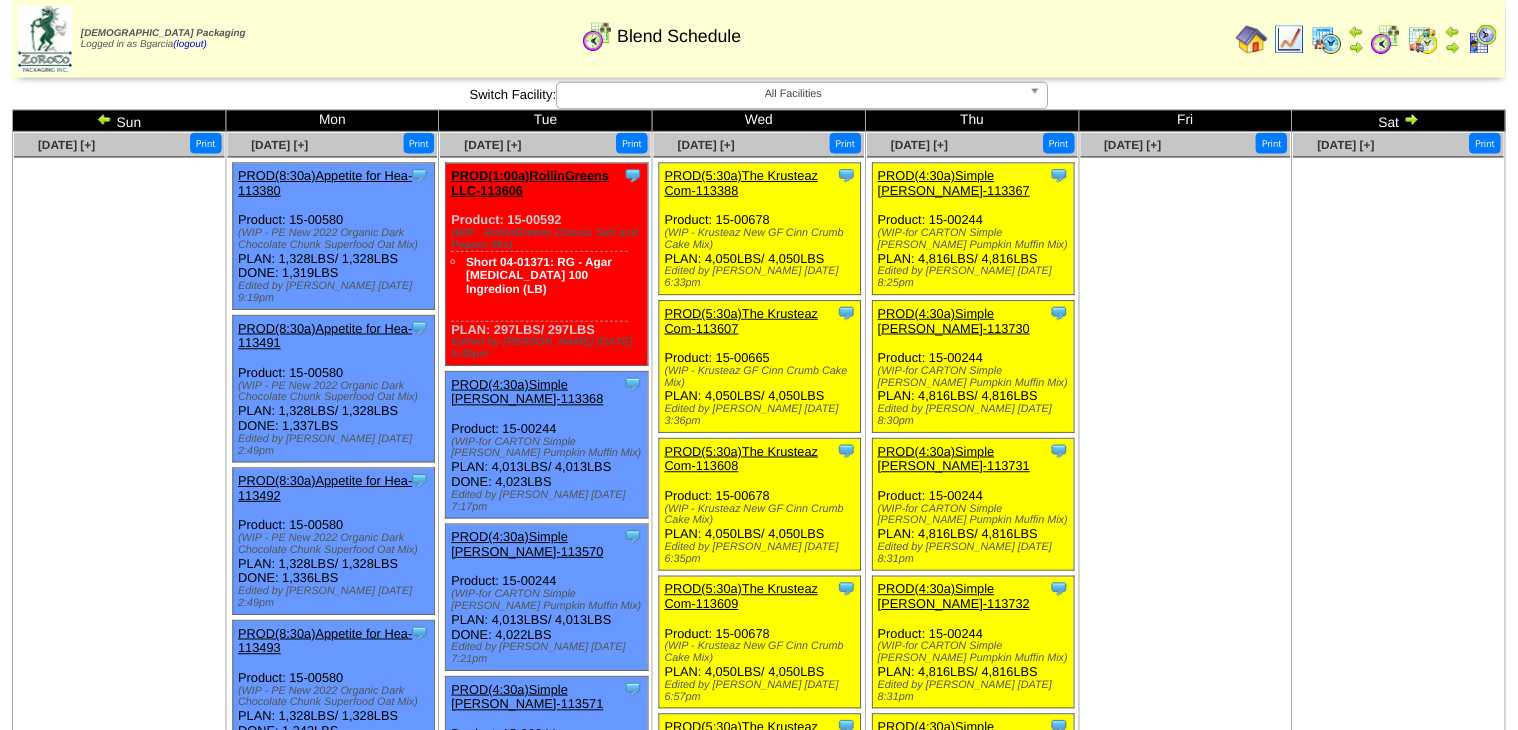 scroll, scrollTop: 1920, scrollLeft: 0, axis: vertical 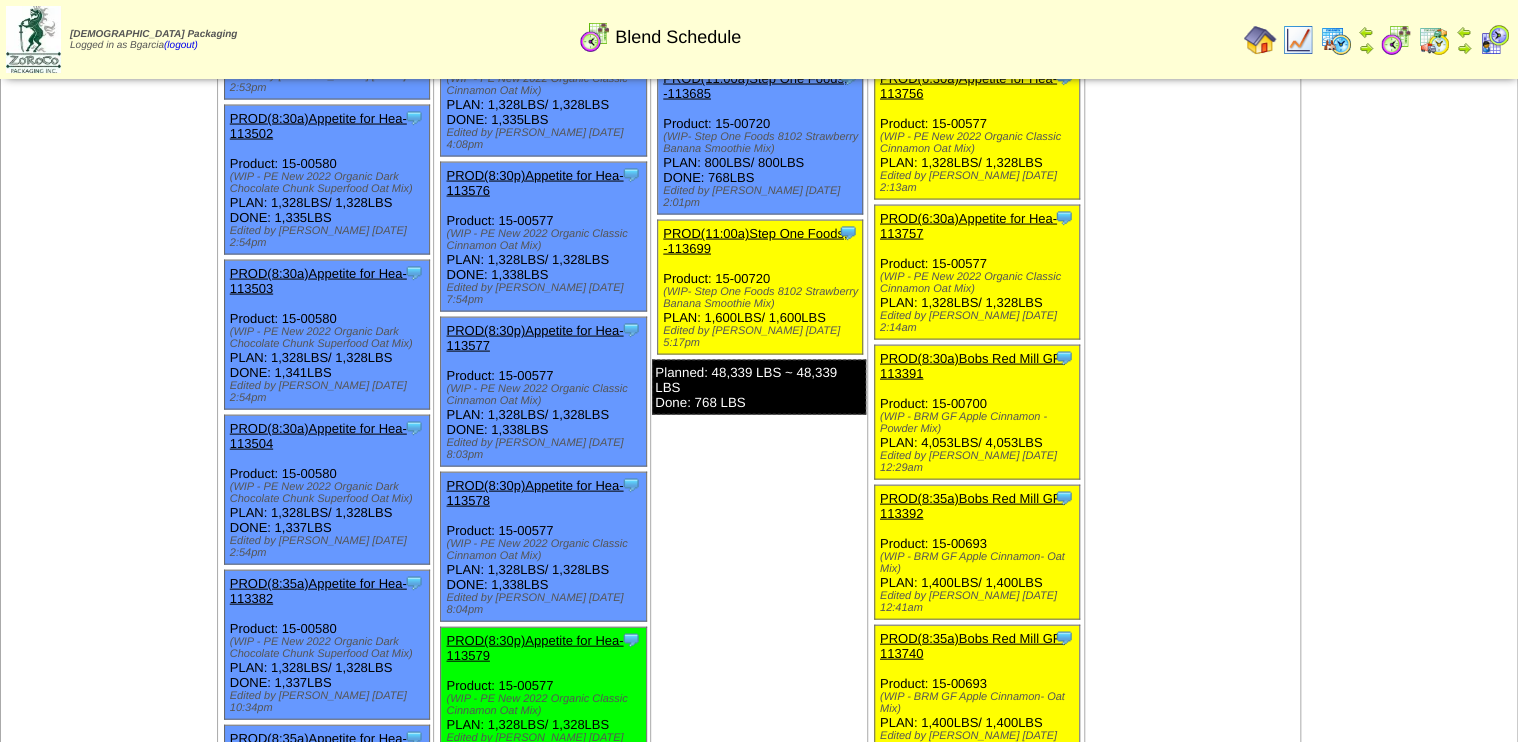 click on "PROD(8:30p)Appetite for Hea-113579" at bounding box center [534, 648] 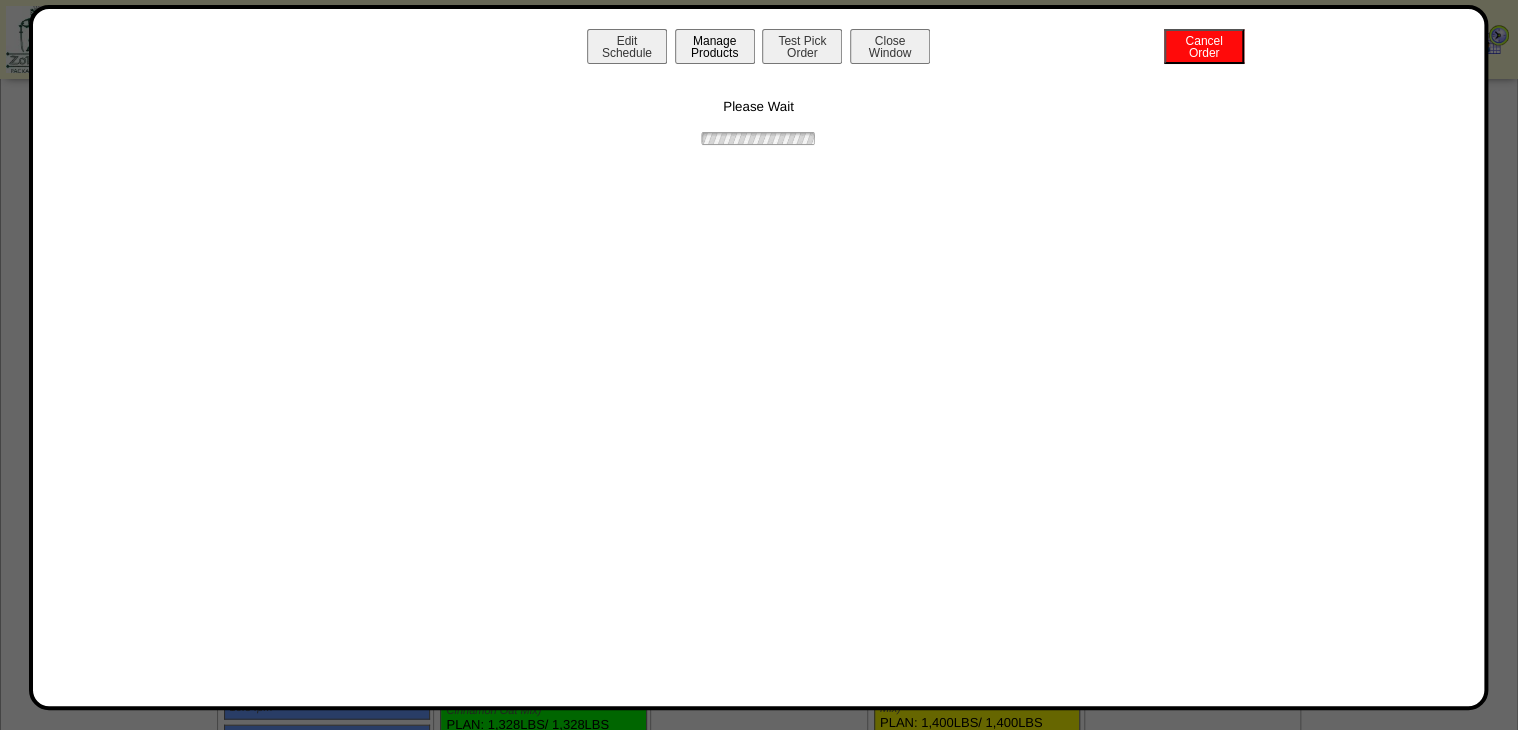 click on "Manage Products" at bounding box center (715, 46) 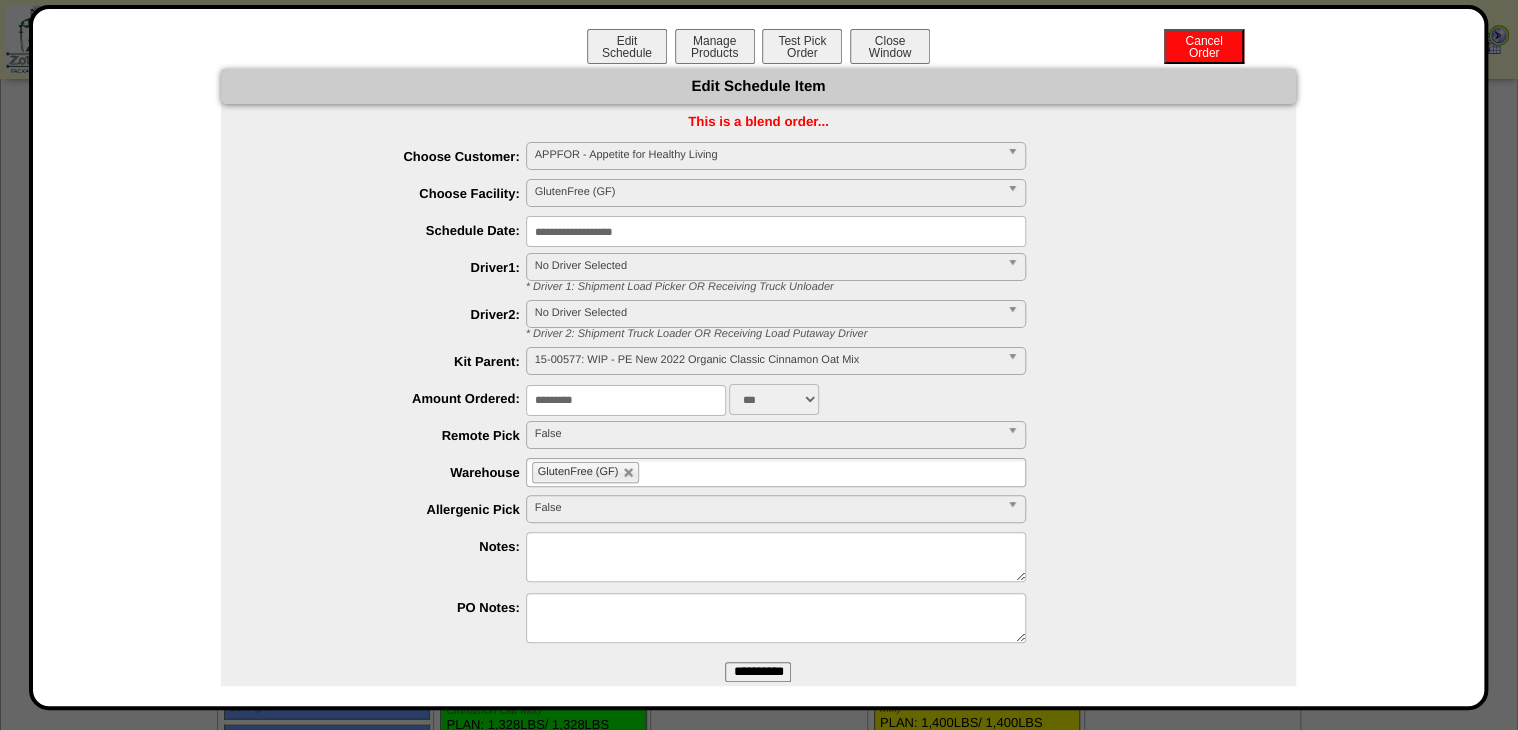 click on "**********" at bounding box center (758, 383) 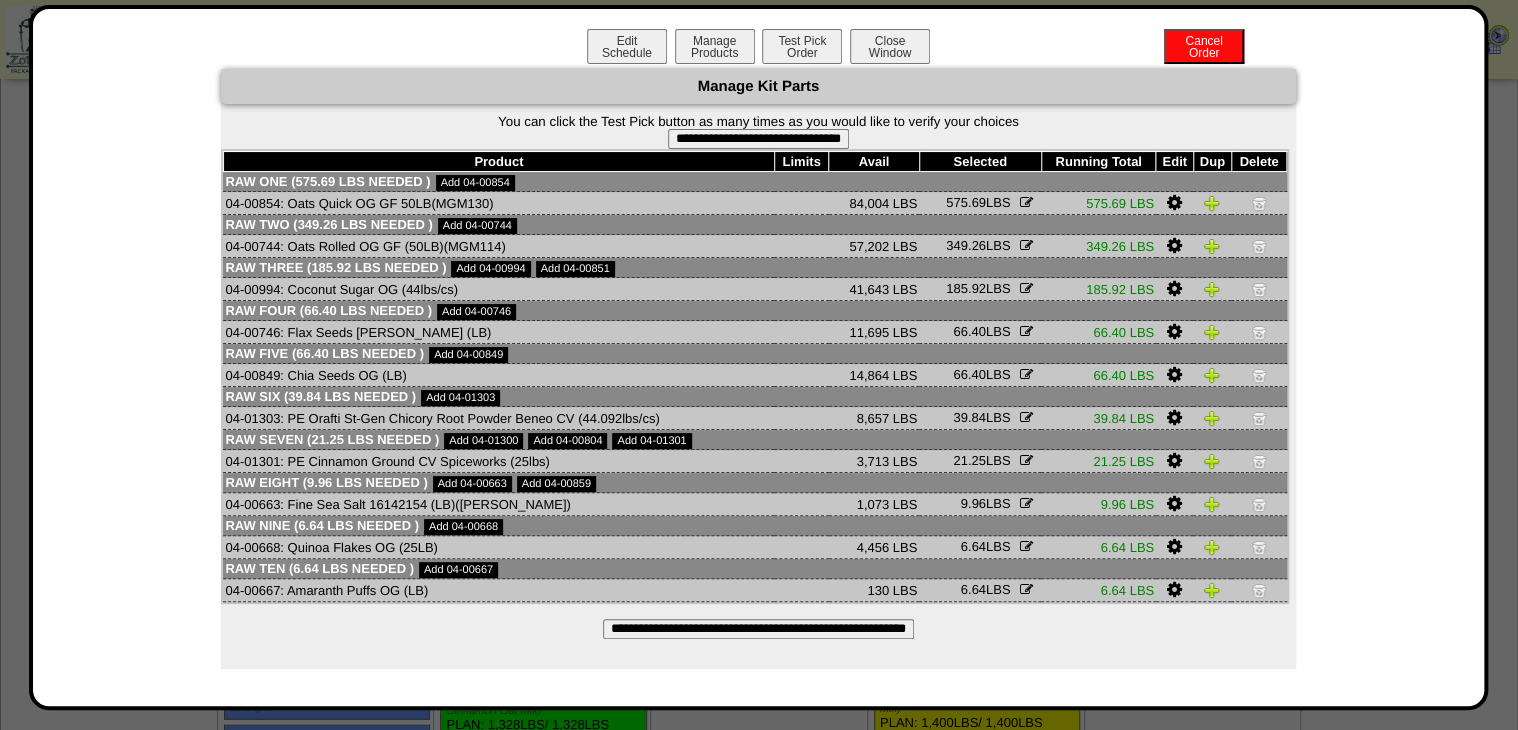 click on "**********" at bounding box center [758, 139] 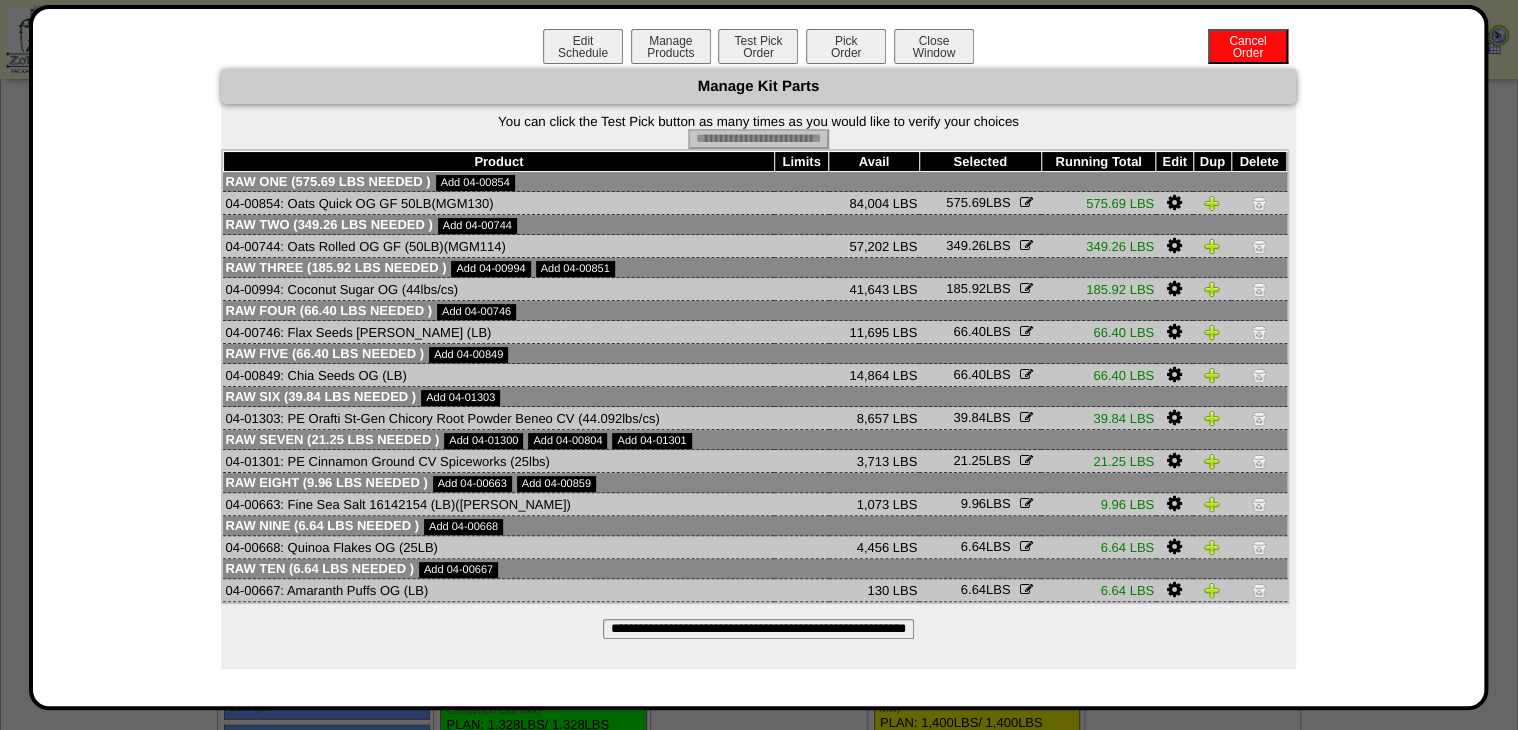 click on "Pick Order" at bounding box center [846, 46] 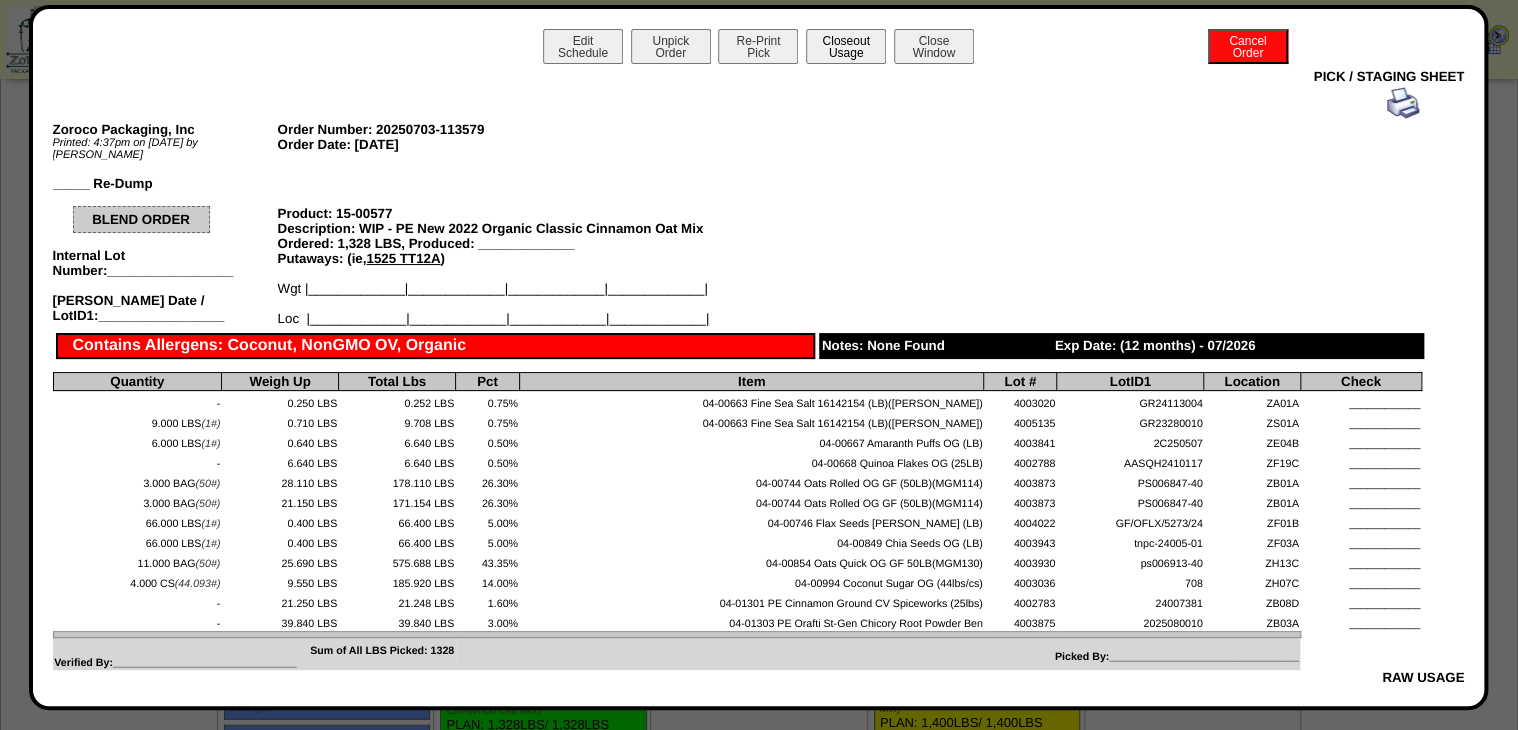 click on "Closeout Usage" at bounding box center [846, 46] 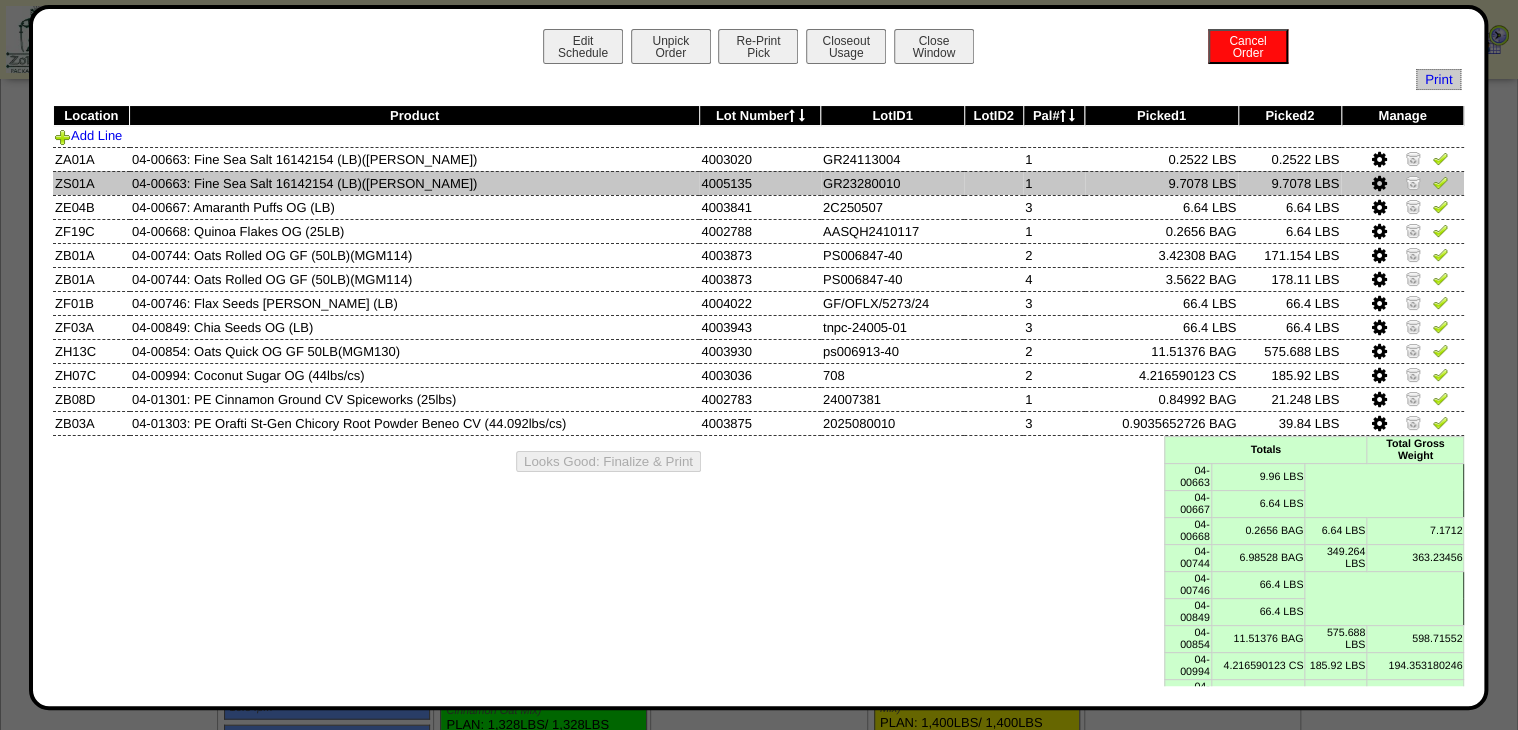 drag, startPoint x: 1429, startPoint y: 155, endPoint x: 1429, endPoint y: 173, distance: 18 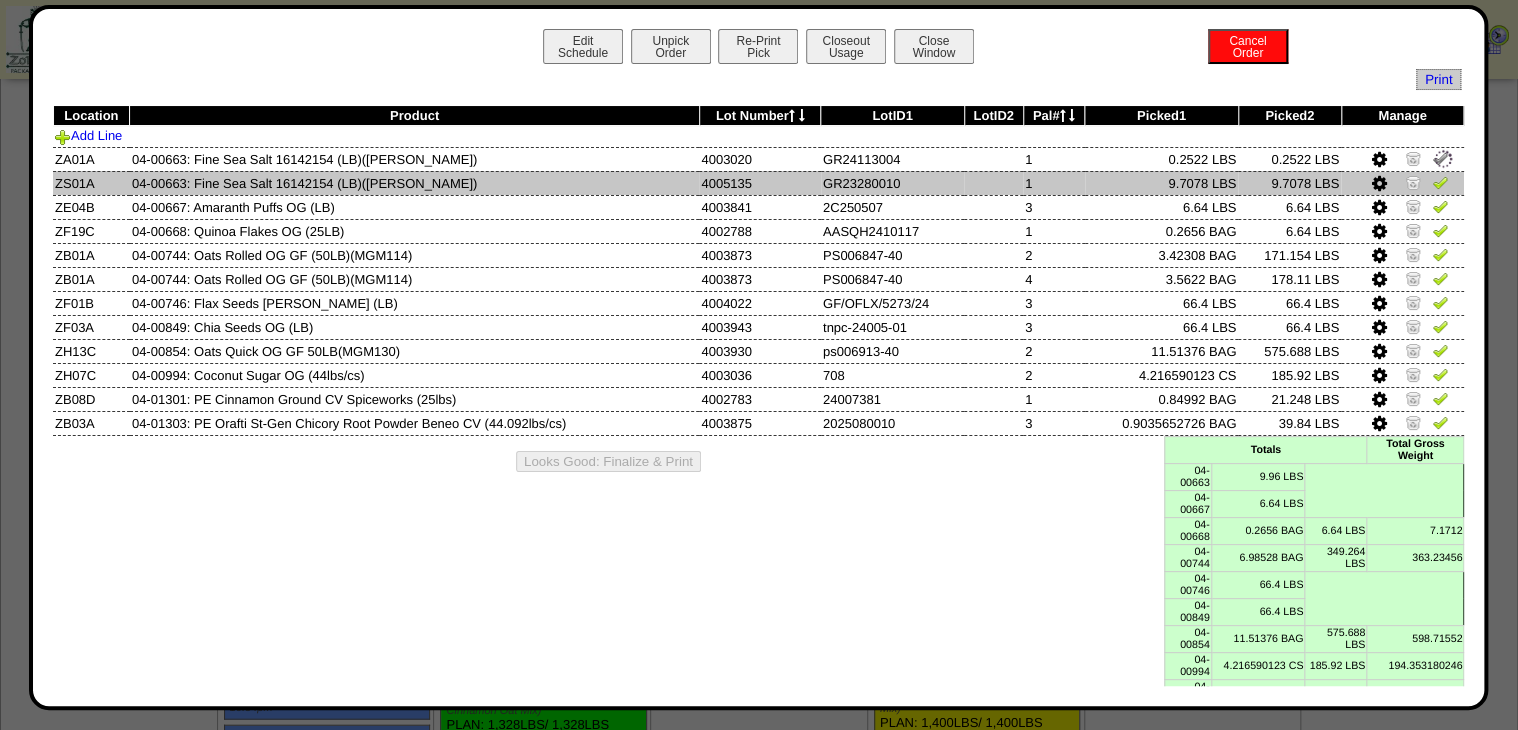 click at bounding box center (1440, 182) 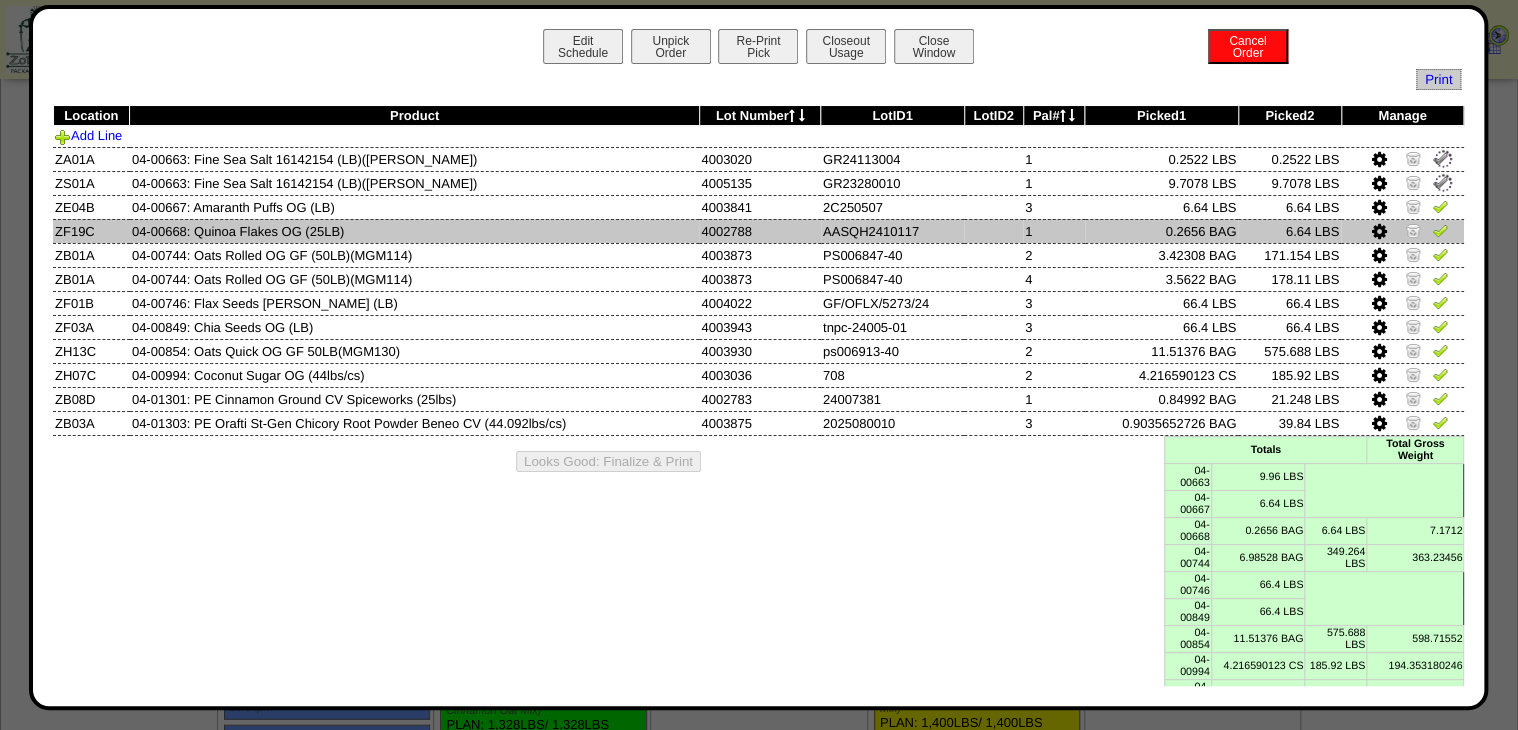 click at bounding box center (1402, 231) 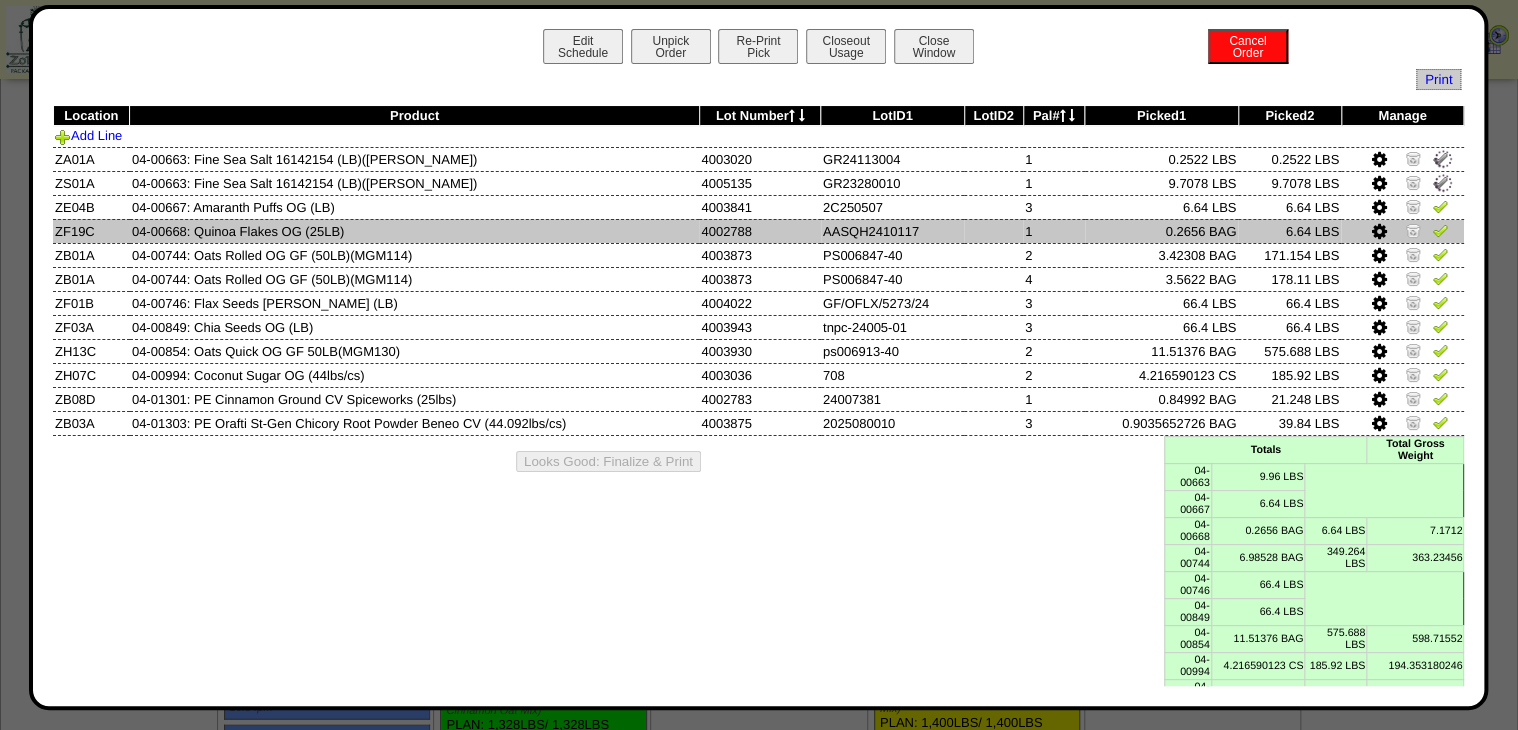 click at bounding box center (1440, 230) 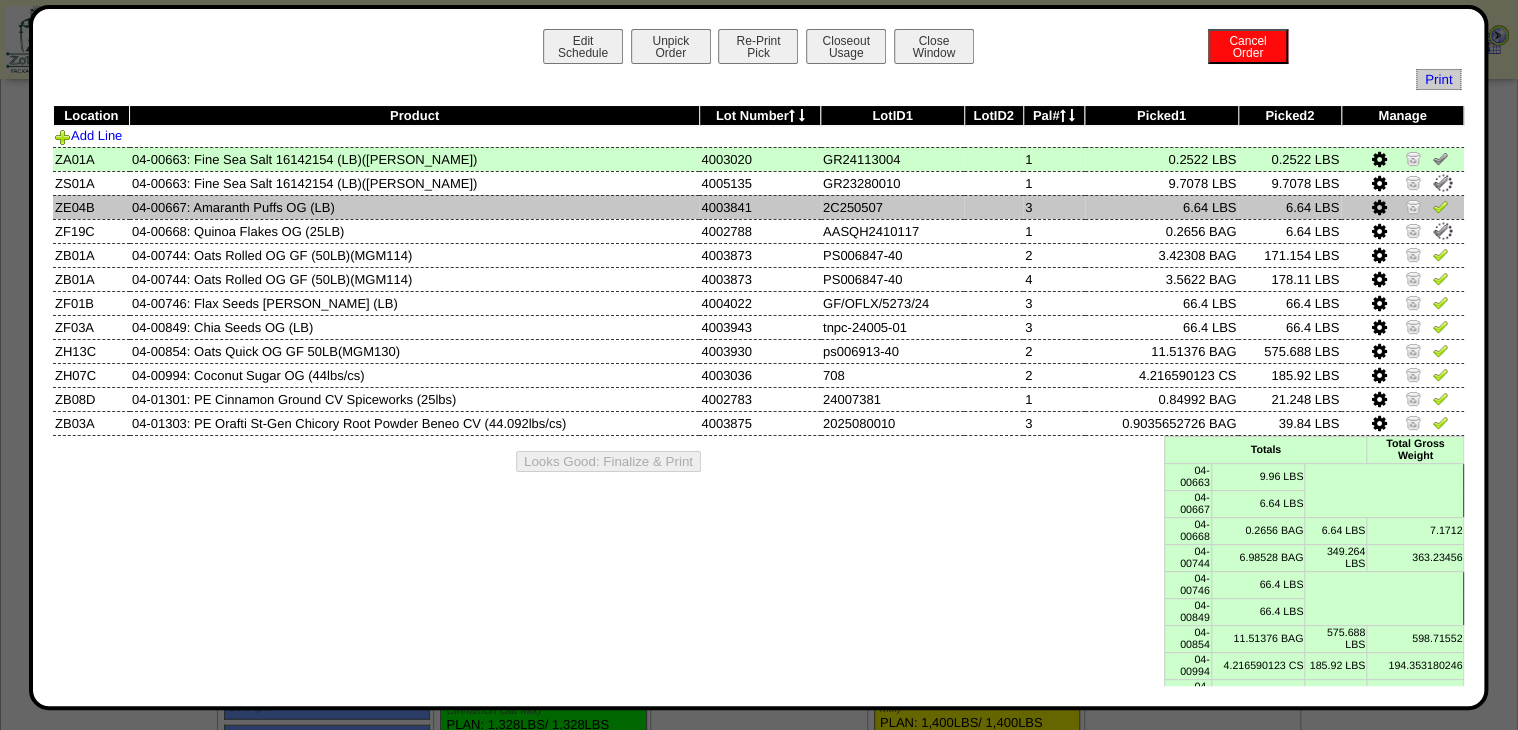click at bounding box center [1440, 206] 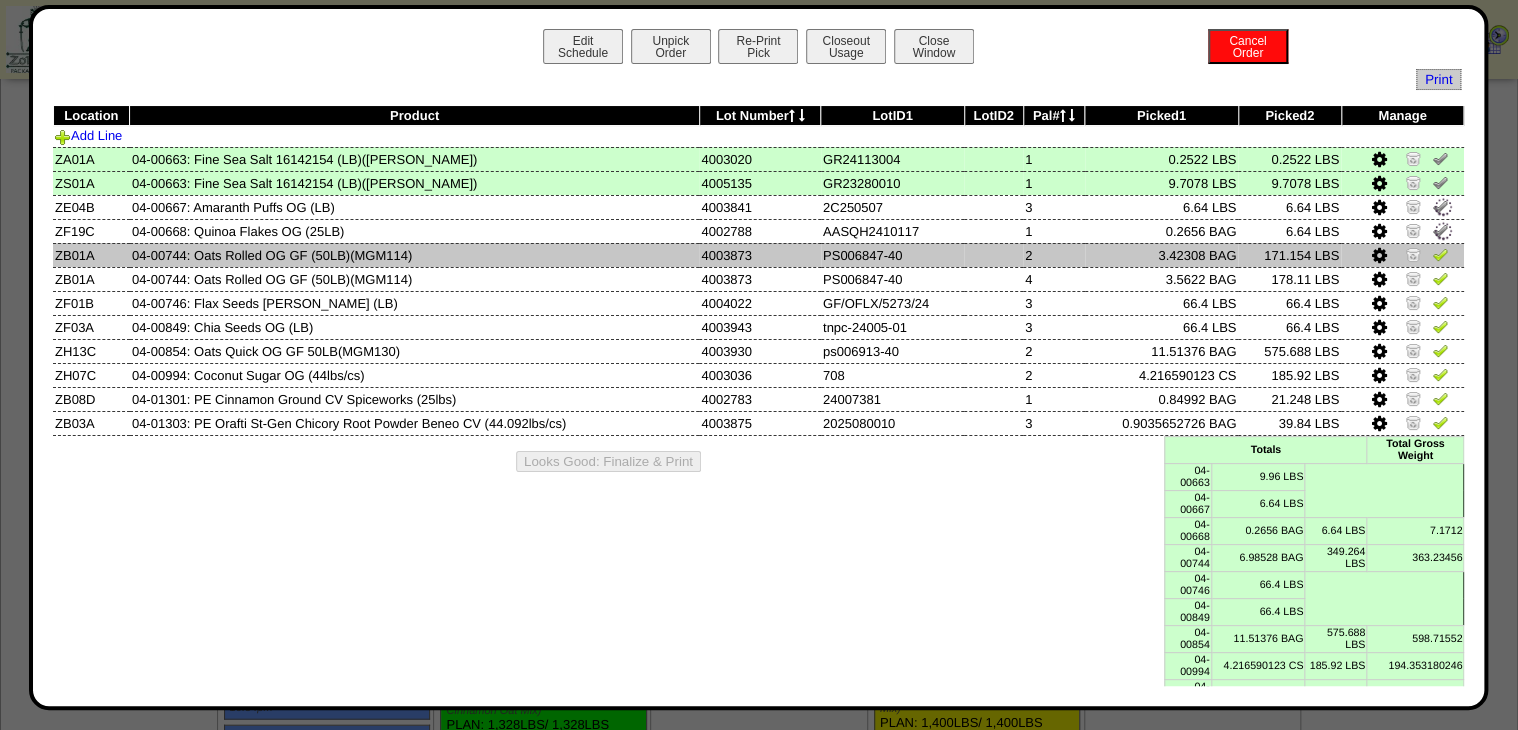 click at bounding box center (1402, 255) 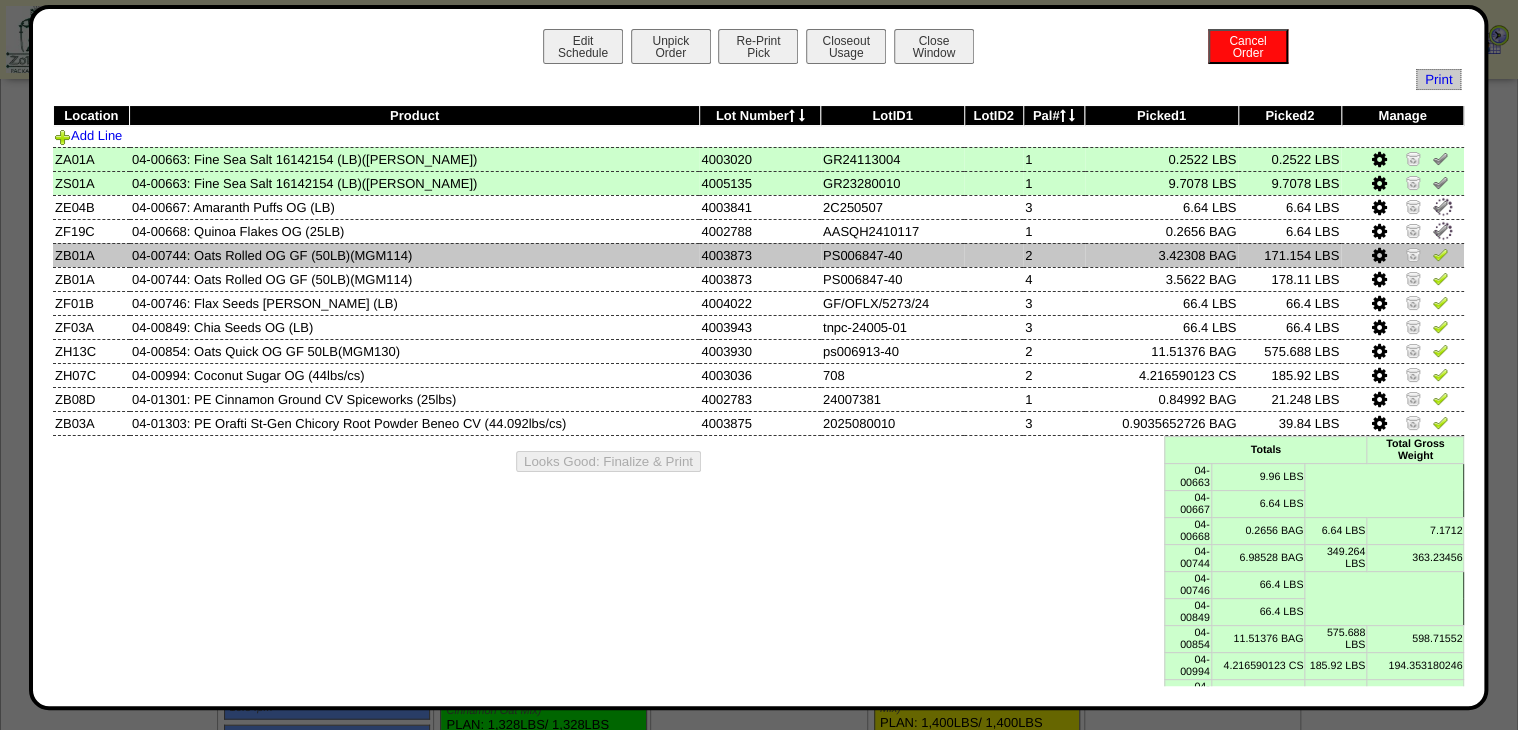 click at bounding box center (1440, 254) 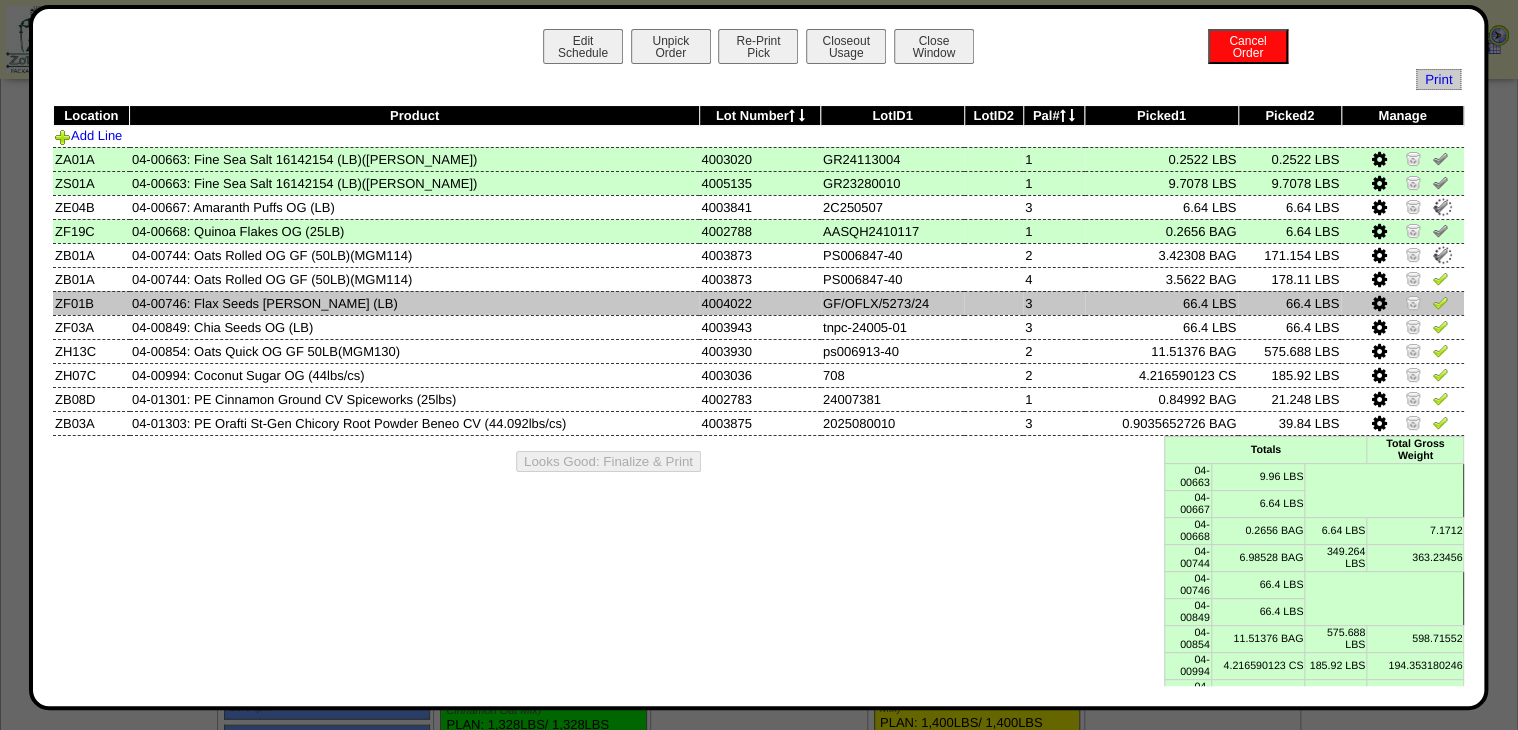 click at bounding box center [1402, 303] 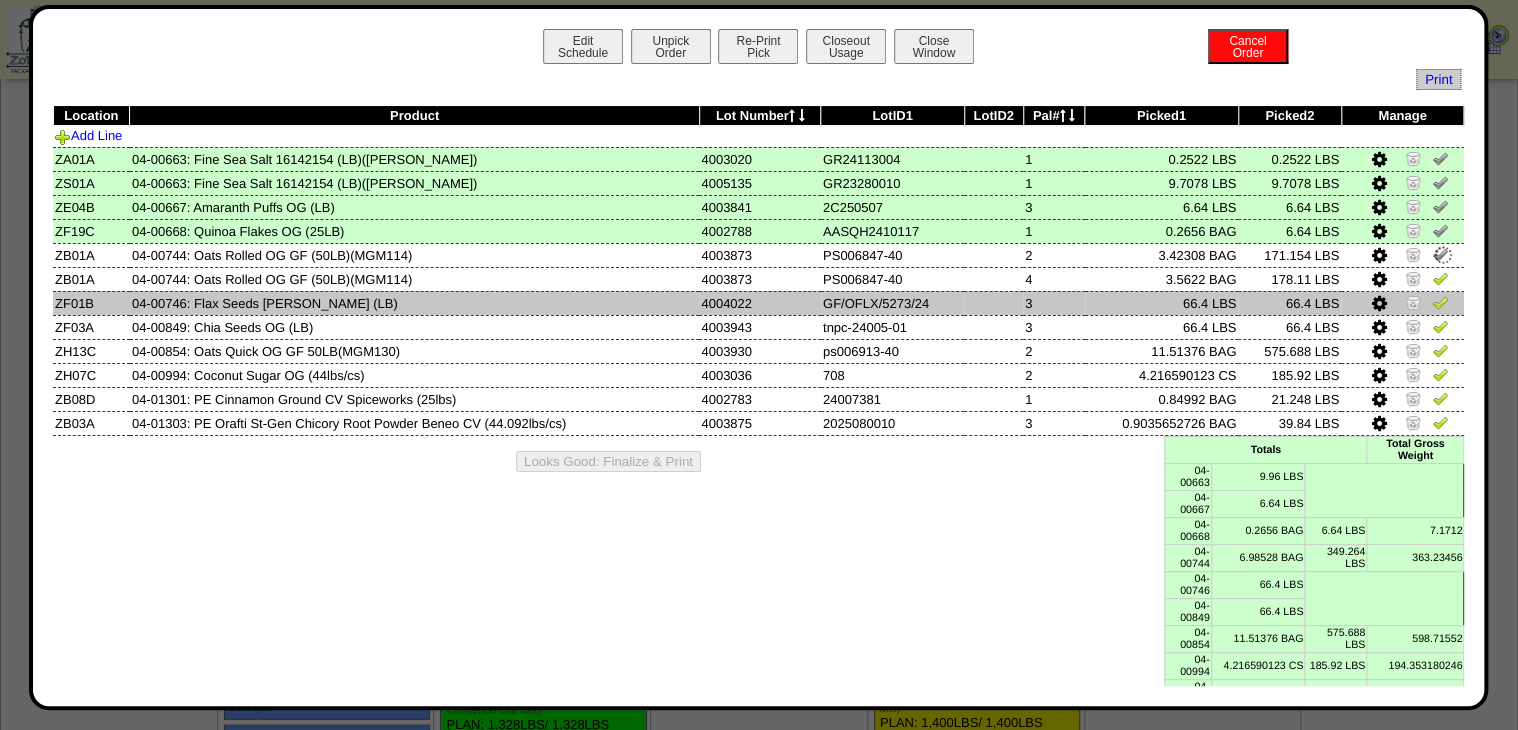 click at bounding box center [1440, 302] 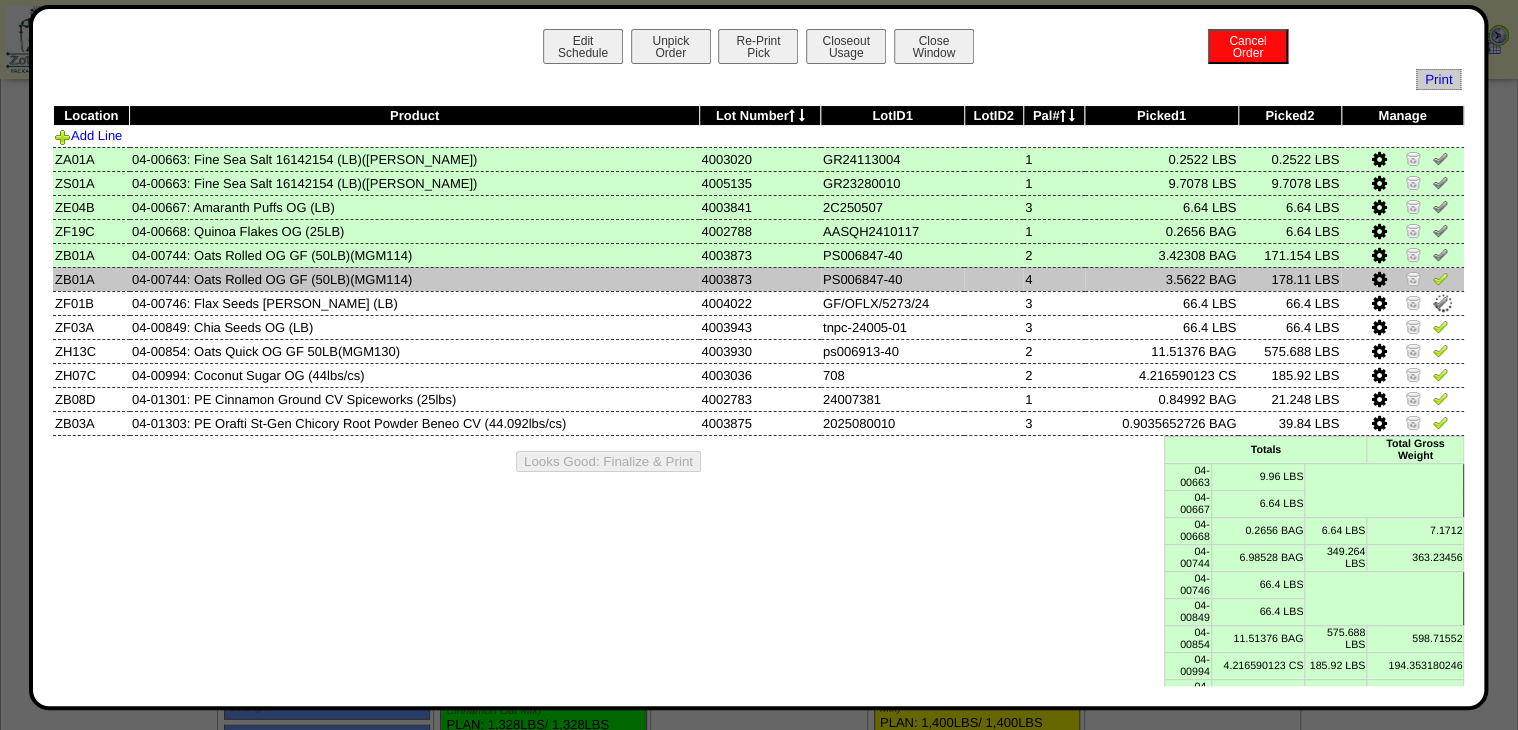 click at bounding box center [1440, 278] 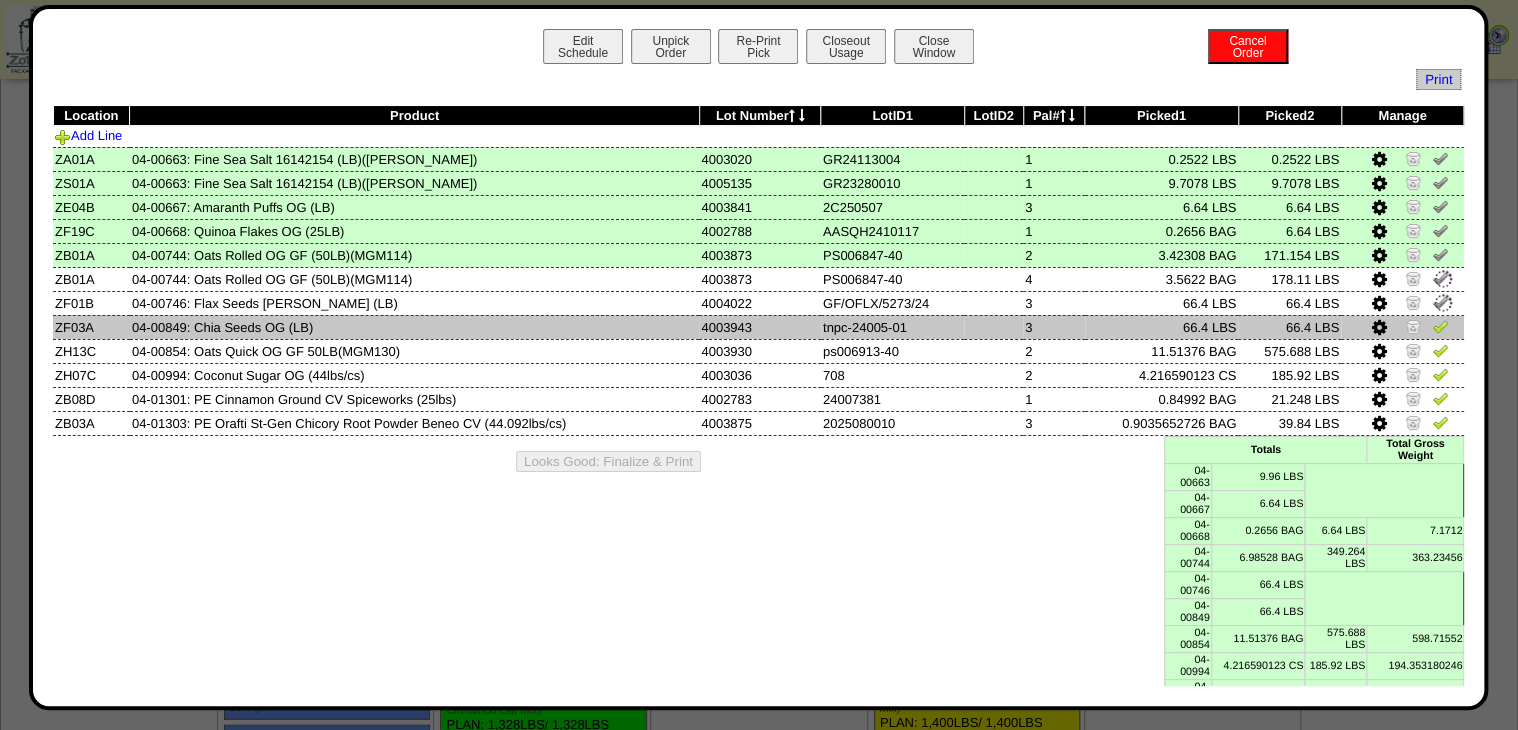 click at bounding box center [1440, 326] 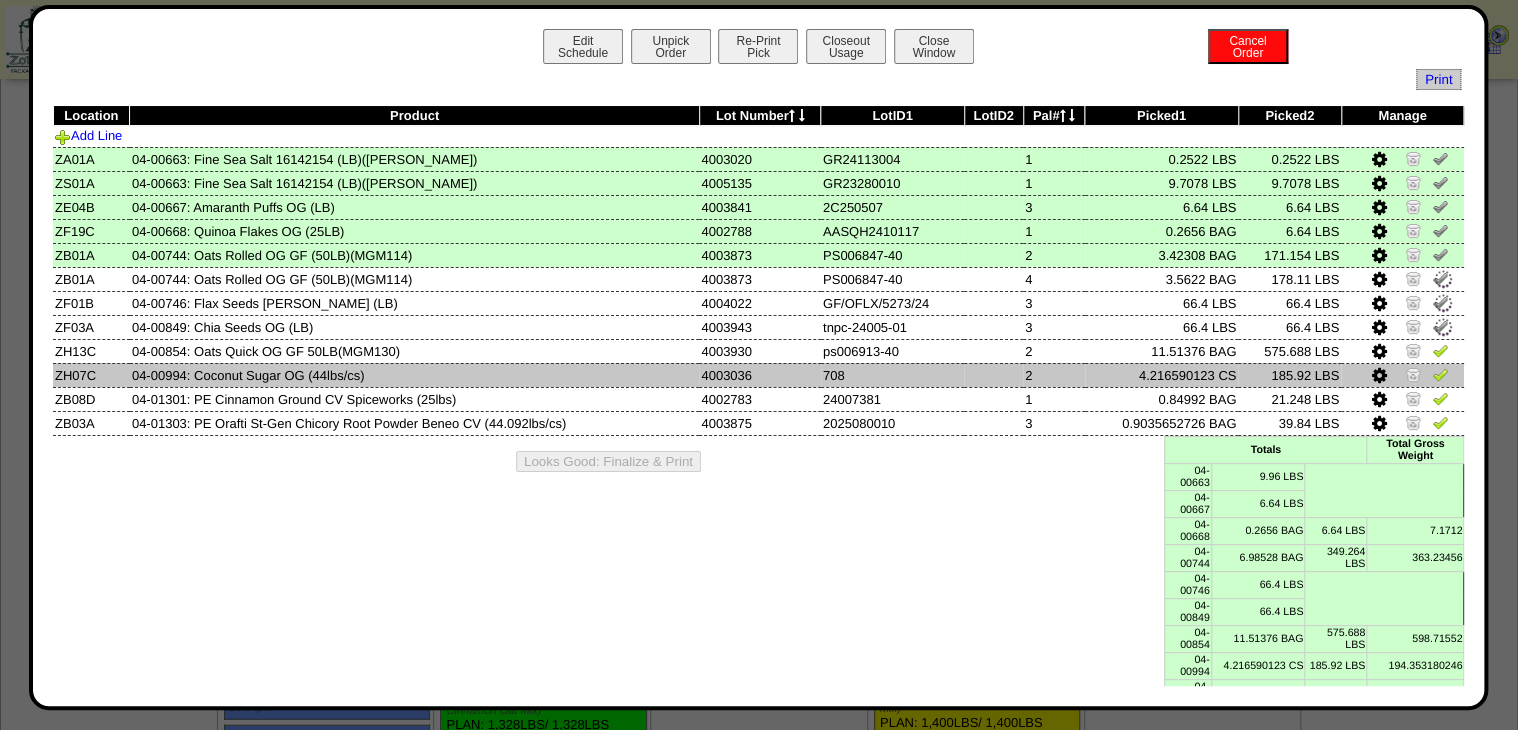 click at bounding box center (1440, 350) 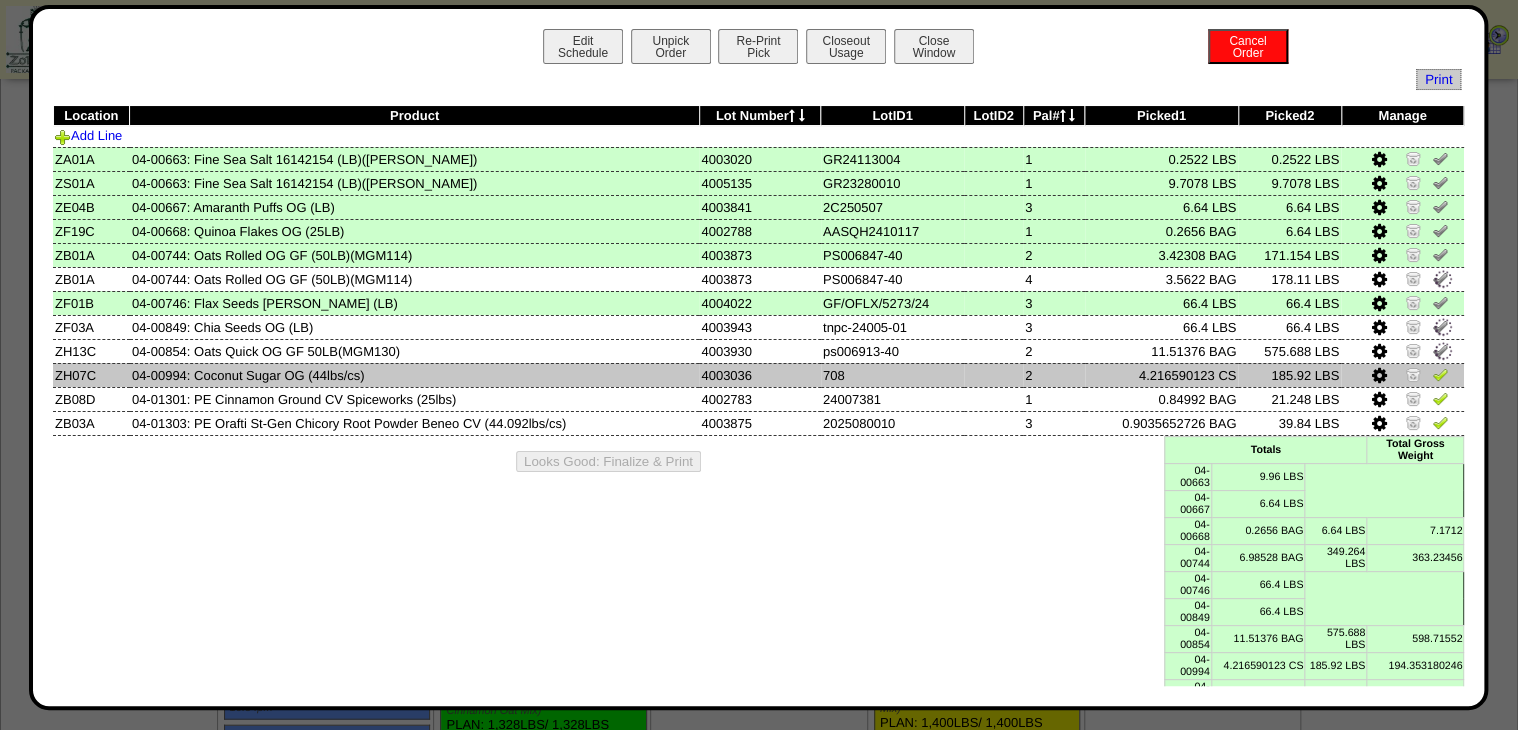 click at bounding box center [1440, 374] 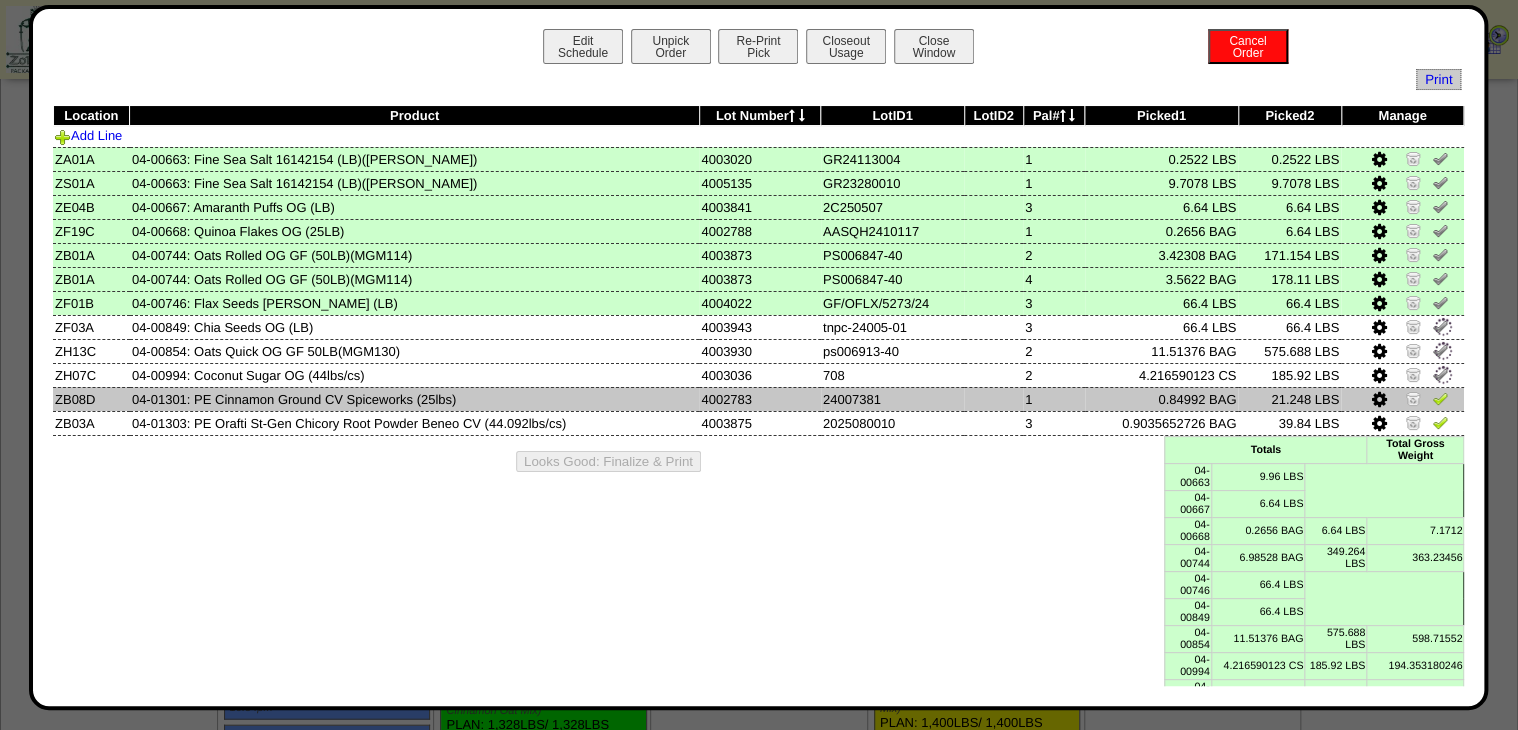 click at bounding box center (1440, 398) 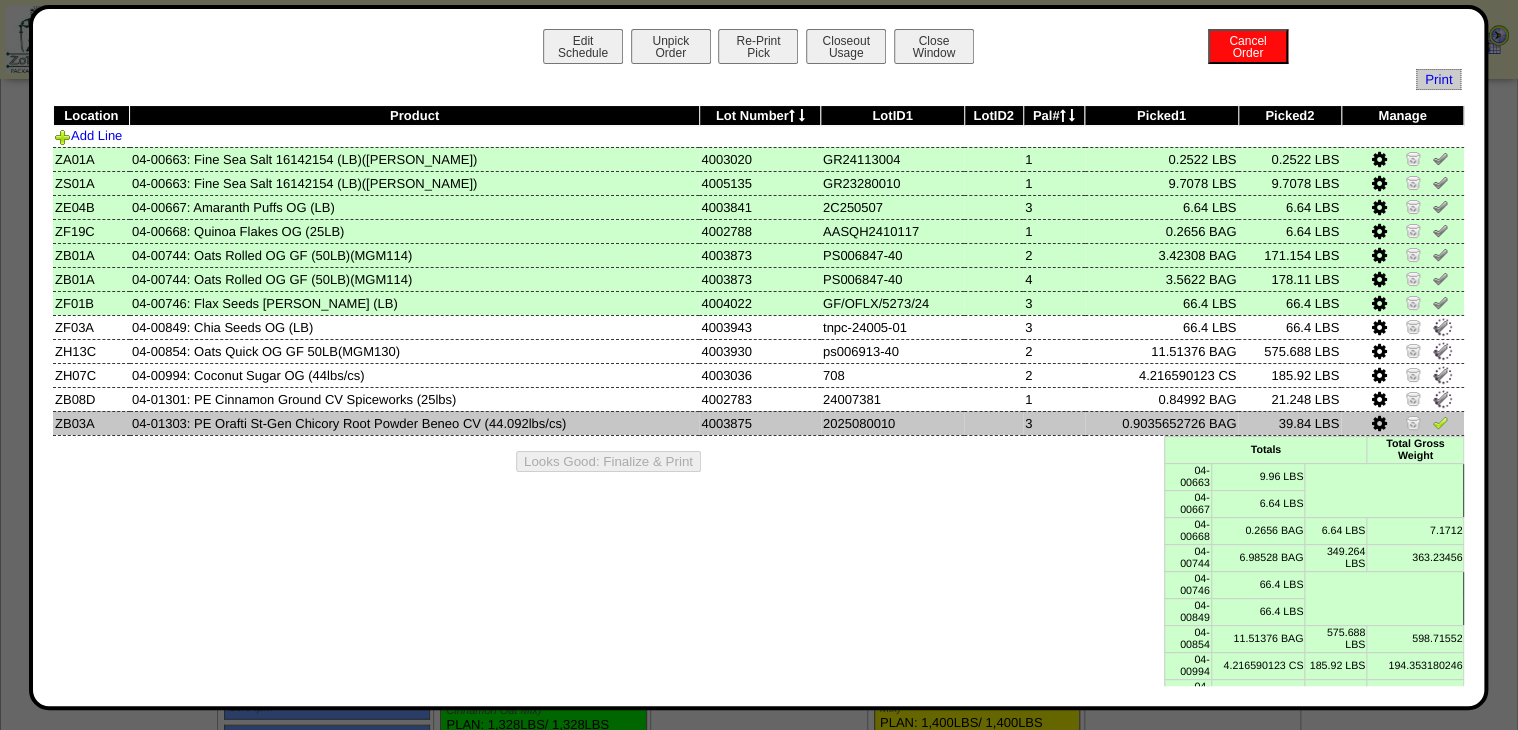 click at bounding box center (1440, 422) 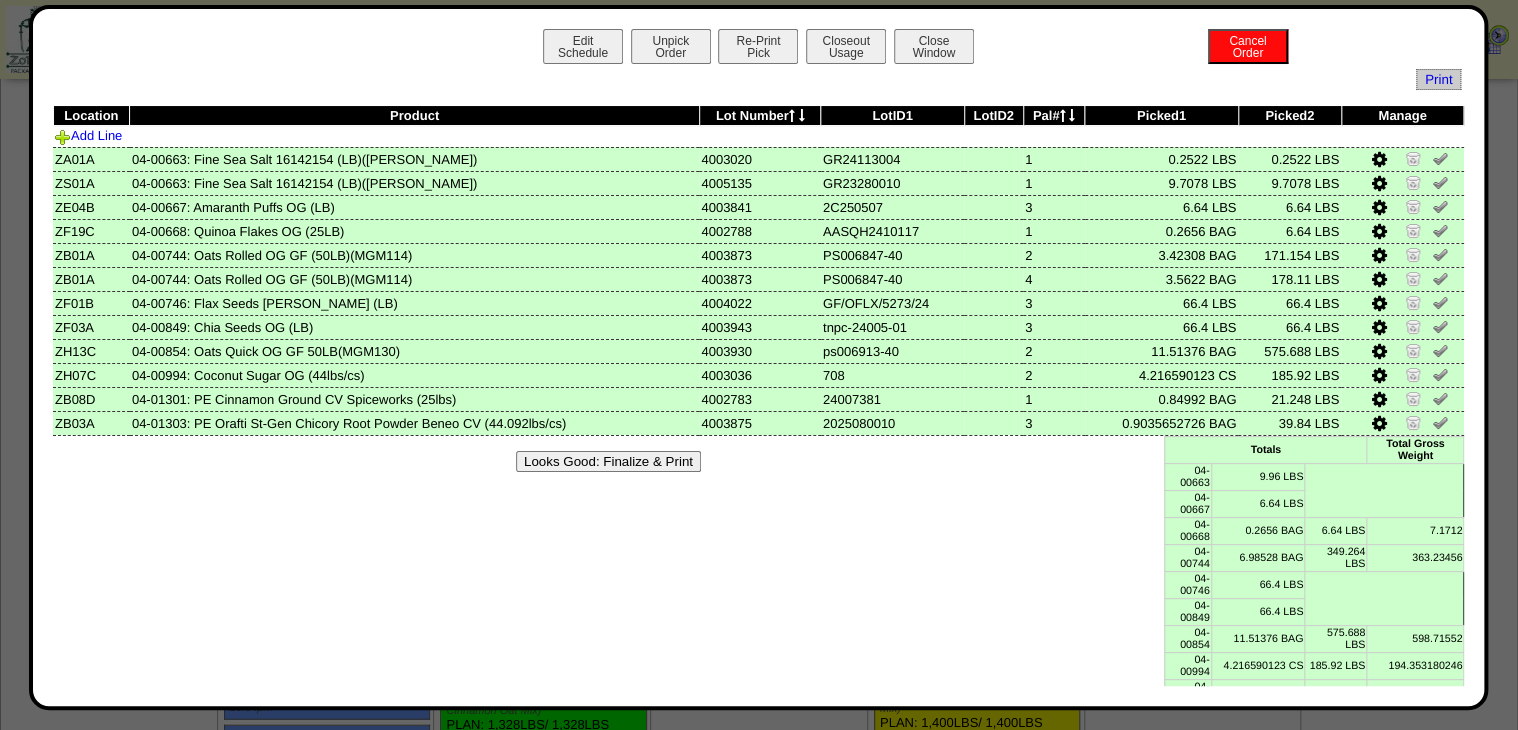 click on "Print" at bounding box center (759, 79) 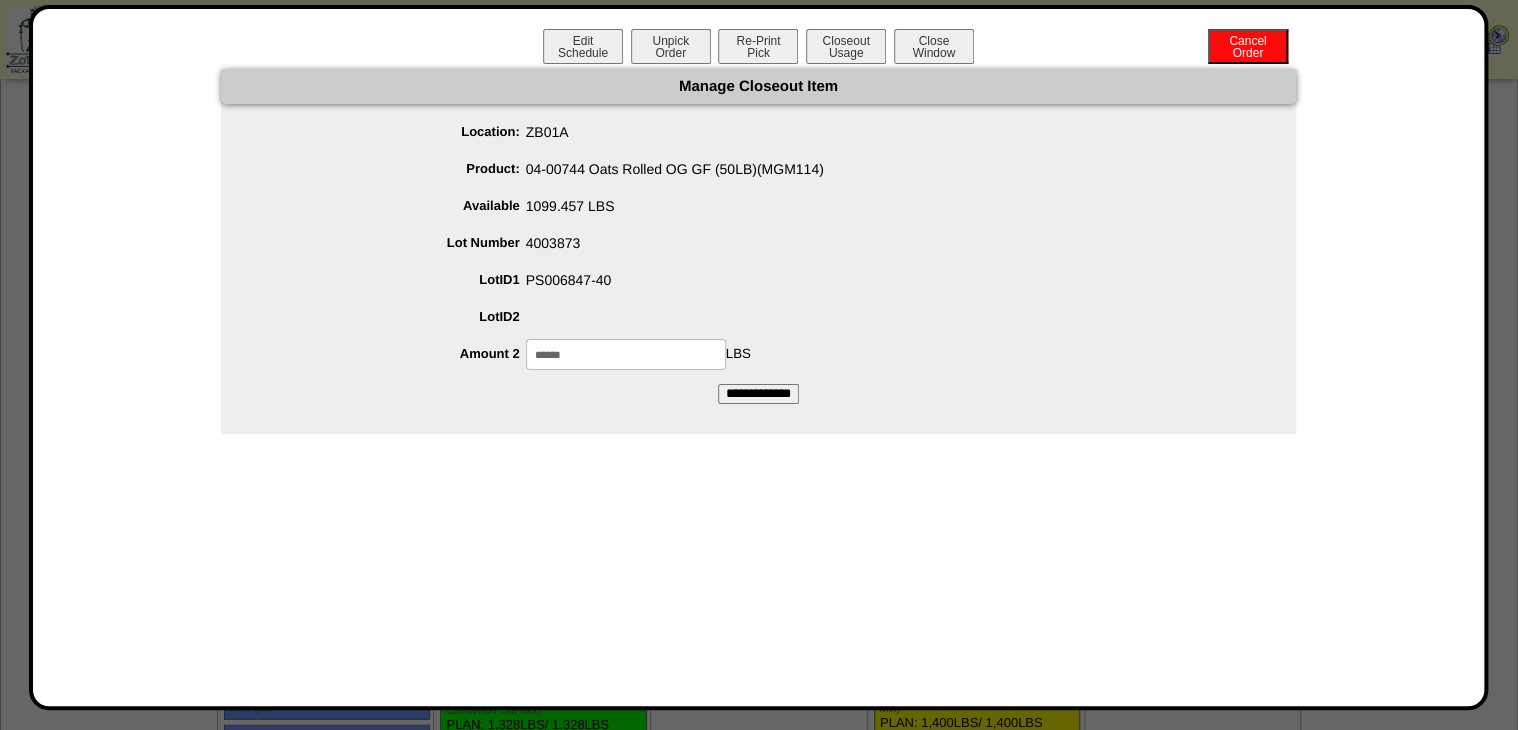 drag, startPoint x: 547, startPoint y: 363, endPoint x: 404, endPoint y: 404, distance: 148.76155 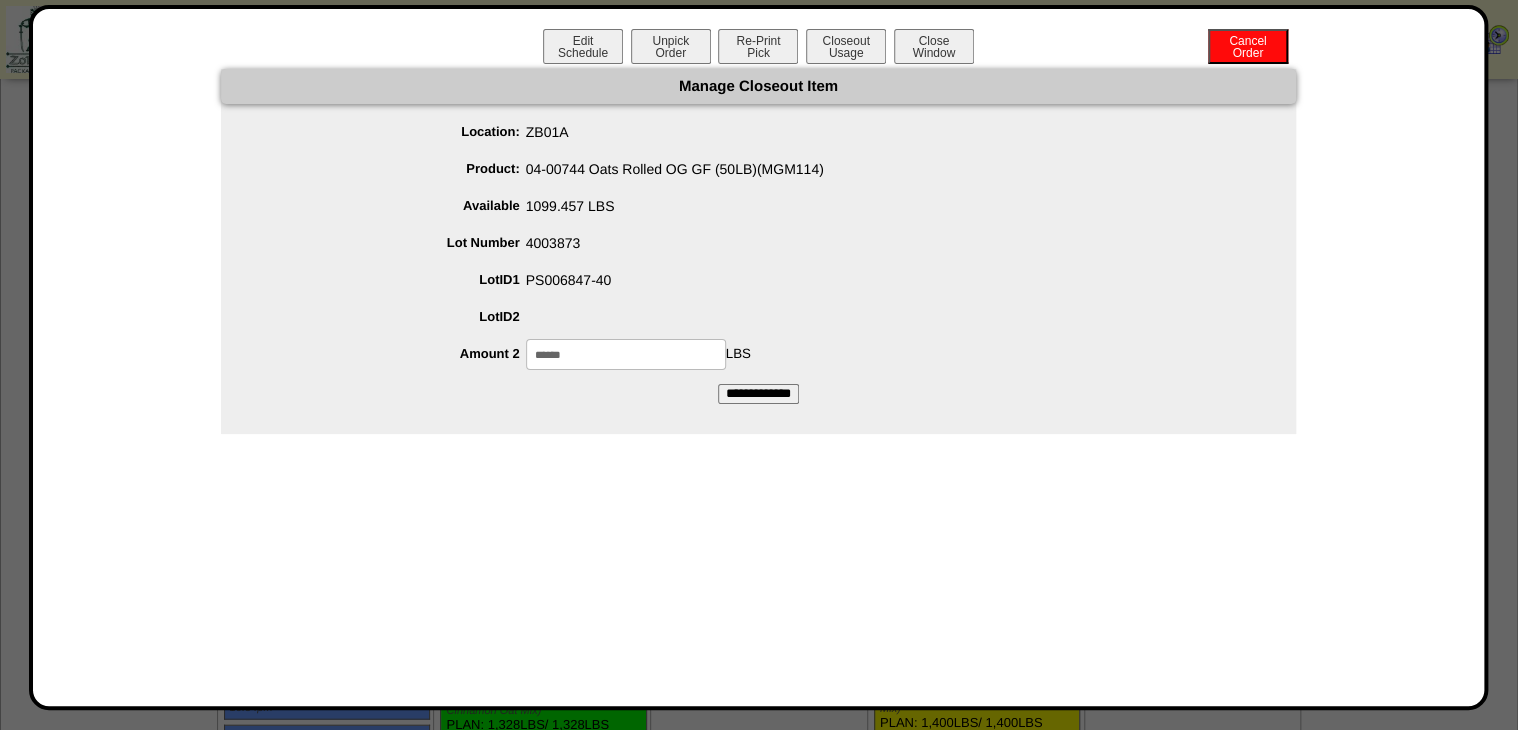 type on "******" 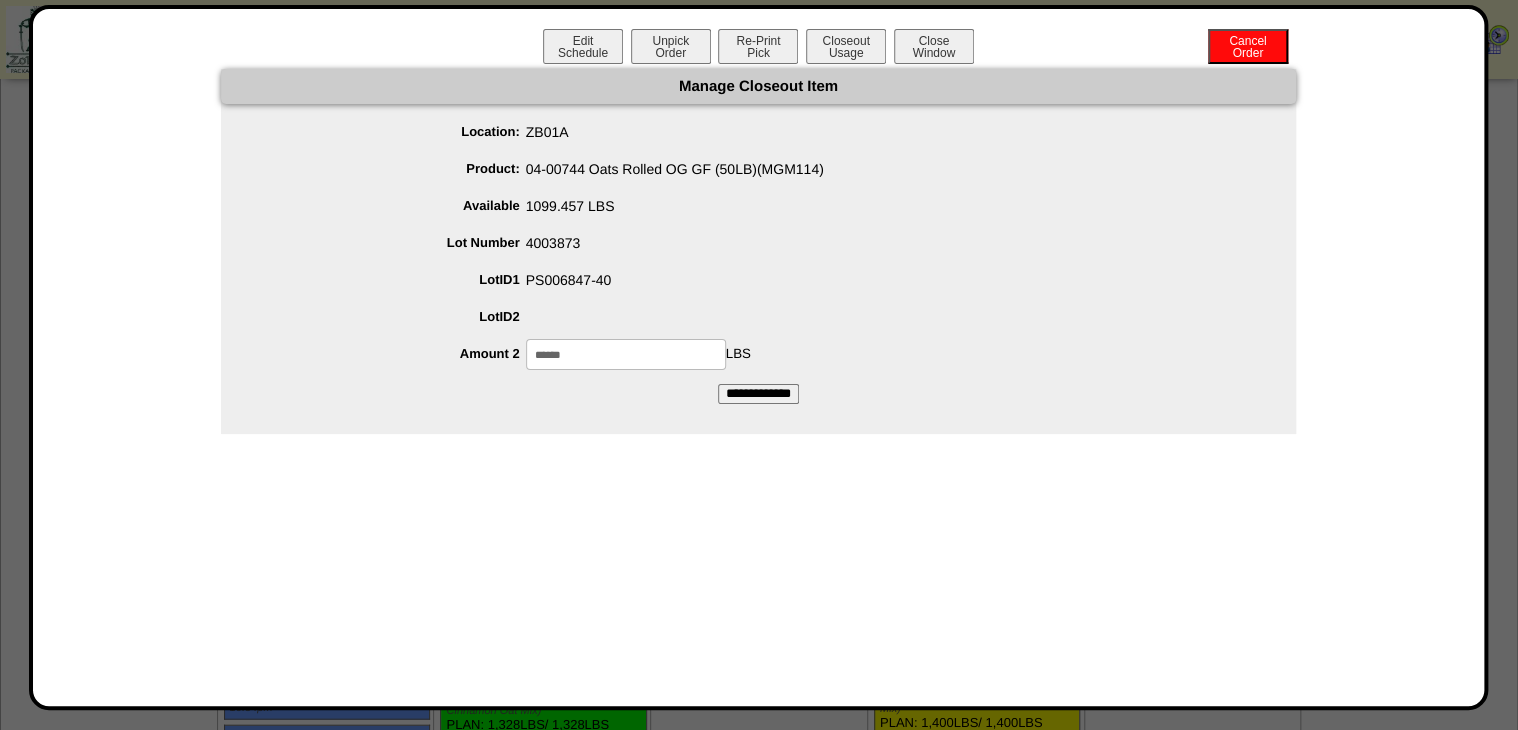 click on "**********" at bounding box center [758, 394] 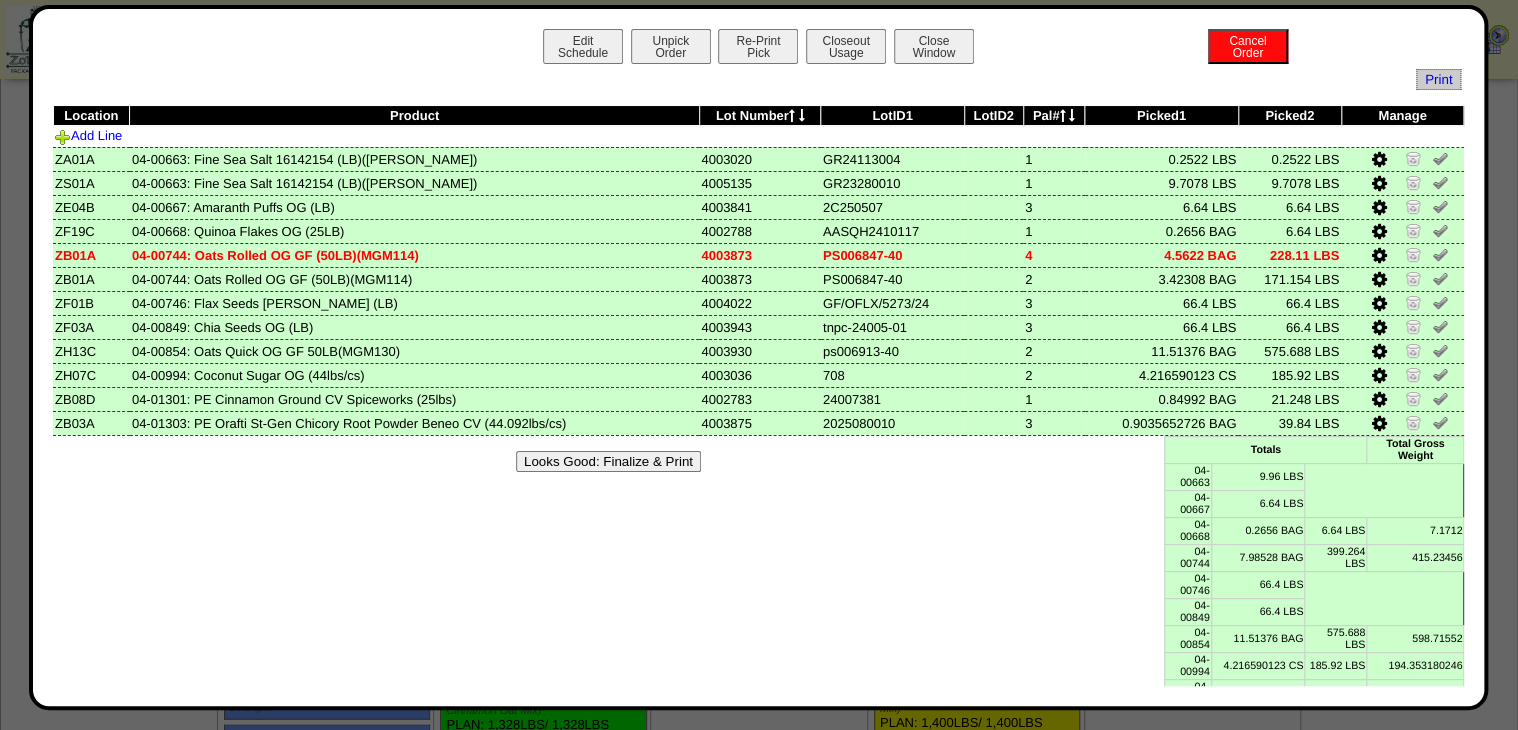 click on "Looks Good: Finalize & Print" at bounding box center (608, 461) 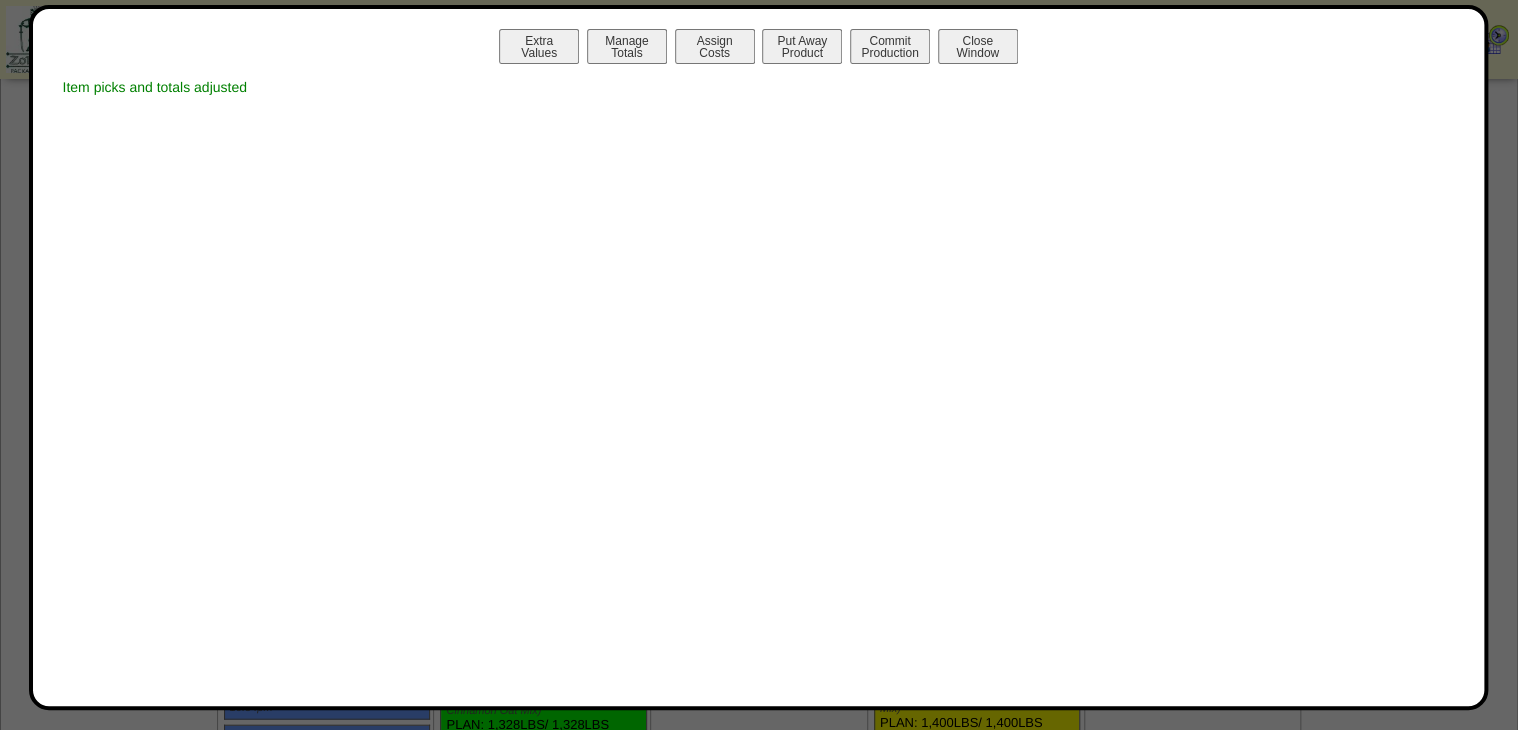 click on "Manage Totals" at bounding box center (627, 46) 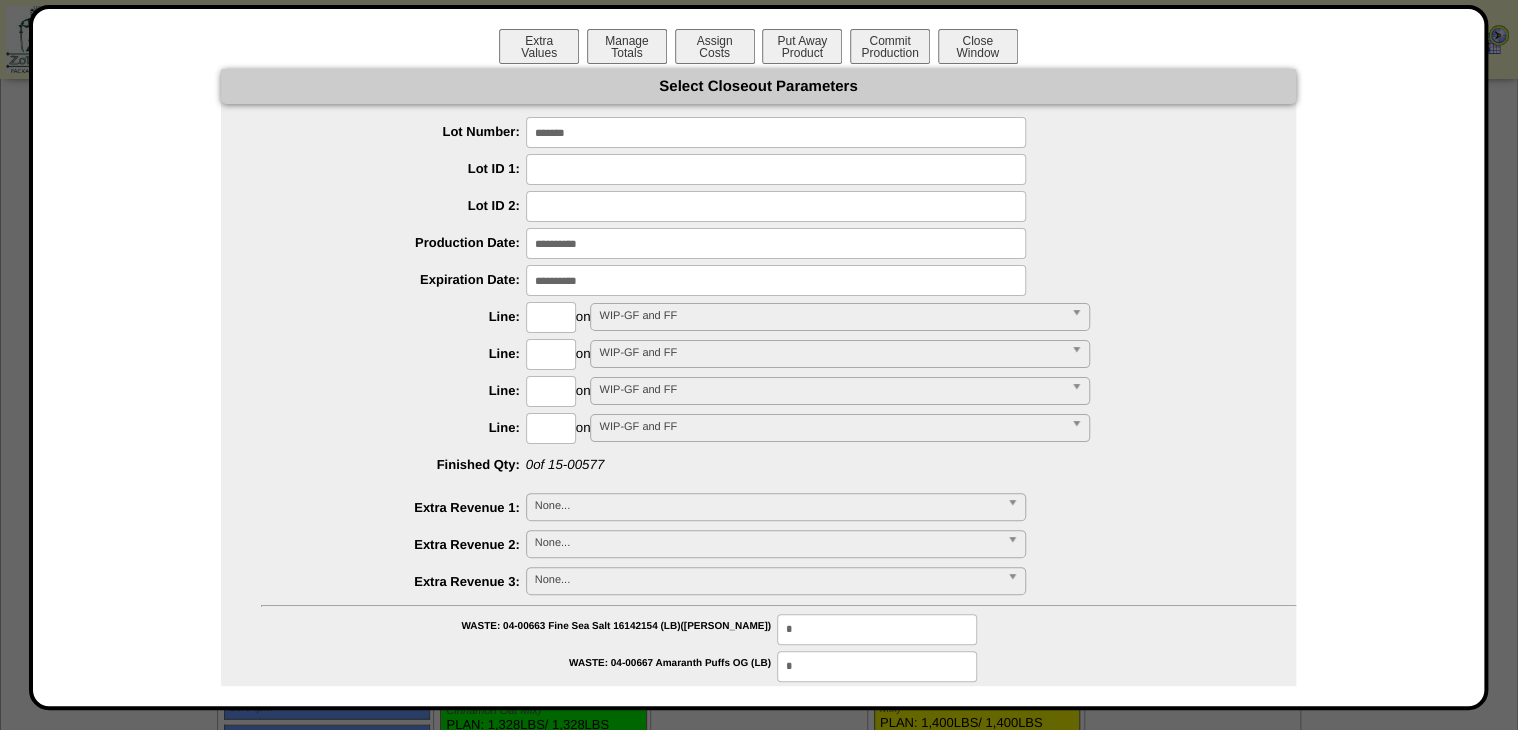 type on "*******" 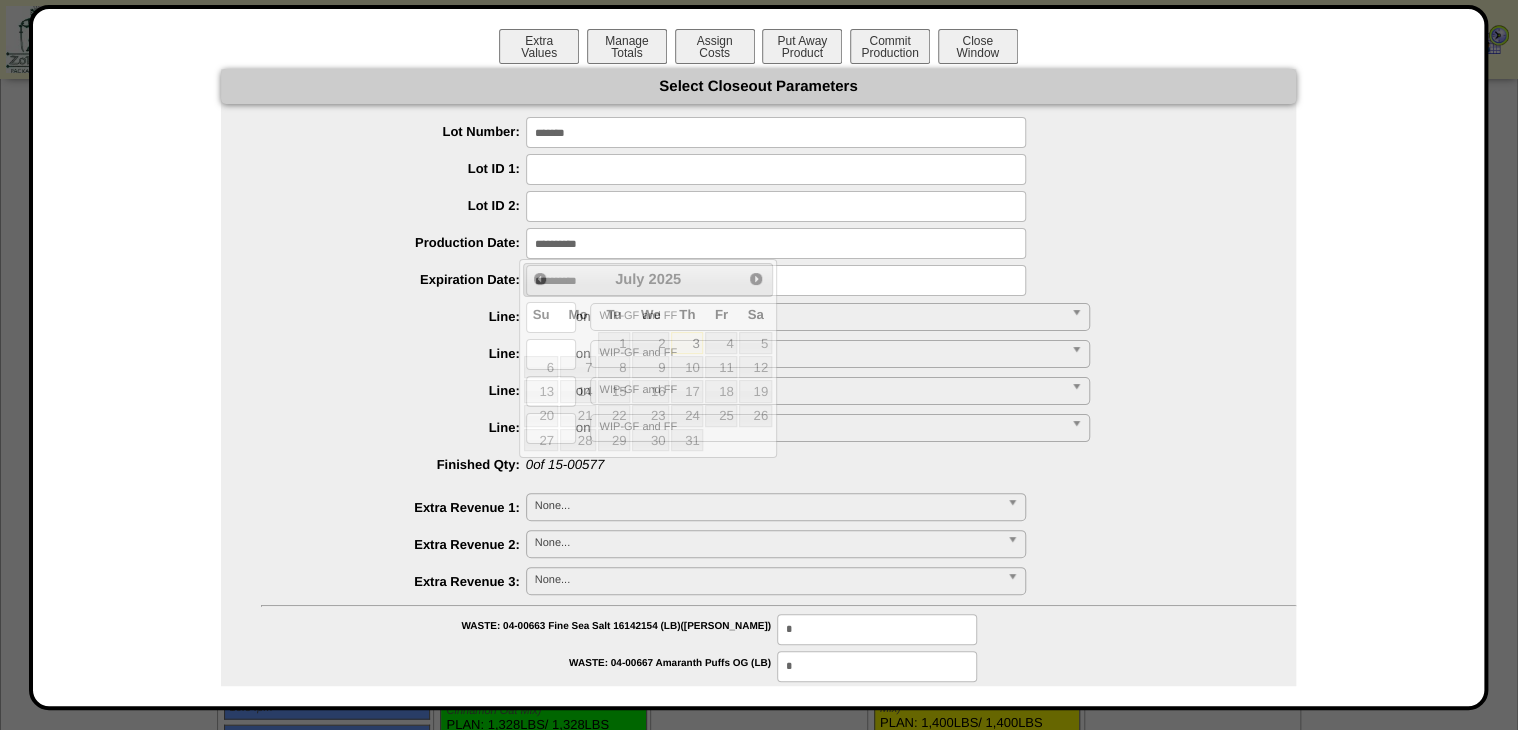click at bounding box center (776, 243) 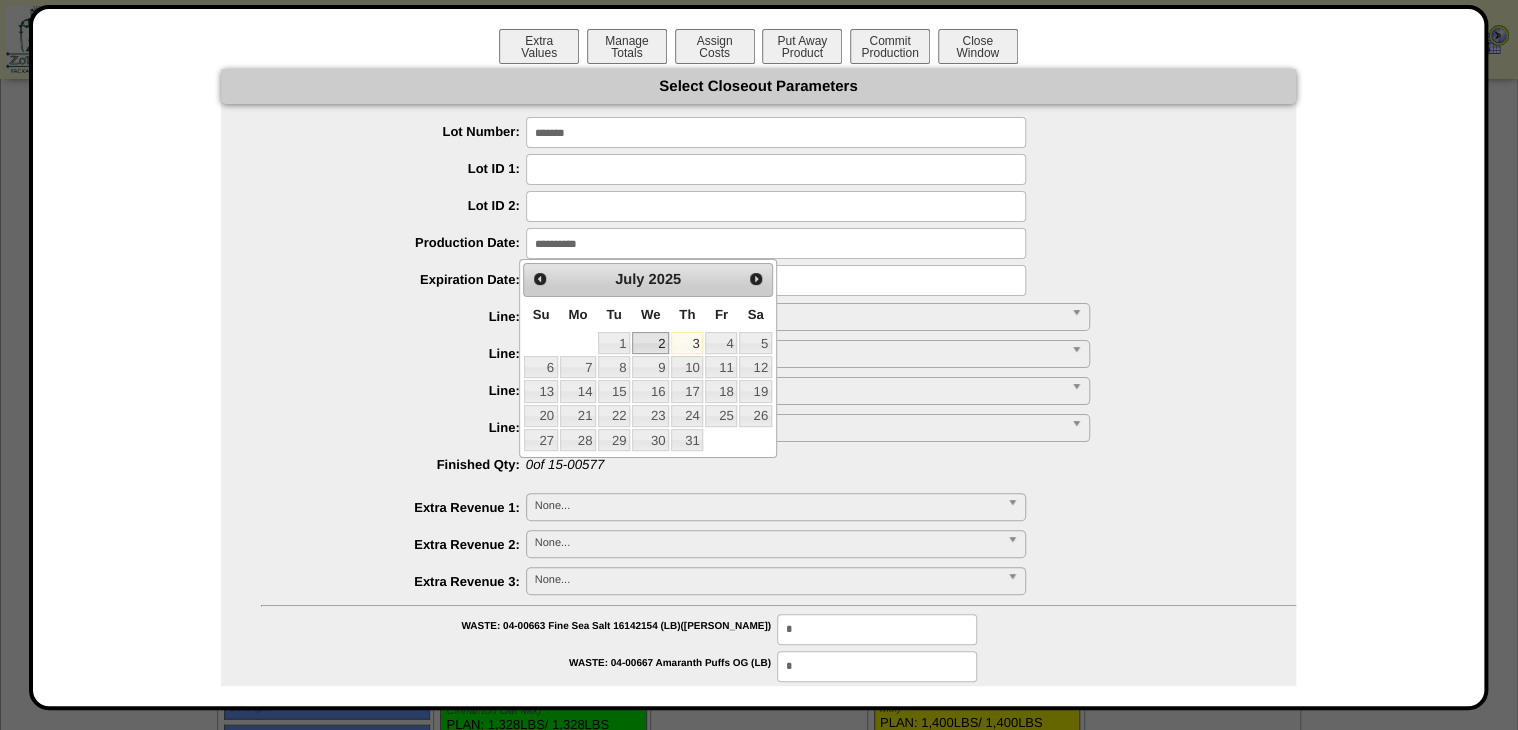 click on "2" at bounding box center (650, 343) 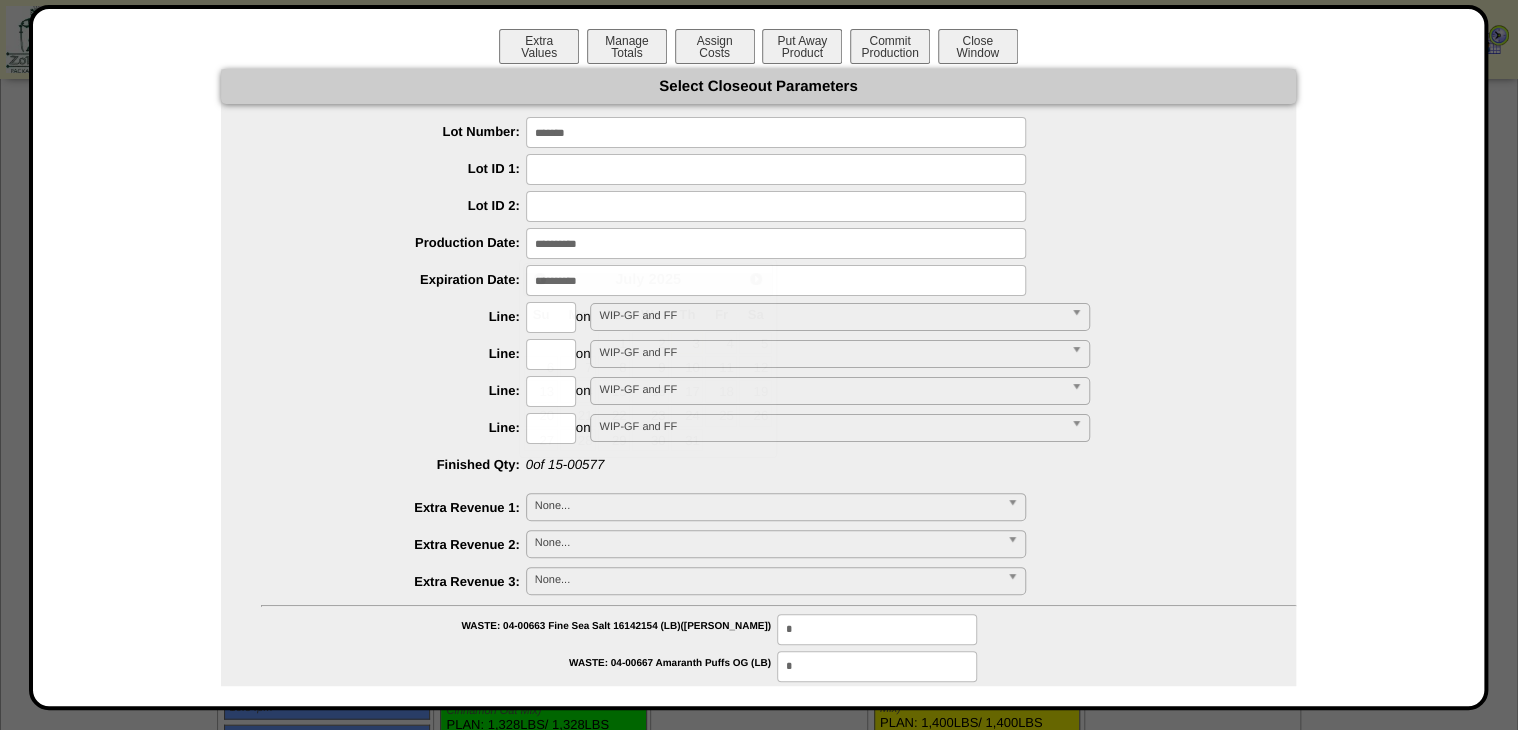 click at bounding box center [776, 280] 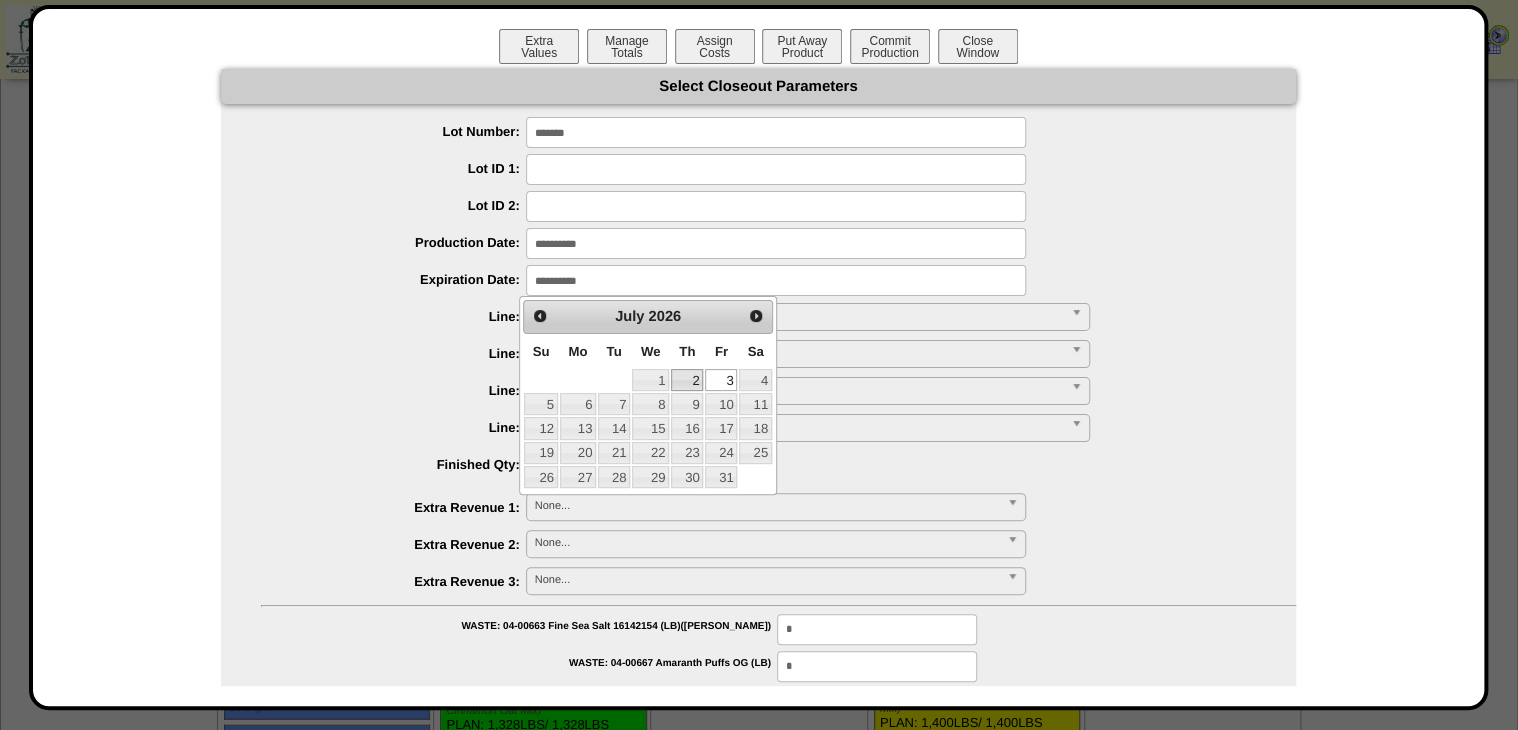 click on "2" at bounding box center (687, 380) 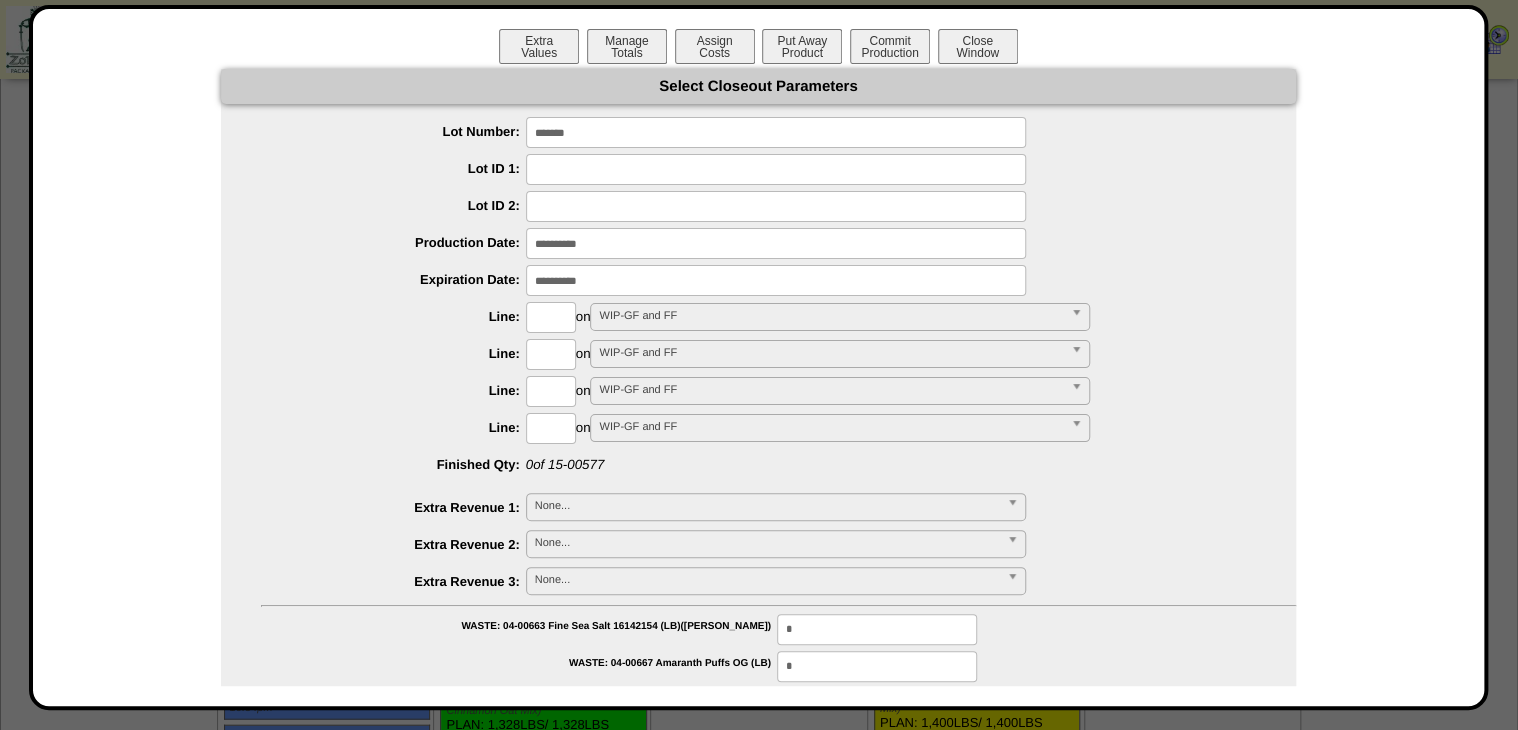 click at bounding box center (551, 317) 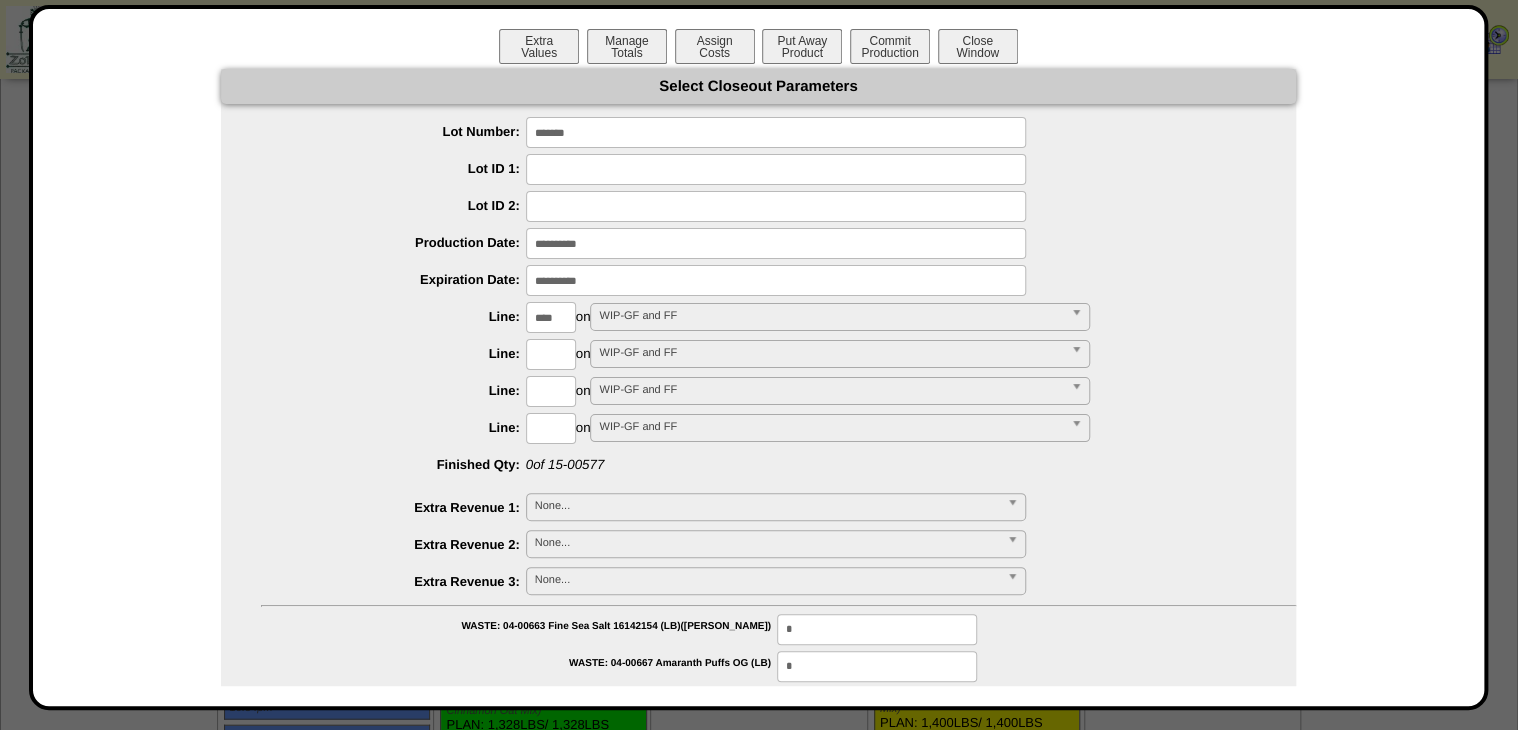 type on "****" 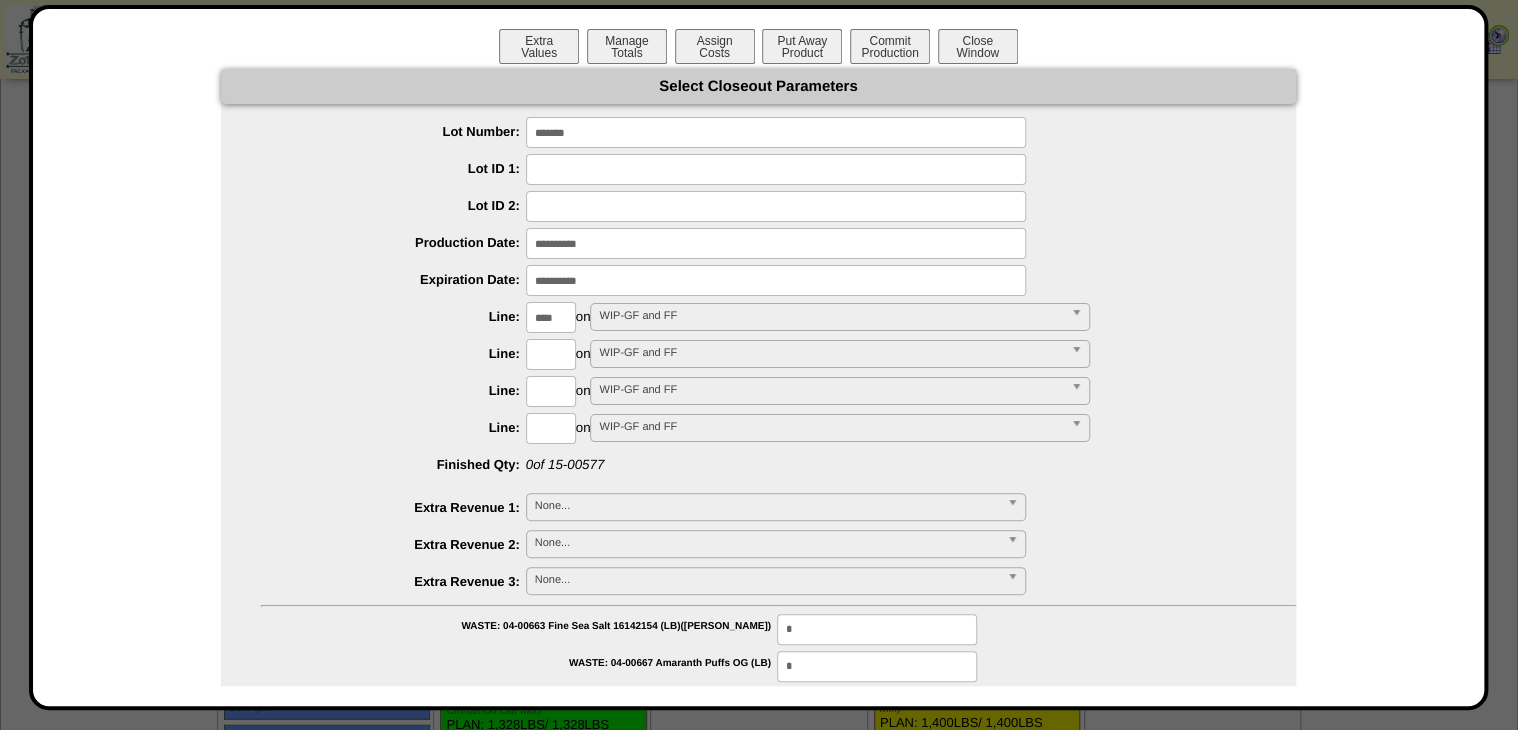 click on "**********" at bounding box center [758, 1010] 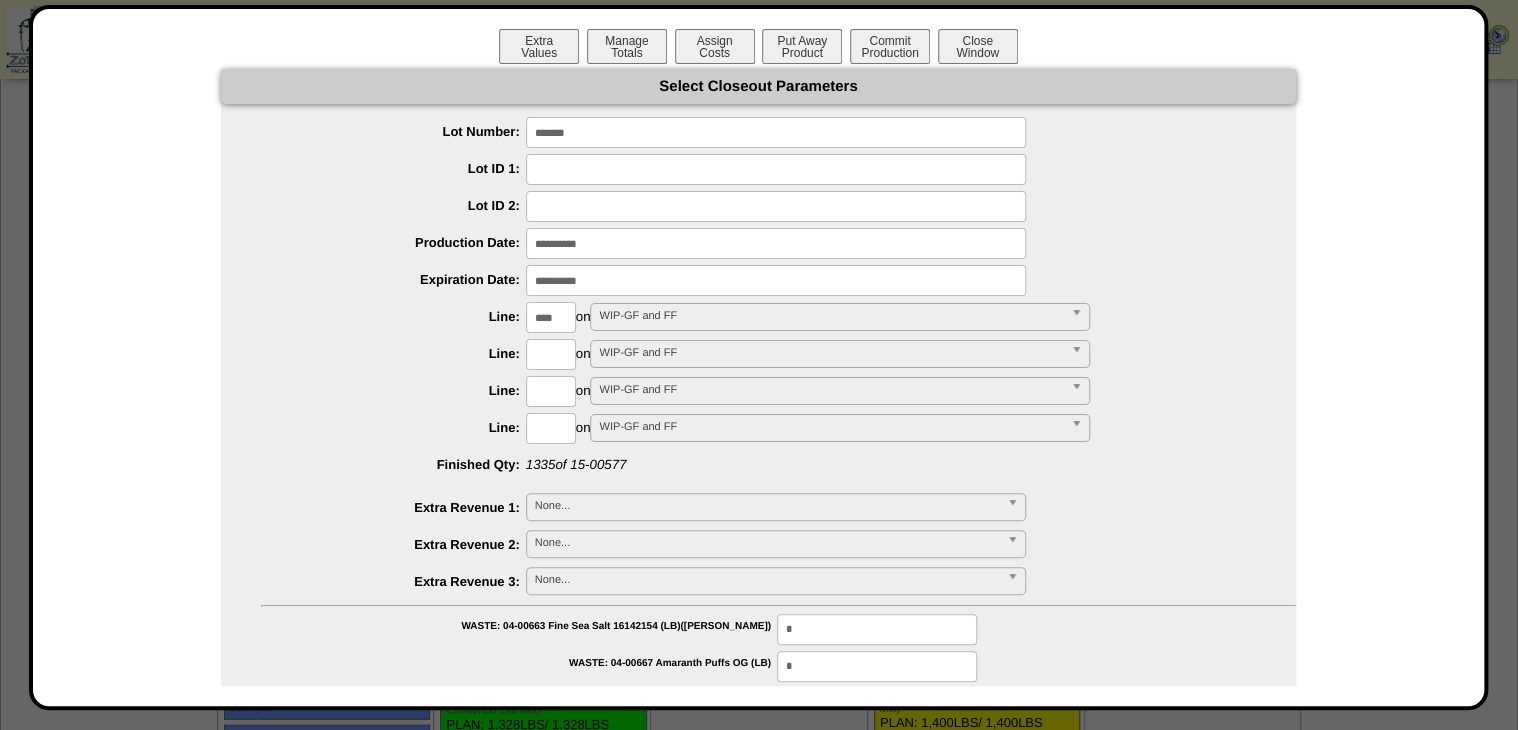 type on "*********" 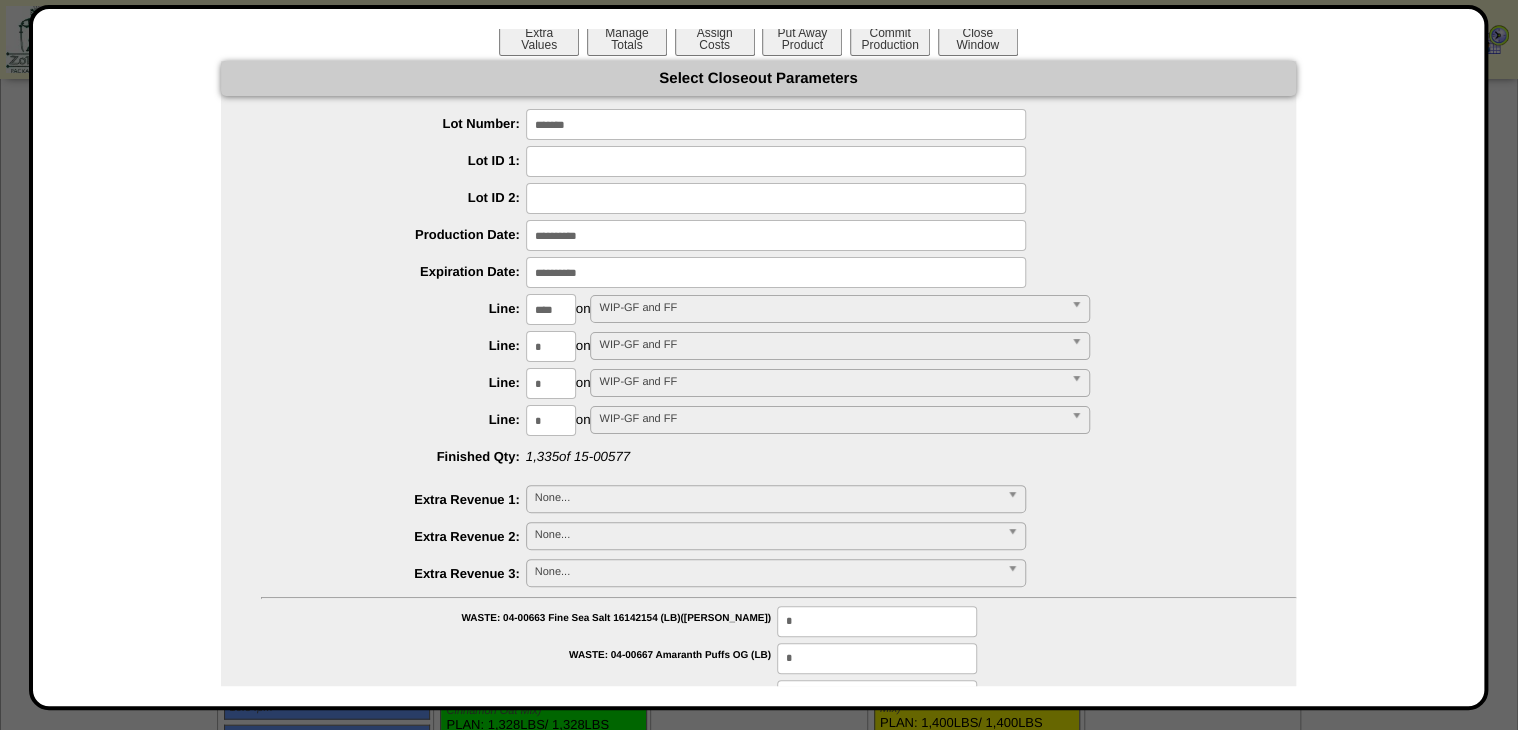 scroll, scrollTop: 0, scrollLeft: 0, axis: both 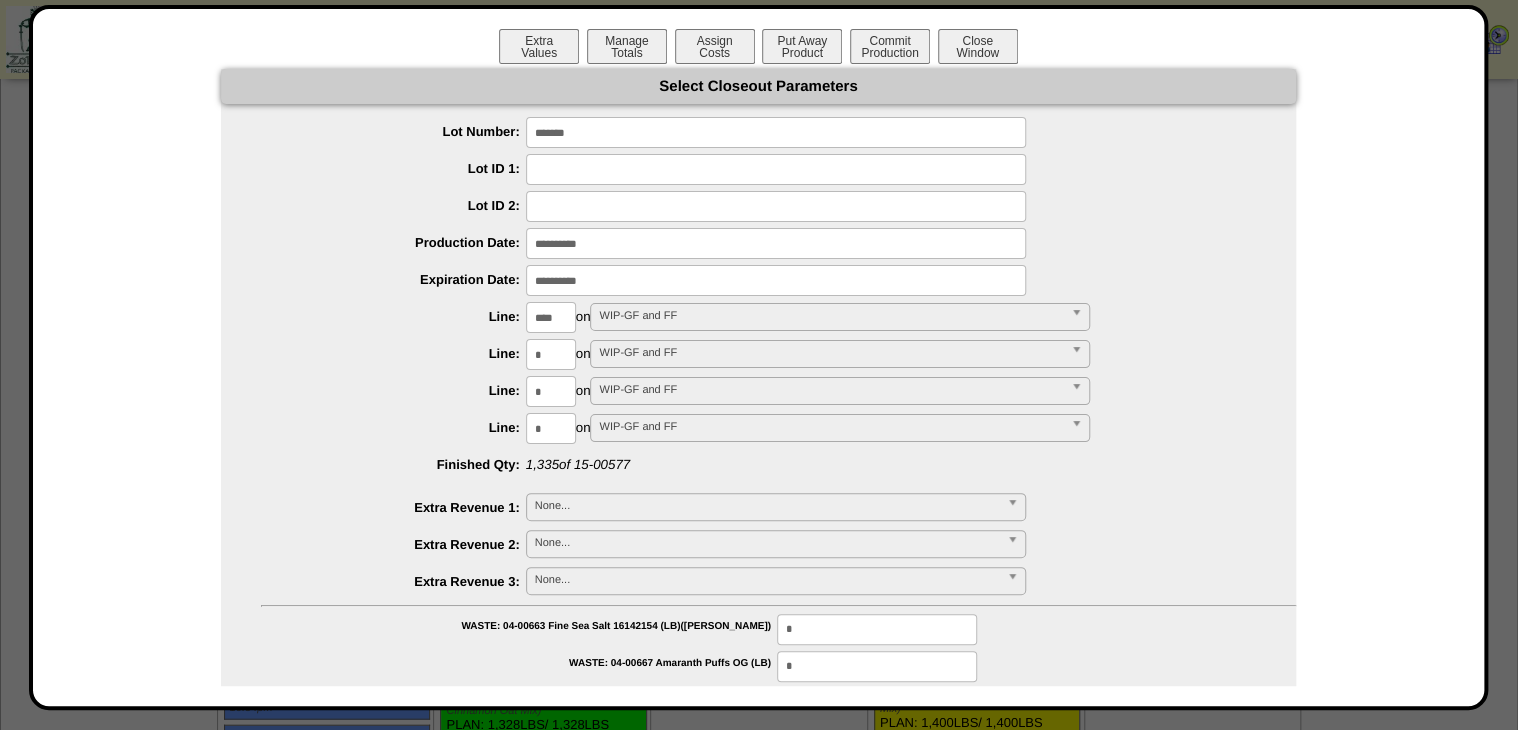 click at bounding box center [776, 280] 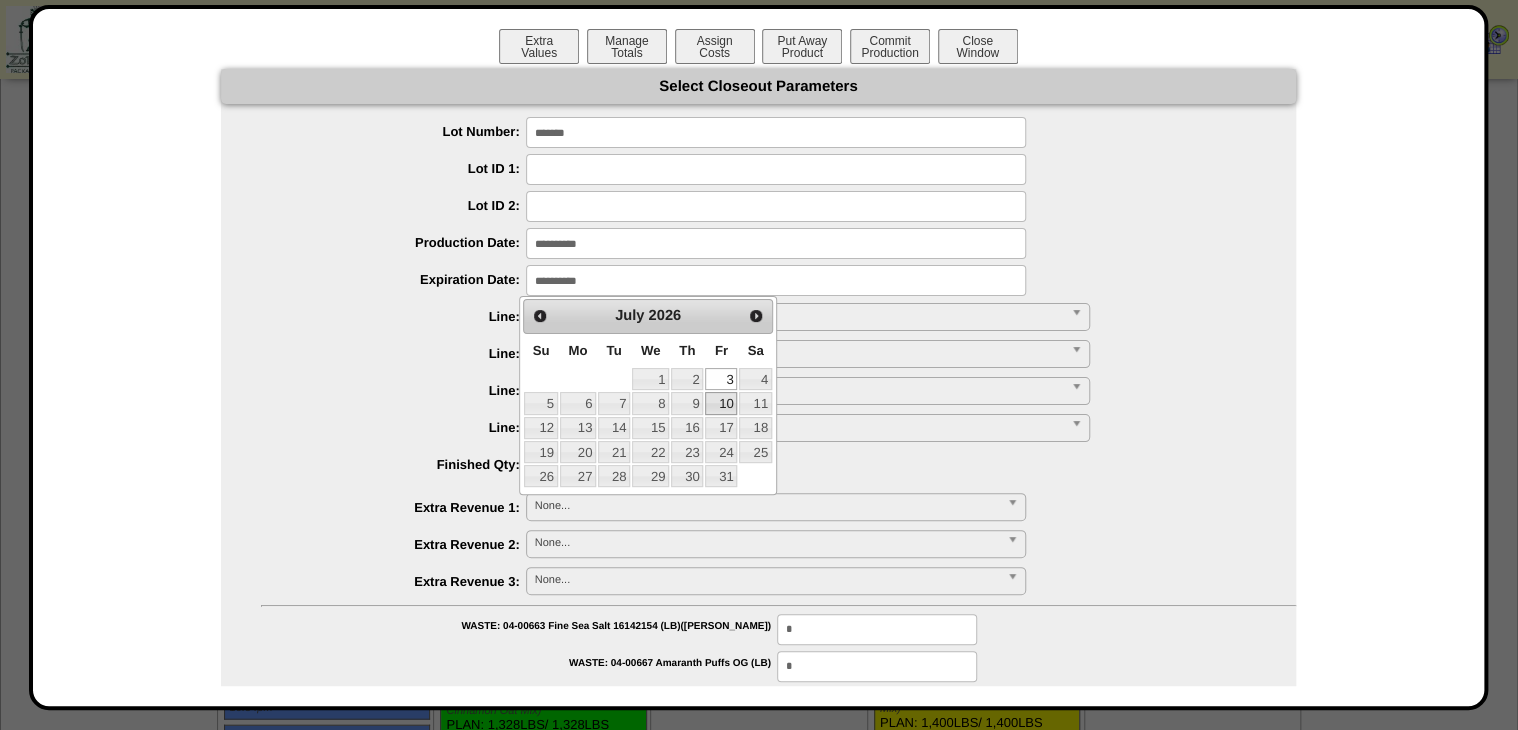click on "2" at bounding box center (687, 379) 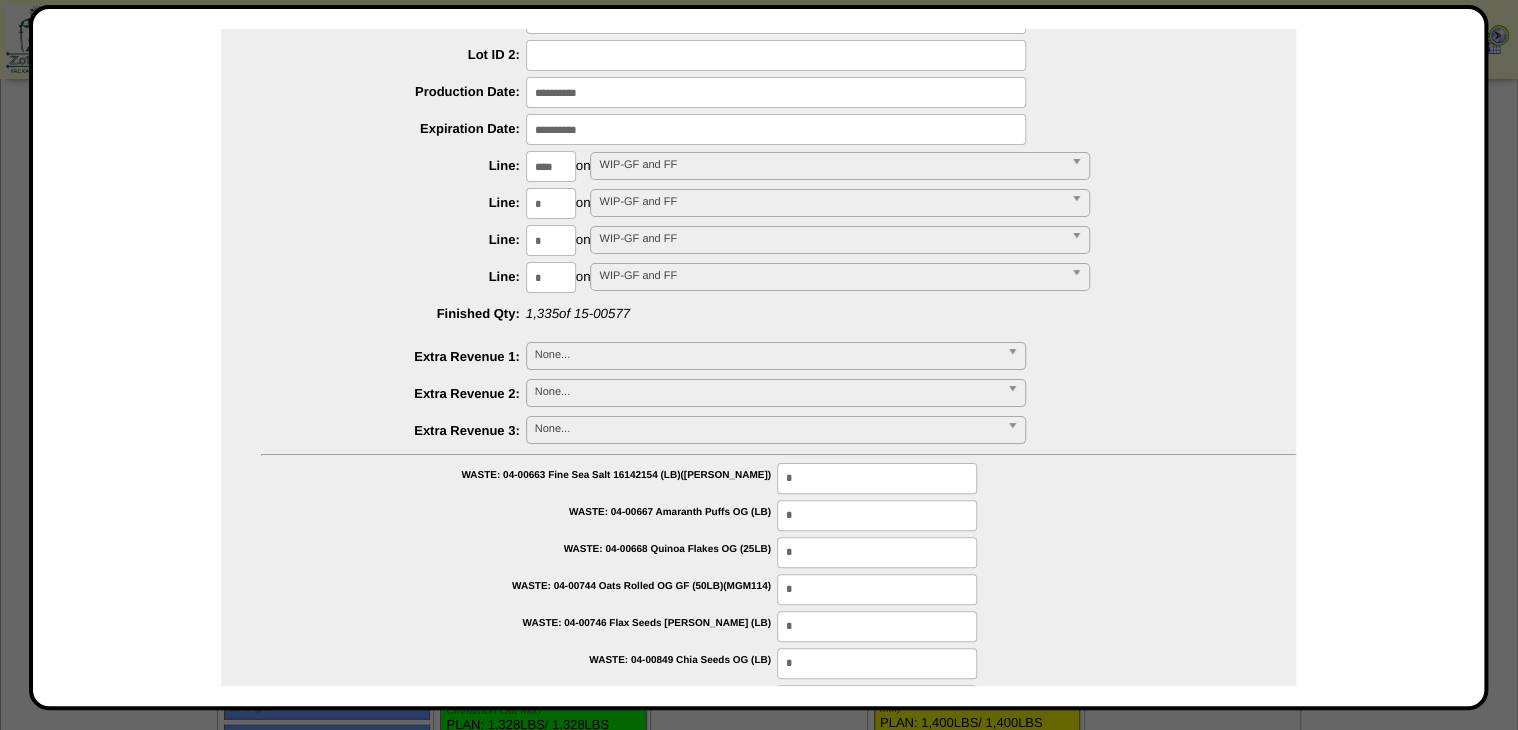 scroll, scrollTop: 400, scrollLeft: 0, axis: vertical 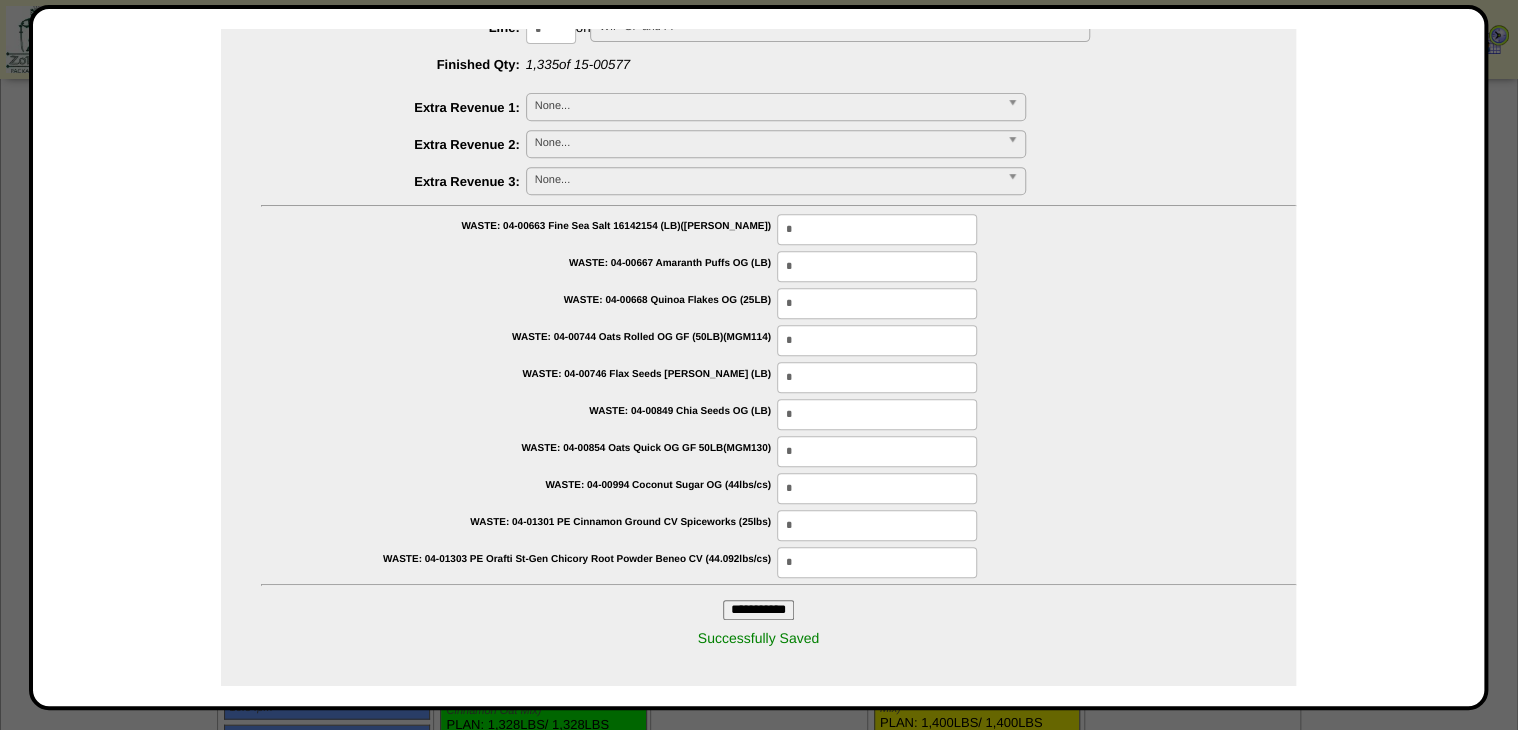 drag, startPoint x: 827, startPoint y: 328, endPoint x: 675, endPoint y: 387, distance: 163.04907 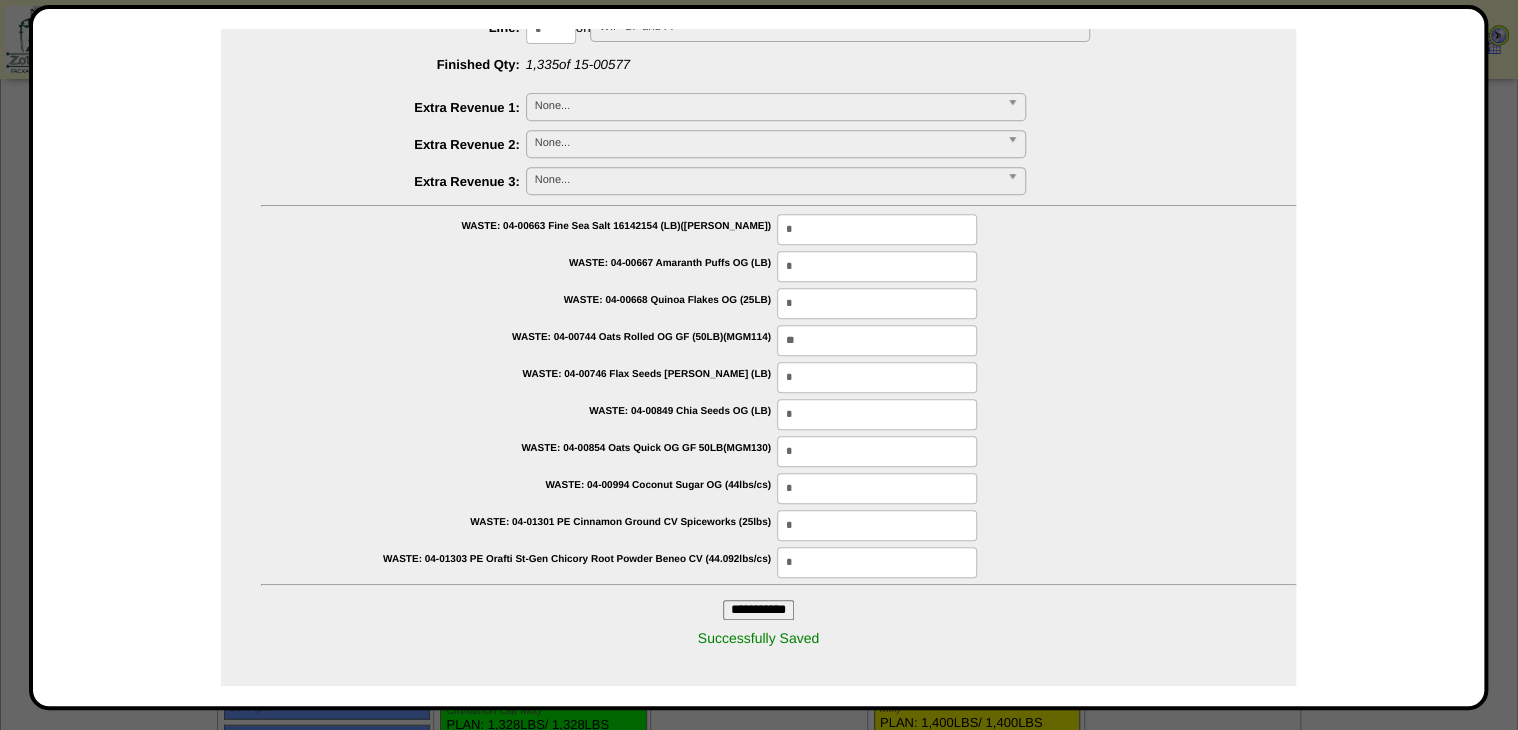 type on "**" 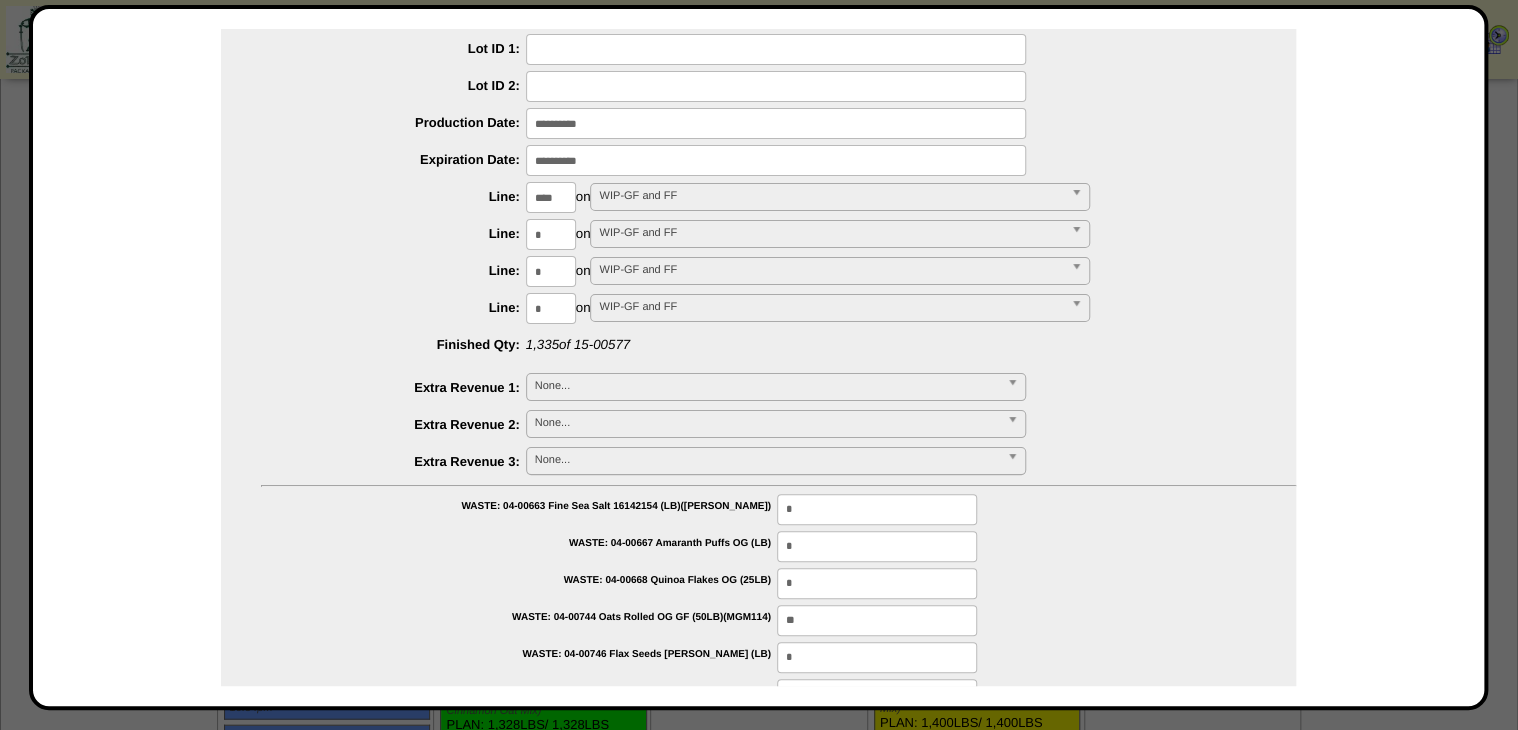scroll, scrollTop: 0, scrollLeft: 0, axis: both 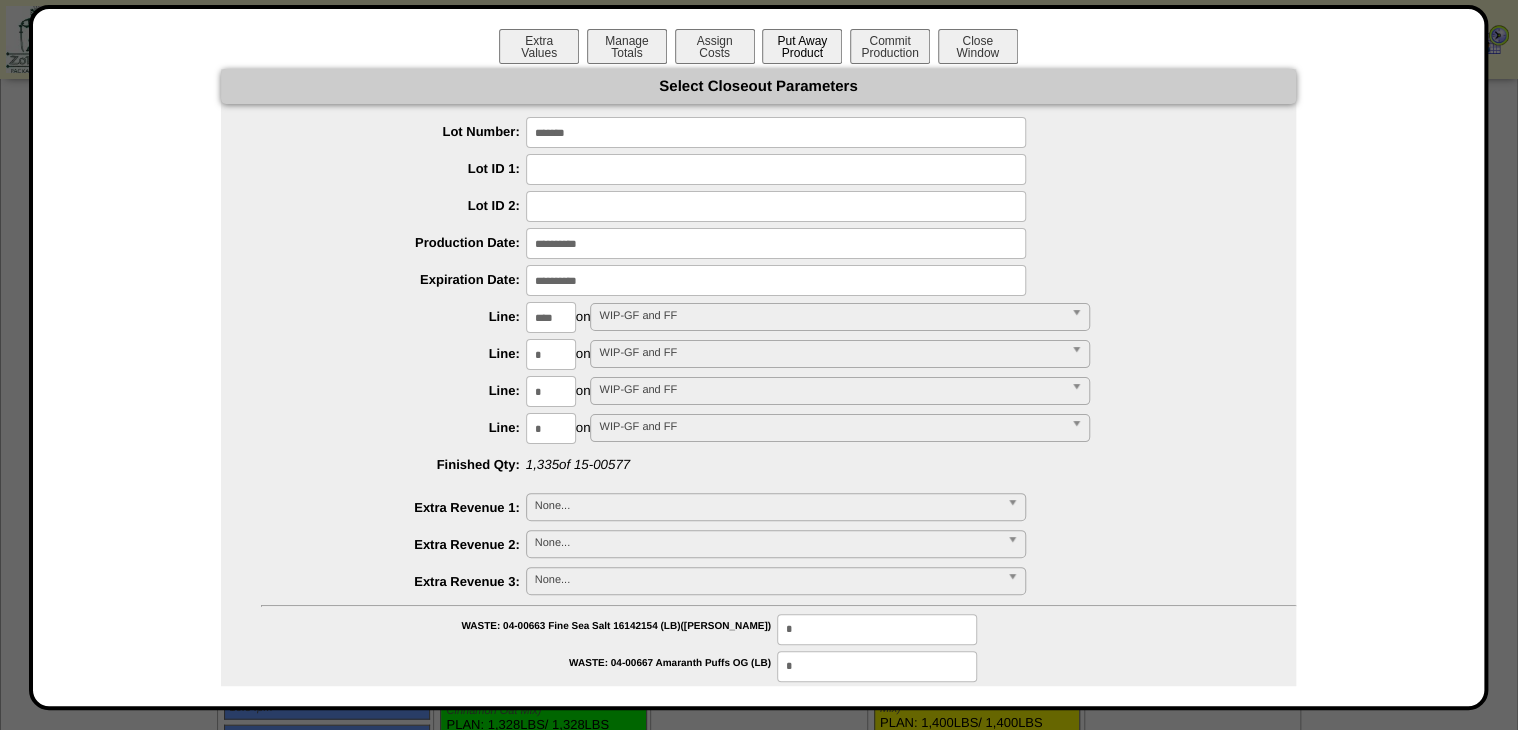 click on "Put Away Product" at bounding box center (802, 46) 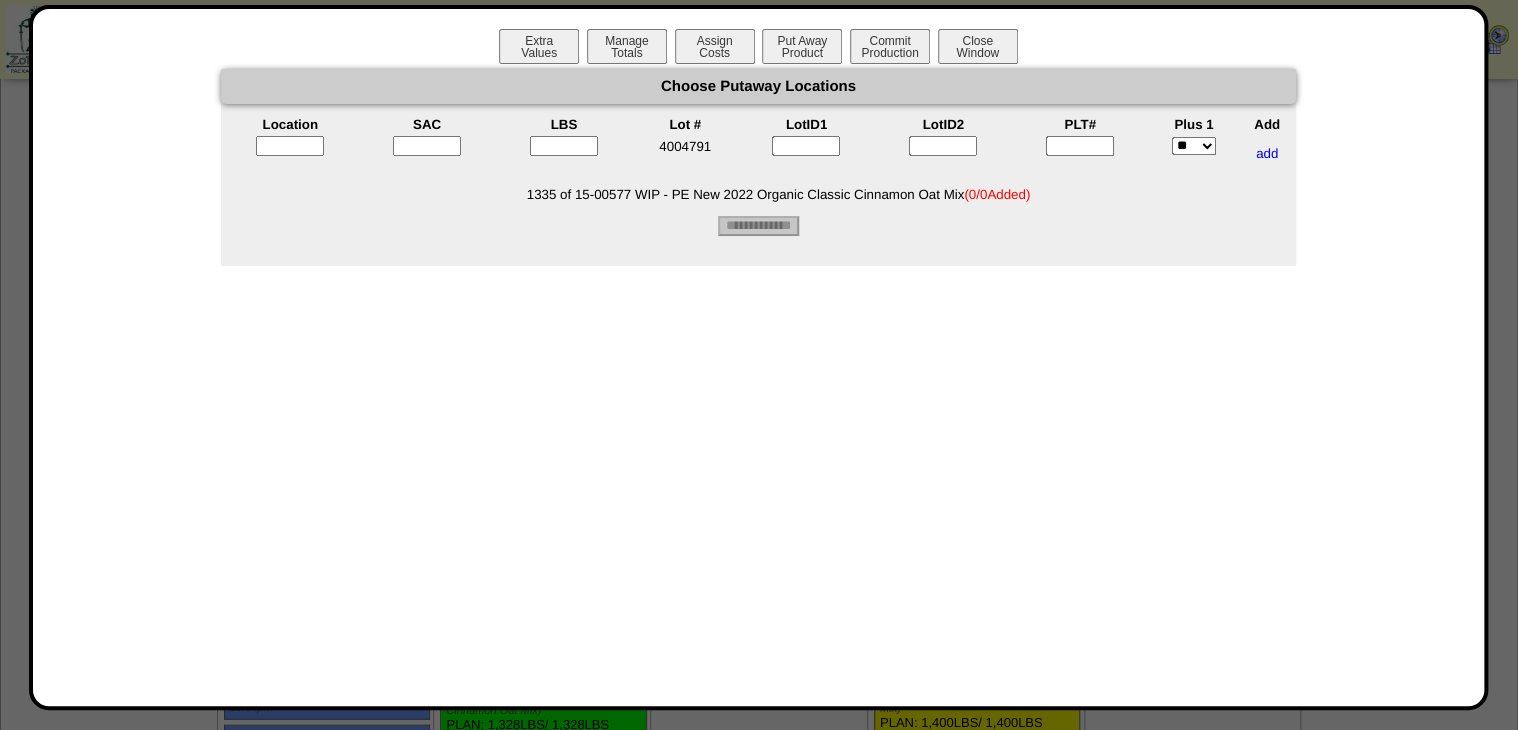 click at bounding box center (1080, 146) 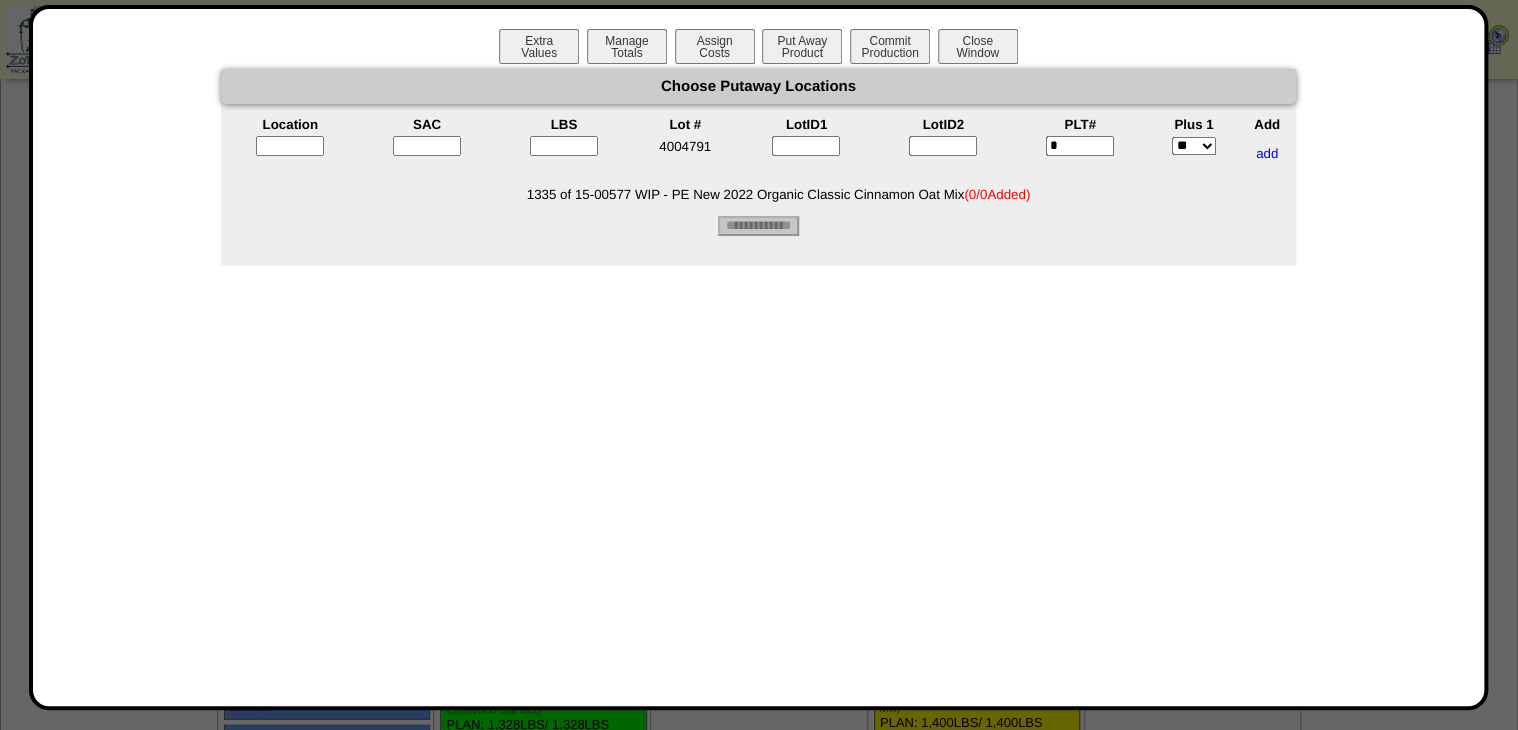 type on "*" 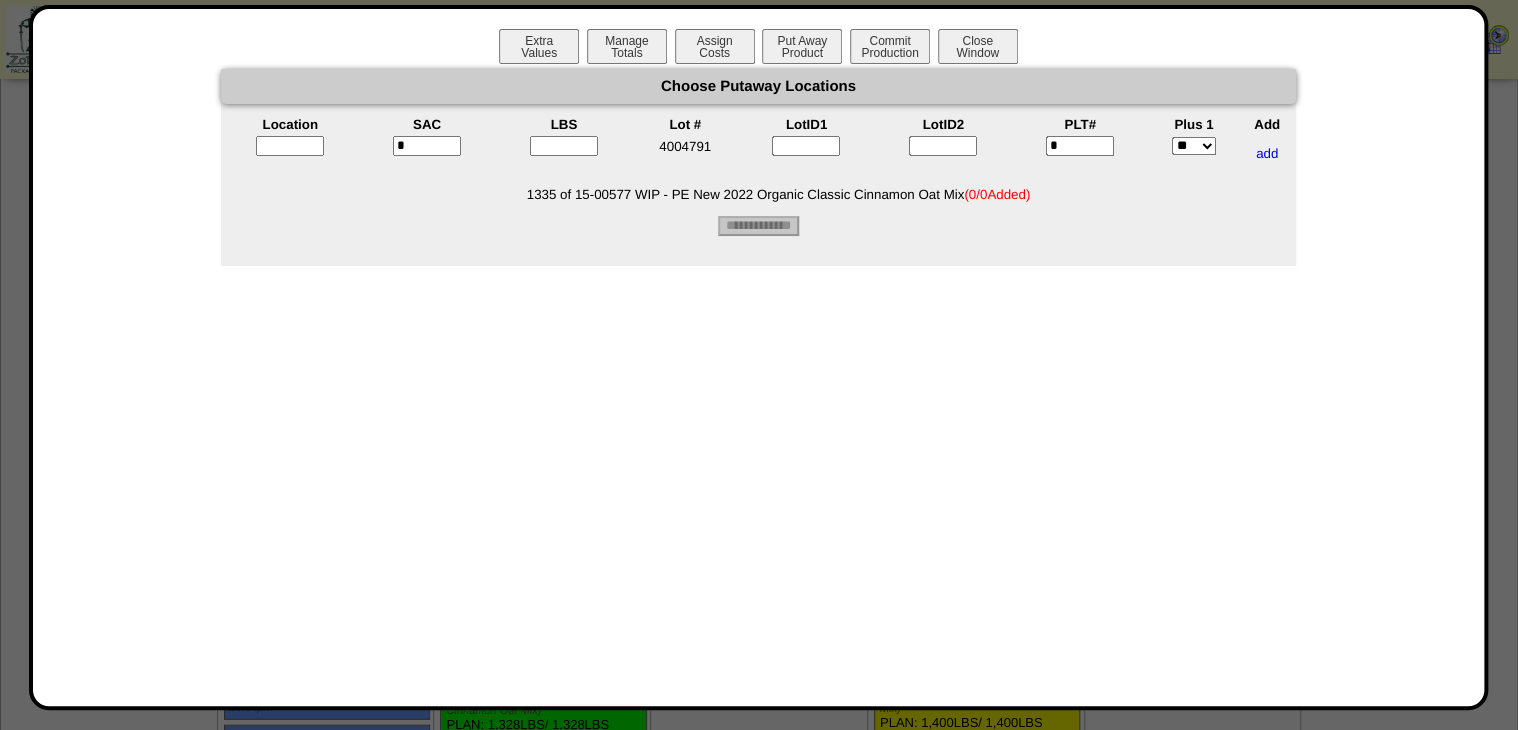 type on "*" 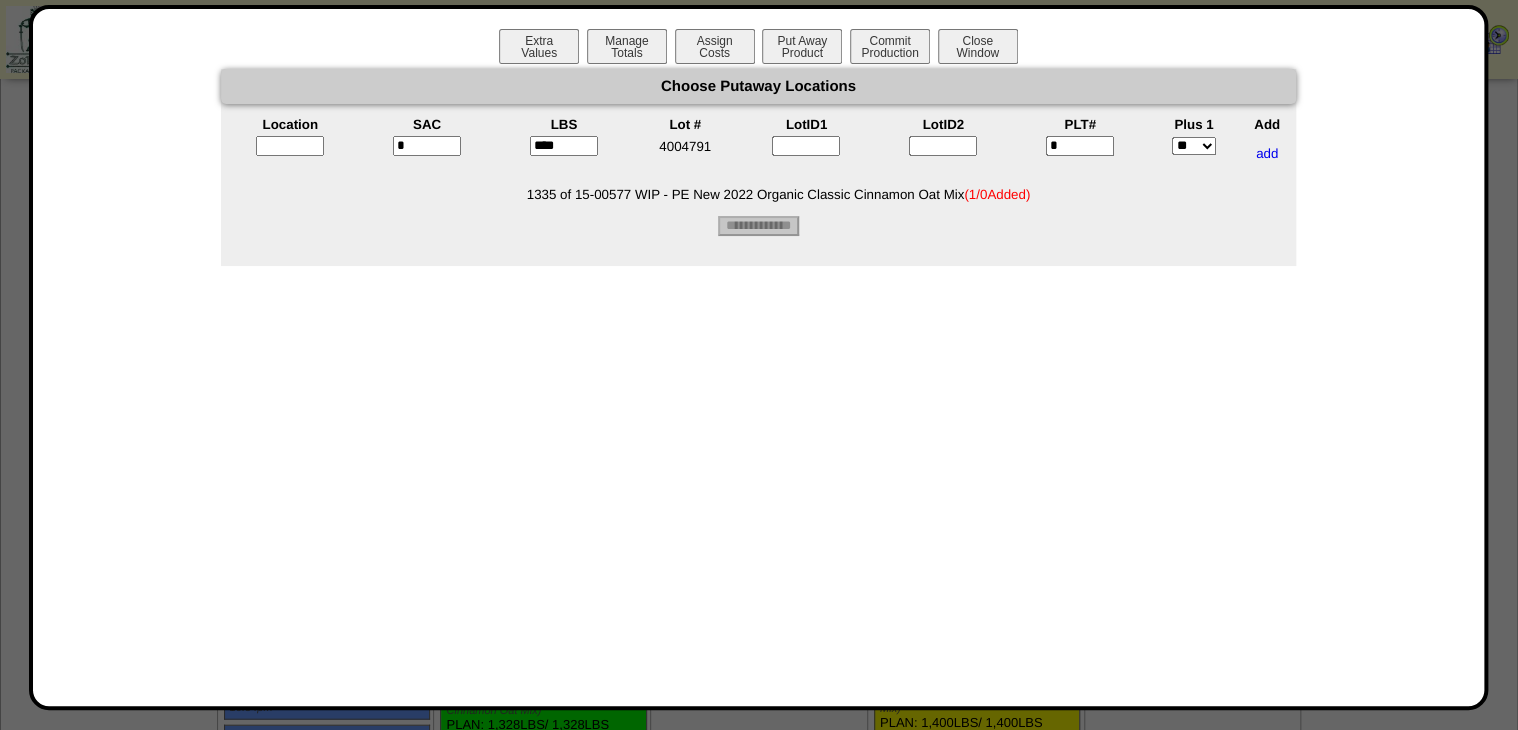 type on "****" 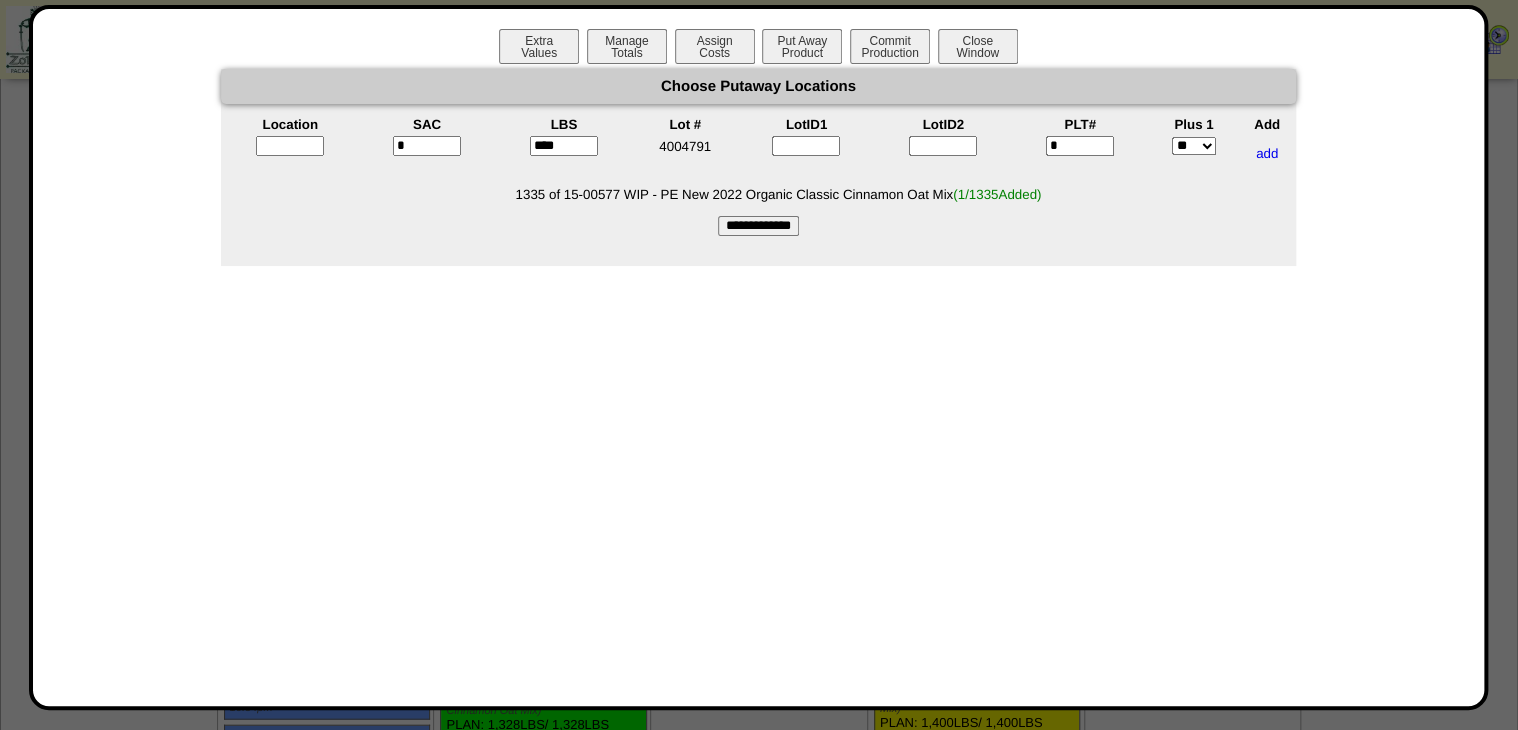 drag, startPoint x: 317, startPoint y: 140, endPoint x: 306, endPoint y: 141, distance: 11.045361 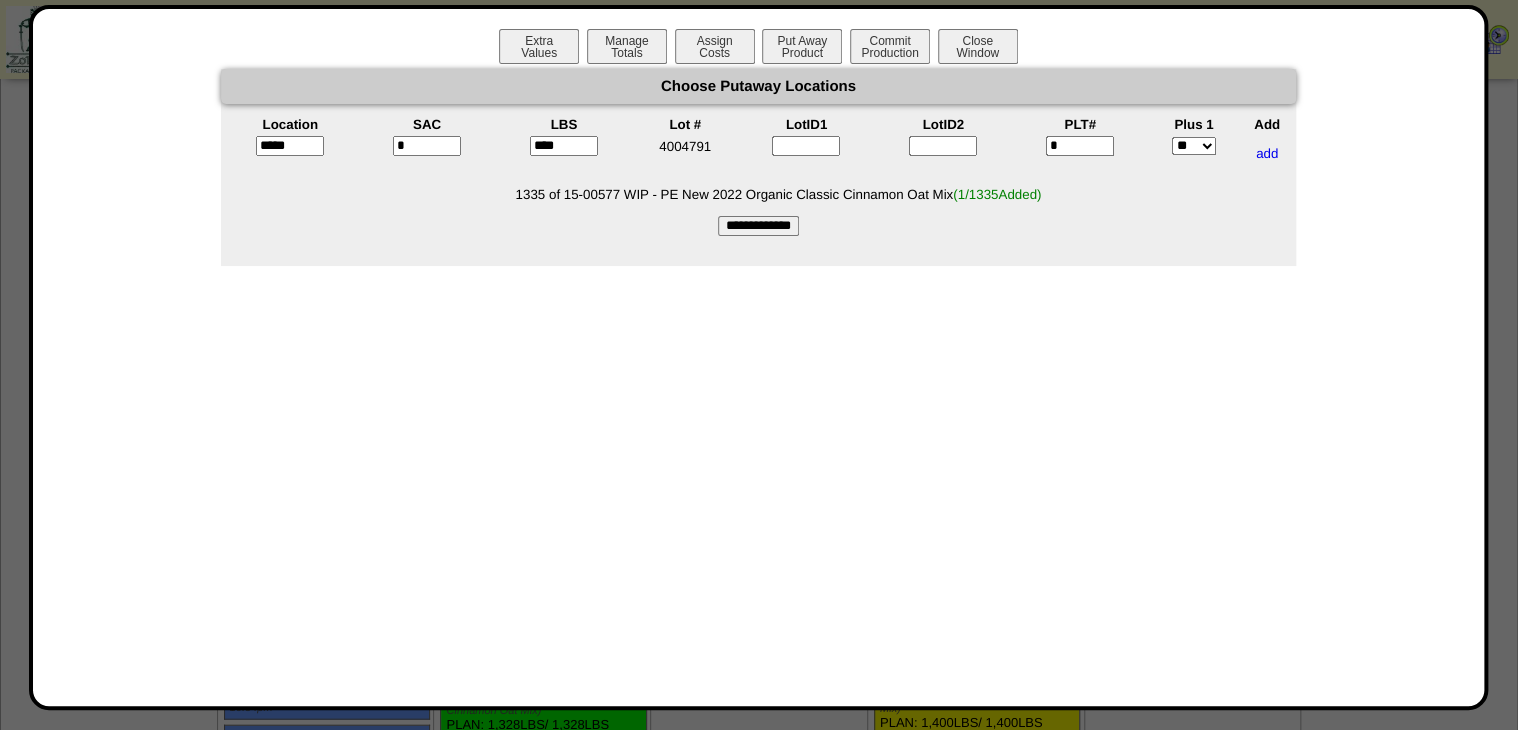 click on "*****" at bounding box center [290, 146] 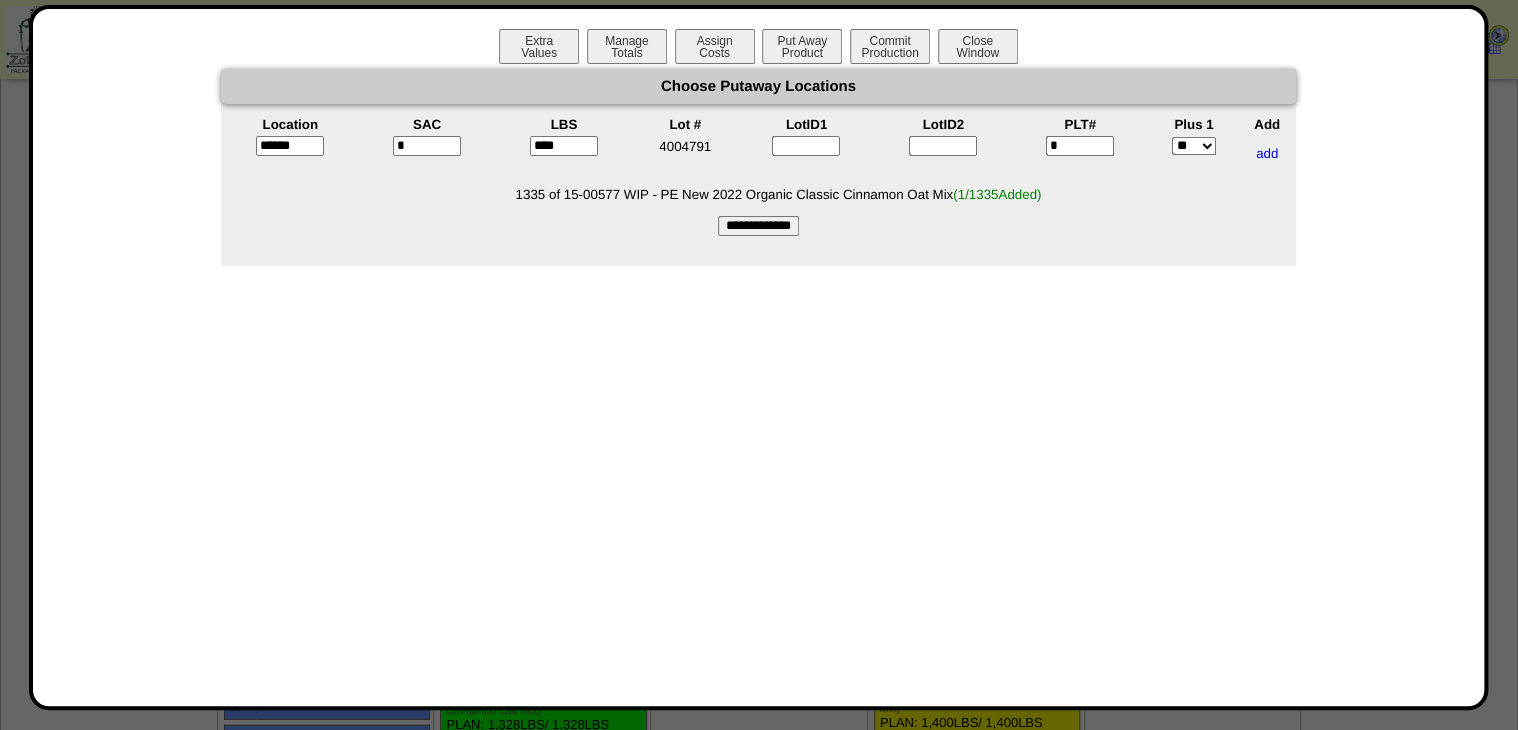 type on "*****" 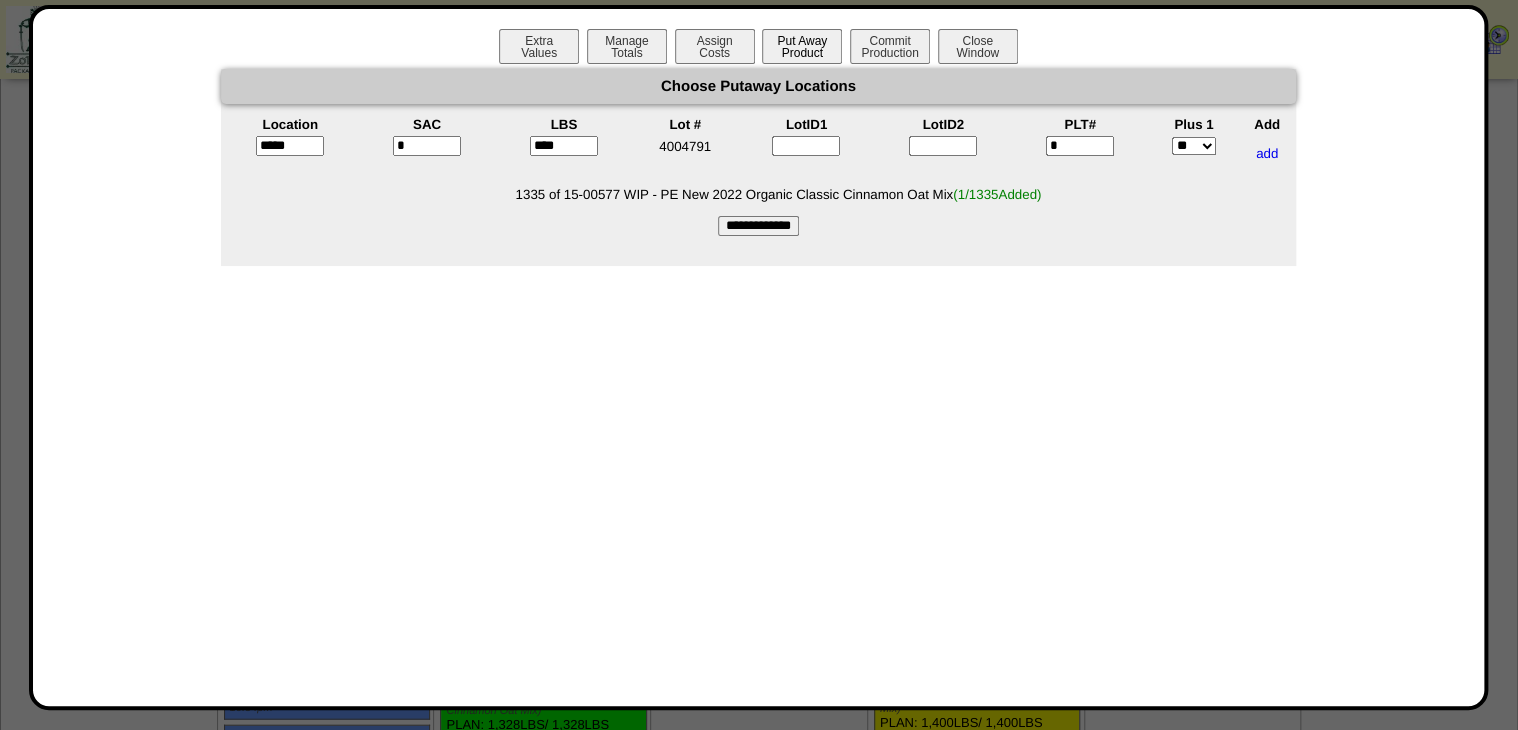drag, startPoint x: 723, startPoint y: 226, endPoint x: 811, endPoint y: 32, distance: 213.02582 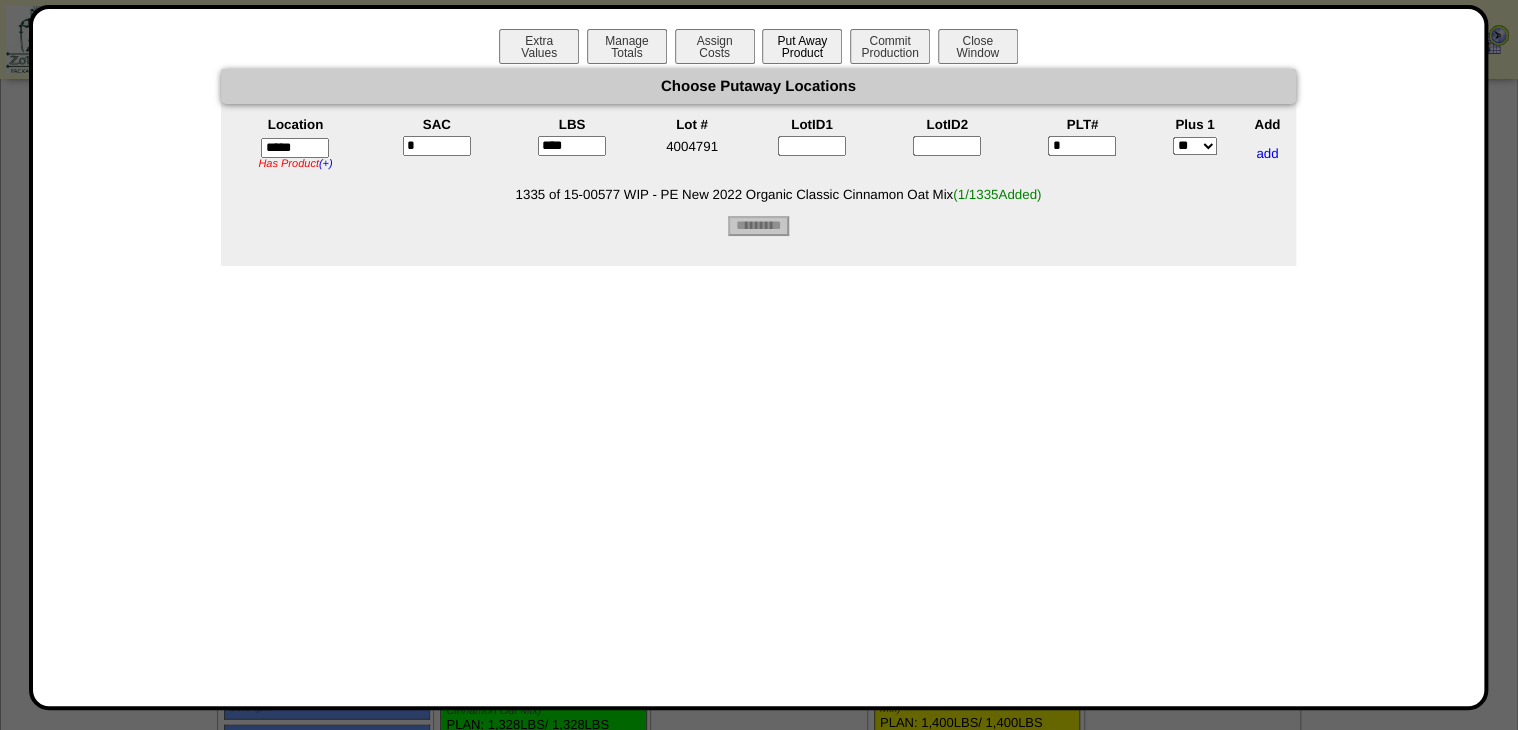 type on "*********" 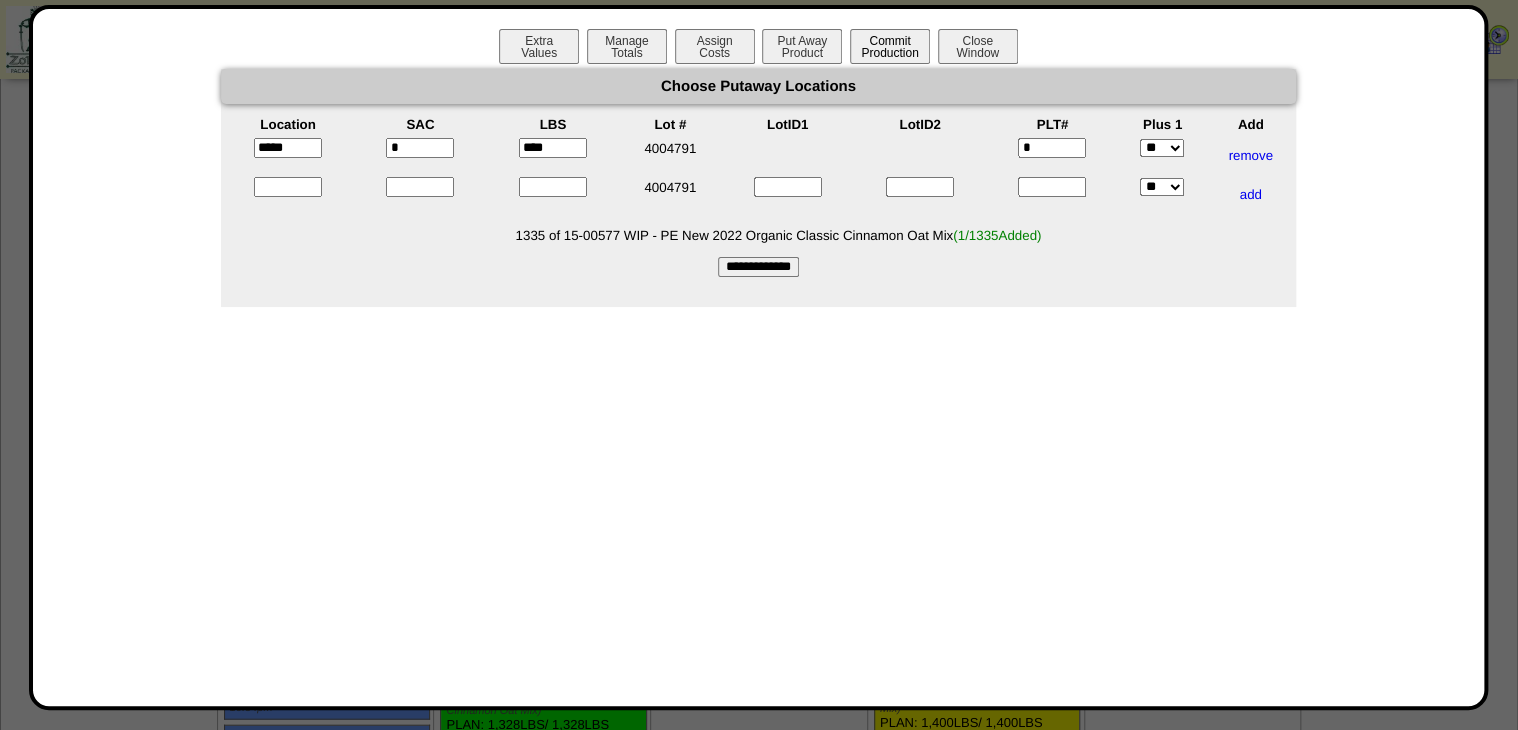 click on "Commit Production" at bounding box center (890, 46) 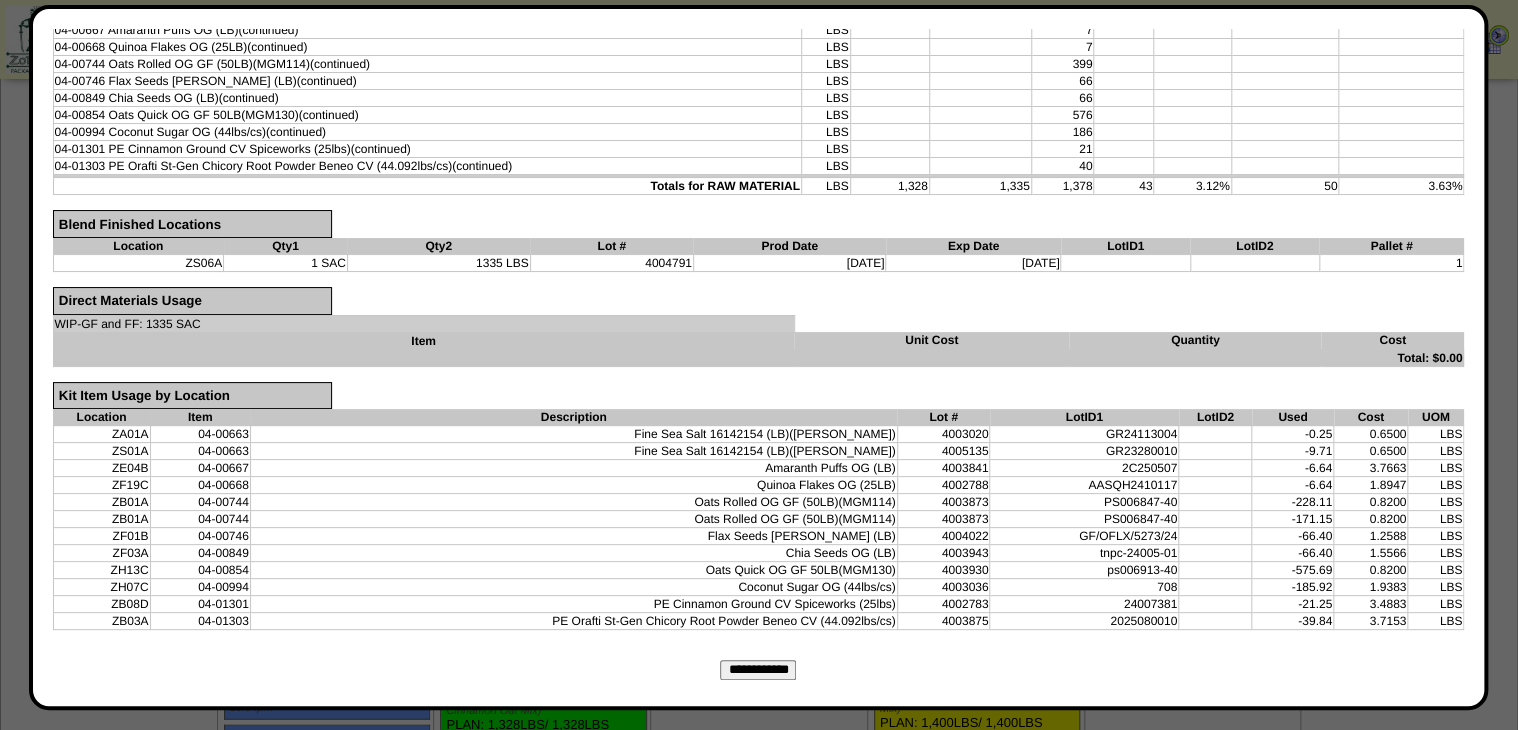 scroll, scrollTop: 461, scrollLeft: 0, axis: vertical 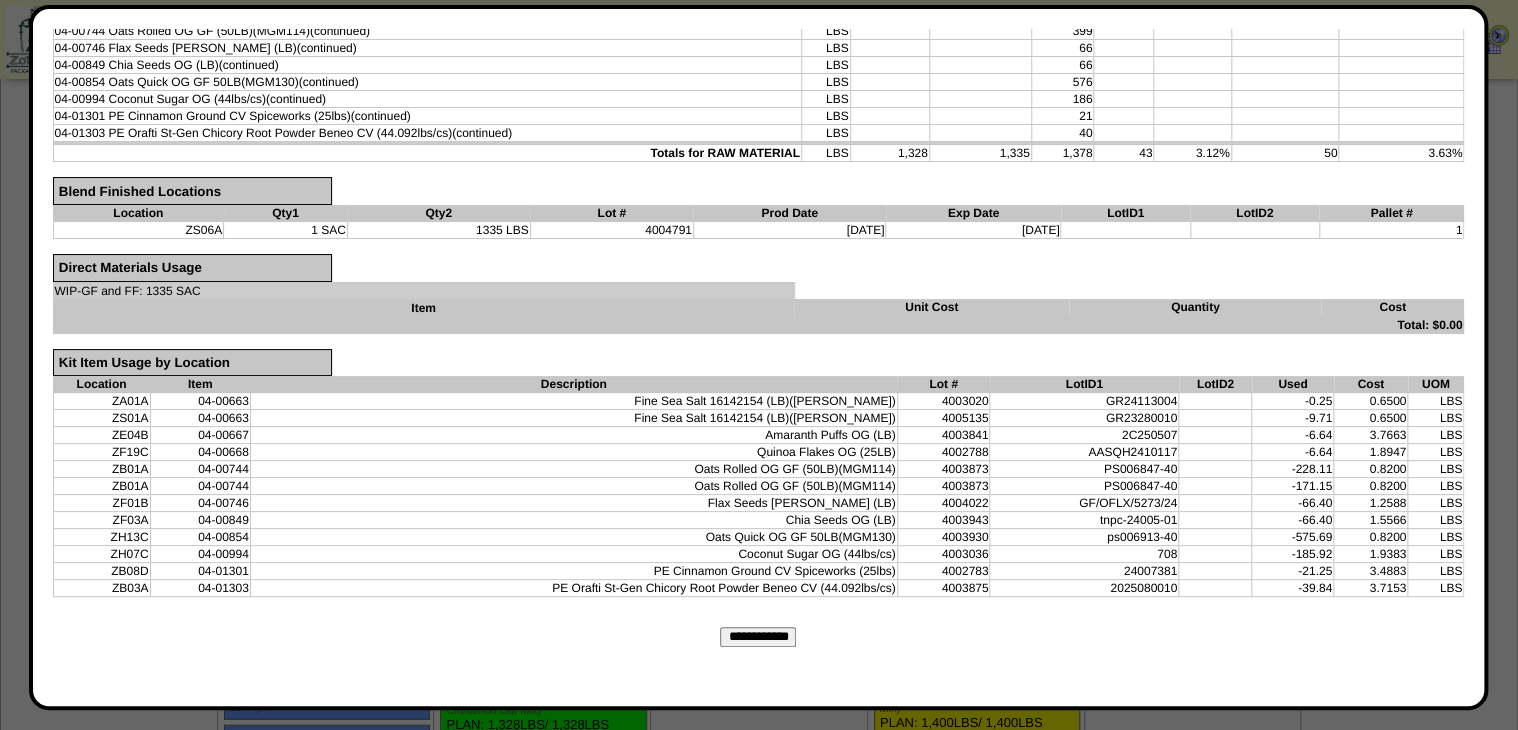 click on "**********" at bounding box center (758, 637) 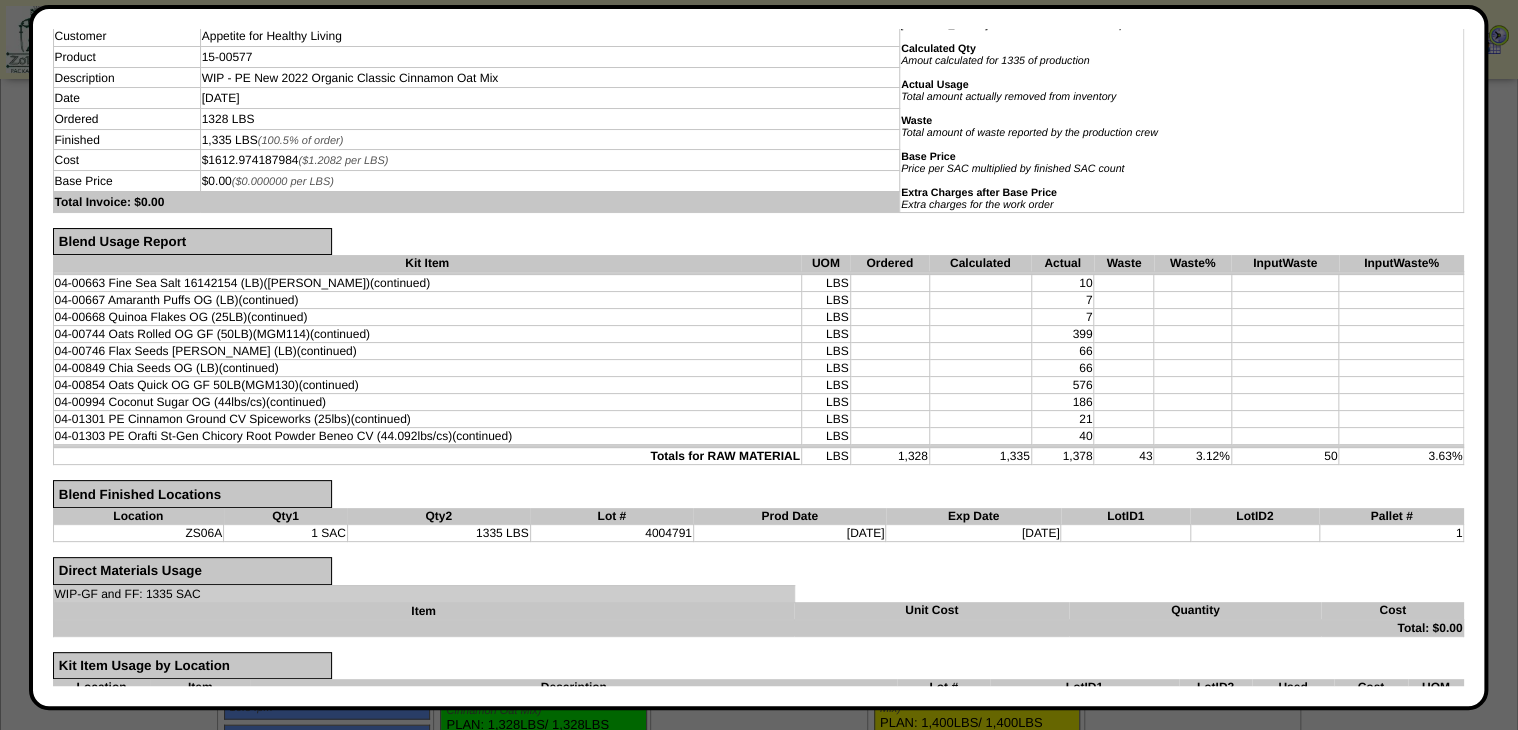 scroll, scrollTop: 0, scrollLeft: 0, axis: both 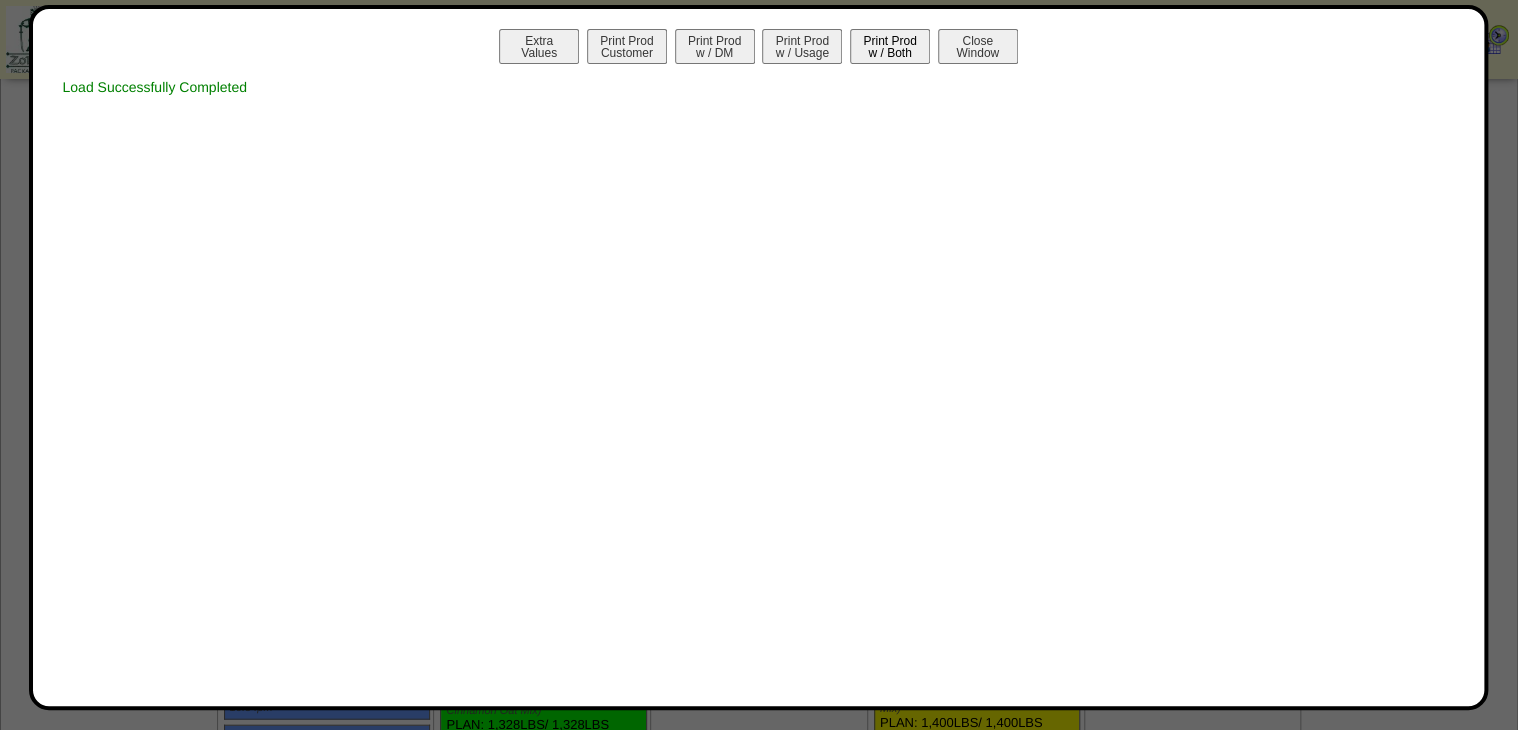 click on "Print Prod w / Both" at bounding box center [890, 46] 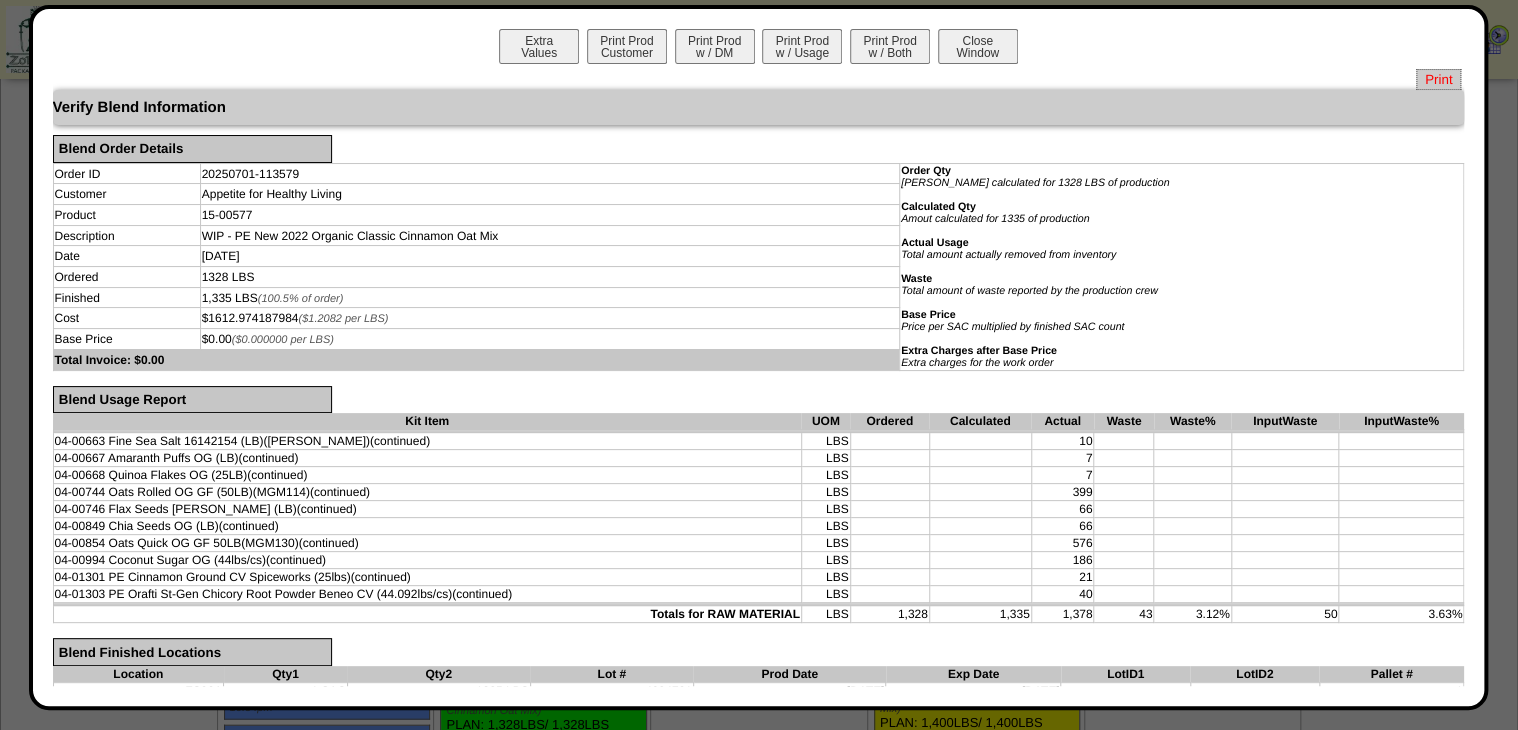 click on "Print" at bounding box center [1438, 79] 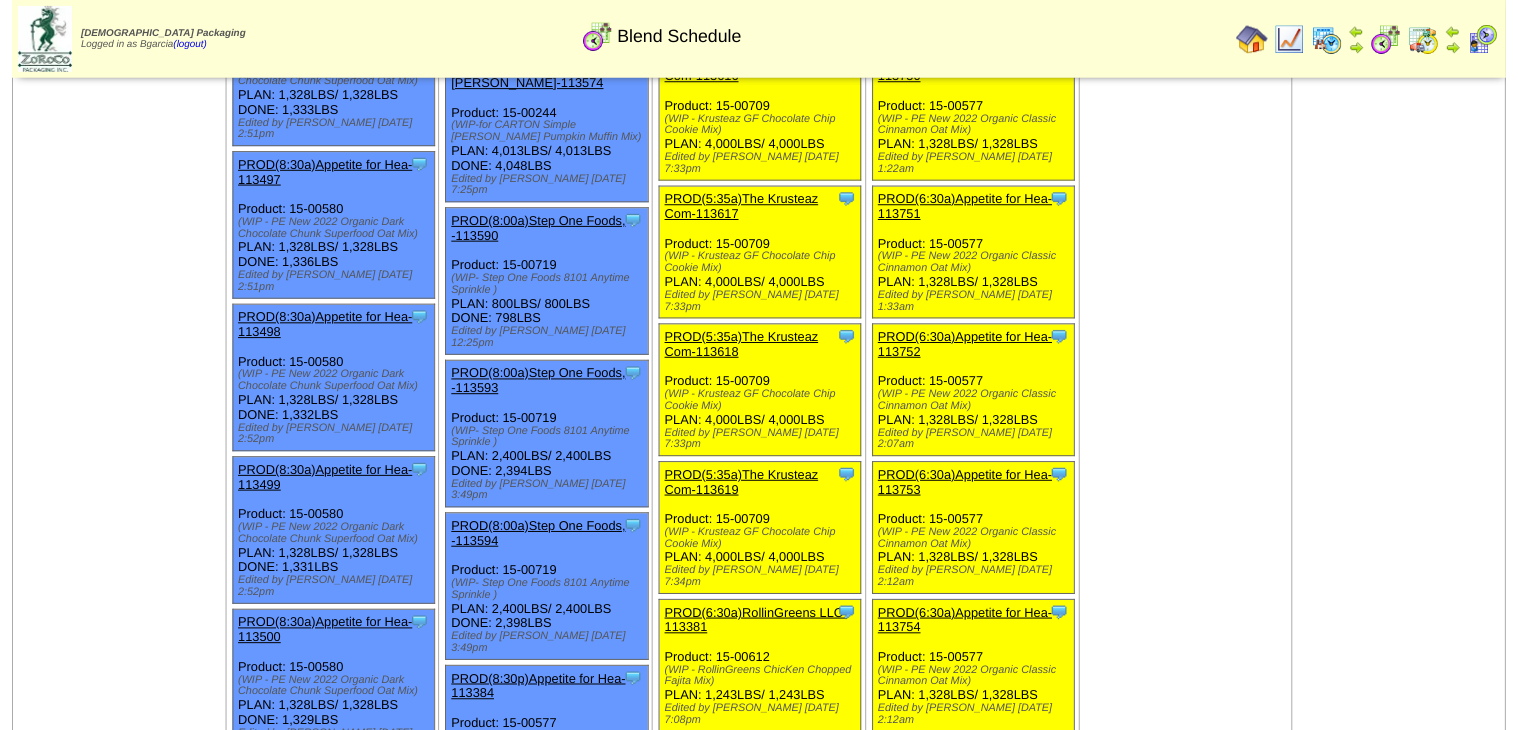 scroll, scrollTop: 1120, scrollLeft: 0, axis: vertical 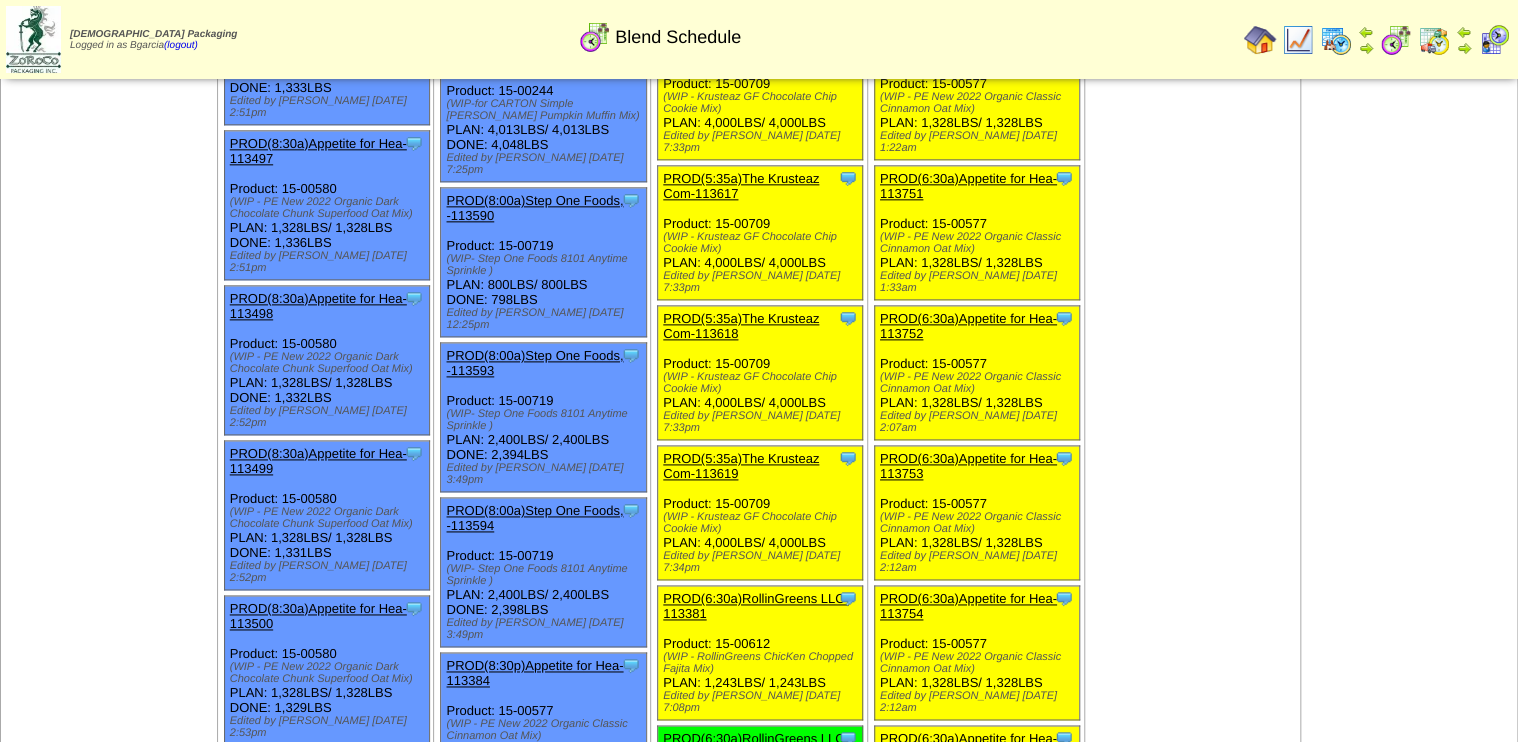 click on "PROD(6:30a)RollinGreens LLC-113381" at bounding box center [756, 606] 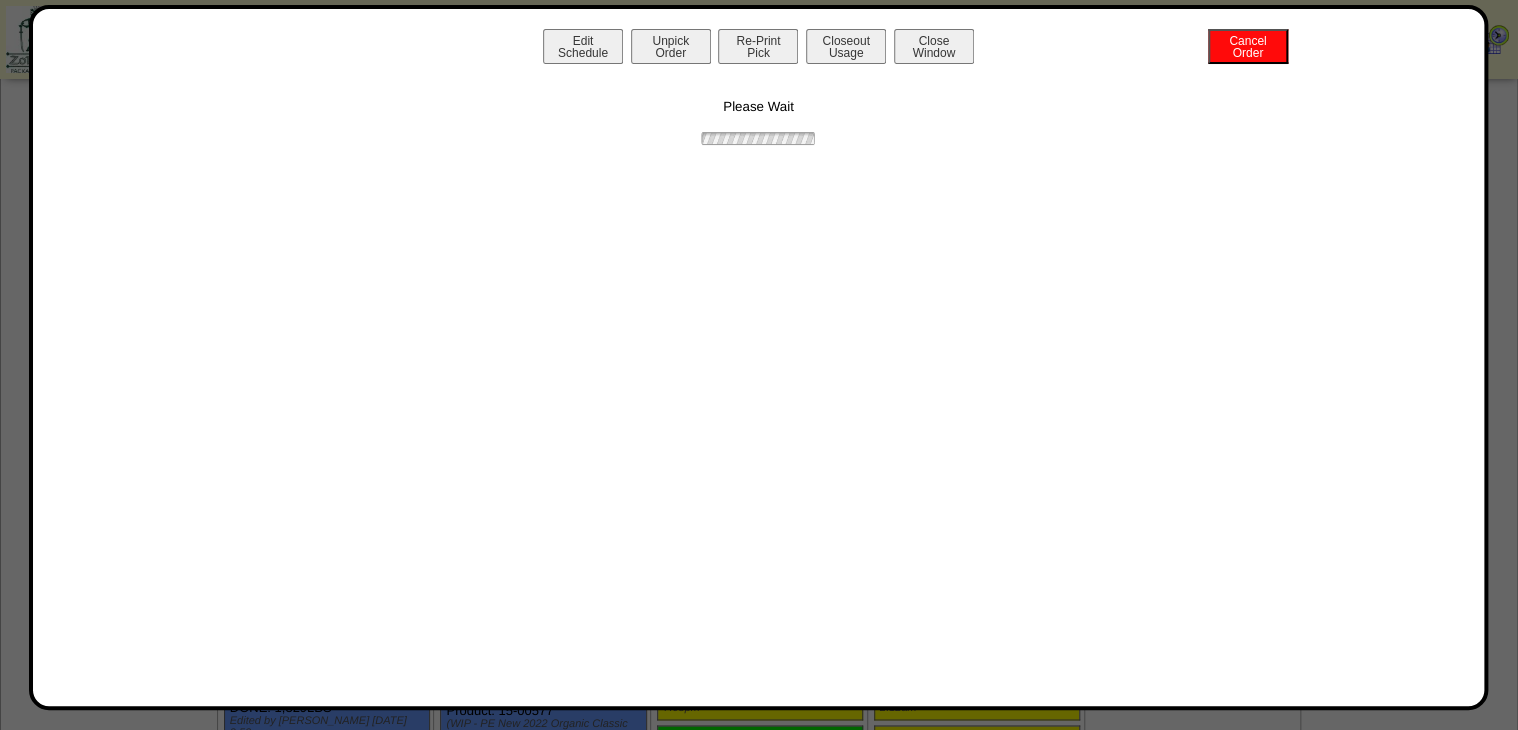 click on "Unpick Order" at bounding box center [671, 46] 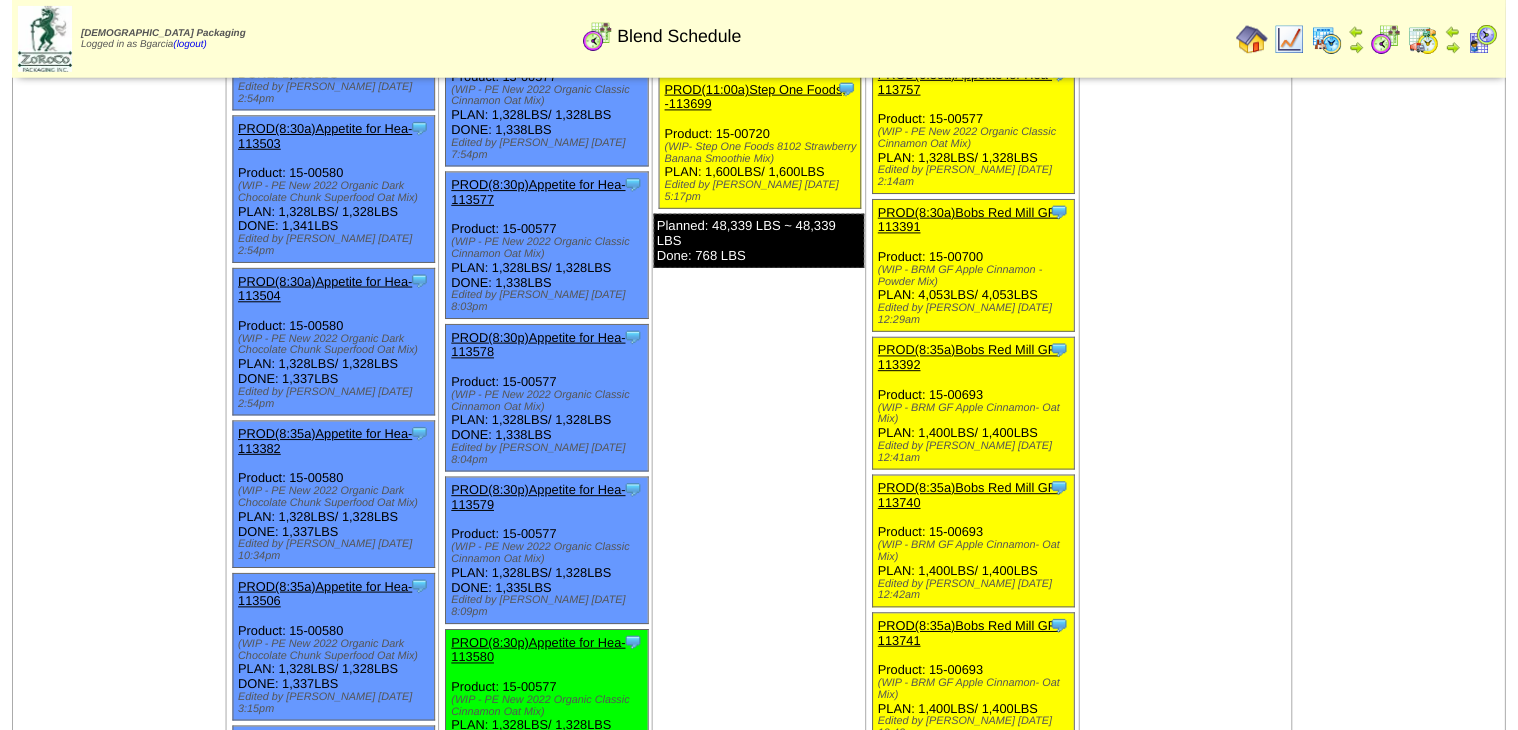 scroll, scrollTop: 2320, scrollLeft: 0, axis: vertical 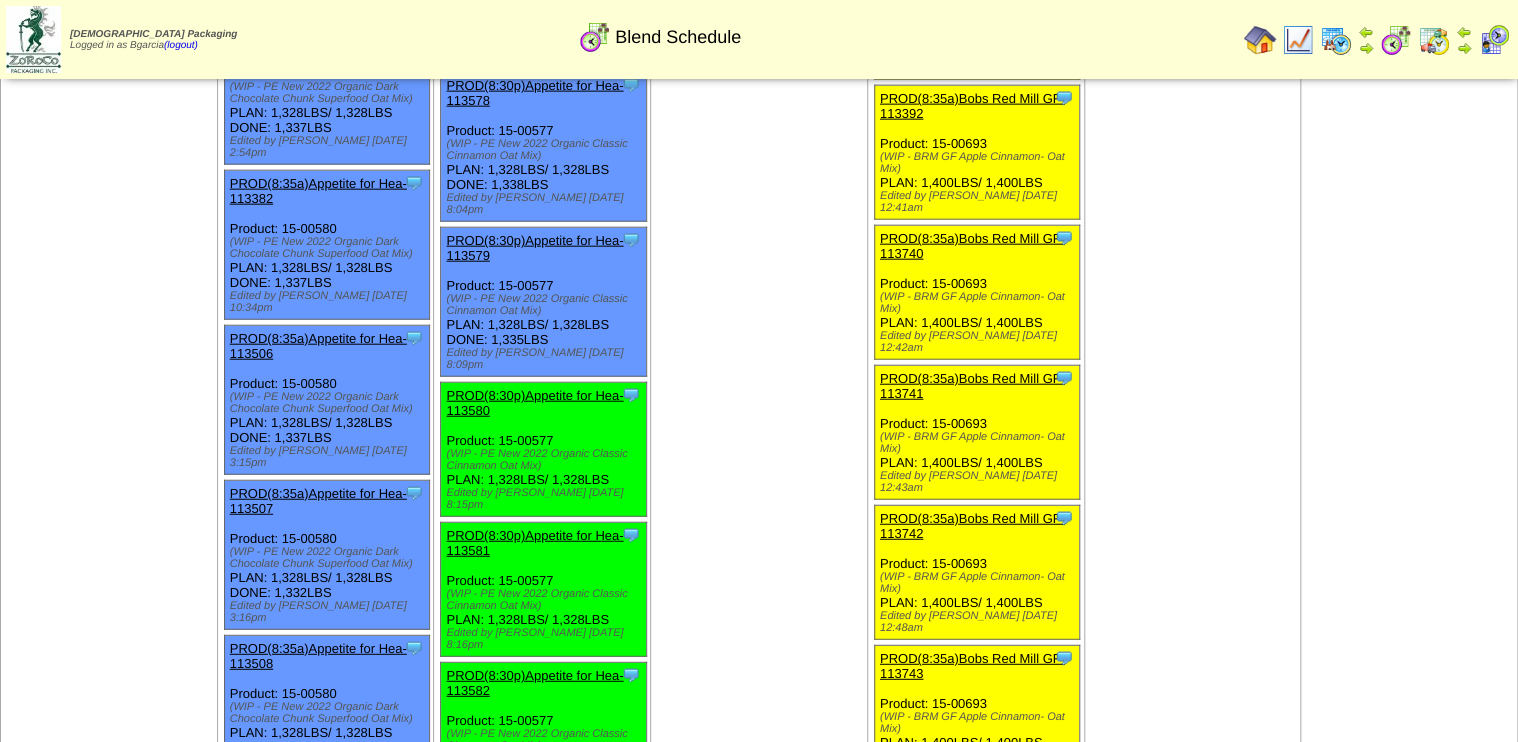 click on "PROD(8:30p)Appetite for Hea-113580" at bounding box center [534, 403] 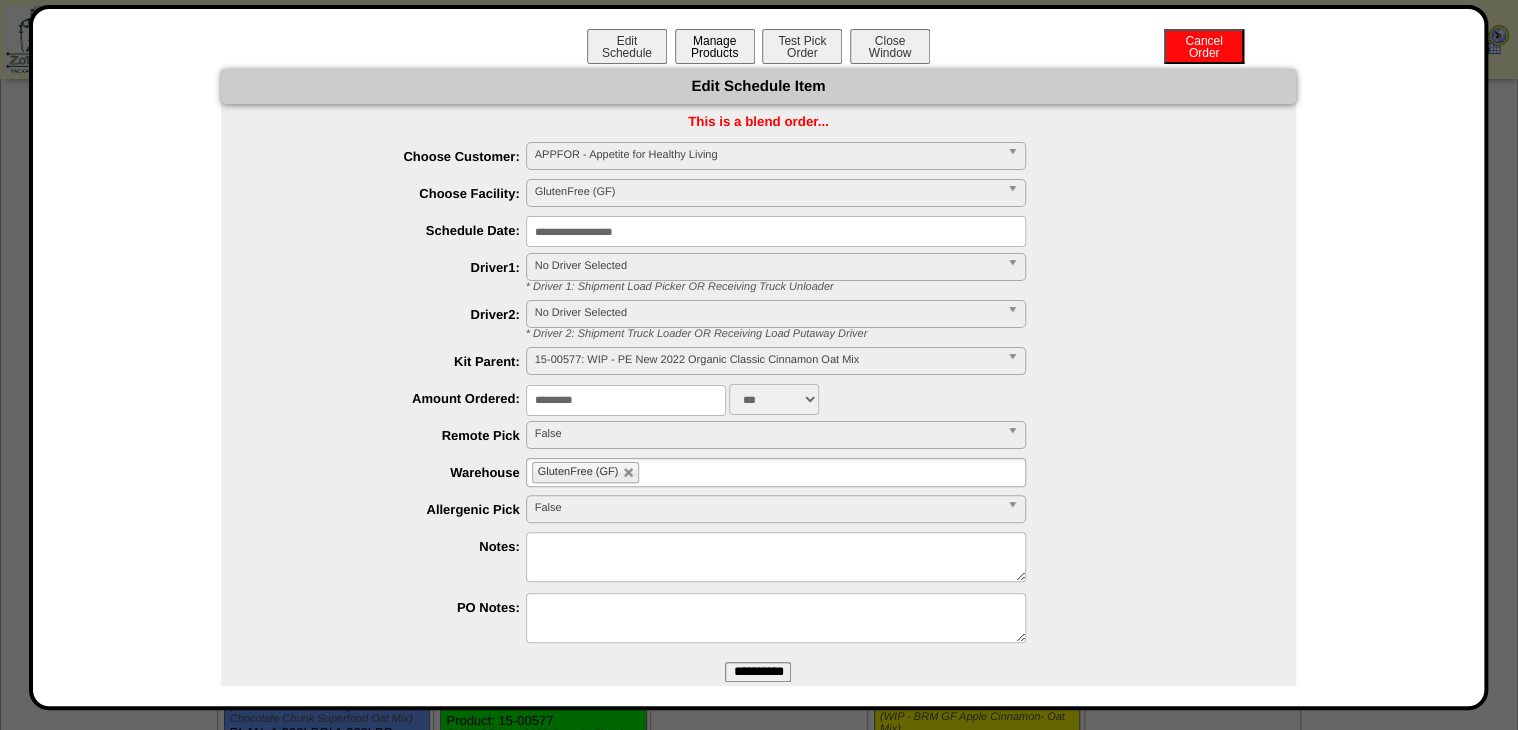 click on "Manage Products" at bounding box center (715, 46) 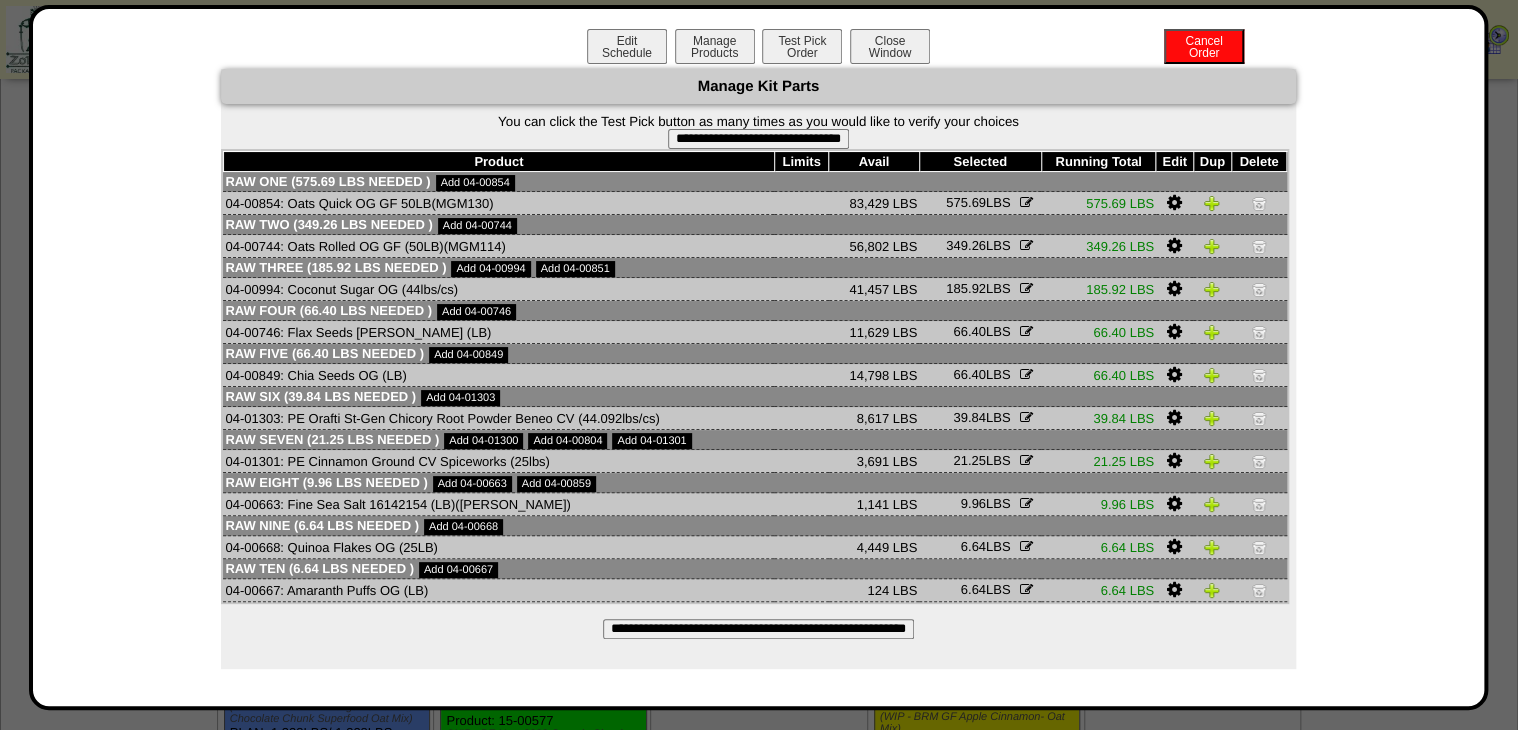 click on "**********" at bounding box center [758, 139] 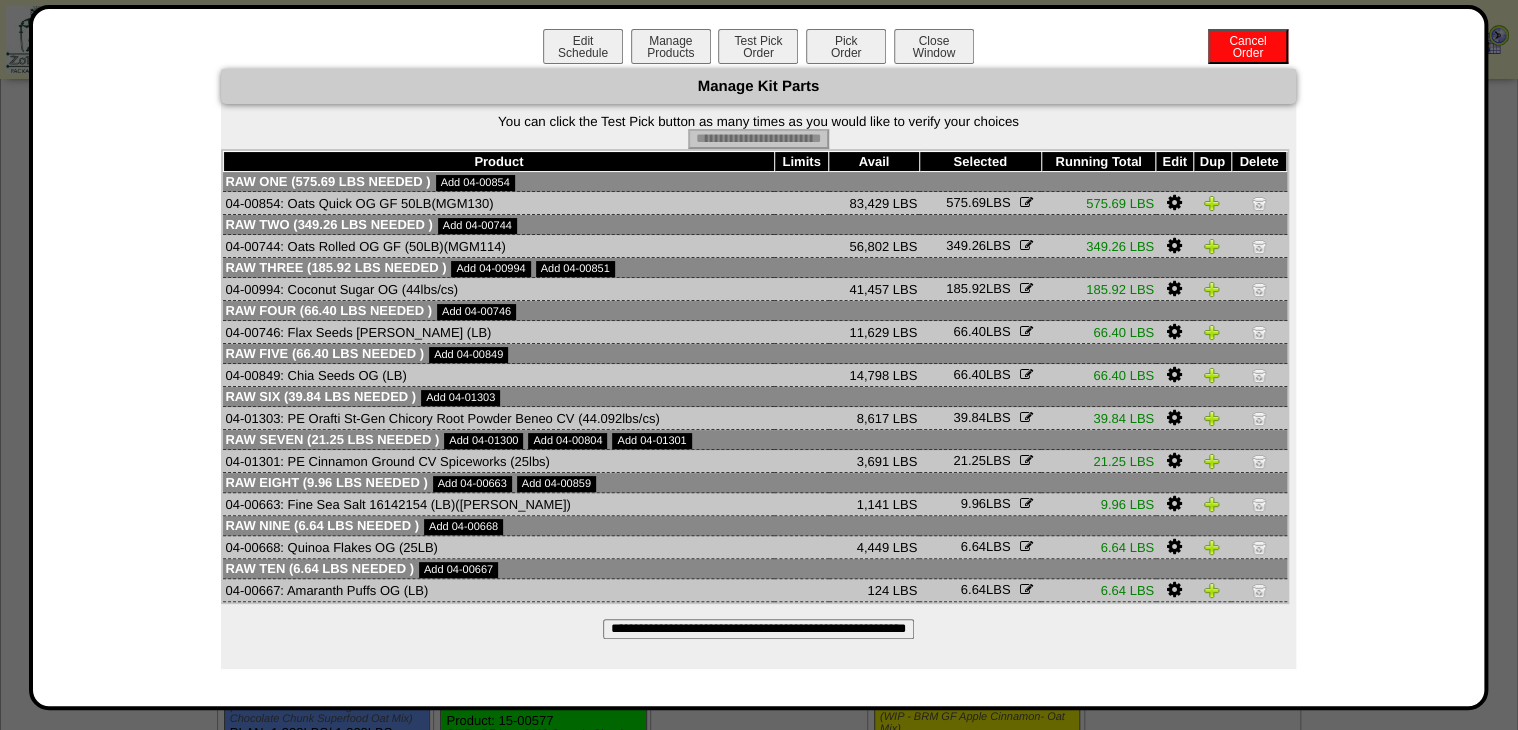 click on "Pick Order" at bounding box center [846, 46] 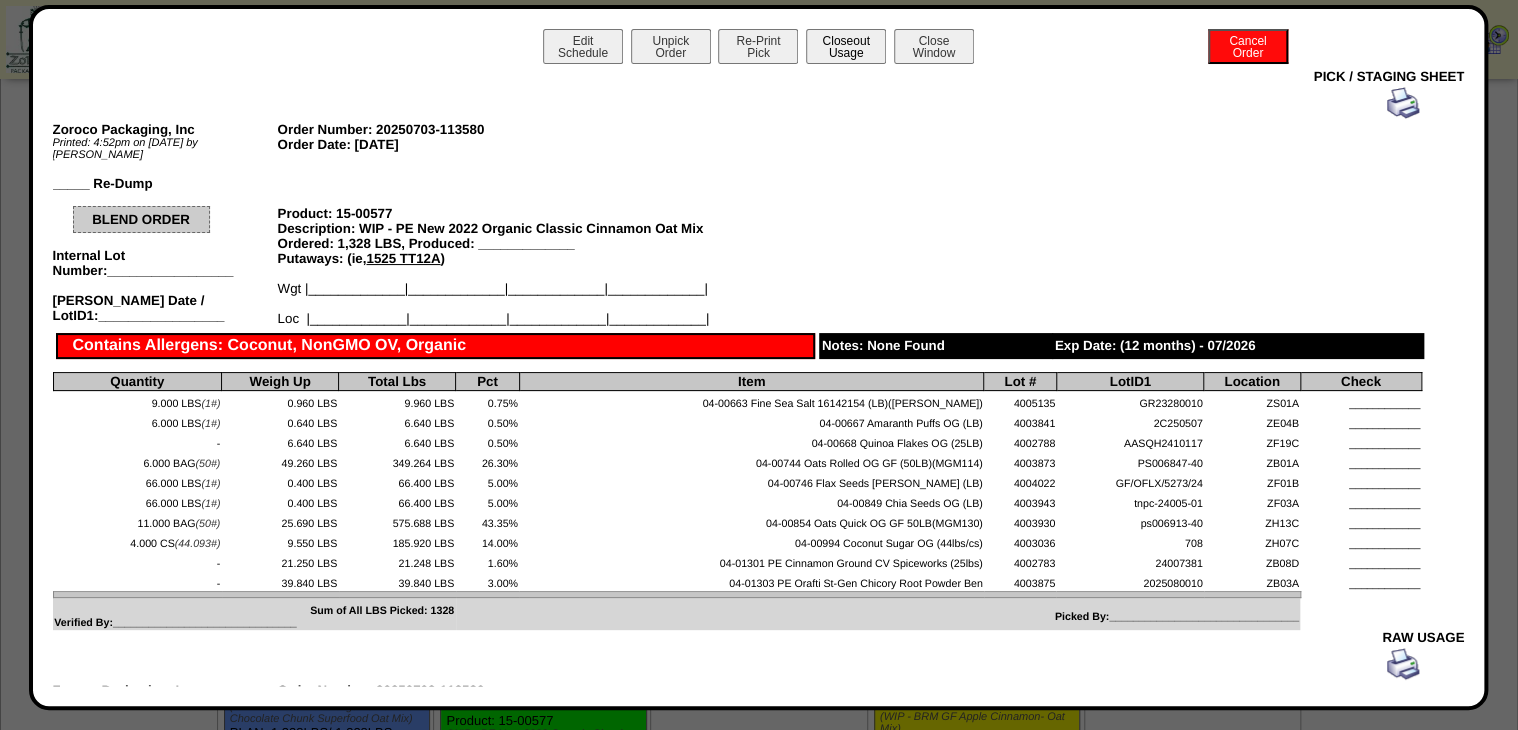 click on "Closeout Usage" at bounding box center (846, 46) 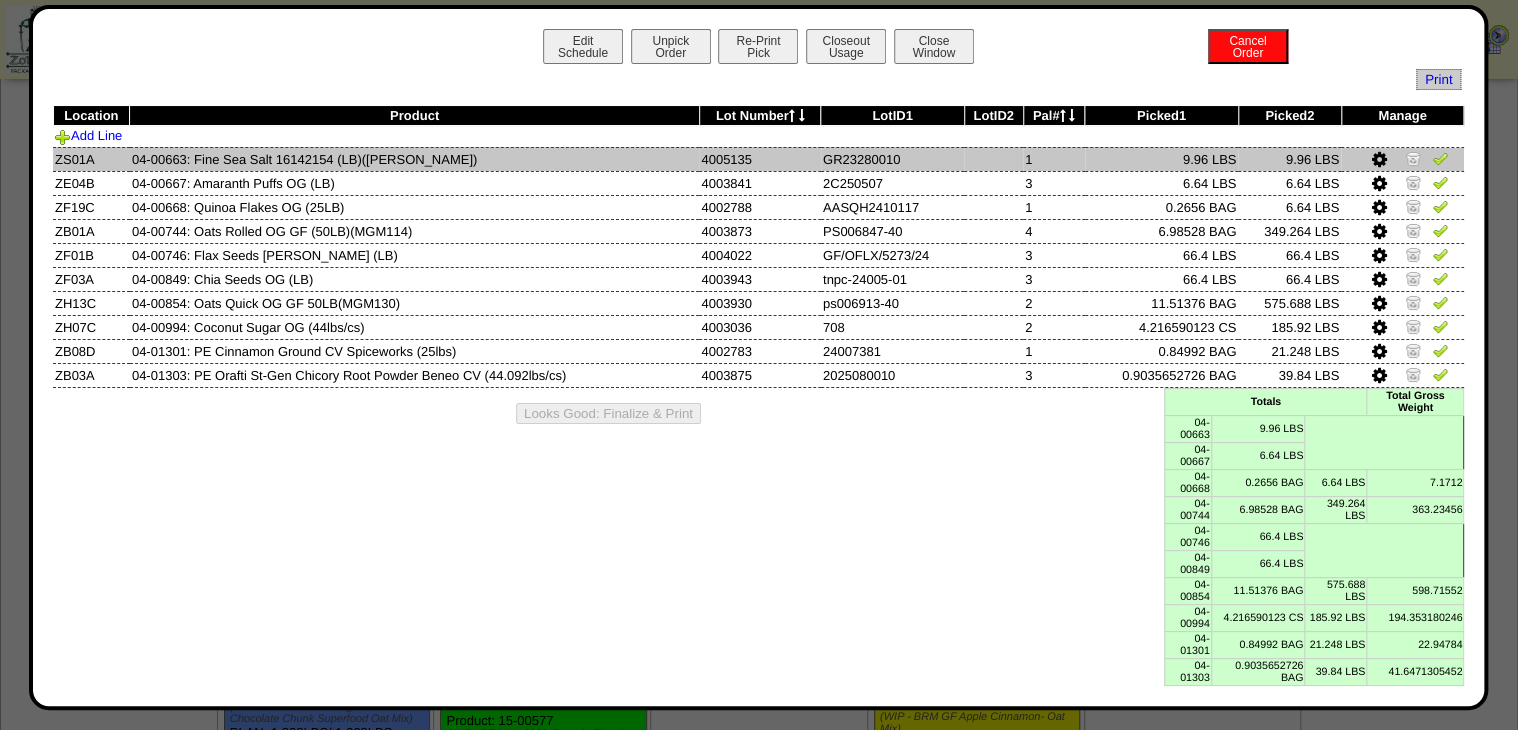 click at bounding box center (1402, 159) 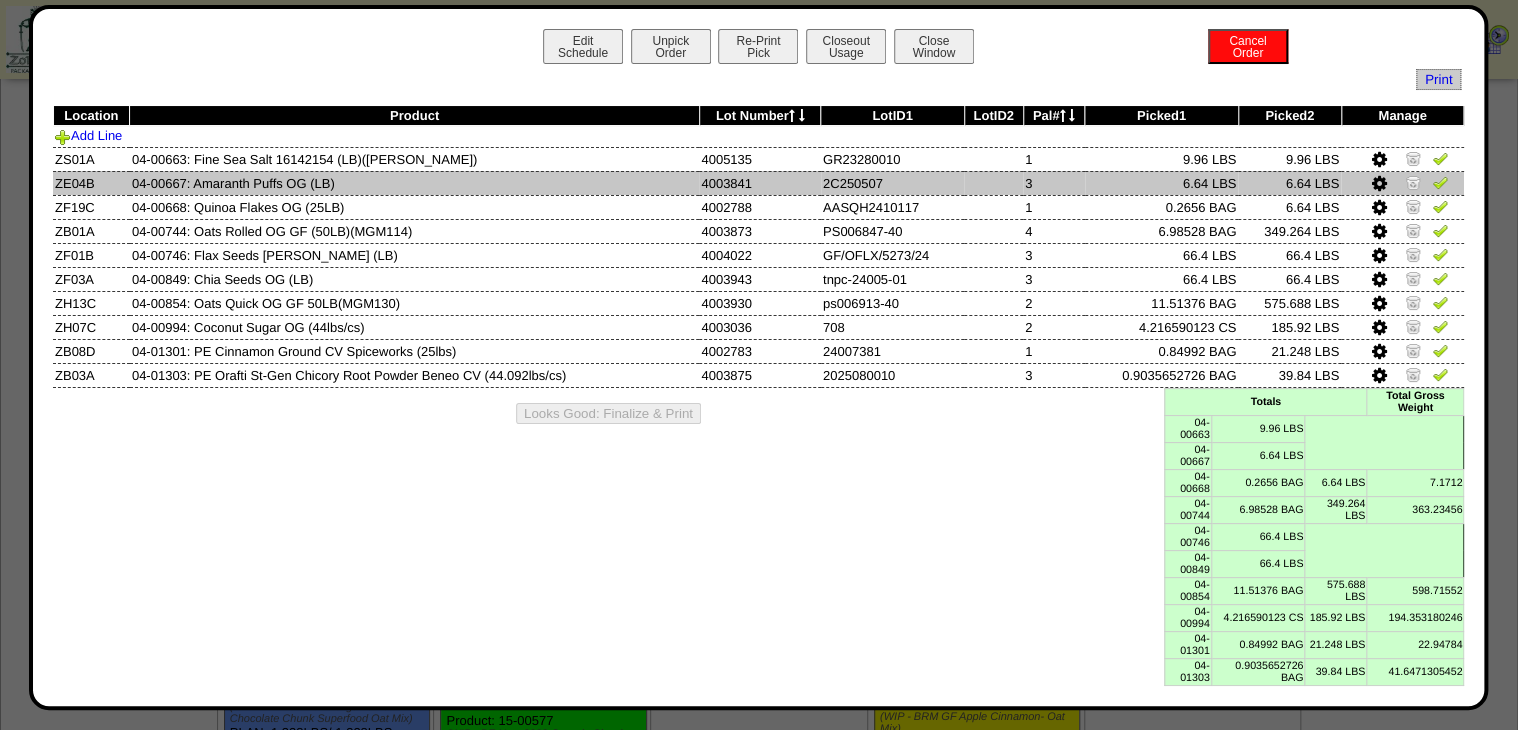 click at bounding box center (1440, 182) 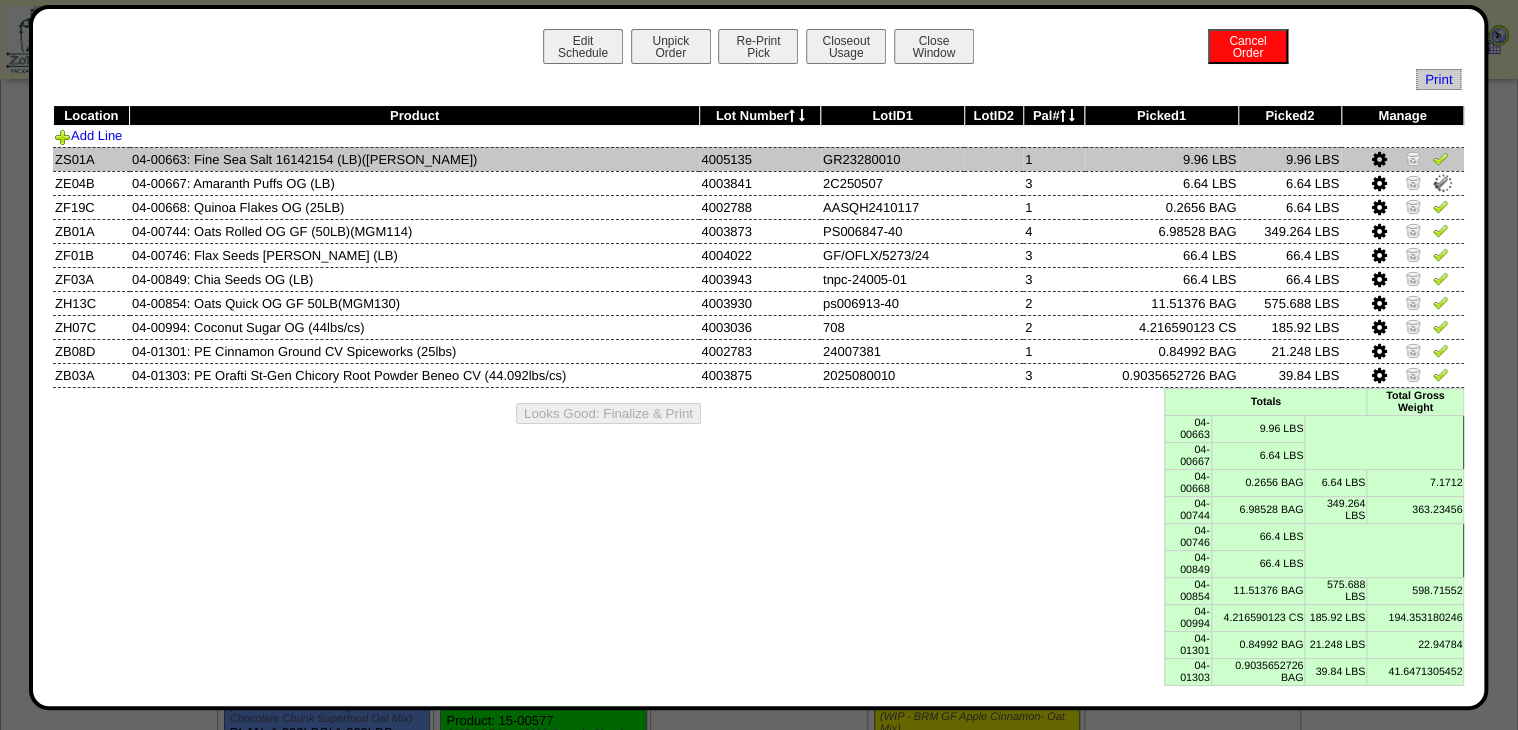 click at bounding box center (1440, 158) 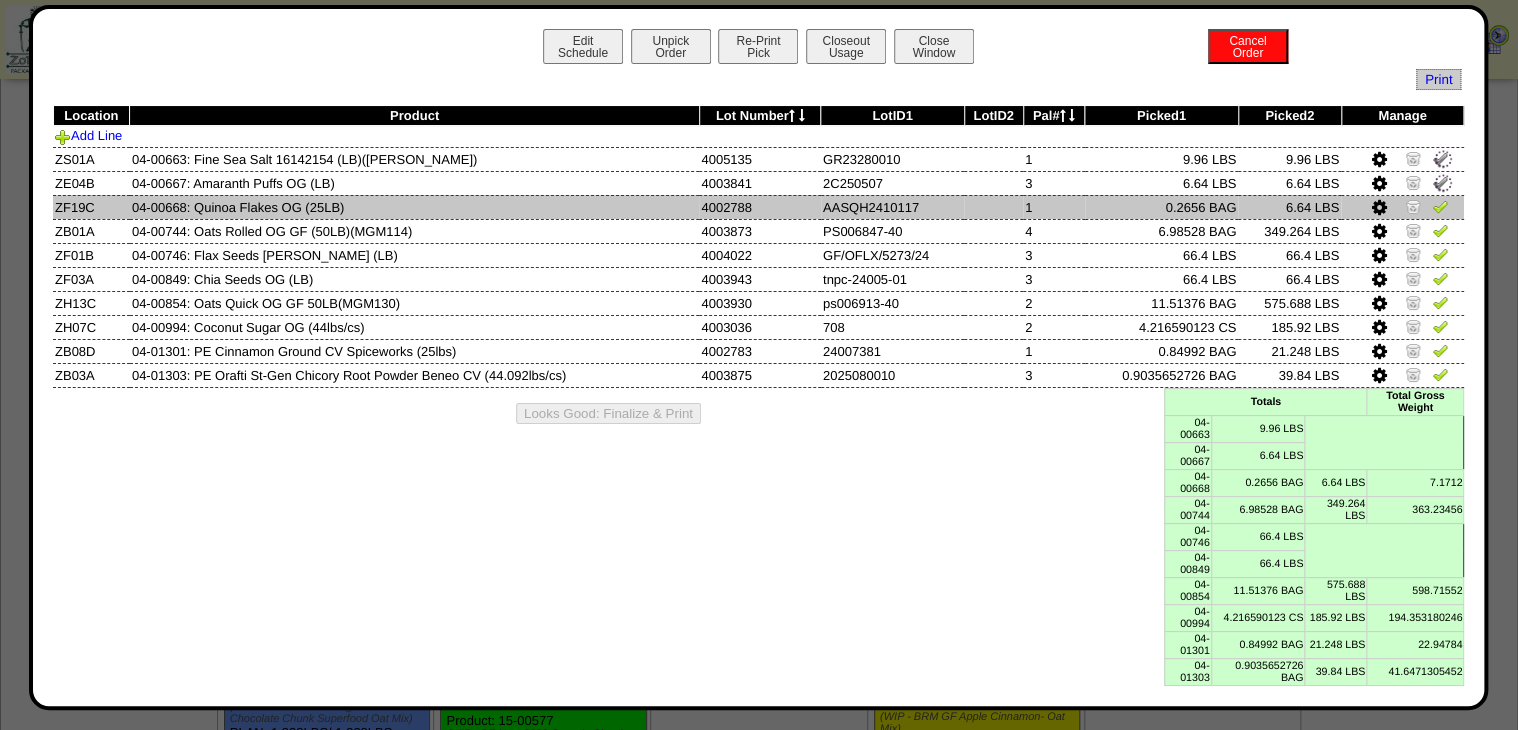 click at bounding box center (1440, 206) 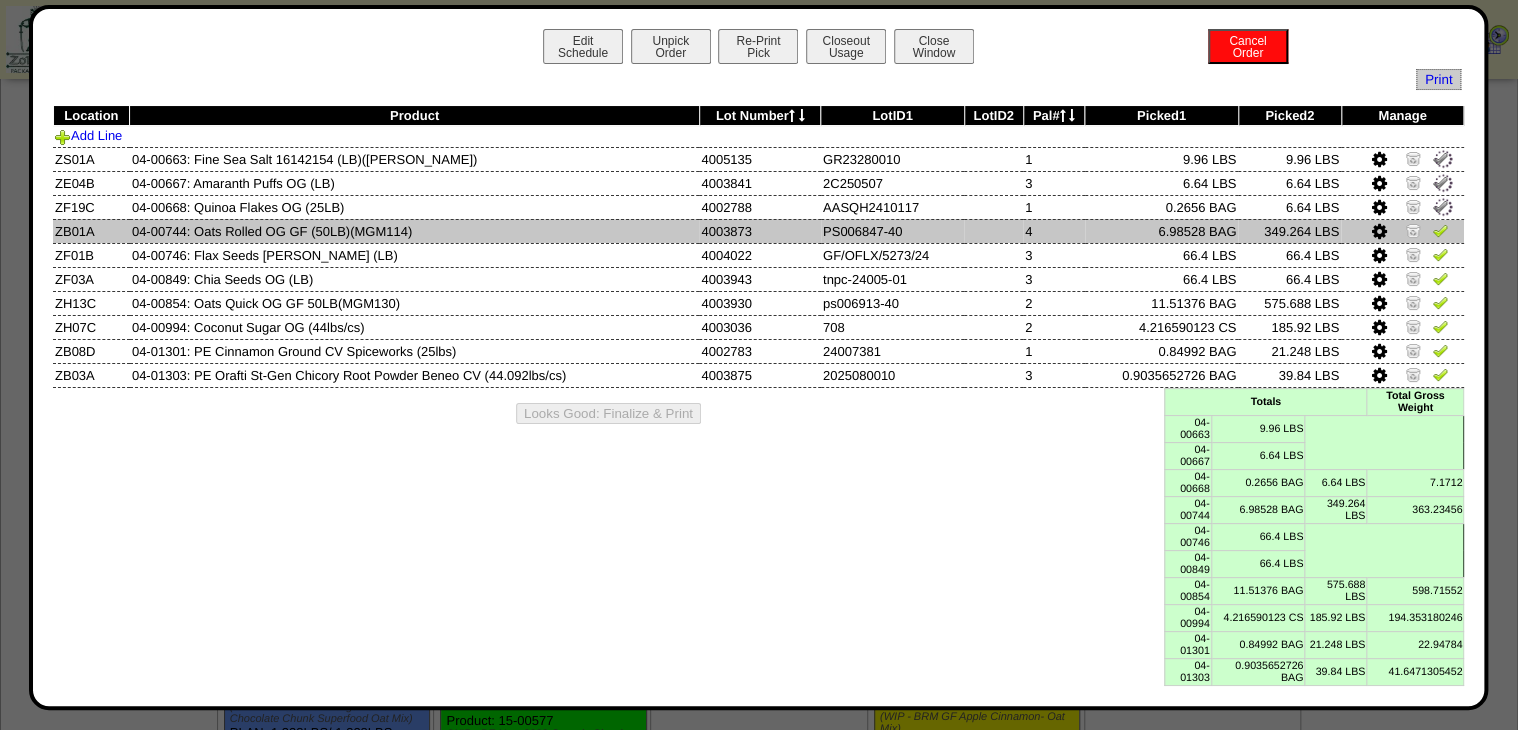 click at bounding box center [1440, 230] 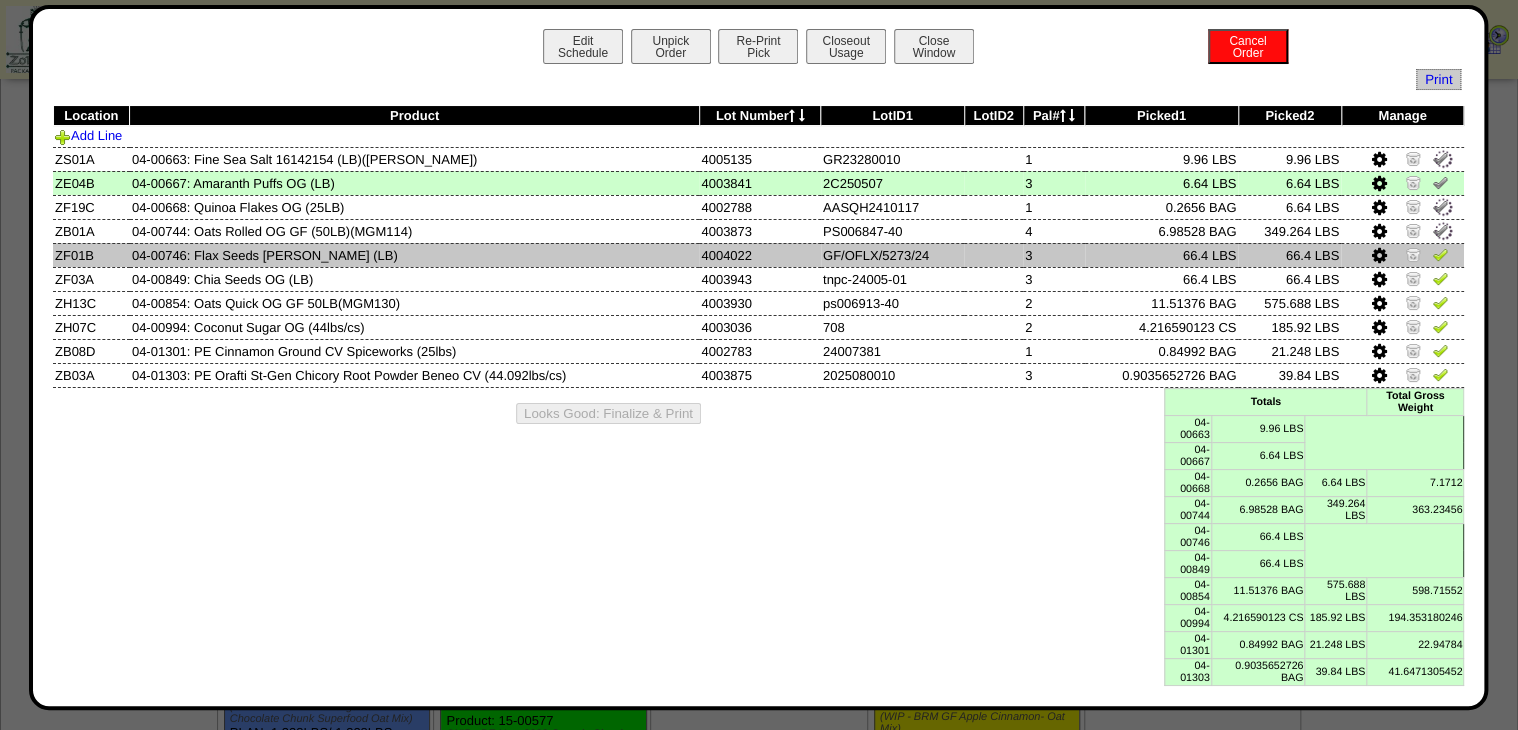 click at bounding box center [1440, 254] 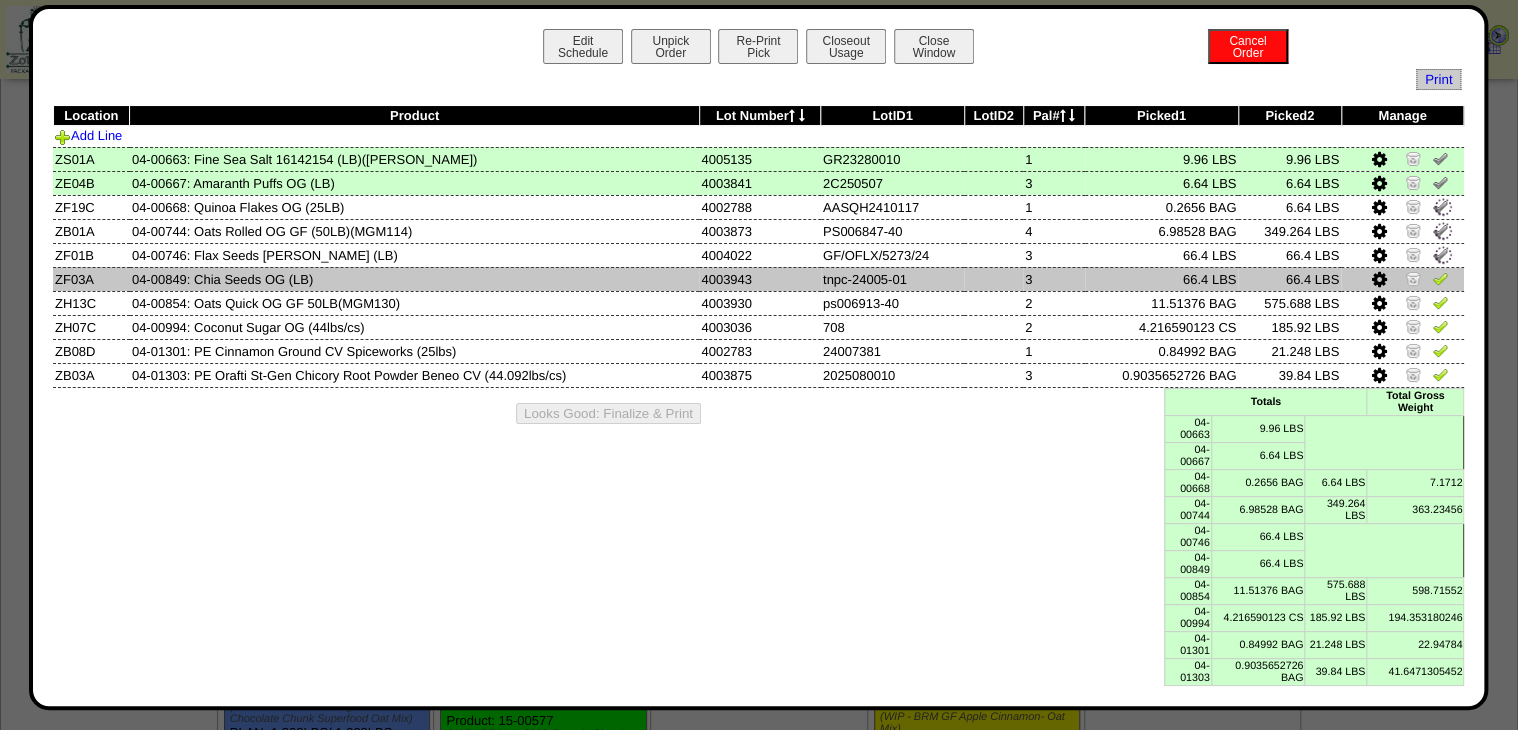 click at bounding box center (1440, 278) 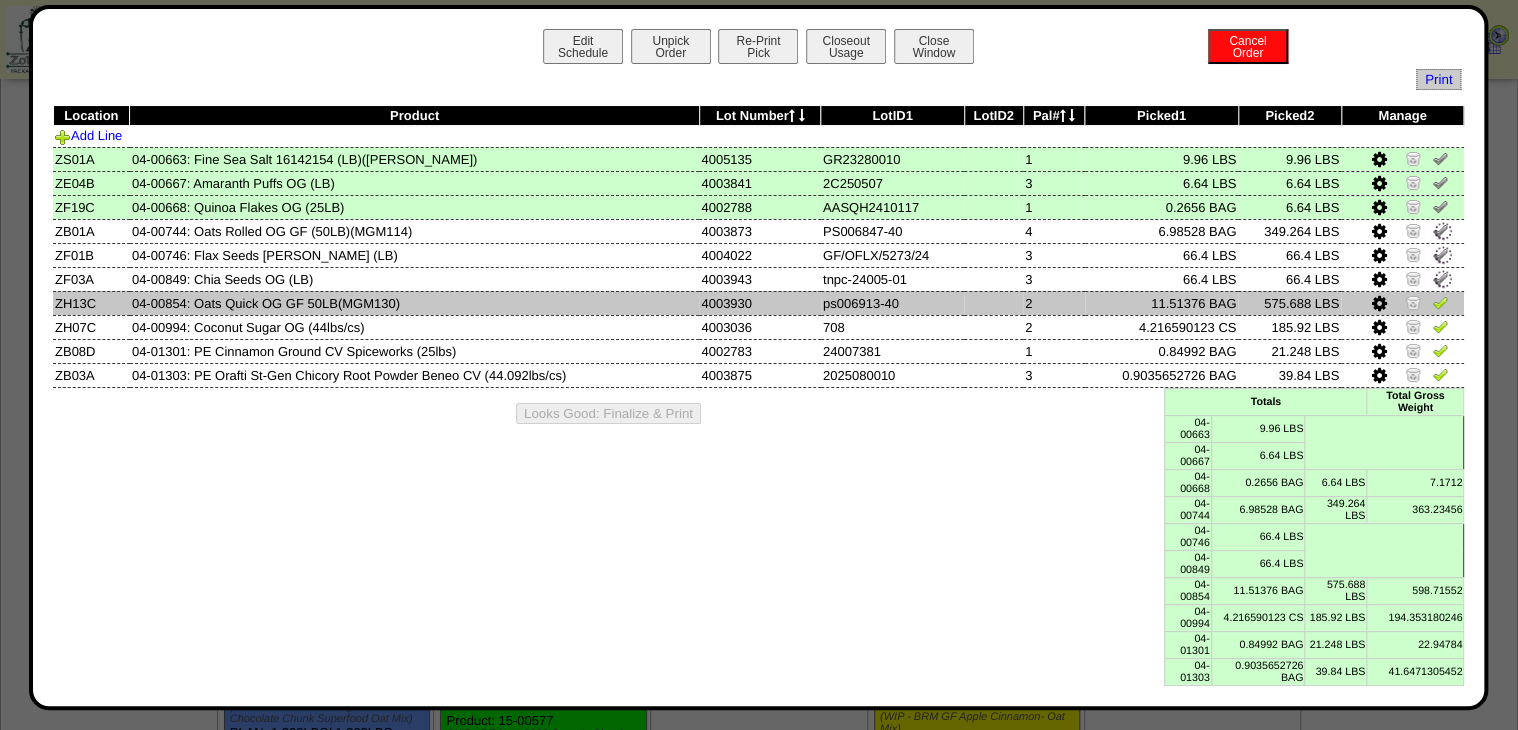 click at bounding box center [1402, 303] 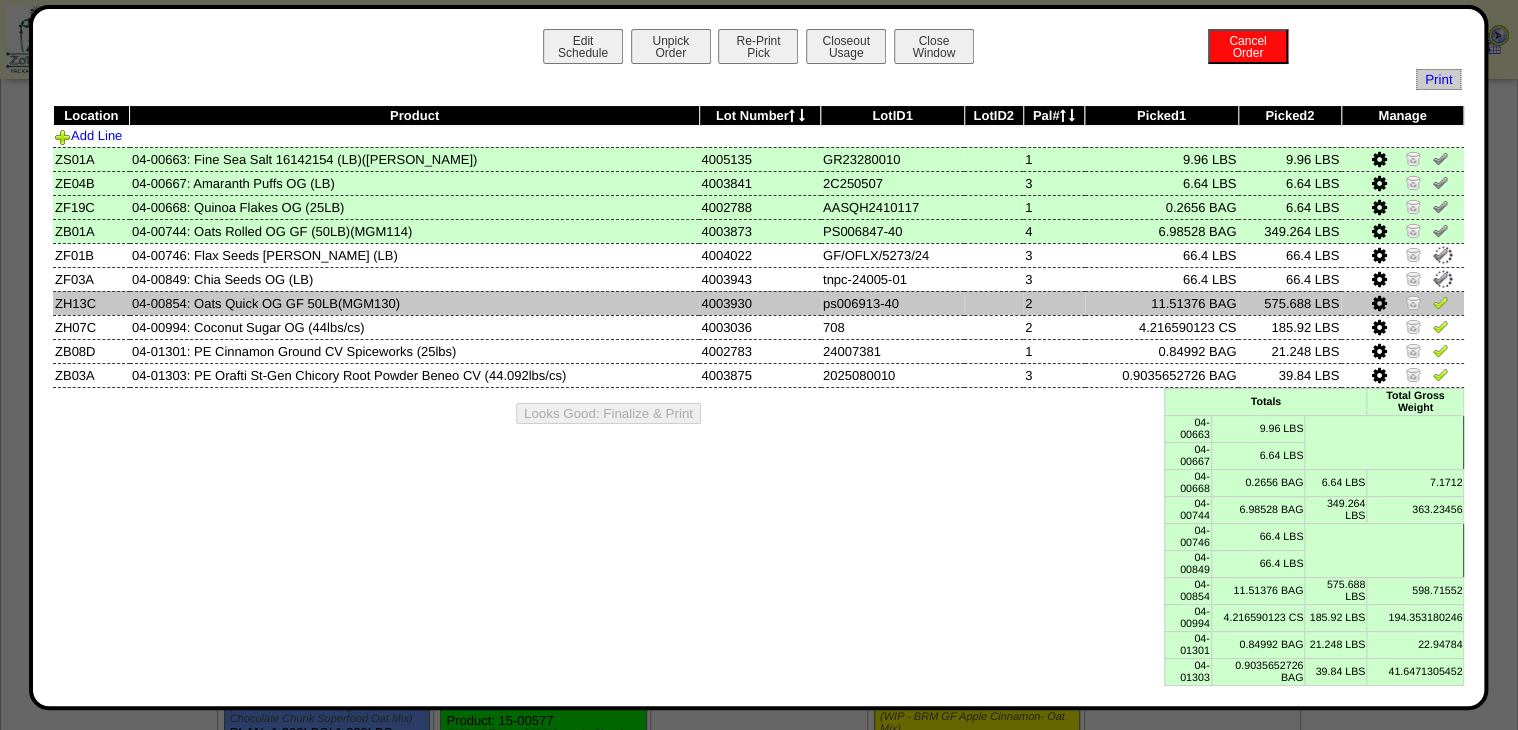 click at bounding box center (1440, 305) 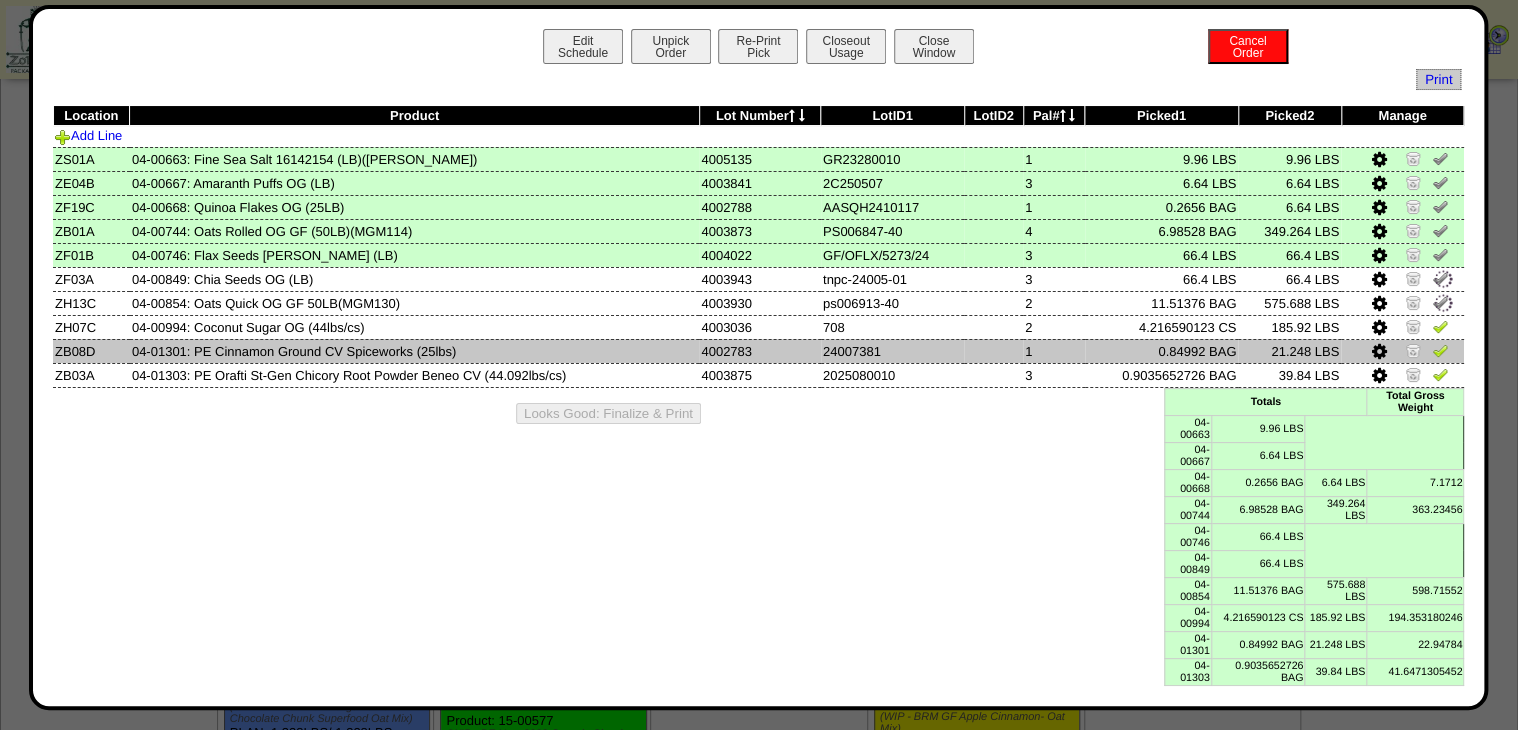 click at bounding box center (1440, 350) 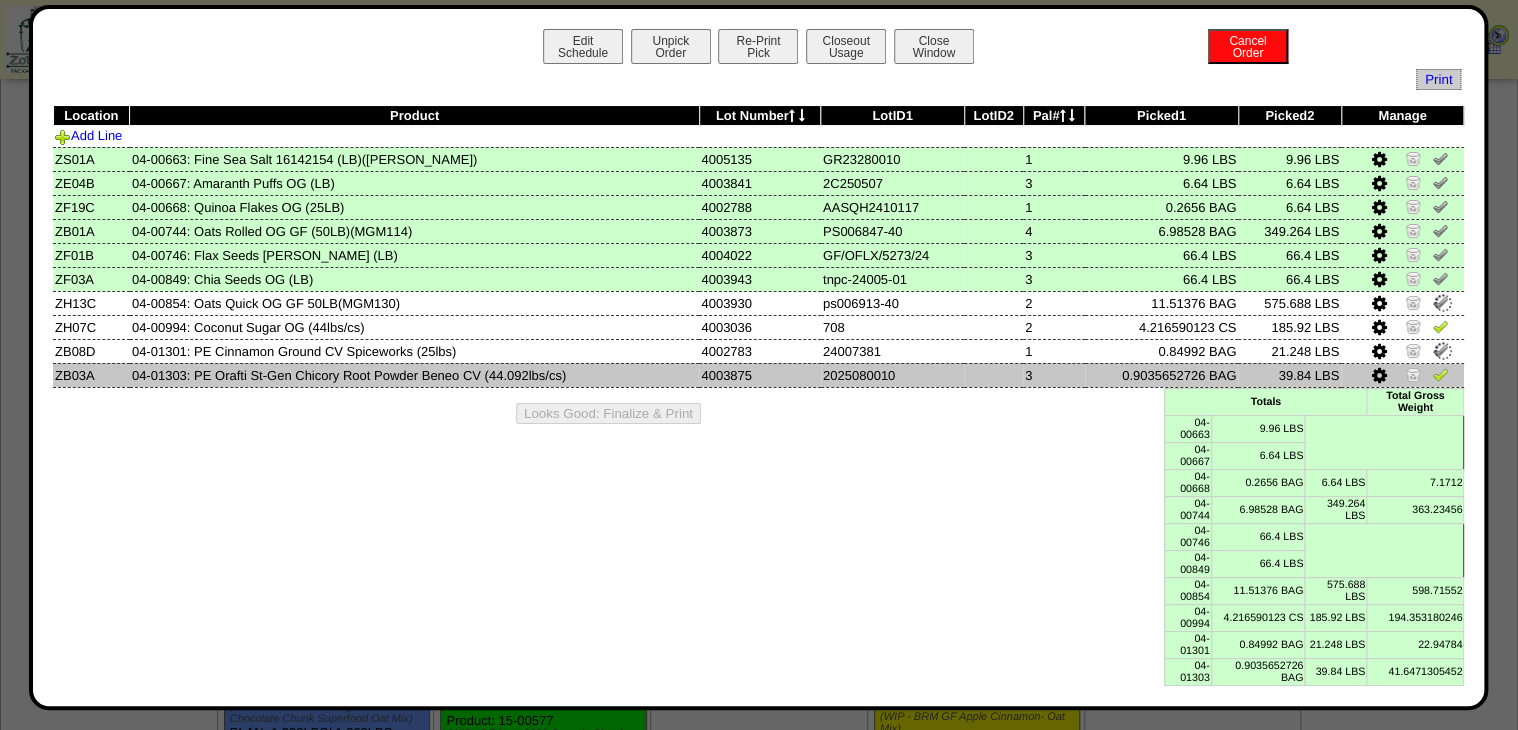 click at bounding box center (1402, 375) 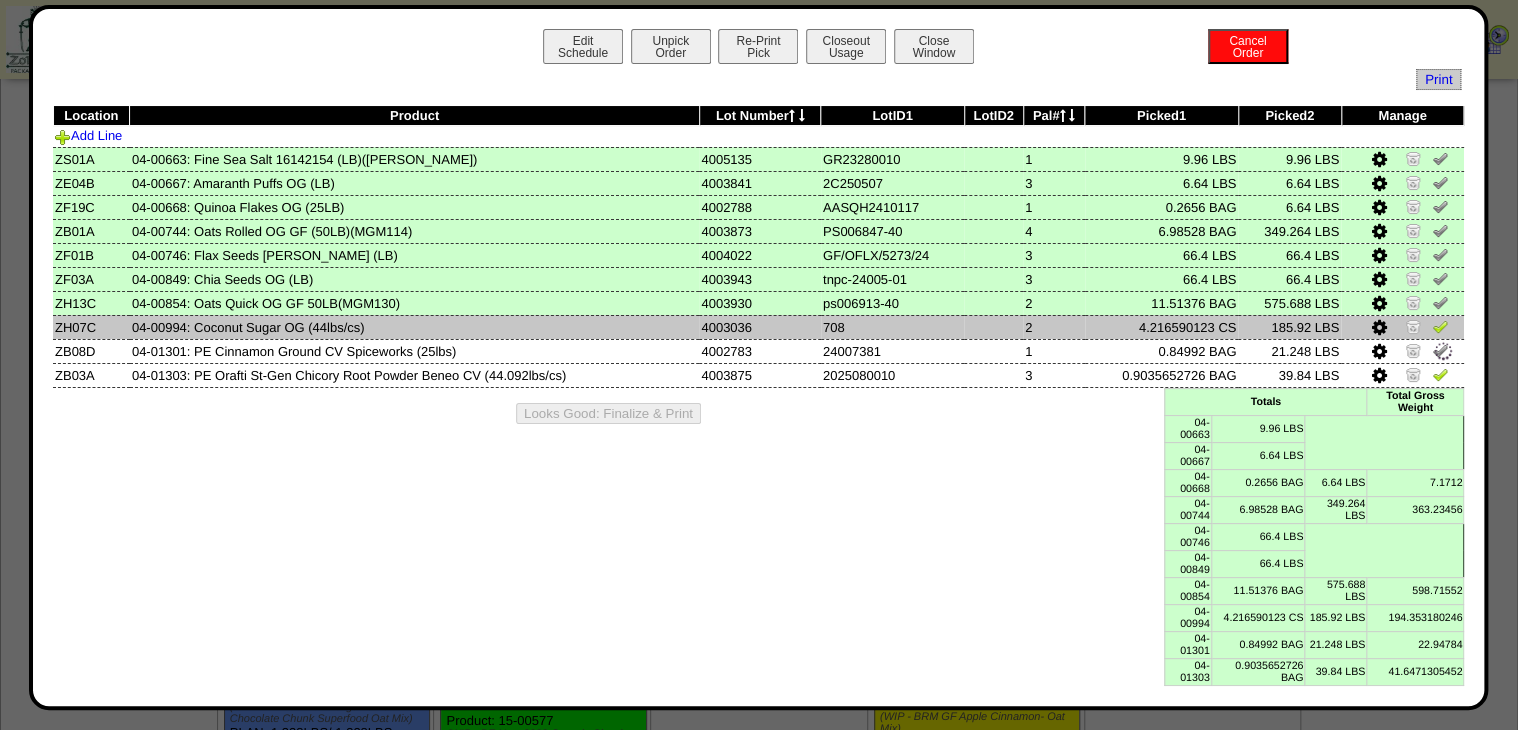 click at bounding box center (1440, 326) 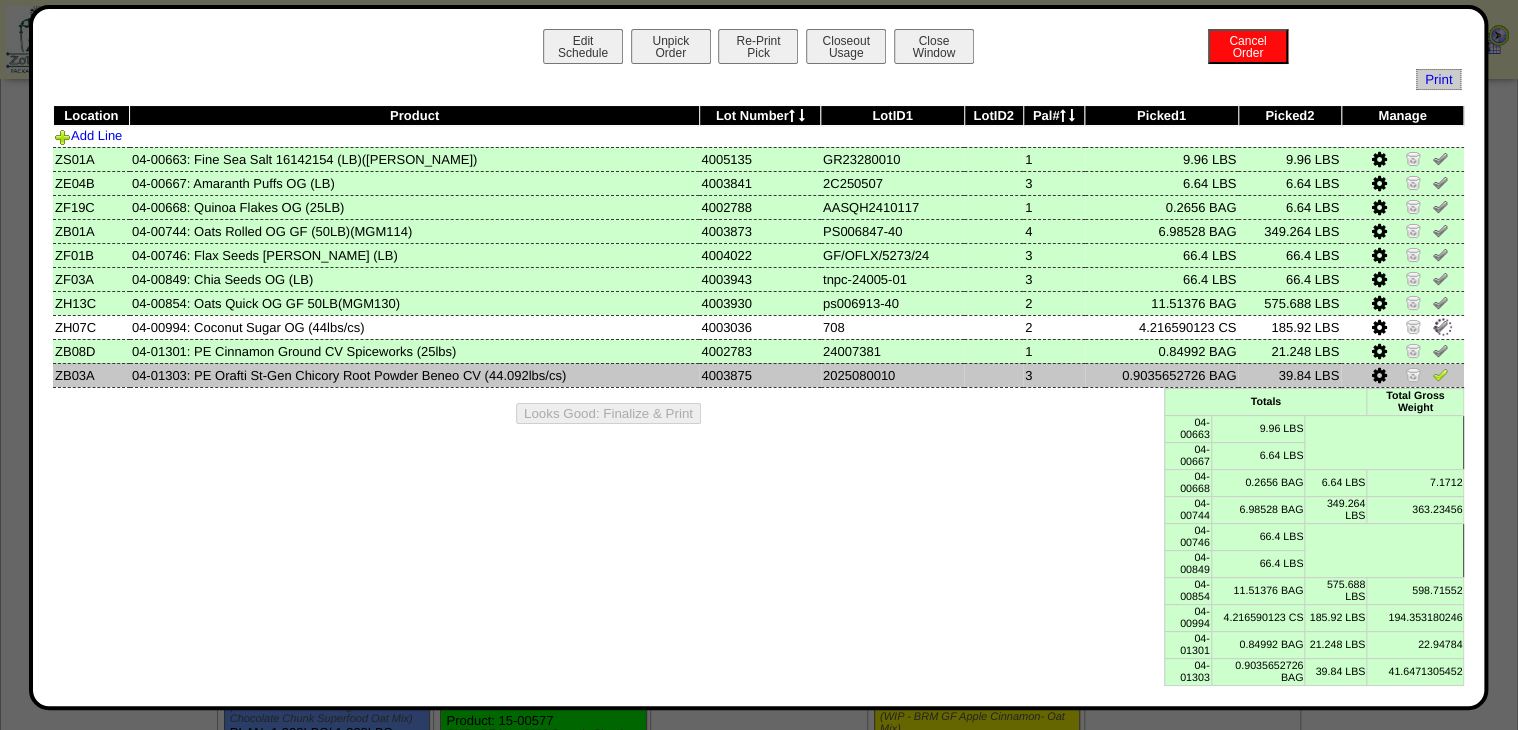 click at bounding box center [1440, 374] 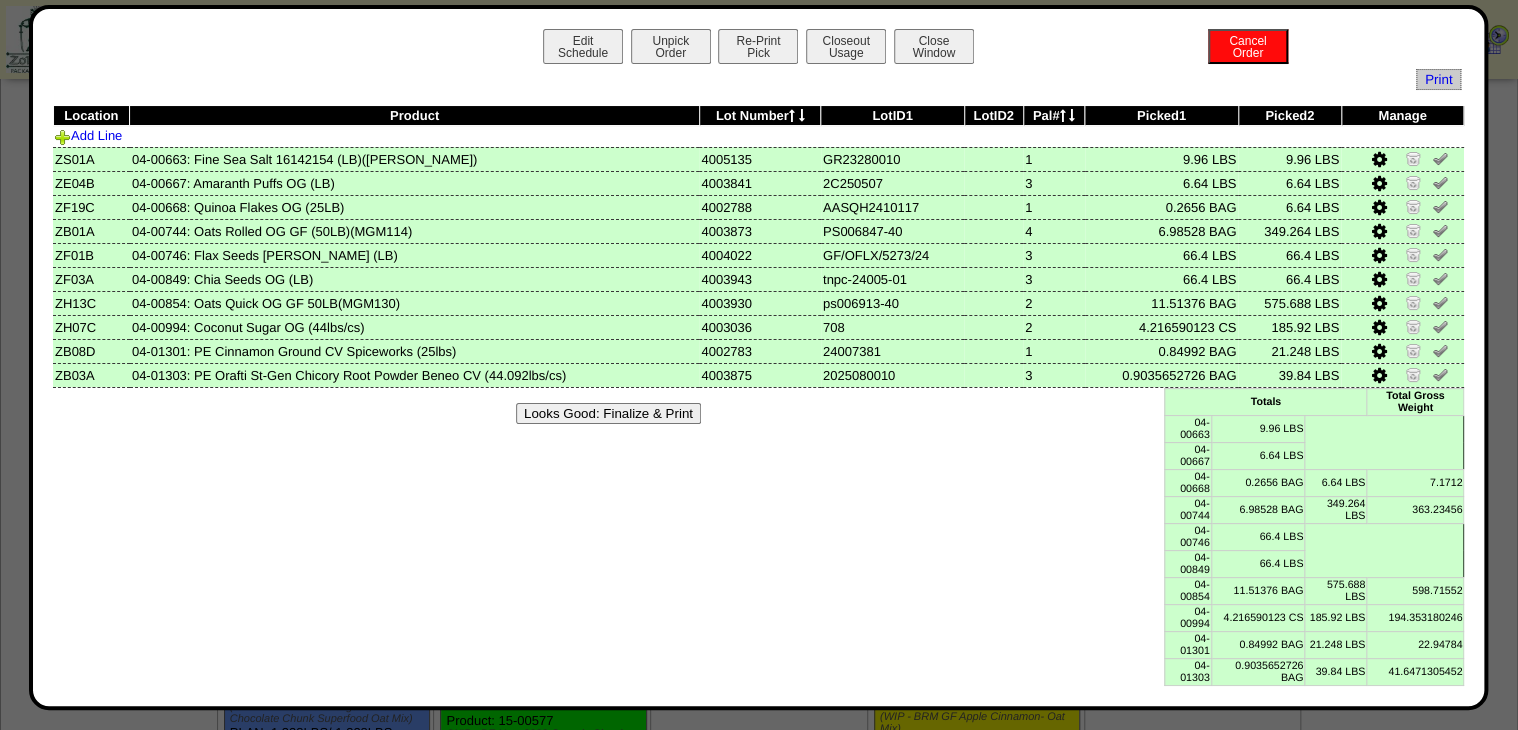 drag, startPoint x: 836, startPoint y: 48, endPoint x: 827, endPoint y: 265, distance: 217.18655 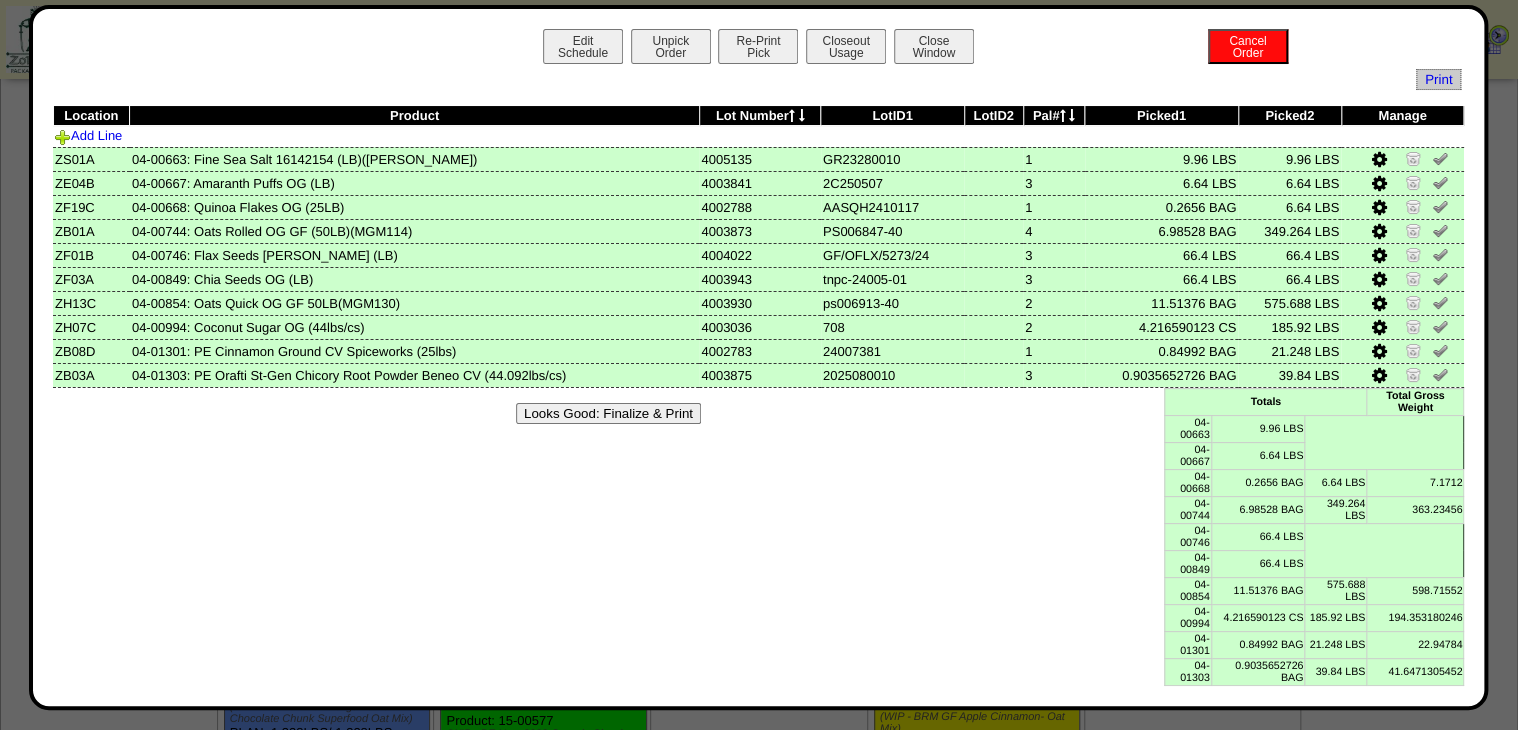 click on "Looks Good: Finalize & Print" at bounding box center (759, 413) 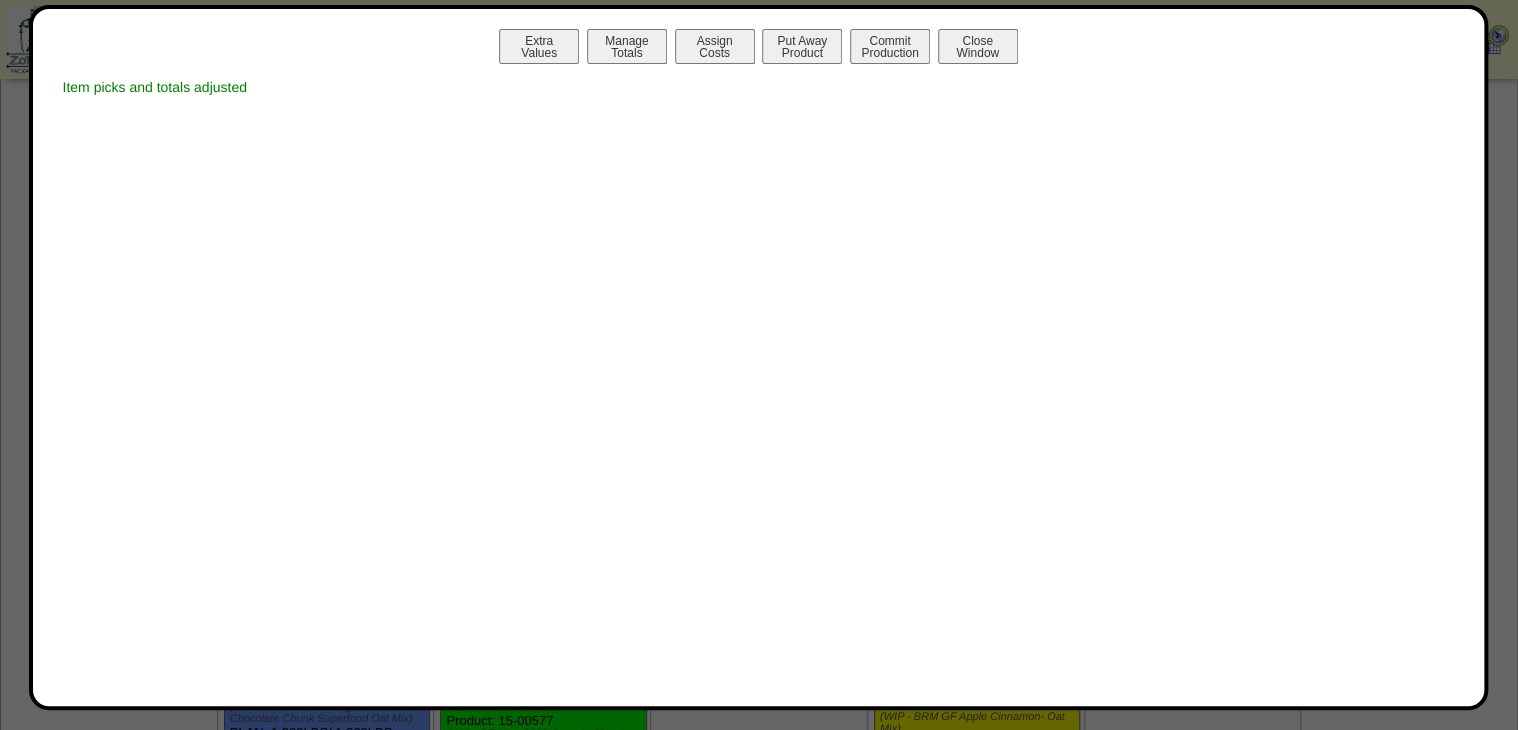click on "Manage Totals" at bounding box center [627, 46] 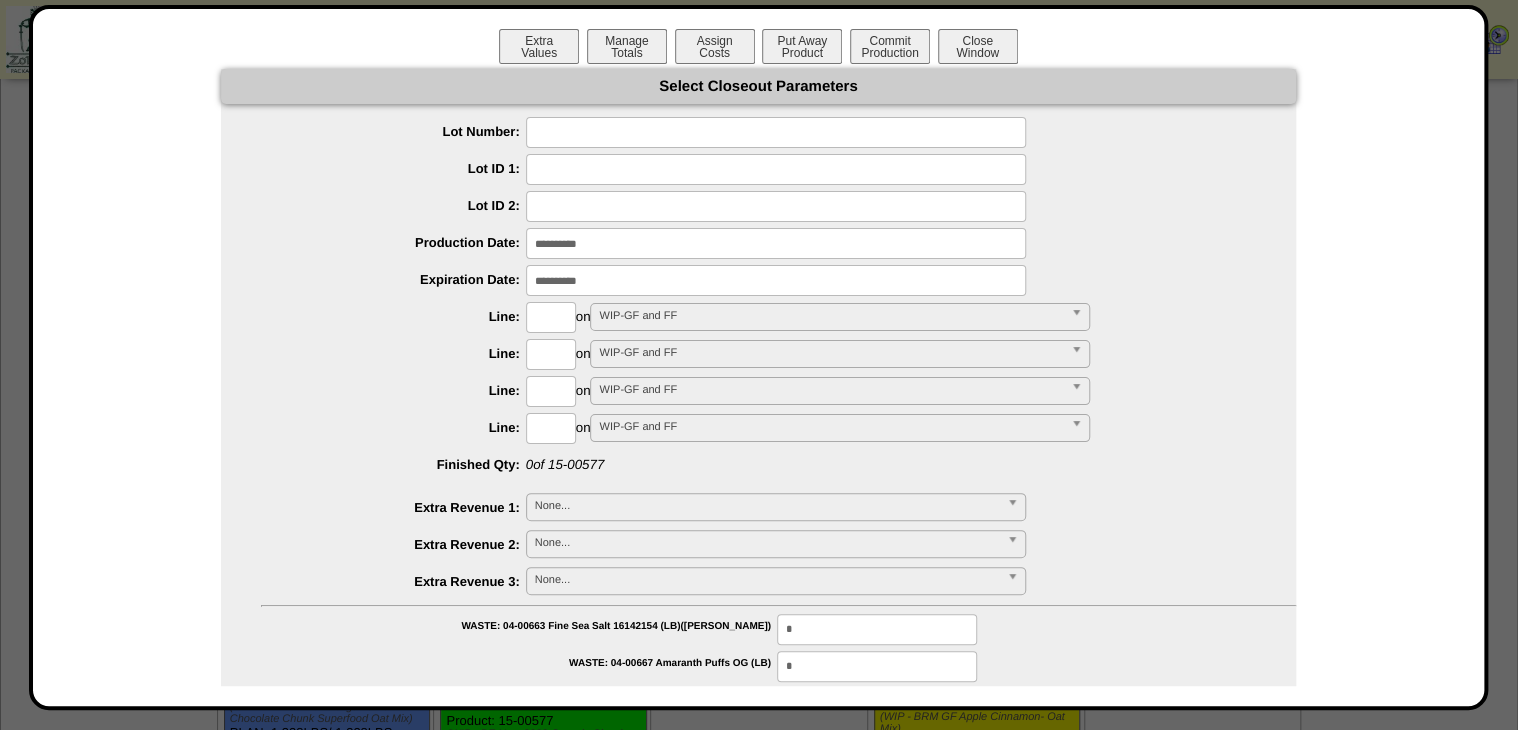 click at bounding box center [776, 132] 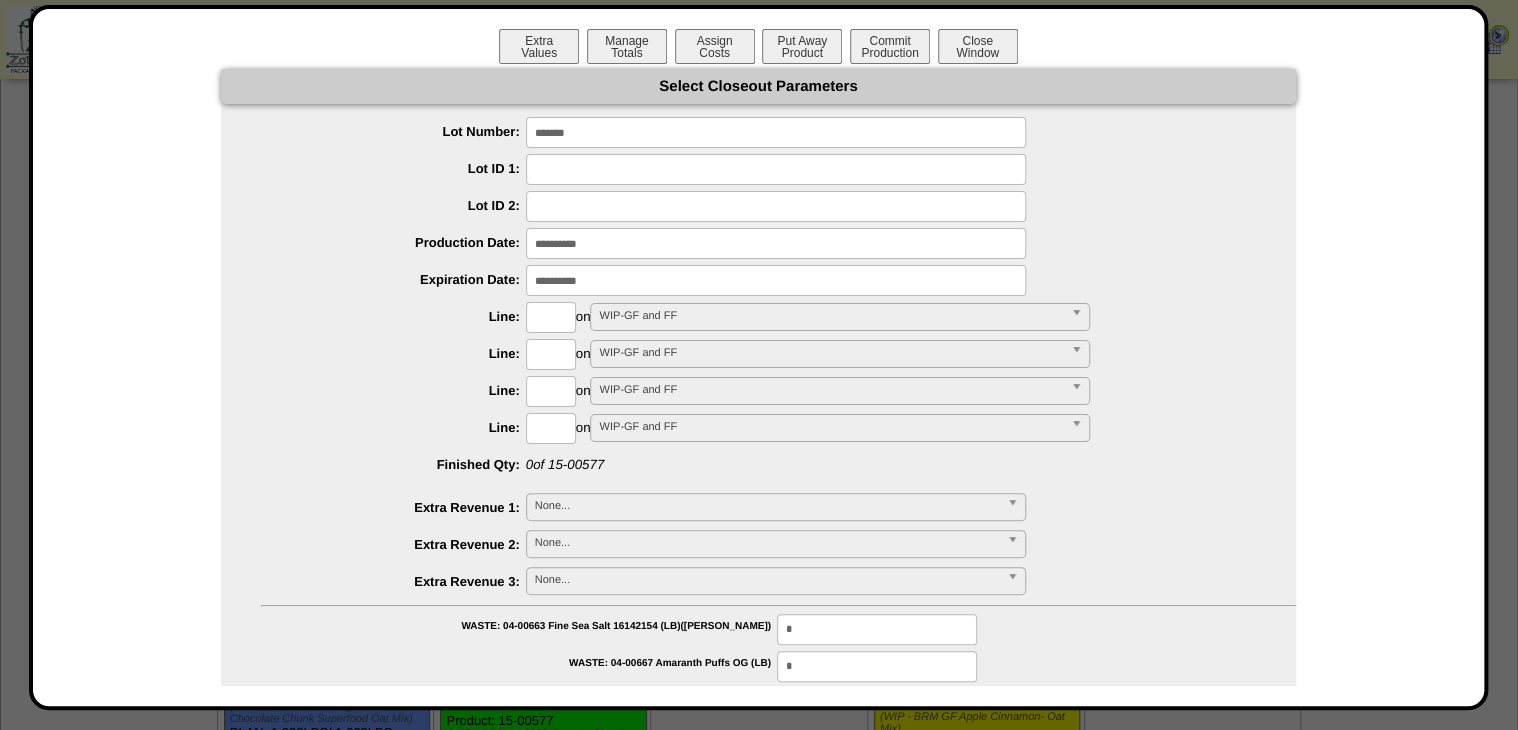 type on "*******" 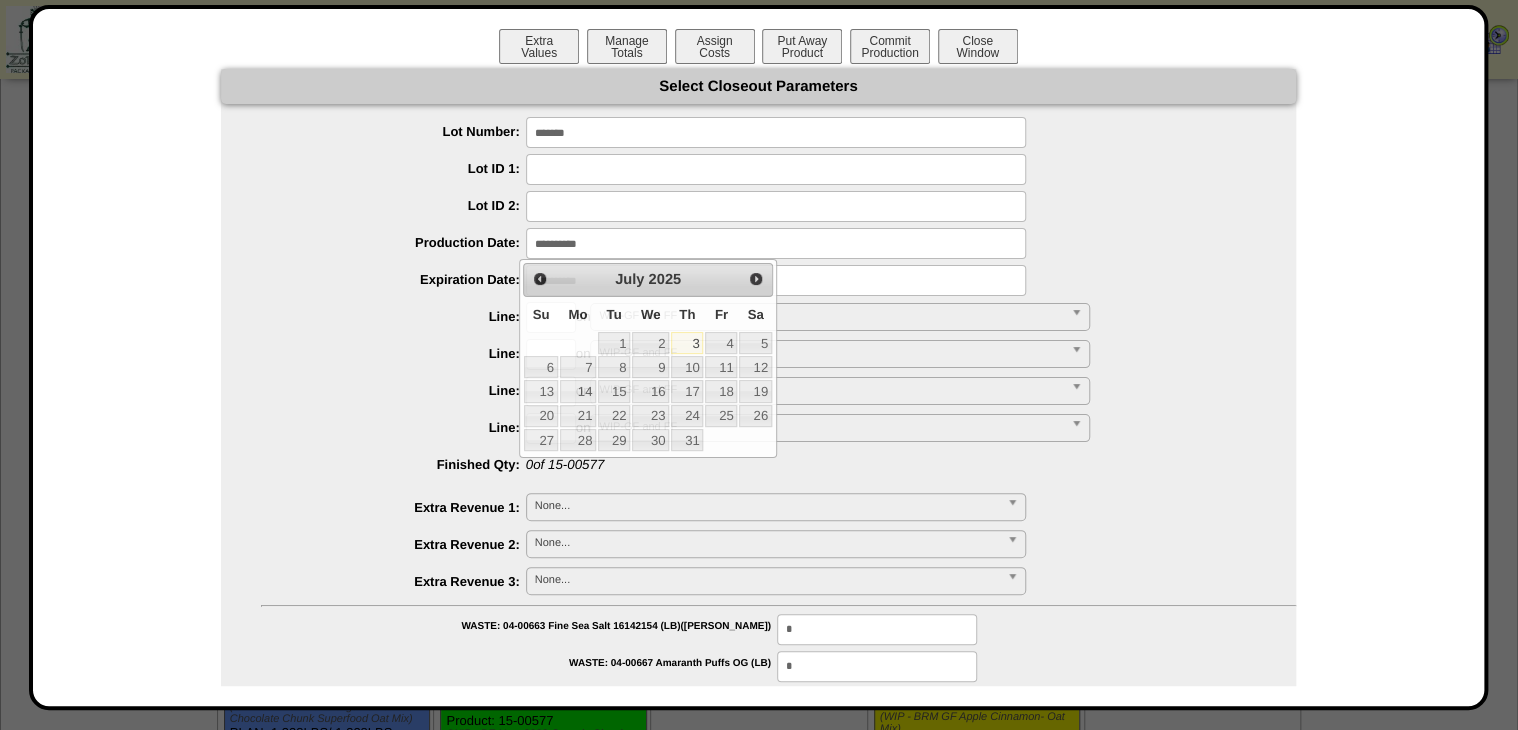 drag, startPoint x: 745, startPoint y: 141, endPoint x: 600, endPoint y: 233, distance: 171.72362 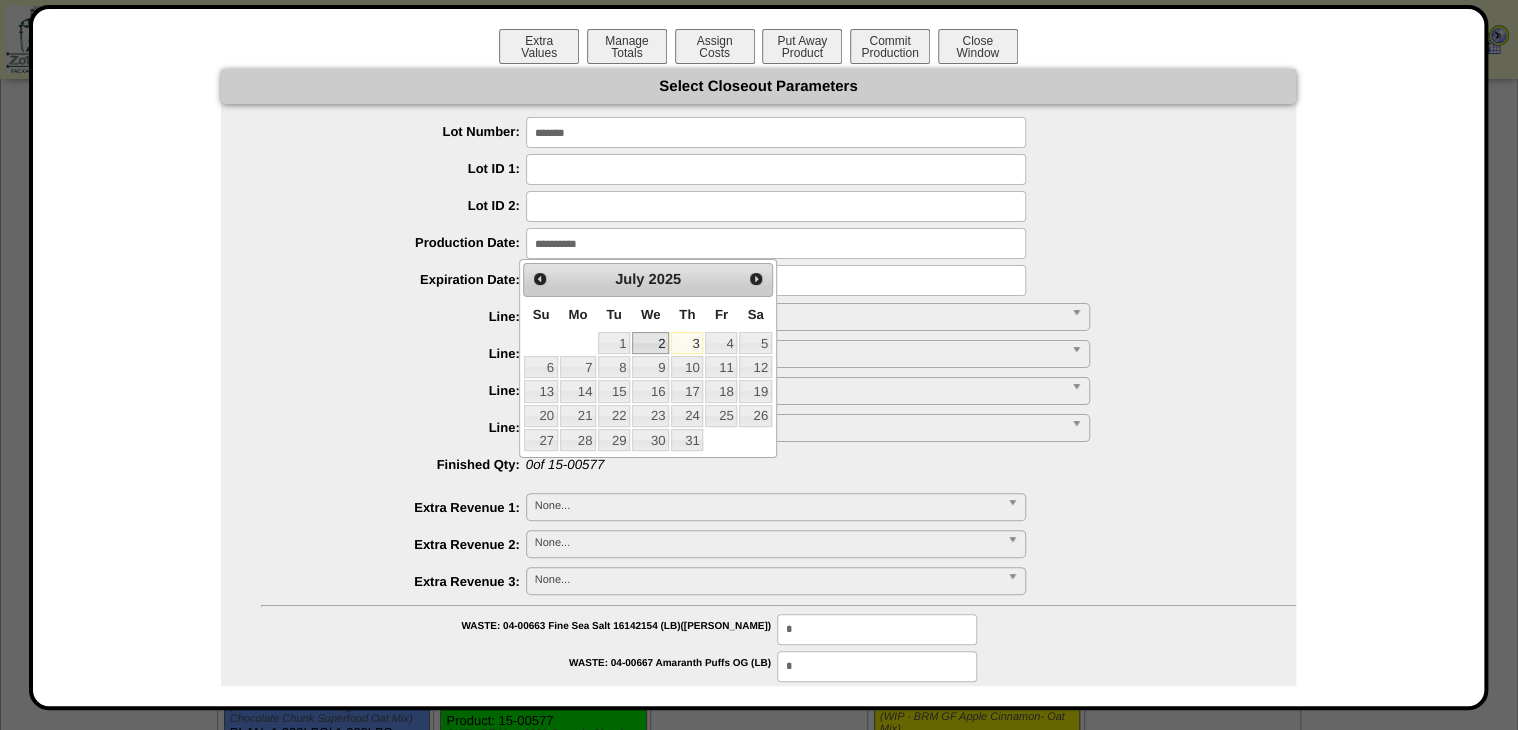 drag, startPoint x: 668, startPoint y: 344, endPoint x: 648, endPoint y: 345, distance: 20.024984 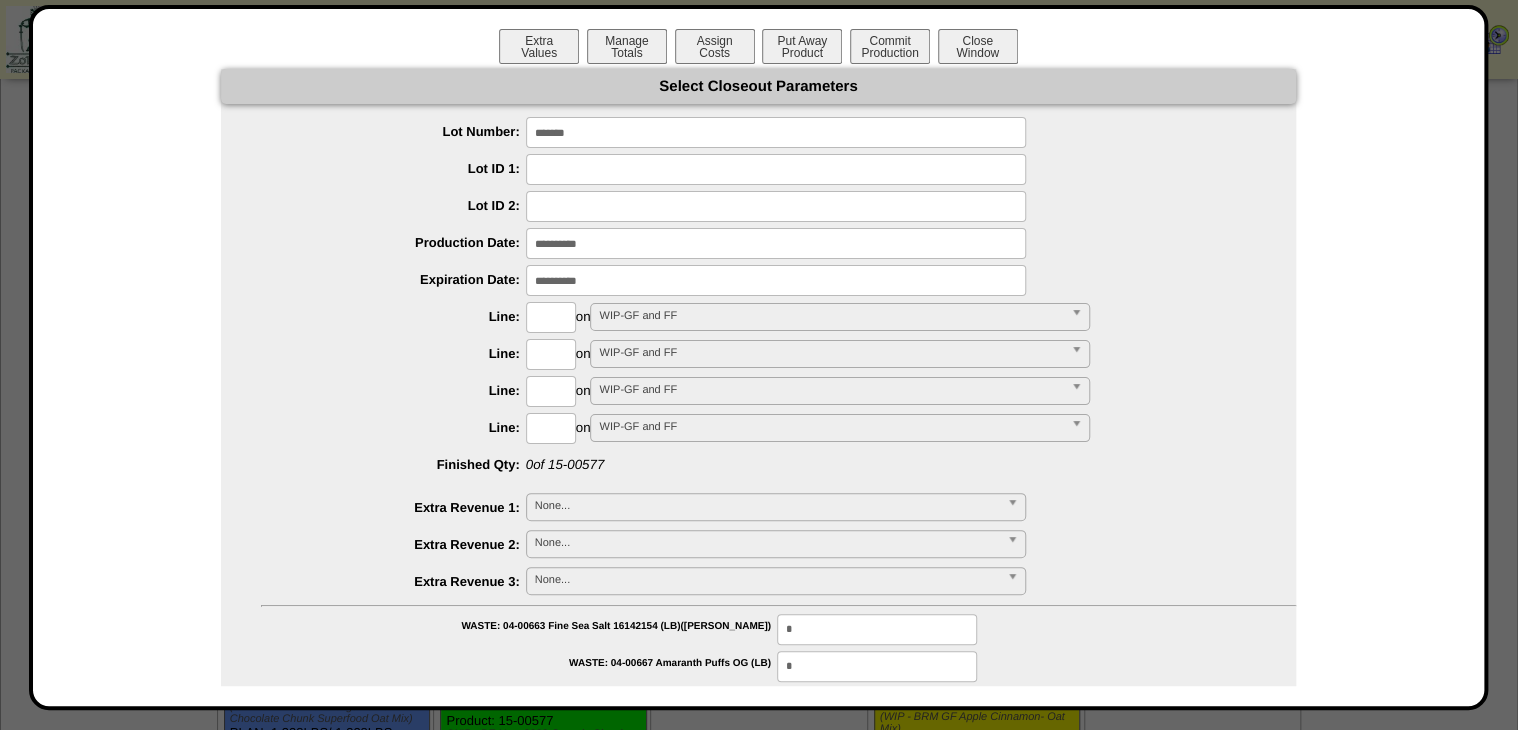 drag, startPoint x: 605, startPoint y: 284, endPoint x: 620, endPoint y: 298, distance: 20.518284 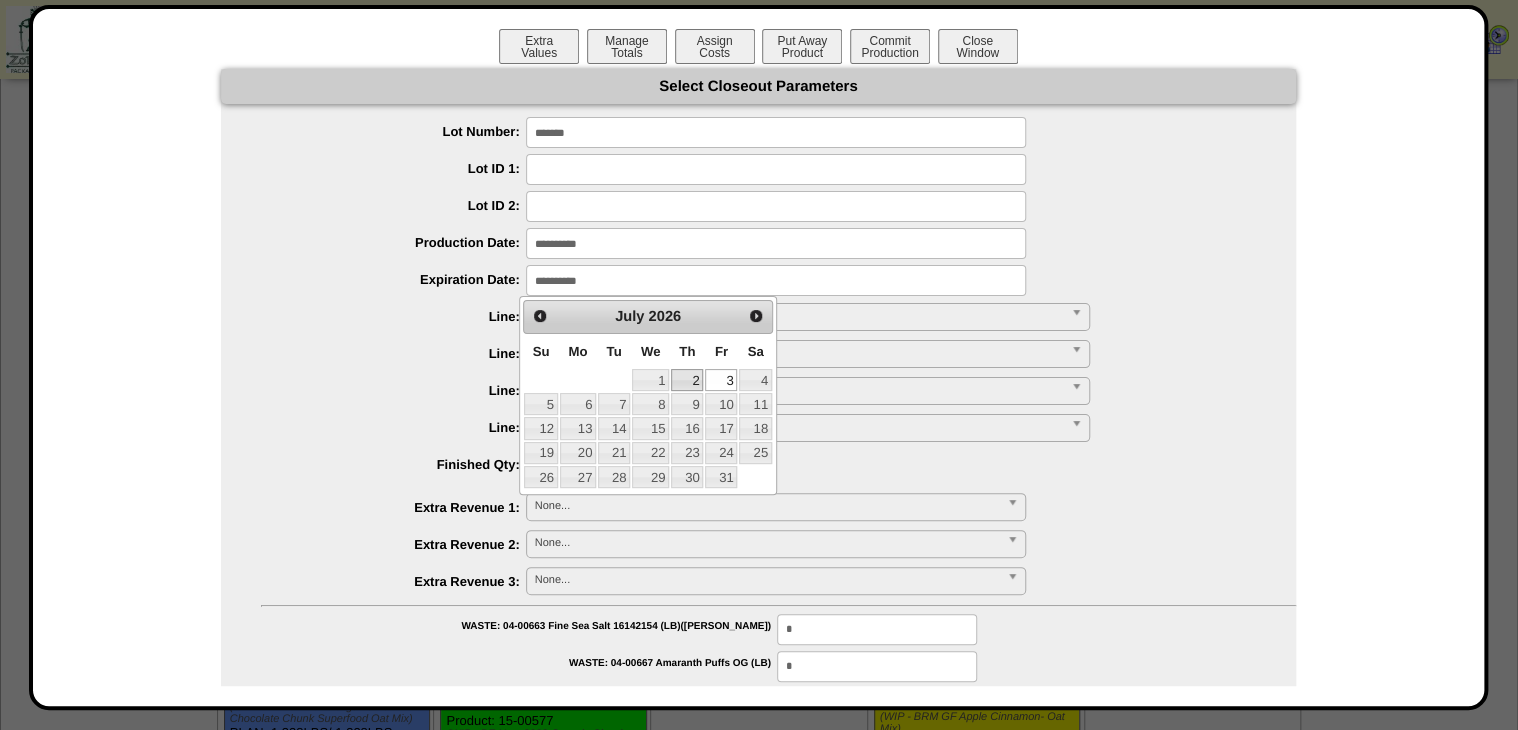 click on "2" at bounding box center [687, 380] 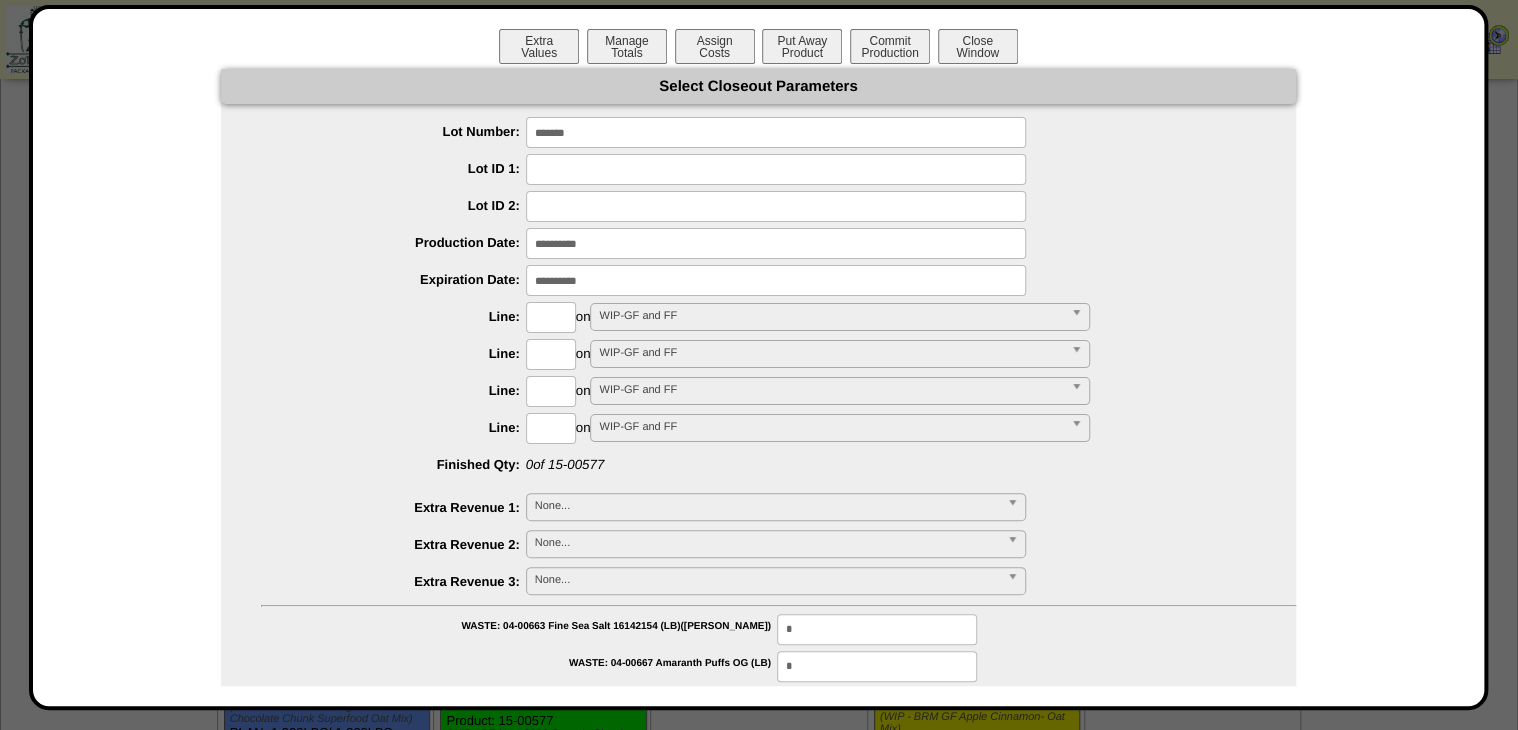 click at bounding box center [551, 317] 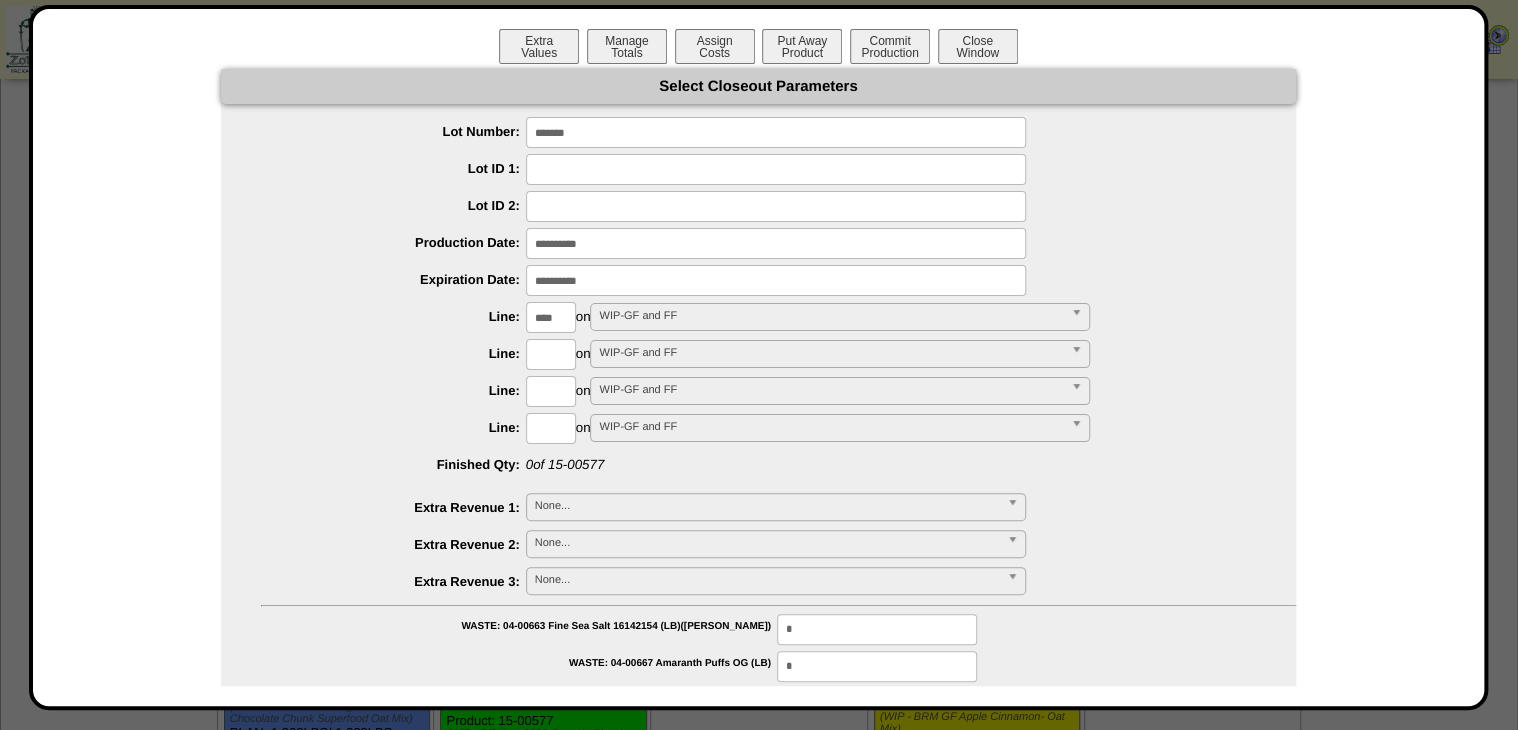 type on "****" 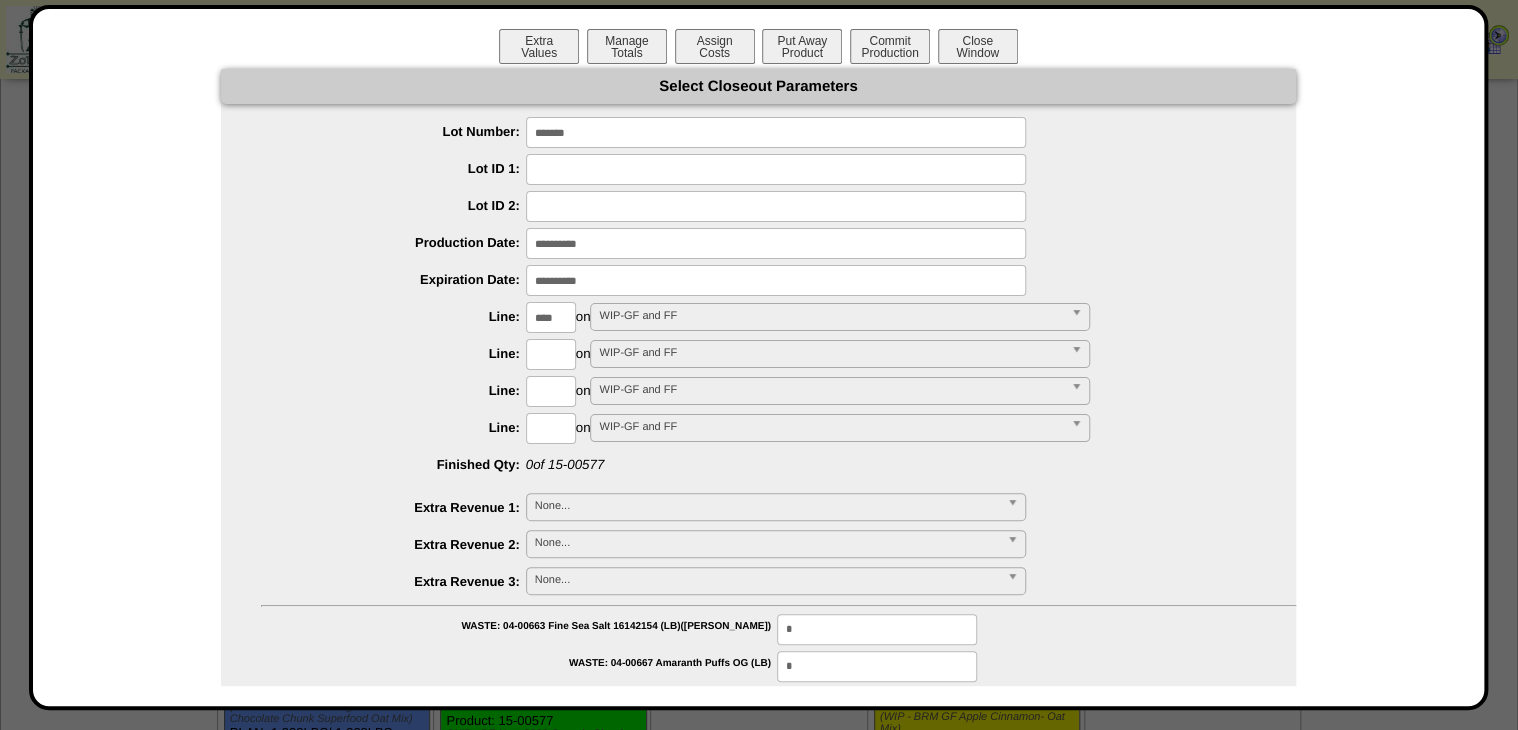click on "**********" at bounding box center (758, 1010) 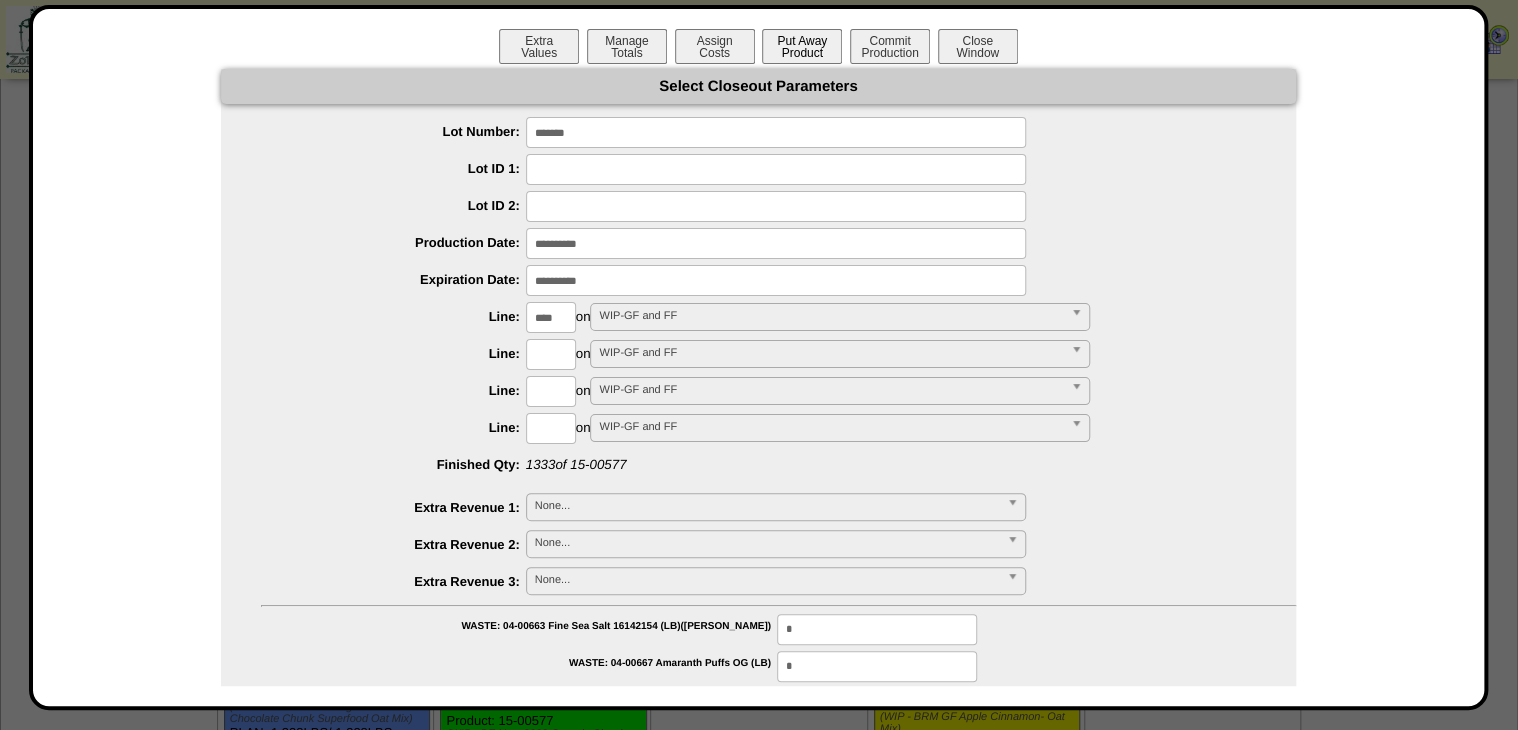 click on "Put Away Product" at bounding box center (802, 46) 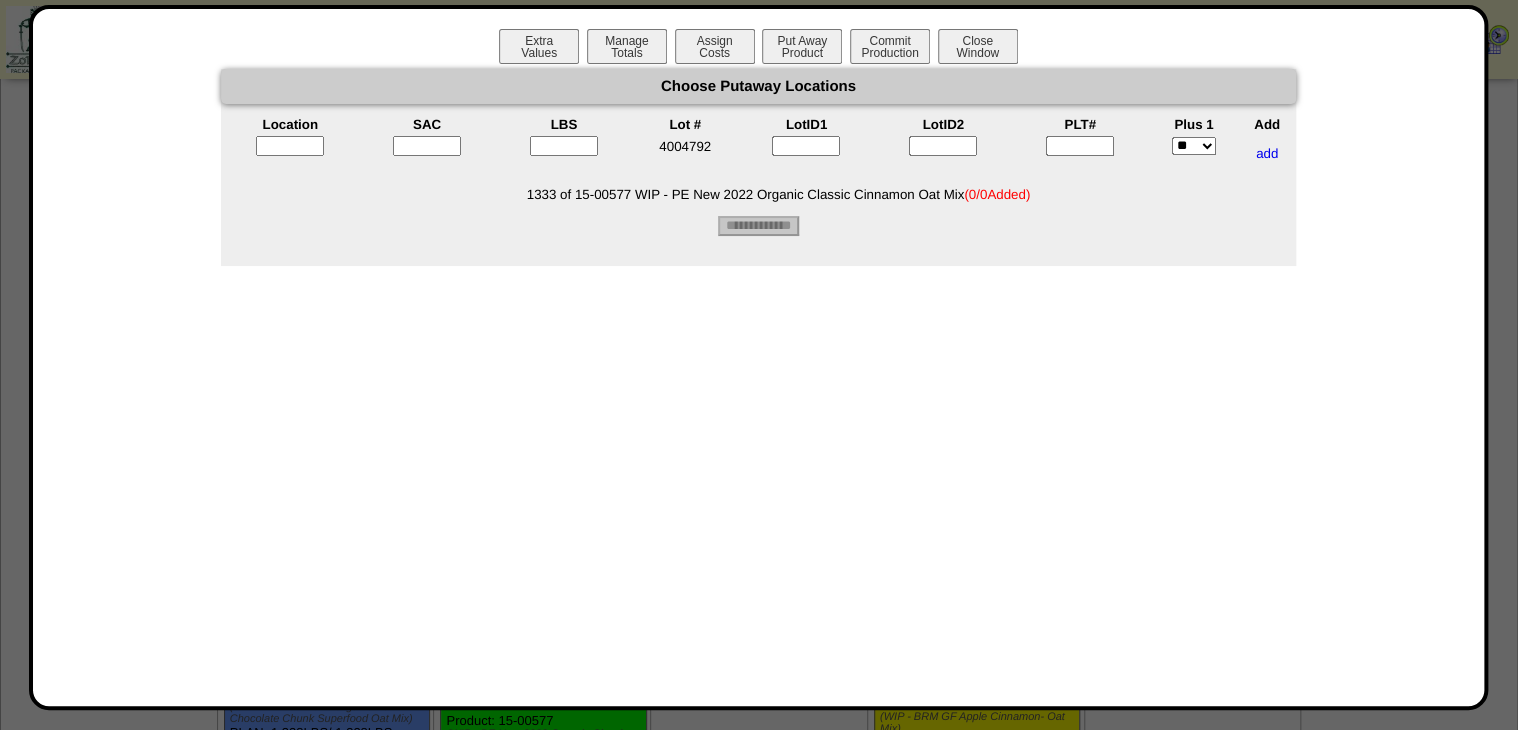 click at bounding box center [1080, 146] 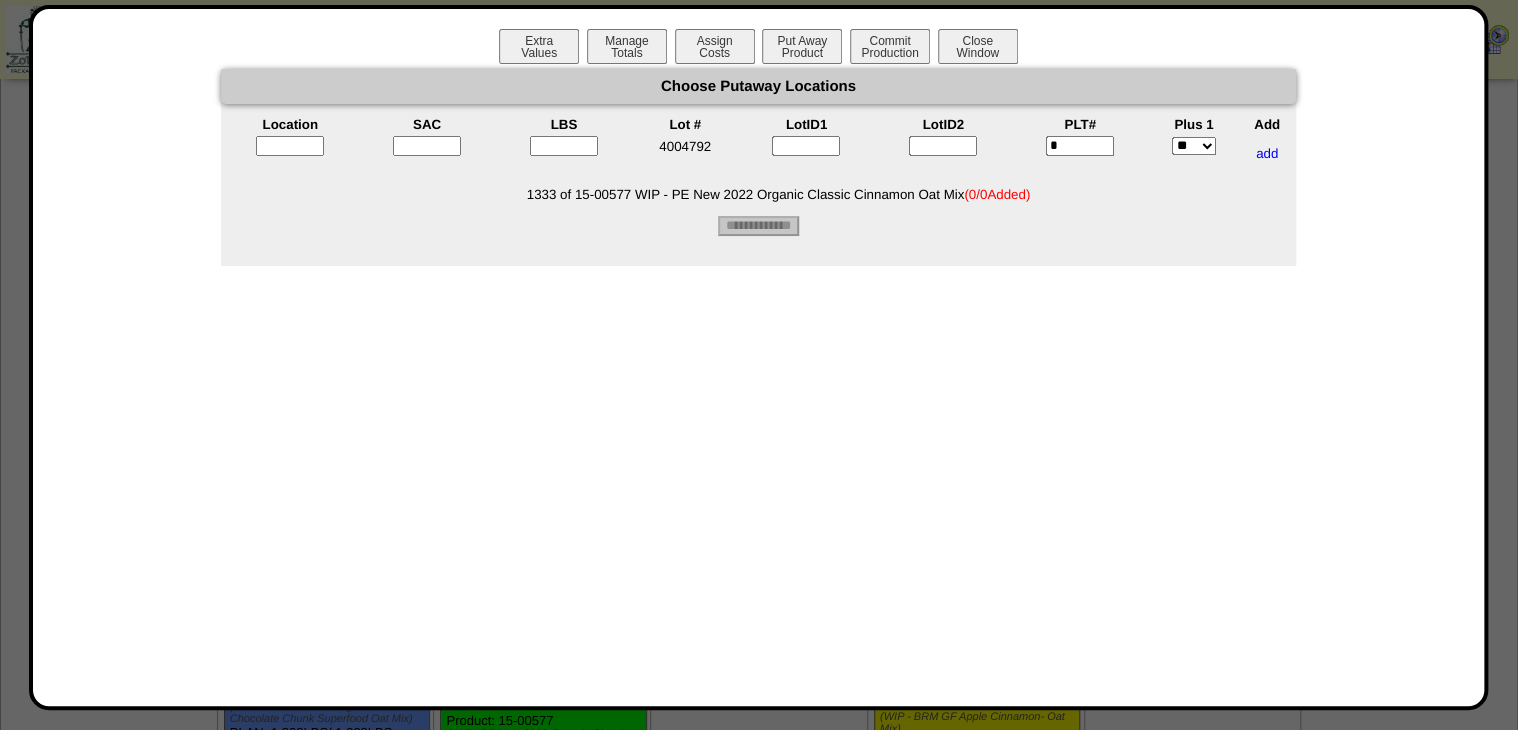 type on "*" 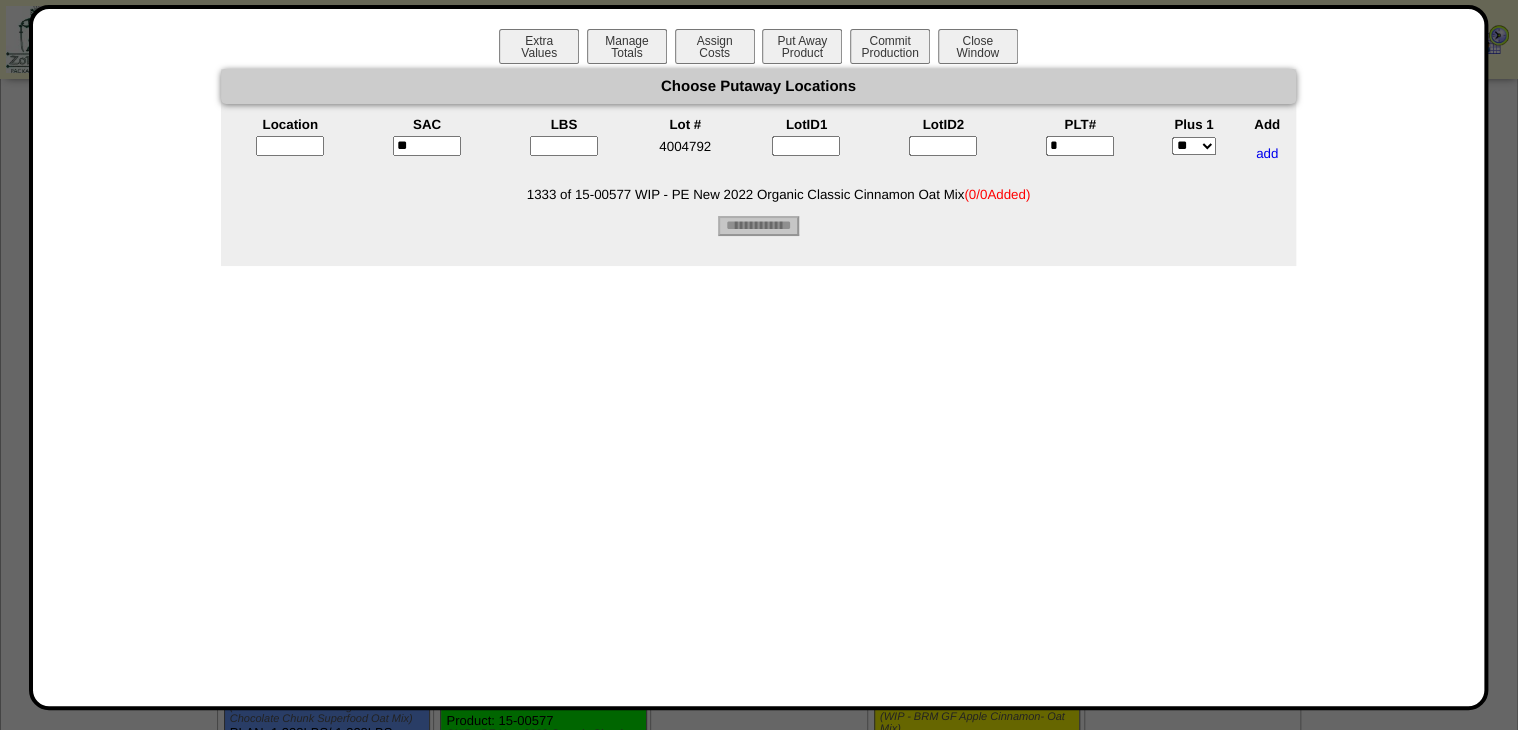type on "**" 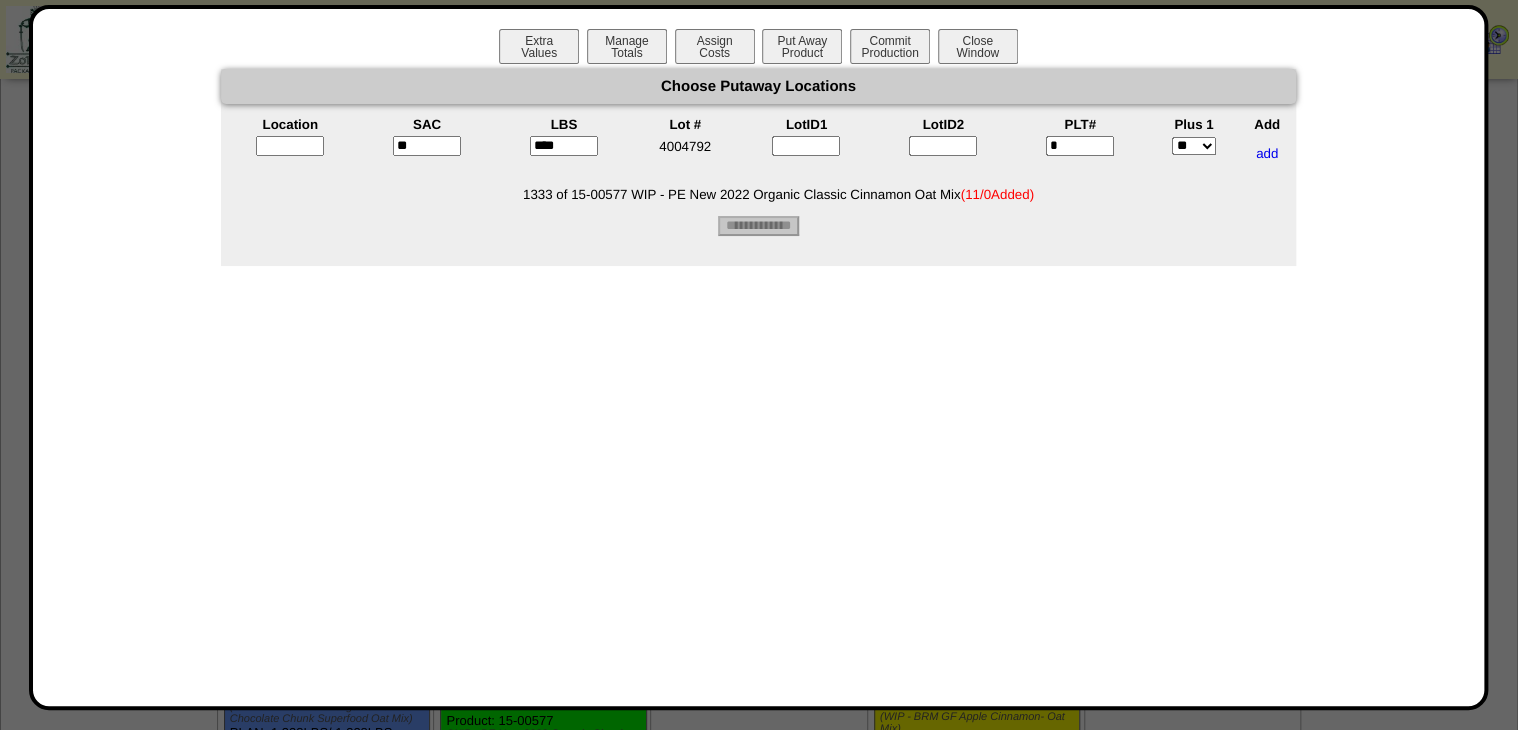 type on "****" 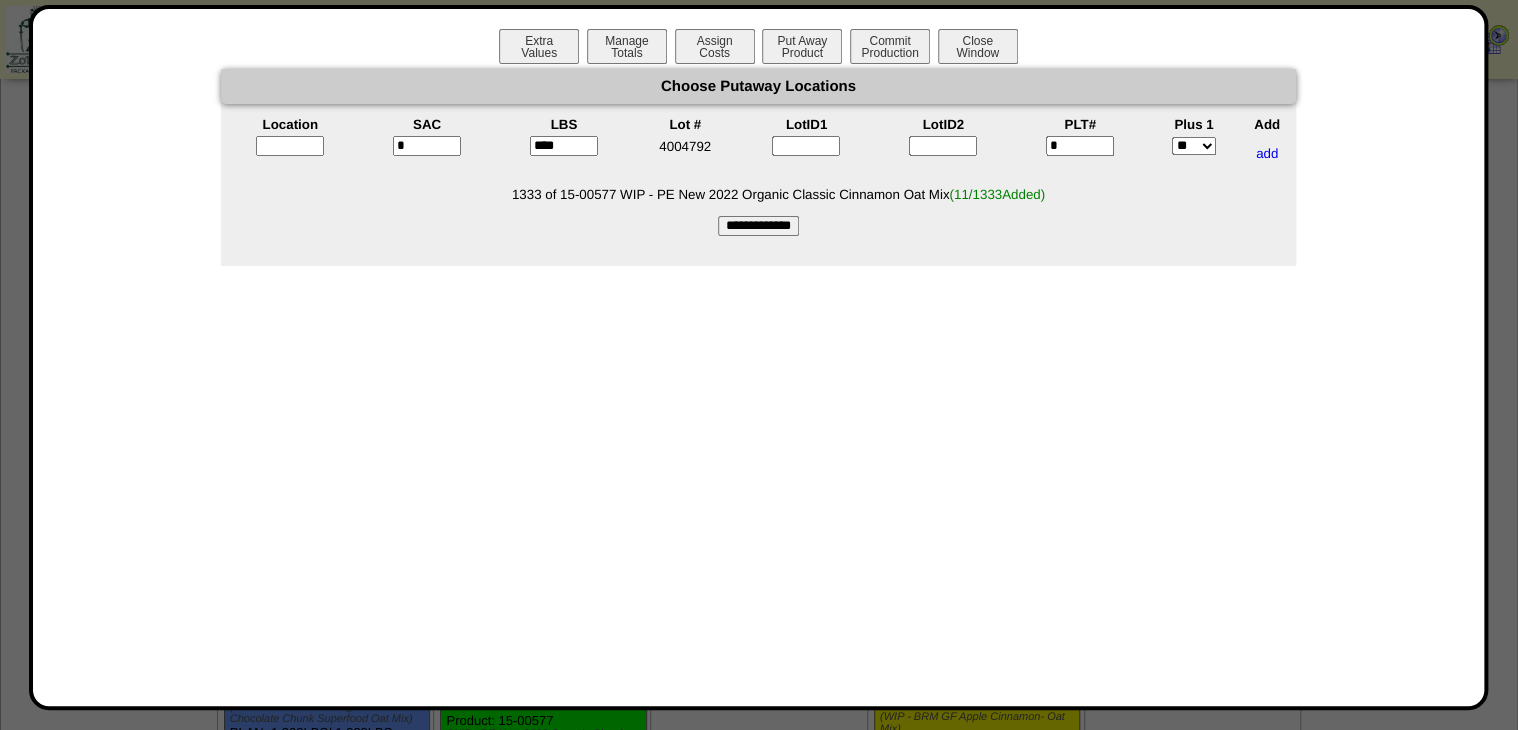 type on "*" 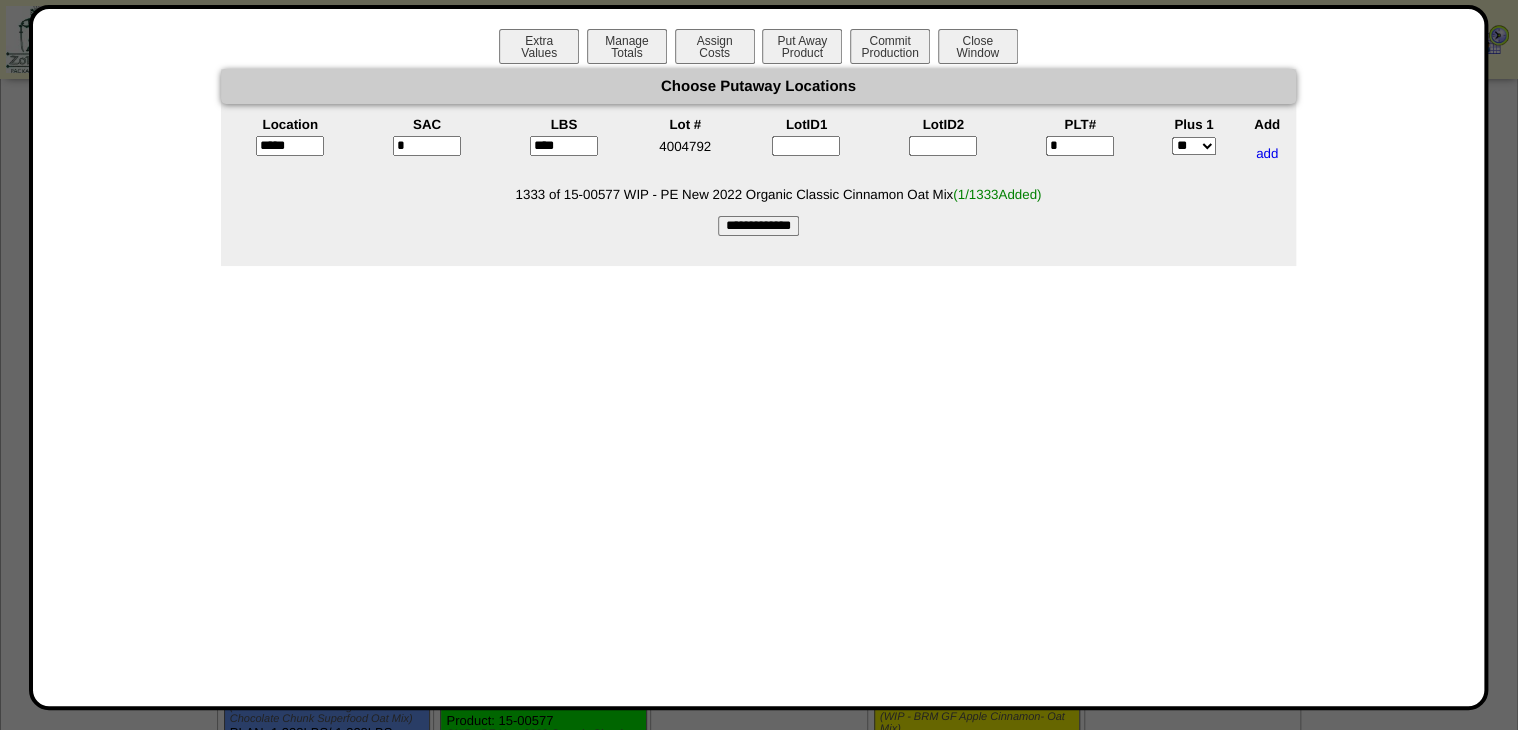 click on "*****" at bounding box center (290, 146) 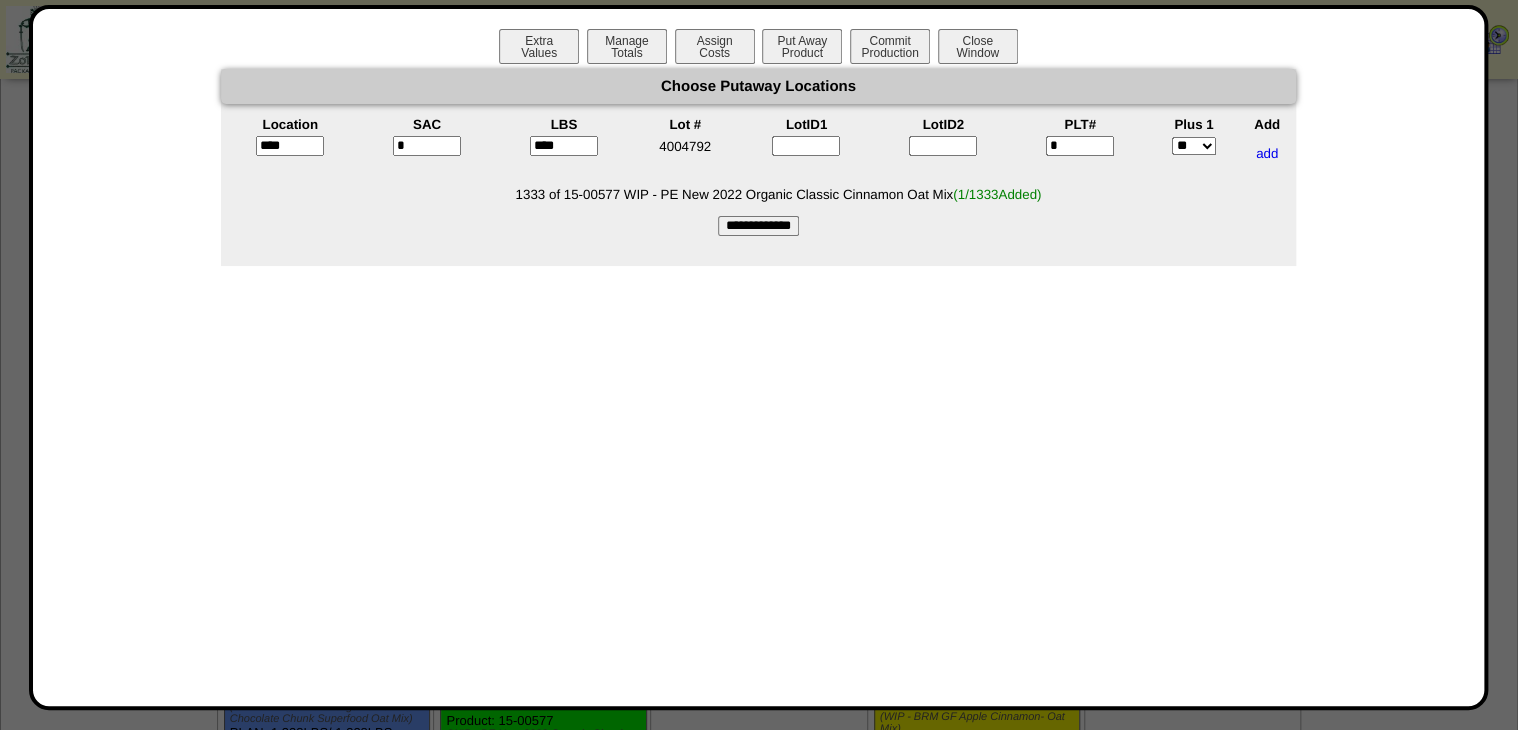 click on "****" at bounding box center [290, 146] 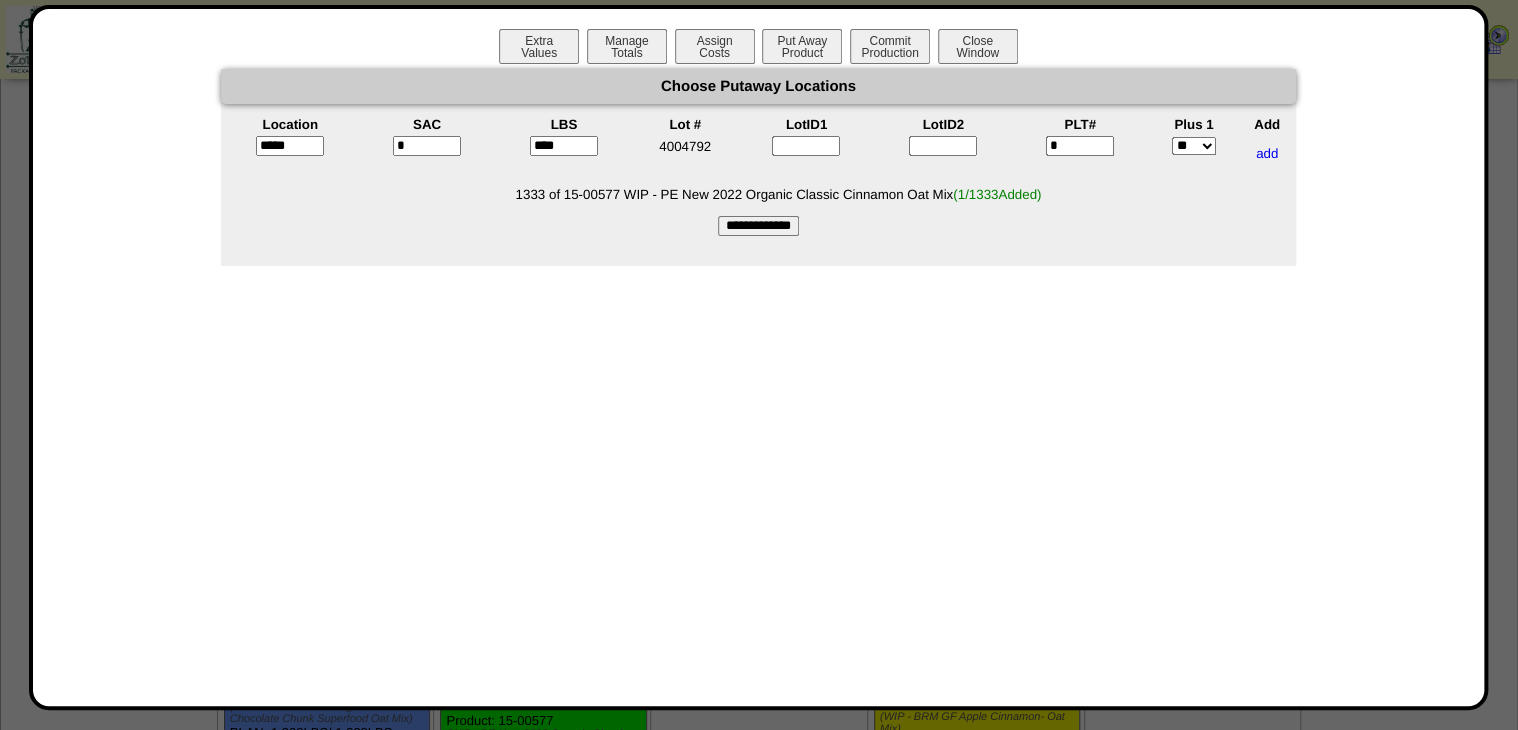 click on "**********" at bounding box center [758, 226] 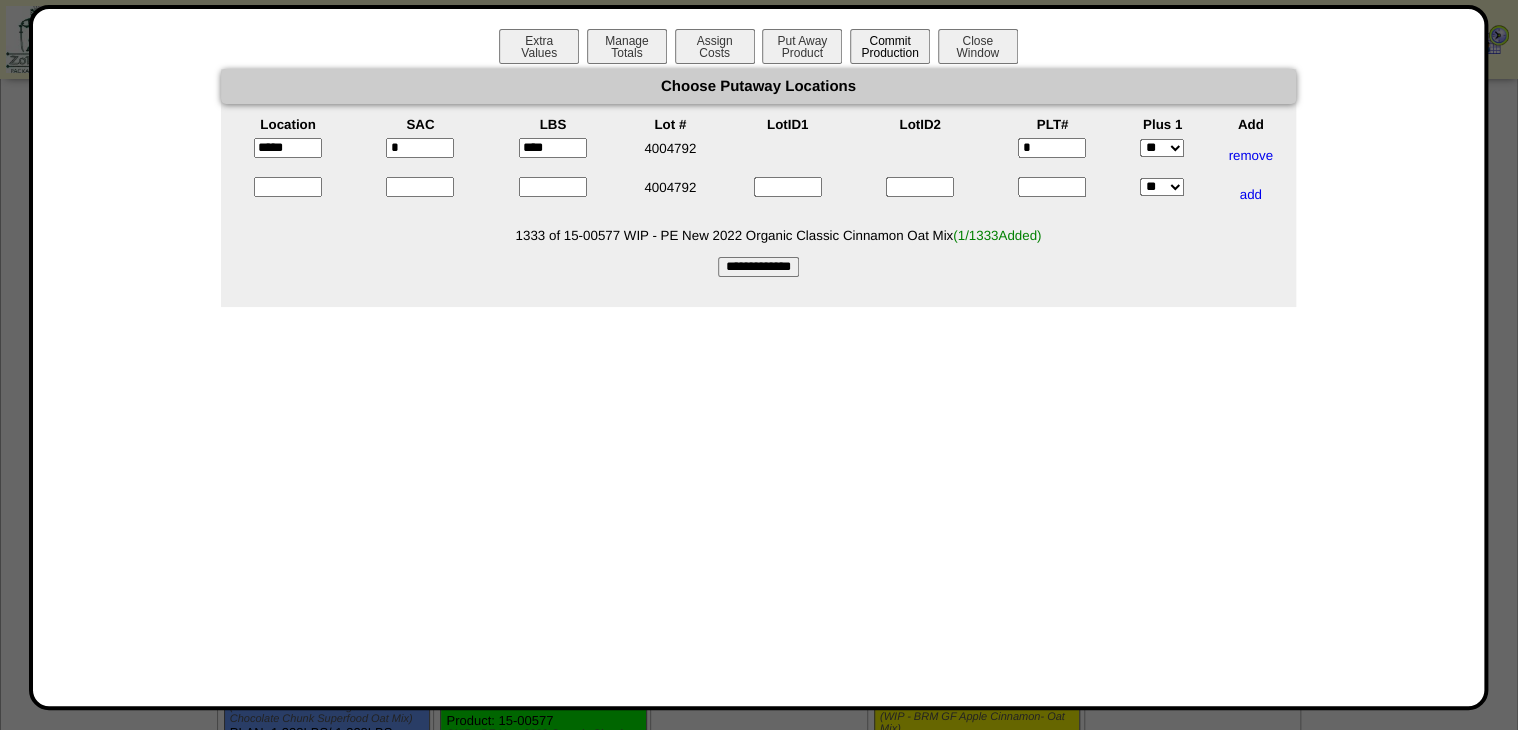 click on "Commit Production" at bounding box center [890, 46] 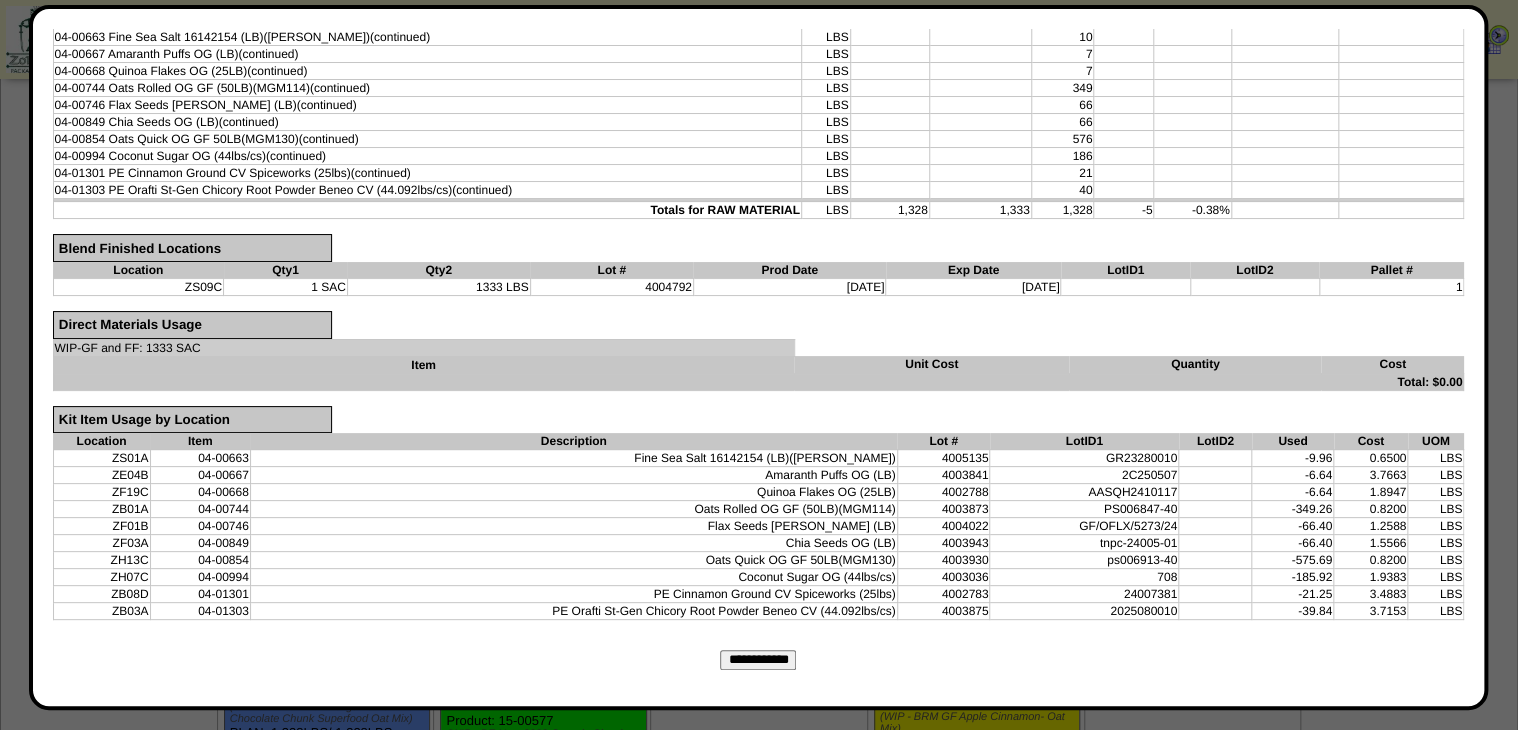scroll, scrollTop: 428, scrollLeft: 0, axis: vertical 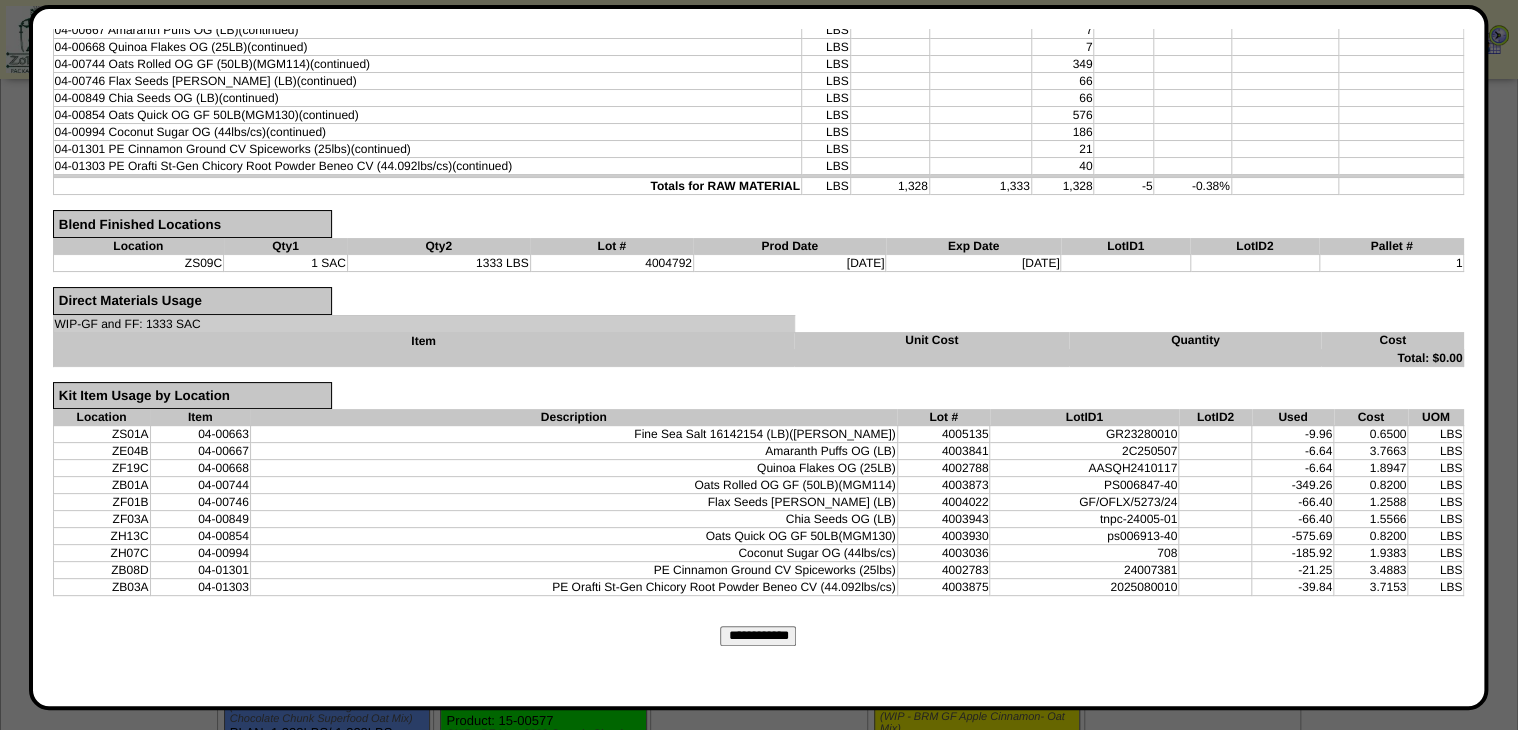 click on "**********" at bounding box center [758, 636] 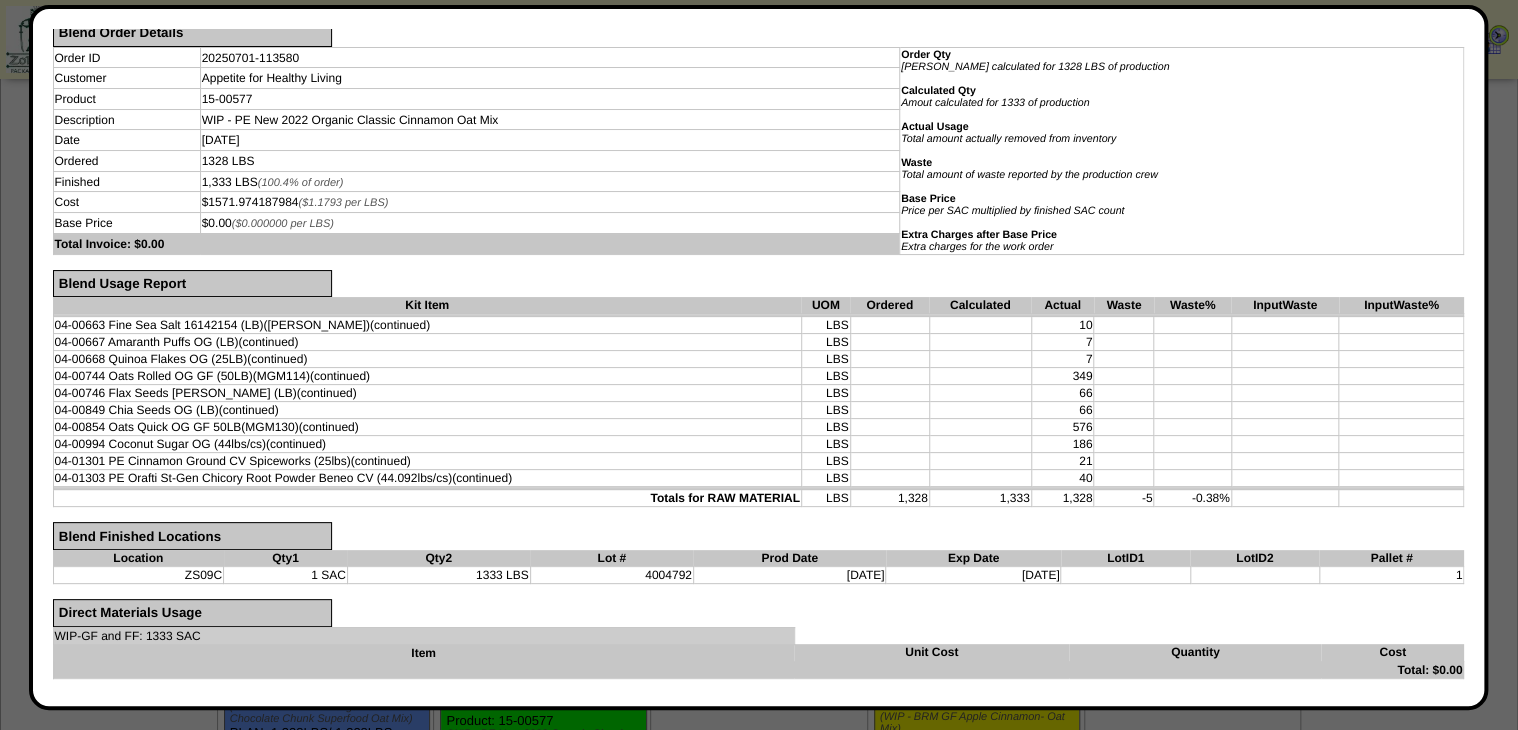 scroll, scrollTop: 0, scrollLeft: 0, axis: both 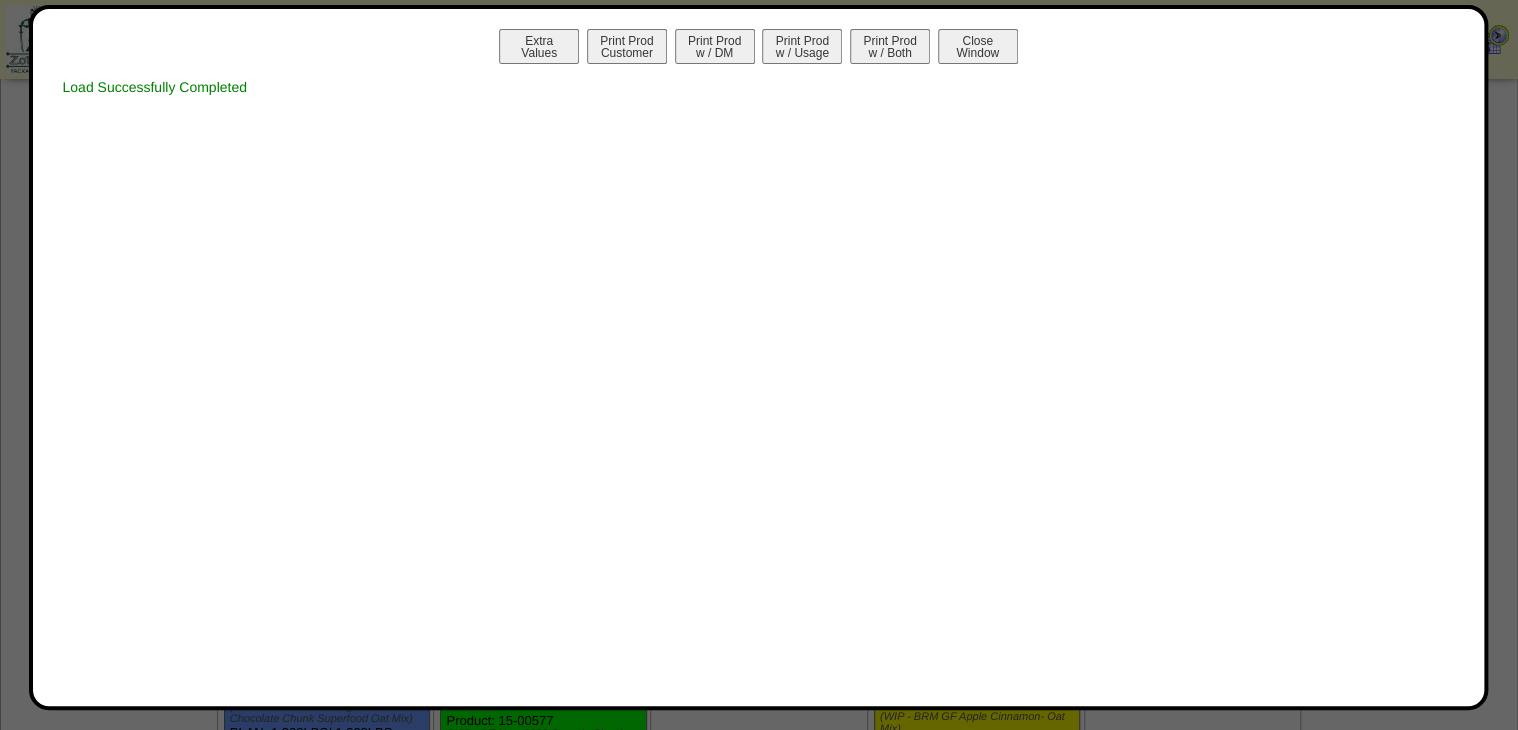 click on "Print Prod w / Both" at bounding box center [890, 46] 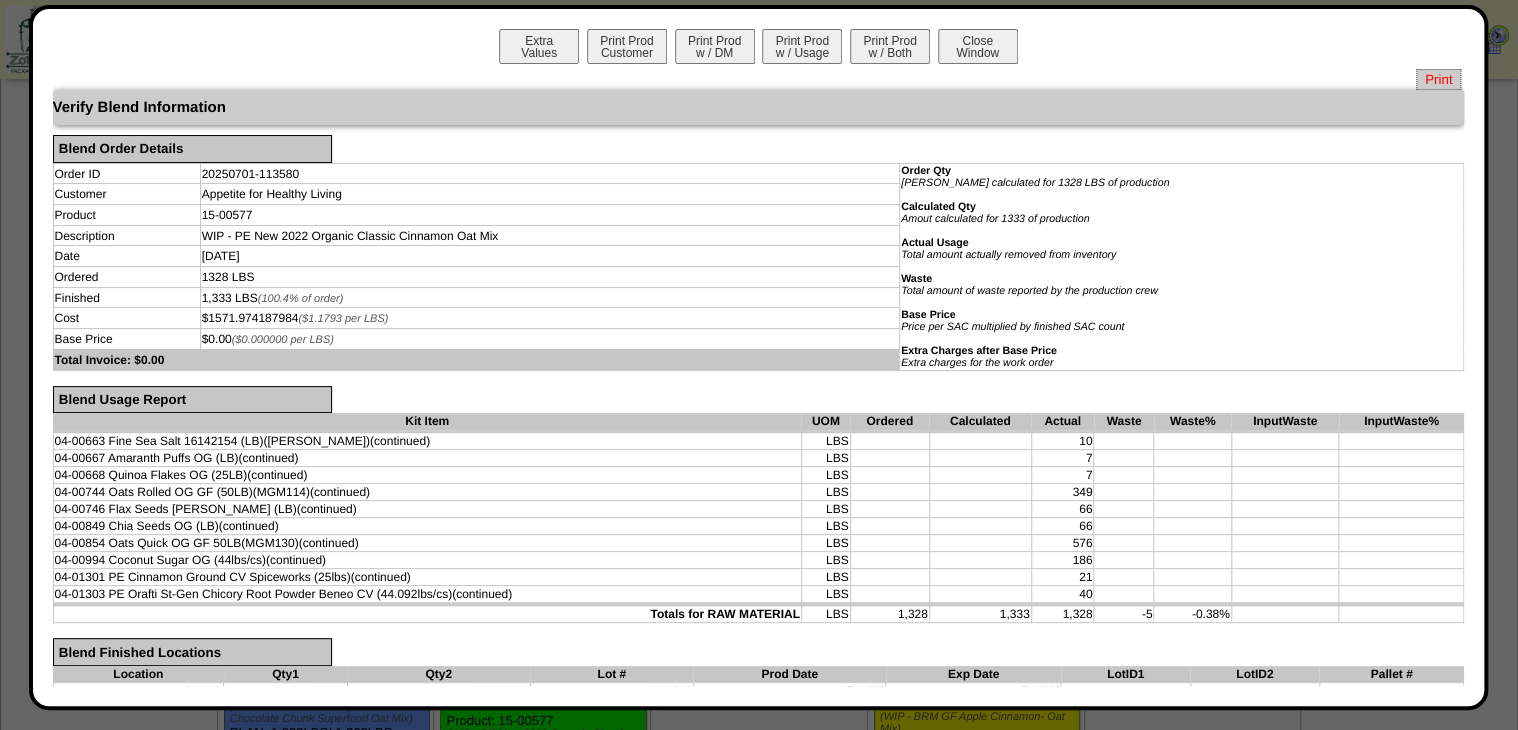 click on "Print" at bounding box center (1438, 79) 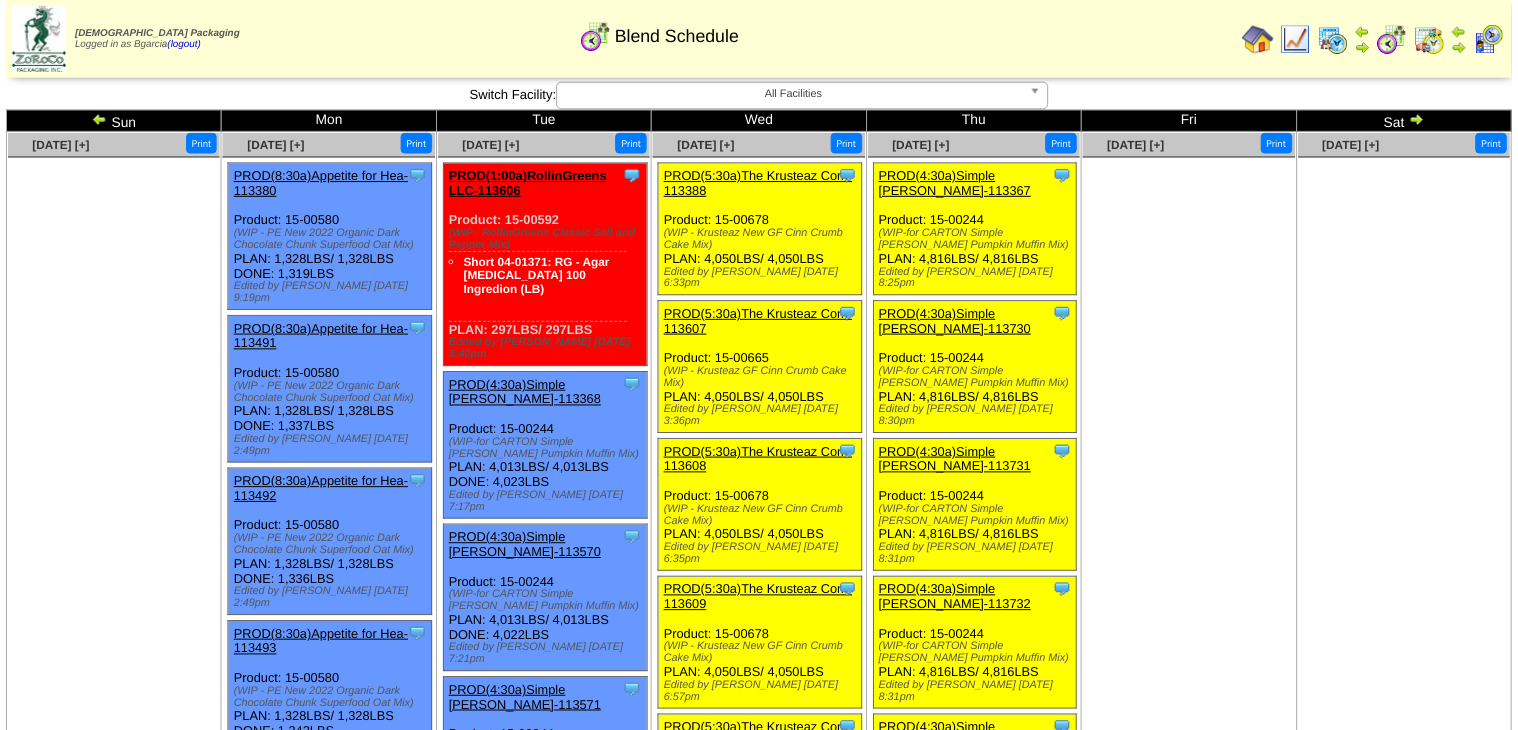 scroll, scrollTop: 2320, scrollLeft: 0, axis: vertical 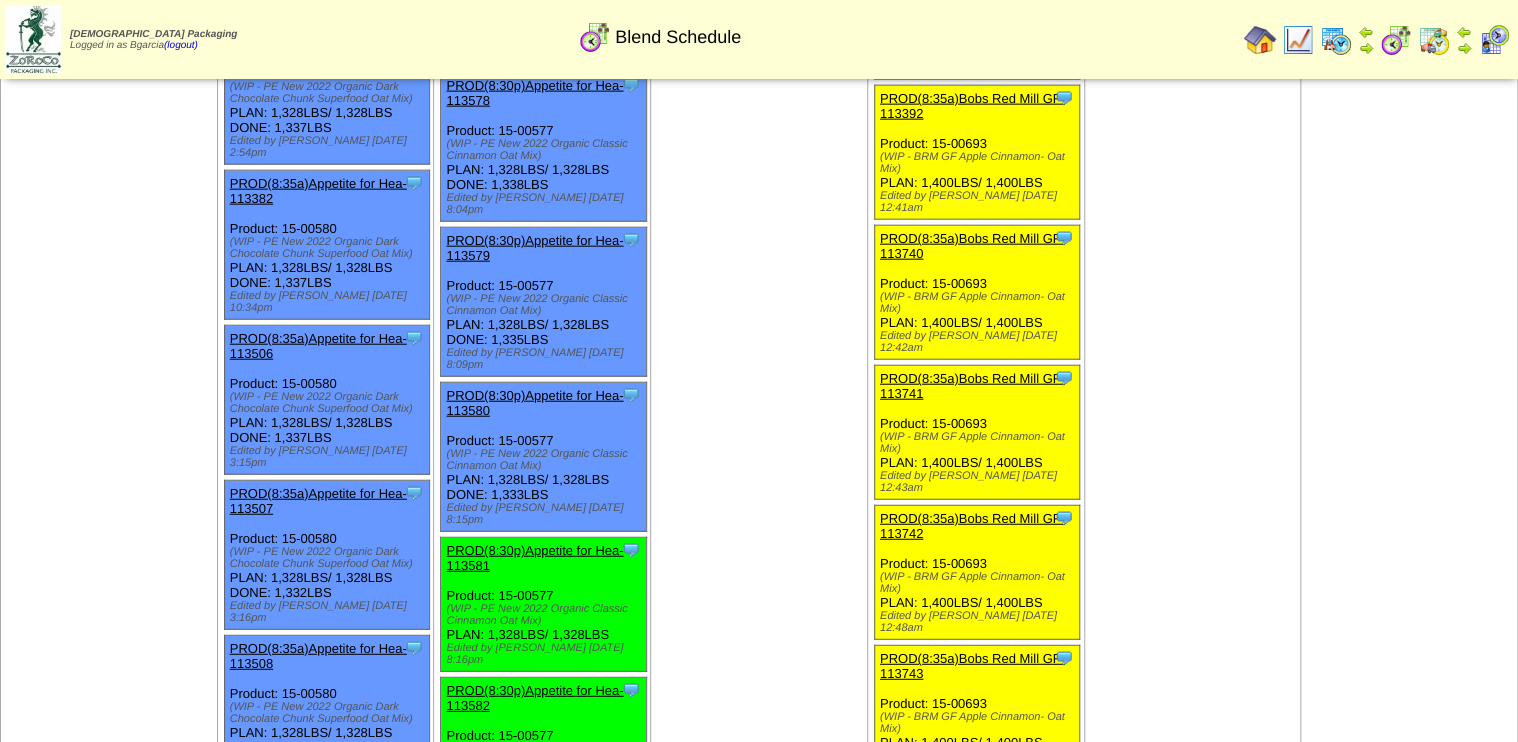 click on "PROD(8:30p)Appetite for Hea-113581" at bounding box center (534, 558) 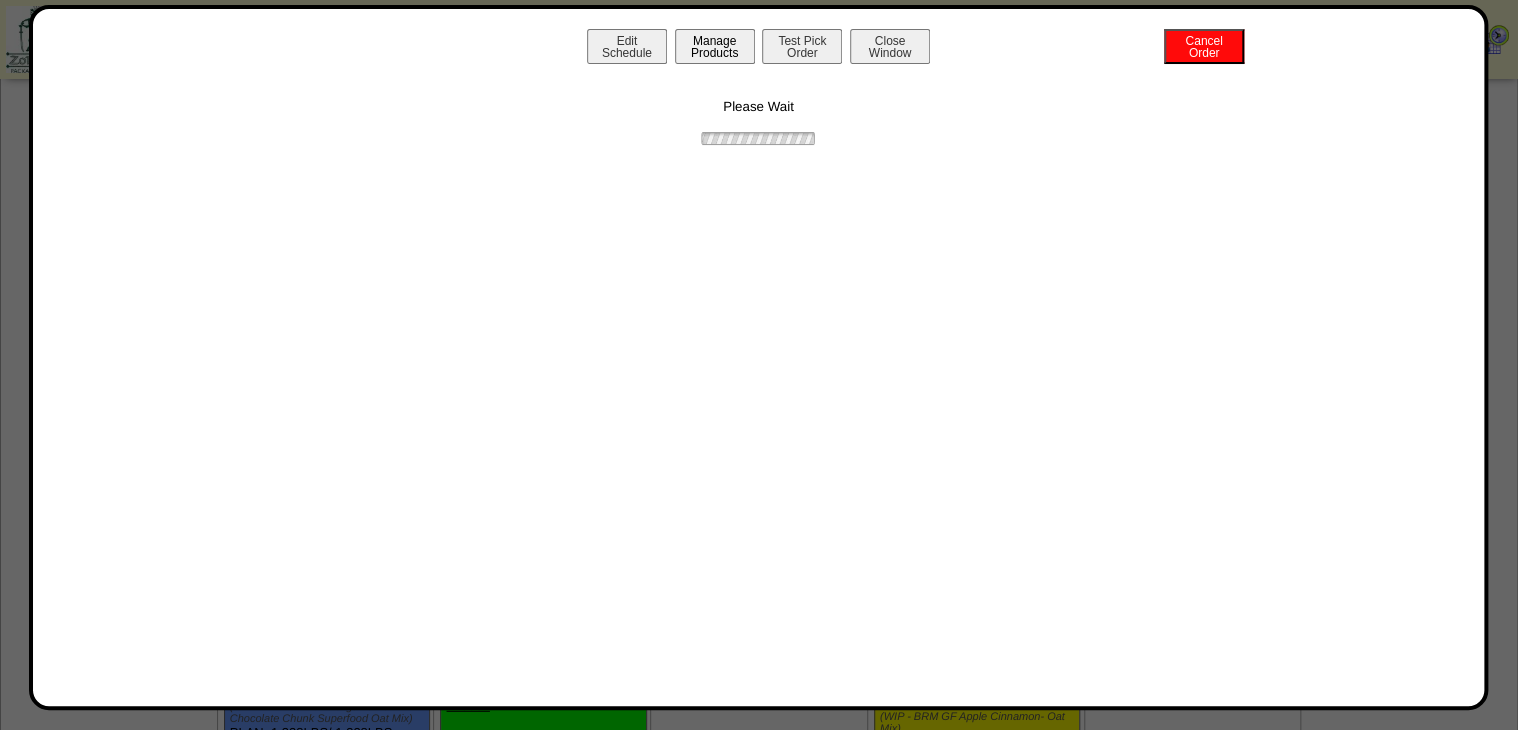 click on "Manage Products" at bounding box center (715, 46) 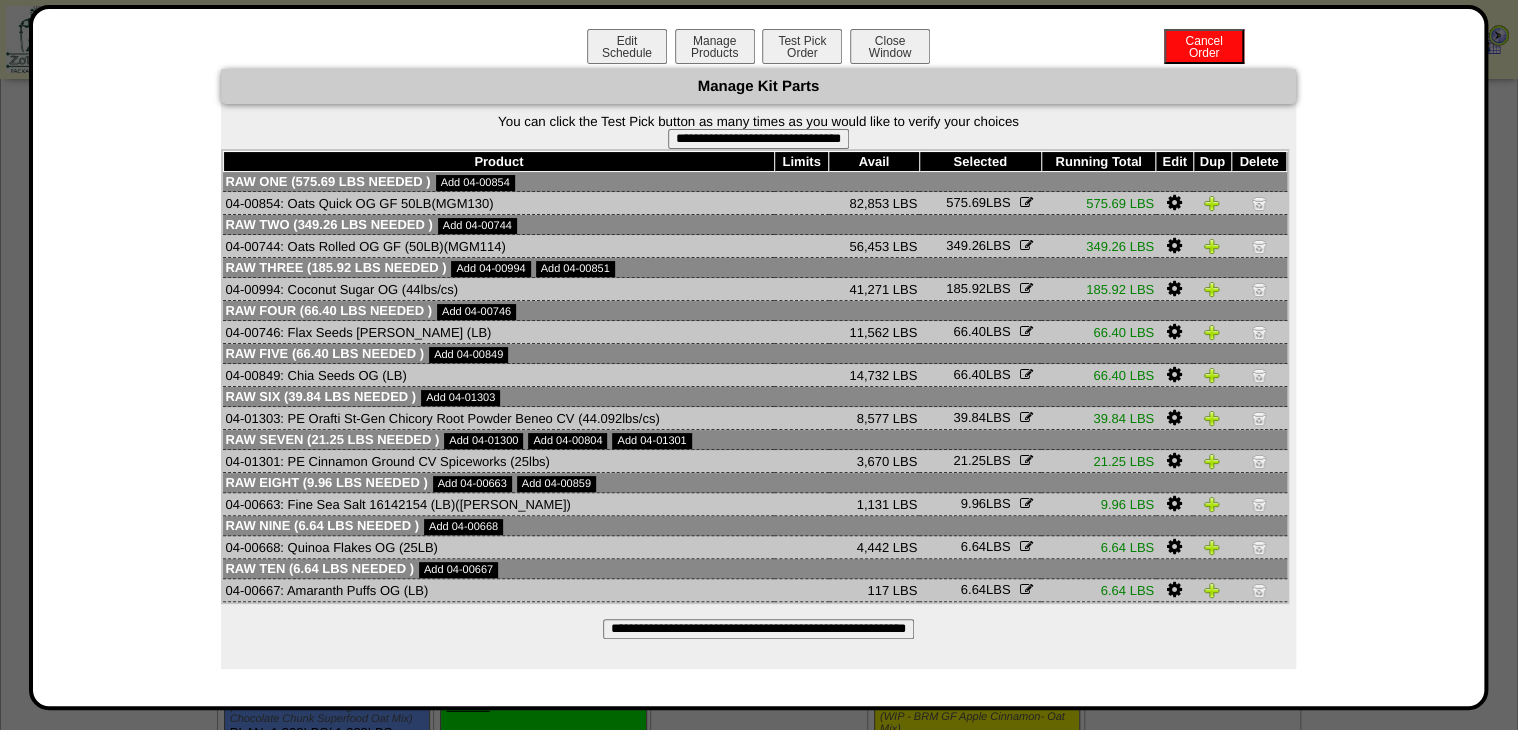 click on "**********" at bounding box center (758, 139) 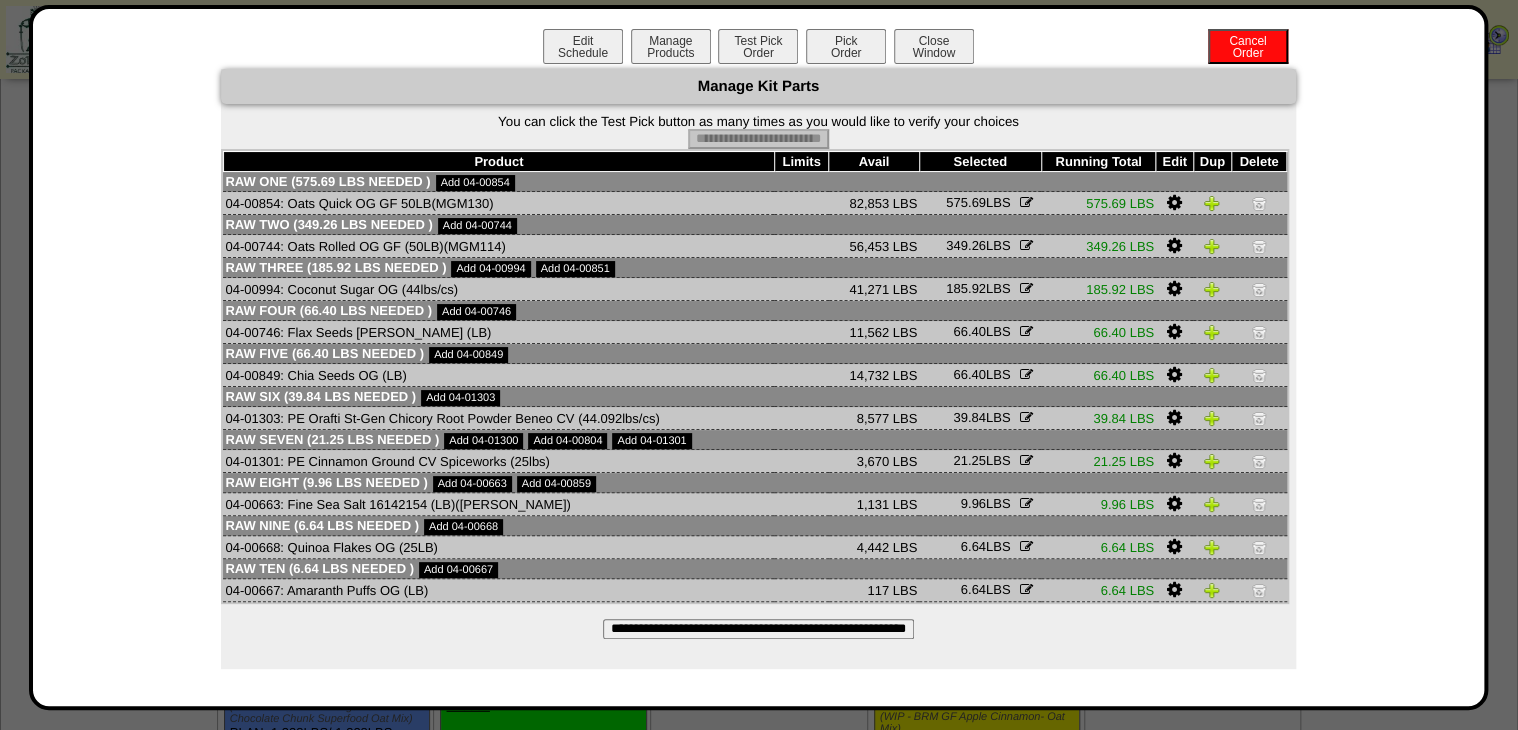 click on "Pick Order" at bounding box center [846, 46] 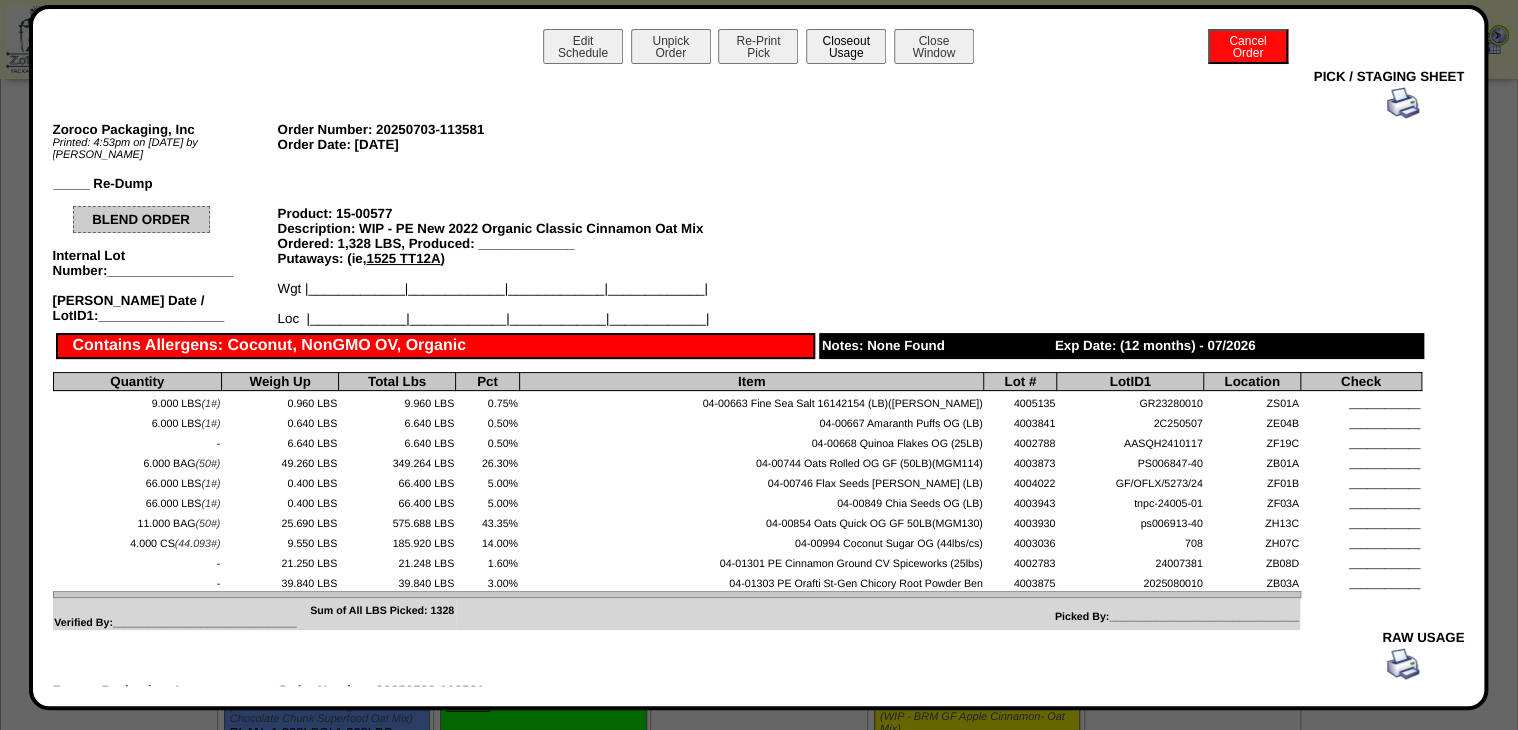click on "Closeout Usage" at bounding box center (846, 46) 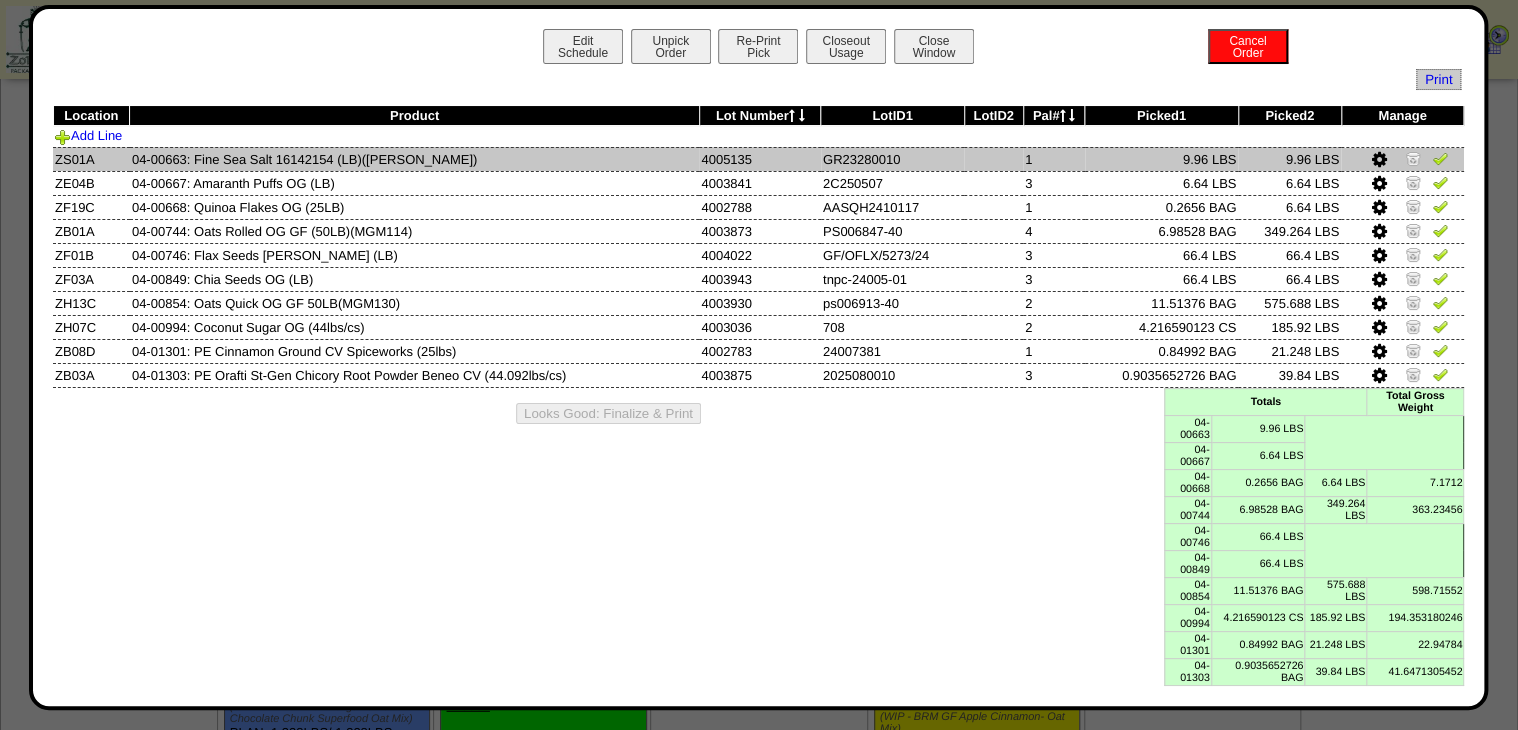 click at bounding box center (1440, 158) 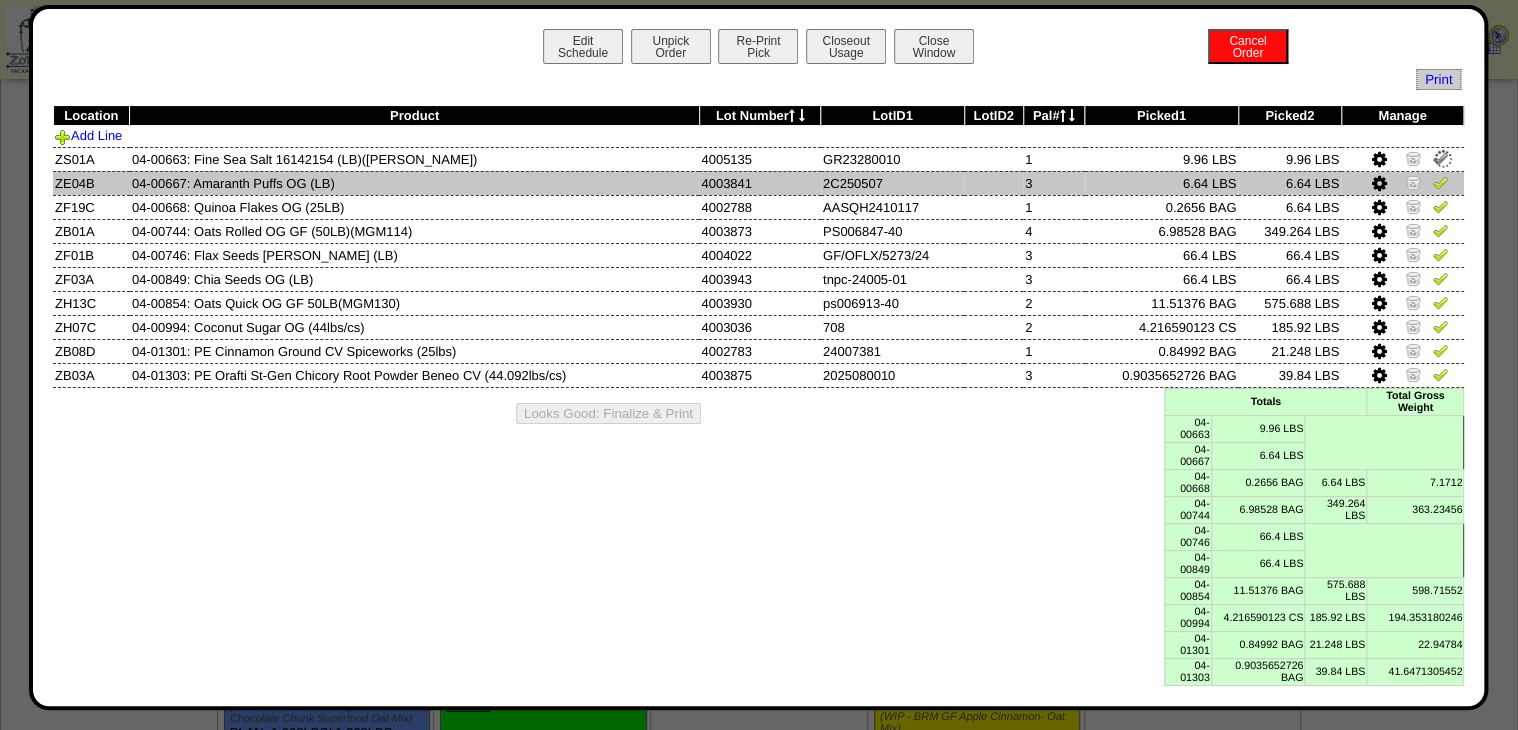 click at bounding box center [1440, 182] 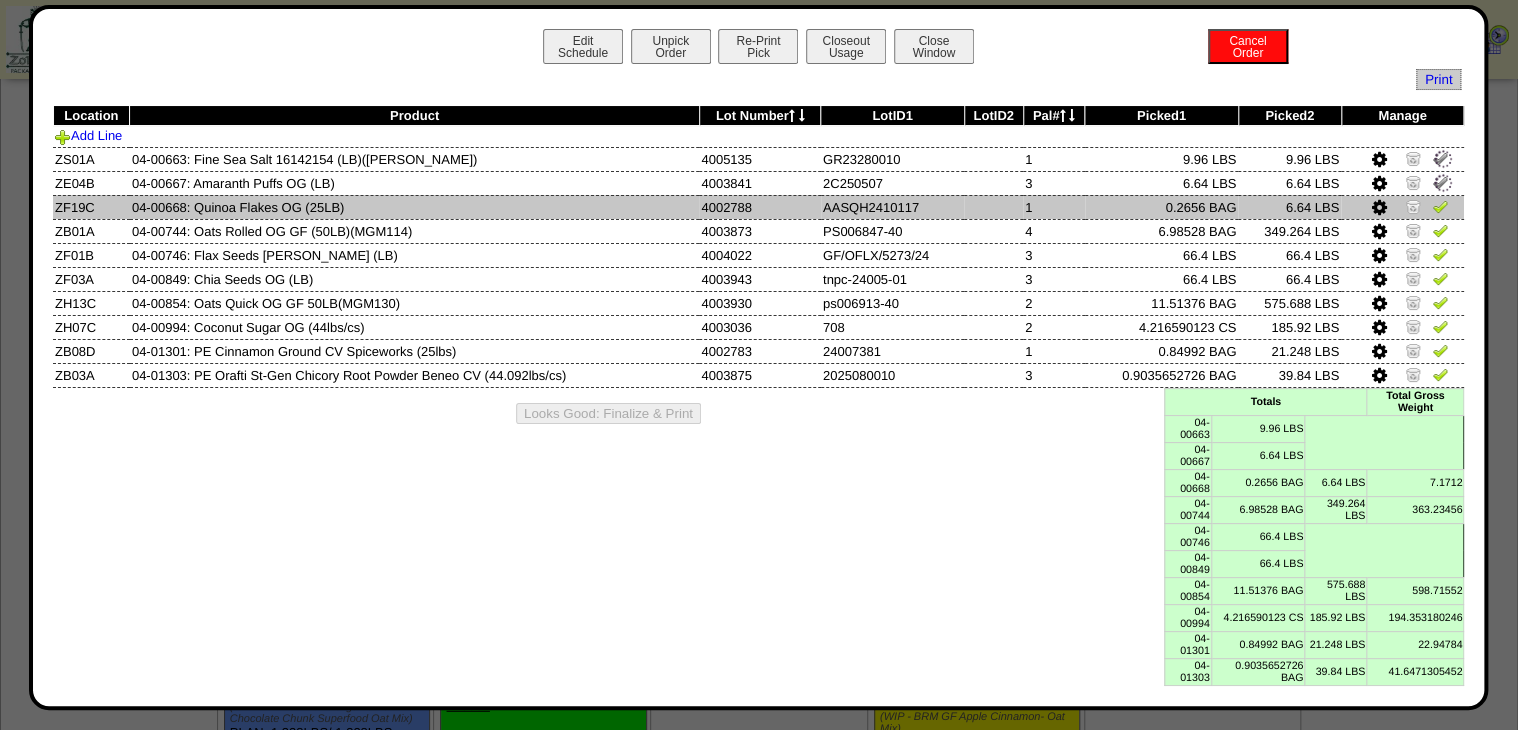 click at bounding box center [1440, 206] 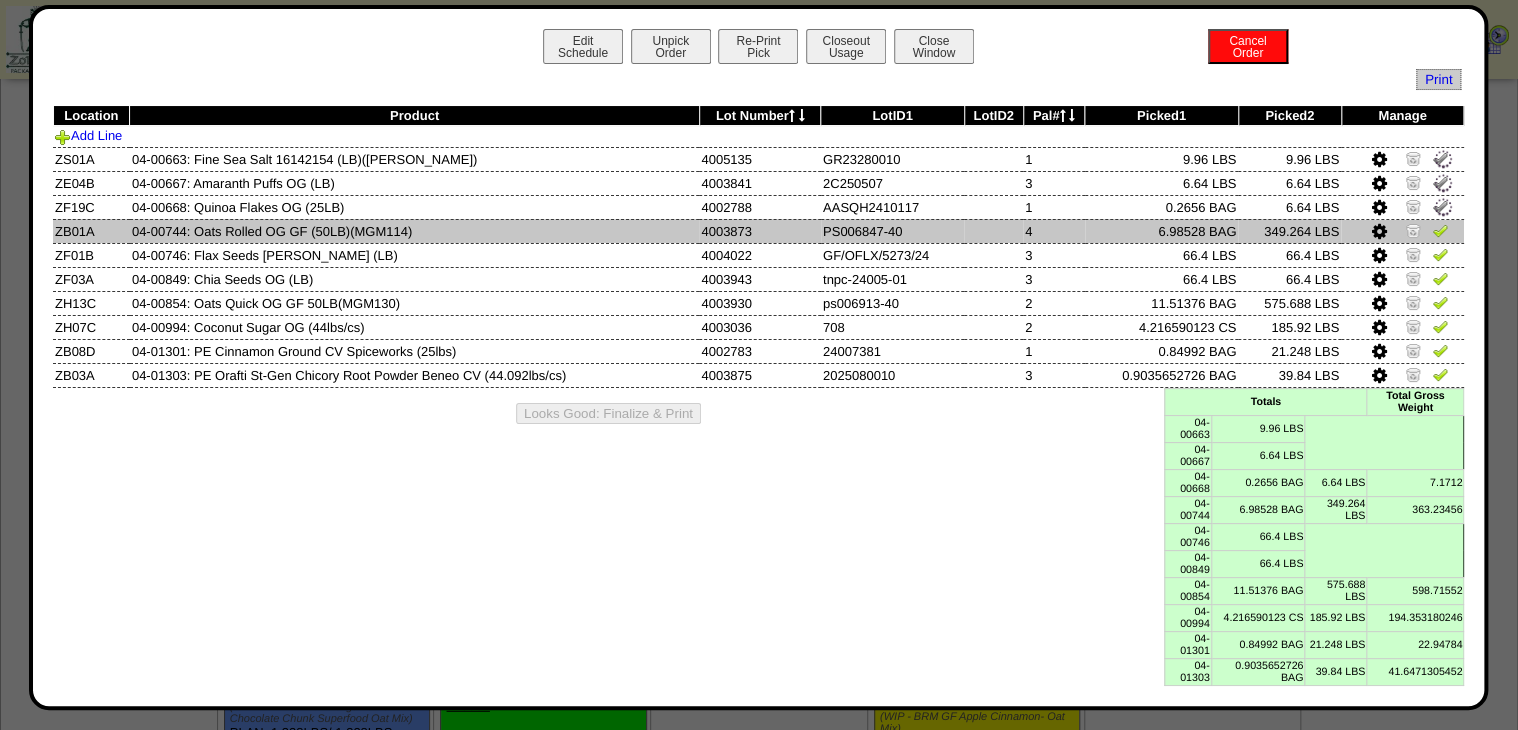 click at bounding box center (1440, 230) 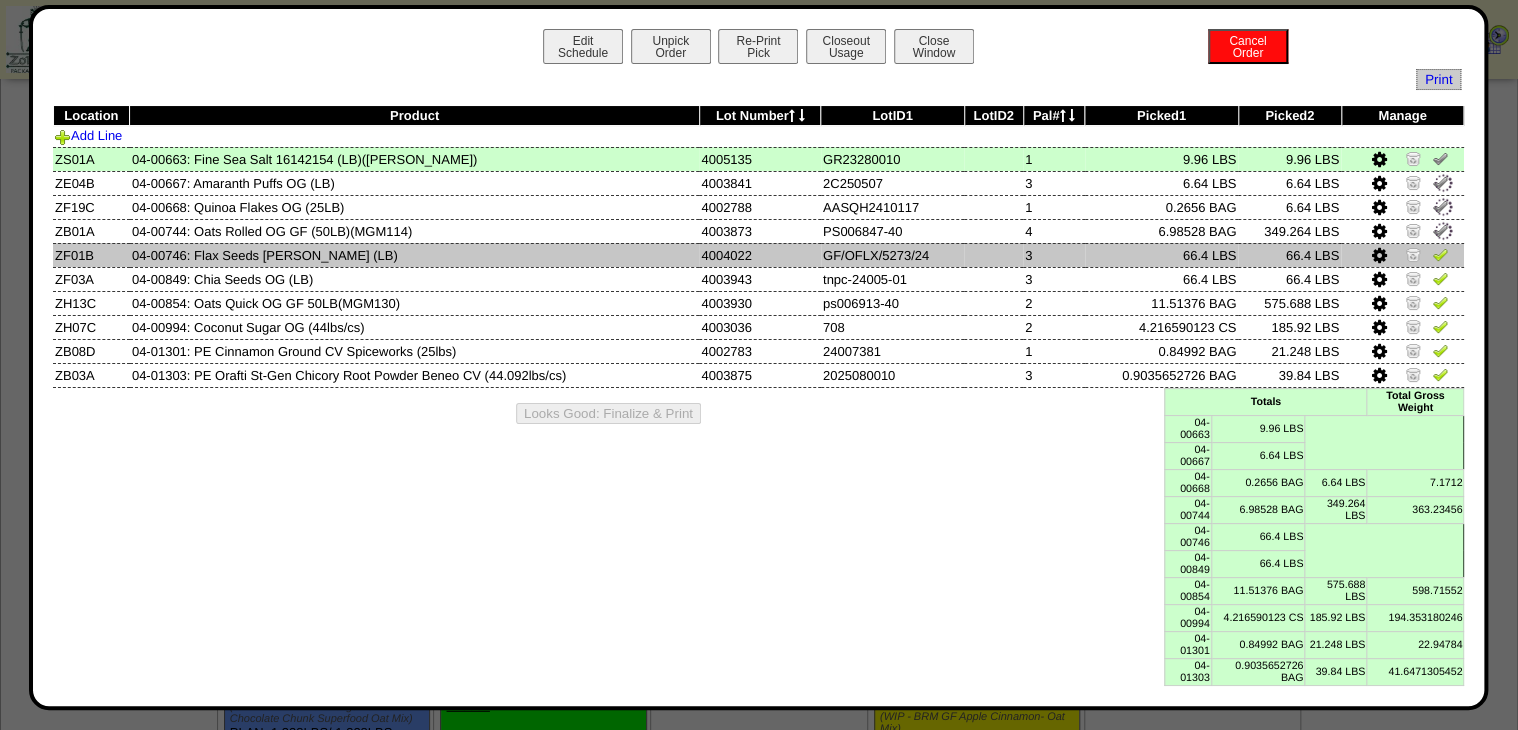 click at bounding box center [1440, 254] 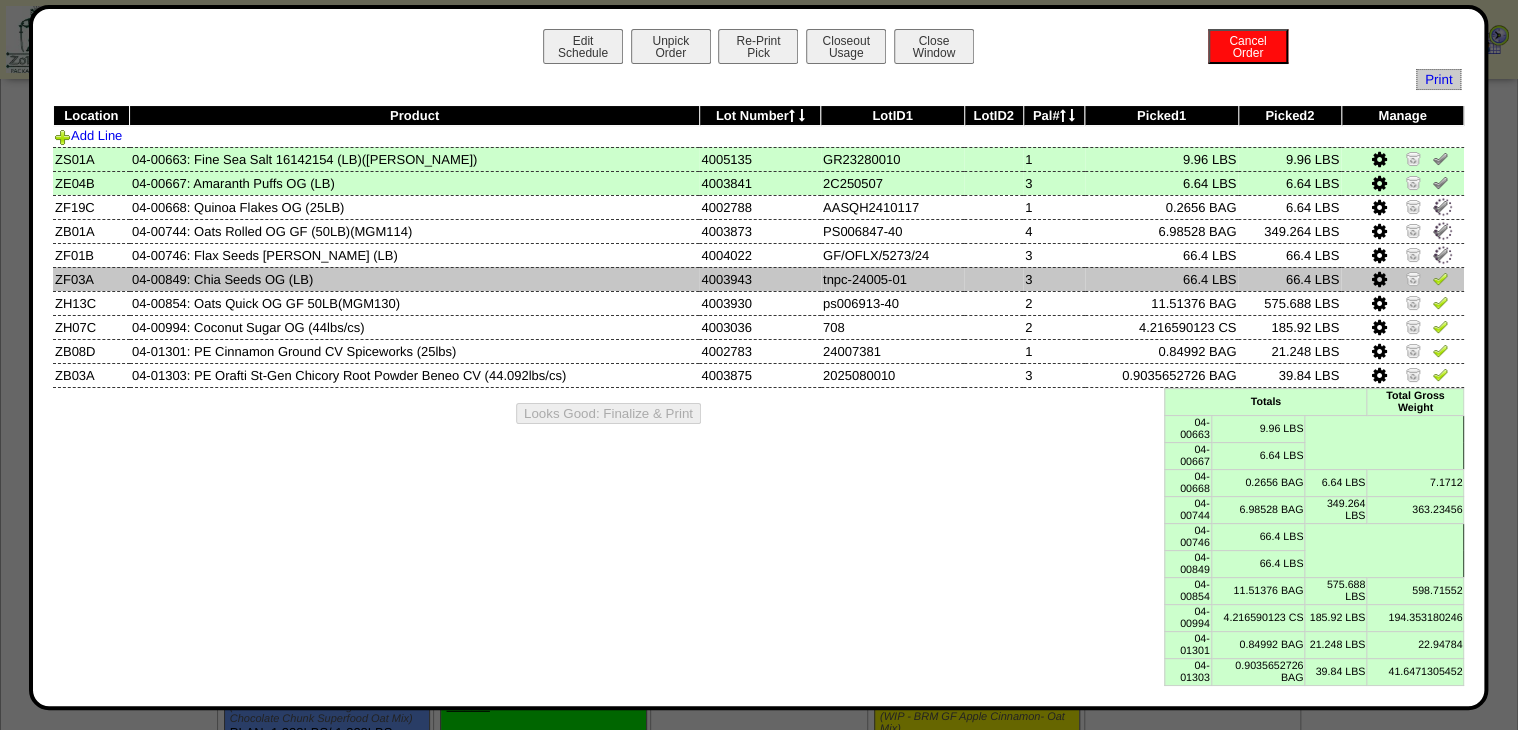 click at bounding box center [1440, 278] 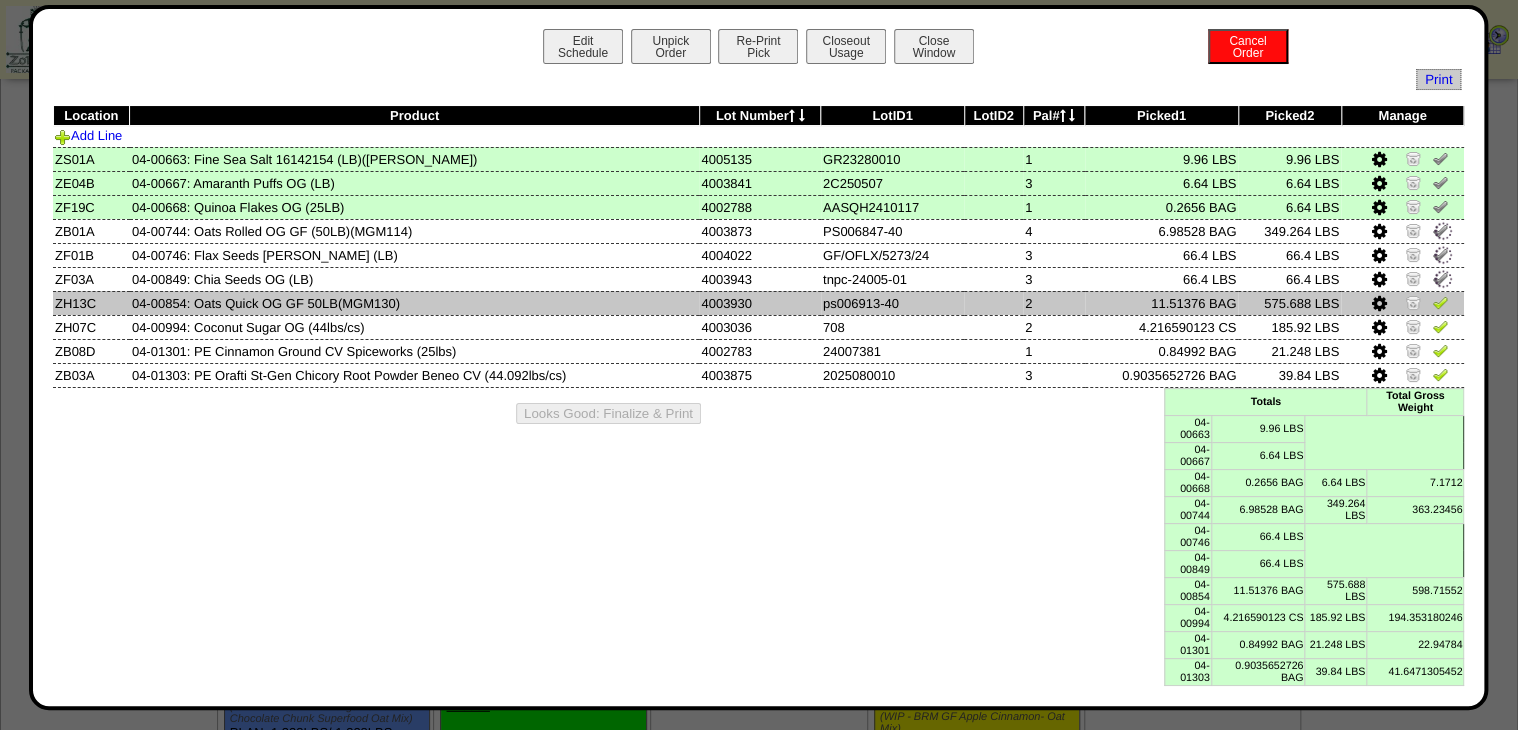 click at bounding box center (1440, 302) 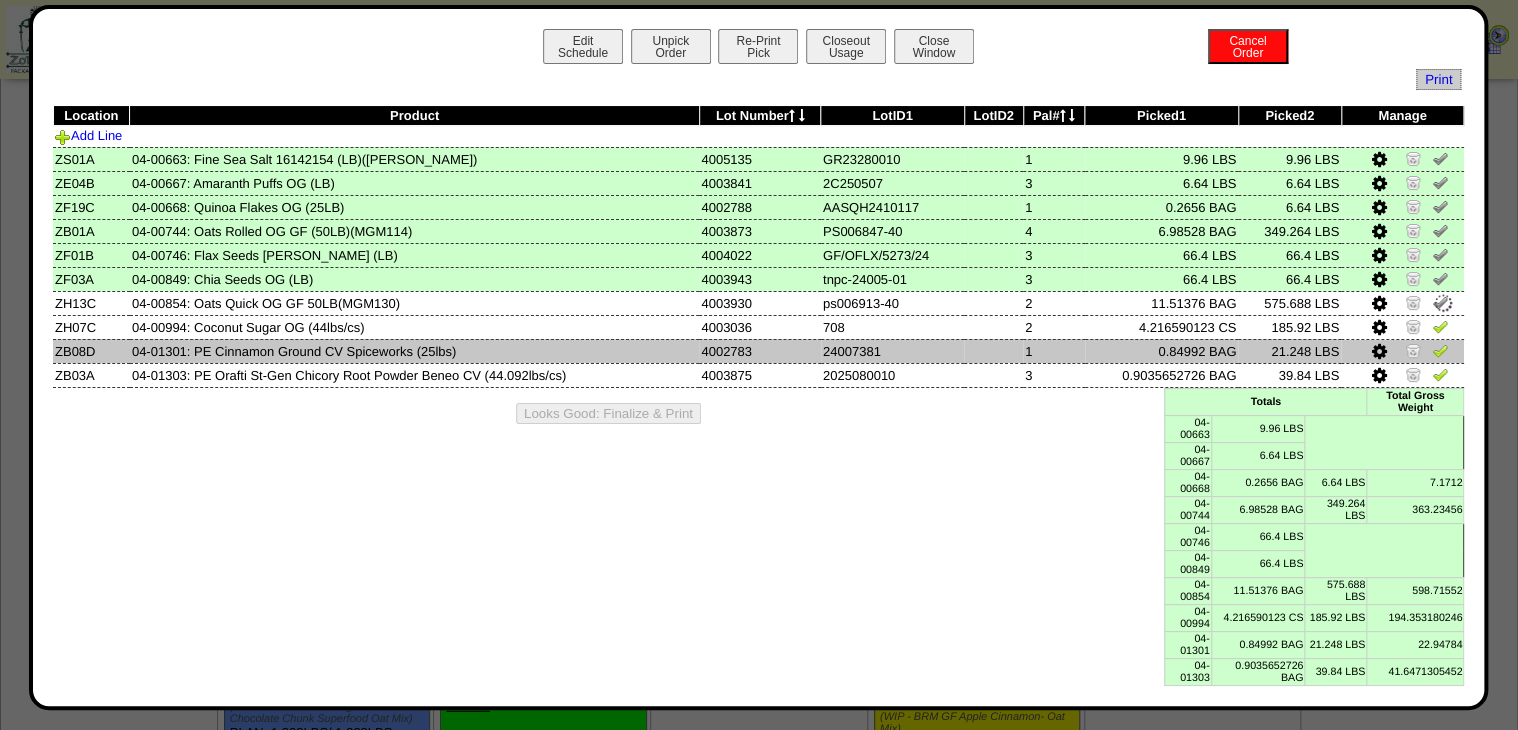 click at bounding box center (1440, 350) 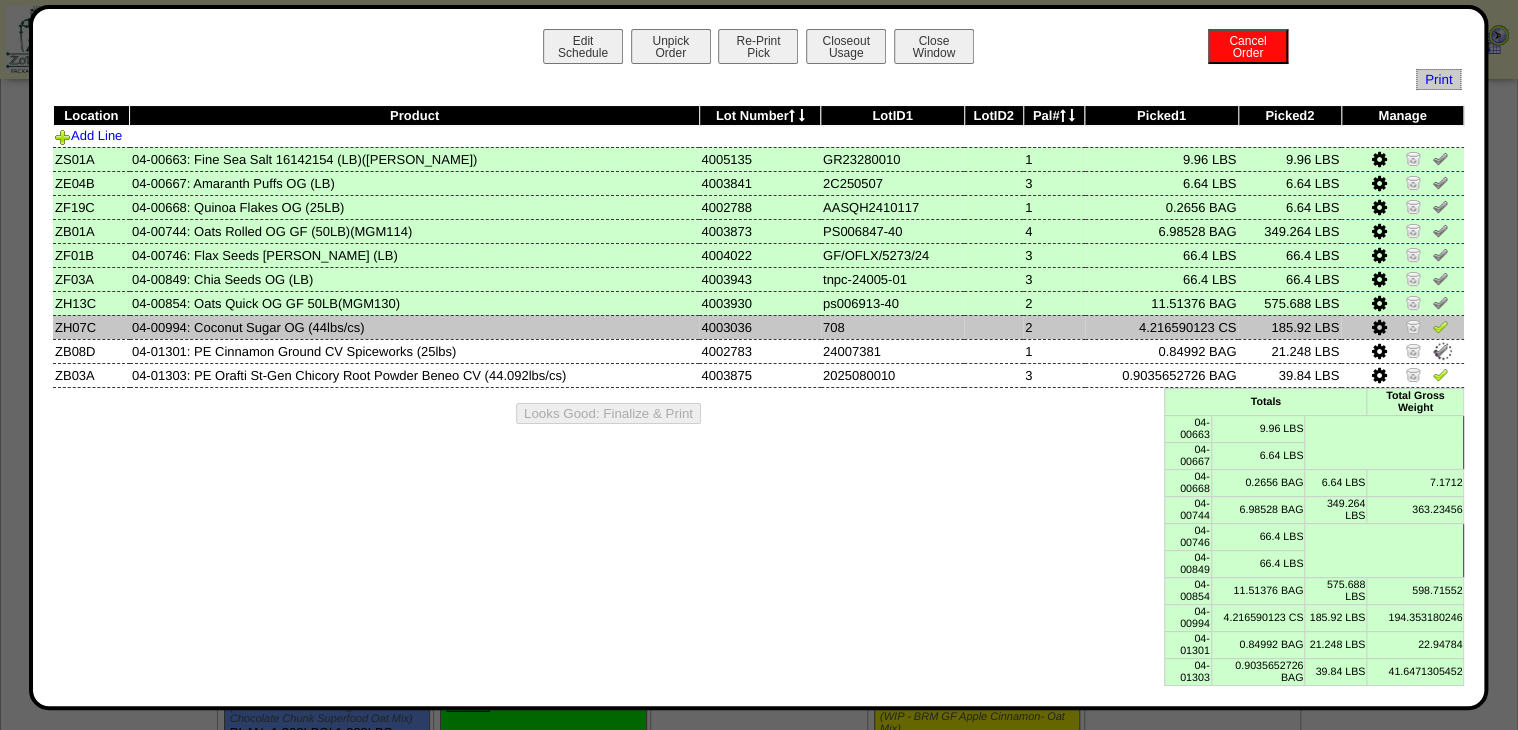 click at bounding box center [1440, 326] 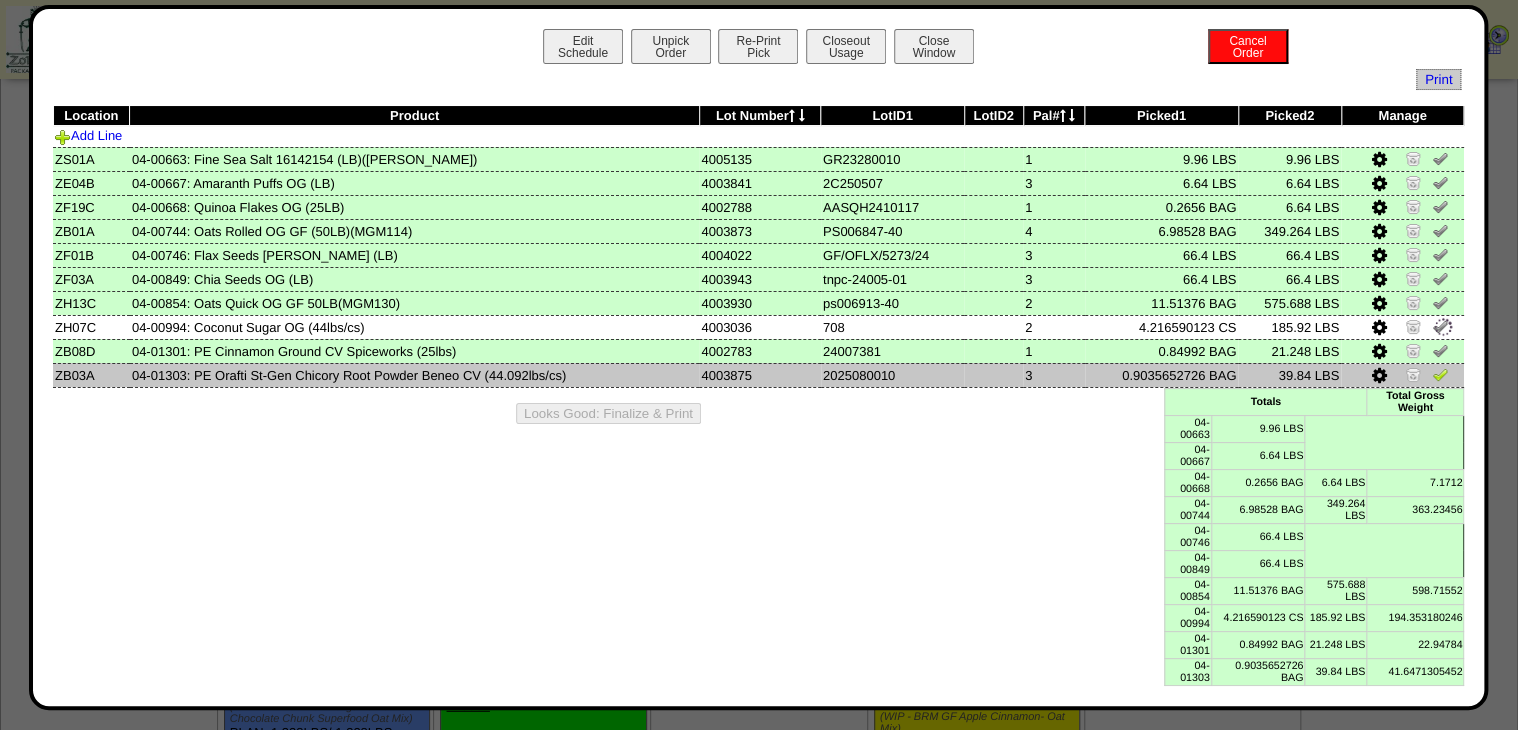 click at bounding box center [1440, 374] 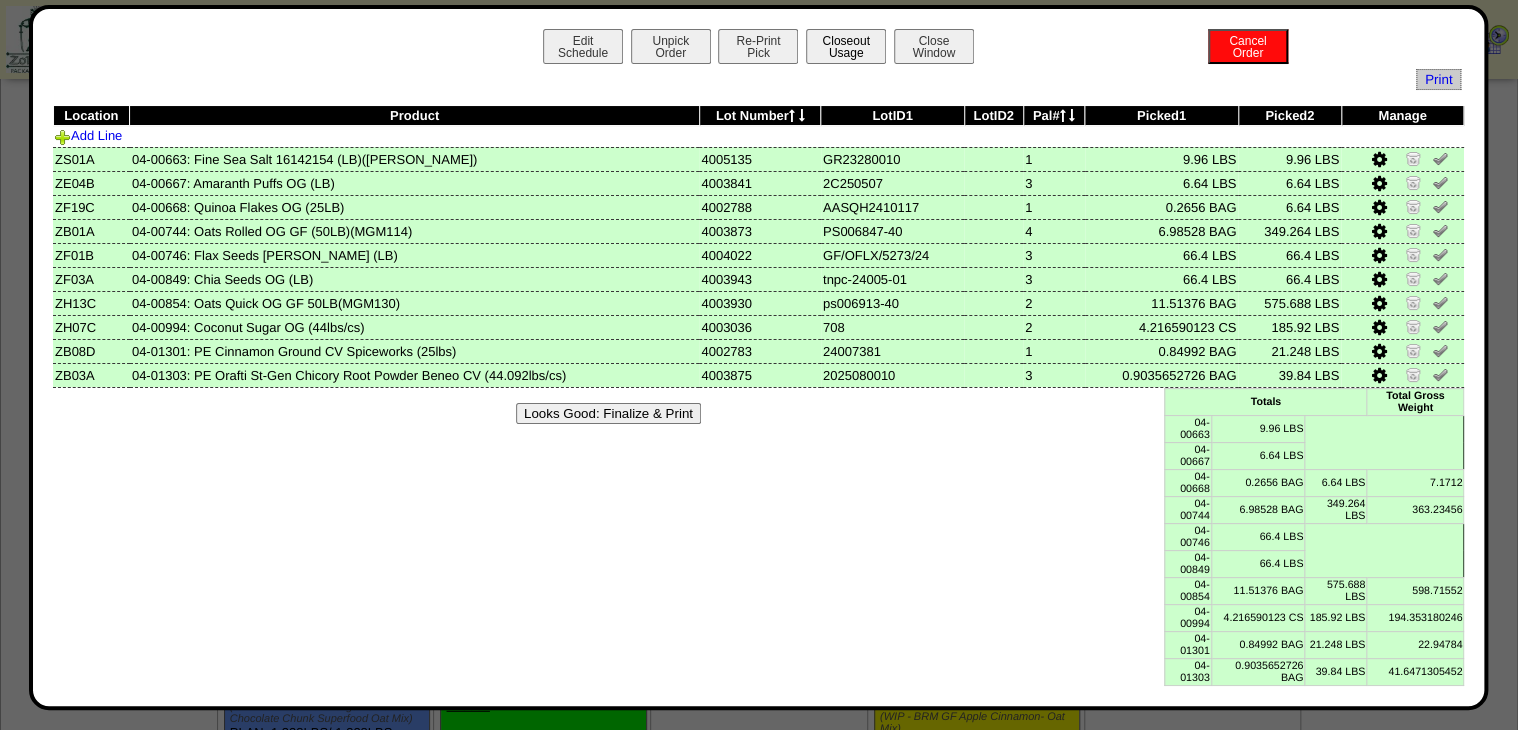click on "Closeout Usage" at bounding box center (846, 46) 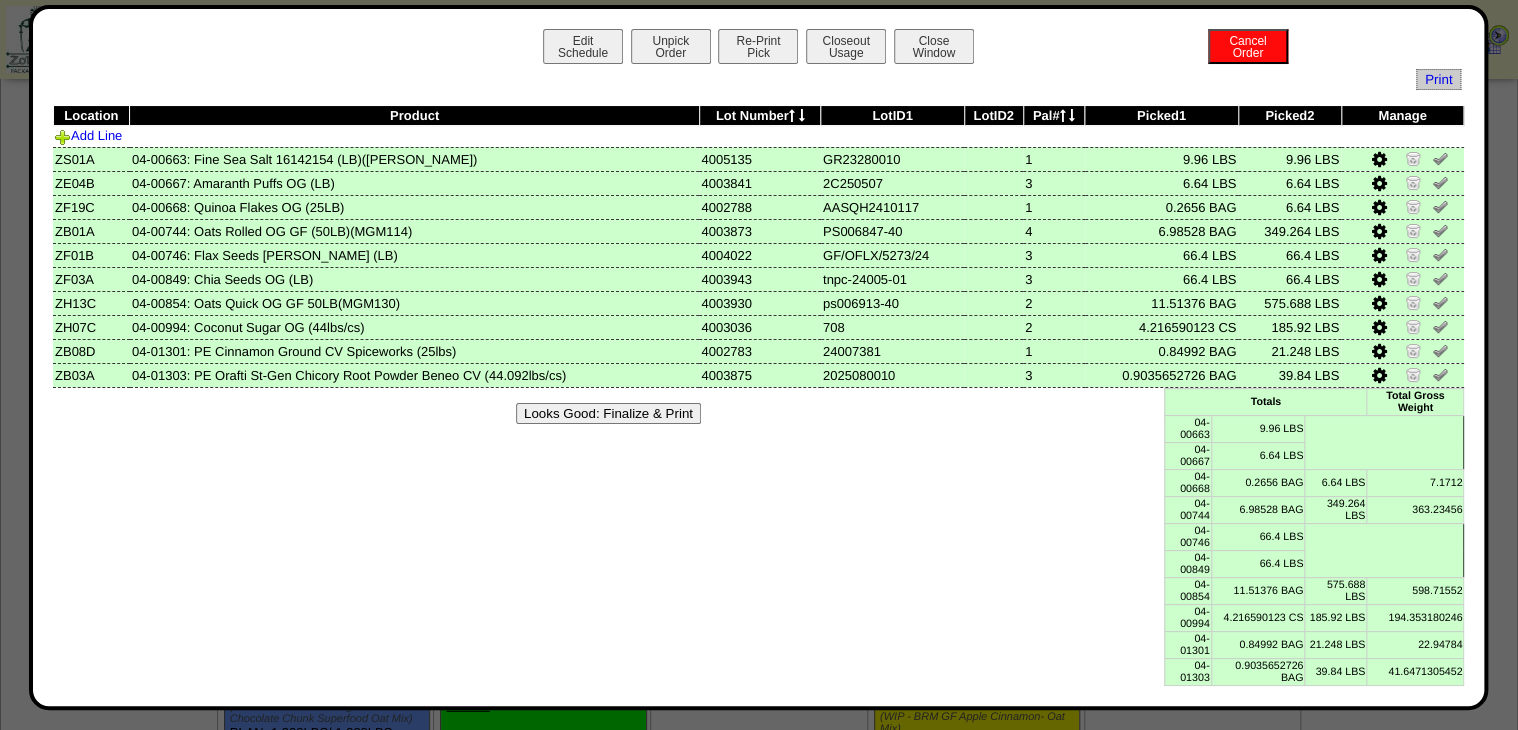 click on "Looks Good: Finalize & Print" at bounding box center (608, 413) 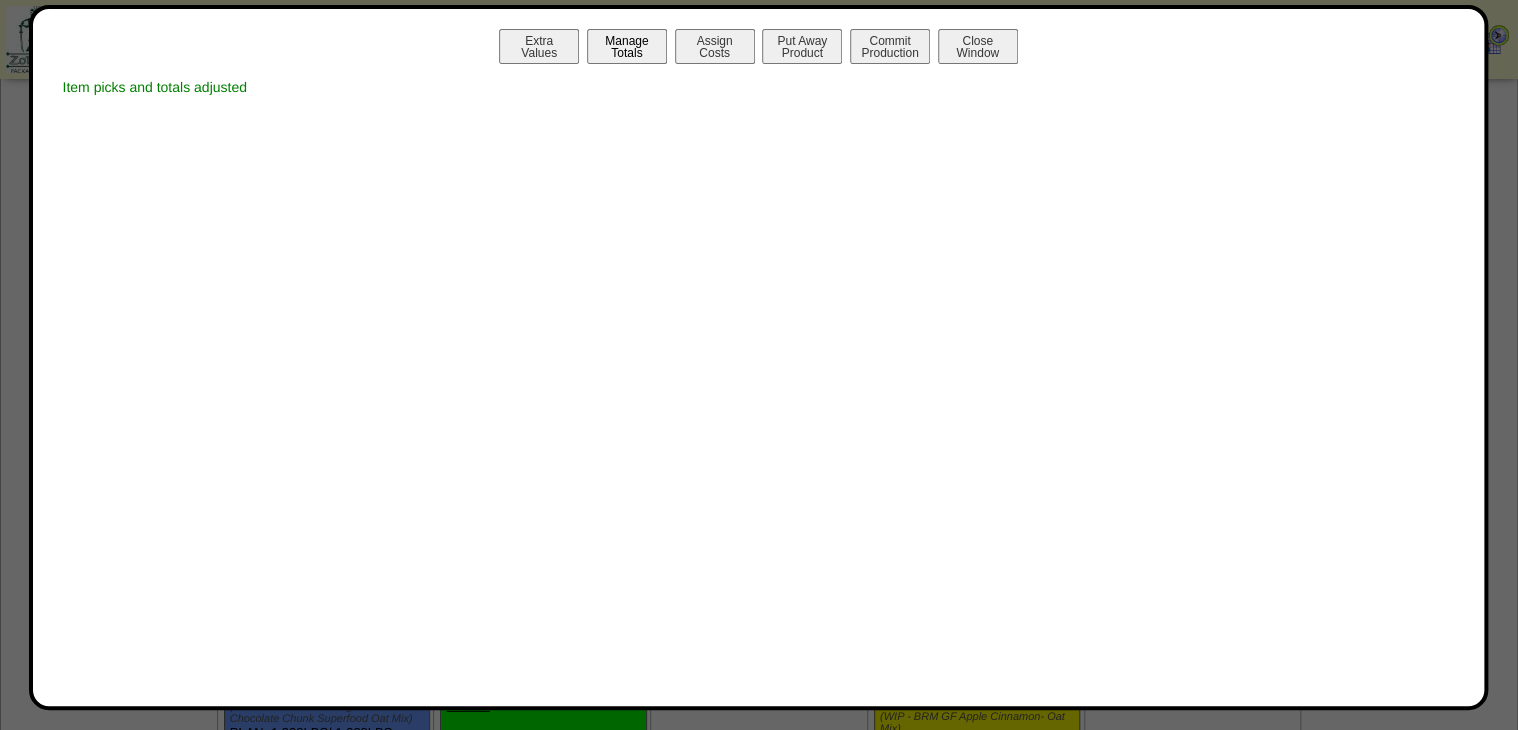 click on "Manage Totals" at bounding box center (627, 46) 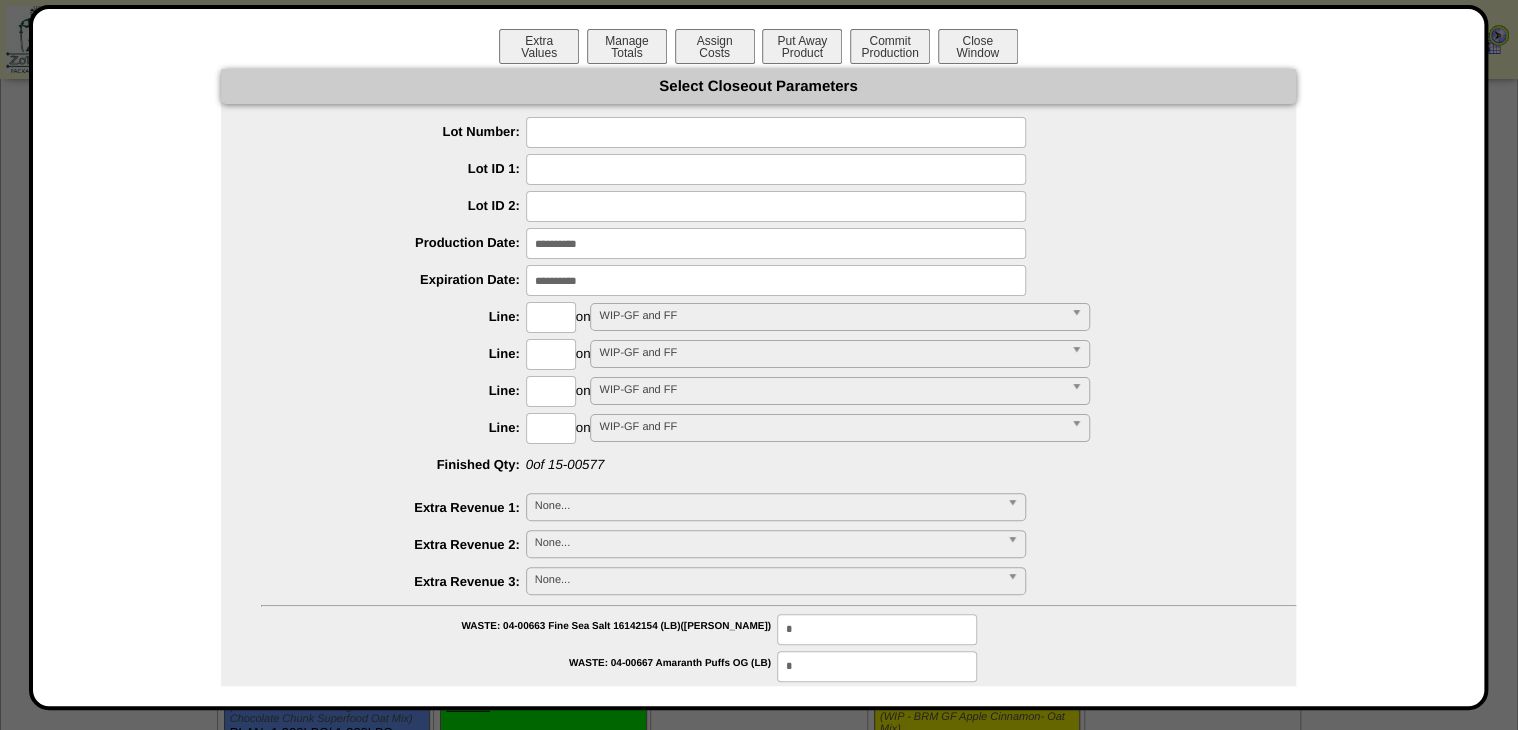 type 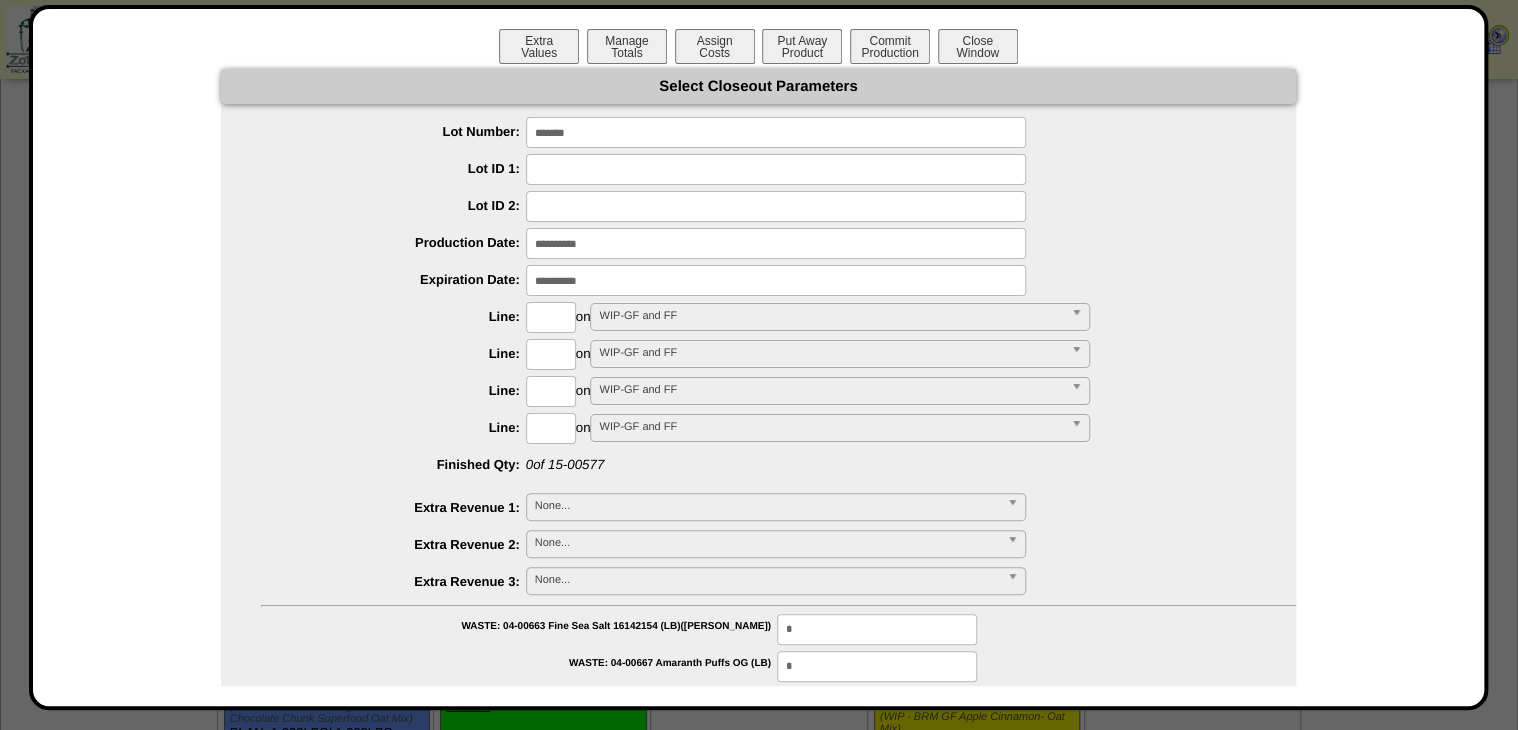 type on "*******" 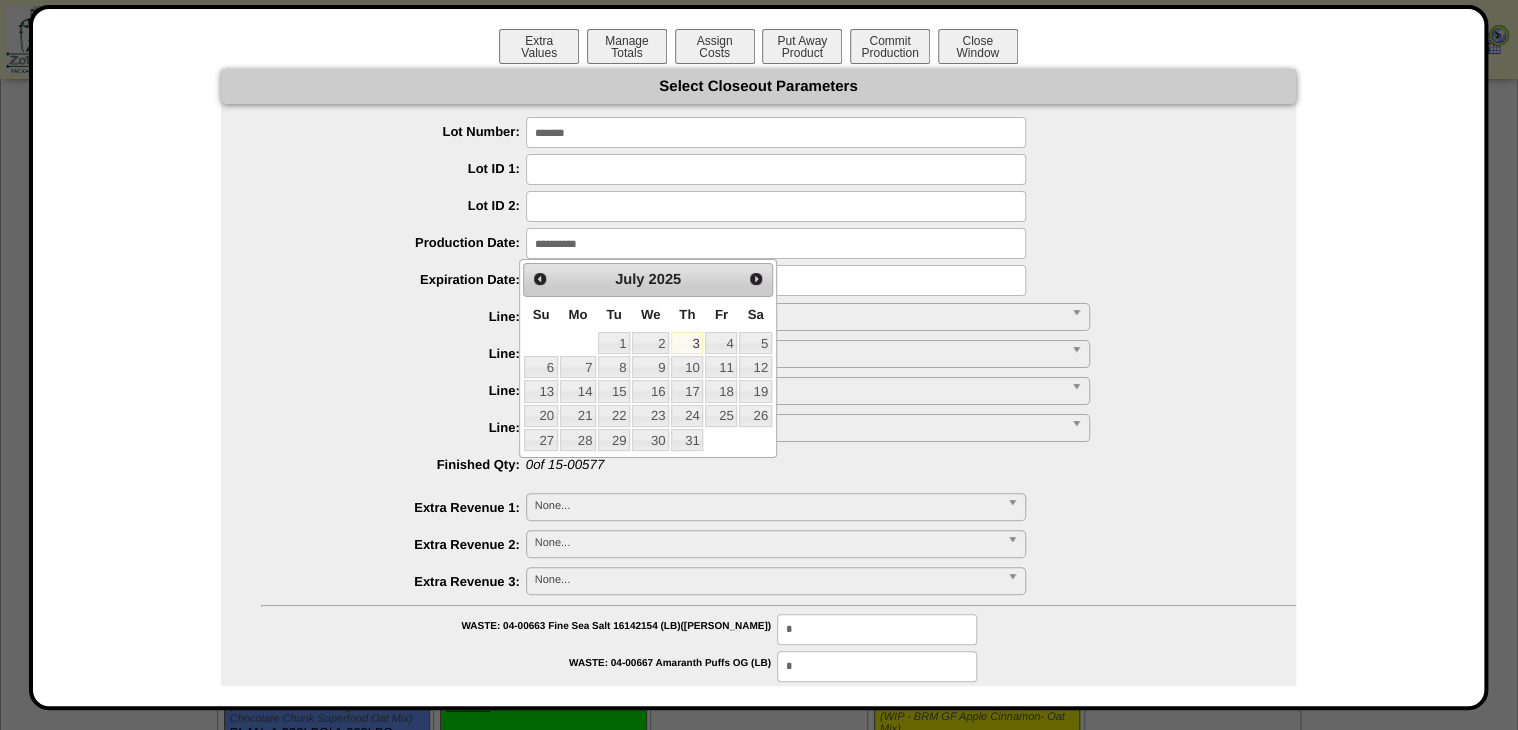 click on "We" at bounding box center [650, 313] 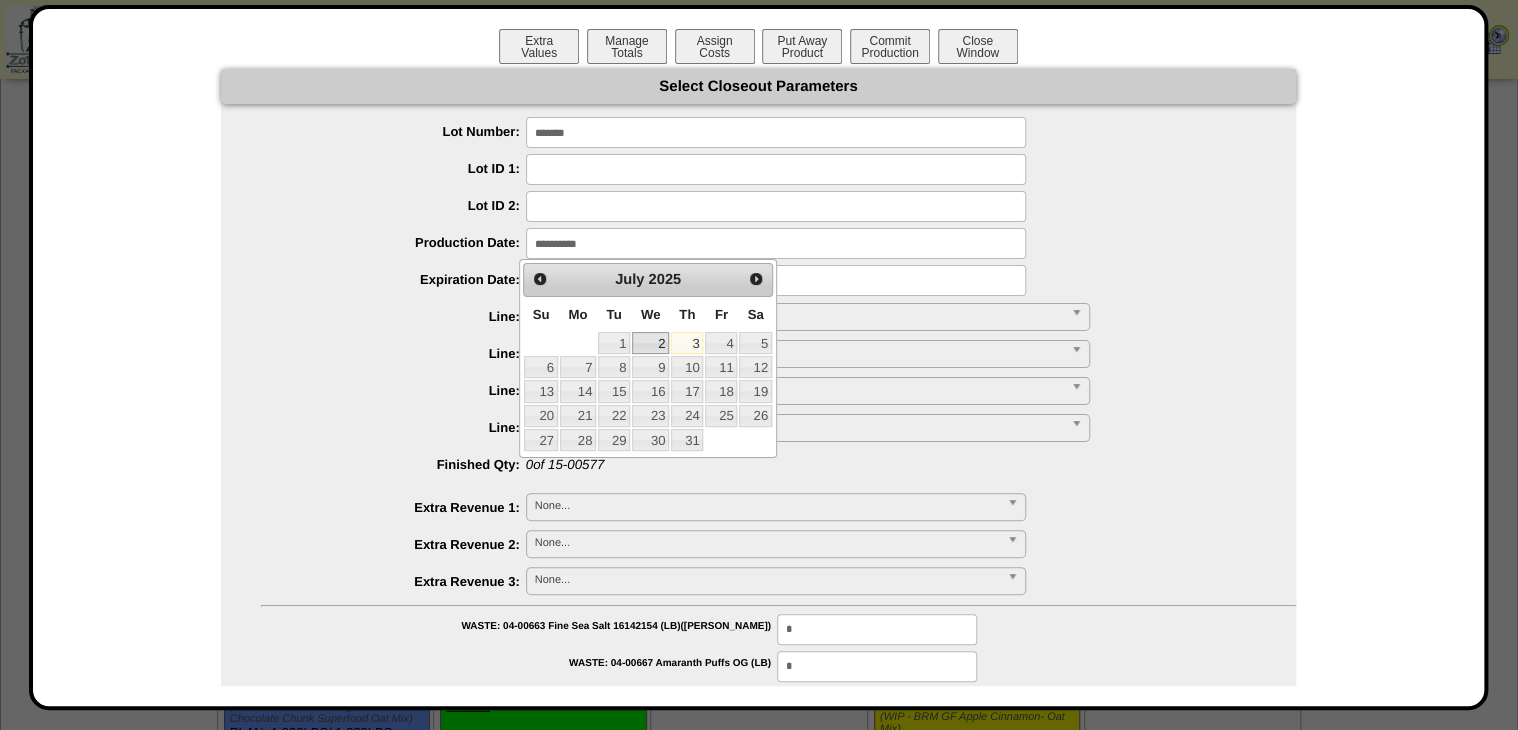 drag, startPoint x: 641, startPoint y: 344, endPoint x: 640, endPoint y: 328, distance: 16.03122 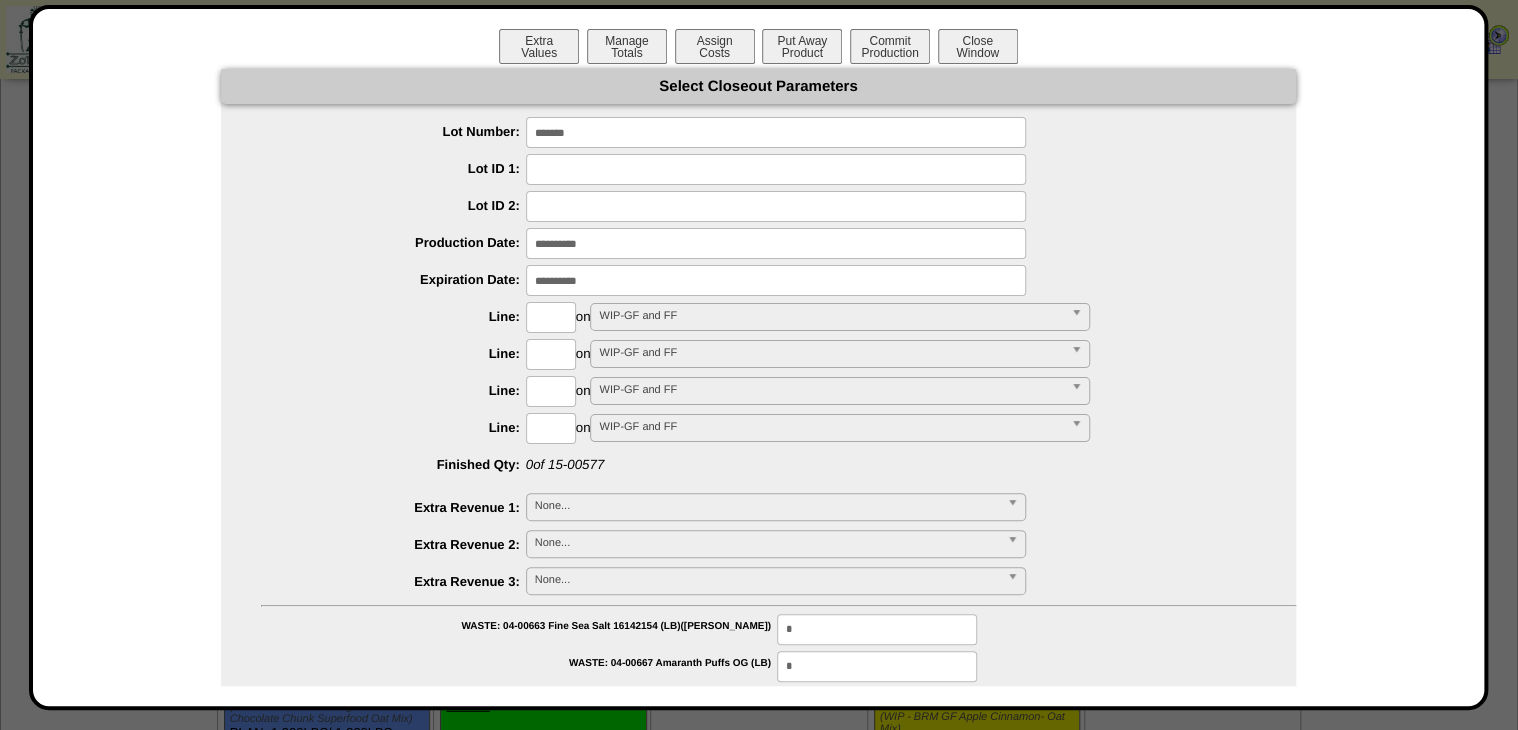click at bounding box center [776, 280] 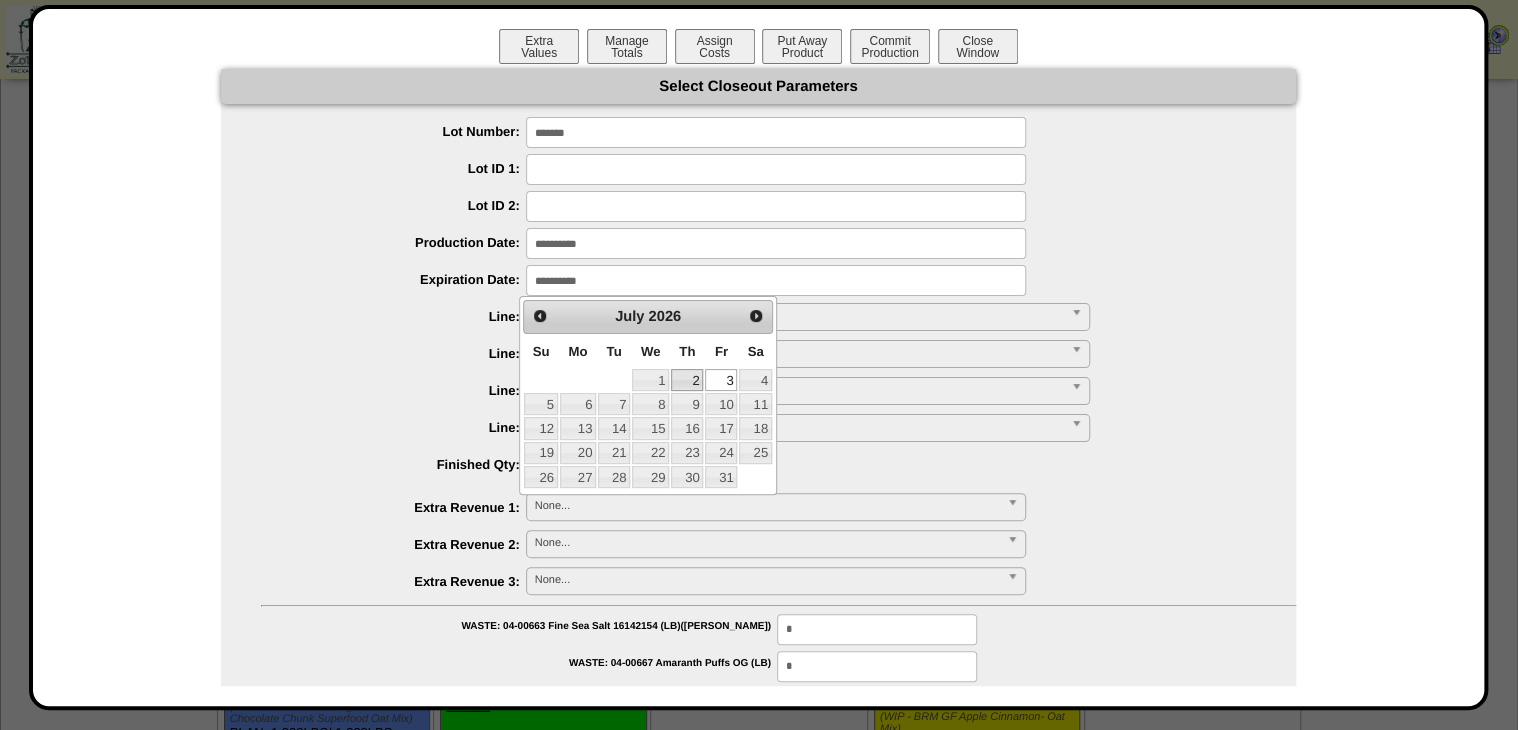 click on "2" at bounding box center [687, 380] 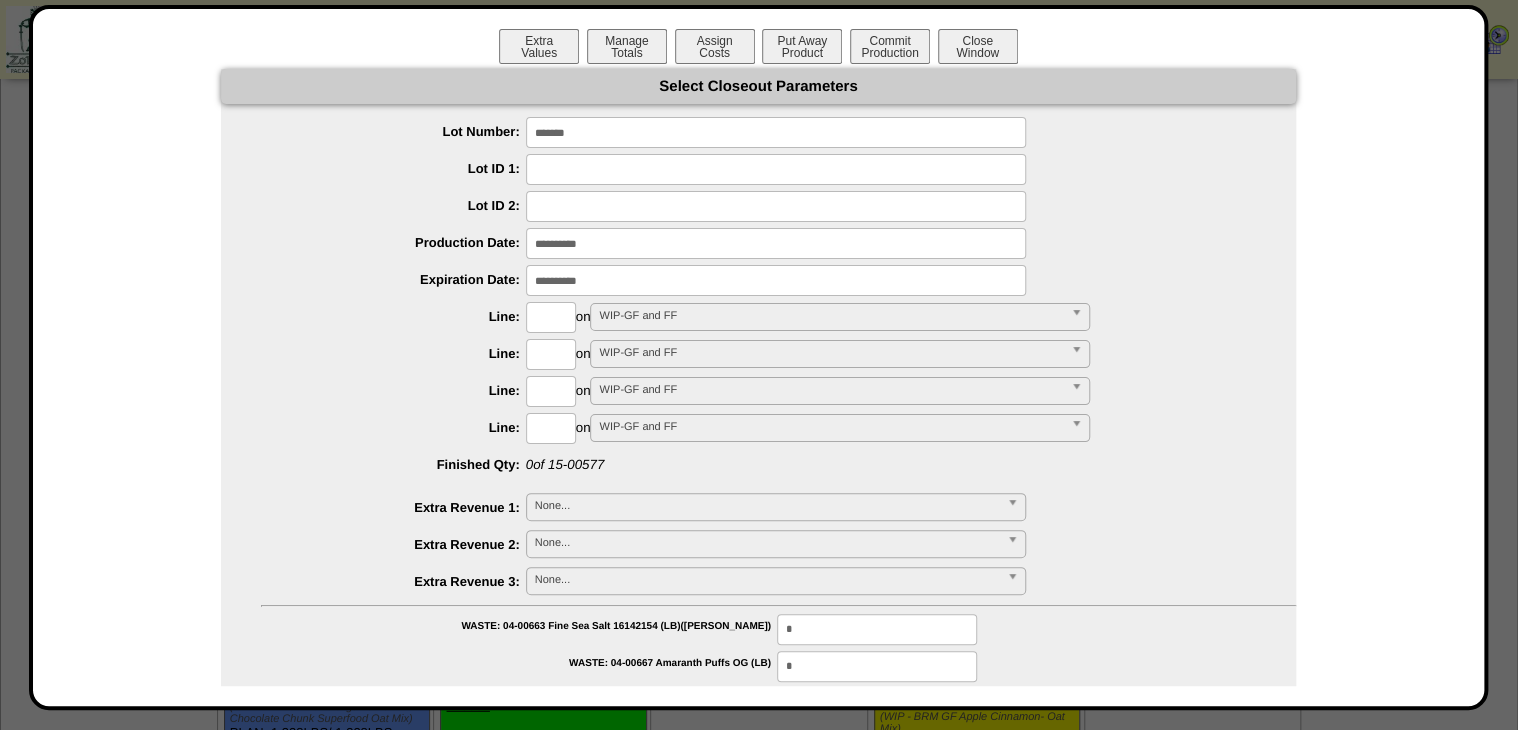 click at bounding box center (551, 317) 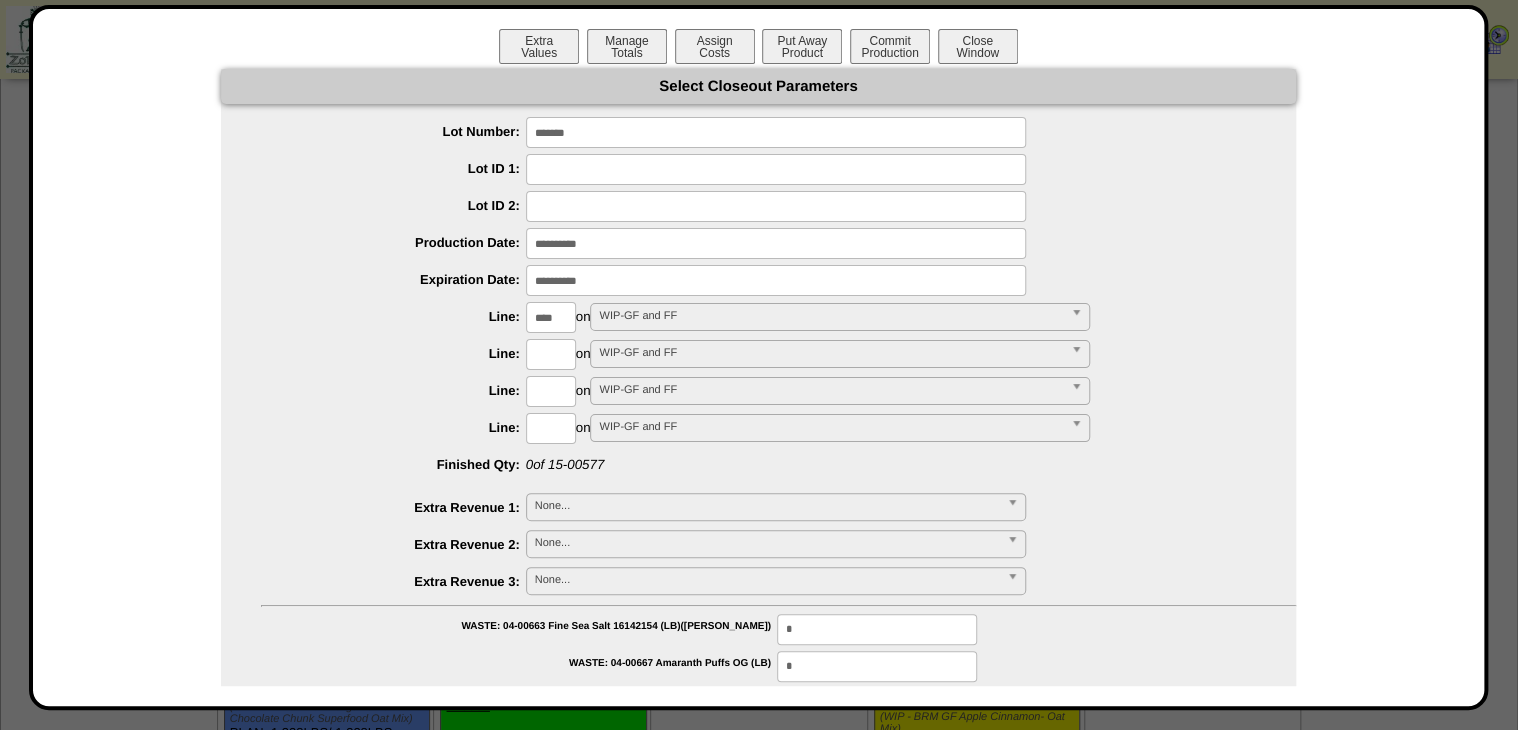 type on "****" 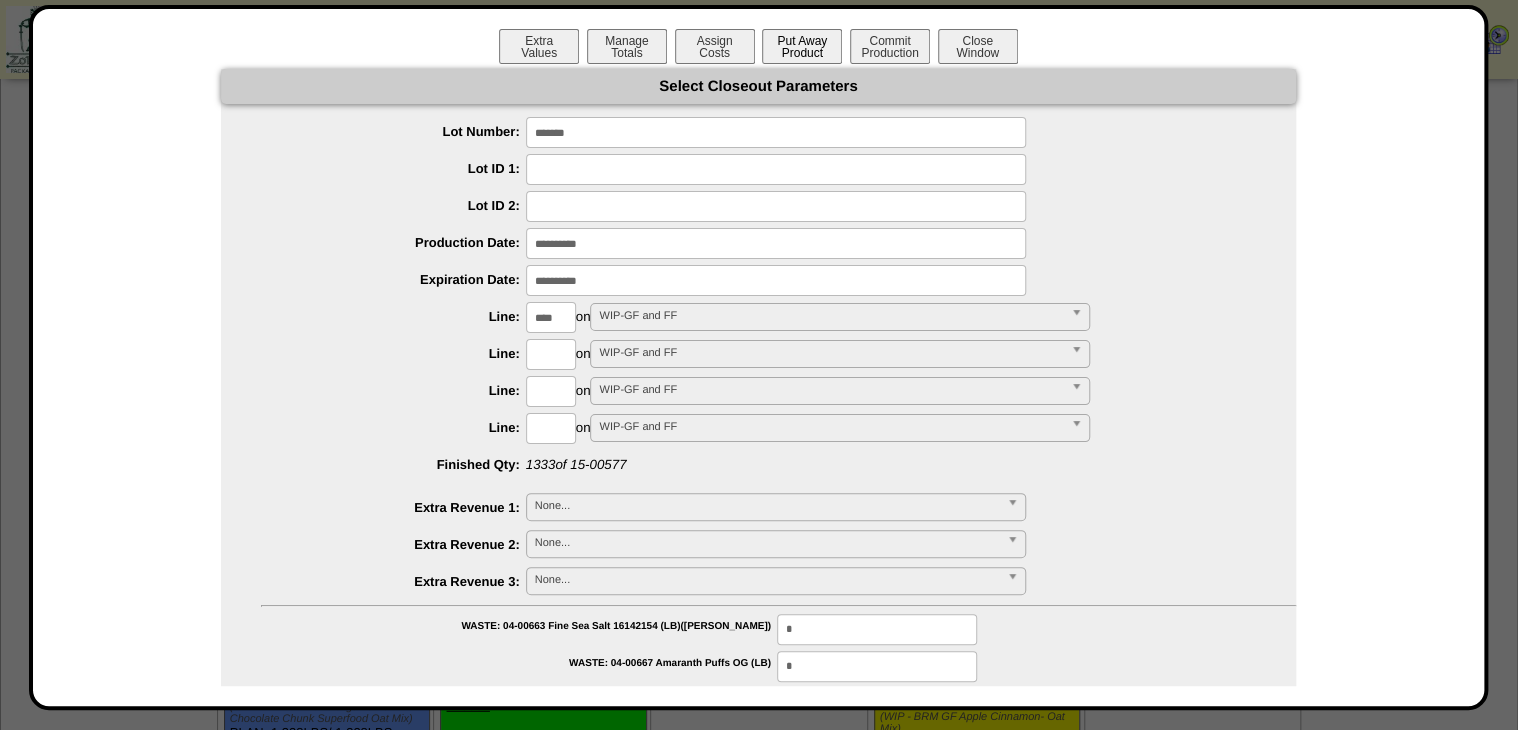 click on "Put Away Product" at bounding box center [802, 46] 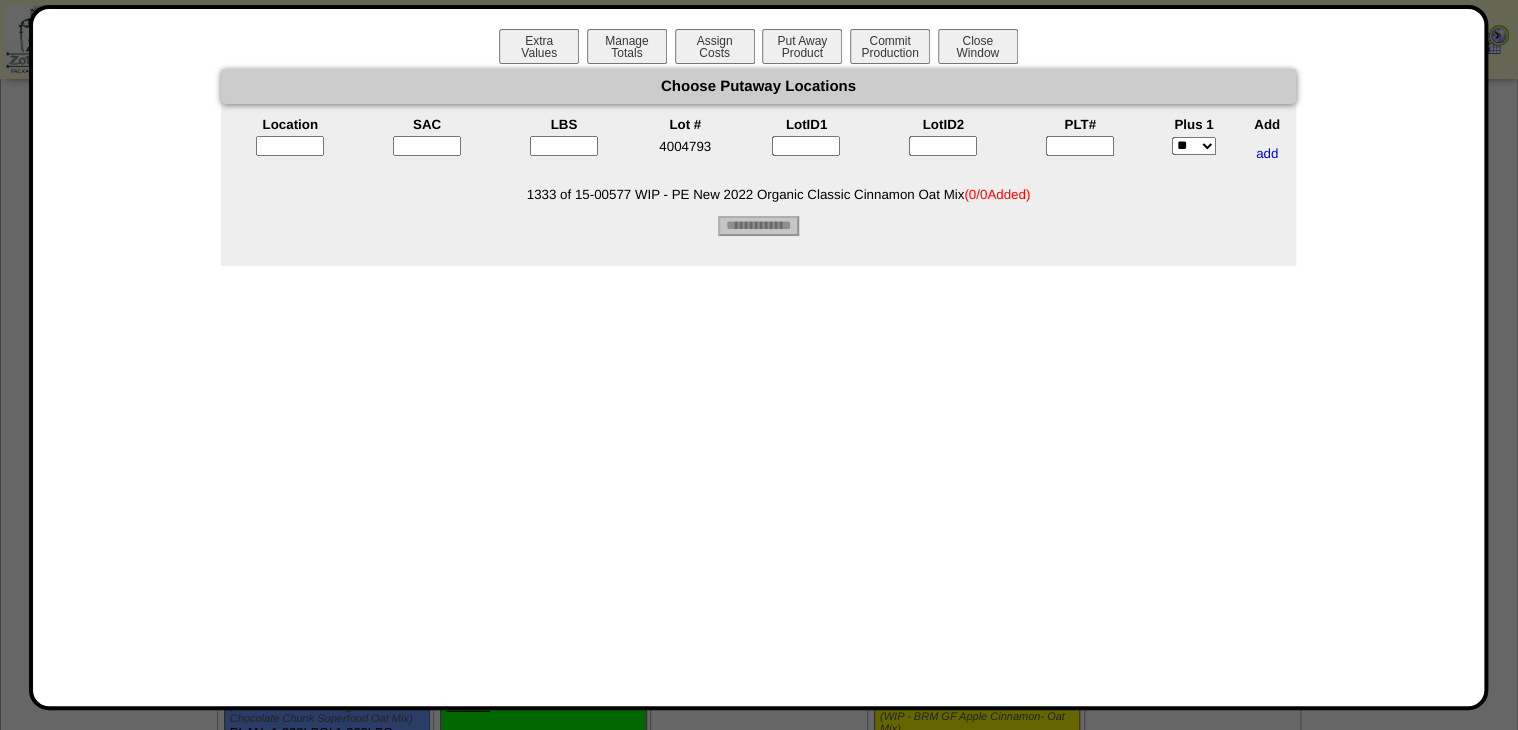 click at bounding box center (1080, 146) 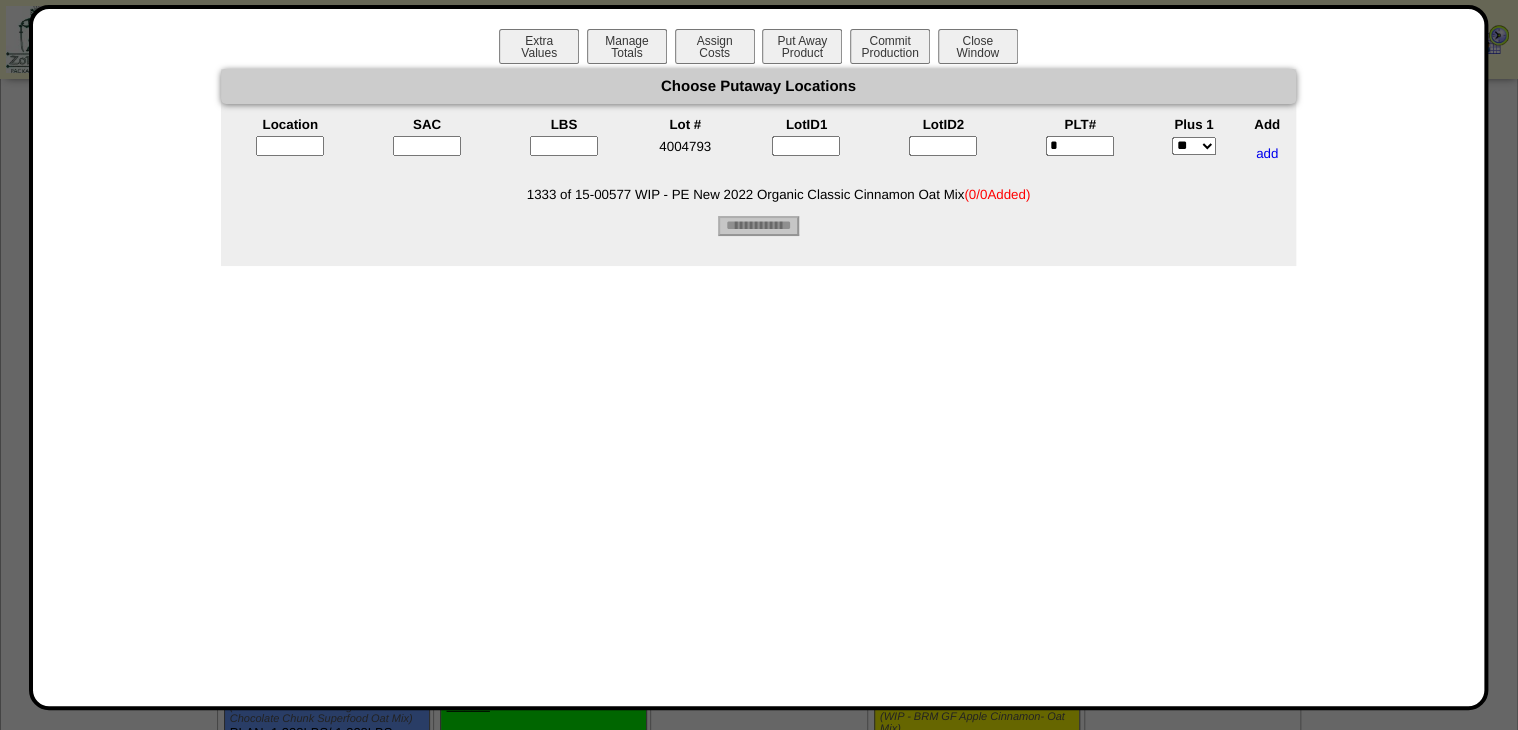 type on "*" 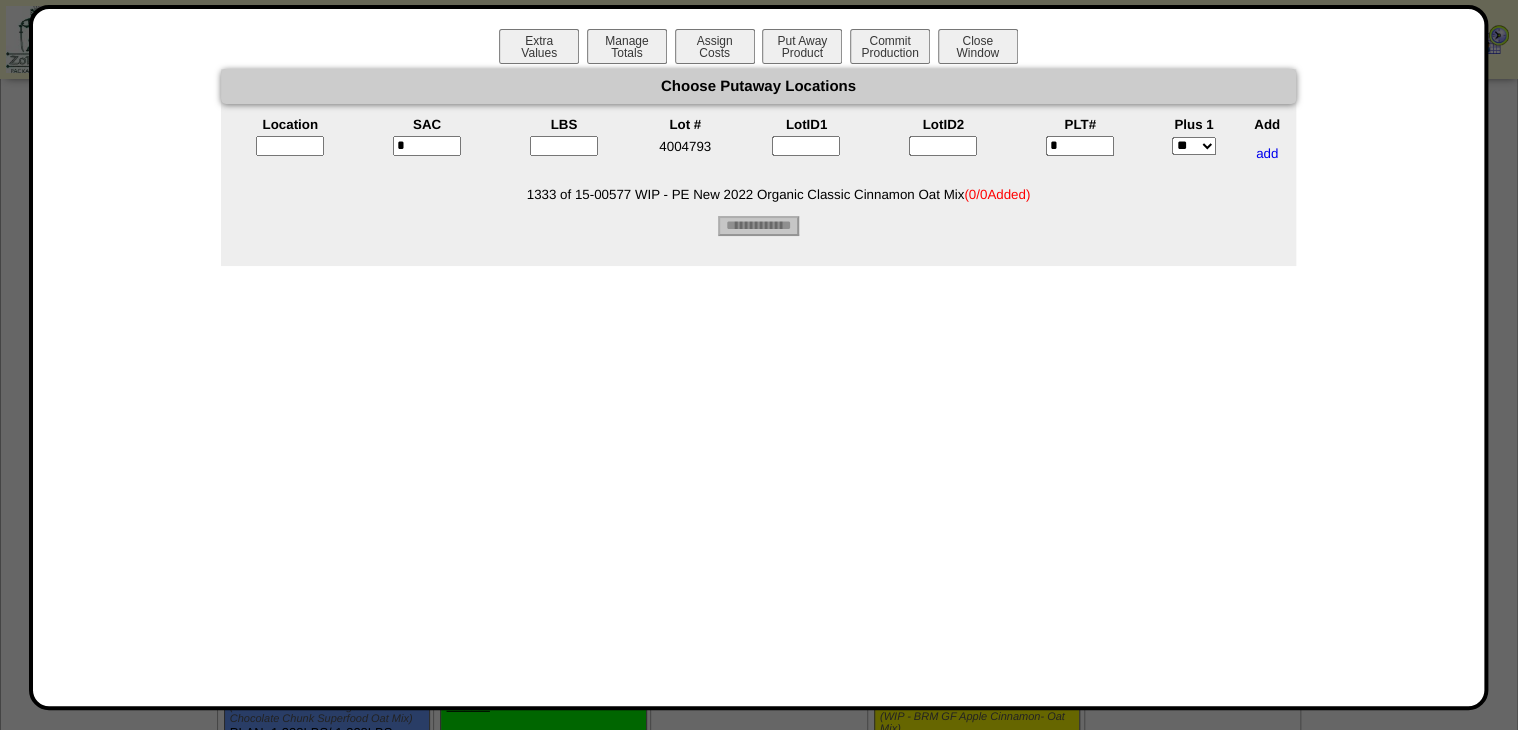 type on "*" 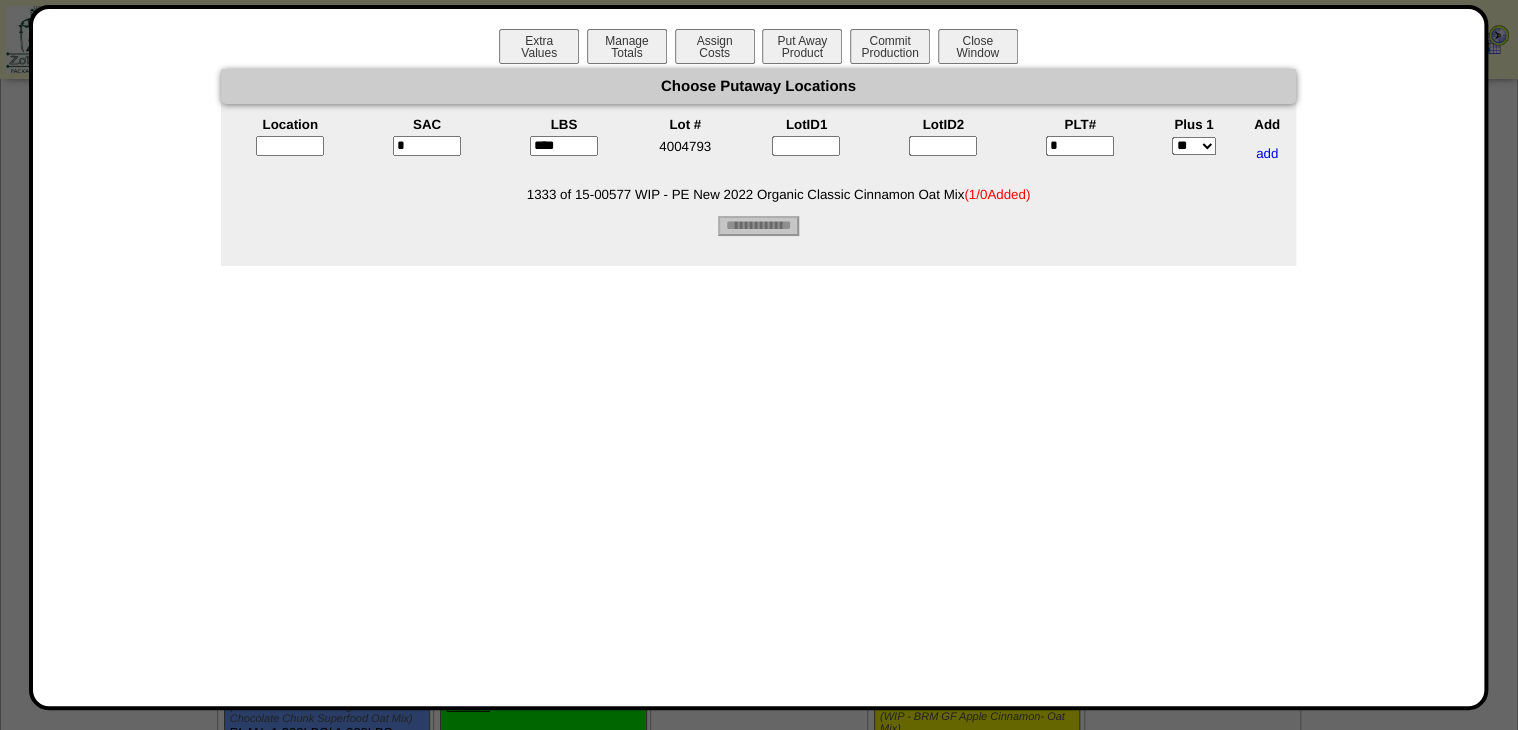 type on "****" 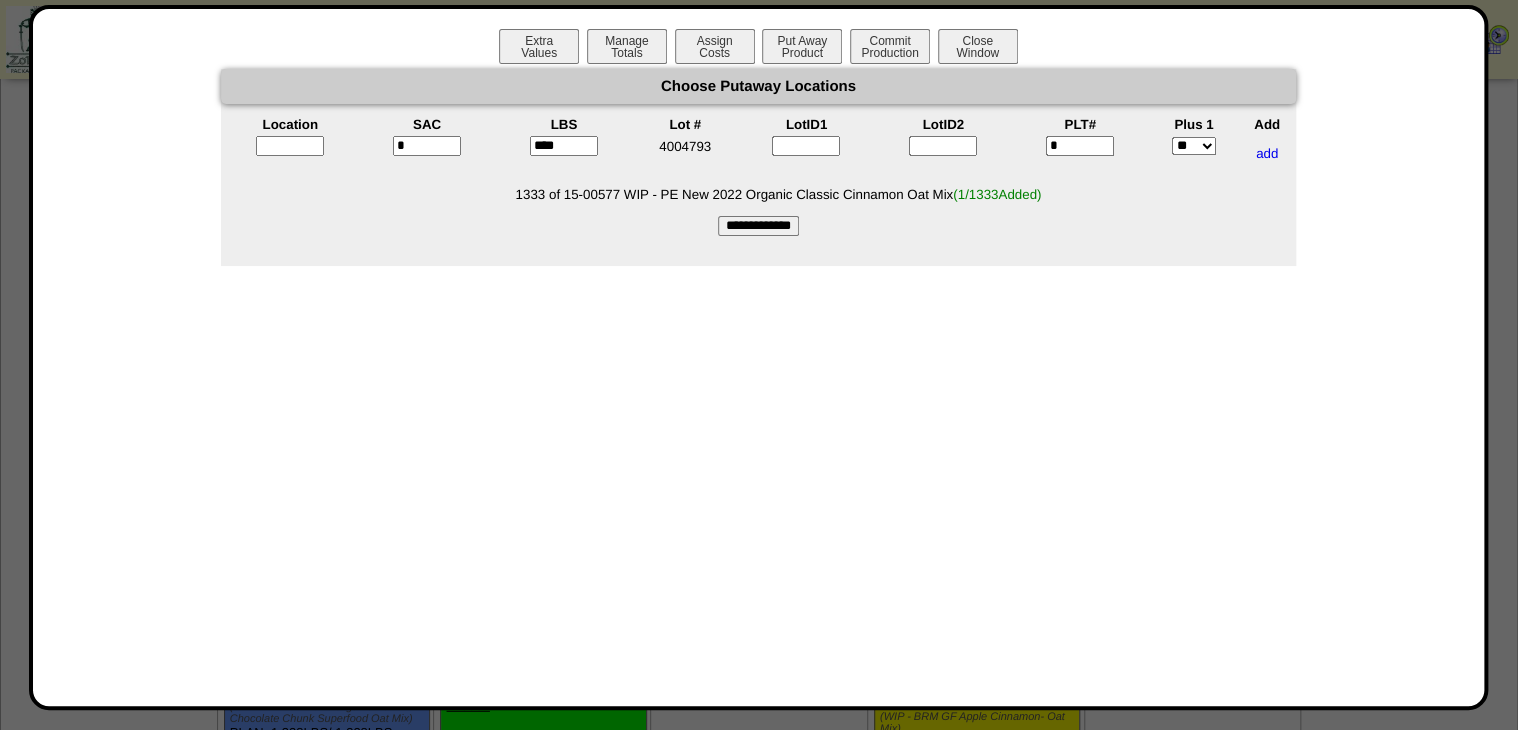 click at bounding box center [290, 146] 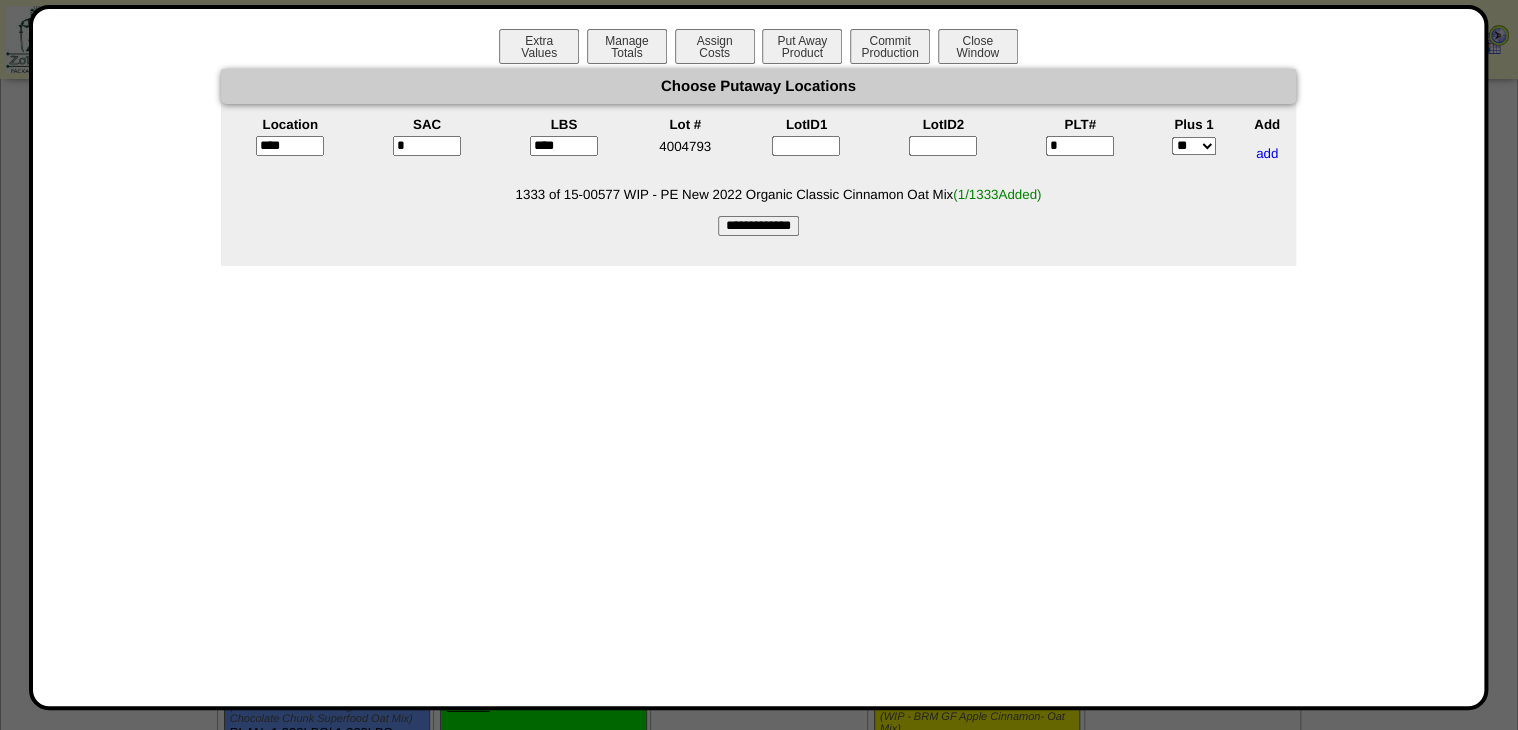 type on "*****" 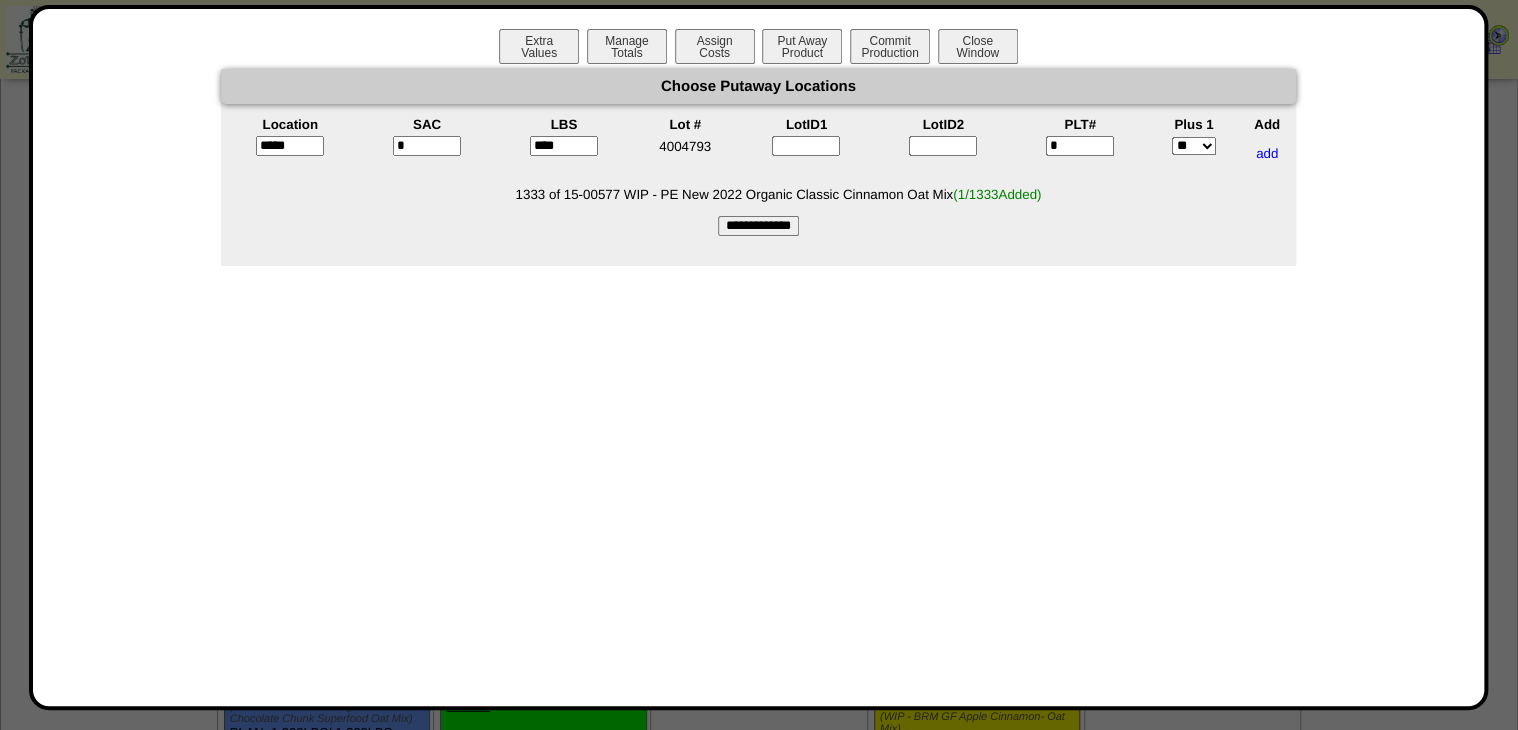 drag, startPoint x: 754, startPoint y: 226, endPoint x: 876, endPoint y: 40, distance: 222.44101 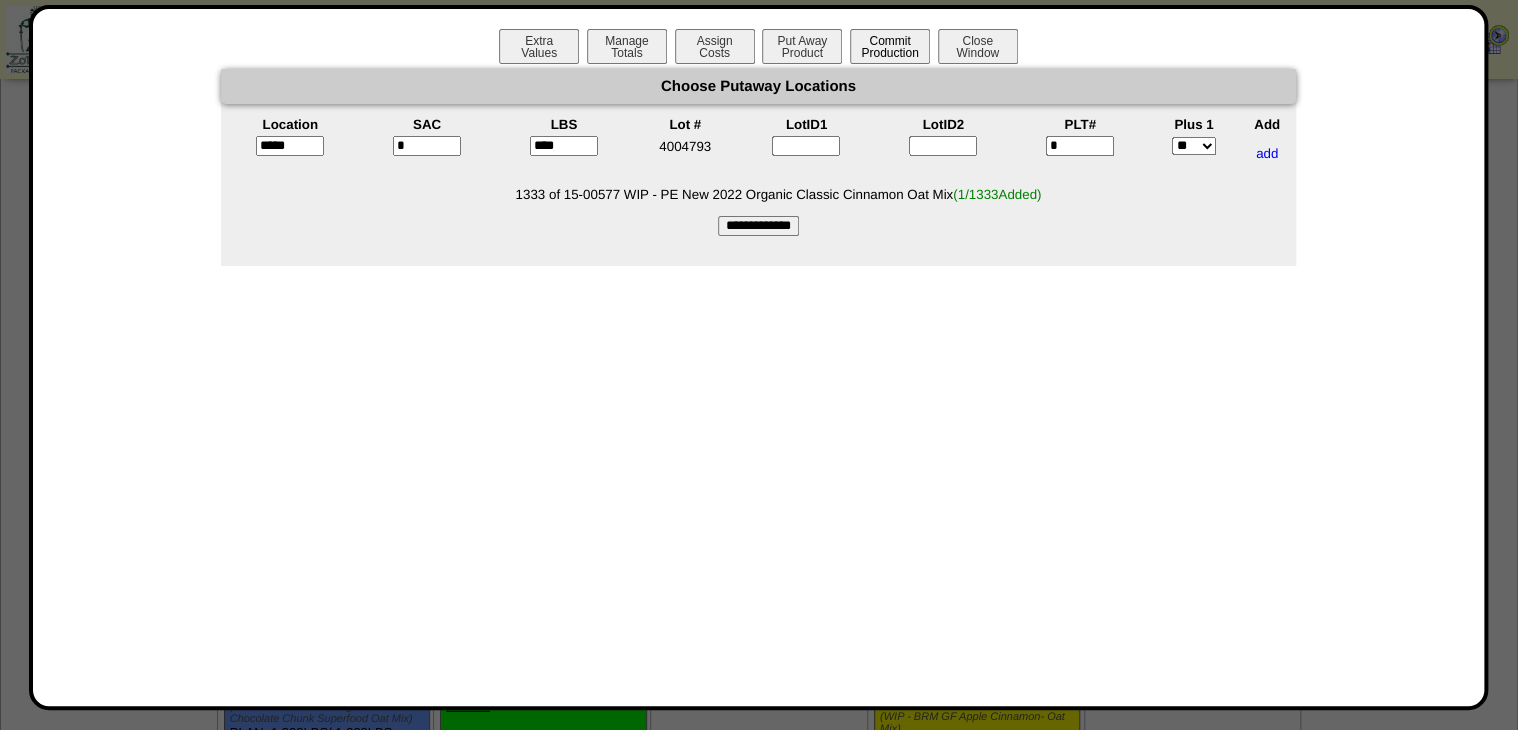 type on "*********" 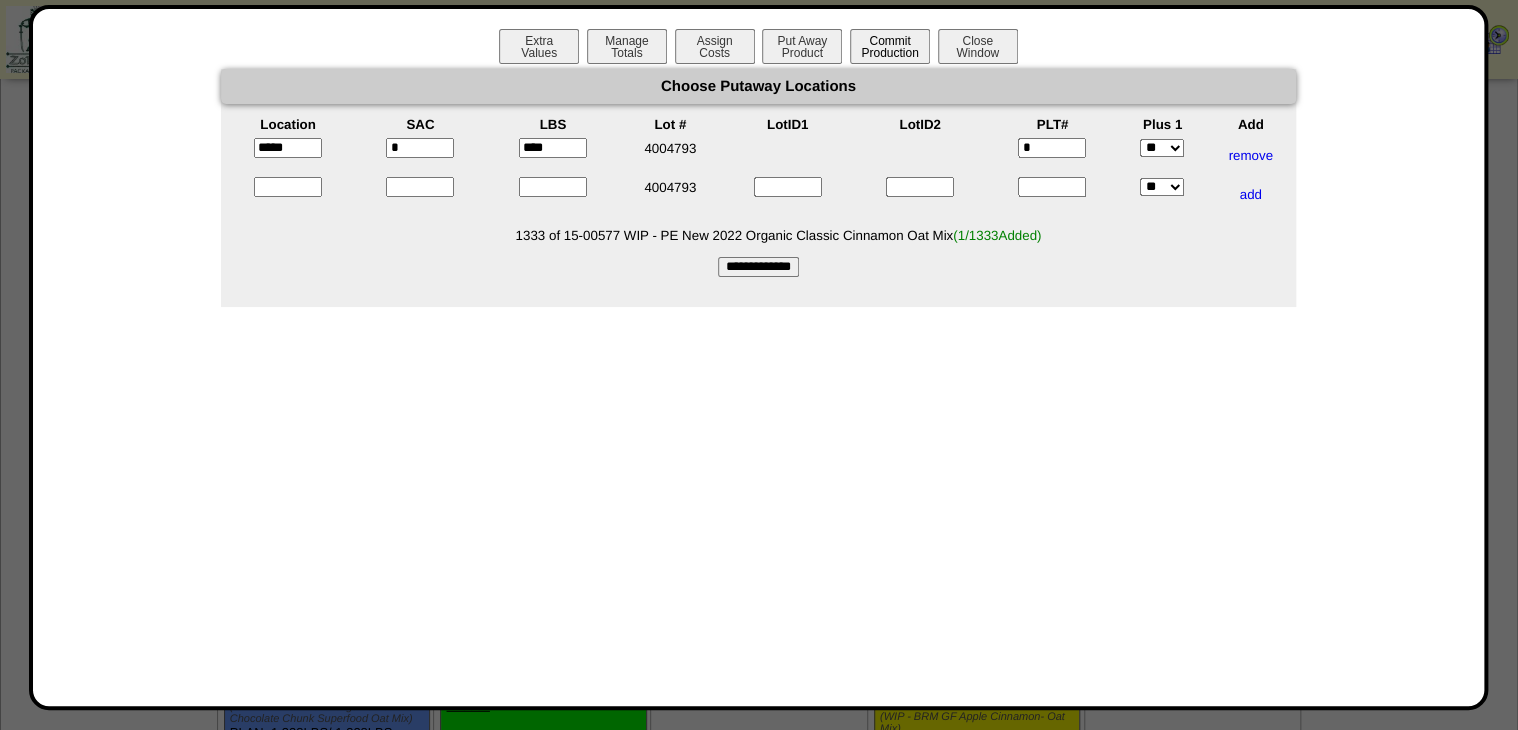 click on "Commit Production" at bounding box center [890, 46] 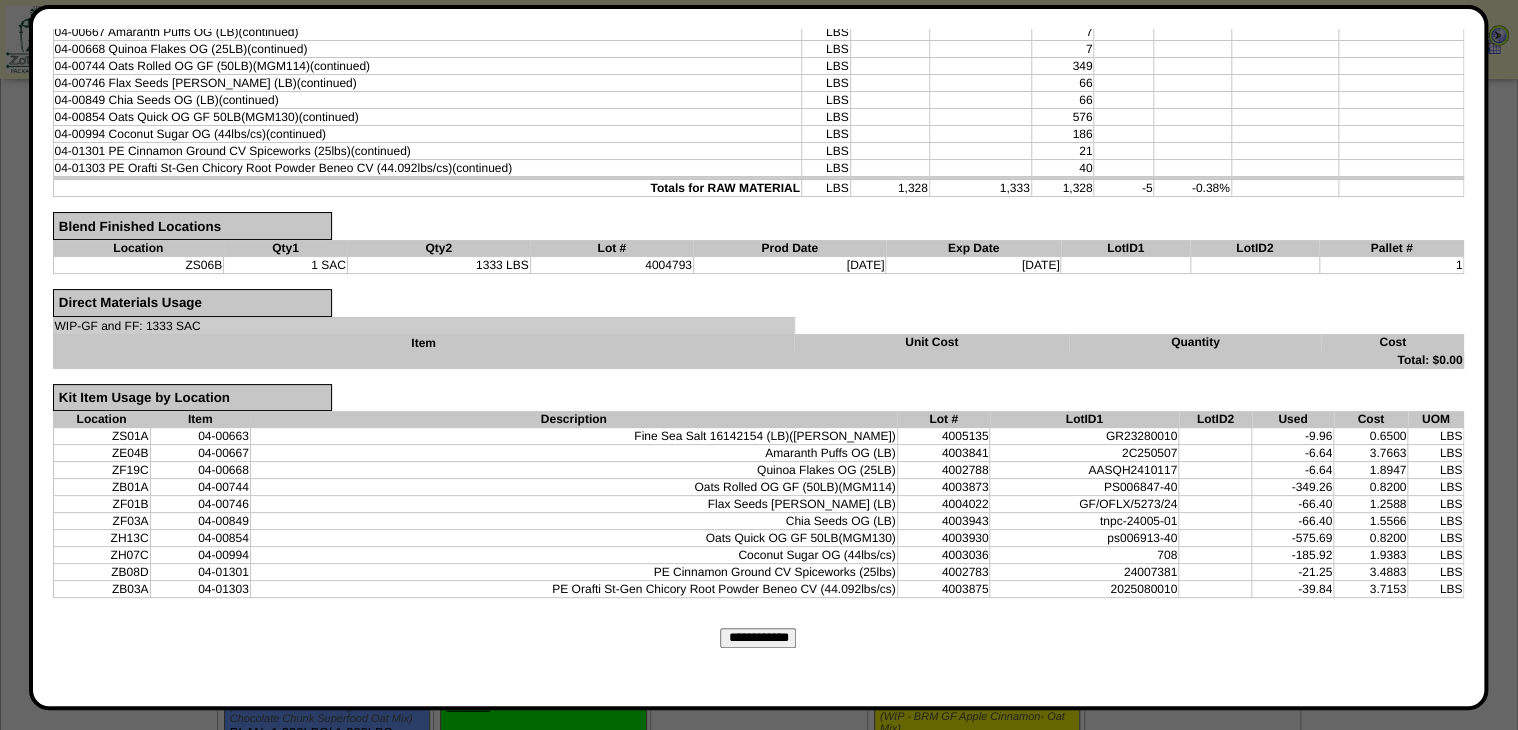 scroll, scrollTop: 428, scrollLeft: 0, axis: vertical 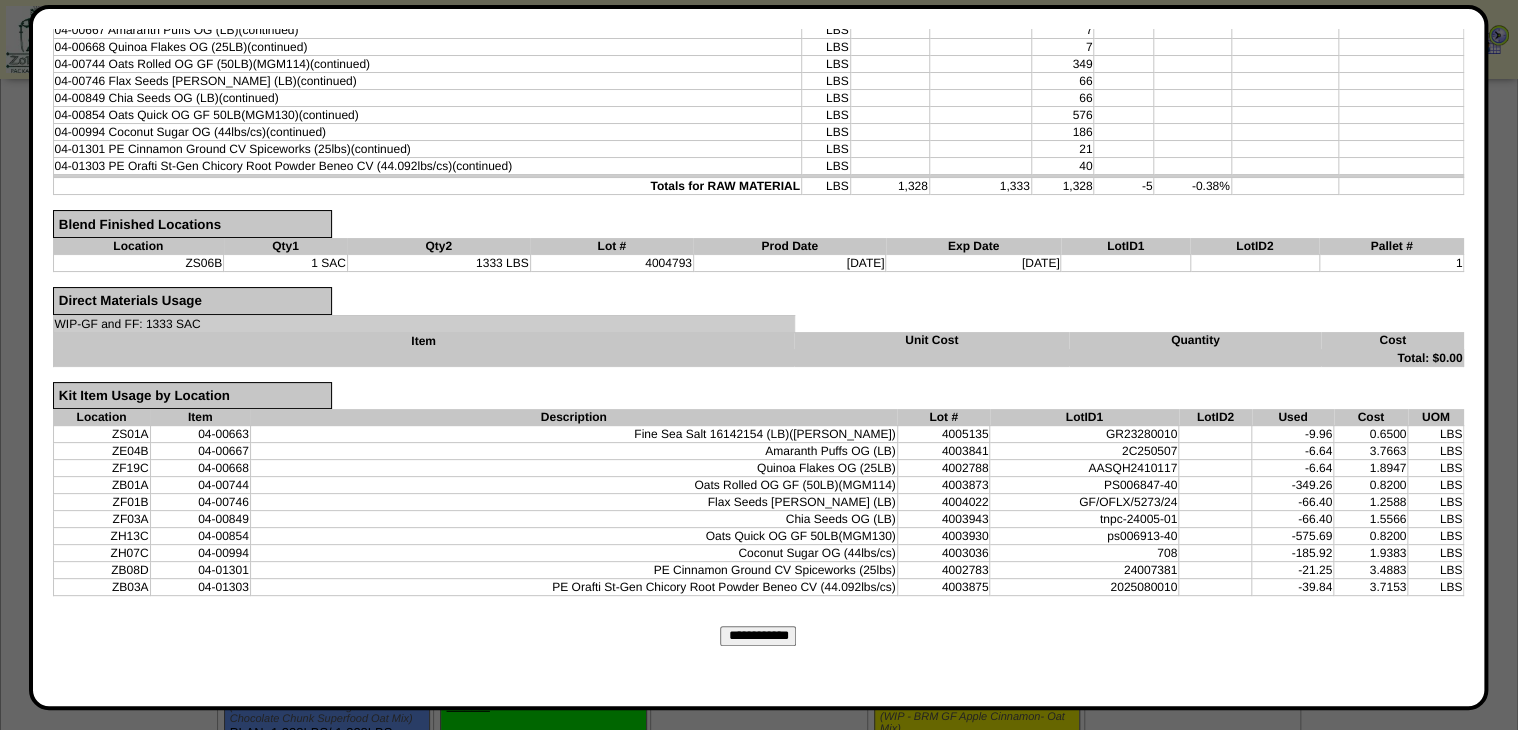 click on "**********" at bounding box center (758, 636) 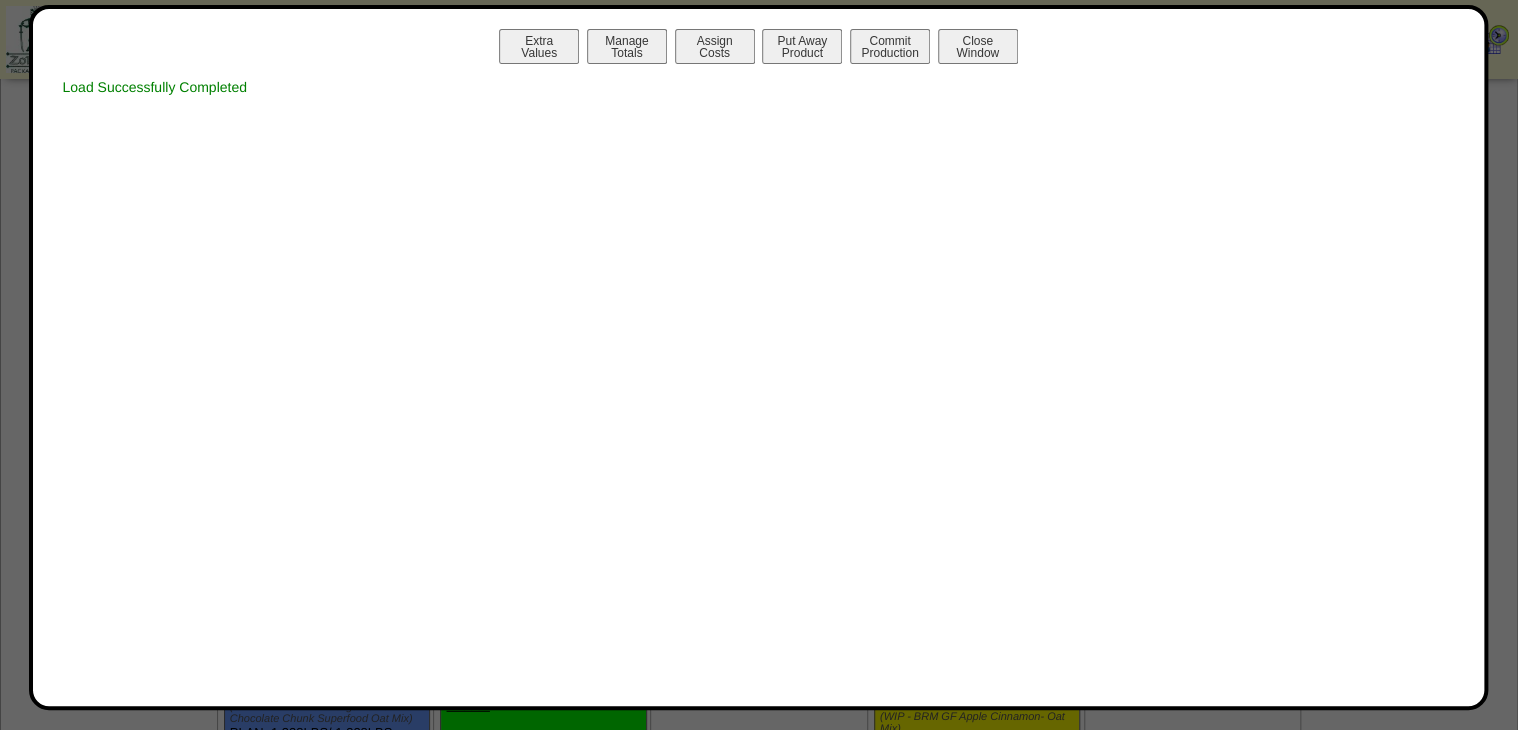 scroll, scrollTop: 0, scrollLeft: 0, axis: both 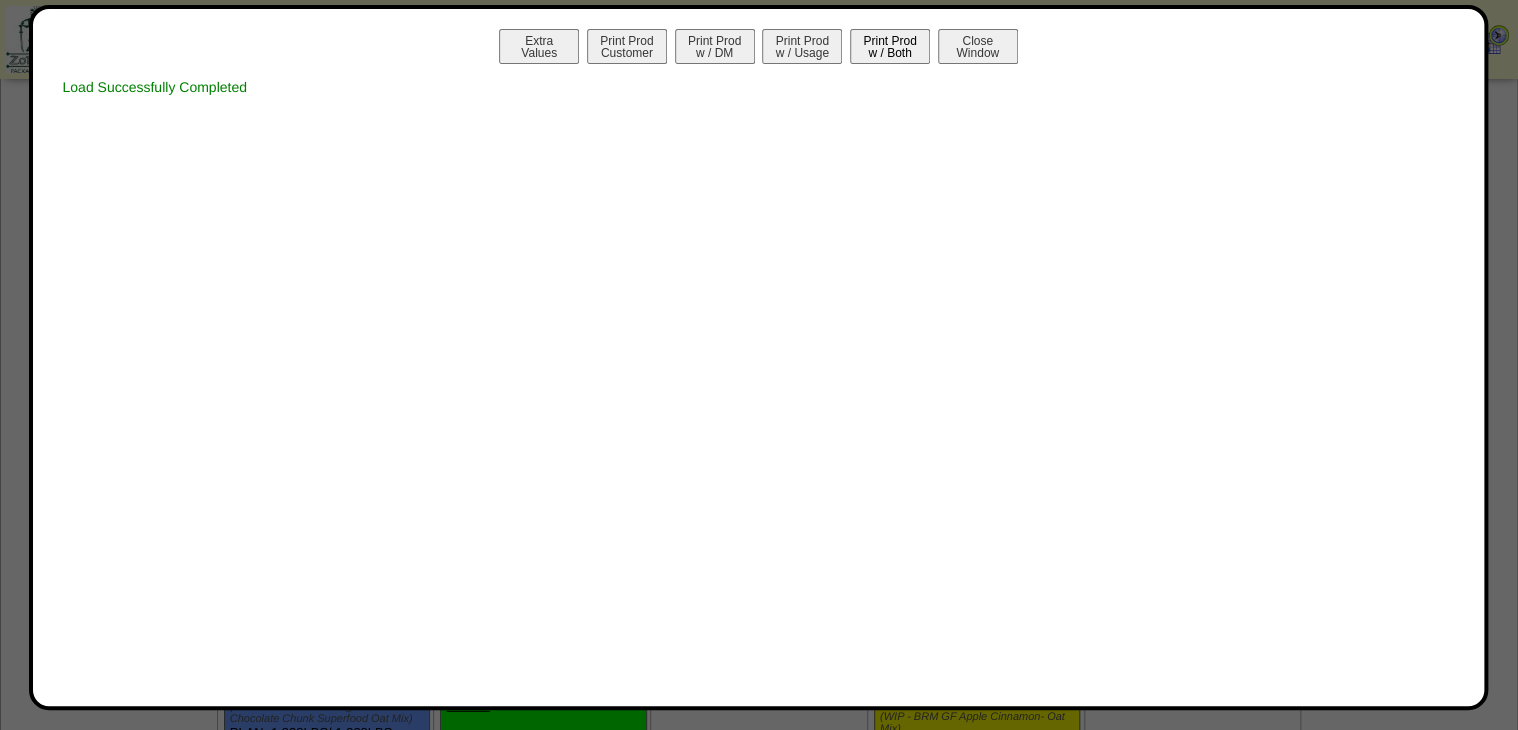 click on "Print Prod w / Both" at bounding box center (890, 46) 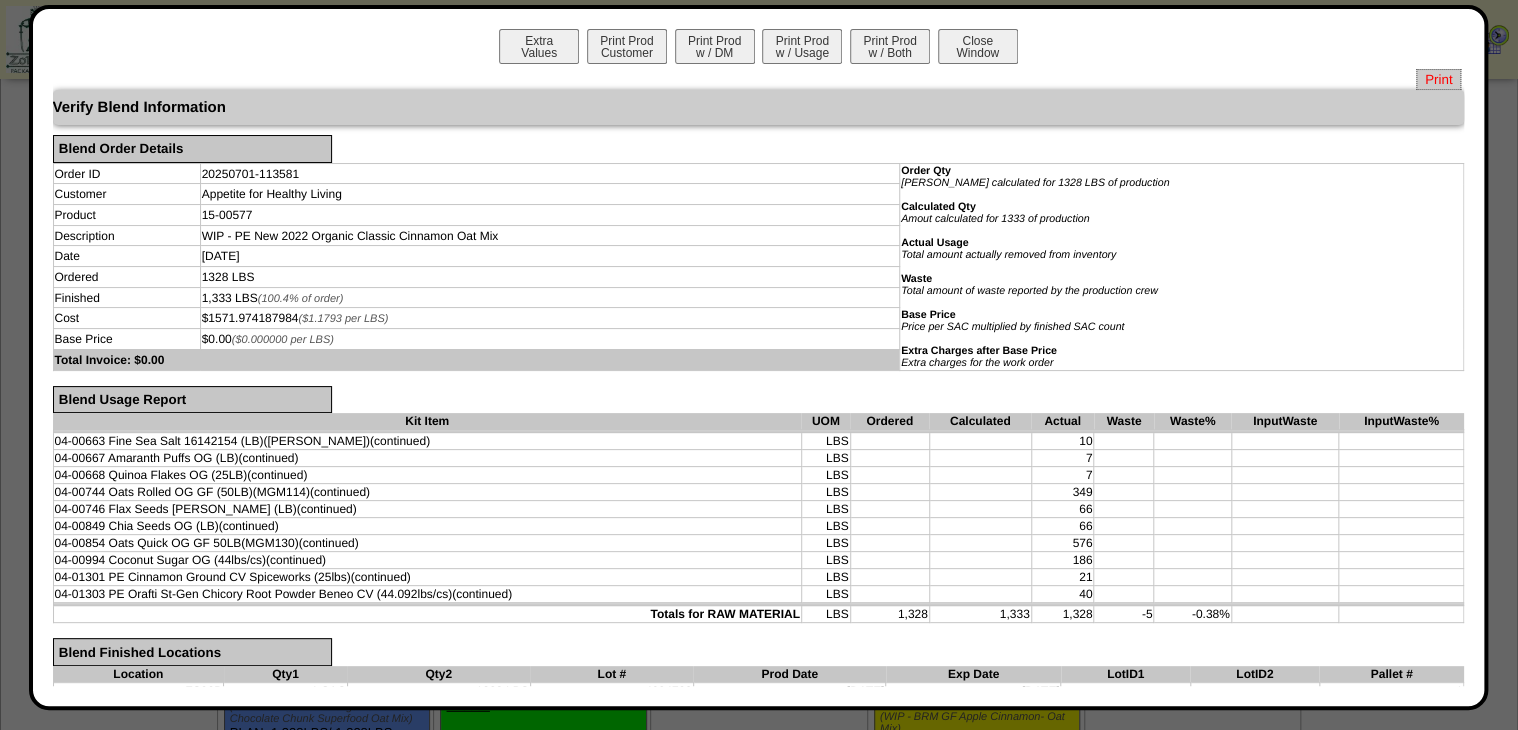 click on "Print" at bounding box center (1438, 79) 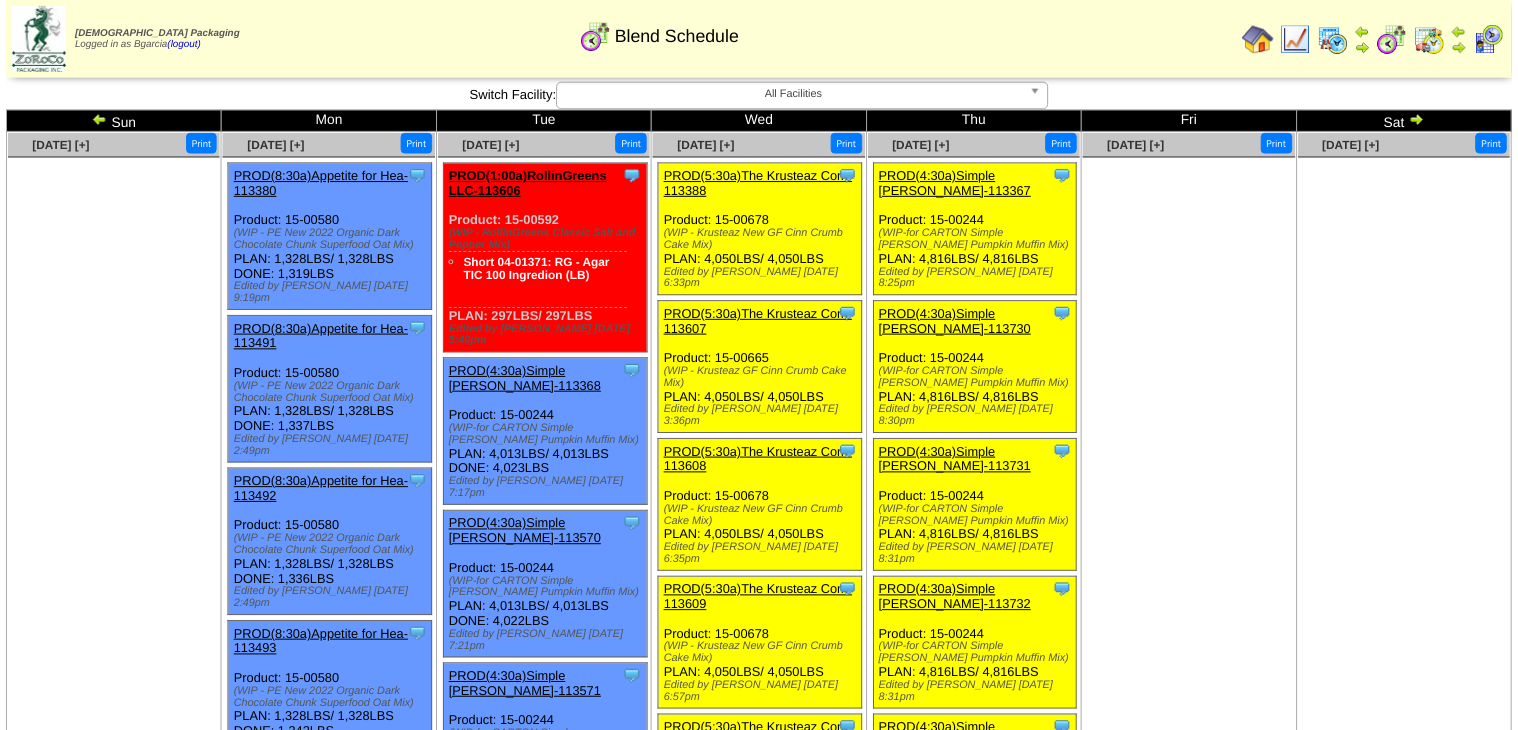 scroll, scrollTop: 2320, scrollLeft: 0, axis: vertical 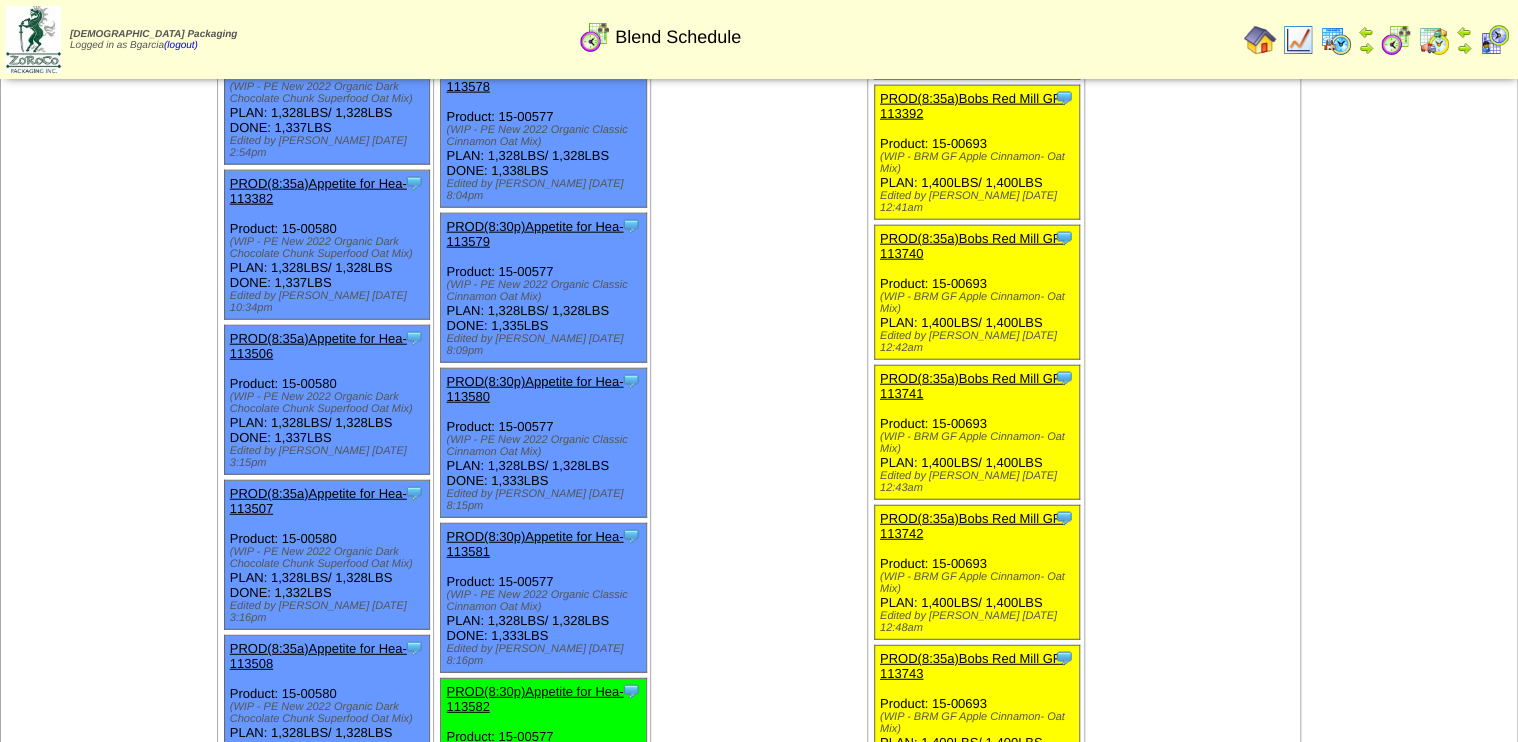 click on "PROD(8:30p)Appetite for Hea-113582" at bounding box center (534, 699) 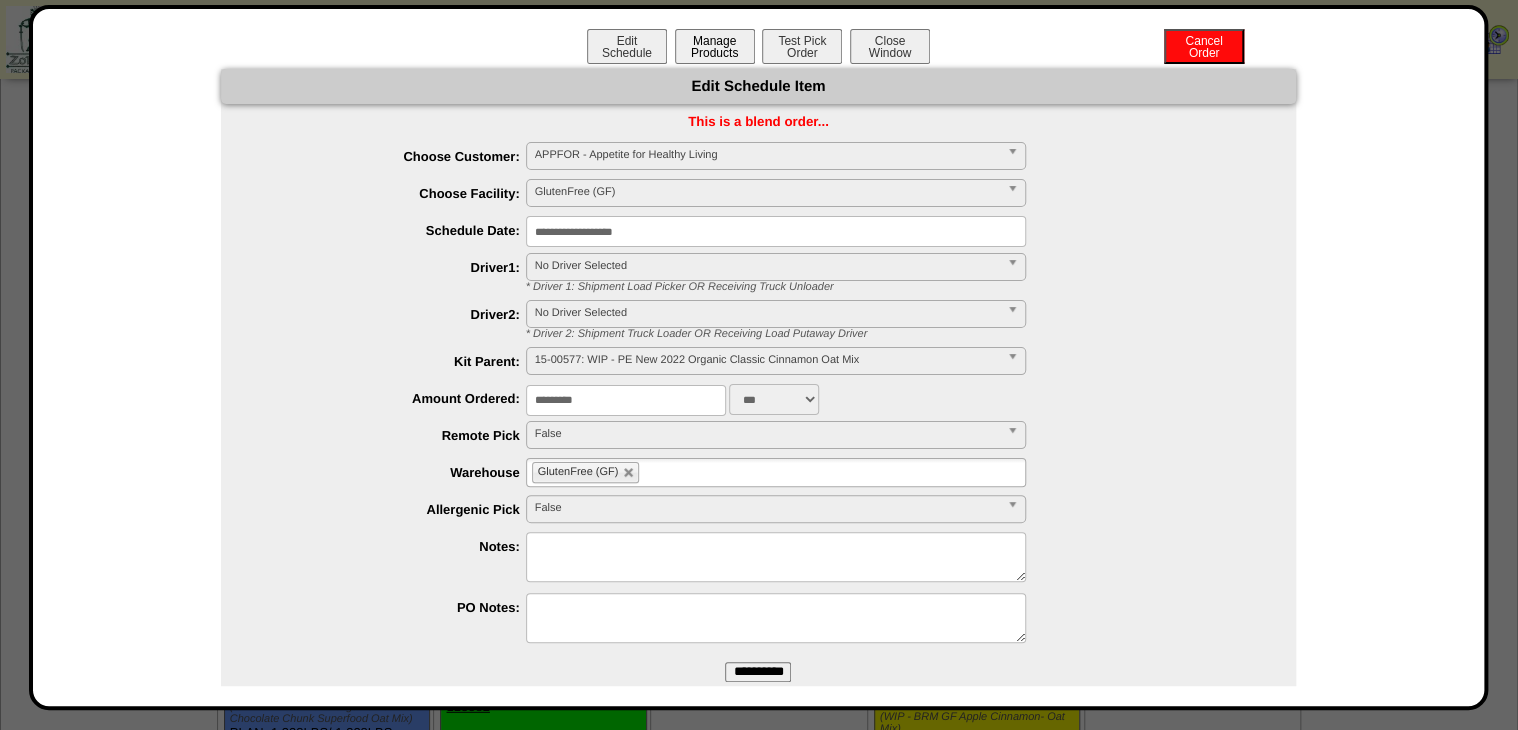 click on "Manage Products" at bounding box center (715, 46) 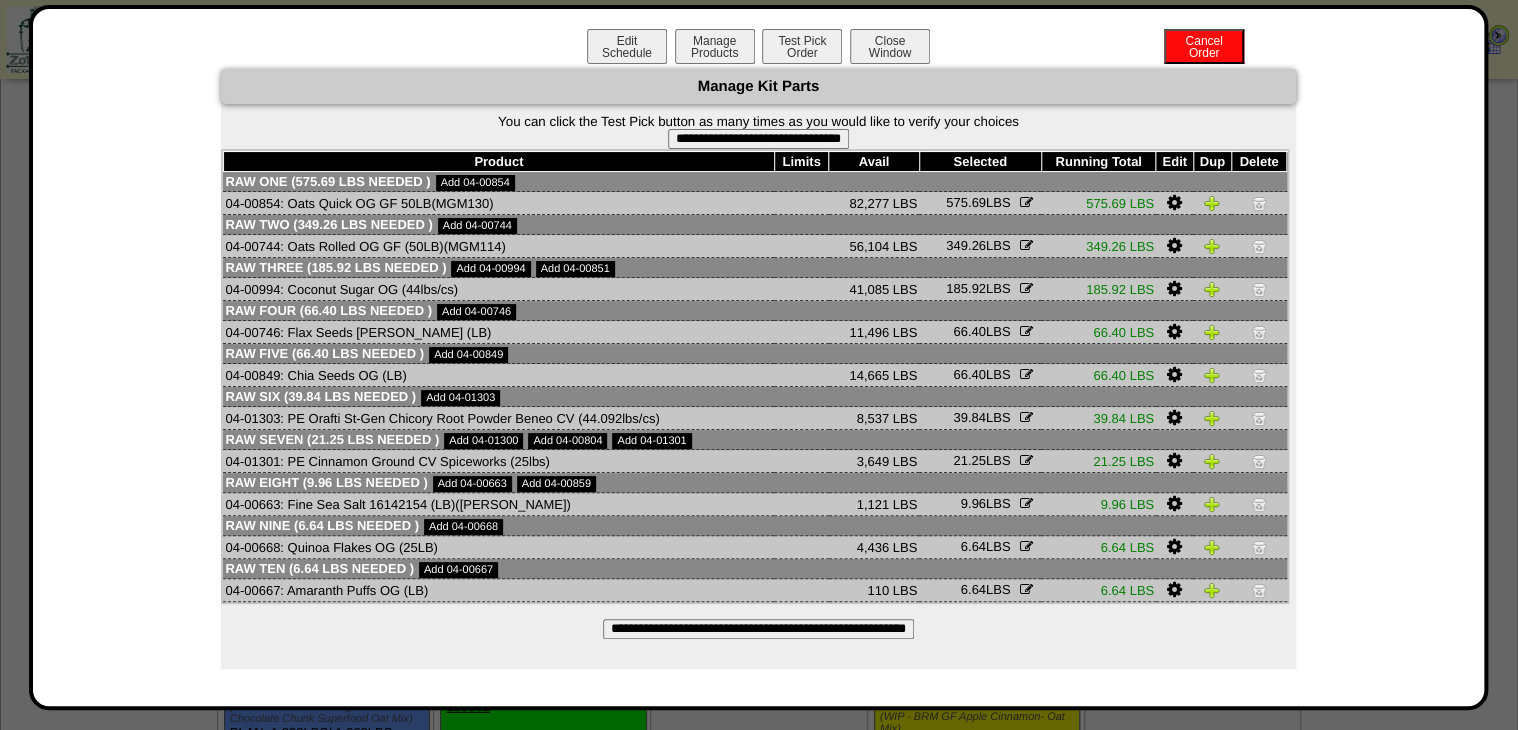 click on "**********" at bounding box center (758, 139) 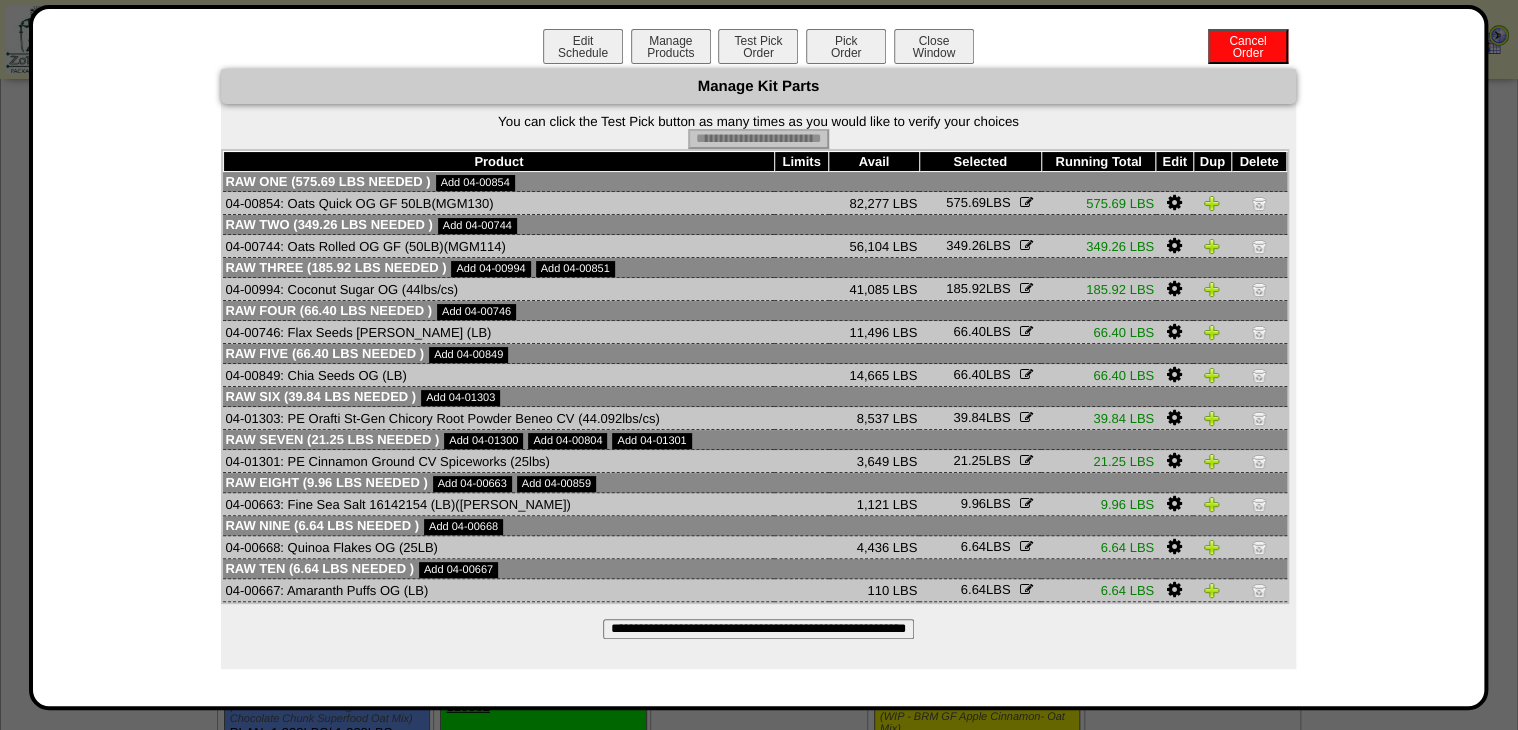 click on "Pick Order" at bounding box center (846, 46) 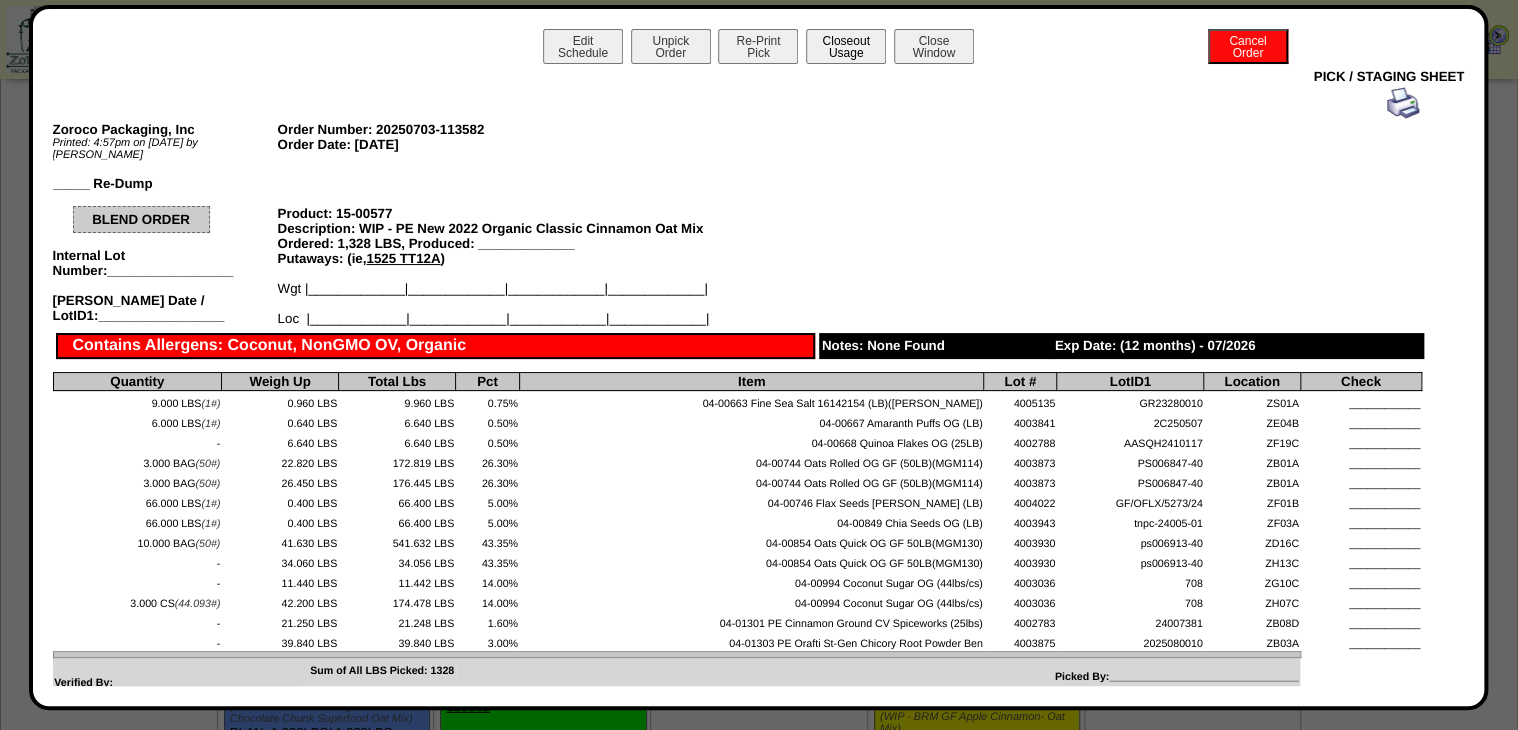 click on "Closeout Usage" at bounding box center [846, 46] 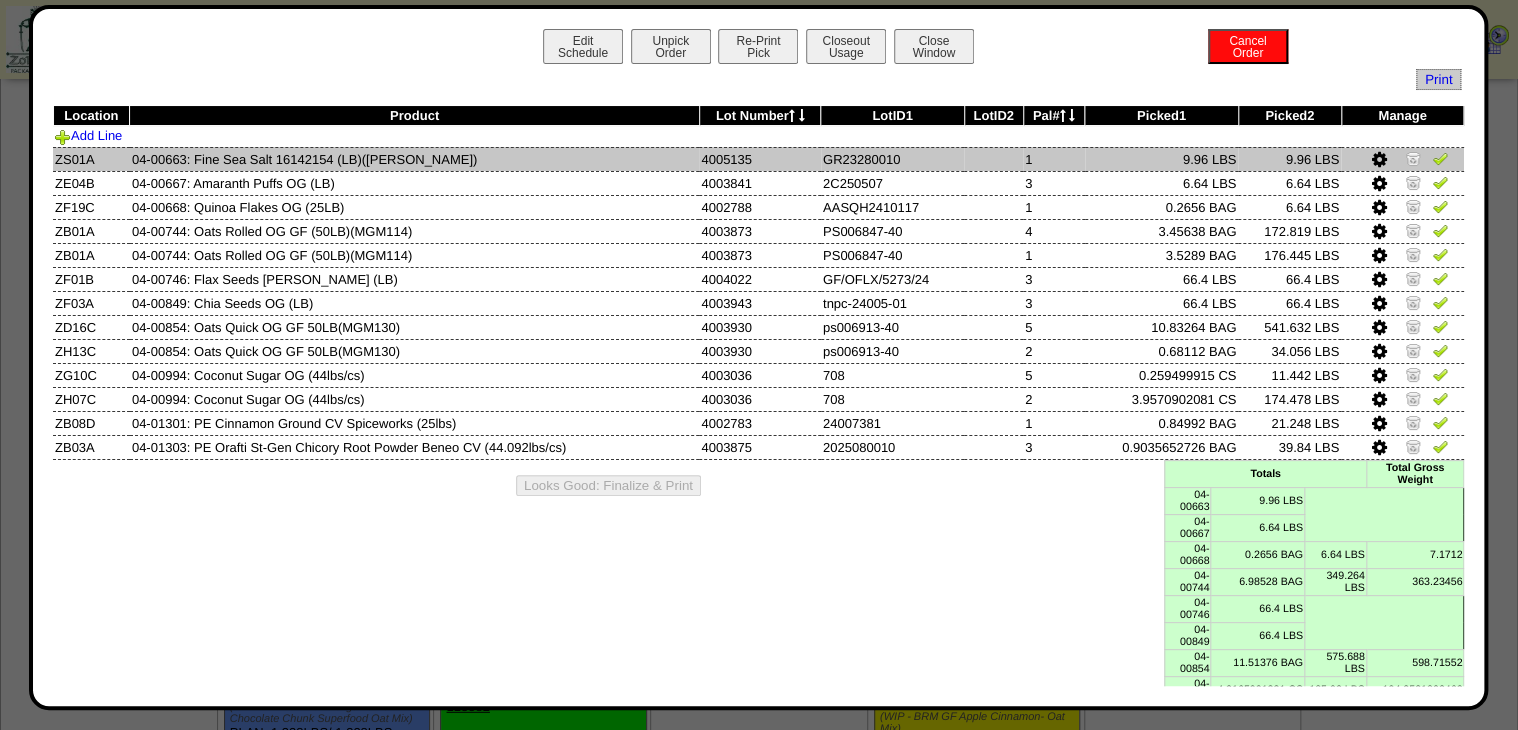 click at bounding box center [1402, 159] 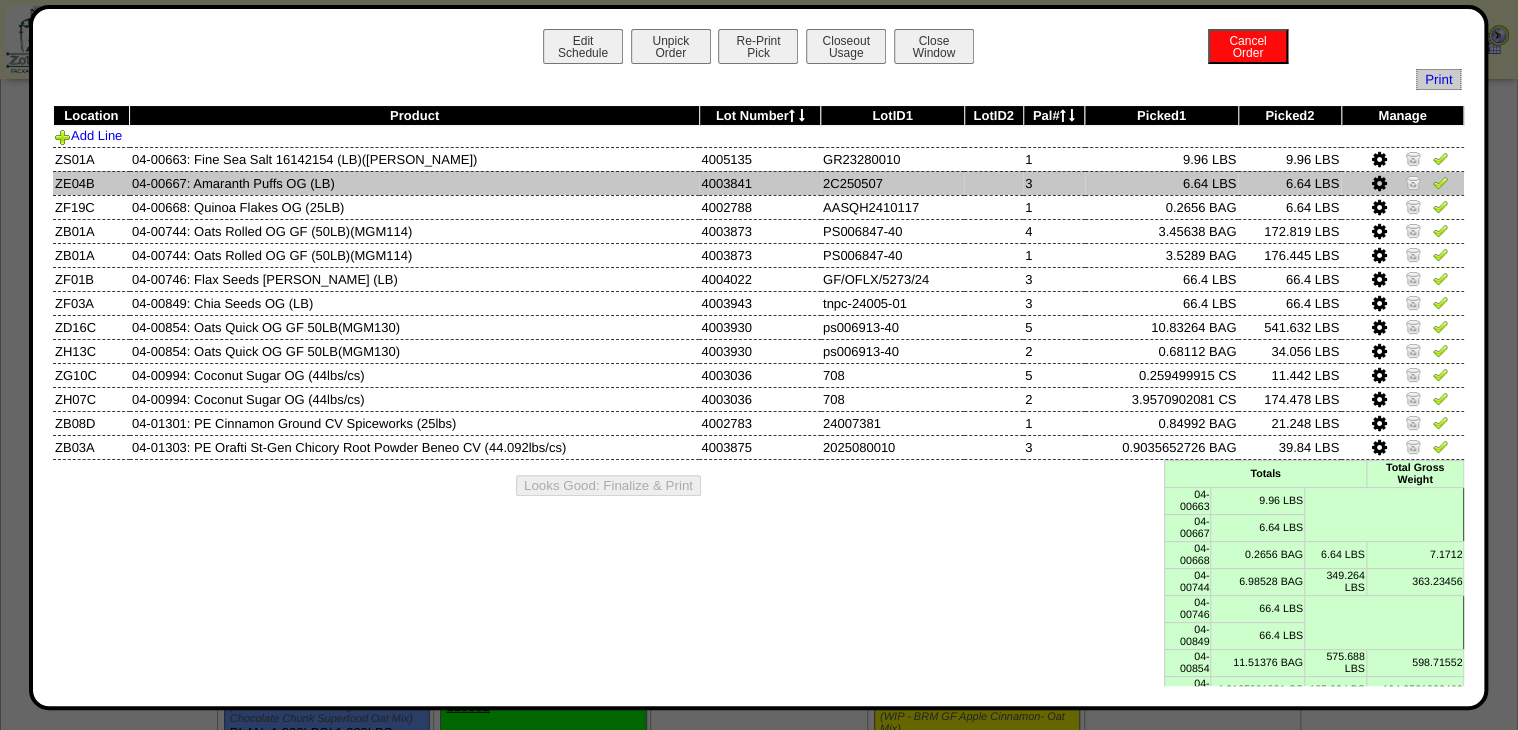 click at bounding box center (1440, 182) 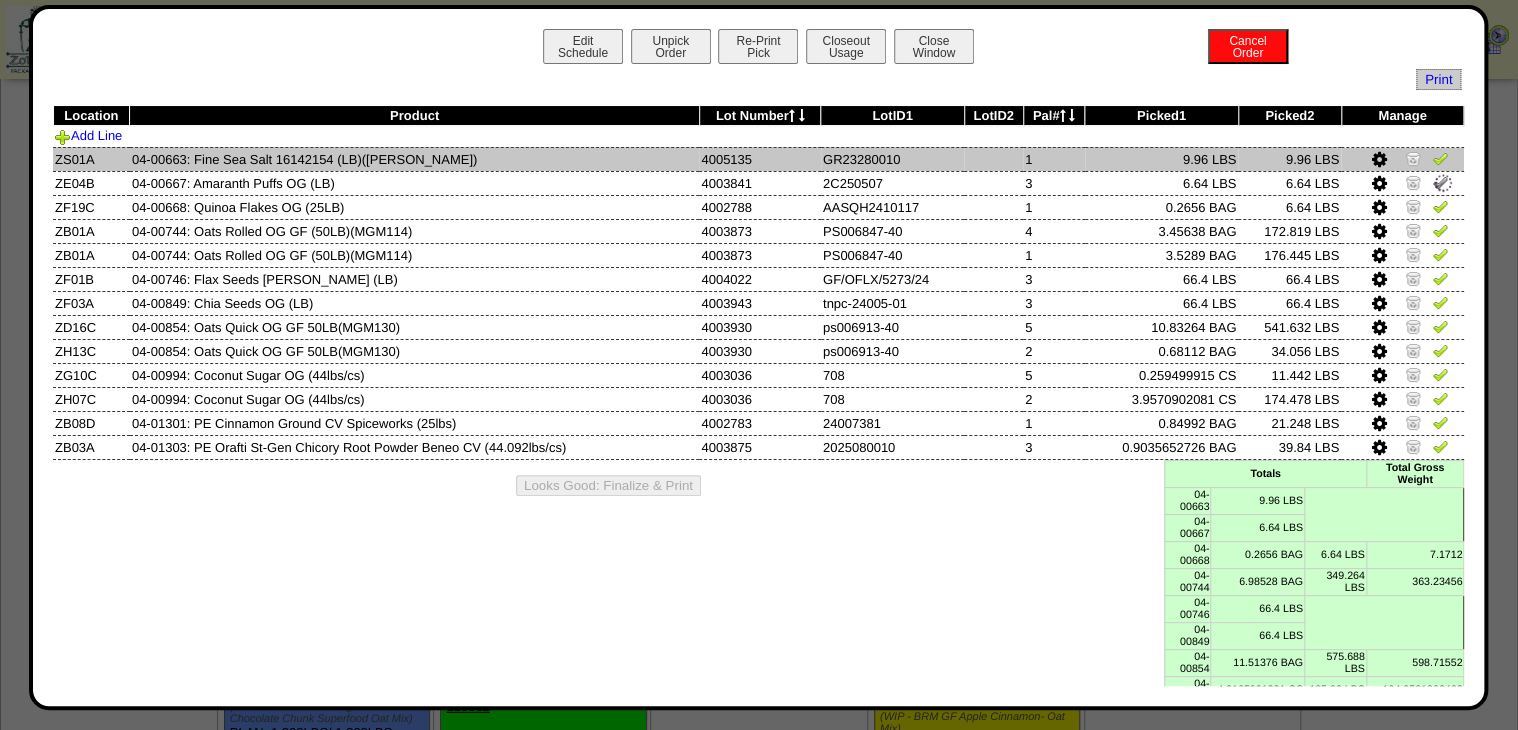 click at bounding box center [1402, 159] 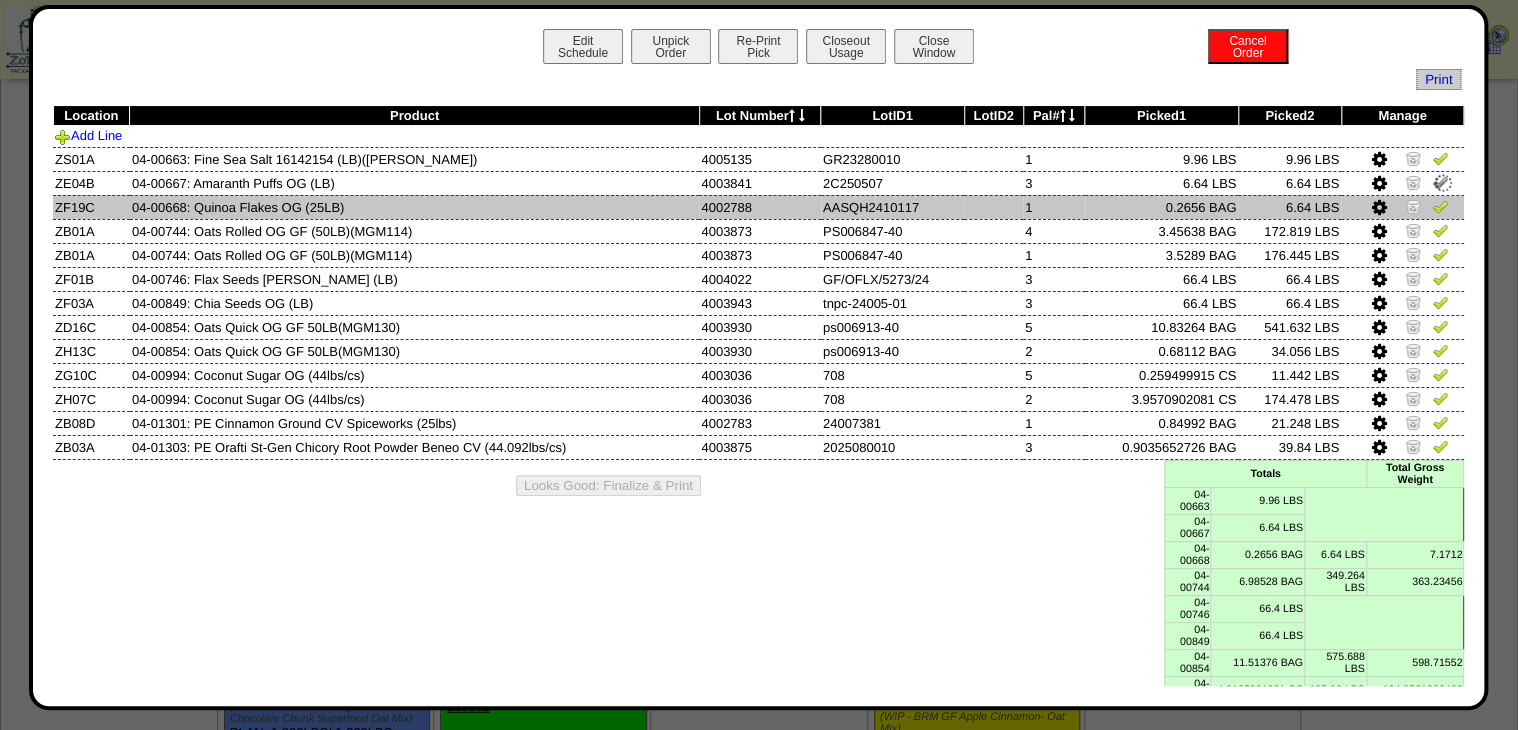 click at bounding box center [1440, 206] 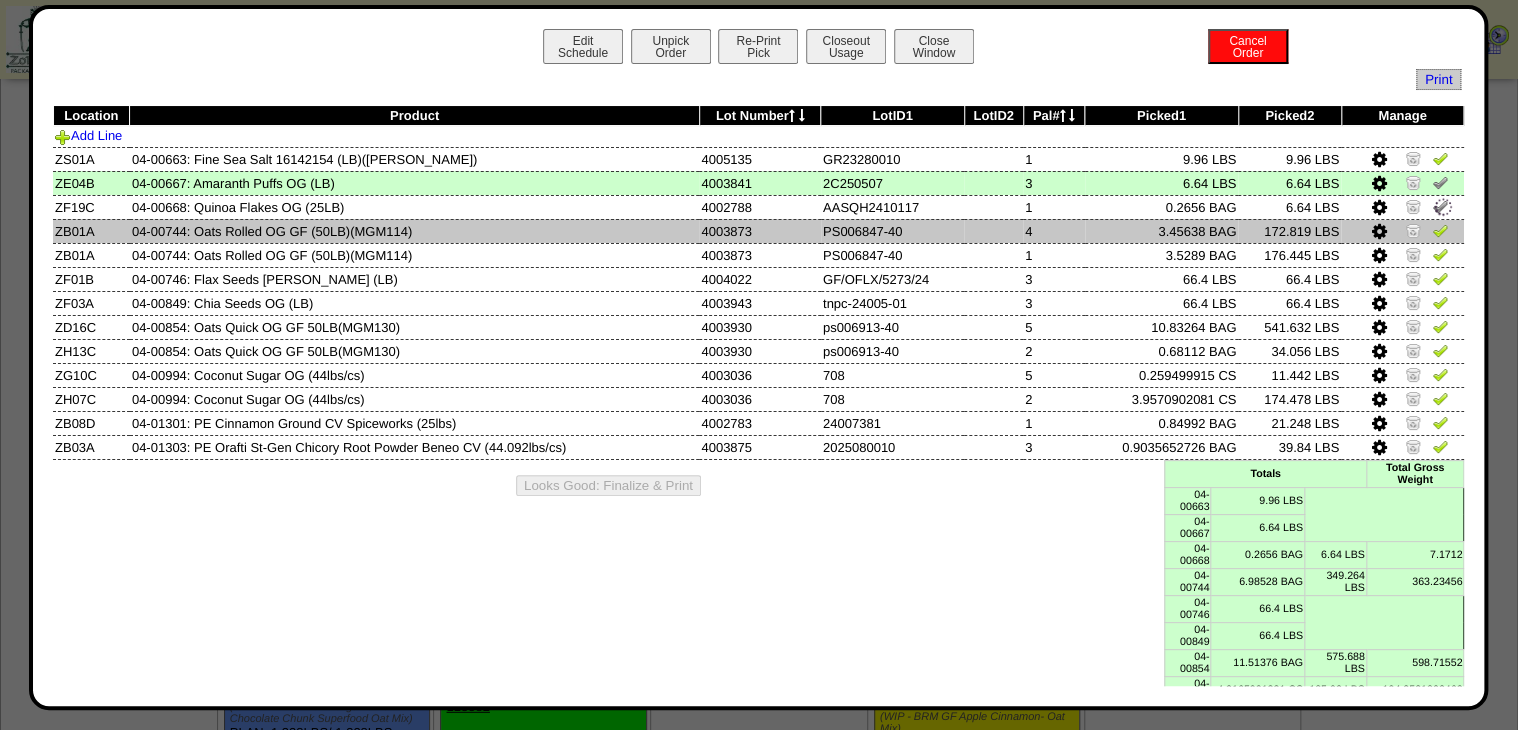 click at bounding box center (1440, 230) 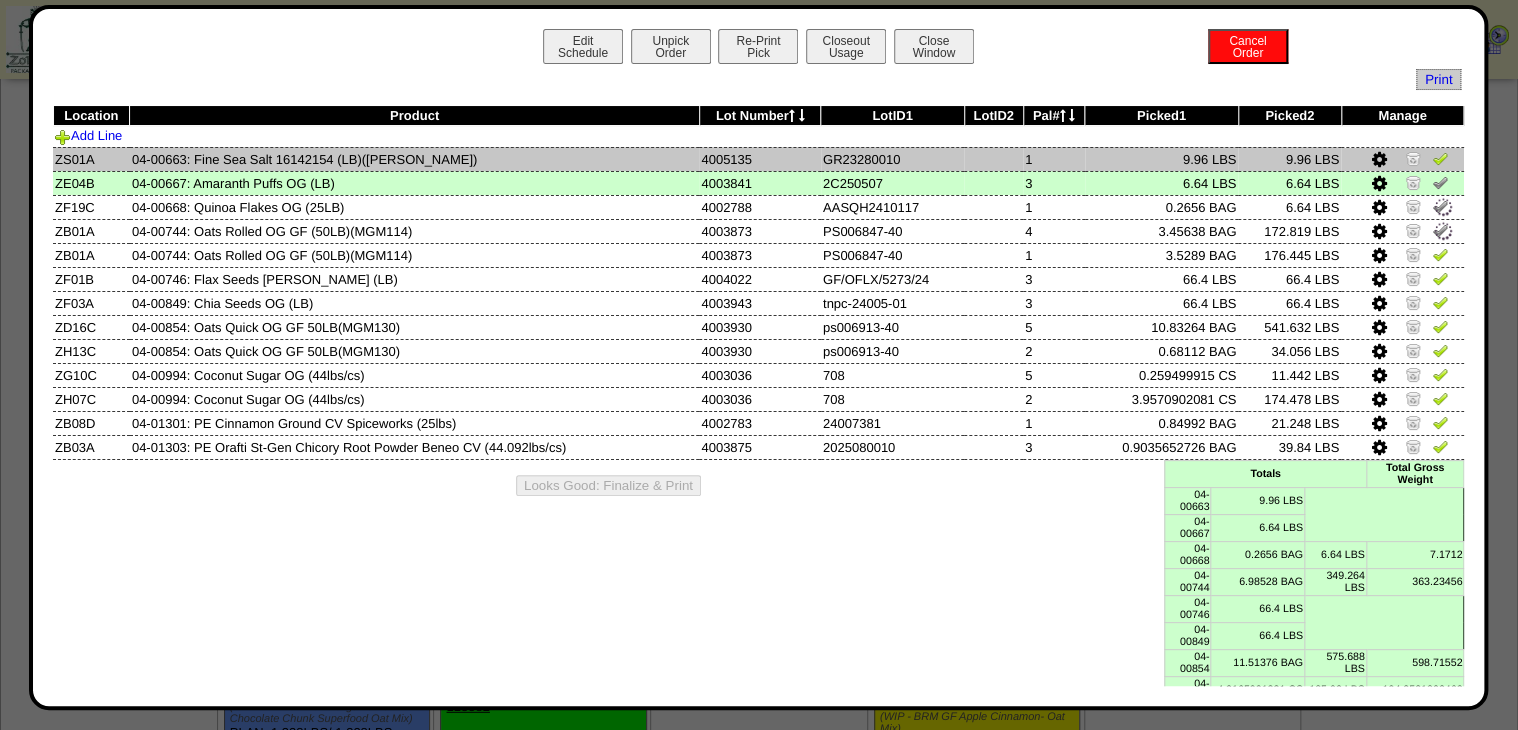 click at bounding box center (1440, 158) 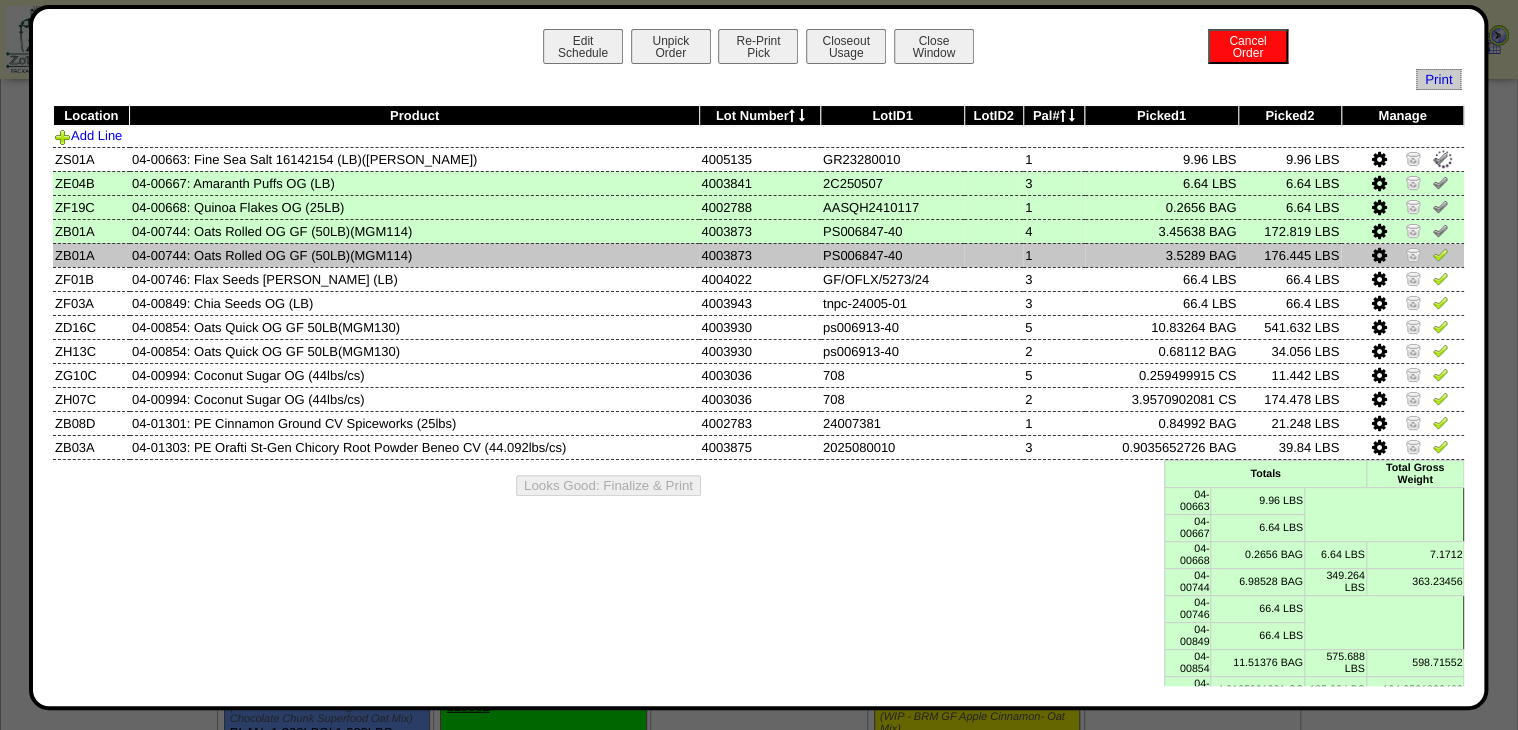 click at bounding box center (1440, 254) 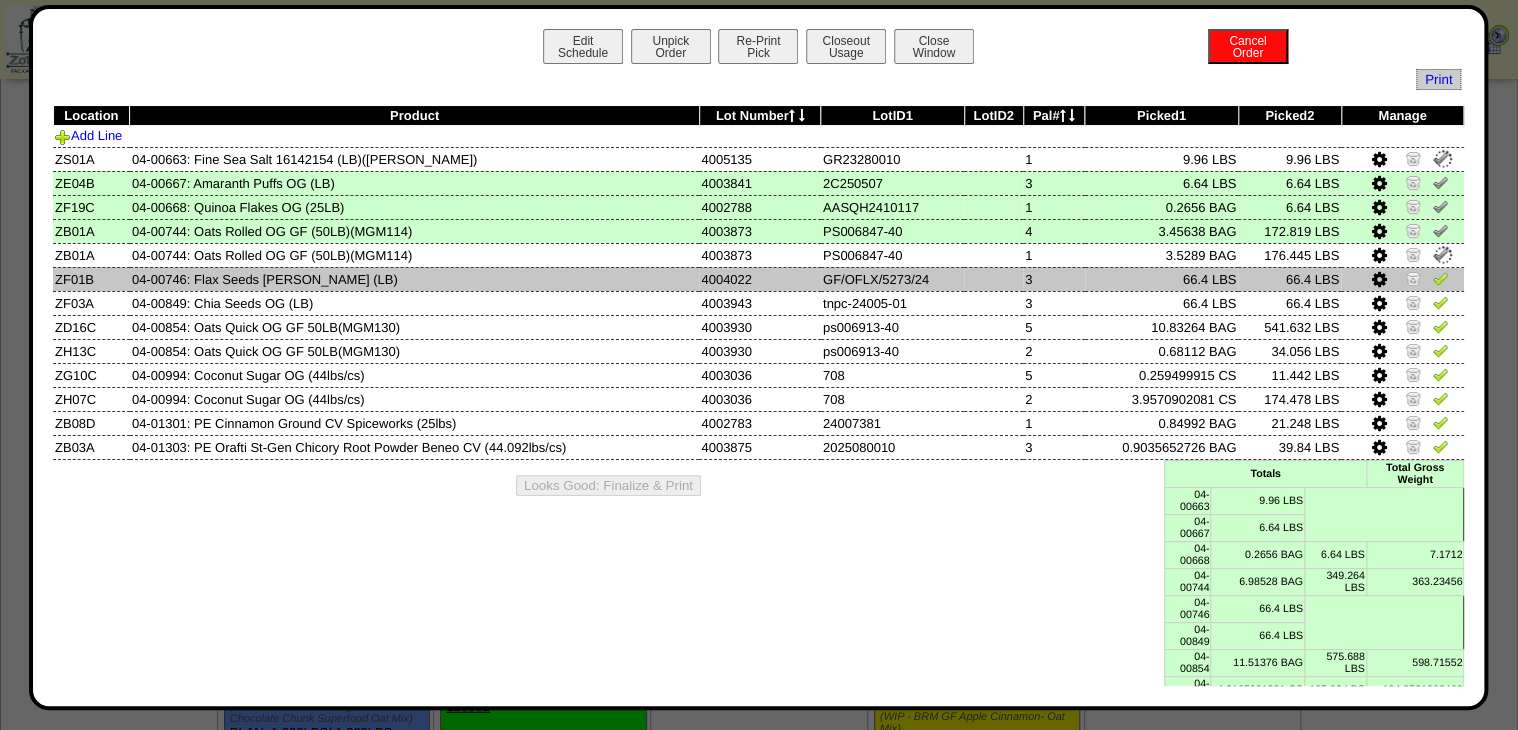 click at bounding box center (1440, 278) 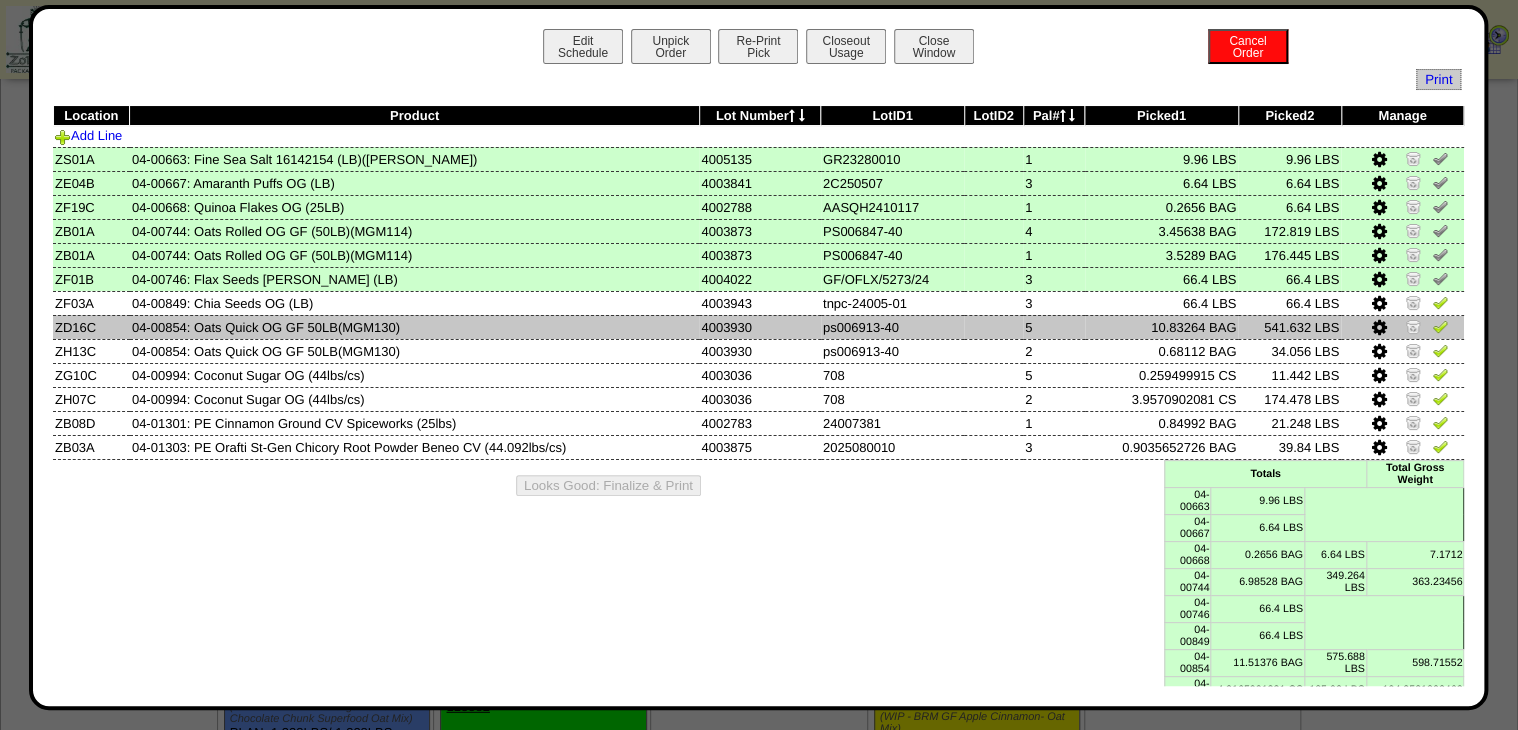 click at bounding box center (1440, 326) 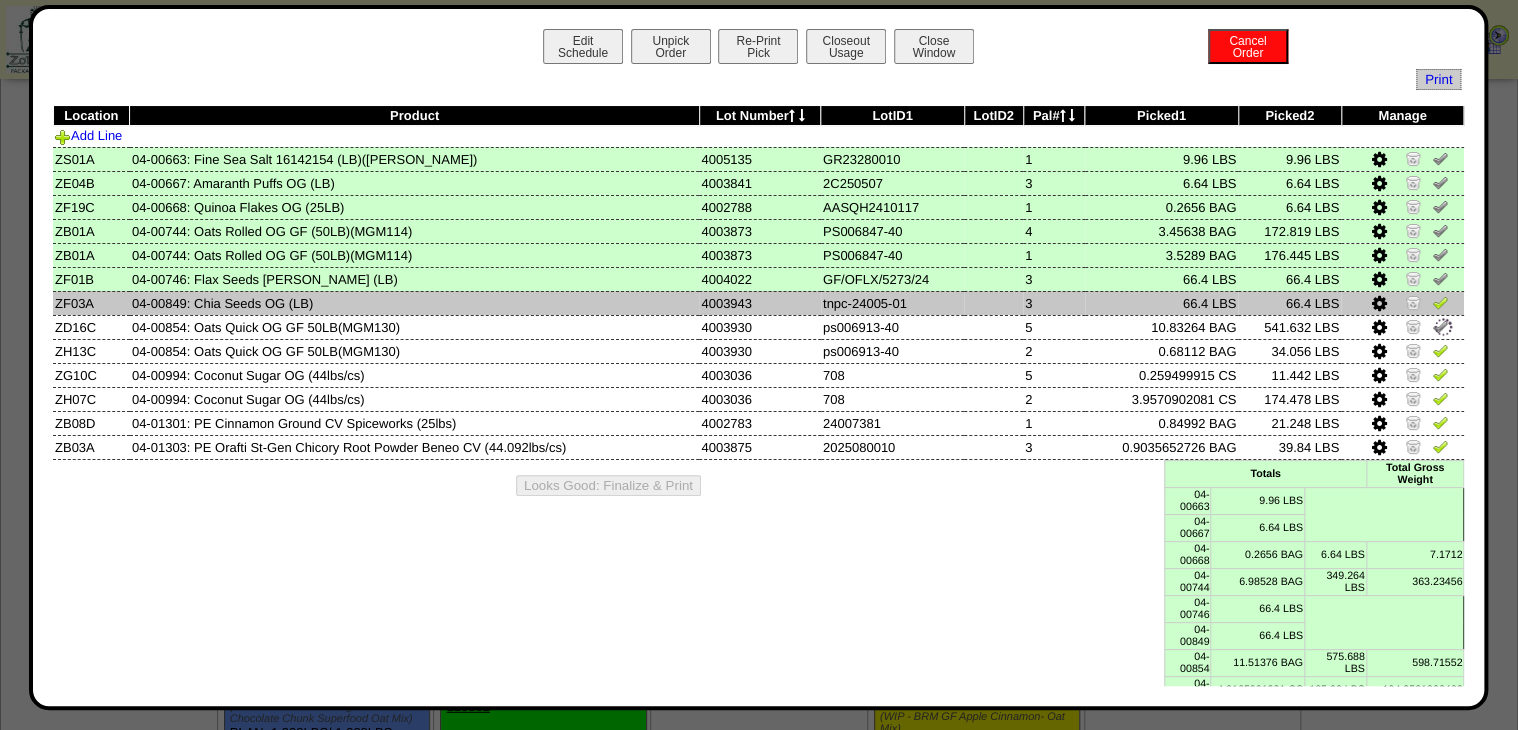 click at bounding box center (1440, 302) 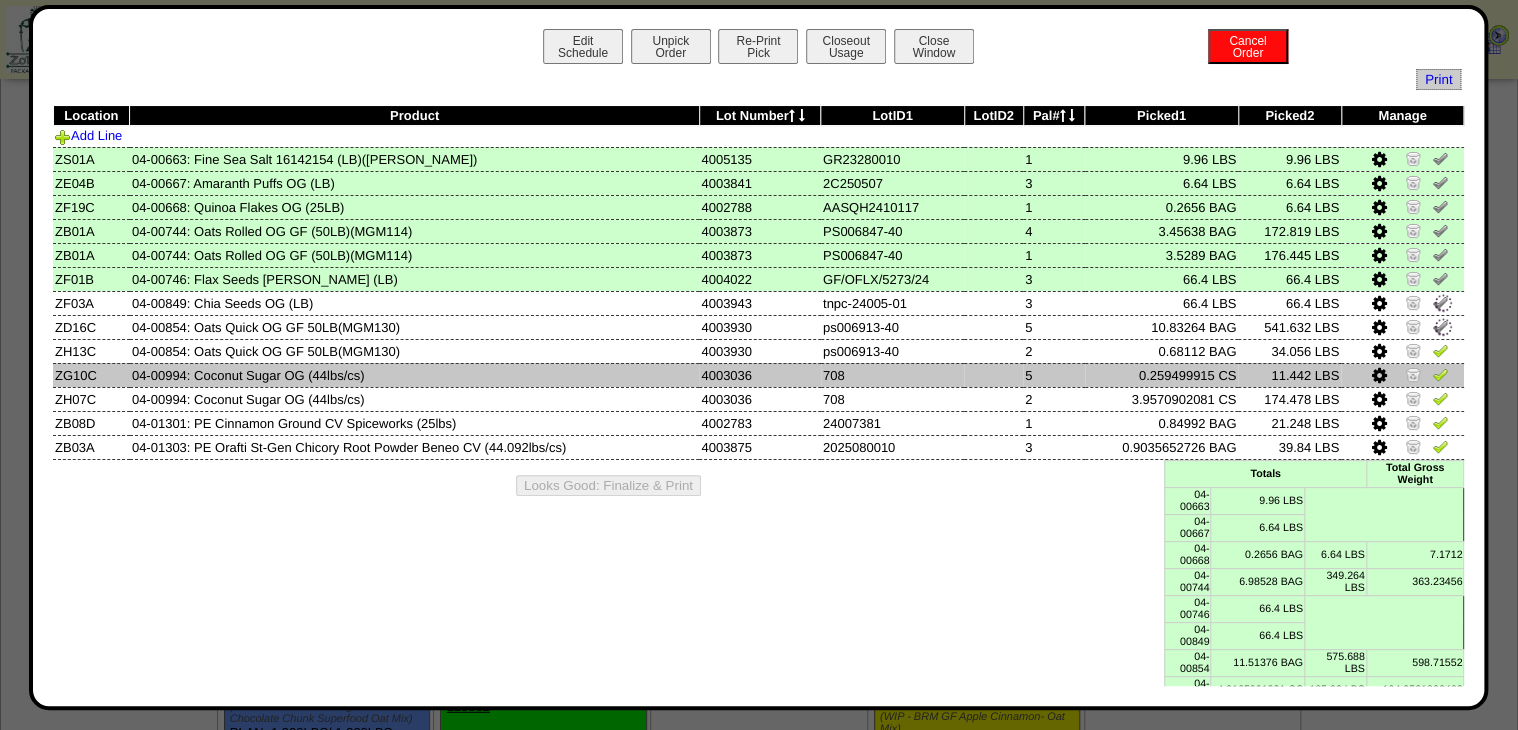 click at bounding box center (1440, 374) 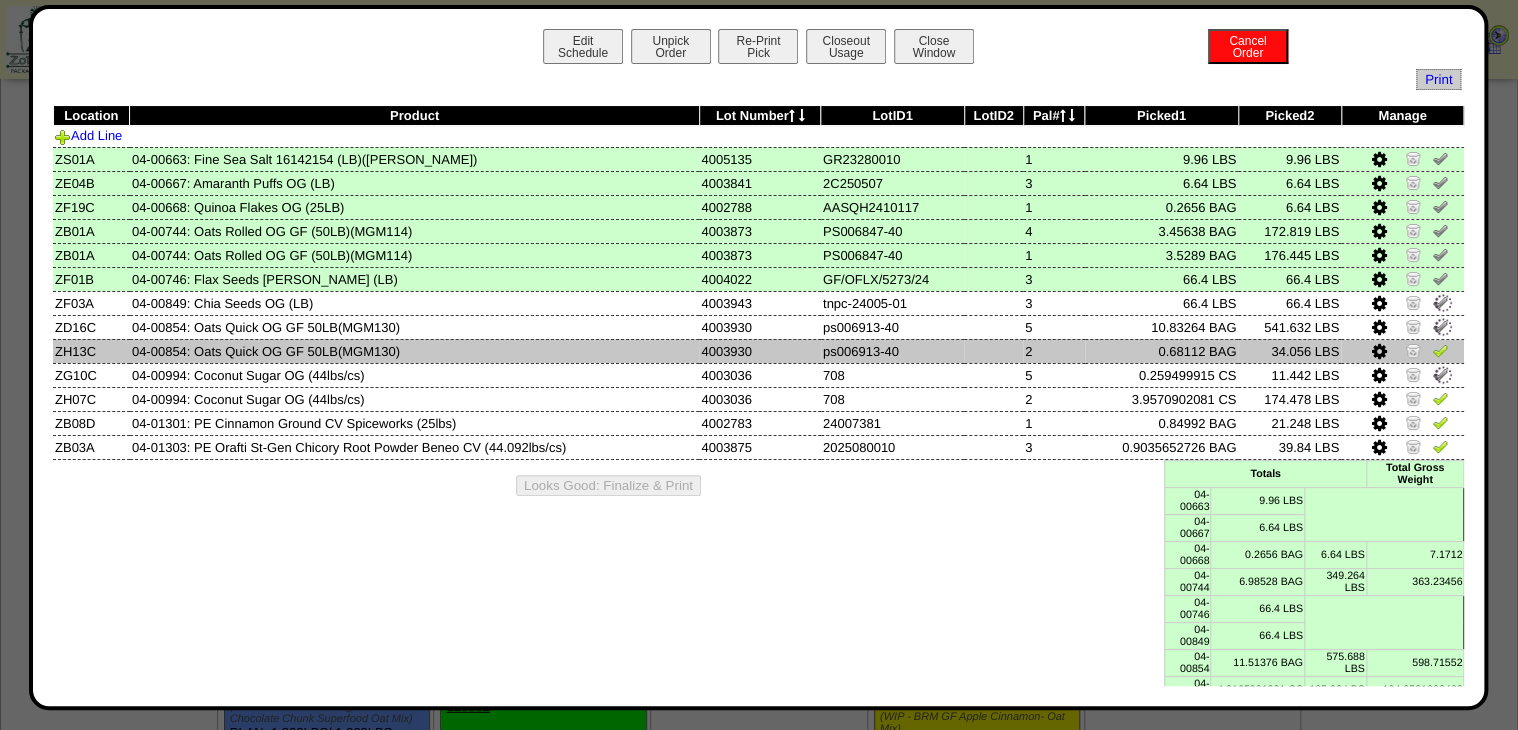 drag, startPoint x: 1428, startPoint y: 384, endPoint x: 1424, endPoint y: 358, distance: 26.305893 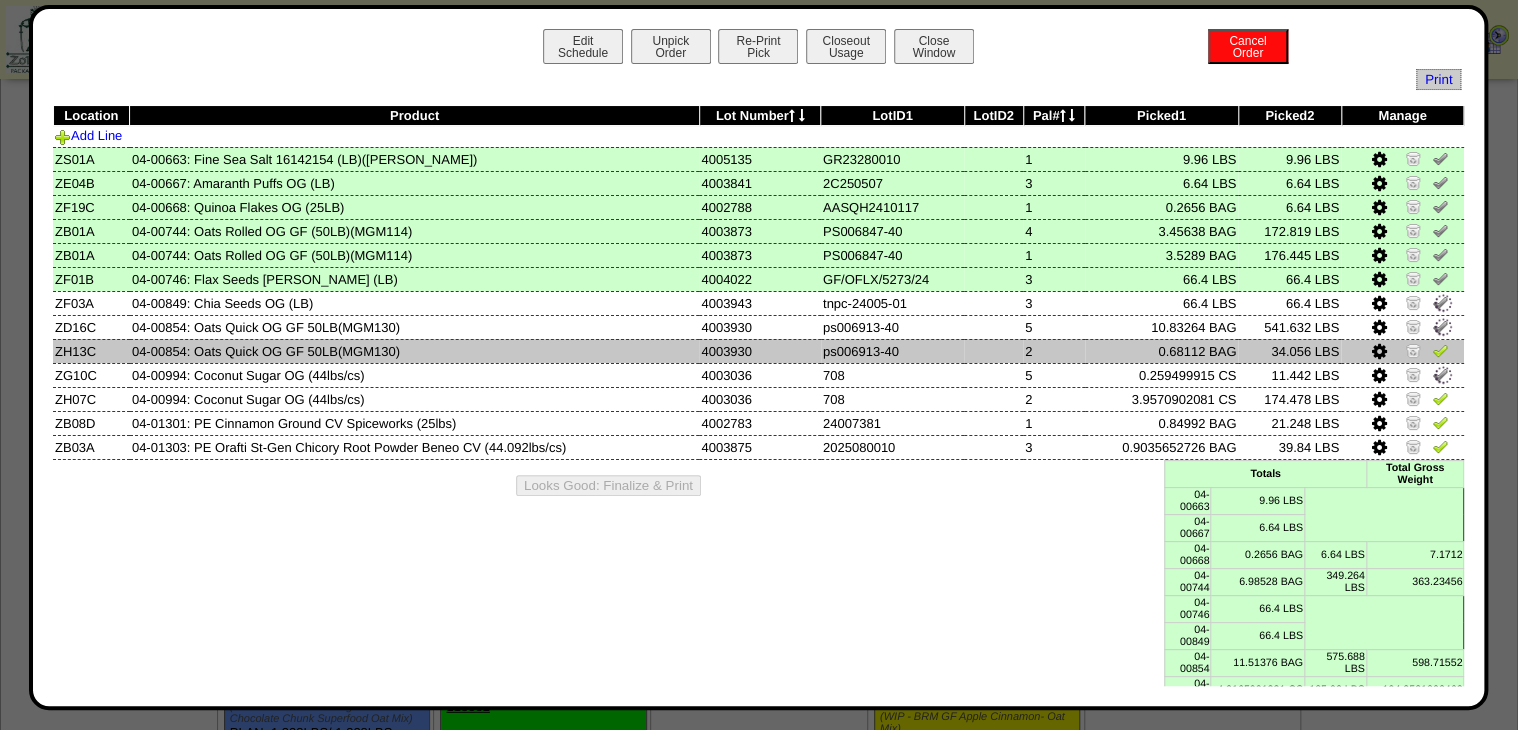 click at bounding box center (1443, 375) 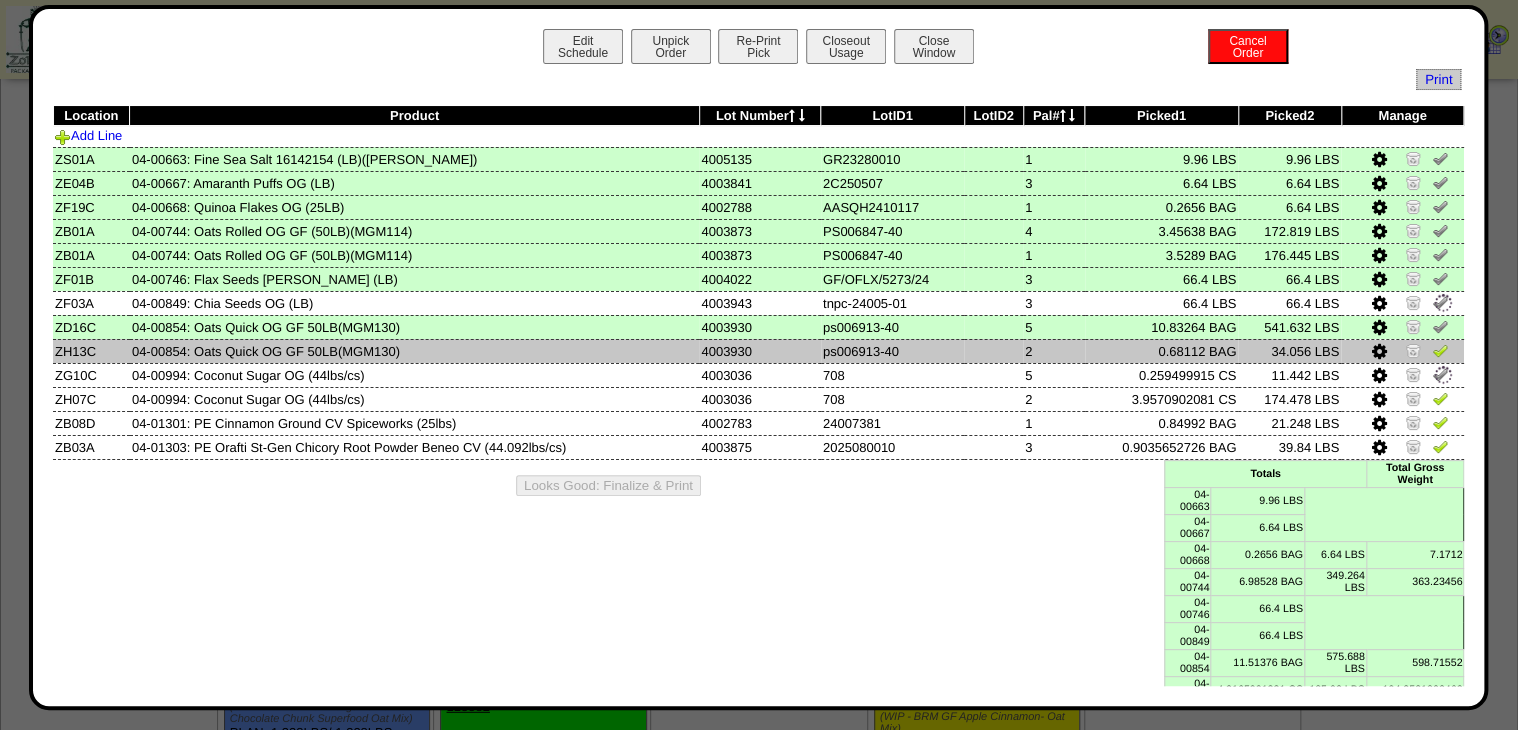 click at bounding box center (1440, 350) 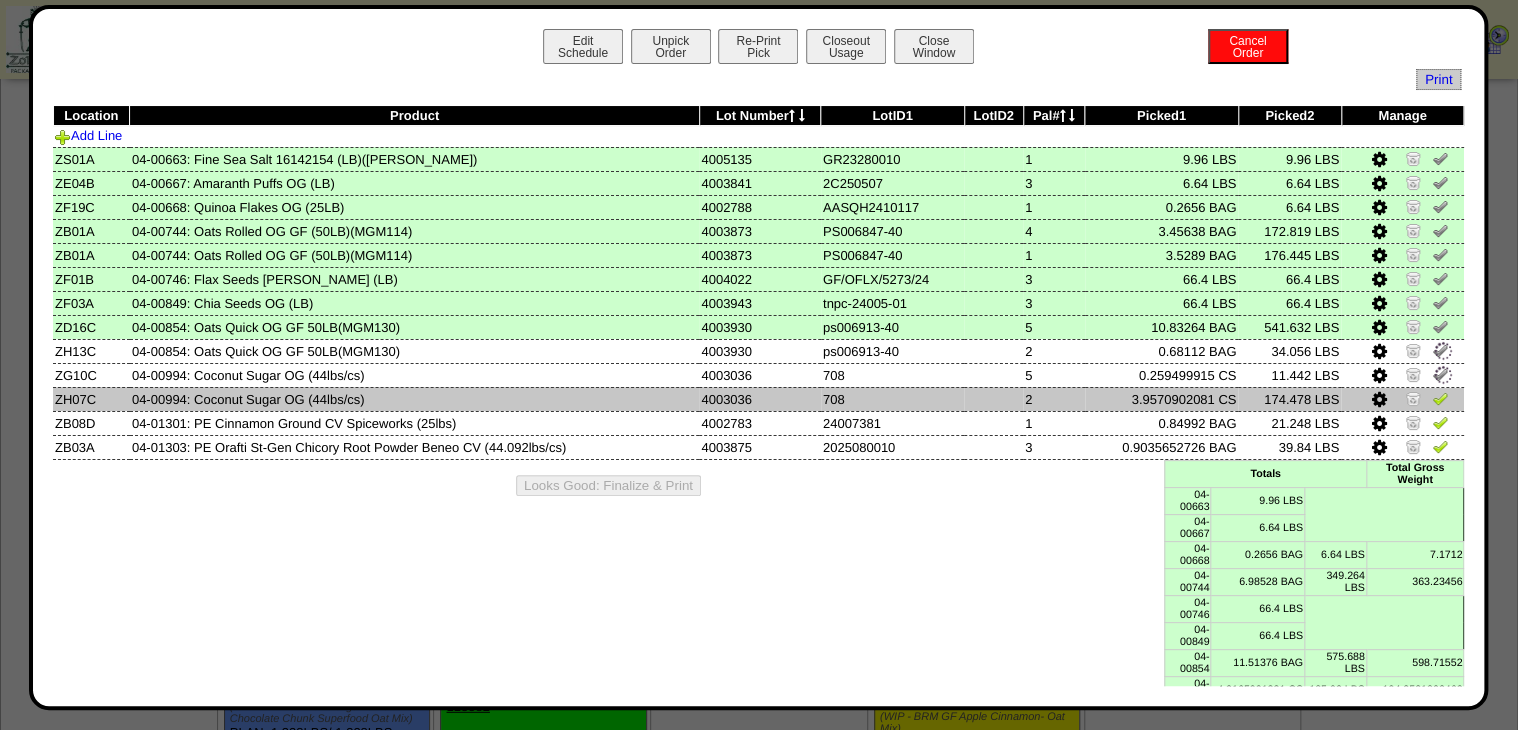 click at bounding box center (1440, 398) 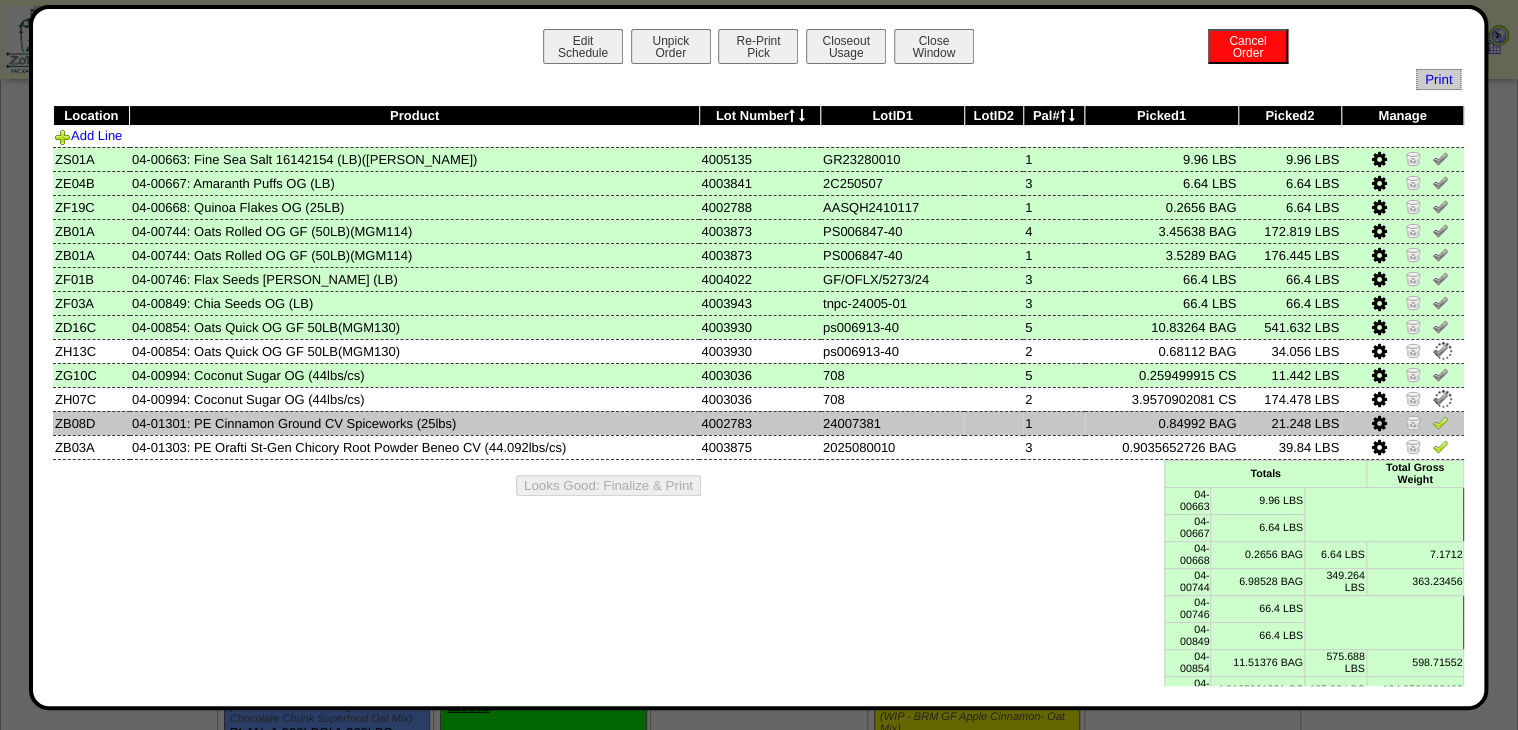 click at bounding box center [1440, 422] 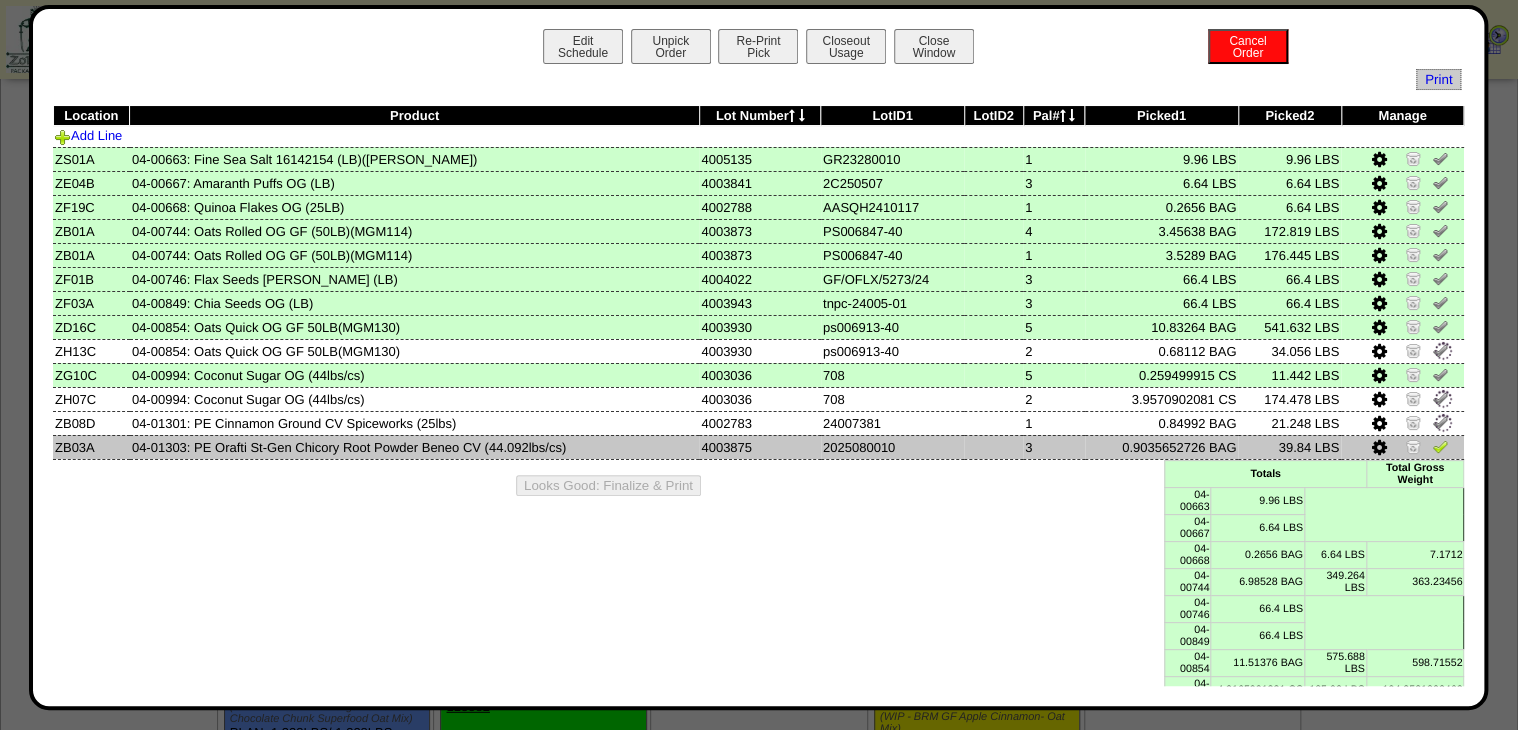 click at bounding box center [1440, 446] 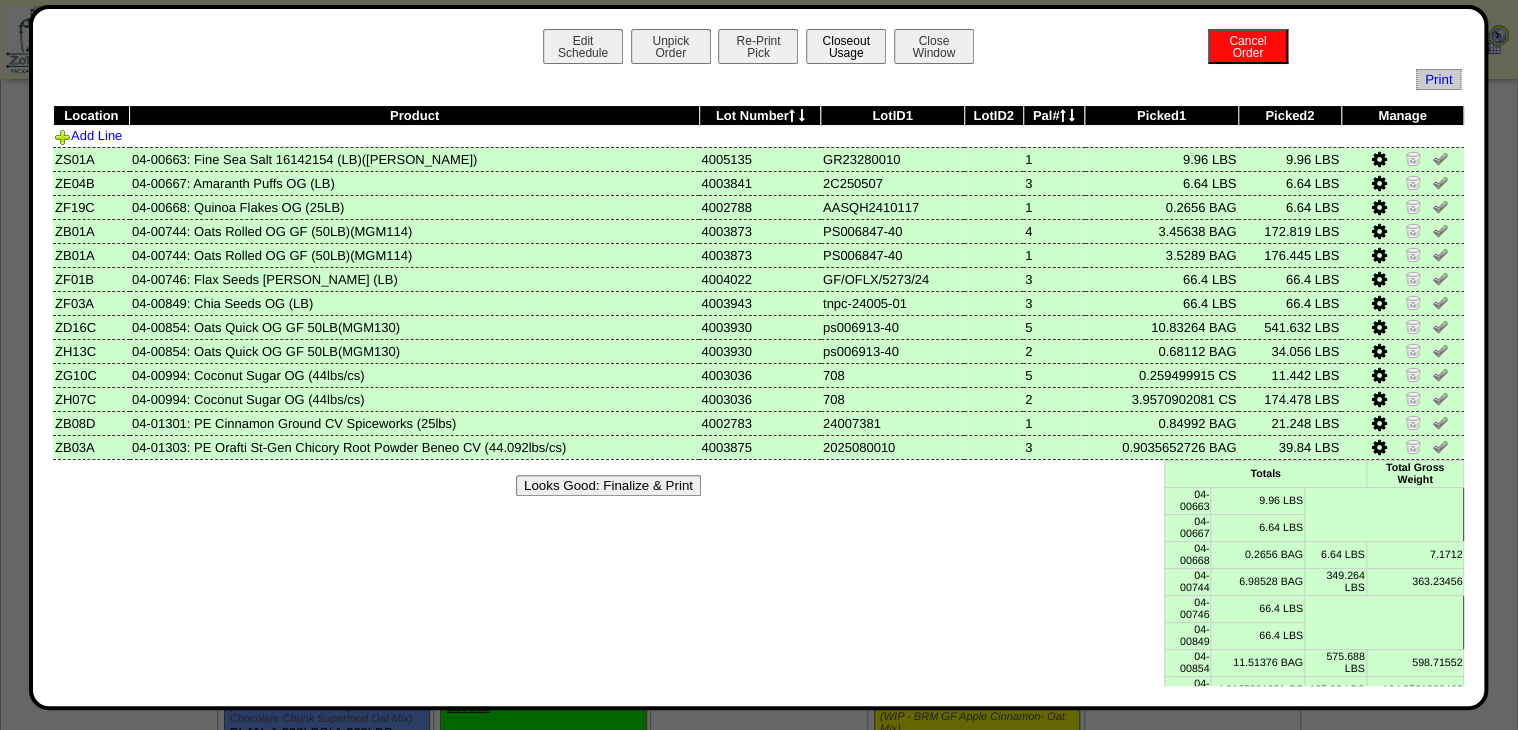 drag, startPoint x: 828, startPoint y: 48, endPoint x: 837, endPoint y: 60, distance: 15 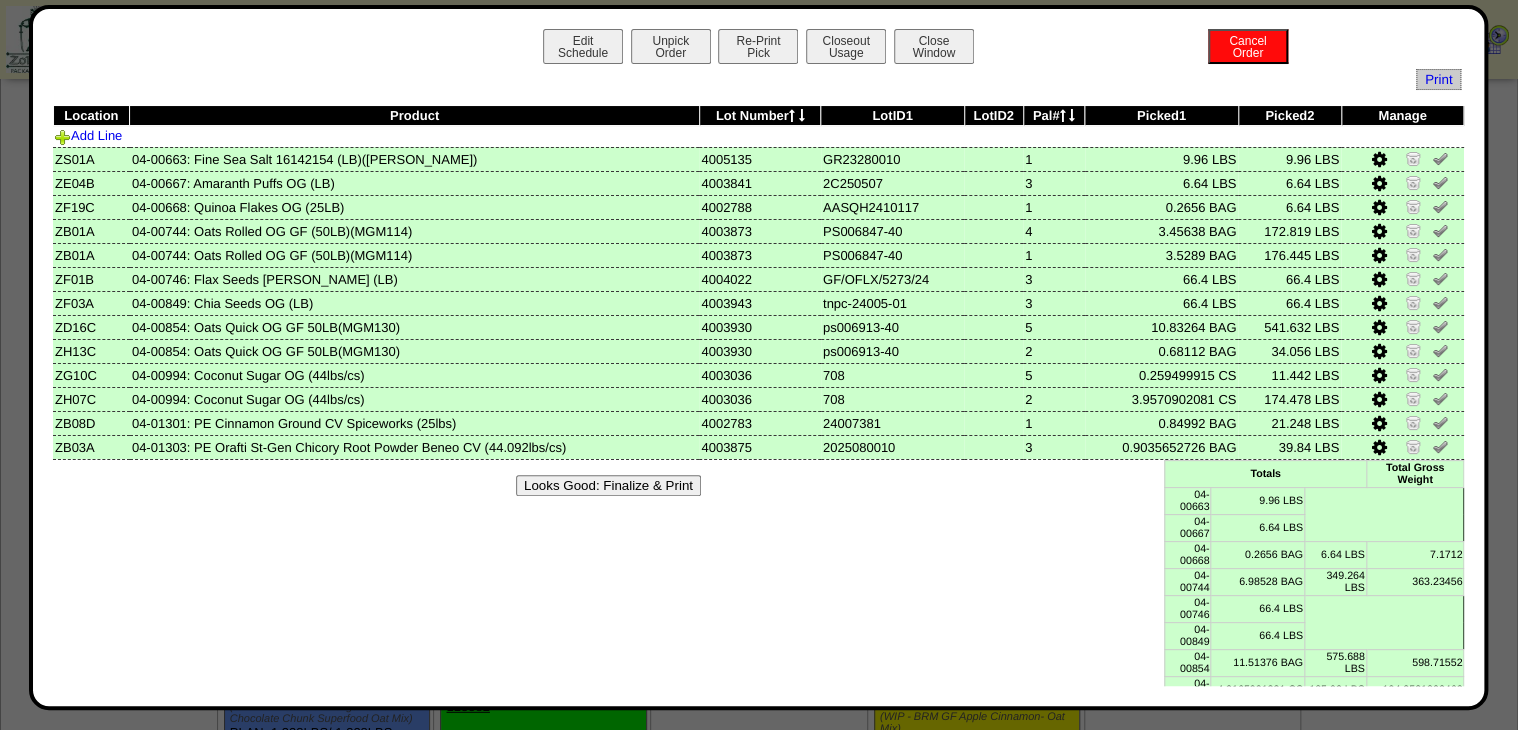 click on "Looks Good: Finalize & Print" at bounding box center [608, 485] 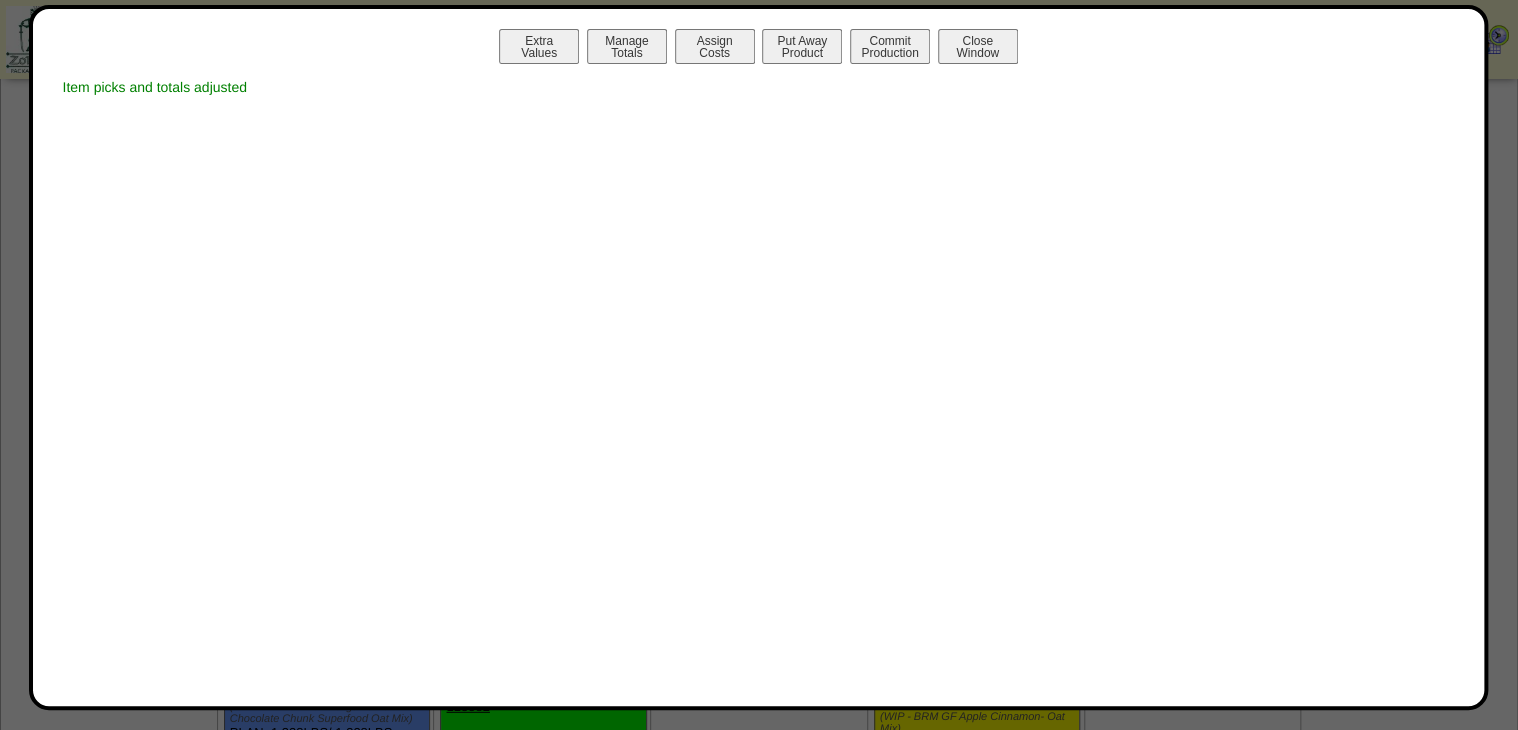 click on "Manage Totals" at bounding box center [627, 46] 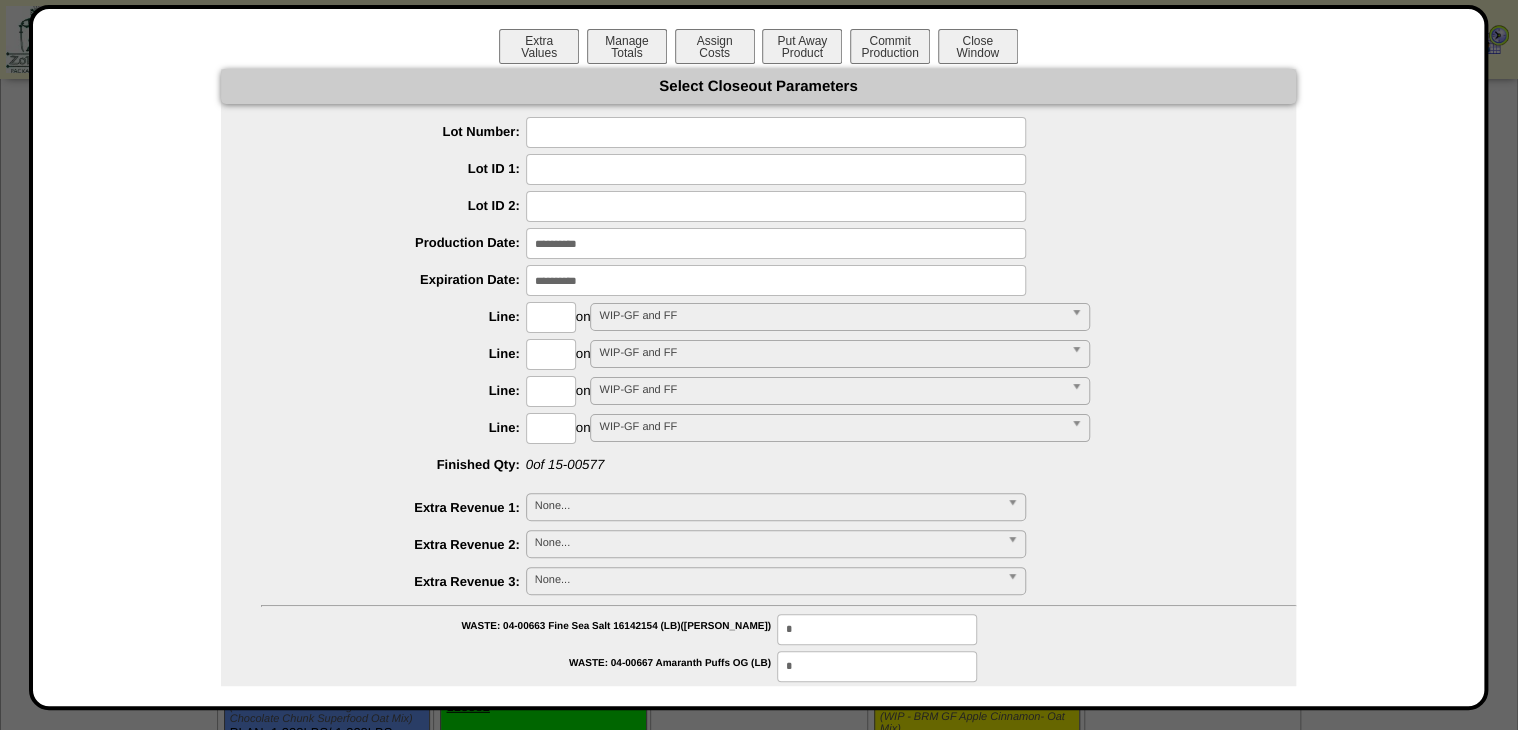 click at bounding box center [776, 132] 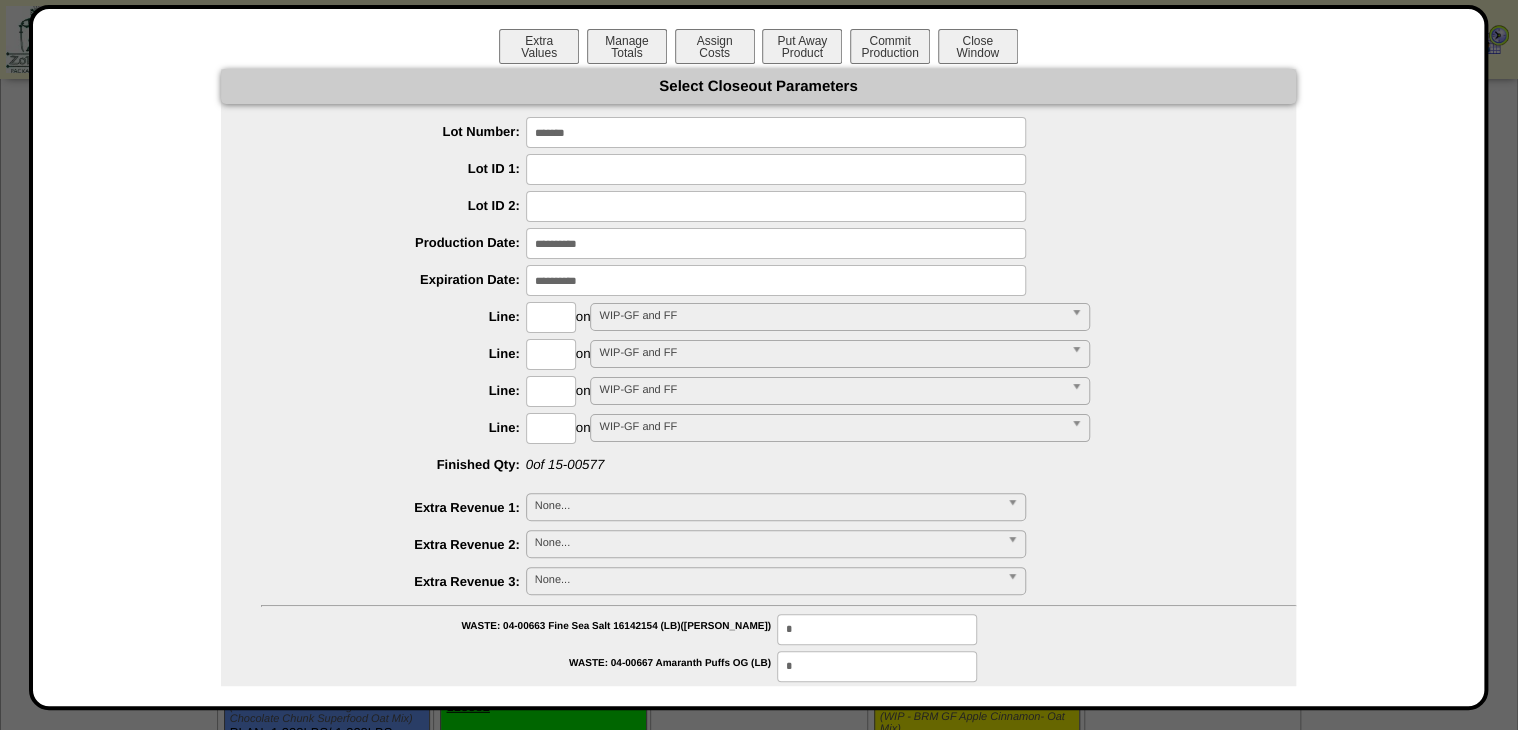 type on "*******" 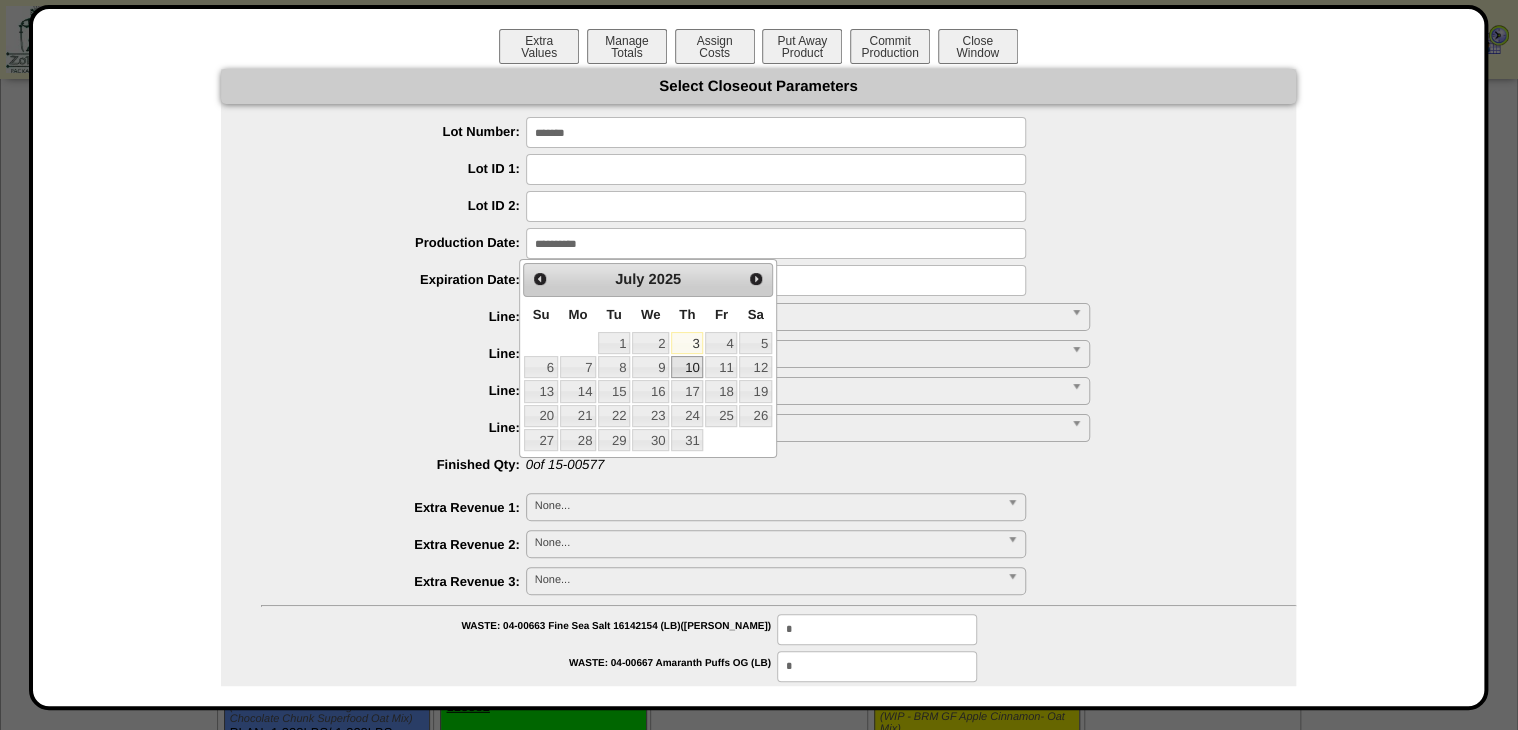 click on "2" at bounding box center [650, 343] 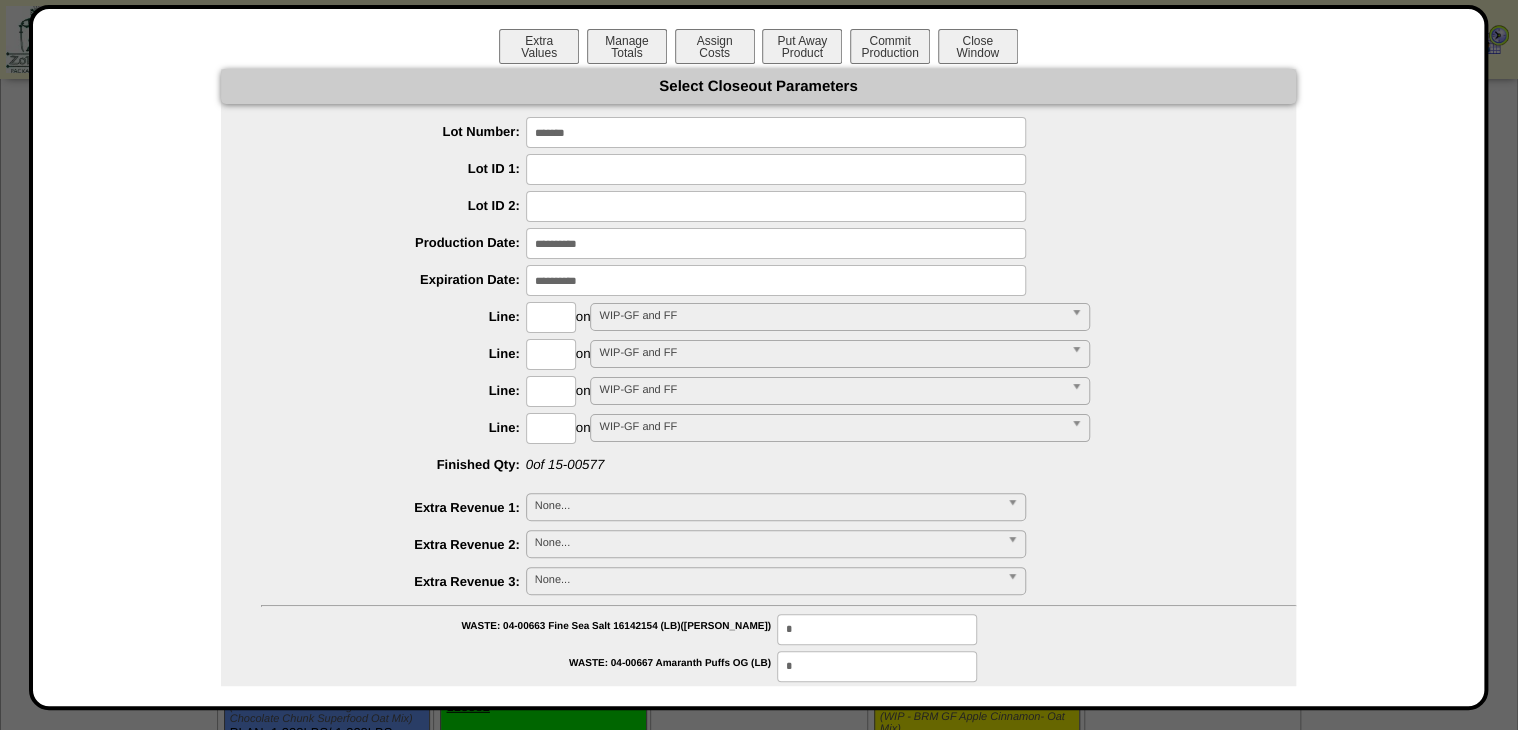click at bounding box center (776, 280) 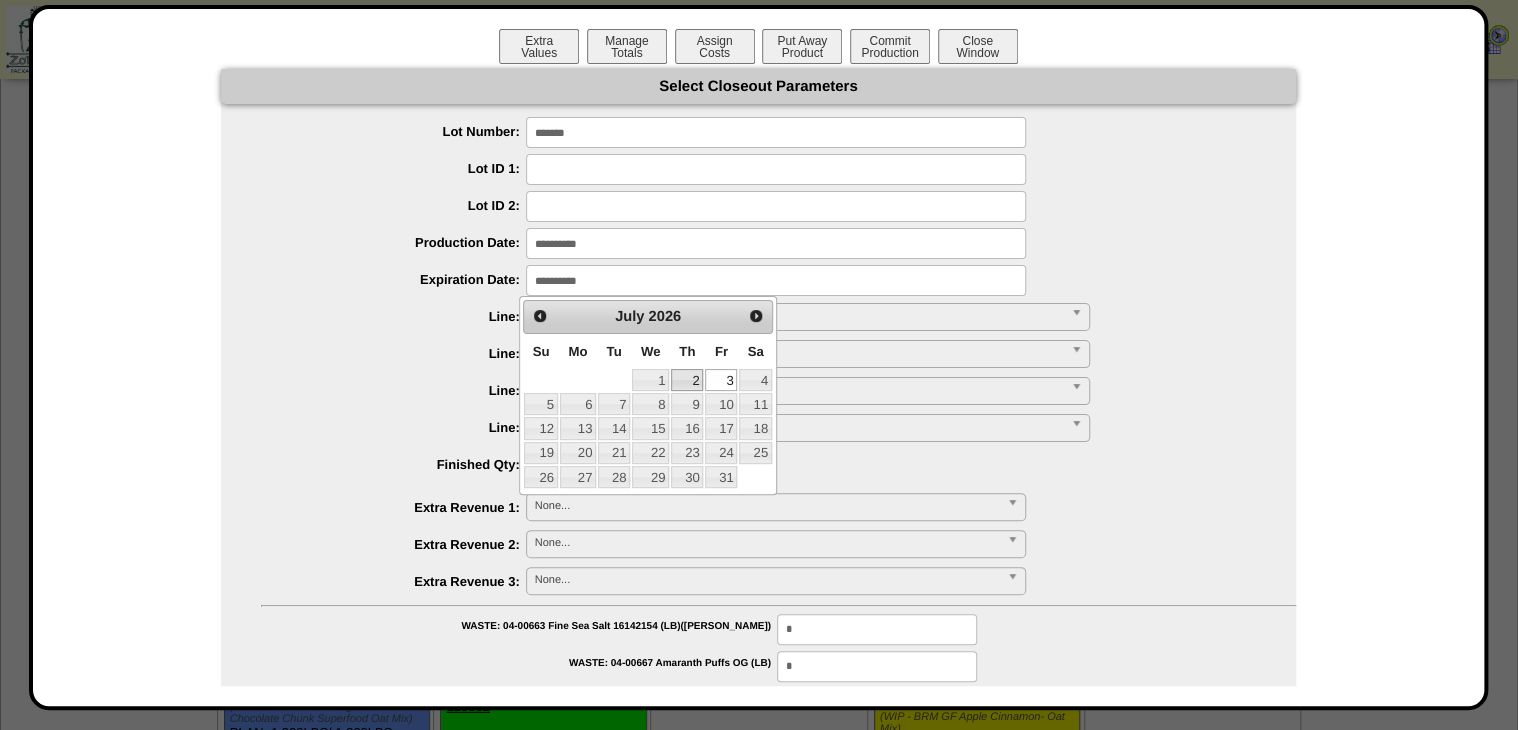 click on "2" at bounding box center (687, 380) 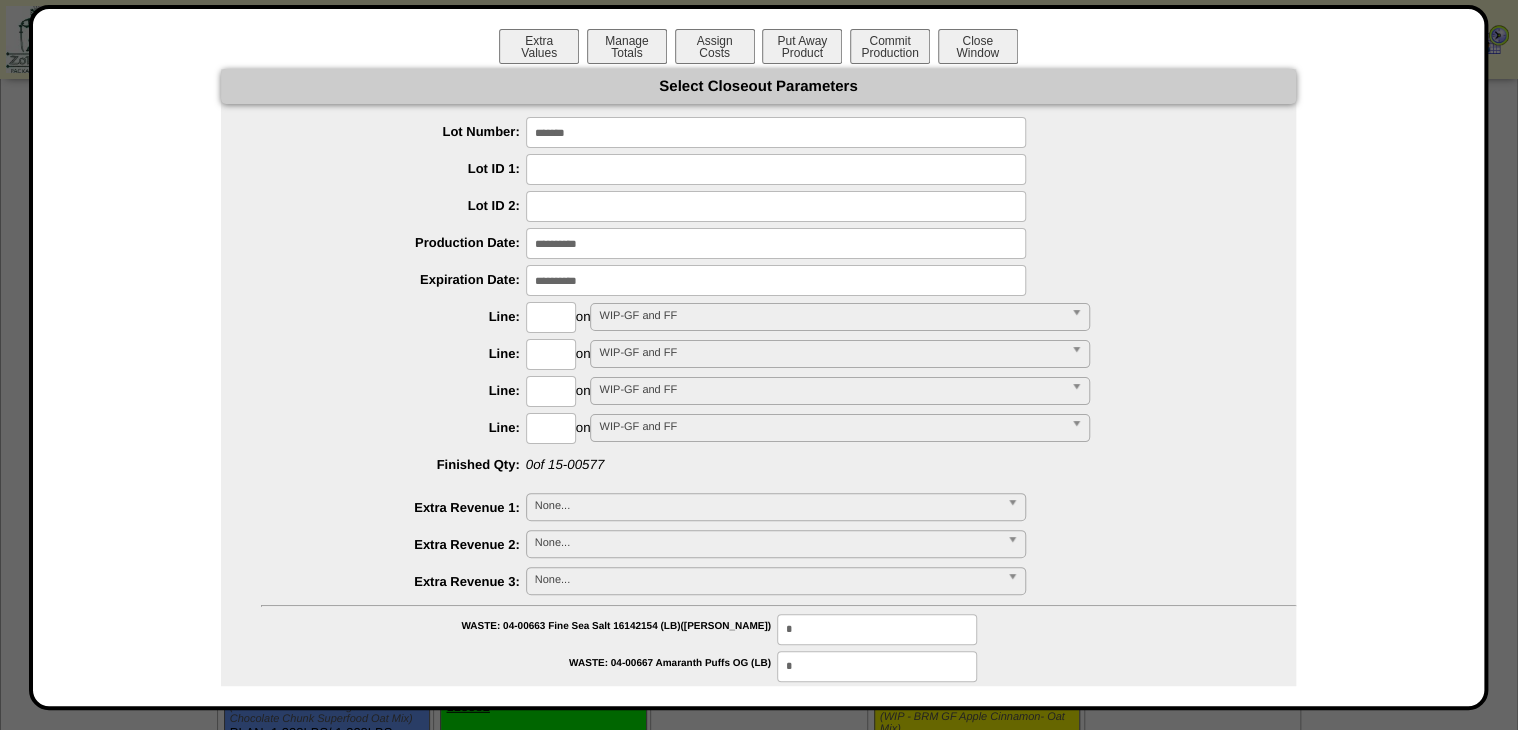click at bounding box center (551, 317) 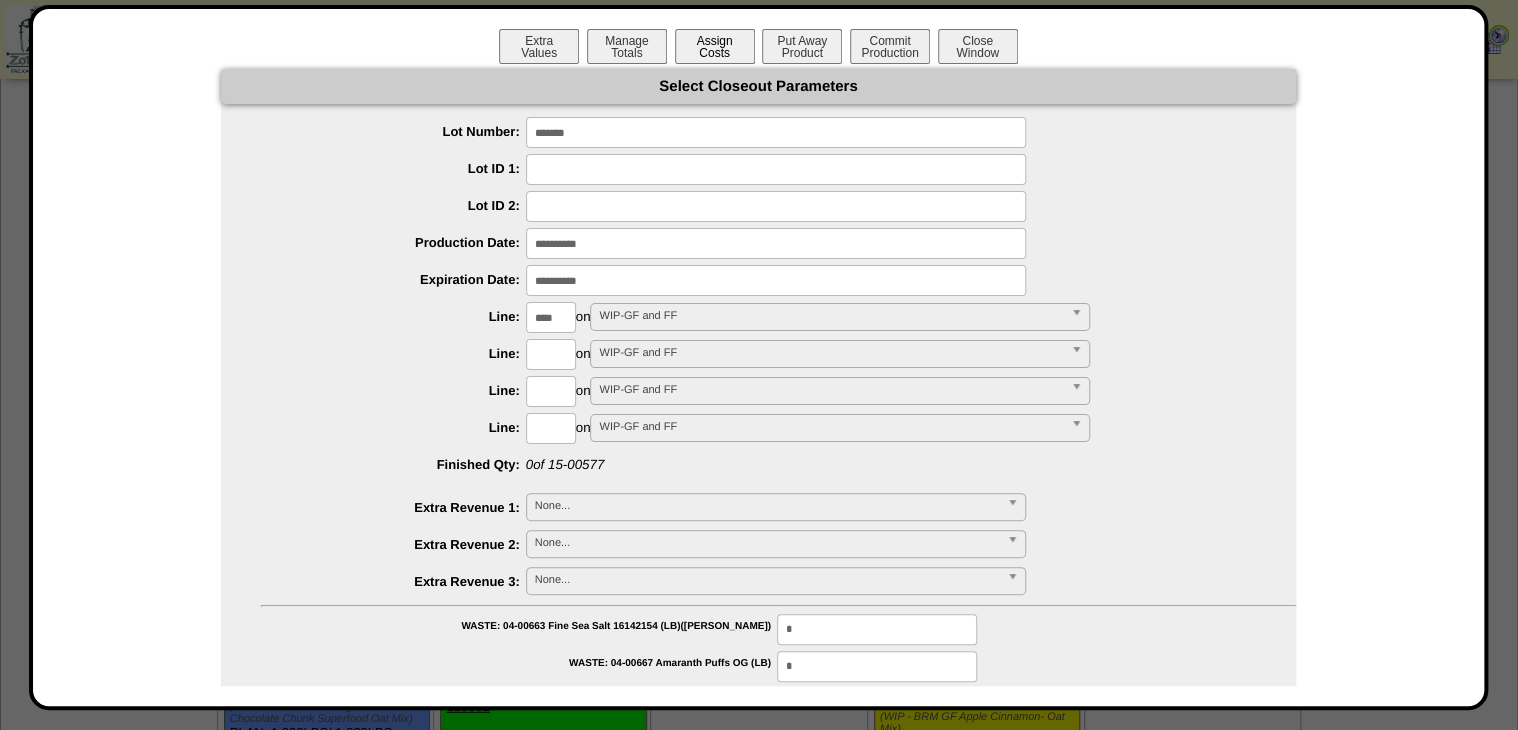 type on "****" 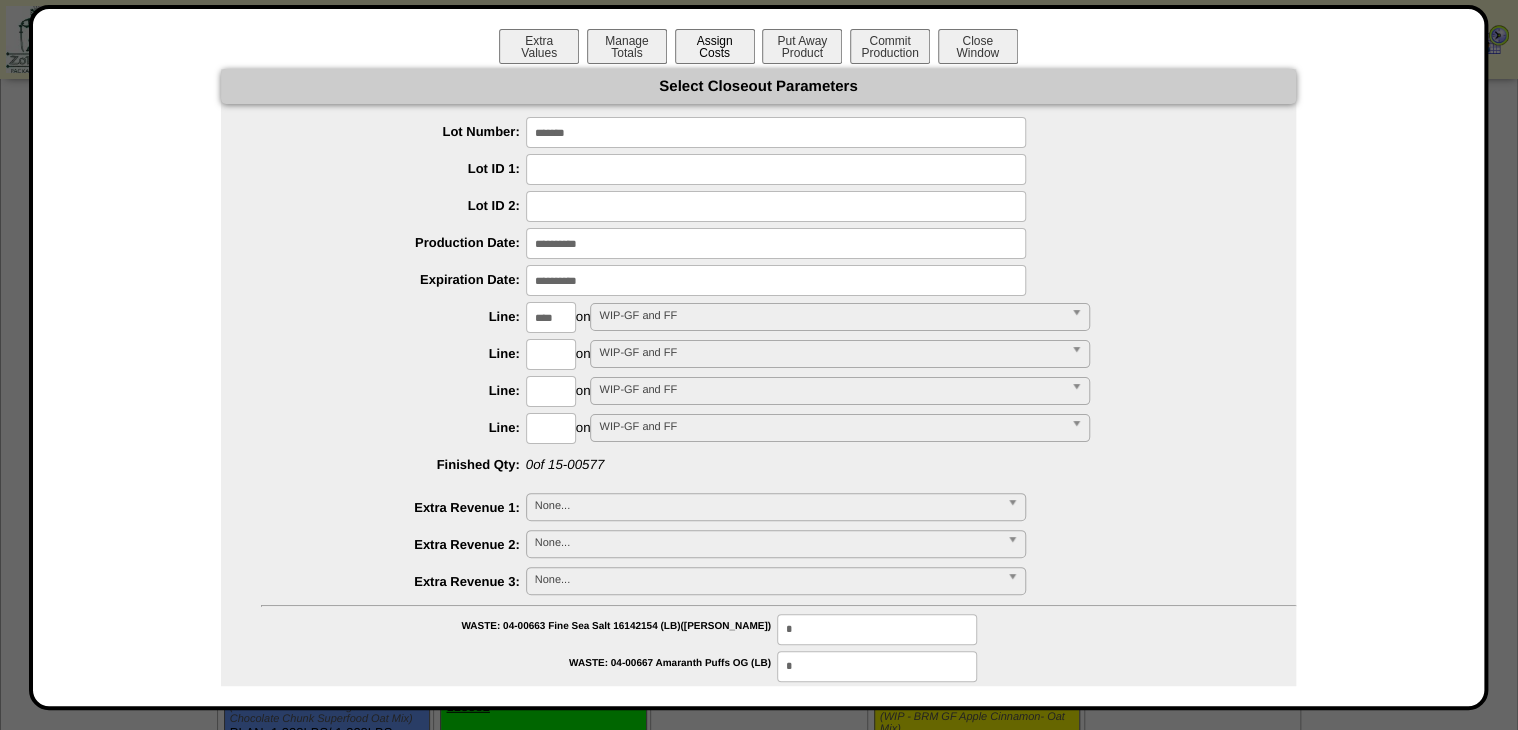 click on "**********" at bounding box center [758, 1010] 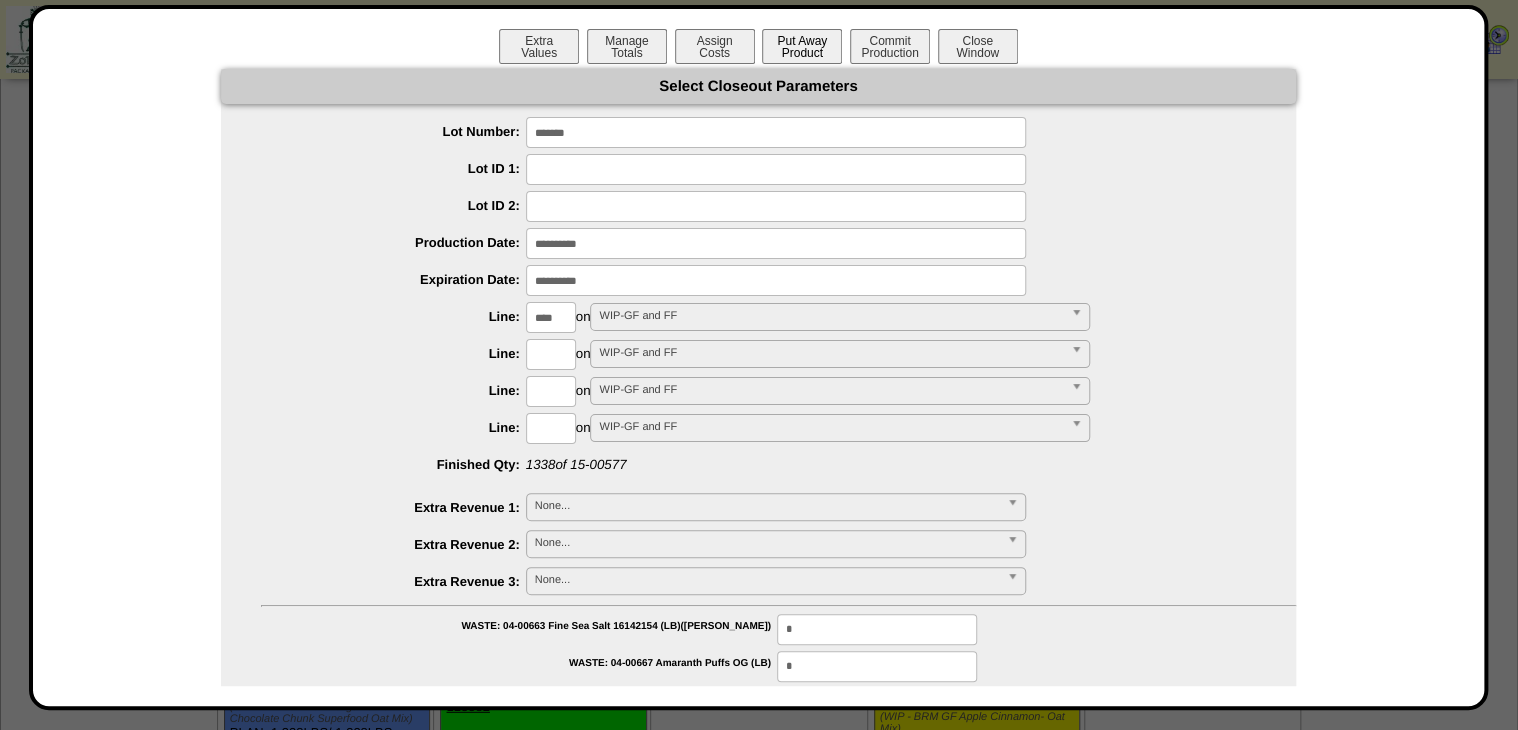 click on "Put Away Product" at bounding box center [802, 46] 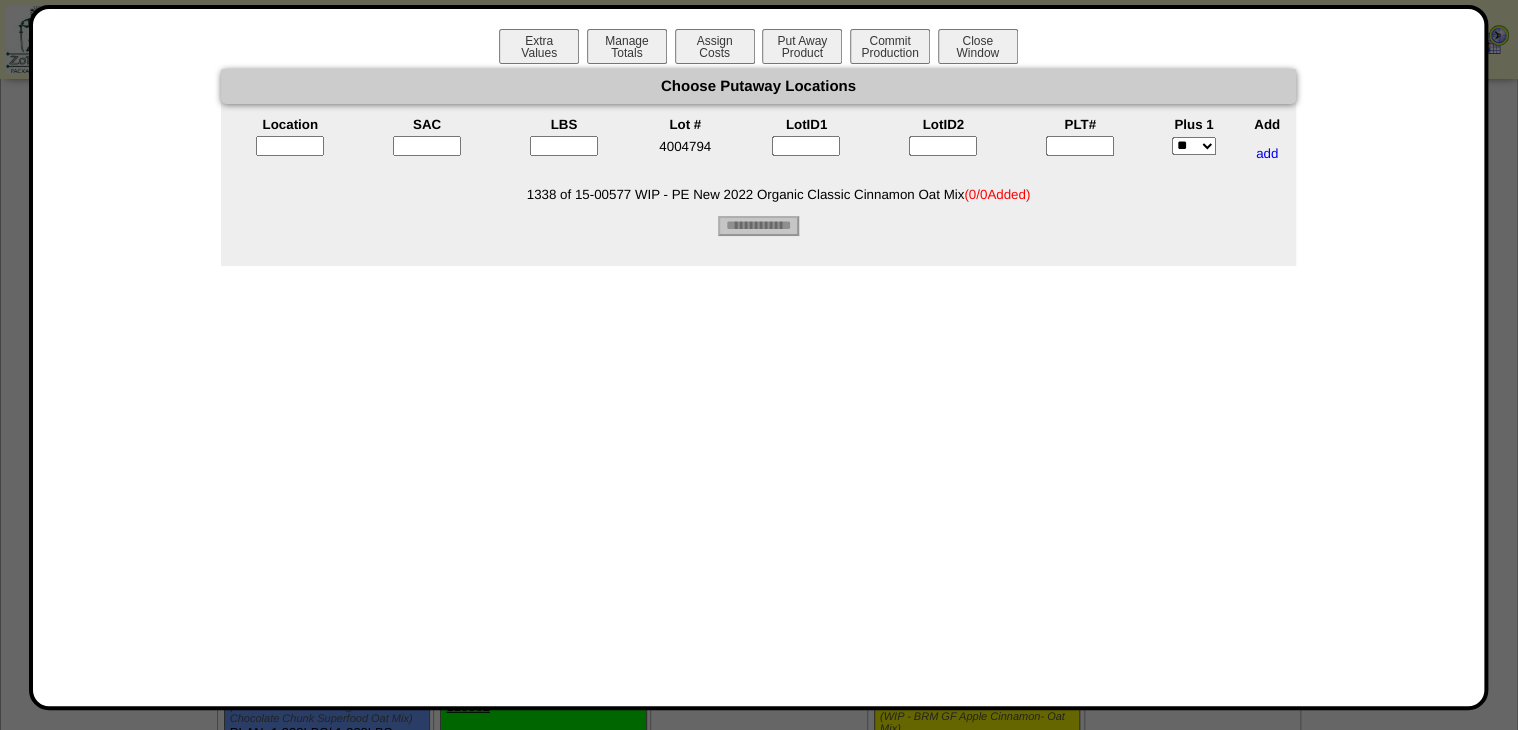 click at bounding box center (427, 146) 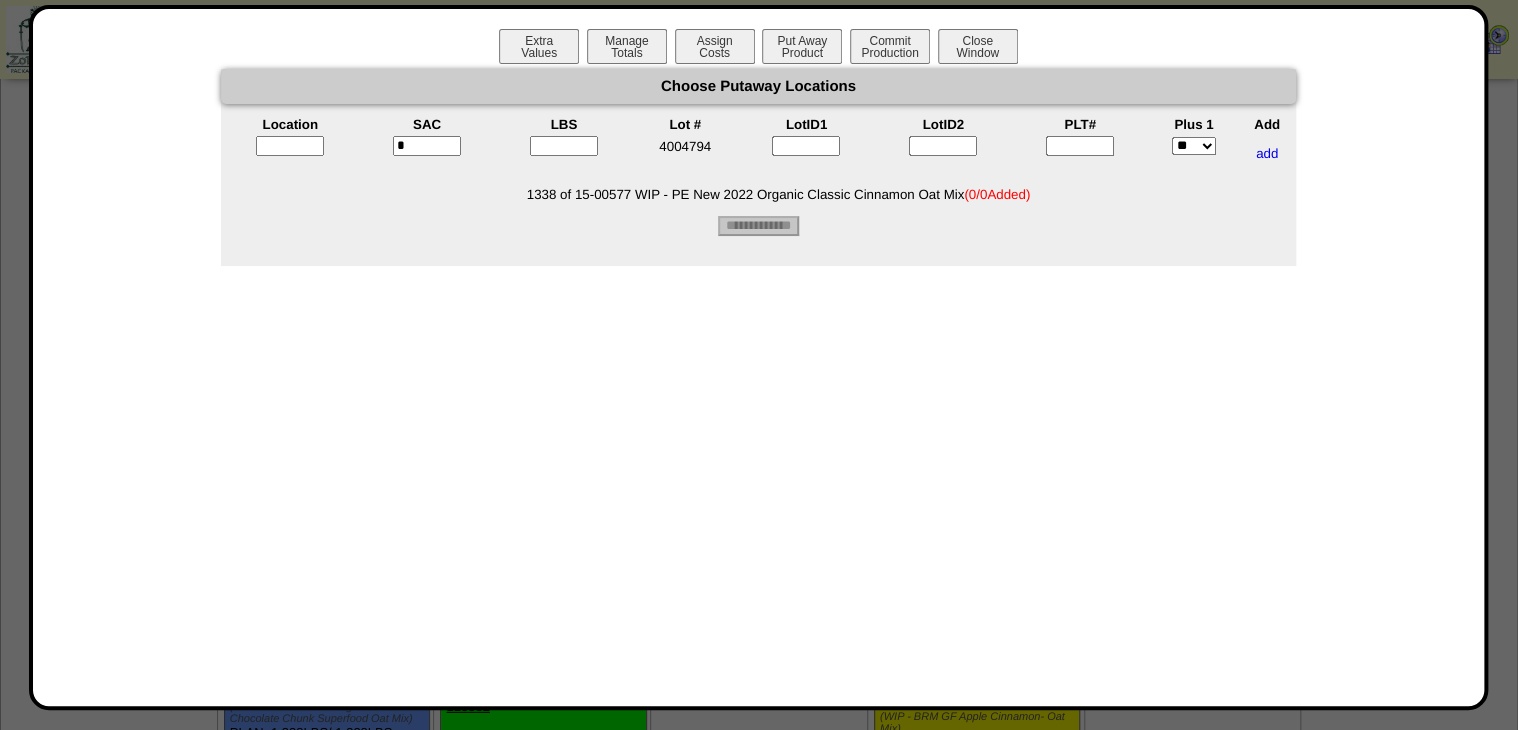 type on "*" 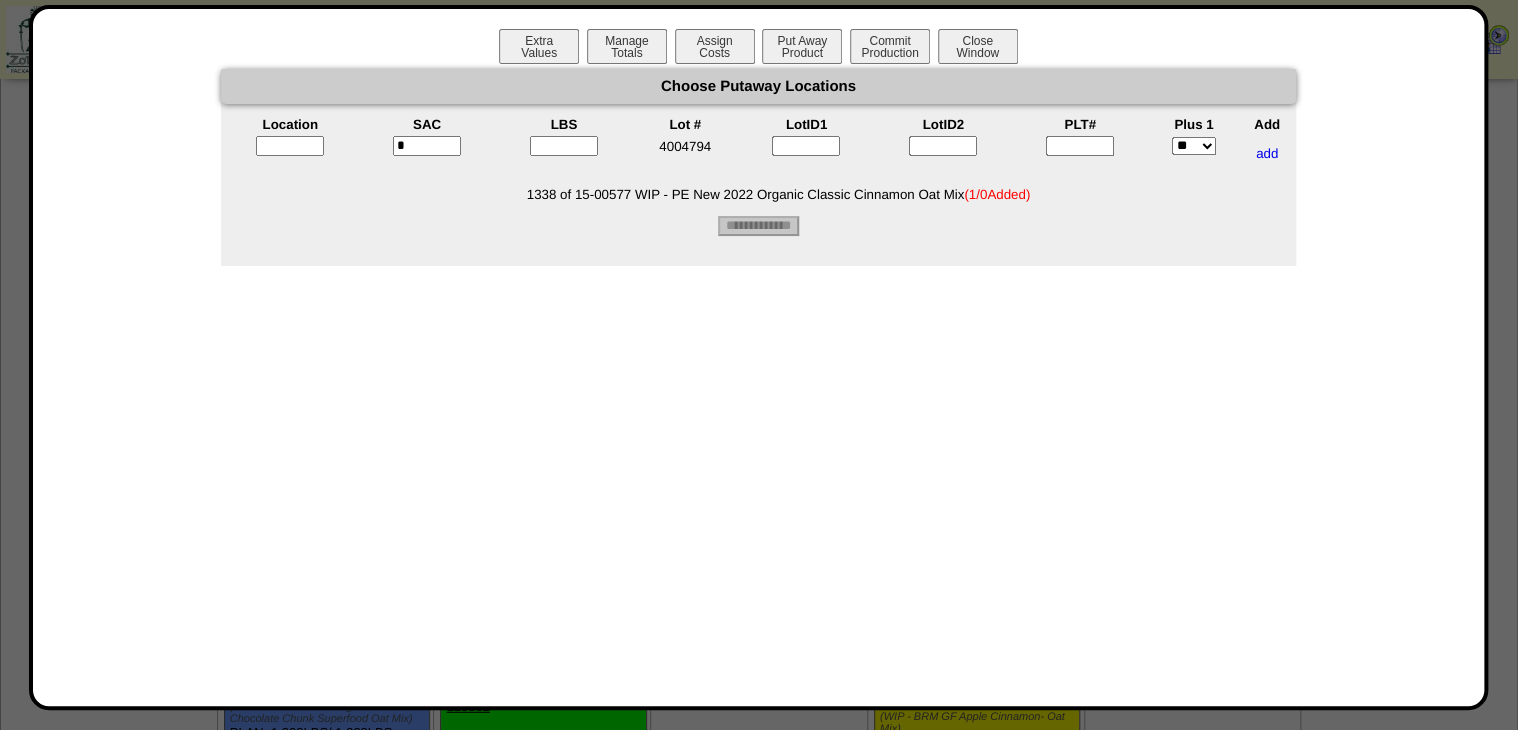 type on "*****" 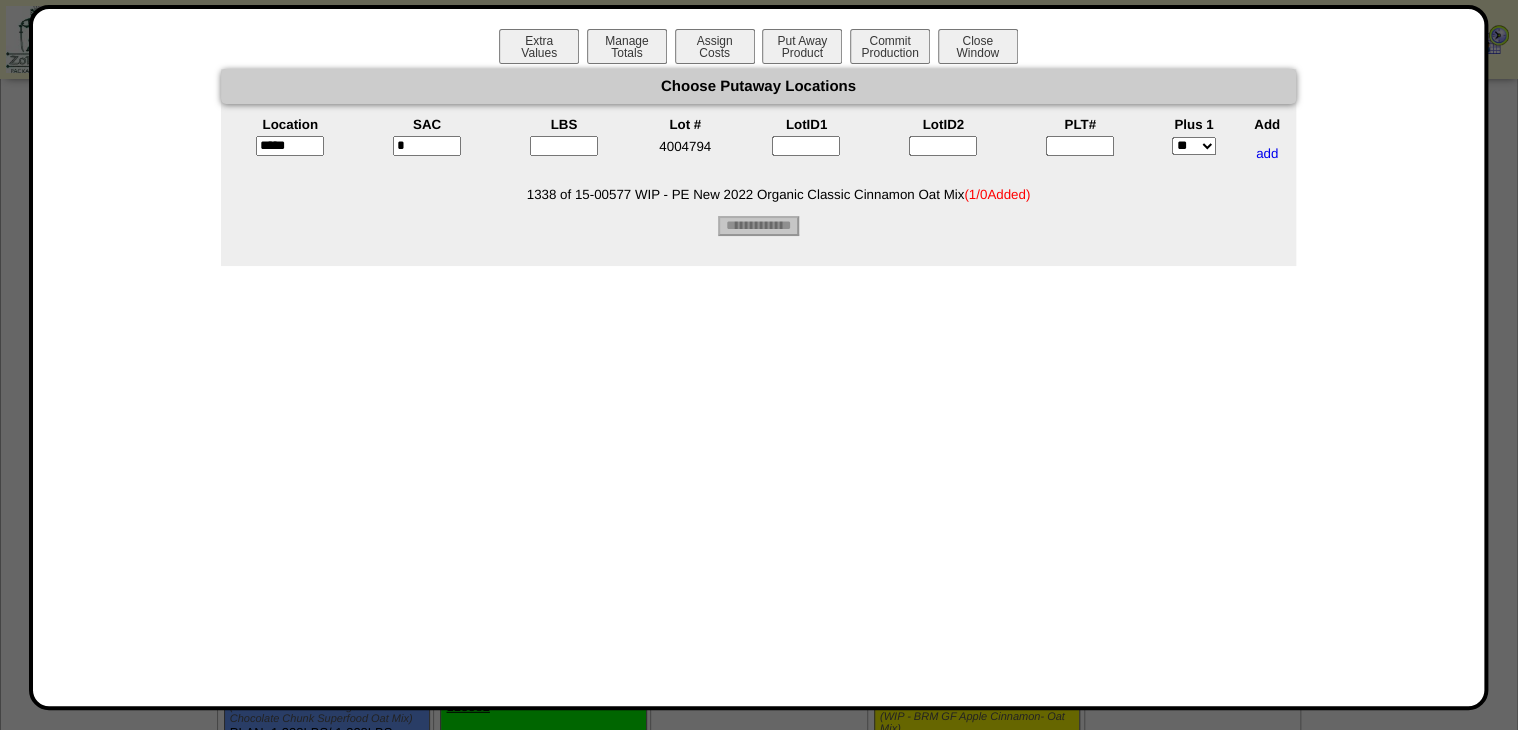 click at bounding box center (564, 146) 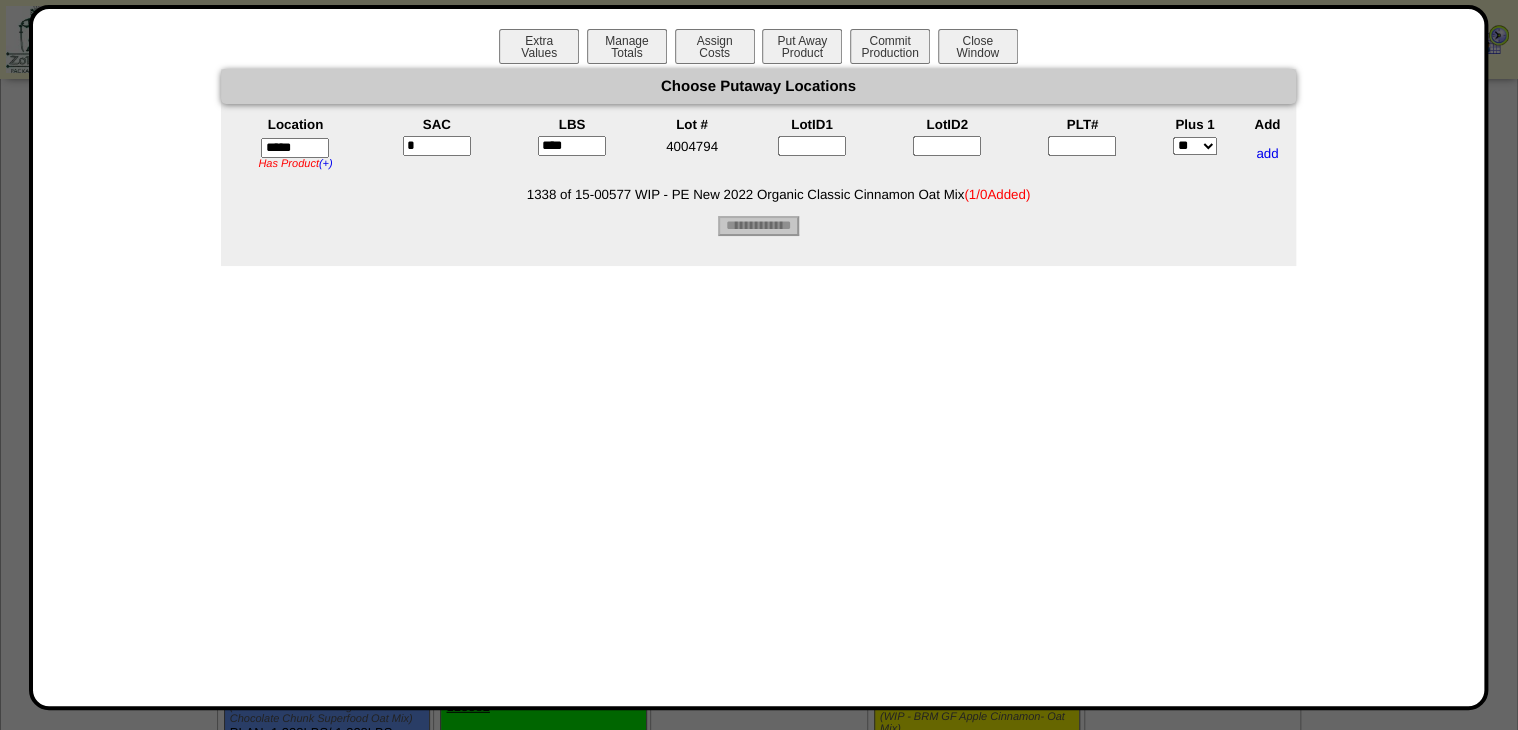 type on "****" 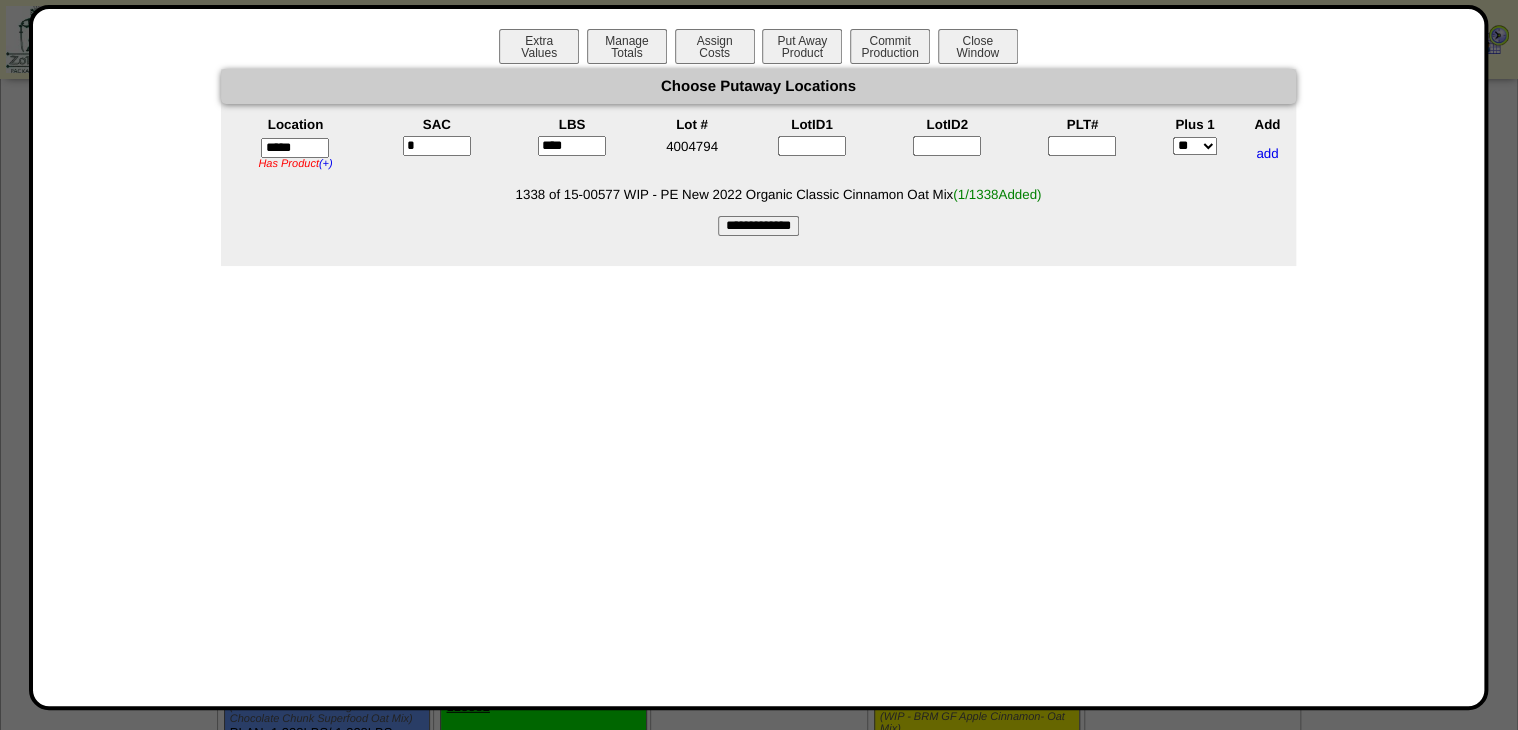 drag, startPoint x: 1080, startPoint y: 148, endPoint x: 894, endPoint y: 188, distance: 190.25246 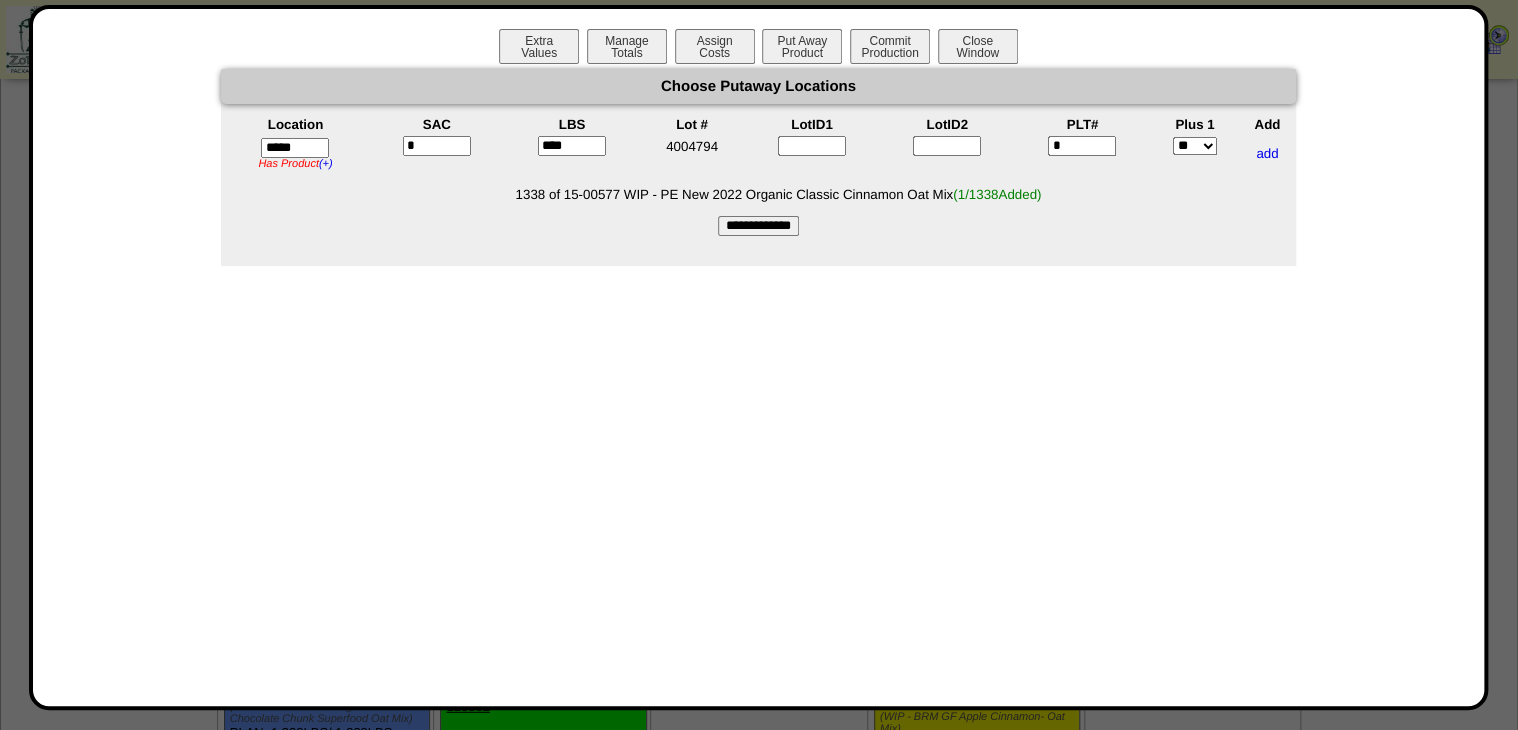 type on "*" 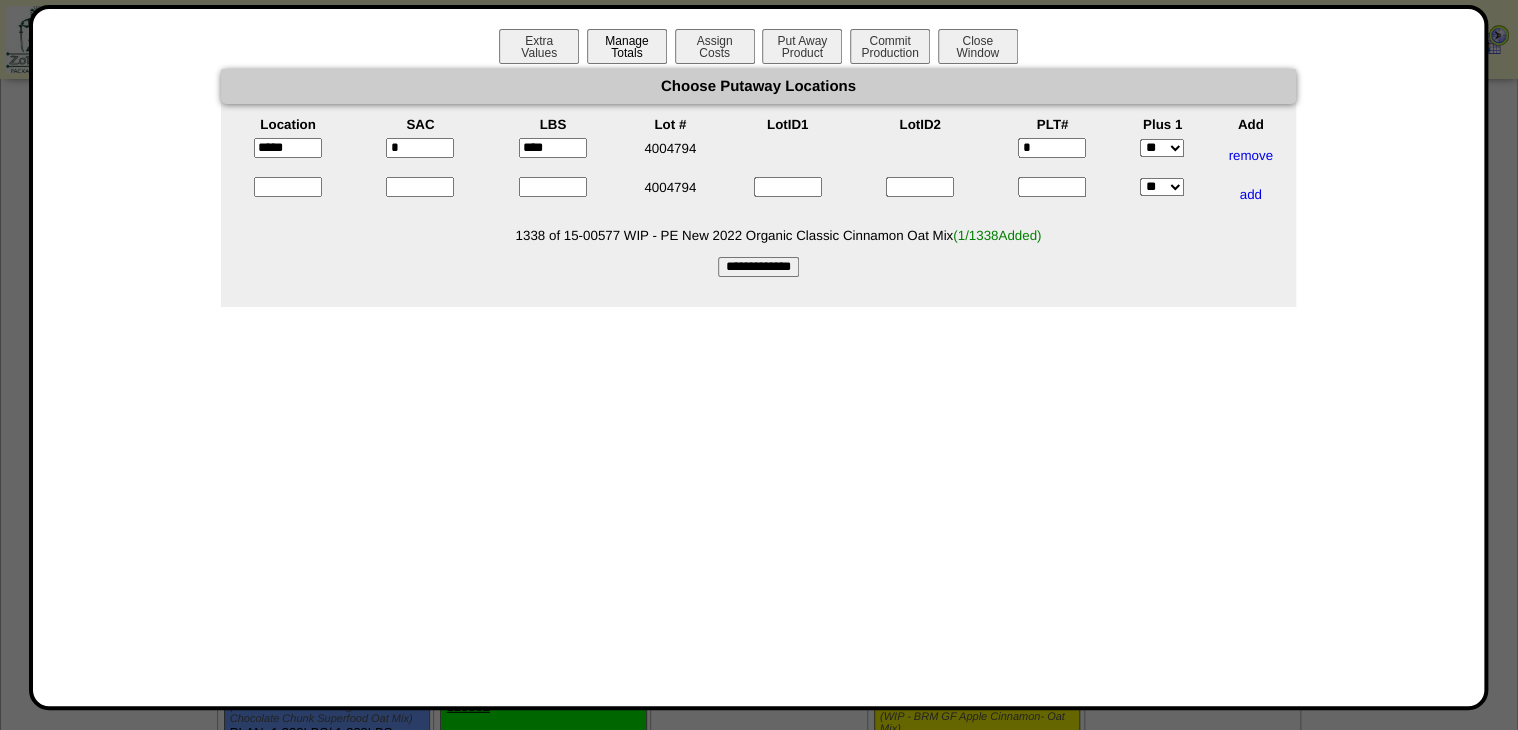 click on "Manage Totals" at bounding box center [627, 46] 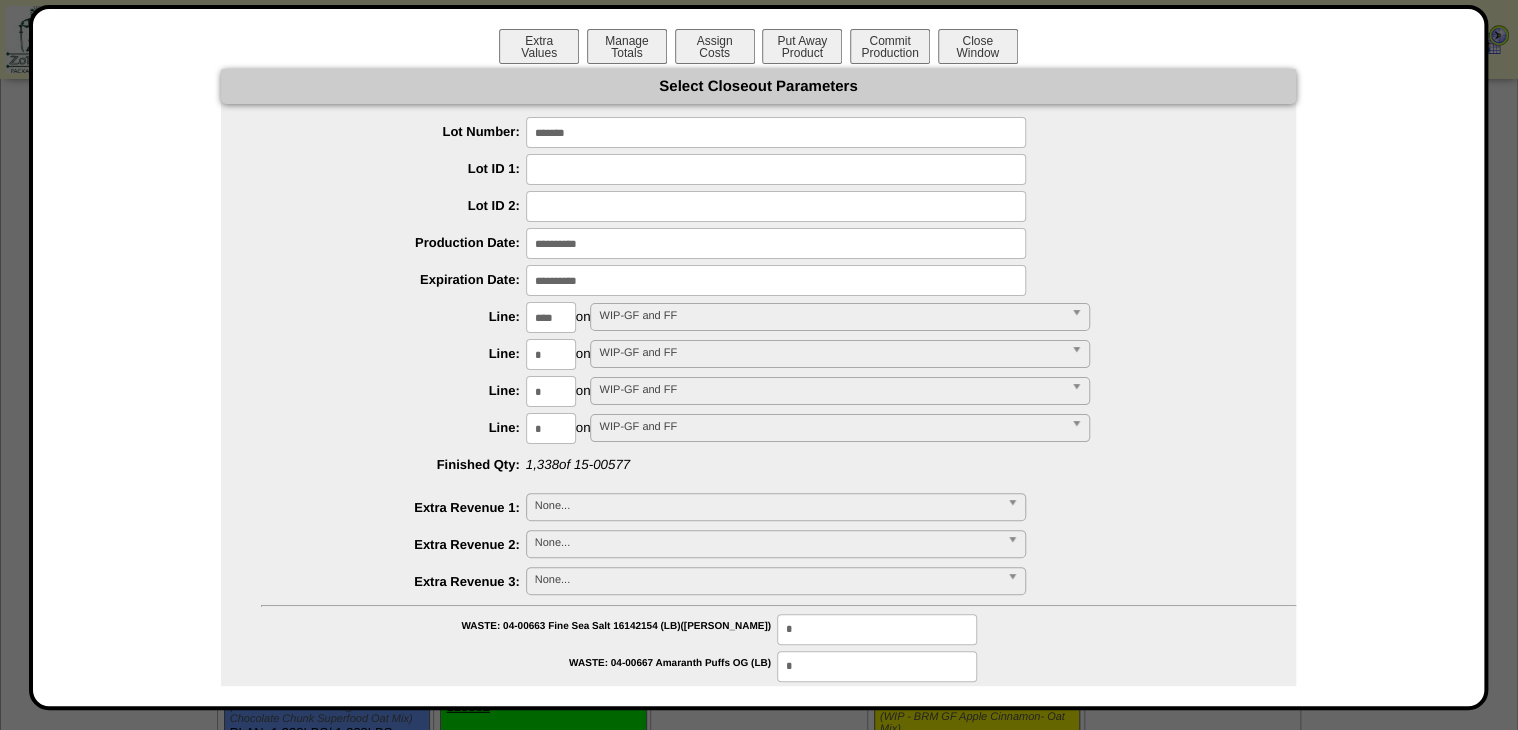 click at bounding box center [776, 243] 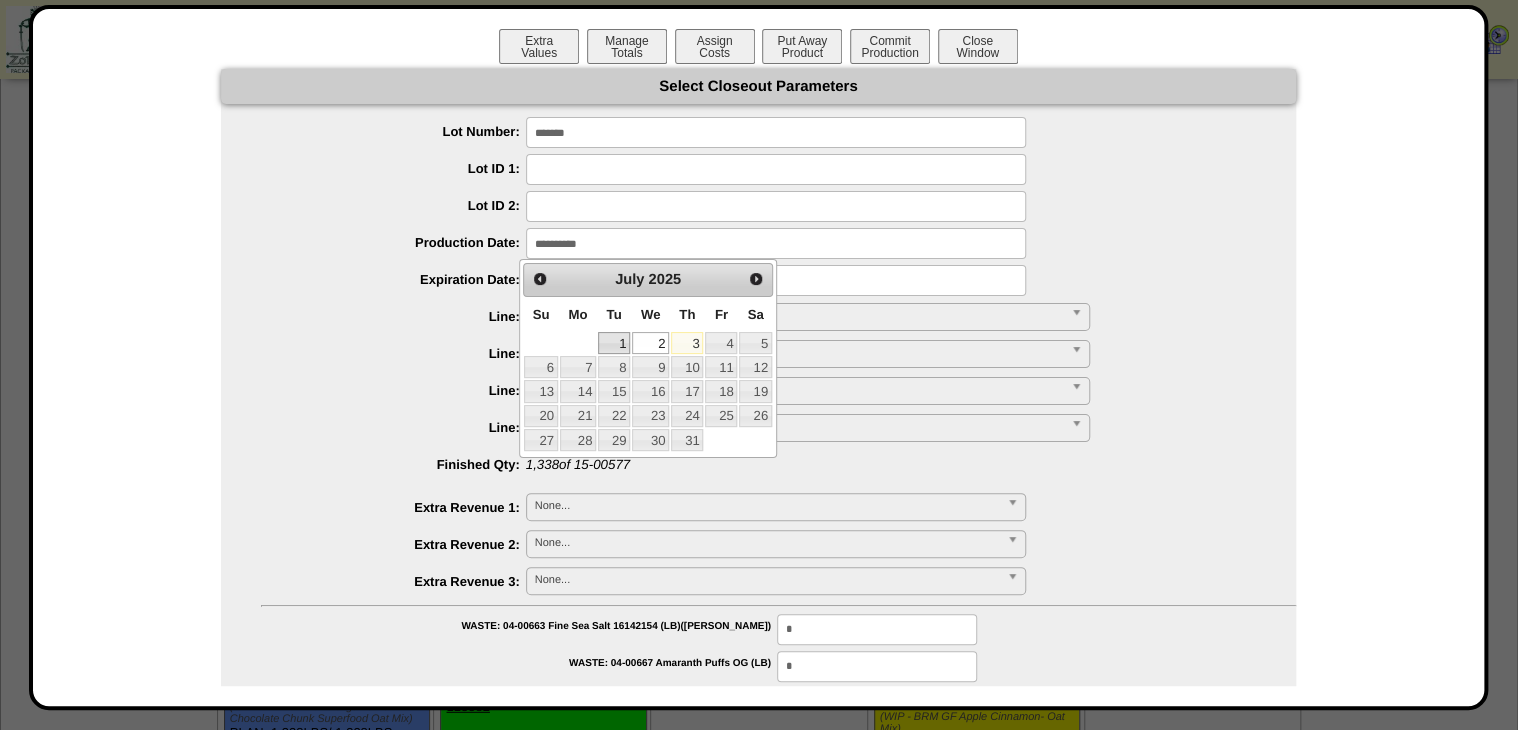 click on "1" at bounding box center (614, 343) 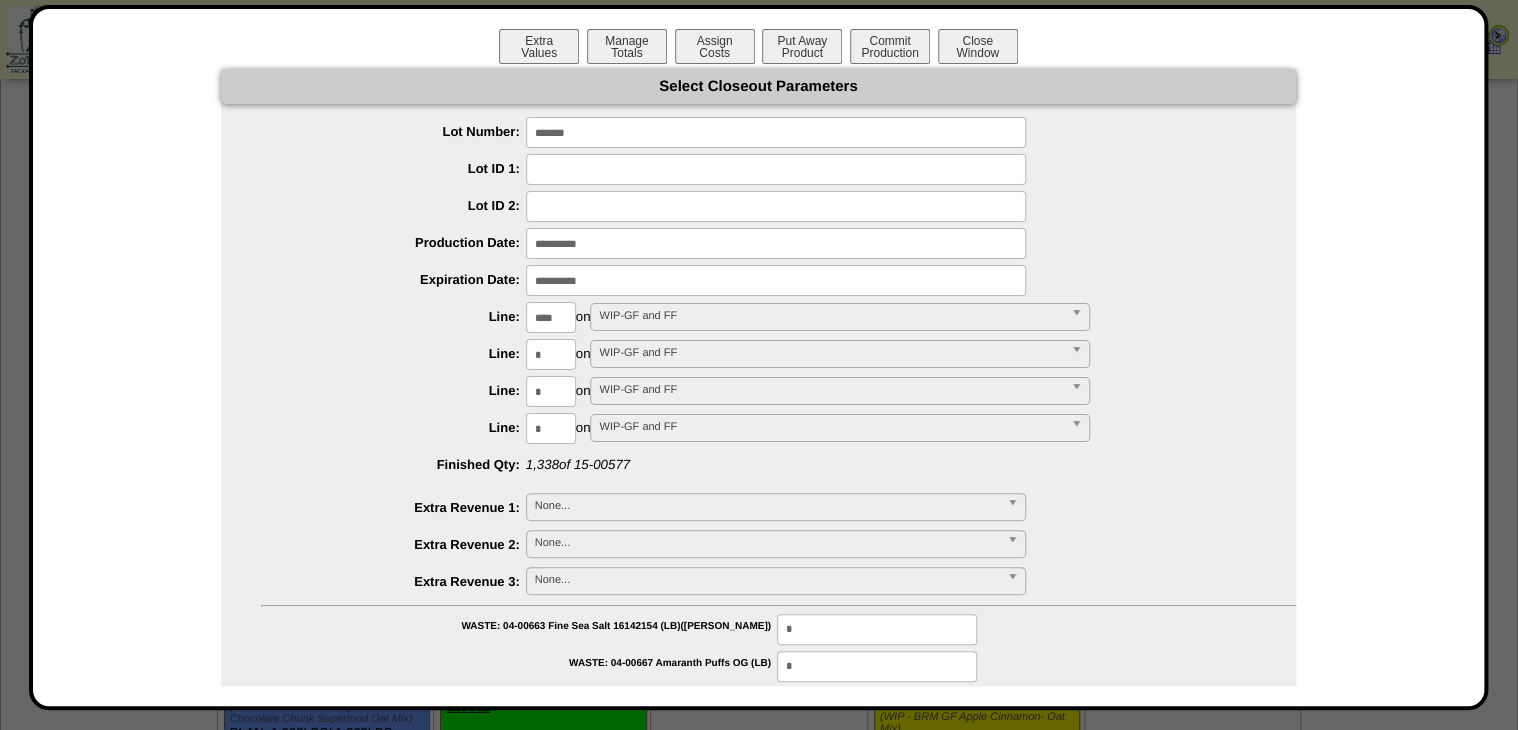 click at bounding box center (776, 280) 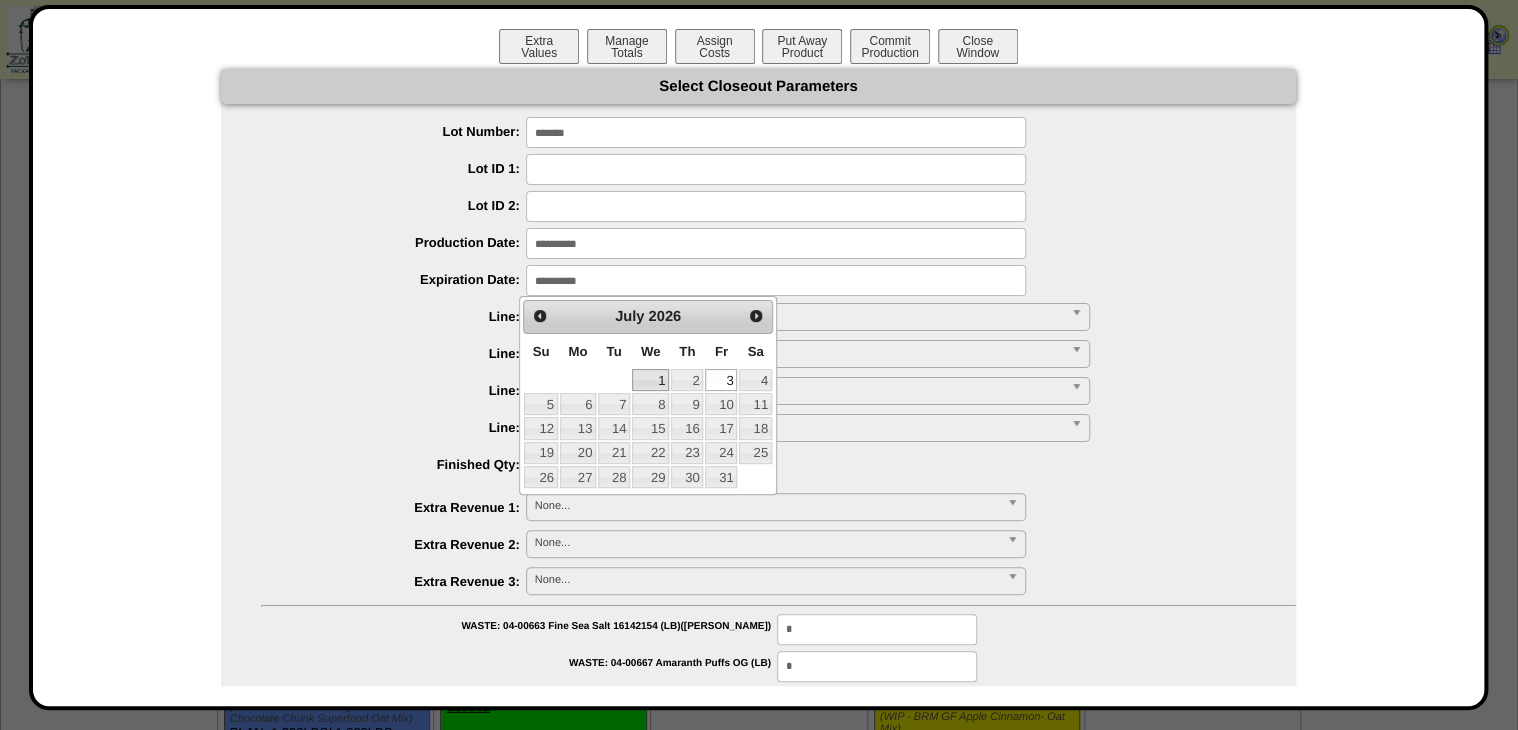 click on "1" at bounding box center [650, 380] 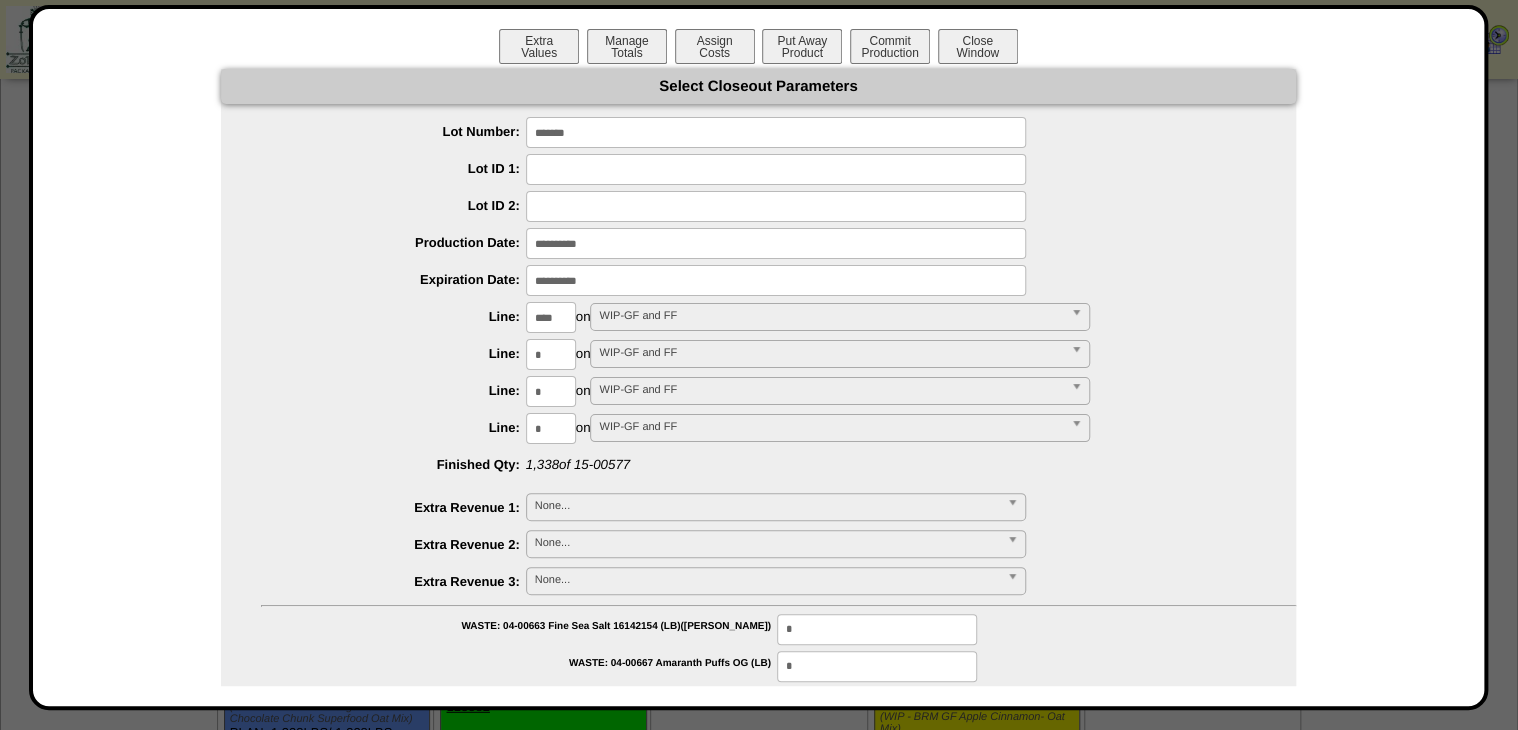 click on "****" at bounding box center (551, 317) 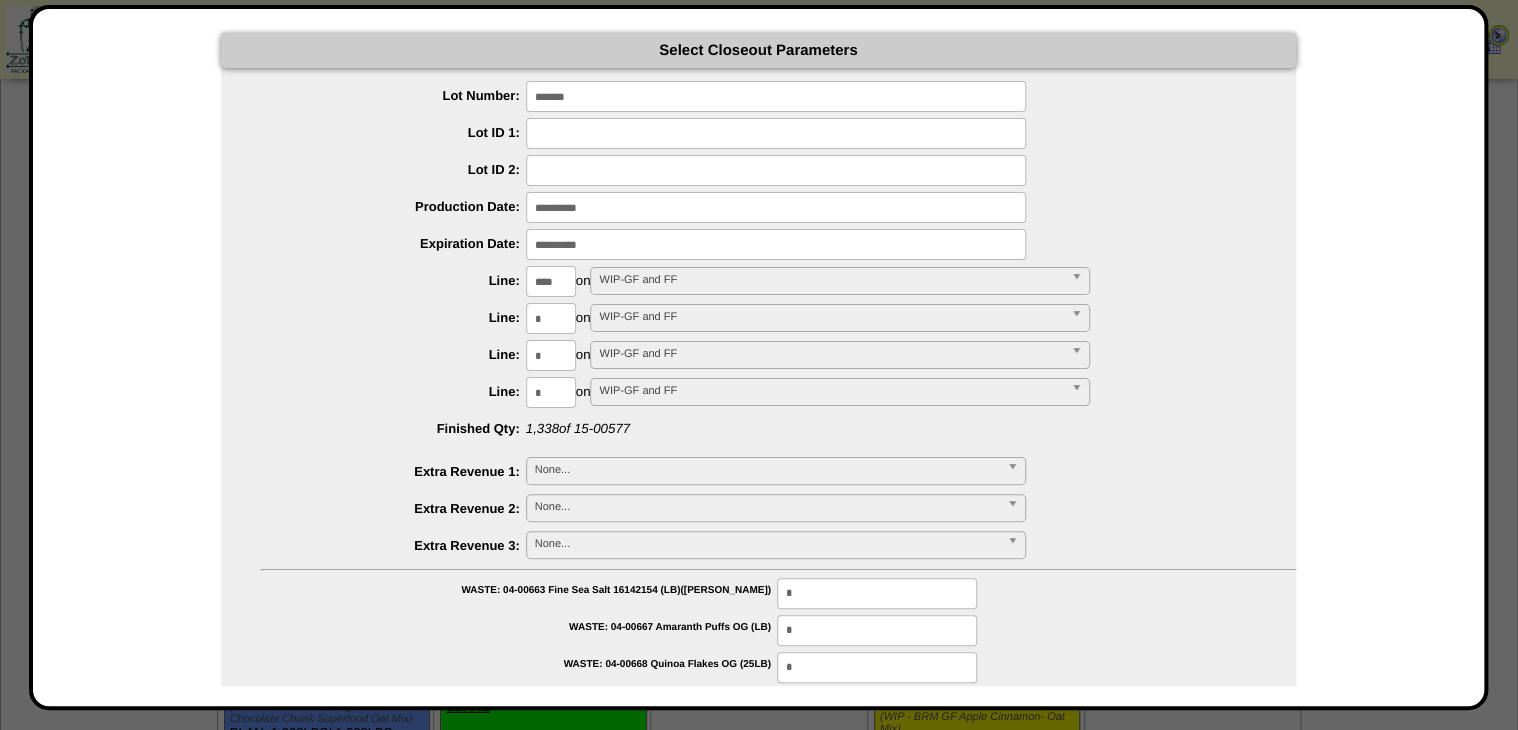 scroll, scrollTop: 0, scrollLeft: 0, axis: both 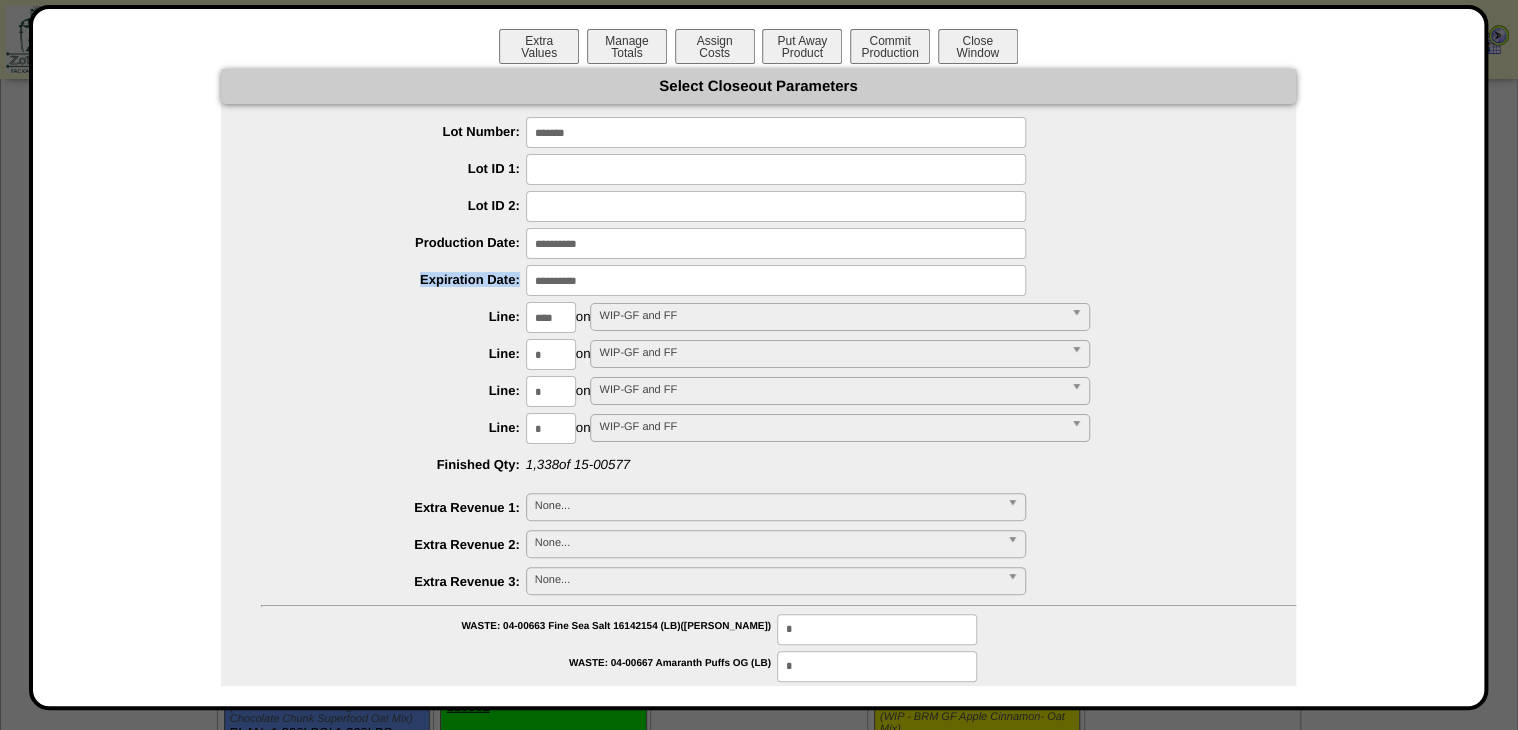 click on "**********" at bounding box center (758, 551) 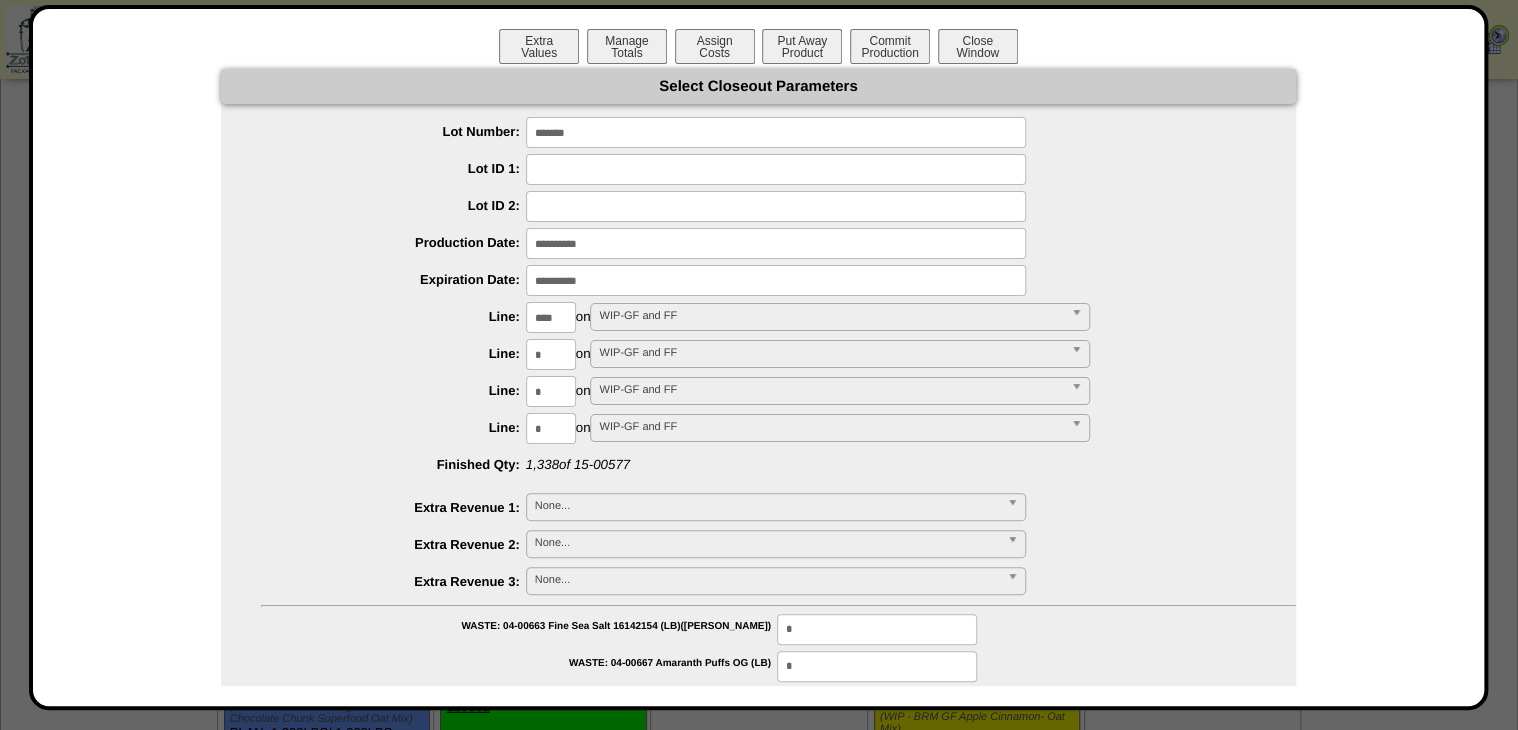 click at bounding box center [776, 280] 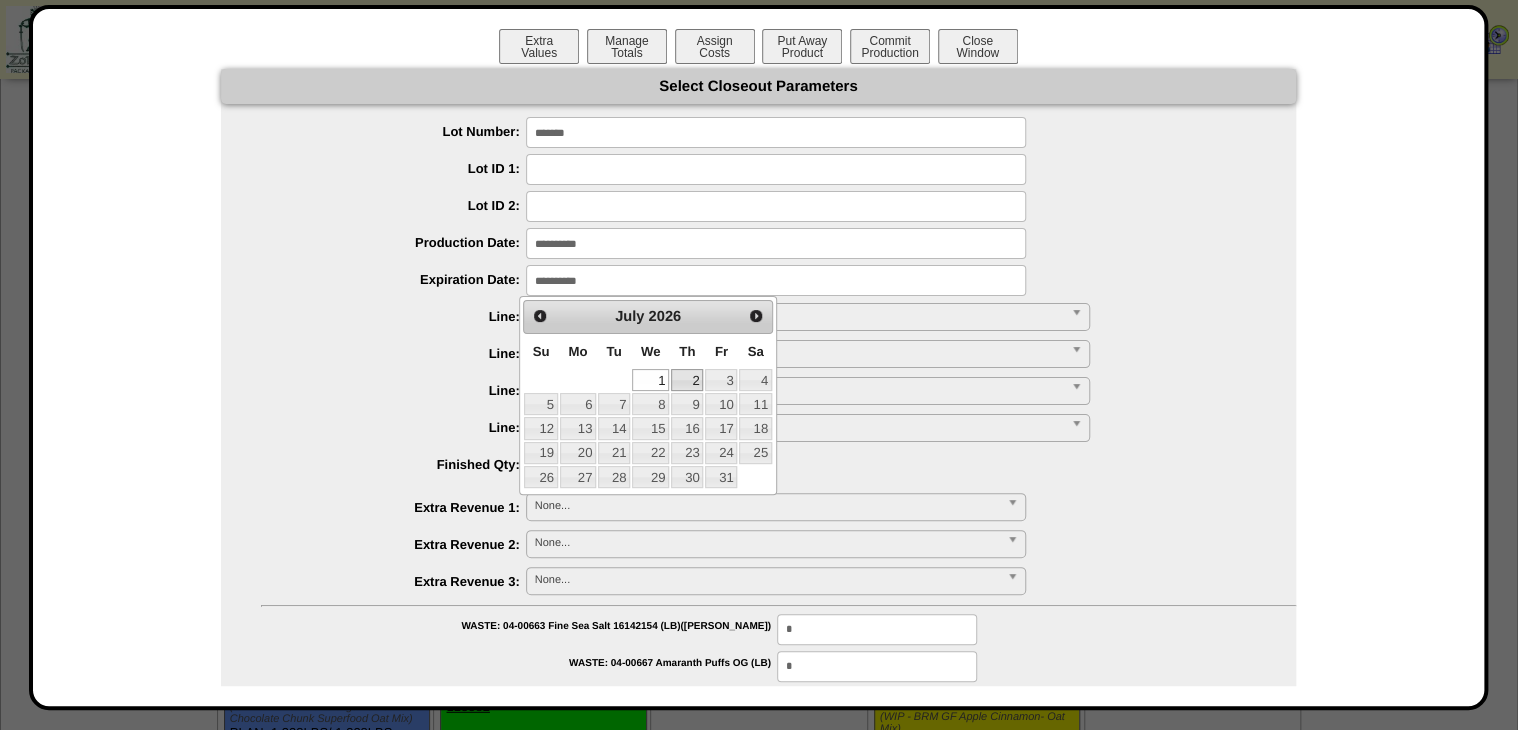 click on "2" at bounding box center (687, 380) 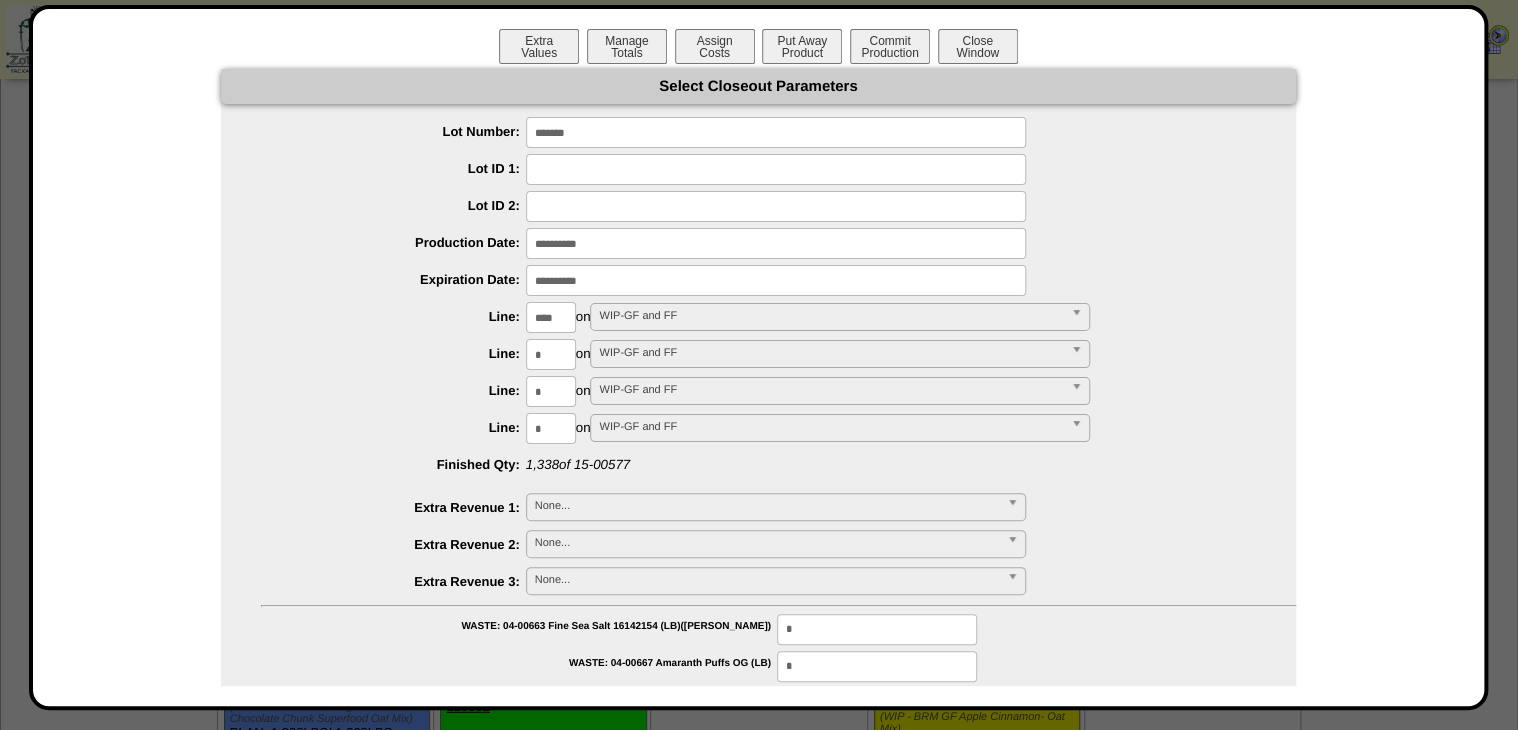 click at bounding box center (776, 243) 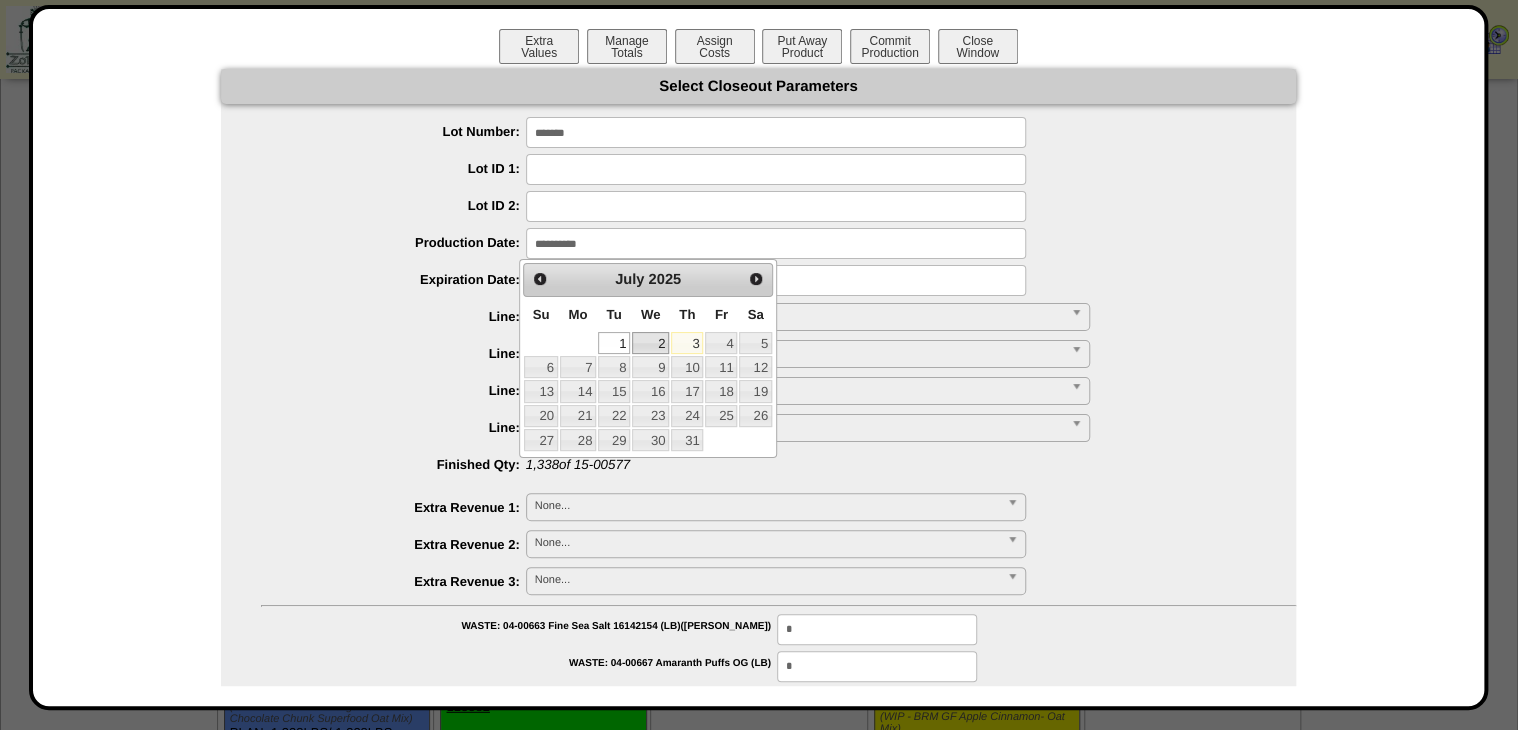 click on "2" at bounding box center (650, 343) 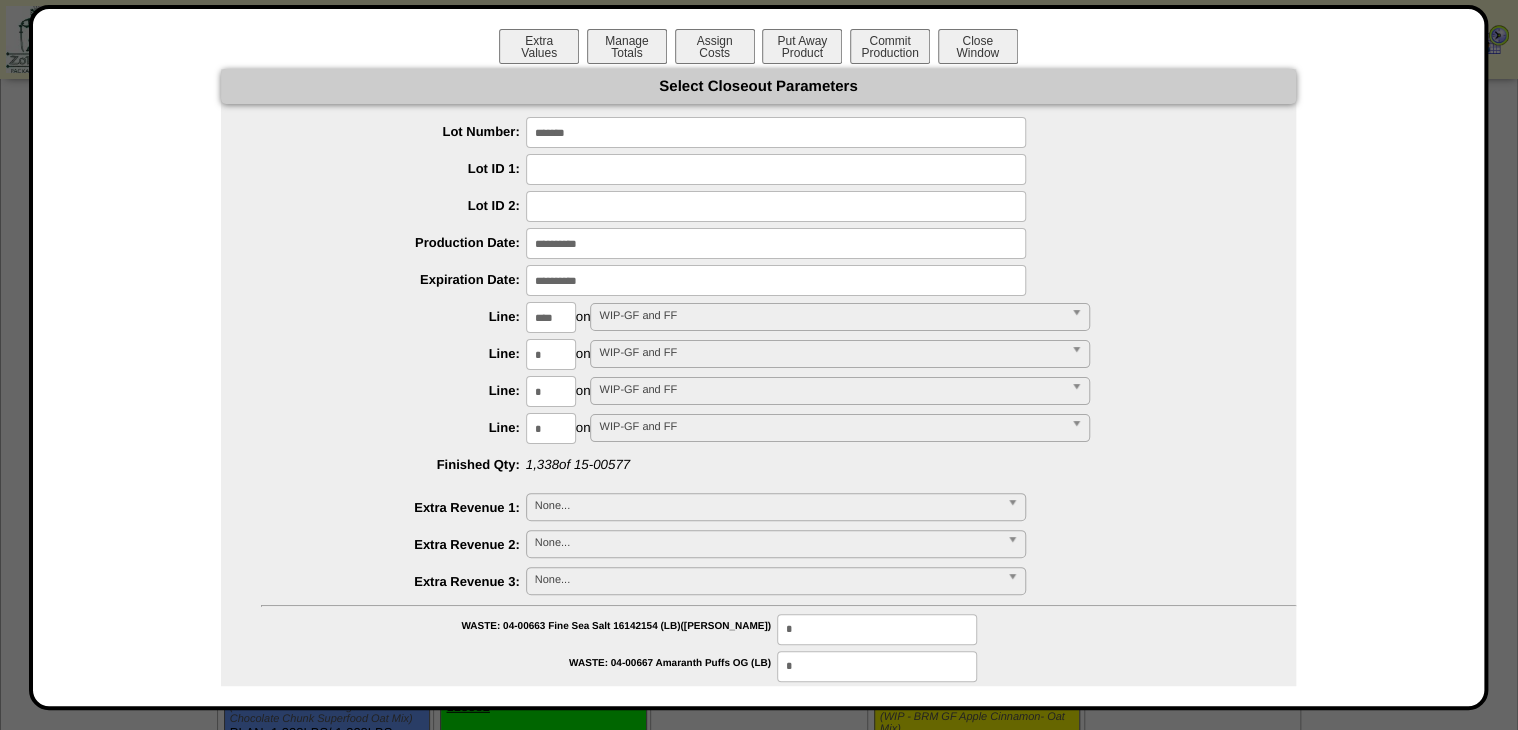 click at bounding box center [776, 243] 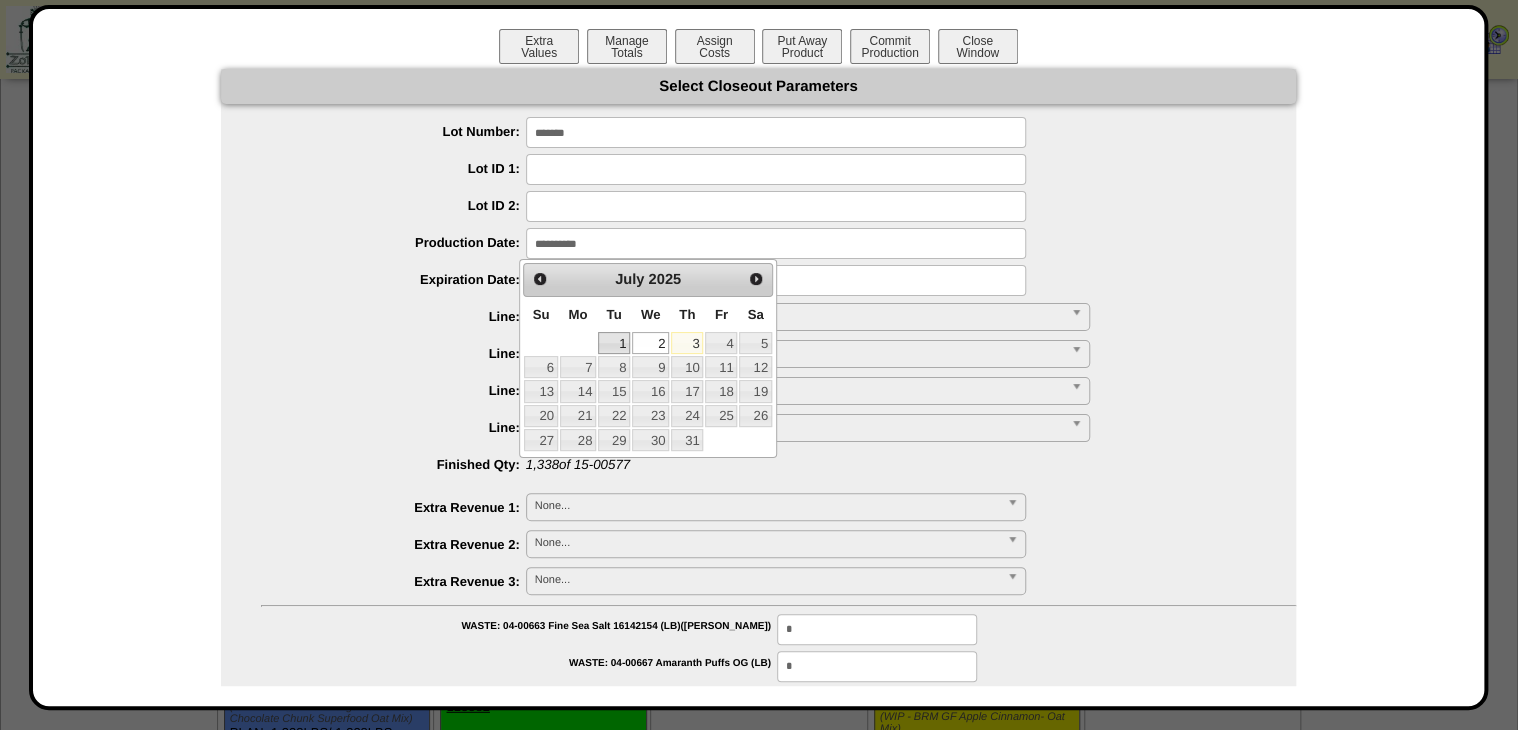 click on "1" at bounding box center [614, 343] 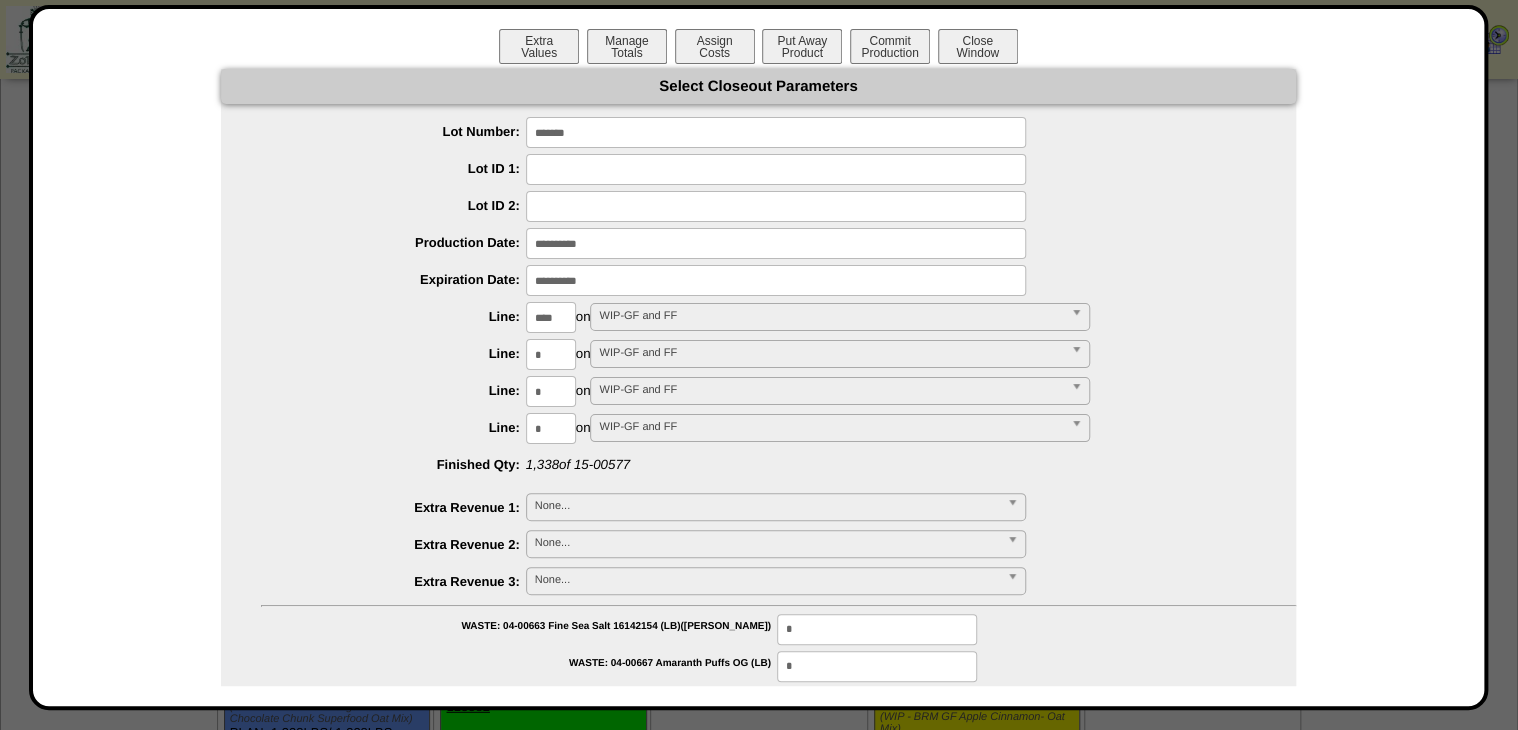 click at bounding box center (776, 280) 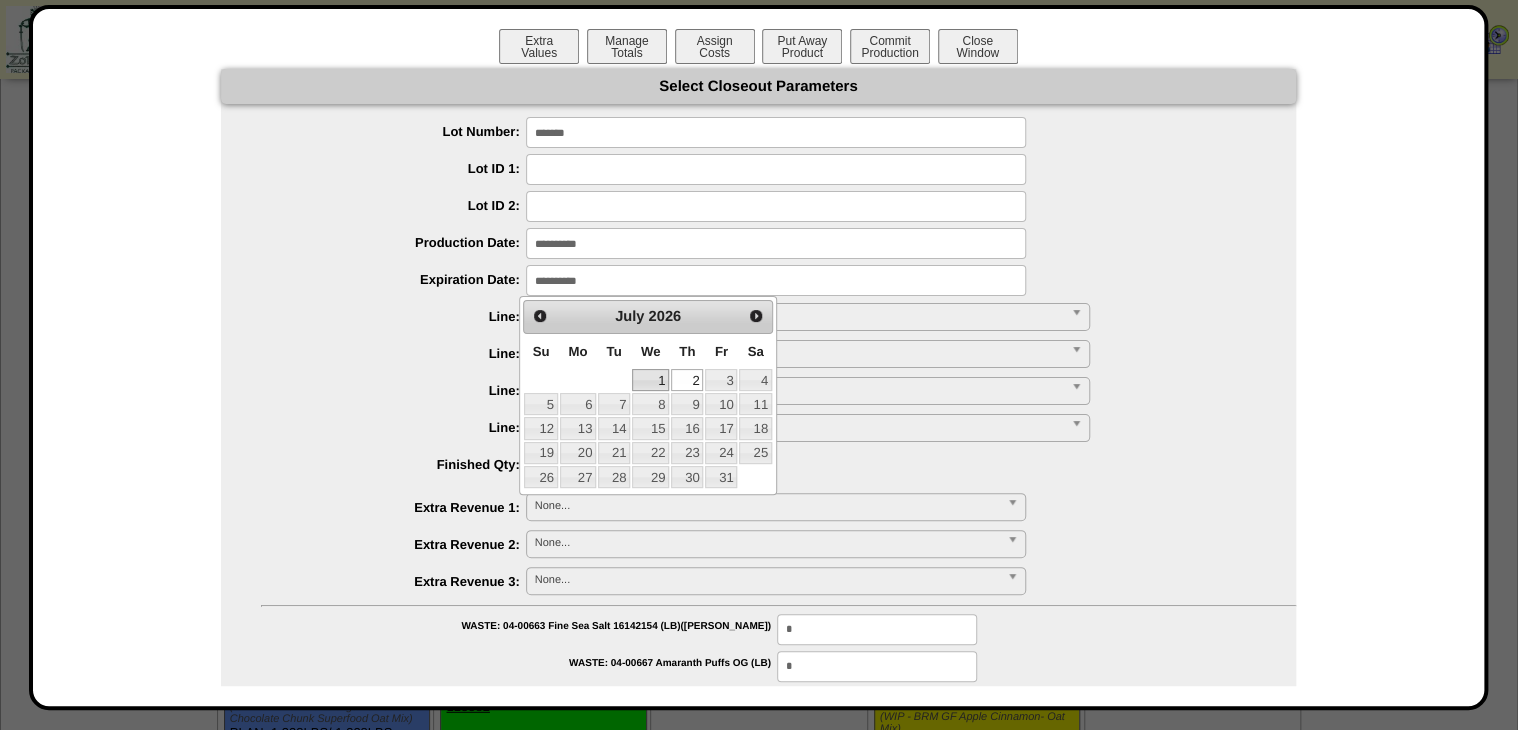 click on "1" at bounding box center (650, 380) 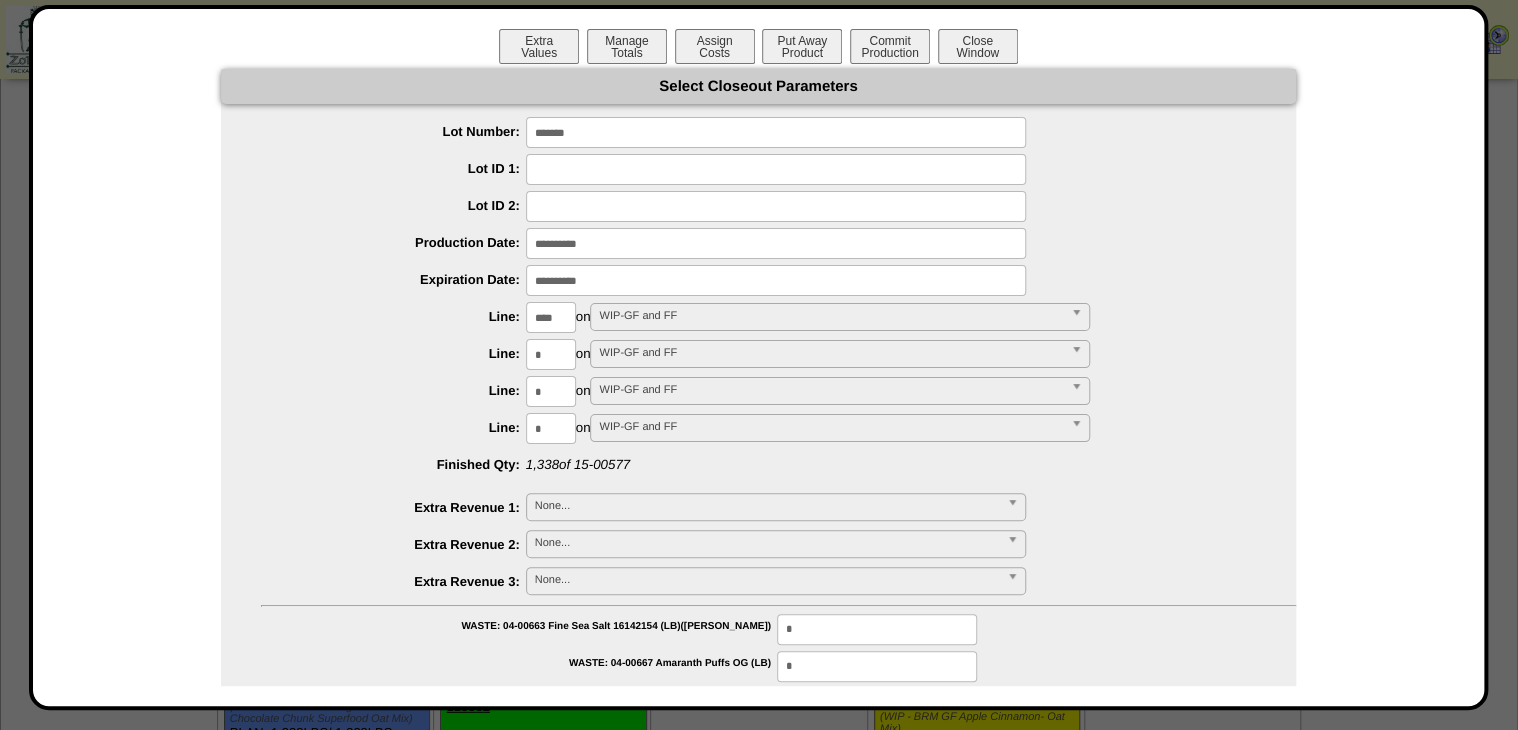 click on "****" at bounding box center (551, 317) 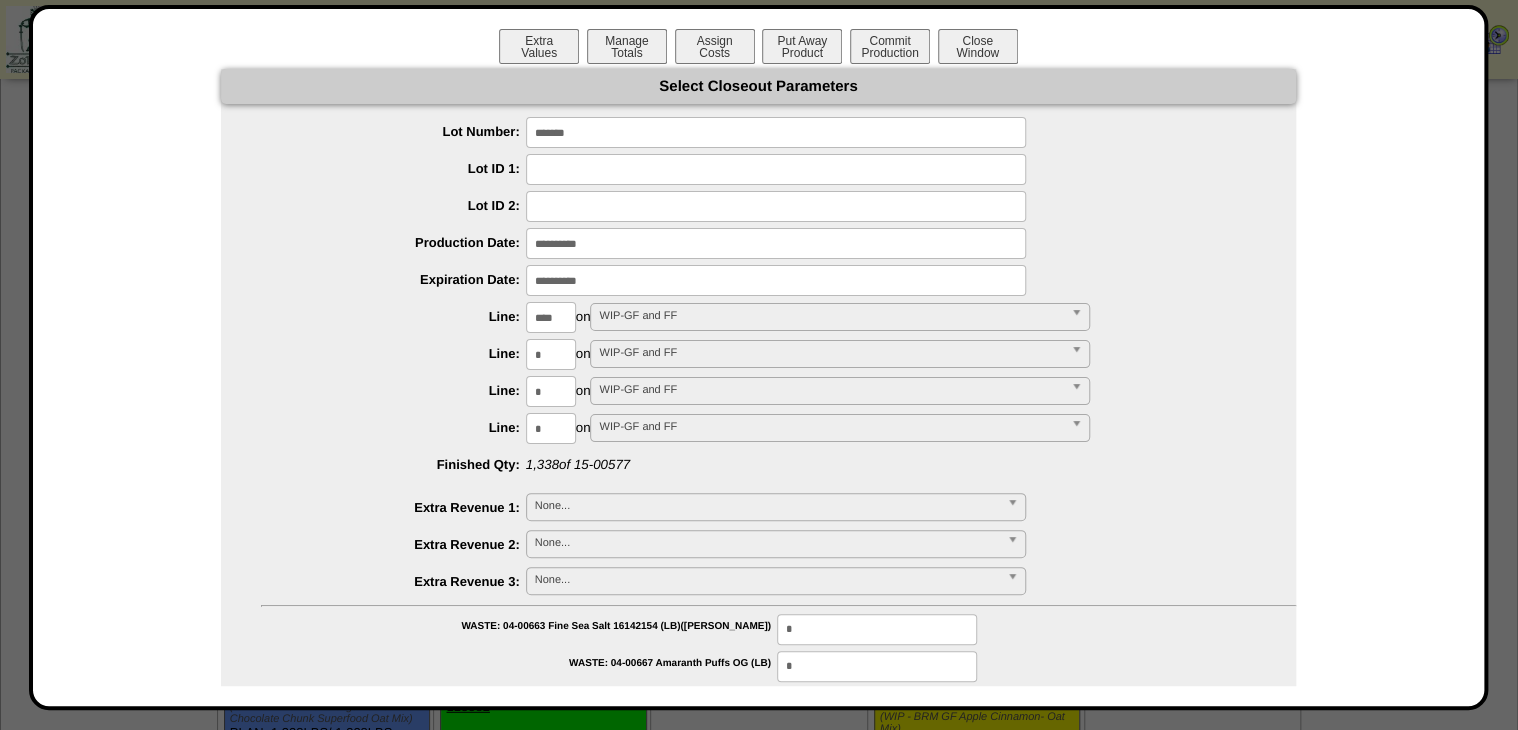 click at bounding box center (776, 243) 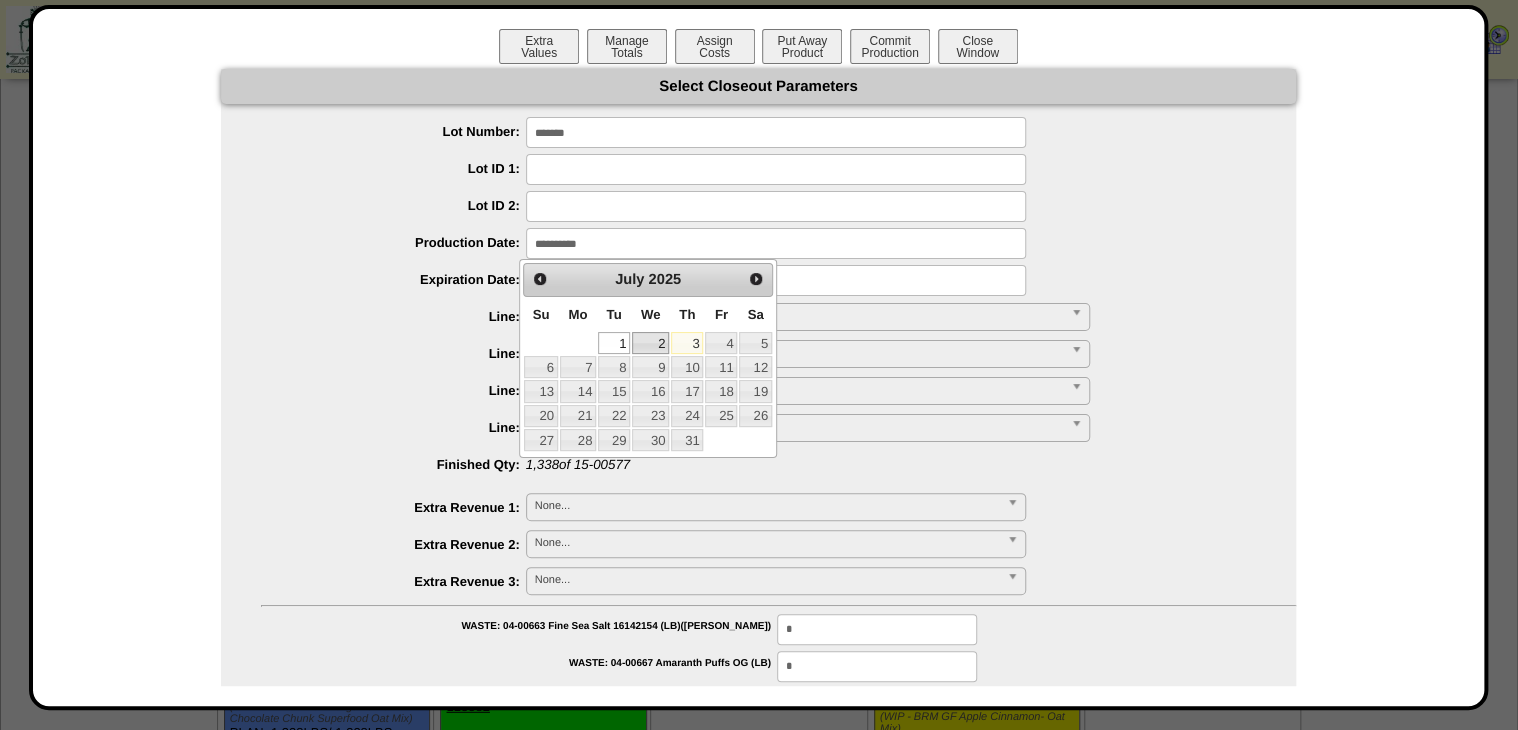 click on "2" at bounding box center (650, 343) 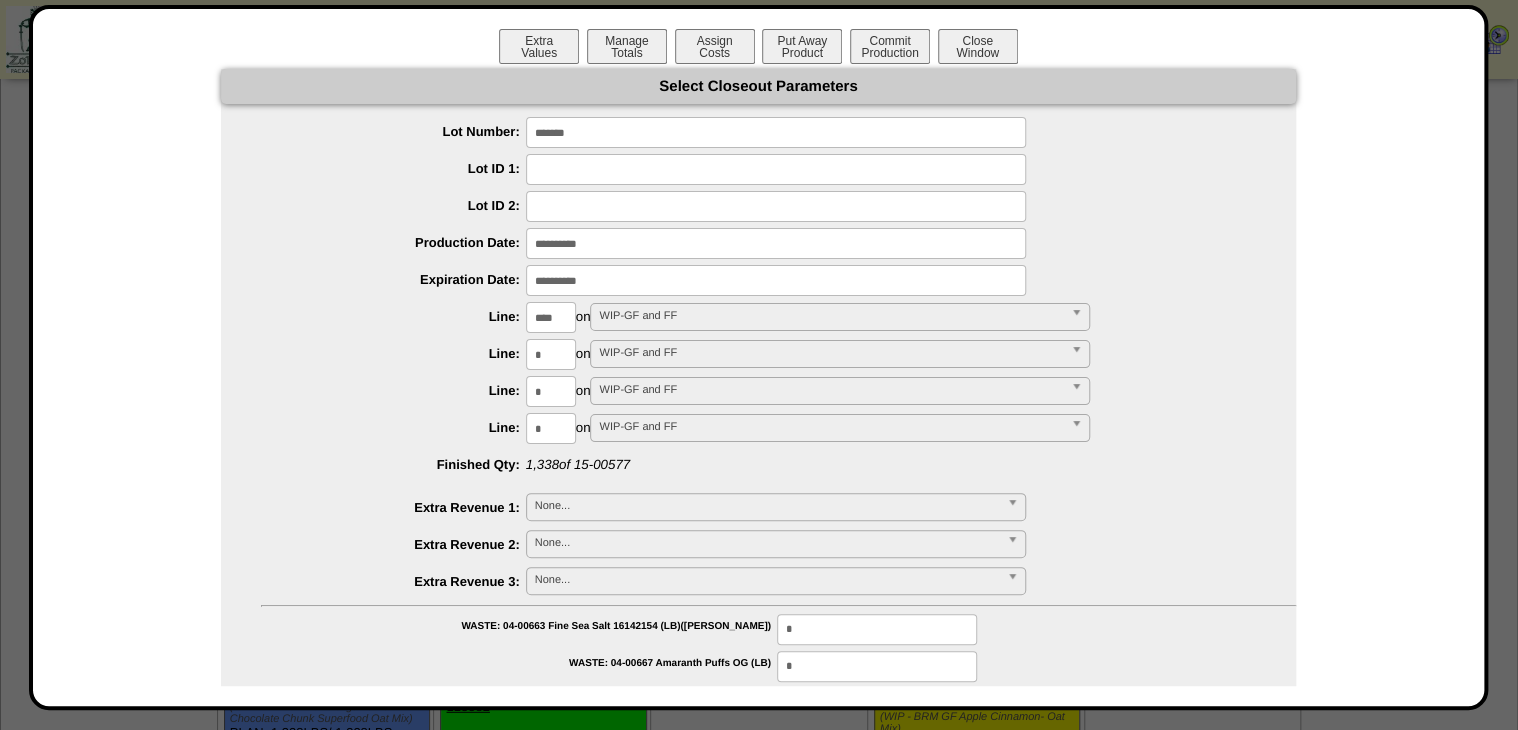 click at bounding box center (776, 280) 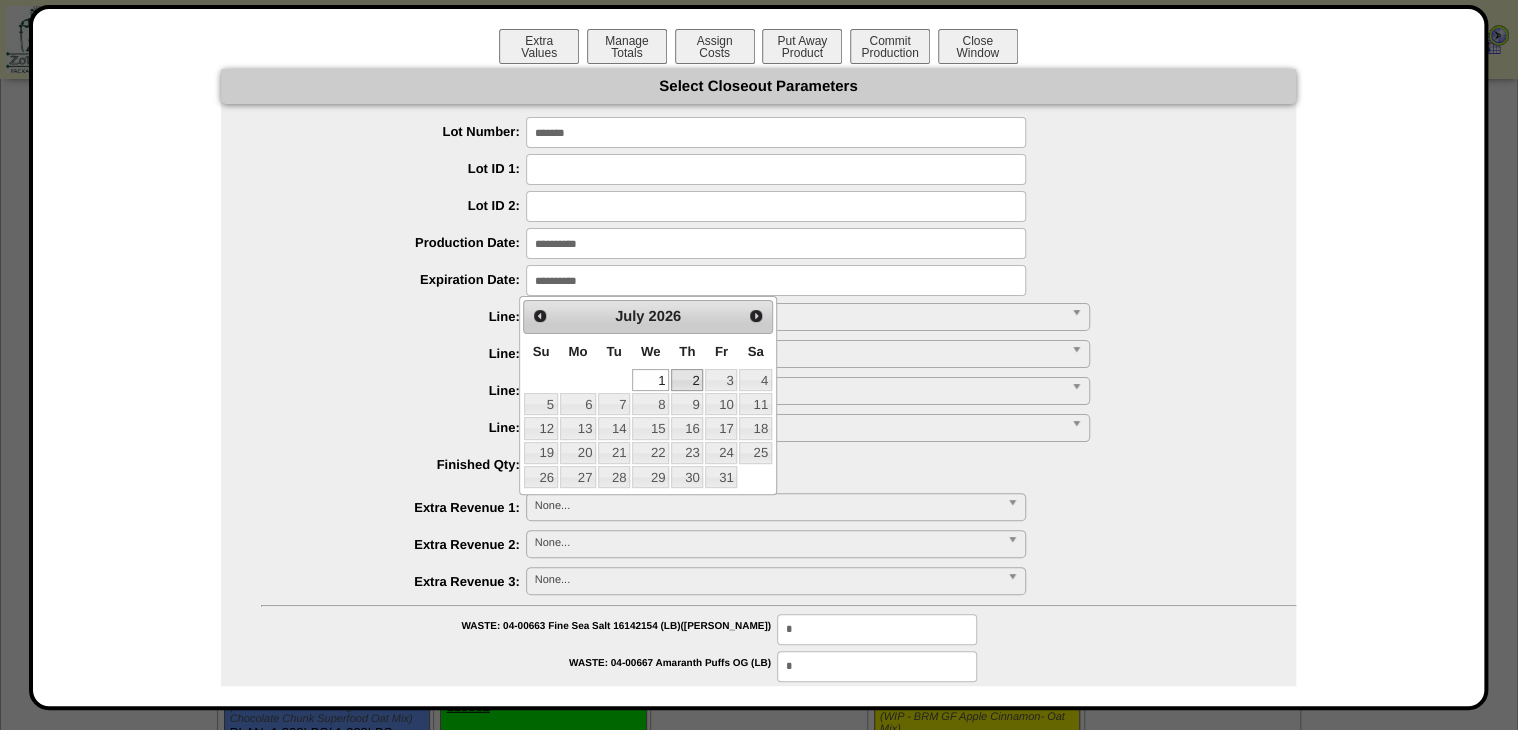 click on "2" at bounding box center (687, 380) 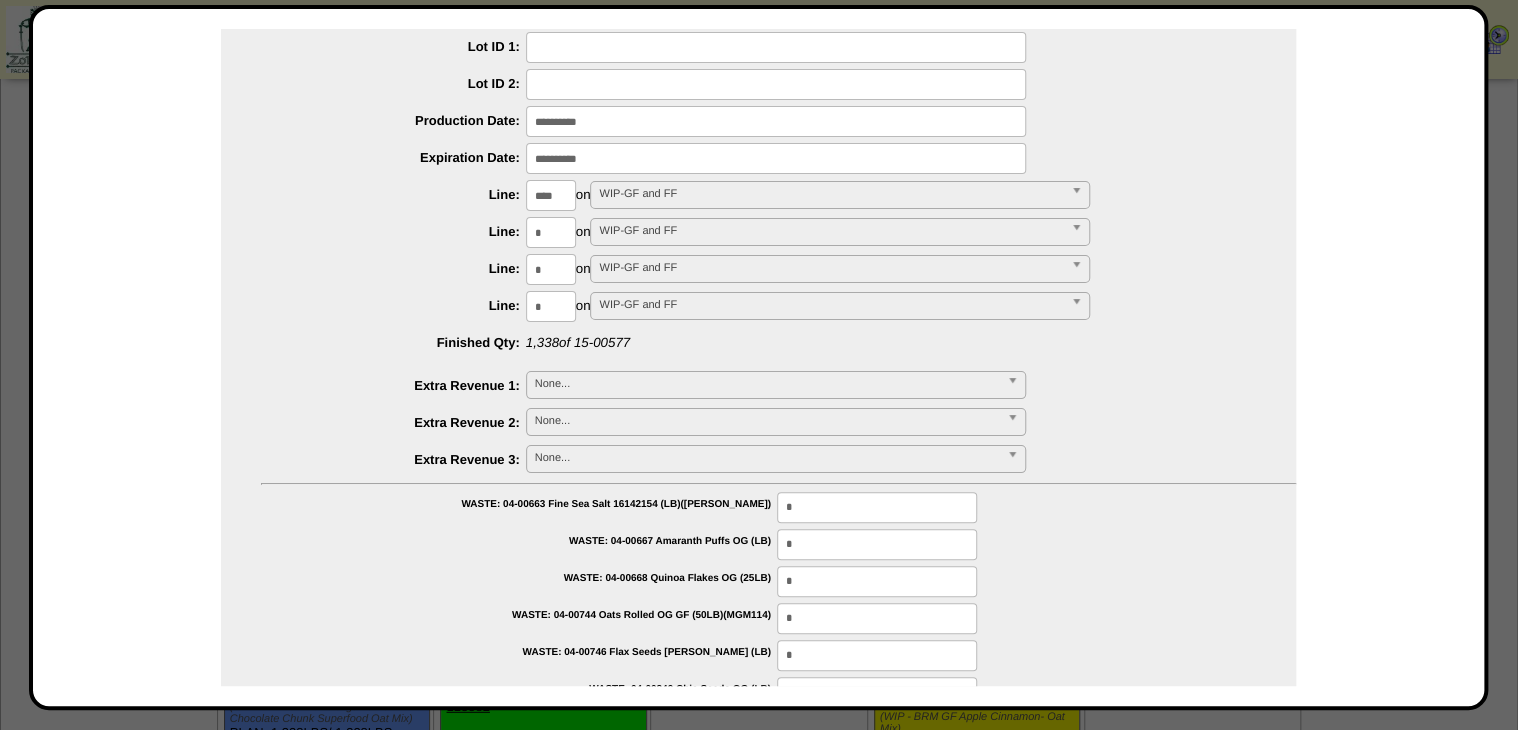 scroll, scrollTop: 0, scrollLeft: 0, axis: both 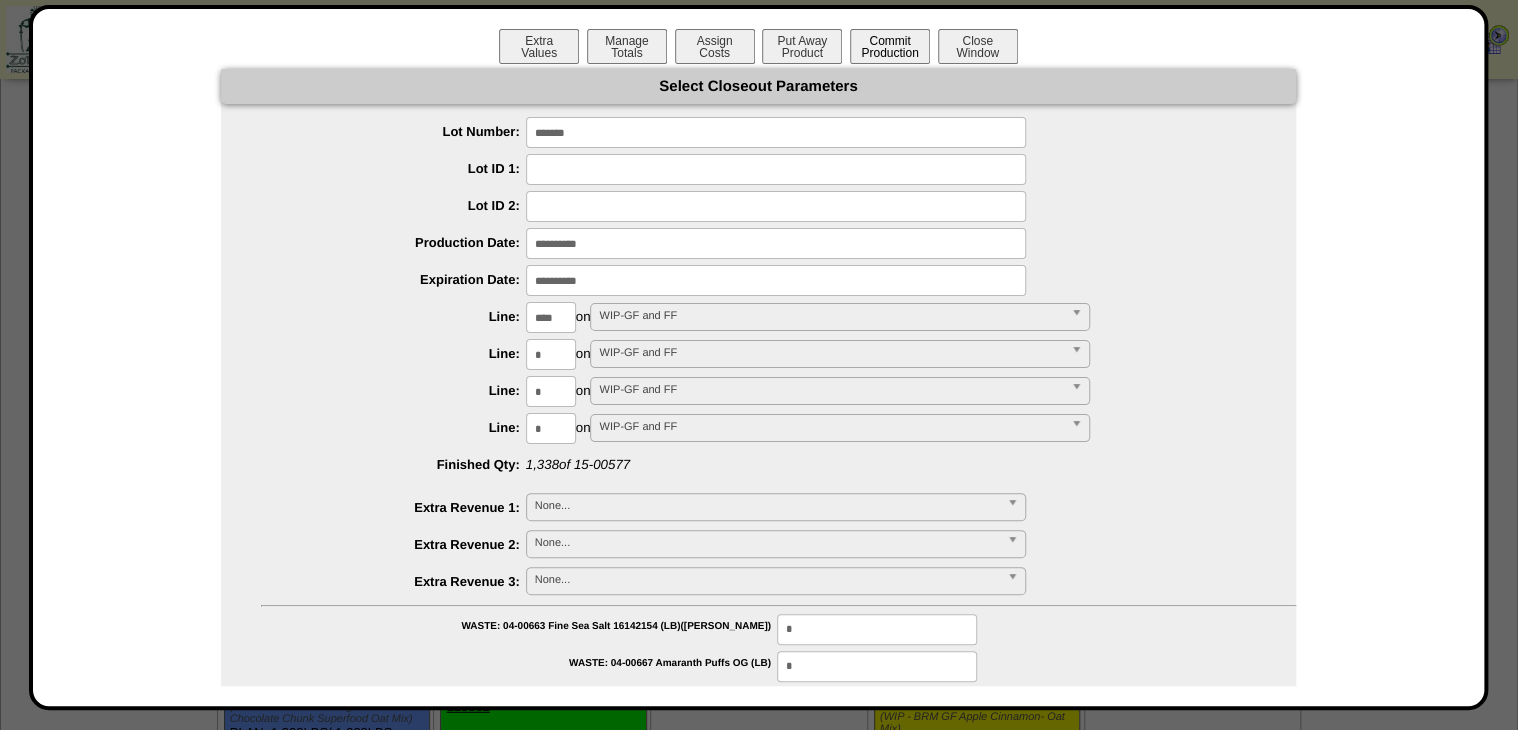 click on "Commit Production" at bounding box center (890, 46) 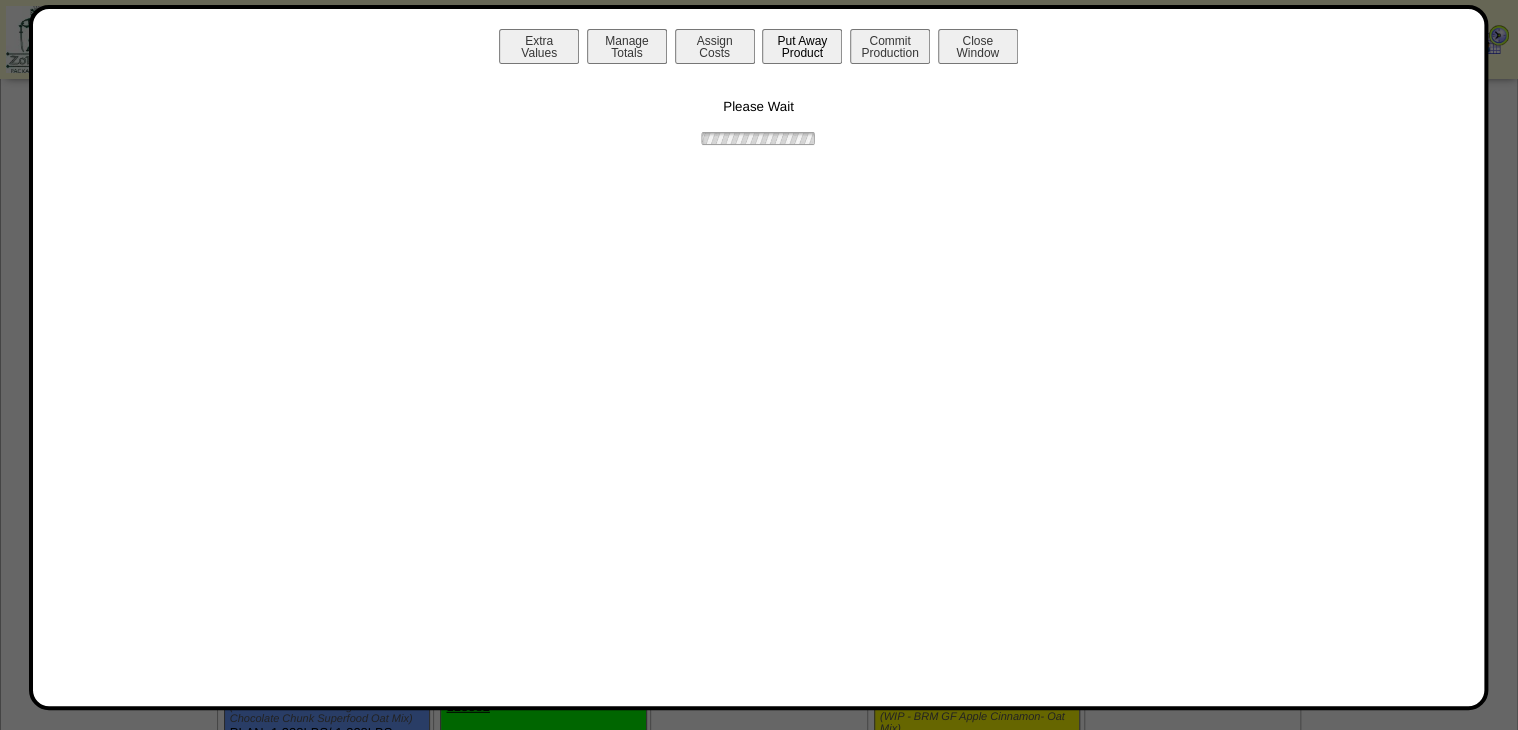 click on "Put Away Product" at bounding box center [802, 46] 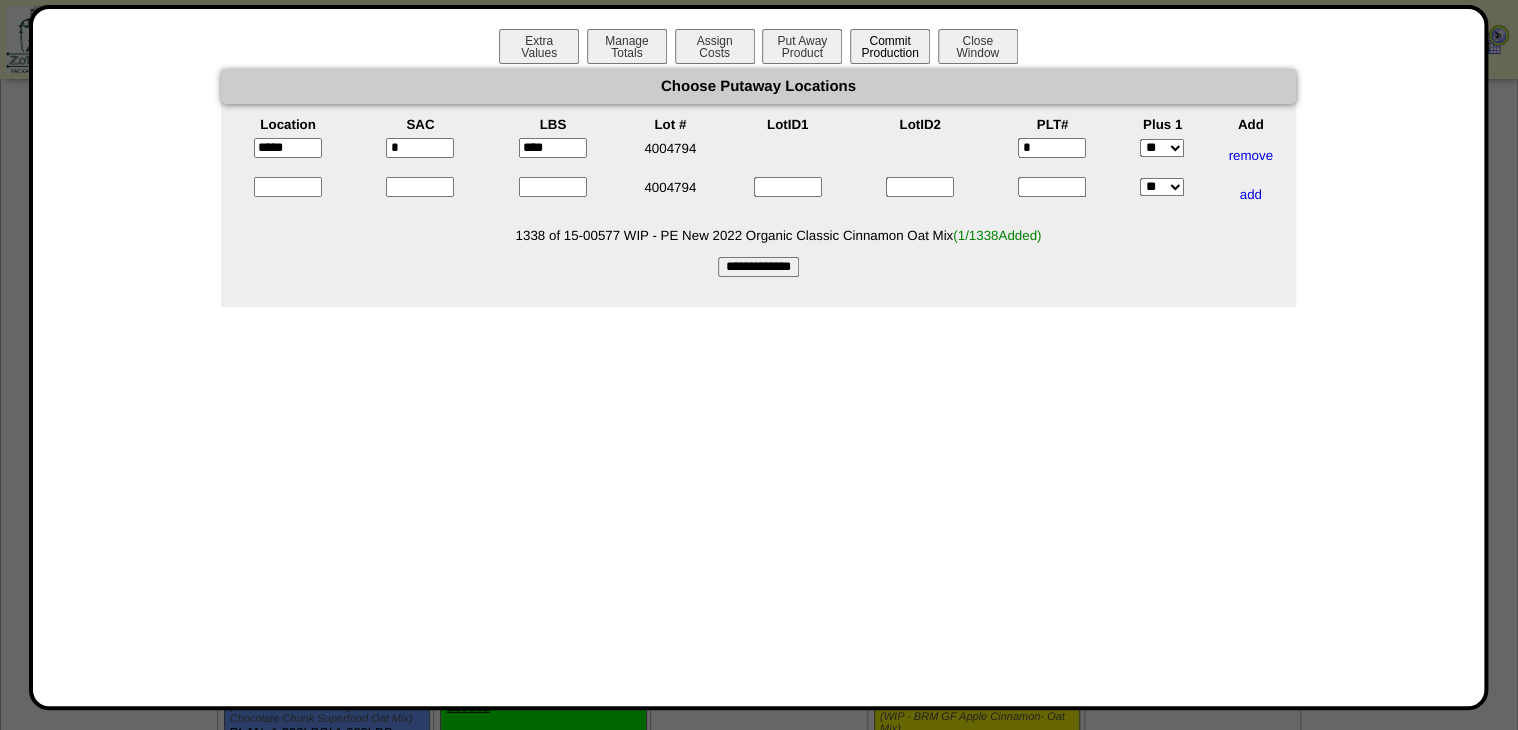 click on "Commit Production" at bounding box center [890, 46] 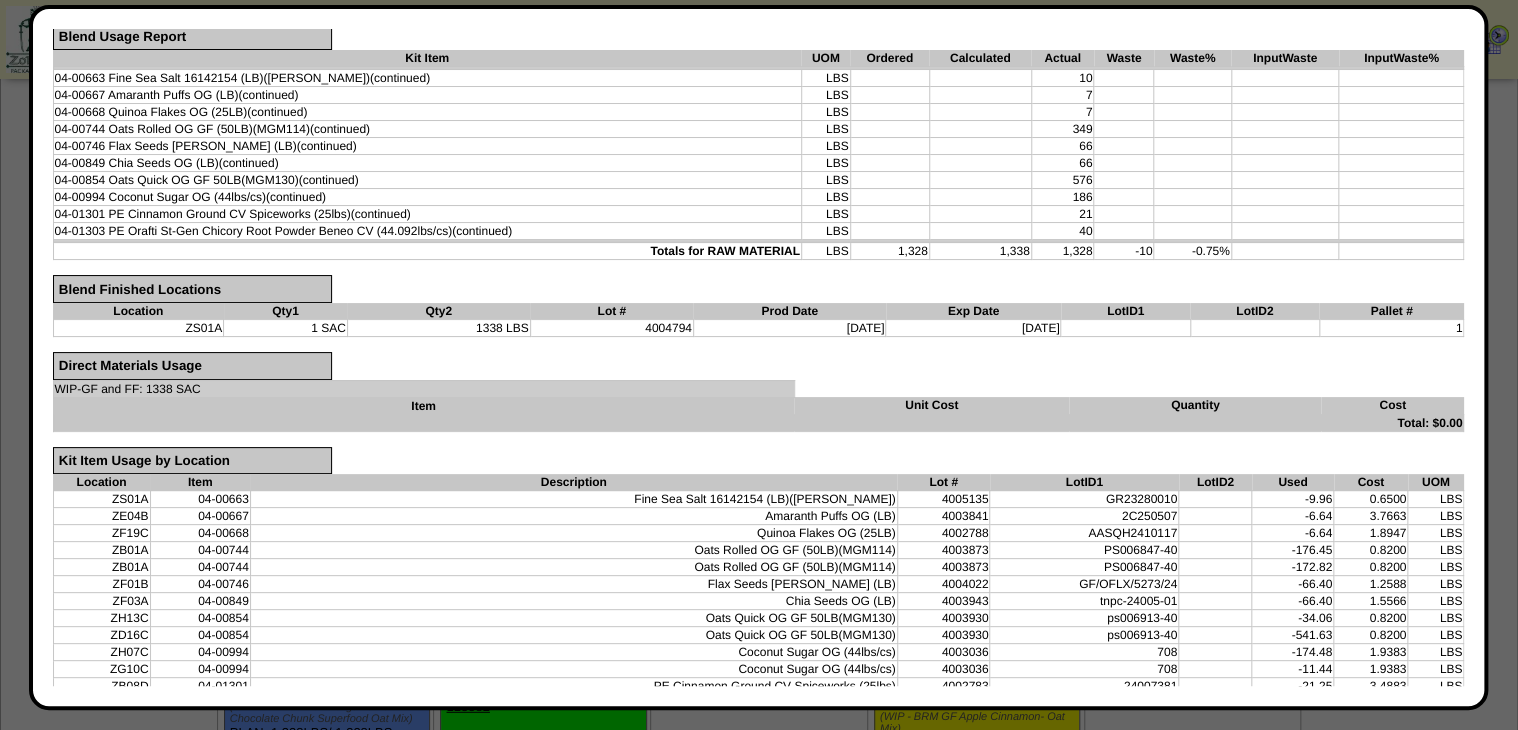 scroll, scrollTop: 478, scrollLeft: 0, axis: vertical 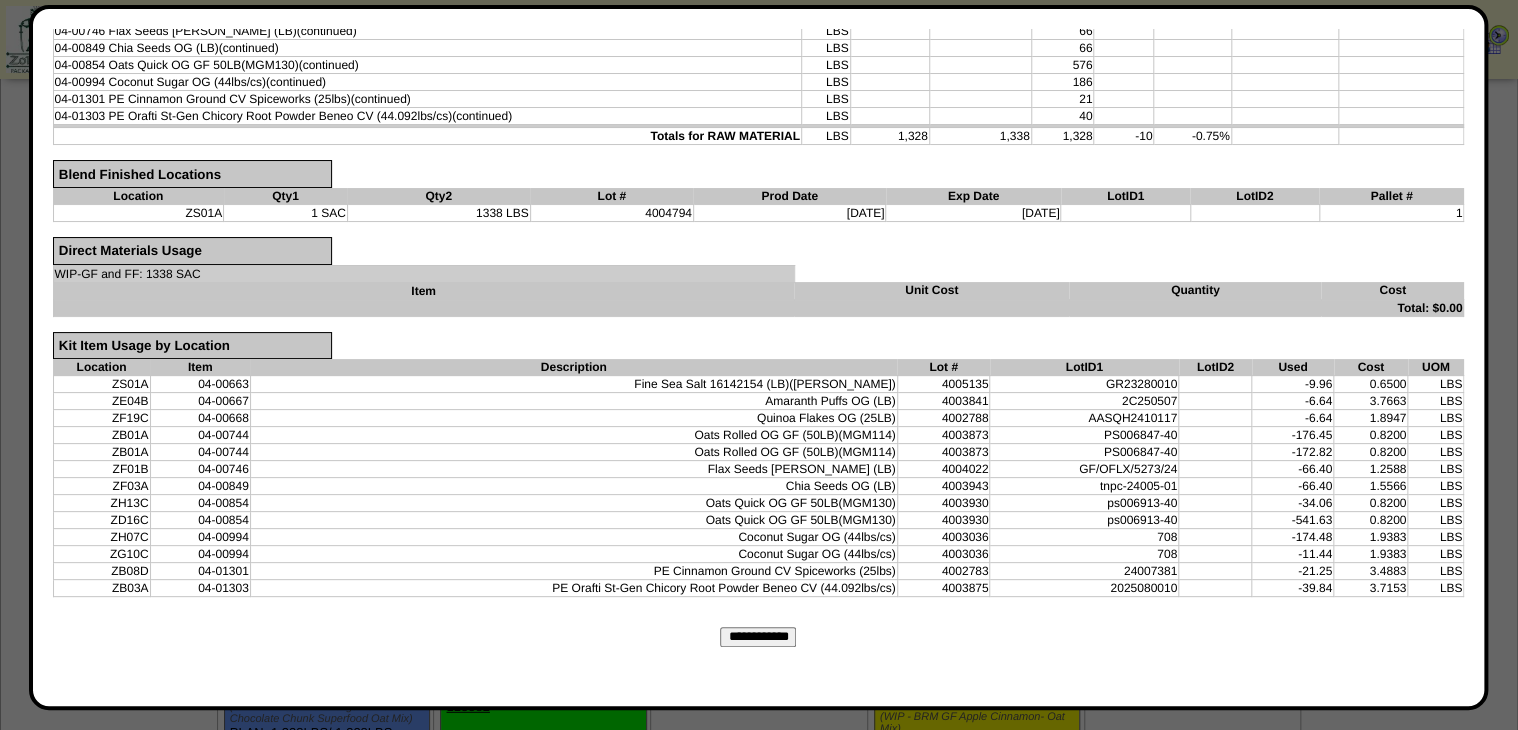 click on "**********" at bounding box center (758, 637) 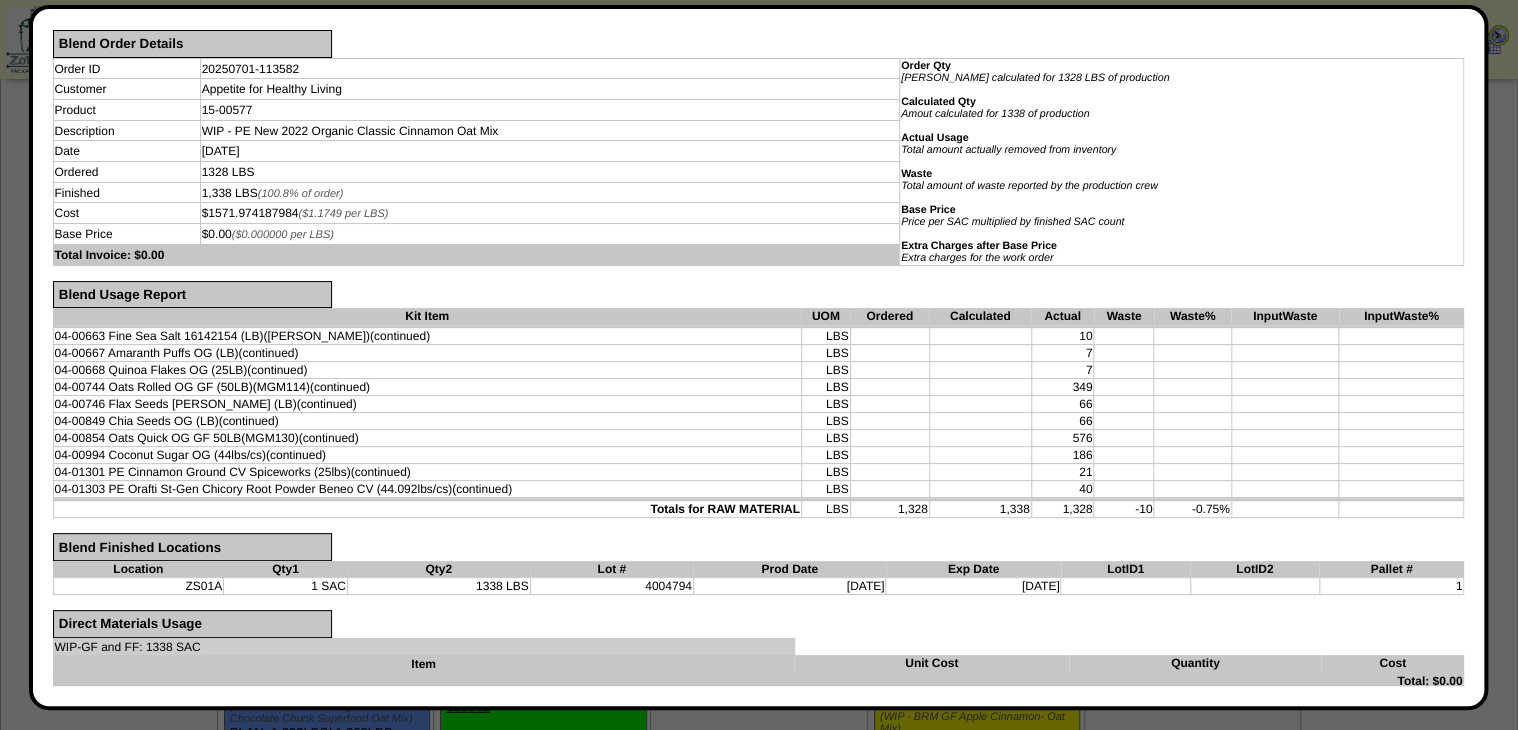 scroll, scrollTop: 0, scrollLeft: 0, axis: both 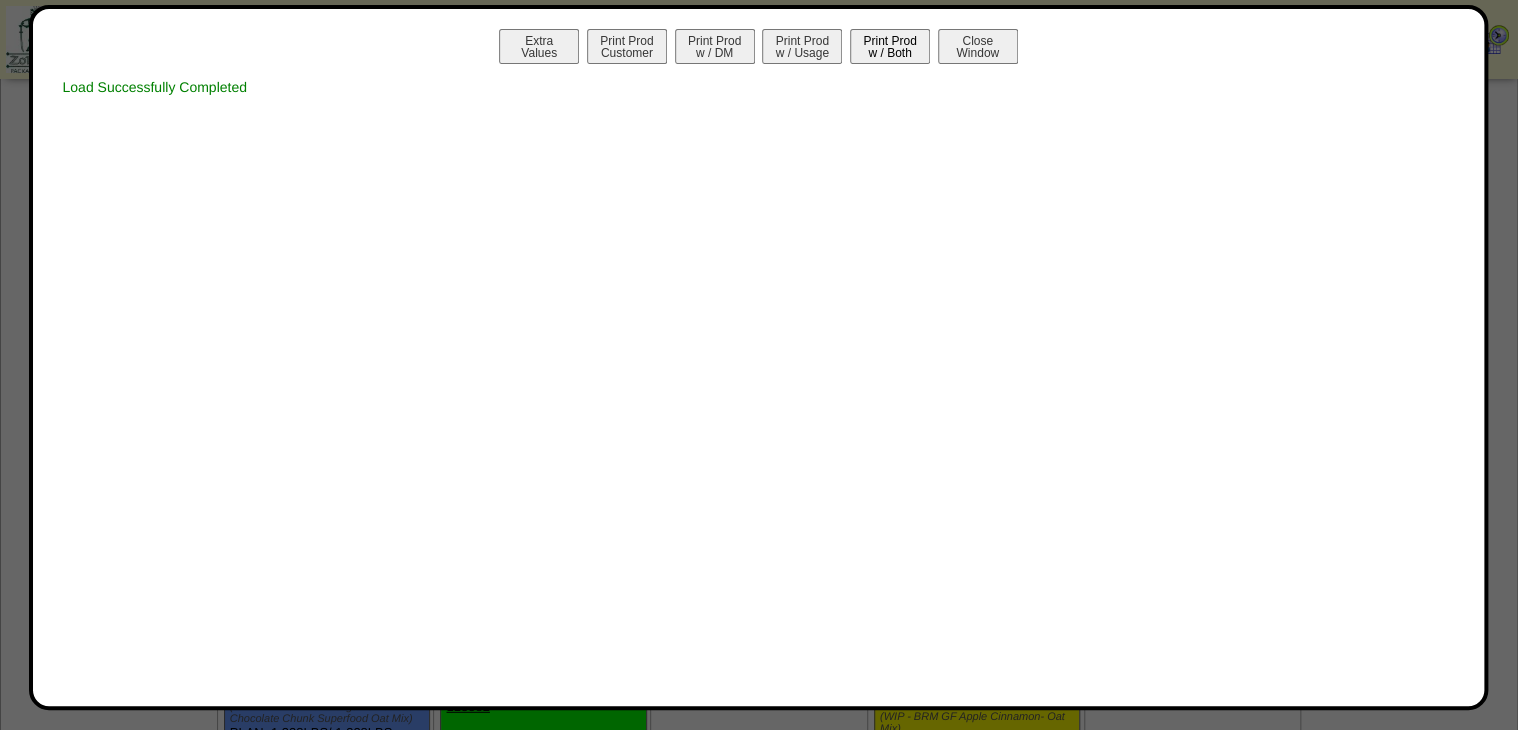 click on "Print Prod w / Both" at bounding box center [890, 46] 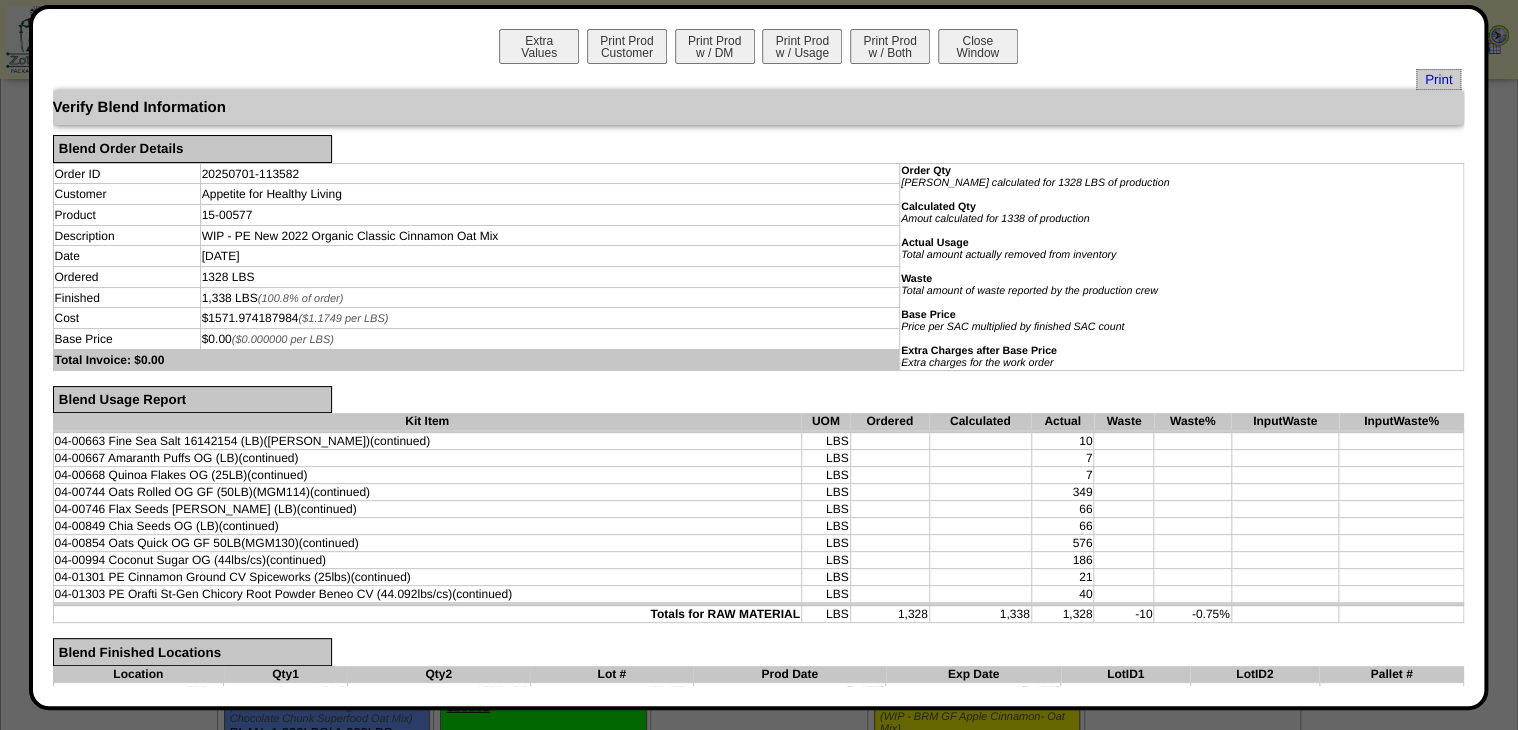 click on "Extra Values
Print Prod Customer
Print Prod w / DM
Print Prod w / Usage
Print Prod w / Both
Close Window" at bounding box center [759, 49] 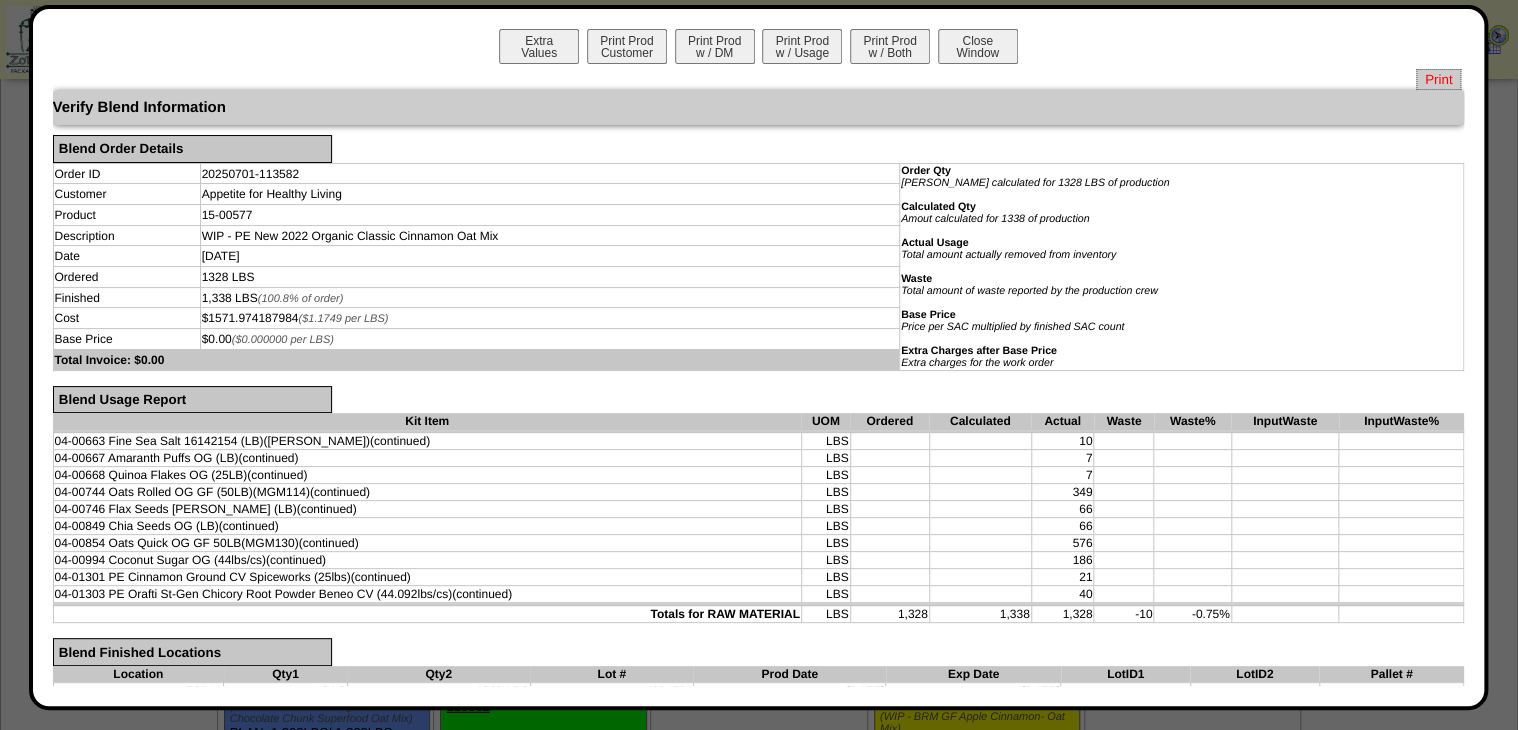 click on "Print" at bounding box center [1438, 79] 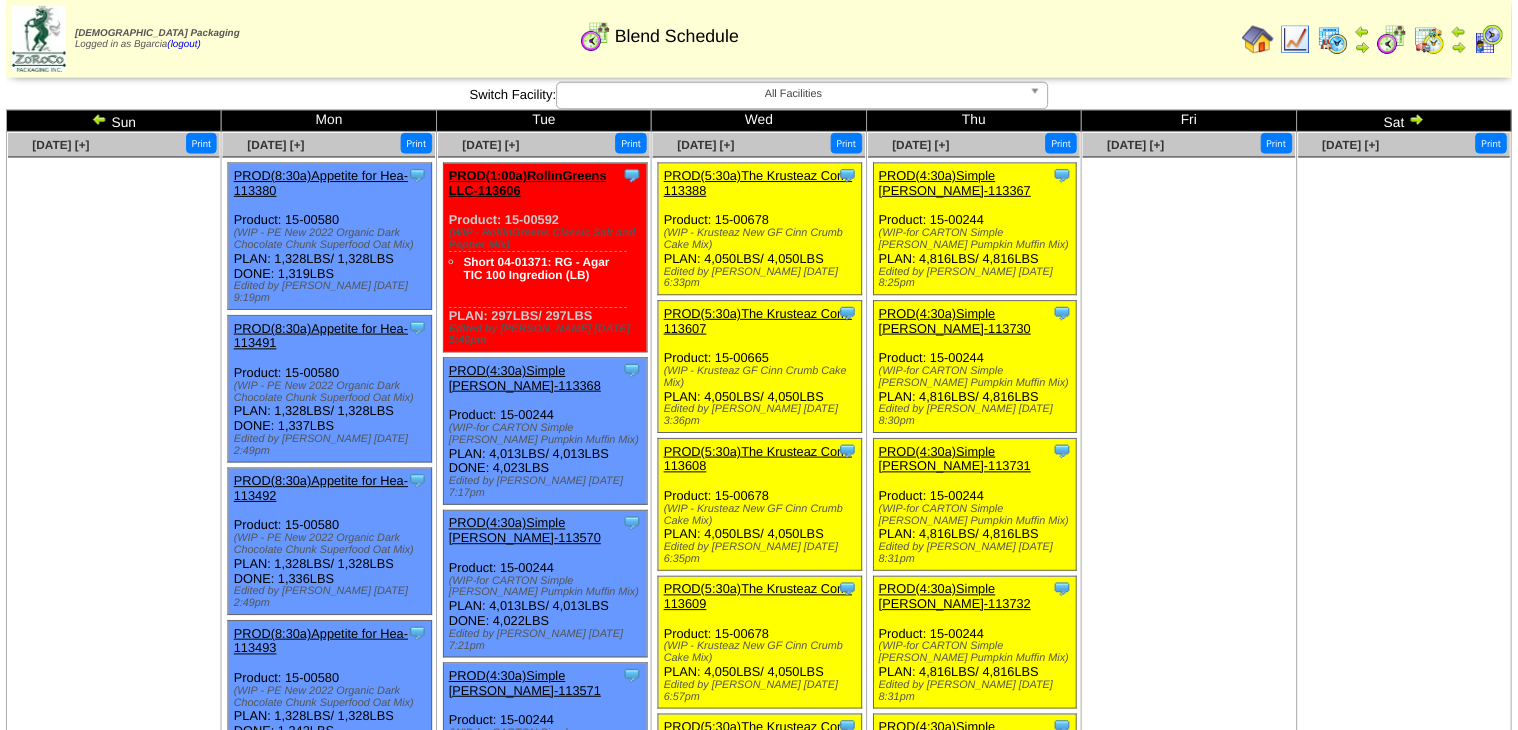 scroll, scrollTop: 2320, scrollLeft: 0, axis: vertical 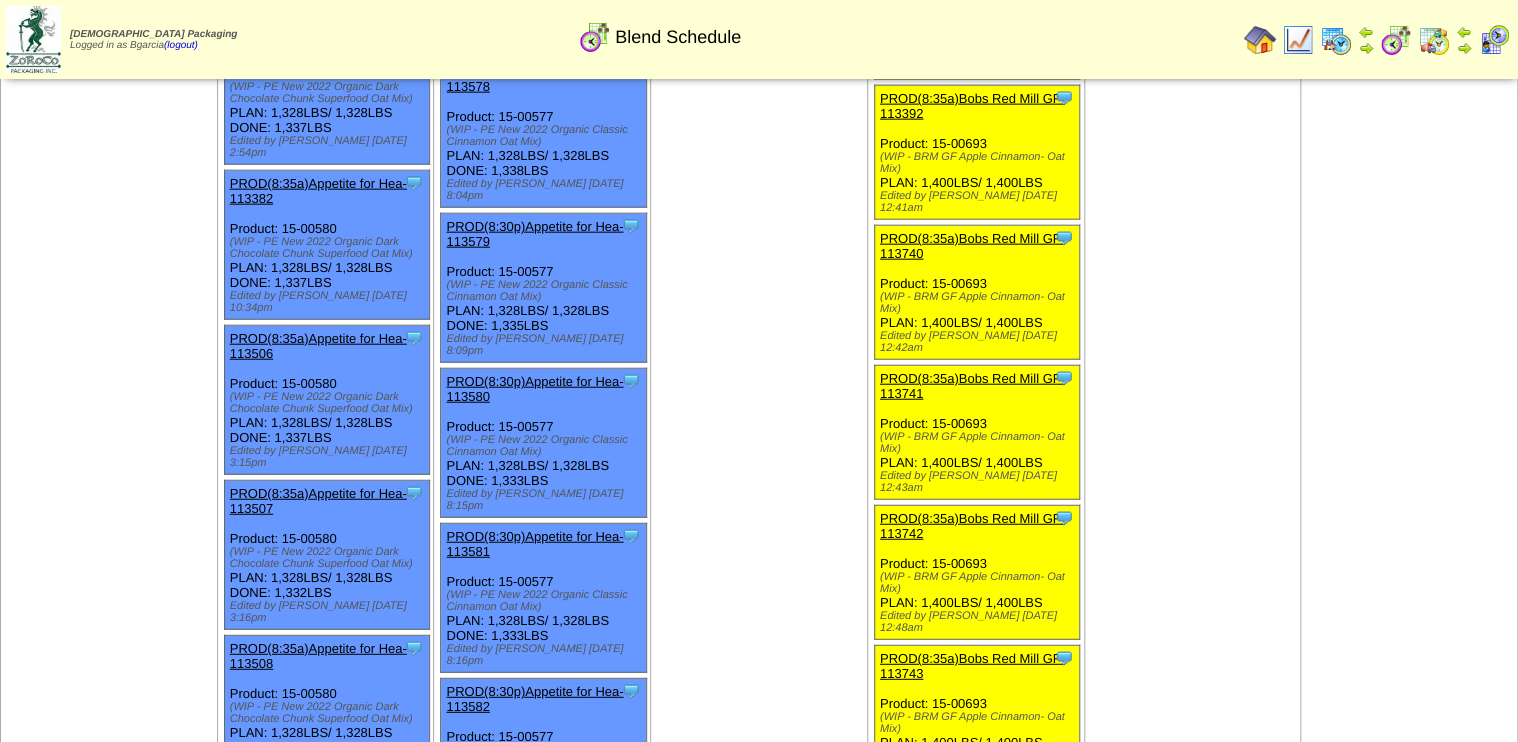 click on "PROD(8:30p)Appetite for Hea-113583" at bounding box center [534, 854] 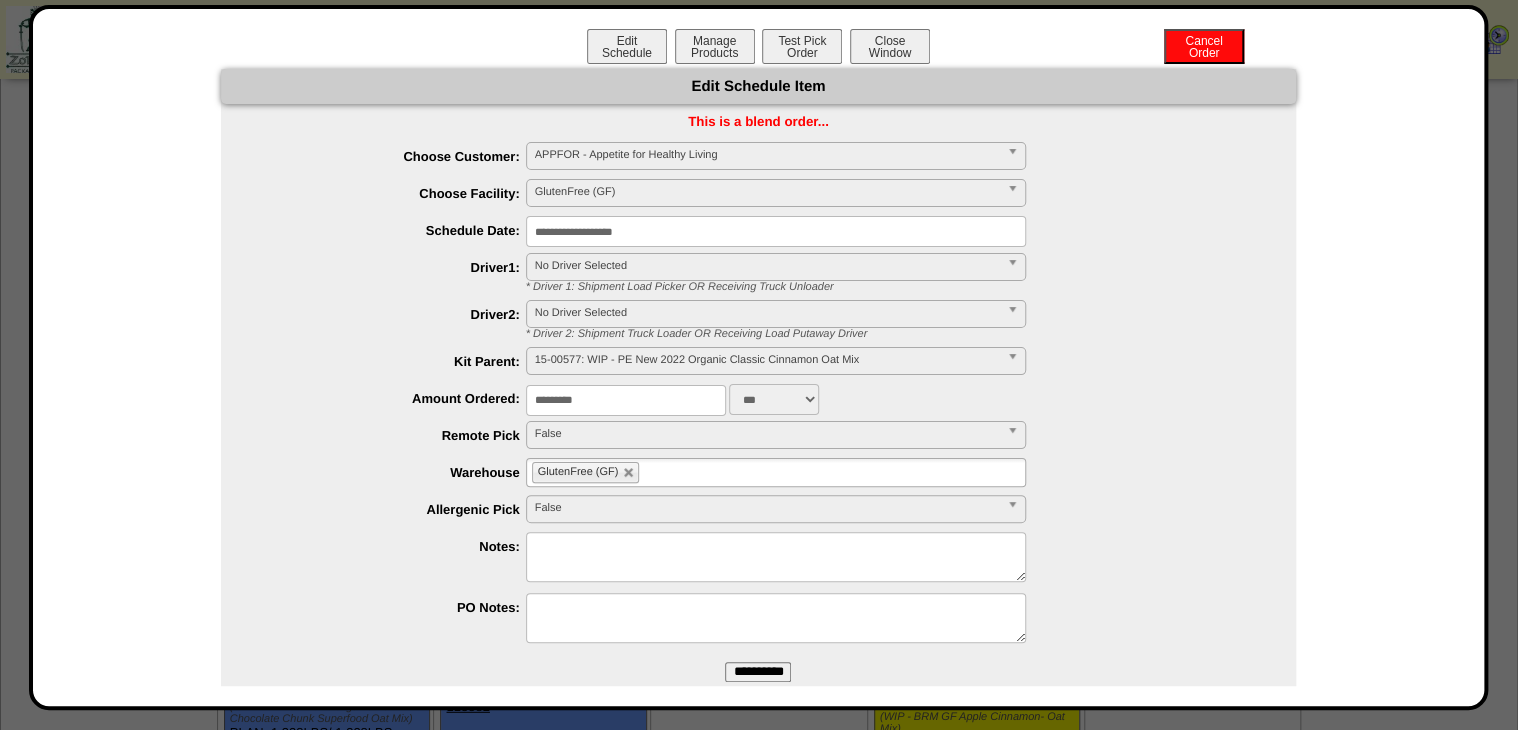 click on "Edit Schedule Item" at bounding box center (758, 86) 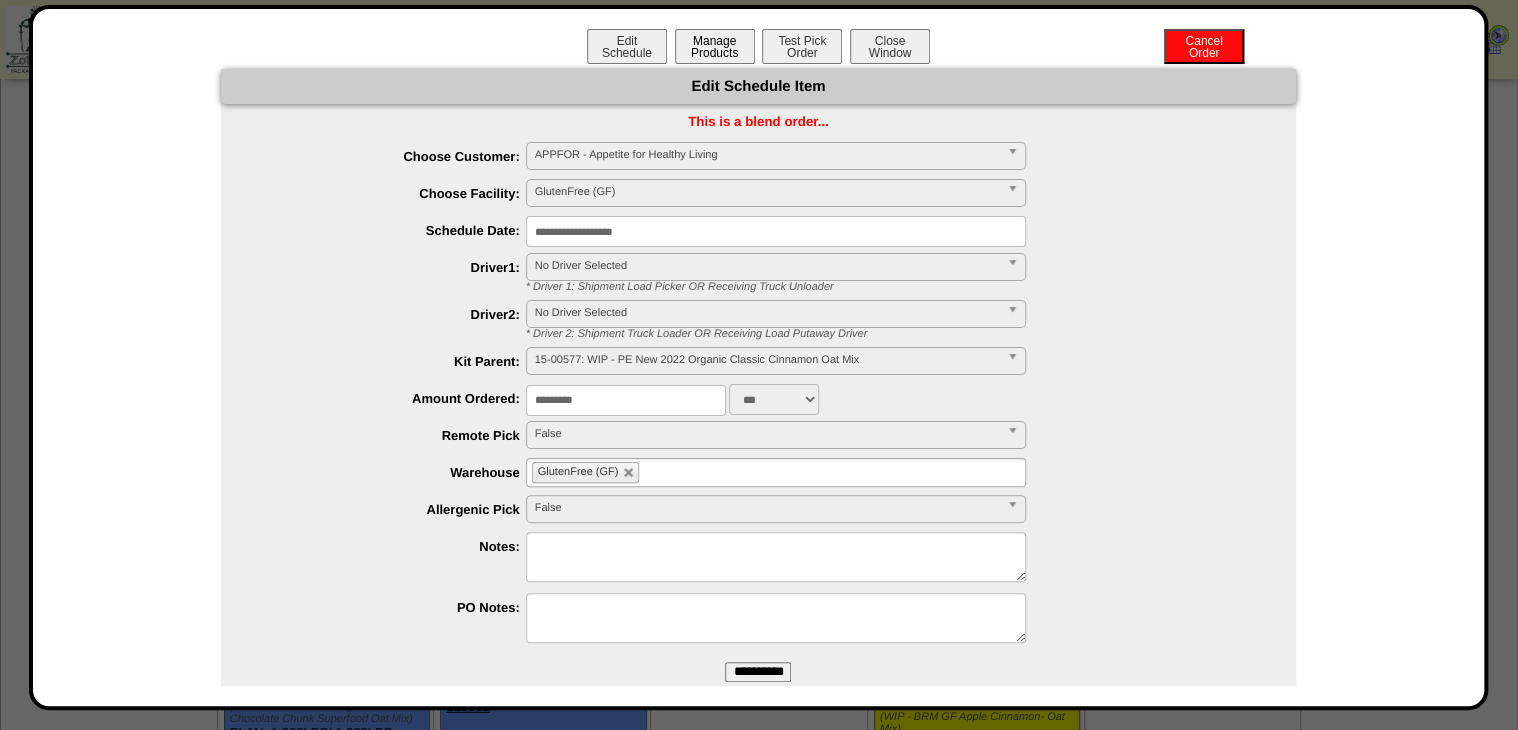 click on "Manage Products" at bounding box center (715, 46) 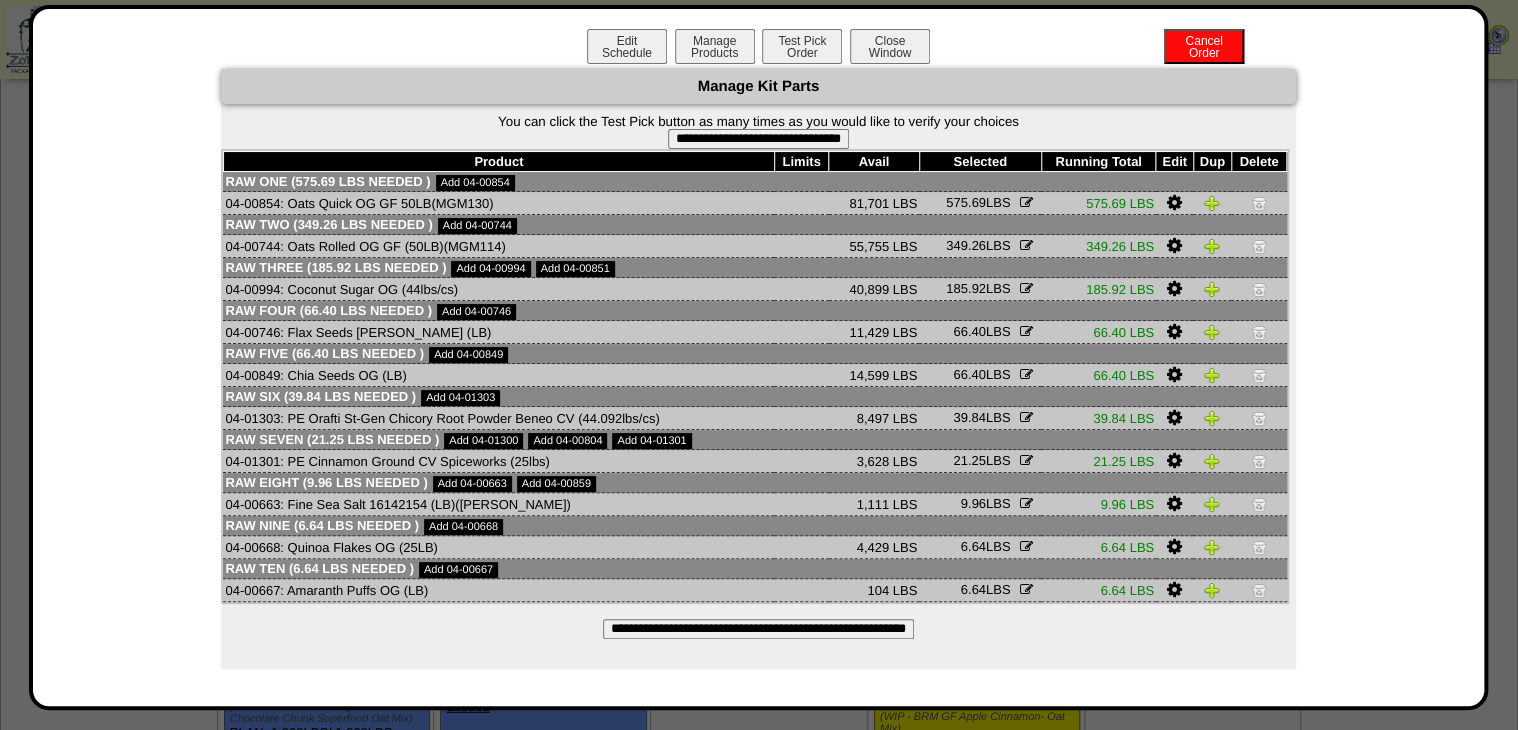 click on "**********" at bounding box center [758, 139] 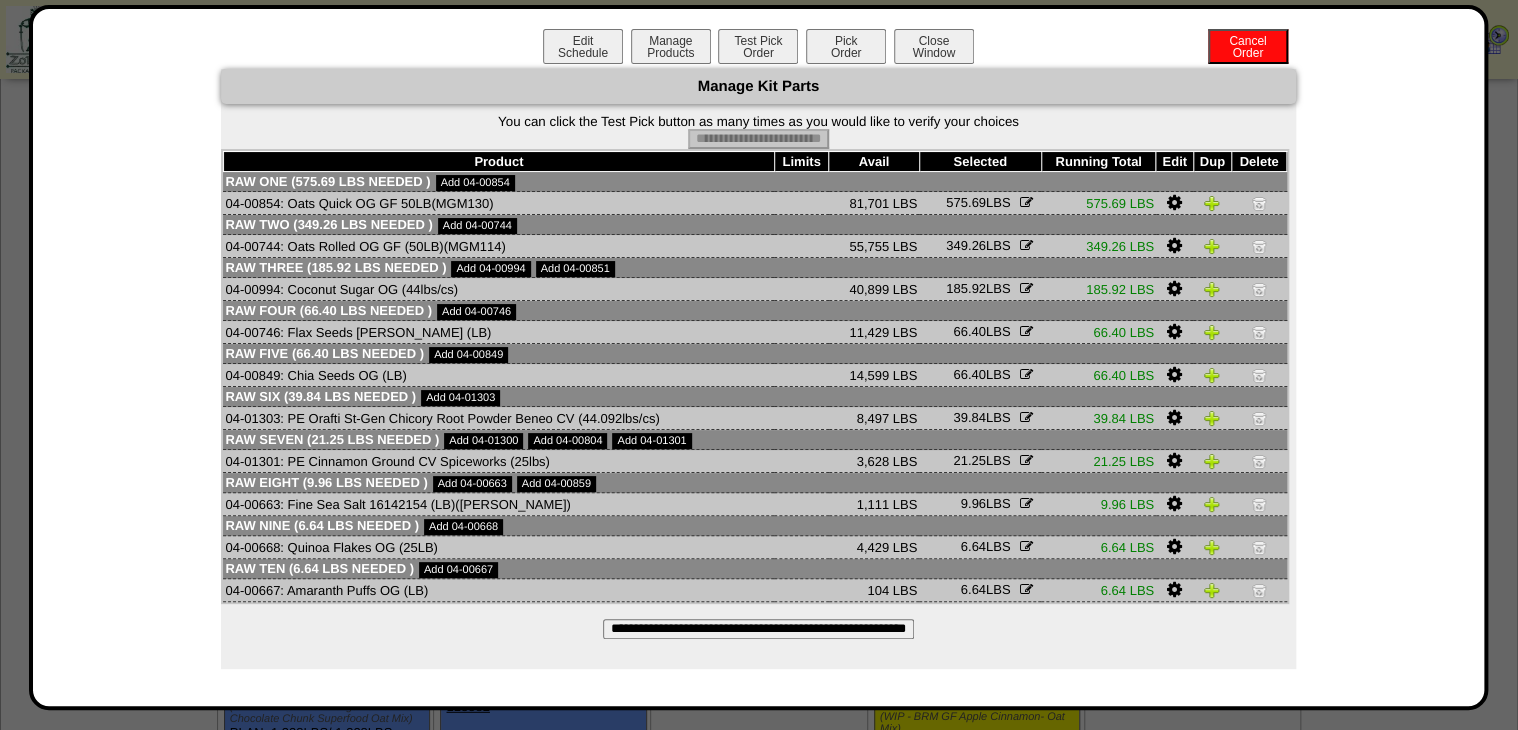 click on "Pick Order" at bounding box center (846, 46) 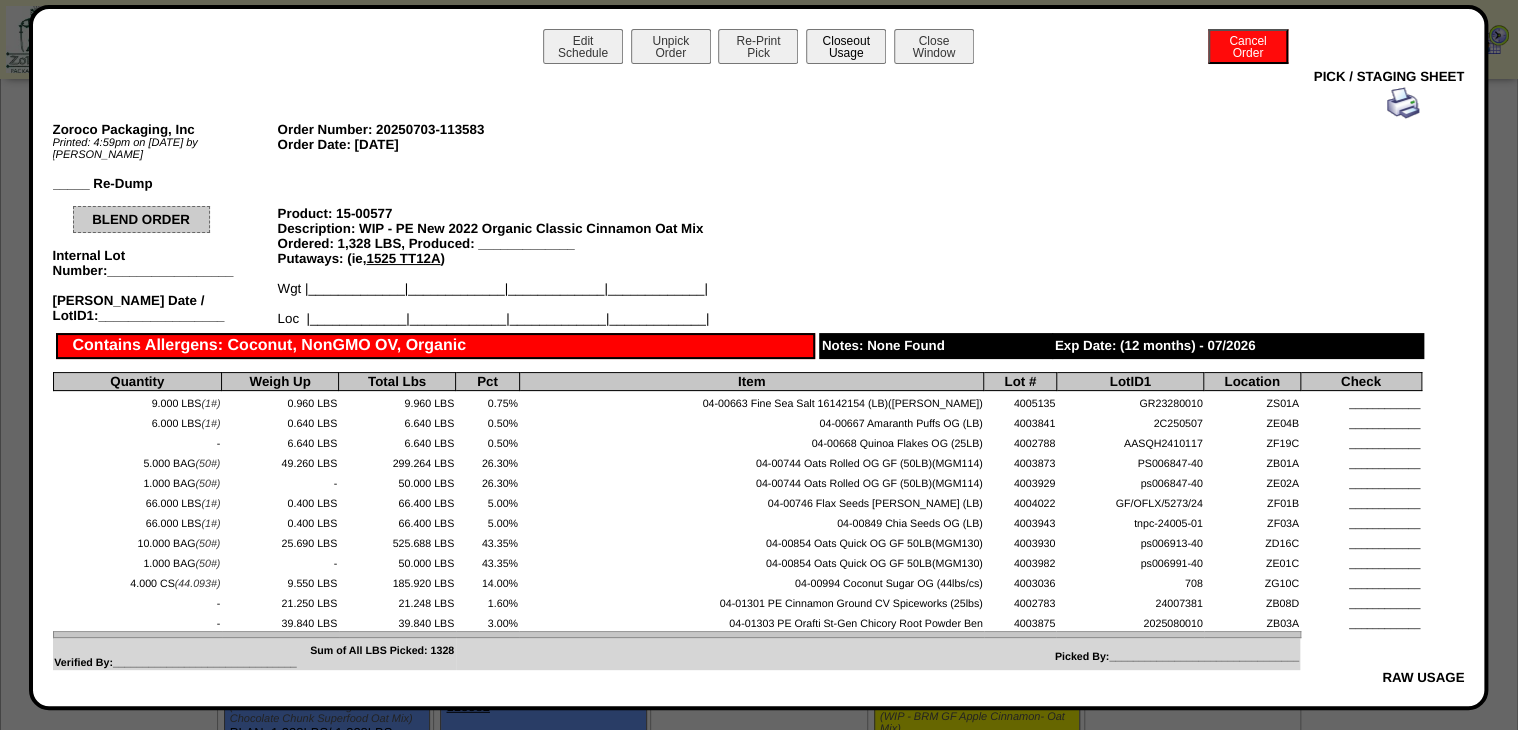 click on "Closeout Usage" at bounding box center (846, 46) 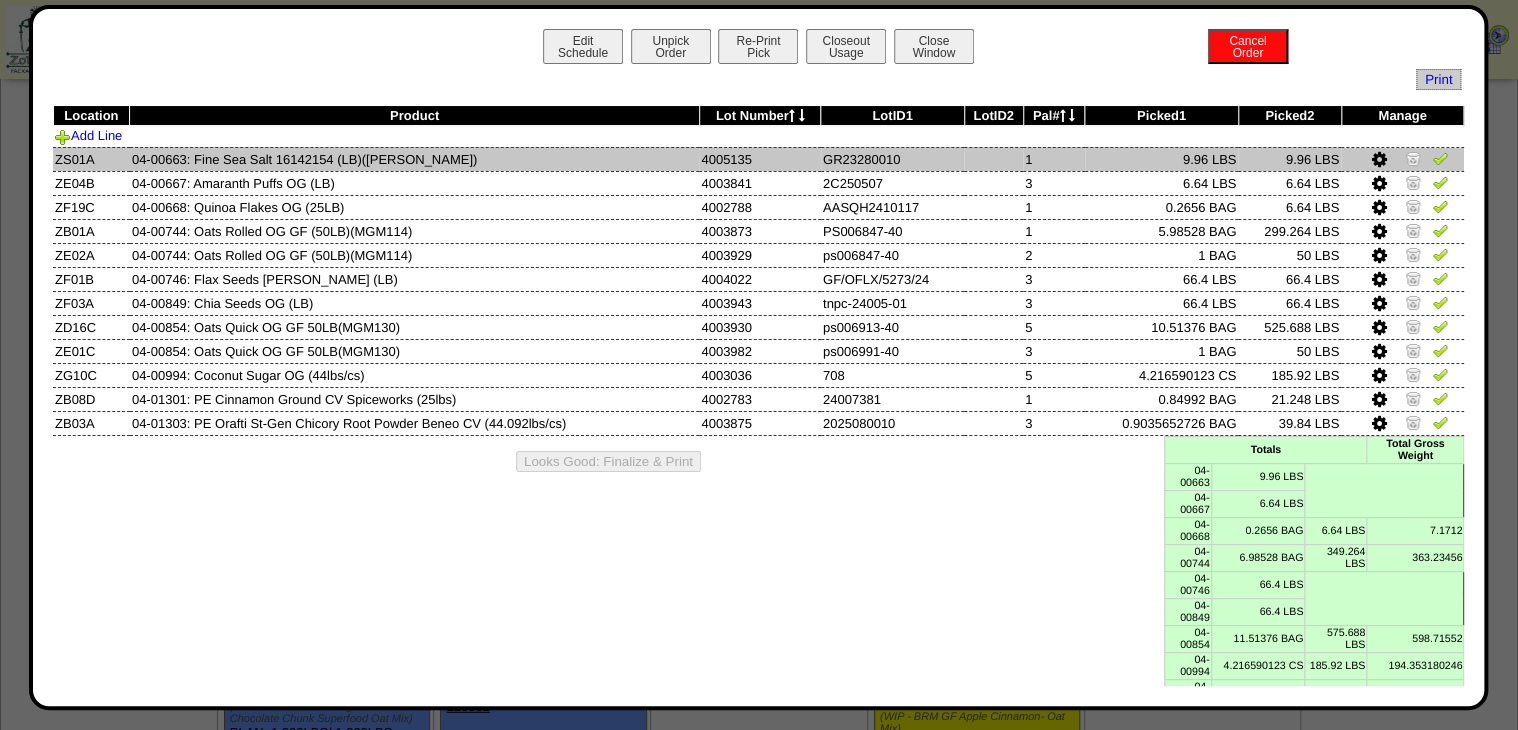 click at bounding box center (1440, 158) 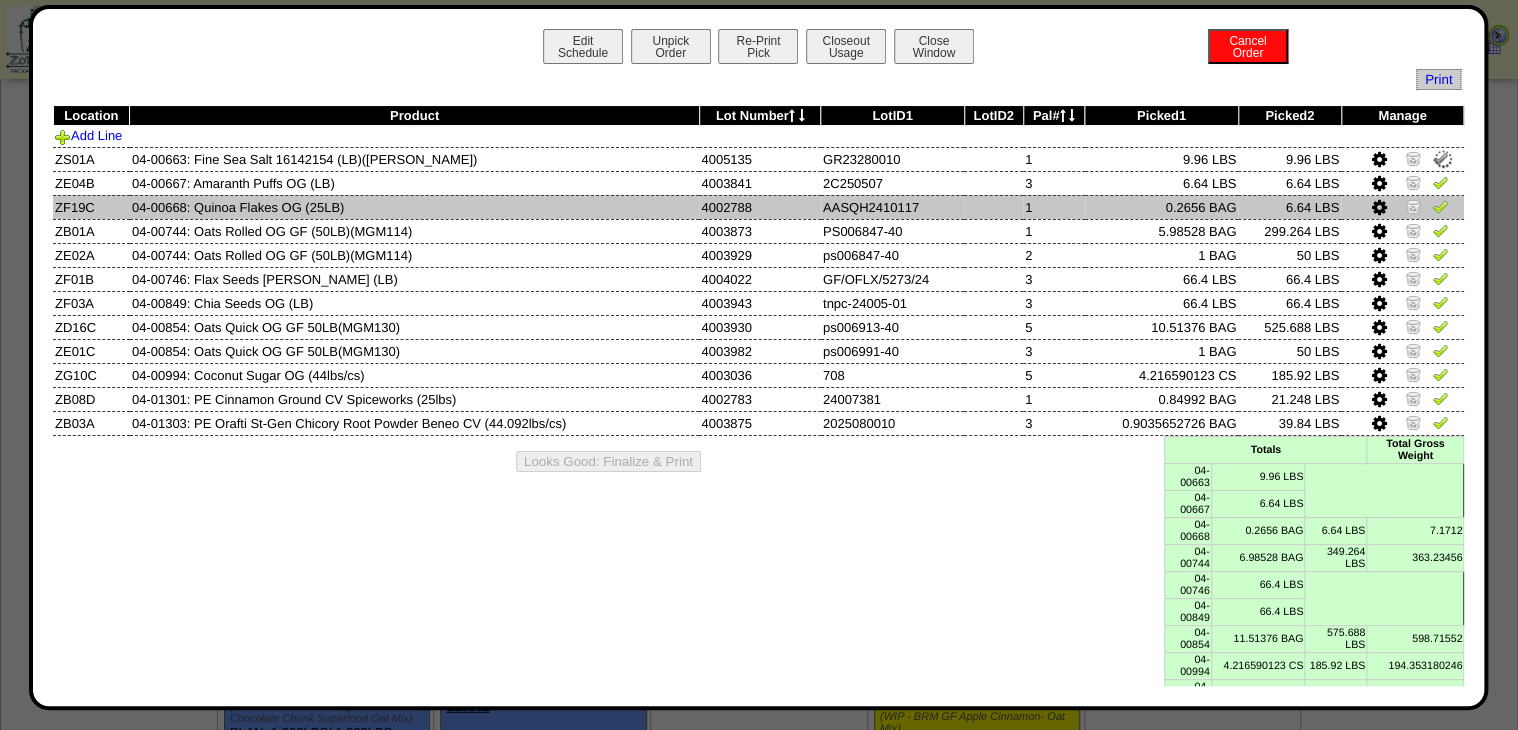 drag, startPoint x: 1428, startPoint y: 178, endPoint x: 1429, endPoint y: 209, distance: 31.016125 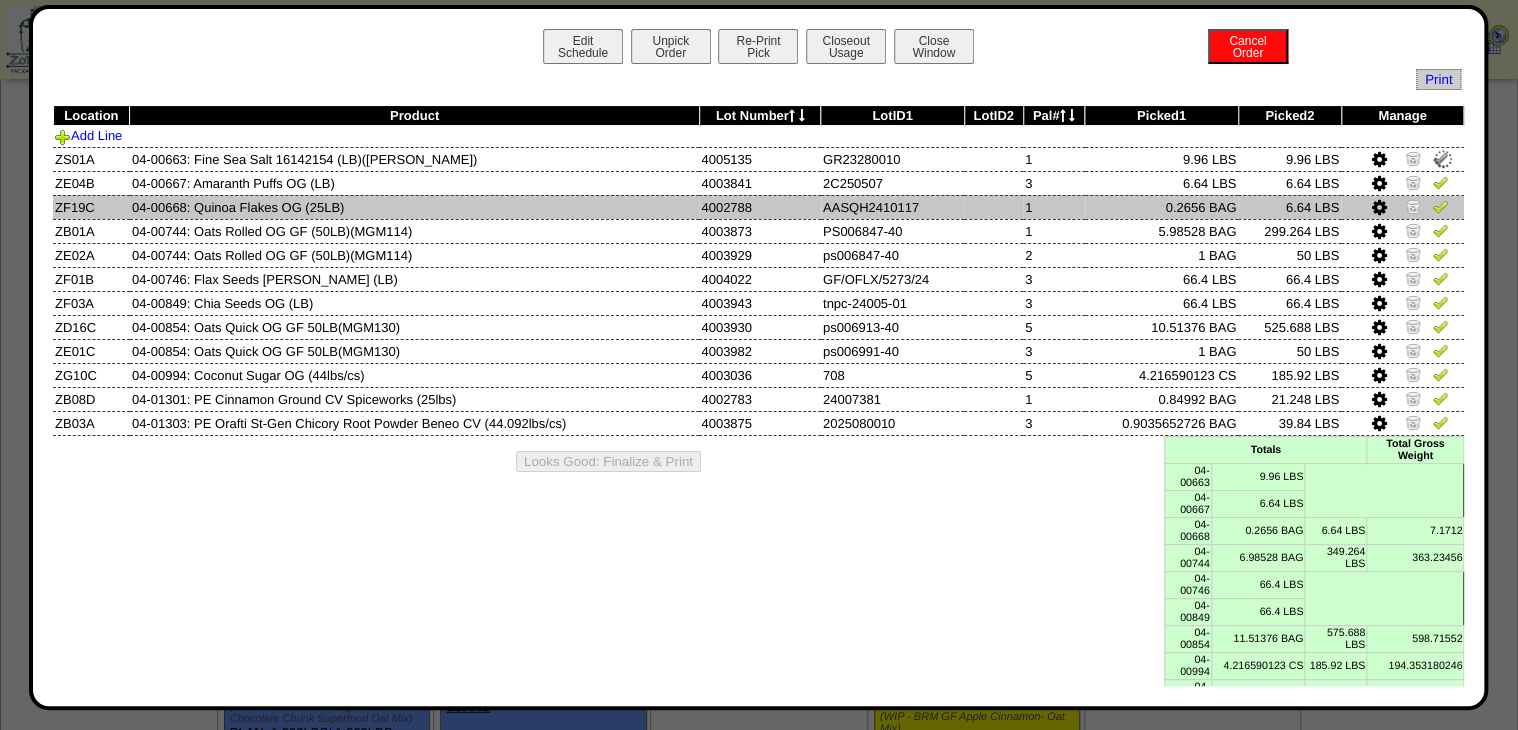 click at bounding box center [1440, 182] 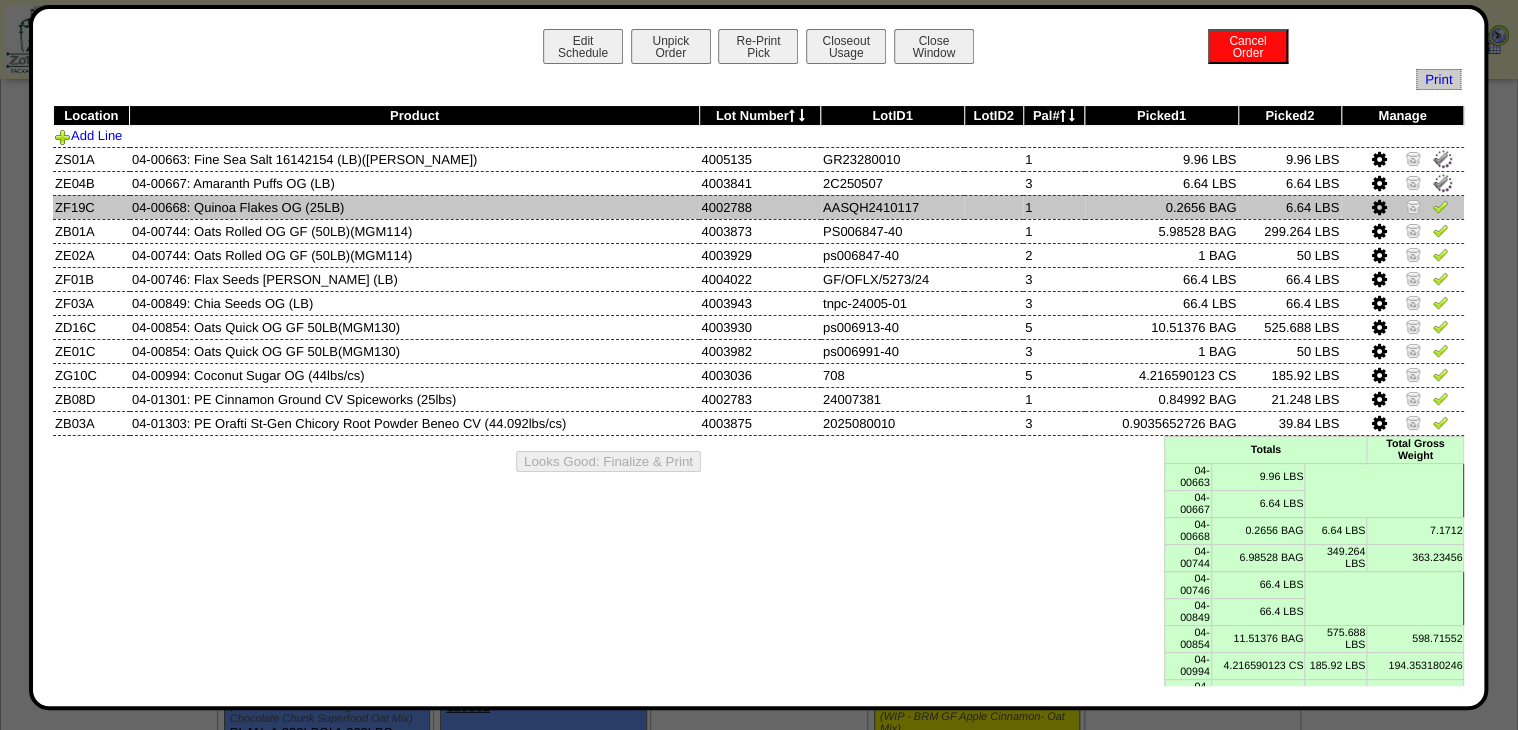 drag, startPoint x: 1429, startPoint y: 209, endPoint x: 1428, endPoint y: 227, distance: 18.027756 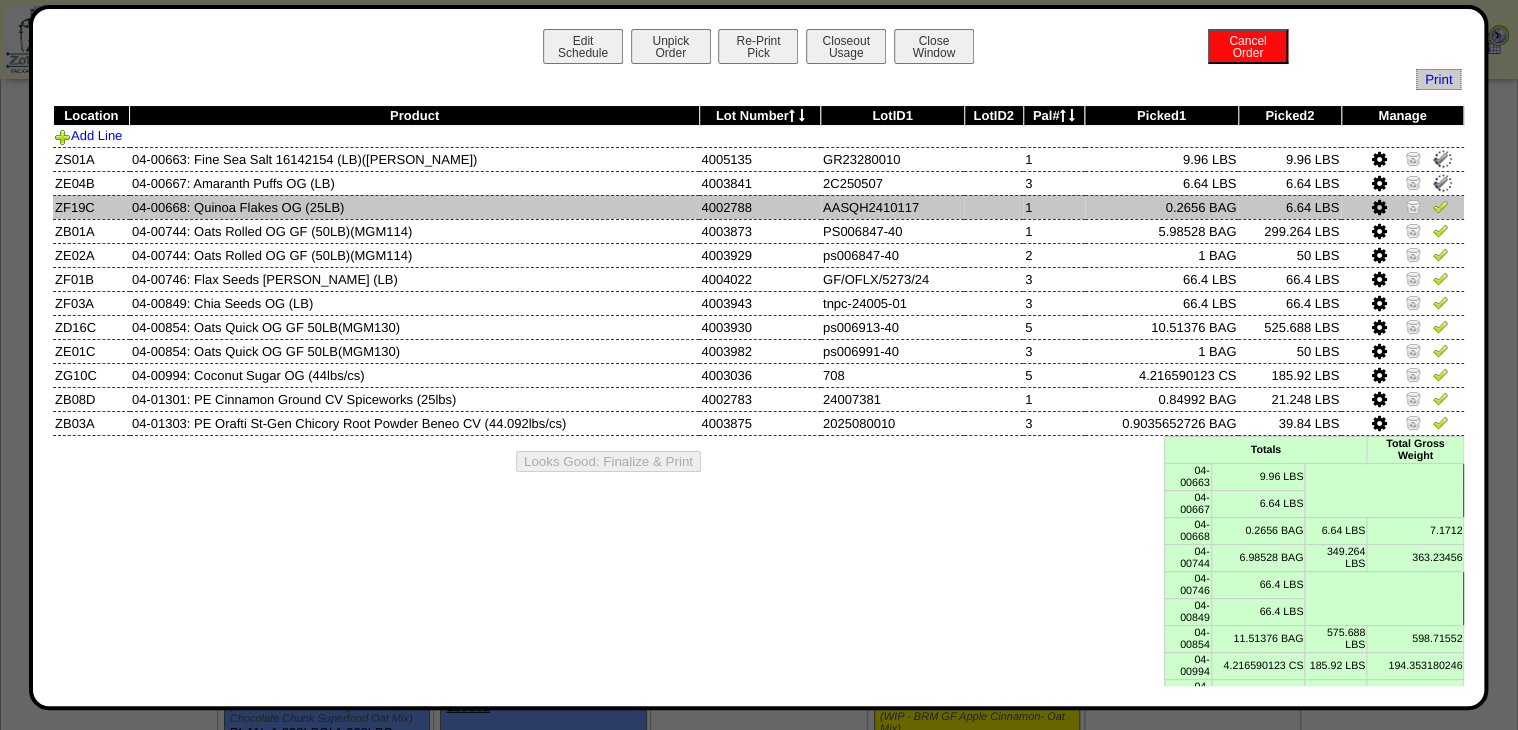 click at bounding box center (1440, 206) 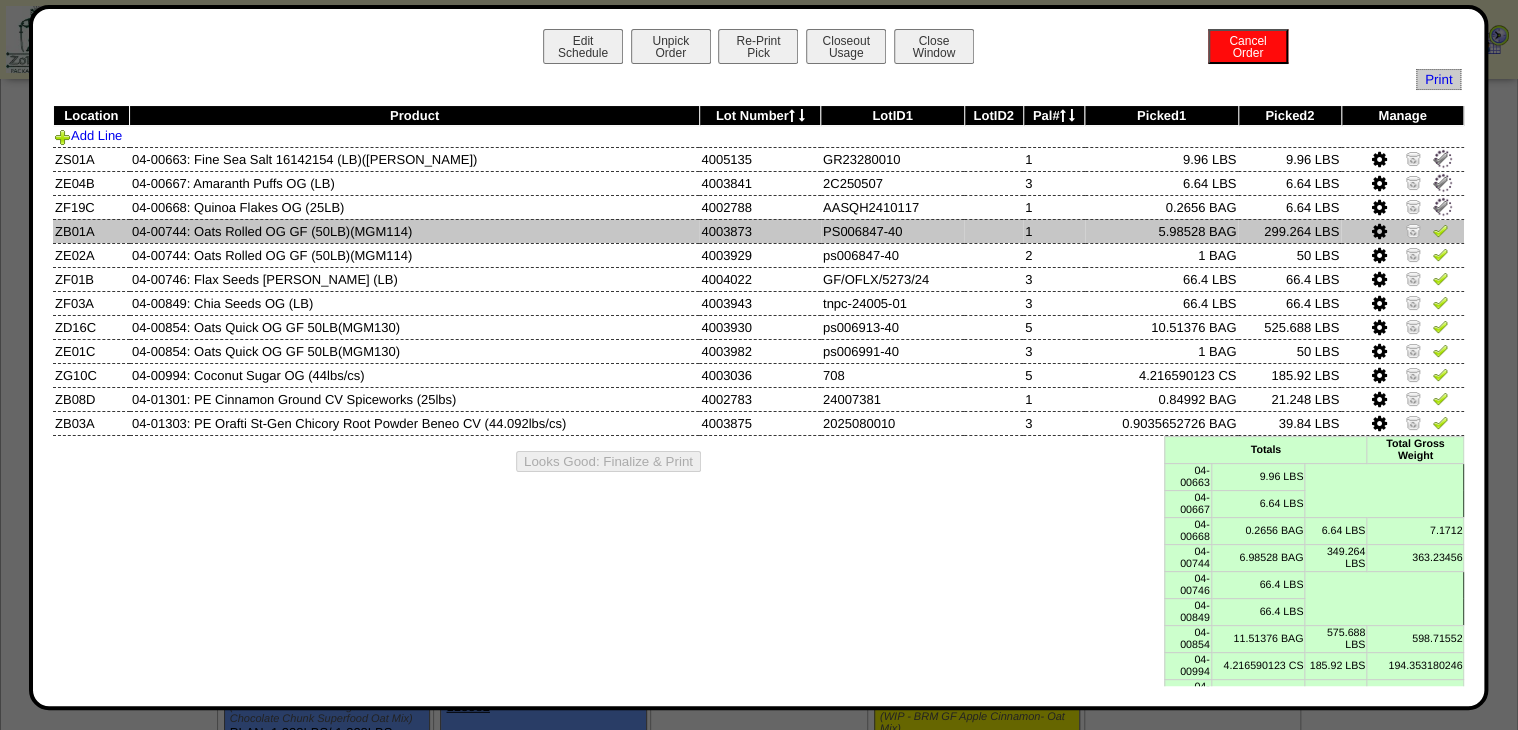 click at bounding box center (1440, 230) 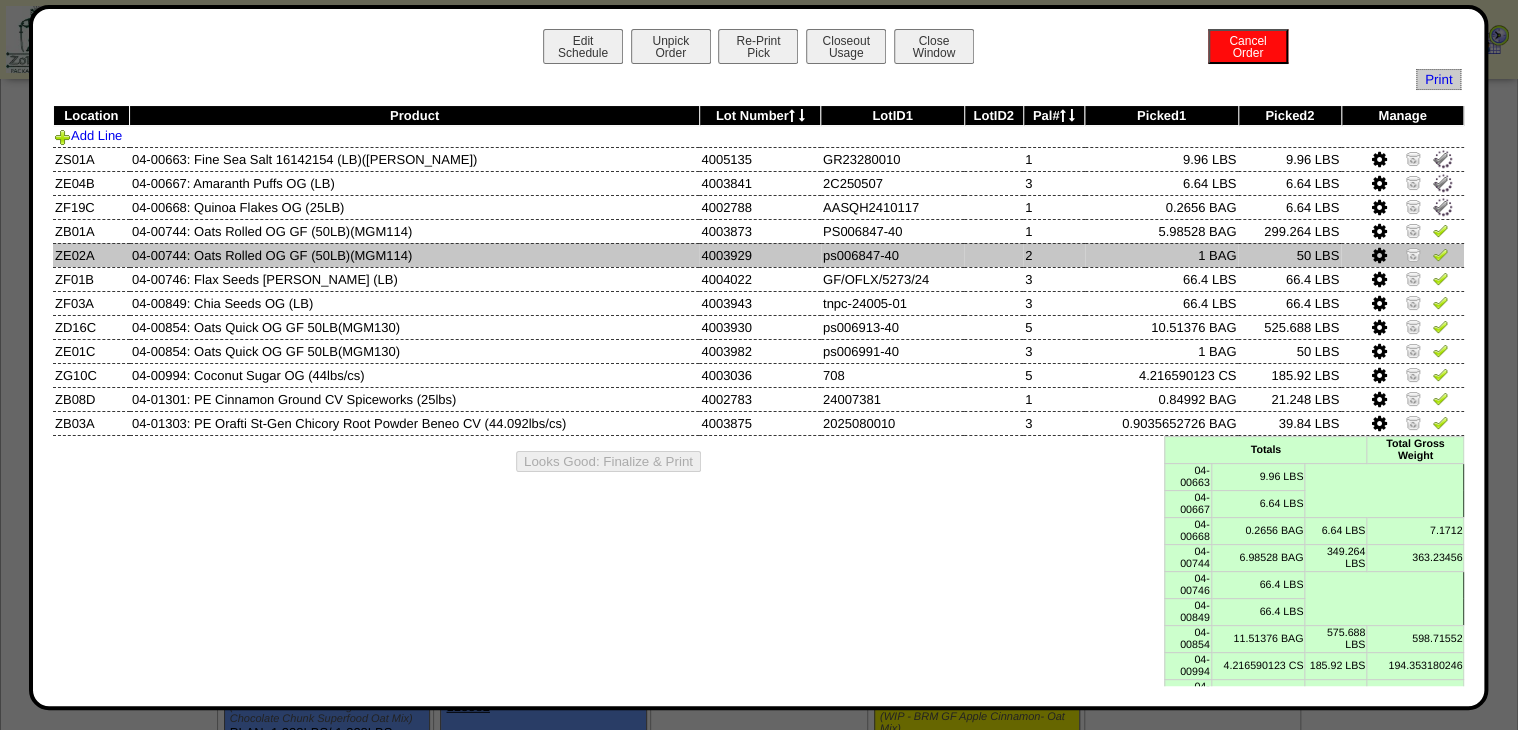click at bounding box center [1440, 254] 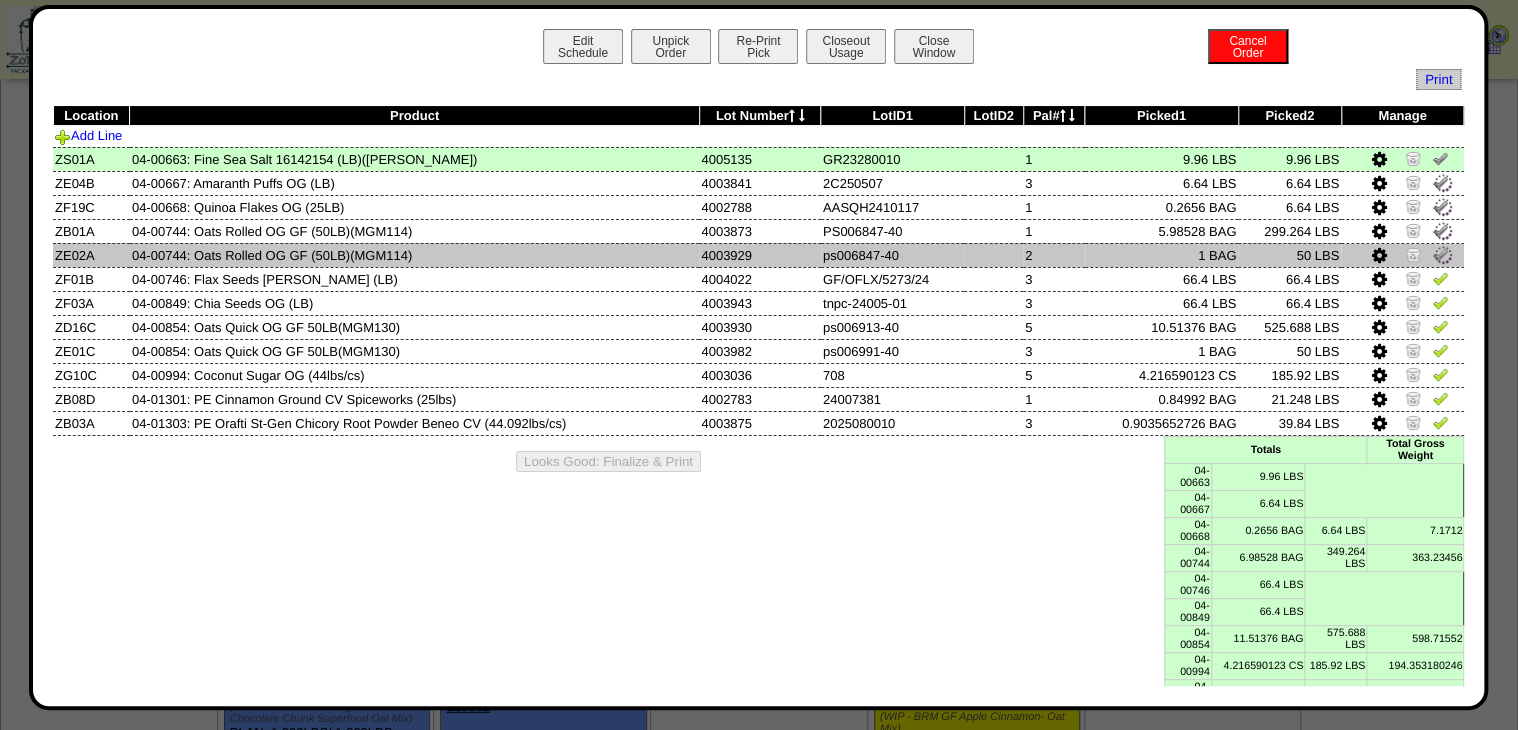 click at bounding box center [1443, 255] 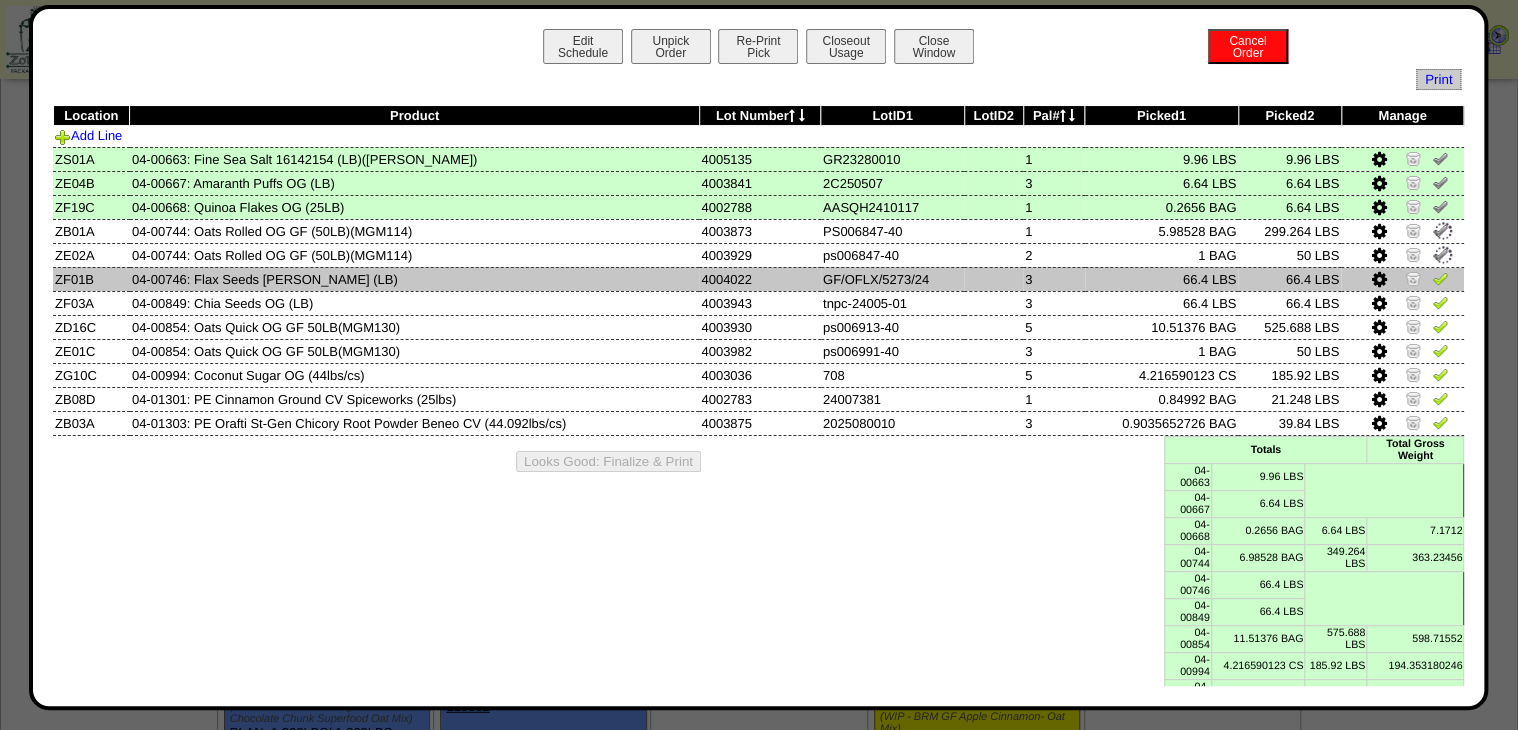 click at bounding box center [1440, 278] 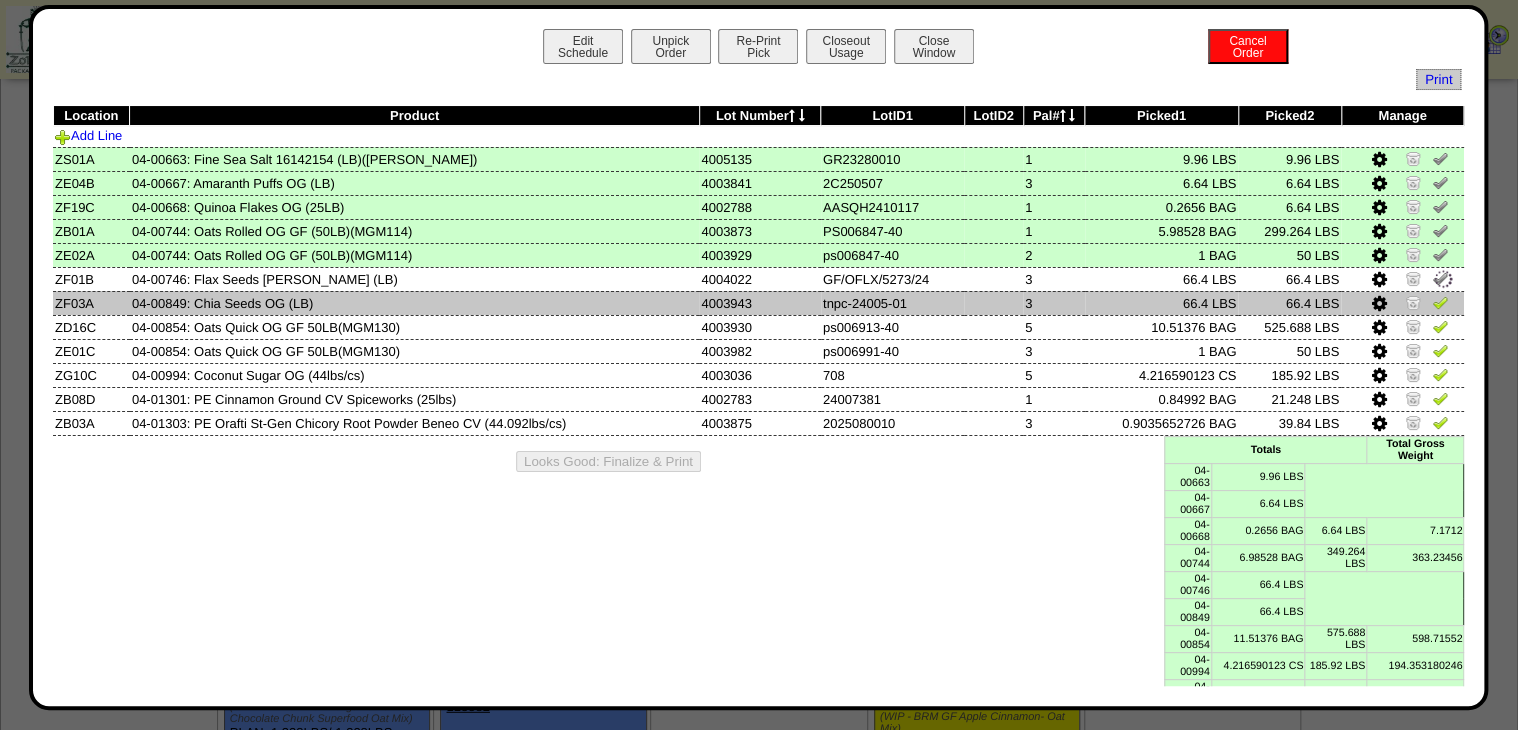 click at bounding box center (1440, 302) 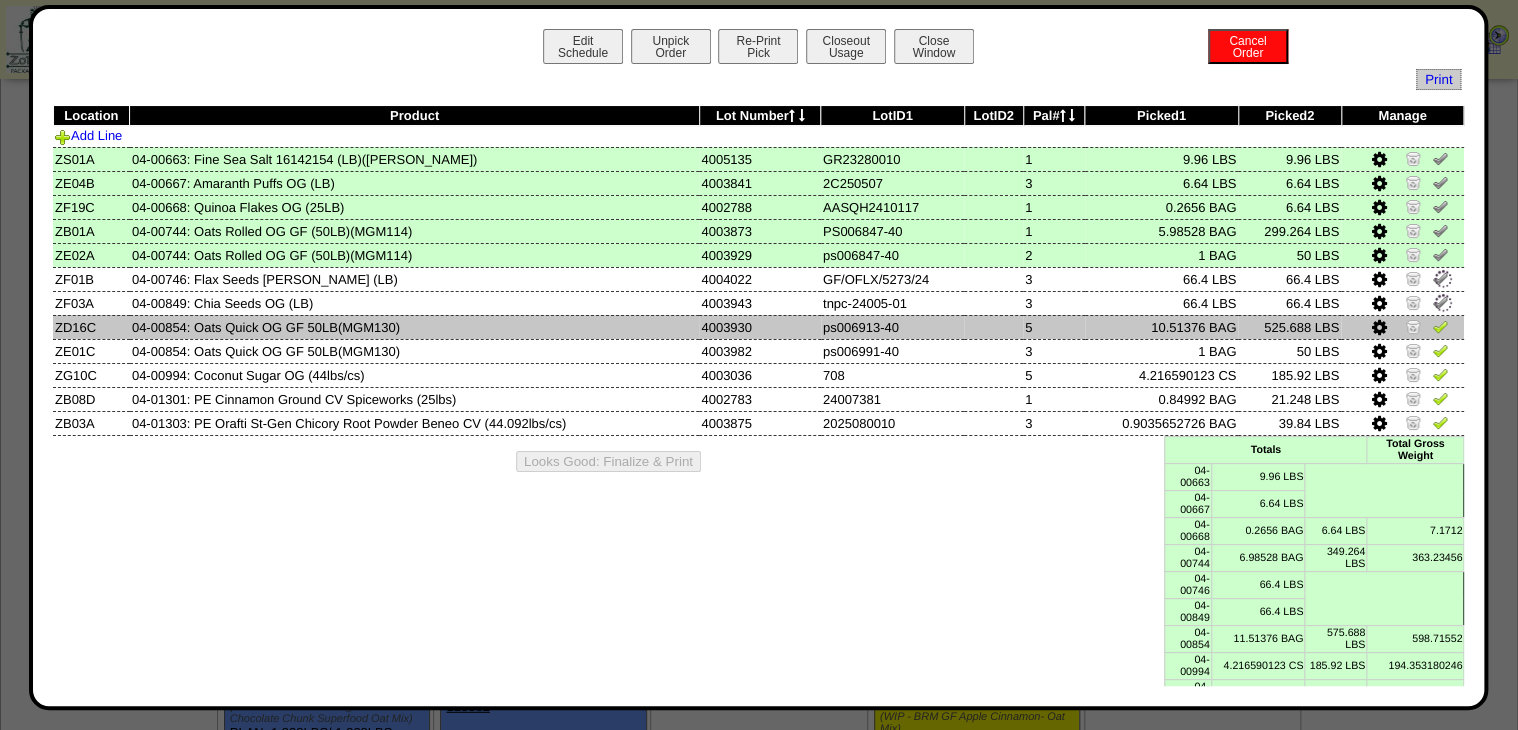 click at bounding box center [1440, 326] 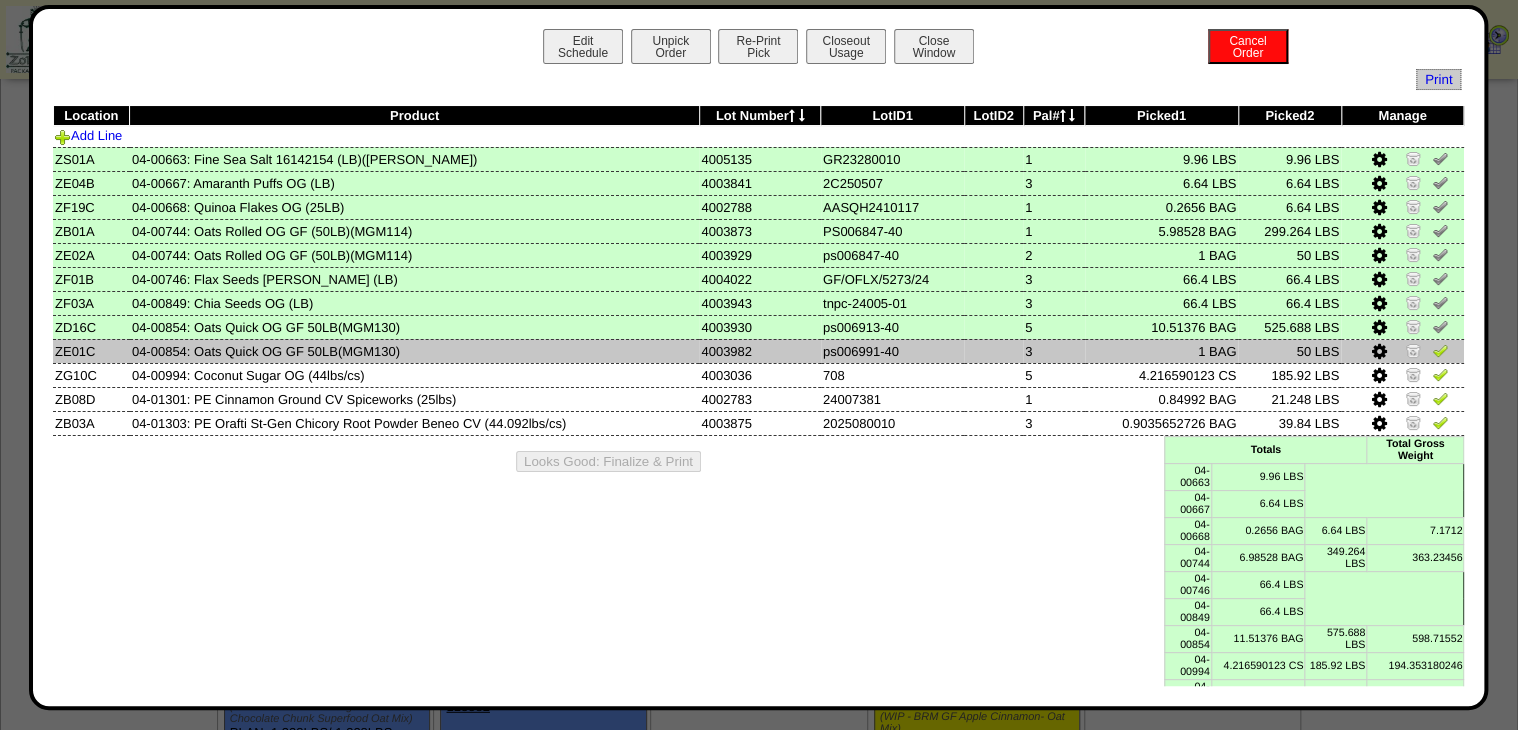 click at bounding box center (1440, 350) 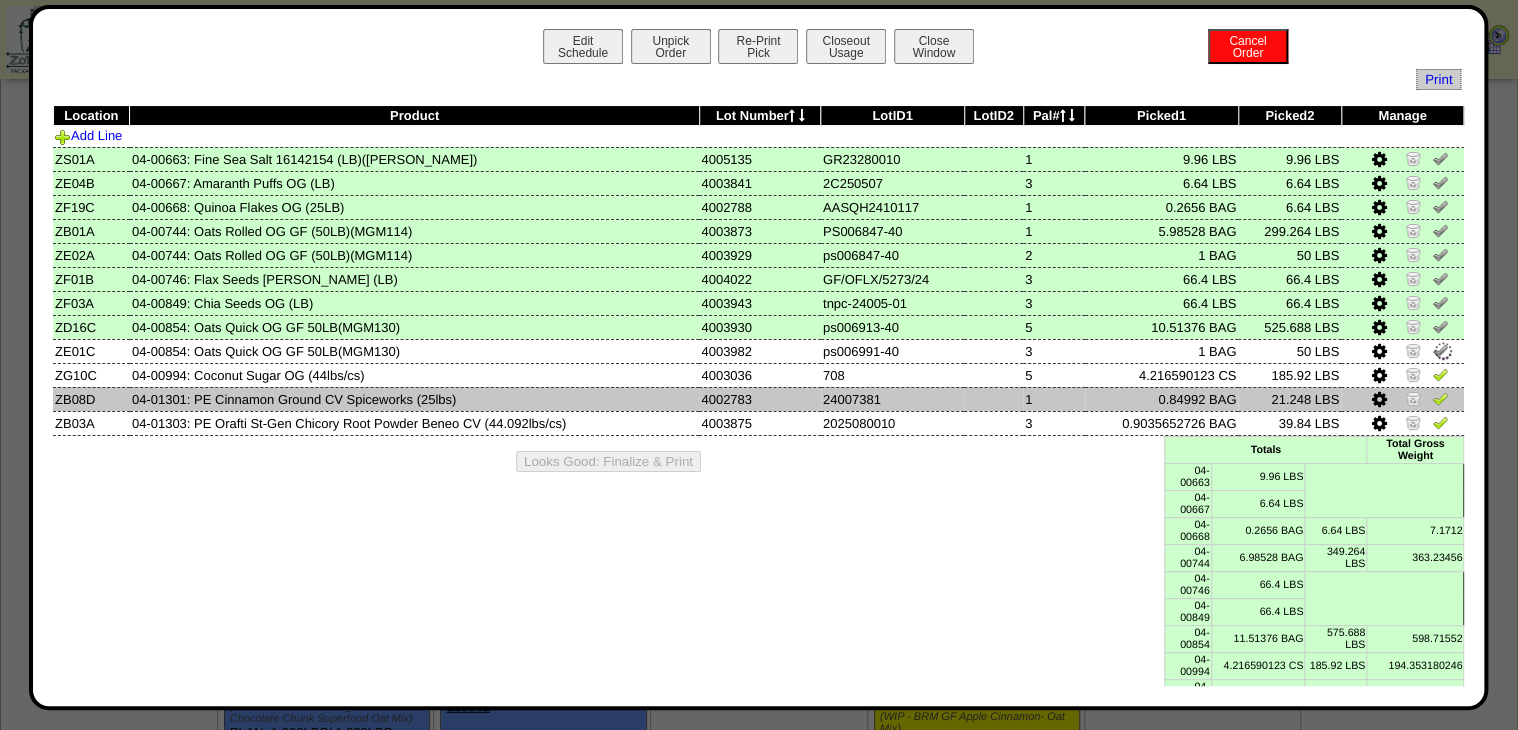 click at bounding box center (1440, 374) 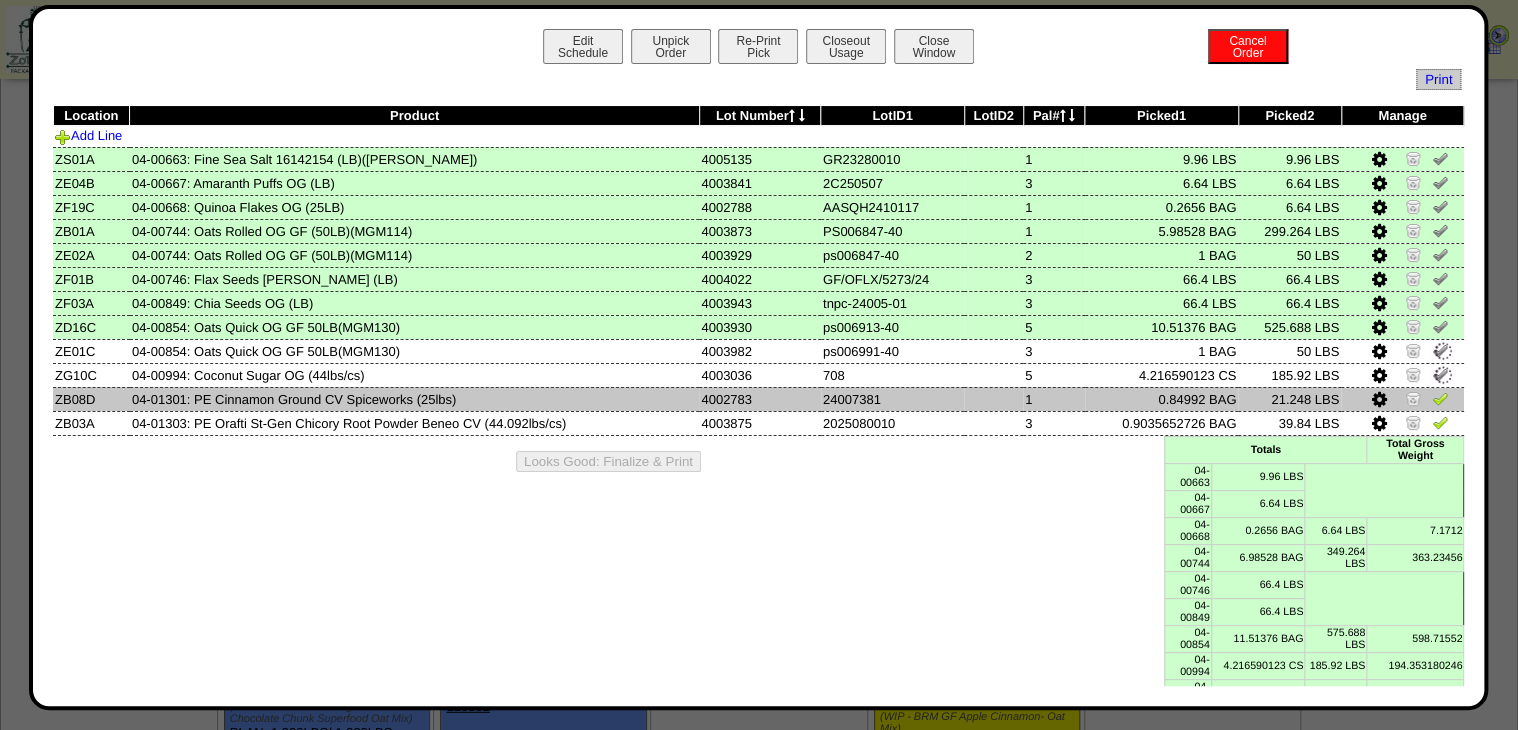 click at bounding box center [1440, 398] 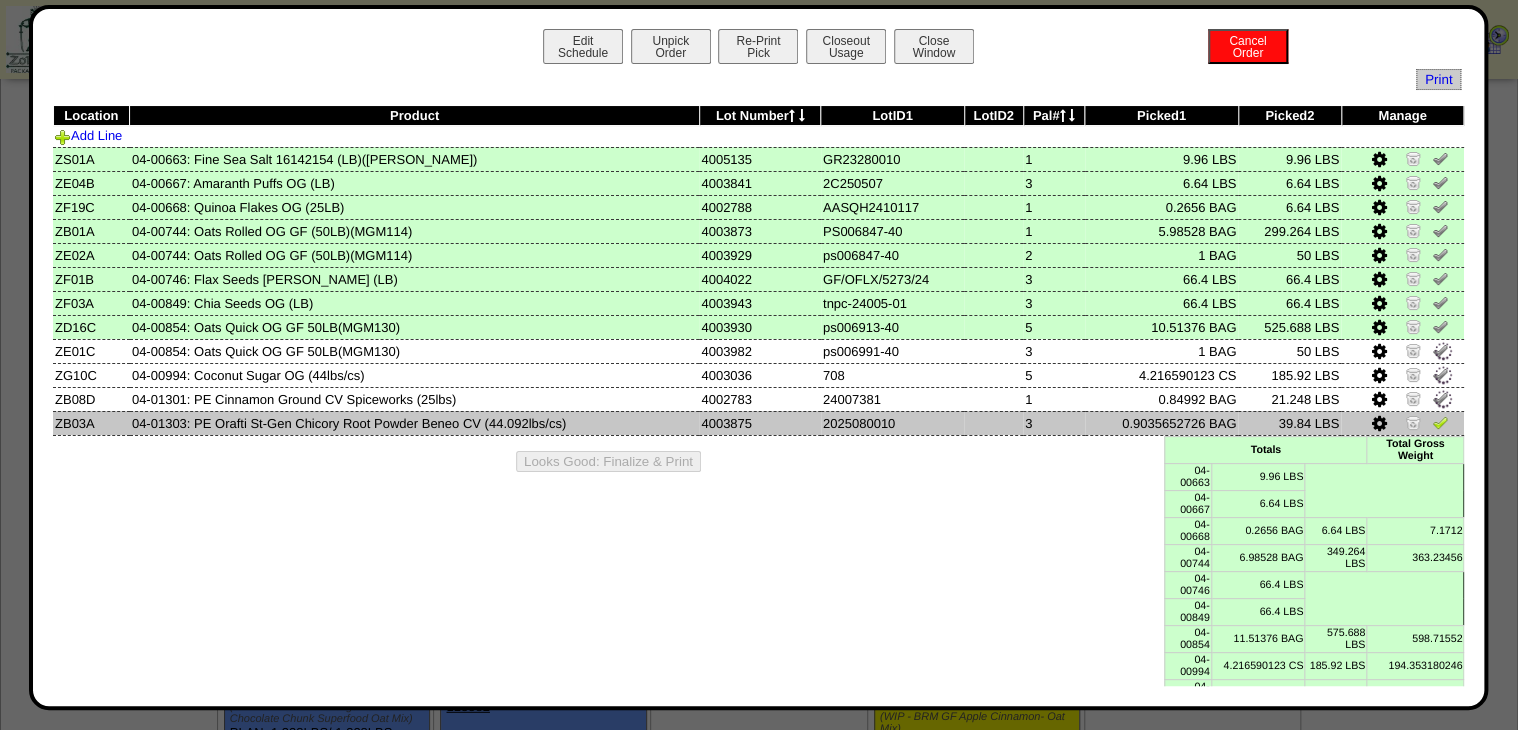 click at bounding box center (1440, 422) 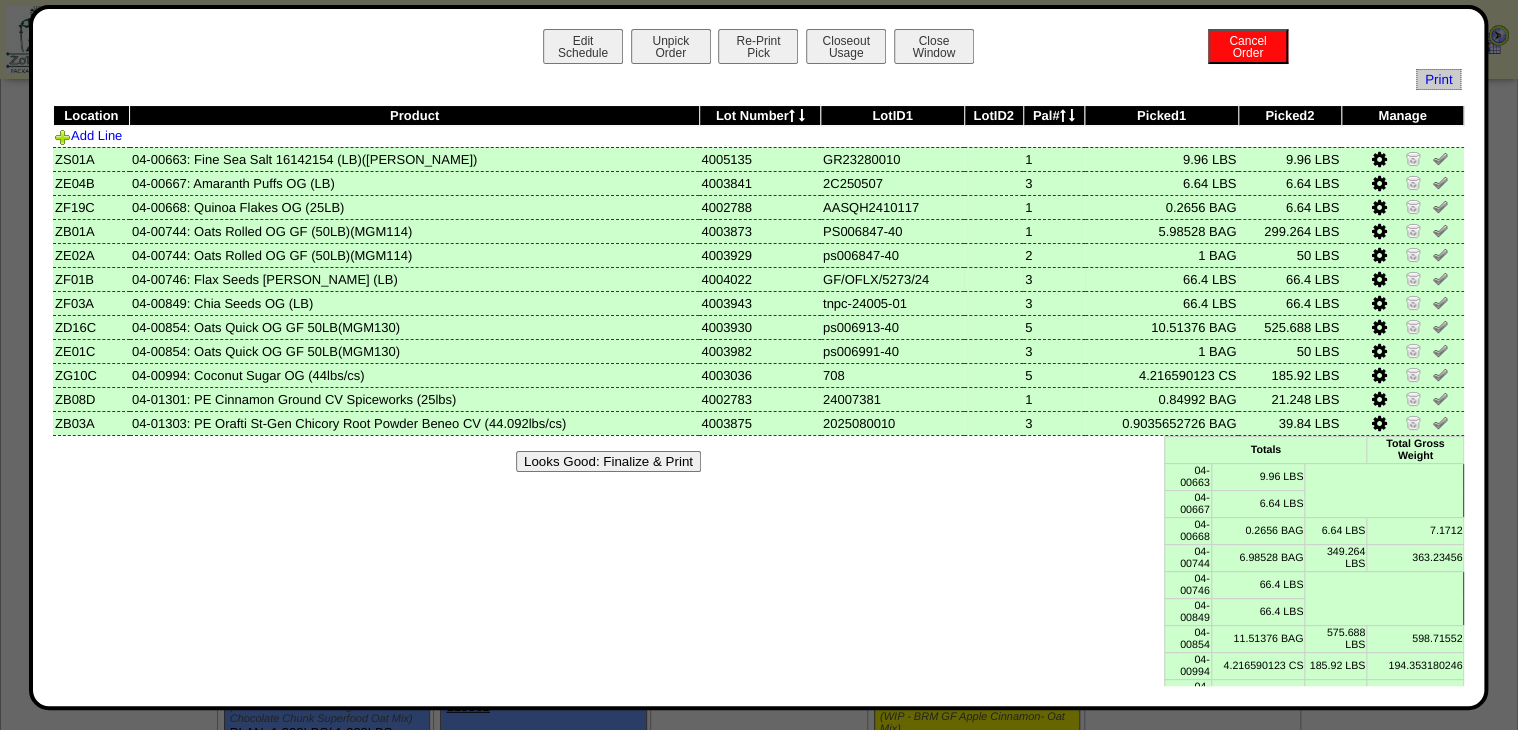 click at bounding box center (1379, 280) 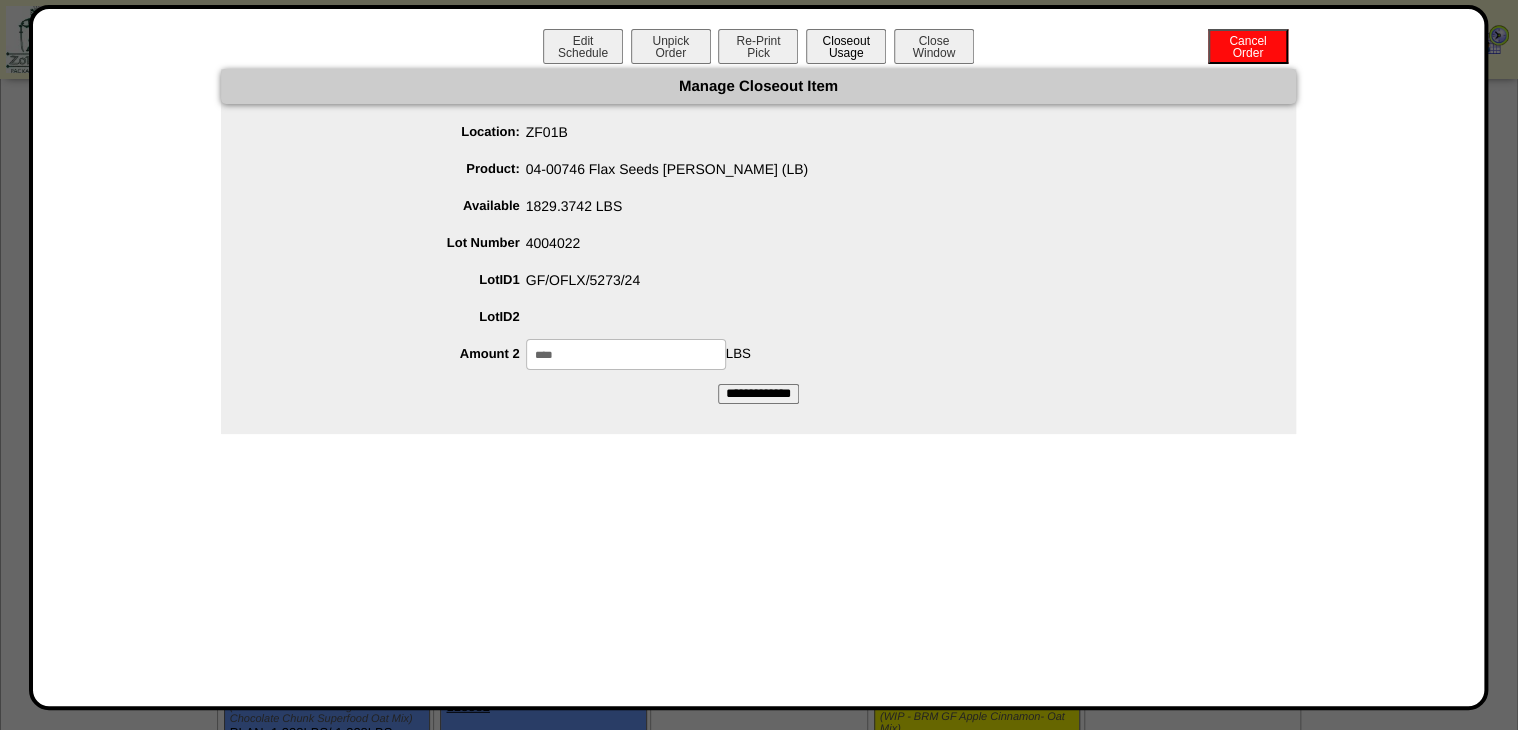 click on "Closeout Usage" at bounding box center [846, 46] 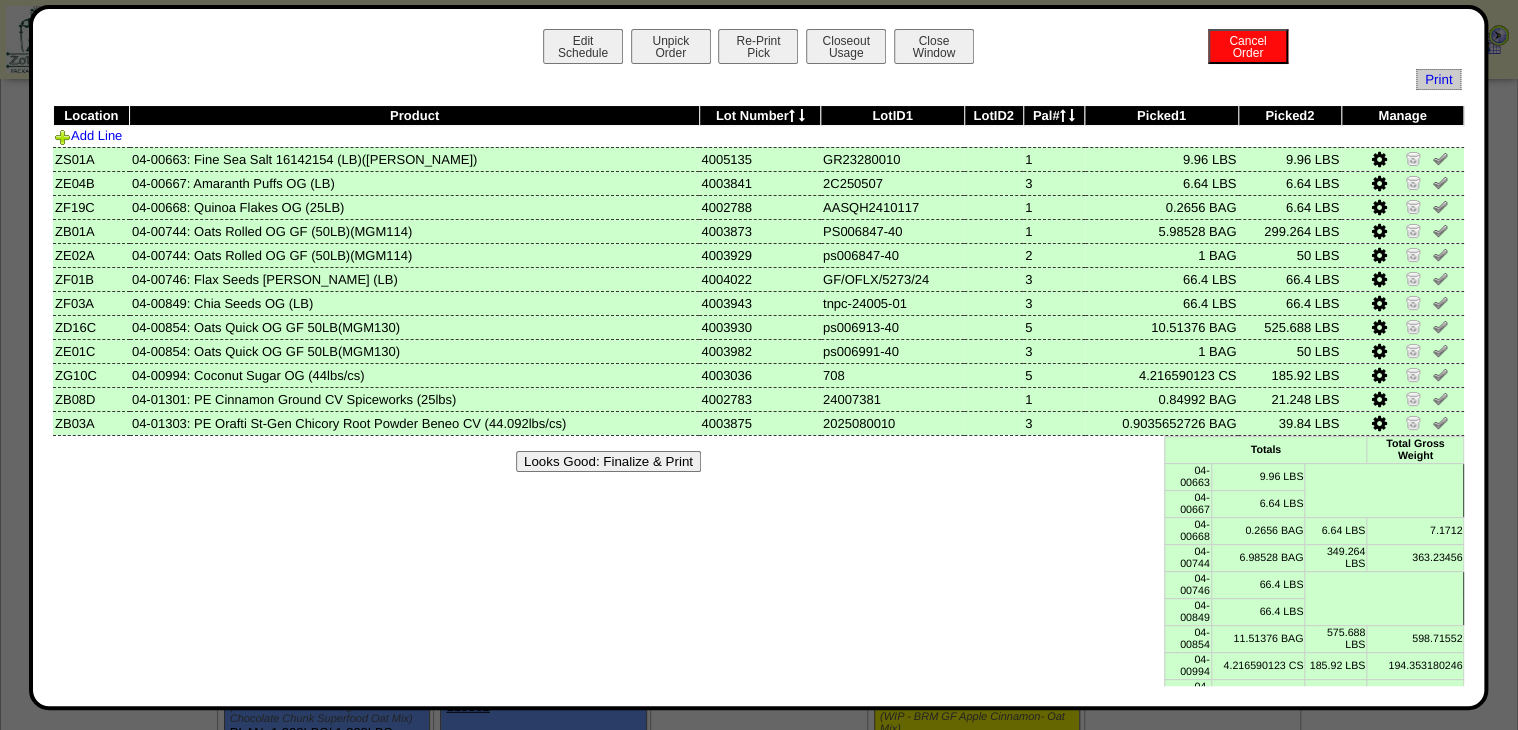 click on "Looks Good: Finalize & Print" at bounding box center (608, 461) 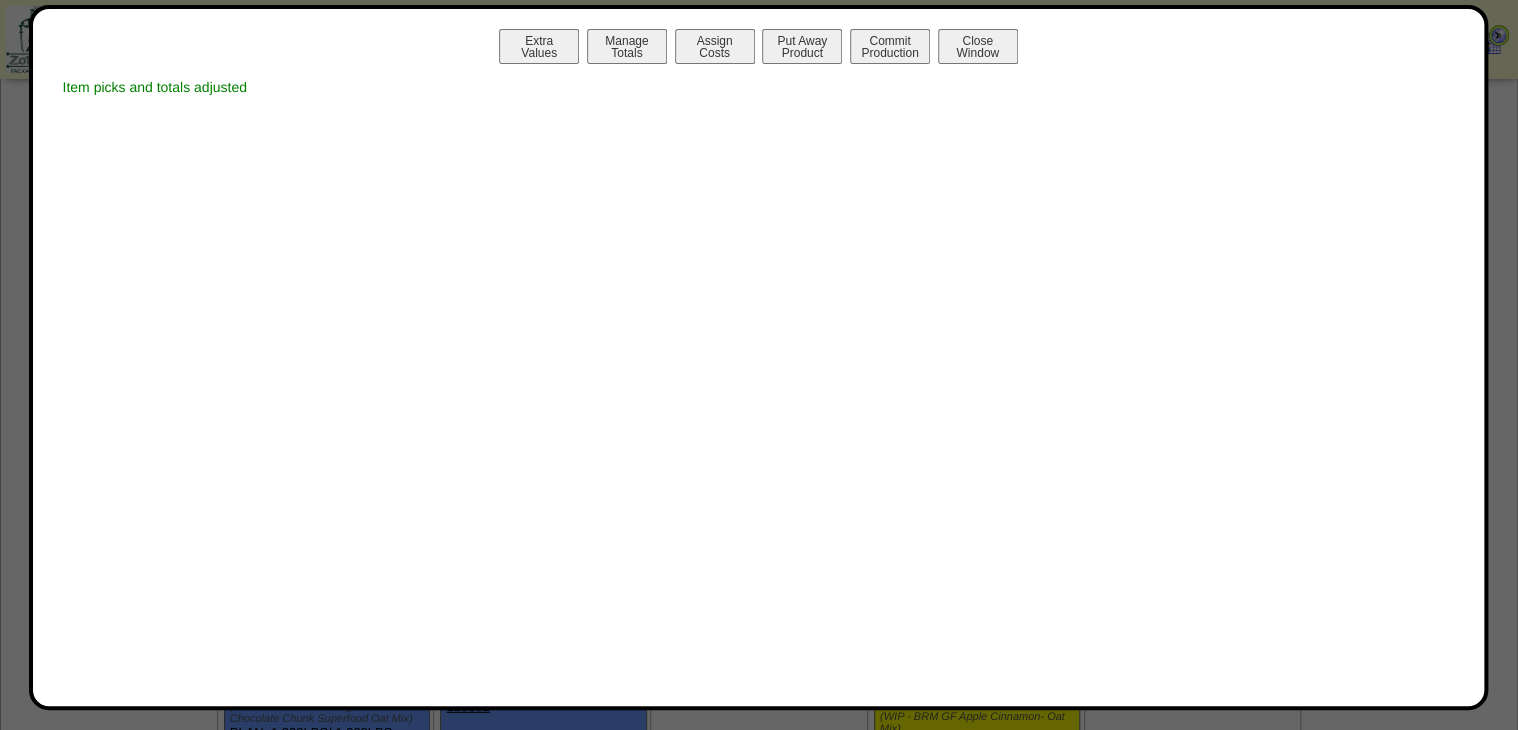 click on "Manage Totals" at bounding box center [627, 46] 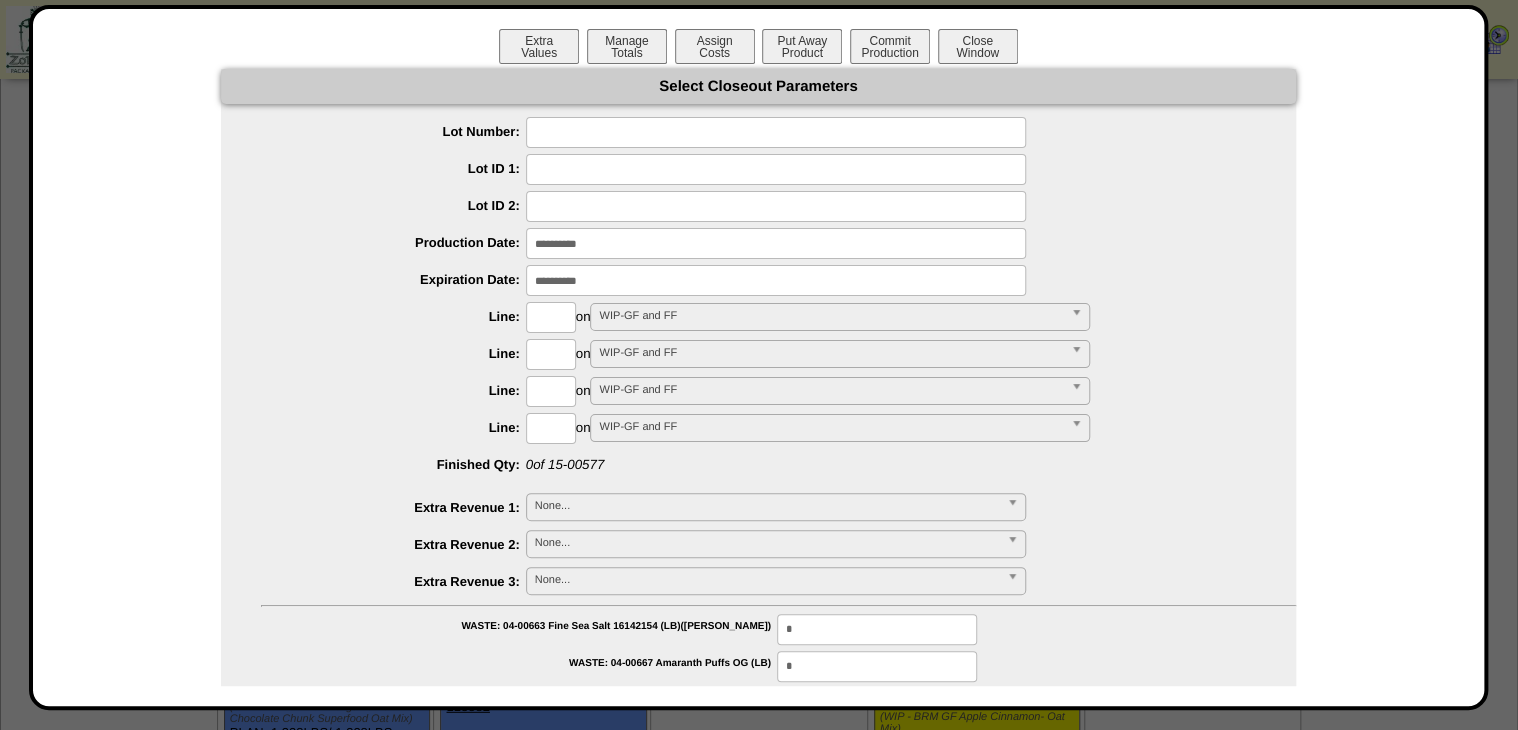 click at bounding box center [776, 132] 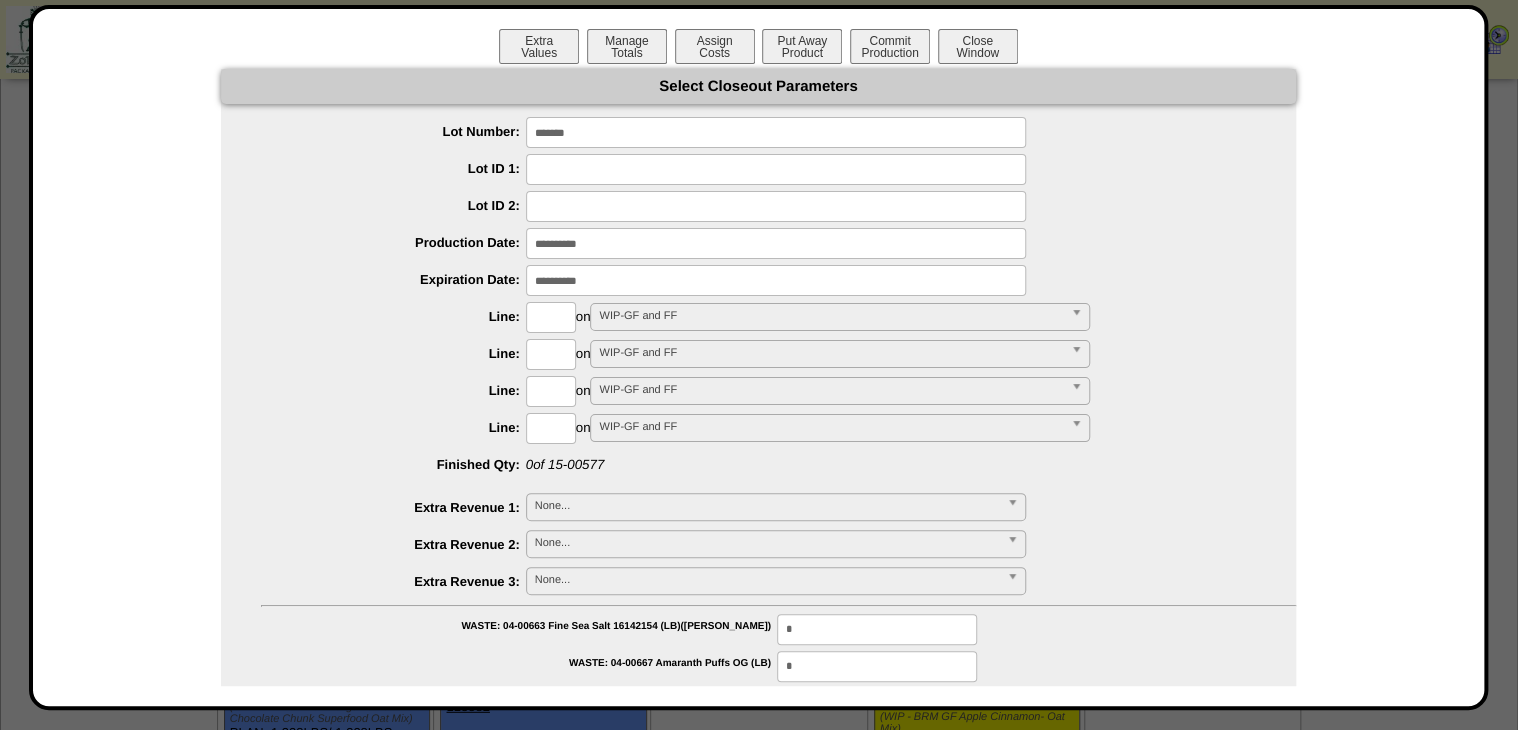 type on "*******" 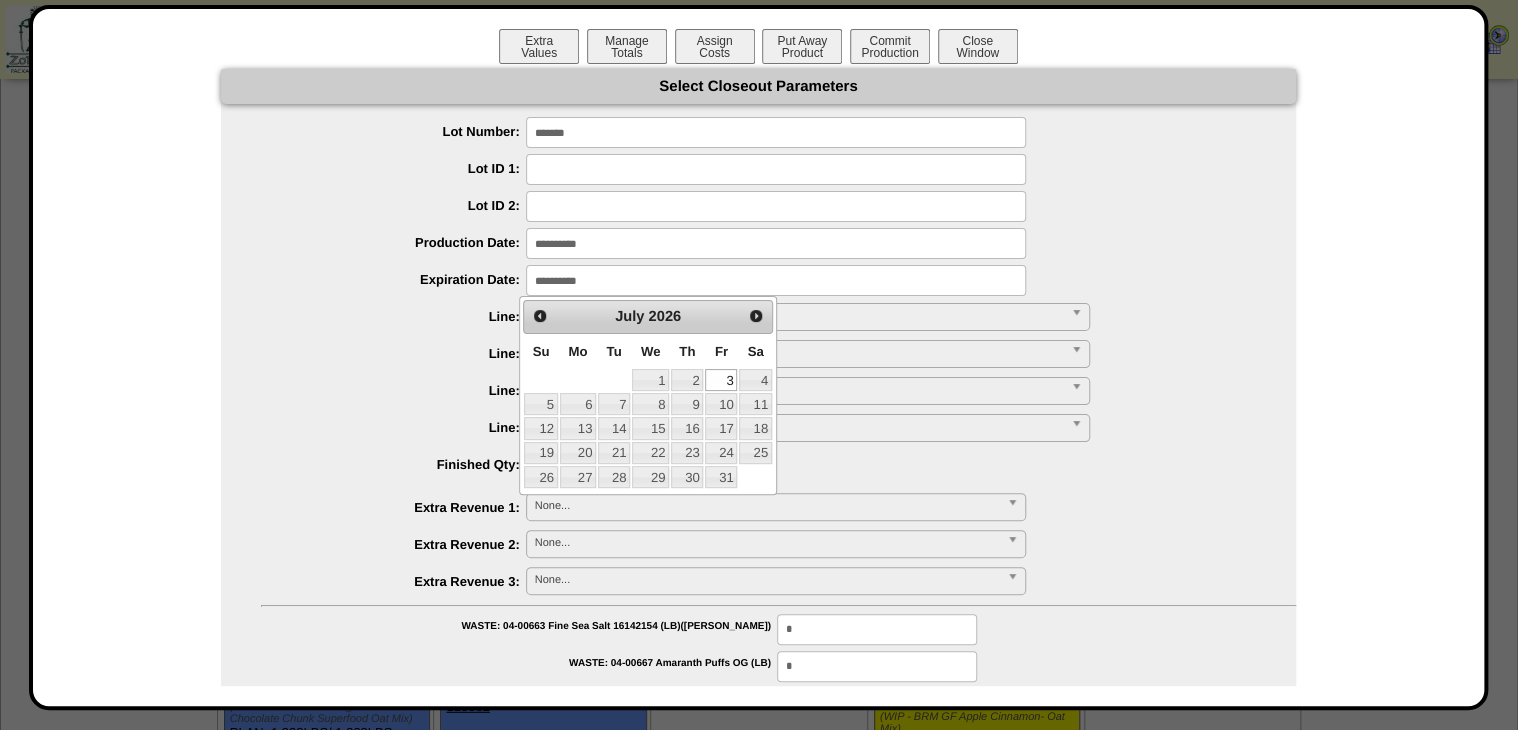 click on "2" at bounding box center [687, 380] 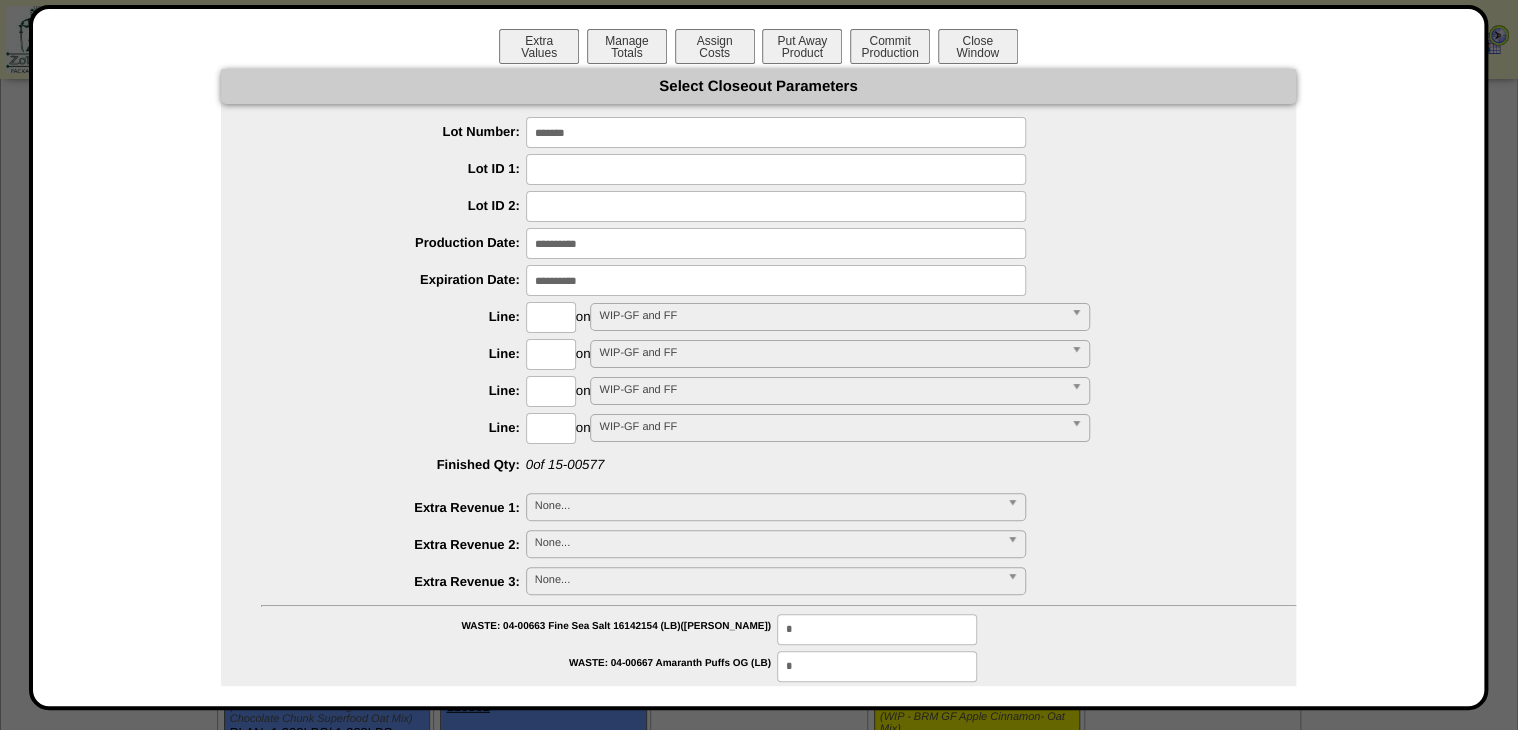 click at bounding box center [776, 243] 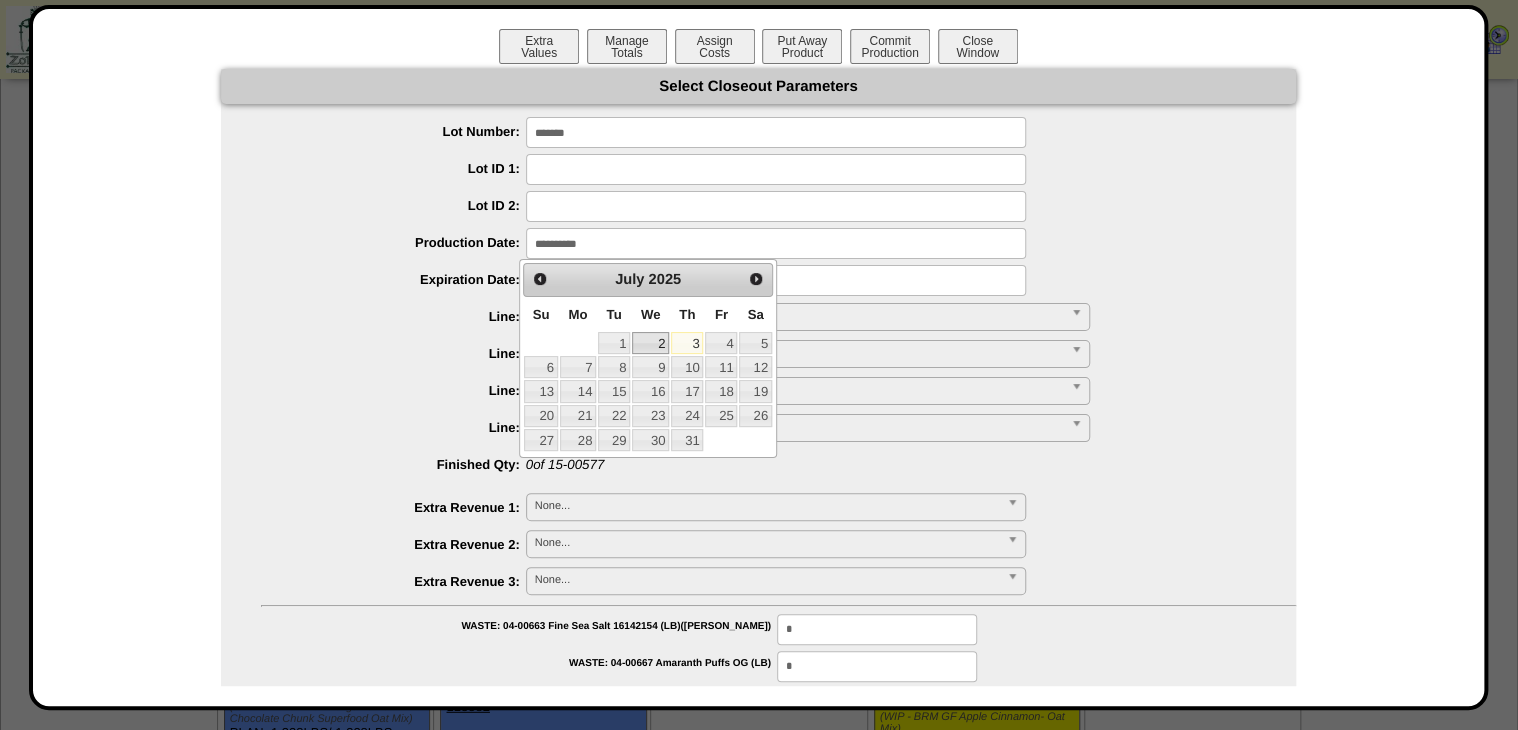 click on "2" at bounding box center (650, 343) 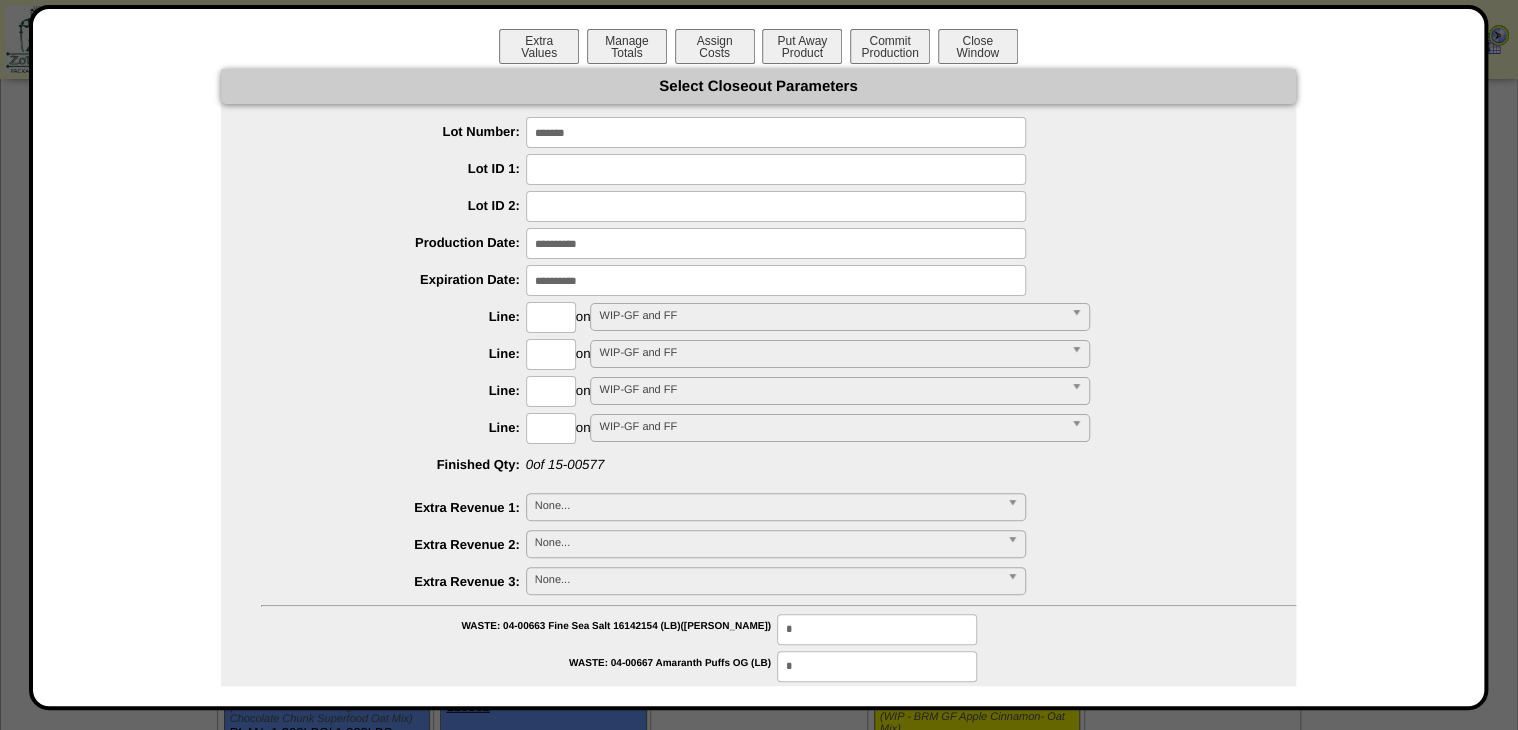 drag, startPoint x: 538, startPoint y: 310, endPoint x: 560, endPoint y: 314, distance: 22.36068 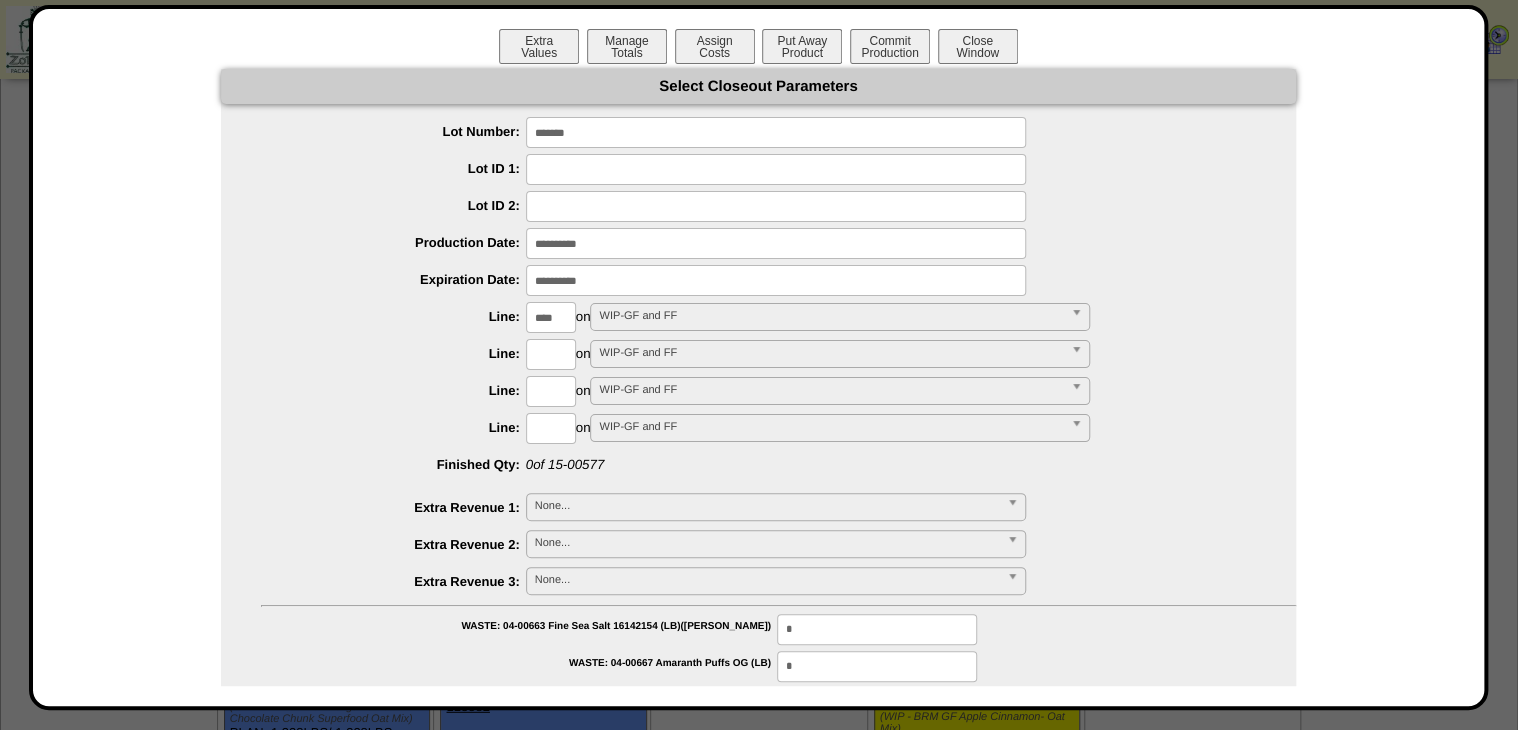 type on "****" 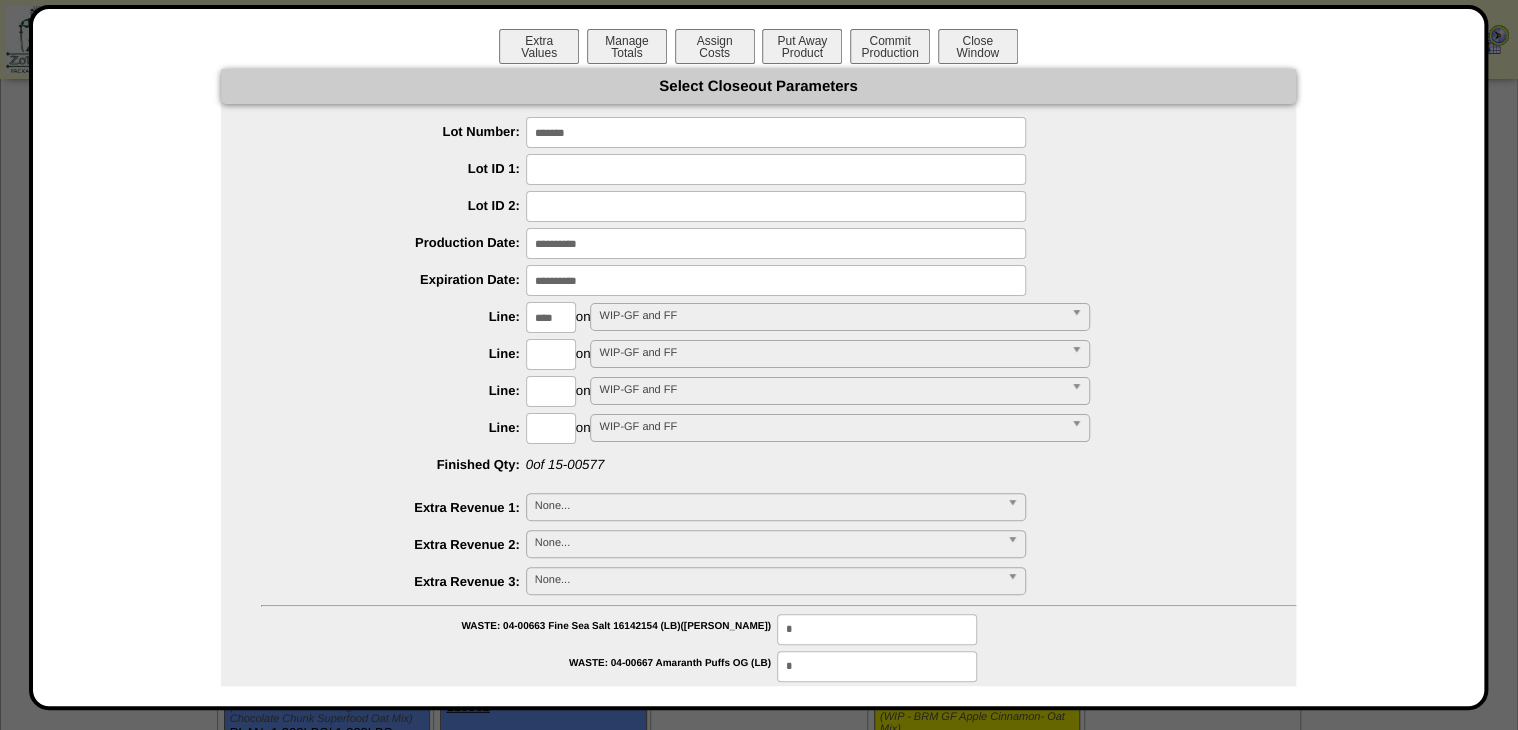 click on "**********" at bounding box center [758, 1010] 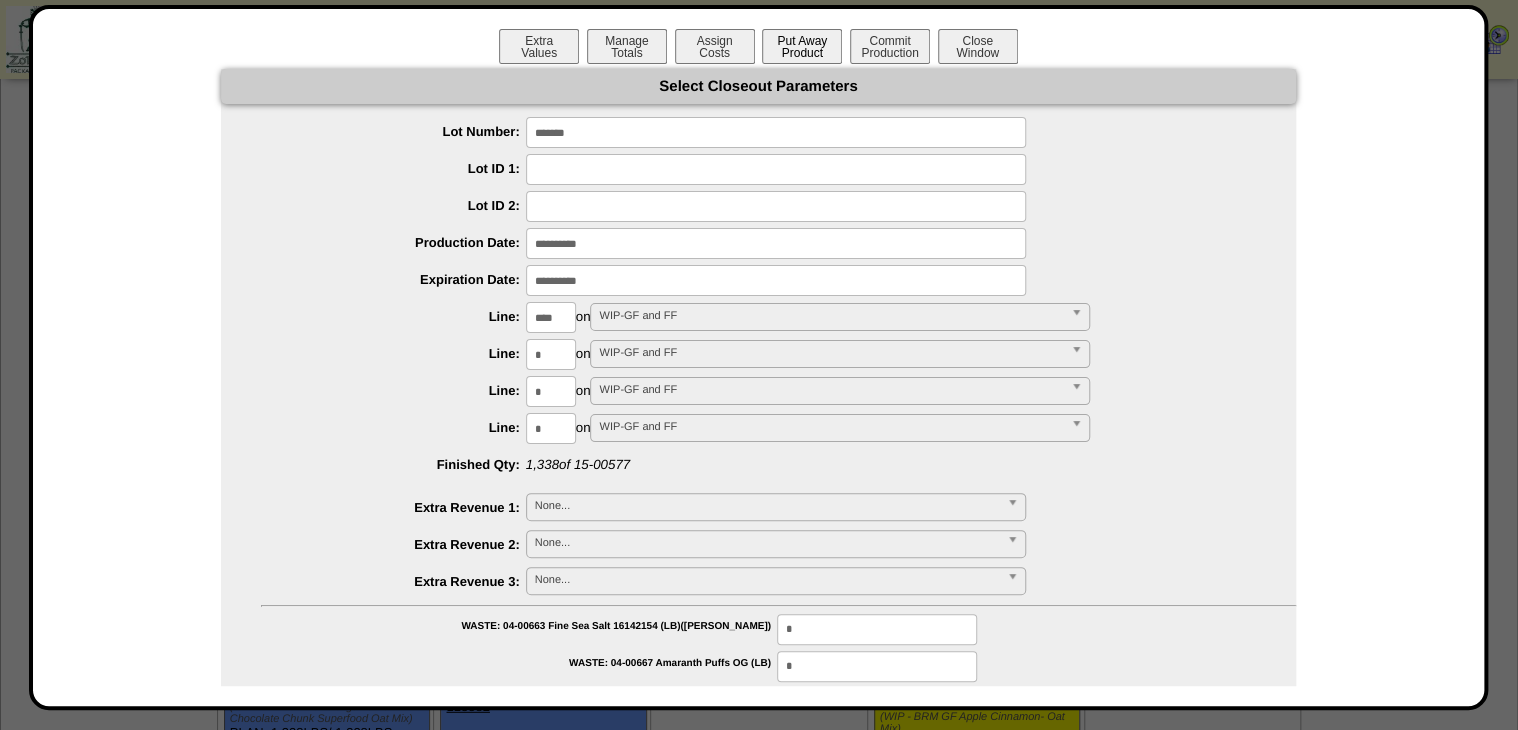 click on "Put Away Product" at bounding box center [802, 46] 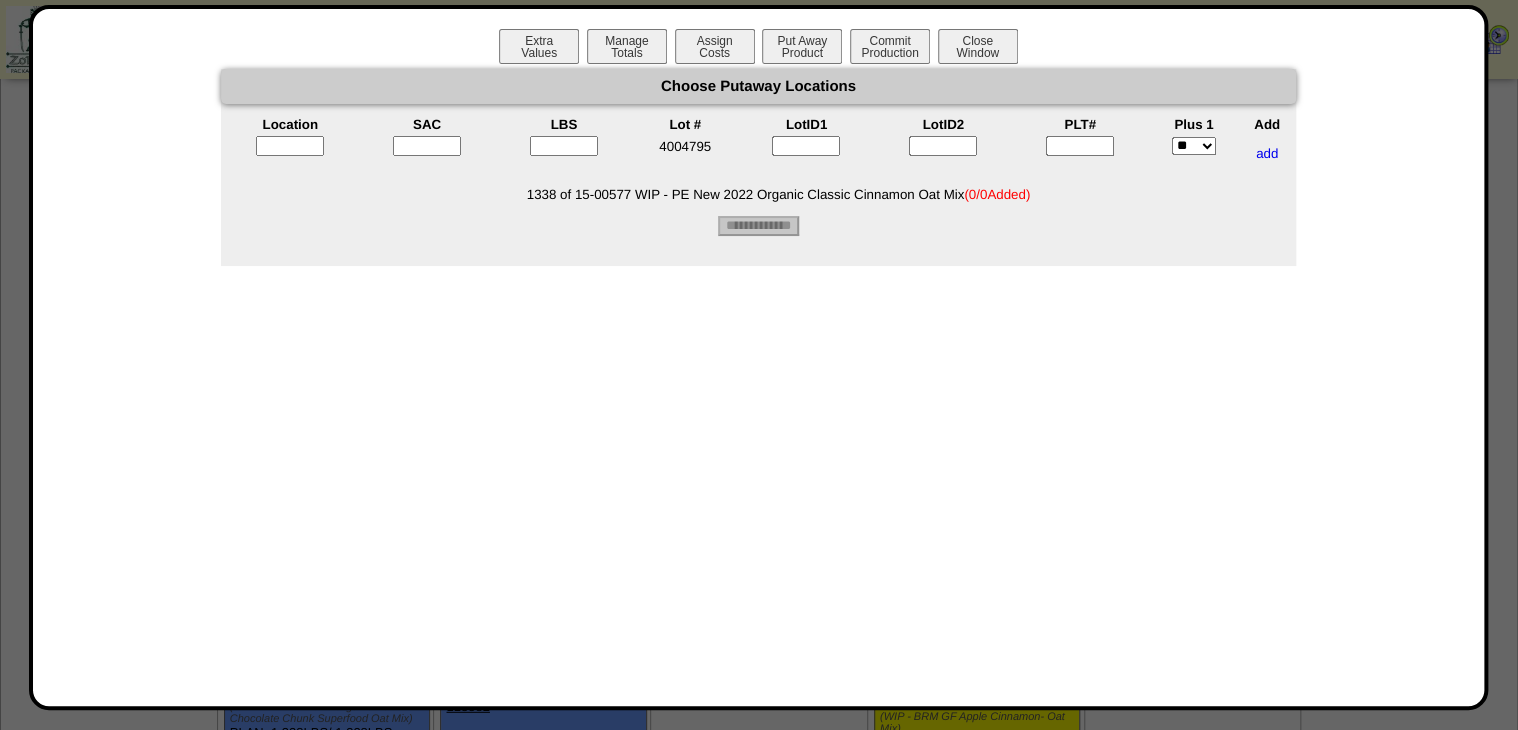 click at bounding box center [290, 146] 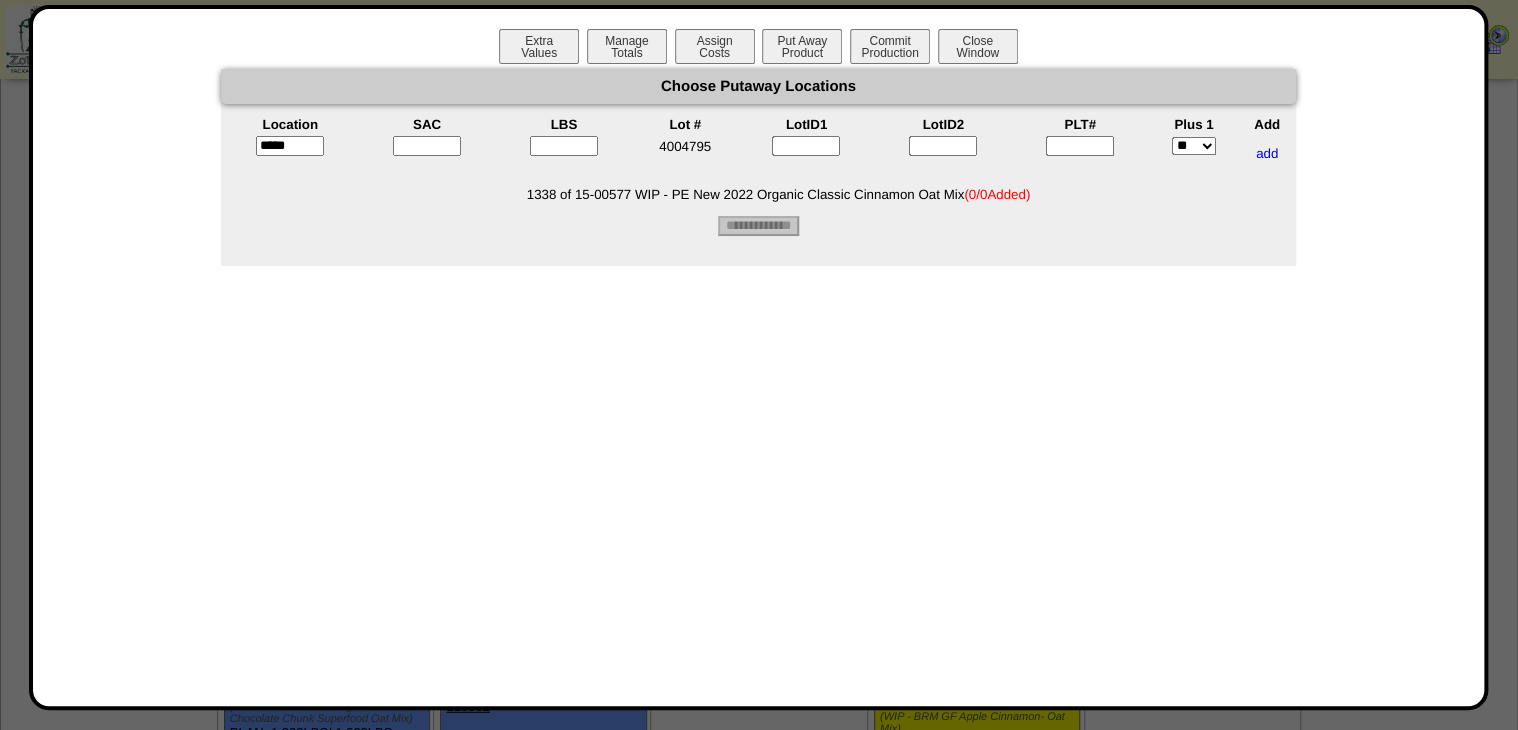 click at bounding box center (427, 146) 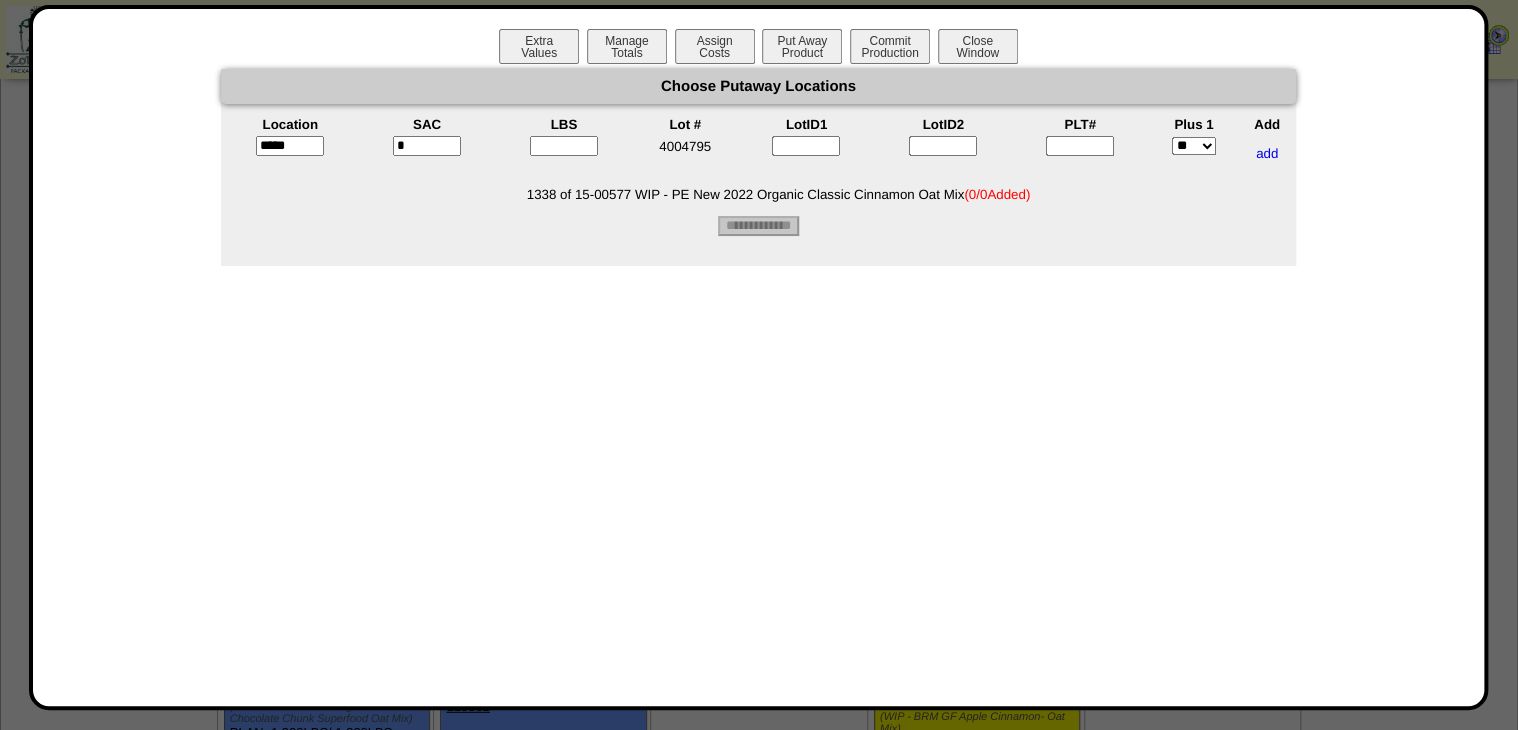 type on "*" 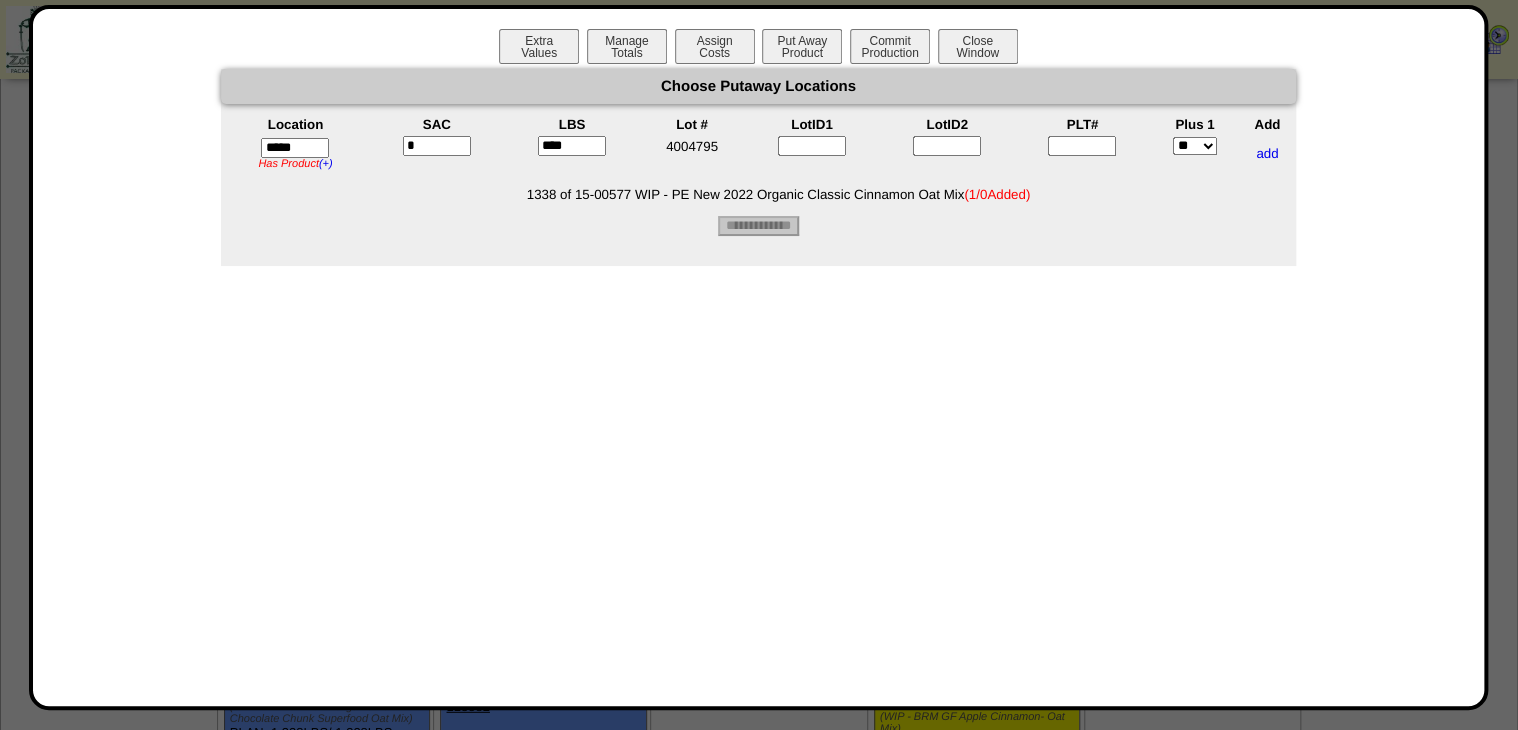 type on "****" 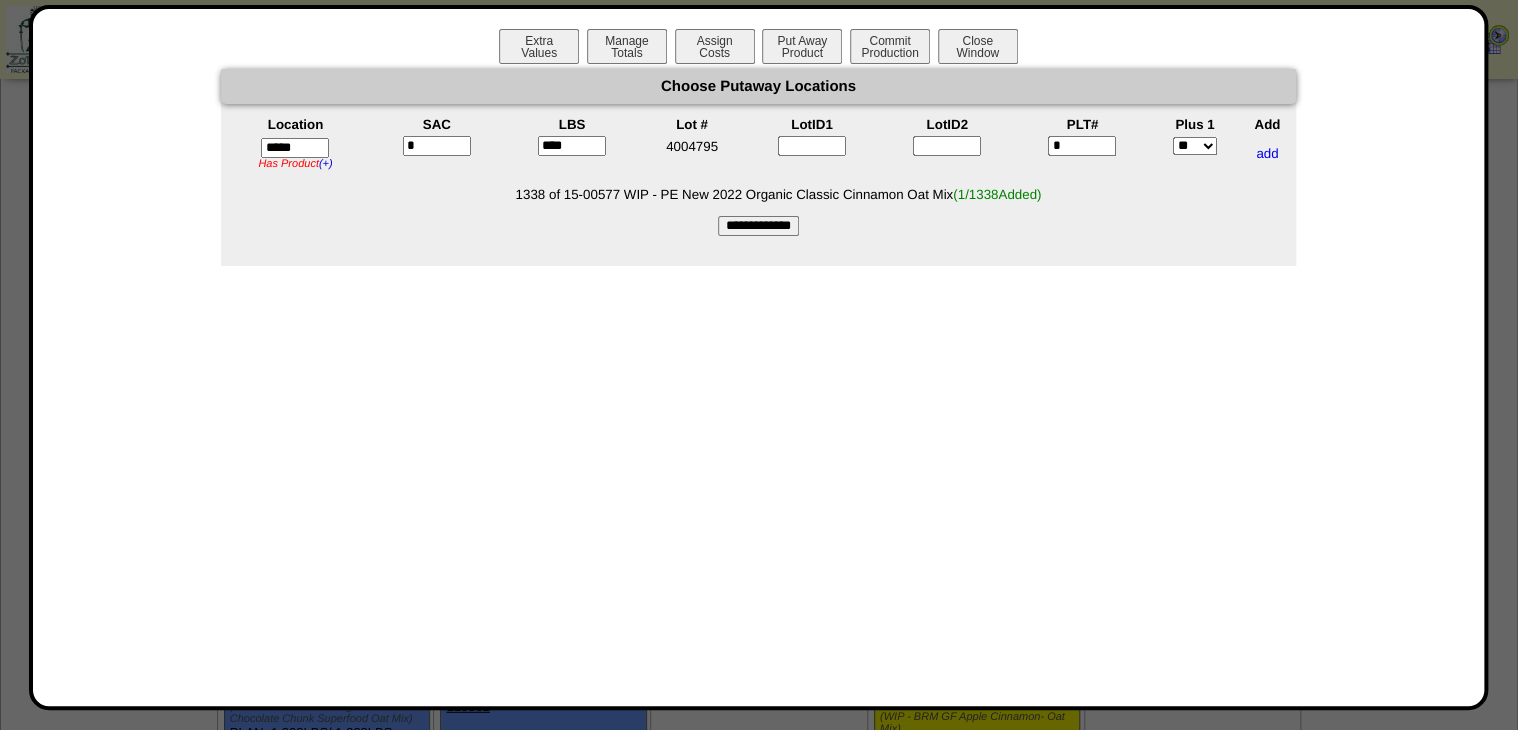 type on "*" 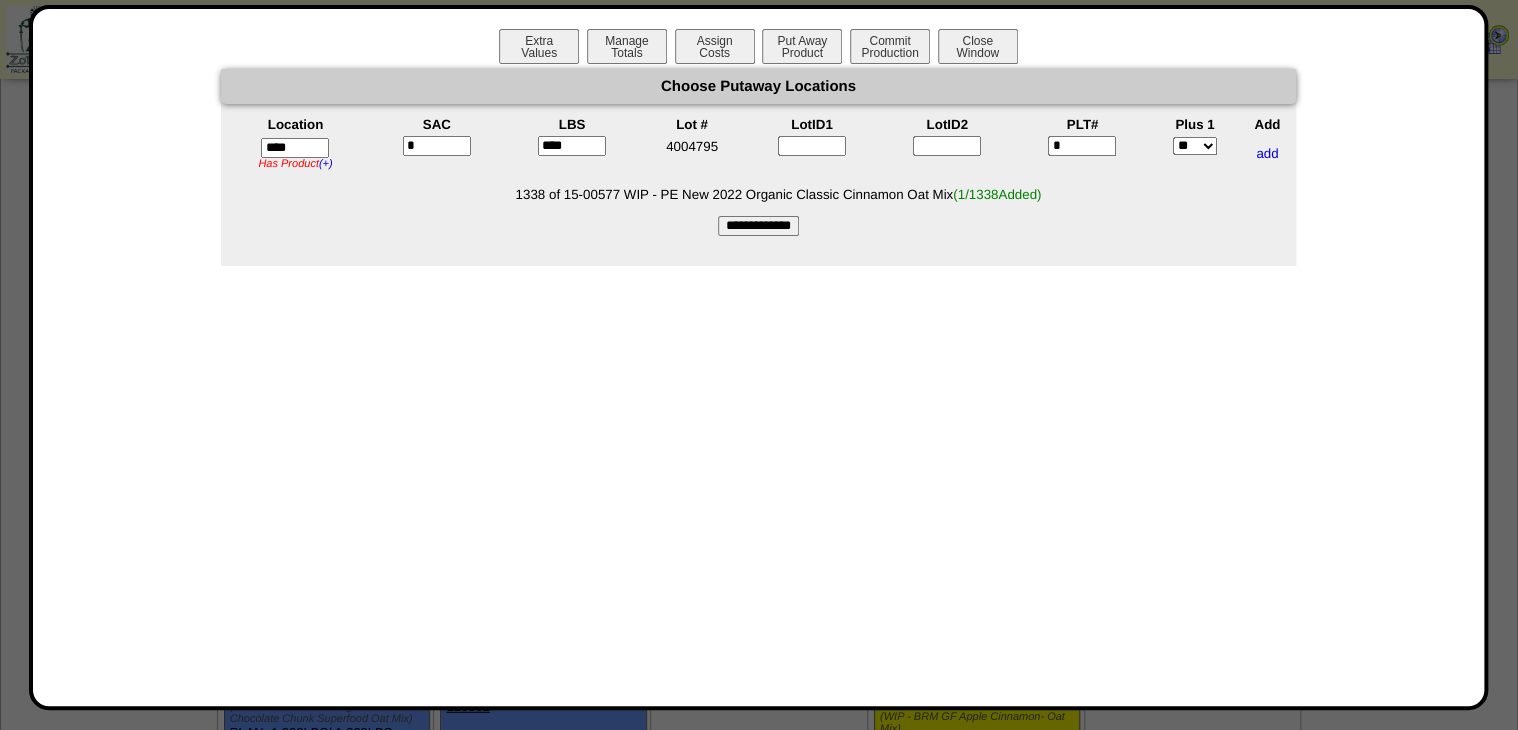 type on "*****" 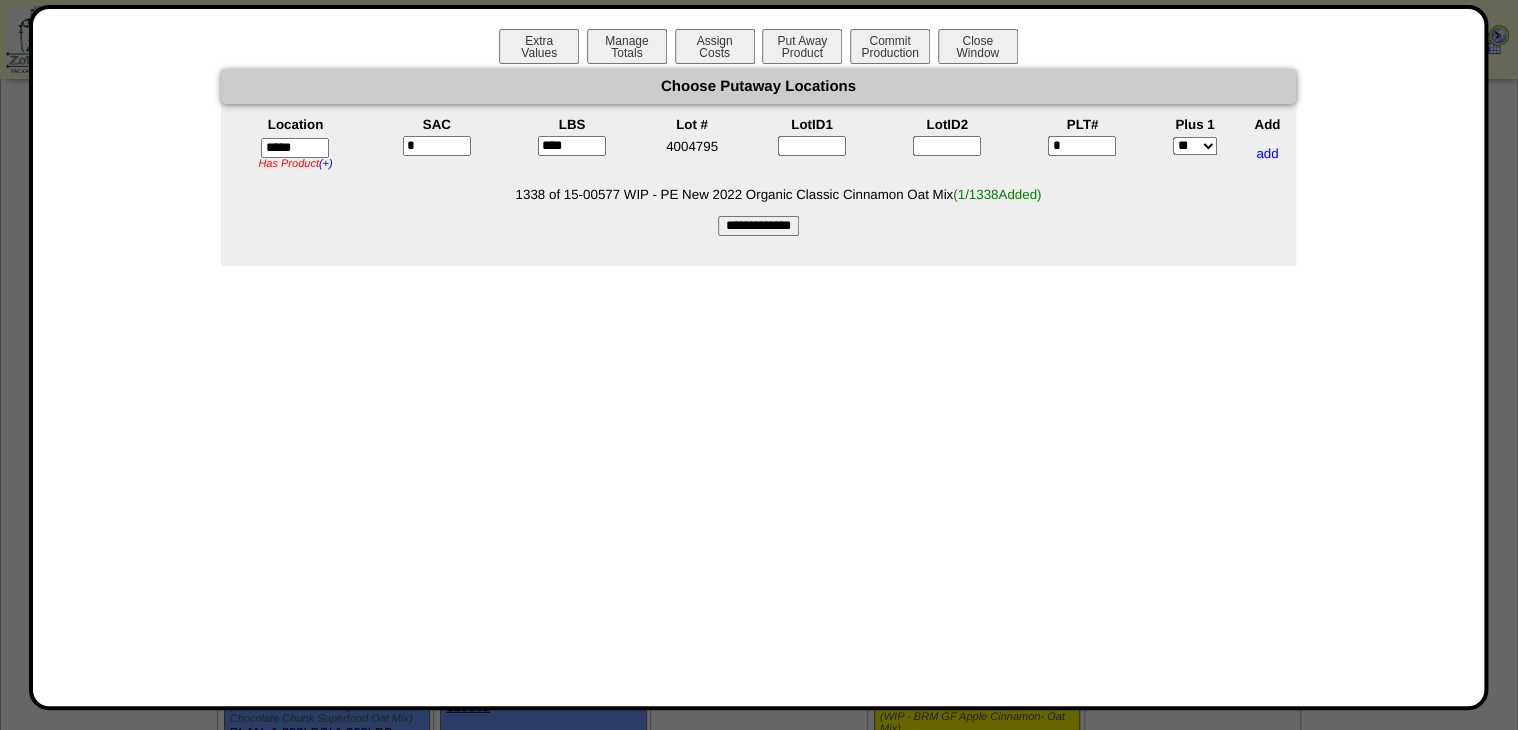 click on "Choose Putaway Locations
Location
SAC
LBS
Lot #
LotID1
LotID2
PLT#
Plus 1
Add
***** Has Product   (+)  ZS01A has 191 EA of 02-00190 BOX - PE Sachet Case 36020 14 1/8 x 8 3/8 x 5 7/8 ZS01A has 50.4522 LBS of 04-00663 Fine Sea Salt 16142154 (LB)(Morton) ZS01A has 44.092 LBS of 04-01779 PE - Pea Protein 2.0 (LB) ZS01A has 36000 EA of 09-00019 4 x 6 White Thermal Label (1000 ea/roll) ZS01A  has 200 EA of 14-00005 35x35x50 Single Use Super Sac
* **** * **" at bounding box center (758, 167) 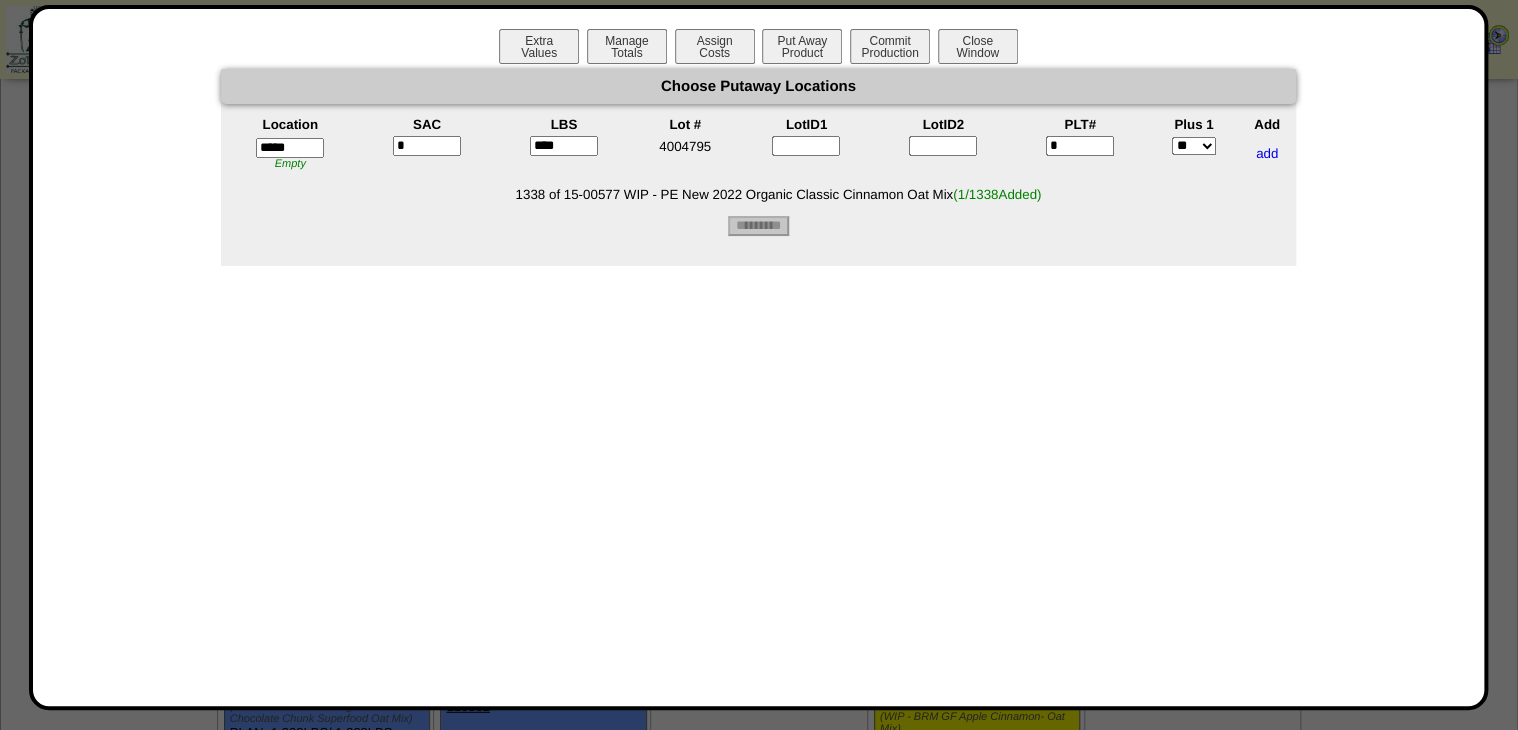 type on "*********" 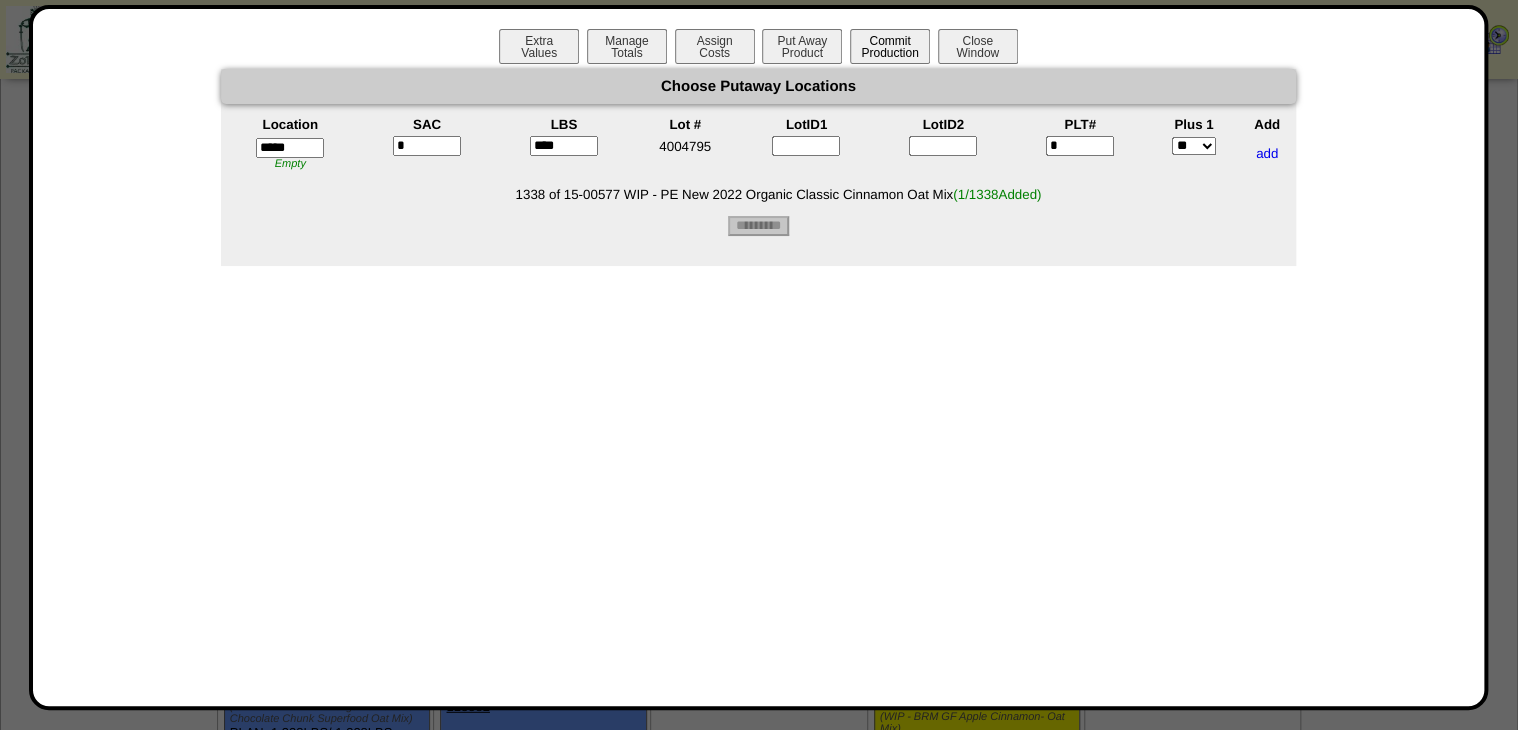 click on "Commit Production" at bounding box center (890, 46) 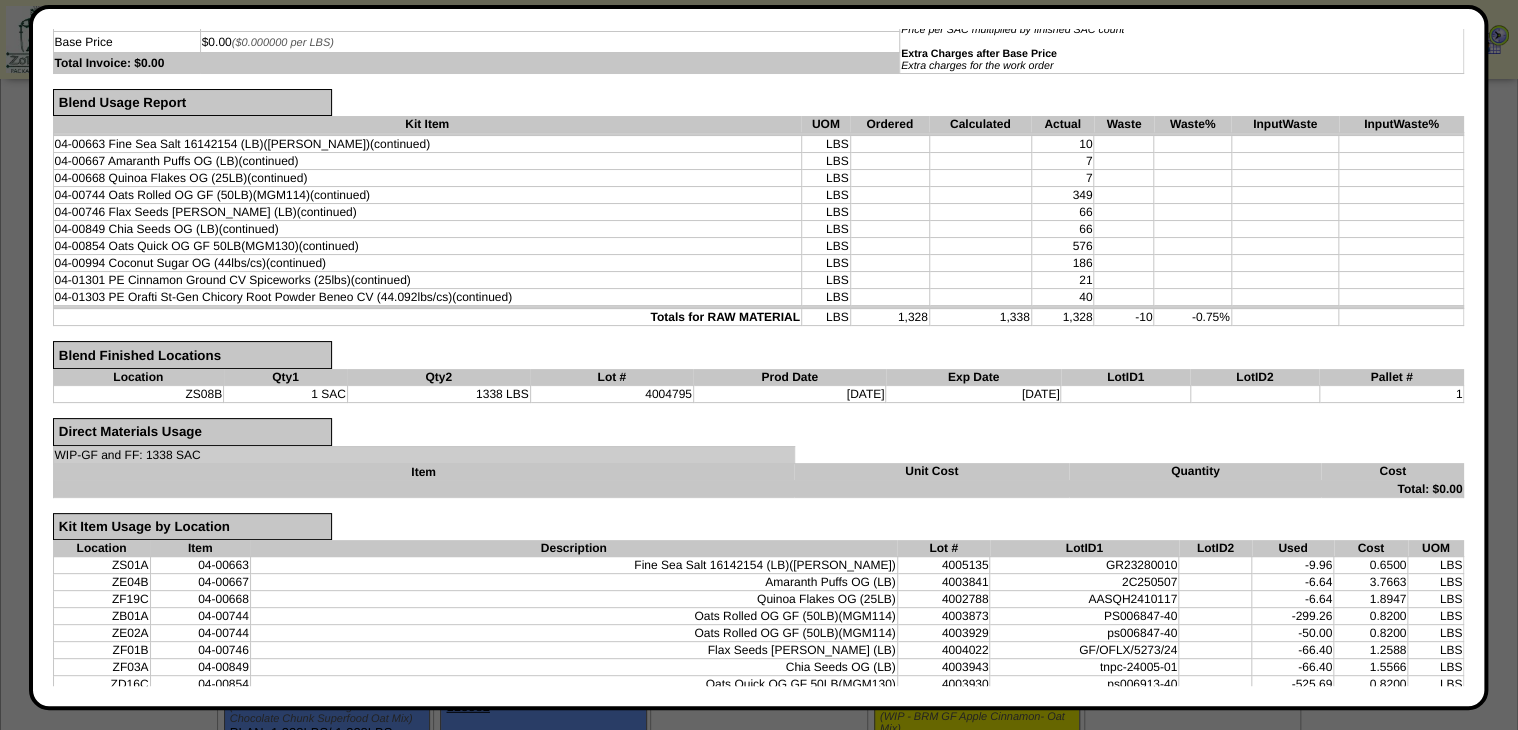scroll, scrollTop: 461, scrollLeft: 0, axis: vertical 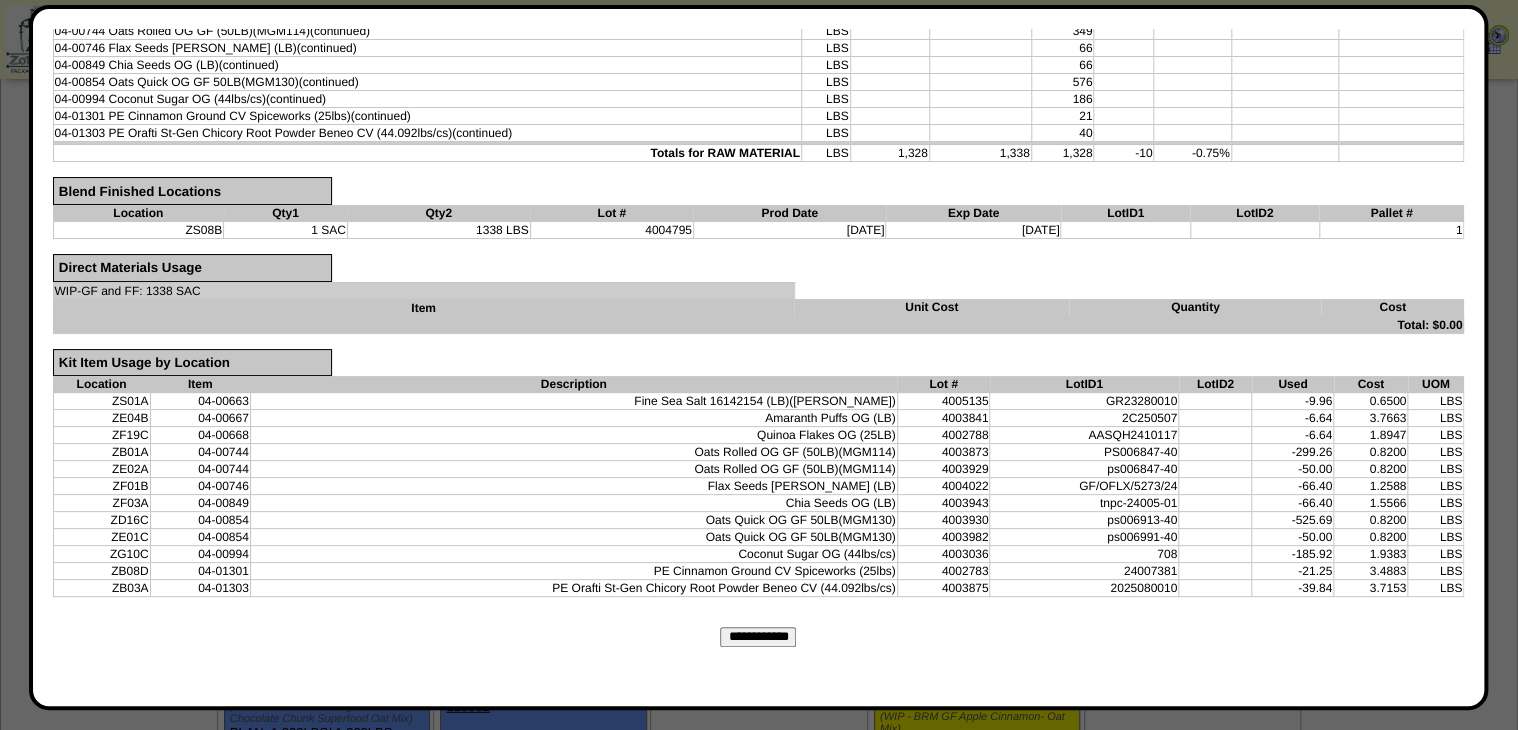 click on "**********" at bounding box center (759, 659) 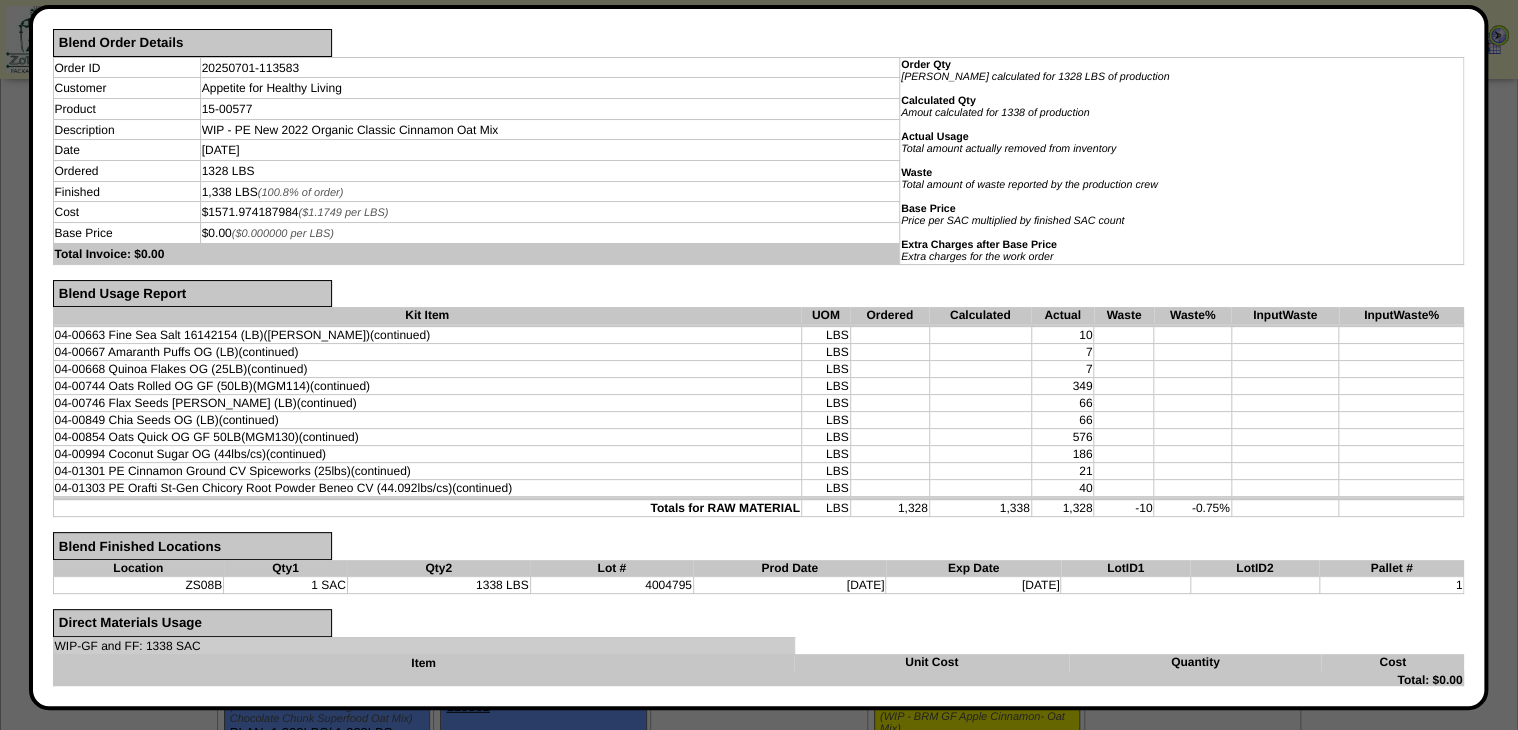 scroll, scrollTop: 0, scrollLeft: 0, axis: both 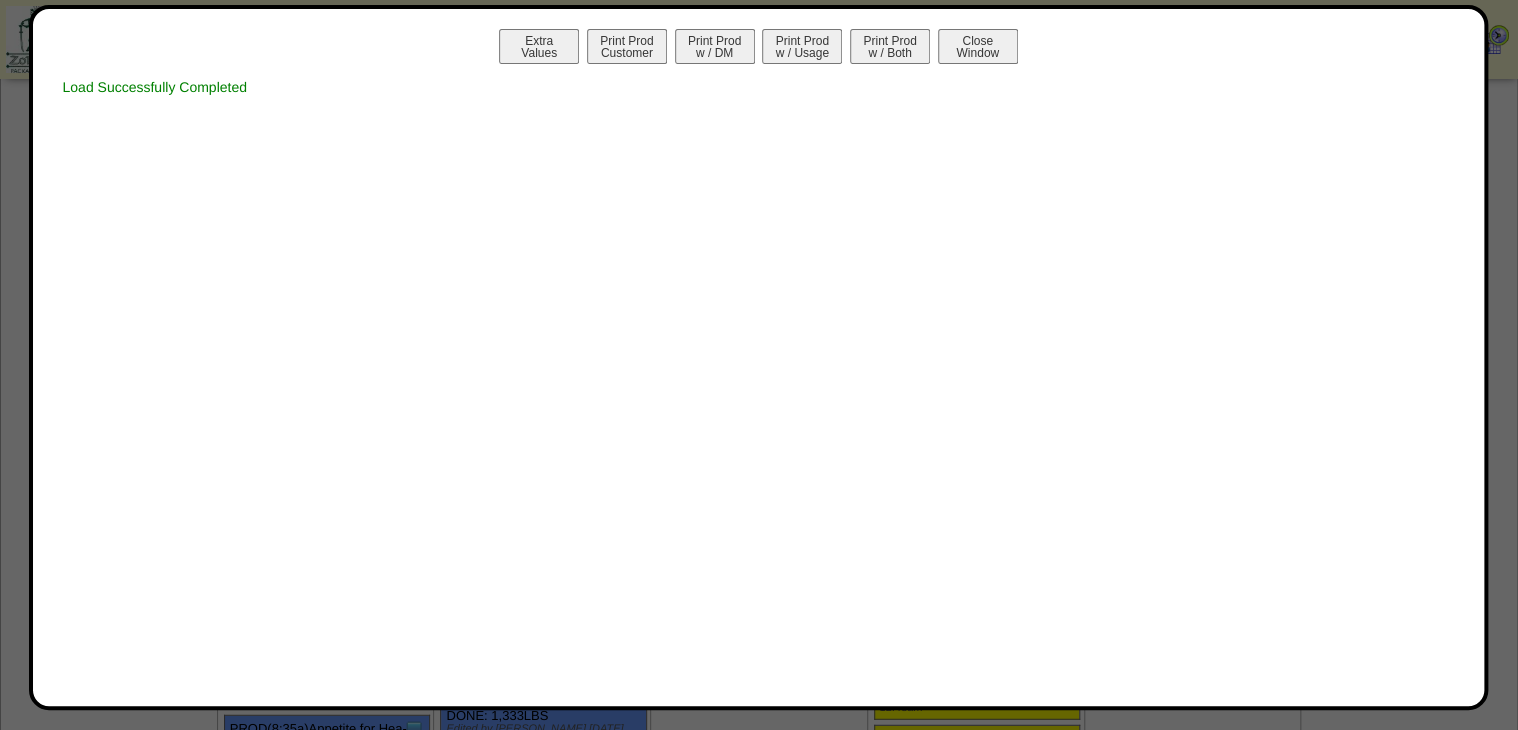 click on "Print Prod w / Both" at bounding box center (890, 46) 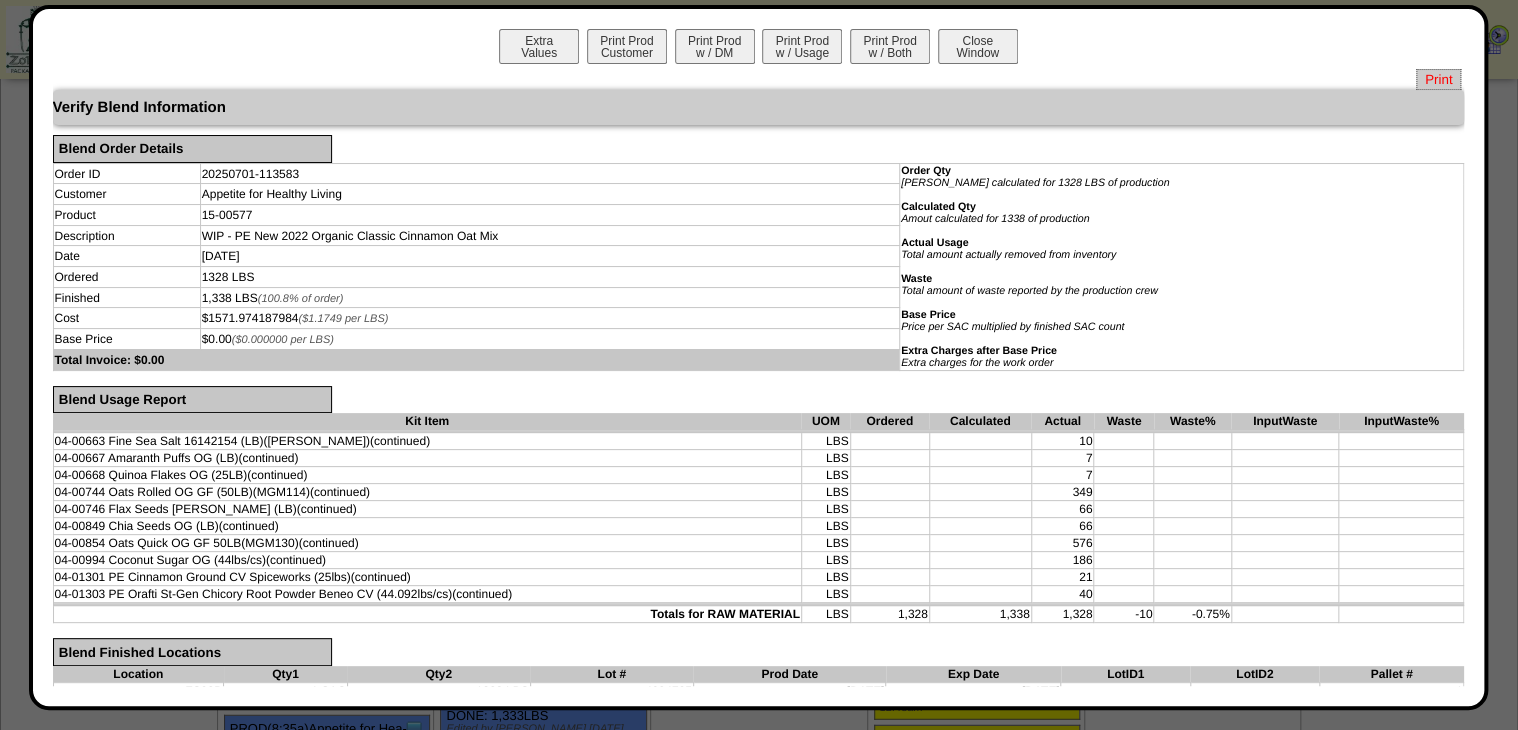 click on "Print" at bounding box center (1438, 79) 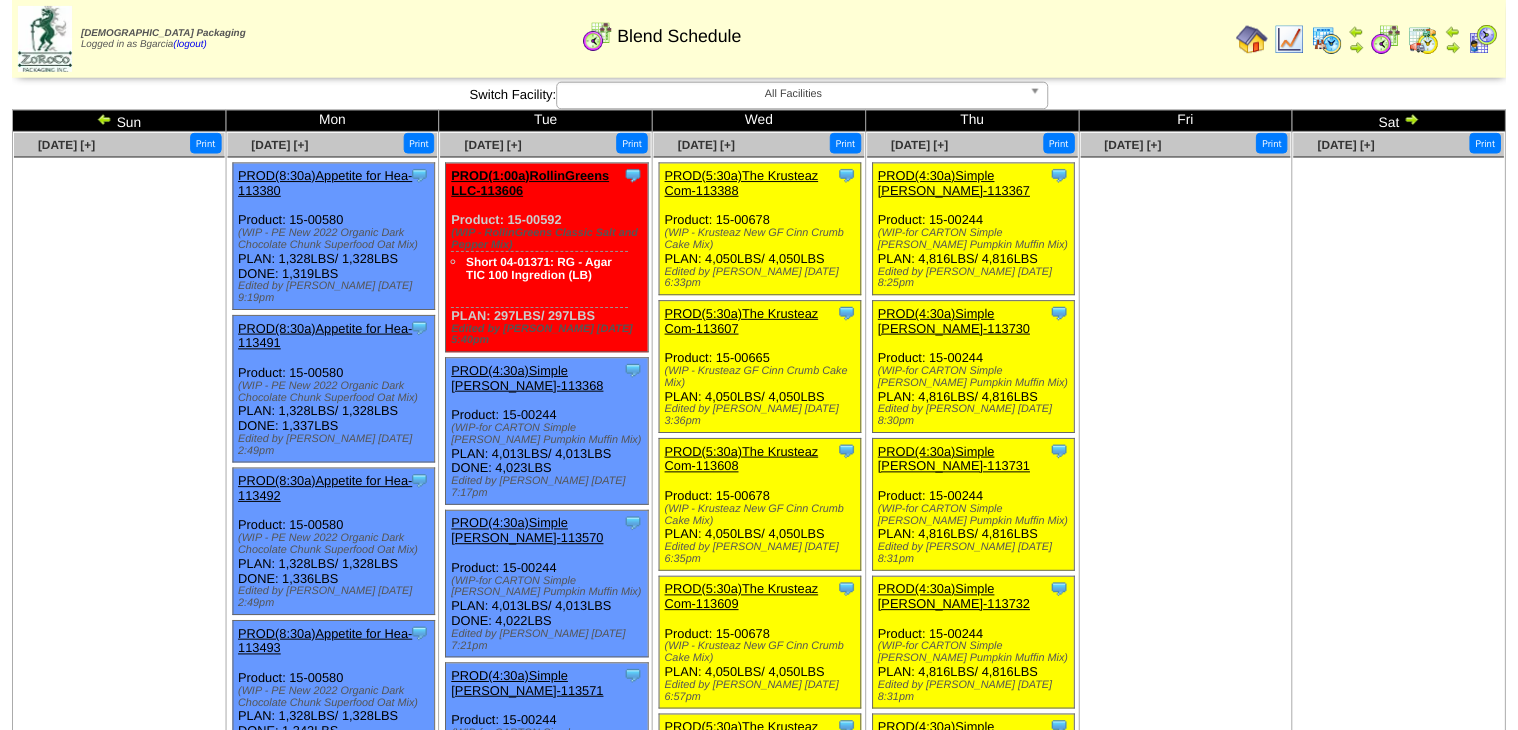 scroll, scrollTop: 0, scrollLeft: 0, axis: both 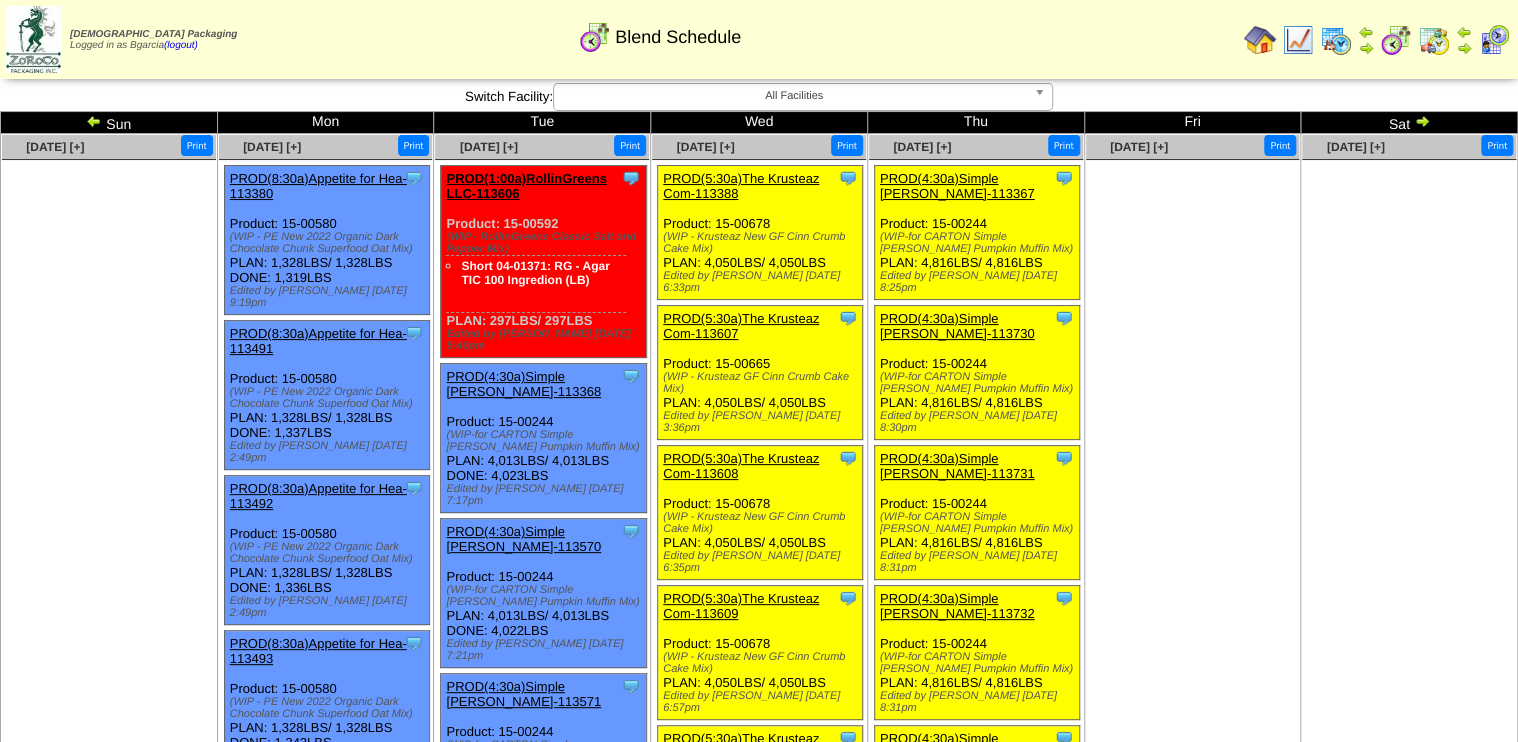 click on "PROD(1:00a)RollinGreens LLC-113606" at bounding box center (526, 186) 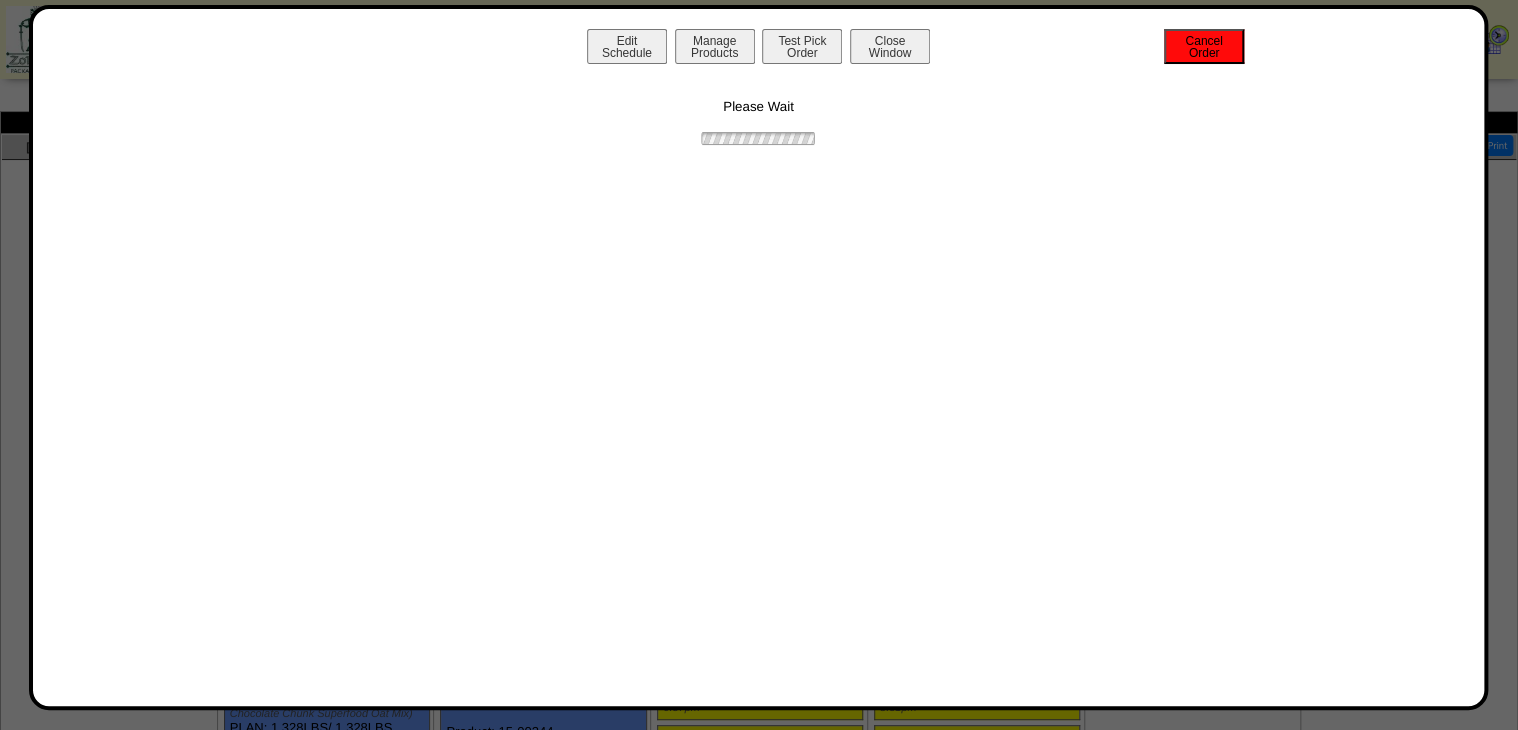 click on "Cancel Order" at bounding box center (1204, 46) 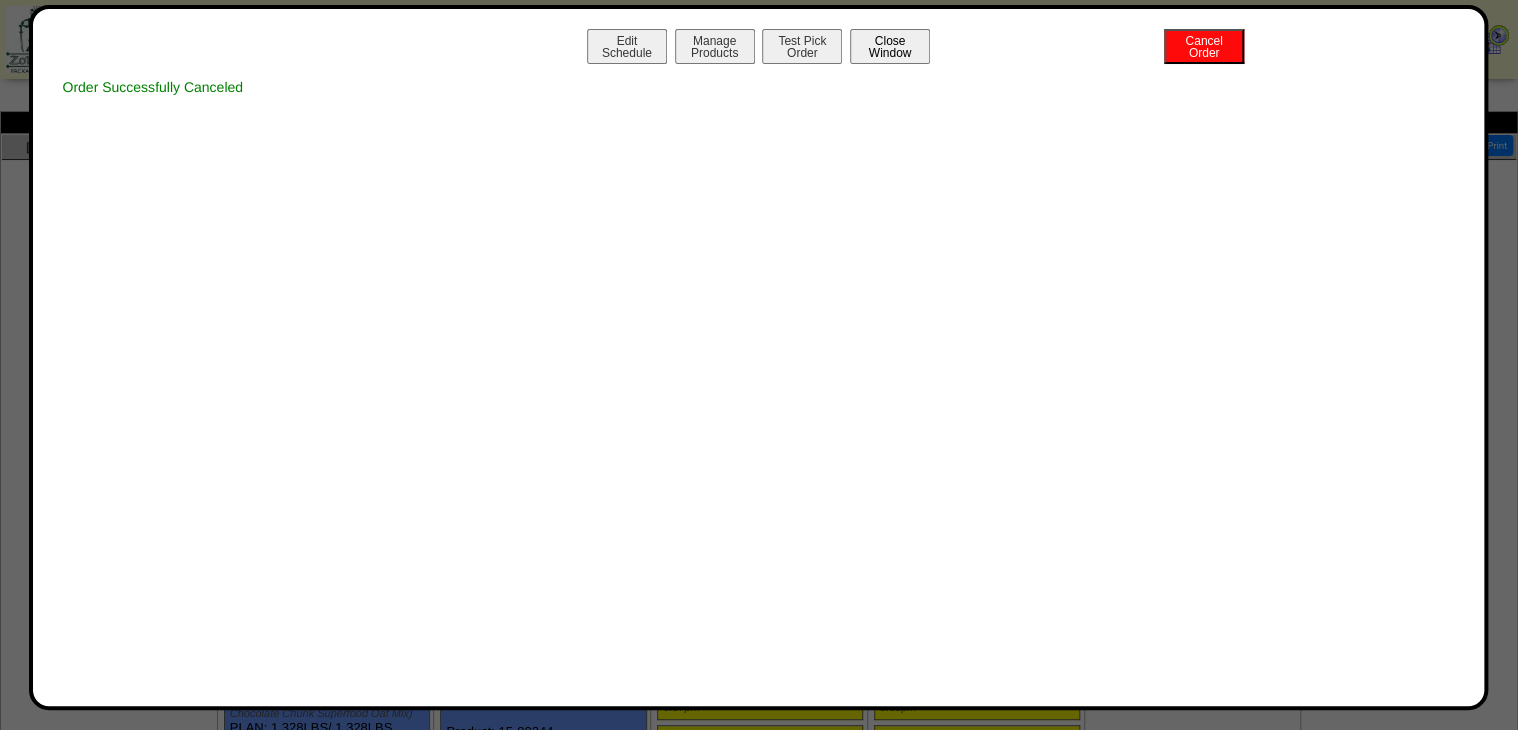 click on "Close Window" at bounding box center [890, 46] 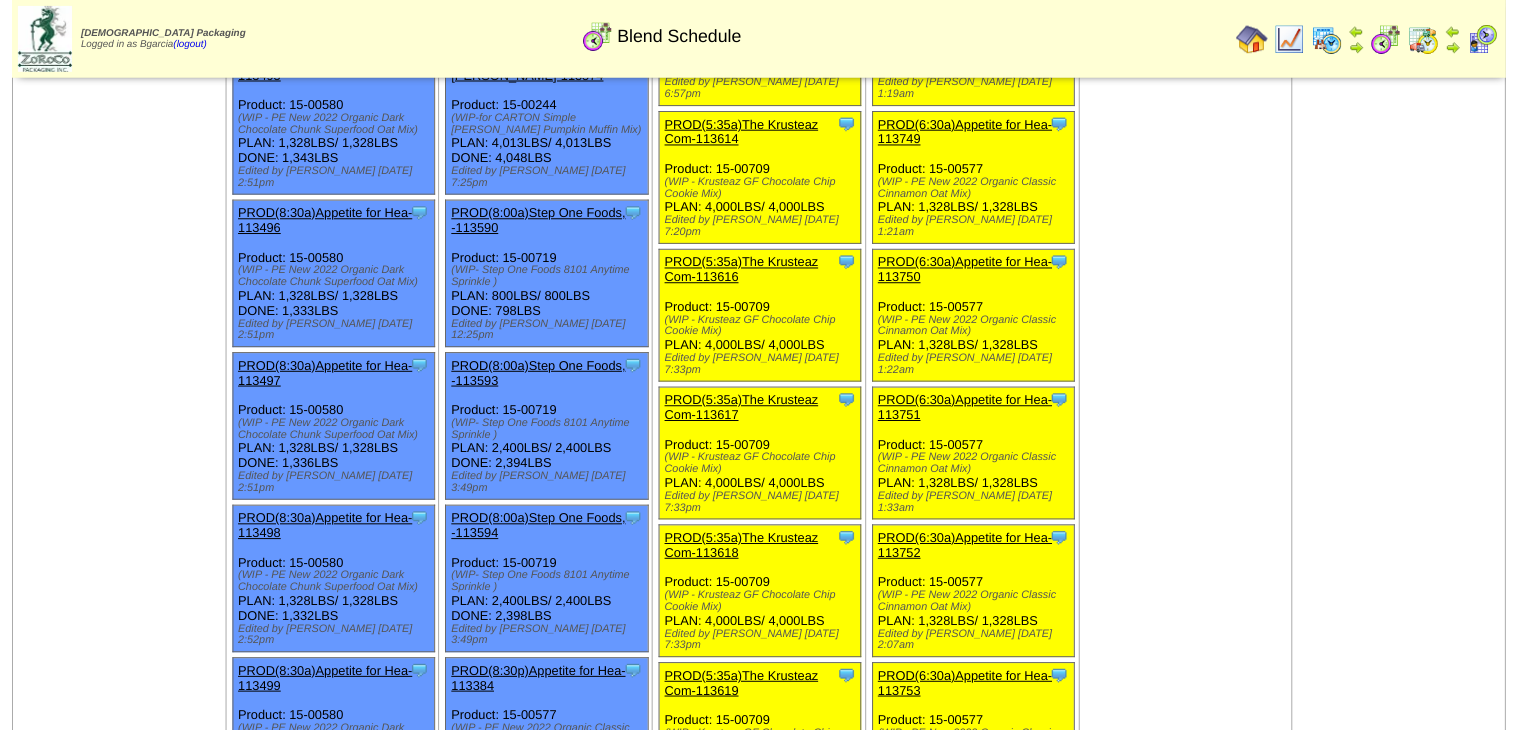 scroll, scrollTop: 1120, scrollLeft: 0, axis: vertical 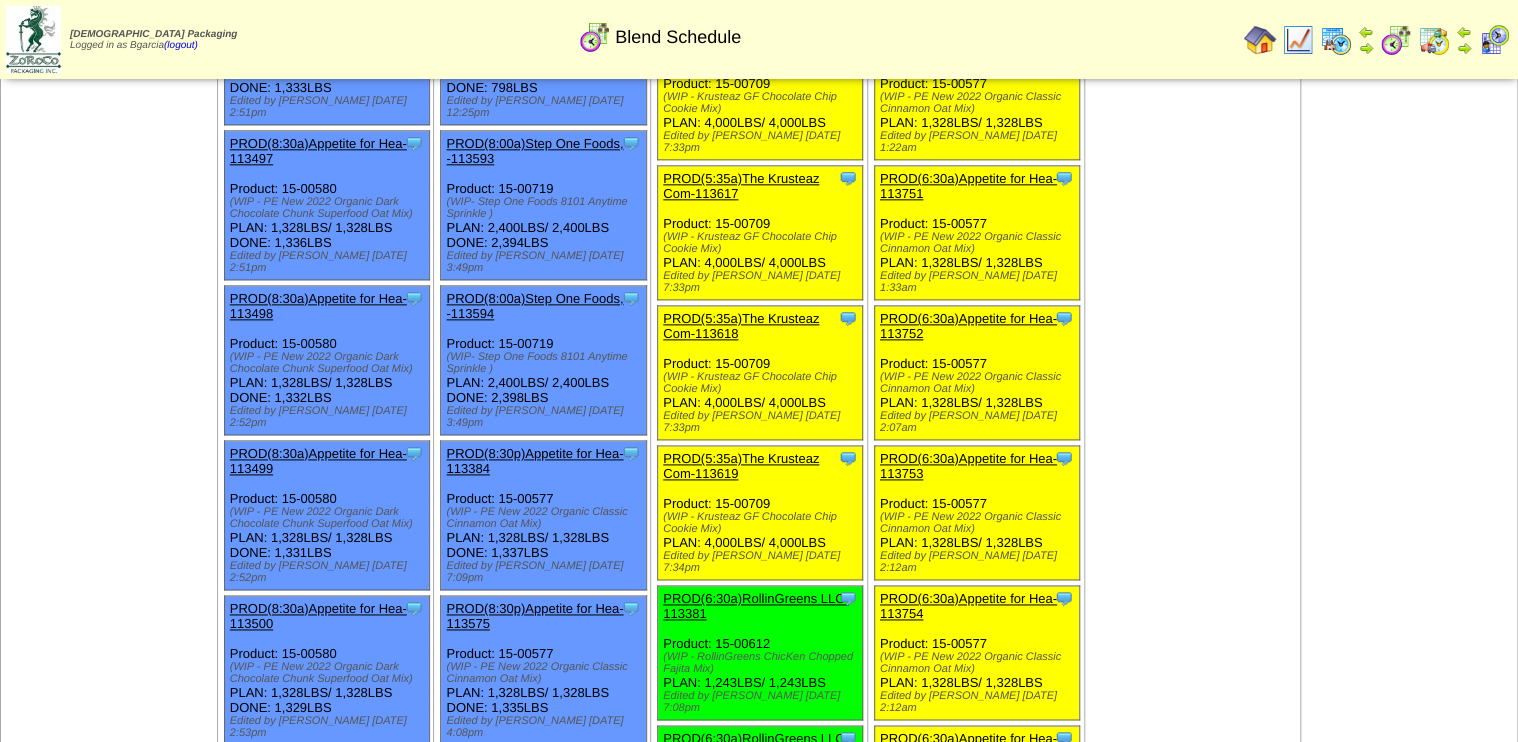click on "PROD(5:35a)The Krusteaz Com-113619" at bounding box center (741, 466) 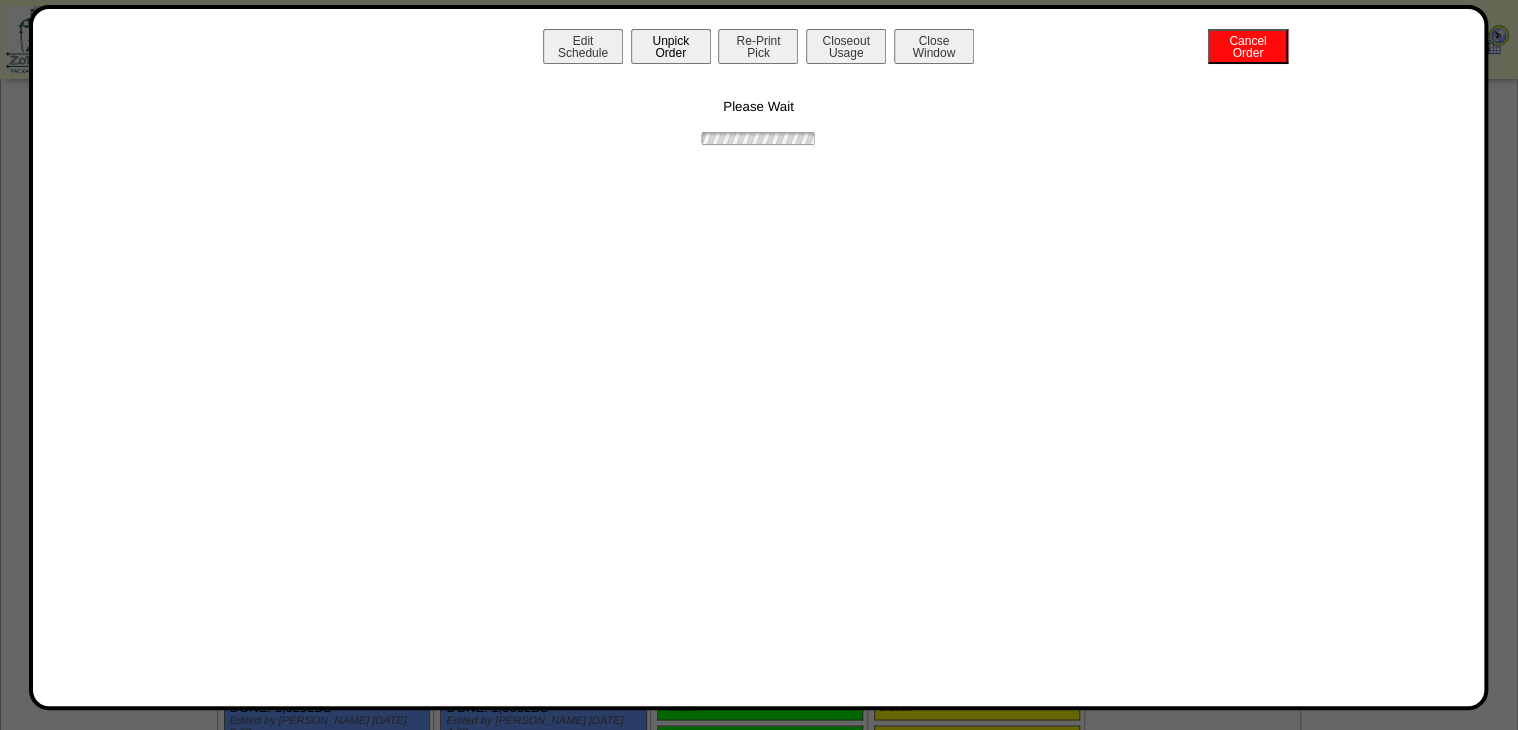 click on "Unpick Order" at bounding box center [671, 46] 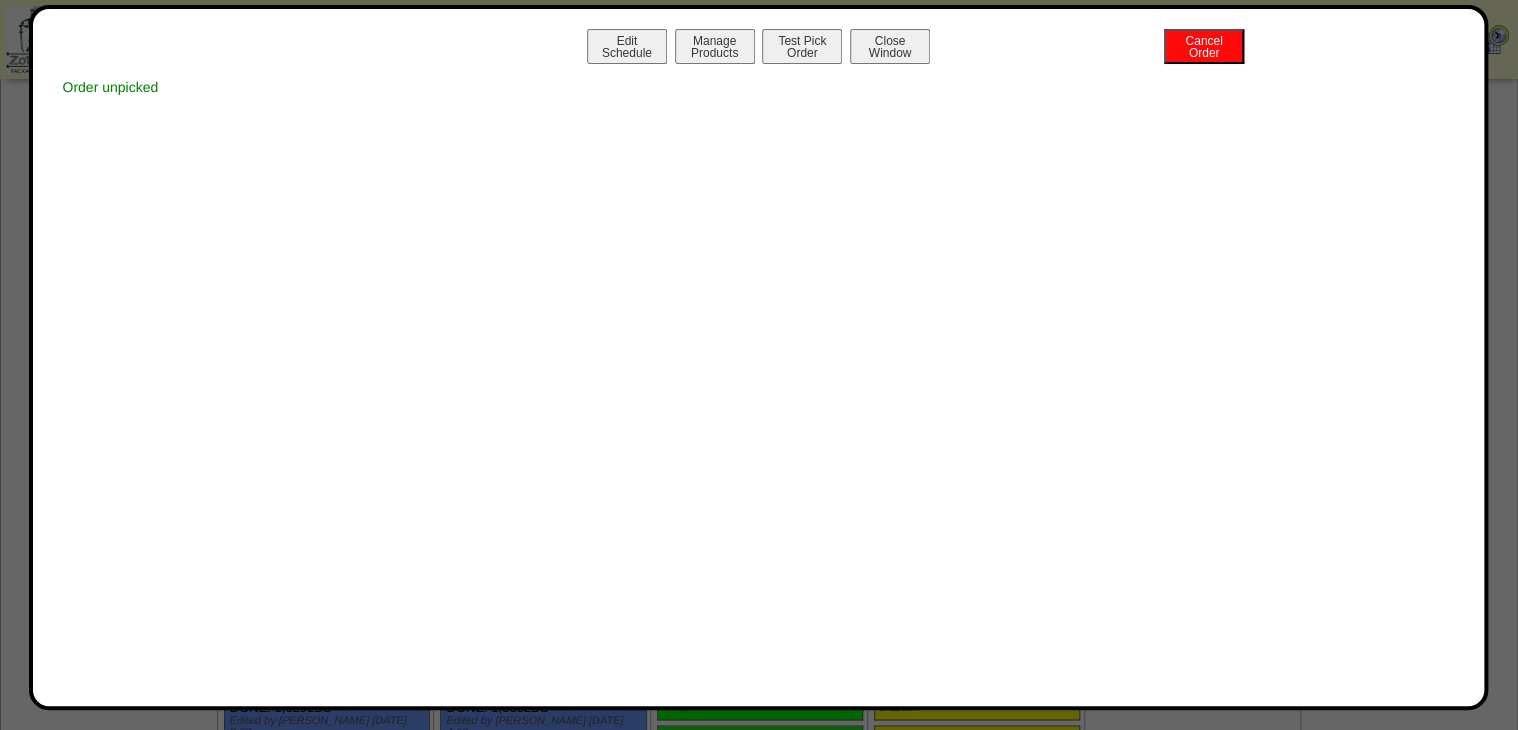 click on "Close Window" at bounding box center [890, 46] 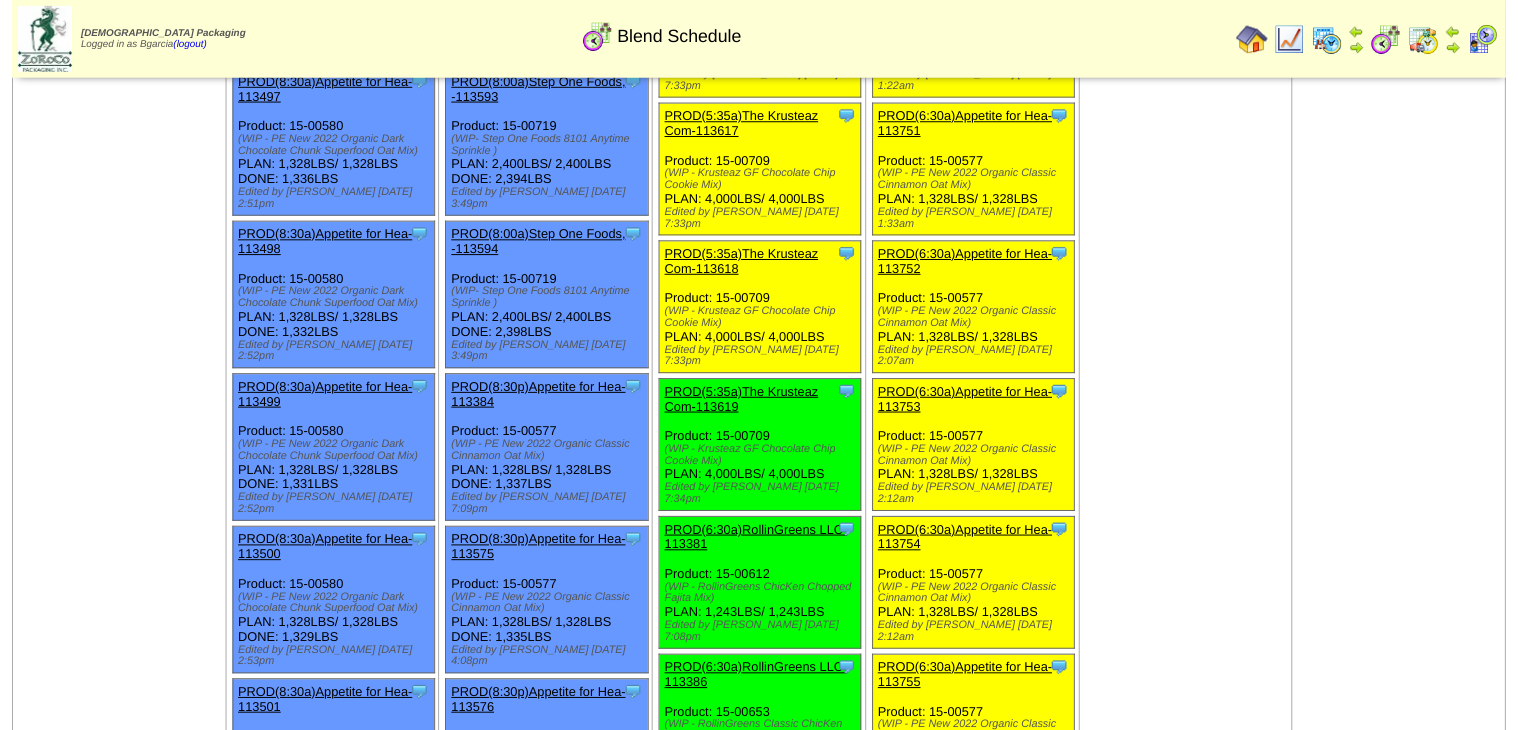 scroll, scrollTop: 1200, scrollLeft: 0, axis: vertical 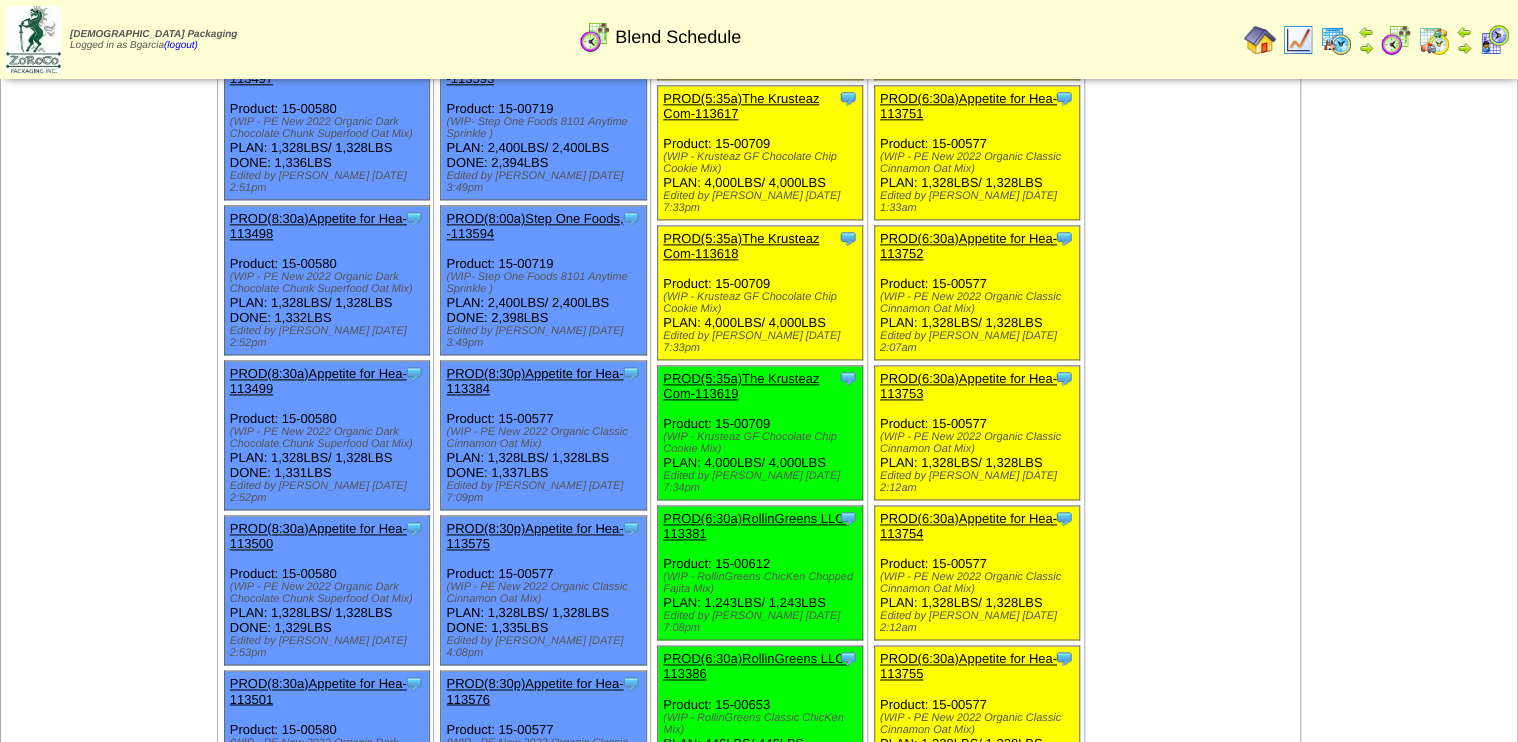 click on "PROD(5:35a)The Krusteaz Com-113618" at bounding box center [741, 246] 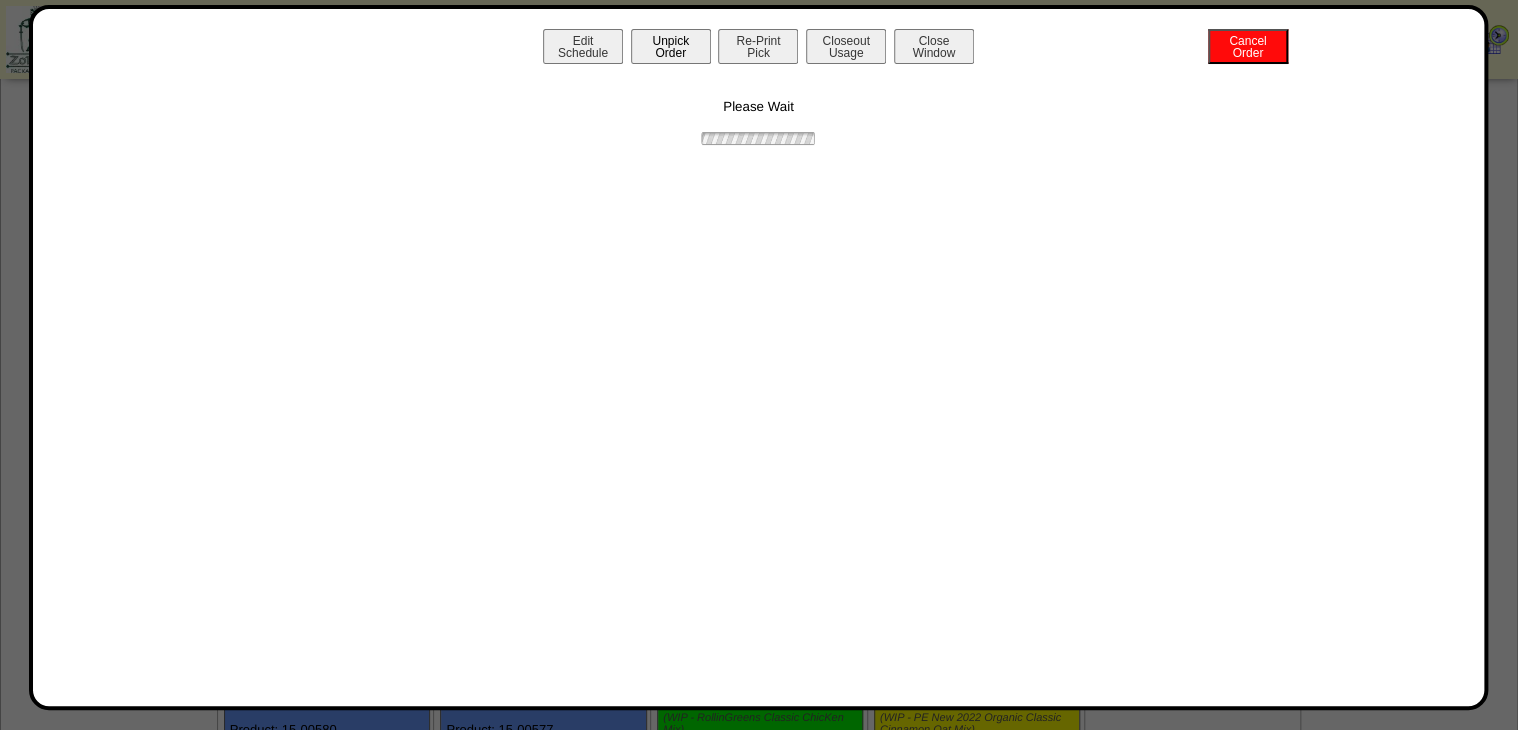click on "Unpick Order" at bounding box center (671, 46) 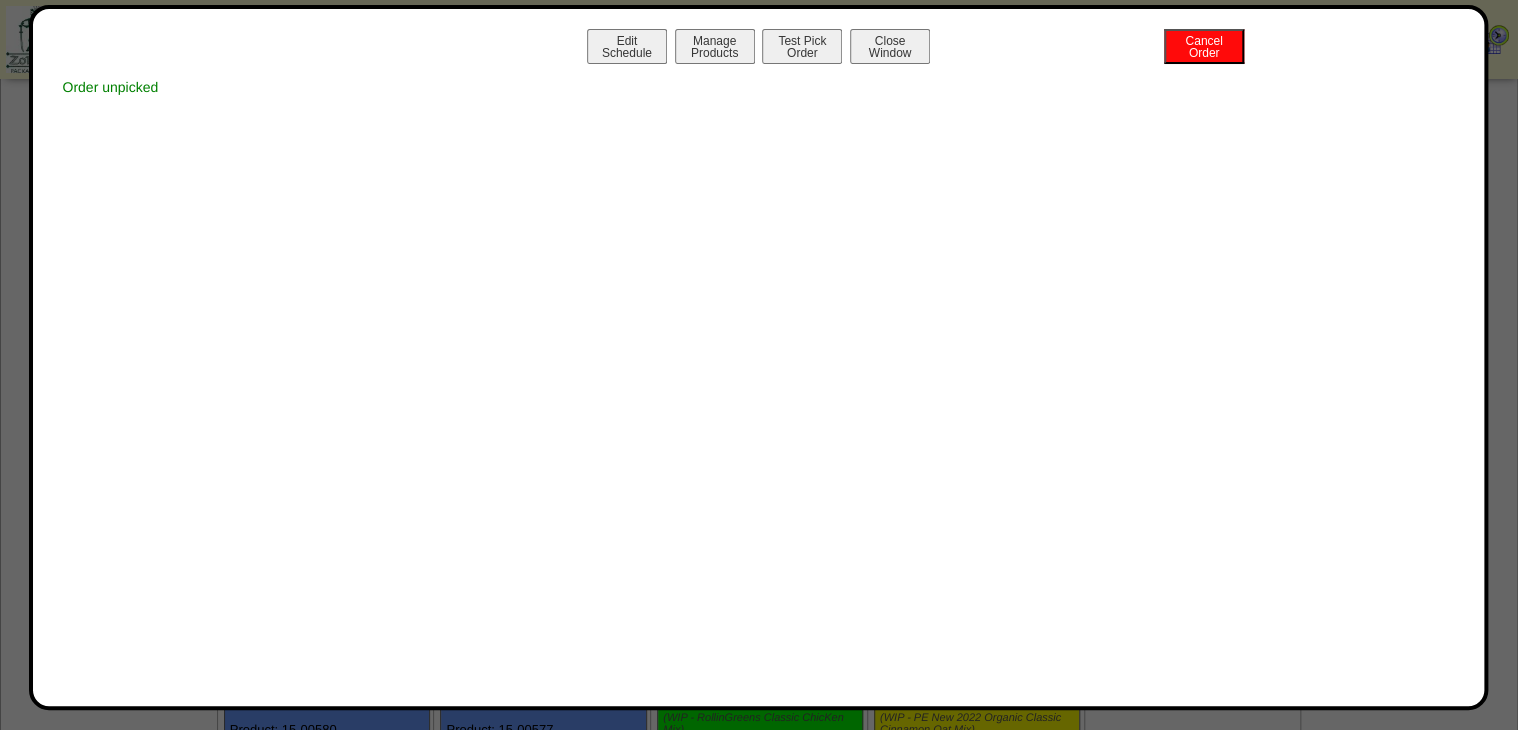 click on "Close Window" at bounding box center [890, 46] 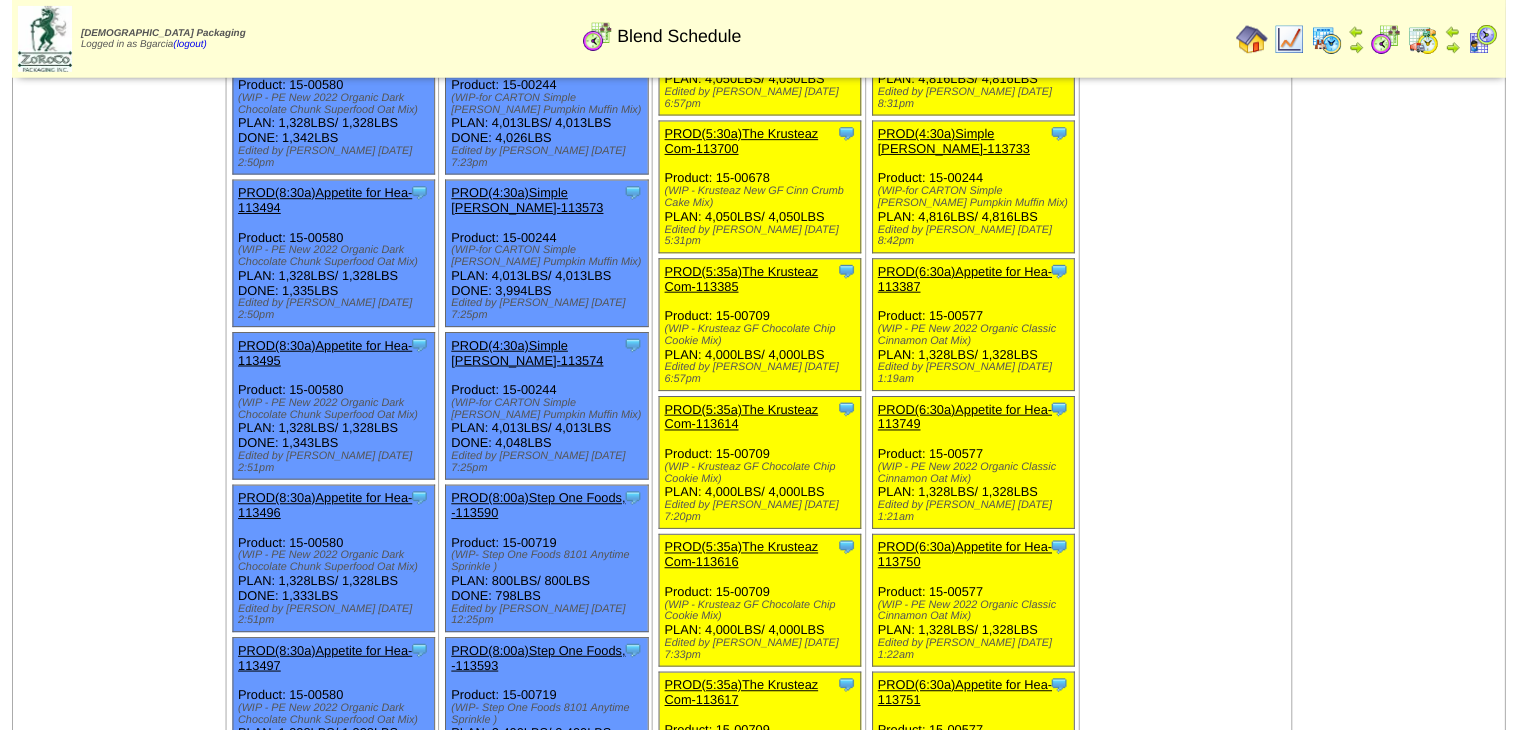 scroll, scrollTop: 640, scrollLeft: 0, axis: vertical 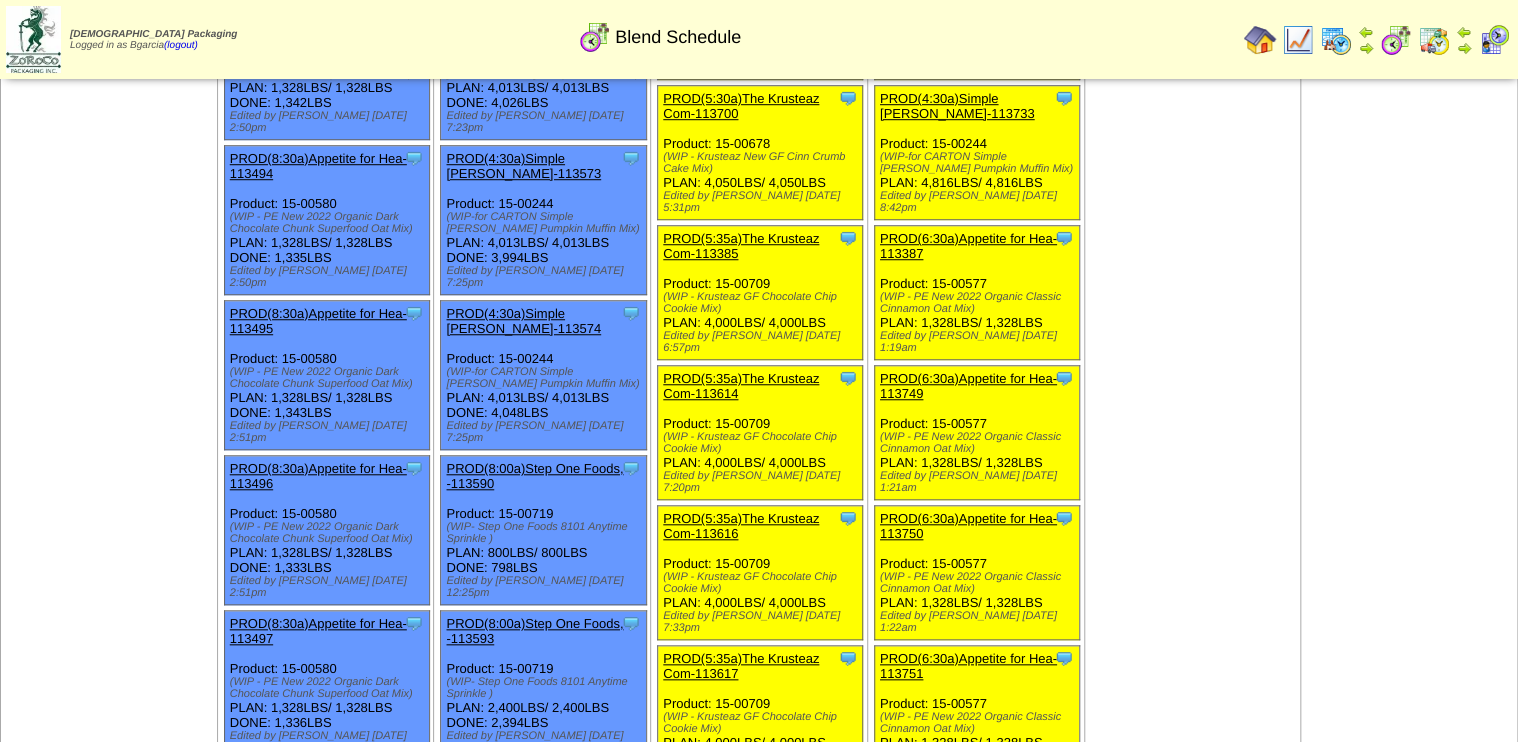 click on "PROD(5:35a)The Krusteaz Com-113617" at bounding box center [741, 666] 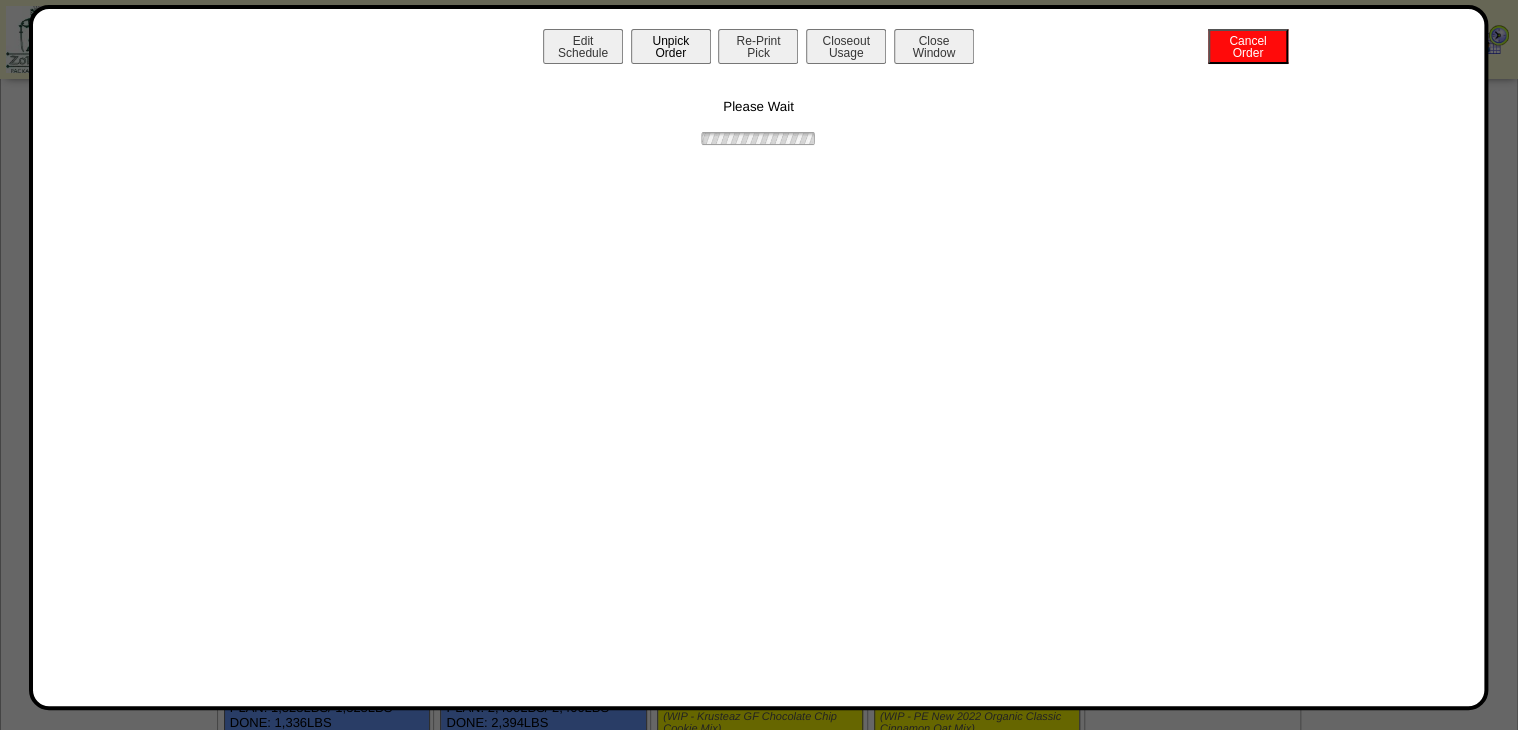 click on "Edit Schedule
Unpick Order
Re-Print Pick
Closeout Usage
Cancel Order
Close Window" at bounding box center [759, 49] 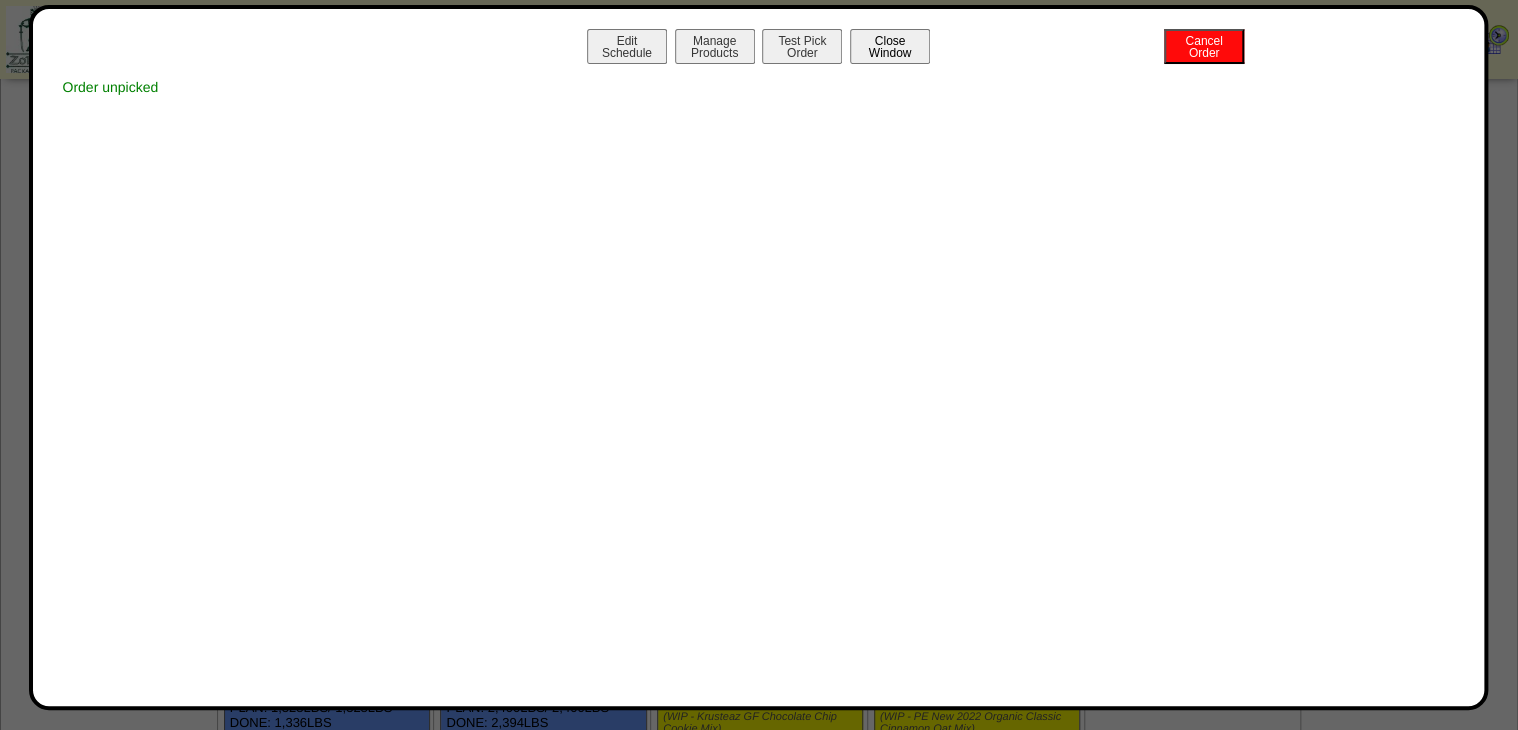 click on "Close Window" at bounding box center (890, 46) 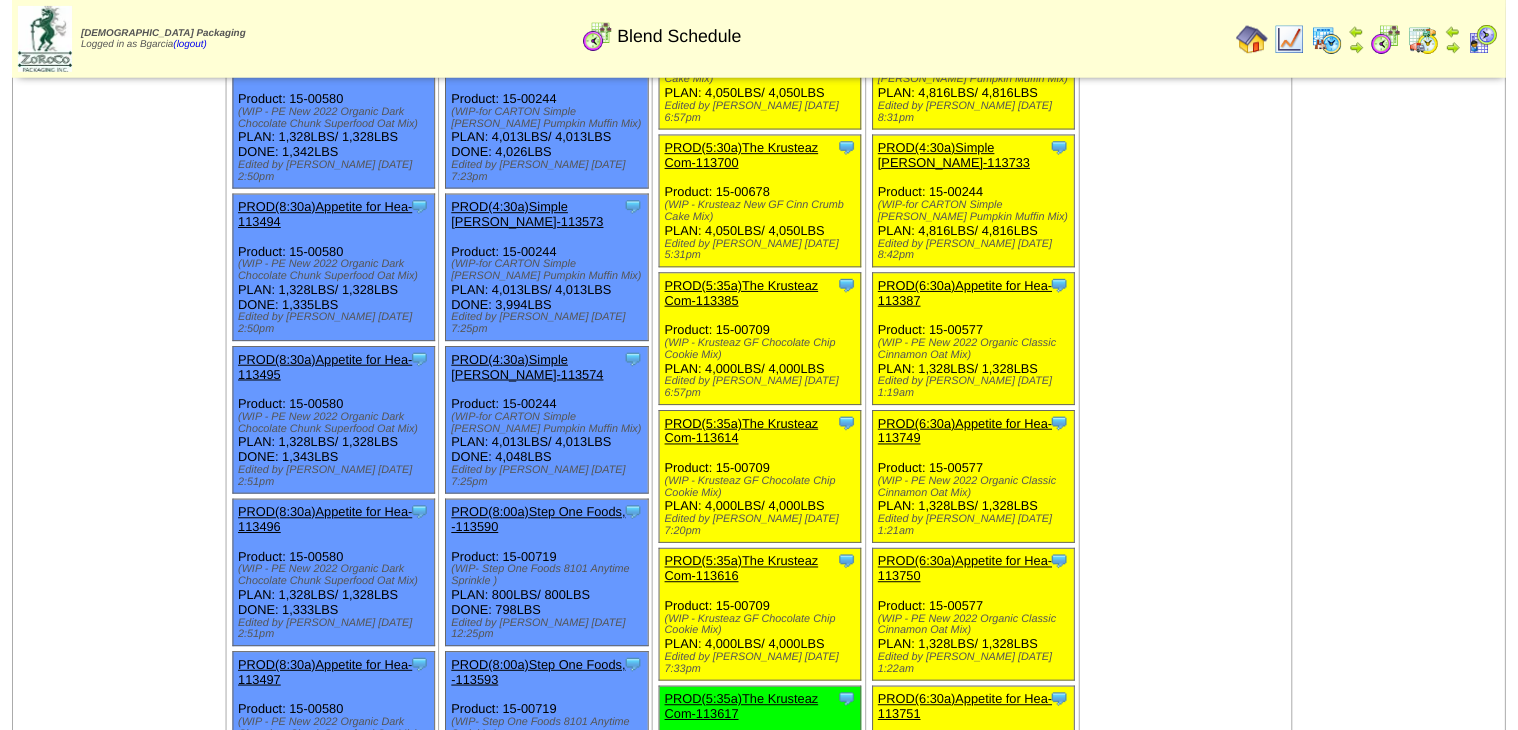 scroll, scrollTop: 640, scrollLeft: 0, axis: vertical 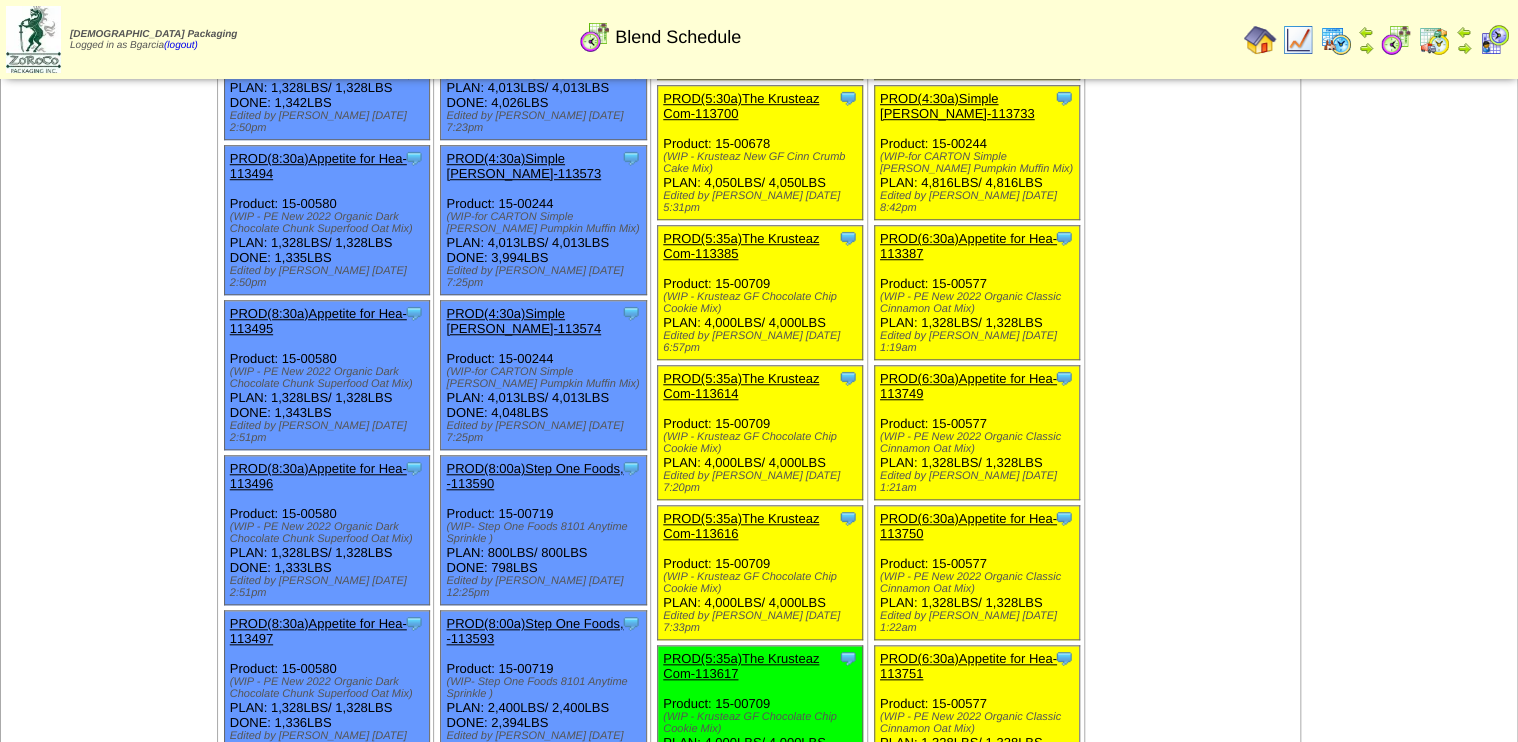 click on "PROD(5:35a)The Krusteaz Com-113616" at bounding box center [741, 526] 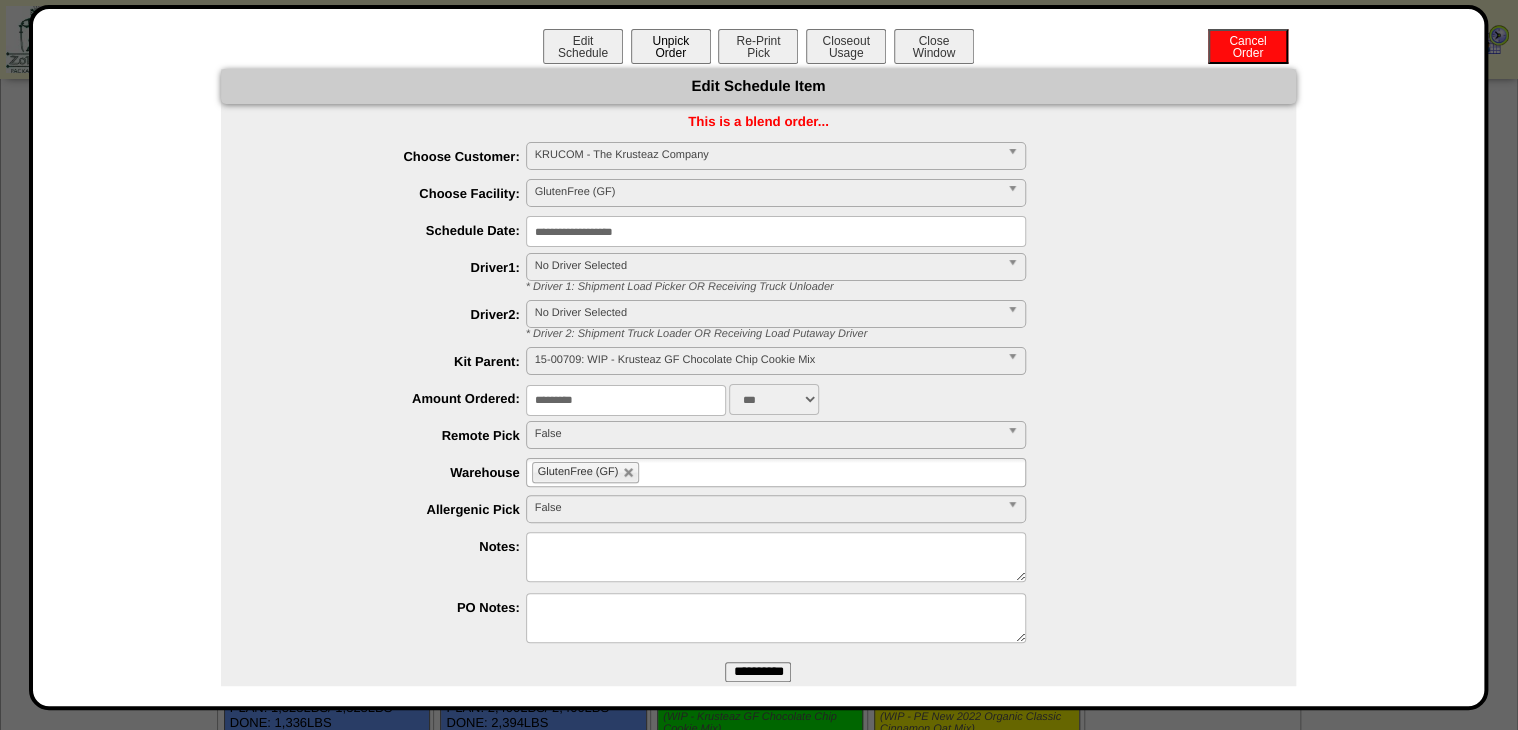 click on "Unpick Order" at bounding box center (671, 46) 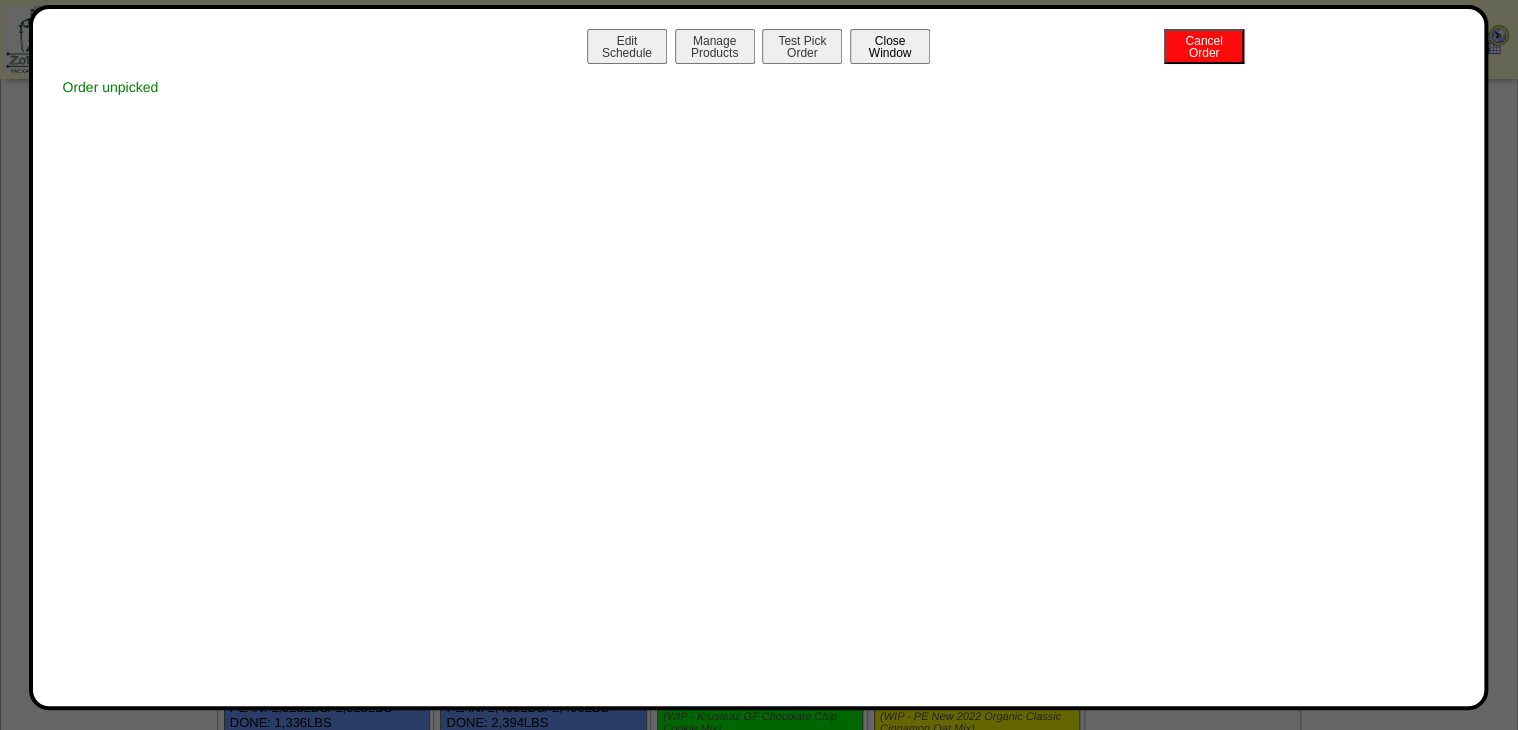 click on "Close Window" at bounding box center (890, 46) 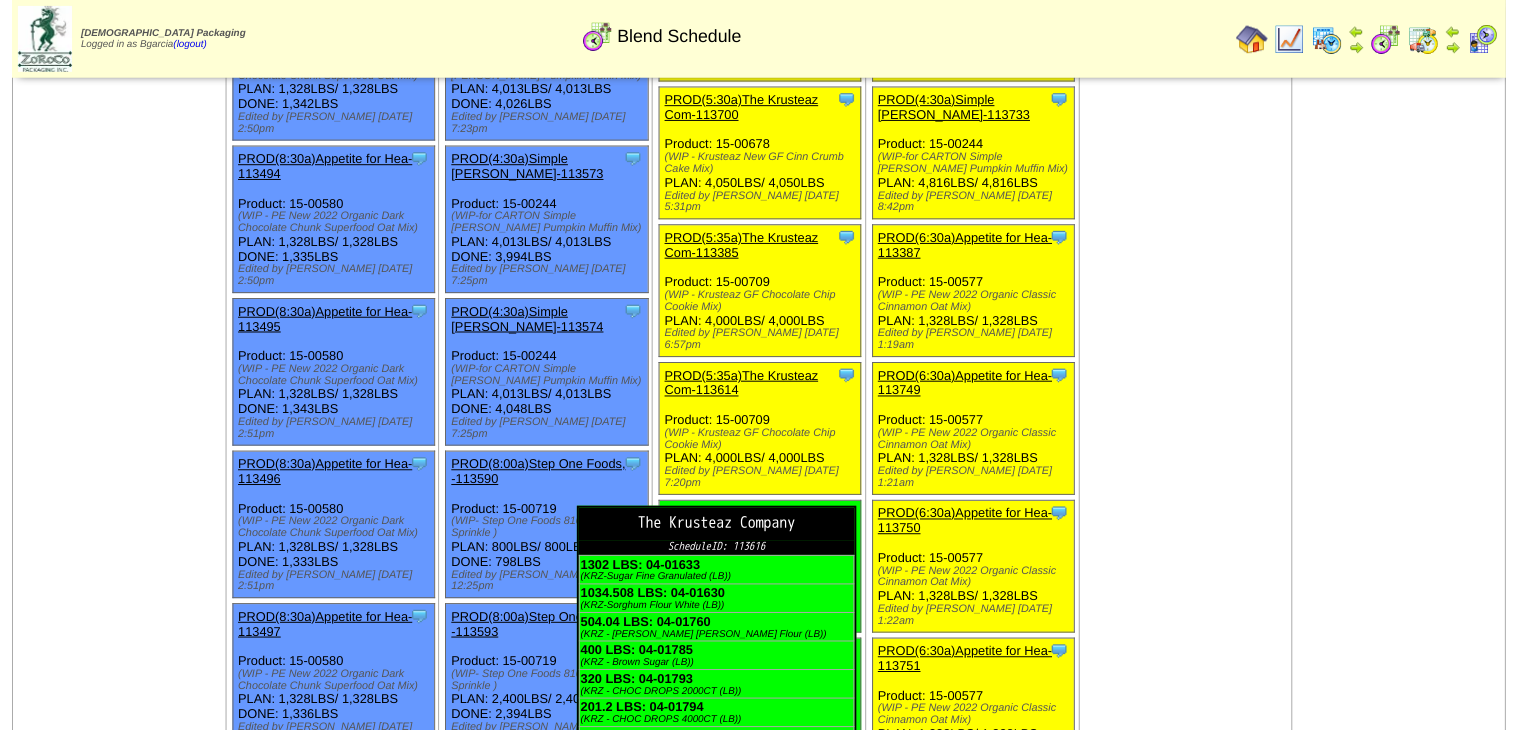 scroll, scrollTop: 560, scrollLeft: 0, axis: vertical 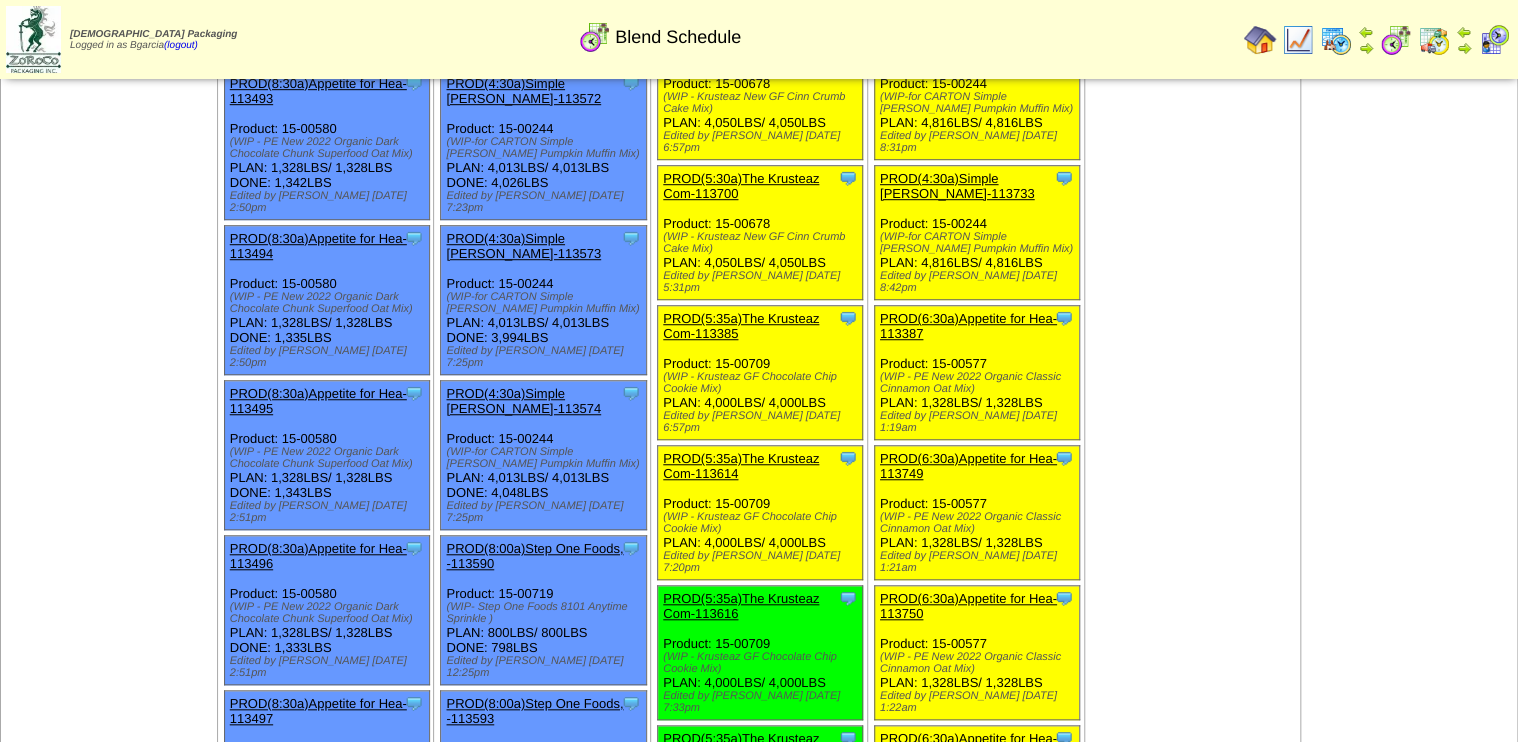 click on "PROD(5:35a)The Krusteaz Com-113614" at bounding box center (741, 466) 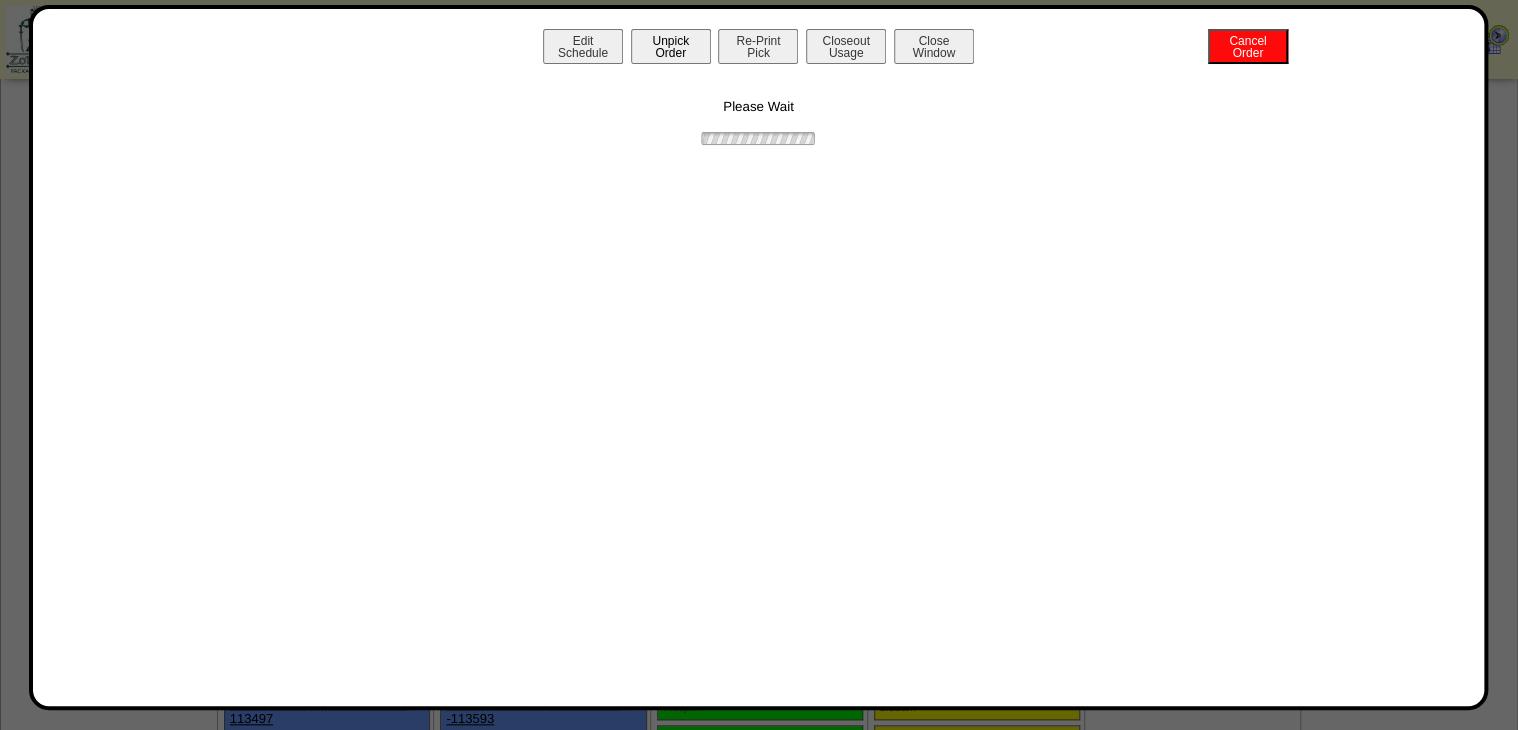 click on "Unpick Order" at bounding box center (671, 46) 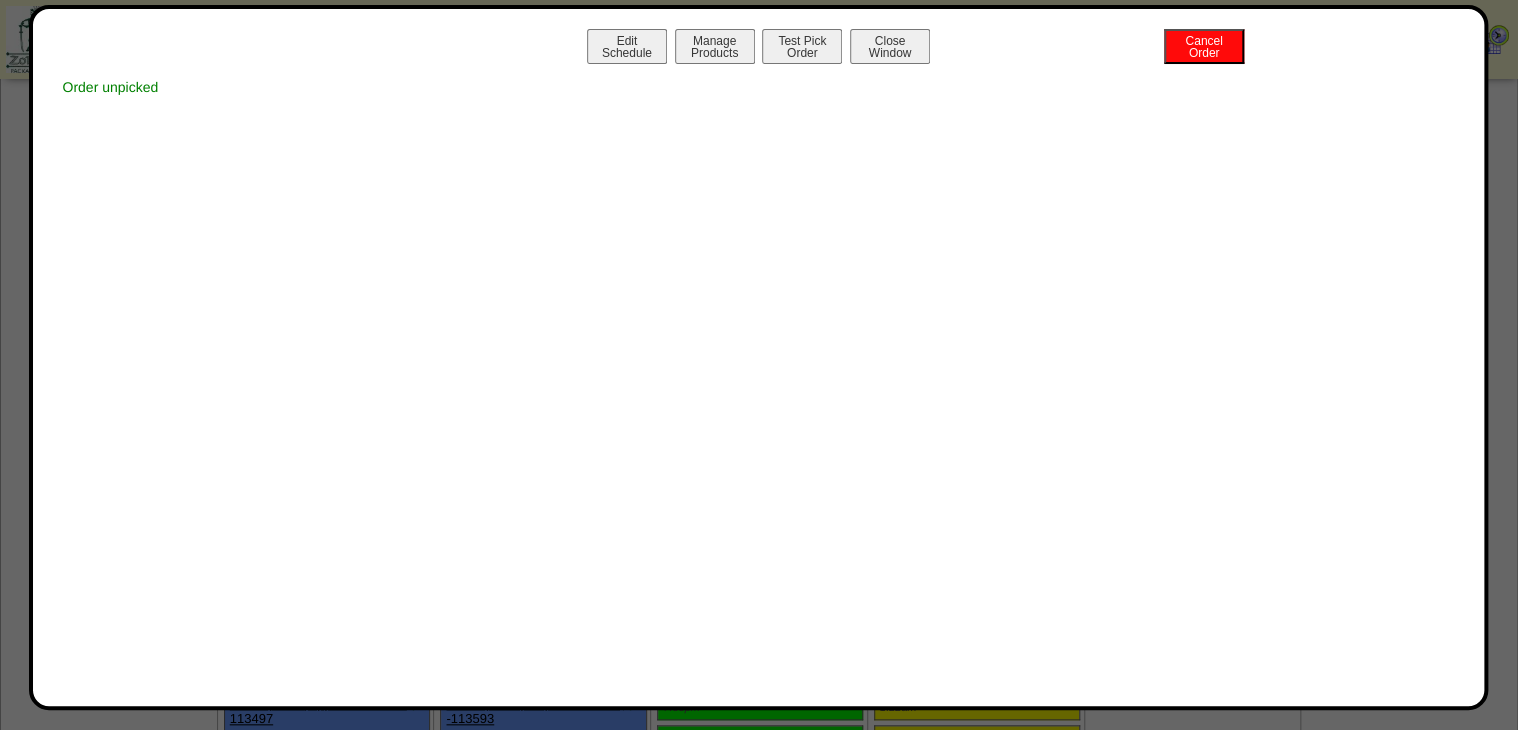 click on "Close Window" at bounding box center (890, 46) 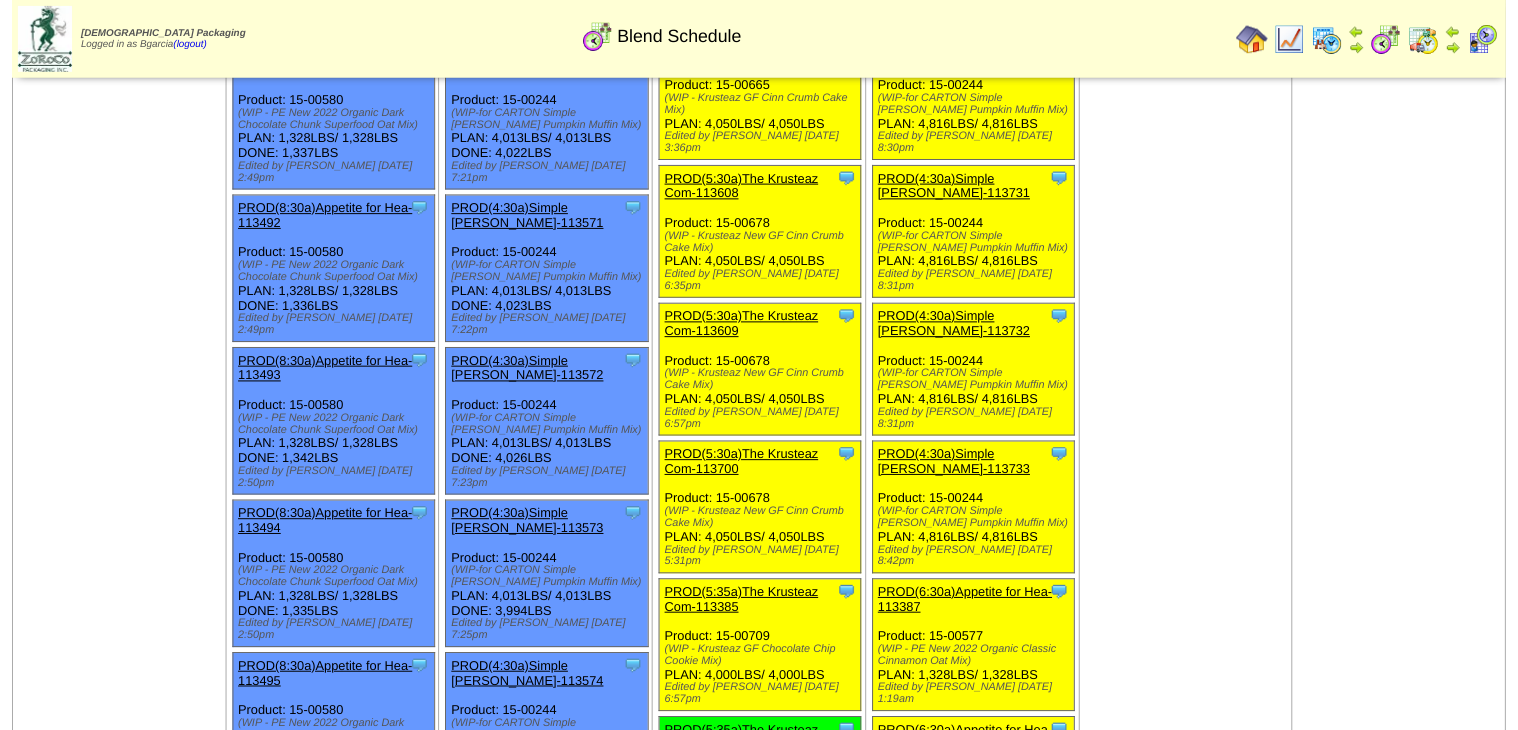 scroll, scrollTop: 400, scrollLeft: 0, axis: vertical 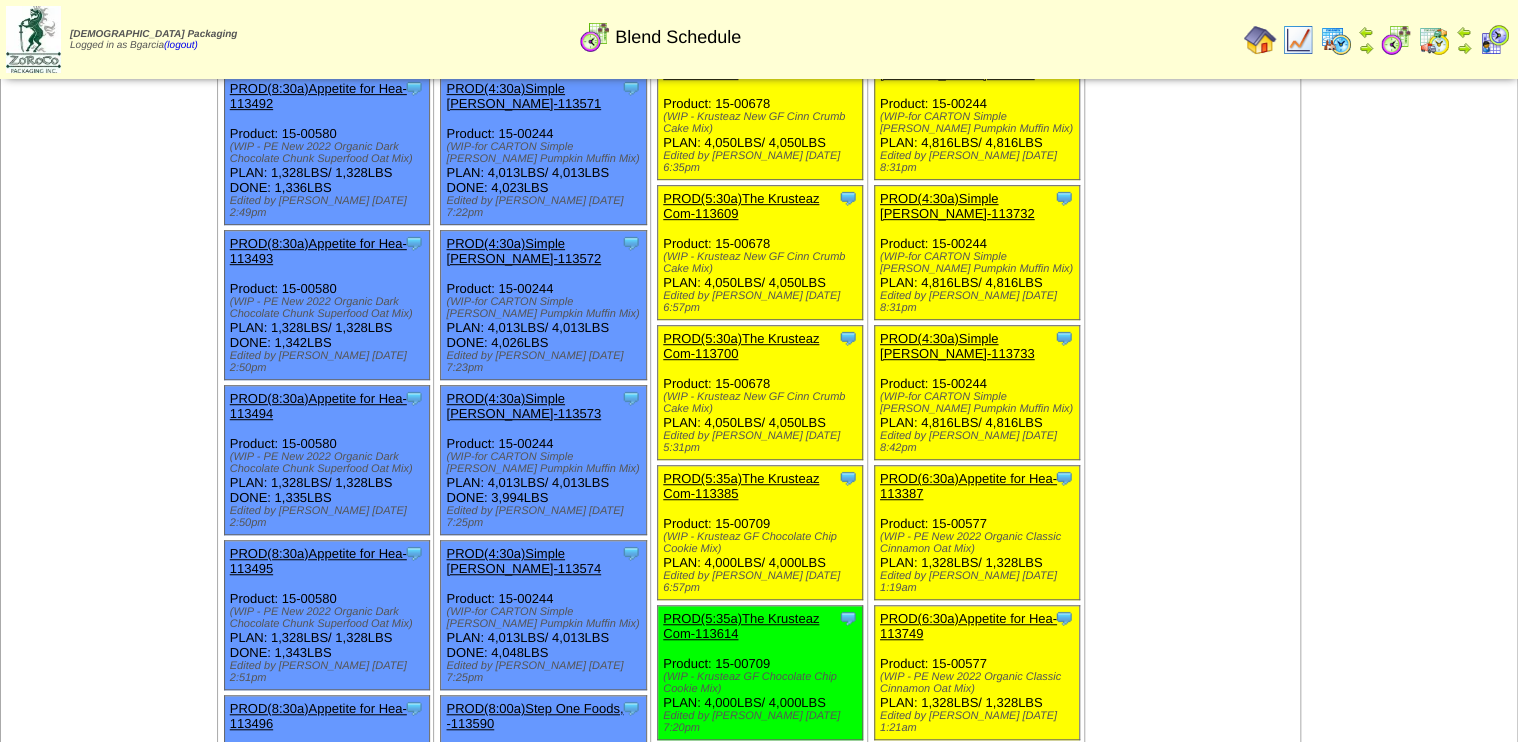 click on "PROD(5:35a)The Krusteaz Com-113385" at bounding box center (741, 486) 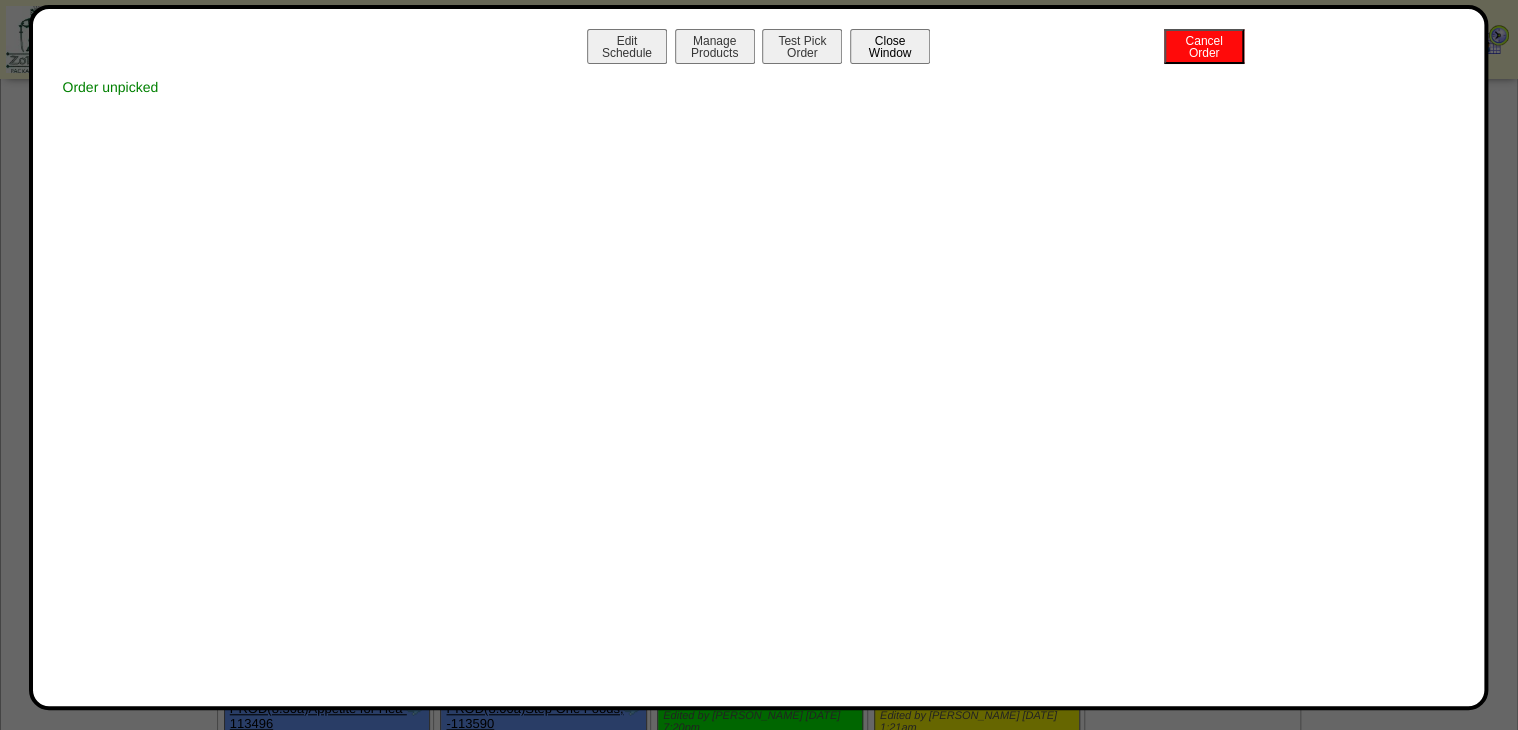 click on "Close Window" at bounding box center [890, 46] 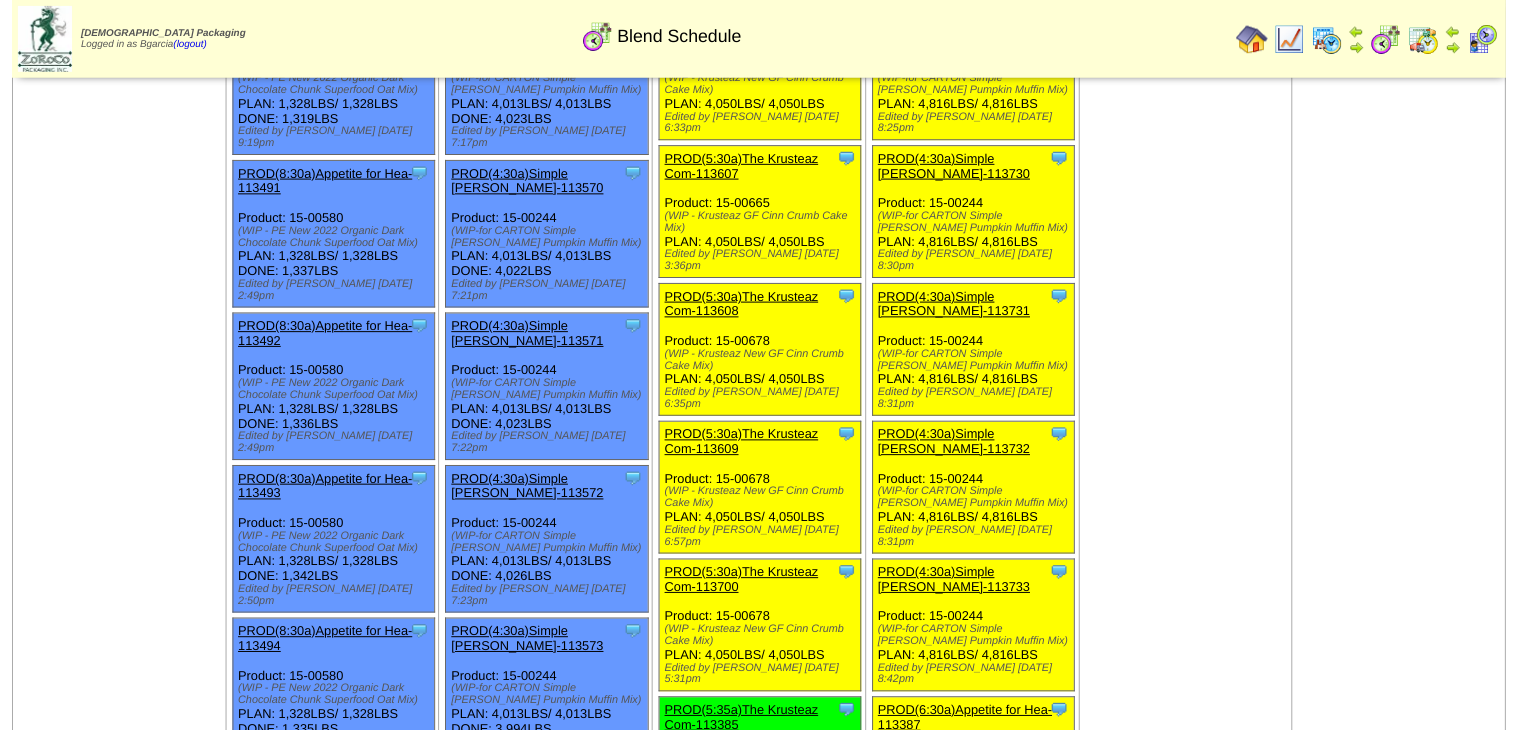 scroll, scrollTop: 480, scrollLeft: 0, axis: vertical 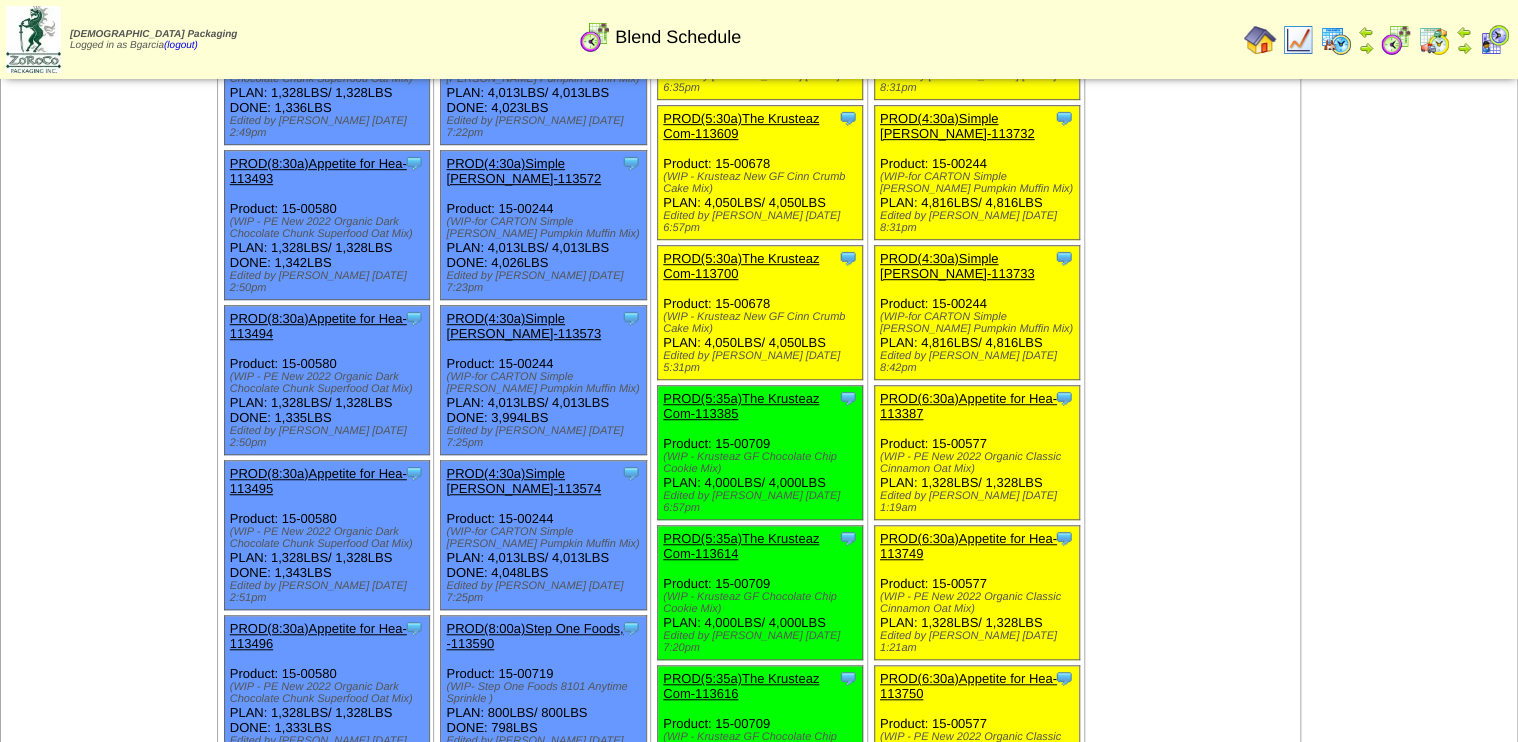 click on "PROD(5:30a)The Krusteaz Com-113700" at bounding box center [741, 266] 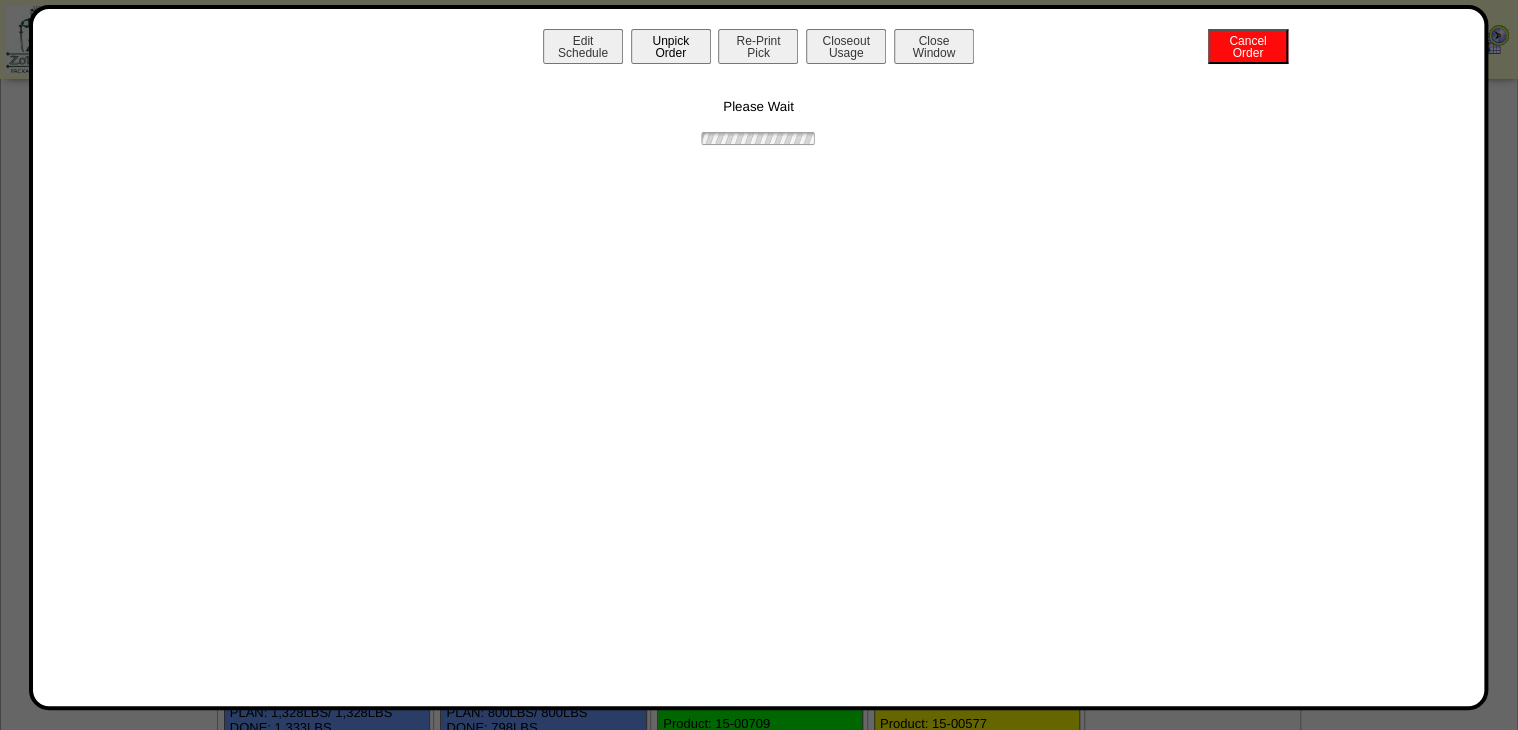 click on "Unpick Order" at bounding box center (671, 46) 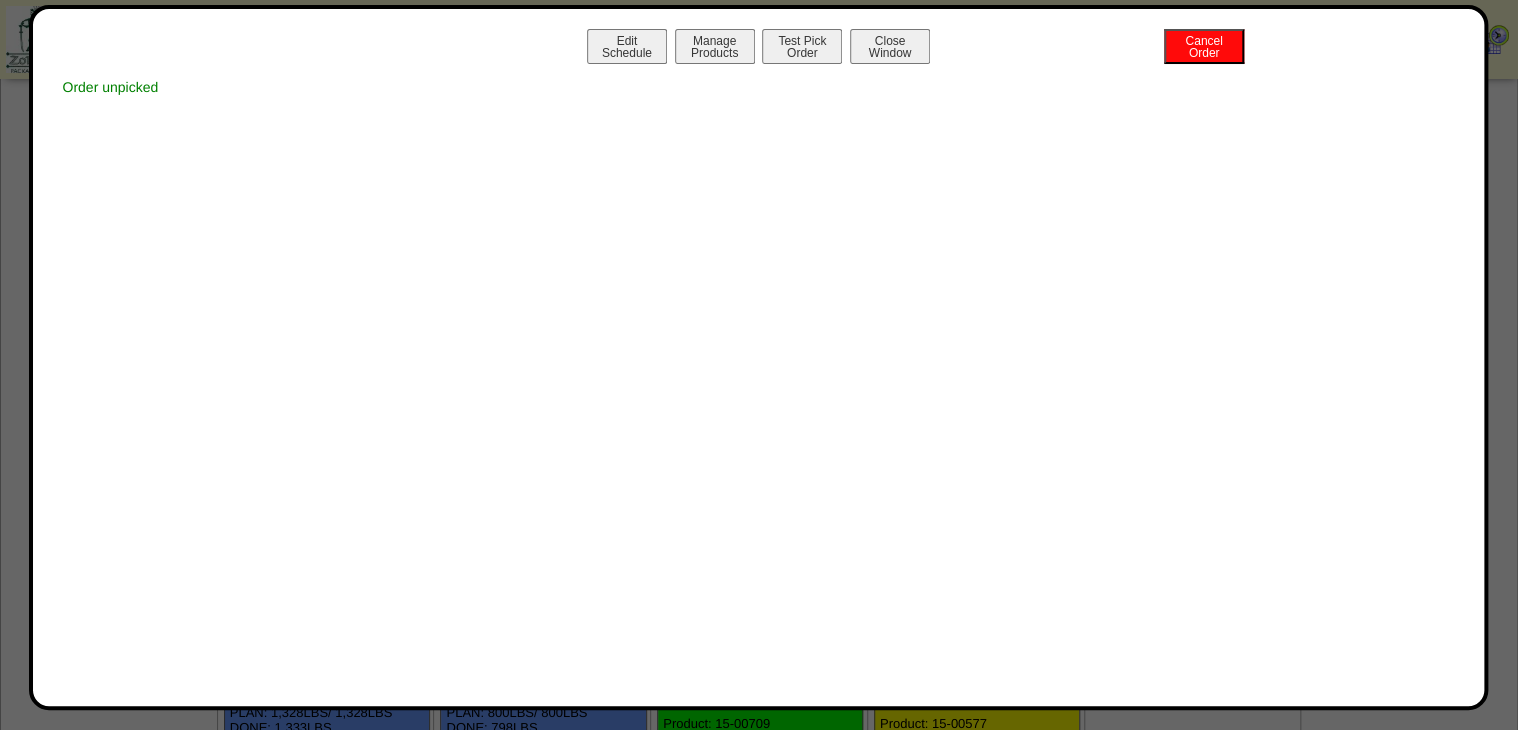 click on "Close Window" at bounding box center [890, 46] 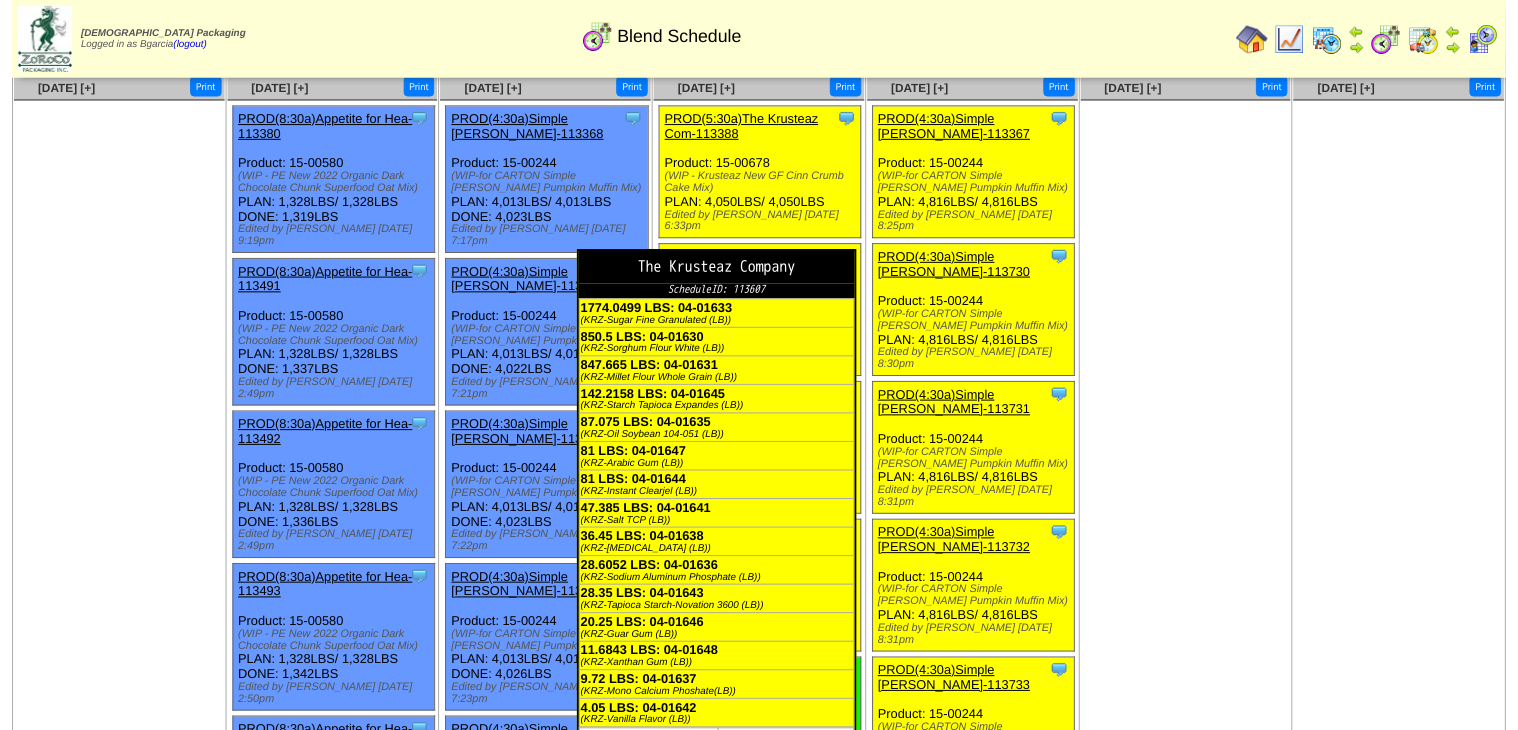 scroll, scrollTop: 240, scrollLeft: 0, axis: vertical 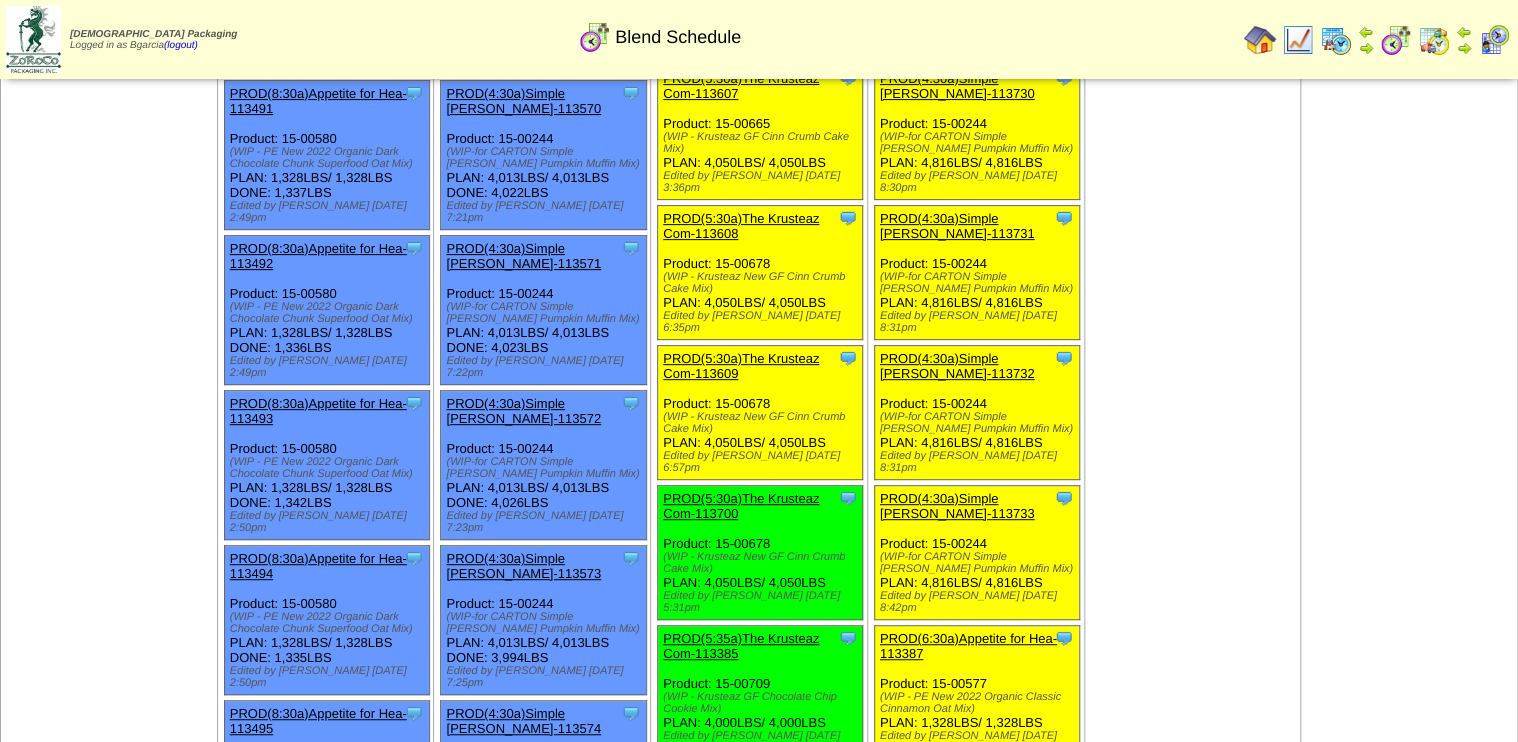 click on "PROD(5:30a)The Krusteaz Com-113609" at bounding box center (758, 366) 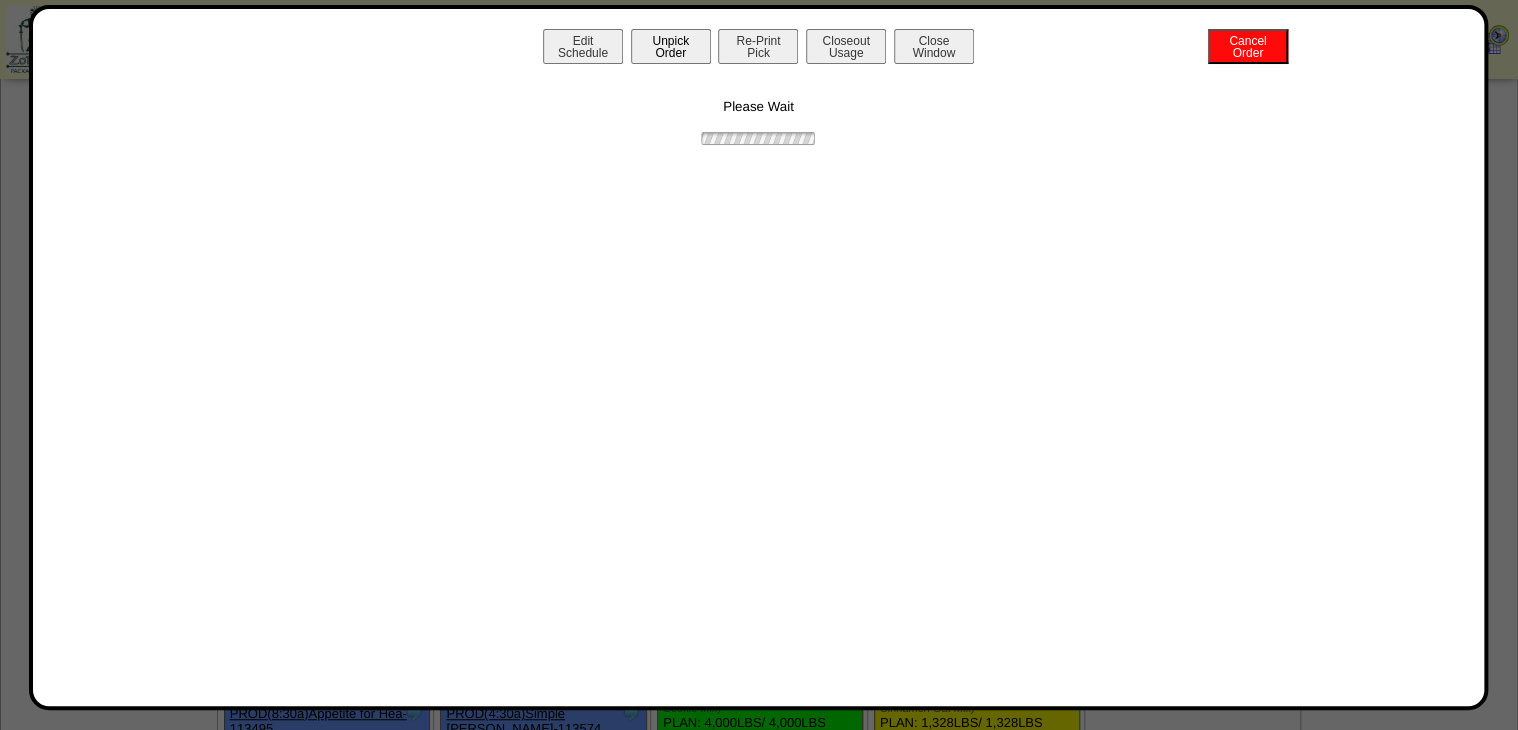 click on "Unpick Order" at bounding box center (671, 46) 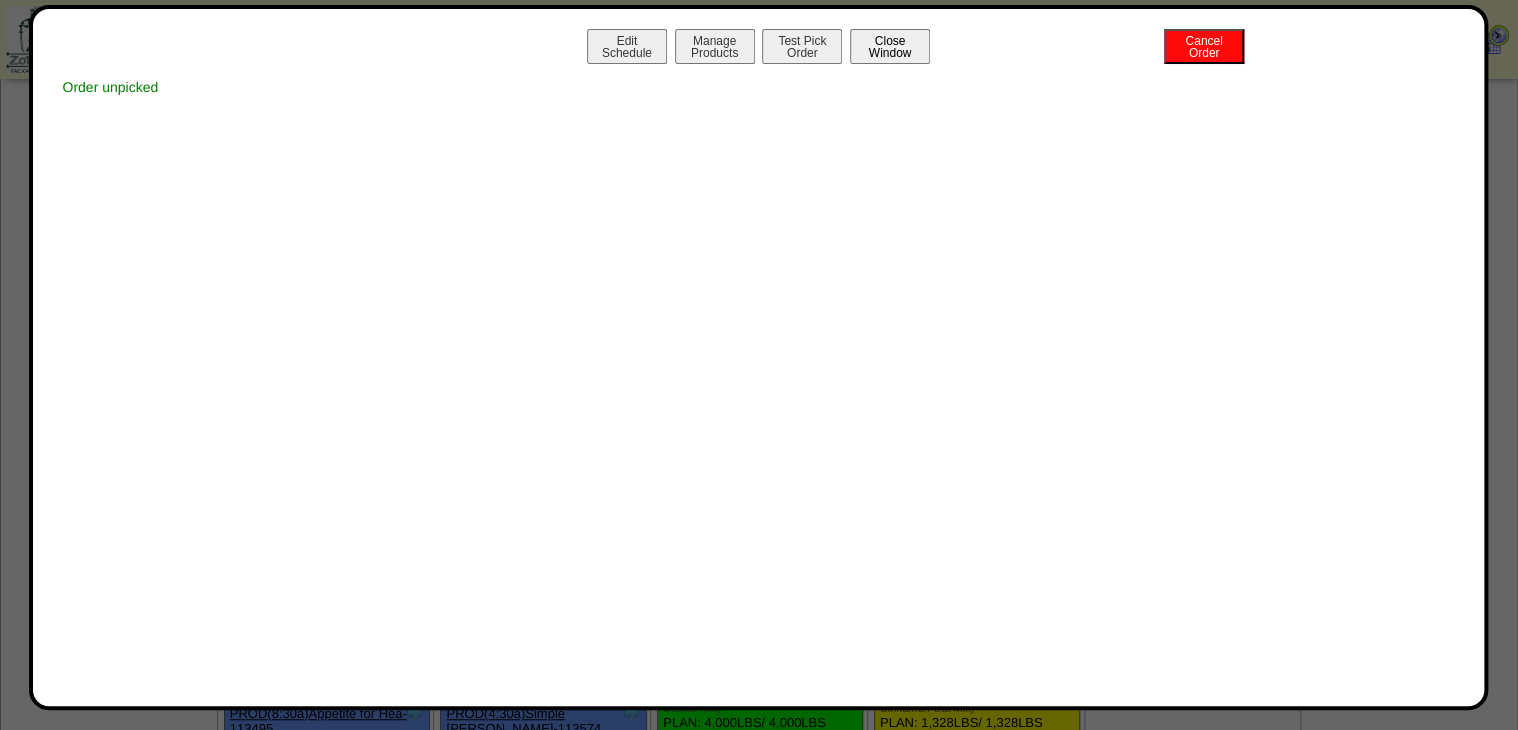 click on "Close Window" at bounding box center [890, 46] 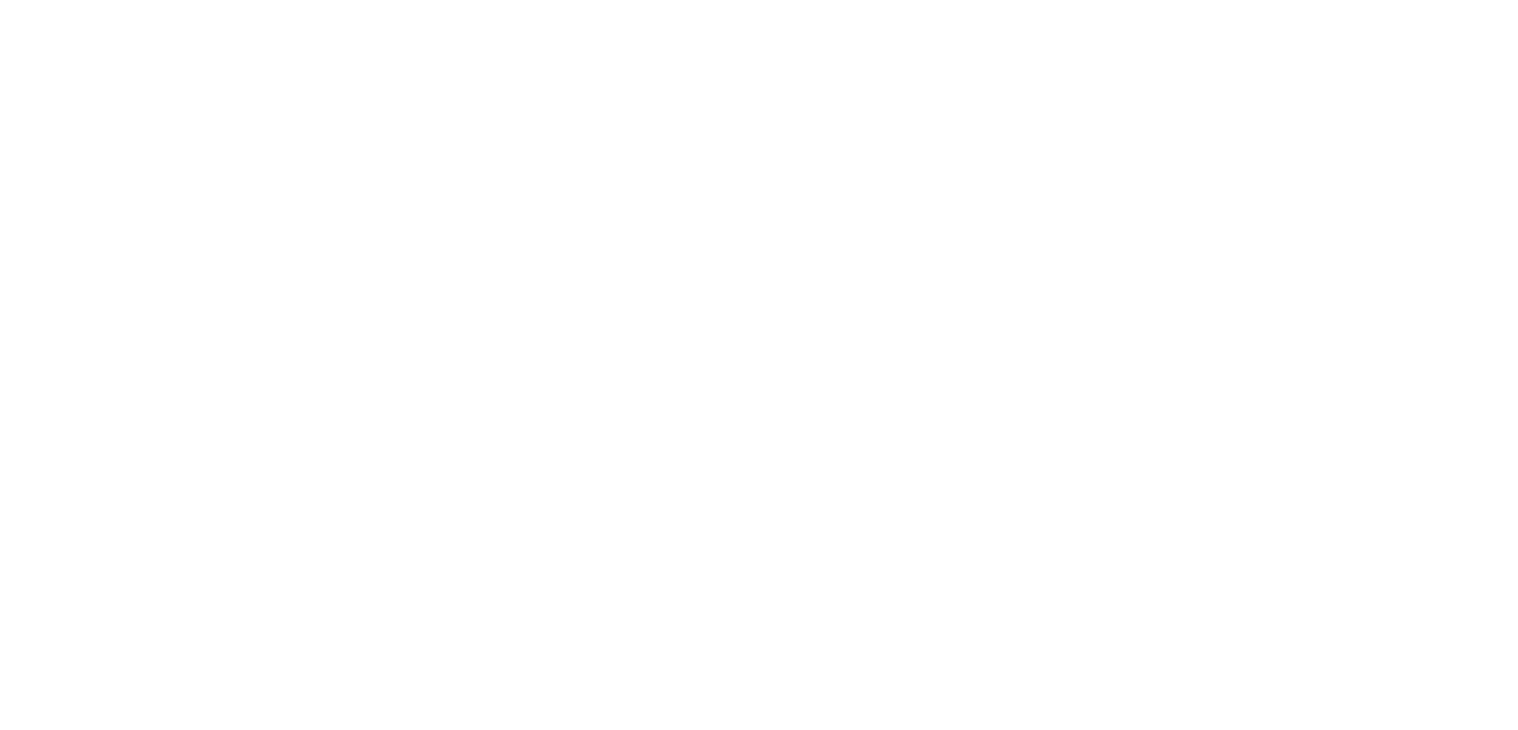 scroll, scrollTop: 0, scrollLeft: 0, axis: both 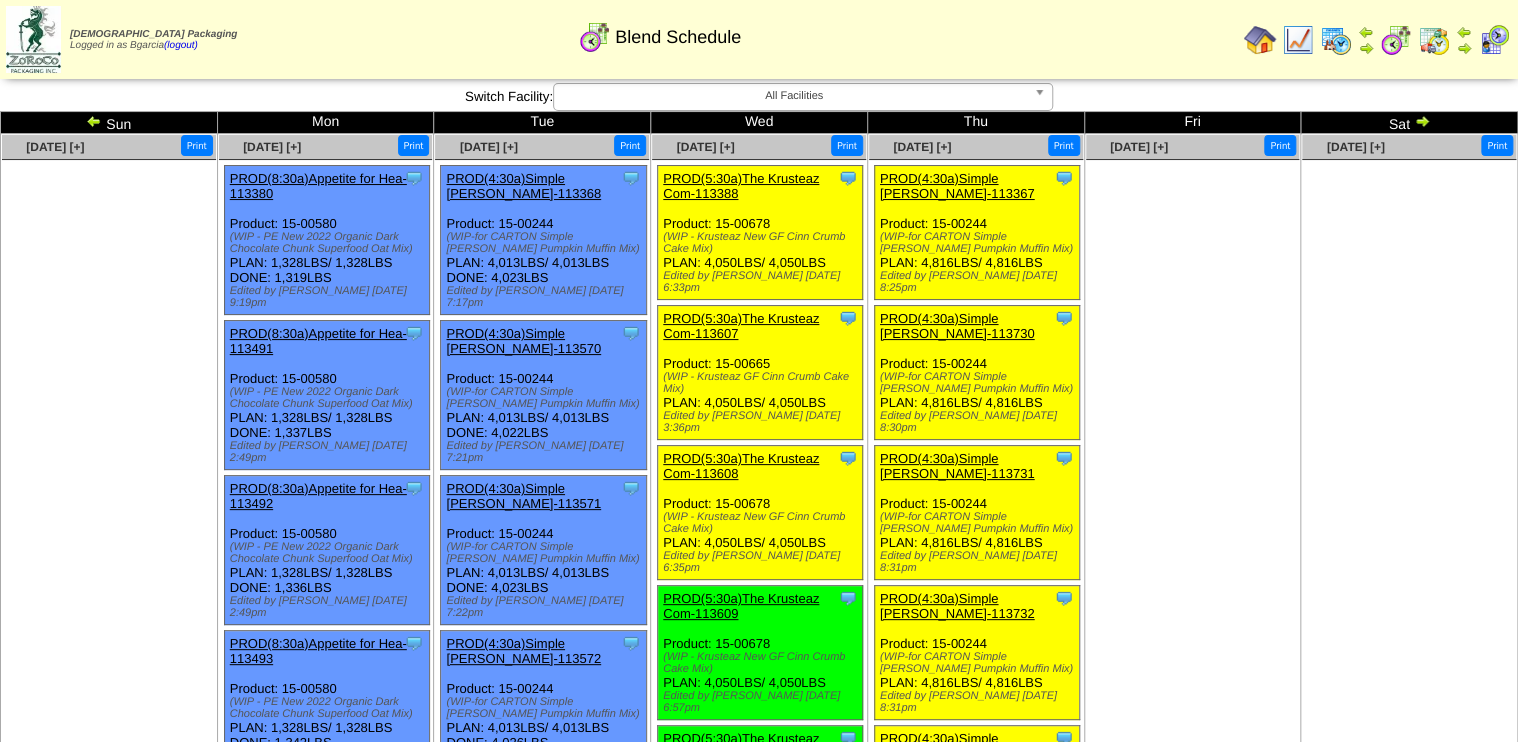 click on "PROD(5:30a)The Krusteaz Com-113608" at bounding box center (758, 466) 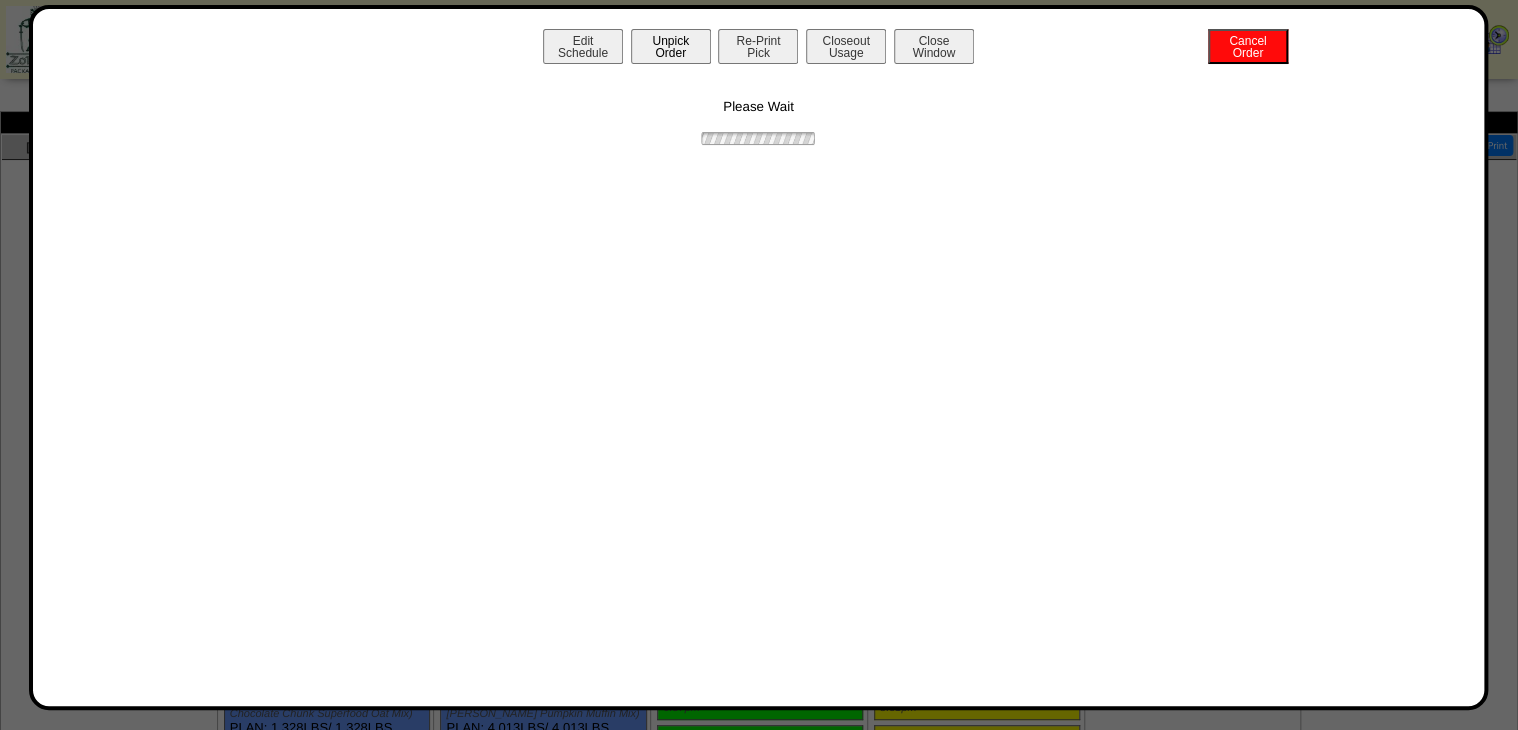click on "Unpick Order" at bounding box center (671, 46) 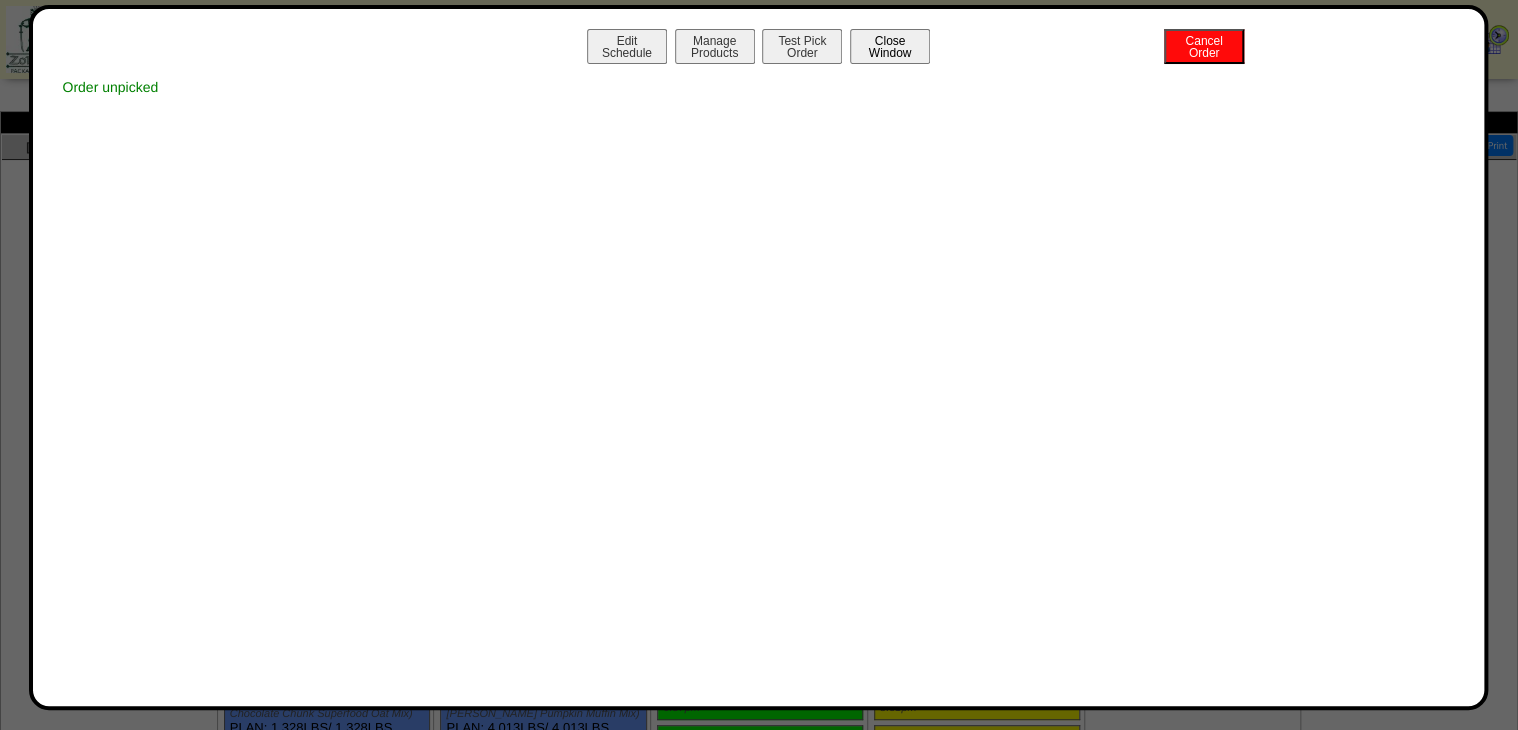 drag, startPoint x: 856, startPoint y: 36, endPoint x: 869, endPoint y: 48, distance: 17.691807 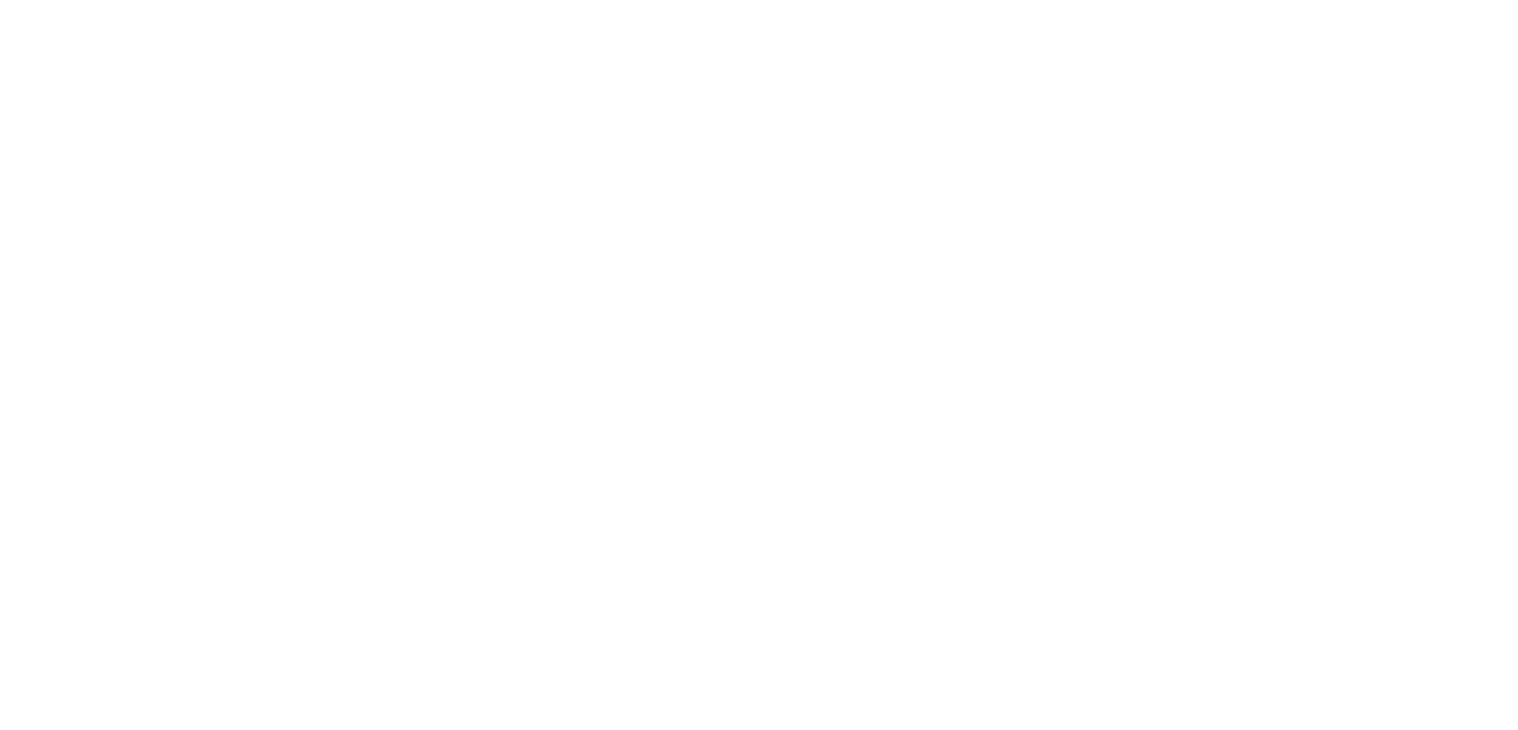 scroll, scrollTop: 0, scrollLeft: 0, axis: both 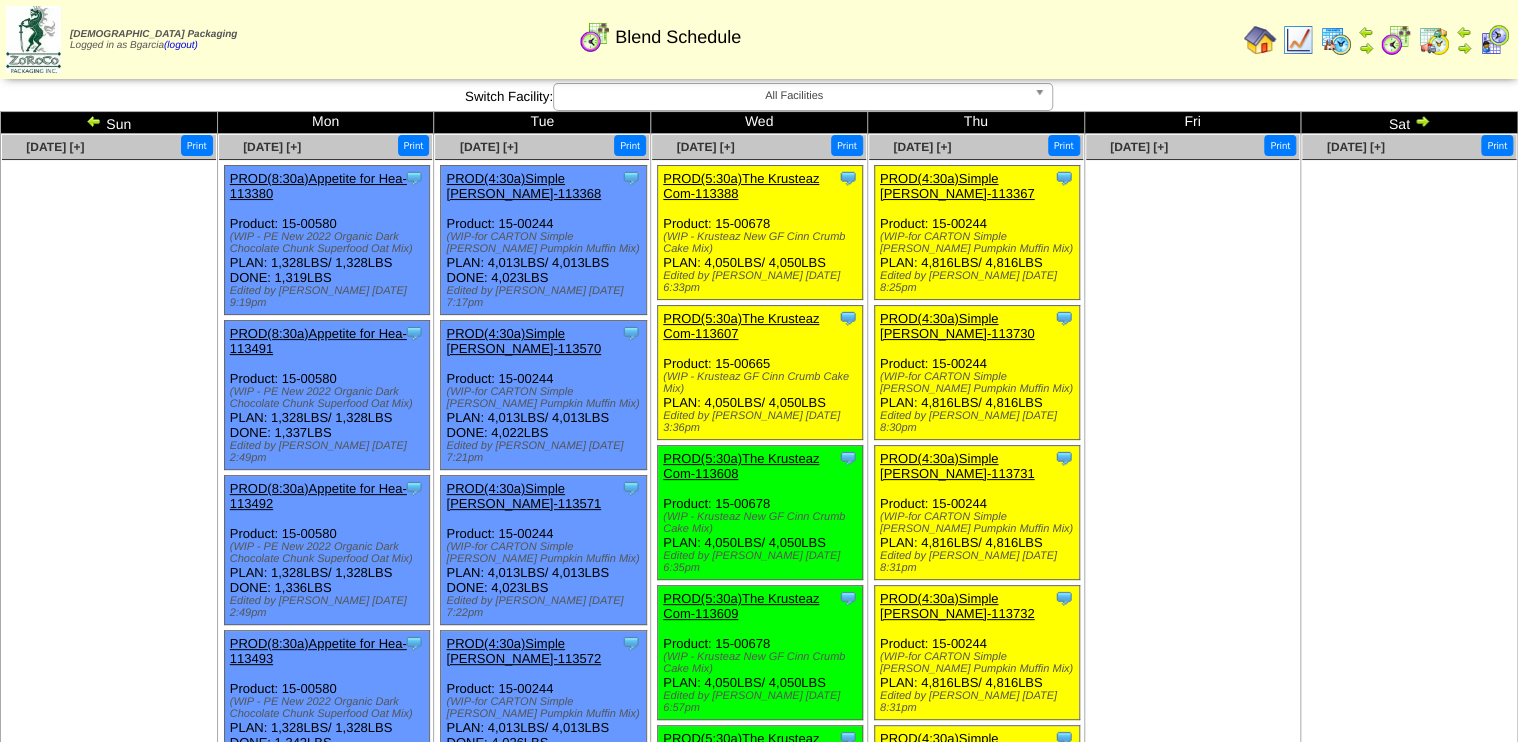 click on "PROD(5:30a)The Krusteaz Com-113607" at bounding box center (741, 326) 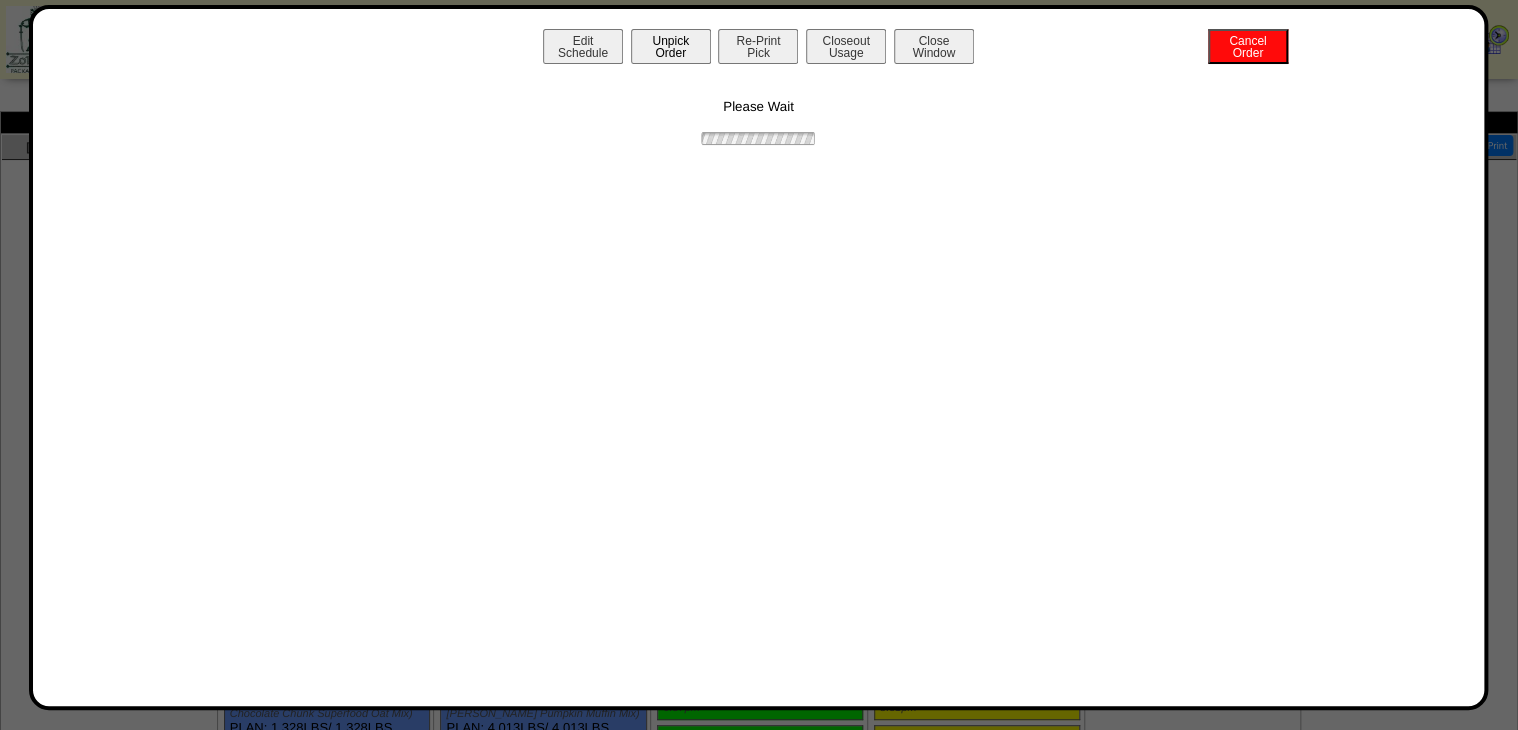 click on "Unpick Order" at bounding box center (671, 46) 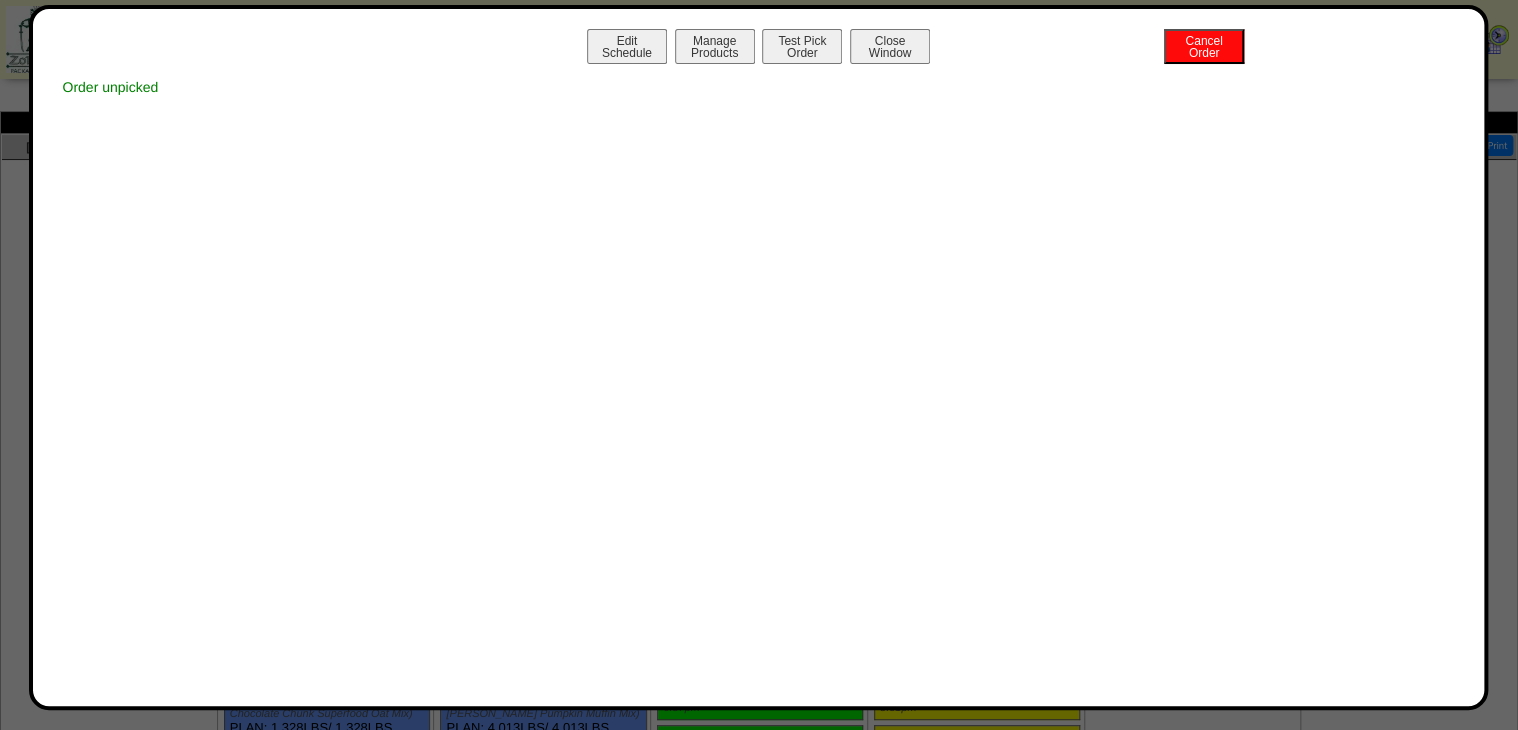 click on "Close Window" at bounding box center [890, 46] 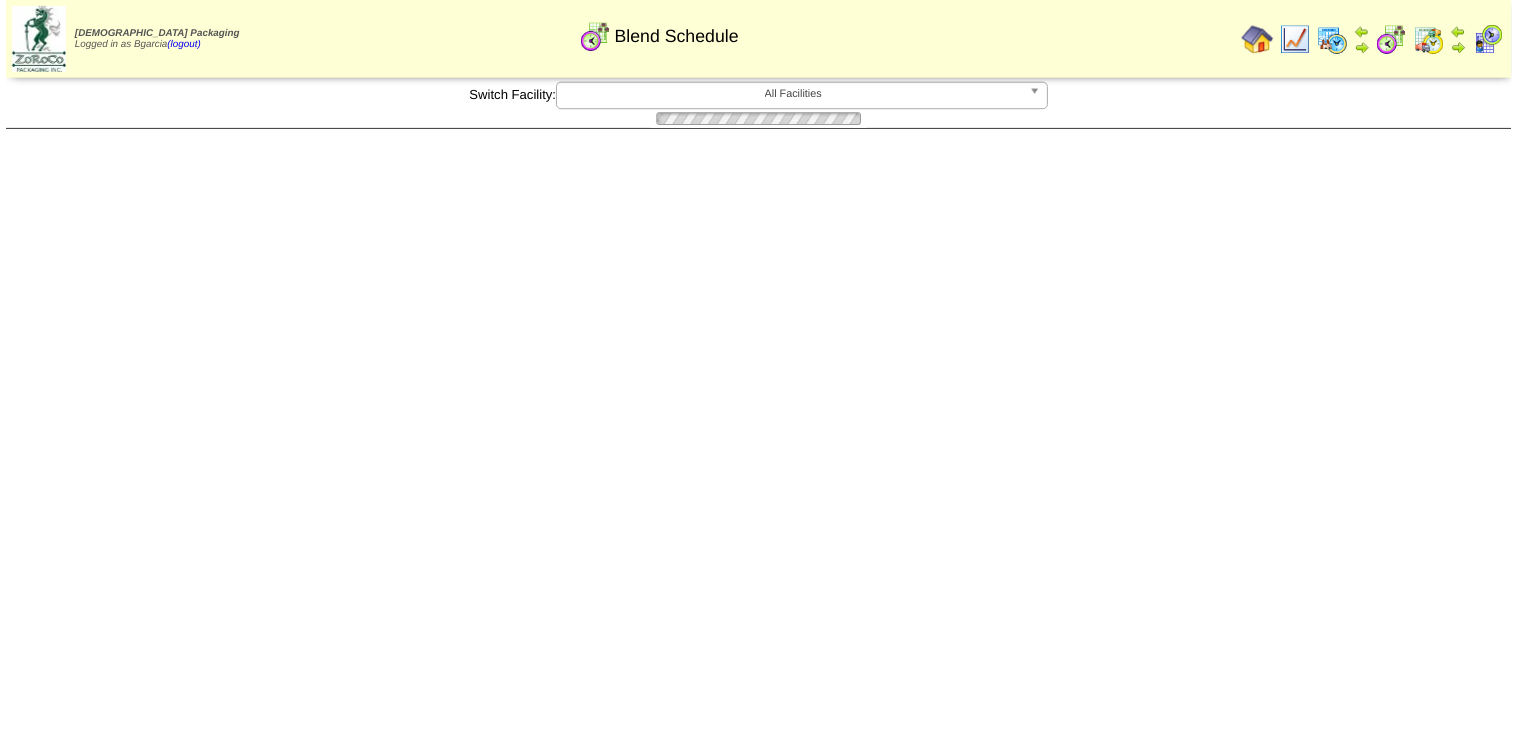scroll, scrollTop: 0, scrollLeft: 0, axis: both 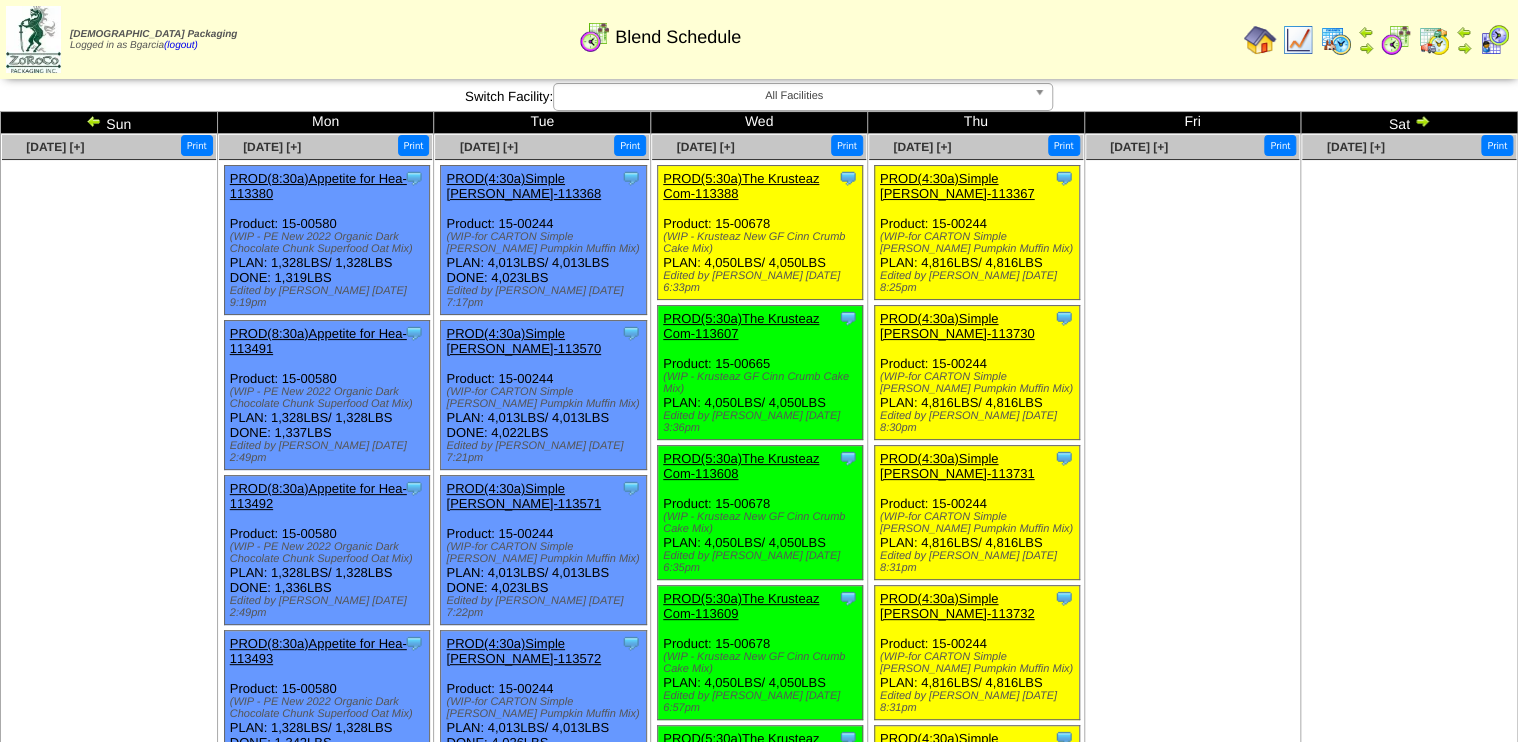 click on "PROD(5:30a)The Krusteaz Com-113388" at bounding box center (741, 186) 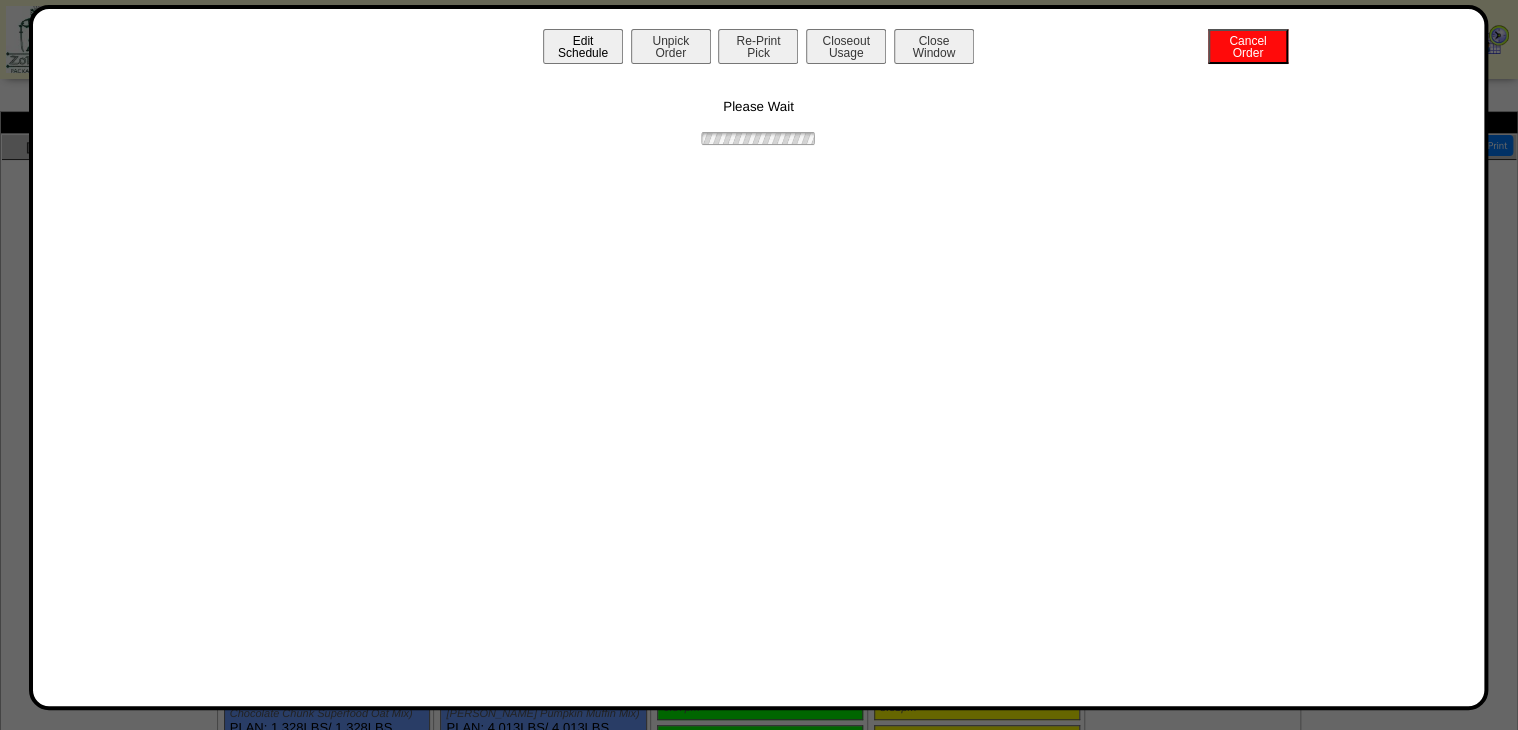 click on "Unpick Order" at bounding box center (671, 46) 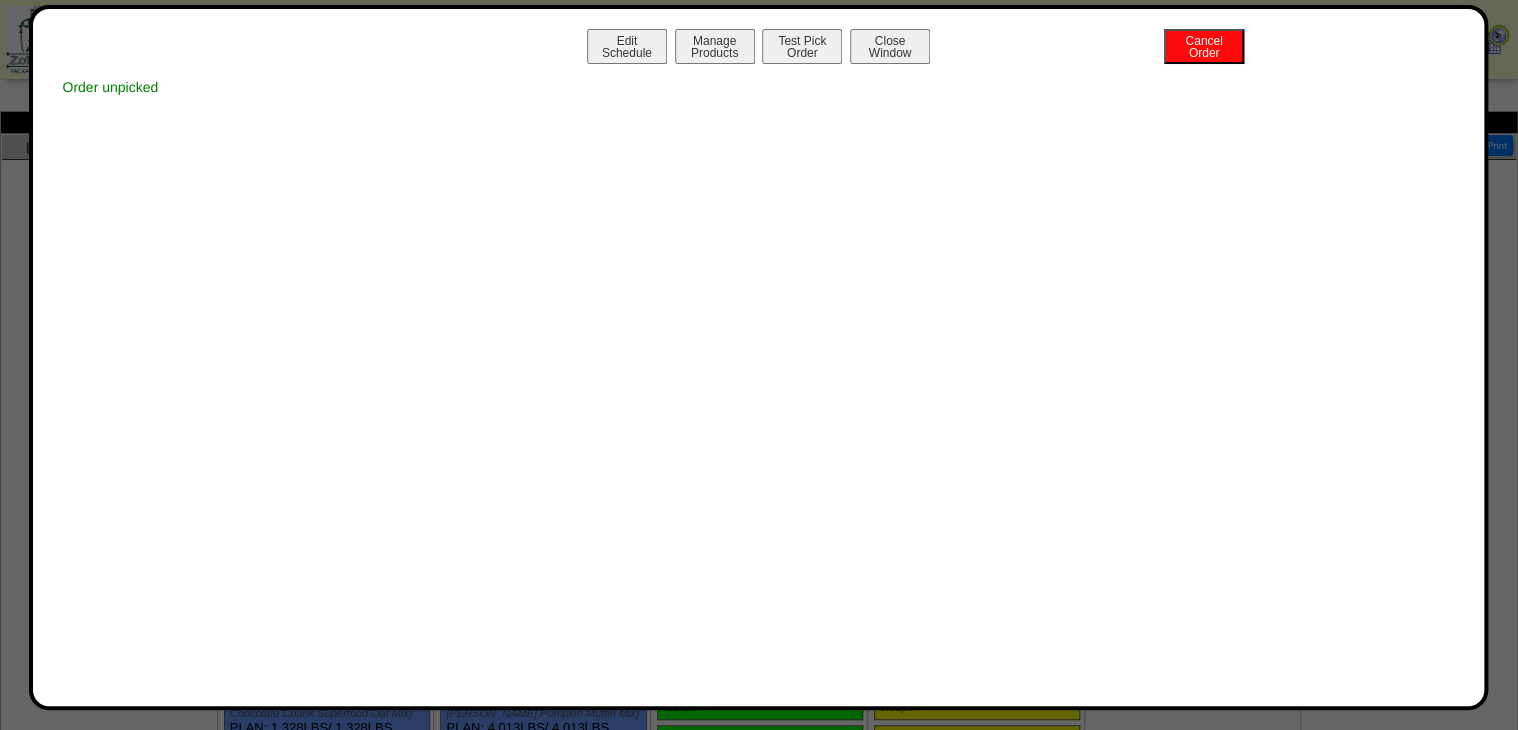 click on "Edit Schedule
Manage Products
Test Pick Order
Cancel Order
Close Window" at bounding box center [759, 49] 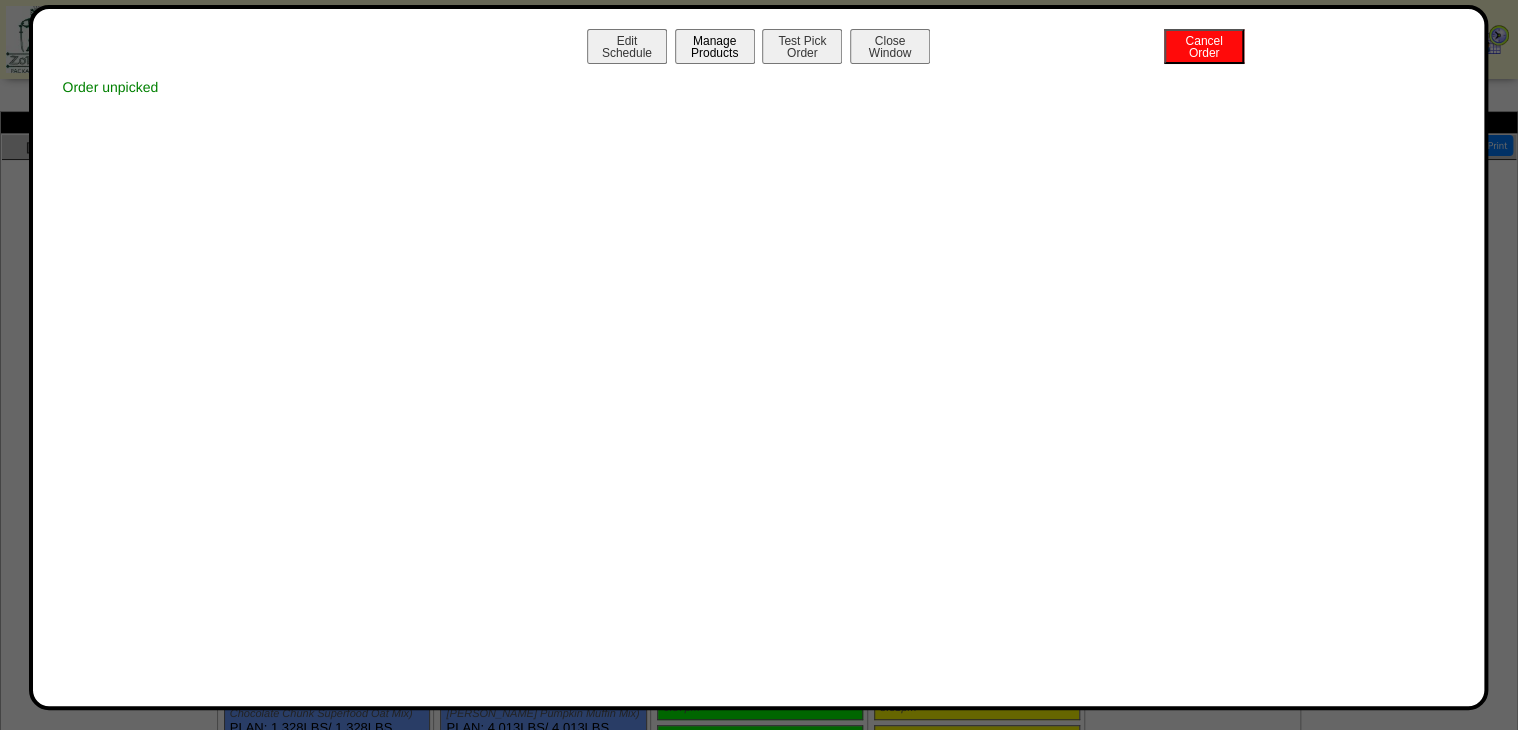 click on "Manage Products" at bounding box center [715, 46] 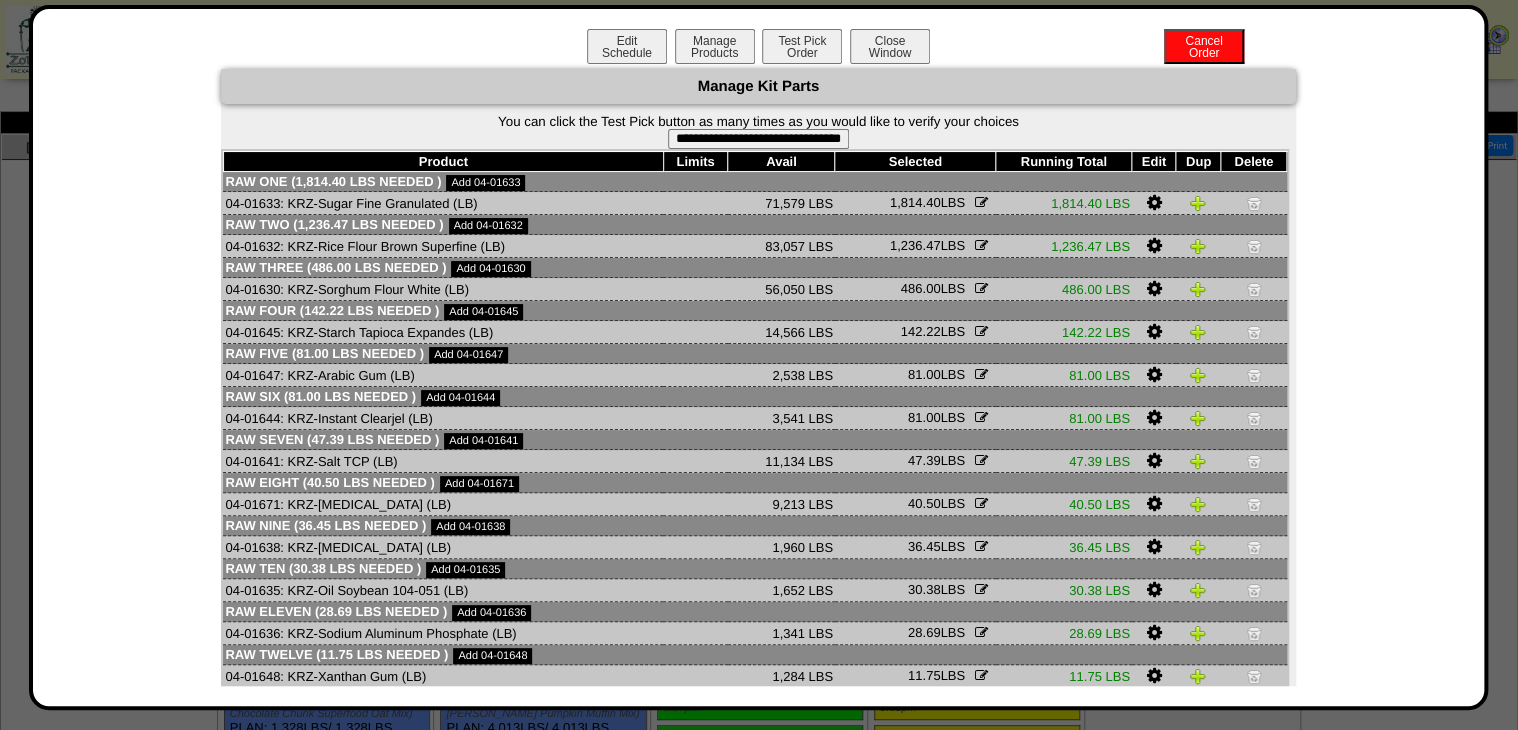 click on "**********" at bounding box center (758, 139) 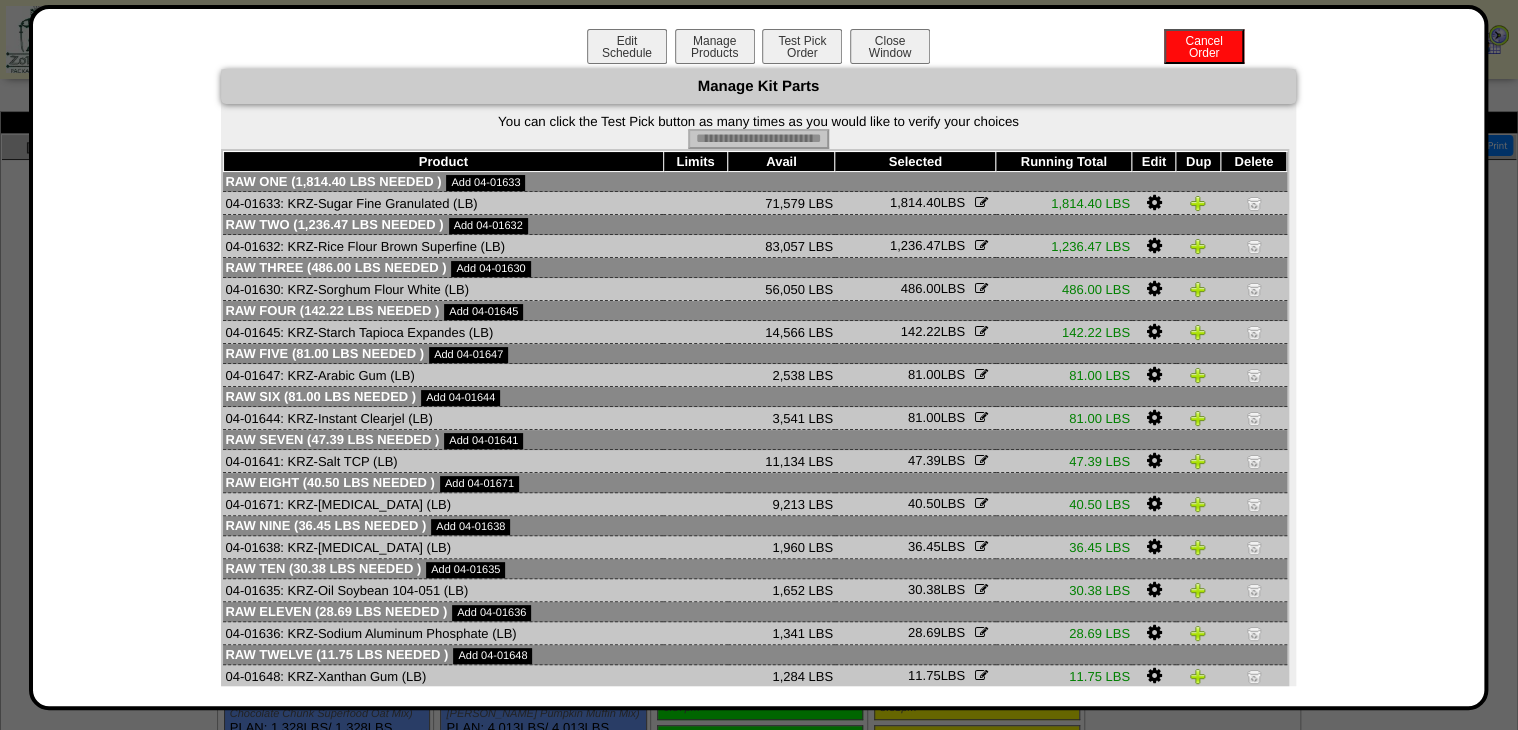 type on "**********" 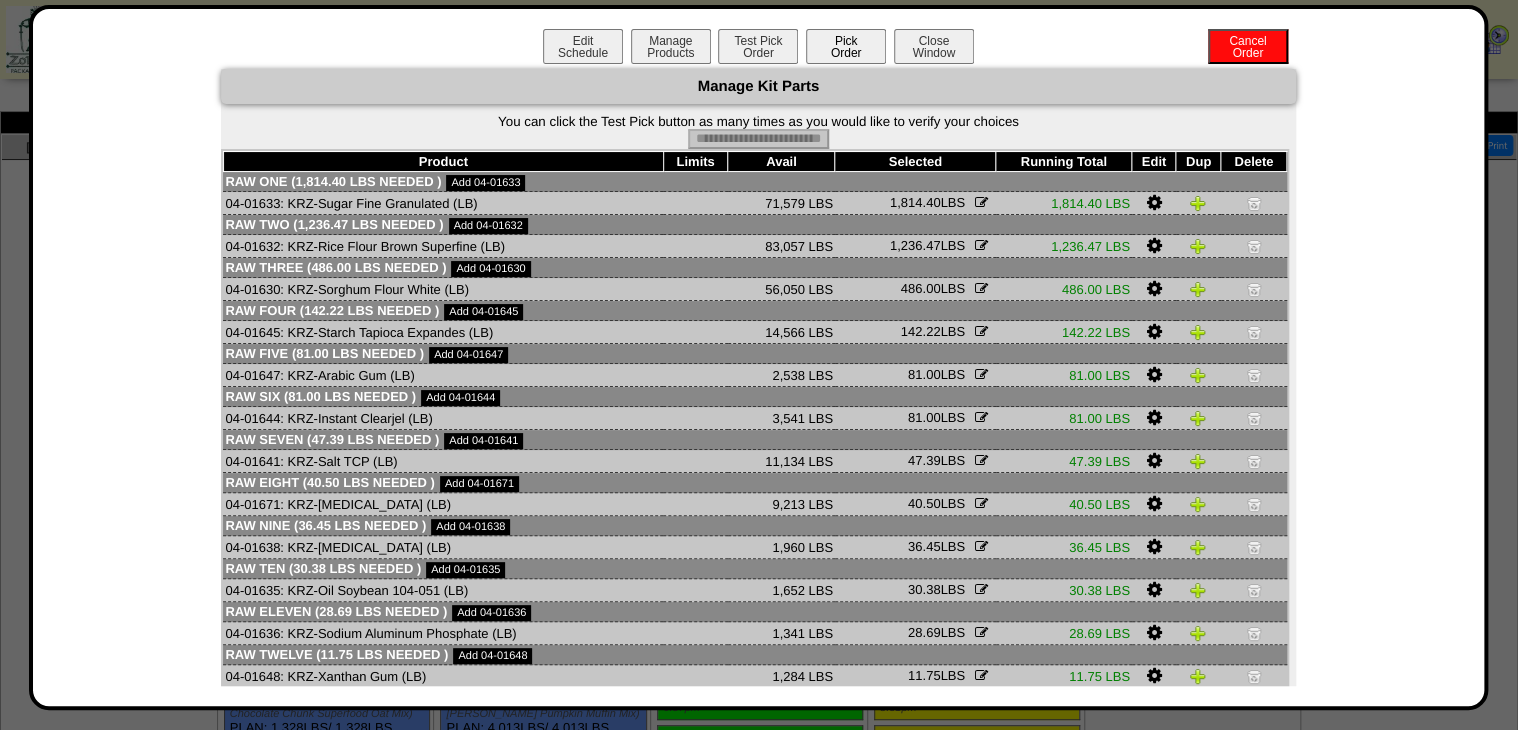 click on "Pick Order" at bounding box center (846, 46) 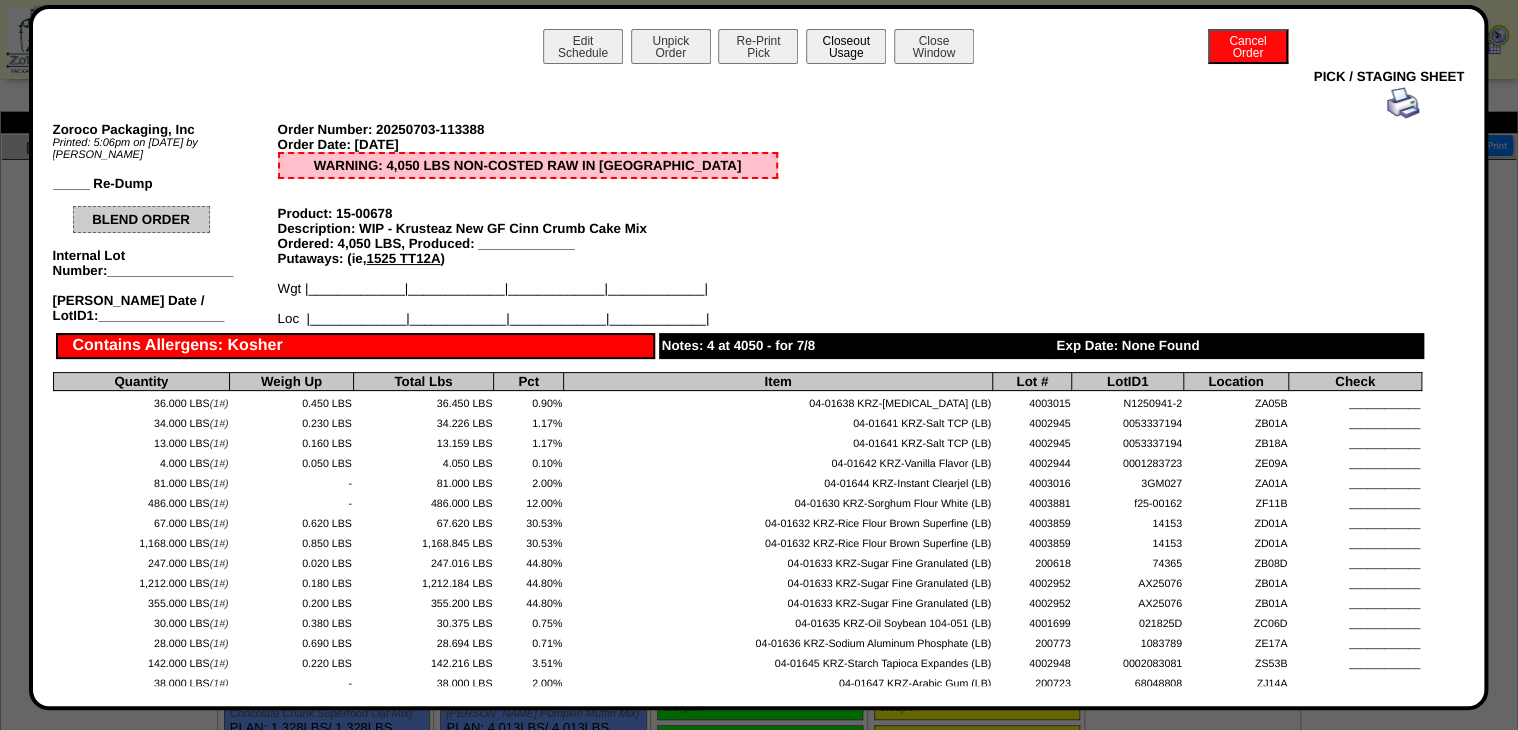 click on "Closeout Usage" at bounding box center [846, 46] 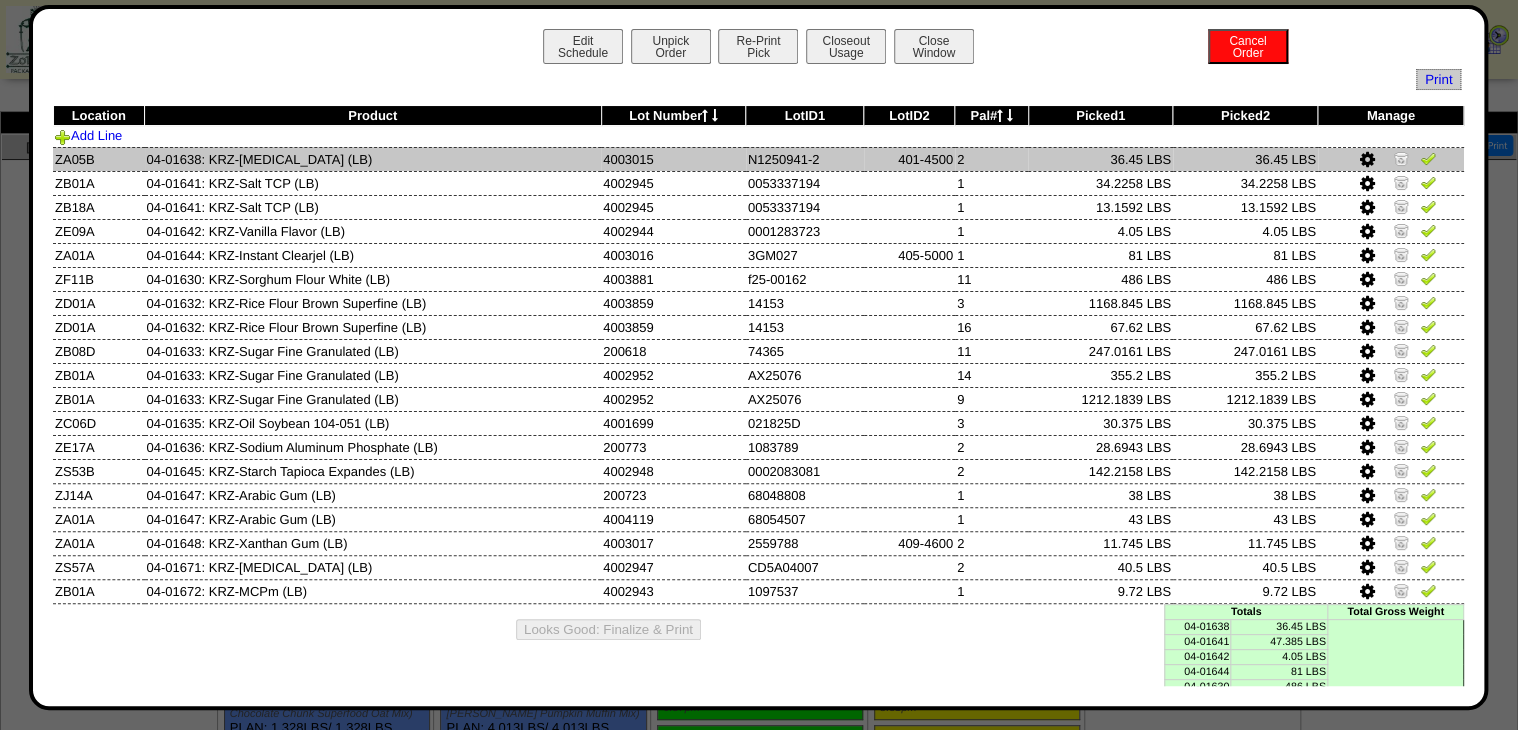 click at bounding box center (1367, 160) 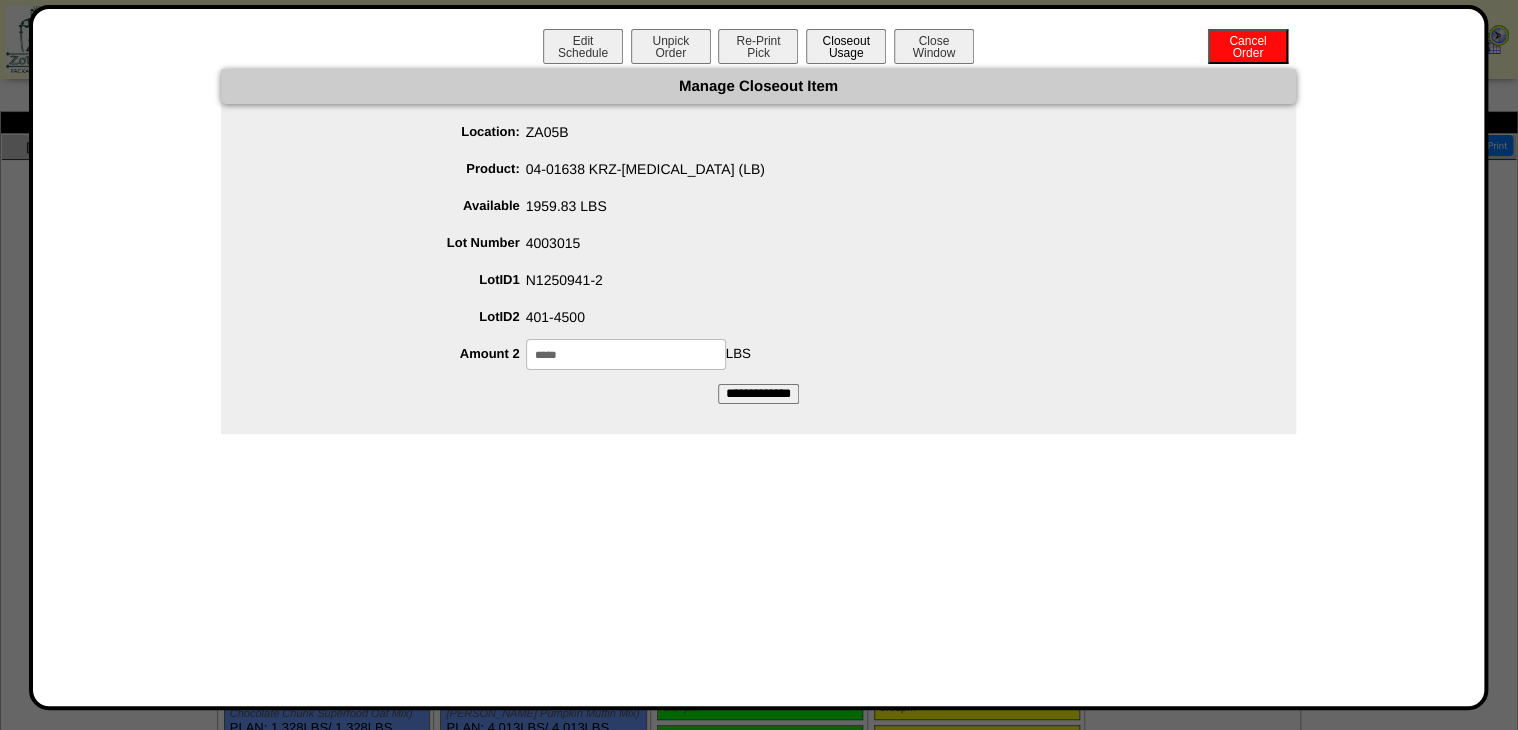 click on "Closeout Usage" at bounding box center (846, 46) 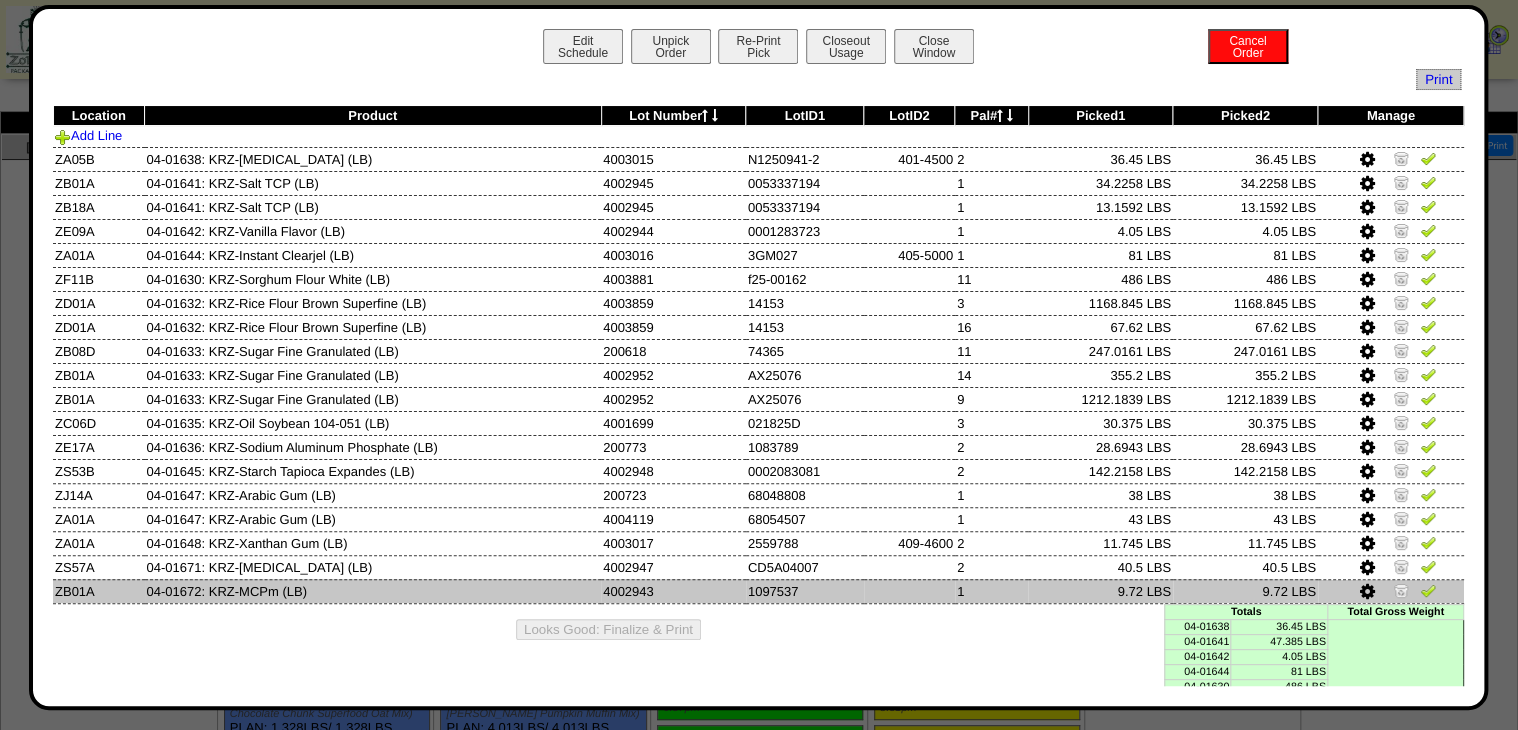 click at bounding box center [1401, 590] 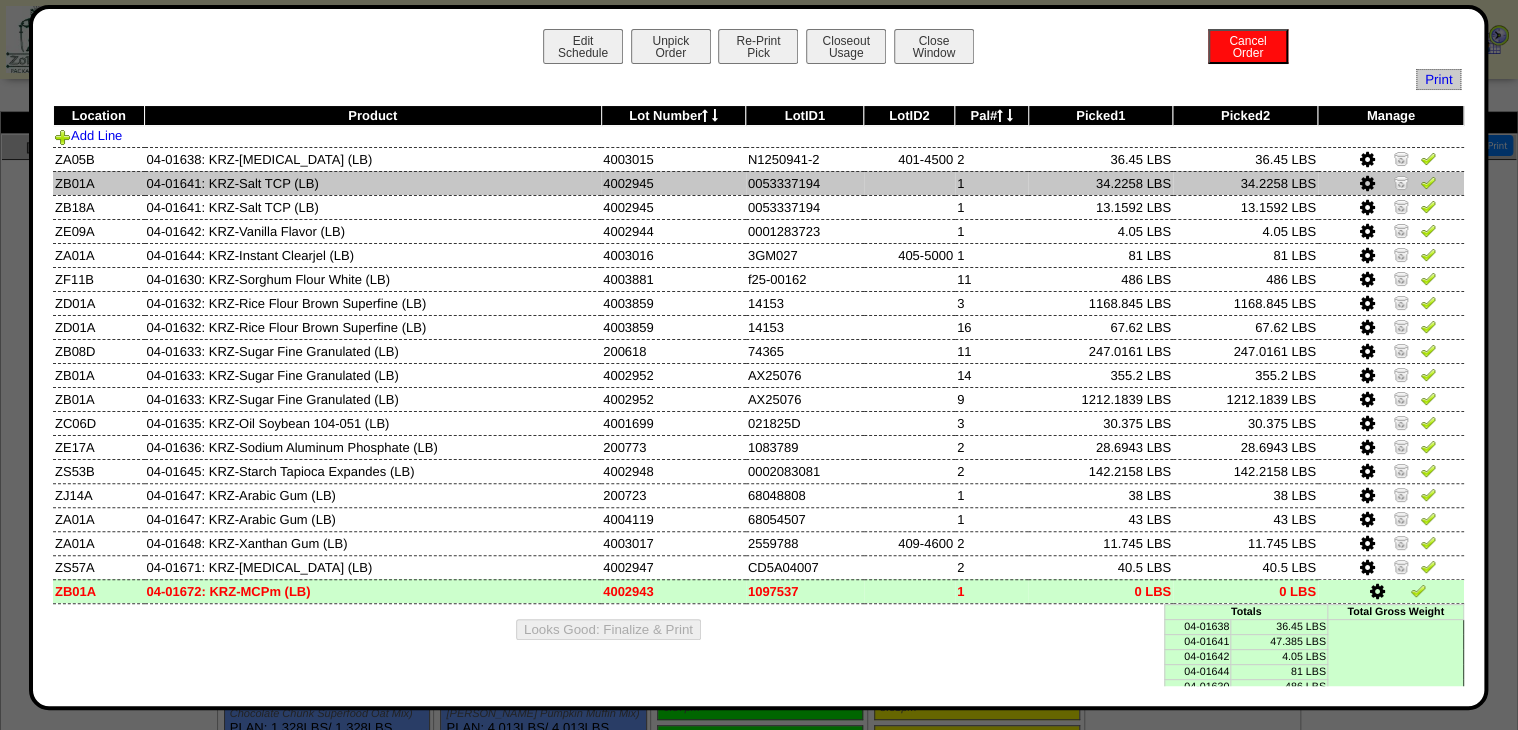 drag, startPoint x: 1411, startPoint y: 164, endPoint x: 1412, endPoint y: 177, distance: 13.038404 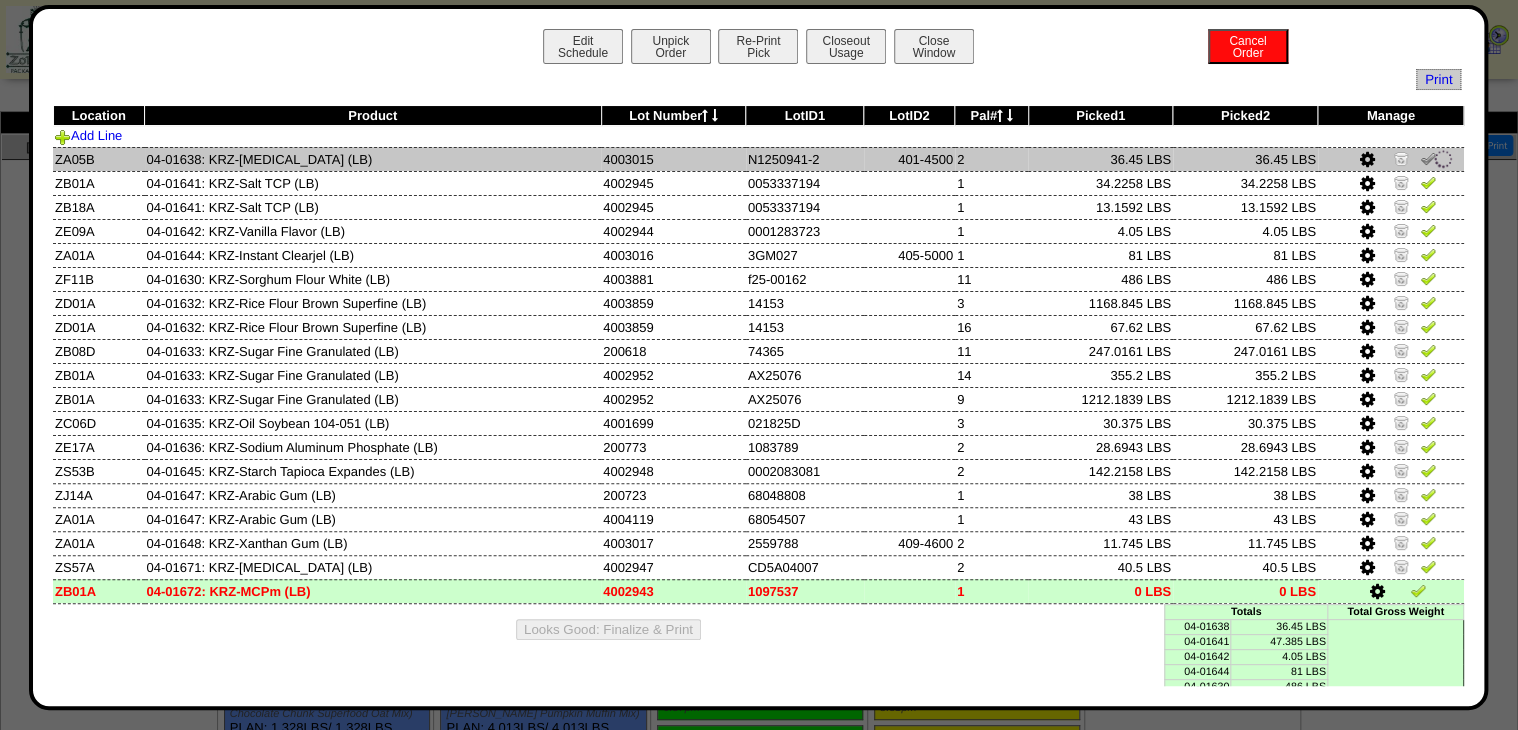 click at bounding box center [1428, 158] 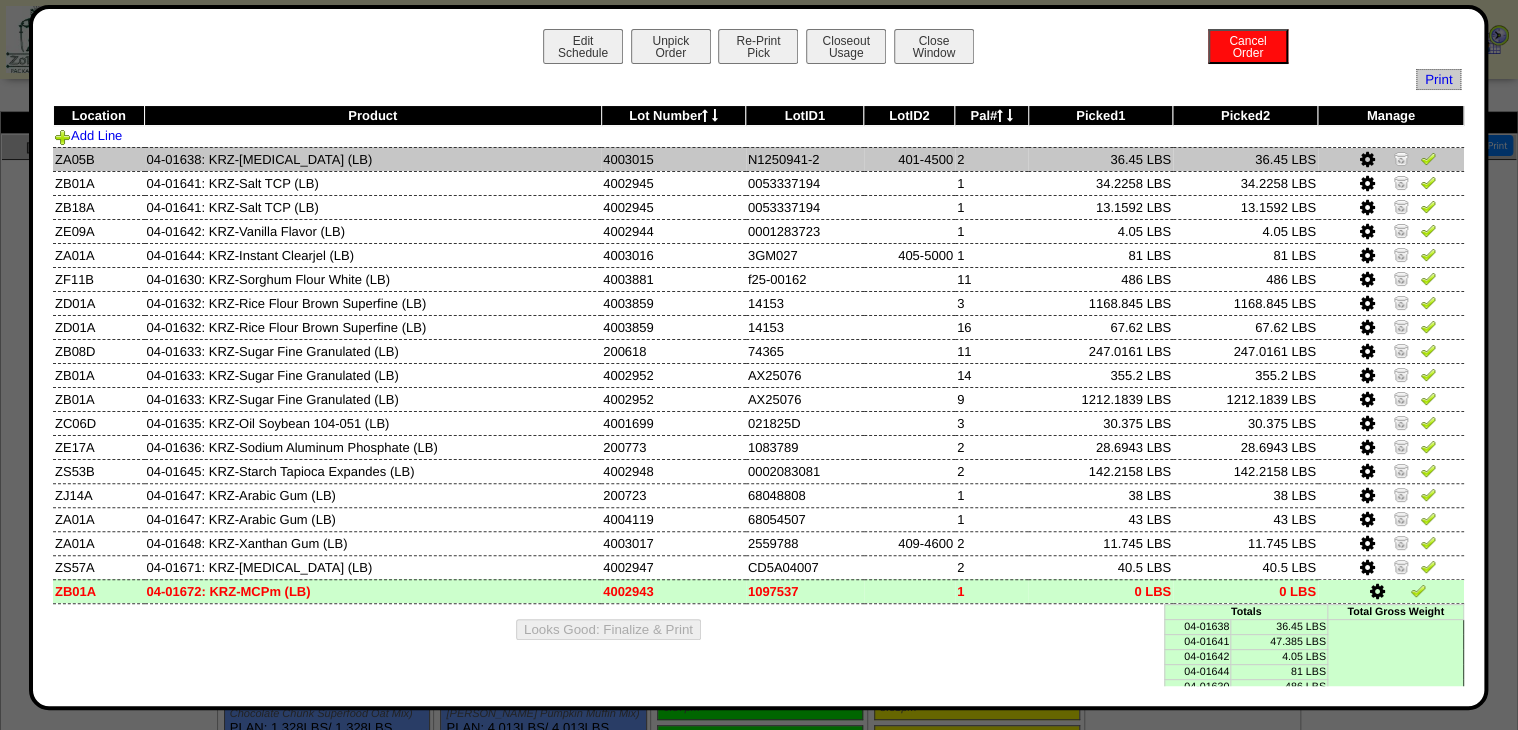 click at bounding box center [1367, 160] 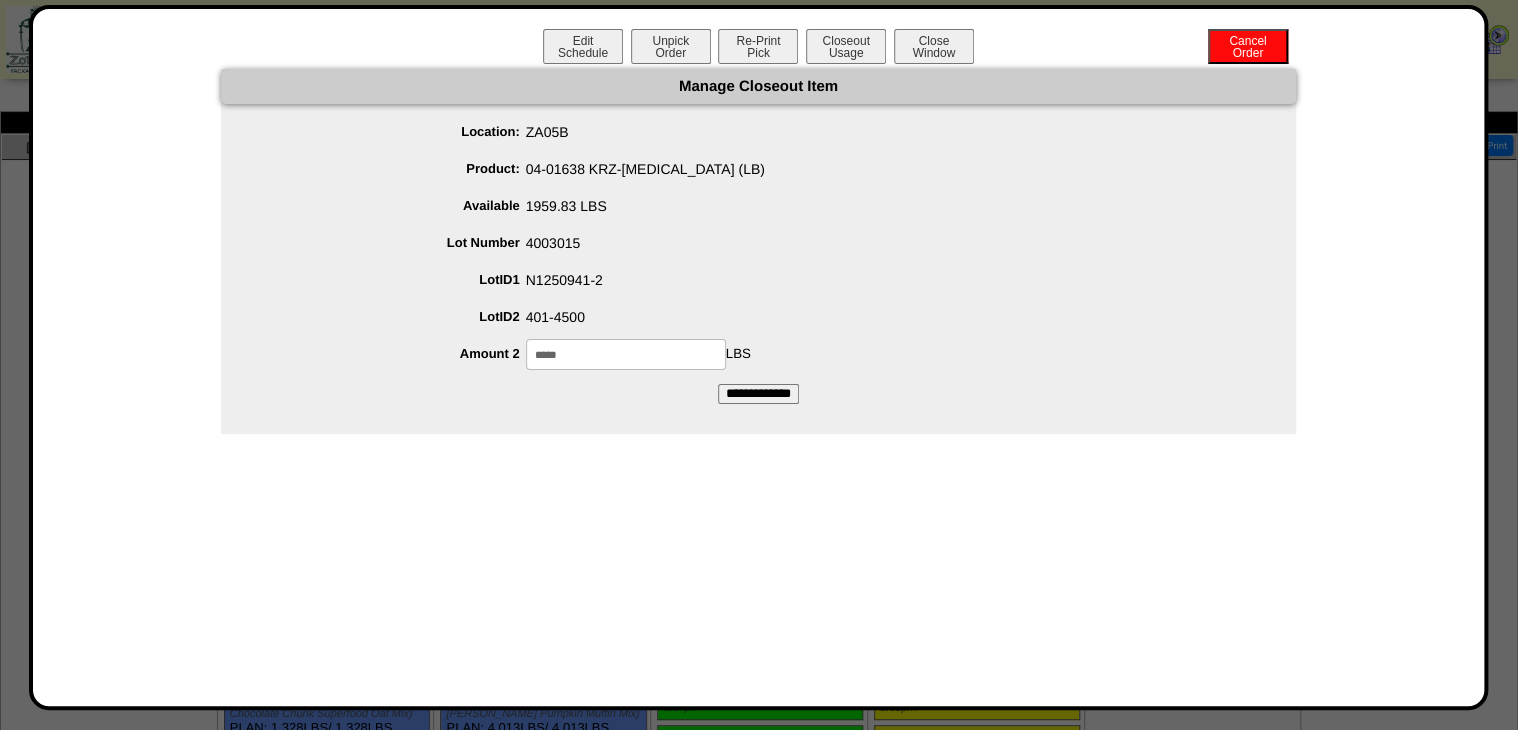 drag, startPoint x: 624, startPoint y: 349, endPoint x: 258, endPoint y: 444, distance: 378.1283 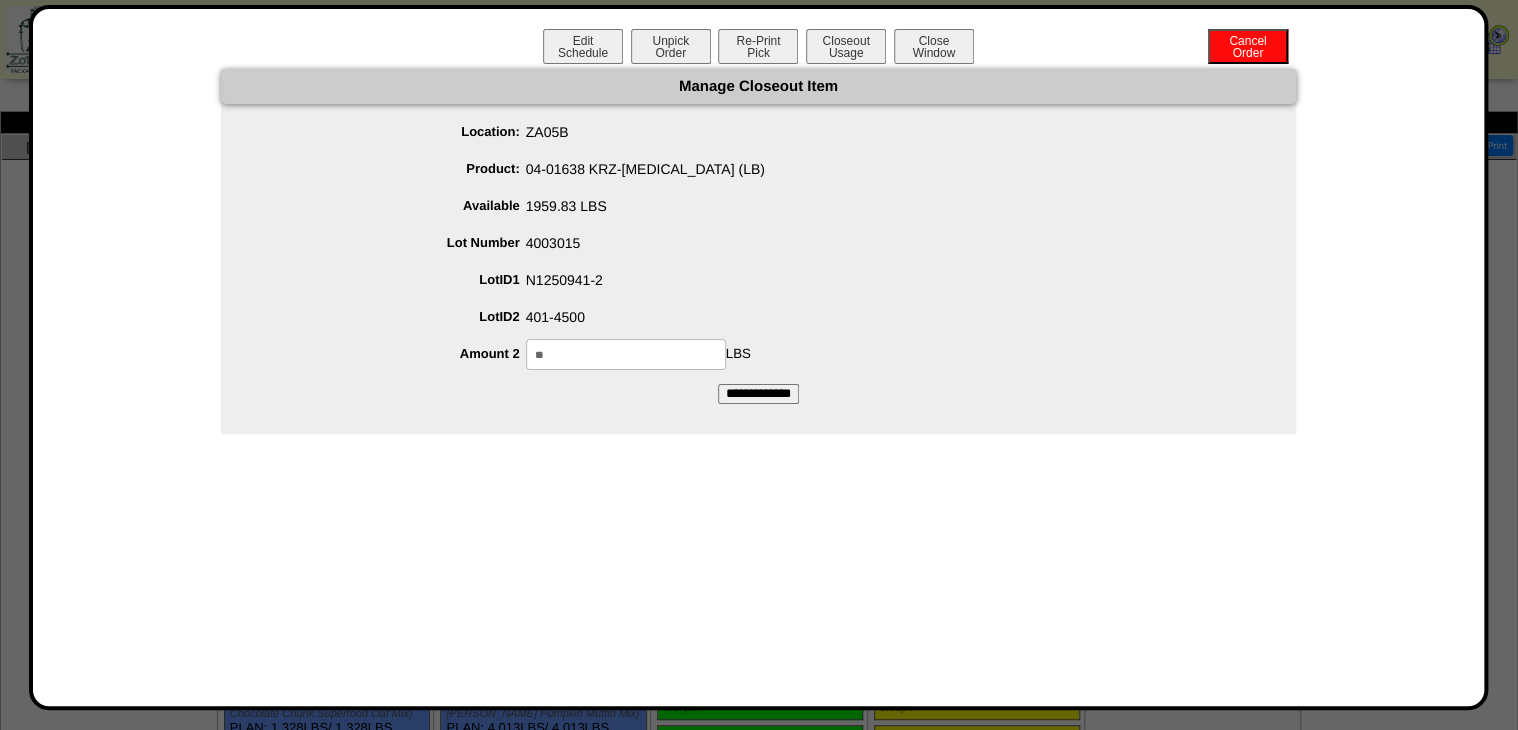 type on "**" 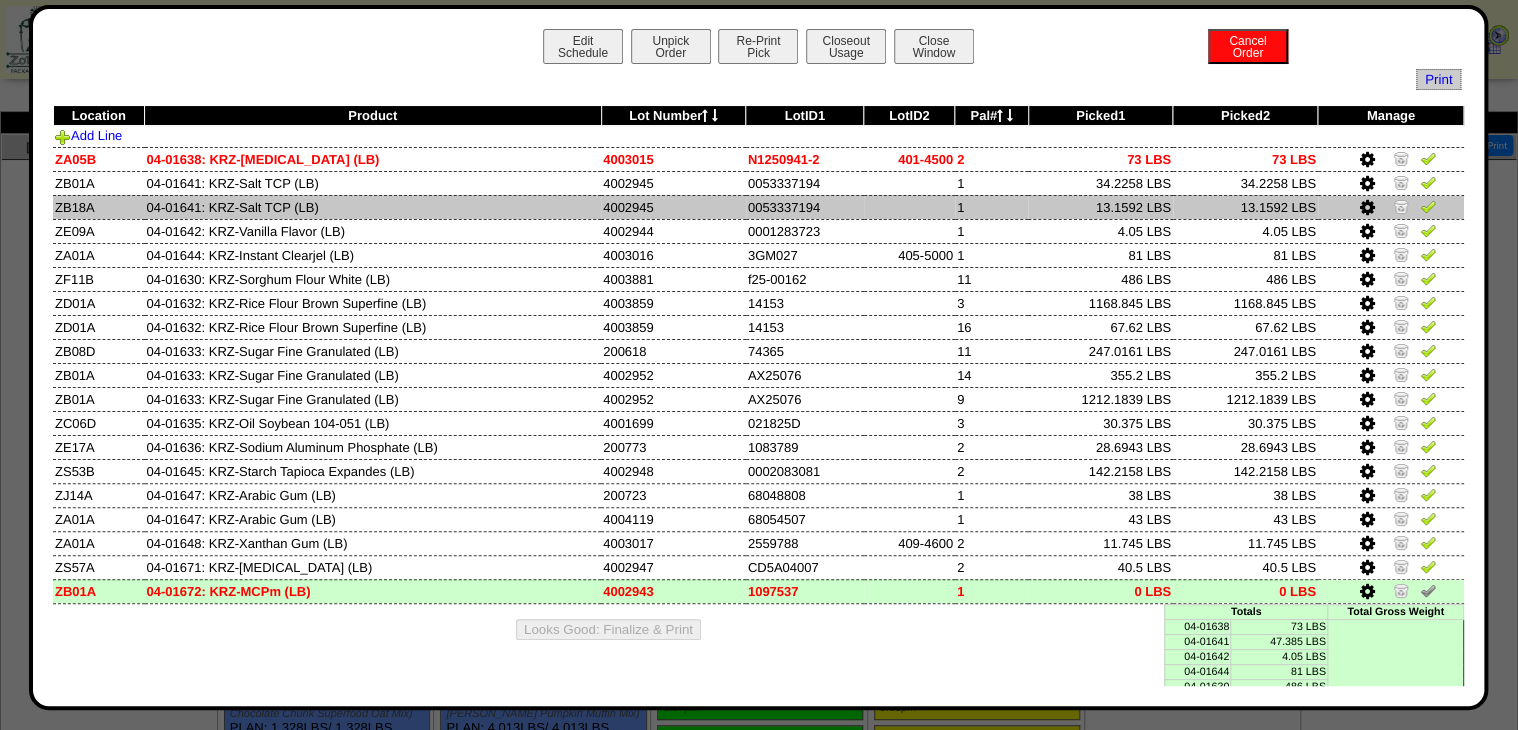 click at bounding box center (1367, 208) 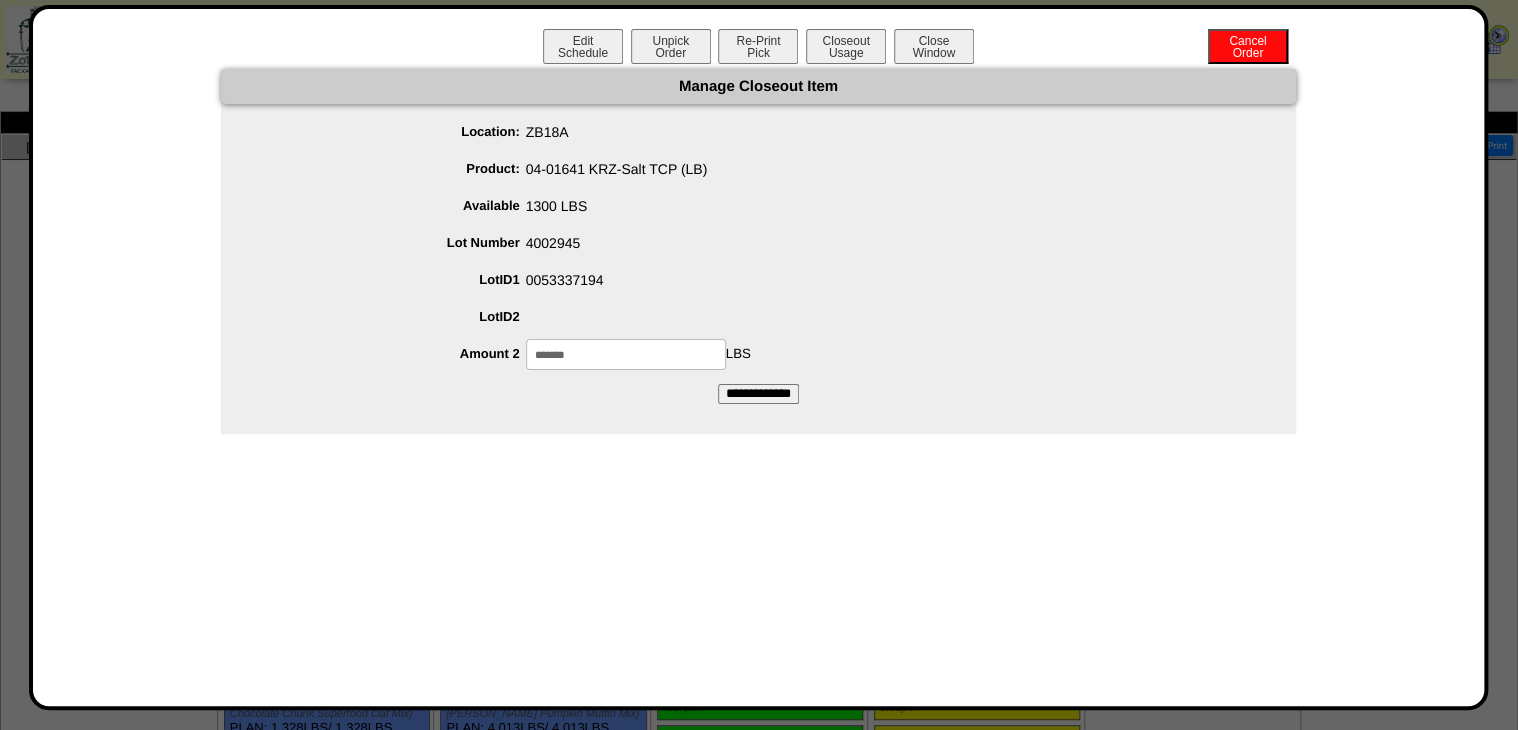 drag, startPoint x: 545, startPoint y: 356, endPoint x: 448, endPoint y: 398, distance: 105.702415 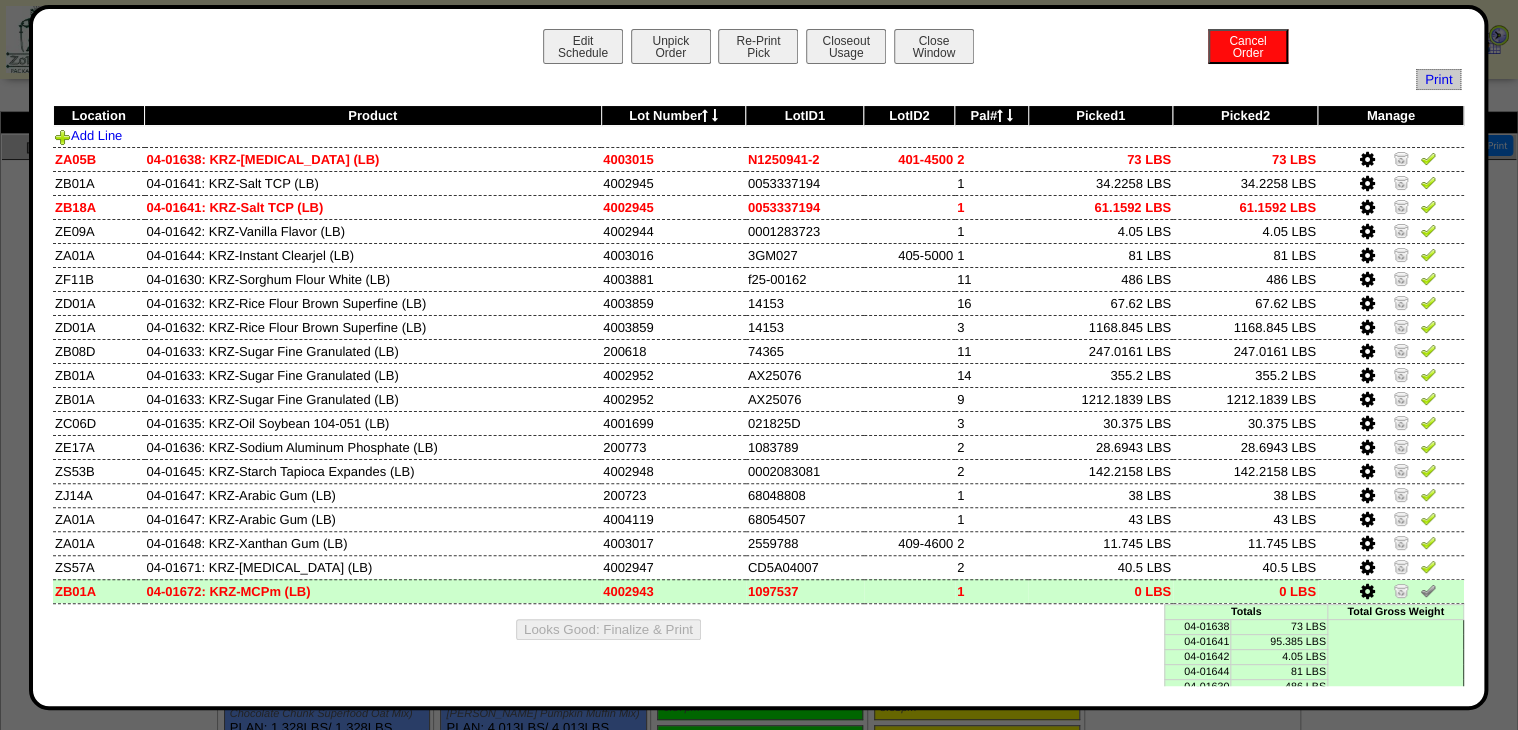 click at bounding box center (1367, 232) 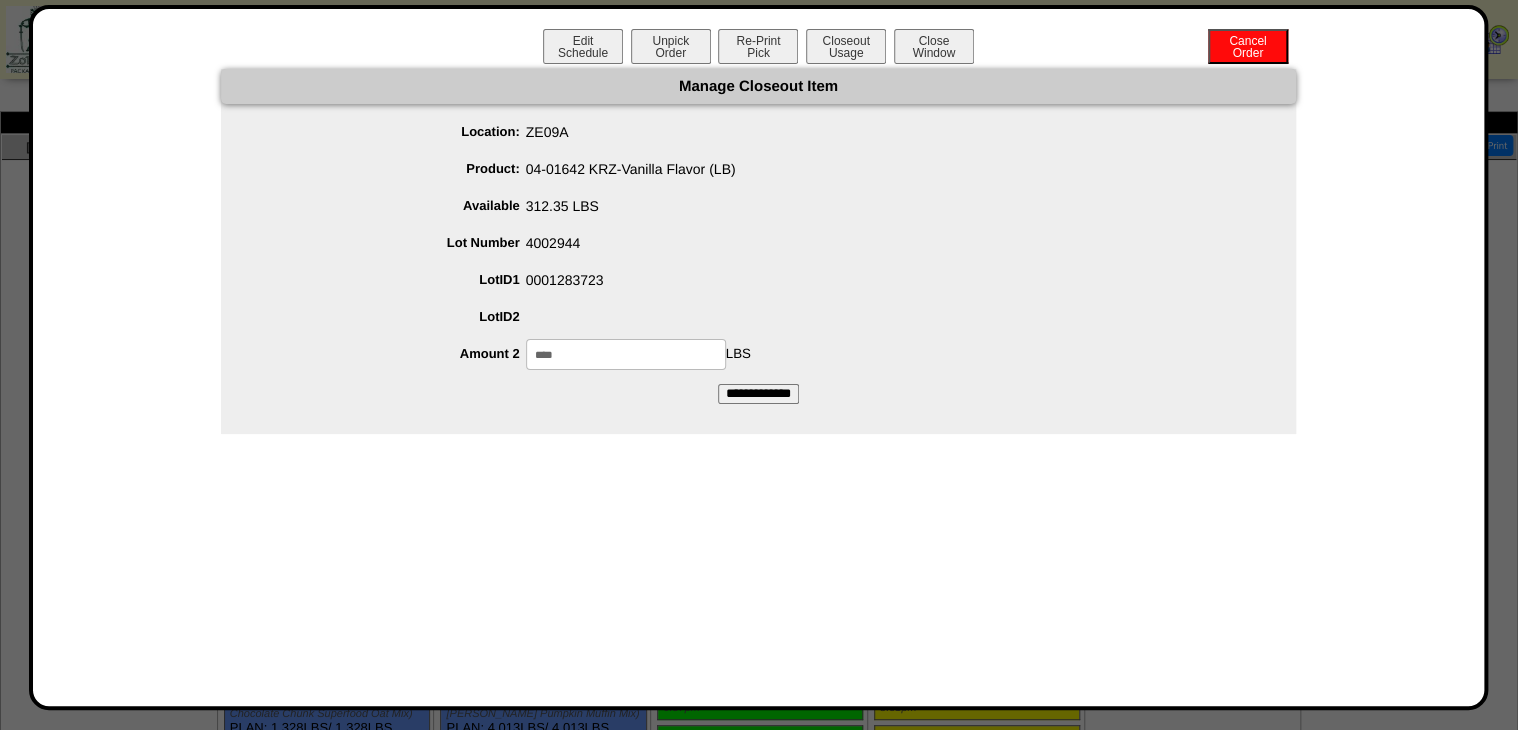drag, startPoint x: 540, startPoint y: 354, endPoint x: 438, endPoint y: 391, distance: 108.503456 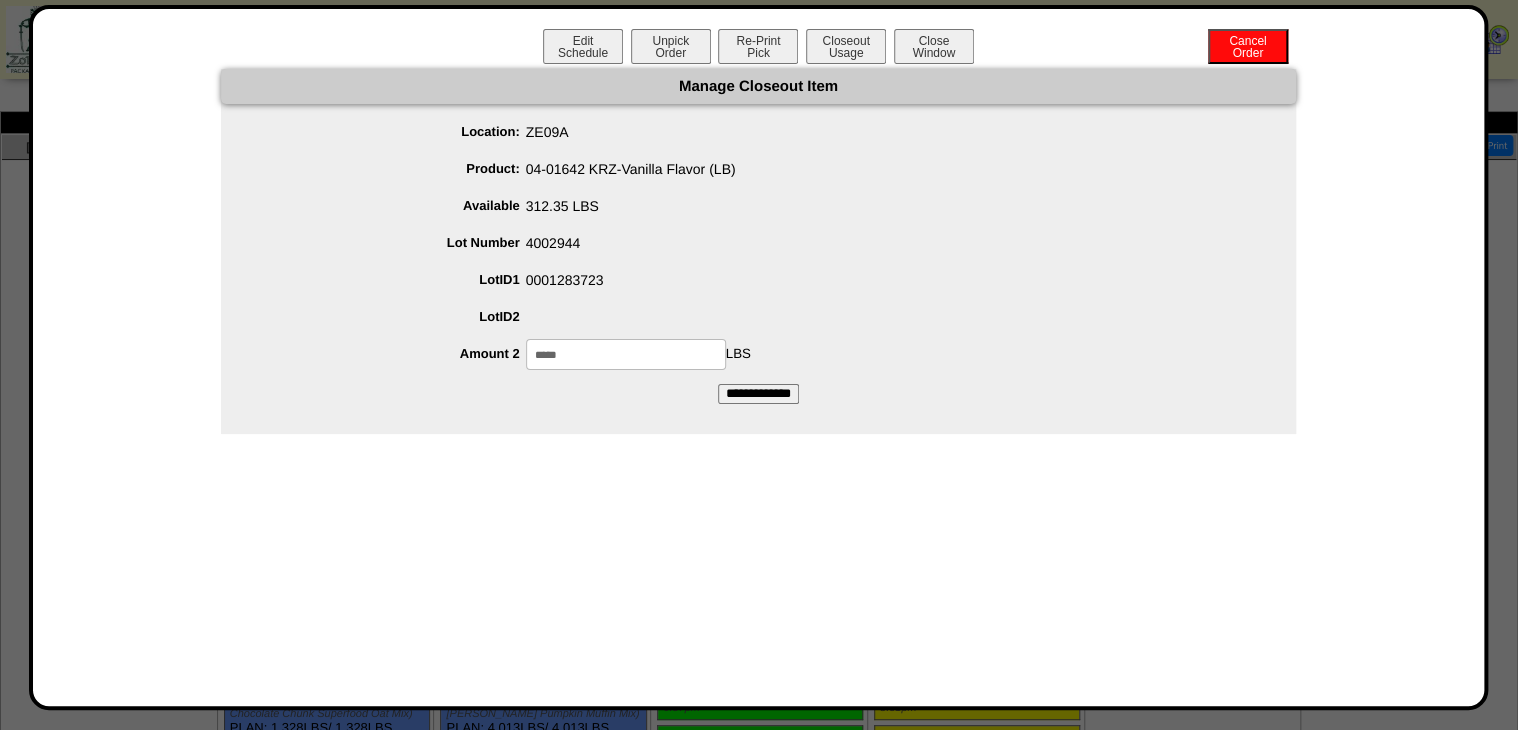 type on "*****" 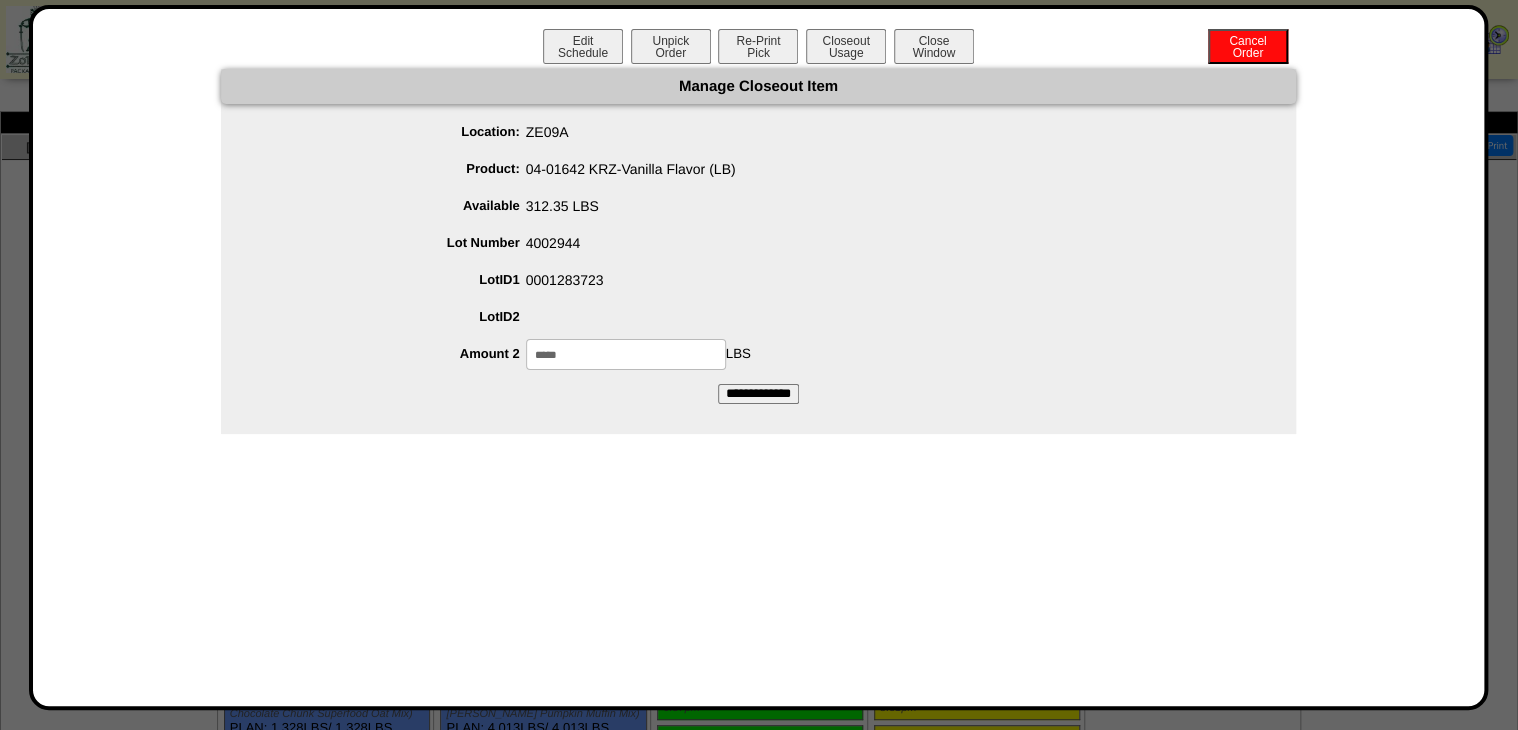 click on "**********" at bounding box center [758, 394] 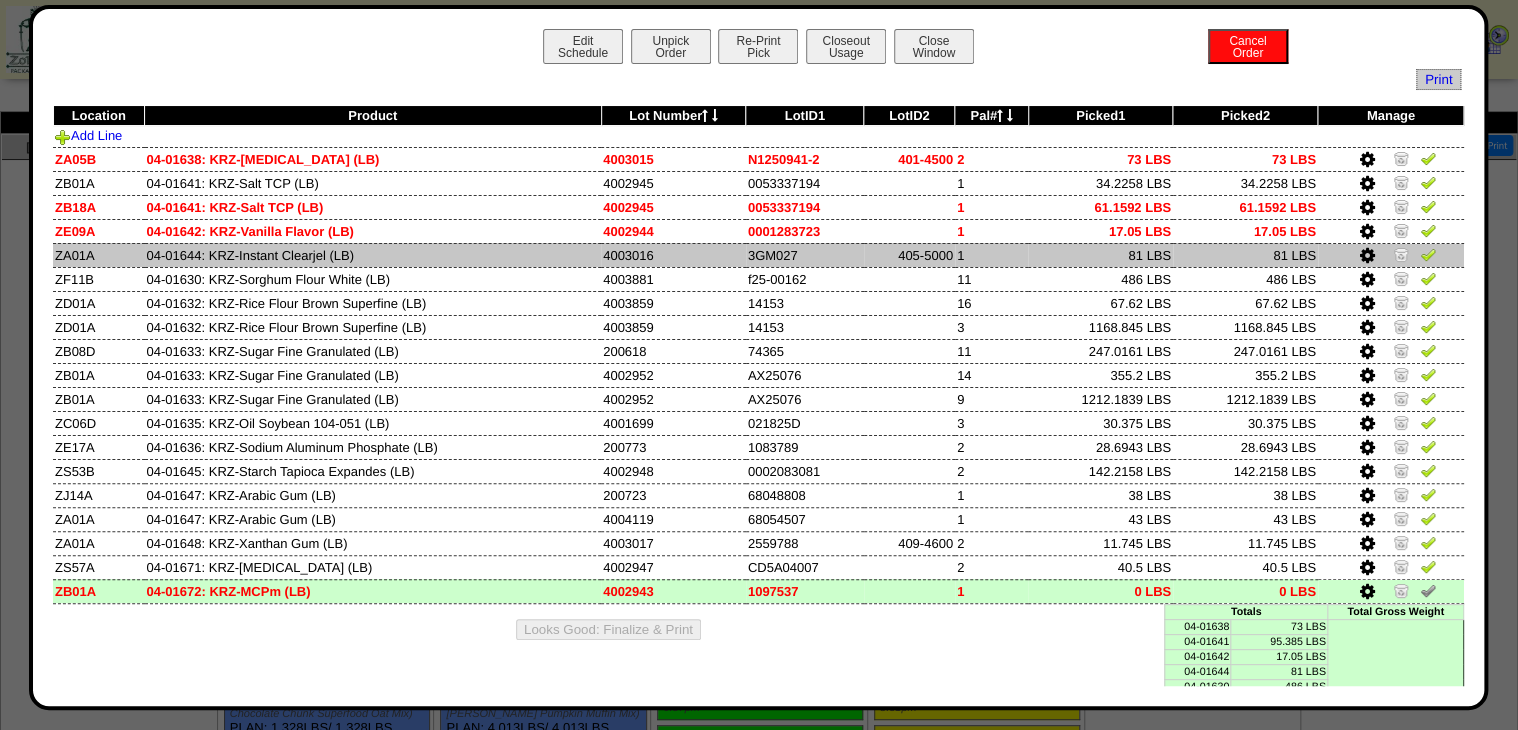 click at bounding box center [1367, 256] 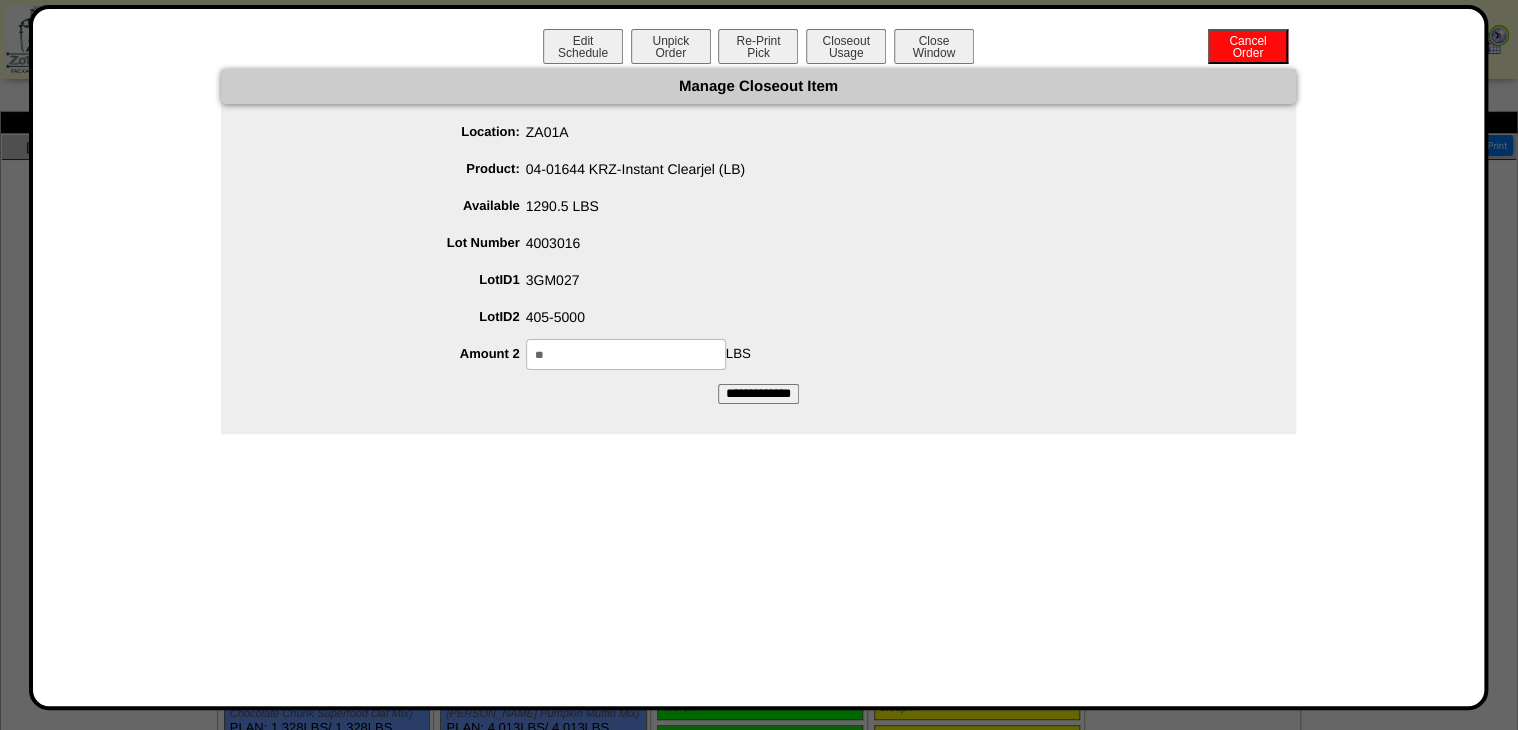drag, startPoint x: 538, startPoint y: 363, endPoint x: 465, endPoint y: 395, distance: 79.70571 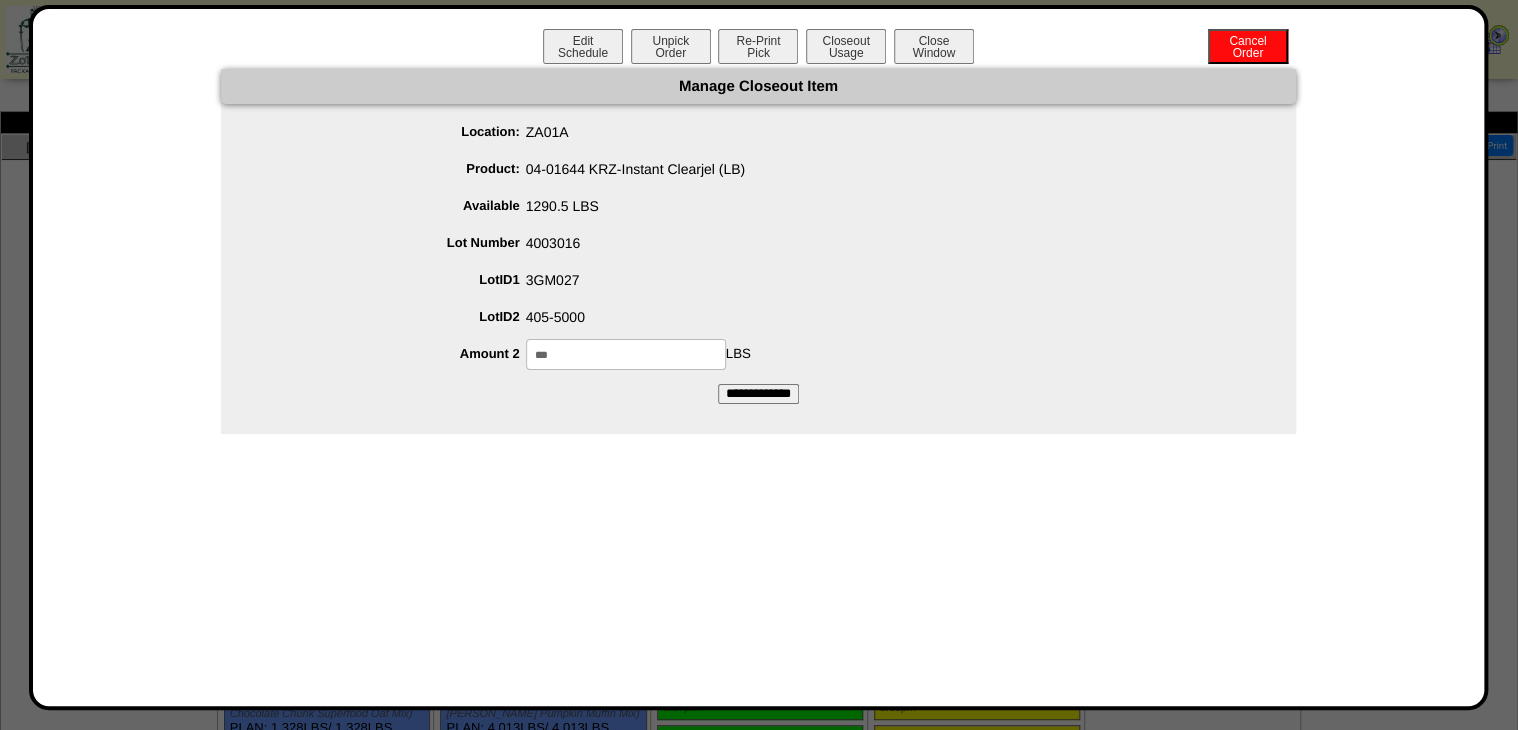 type on "***" 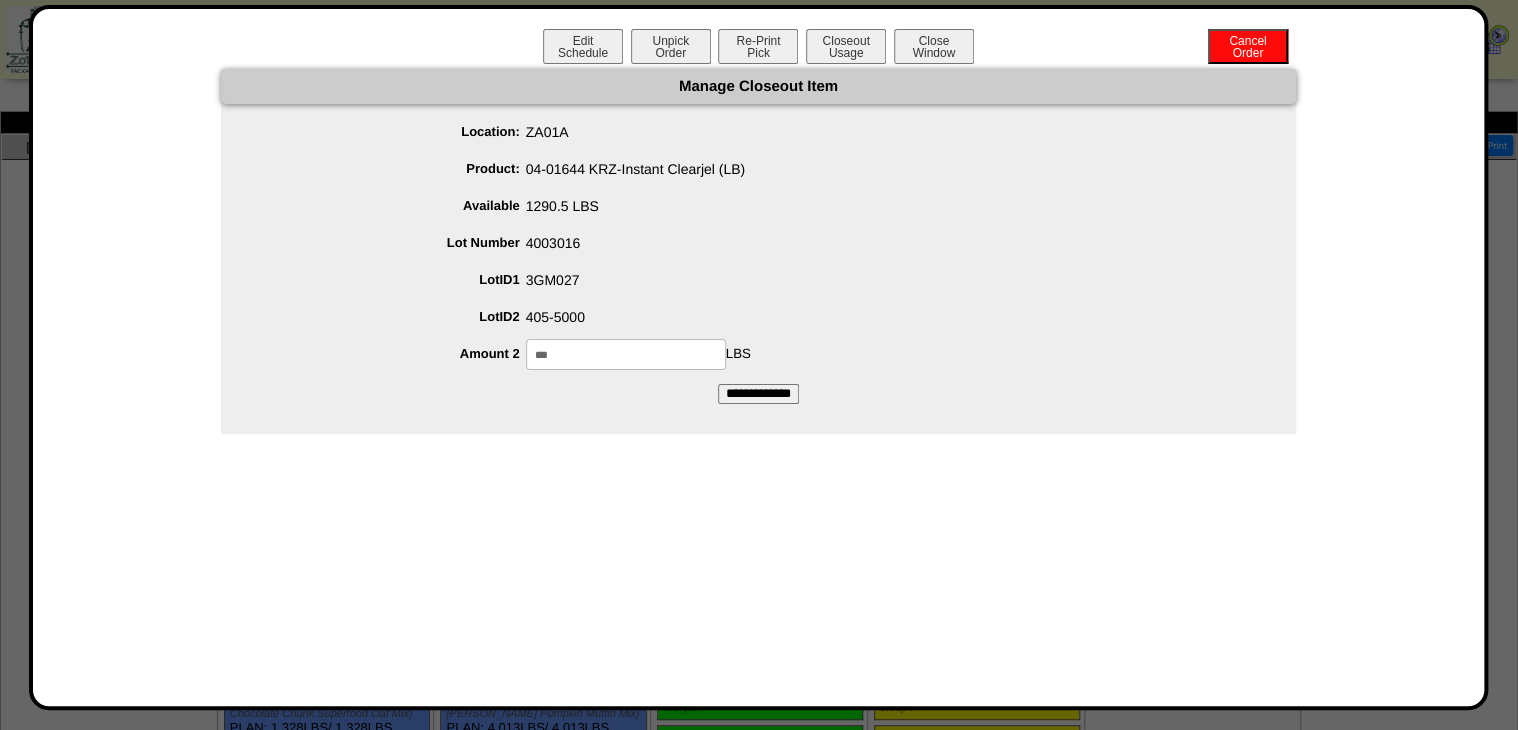 click on "**********" at bounding box center (758, 394) 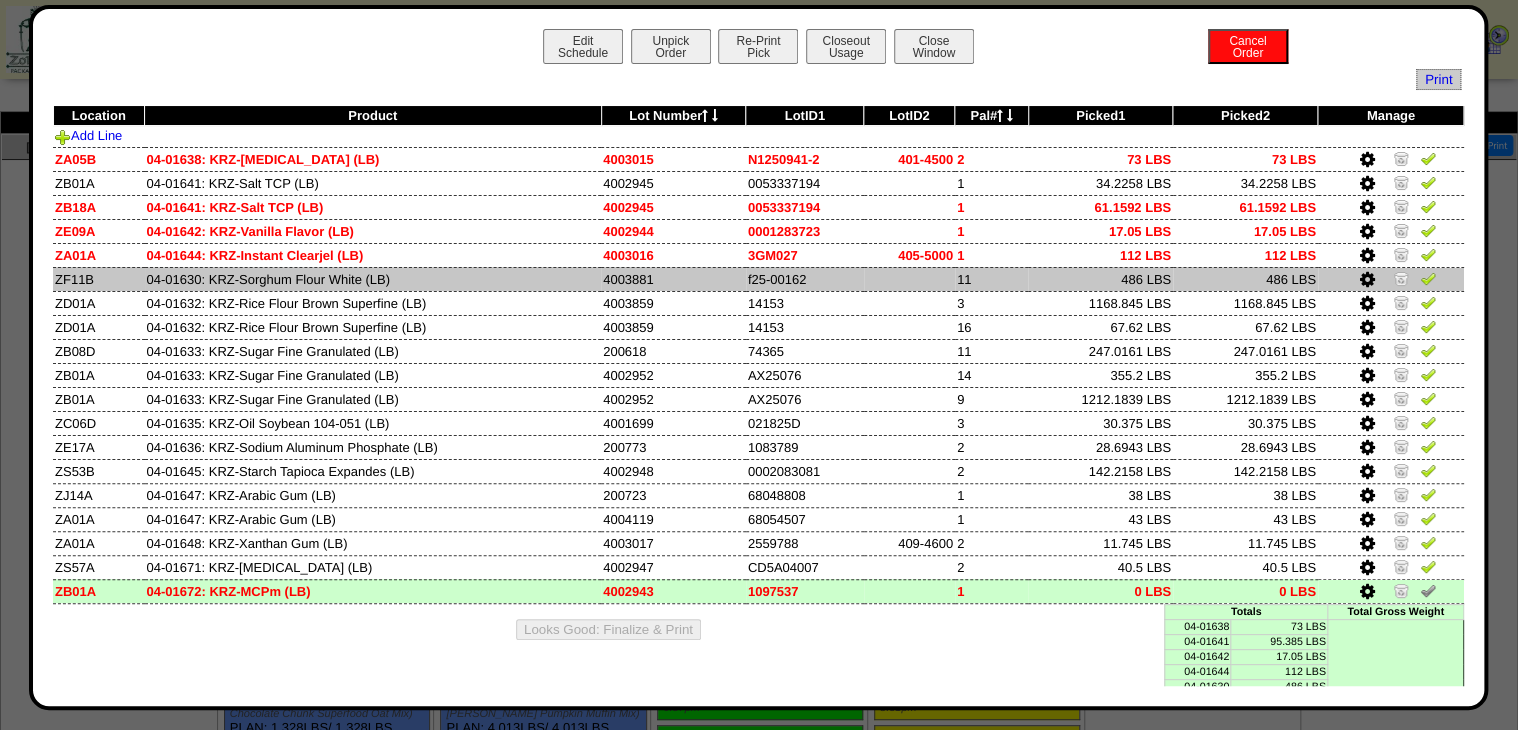 click at bounding box center (1367, 280) 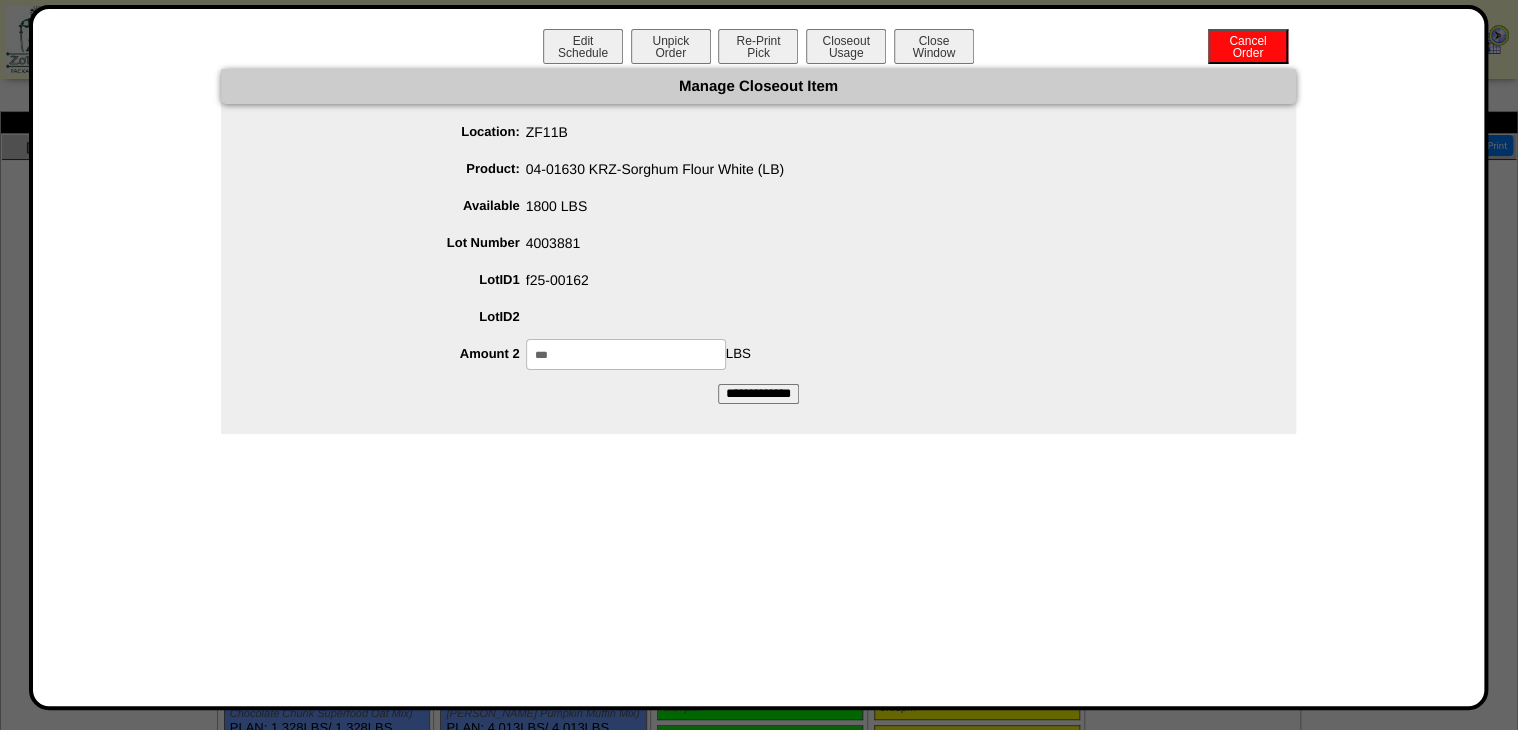 drag, startPoint x: 544, startPoint y: 353, endPoint x: 471, endPoint y: 388, distance: 80.95678 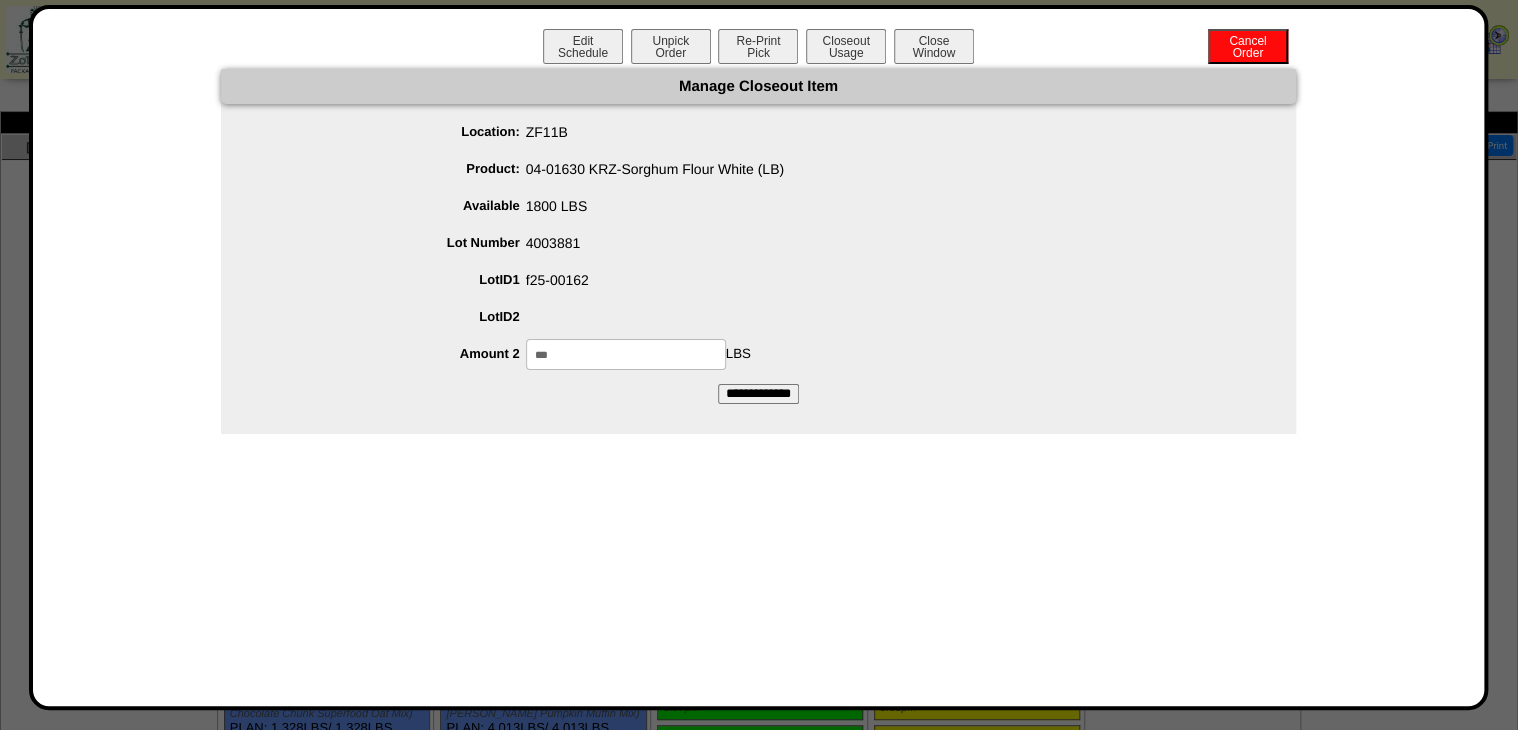 type on "***" 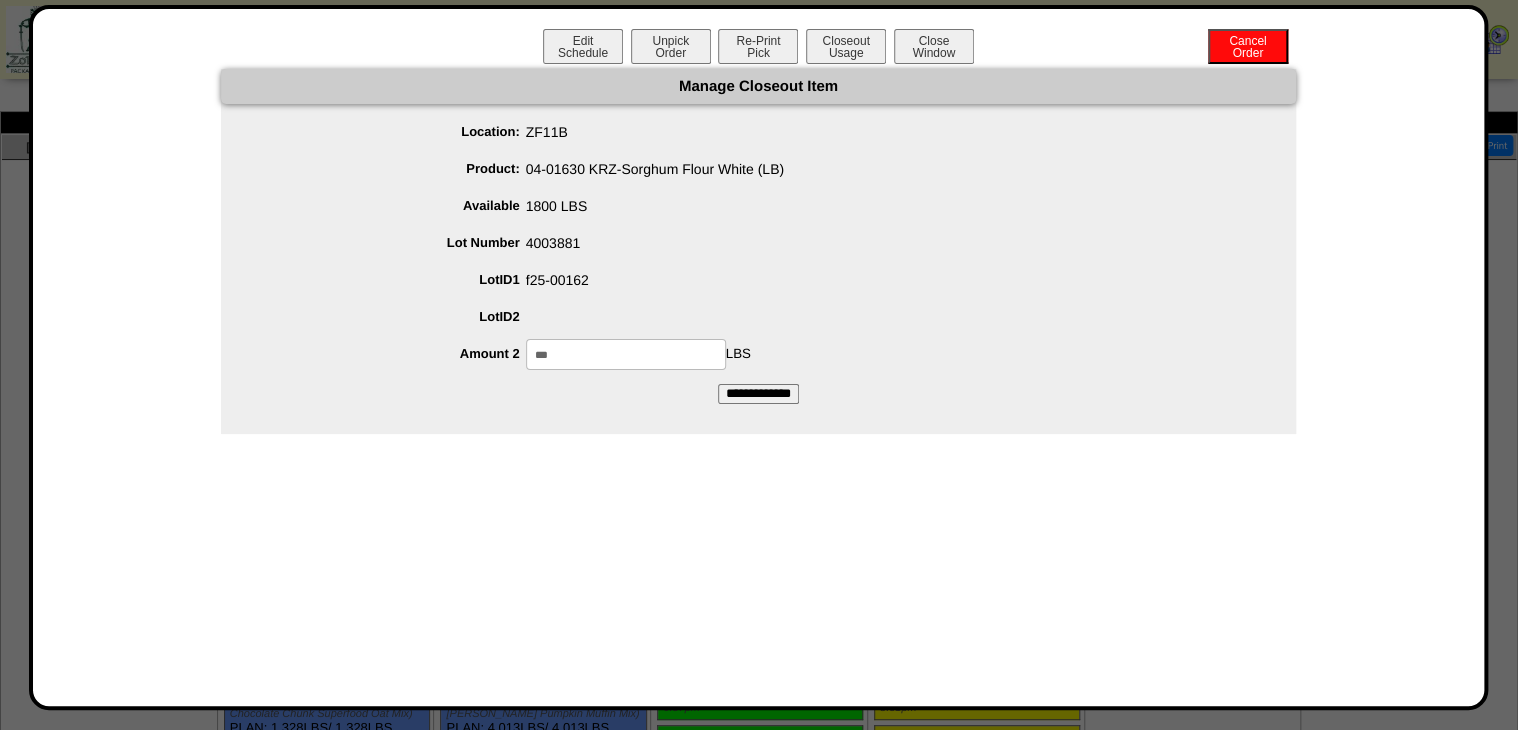 click on "**********" at bounding box center [758, 394] 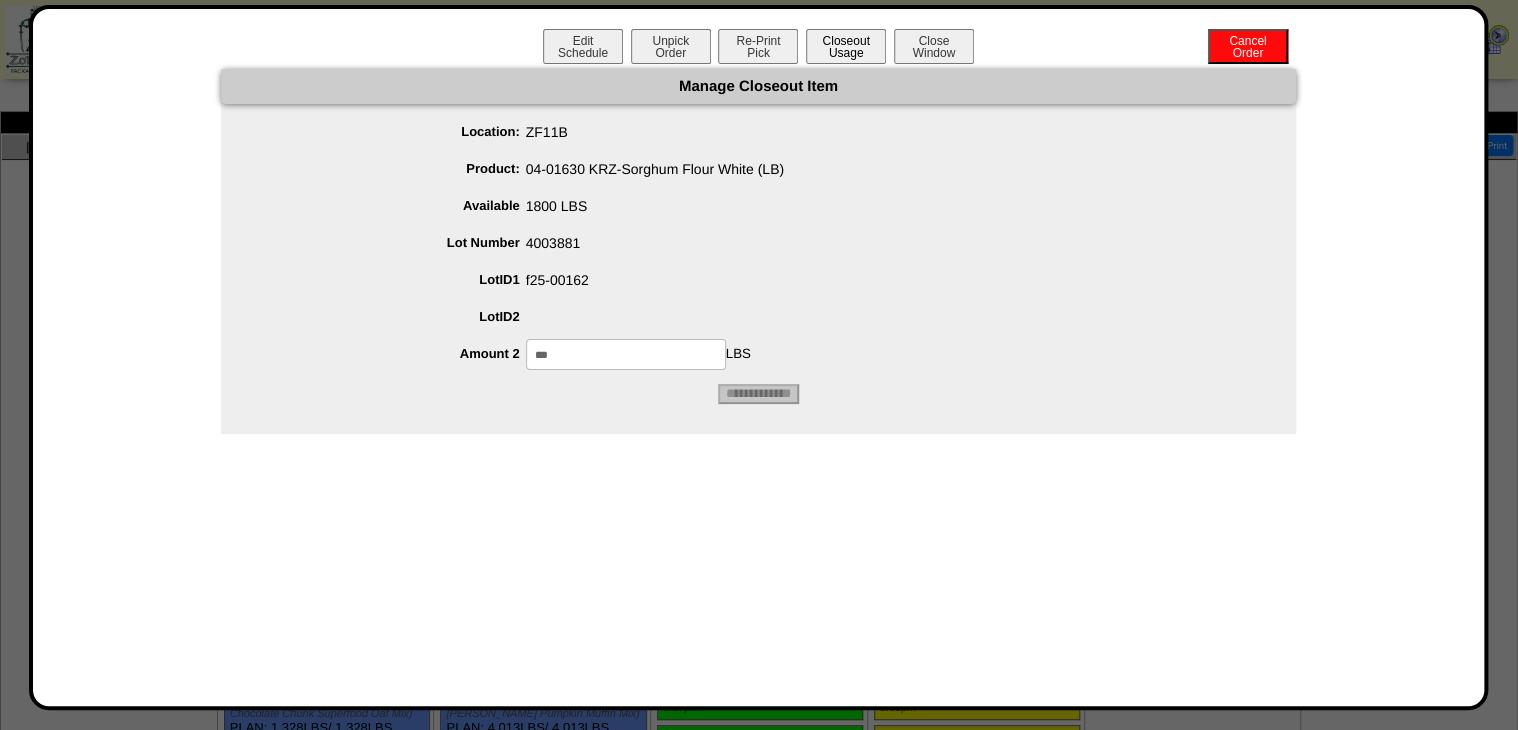 click on "Closeout Usage" at bounding box center [846, 46] 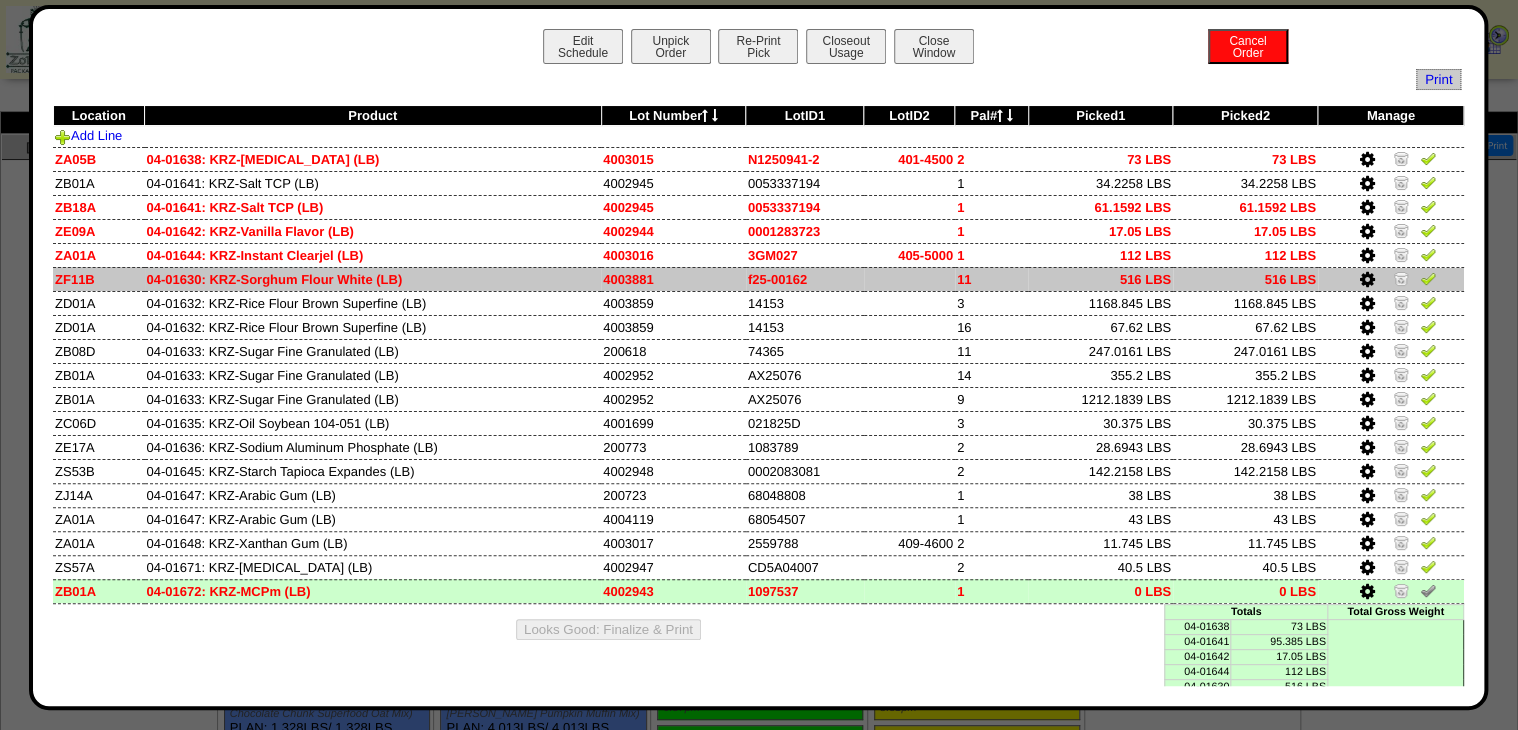 click at bounding box center (1367, 280) 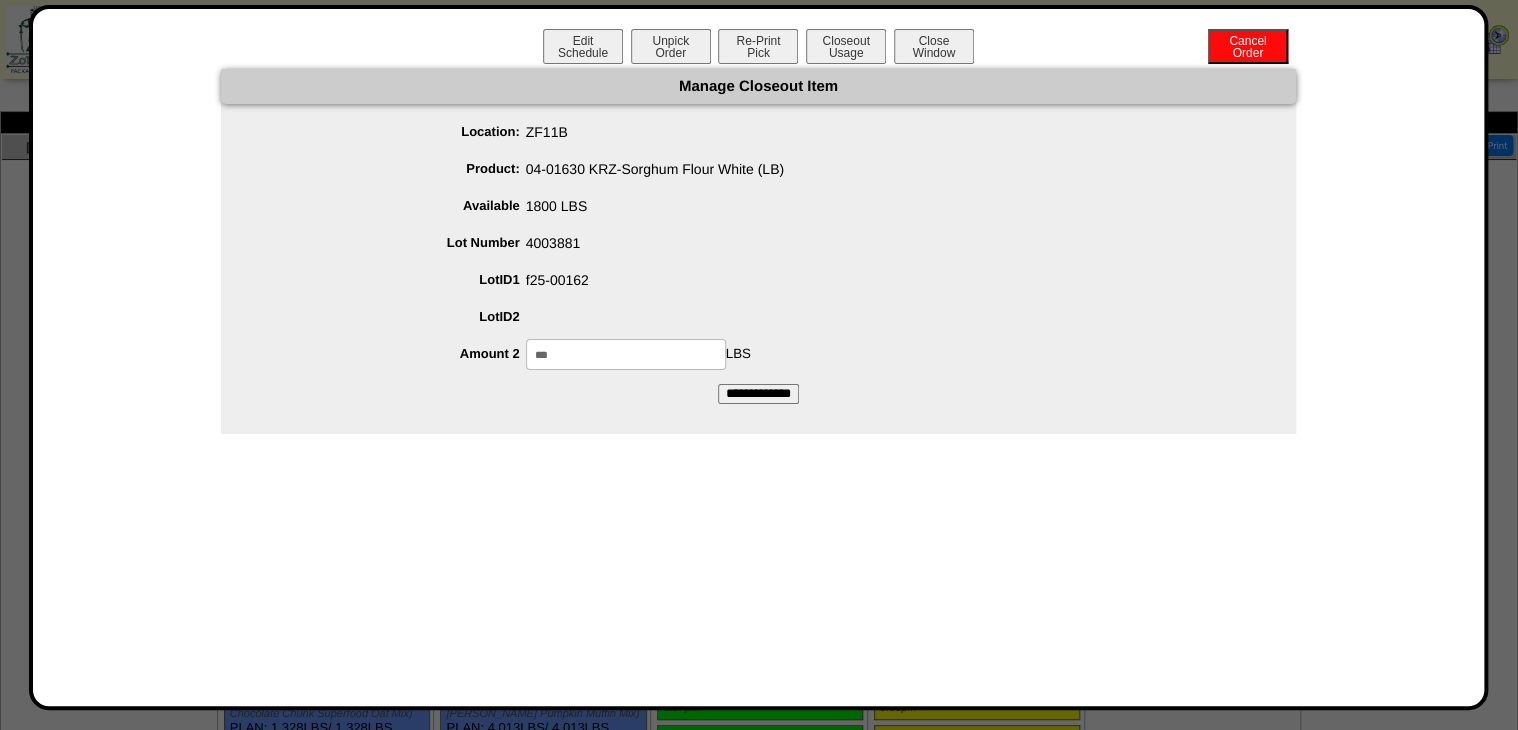 click on "***" at bounding box center (626, 354) 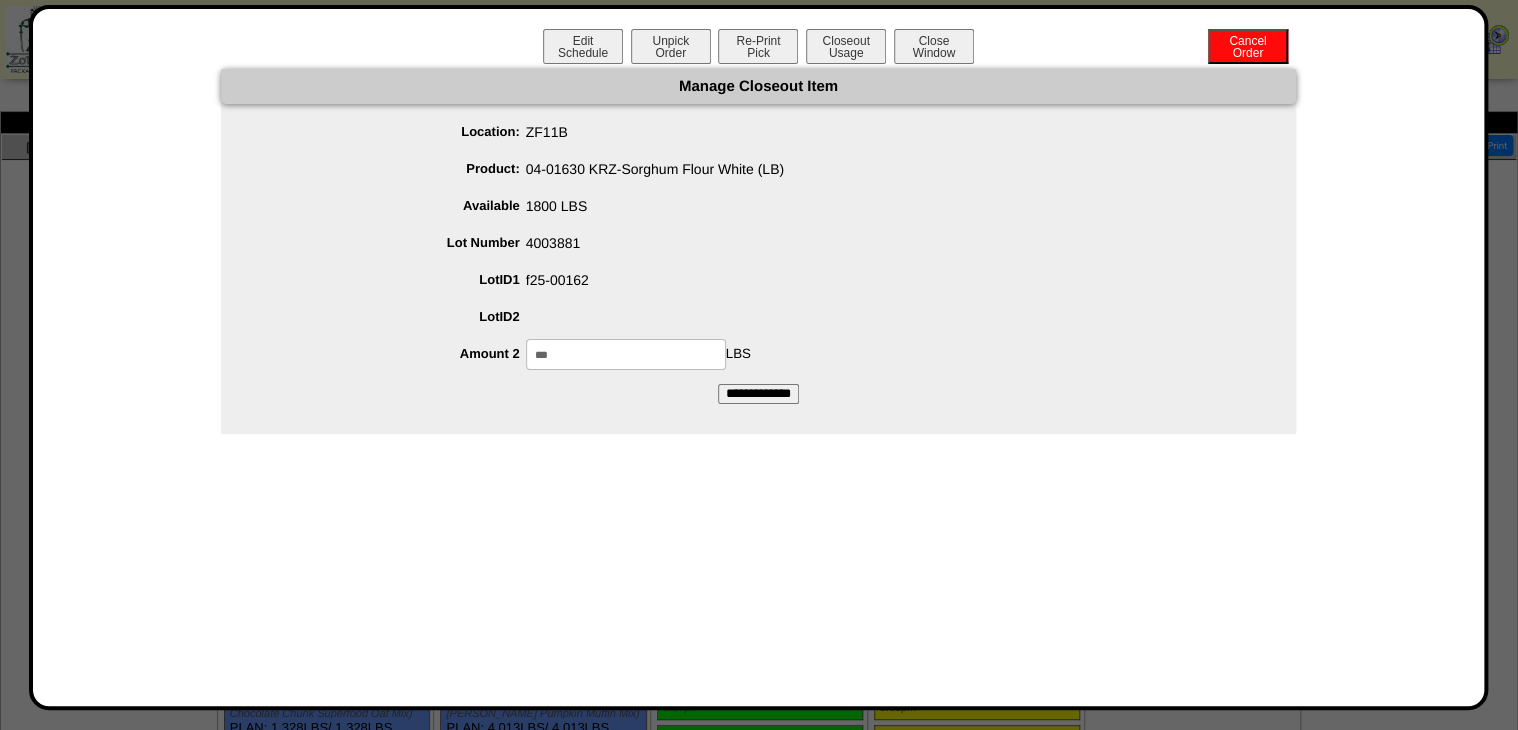type on "***" 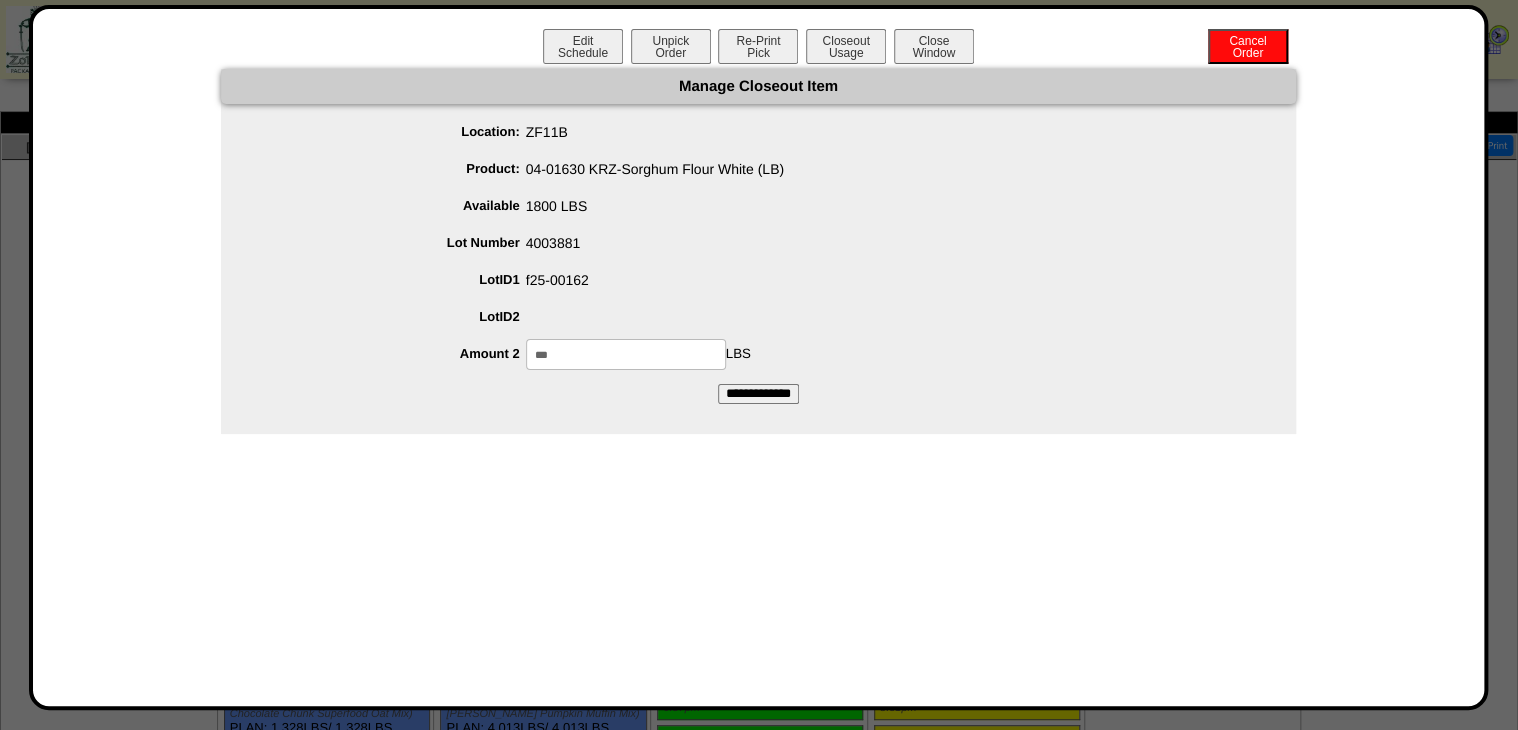 click on "**********" at bounding box center [758, 394] 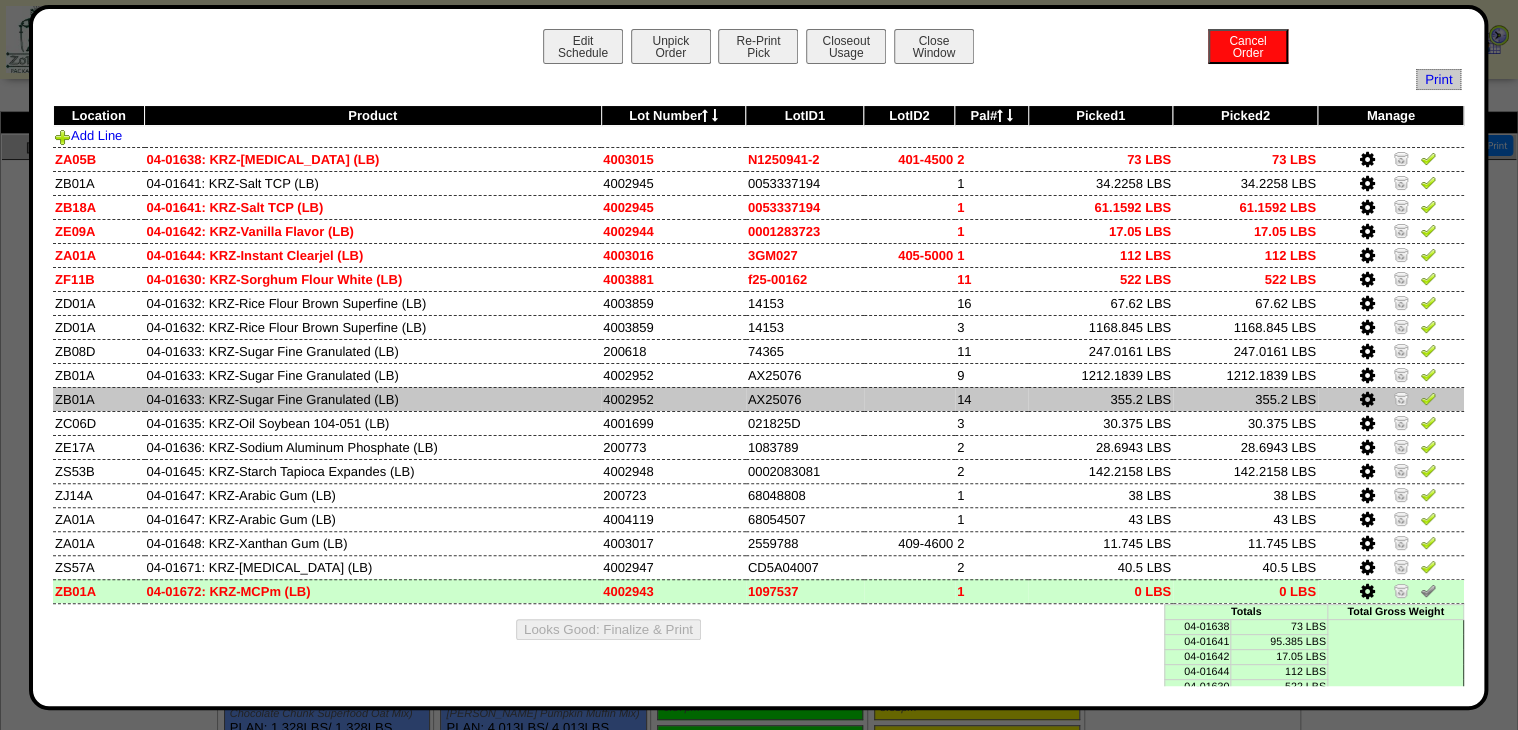 click at bounding box center (1367, 400) 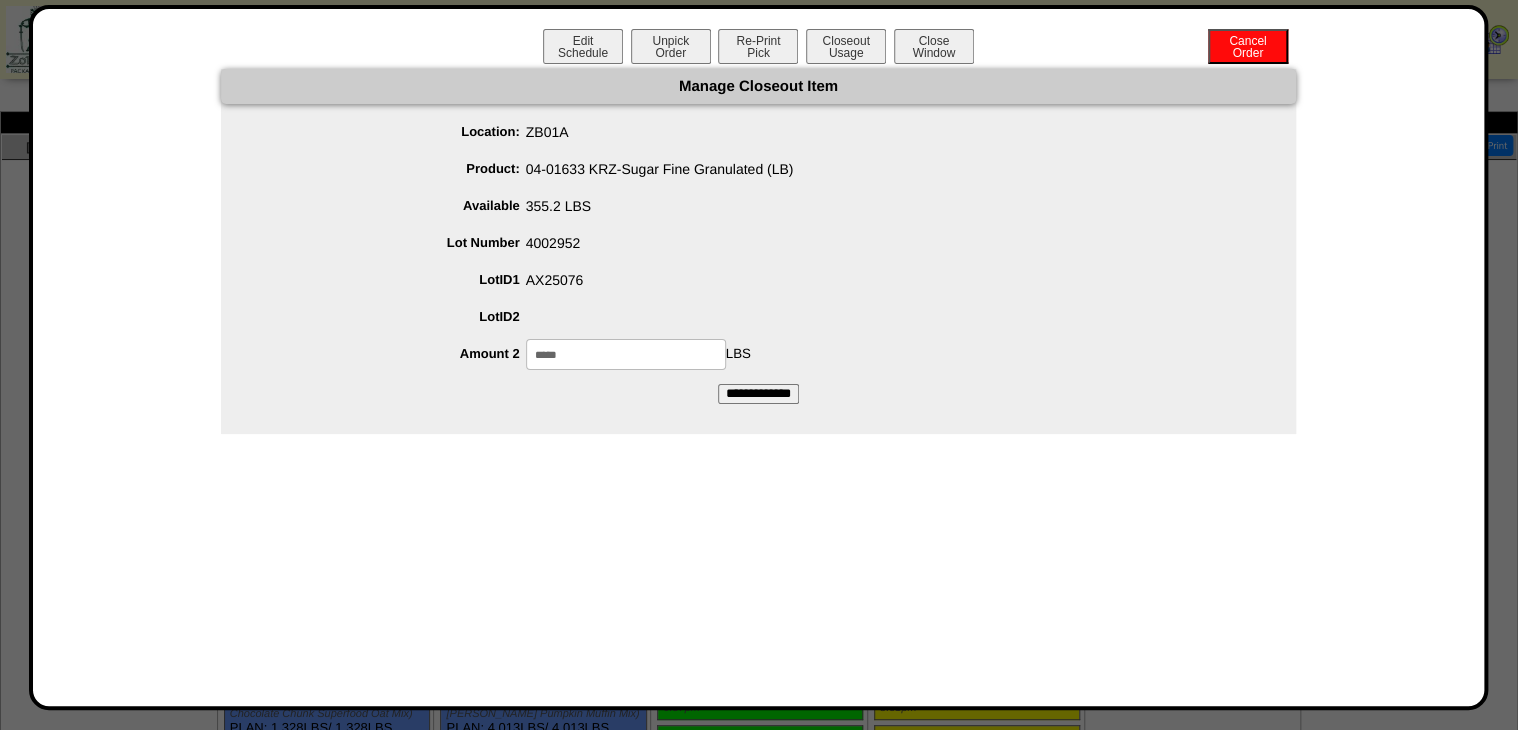 drag, startPoint x: 604, startPoint y: 364, endPoint x: 381, endPoint y: 456, distance: 241.23225 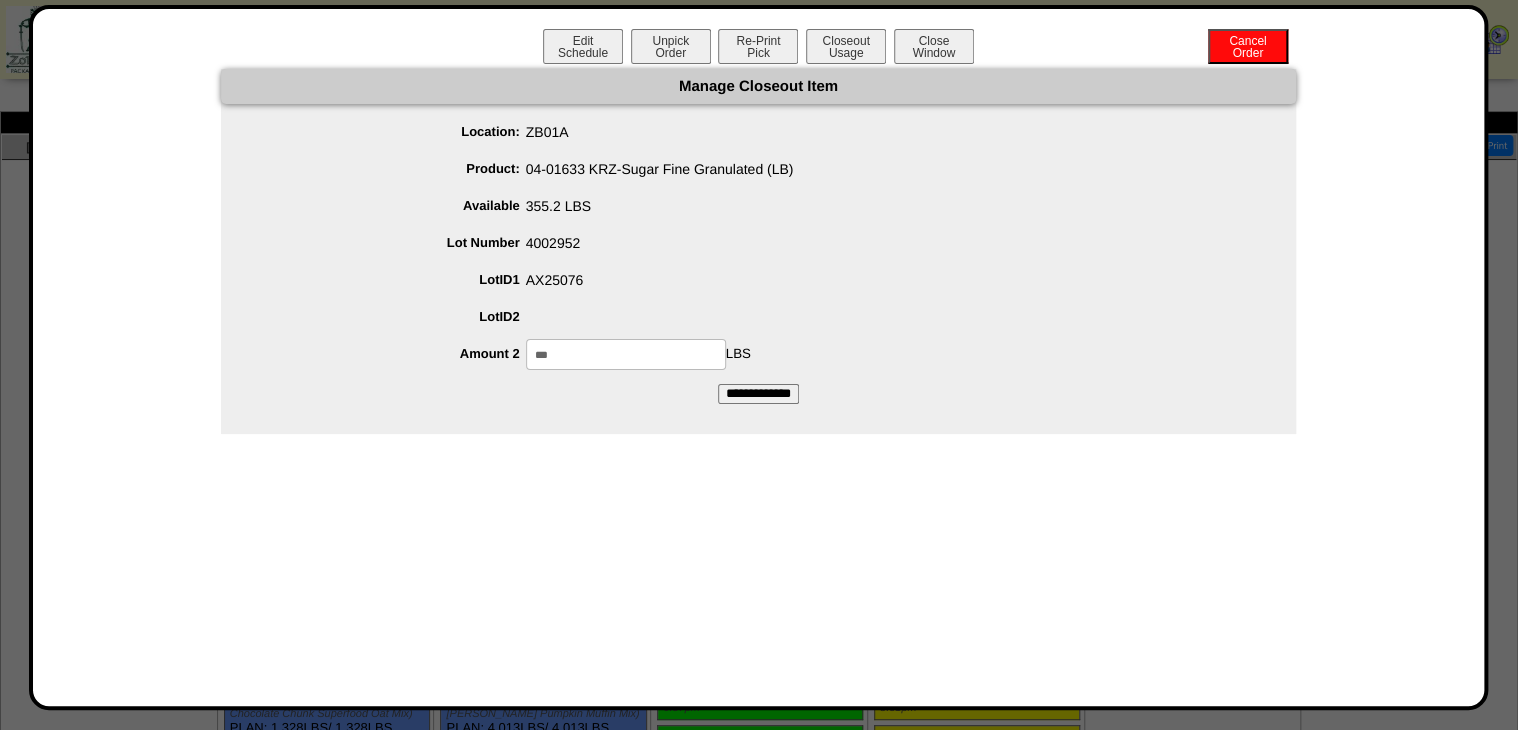 type on "***" 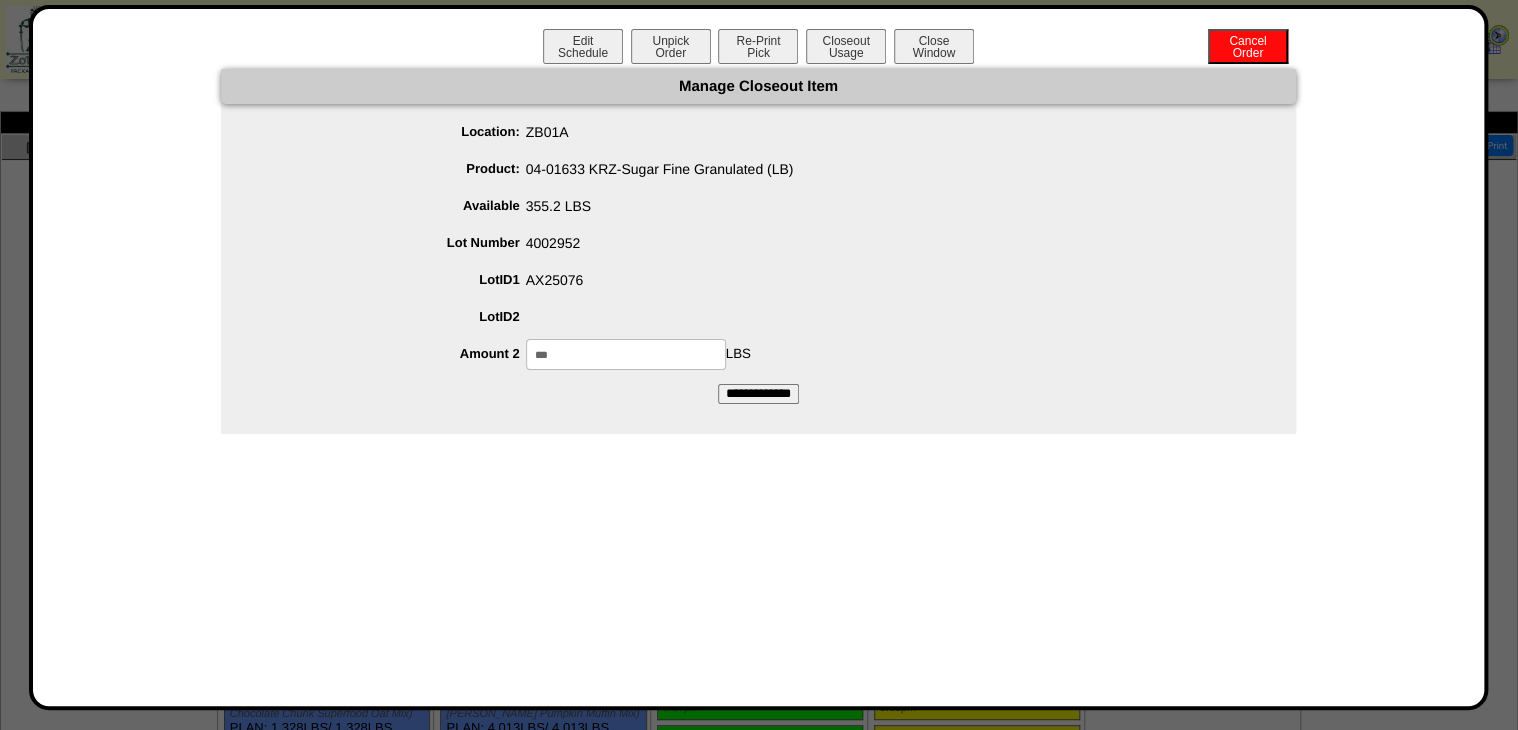 click on "**********" at bounding box center [758, 394] 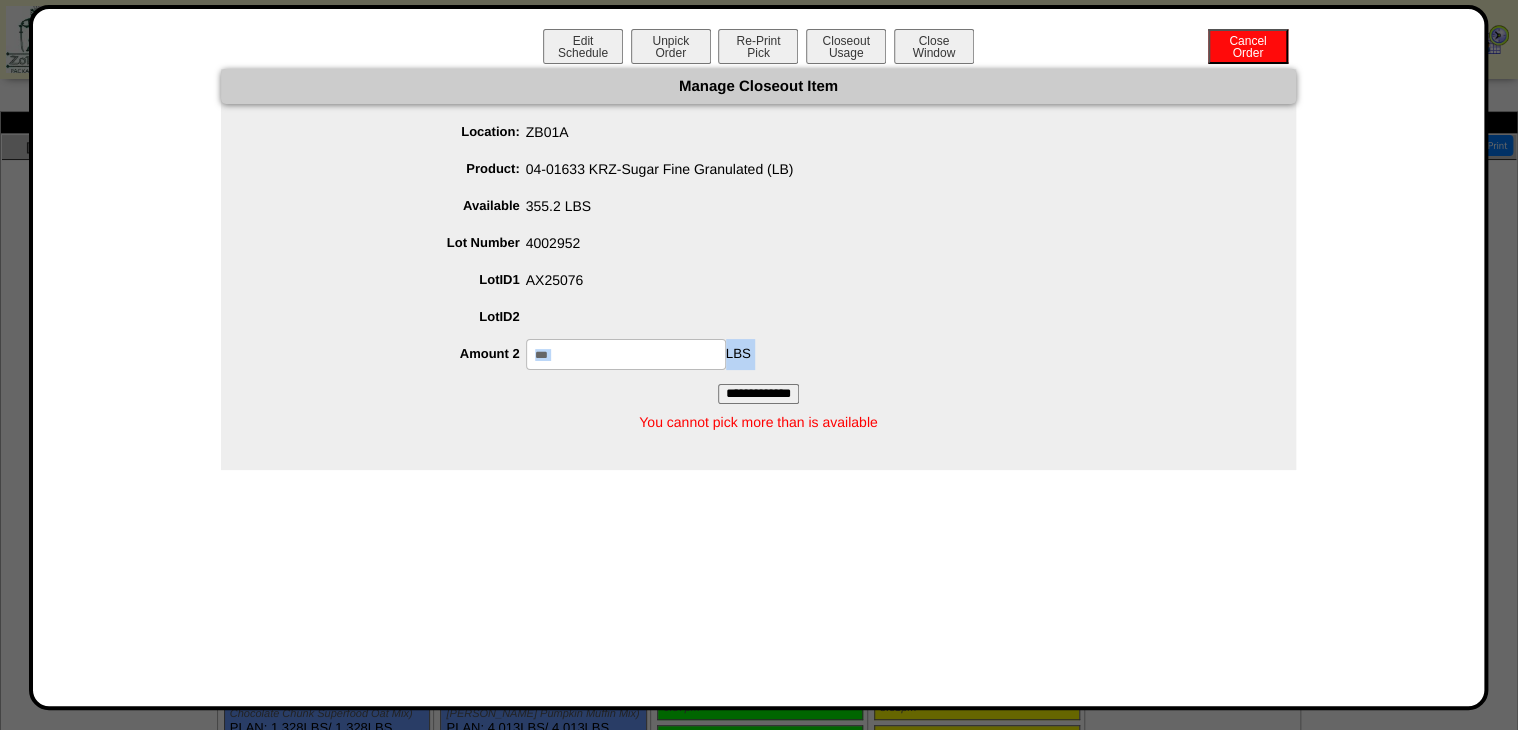 drag, startPoint x: 502, startPoint y: 369, endPoint x: 379, endPoint y: 399, distance: 126.60569 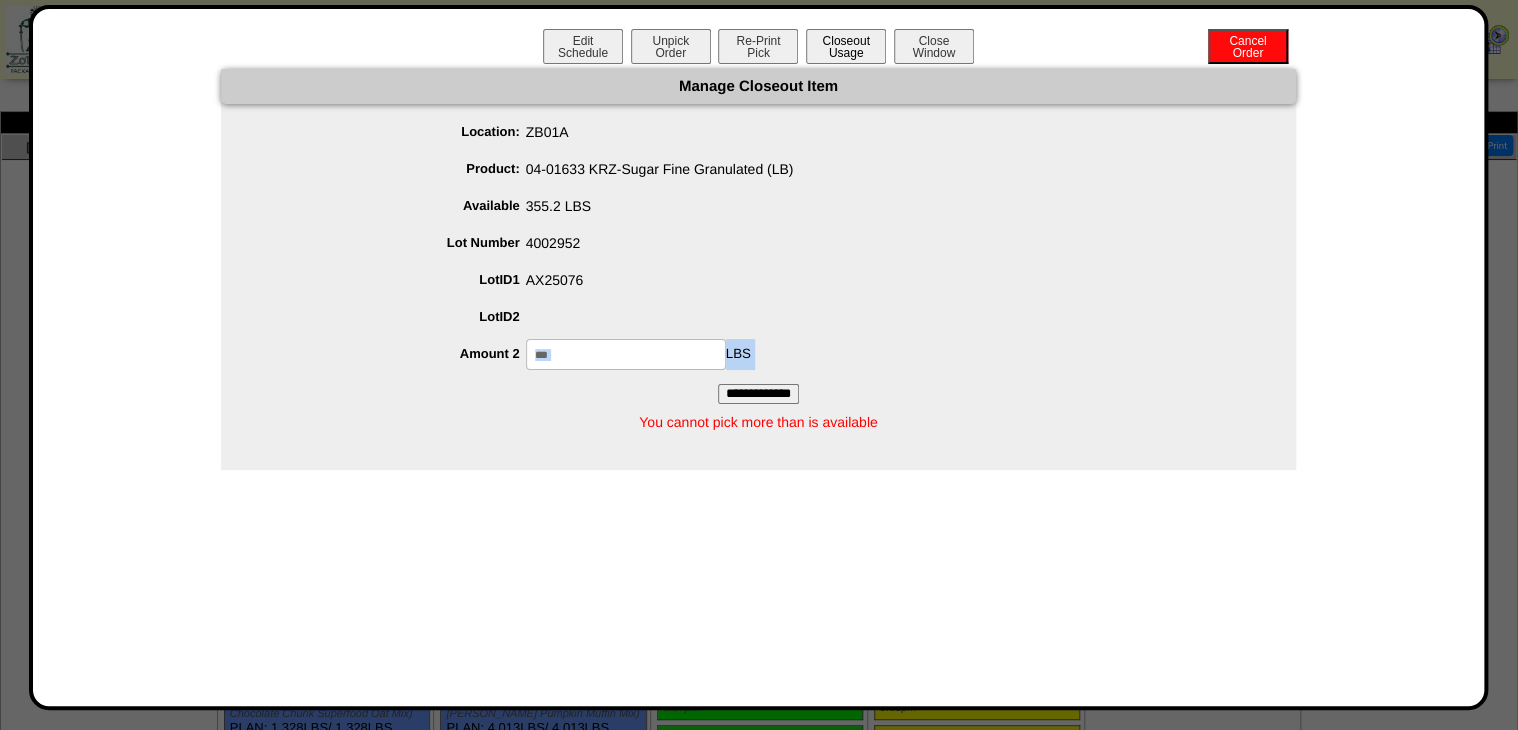 click on "Closeout Usage" at bounding box center [846, 46] 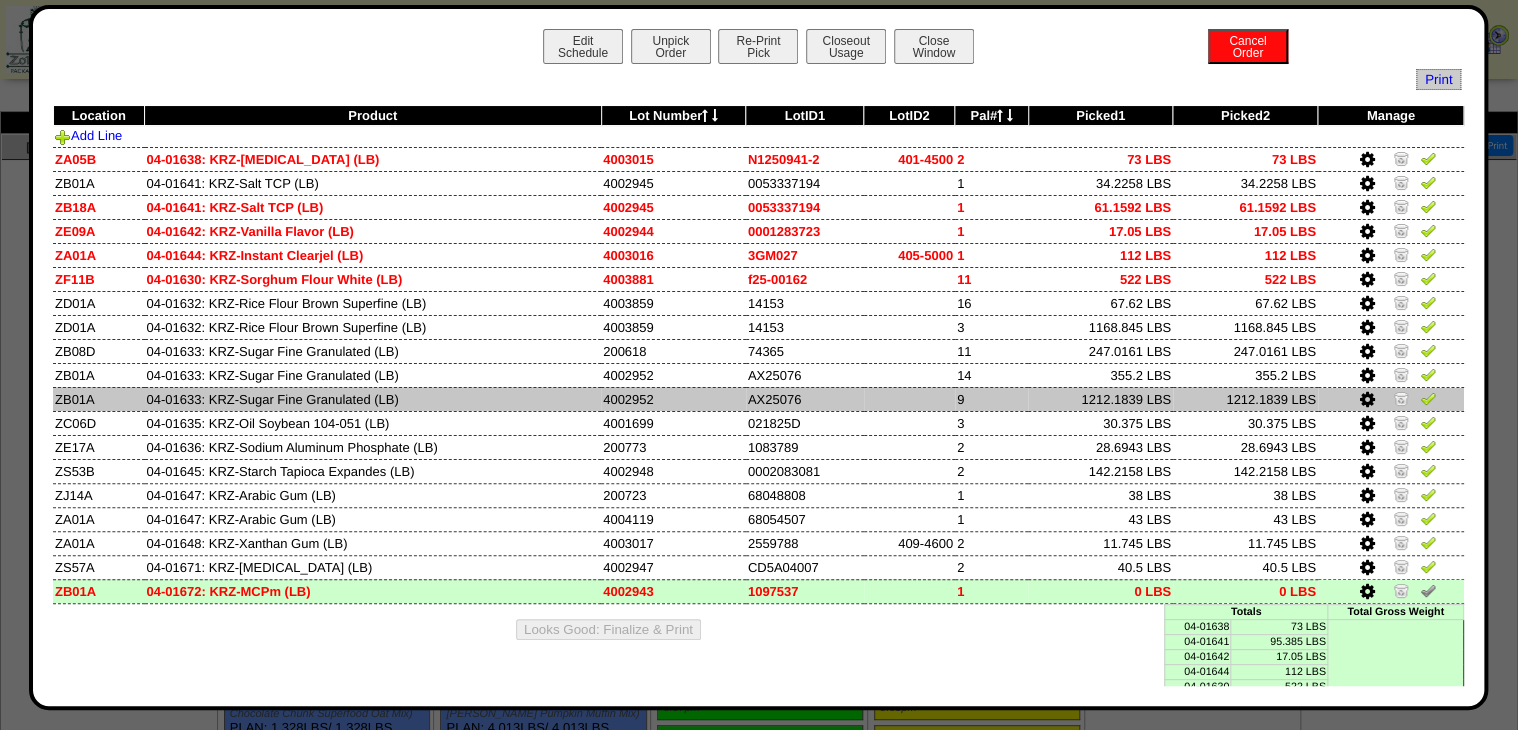 click at bounding box center [1367, 400] 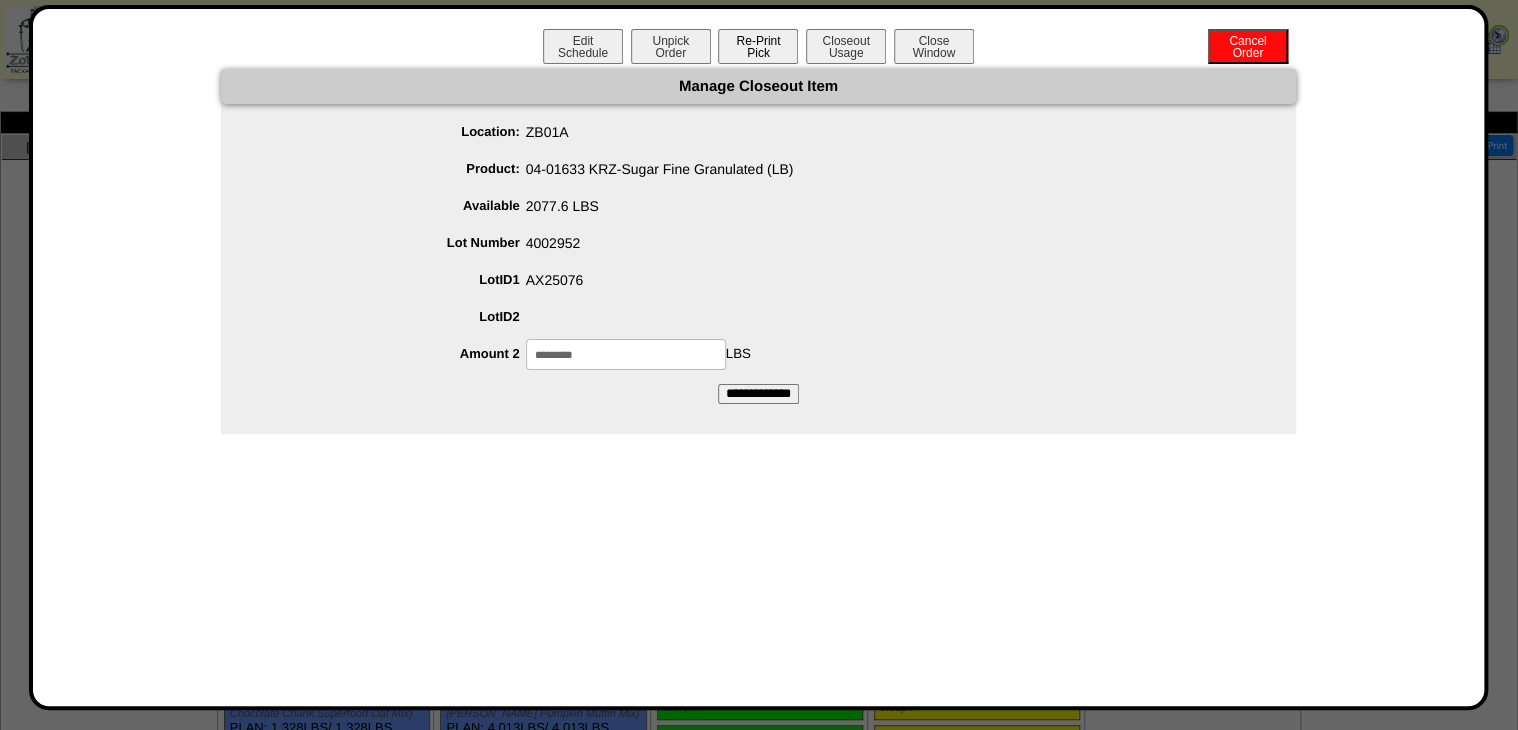 click on "Re-Print Pick" at bounding box center [758, 46] 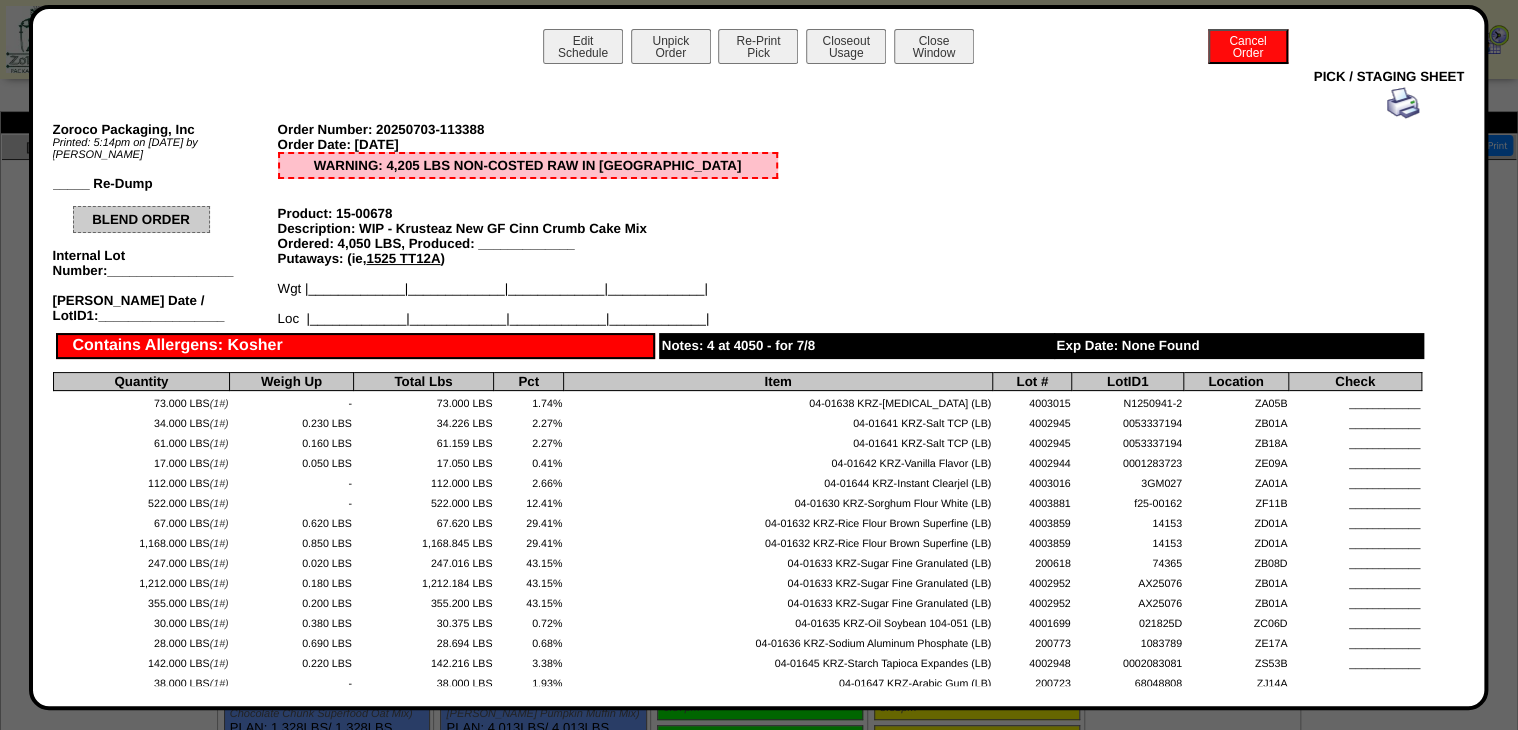 click on "Closeout Usage" at bounding box center (846, 46) 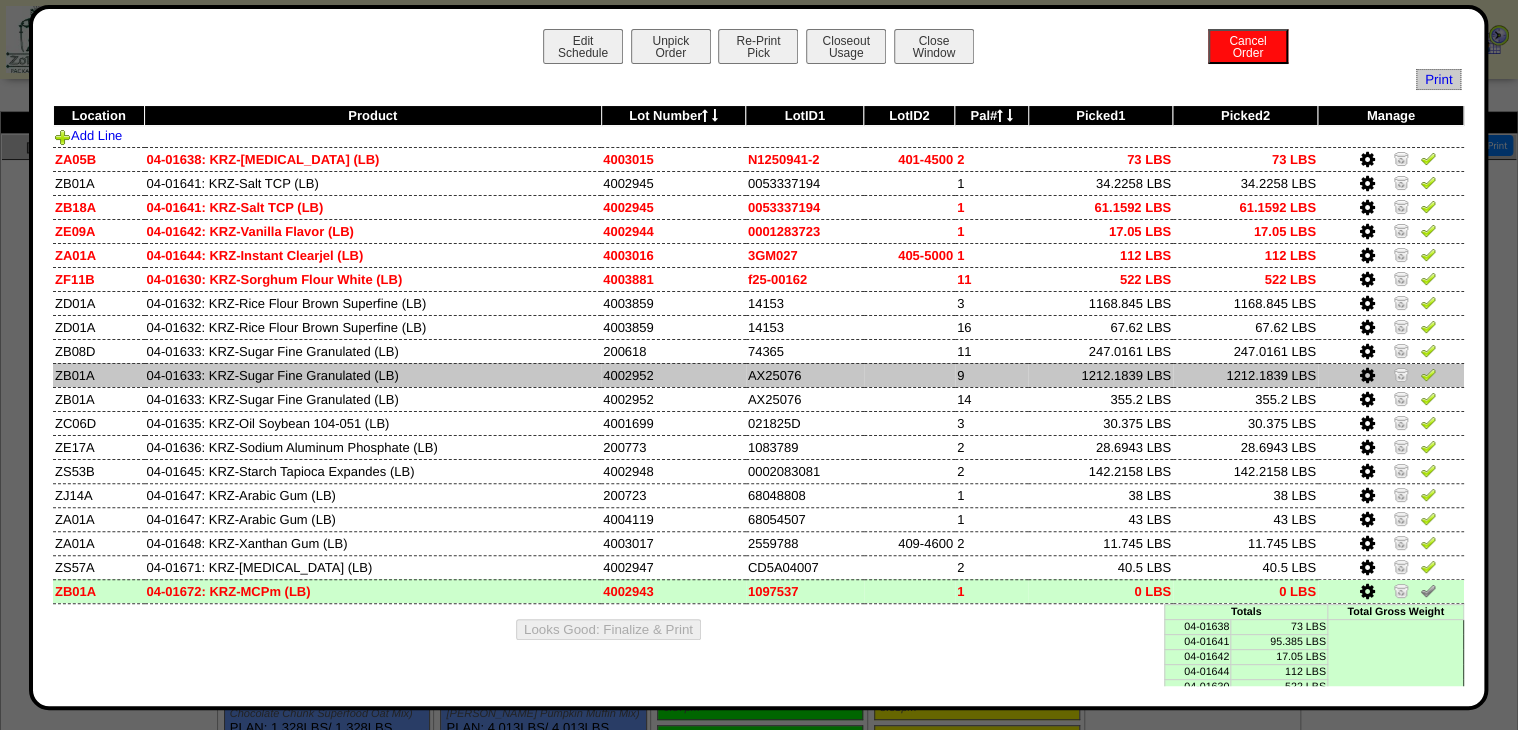 click at bounding box center [1367, 376] 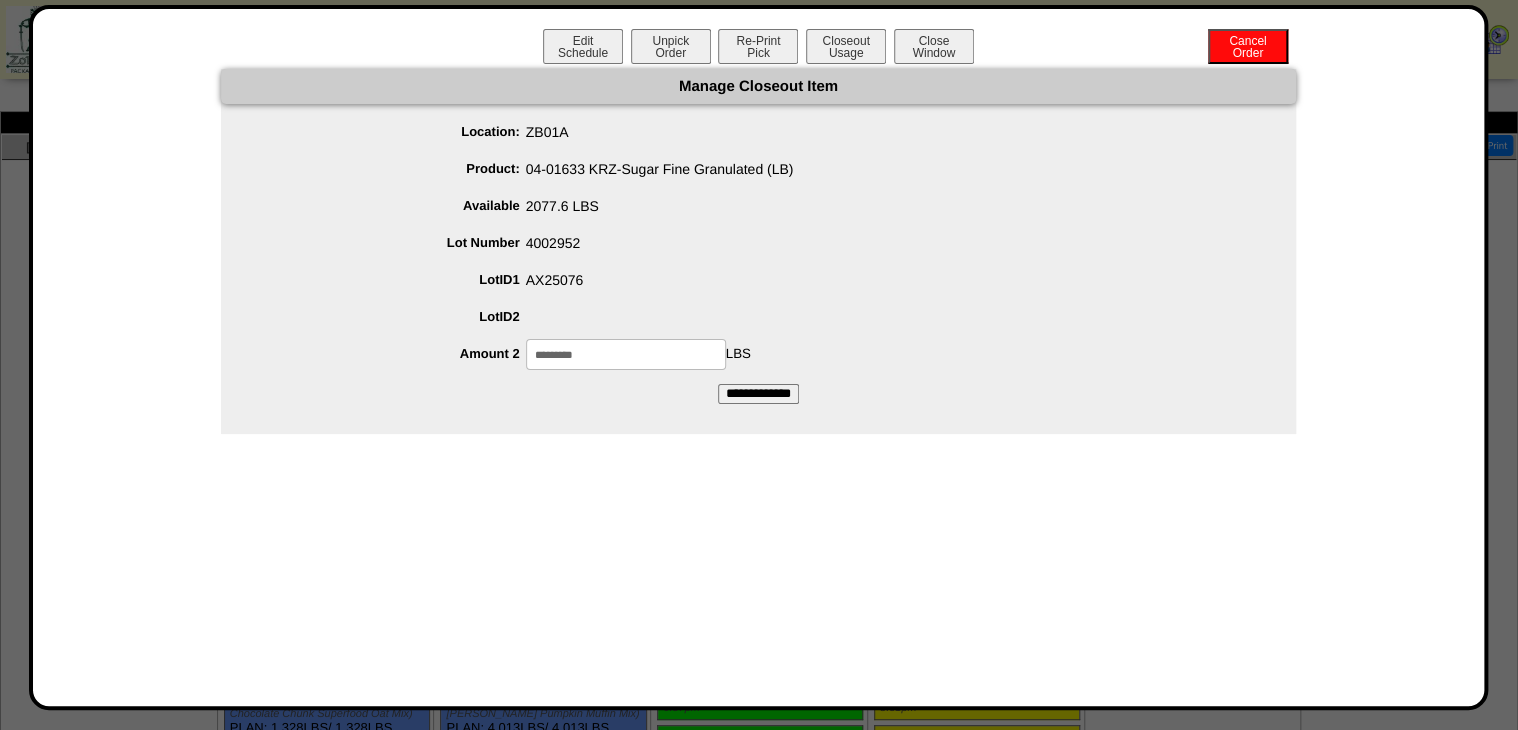 click on "*********" at bounding box center (626, 354) 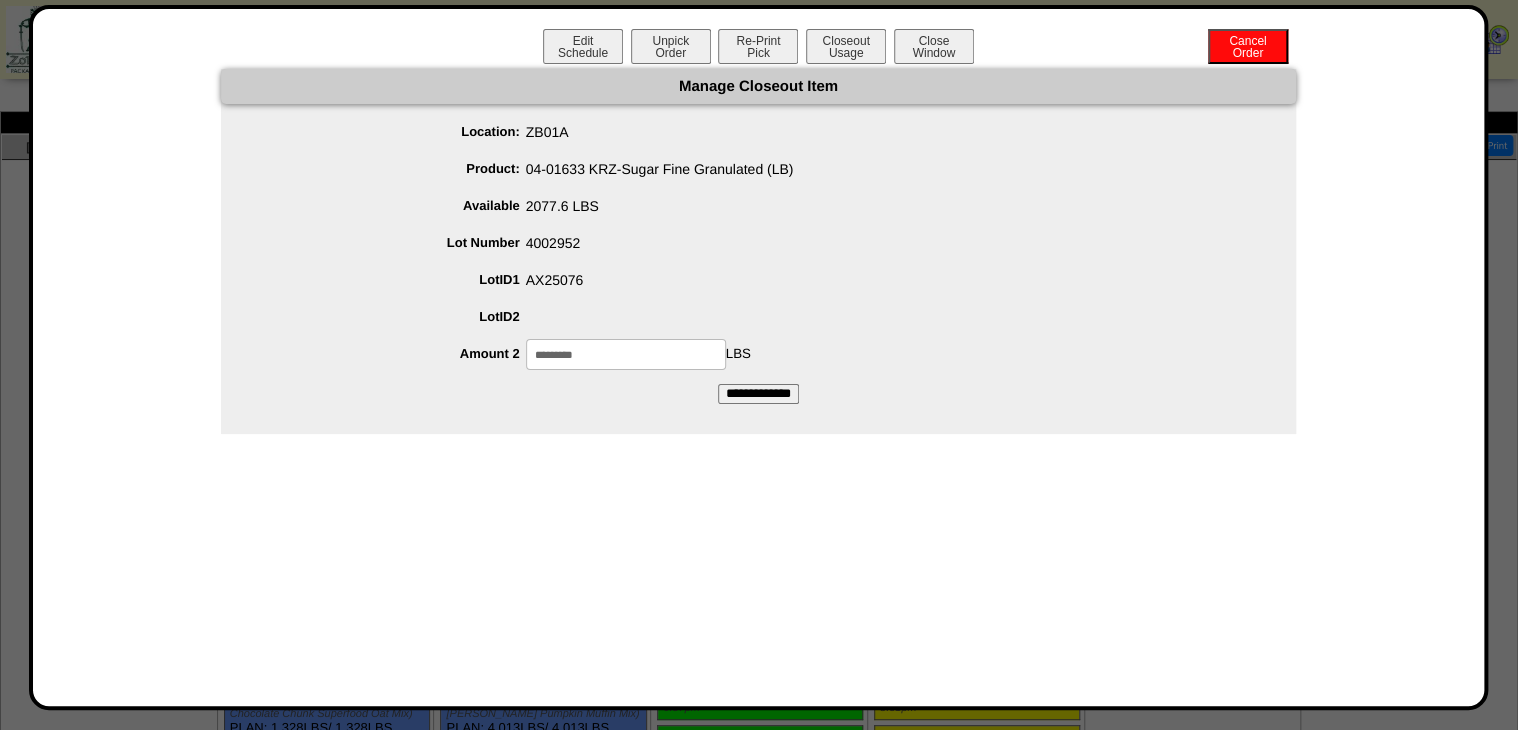 type on "*********" 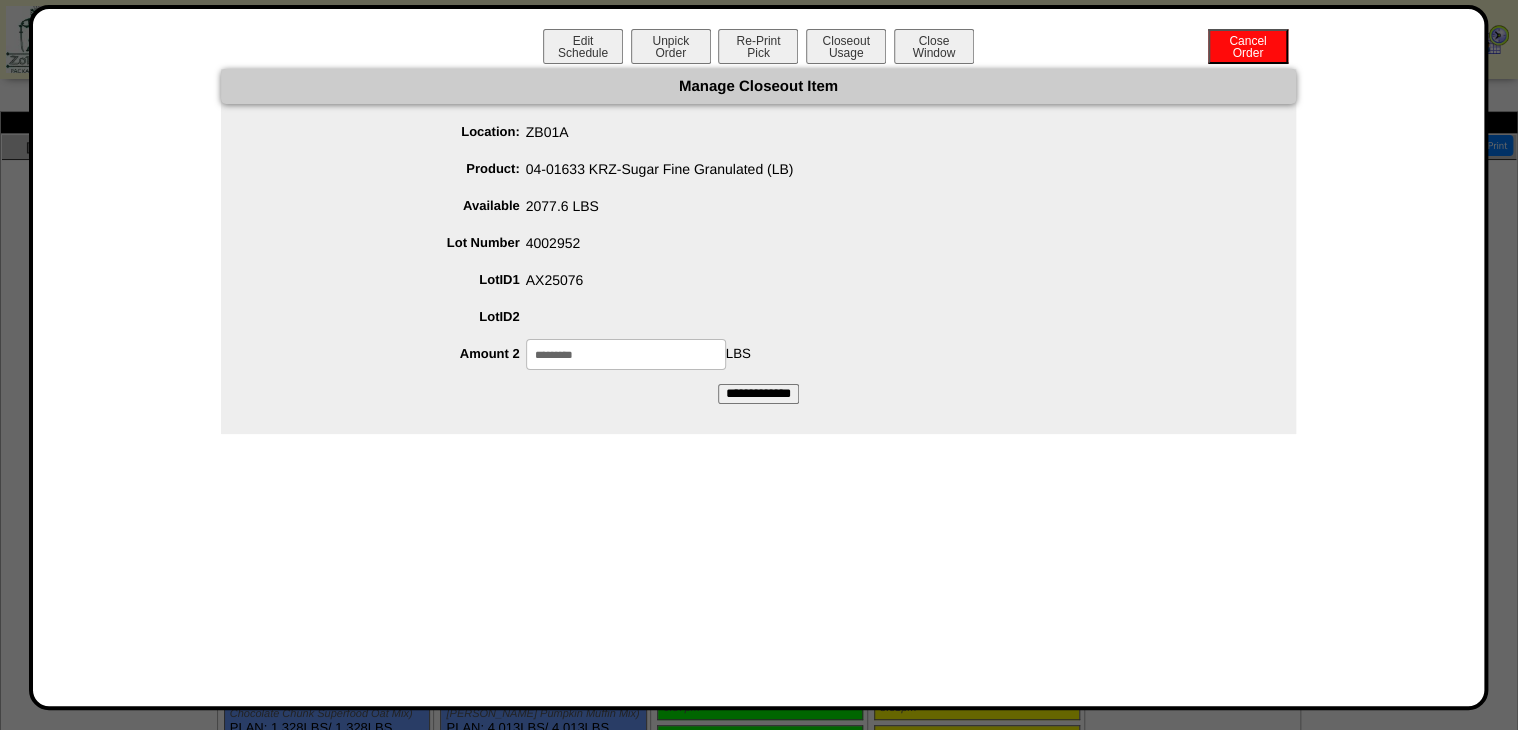click on "**********" at bounding box center [758, 394] 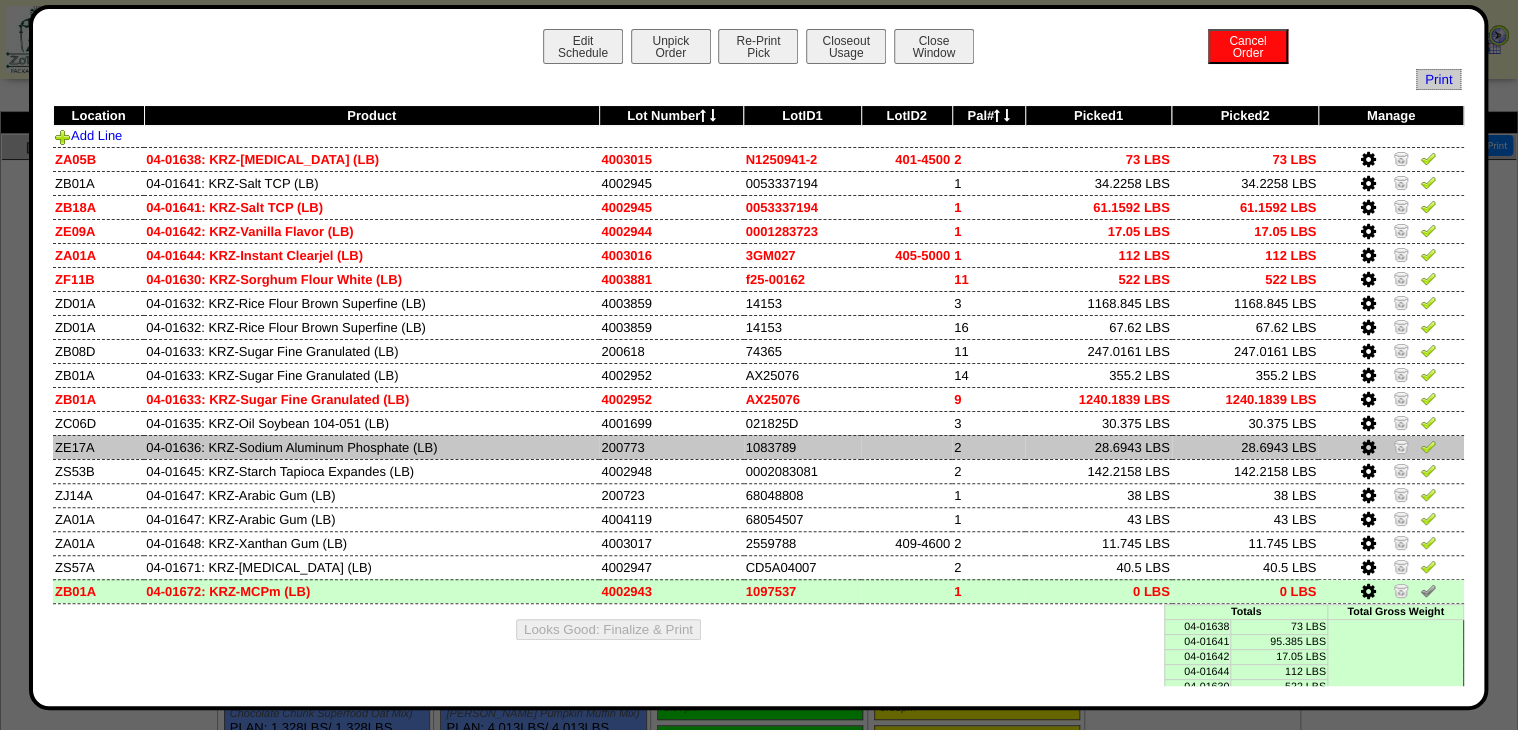 click at bounding box center [1367, 448] 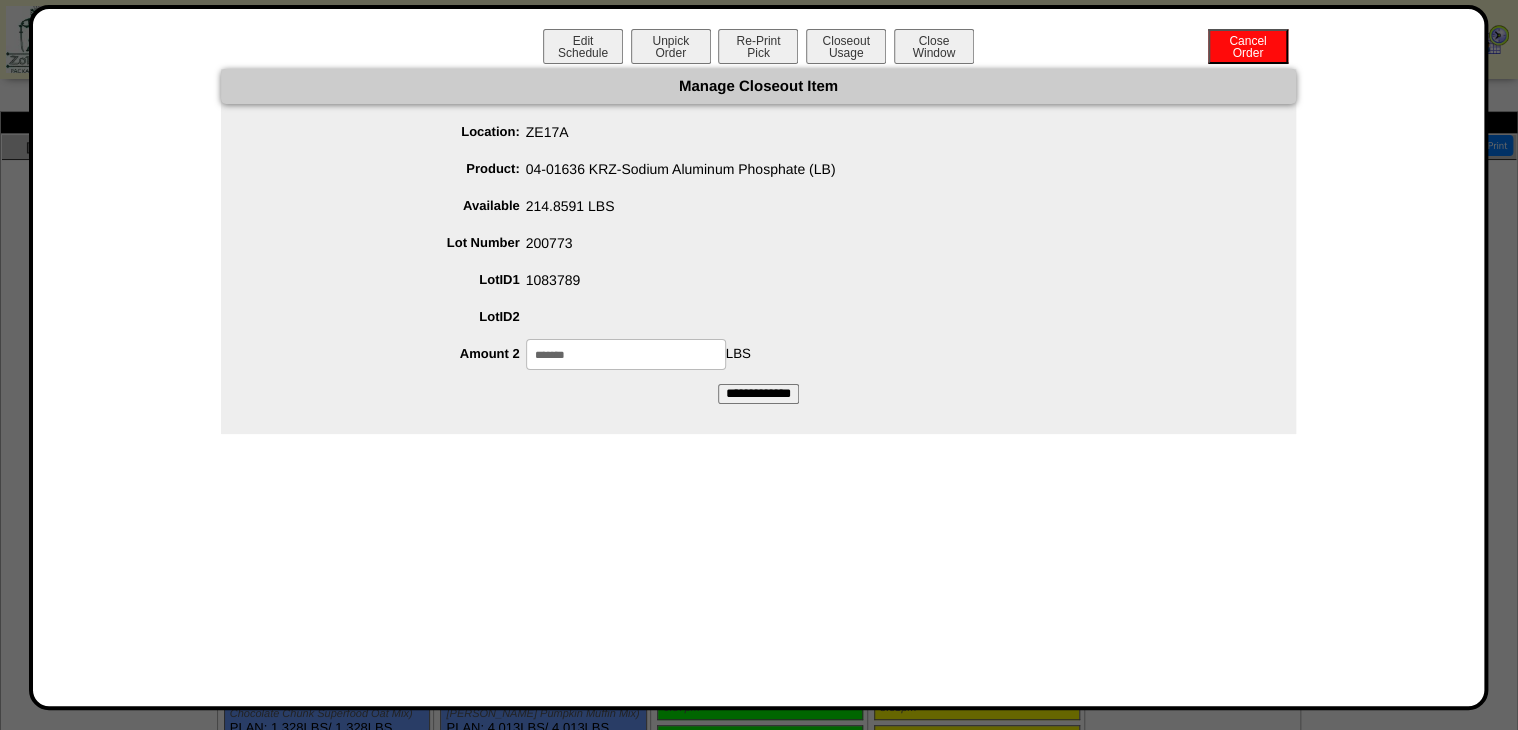 drag, startPoint x: 550, startPoint y: 363, endPoint x: 516, endPoint y: 368, distance: 34.36568 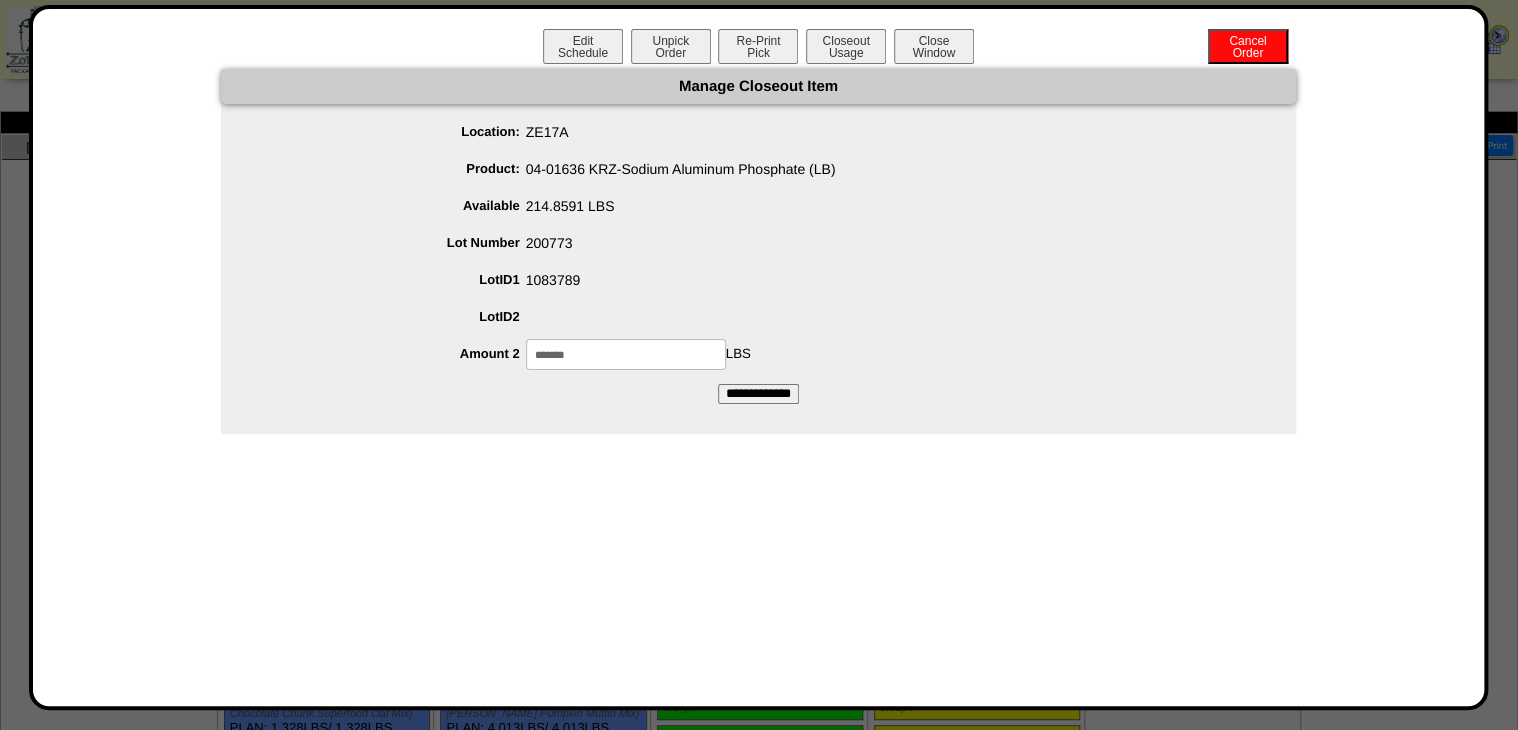 type on "*******" 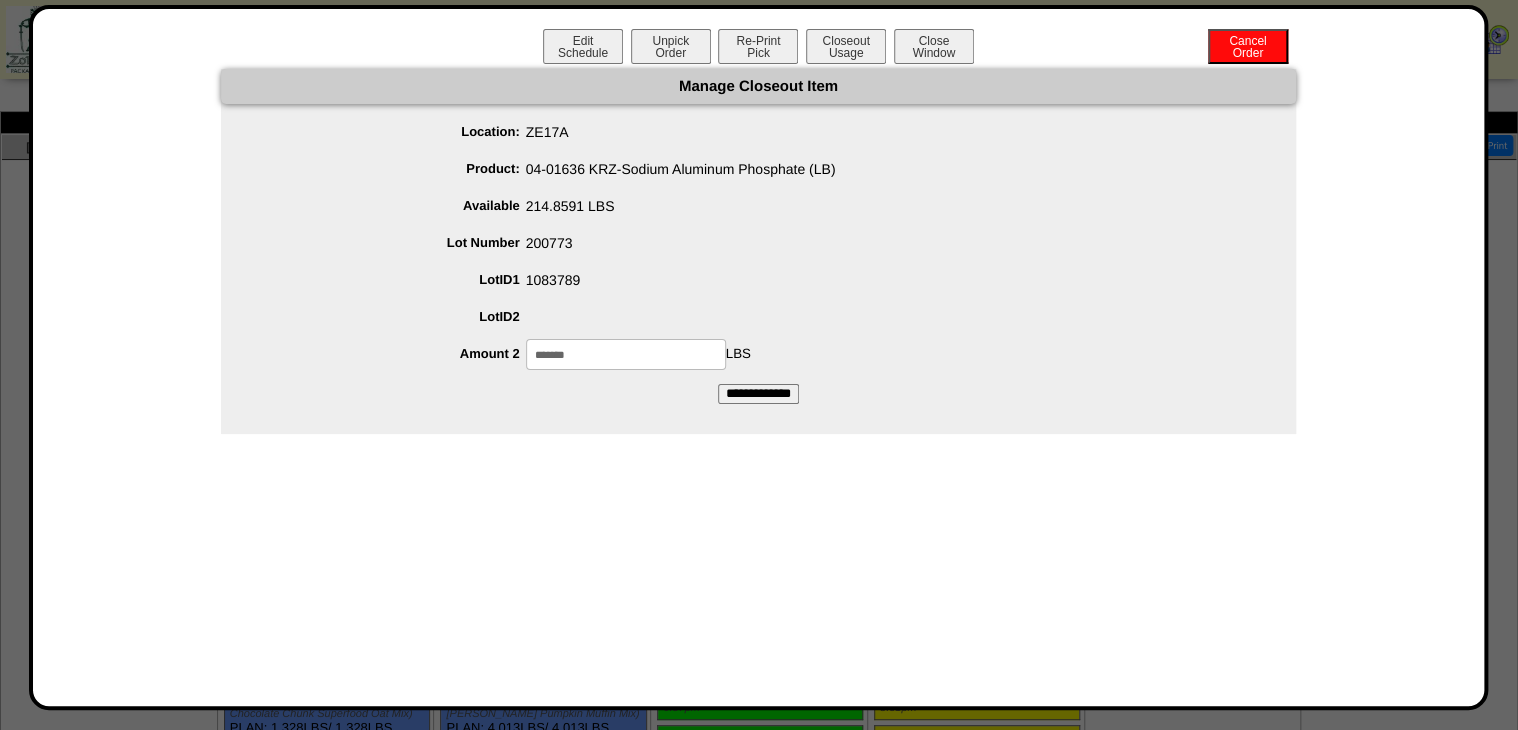 click on "**********" at bounding box center (758, 394) 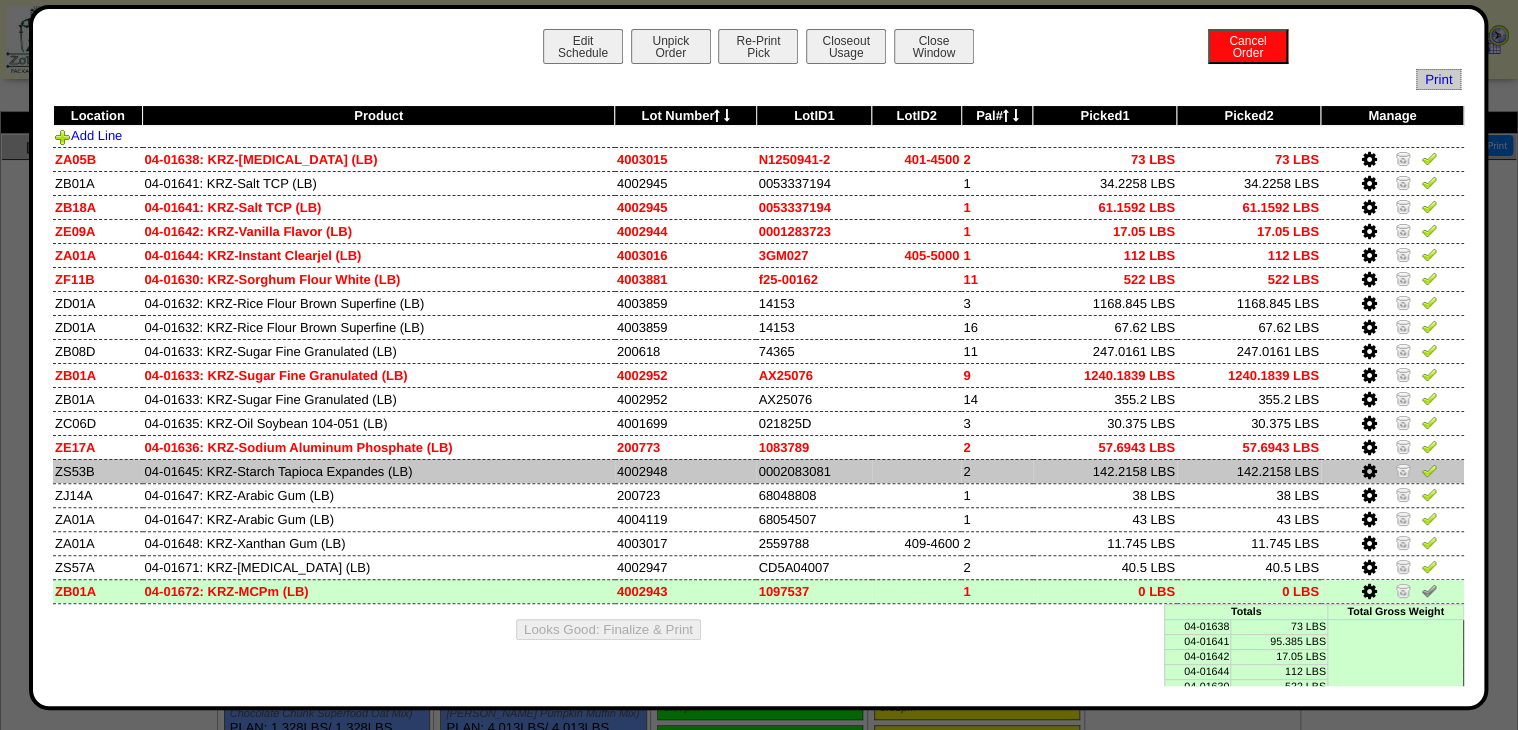click at bounding box center [1369, 472] 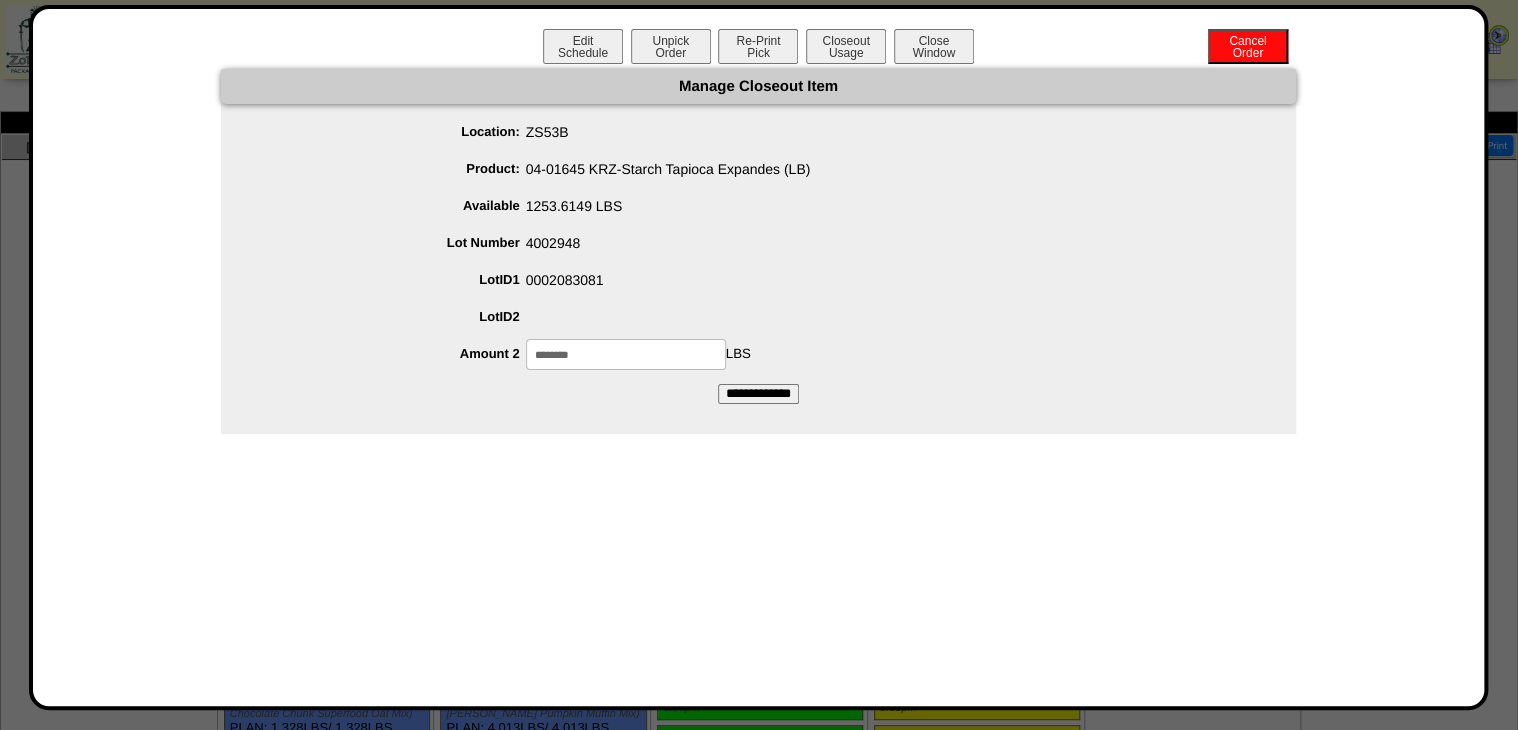 click on "********" at bounding box center [626, 354] 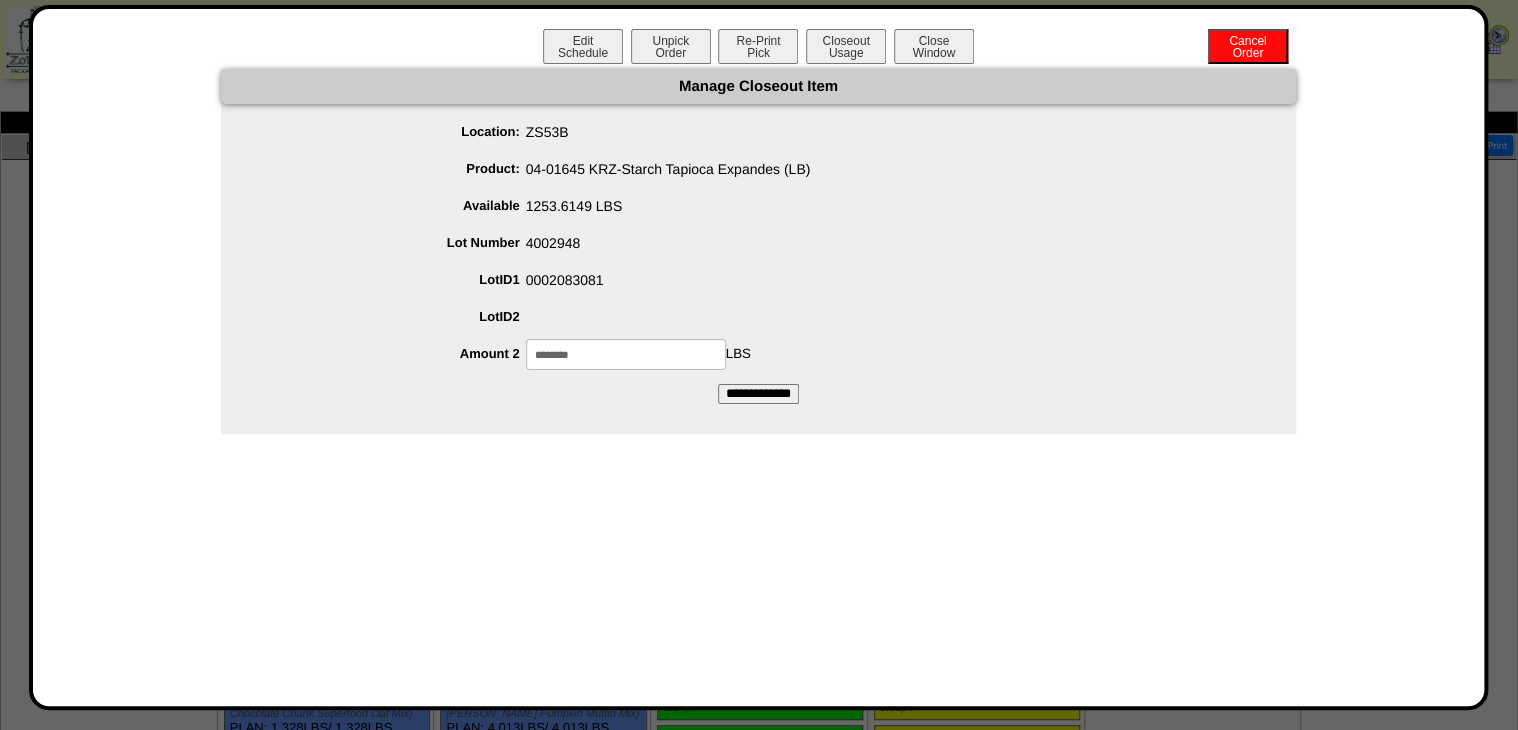 type on "********" 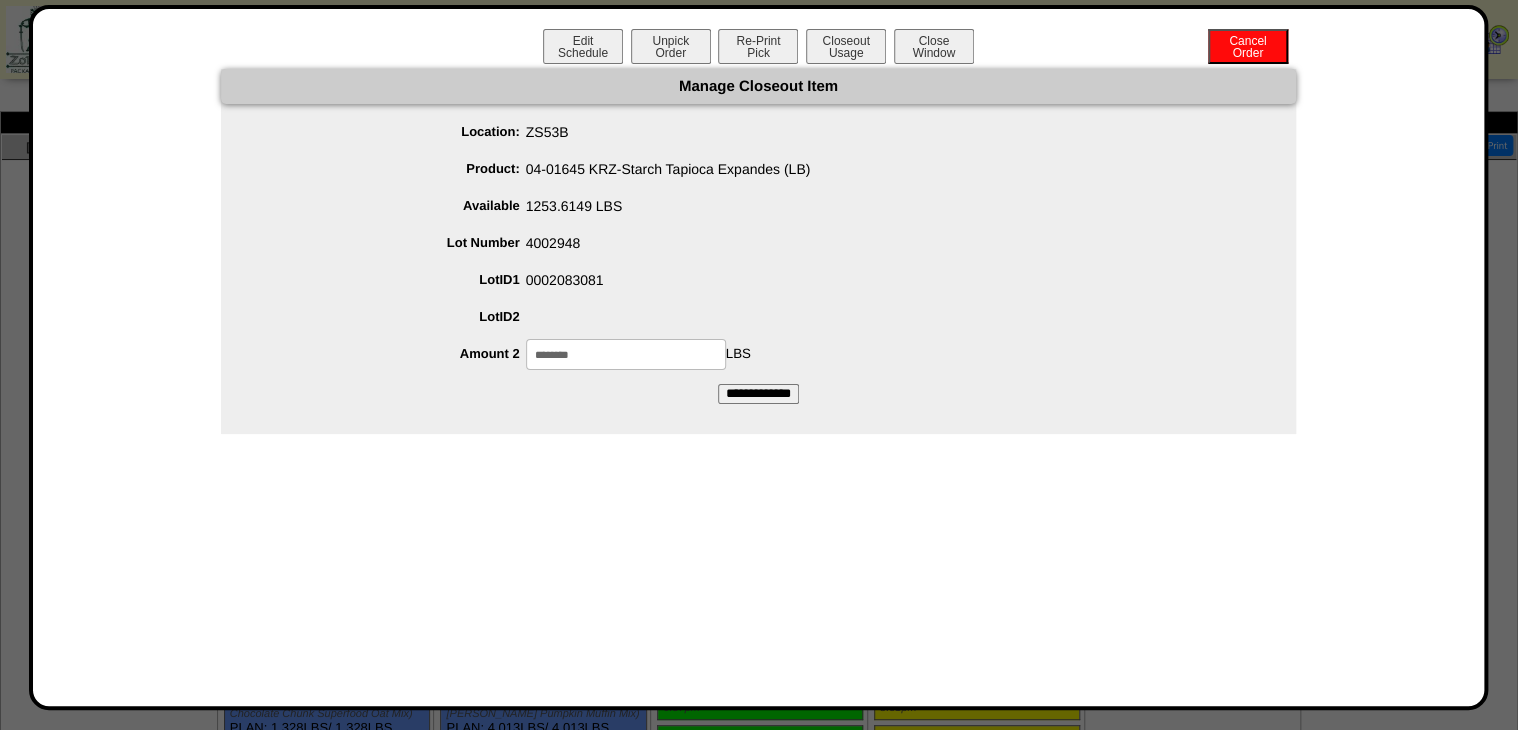 click on "**********" at bounding box center [758, 394] 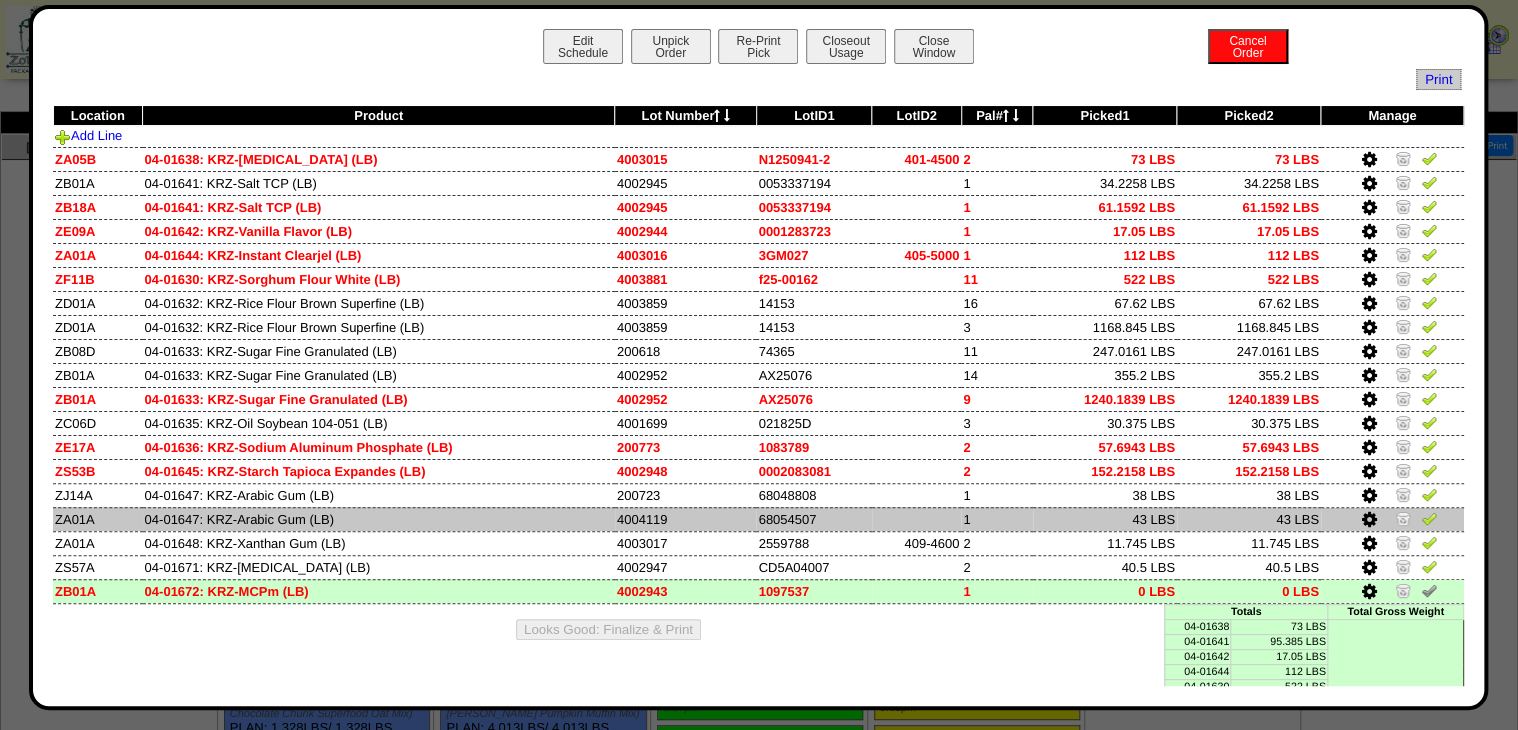 click at bounding box center [1369, 520] 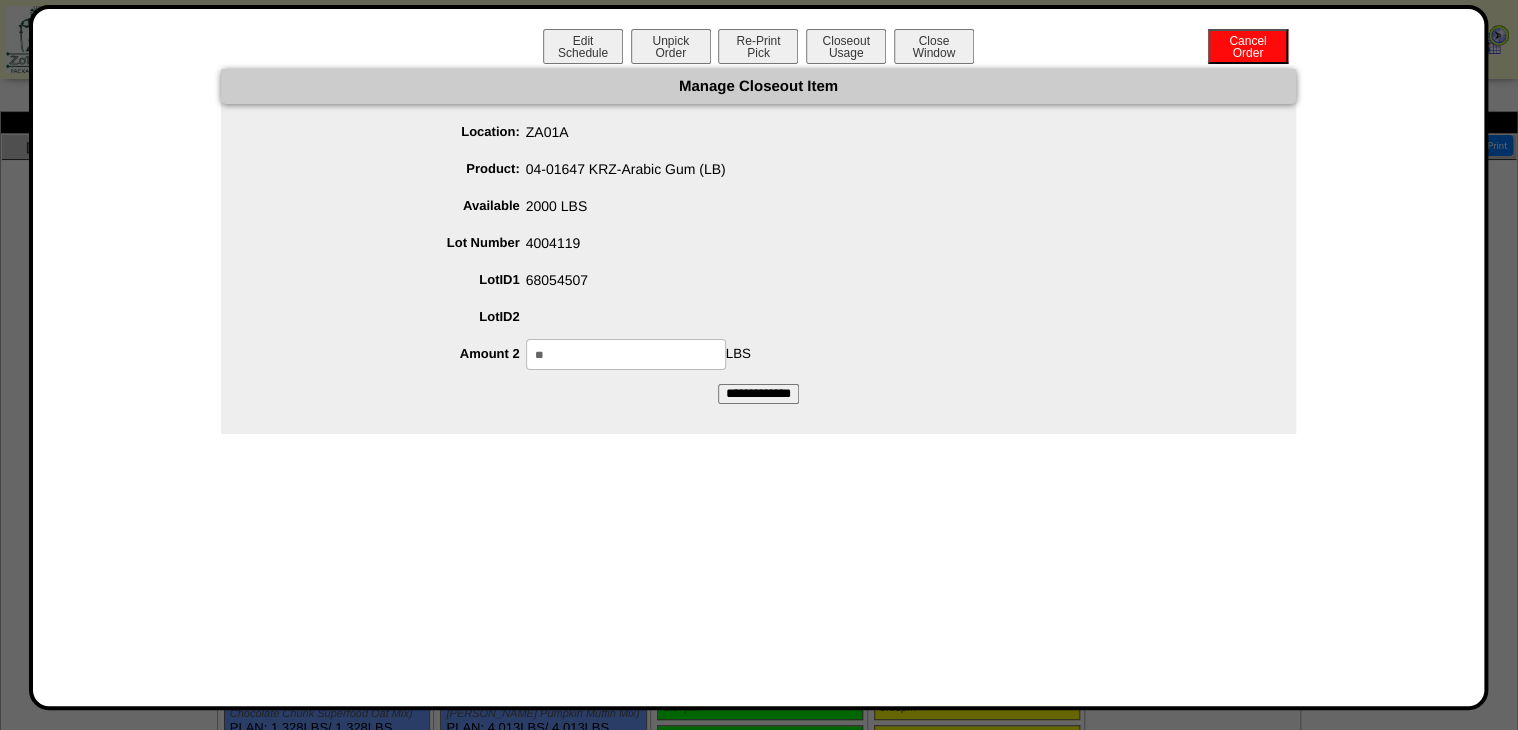 drag, startPoint x: 548, startPoint y: 365, endPoint x: 525, endPoint y: 370, distance: 23.537205 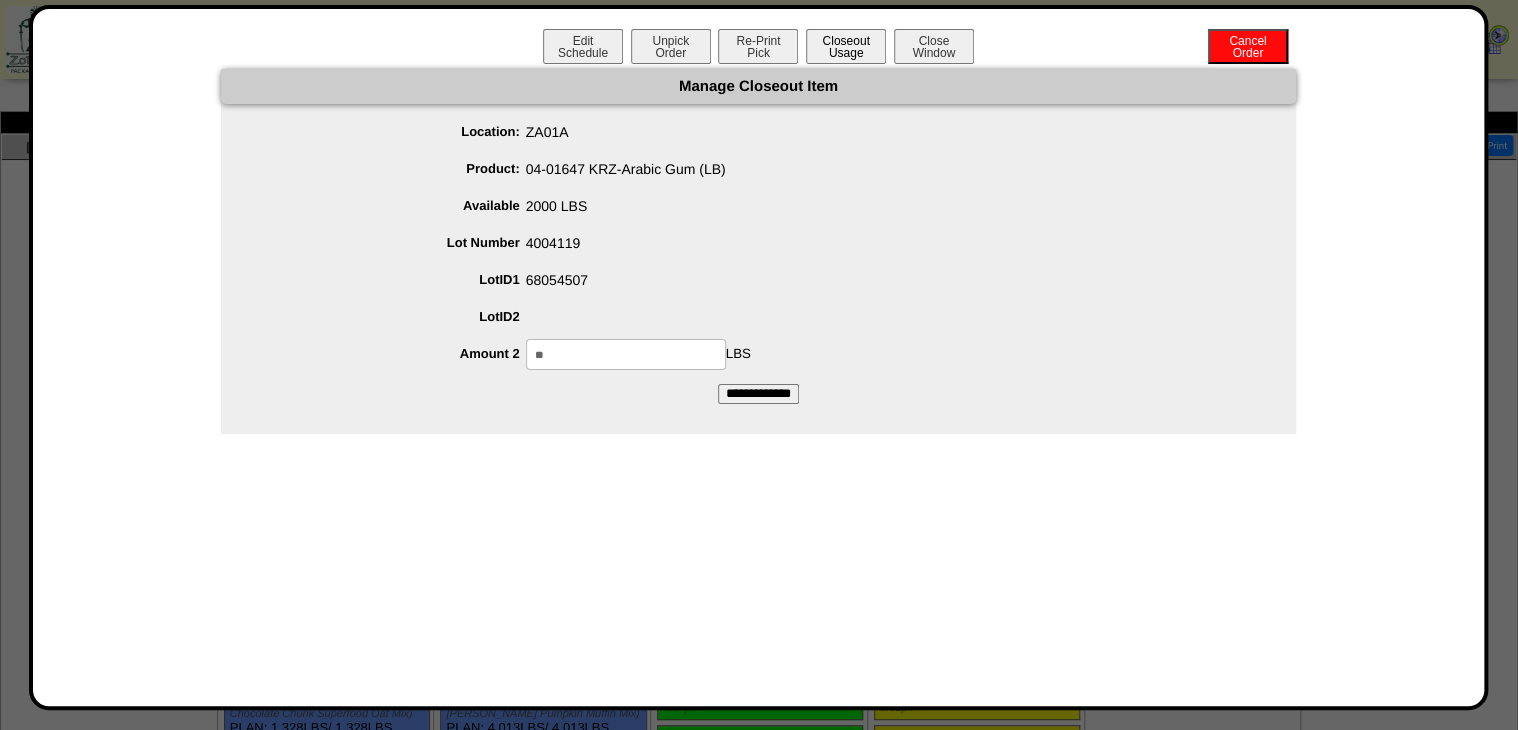 click on "Closeout Usage" at bounding box center (846, 46) 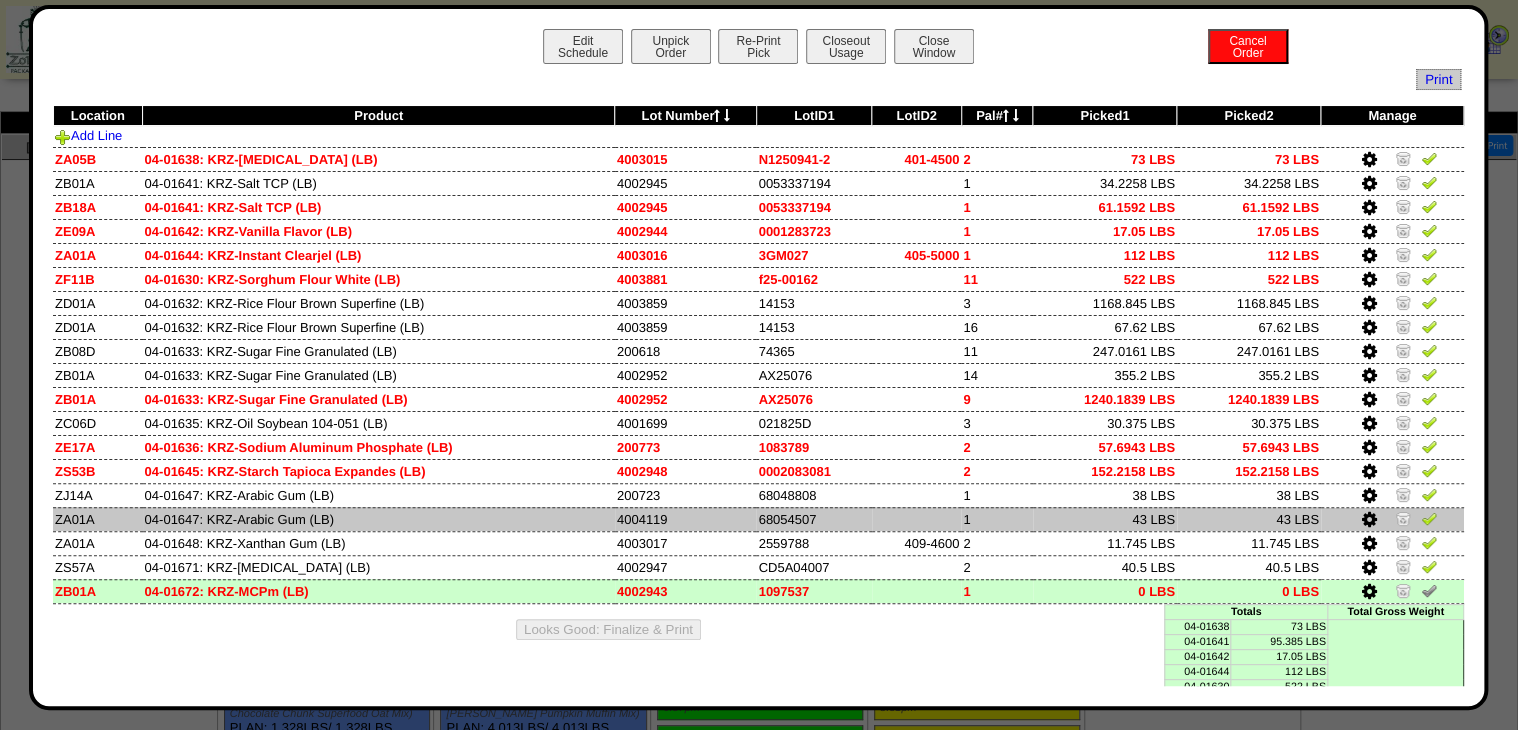 click at bounding box center [1369, 520] 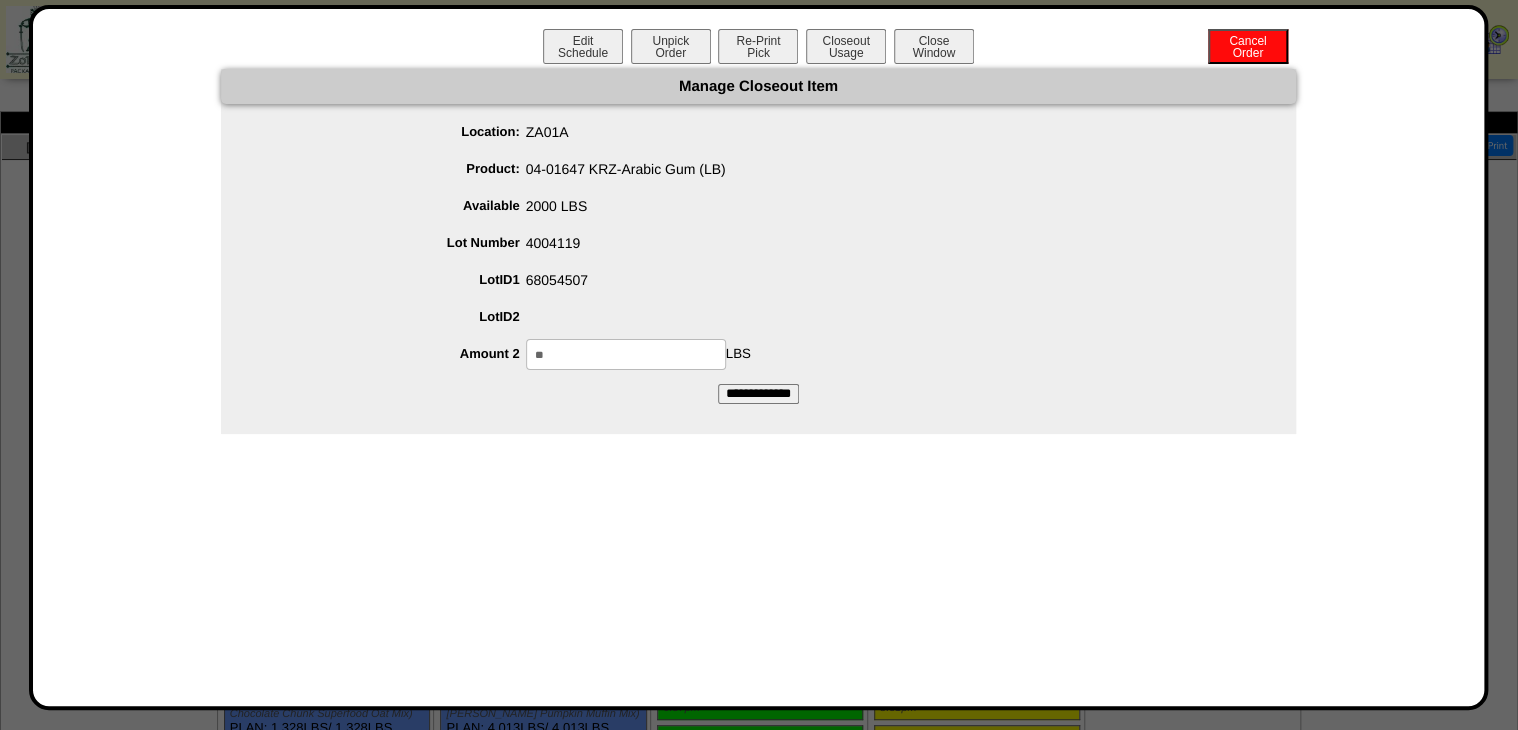 click on "**" at bounding box center (626, 354) 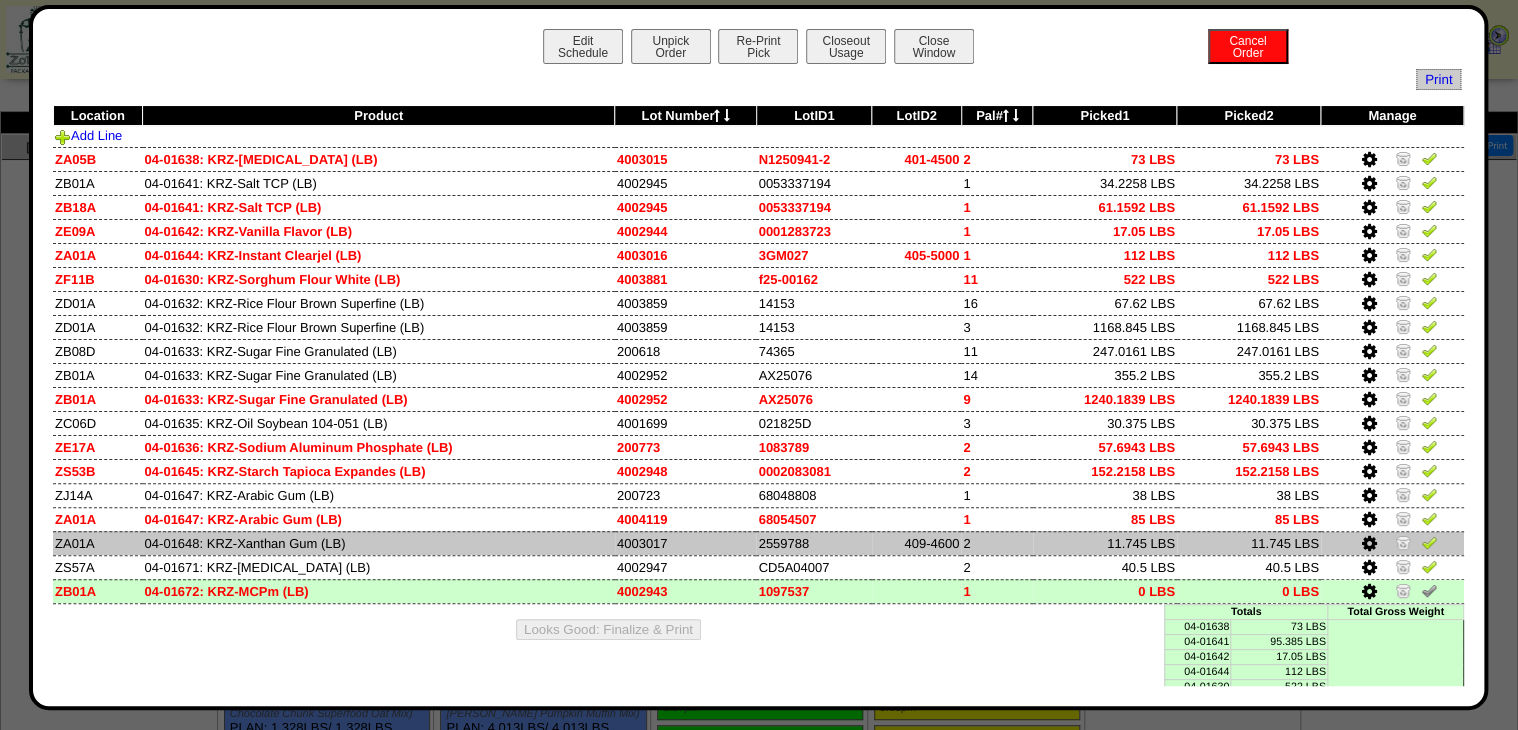 click at bounding box center [1369, 544] 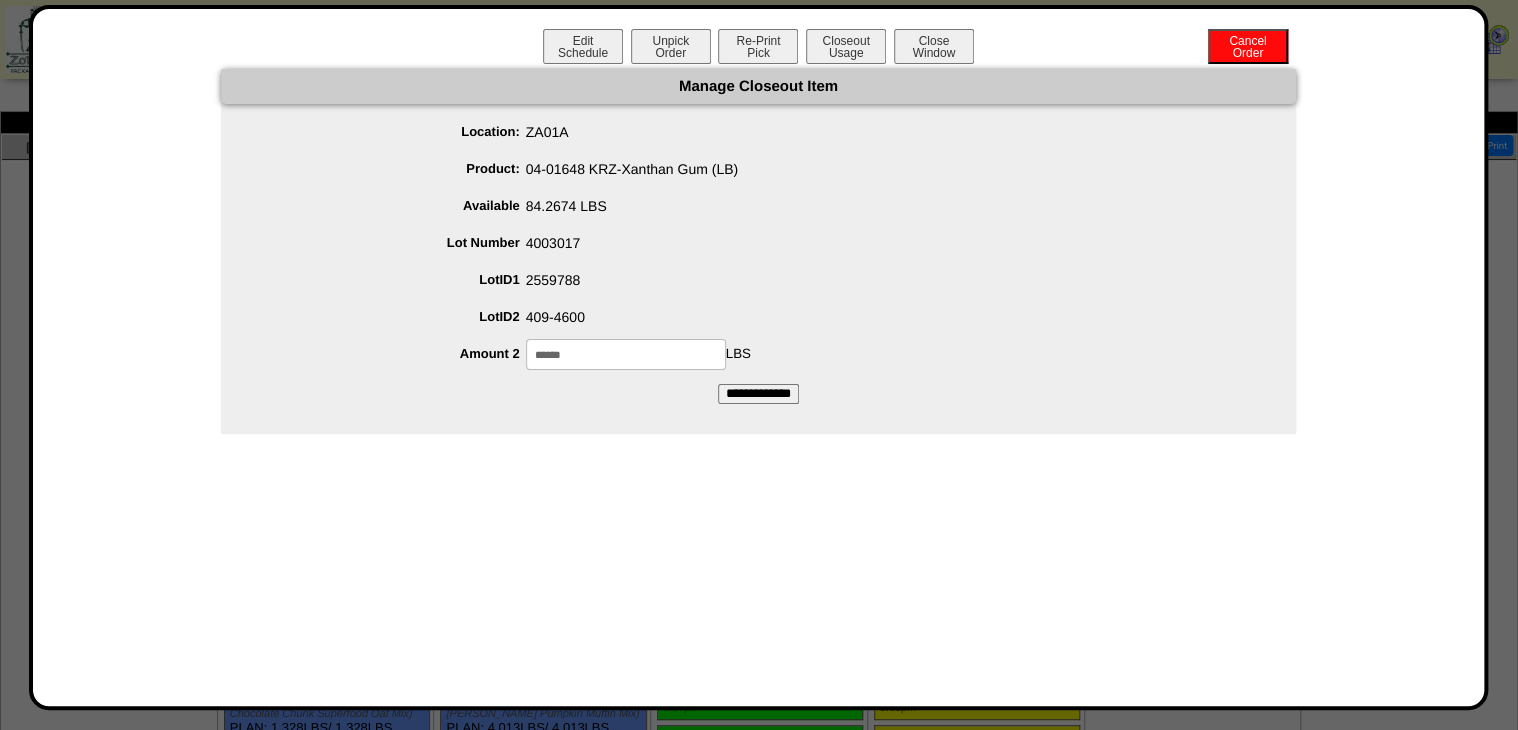 drag, startPoint x: 546, startPoint y: 364, endPoint x: 510, endPoint y: 379, distance: 39 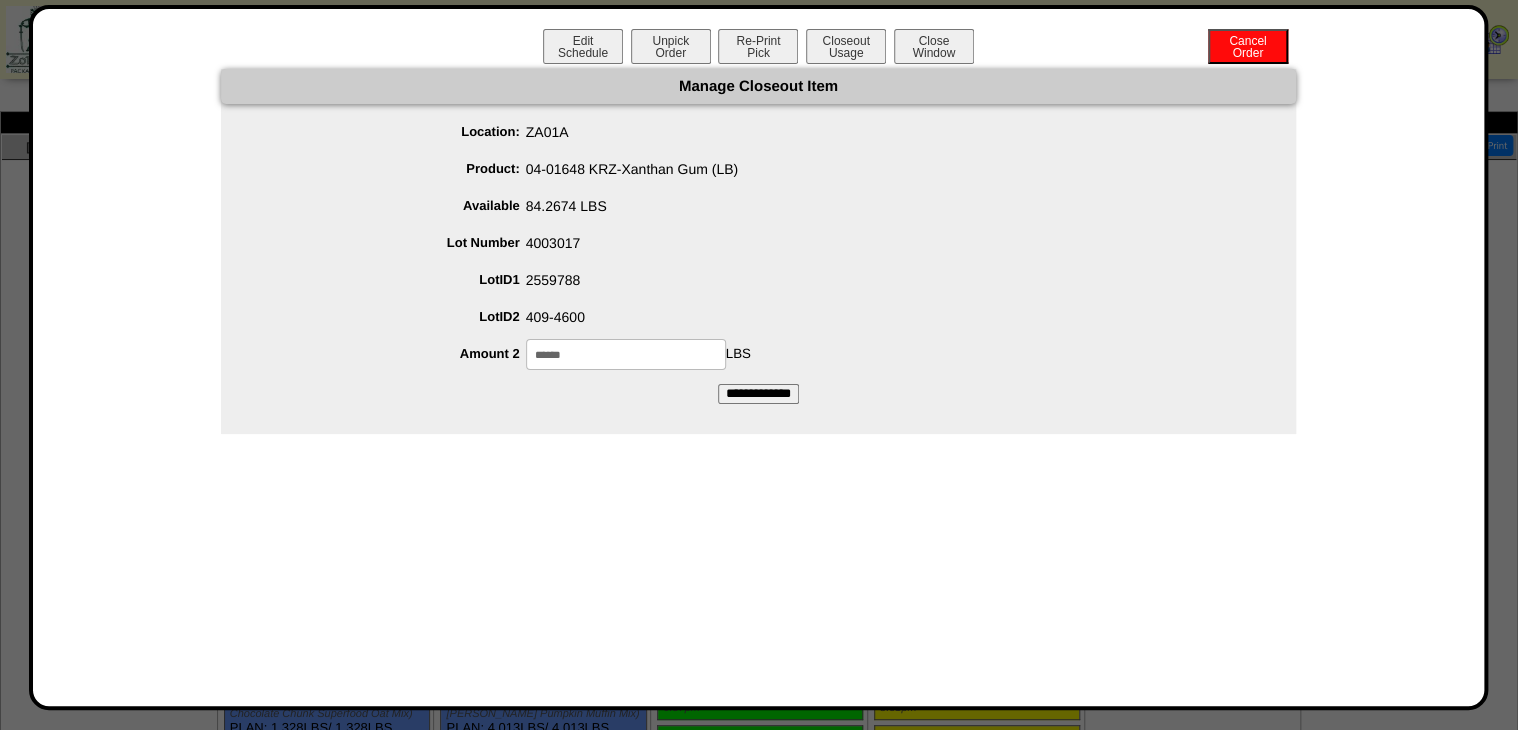 type on "******" 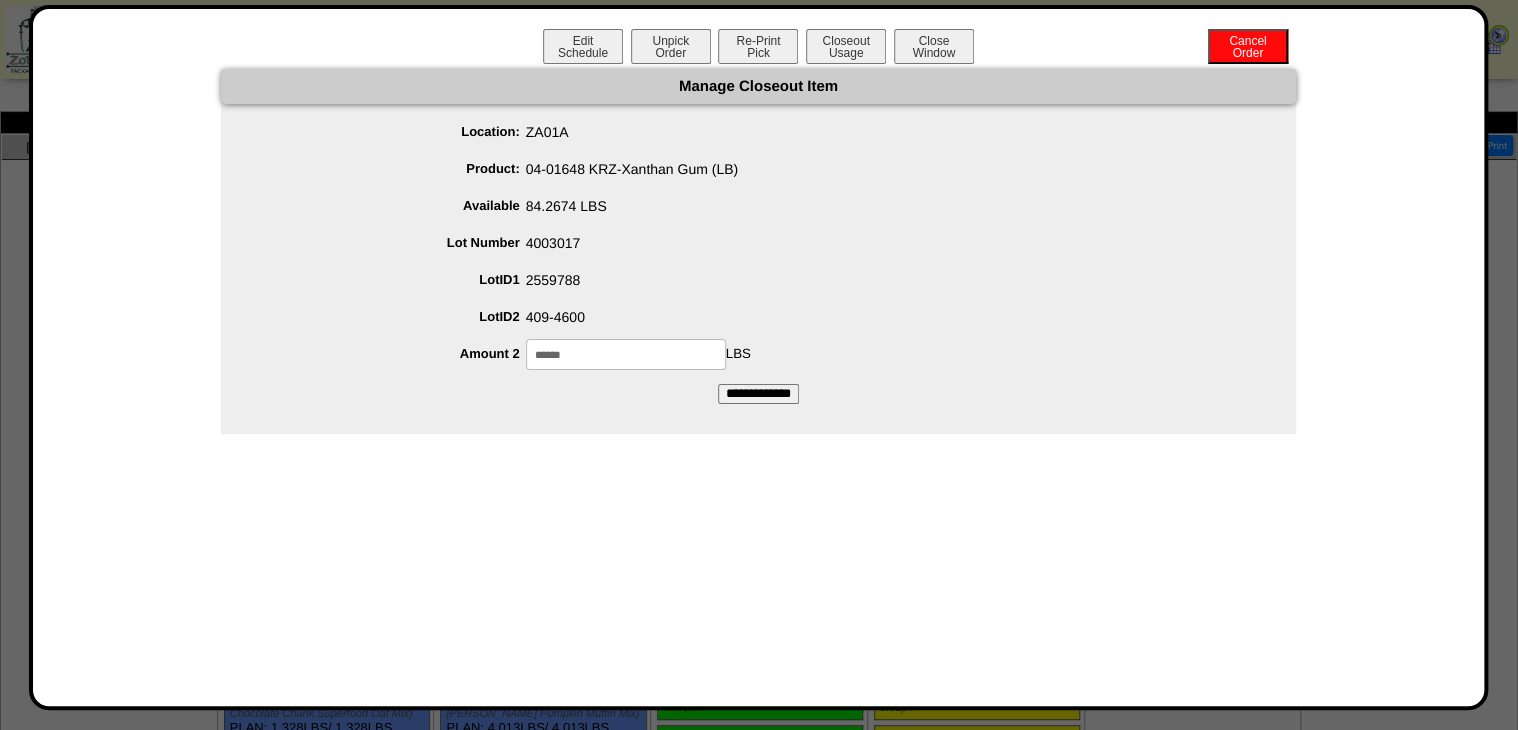 click on "**********" at bounding box center [758, 394] 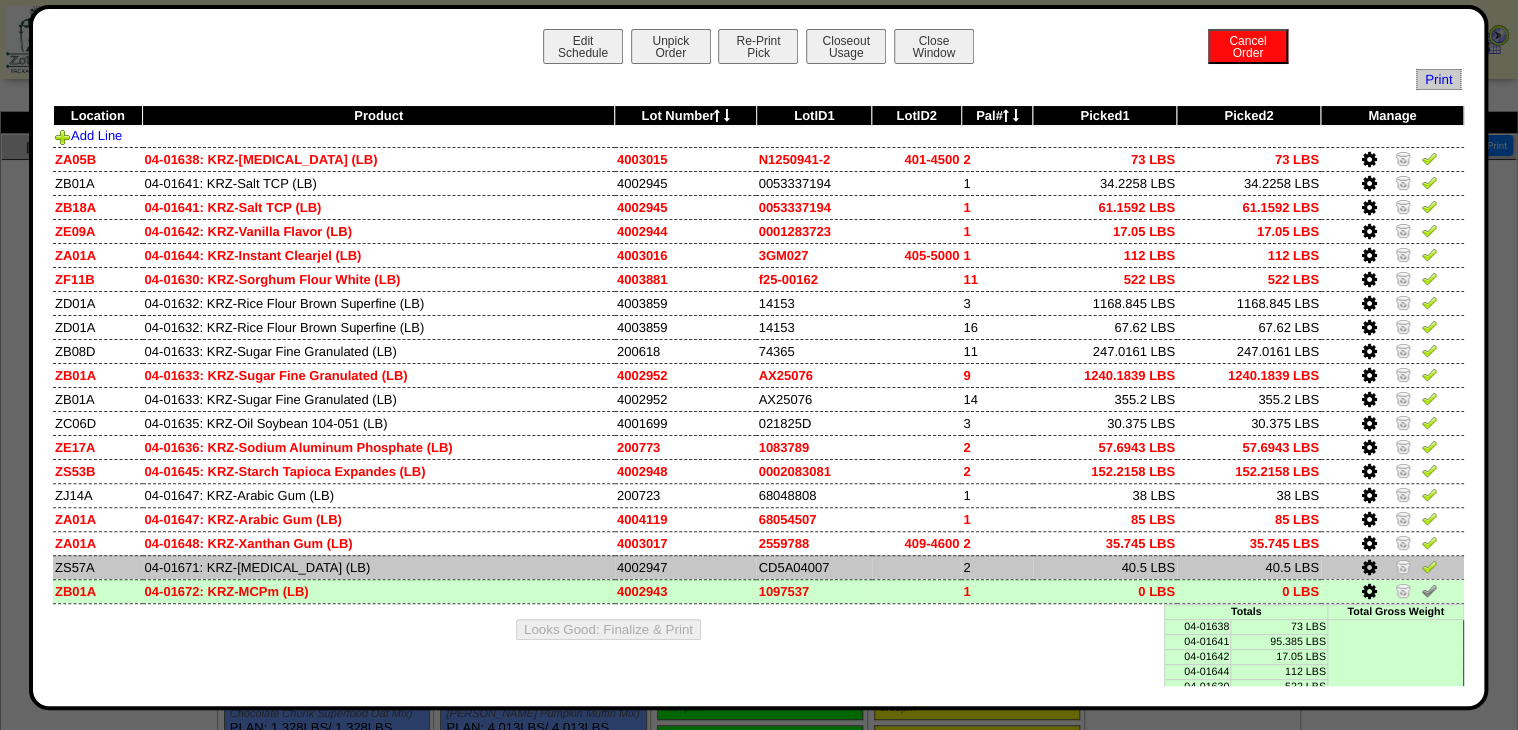 click at bounding box center (1369, 568) 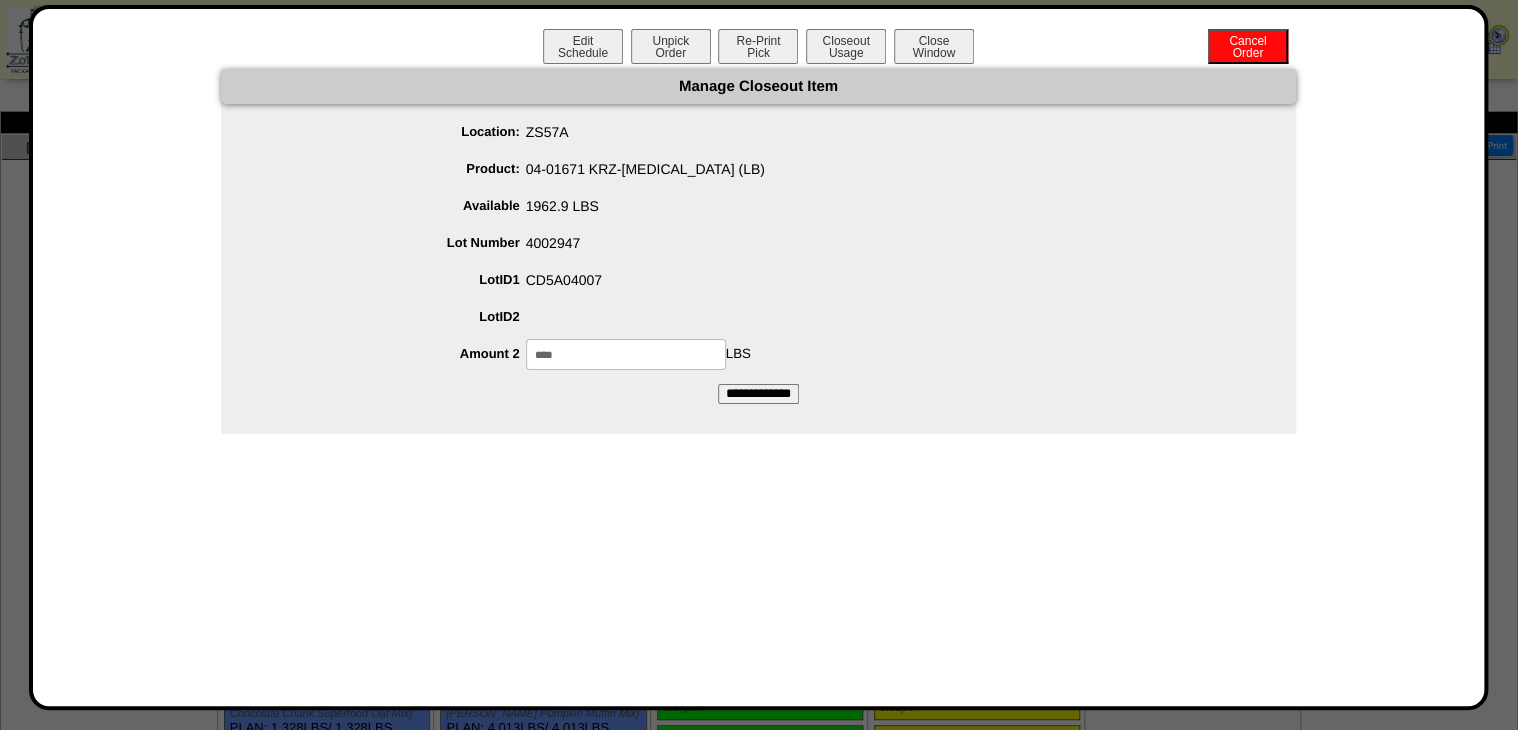 drag, startPoint x: 435, startPoint y: 413, endPoint x: 332, endPoint y: 452, distance: 110.13628 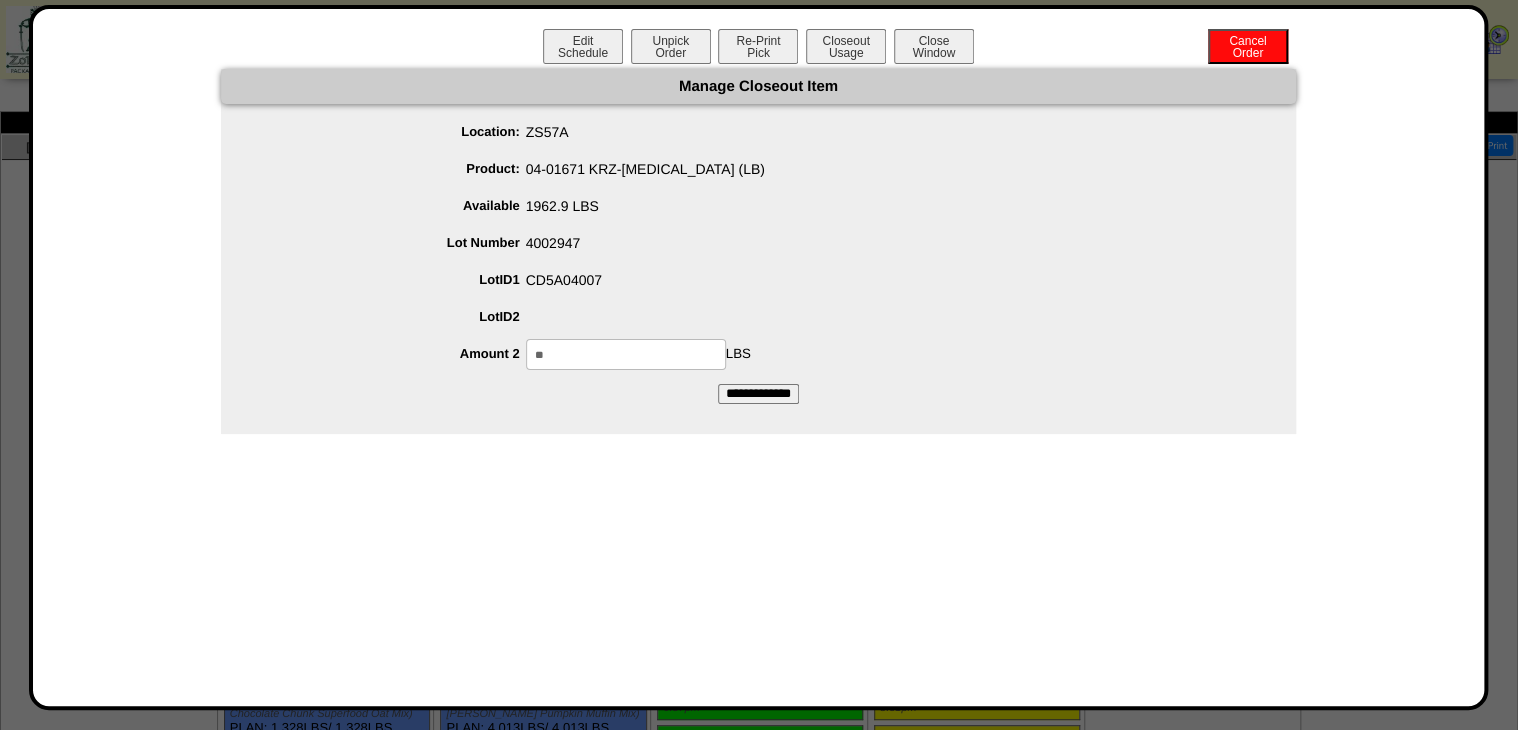 type on "**" 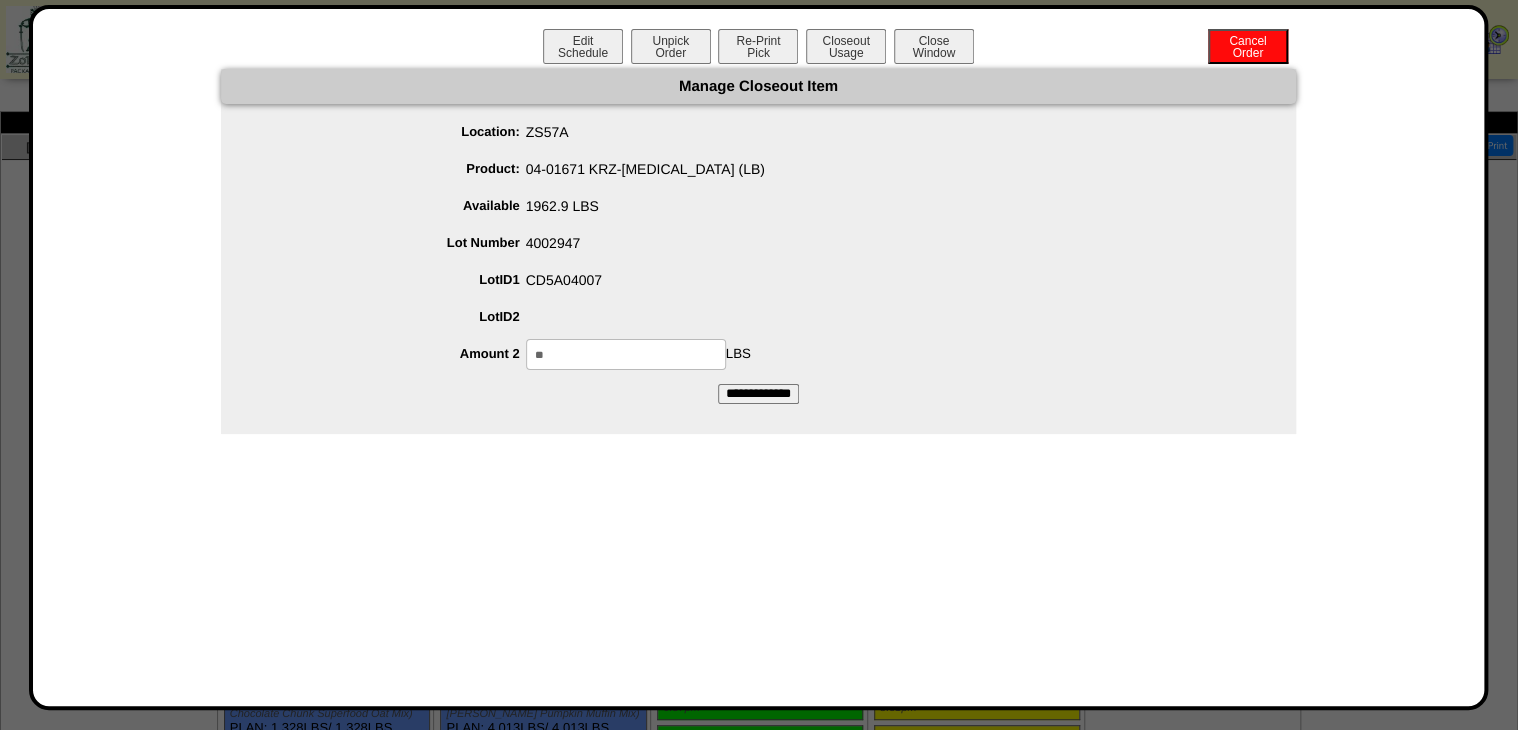 click on "**********" at bounding box center [758, 394] 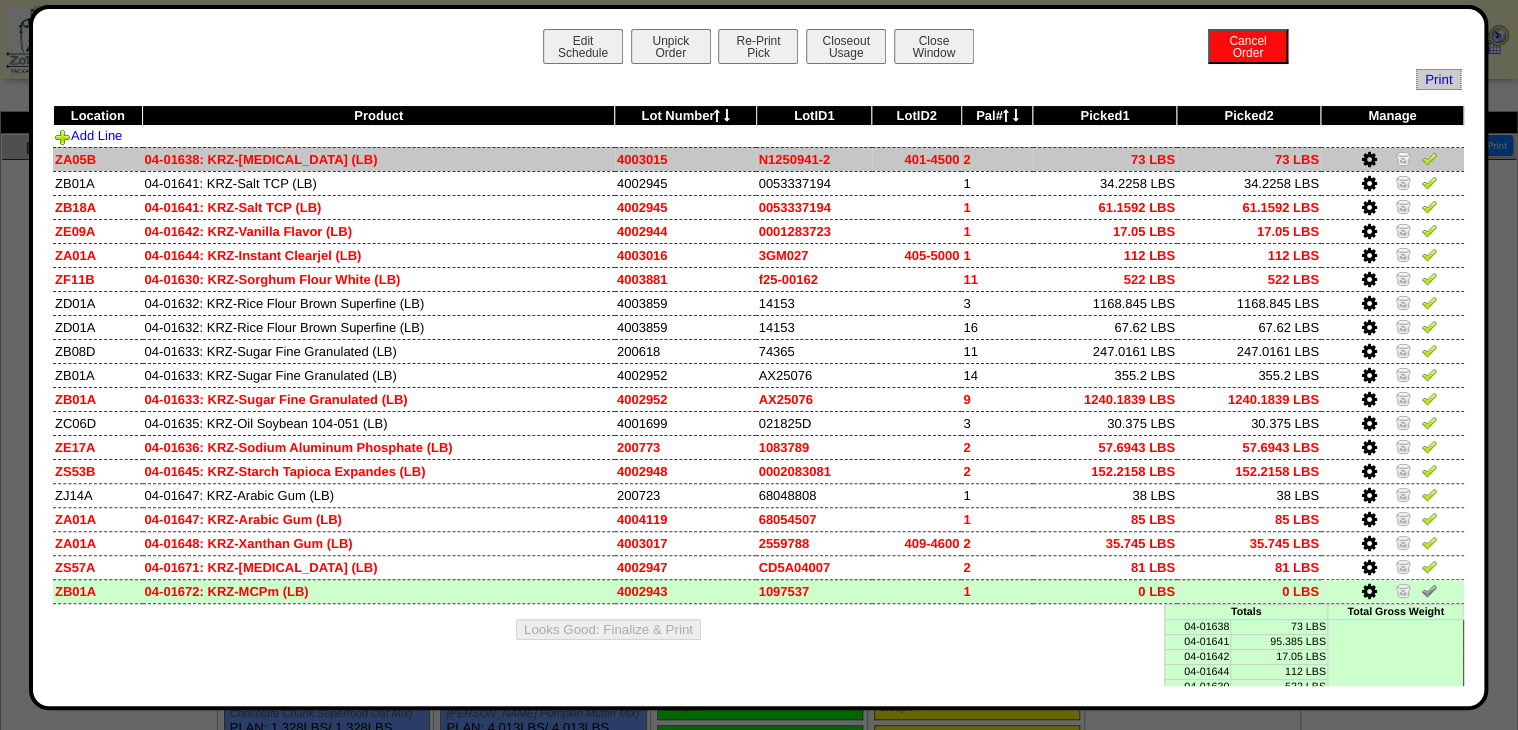 click at bounding box center (1429, 158) 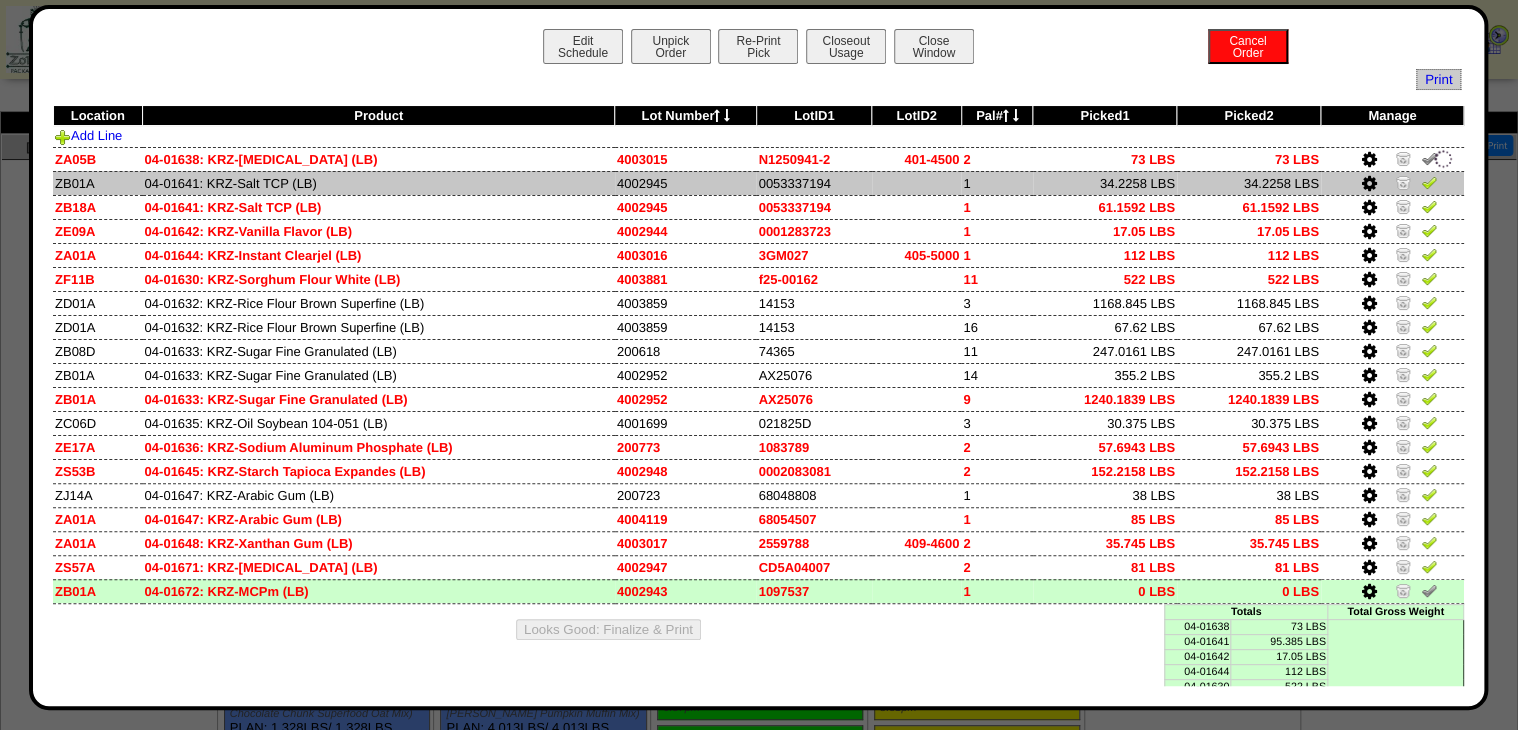 click at bounding box center (1429, 182) 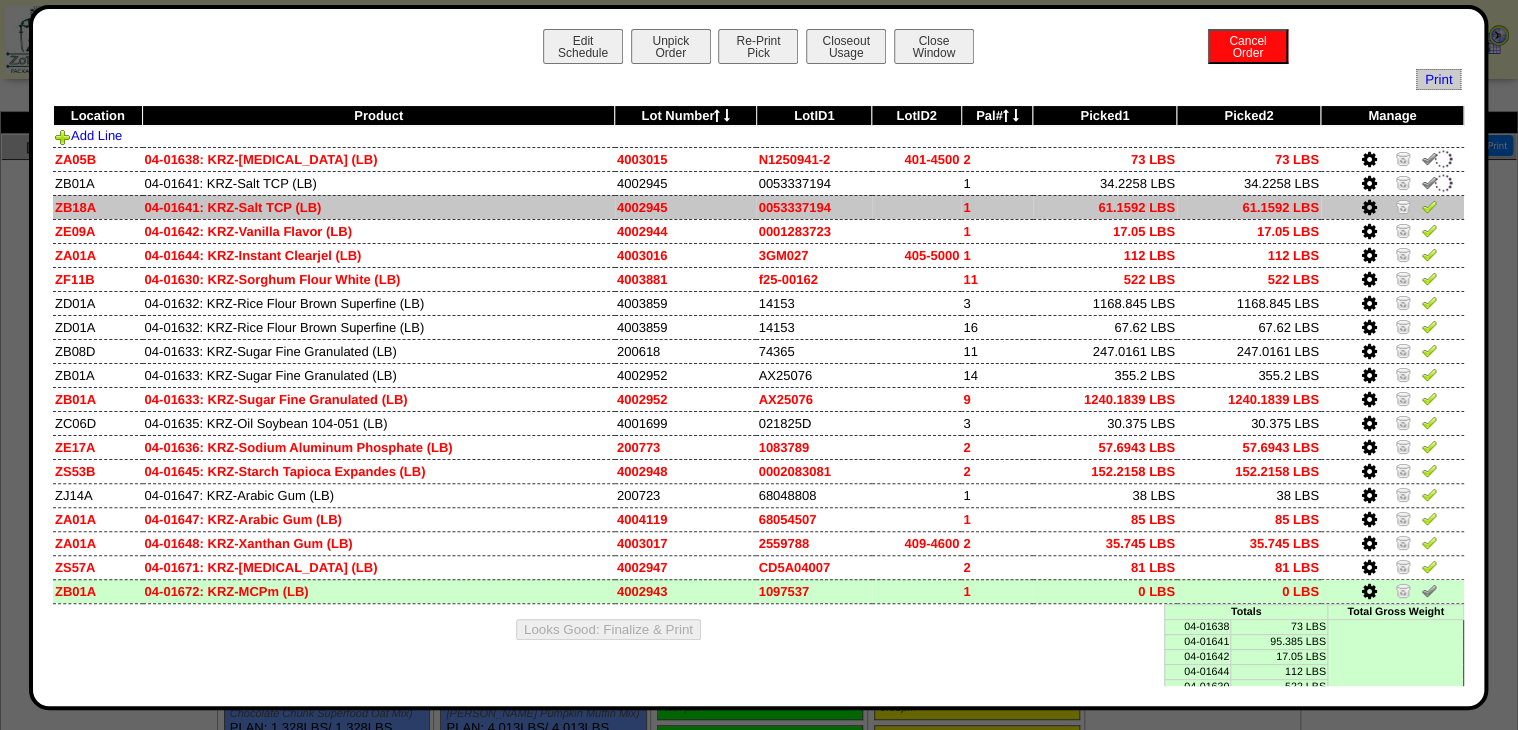 click at bounding box center [1429, 209] 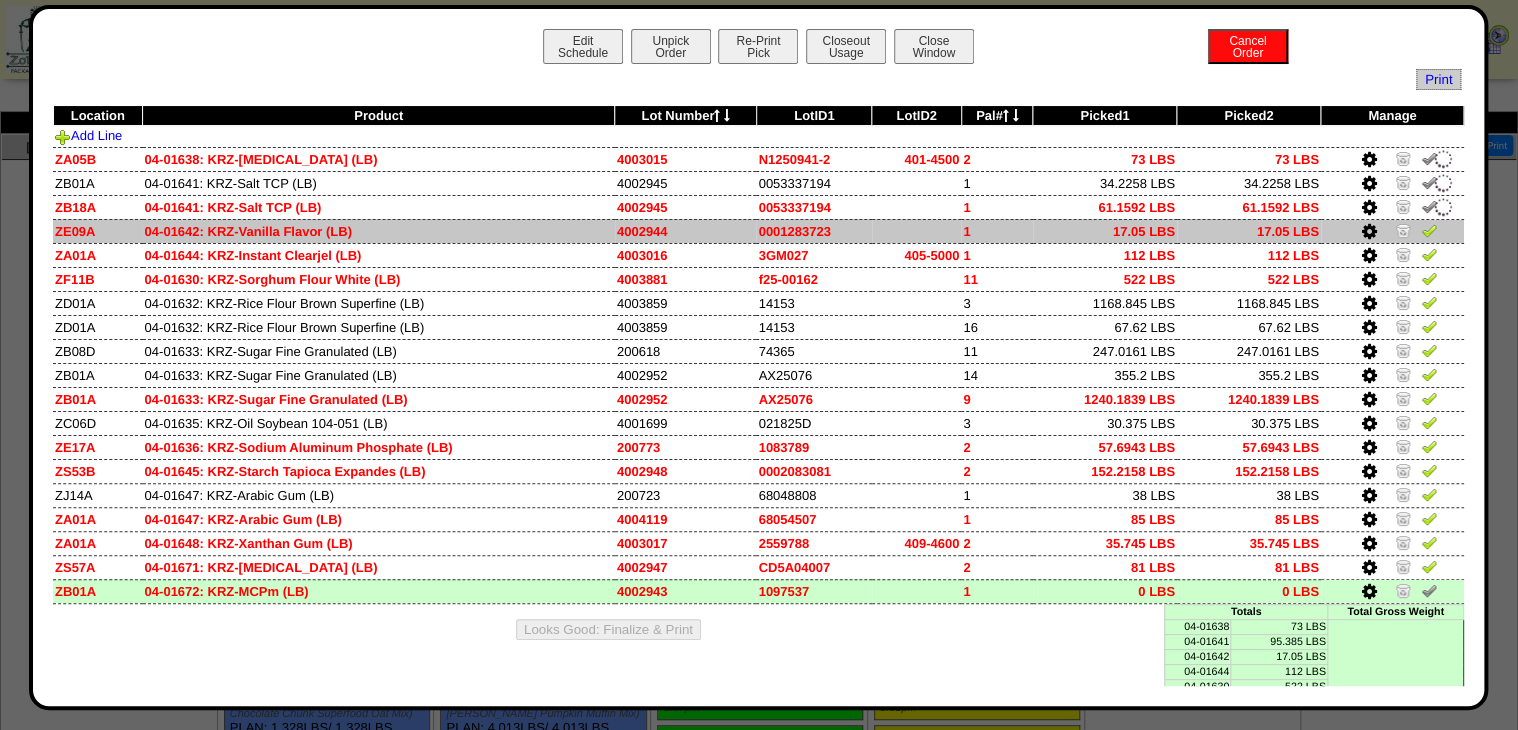 click at bounding box center [1429, 233] 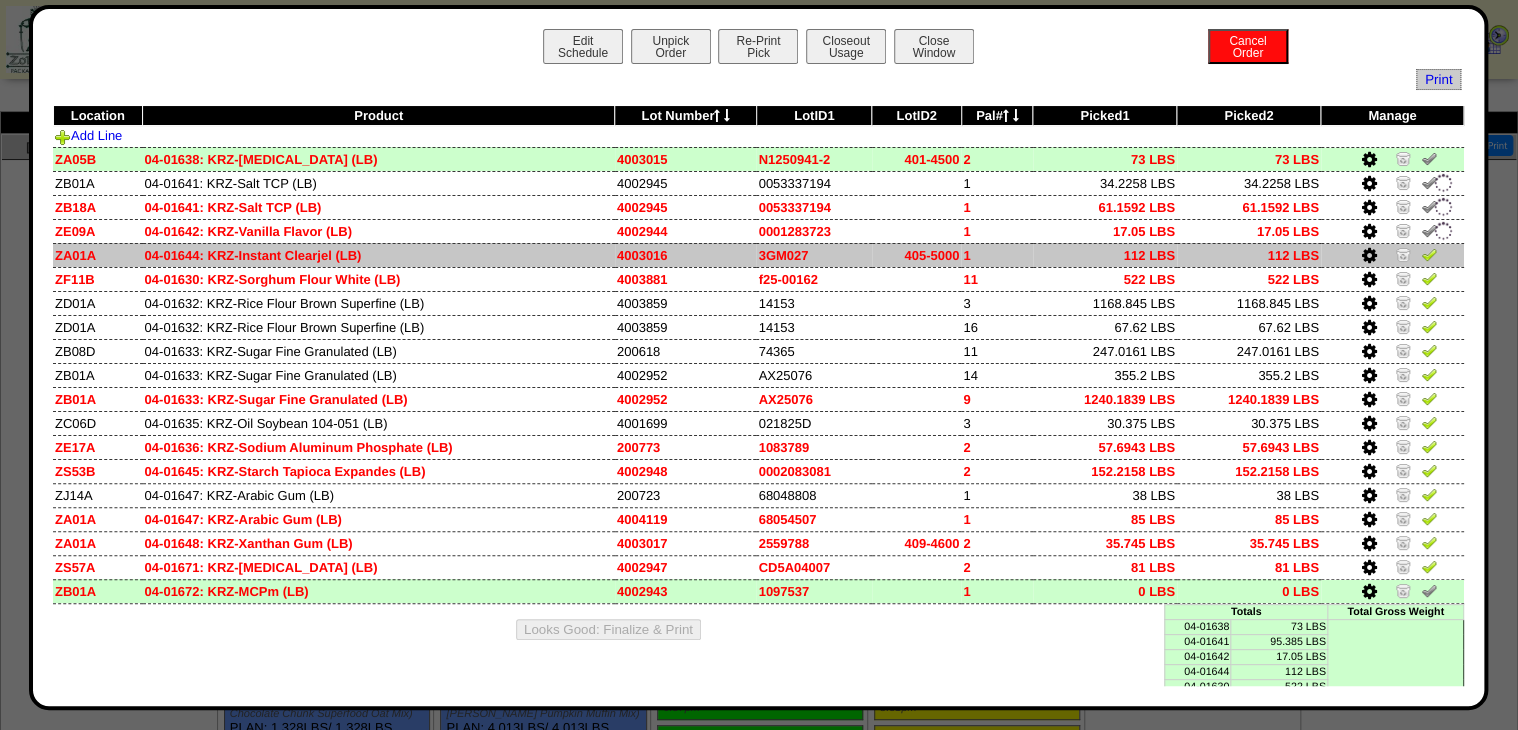 drag, startPoint x: 1420, startPoint y: 265, endPoint x: 1422, endPoint y: 301, distance: 36.05551 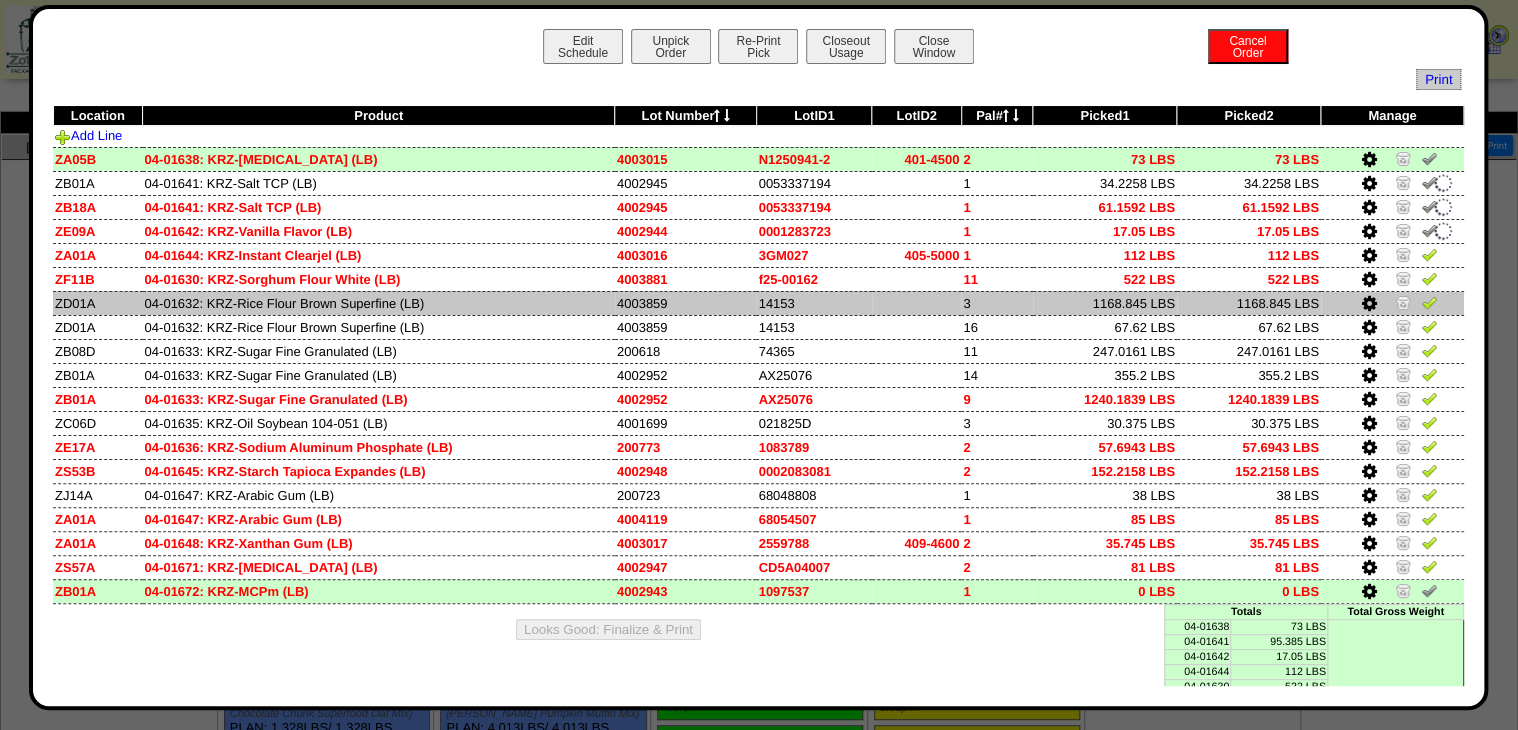 click at bounding box center [1392, 255] 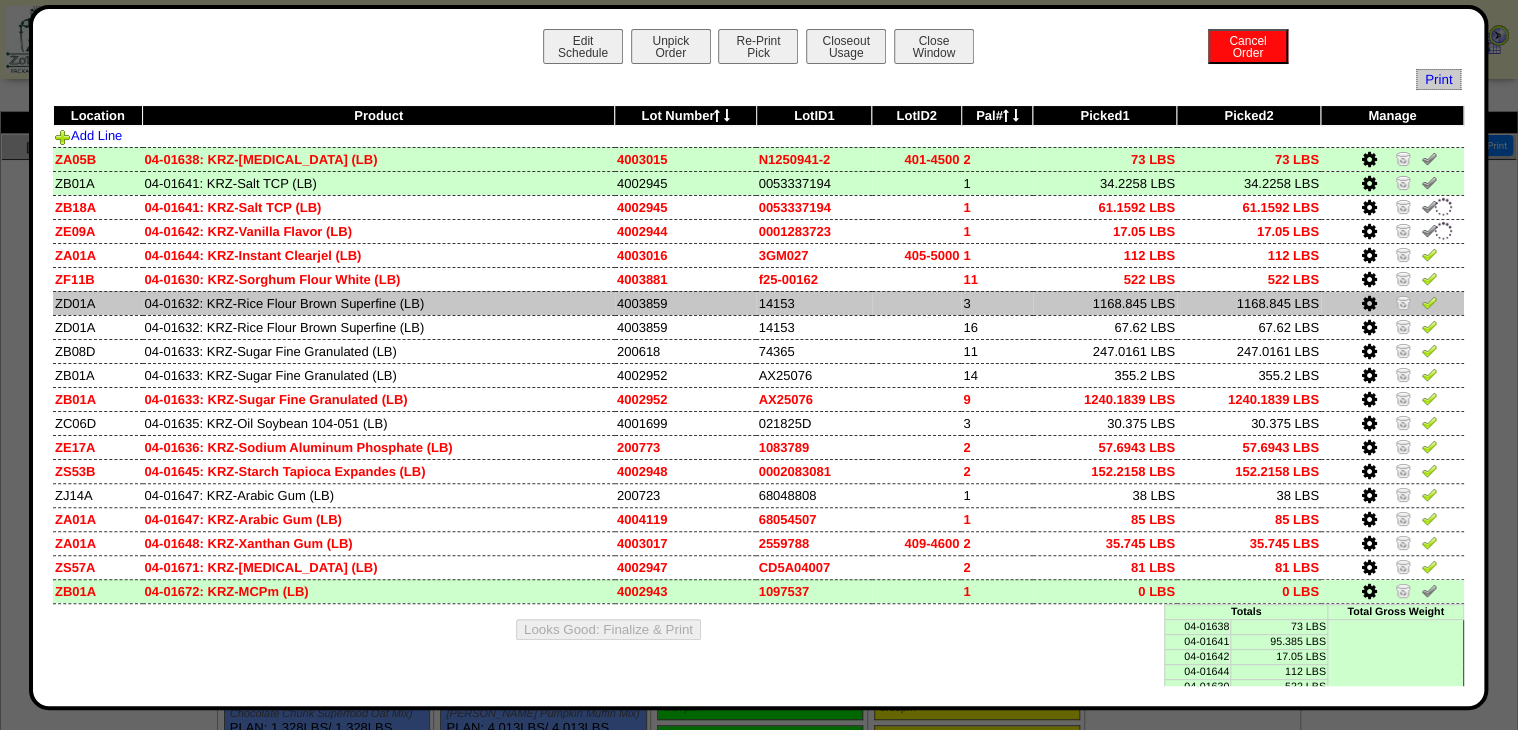 click at bounding box center (1429, 302) 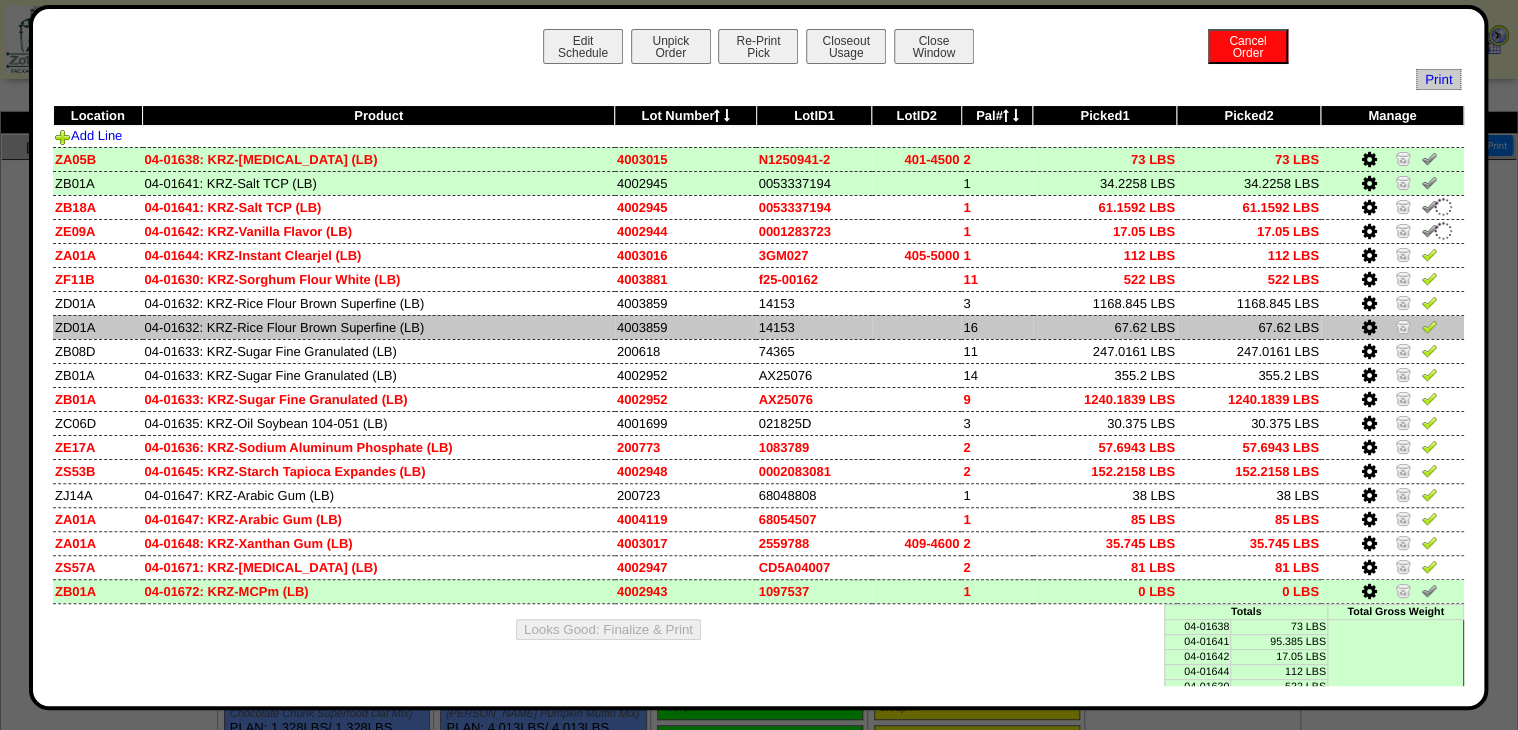 click at bounding box center (1429, 326) 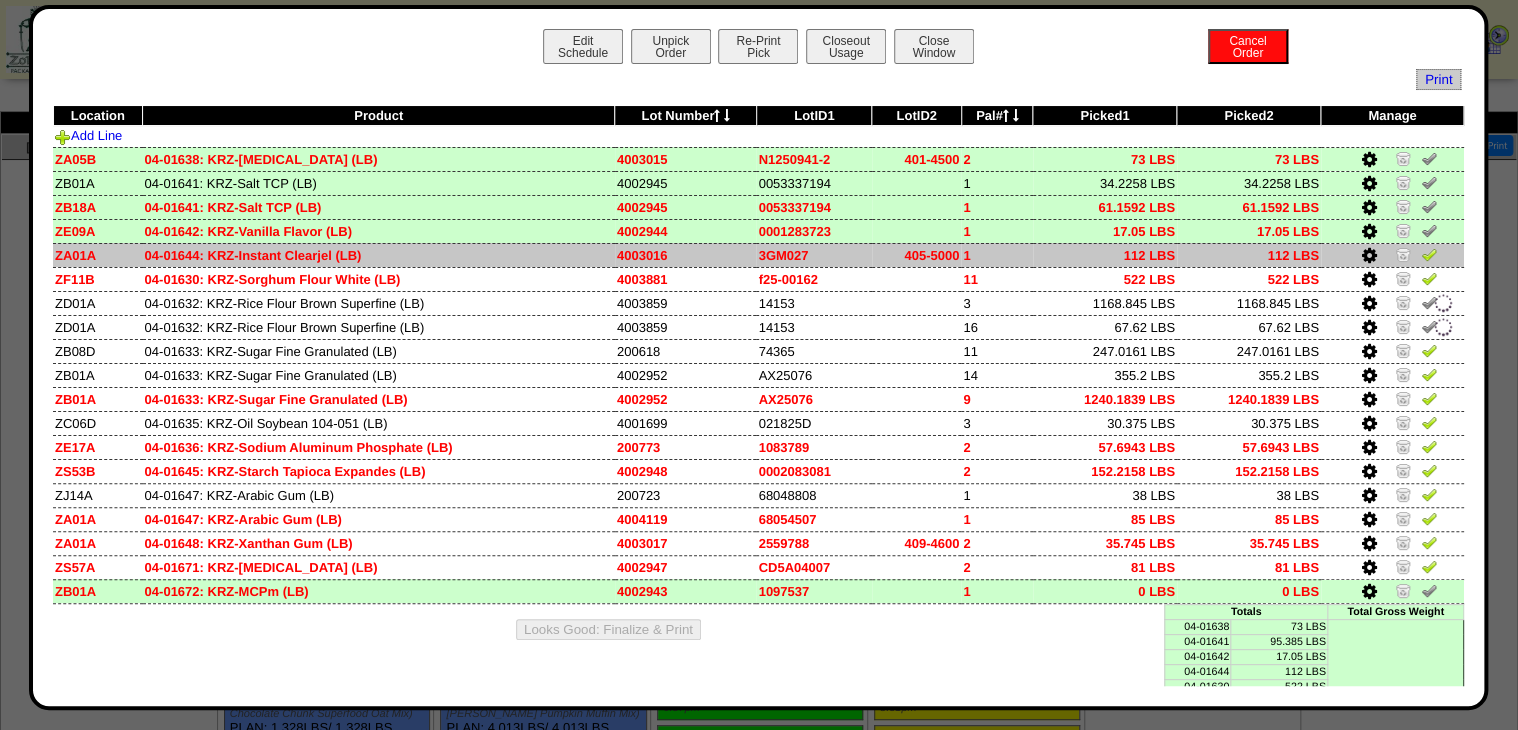 click at bounding box center [1429, 257] 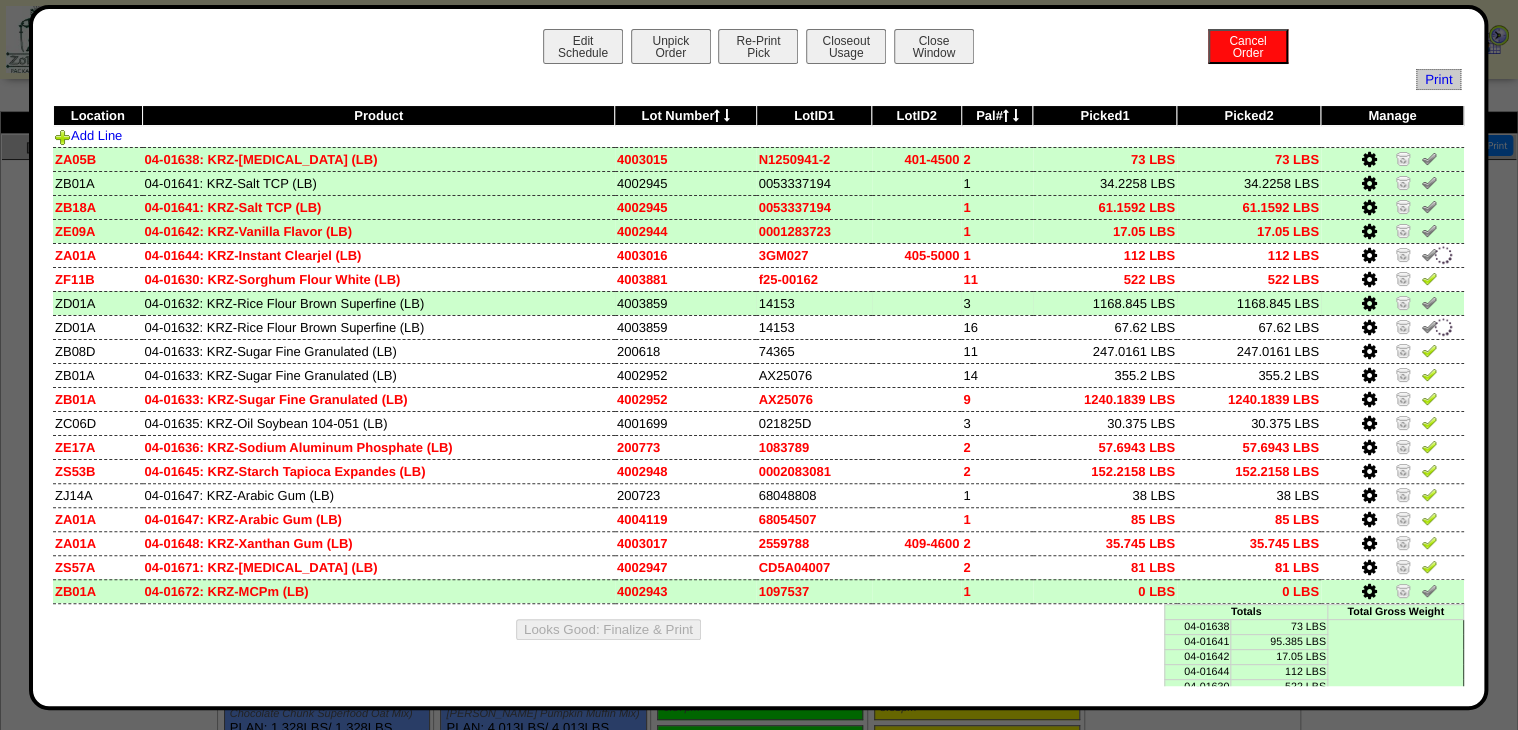 click at bounding box center (1429, 302) 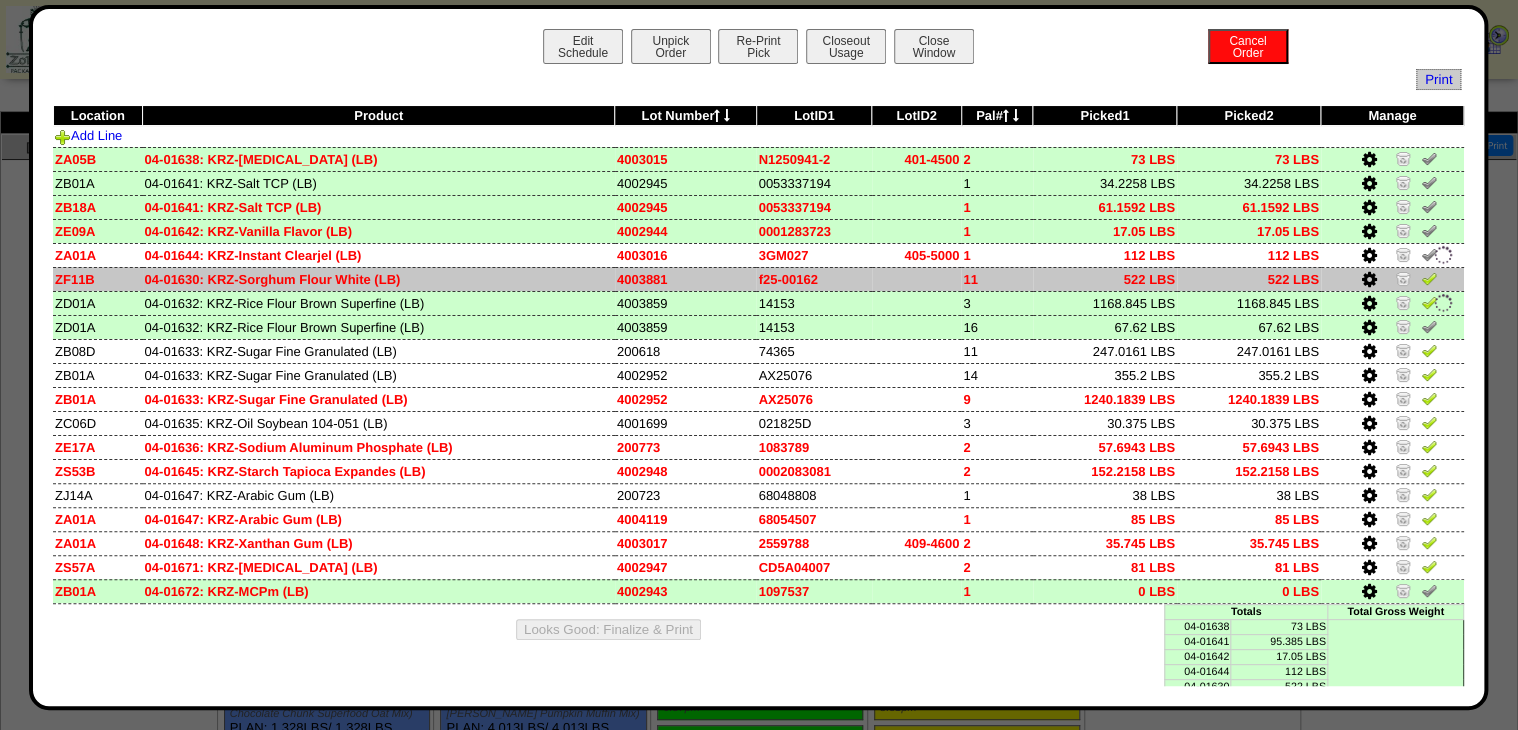 click at bounding box center [1429, 278] 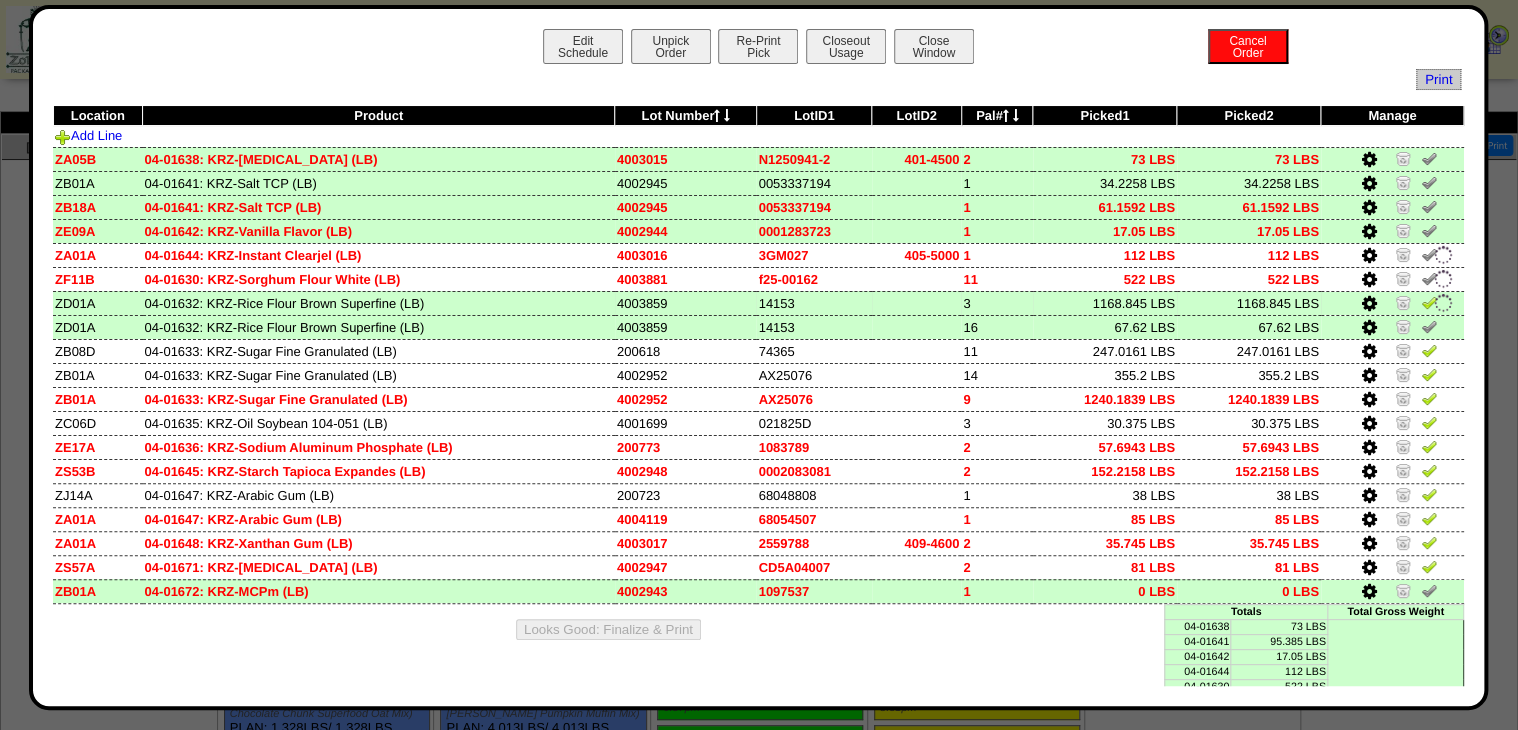 click at bounding box center (1429, 305) 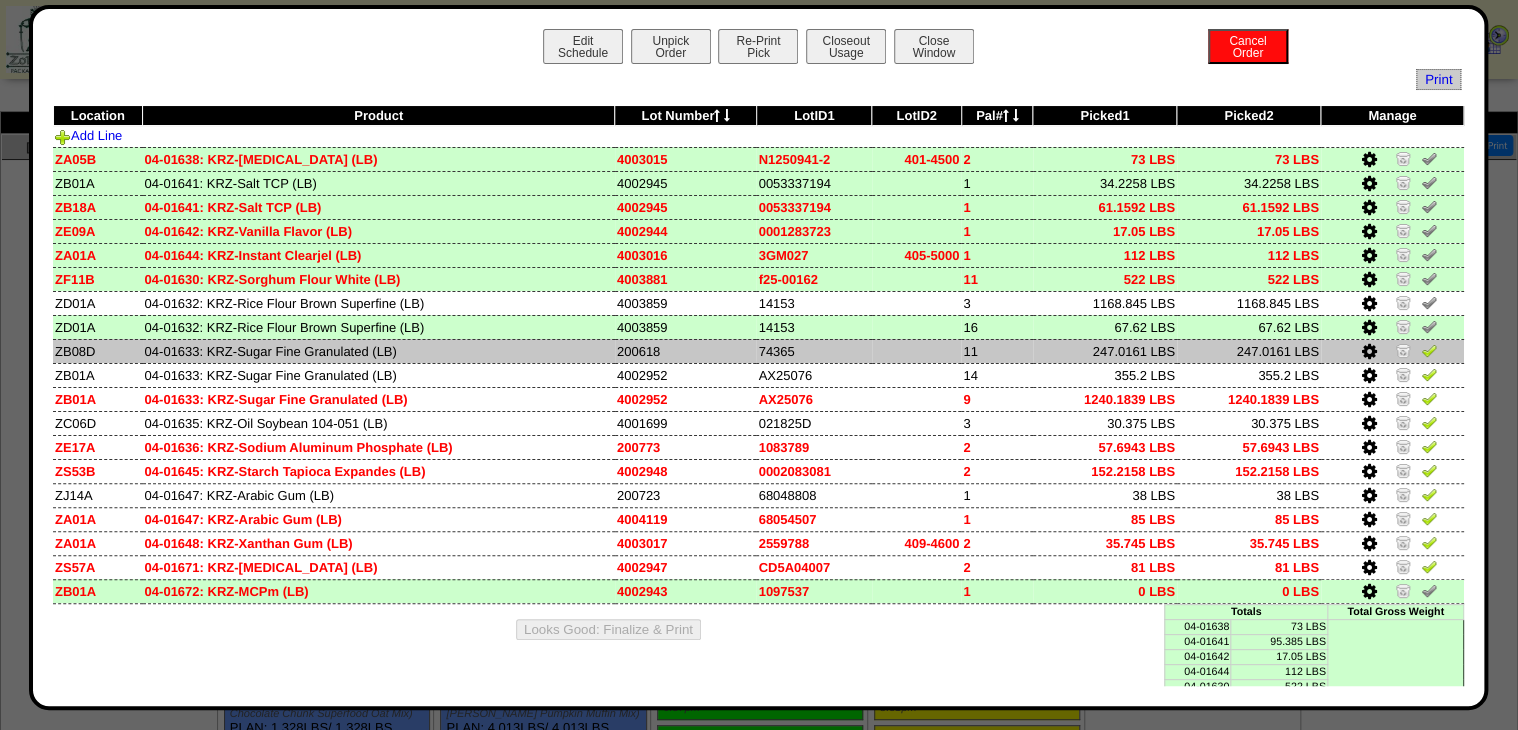 drag, startPoint x: 1413, startPoint y: 356, endPoint x: 1417, endPoint y: 373, distance: 17.464249 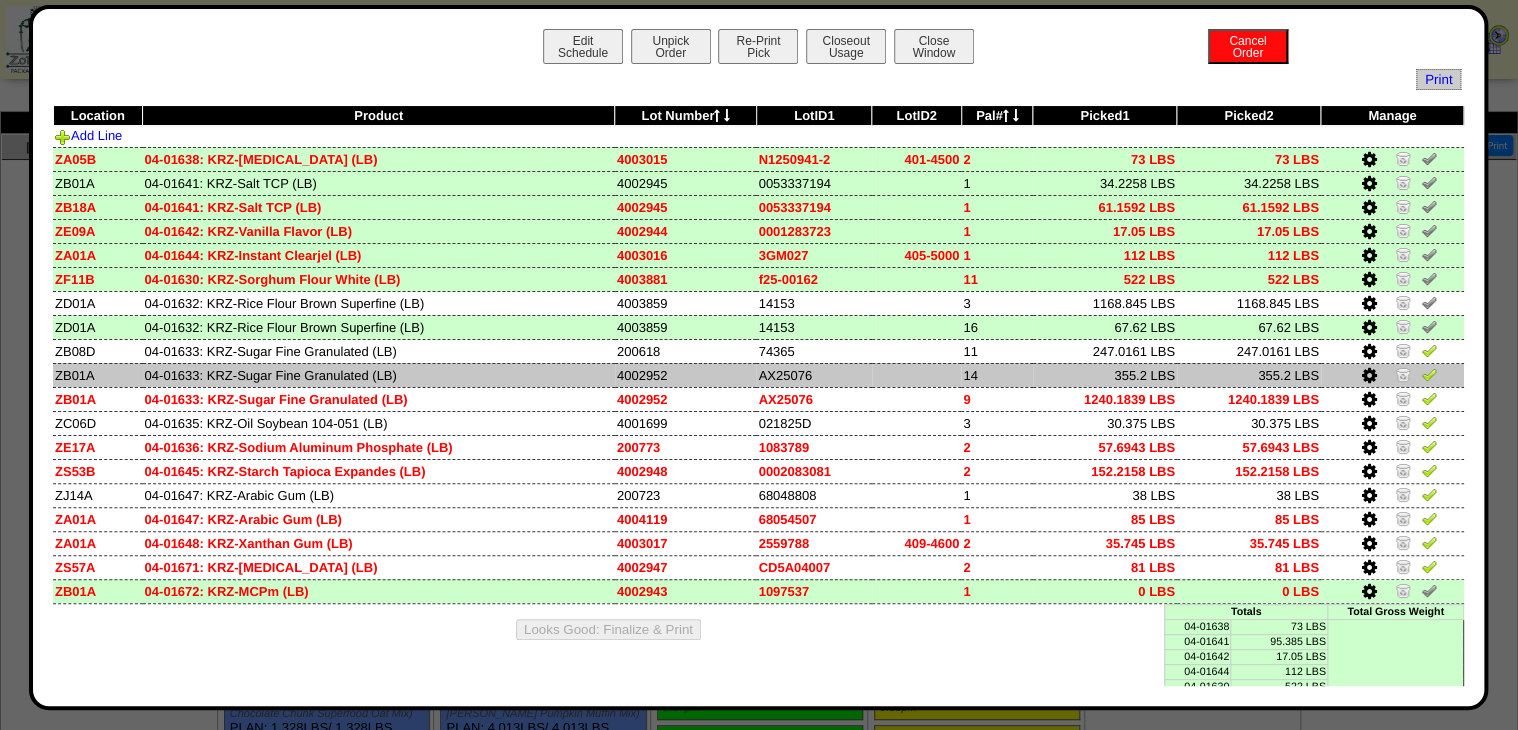 click at bounding box center (1429, 350) 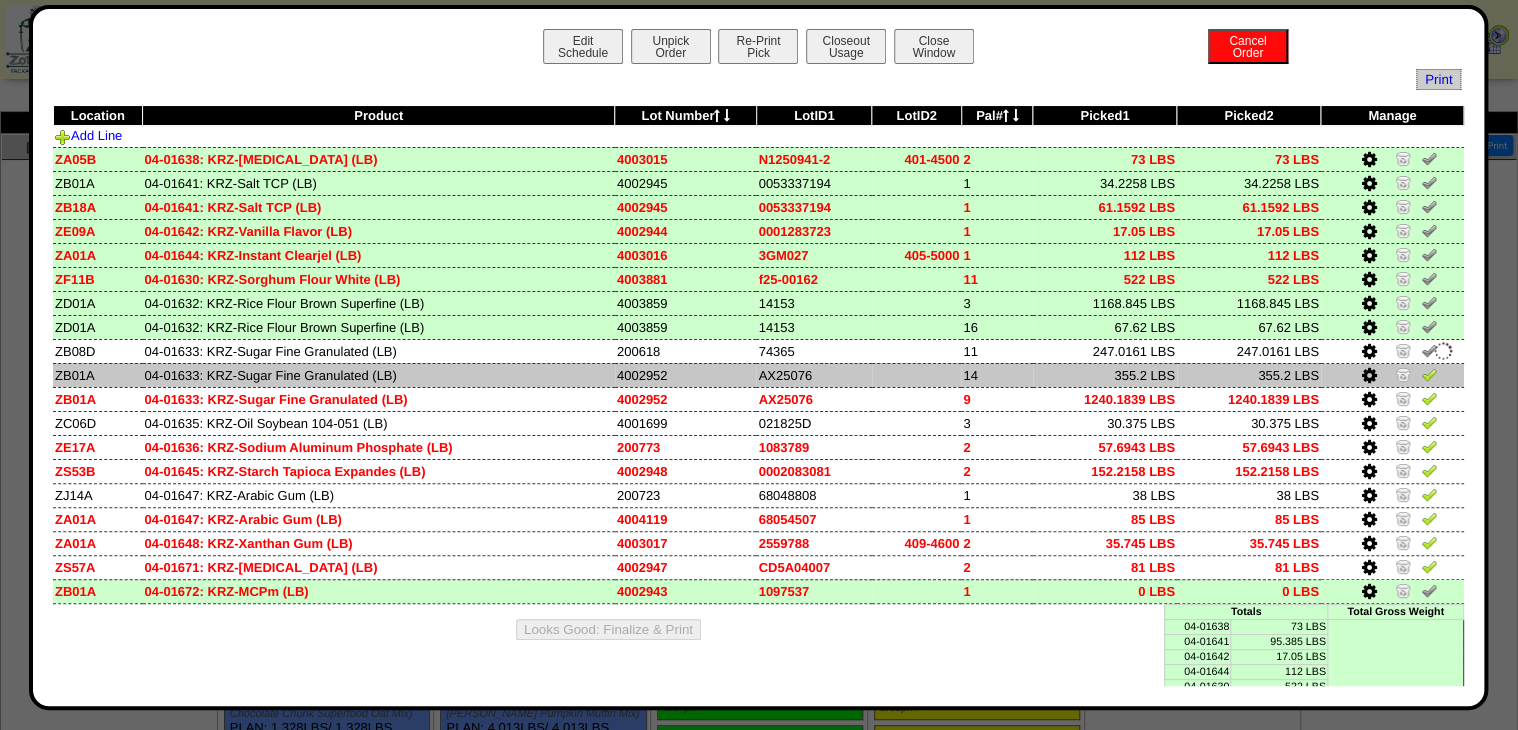 click at bounding box center [1429, 374] 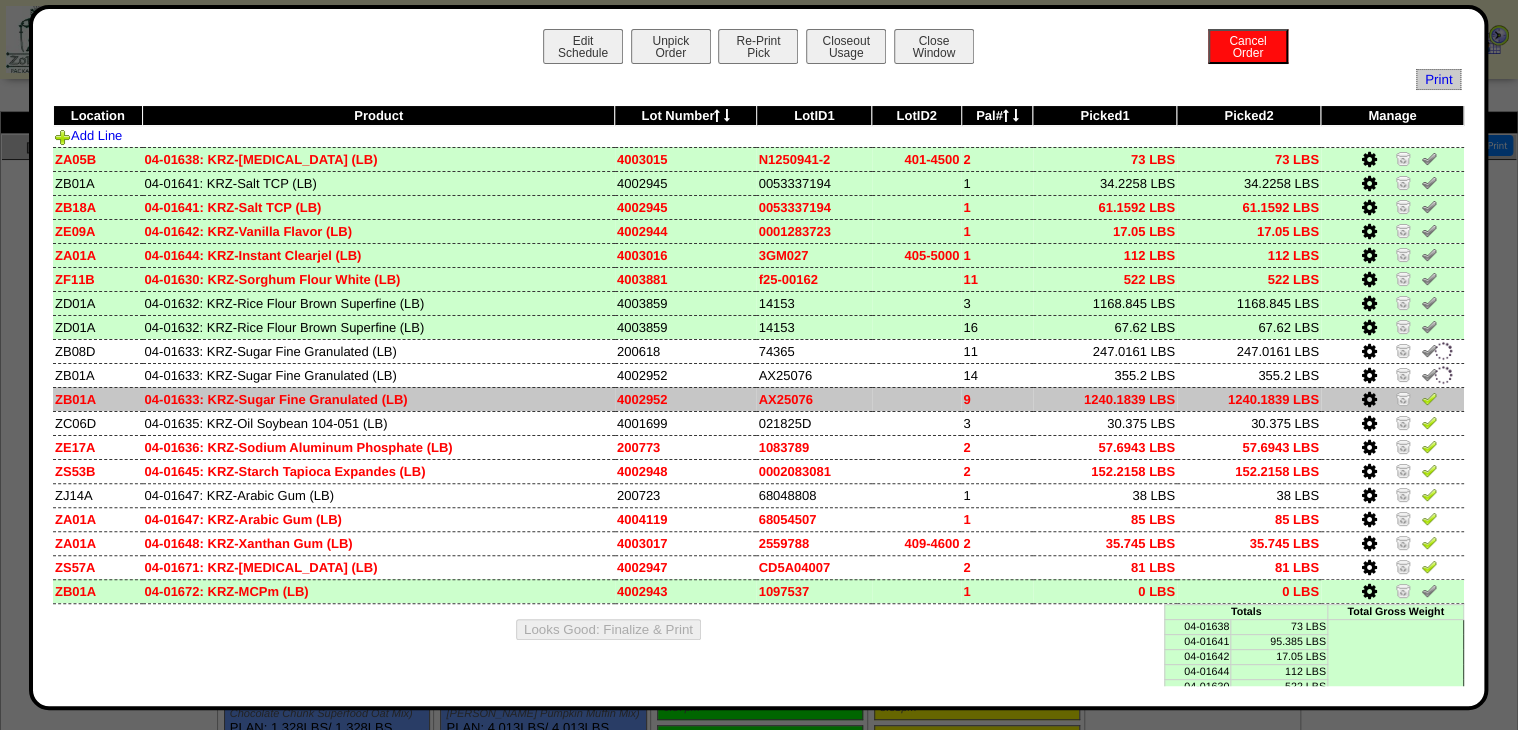 click at bounding box center [1429, 398] 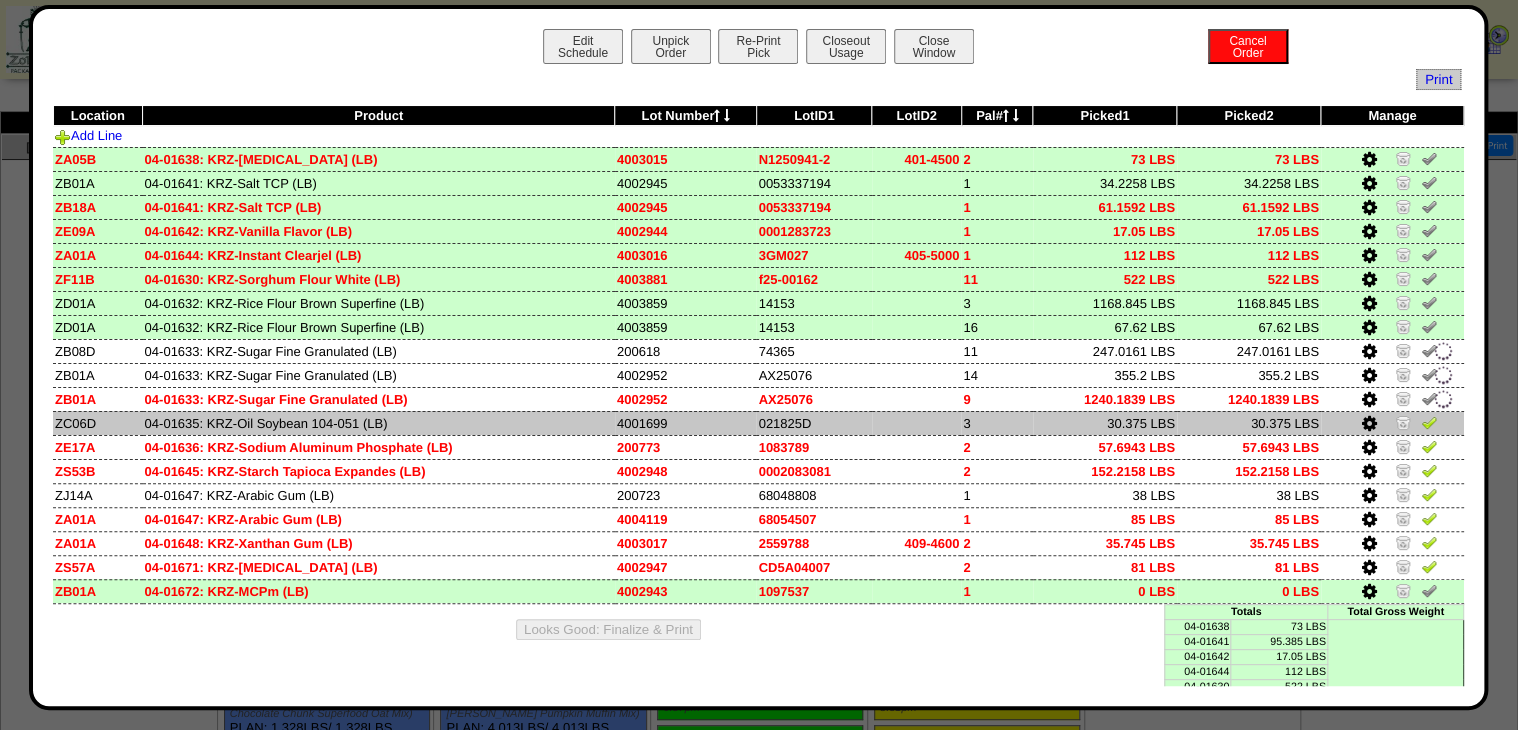 click at bounding box center (1429, 422) 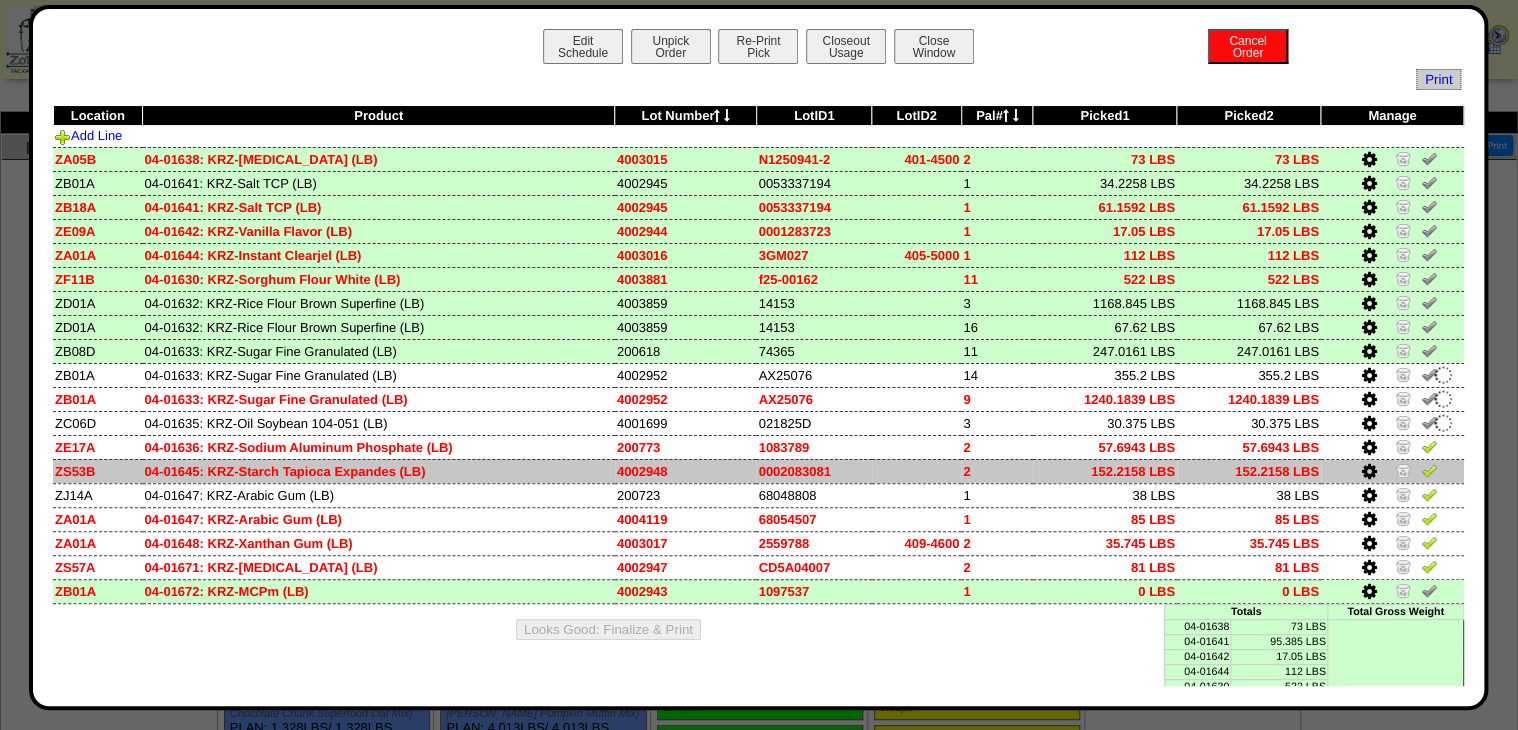 drag, startPoint x: 1419, startPoint y: 450, endPoint x: 1421, endPoint y: 464, distance: 14.142136 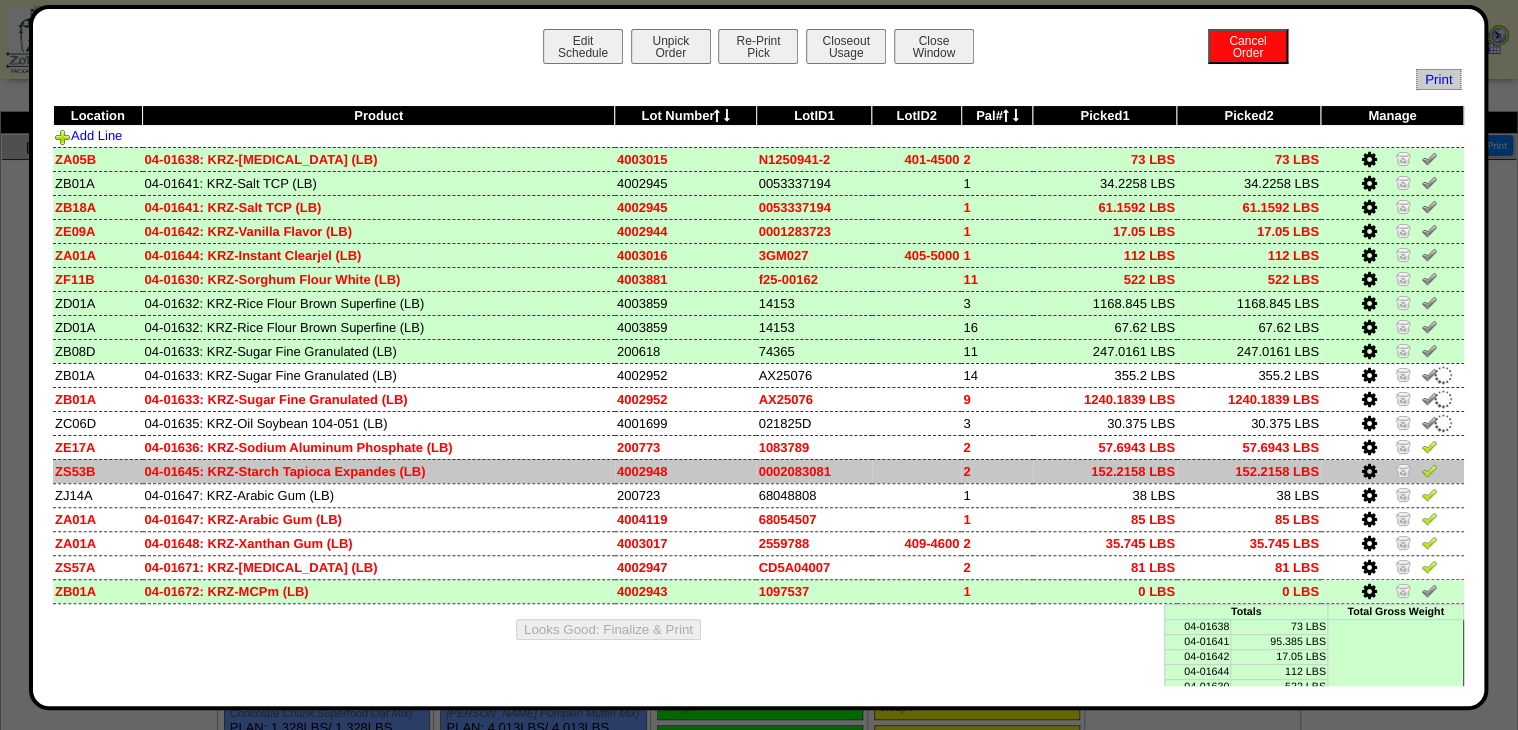 click at bounding box center [1429, 446] 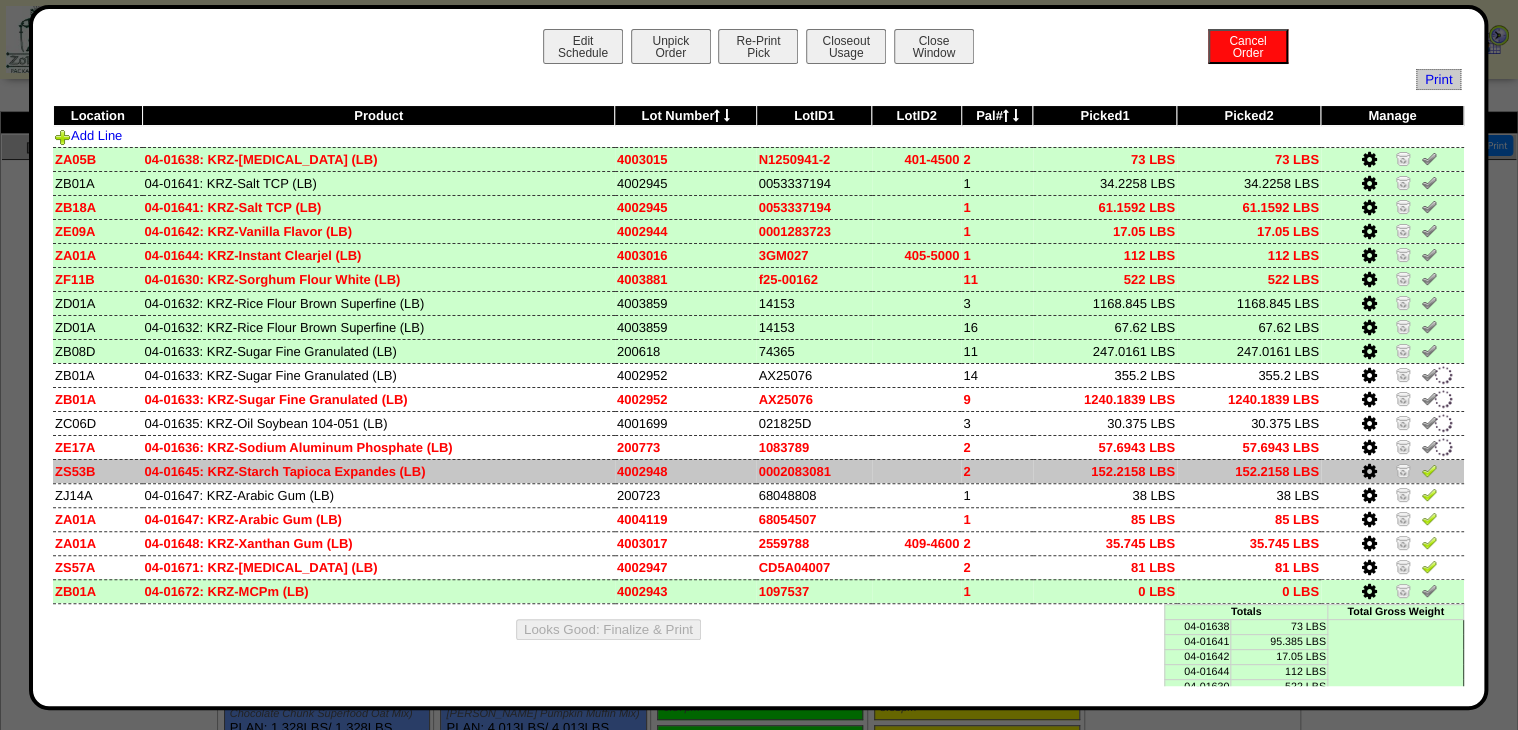 click at bounding box center (1429, 470) 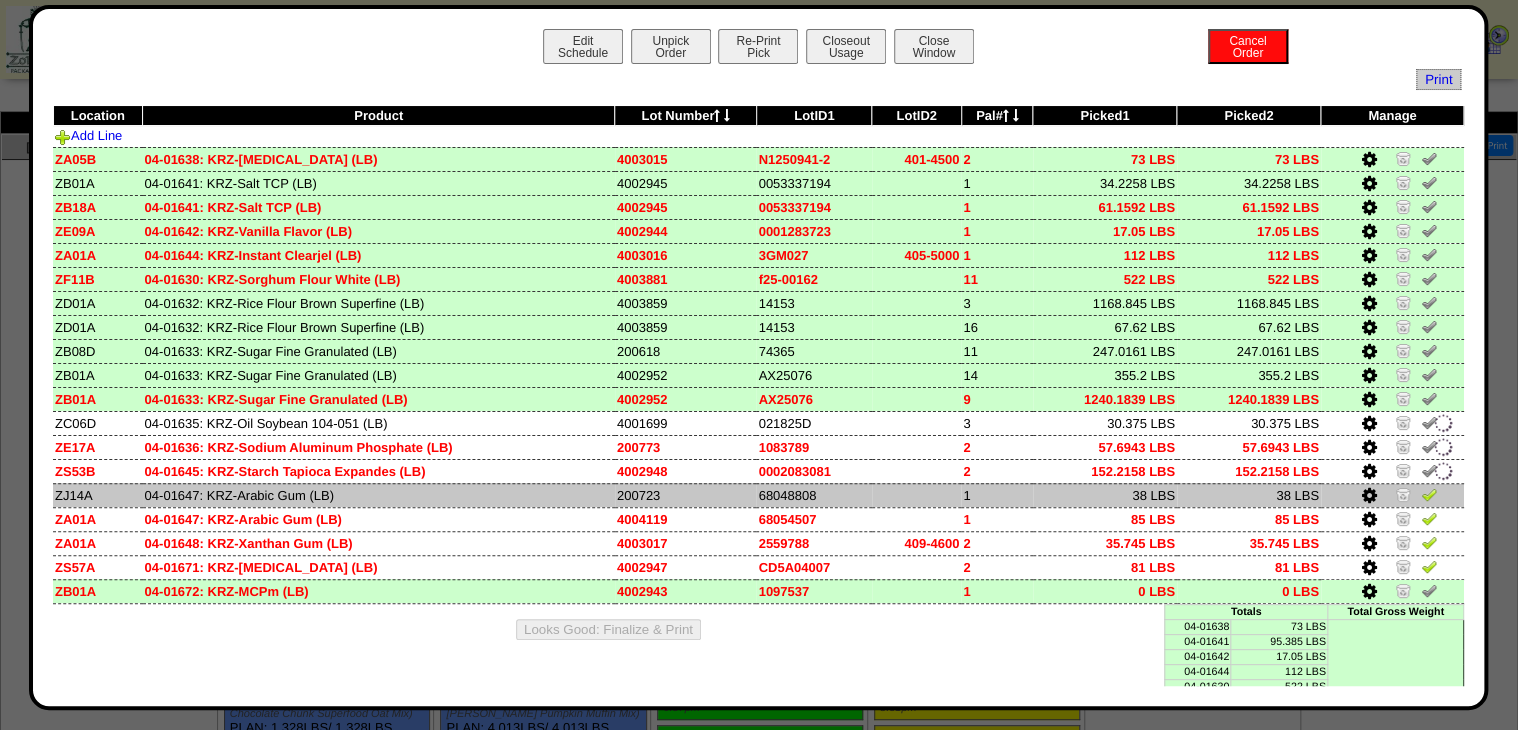 click at bounding box center (1429, 494) 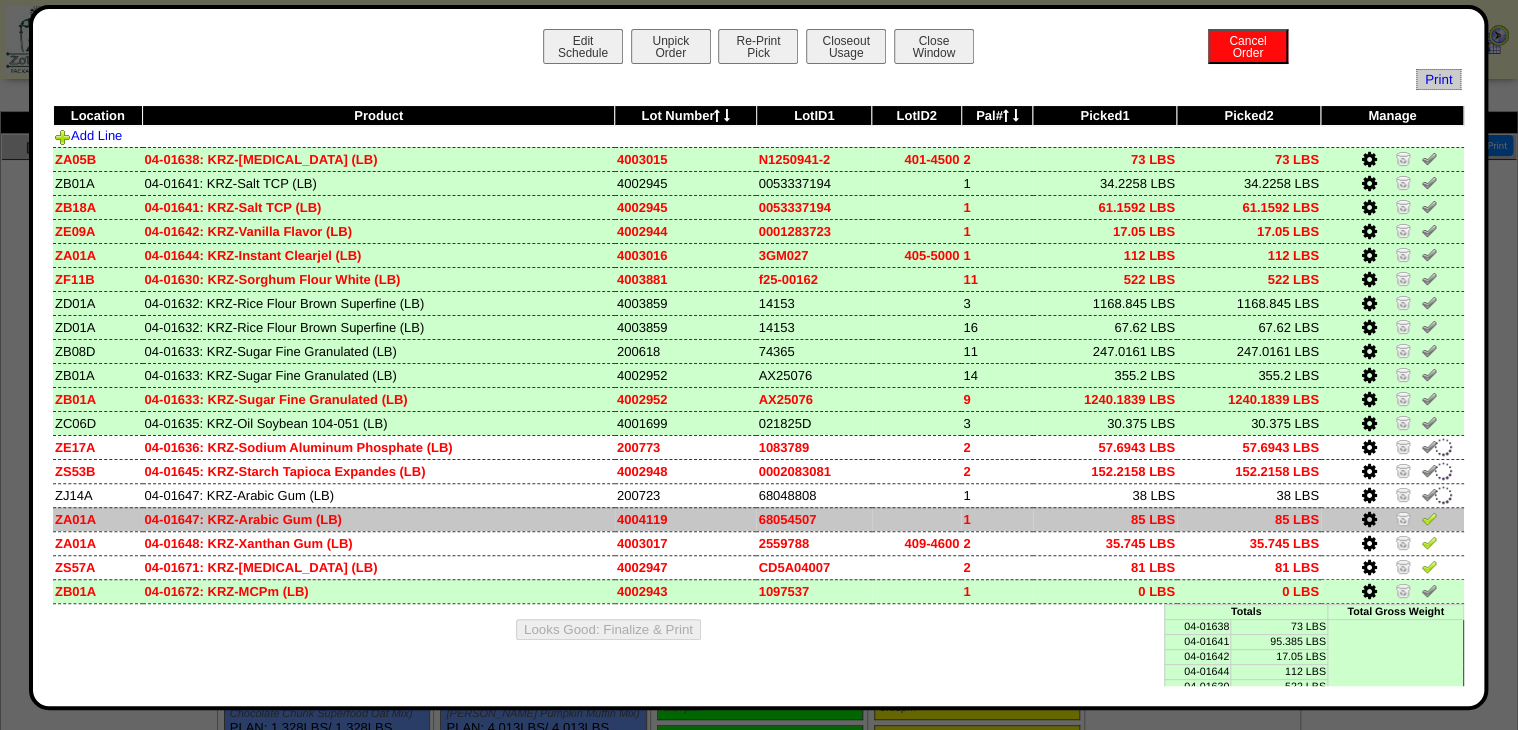click at bounding box center [1429, 518] 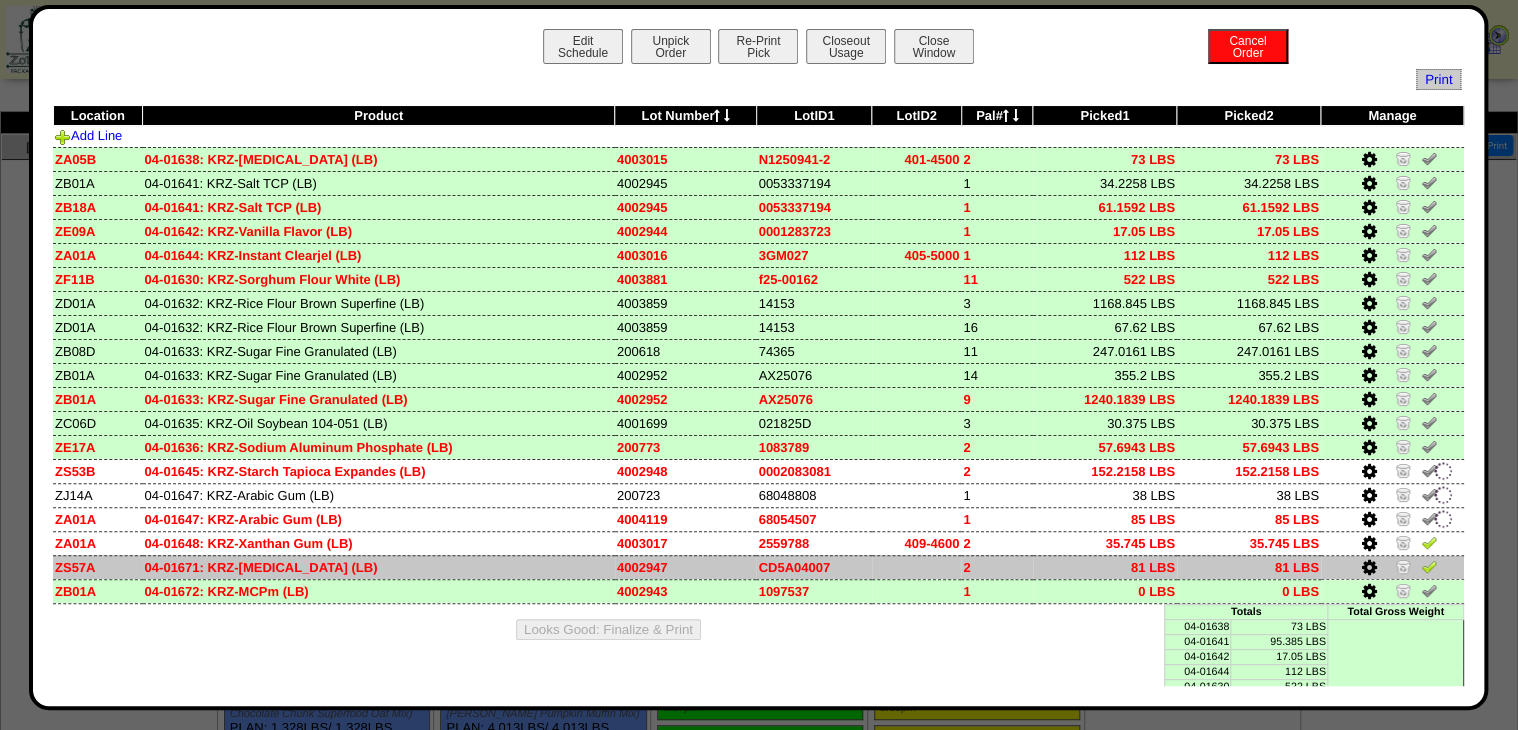 drag, startPoint x: 1420, startPoint y: 549, endPoint x: 1421, endPoint y: 564, distance: 15.033297 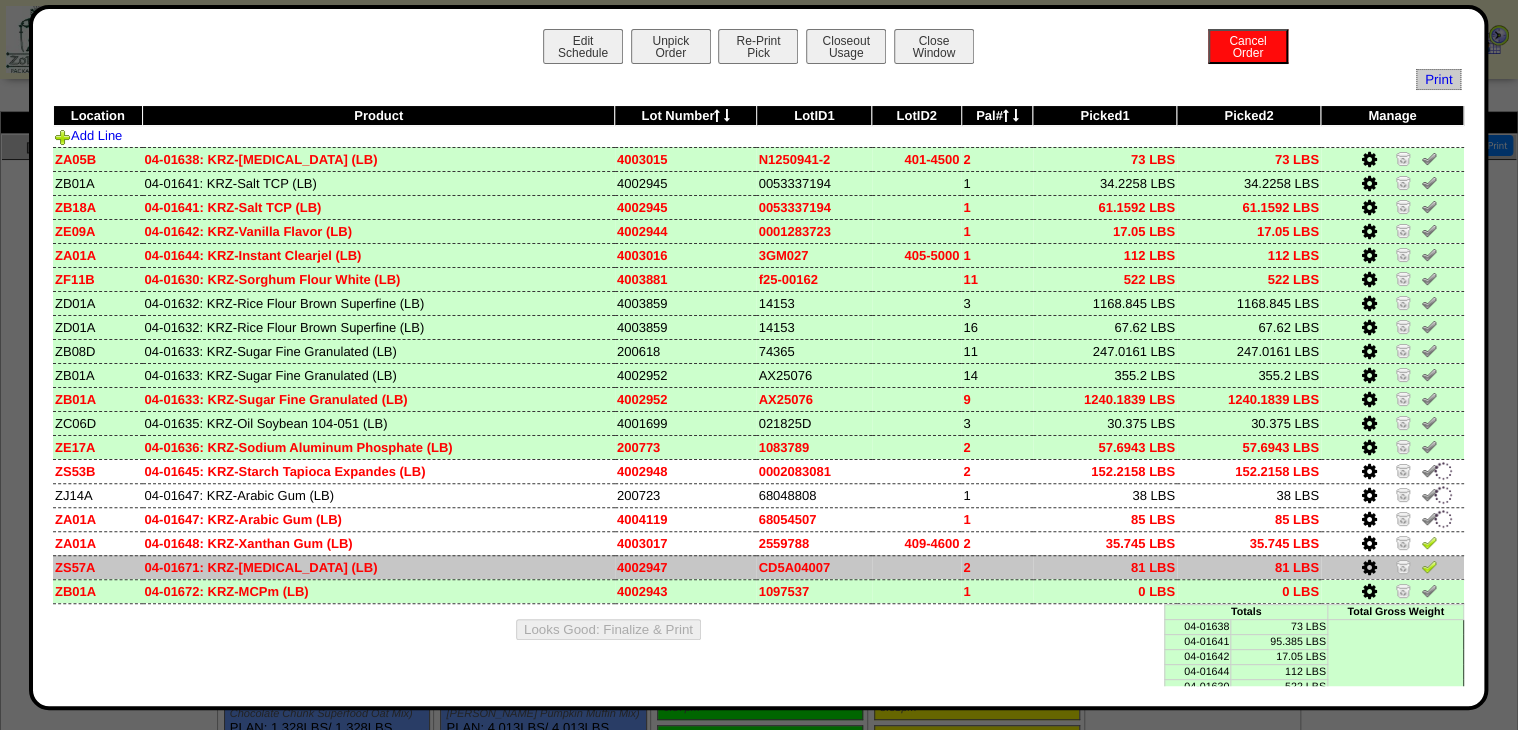 click at bounding box center [1429, 542] 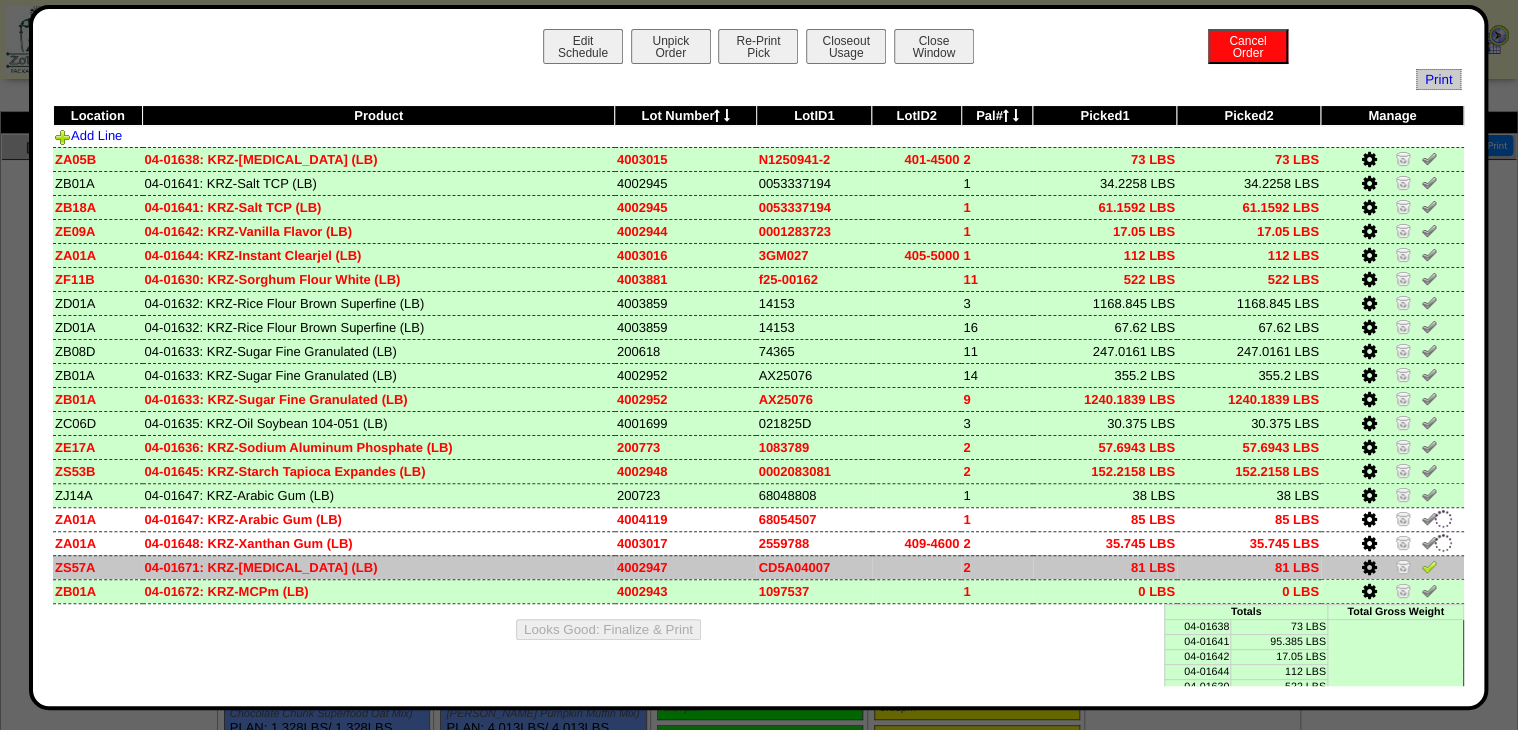 click at bounding box center [1429, 566] 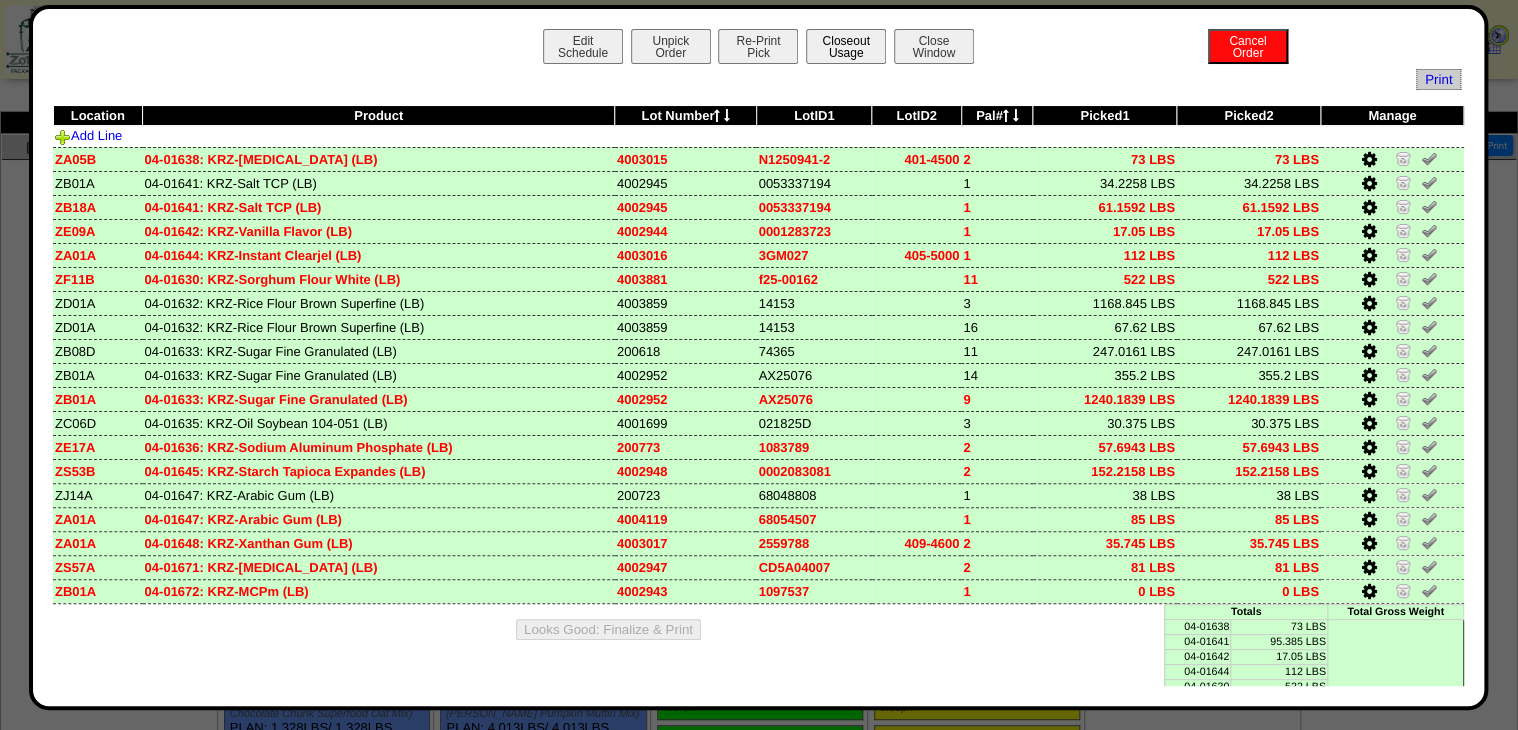 click on "Closeout Usage" at bounding box center (846, 46) 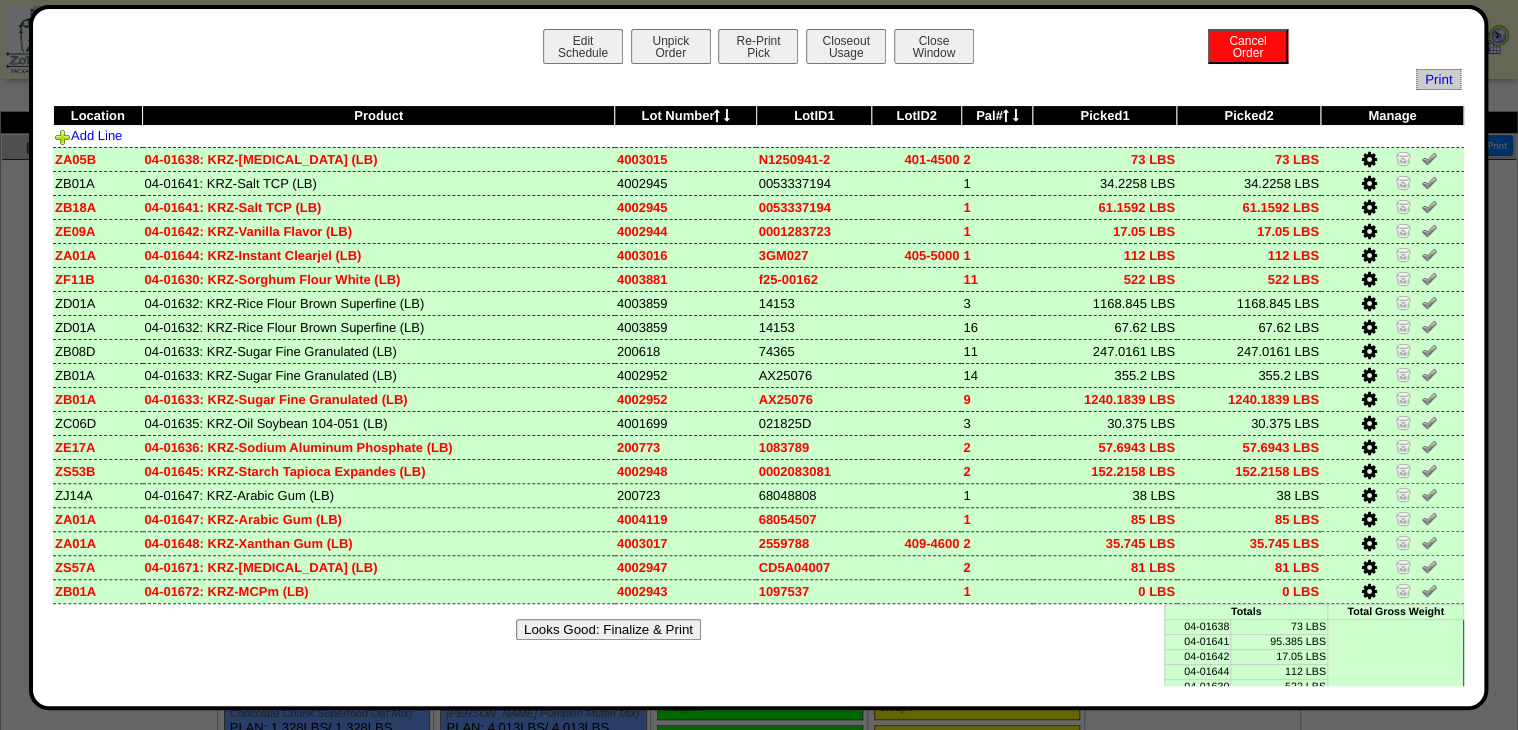click on "Looks Good: Finalize & Print" at bounding box center (608, 629) 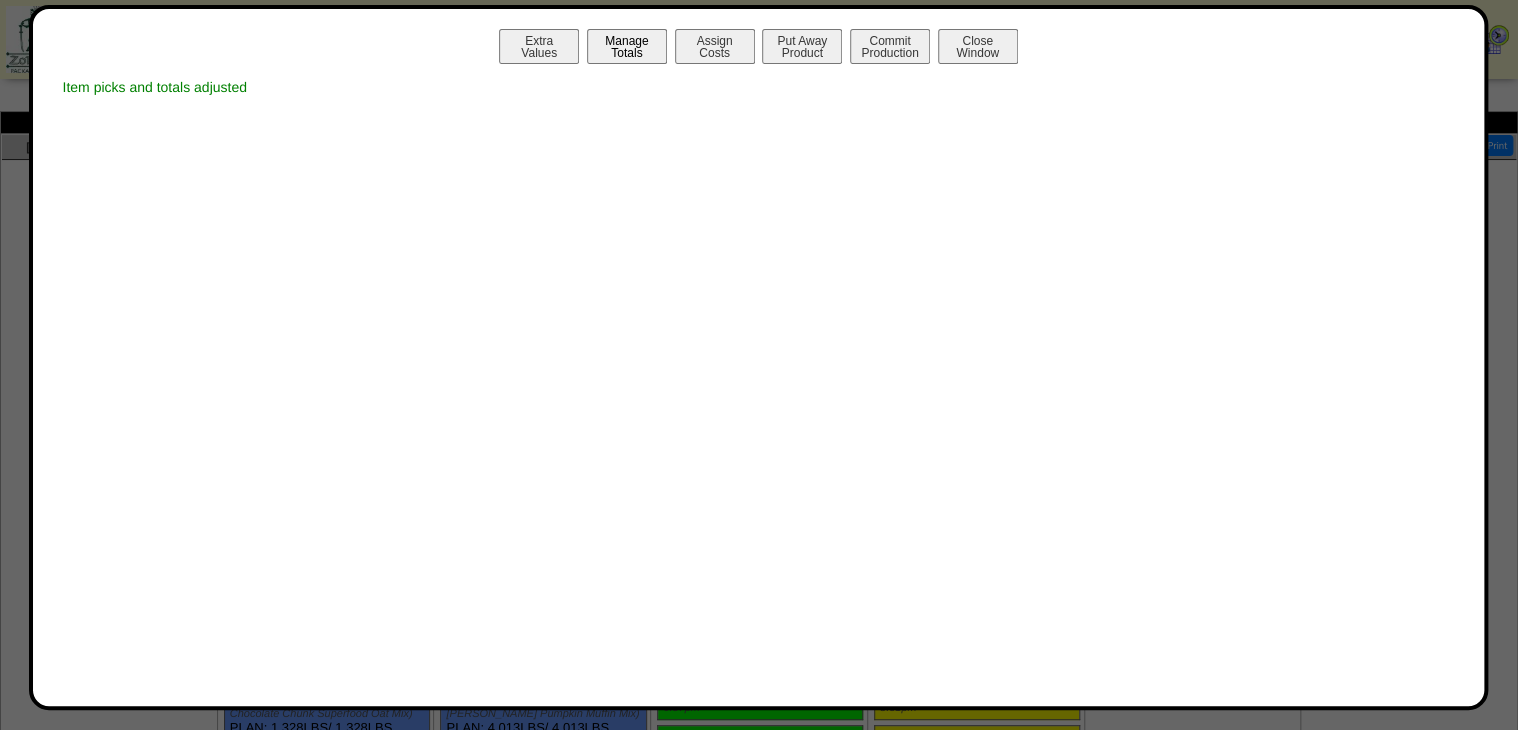 drag, startPoint x: 637, startPoint y: 27, endPoint x: 633, endPoint y: 47, distance: 20.396078 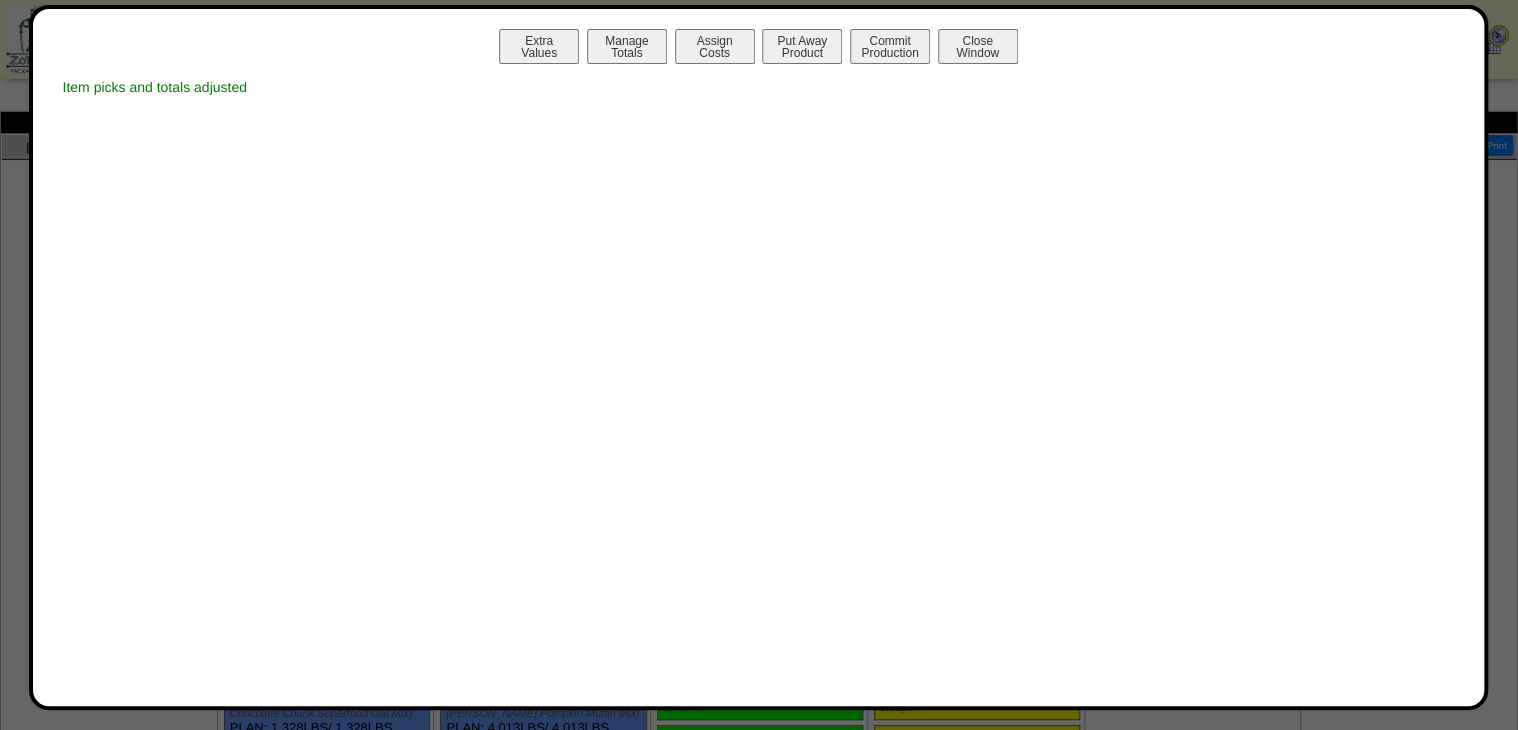 drag, startPoint x: 633, startPoint y: 47, endPoint x: 631, endPoint y: 67, distance: 20.09975 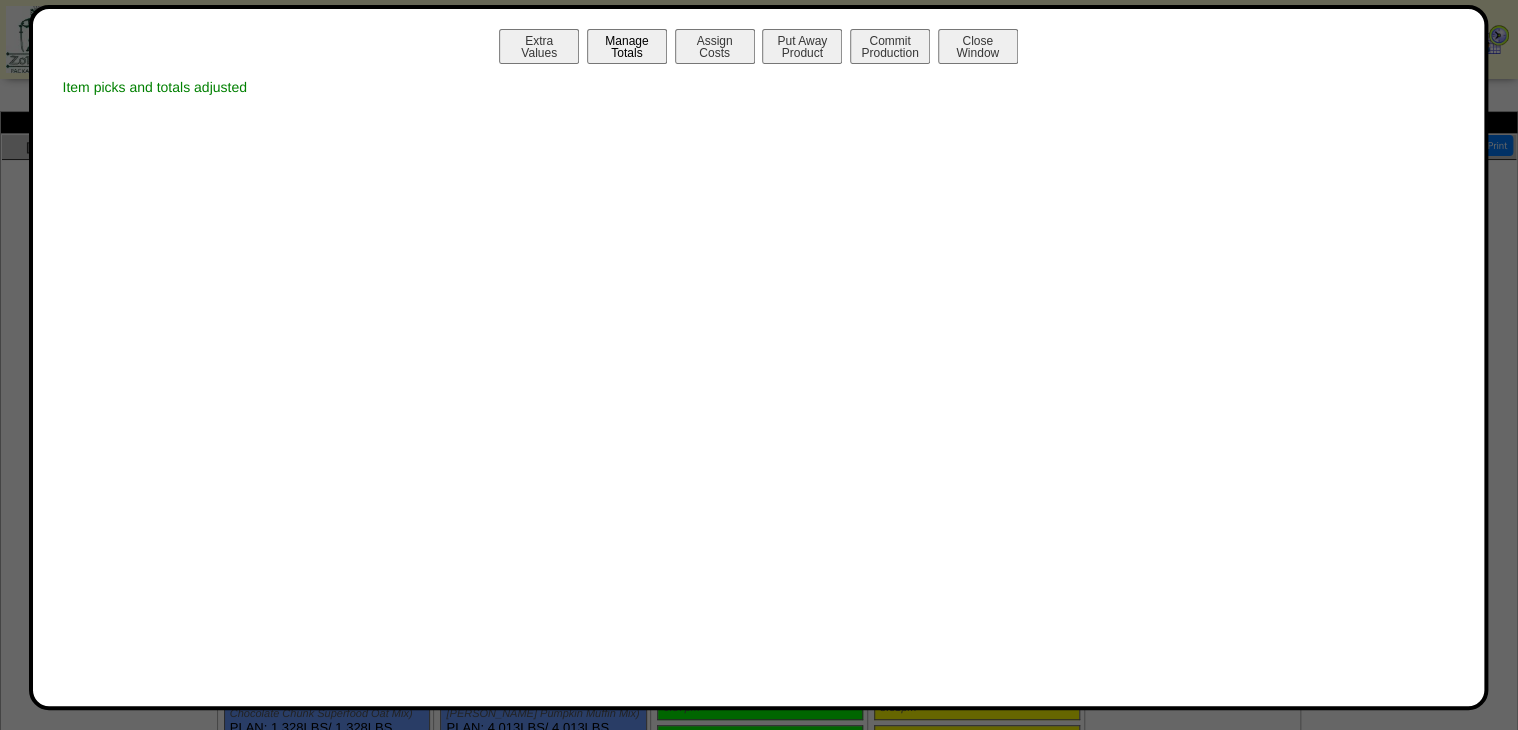 click on "Manage Totals" at bounding box center (627, 46) 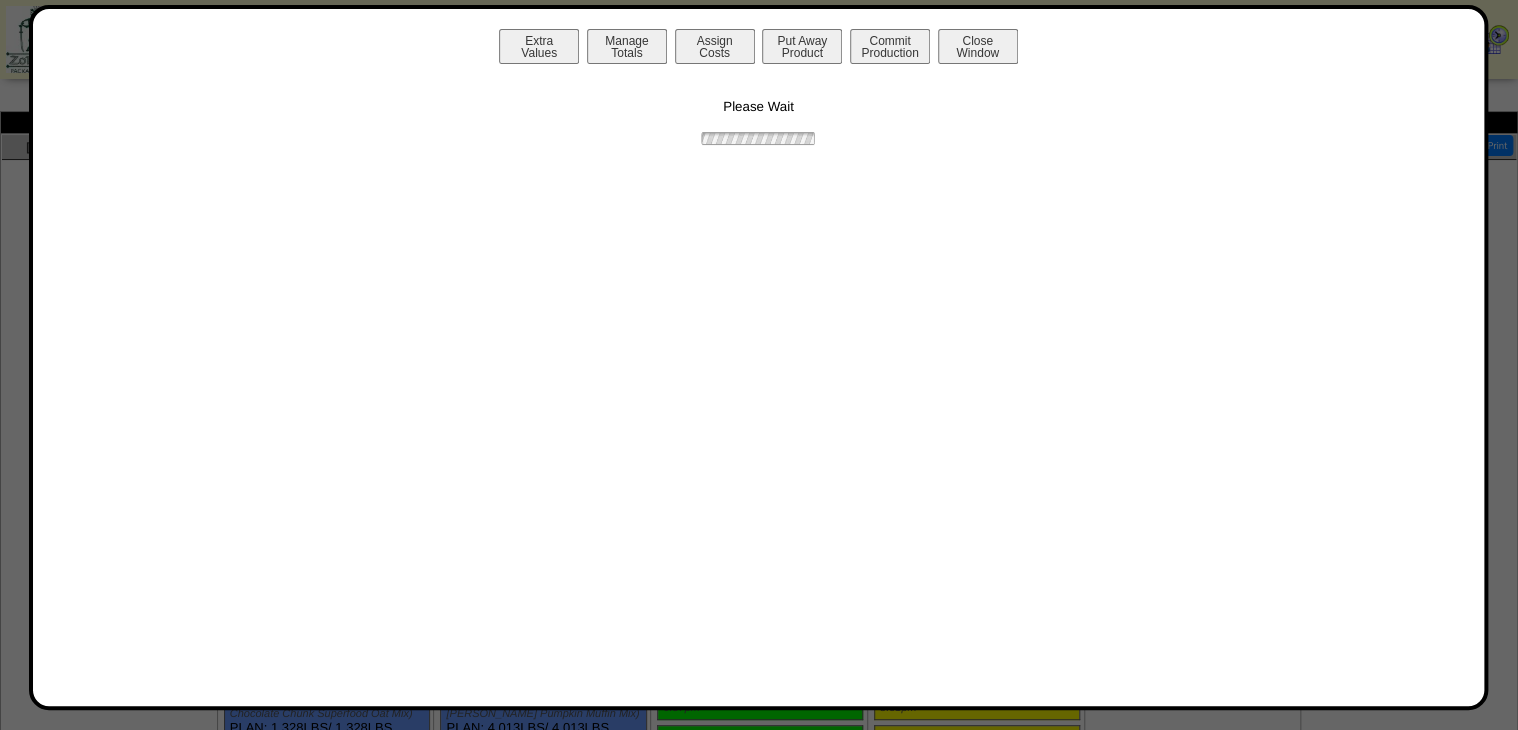 click on "Please Wait" at bounding box center [759, 108] 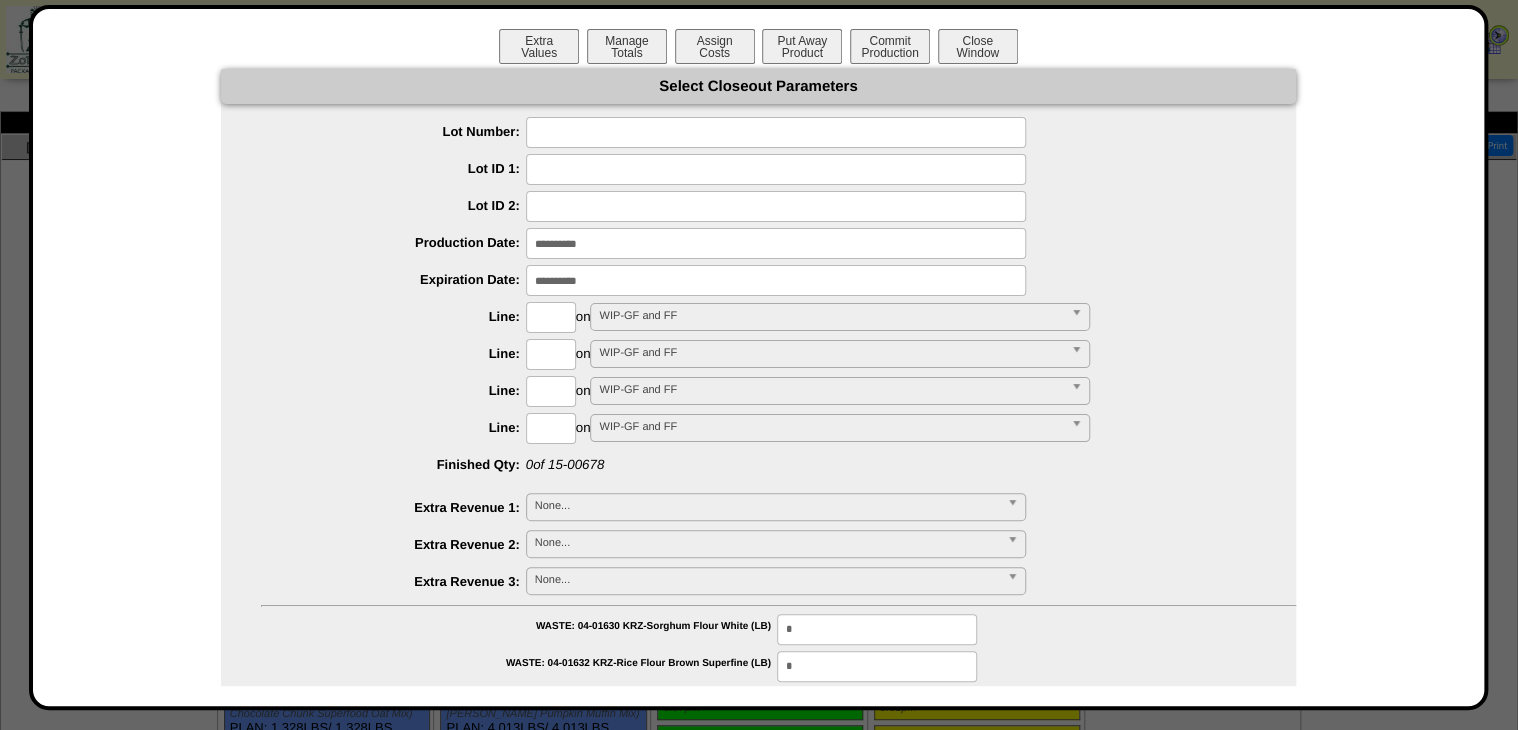 click at bounding box center (776, 132) 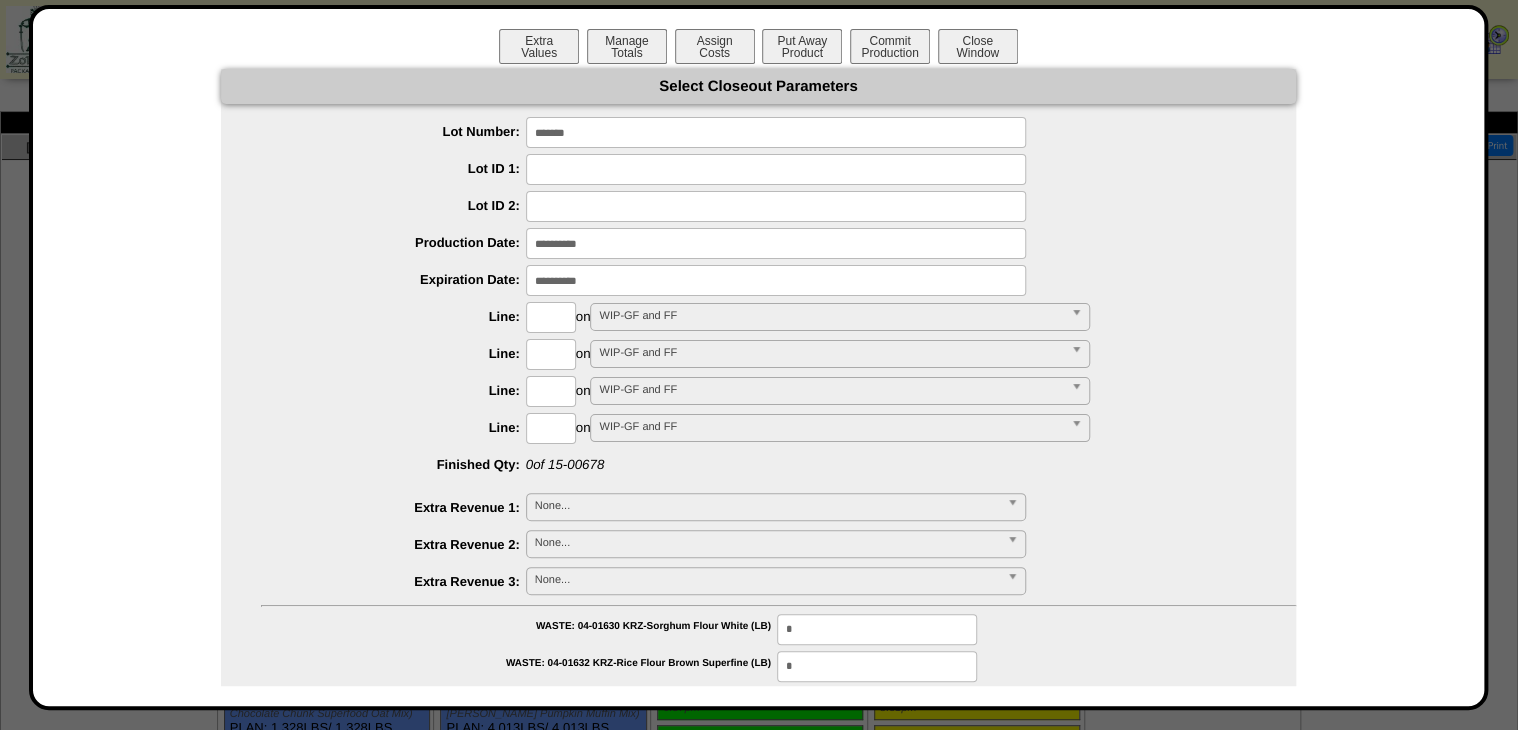 type on "*******" 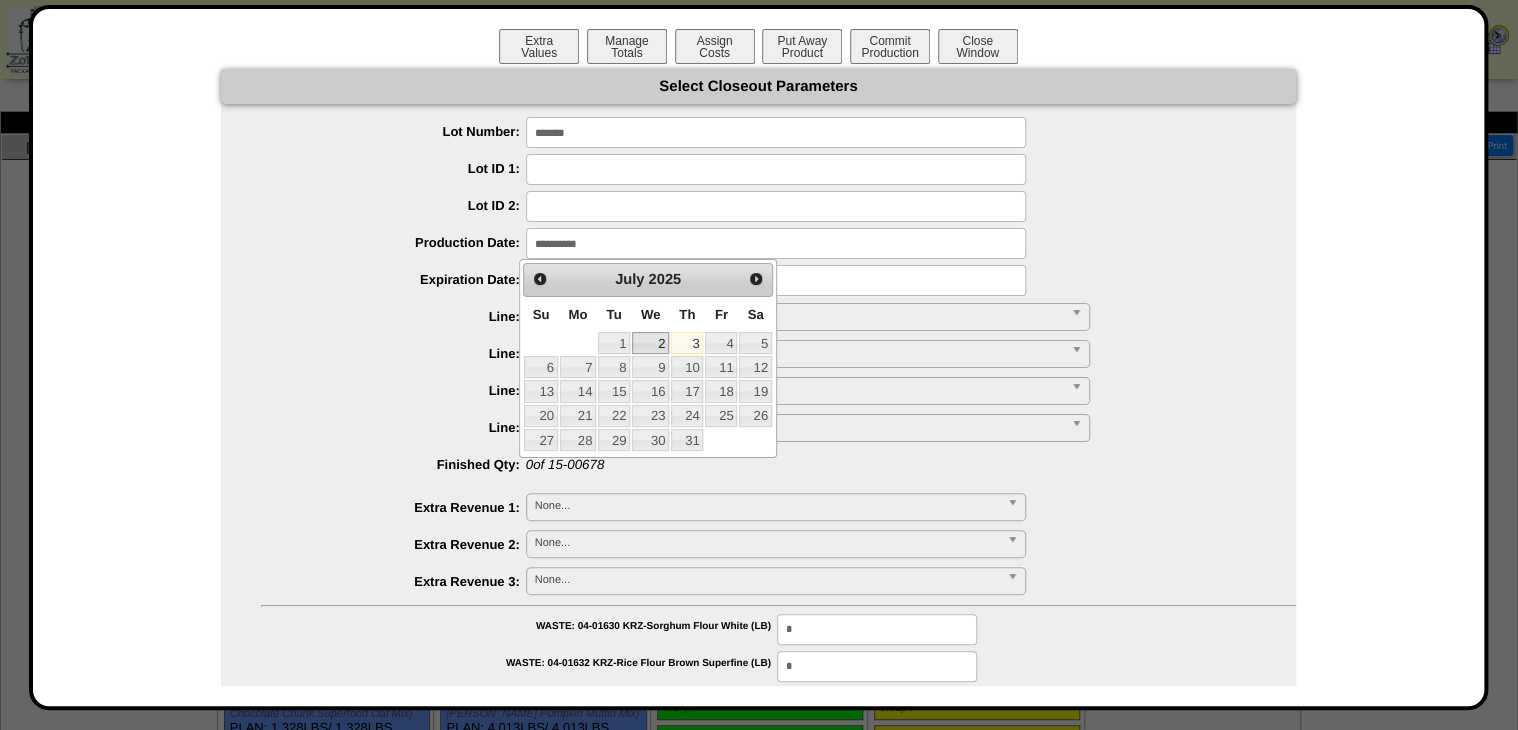 click on "2" at bounding box center [650, 343] 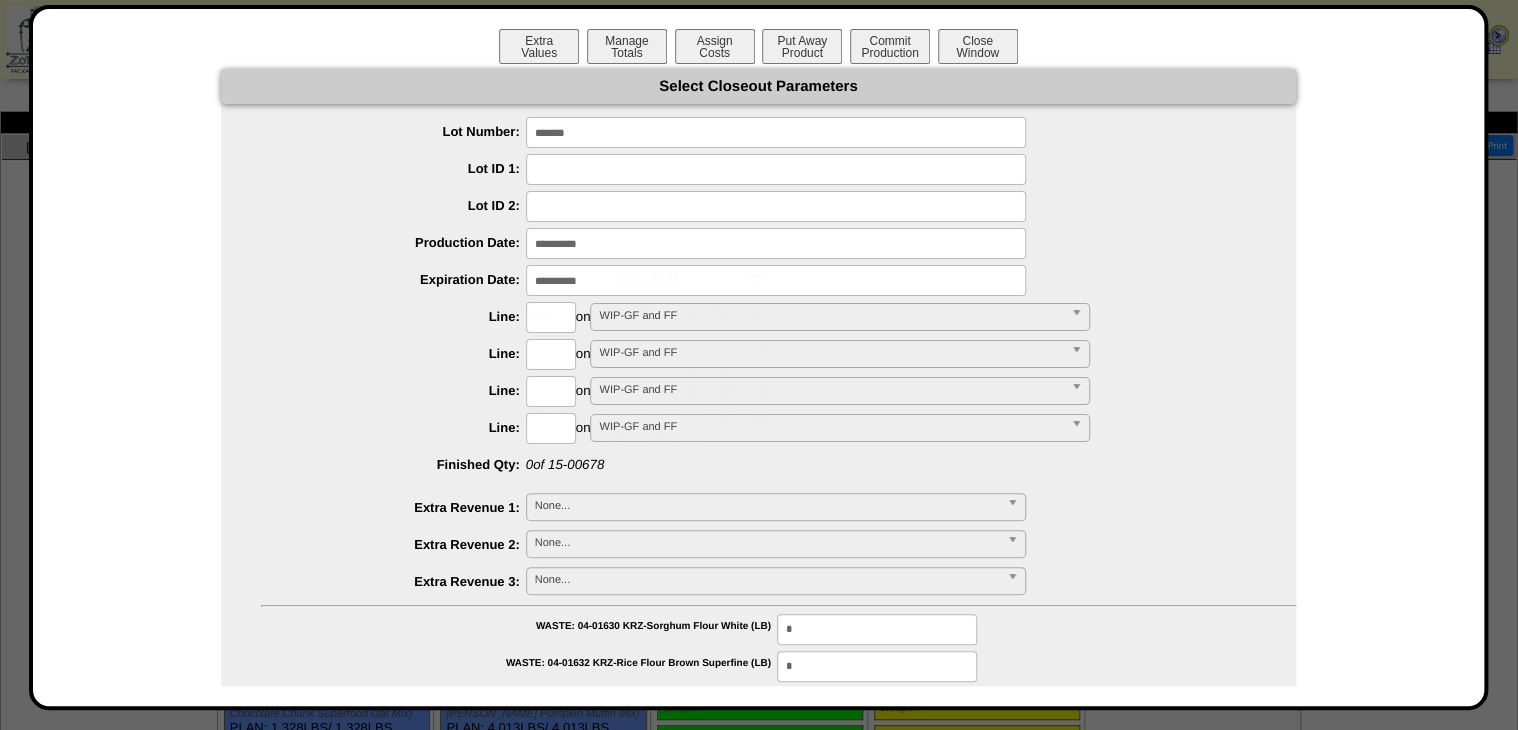 click at bounding box center [776, 280] 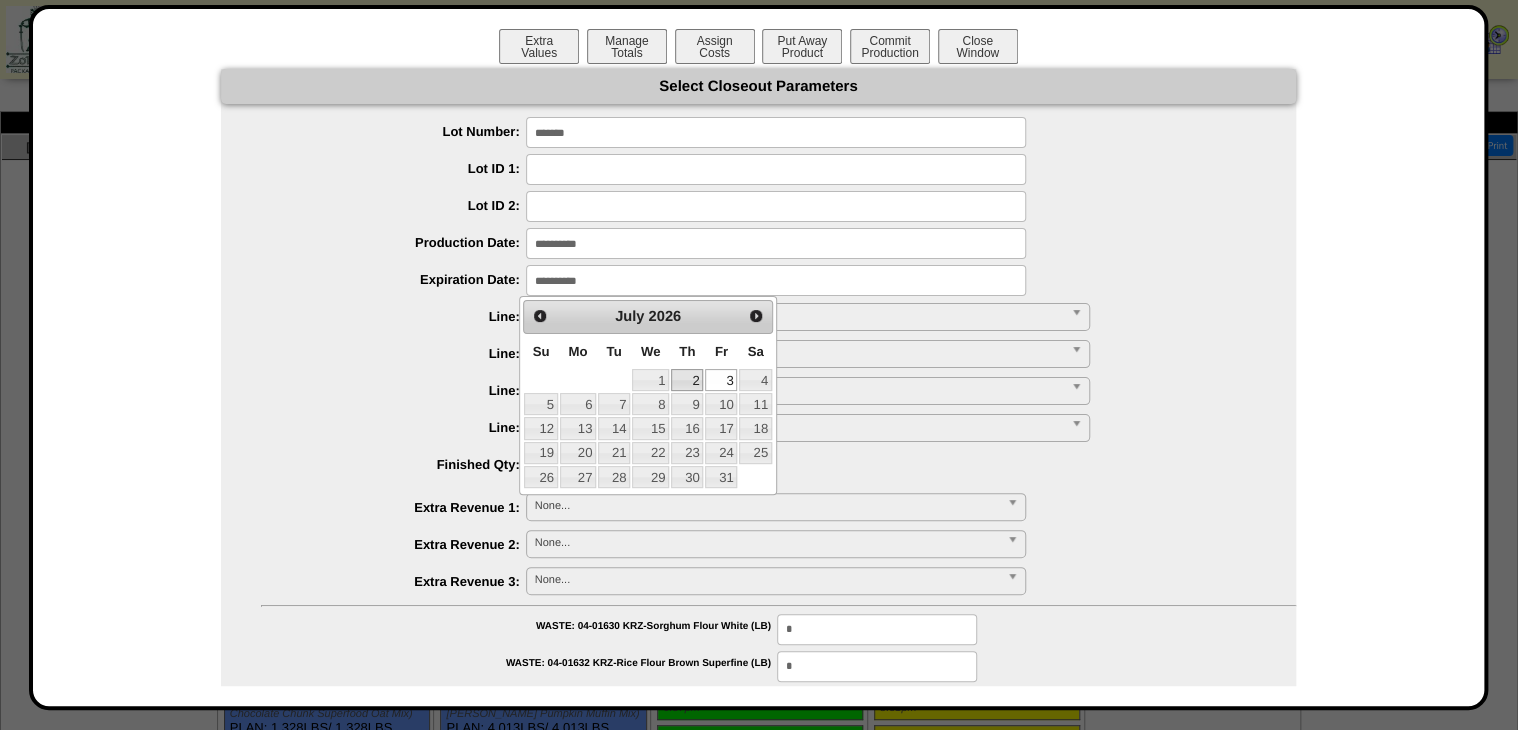 click on "2" at bounding box center (687, 380) 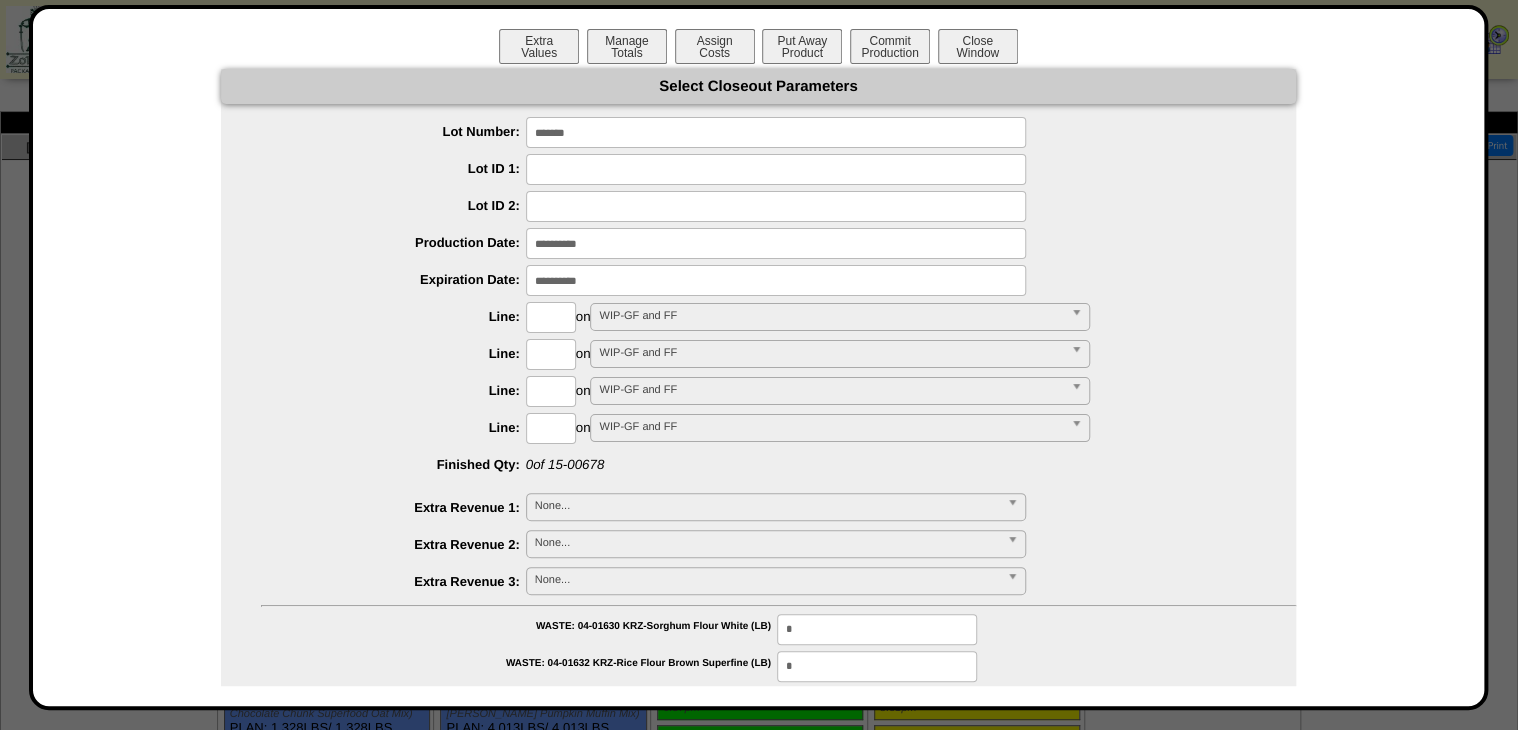 click at bounding box center [551, 317] 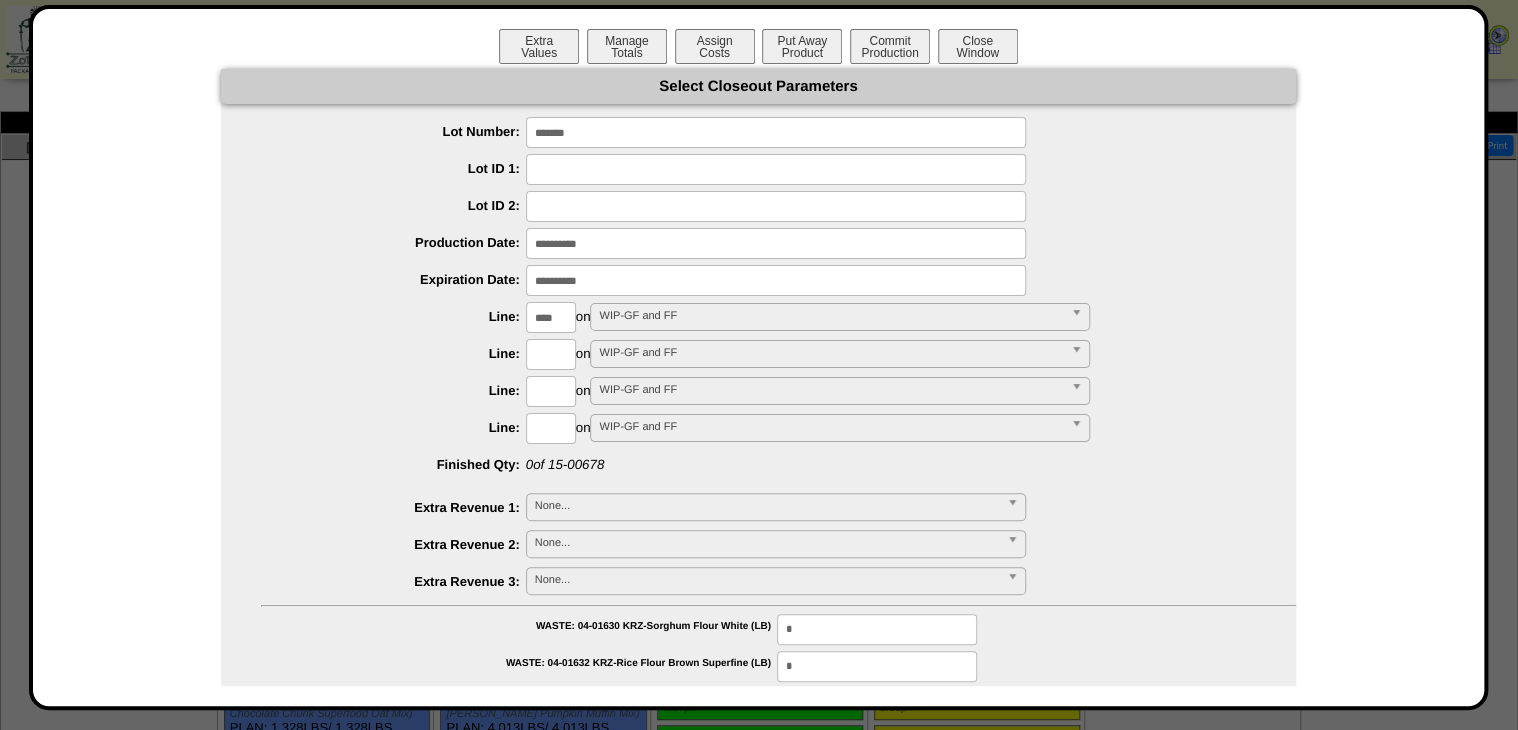 type on "****" 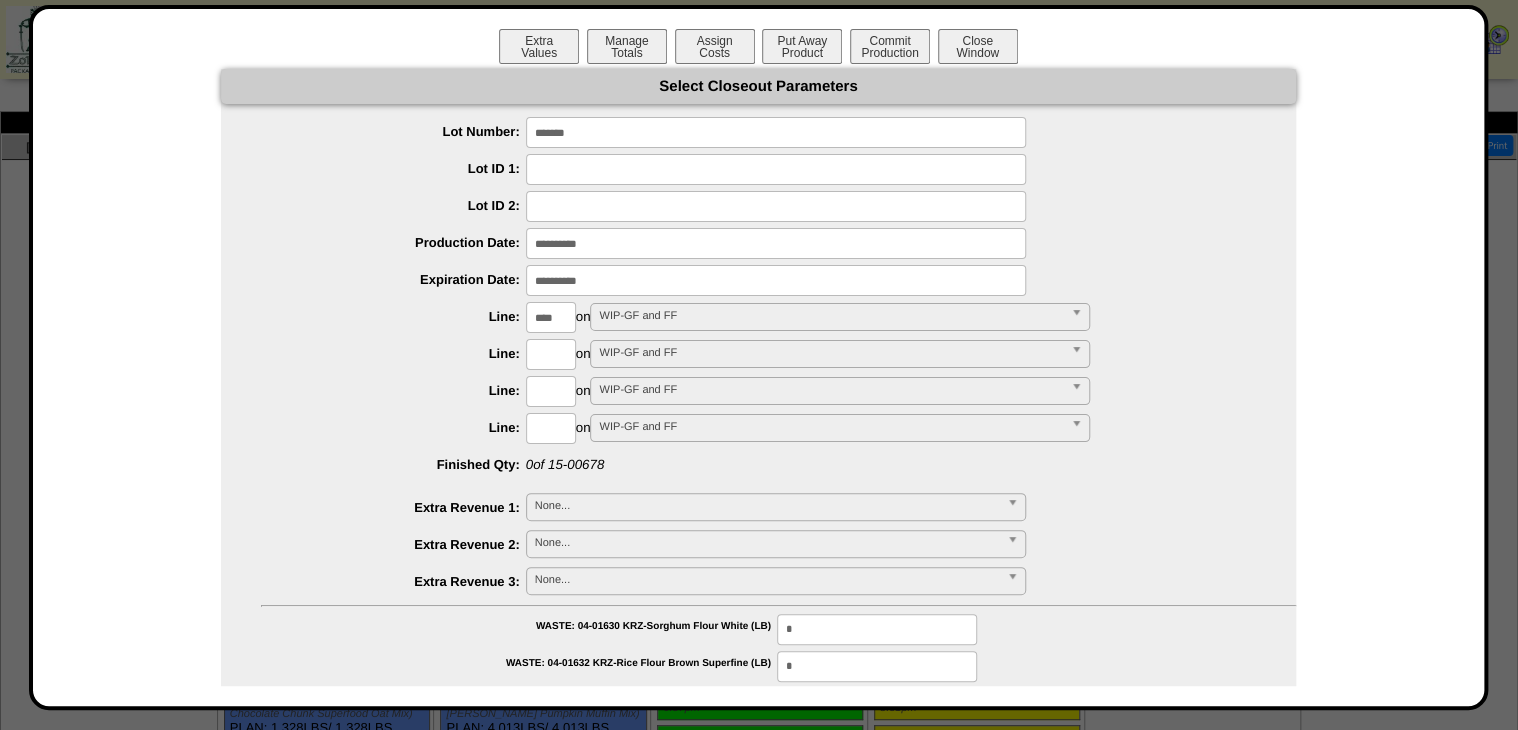 click on "**********" at bounding box center [758, 1121] 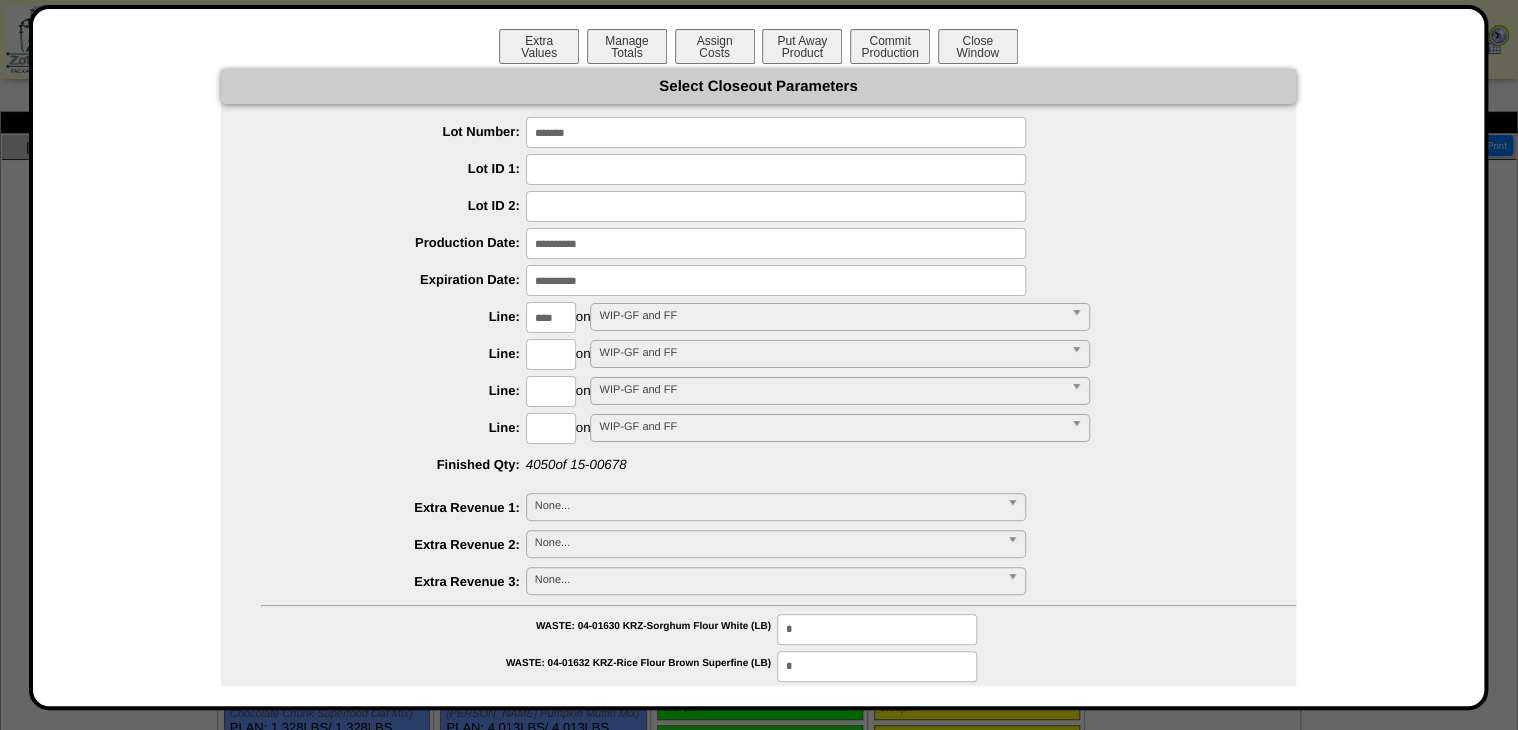 type on "*********" 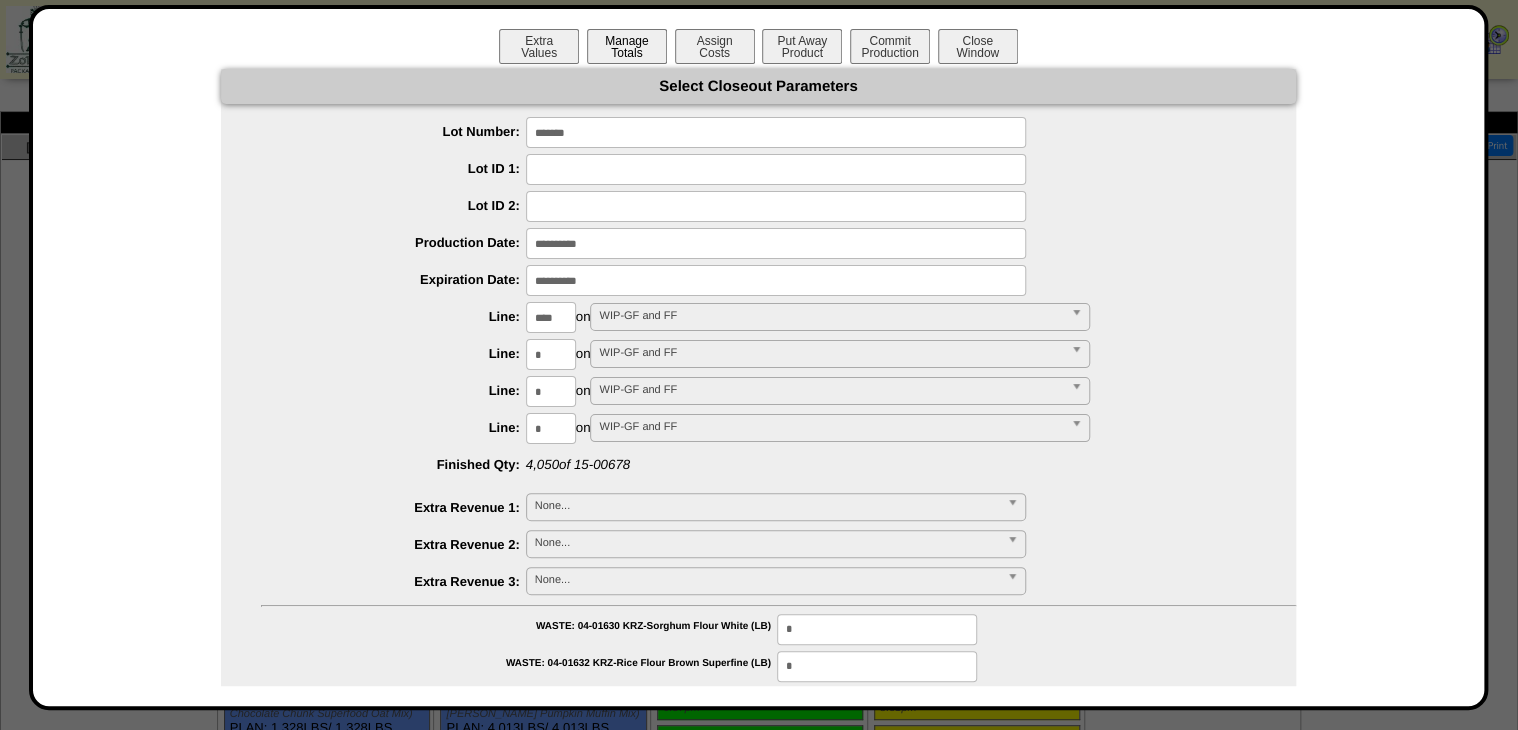 click on "Manage Totals" at bounding box center (627, 46) 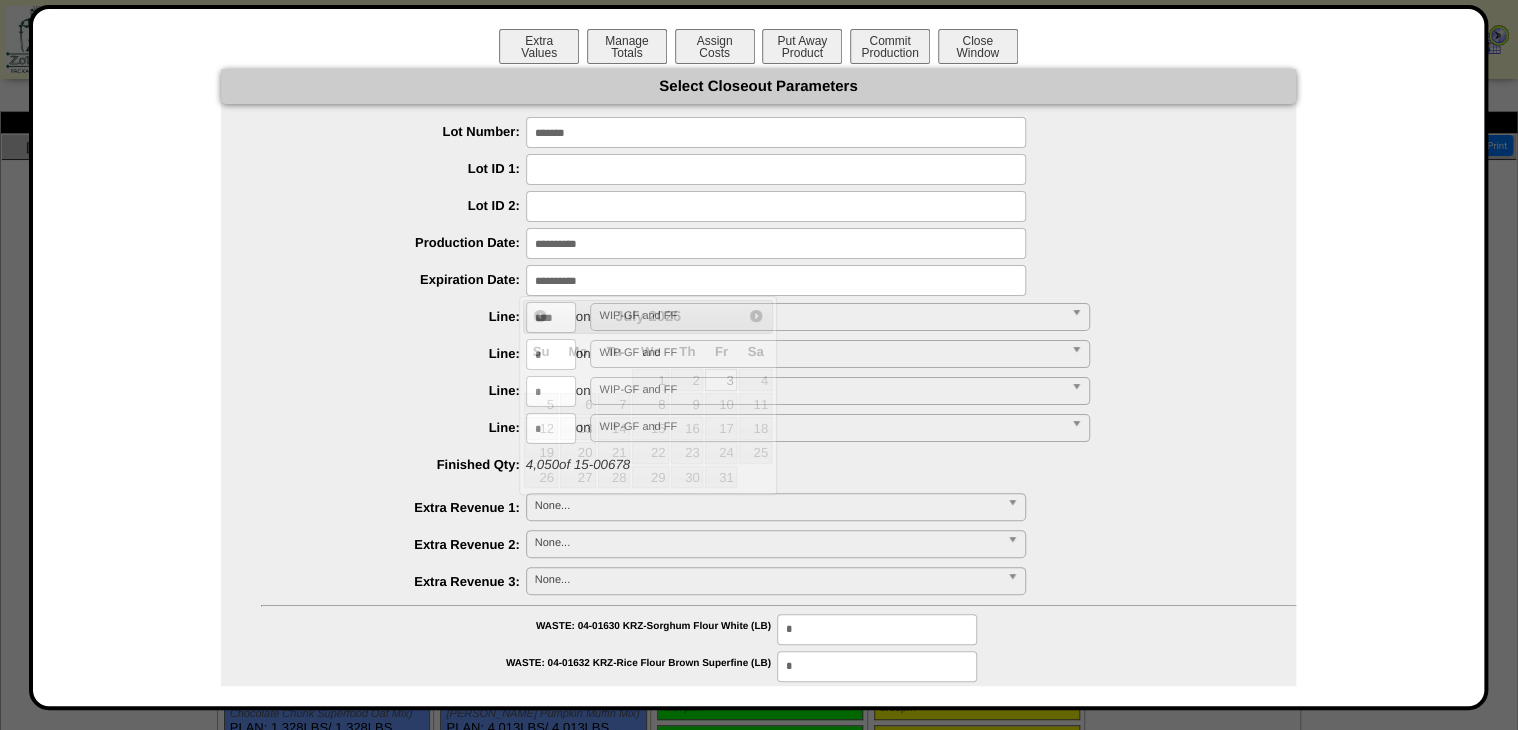 click at bounding box center [776, 280] 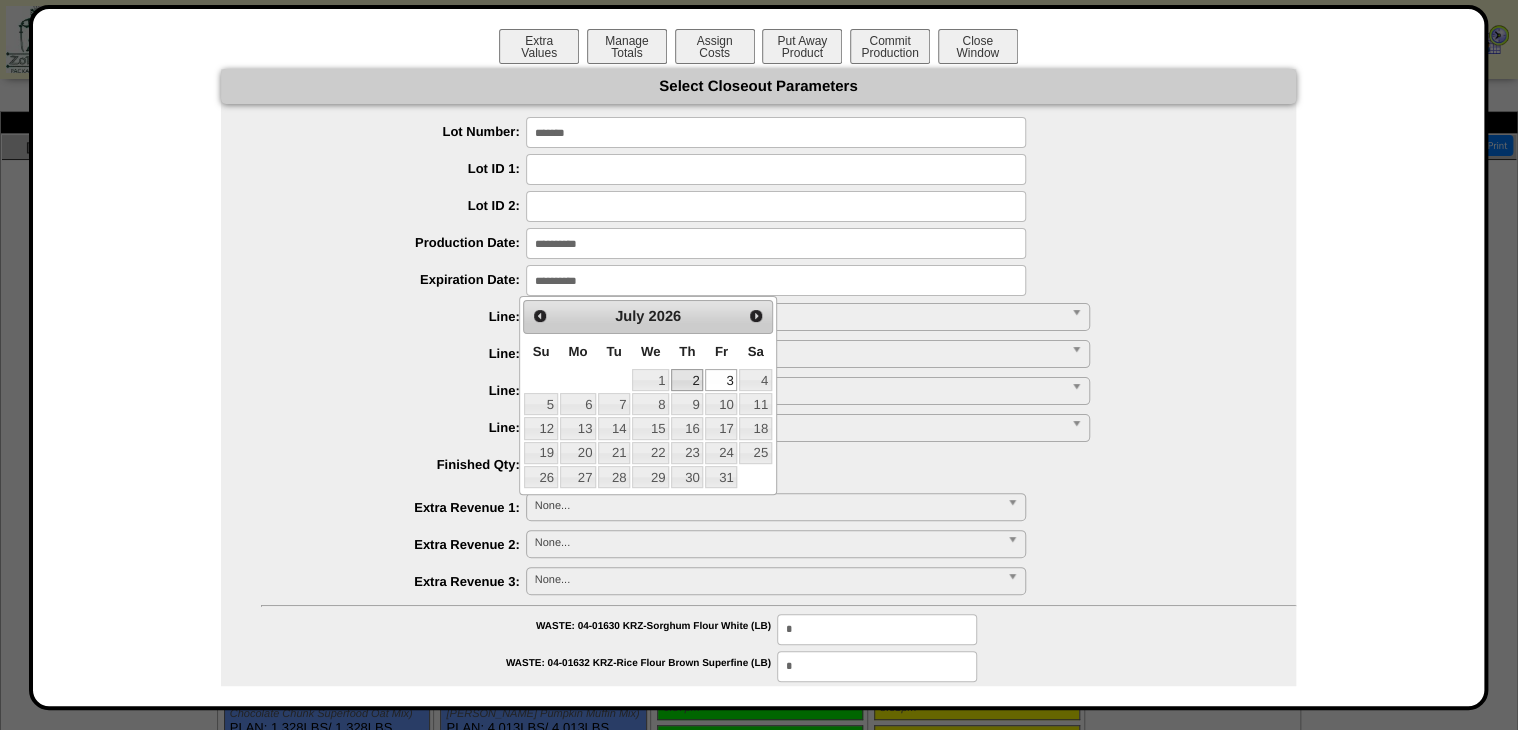 click on "2" at bounding box center [687, 380] 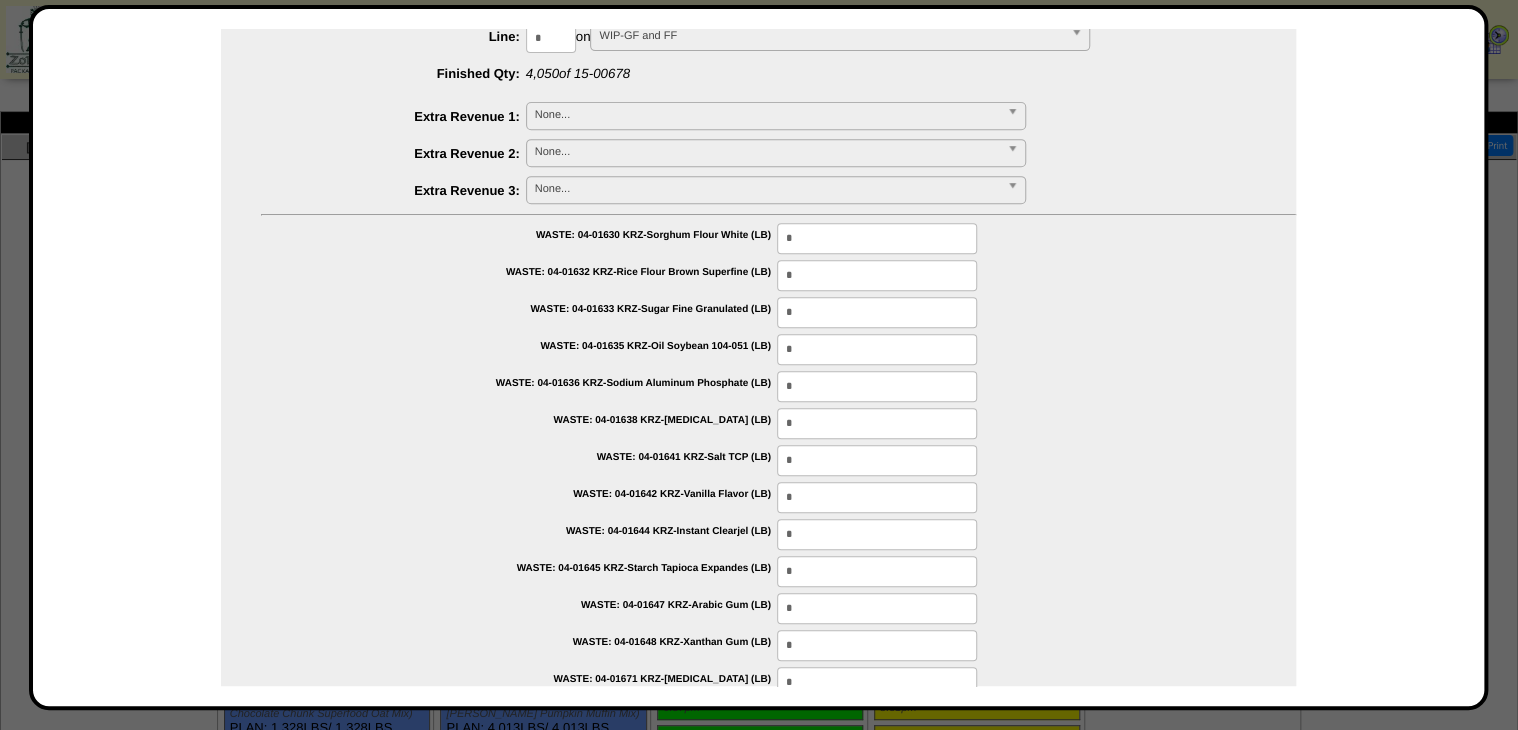 scroll, scrollTop: 400, scrollLeft: 0, axis: vertical 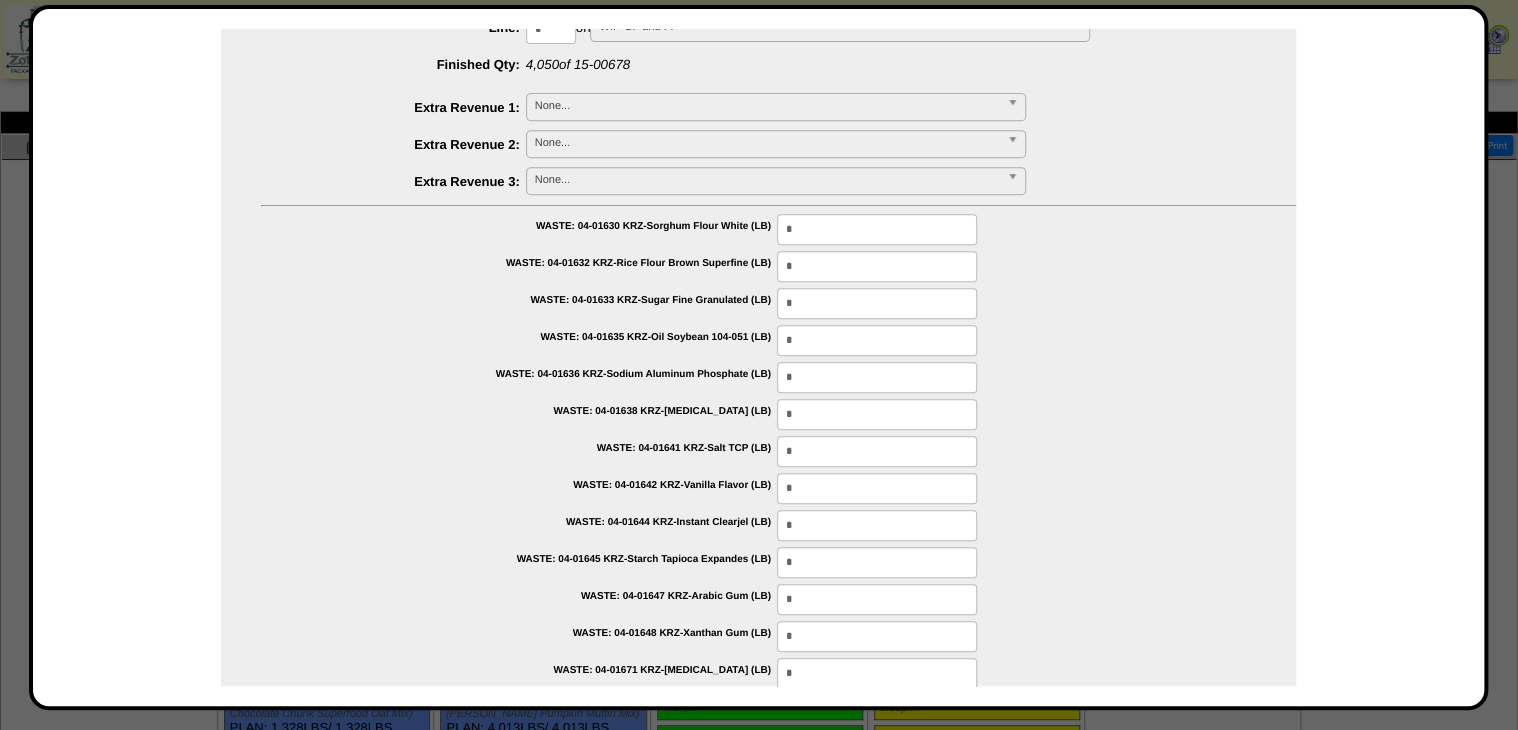 drag, startPoint x: 824, startPoint y: 226, endPoint x: 715, endPoint y: 271, distance: 117.923706 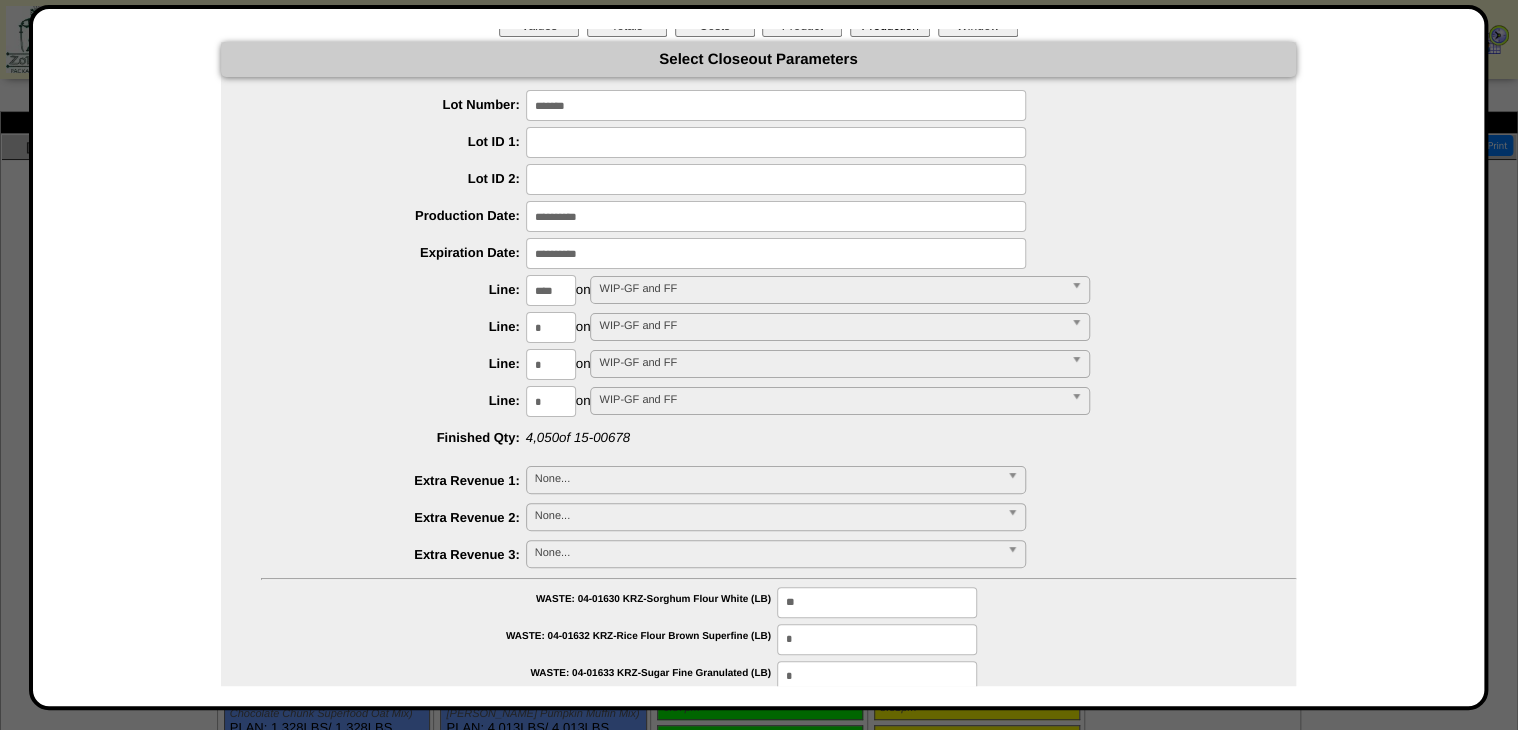 scroll, scrollTop: 0, scrollLeft: 0, axis: both 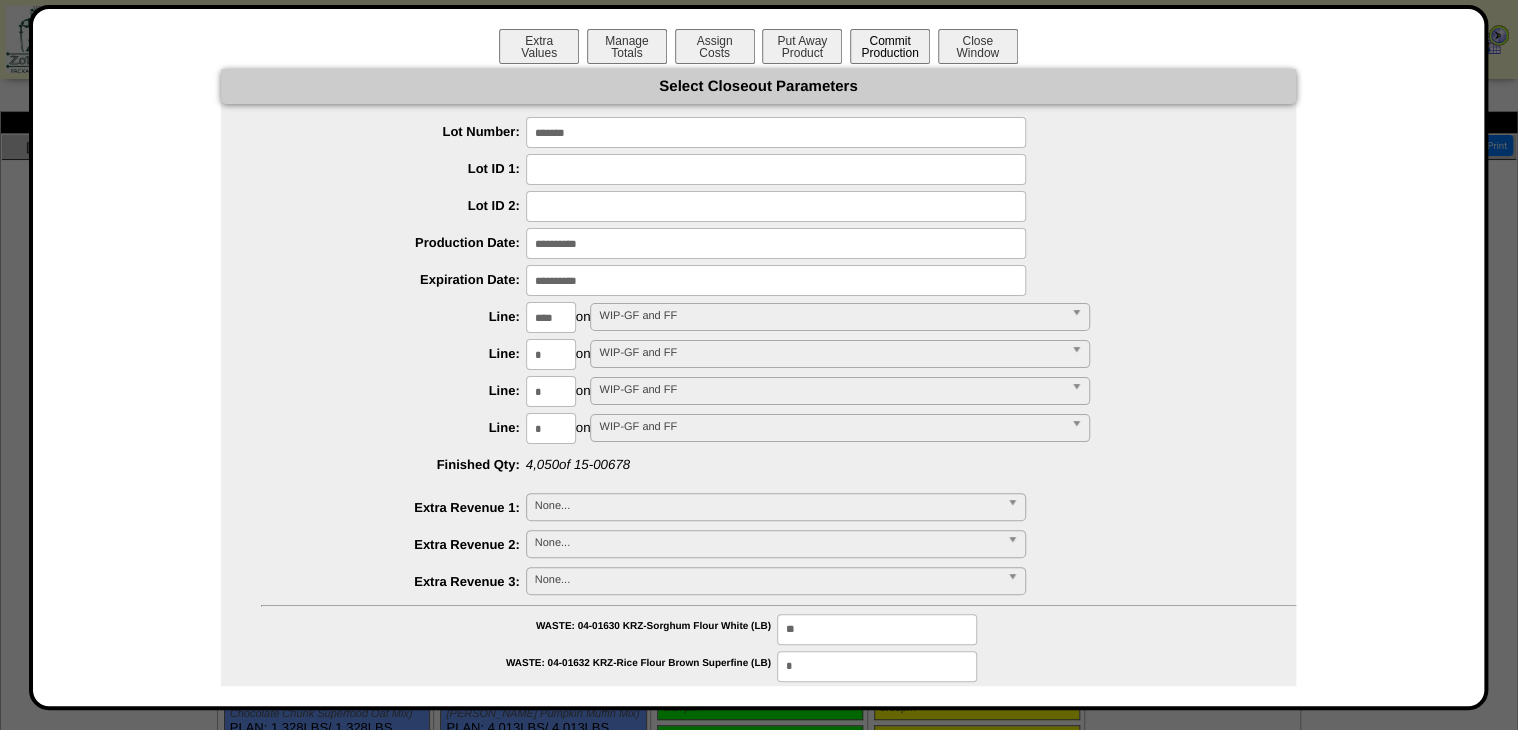 type on "**" 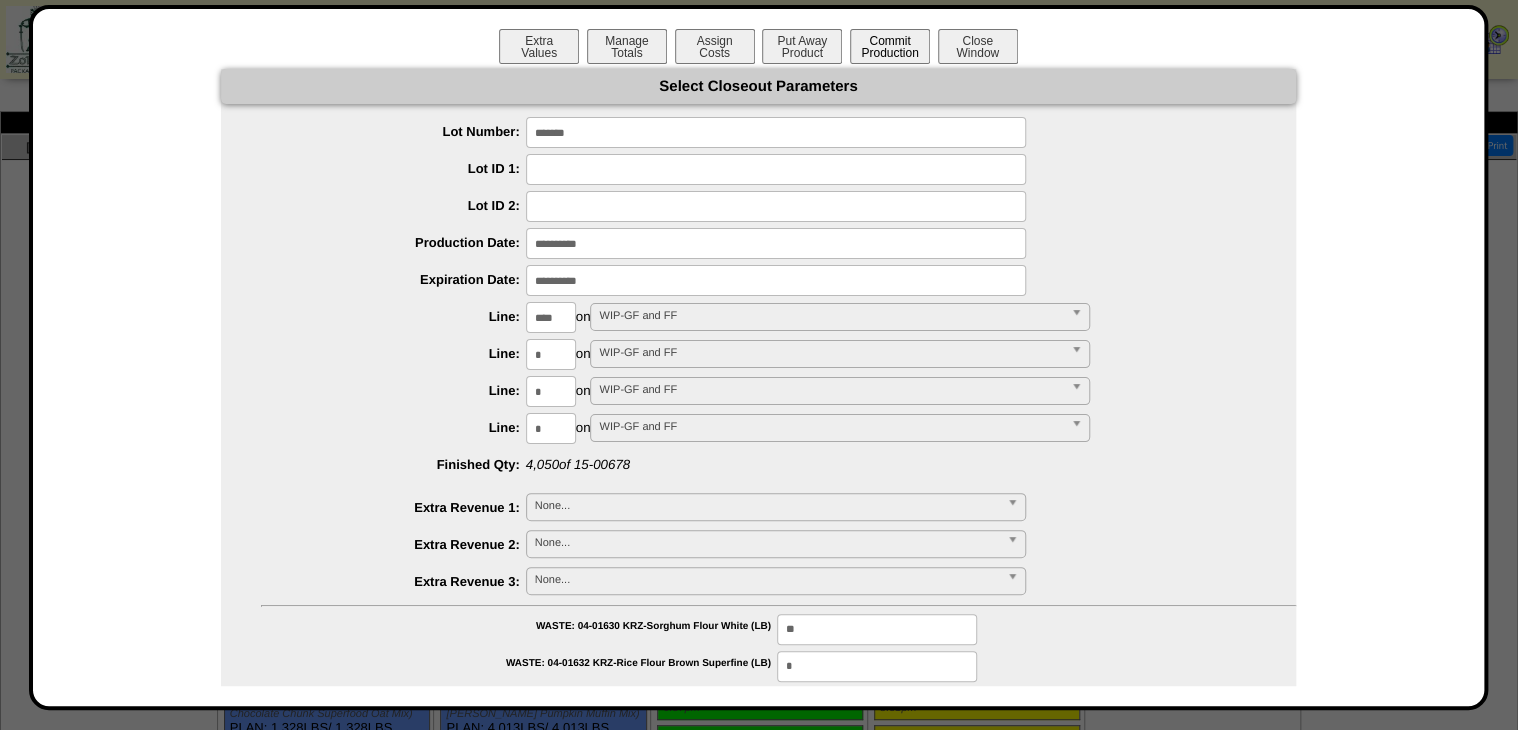click on "Commit Production" at bounding box center [890, 46] 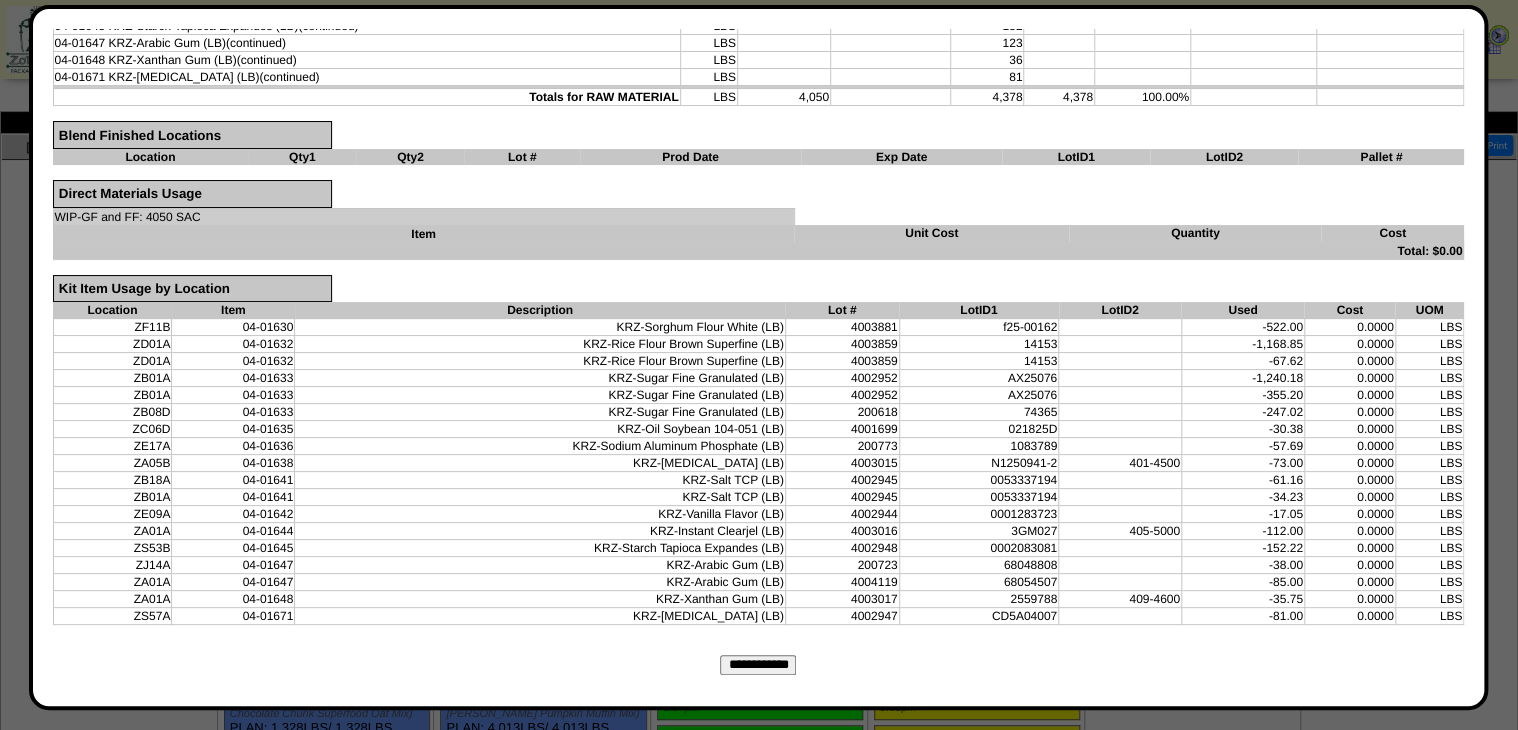 scroll, scrollTop: 592, scrollLeft: 0, axis: vertical 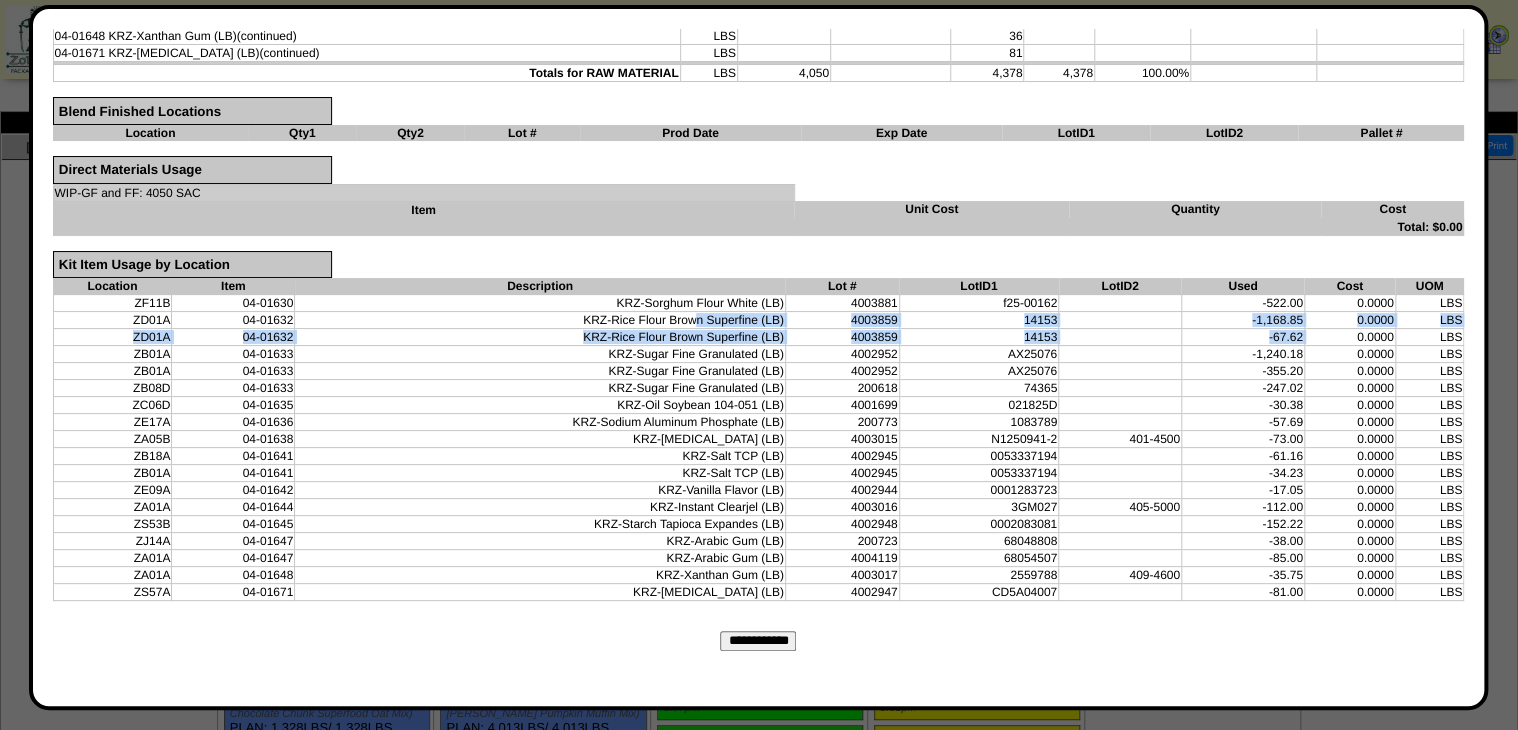 drag, startPoint x: 691, startPoint y: 316, endPoint x: 1316, endPoint y: 331, distance: 625.18 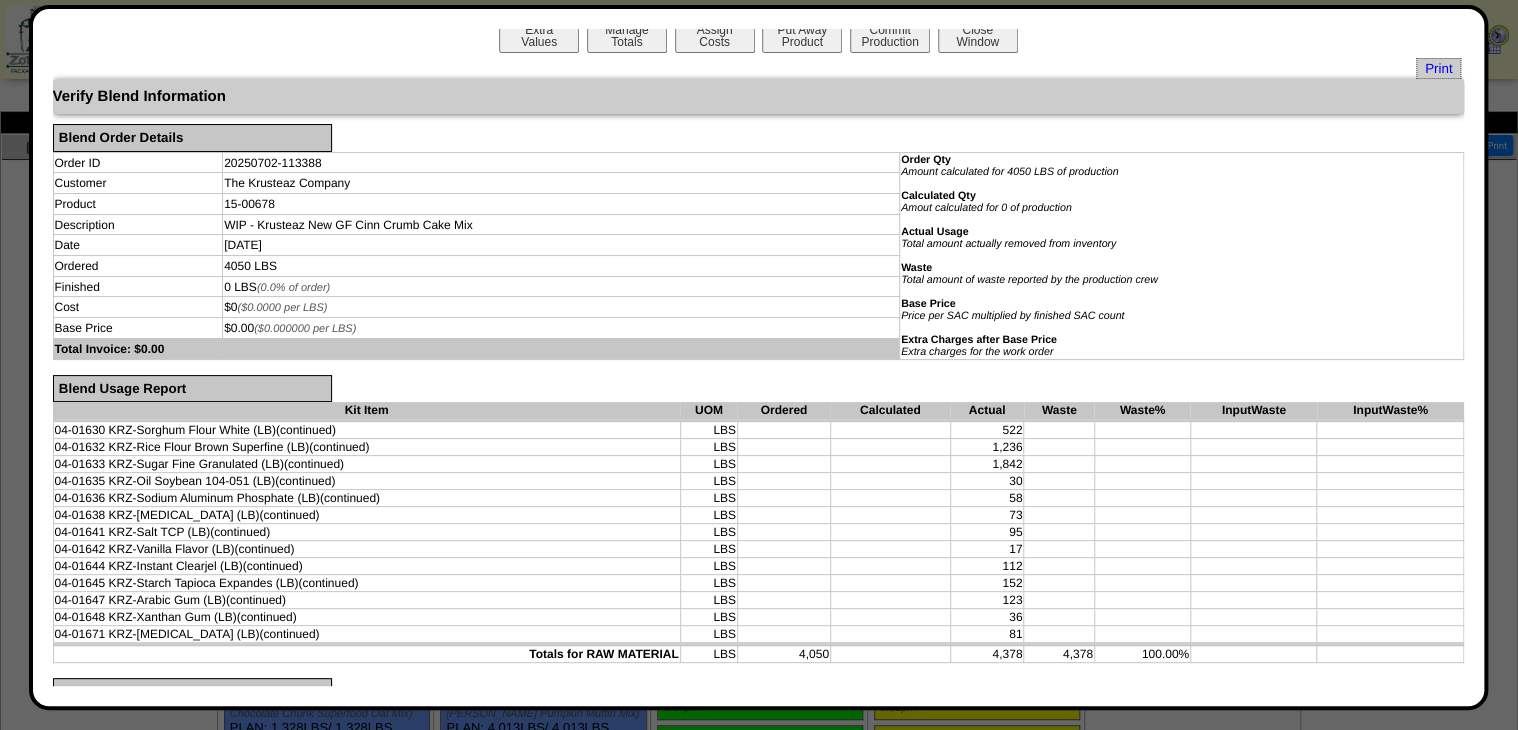scroll, scrollTop: 0, scrollLeft: 0, axis: both 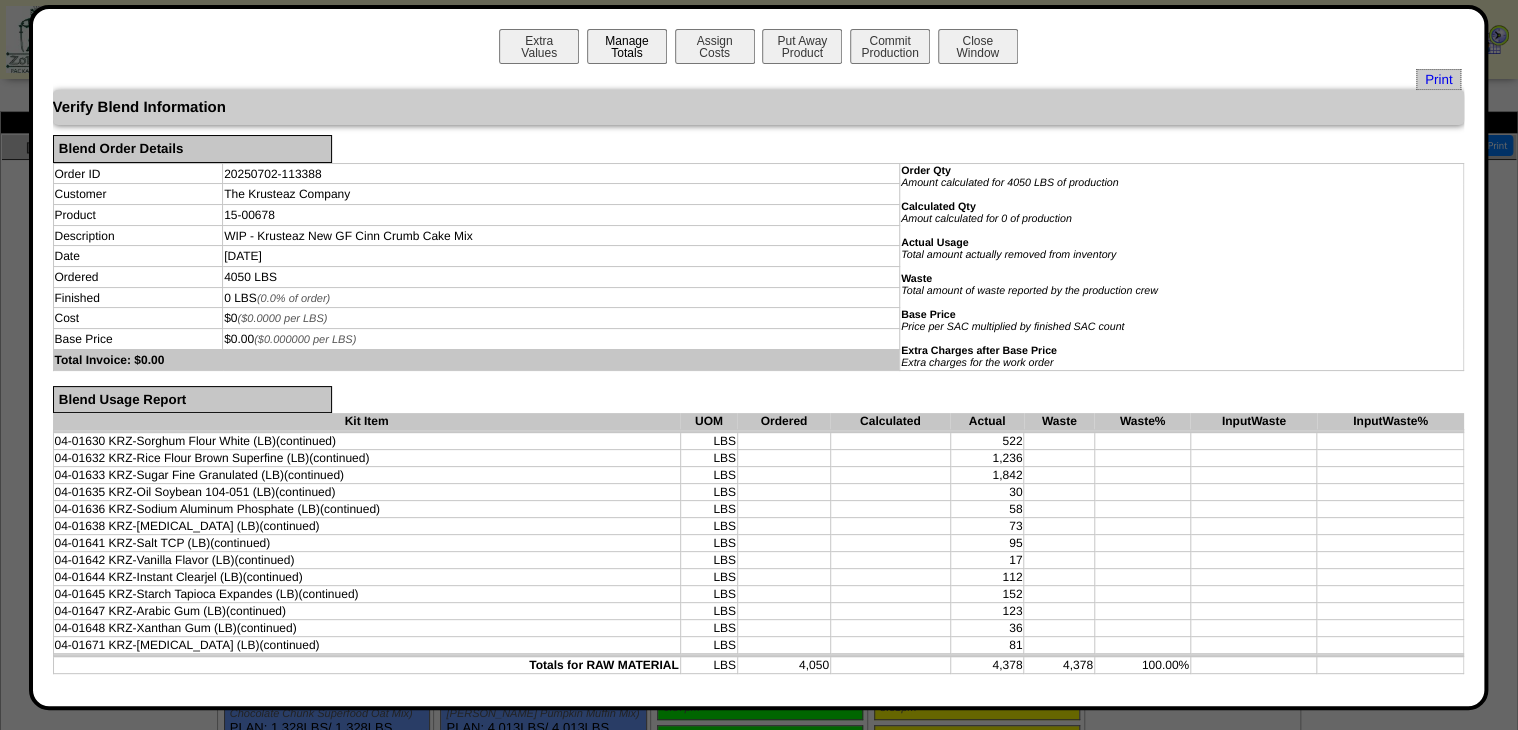click on "Manage Totals" at bounding box center [627, 46] 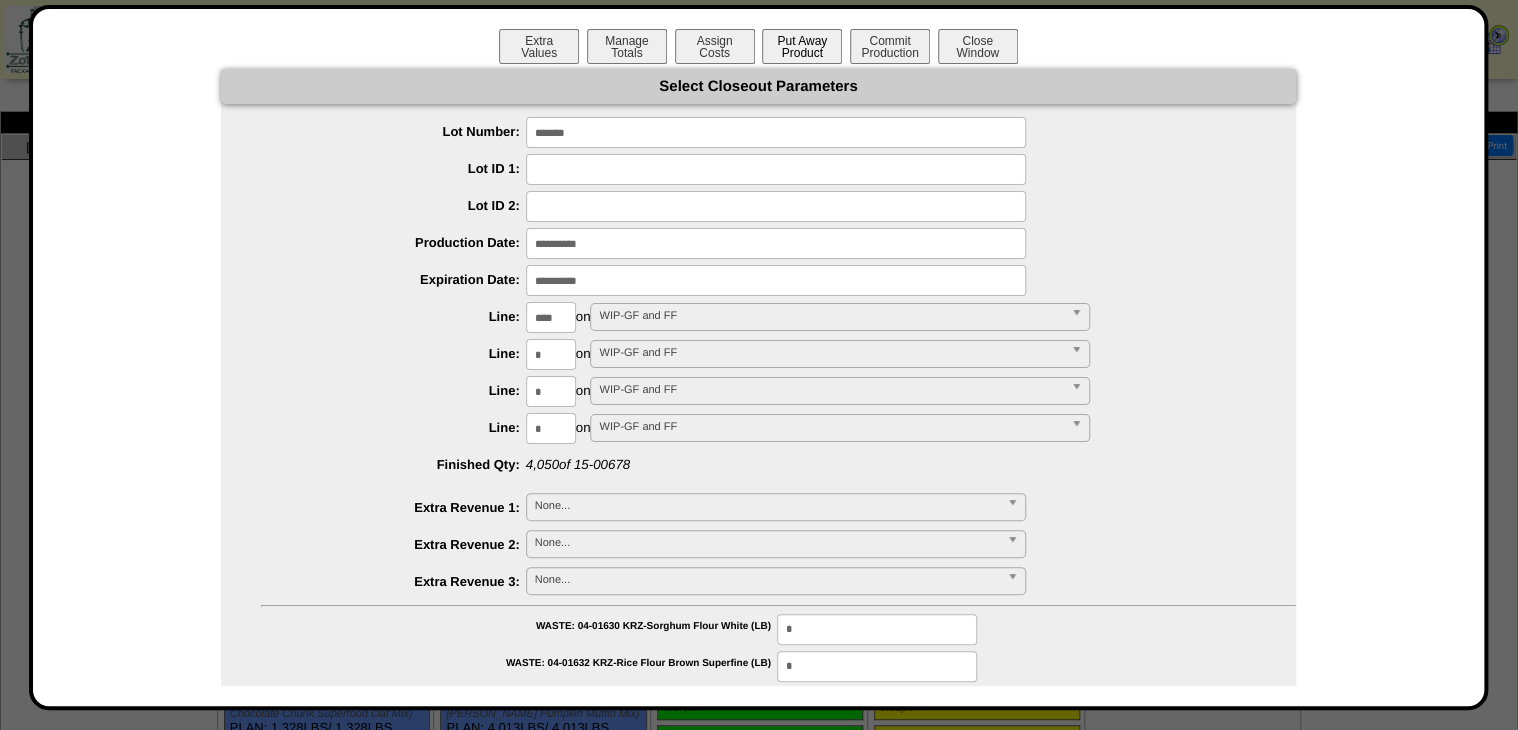 click on "Put Away Product" at bounding box center (802, 46) 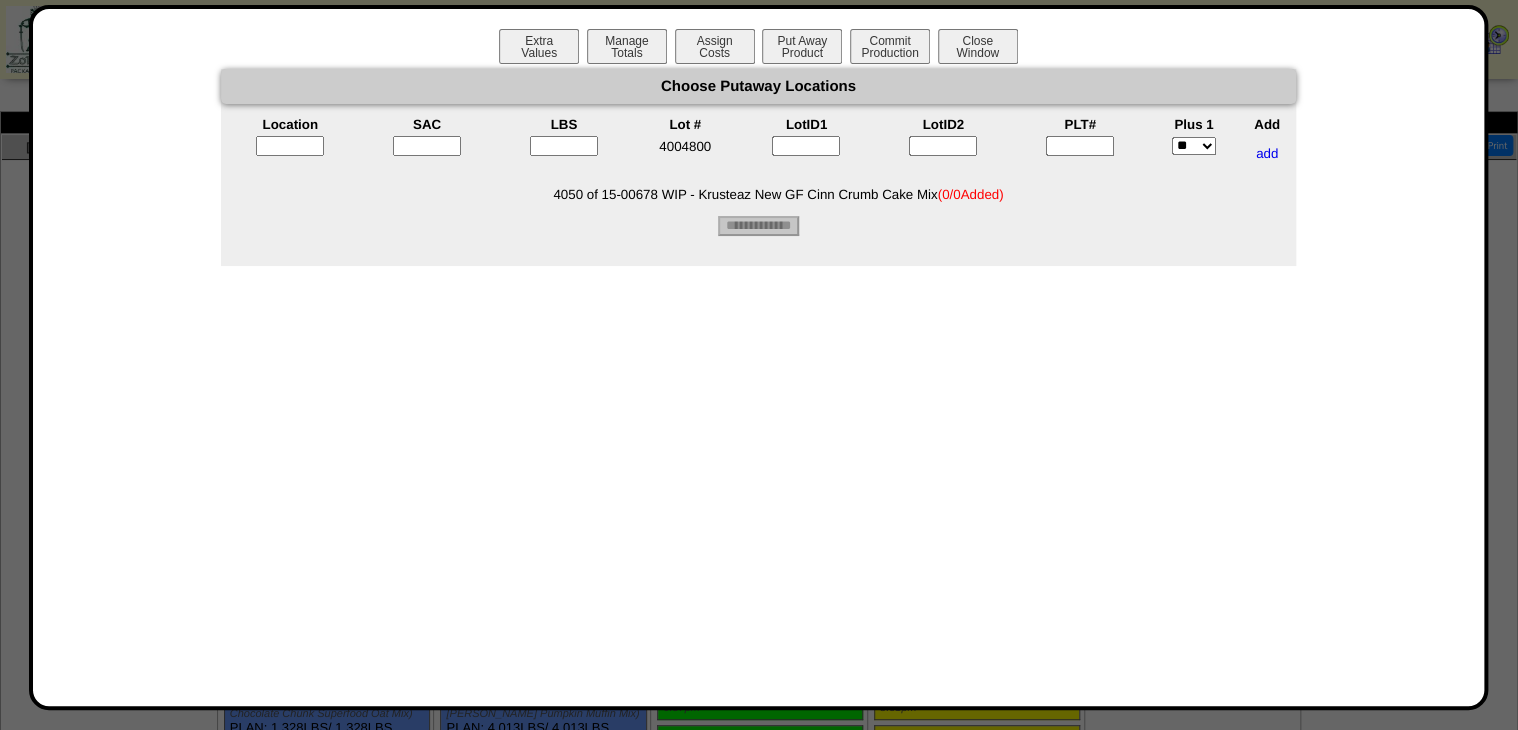 drag, startPoint x: 1023, startPoint y: 148, endPoint x: 1083, endPoint y: 152, distance: 60.133186 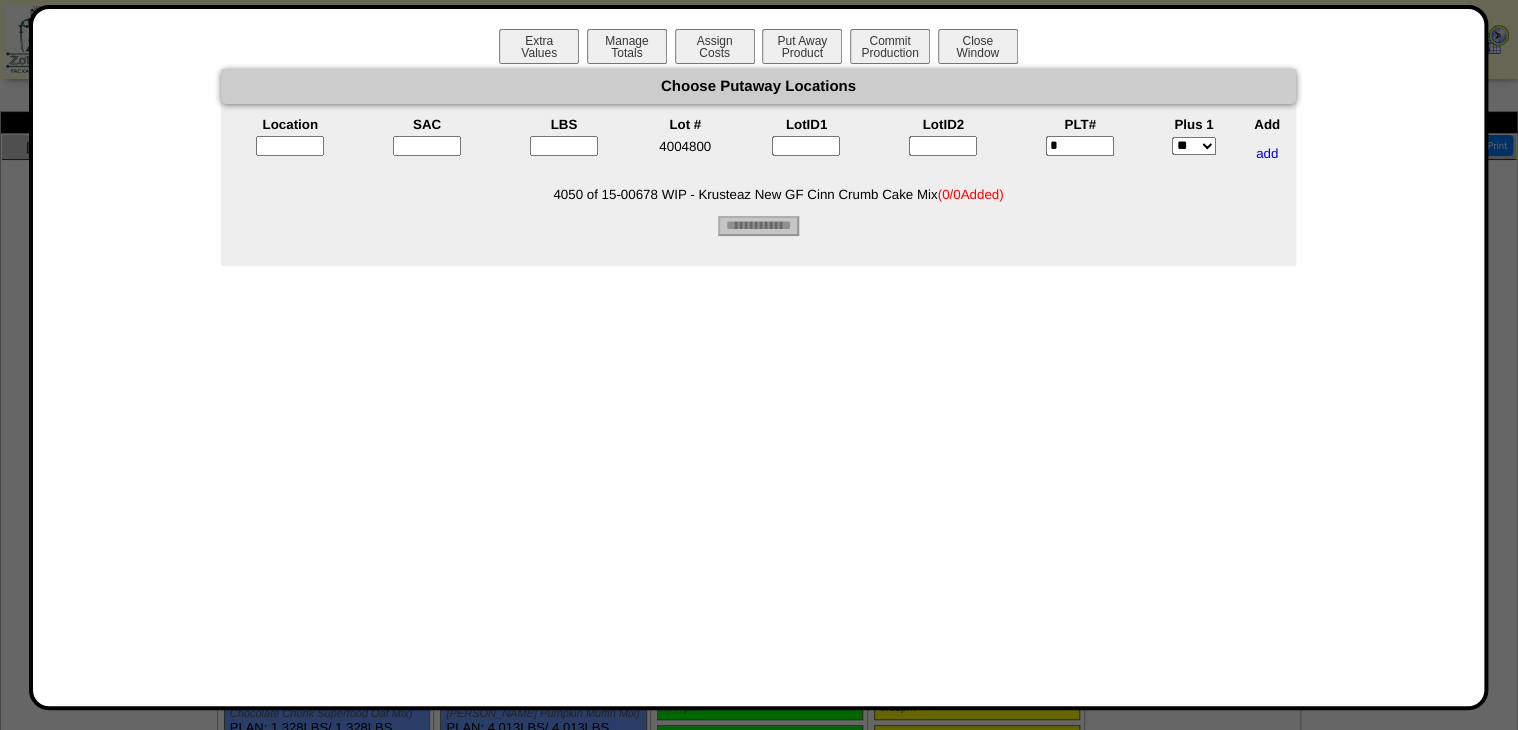 type on "*" 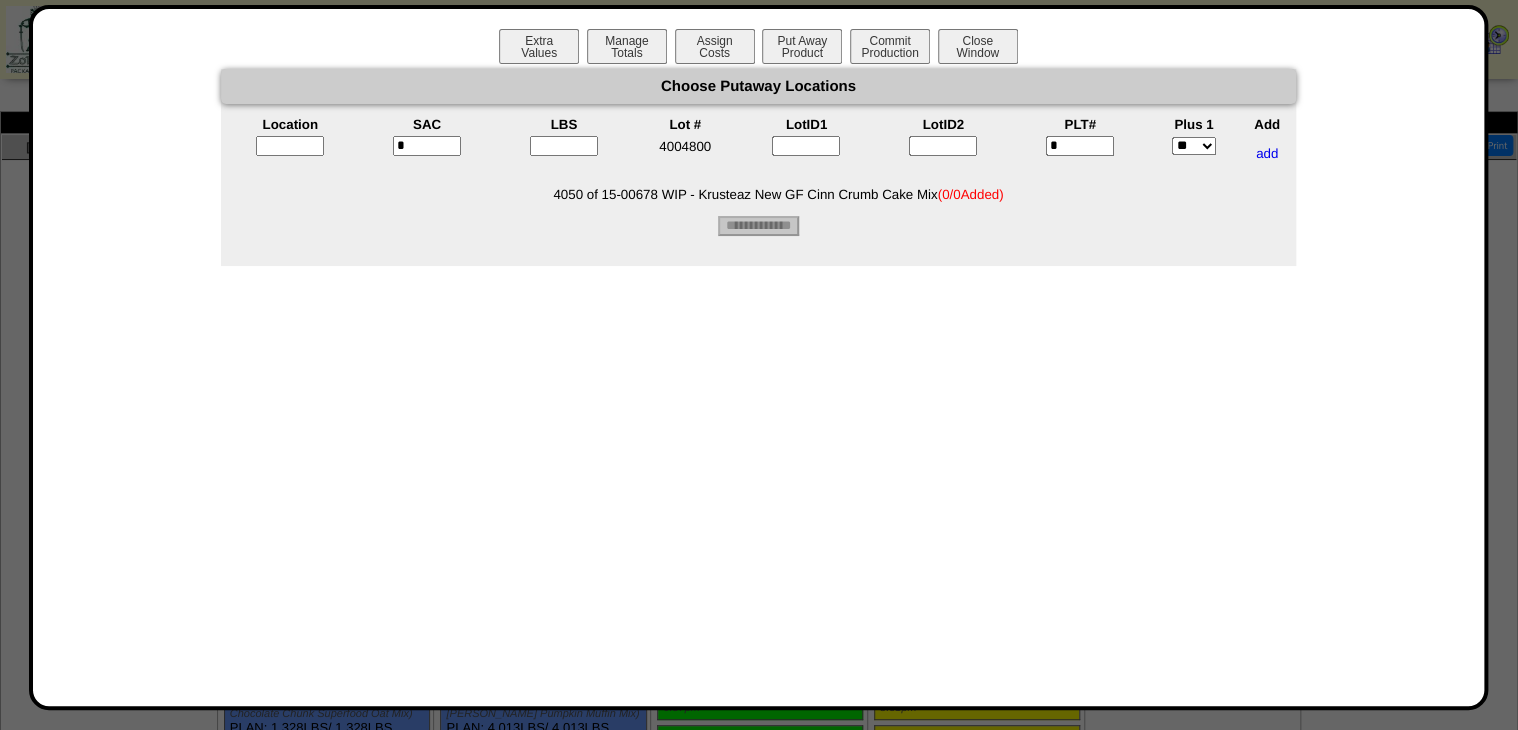 type on "*" 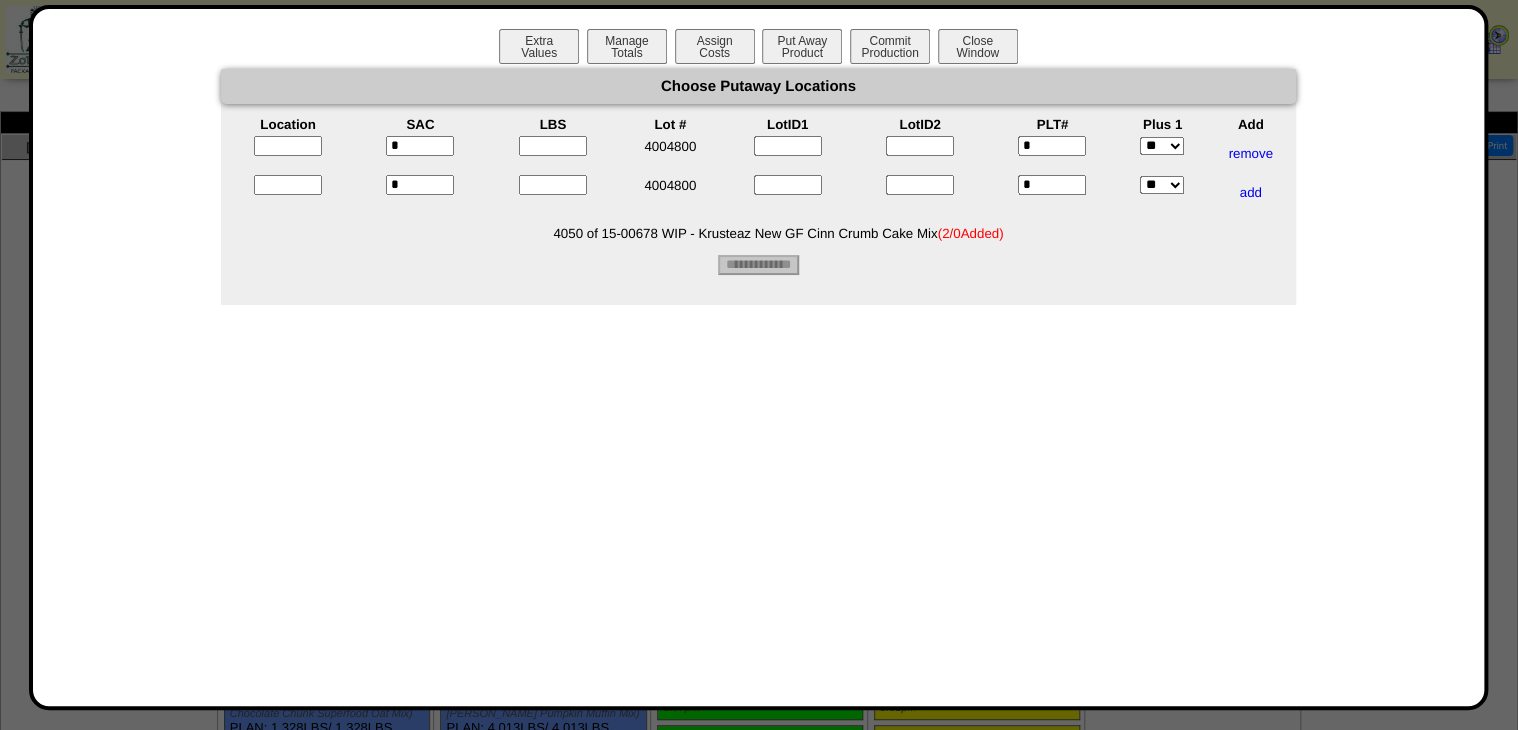 click on "*" at bounding box center [1052, 185] 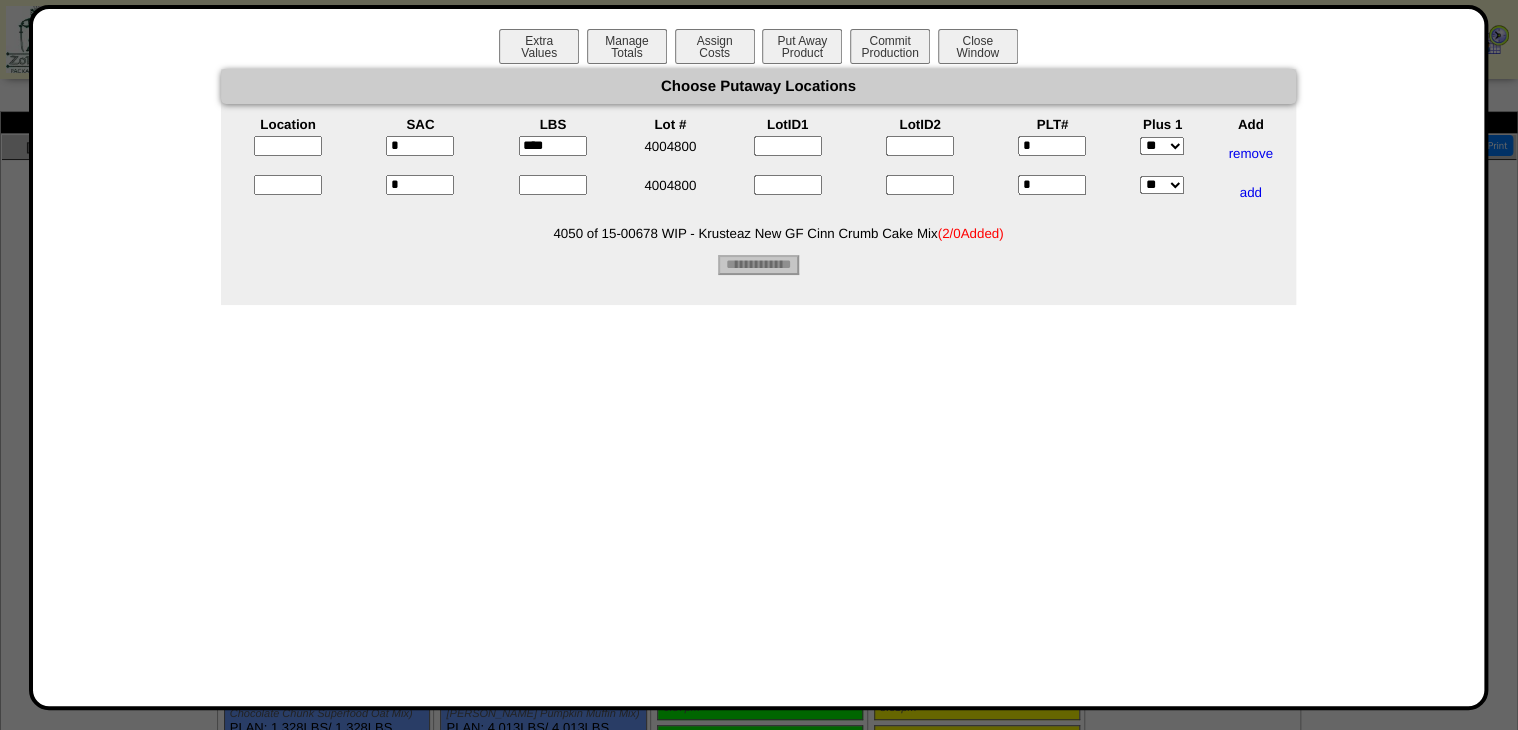 type on "****" 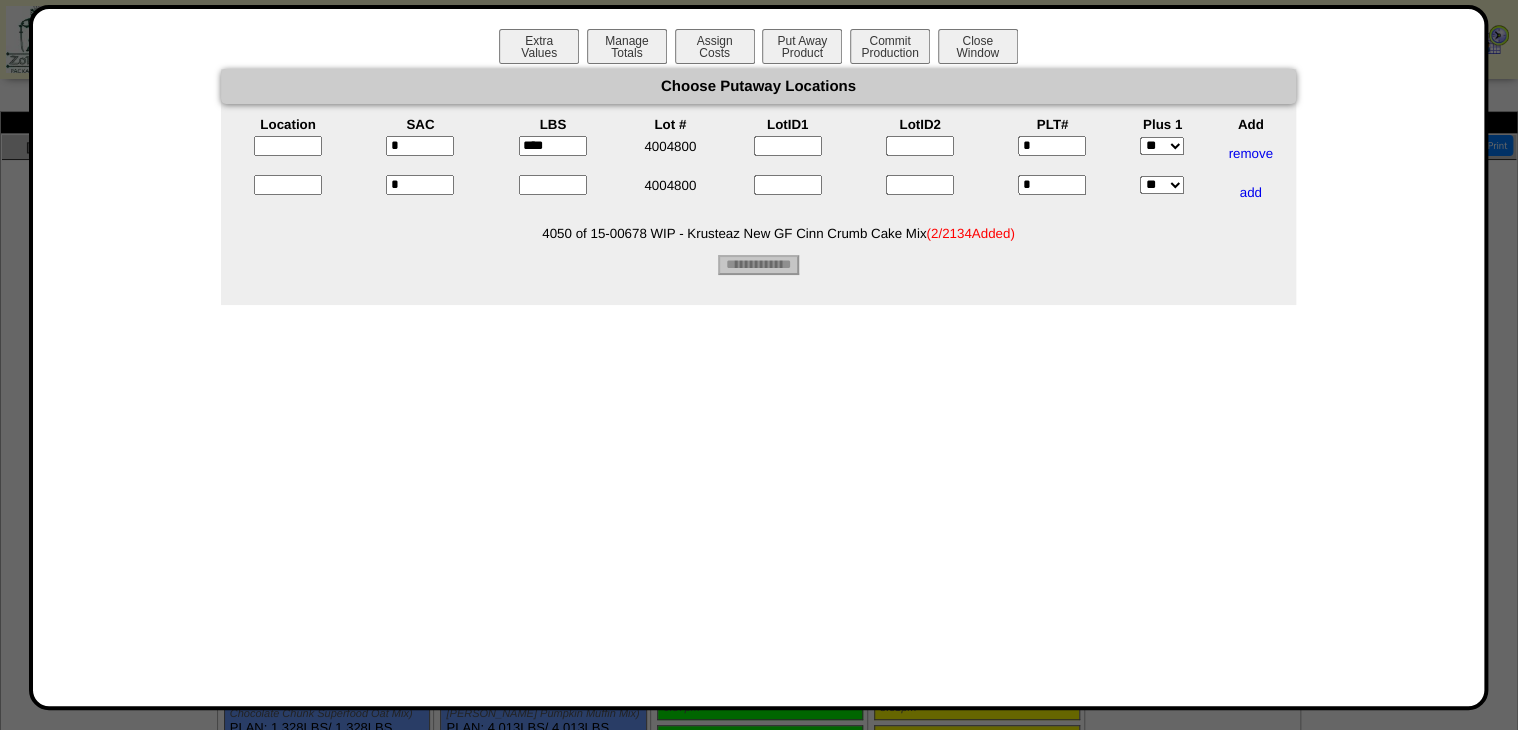 click at bounding box center [553, 185] 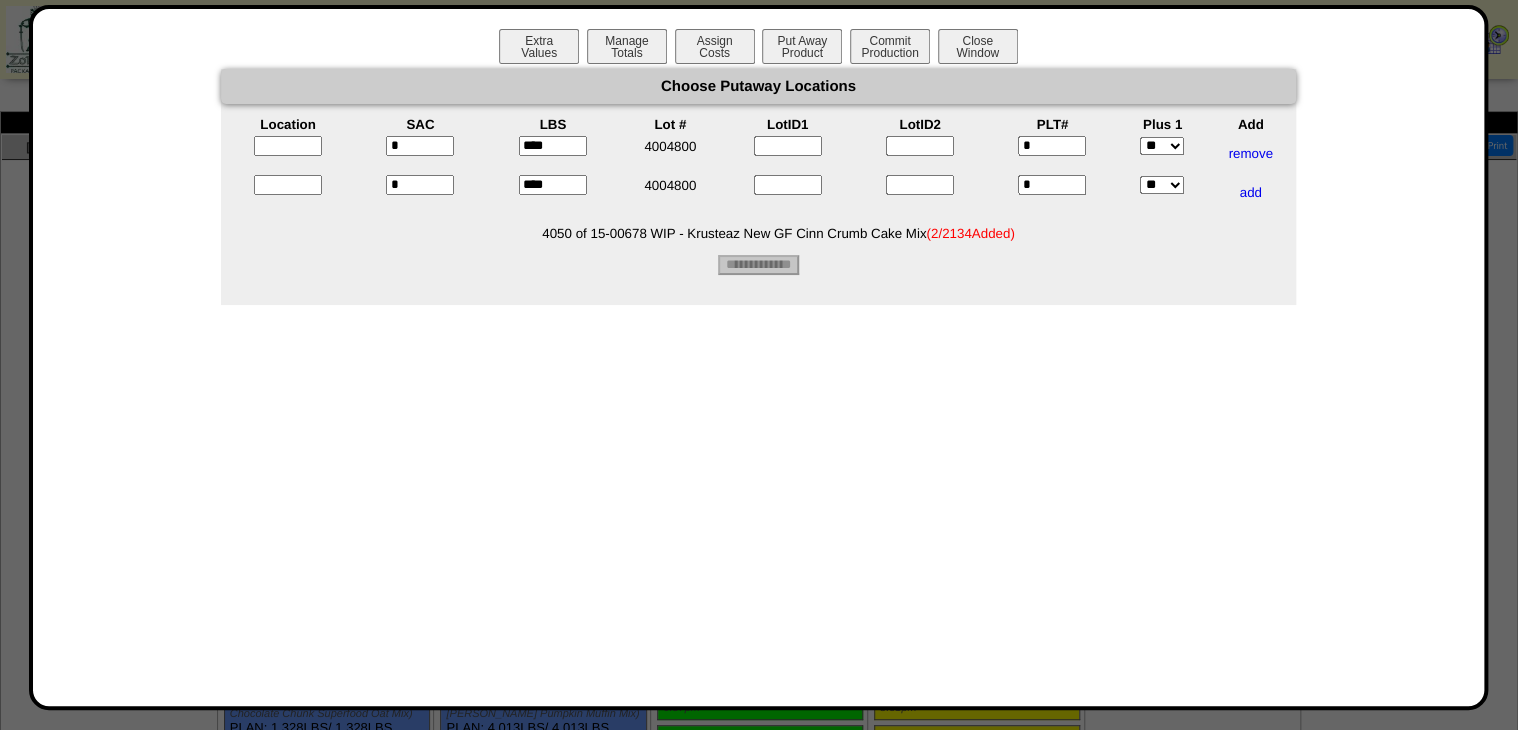 type on "****" 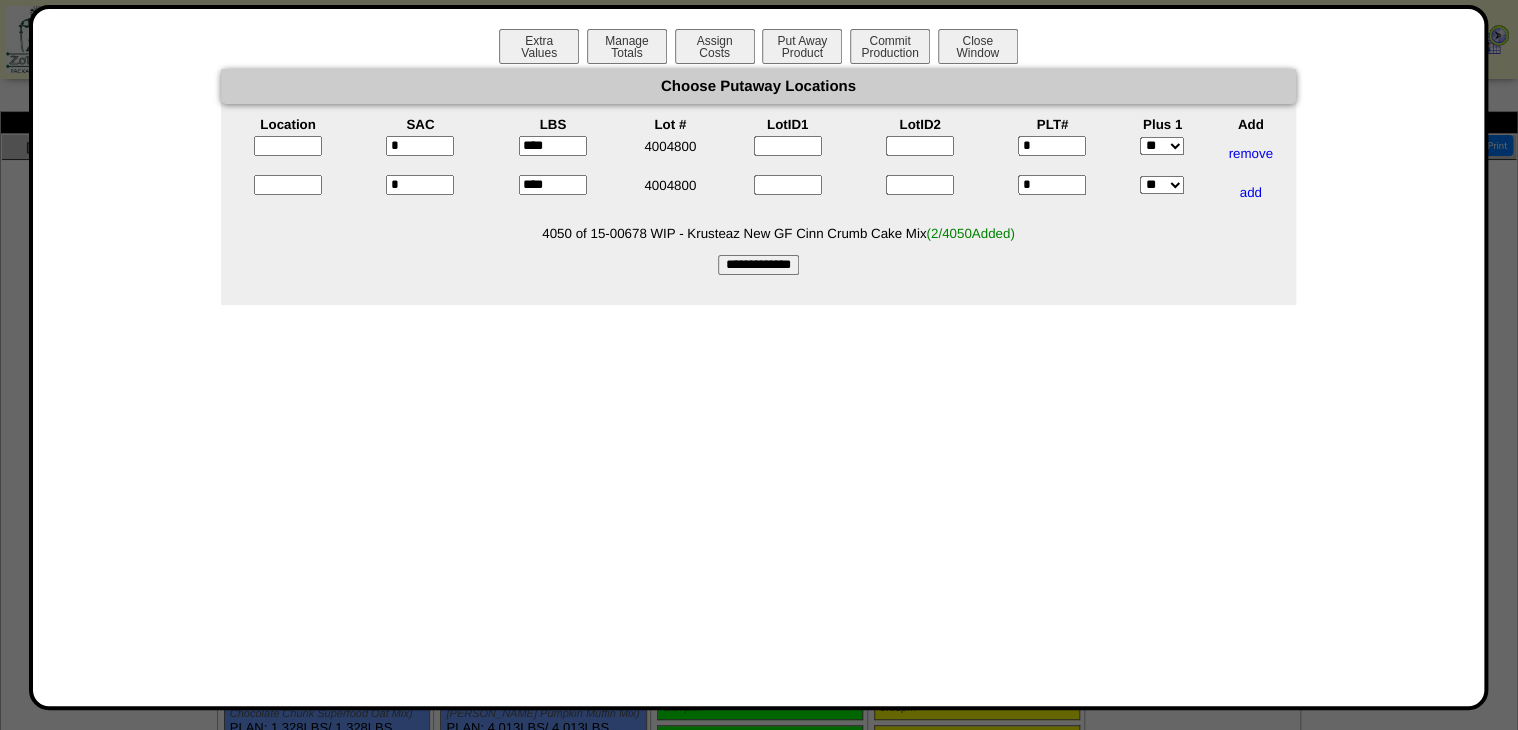 click on "4050                of 15-00678 WIP - Krusteaz New GF Cinn Crumb Cake Mix                 ( 2/4050  Added)" at bounding box center [778, 233] 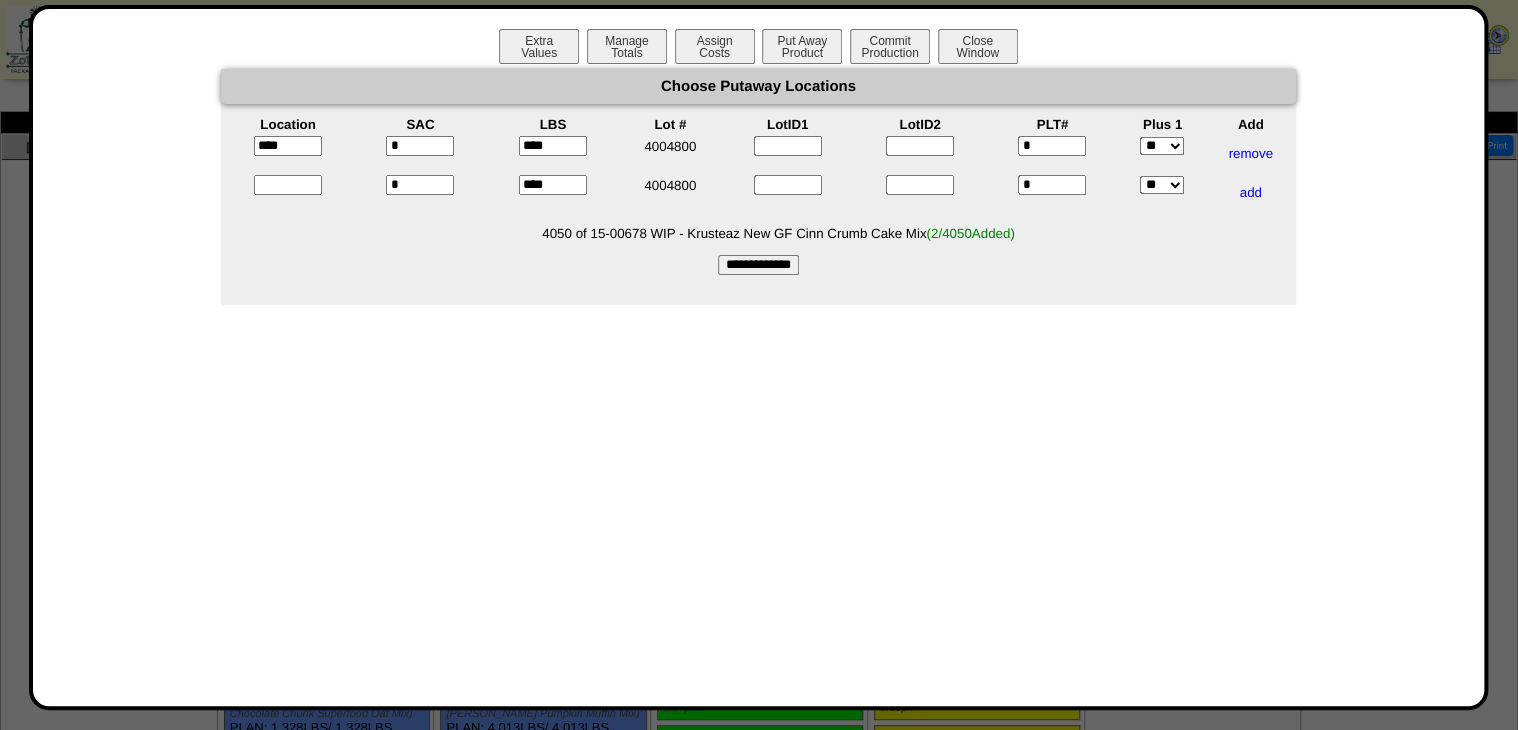 type on "*****" 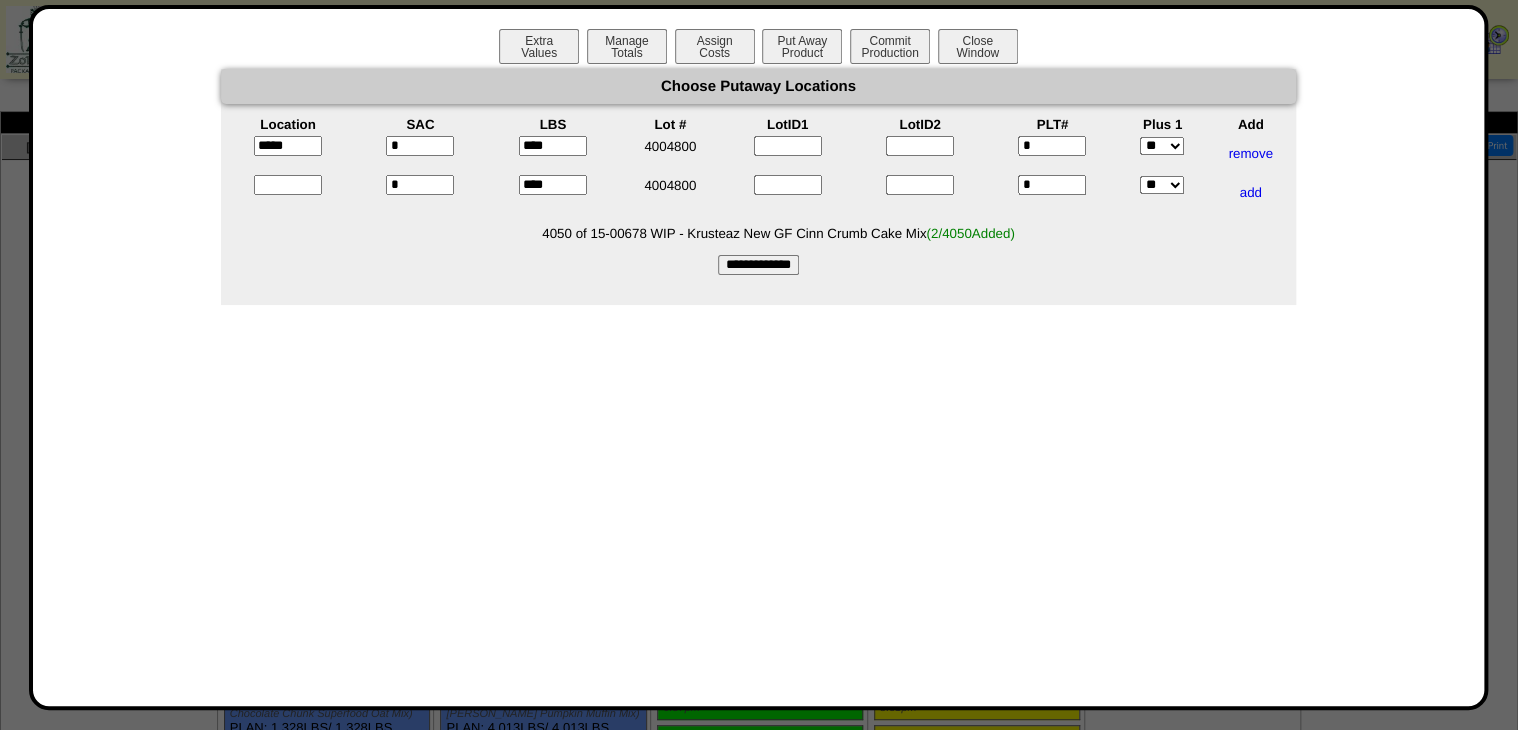 click at bounding box center [288, 192] 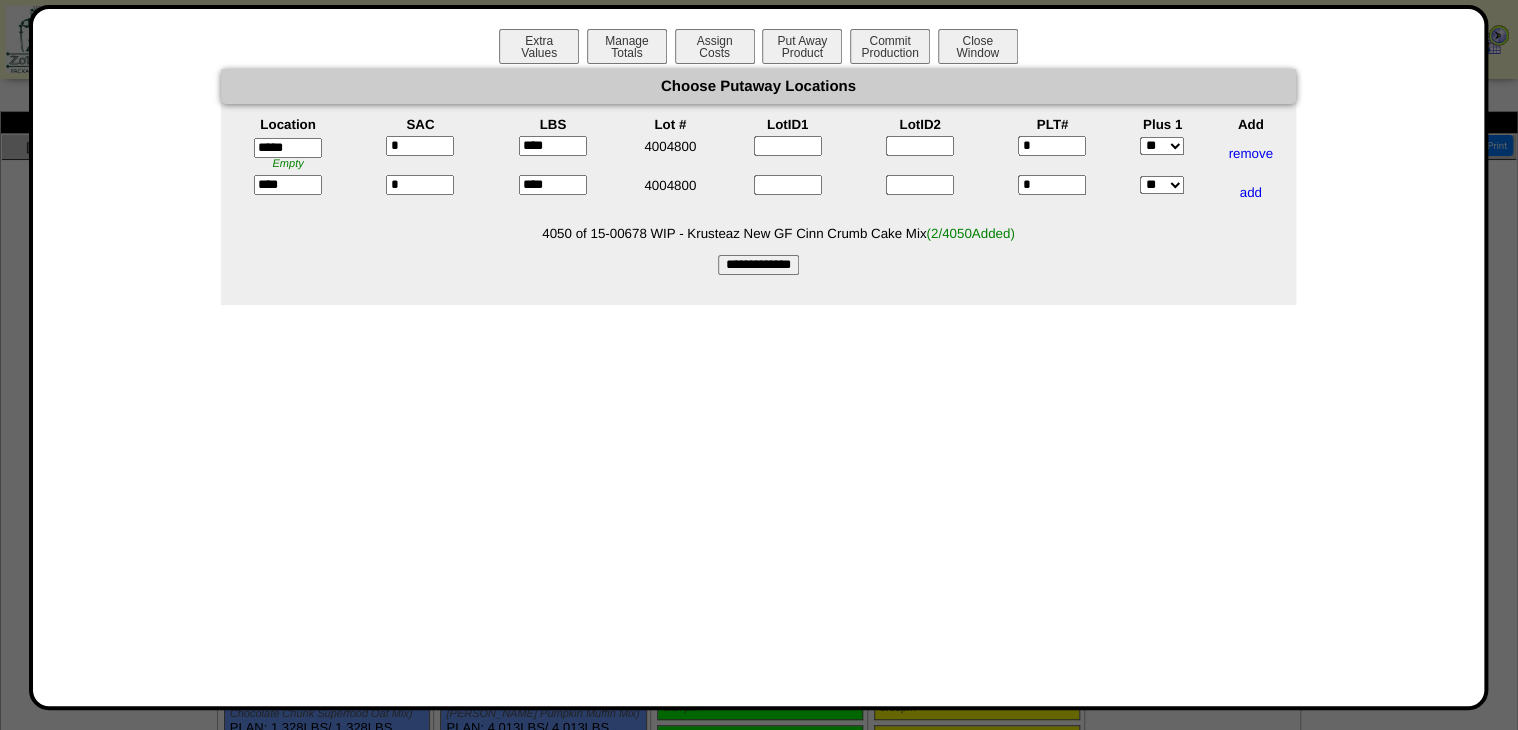 type on "*****" 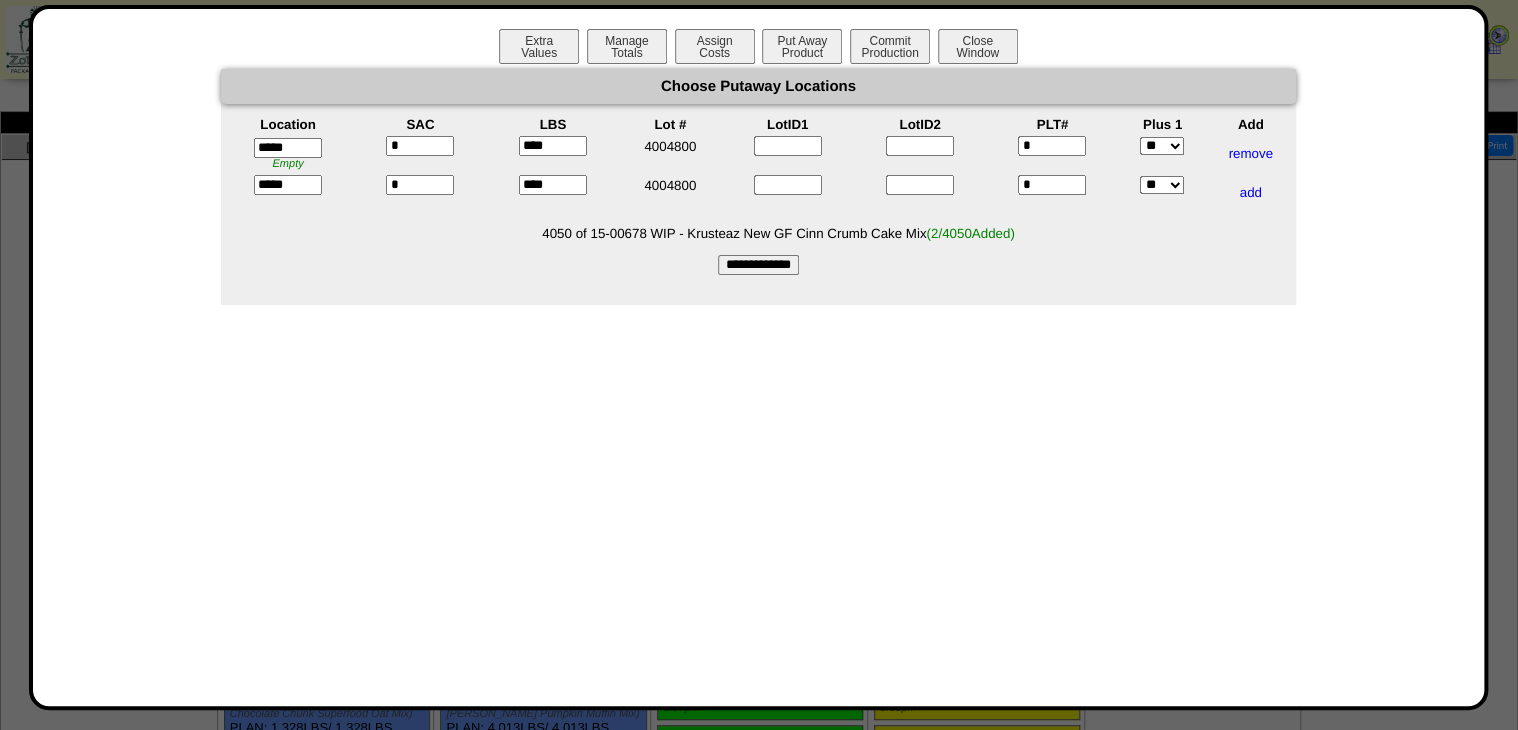 click on "Choose Putaway Locations
Location
SAC
LBS
Lot #
LotID1
LotID2
PLT#
Plus 1
Add
***** Empty
*
****
4004800
* ** ***" at bounding box center (758, 172) 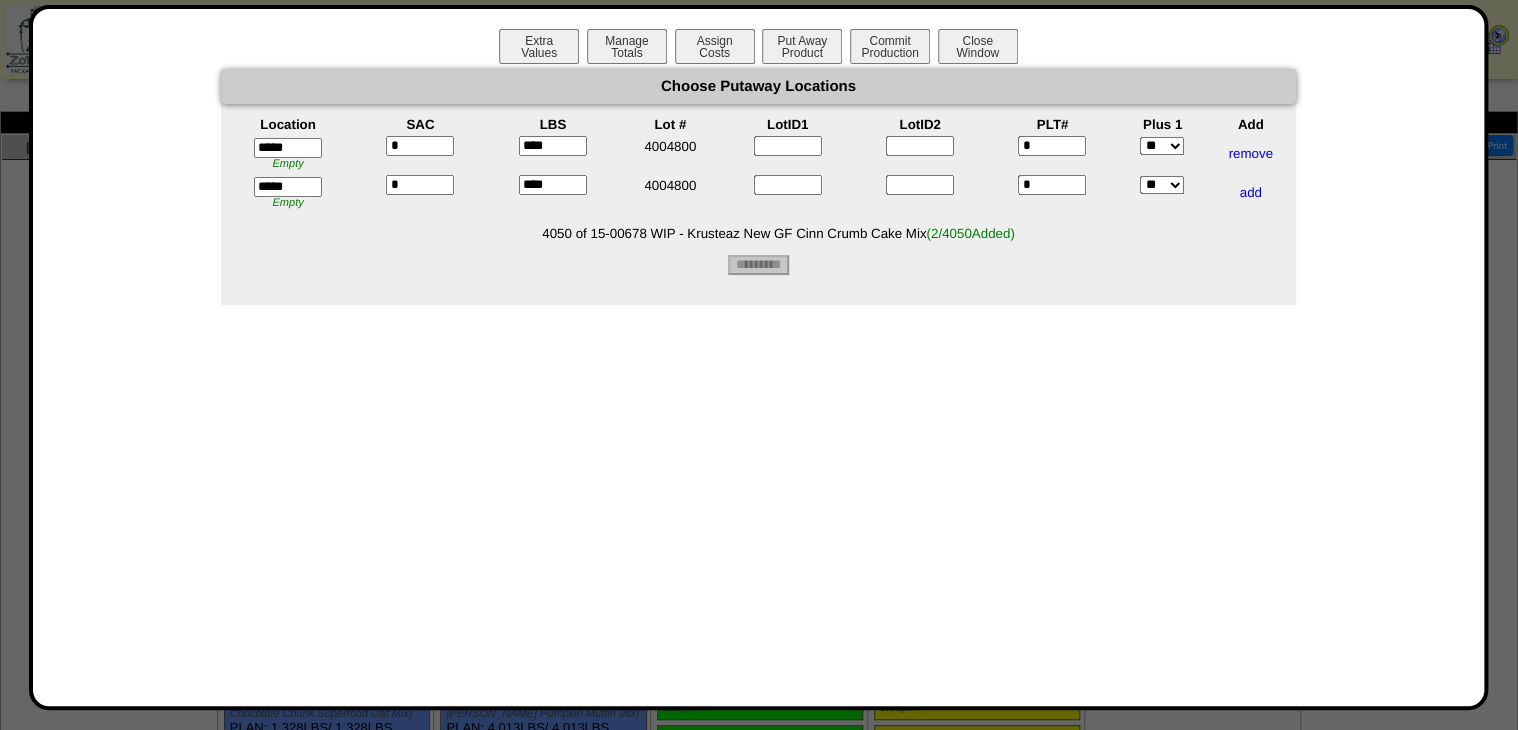 type on "*********" 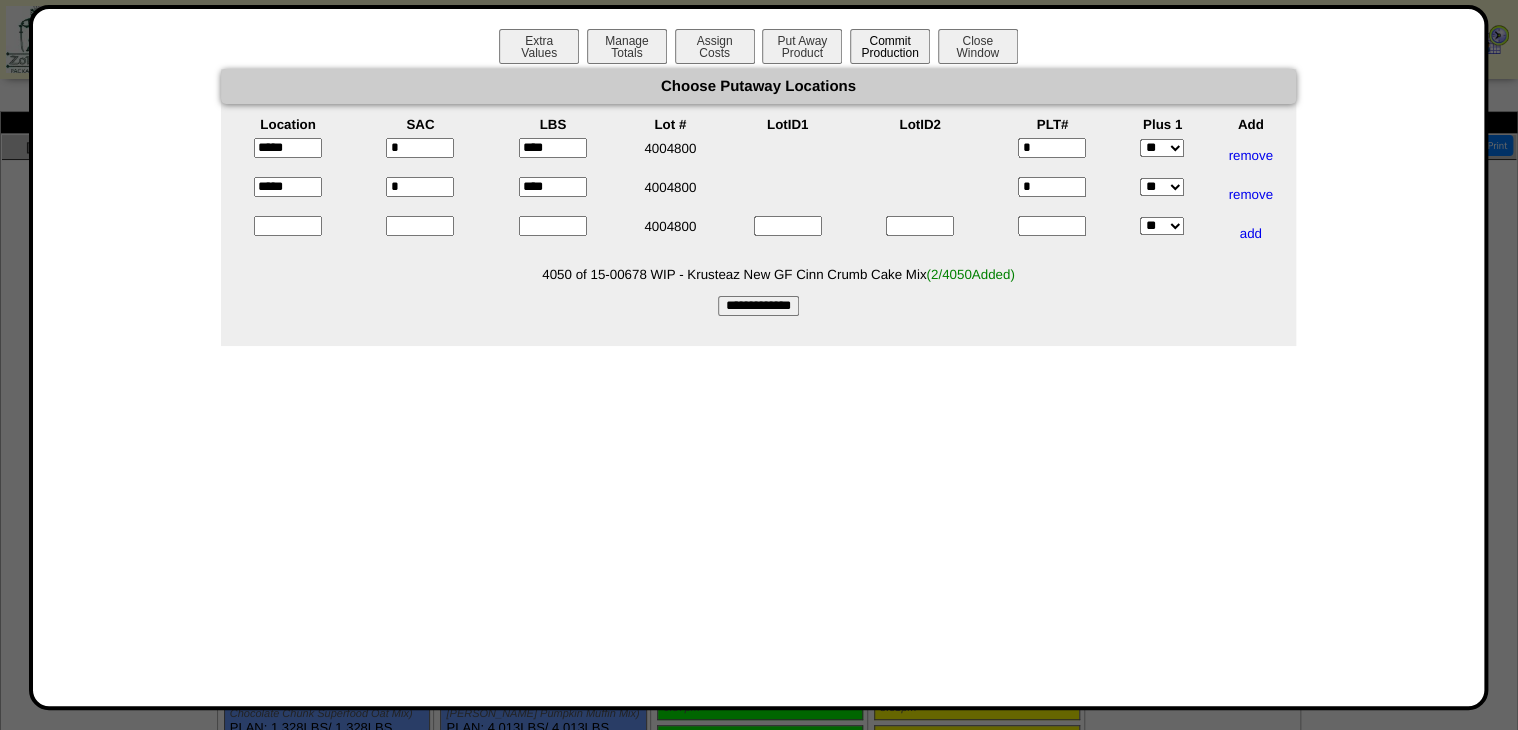 click on "Commit Production" at bounding box center [890, 46] 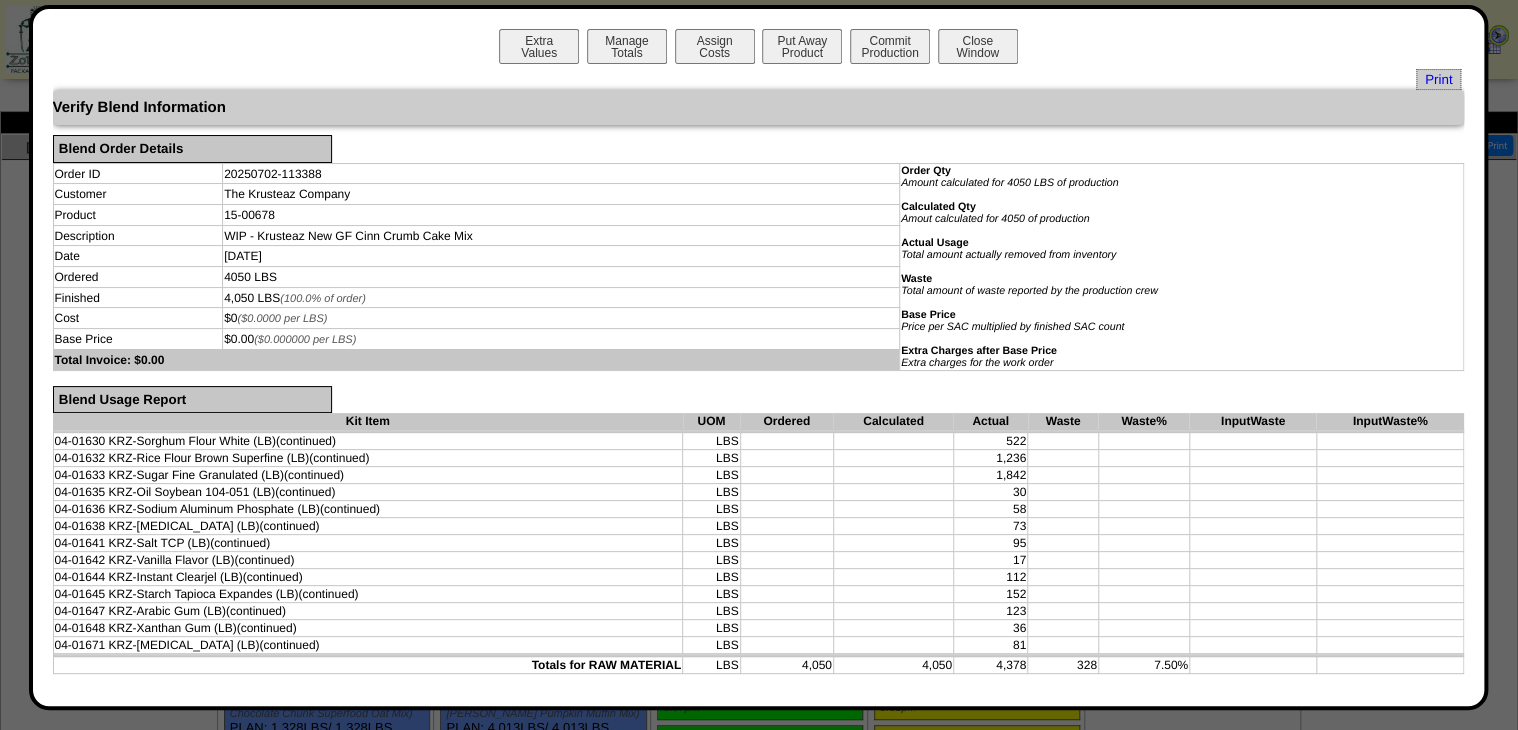 scroll, scrollTop: 0, scrollLeft: 0, axis: both 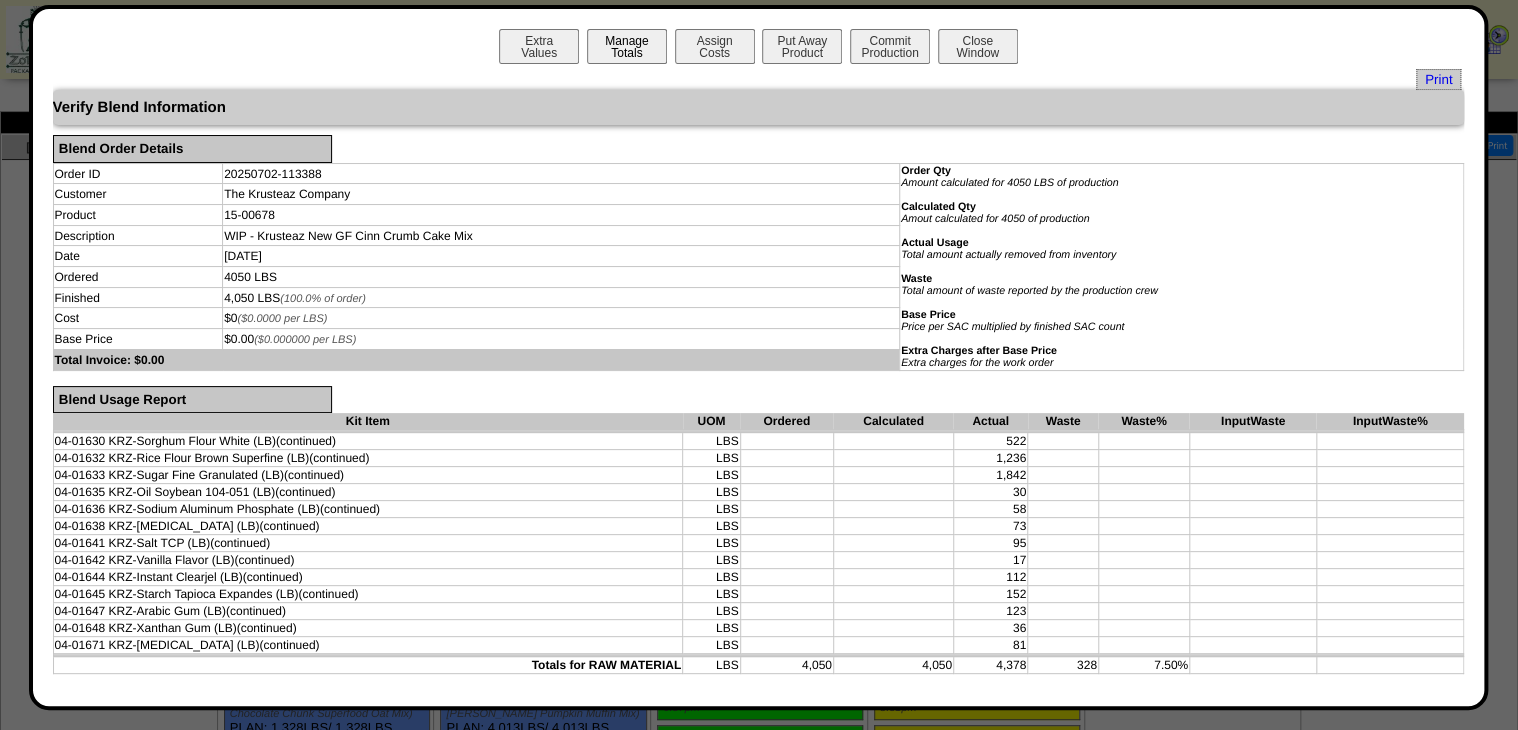 drag, startPoint x: 603, startPoint y: 36, endPoint x: 613, endPoint y: 52, distance: 18.867962 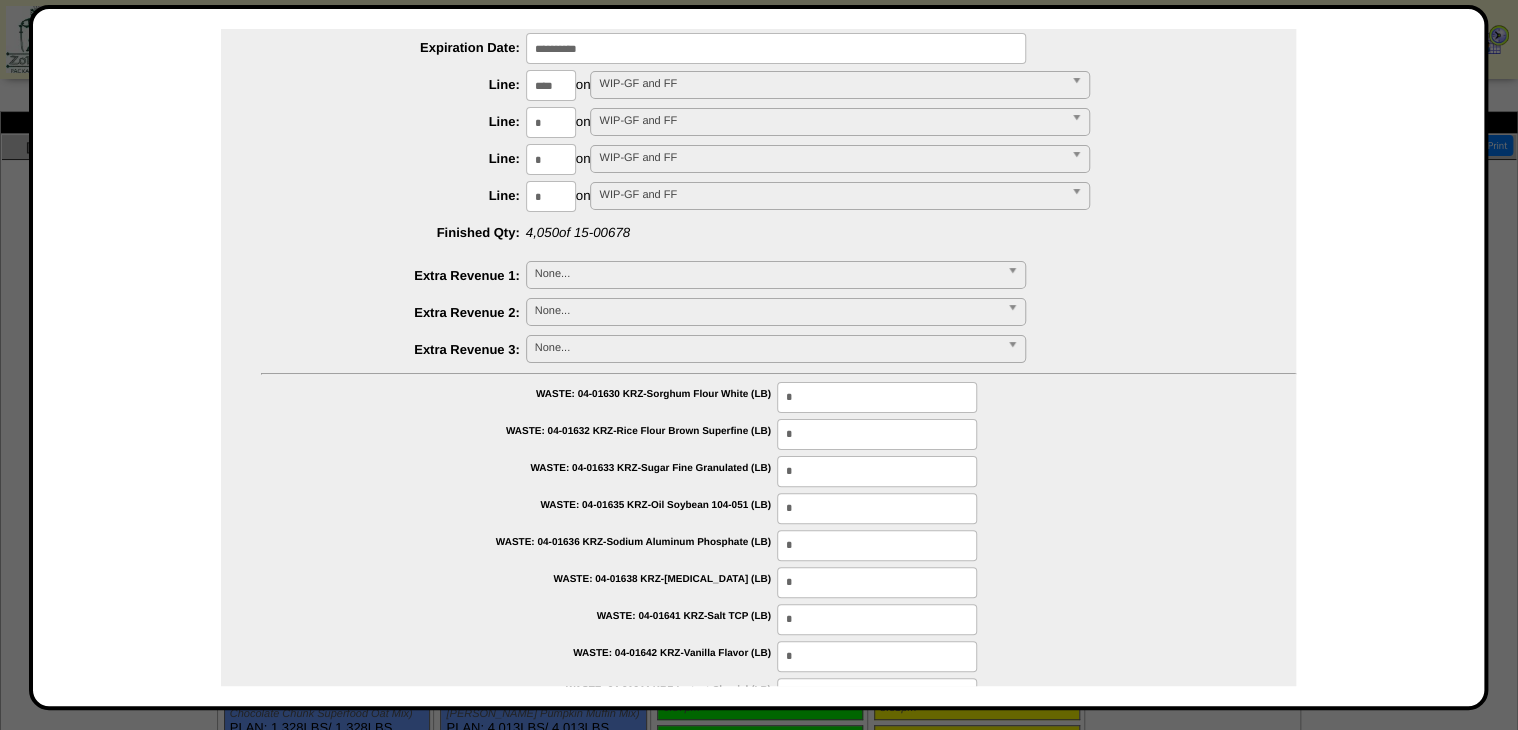 scroll, scrollTop: 240, scrollLeft: 0, axis: vertical 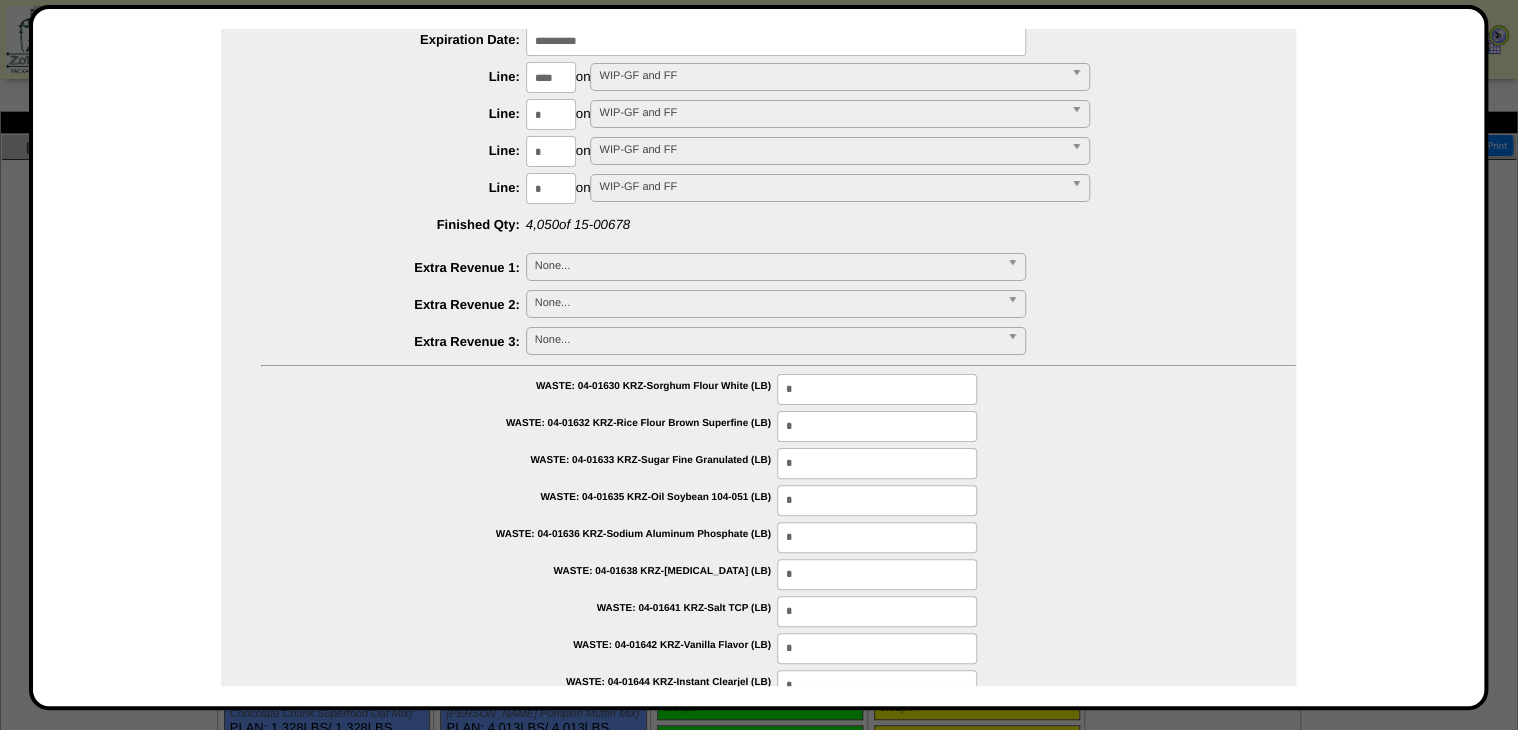 click on "**********" at bounding box center (758, 367) 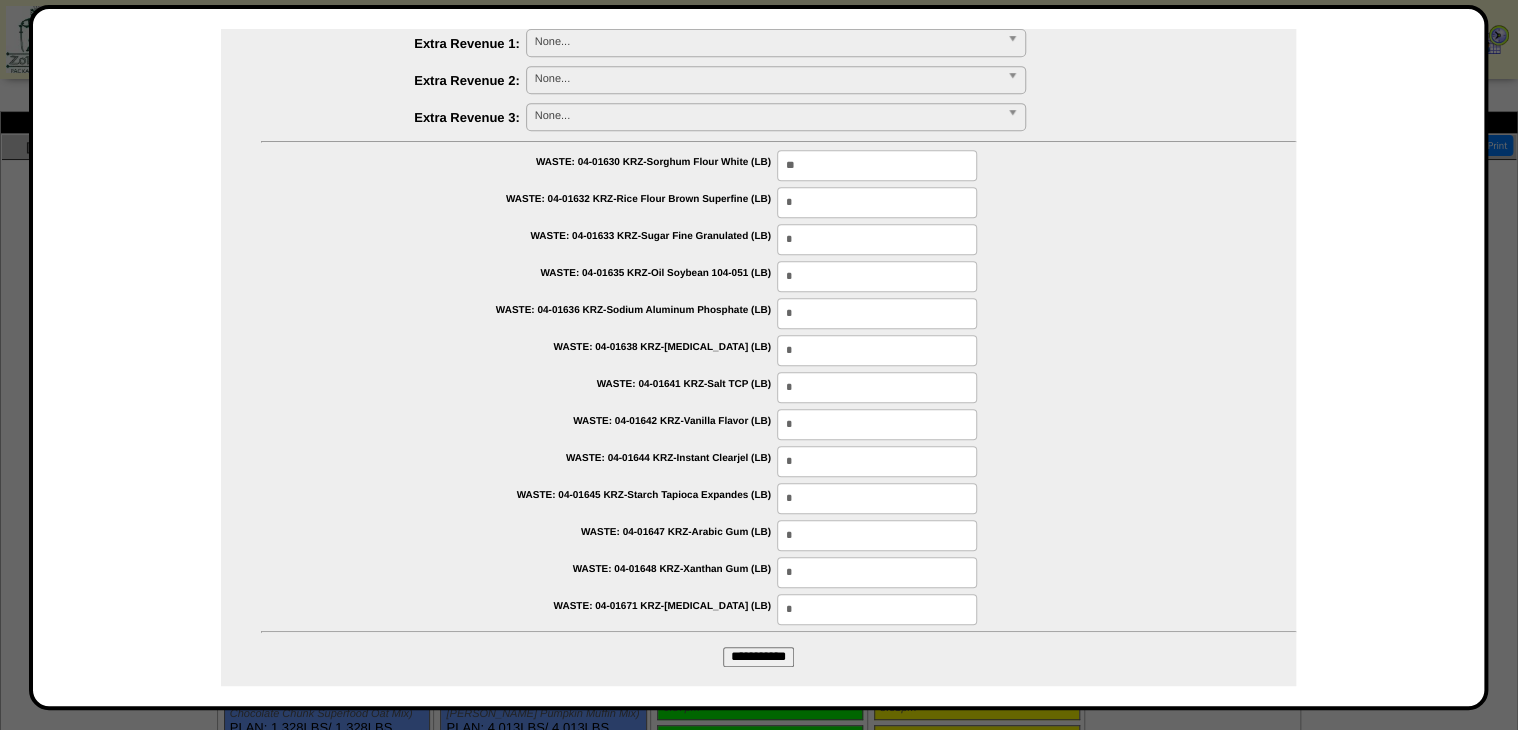 scroll, scrollTop: 474, scrollLeft: 0, axis: vertical 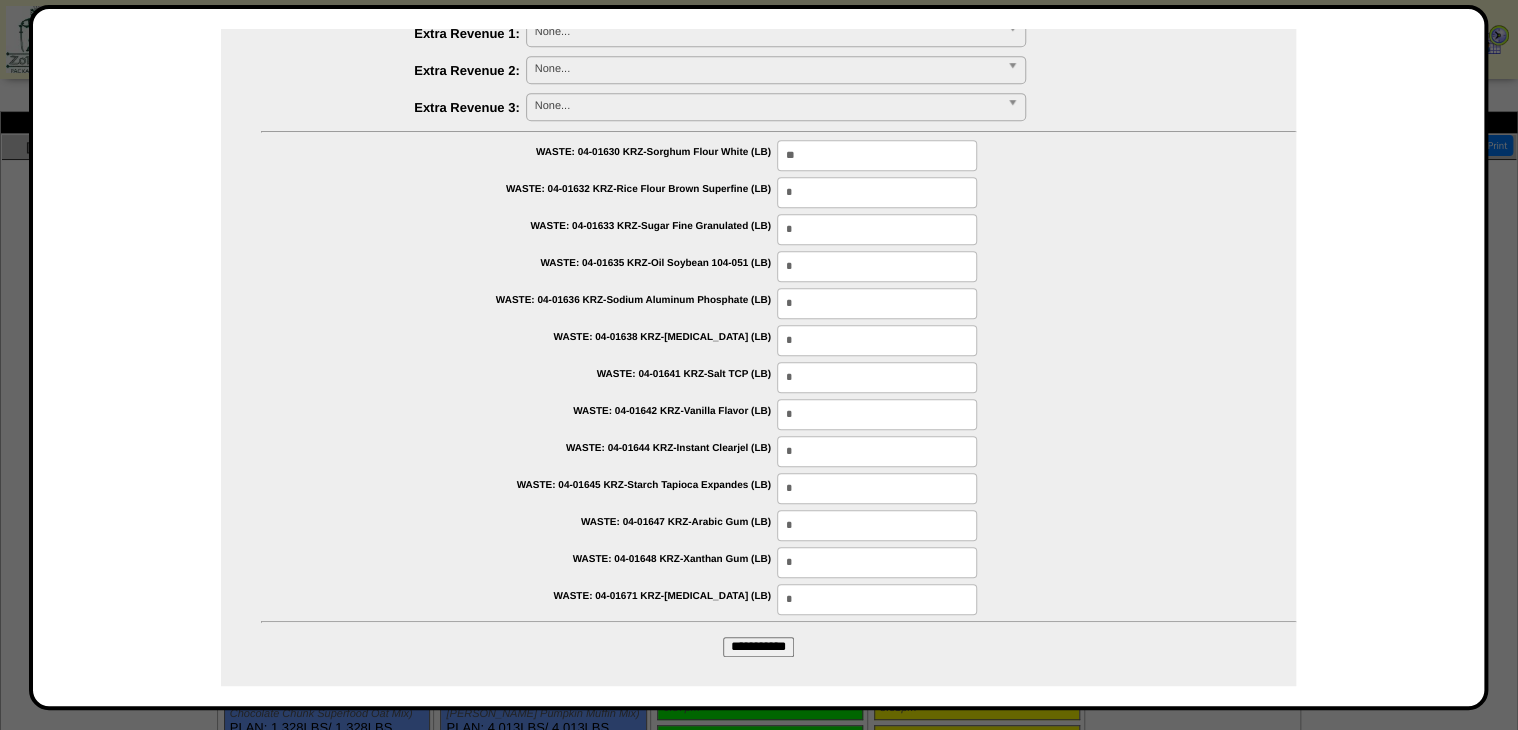 type on "**" 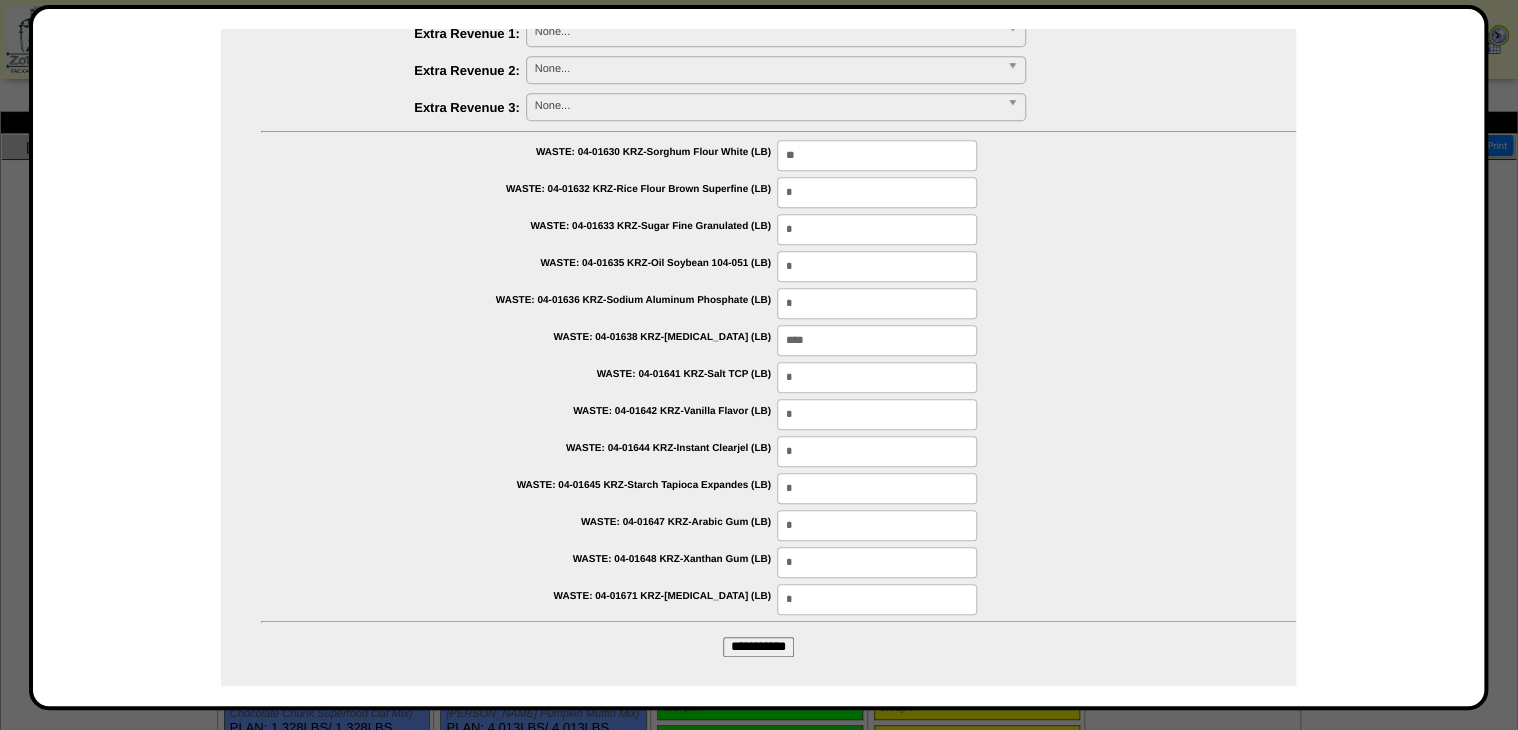 type on "****" 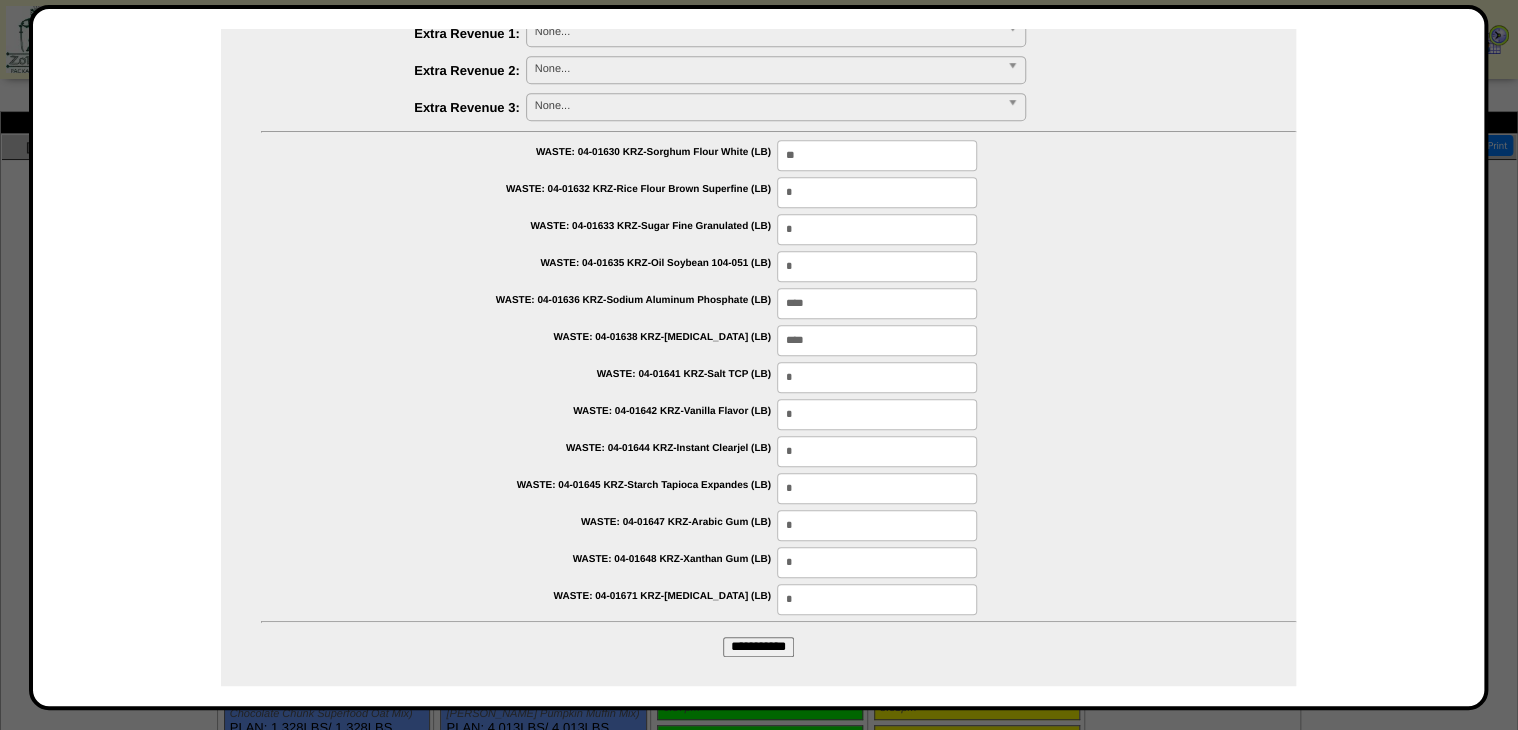 type on "****" 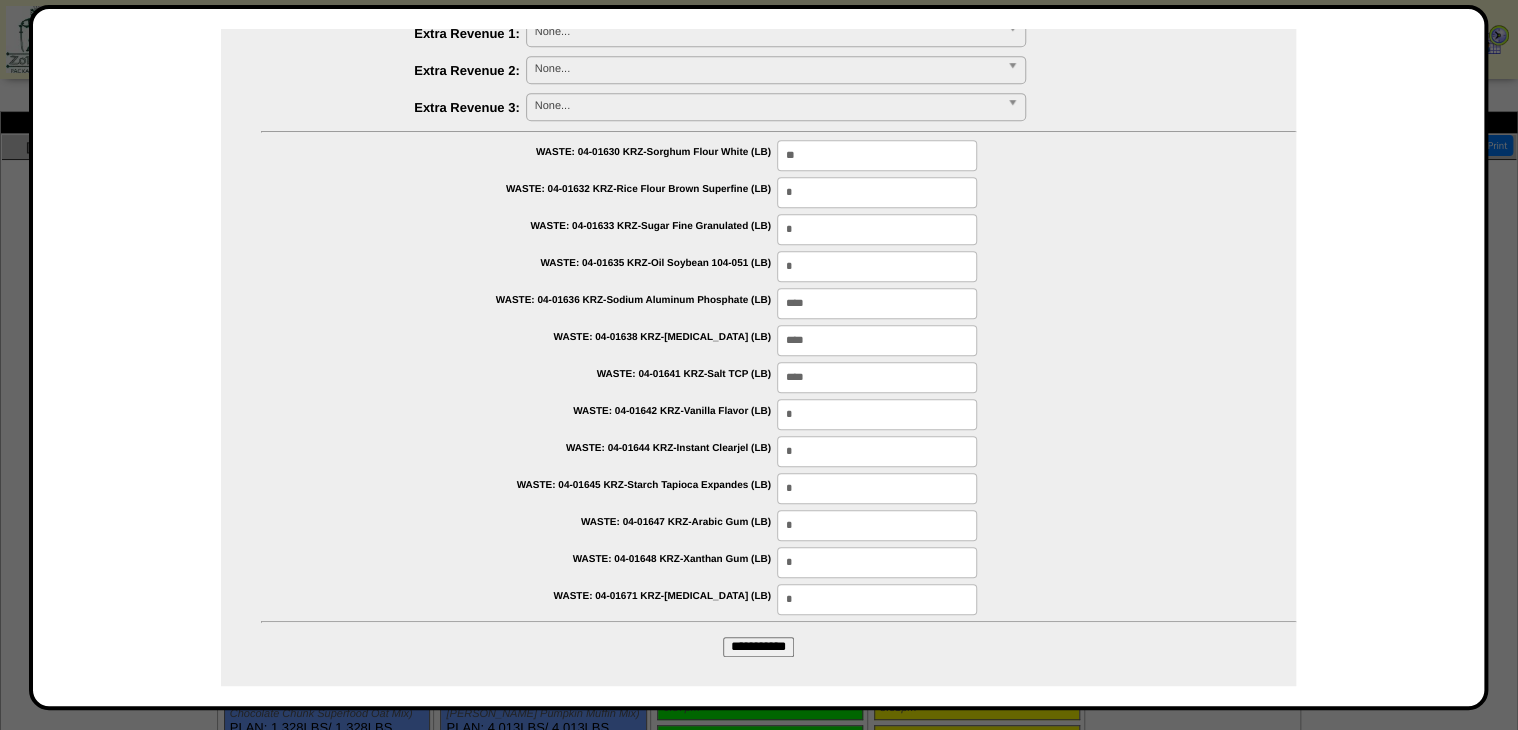 type on "****" 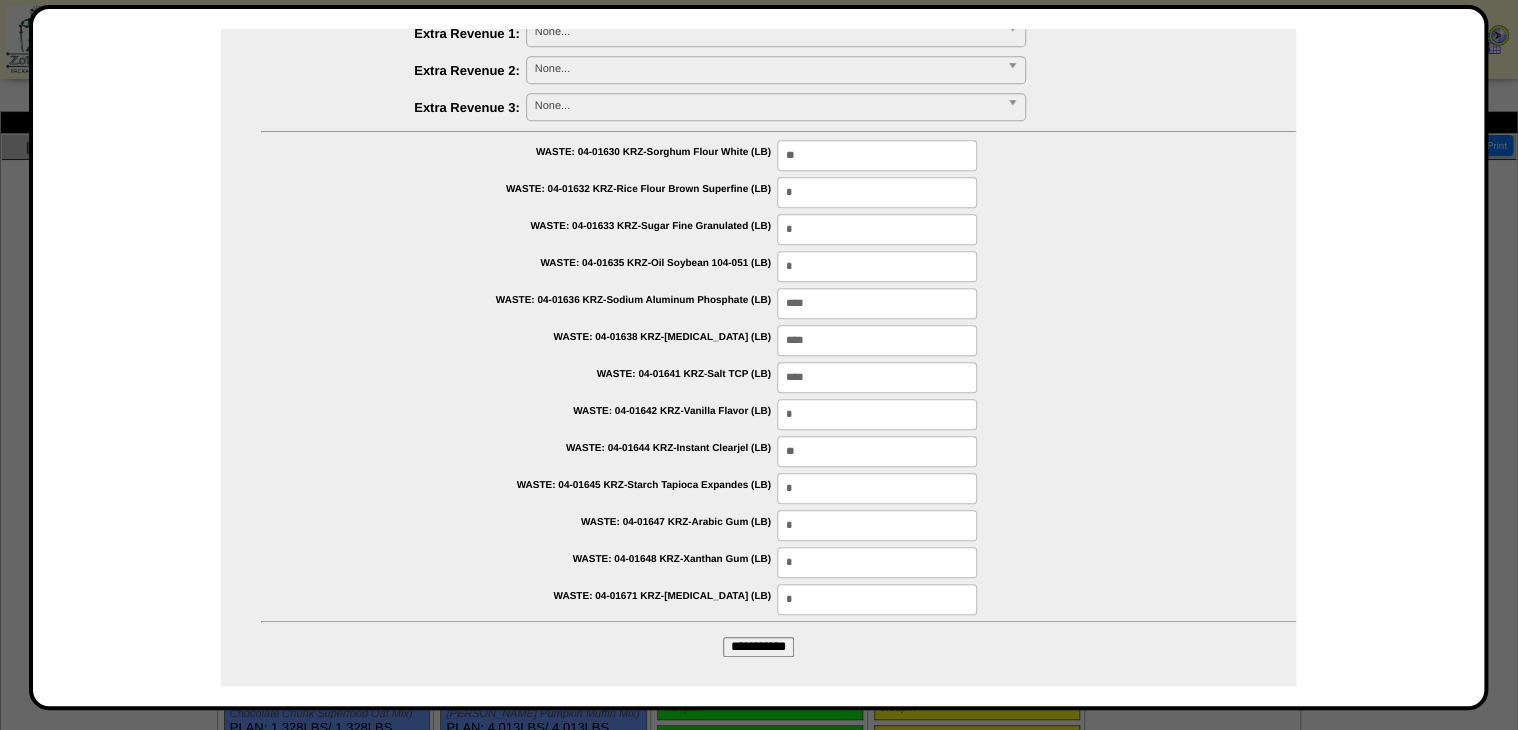 type on "**" 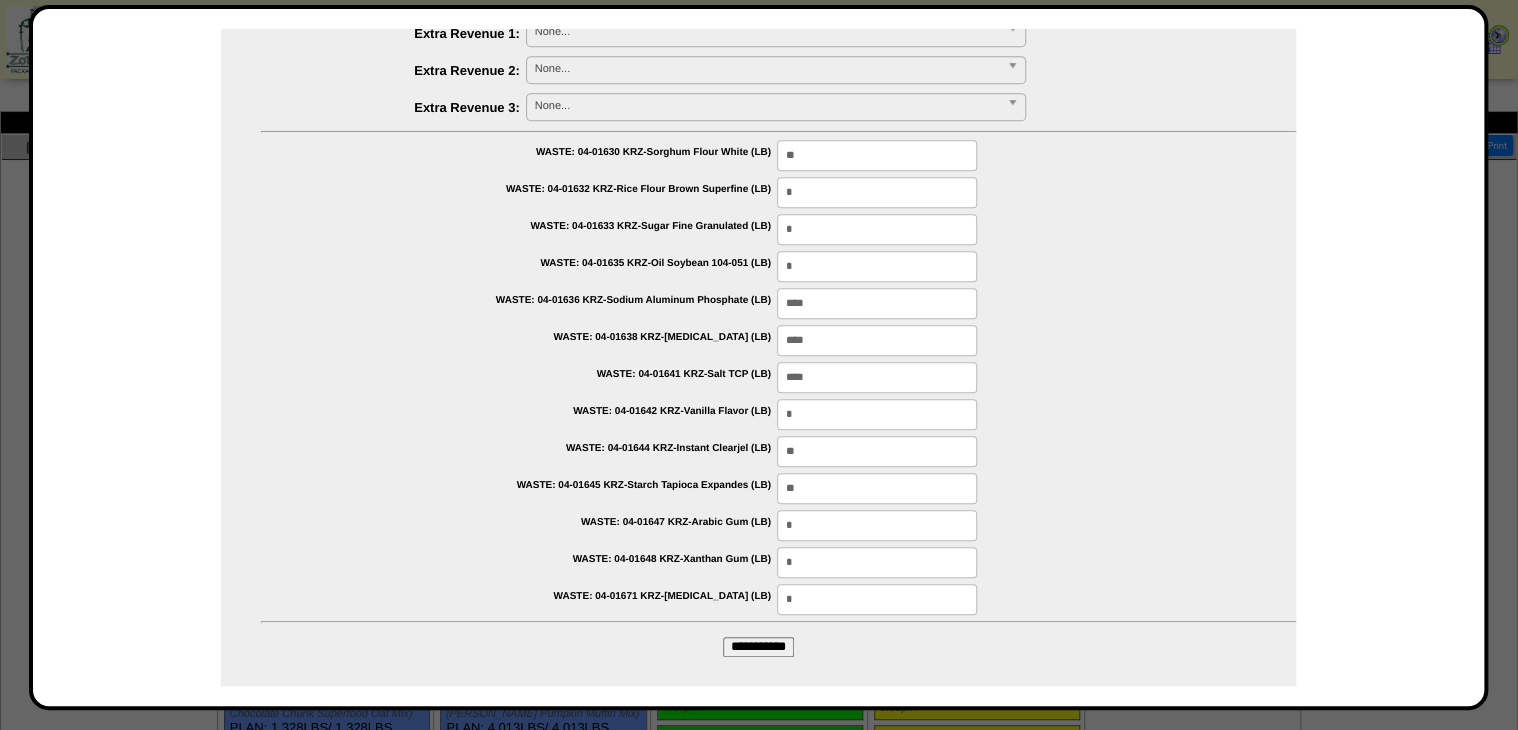 type on "**" 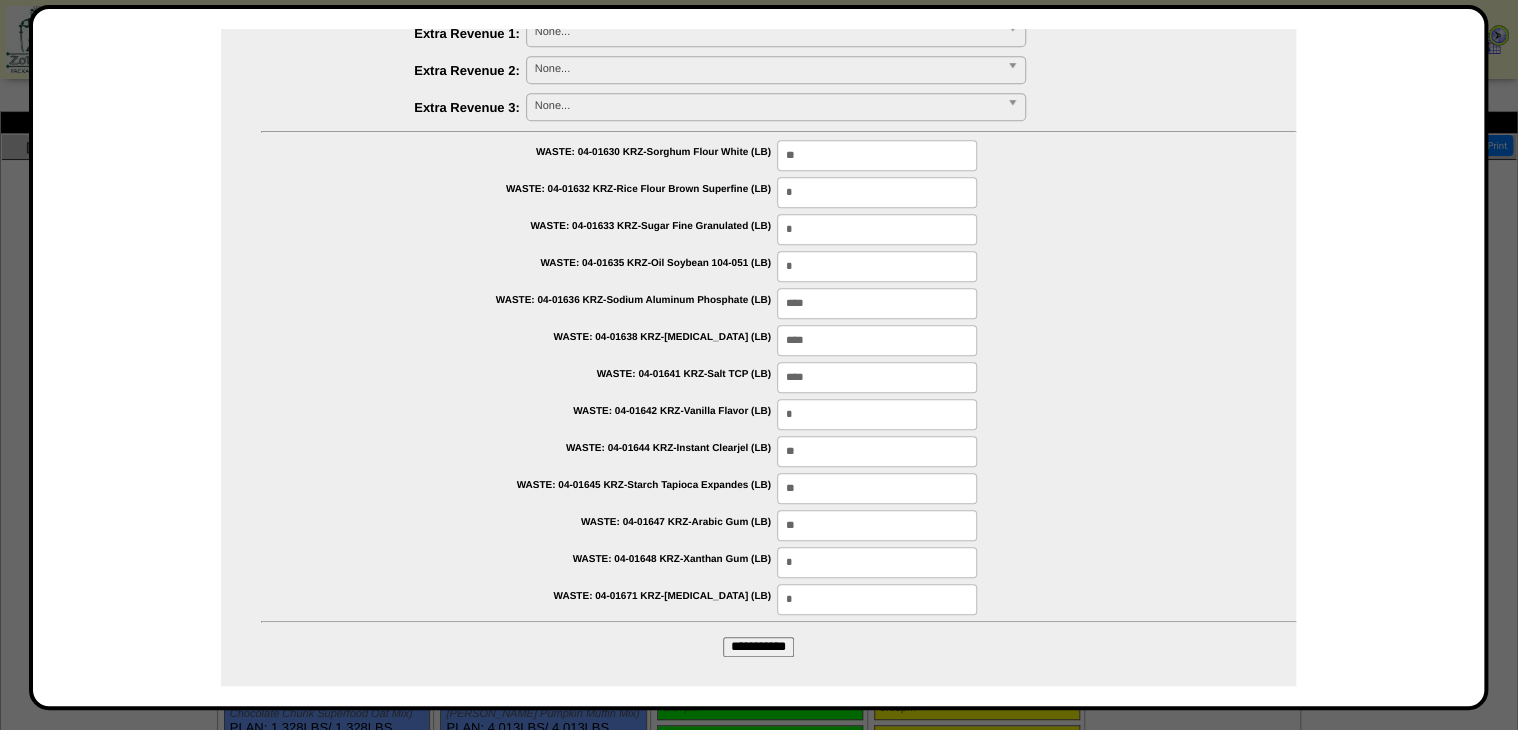 type on "**" 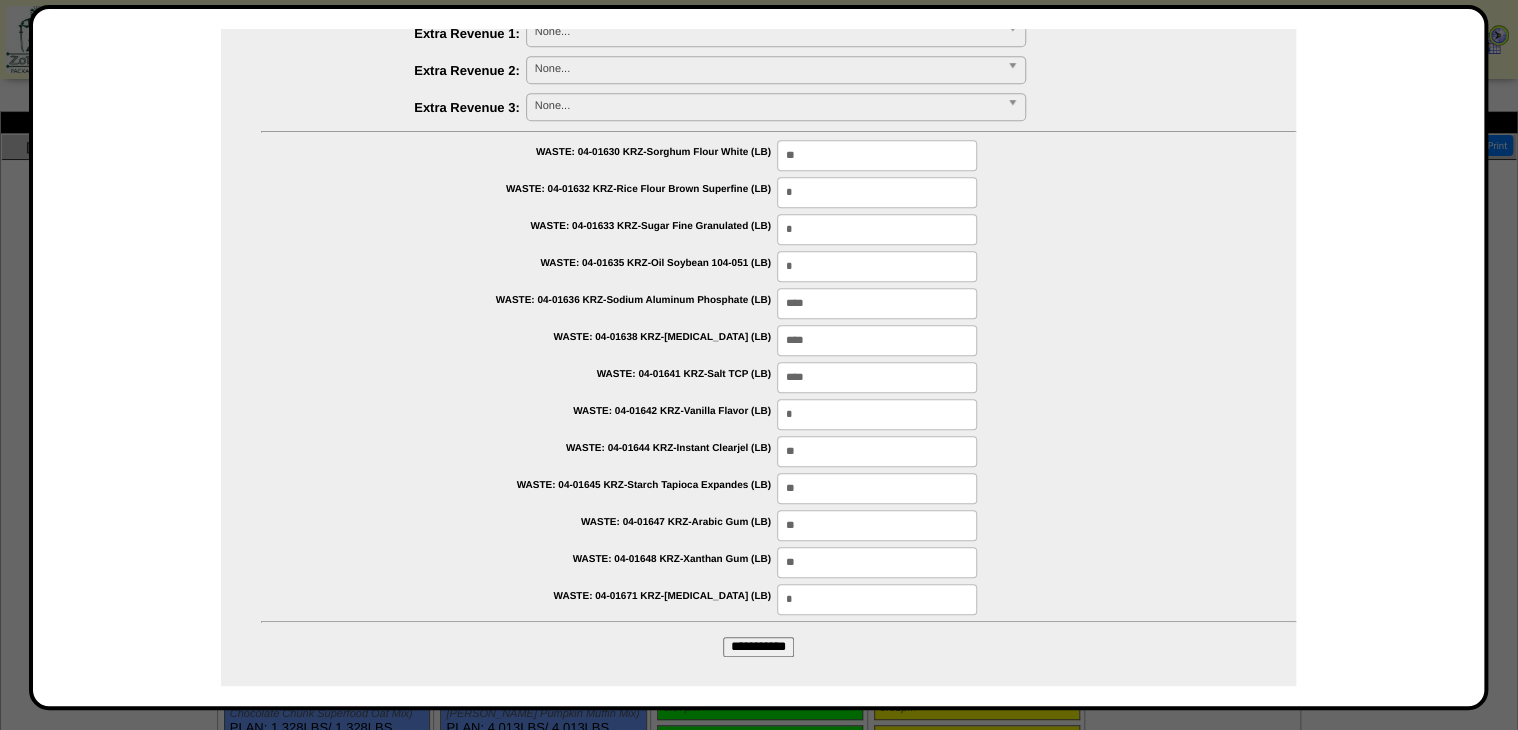 type on "**" 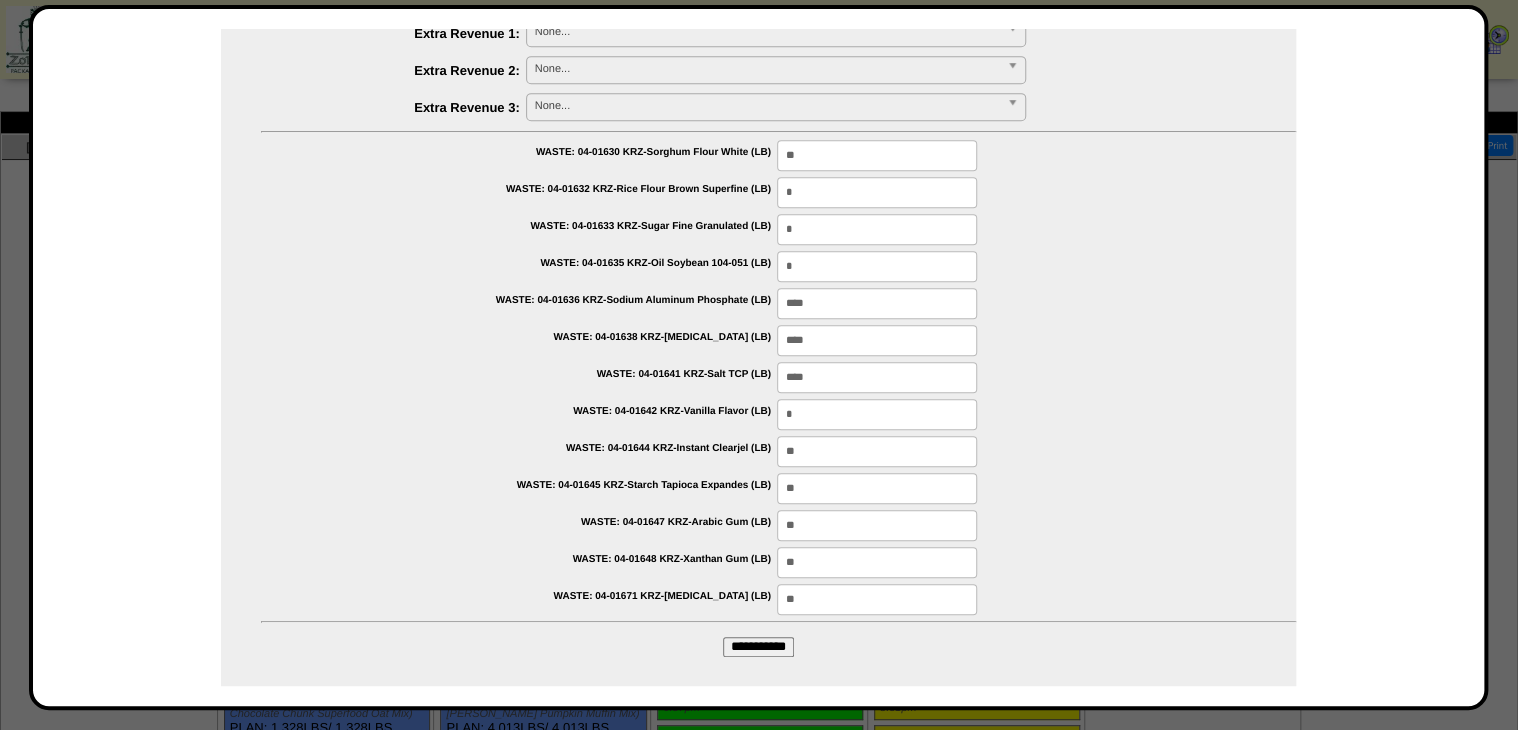 type on "**" 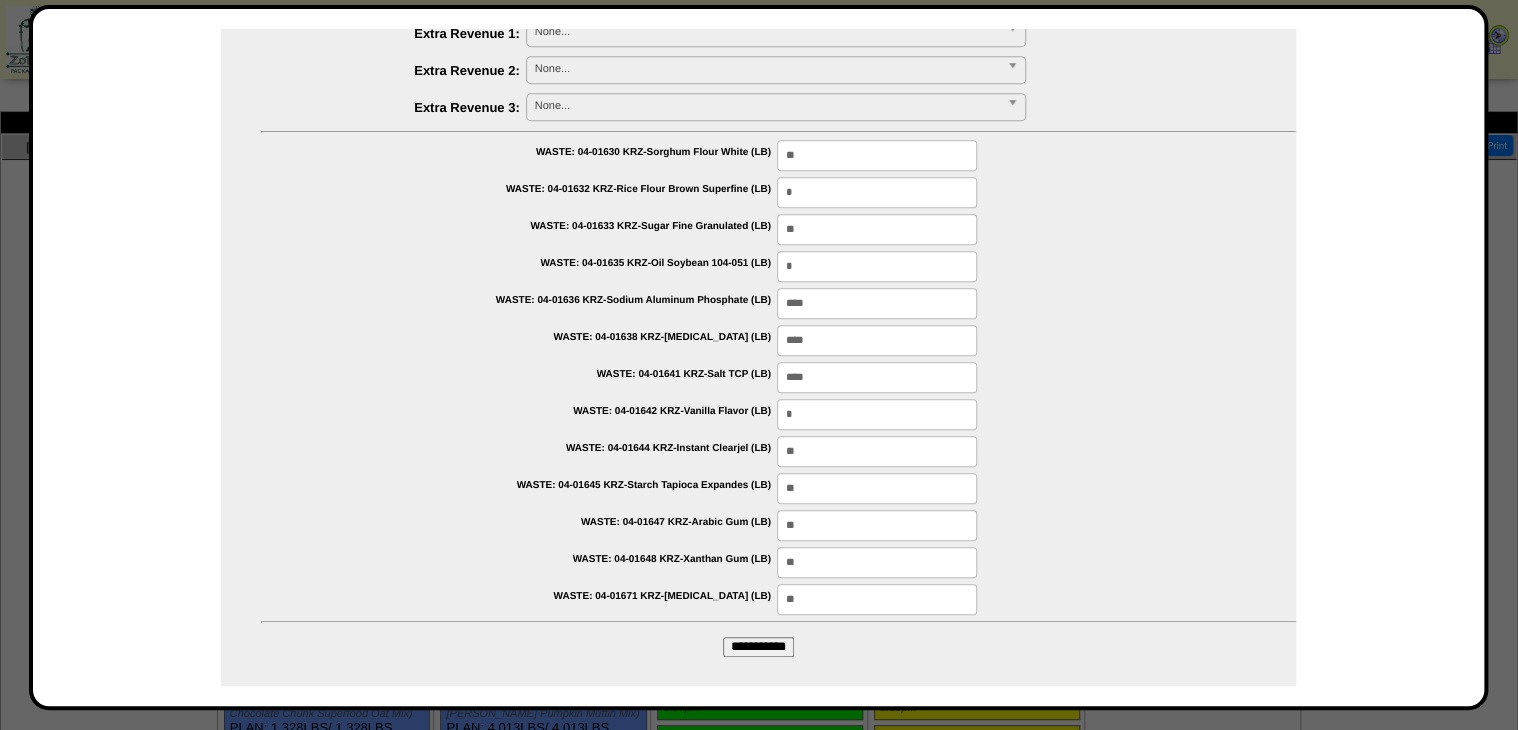 type on "**" 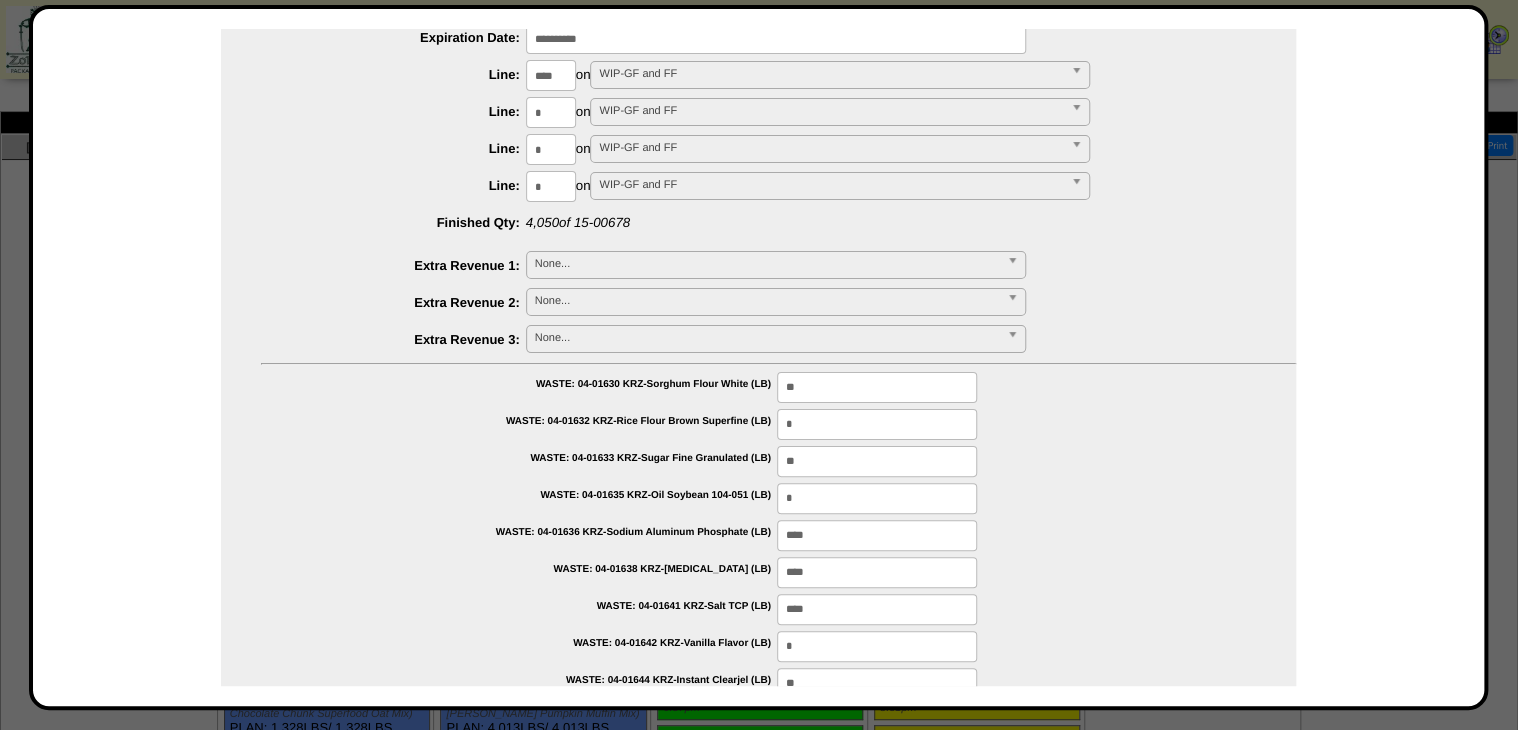 scroll, scrollTop: 234, scrollLeft: 0, axis: vertical 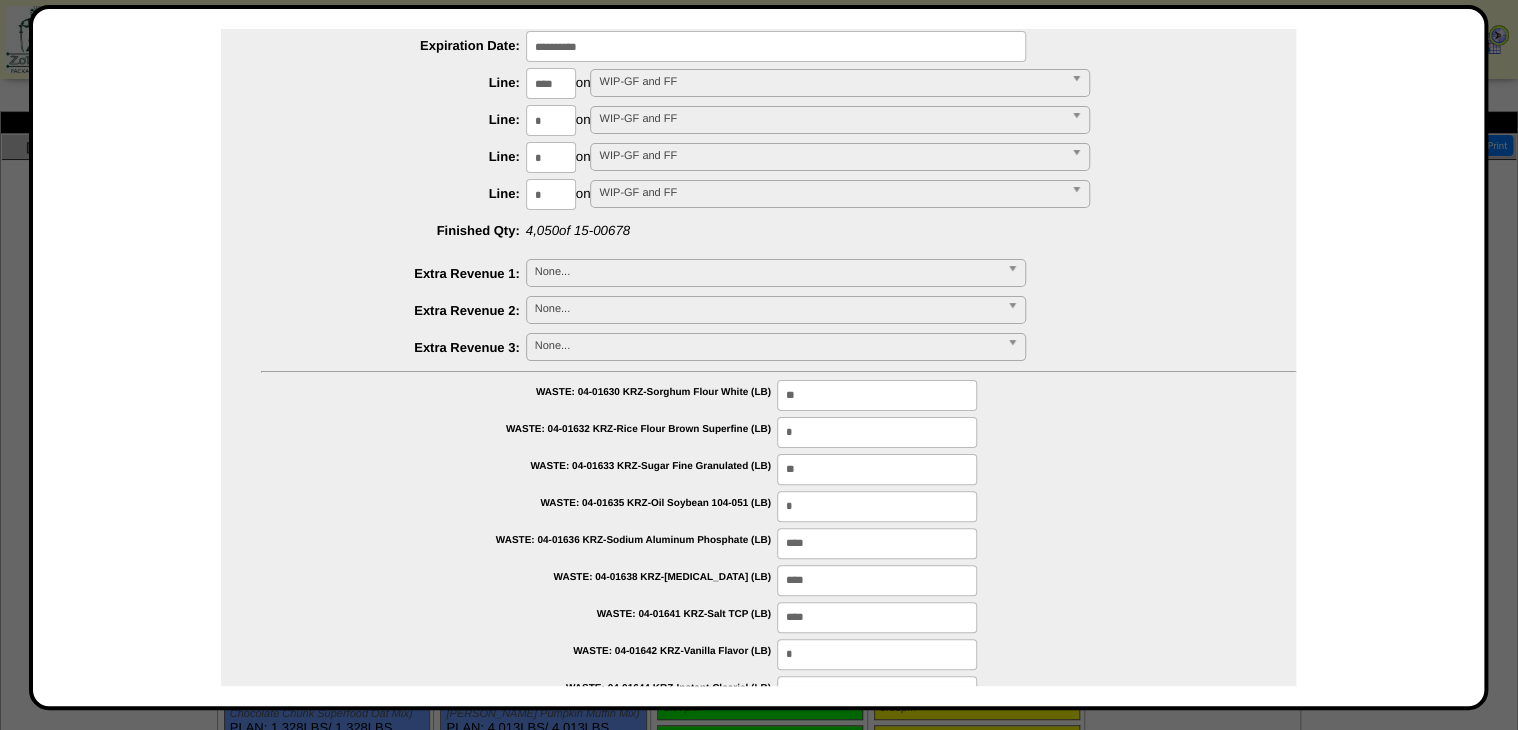click at bounding box center [776, 46] 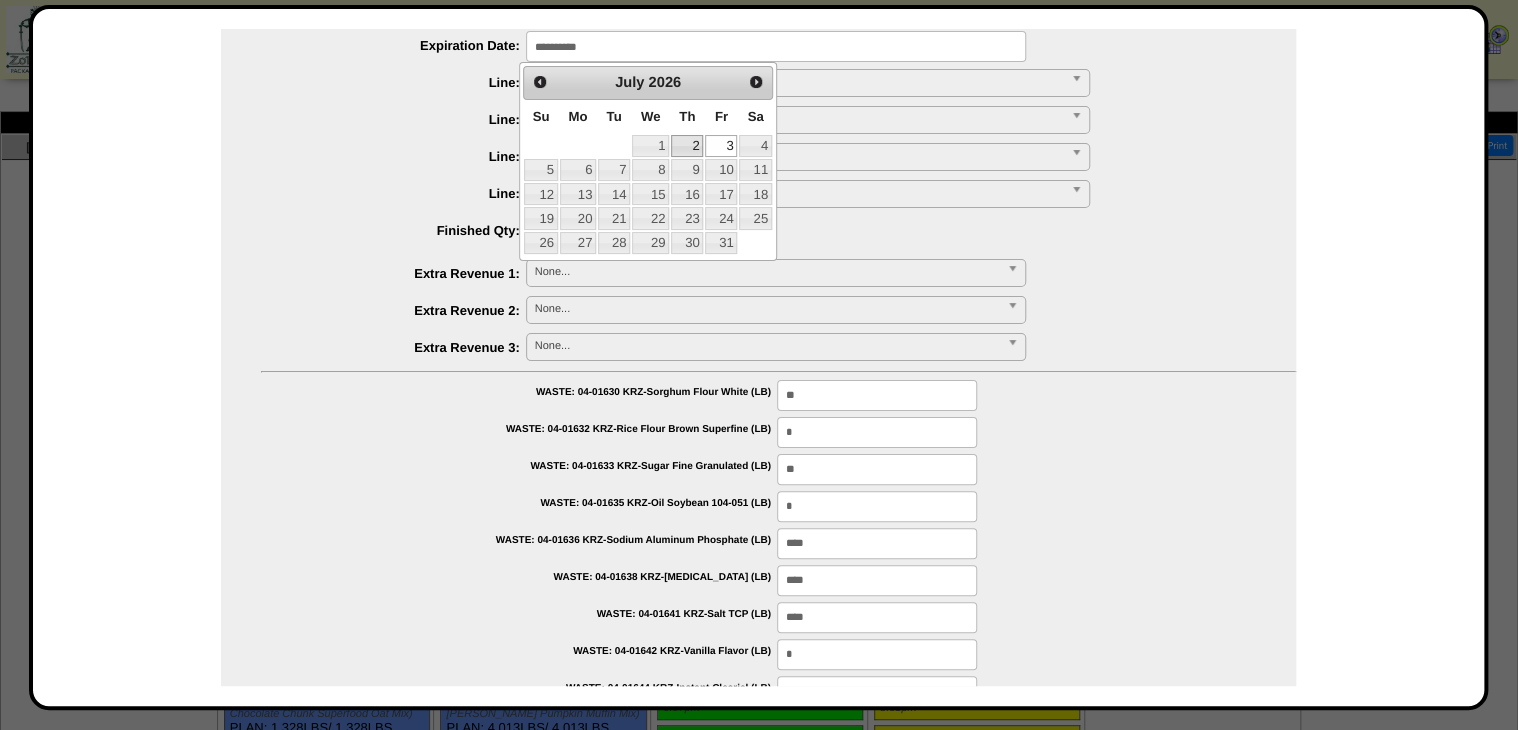 click on "2" at bounding box center (687, 146) 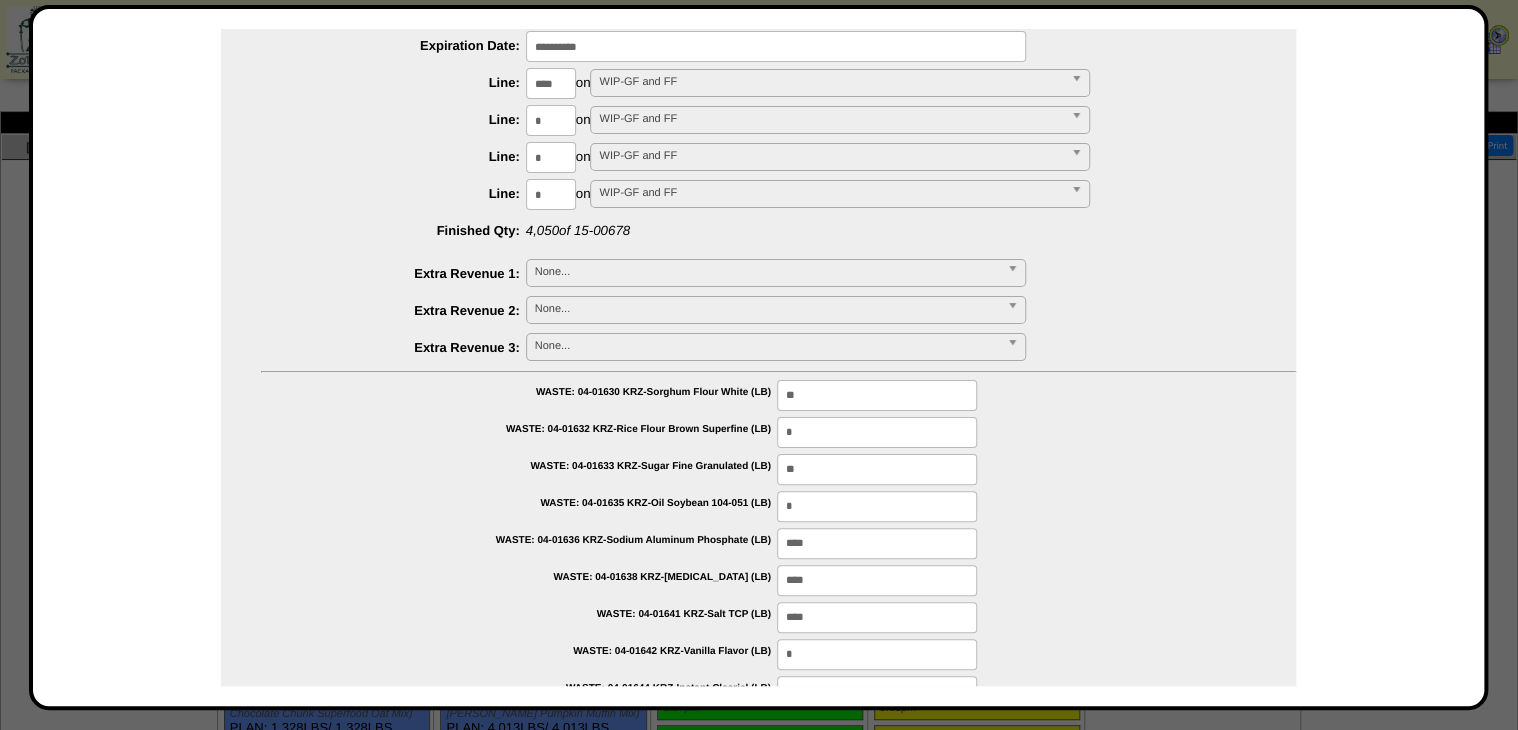 scroll, scrollTop: 474, scrollLeft: 0, axis: vertical 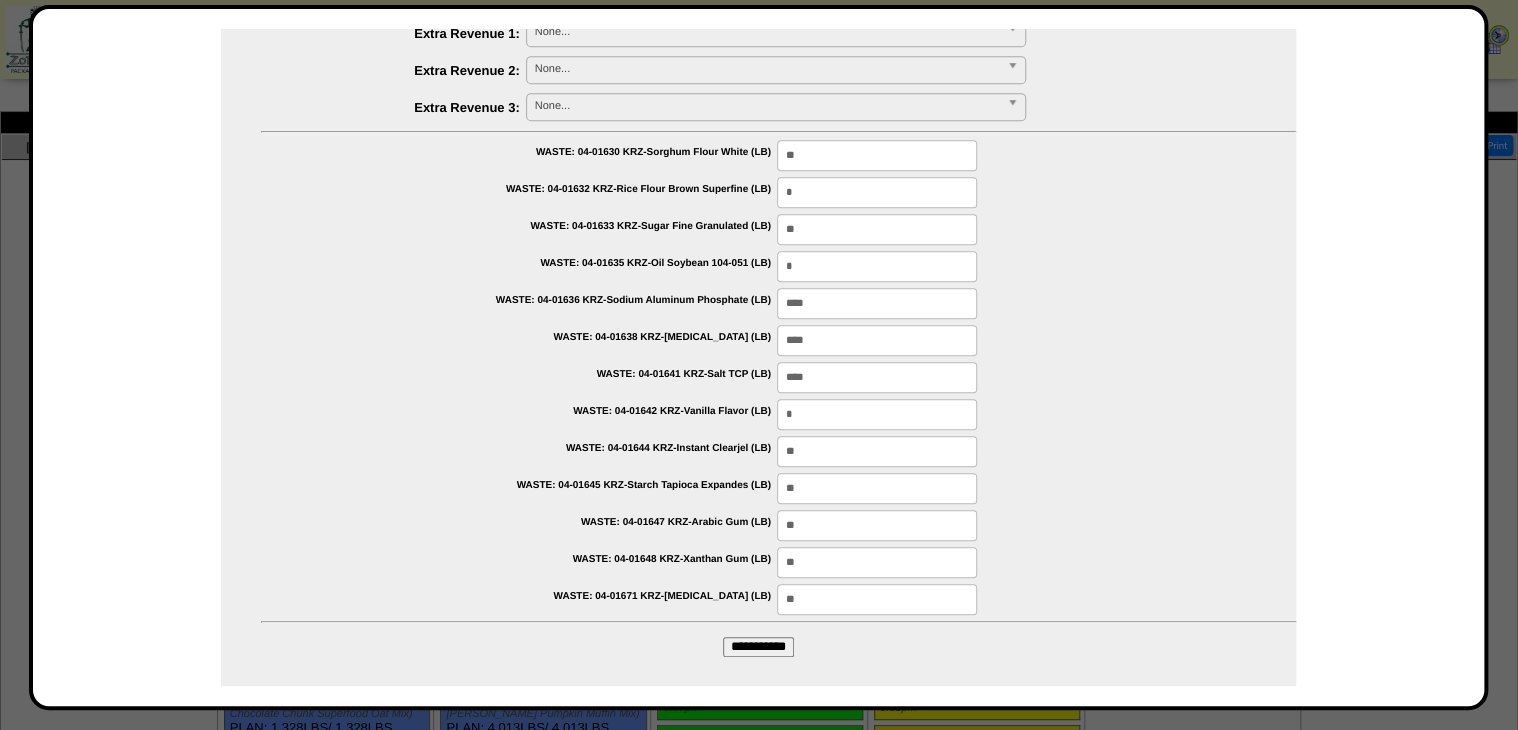 click on "**********" at bounding box center (758, 647) 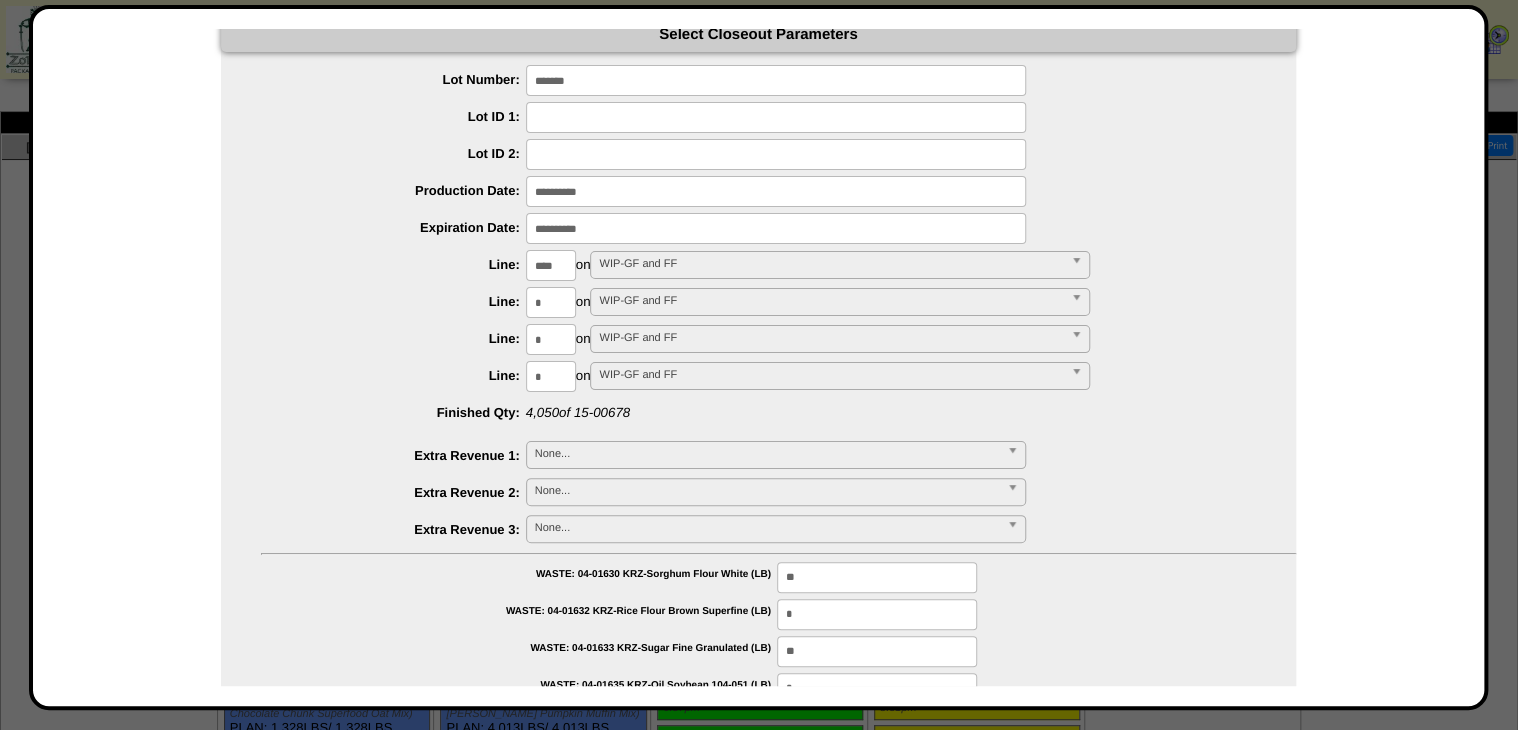 scroll, scrollTop: 0, scrollLeft: 0, axis: both 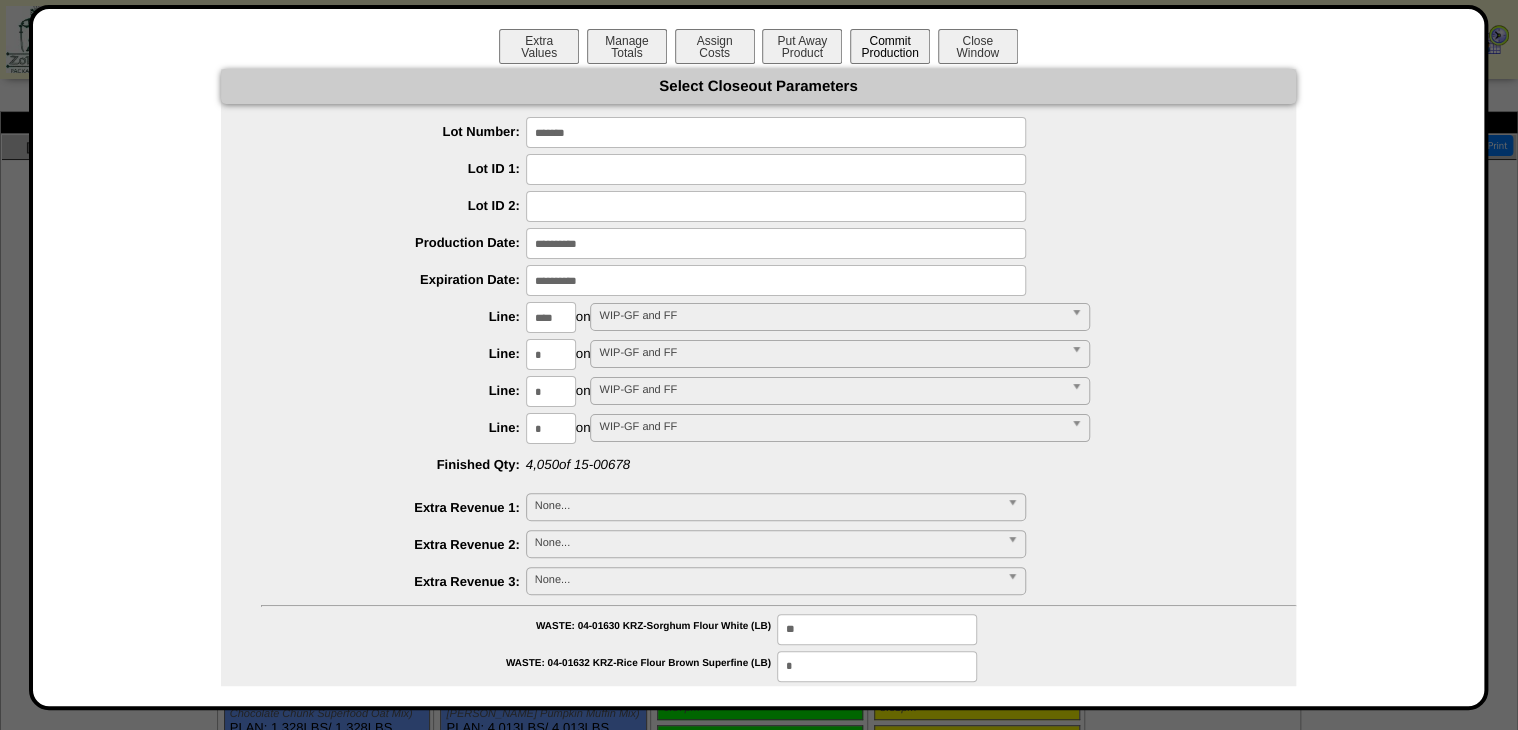 click on "Commit Production" at bounding box center [890, 46] 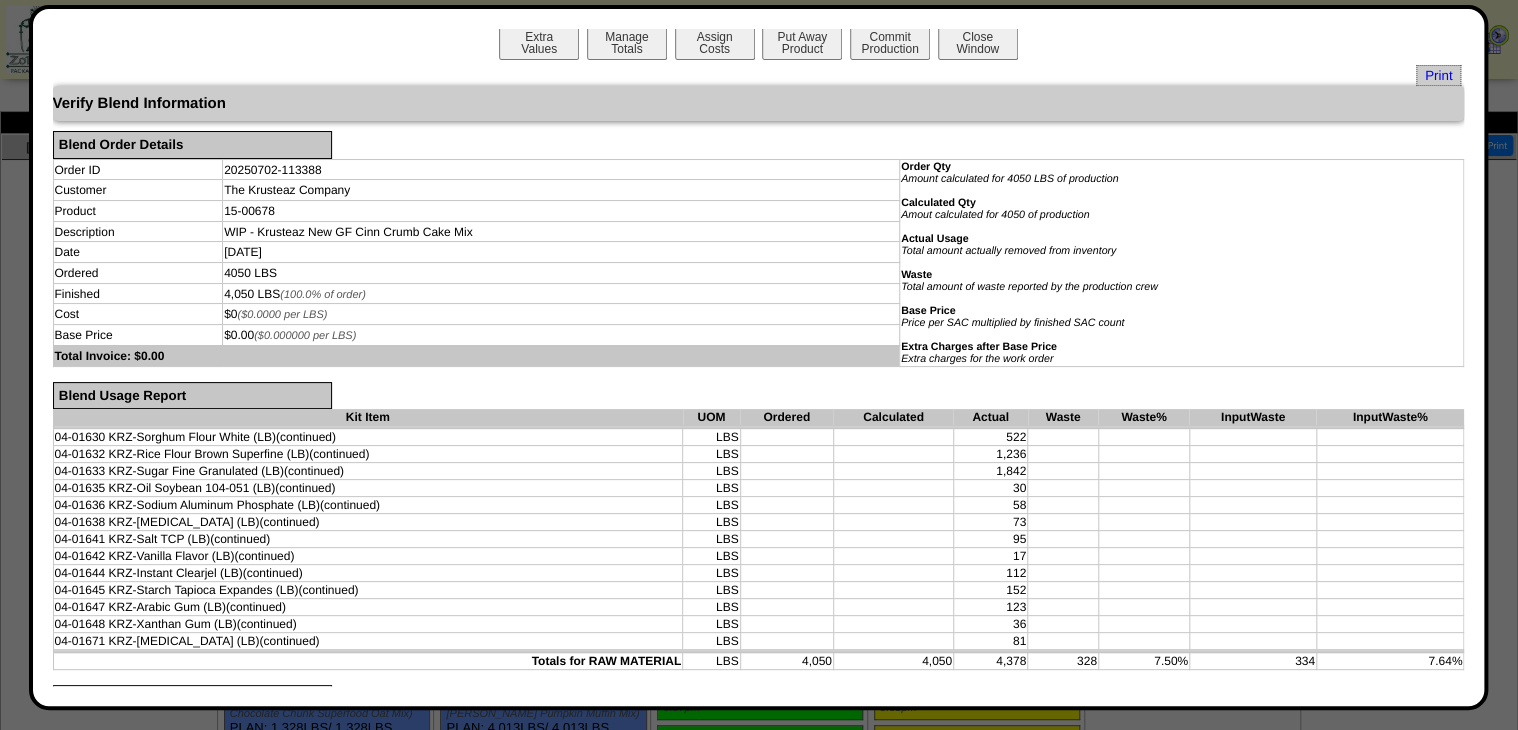 scroll, scrollTop: 0, scrollLeft: 0, axis: both 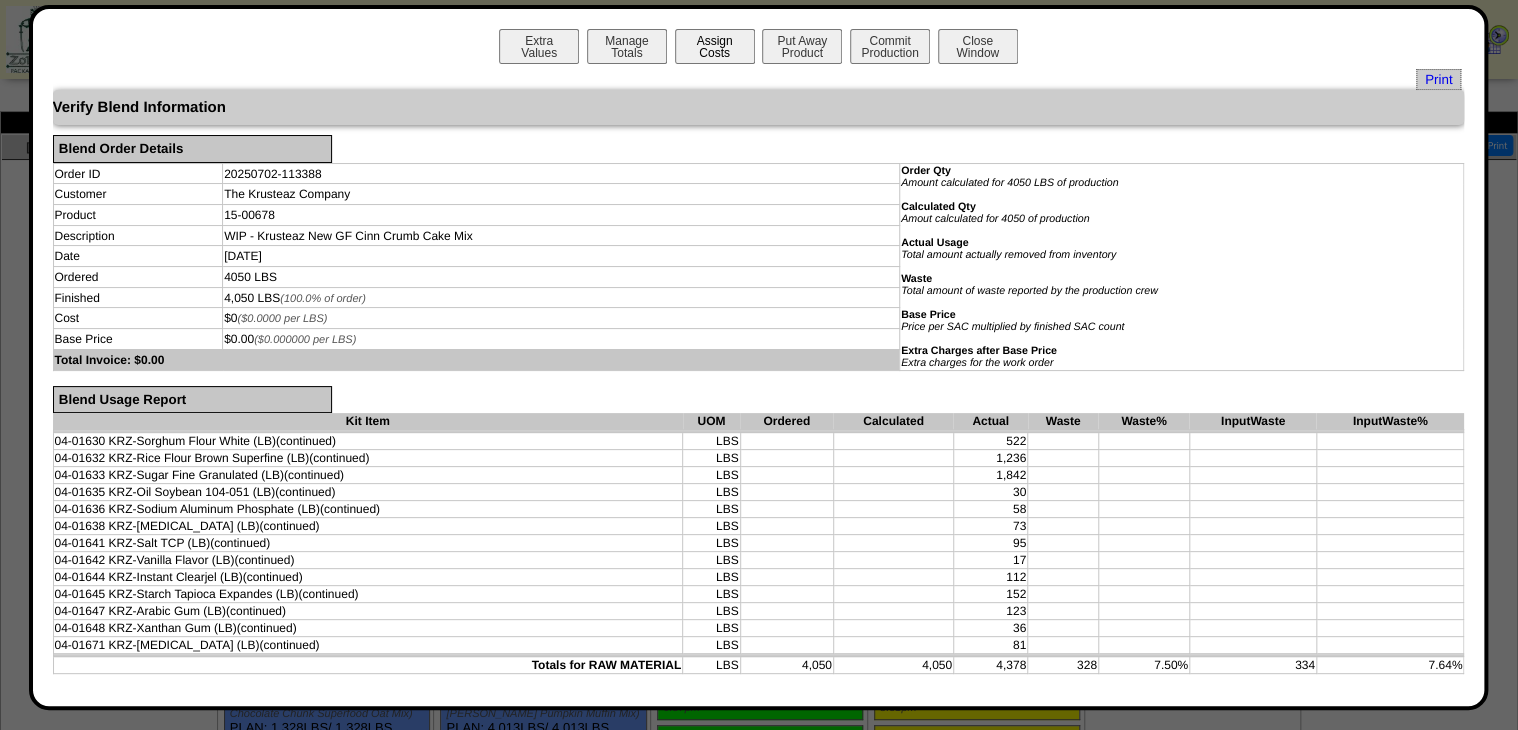 click on "Assign Costs" at bounding box center (715, 46) 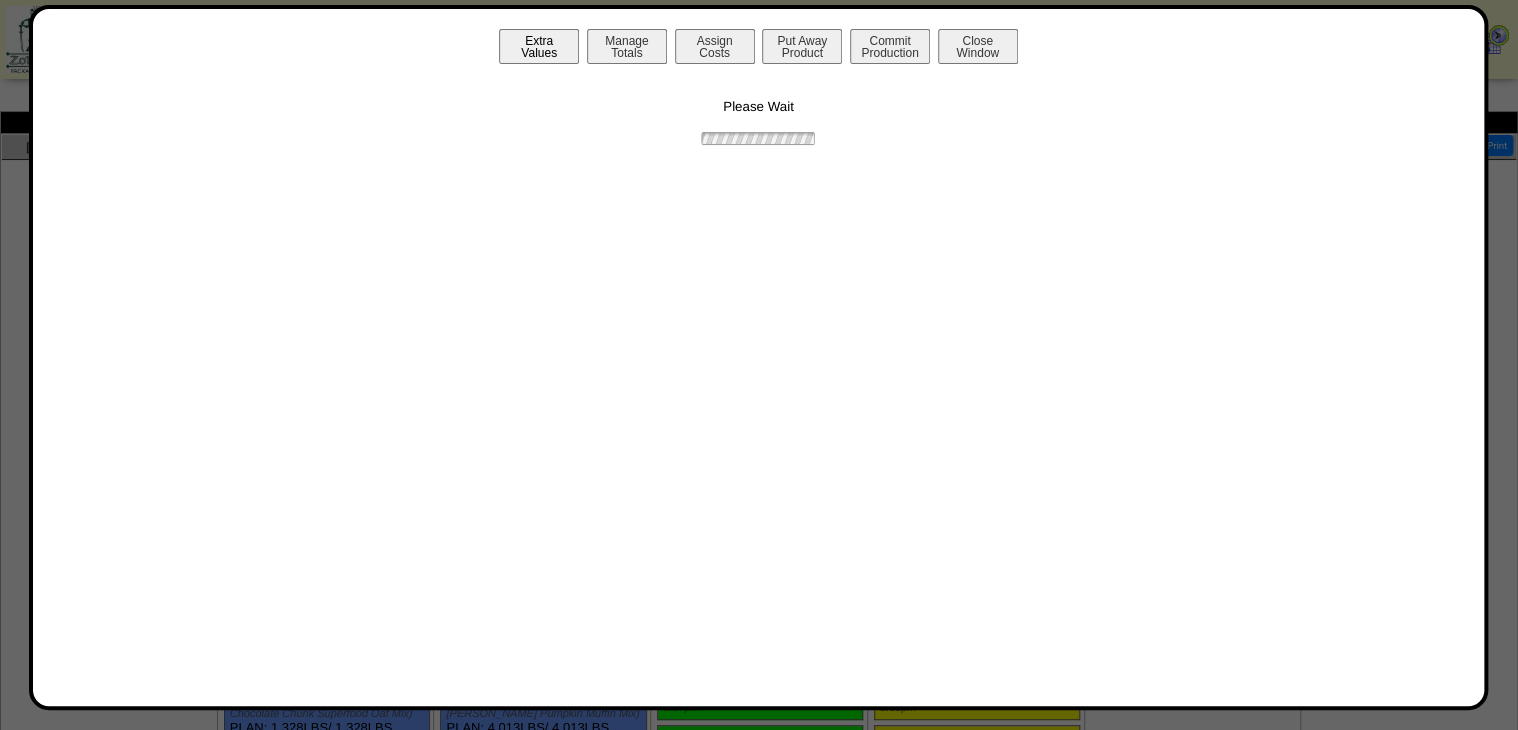 click on "Extra Values" at bounding box center [539, 46] 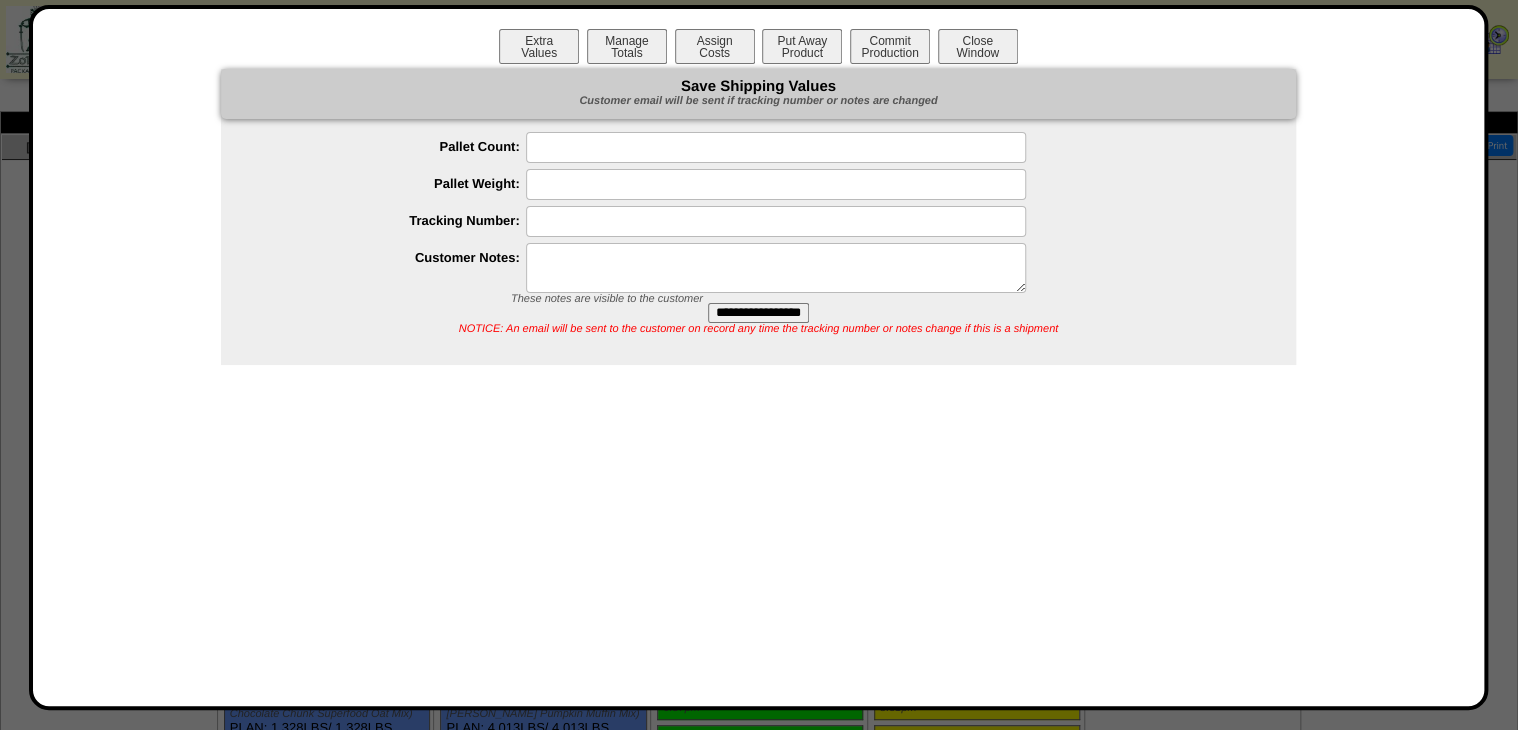 click at bounding box center [776, 268] 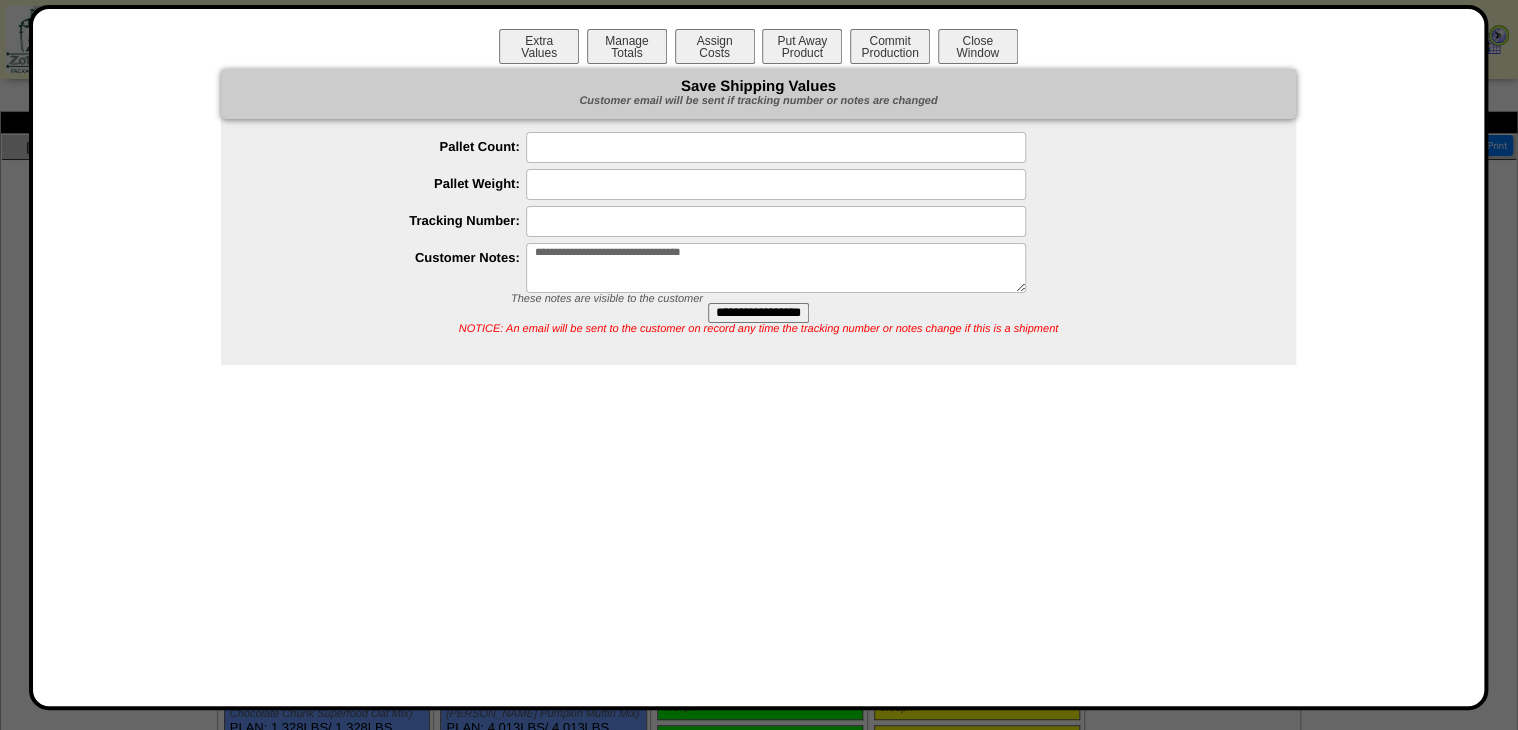 type on "**********" 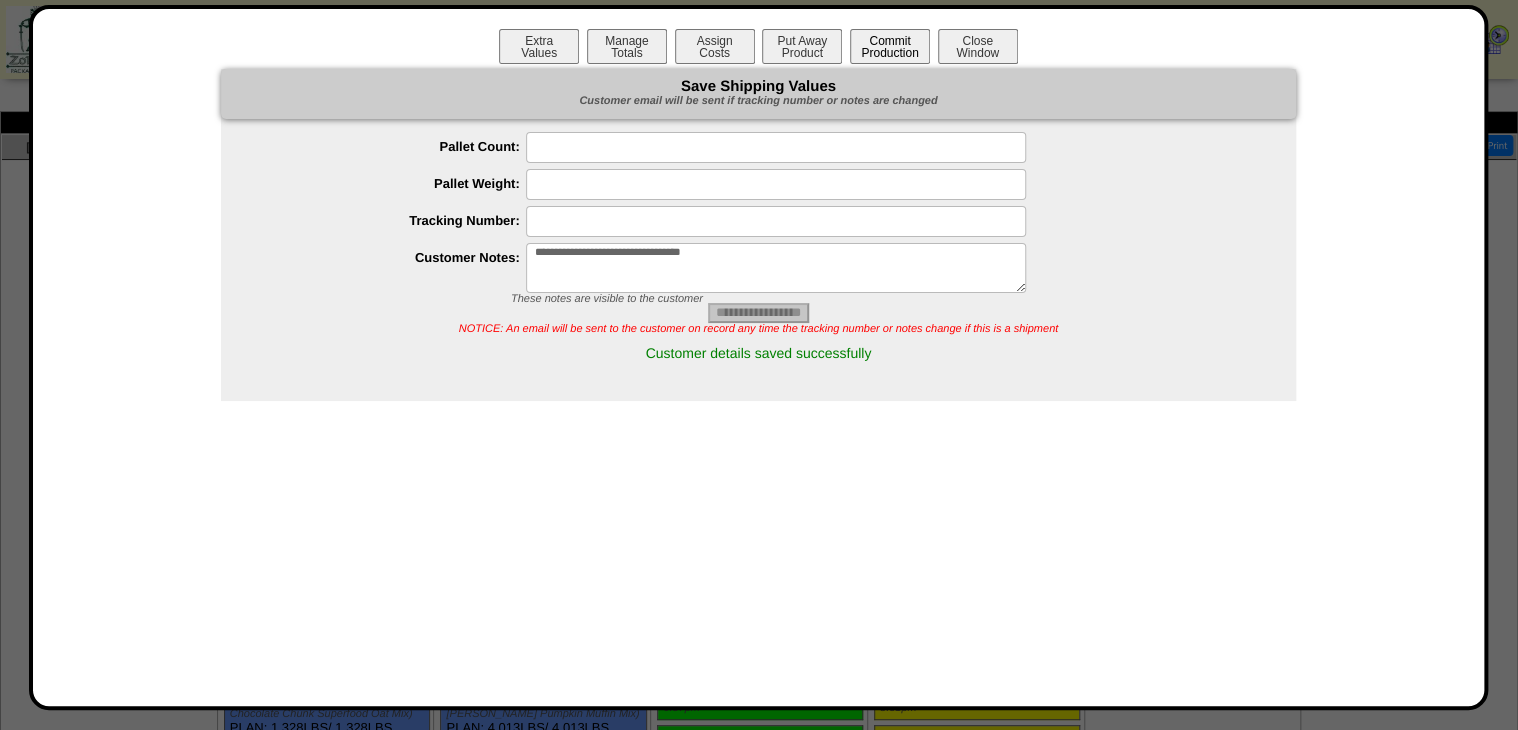click on "Commit Production" at bounding box center [890, 46] 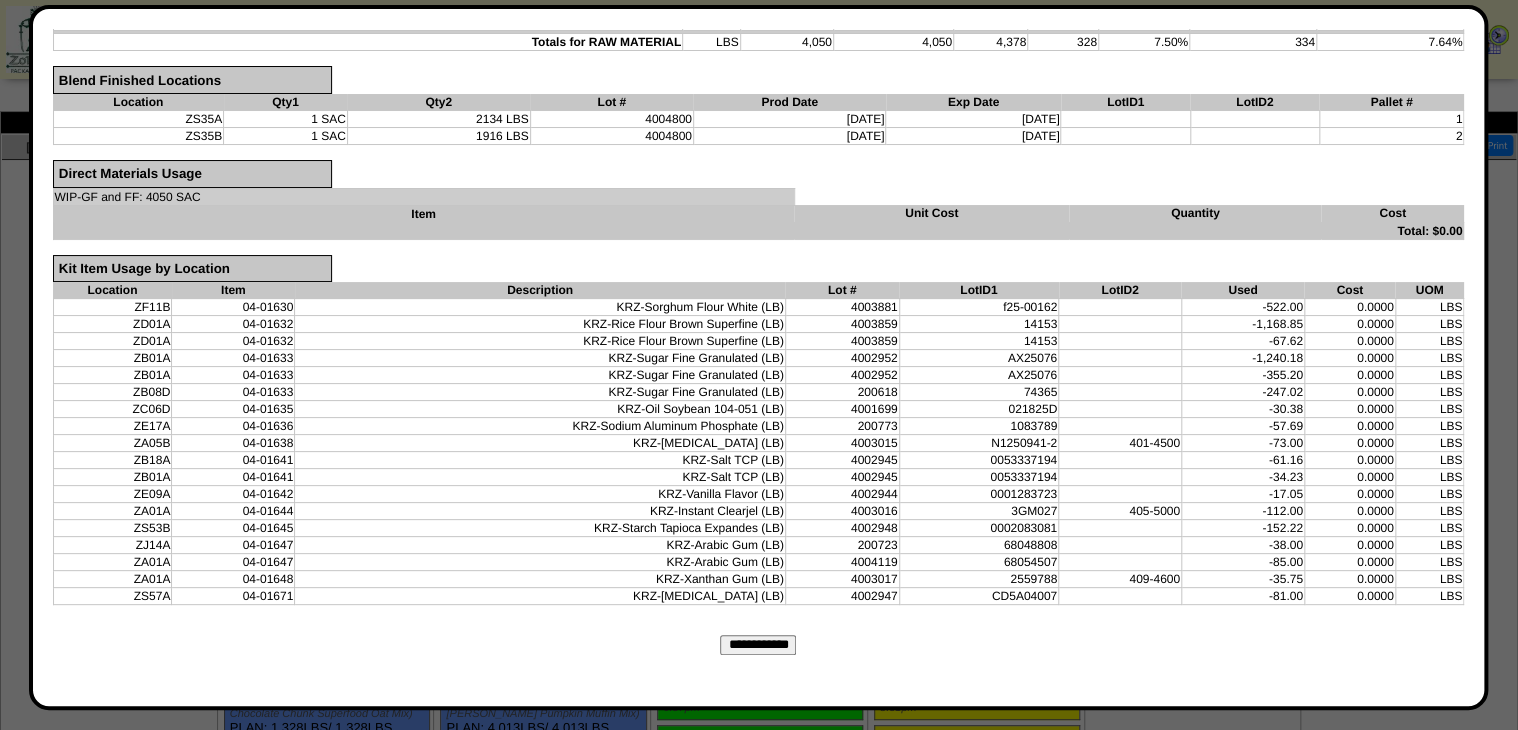 scroll, scrollTop: 642, scrollLeft: 0, axis: vertical 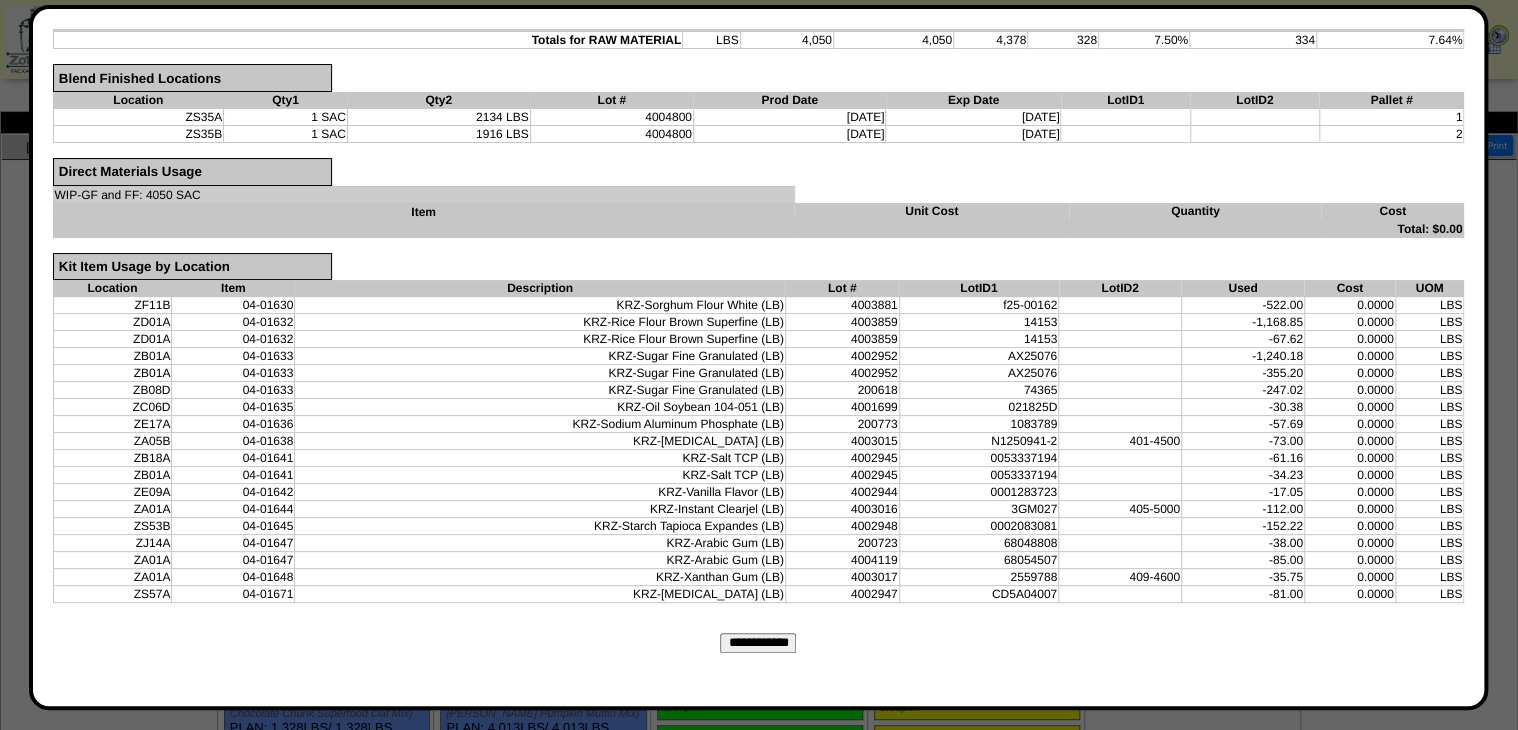 click on "**********" at bounding box center [758, 643] 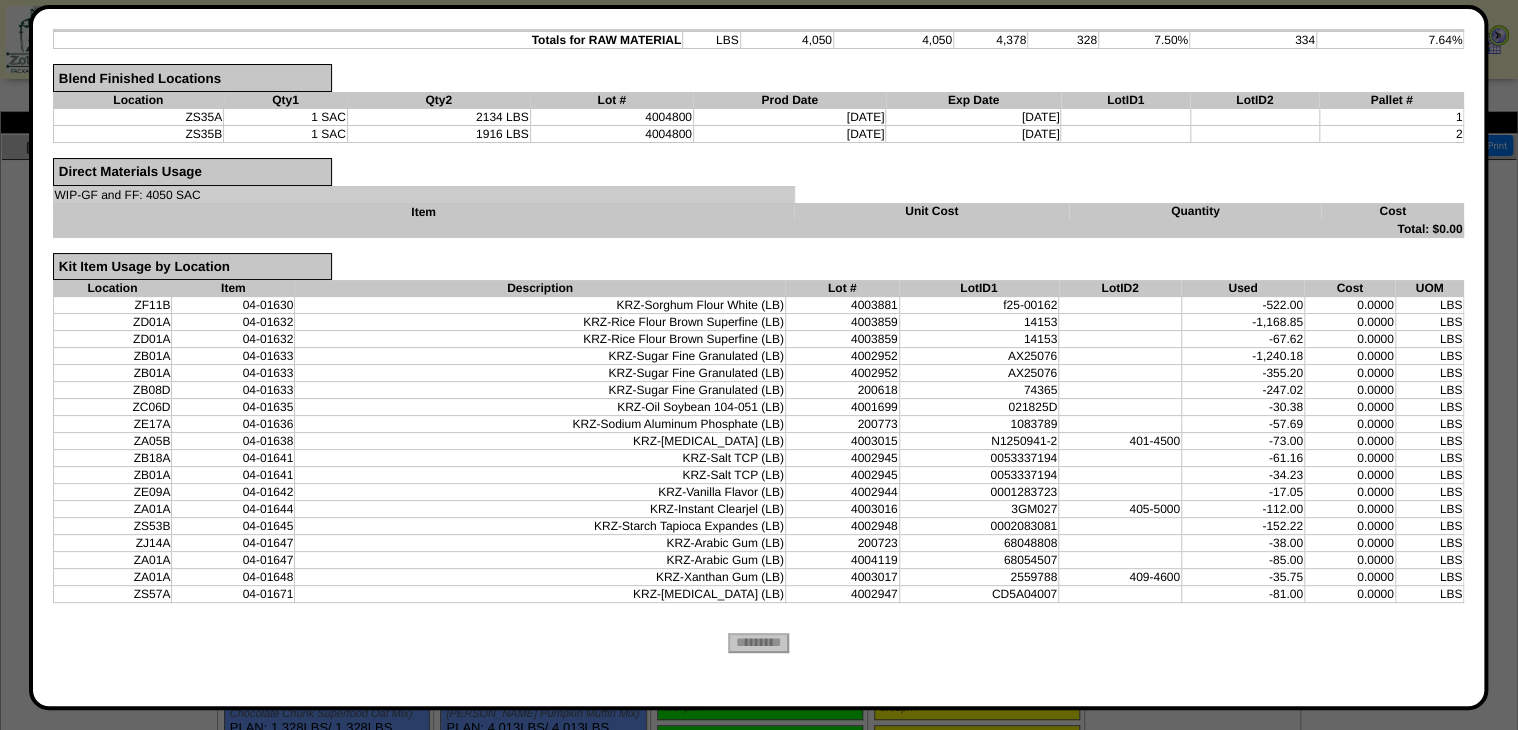 scroll, scrollTop: 0, scrollLeft: 0, axis: both 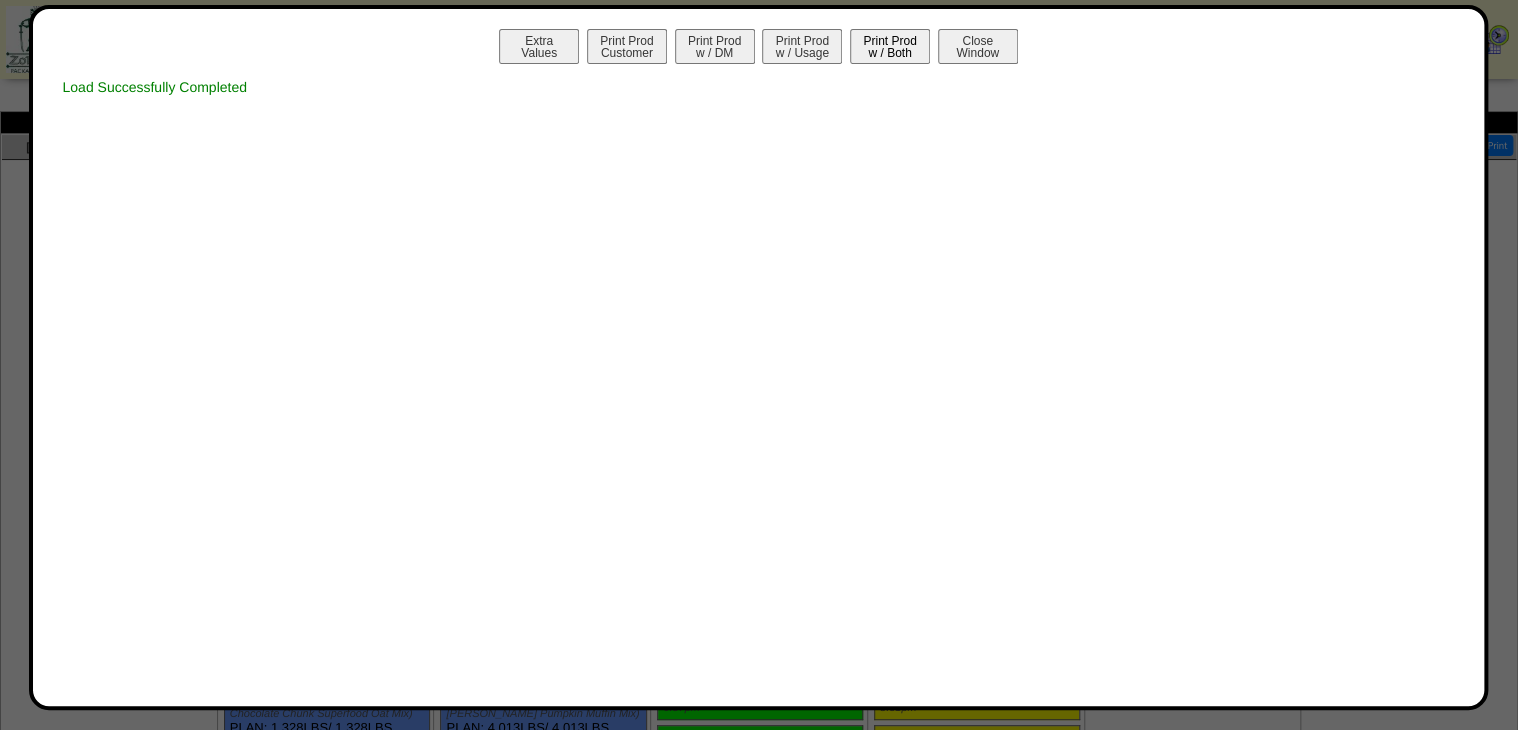 click on "Print Prod w / Both" at bounding box center (890, 46) 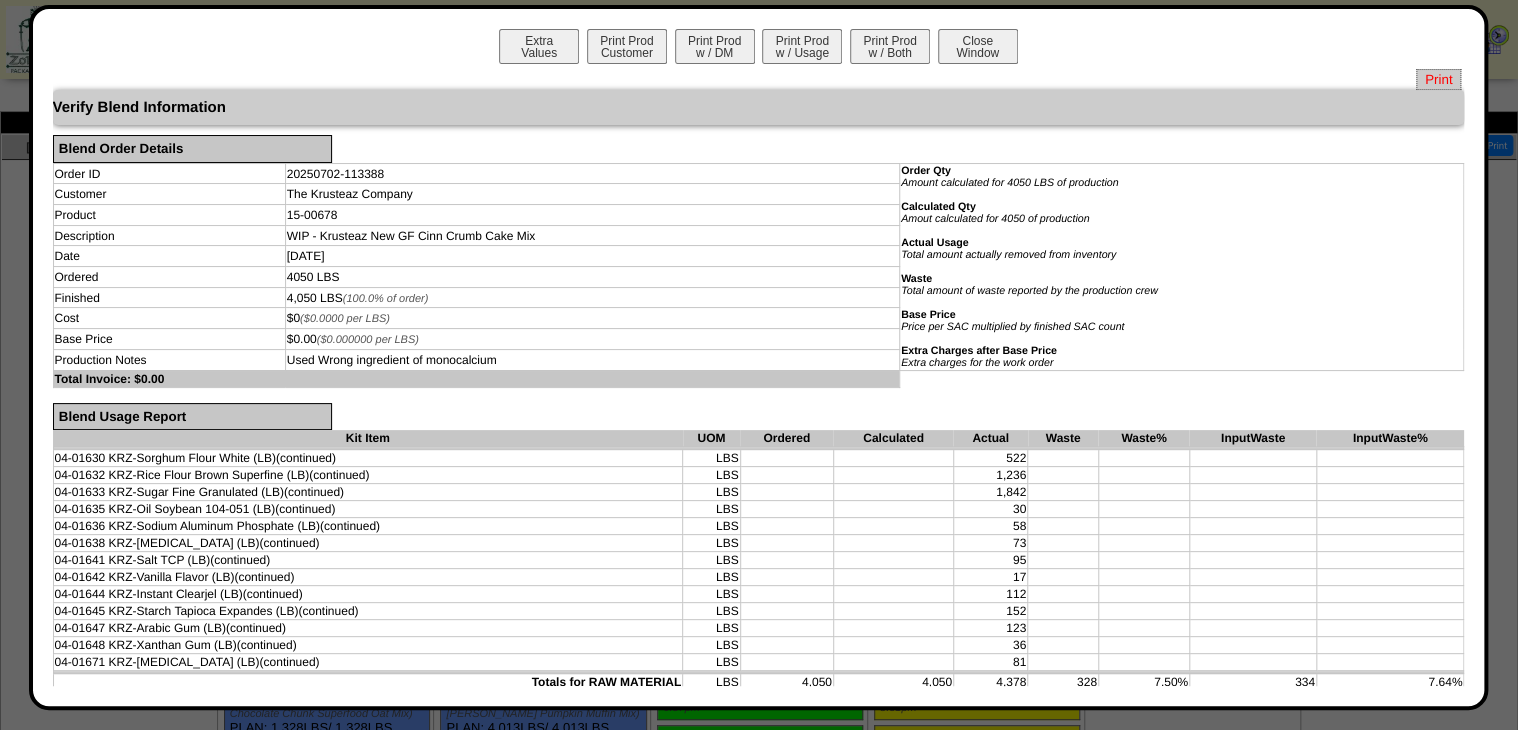 click on "Print" at bounding box center (1438, 79) 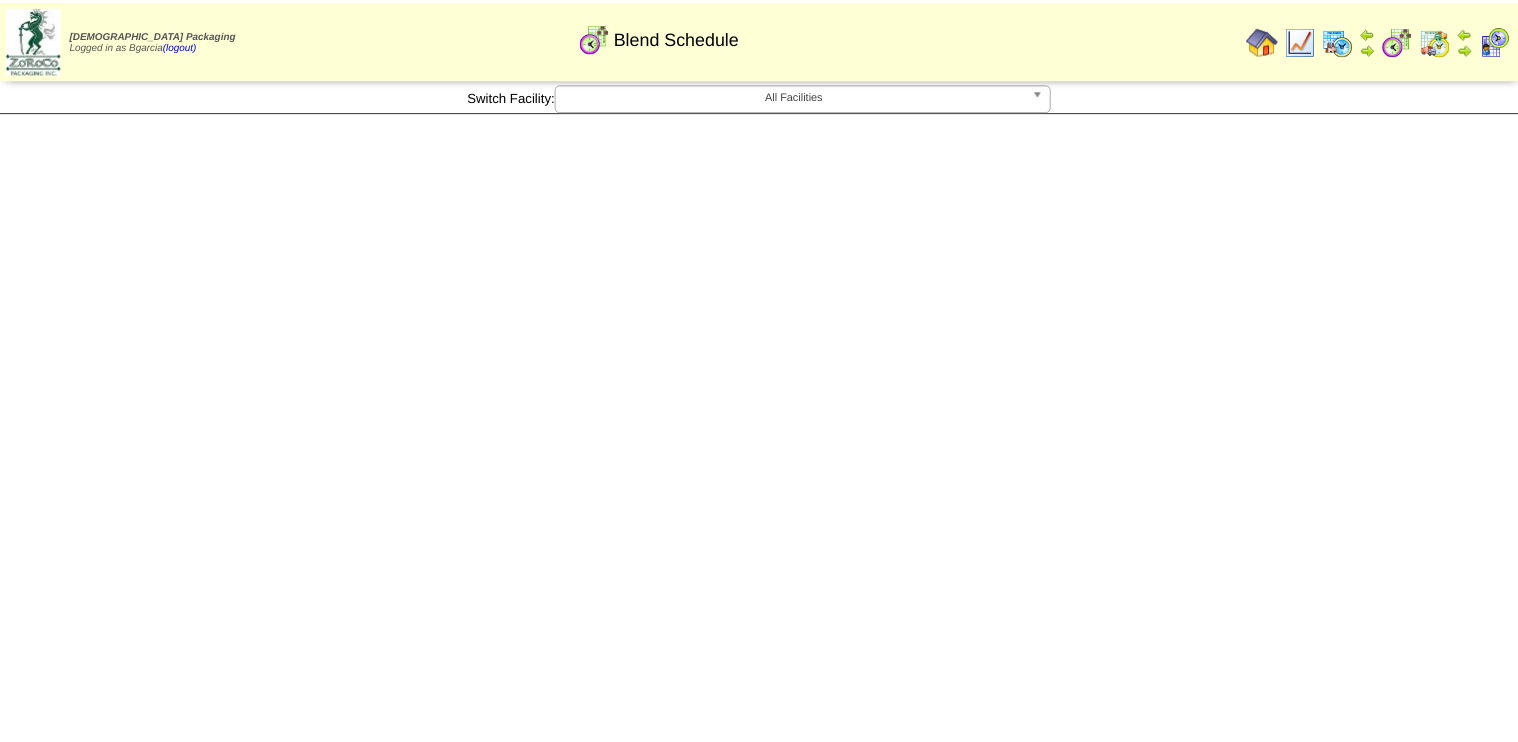 scroll, scrollTop: 0, scrollLeft: 0, axis: both 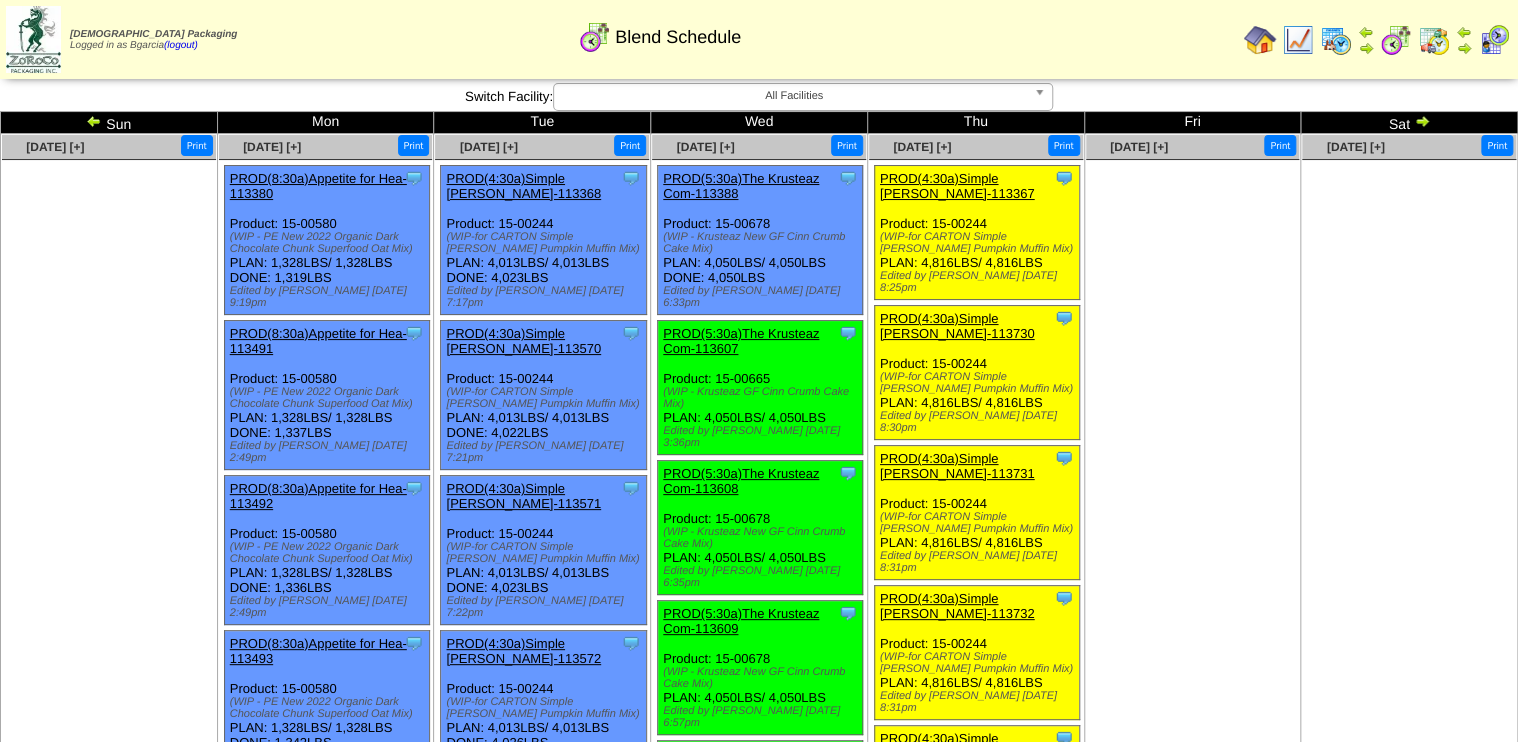 click at bounding box center (1298, 40) 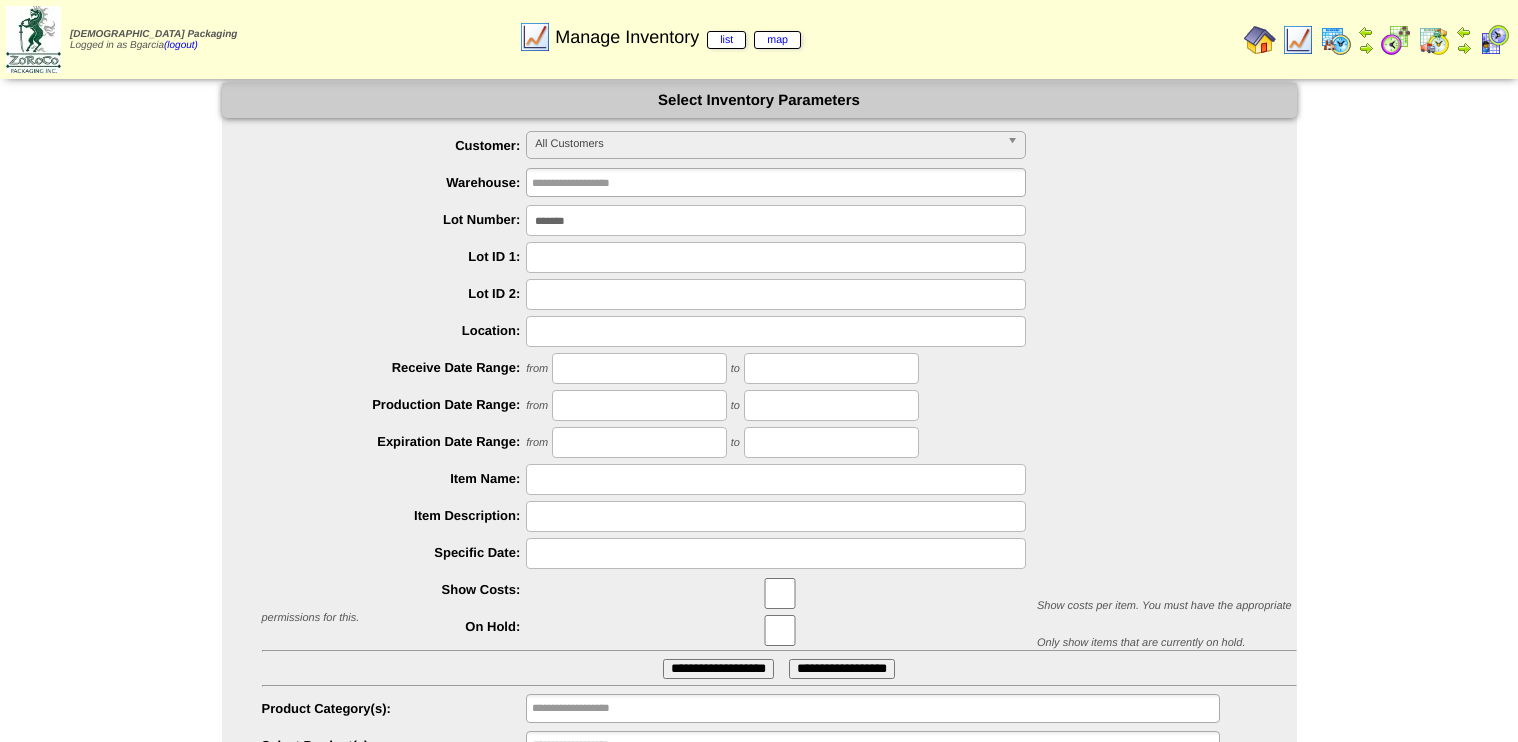 scroll, scrollTop: 0, scrollLeft: 0, axis: both 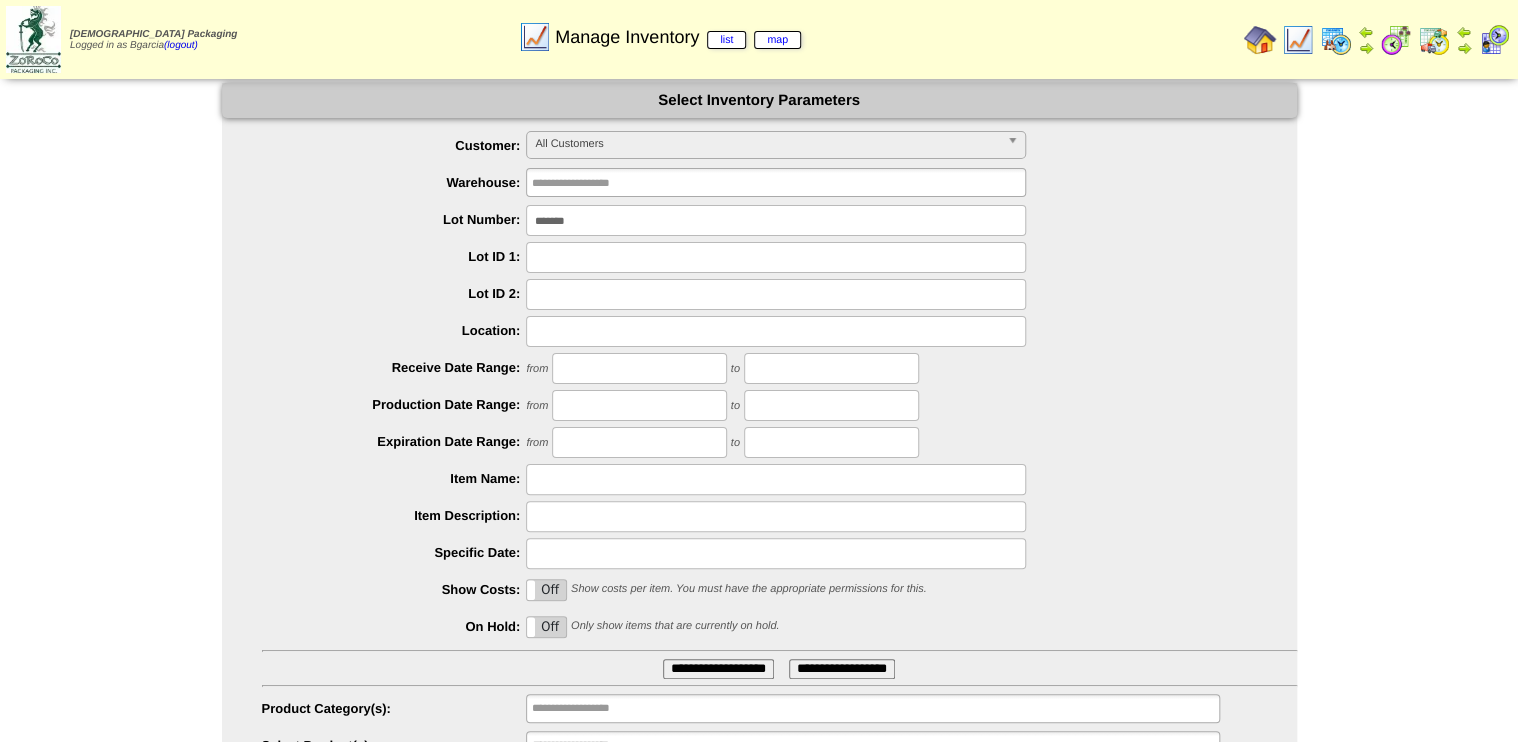 drag, startPoint x: 643, startPoint y: 235, endPoint x: 466, endPoint y: 256, distance: 178.24141 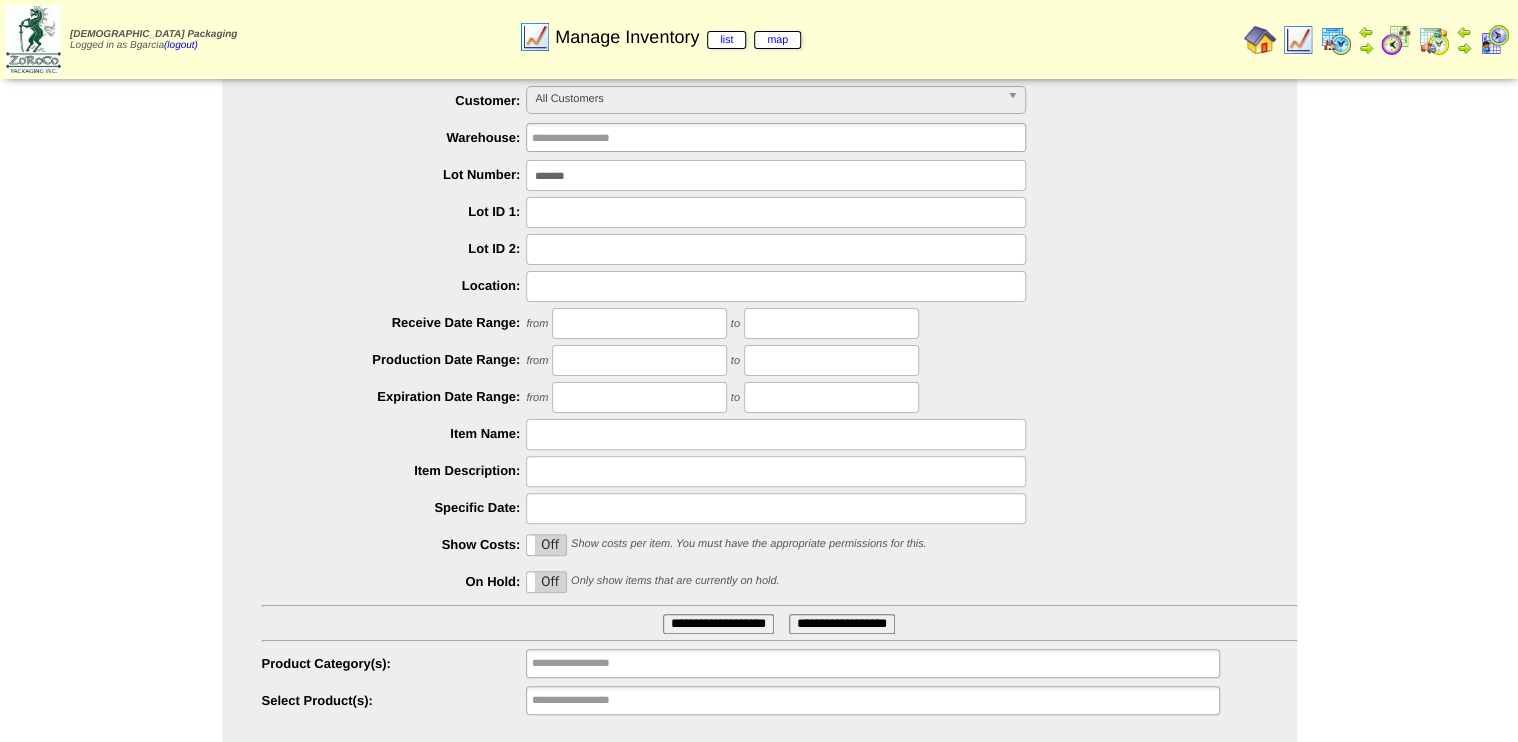 scroll, scrollTop: 0, scrollLeft: 0, axis: both 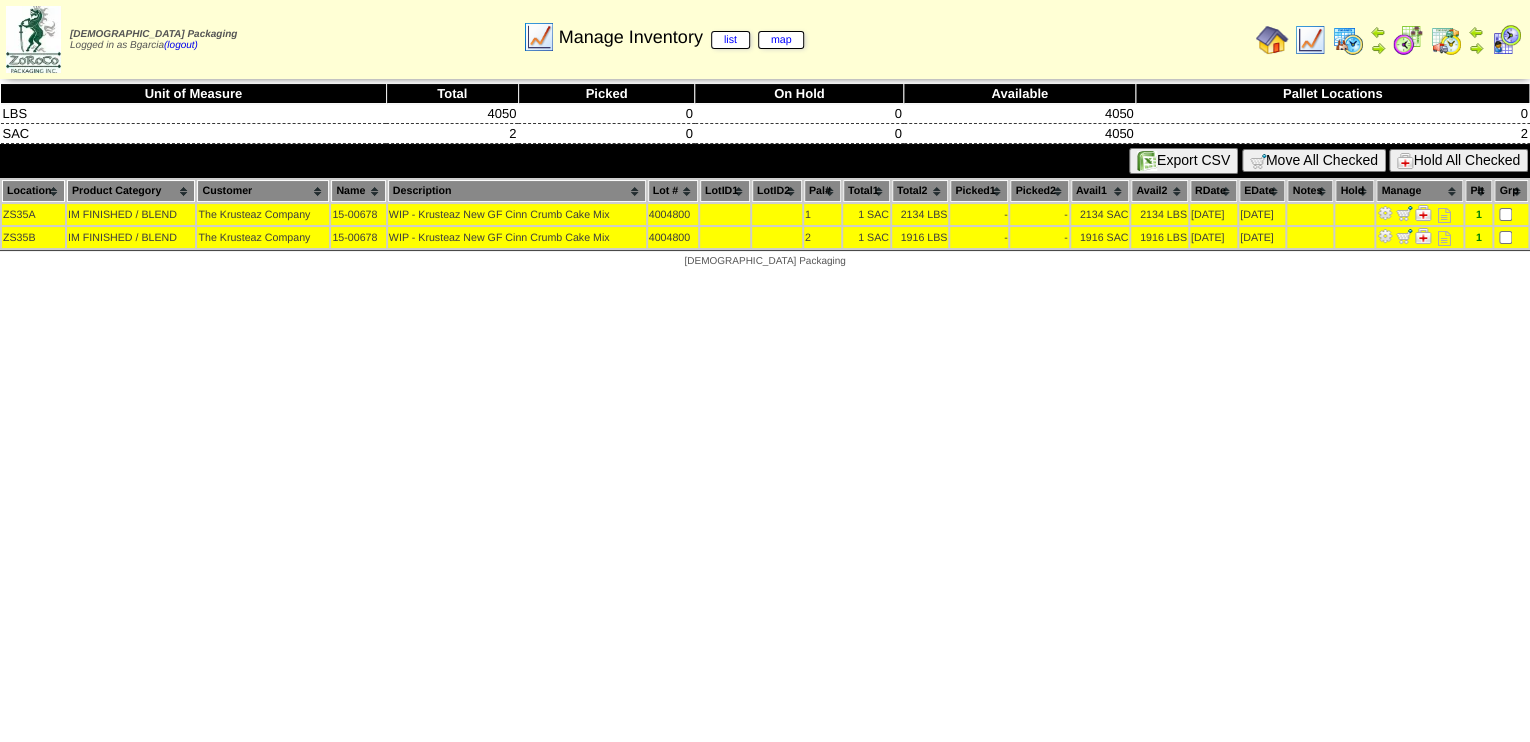 click on "Hold All Checked" at bounding box center (1458, 160) 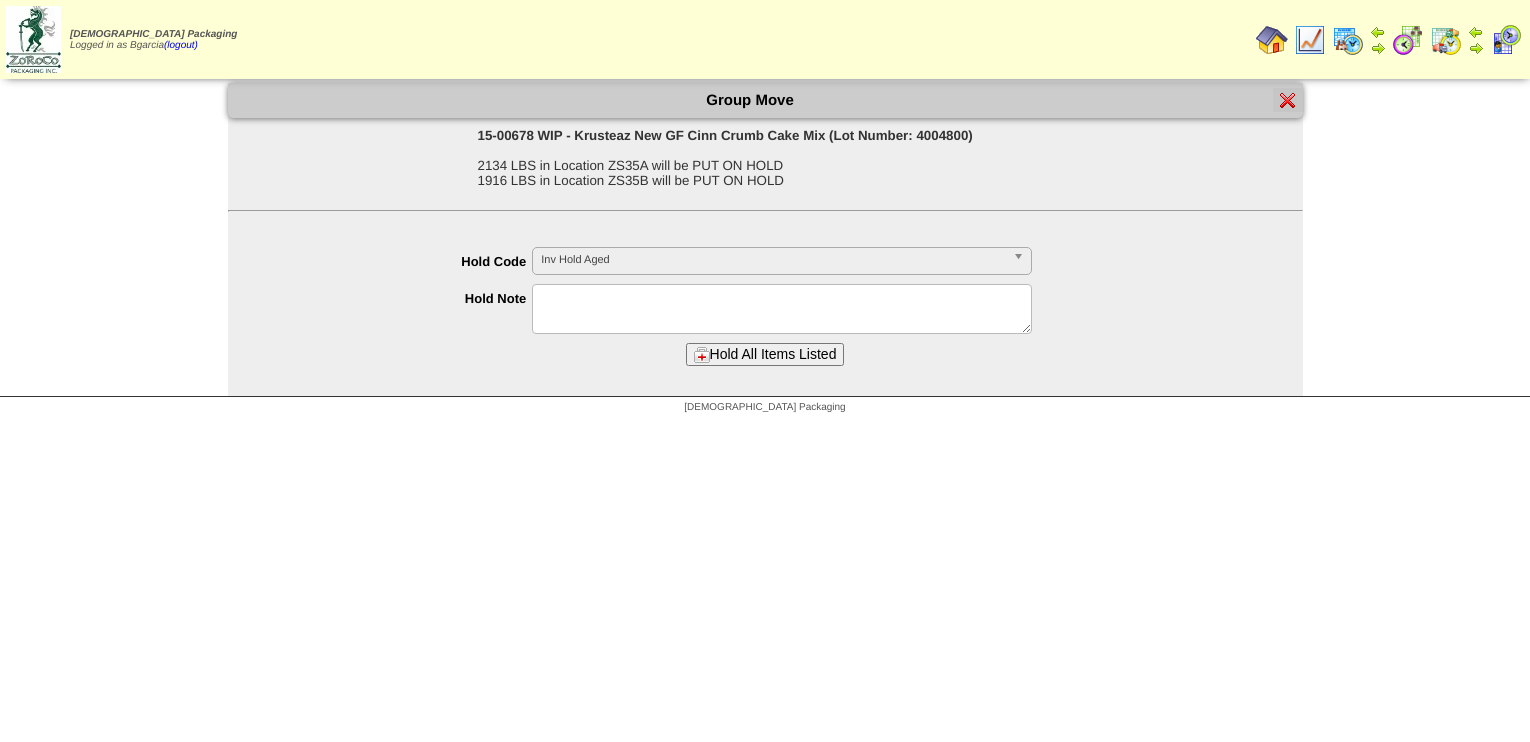 scroll, scrollTop: 0, scrollLeft: 0, axis: both 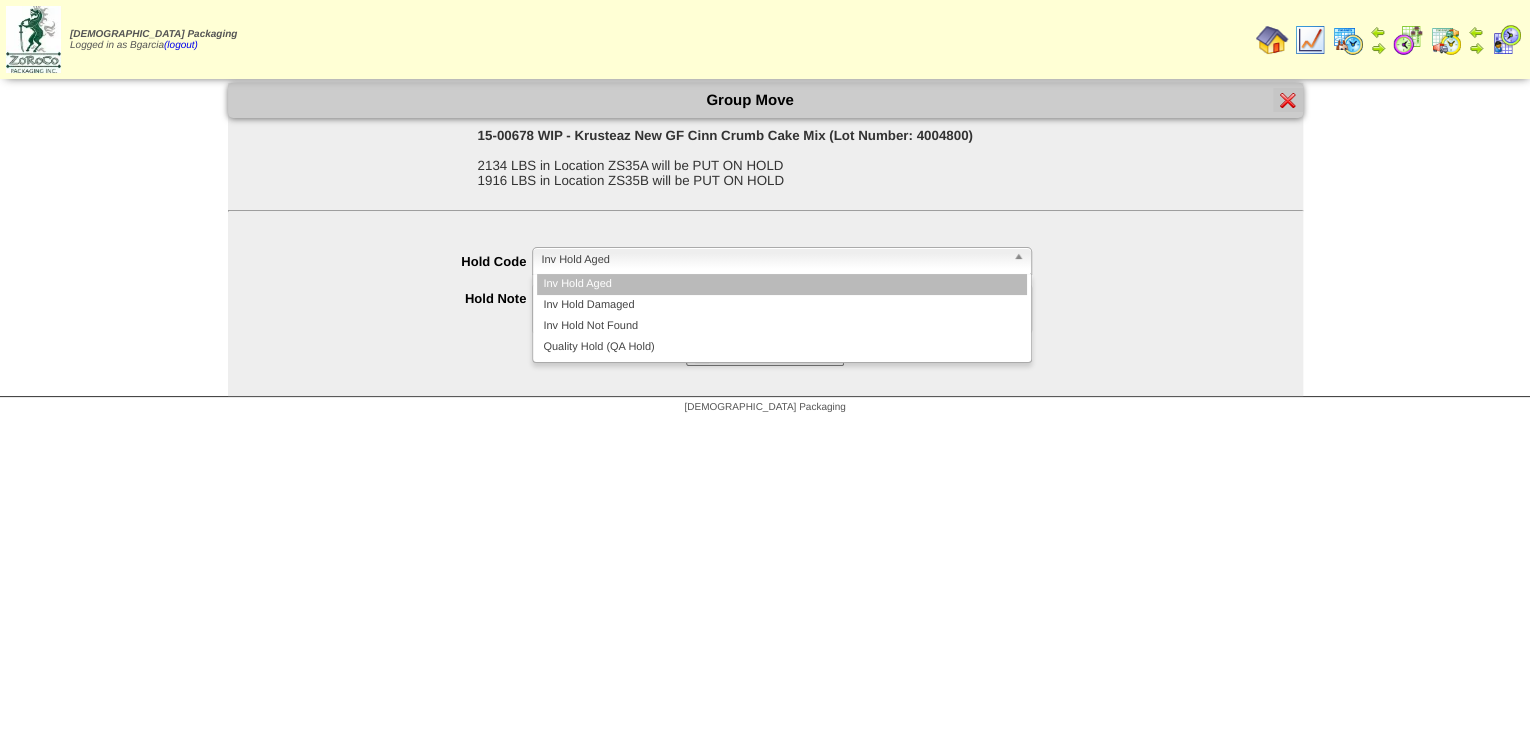 click on "Inv Hold Aged" at bounding box center [773, 260] 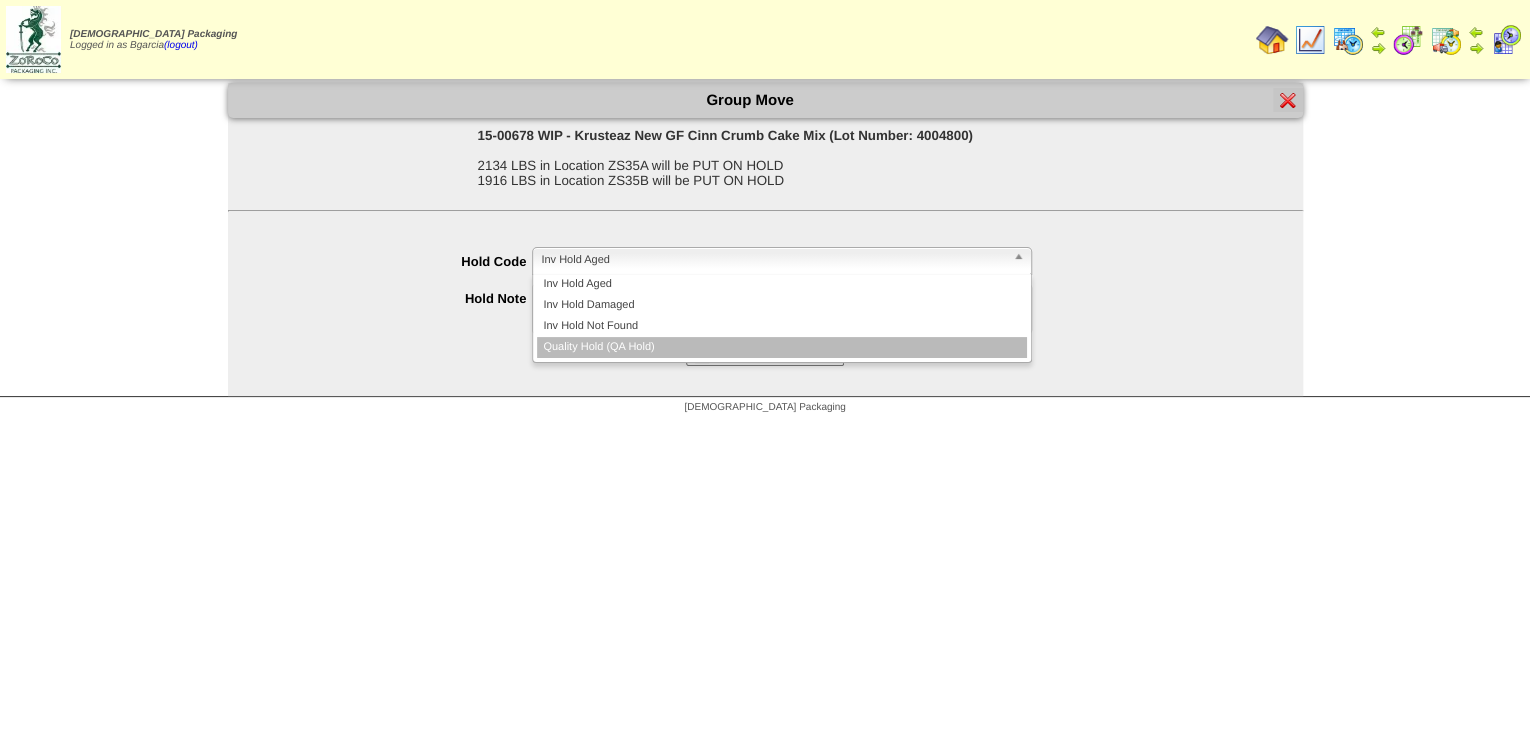 click on "Quality Hold (QA Hold)" at bounding box center [782, 347] 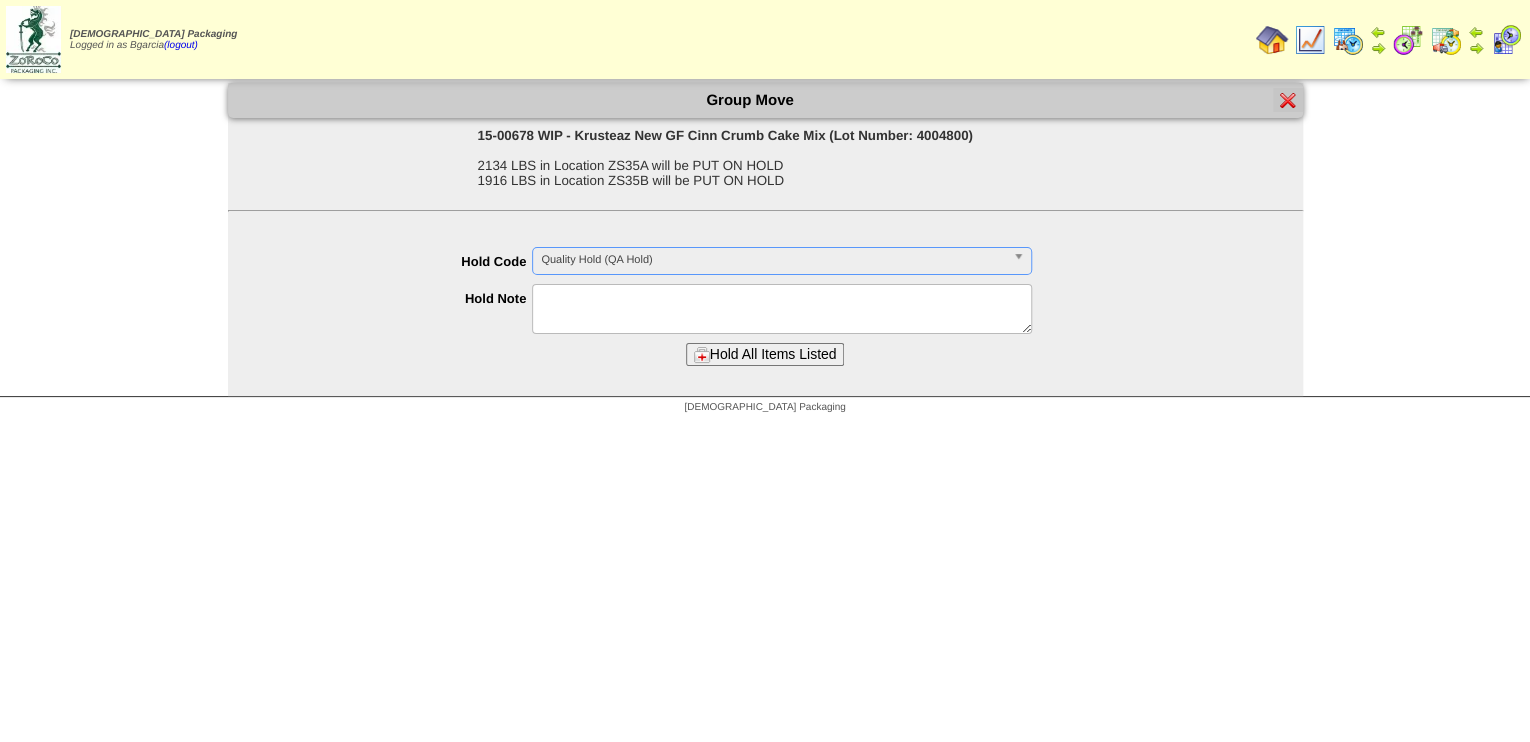 click at bounding box center (782, 309) 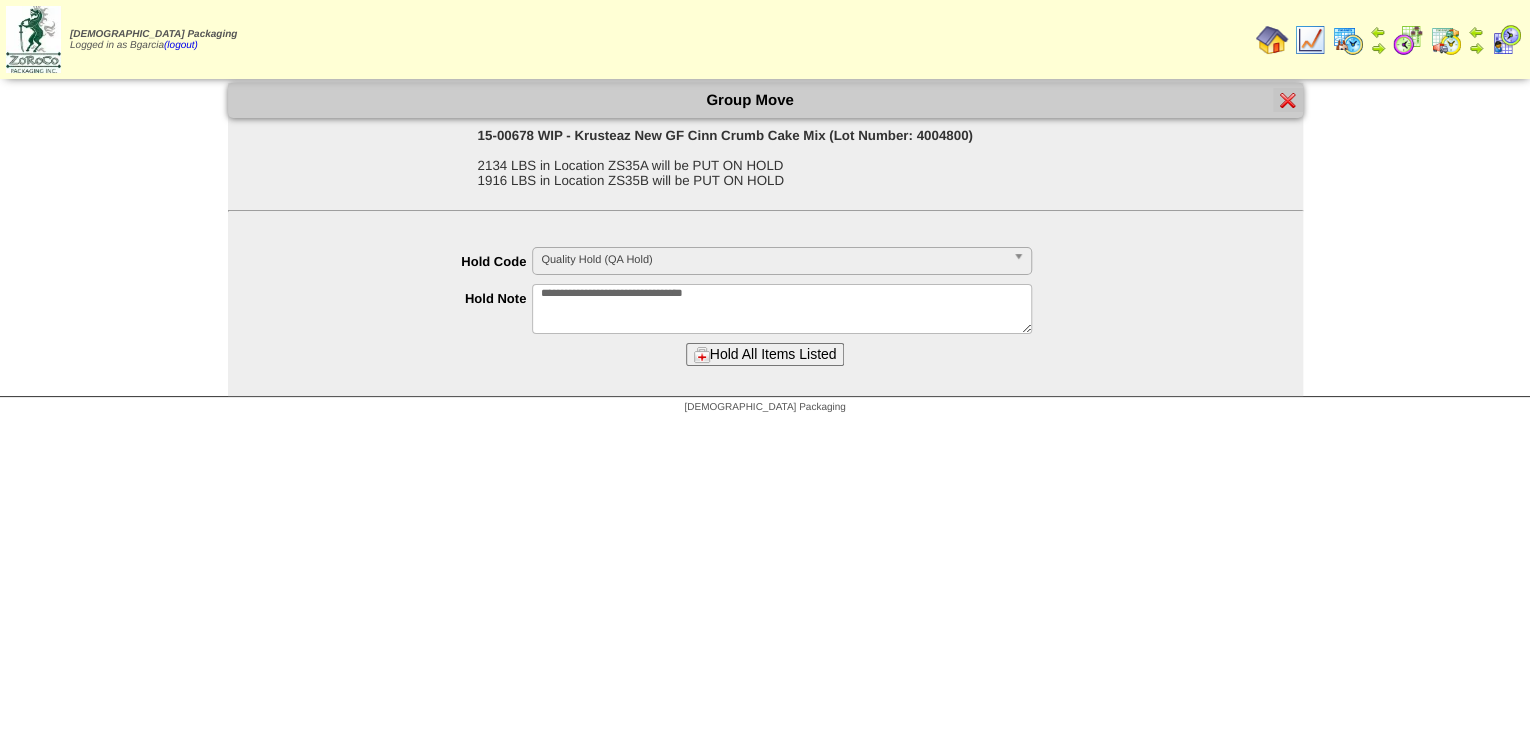 type on "**********" 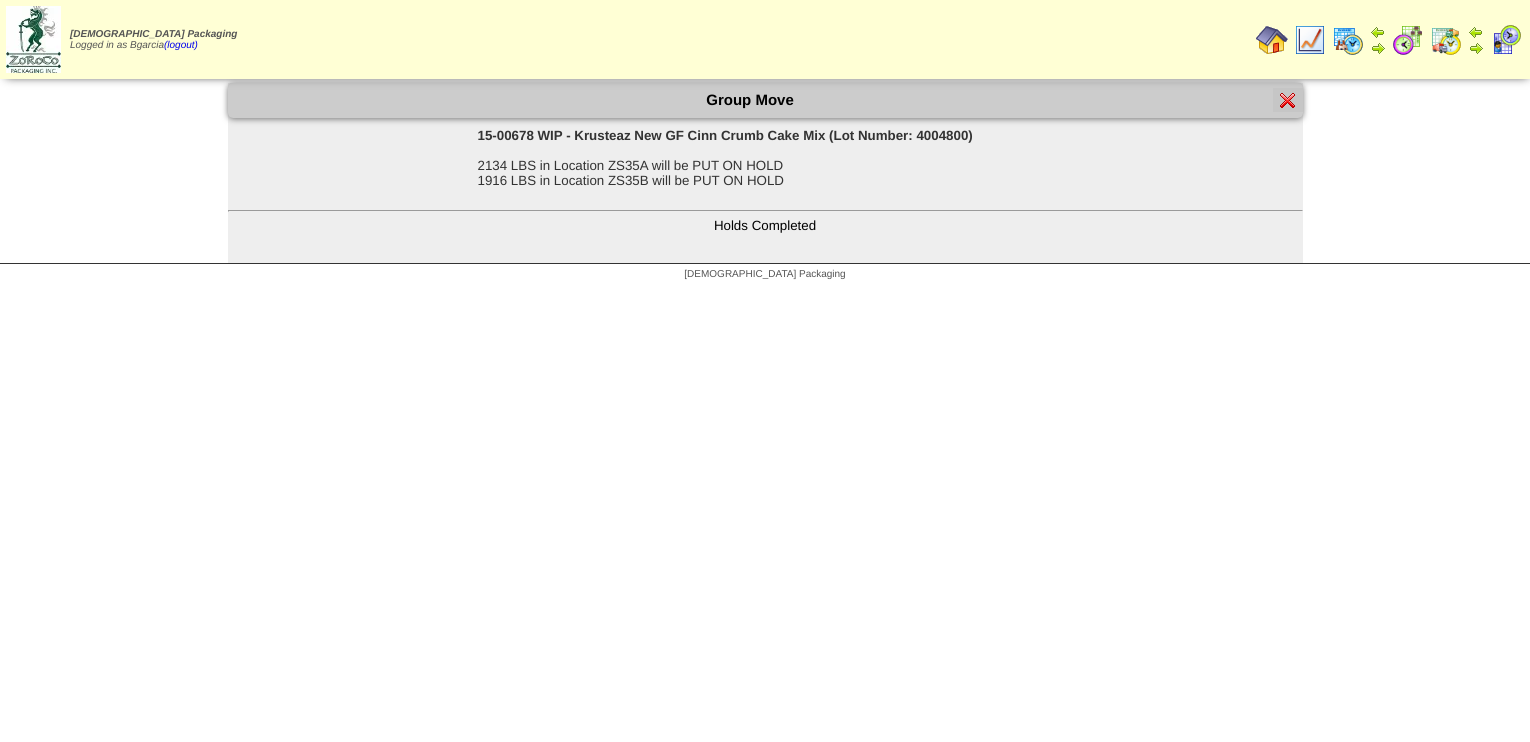 scroll, scrollTop: 0, scrollLeft: 0, axis: both 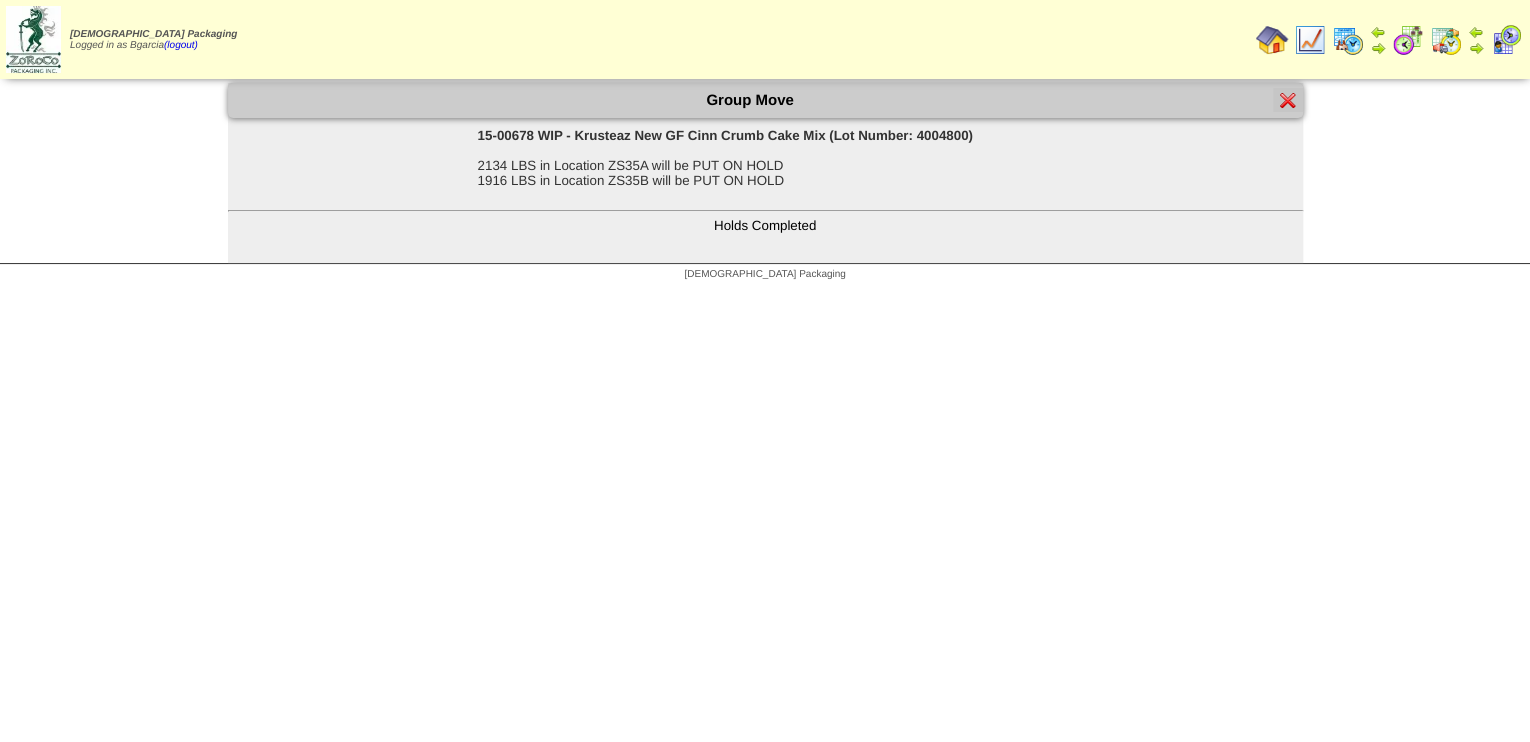 drag, startPoint x: 0, startPoint y: 0, endPoint x: 1292, endPoint y: 103, distance: 1296.0991 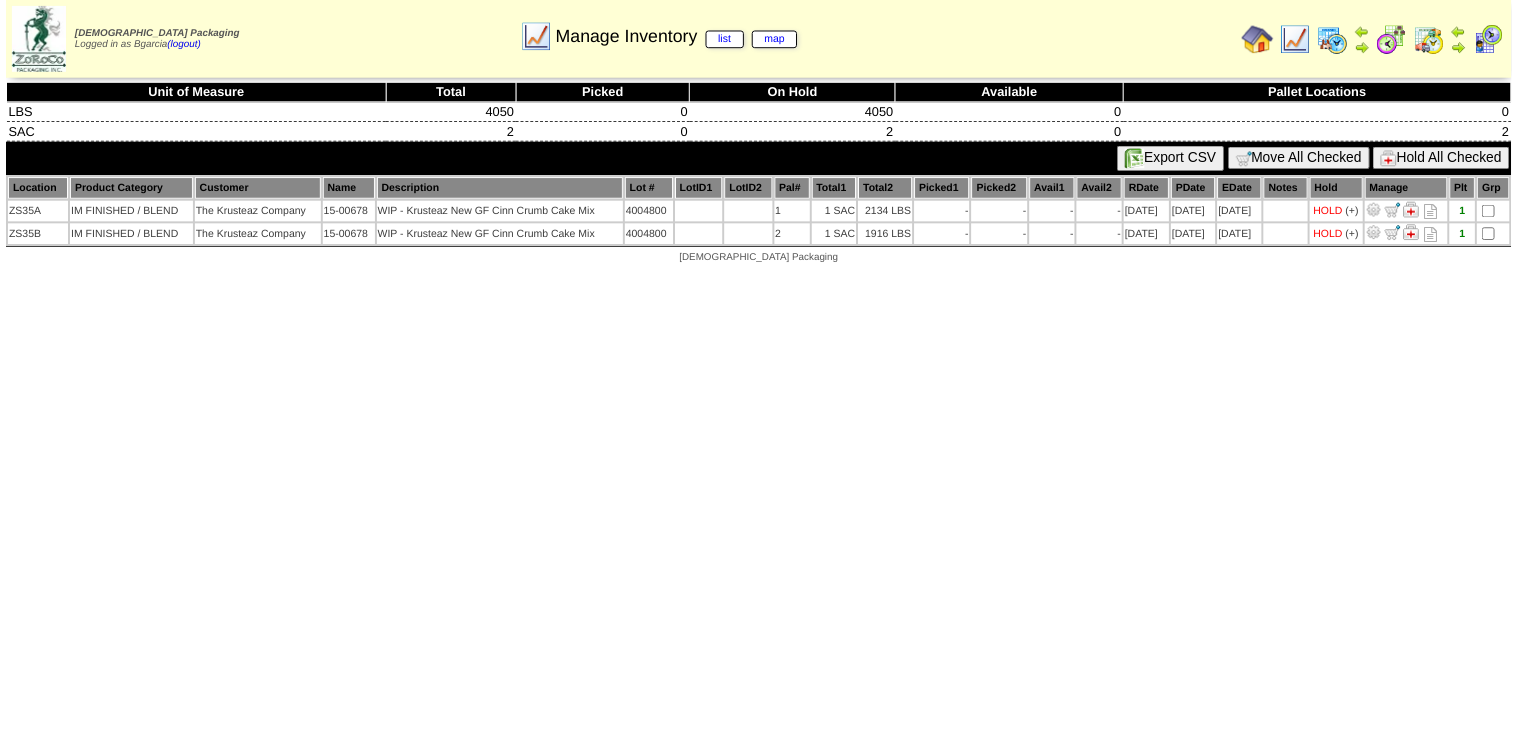 scroll, scrollTop: 0, scrollLeft: 0, axis: both 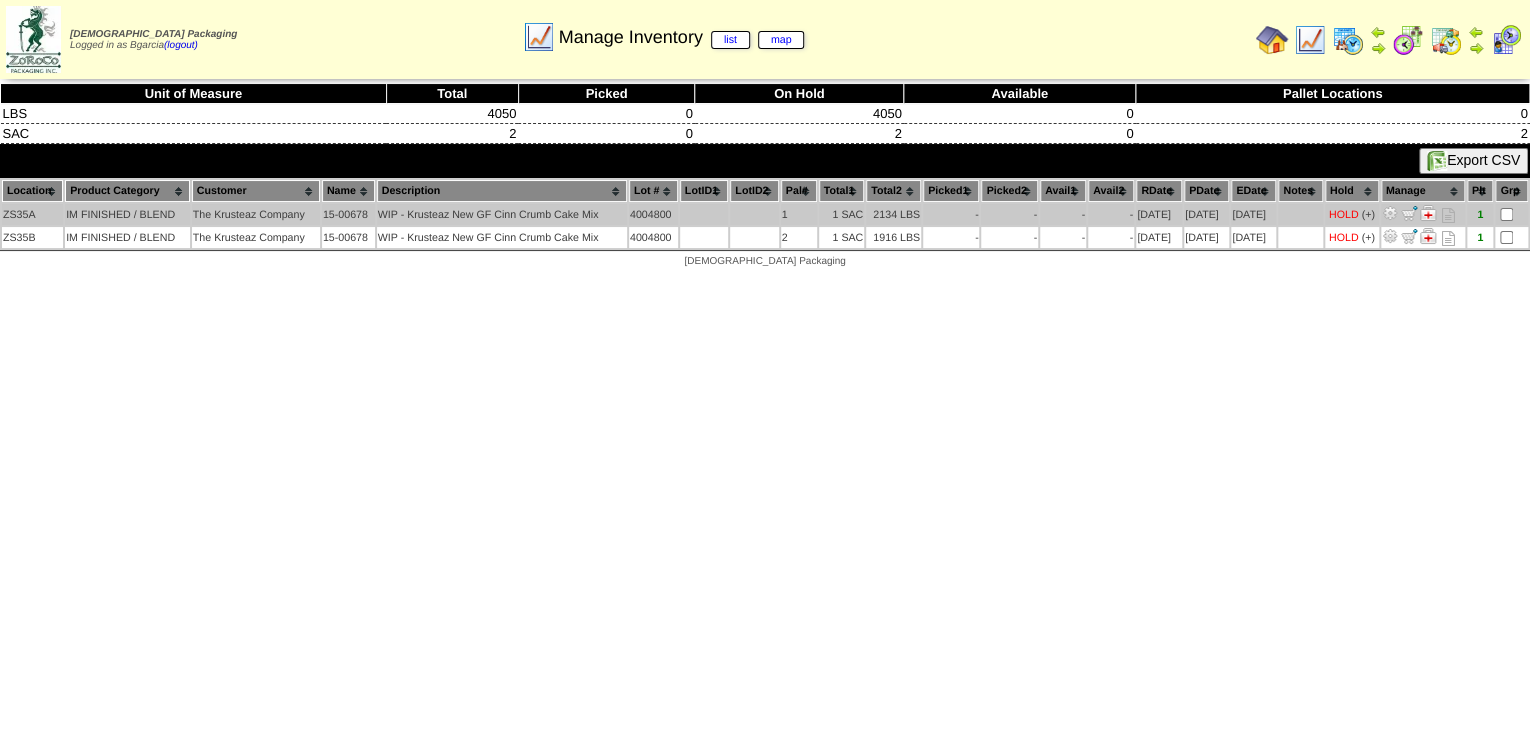 click at bounding box center (1447, 215) 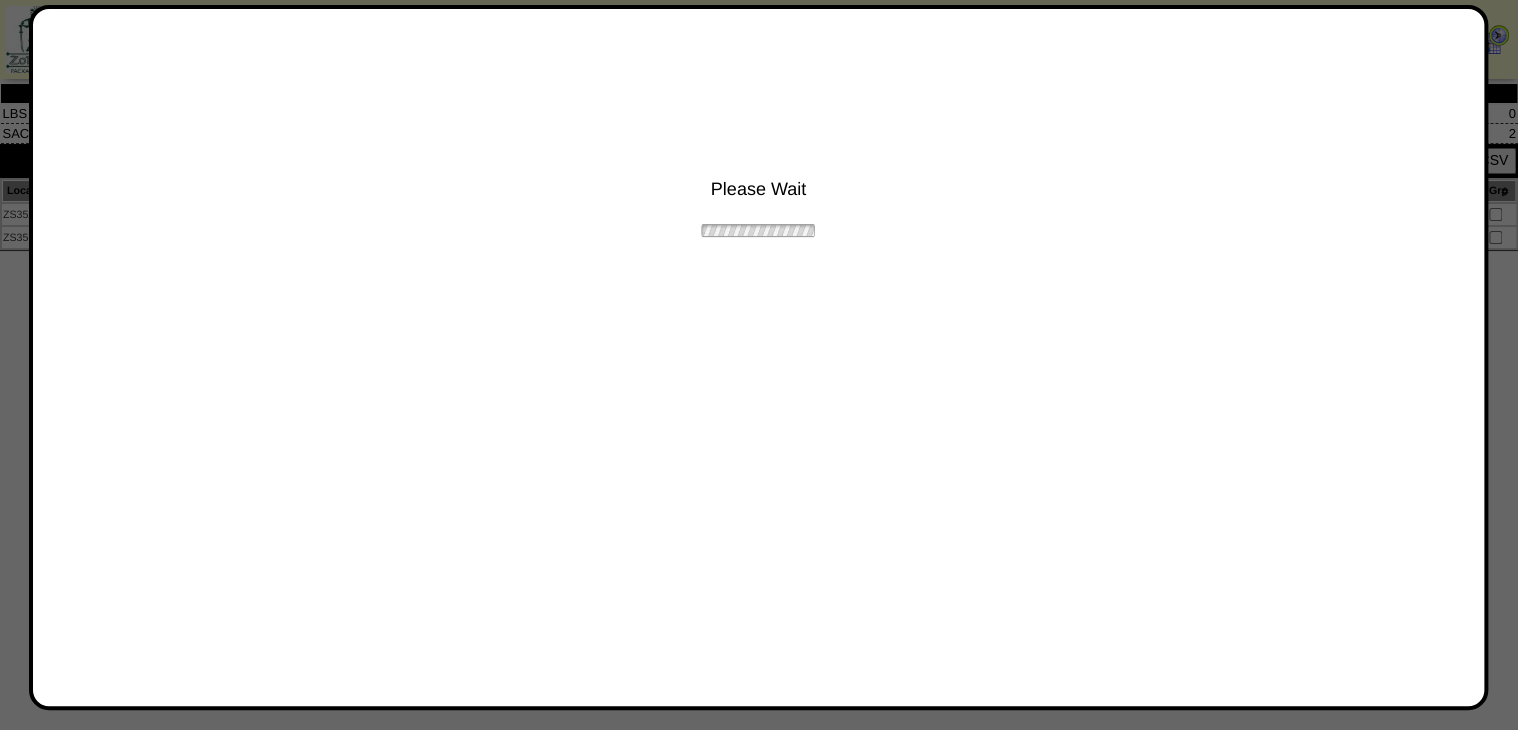 click on "Please Wait" at bounding box center (759, 134) 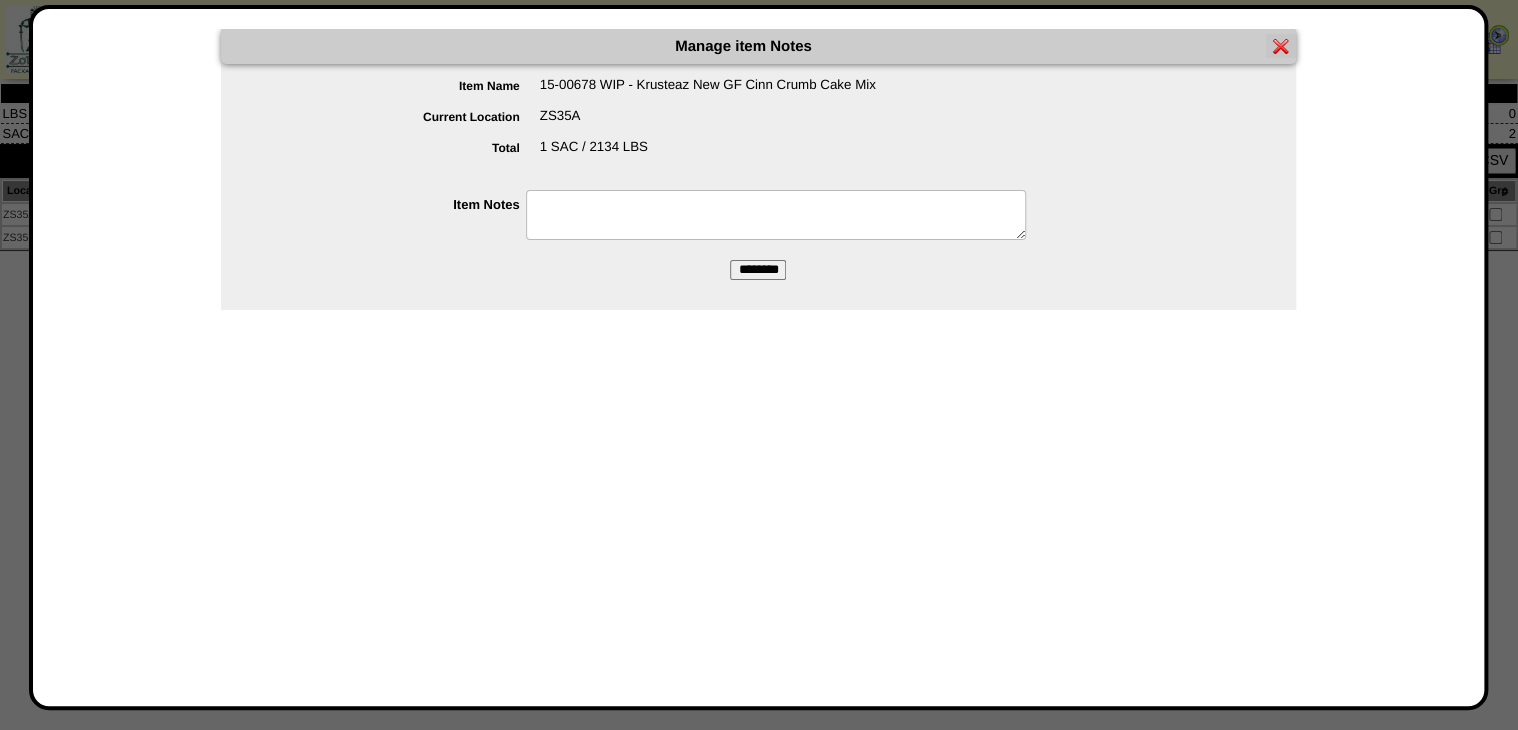 click at bounding box center [776, 215] 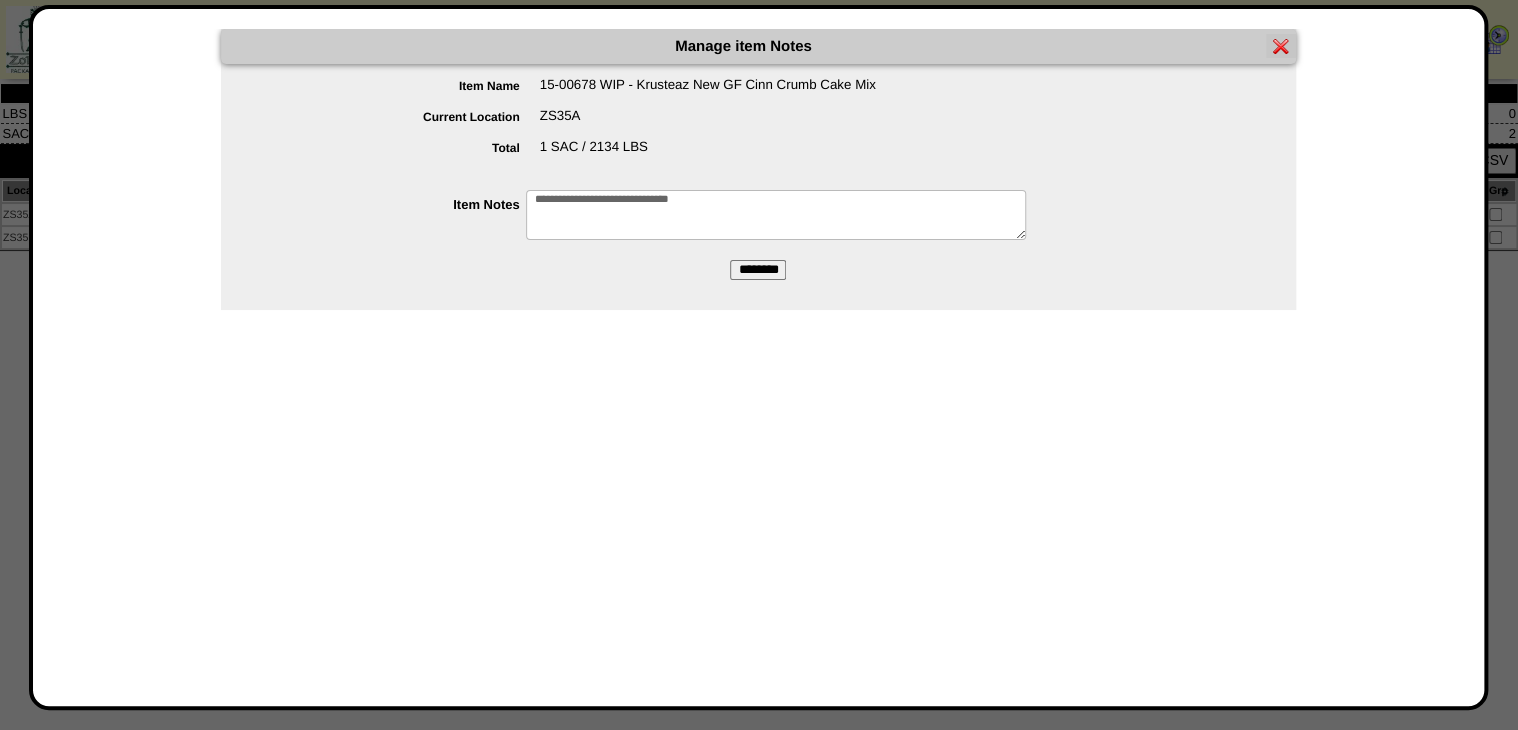 type on "**********" 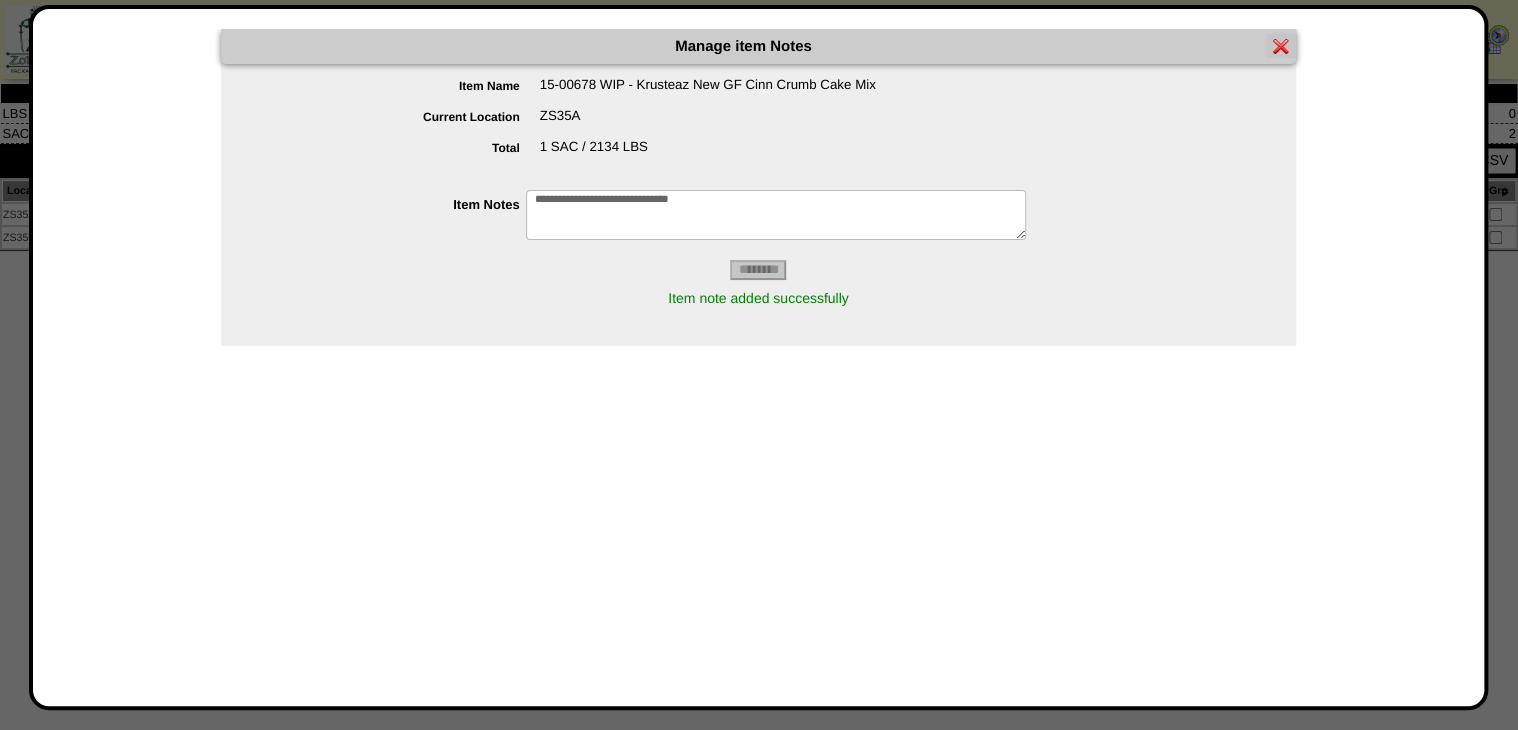 drag, startPoint x: 954, startPoint y: 220, endPoint x: 0, endPoint y: 282, distance: 956.0126 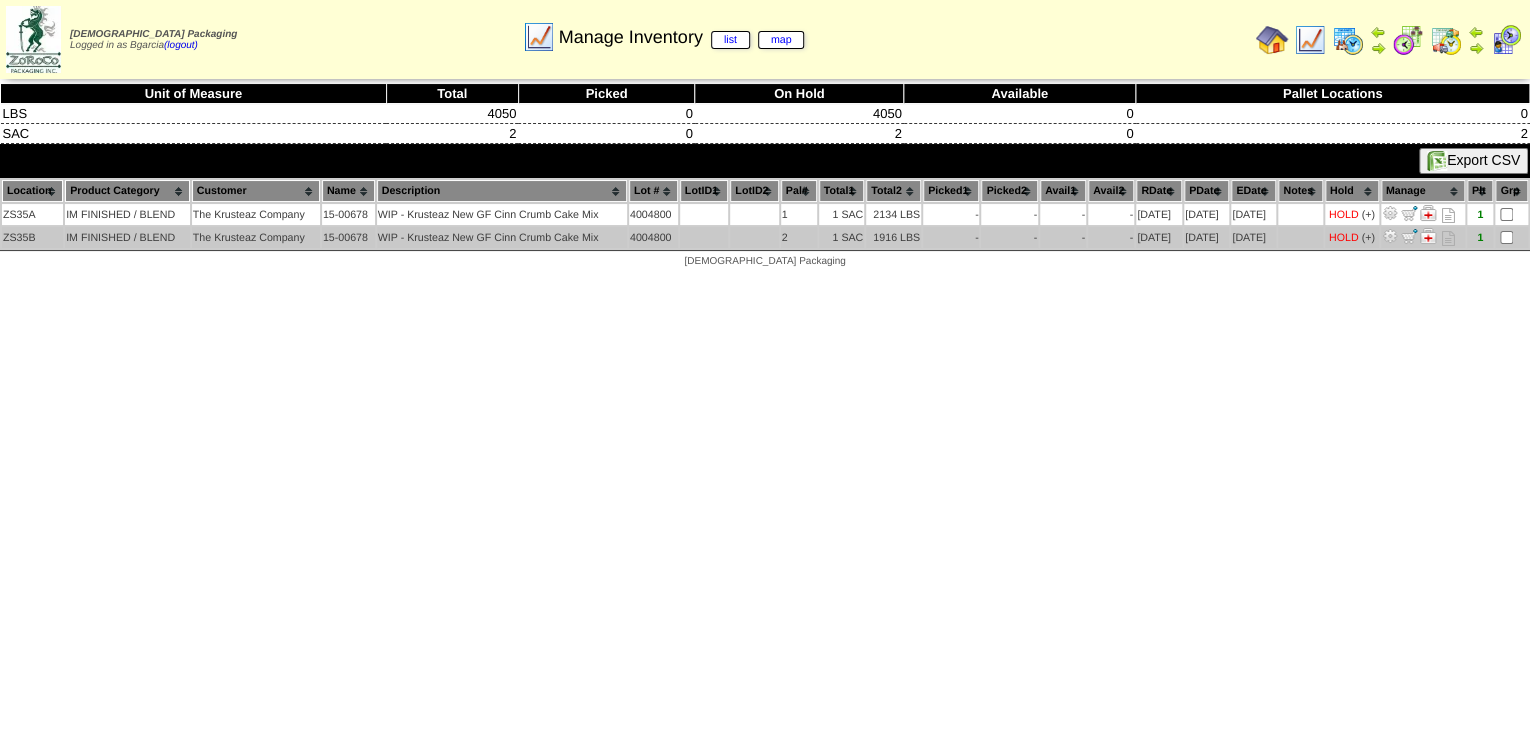 click at bounding box center [1447, 238] 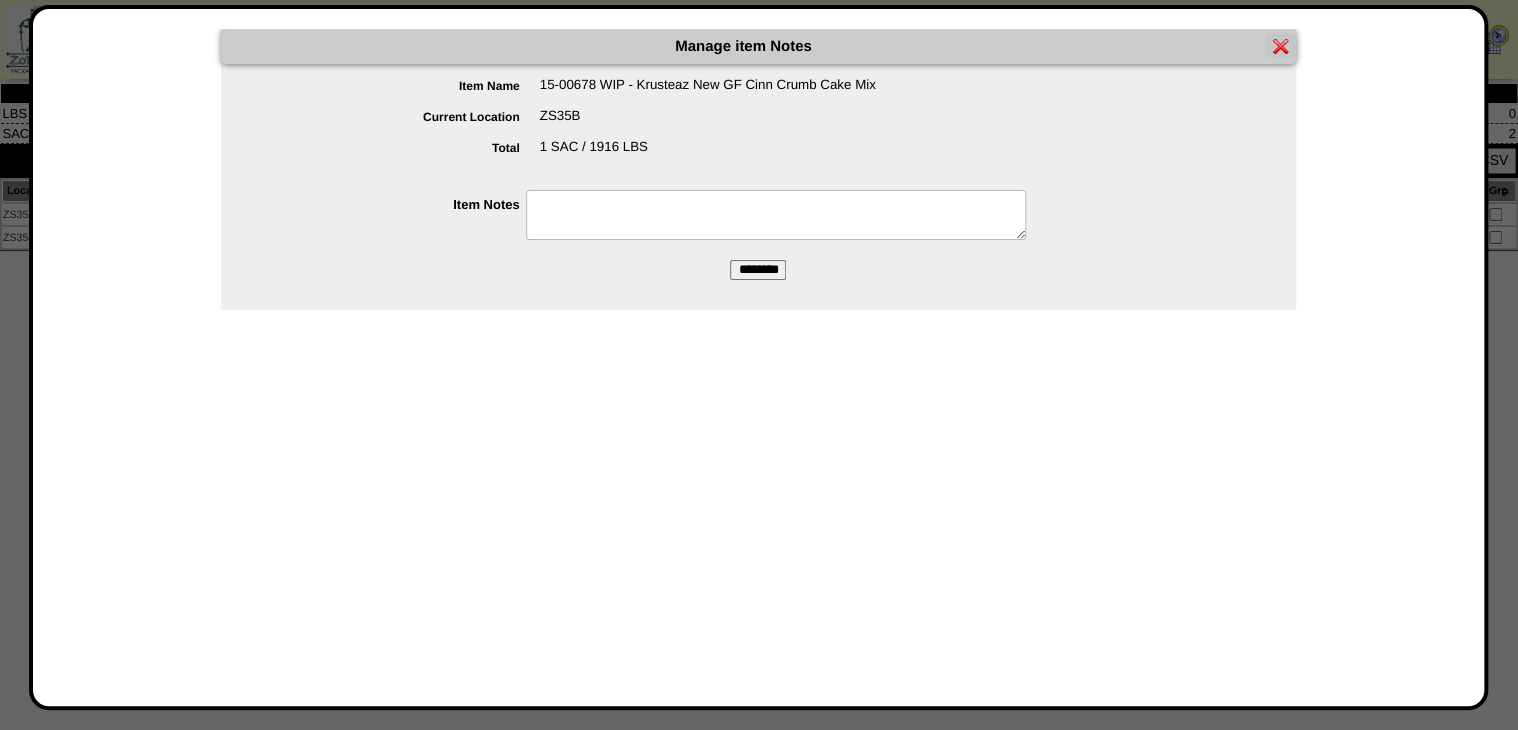 click at bounding box center (776, 215) 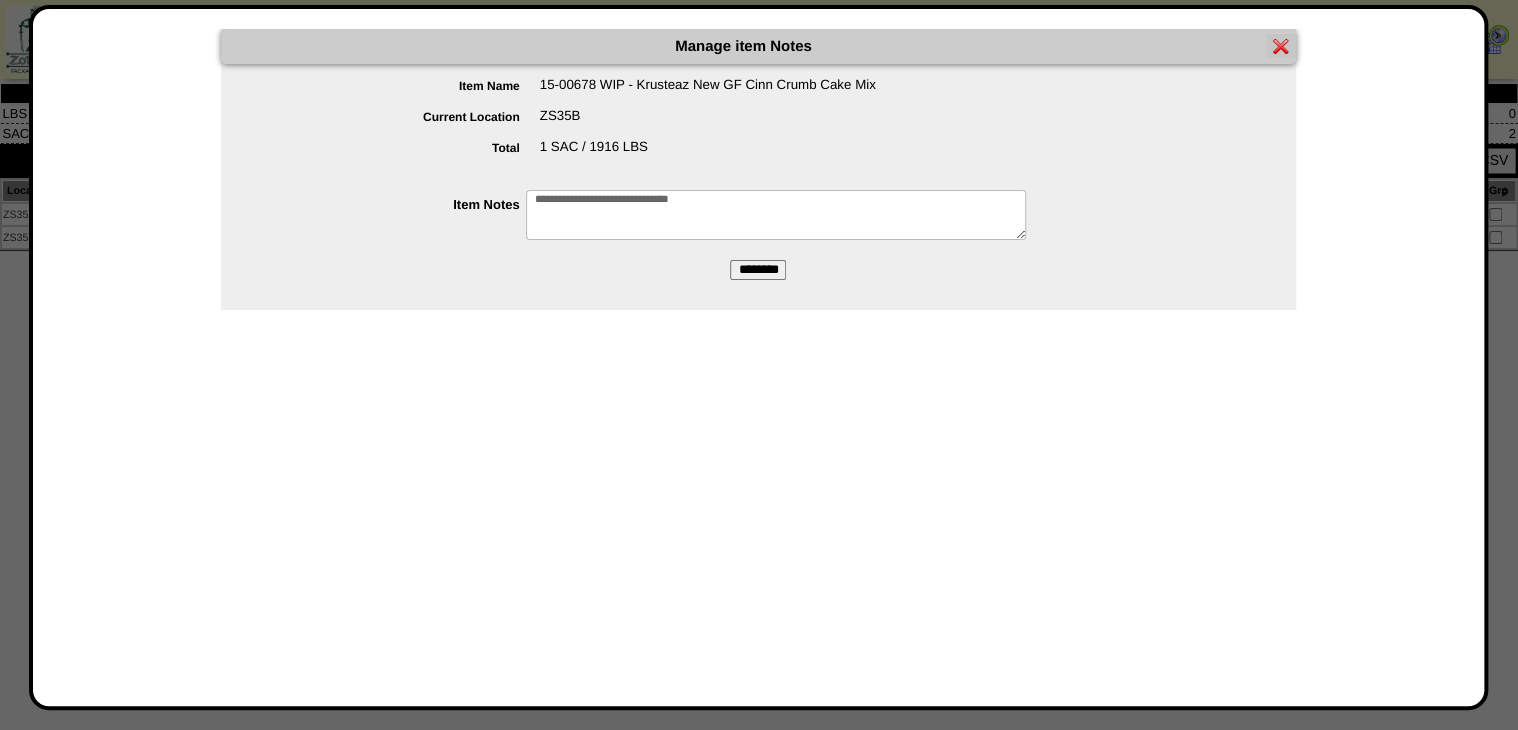 type on "**********" 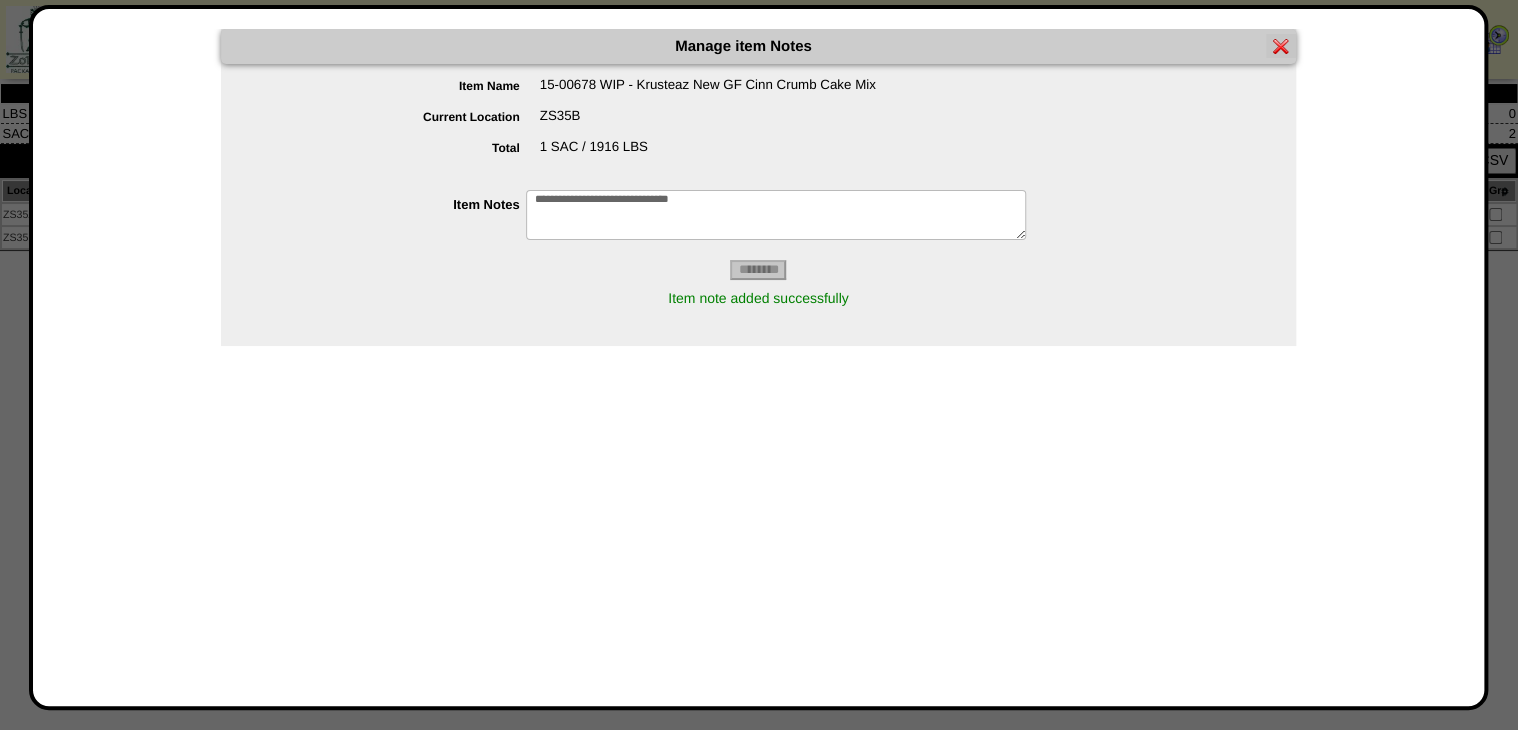 click at bounding box center (1281, 46) 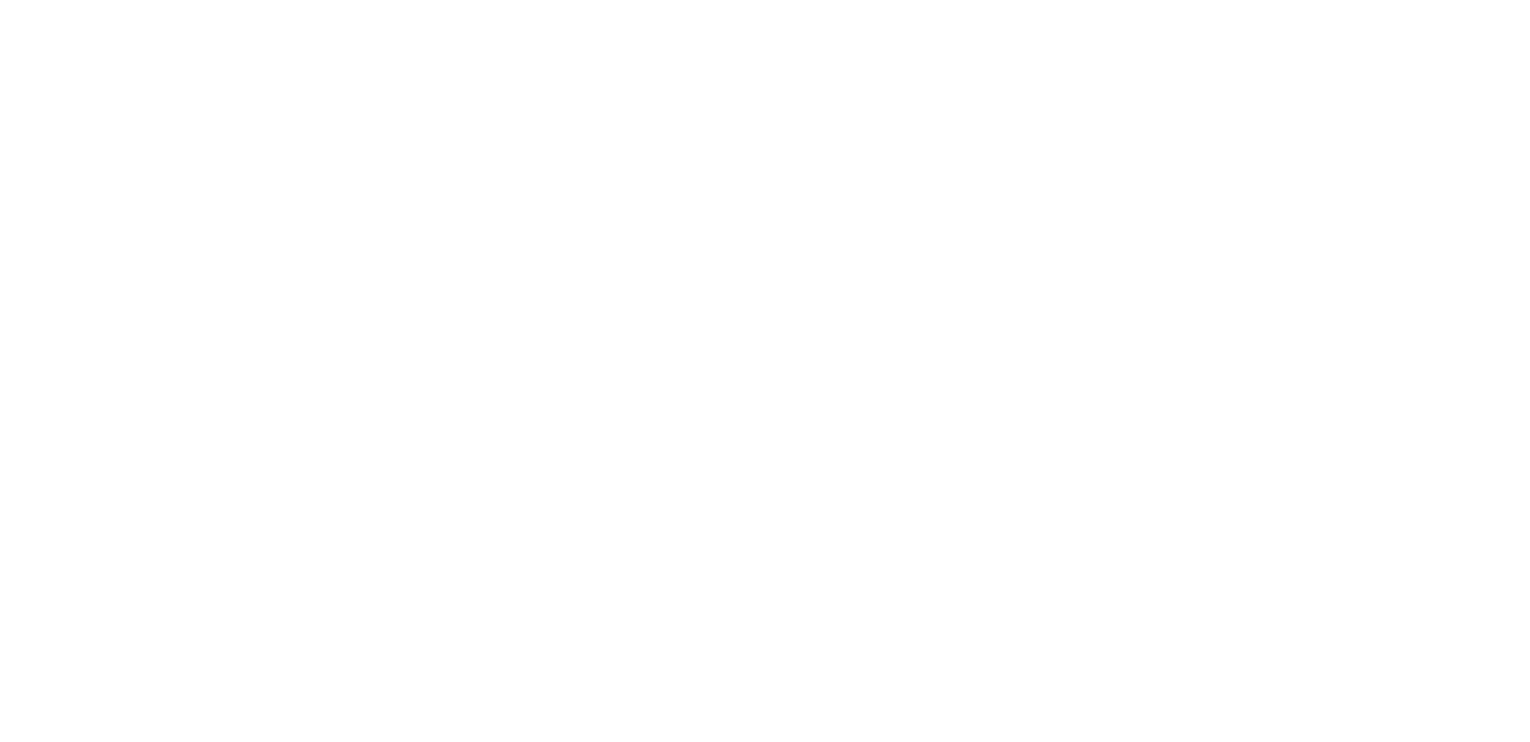scroll, scrollTop: 0, scrollLeft: 0, axis: both 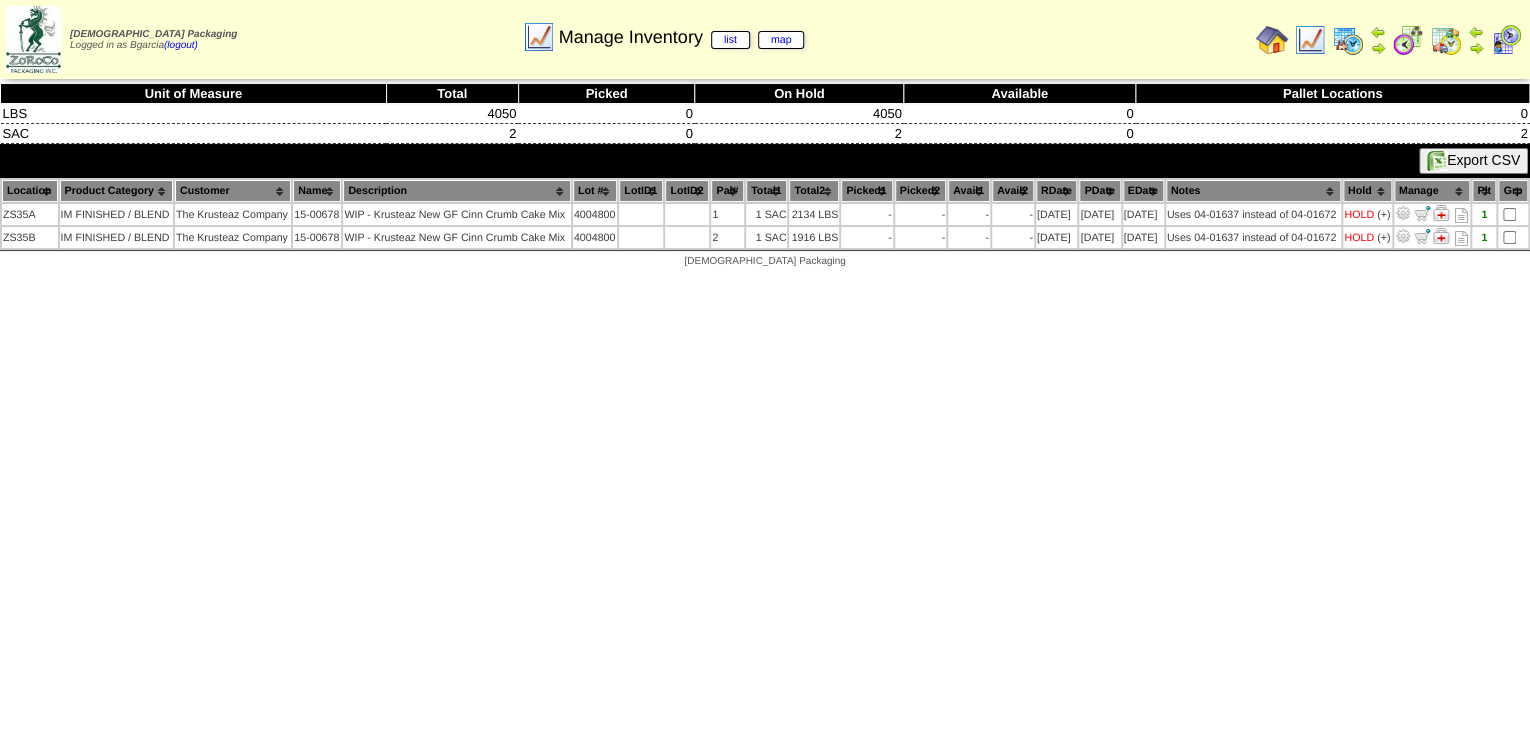 click at bounding box center [1408, 40] 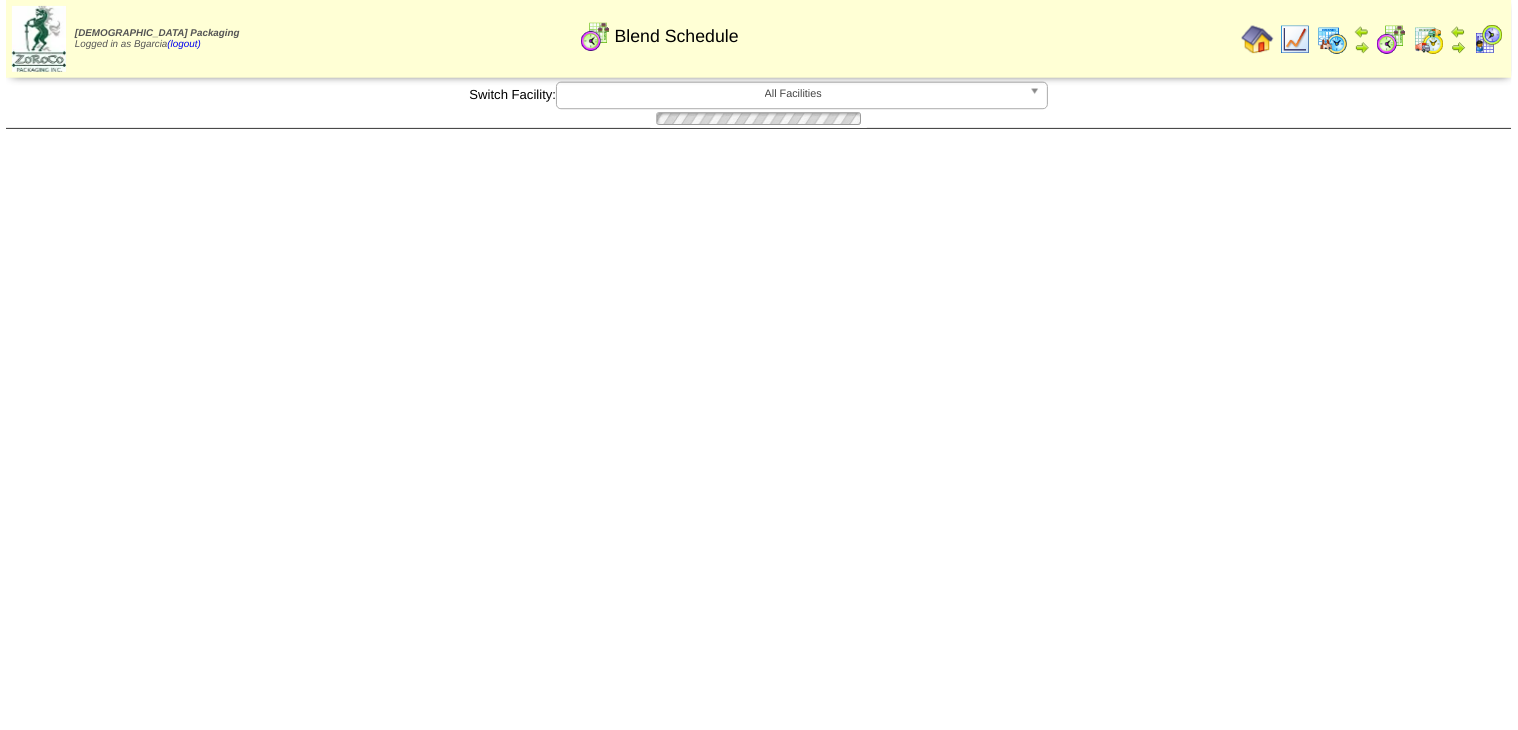scroll, scrollTop: 0, scrollLeft: 0, axis: both 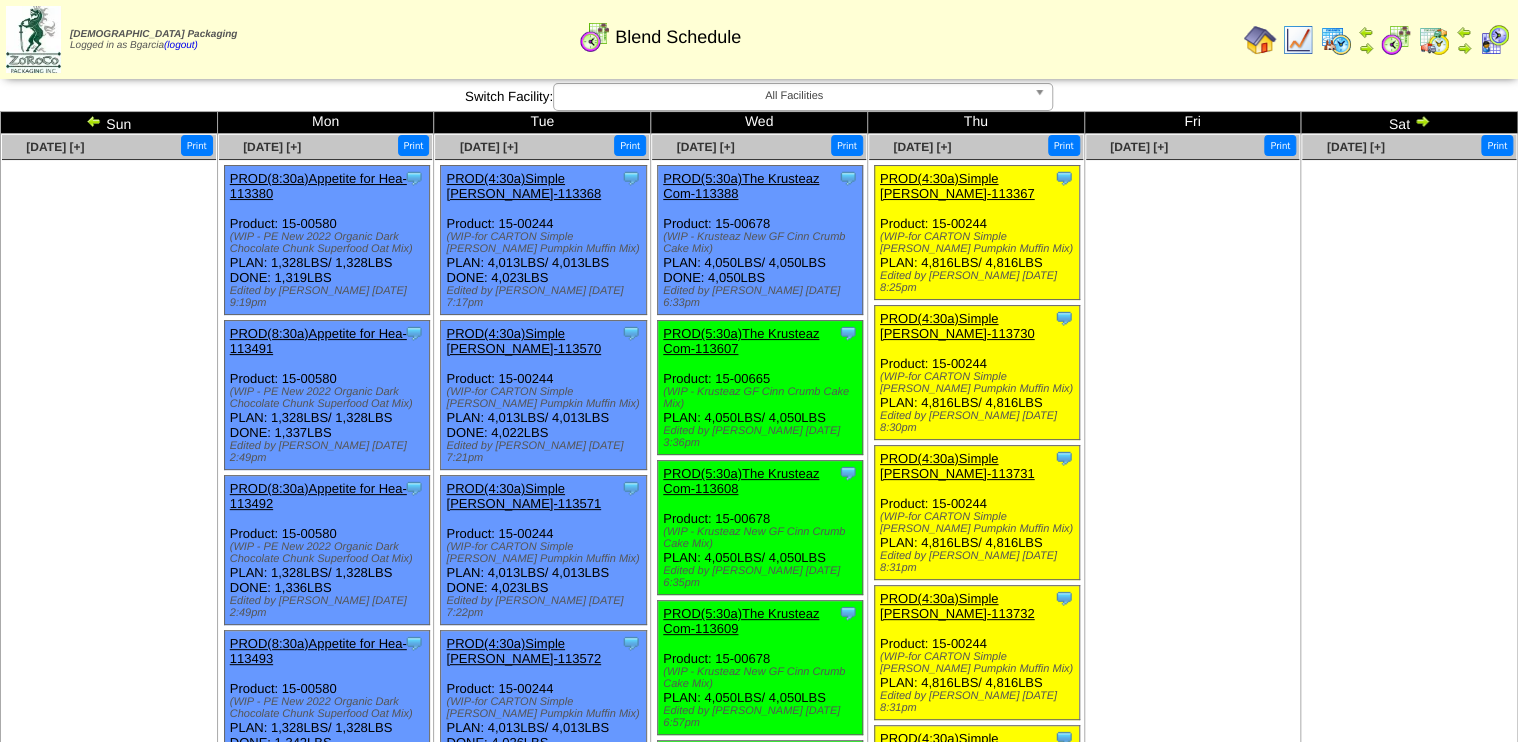 click on "PROD(5:30a)The Krusteaz Com-113607" at bounding box center (741, 341) 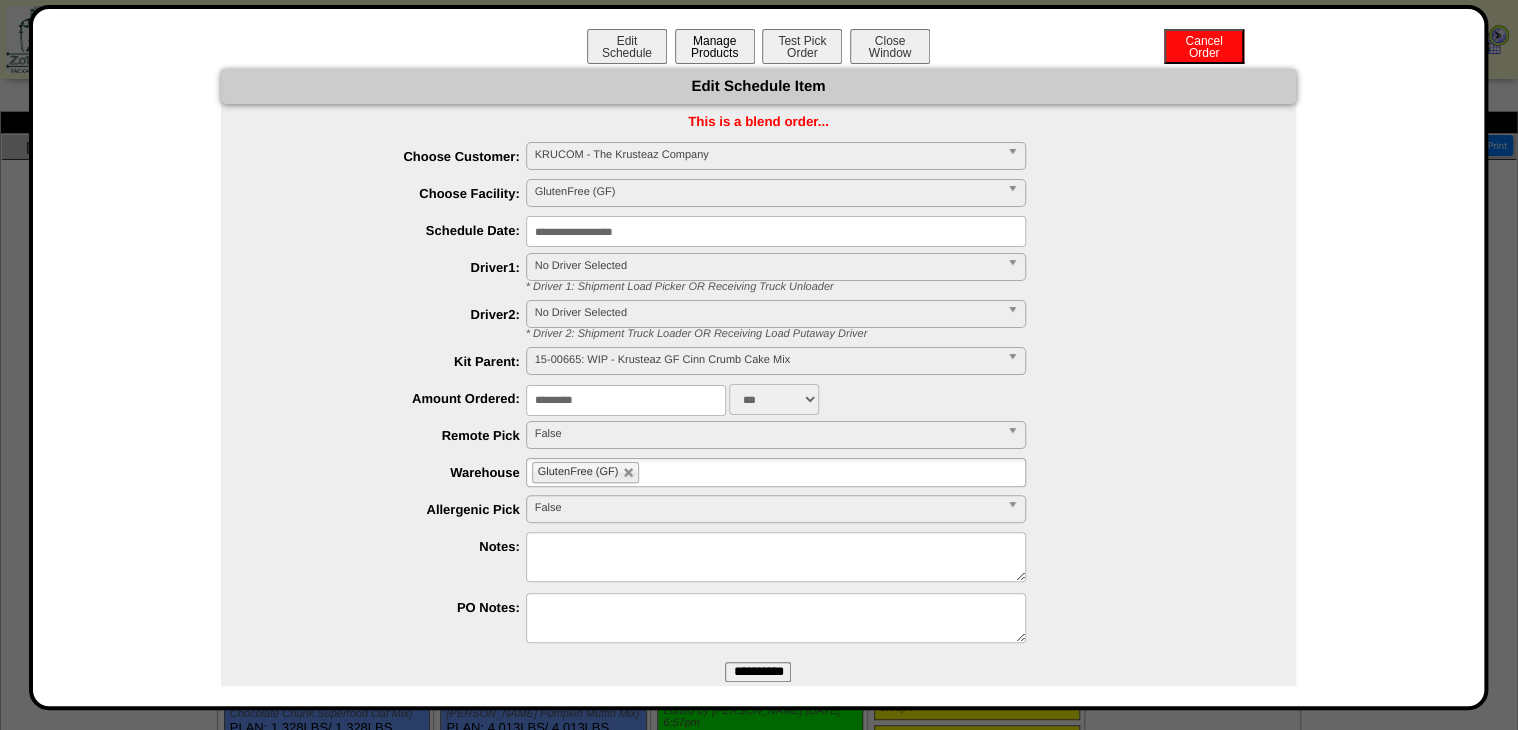 click on "Manage Products" at bounding box center [715, 46] 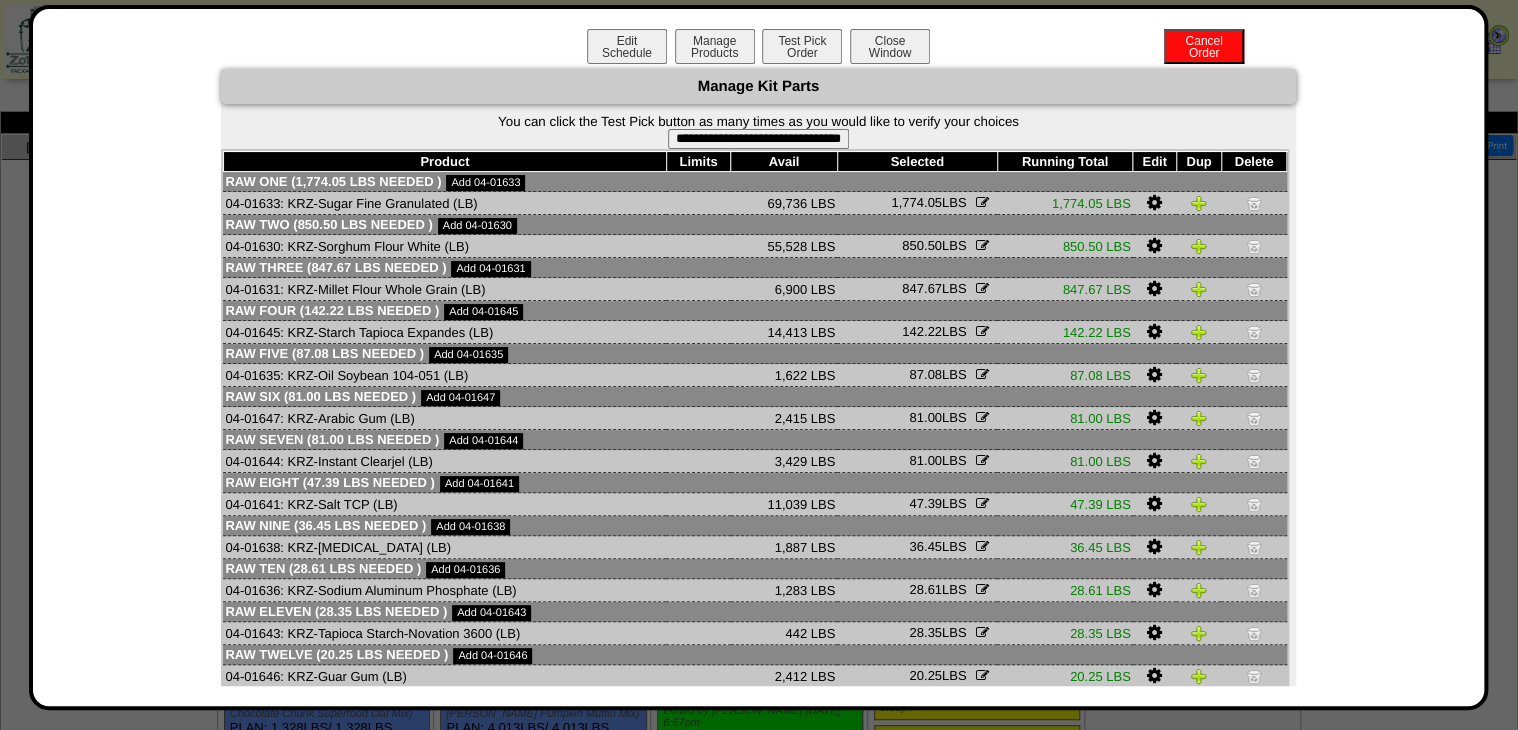 click on "**********" at bounding box center [758, 139] 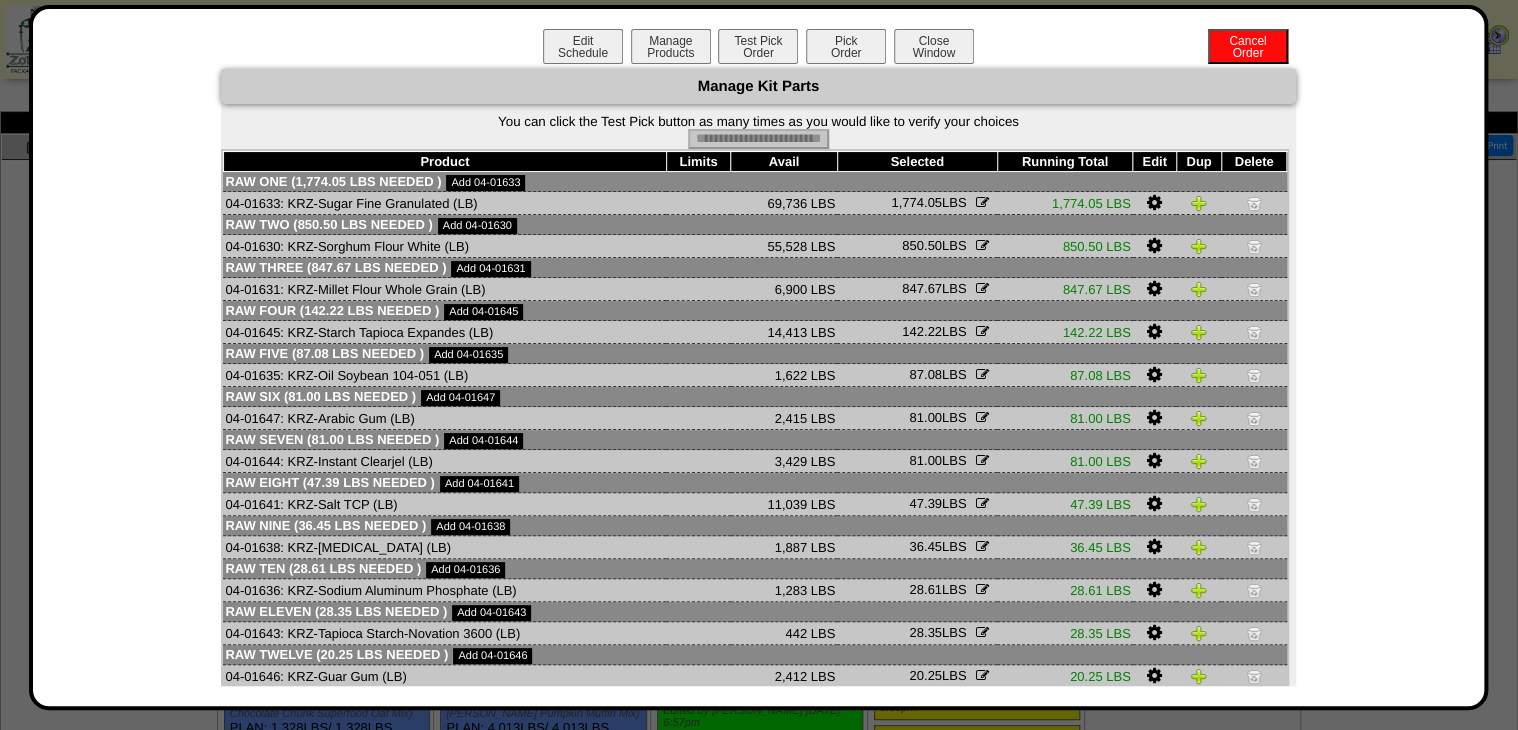 click on "Pick Order" at bounding box center [846, 46] 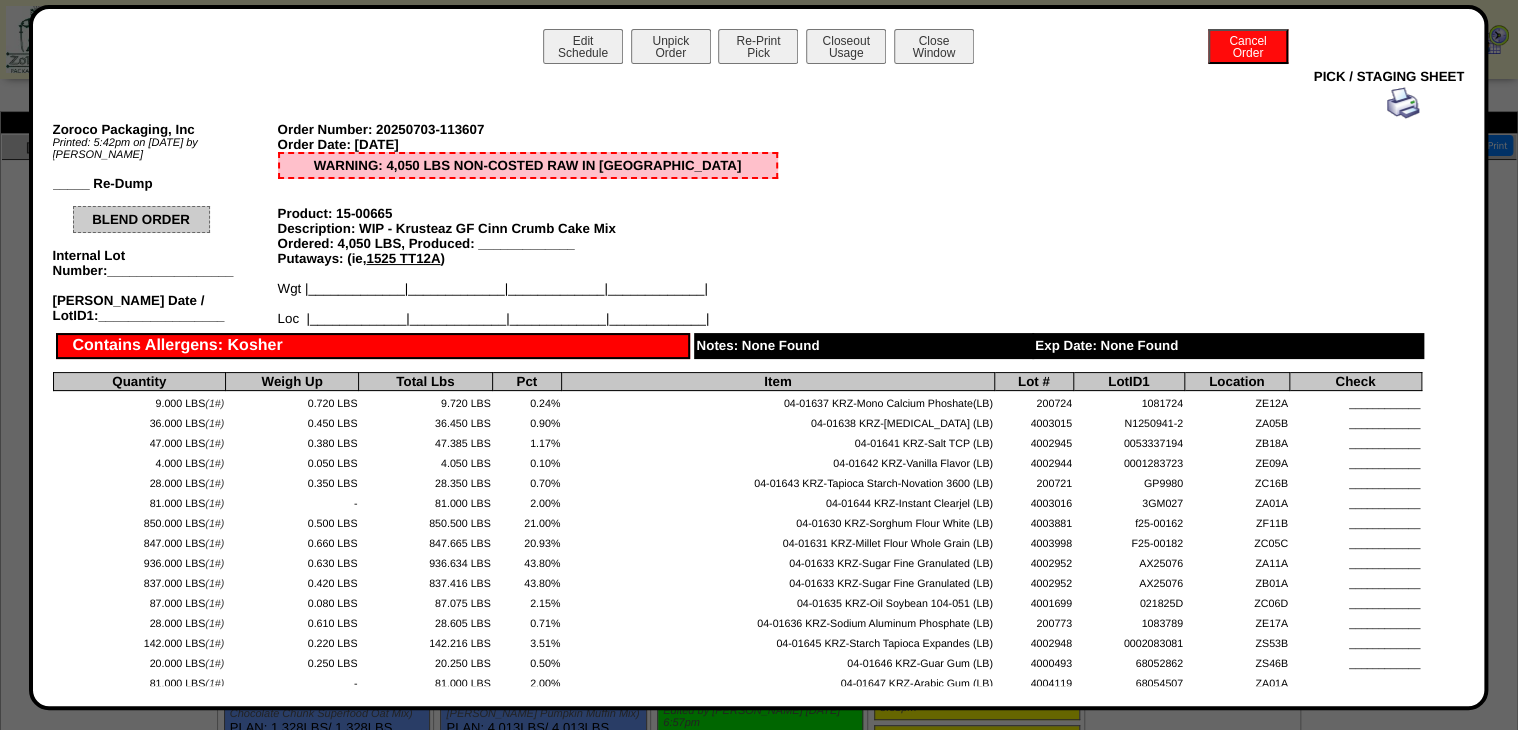 click on "Closeout Usage" at bounding box center (846, 46) 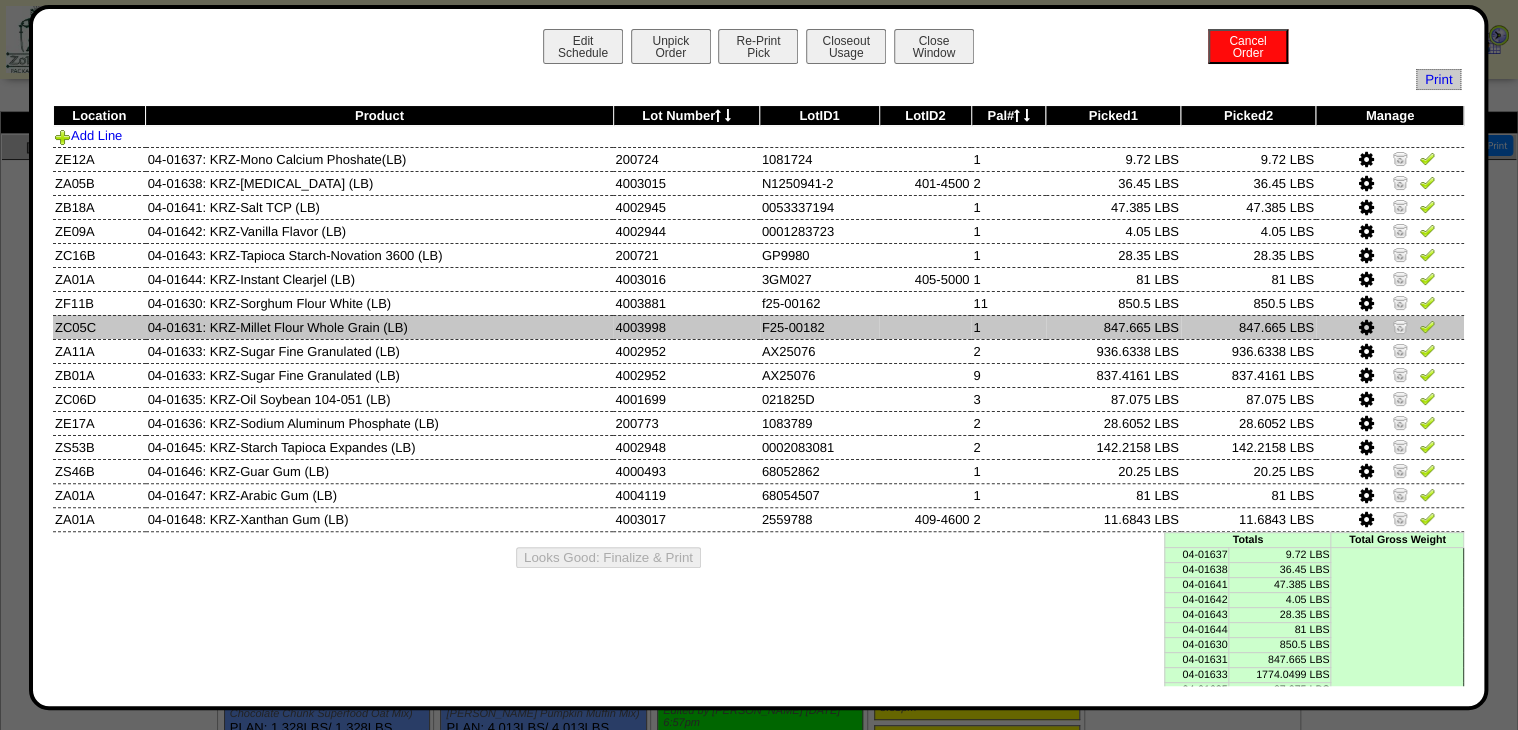 drag, startPoint x: 312, startPoint y: 169, endPoint x: 348, endPoint y: 331, distance: 165.9518 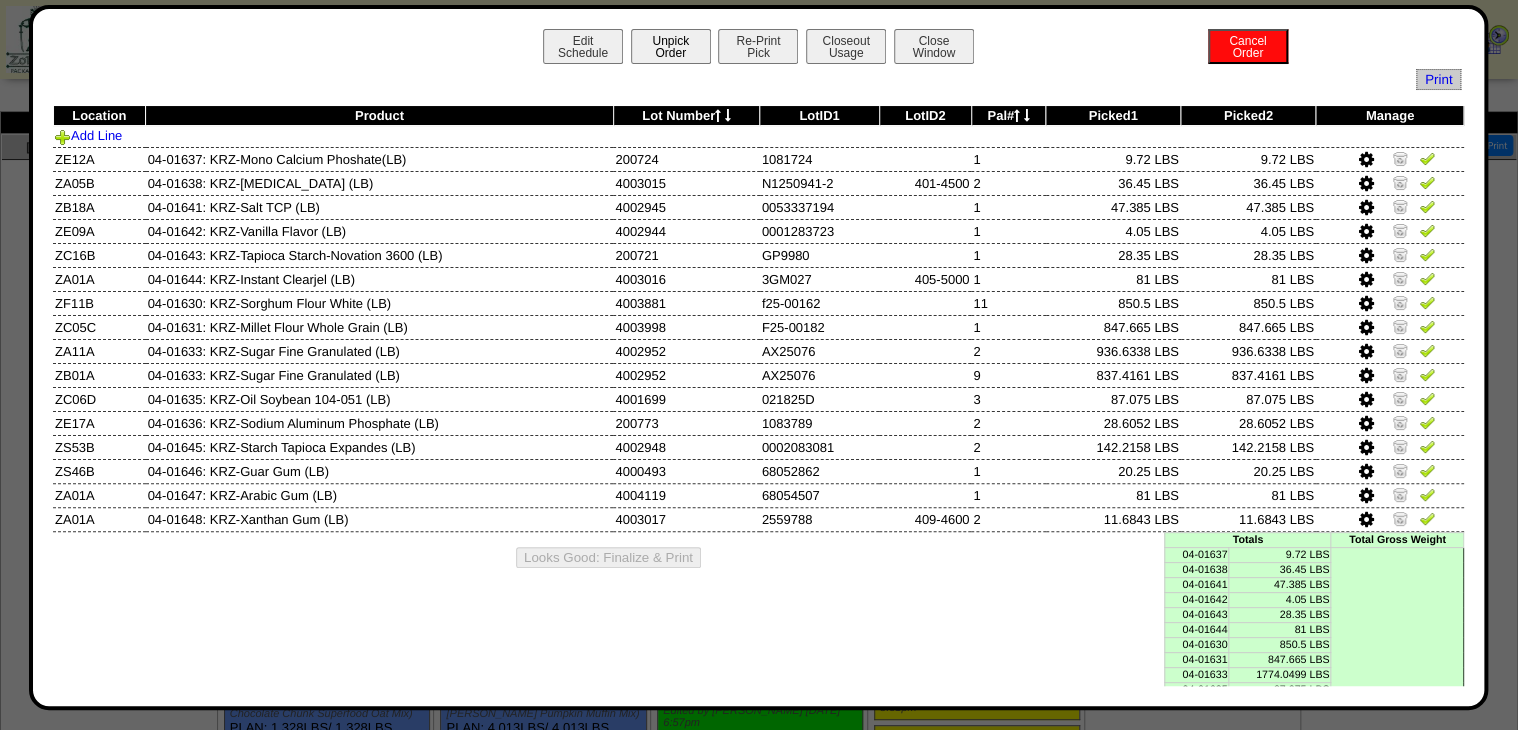 click on "Unpick Order" at bounding box center (671, 46) 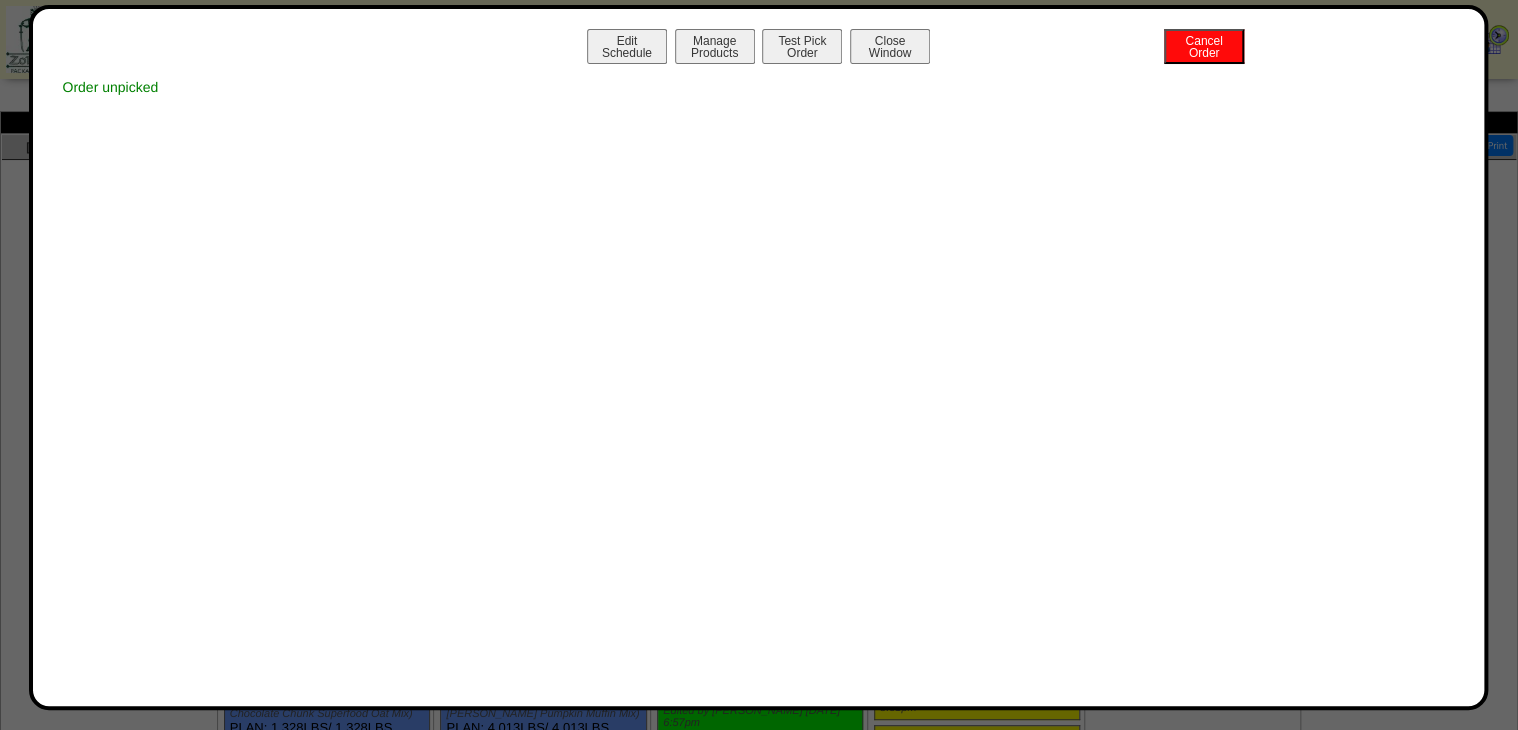 click on "Edit Schedule" at bounding box center (627, 46) 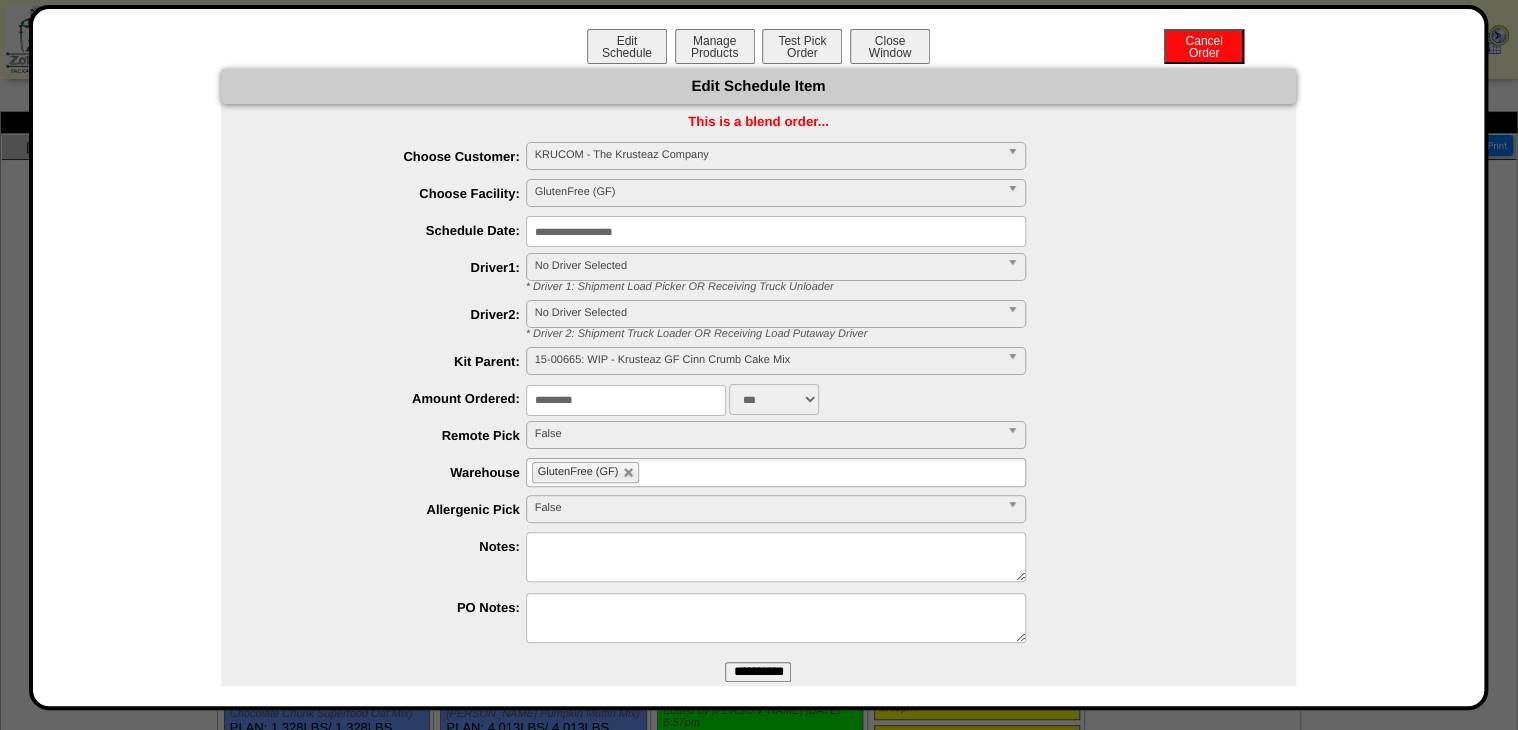 click on "15-00665: WIP - Krusteaz GF Cinn Crumb Cake Mix" at bounding box center (767, 360) 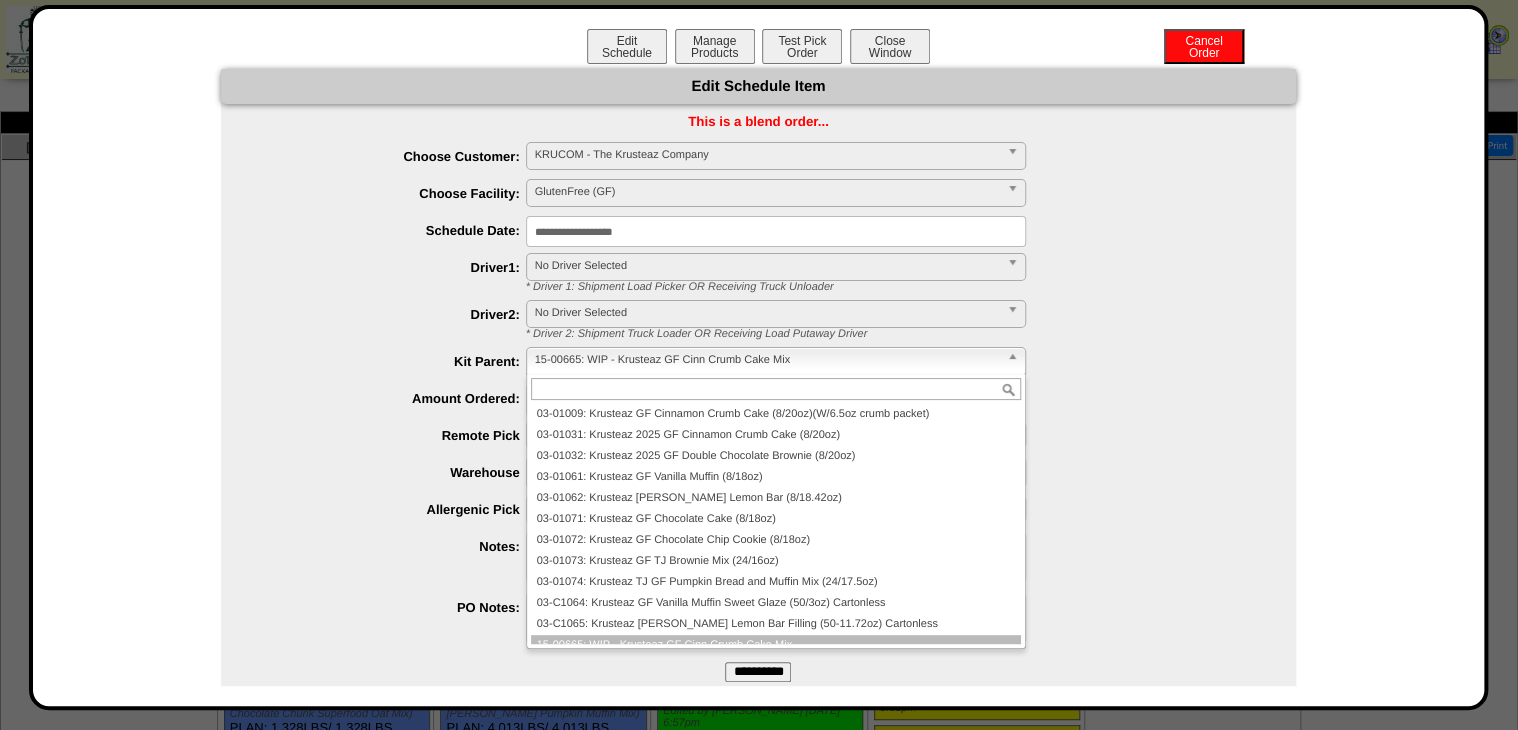 scroll, scrollTop: 12, scrollLeft: 0, axis: vertical 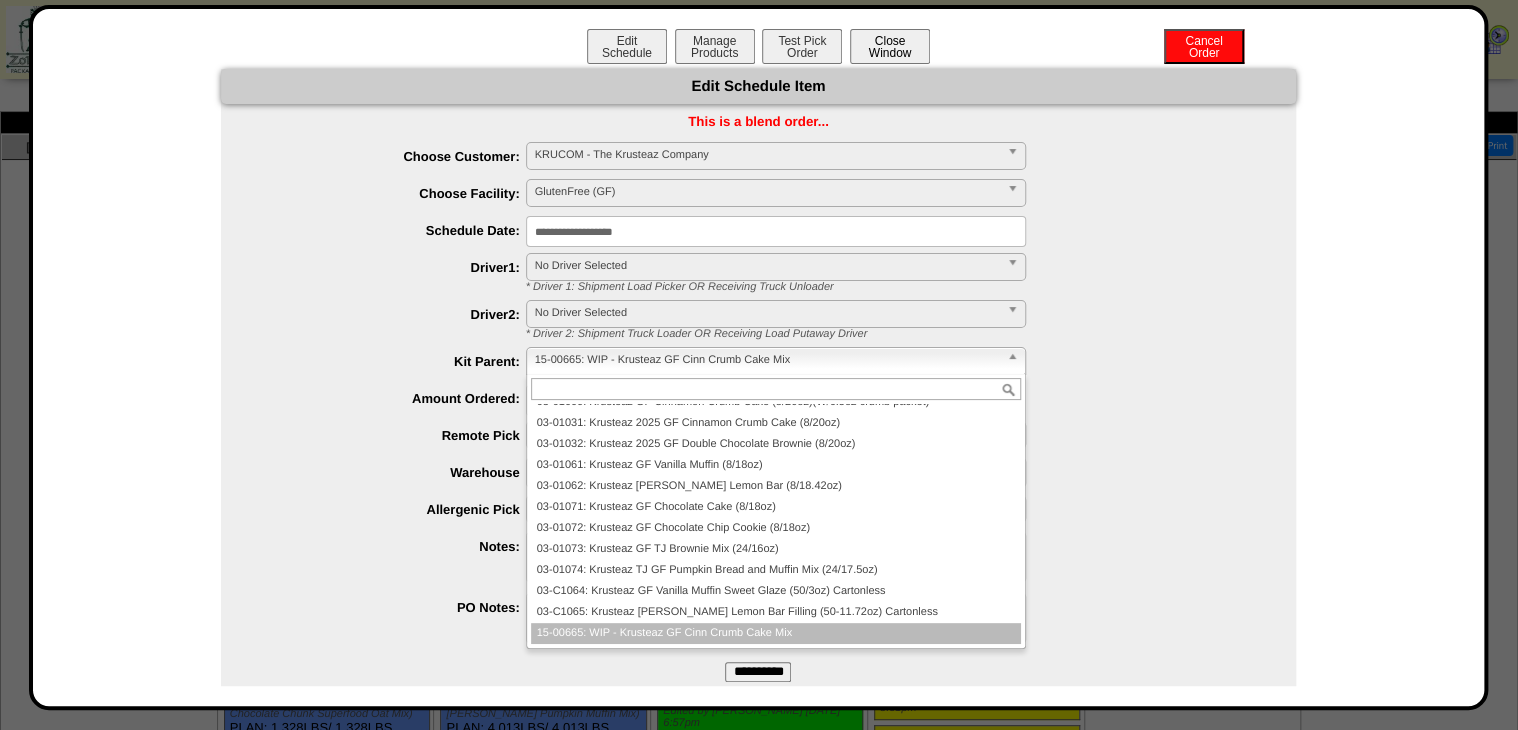 click on "Close Window" at bounding box center (890, 46) 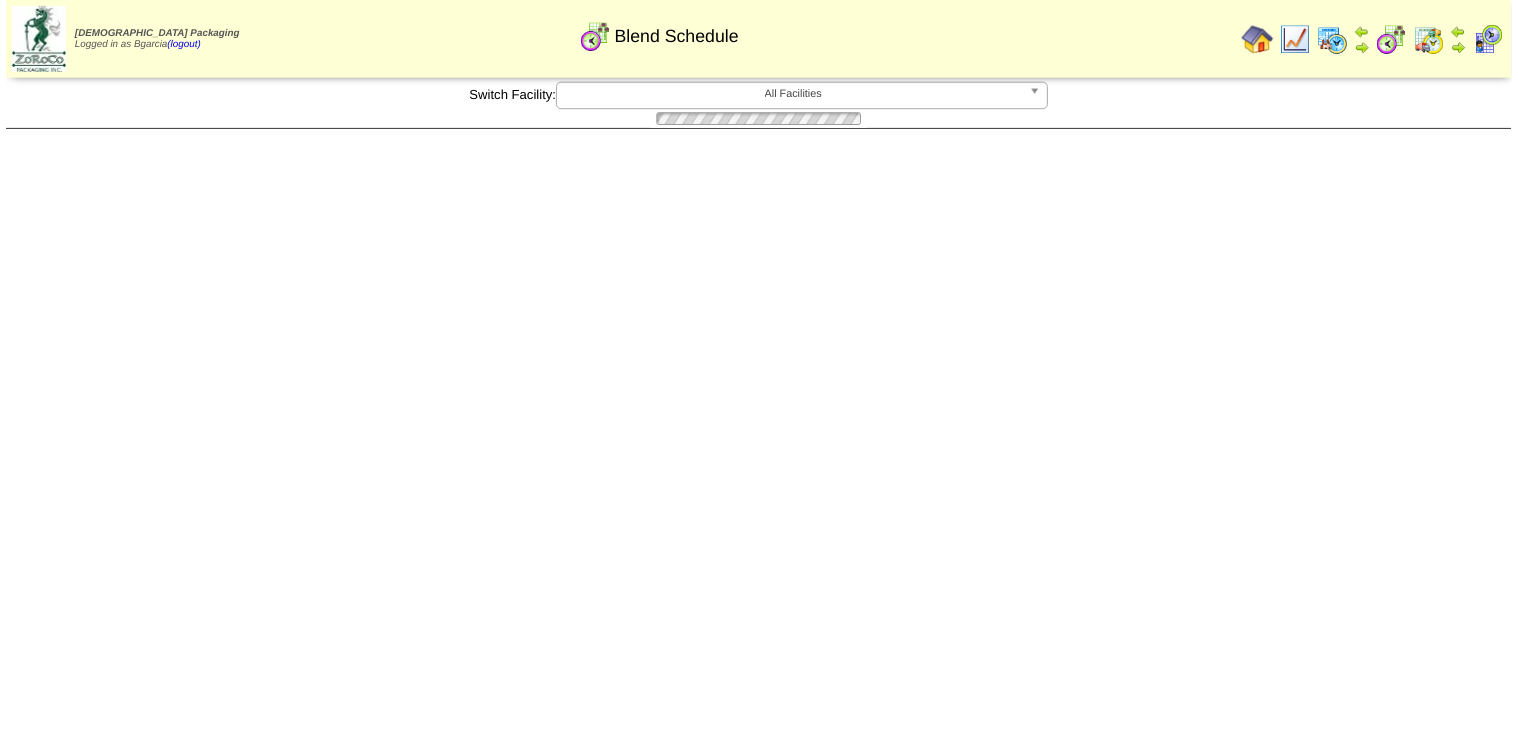 scroll, scrollTop: 0, scrollLeft: 0, axis: both 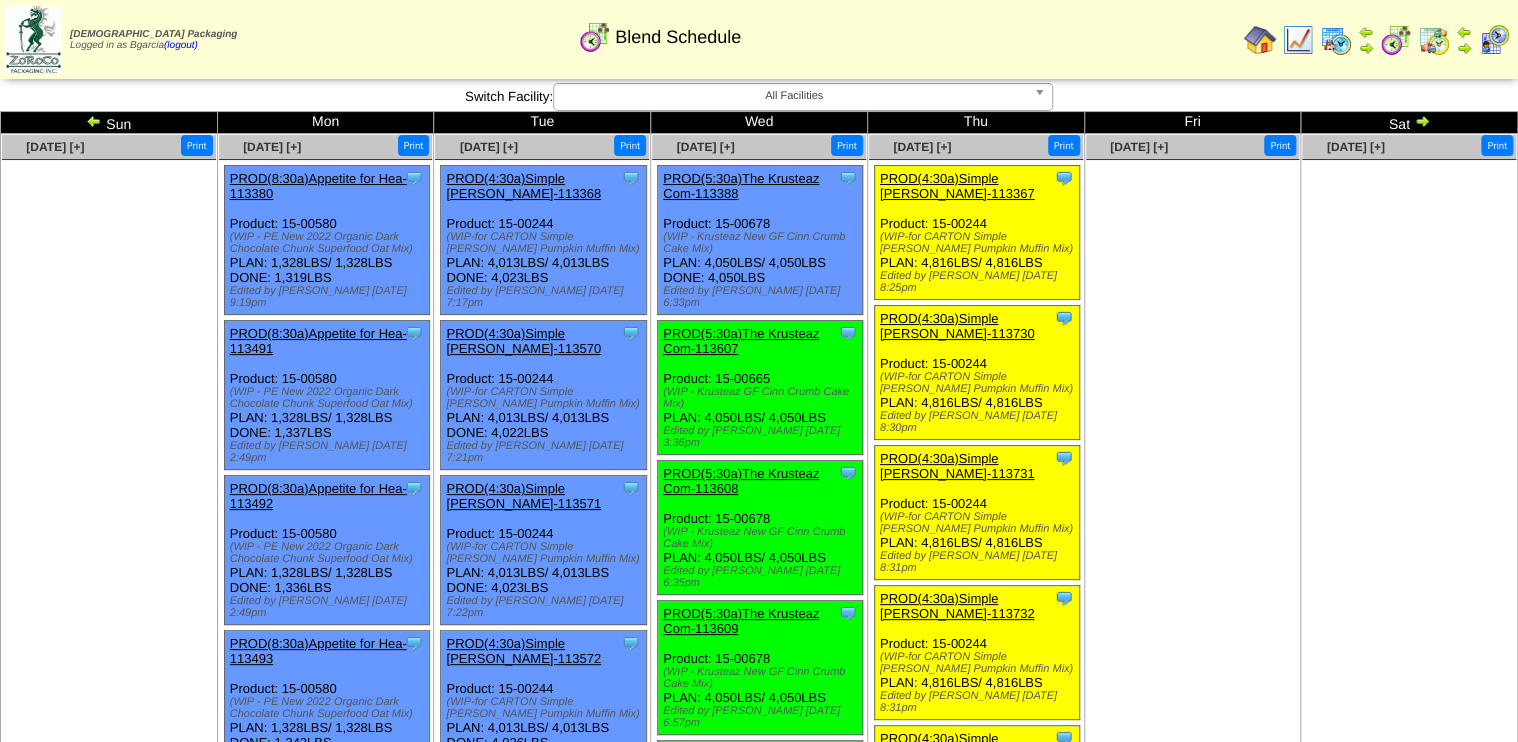 click on "PROD(5:30a)The Krusteaz Com-113607" at bounding box center (741, 341) 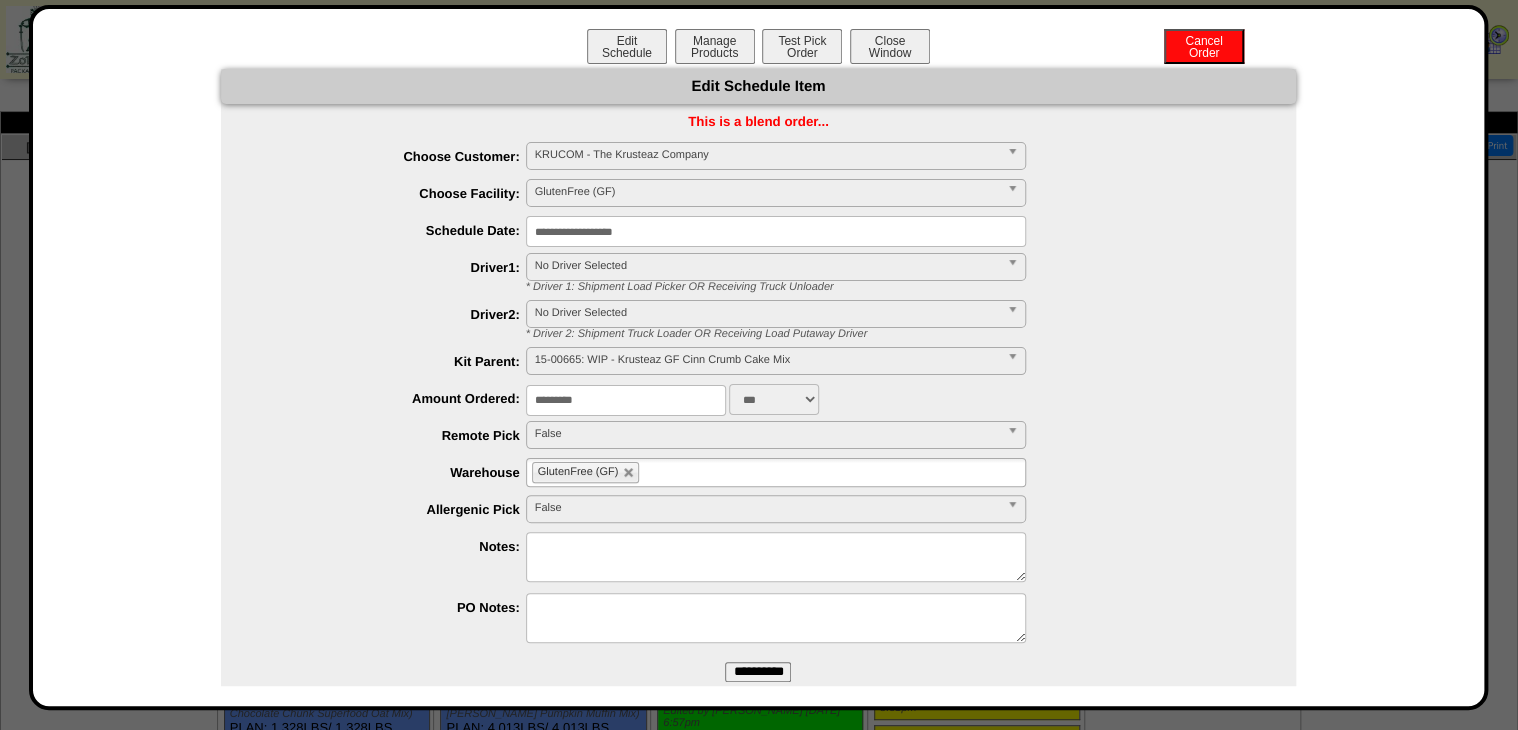 click on "15-00665: WIP - Krusteaz GF Cinn Crumb Cake Mix" at bounding box center [767, 360] 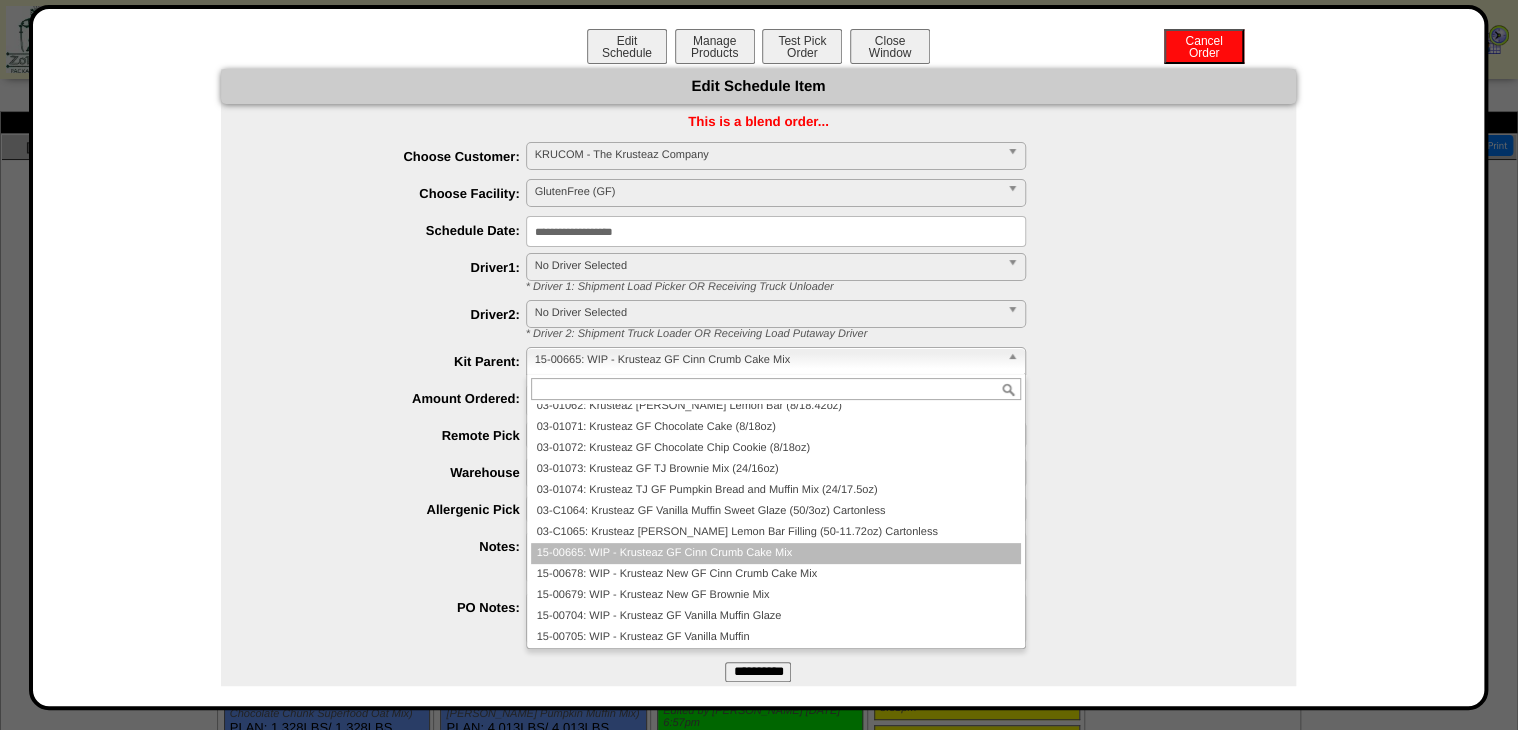 scroll, scrollTop: 222, scrollLeft: 0, axis: vertical 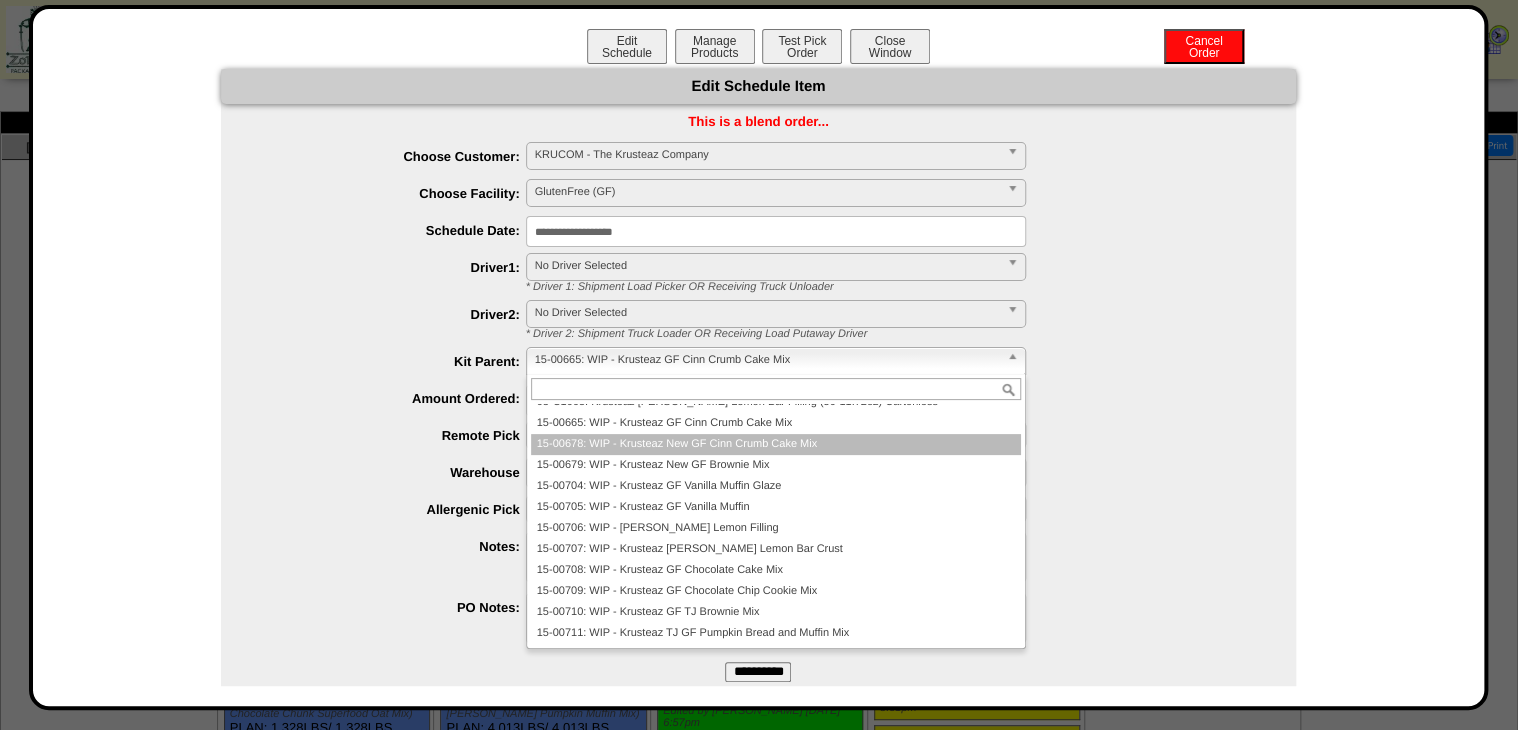 click on "15-00678: WIP - Krusteaz New GF Cinn Crumb Cake Mix" at bounding box center (776, 444) 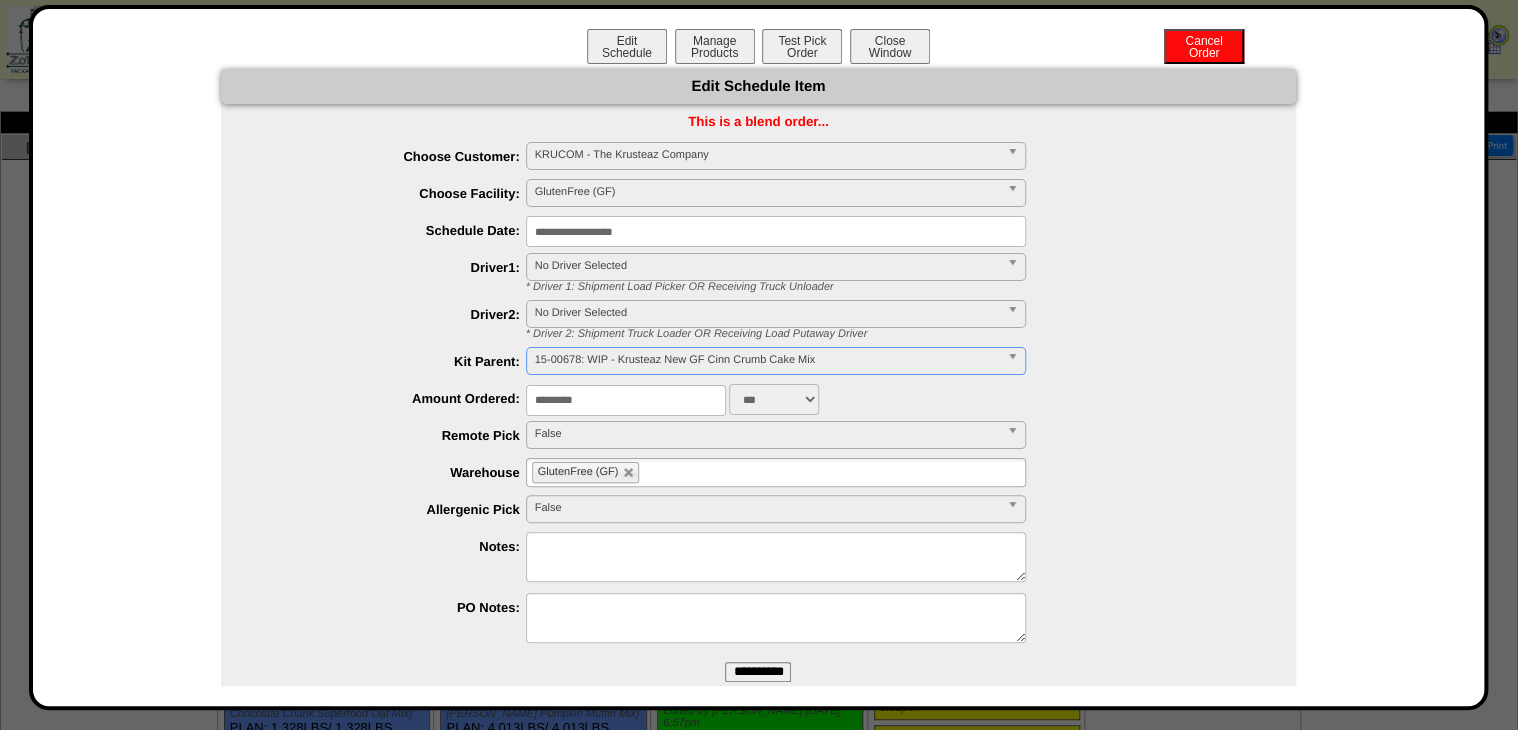 click on "**********" at bounding box center [758, 672] 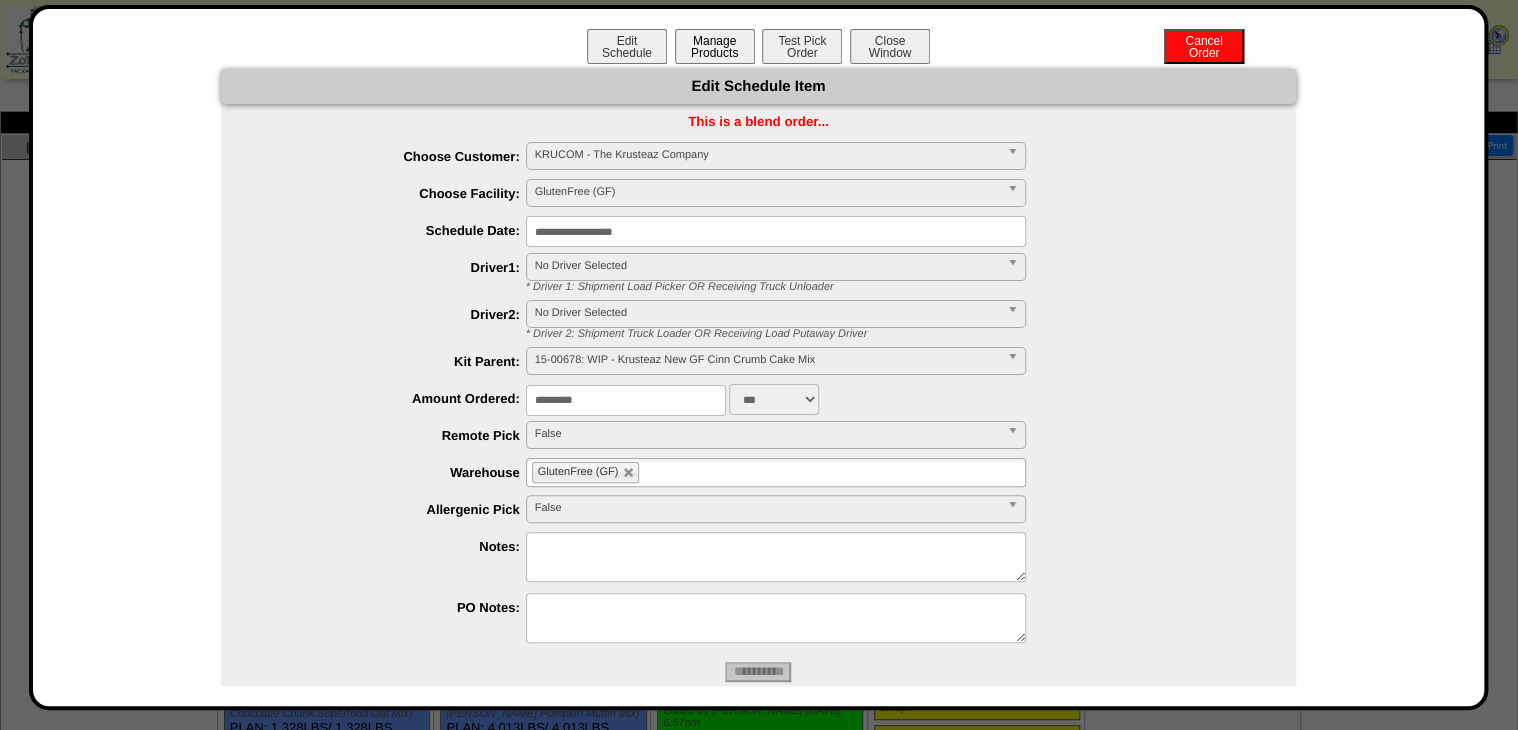 click on "Manage Products" at bounding box center [715, 46] 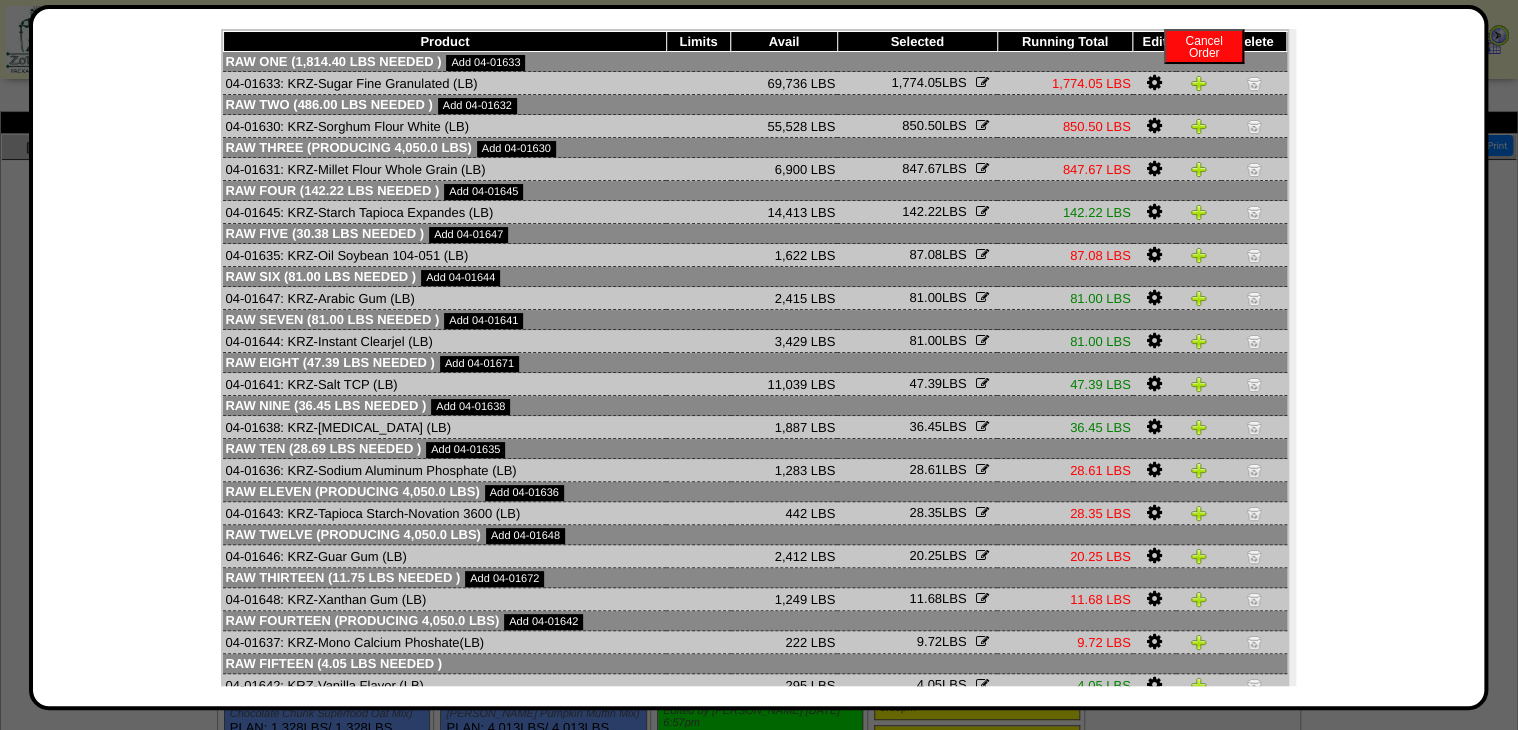 scroll, scrollTop: 198, scrollLeft: 0, axis: vertical 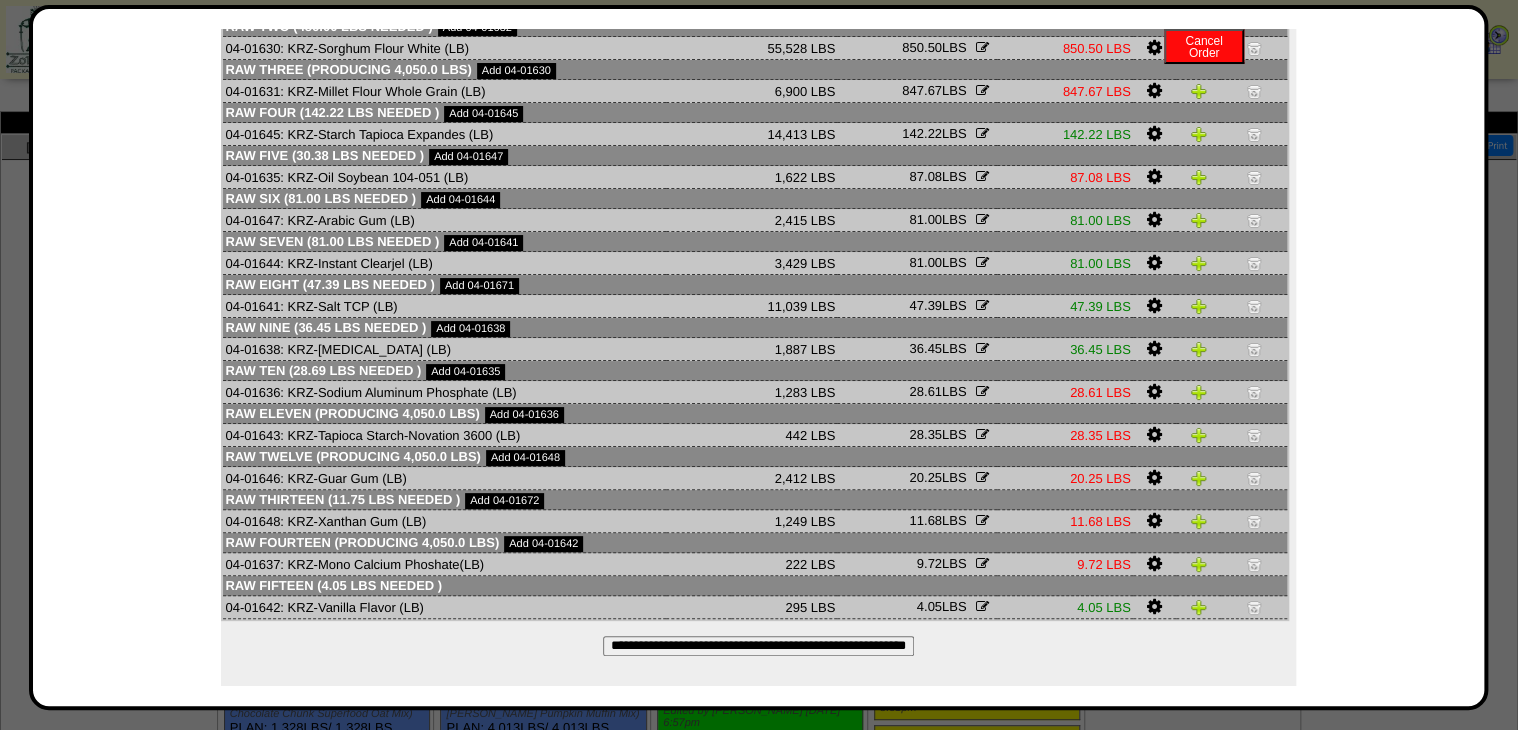 drag, startPoint x: 847, startPoint y: 669, endPoint x: 844, endPoint y: 652, distance: 17.262676 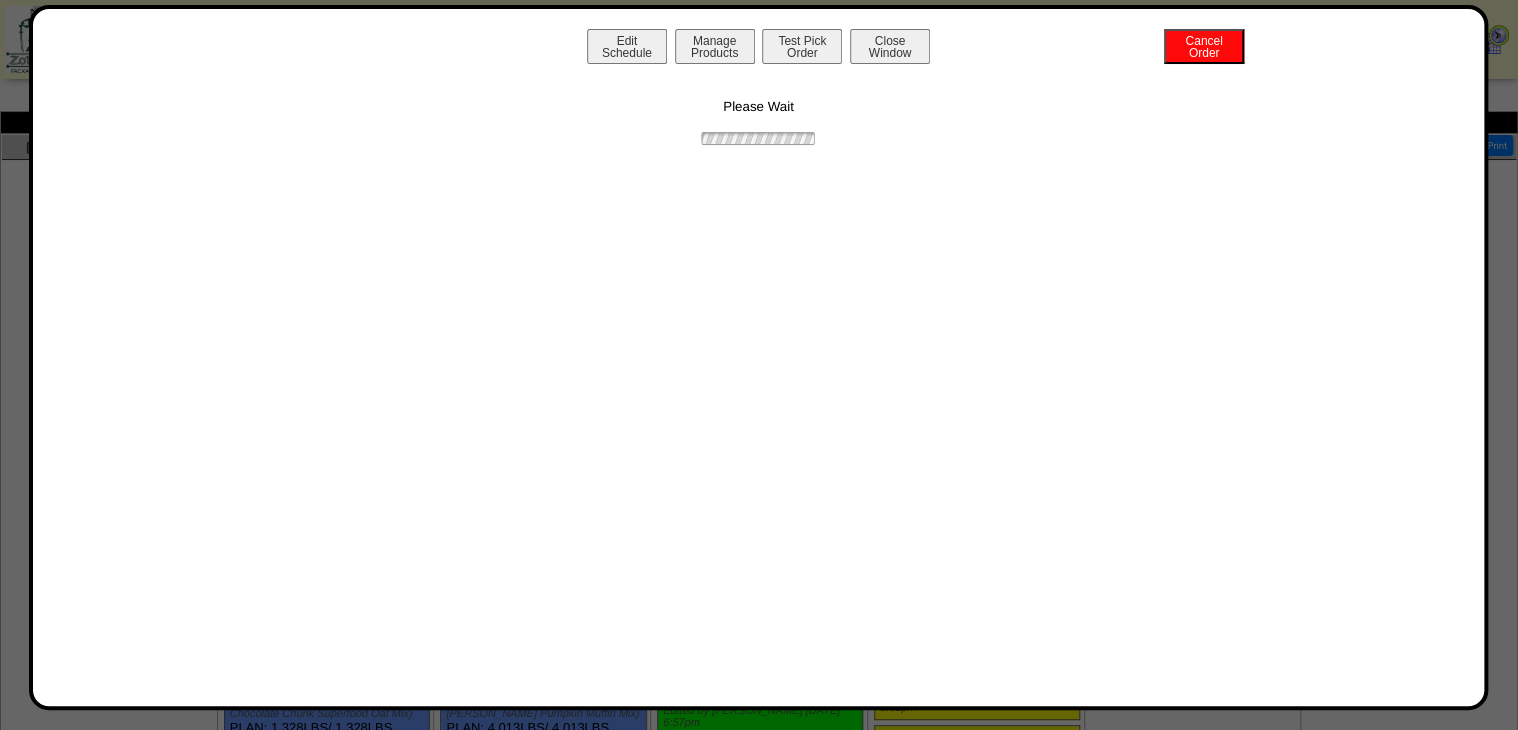 scroll, scrollTop: 0, scrollLeft: 0, axis: both 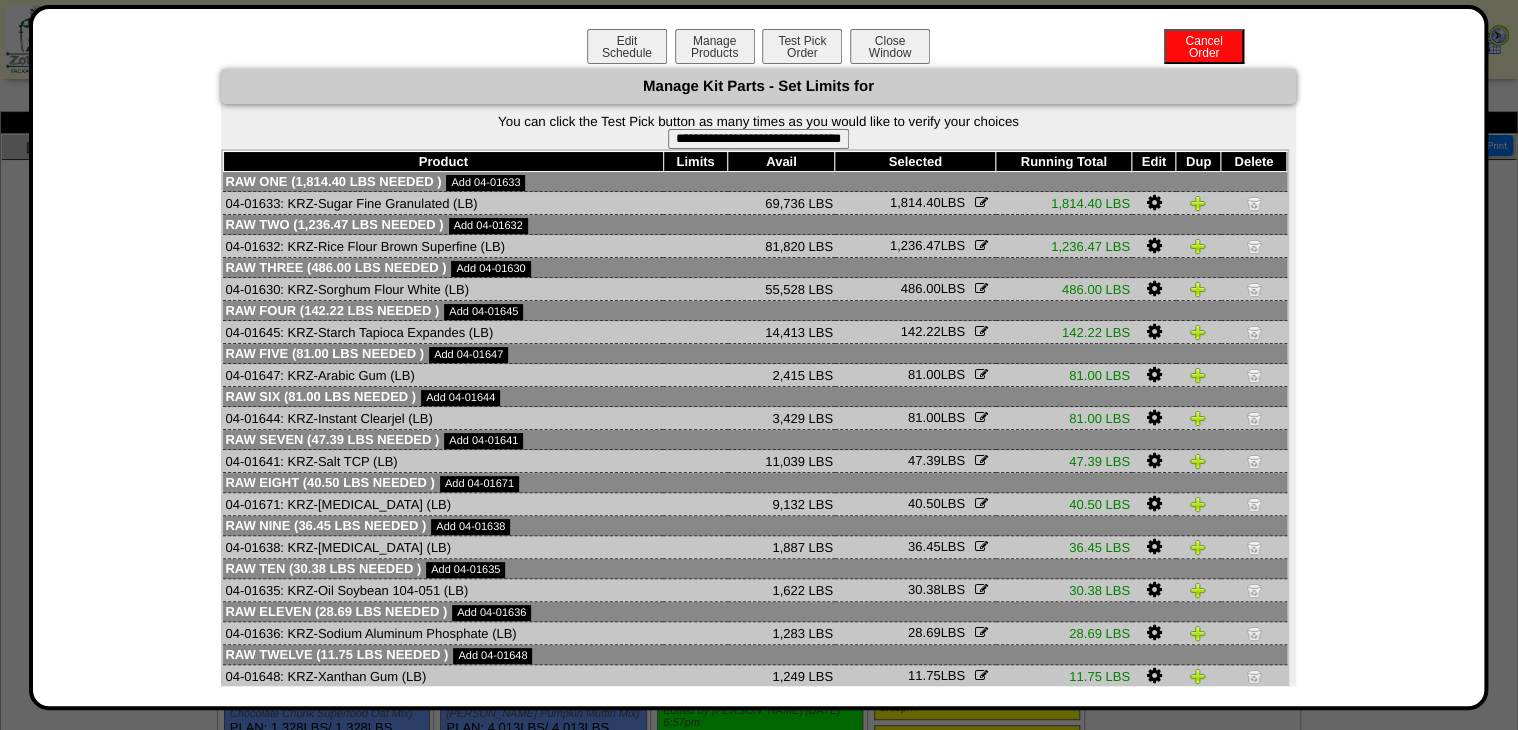 click on "**********" at bounding box center [758, 139] 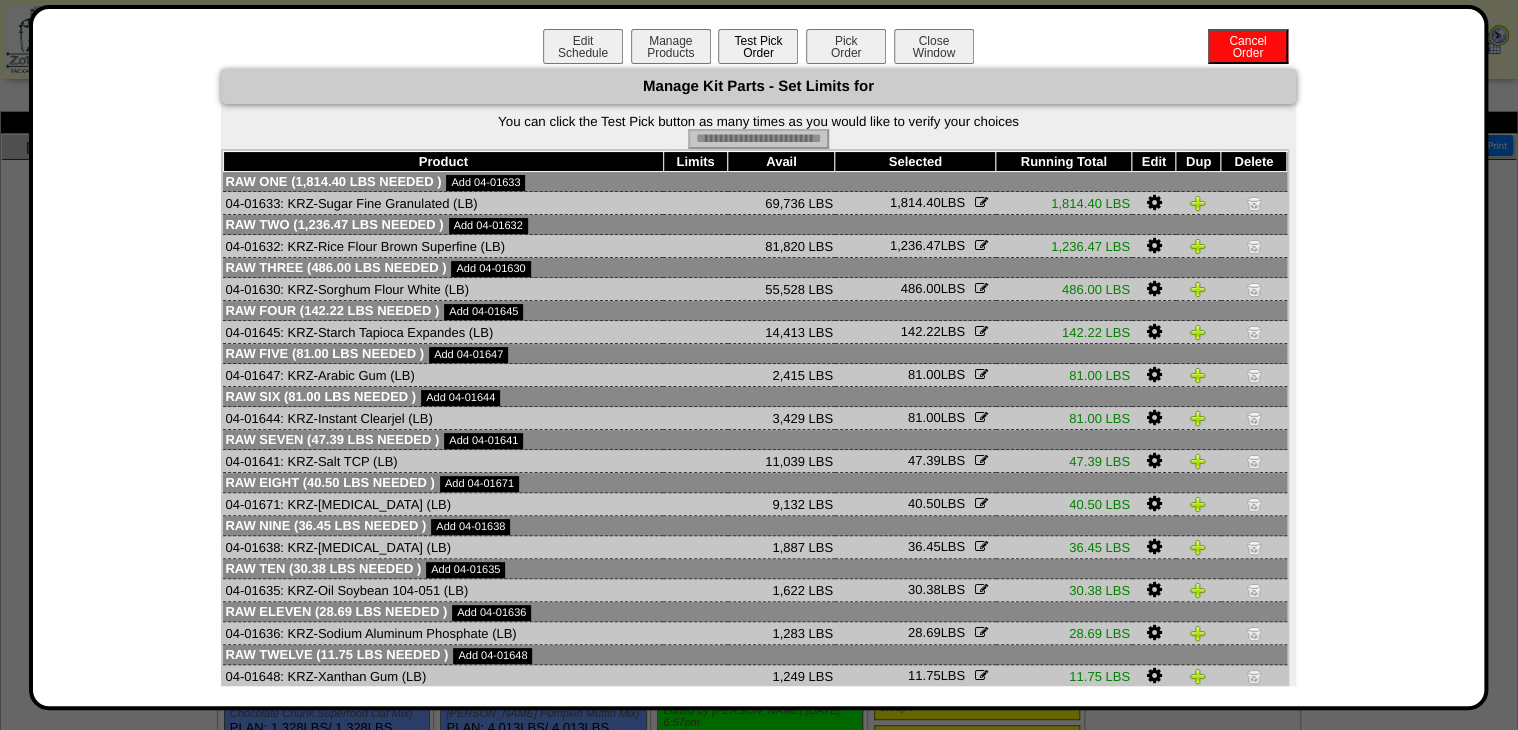 click on "Pick Order" at bounding box center [846, 46] 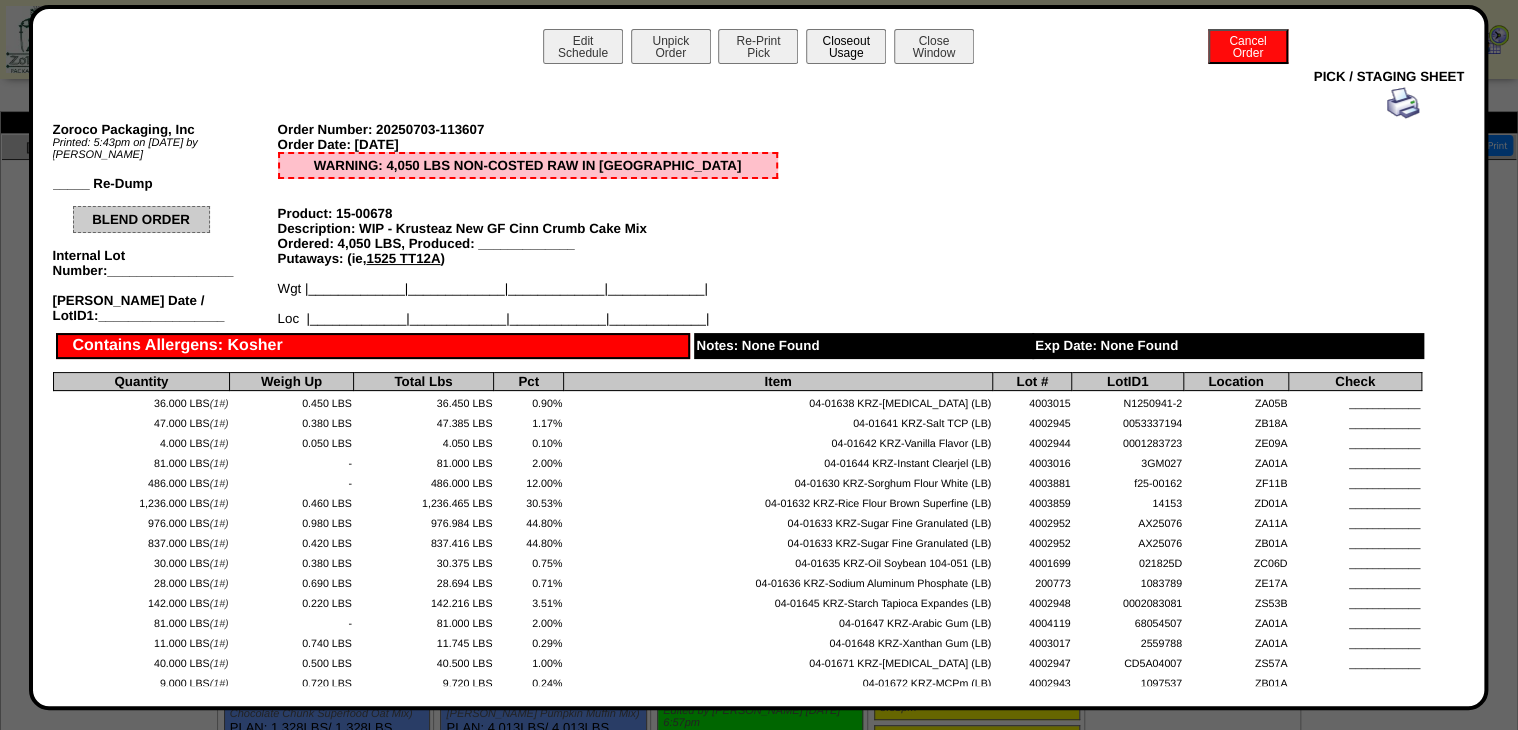 click on "Closeout Usage" at bounding box center (846, 46) 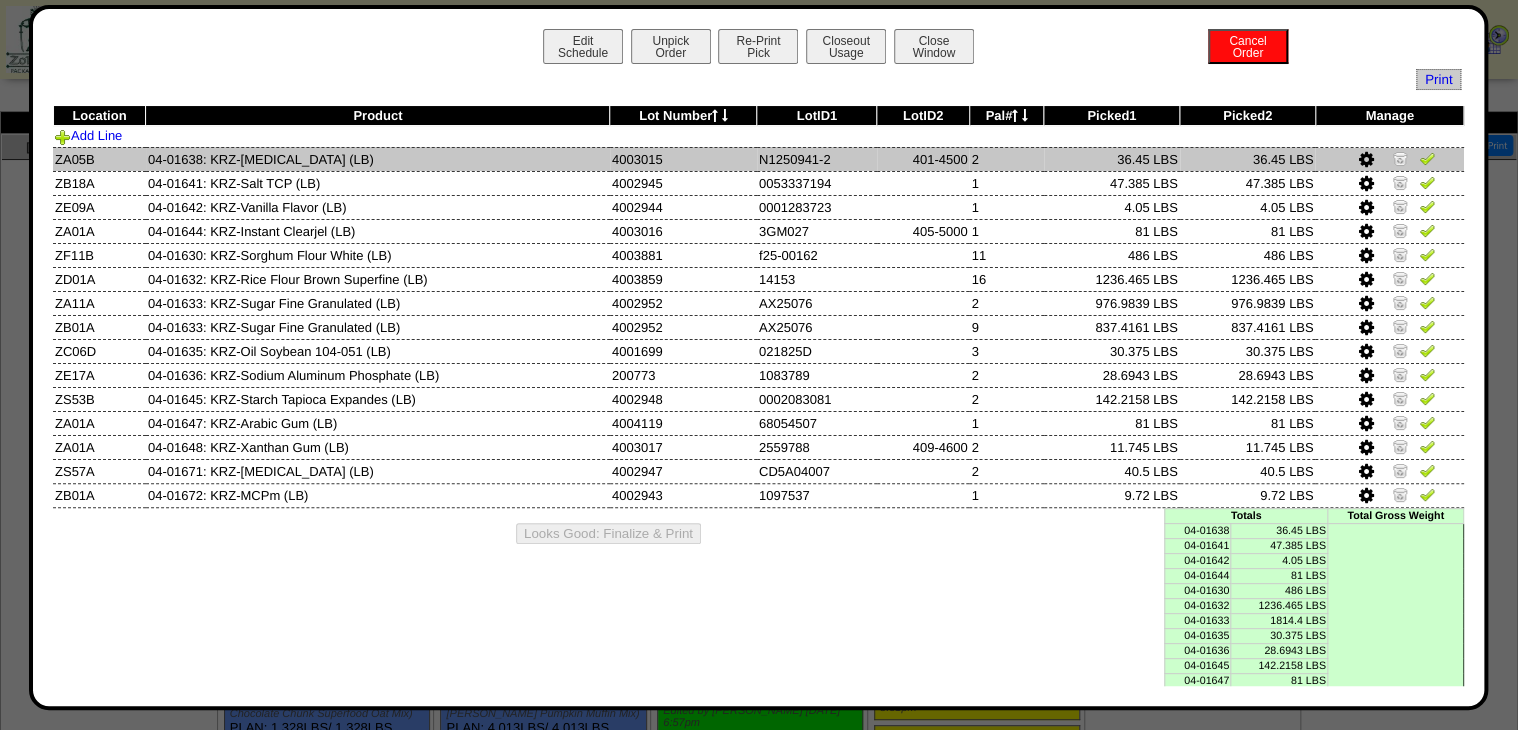 click at bounding box center [1427, 158] 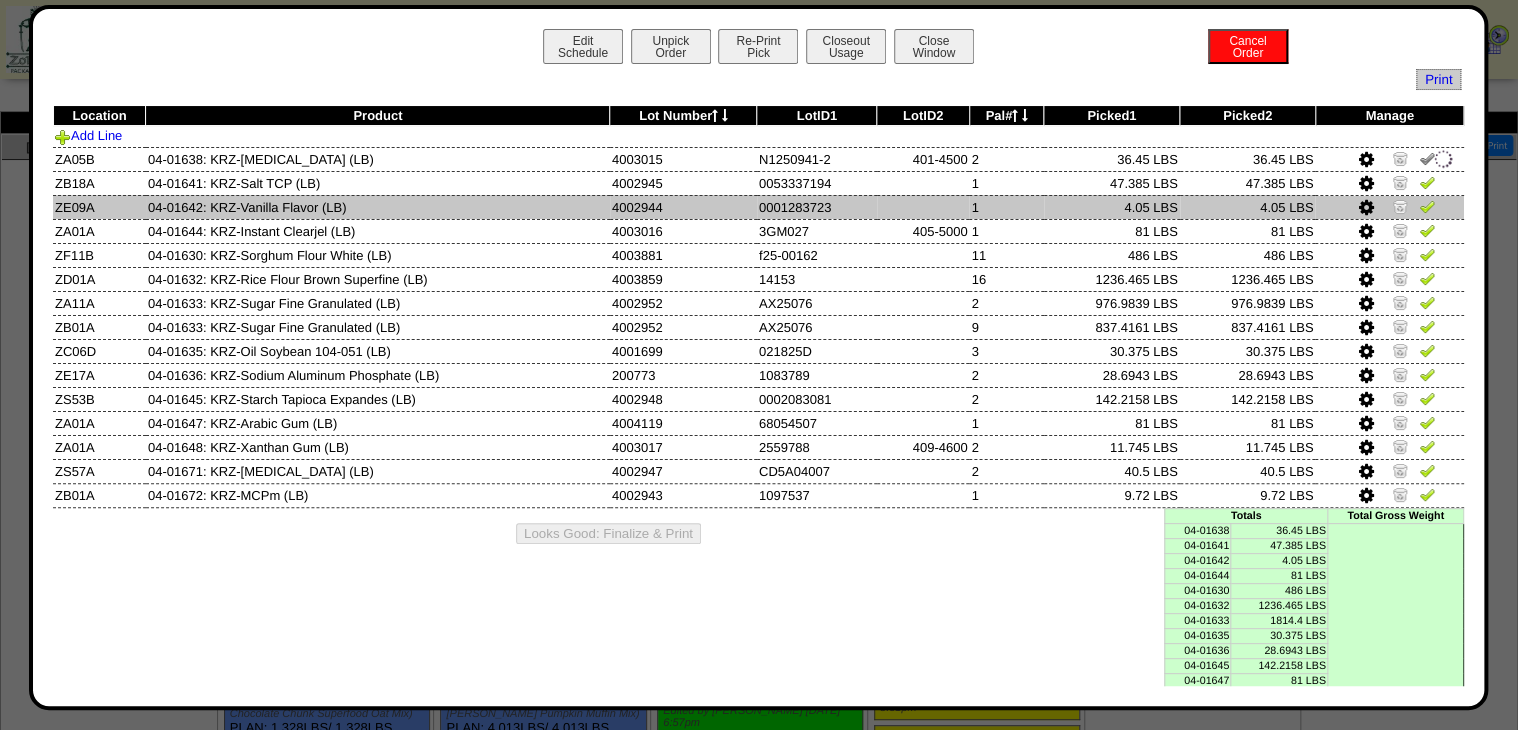 click at bounding box center (1427, 206) 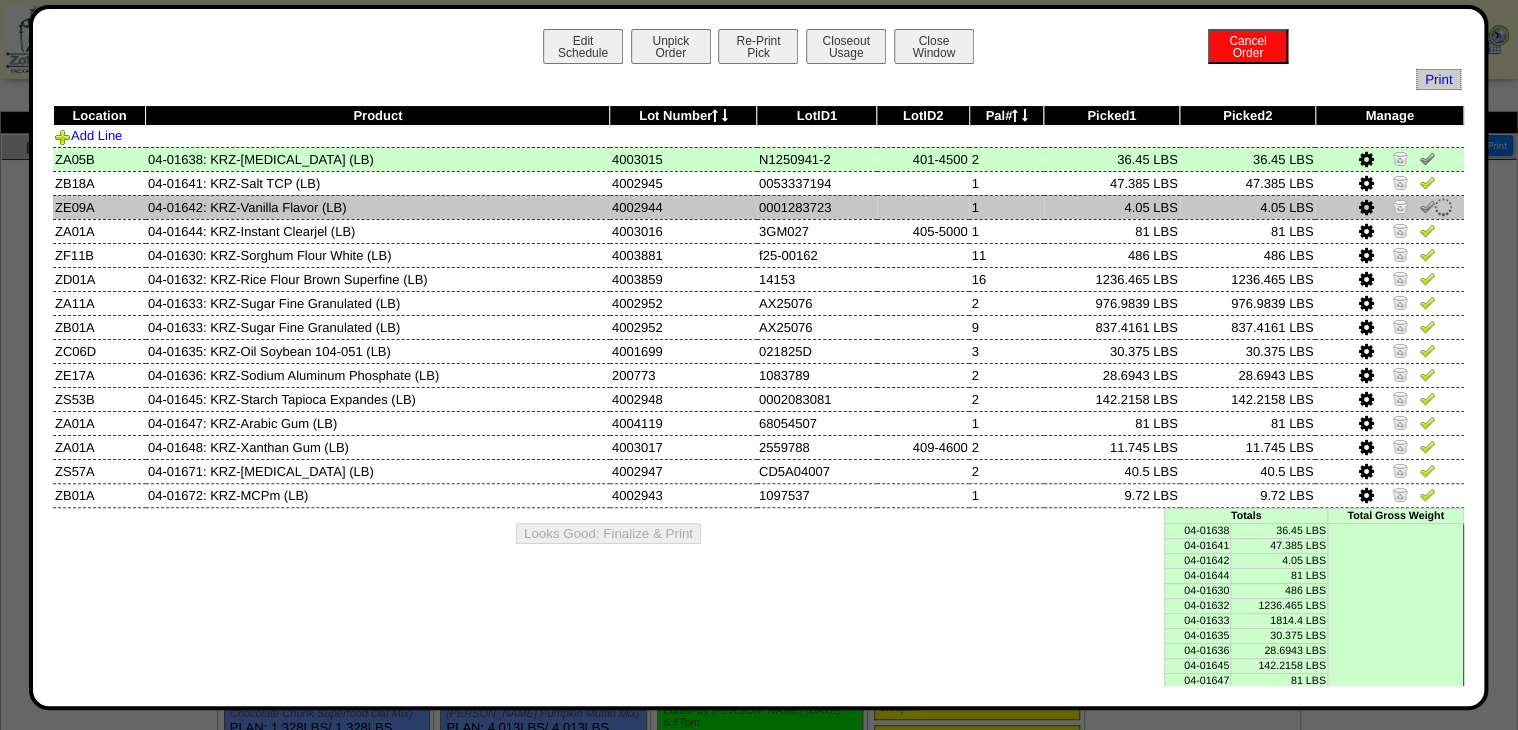 click at bounding box center (1443, 207) 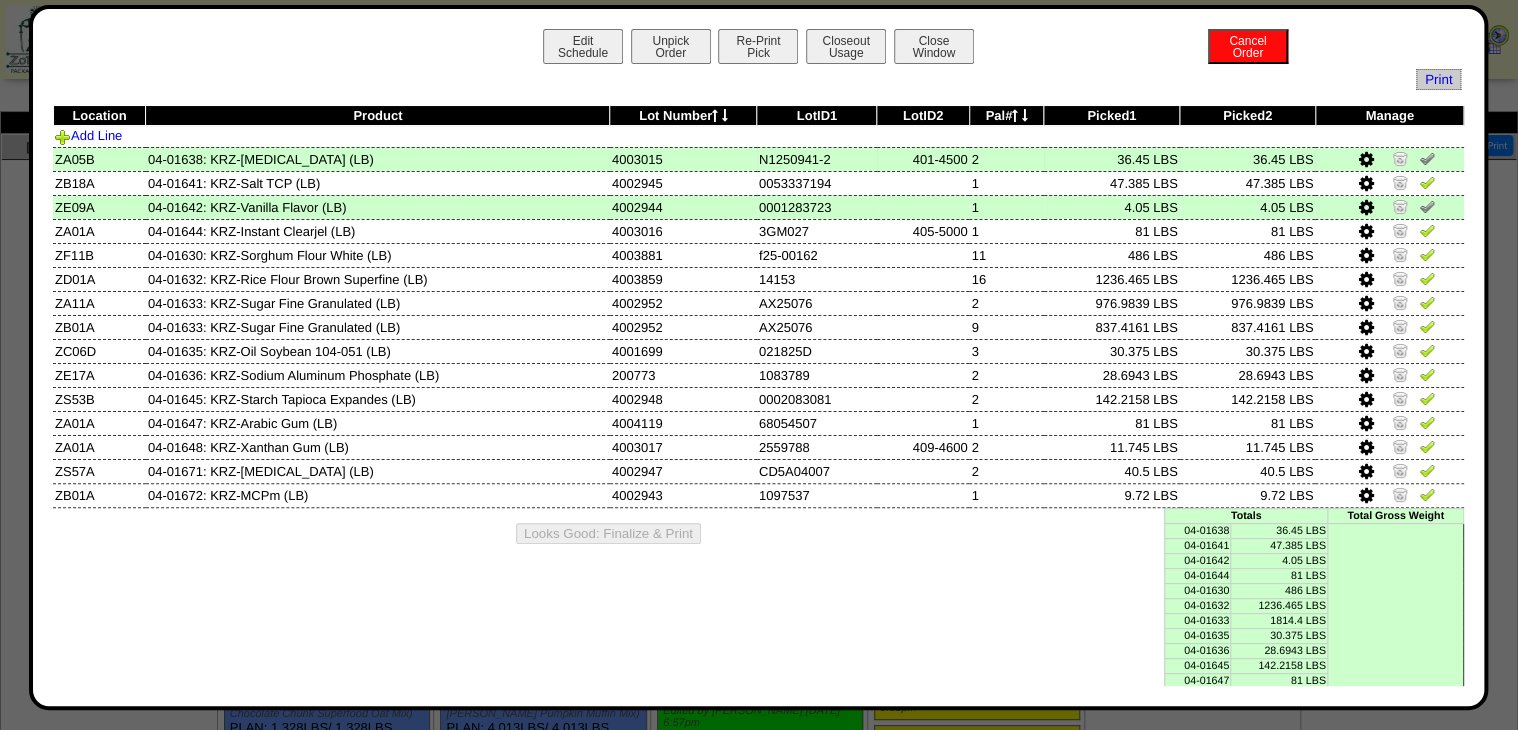 click at bounding box center [1427, 158] 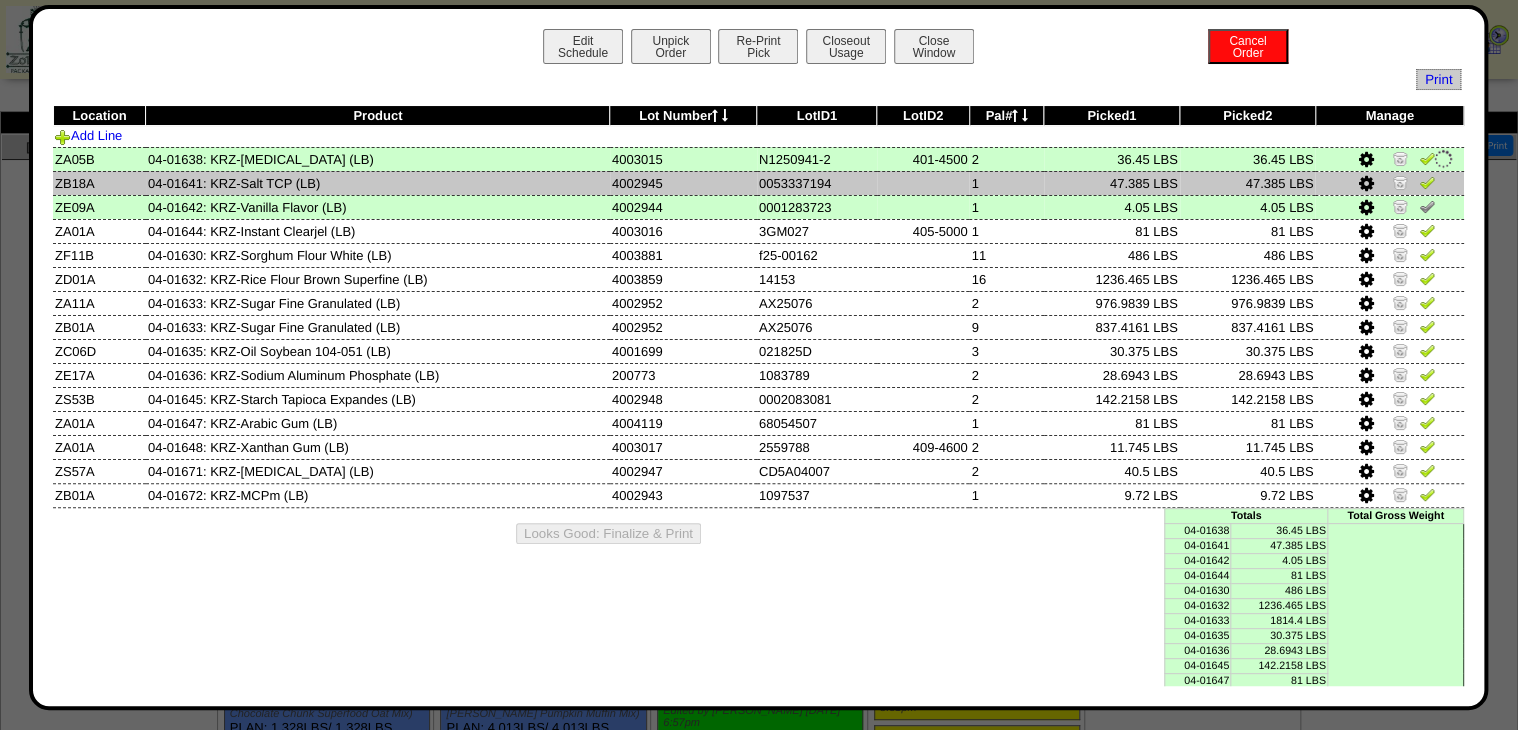click at bounding box center [1427, 182] 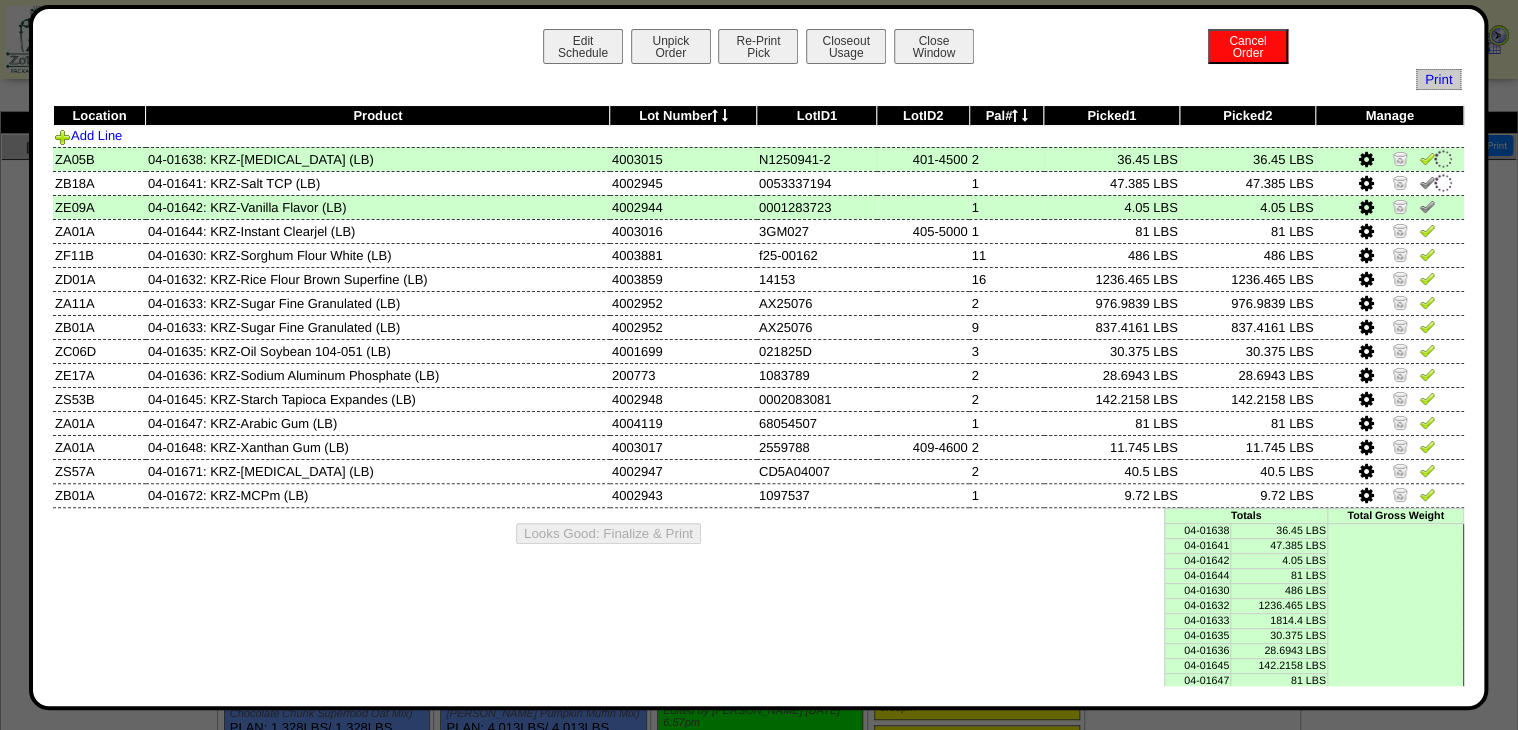 click at bounding box center (1443, 159) 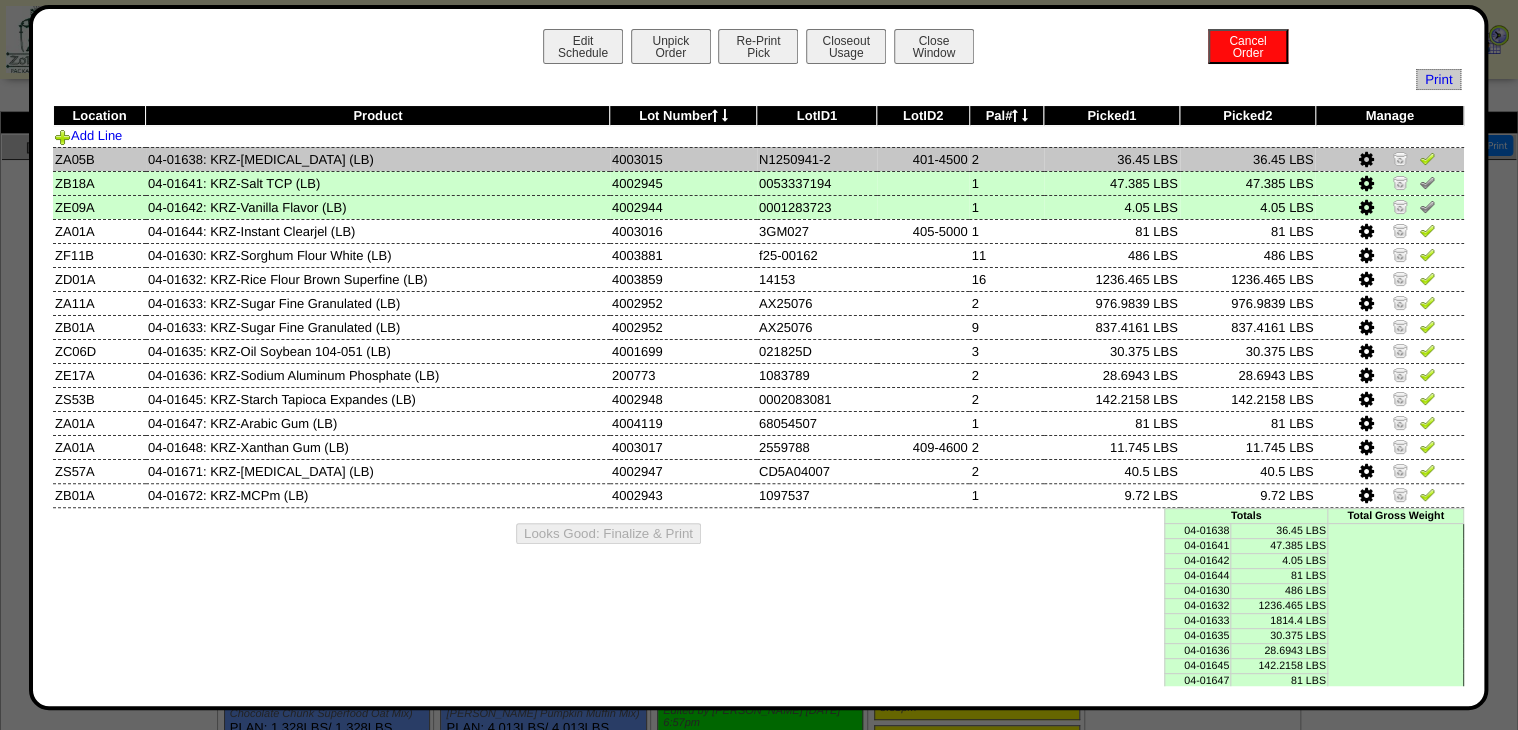 click at bounding box center [1427, 158] 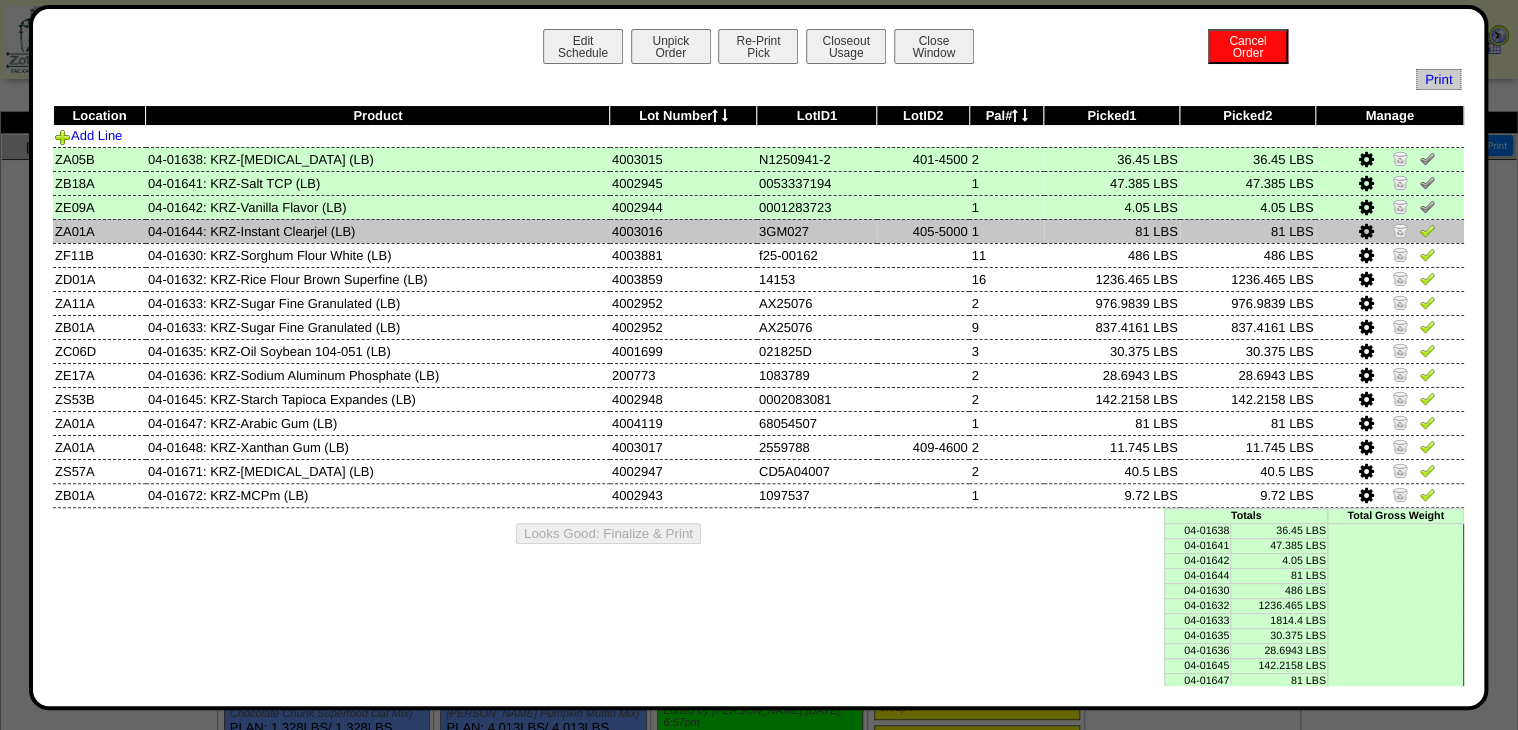 click at bounding box center (1427, 230) 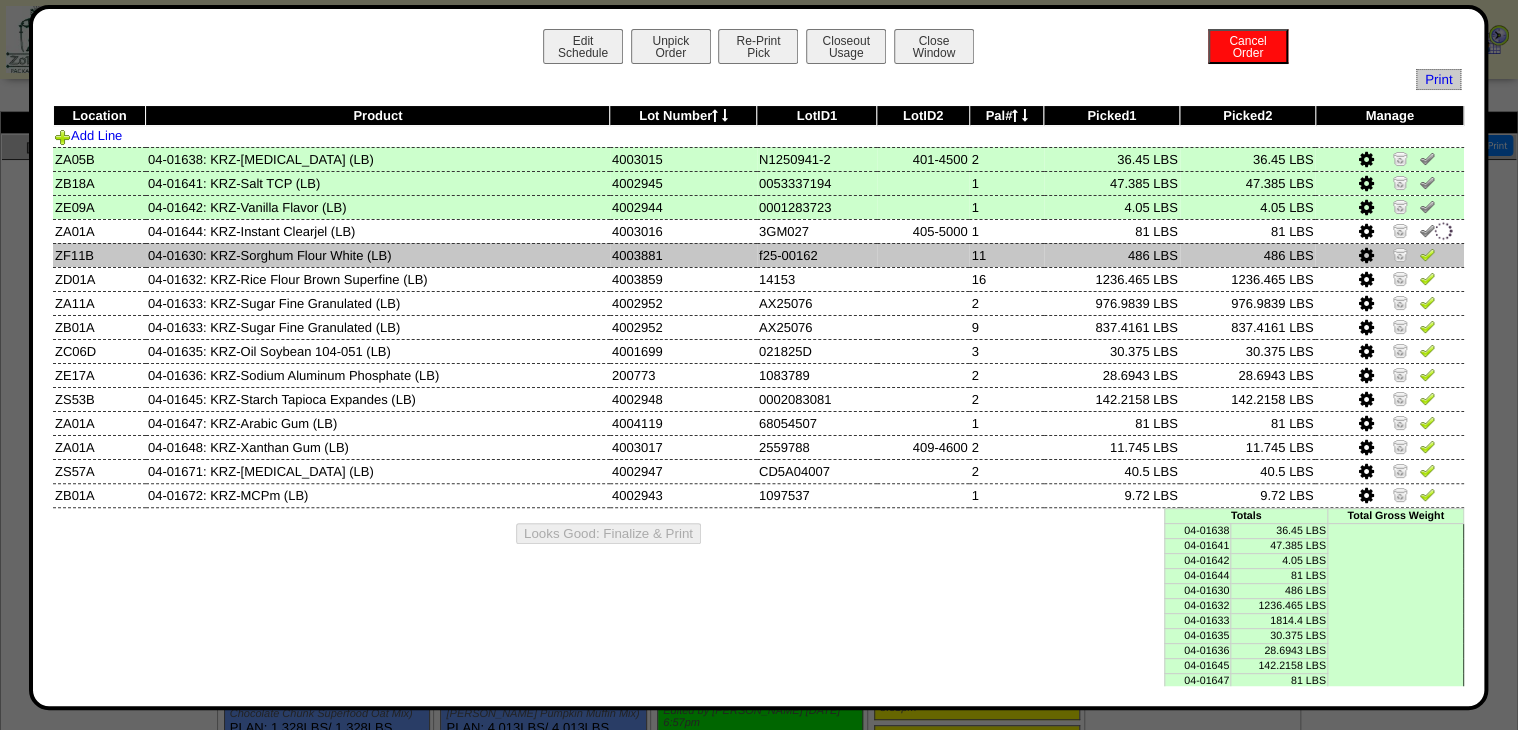 click at bounding box center [1427, 254] 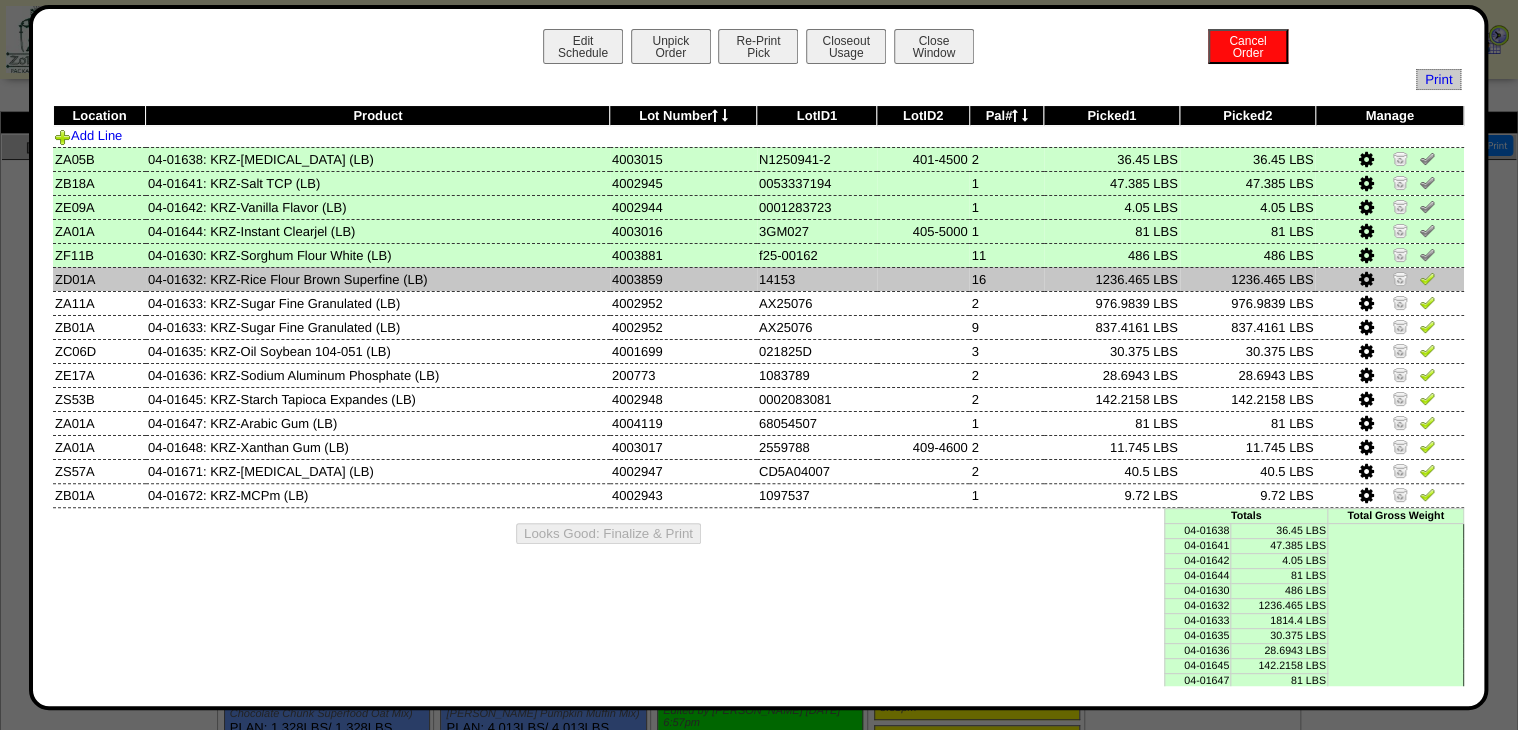 click at bounding box center (1366, 280) 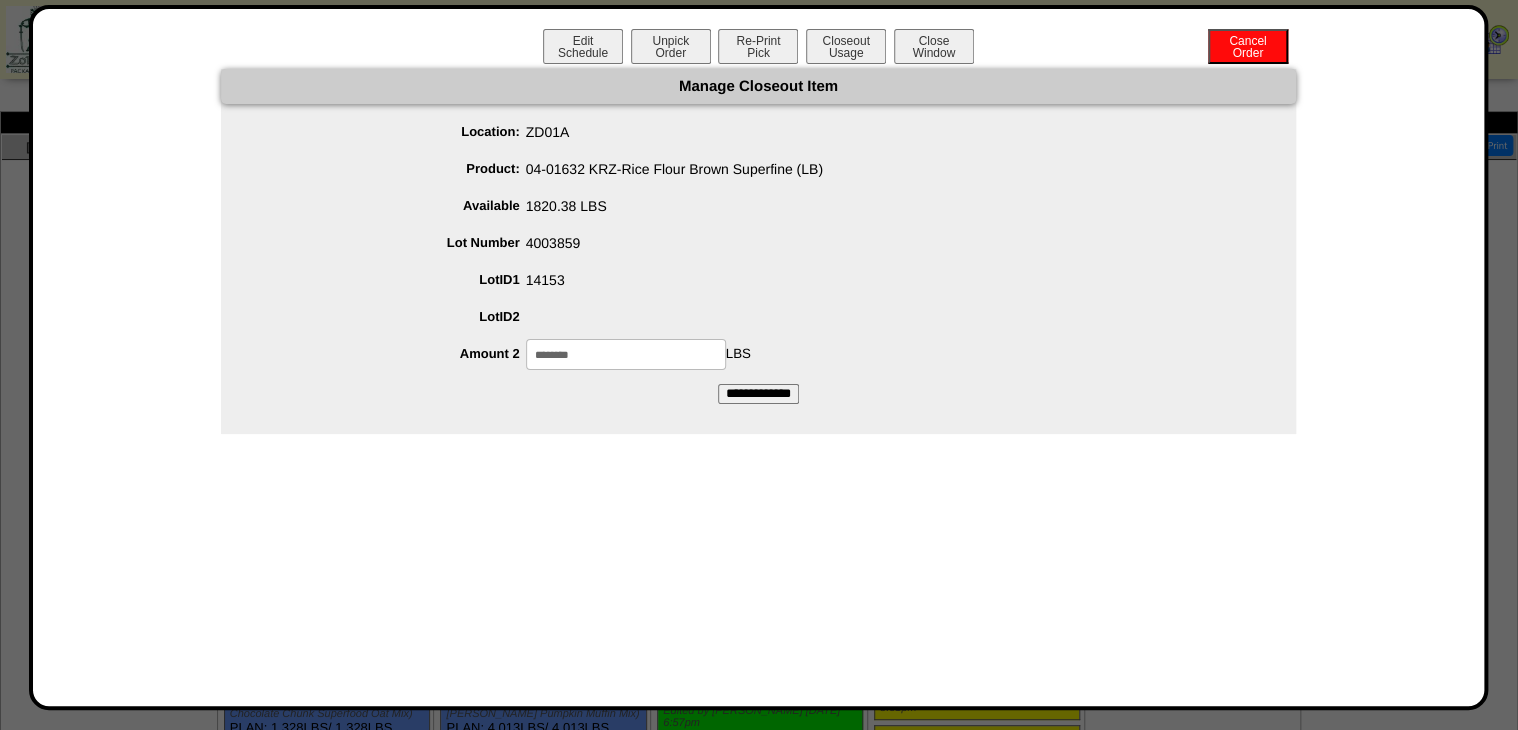 click on "********" at bounding box center (626, 354) 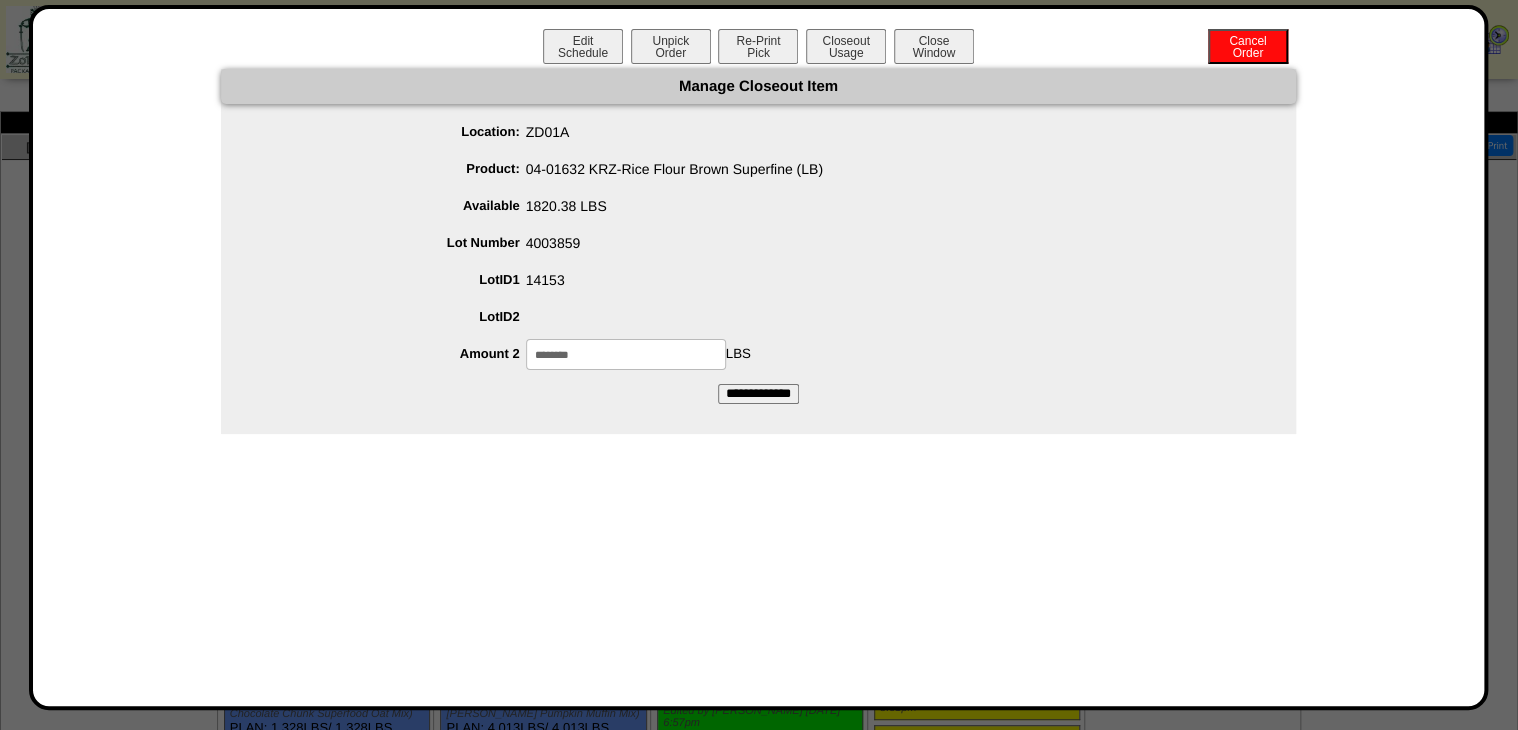 type on "********" 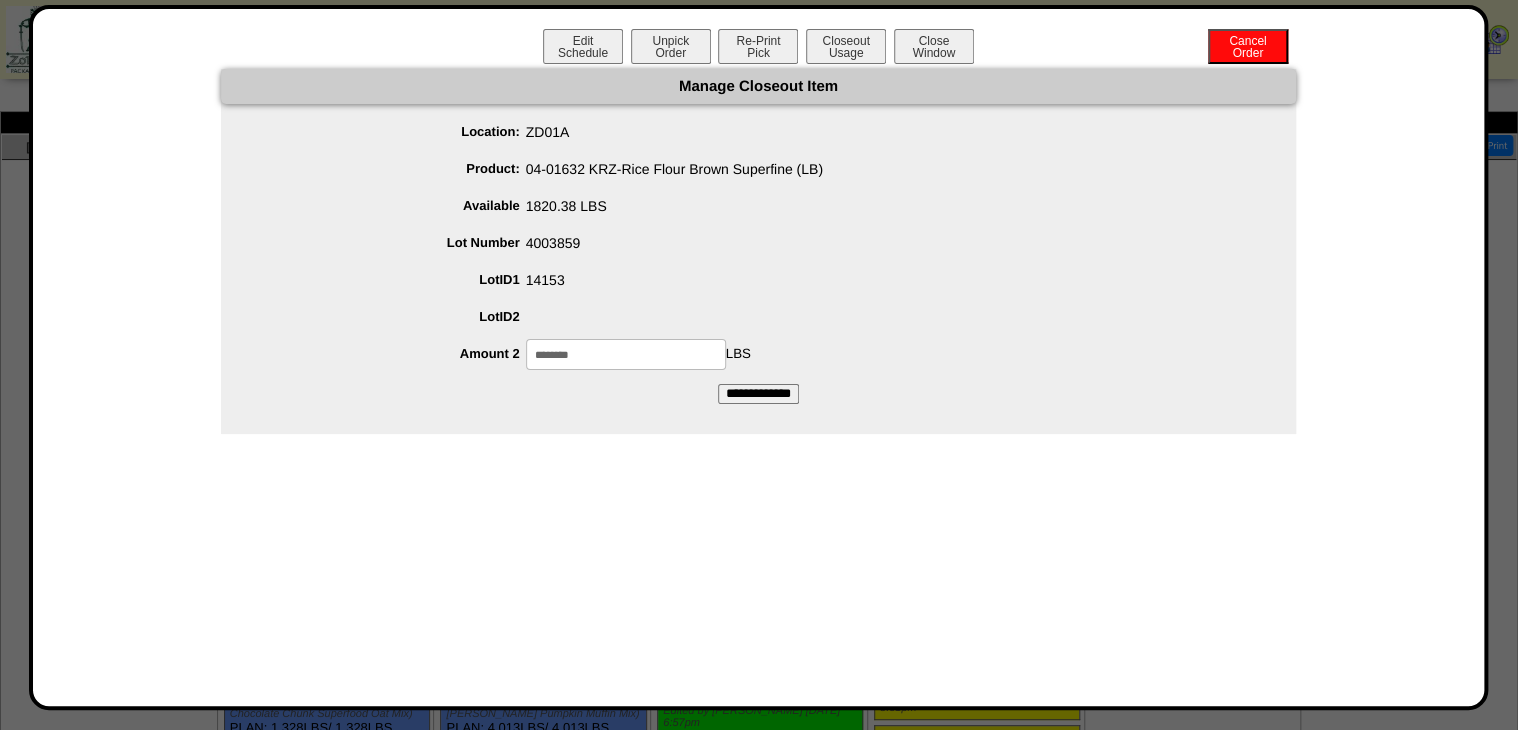 click on "Manage Closeout Item
Location:
ZD01A
Product:
04-01632 KRZ-Rice Flour Brown Superfine (LB)
Available
1820.38 LBS
Lot Number
4003859
LotID1
14153 LotID2  LBS" at bounding box center [758, 251] 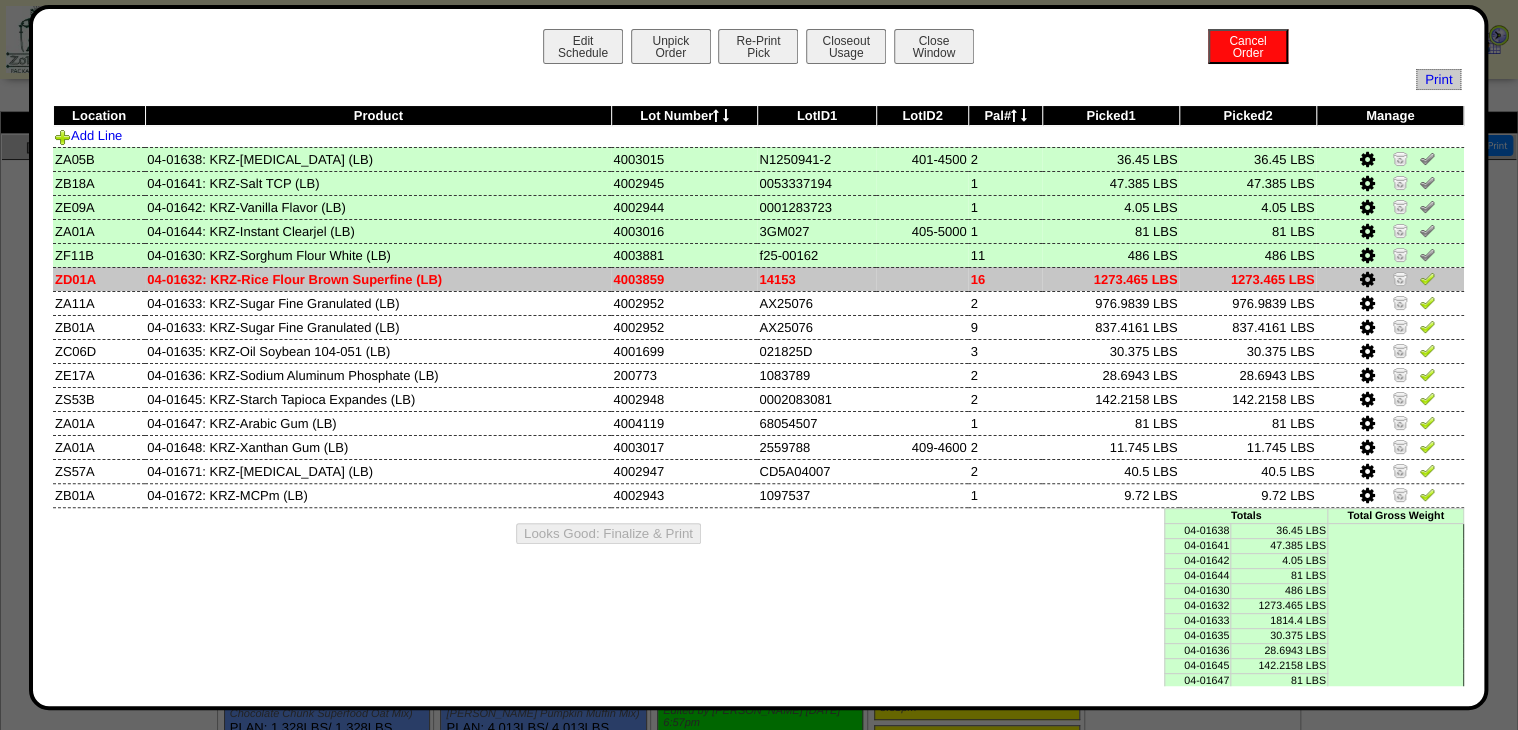 click at bounding box center [1427, 278] 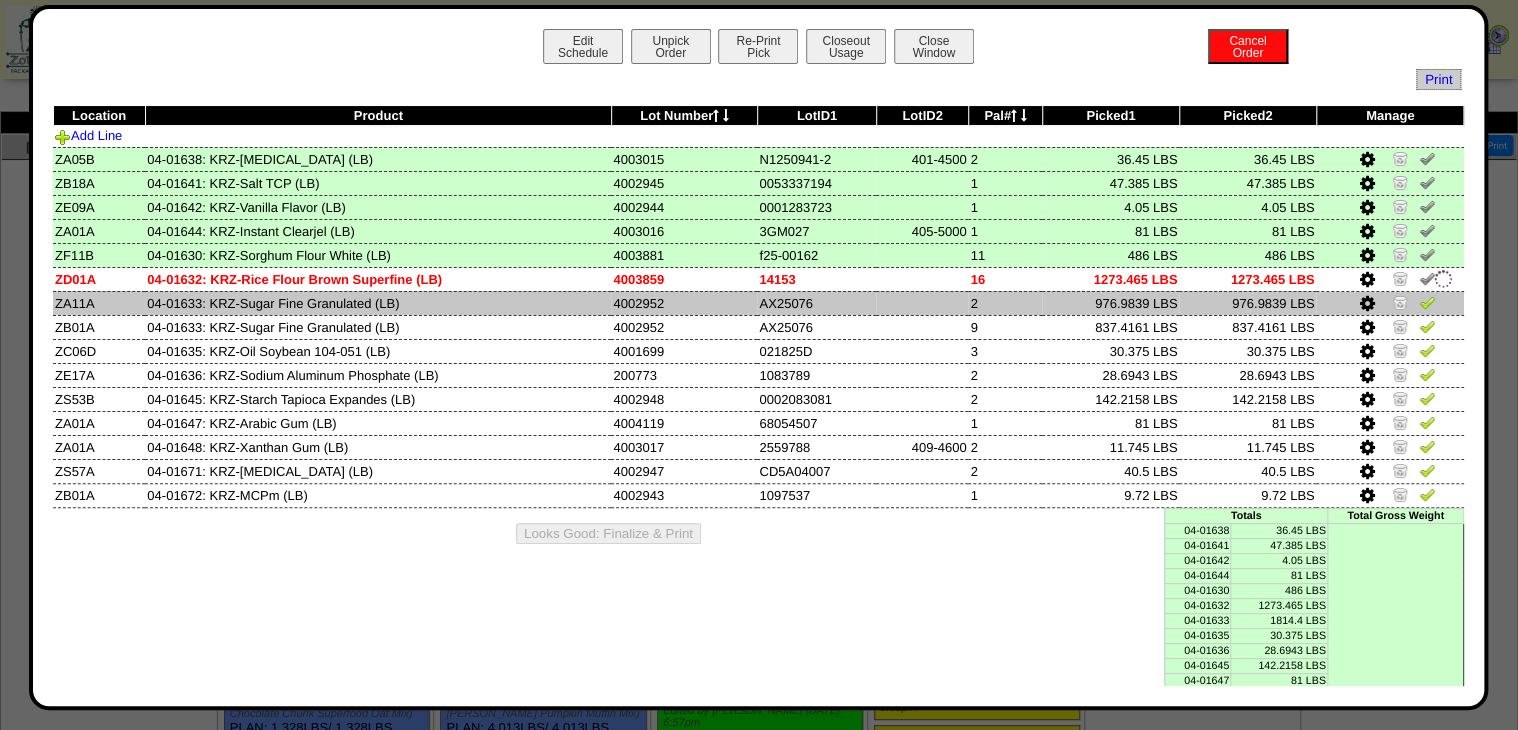 click at bounding box center (1427, 305) 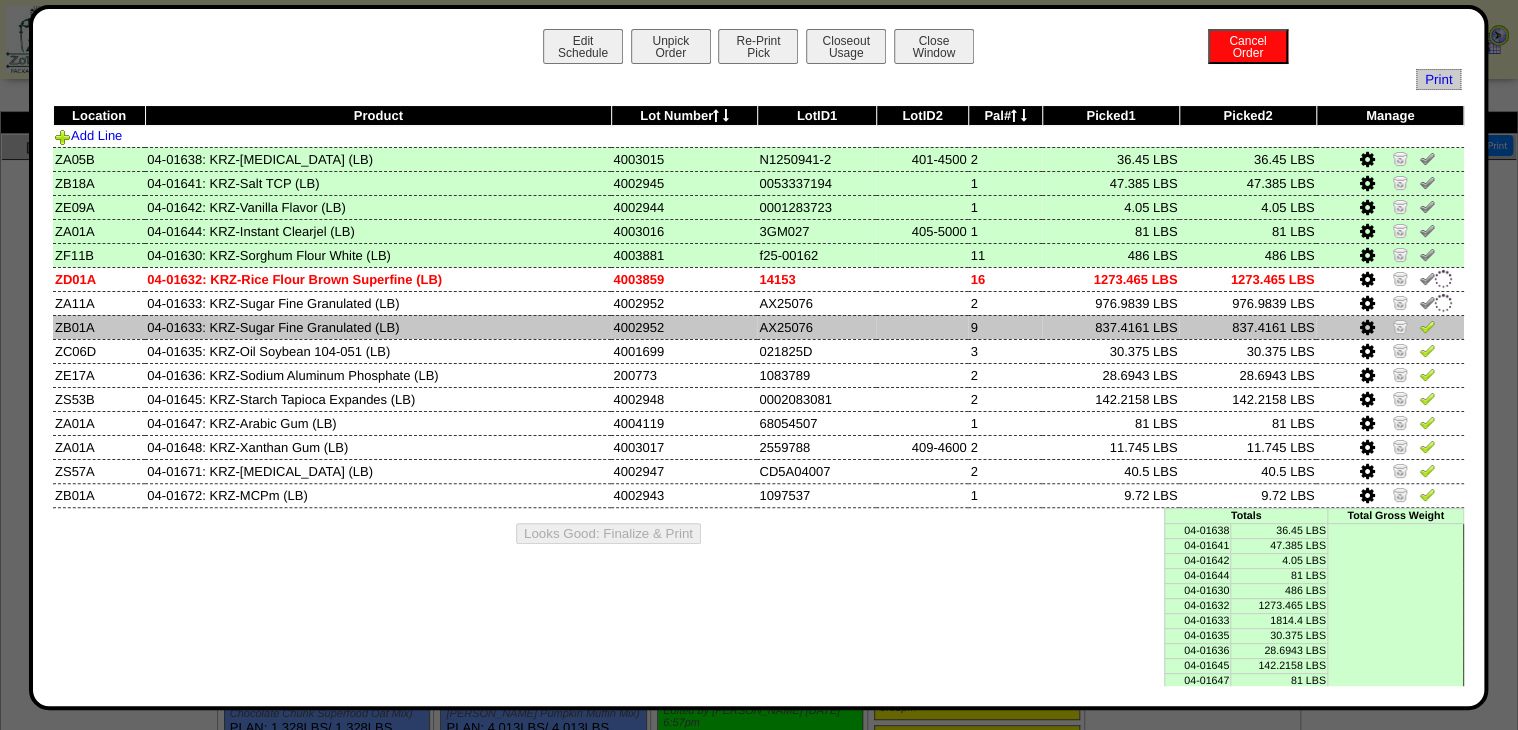 click at bounding box center [1389, 327] 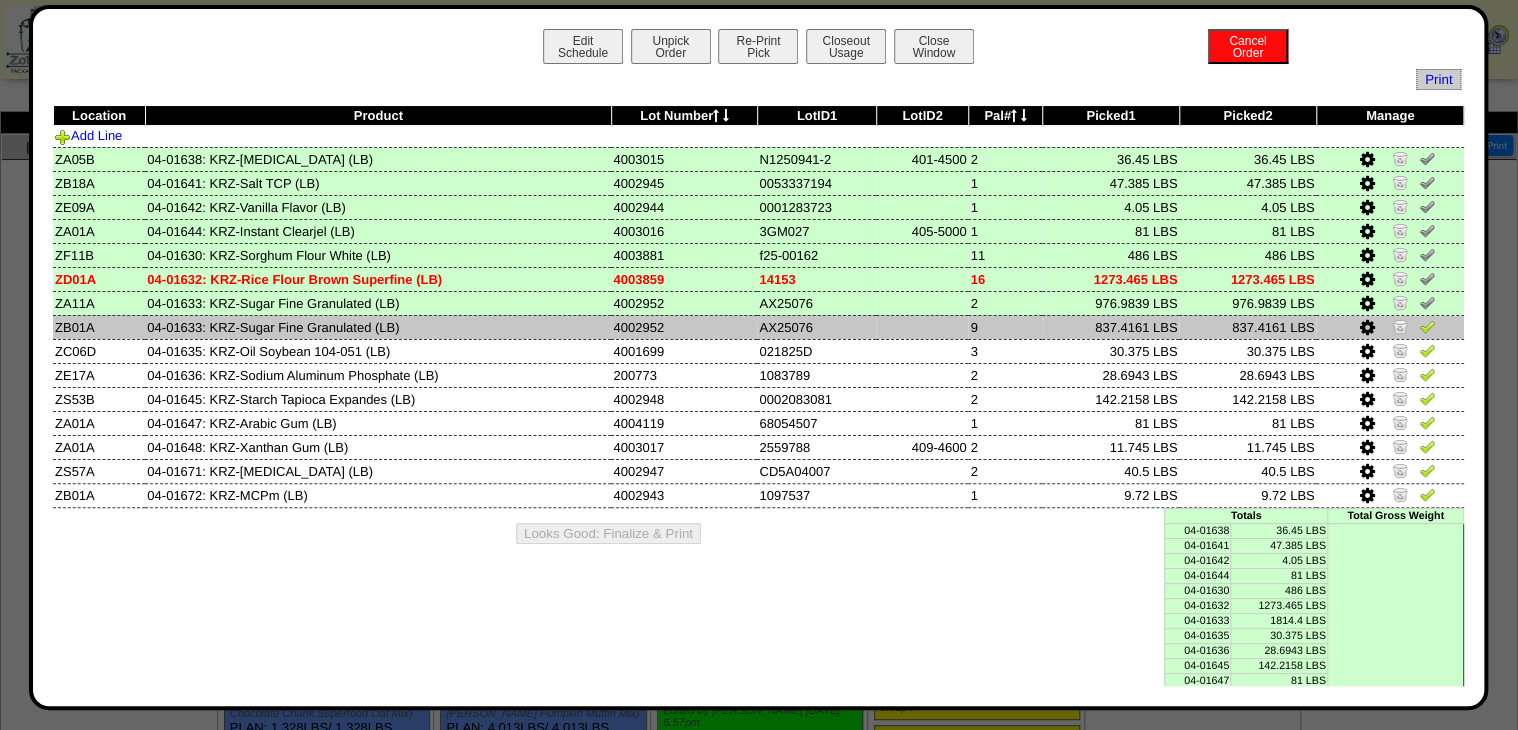 click at bounding box center [1427, 326] 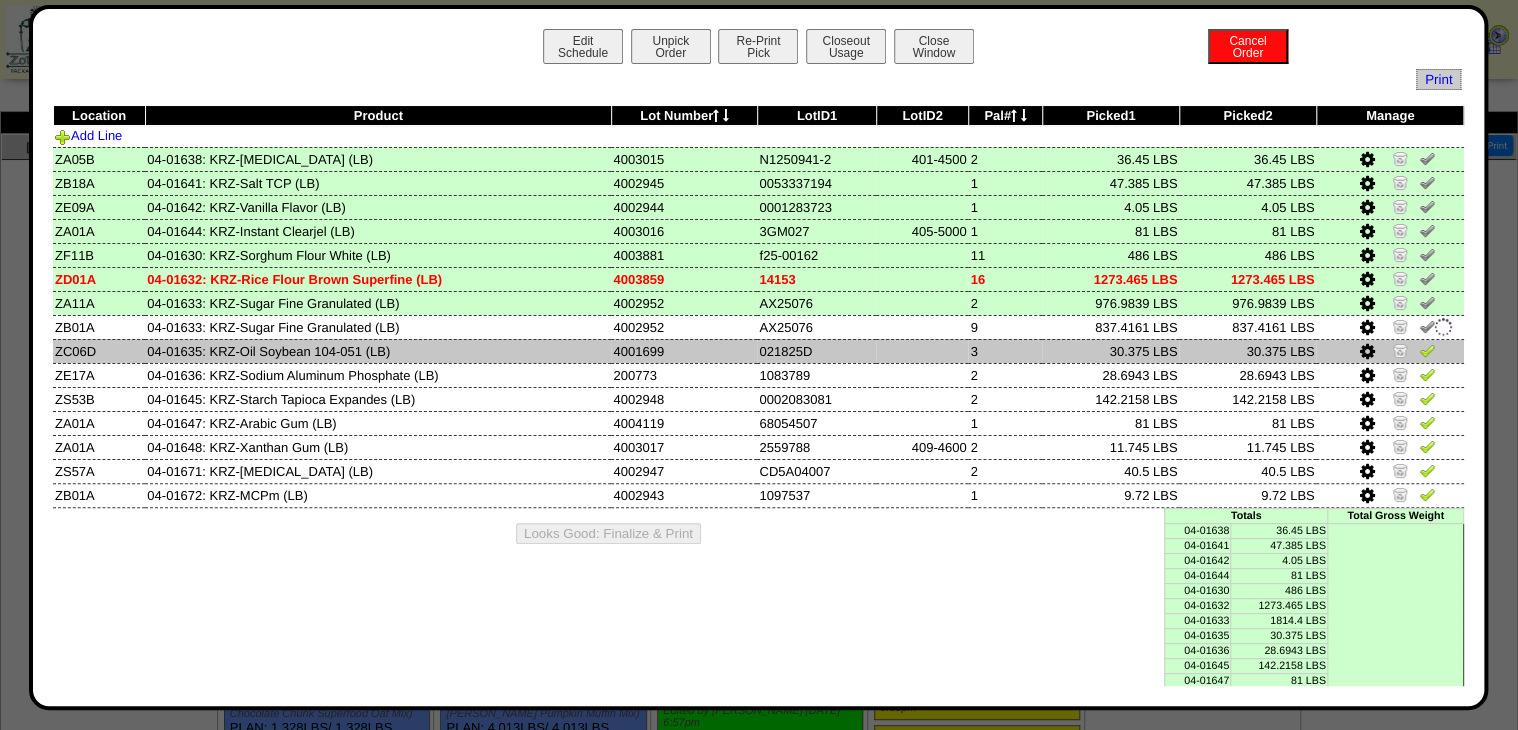 click at bounding box center (1427, 350) 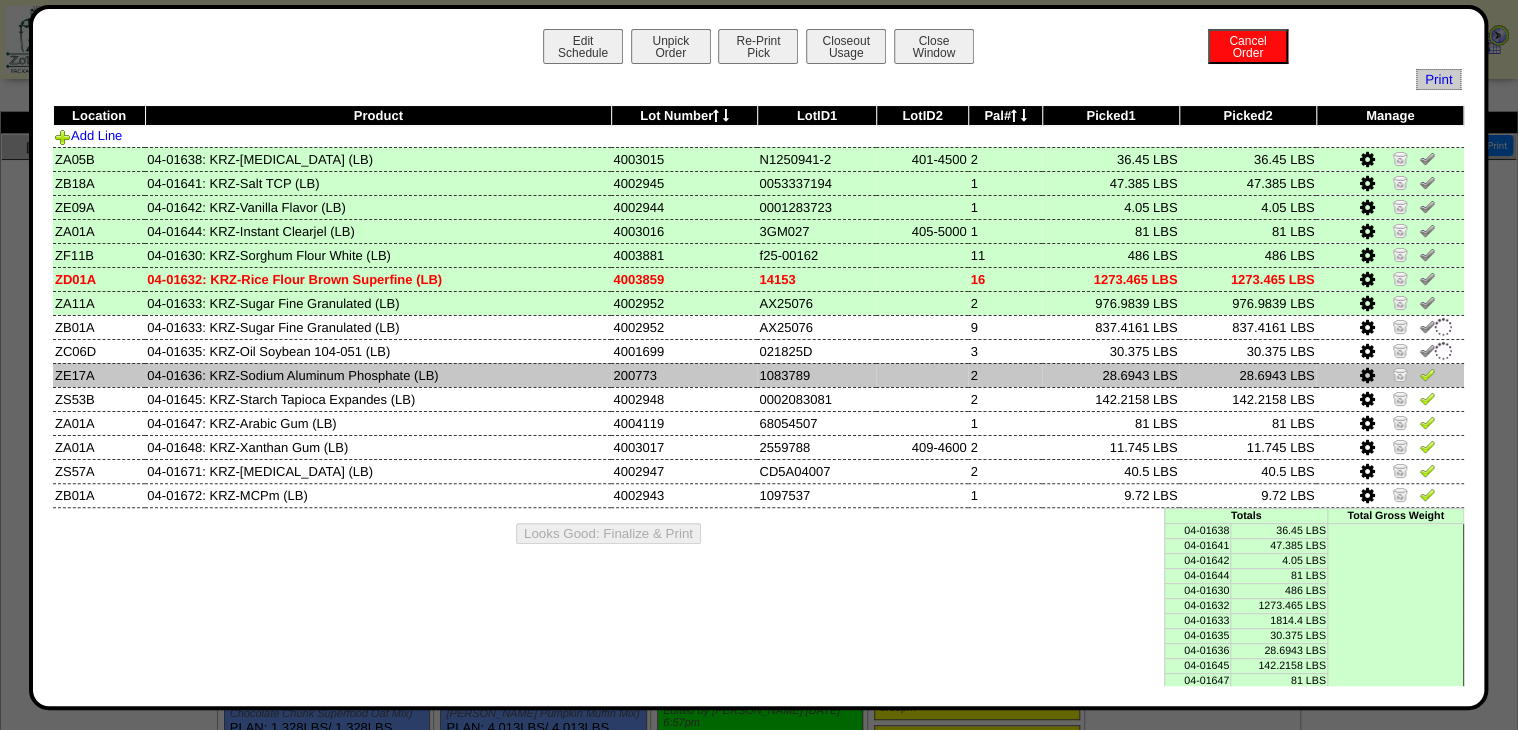 click at bounding box center (1427, 377) 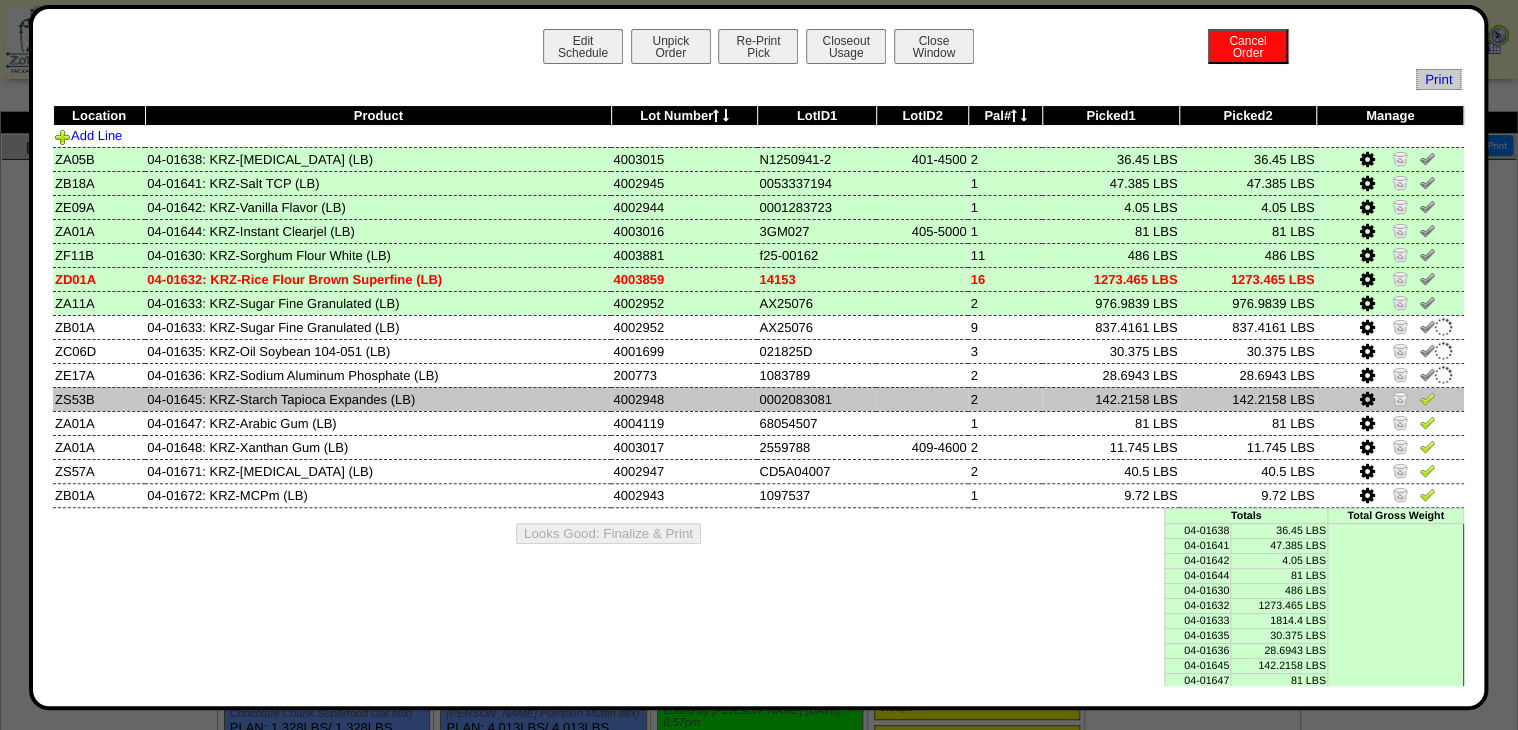 click at bounding box center [1389, 399] 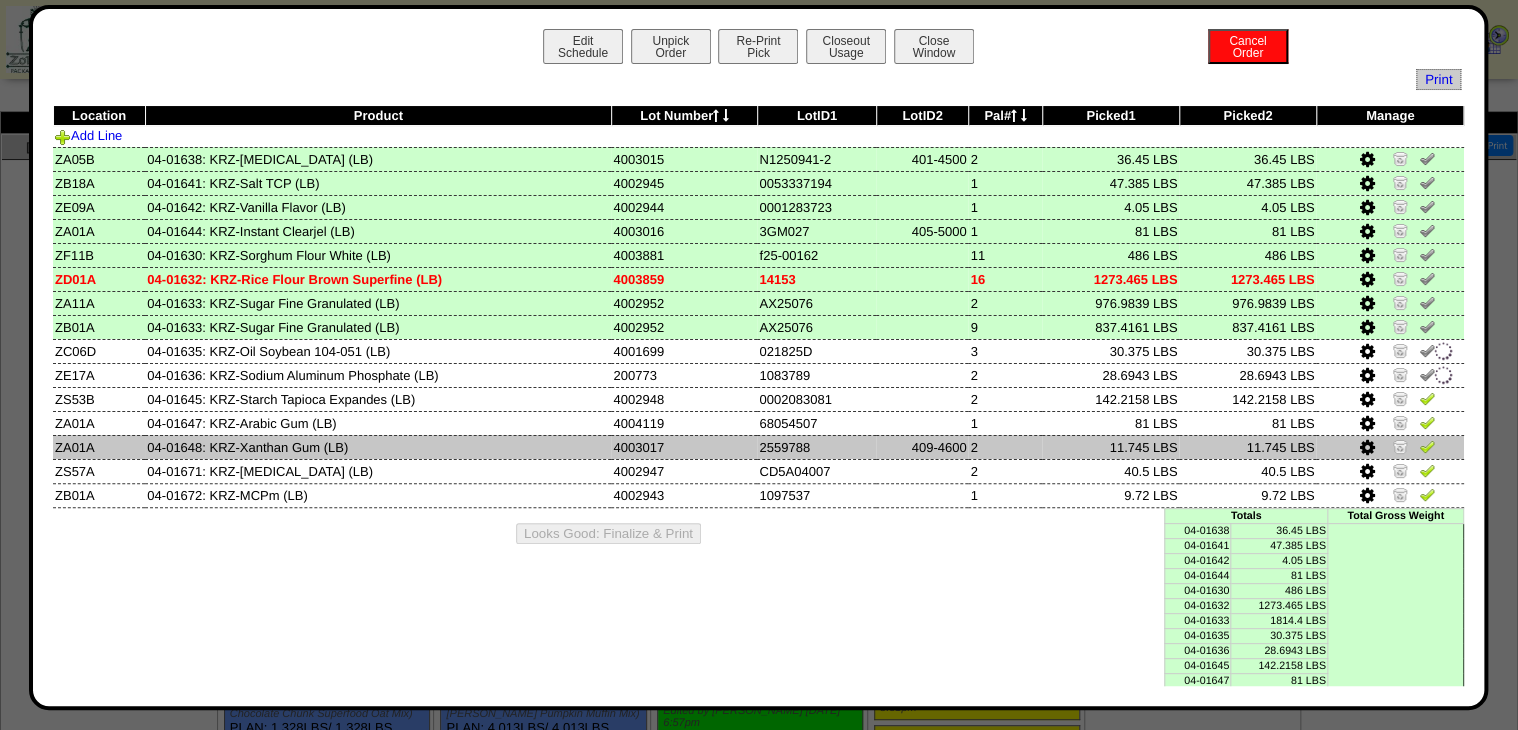 click at bounding box center (1427, 446) 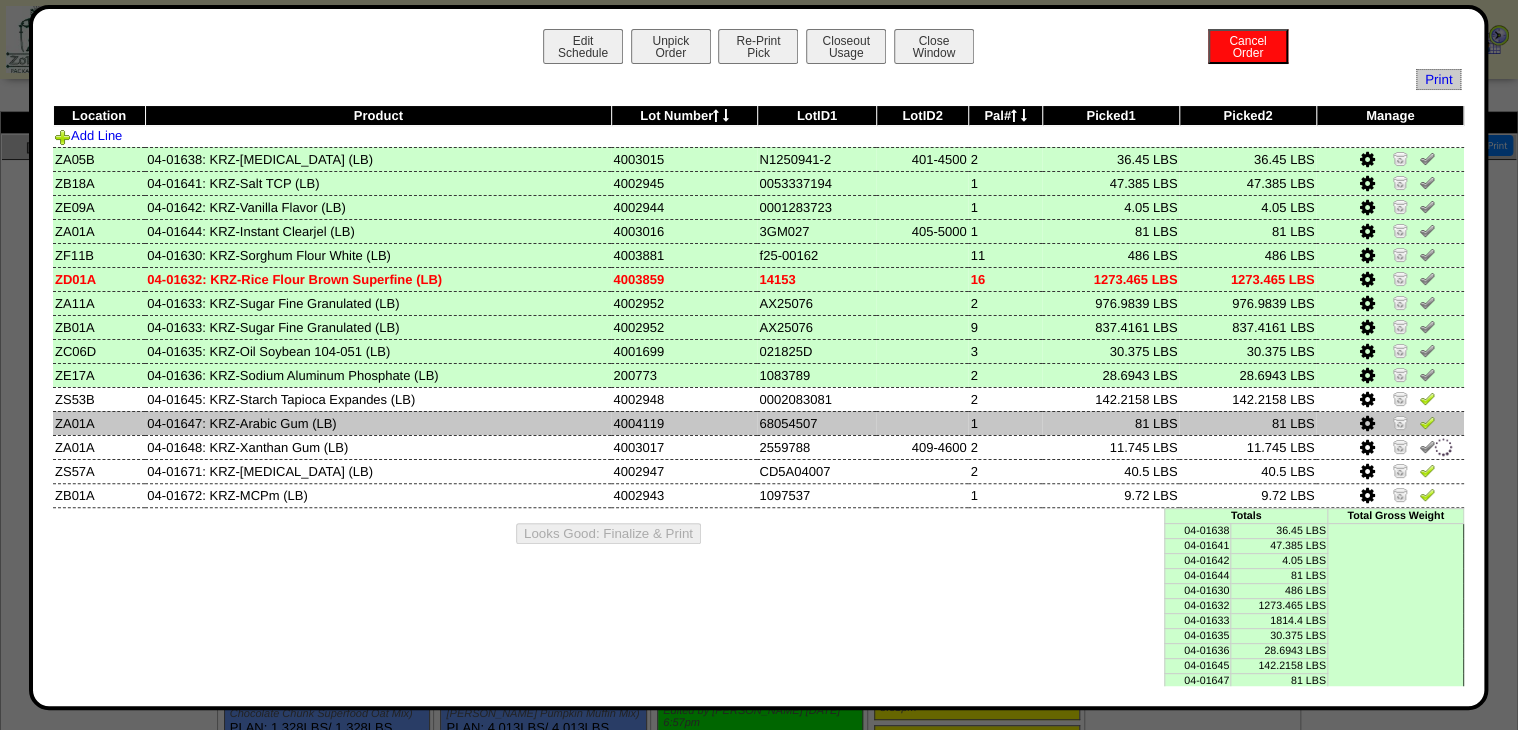 click at bounding box center (1427, 422) 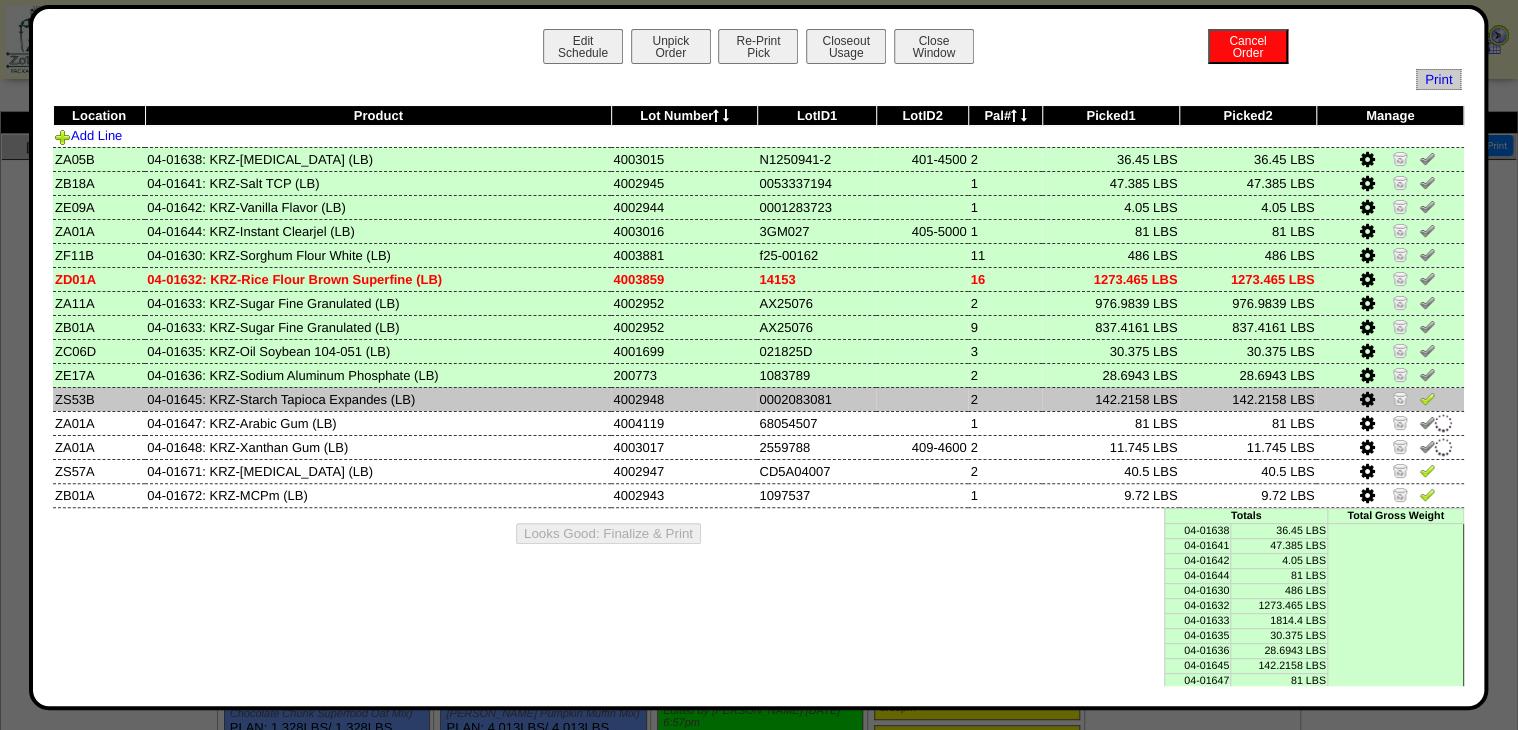 click at bounding box center [1427, 398] 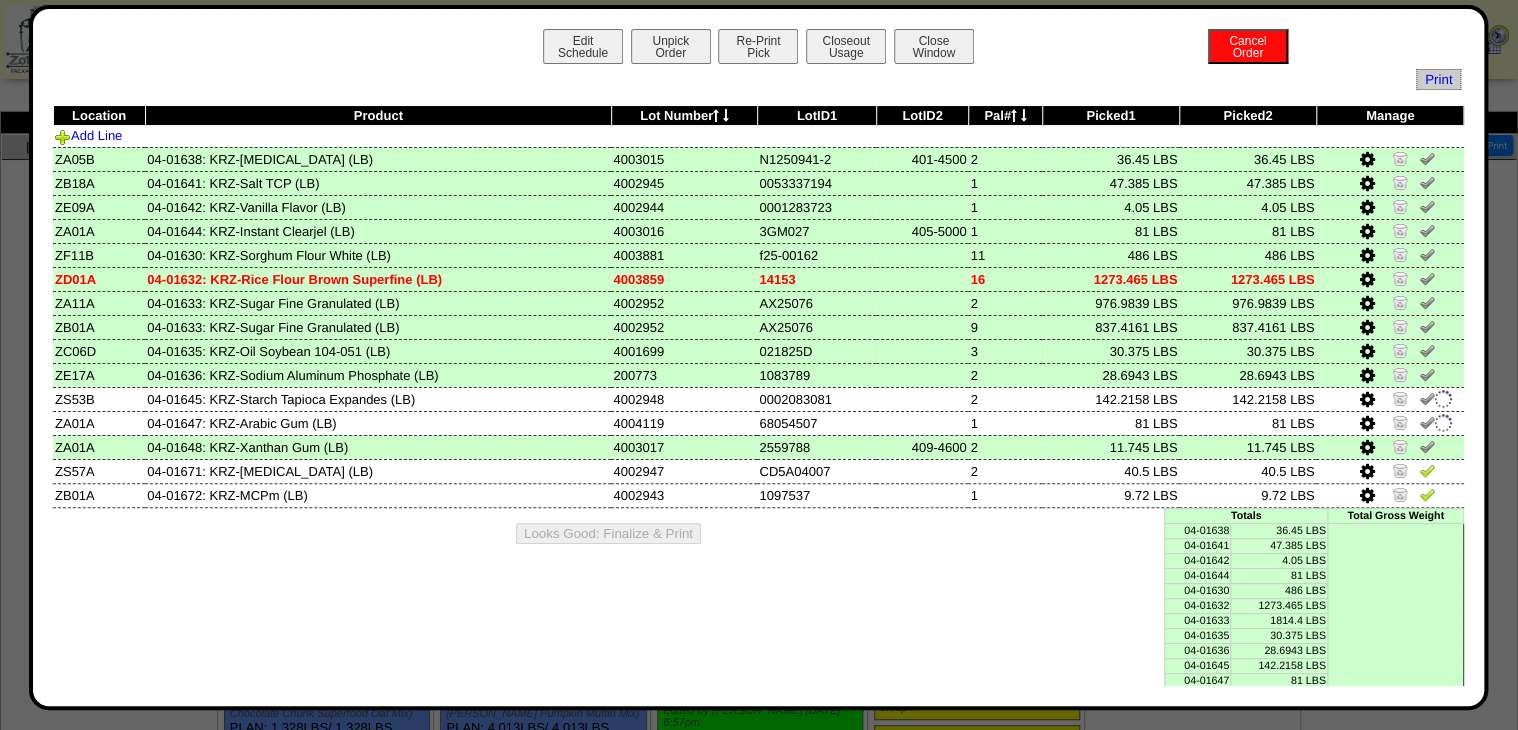 click at bounding box center [1366, 352] 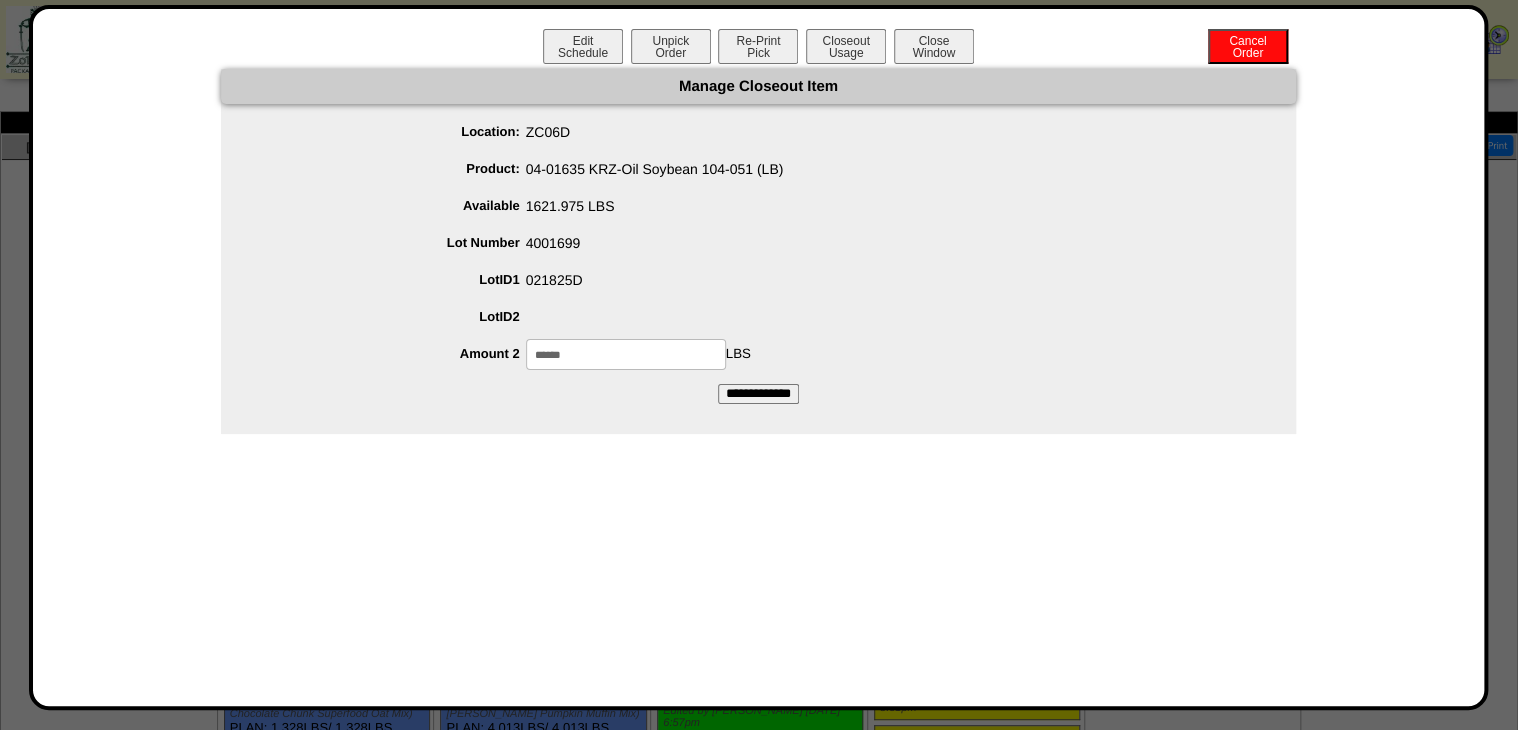 drag, startPoint x: 352, startPoint y: 412, endPoint x: 302, endPoint y: 418, distance: 50.358715 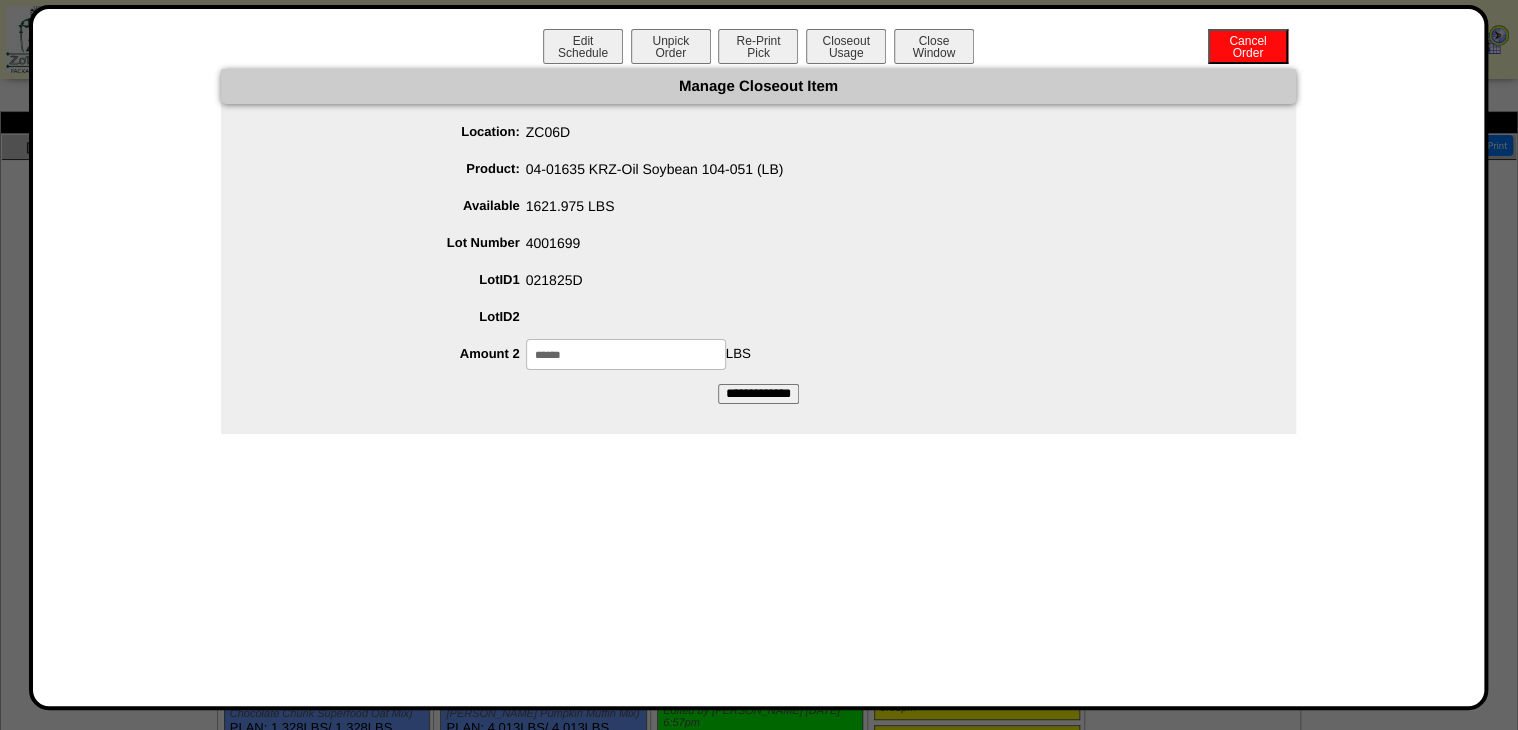 click on "Manage Closeout Item
Location:
ZC06D
Product:
04-01635 KRZ-Oil Soybean 104-051 (LB)
Available
1621.975 LBS
Lot Number
4001699
LotID1
021825D" at bounding box center (758, 251) 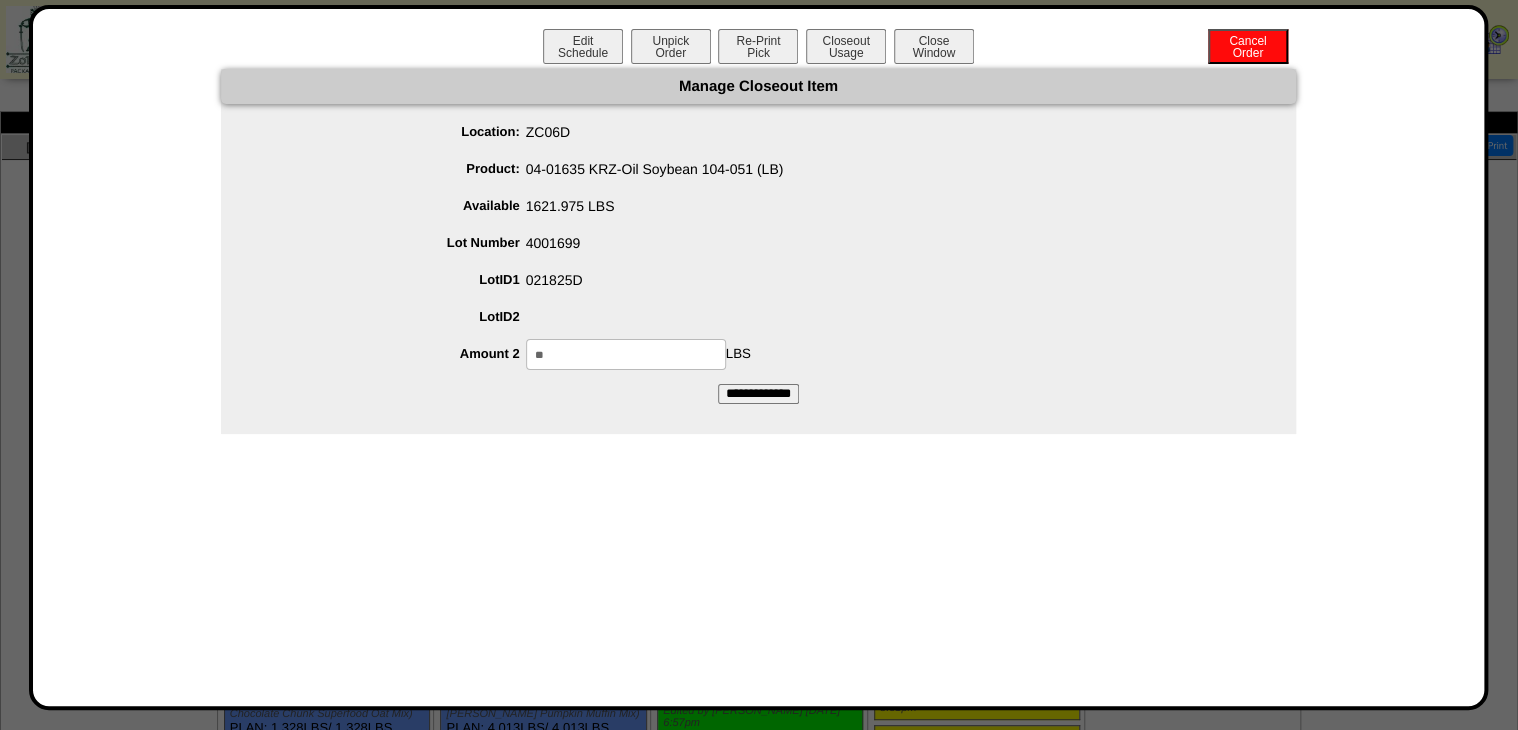 type on "**" 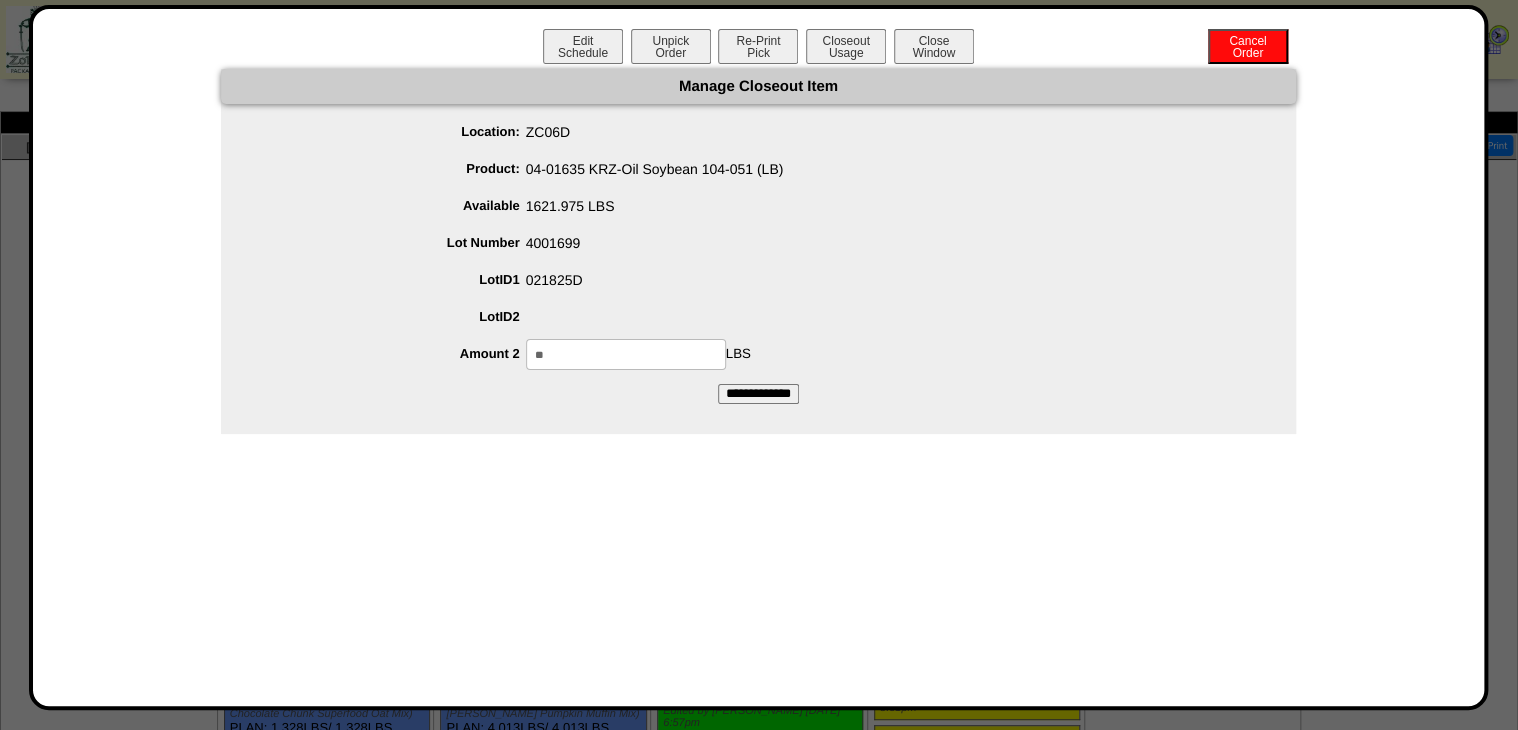 click on "**********" at bounding box center [758, 394] 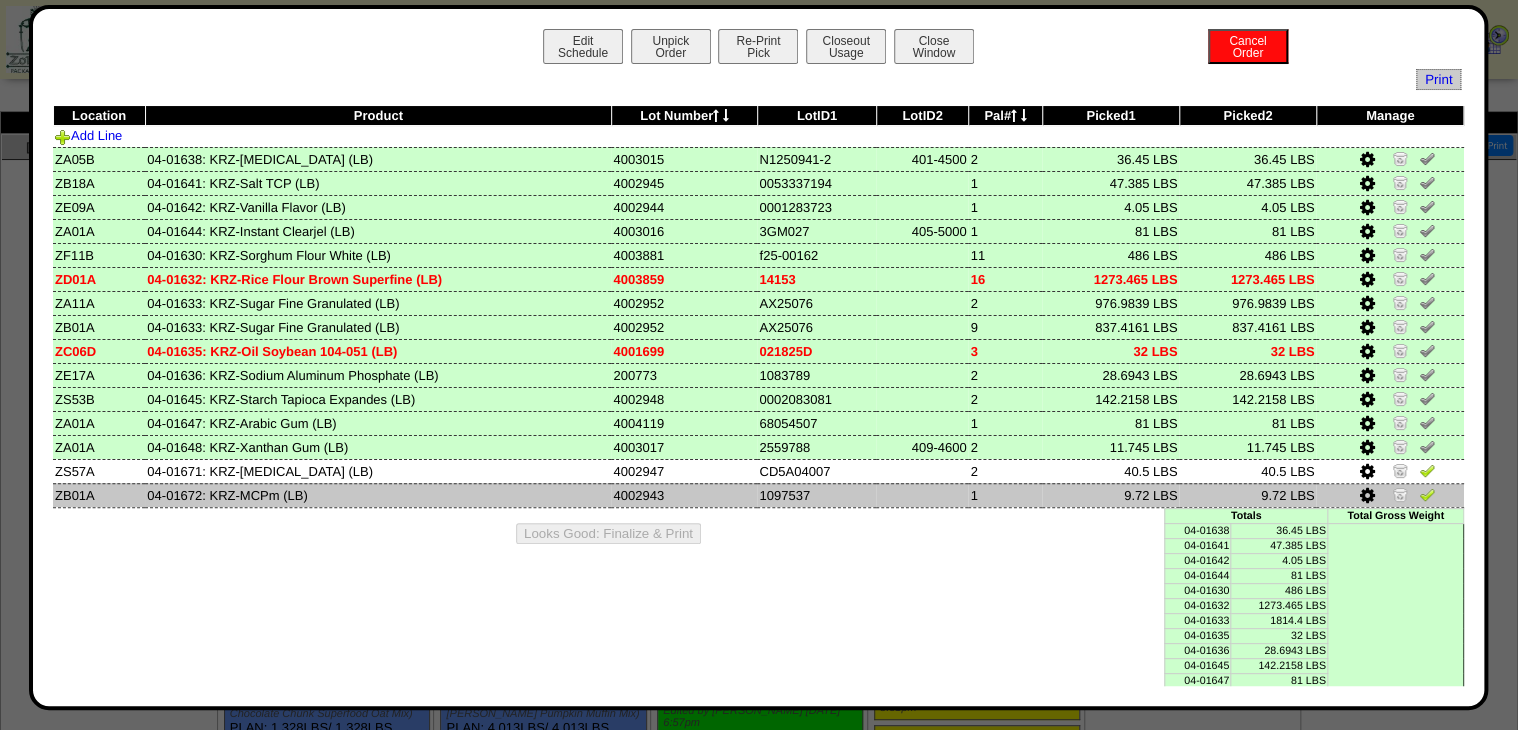 drag, startPoint x: 1422, startPoint y: 467, endPoint x: 1421, endPoint y: 489, distance: 22.022715 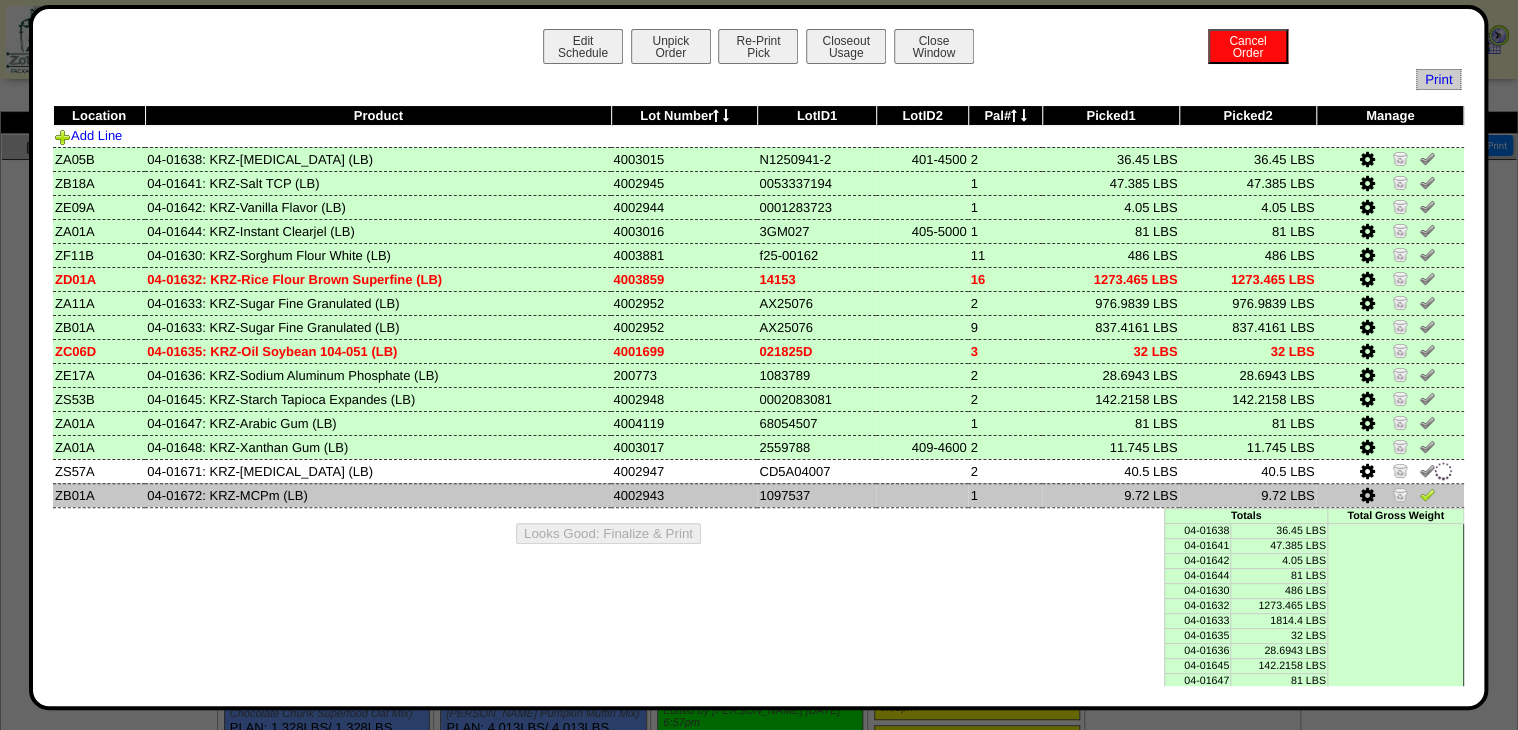 click at bounding box center (1427, 494) 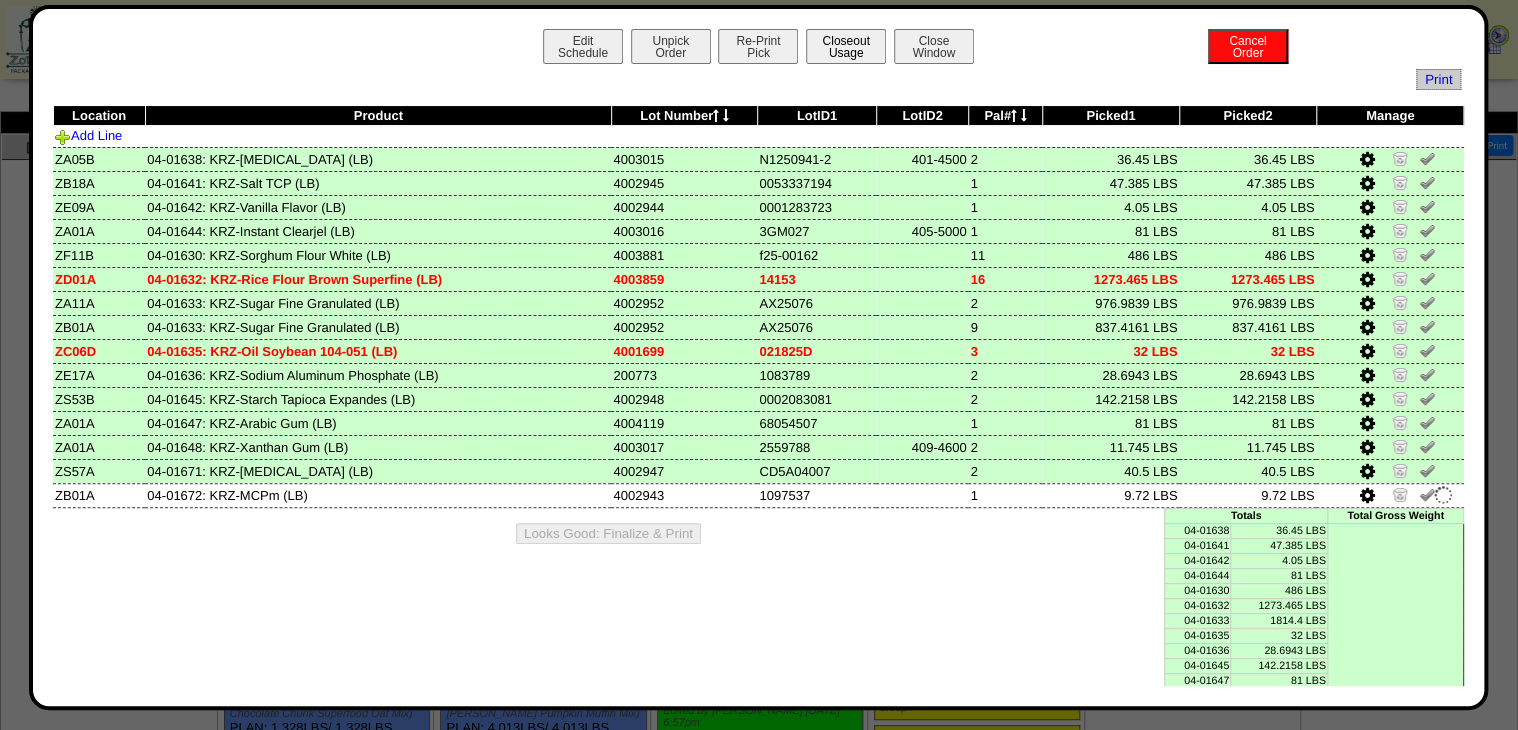 click on "Closeout Usage" at bounding box center [846, 46] 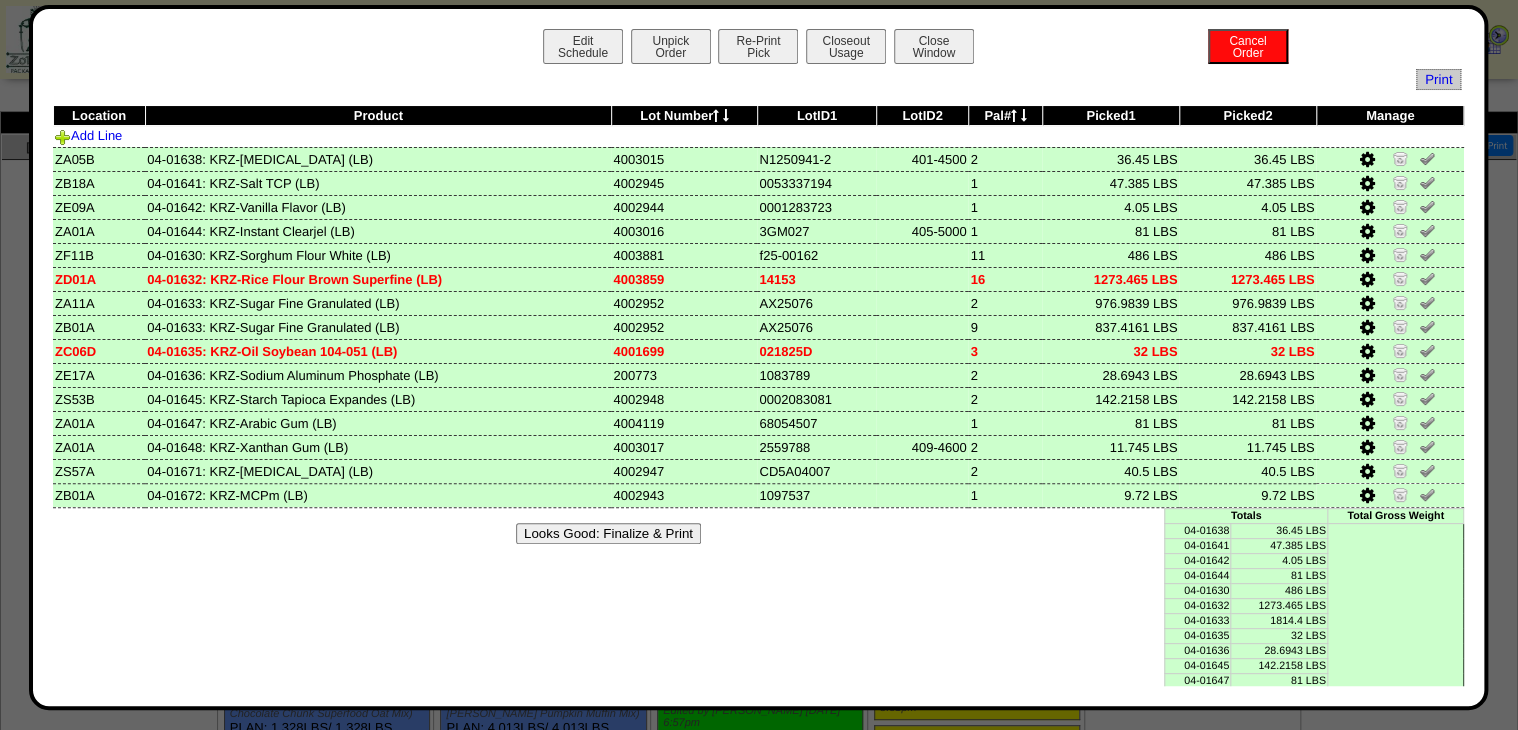 click on "Looks Good: Finalize & Print" at bounding box center (608, 533) 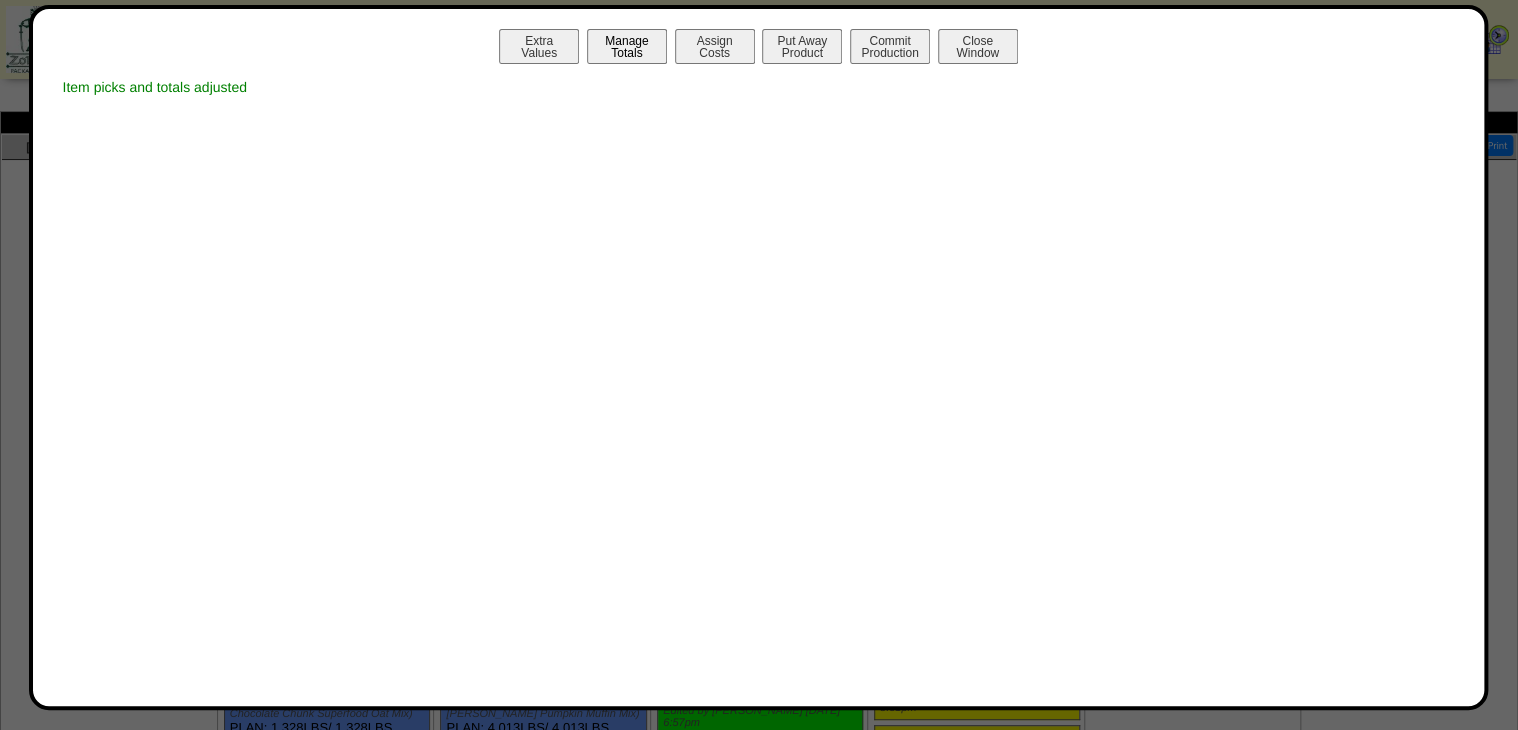 click on "Manage Totals" at bounding box center (627, 46) 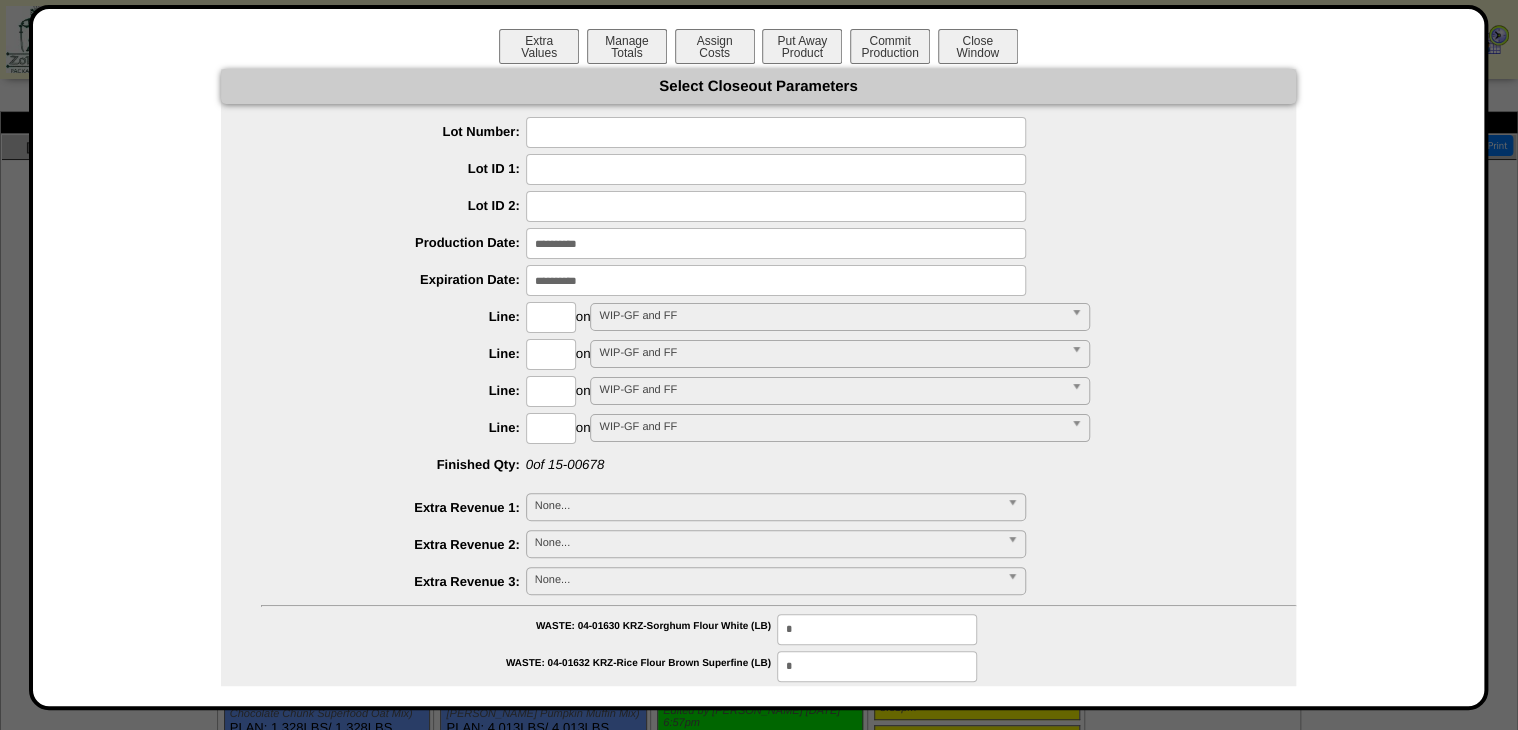 click at bounding box center [776, 132] 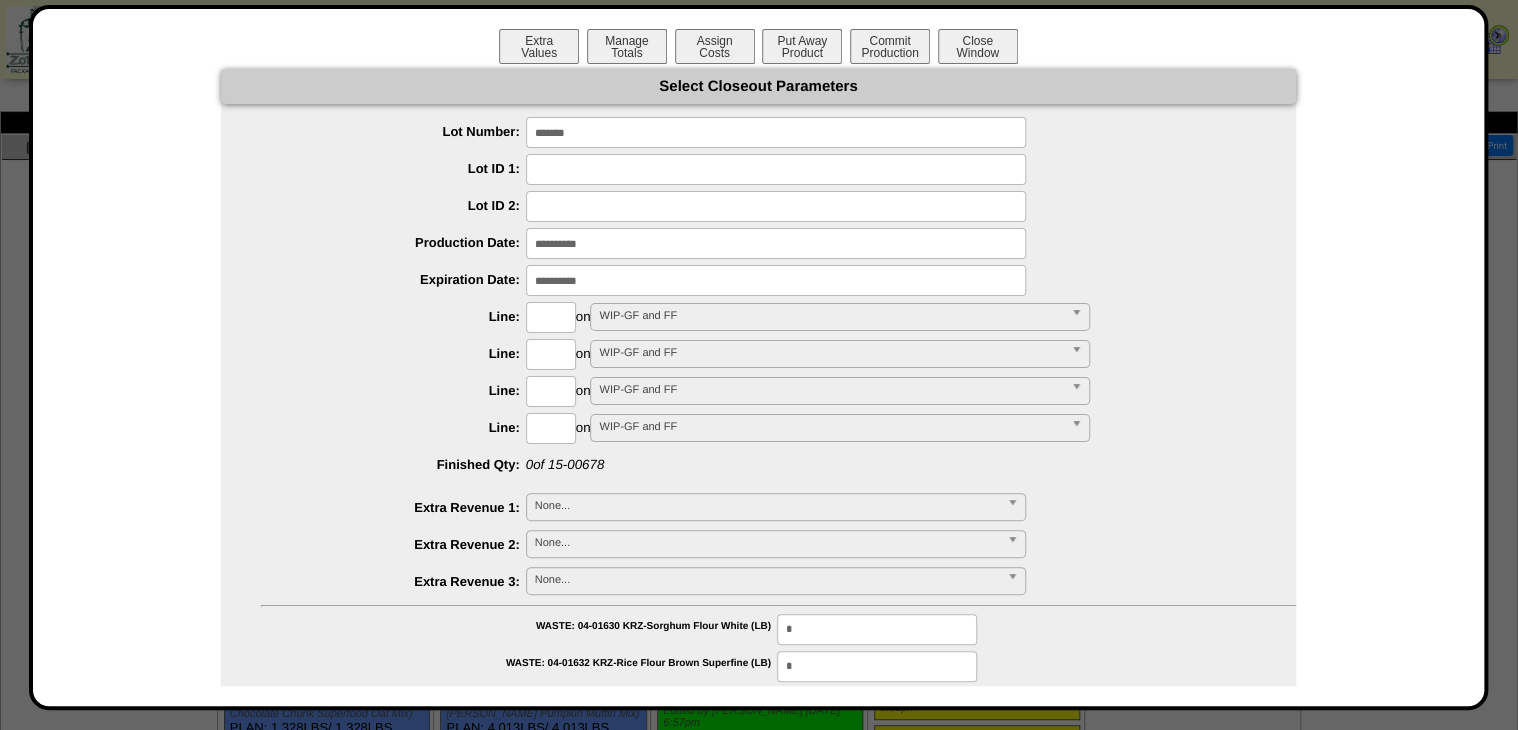 type on "*******" 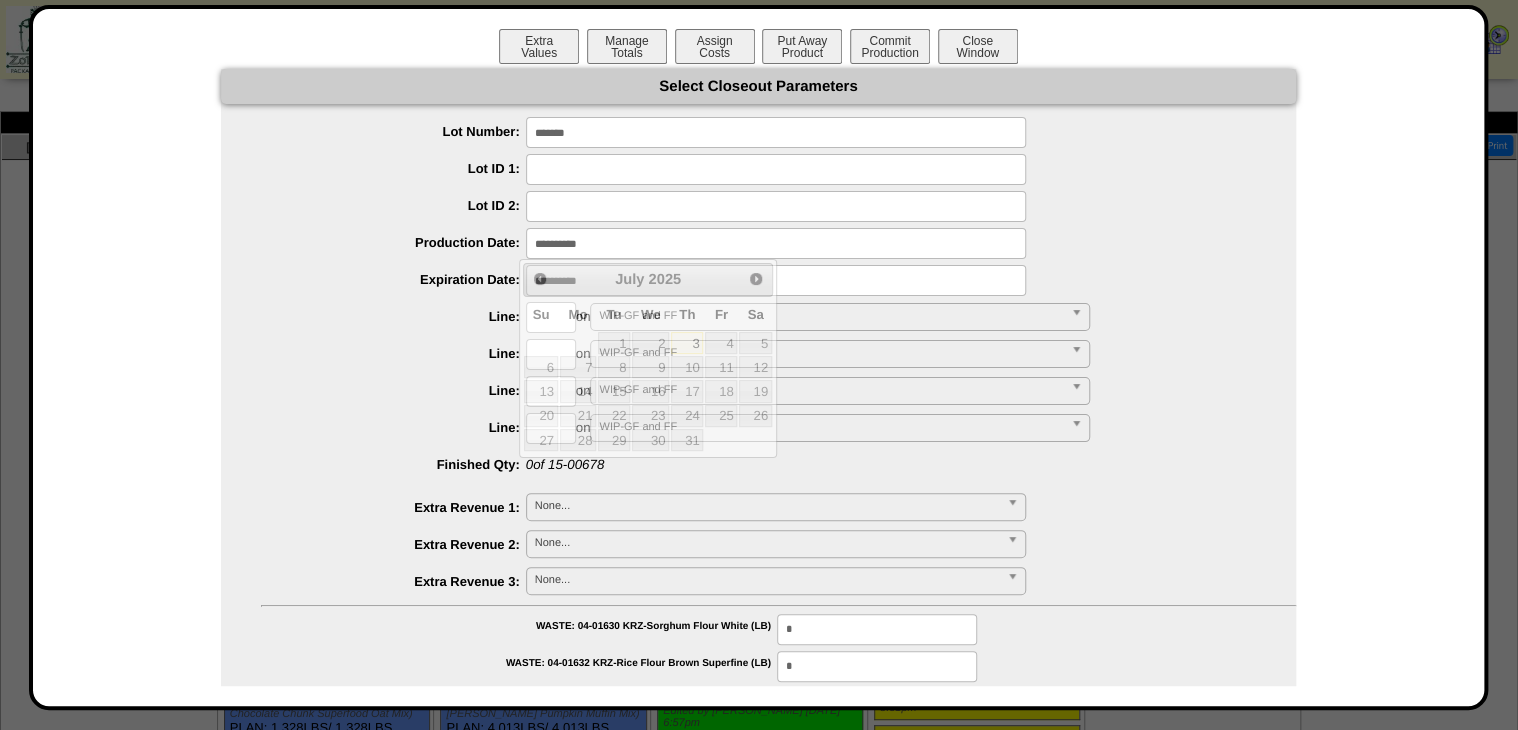 click at bounding box center (778, 243) 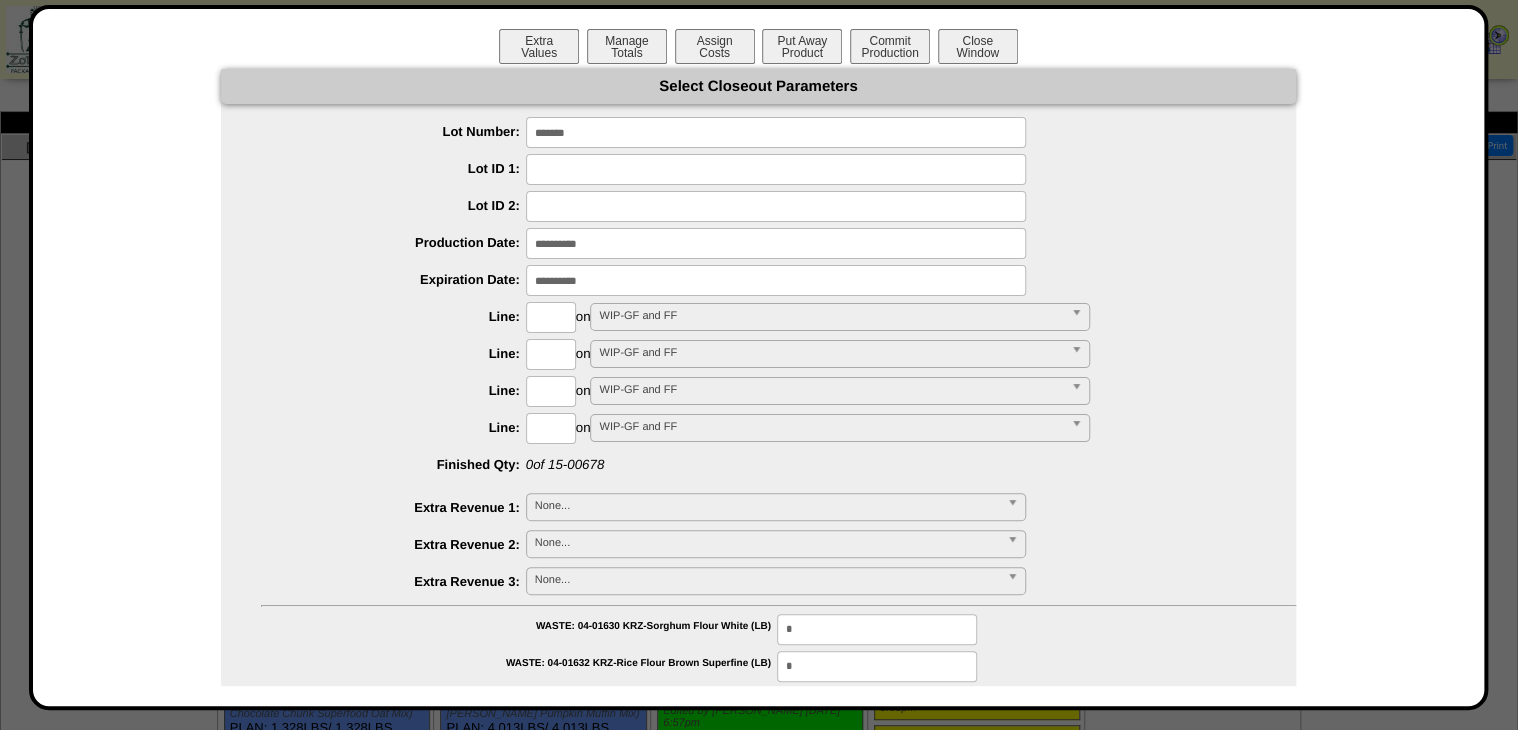 click at bounding box center (776, 280) 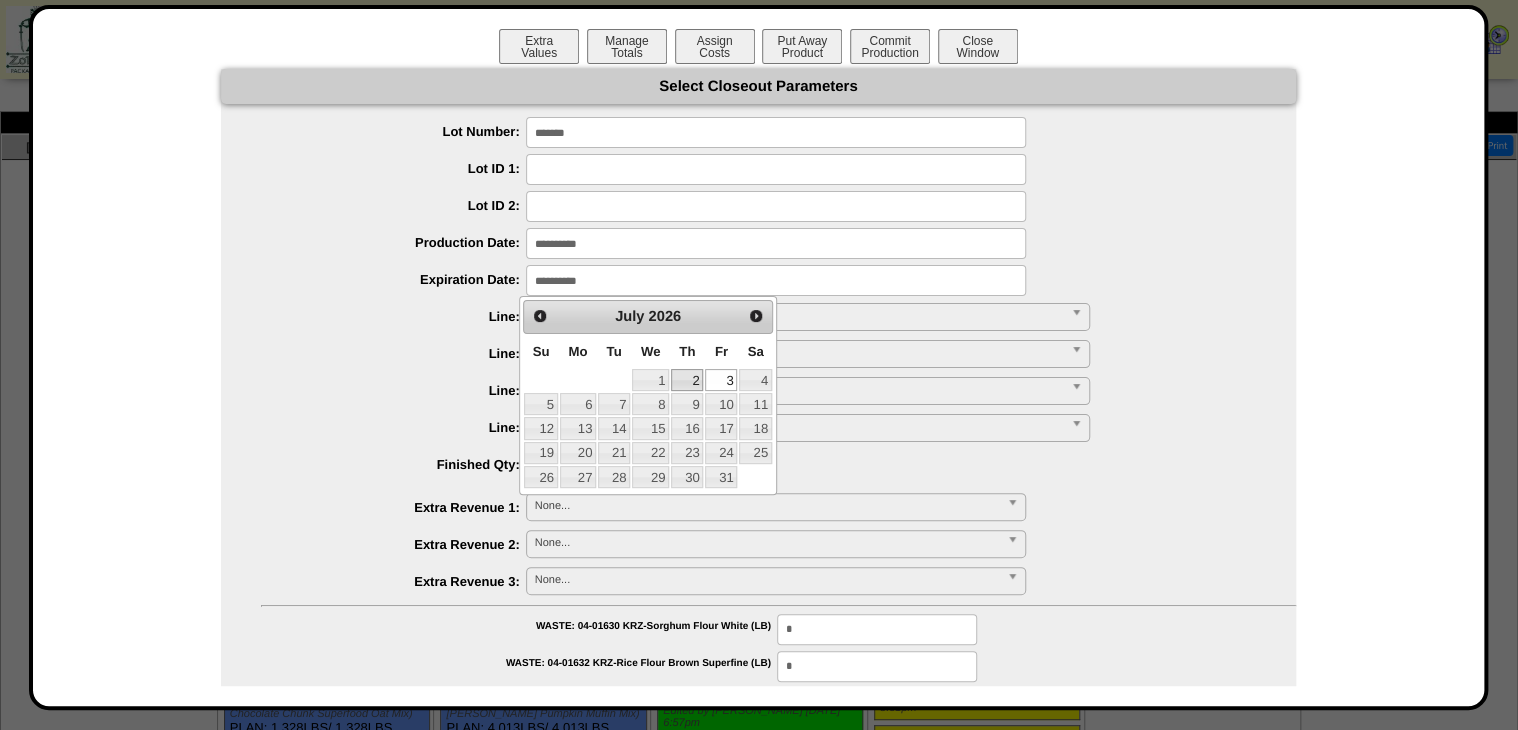 click on "2" at bounding box center (687, 380) 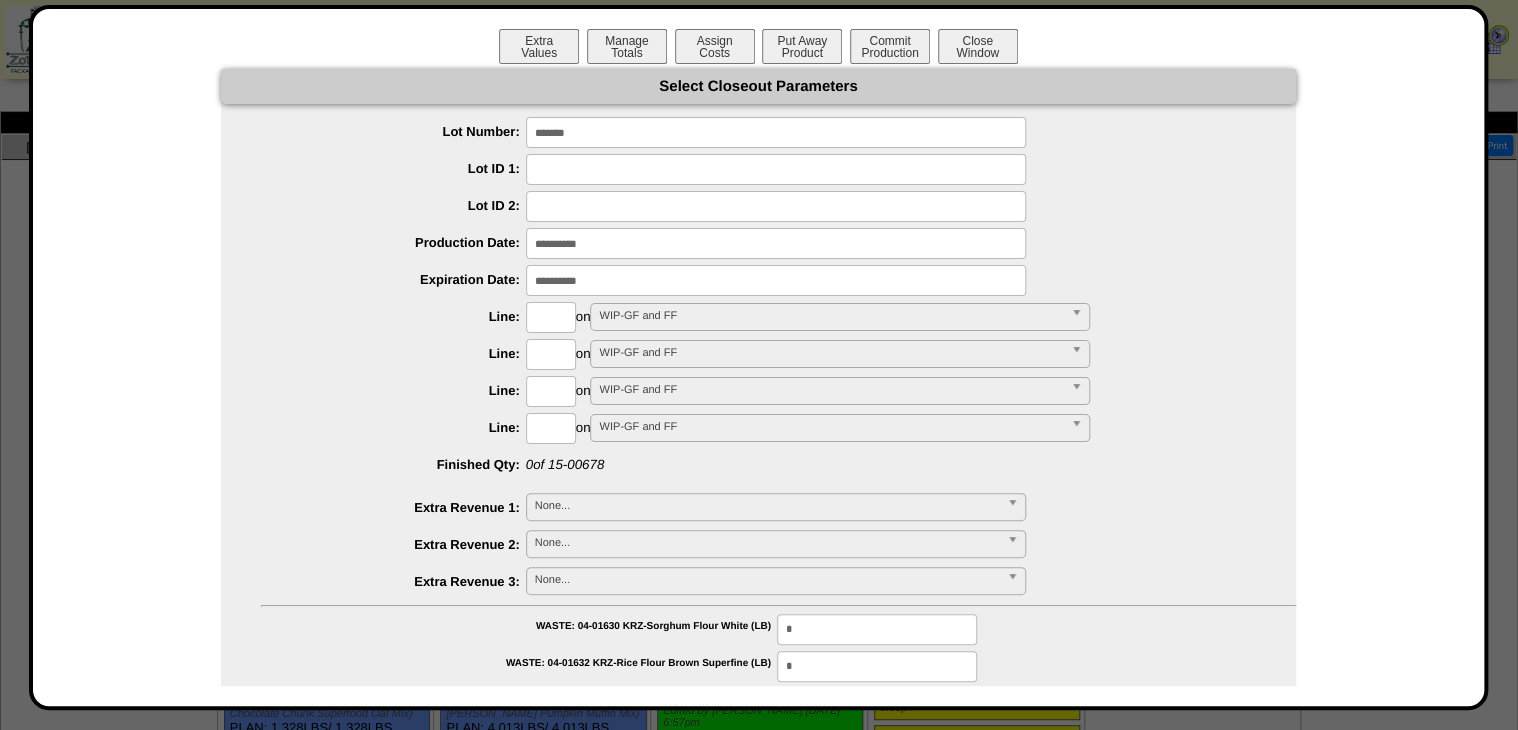 click at bounding box center [776, 243] 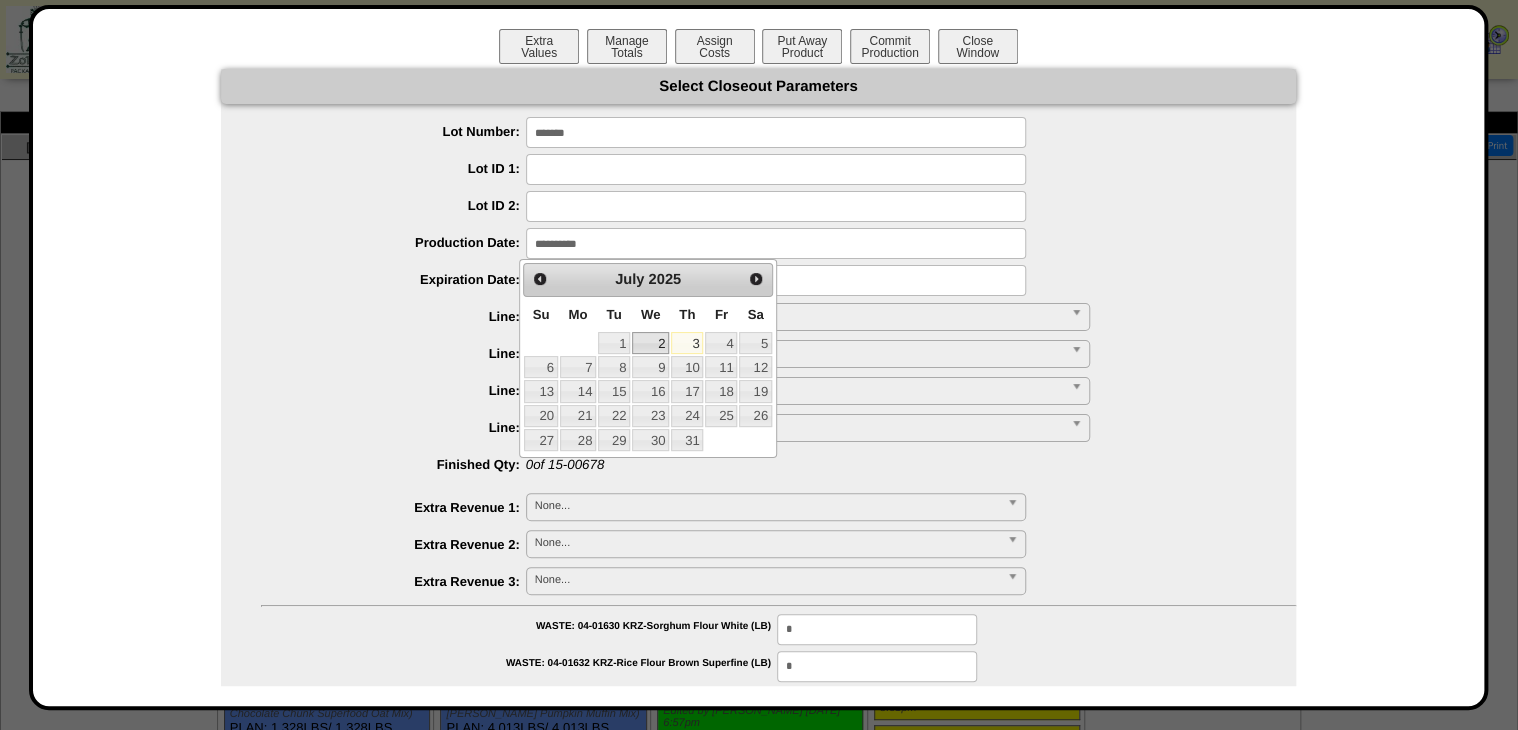 click on "2" at bounding box center [650, 343] 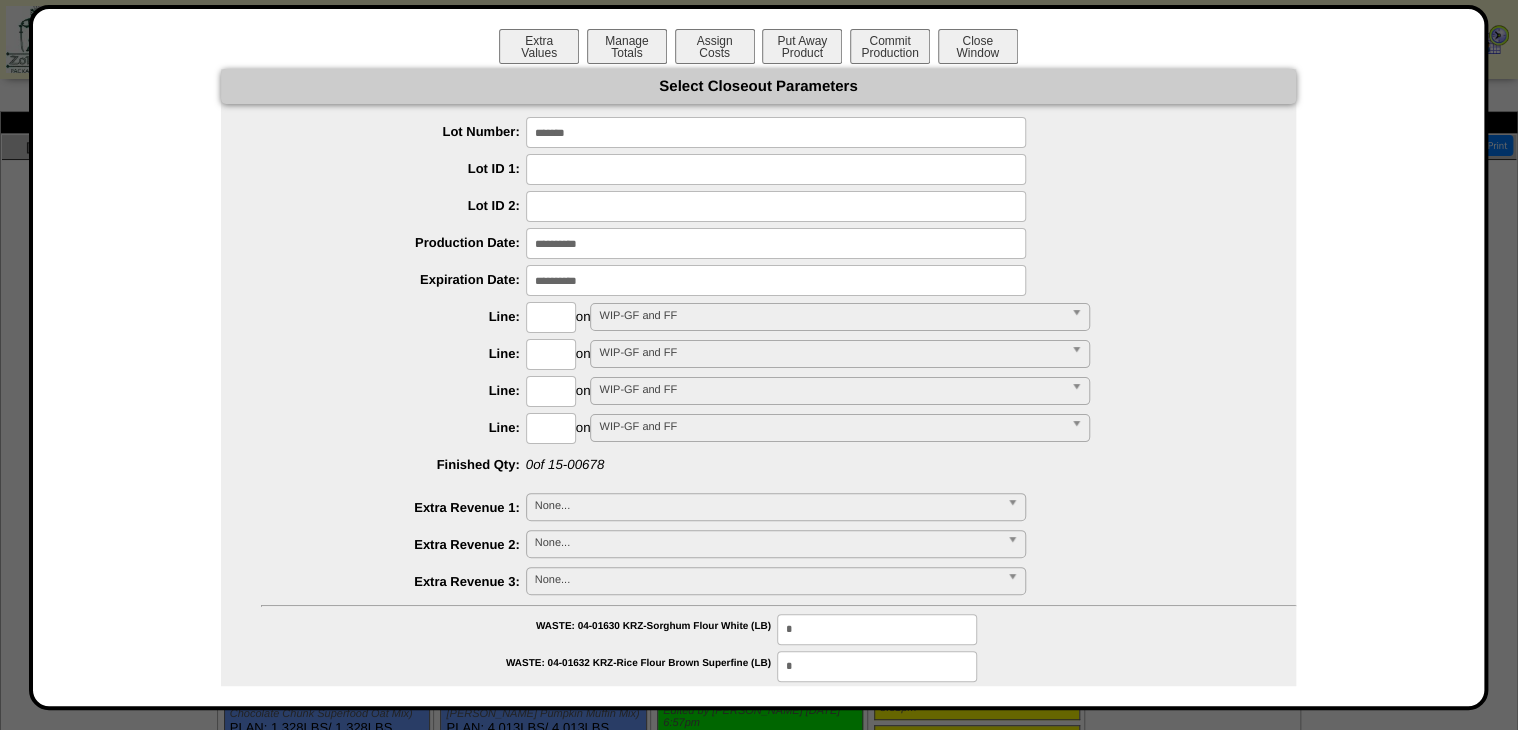 click at bounding box center (551, 317) 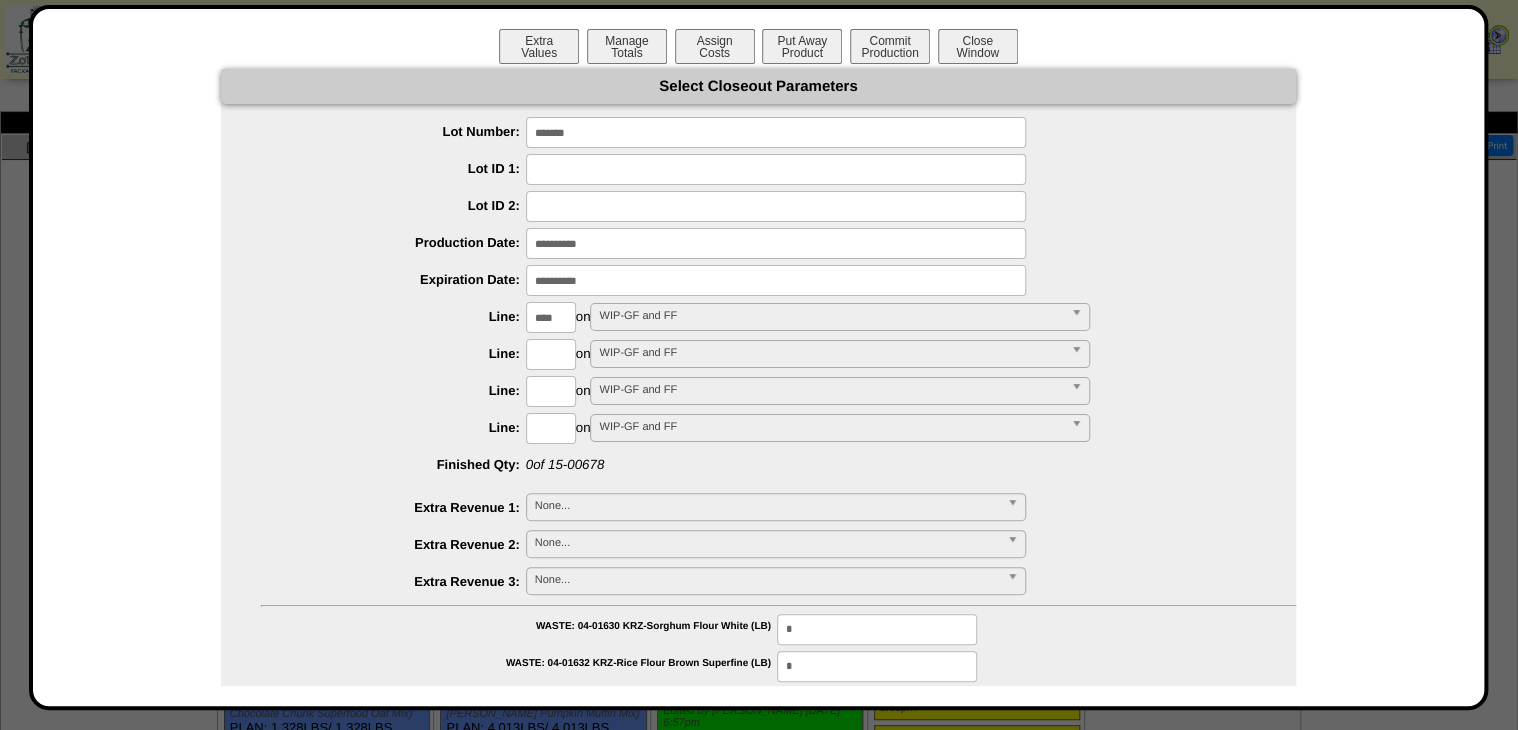 type on "****" 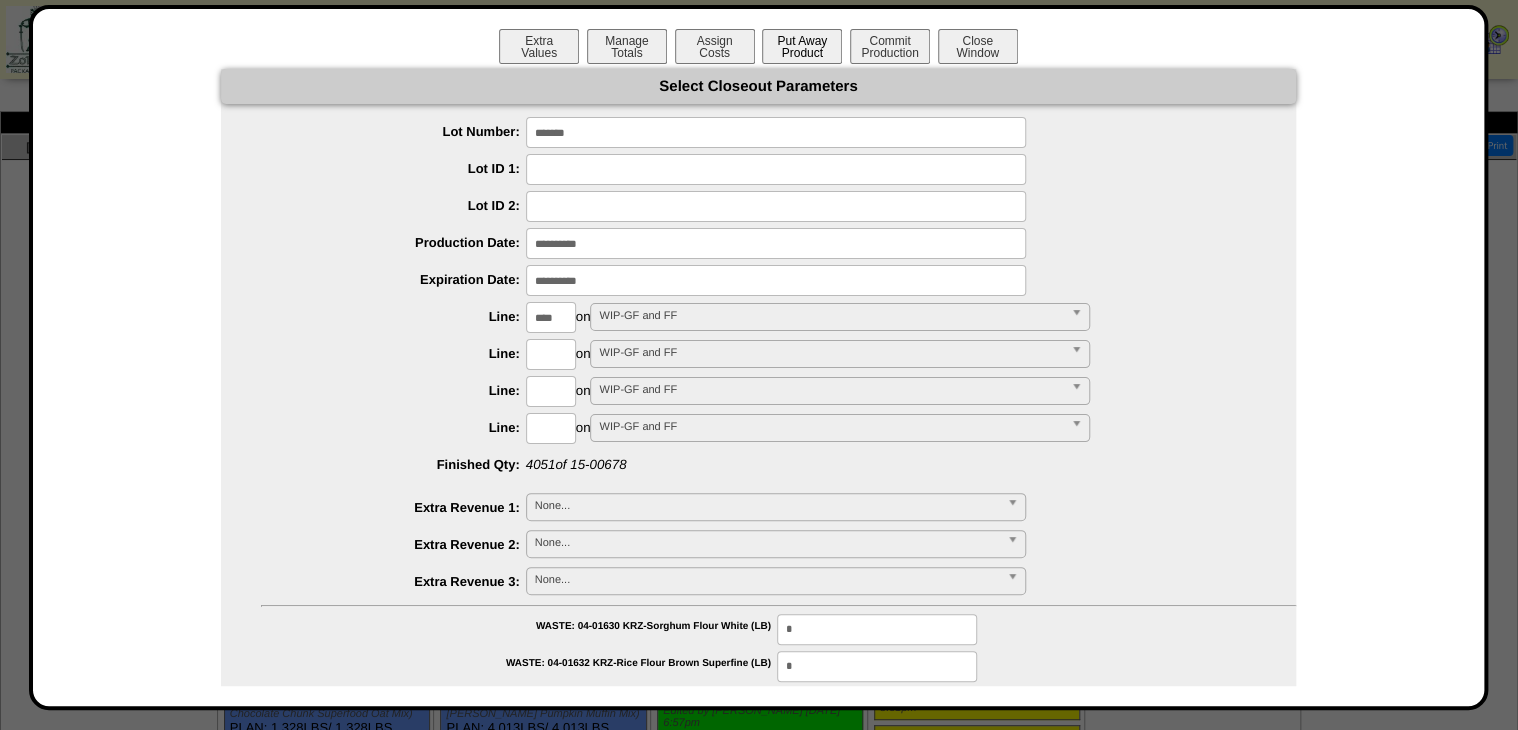 click on "Put Away Product" at bounding box center (802, 46) 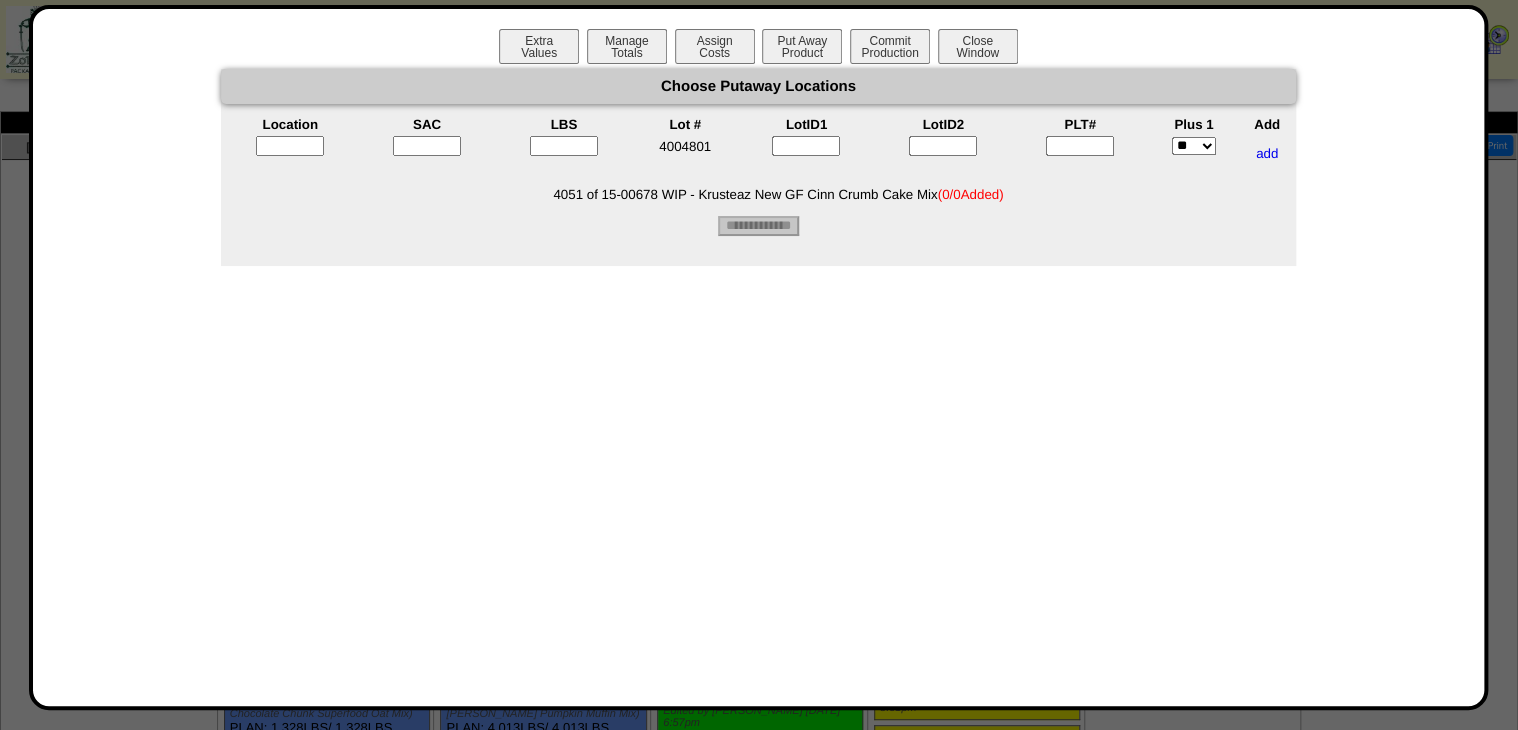 drag, startPoint x: 1066, startPoint y: 156, endPoint x: 1009, endPoint y: 156, distance: 57 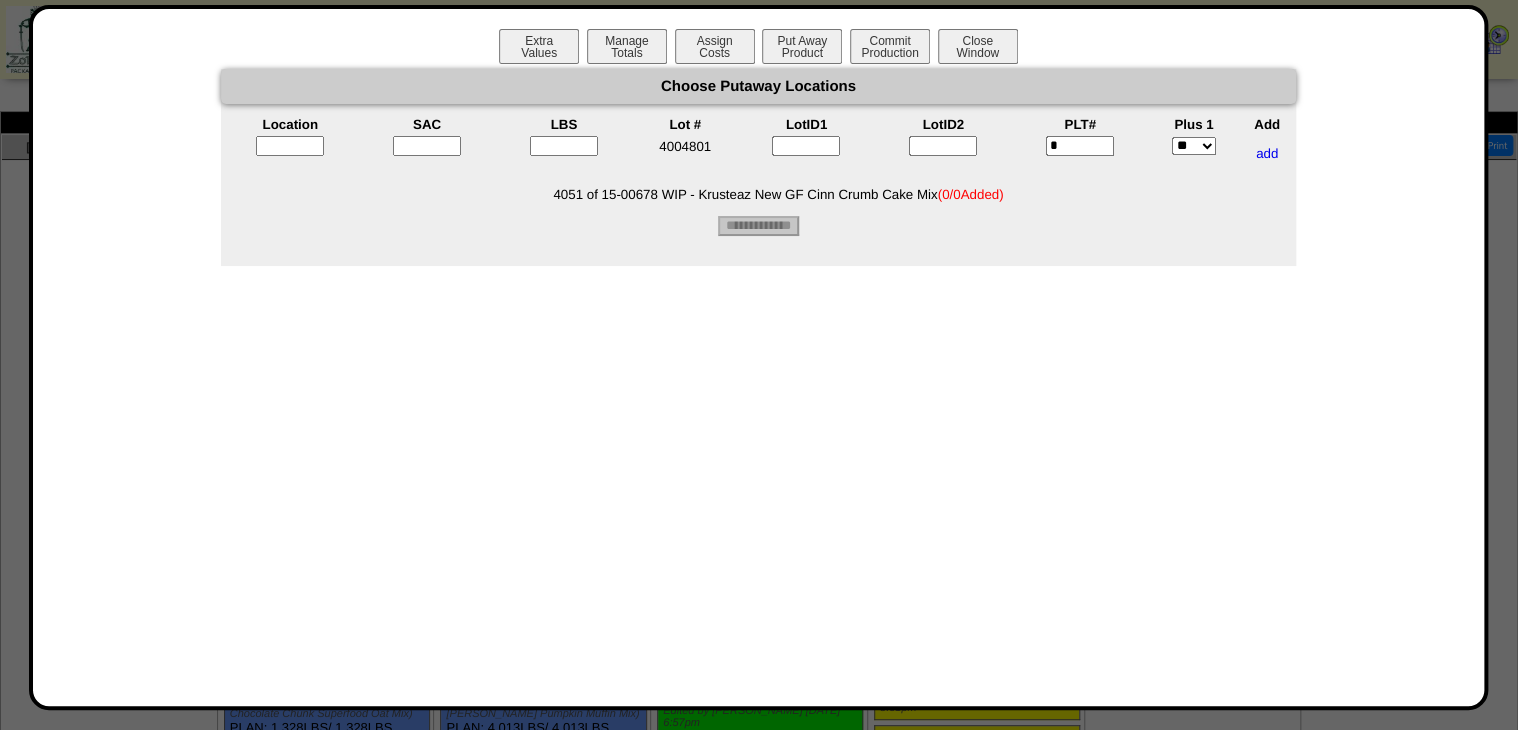 type on "*" 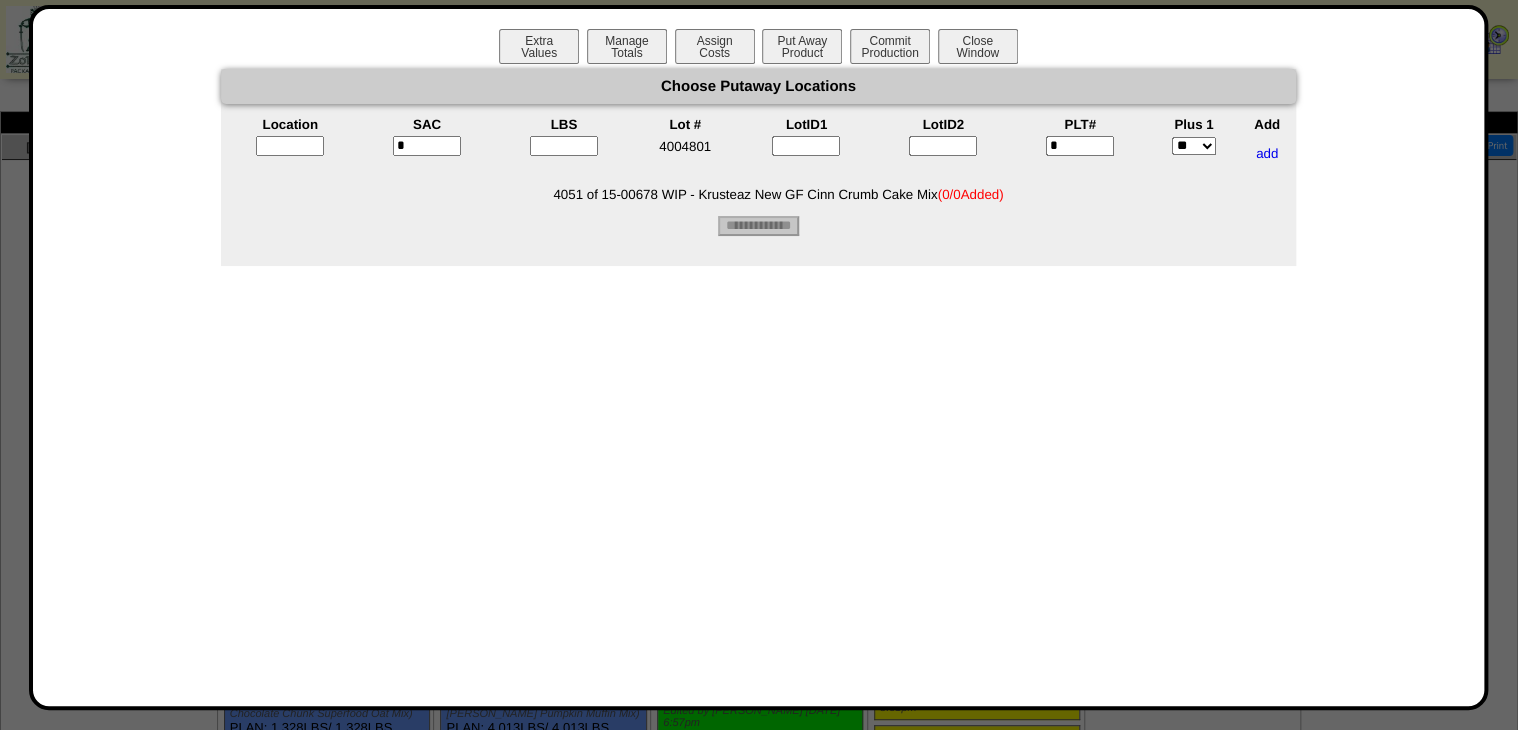 type on "*" 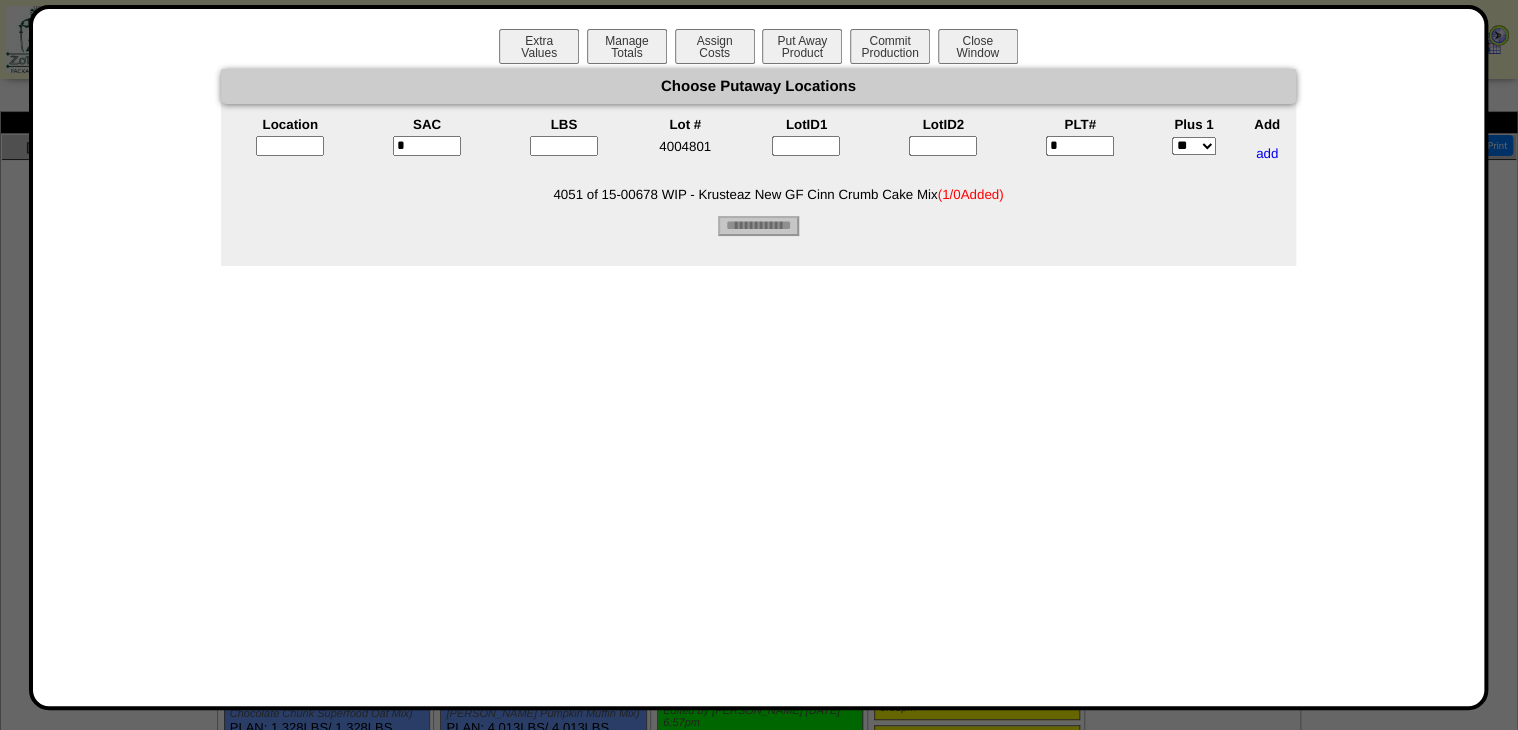 click on "*" at bounding box center [1080, 146] 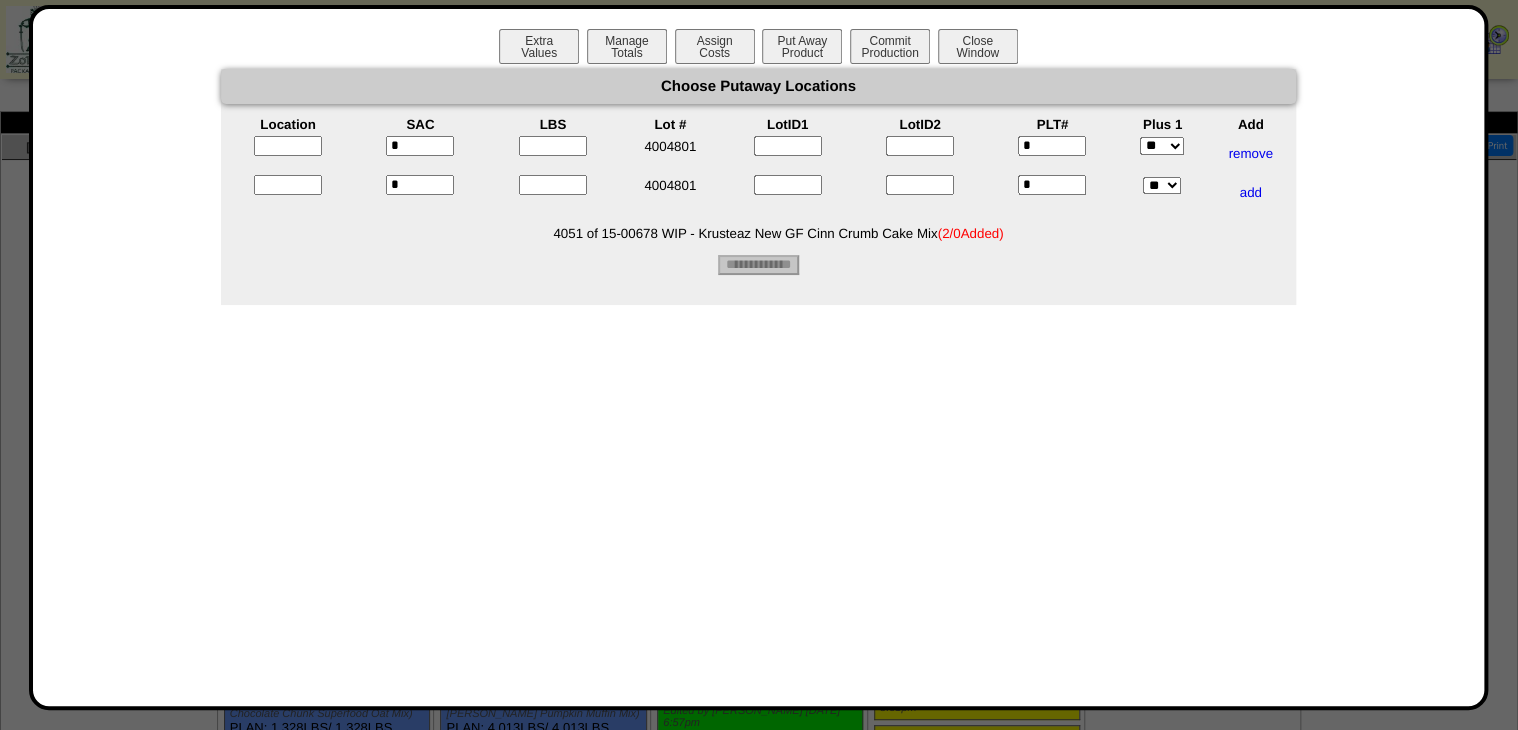 click on "Location
SAC
LBS
Lot #
LotID1
LotID2
PLT#
Plus 1
Add
*
4004801
* ** *** *" at bounding box center (758, 163) 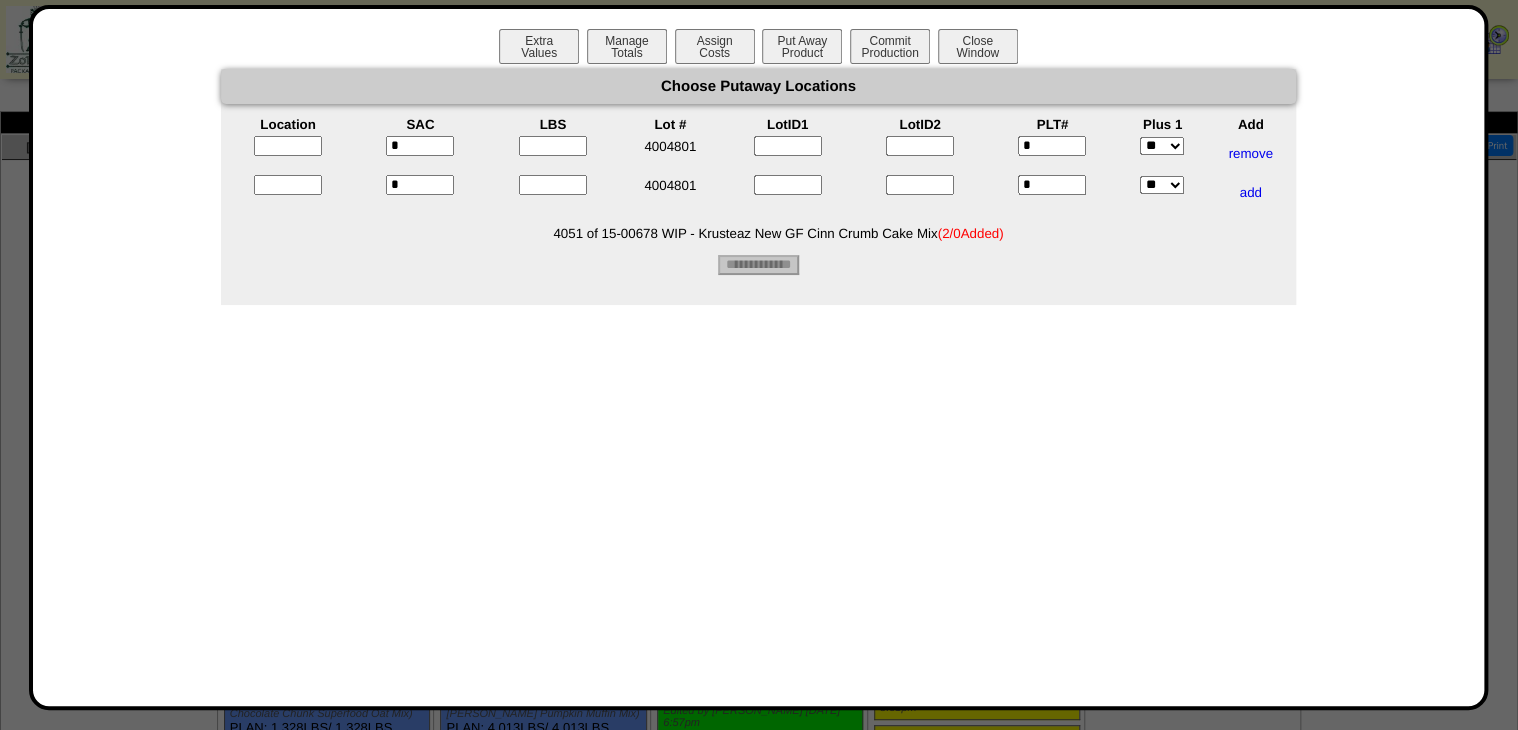 click on "*" at bounding box center [1052, 185] 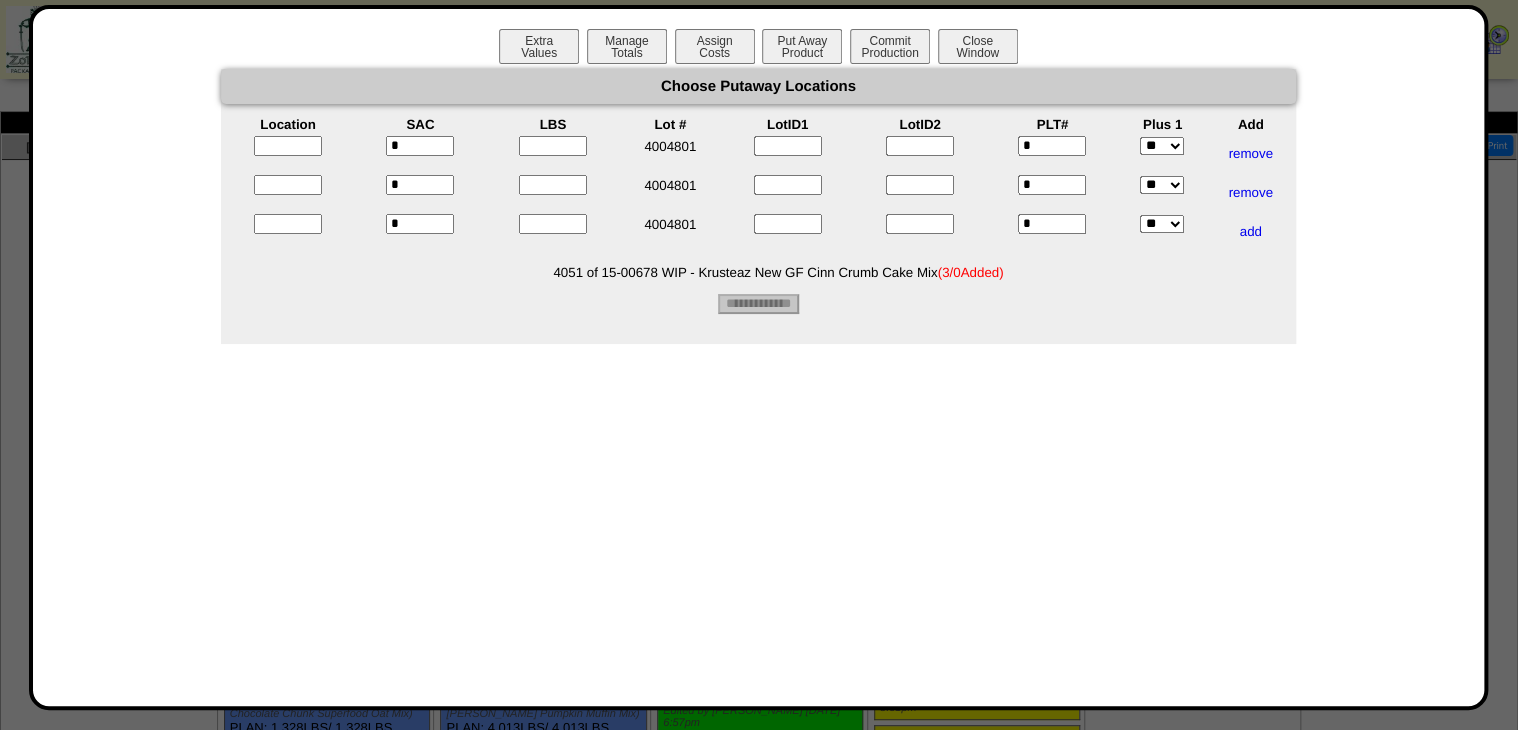 click at bounding box center (553, 146) 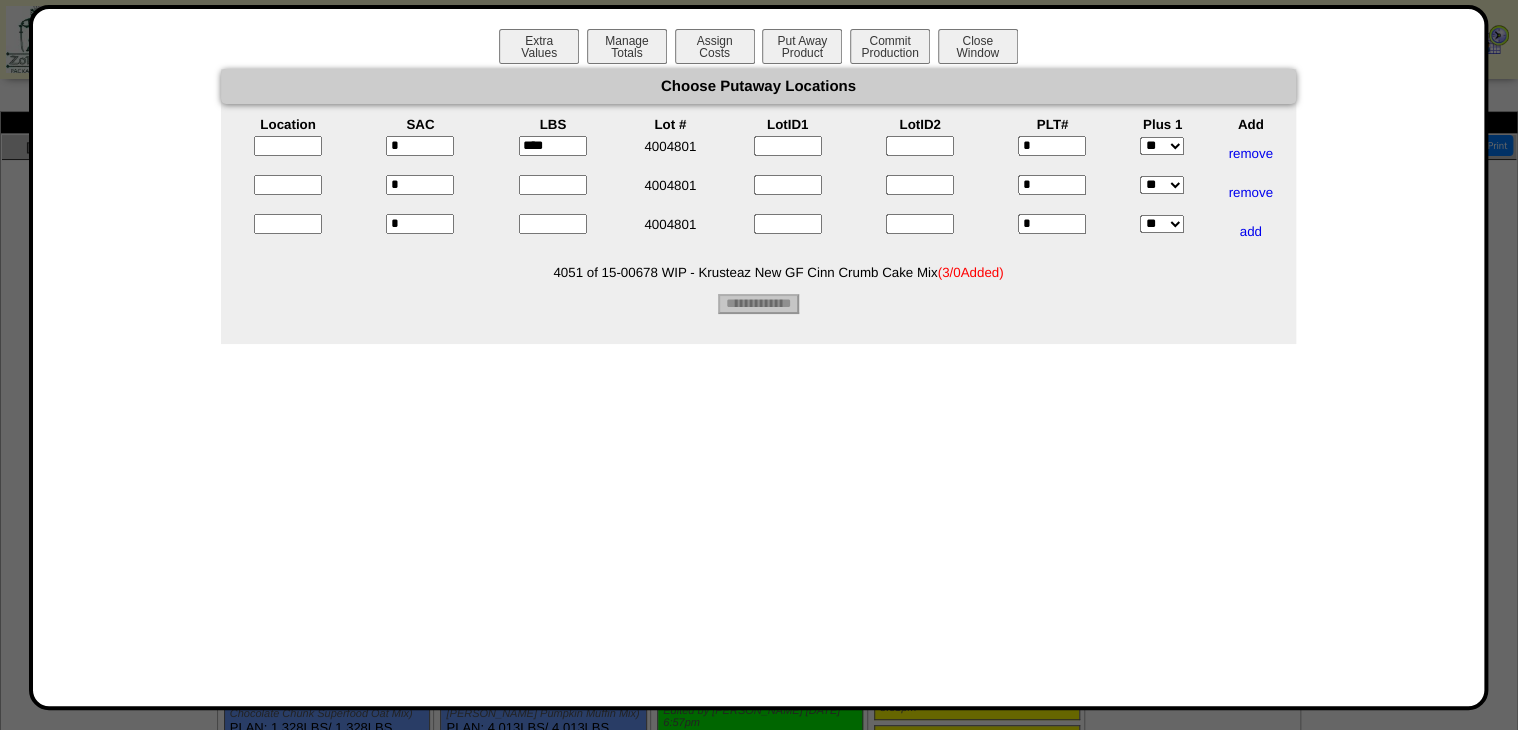 type on "****" 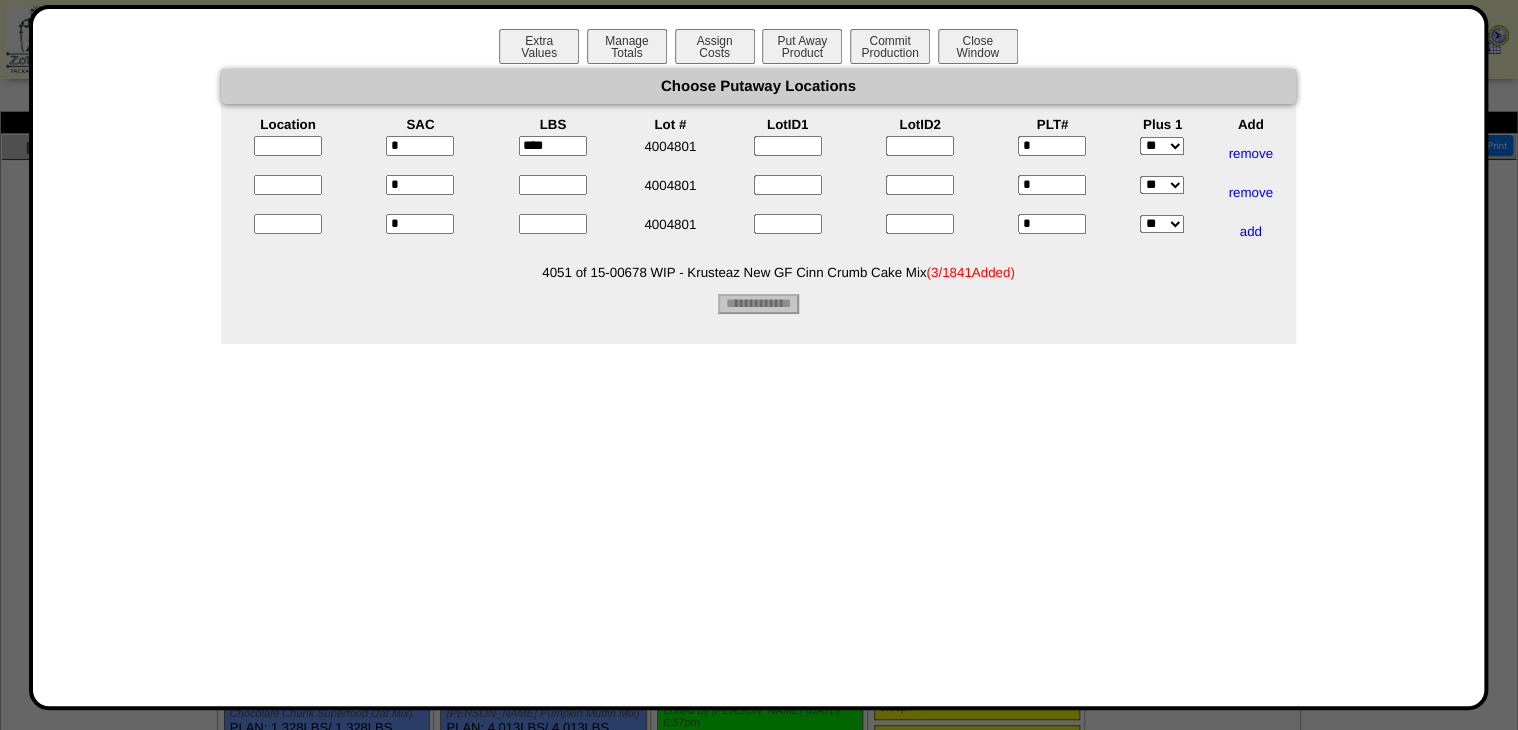 click at bounding box center [553, 185] 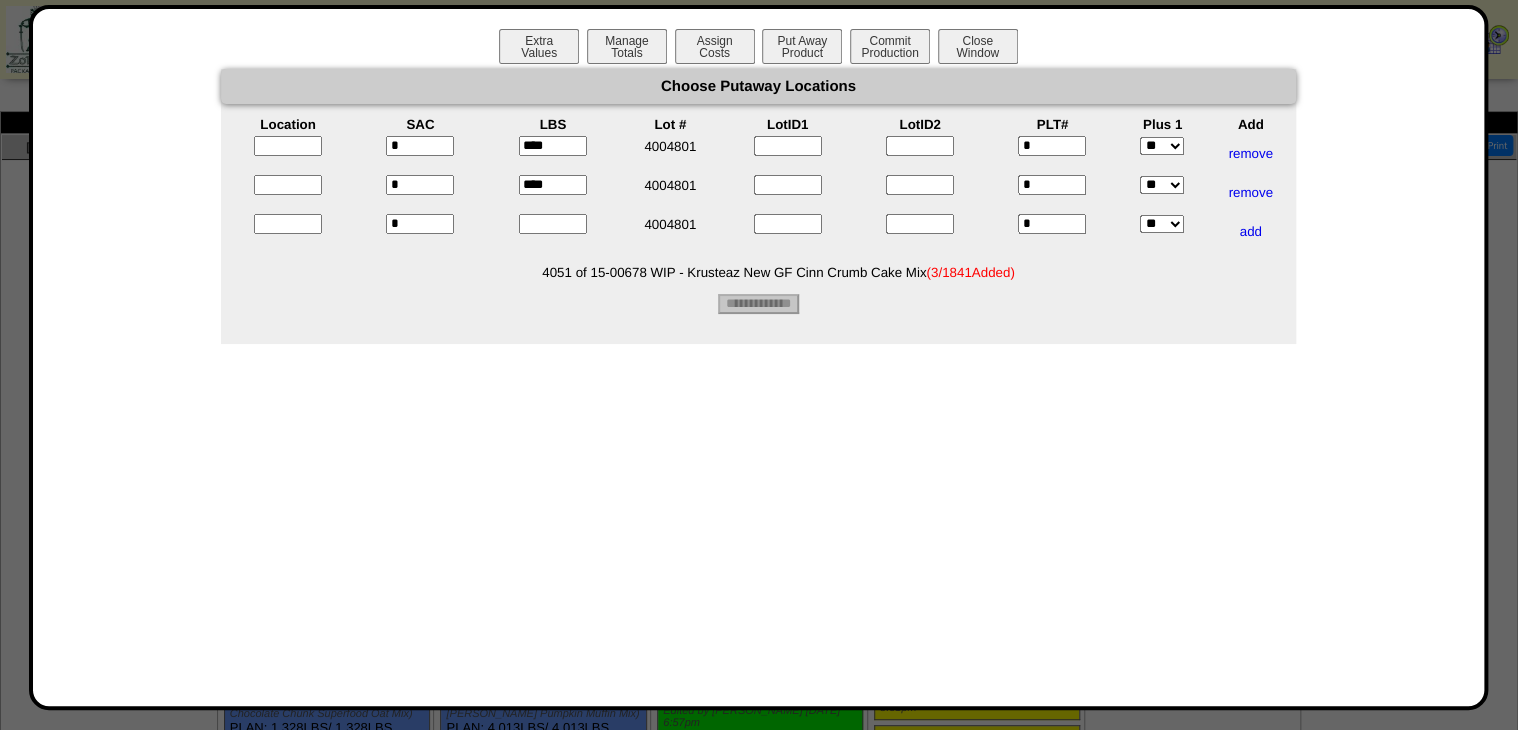 type on "****" 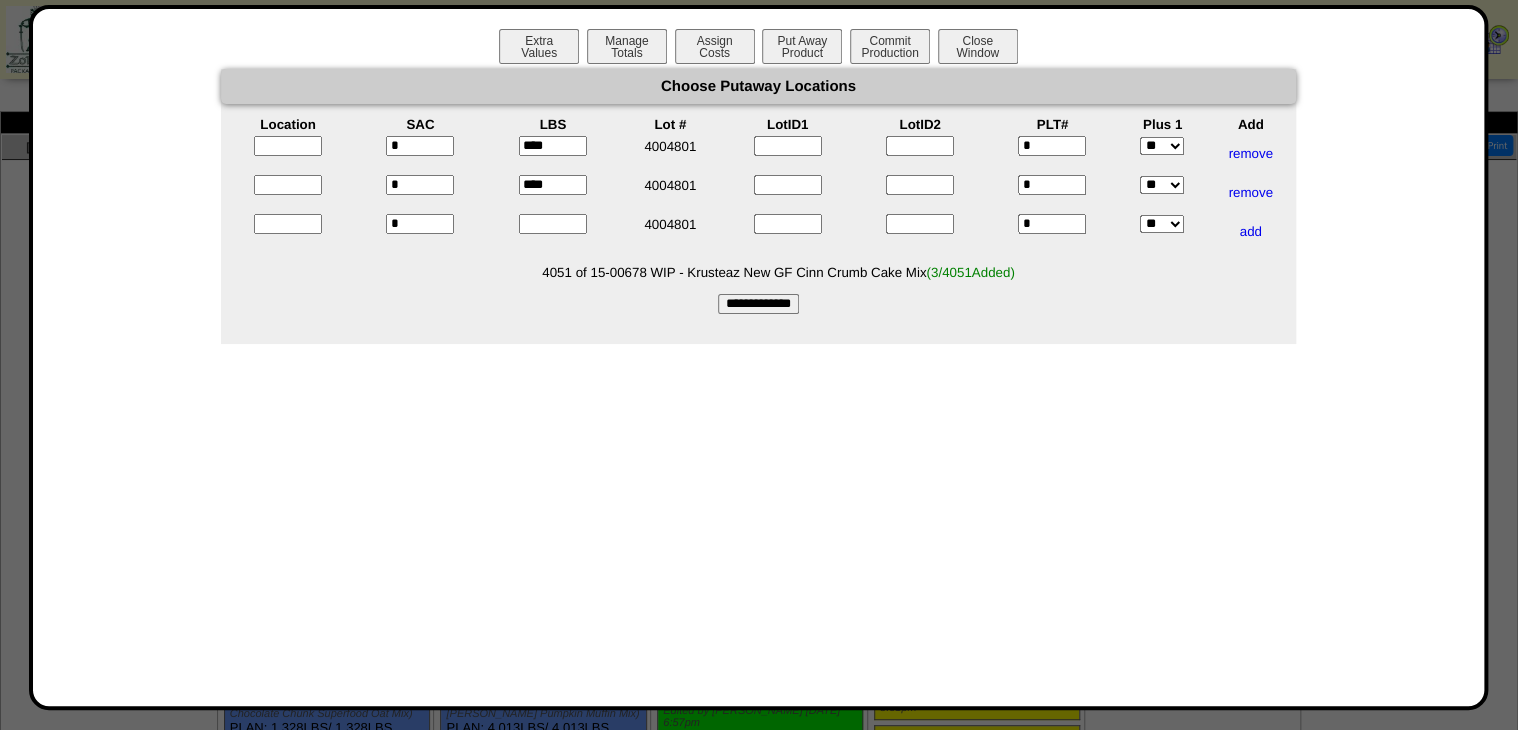 click at bounding box center (288, 153) 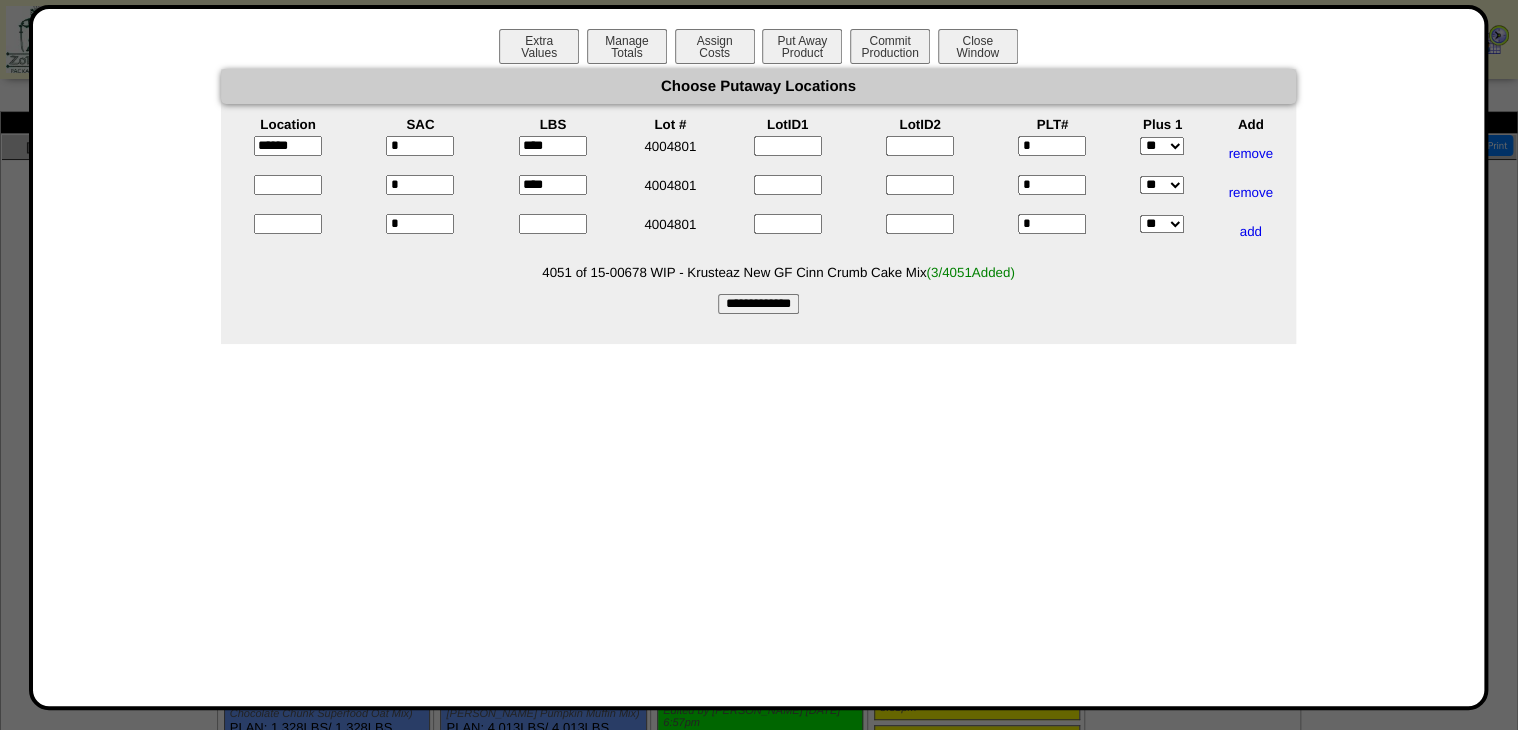 click on "******" at bounding box center (288, 146) 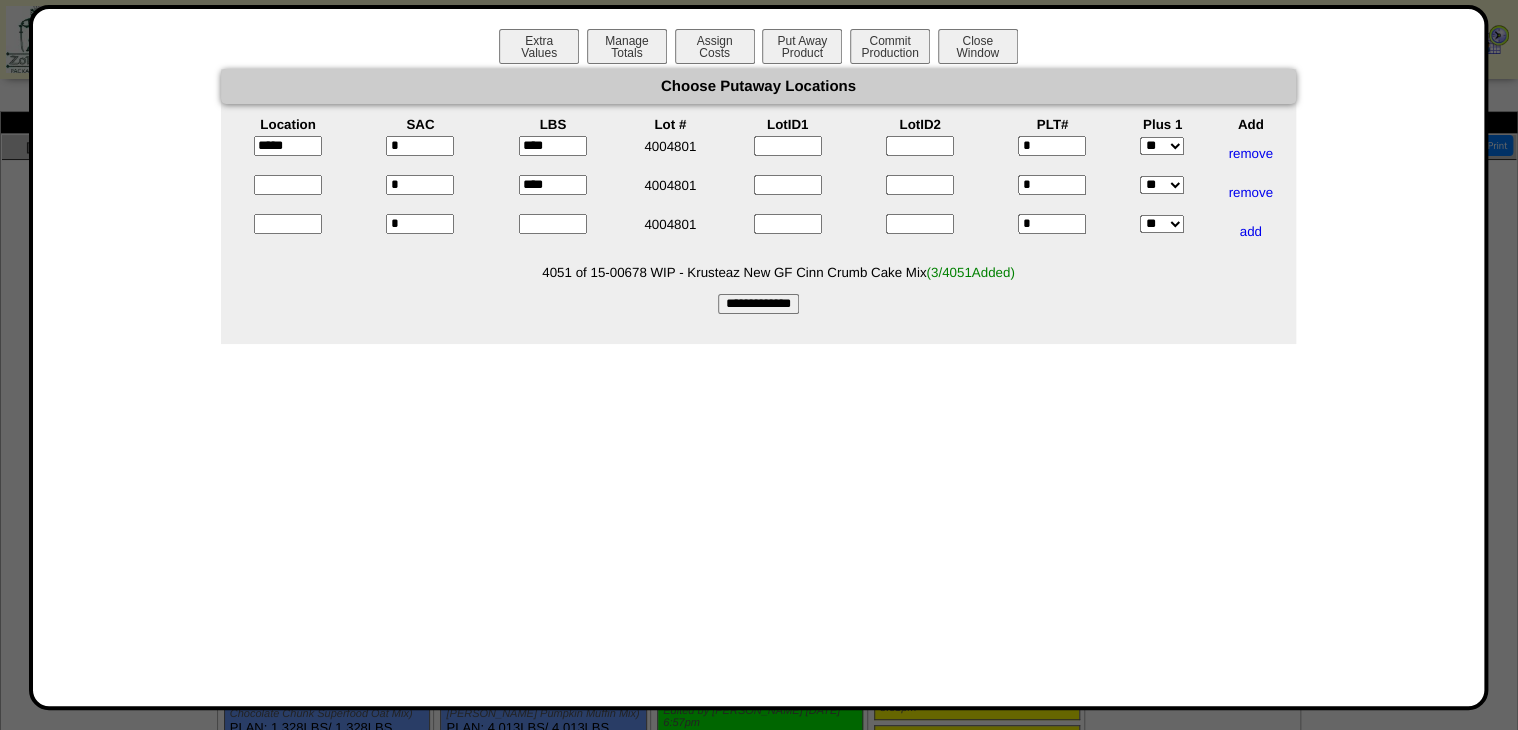 click at bounding box center (288, 185) 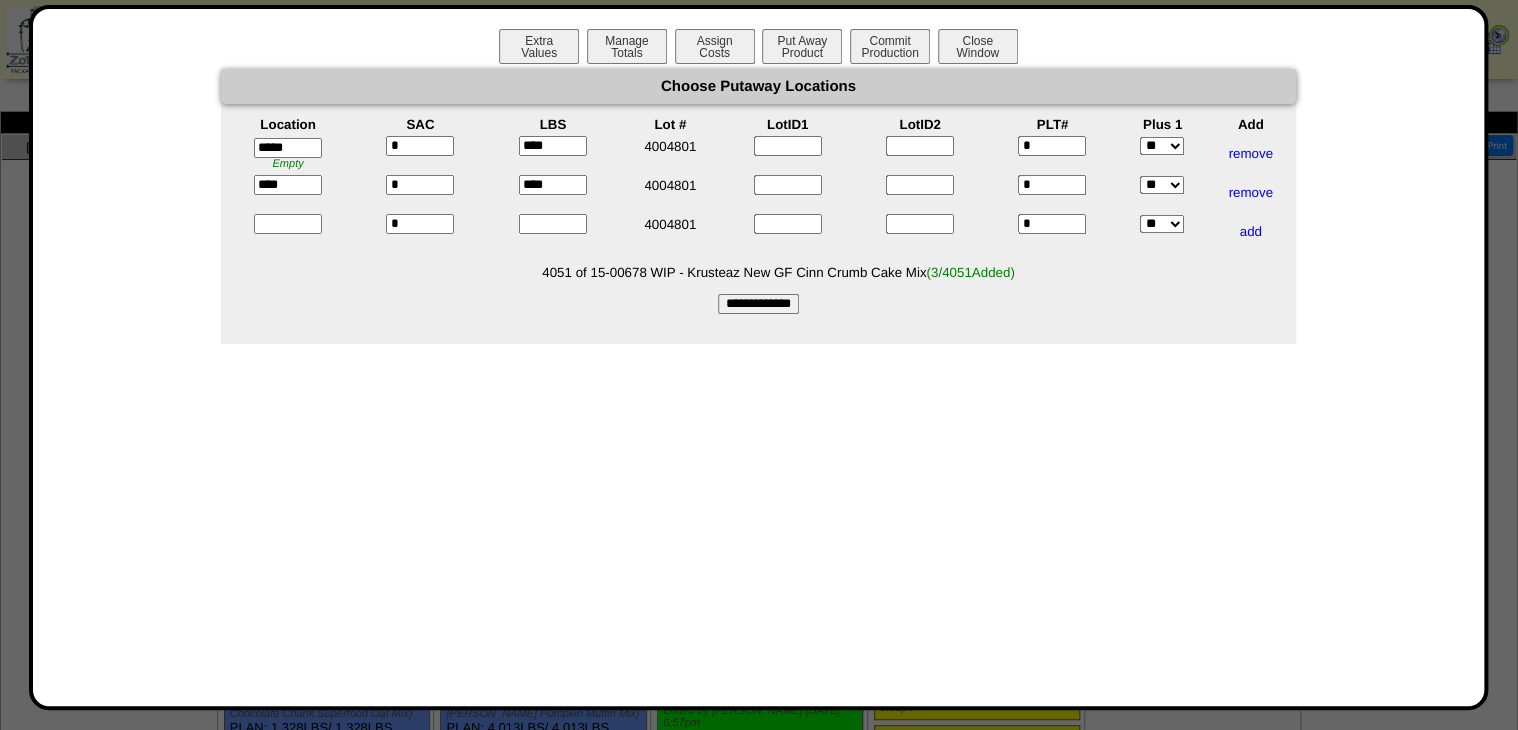 type on "*****" 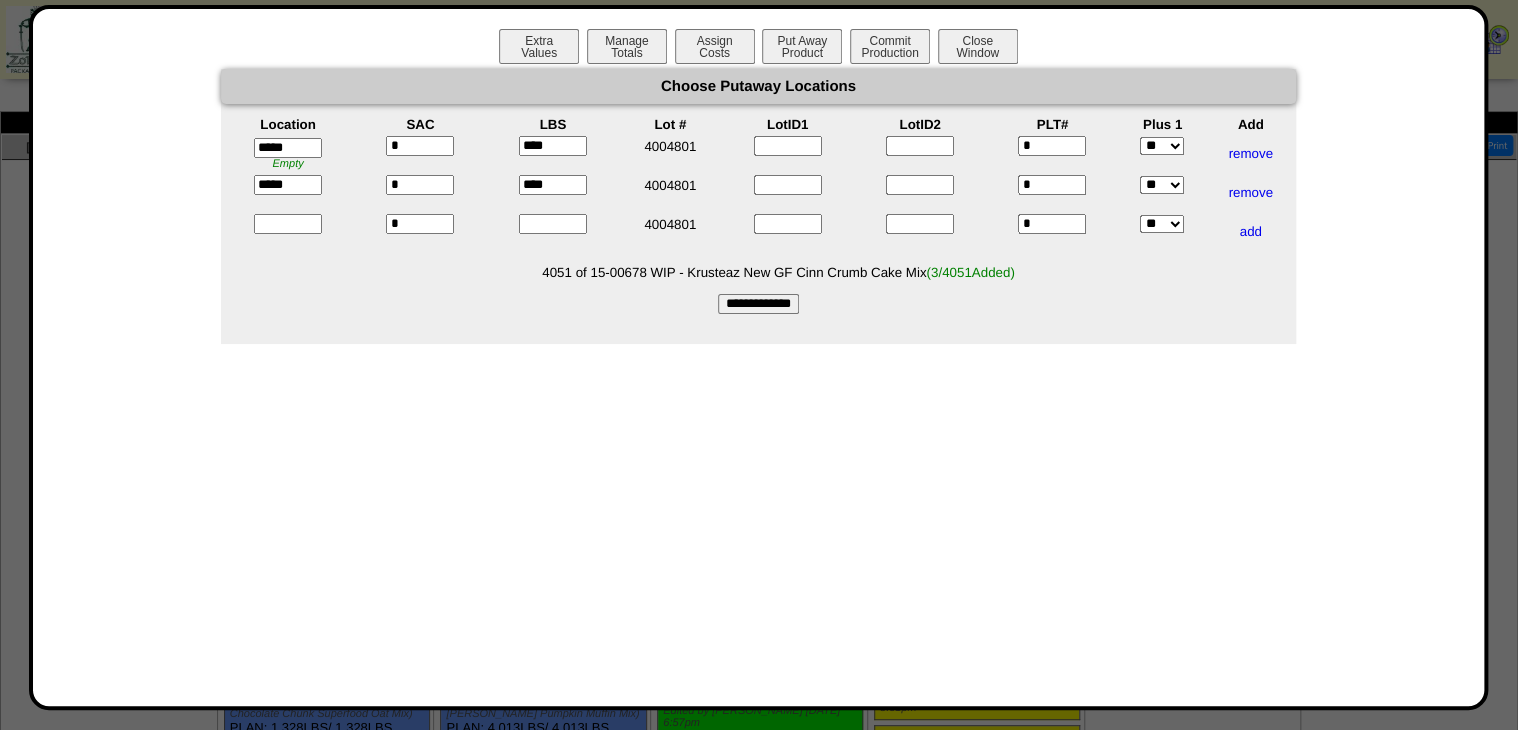 click on "**********" at bounding box center [758, 304] 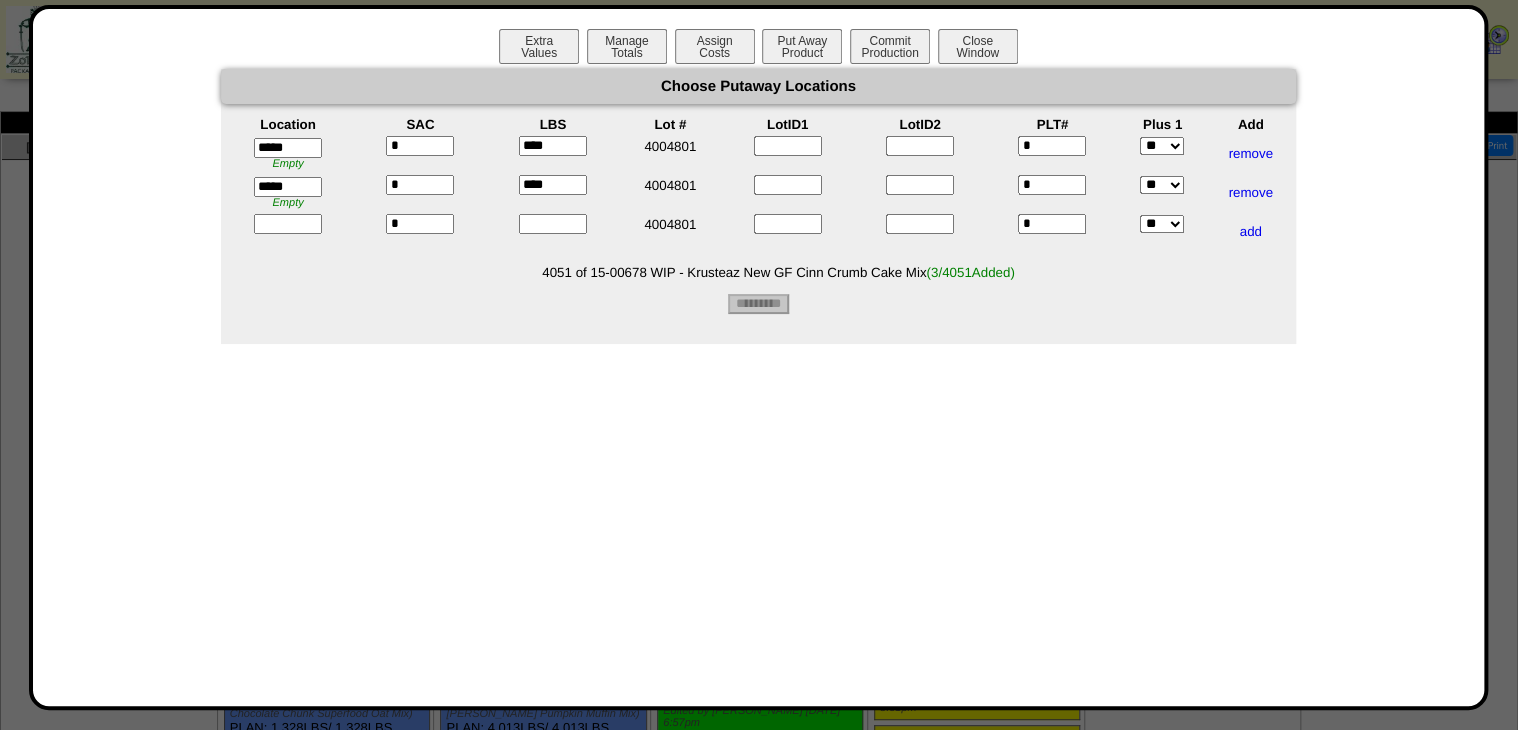 type on "*********" 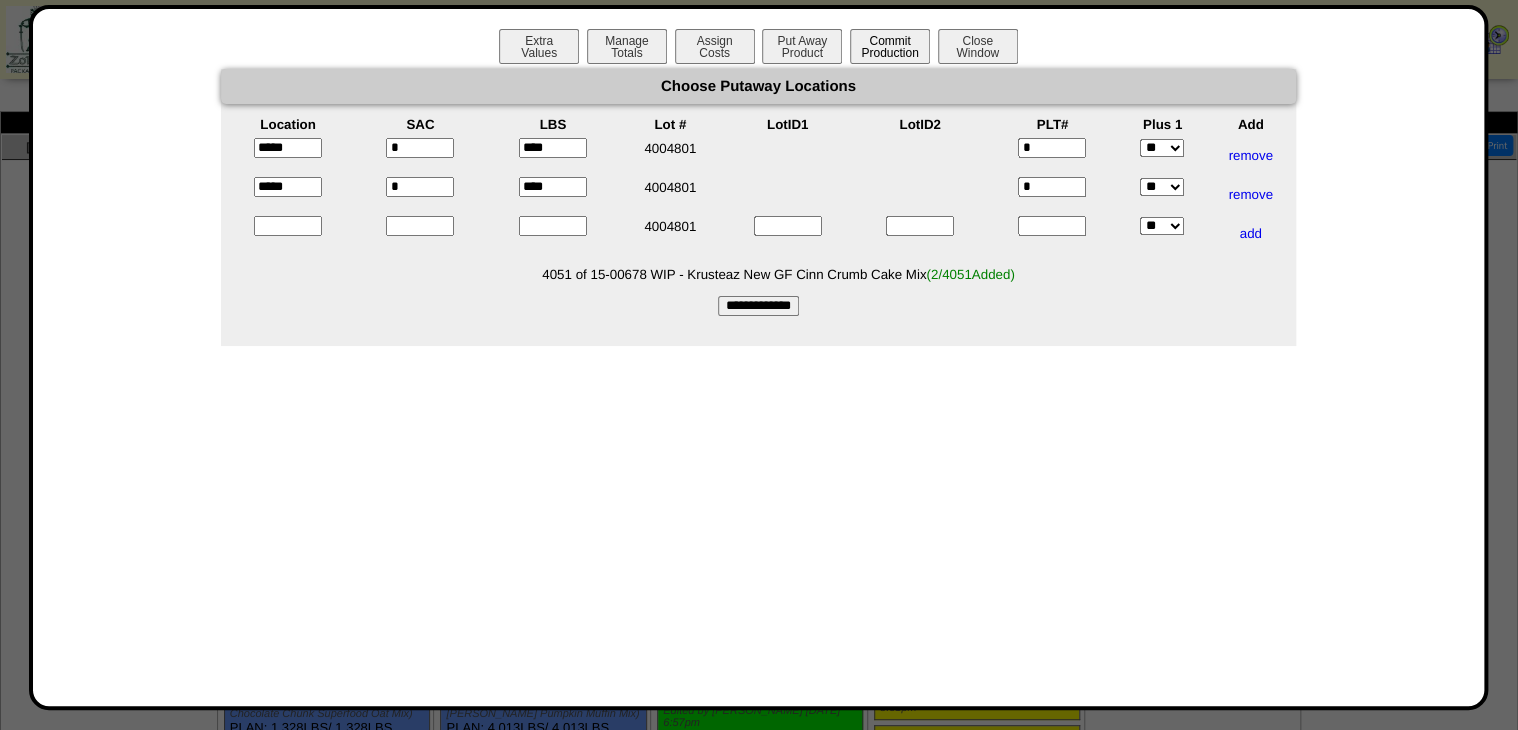 click on "Commit Production" at bounding box center [890, 46] 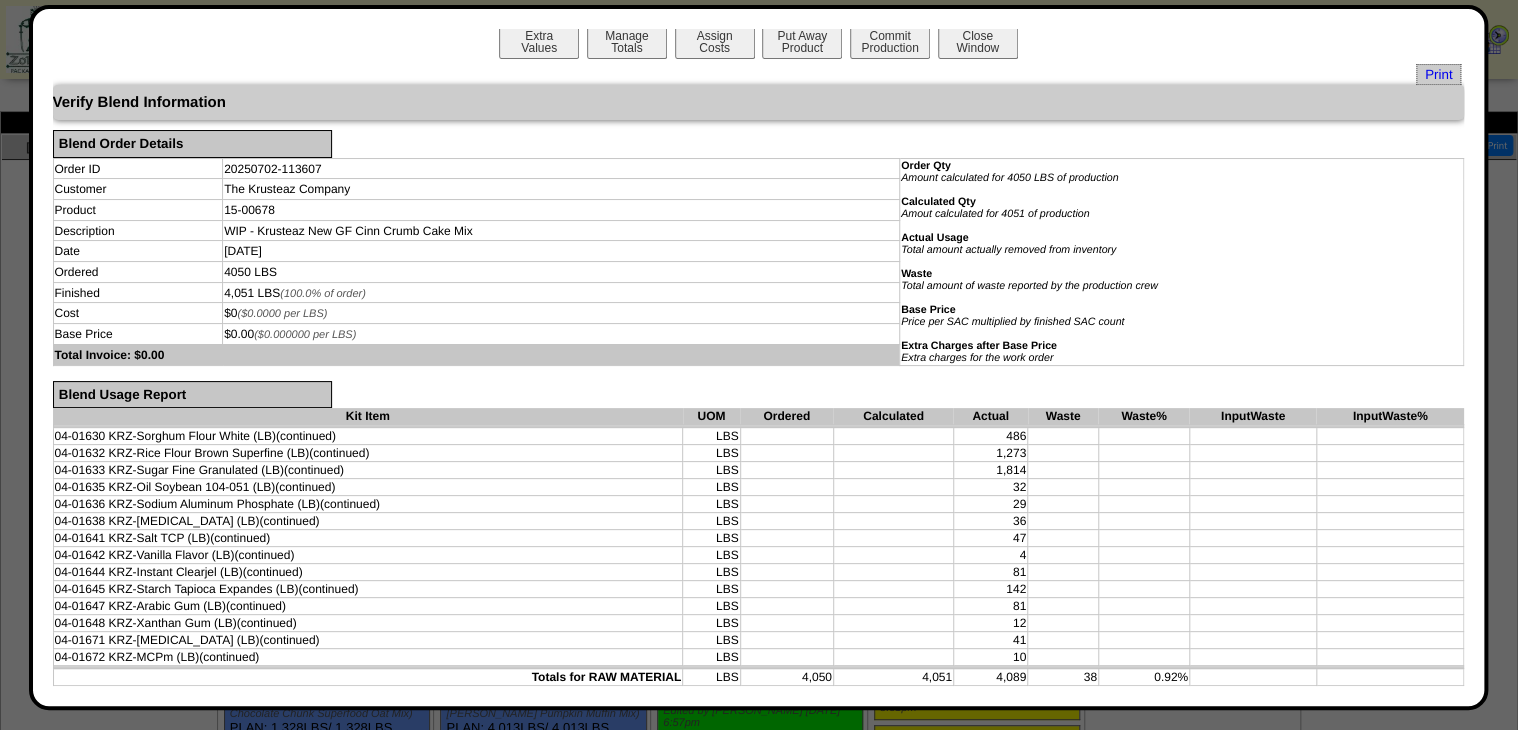 scroll, scrollTop: 0, scrollLeft: 0, axis: both 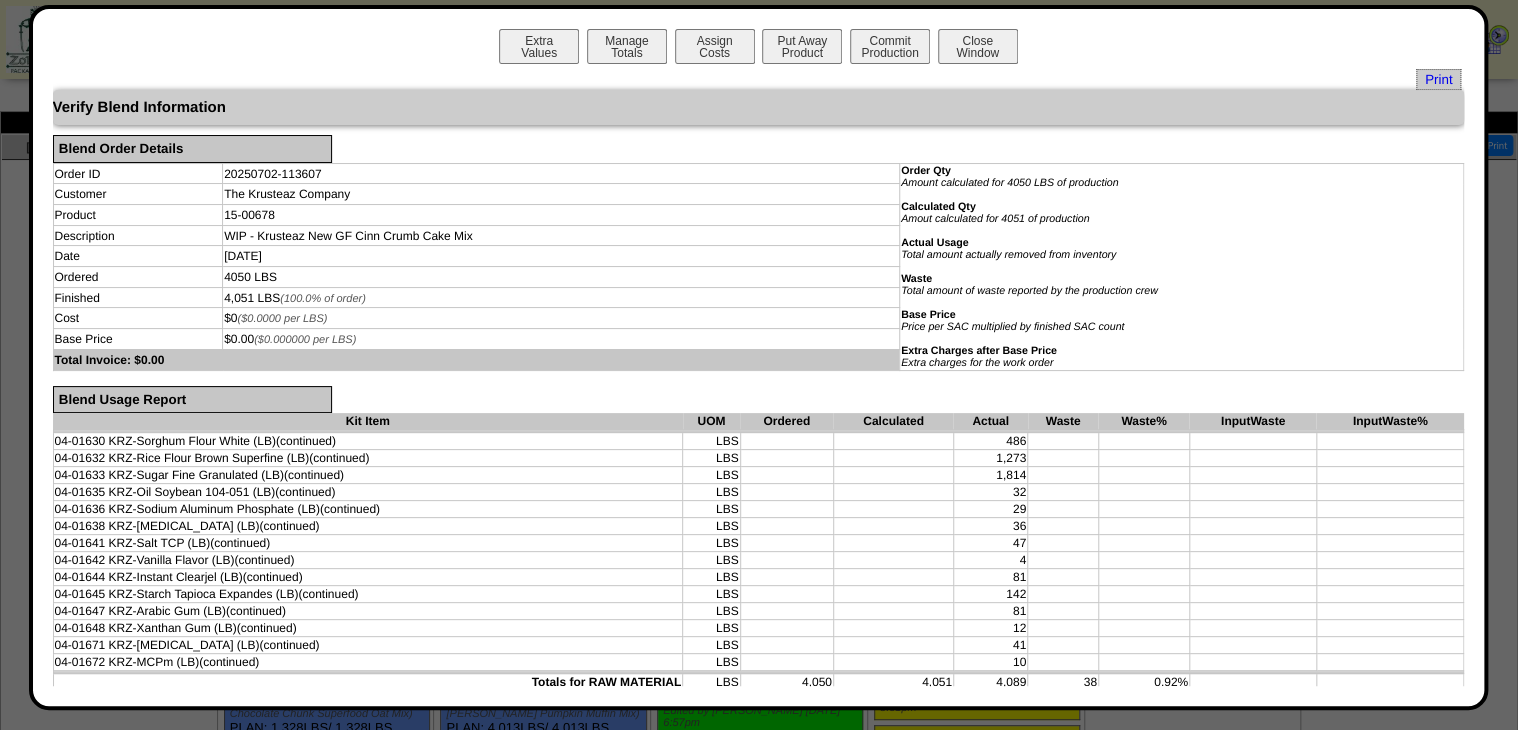 drag, startPoint x: 600, startPoint y: 40, endPoint x: 612, endPoint y: 67, distance: 29.546574 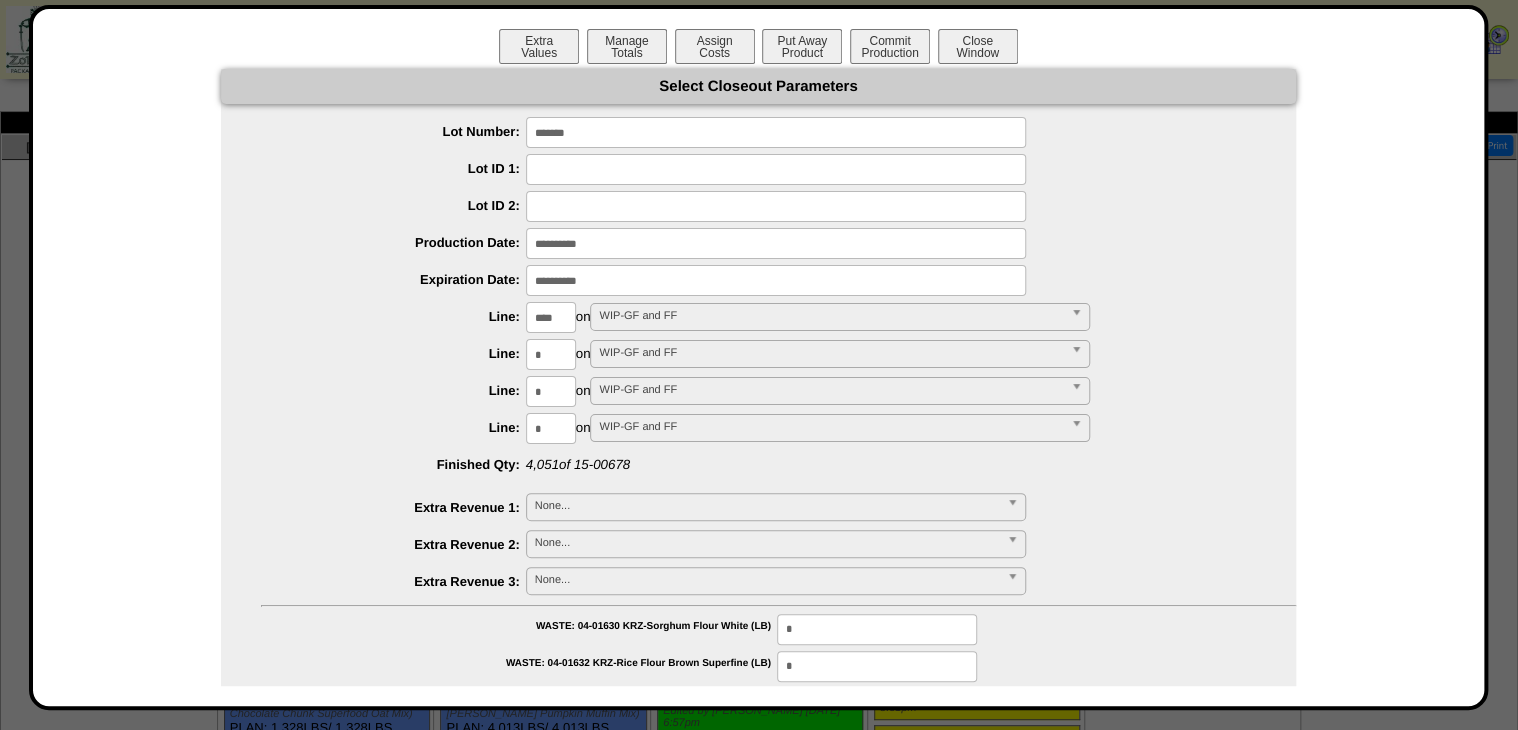 click at bounding box center [776, 280] 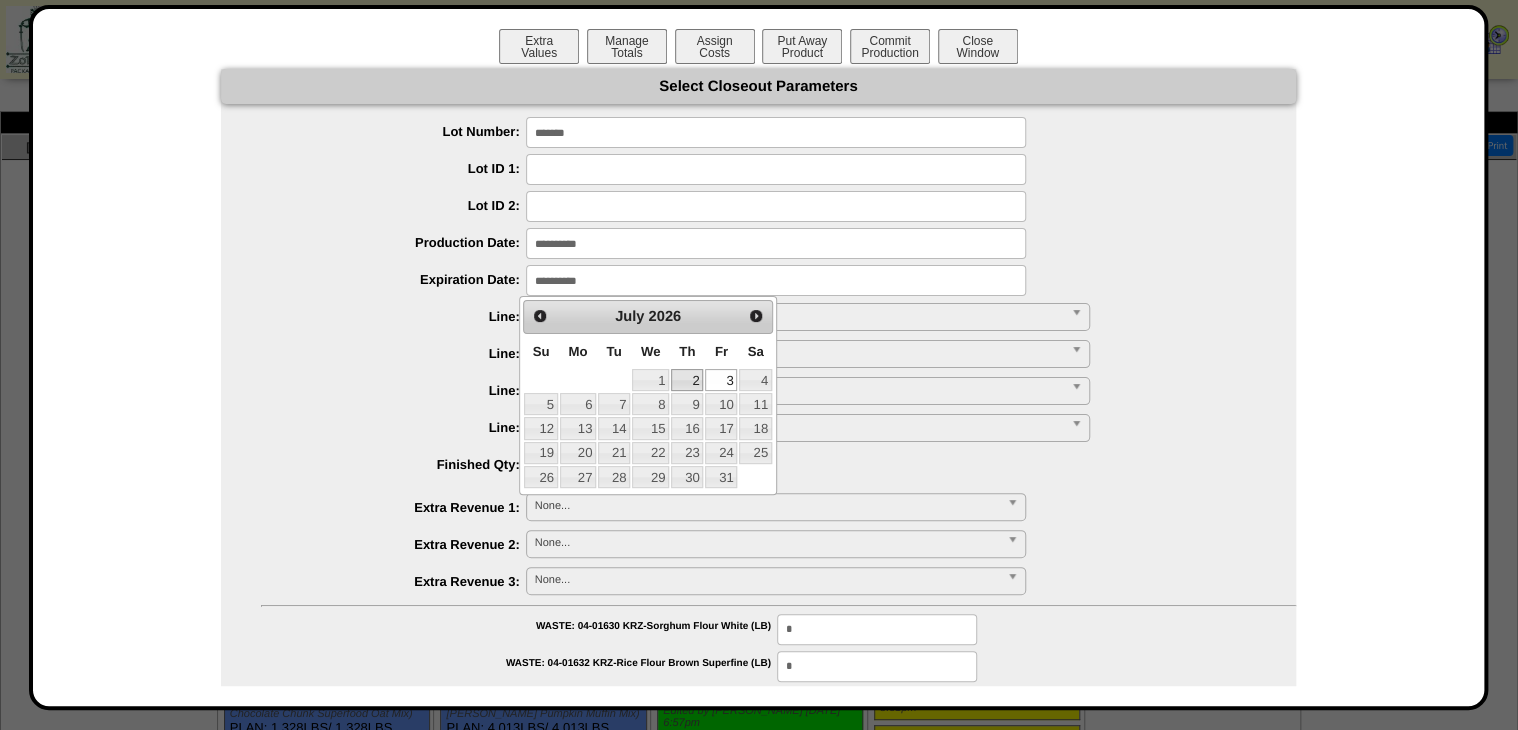 click on "2" at bounding box center (687, 380) 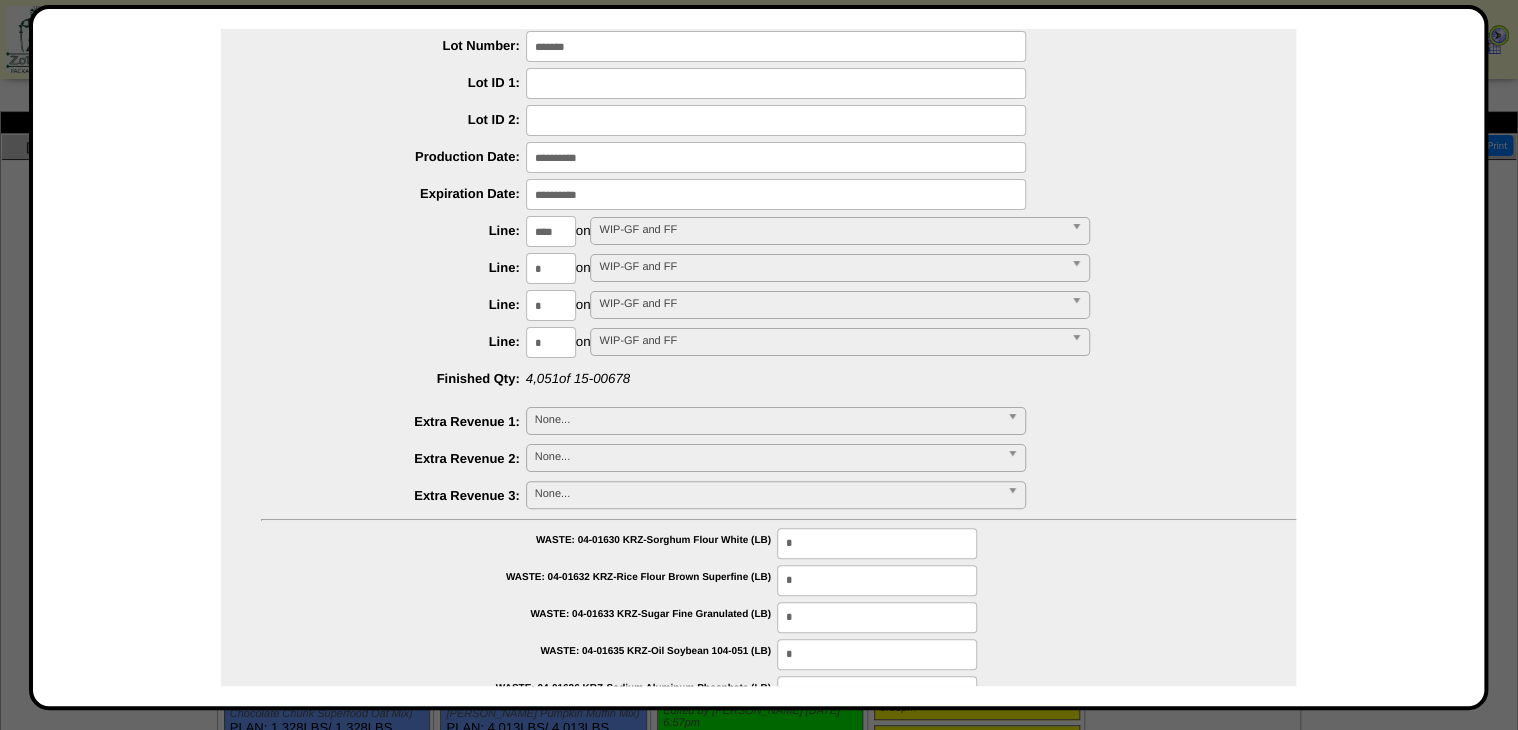 scroll, scrollTop: 480, scrollLeft: 0, axis: vertical 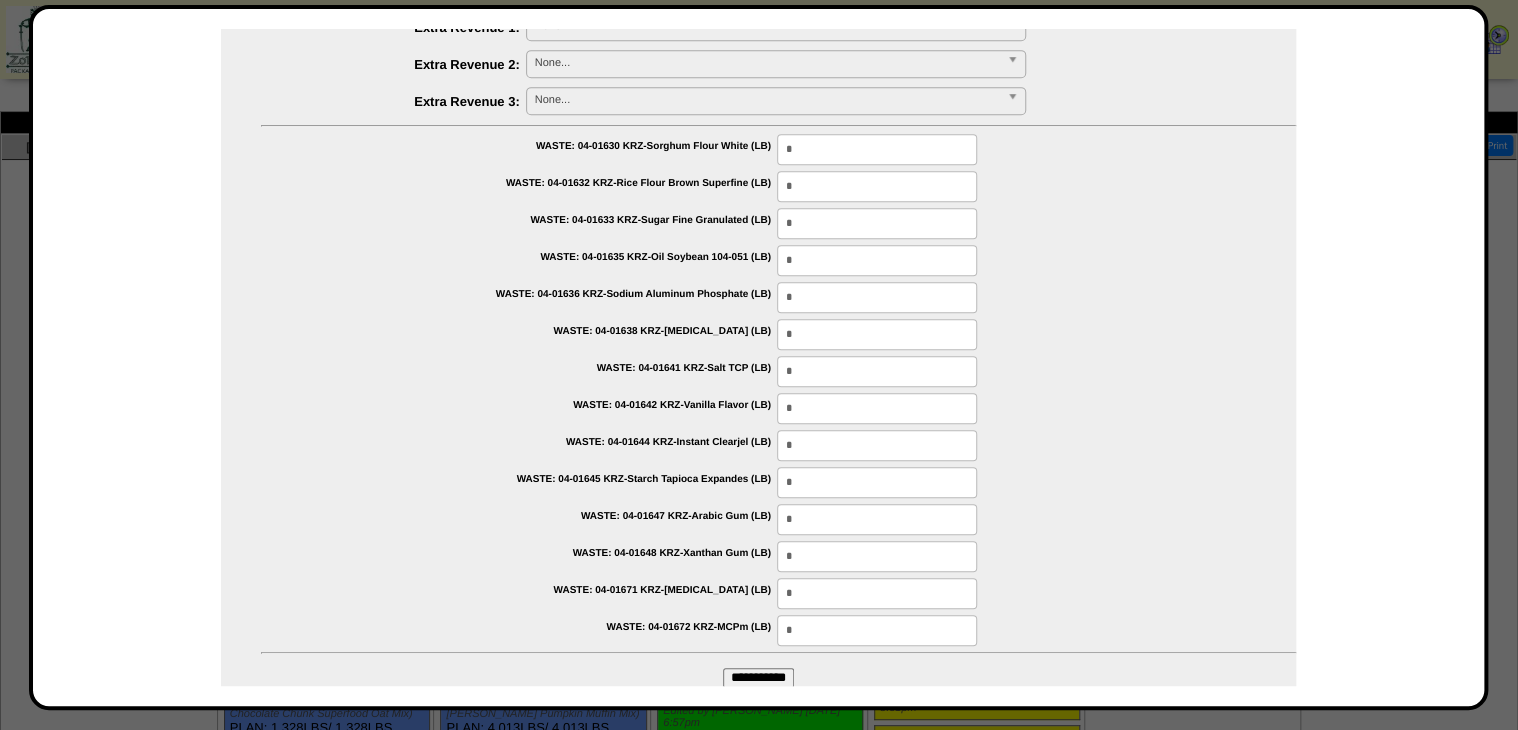 drag, startPoint x: 793, startPoint y: 188, endPoint x: 699, endPoint y: 223, distance: 100.304535 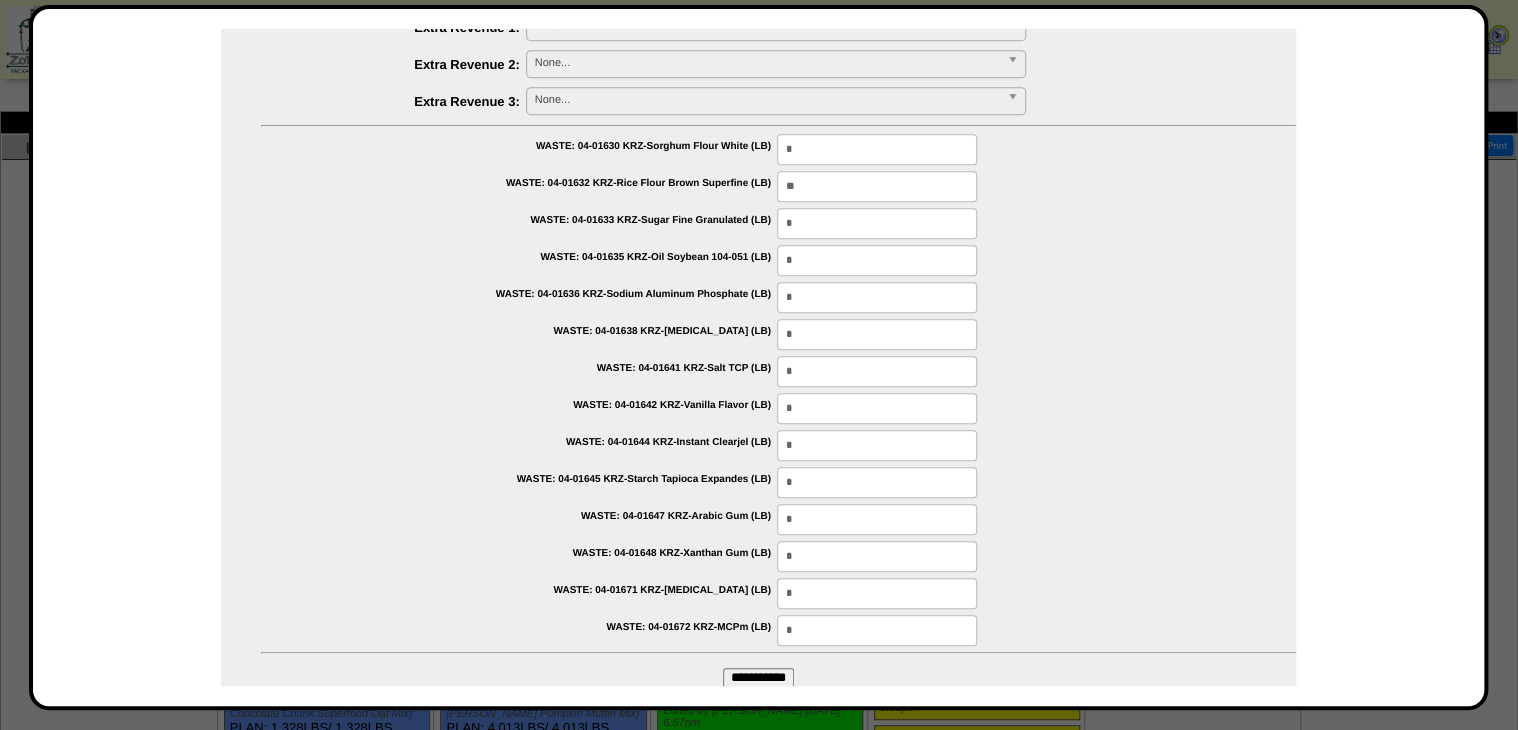 type on "**" 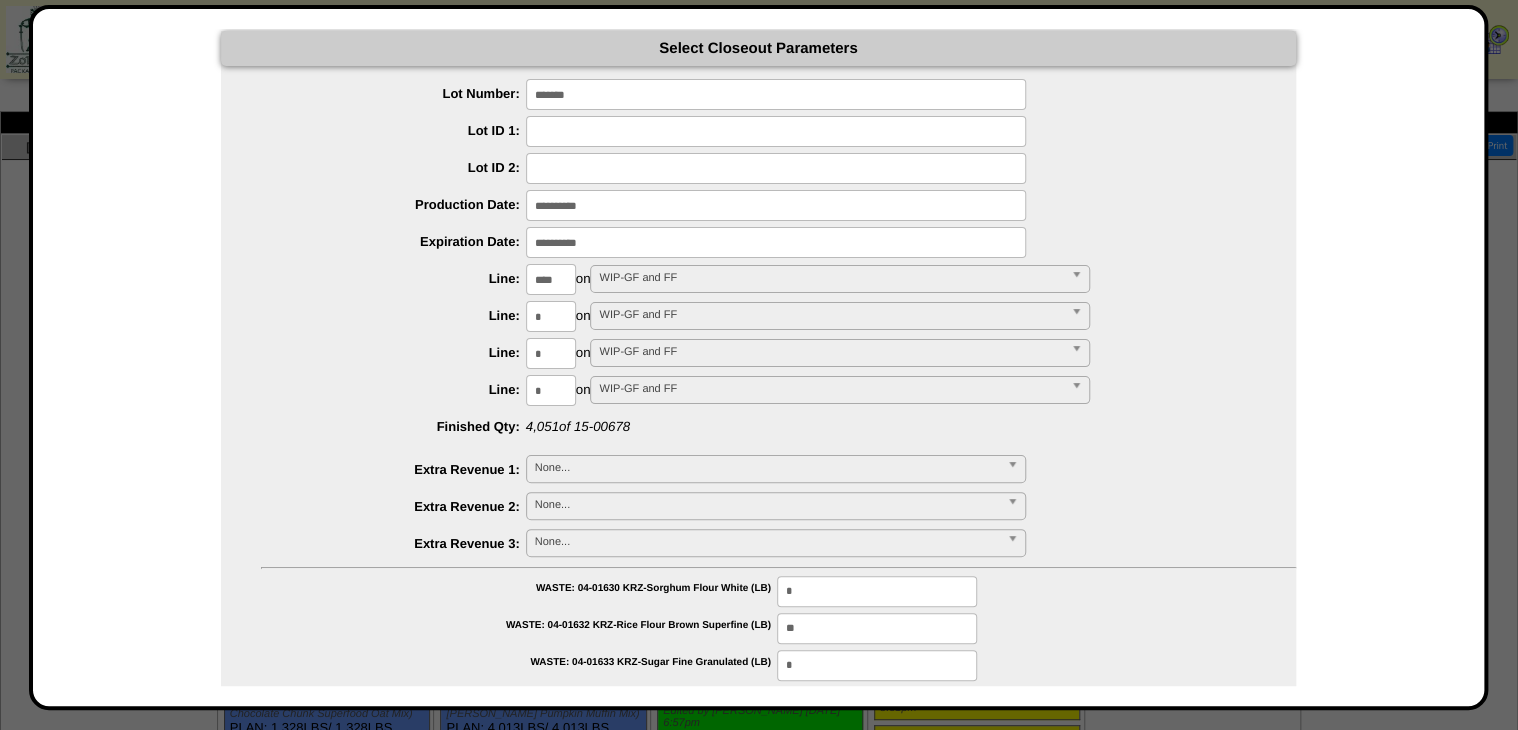 scroll, scrollTop: 0, scrollLeft: 0, axis: both 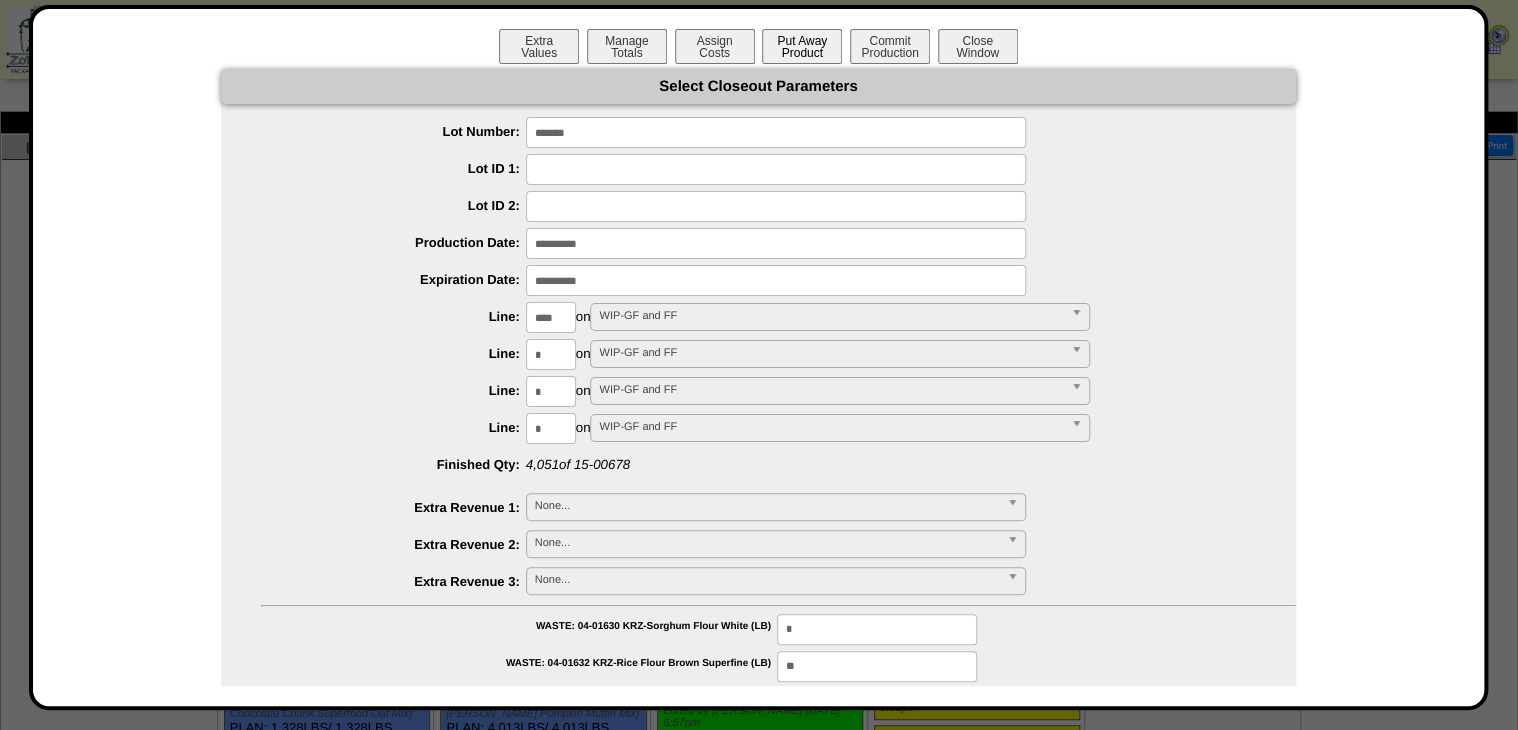 click on "Put Away Product" at bounding box center (802, 46) 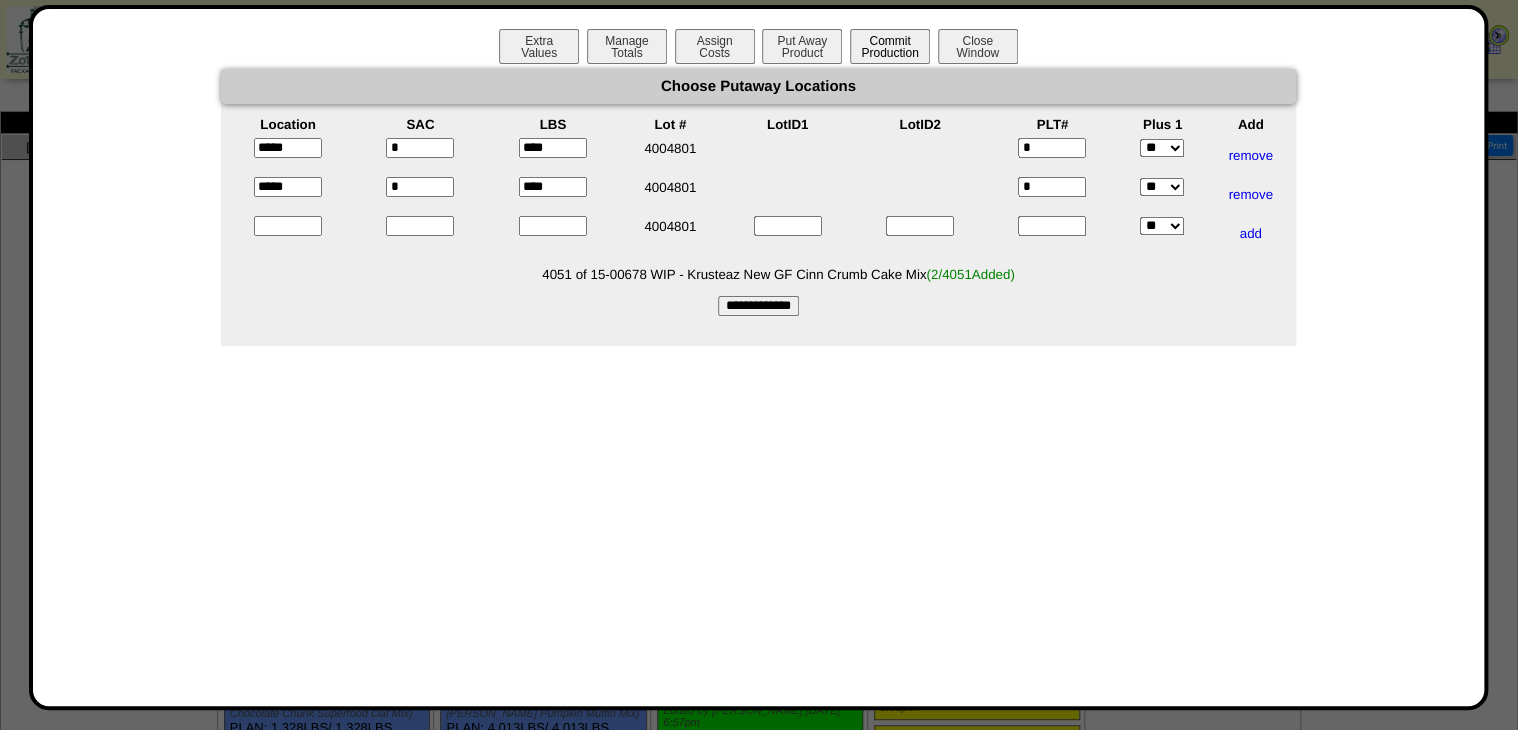 click on "Commit Production" at bounding box center [890, 46] 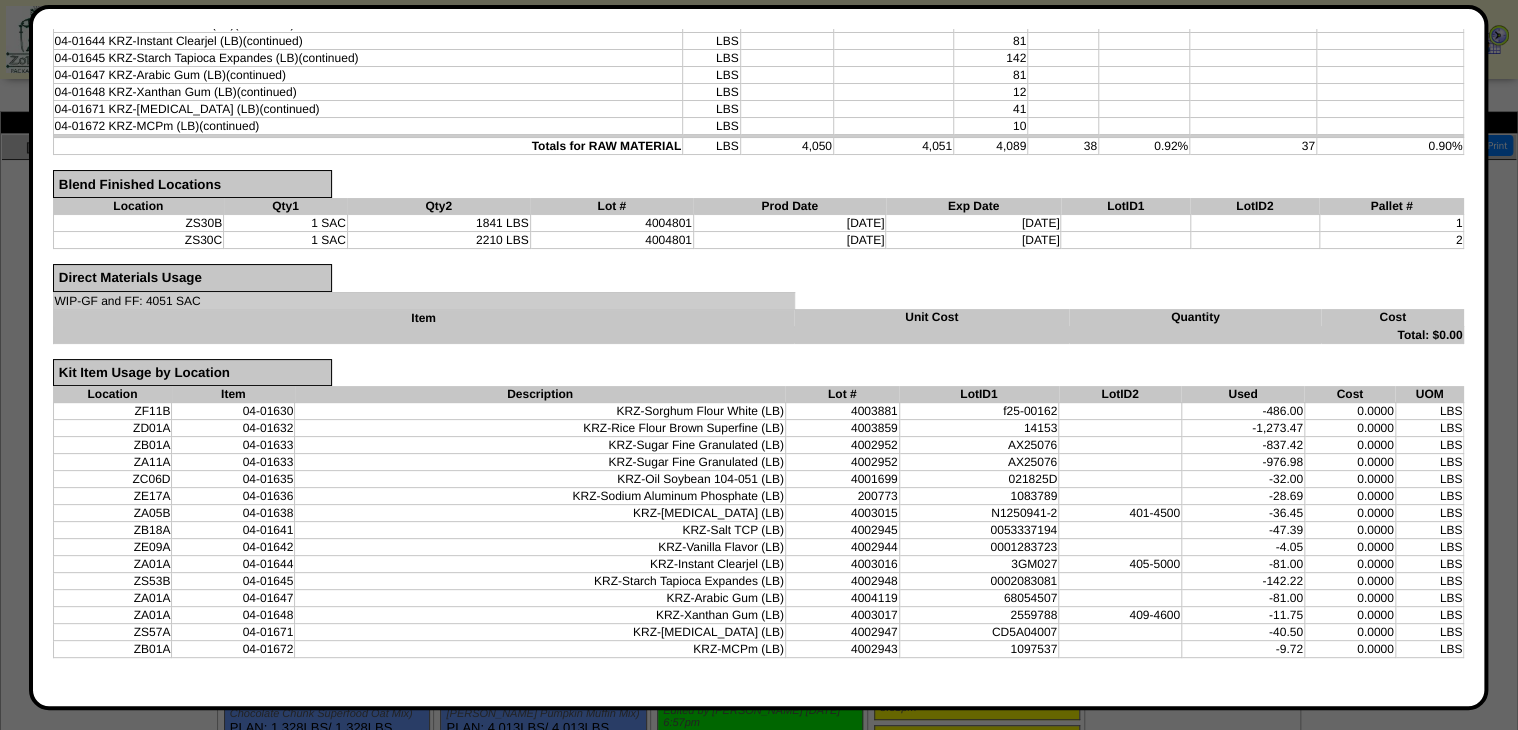 scroll, scrollTop: 592, scrollLeft: 0, axis: vertical 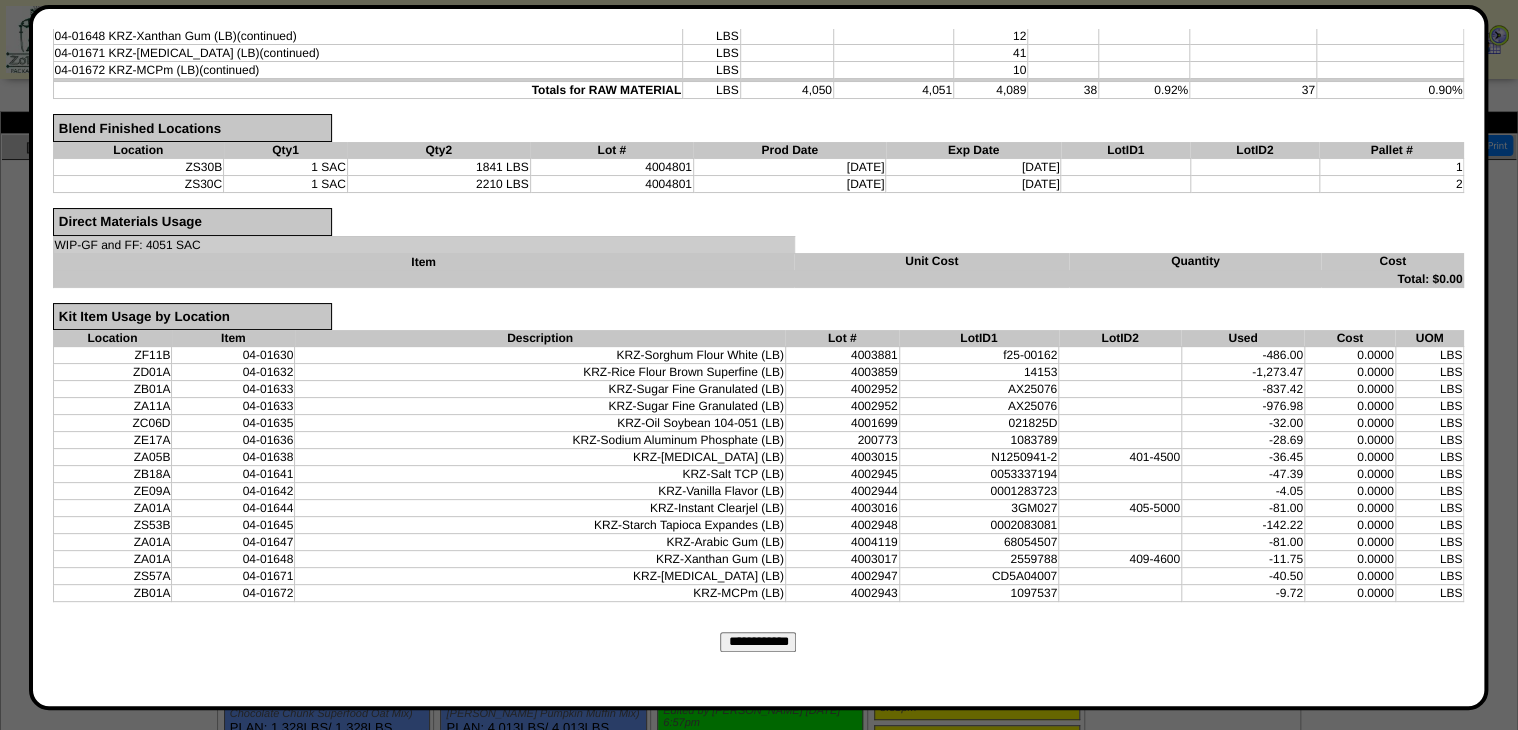 click on "**********" at bounding box center [758, 642] 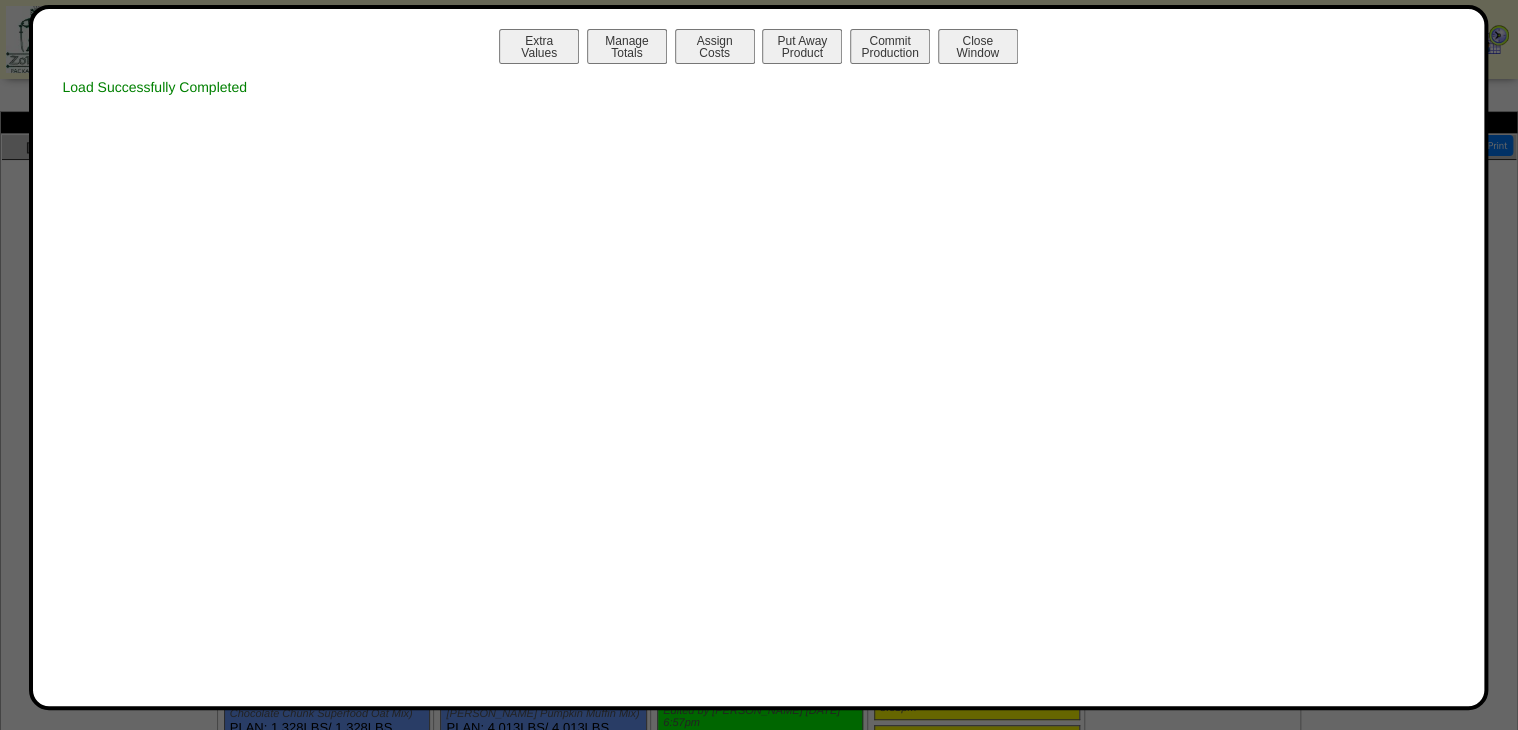 scroll, scrollTop: 0, scrollLeft: 0, axis: both 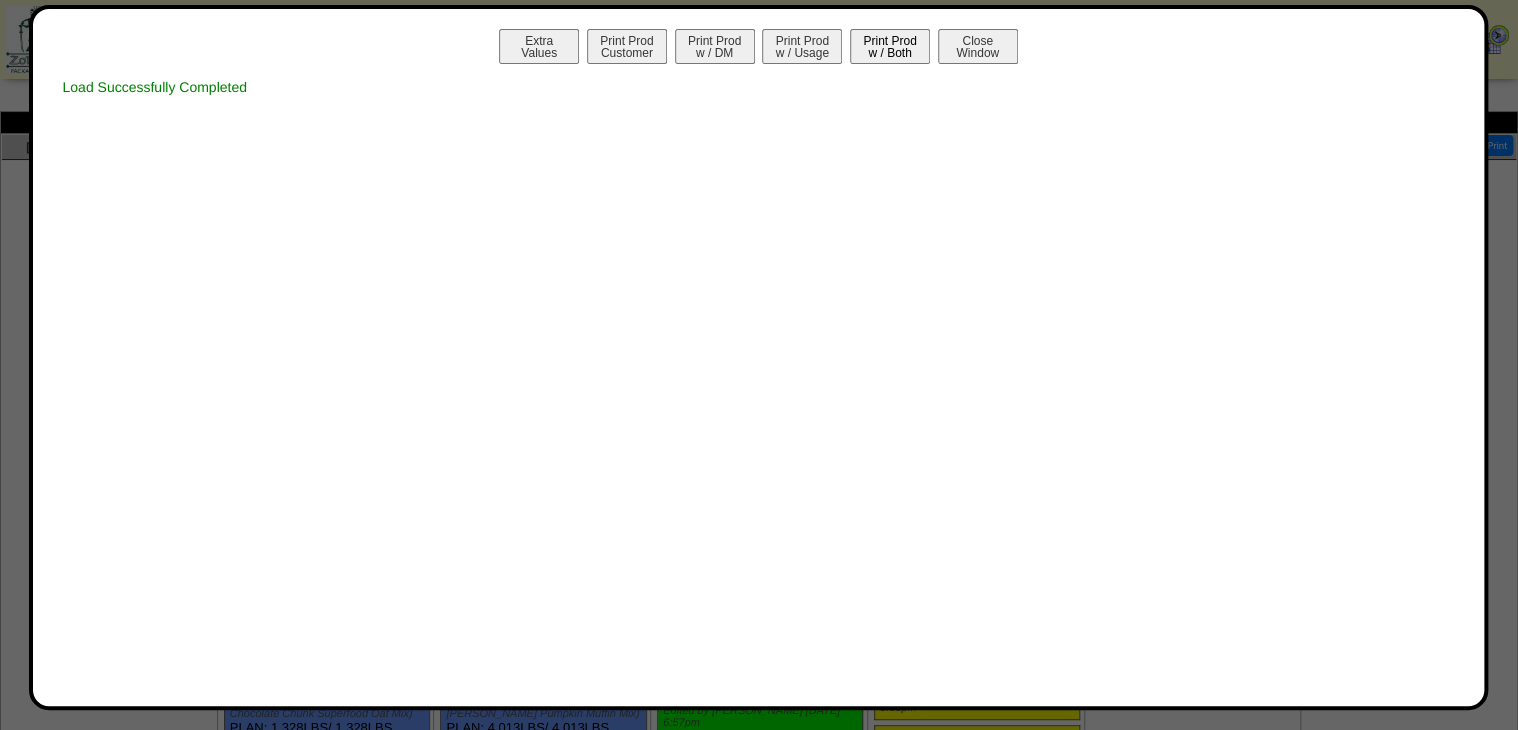 click on "Print Prod w / Both" at bounding box center (890, 46) 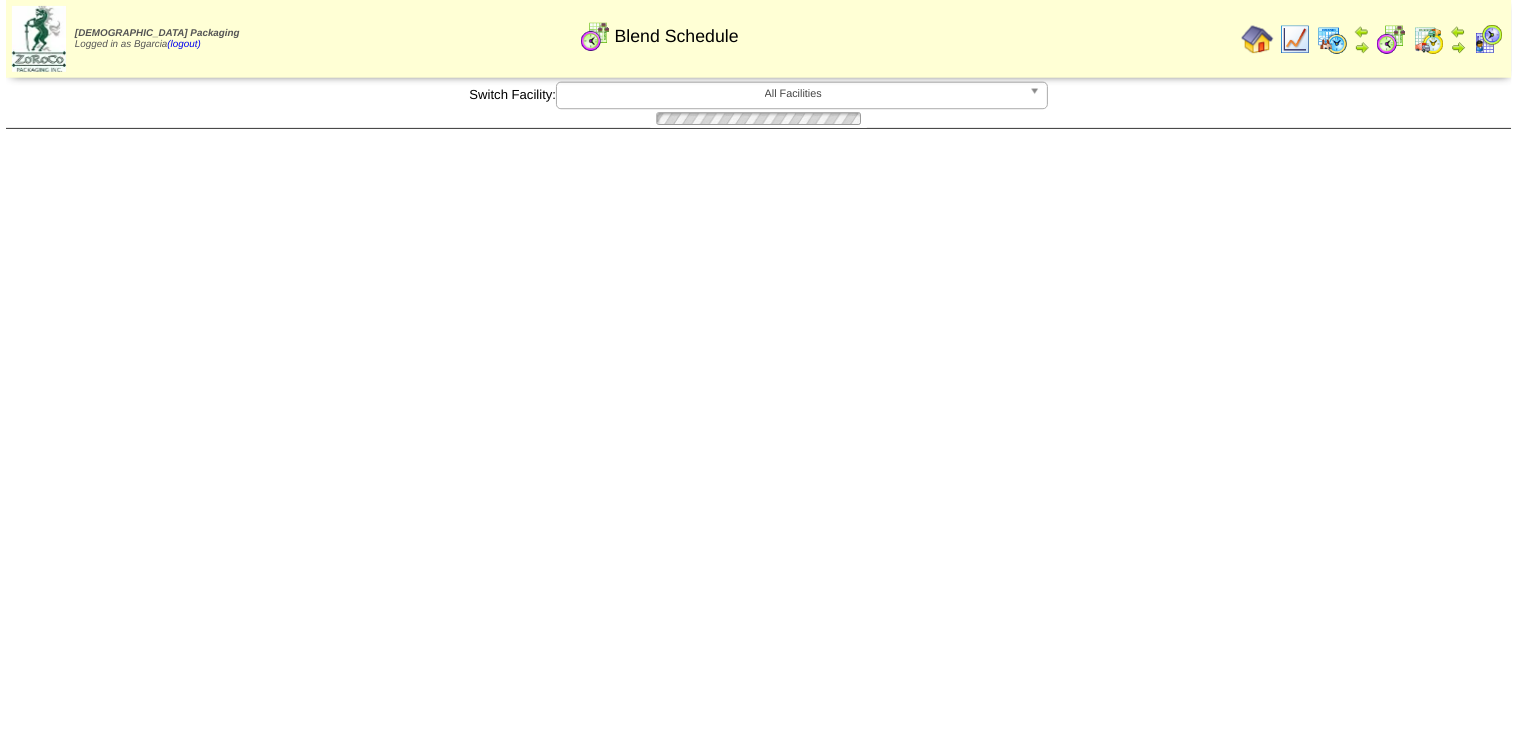 scroll, scrollTop: 0, scrollLeft: 0, axis: both 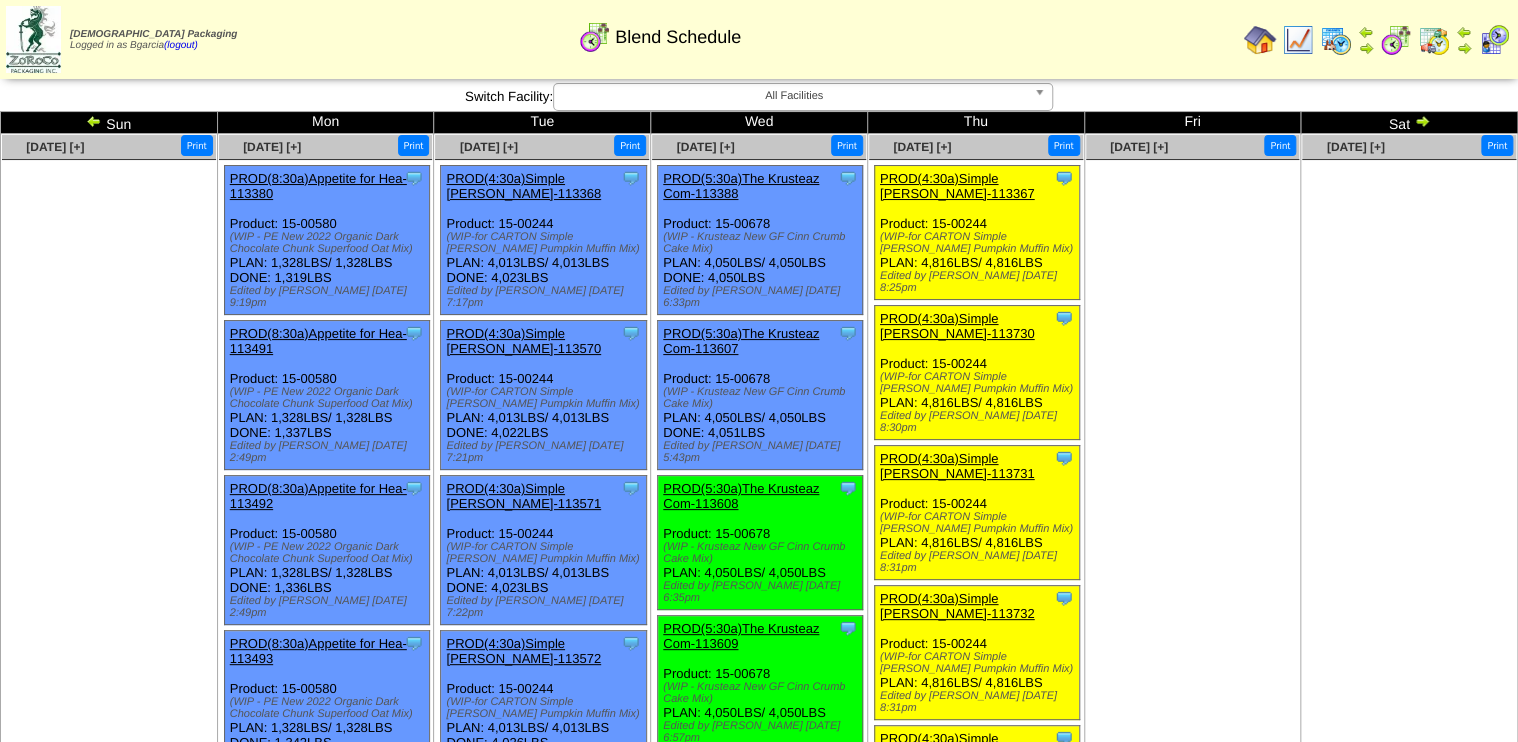 click on "PROD(5:30a)The Krusteaz Com-113608" at bounding box center [741, 496] 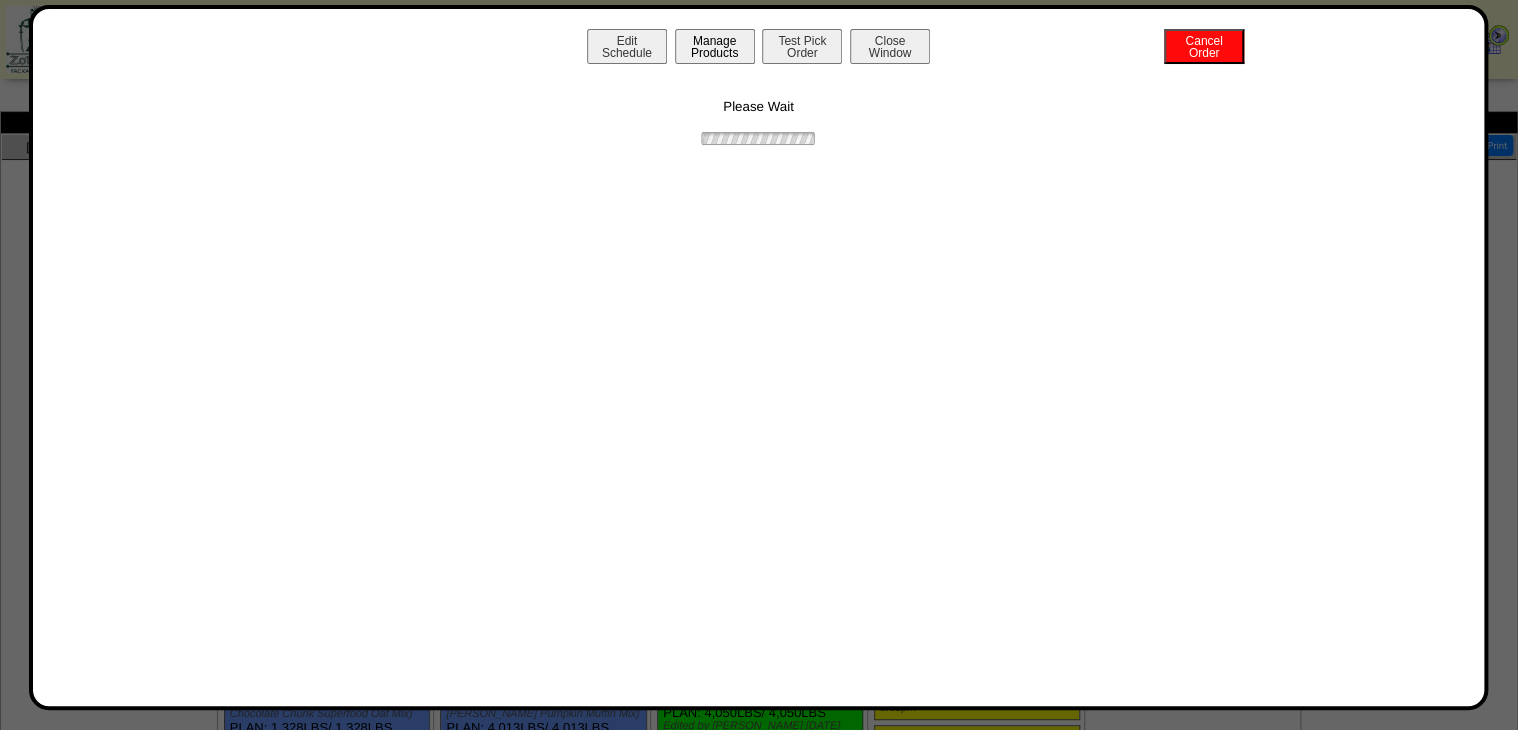 click on "Manage Products" at bounding box center (715, 46) 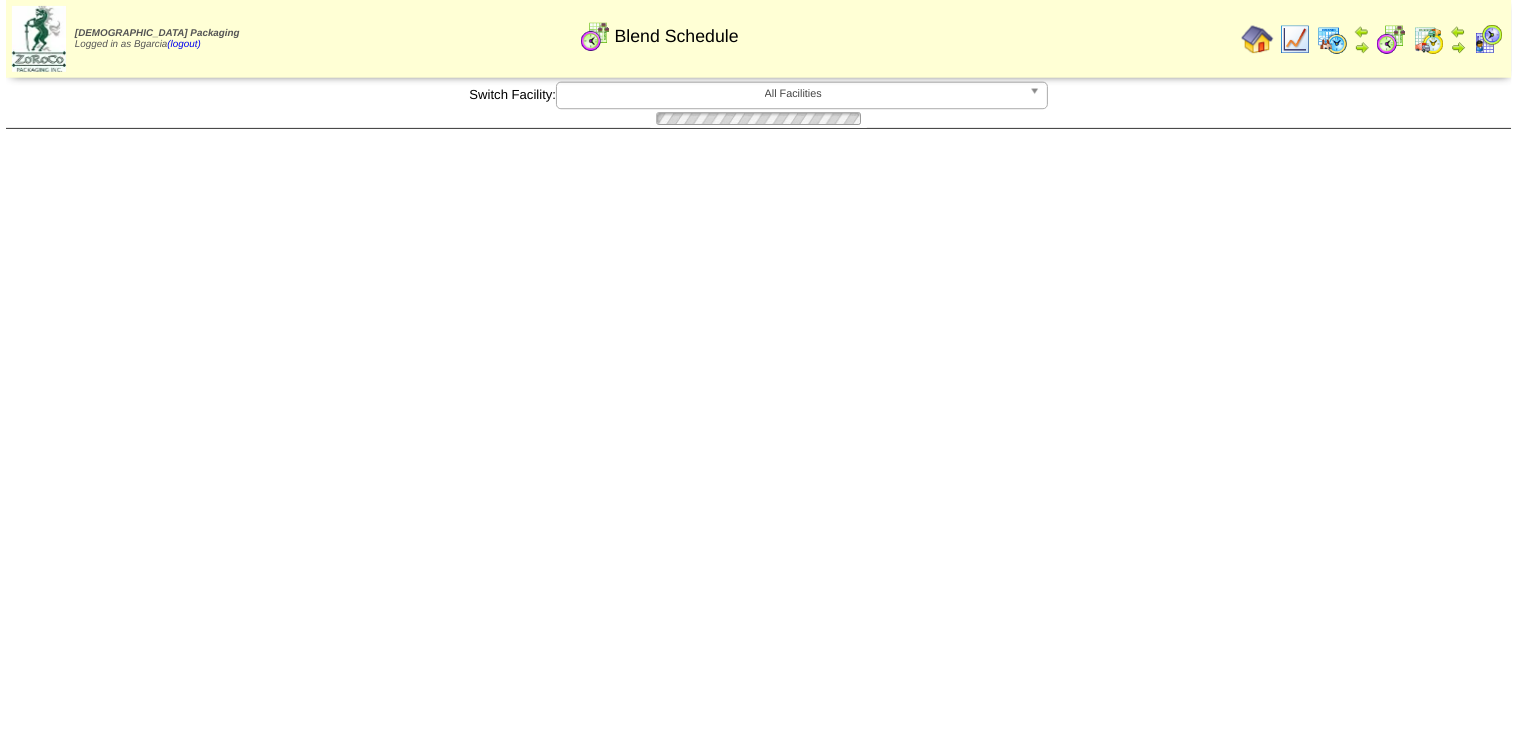 scroll, scrollTop: 0, scrollLeft: 0, axis: both 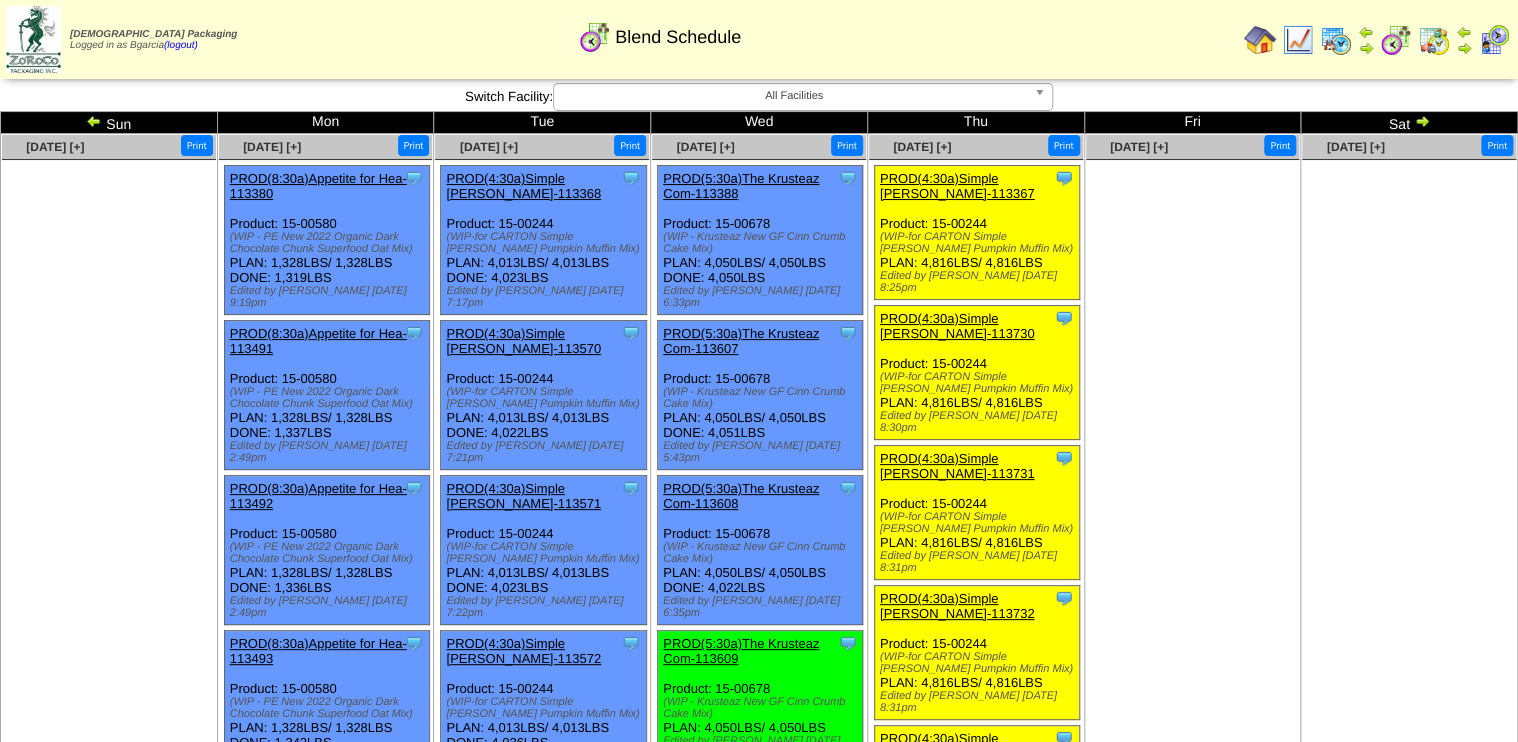 click on "PROD(5:30a)The Krusteaz Com-113609" at bounding box center (741, 651) 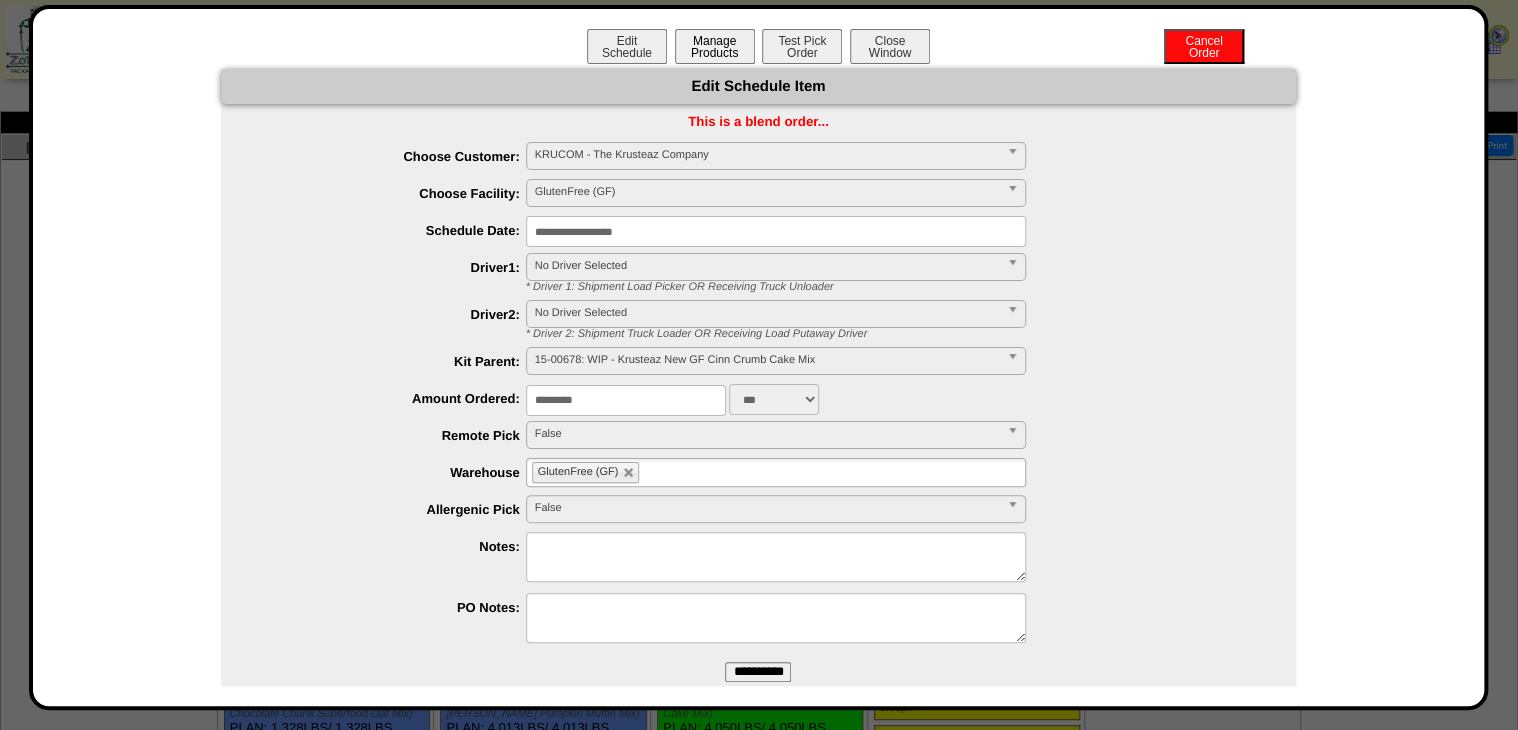 click on "Manage Products" at bounding box center [715, 46] 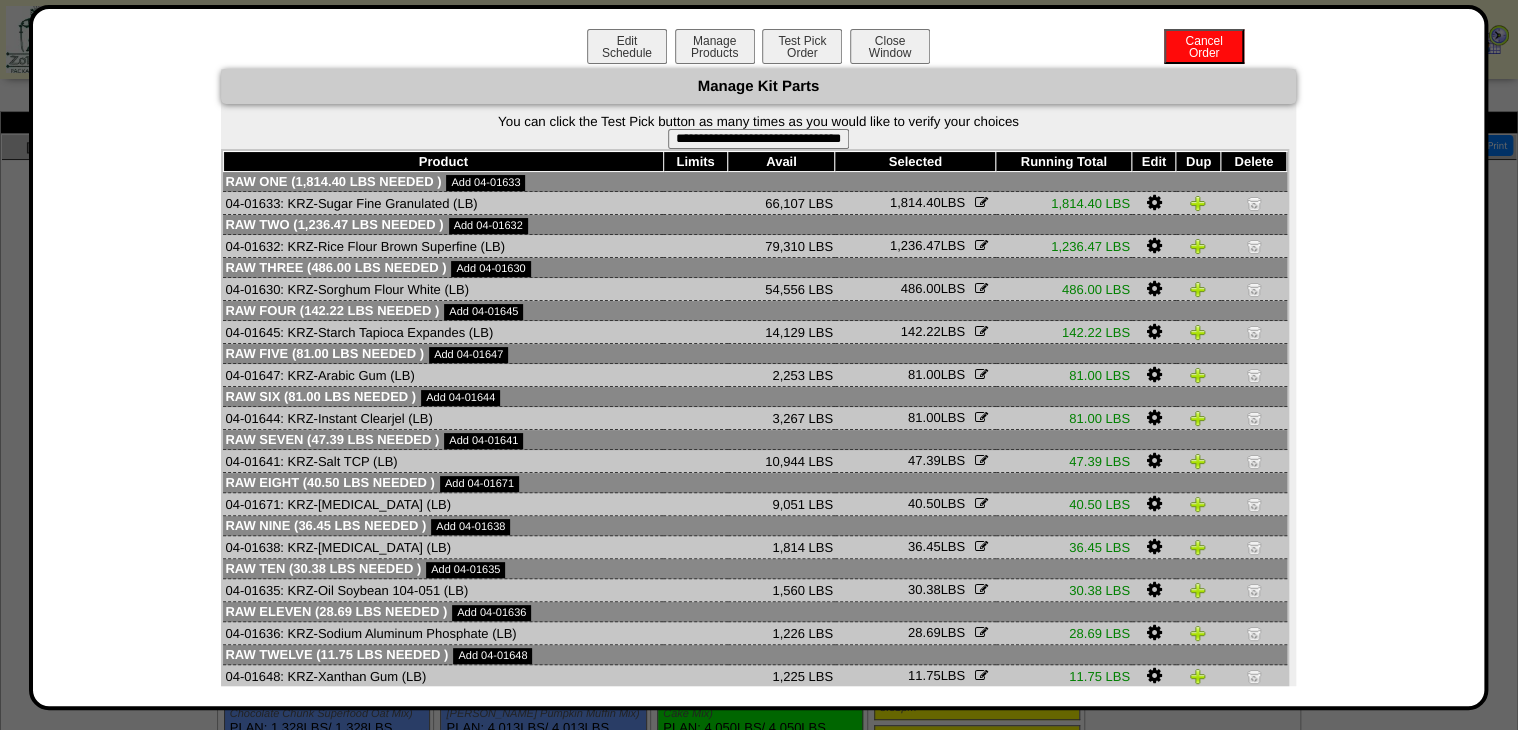click on "**********" at bounding box center [758, 139] 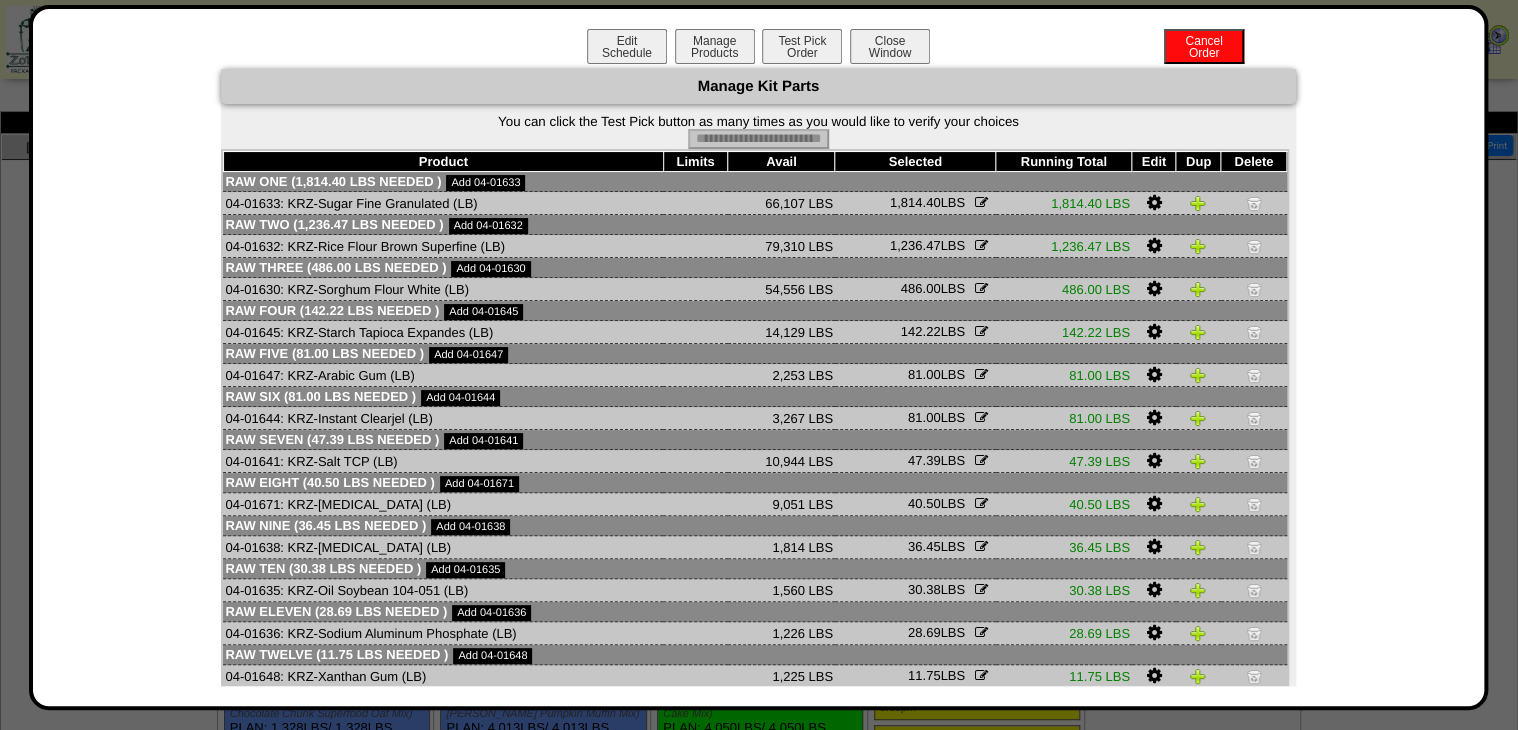 type on "**********" 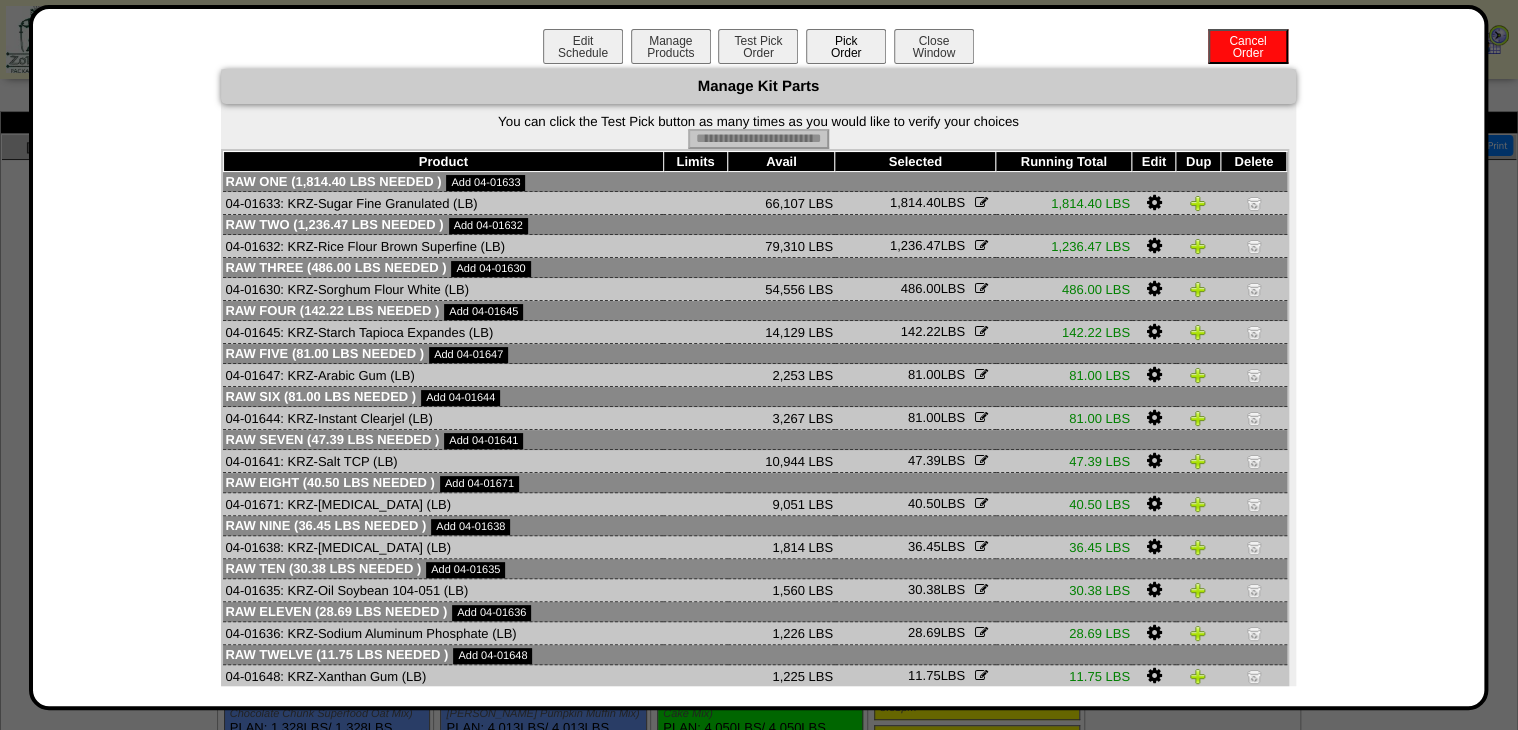 click on "Pick Order" at bounding box center [846, 46] 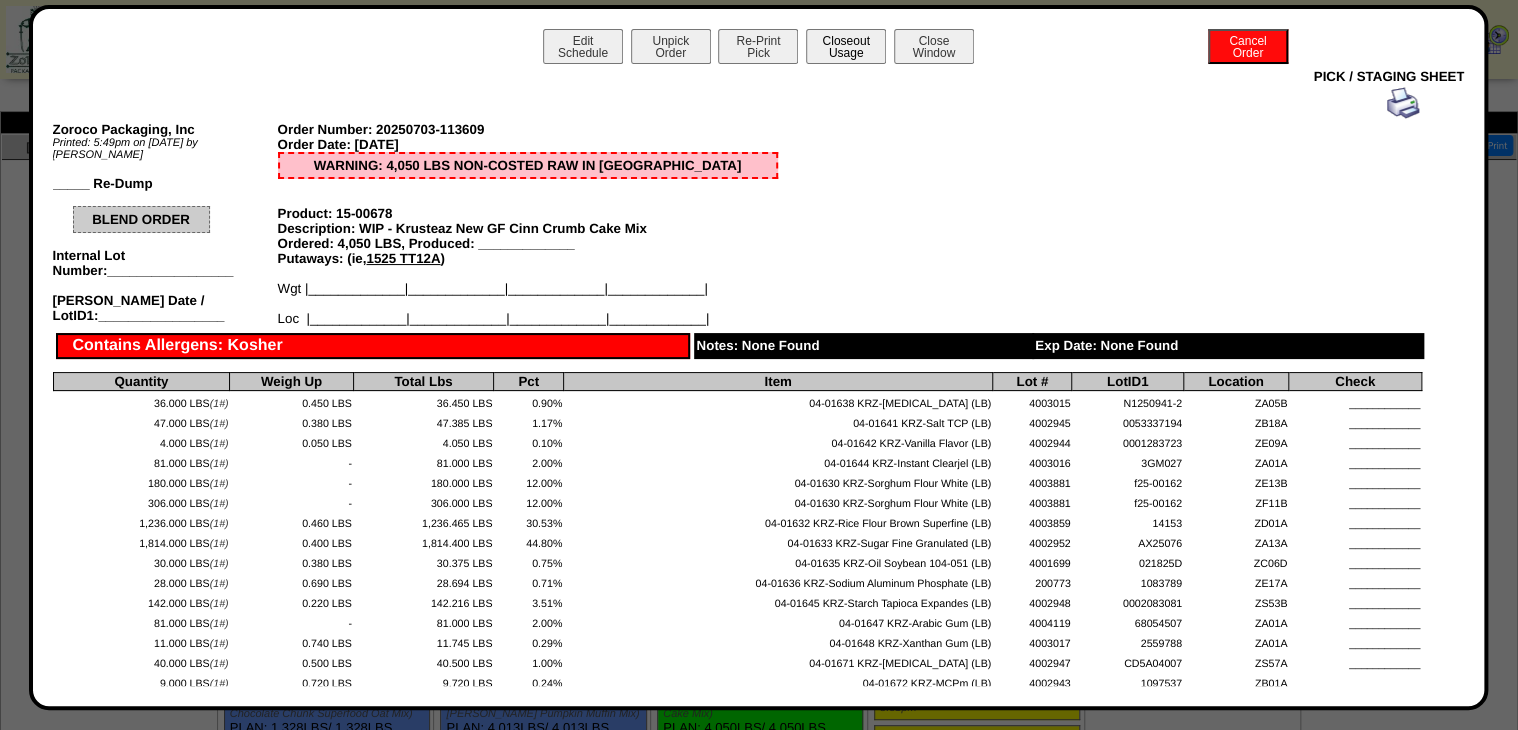 click on "Closeout Usage" at bounding box center (846, 46) 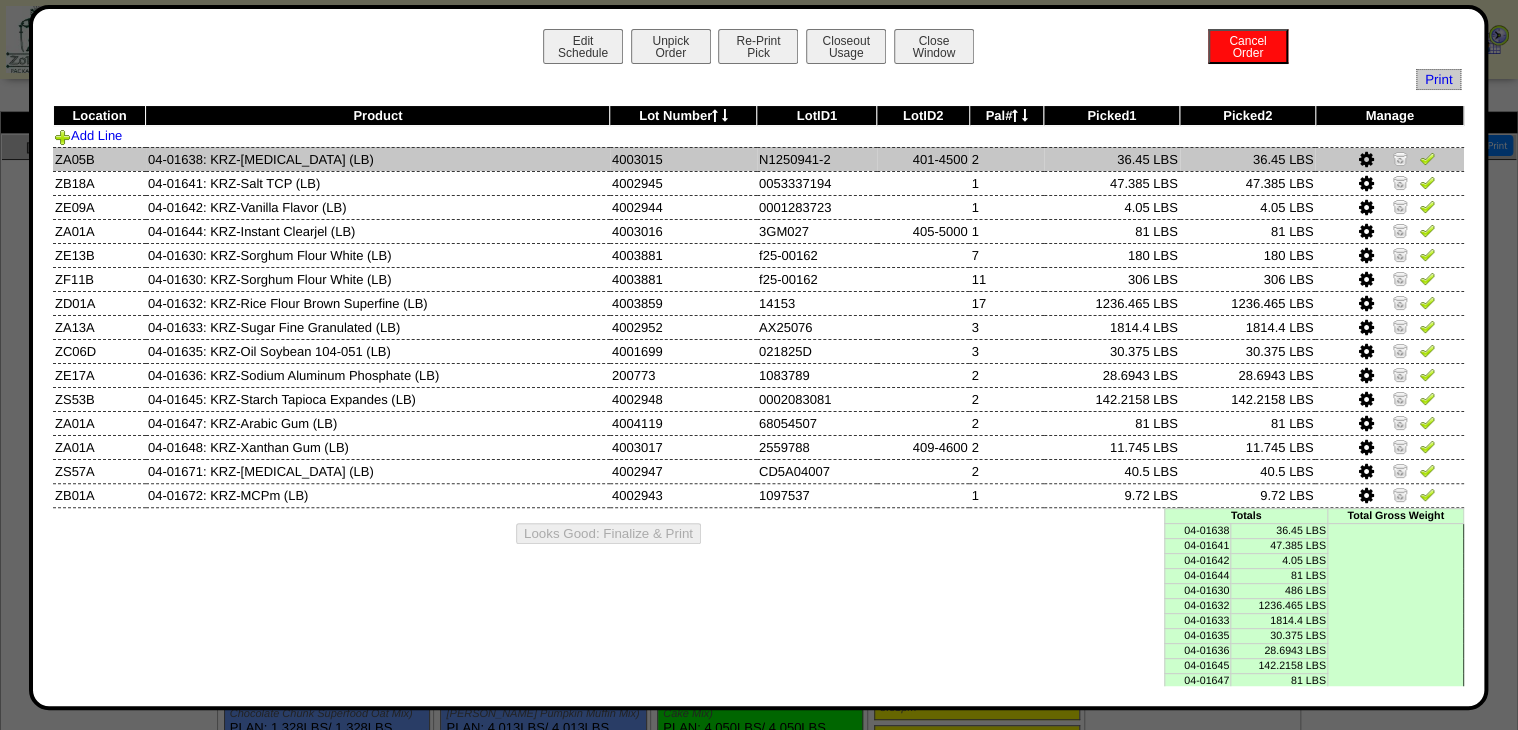 click at bounding box center (1427, 158) 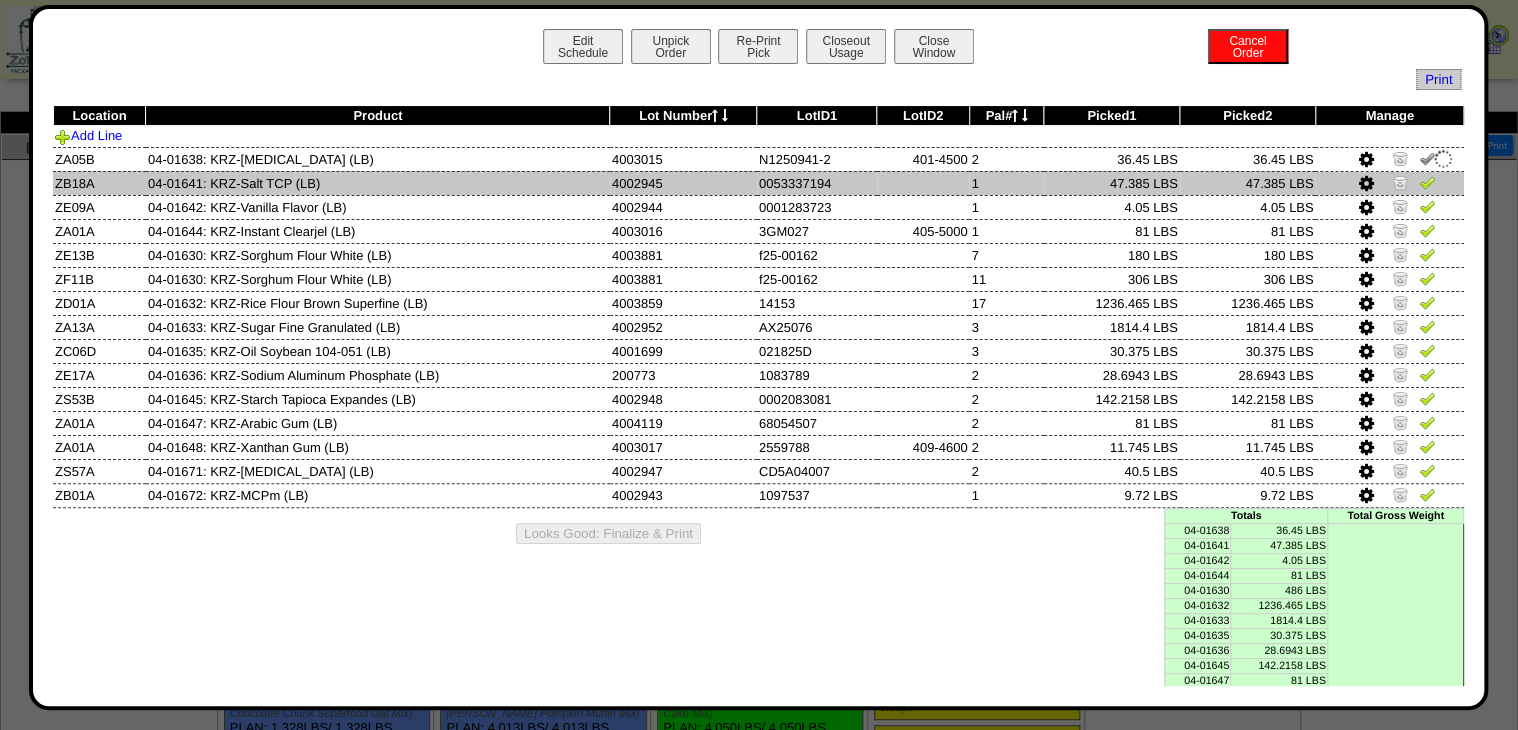 click at bounding box center [1427, 182] 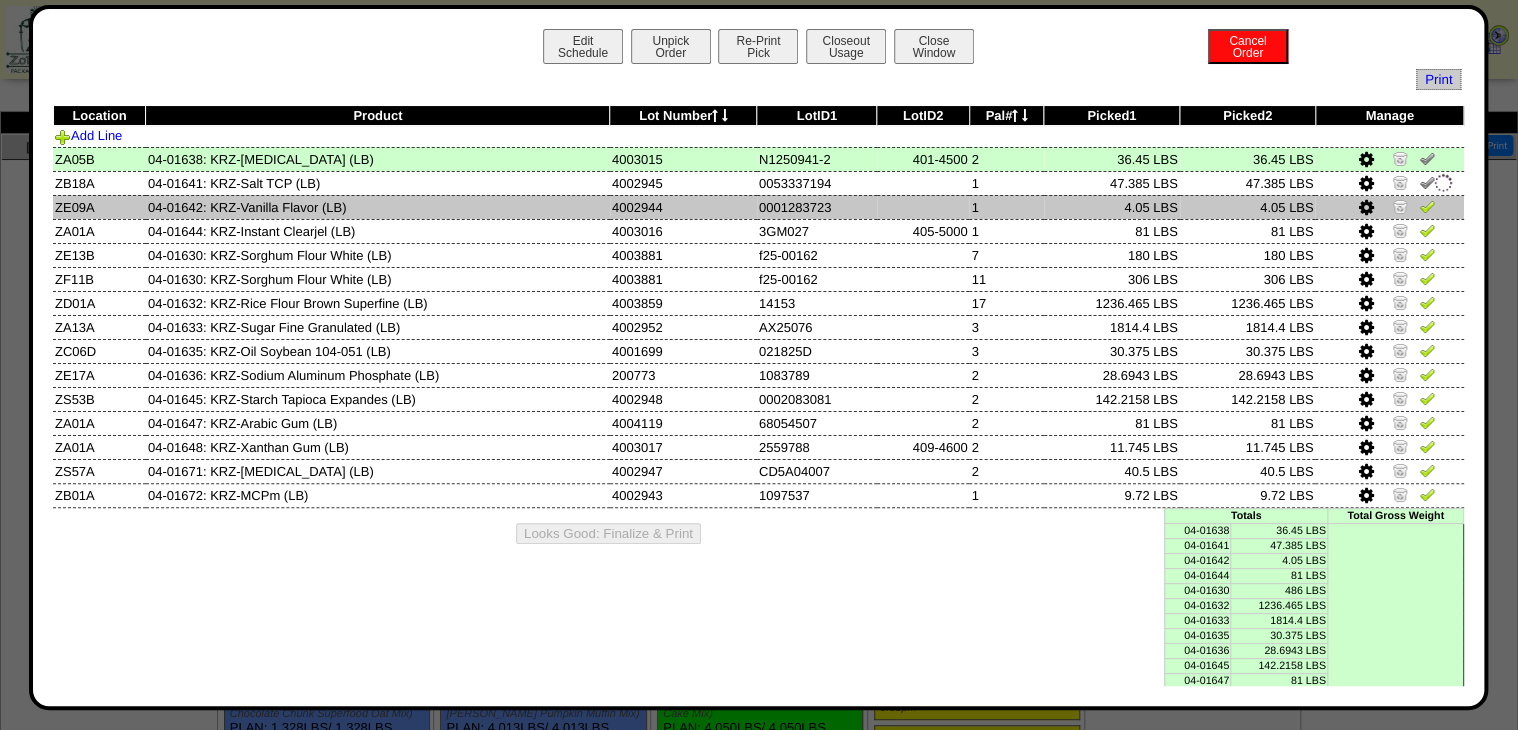 click at bounding box center (1427, 206) 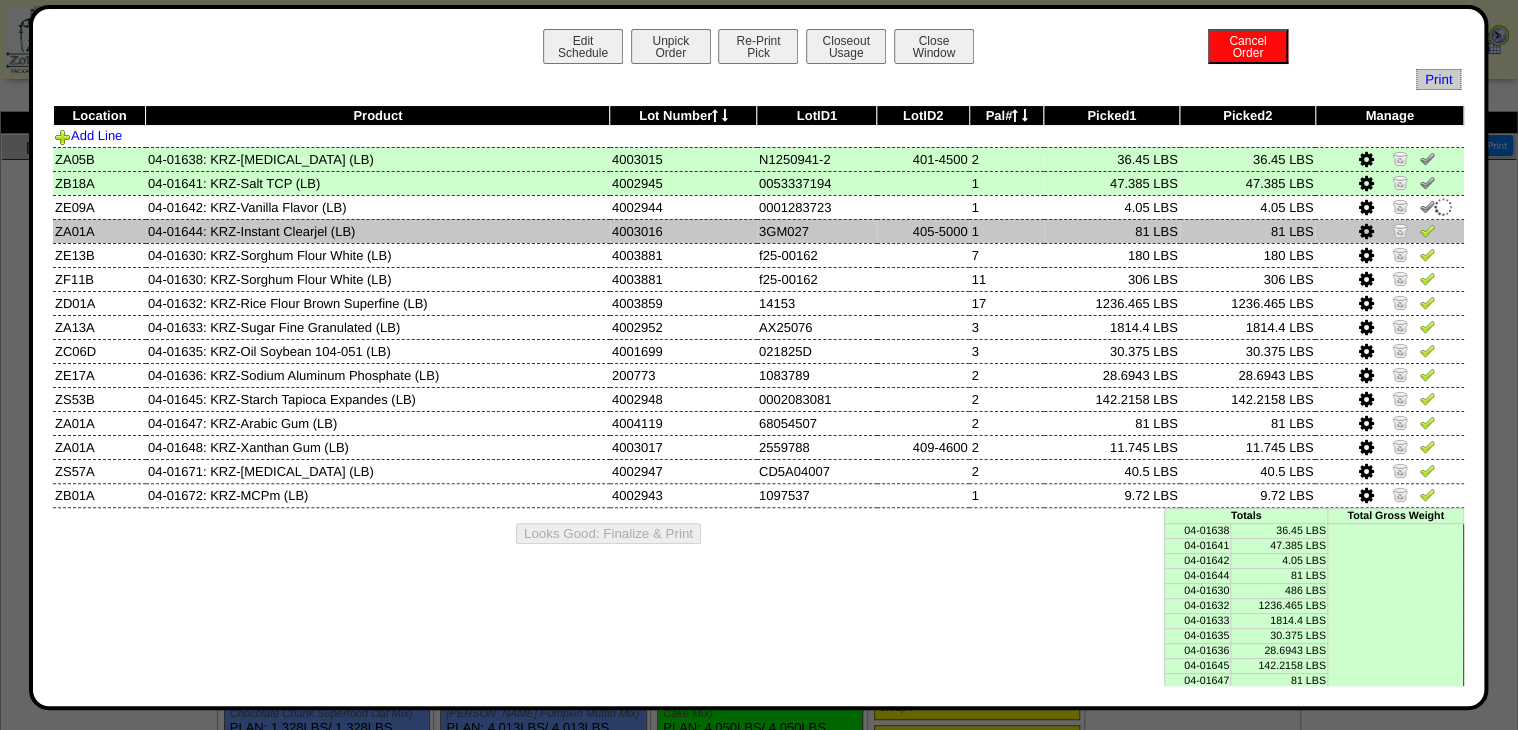 click at bounding box center [1427, 230] 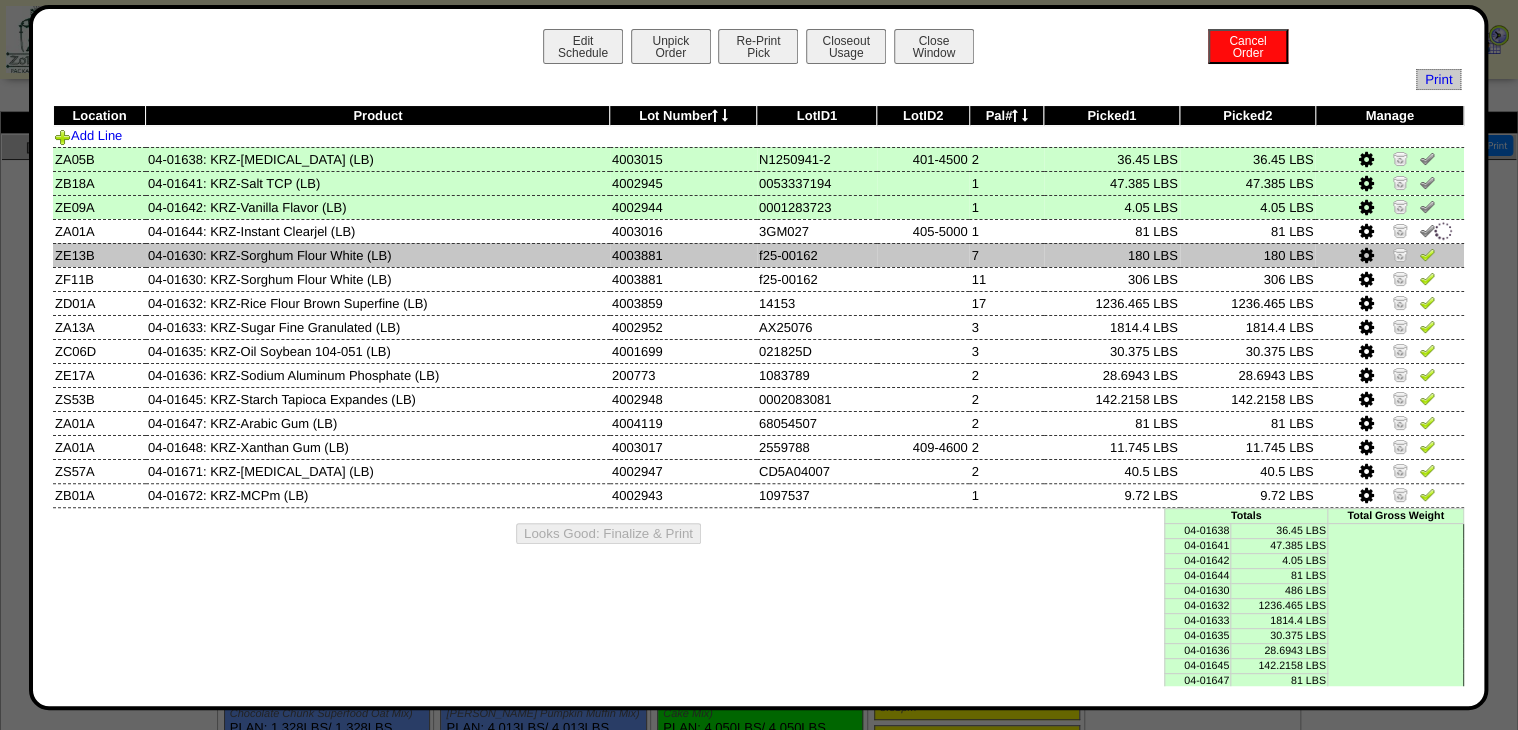 click at bounding box center [1427, 254] 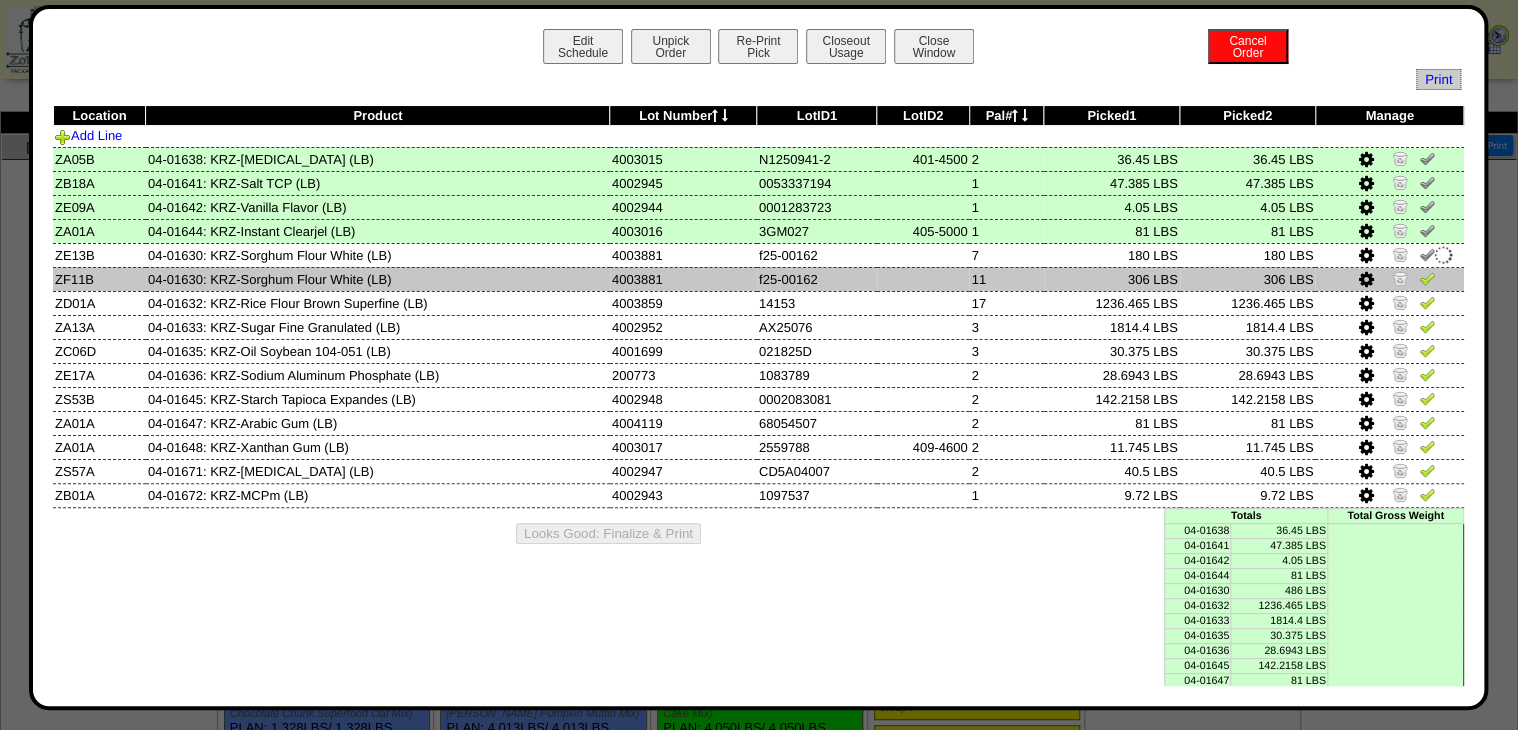 click at bounding box center [1427, 278] 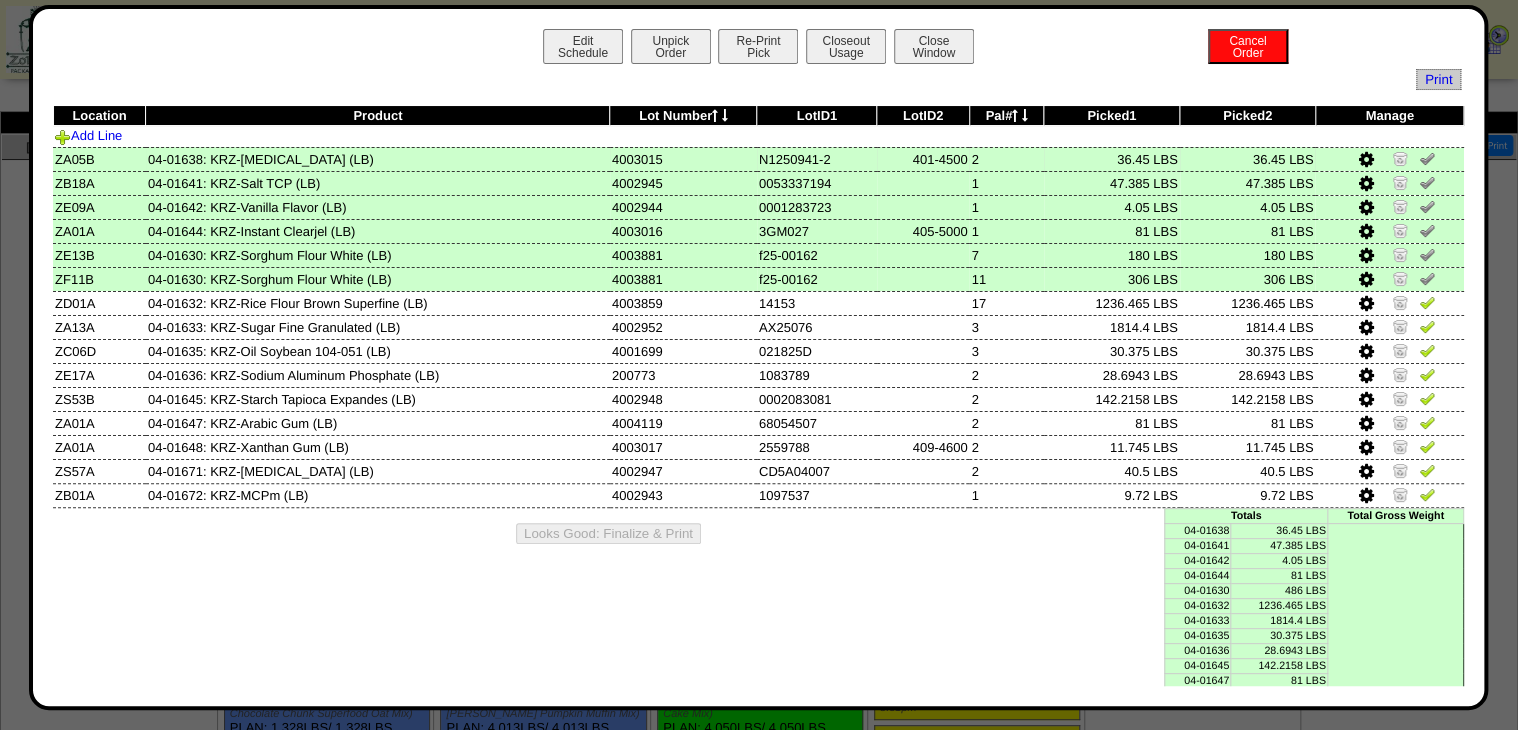 click at bounding box center [1366, 160] 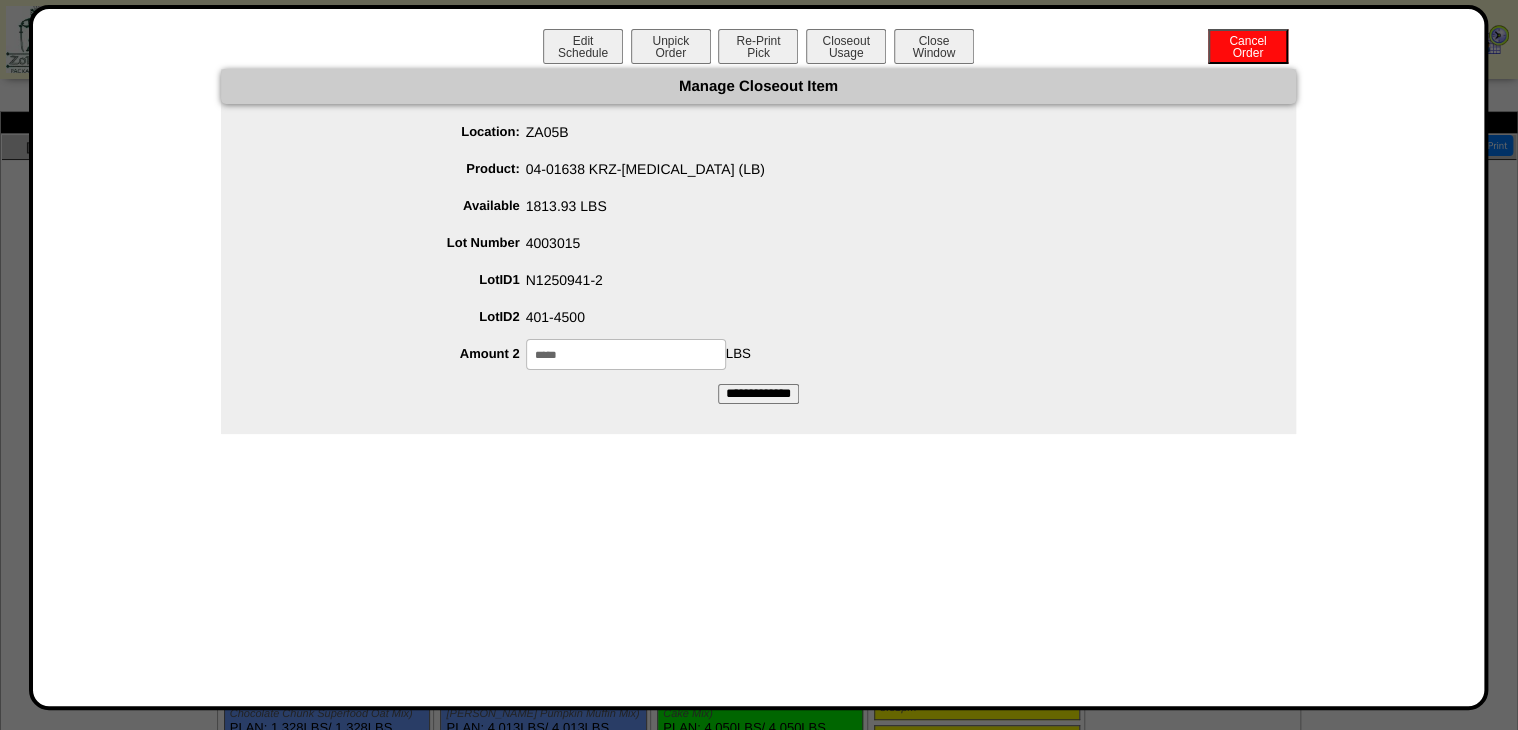 drag, startPoint x: 539, startPoint y: 353, endPoint x: 673, endPoint y: 344, distance: 134.3019 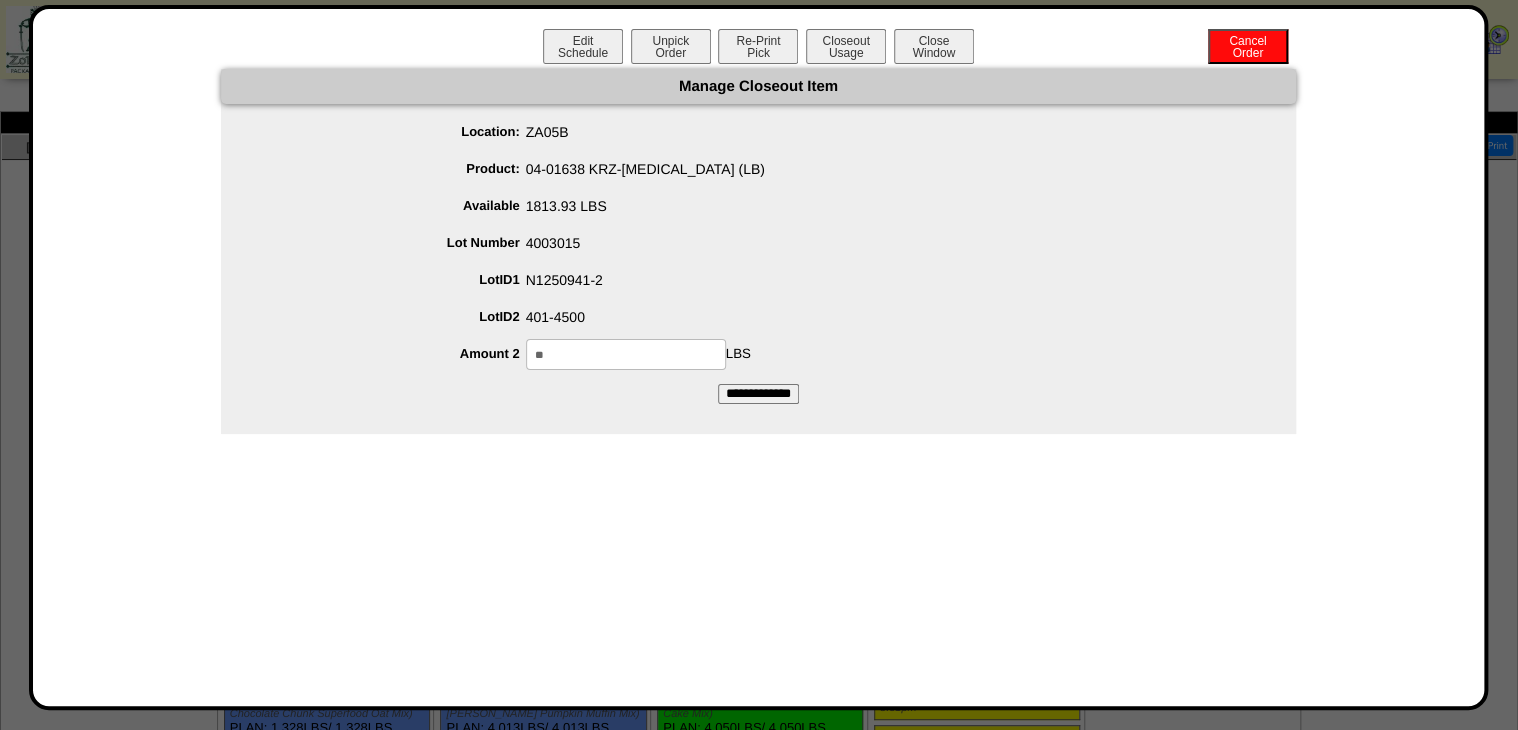 type on "**" 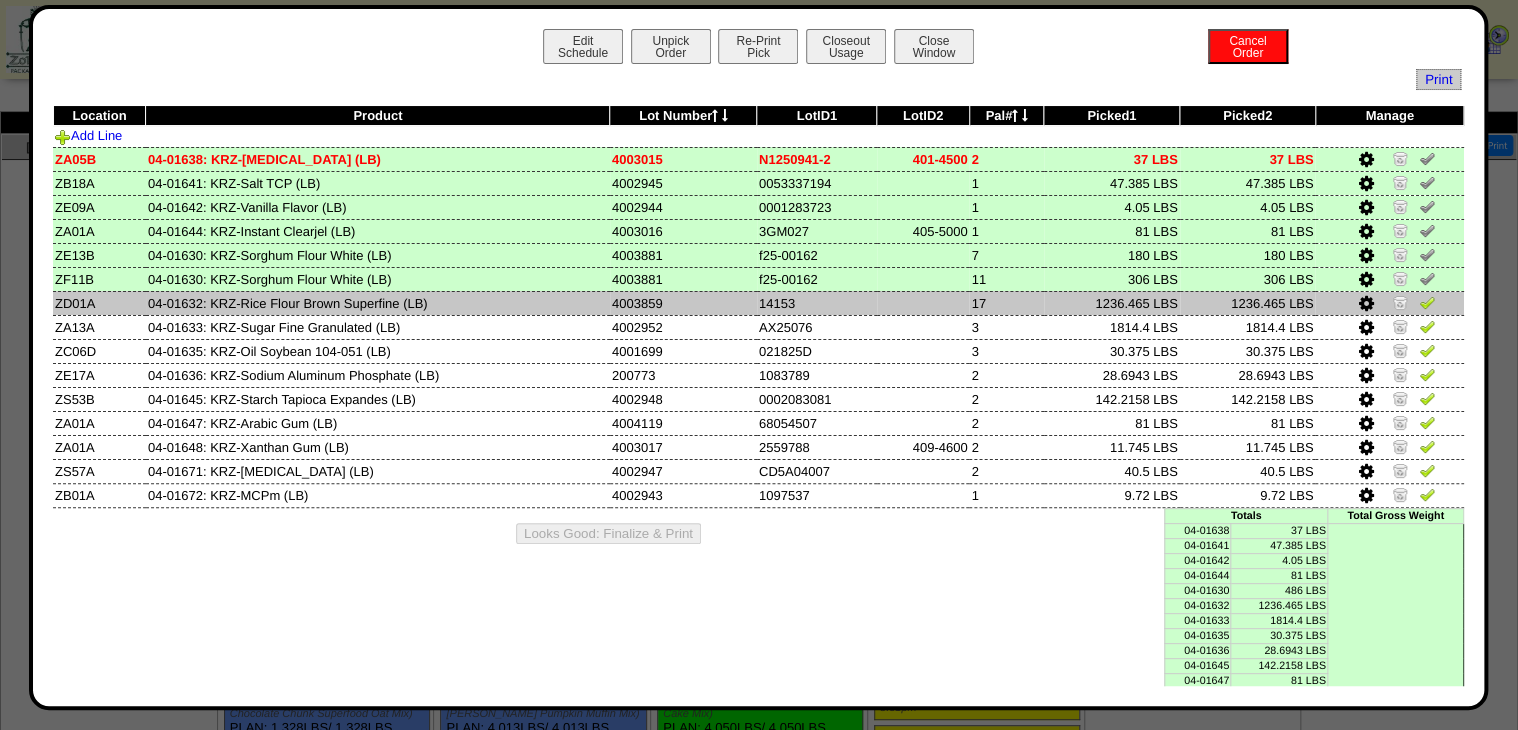 click at bounding box center (1427, 302) 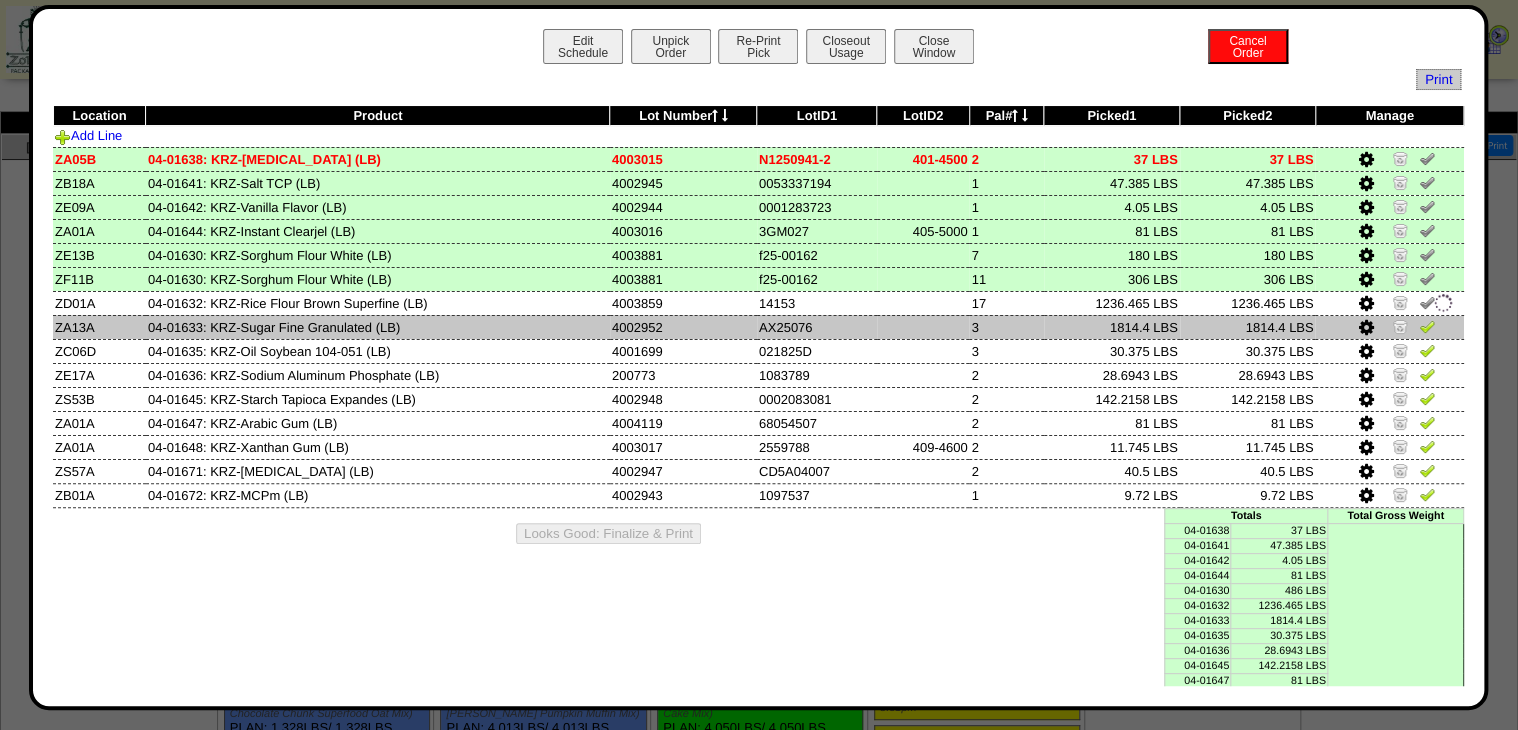 click at bounding box center [1427, 326] 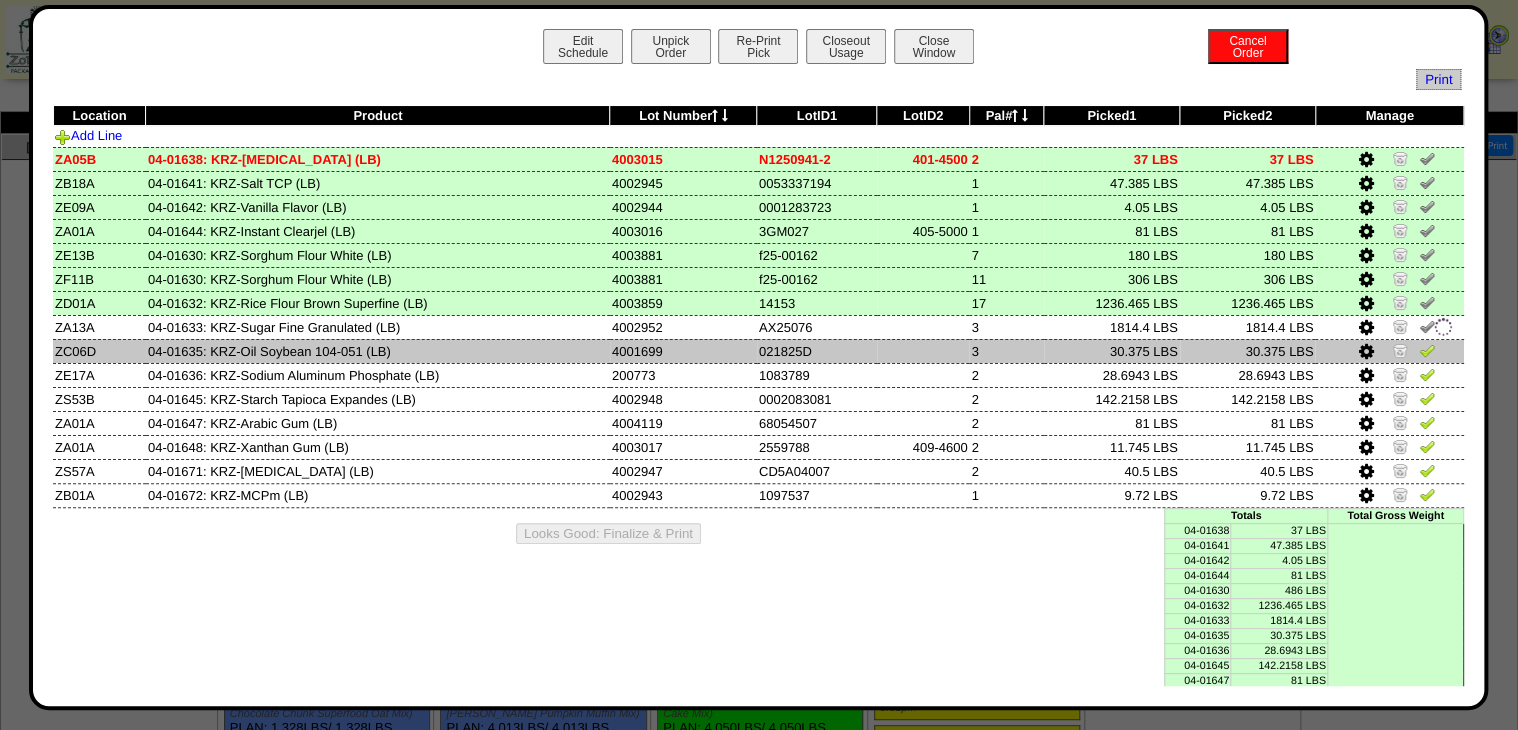 click at bounding box center [1427, 350] 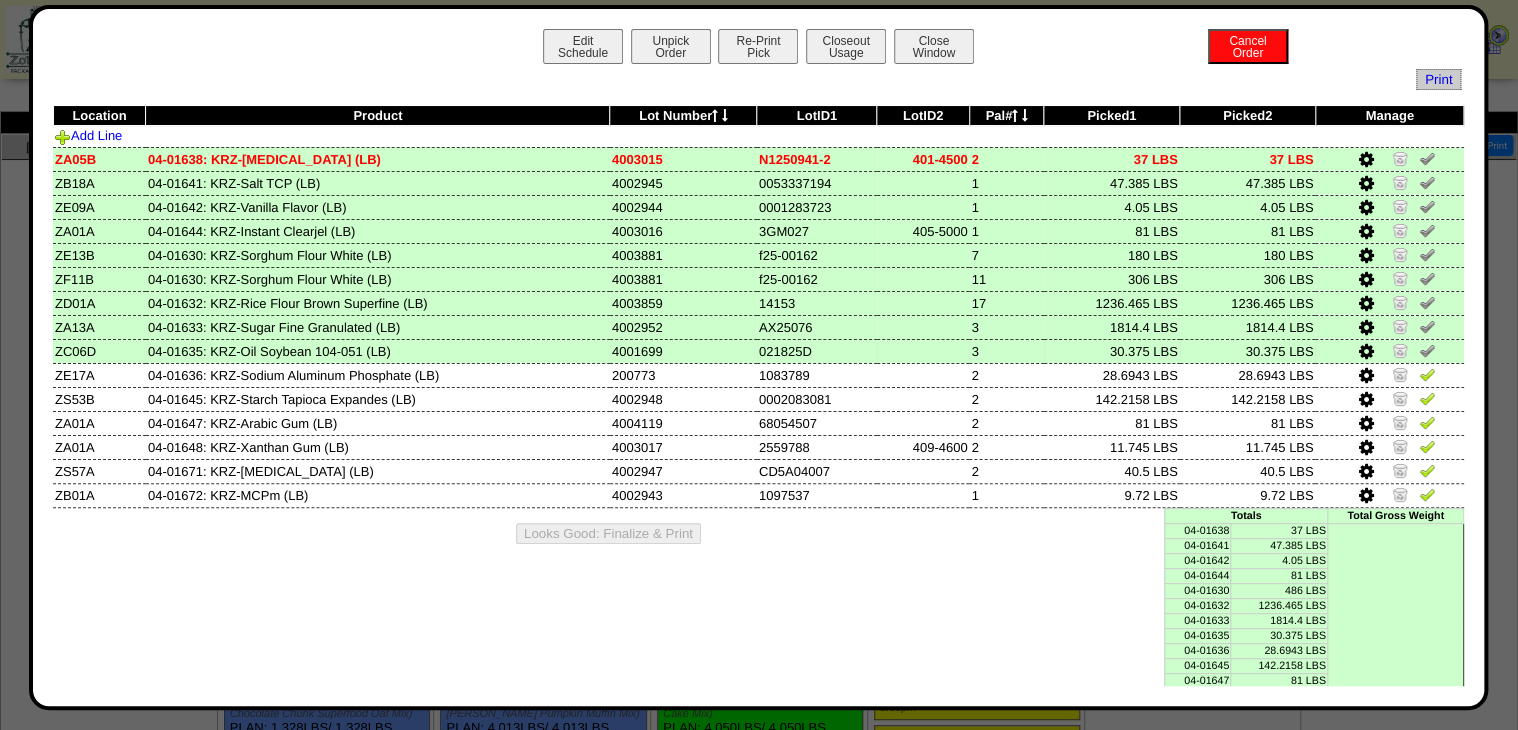 click at bounding box center (1366, 352) 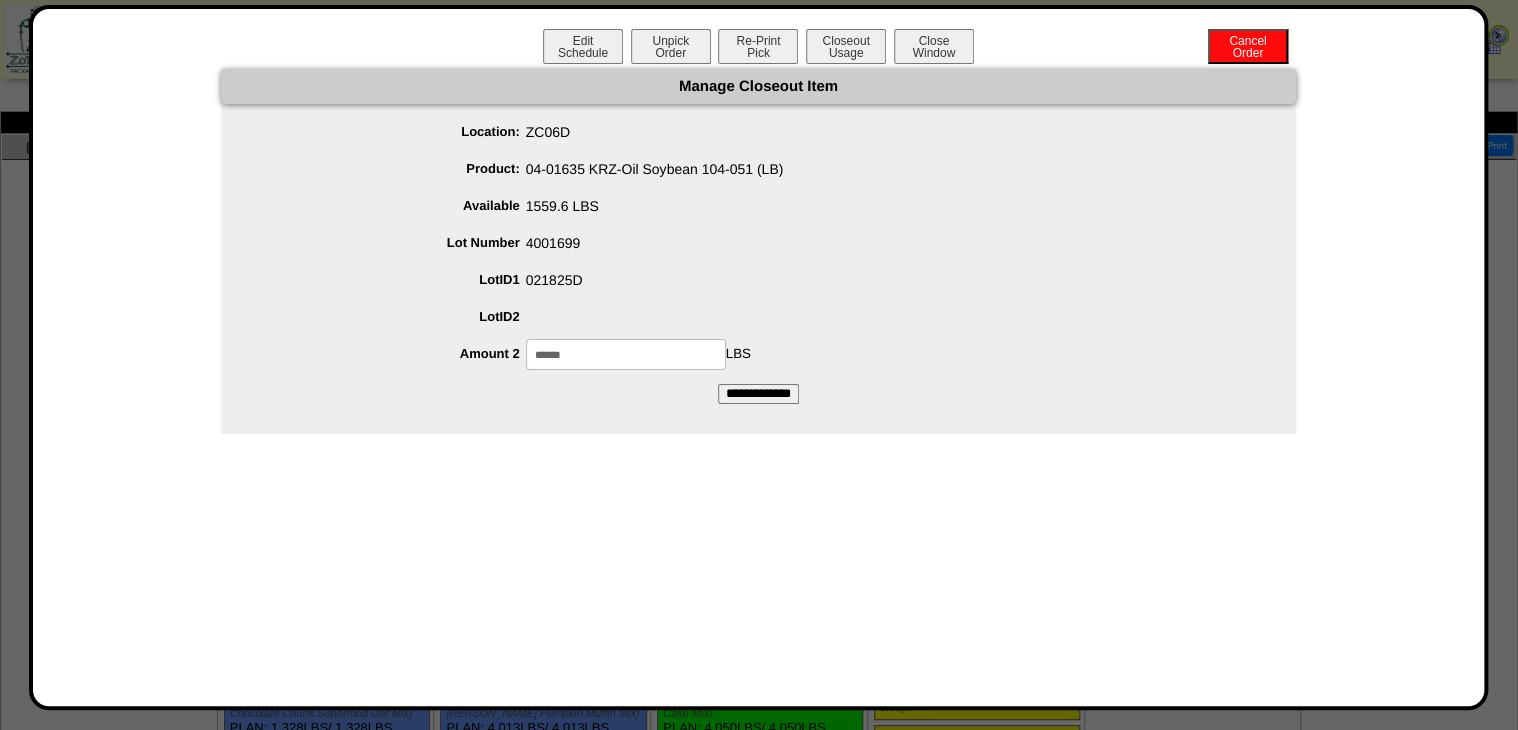 drag, startPoint x: 448, startPoint y: 407, endPoint x: 316, endPoint y: 438, distance: 135.5913 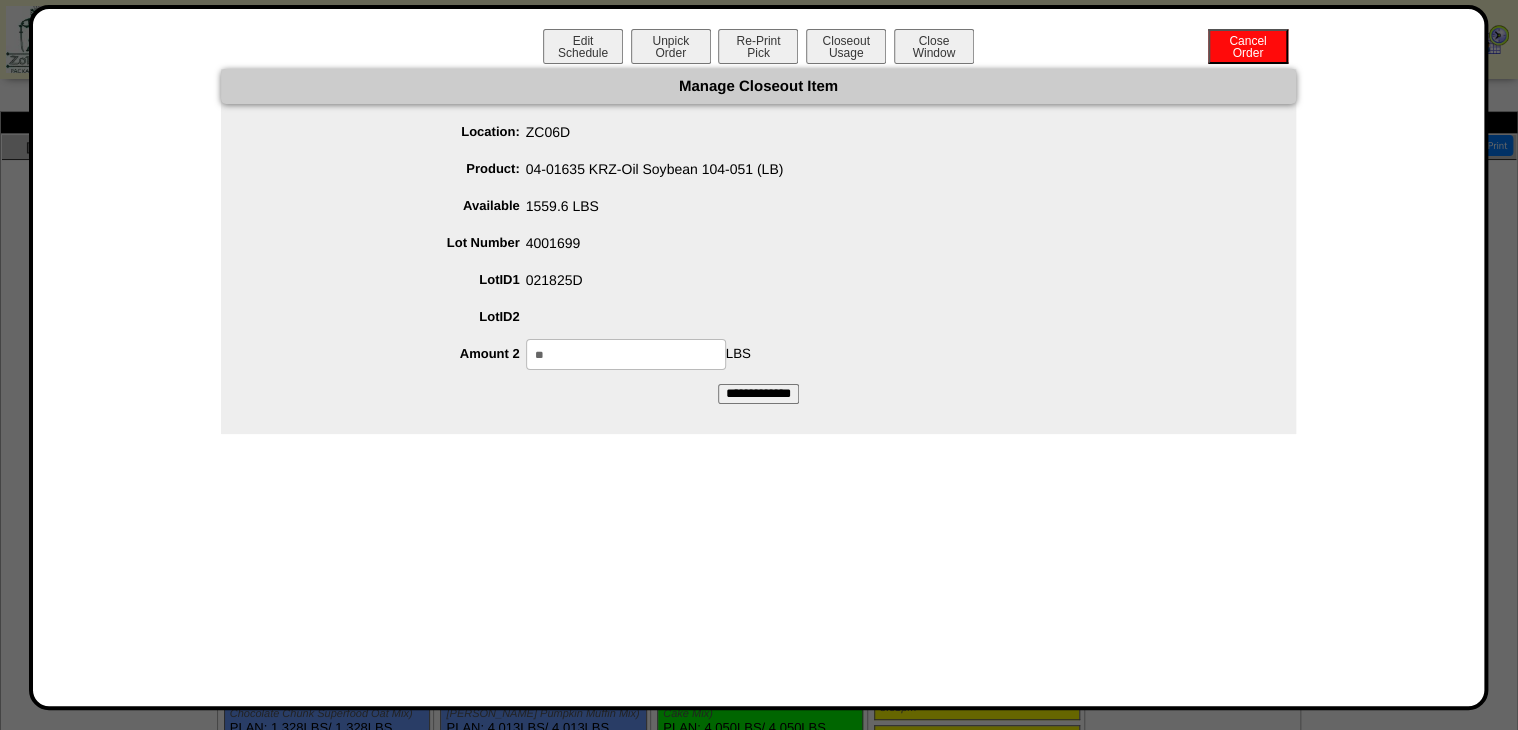 type on "**" 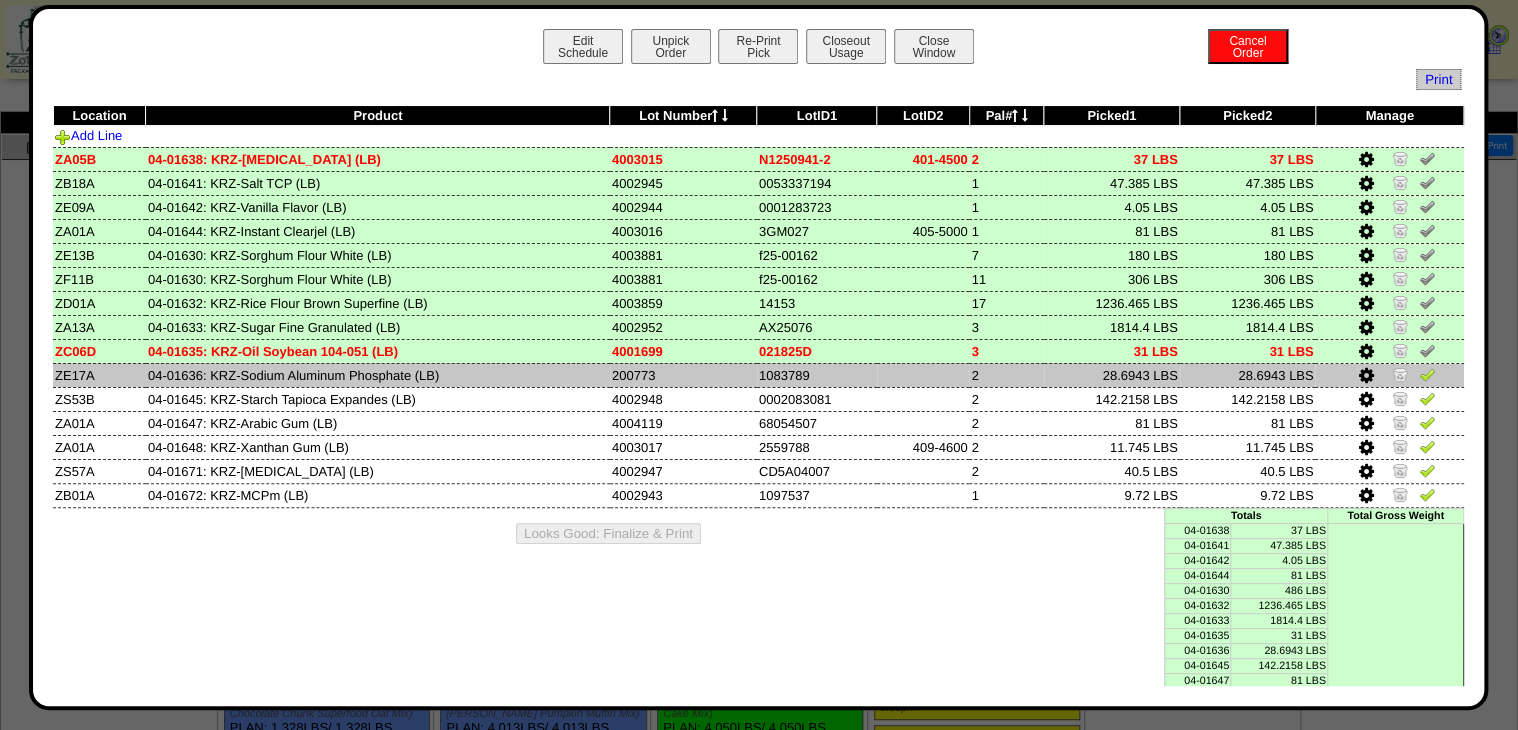 click at bounding box center [1366, 376] 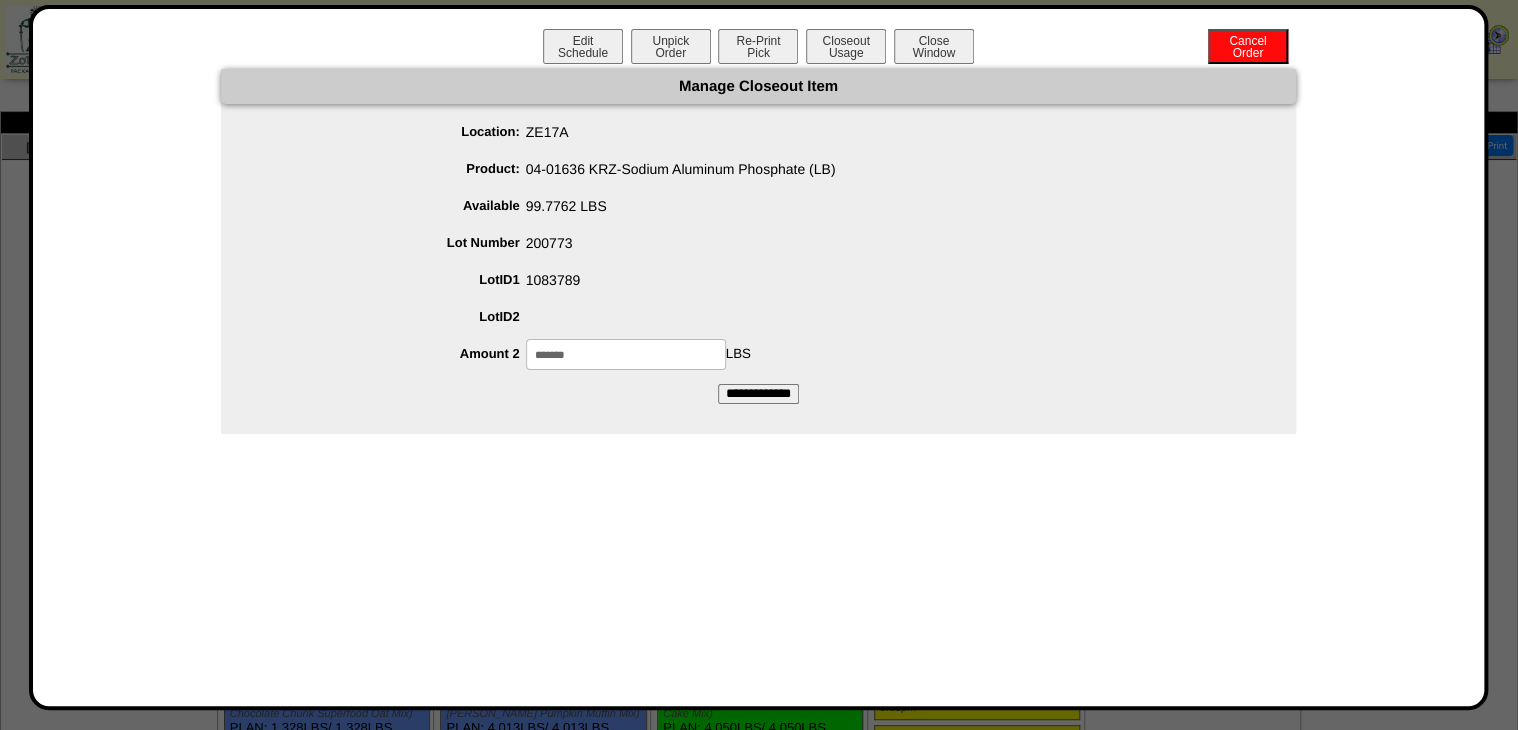 drag, startPoint x: 539, startPoint y: 352, endPoint x: 616, endPoint y: 351, distance: 77.00649 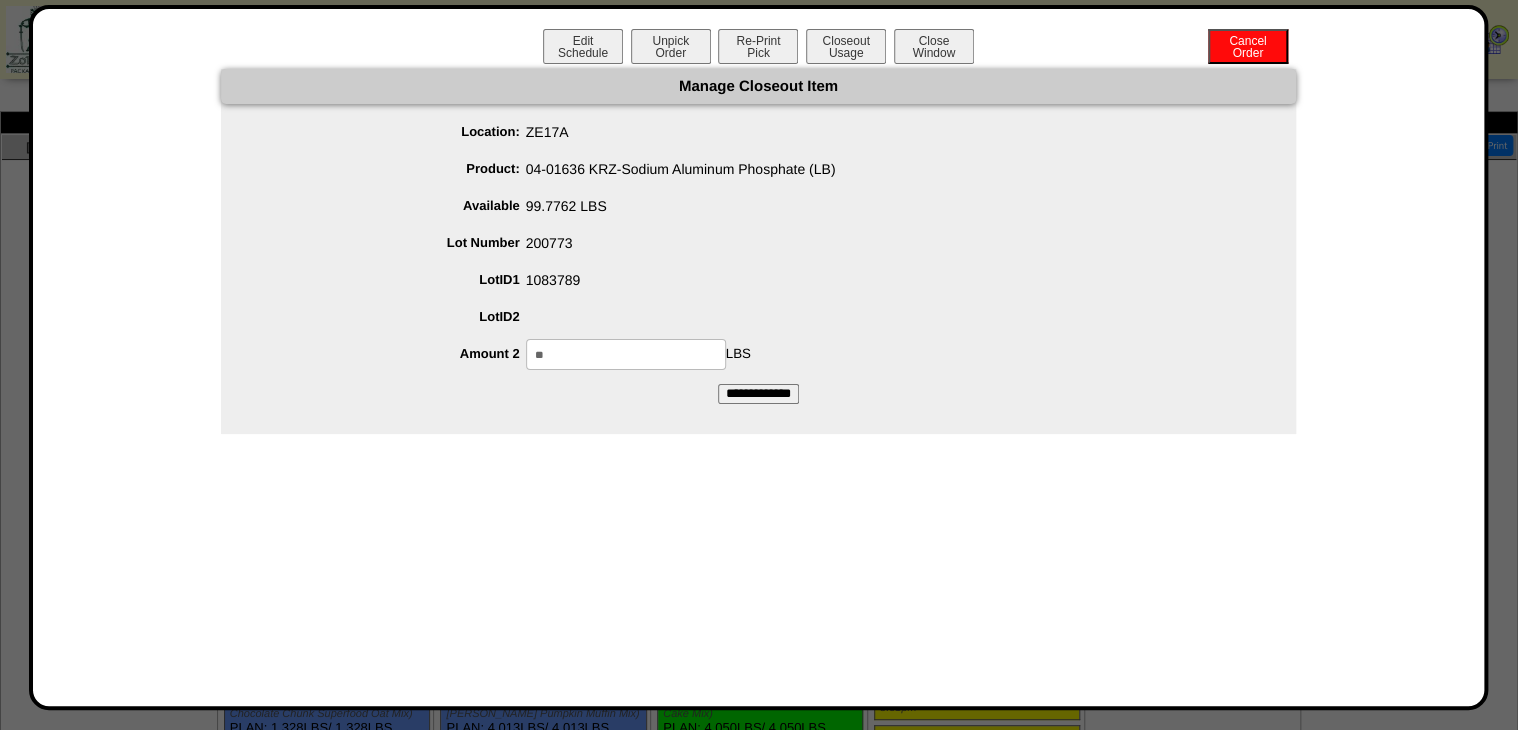 type on "**" 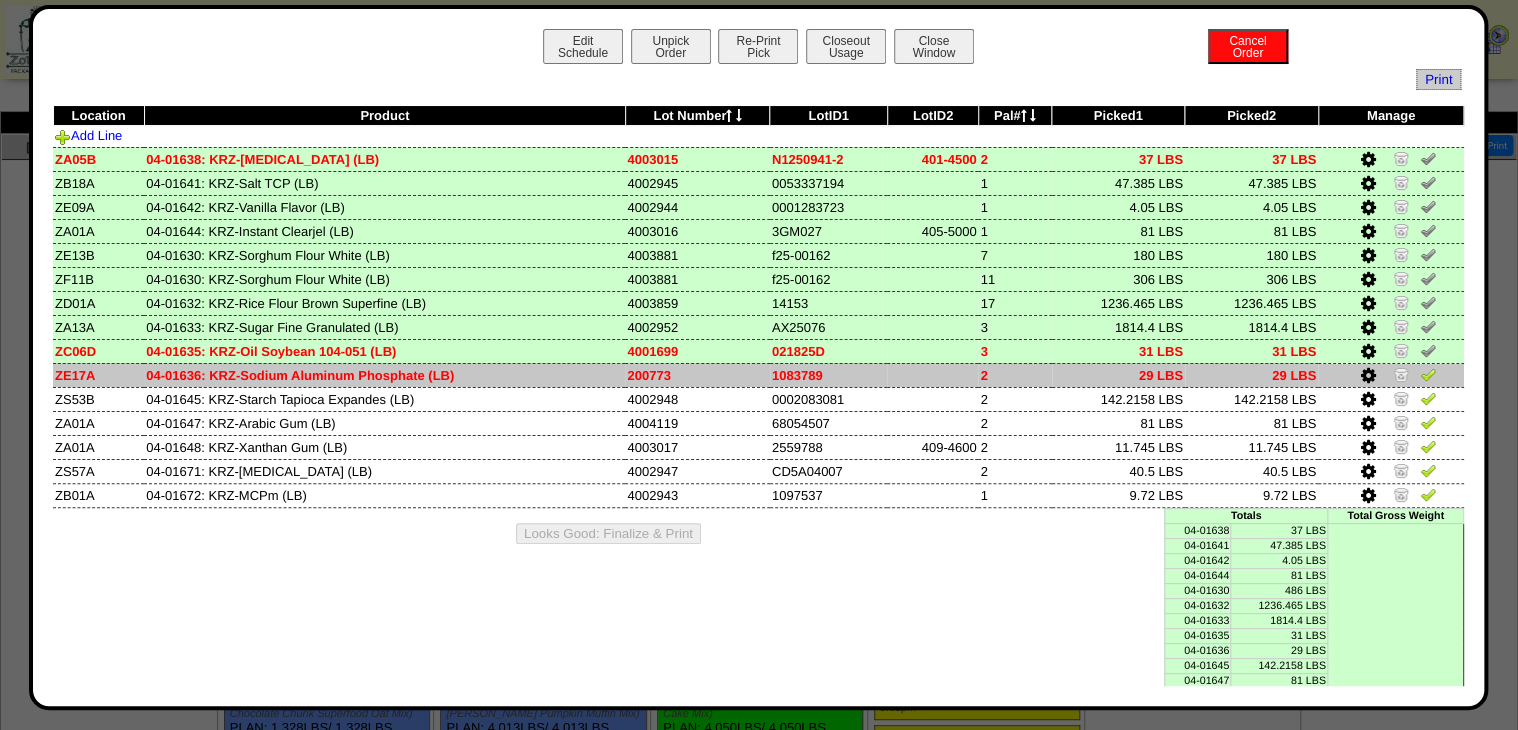 click at bounding box center [1428, 374] 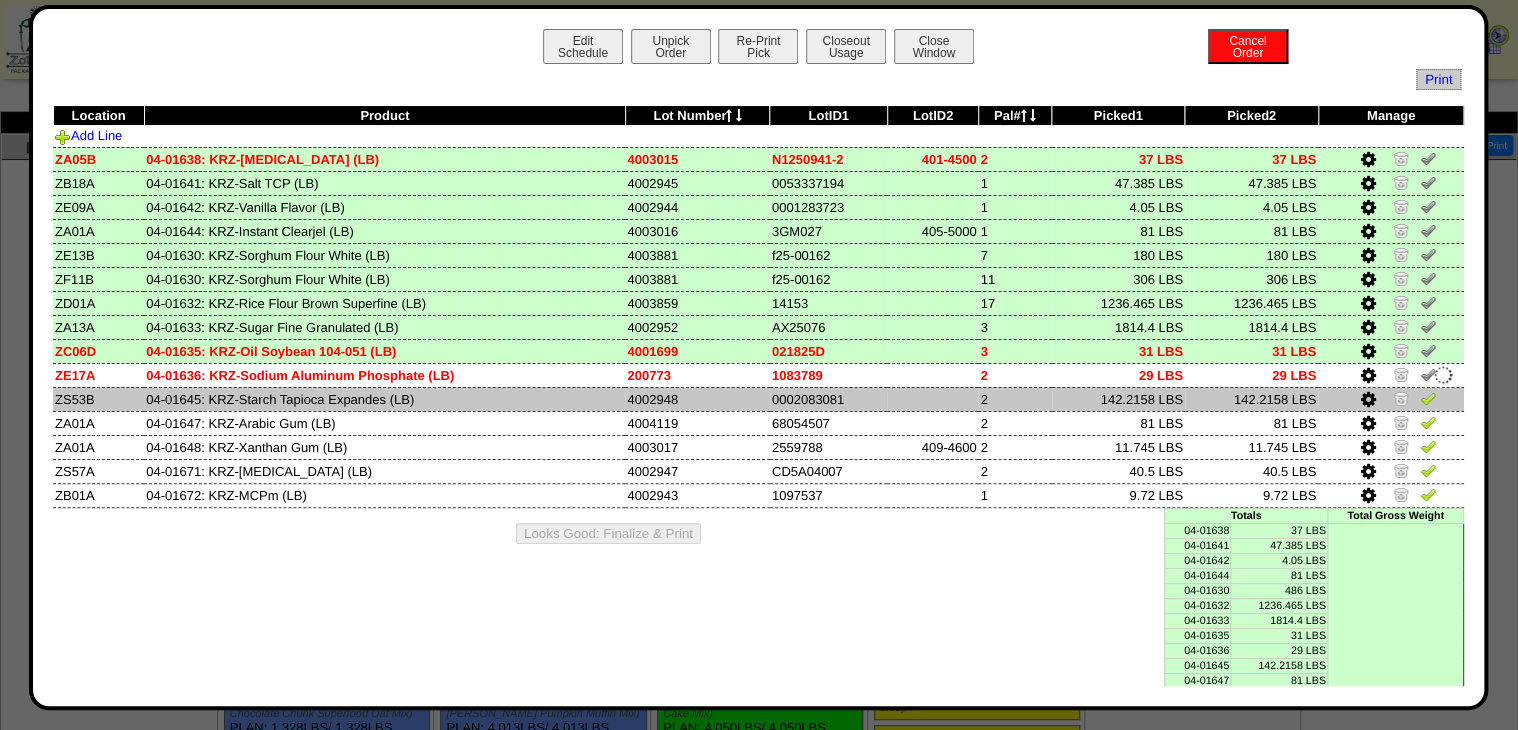 click at bounding box center [1428, 398] 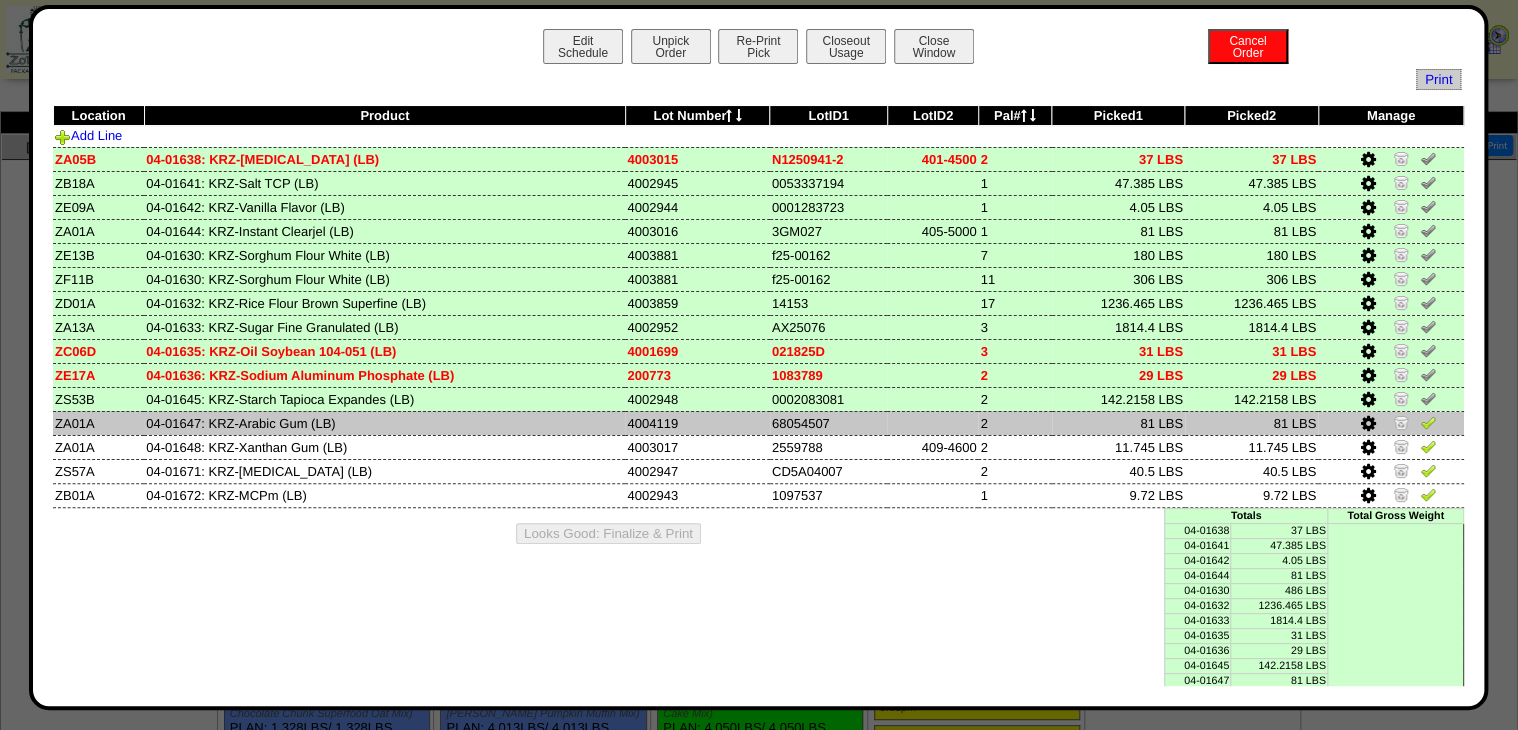 click at bounding box center (1428, 422) 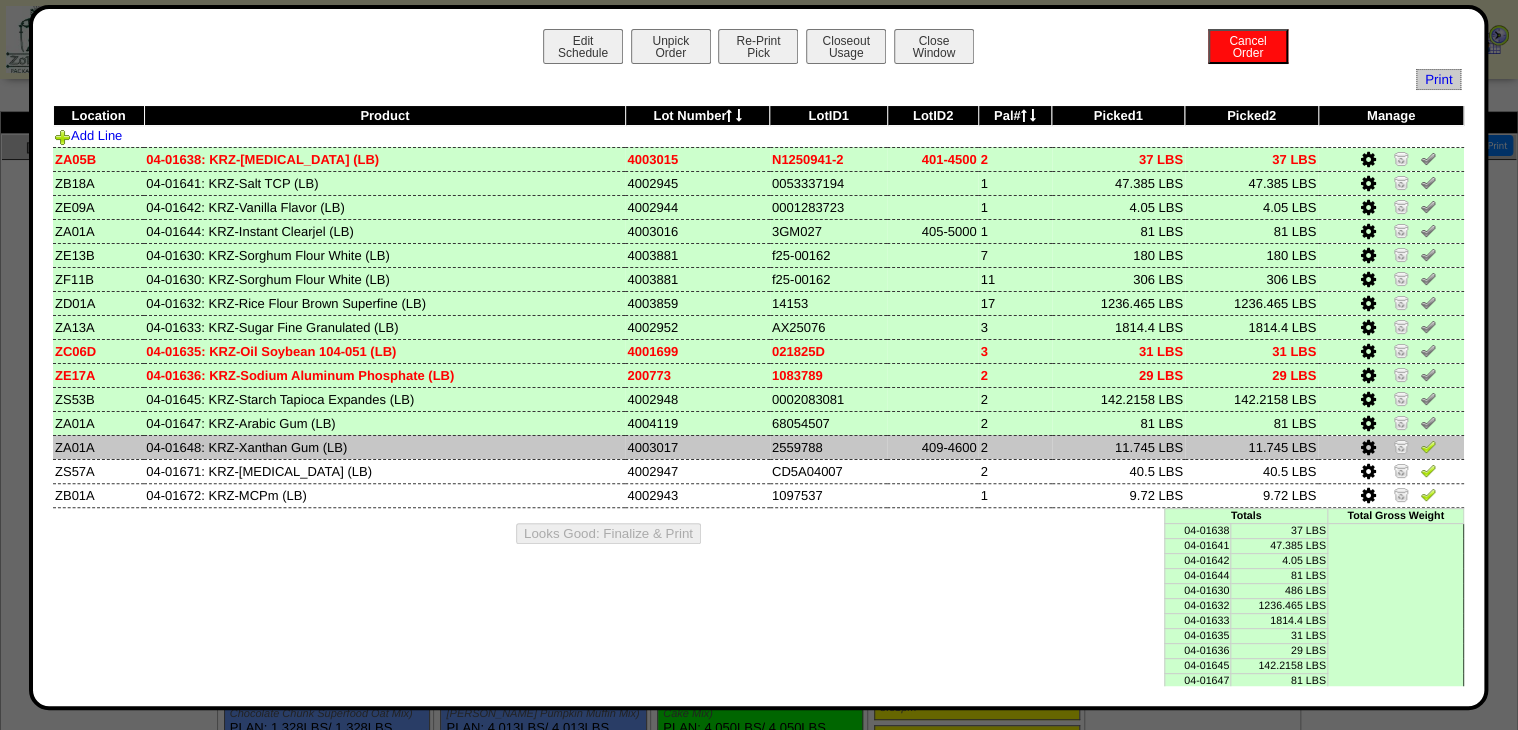 click at bounding box center (1428, 446) 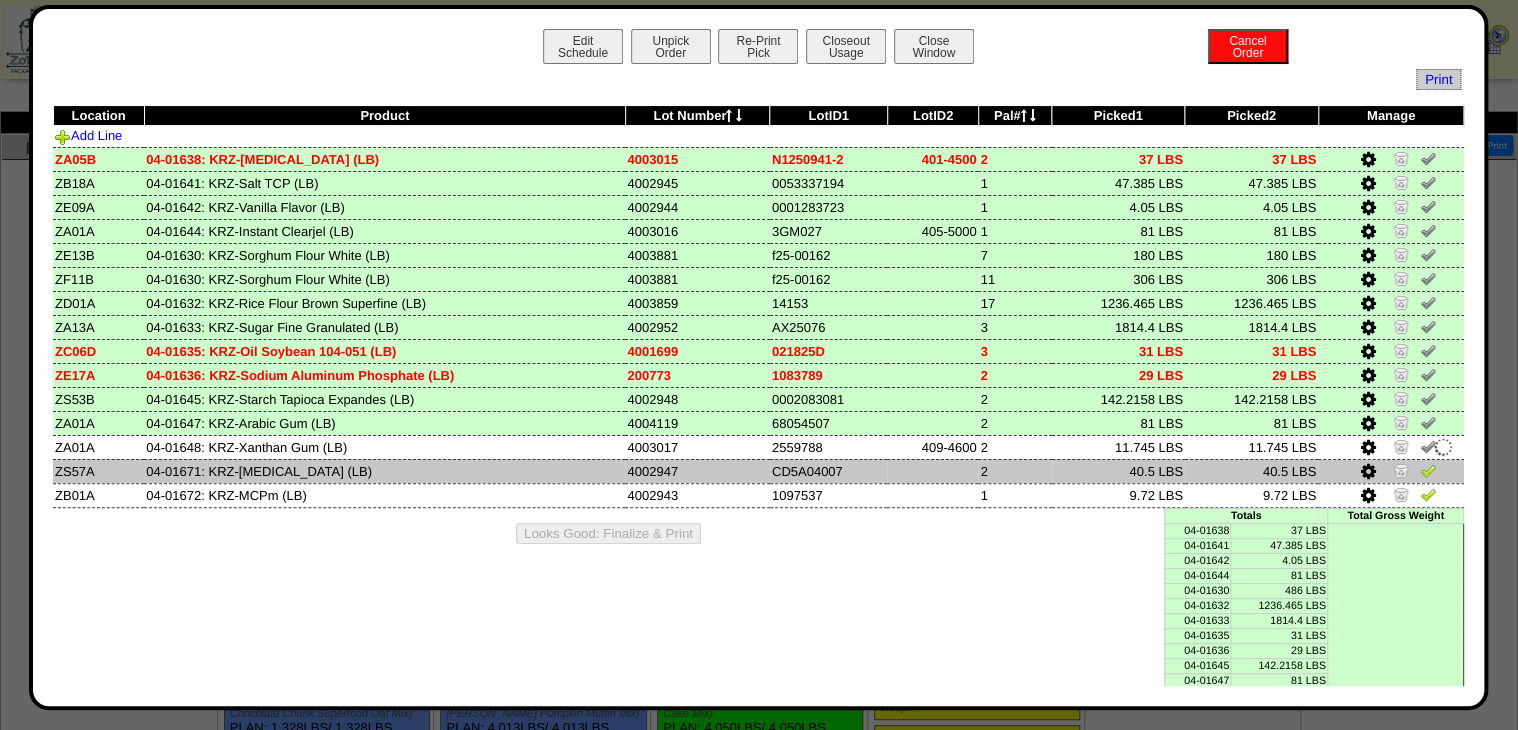 click at bounding box center [1428, 470] 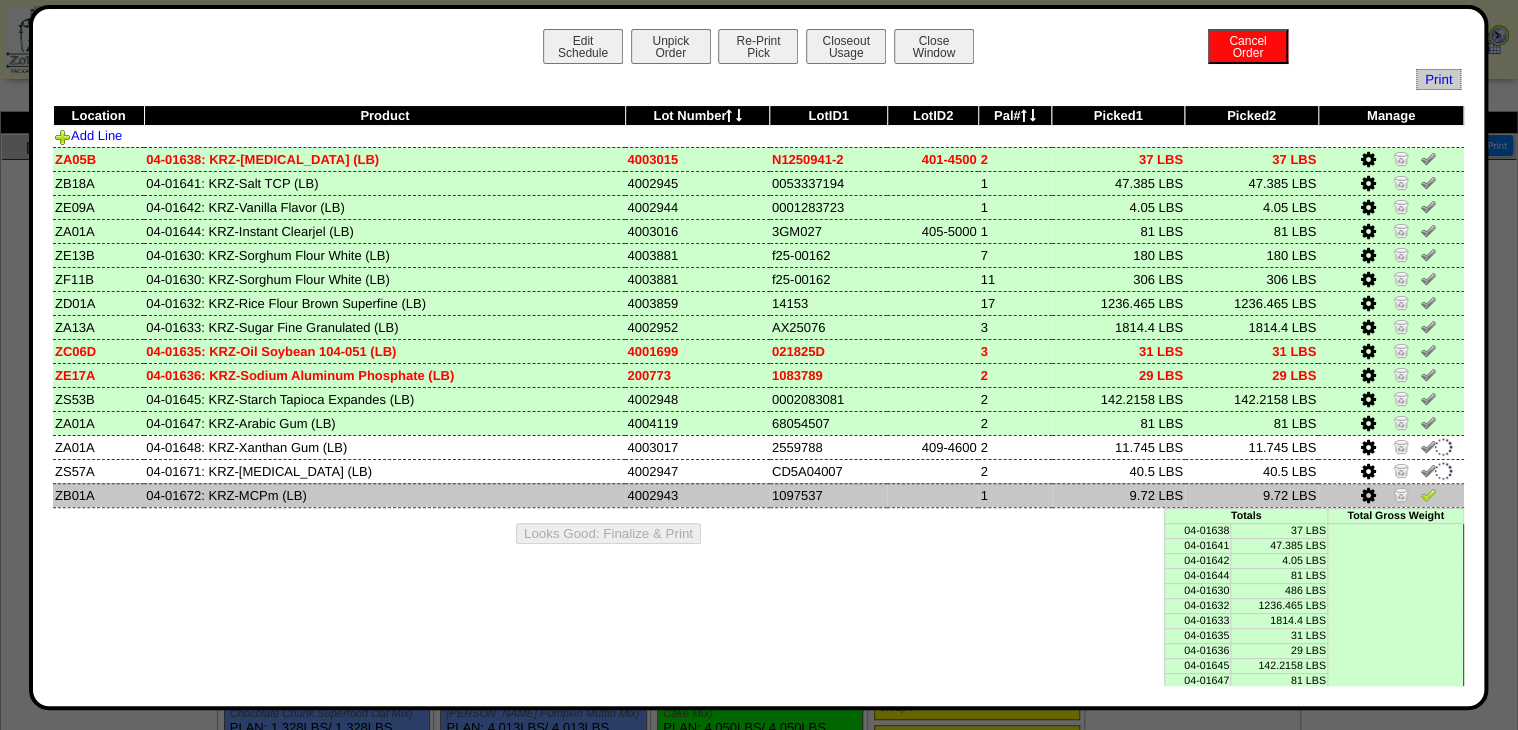 click at bounding box center (1428, 494) 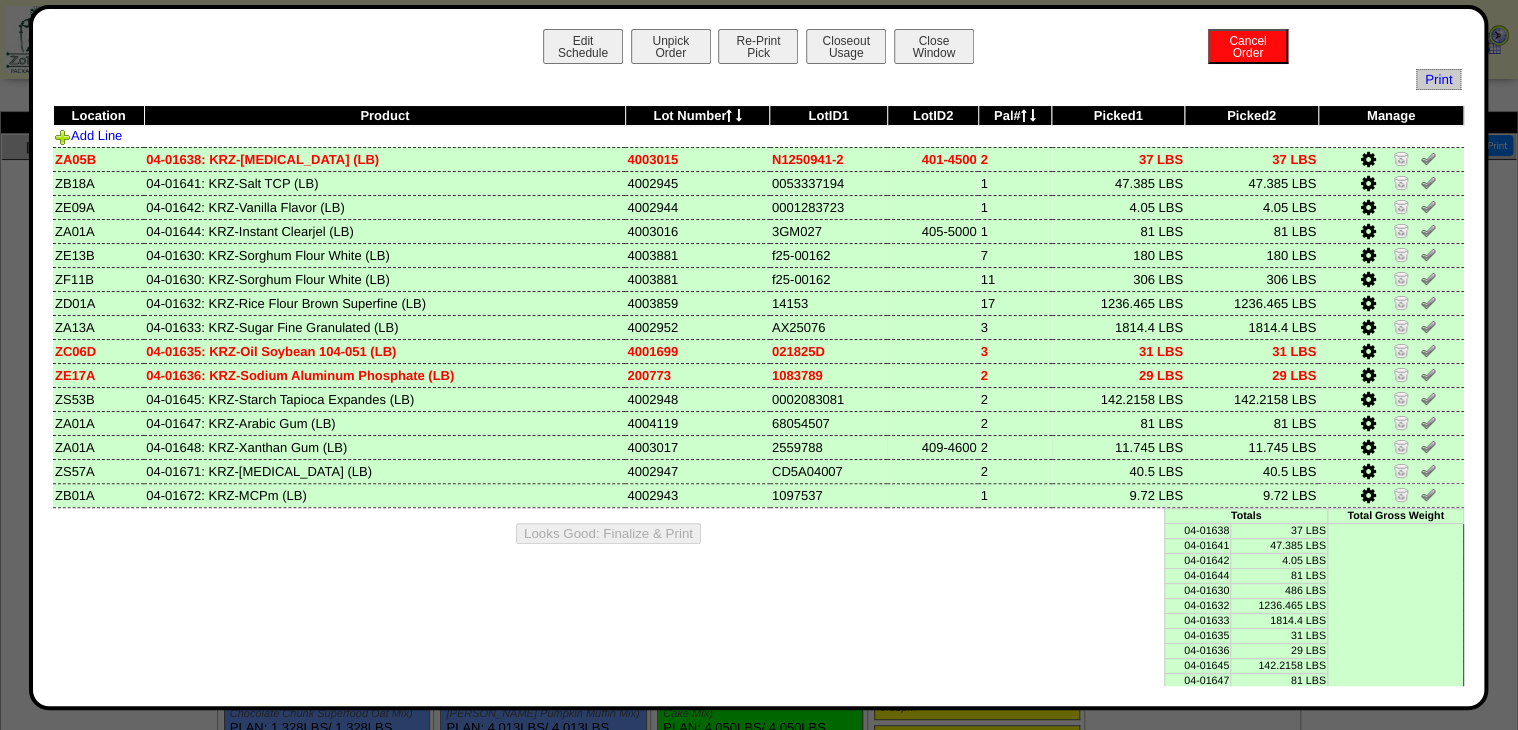 click at bounding box center (1367, 448) 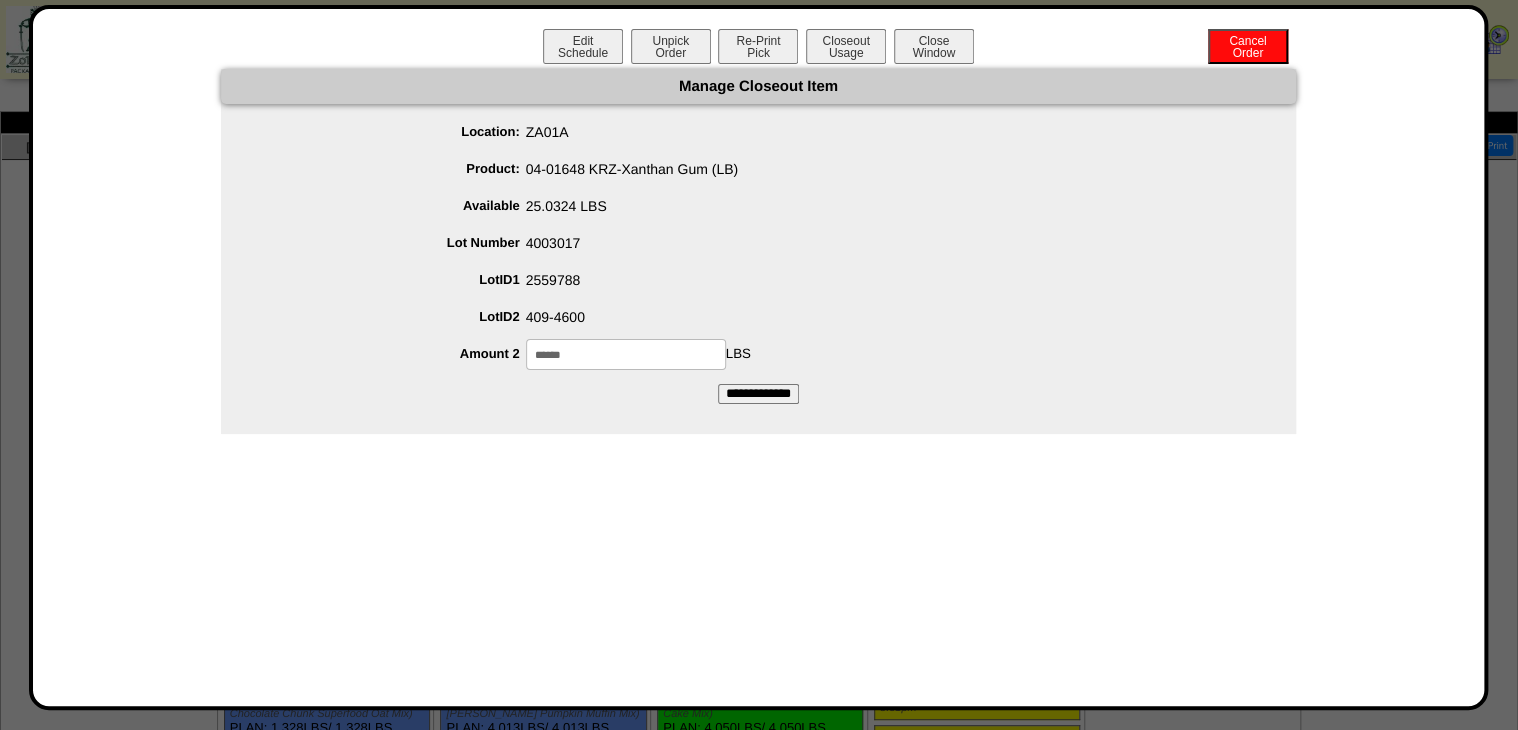 drag, startPoint x: 498, startPoint y: 375, endPoint x: 327, endPoint y: 428, distance: 179.02513 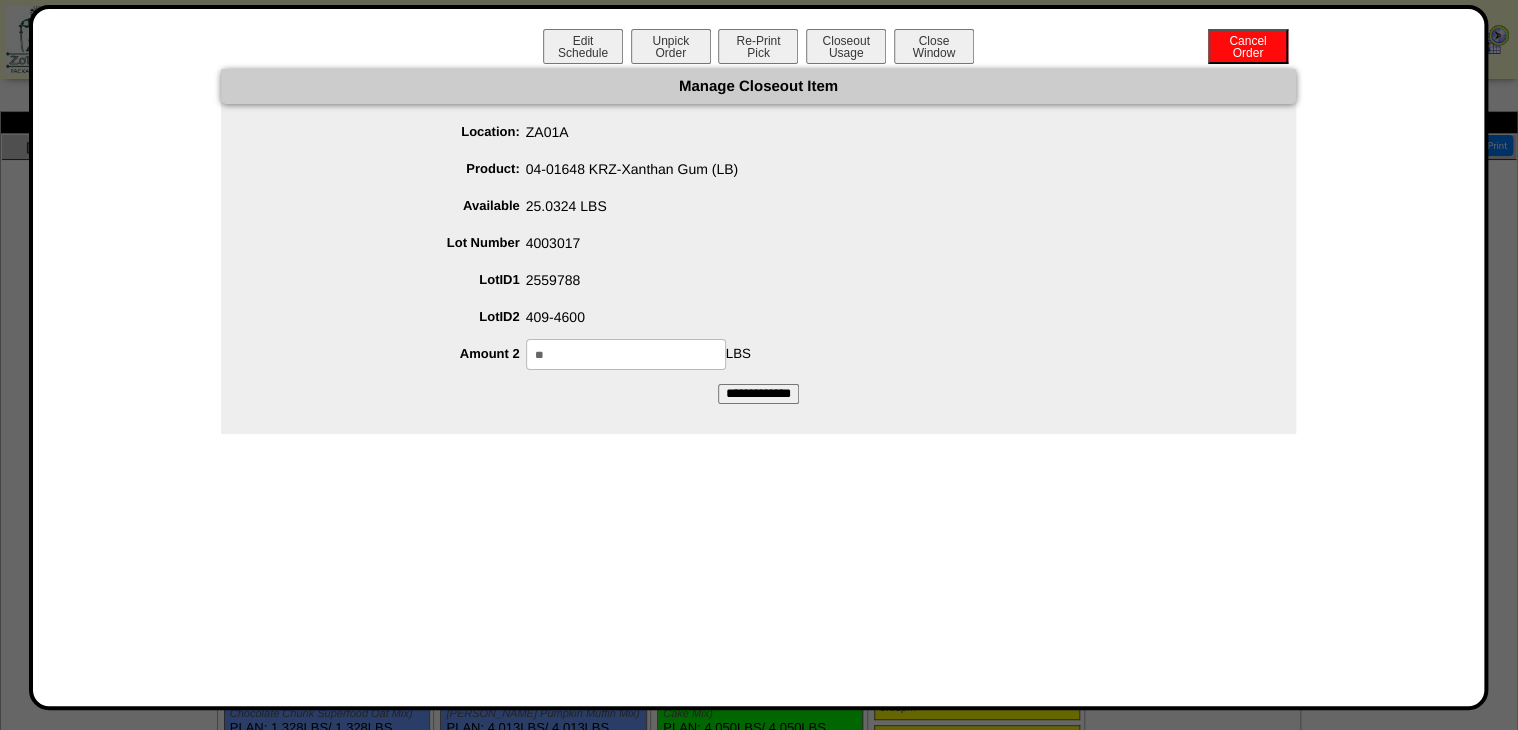 click on "**********" at bounding box center (758, 394) 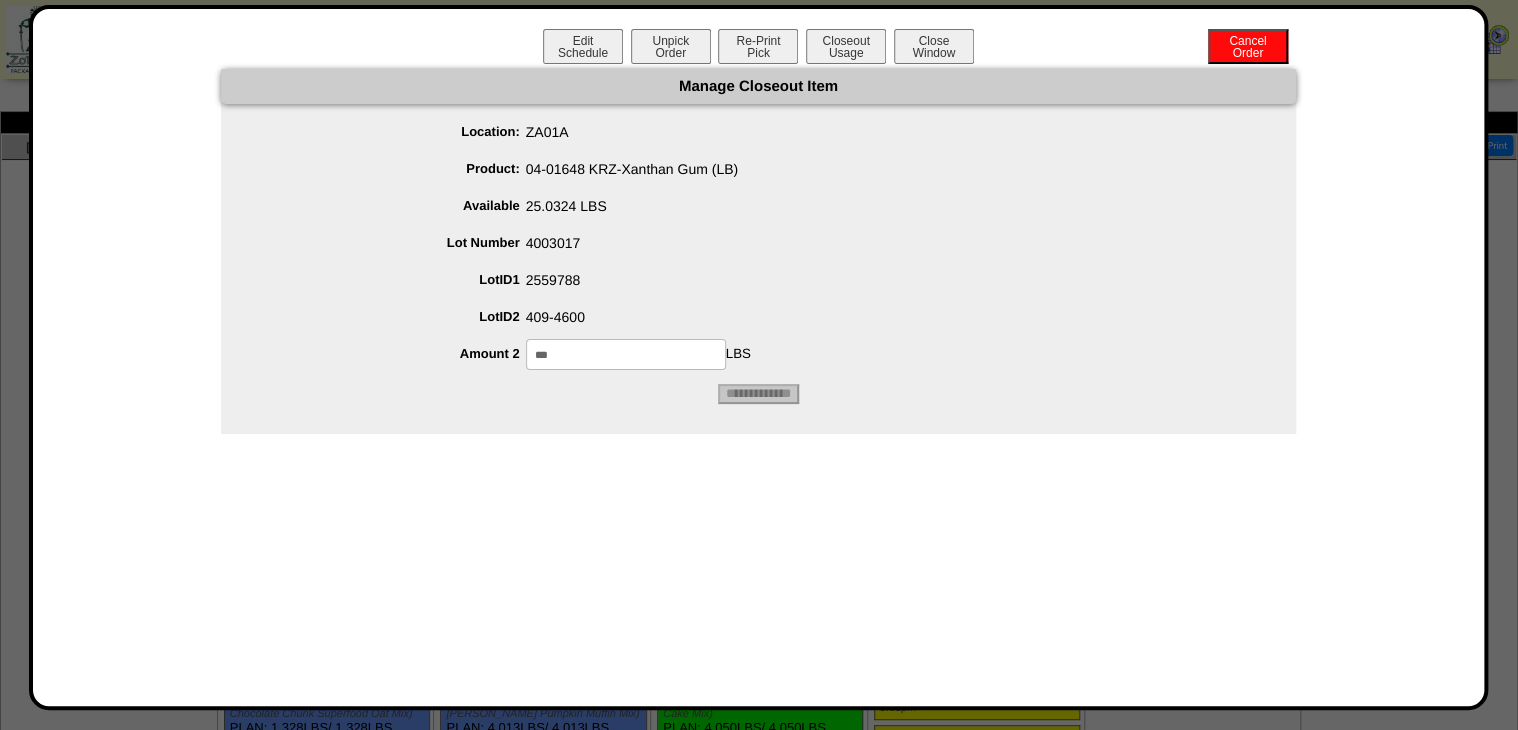 type on "***" 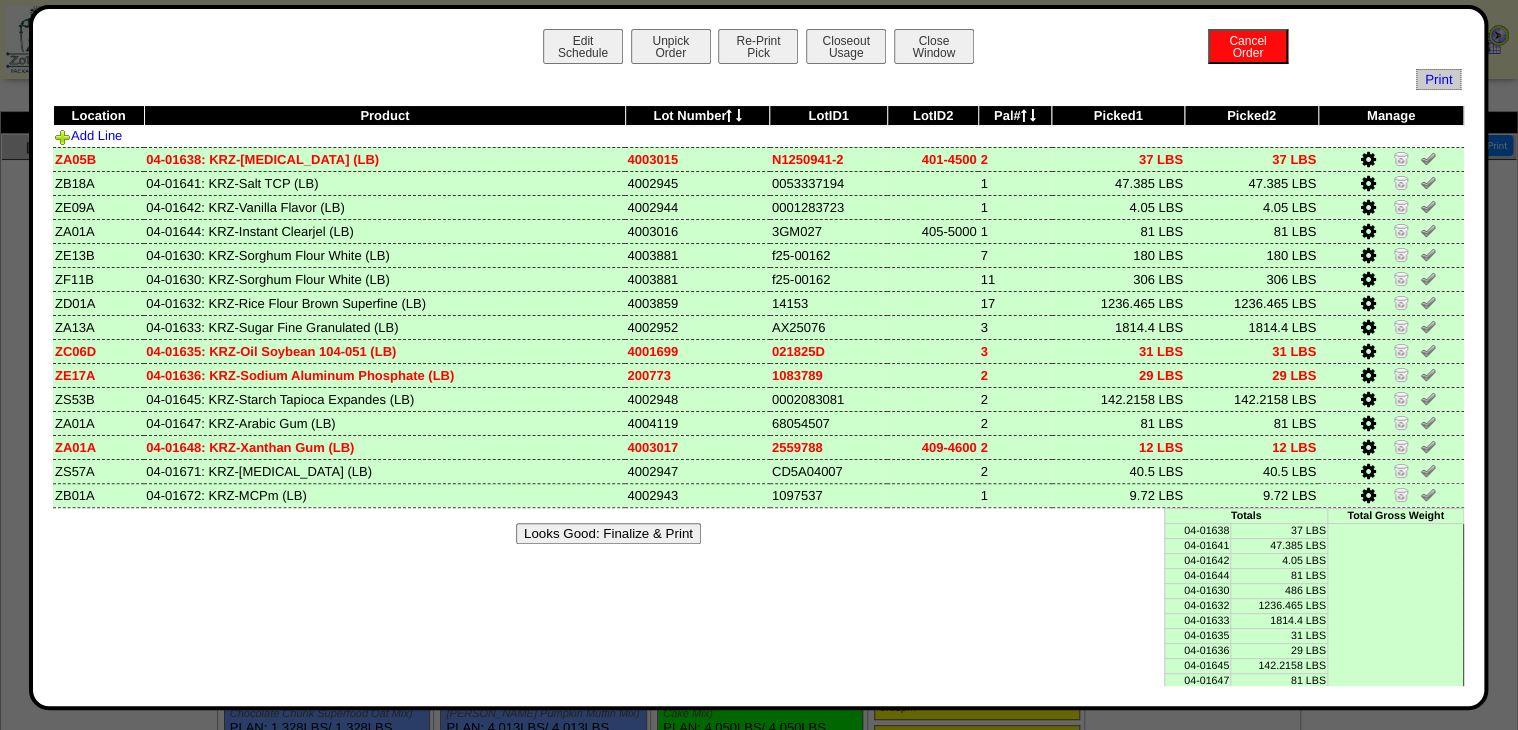 click at bounding box center (1367, 496) 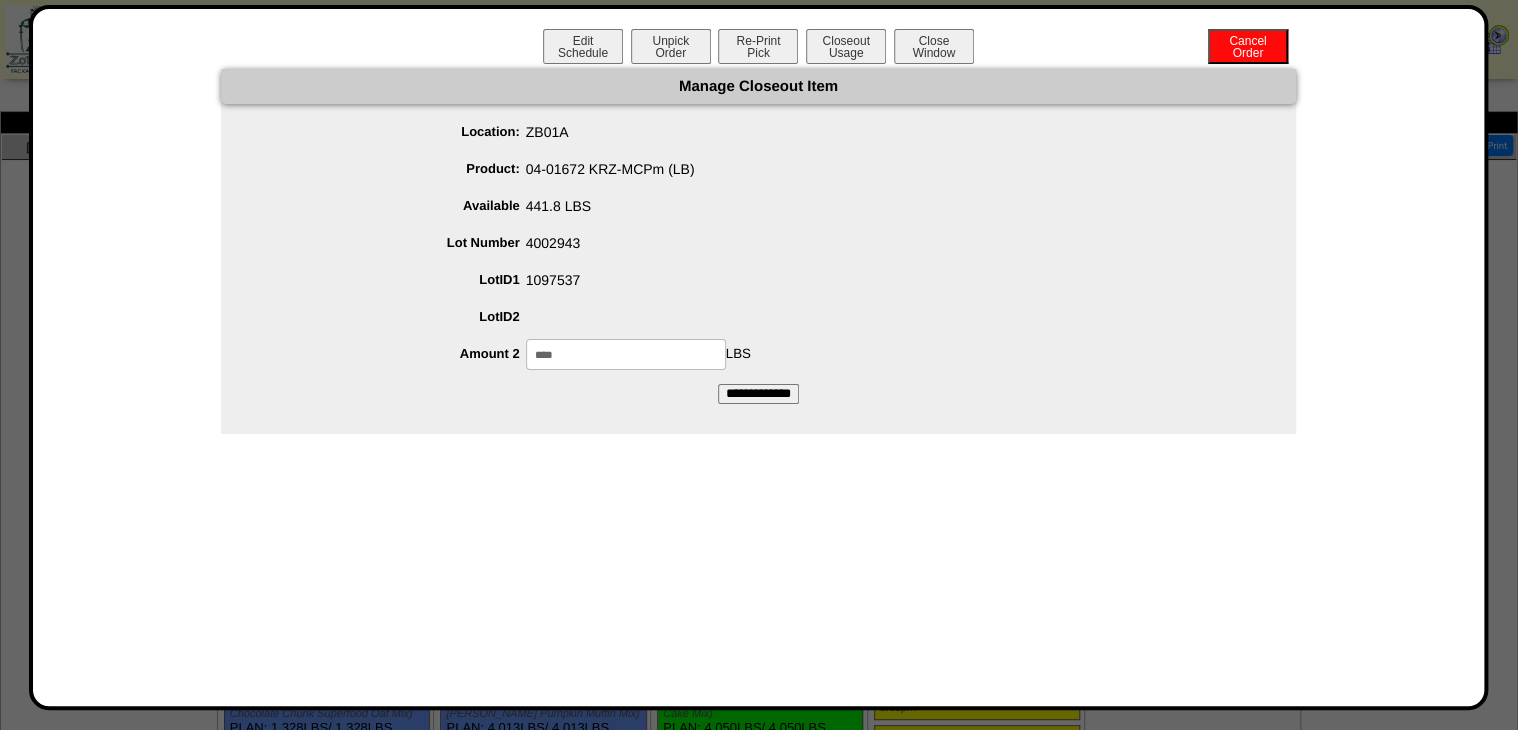 drag, startPoint x: 575, startPoint y: 364, endPoint x: 333, endPoint y: 396, distance: 244.10654 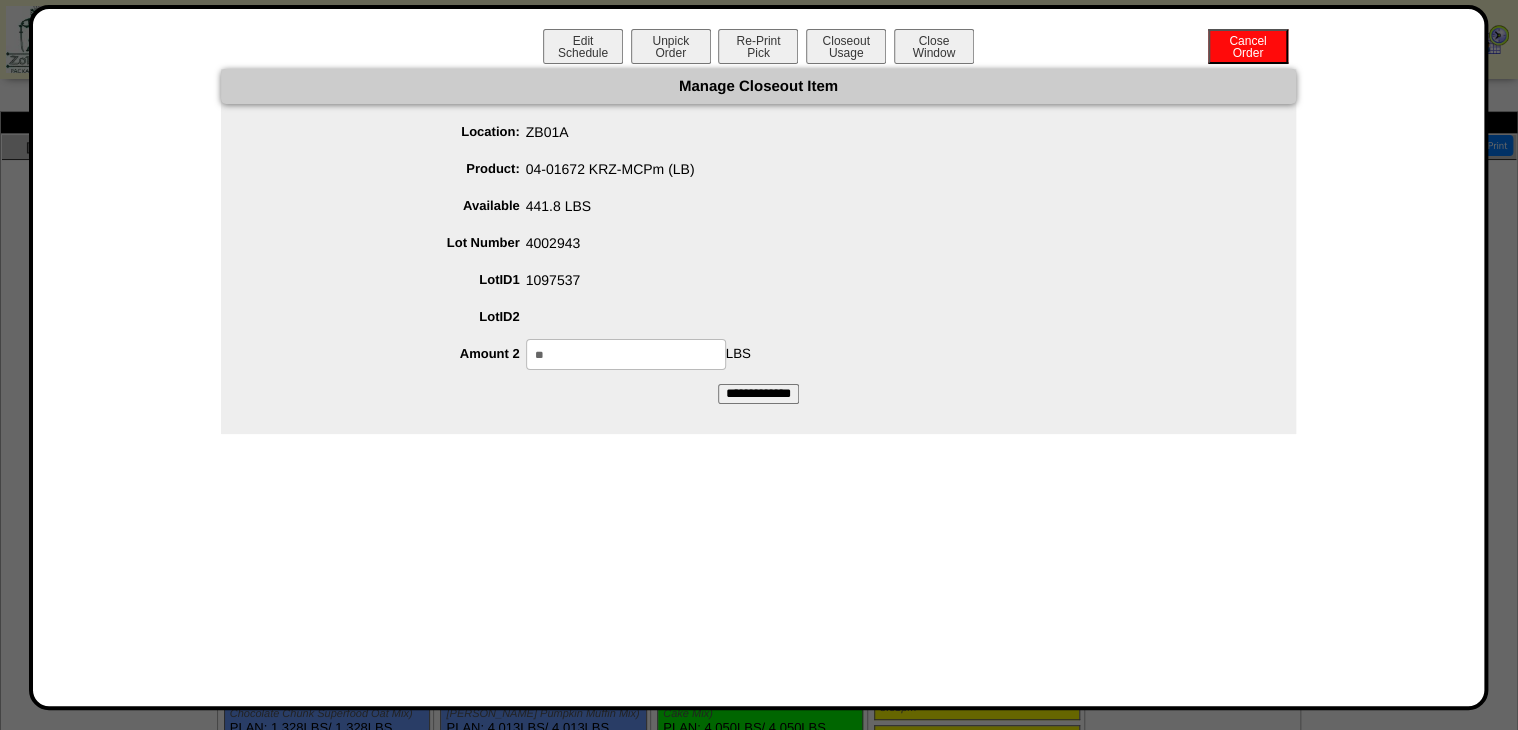 drag, startPoint x: 636, startPoint y: 351, endPoint x: 379, endPoint y: 382, distance: 258.86288 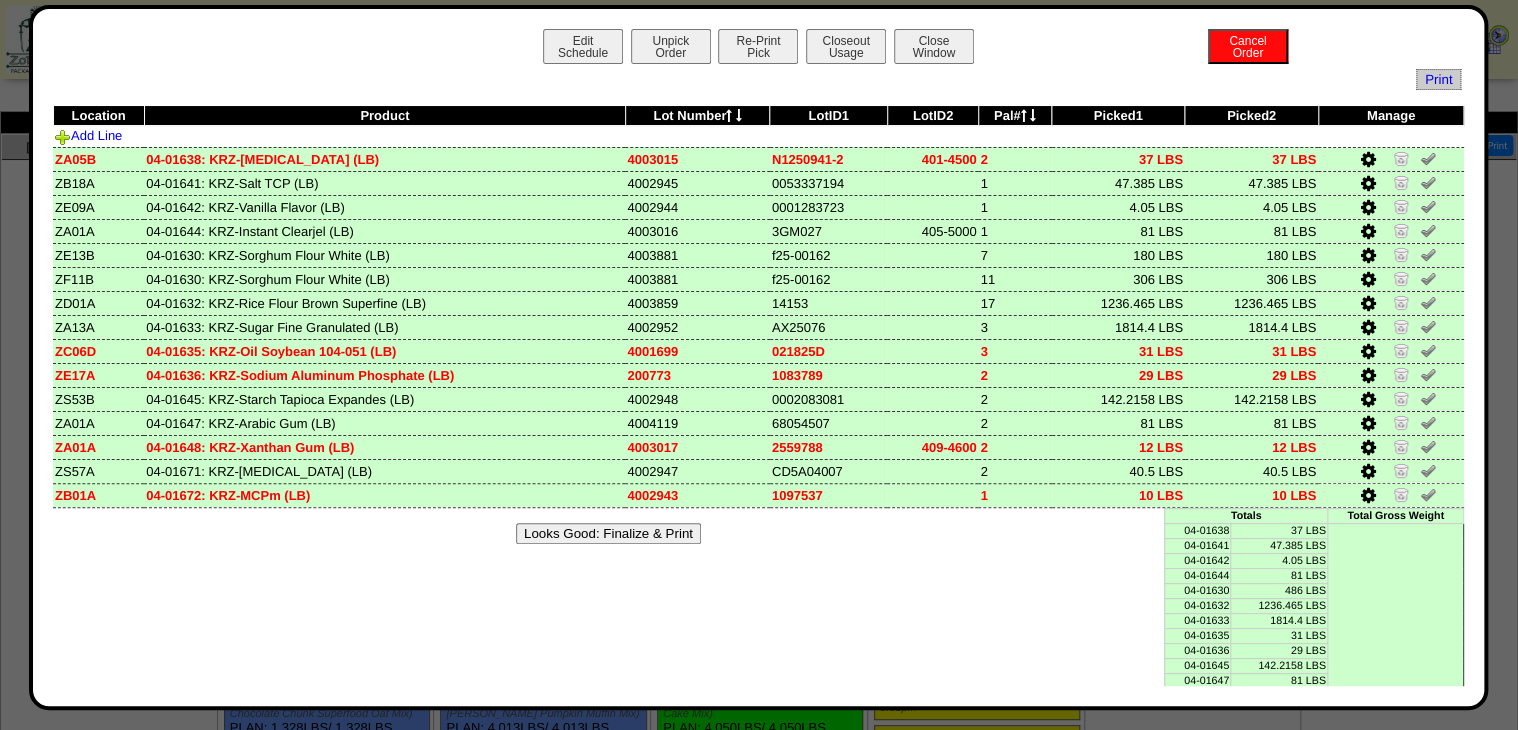 click on "Looks Good: Finalize & Print" at bounding box center (608, 533) 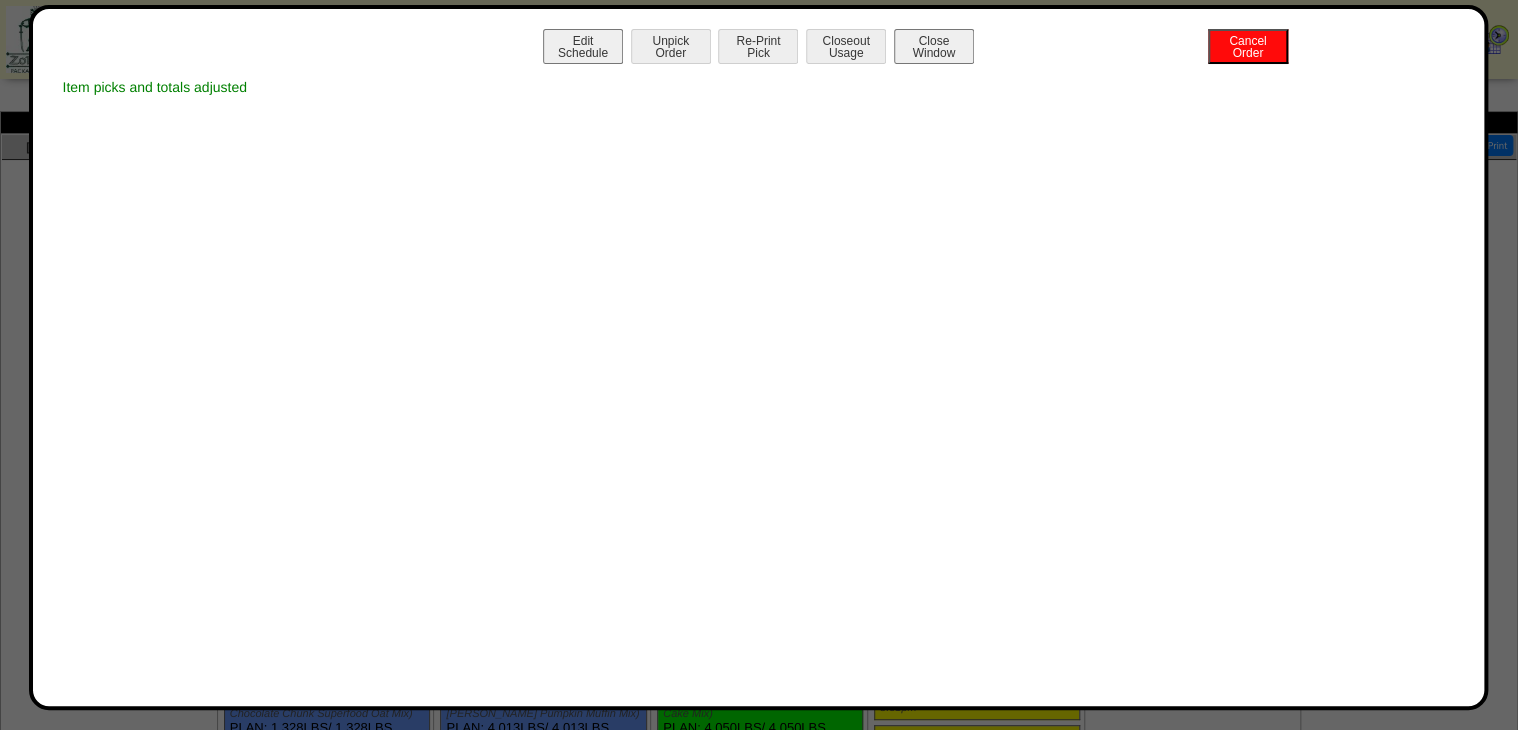 click on "Edit Schedule
Unpick Order
Re-Print Pick
Closeout Usage
Cancel Order
Close Window" at bounding box center (759, 49) 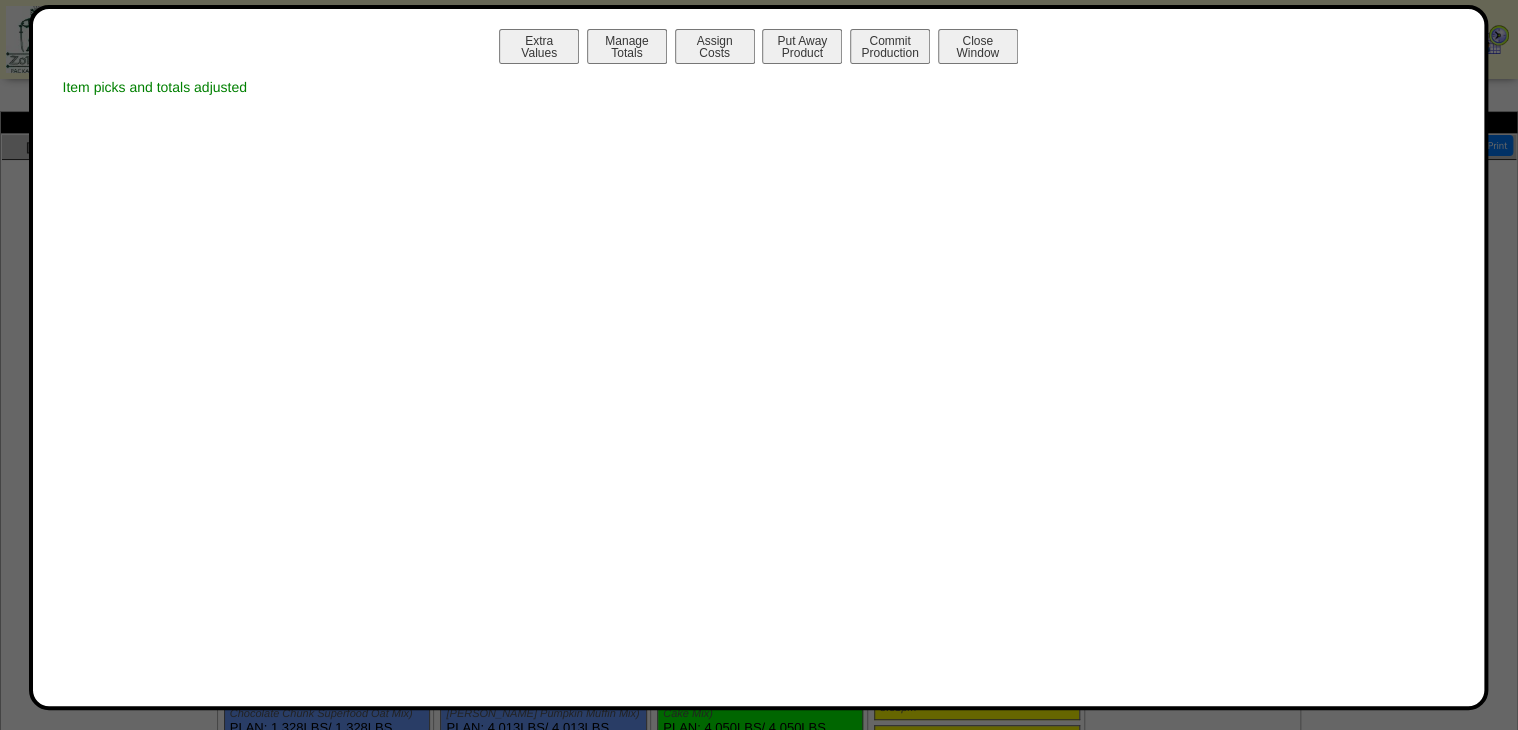 click on "Manage Totals" at bounding box center (627, 46) 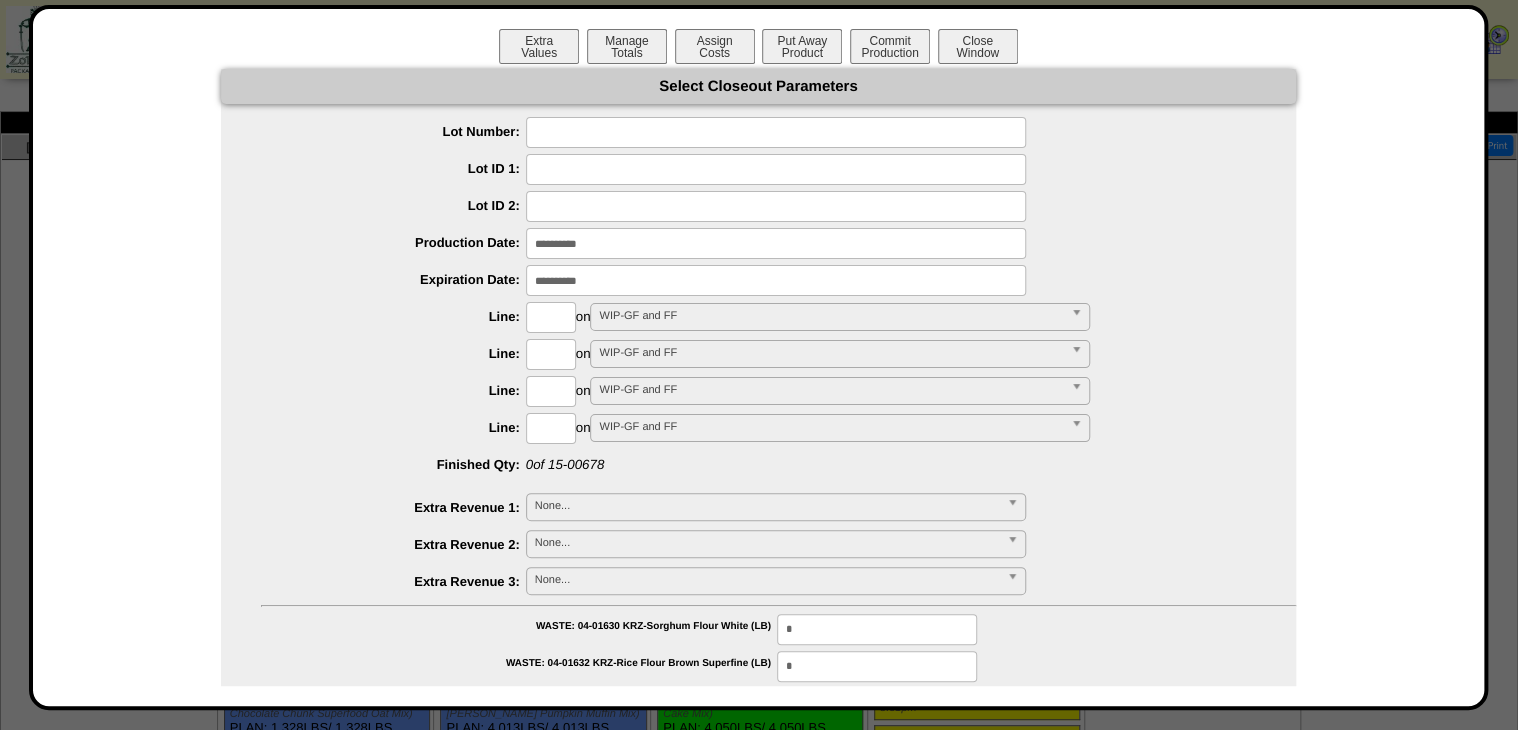 click at bounding box center (776, 132) 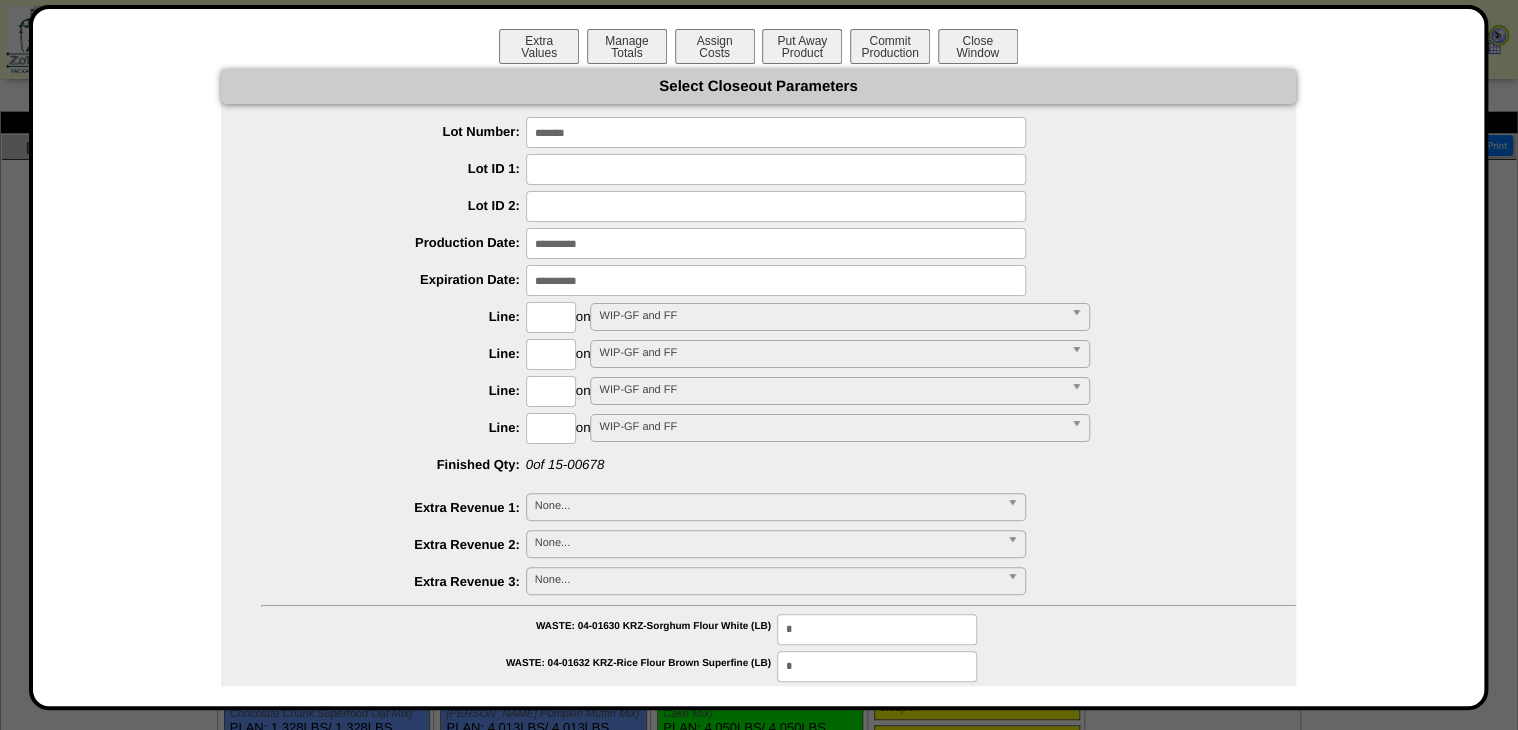 type on "*******" 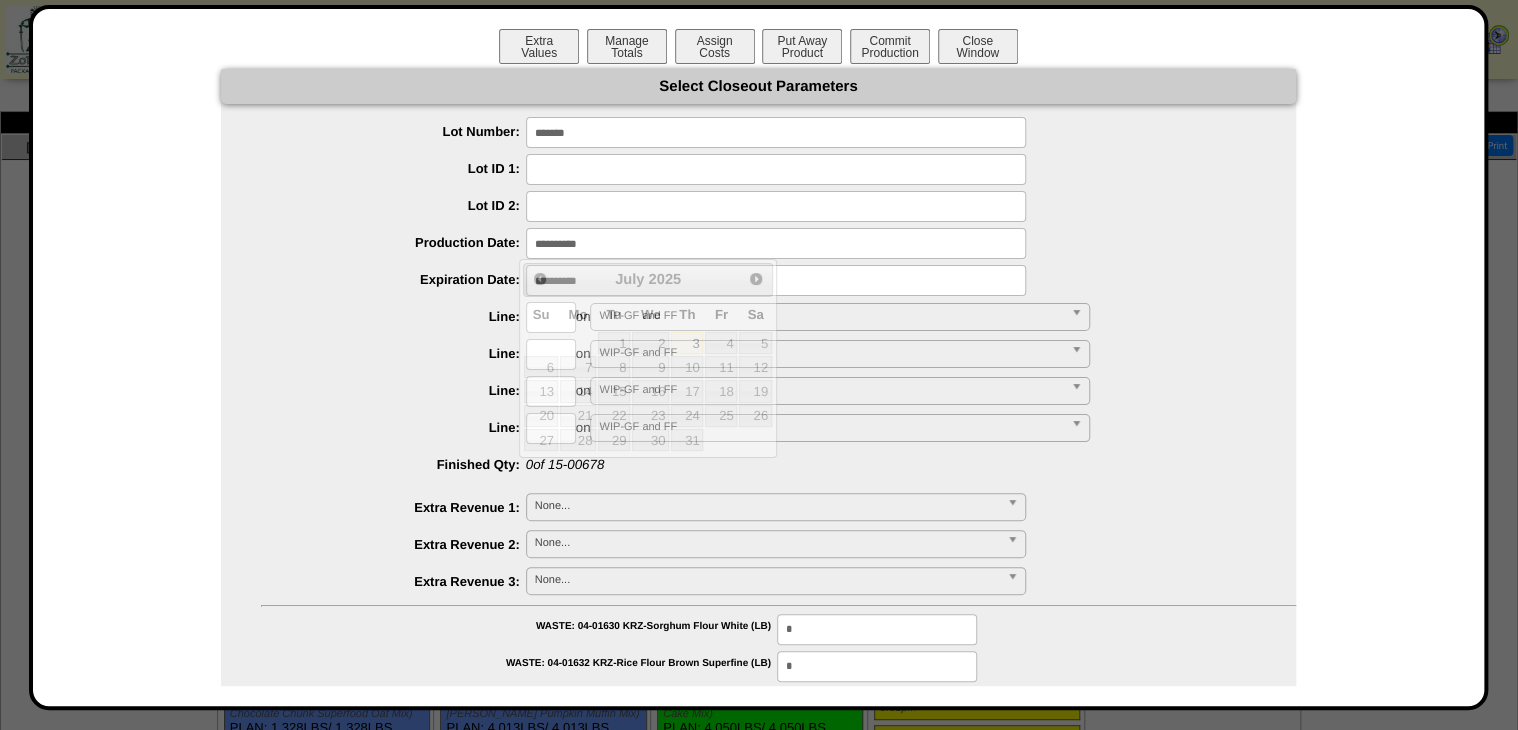 click at bounding box center (776, 243) 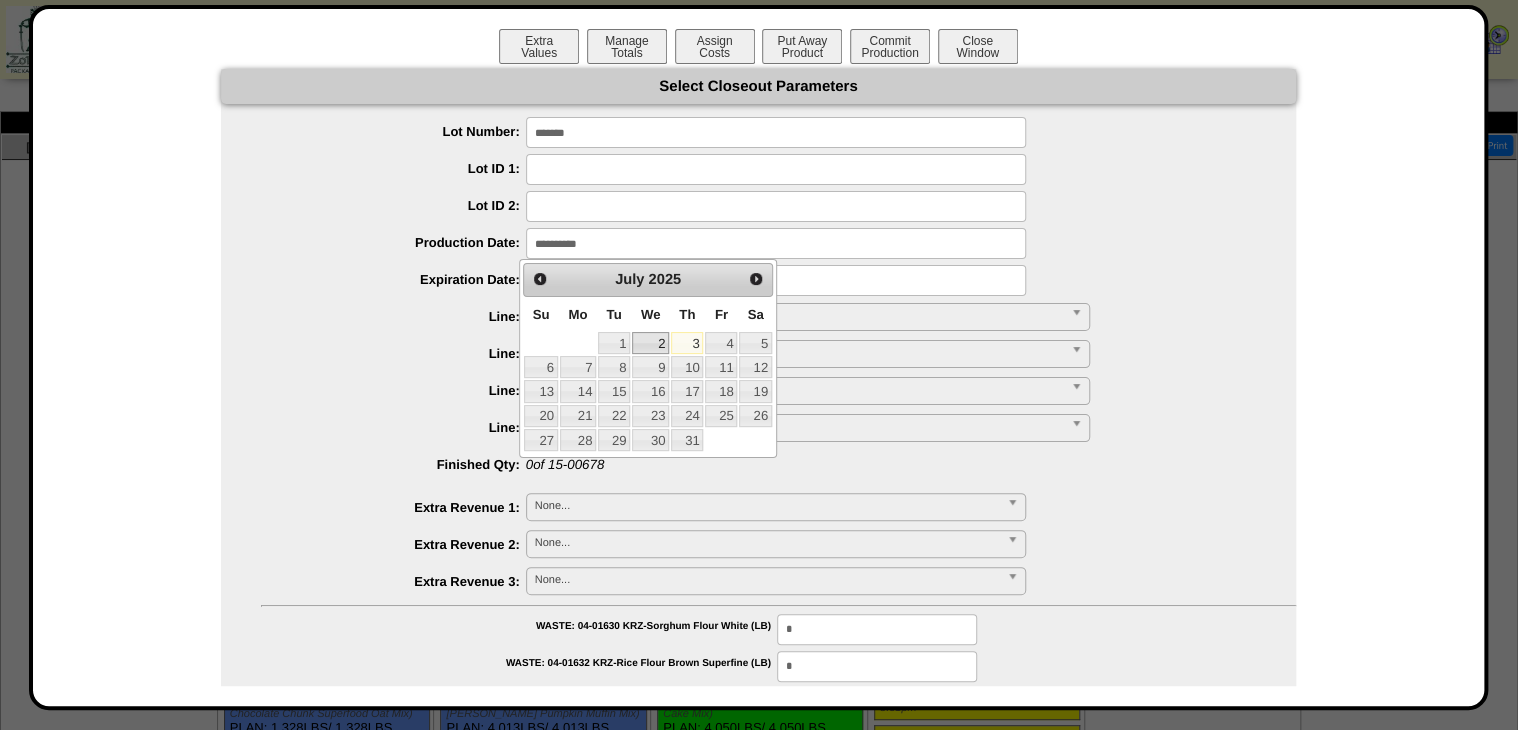 drag, startPoint x: 654, startPoint y: 344, endPoint x: 643, endPoint y: 340, distance: 11.7046995 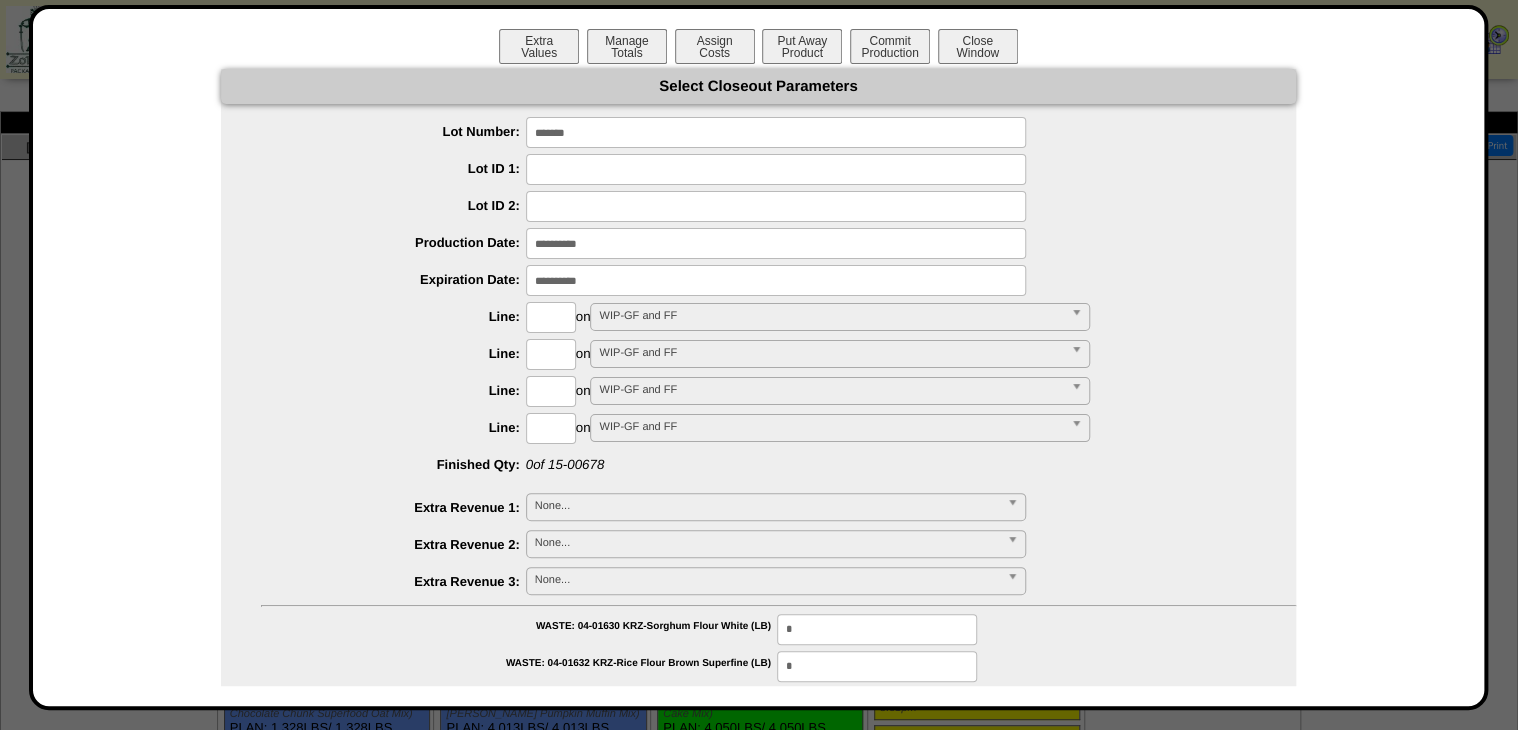 click at bounding box center [776, 280] 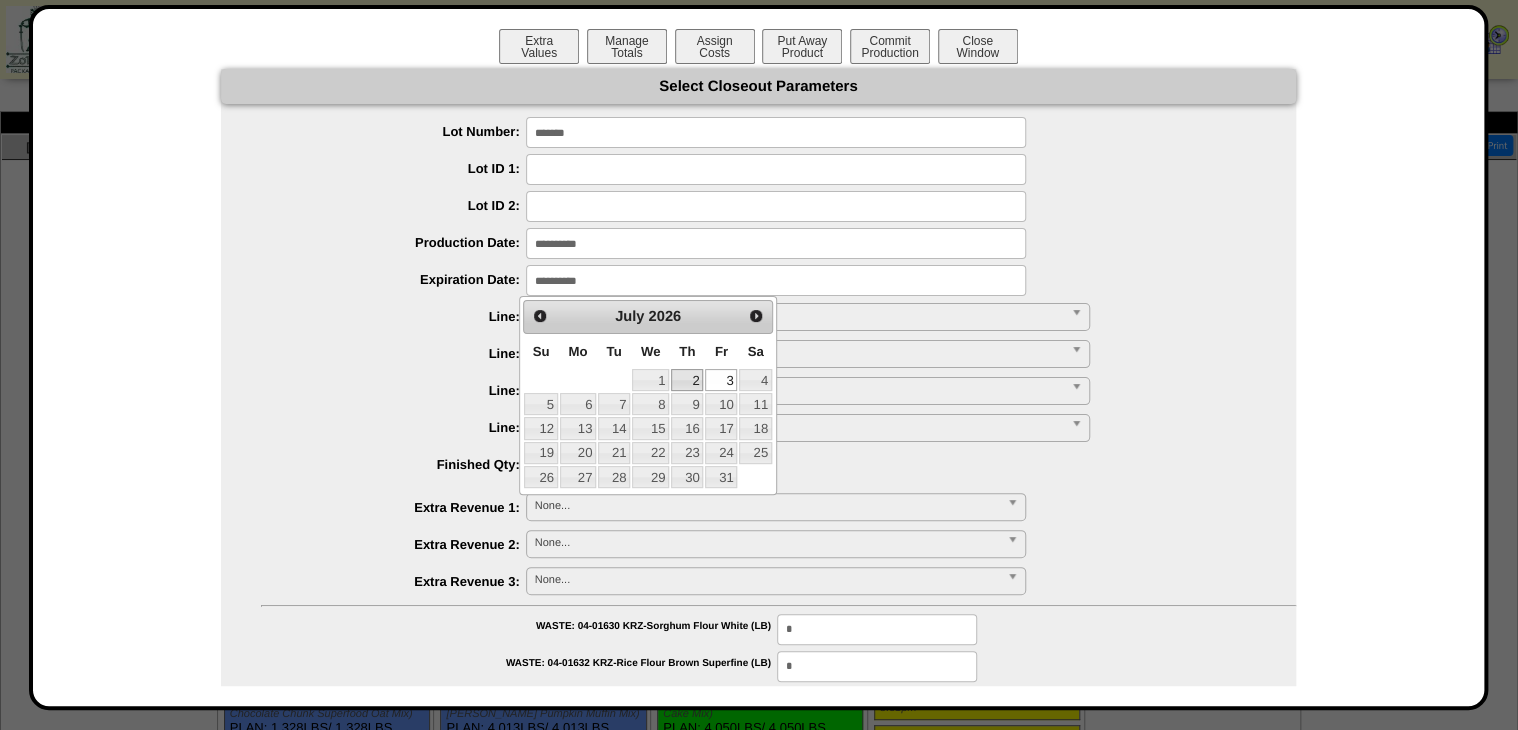 click on "2" at bounding box center (687, 380) 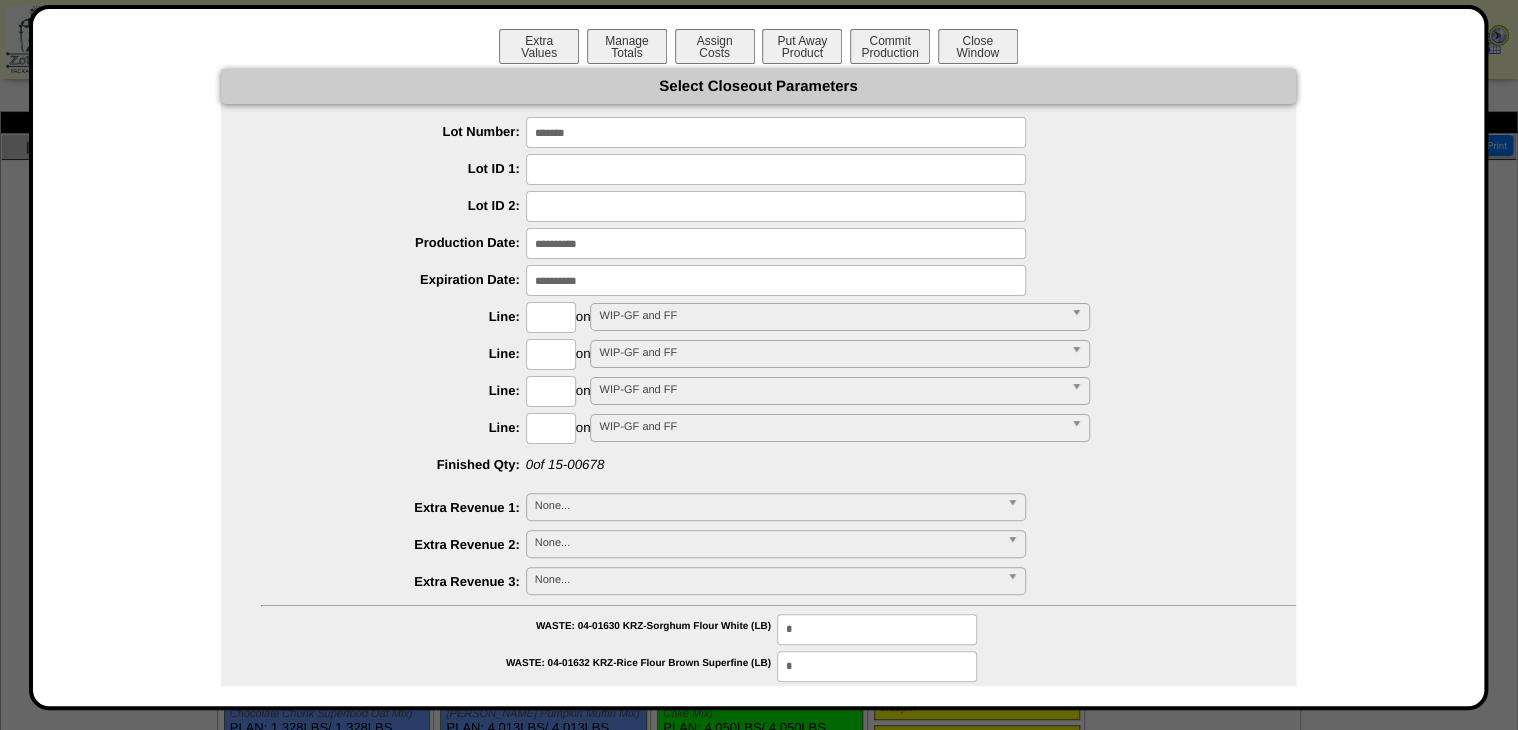 drag, startPoint x: 538, startPoint y: 309, endPoint x: 552, endPoint y: 308, distance: 14.035668 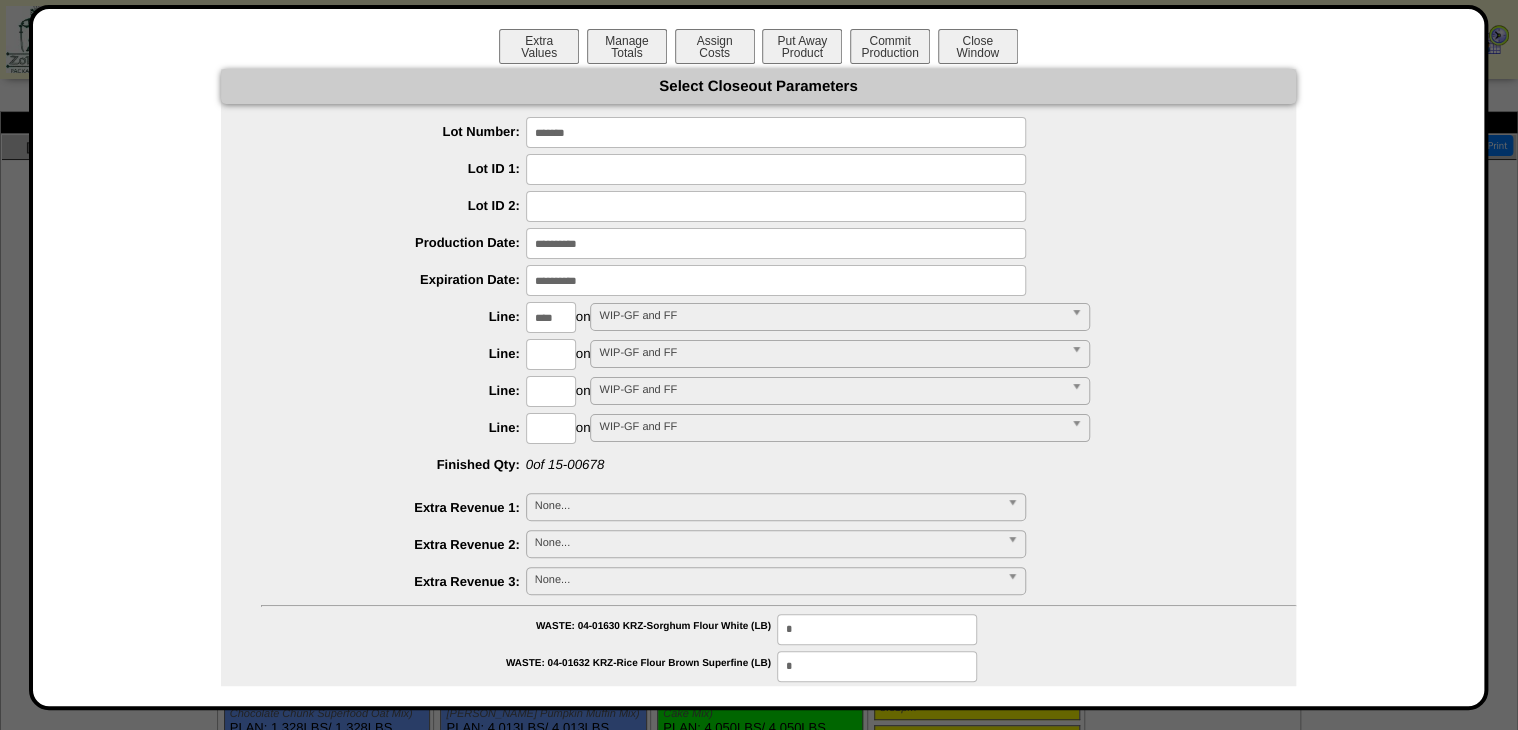 type on "****" 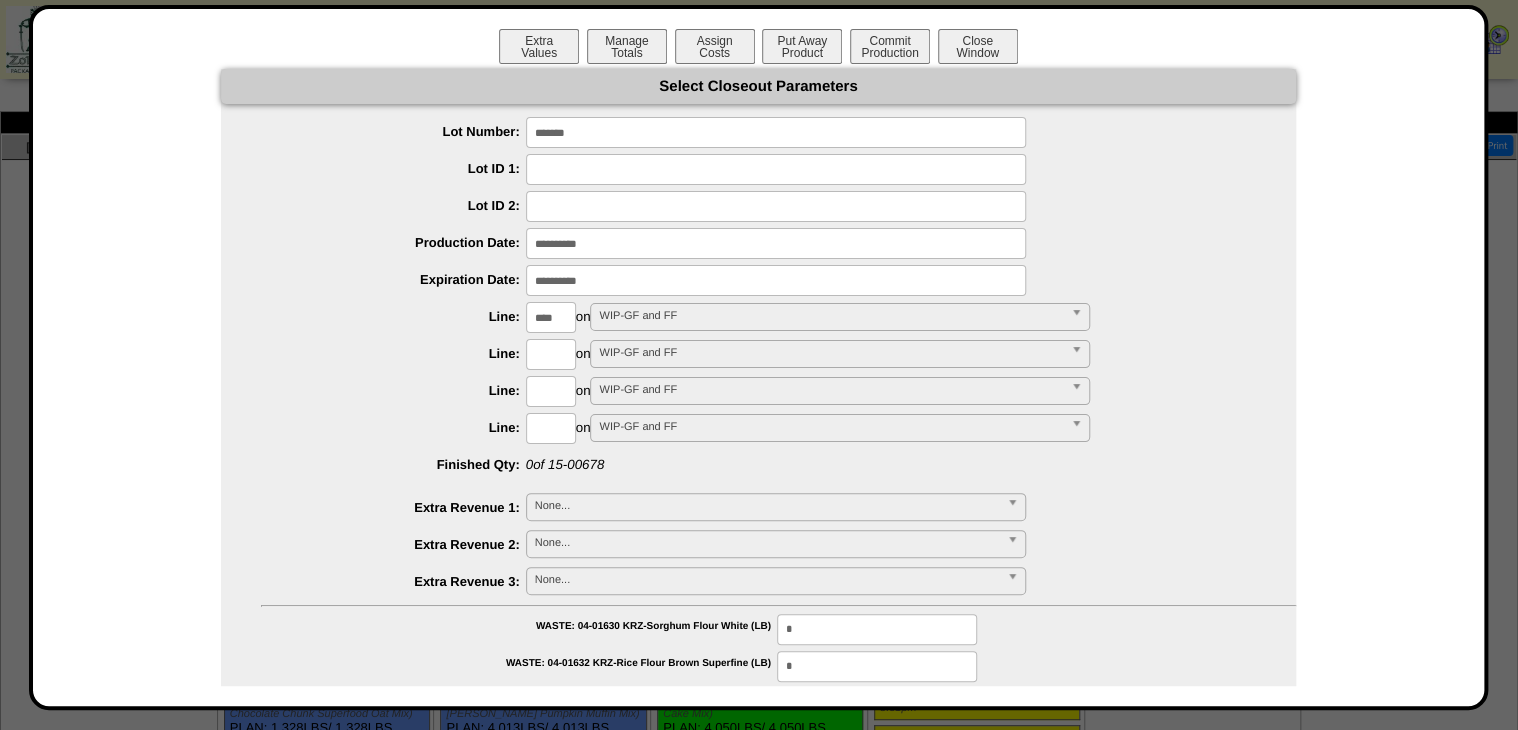 click on "**********" at bounding box center [758, 1158] 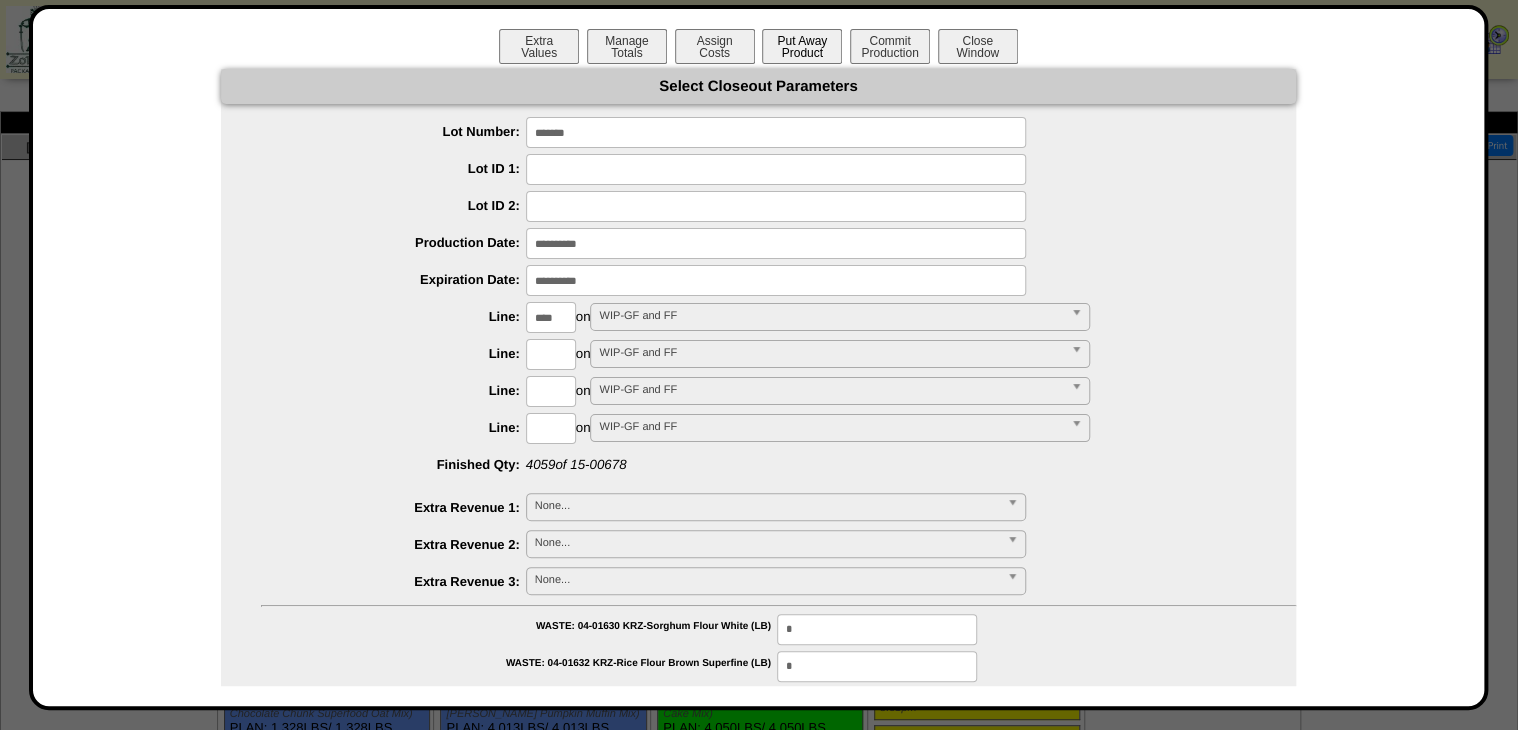 click on "Put Away Product" at bounding box center [802, 46] 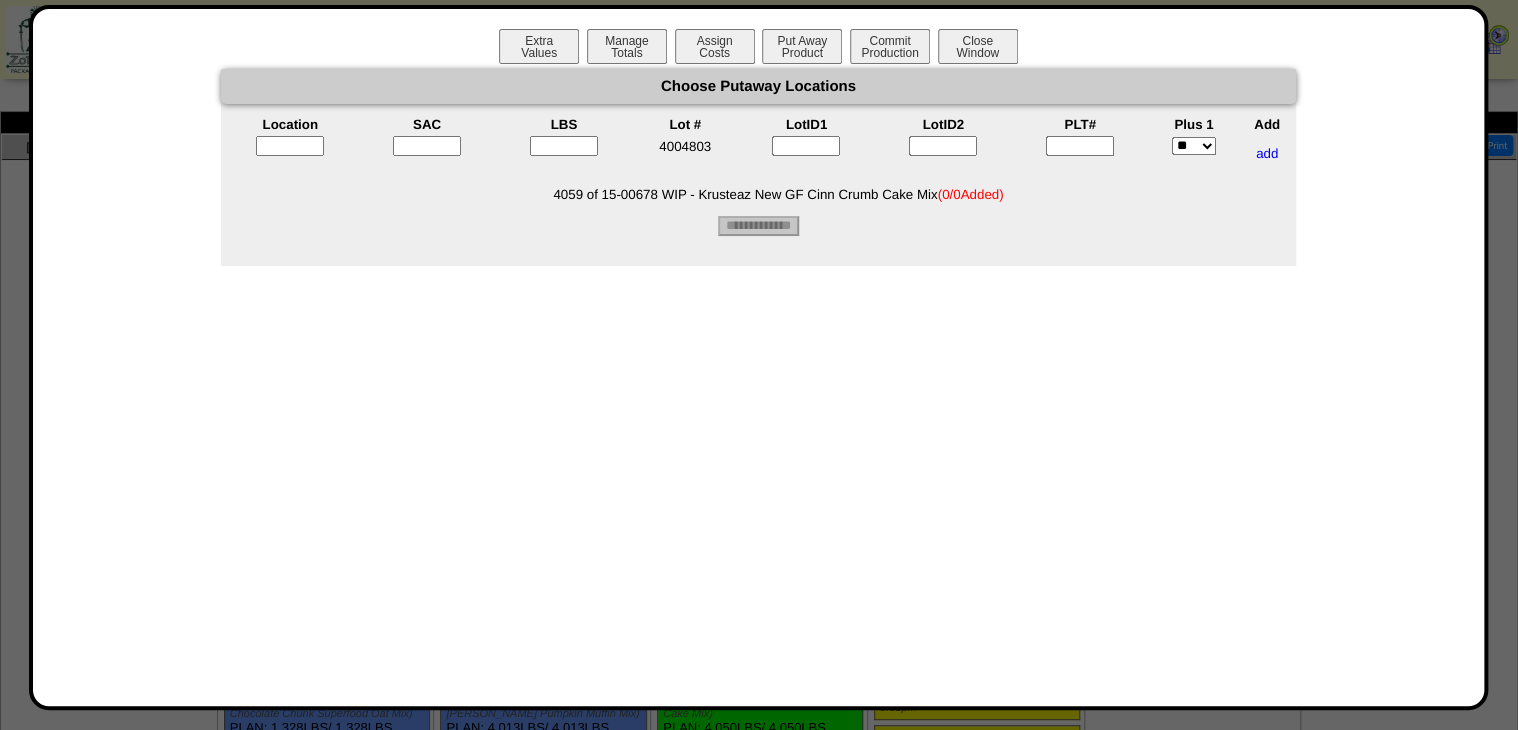 drag, startPoint x: 1077, startPoint y: 141, endPoint x: 985, endPoint y: 150, distance: 92.43917 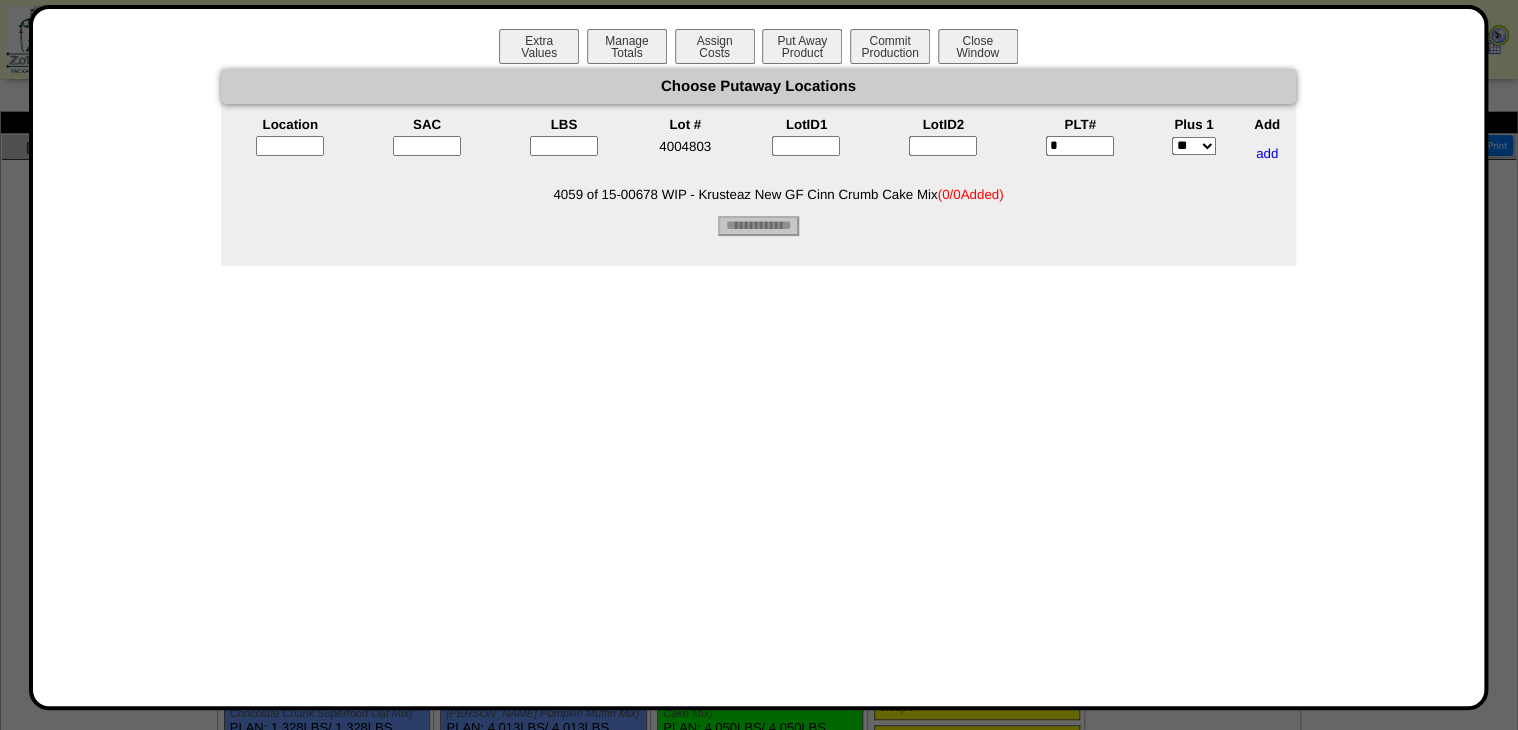 type on "*" 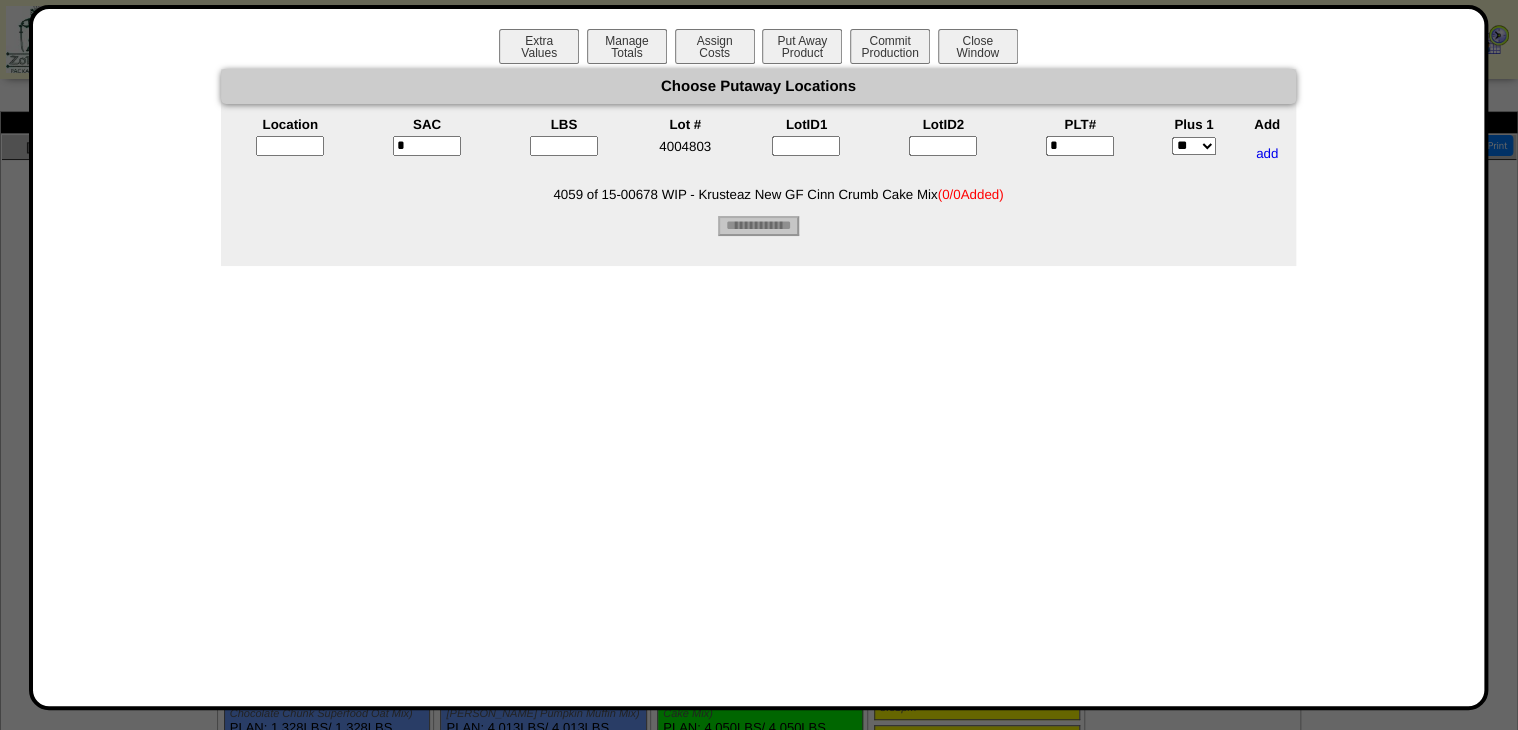 type on "*" 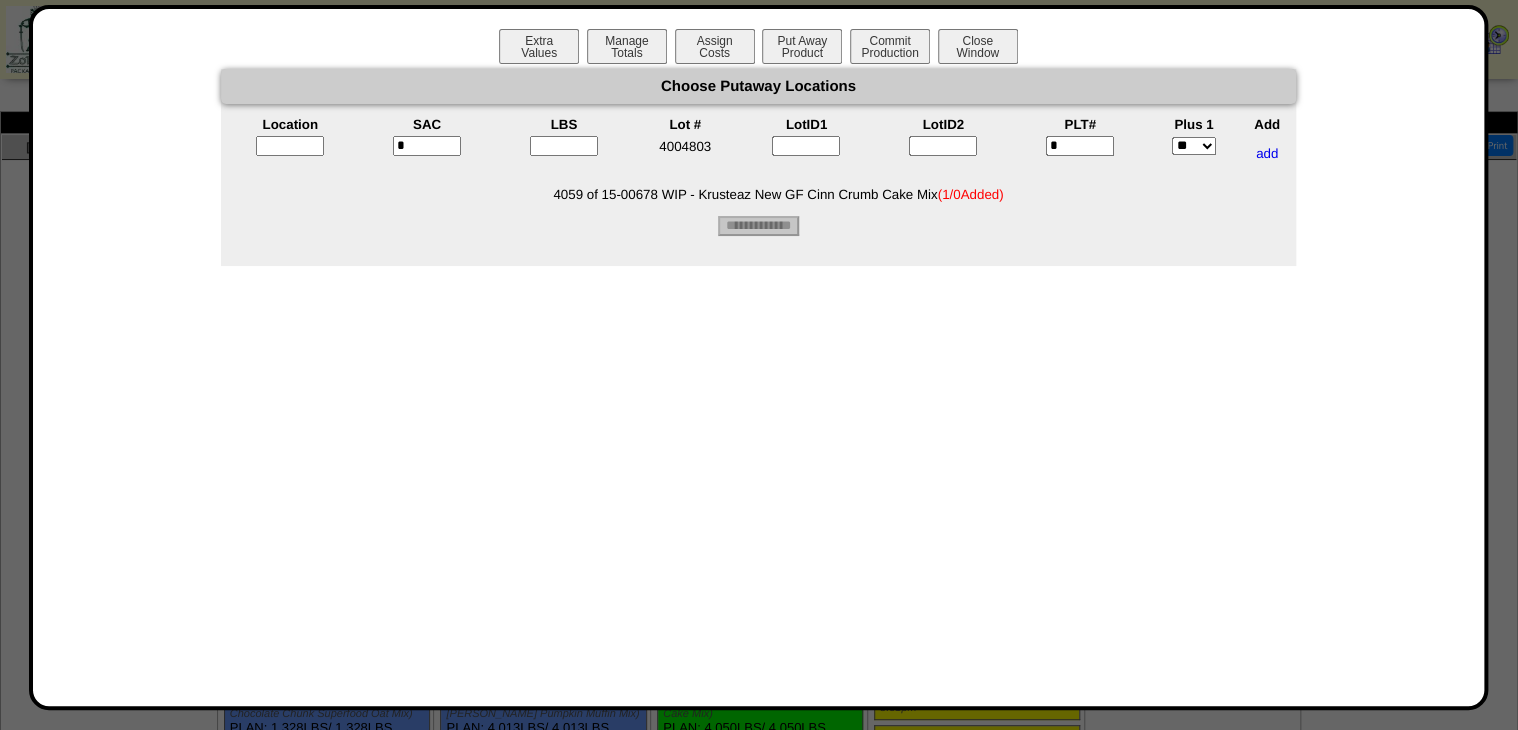 click on "*" at bounding box center (1080, 146) 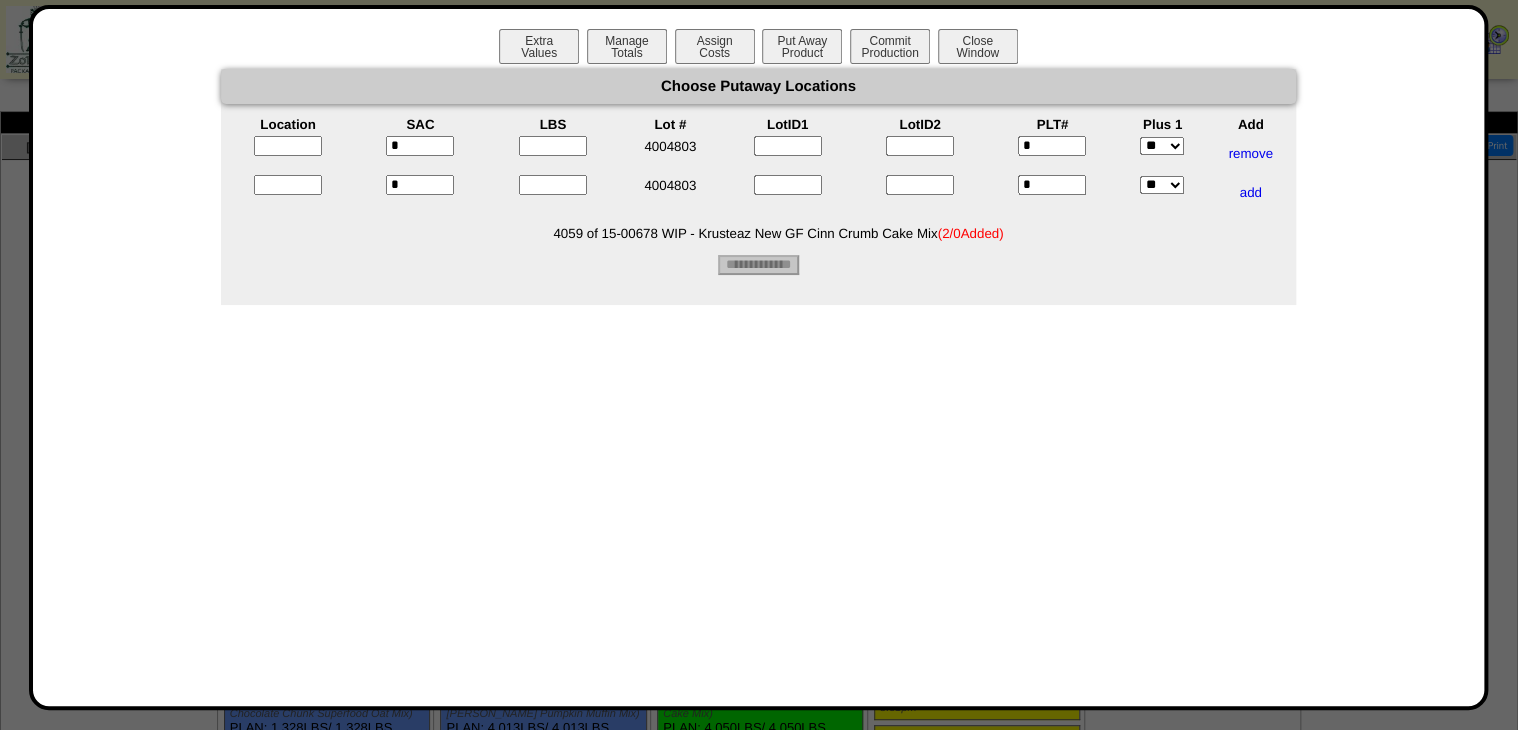 click on "*" at bounding box center [1052, 185] 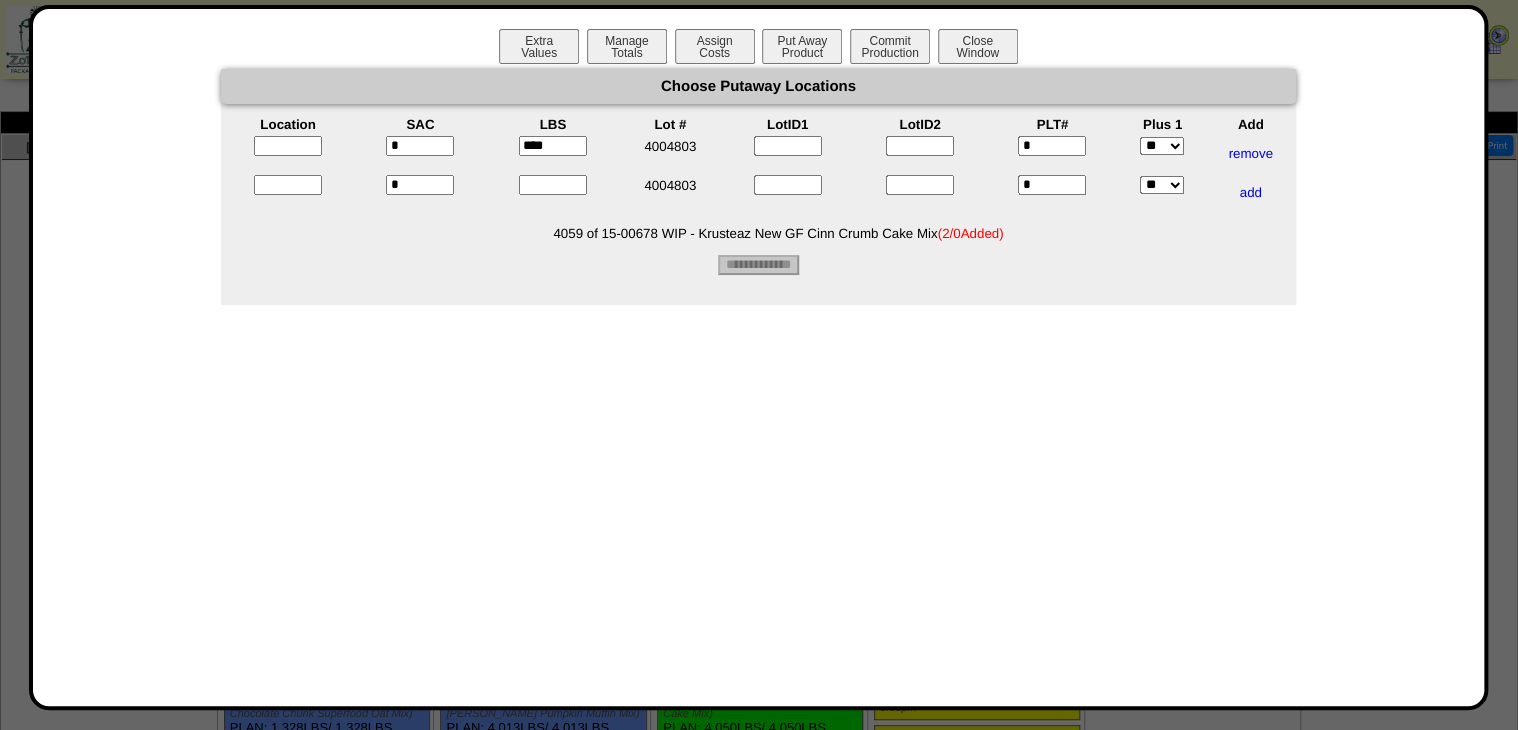 type on "****" 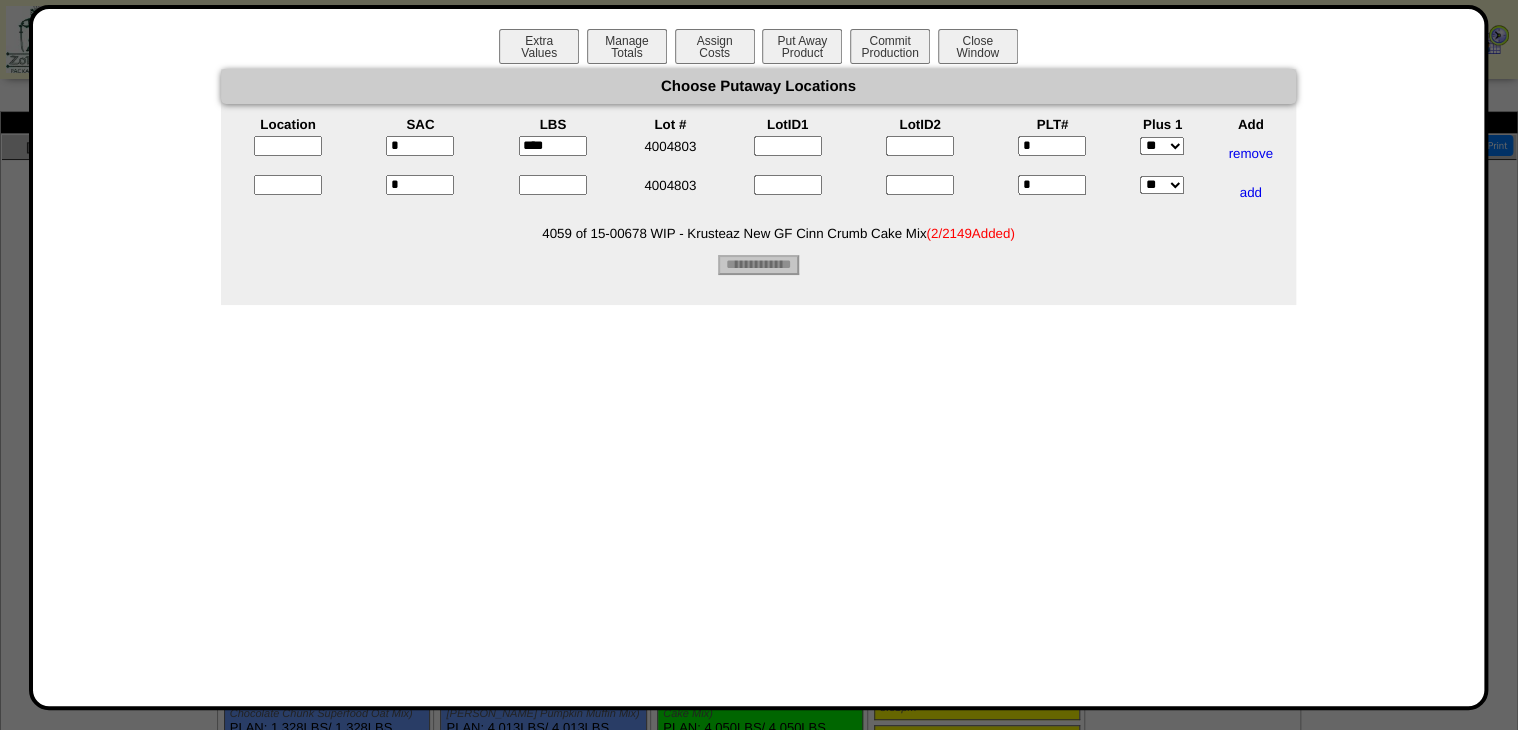 click at bounding box center (553, 185) 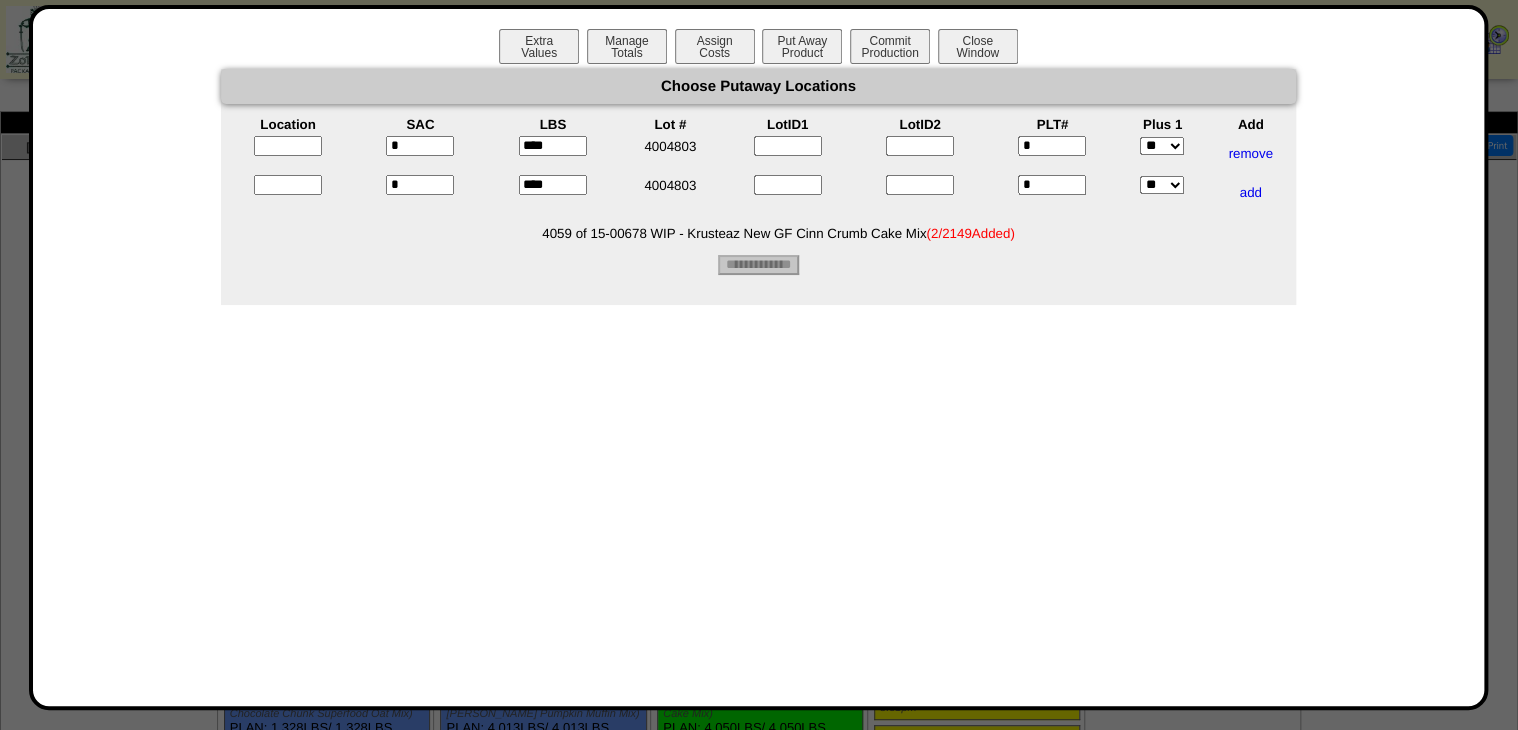 type on "****" 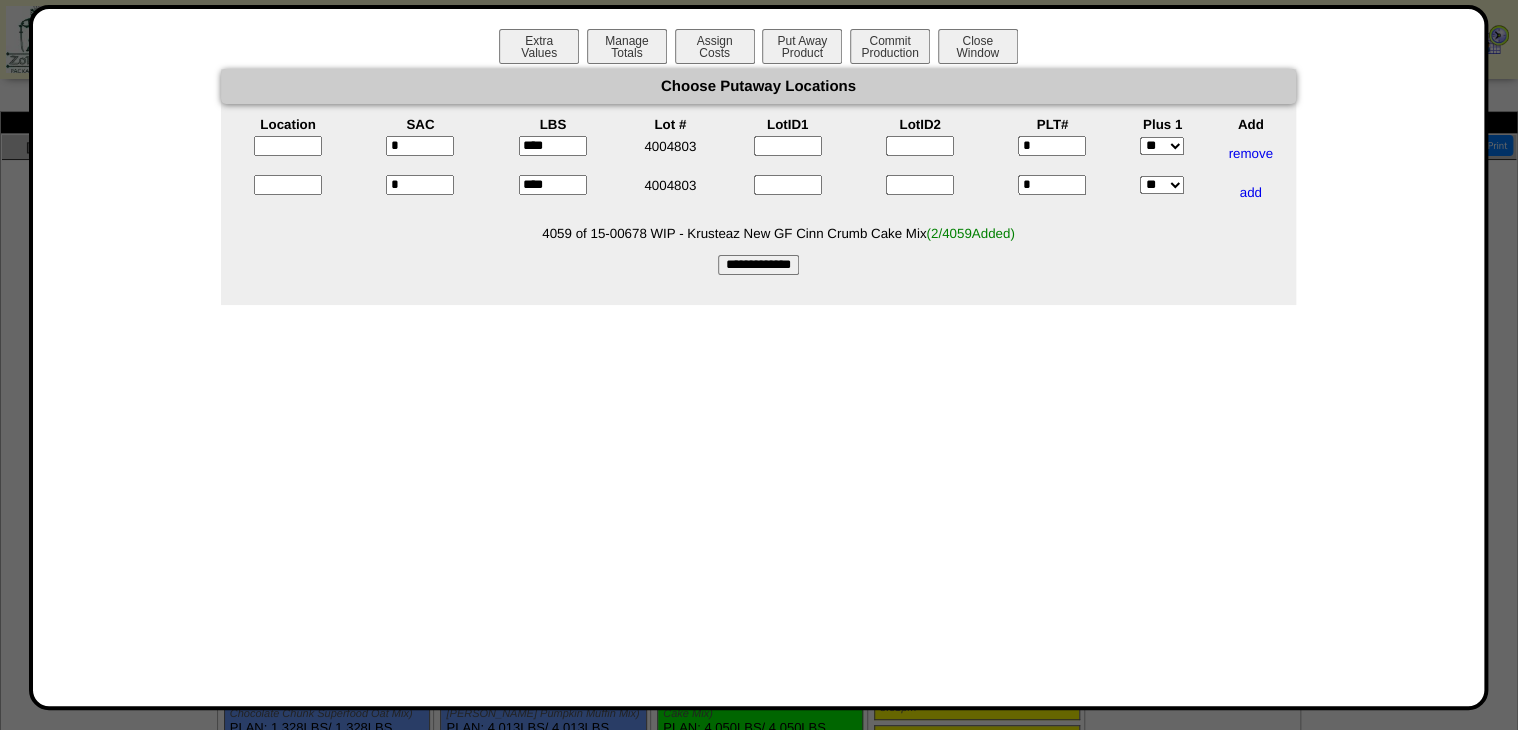 click at bounding box center [288, 146] 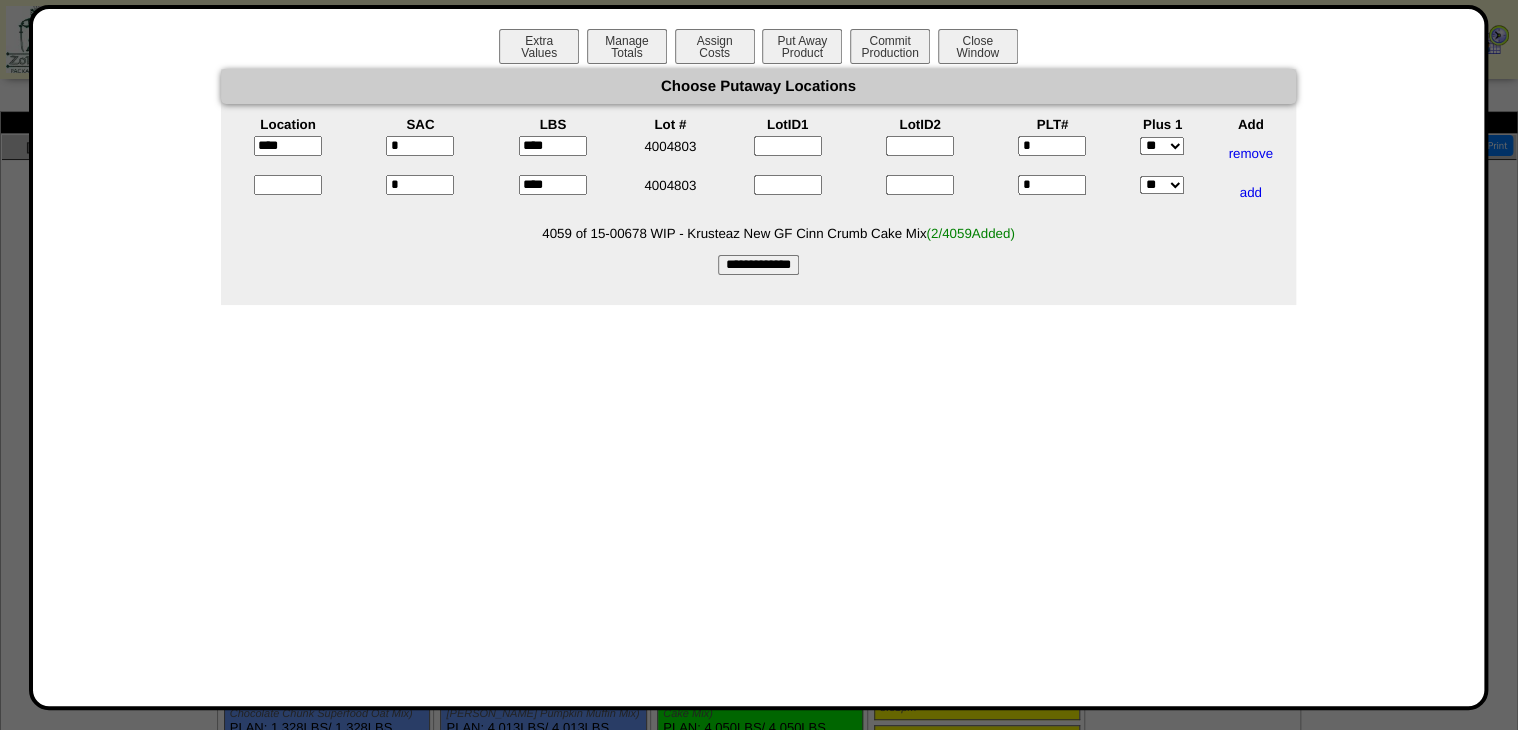 type on "*****" 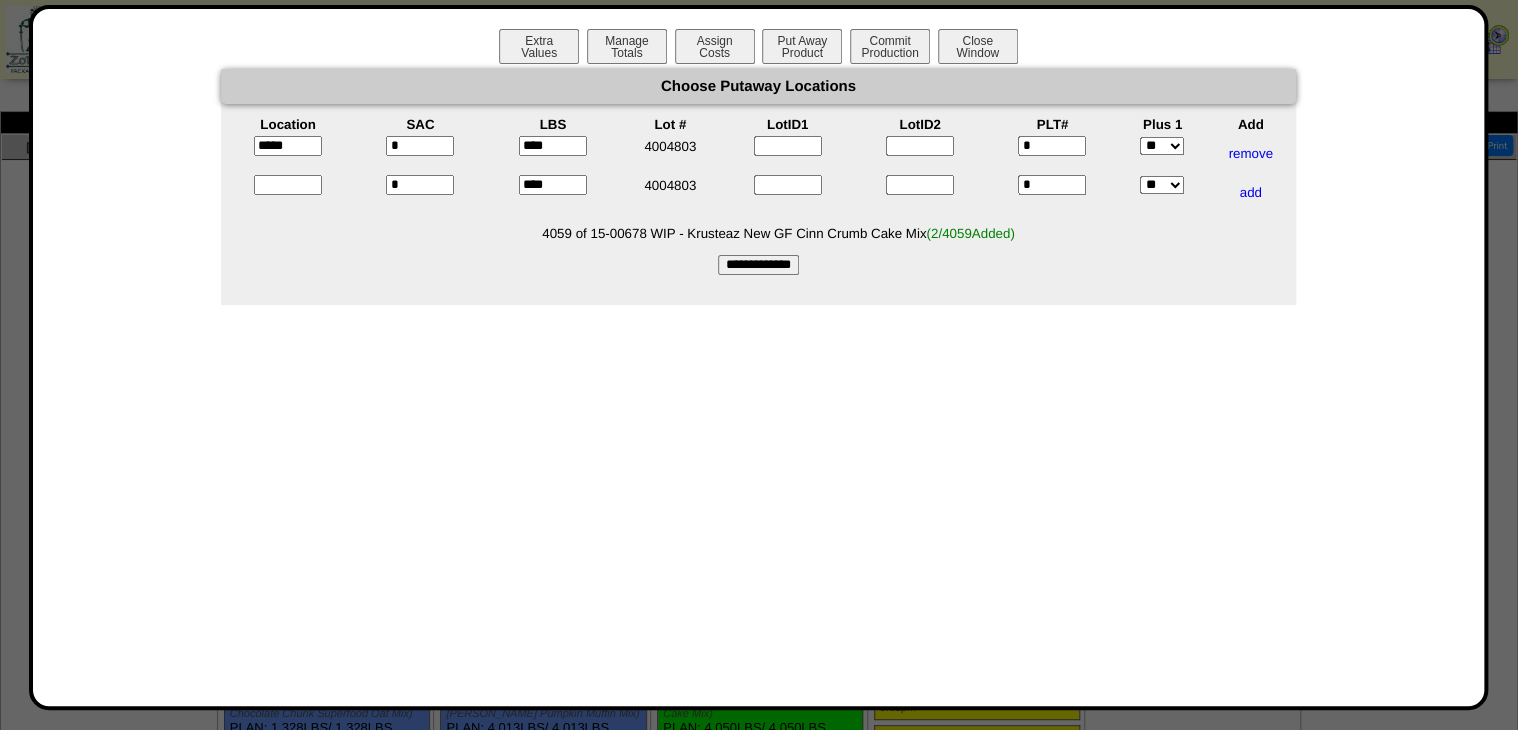 click at bounding box center [288, 185] 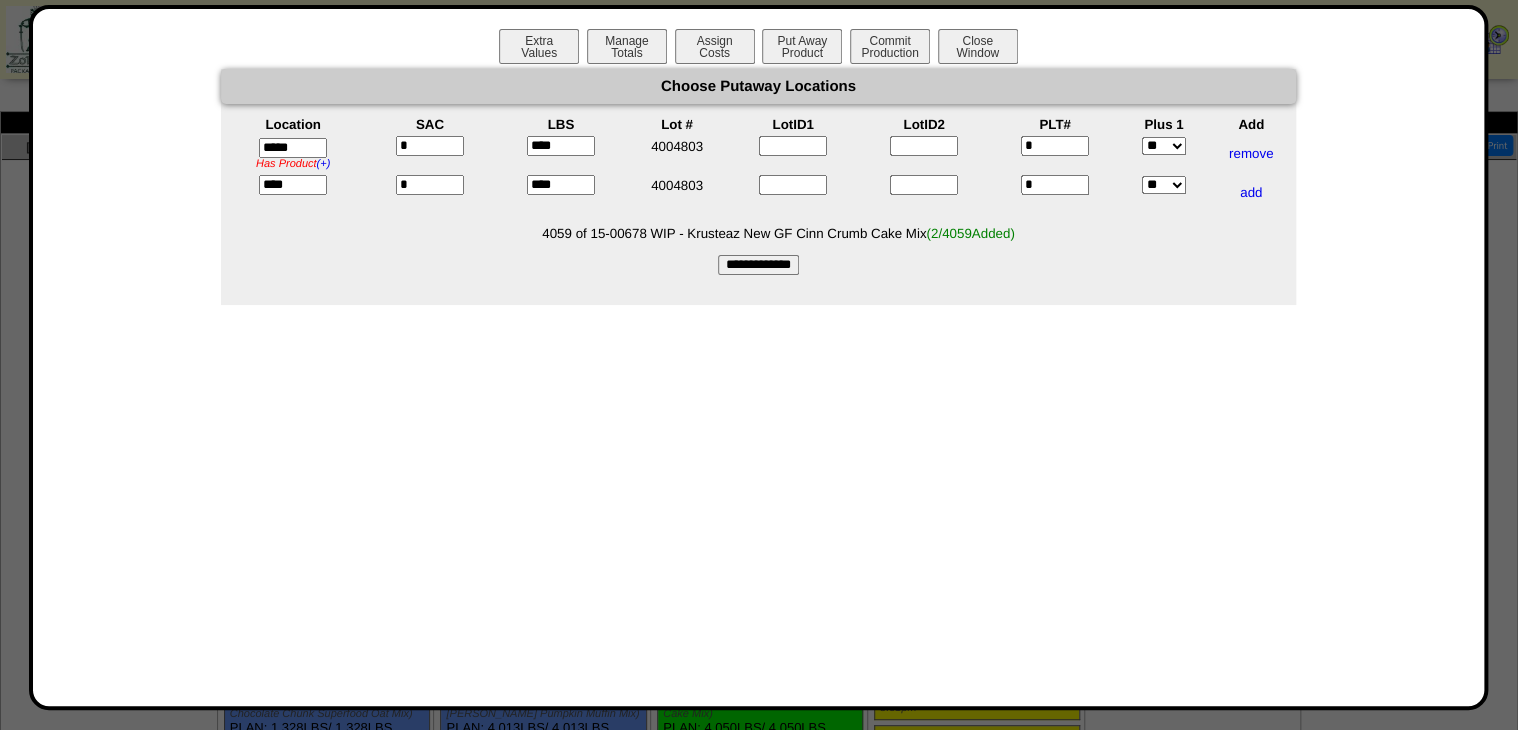 type on "*****" 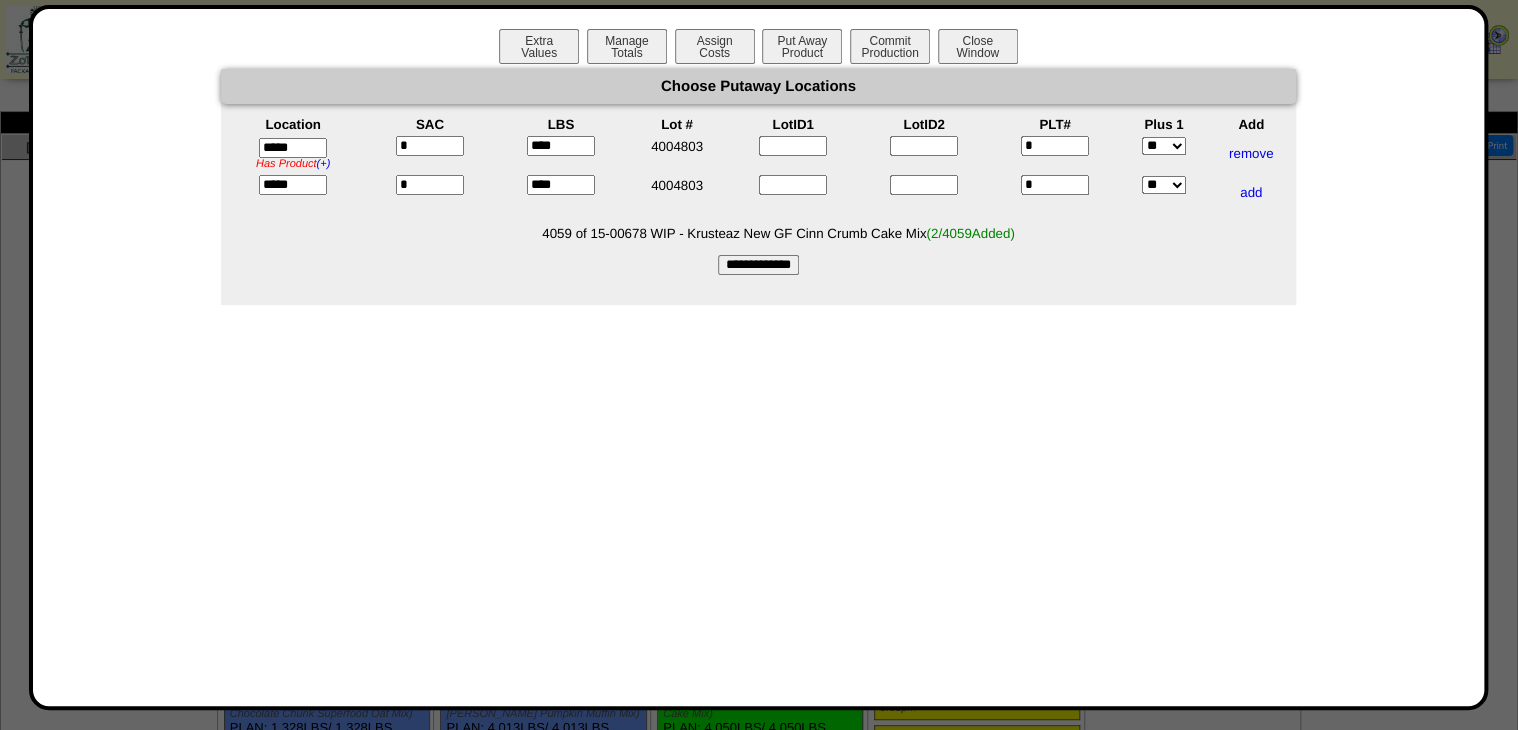 click on "Choose Putaway Locations
Location
SAC
LBS
Lot #
LotID1
LotID2
PLT#
Plus 1
Add
***** Has Product   (+)  ZS32C has 1 SAC of 15-00244 WIP-for CARTON Simple Mills Pumpkin Muffin Mix
*
****
4004803 *" at bounding box center (758, 172) 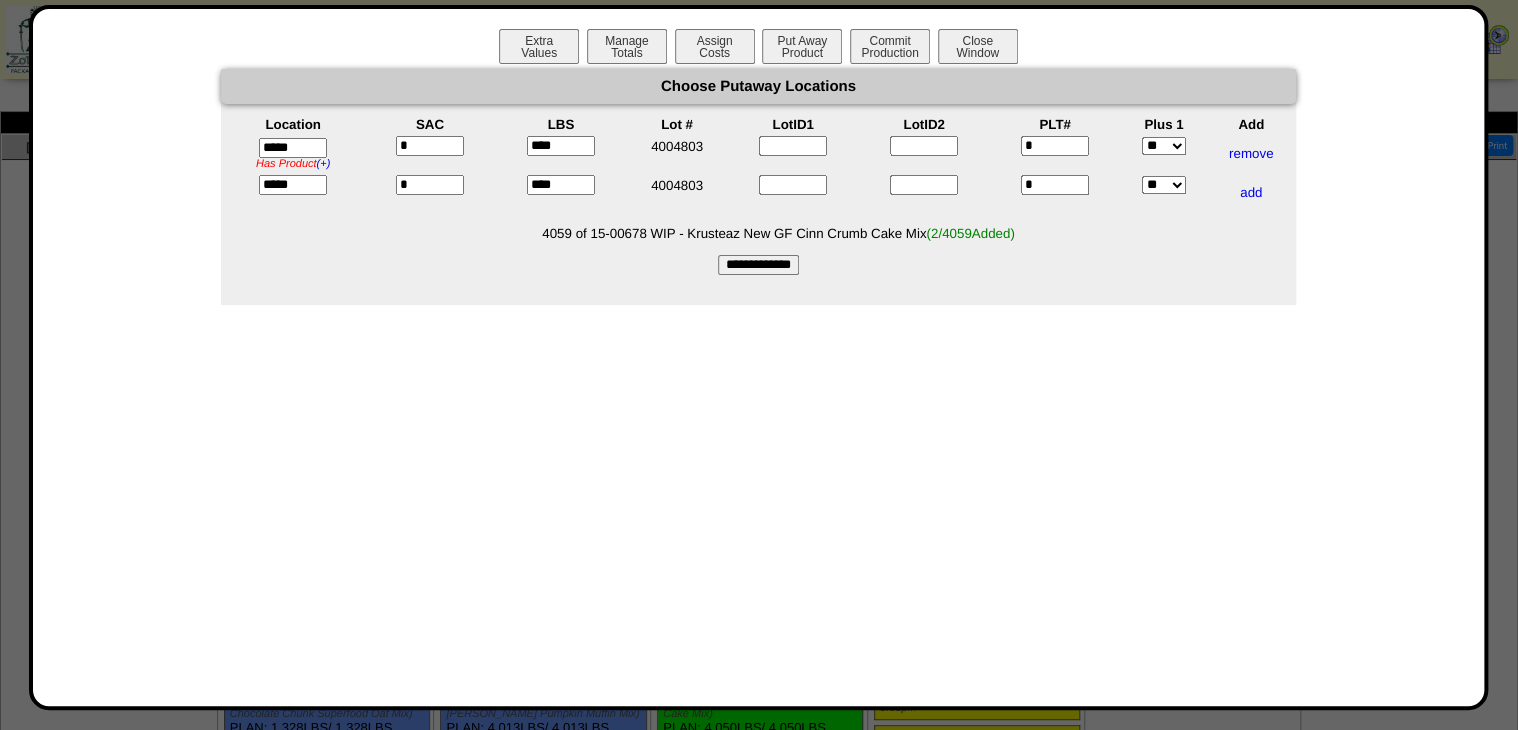click on "**********" at bounding box center (758, 265) 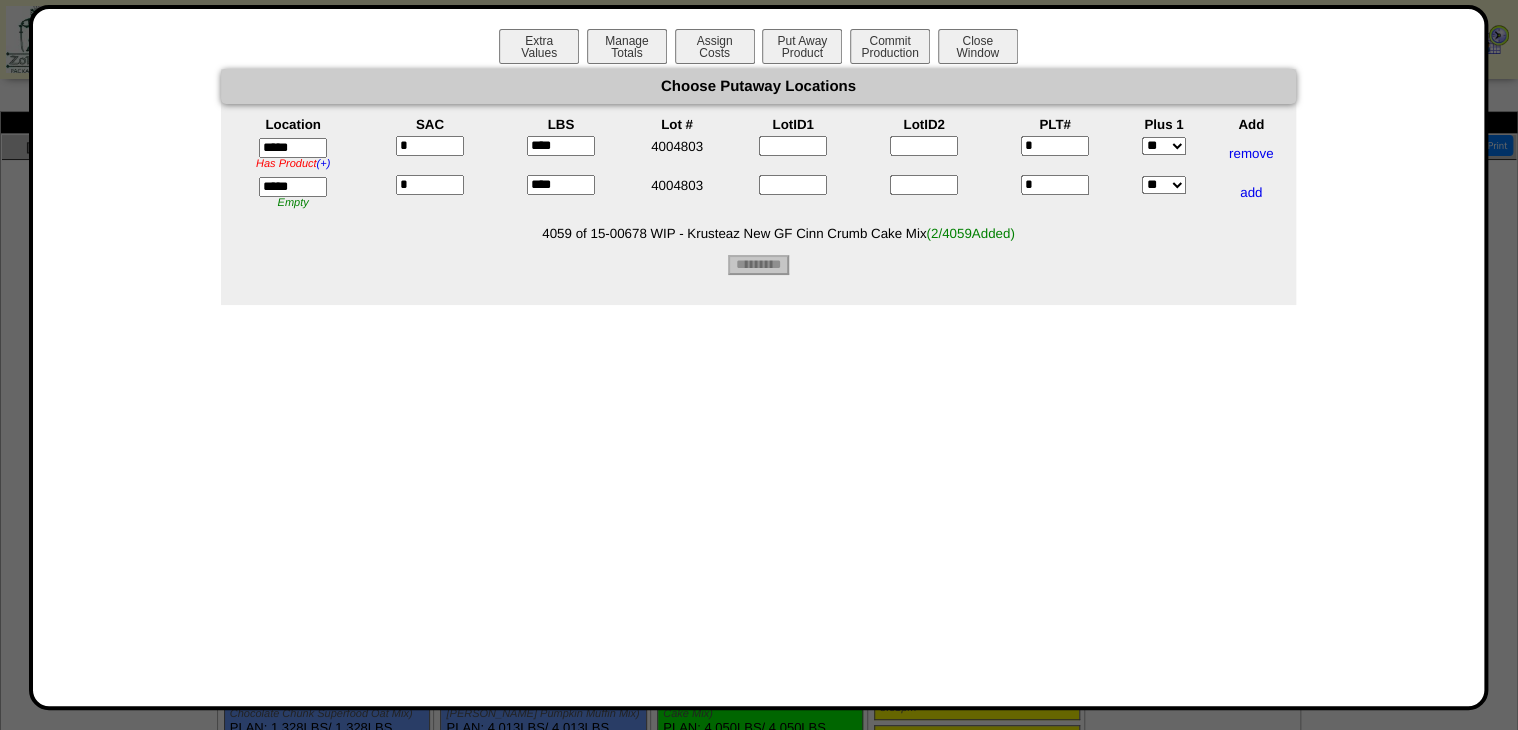 type on "*********" 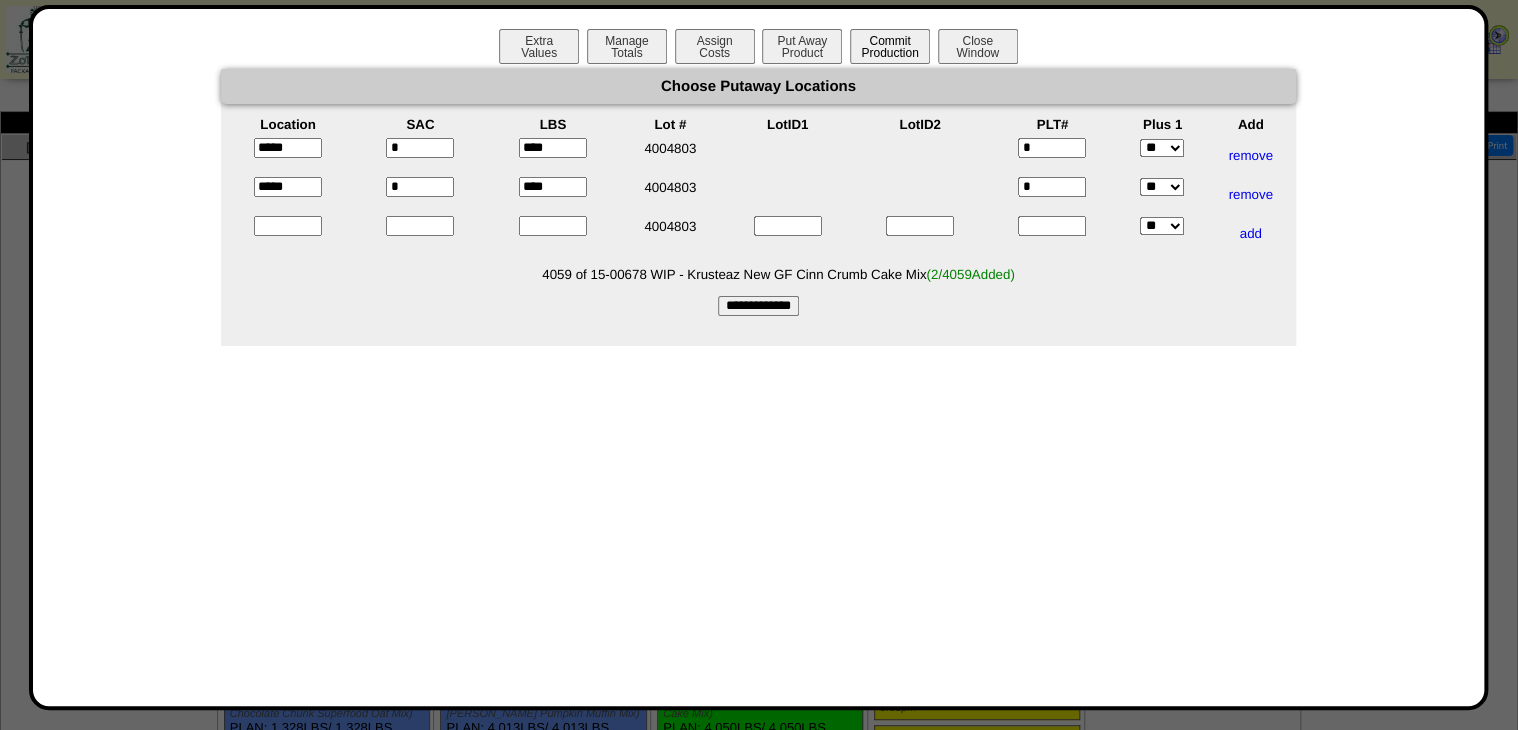 click on "Commit Production" at bounding box center [890, 46] 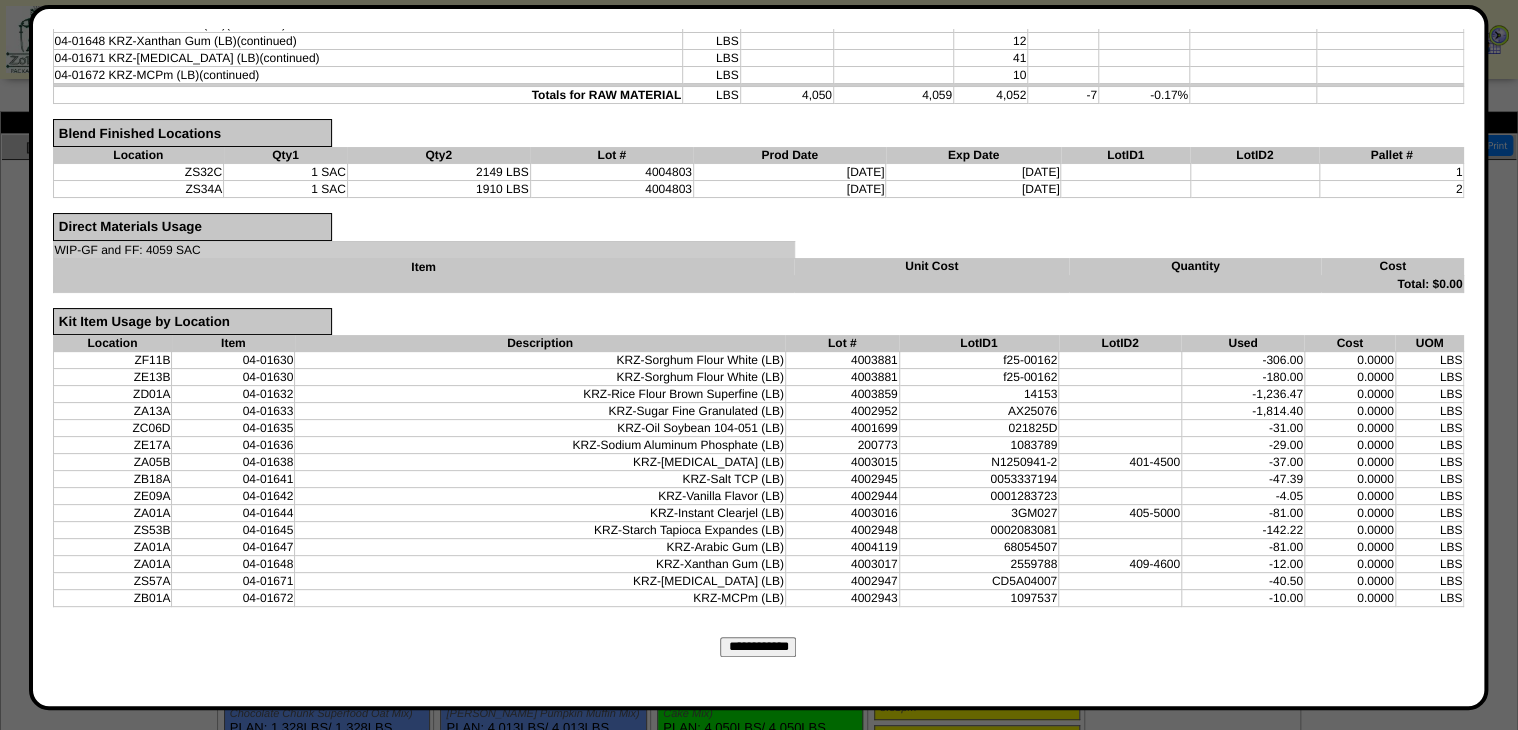 scroll, scrollTop: 592, scrollLeft: 0, axis: vertical 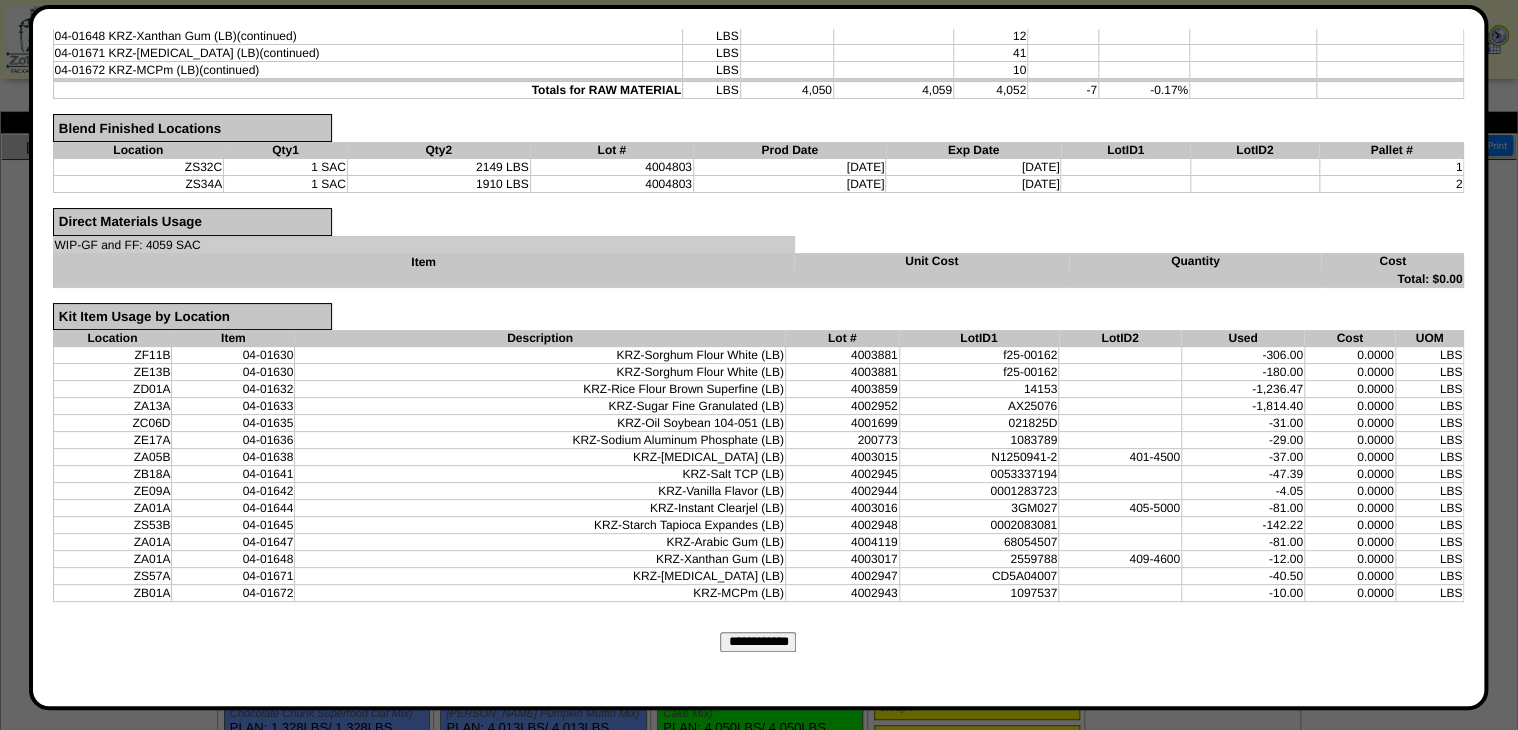 drag, startPoint x: 740, startPoint y: 628, endPoint x: 770, endPoint y: 608, distance: 36.05551 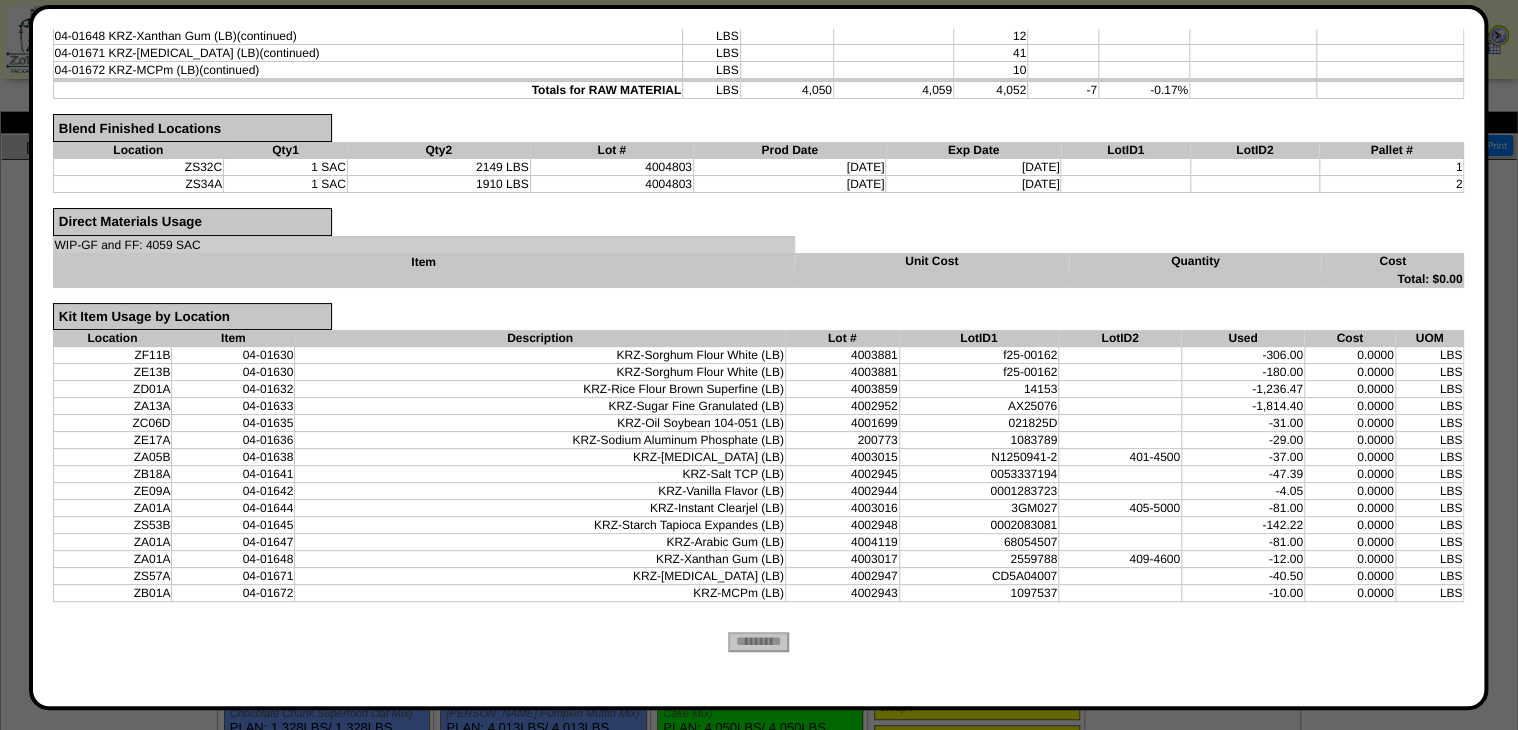 scroll, scrollTop: 0, scrollLeft: 0, axis: both 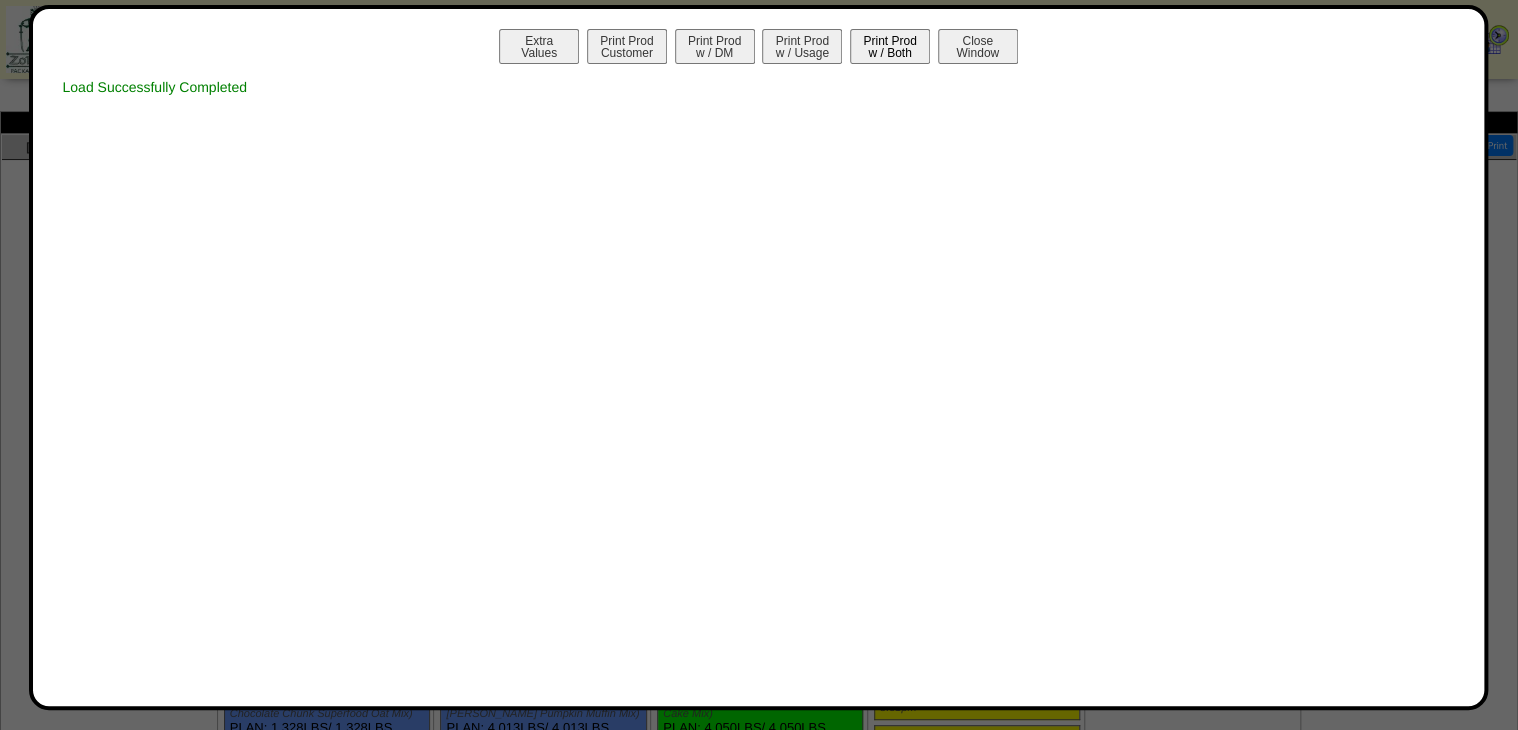 click on "Print Prod w / Both" at bounding box center [890, 46] 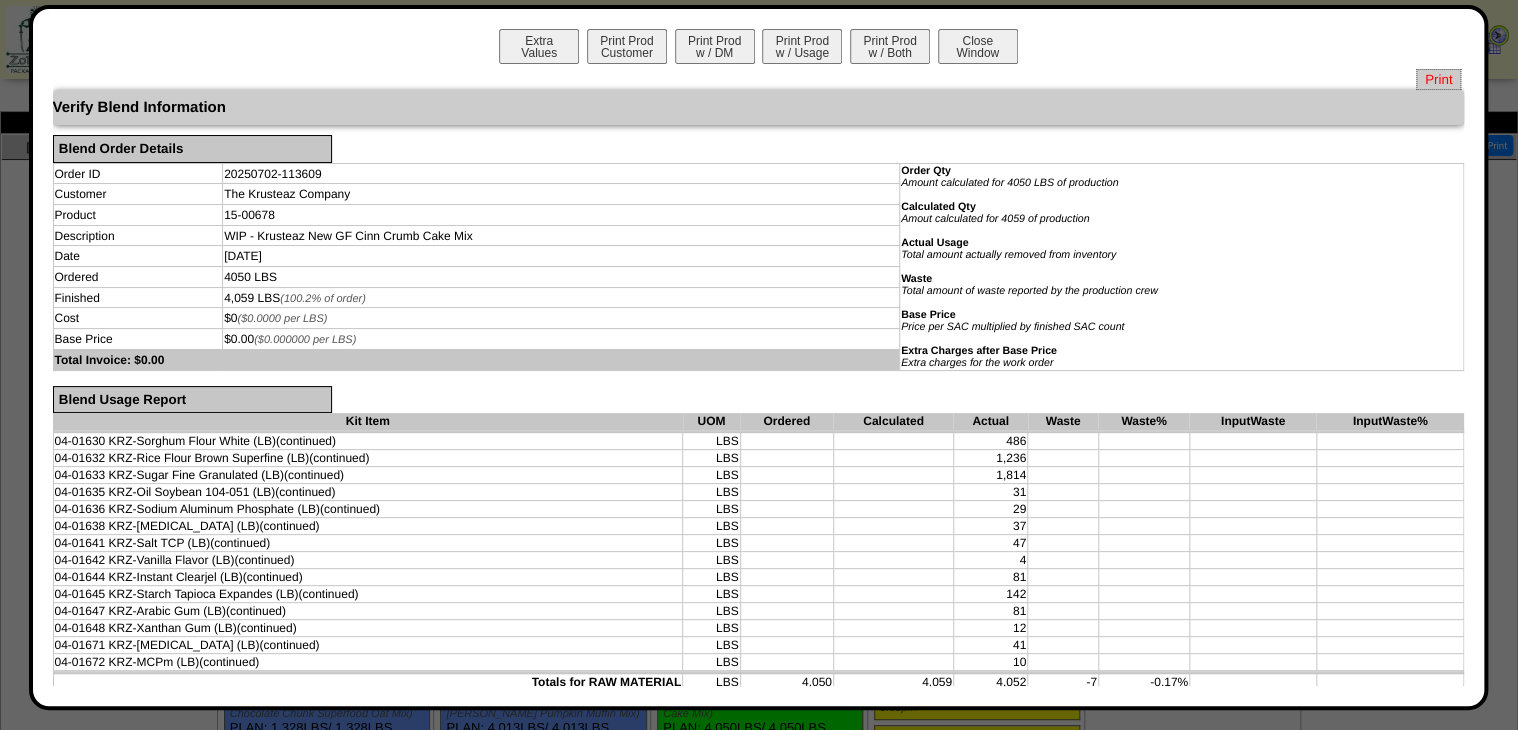click on "Print" at bounding box center (1438, 79) 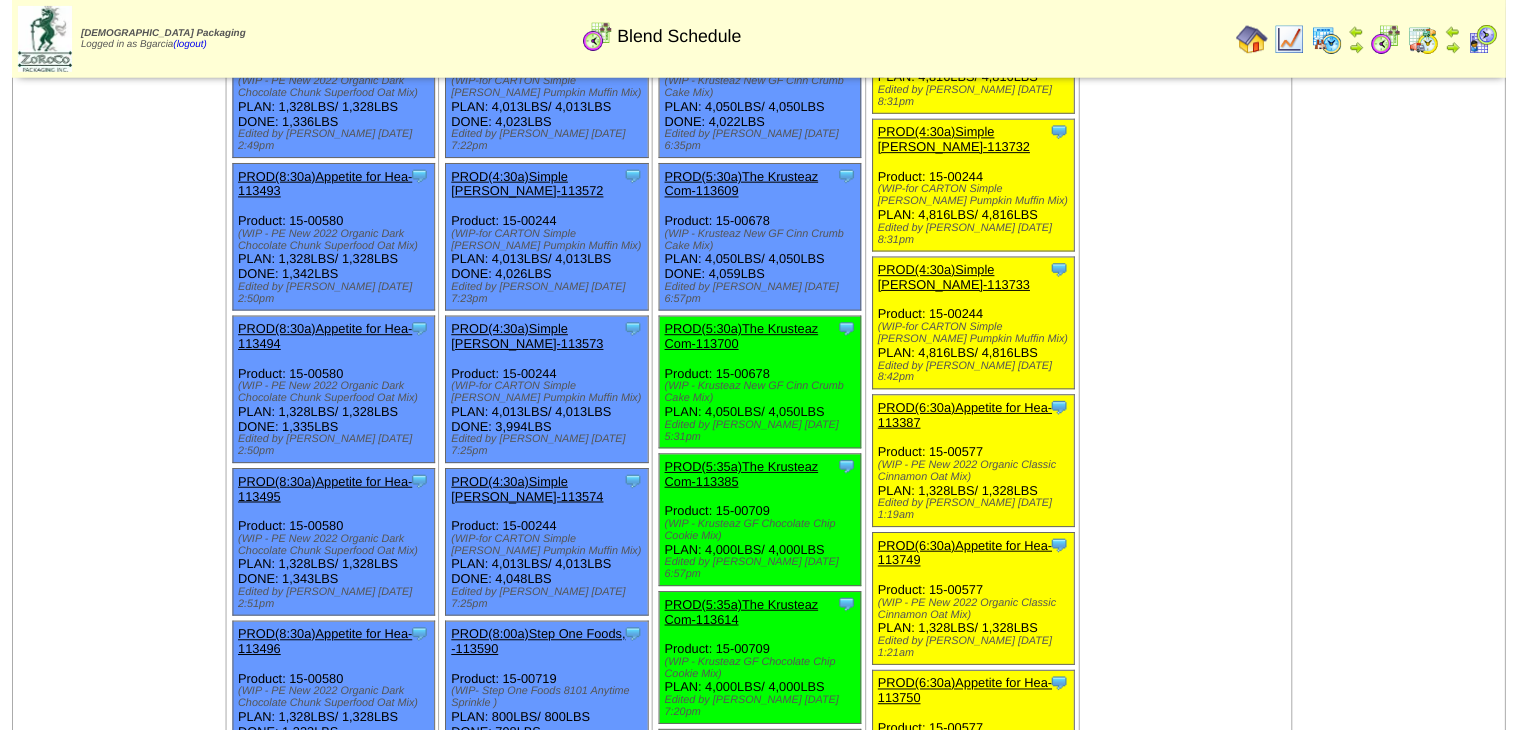 scroll, scrollTop: 480, scrollLeft: 0, axis: vertical 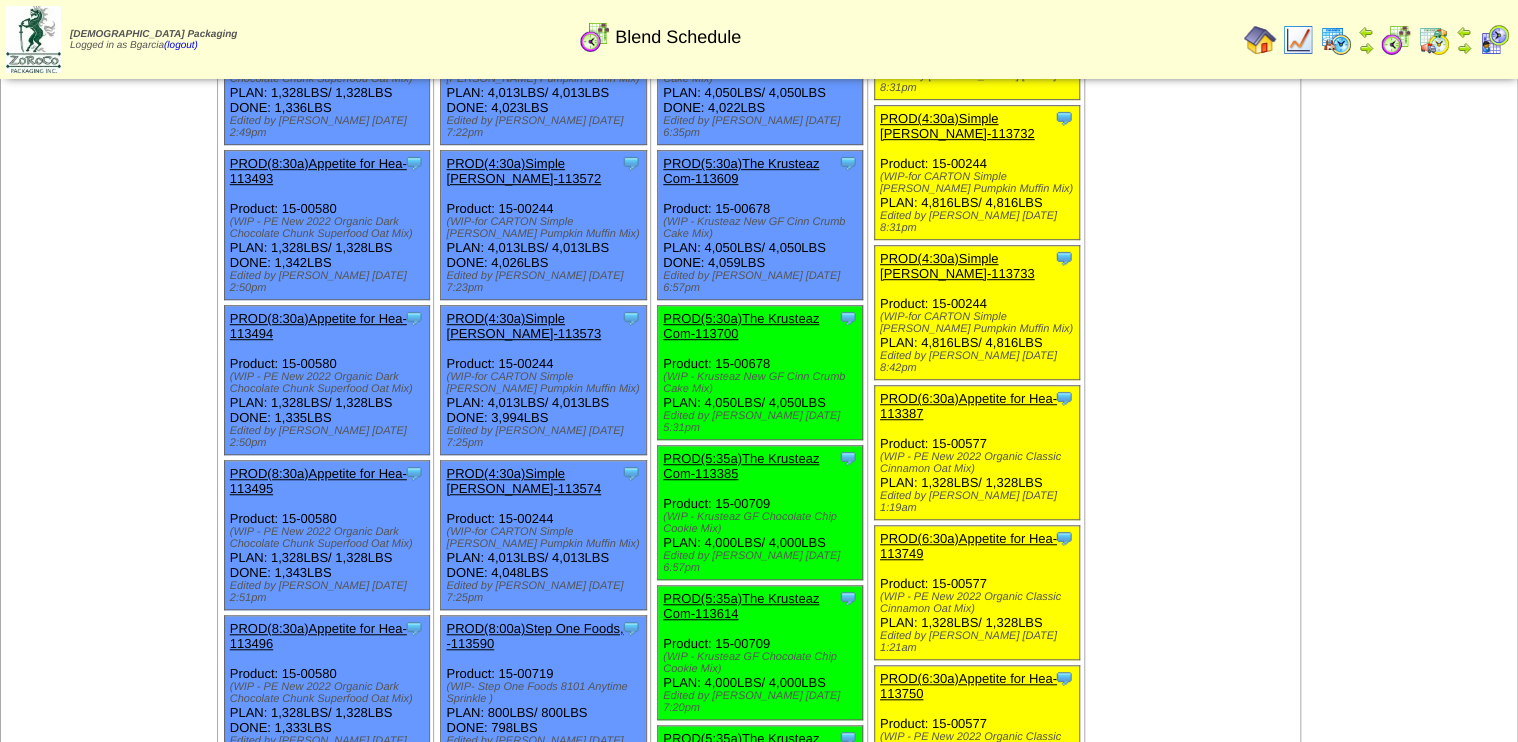 click on "PROD(5:30a)The Krusteaz Com-113700" at bounding box center (741, 326) 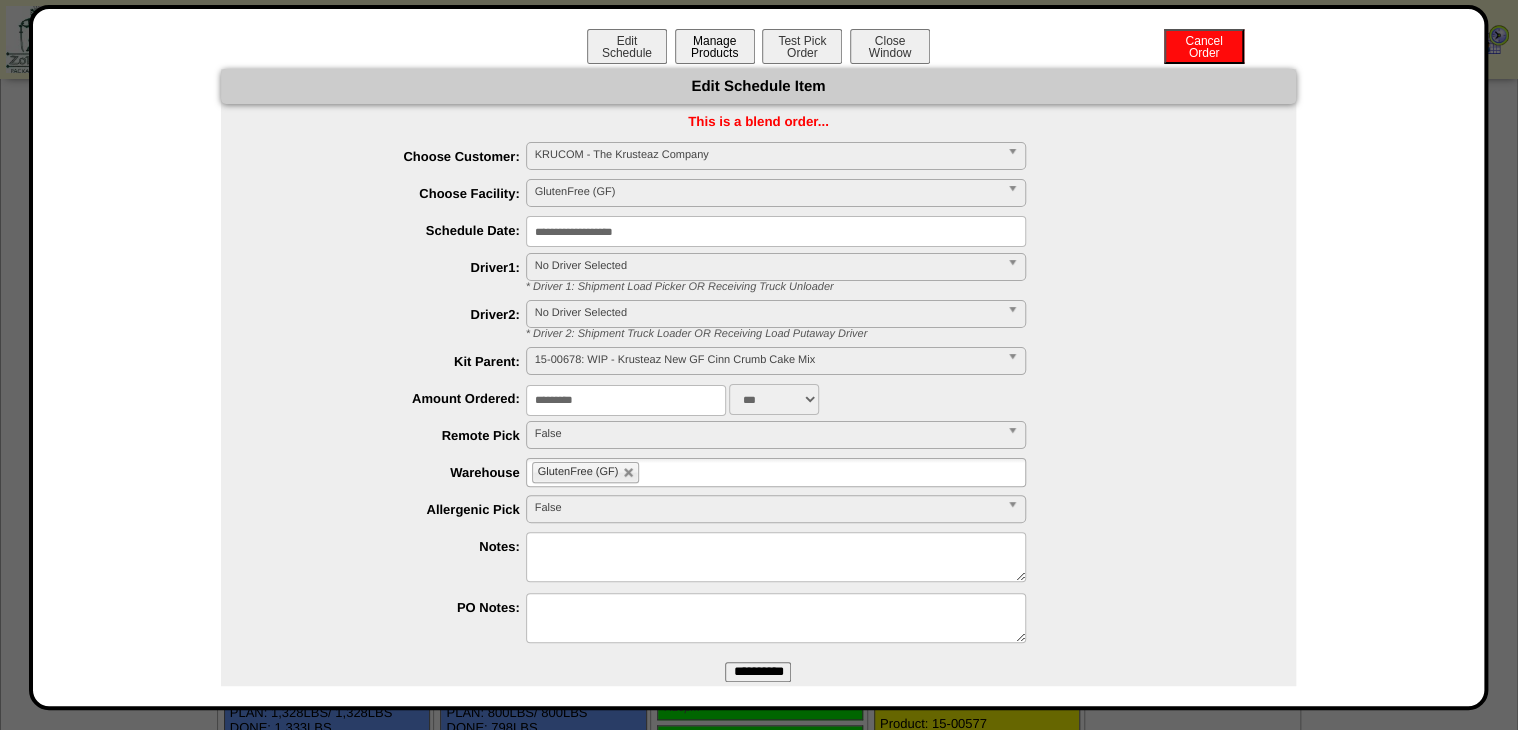 drag, startPoint x: 704, startPoint y: 52, endPoint x: 724, endPoint y: 67, distance: 25 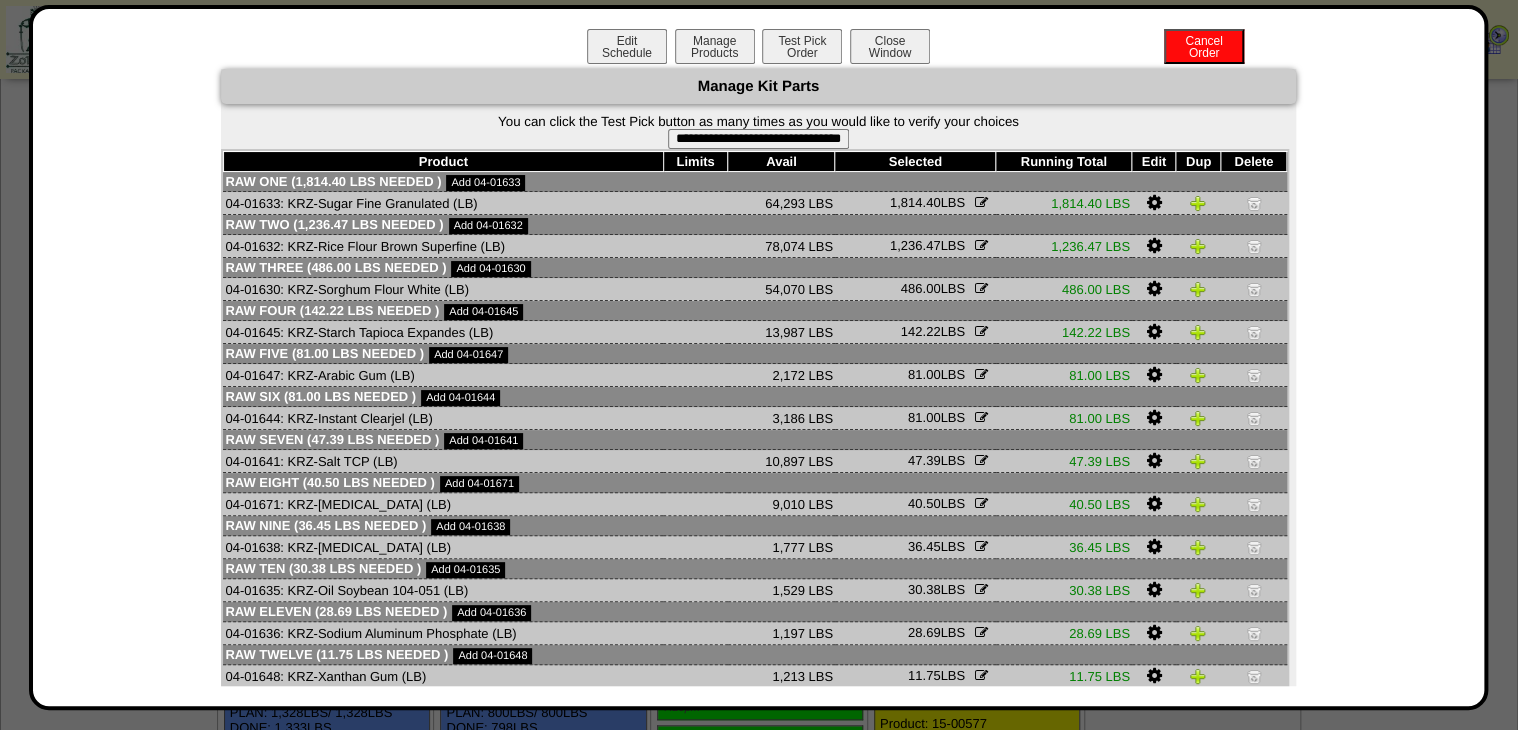 click on "**********" at bounding box center [758, 139] 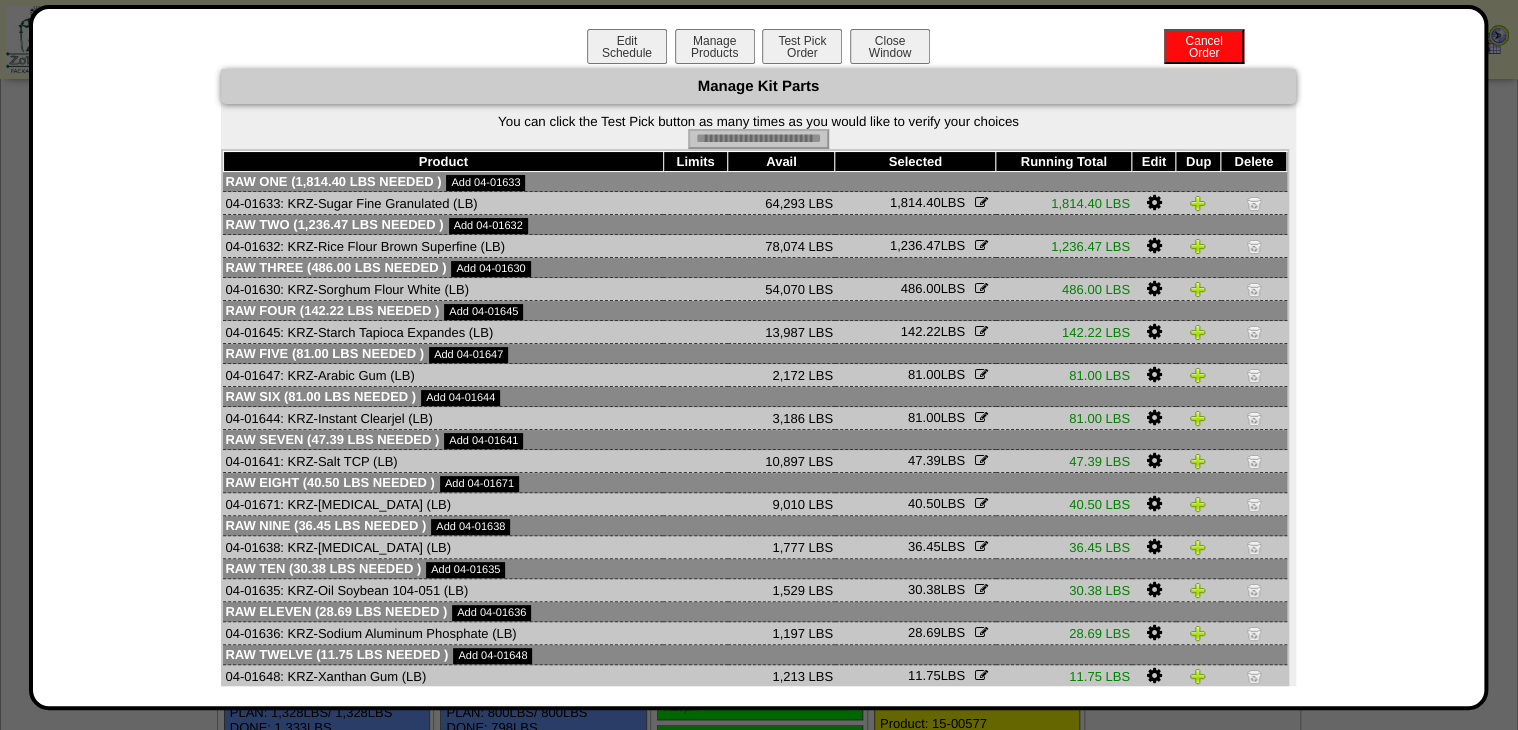 type on "**********" 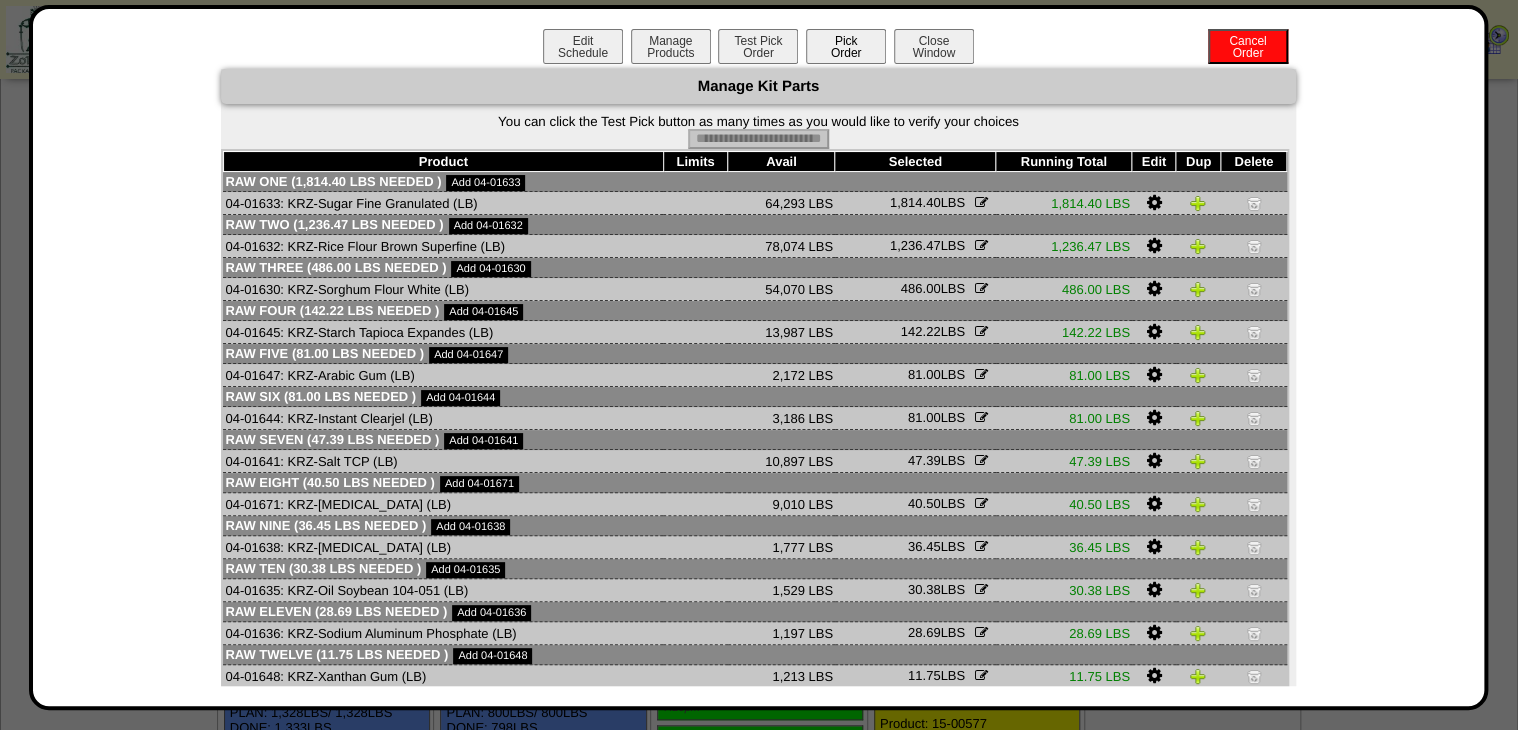 click on "Pick Order" at bounding box center (846, 46) 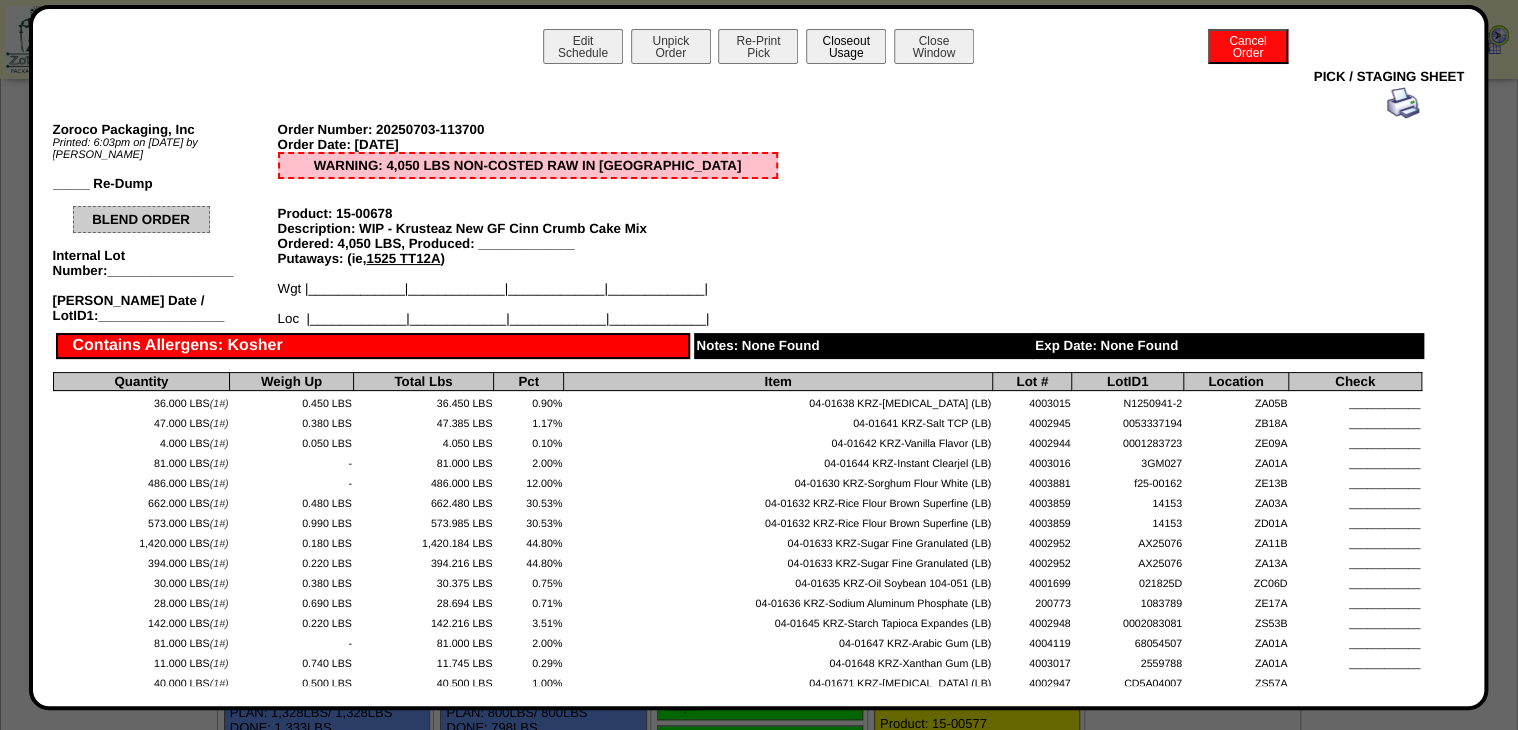 click on "Closeout Usage" at bounding box center [846, 46] 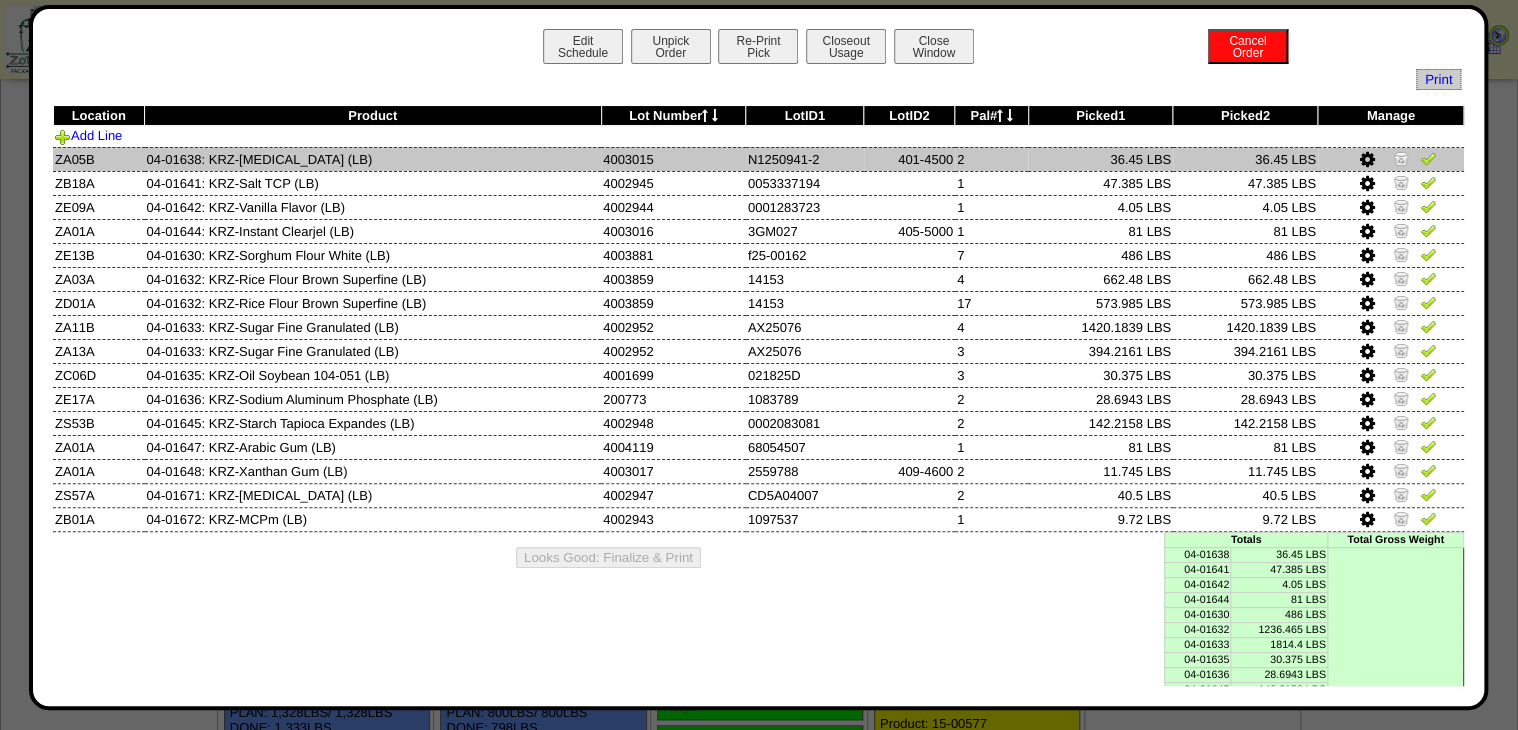 click at bounding box center [1428, 158] 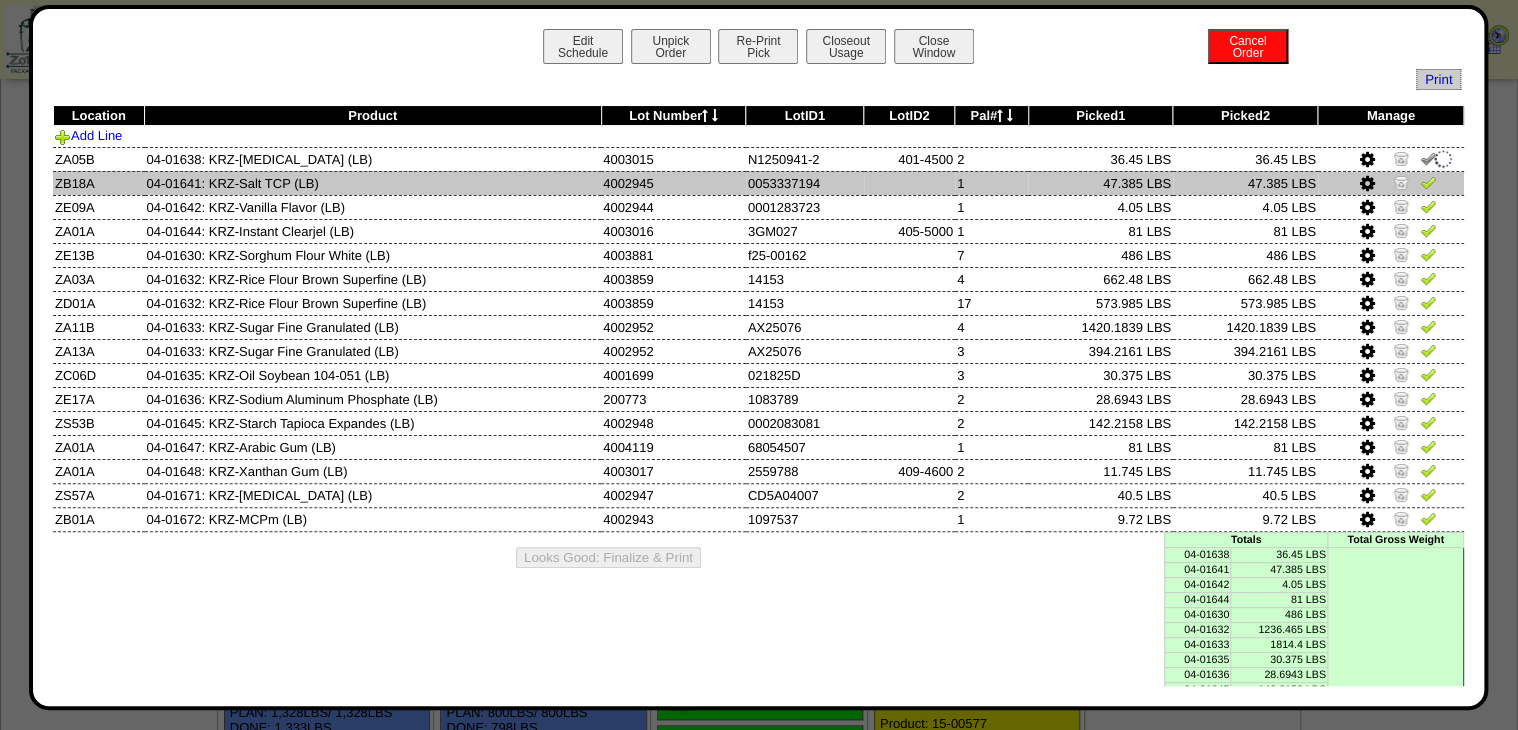 click at bounding box center (1428, 182) 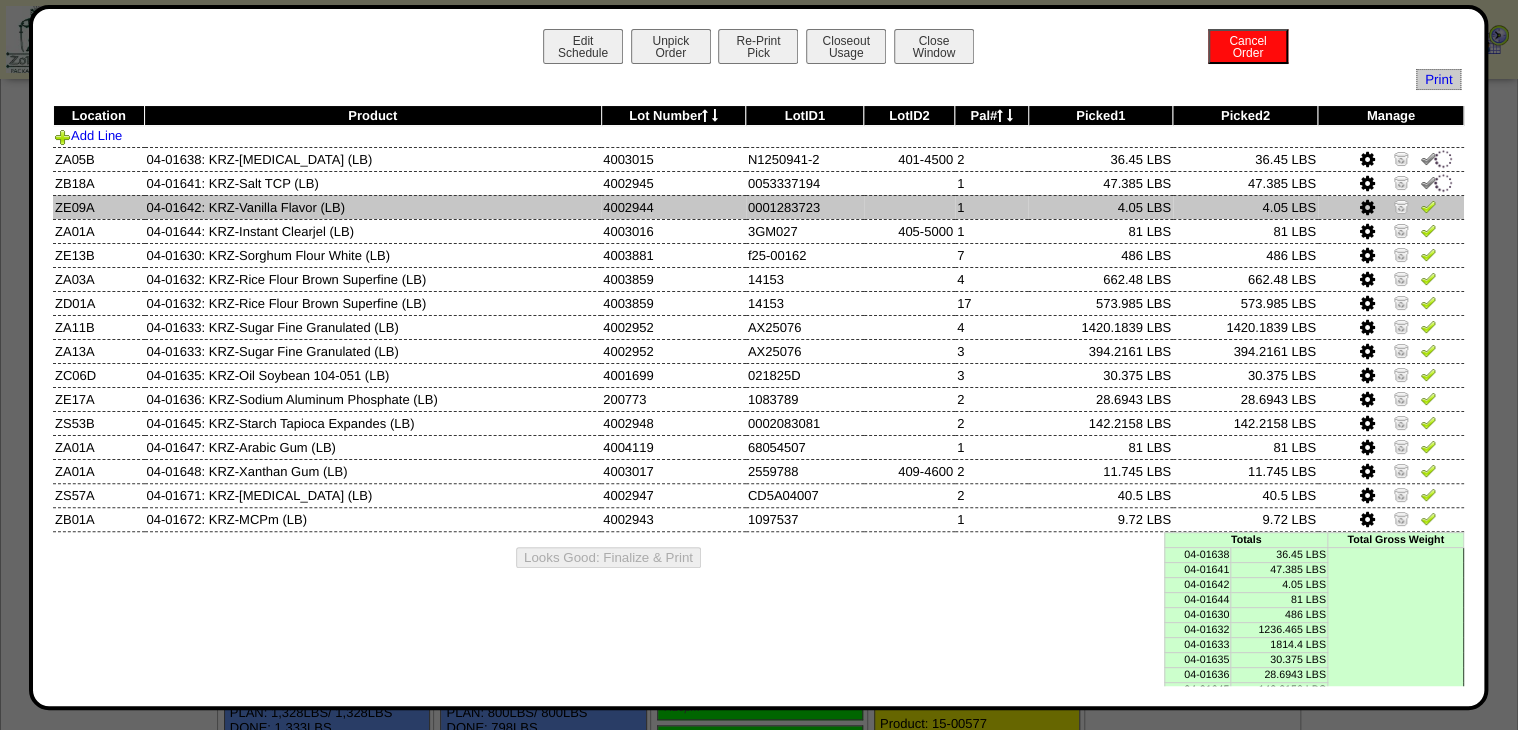 click at bounding box center (1428, 206) 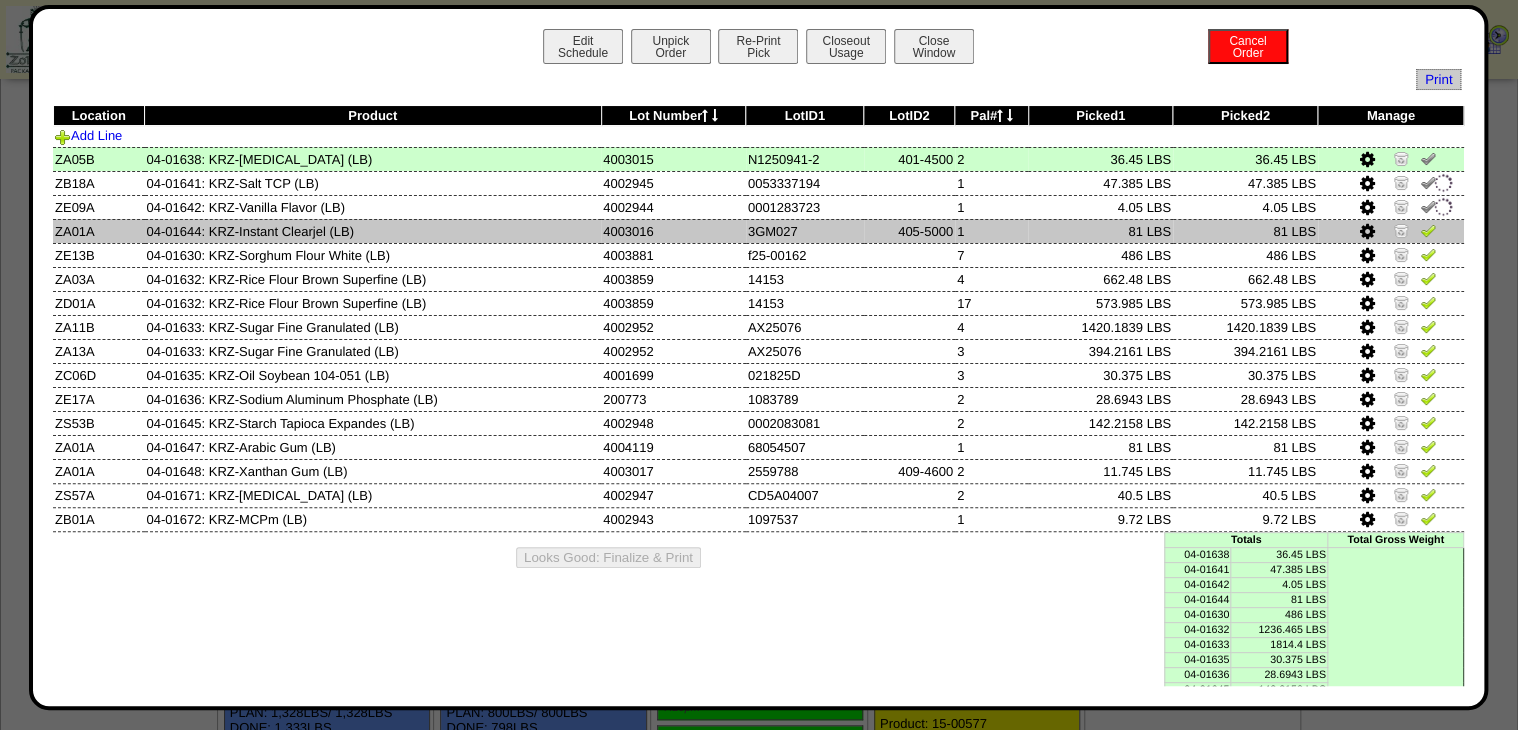 click at bounding box center [1428, 230] 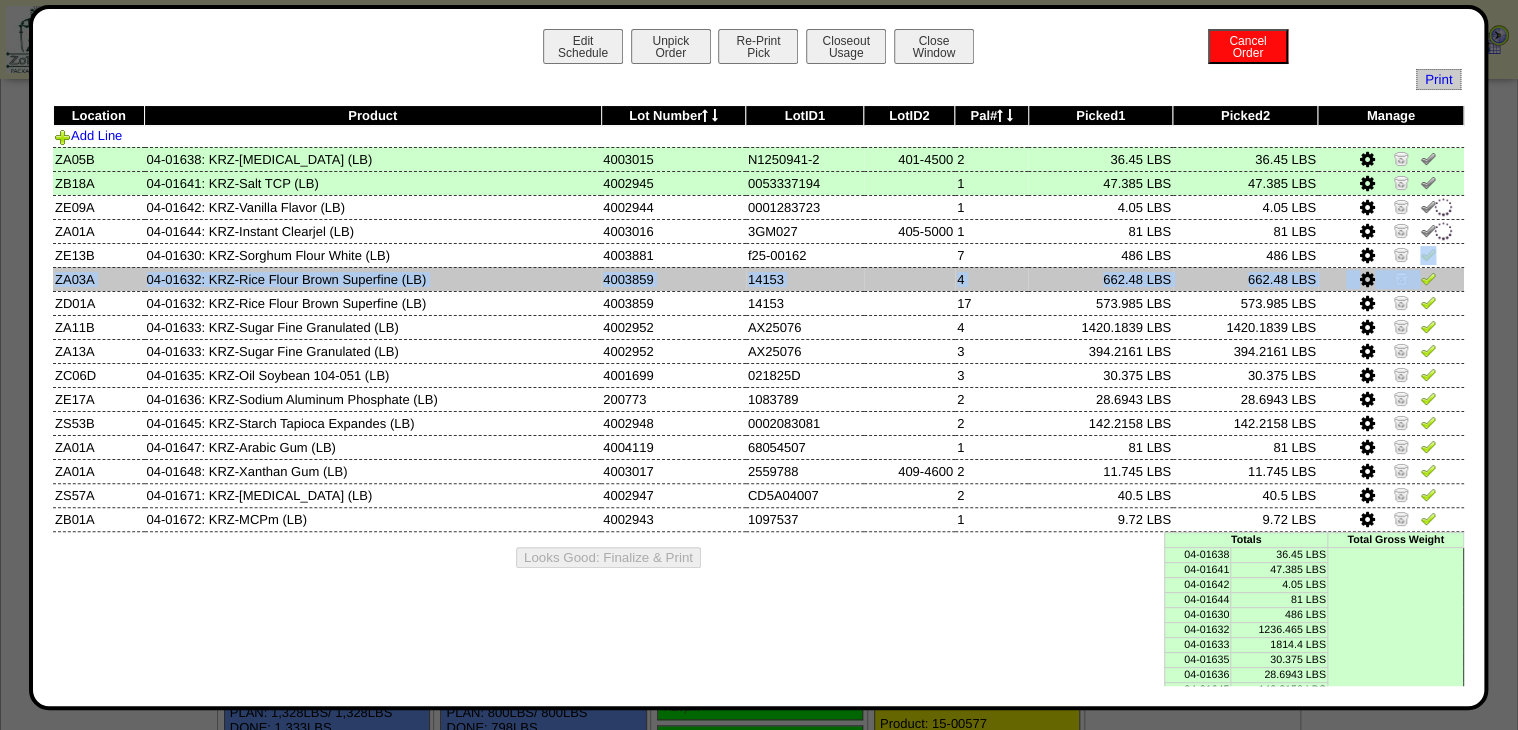click on "Location
Product
Lot Number
LotID1
LotID2
Pal#
Picked1
Picked2
[GEOGRAPHIC_DATA]
Add Line
ZA05B
04-01638: KRZ-[MEDICAL_DATA] (LB)
4003015
N1250941-2" at bounding box center (758, 319) 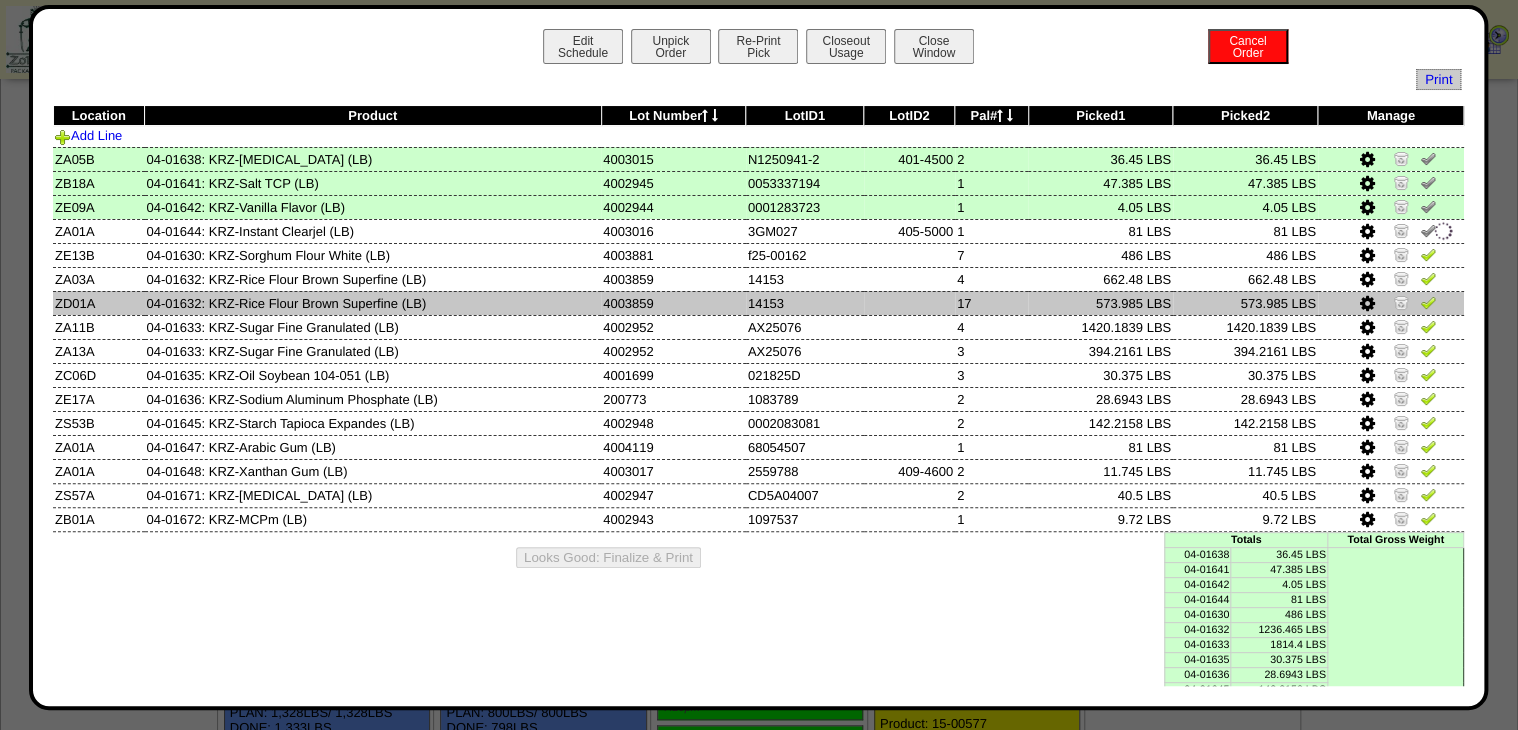 drag, startPoint x: 1418, startPoint y: 270, endPoint x: 1416, endPoint y: 292, distance: 22.090721 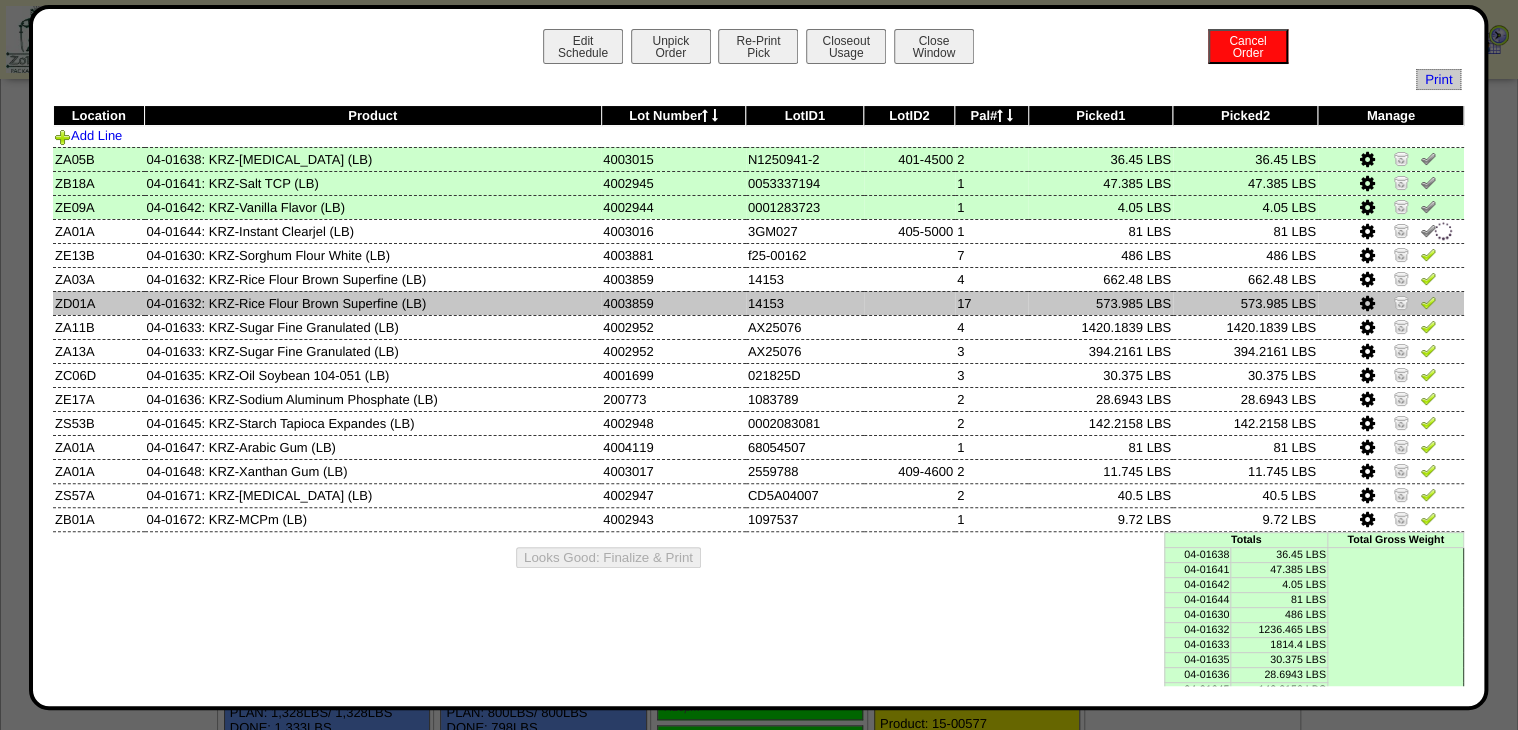 click on "Location
Product
Lot Number
LotID1
LotID2
Pal#
Picked1
Picked2
[GEOGRAPHIC_DATA]
Add Line
ZA05B
04-01638: KRZ-[MEDICAL_DATA] (LB)
4003015
N1250941-2" at bounding box center [758, 319] 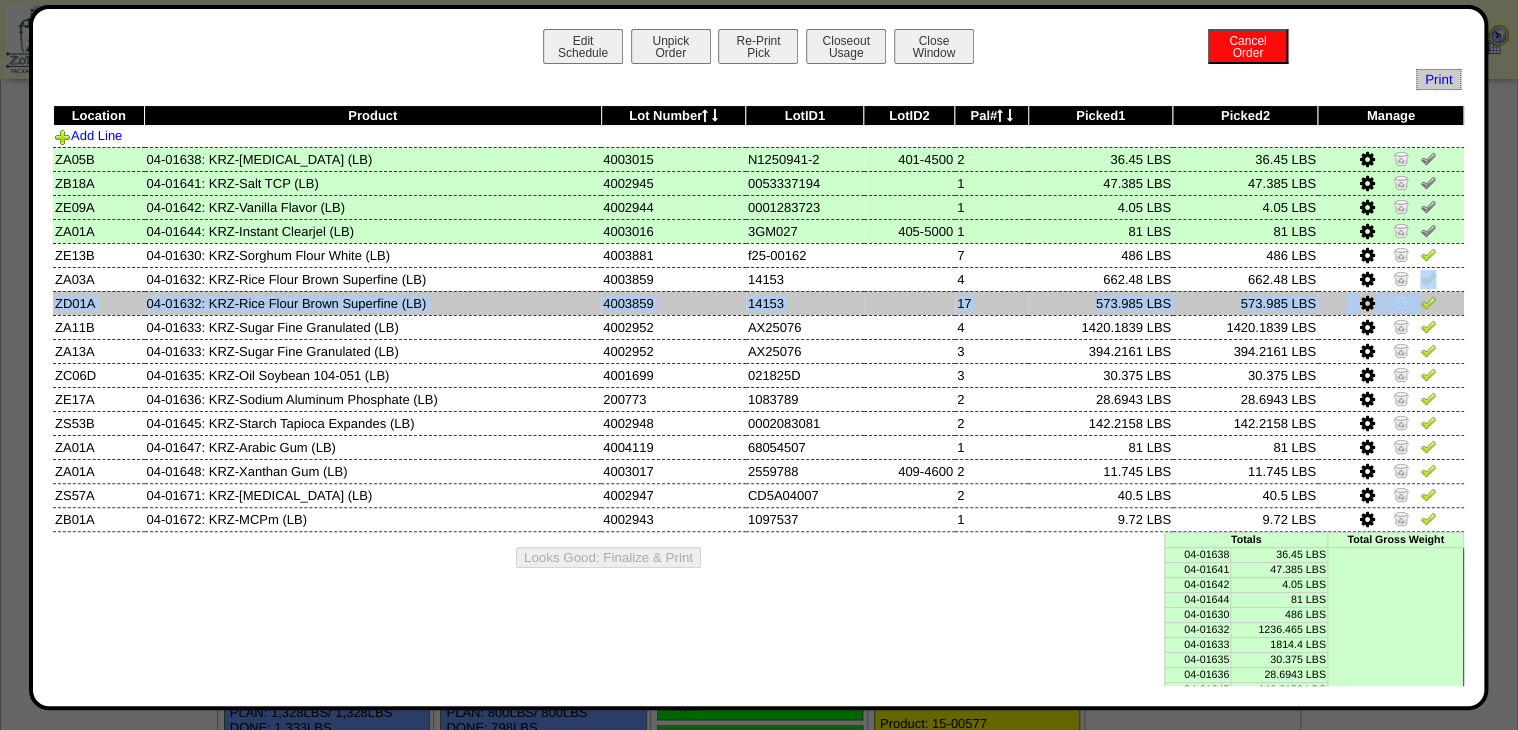 copy on "ZD01A
04-01632: KRZ-Rice Flour Brown Superfine (LB)
4003859
14153
17
573.985 LBS
573.985 LBS" 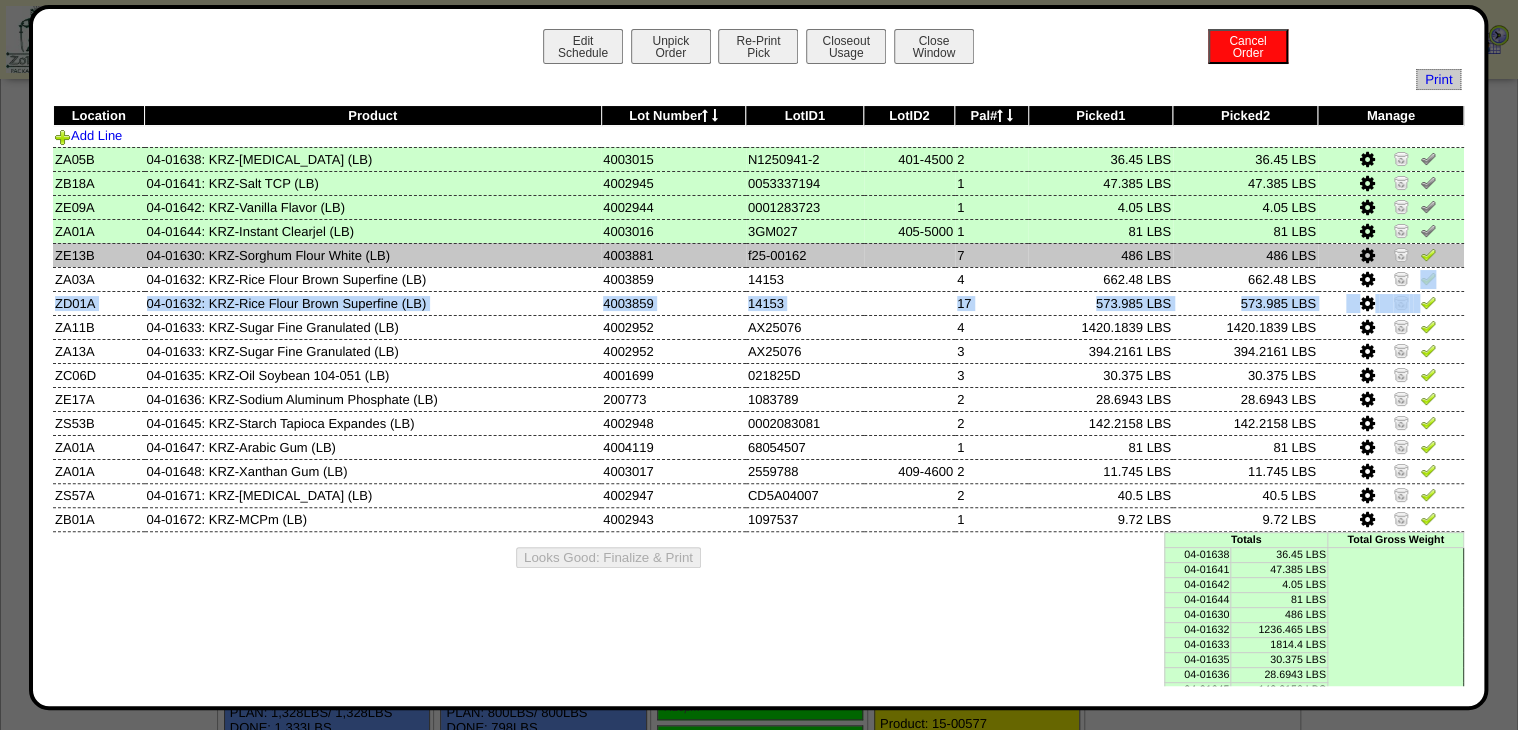 click at bounding box center (1428, 254) 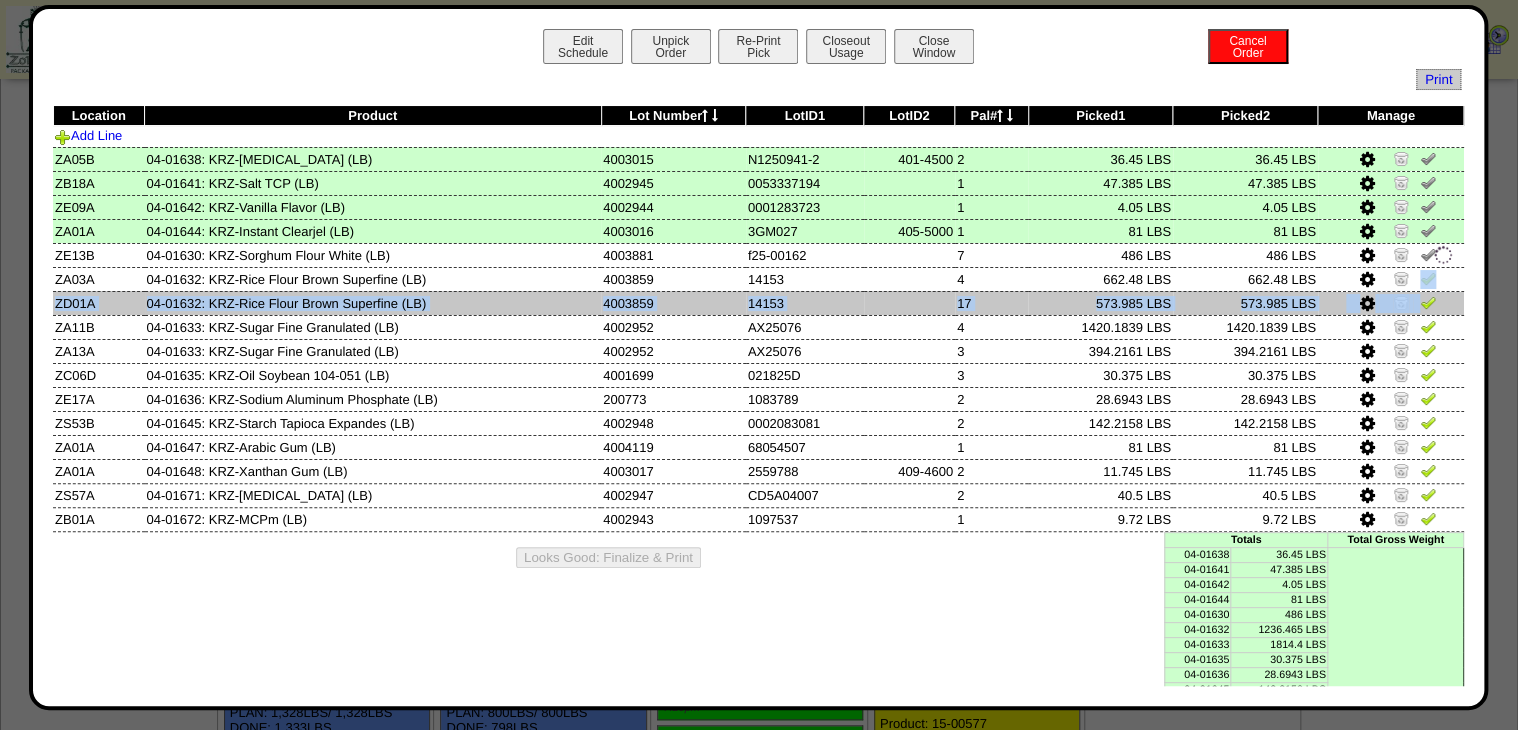 click at bounding box center [1428, 302] 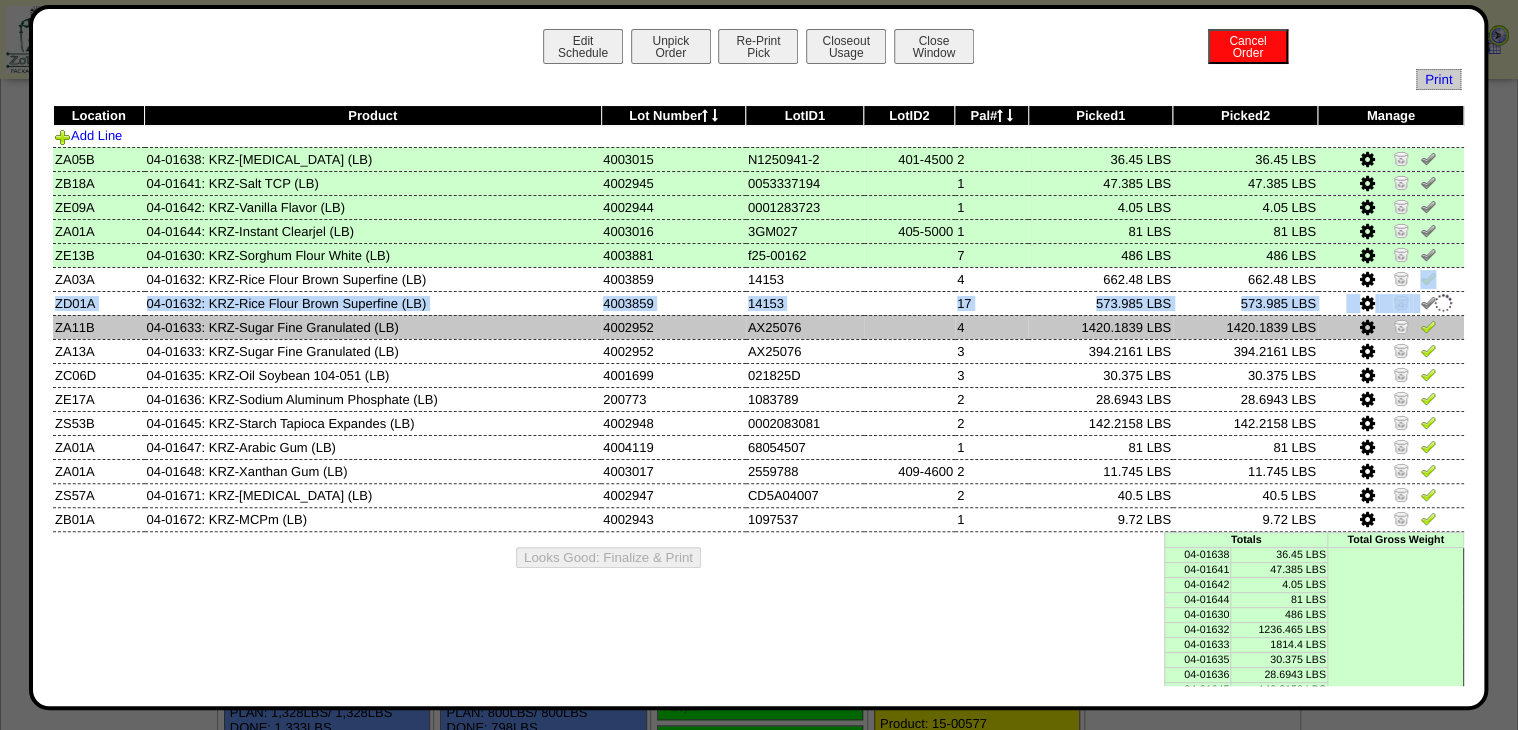 drag, startPoint x: 1421, startPoint y: 327, endPoint x: 1420, endPoint y: 286, distance: 41.01219 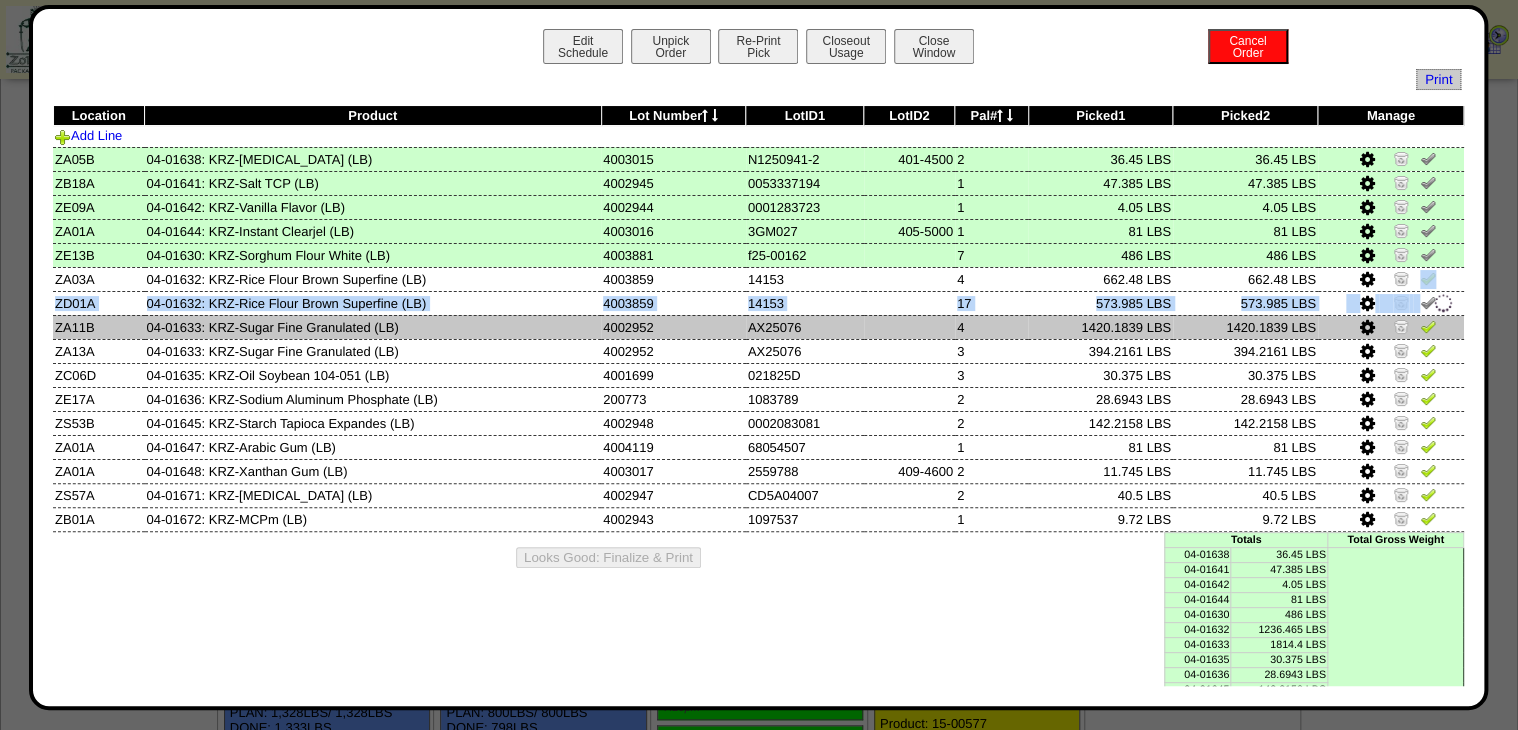 click at bounding box center [1428, 326] 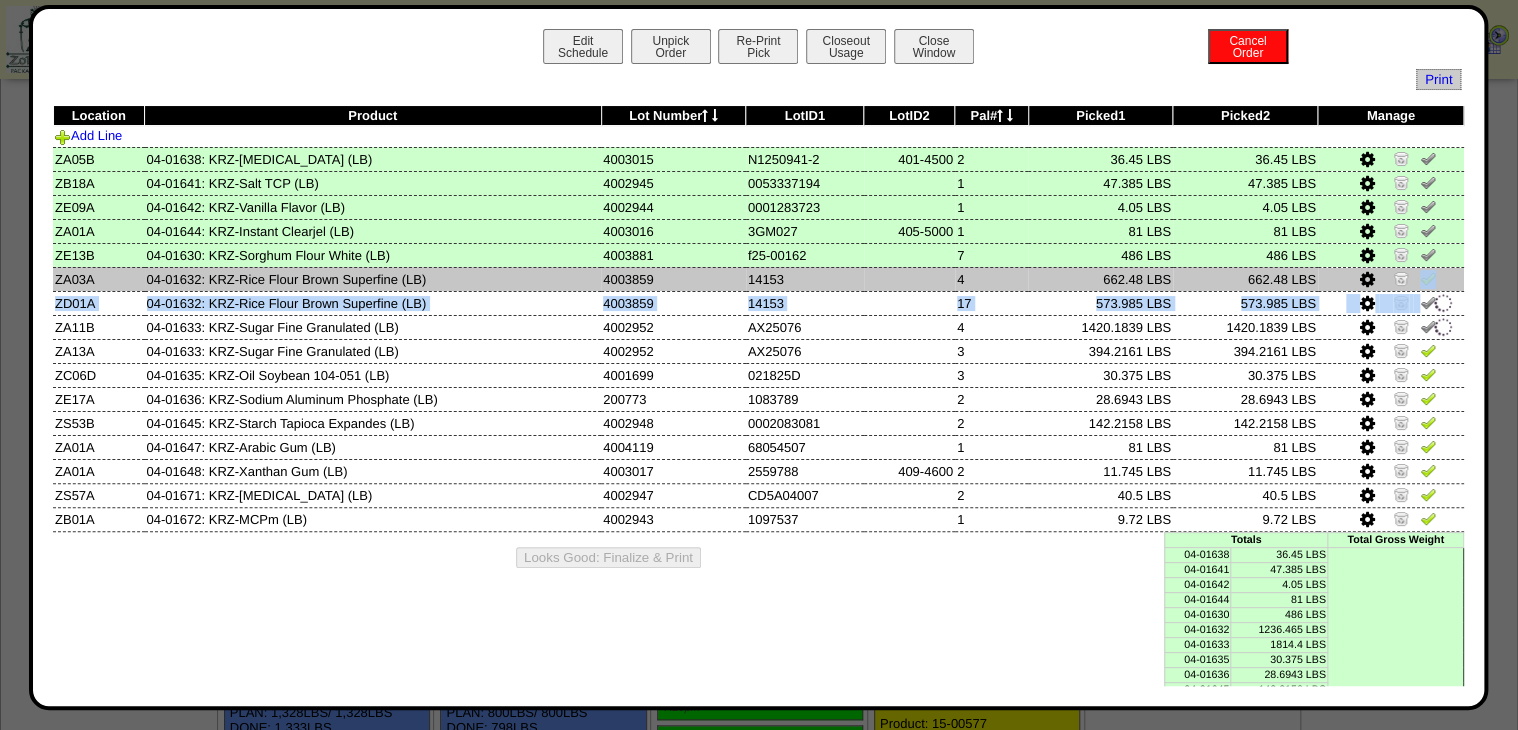 click at bounding box center [1428, 278] 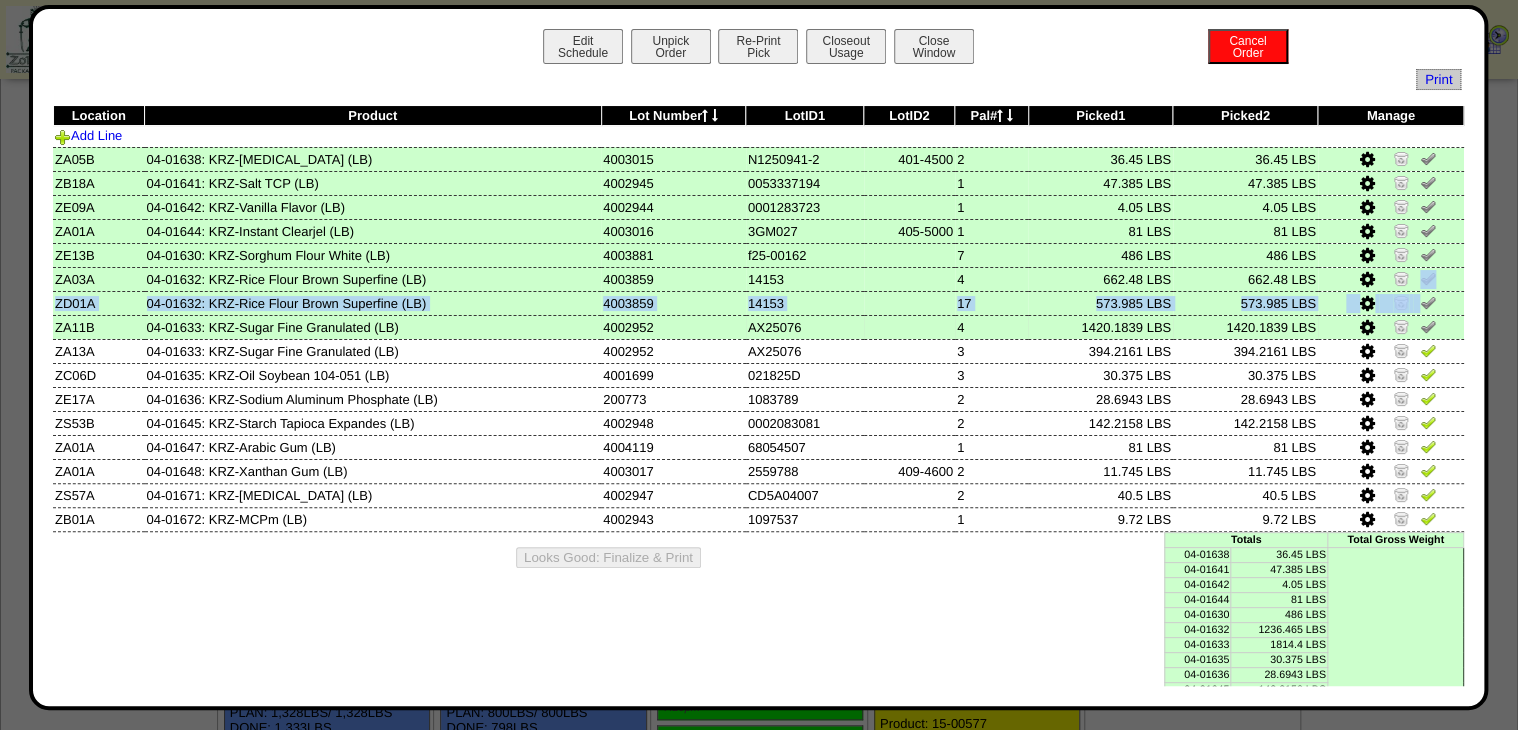 click at bounding box center [1428, 326] 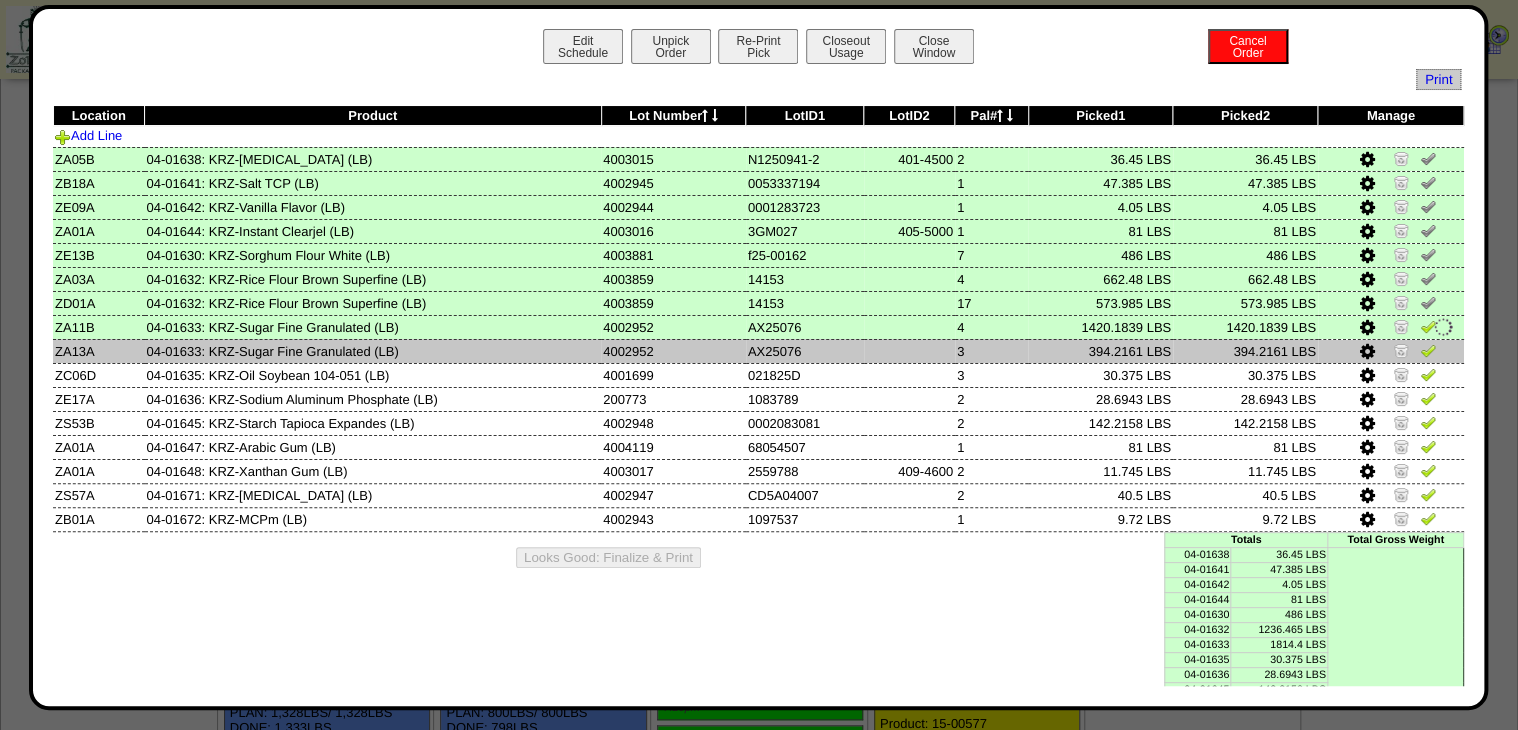 click at bounding box center [1391, 351] 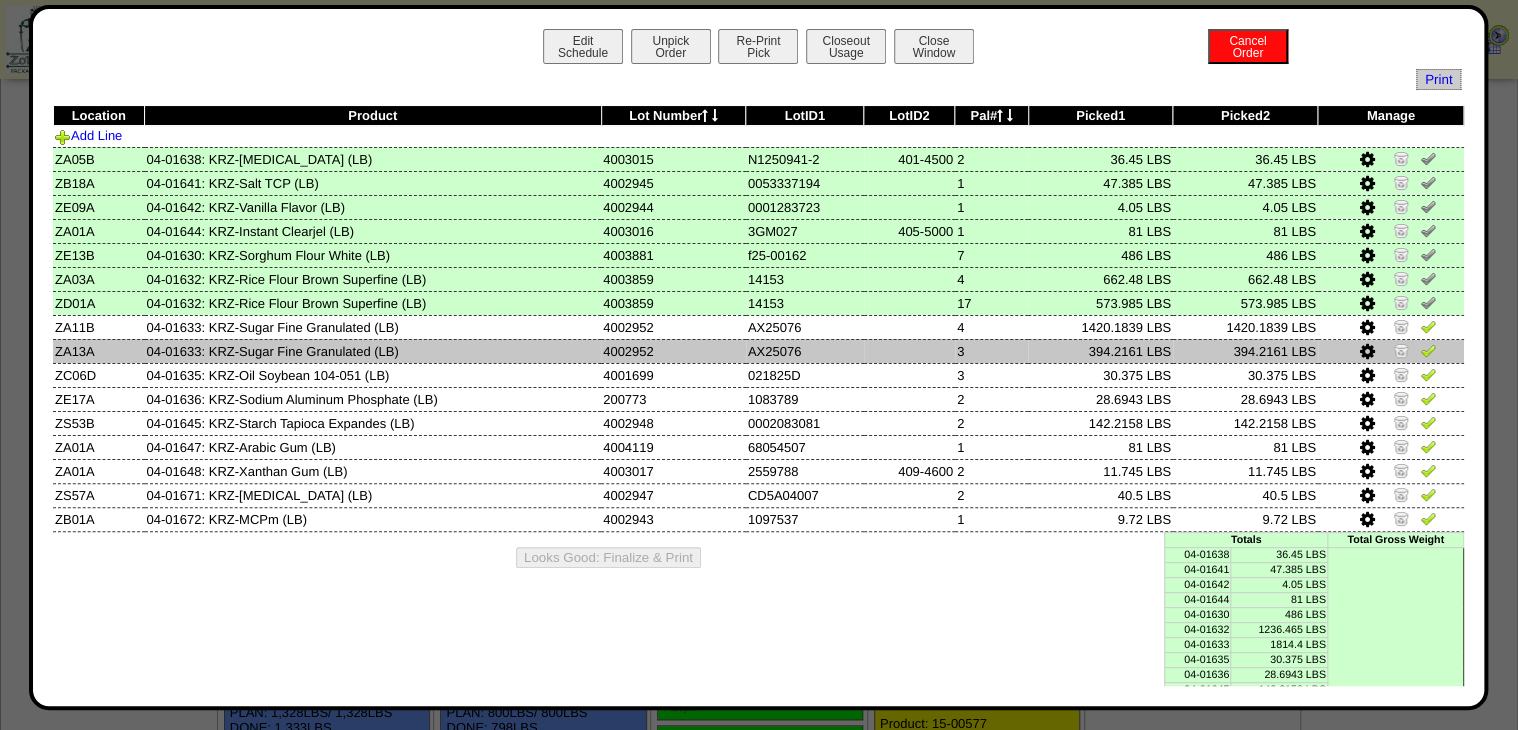 click at bounding box center (1428, 350) 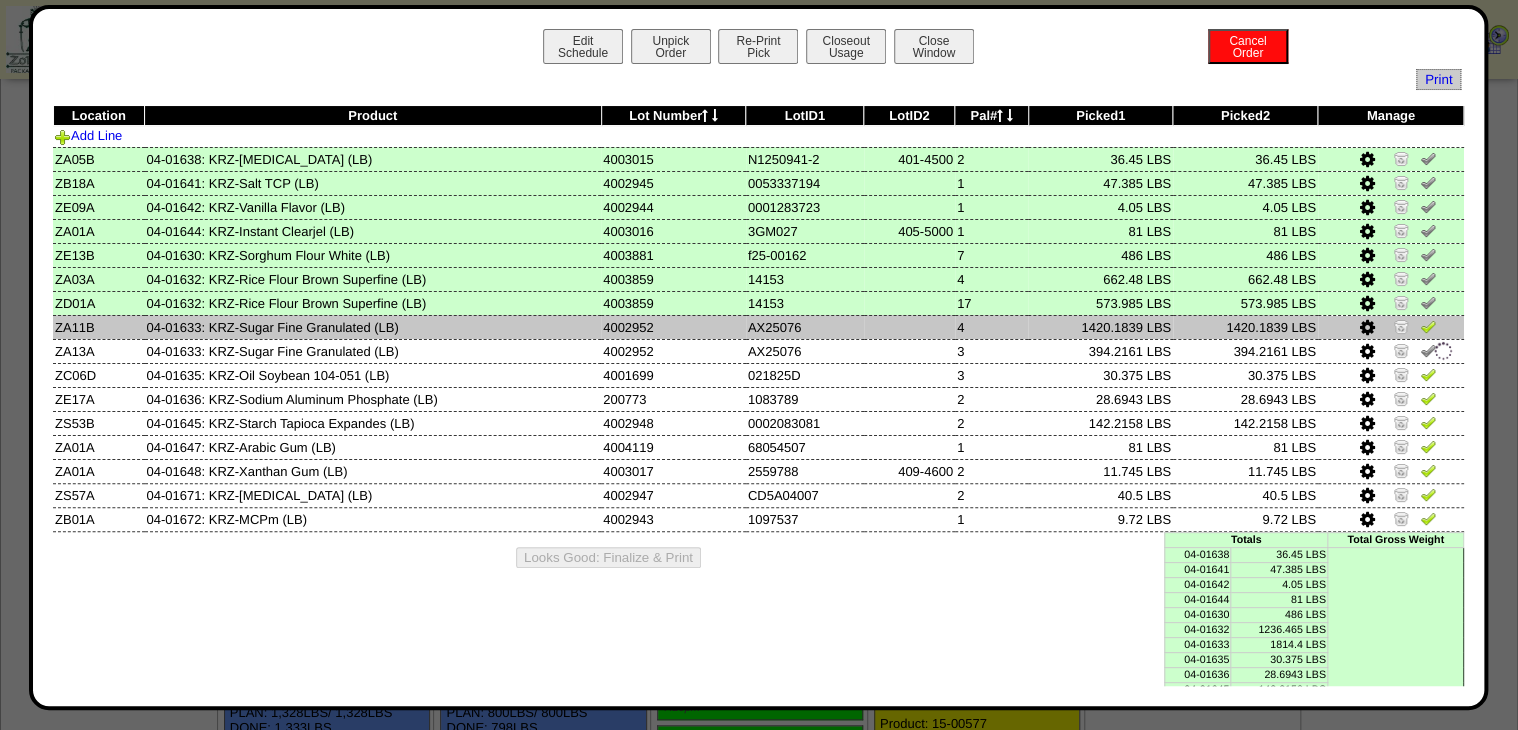 click at bounding box center (1428, 326) 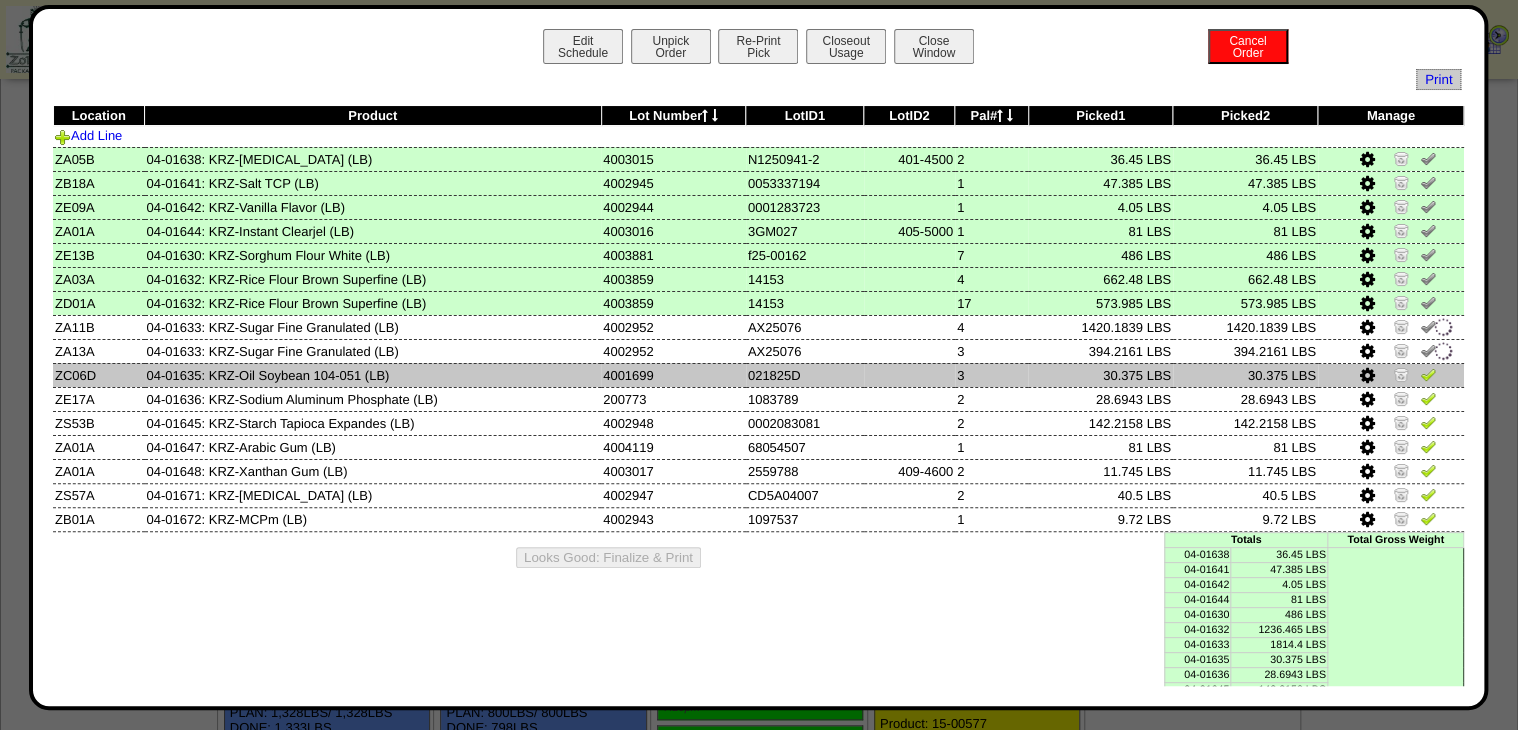 click at bounding box center [1428, 374] 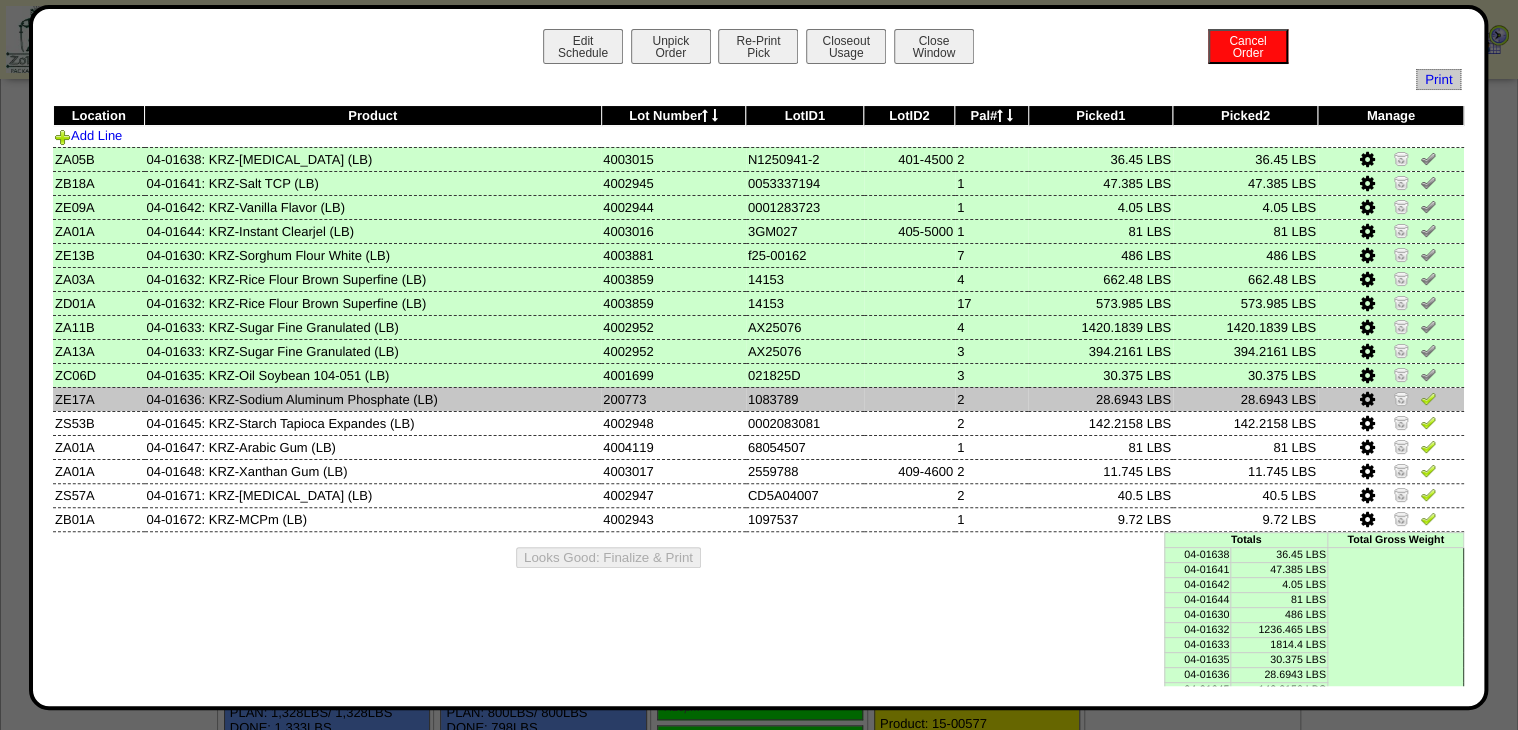 click at bounding box center [1428, 398] 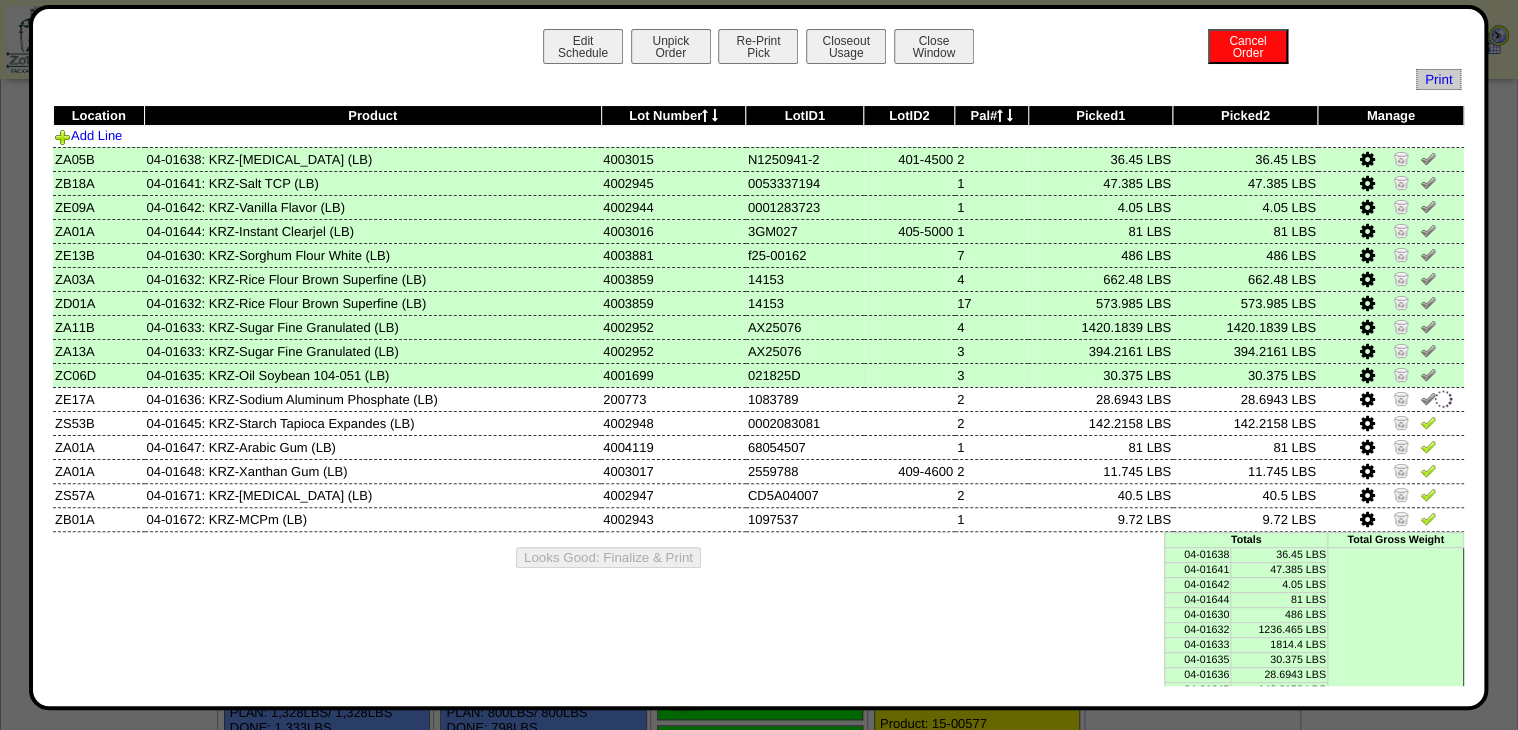 click at bounding box center (1367, 376) 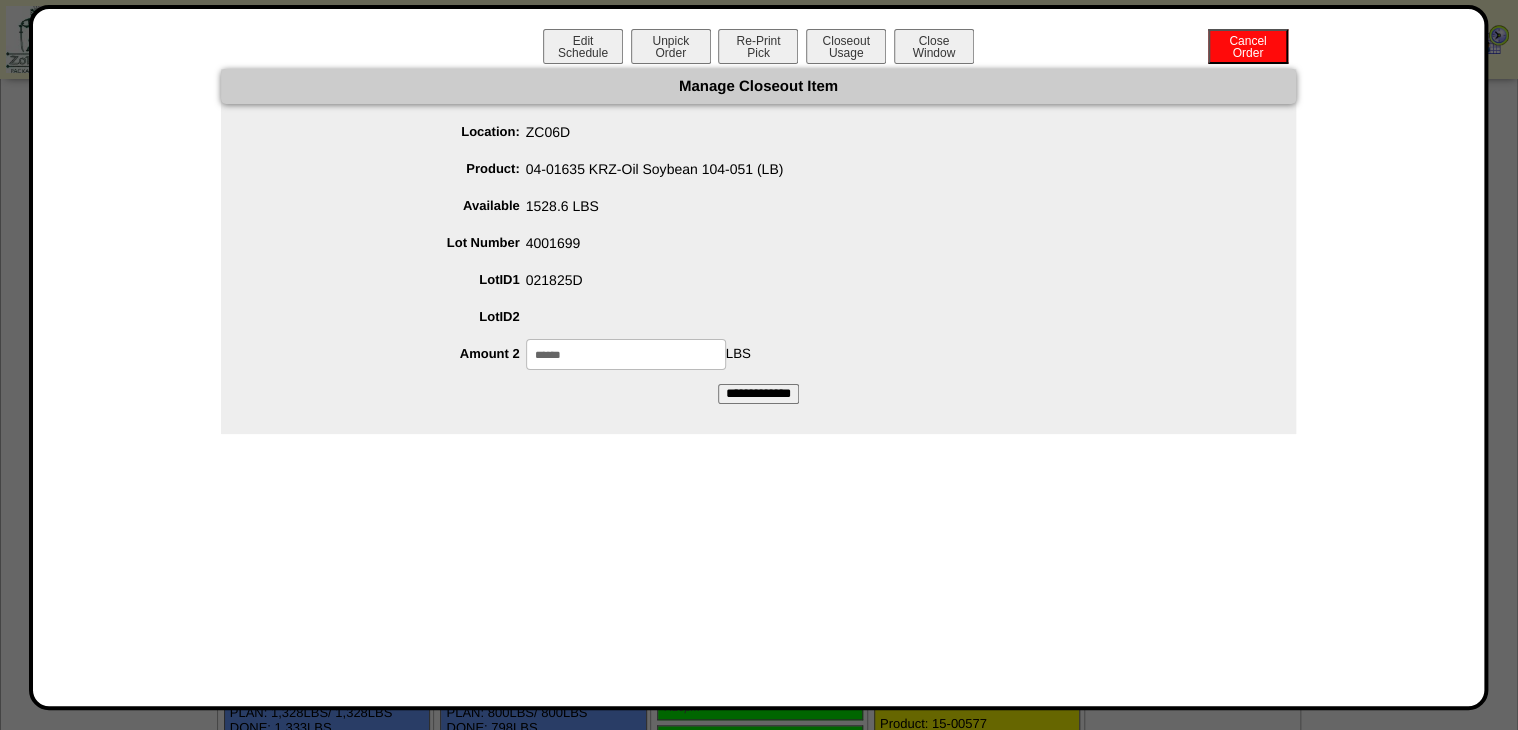 drag, startPoint x: 604, startPoint y: 362, endPoint x: 313, endPoint y: 407, distance: 294.45883 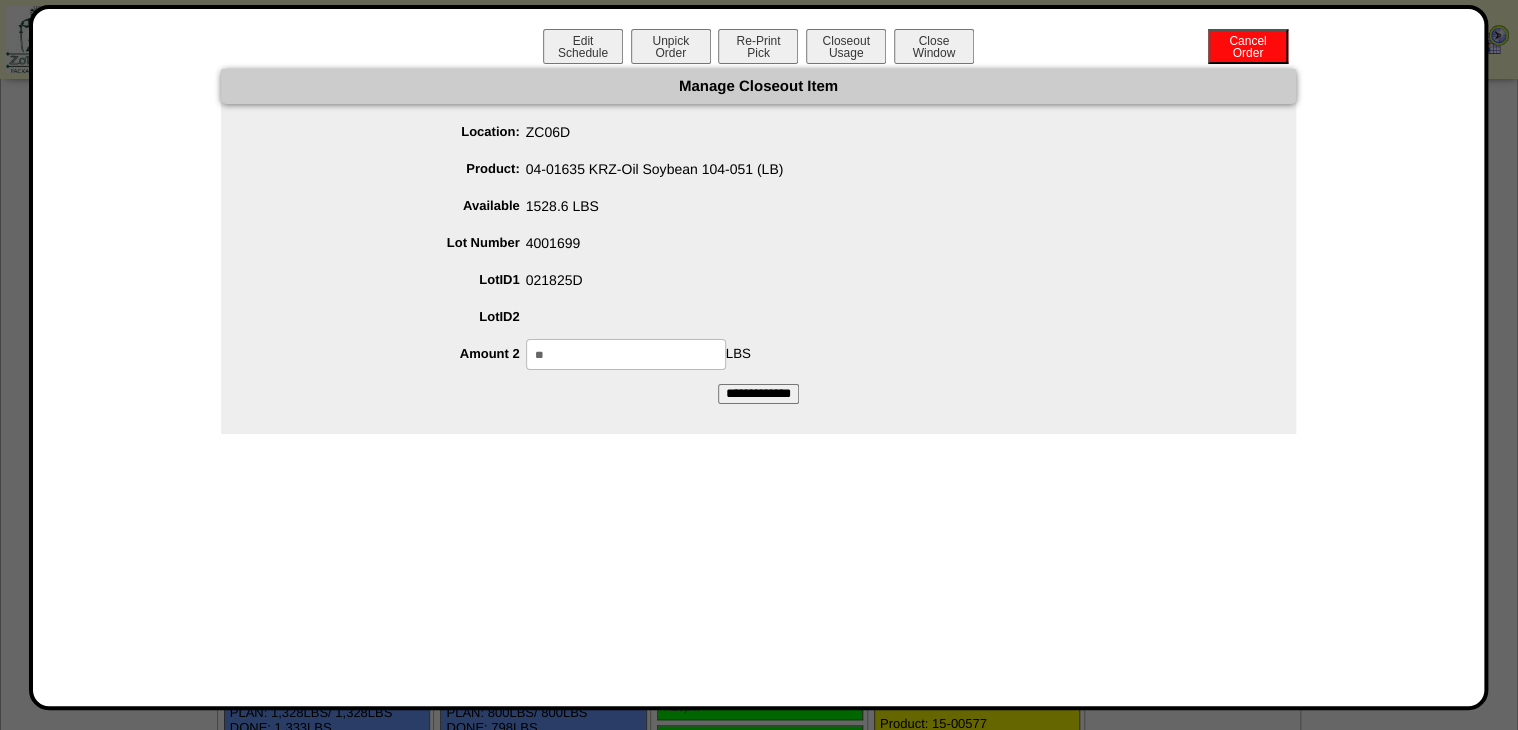 type on "**" 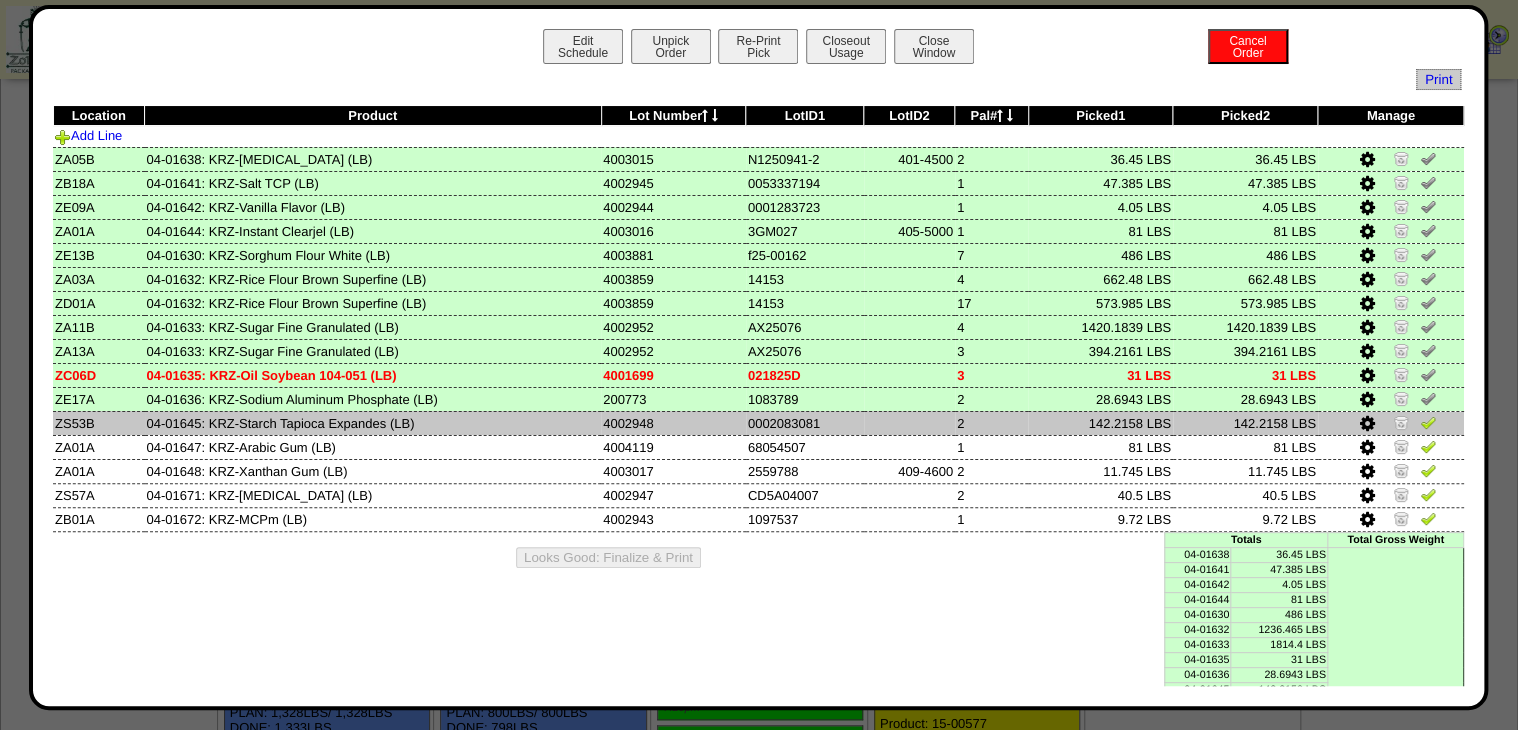 click at bounding box center (1428, 422) 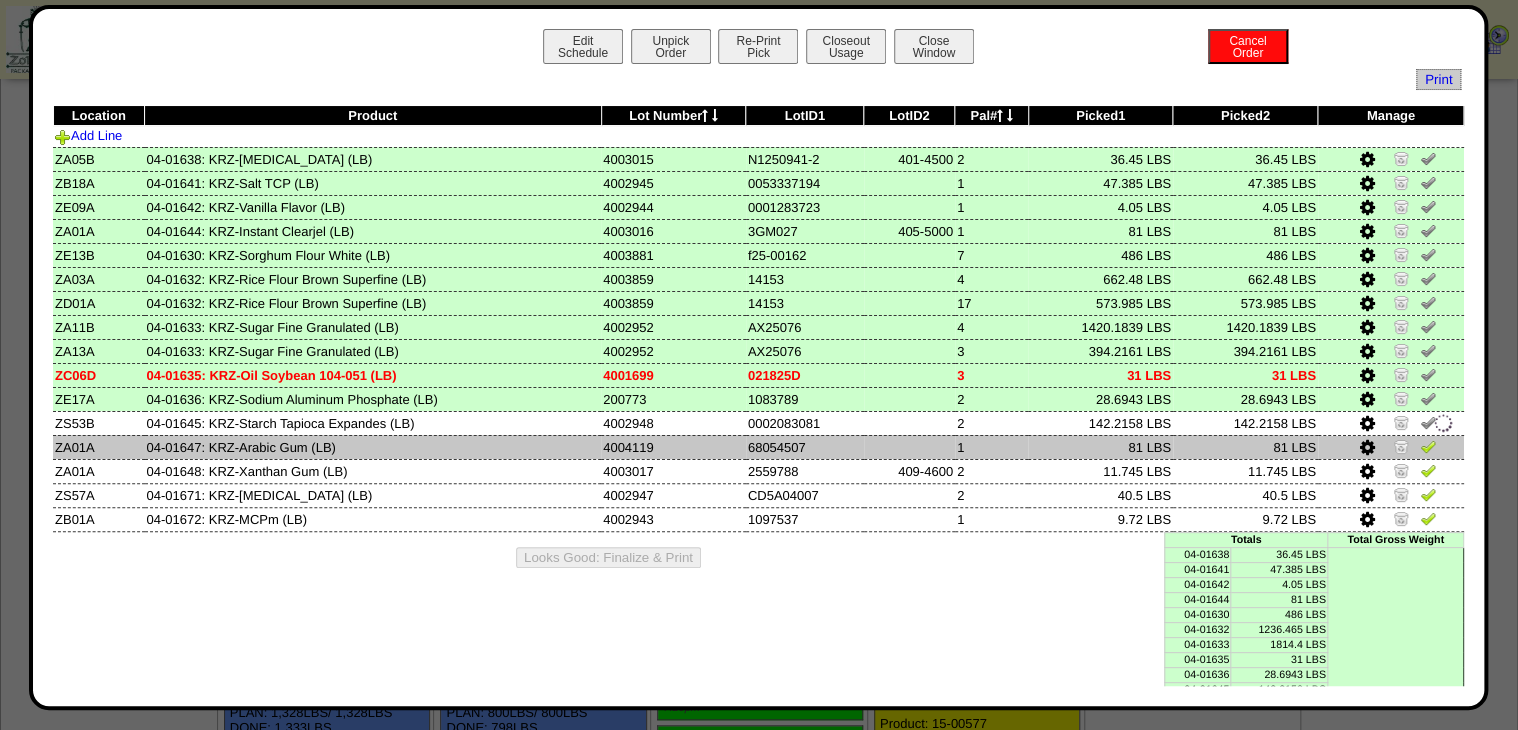 click at bounding box center [1428, 446] 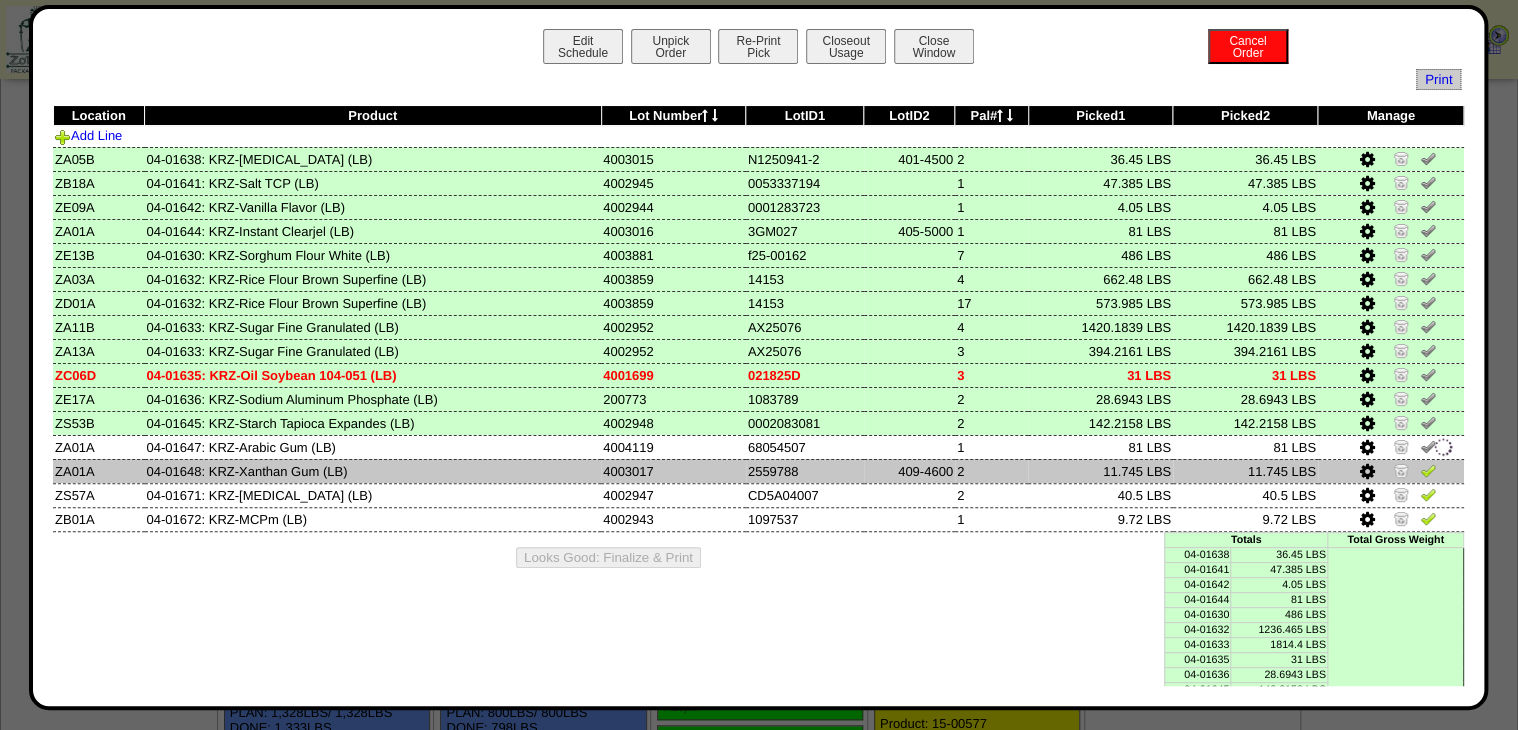 click at bounding box center [1428, 470] 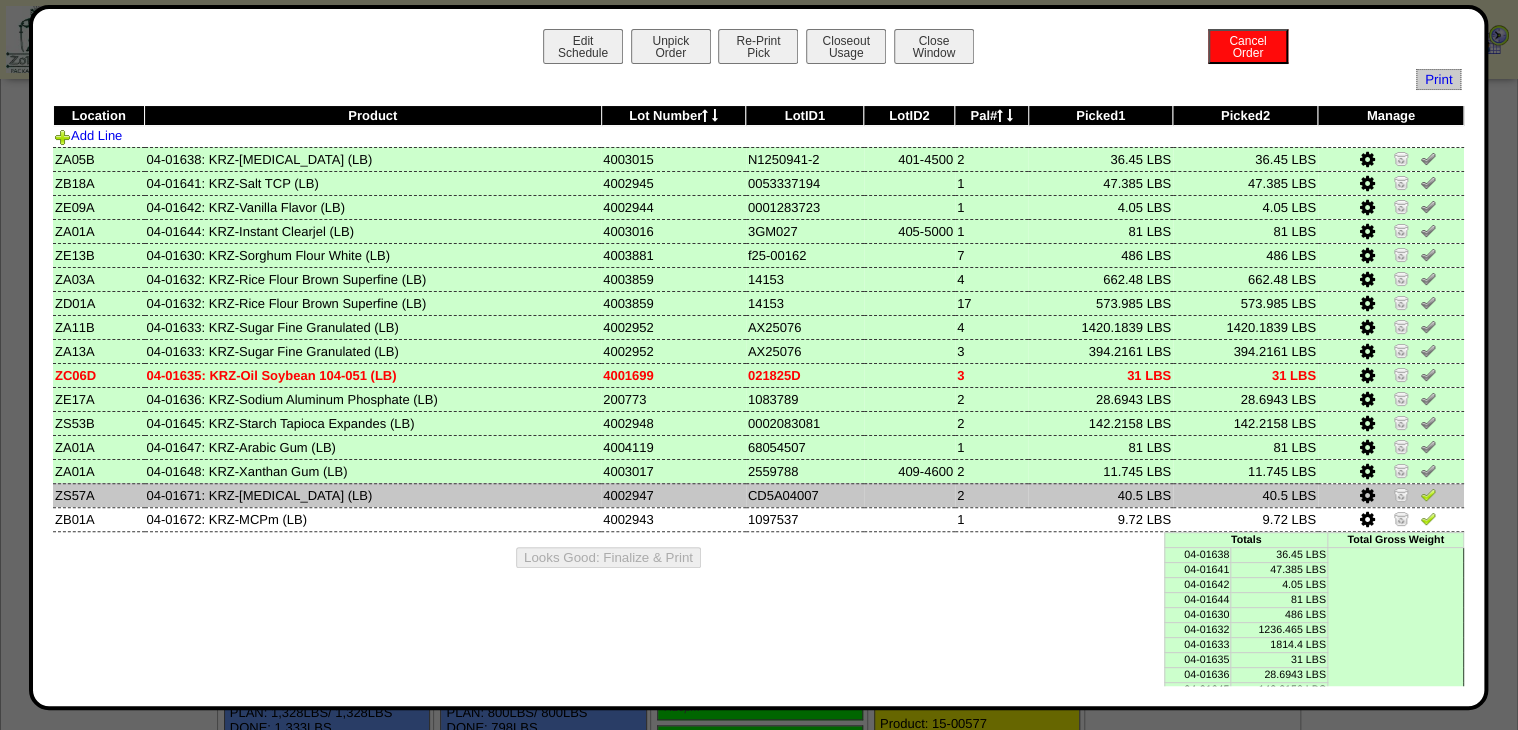 click at bounding box center [1428, 497] 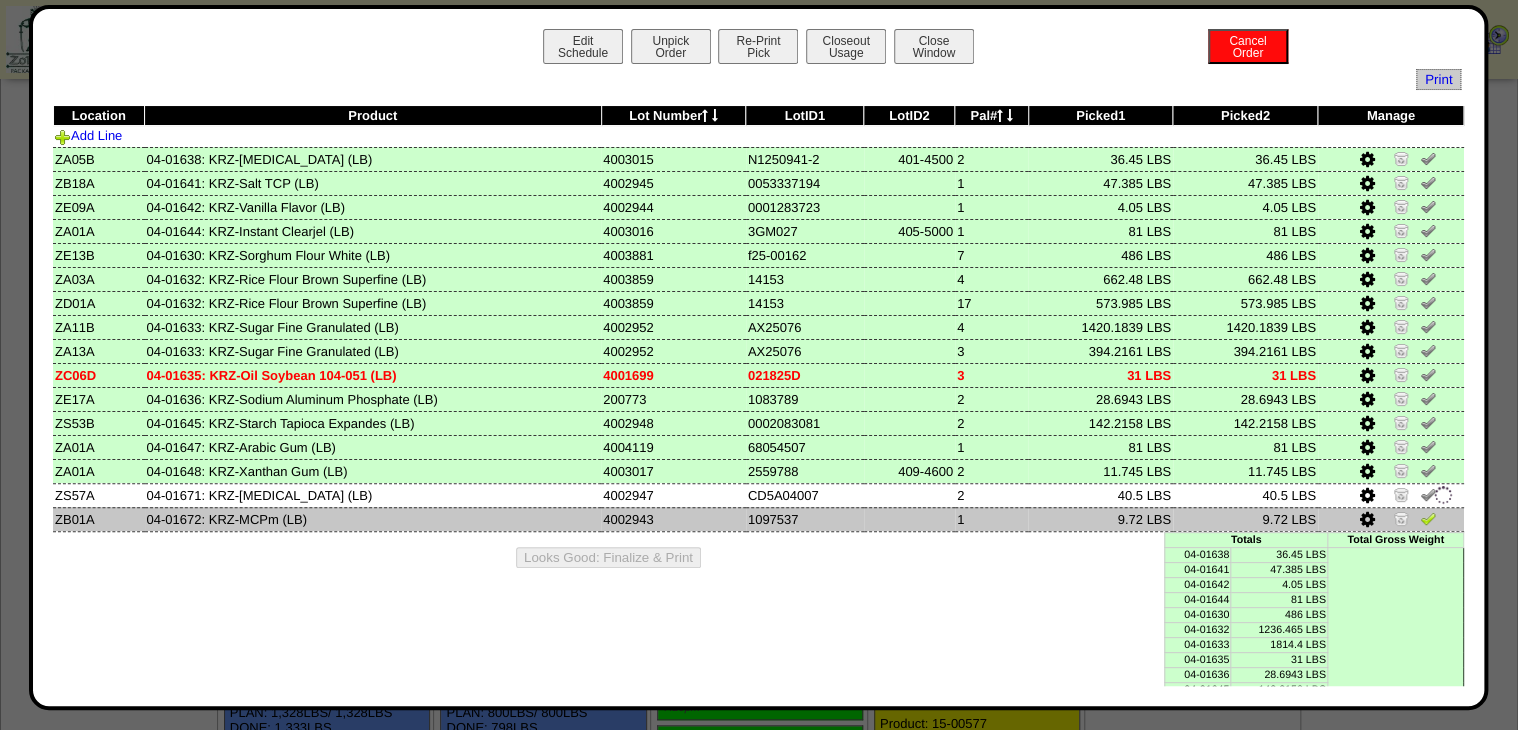 click at bounding box center (1428, 518) 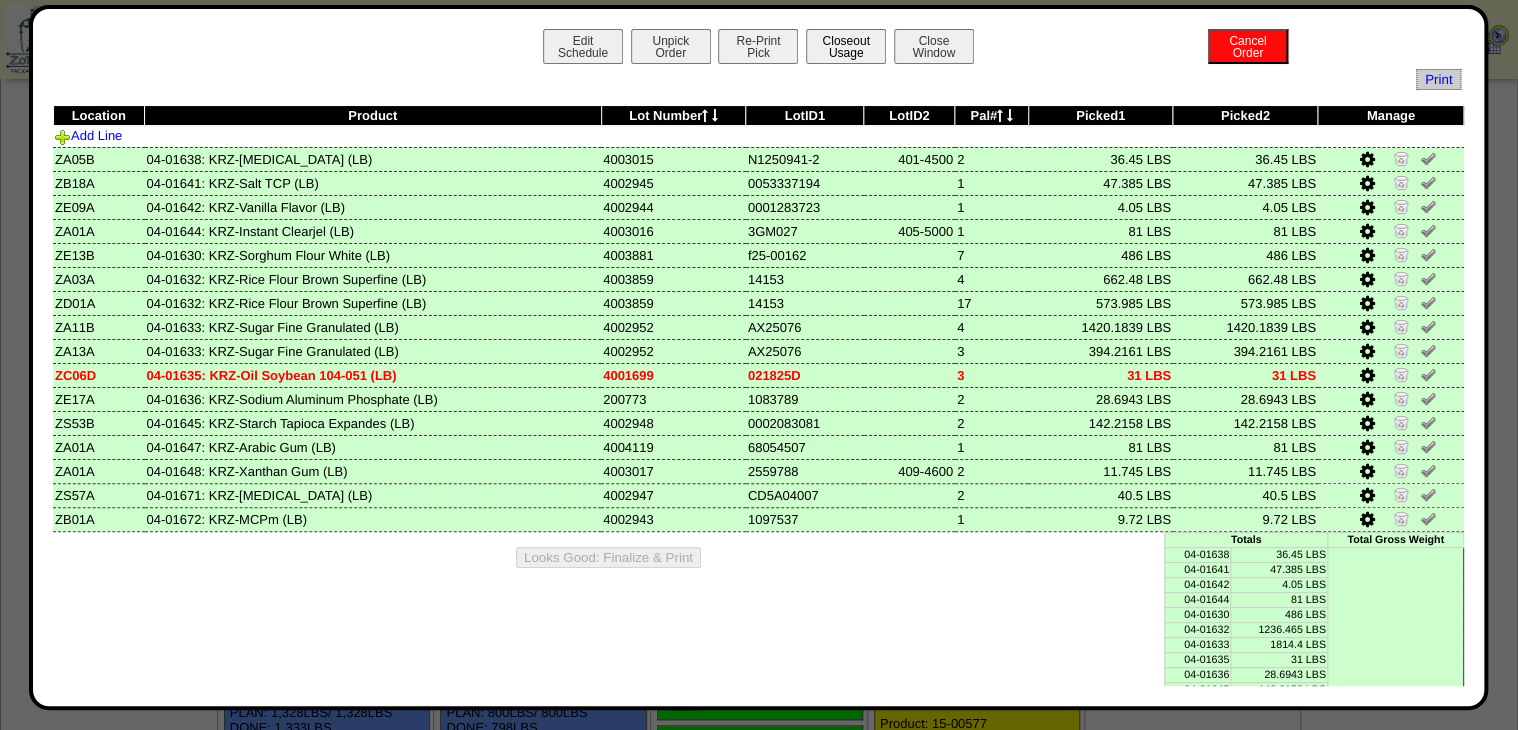 click on "Closeout Usage" at bounding box center (846, 46) 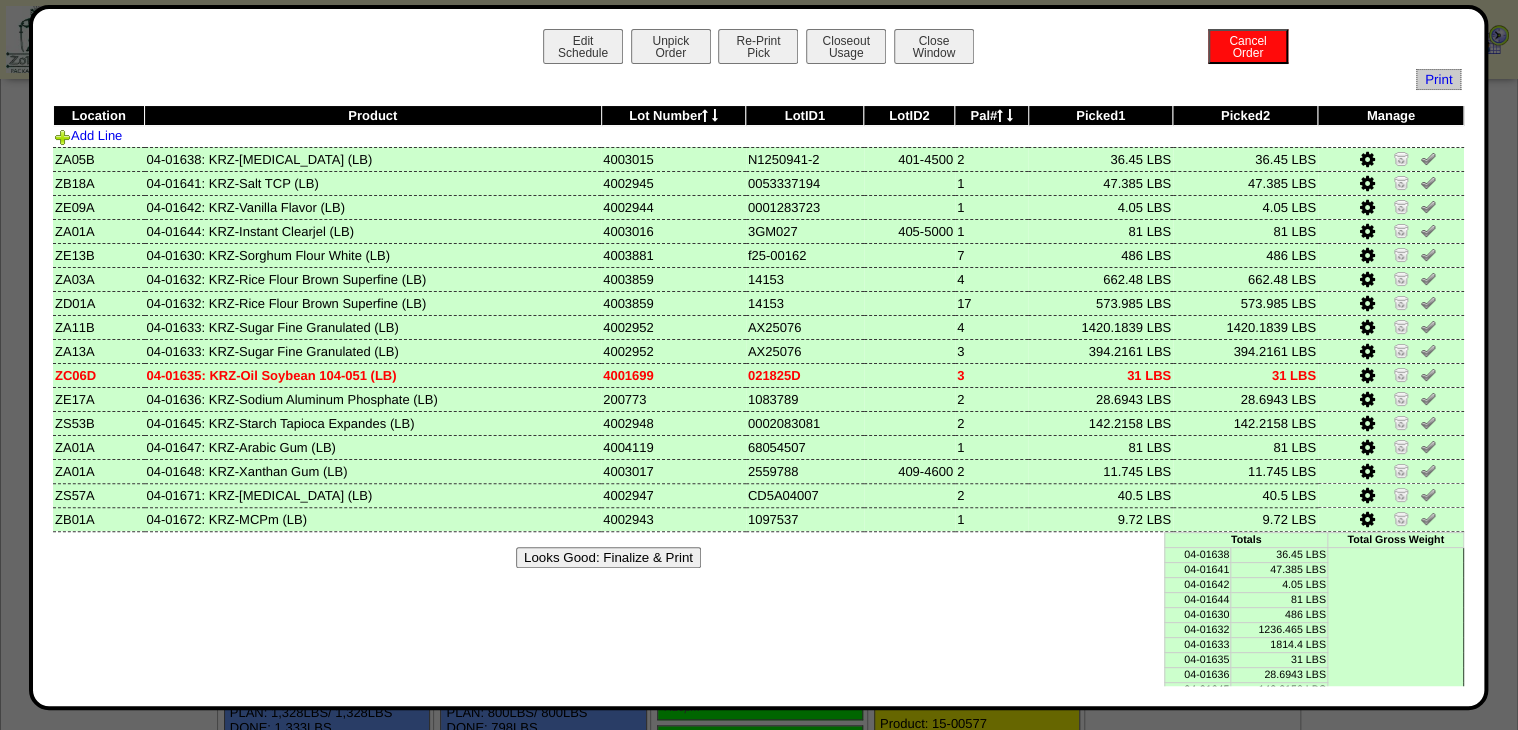 click on "Looks Good: Finalize & Print" at bounding box center (608, 557) 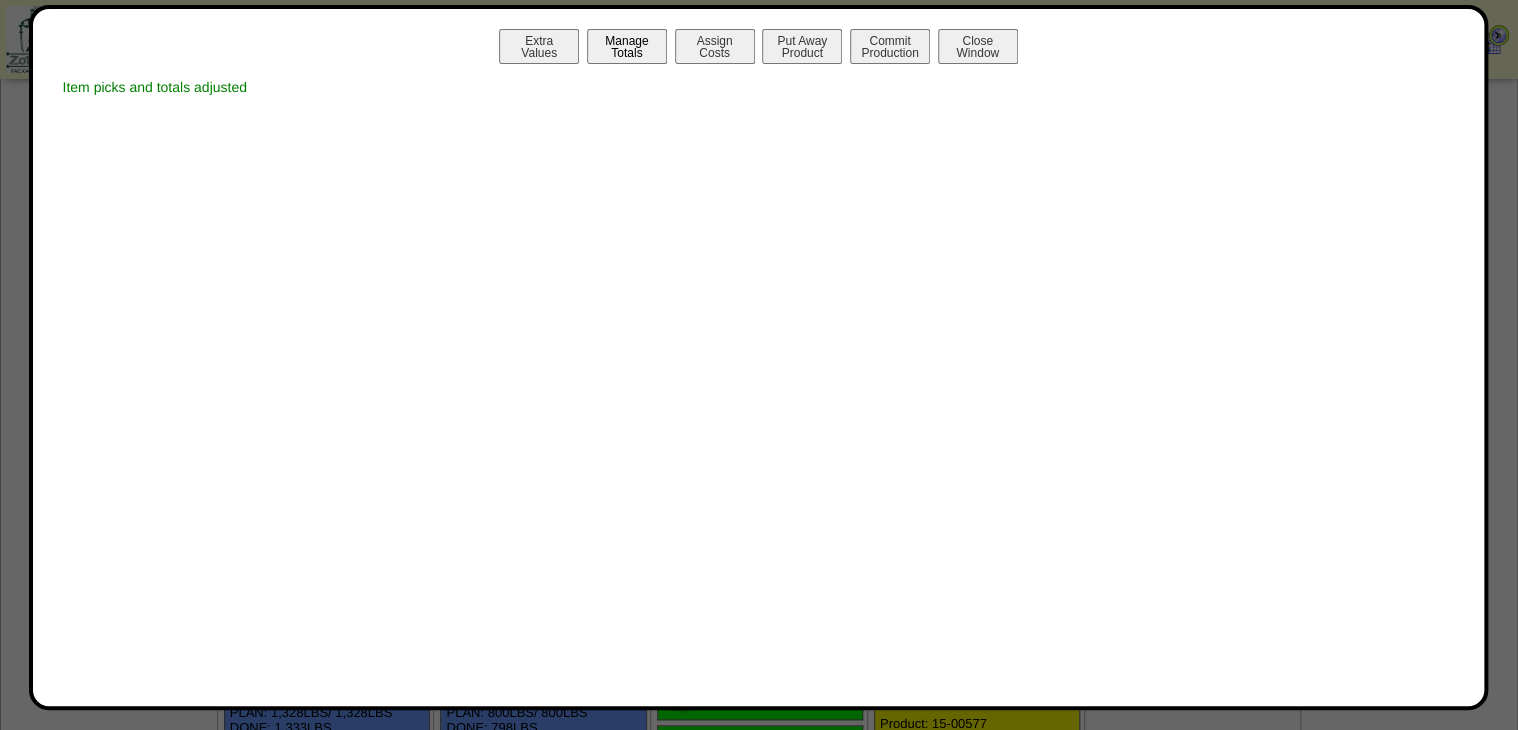 click on "Manage Totals" at bounding box center [627, 46] 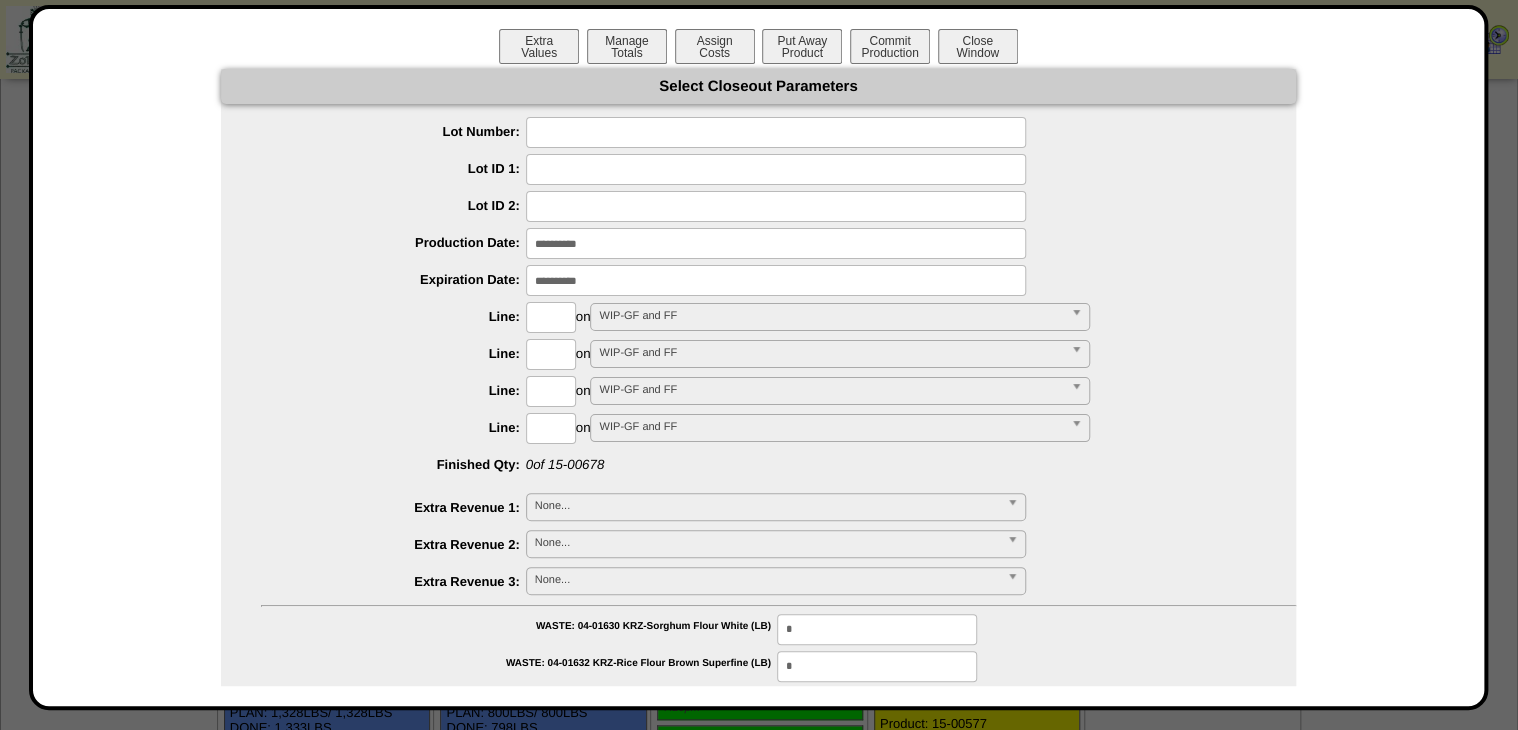 click at bounding box center (776, 132) 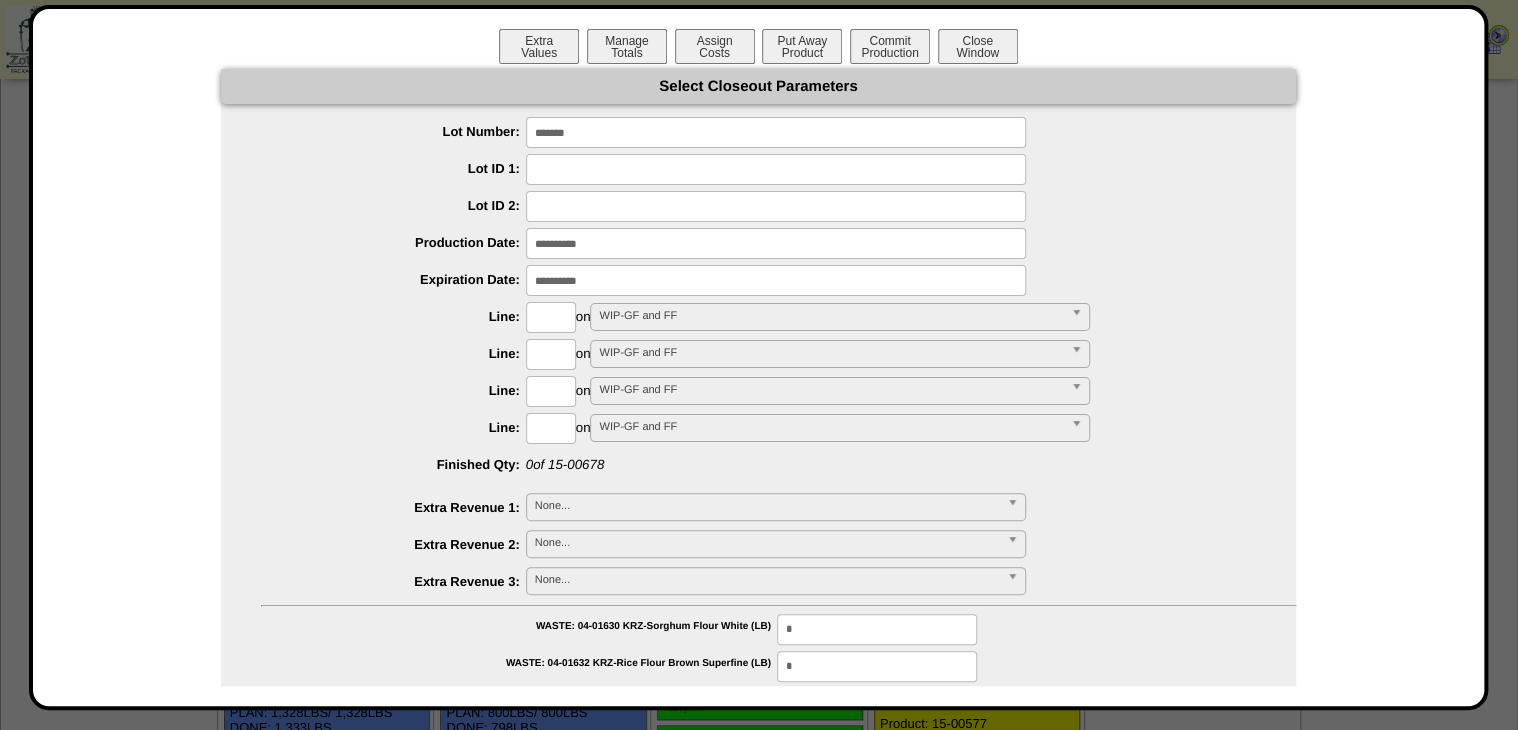 type on "*******" 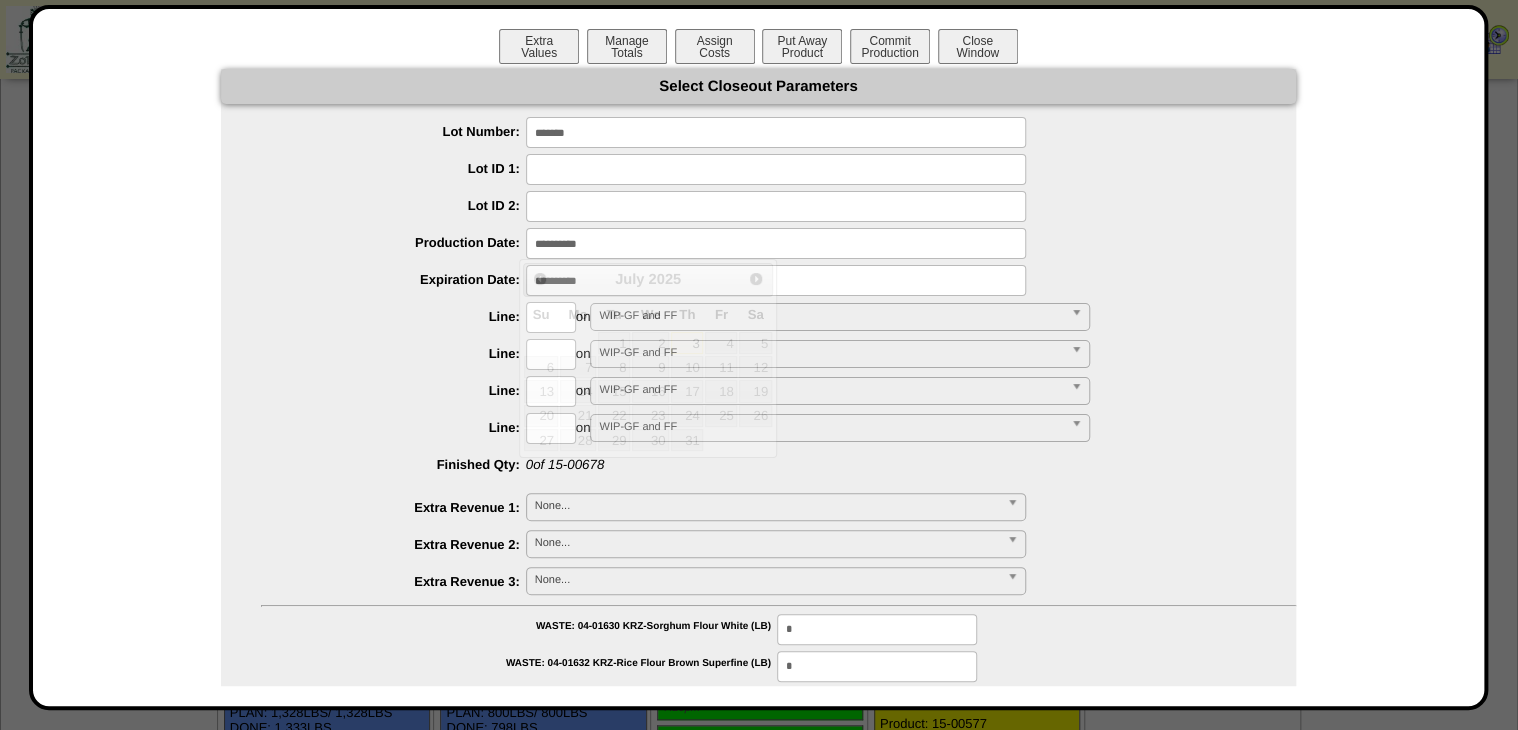click at bounding box center [776, 243] 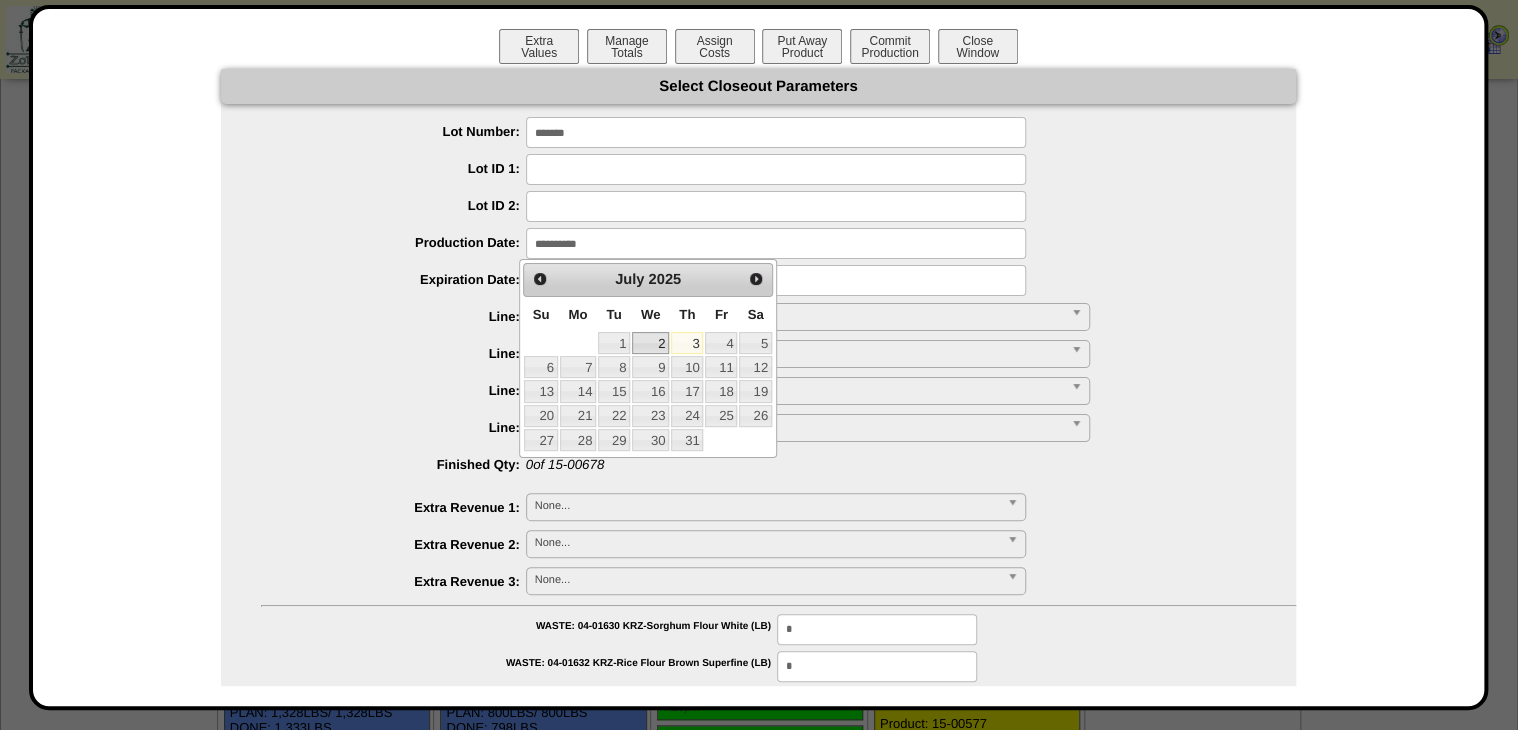 click on "2" at bounding box center (650, 343) 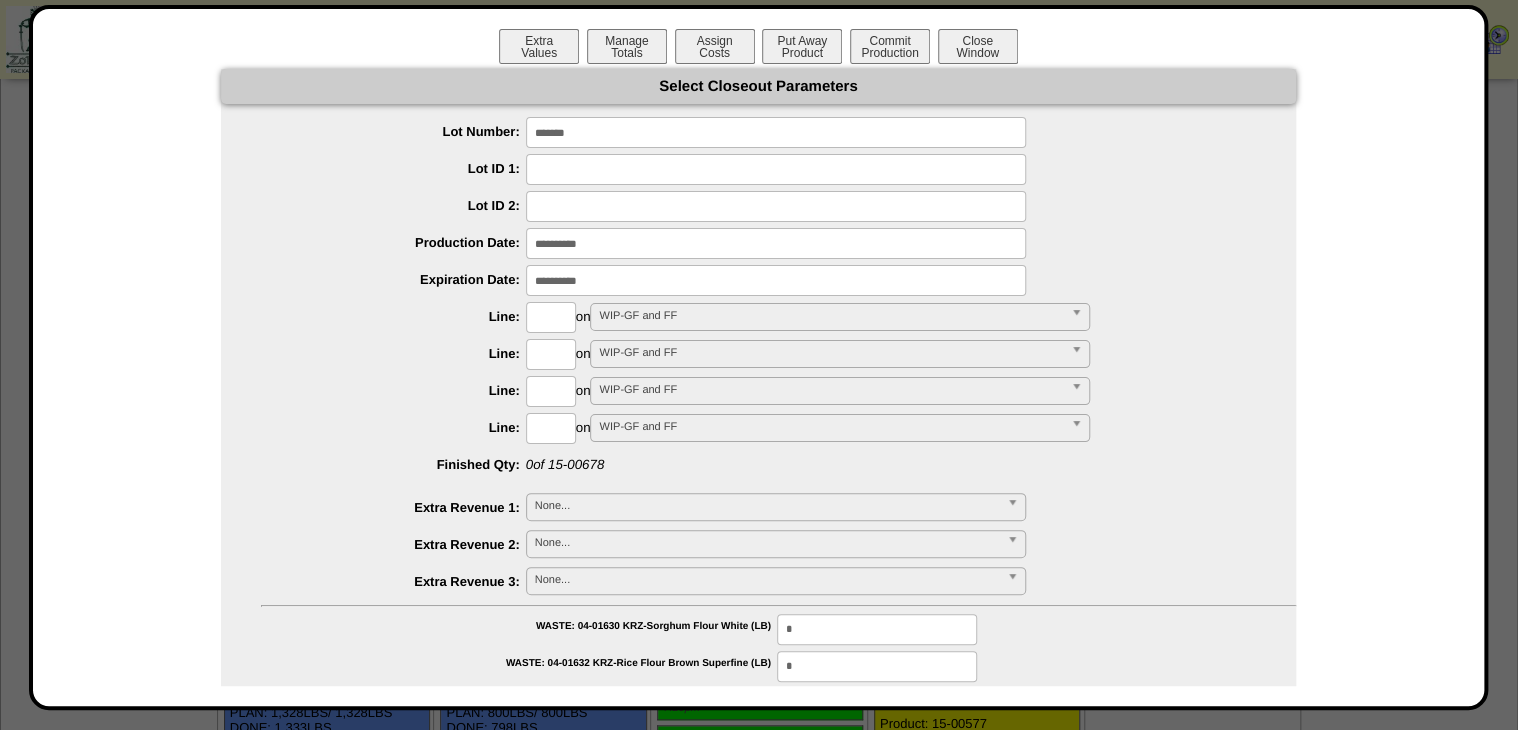 click at bounding box center [776, 280] 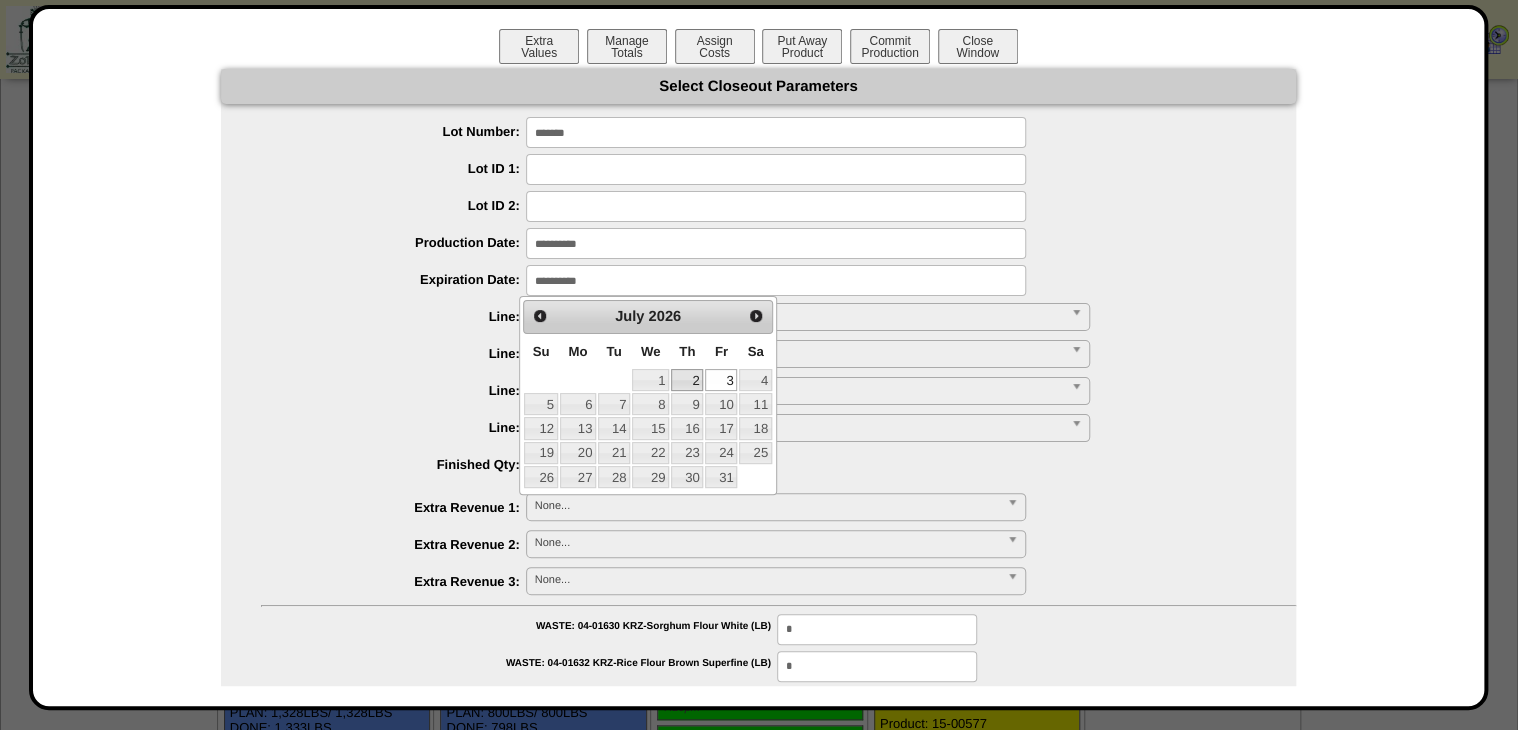 click on "2" at bounding box center [687, 380] 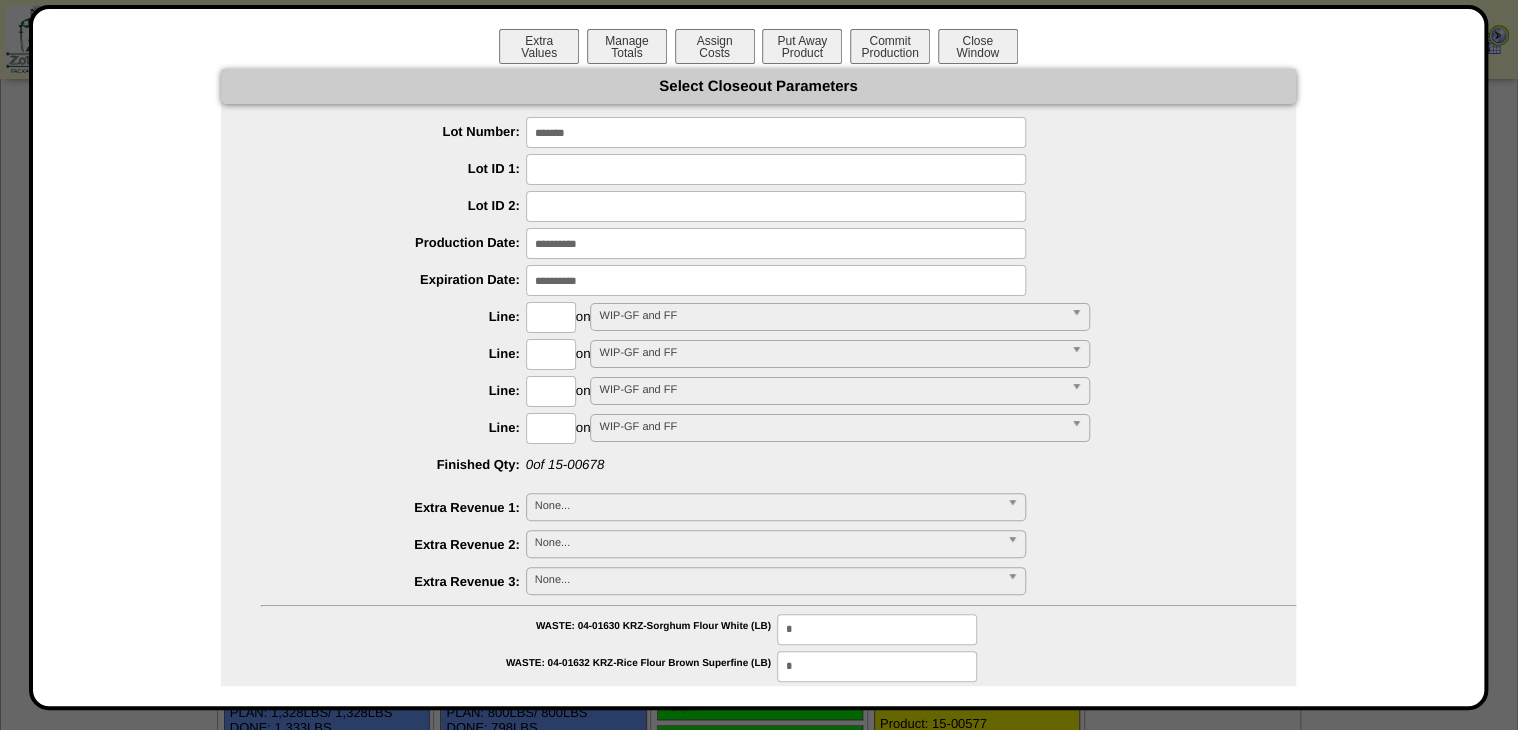 click at bounding box center [551, 317] 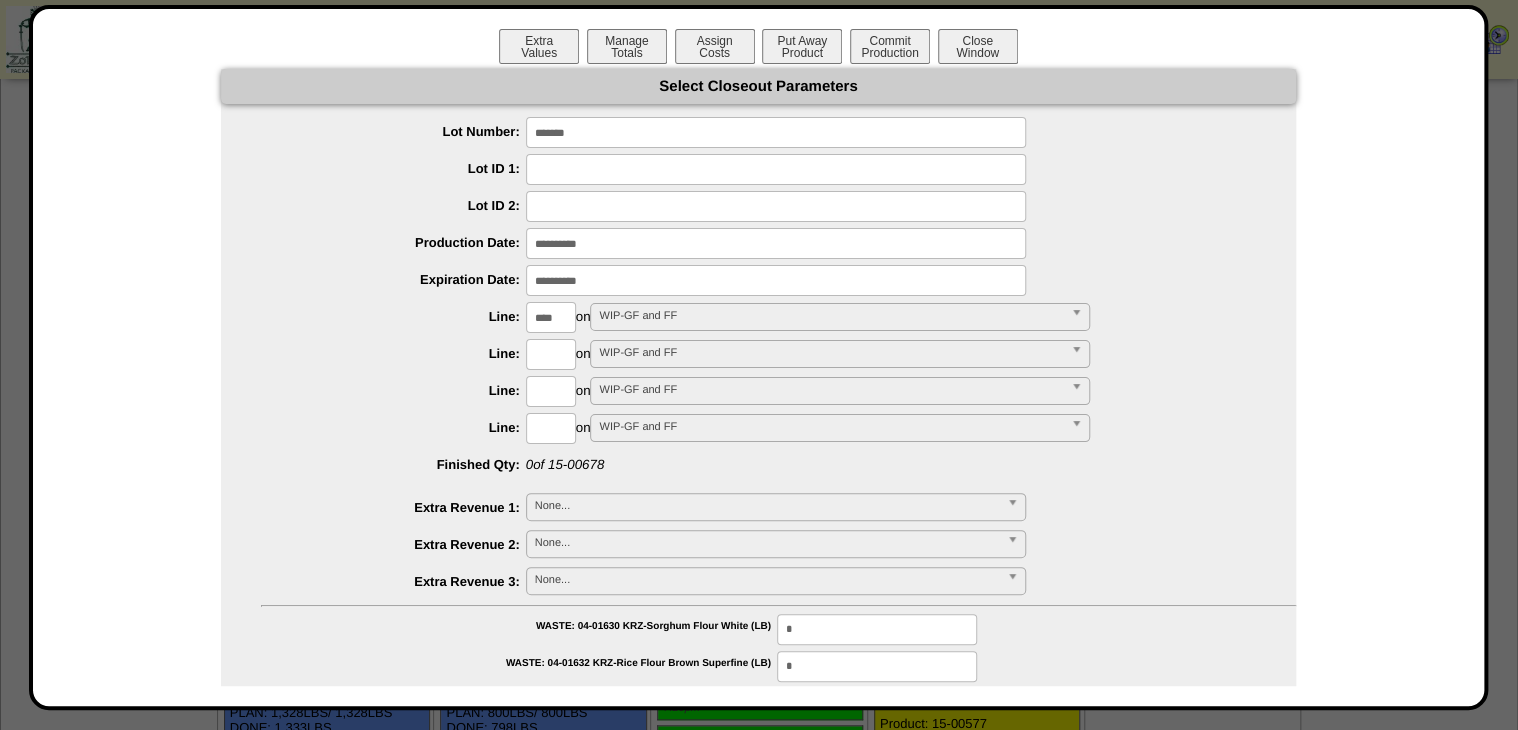 type on "****" 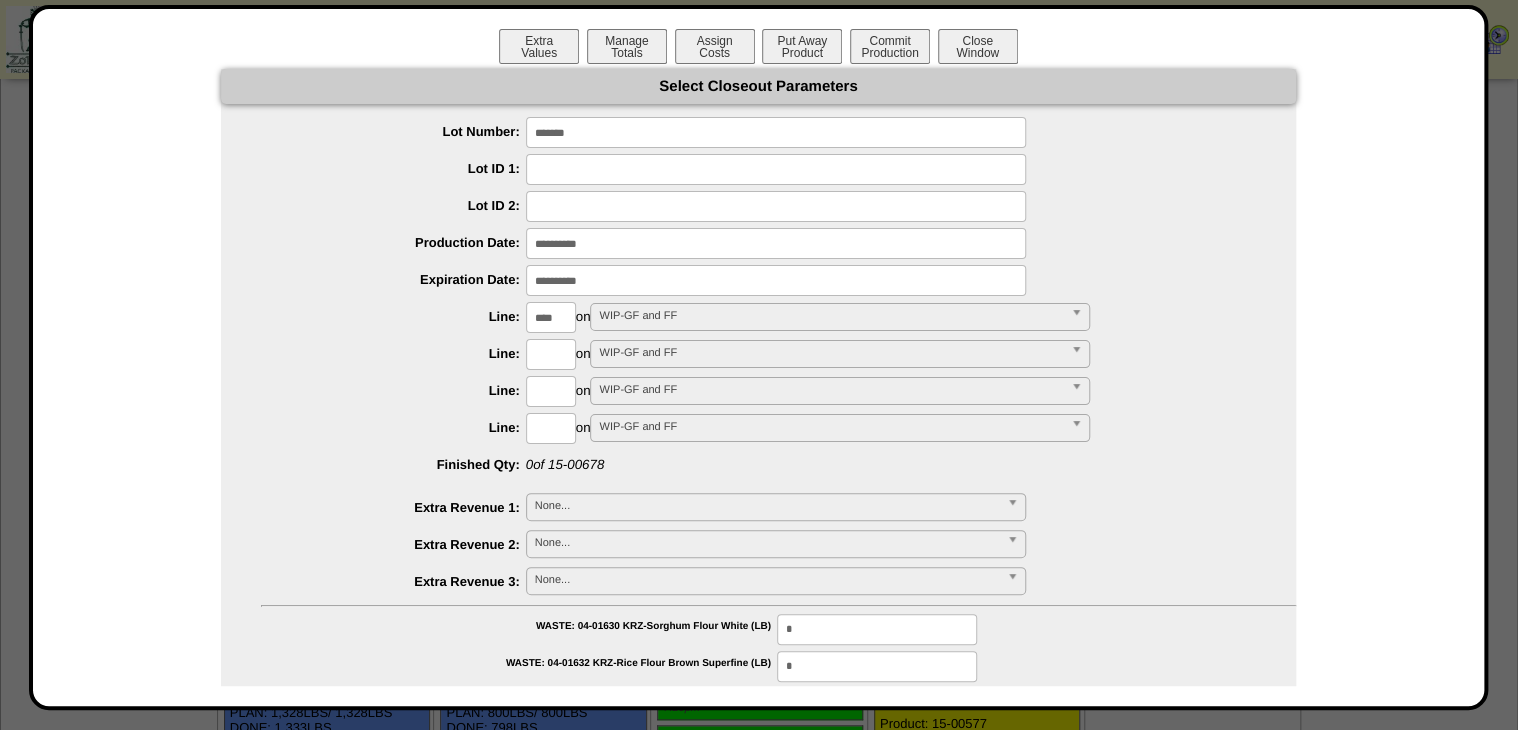 click on "**********" at bounding box center (758, 1158) 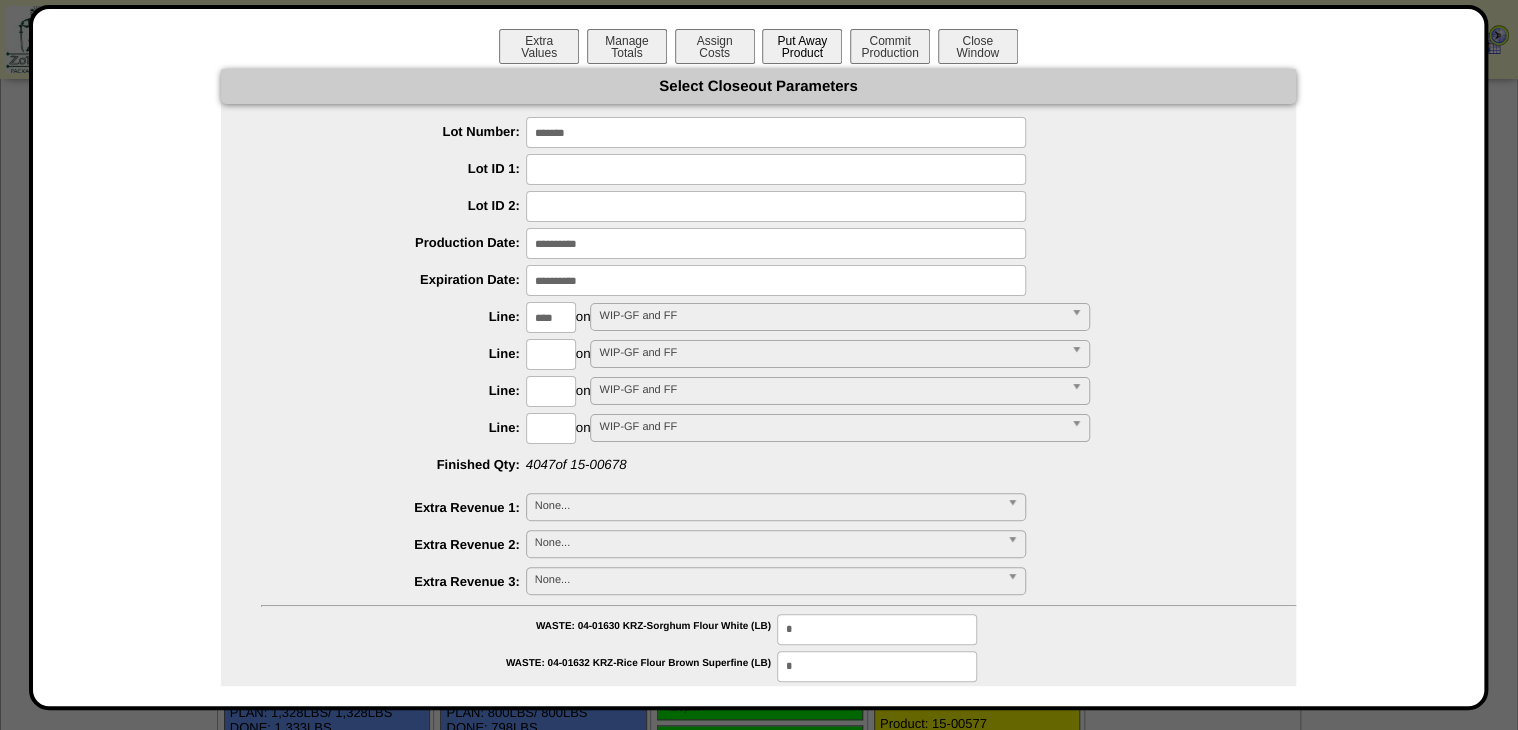 click on "Put Away Product" at bounding box center (802, 46) 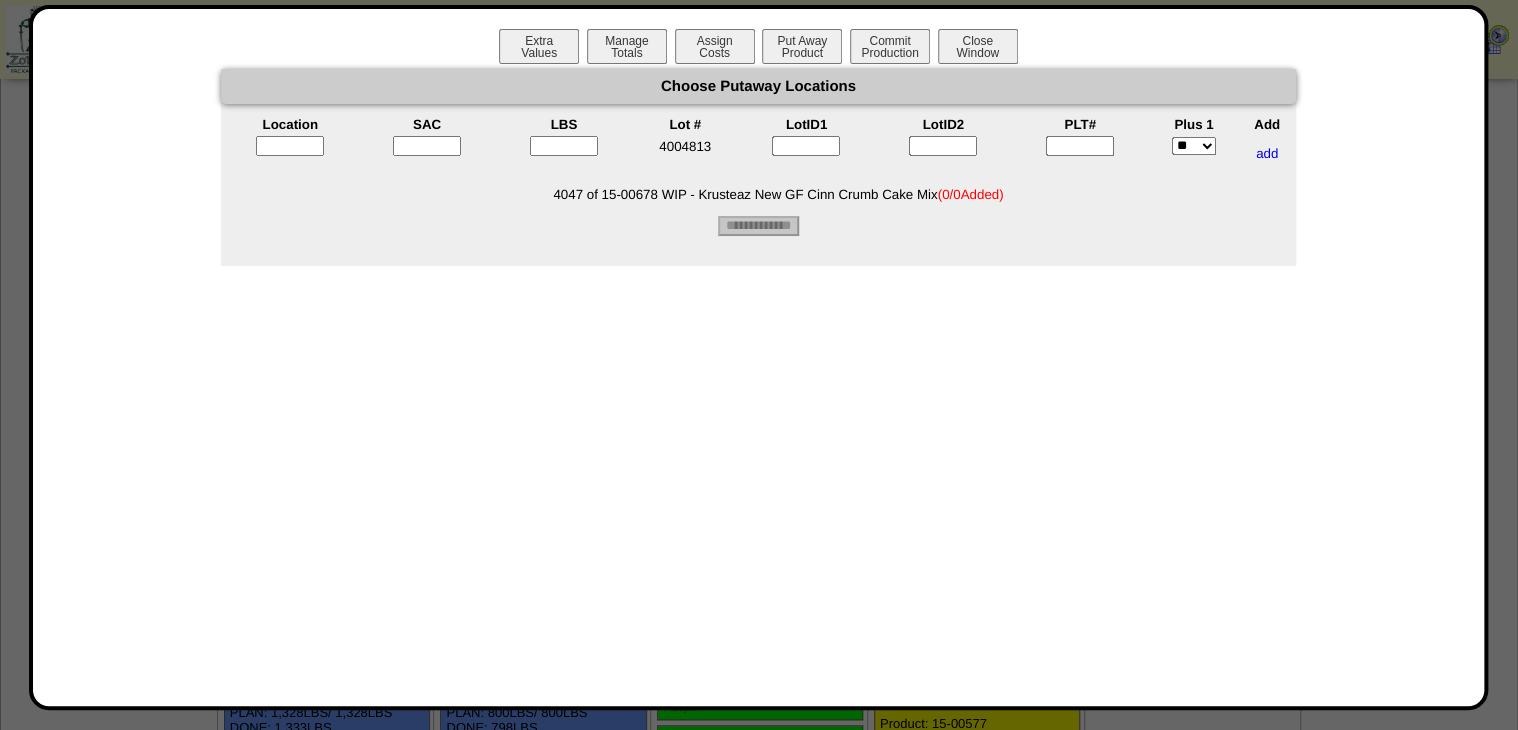 drag, startPoint x: 1092, startPoint y: 148, endPoint x: 1077, endPoint y: 148, distance: 15 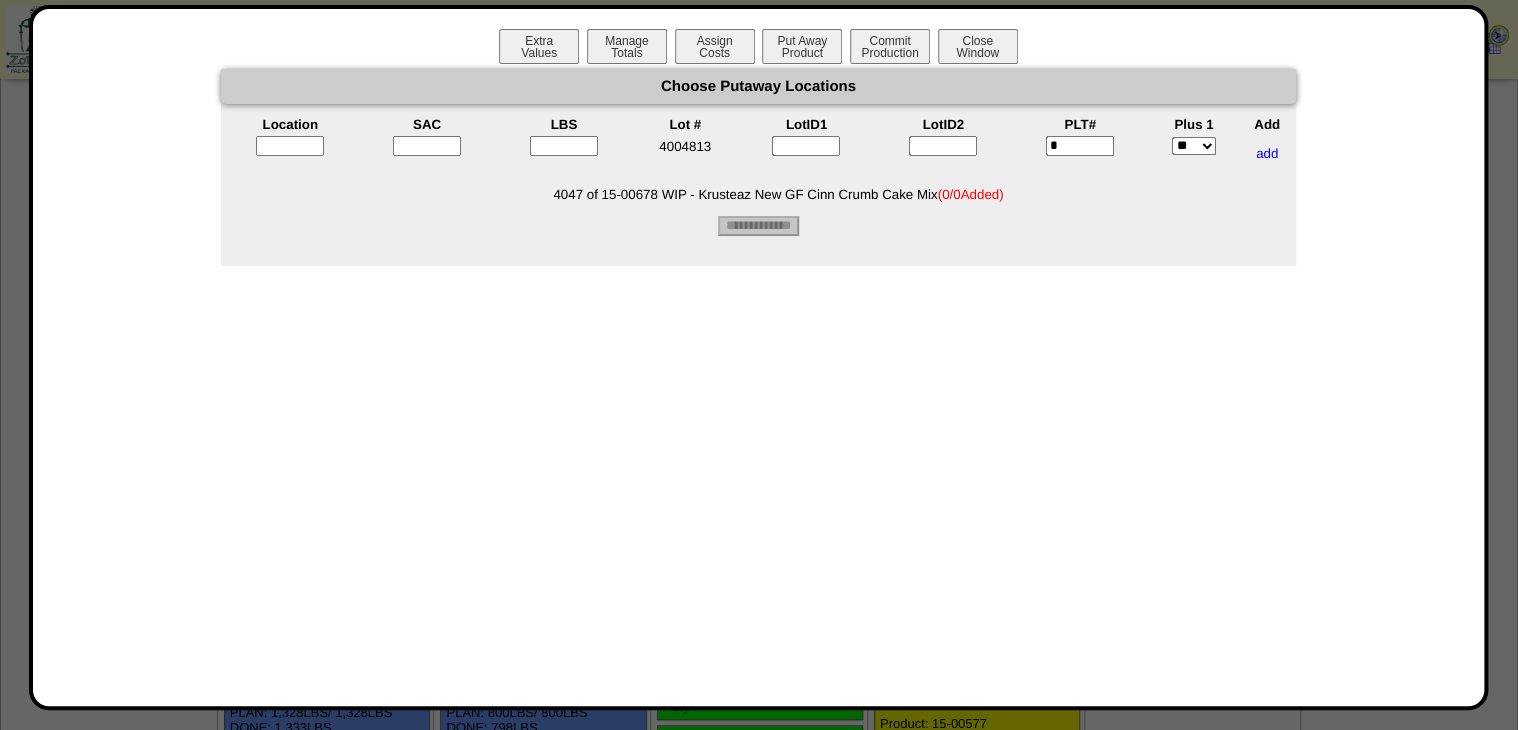 type on "*" 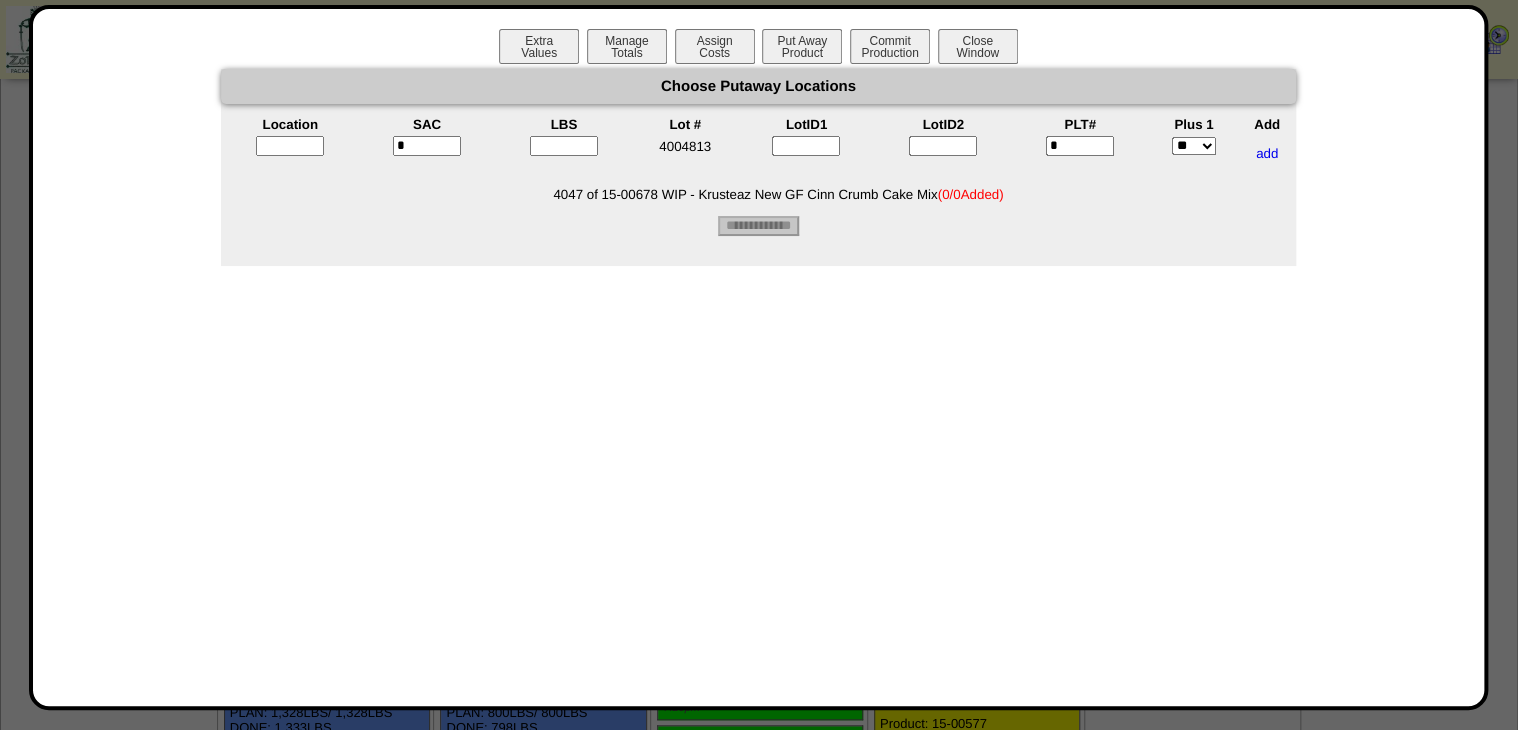 type on "*" 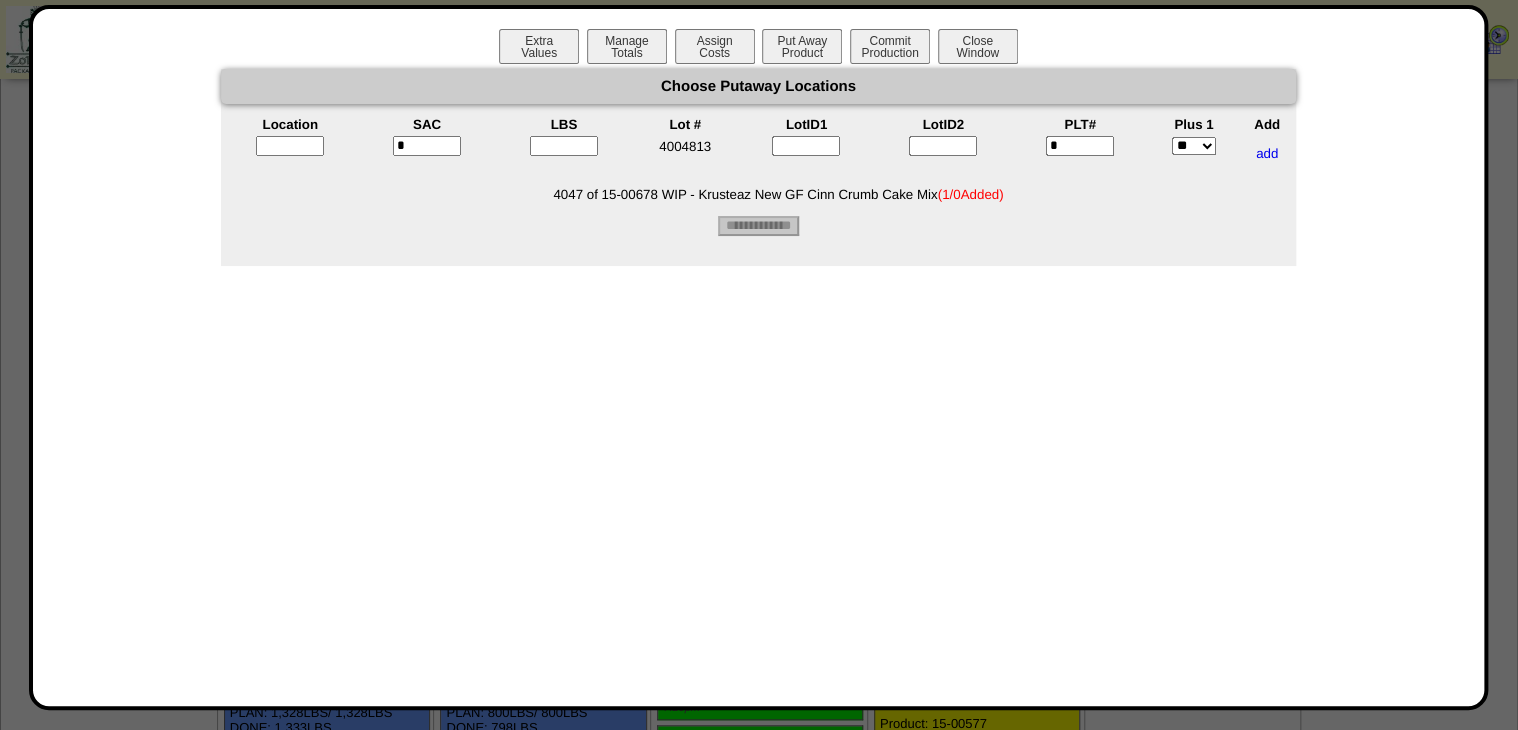 click on "*" at bounding box center [1080, 146] 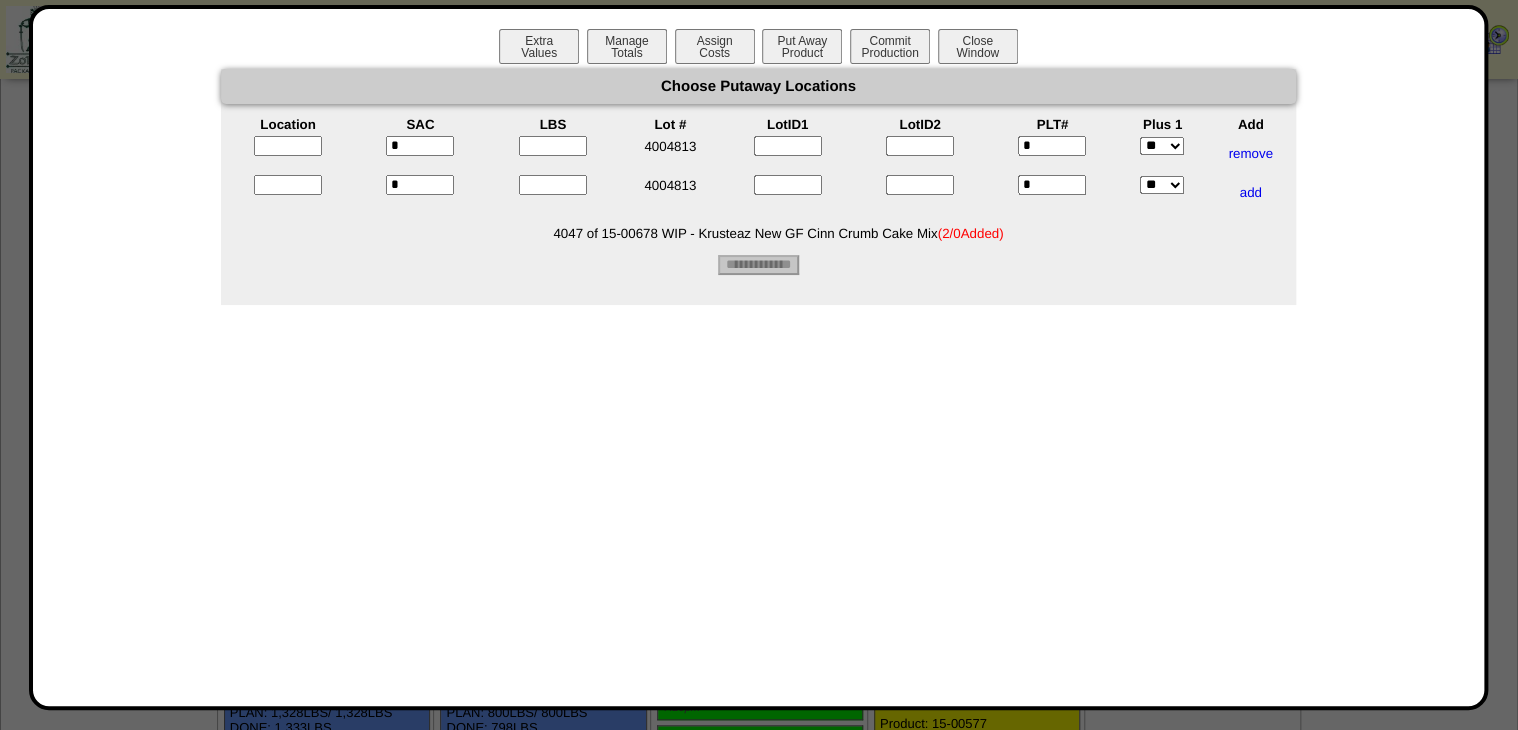 drag, startPoint x: 1068, startPoint y: 184, endPoint x: 1037, endPoint y: 187, distance: 31.144823 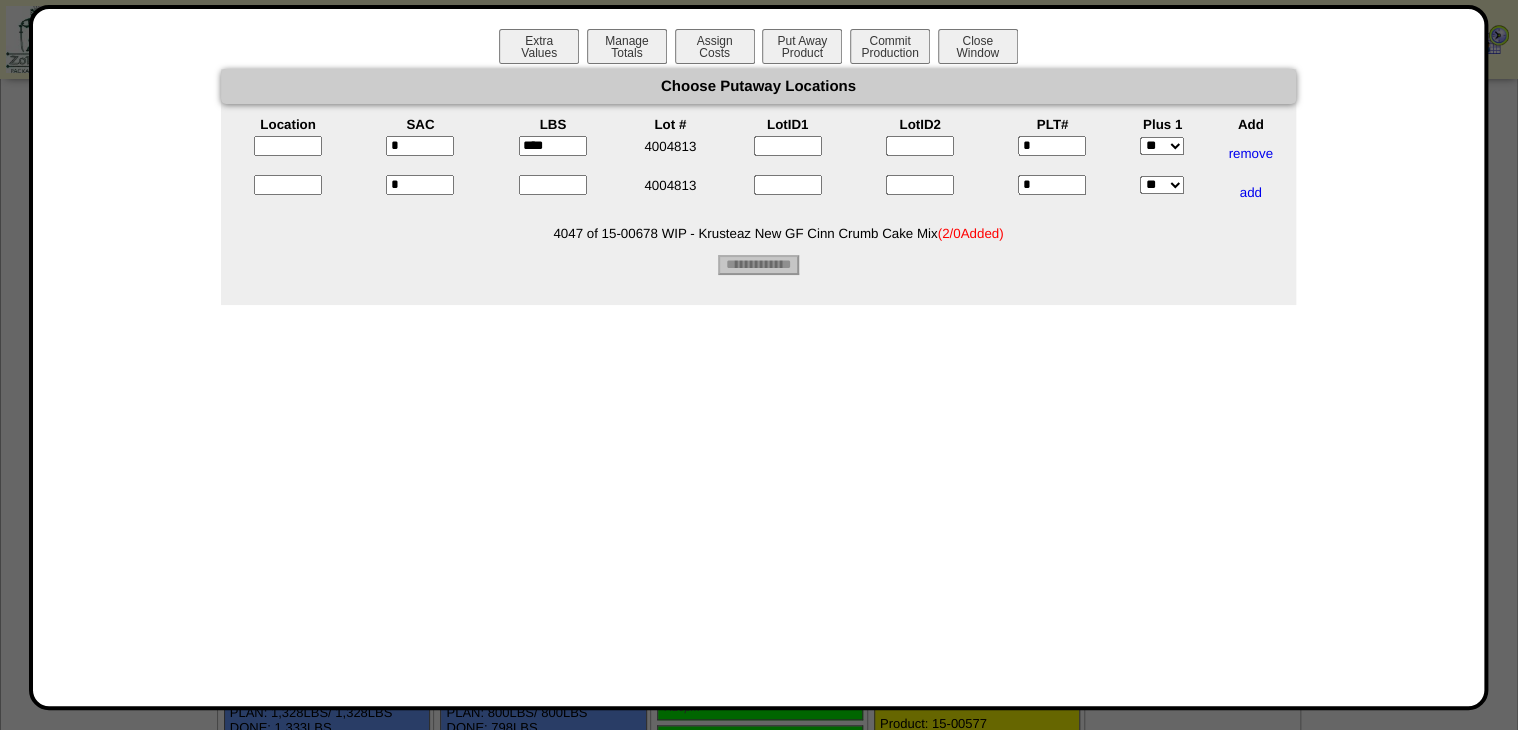 type on "****" 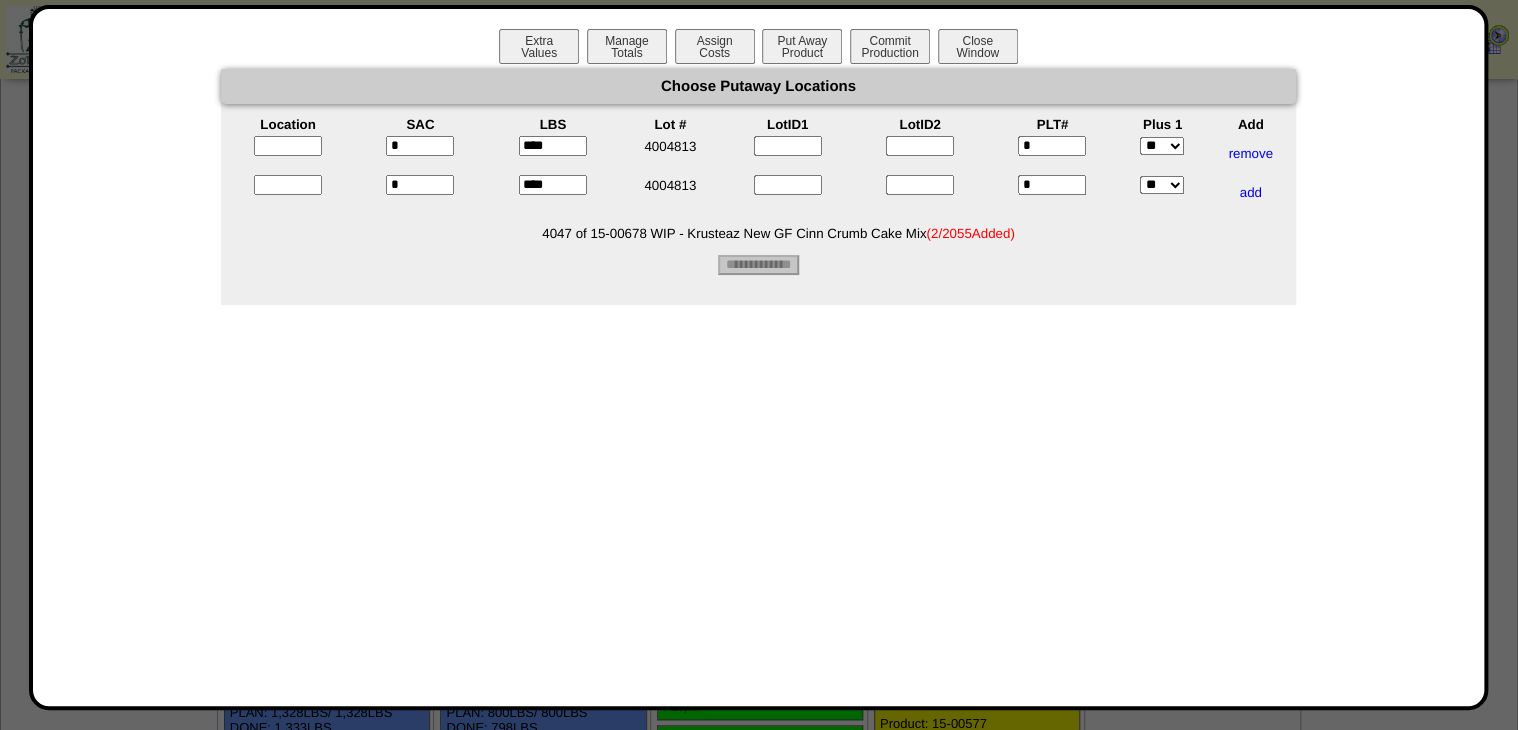type on "****" 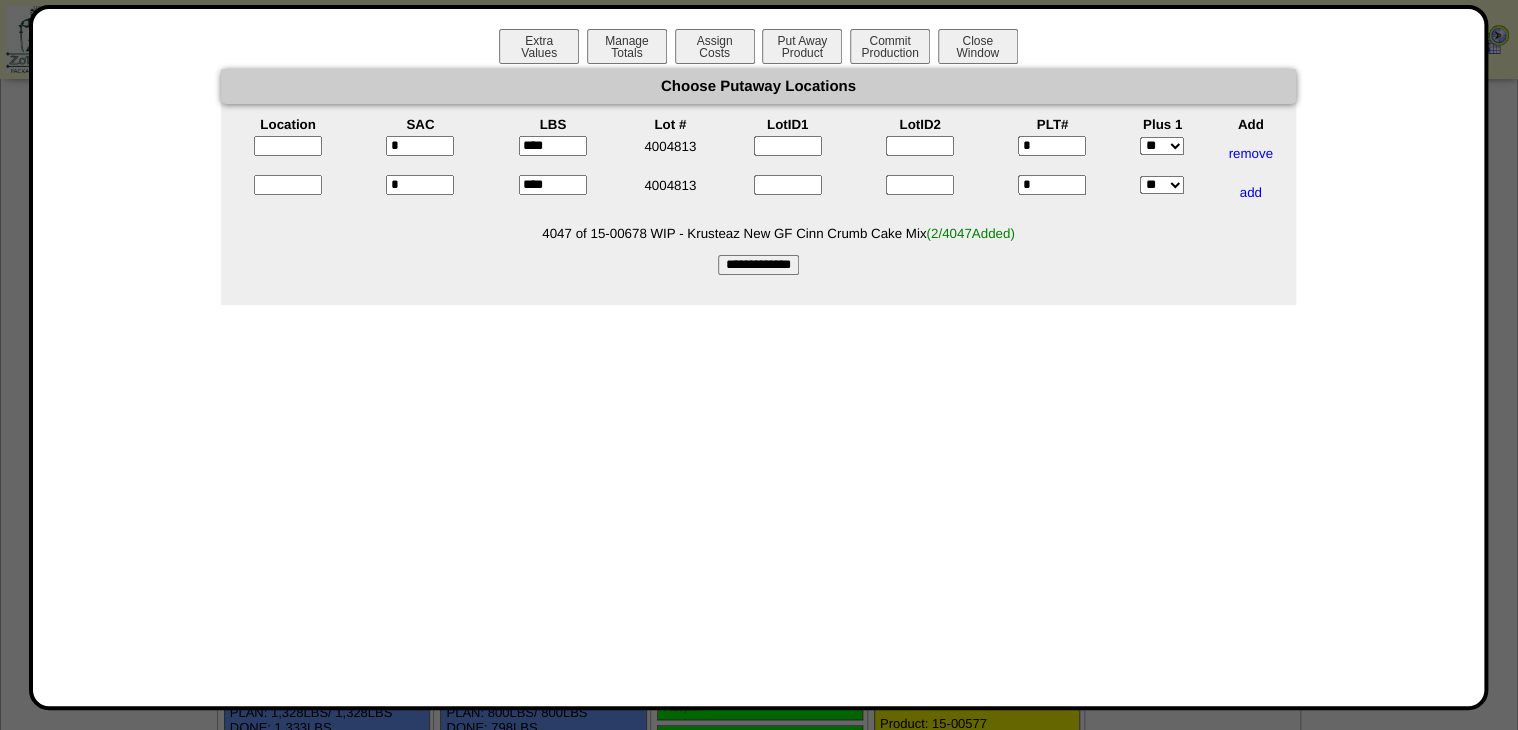 click on "****" at bounding box center (553, 153) 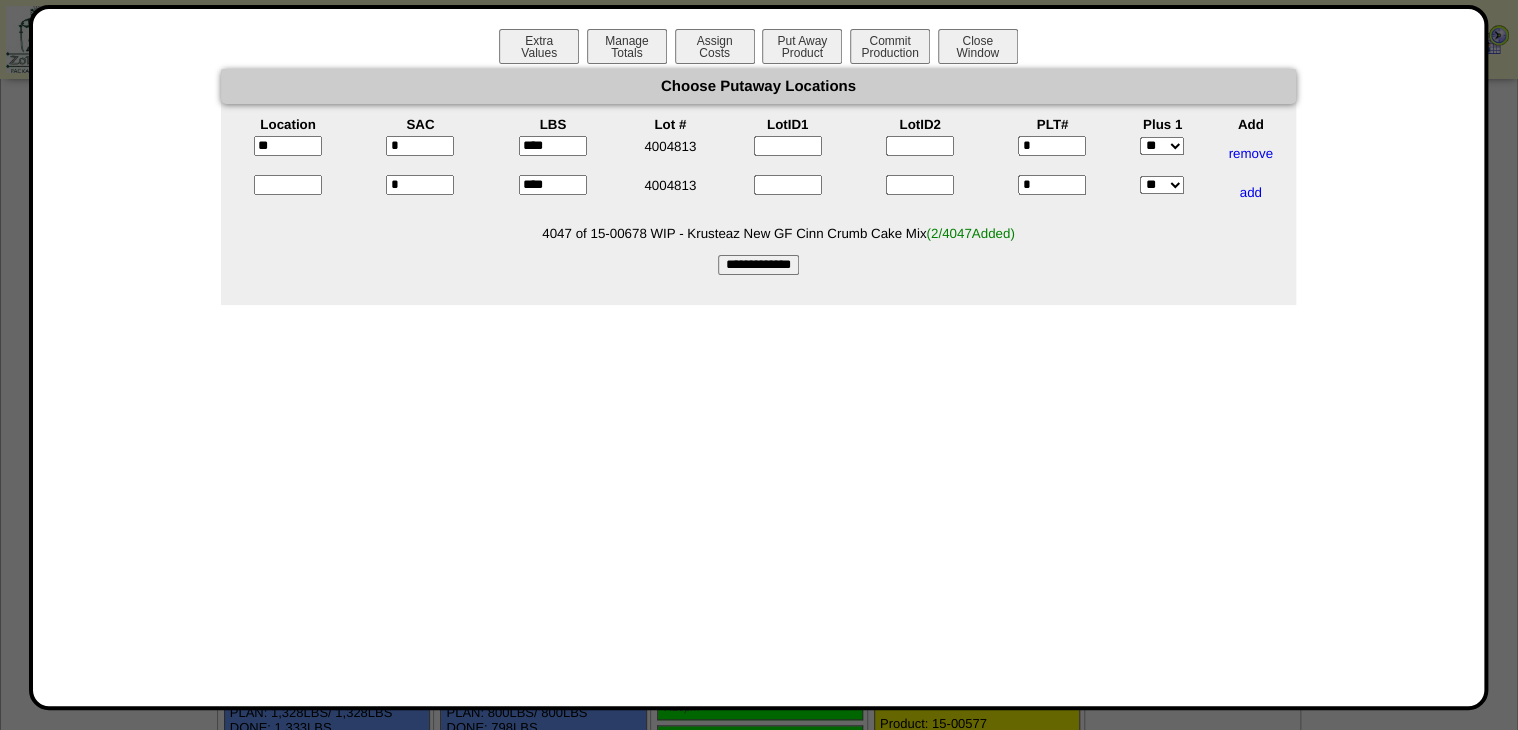 type on "*****" 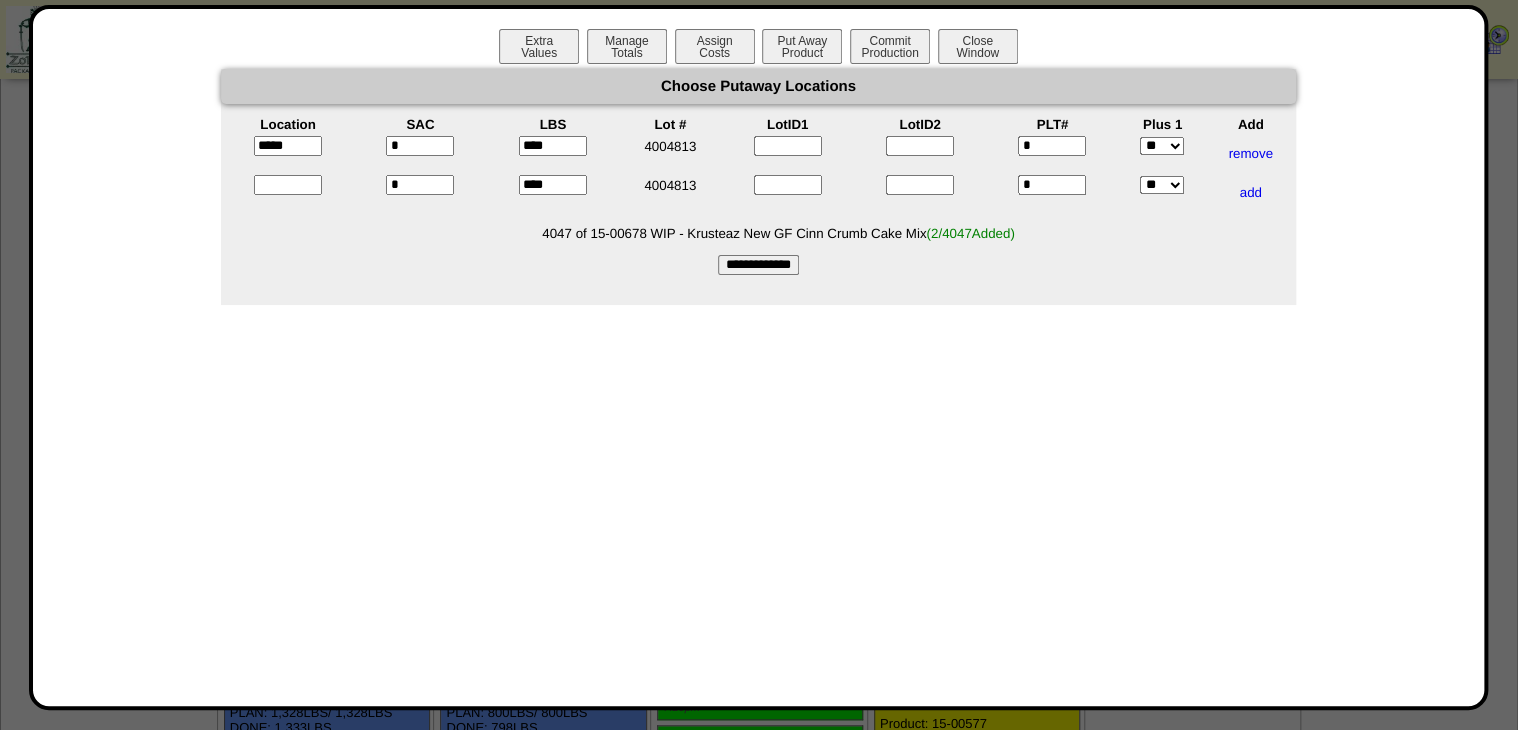 click at bounding box center (288, 185) 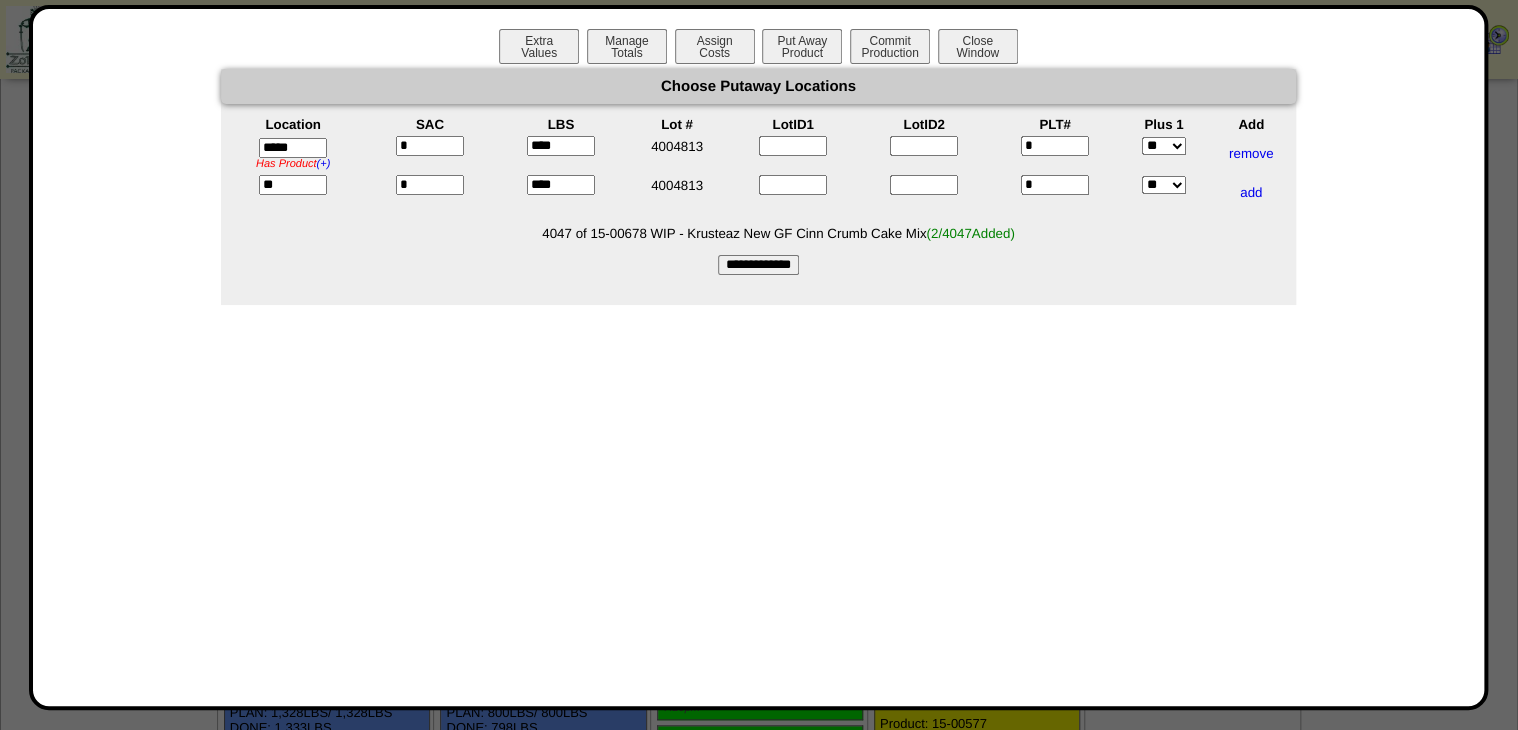 type on "*****" 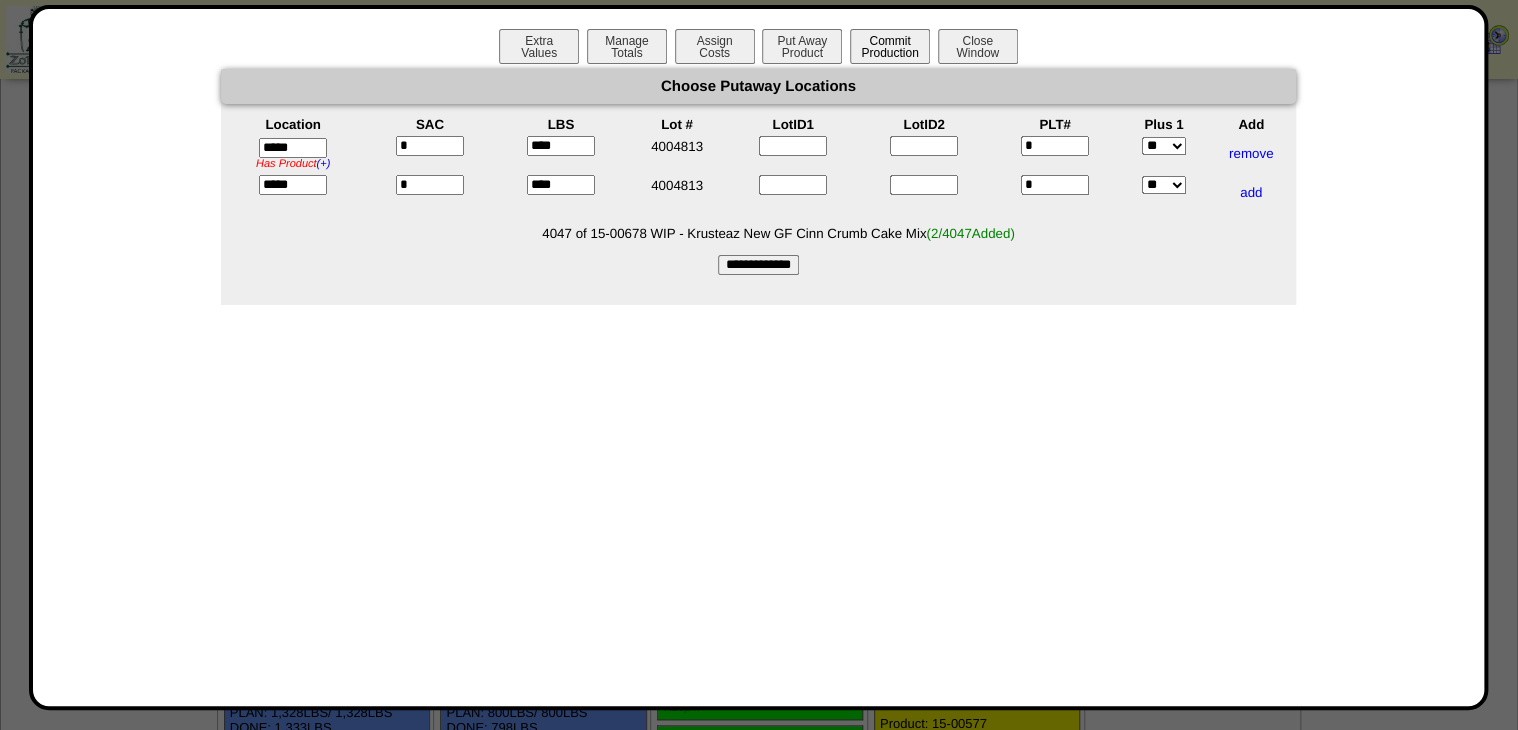 click on "**********" at bounding box center [758, 265] 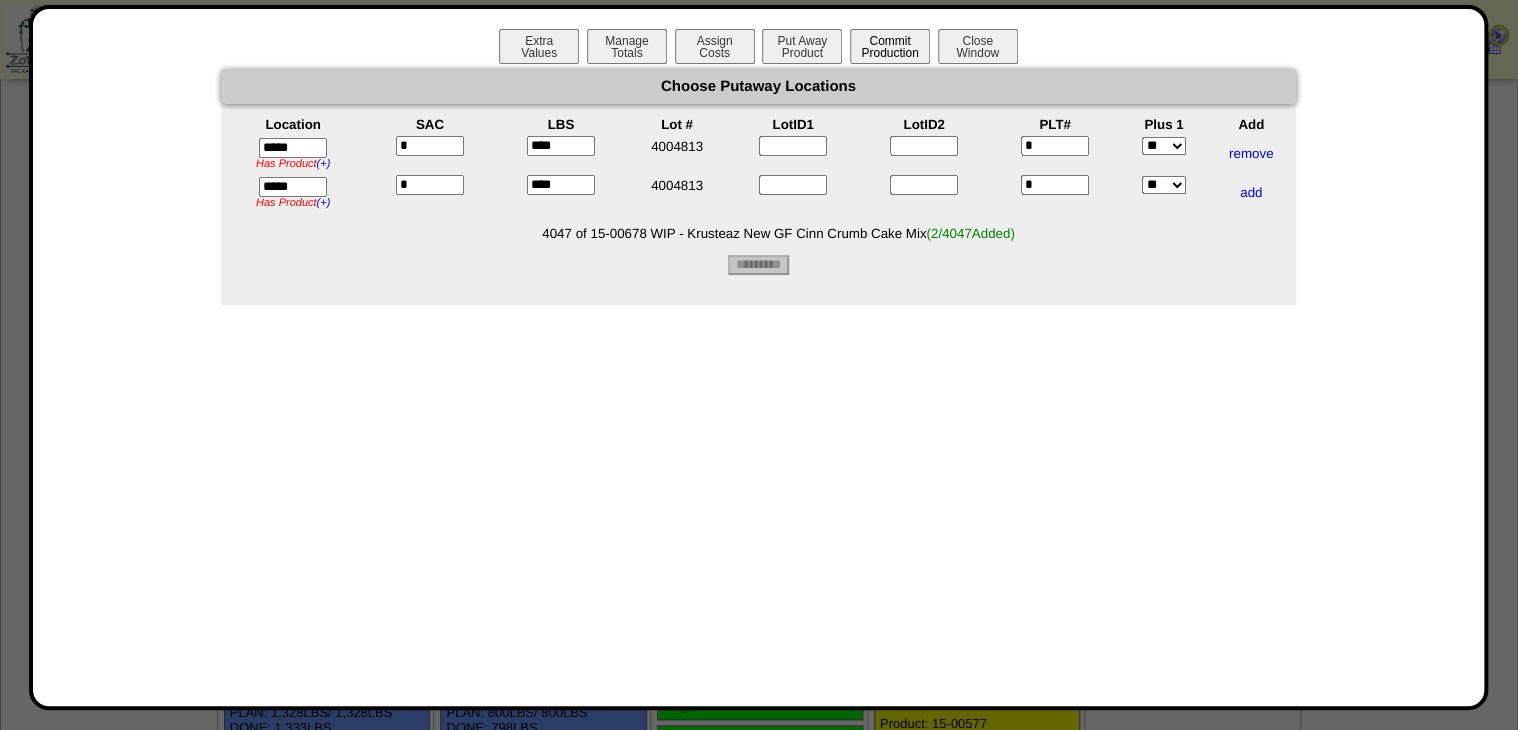 type on "*********" 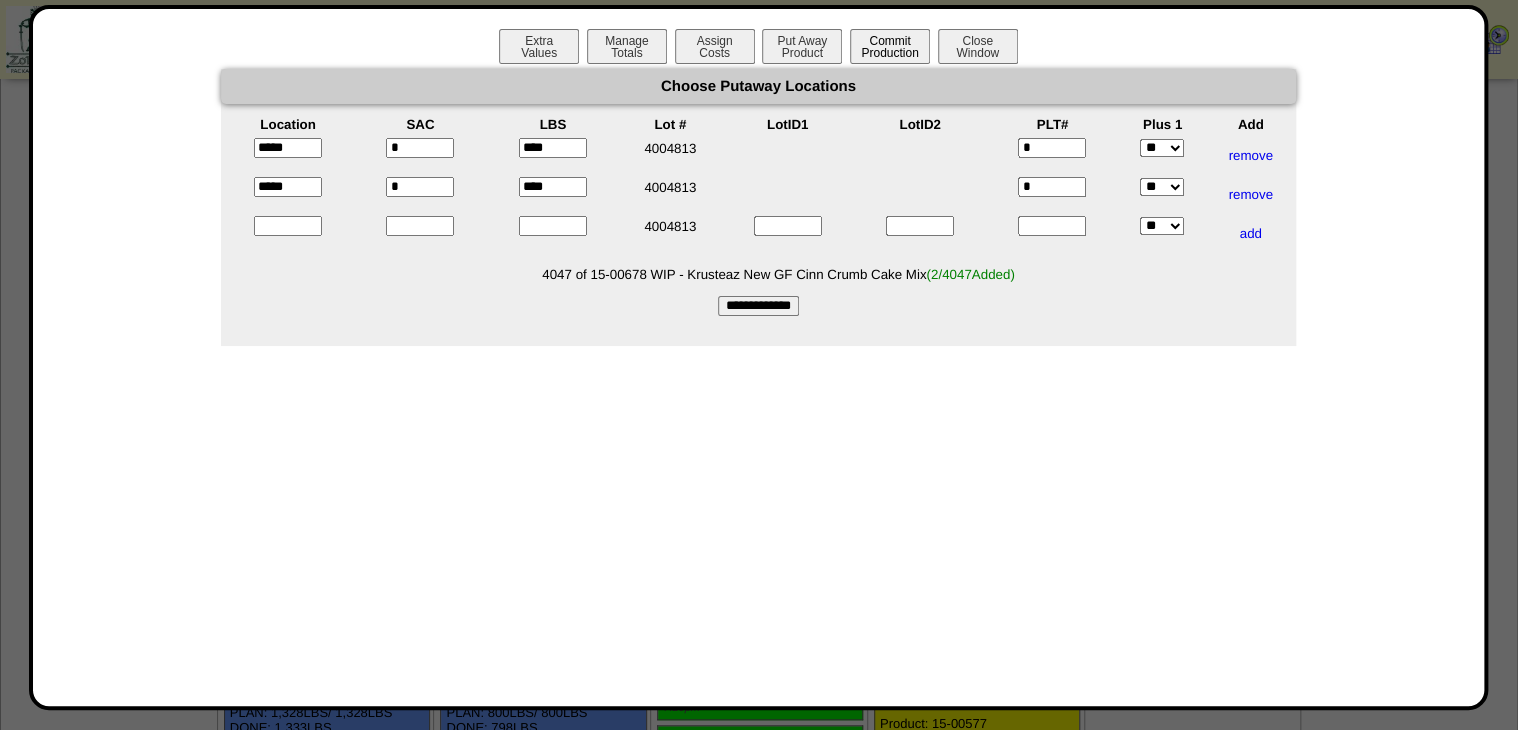 drag, startPoint x: 870, startPoint y: 44, endPoint x: 885, endPoint y: 44, distance: 15 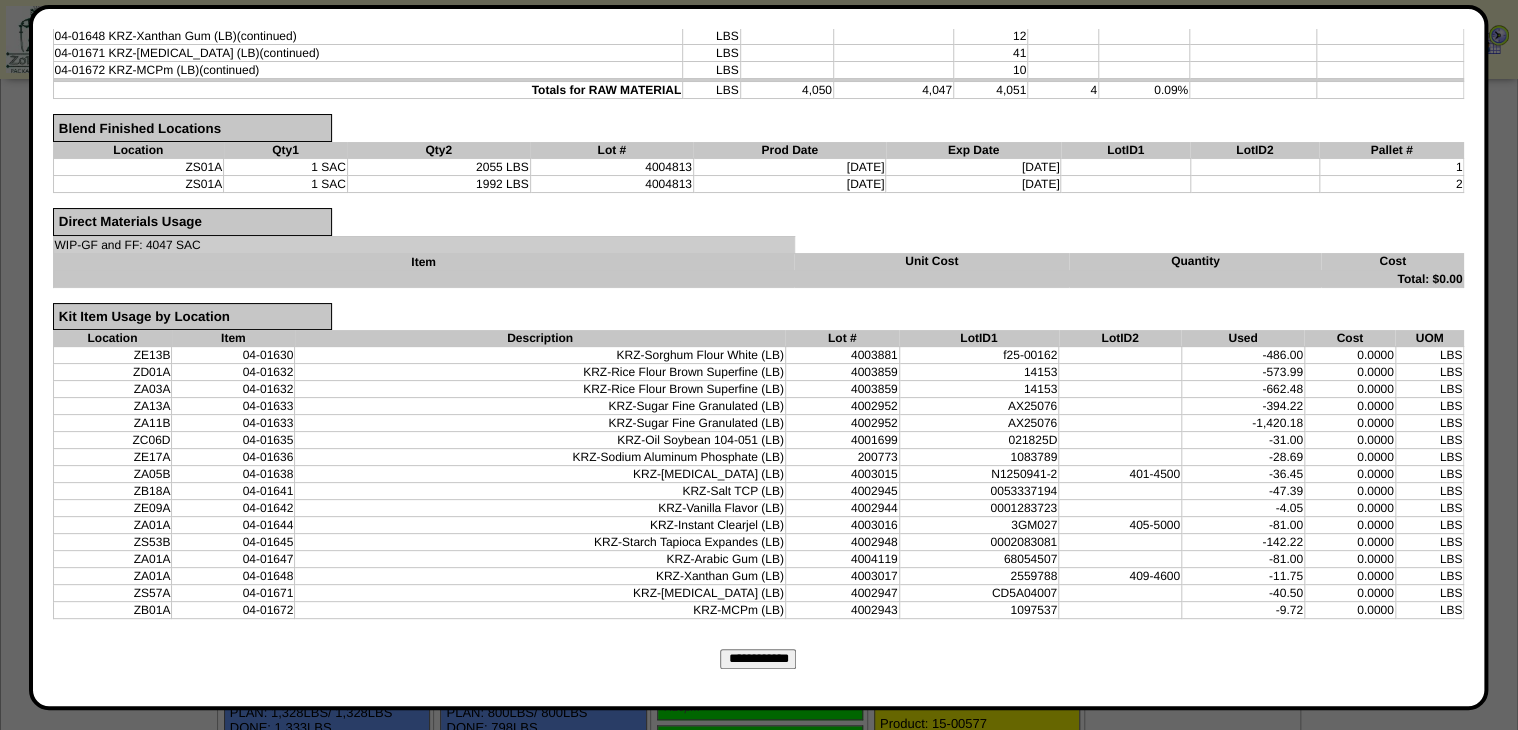 scroll, scrollTop: 609, scrollLeft: 0, axis: vertical 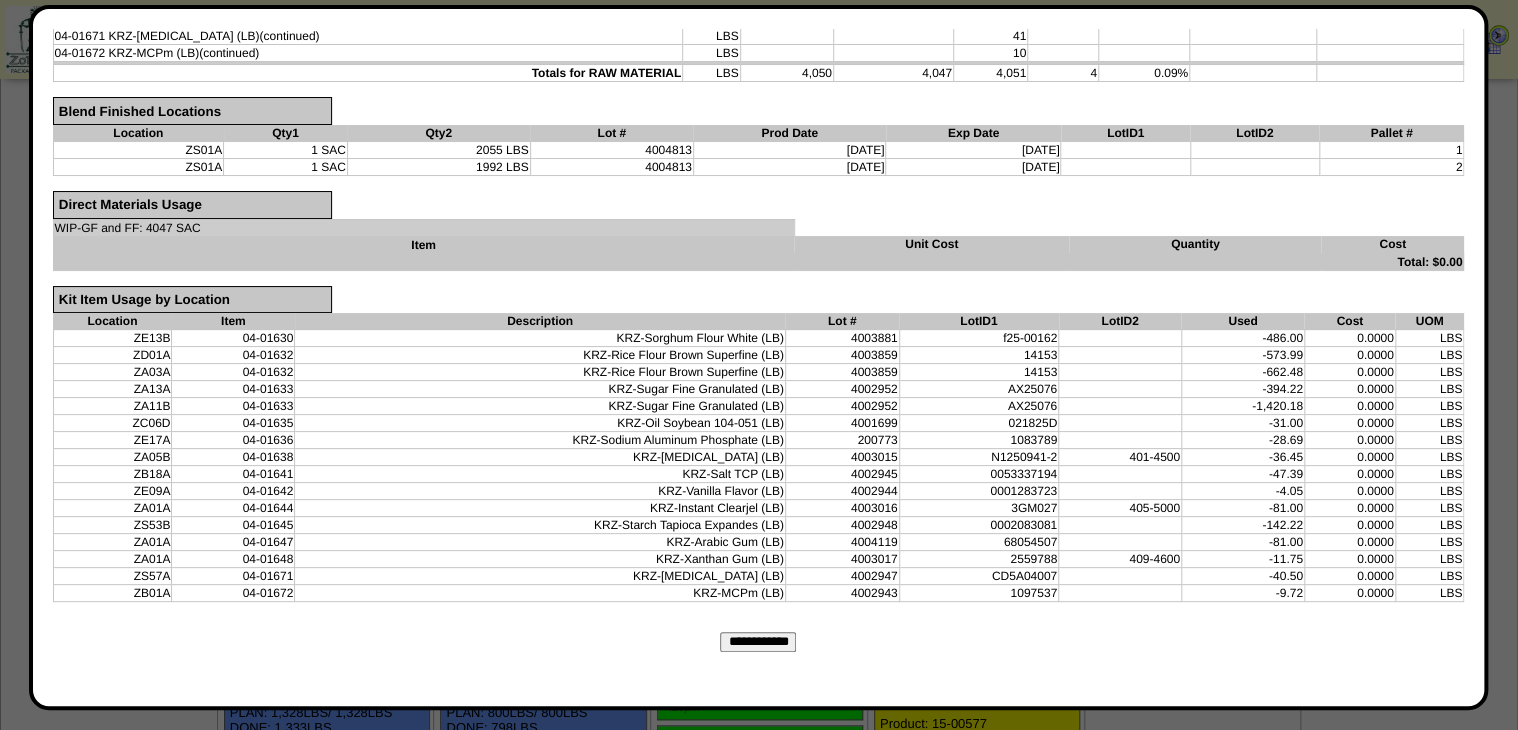 click on "**********" at bounding box center (758, 642) 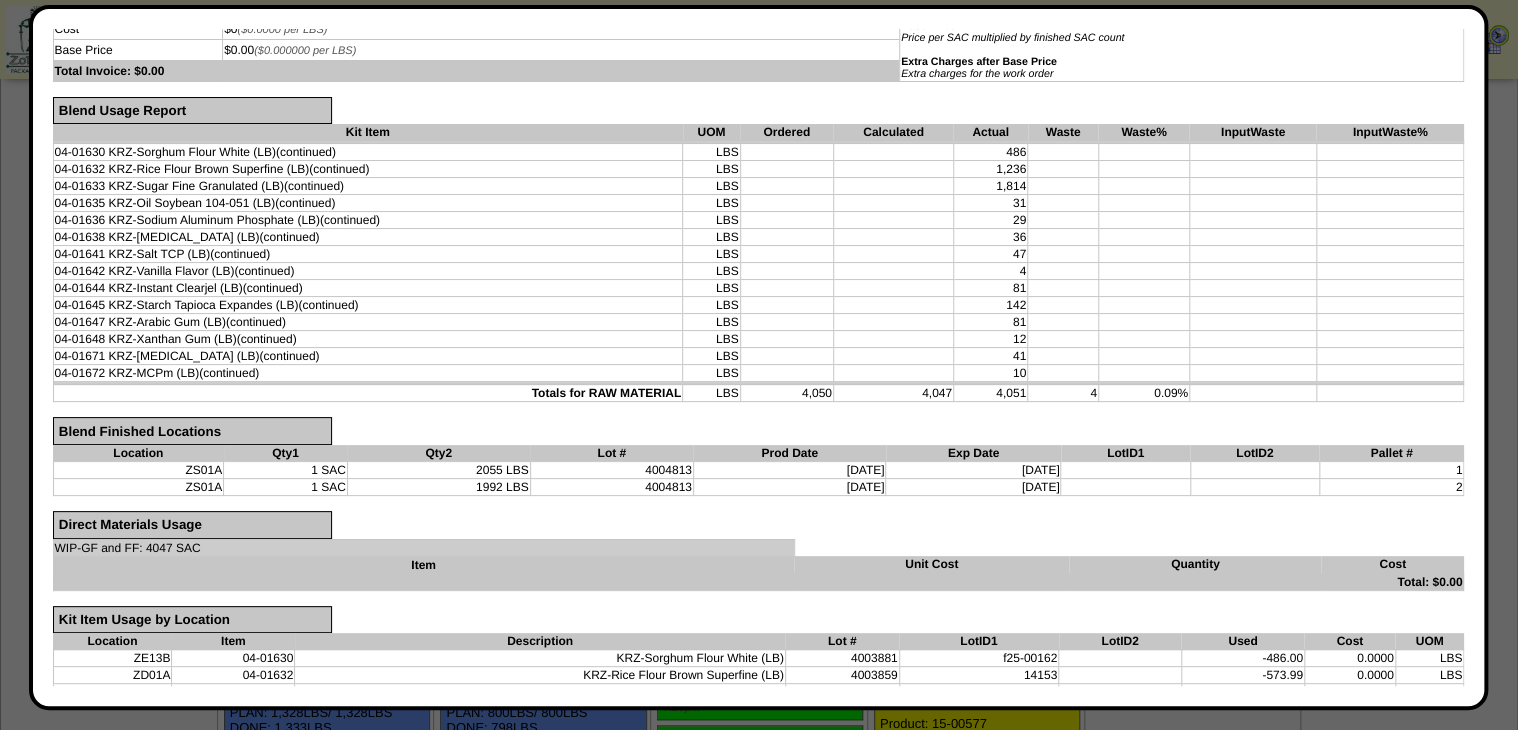 scroll, scrollTop: 0, scrollLeft: 0, axis: both 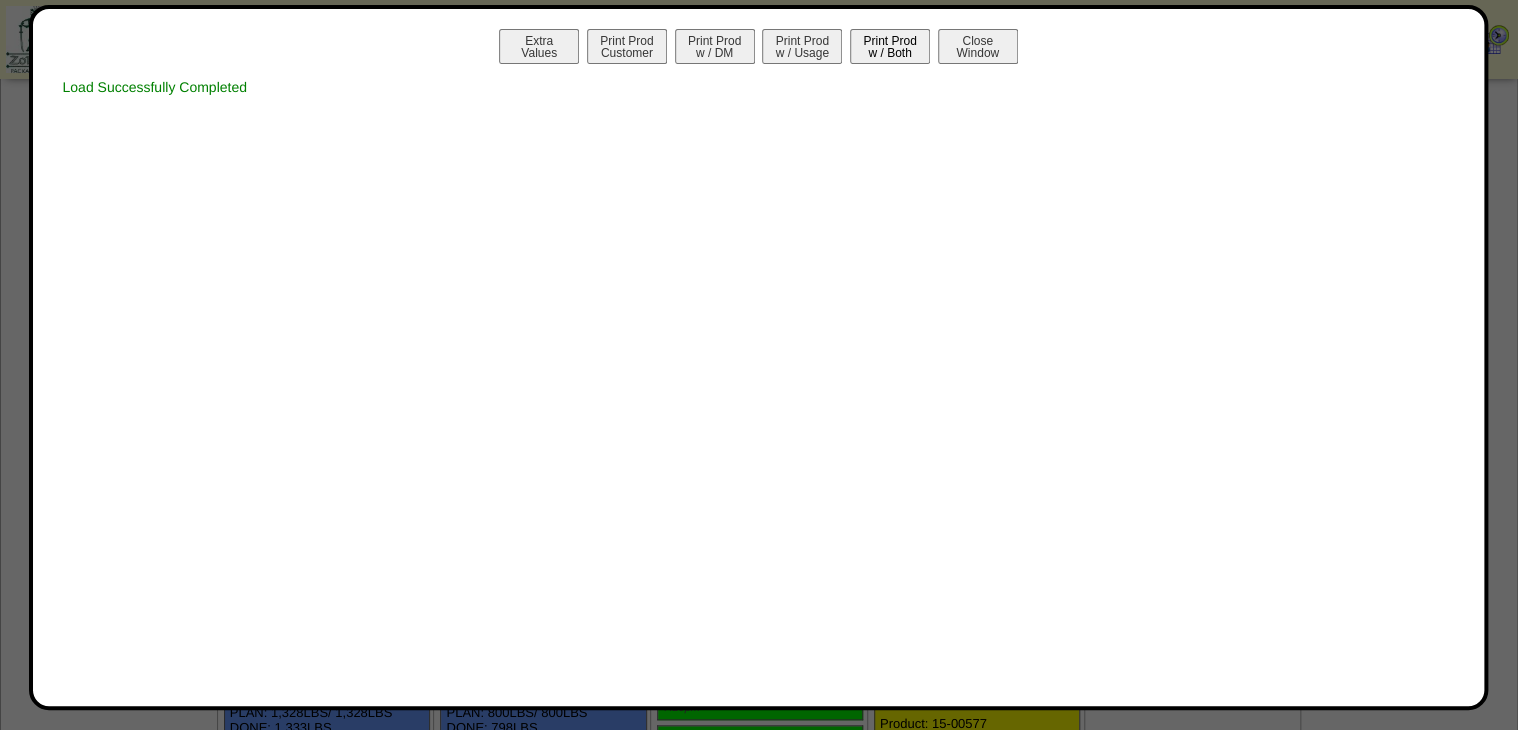 click on "Print Prod w / Both" at bounding box center [890, 46] 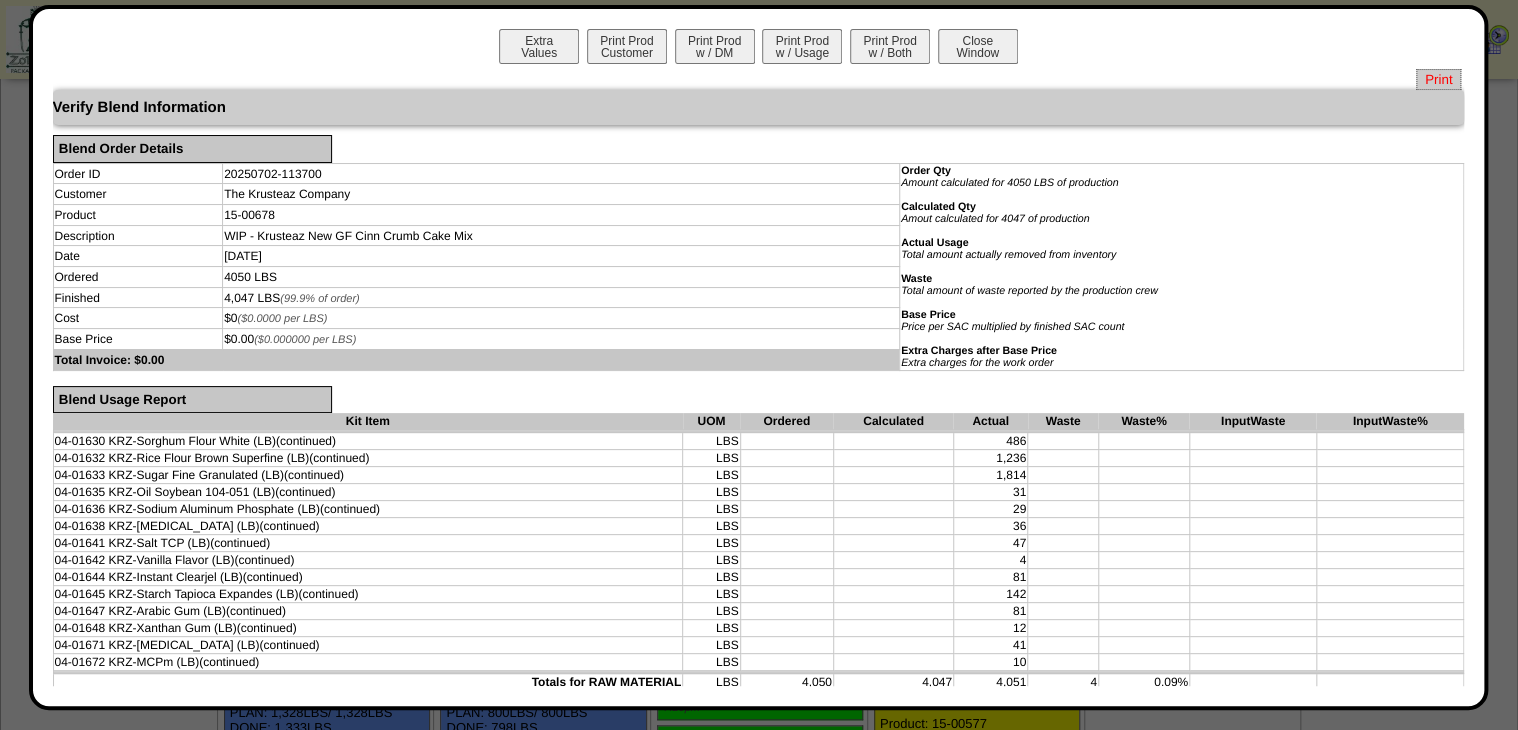 click on "Print" at bounding box center [1438, 79] 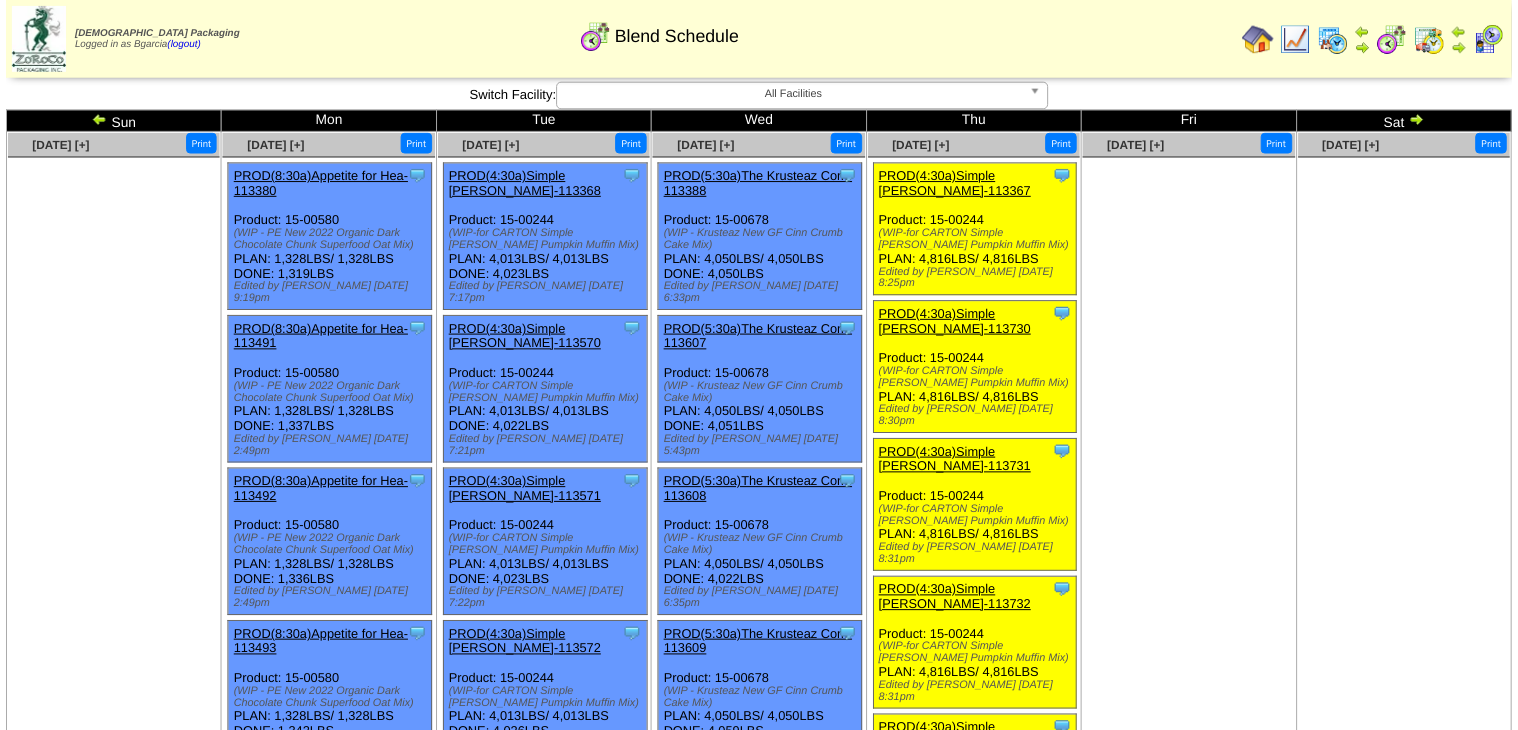 scroll, scrollTop: 480, scrollLeft: 0, axis: vertical 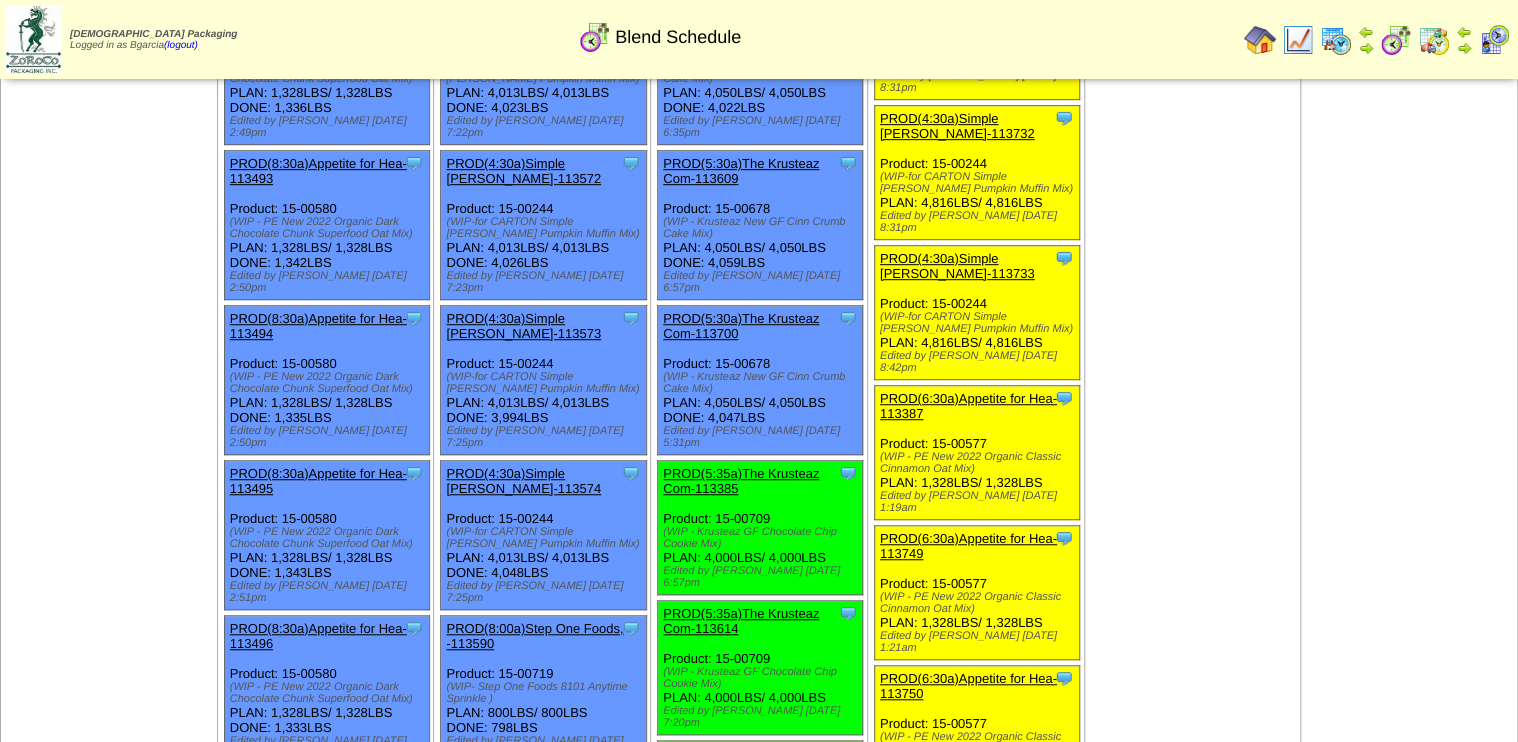 click on "PROD(5:35a)The Krusteaz Com-113385" at bounding box center [741, 481] 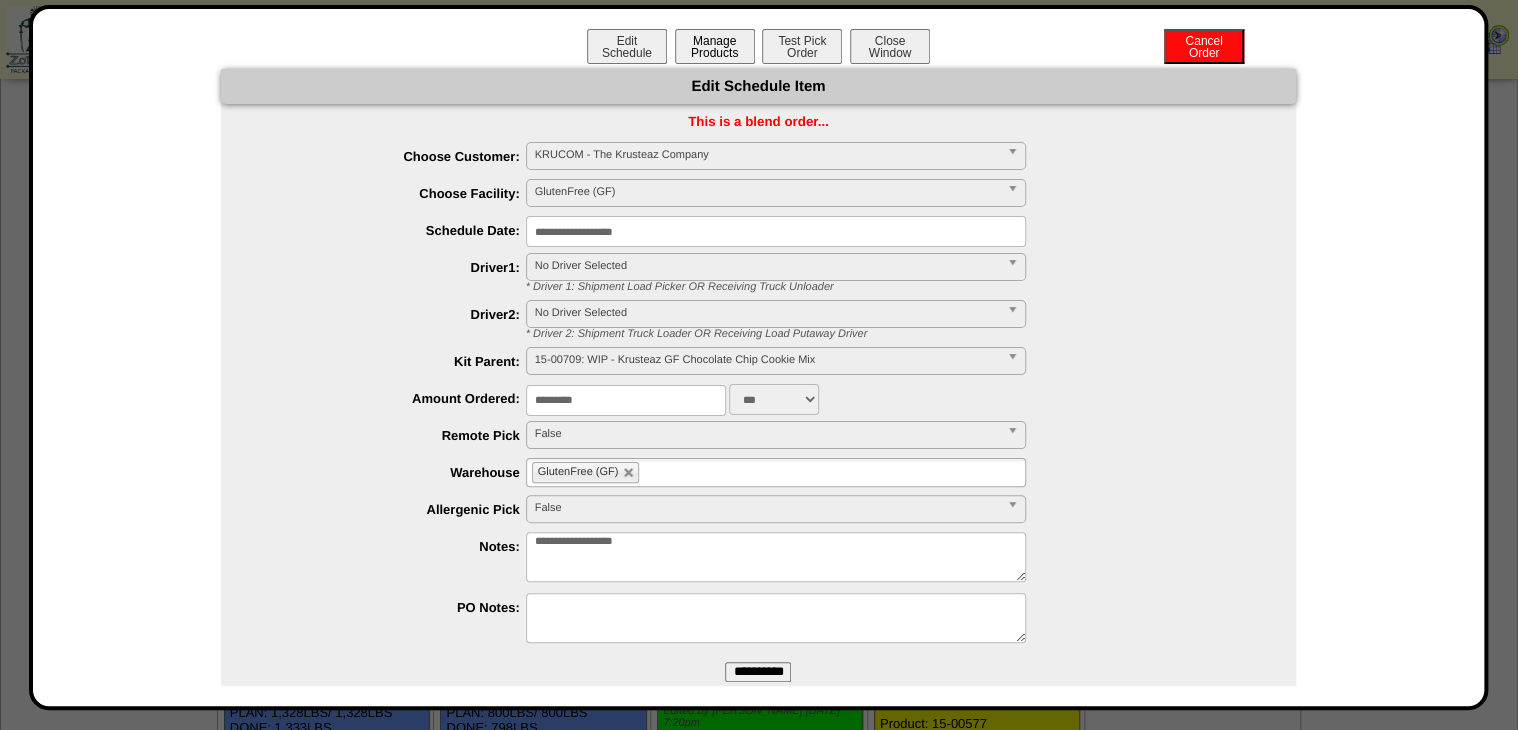 click on "Manage Products" at bounding box center (715, 46) 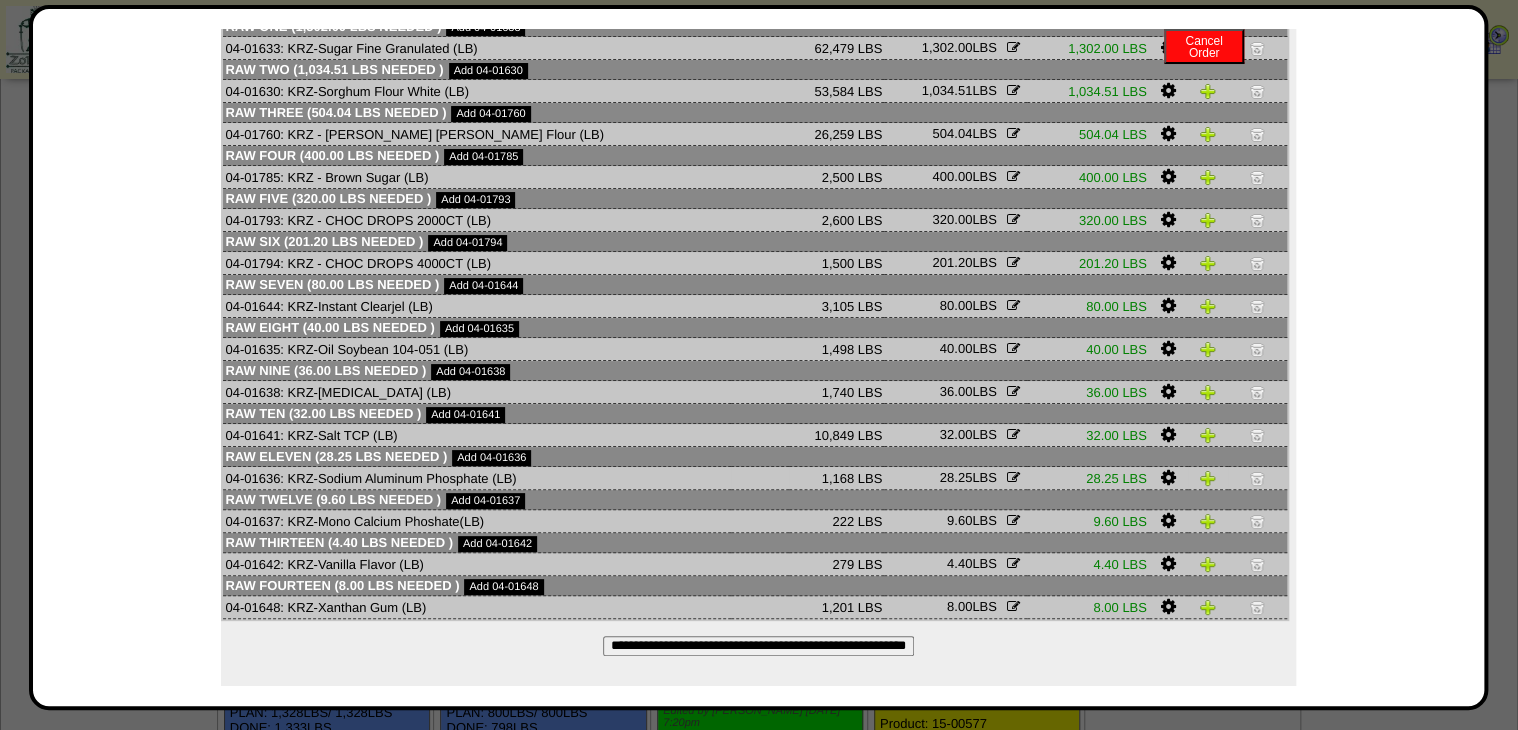 scroll, scrollTop: 0, scrollLeft: 0, axis: both 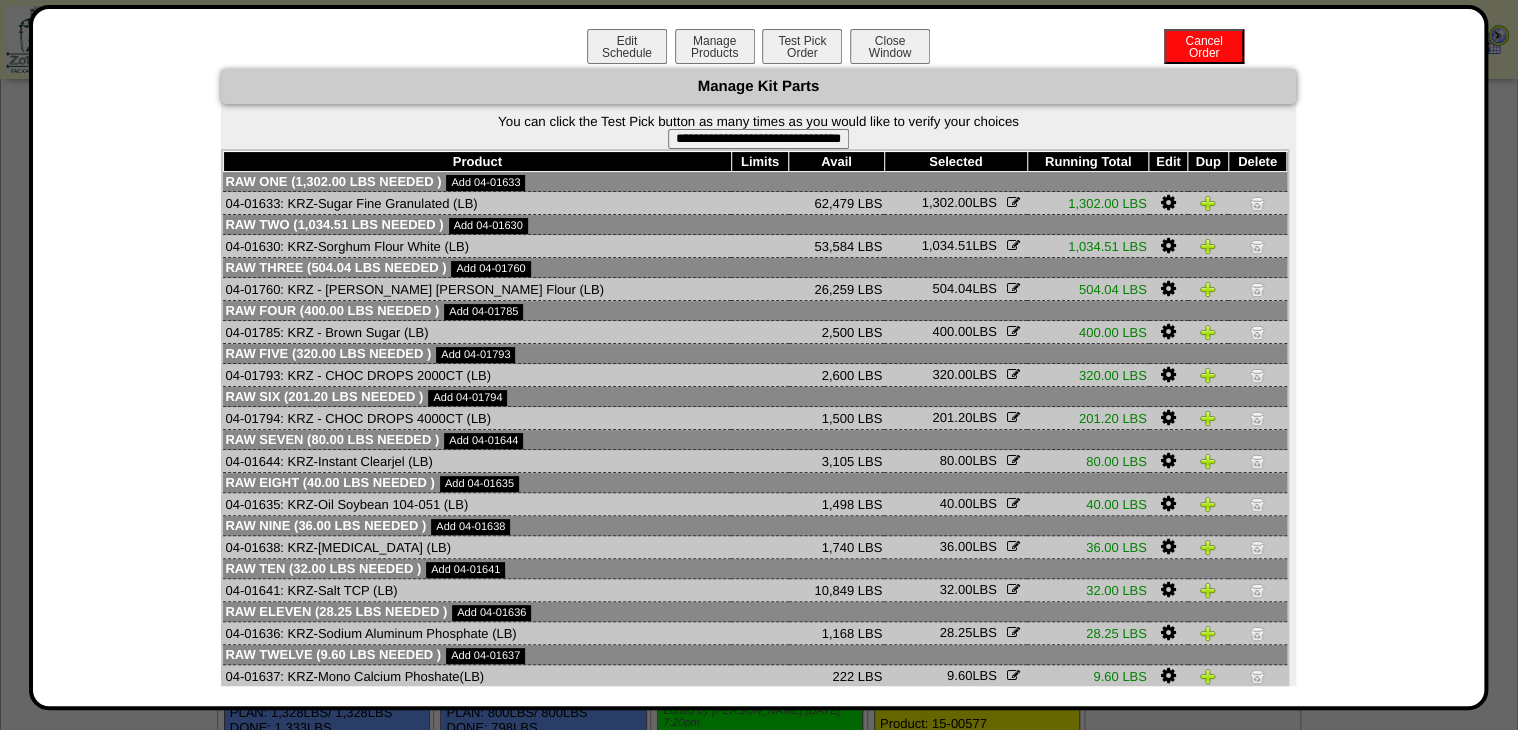 click on "**********" at bounding box center (758, 139) 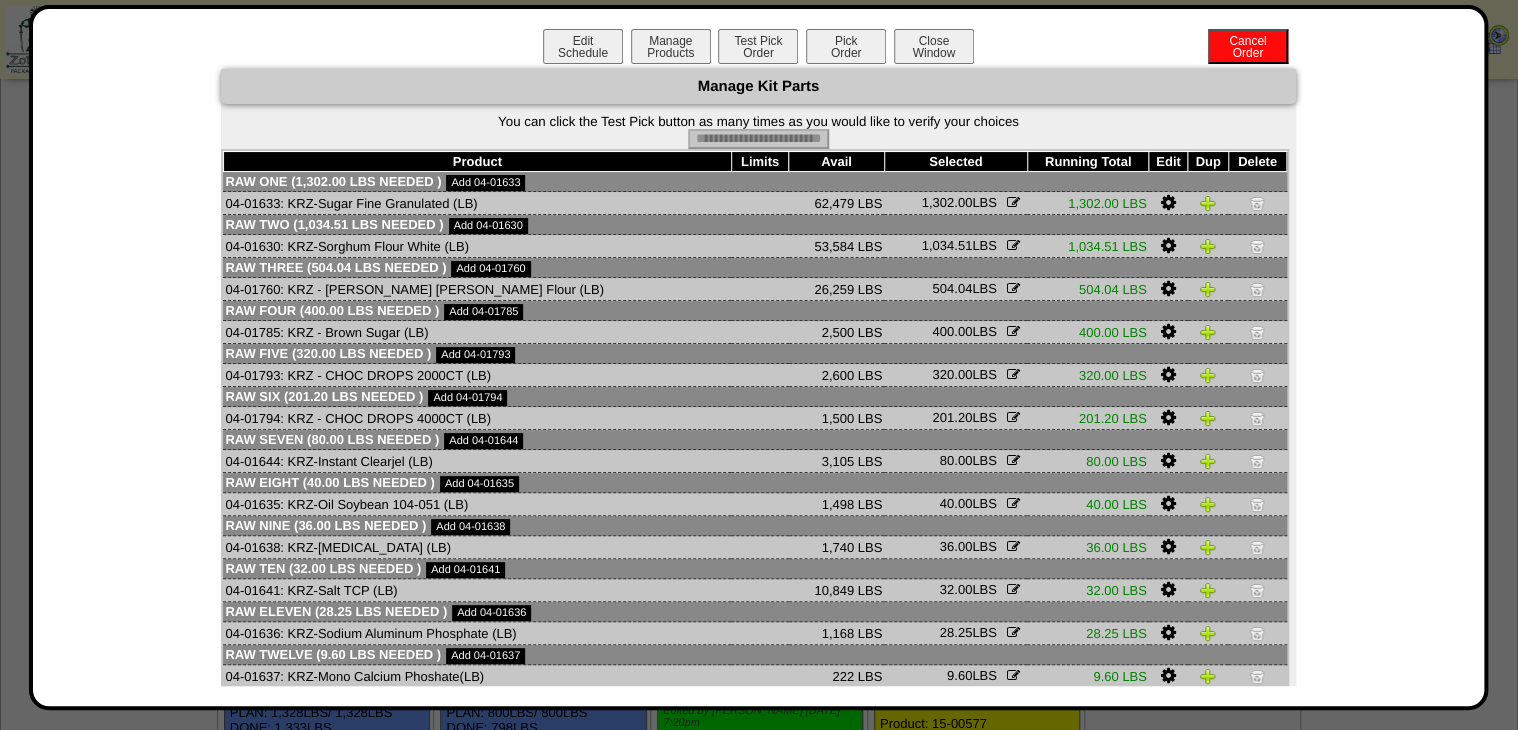 click on "Pick Order" at bounding box center (846, 46) 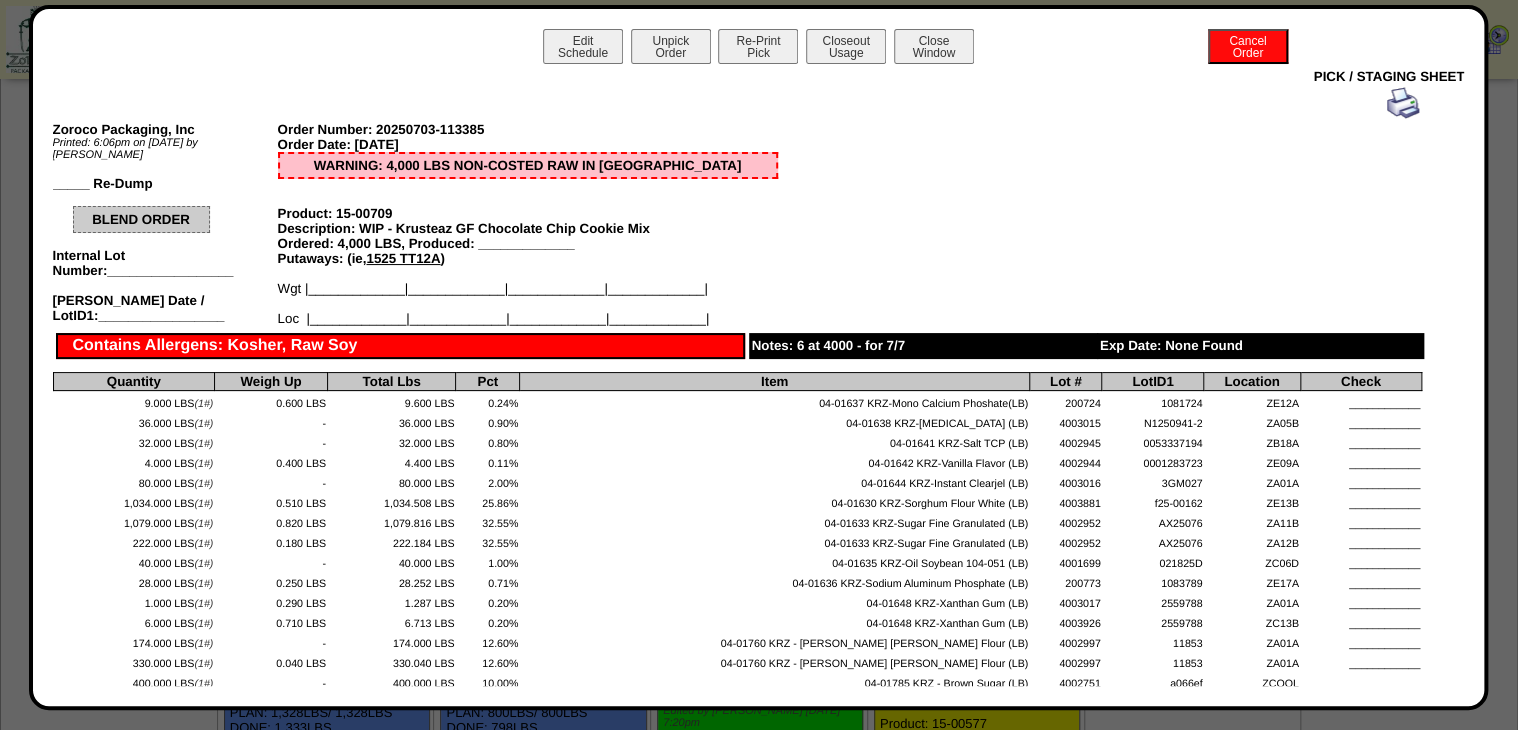 click on "Closeout Usage" at bounding box center (846, 46) 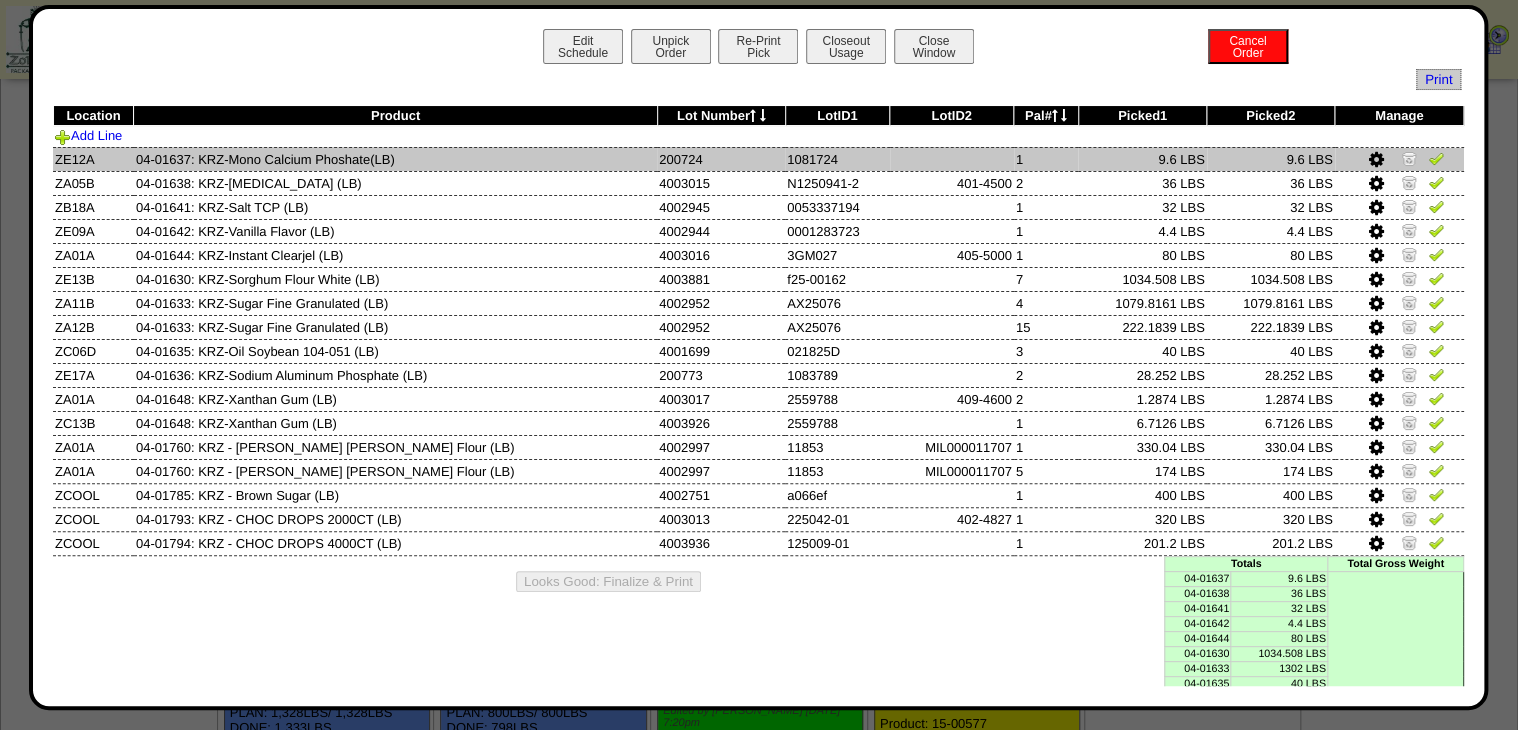 click at bounding box center [1399, 159] 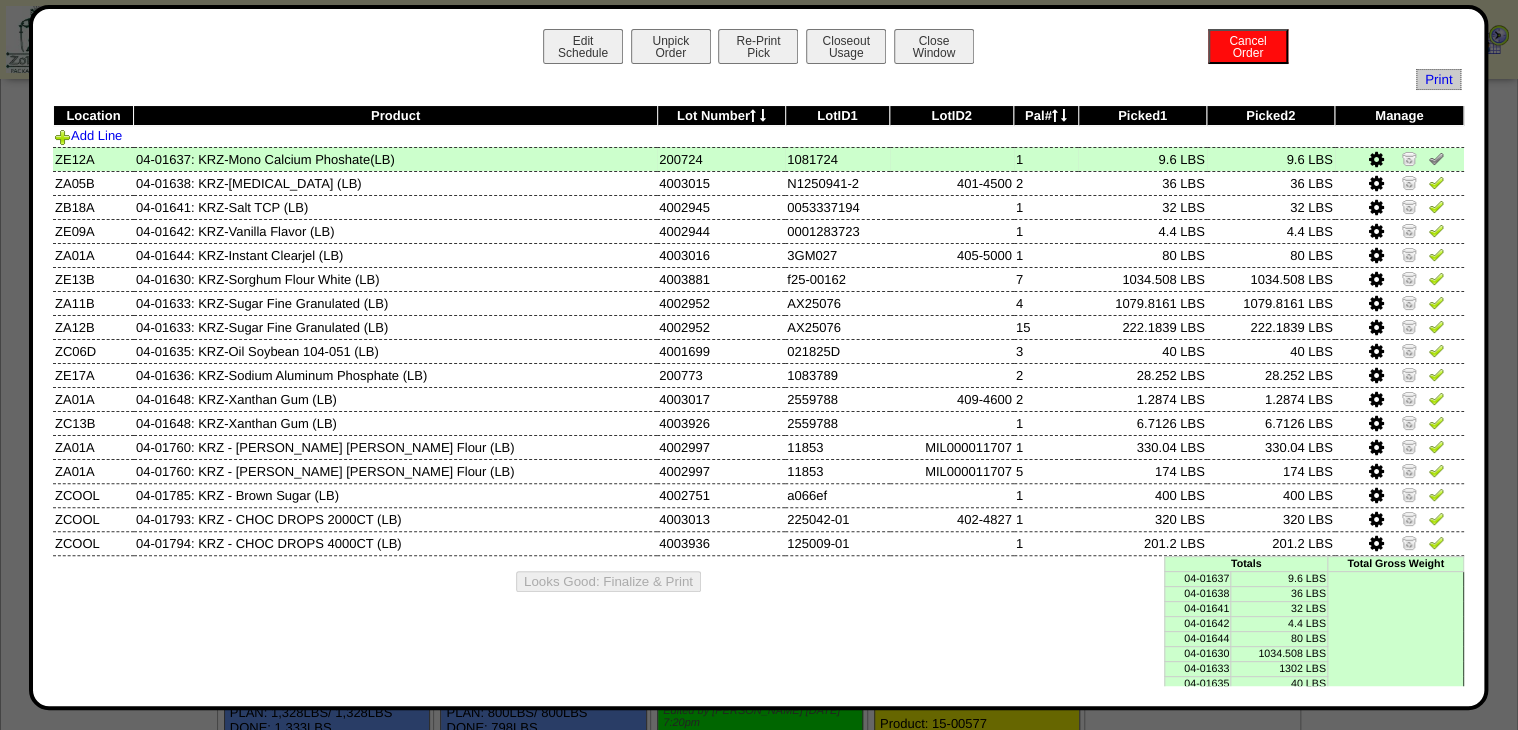 click at bounding box center [1375, 160] 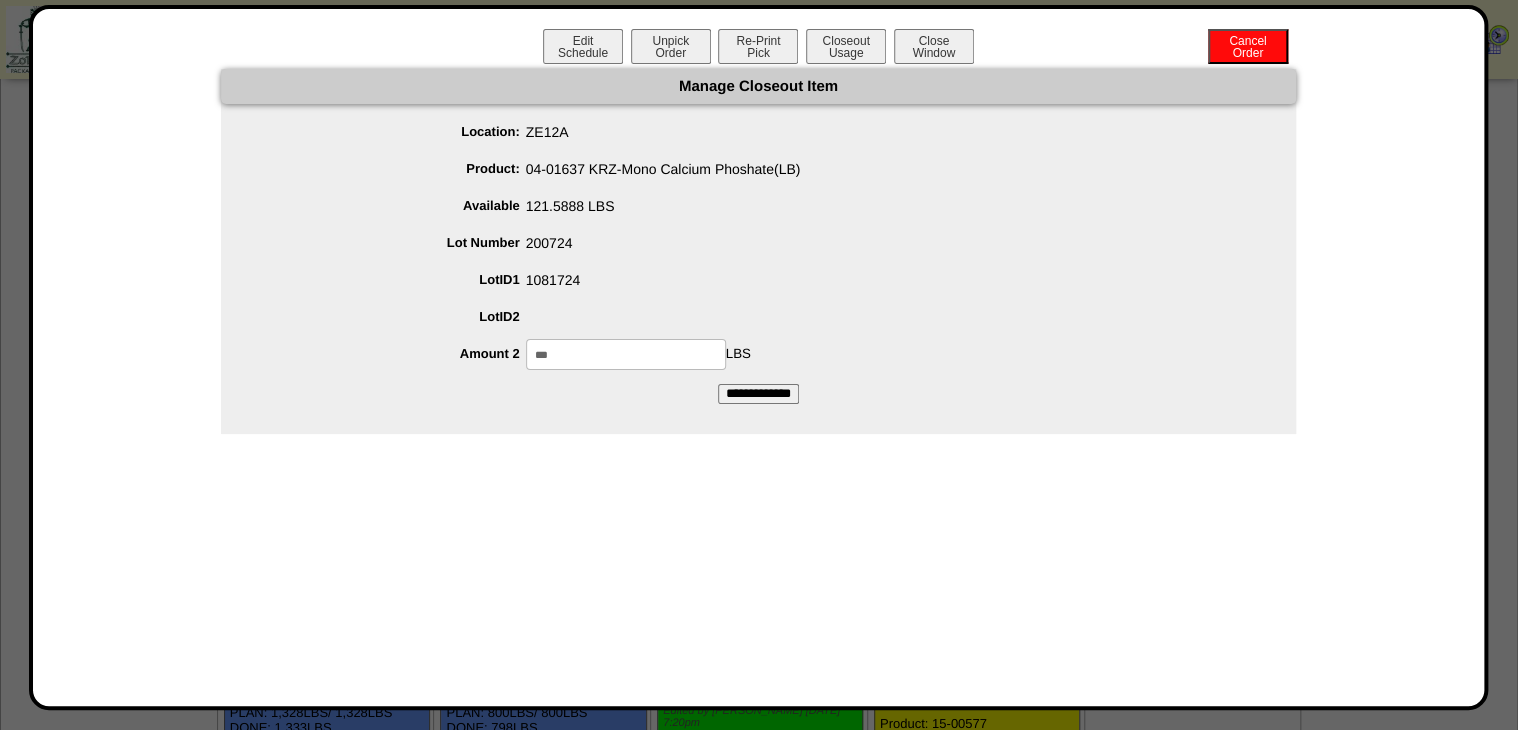 drag, startPoint x: 571, startPoint y: 356, endPoint x: 408, endPoint y: 432, distance: 179.84715 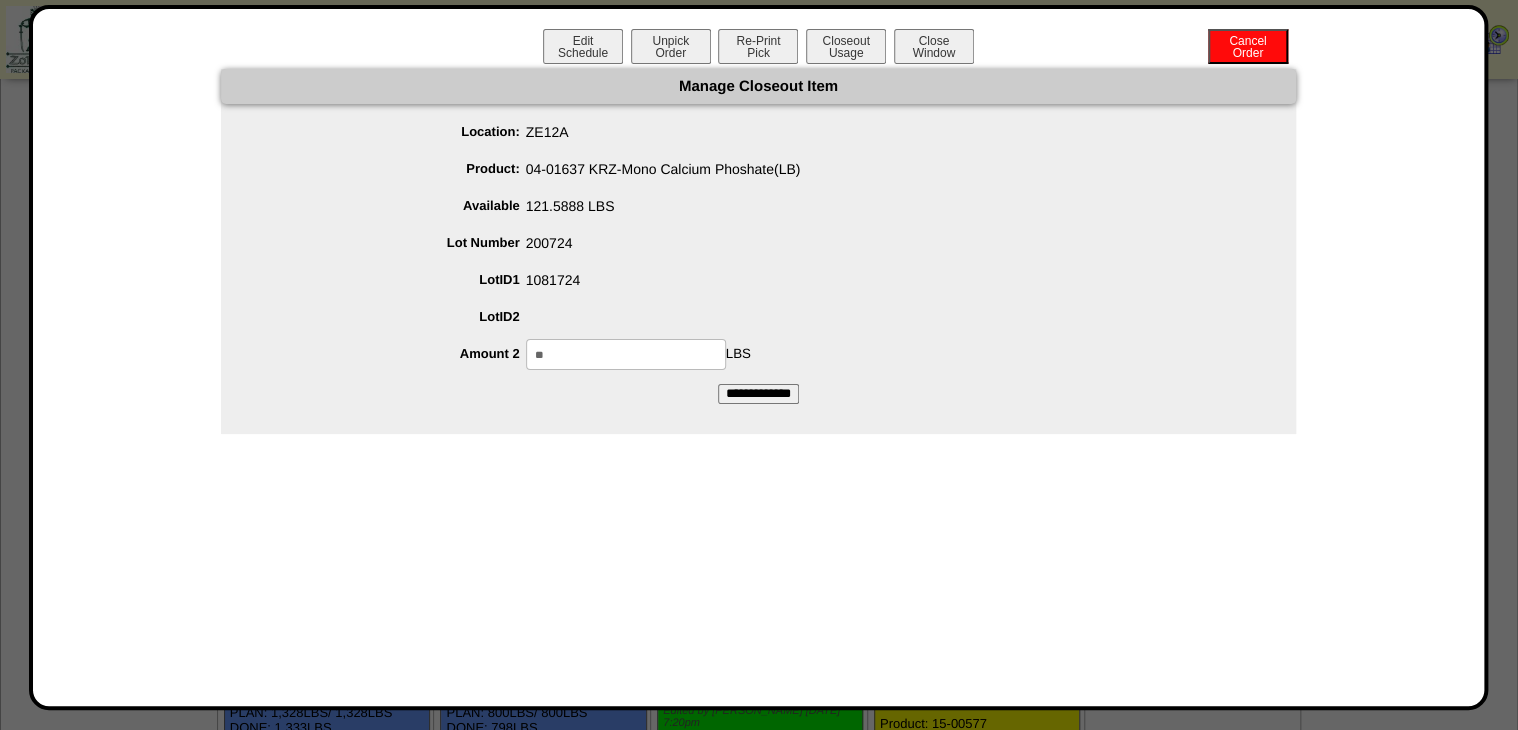 type on "**" 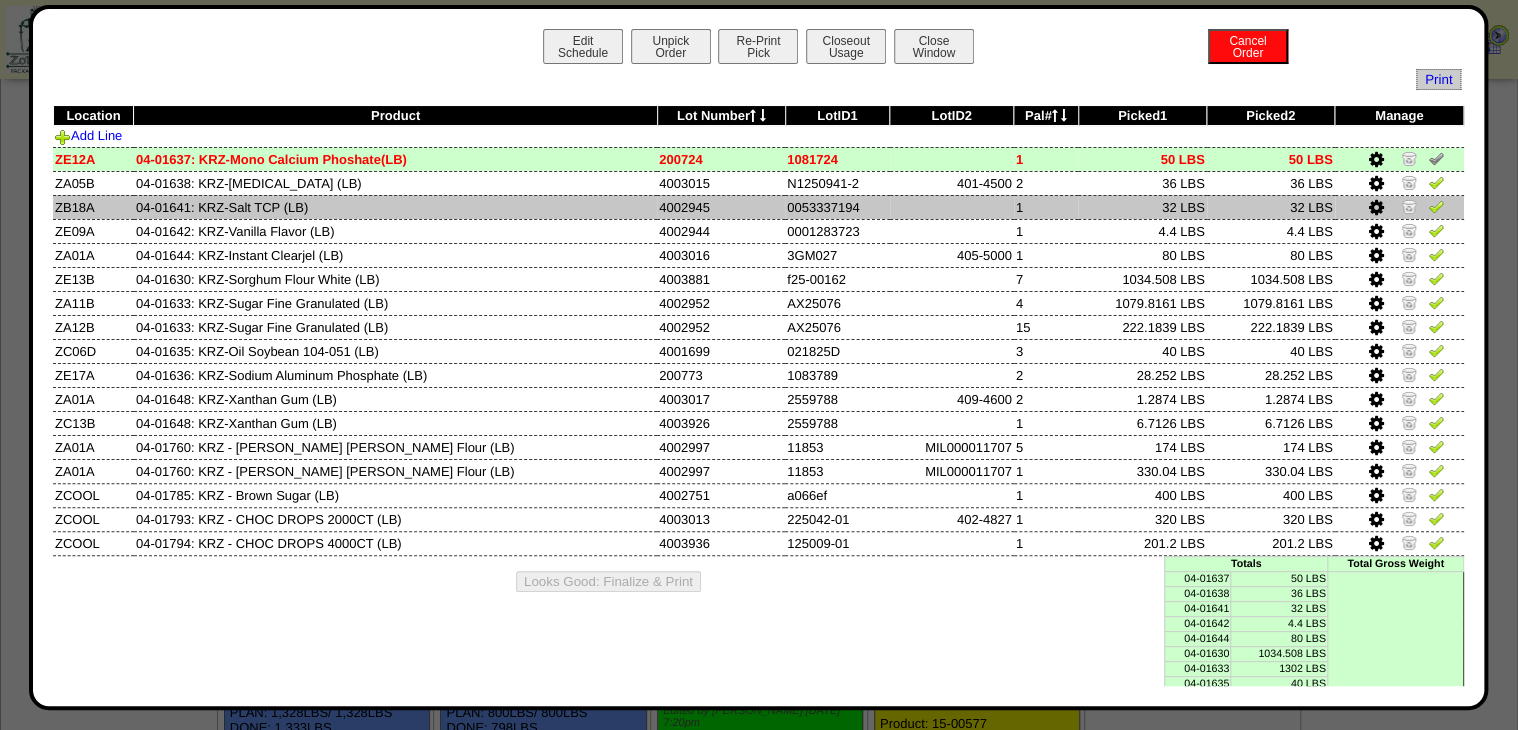 drag, startPoint x: 1410, startPoint y: 186, endPoint x: 1421, endPoint y: 208, distance: 24.596748 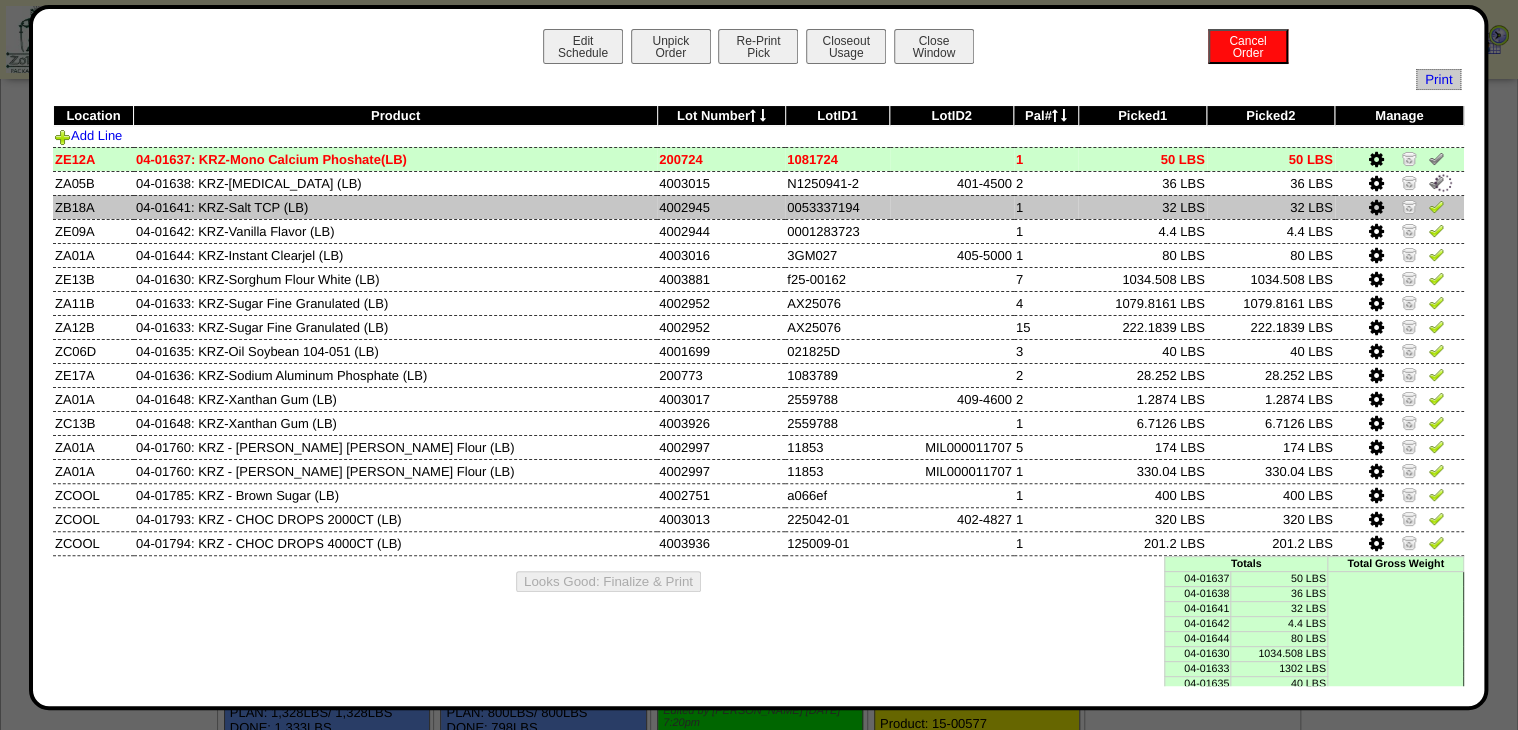 click at bounding box center [1436, 209] 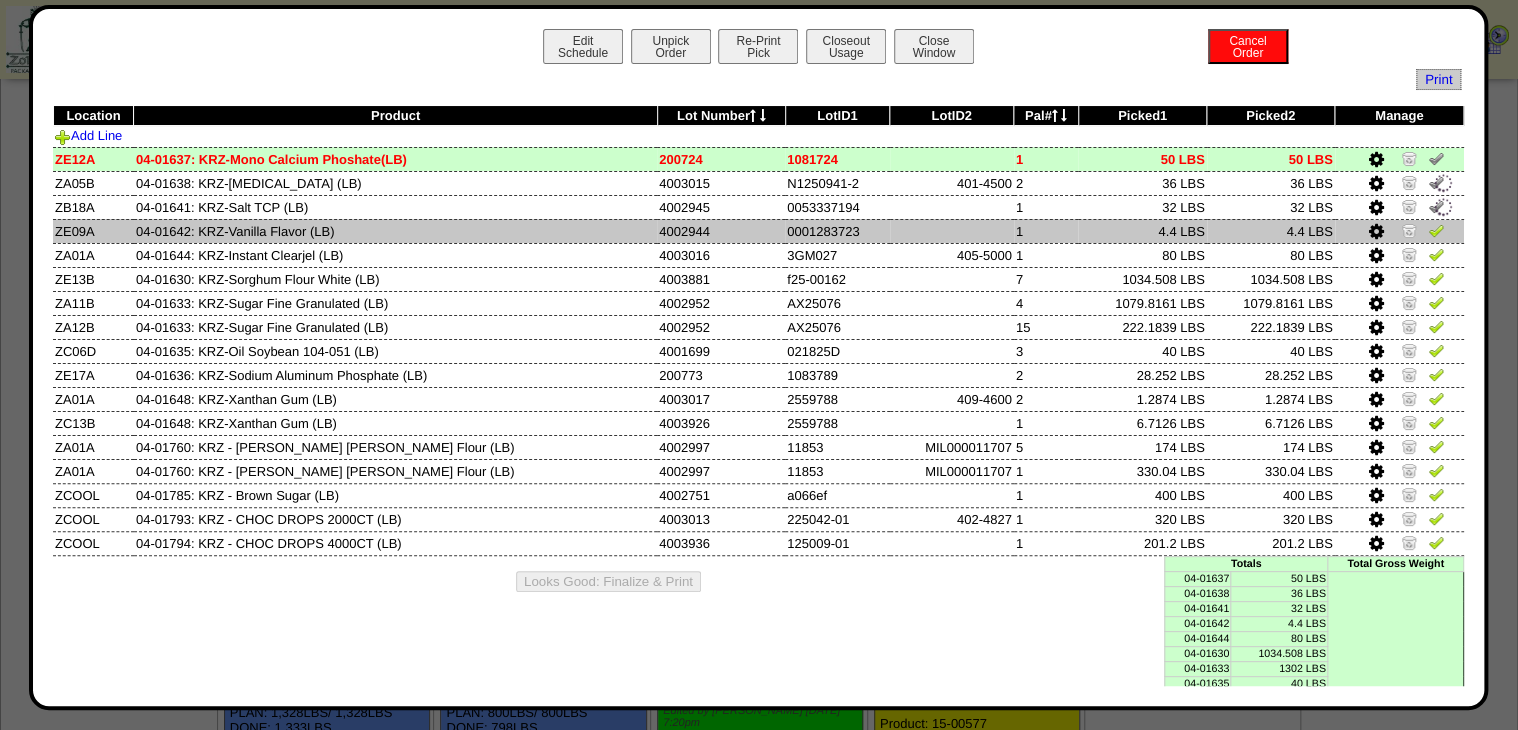 click at bounding box center [1436, 230] 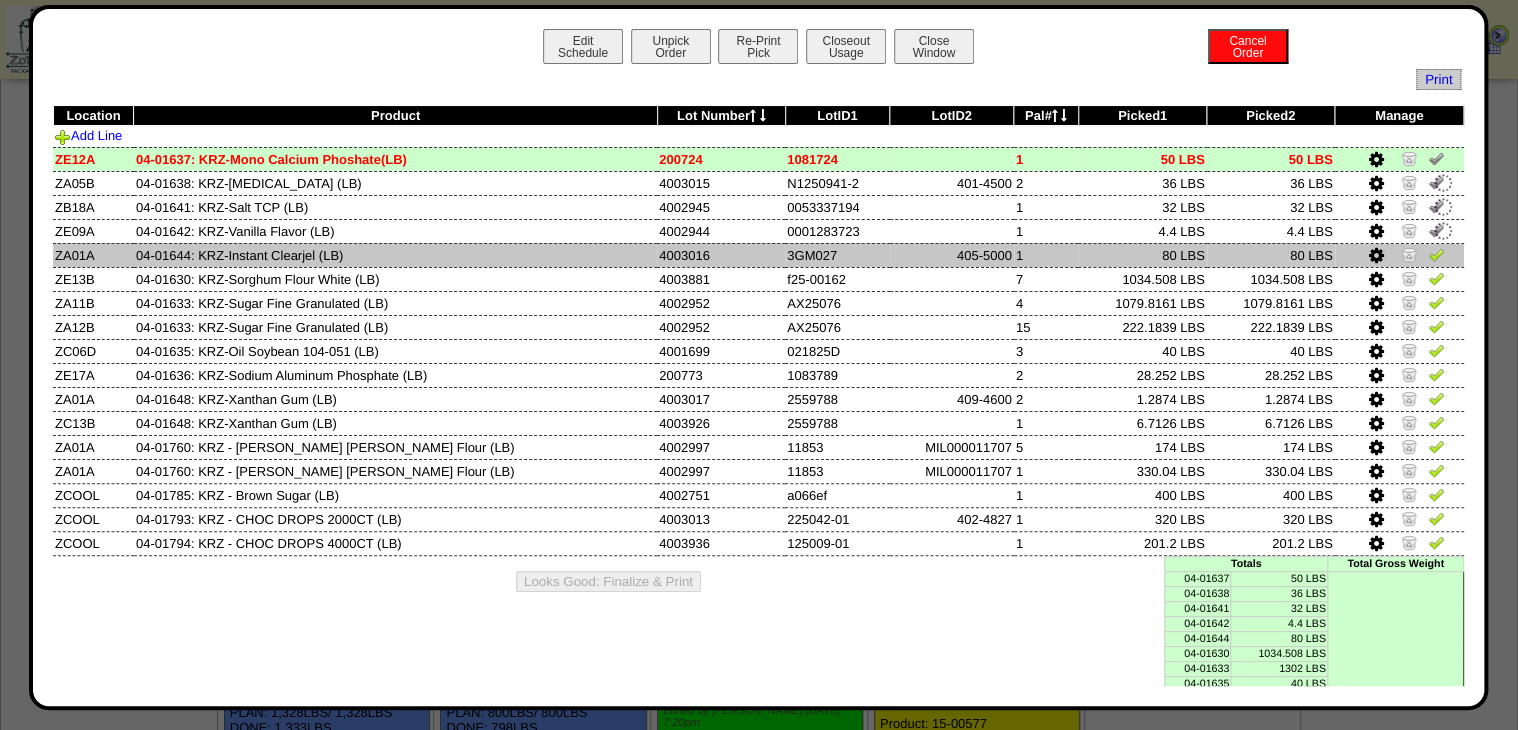 click at bounding box center [1436, 254] 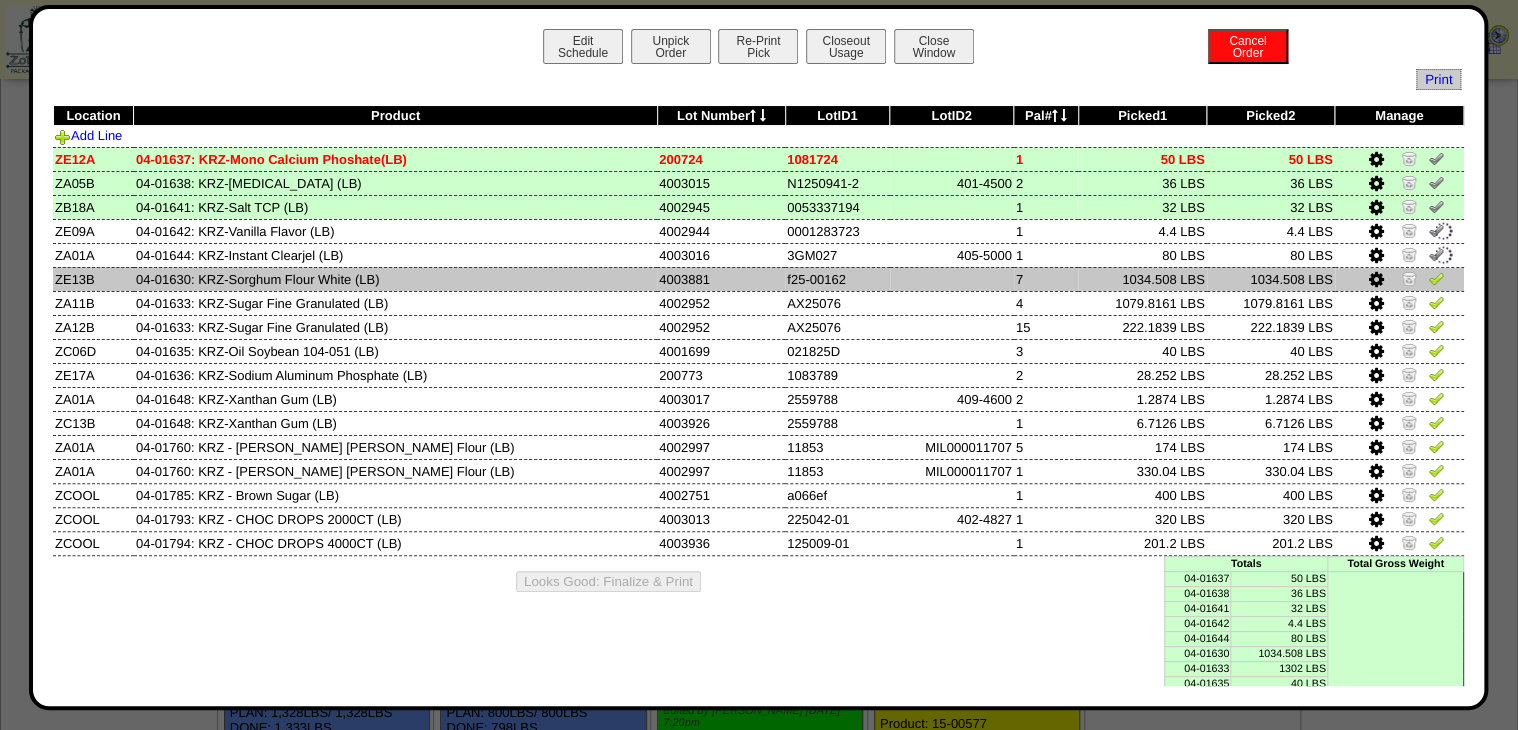 click at bounding box center (1436, 278) 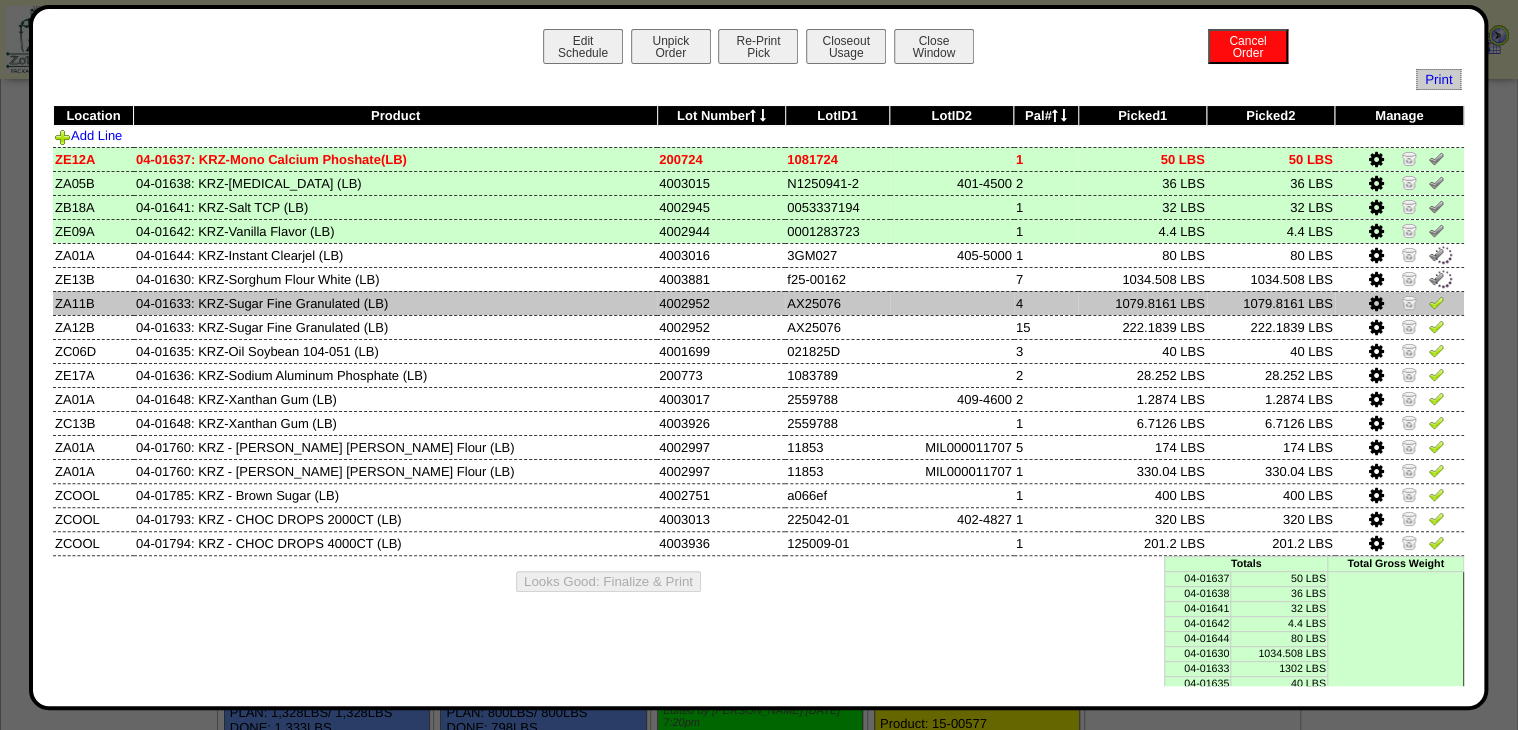 click at bounding box center (1436, 302) 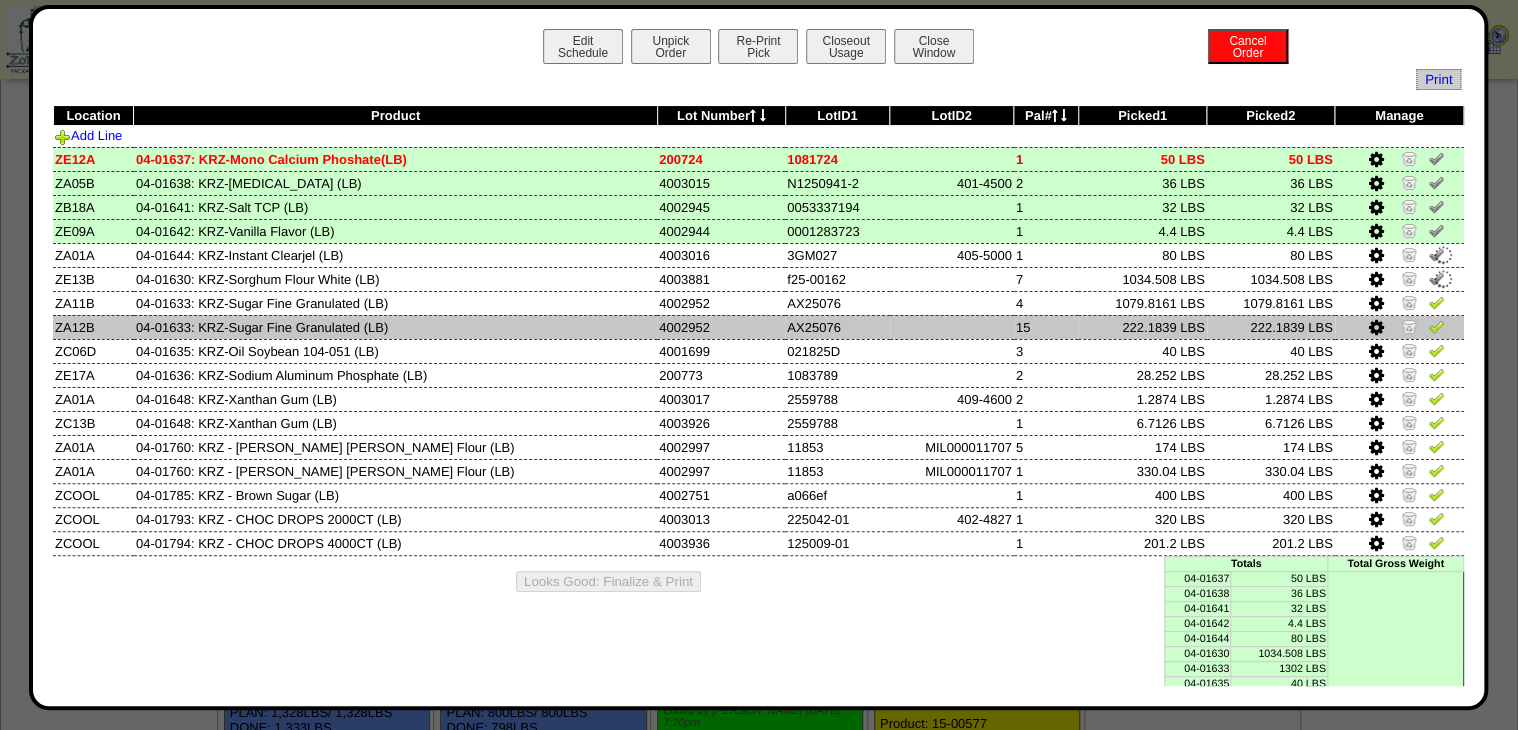 click at bounding box center (1399, 327) 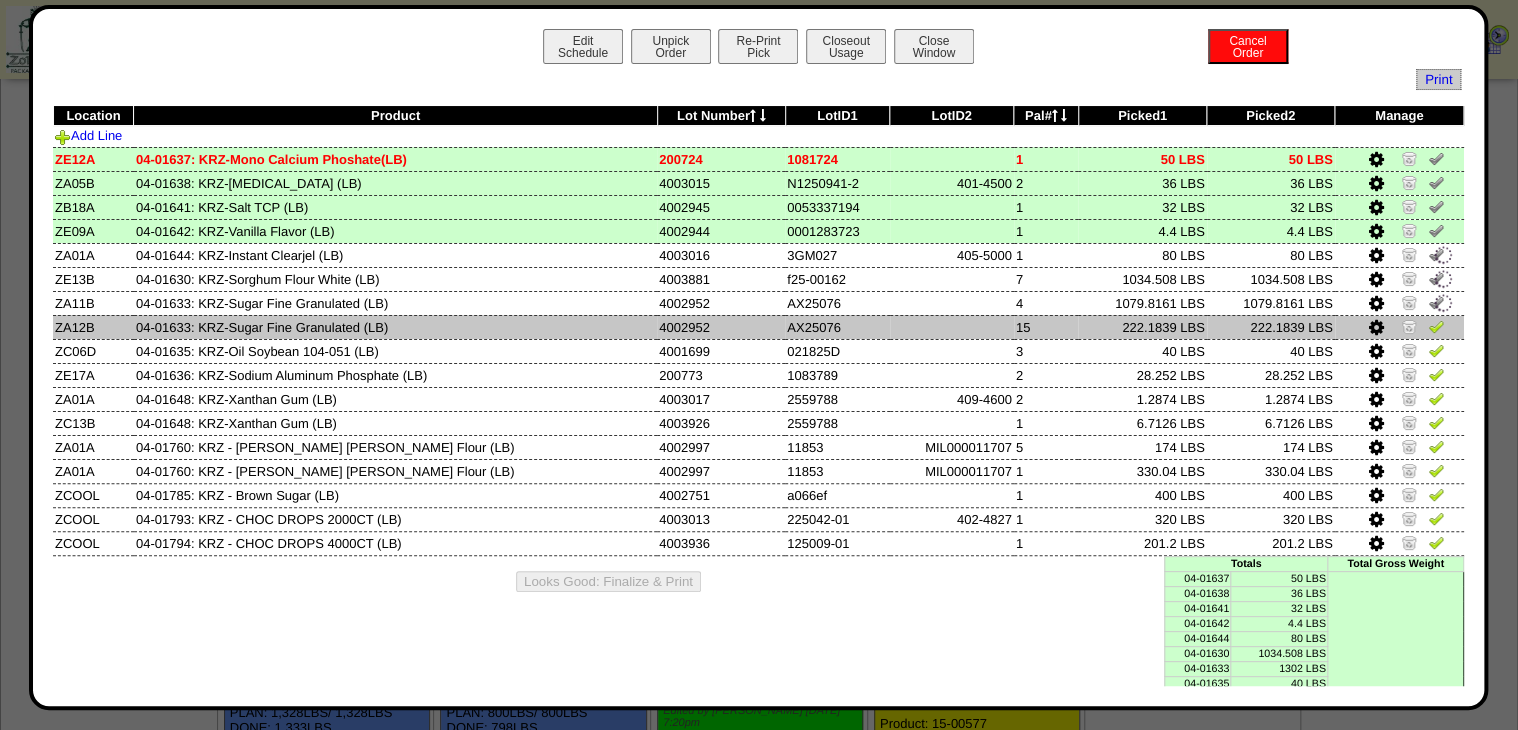 click at bounding box center [1399, 327] 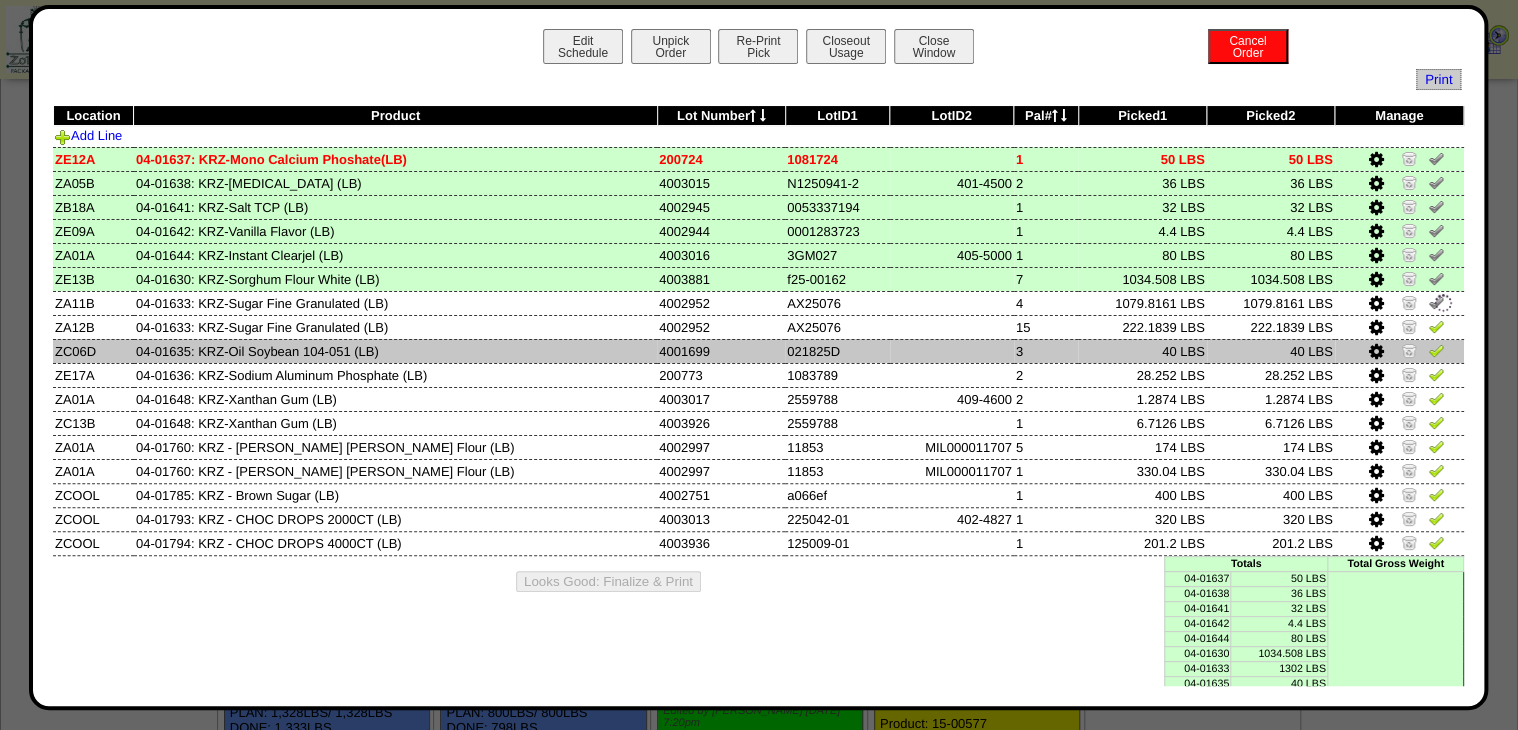 click at bounding box center [1436, 350] 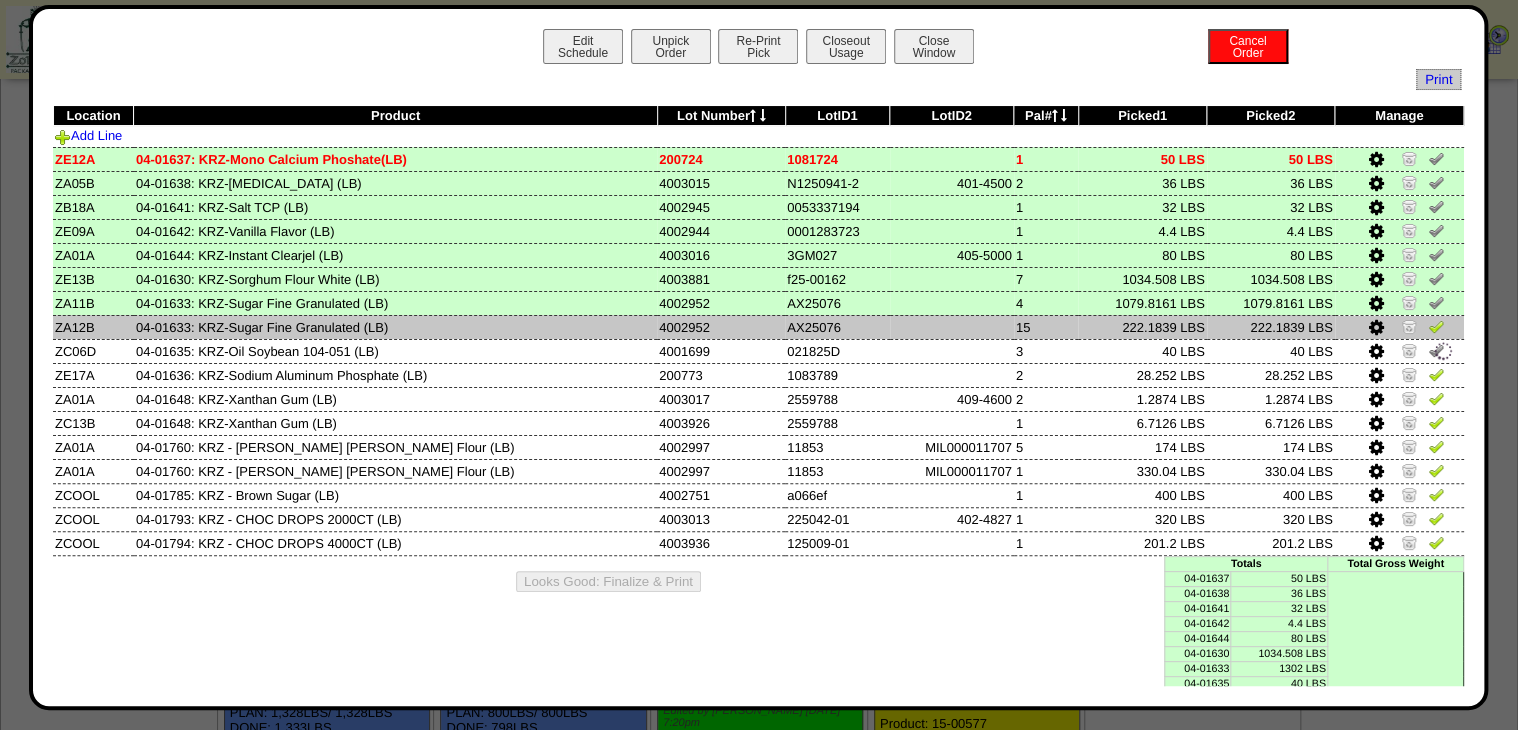 click at bounding box center (1436, 326) 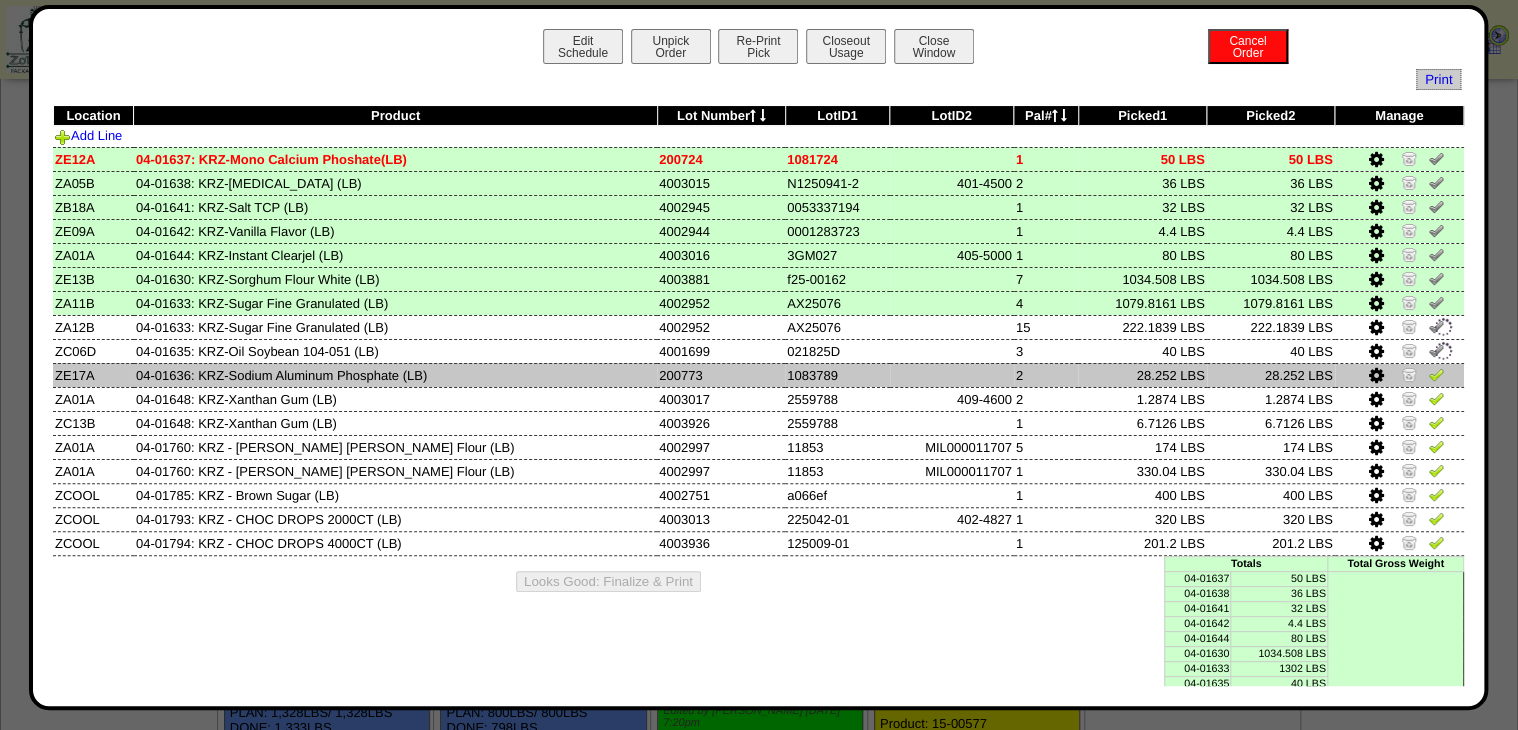 click at bounding box center [1436, 374] 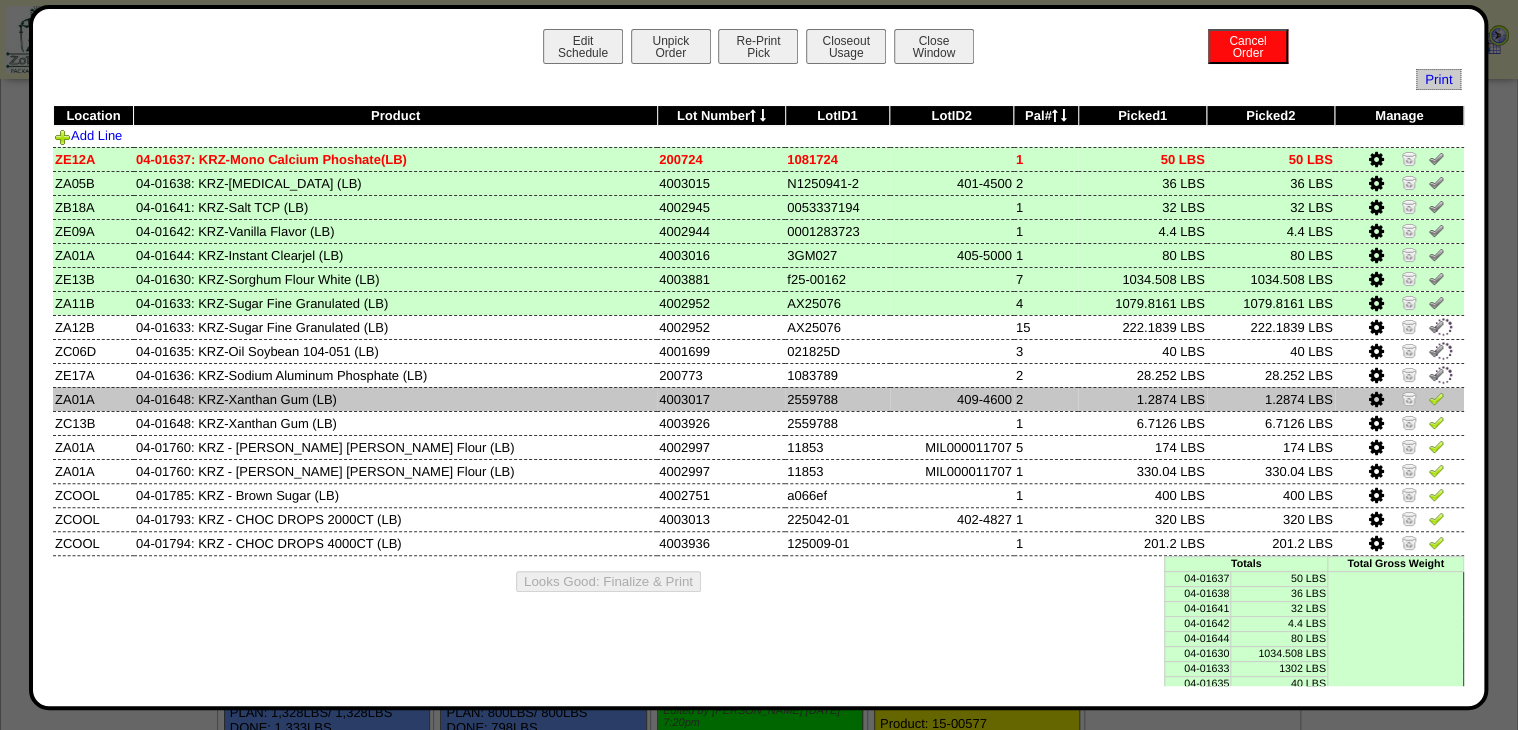 click at bounding box center (1436, 398) 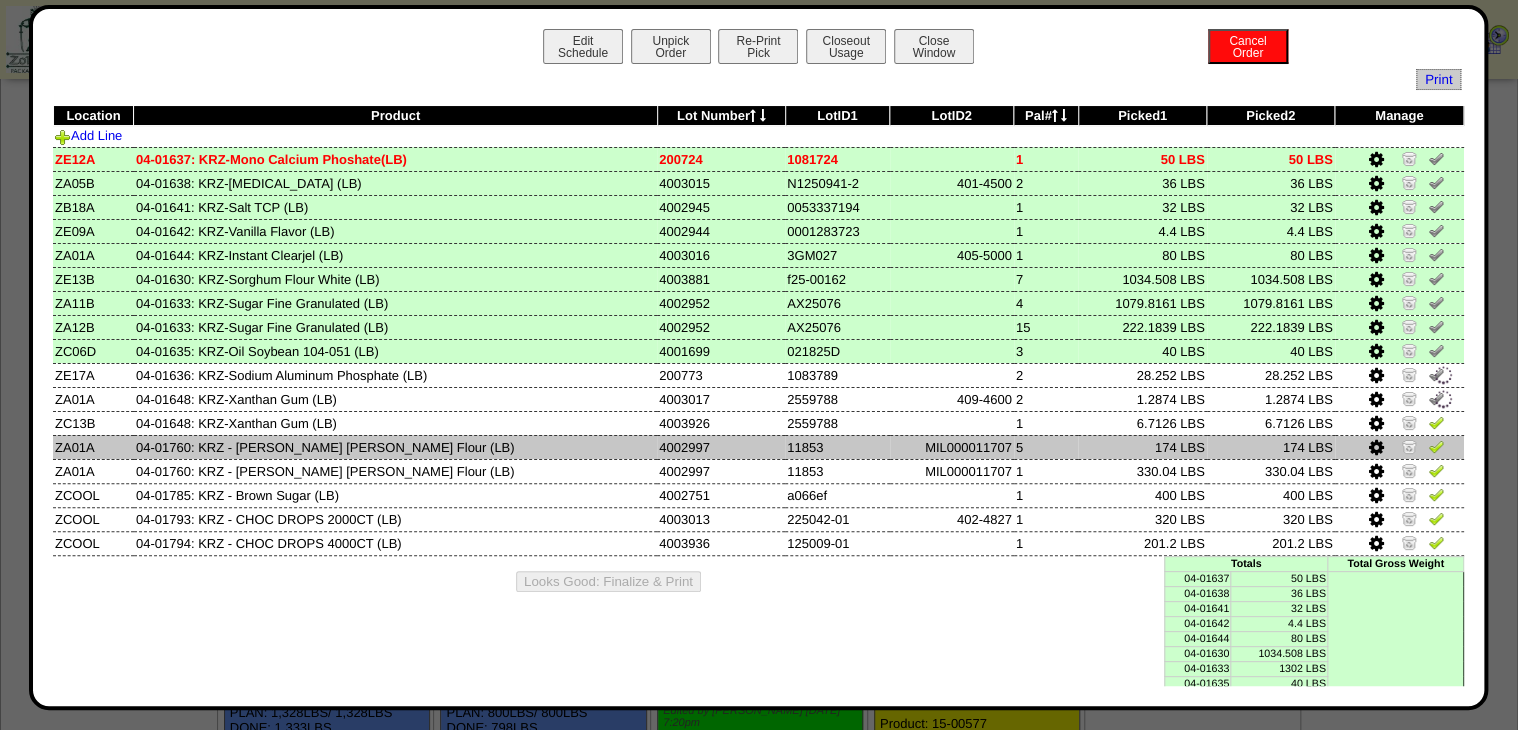 drag, startPoint x: 1419, startPoint y: 428, endPoint x: 1419, endPoint y: 448, distance: 20 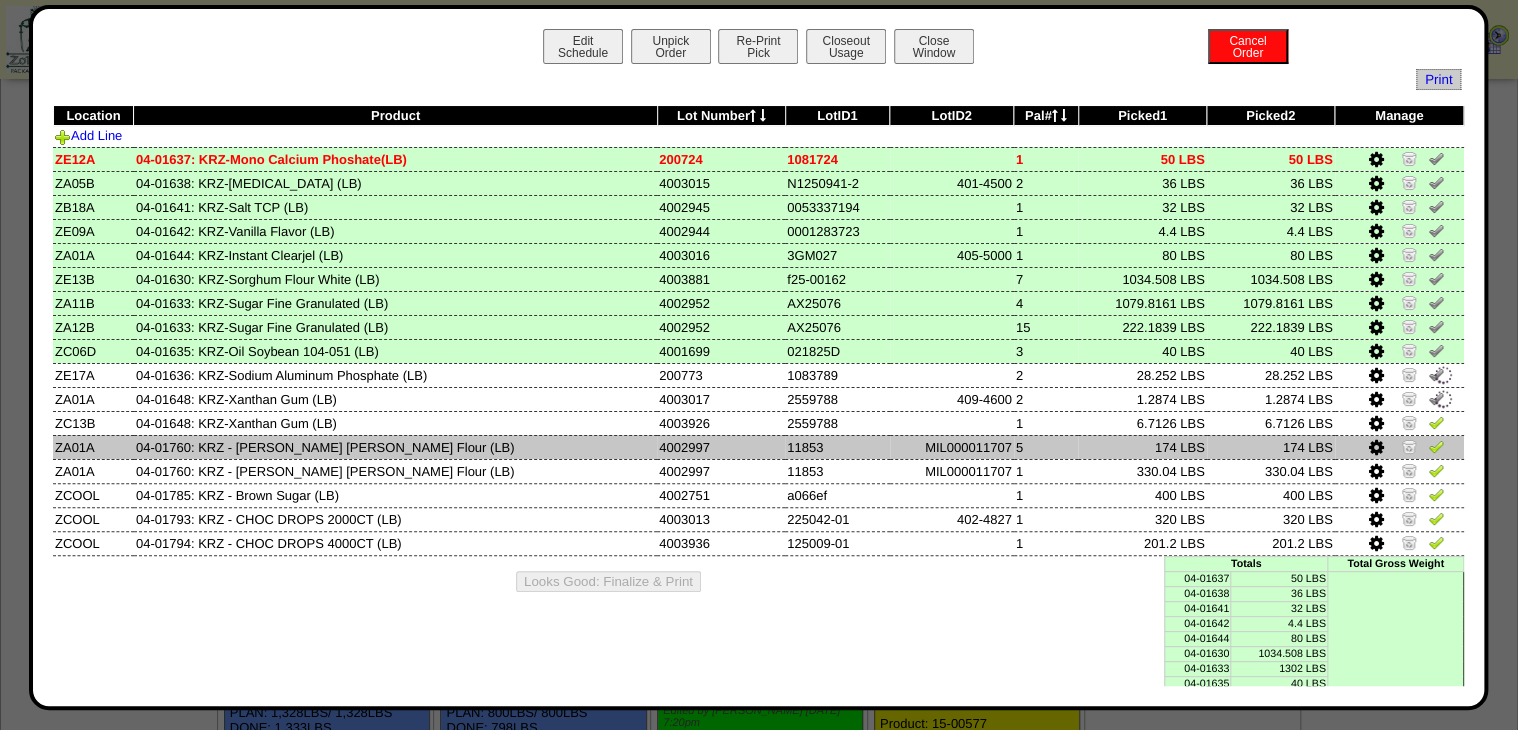 click at bounding box center [1436, 422] 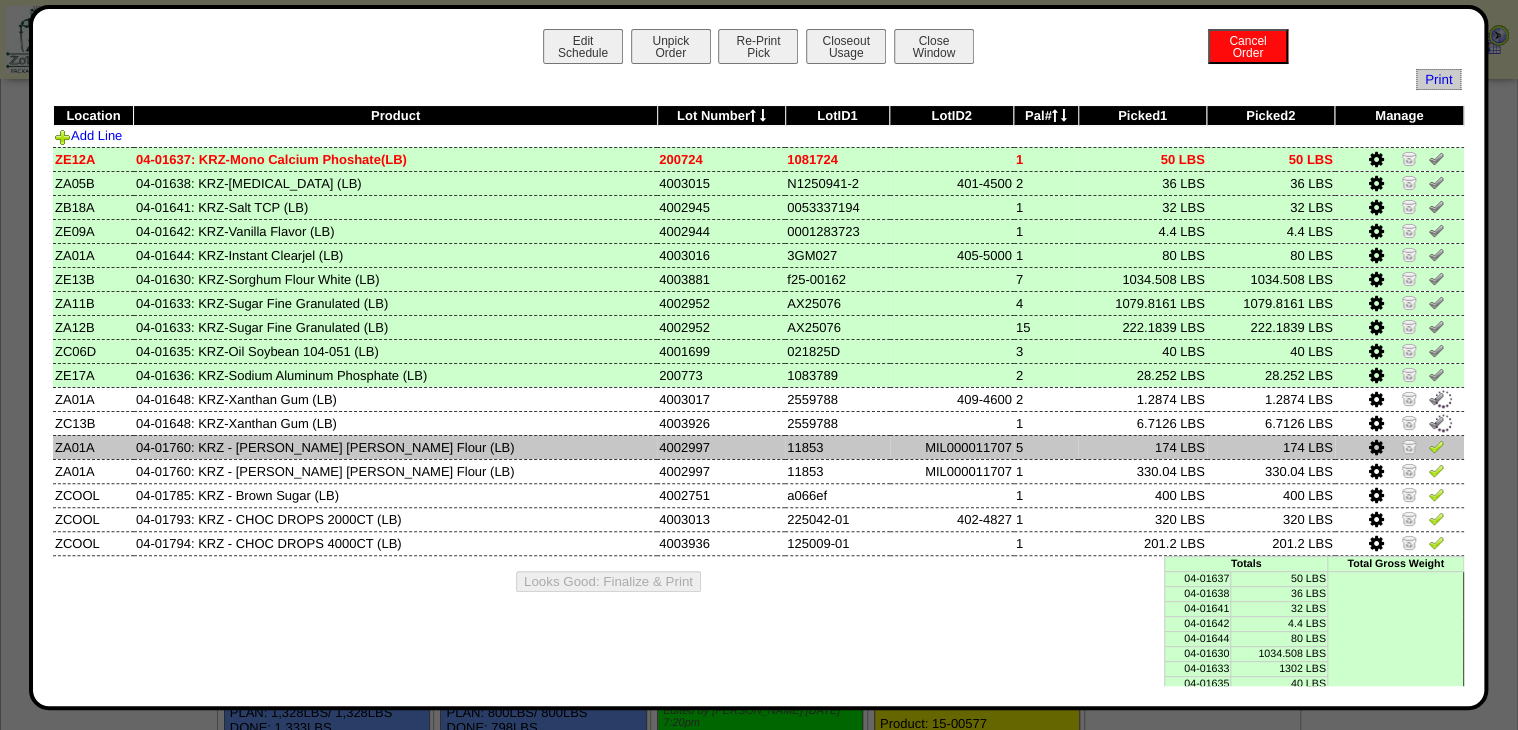 click at bounding box center (1436, 446) 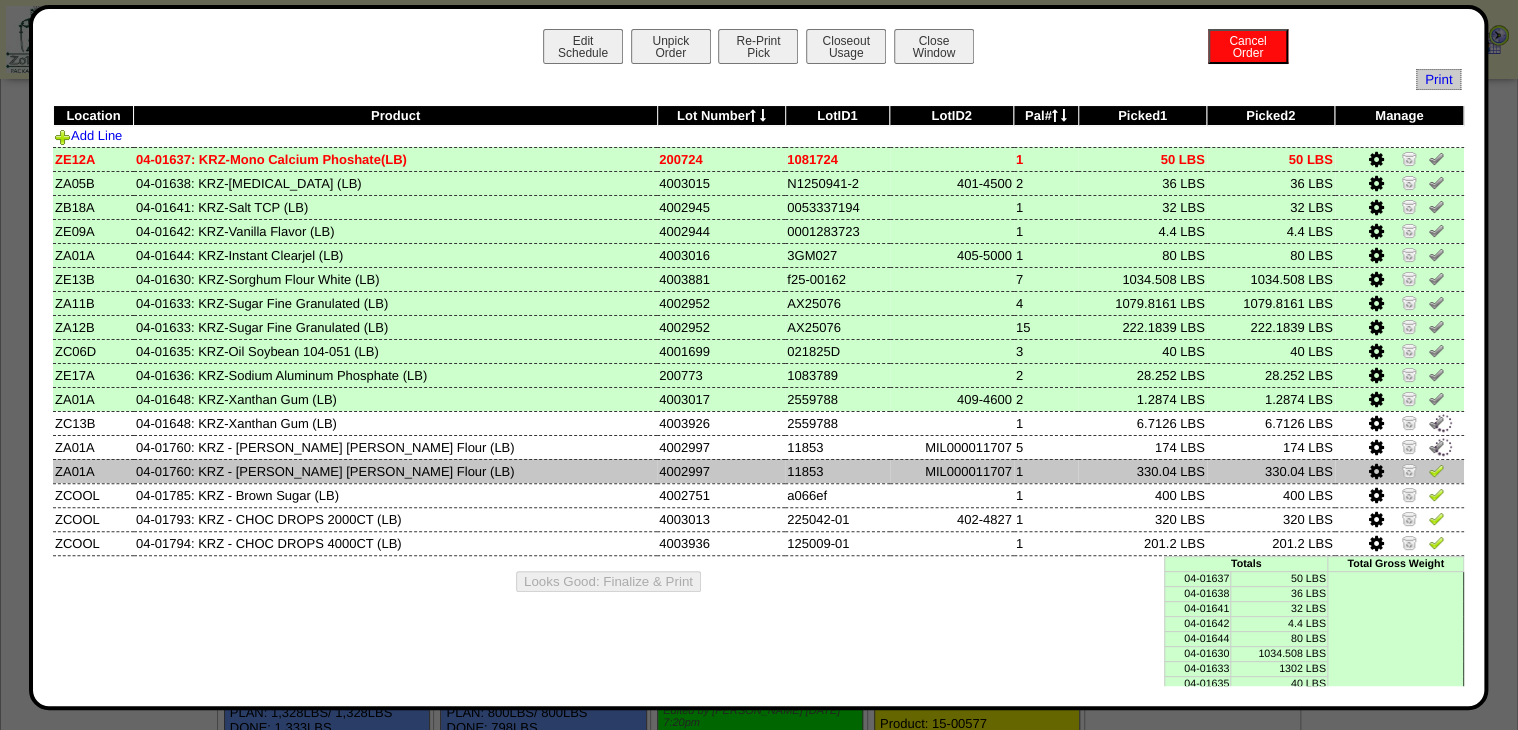 click at bounding box center [1436, 470] 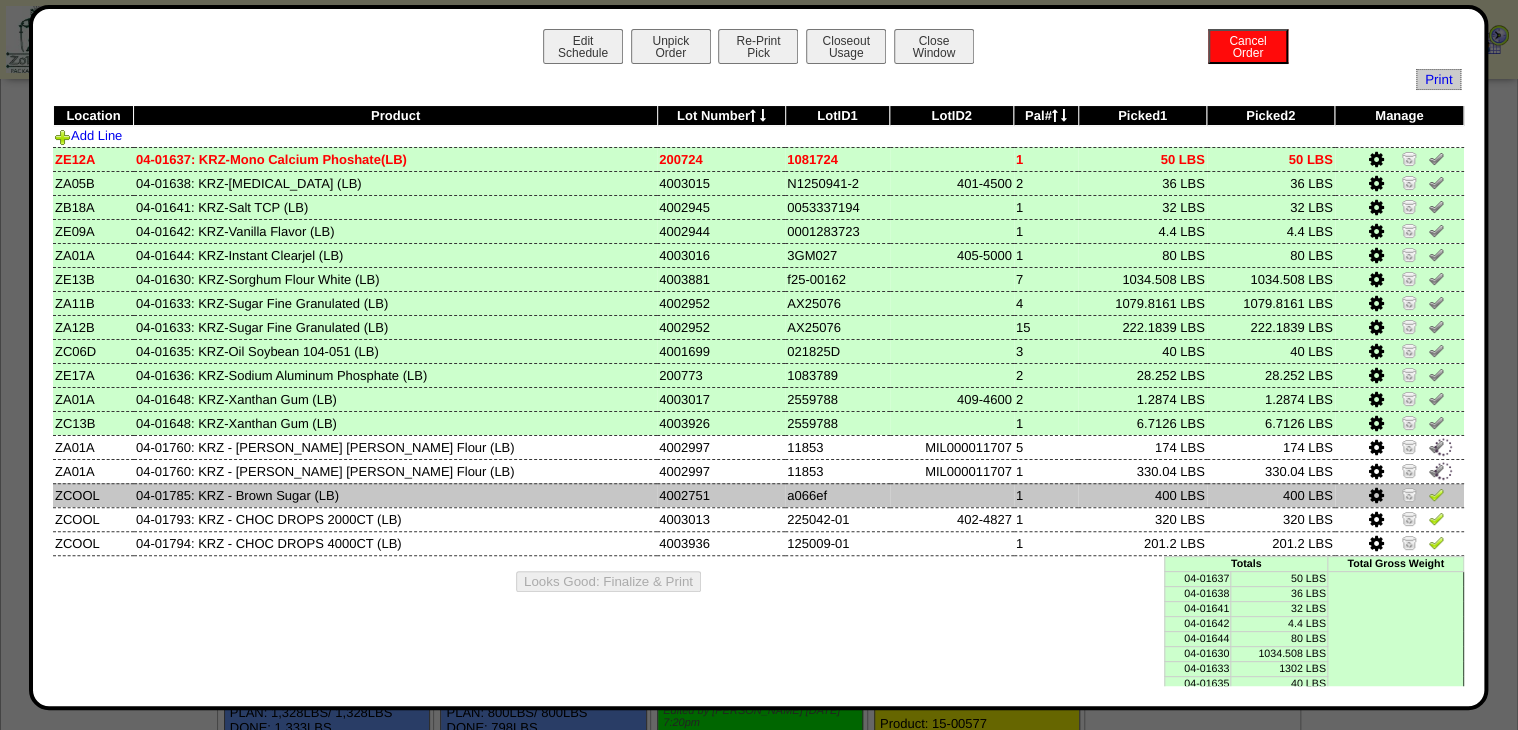 click at bounding box center (1436, 494) 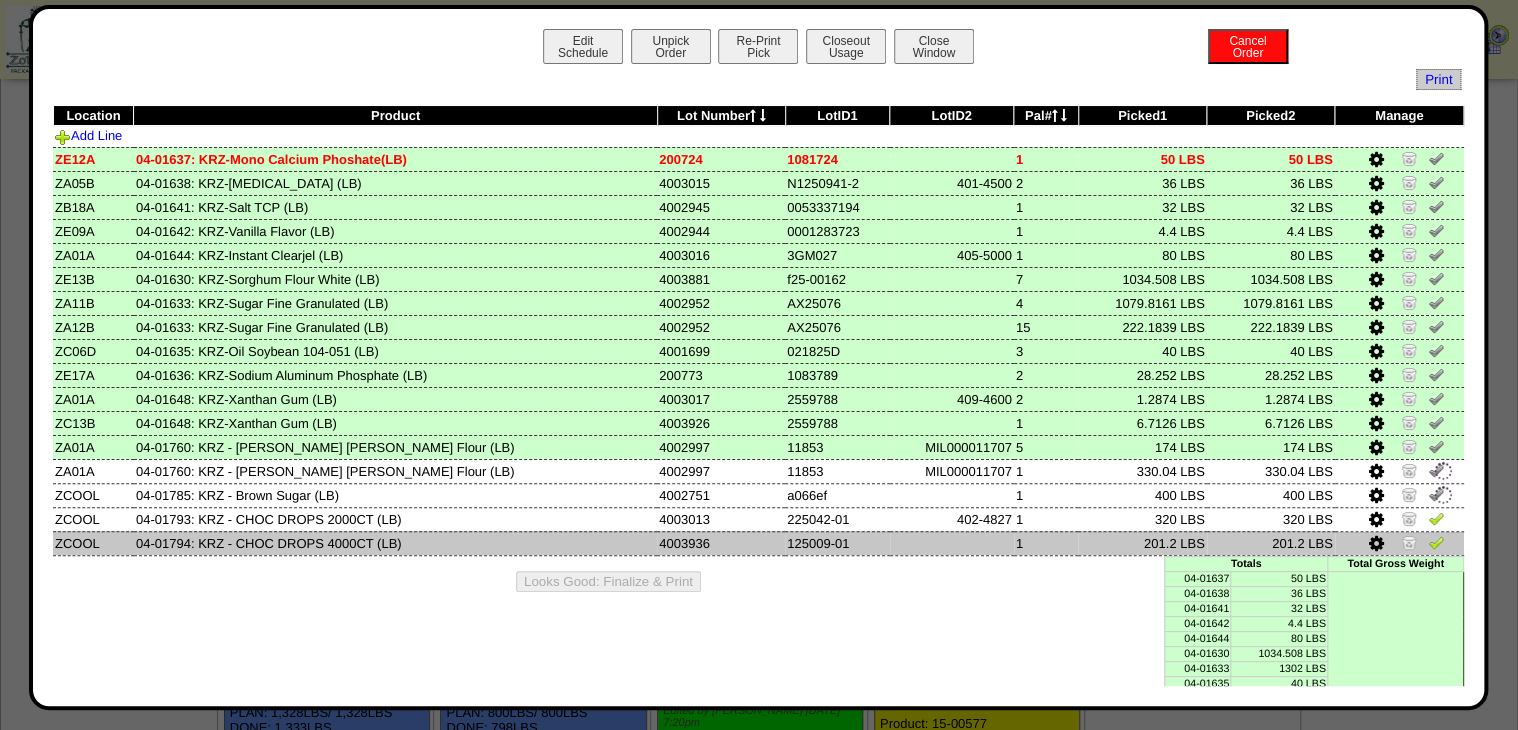 click at bounding box center [1436, 542] 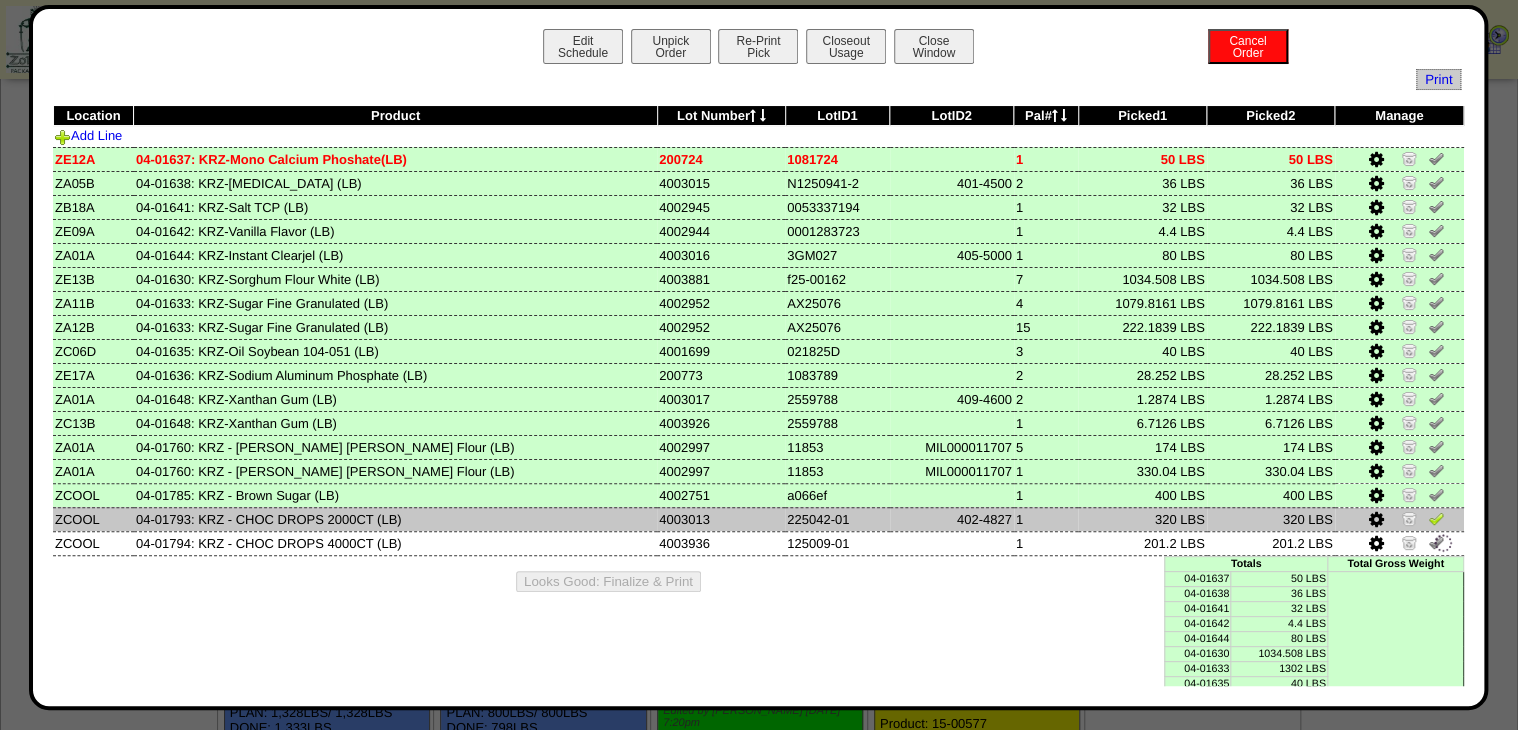 click at bounding box center [1436, 518] 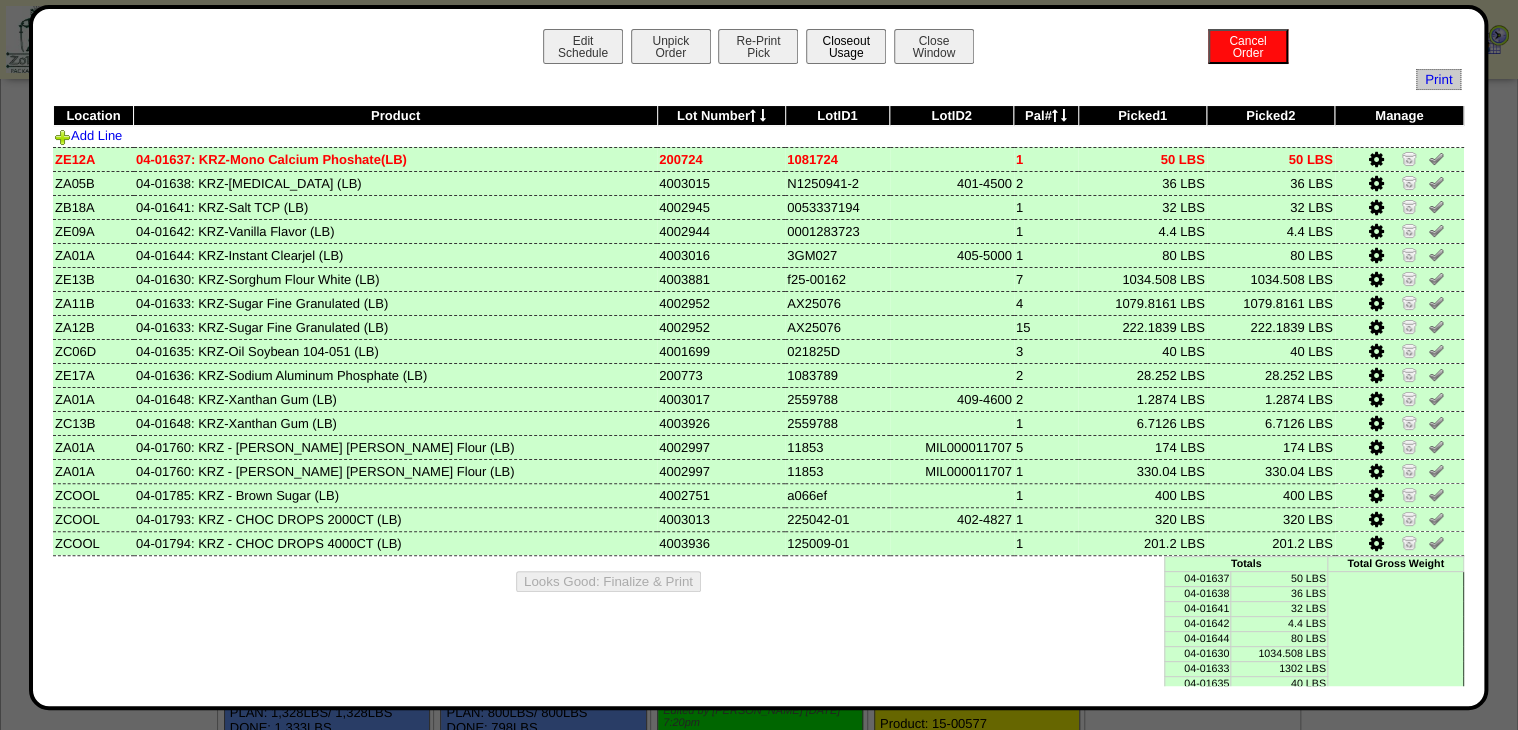 click on "Closeout Usage" at bounding box center [846, 46] 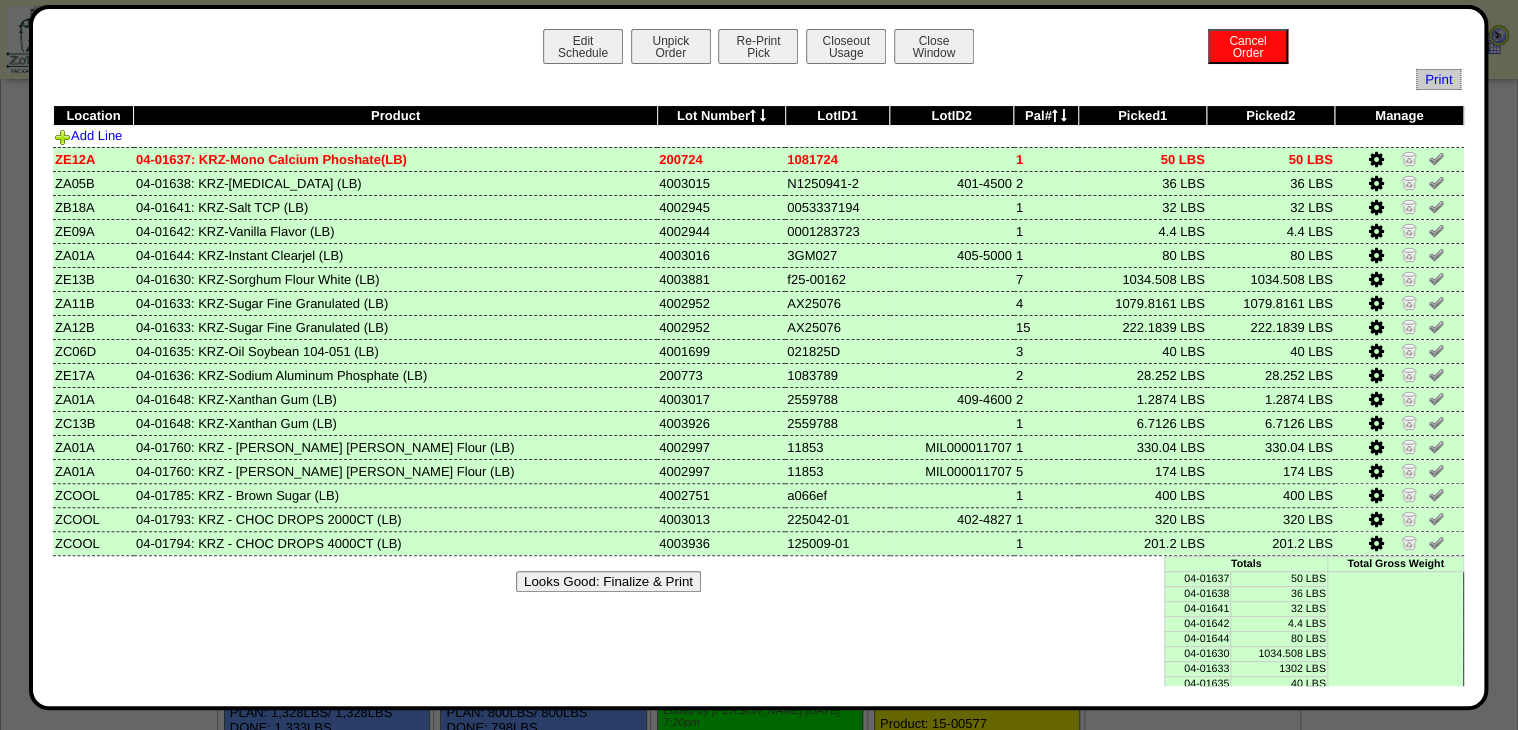 click on "Looks Good: Finalize & Print" at bounding box center (608, 581) 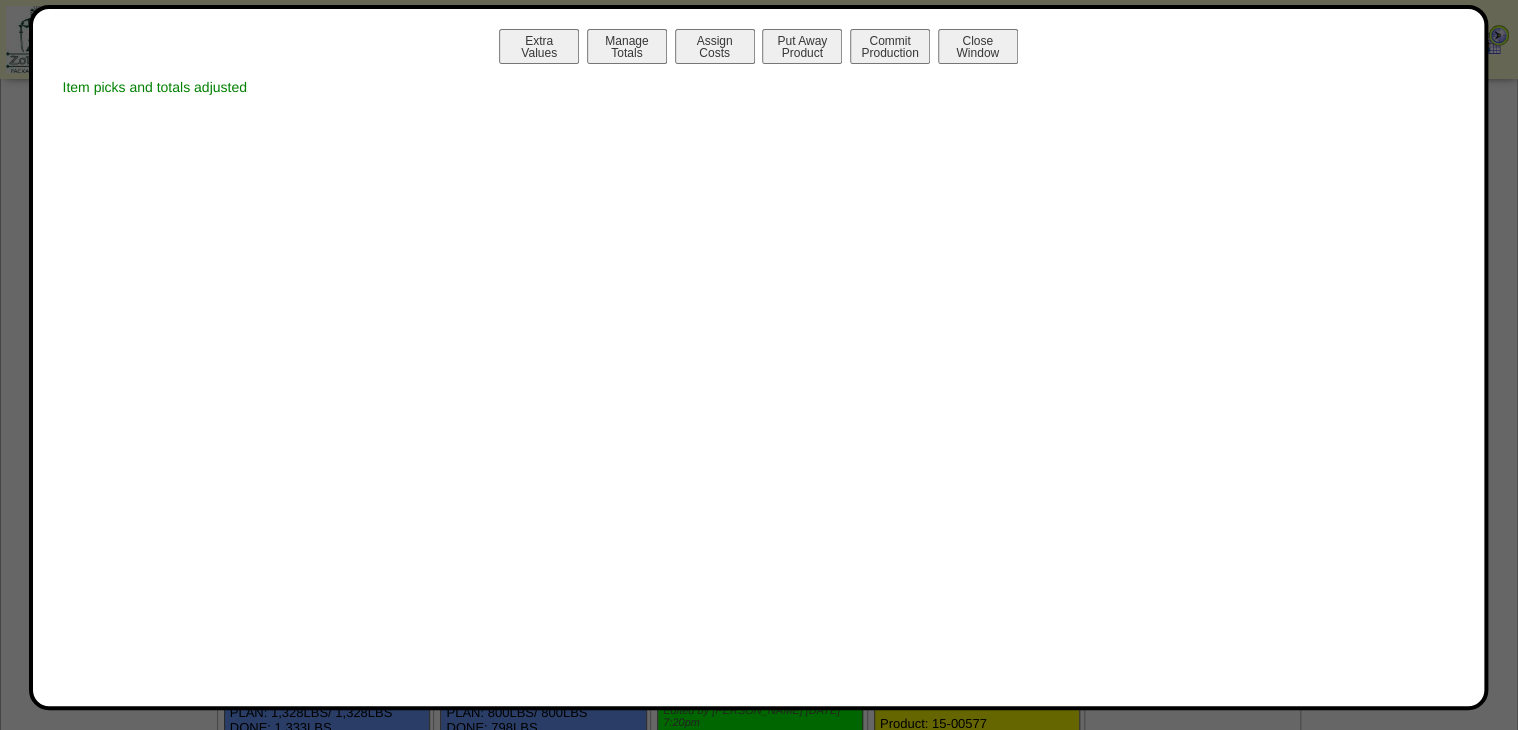 click on "Manage Totals" at bounding box center (627, 46) 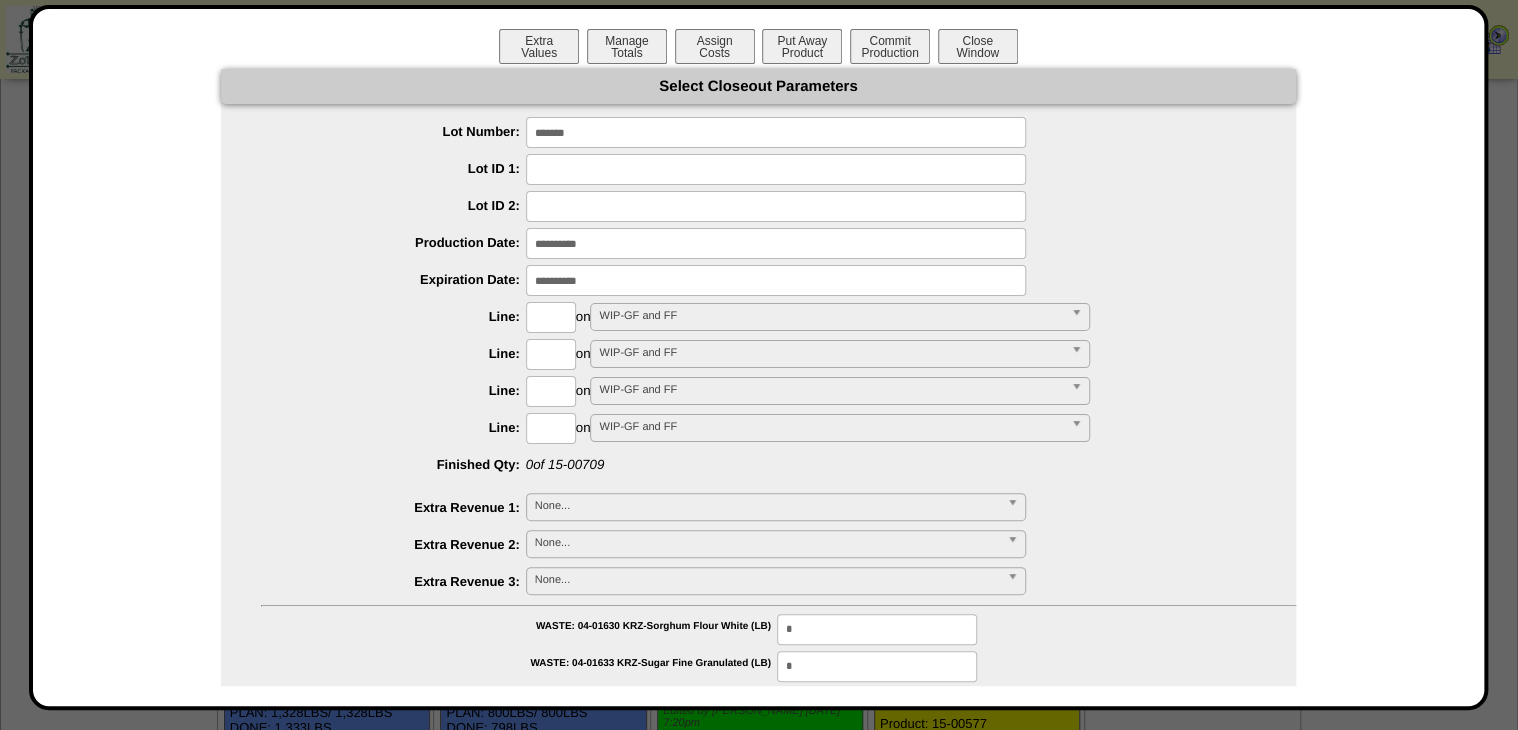 type on "*******" 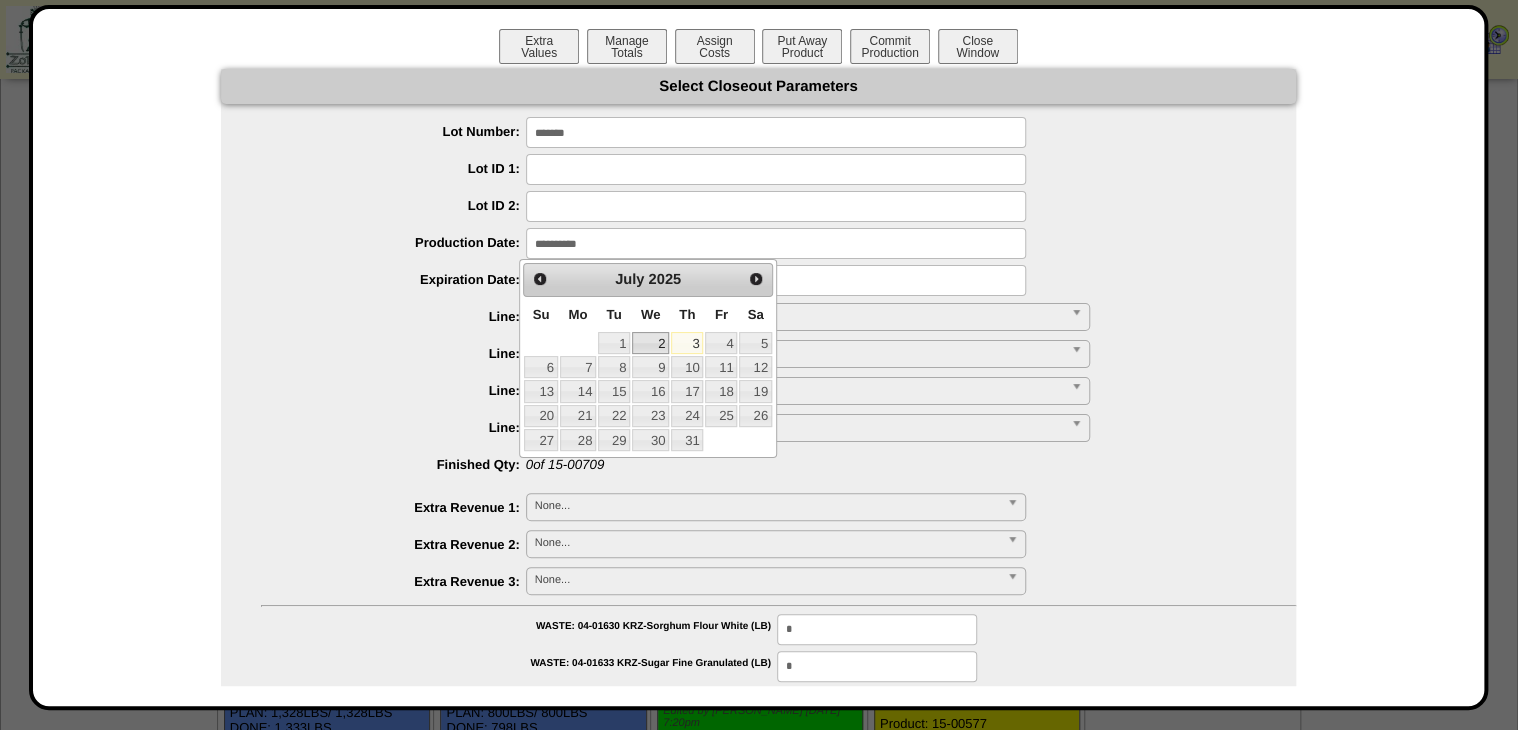 click on "2" at bounding box center (650, 343) 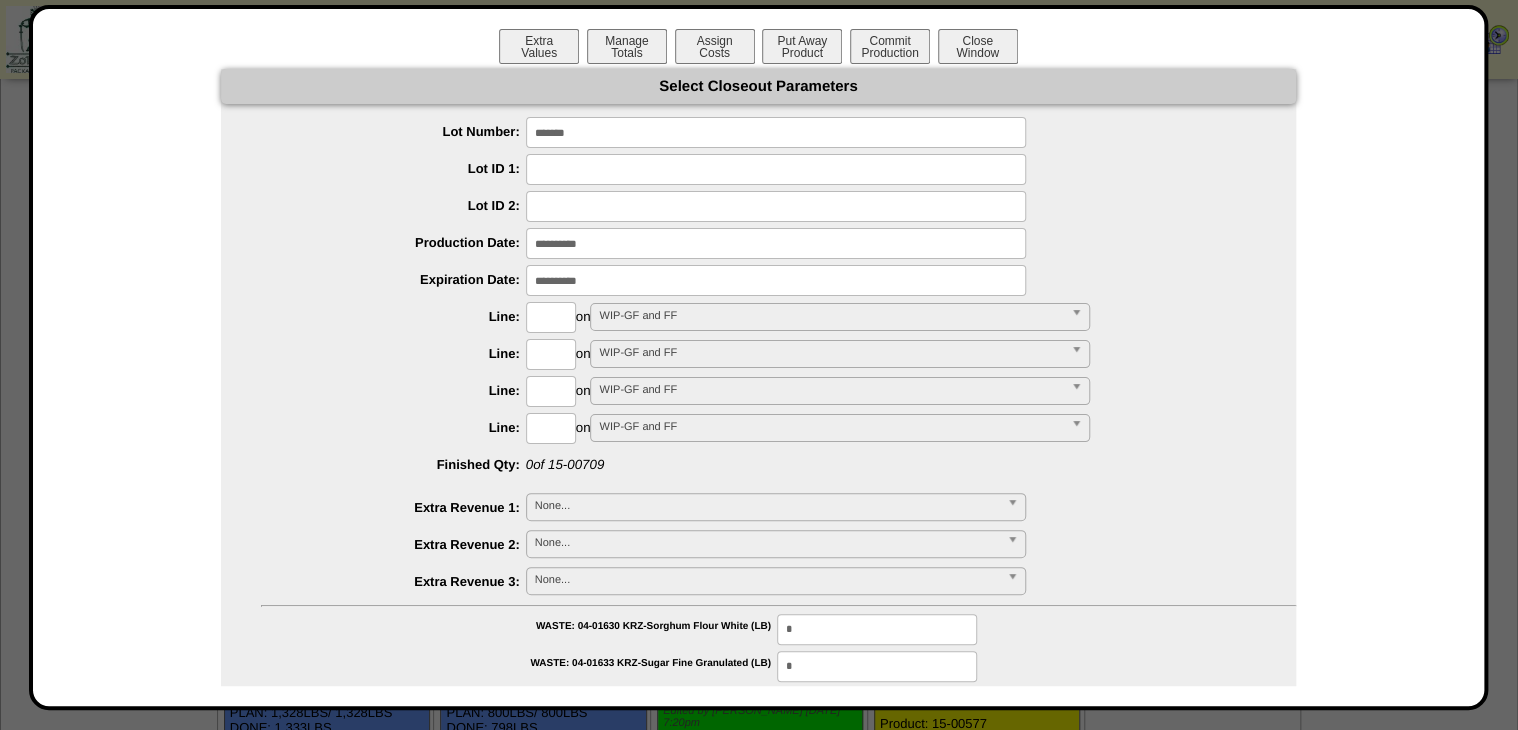 click at bounding box center [776, 280] 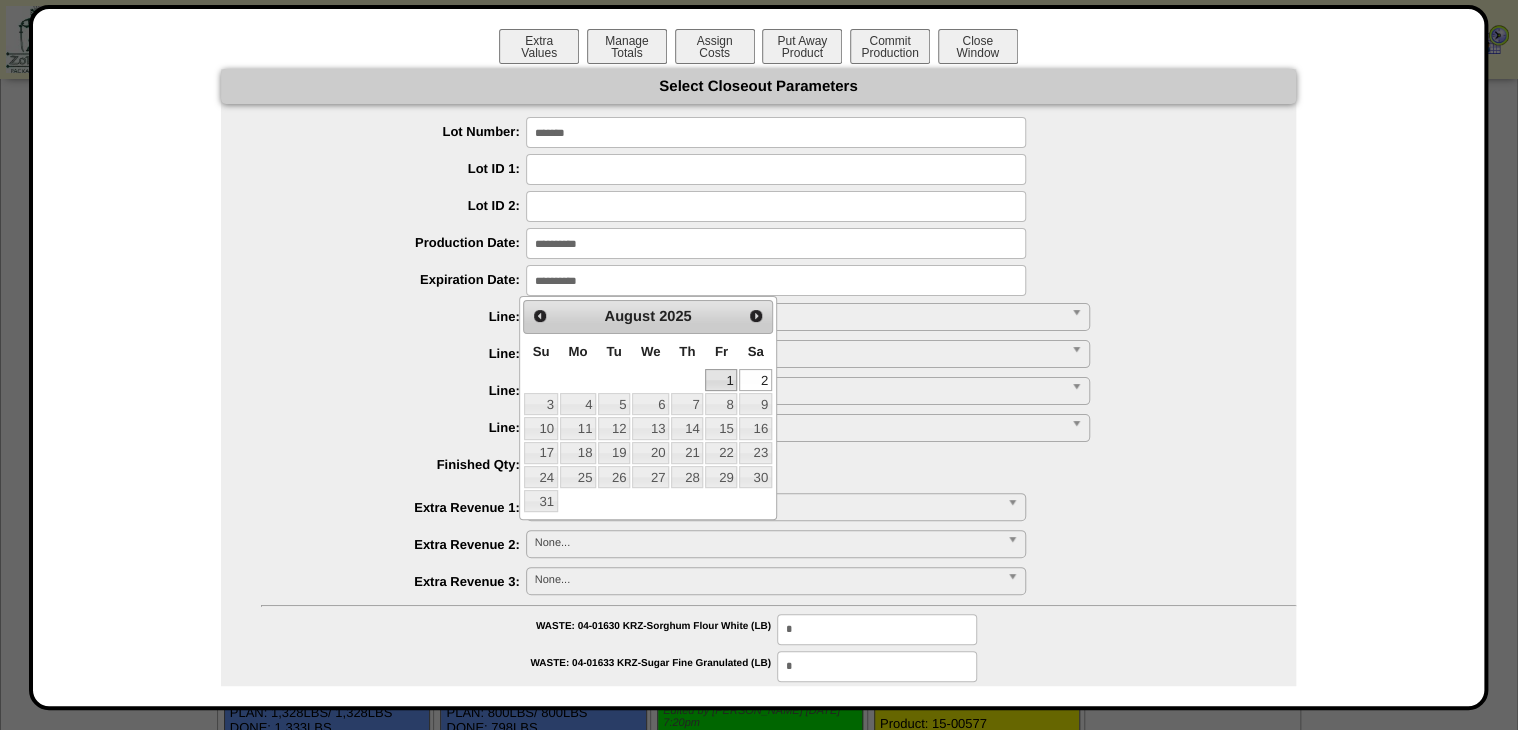 click on "1" at bounding box center [721, 380] 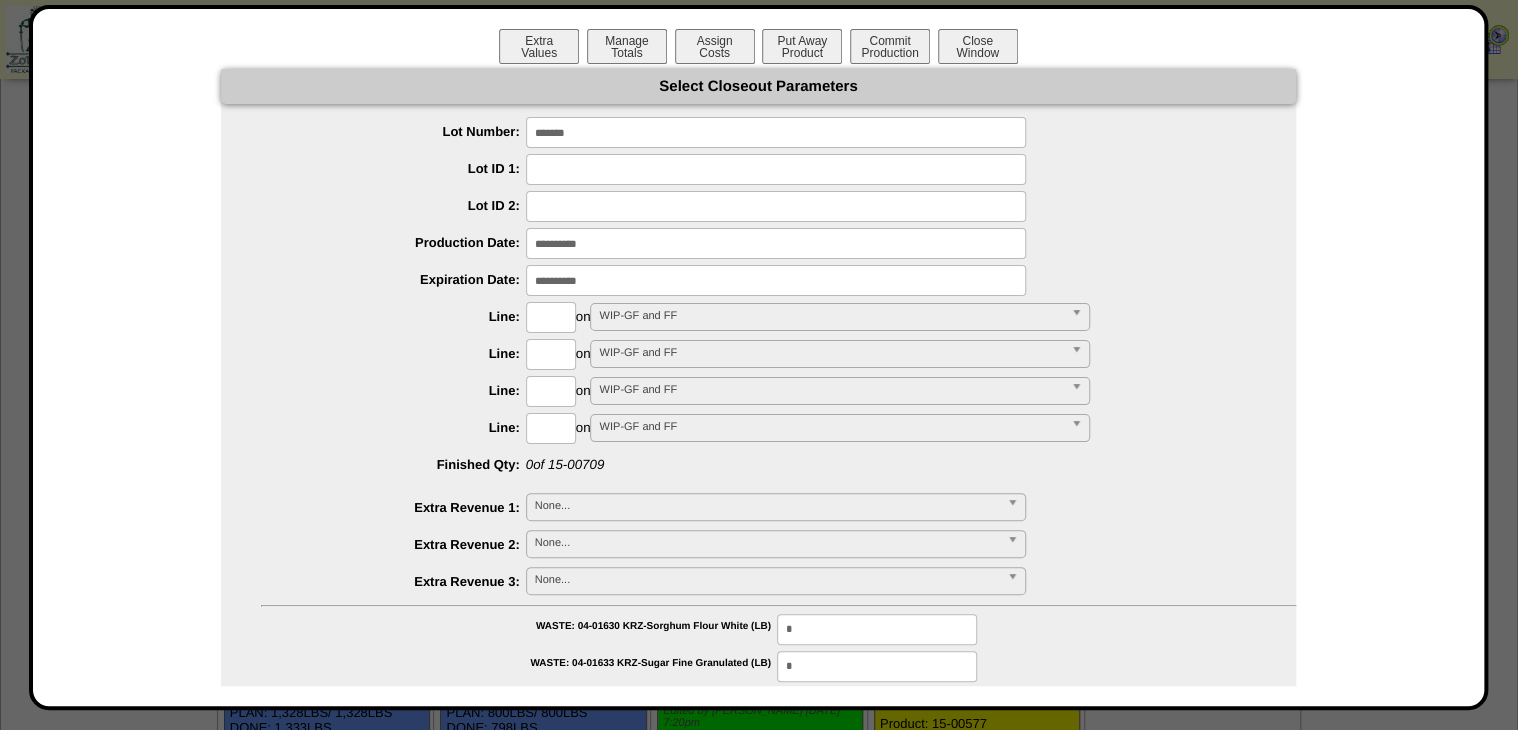click at bounding box center (551, 317) 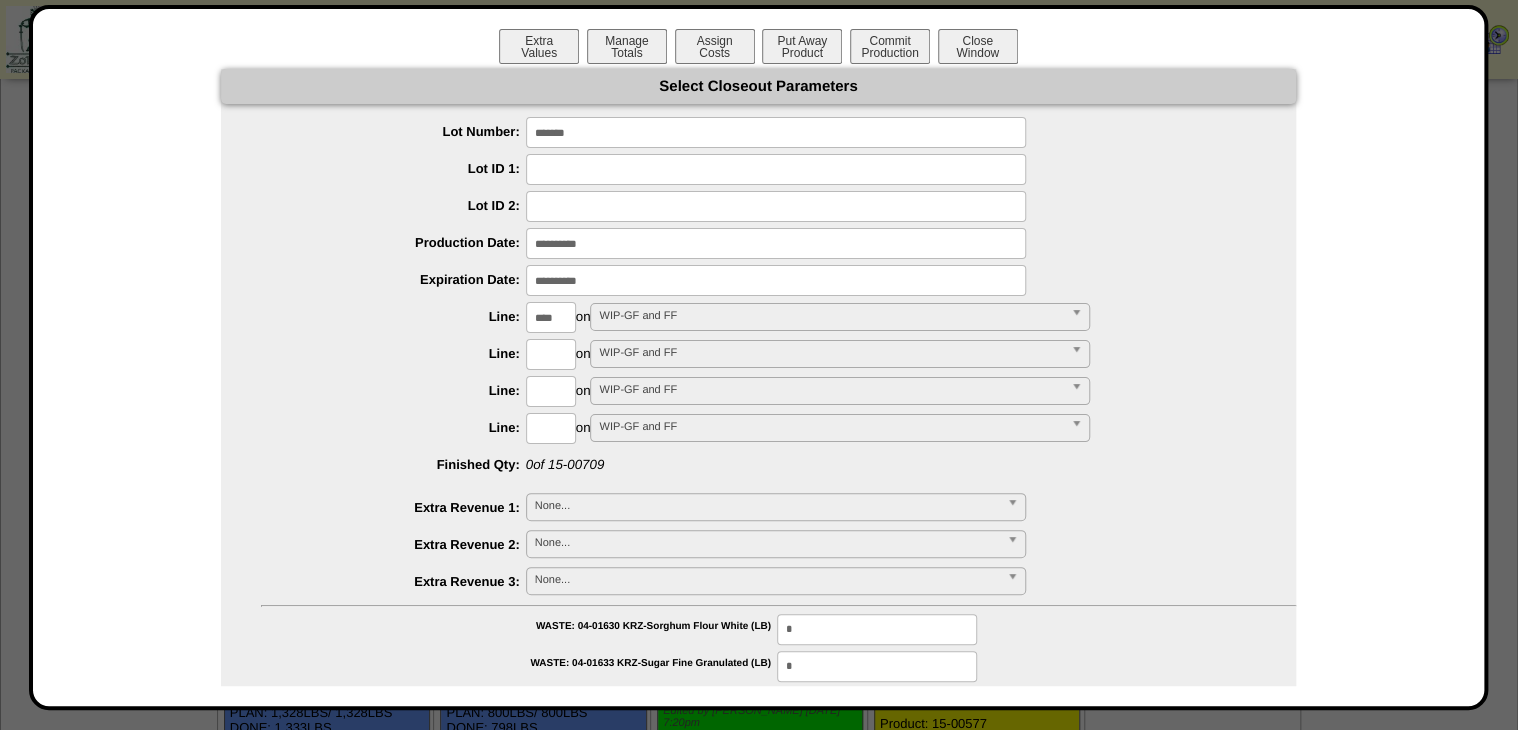 type on "****" 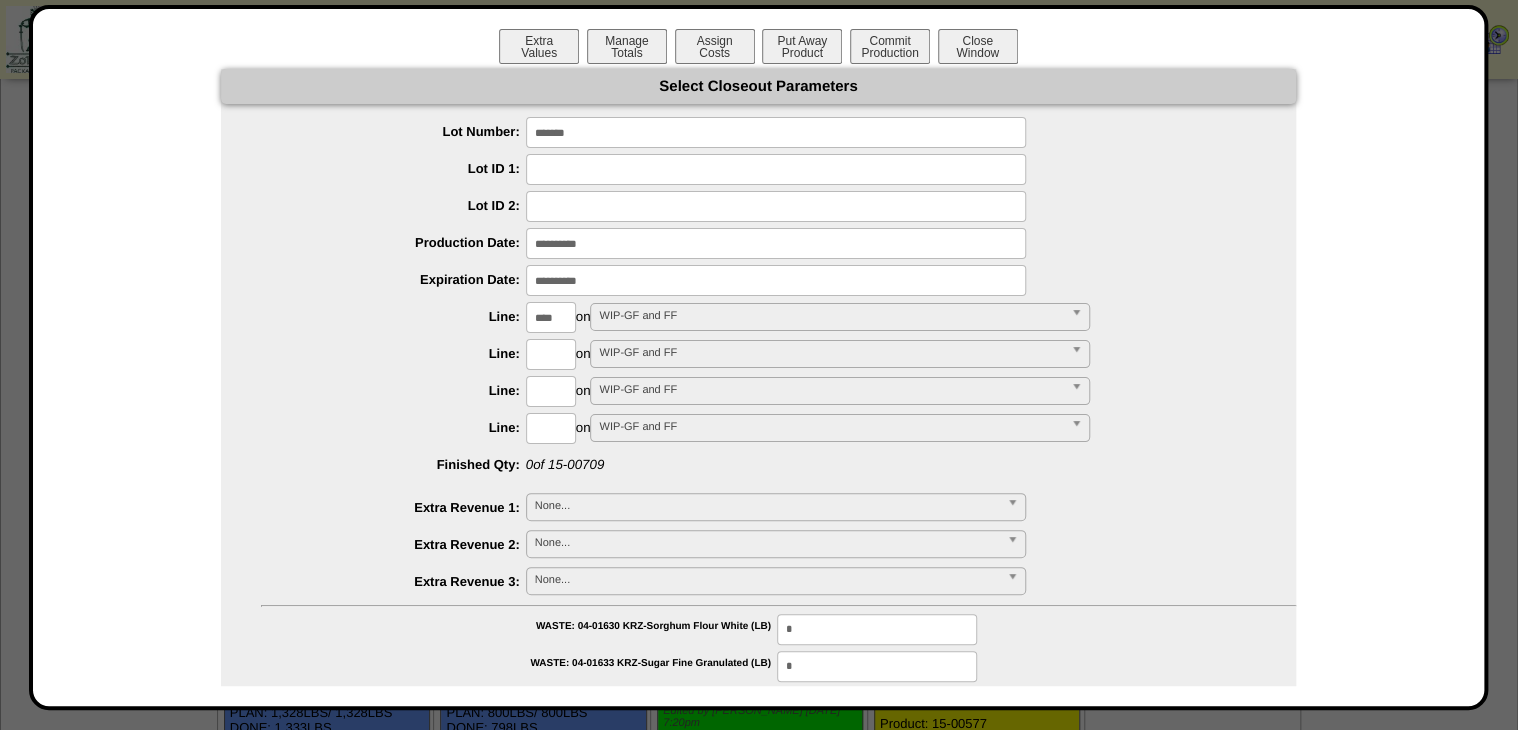 click on "**********" at bounding box center [758, 1158] 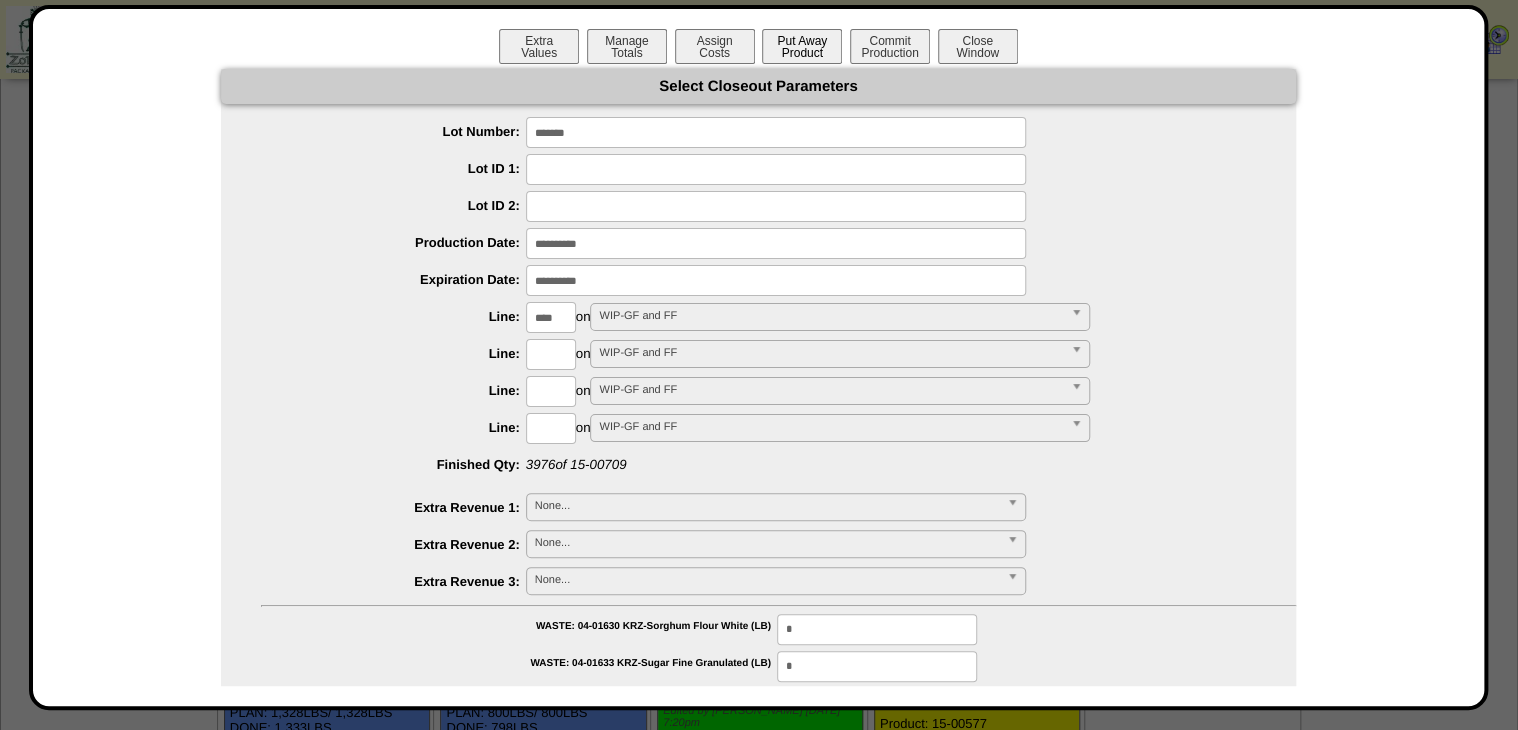 click on "Put Away Product" at bounding box center [802, 46] 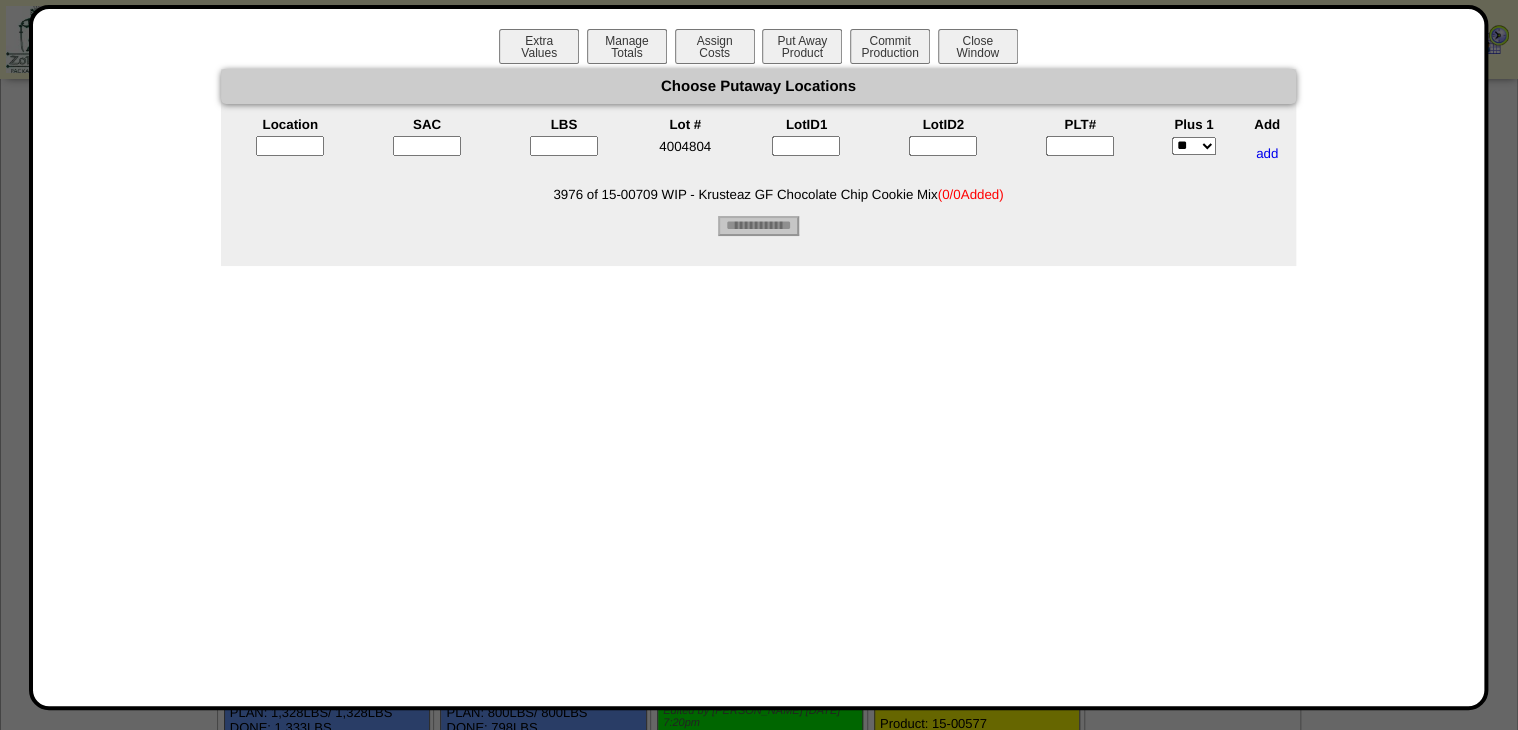 click at bounding box center [1080, 146] 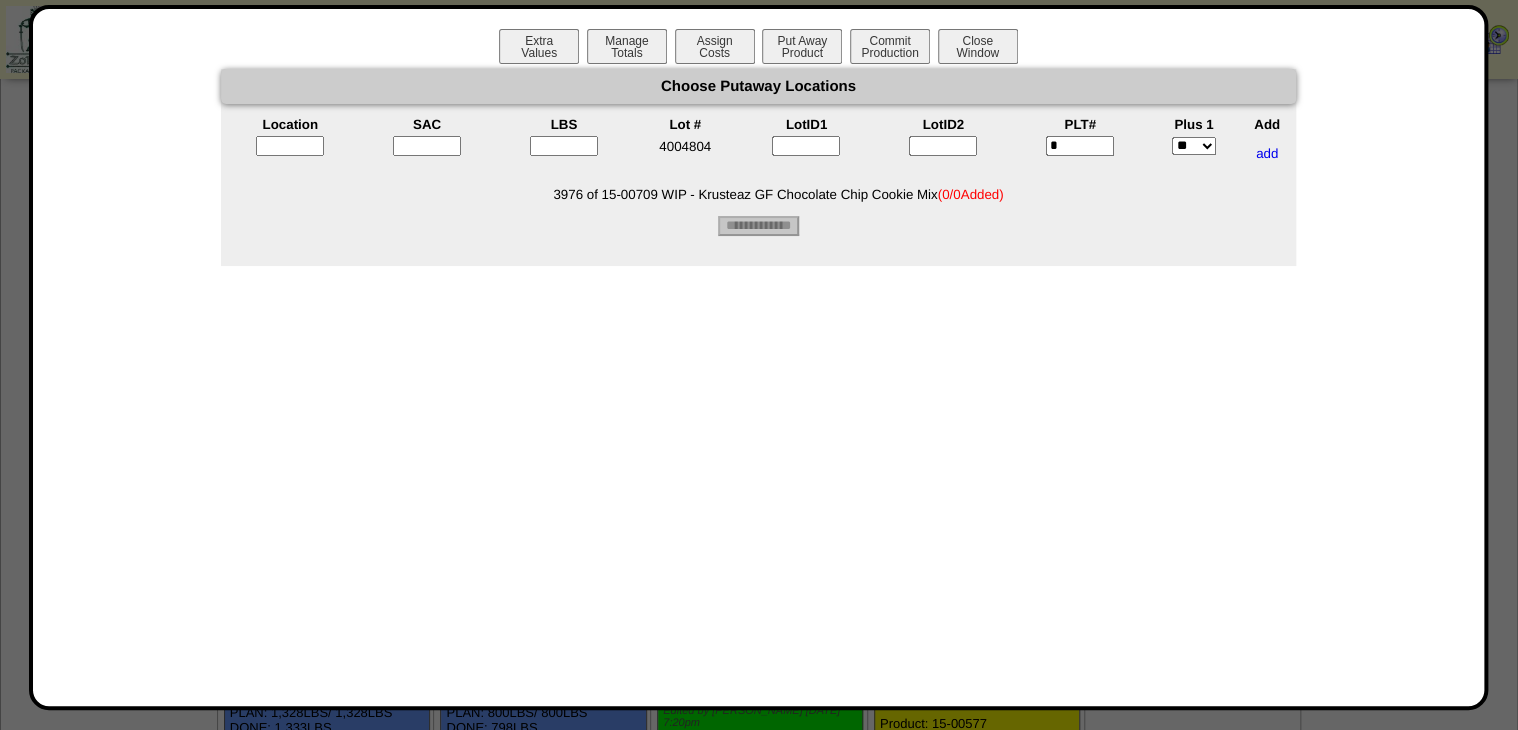 type on "*" 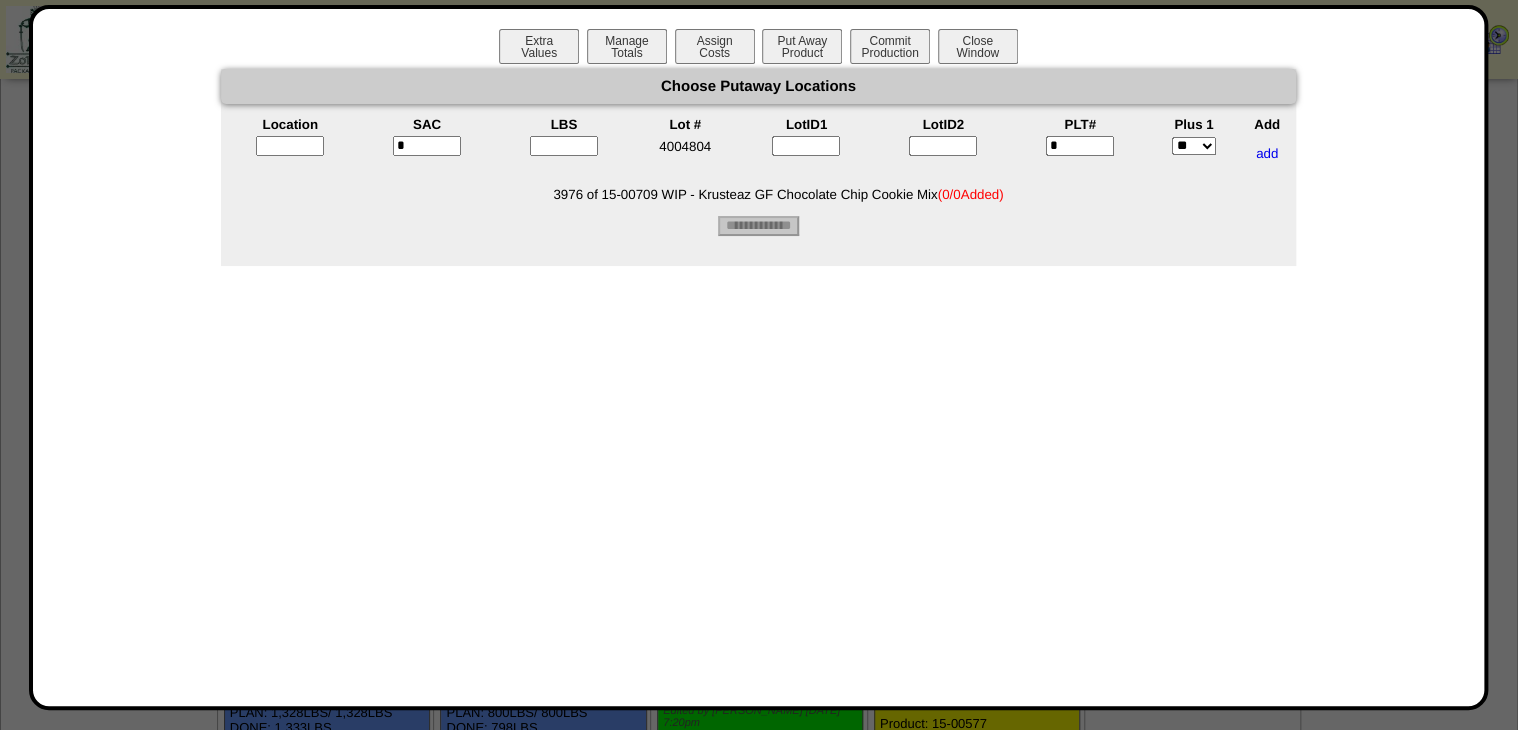type on "*" 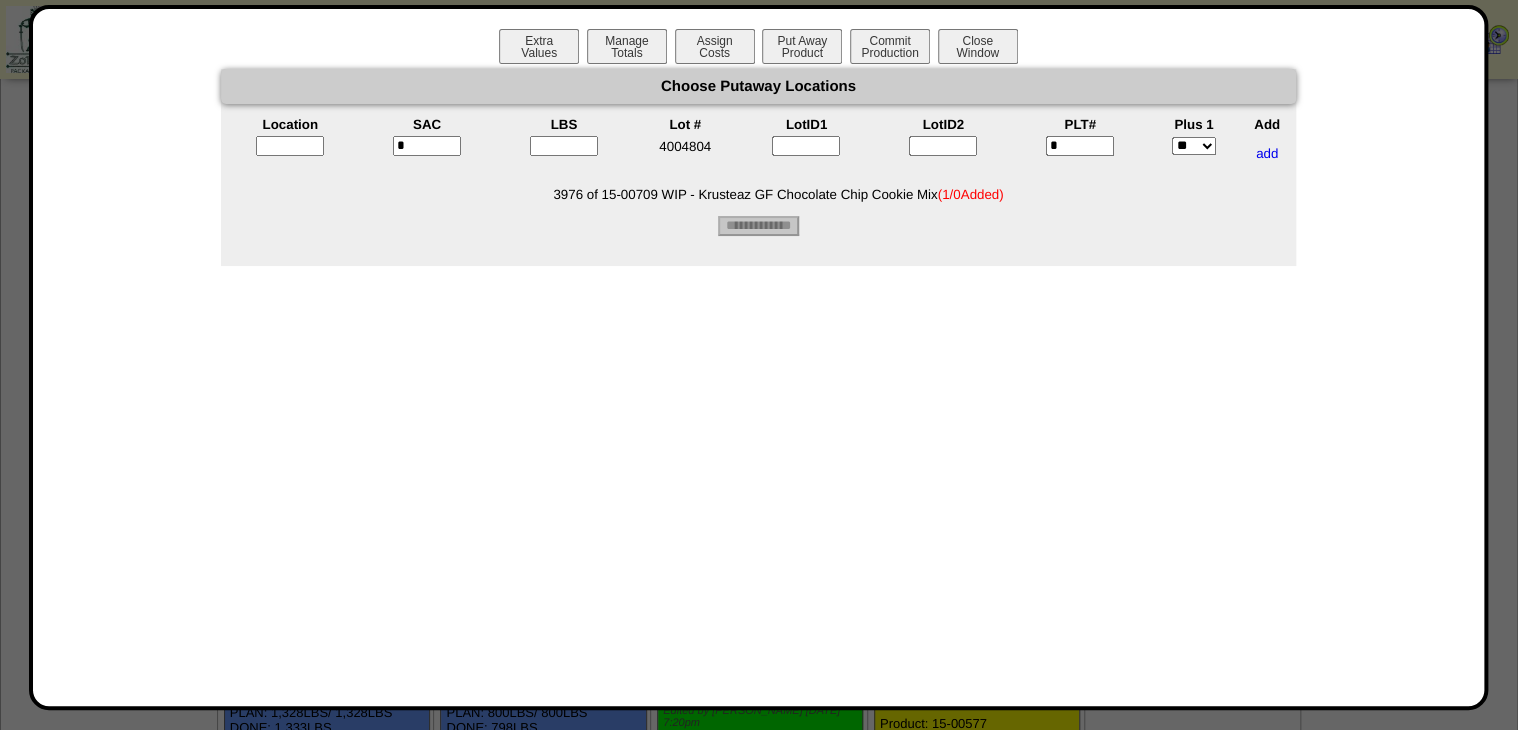 drag, startPoint x: 1075, startPoint y: 148, endPoint x: 1061, endPoint y: 149, distance: 14.035668 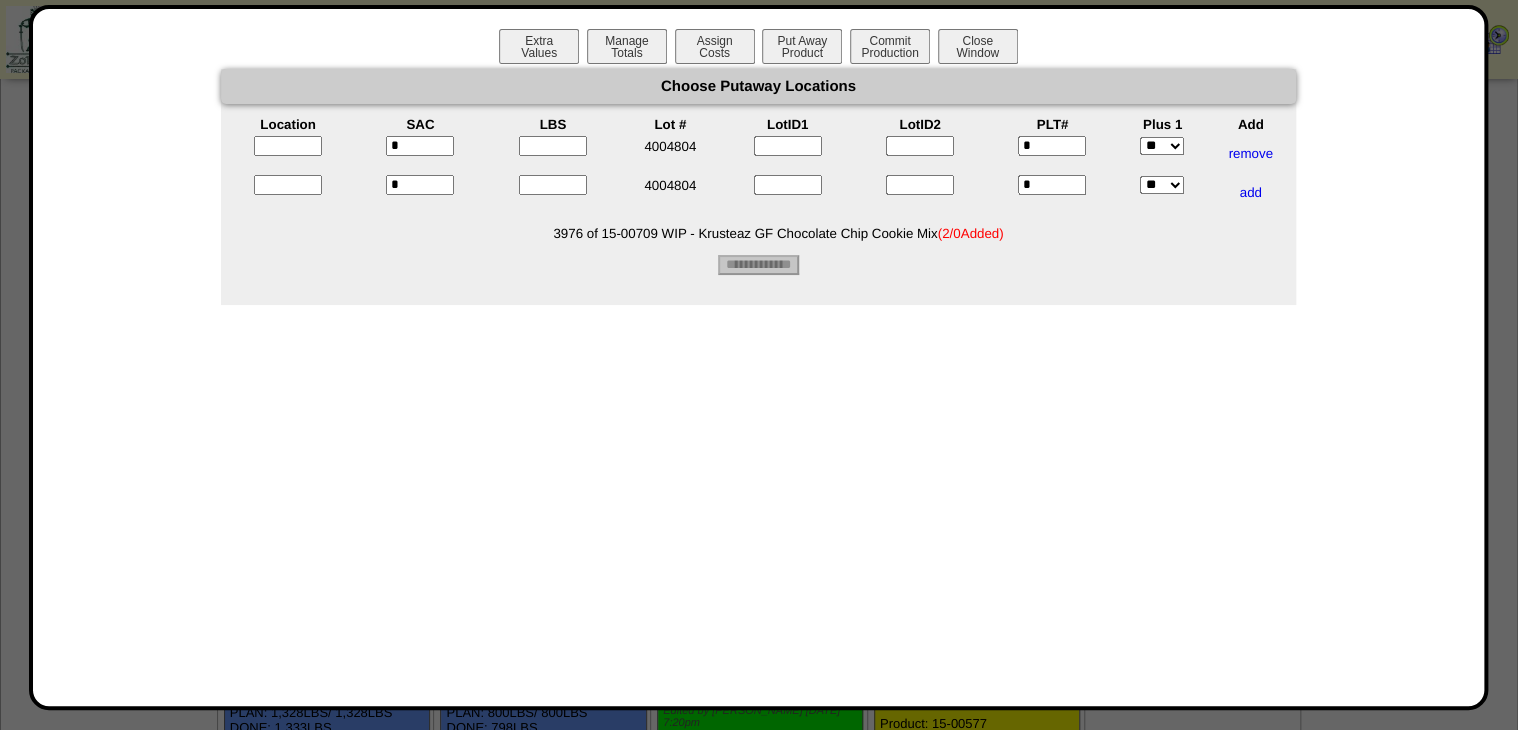 click at bounding box center [553, 146] 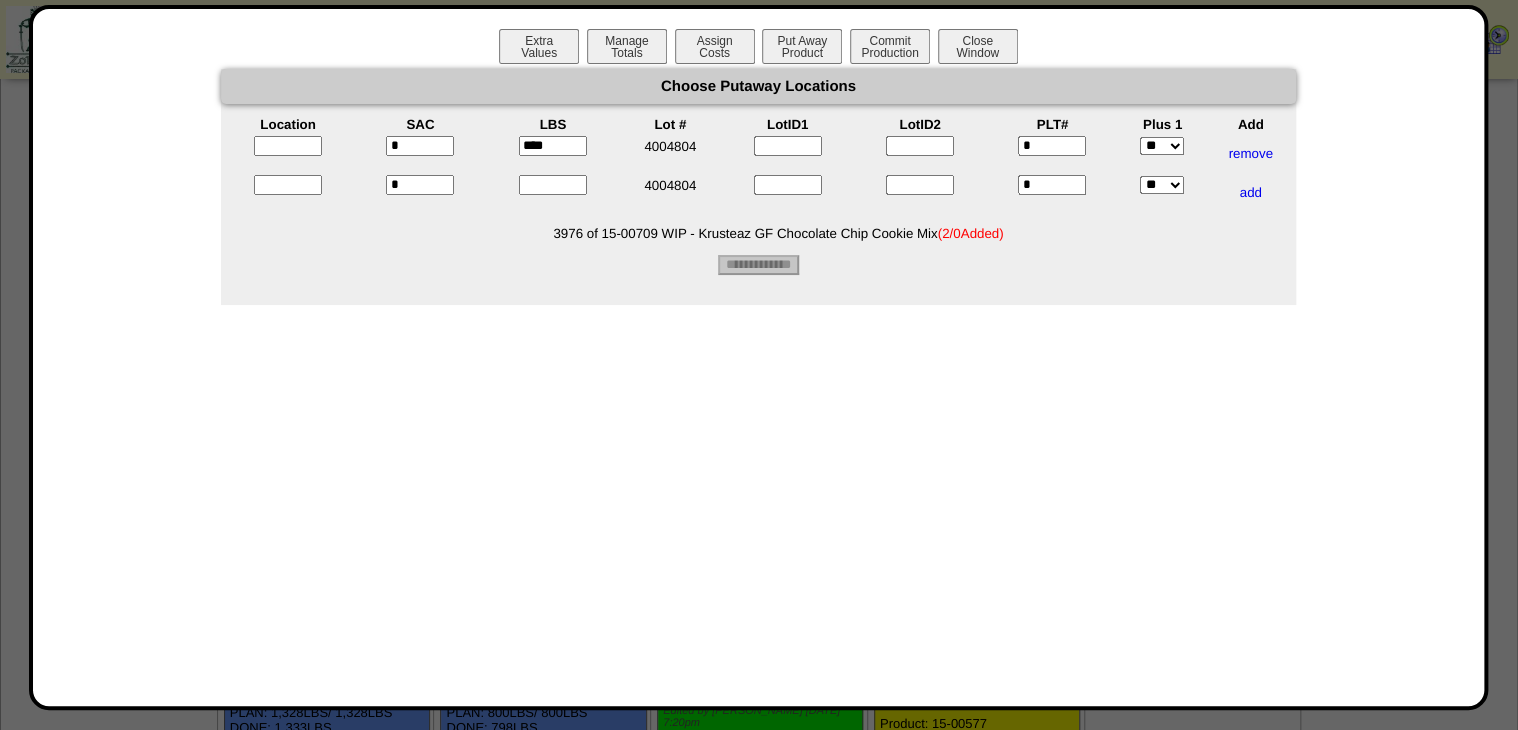 type on "****" 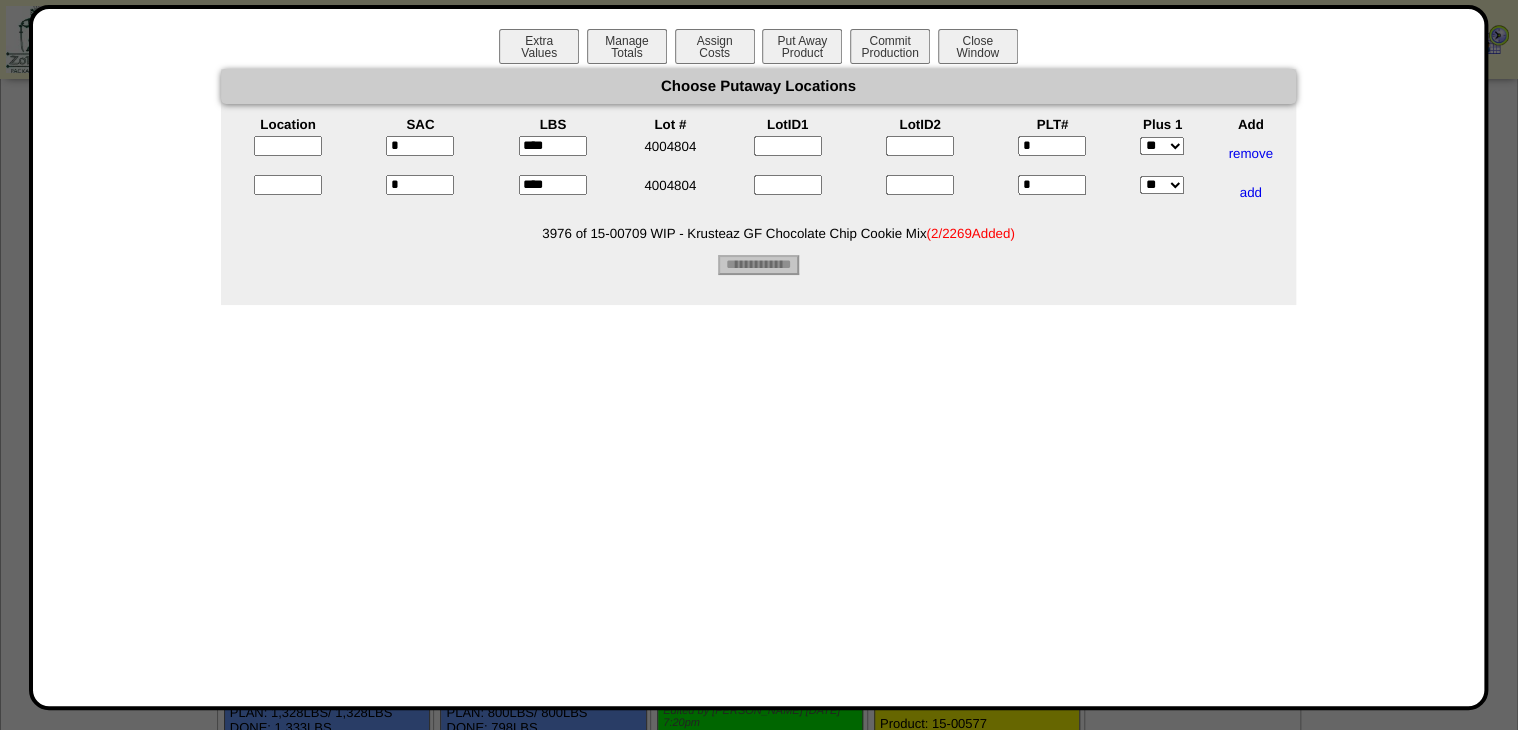 type on "****" 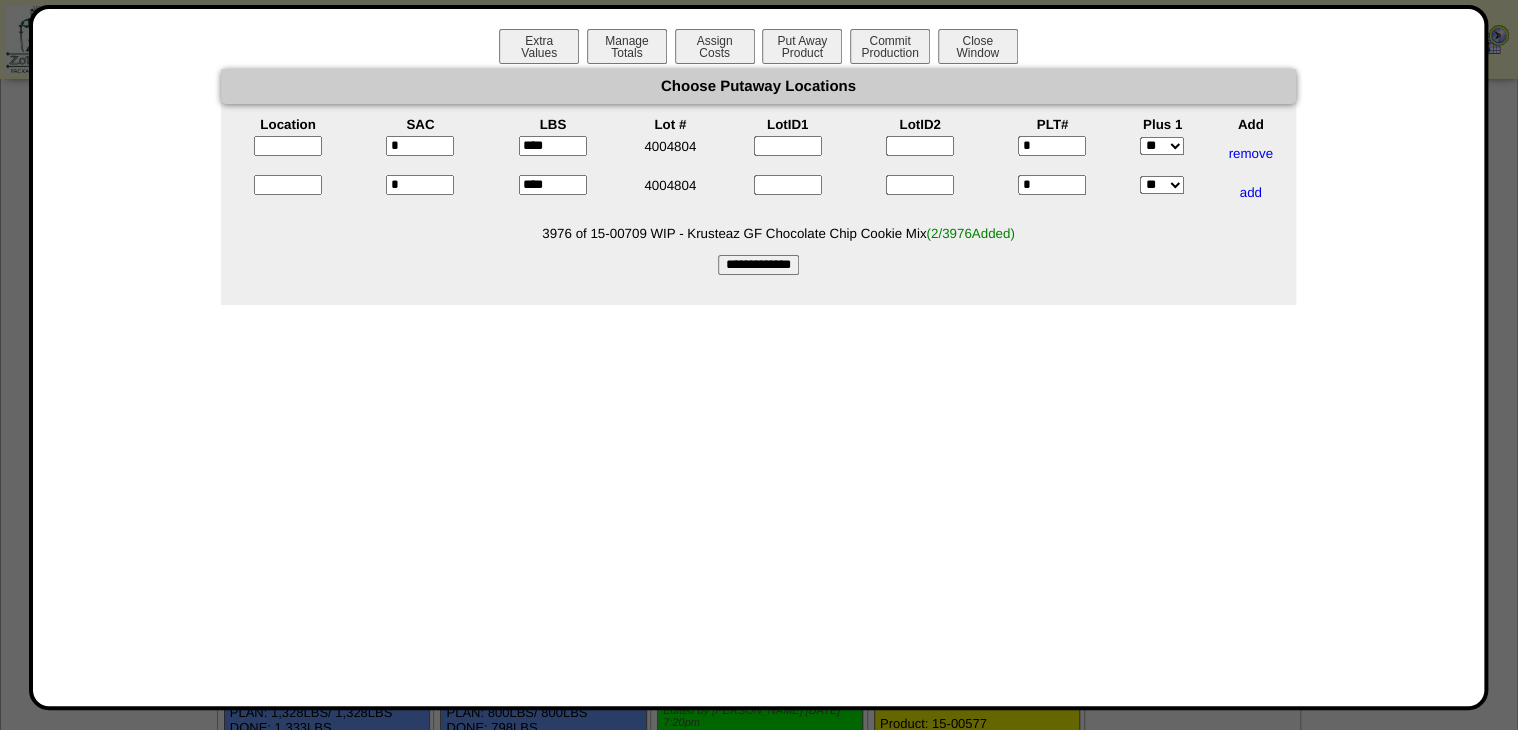 click at bounding box center (288, 153) 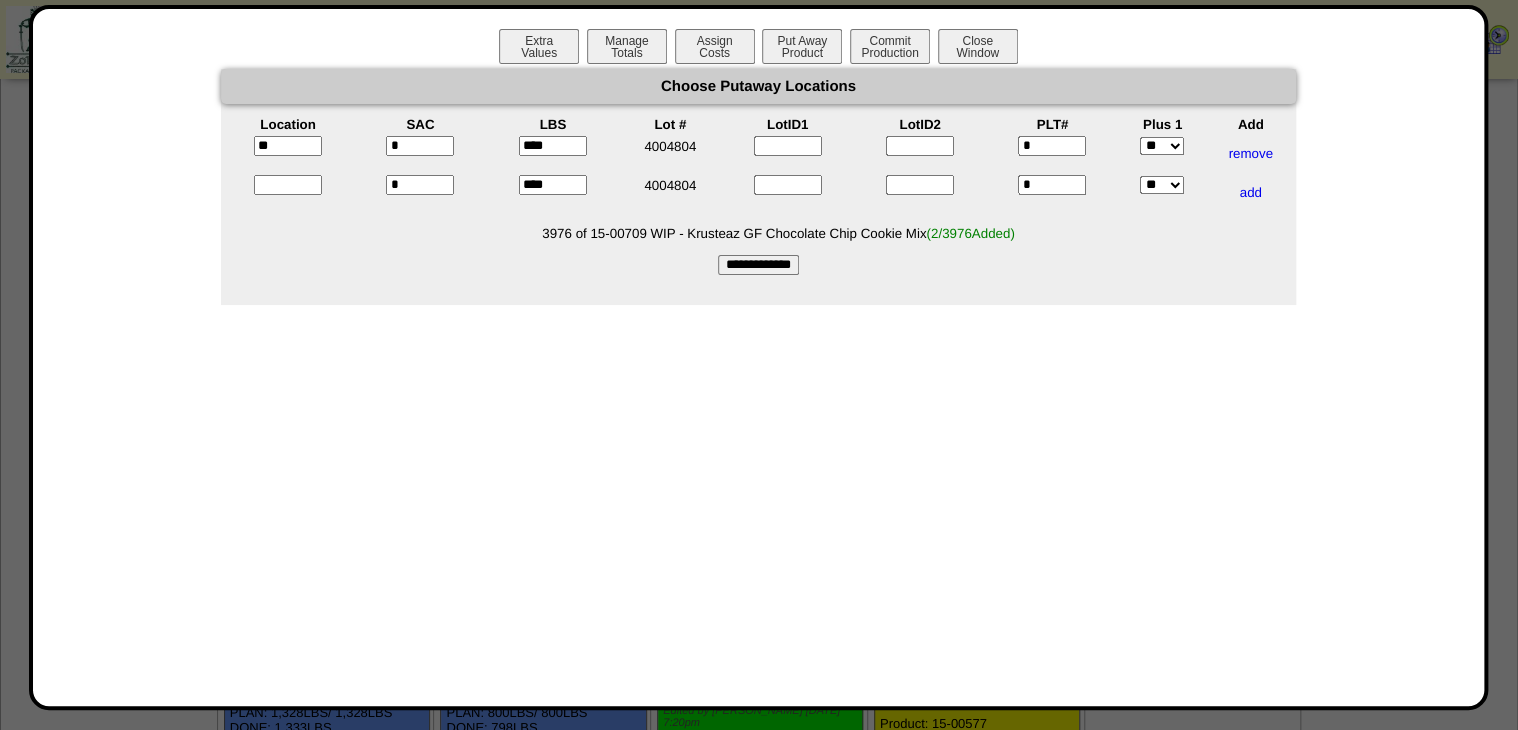 type on "*****" 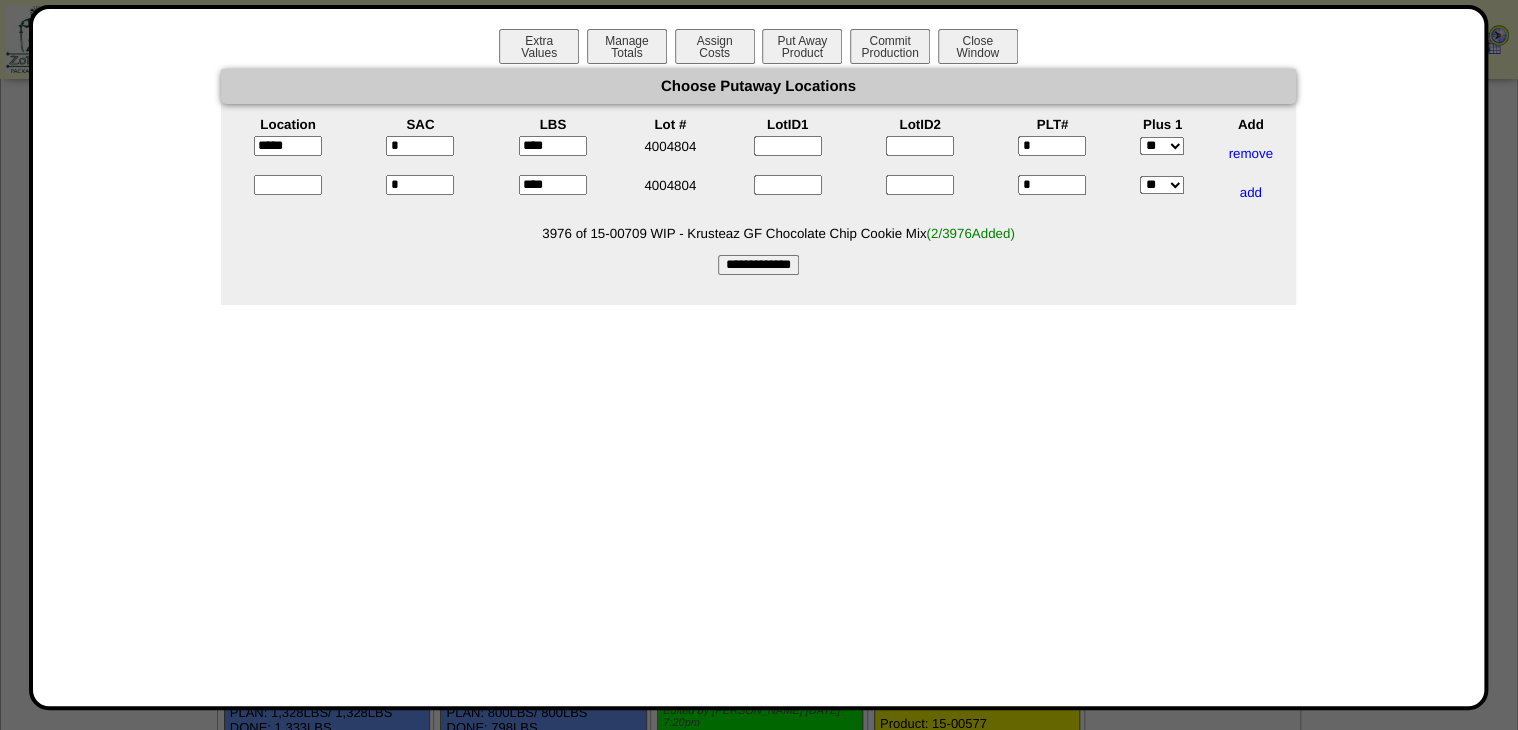 click at bounding box center (288, 185) 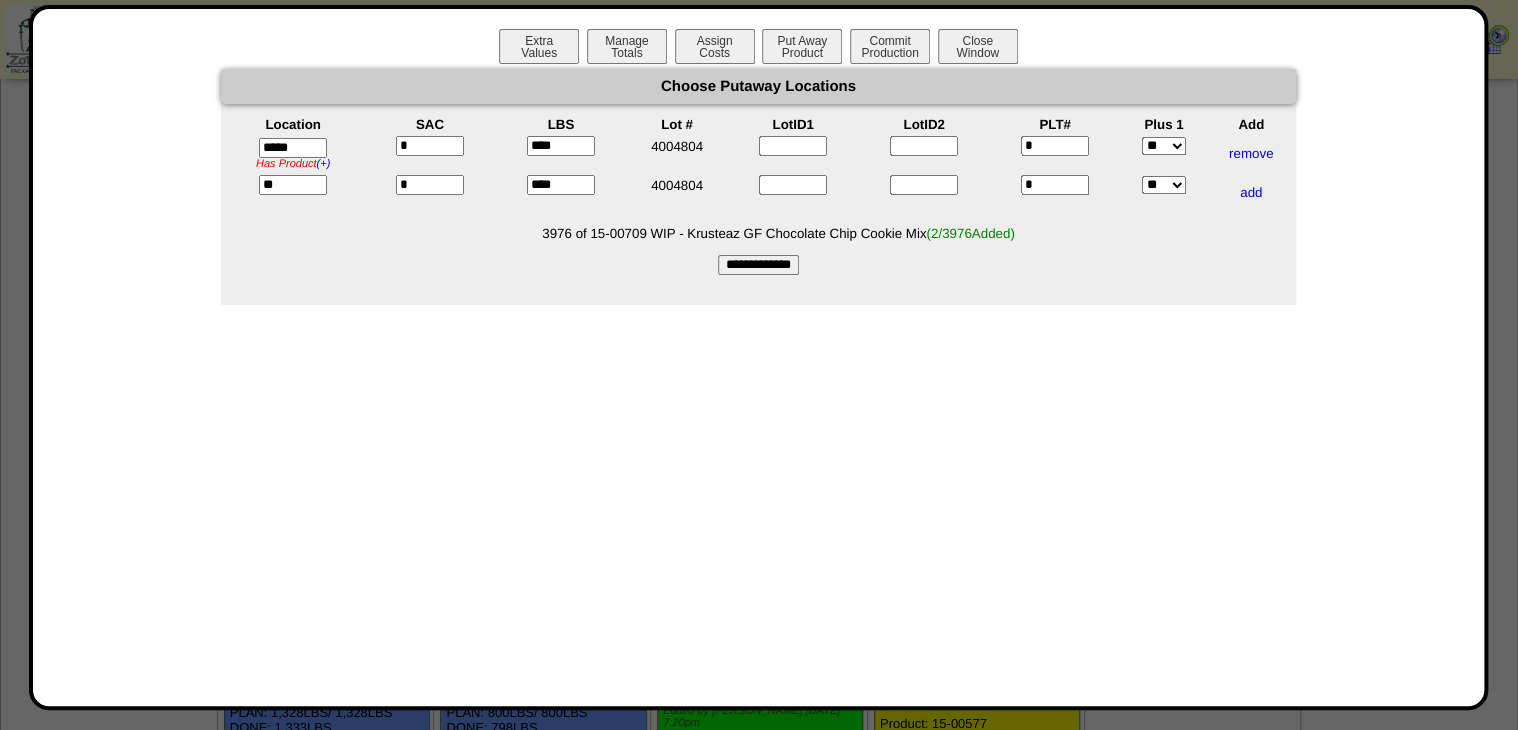 type on "*****" 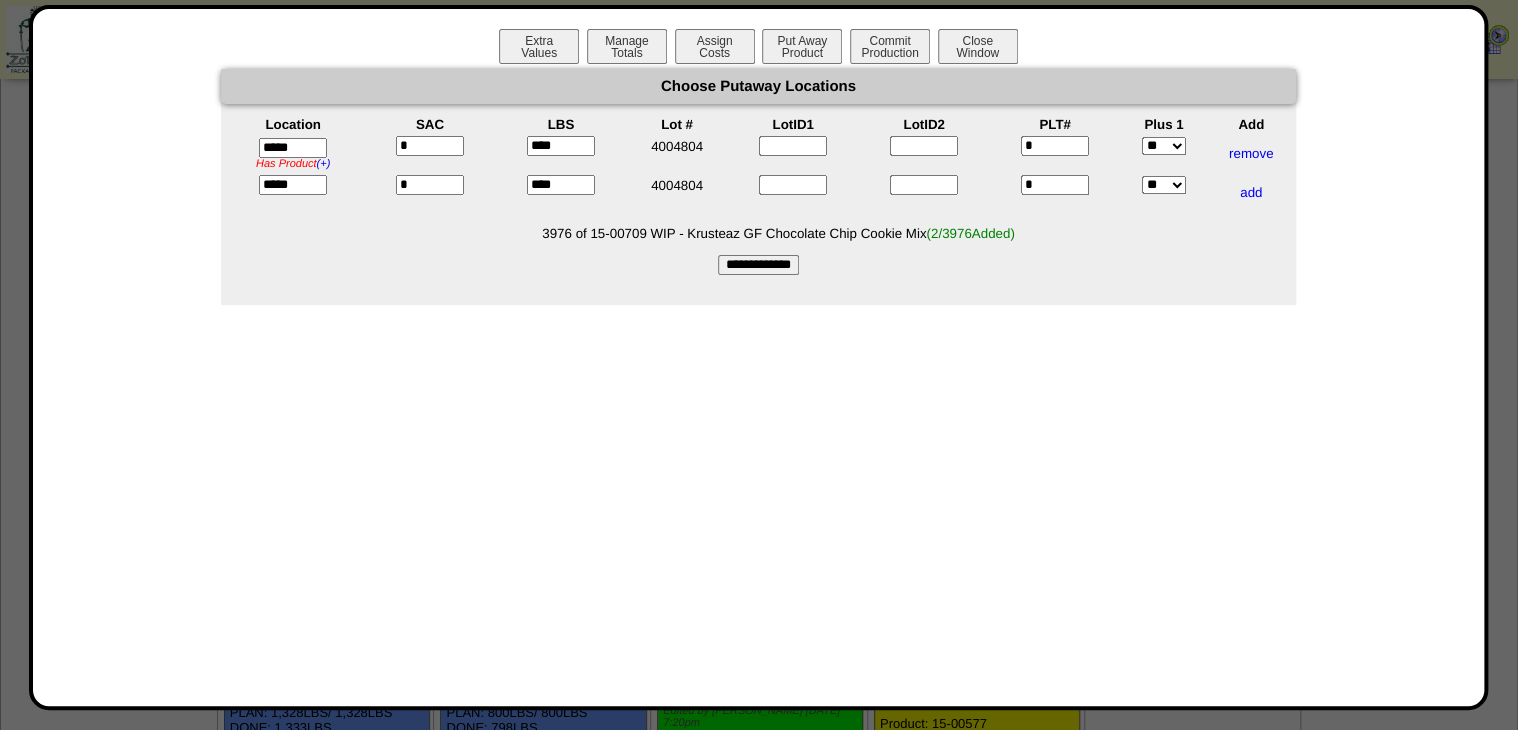 click on "**********" at bounding box center (758, 265) 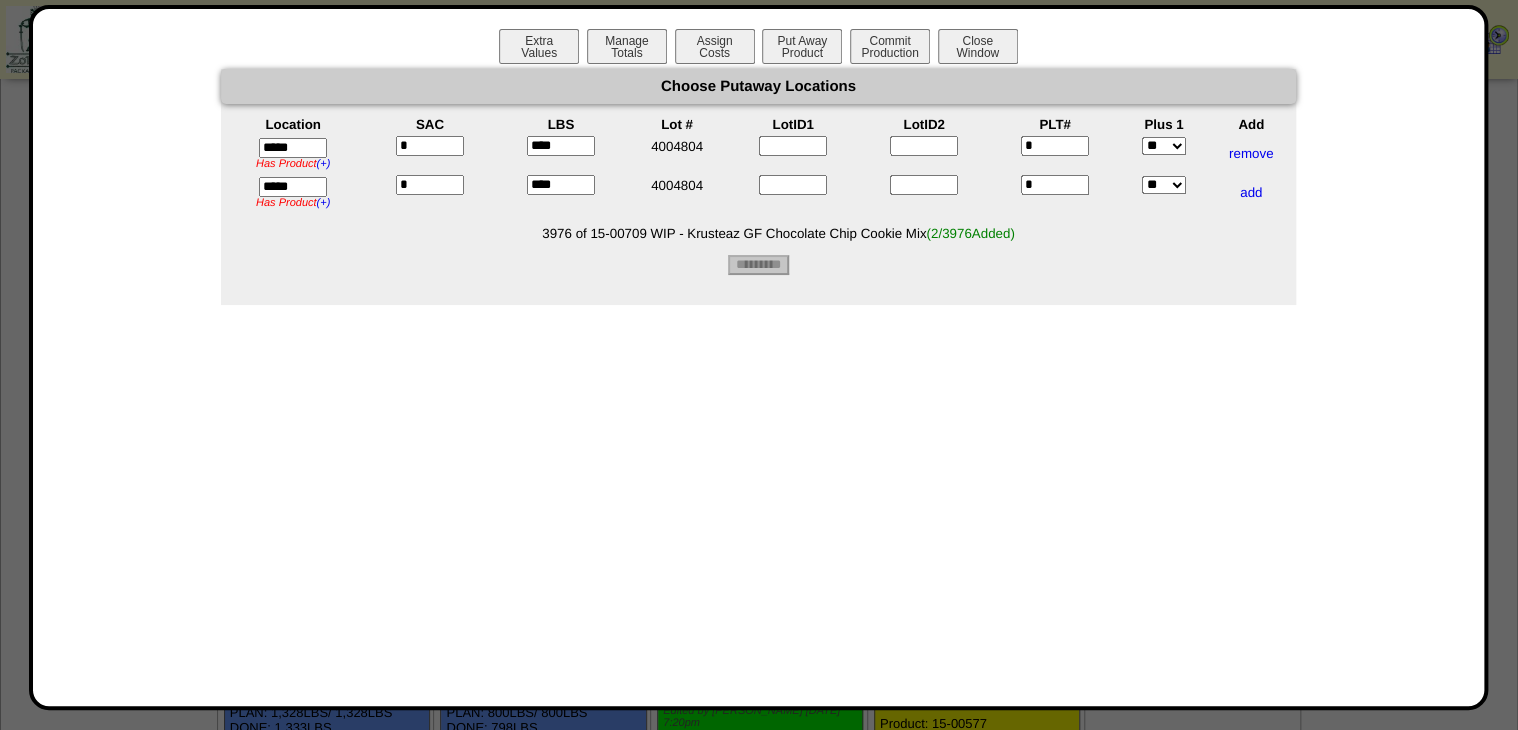 type on "*********" 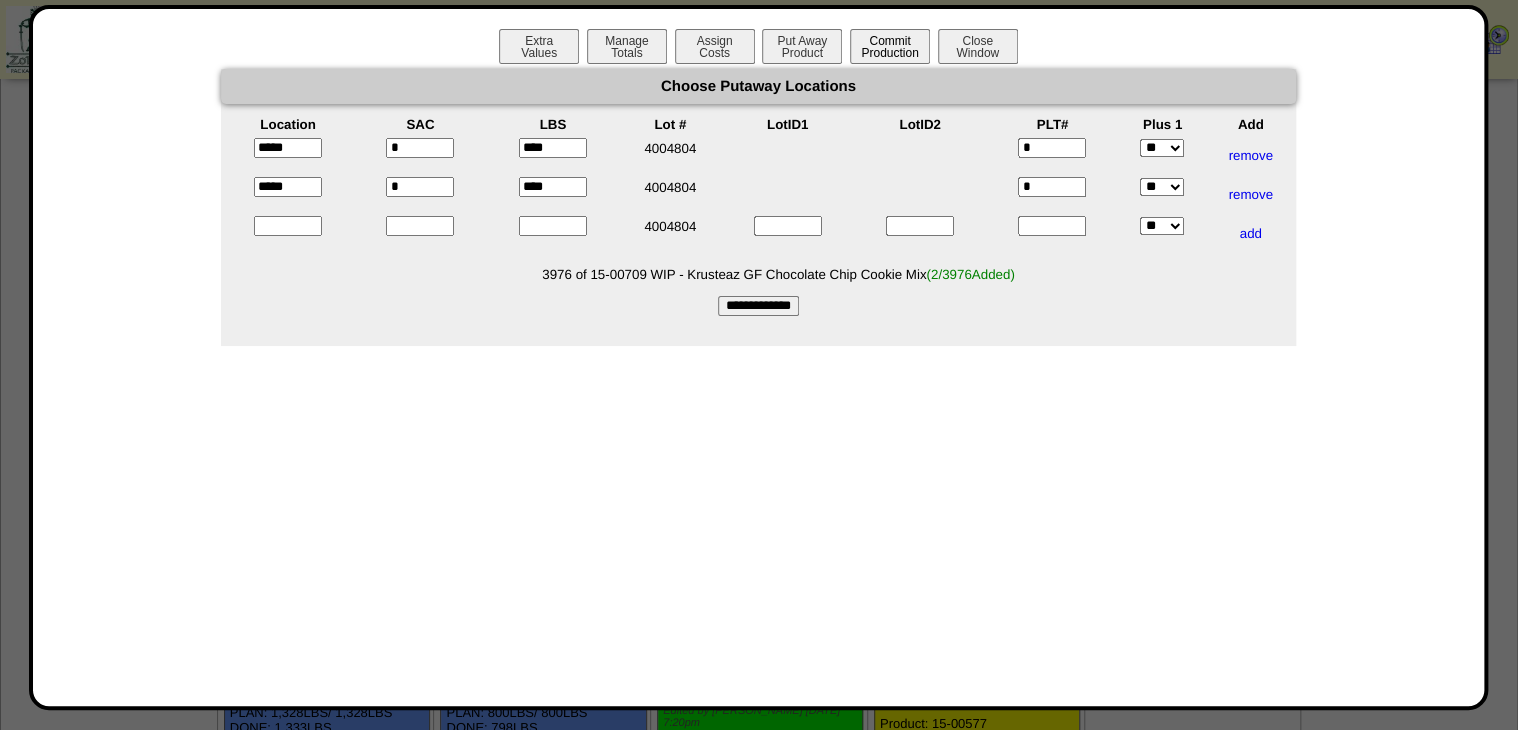 click on "Commit Production" at bounding box center [890, 46] 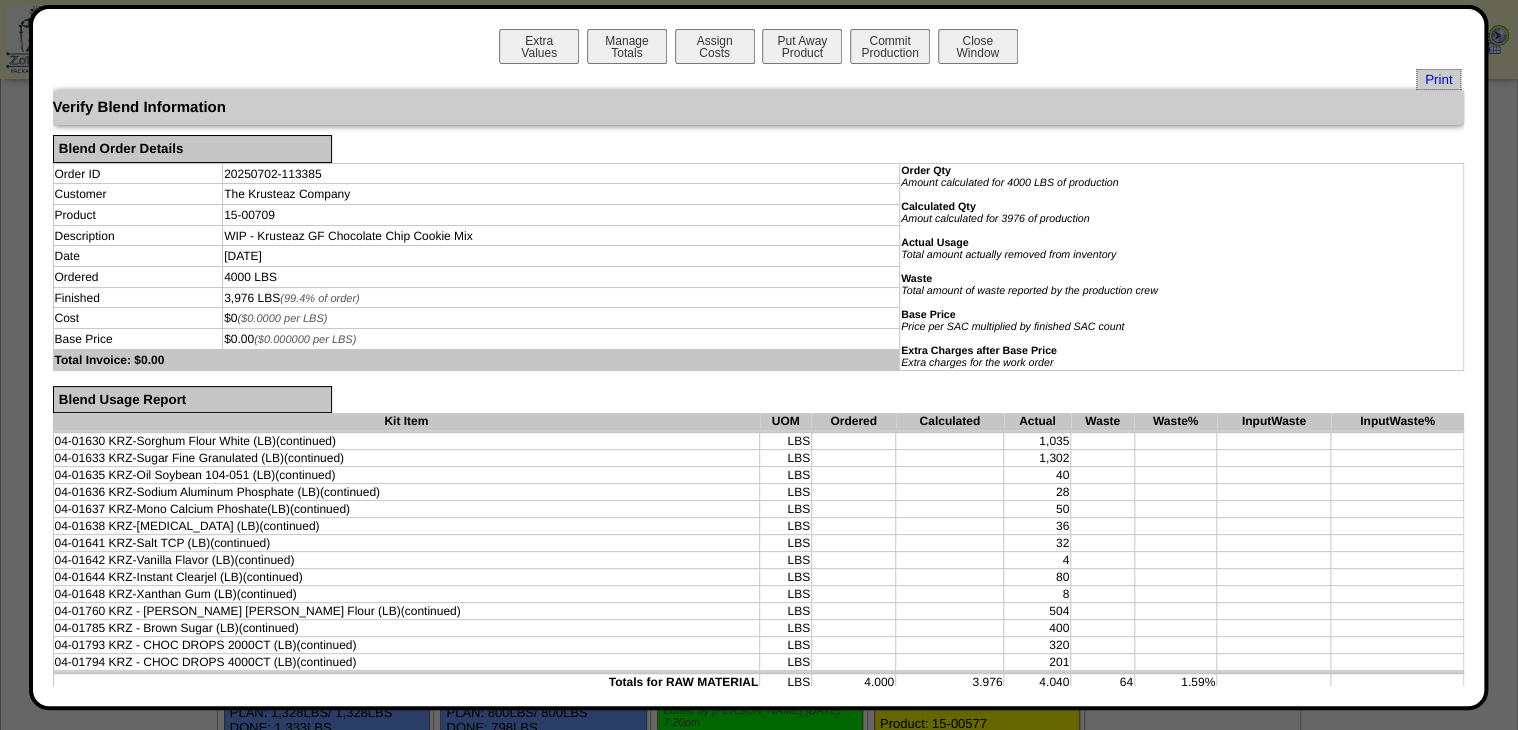 scroll, scrollTop: 0, scrollLeft: 0, axis: both 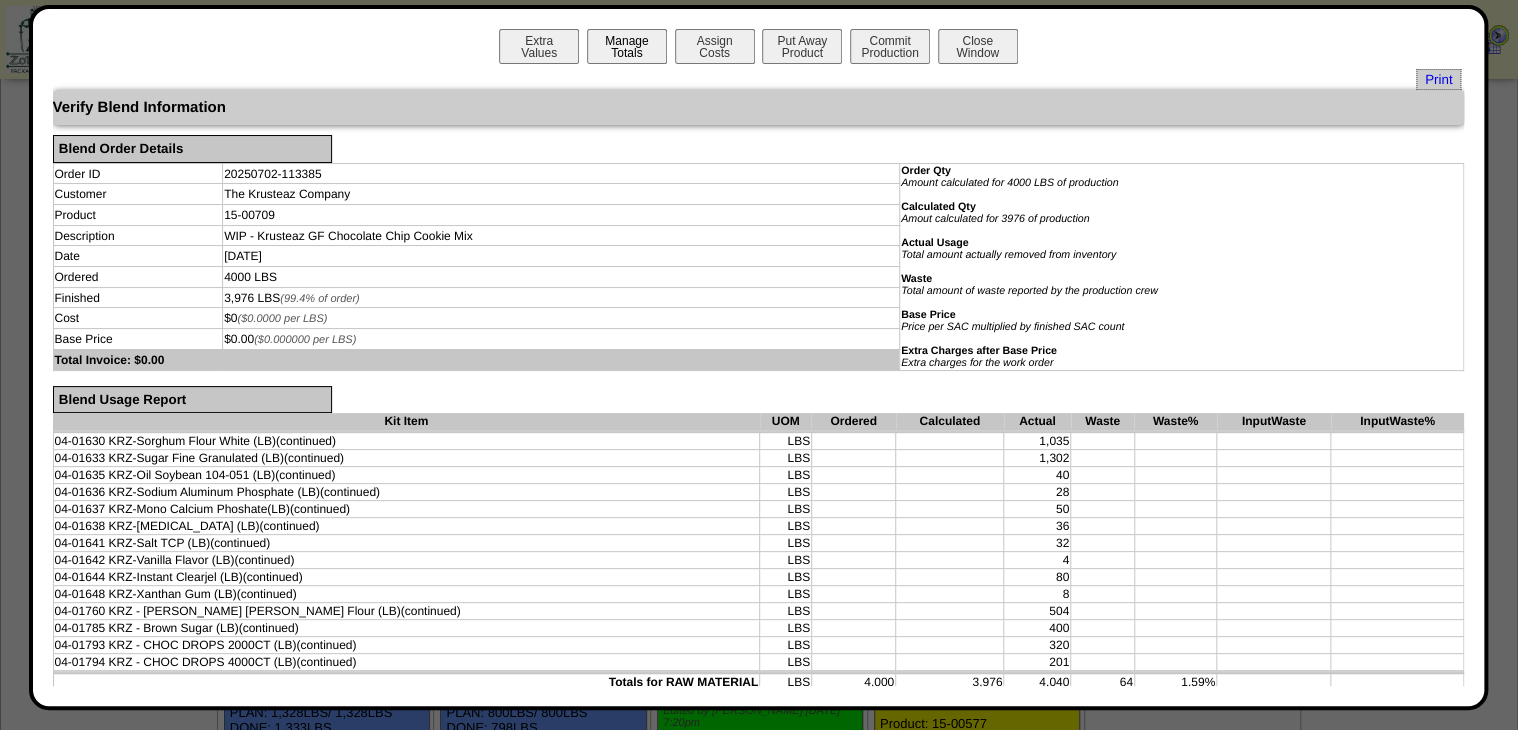 click on "Manage Totals" at bounding box center [627, 46] 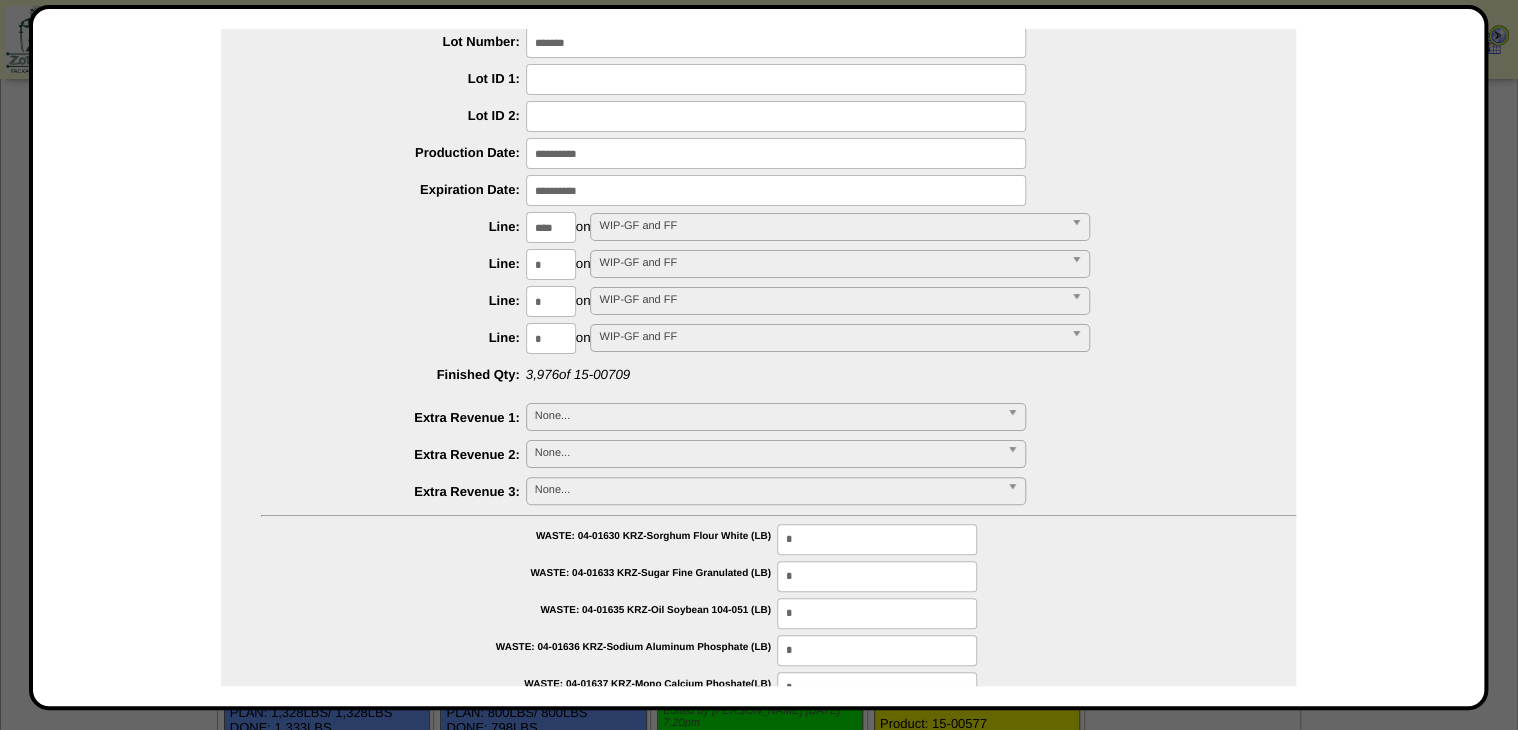 scroll, scrollTop: 320, scrollLeft: 0, axis: vertical 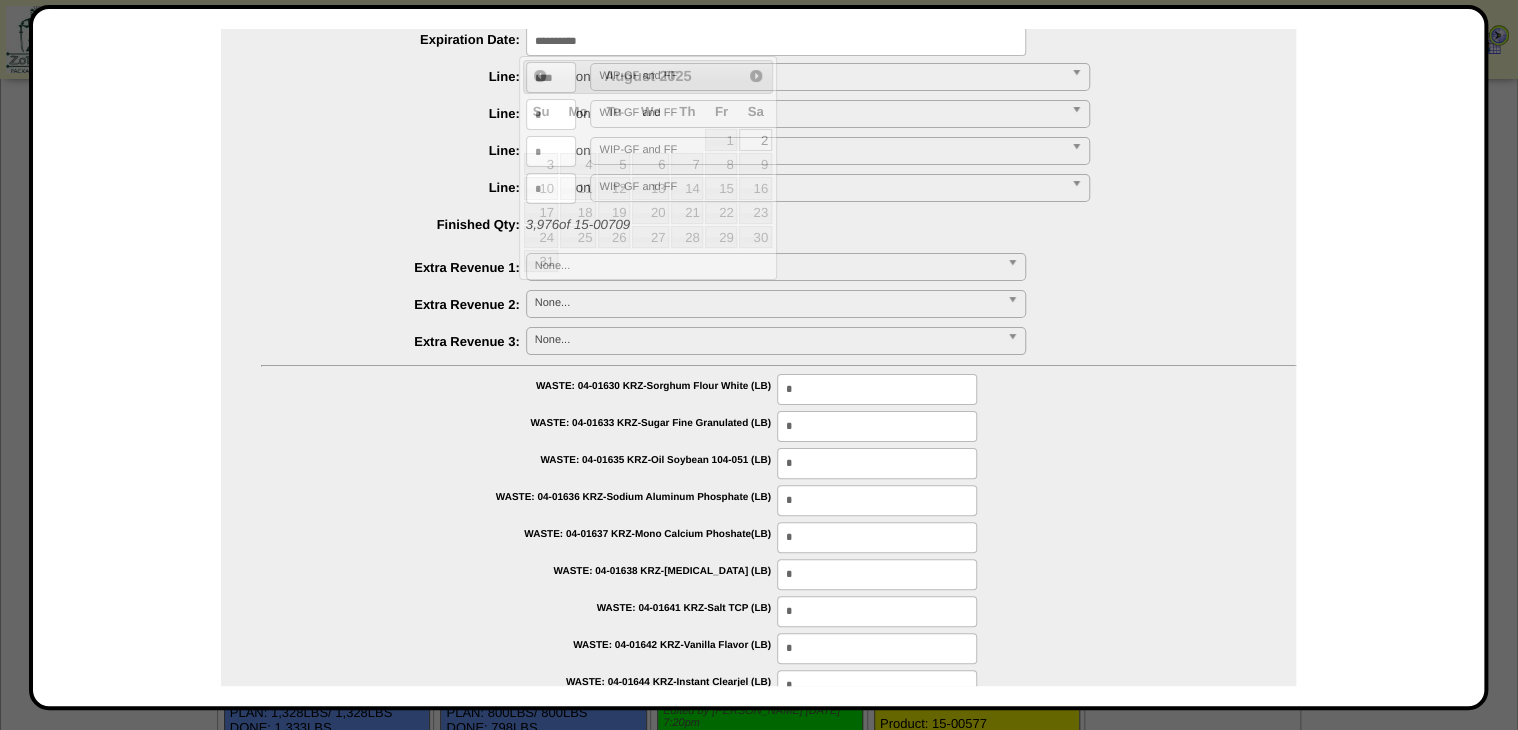click at bounding box center [776, 40] 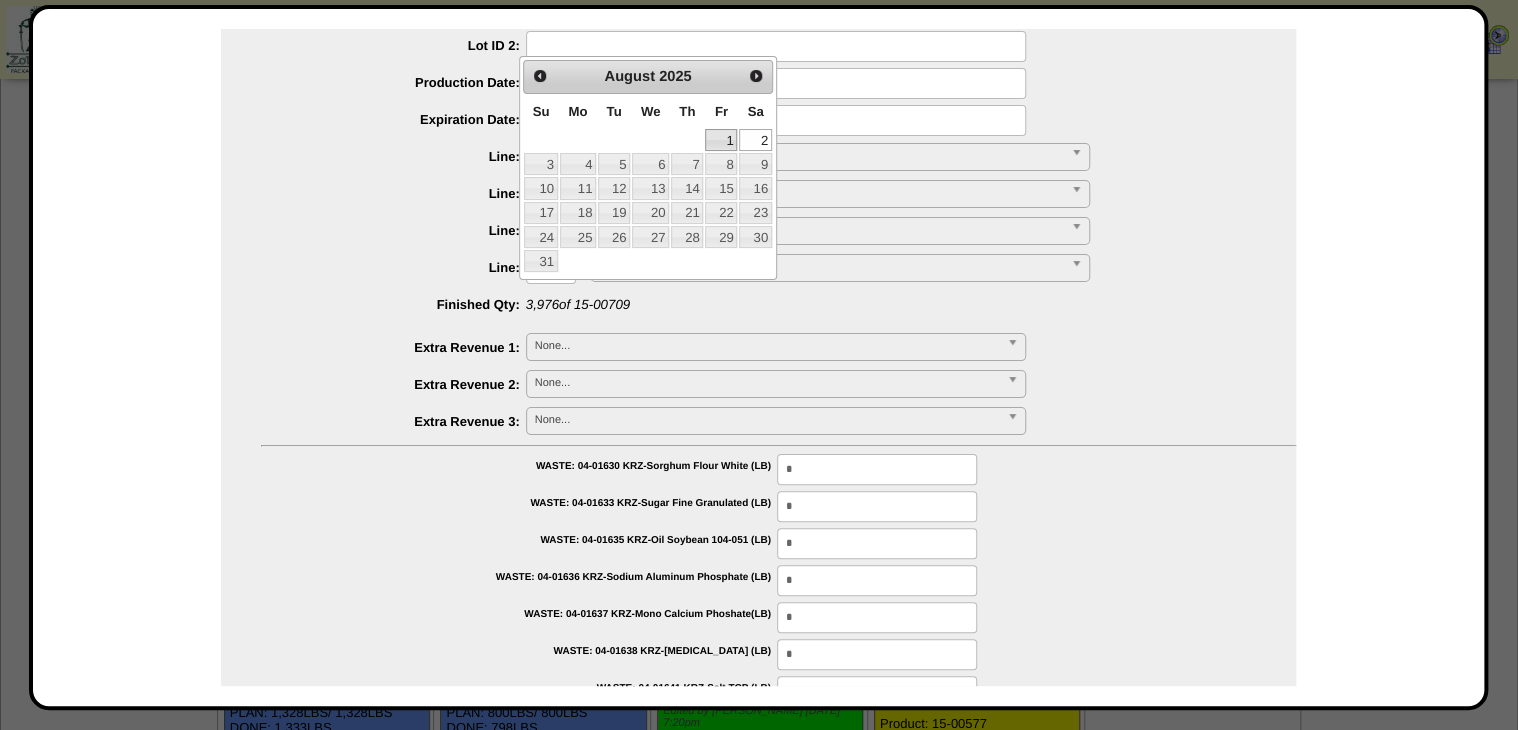 click on "1" at bounding box center (721, 140) 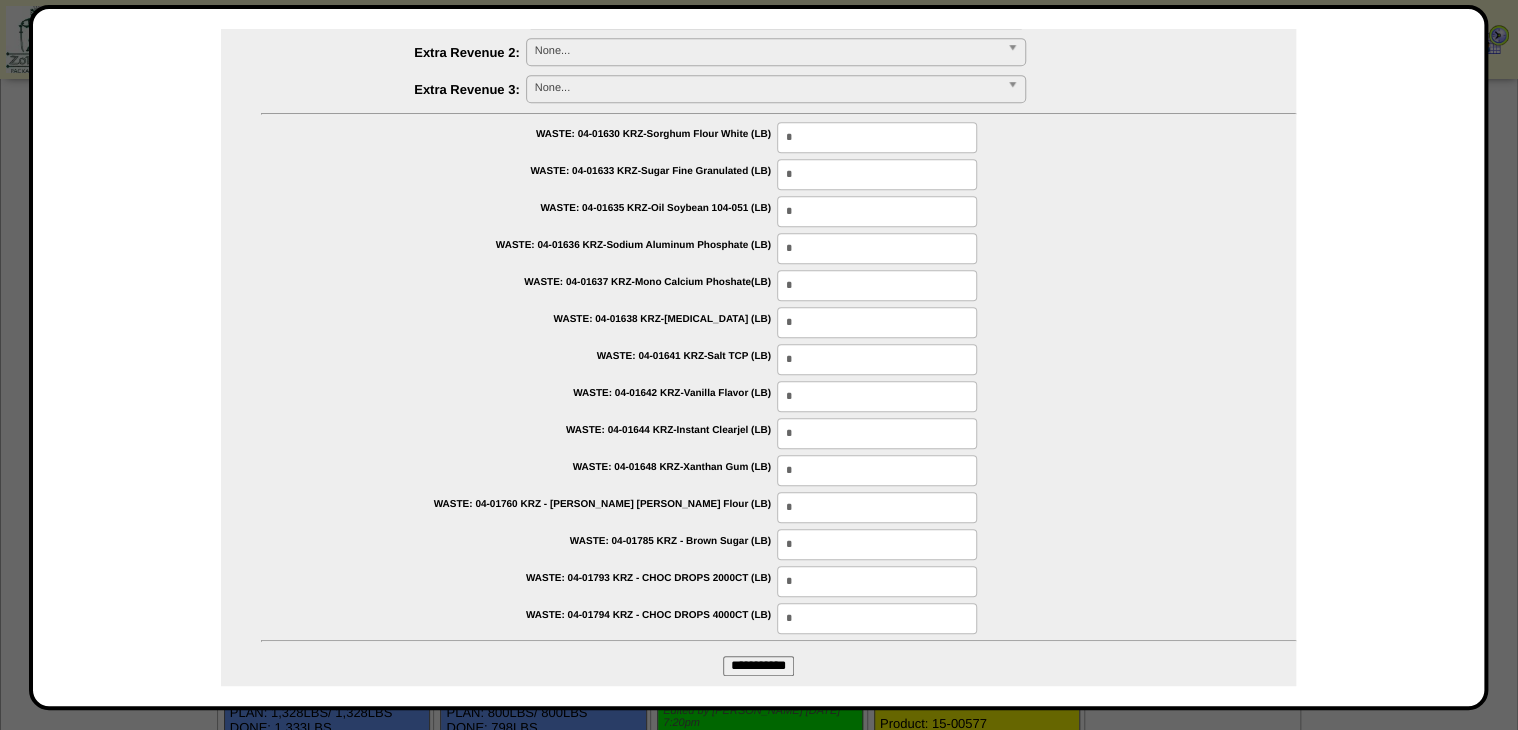 scroll, scrollTop: 511, scrollLeft: 0, axis: vertical 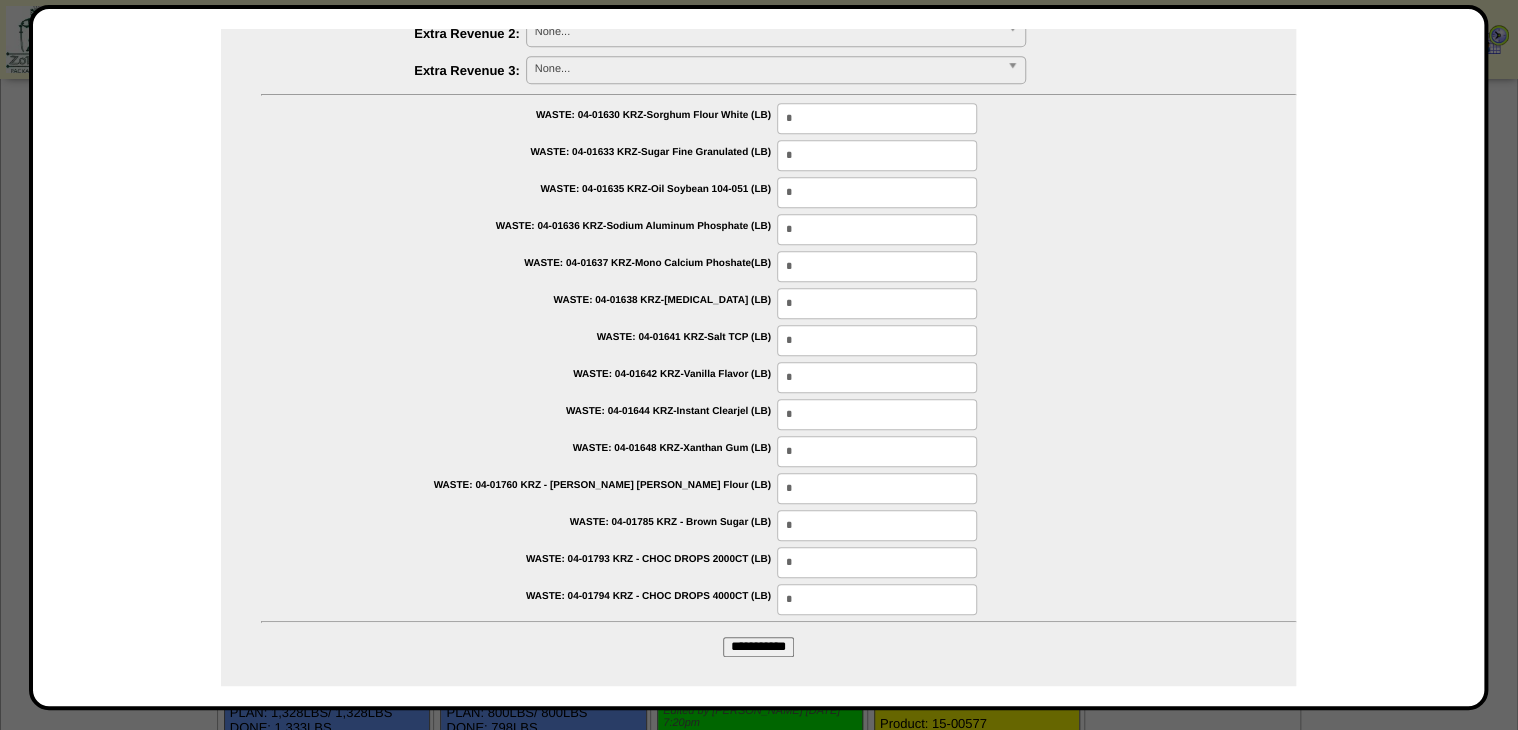 drag, startPoint x: 799, startPoint y: 272, endPoint x: 676, endPoint y: 315, distance: 130.29965 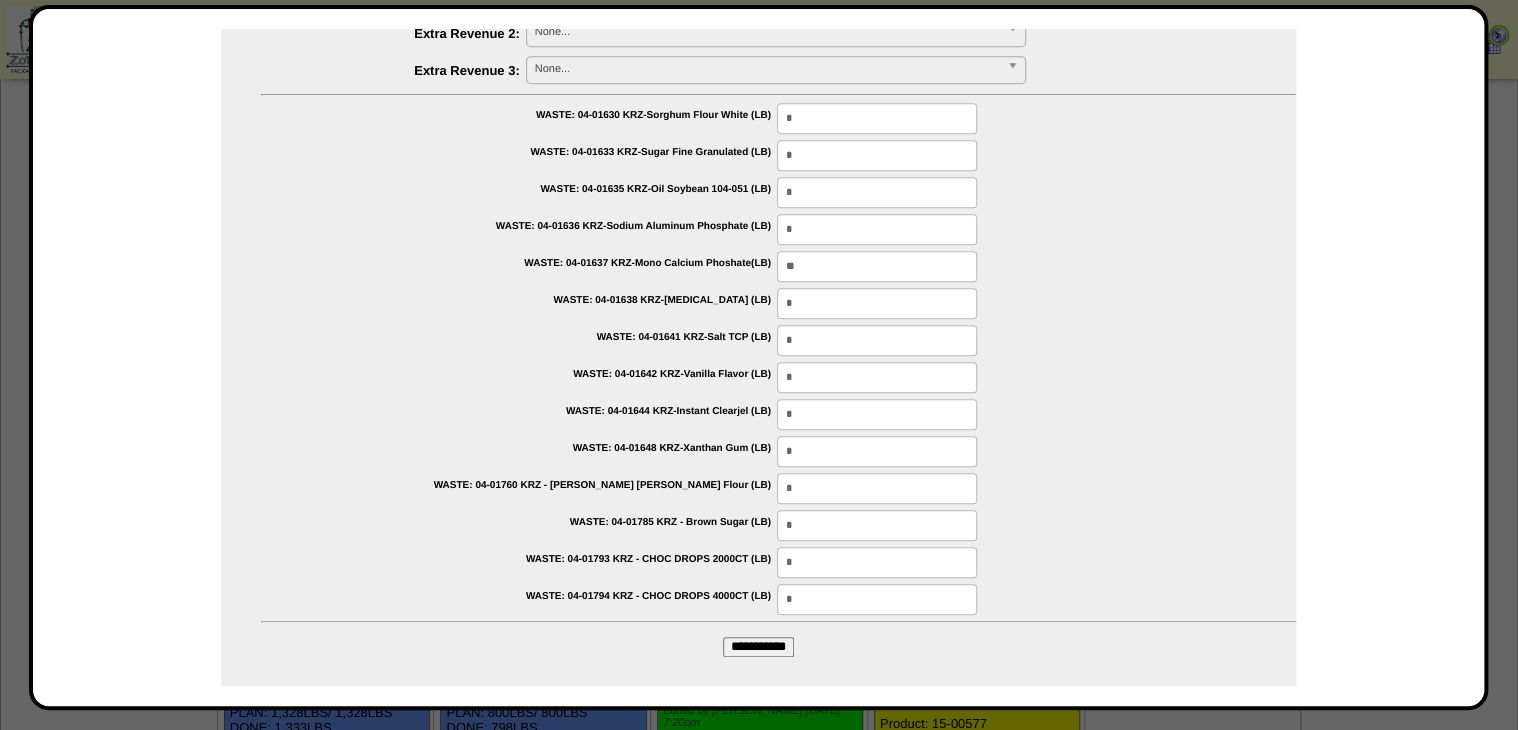 type on "**" 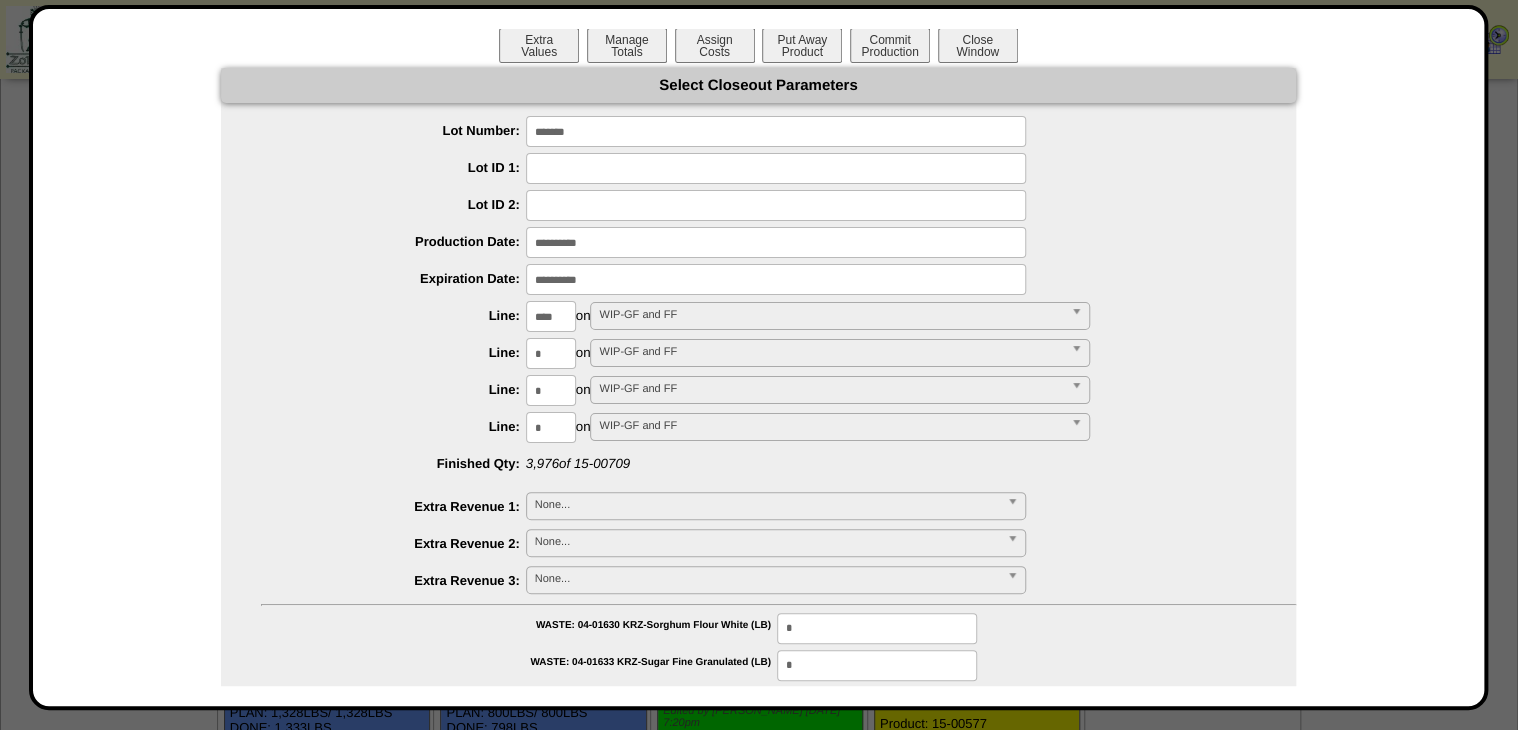 scroll, scrollTop: 0, scrollLeft: 0, axis: both 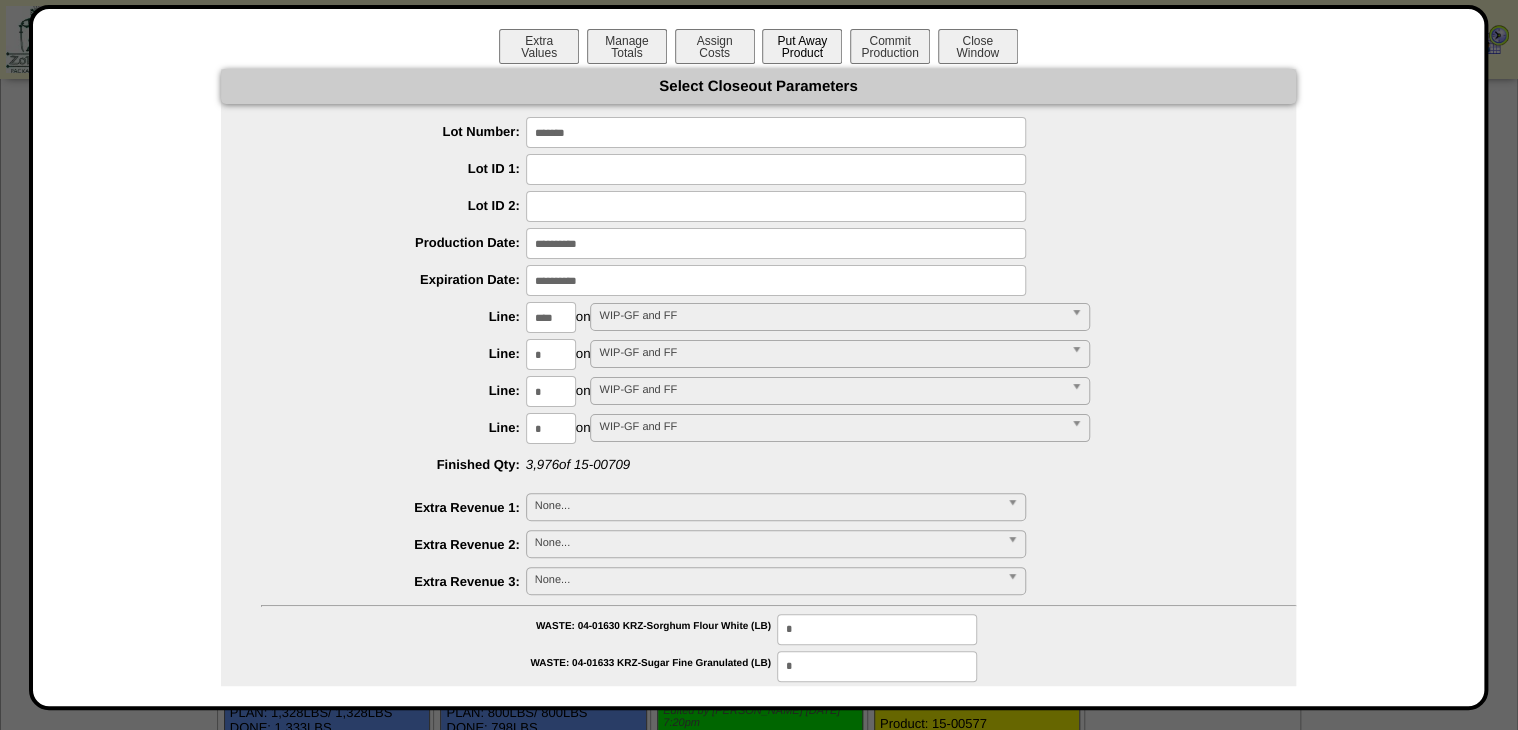click on "Put Away Product" at bounding box center (802, 46) 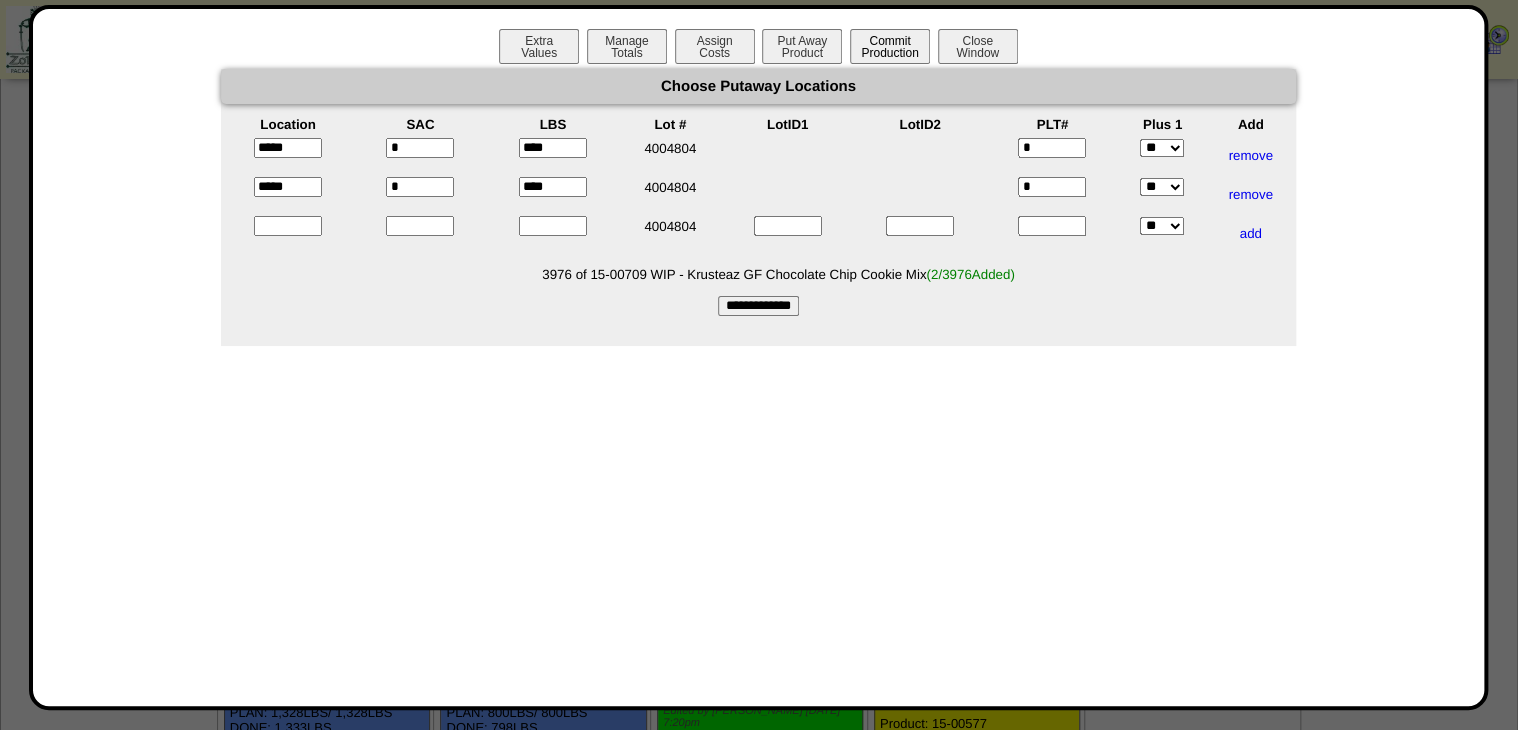 click on "Commit Production" at bounding box center [890, 46] 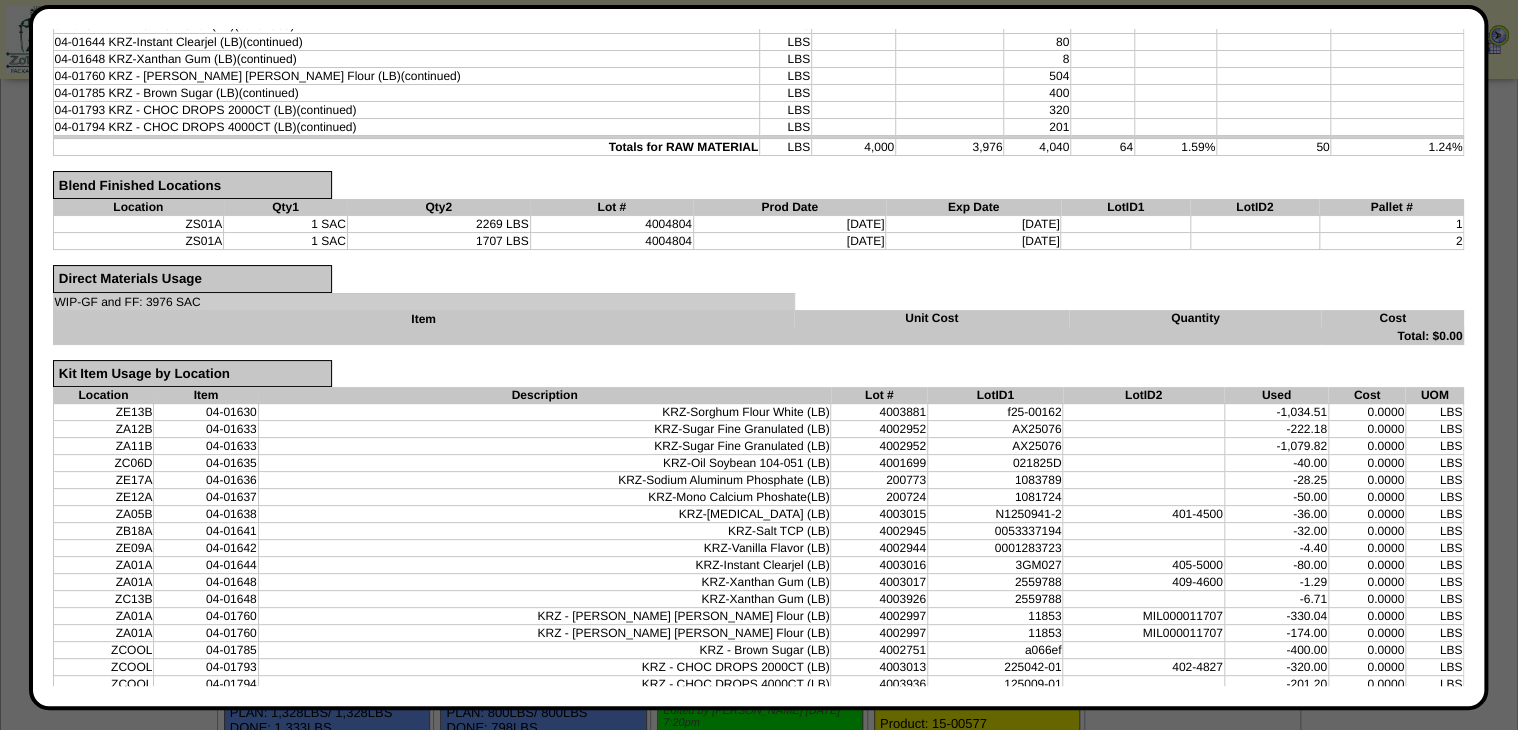 scroll, scrollTop: 625, scrollLeft: 0, axis: vertical 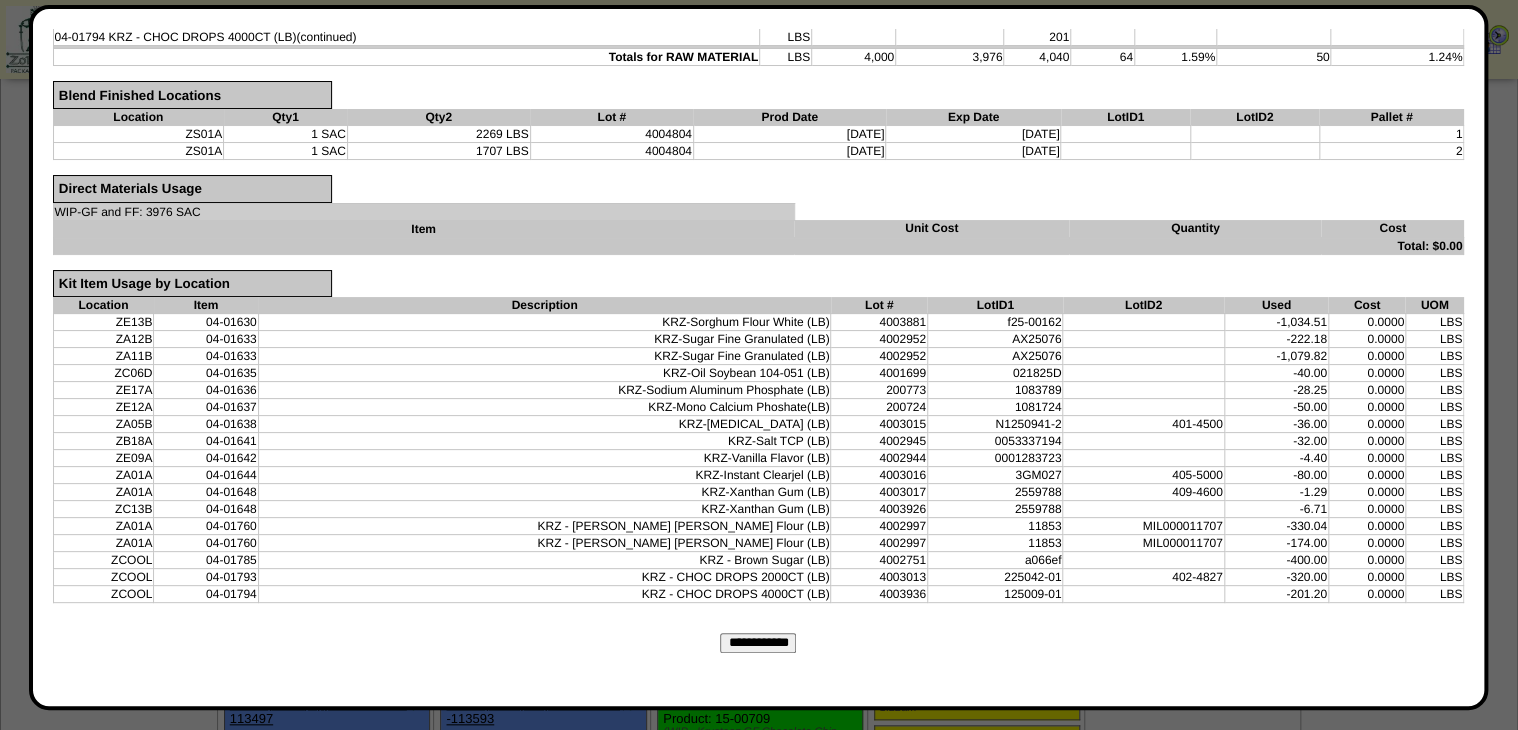 click on "**********" at bounding box center [758, 643] 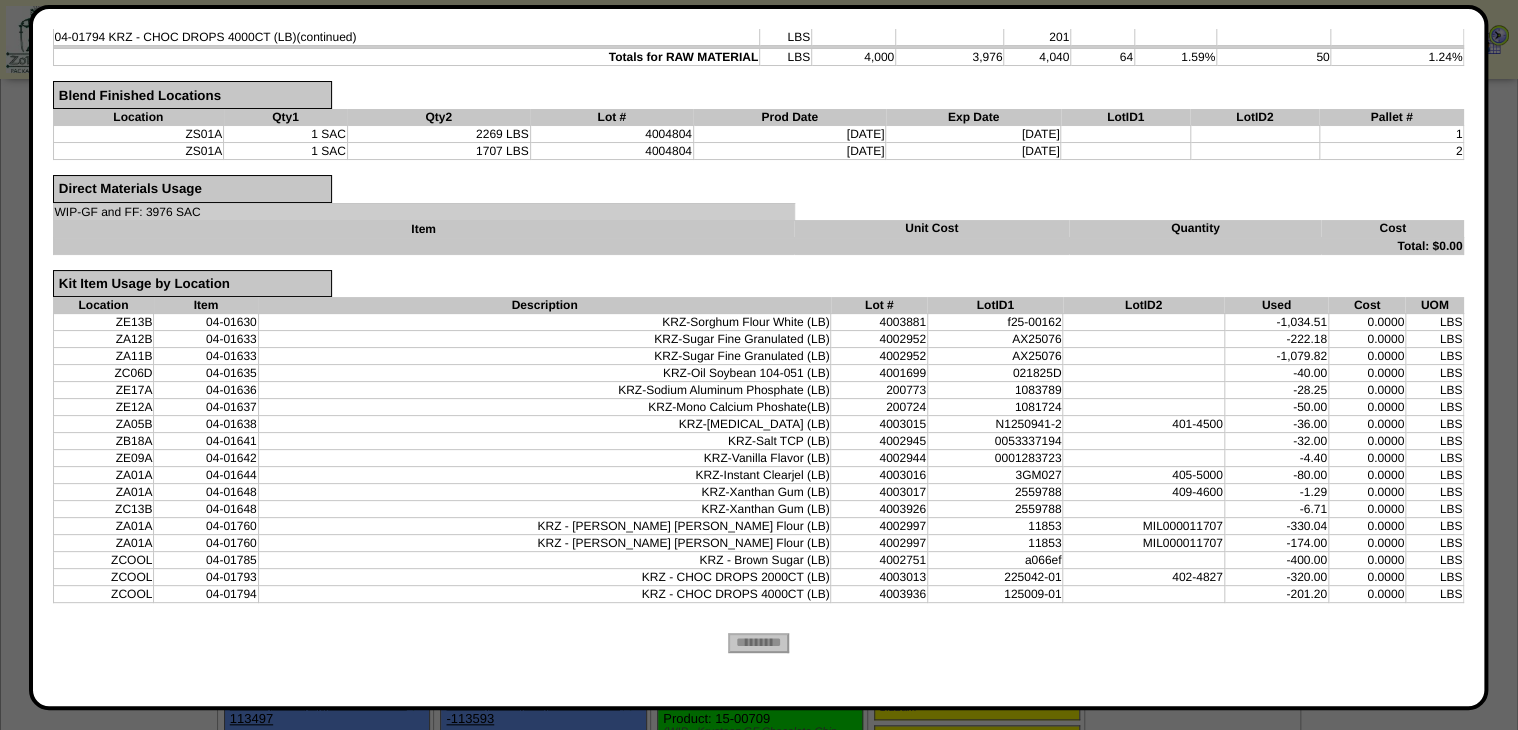 scroll, scrollTop: 0, scrollLeft: 0, axis: both 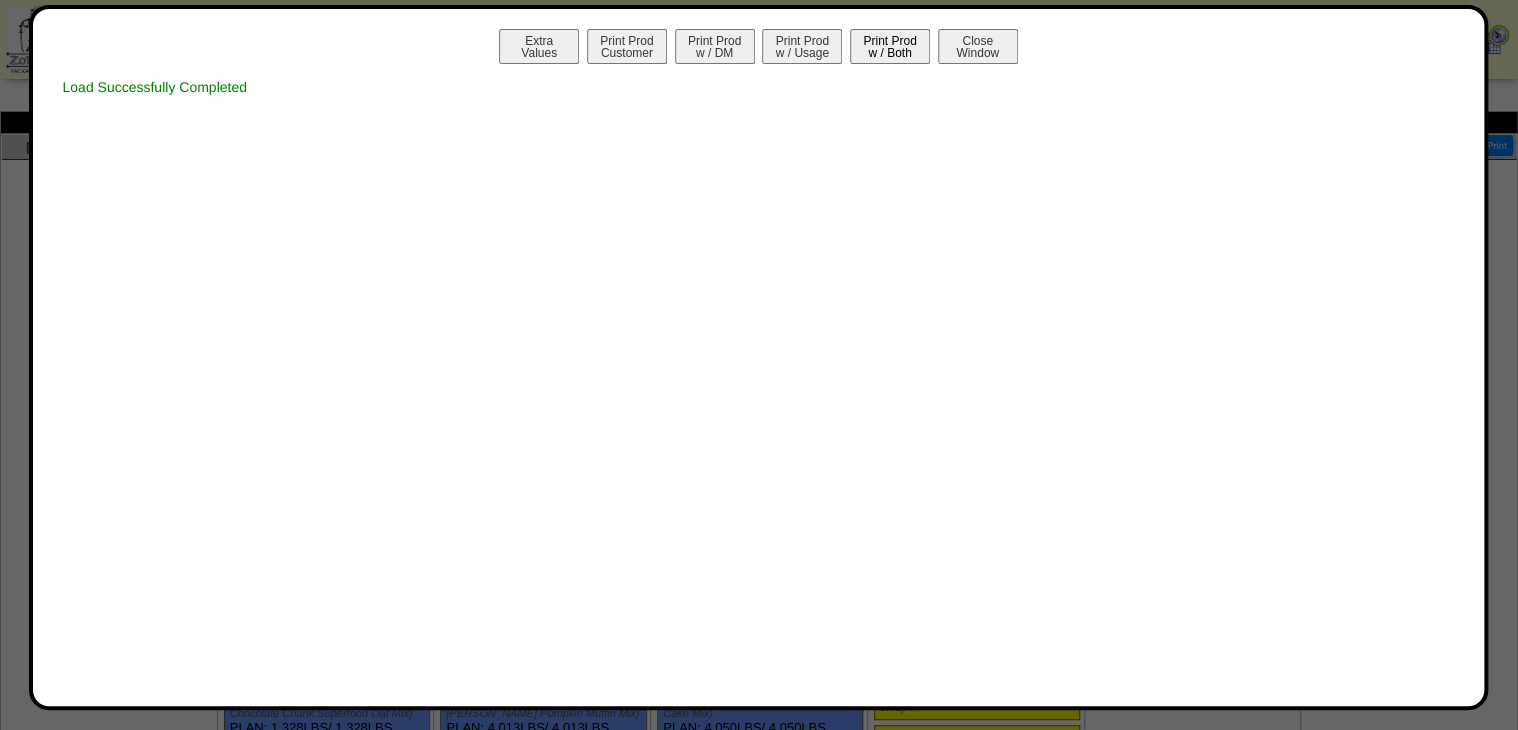 click on "Print Prod w / Both" at bounding box center (890, 46) 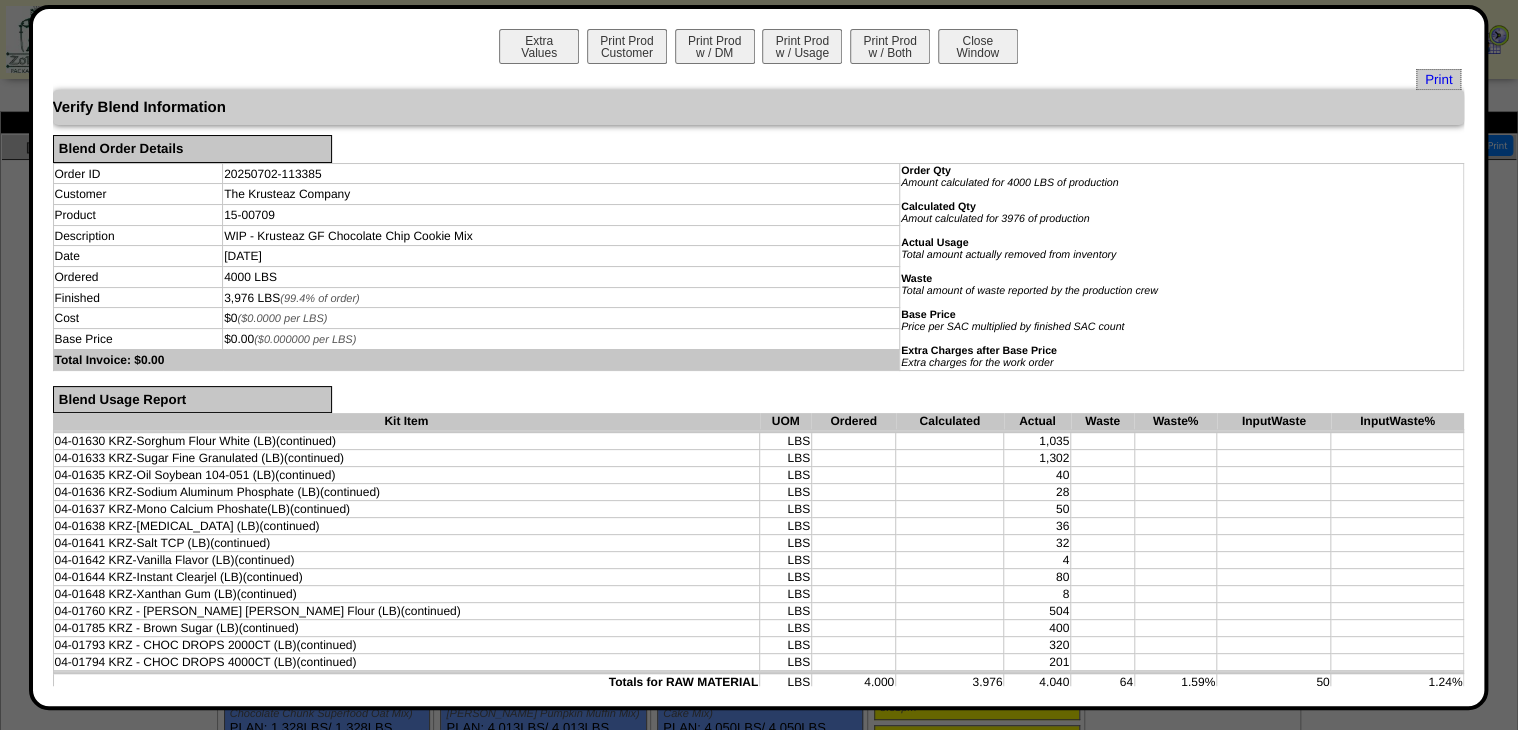 click on "Extra Values
Print Prod Customer
Print Prod w / DM
Print Prod w / Usage
Print Prod w / Both
Close Window" at bounding box center [759, 49] 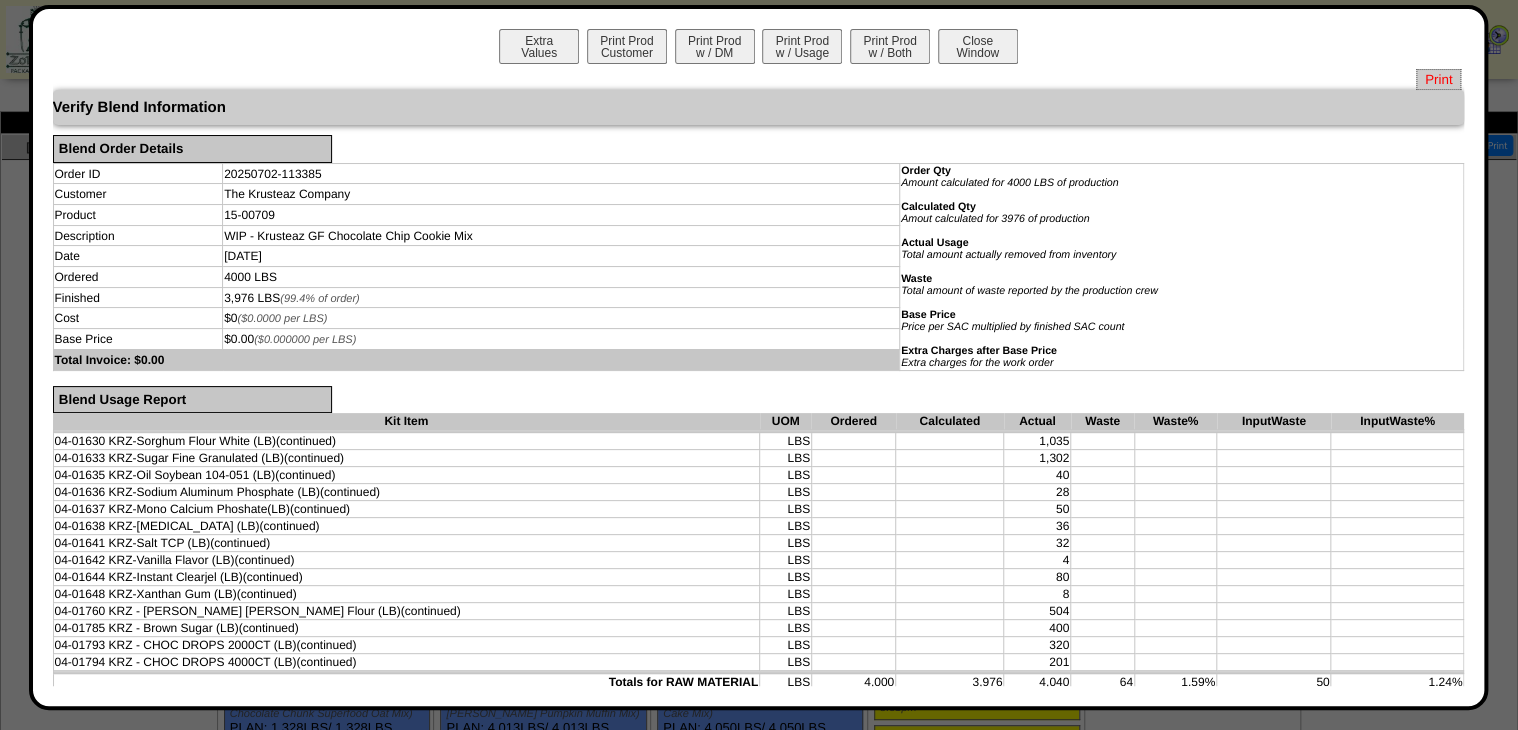 click on "Print" at bounding box center [1438, 79] 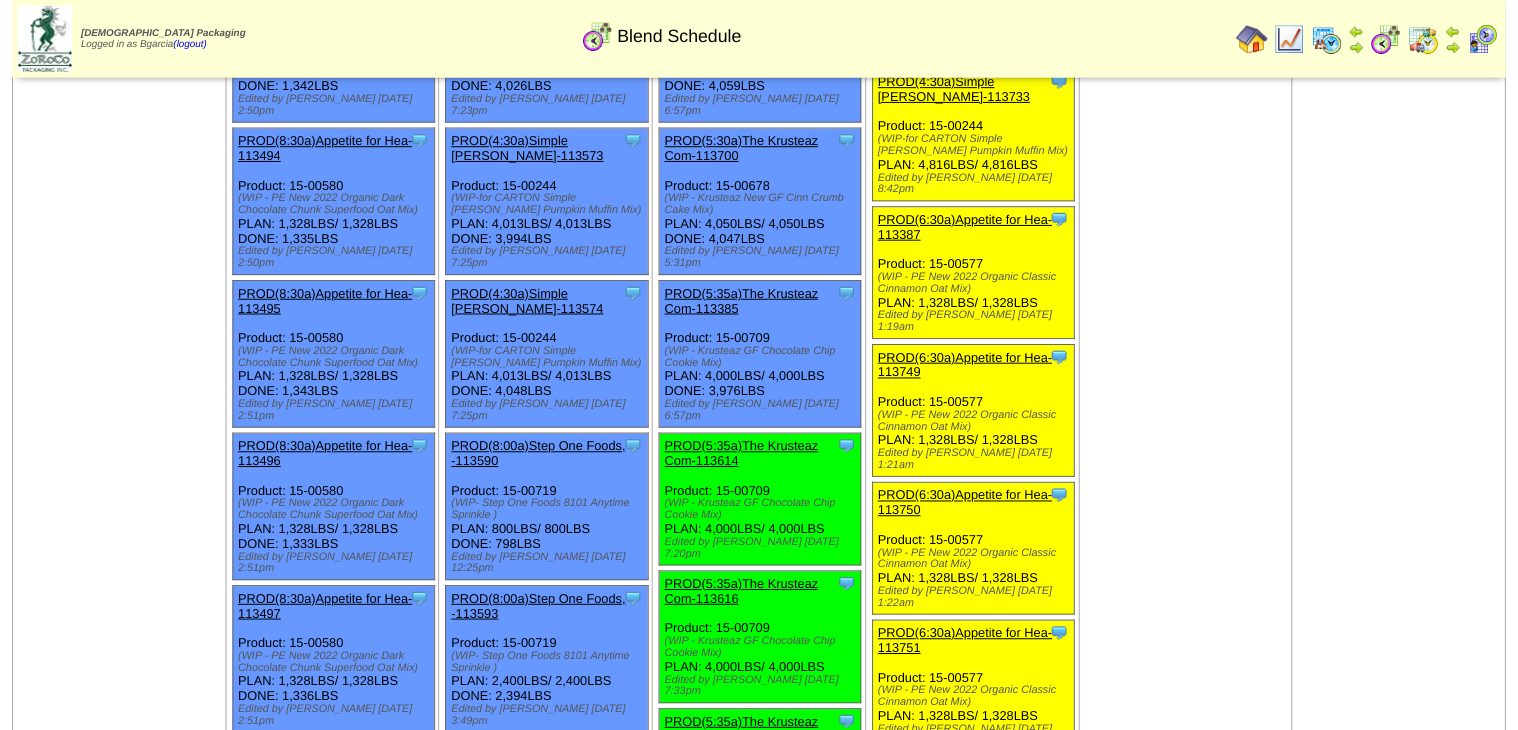 scroll, scrollTop: 800, scrollLeft: 0, axis: vertical 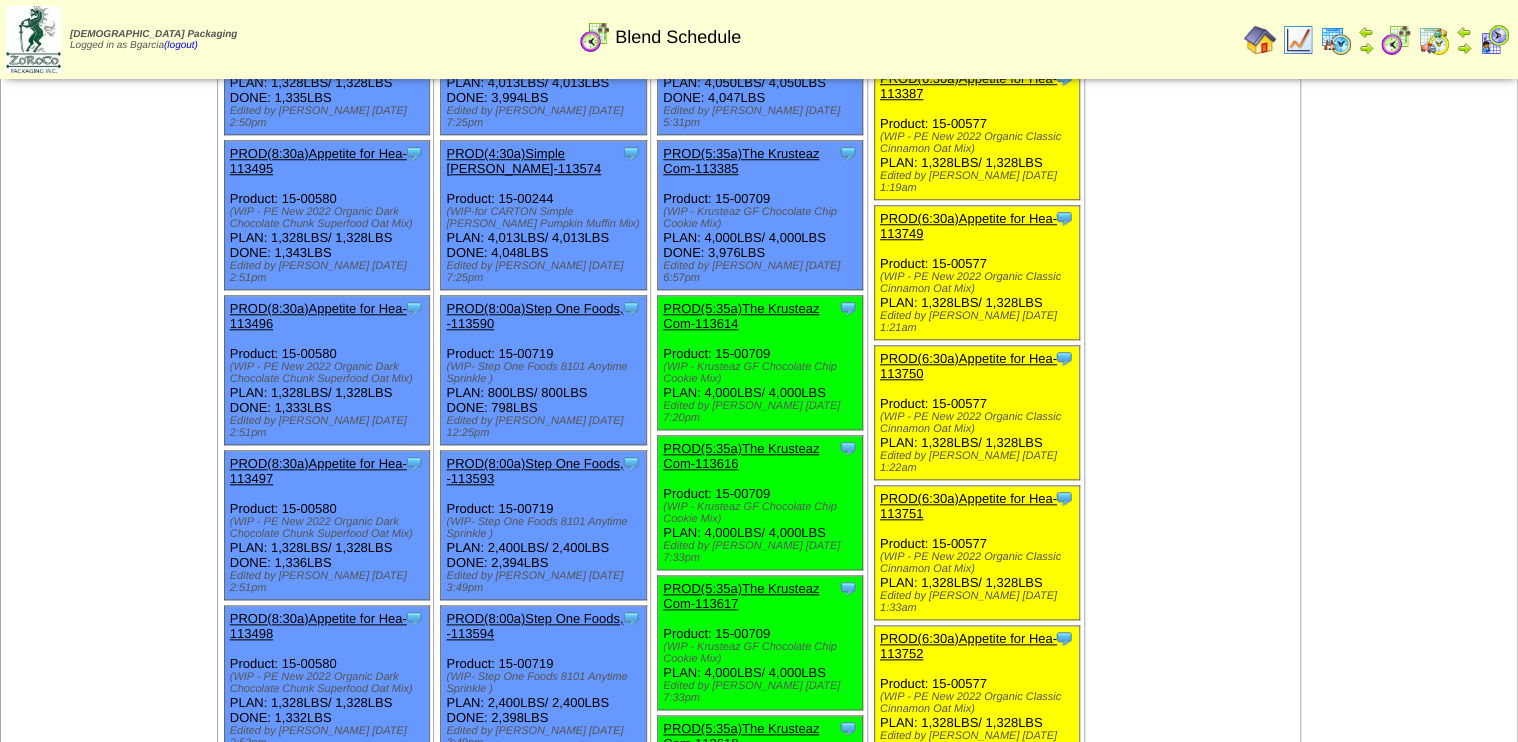 click on "PROD(5:35a)The Krusteaz Com-113614" at bounding box center [741, 316] 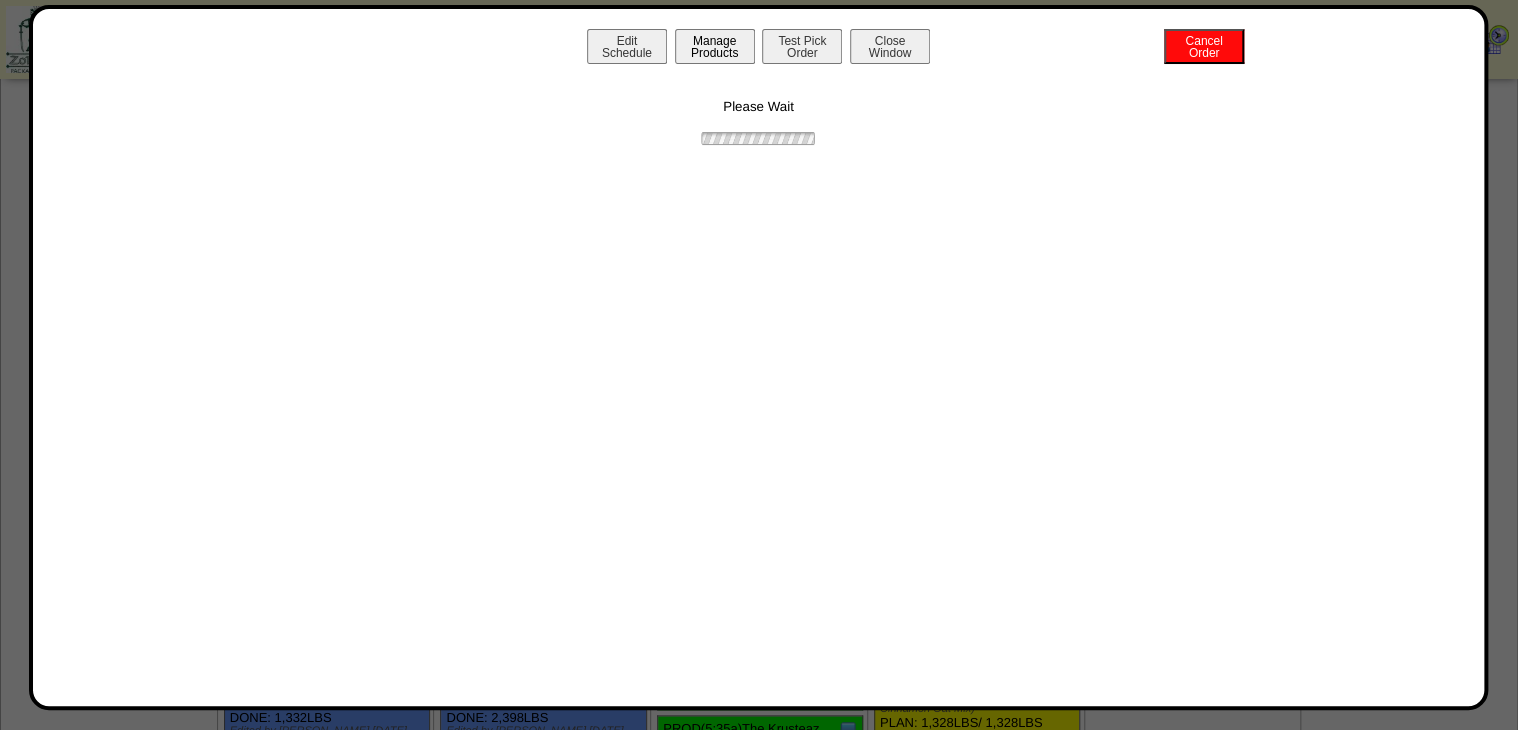 click on "Manage Products" at bounding box center (715, 46) 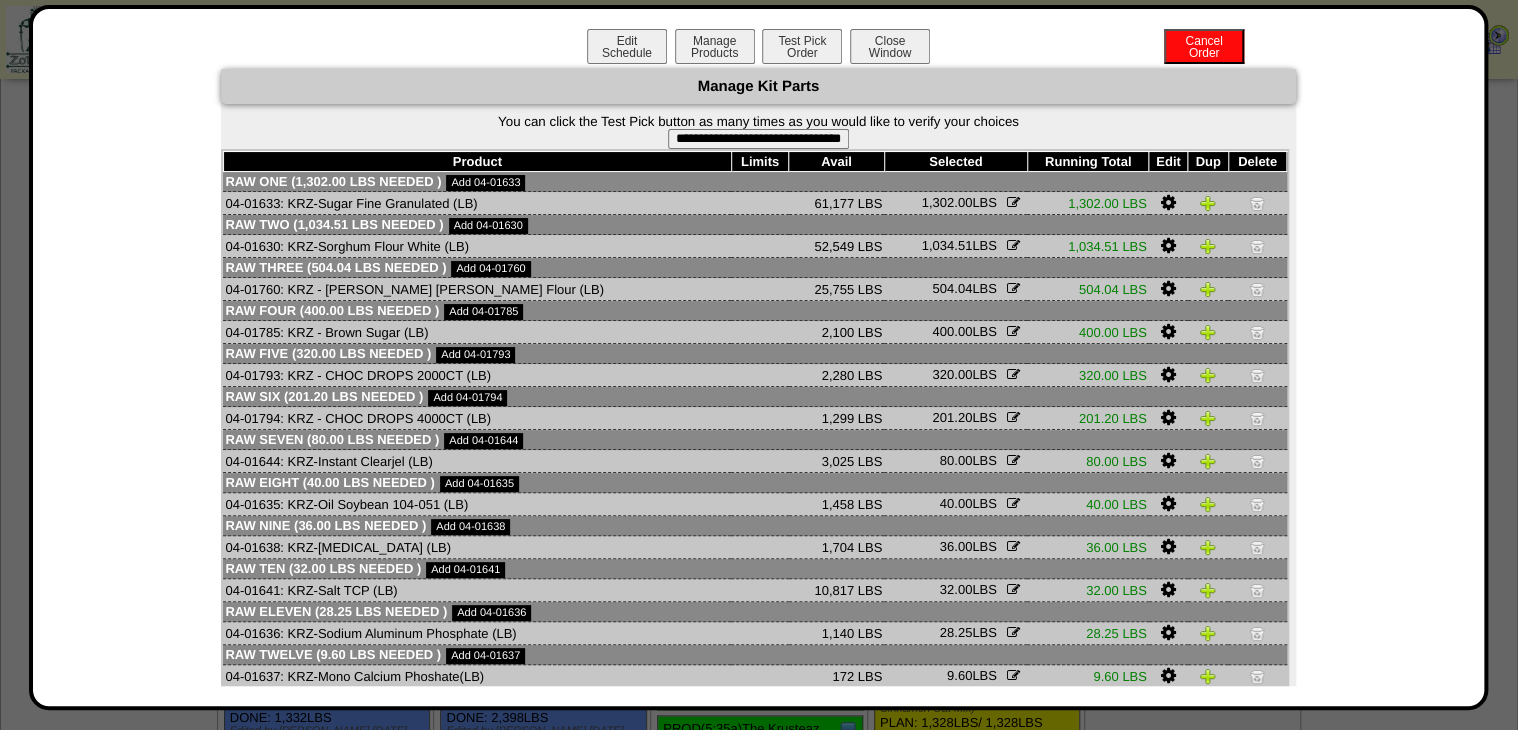 click on "**********" at bounding box center (758, 139) 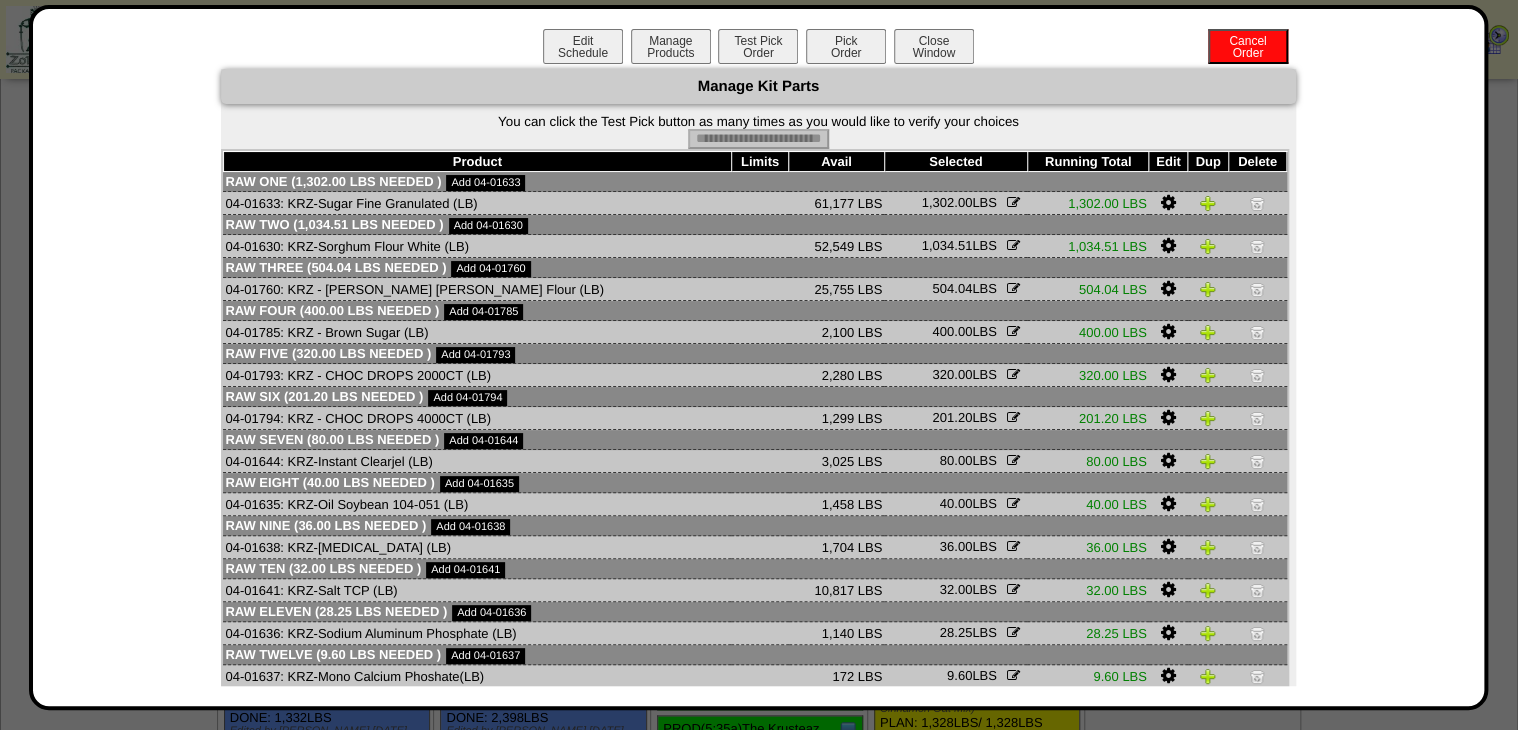 click on "Pick Order" at bounding box center (846, 46) 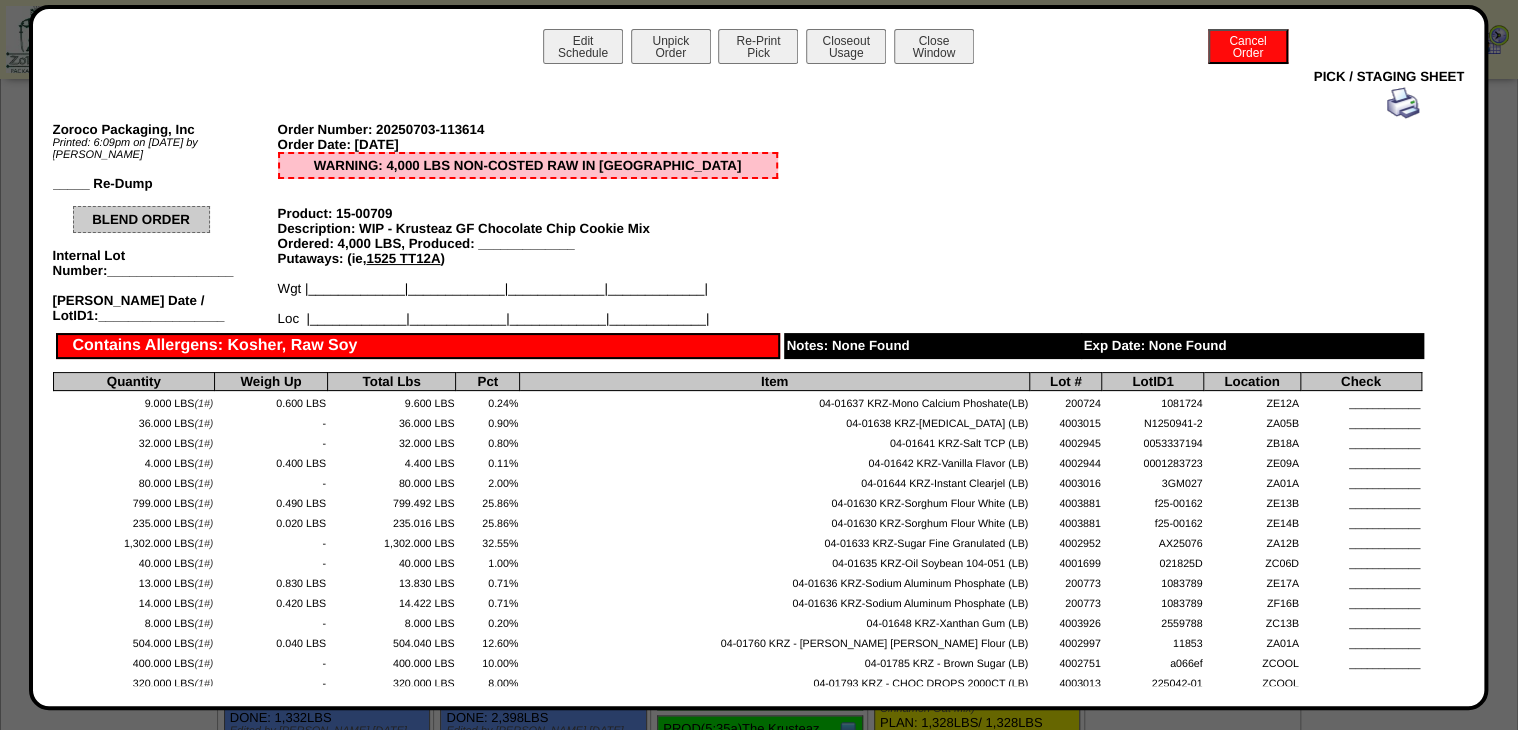 click on "Closeout Usage" at bounding box center (846, 46) 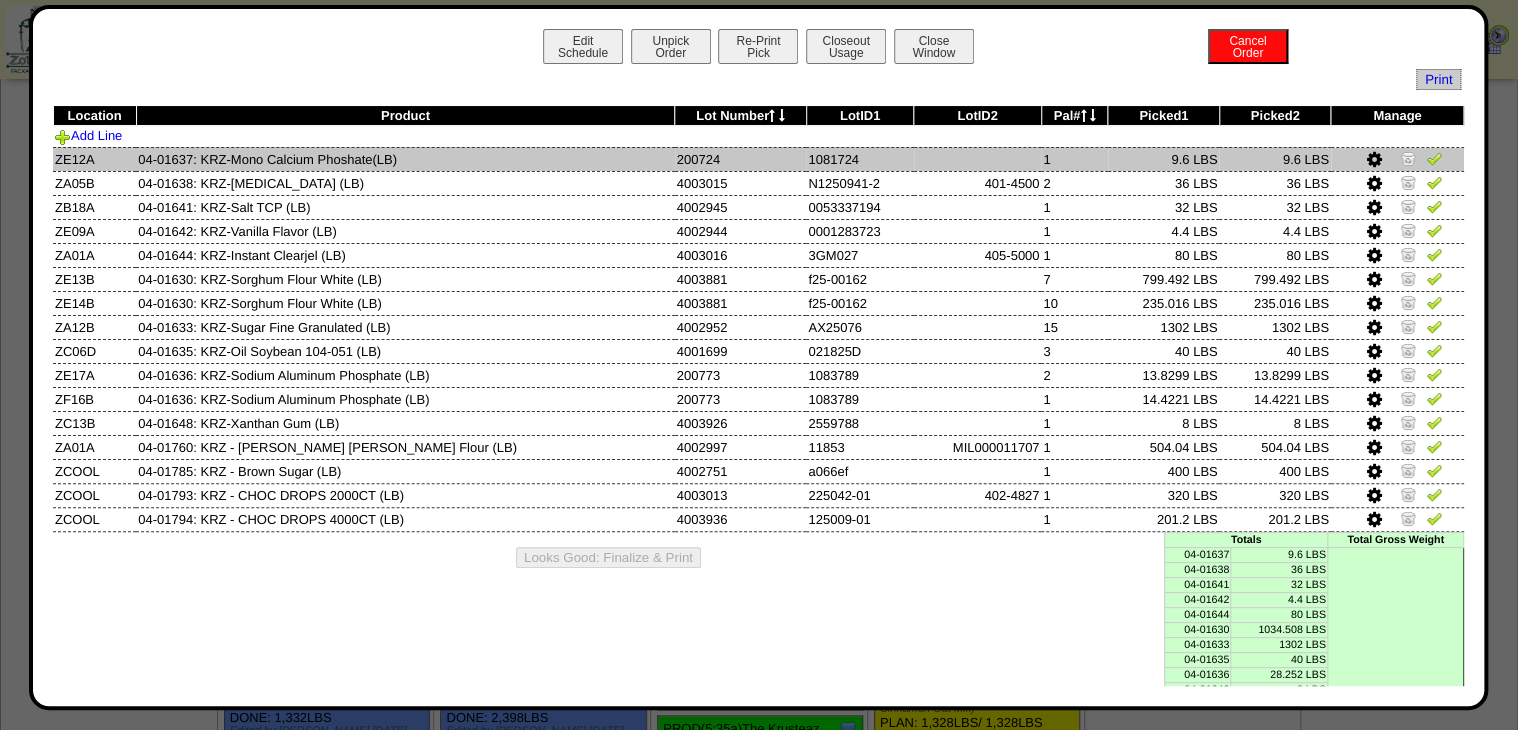 click at bounding box center (1434, 158) 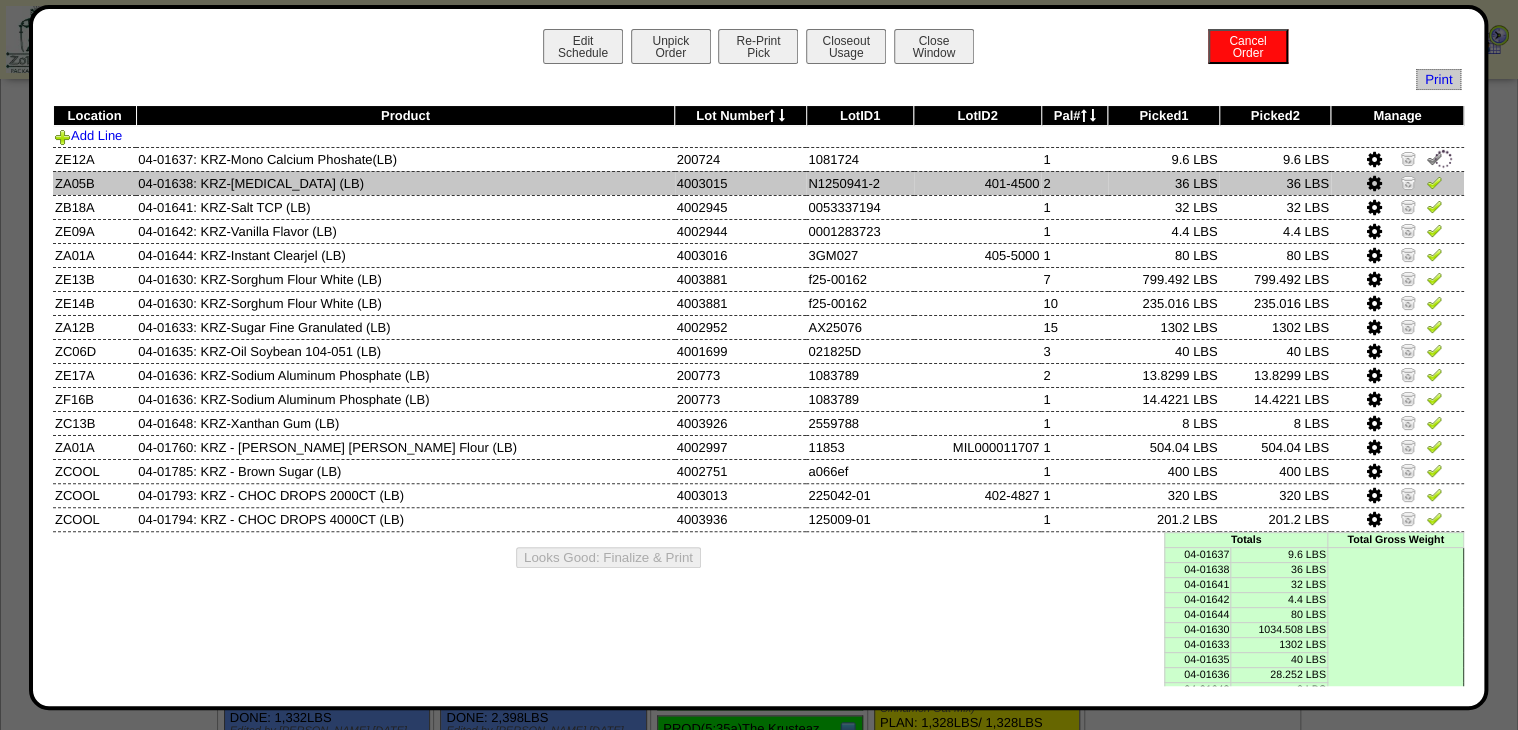 click at bounding box center [1434, 182] 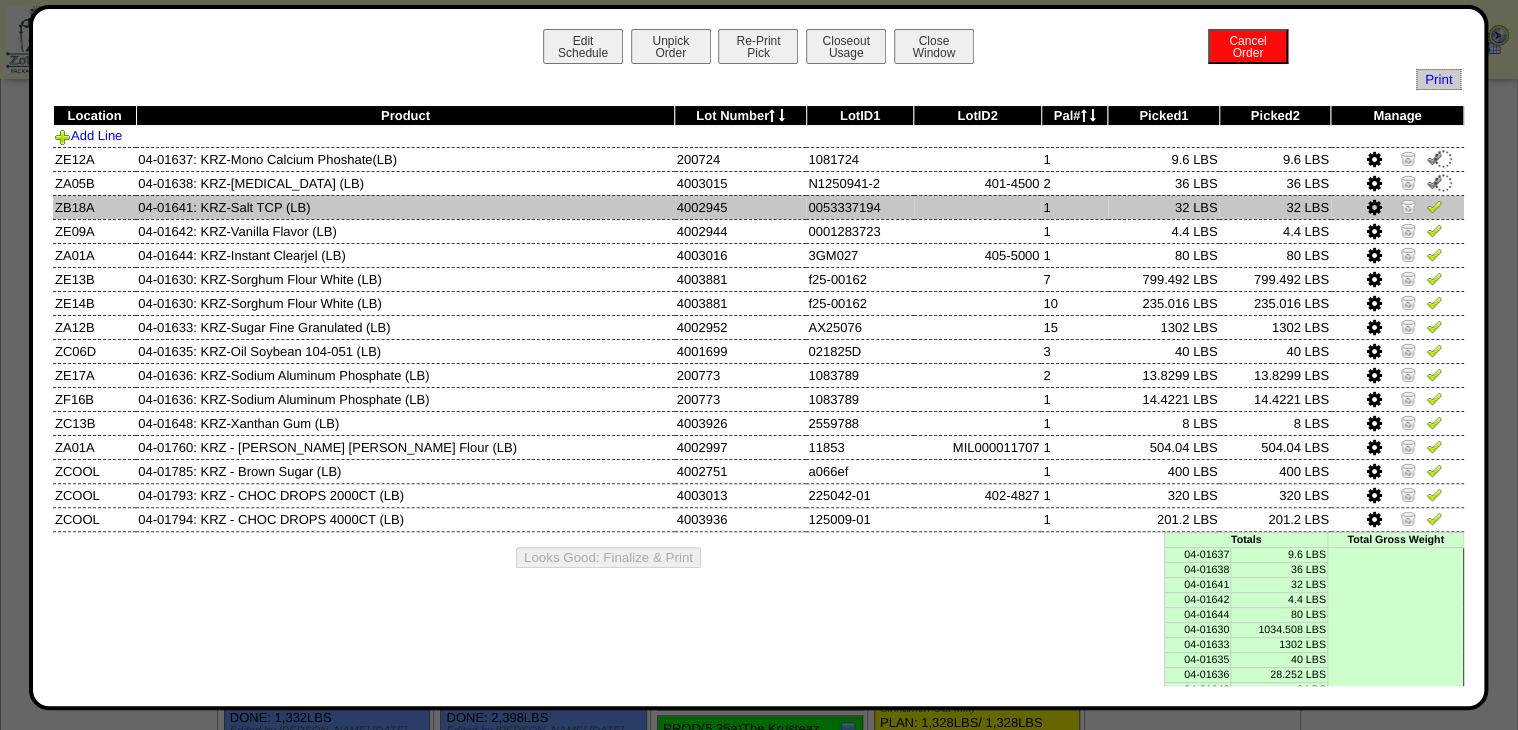 click at bounding box center (1434, 206) 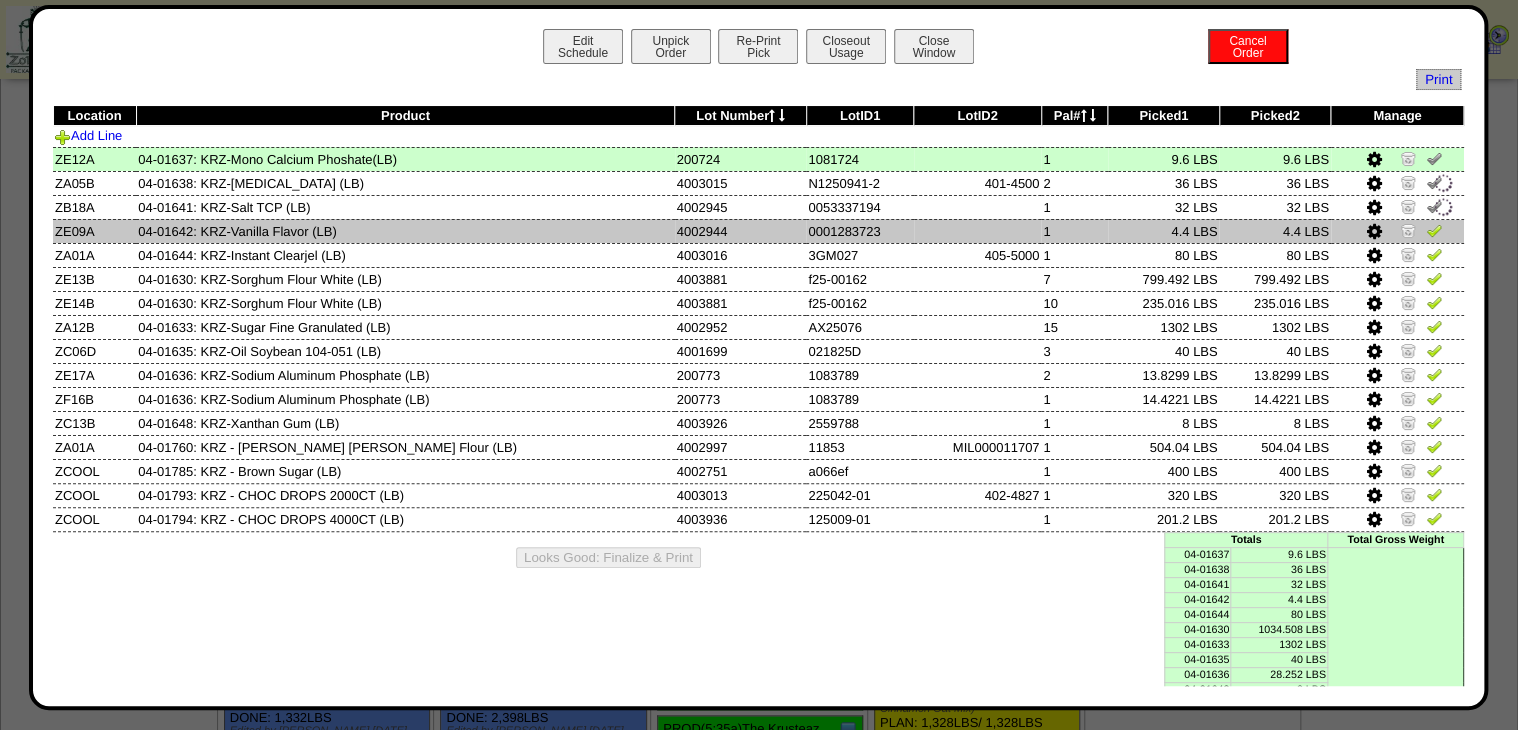 drag, startPoint x: 1424, startPoint y: 231, endPoint x: 1428, endPoint y: 243, distance: 12.649111 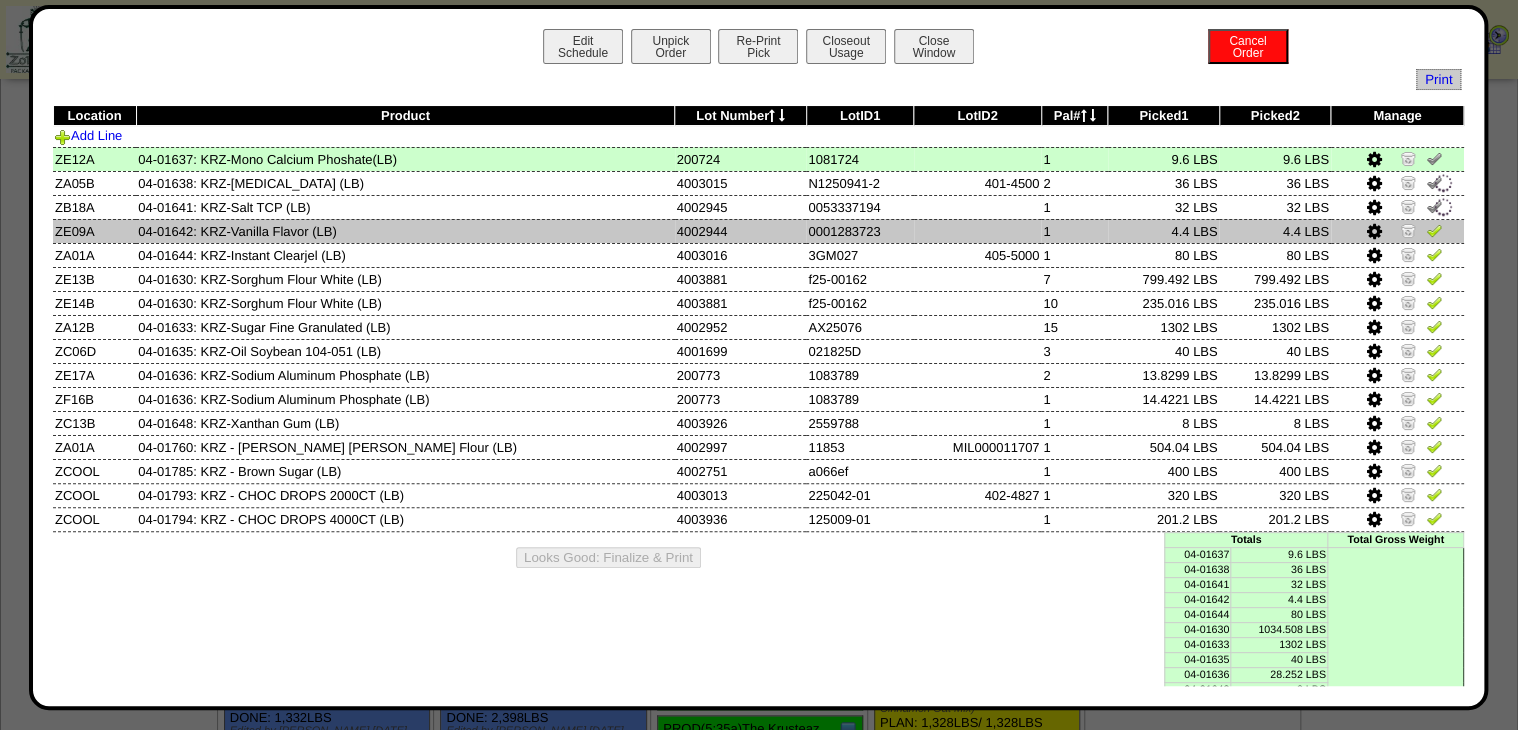 click at bounding box center [1397, 231] 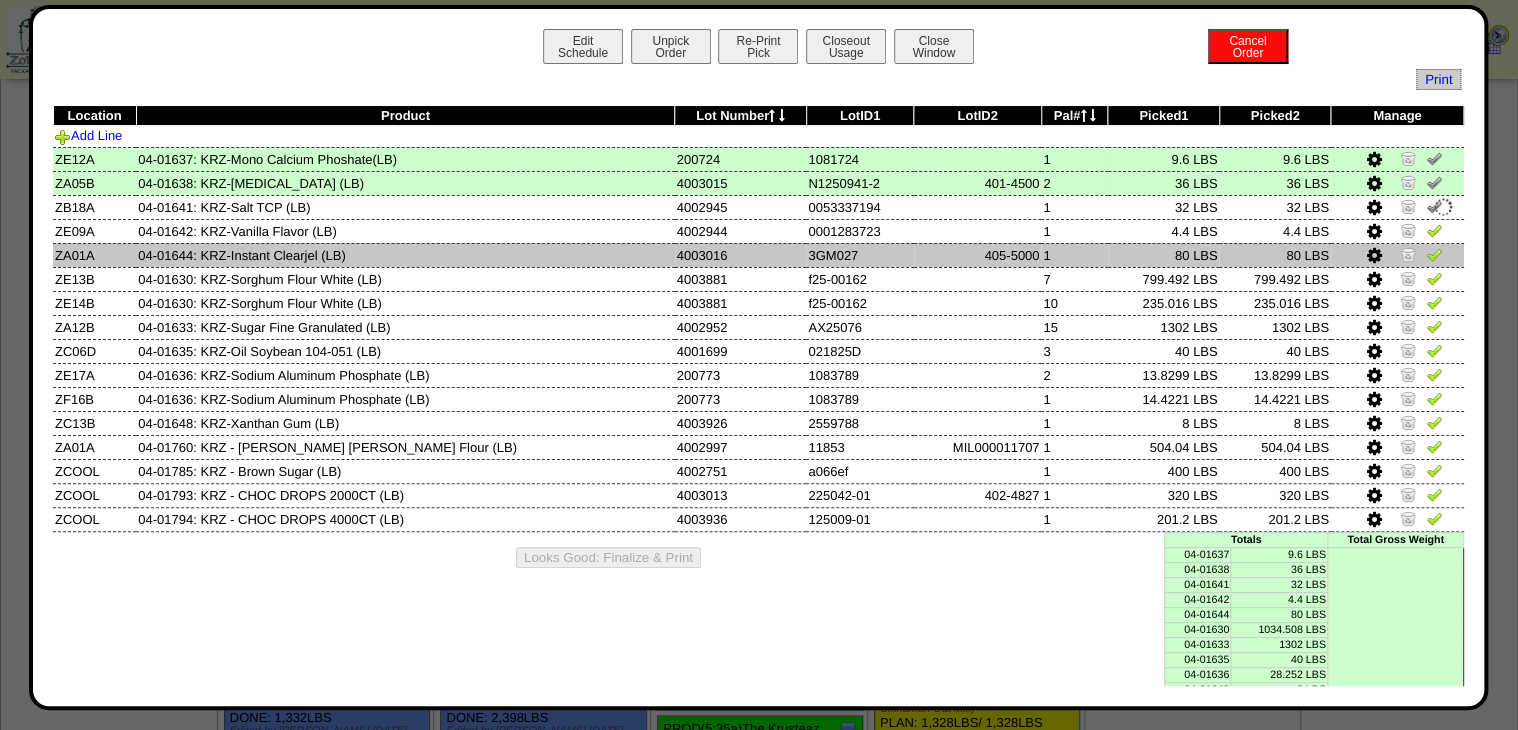 drag, startPoint x: 1416, startPoint y: 236, endPoint x: 1414, endPoint y: 249, distance: 13.152946 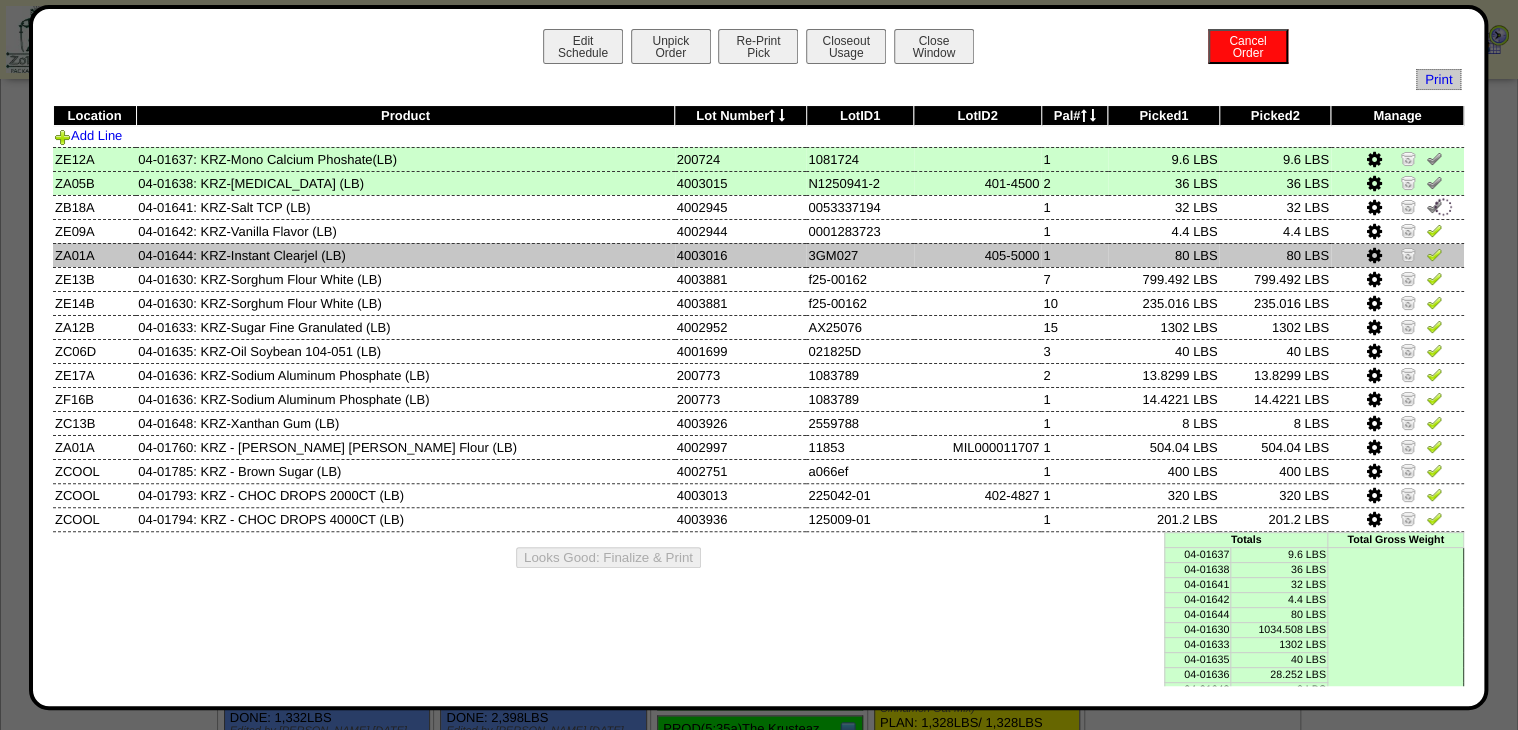 click at bounding box center (1434, 230) 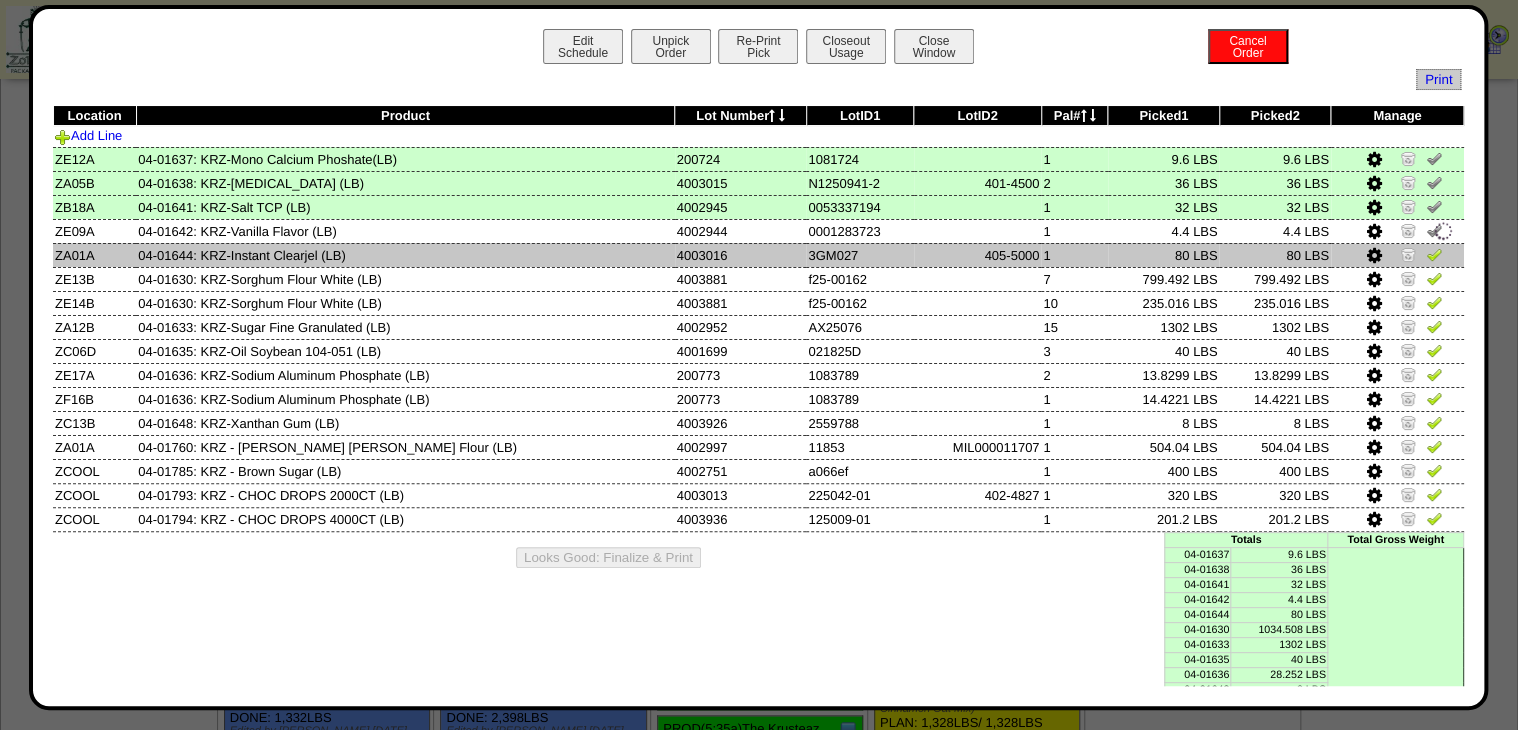 click at bounding box center [1434, 254] 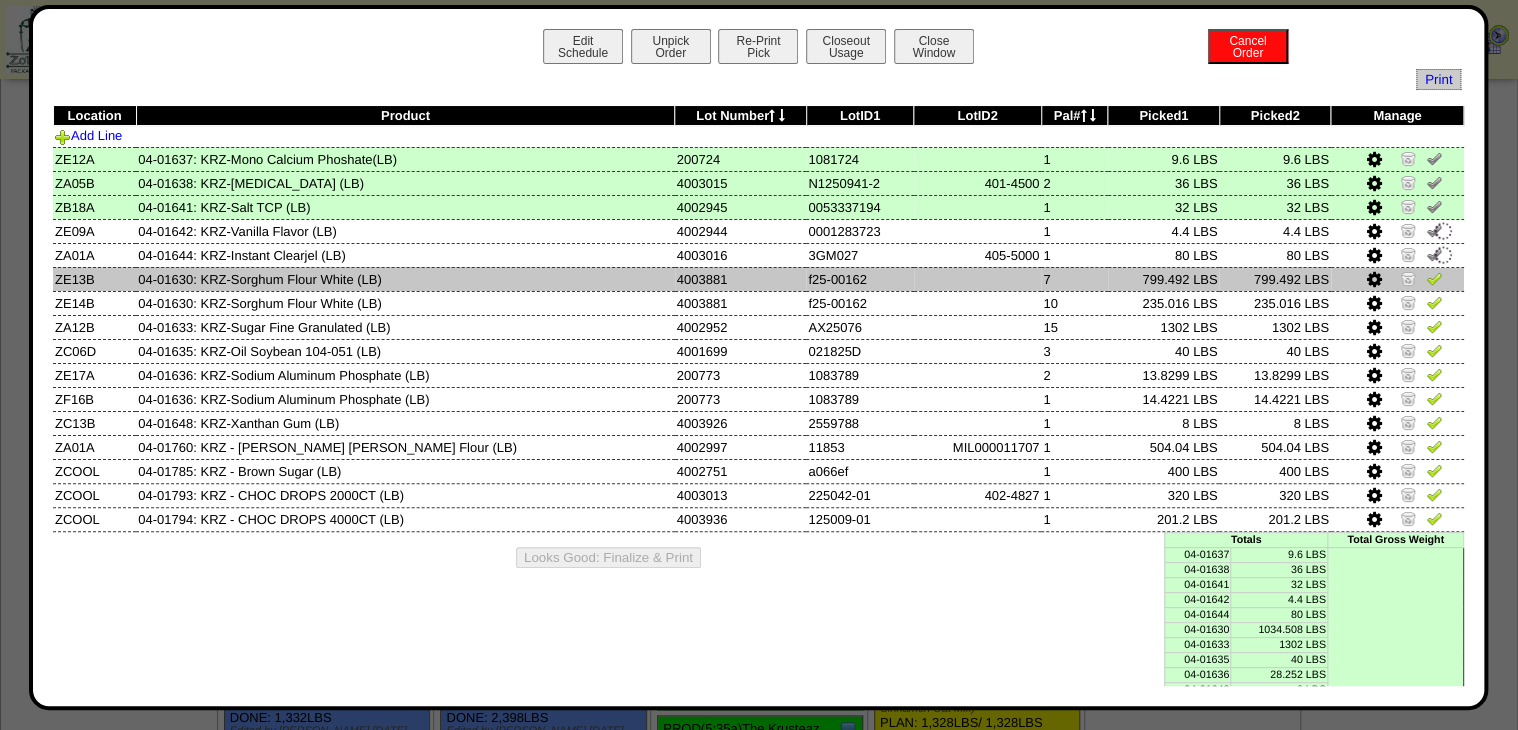 click at bounding box center (1397, 279) 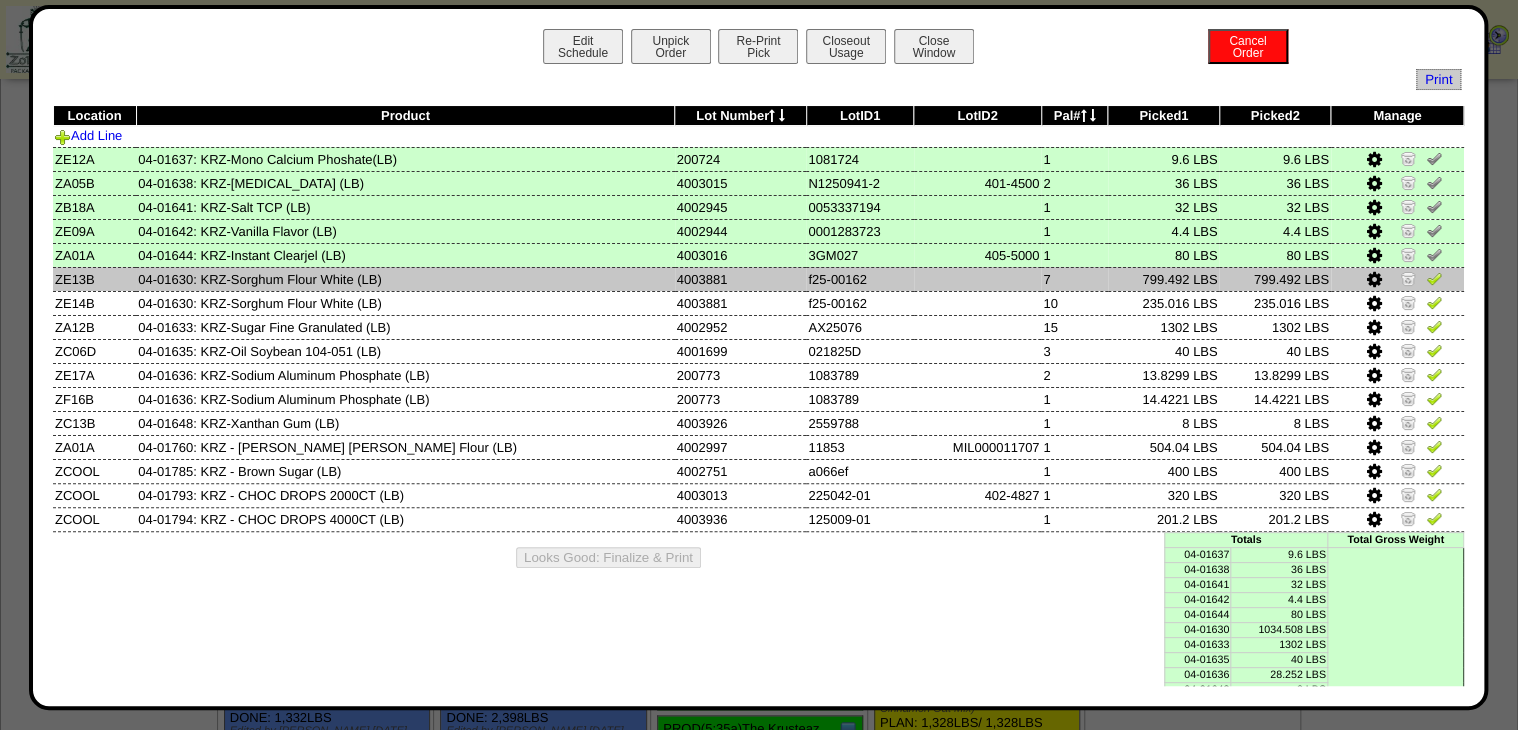 click at bounding box center [1434, 278] 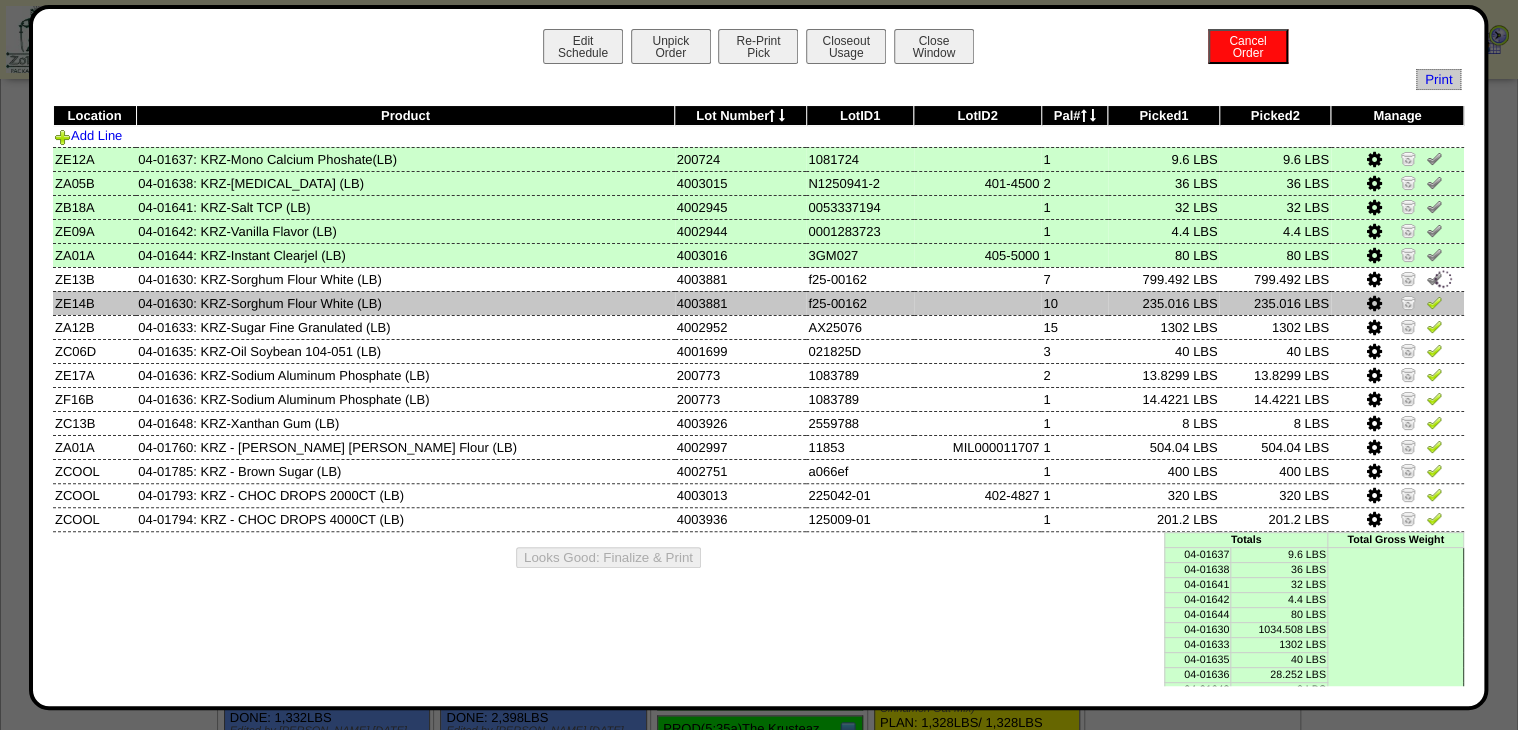 click at bounding box center [1434, 302] 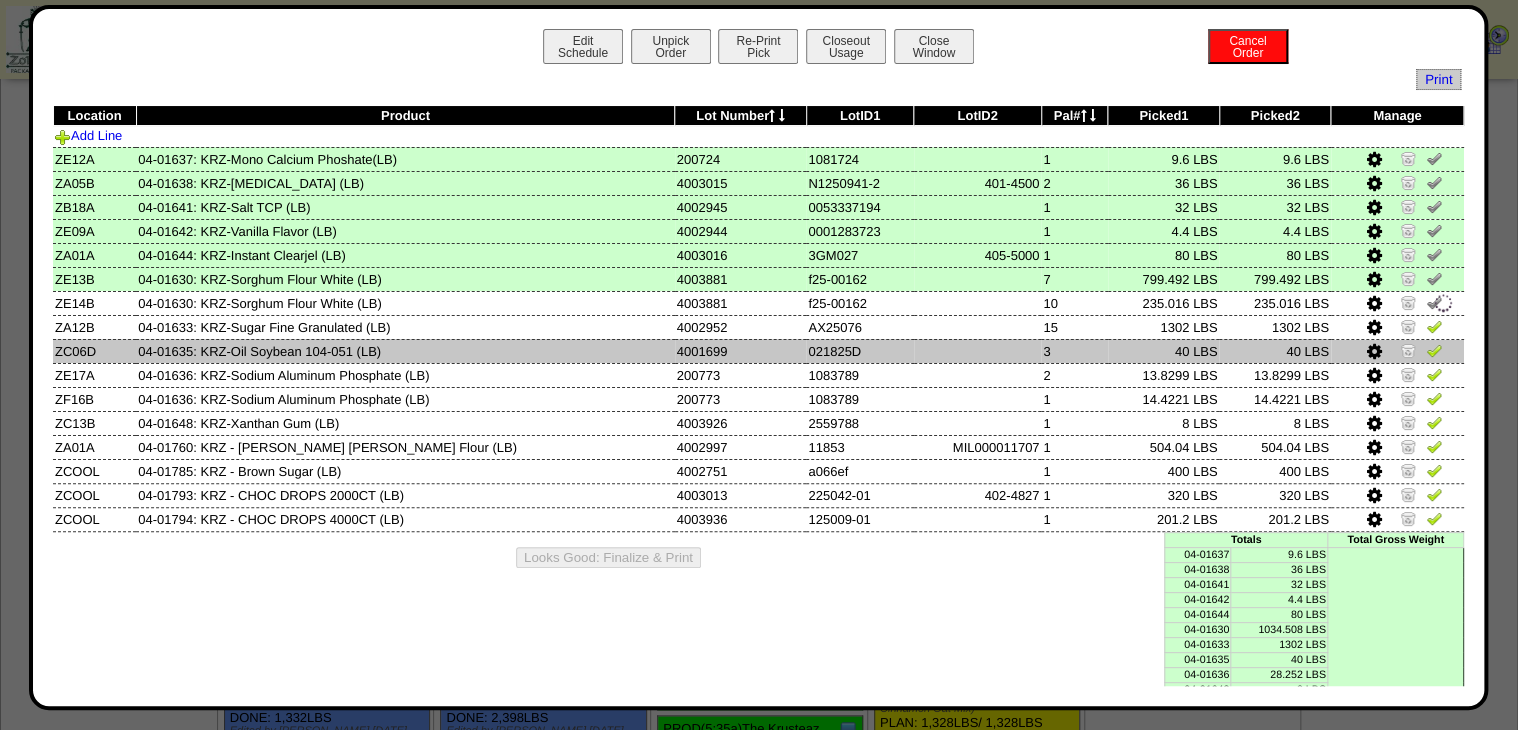 click at bounding box center [1434, 350] 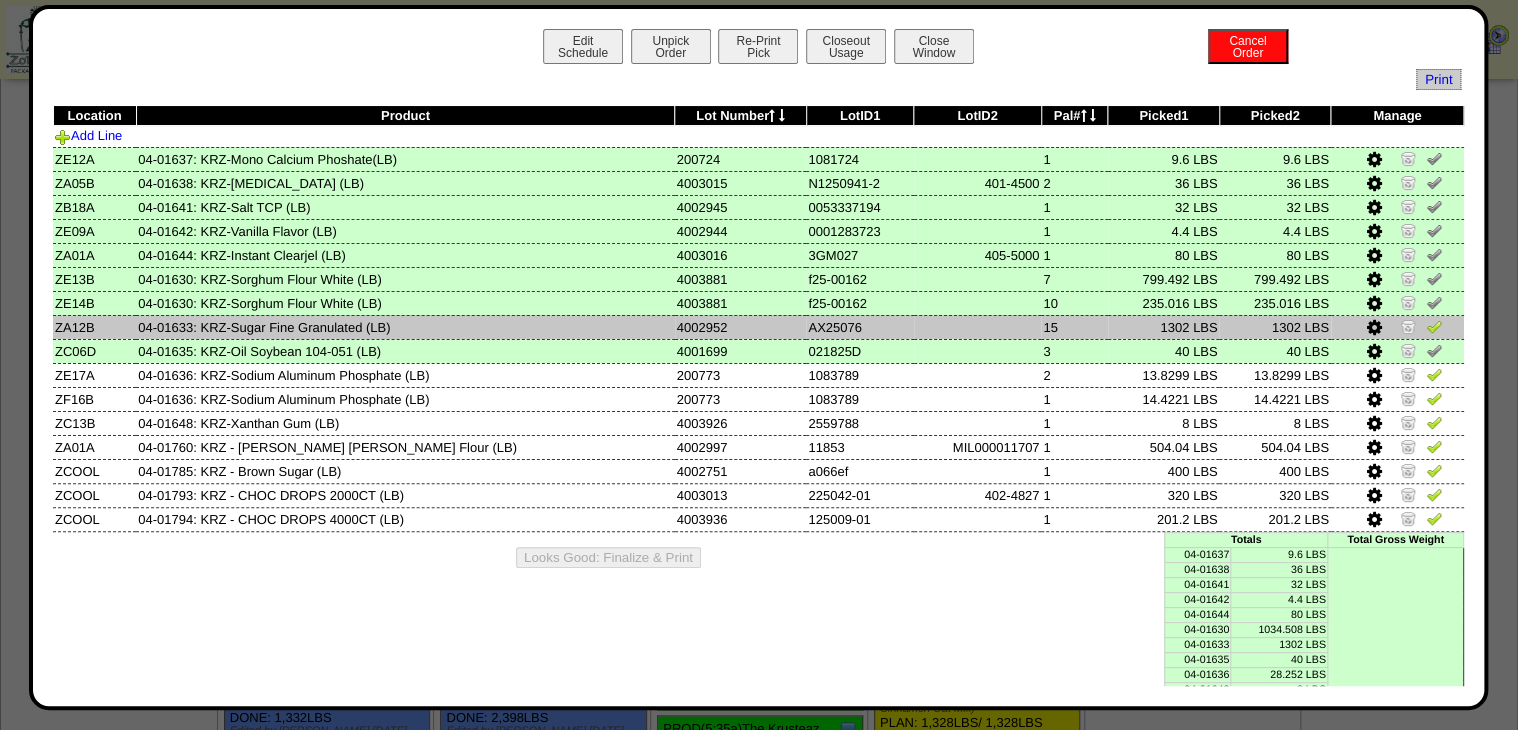 click at bounding box center (1434, 326) 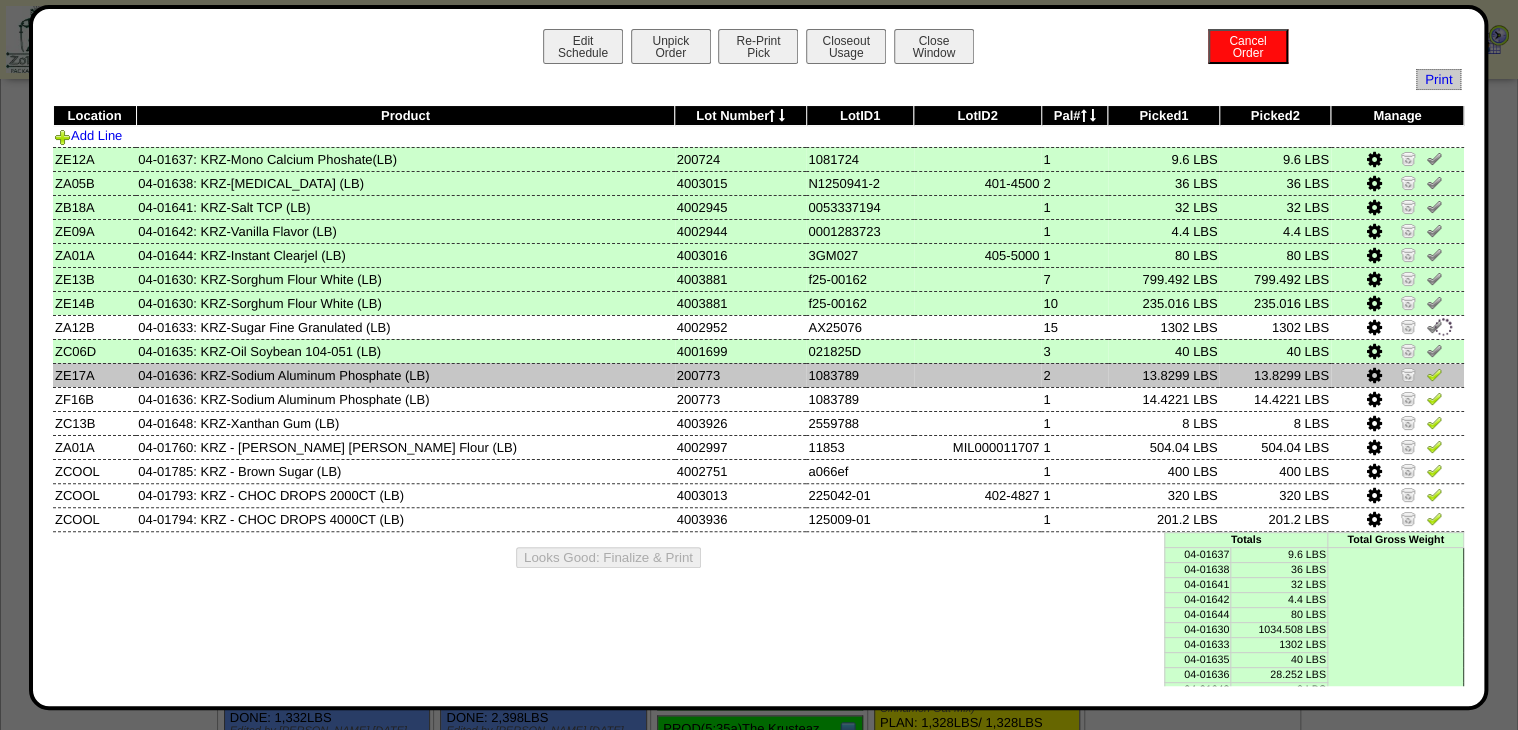click at bounding box center (1434, 374) 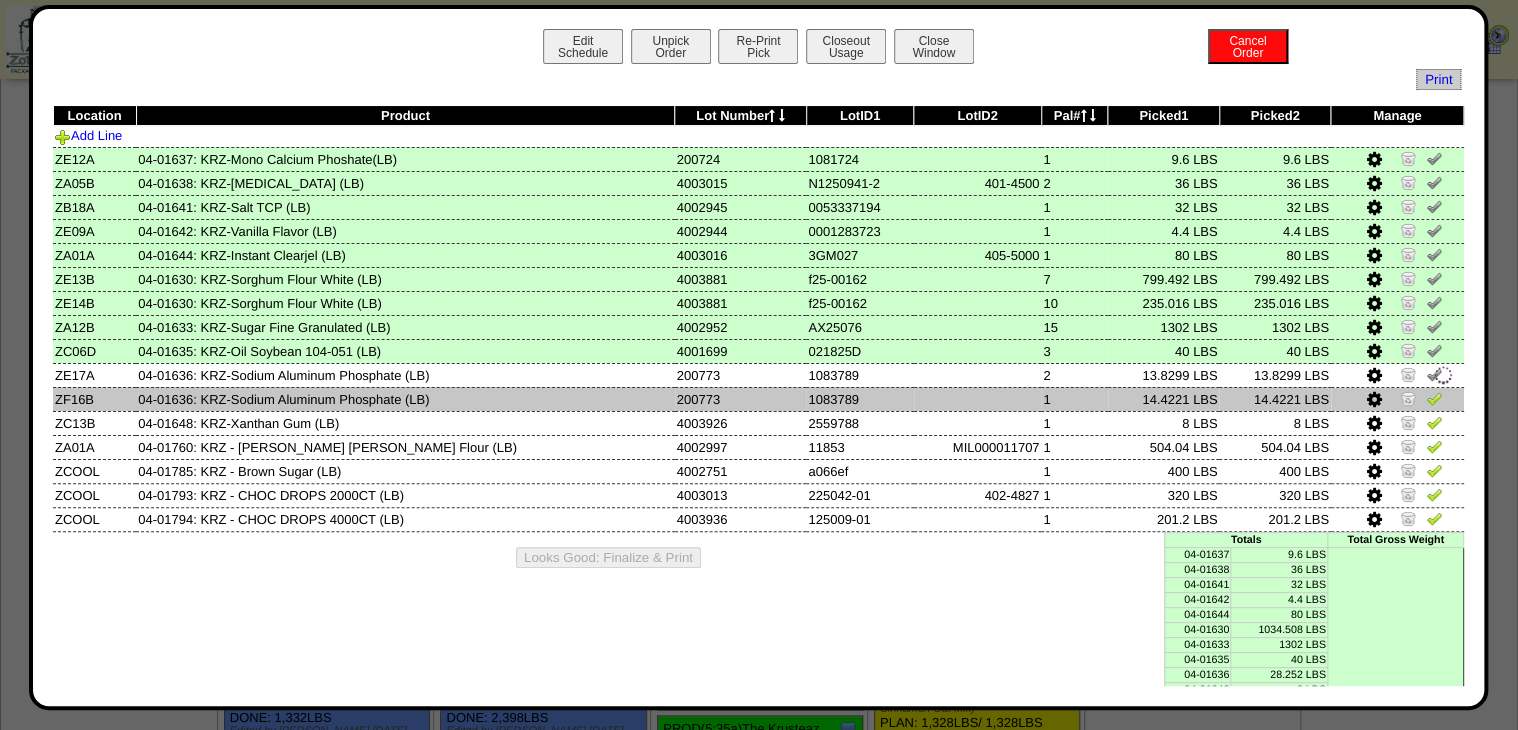 click at bounding box center (1397, 399) 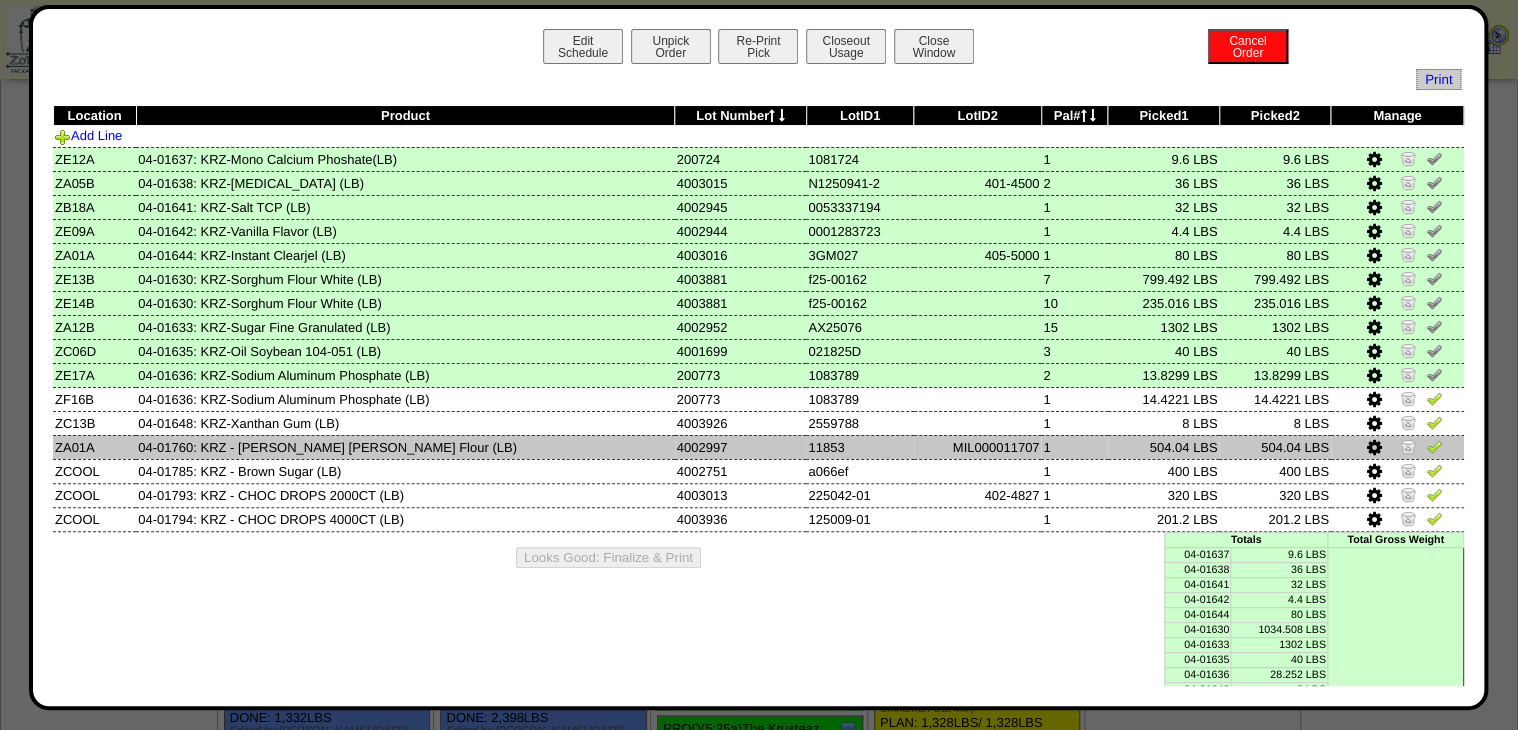 click at bounding box center (1397, 447) 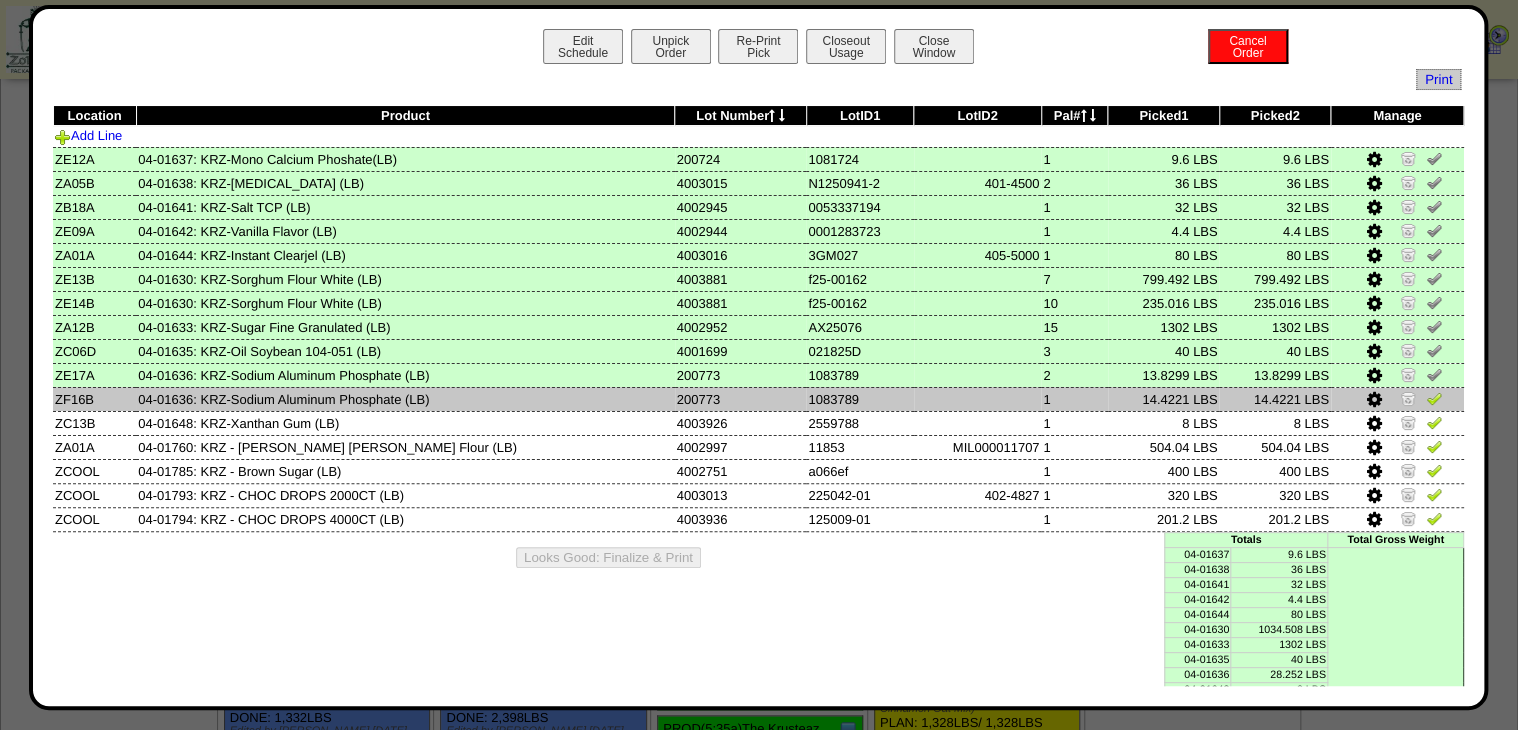 click at bounding box center (1434, 398) 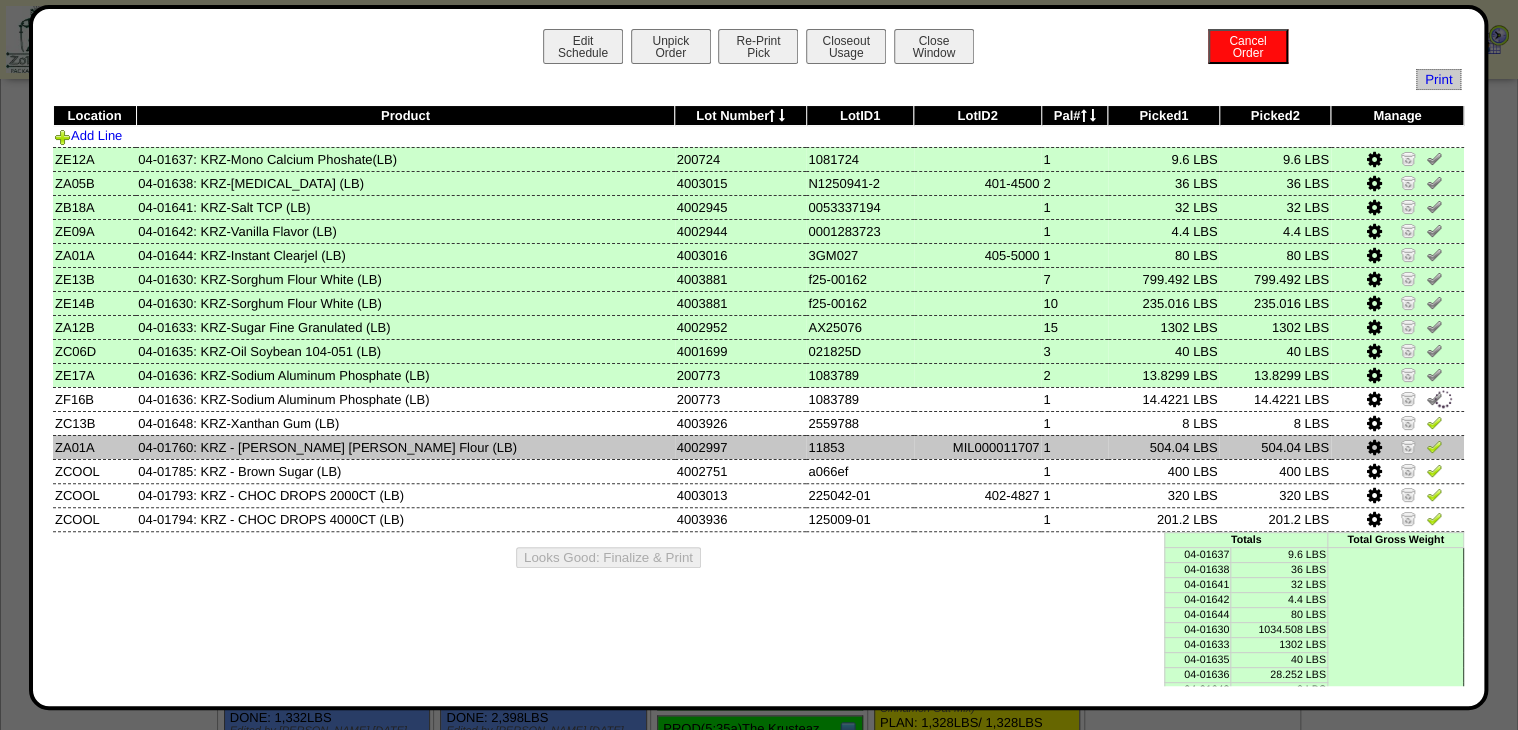 drag, startPoint x: 1418, startPoint y: 416, endPoint x: 1419, endPoint y: 444, distance: 28.01785 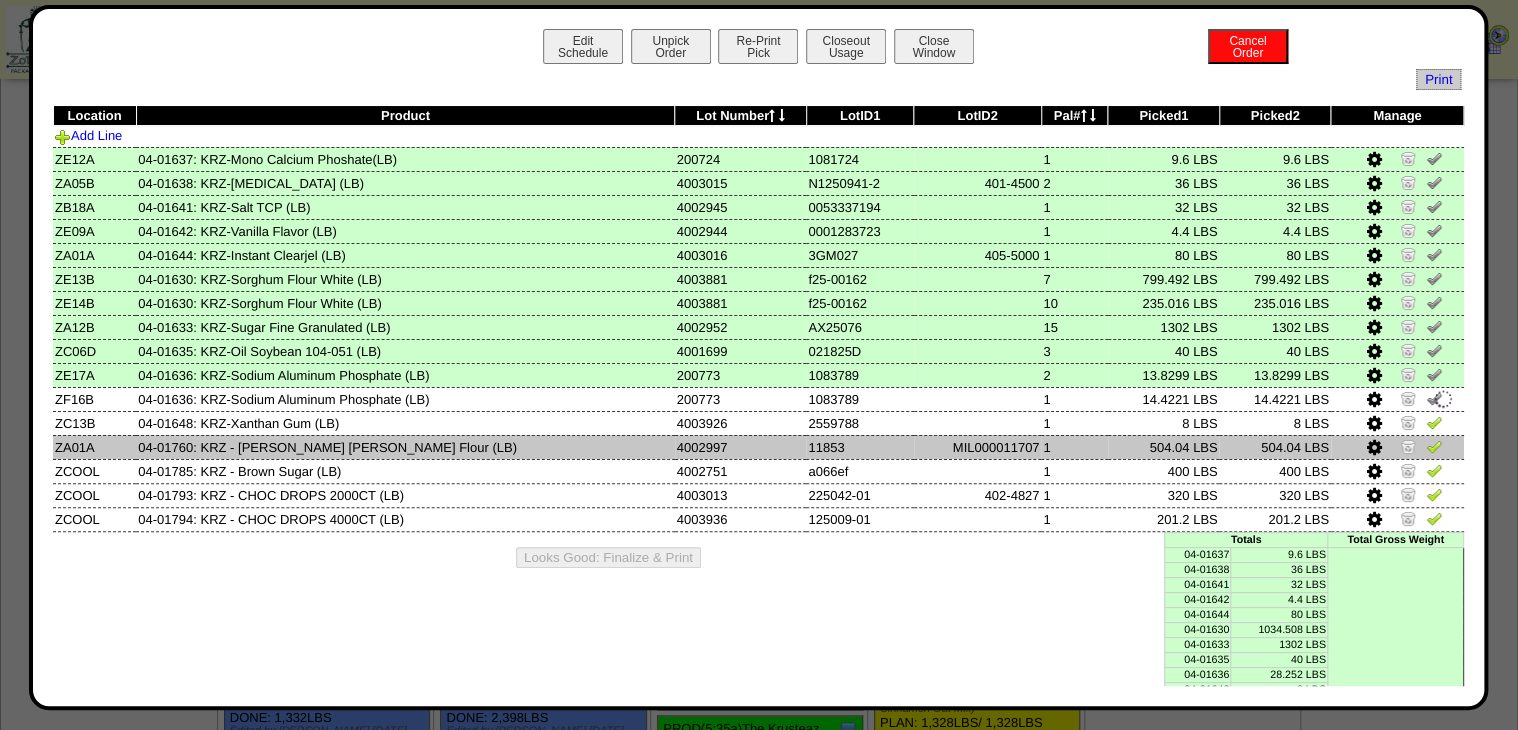 click at bounding box center (1434, 422) 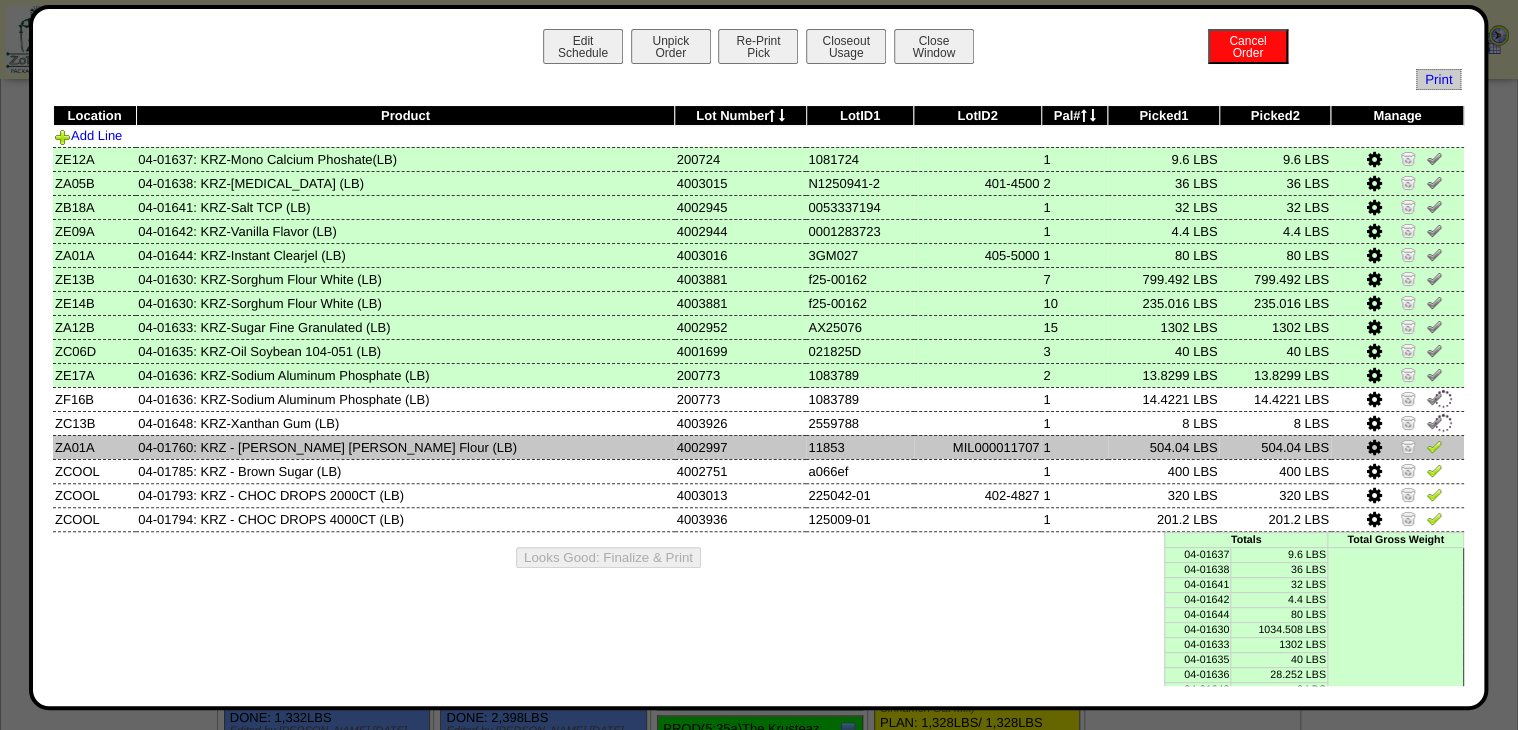 click at bounding box center (1434, 446) 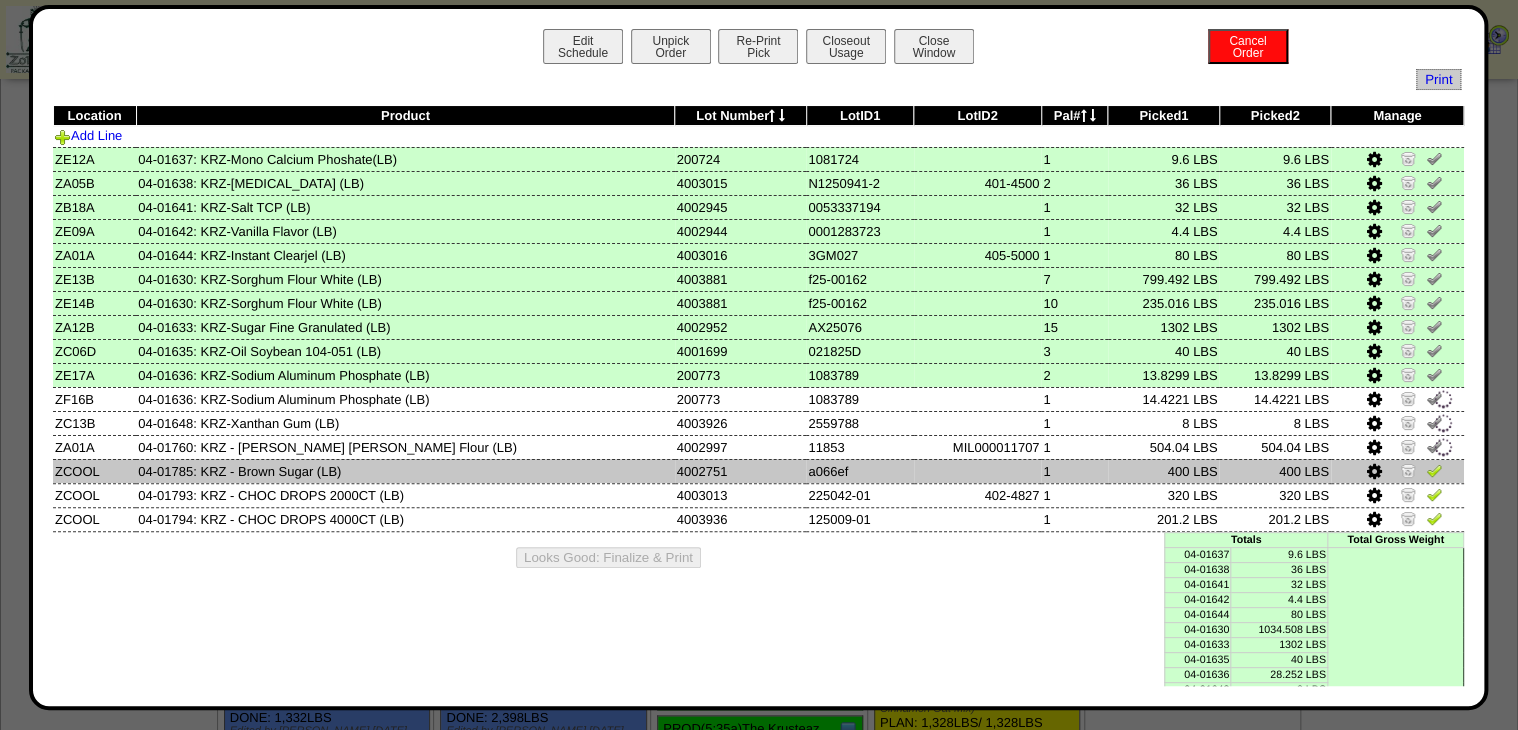 click at bounding box center (1434, 470) 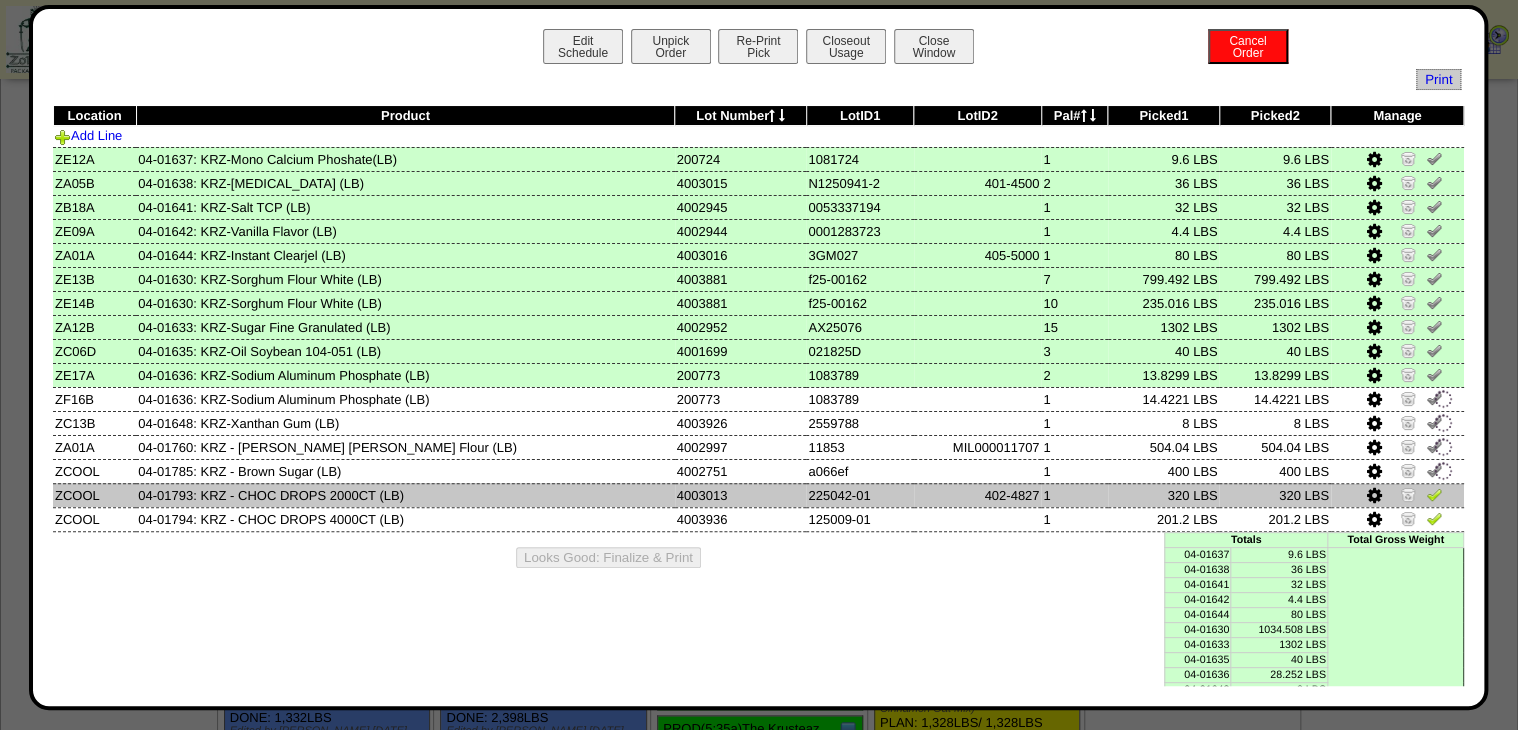 click at bounding box center [1434, 494] 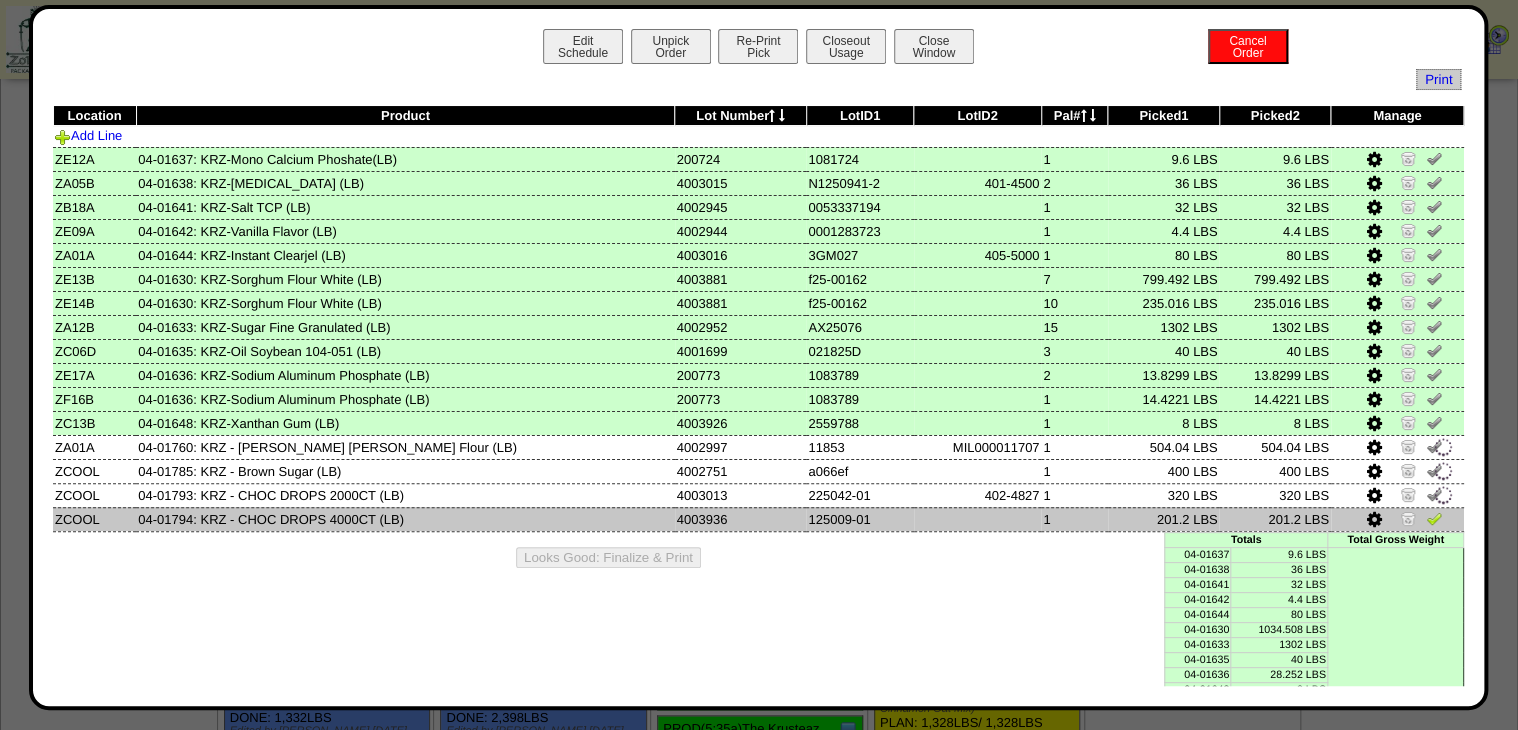 click at bounding box center [1434, 518] 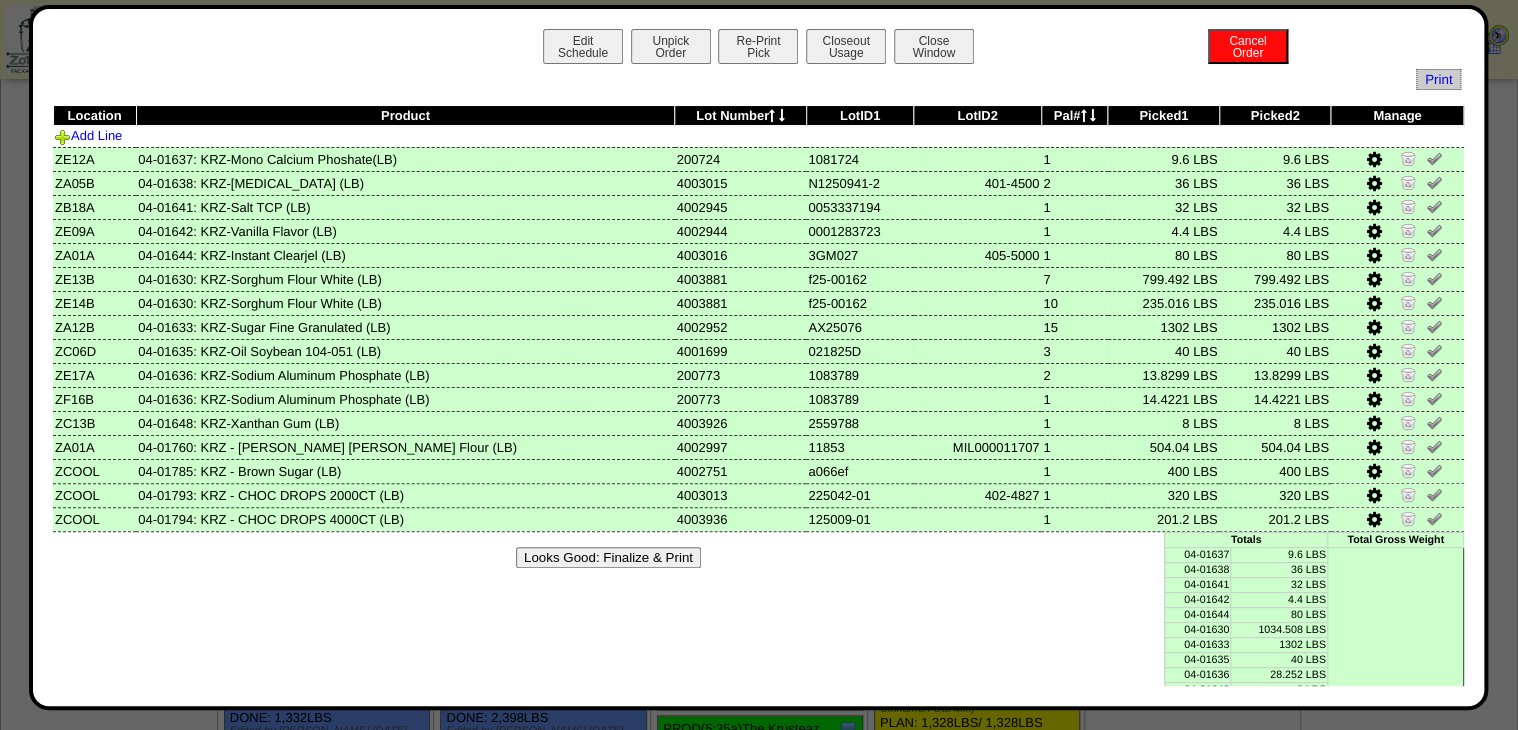 click at bounding box center [1374, 352] 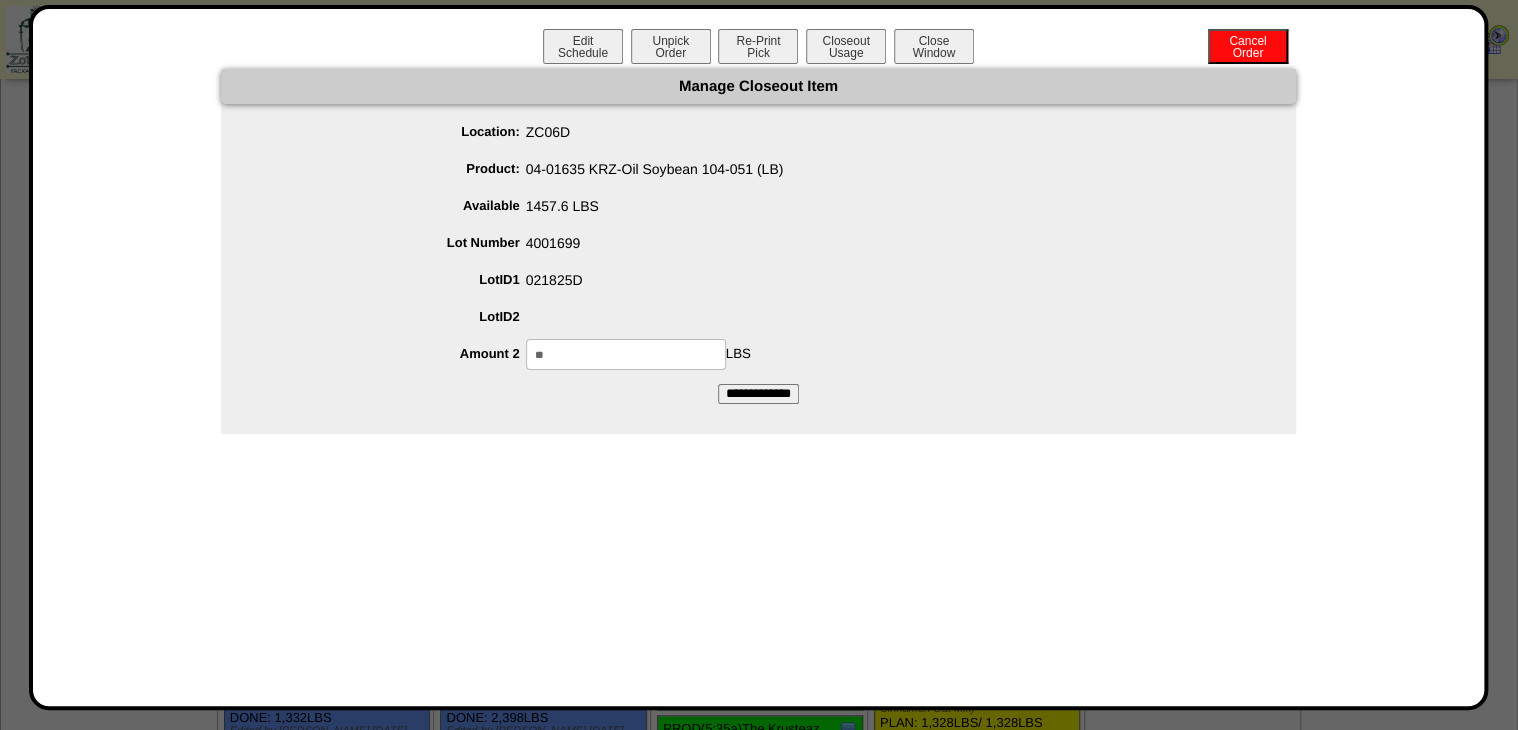 click on "**" at bounding box center [626, 354] 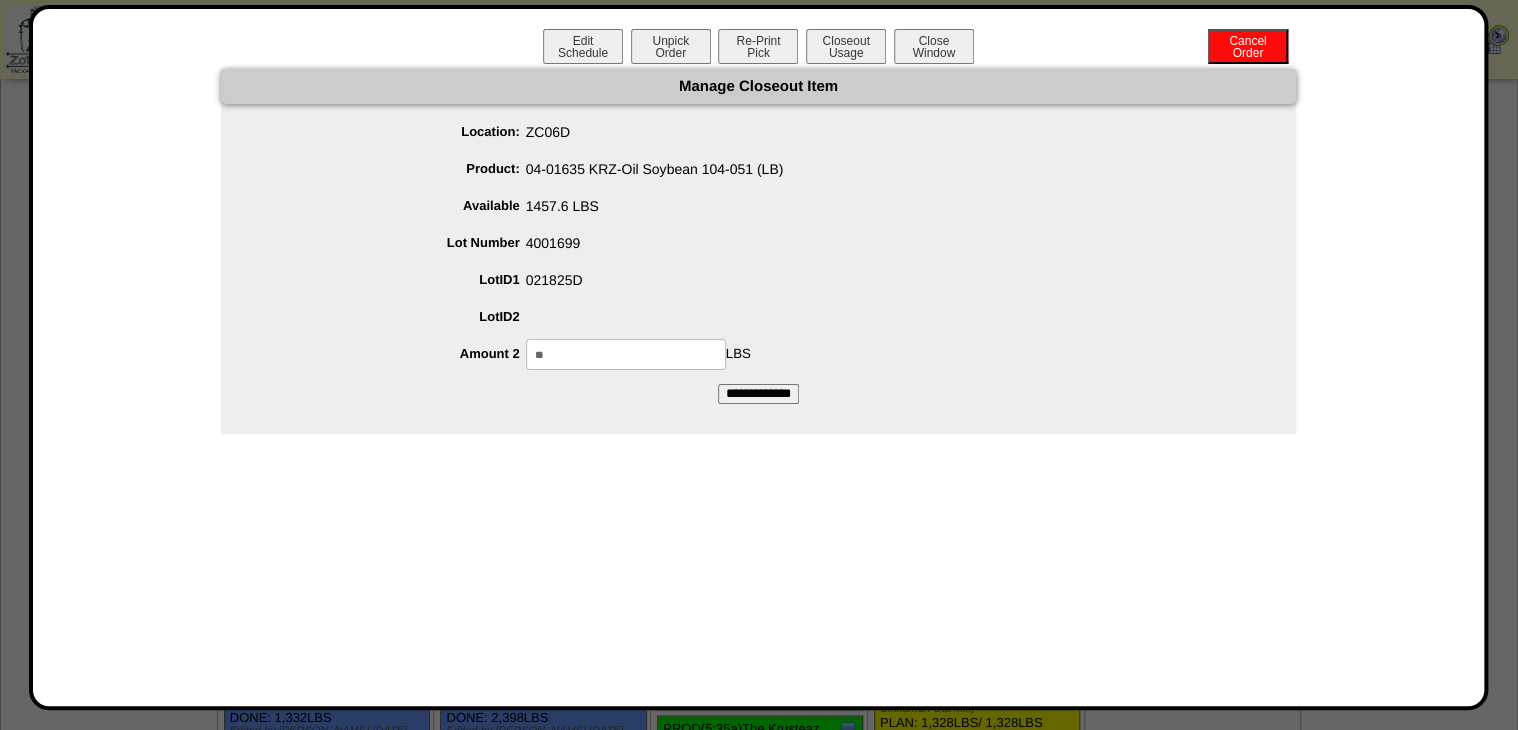 type on "**" 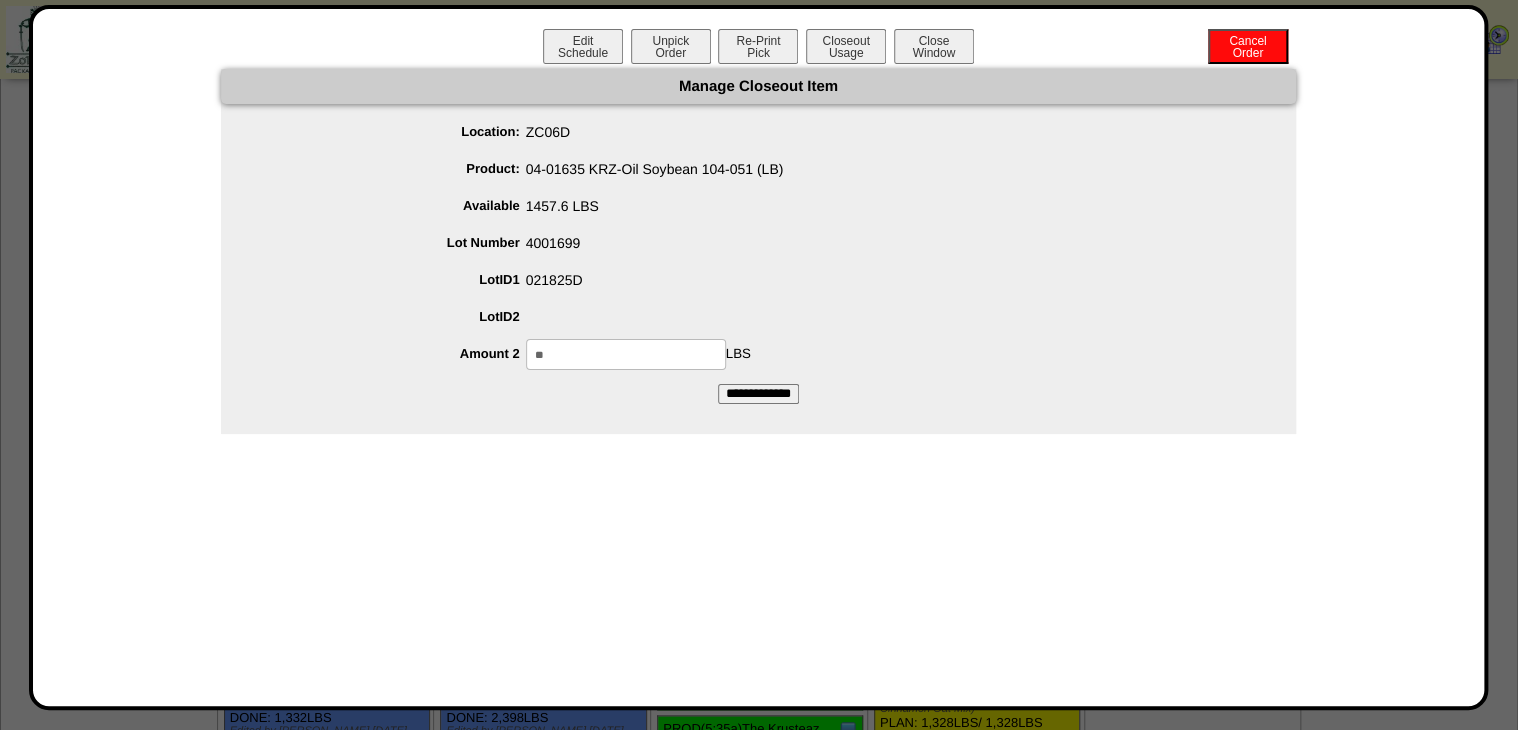 drag, startPoint x: 752, startPoint y: 324, endPoint x: 764, endPoint y: 344, distance: 23.323807 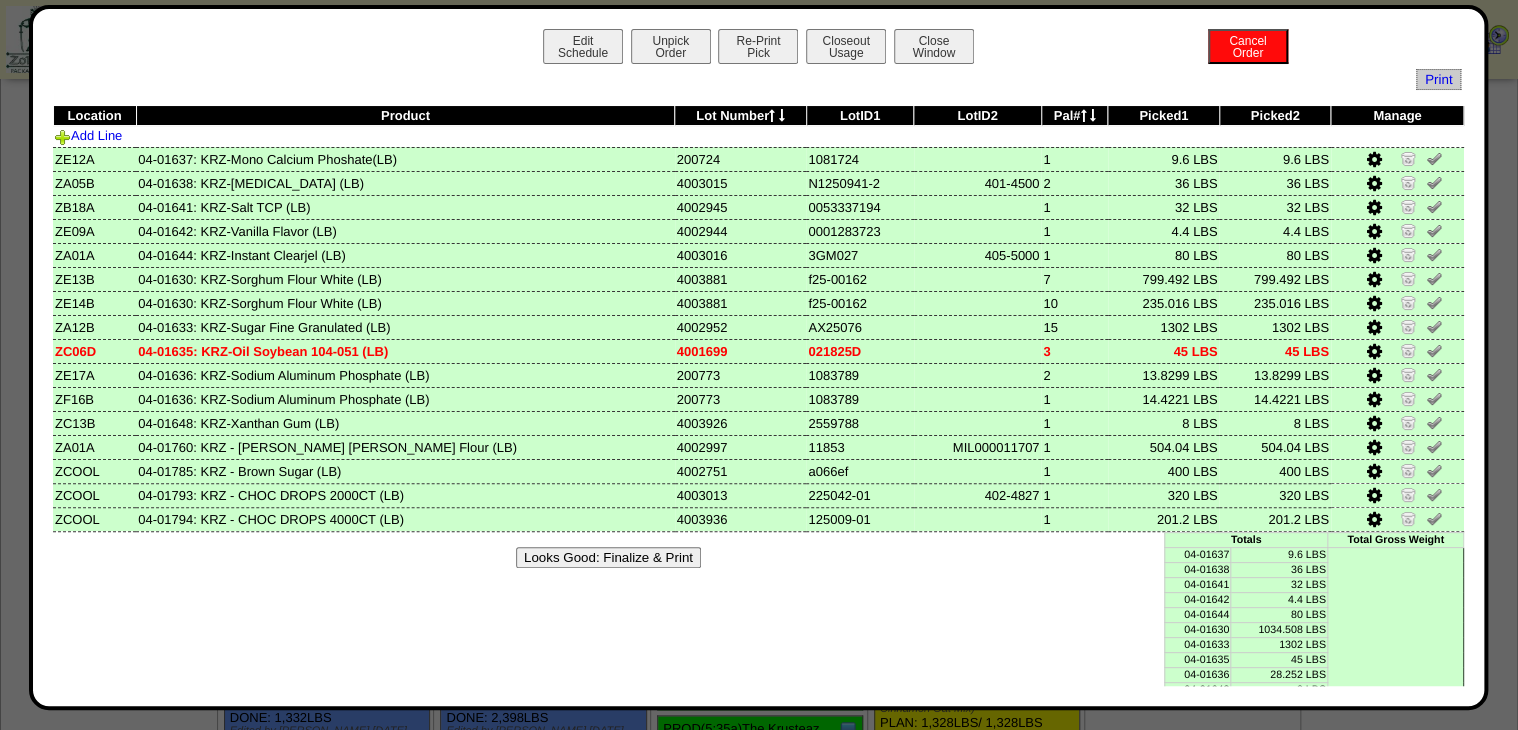 click at bounding box center (1374, 352) 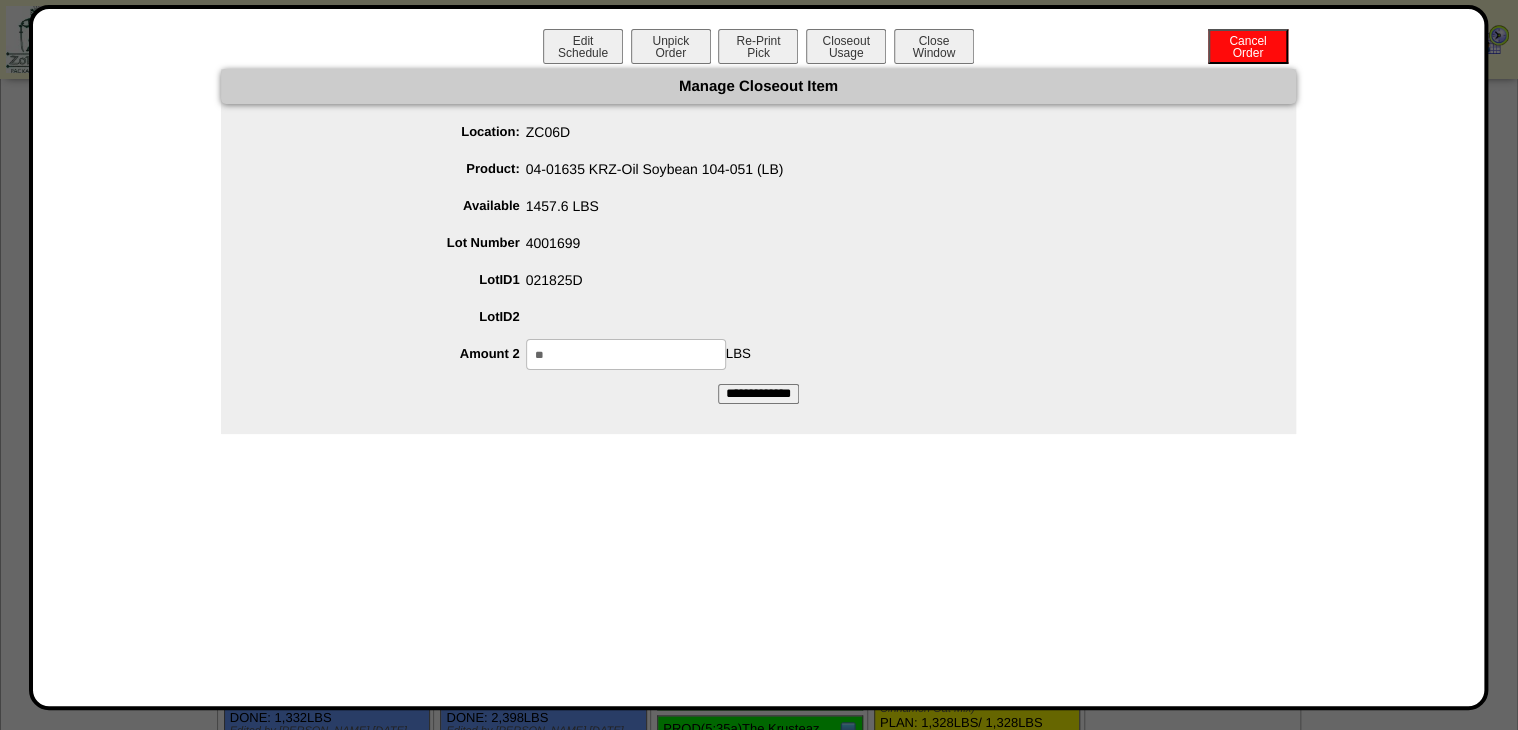 drag, startPoint x: 585, startPoint y: 348, endPoint x: 690, endPoint y: 332, distance: 106.21205 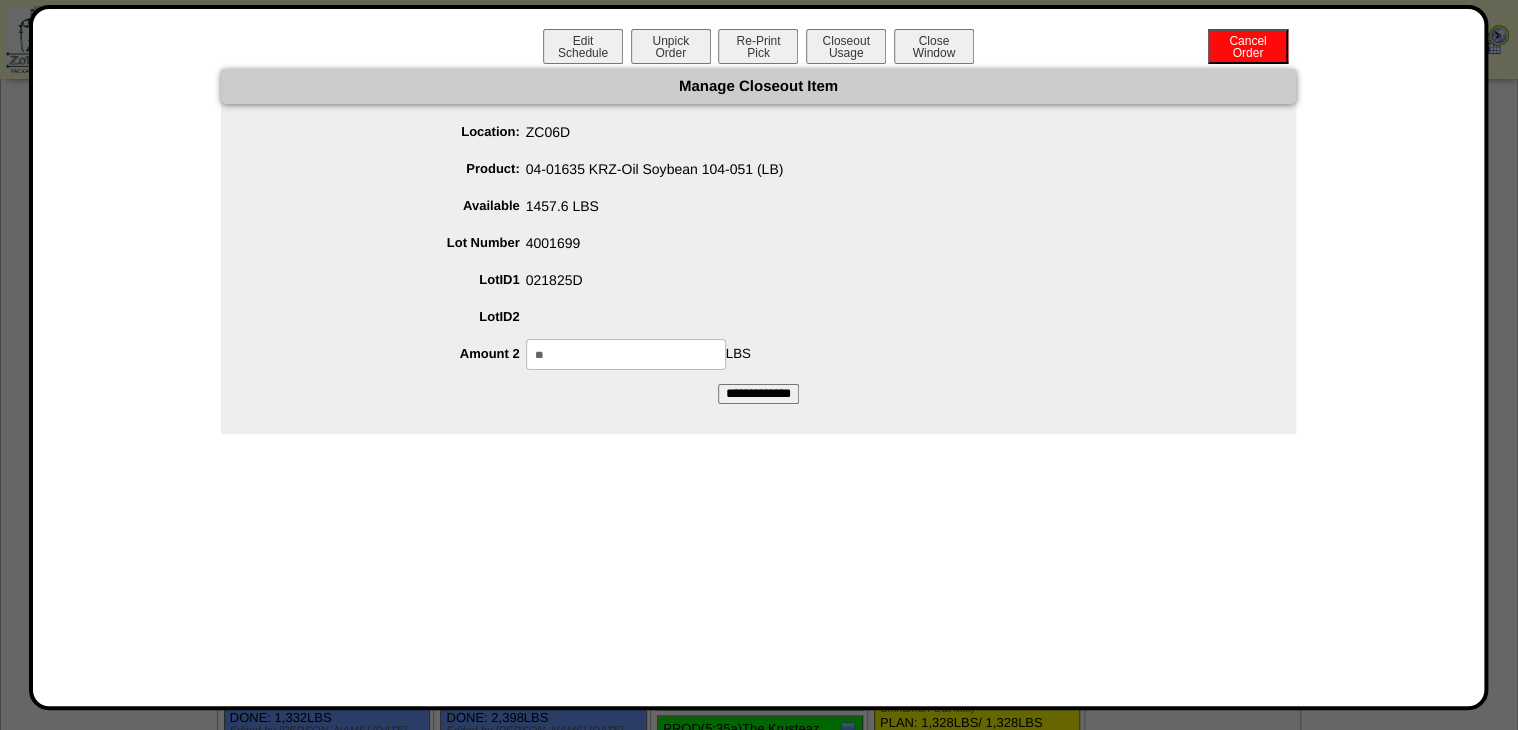 type on "**" 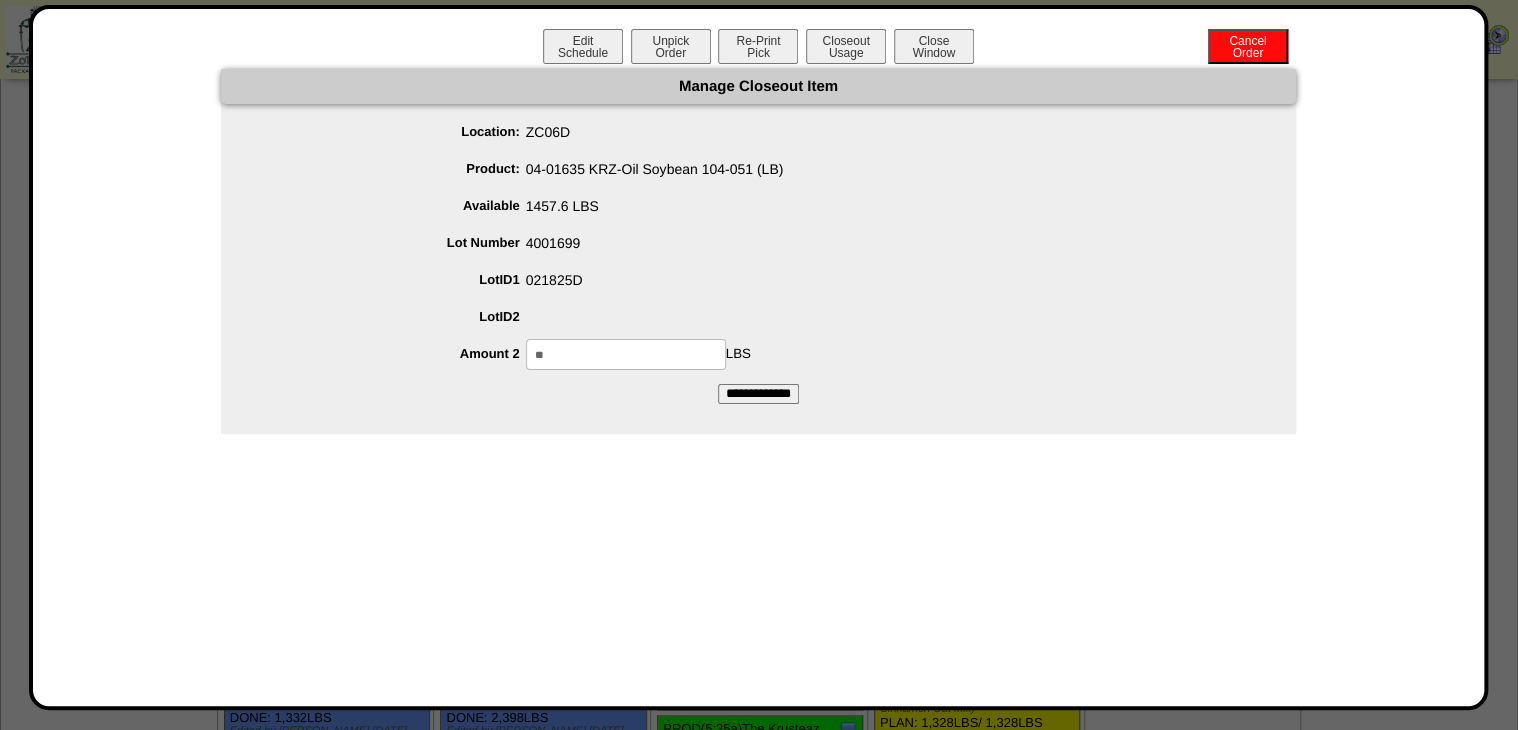 click on "Location:
ZC06D
Product:
04-01635 KRZ-Oil Soybean 104-051 (LB)
Available
1457.6 LBS
Lot Number
4001699
LotID1
021825D
LotID2
**" at bounding box center (758, 243) 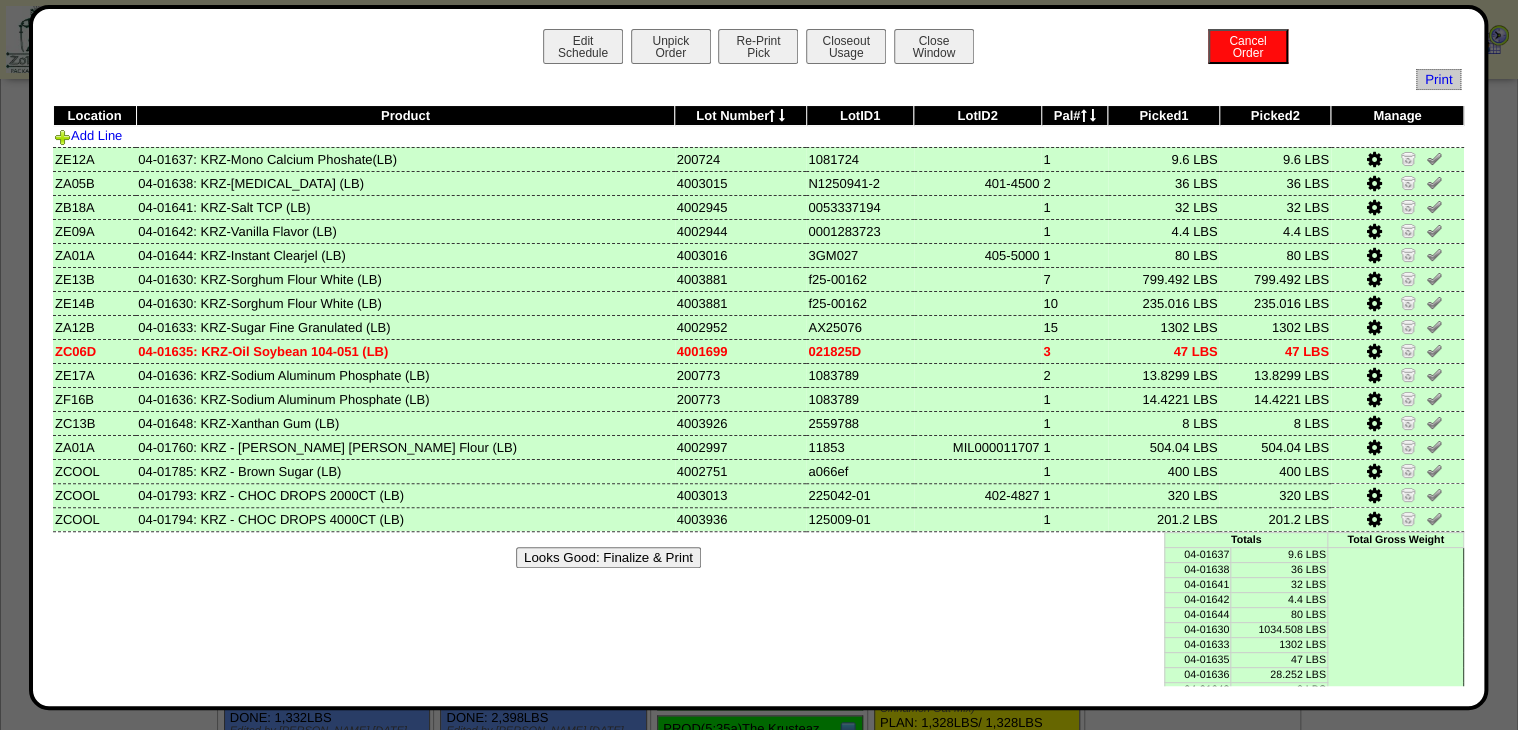 click on "Looks Good: Finalize & Print" at bounding box center (608, 557) 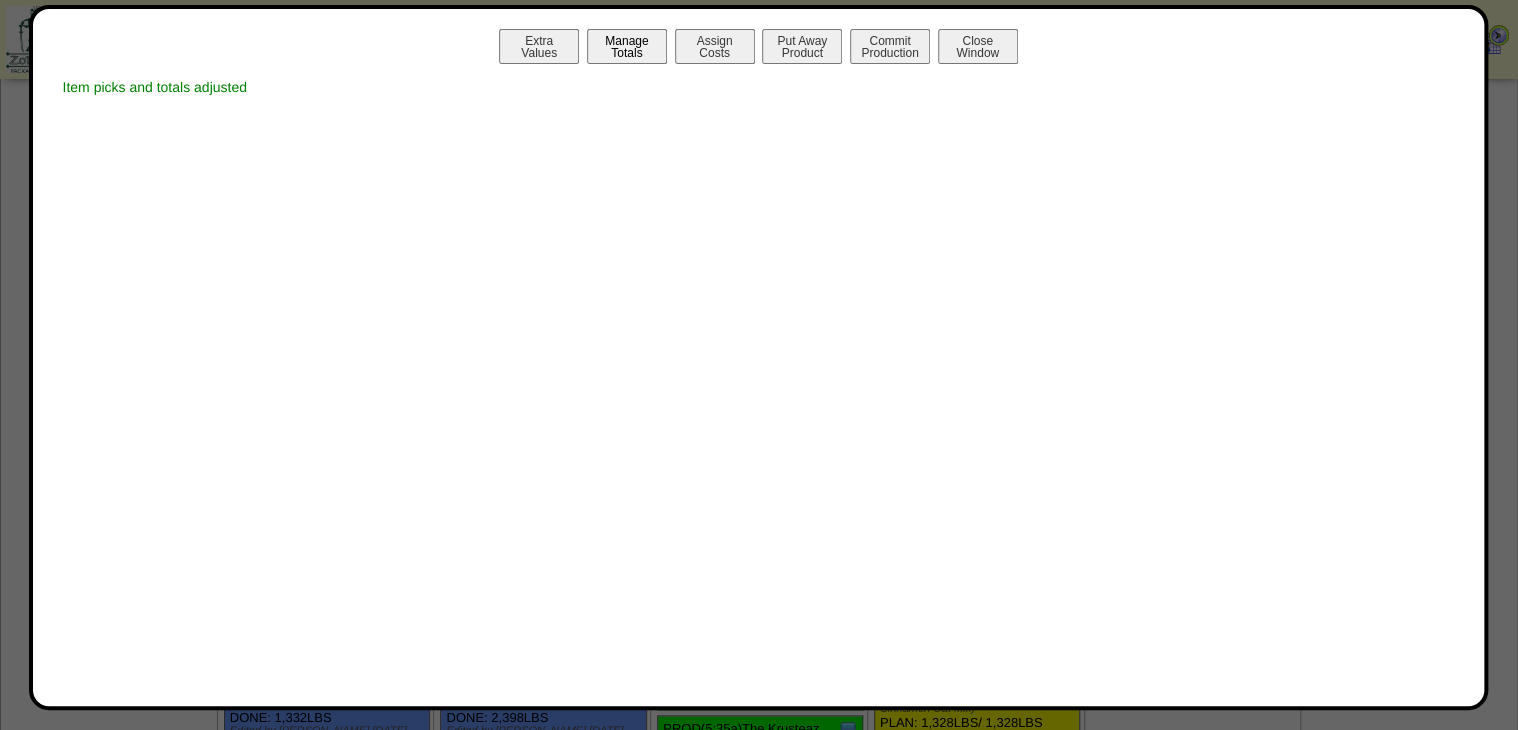 click on "Manage Totals" at bounding box center [627, 46] 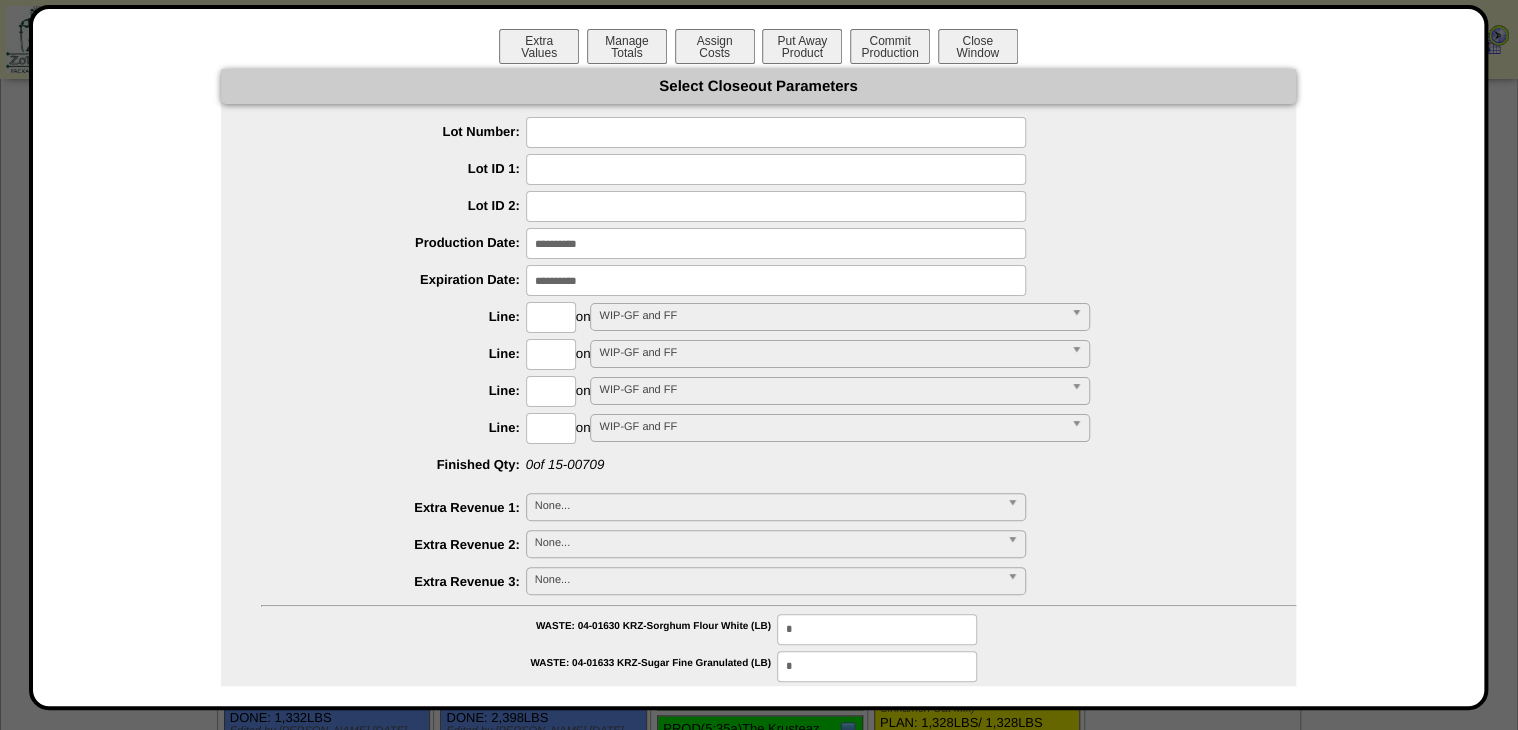 click at bounding box center [776, 132] 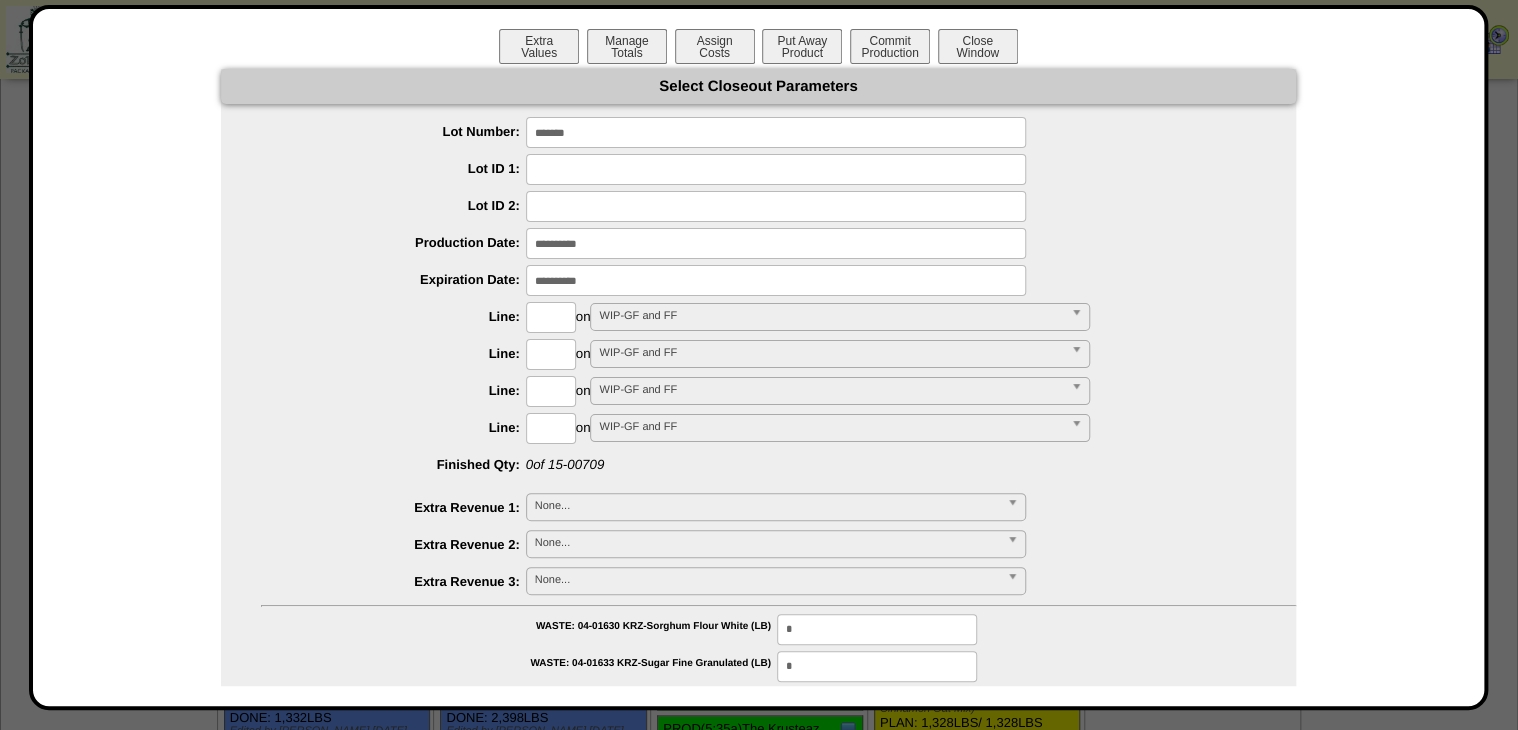 type on "*******" 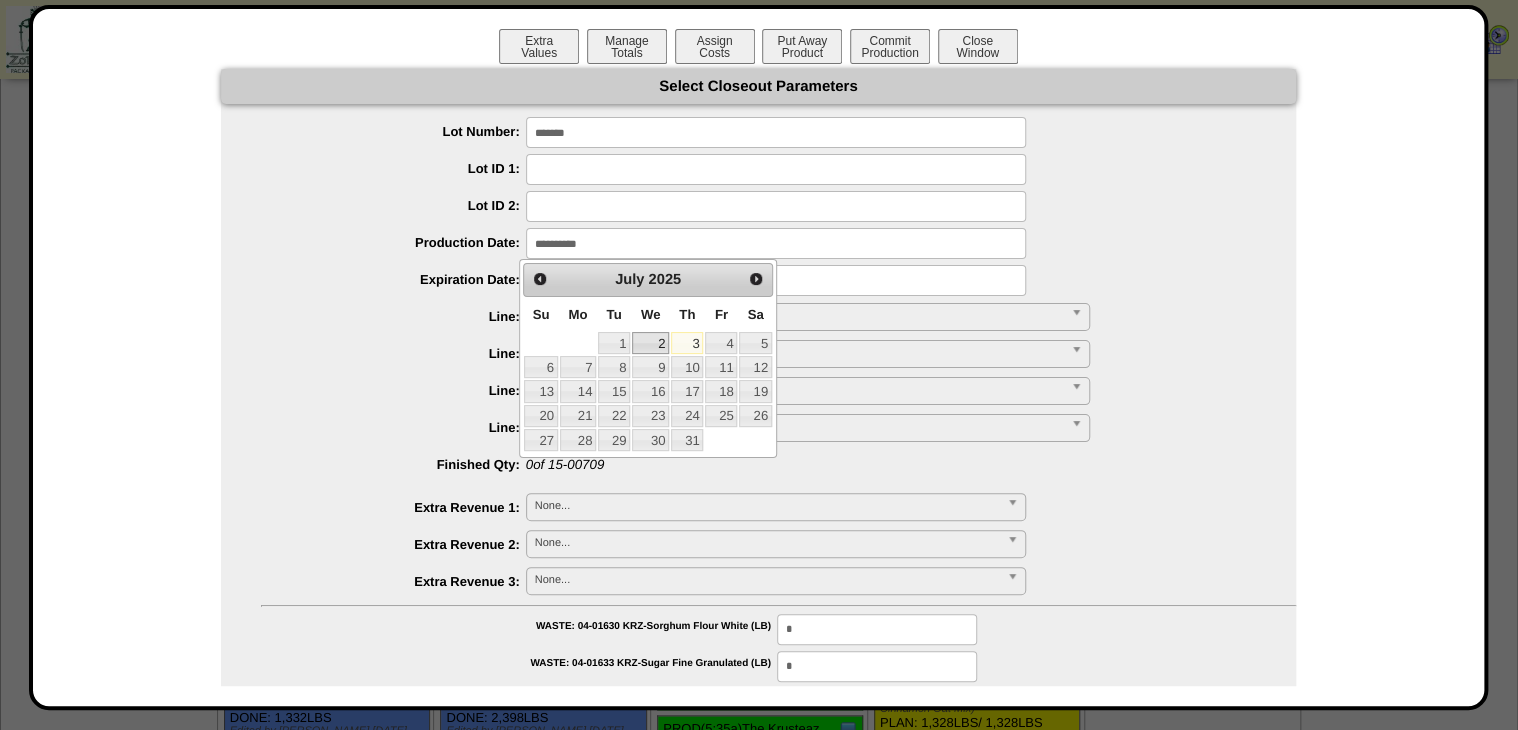 drag, startPoint x: 660, startPoint y: 345, endPoint x: 650, endPoint y: 337, distance: 12.806249 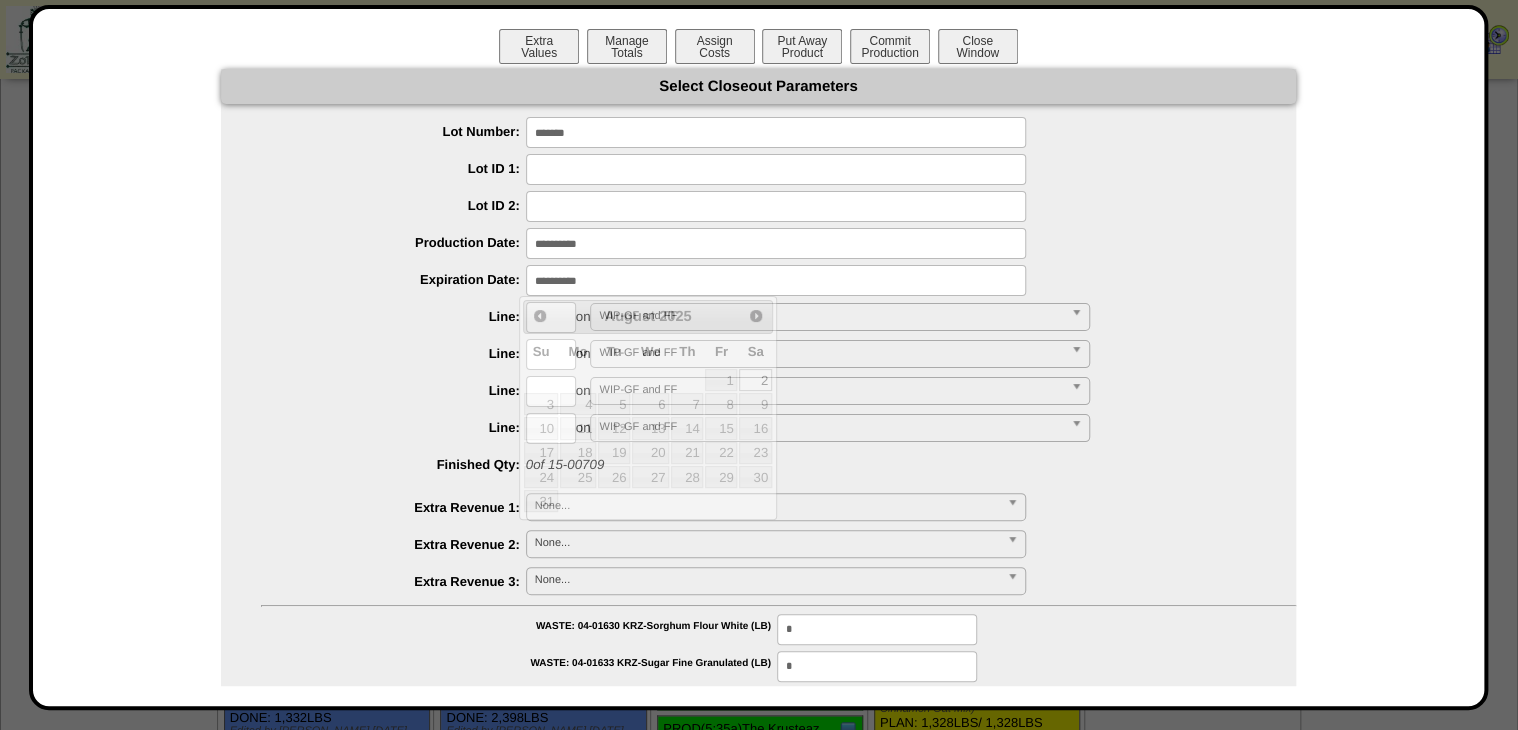 click at bounding box center [776, 280] 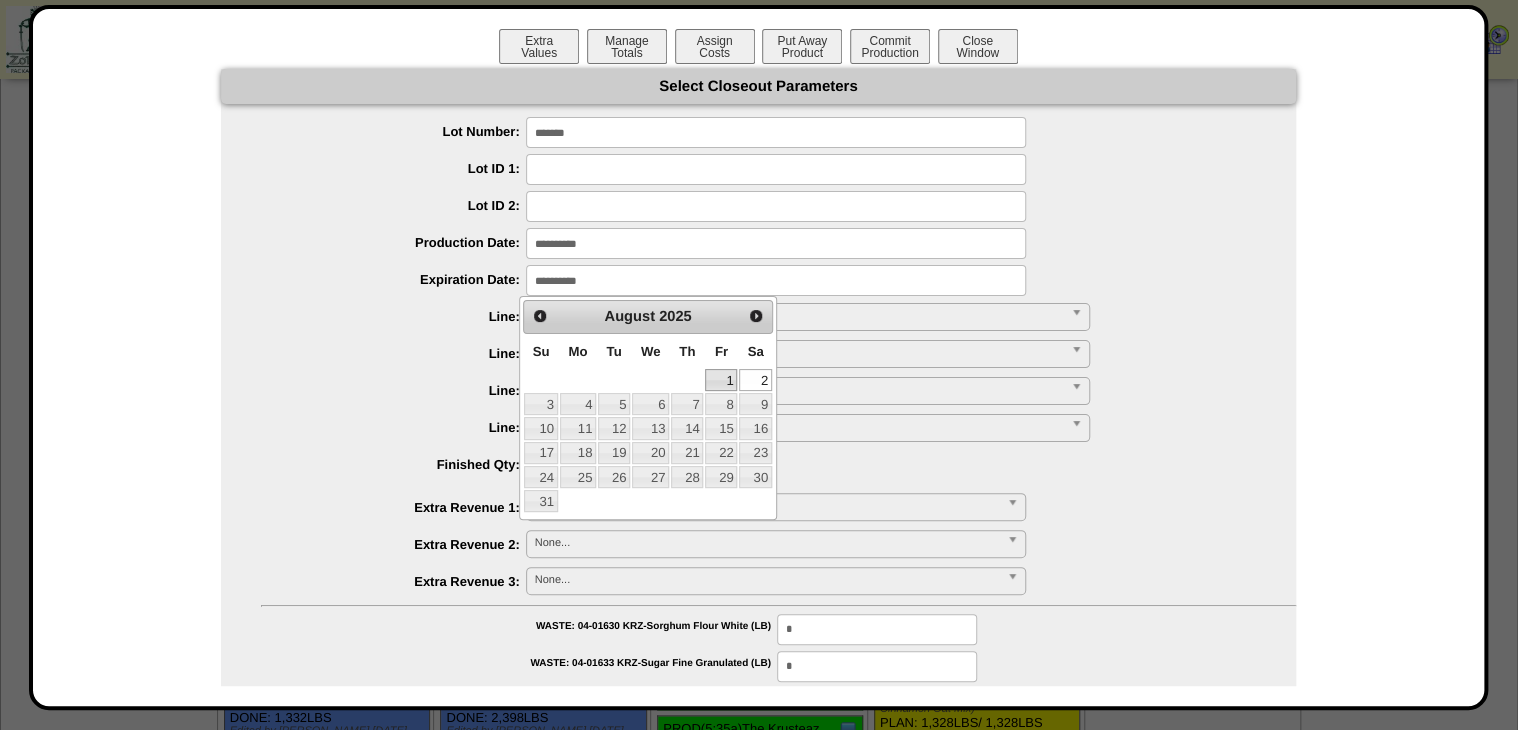 click on "1" at bounding box center [721, 380] 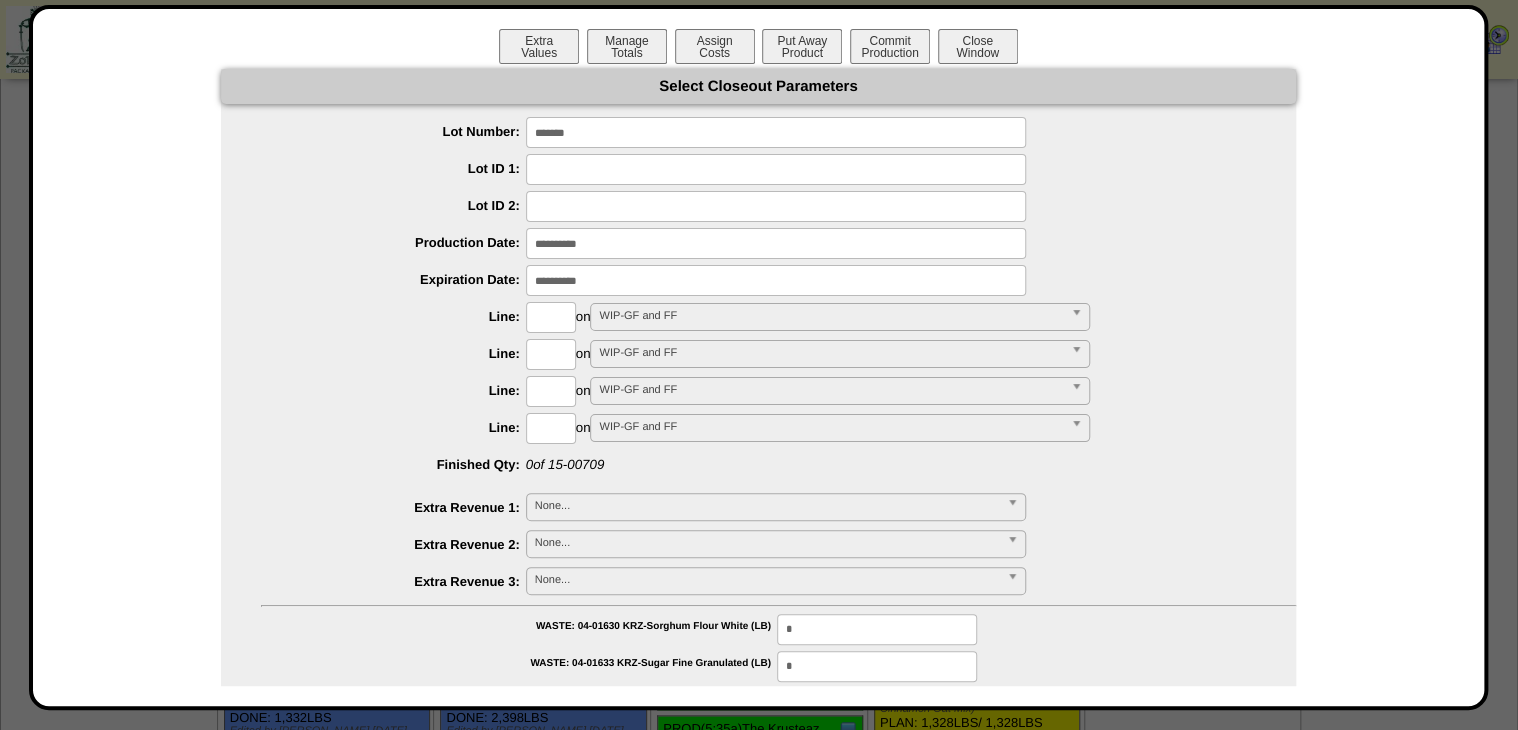 click at bounding box center [551, 317] 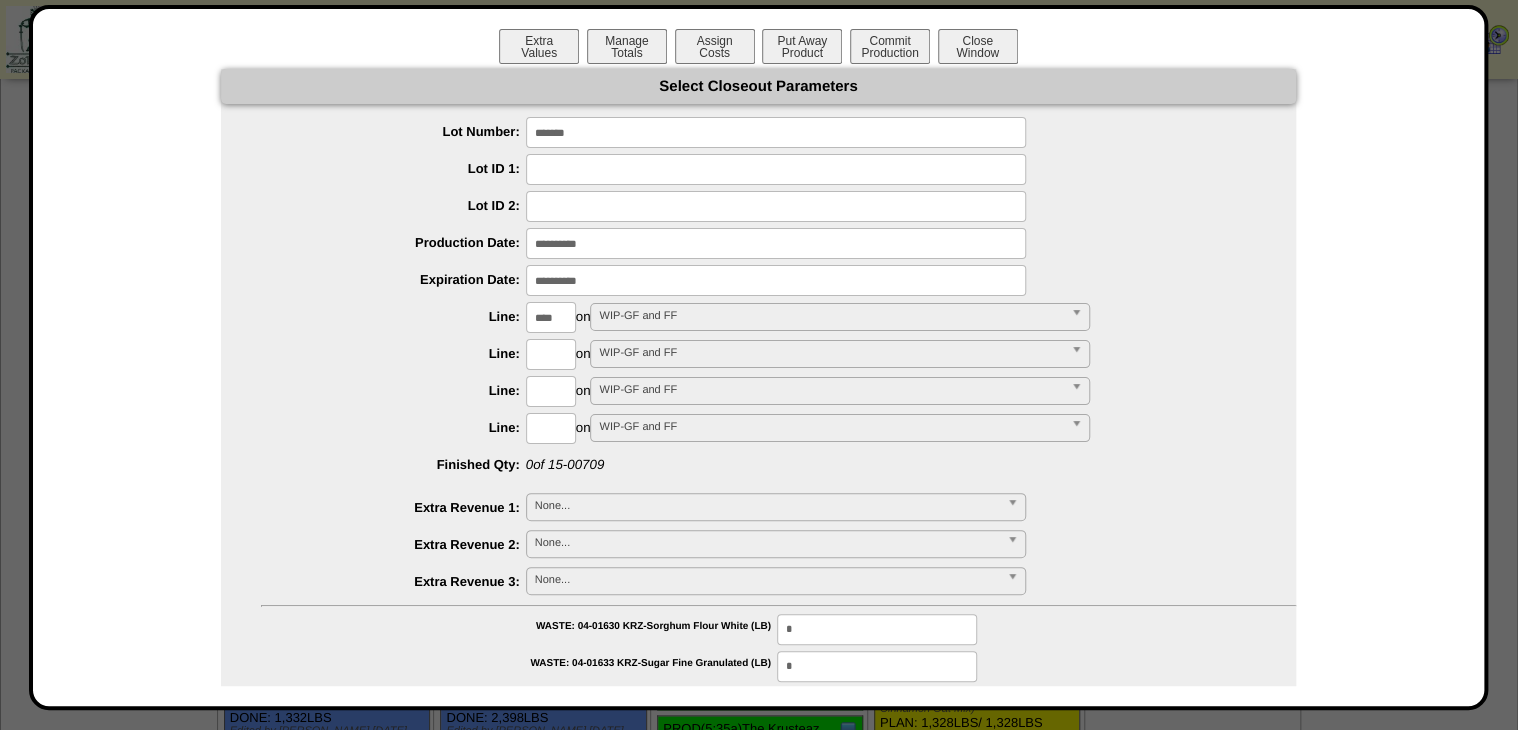 type on "****" 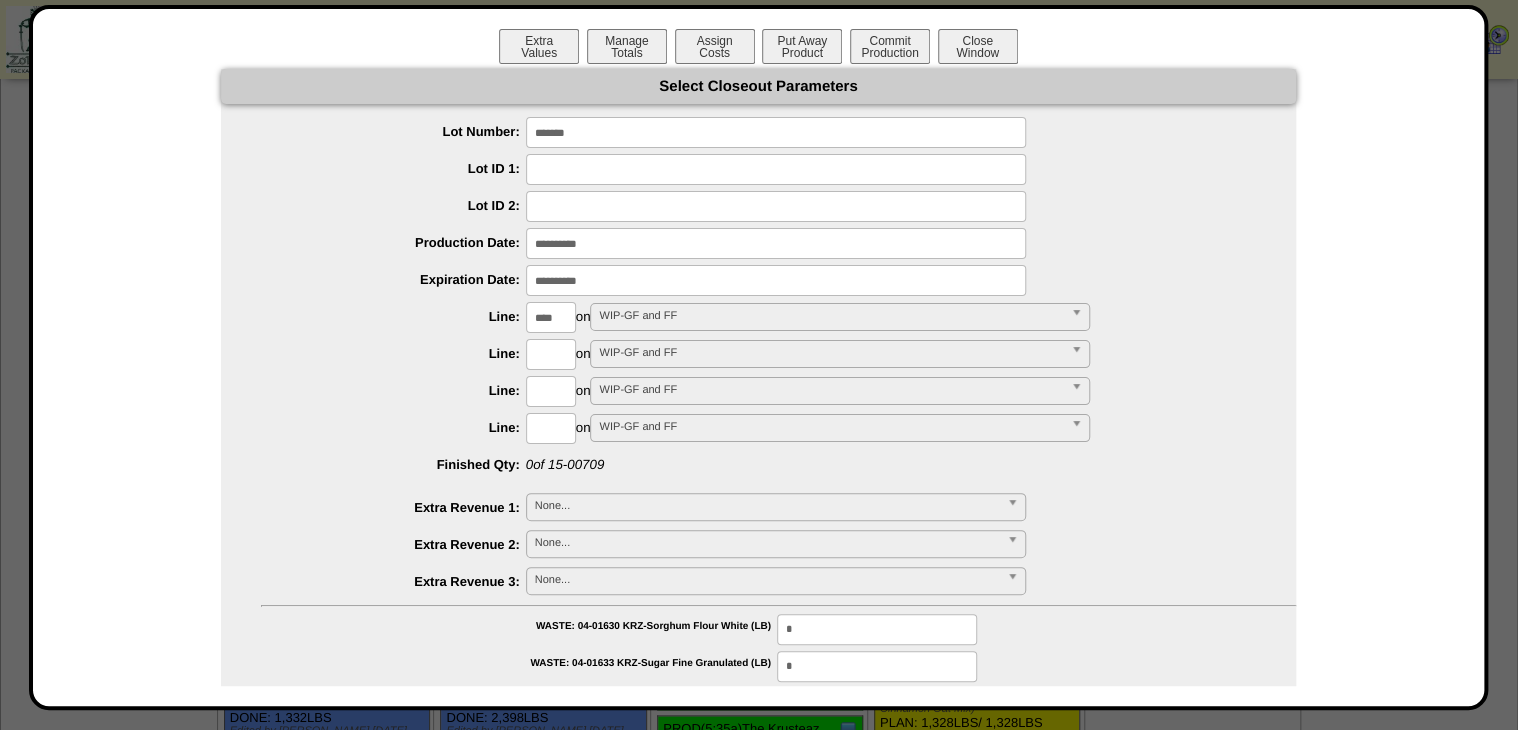 click on "**********" at bounding box center [758, 1158] 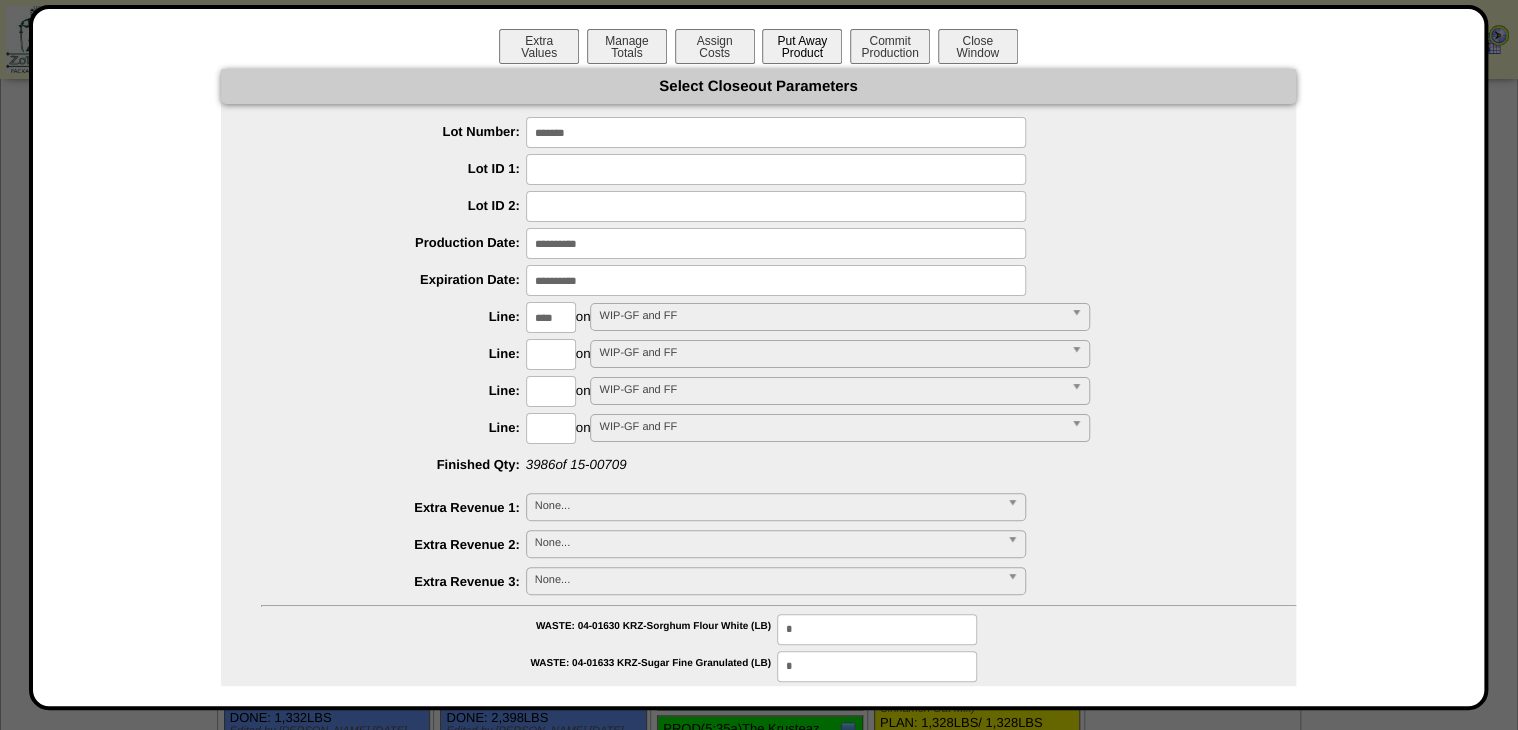 click on "Put Away Product" at bounding box center [802, 46] 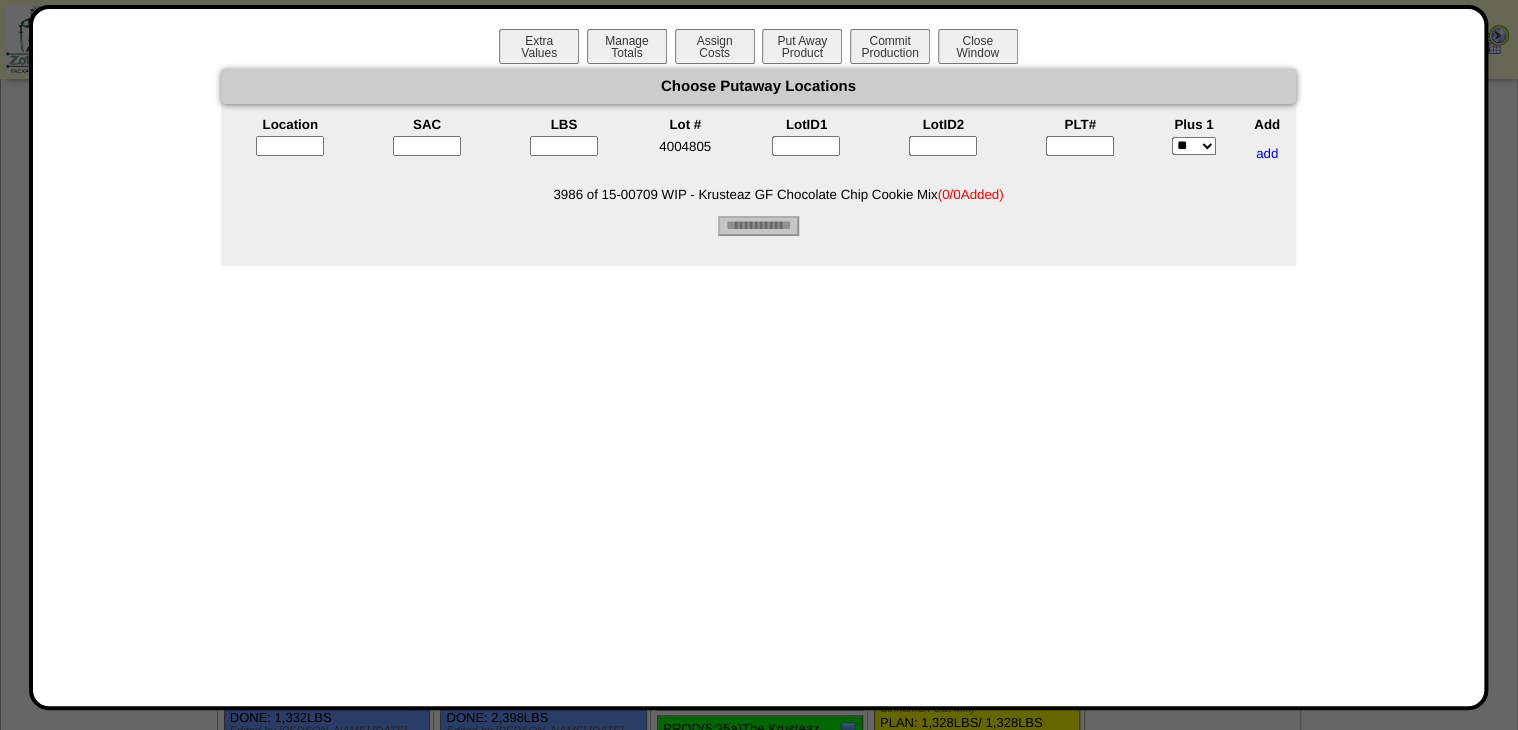 click at bounding box center [1080, 146] 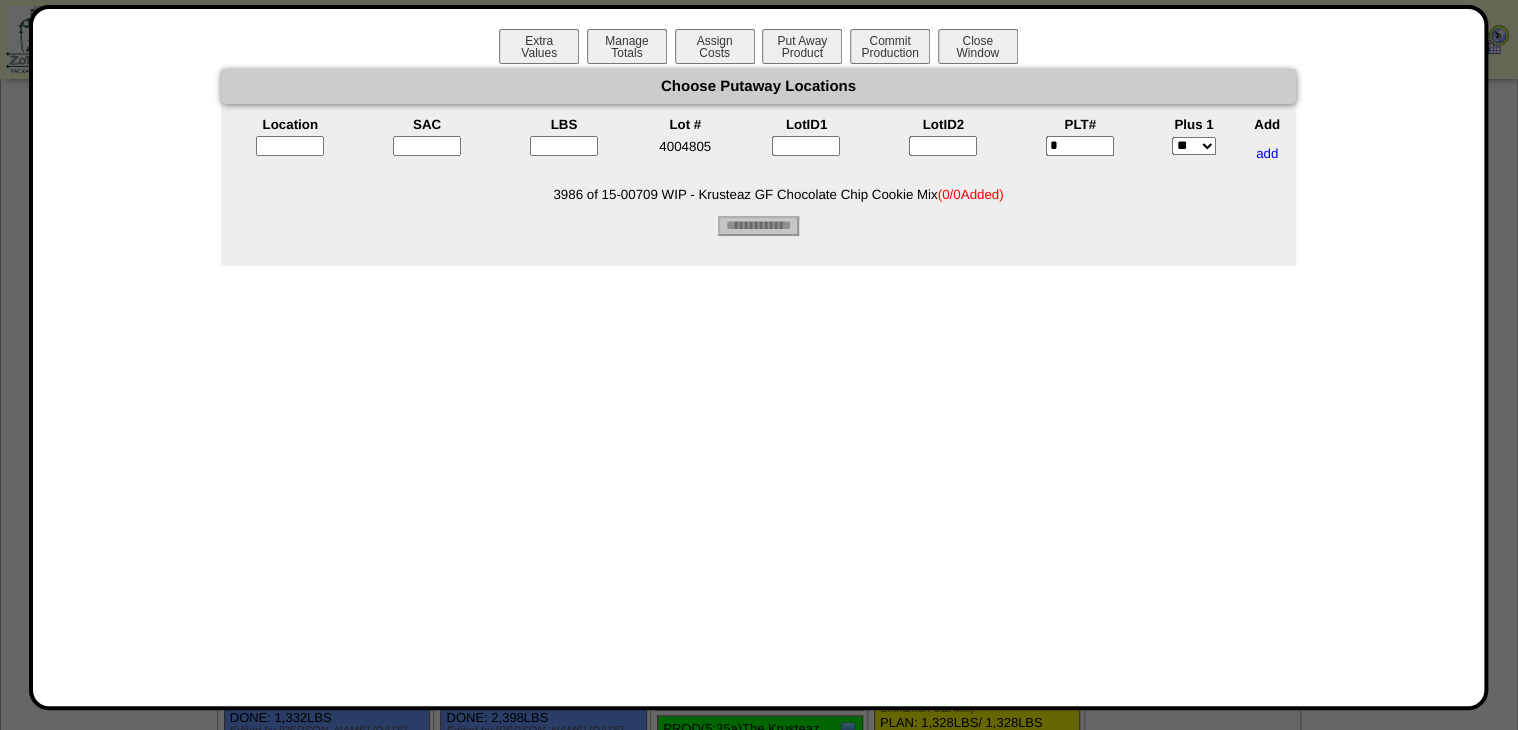 type on "*" 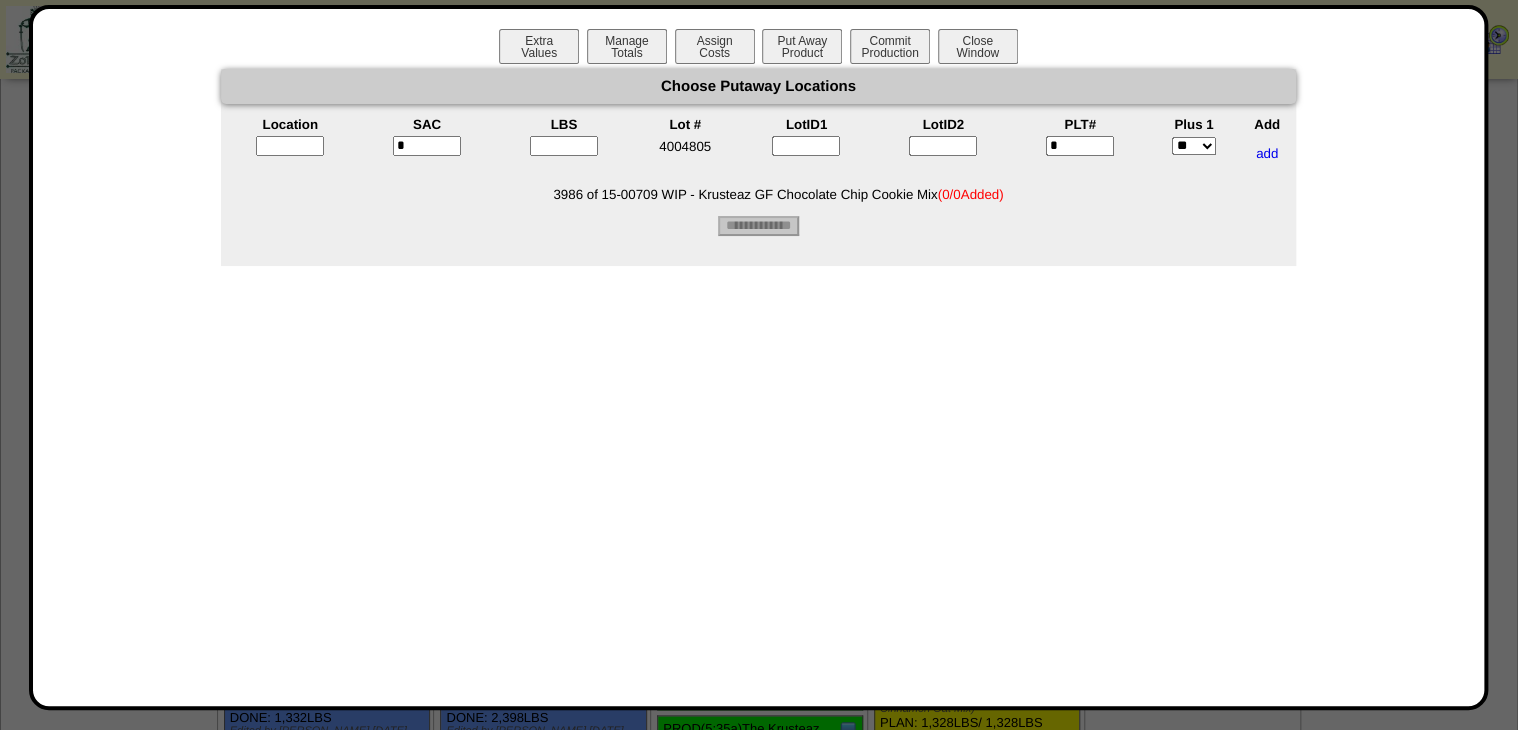 type on "*" 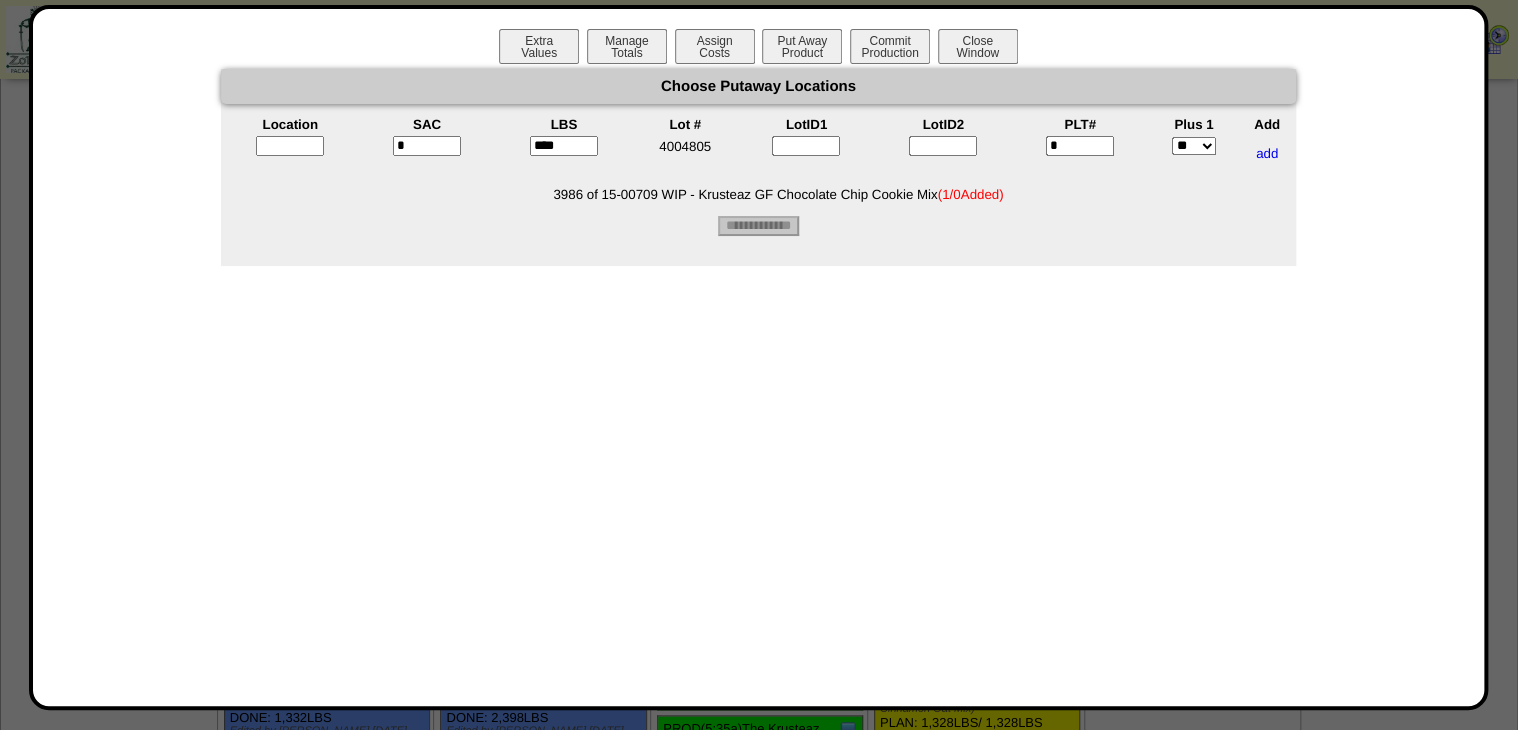 type on "****" 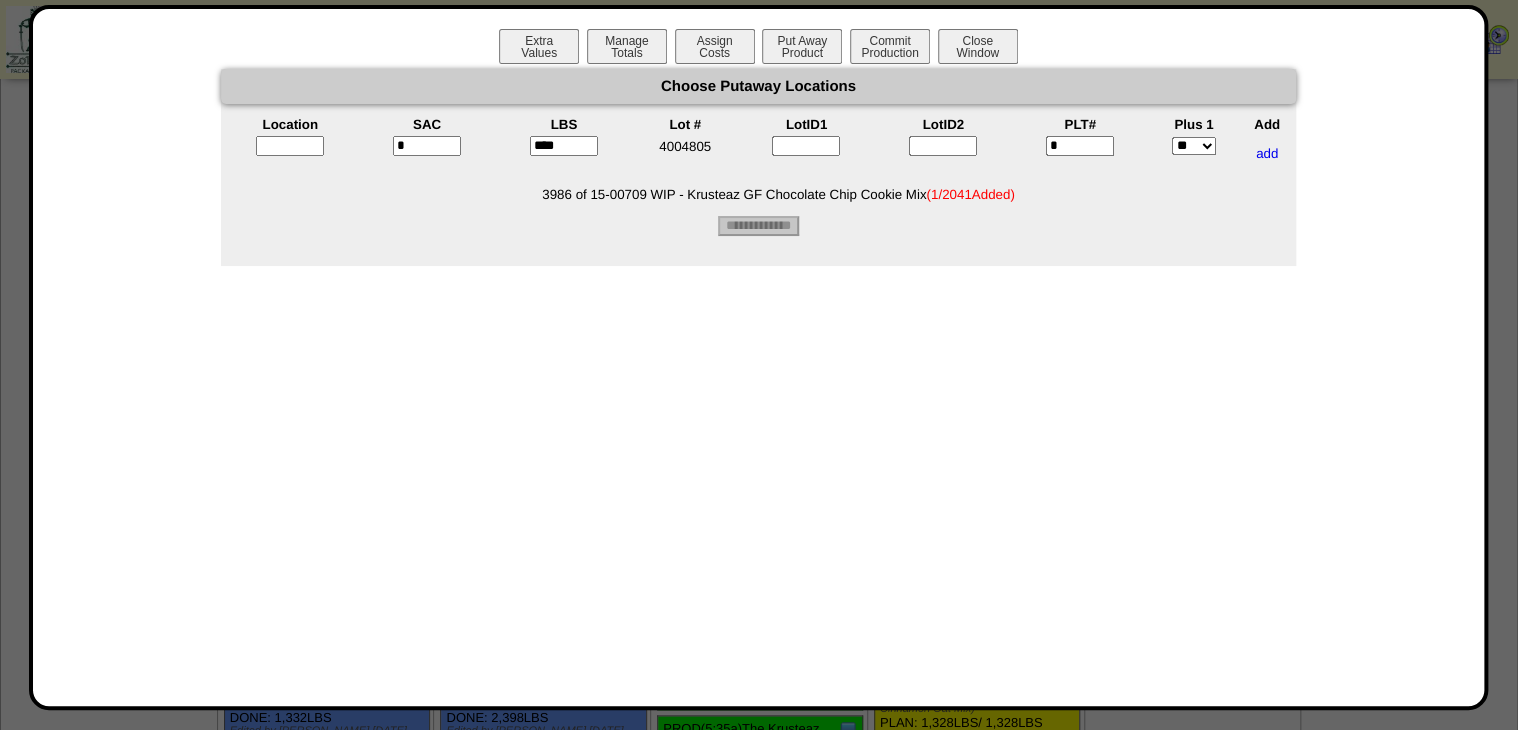 click on "*" at bounding box center [1080, 146] 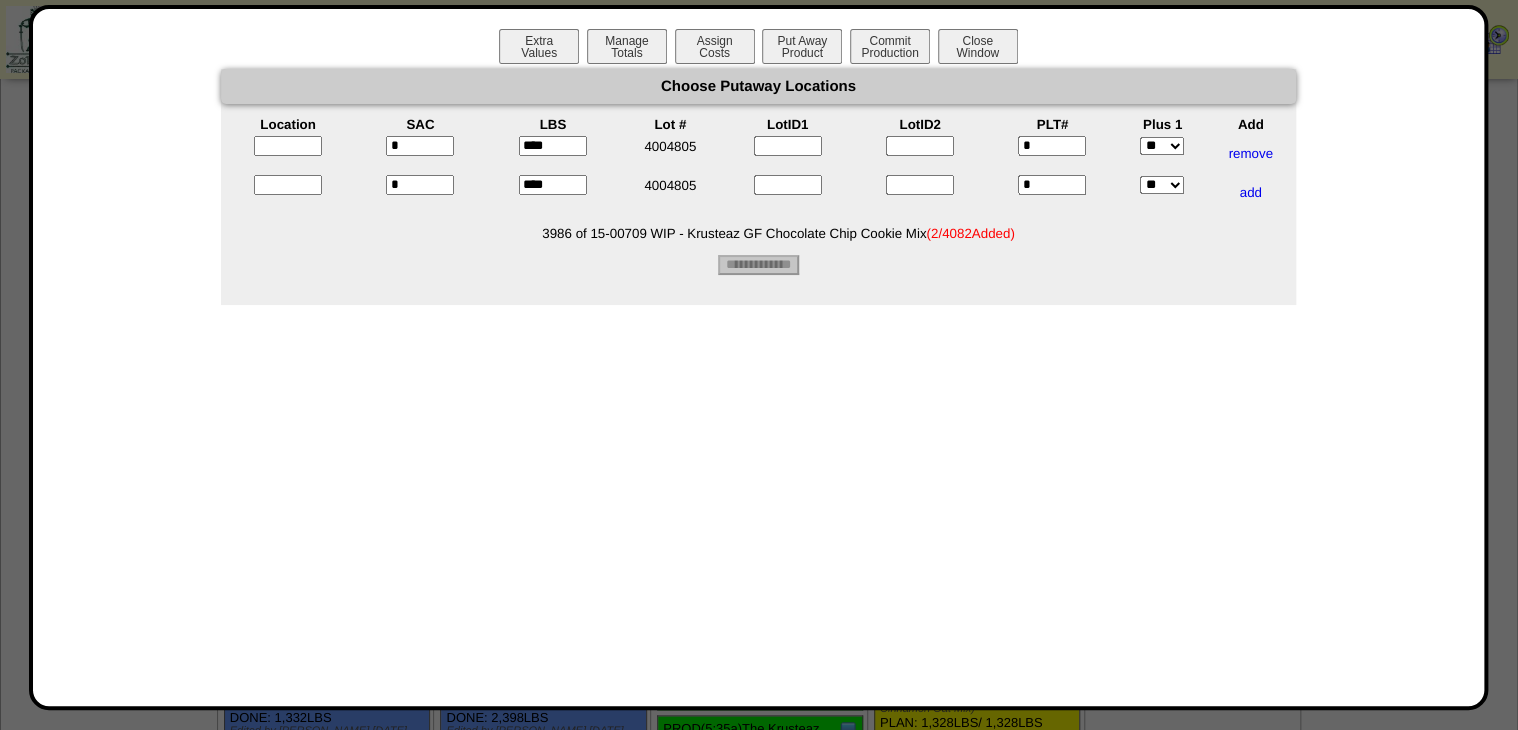 click on "*
****
4004805
*
**
***
remove * *" at bounding box center (758, 173) 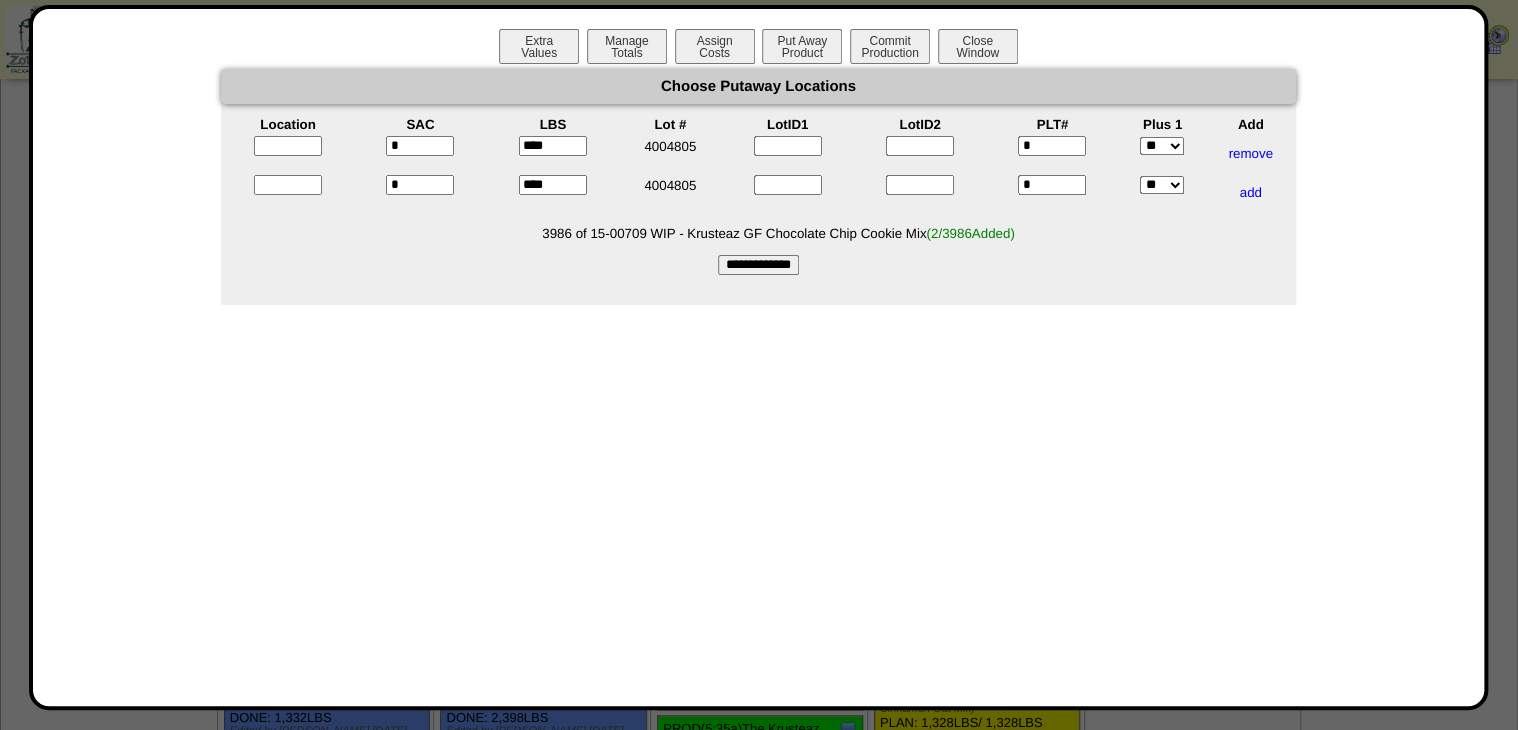 click at bounding box center [288, 146] 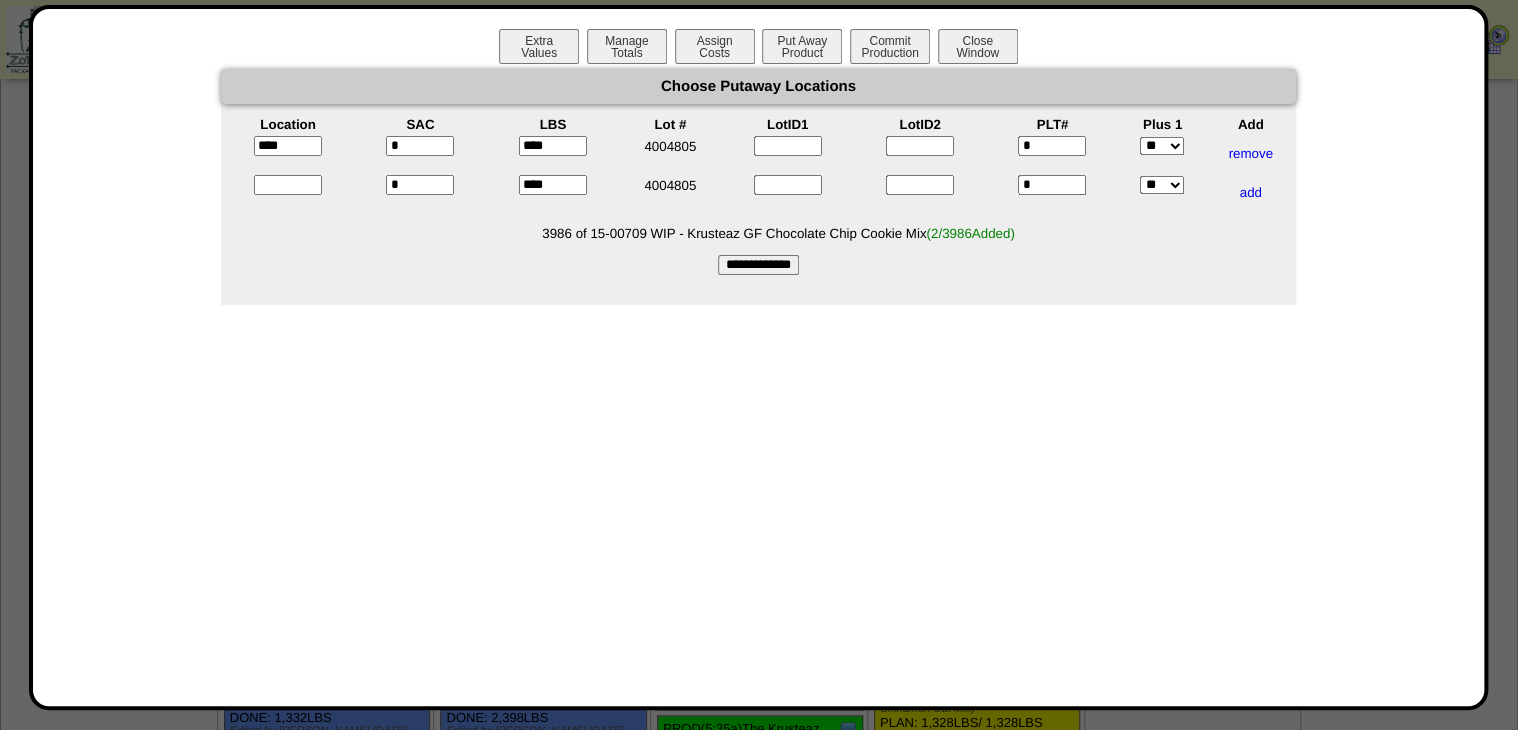 type on "*****" 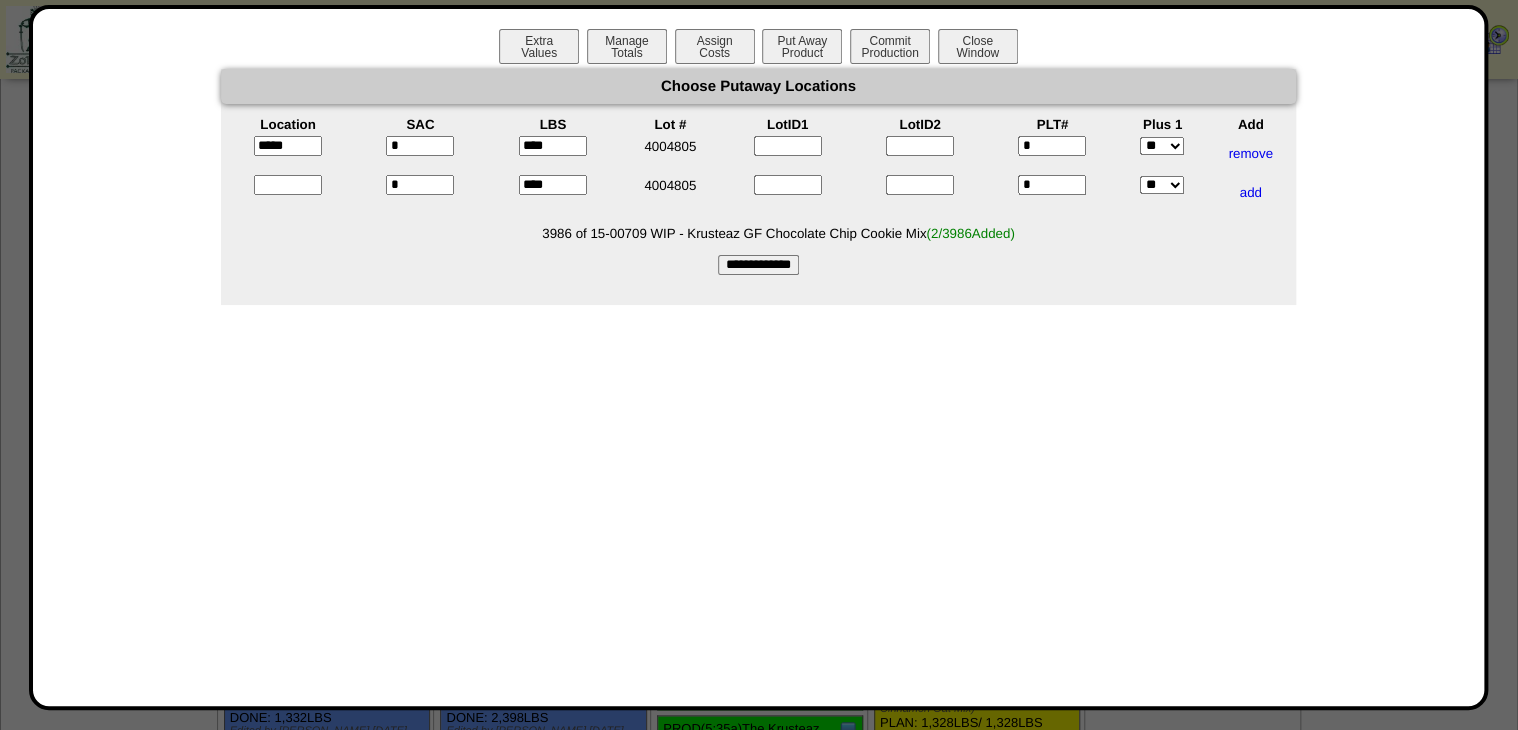 click at bounding box center (288, 192) 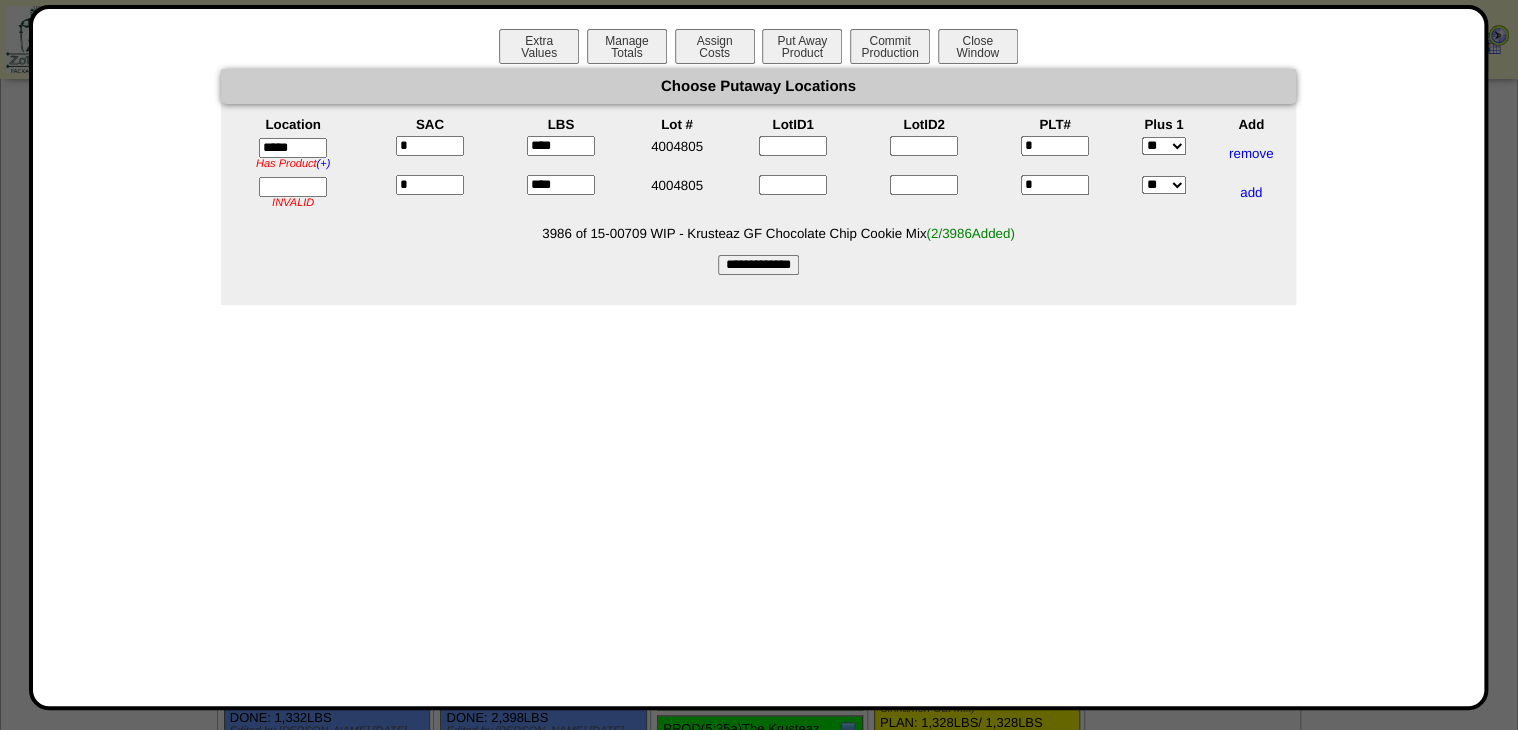 drag, startPoint x: 260, startPoint y: 188, endPoint x: 274, endPoint y: 186, distance: 14.142136 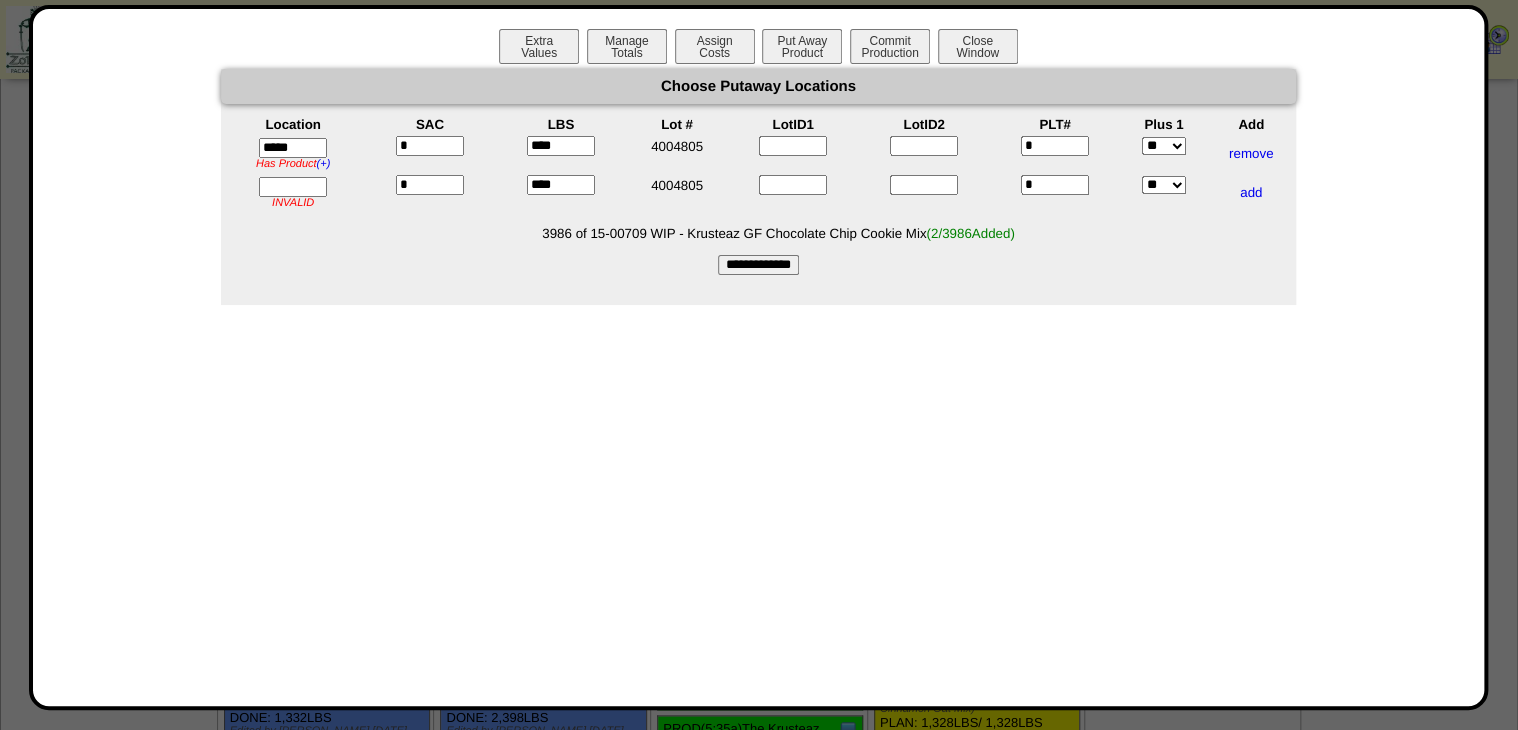 click at bounding box center (293, 187) 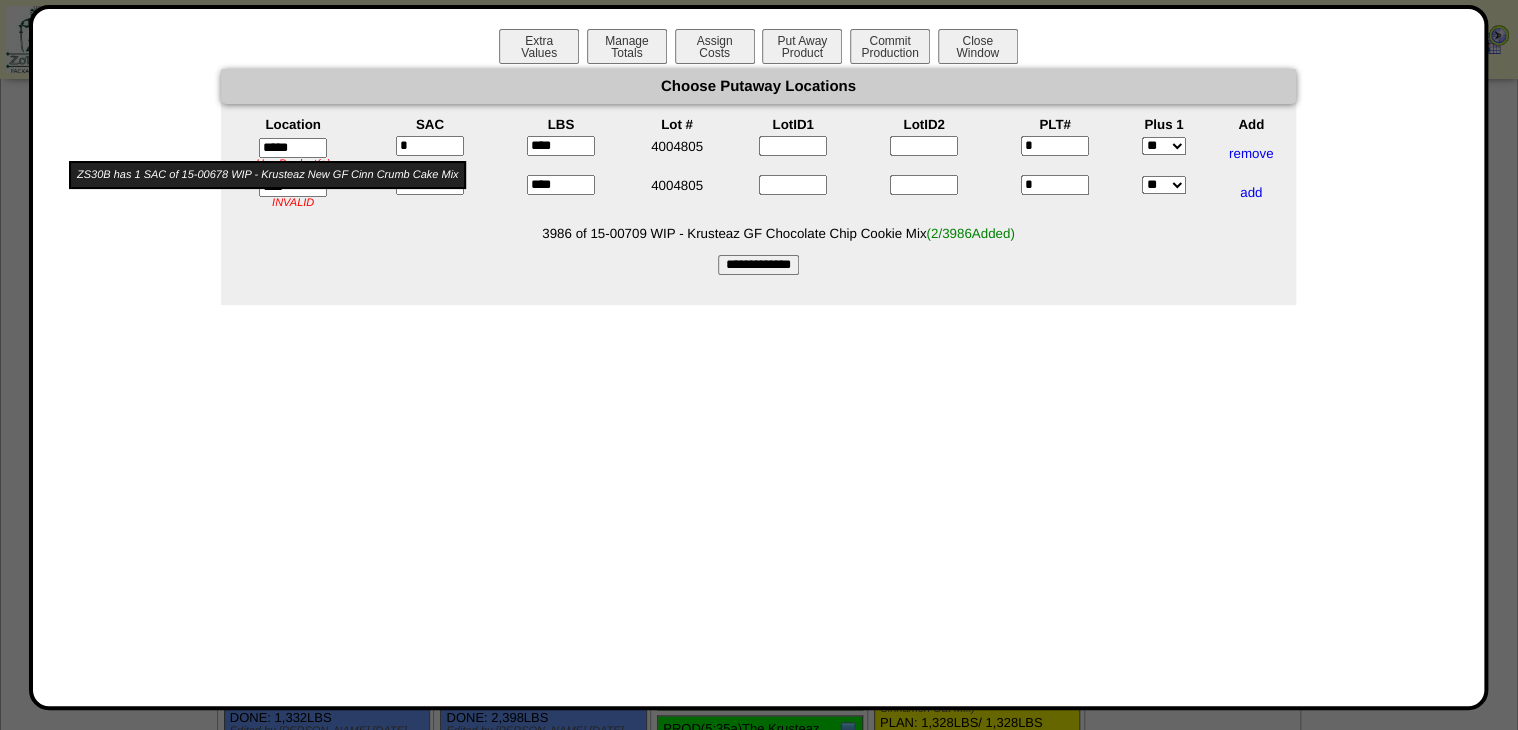 type on "*****" 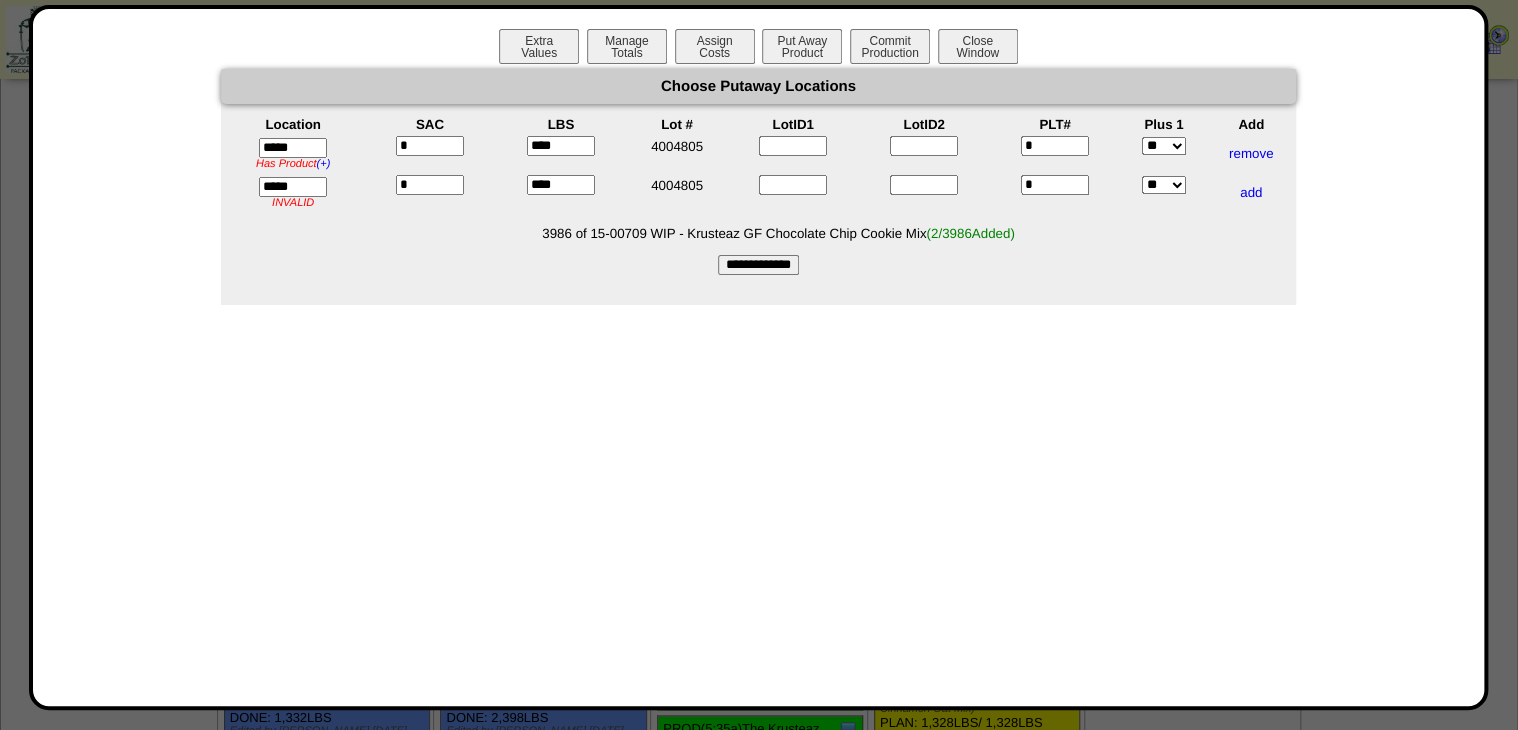 click on "**********" at bounding box center [758, 265] 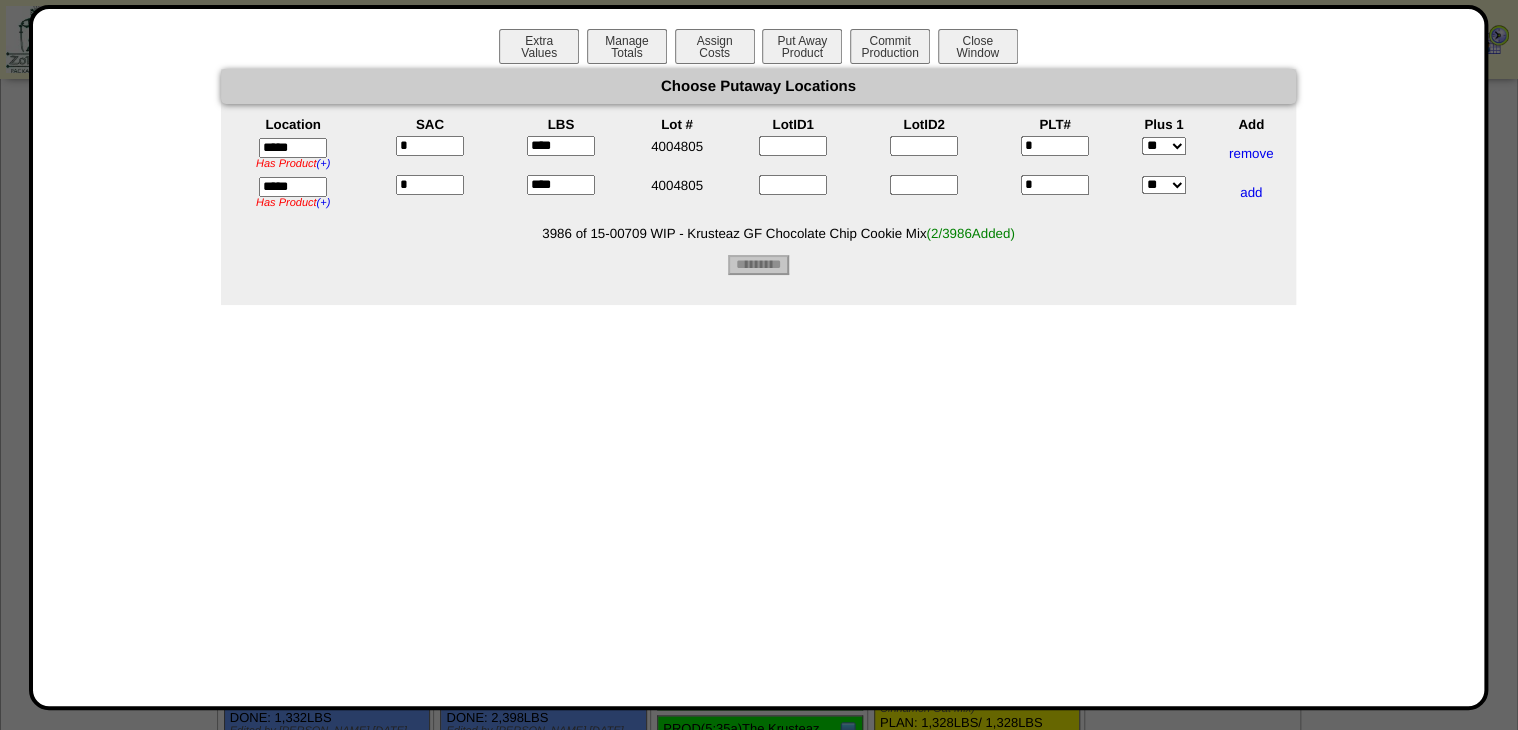 type on "*********" 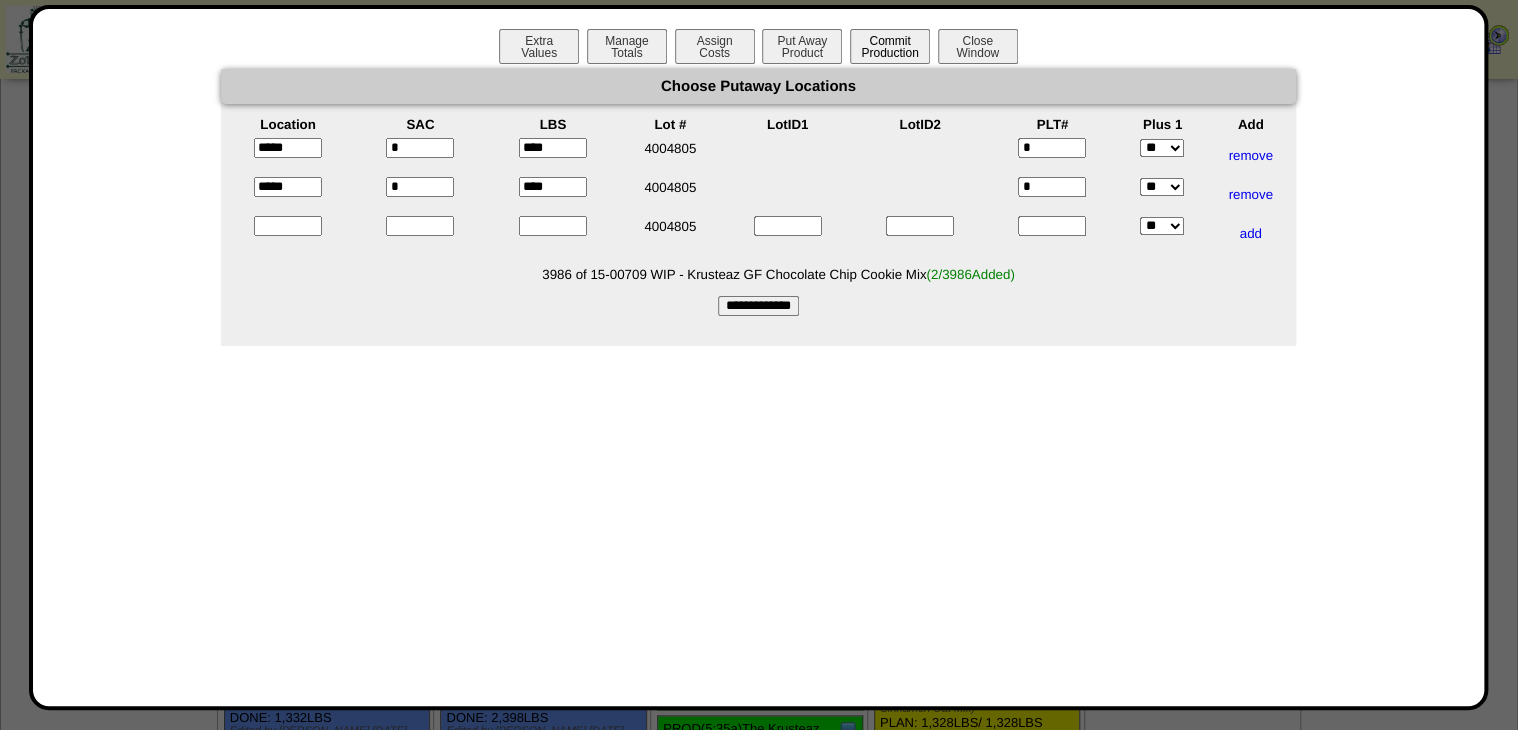 click on "Commit Production" at bounding box center (890, 46) 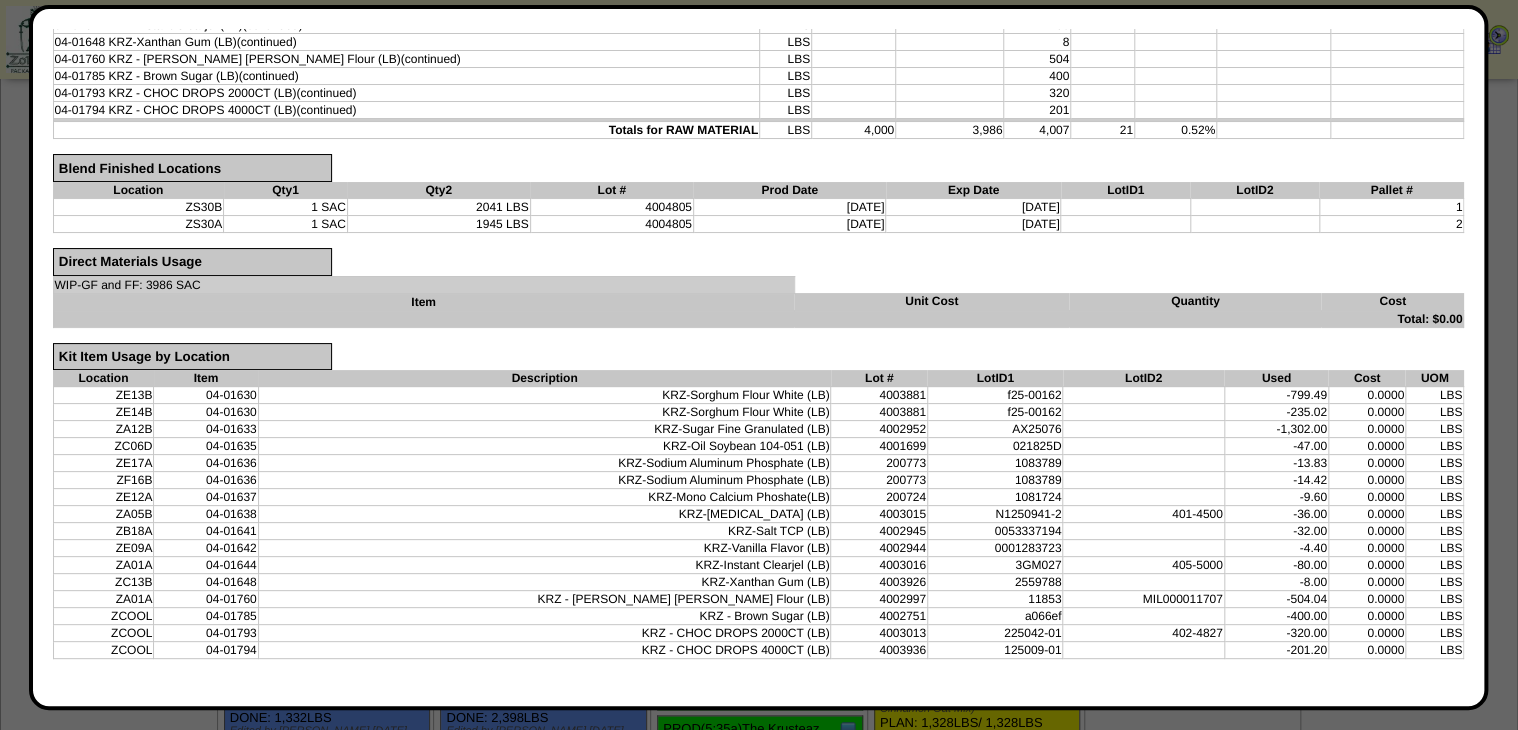scroll, scrollTop: 609, scrollLeft: 0, axis: vertical 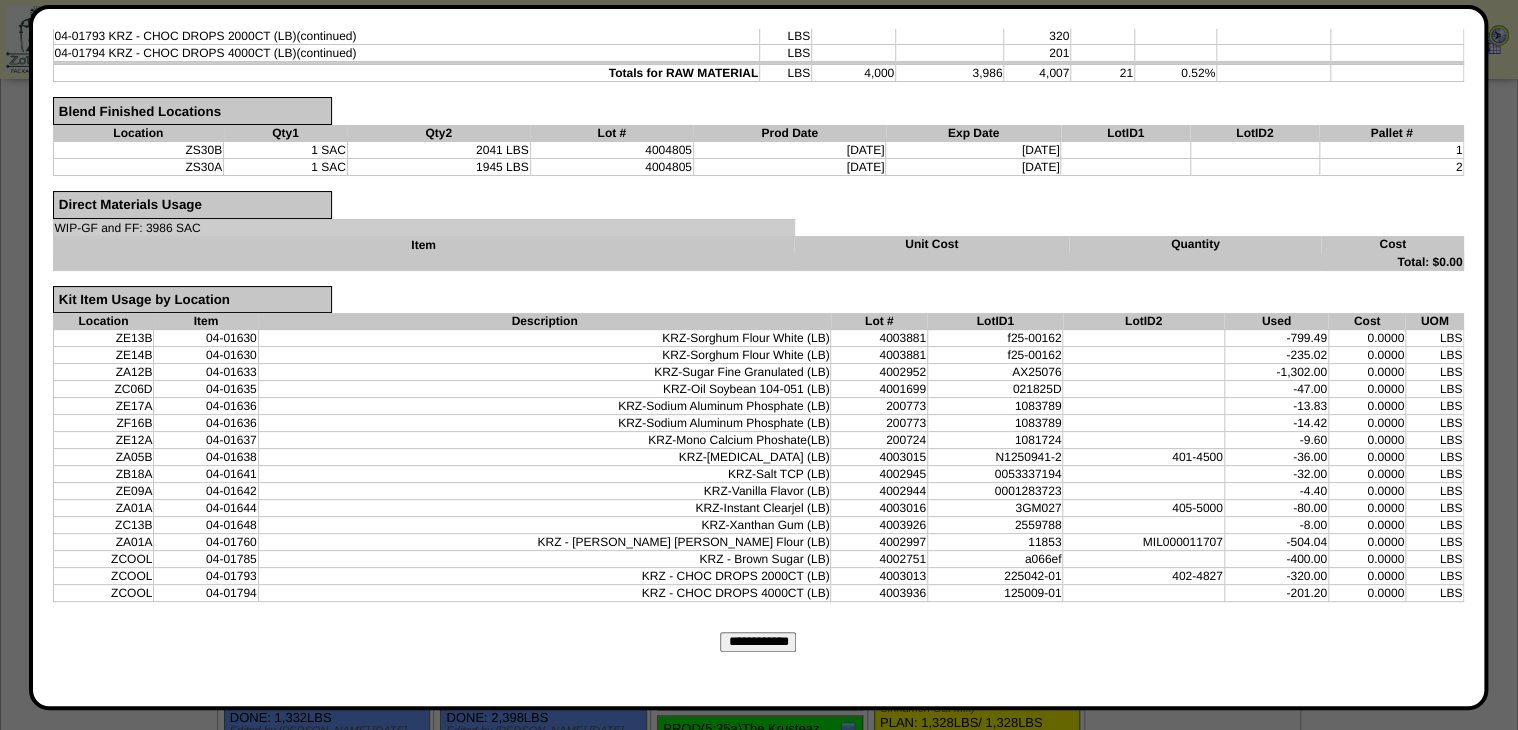 click on "**********" at bounding box center [758, 642] 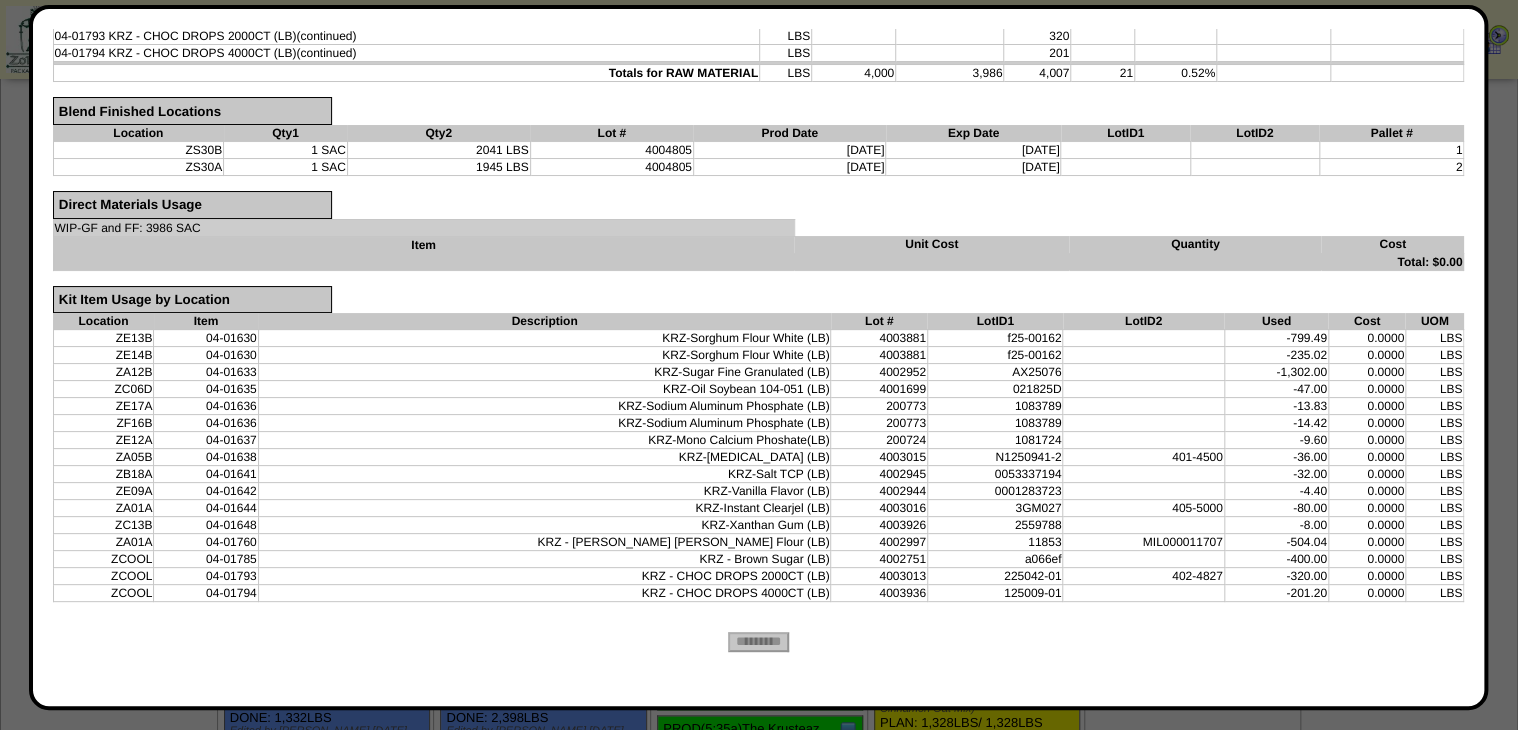 scroll, scrollTop: 0, scrollLeft: 0, axis: both 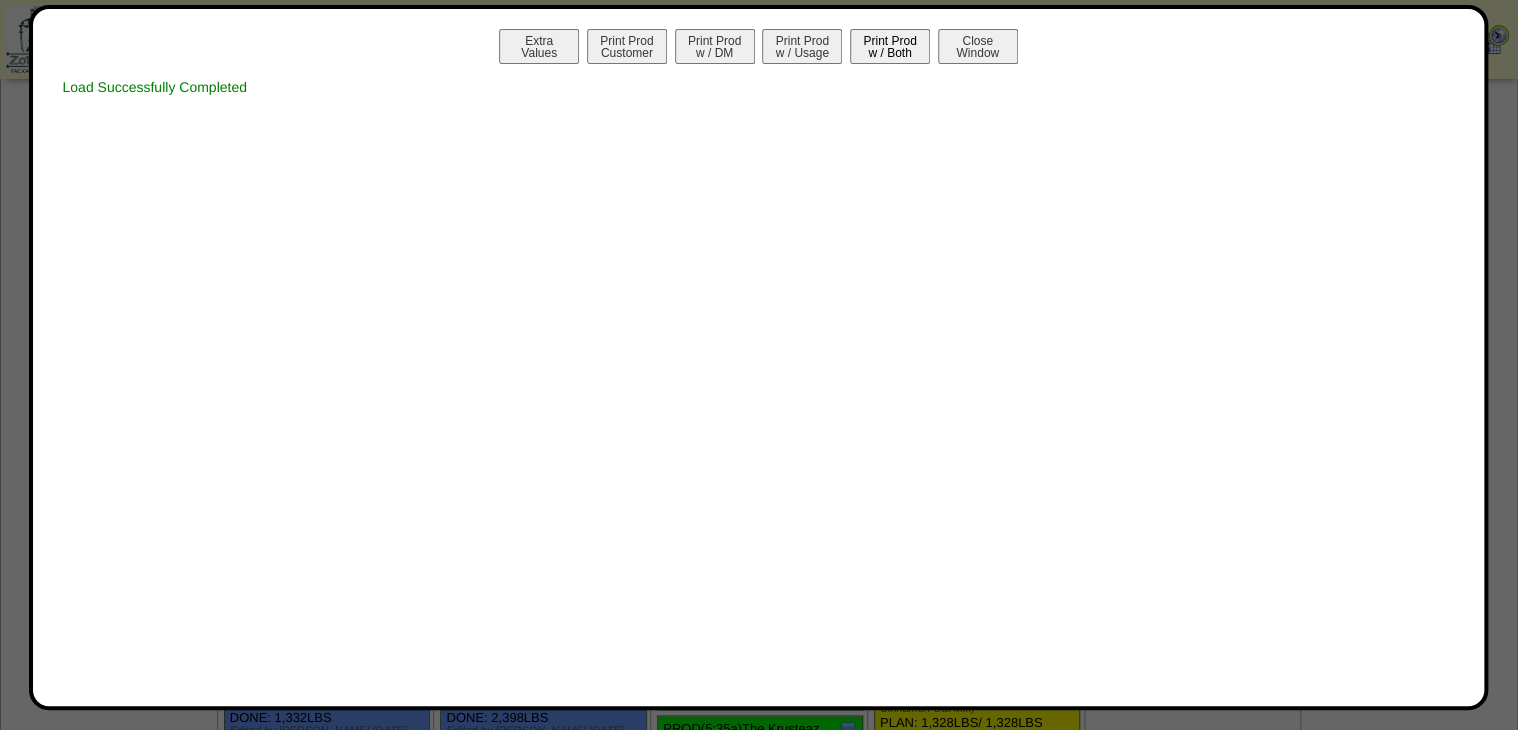 click on "Print Prod w / Both" at bounding box center [890, 46] 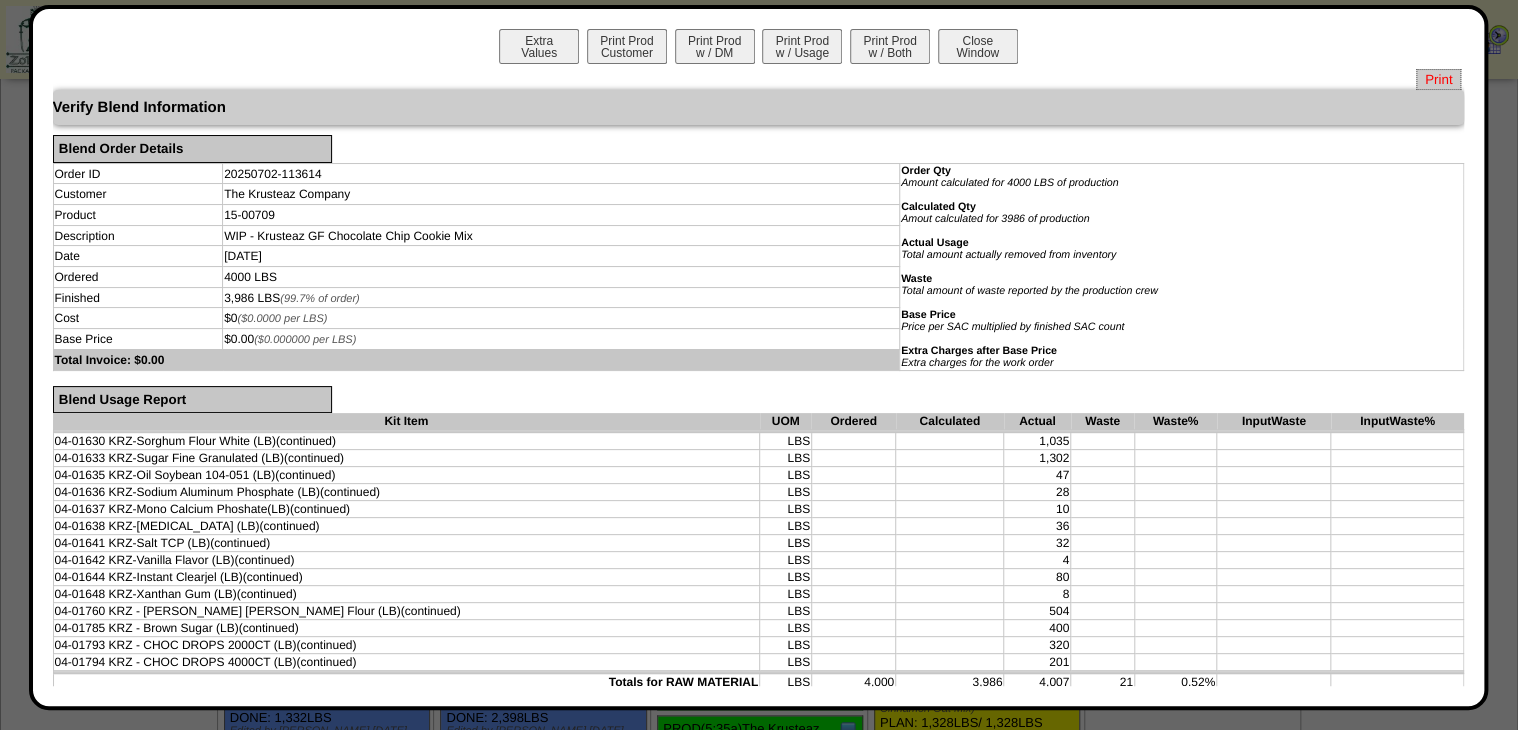 click on "Print" at bounding box center [1438, 79] 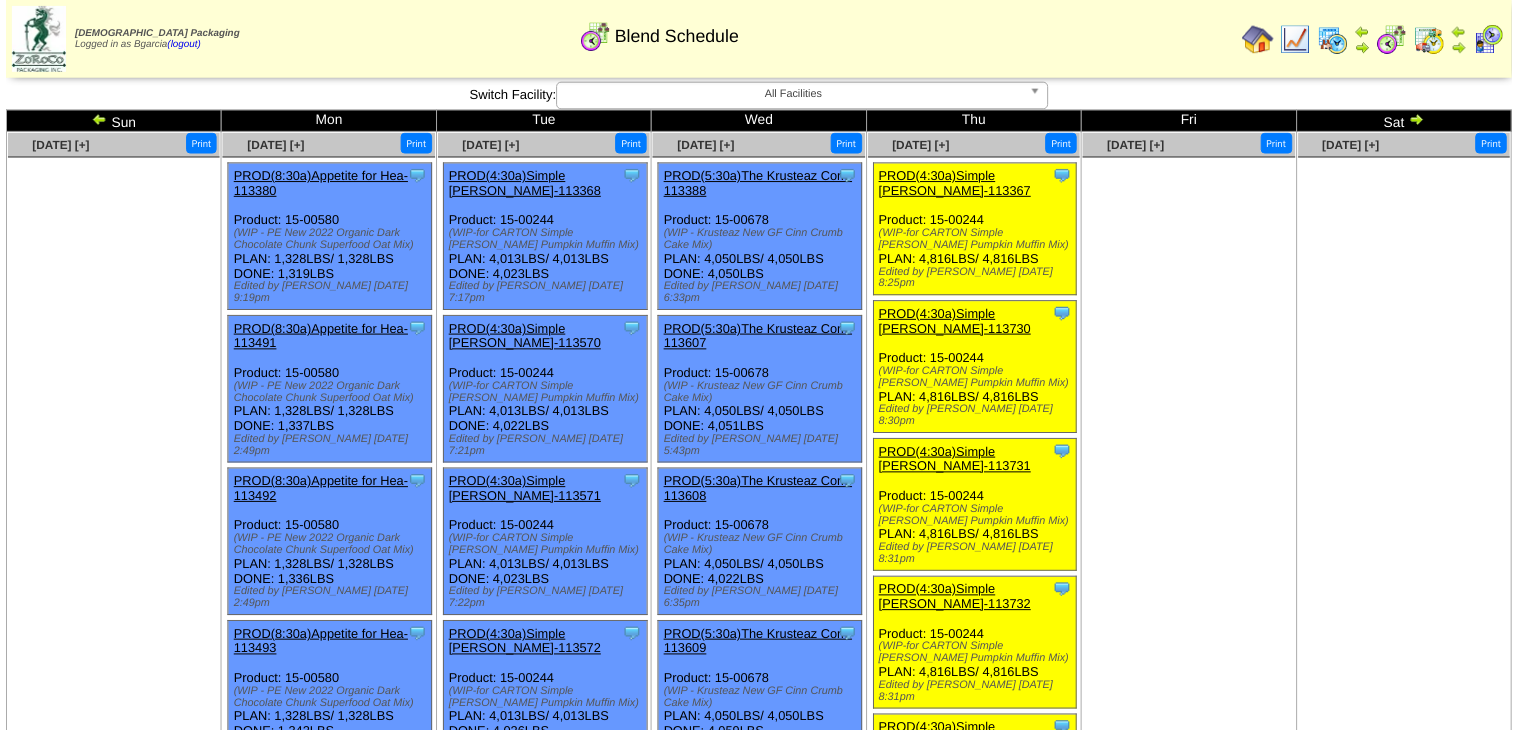 scroll, scrollTop: 800, scrollLeft: 0, axis: vertical 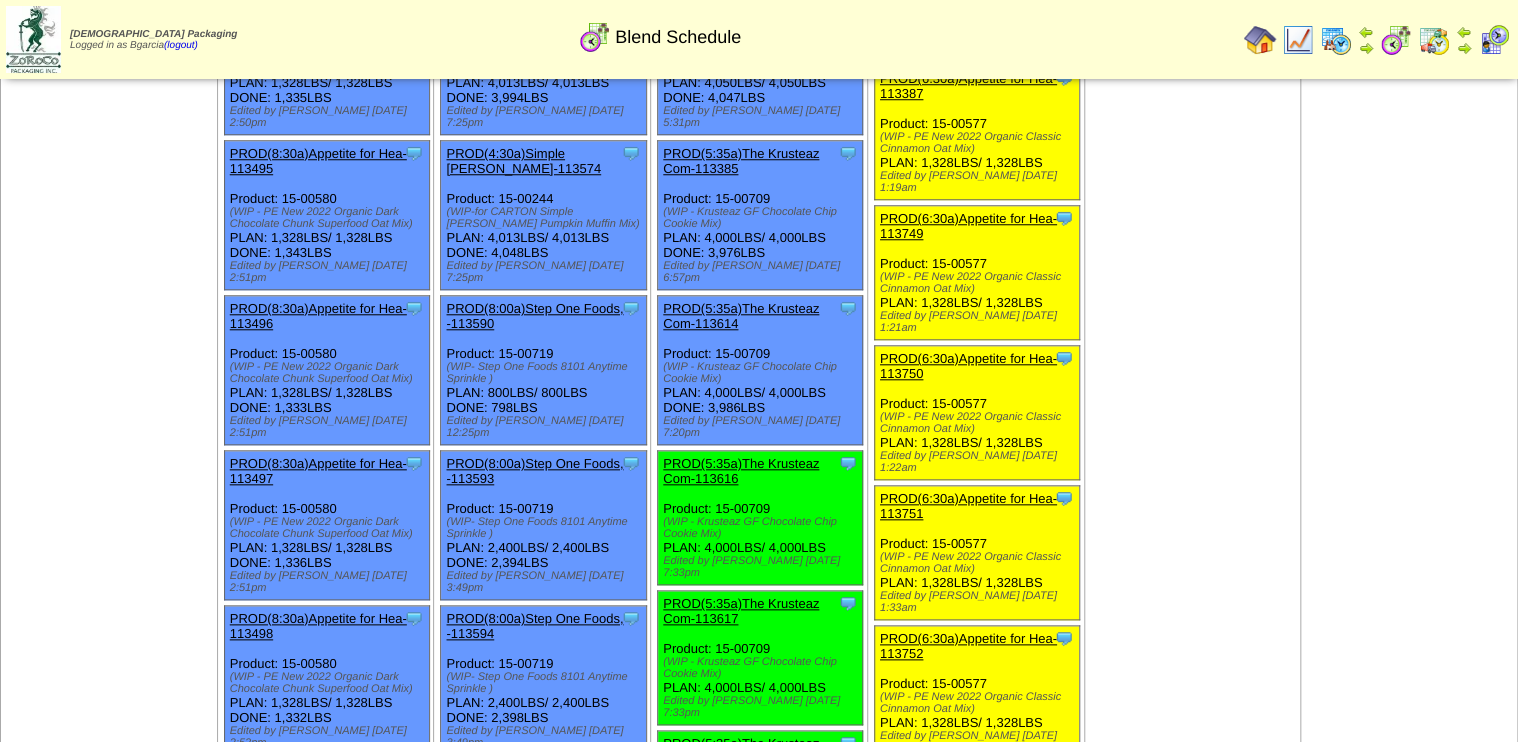 click on "PROD(5:35a)The Krusteaz Com-113616" at bounding box center [741, 471] 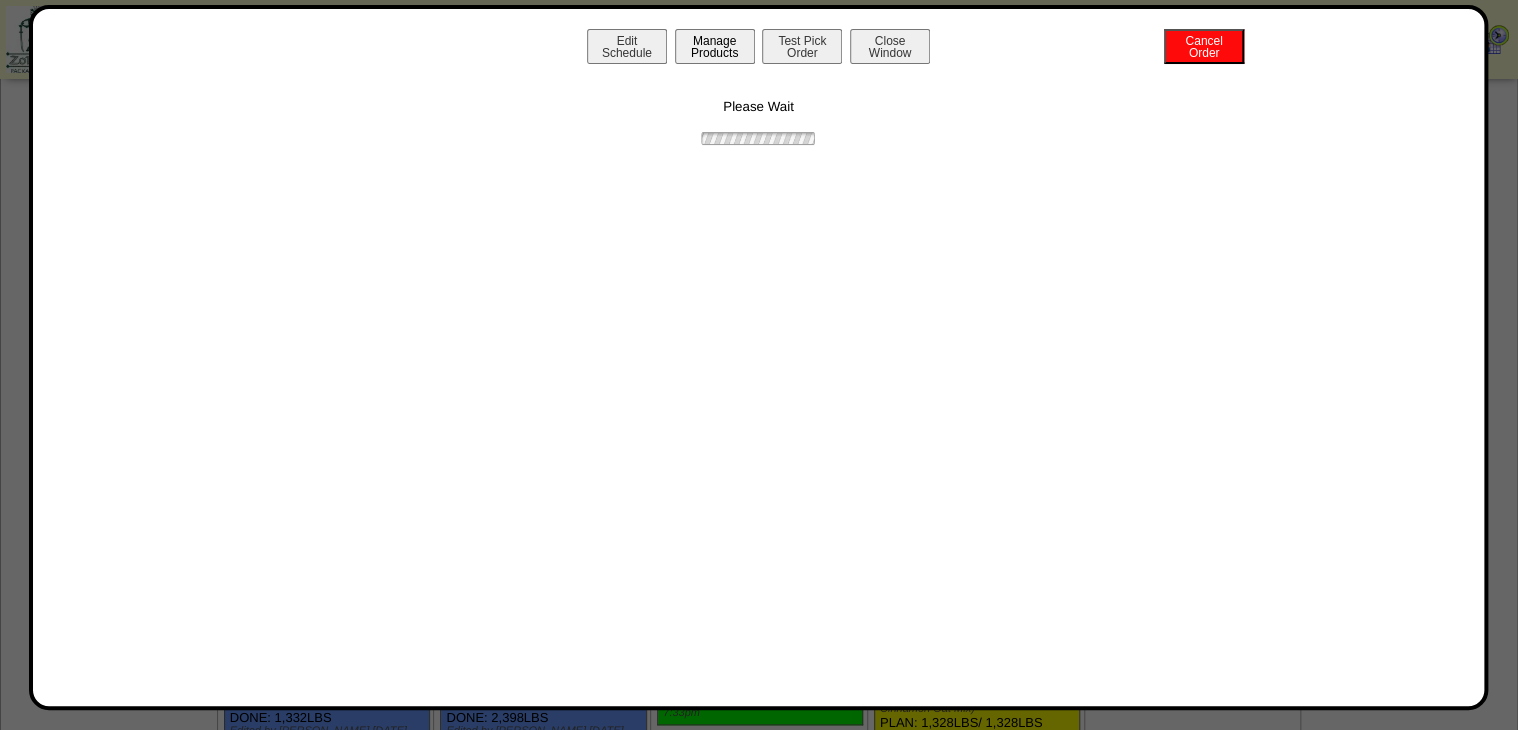 click on "Manage Products" at bounding box center [715, 46] 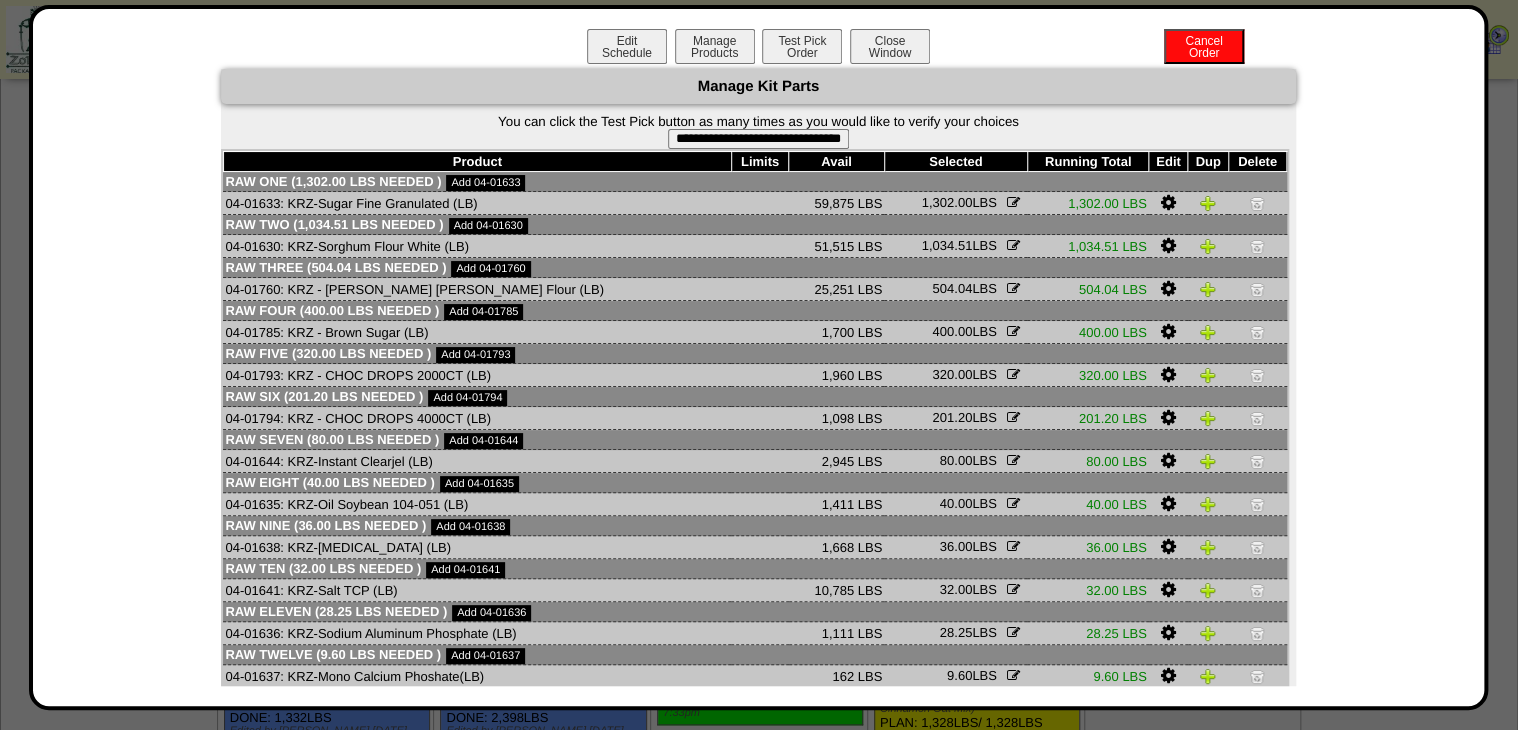 click on "**********" at bounding box center (758, 139) 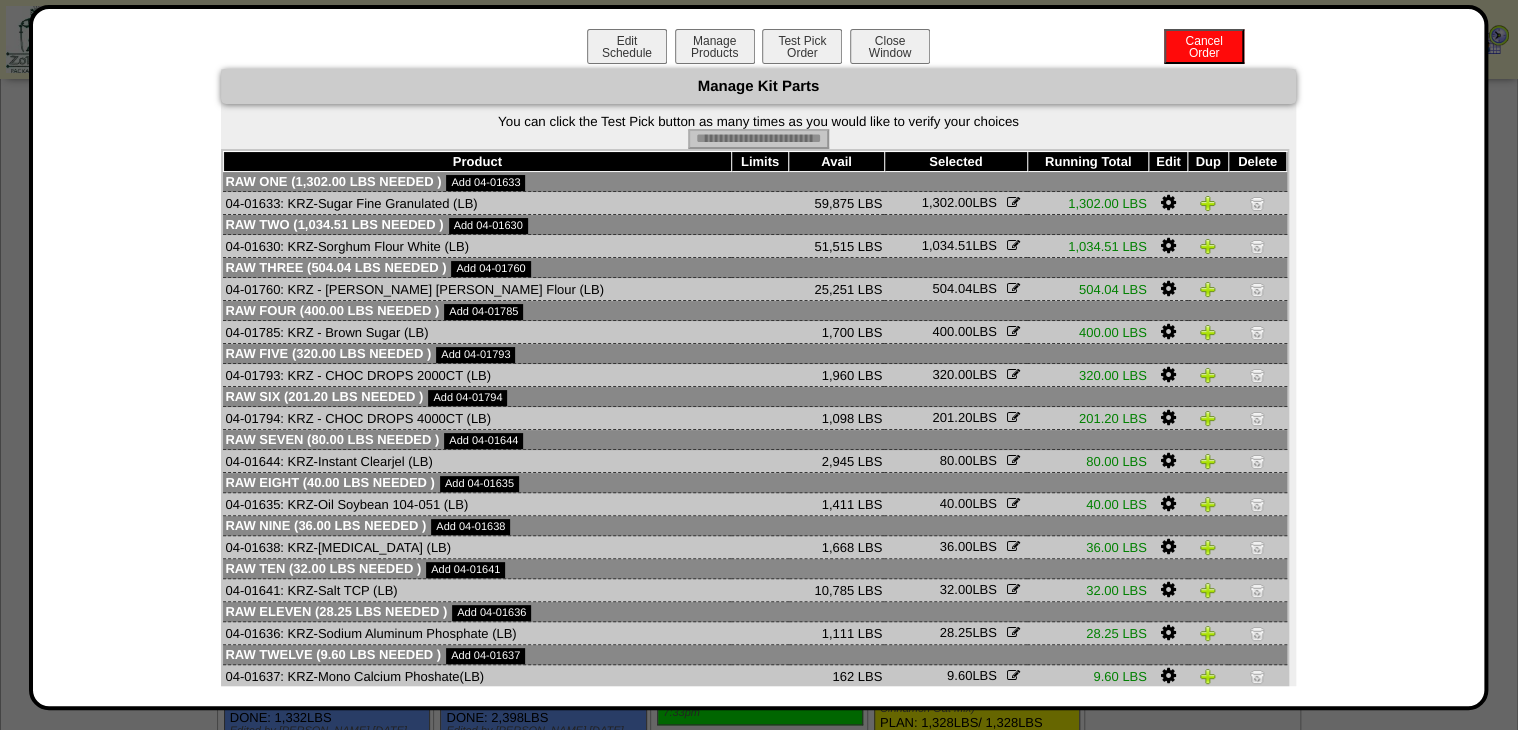 type on "**********" 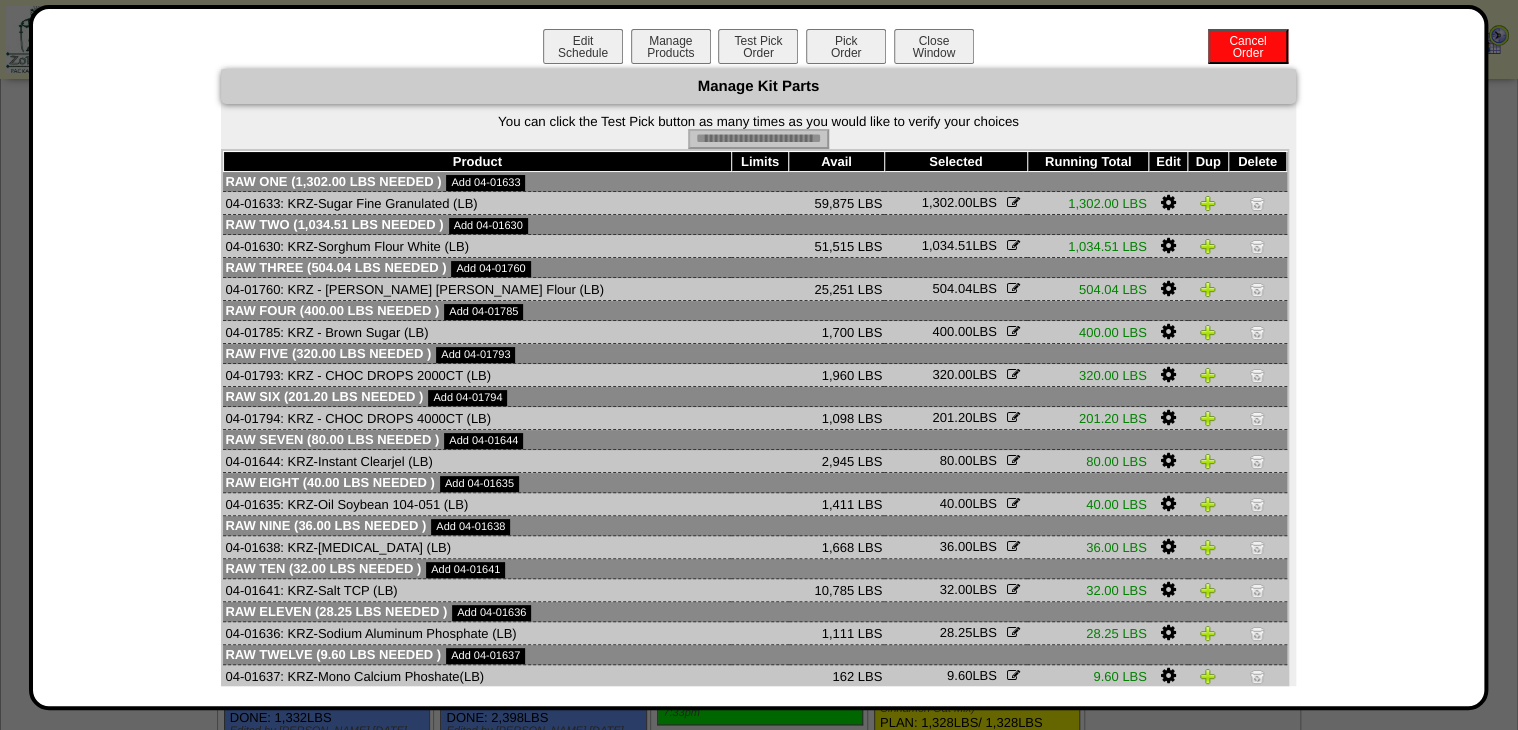 click on "Pick Order" at bounding box center (846, 46) 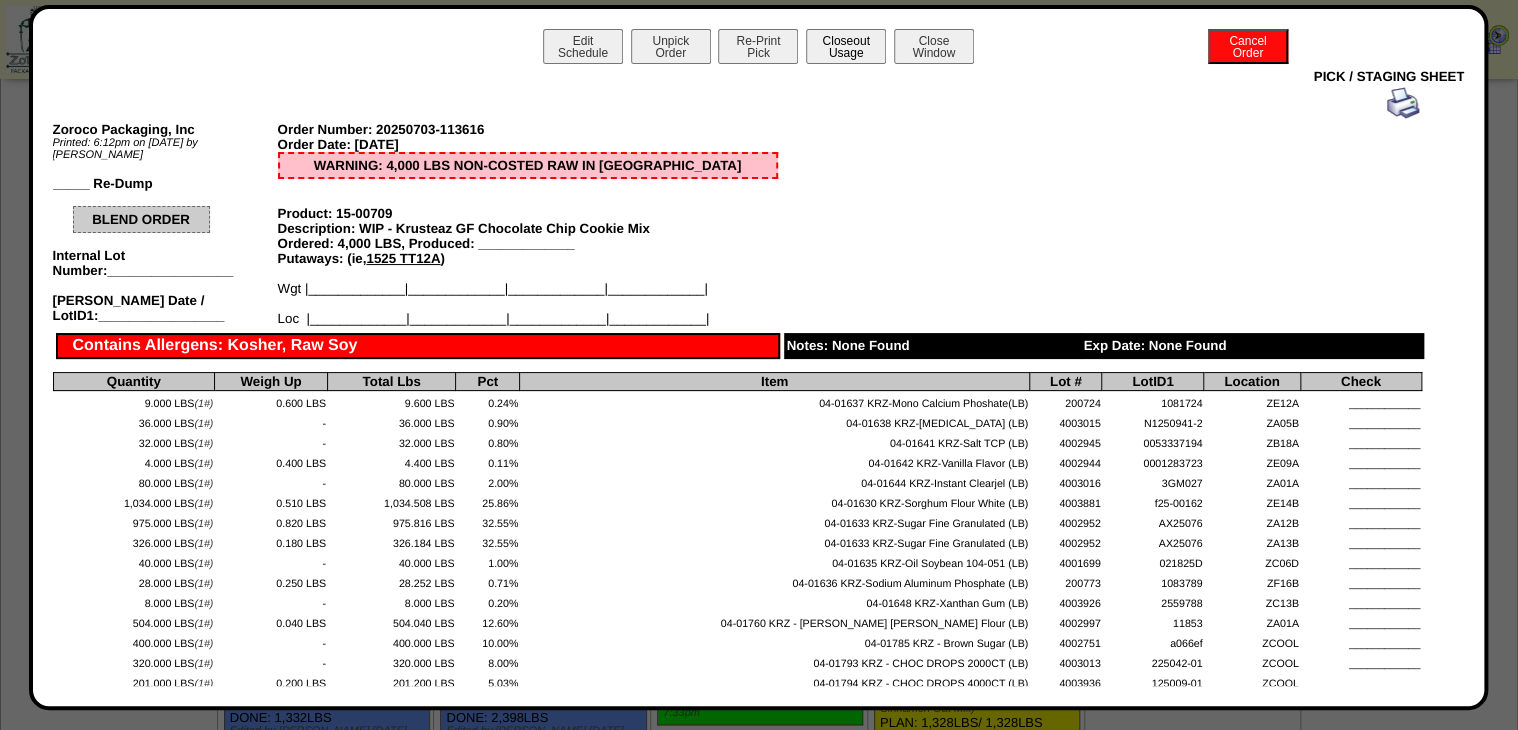 click on "Closeout Usage" at bounding box center [846, 46] 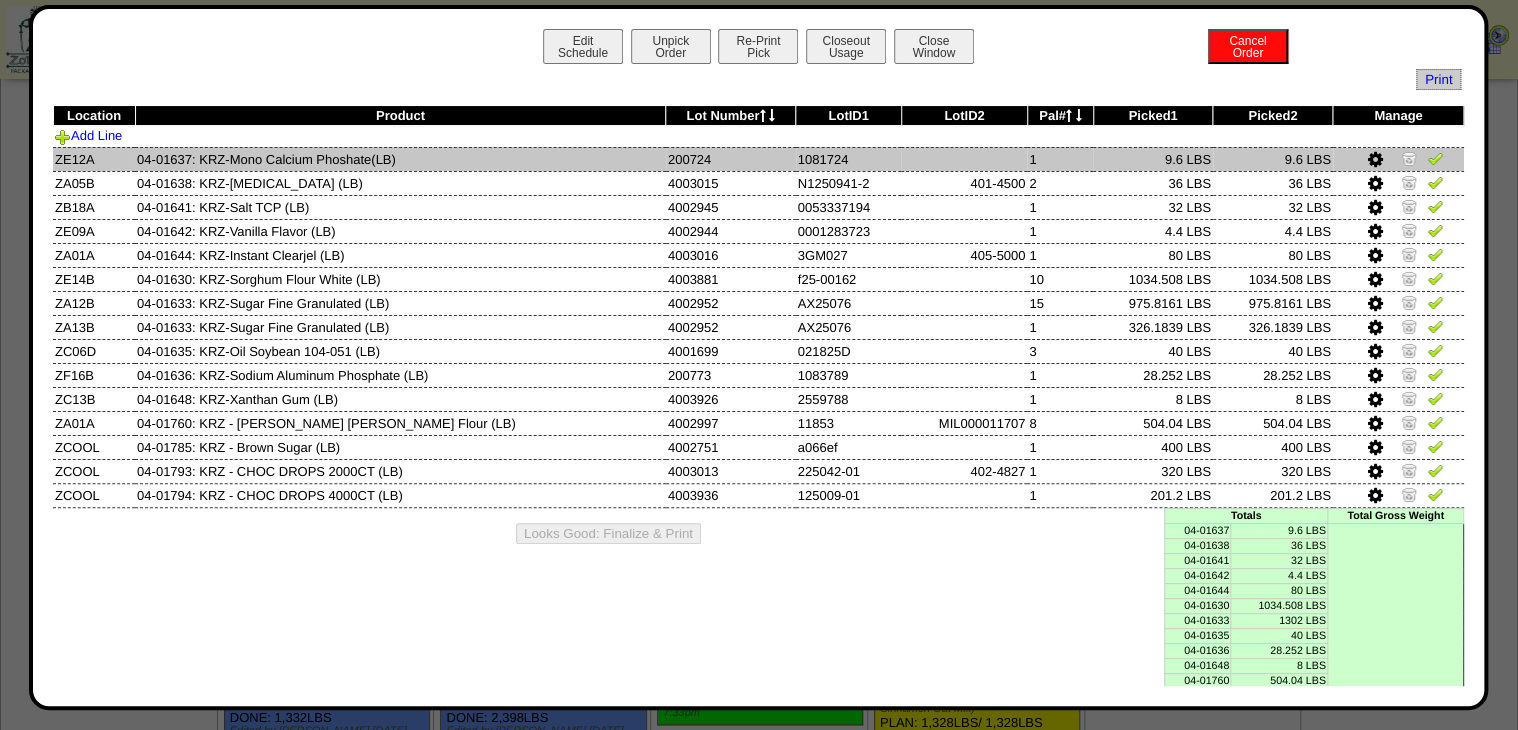 click at bounding box center [1435, 158] 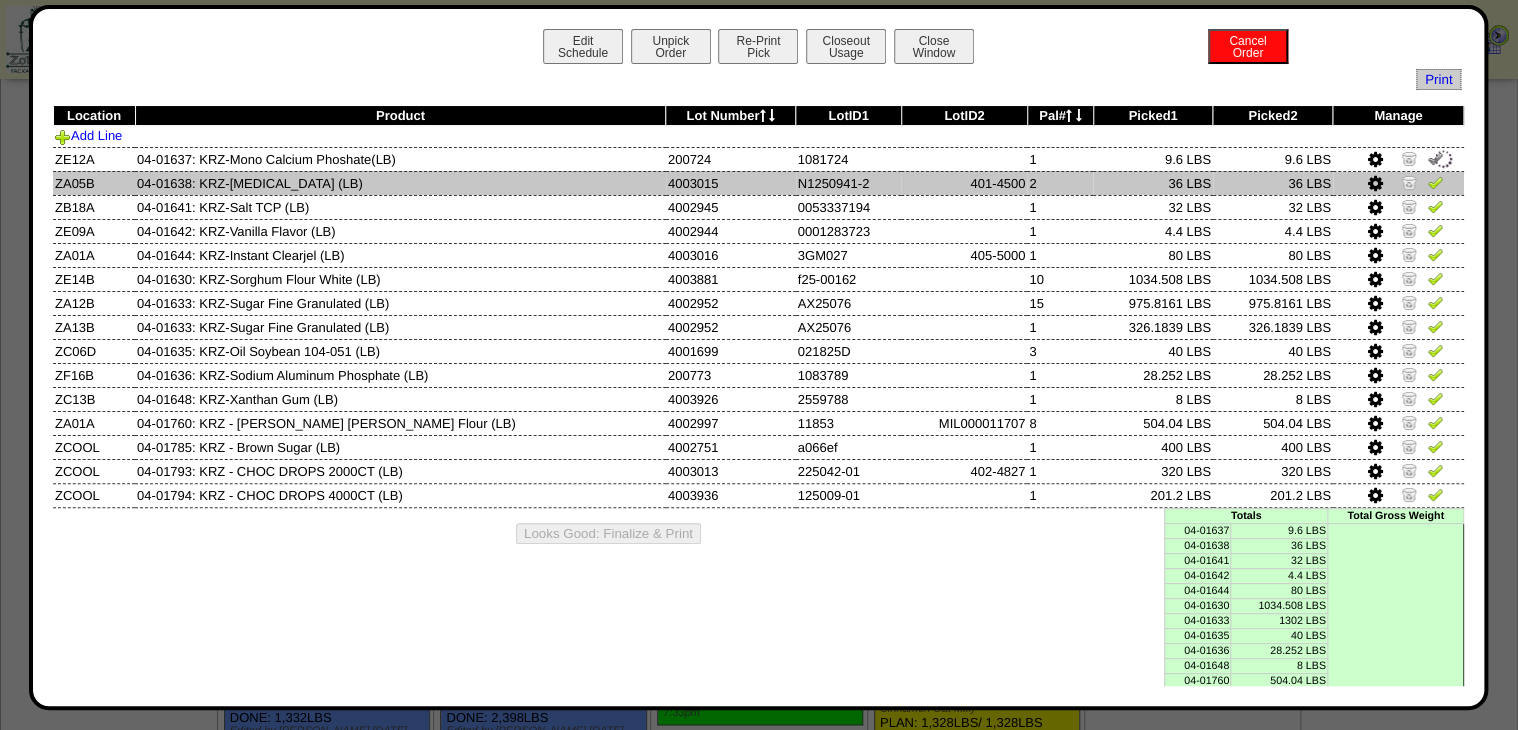 click at bounding box center [1435, 182] 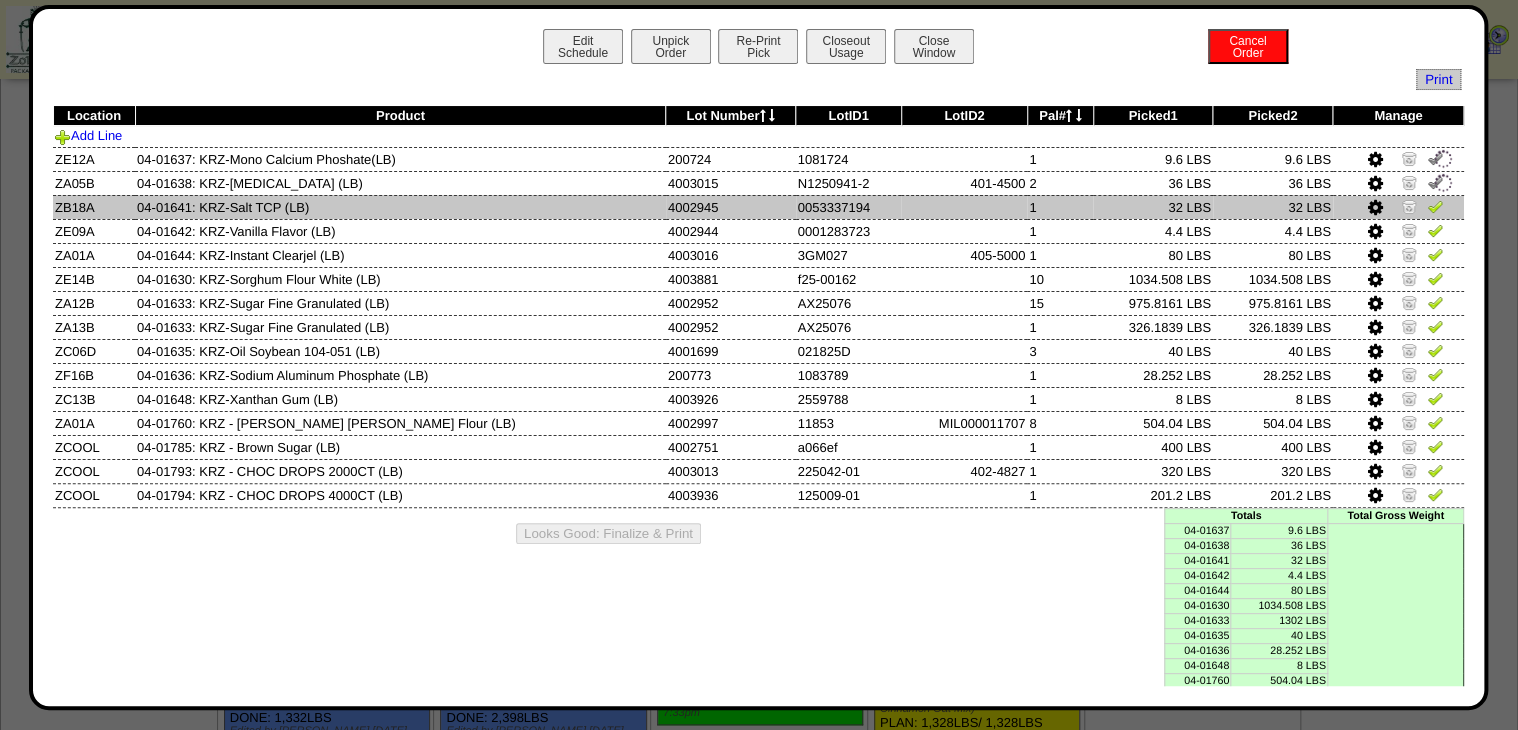 click at bounding box center [1398, 207] 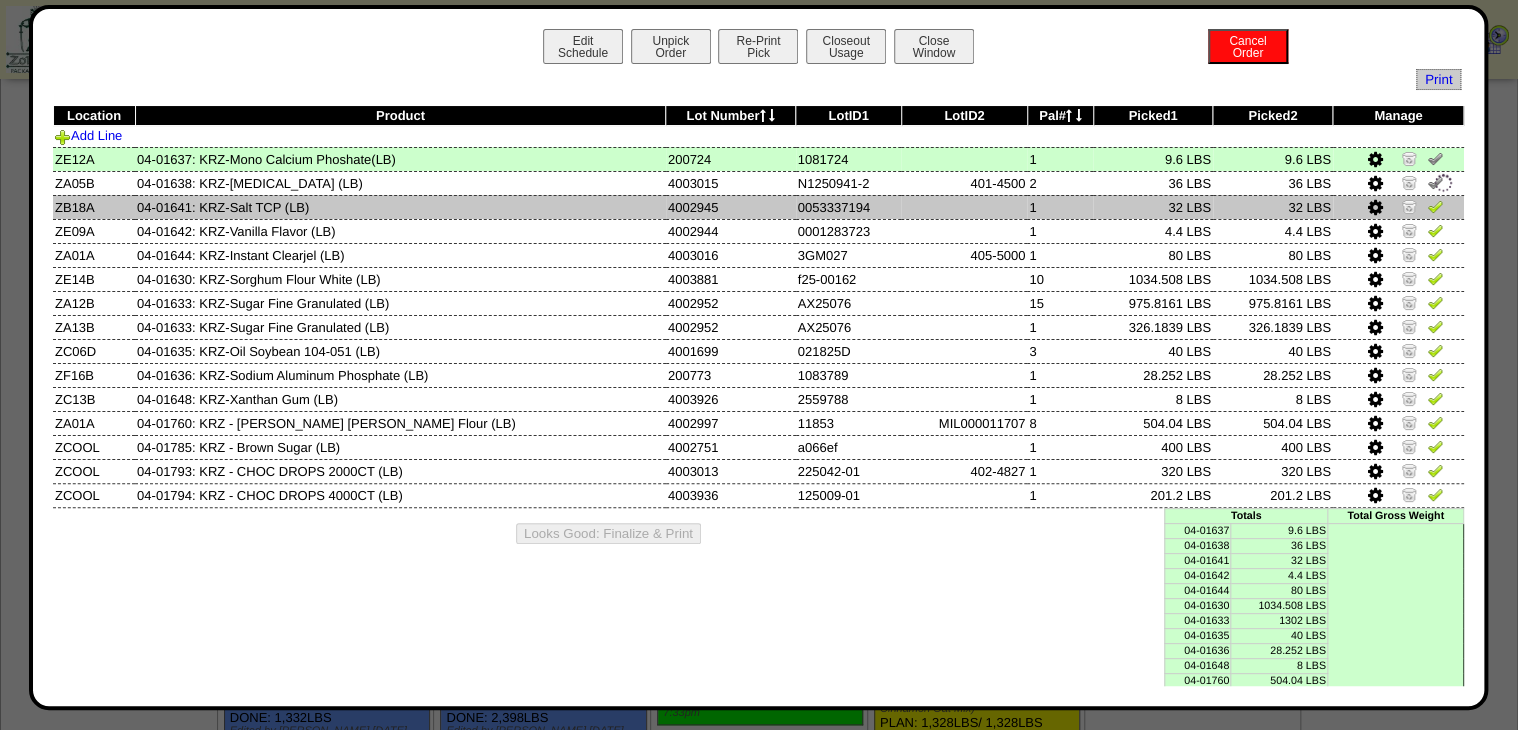 click at bounding box center (1435, 206) 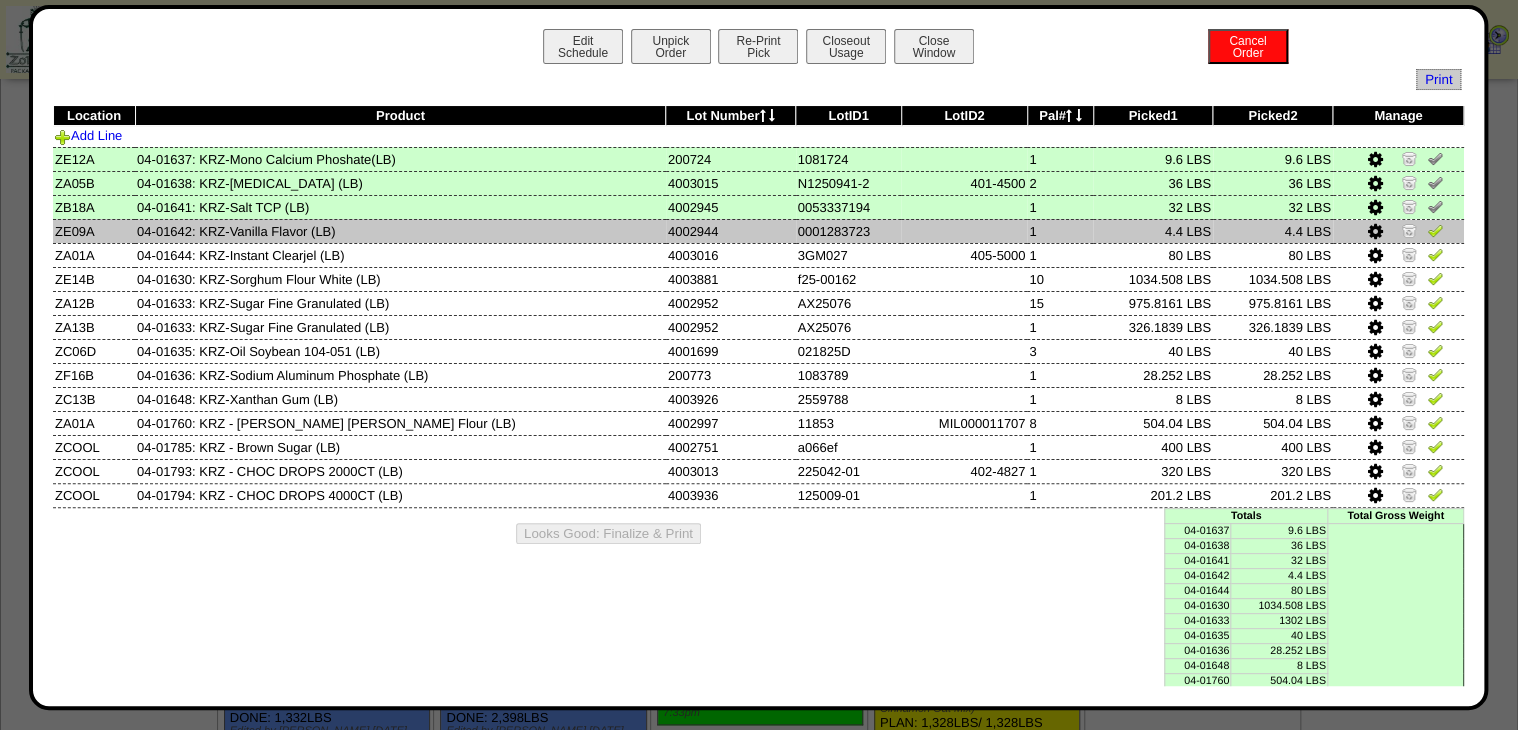drag, startPoint x: 1416, startPoint y: 230, endPoint x: 1417, endPoint y: 244, distance: 14.035668 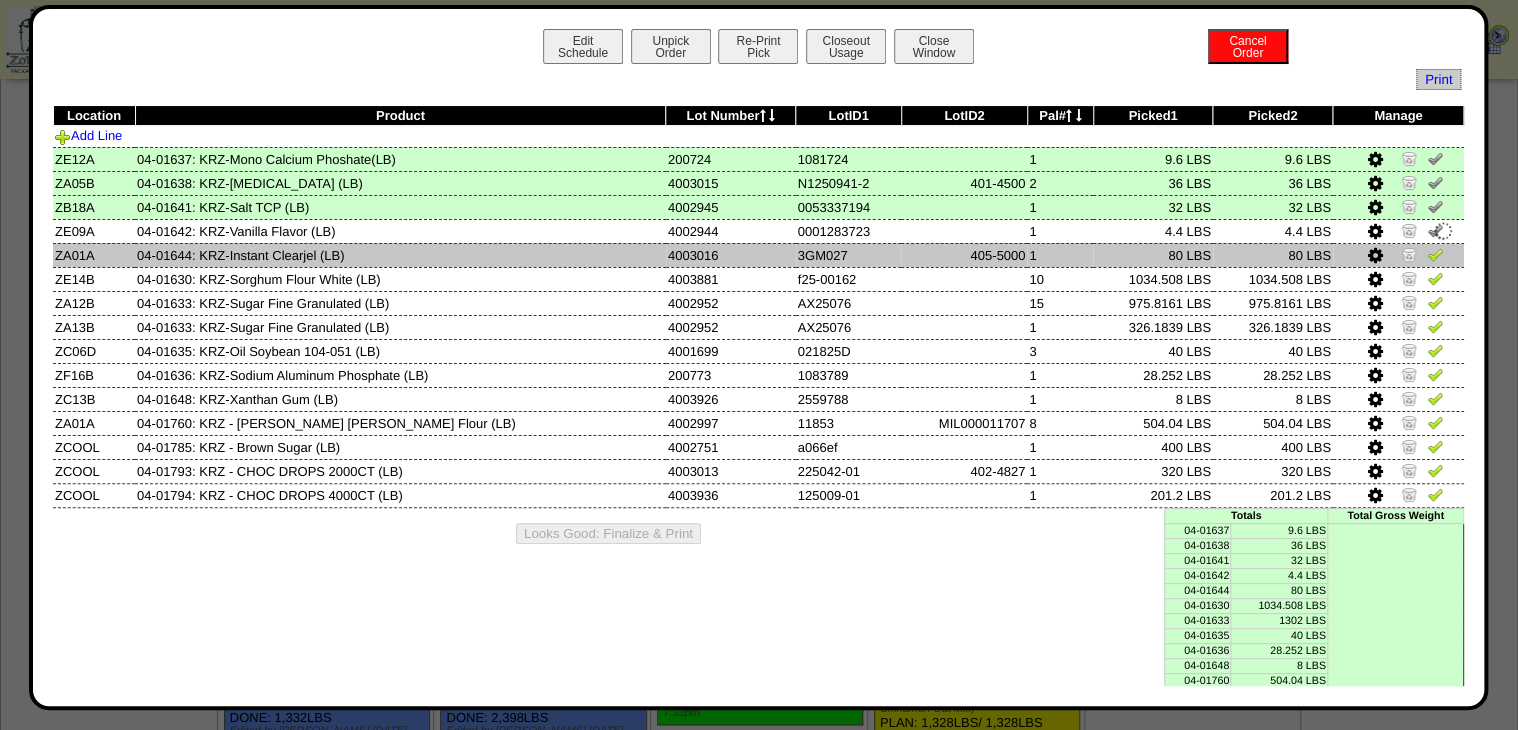click at bounding box center [1435, 254] 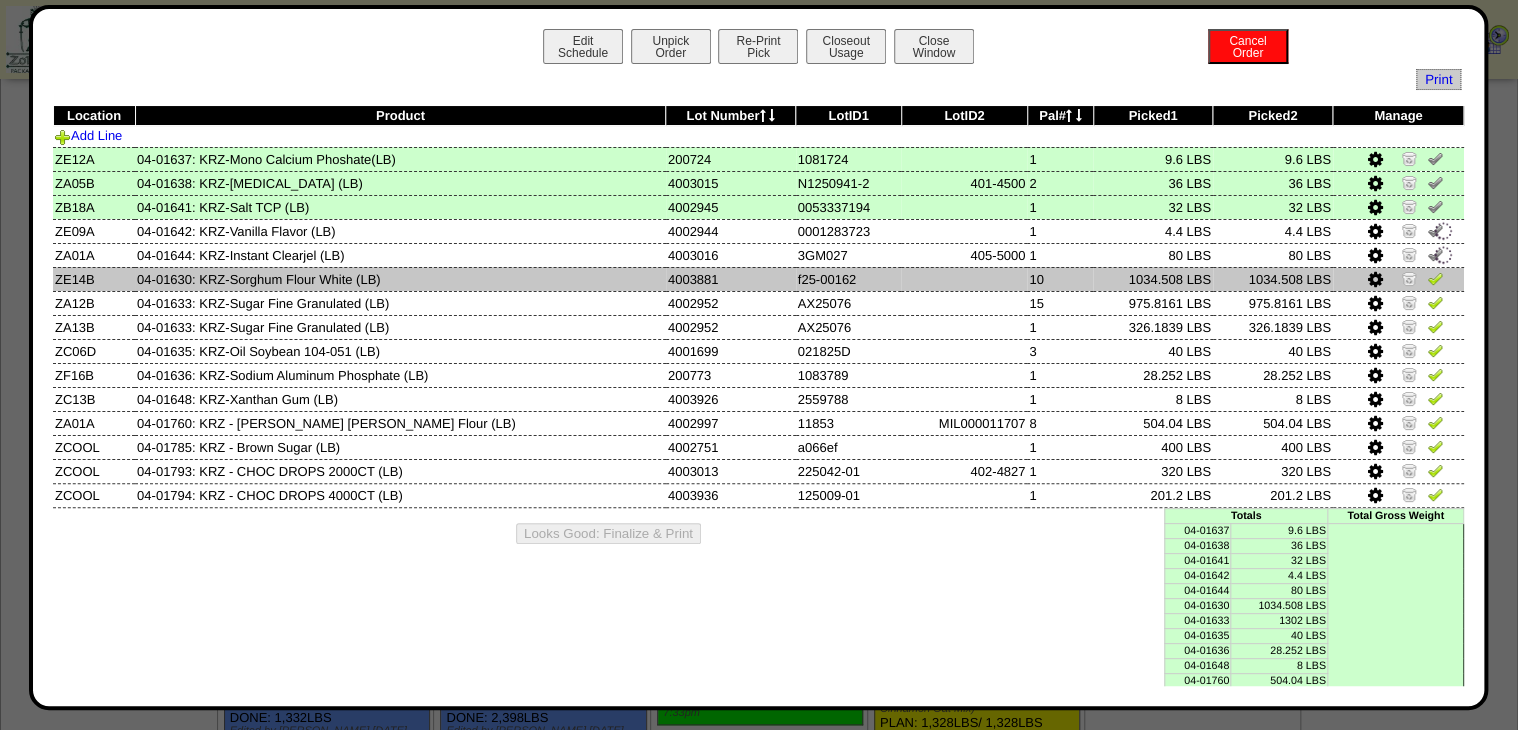 click at bounding box center [1435, 278] 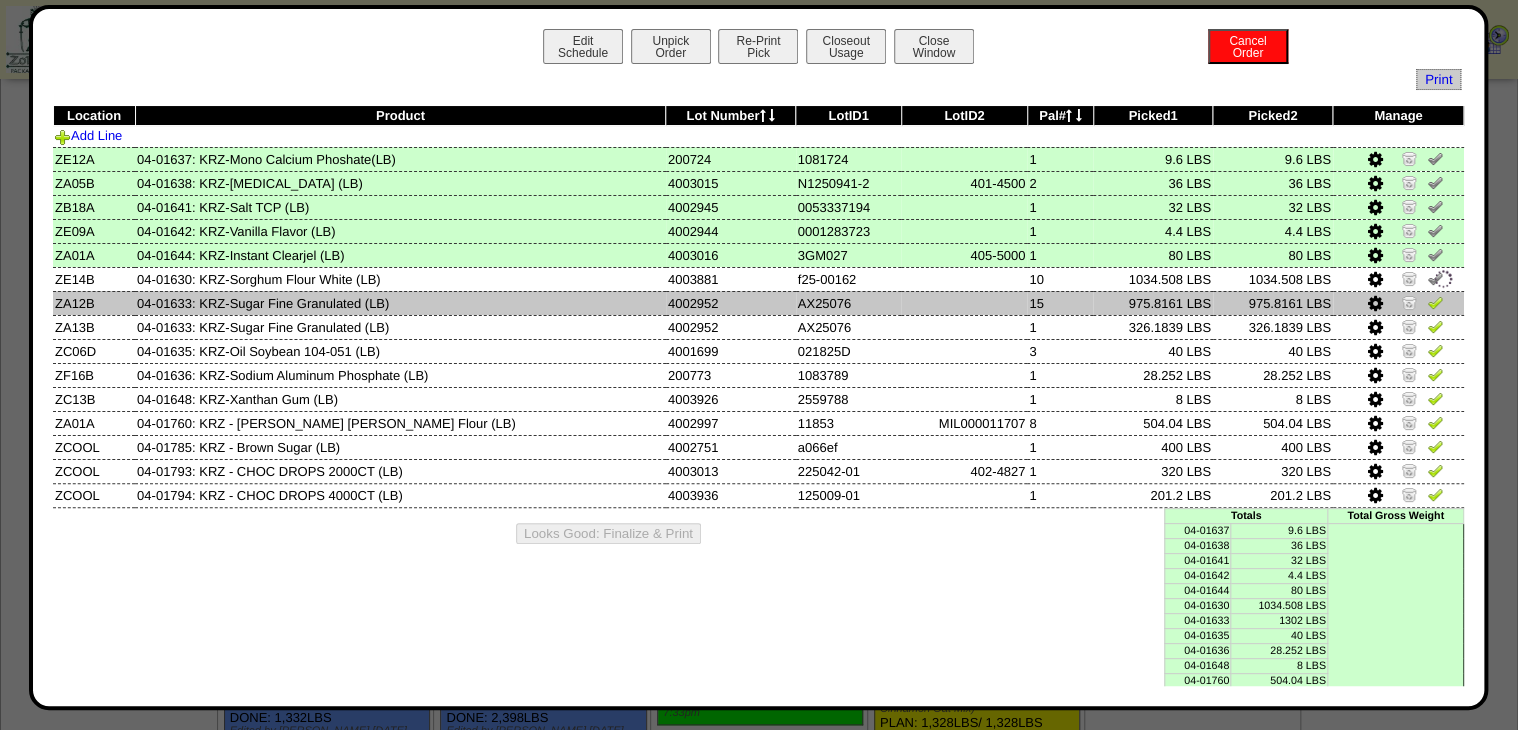 click at bounding box center (1435, 302) 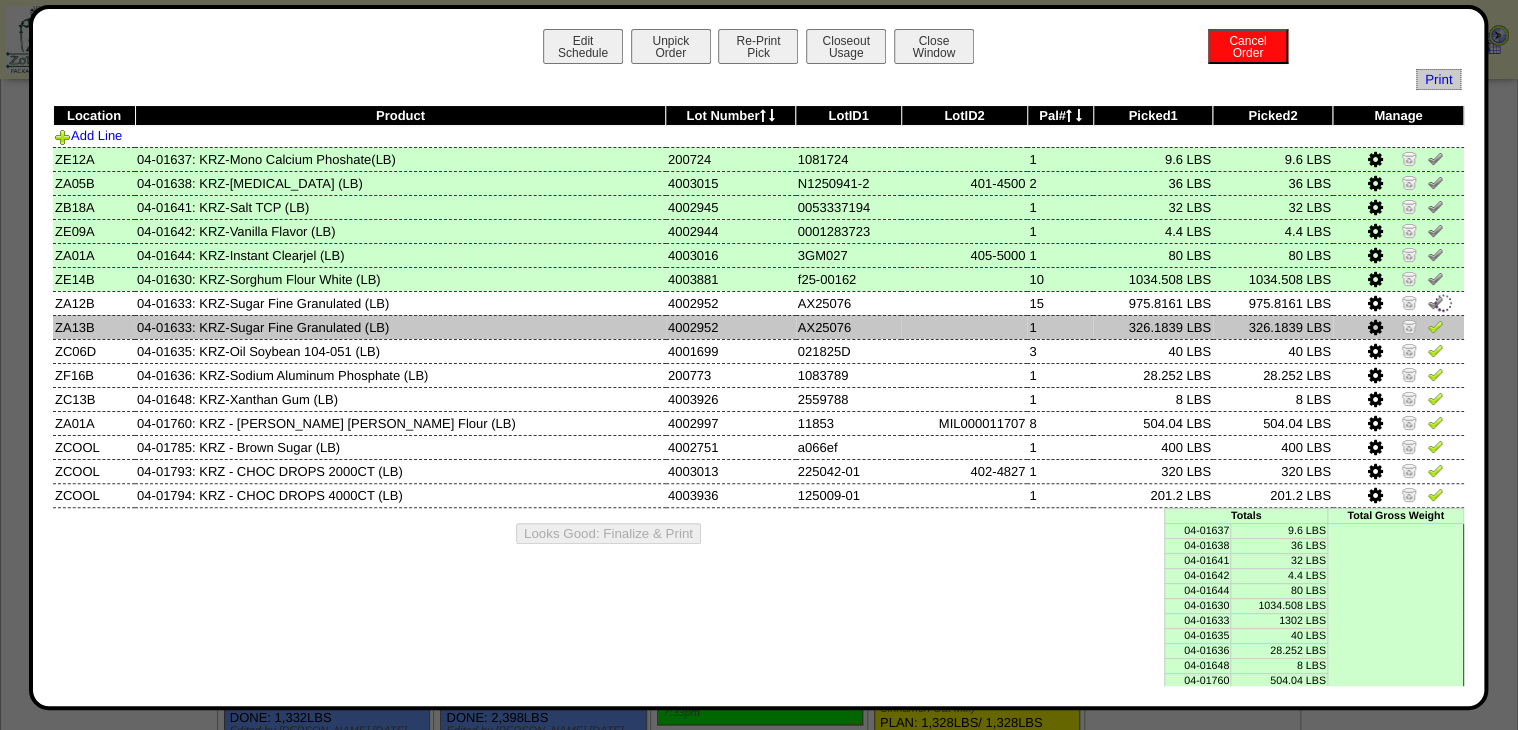click at bounding box center (1435, 326) 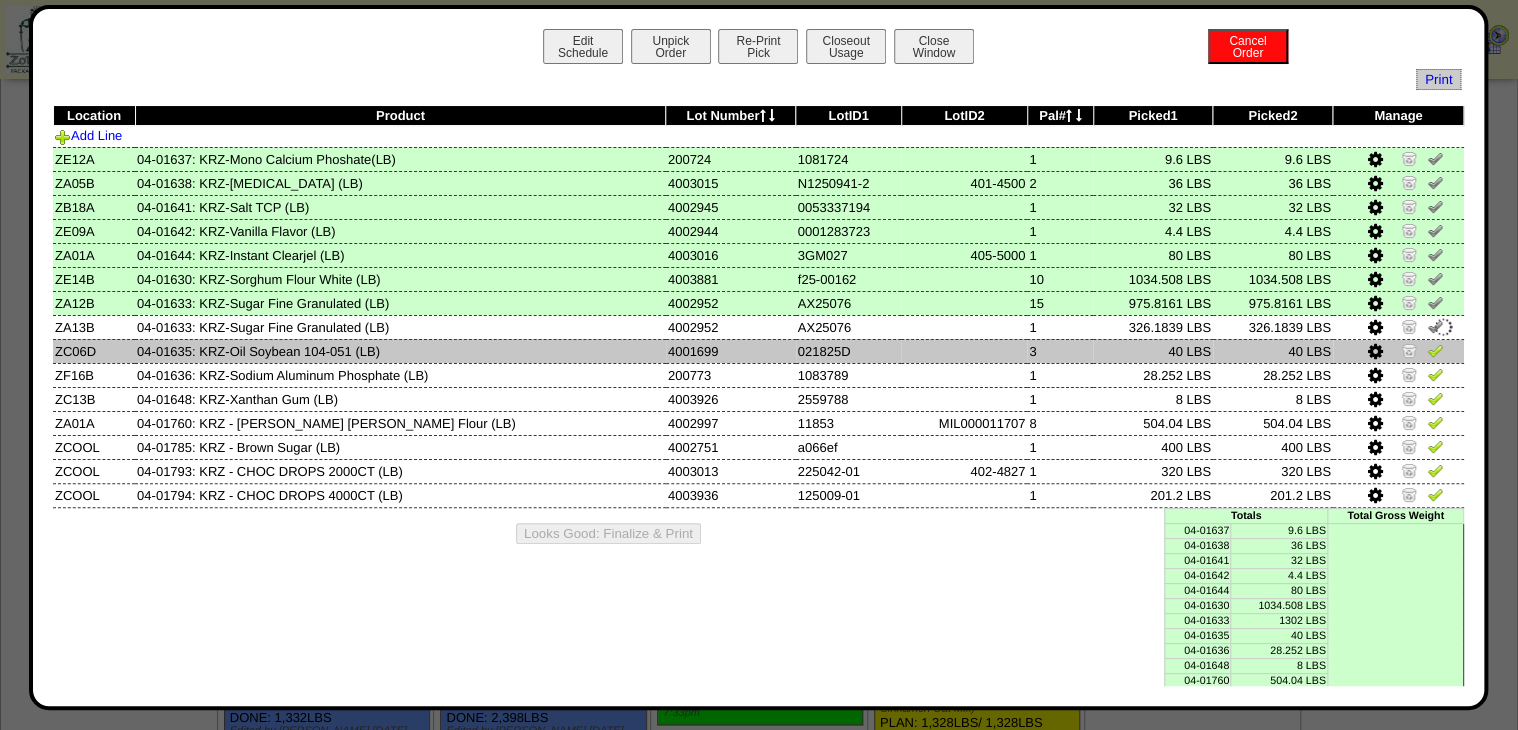 click at bounding box center [1435, 350] 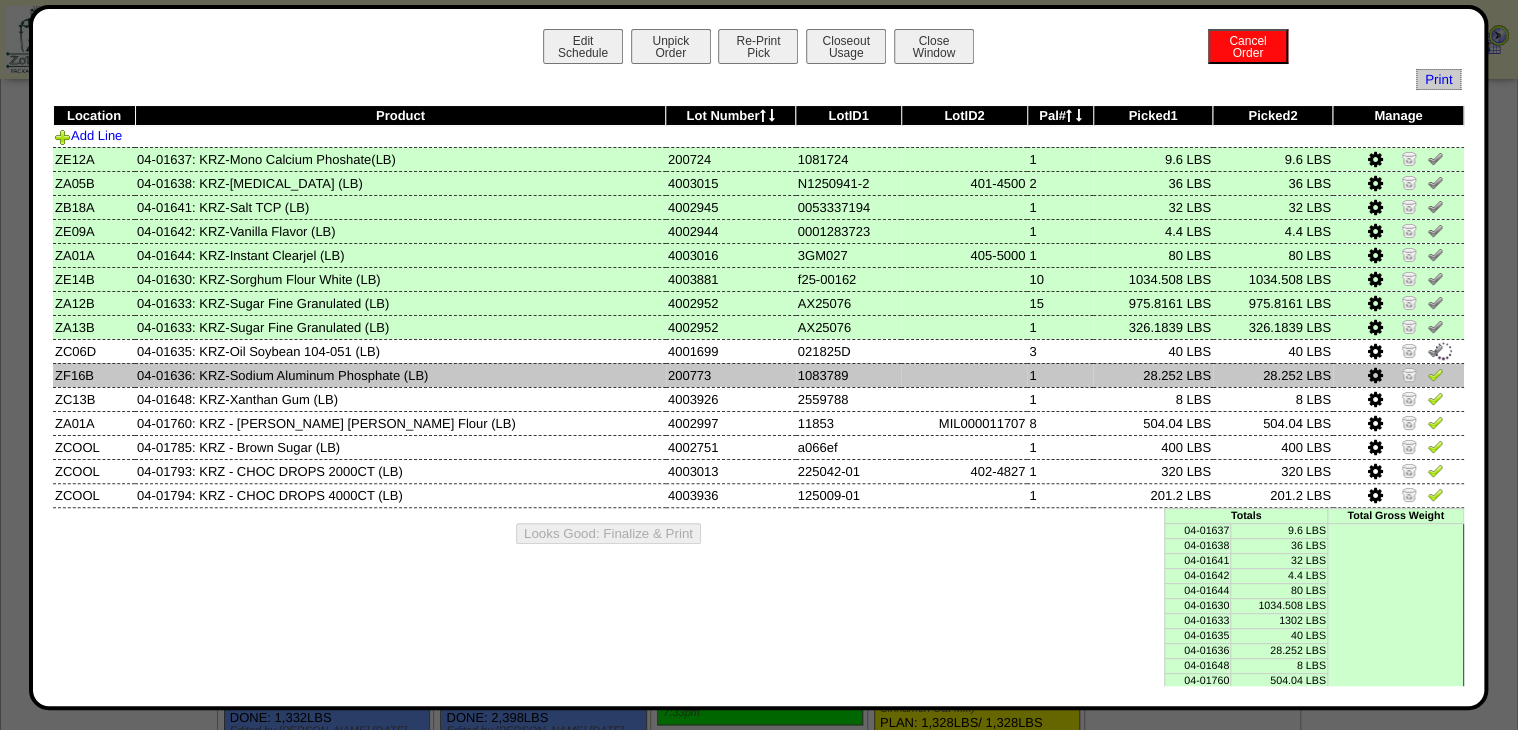 click at bounding box center [1435, 374] 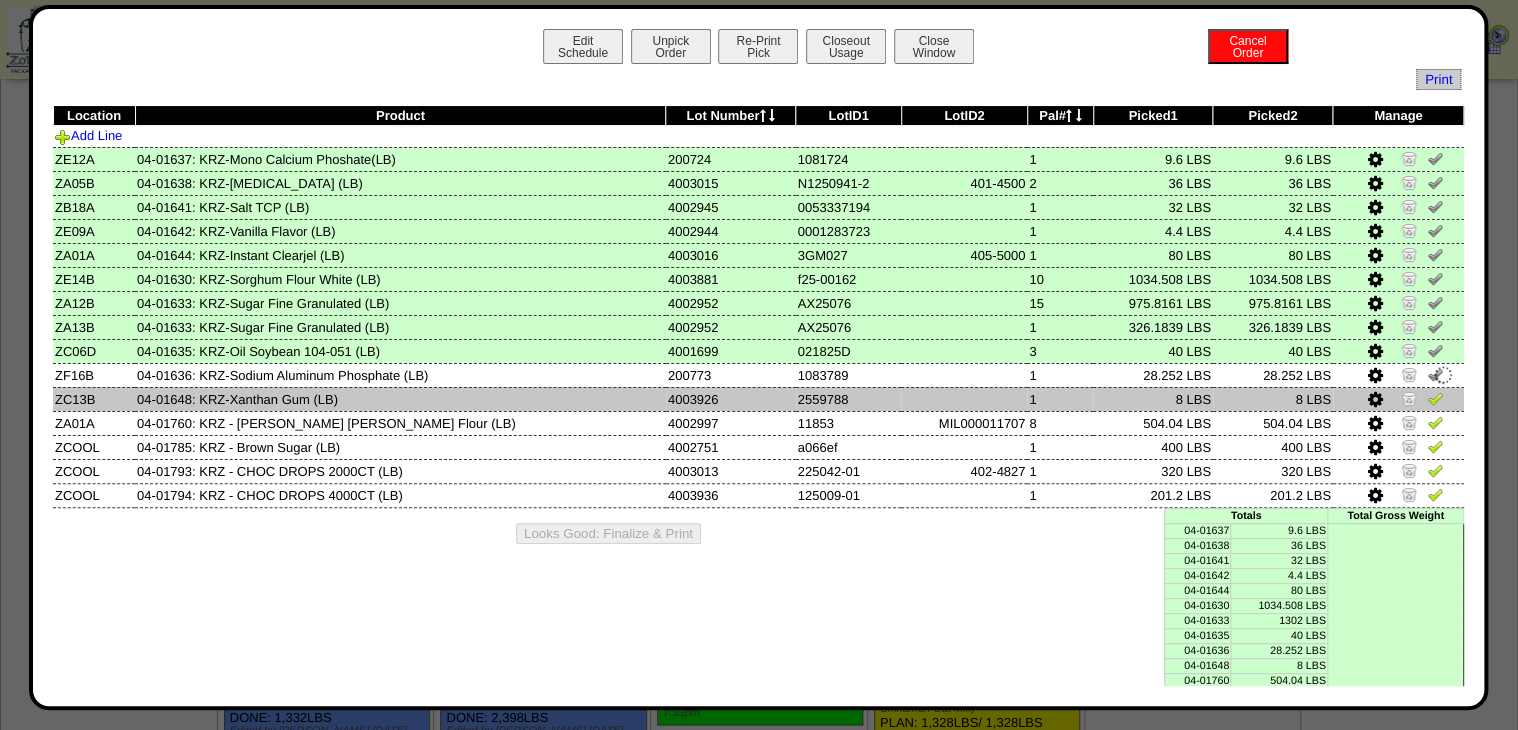 click at bounding box center [1435, 398] 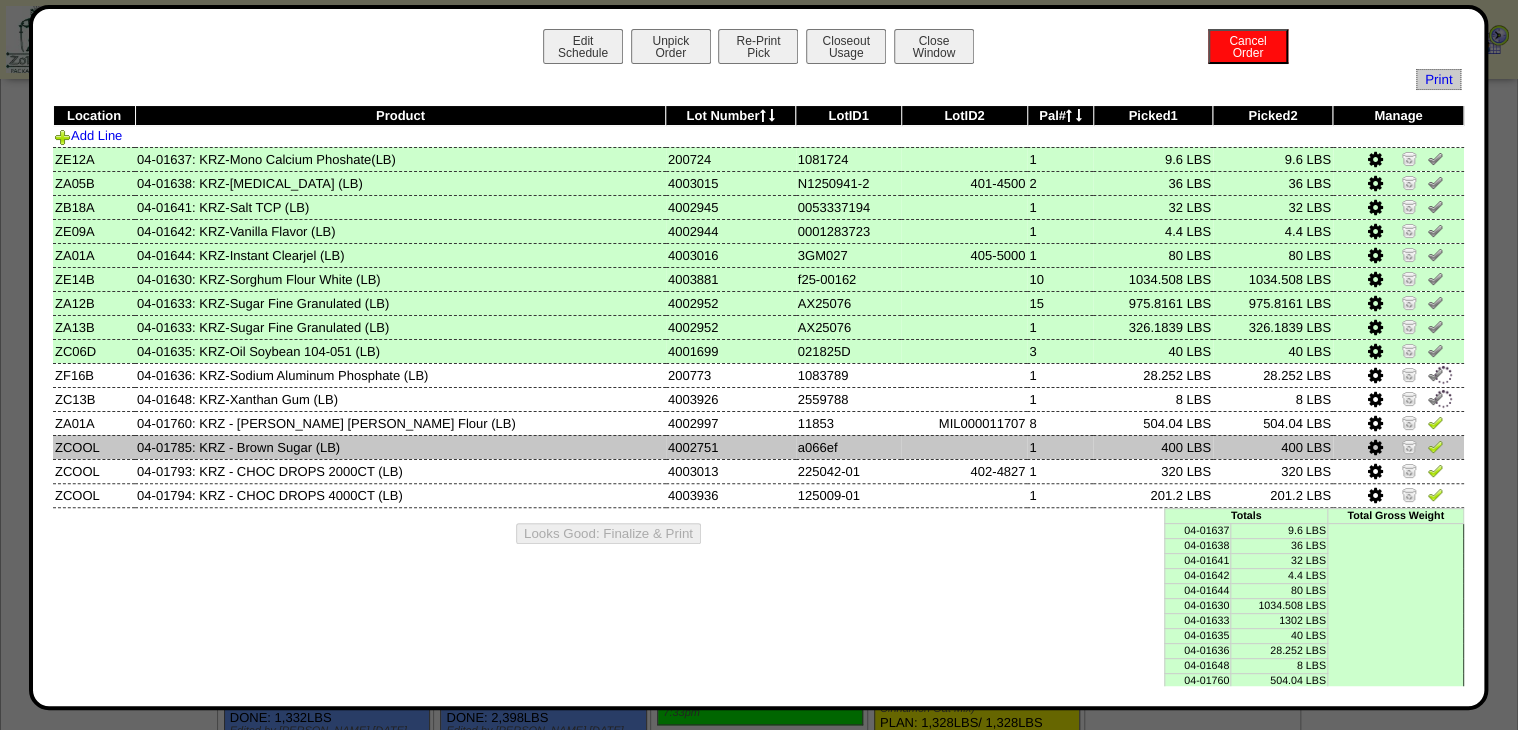 click at bounding box center (1398, 447) 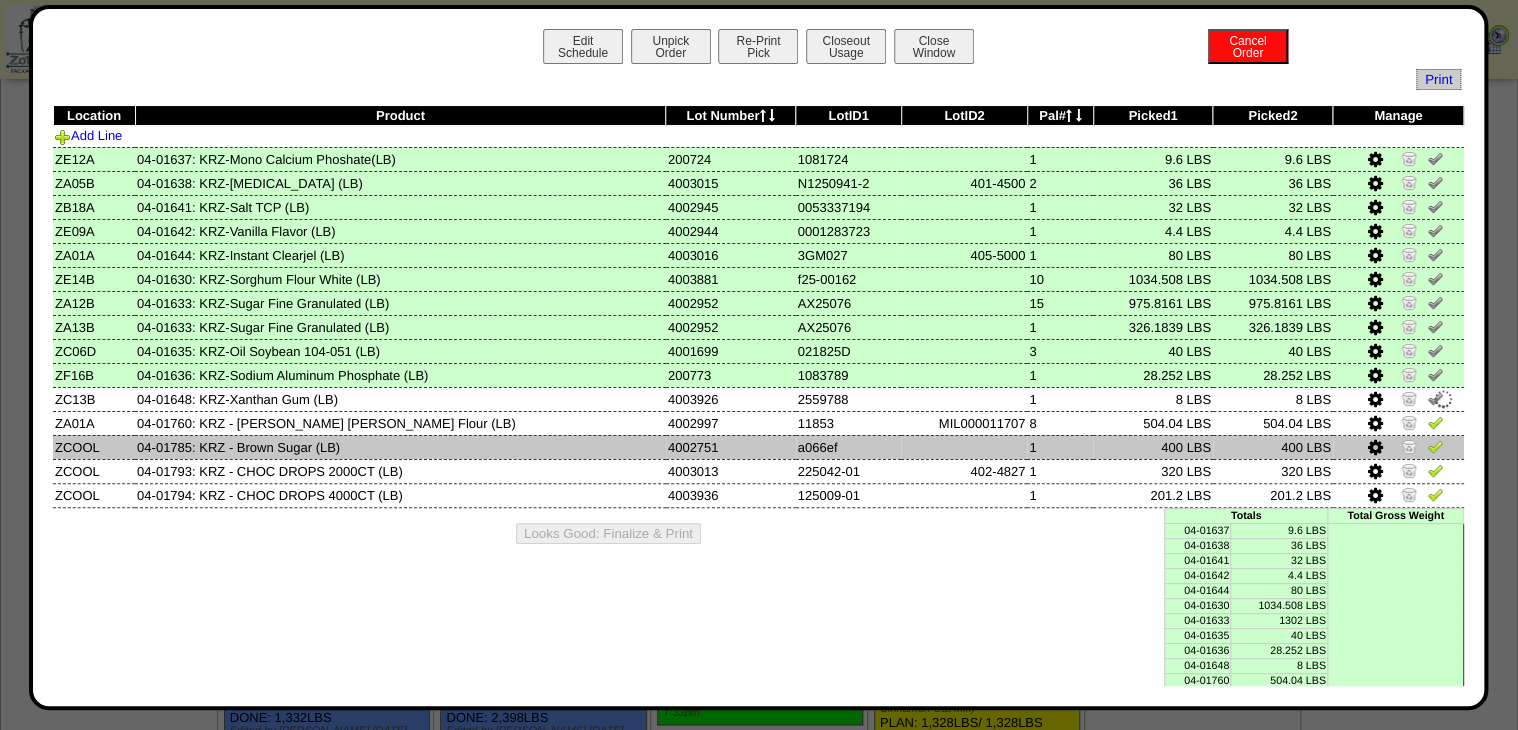 click at bounding box center (1435, 446) 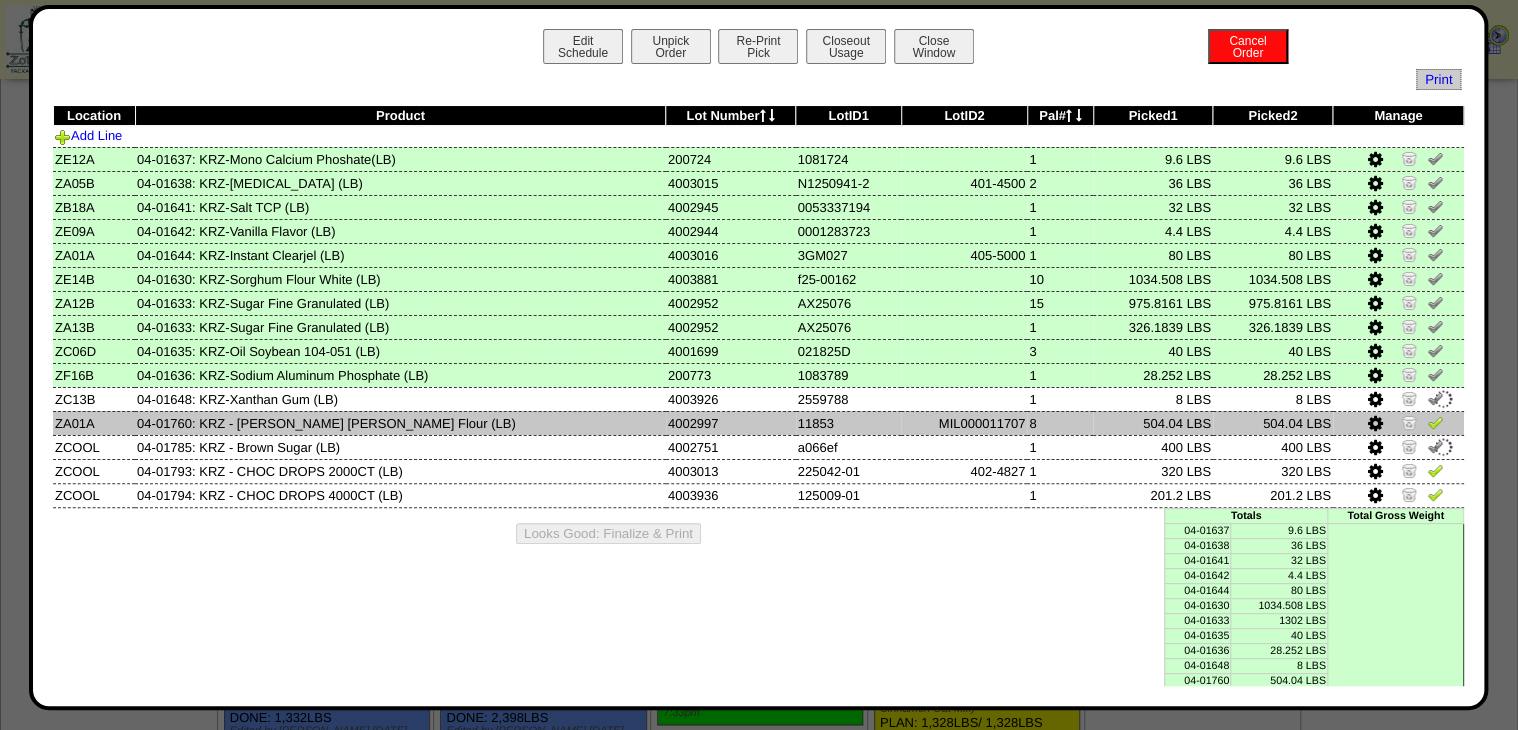 click at bounding box center [1435, 422] 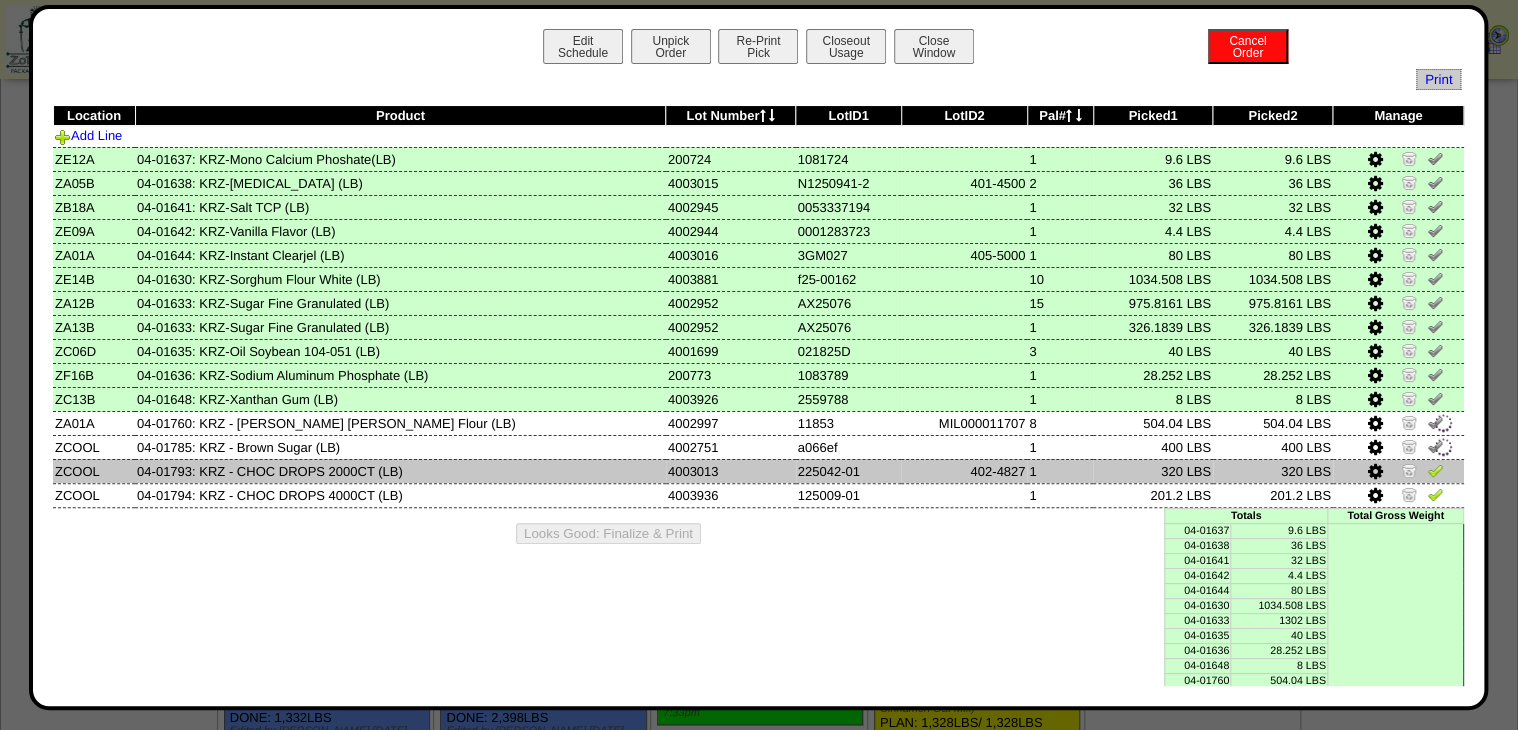 click at bounding box center (1435, 470) 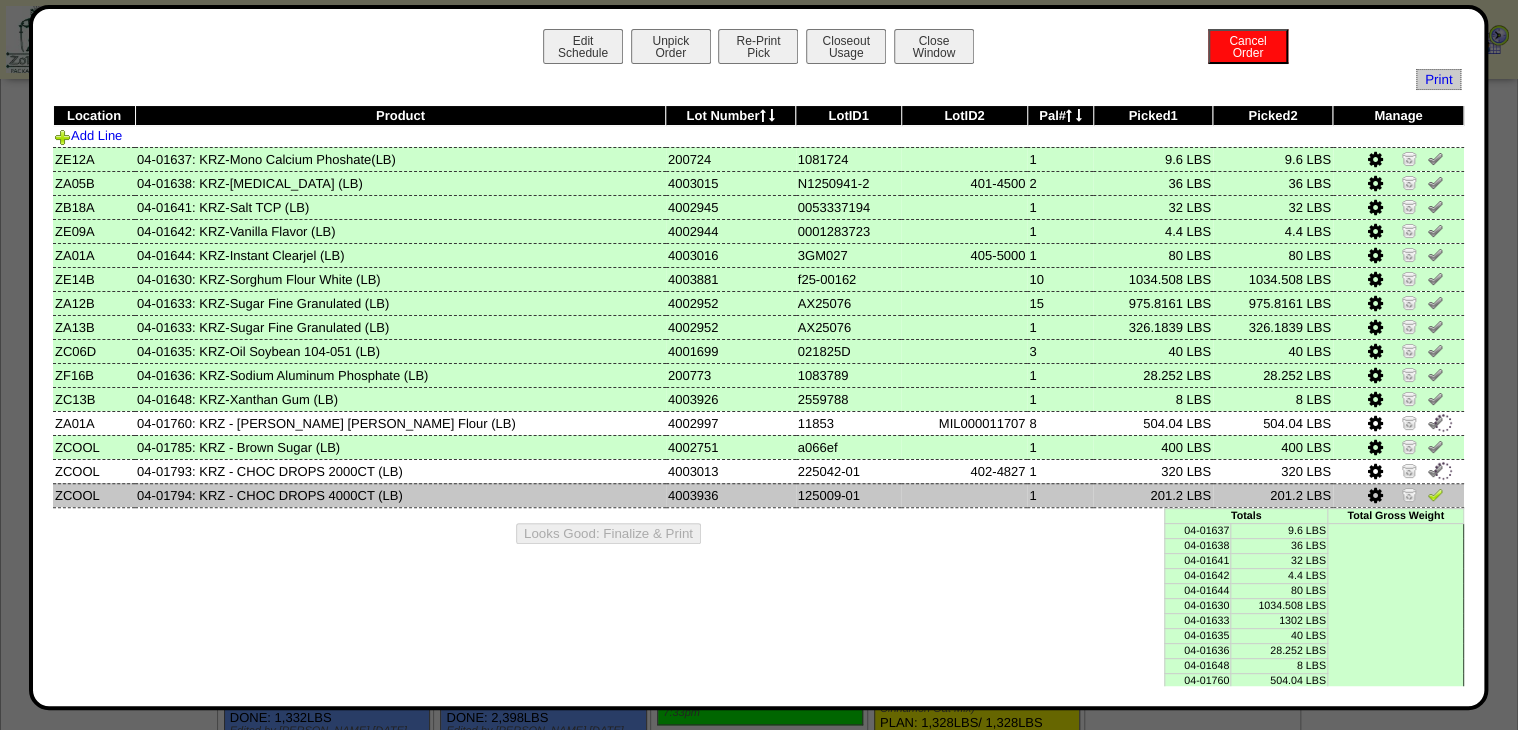 click at bounding box center (1435, 494) 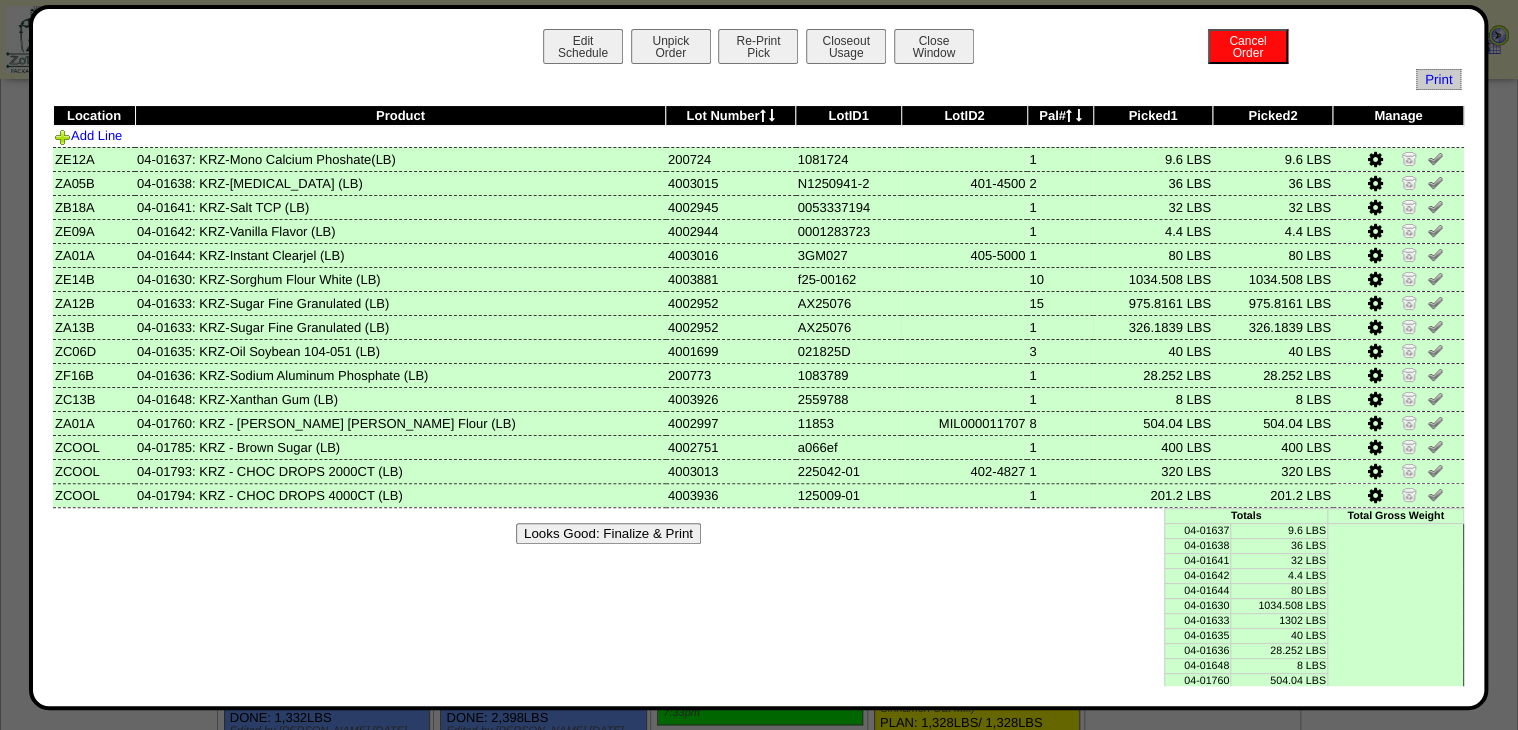 click at bounding box center [1375, 328] 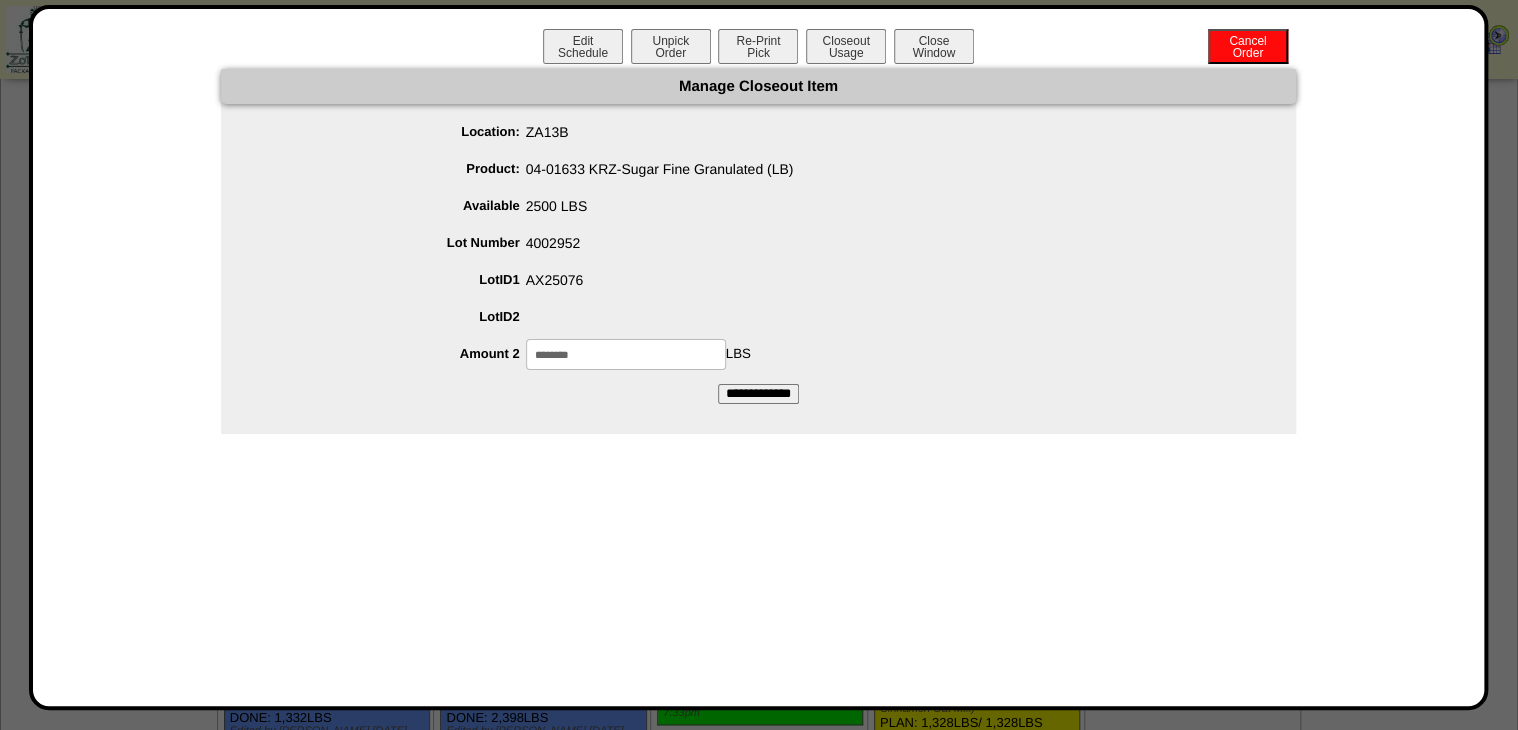 drag, startPoint x: 541, startPoint y: 363, endPoint x: 516, endPoint y: 379, distance: 29.681644 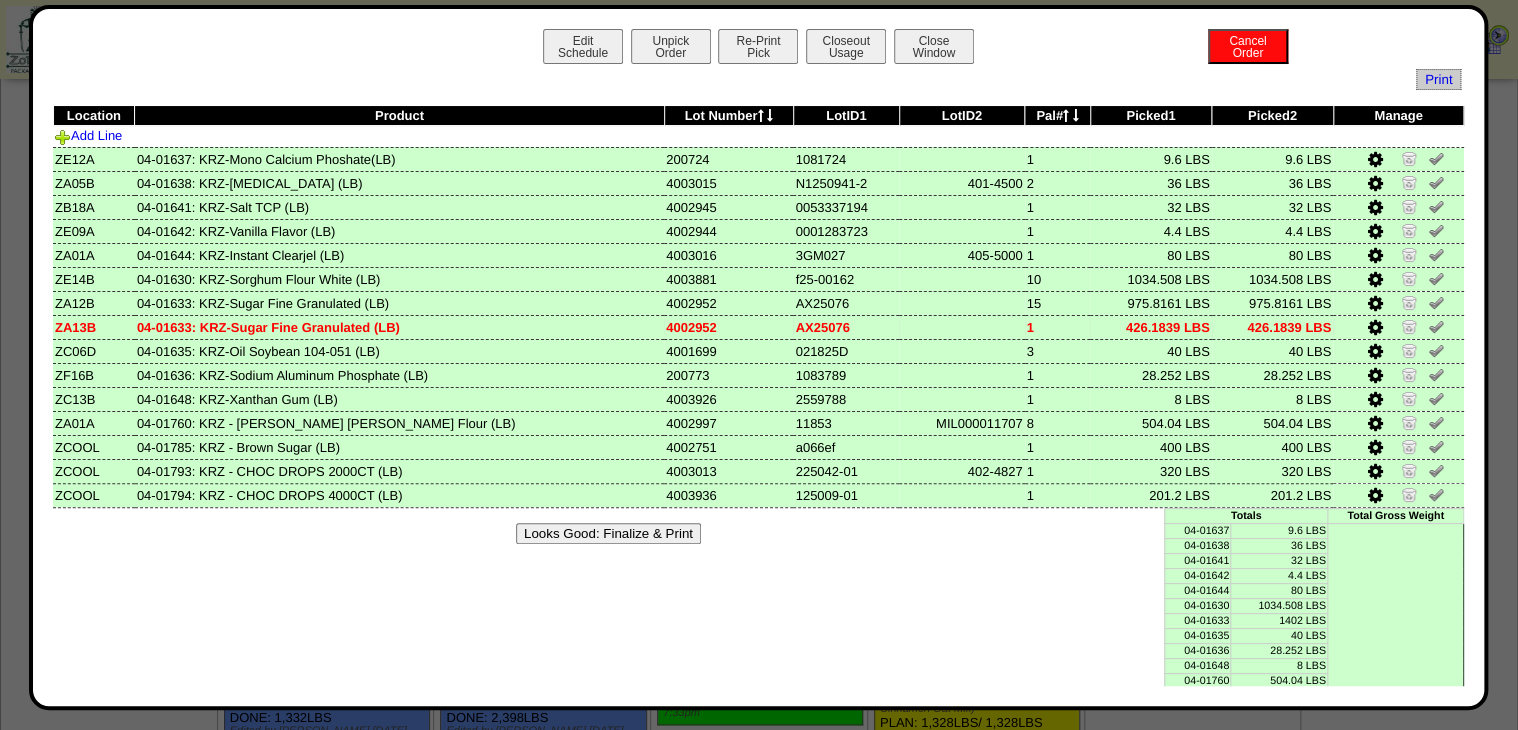 click at bounding box center (1375, 328) 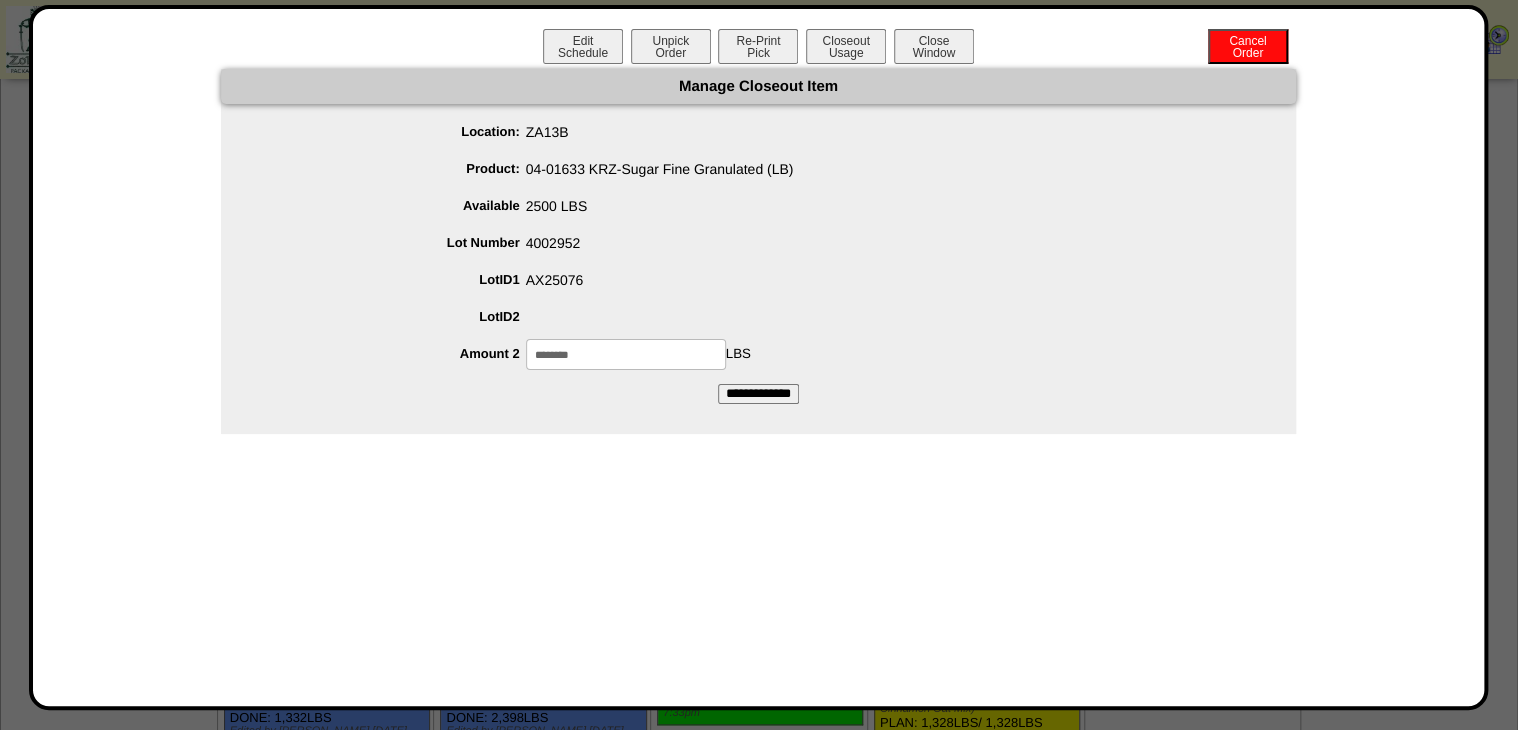 drag, startPoint x: 537, startPoint y: 360, endPoint x: 521, endPoint y: 367, distance: 17.464249 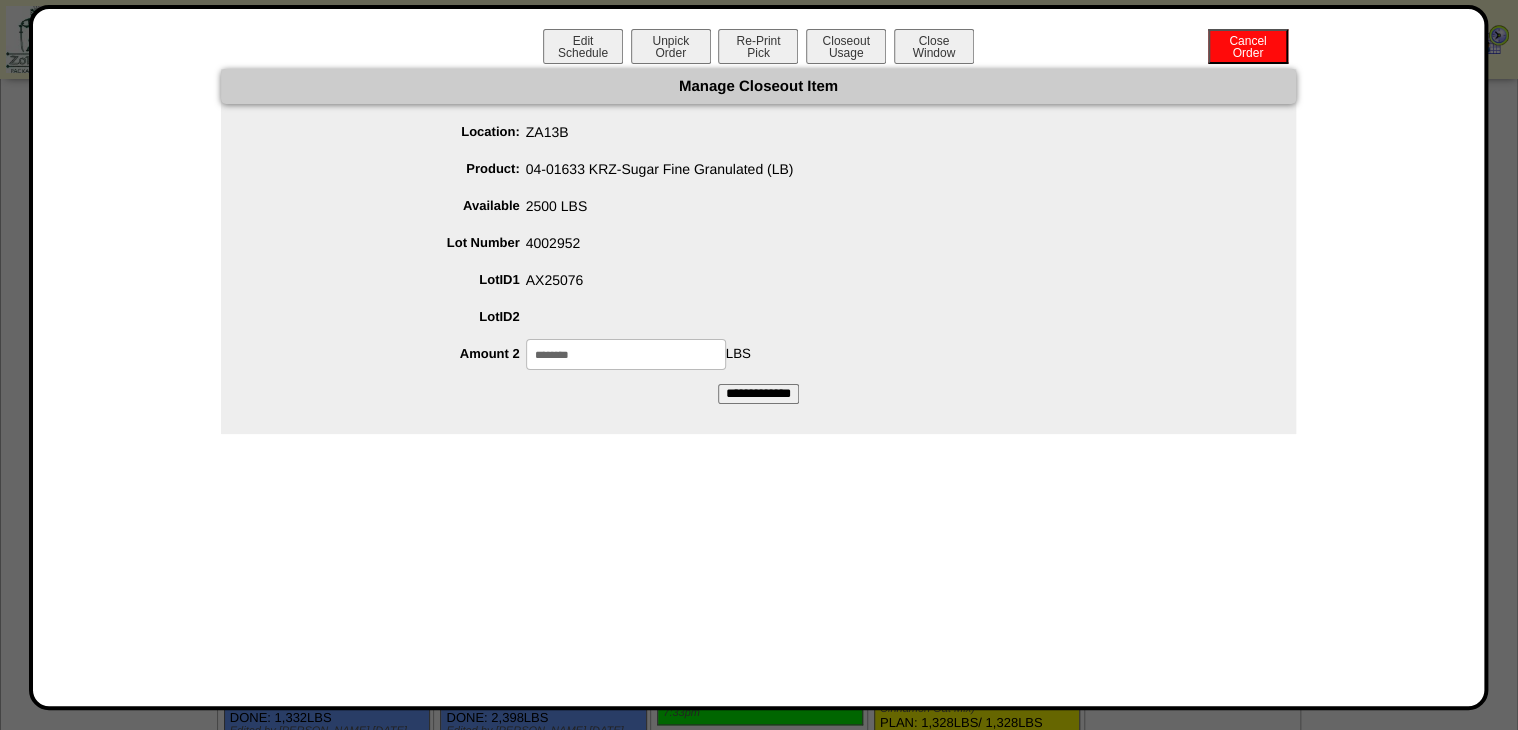 click on "********" at bounding box center (626, 354) 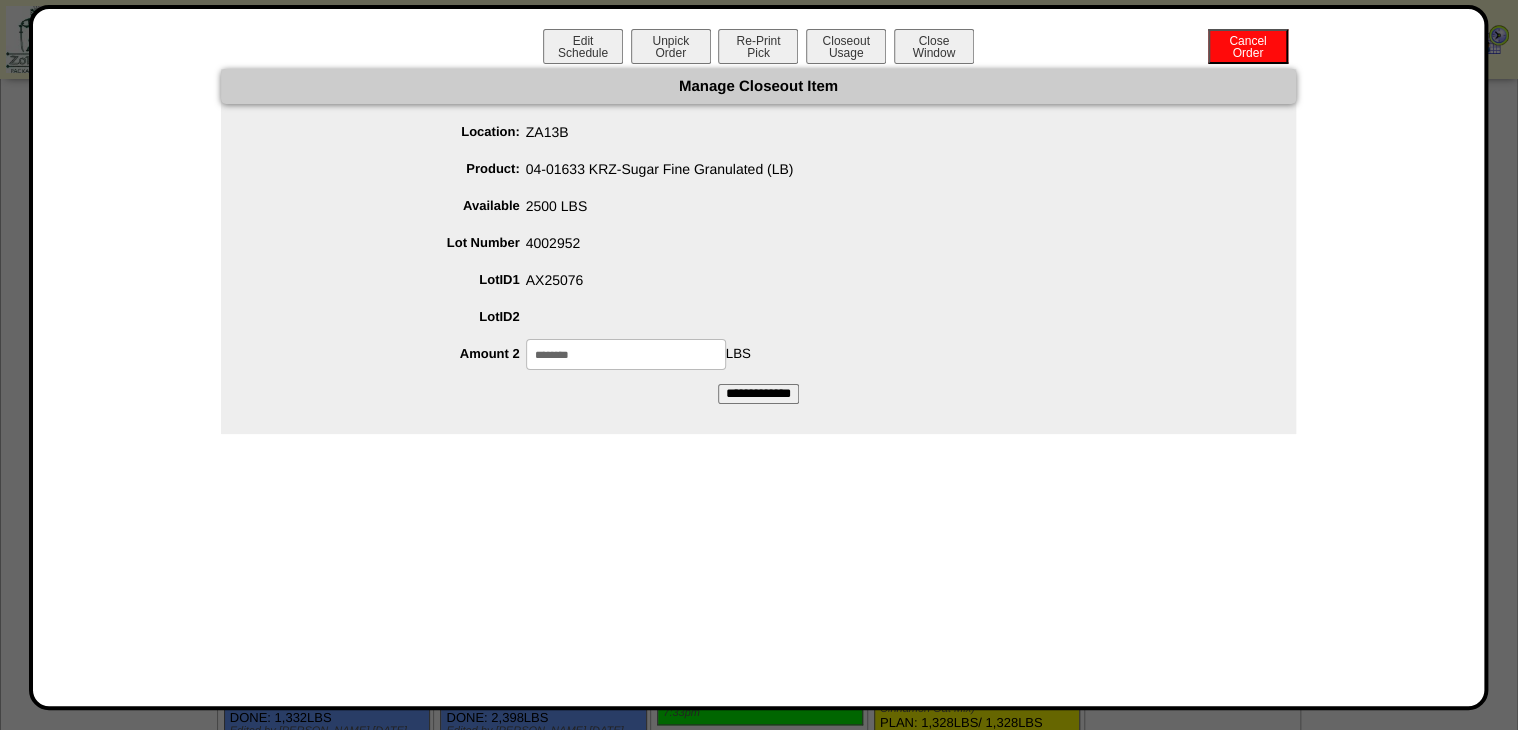 type on "********" 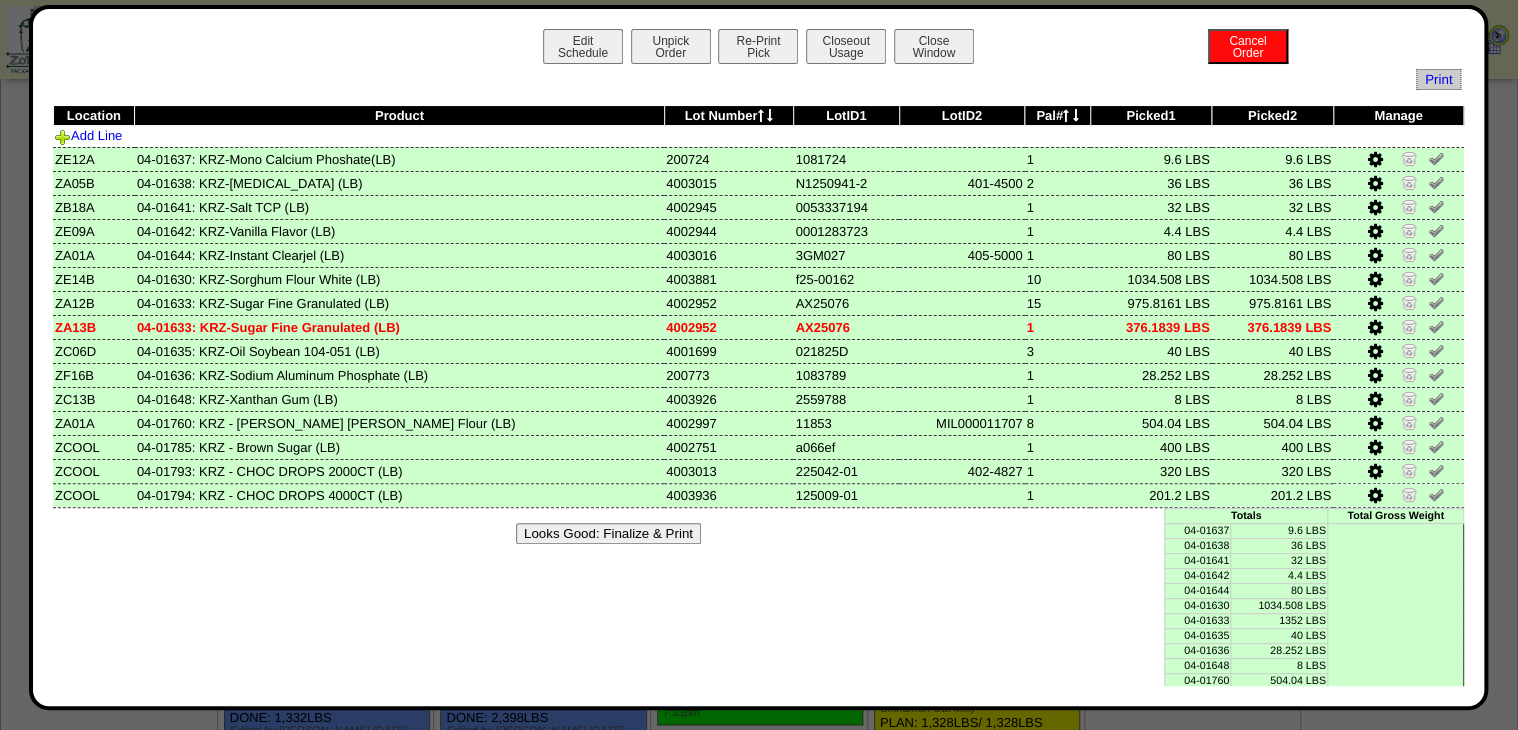 click on "Looks Good: Finalize & Print" at bounding box center (608, 533) 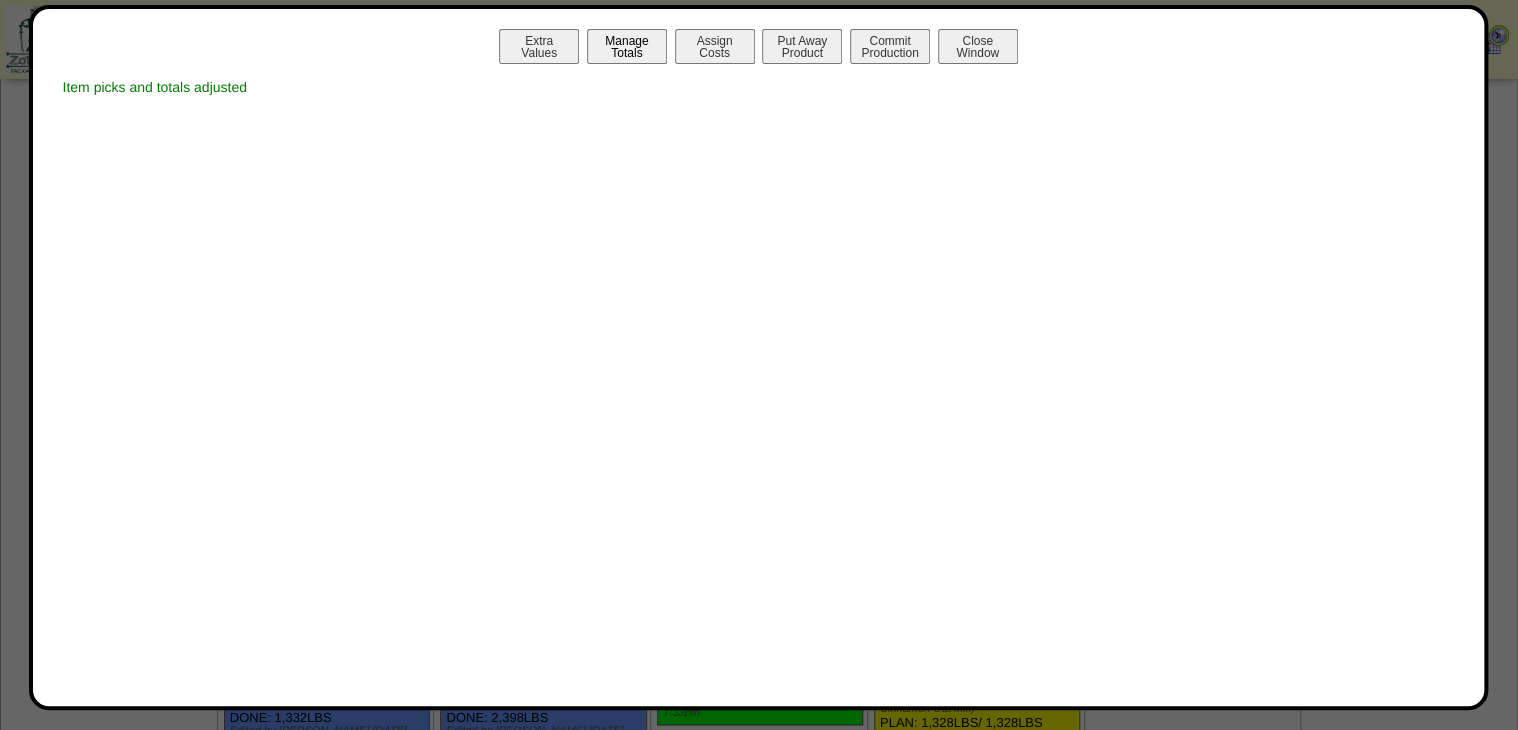 click on "Manage Totals" at bounding box center [627, 46] 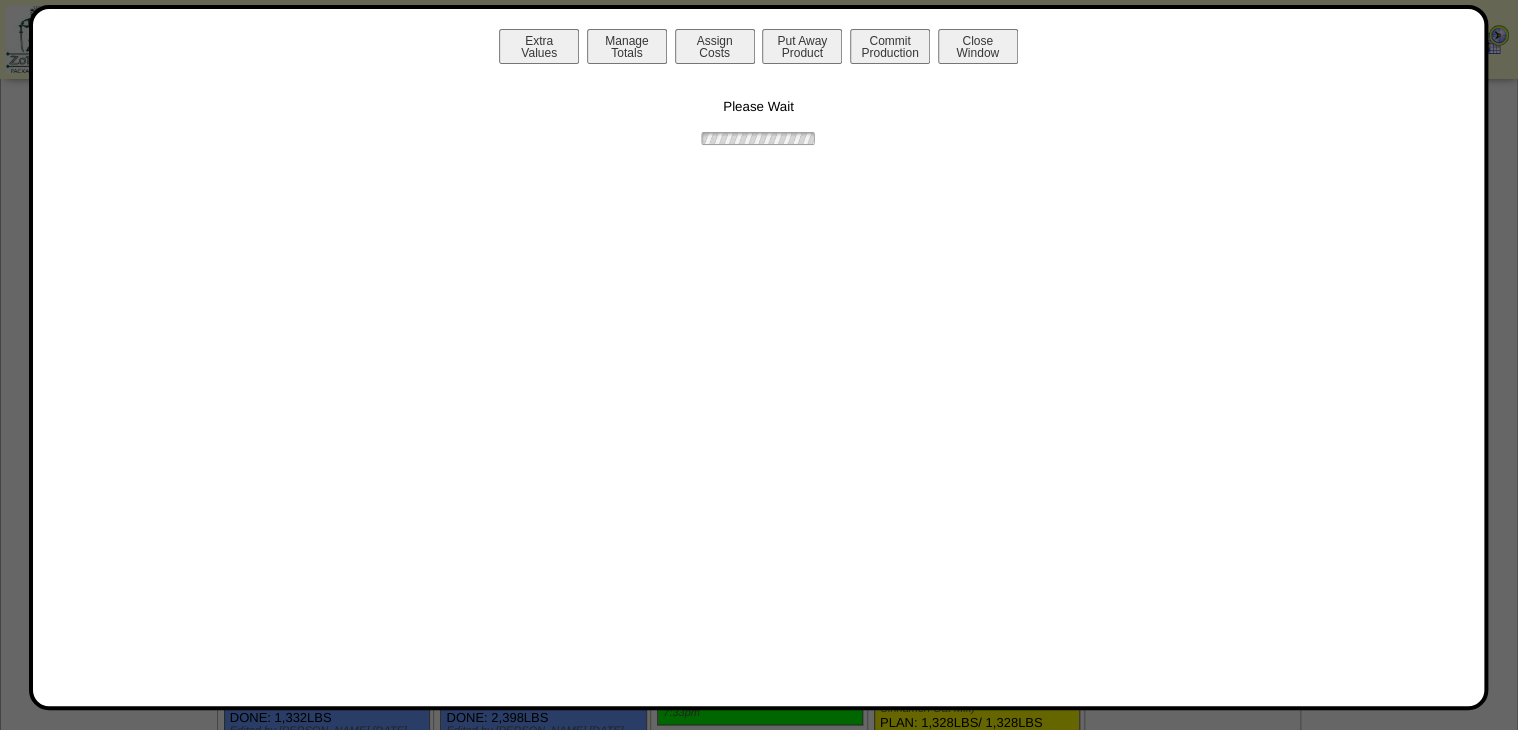 click at bounding box center [758, 138] 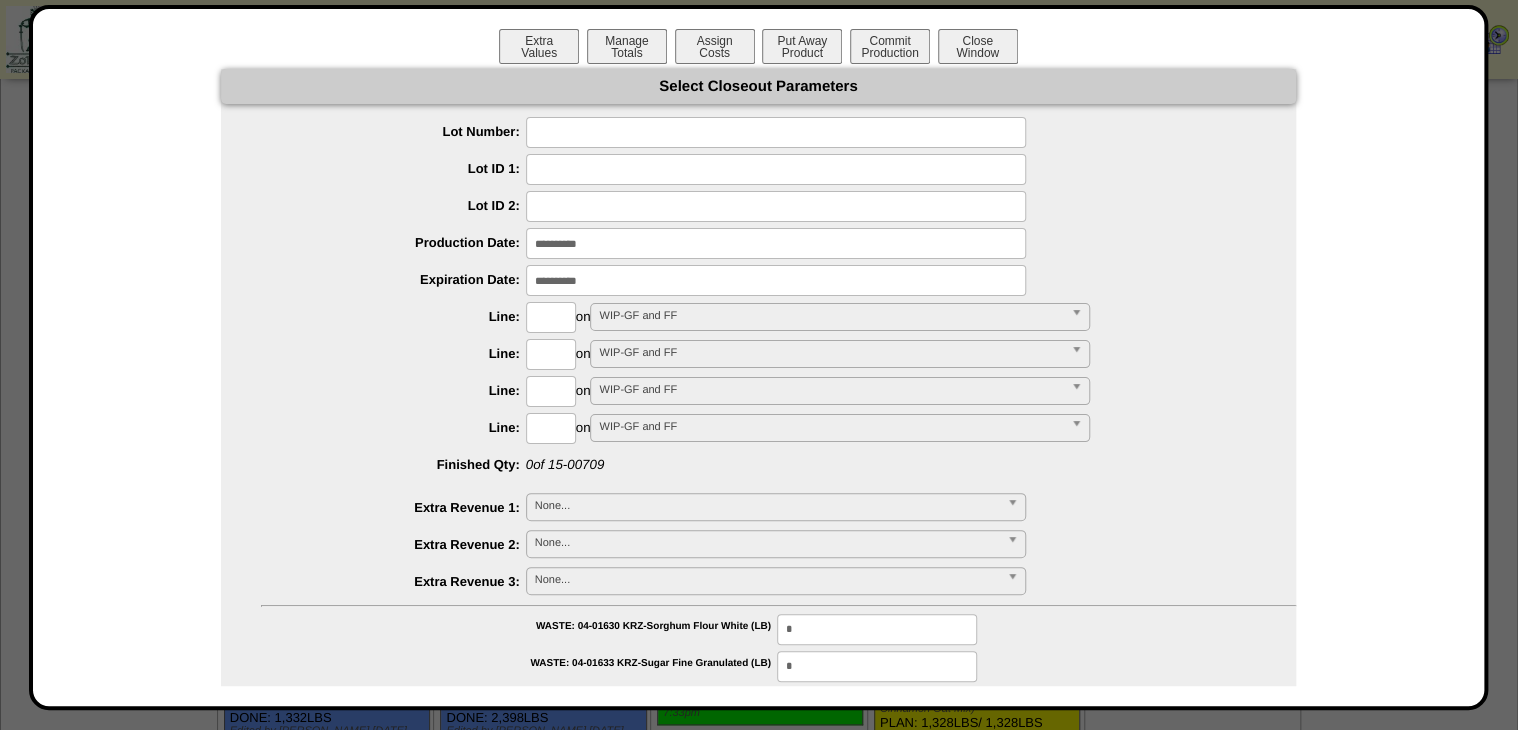 click at bounding box center (776, 132) 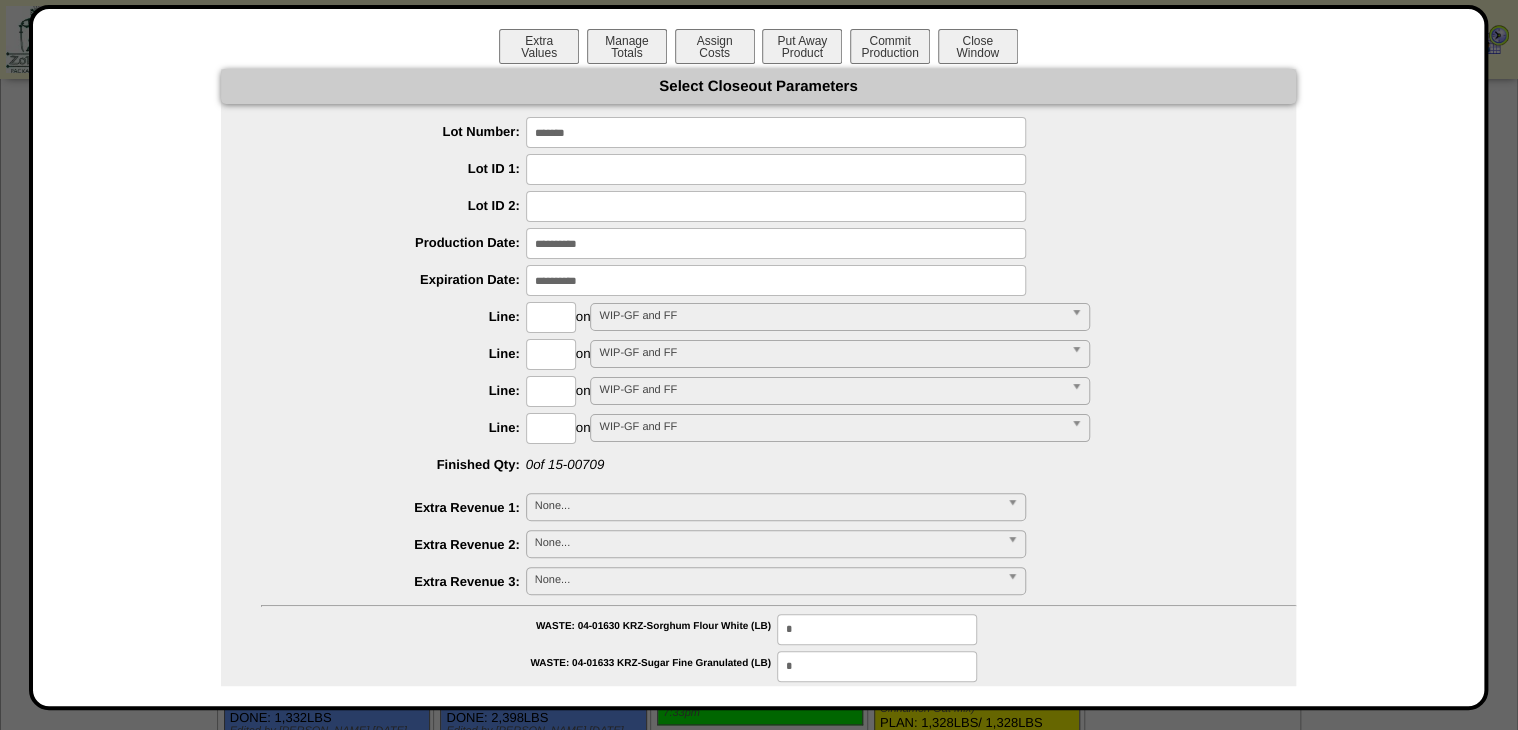 type on "*******" 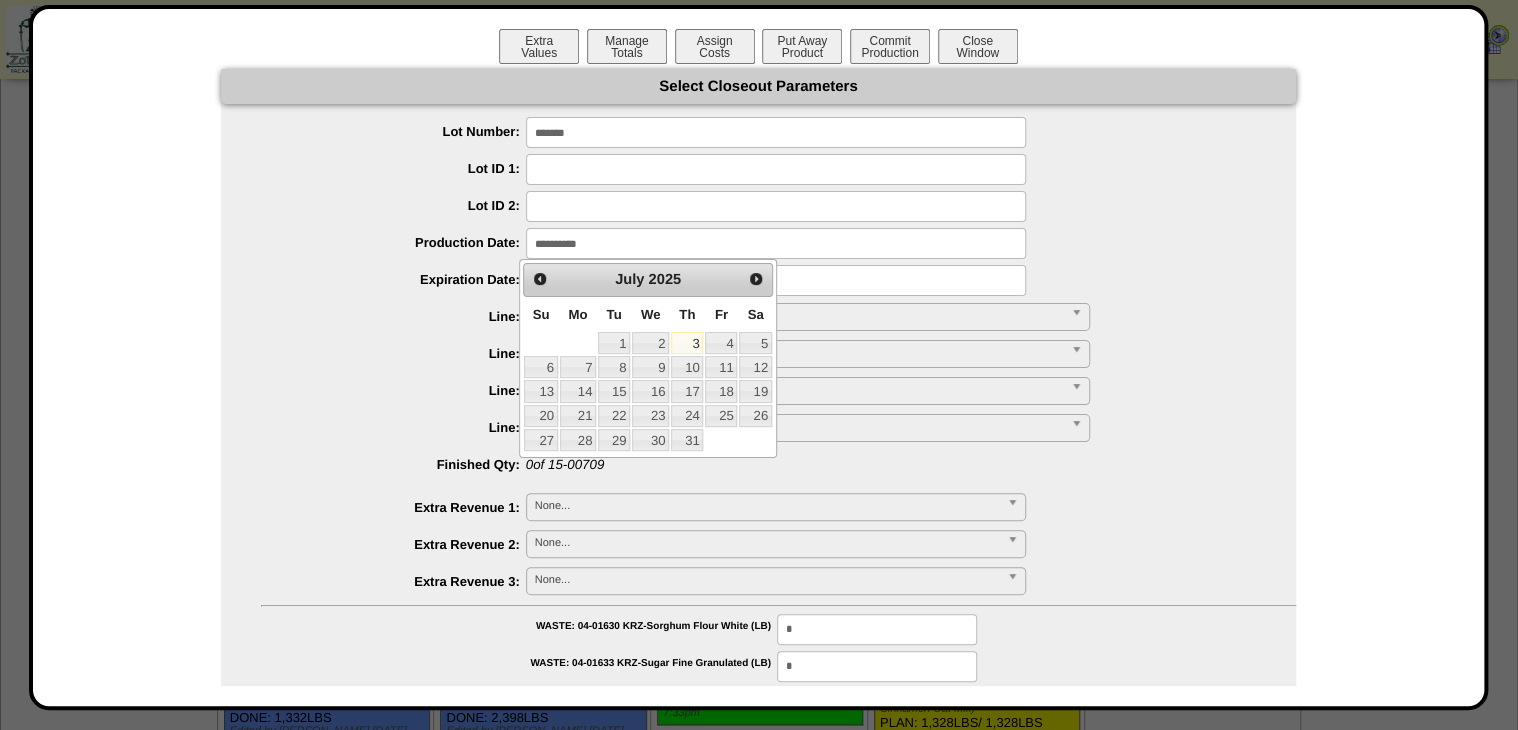 click on "2" at bounding box center [650, 343] 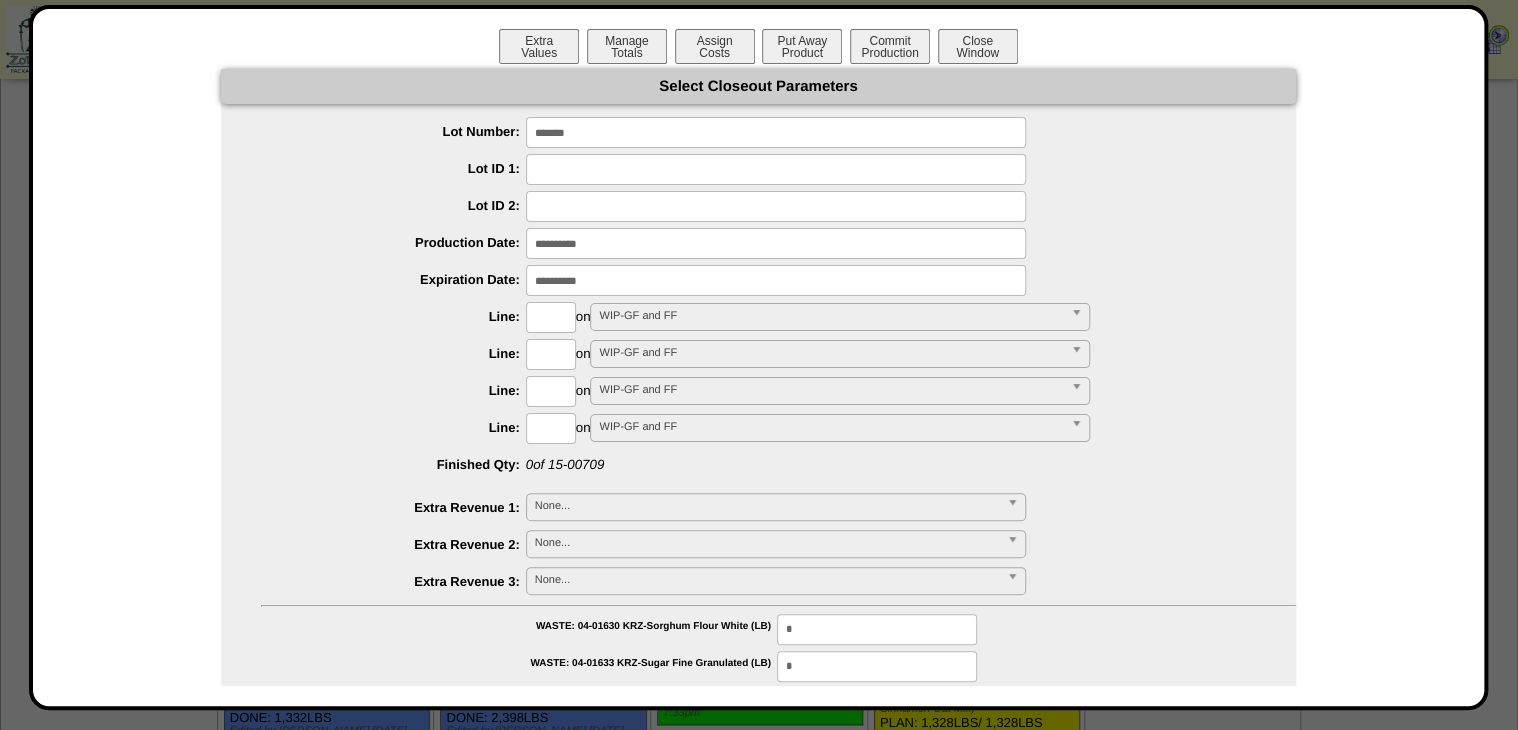 click at bounding box center (776, 280) 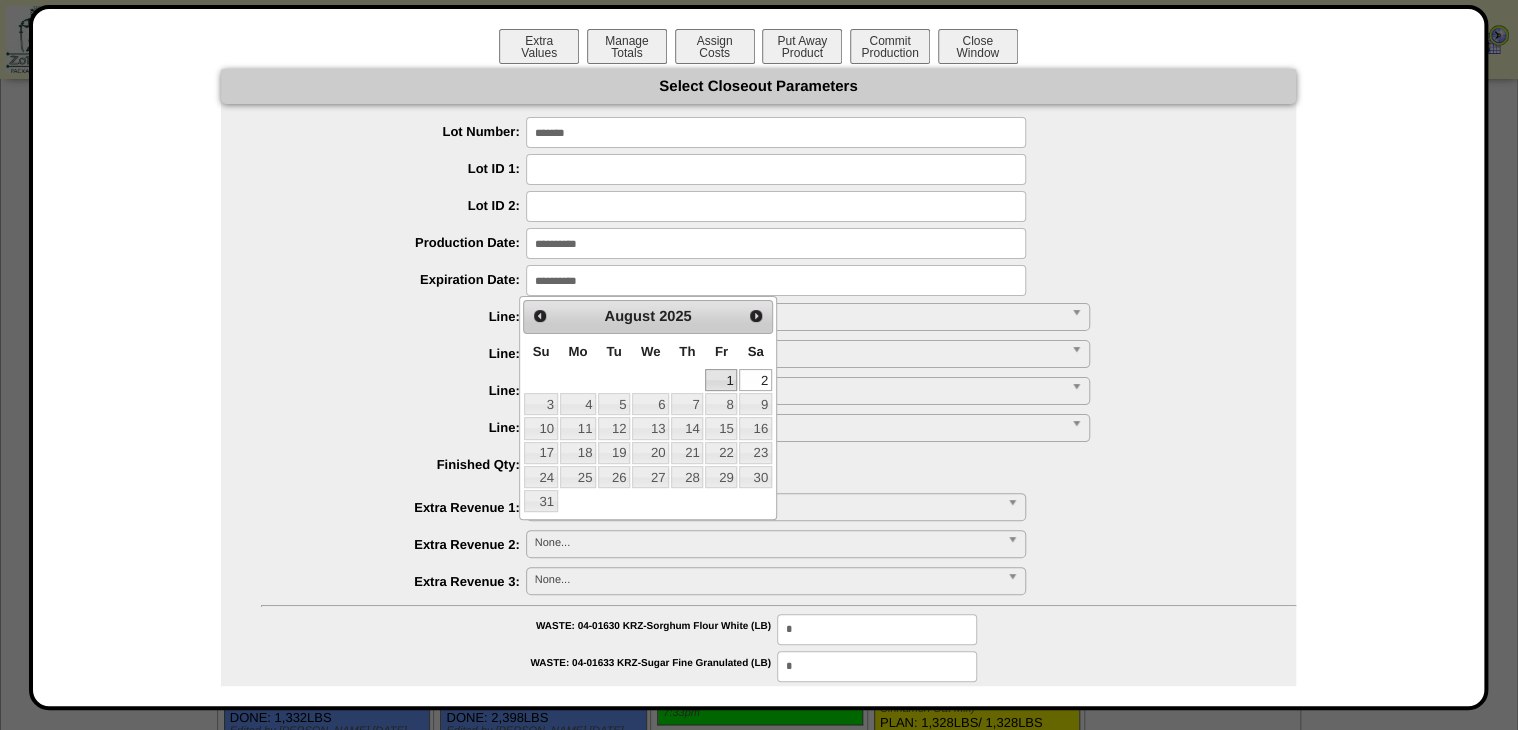 drag, startPoint x: 709, startPoint y: 383, endPoint x: 689, endPoint y: 373, distance: 22.36068 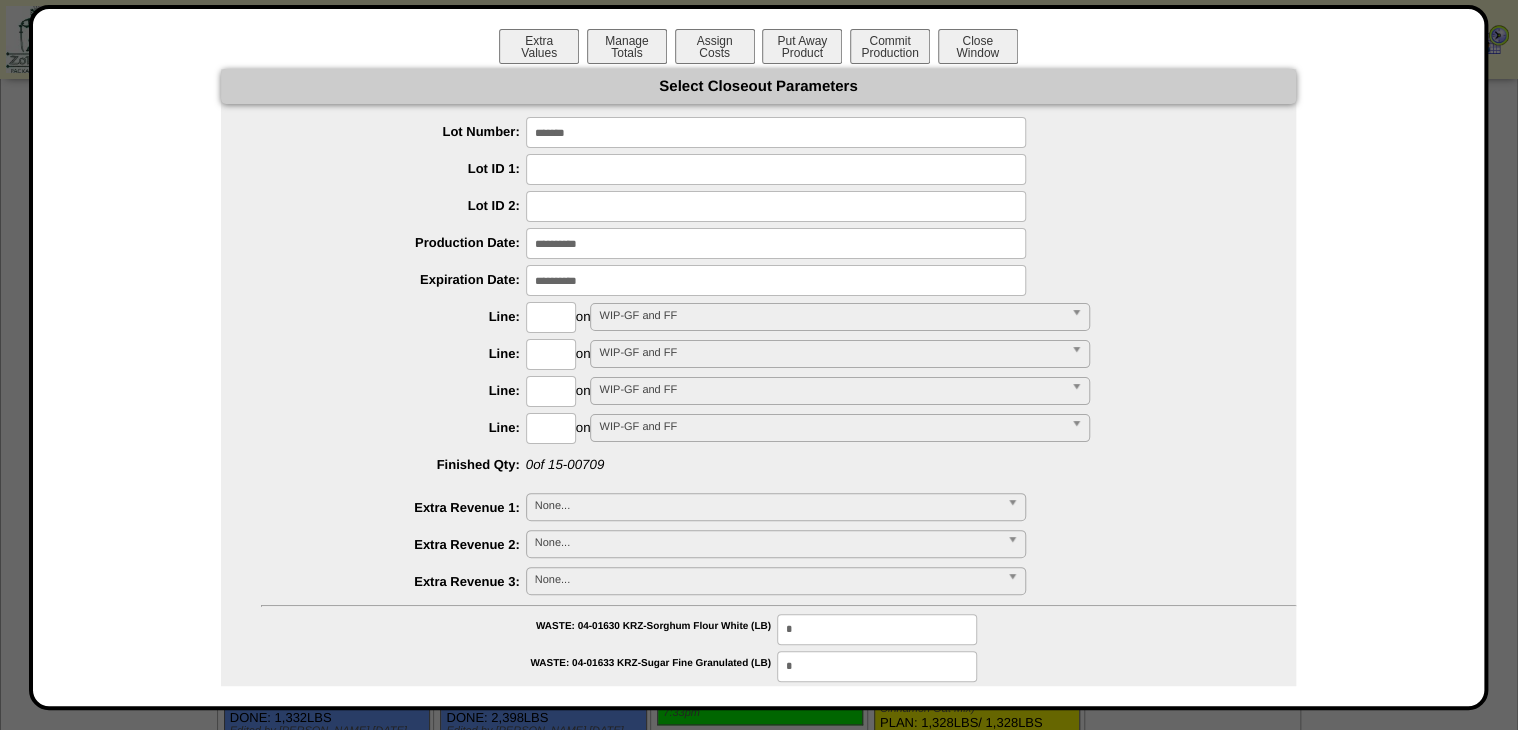 click at bounding box center [551, 317] 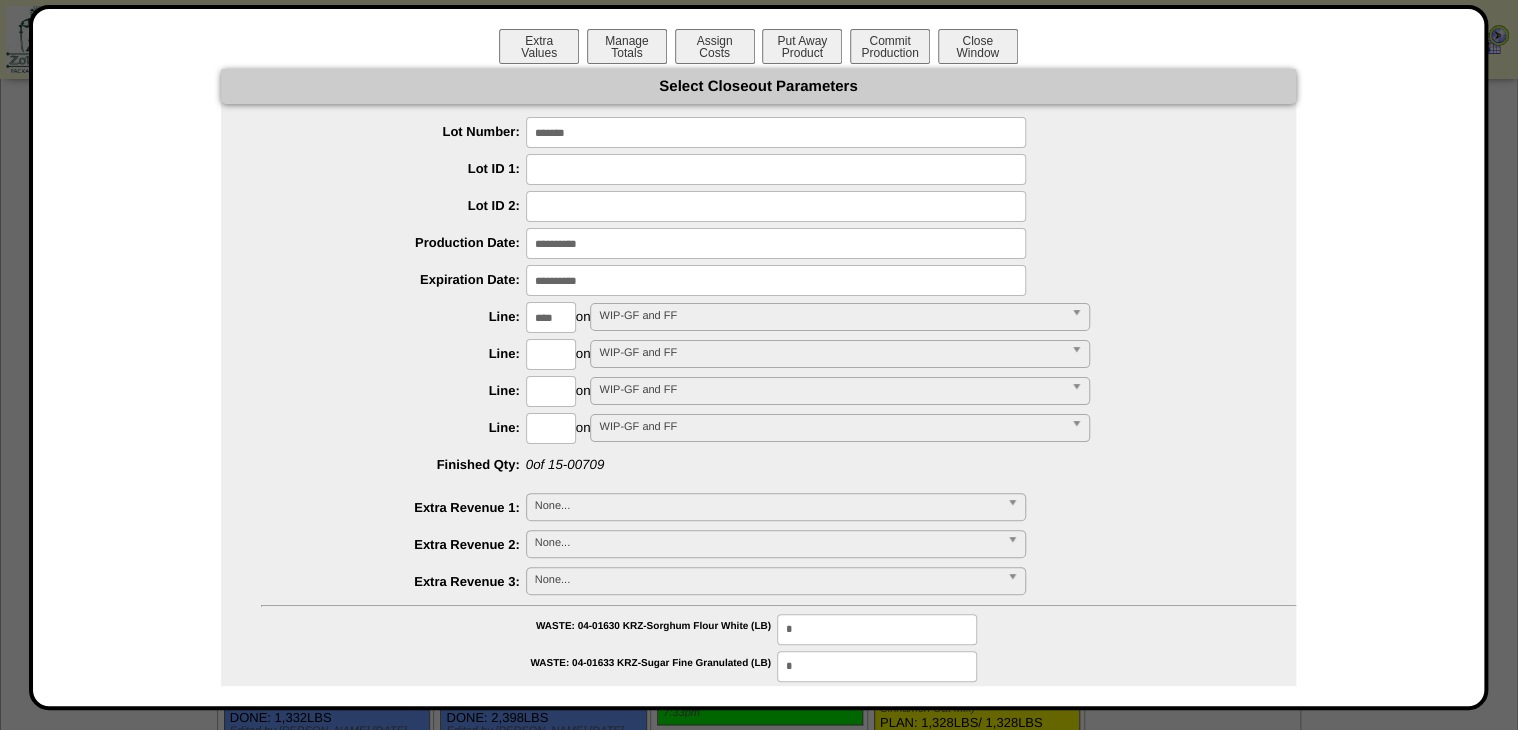 type on "****" 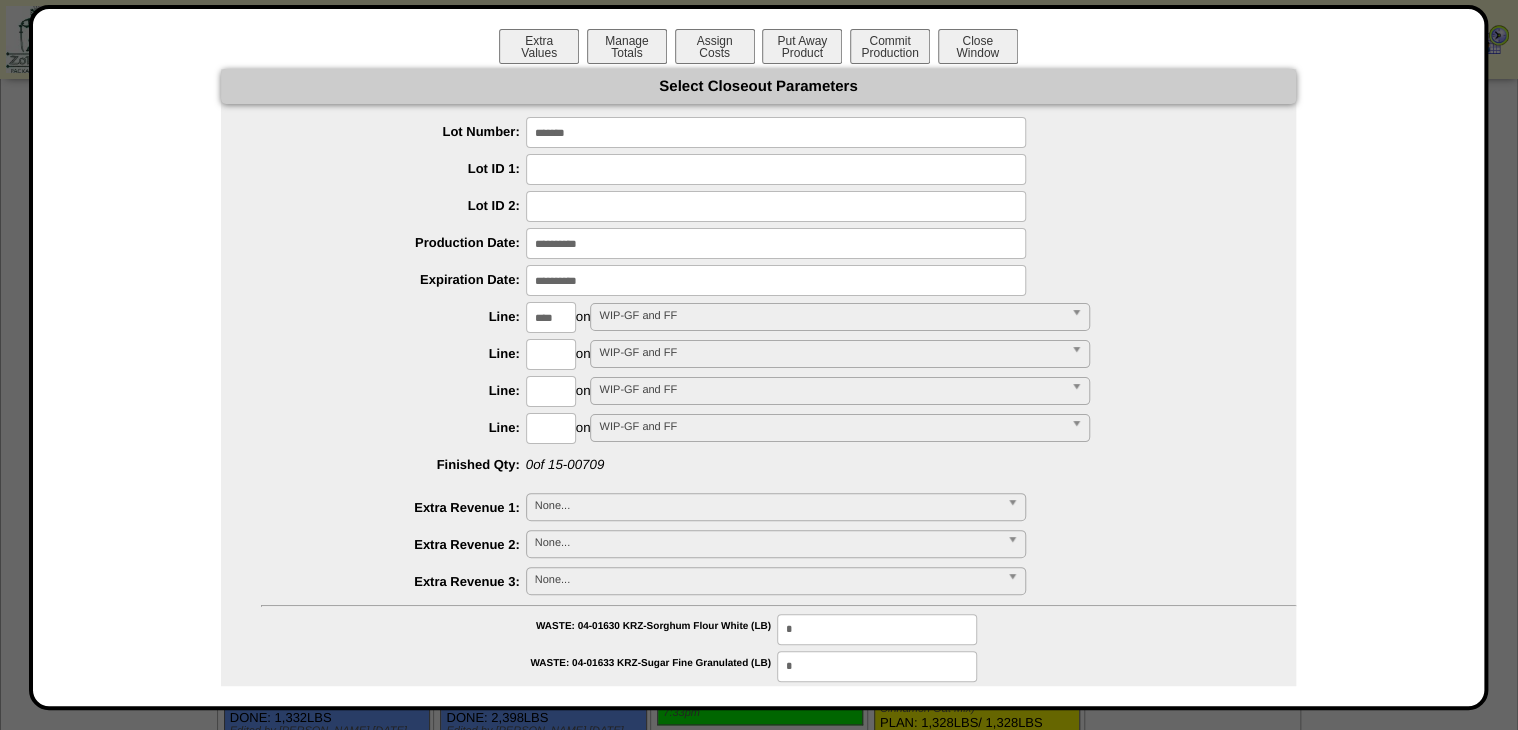 click on "**********" at bounding box center [758, 1158] 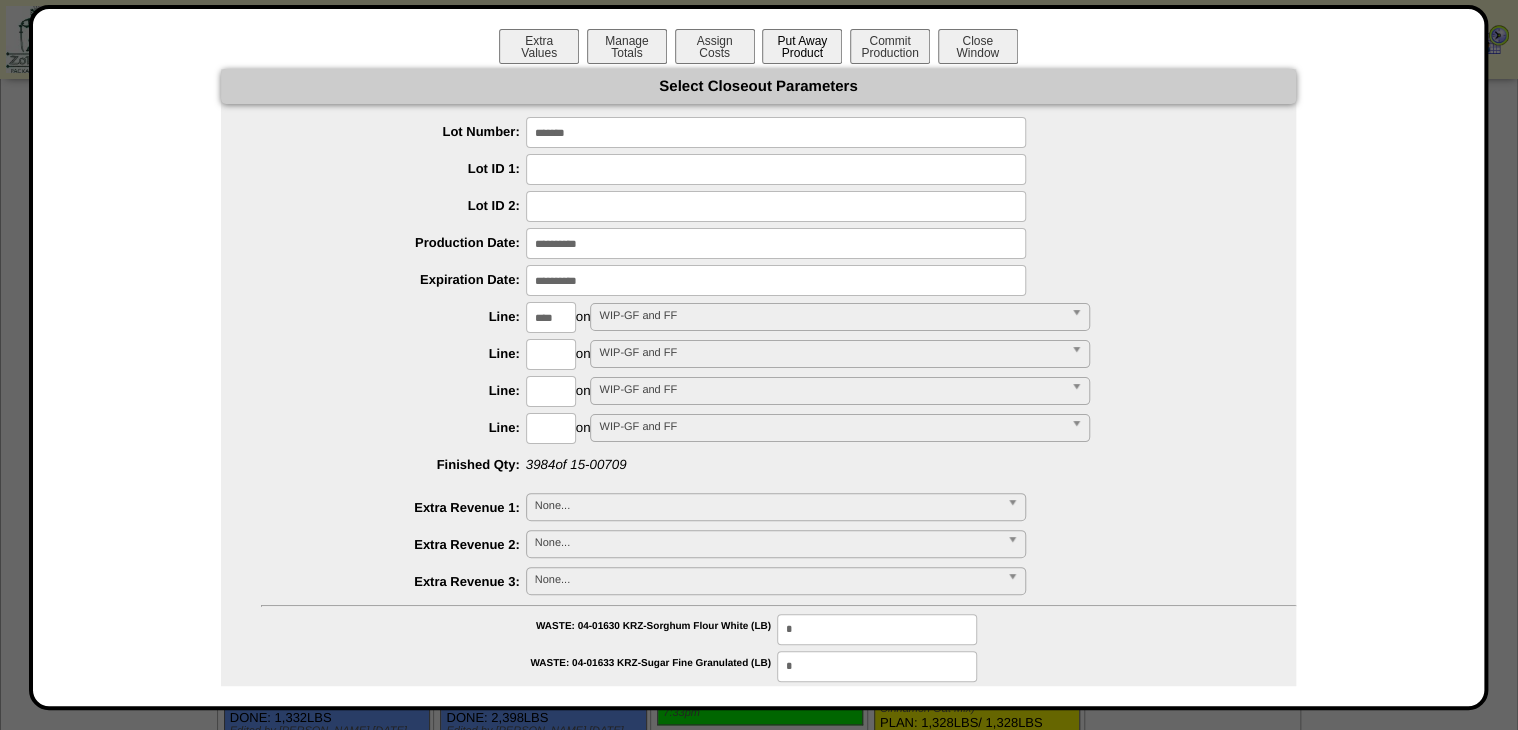 click on "Put Away Product" at bounding box center [802, 46] 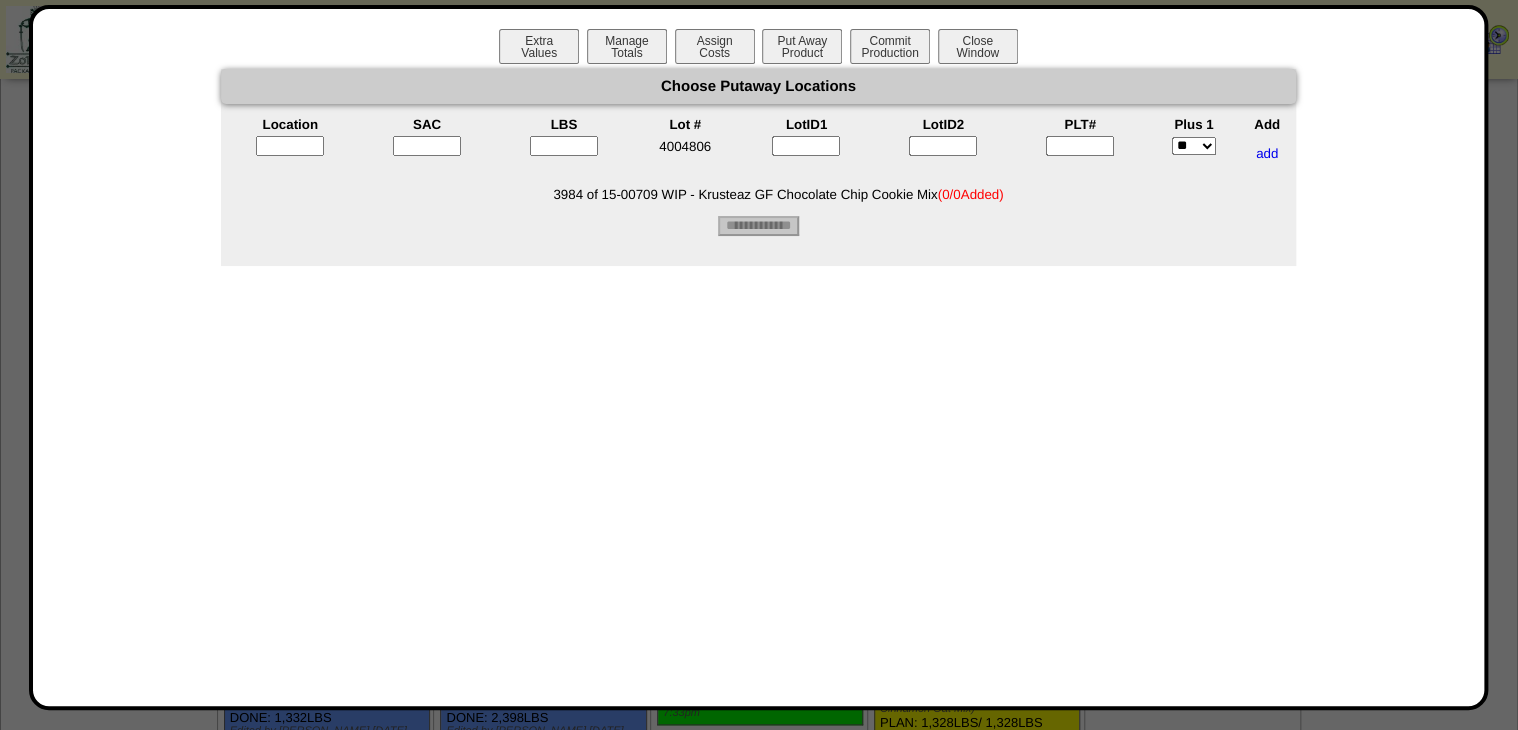 drag, startPoint x: 1104, startPoint y: 144, endPoint x: 1095, endPoint y: 150, distance: 10.816654 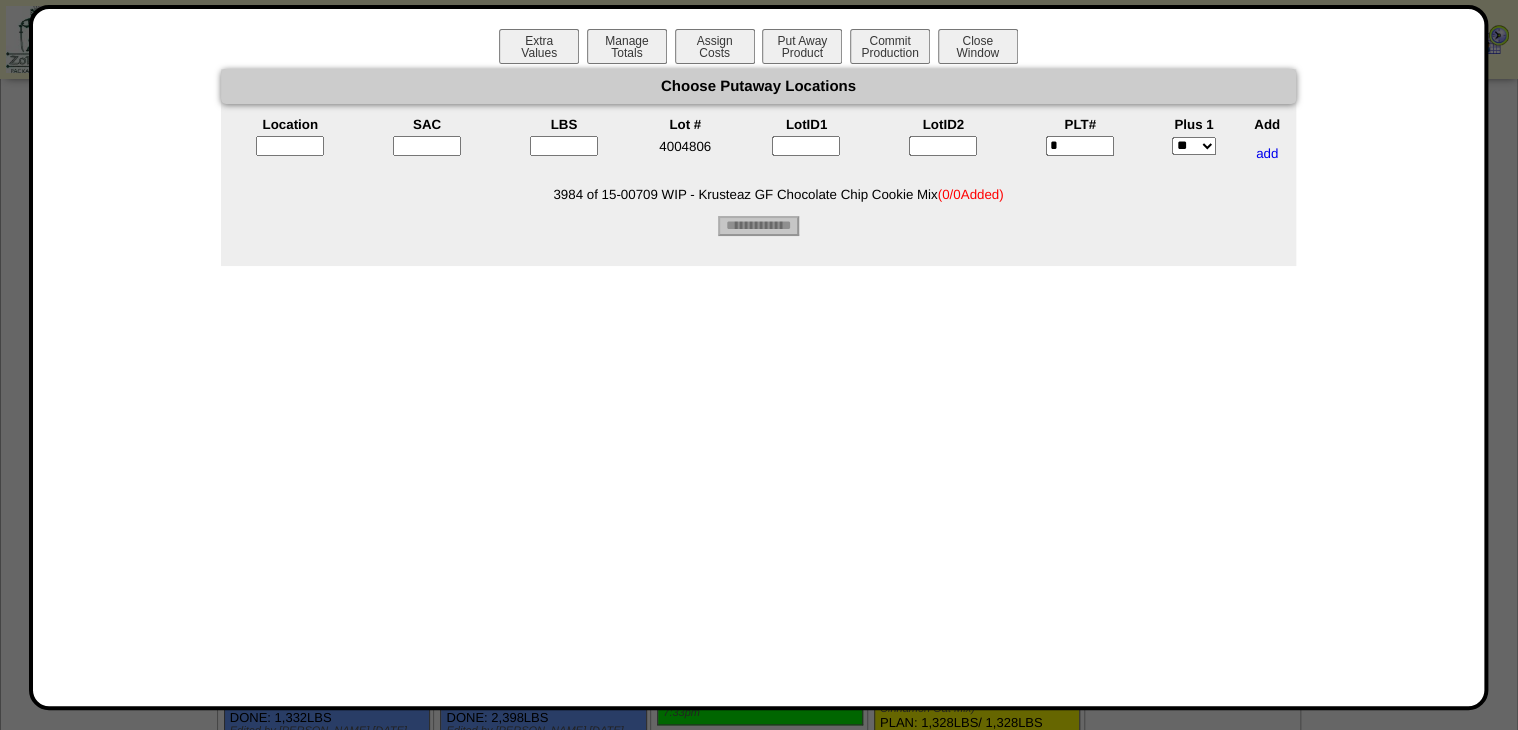 type on "*" 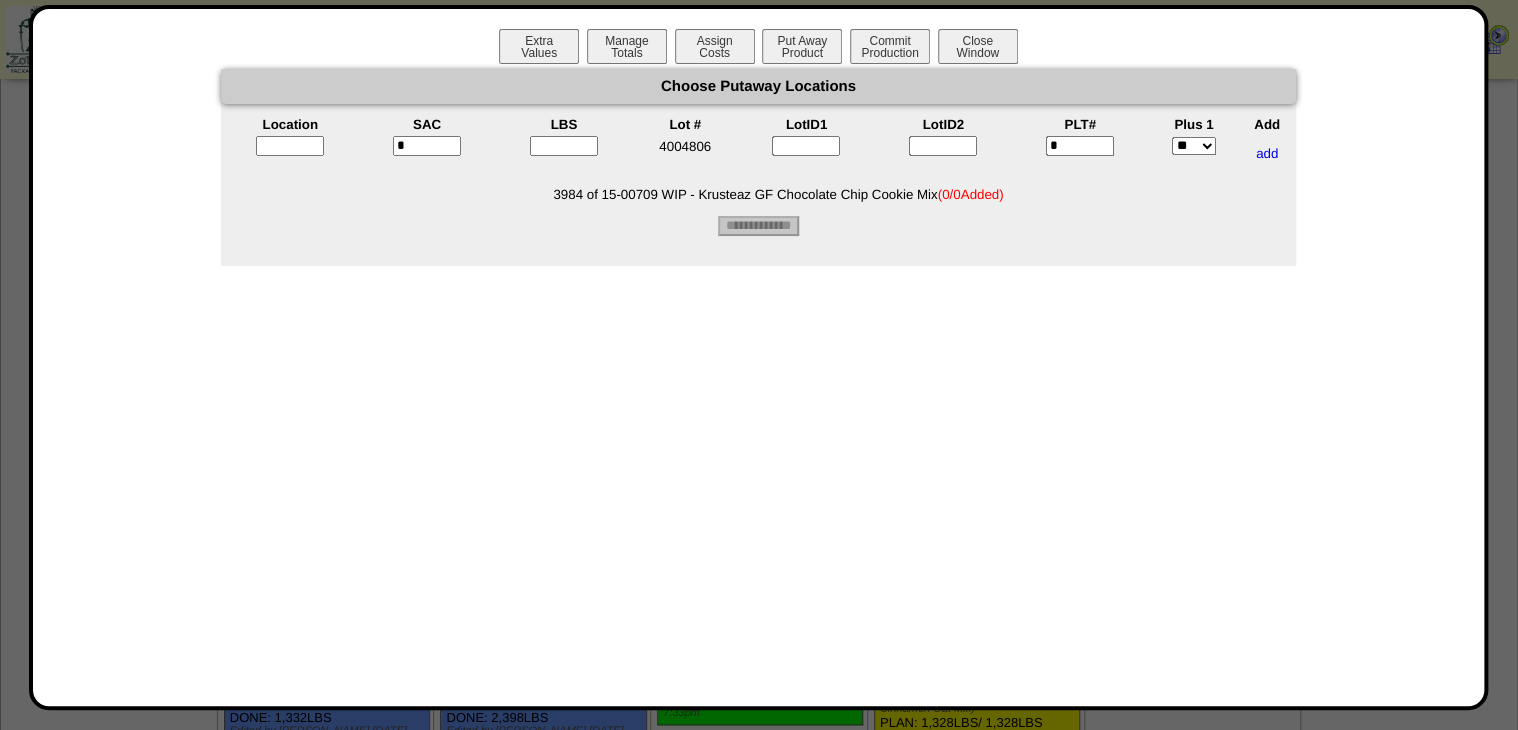 type on "*" 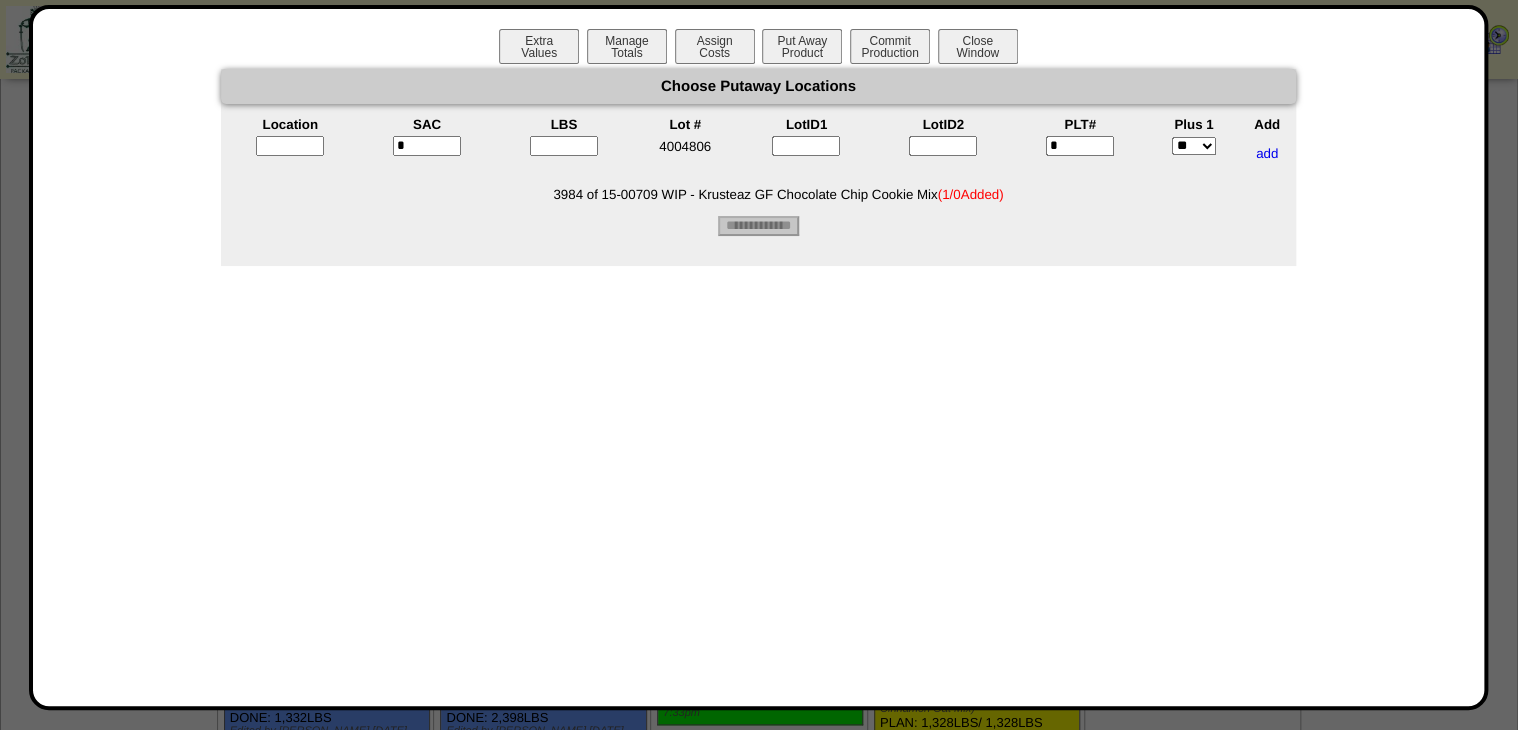 click on "*" at bounding box center [1080, 146] 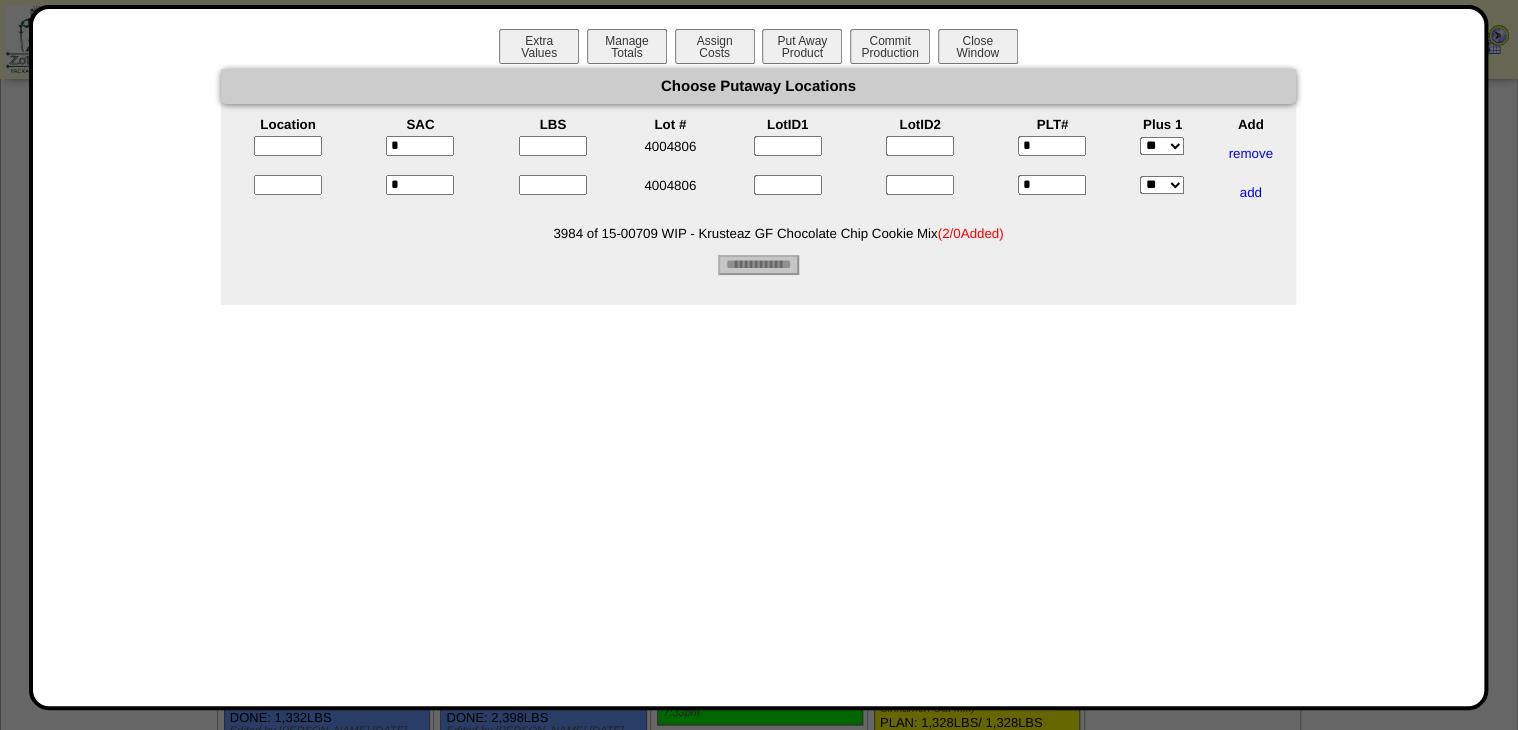 click on "*" at bounding box center (1052, 185) 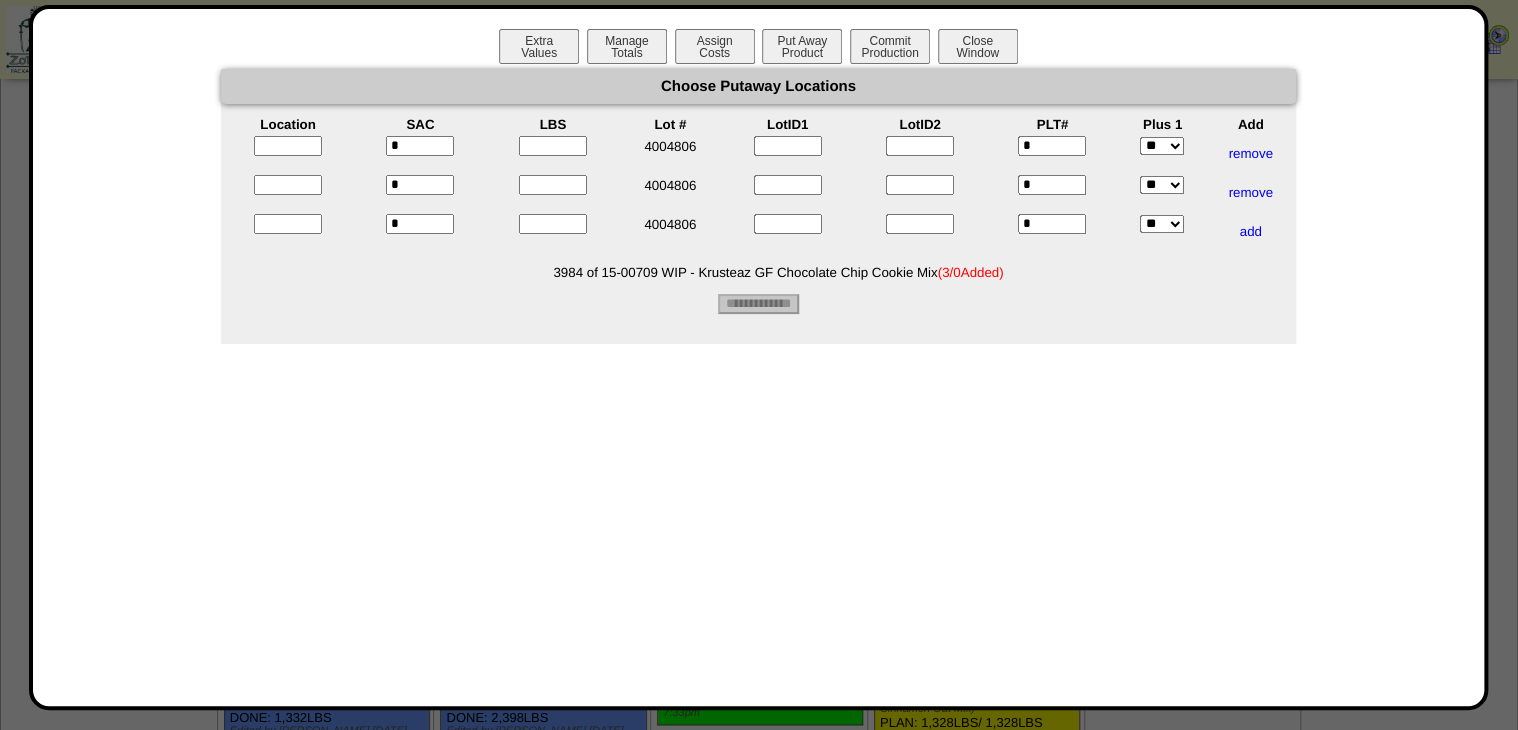 click at bounding box center [553, 146] 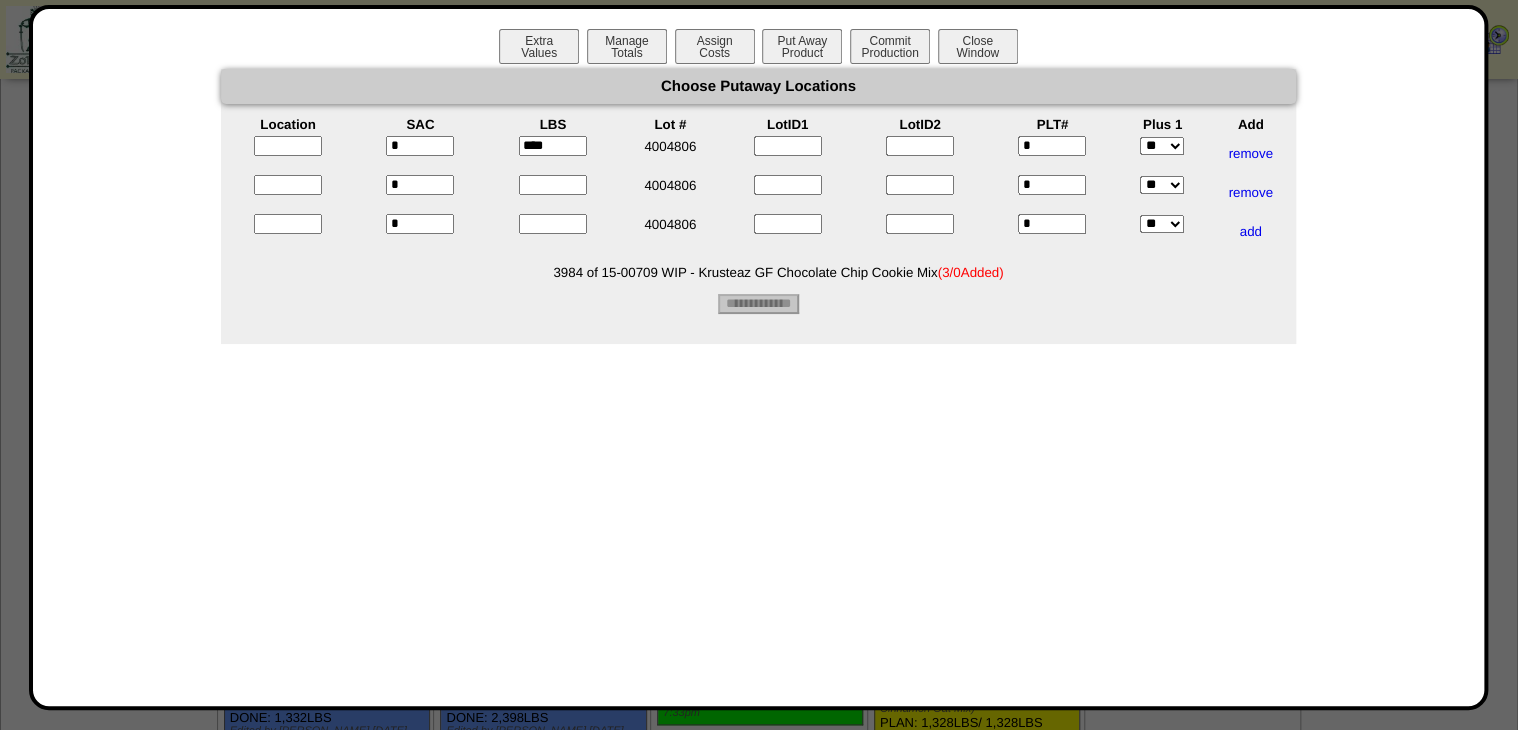 type on "****" 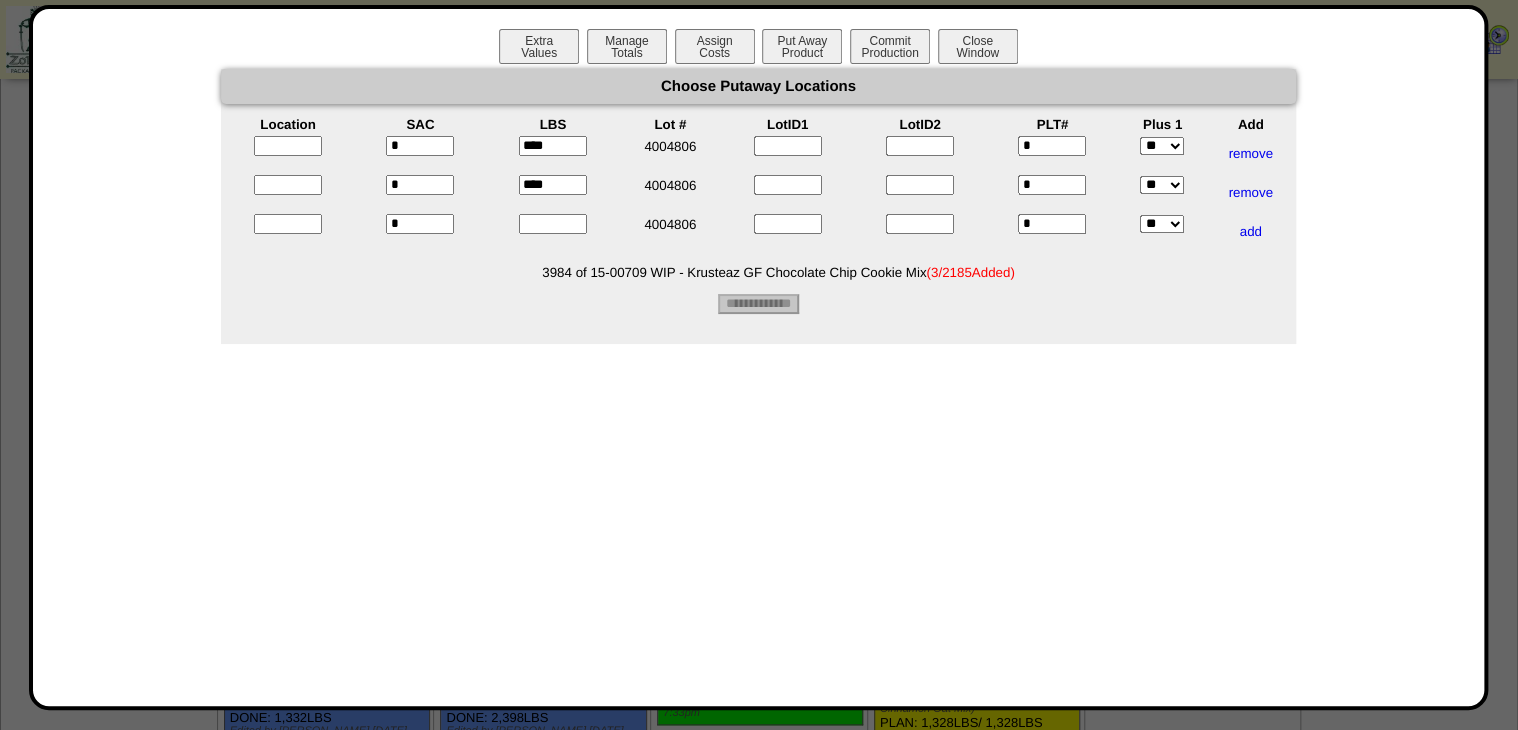 type on "****" 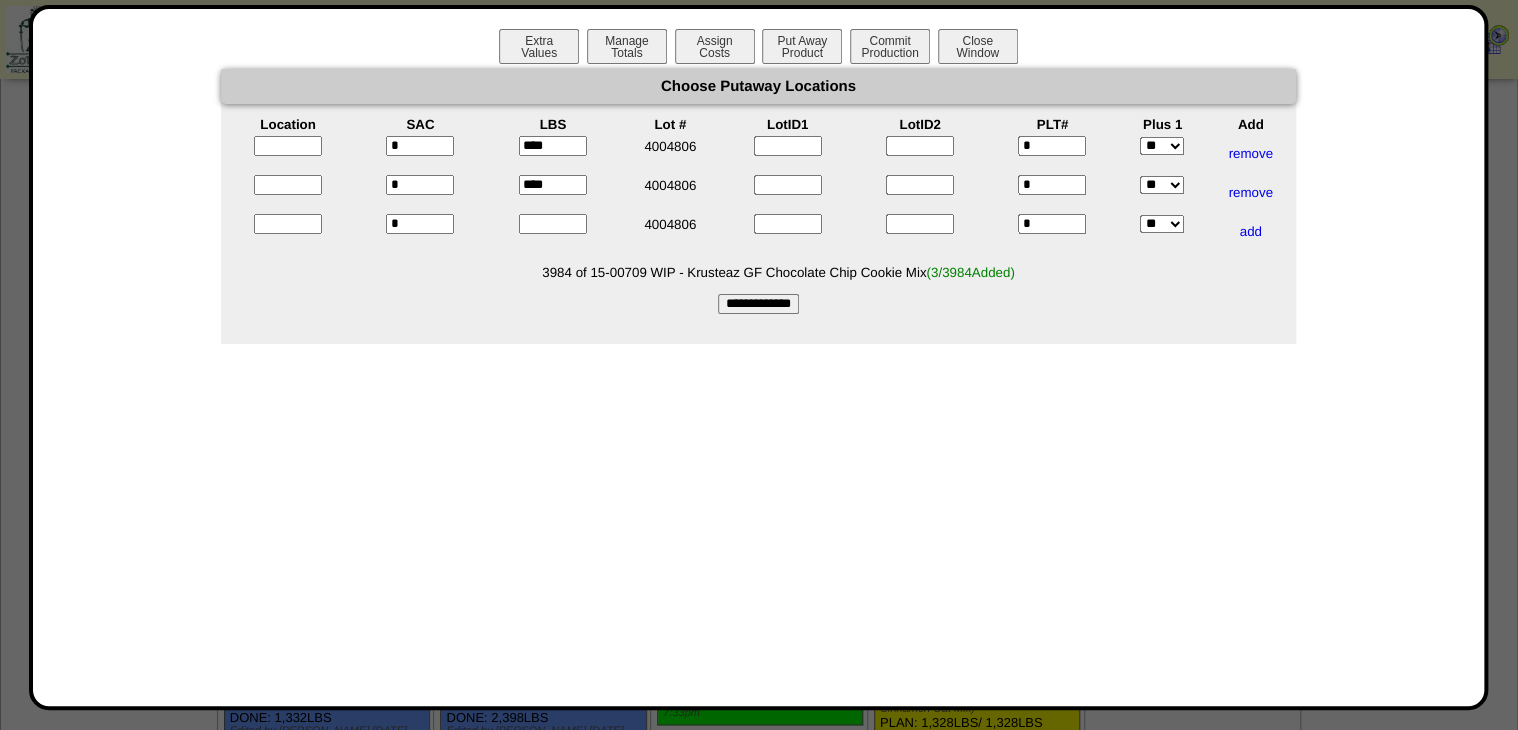 click at bounding box center [288, 146] 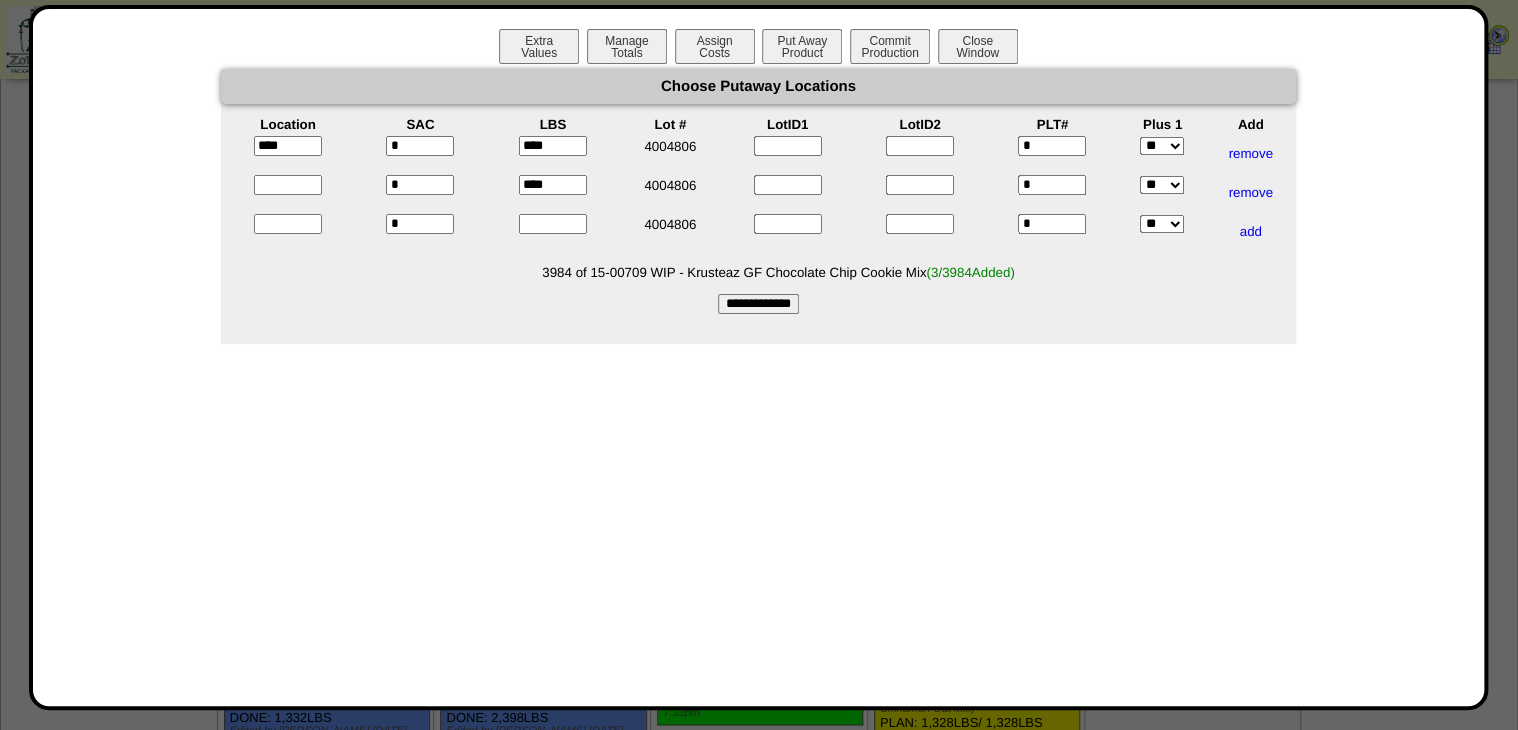 type on "*****" 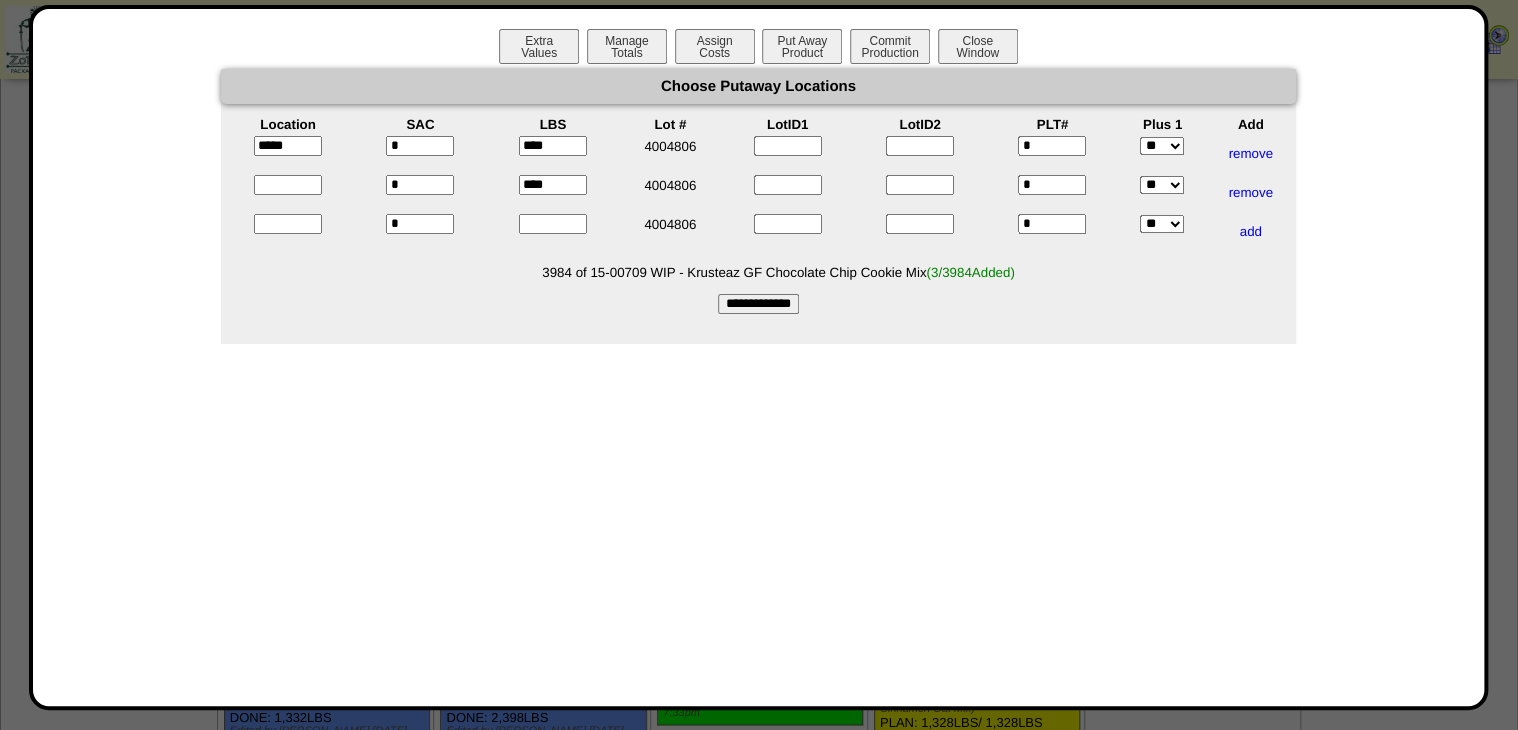 click at bounding box center (288, 192) 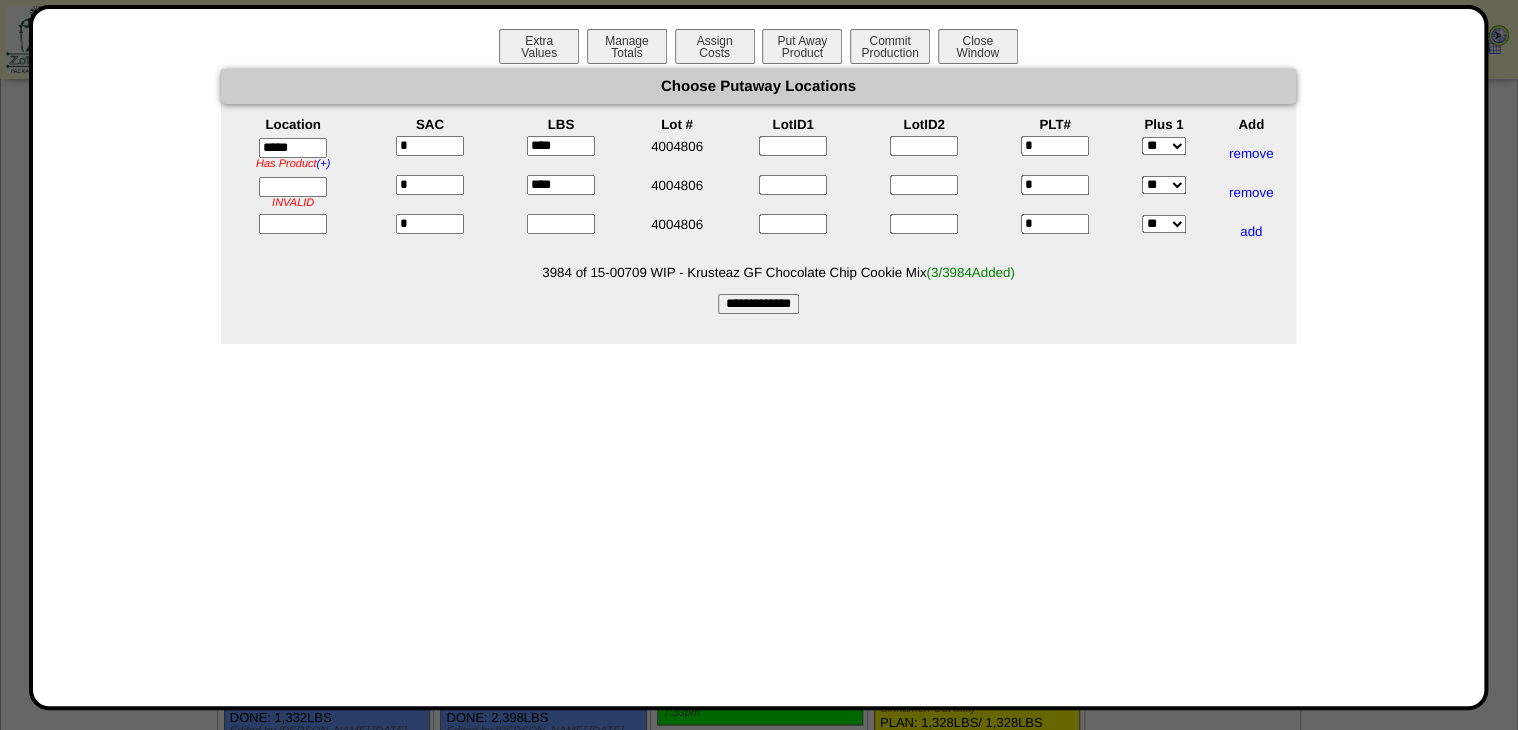 drag, startPoint x: 264, startPoint y: 178, endPoint x: 292, endPoint y: 186, distance: 29.12044 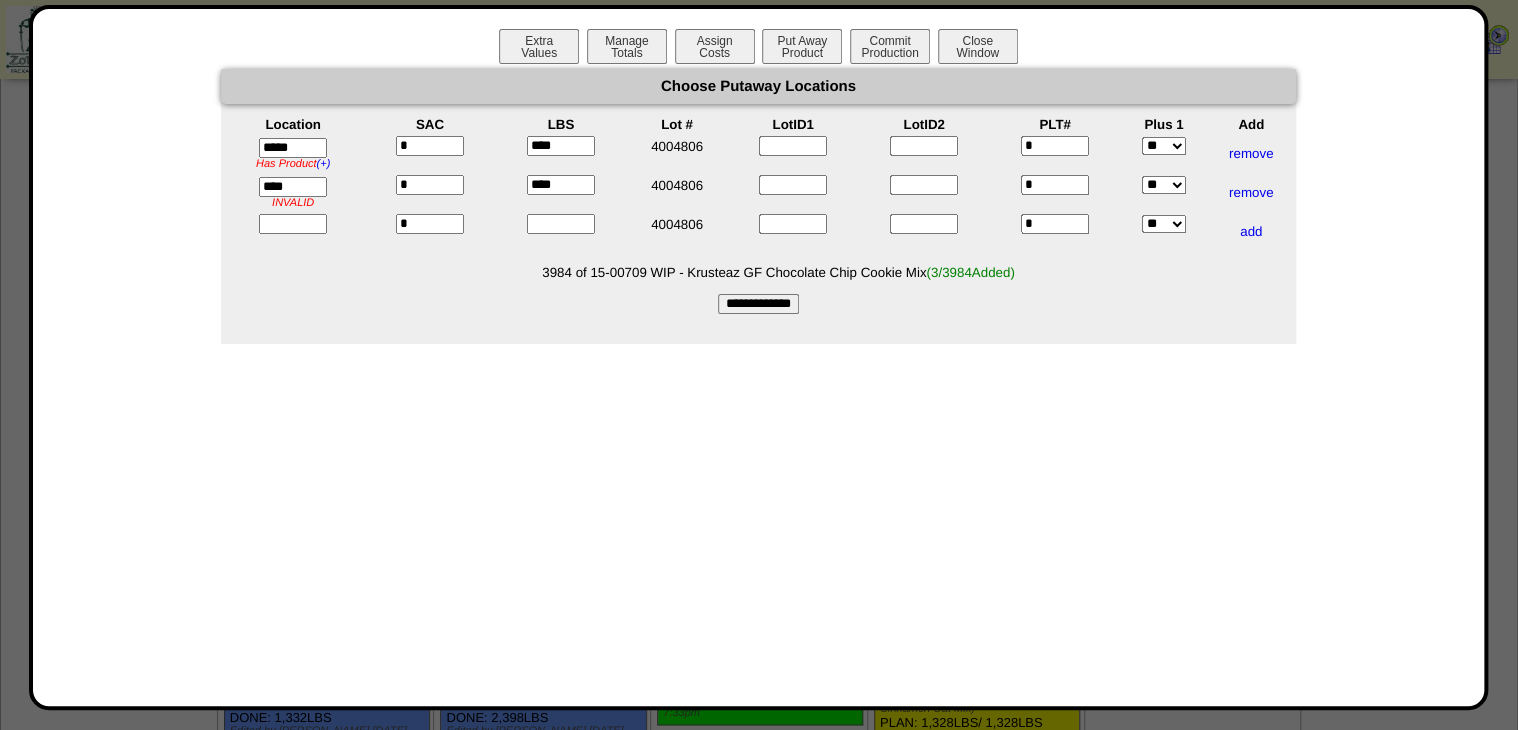 type on "*****" 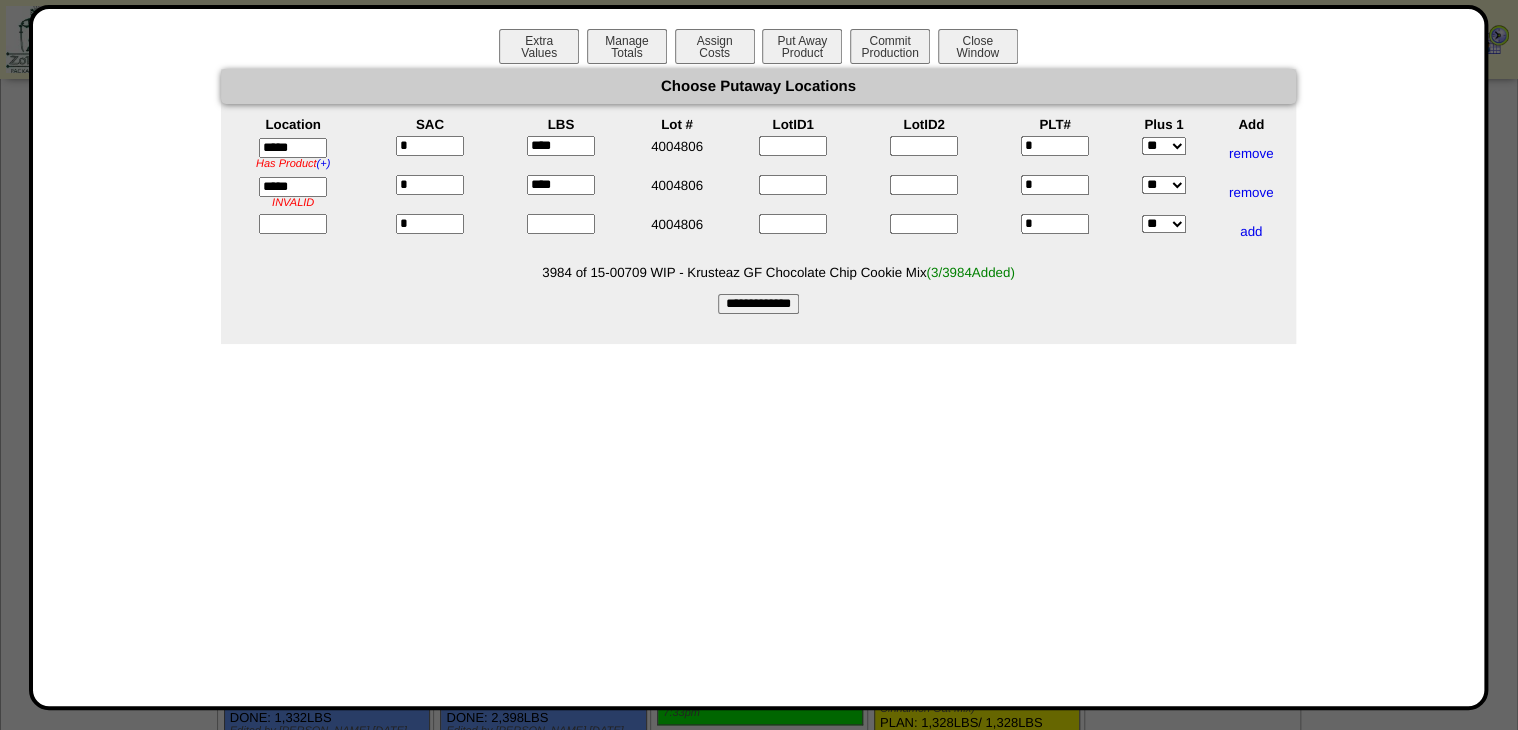 click on "**********" at bounding box center [758, 304] 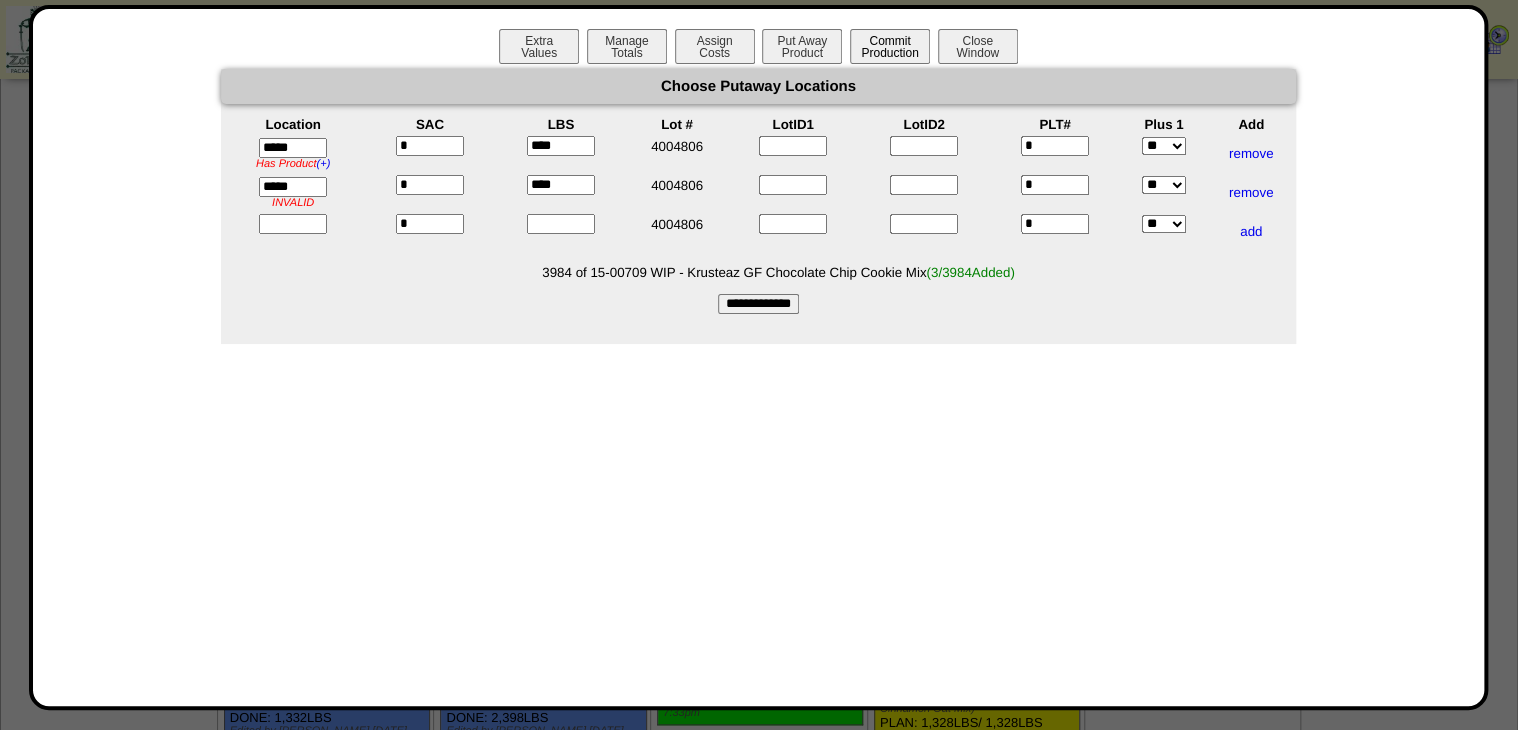 type on "*********" 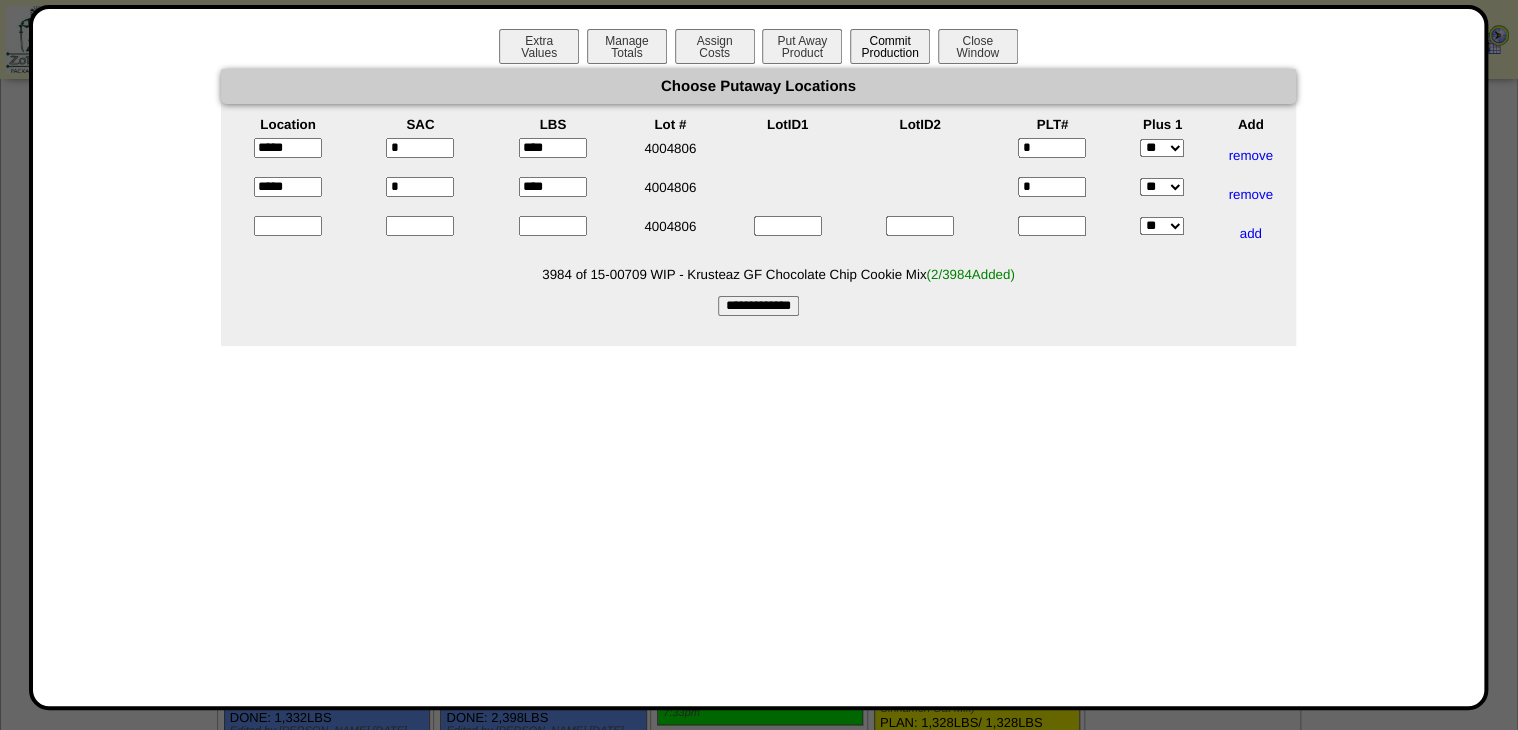 click on "Commit Production" at bounding box center (890, 46) 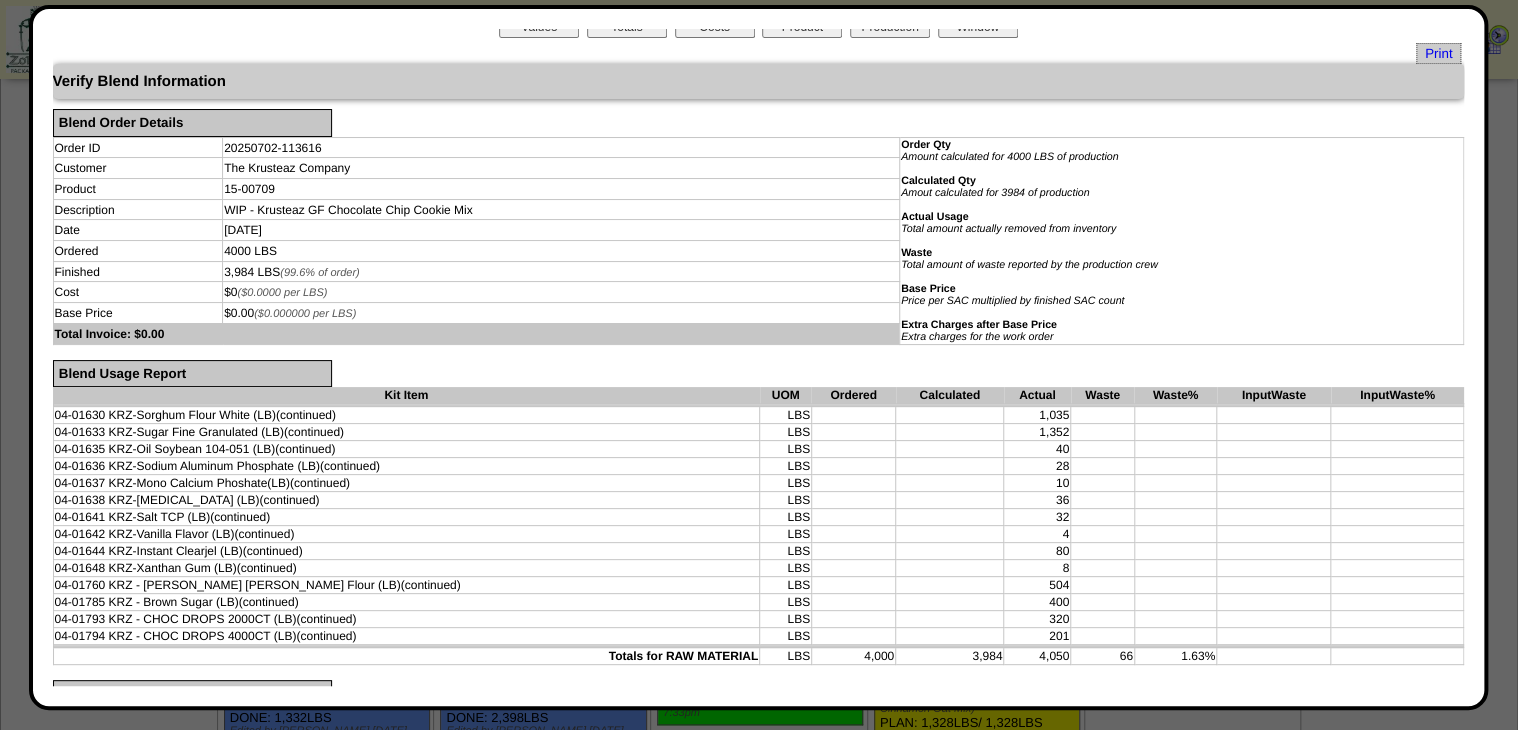 scroll, scrollTop: 0, scrollLeft: 0, axis: both 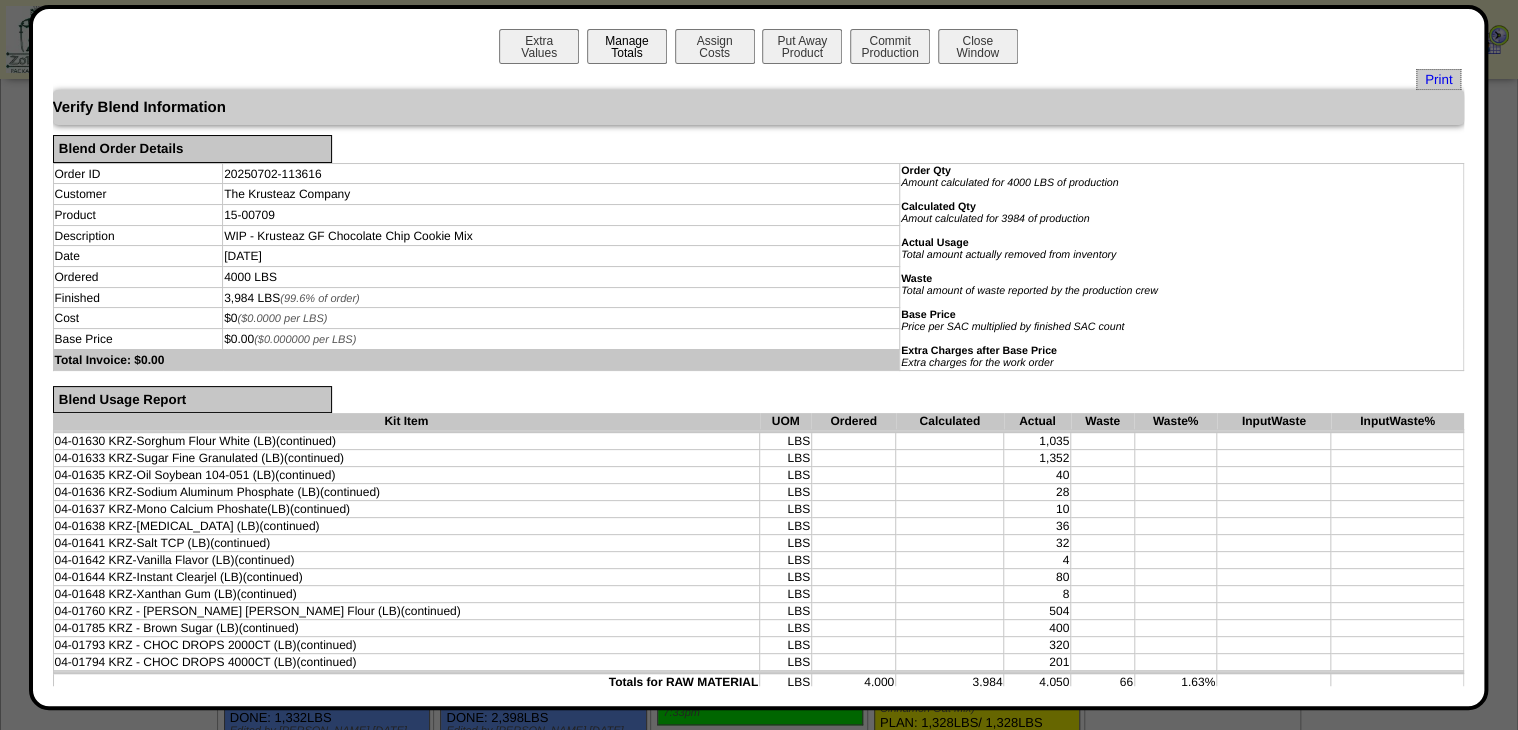 click on "Manage Totals" at bounding box center (627, 46) 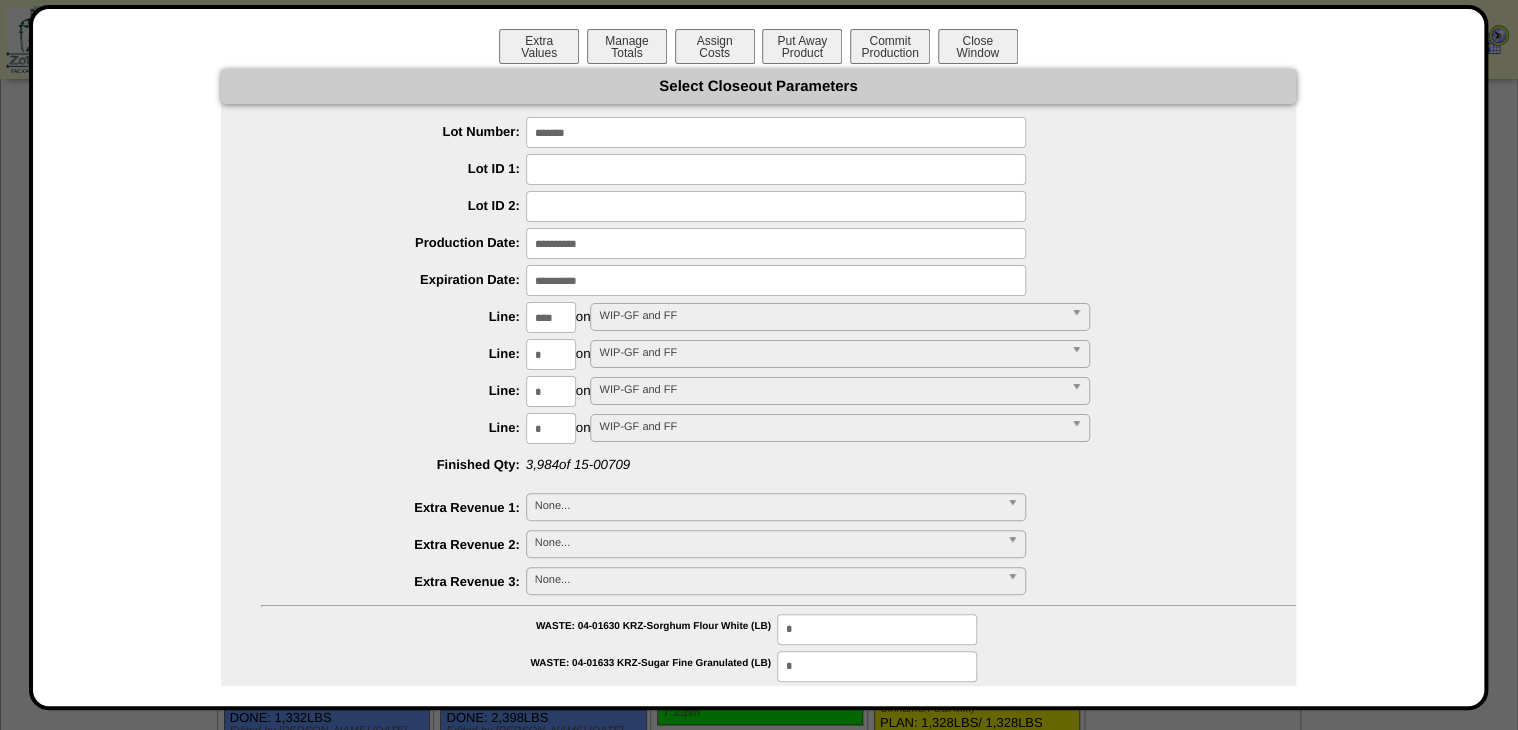 scroll, scrollTop: 960, scrollLeft: 0, axis: vertical 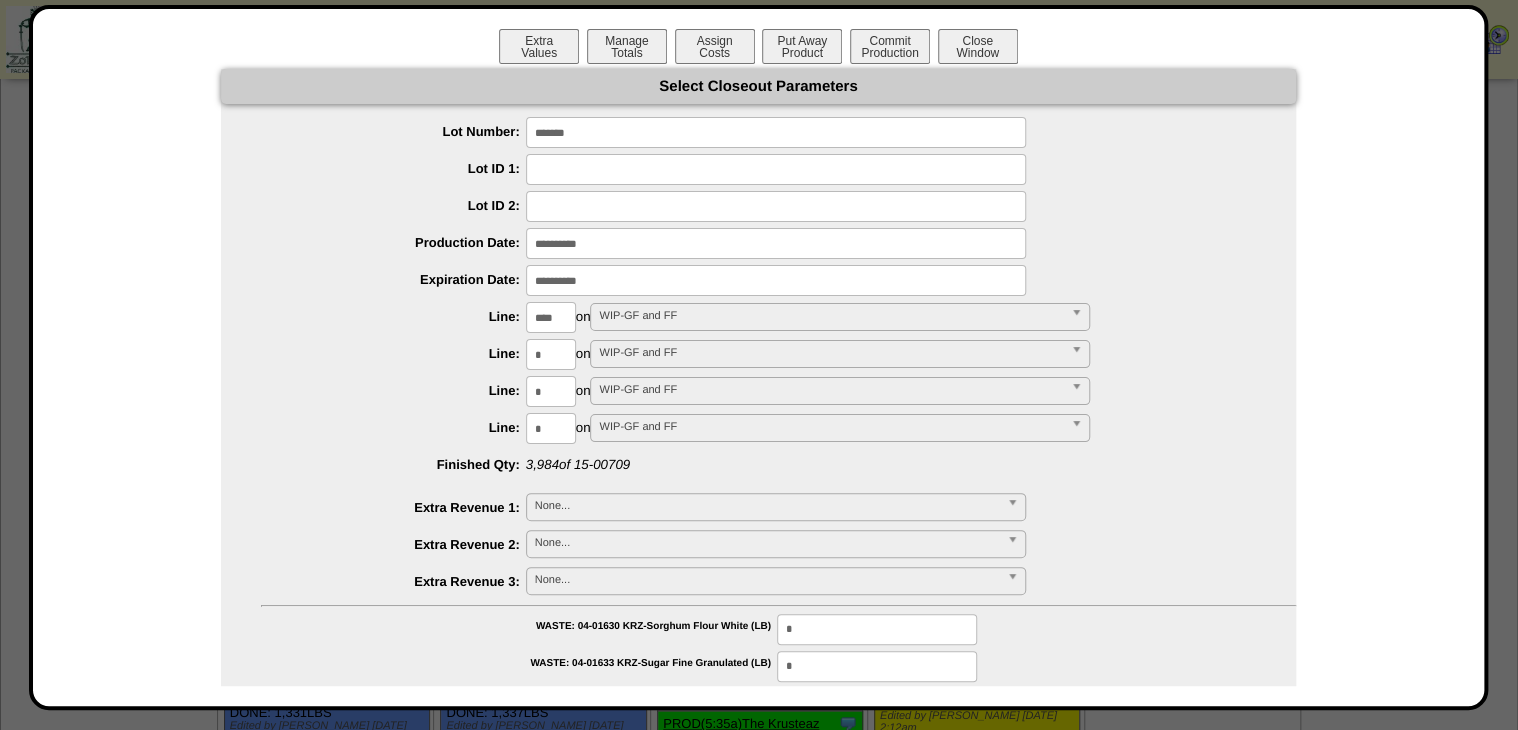 click on "****" at bounding box center [551, 317] 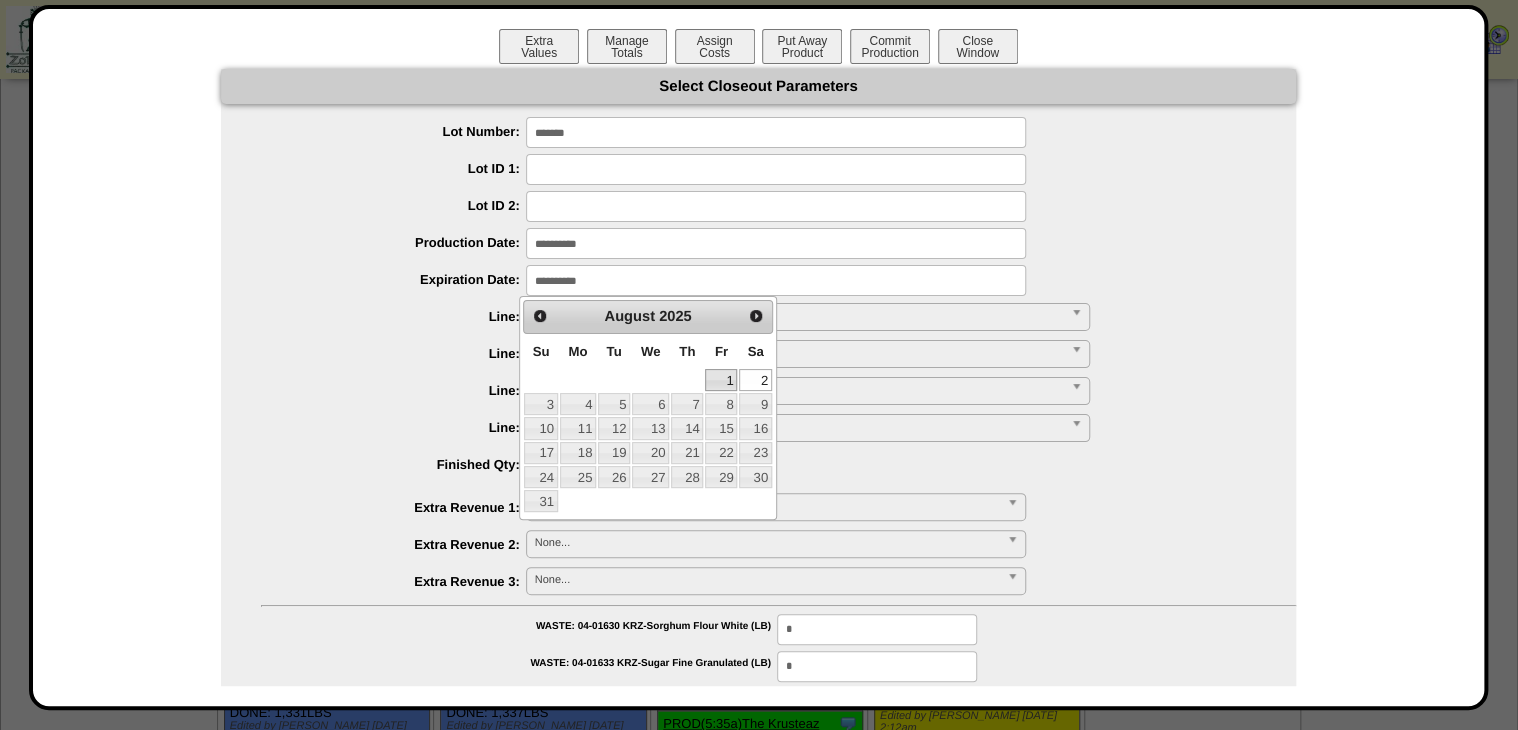 click on "1" at bounding box center [721, 380] 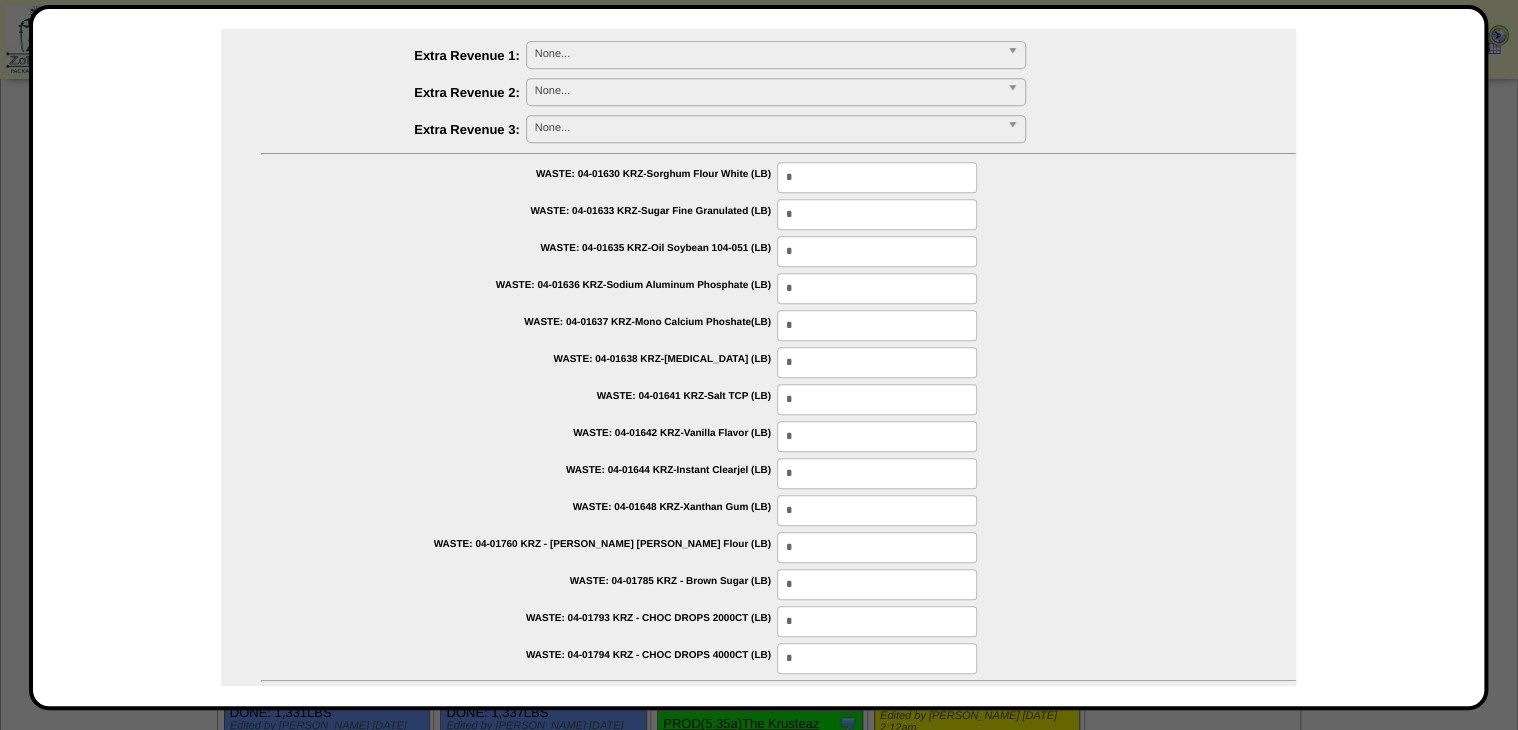 scroll, scrollTop: 480, scrollLeft: 0, axis: vertical 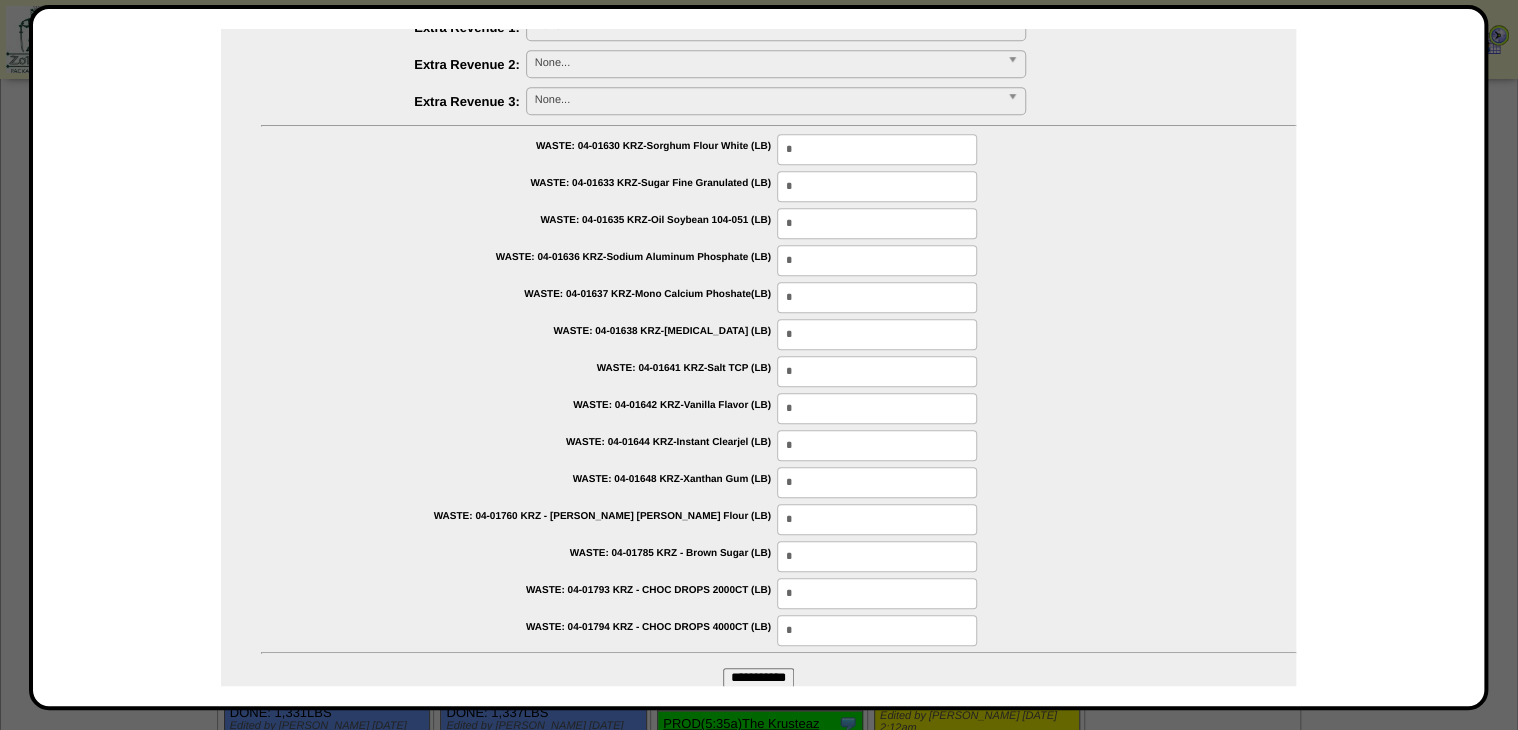 drag, startPoint x: 799, startPoint y: 182, endPoint x: 709, endPoint y: 216, distance: 96.20811 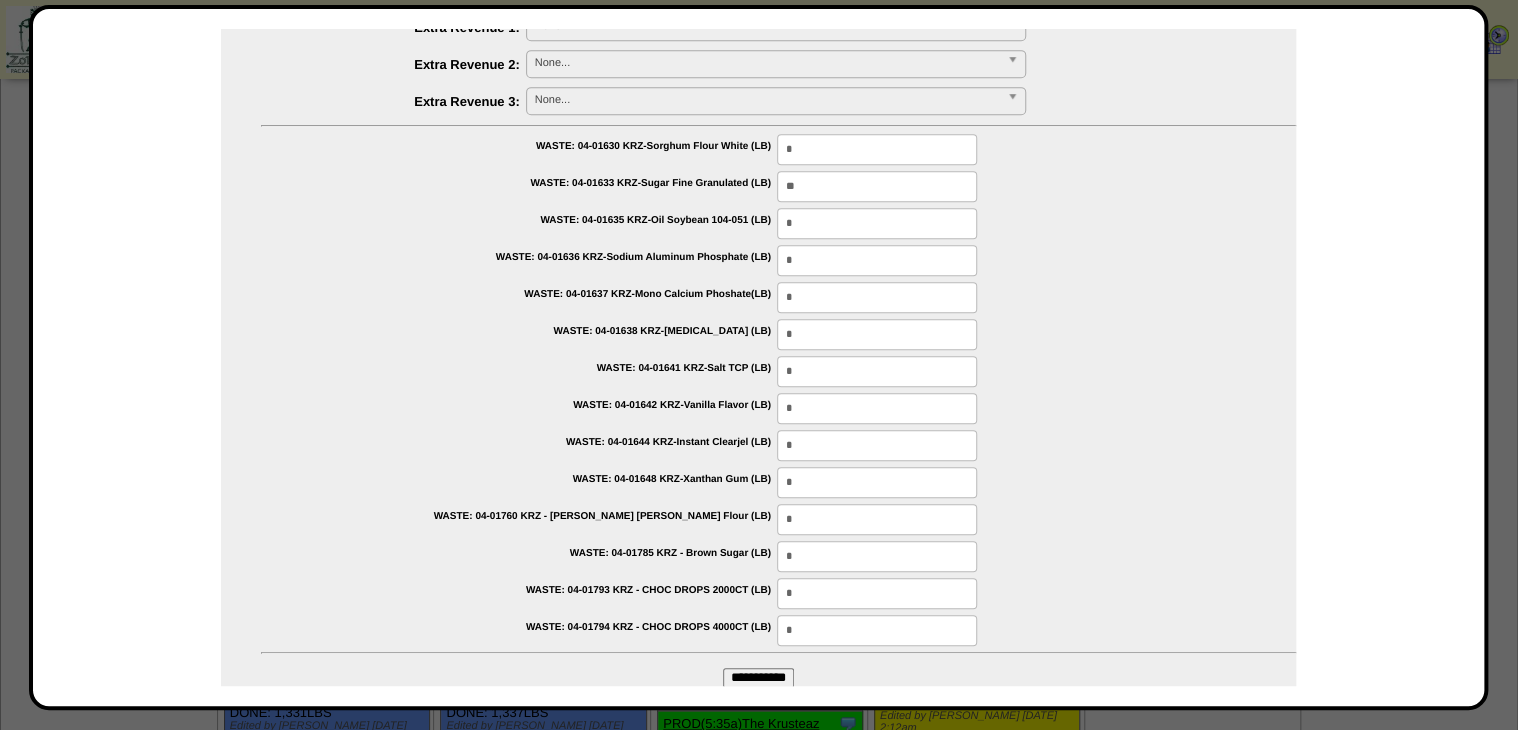 type on "**" 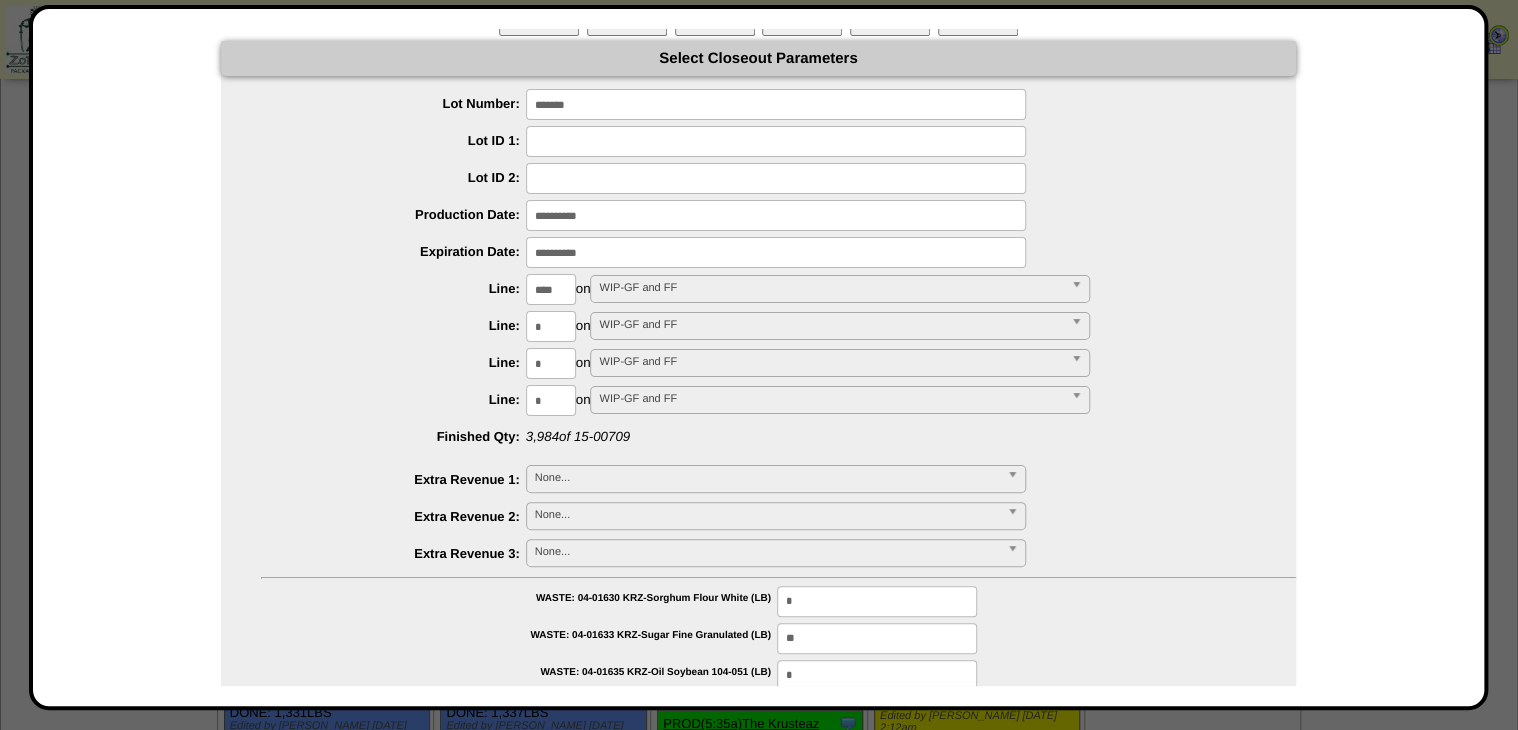 scroll, scrollTop: 0, scrollLeft: 0, axis: both 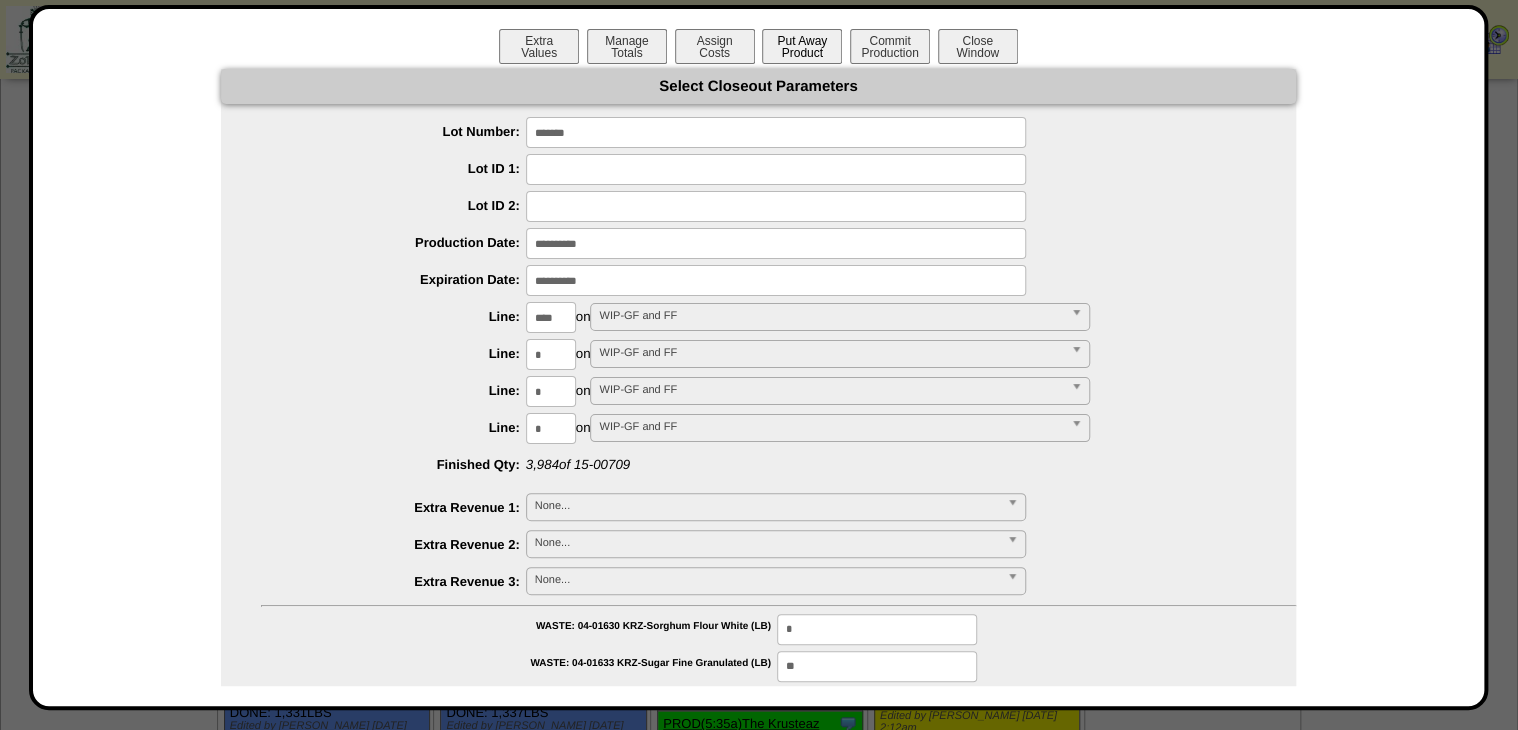click on "Put Away Product" at bounding box center [802, 46] 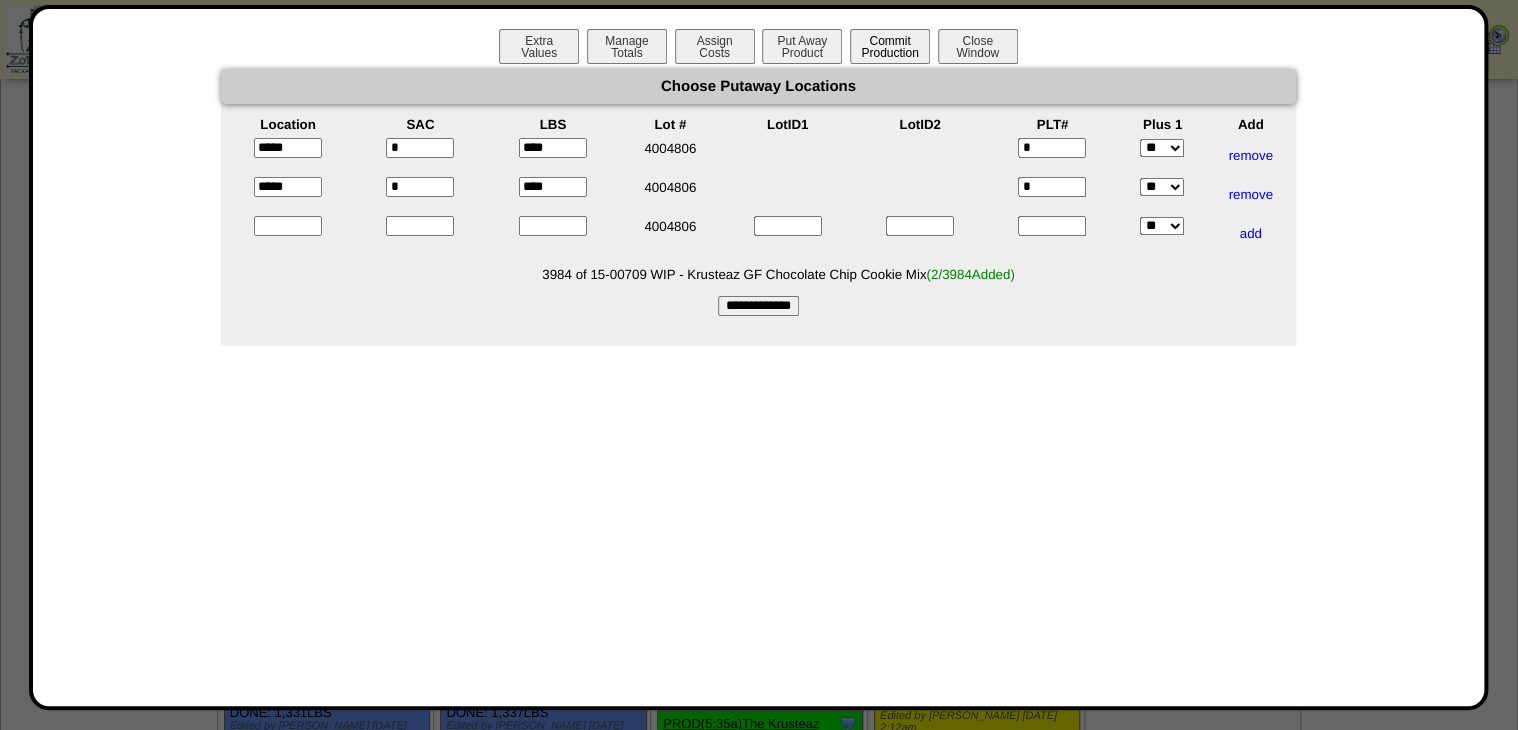 click on "Commit Production" at bounding box center [890, 46] 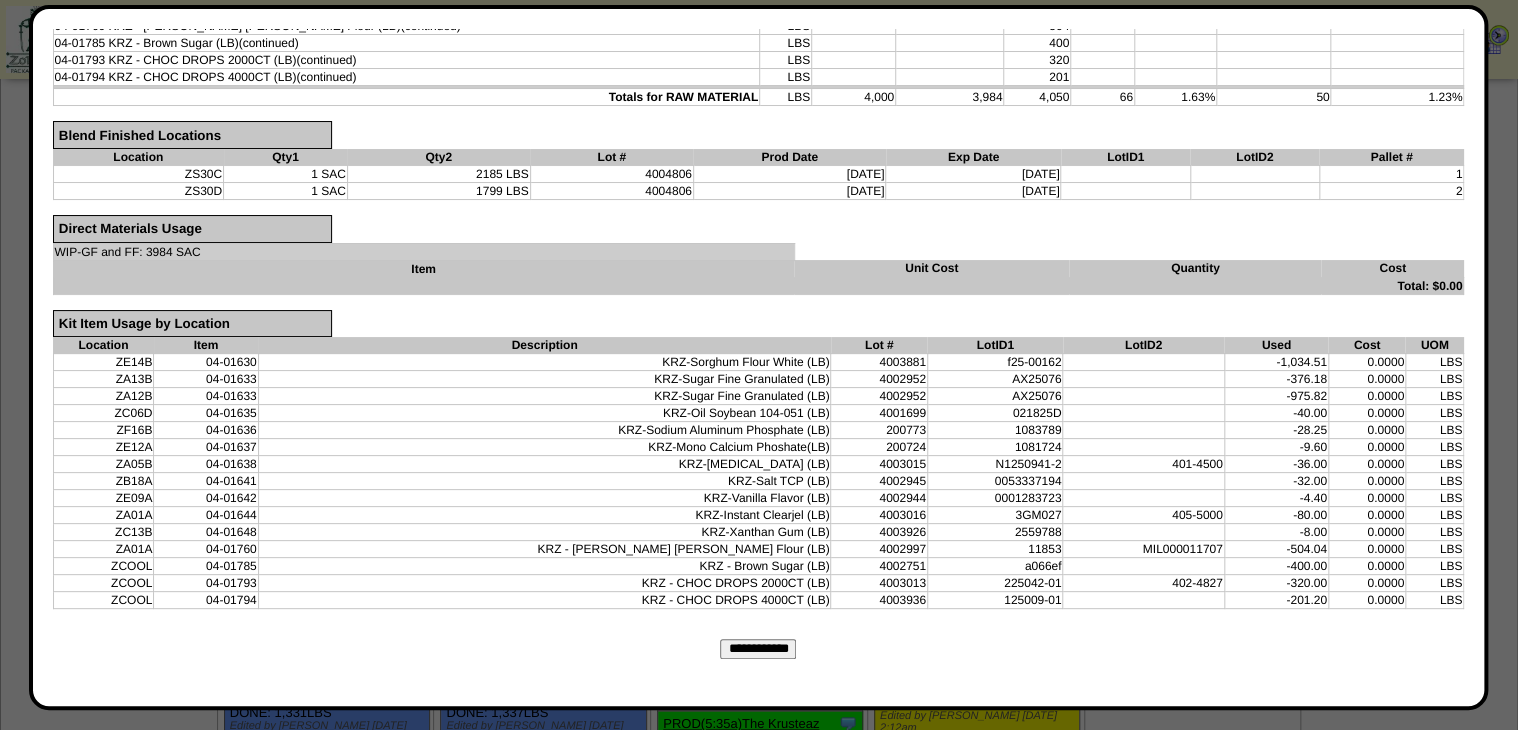 scroll, scrollTop: 592, scrollLeft: 0, axis: vertical 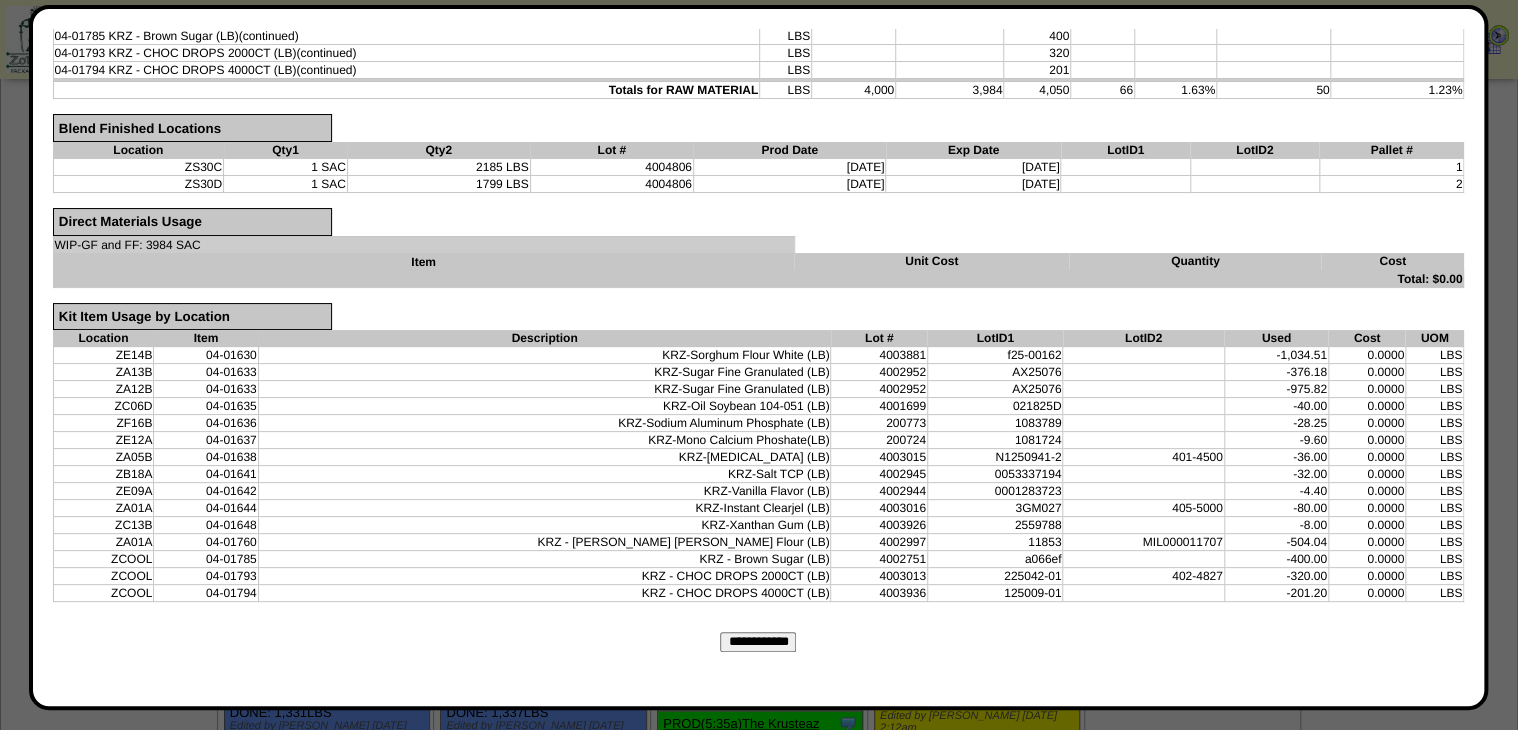 click on "**********" at bounding box center [758, 642] 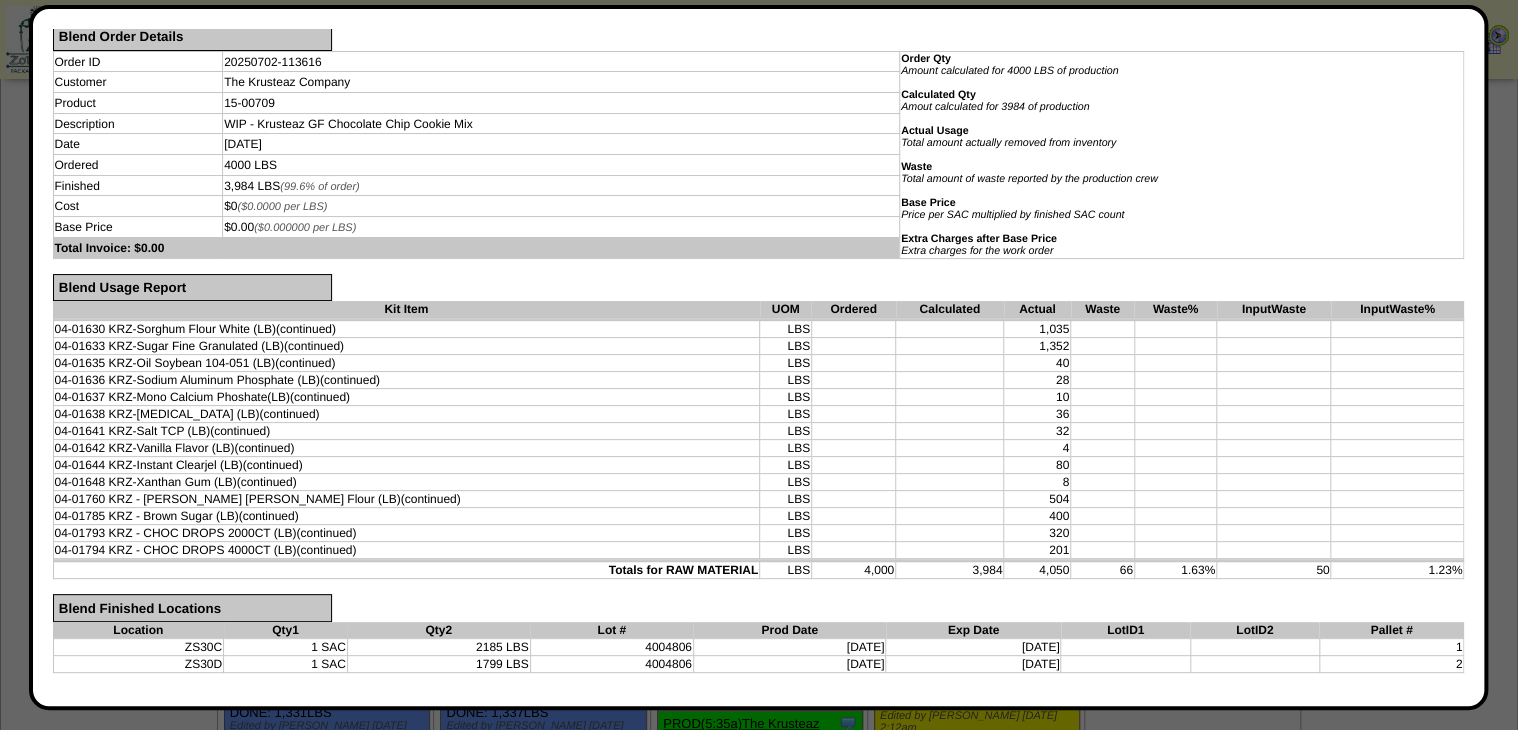 scroll, scrollTop: 0, scrollLeft: 0, axis: both 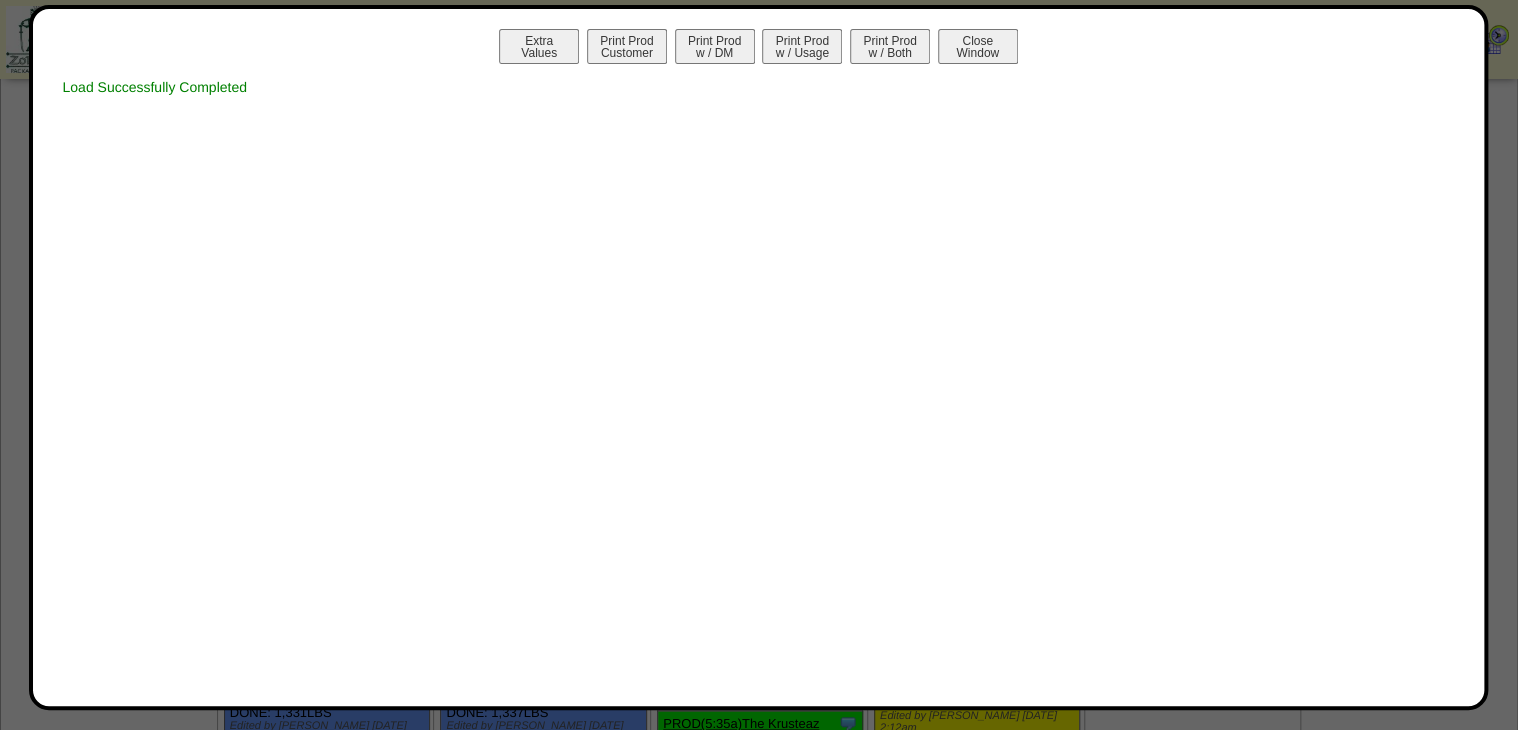 click on "Extra Values
Print Prod Customer
Print Prod w / DM
Print Prod w / Usage
Print Prod w / Both
Close Window
Load Successfully Completed" at bounding box center [759, 357] 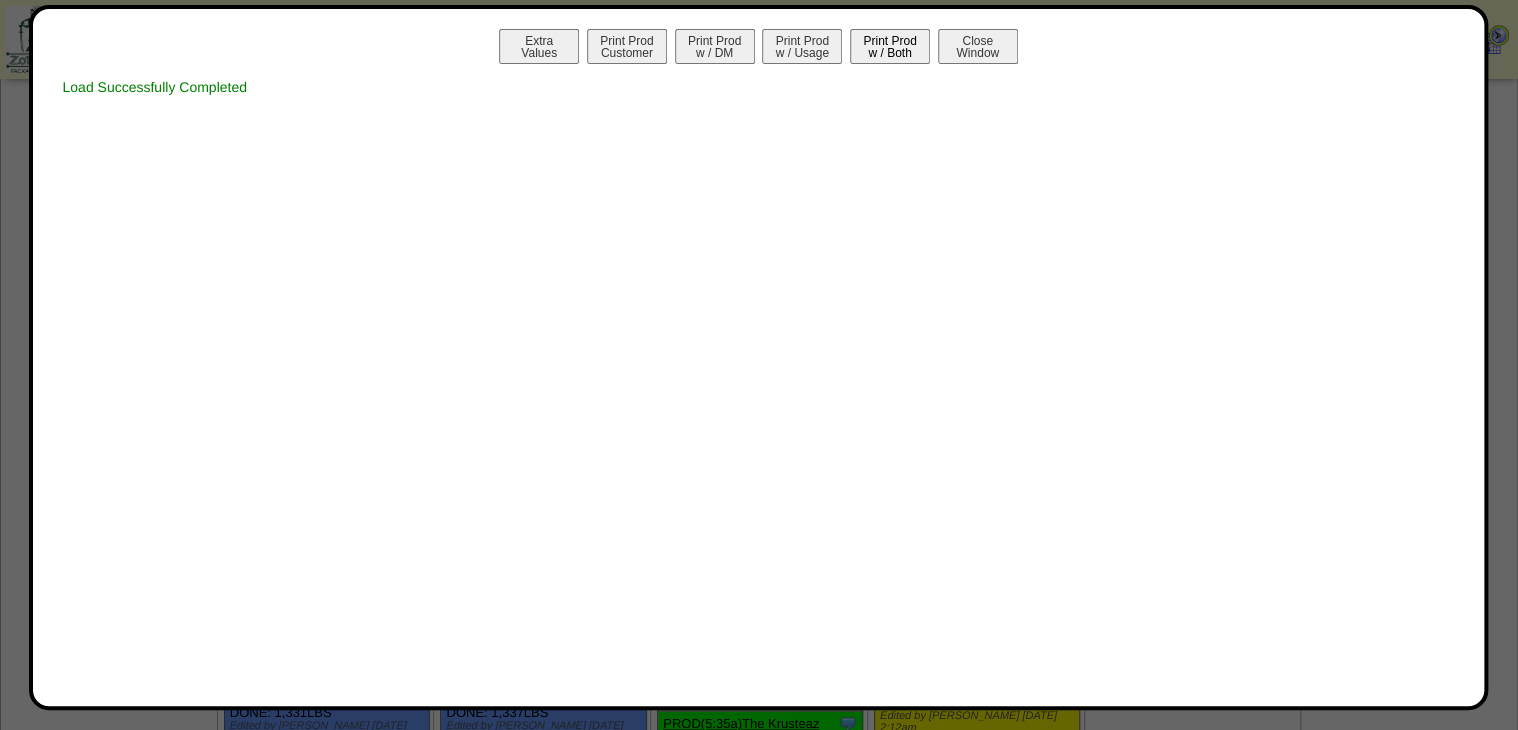 click on "Print Prod w / Both" at bounding box center [890, 46] 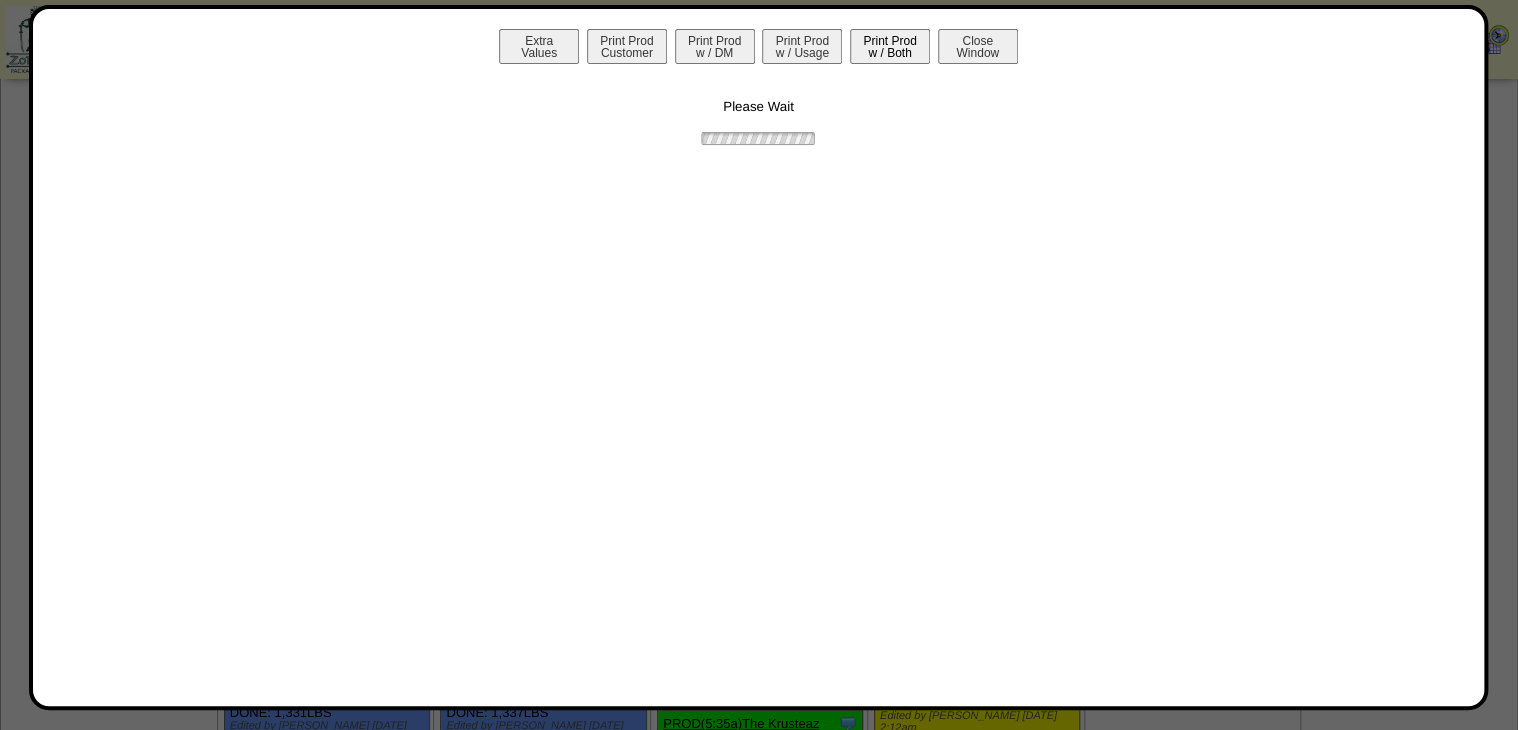 click on "Print Prod w / Both" at bounding box center (890, 46) 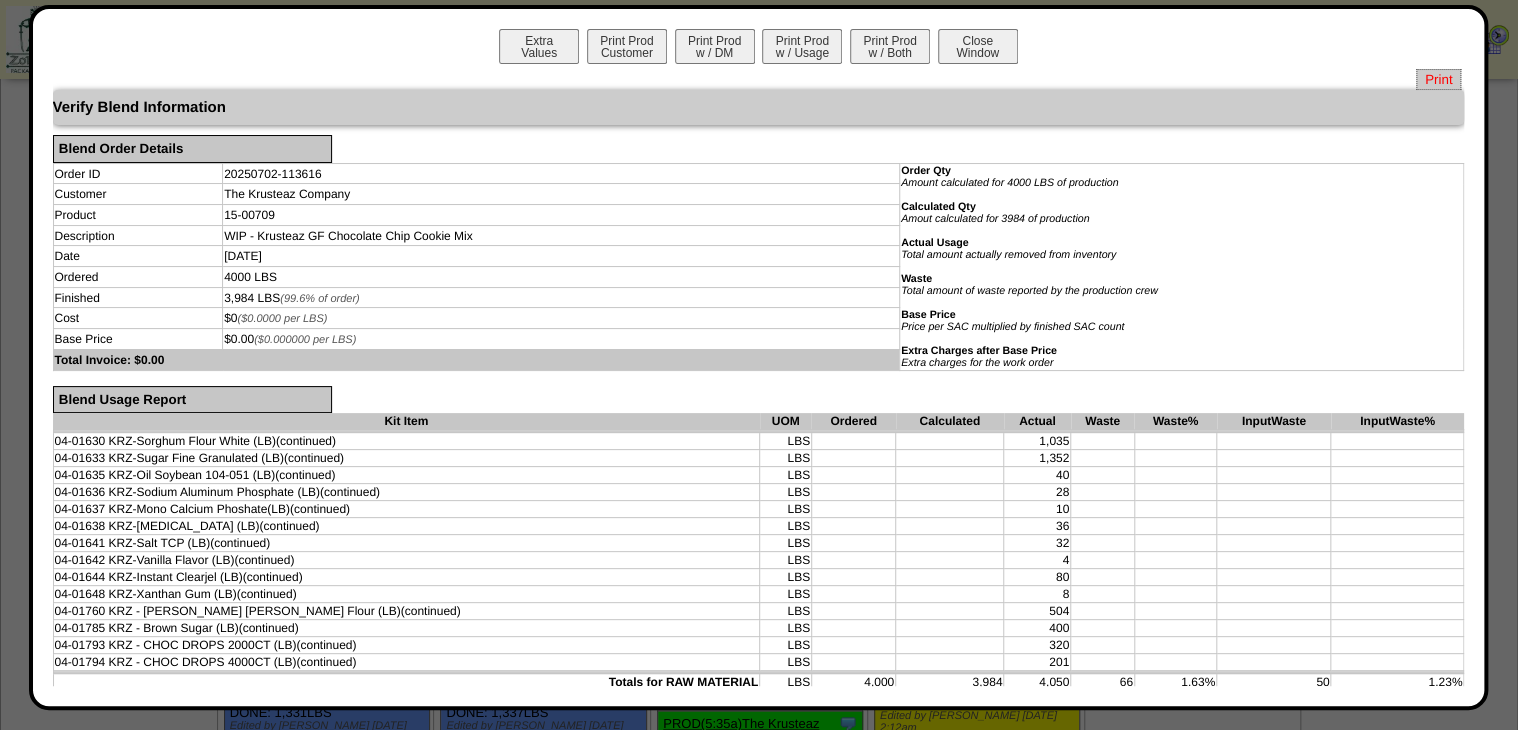 click on "Print" at bounding box center (1438, 79) 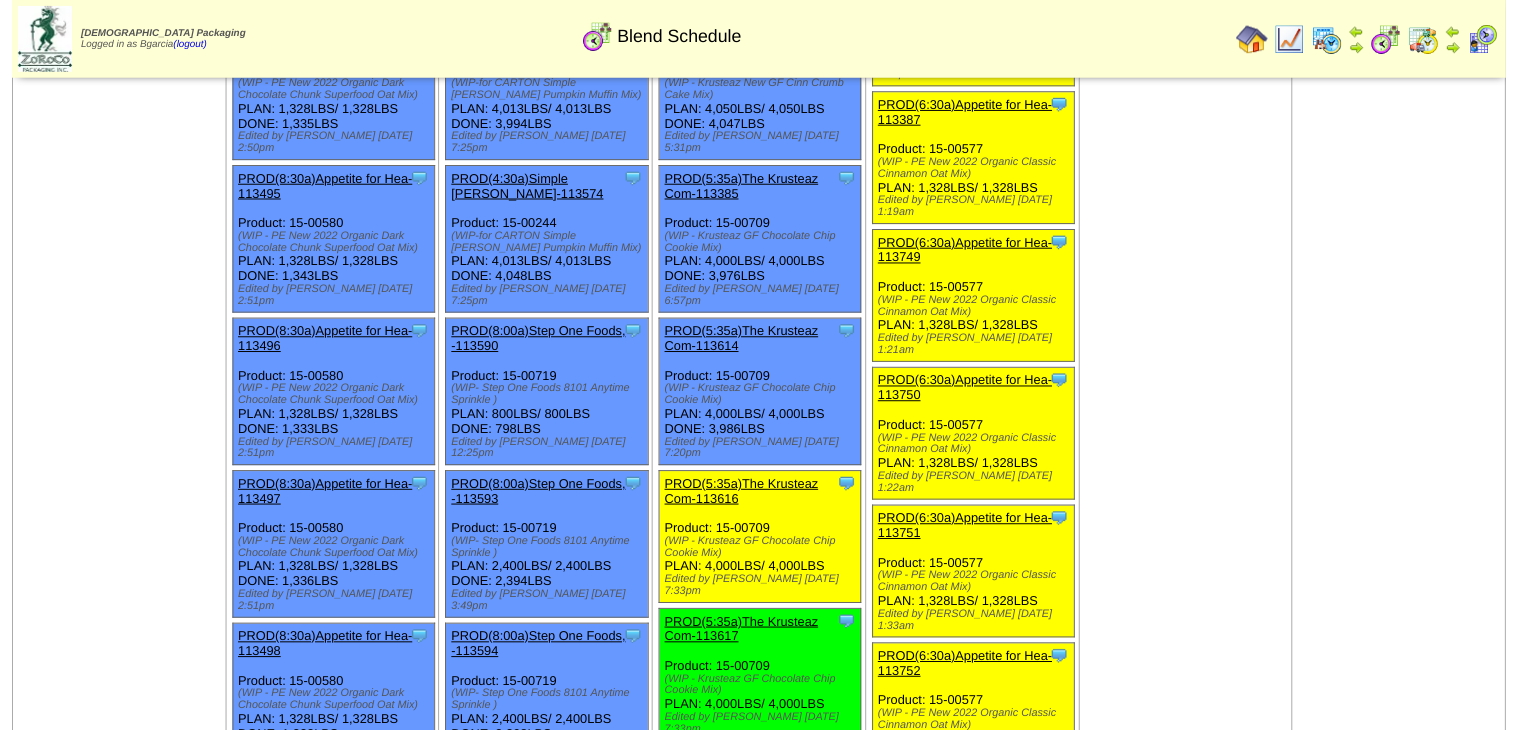 scroll, scrollTop: 800, scrollLeft: 0, axis: vertical 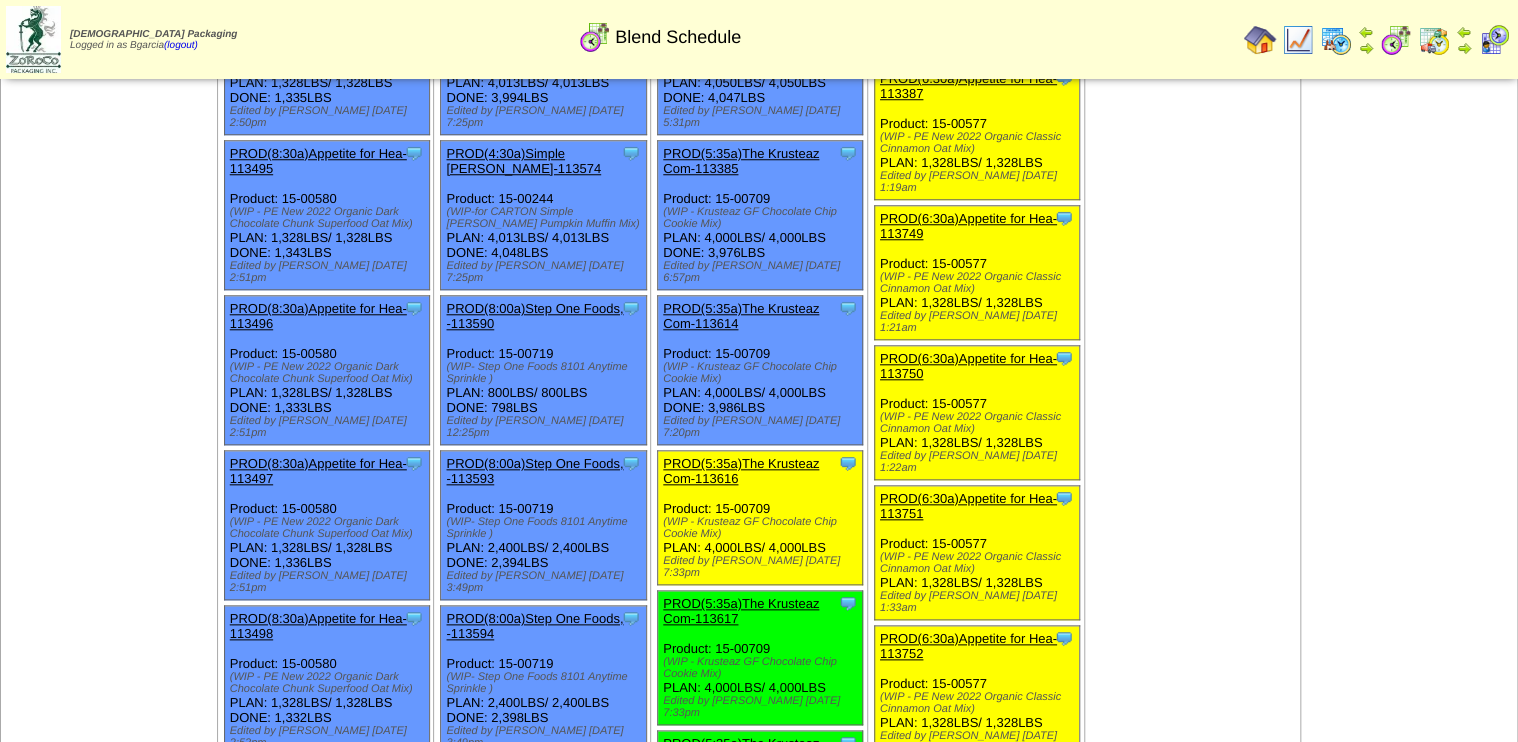 click on "PROD(5:35a)The Krusteaz Com-113616" at bounding box center (741, 471) 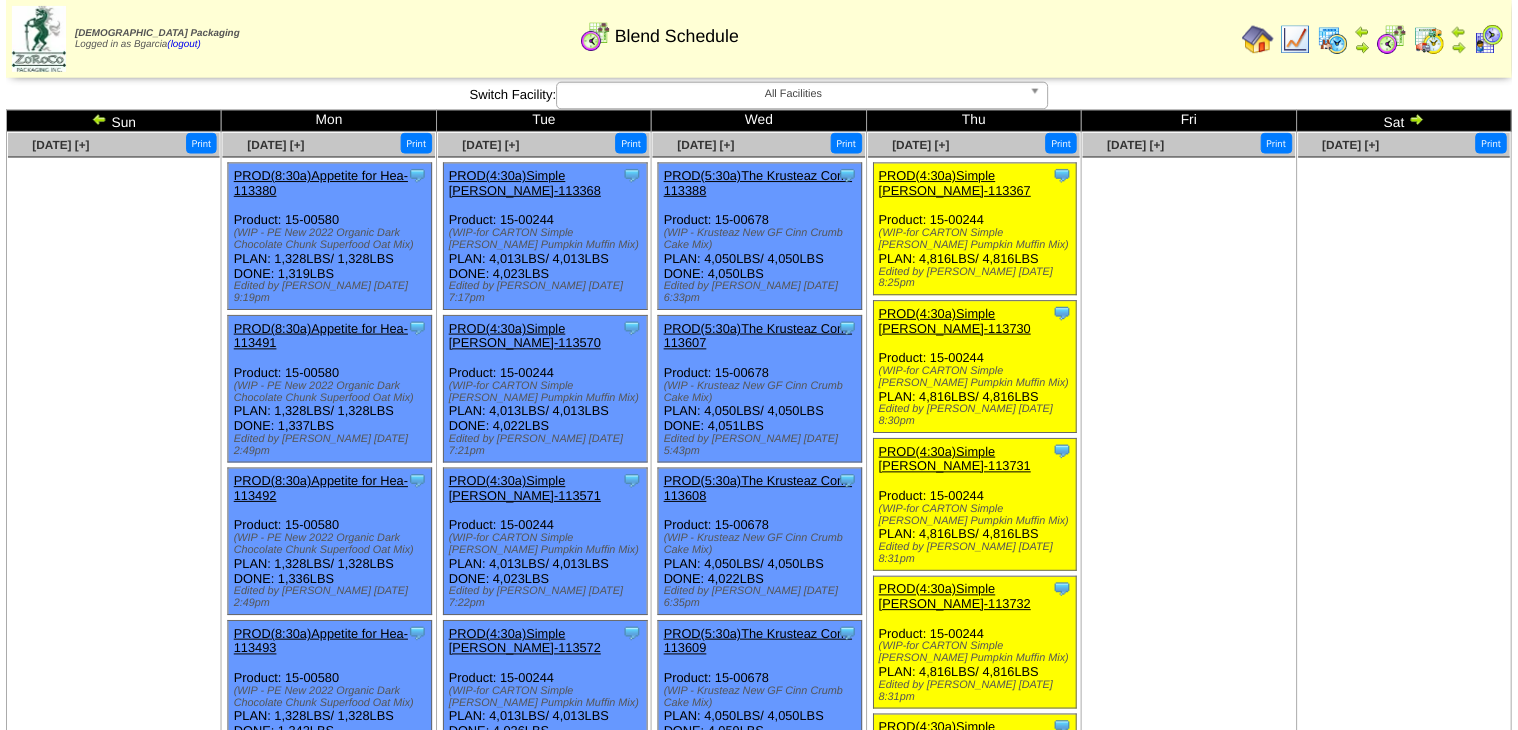 scroll, scrollTop: 960, scrollLeft: 0, axis: vertical 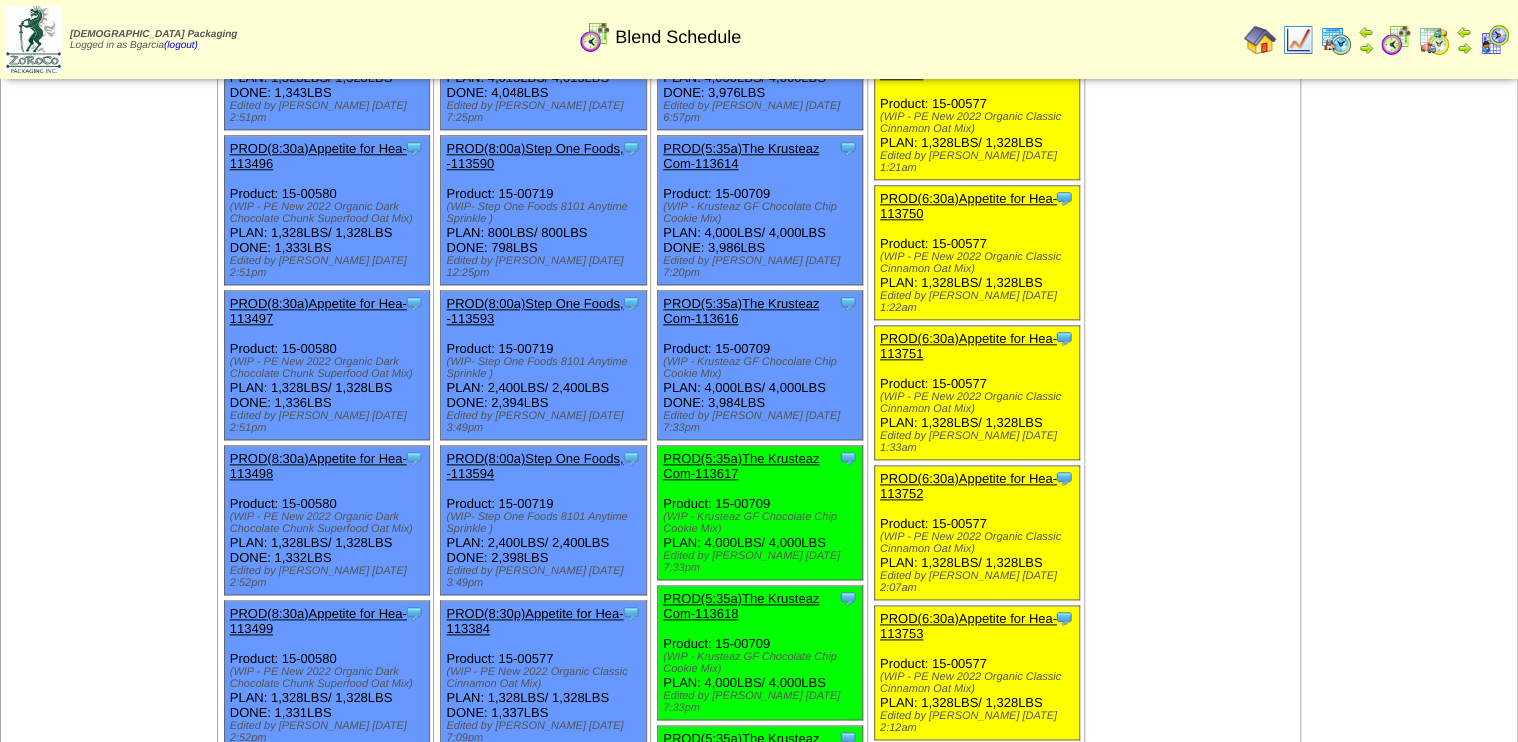 click on "PROD(5:35a)The Krusteaz Com-113617" at bounding box center [758, 466] 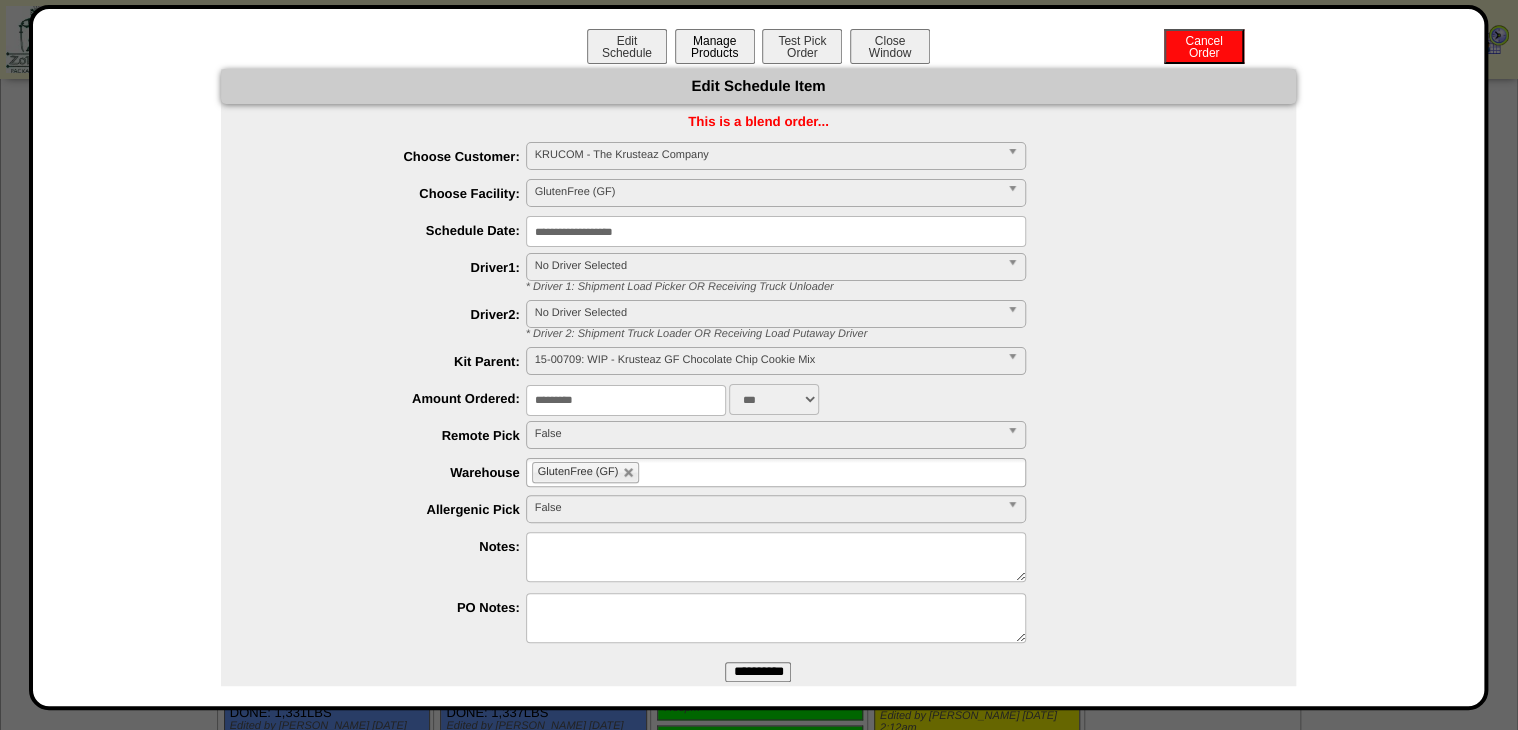 drag, startPoint x: 739, startPoint y: 45, endPoint x: 731, endPoint y: 52, distance: 10.630146 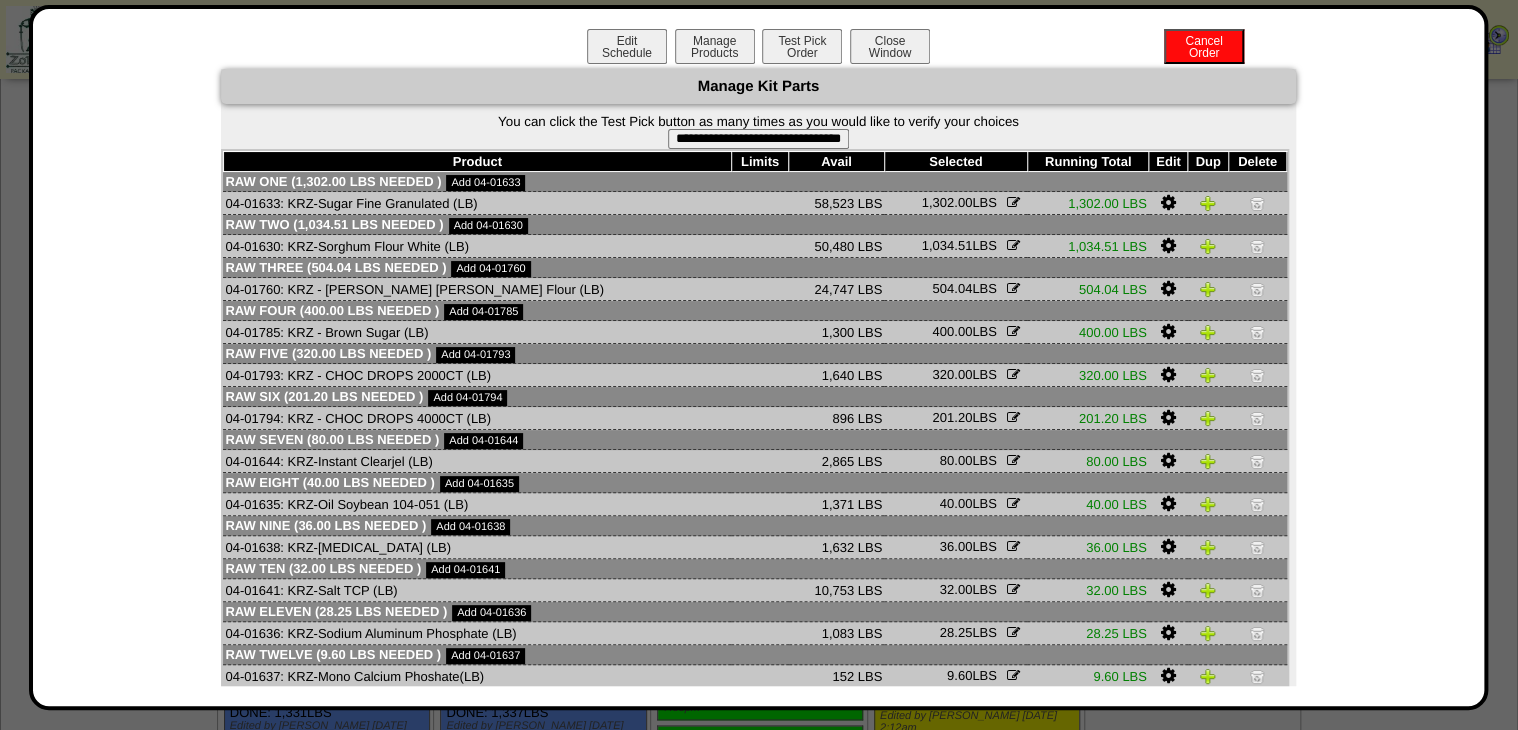 click on "**********" at bounding box center (758, 131) 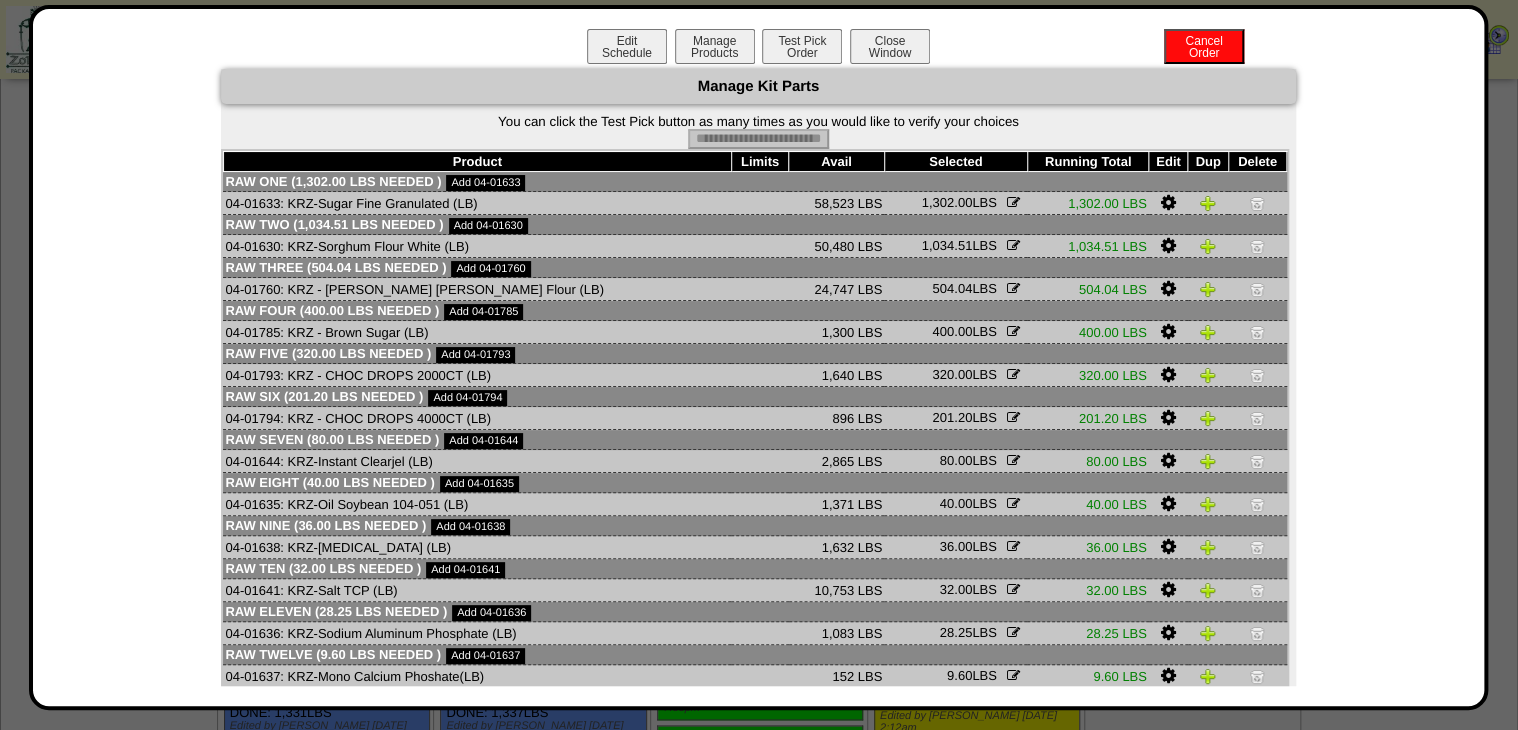 type on "**********" 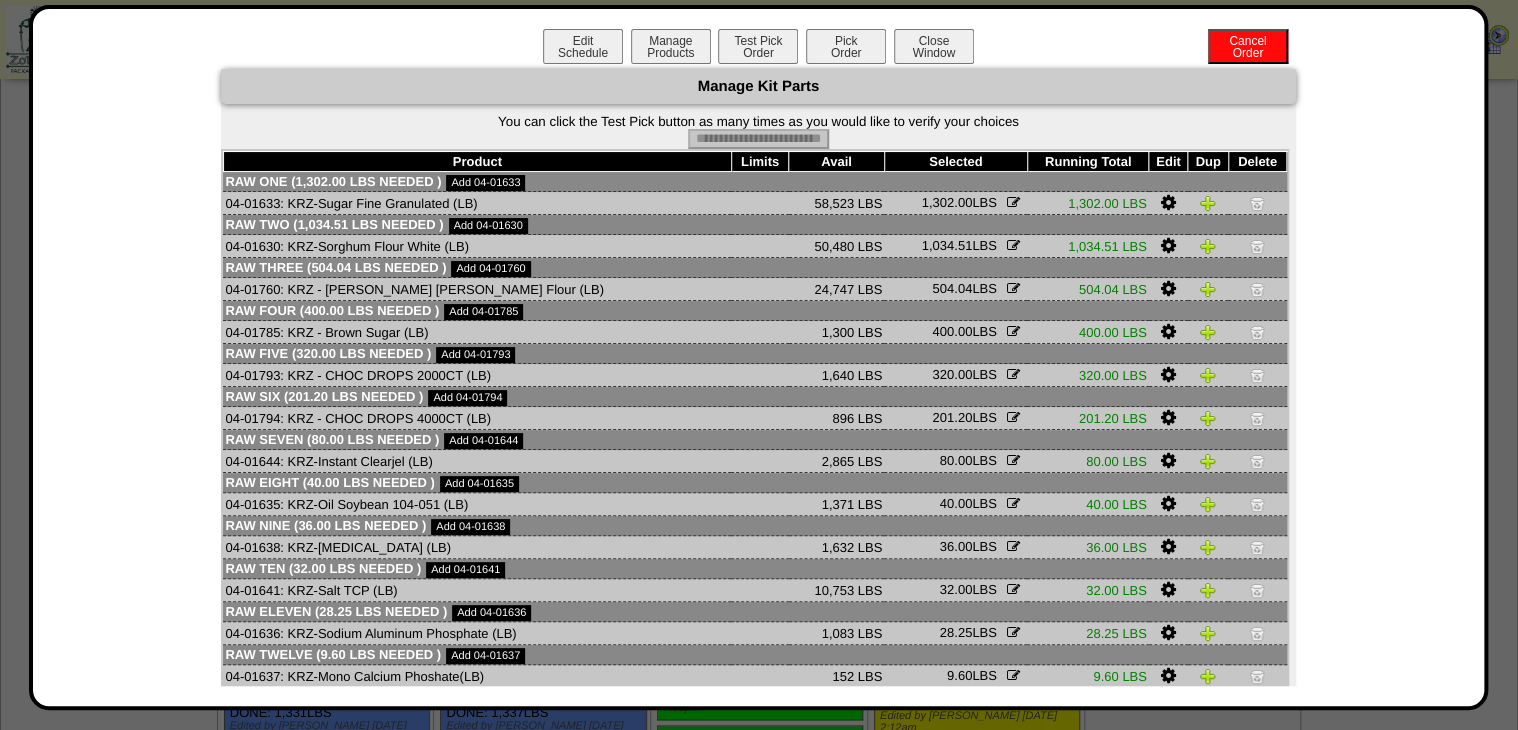 click on "Pick Order" at bounding box center (846, 46) 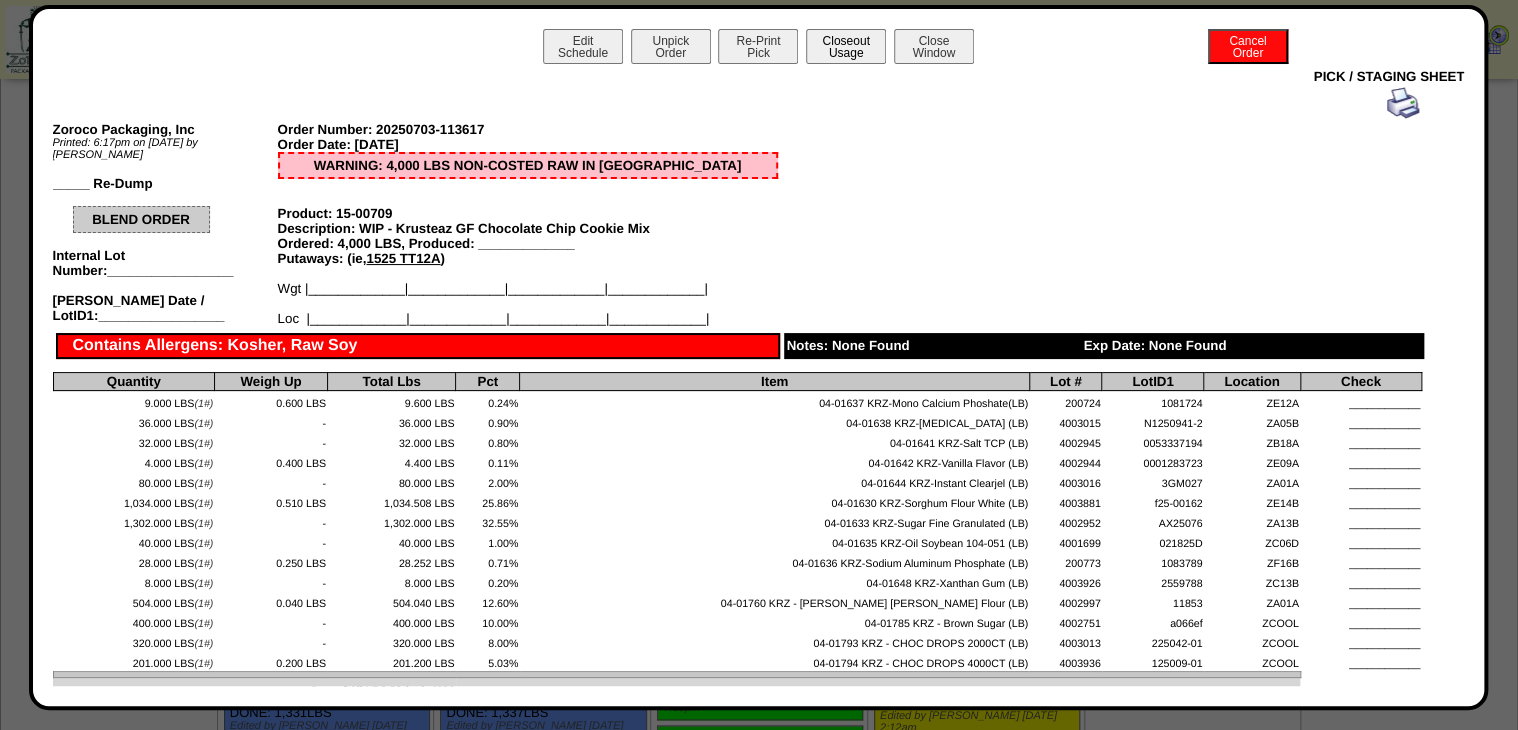 click on "Closeout Usage" at bounding box center [846, 46] 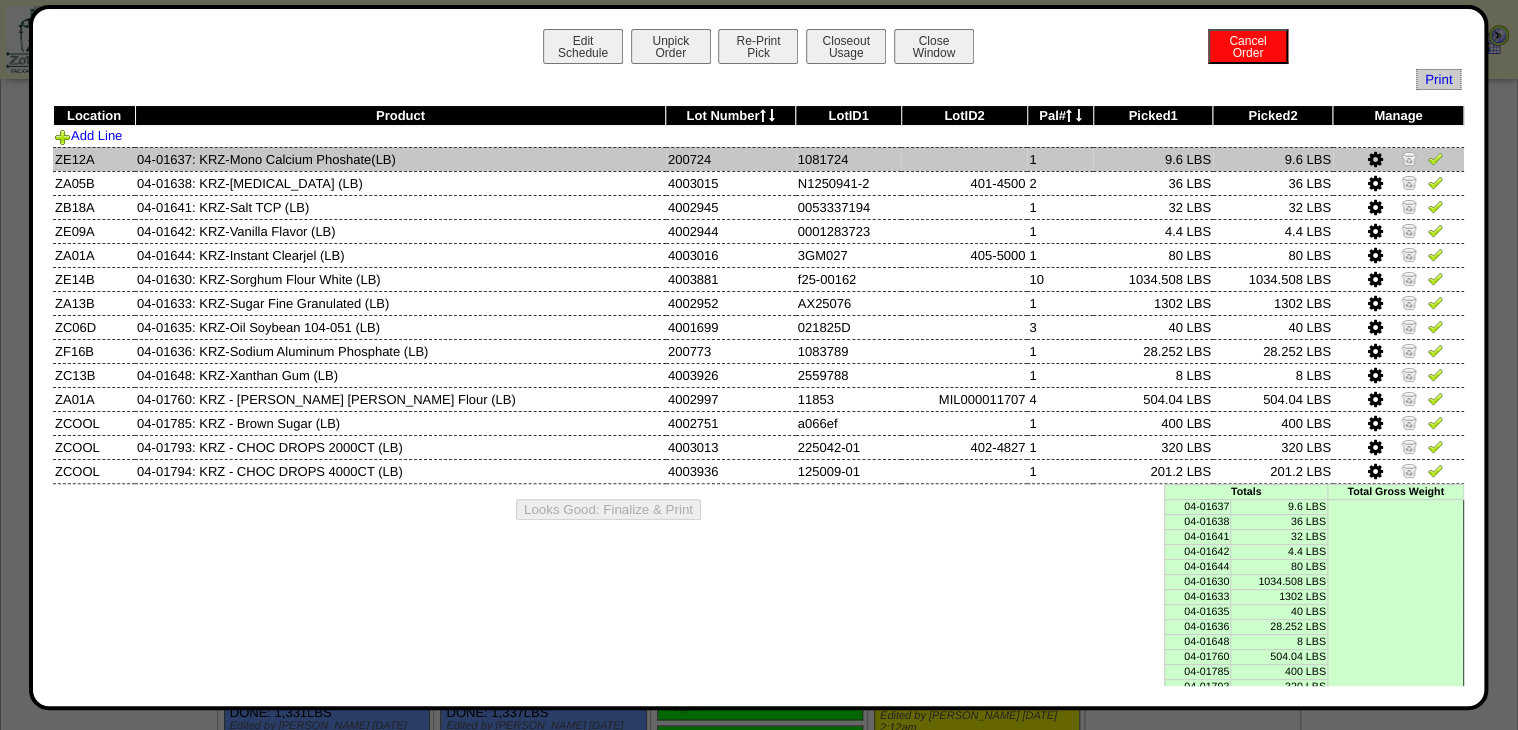 click at bounding box center [1435, 158] 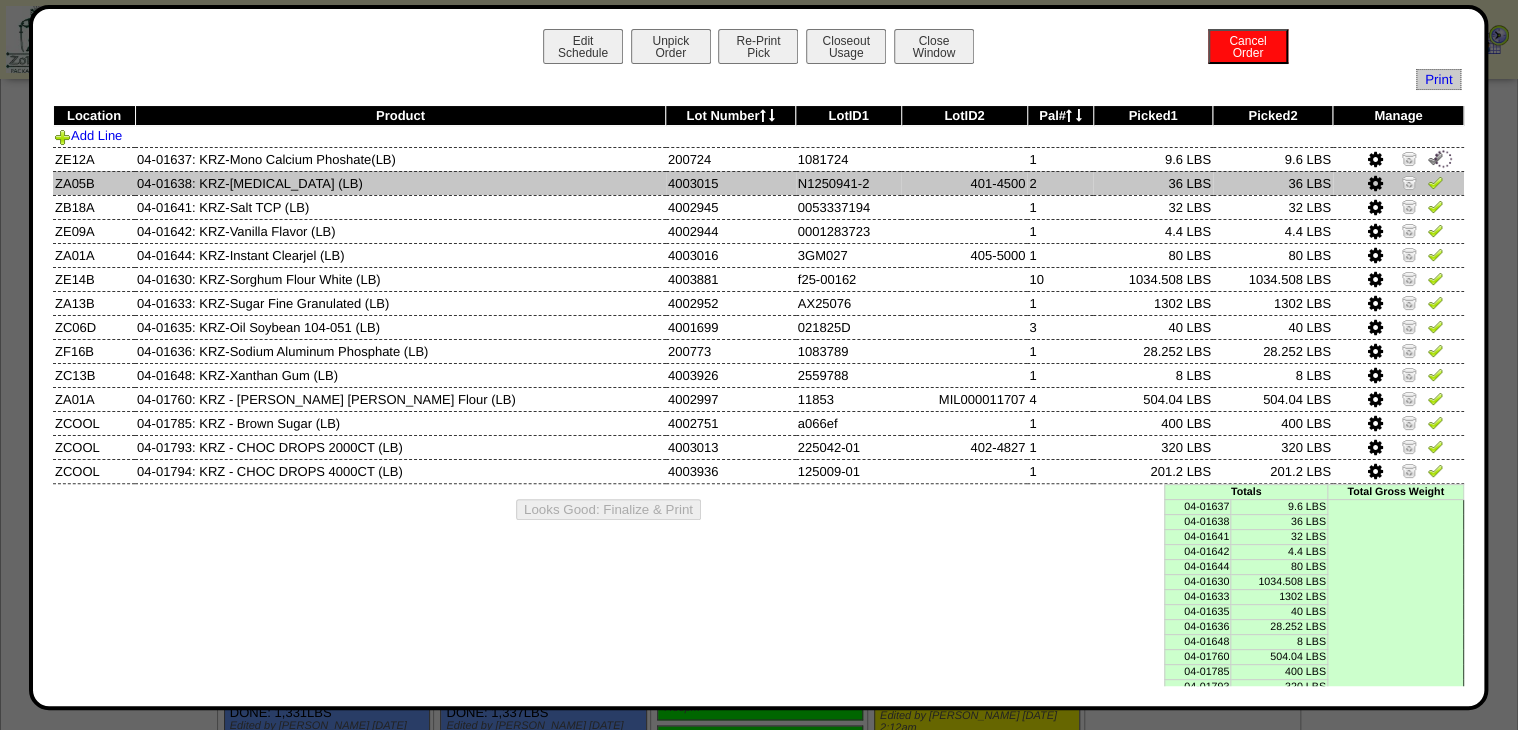 click at bounding box center [1435, 182] 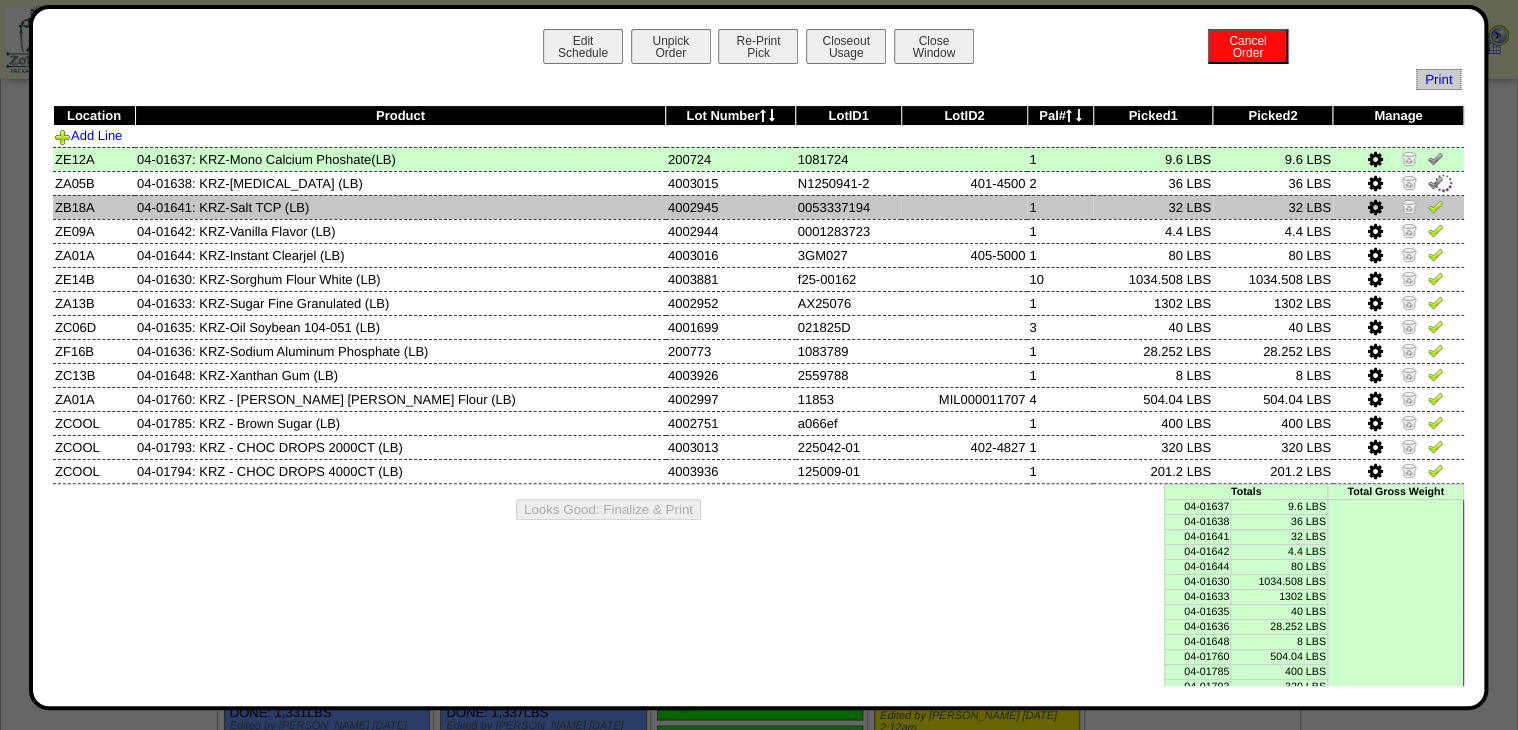 click at bounding box center (1398, 207) 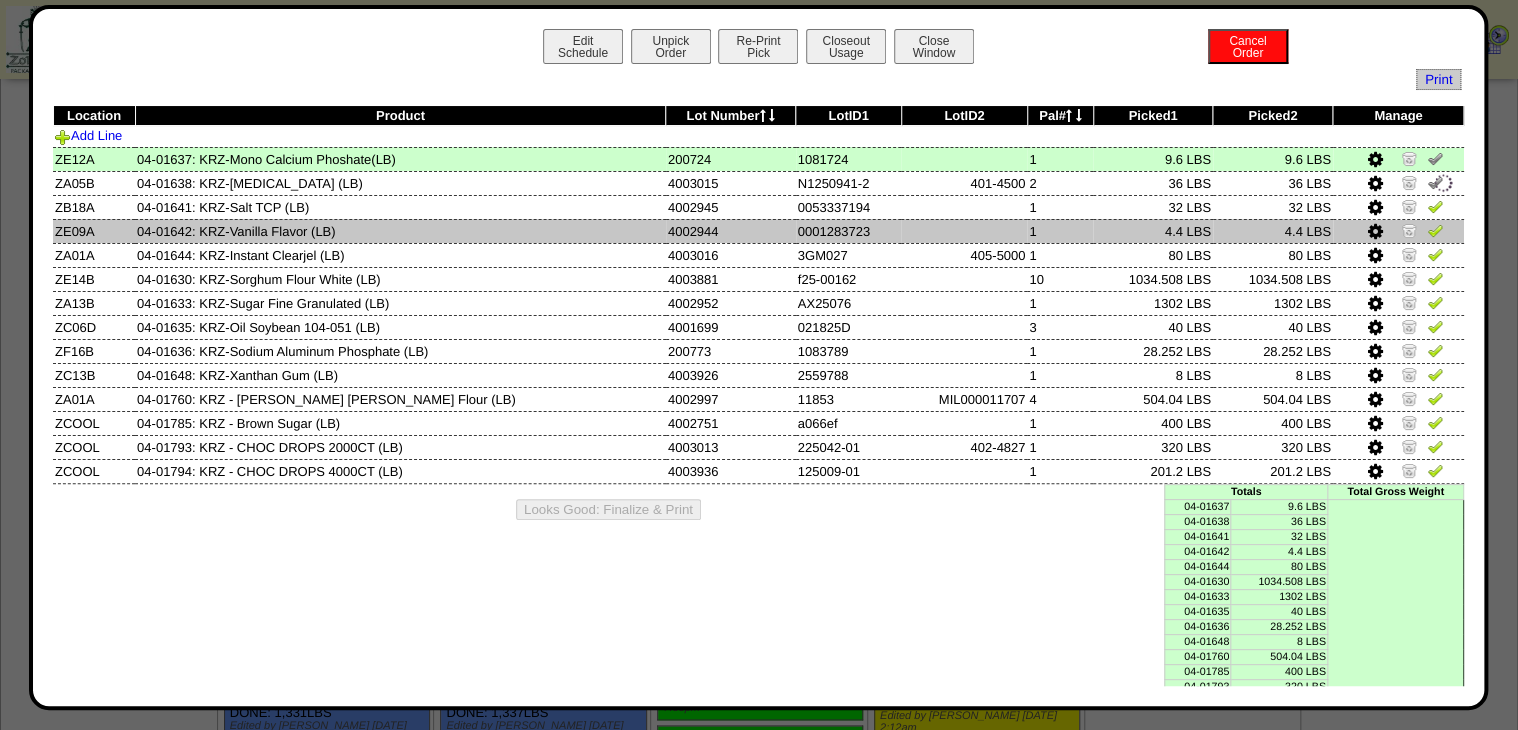 drag, startPoint x: 1424, startPoint y: 205, endPoint x: 1427, endPoint y: 223, distance: 18.248287 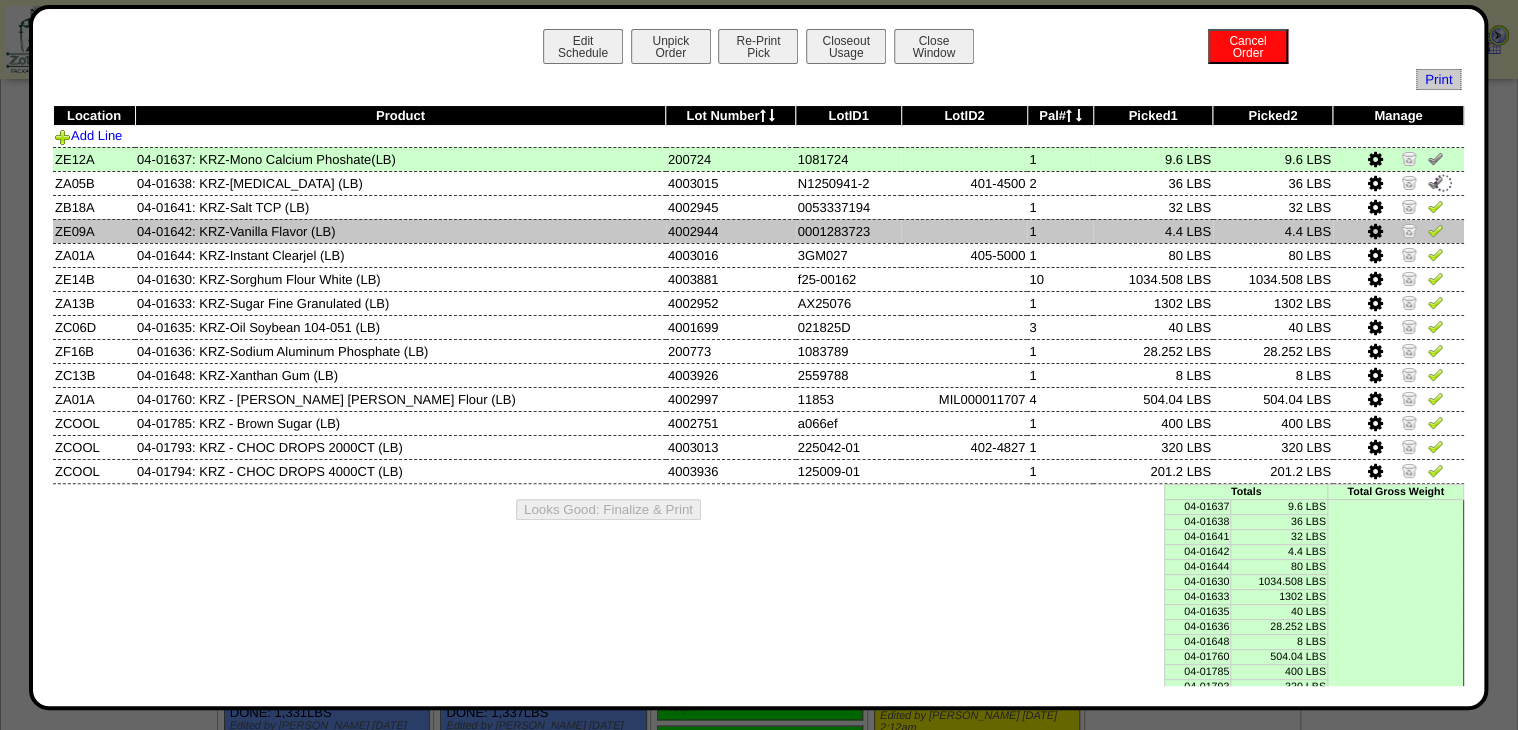 click at bounding box center (1435, 206) 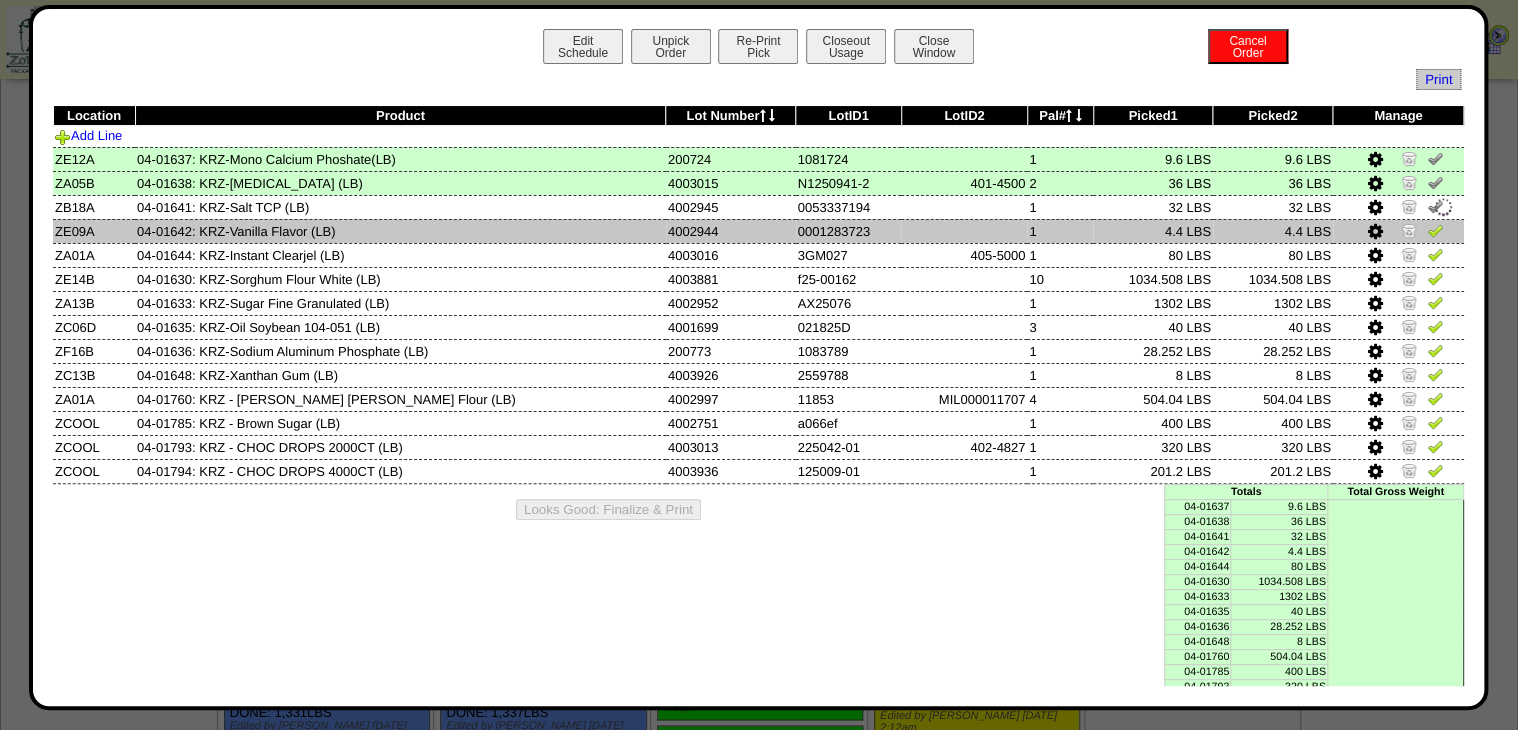 click at bounding box center [1398, 231] 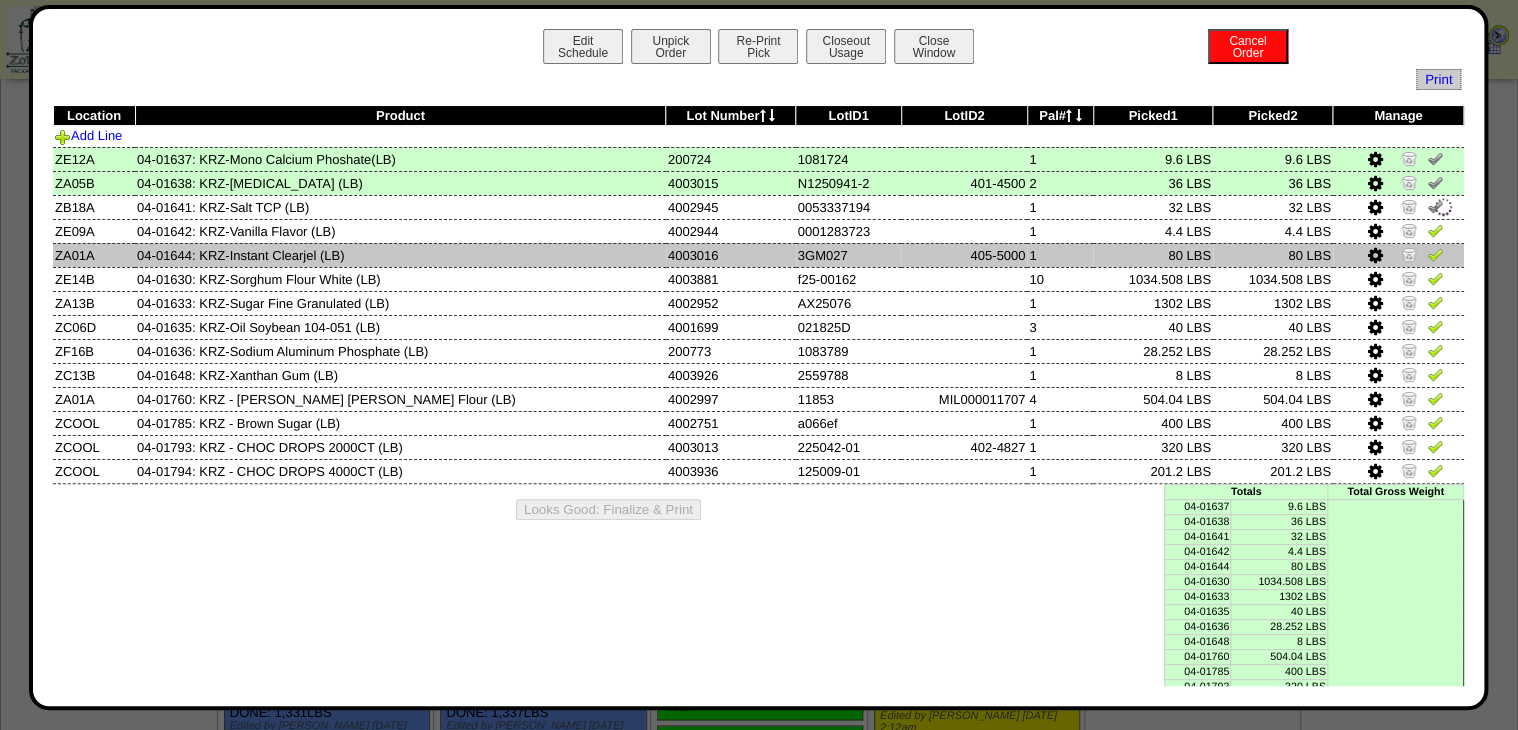 click at bounding box center (1435, 254) 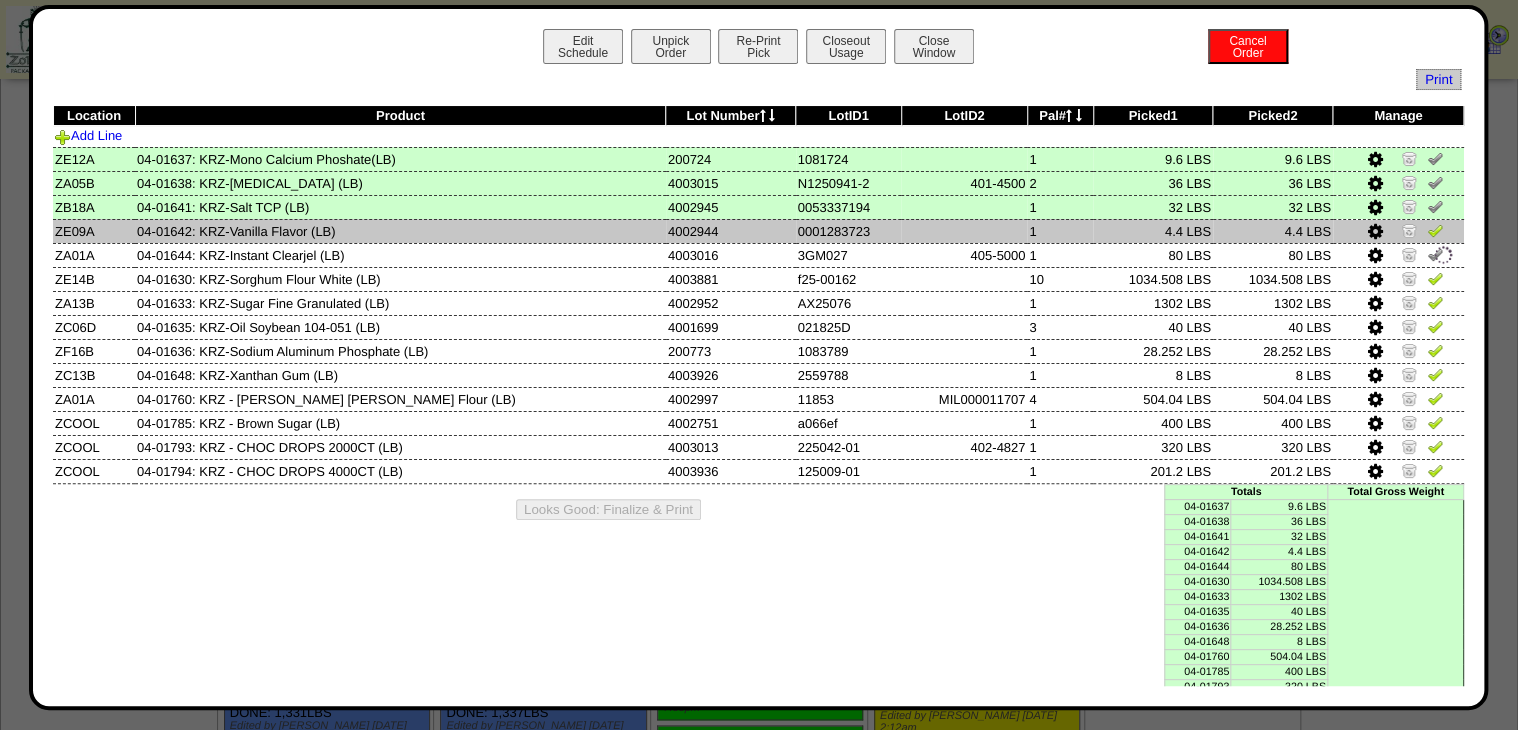 click at bounding box center [1435, 230] 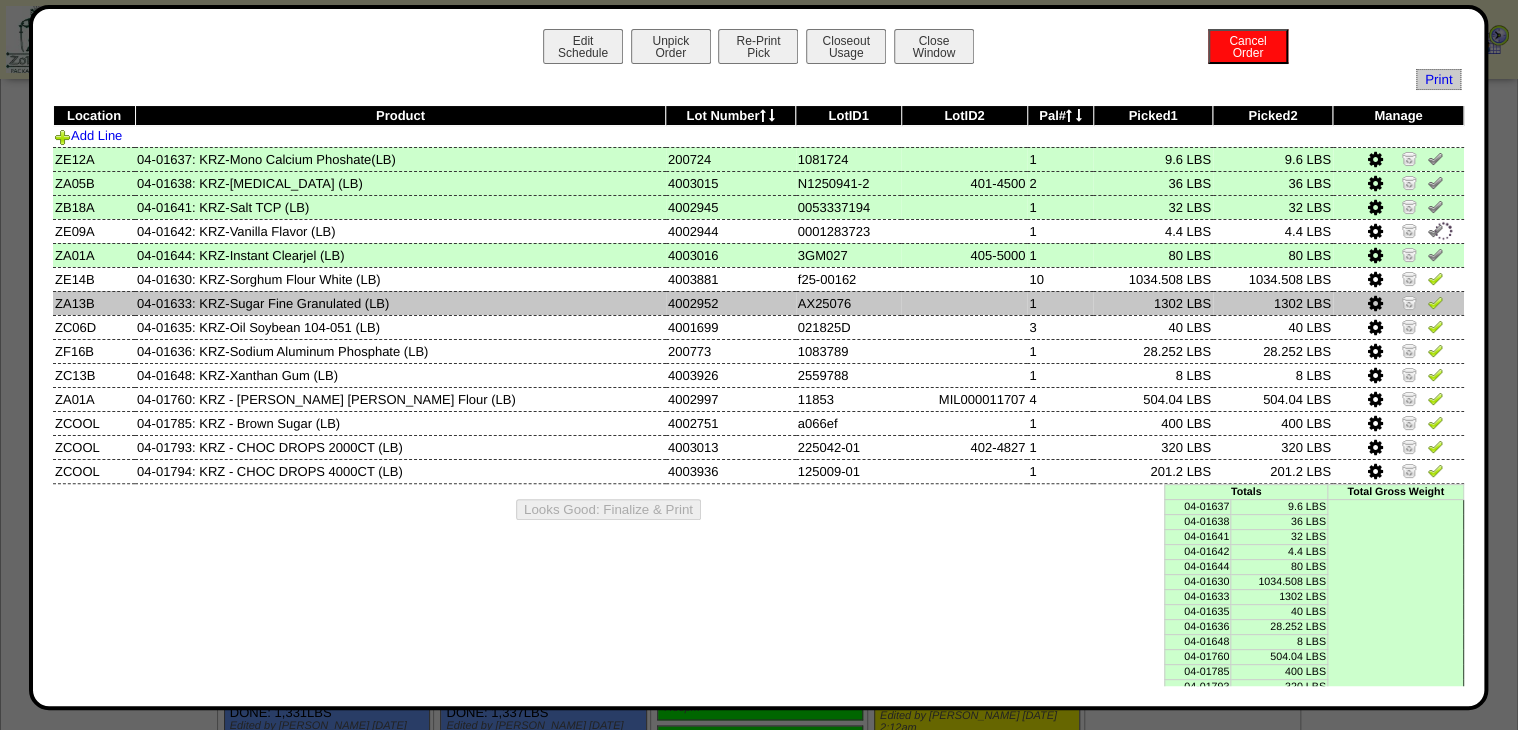 click at bounding box center (1435, 302) 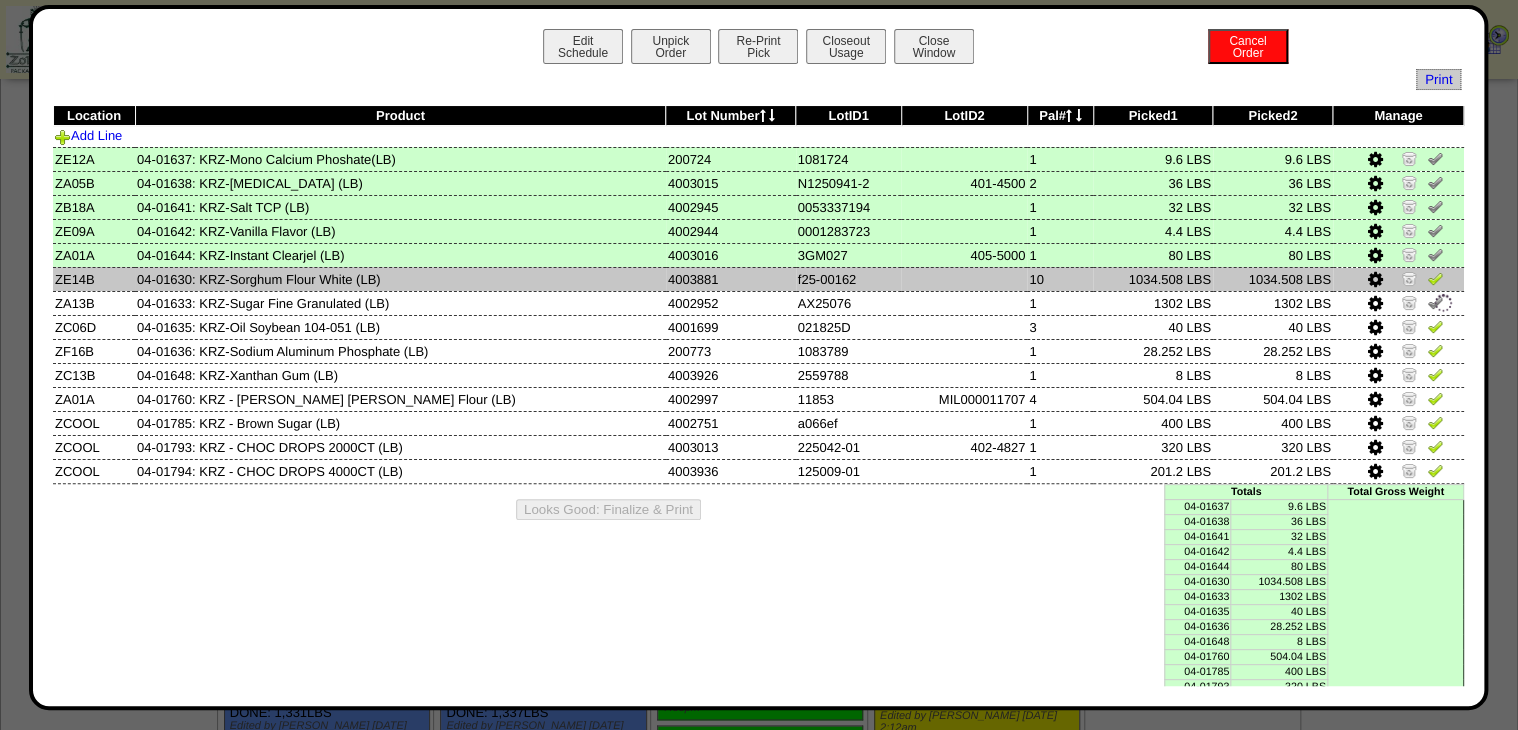click at bounding box center [1435, 278] 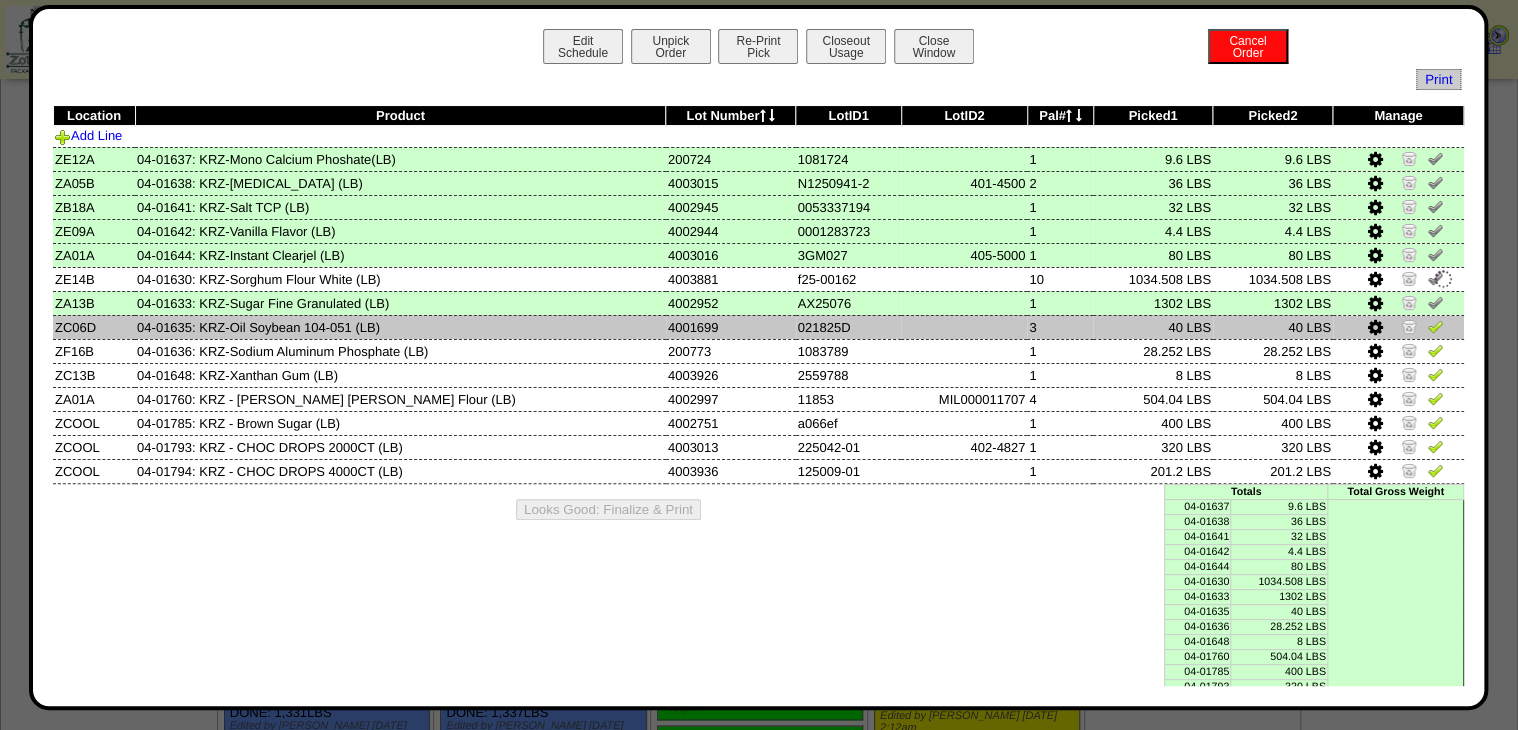 click at bounding box center [1435, 326] 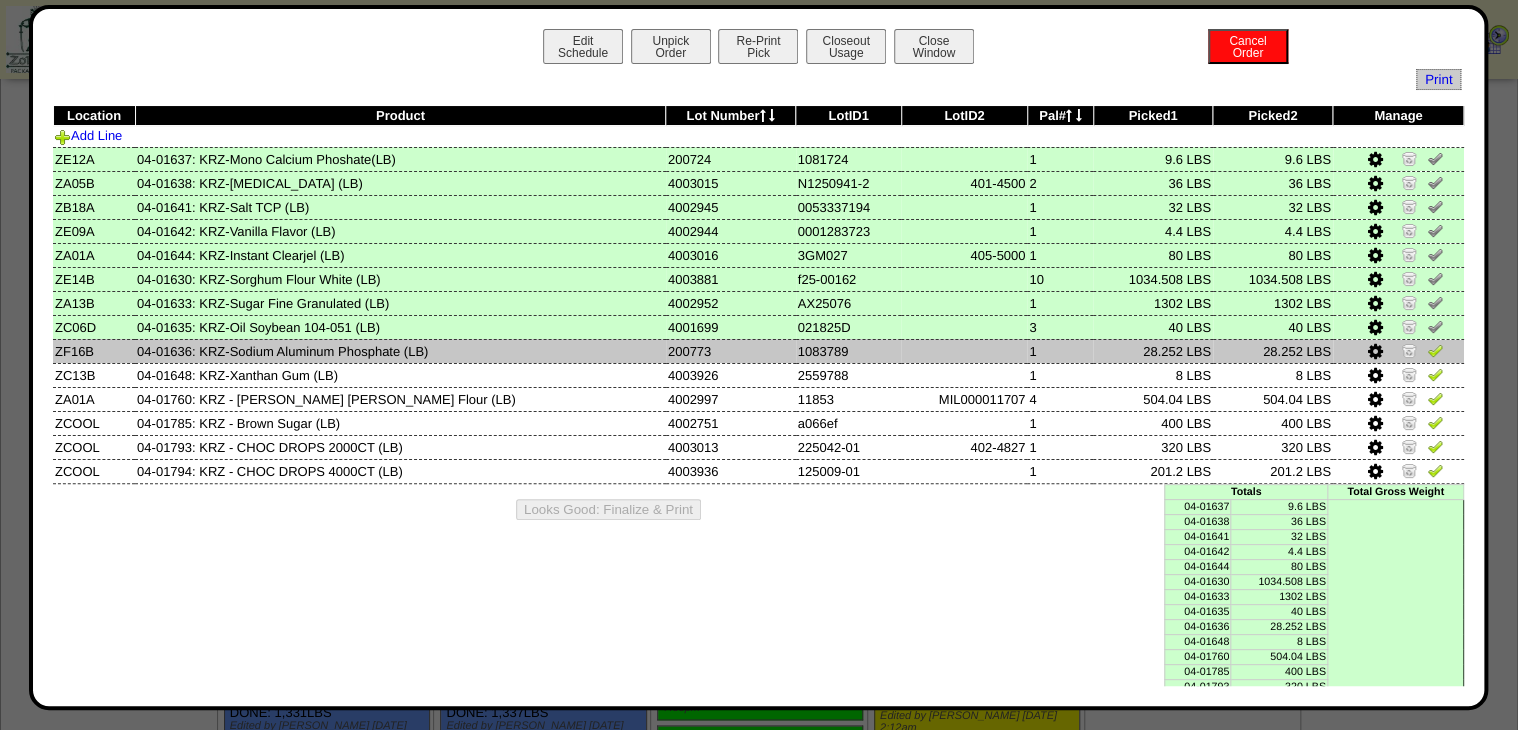 click at bounding box center (1435, 350) 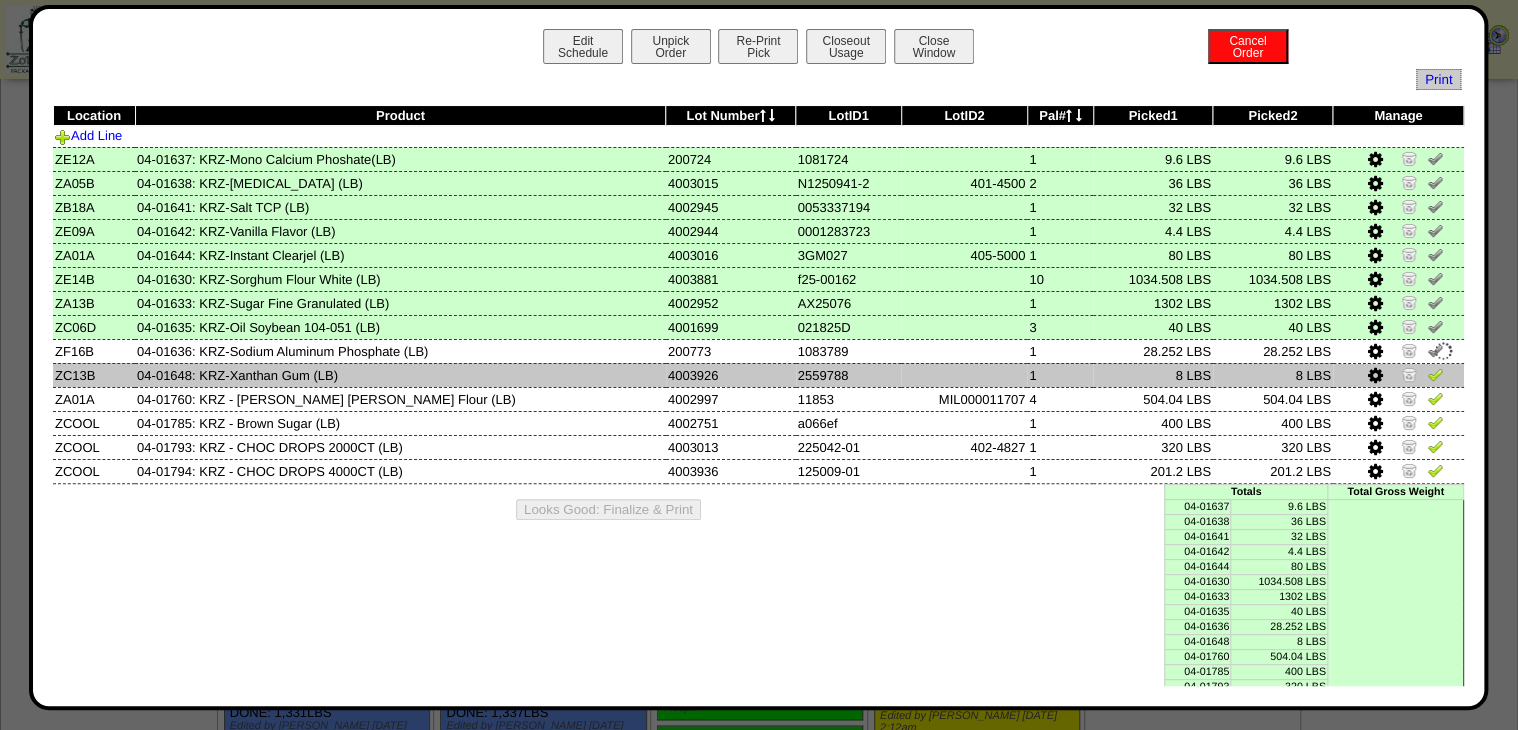click at bounding box center [1398, 375] 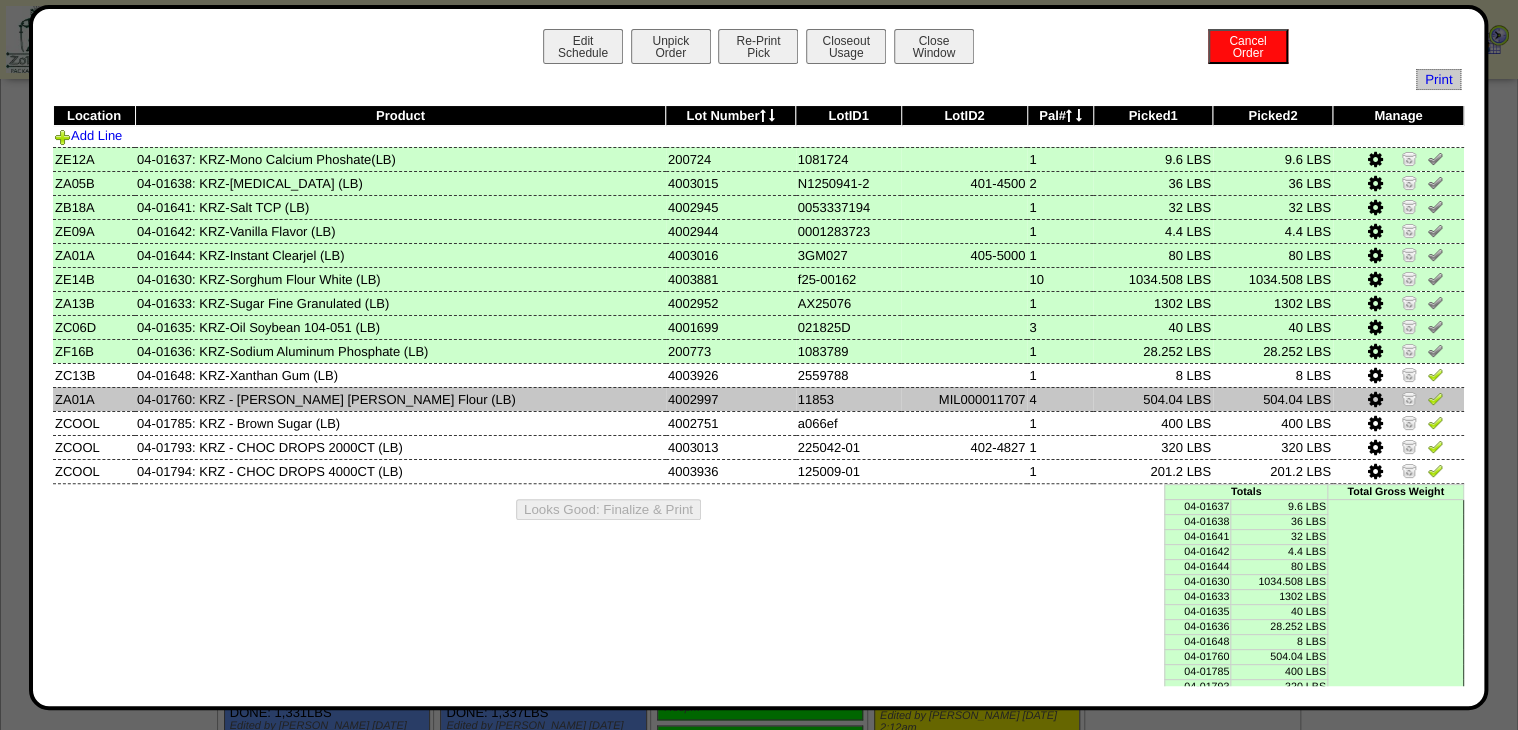 click at bounding box center [1435, 398] 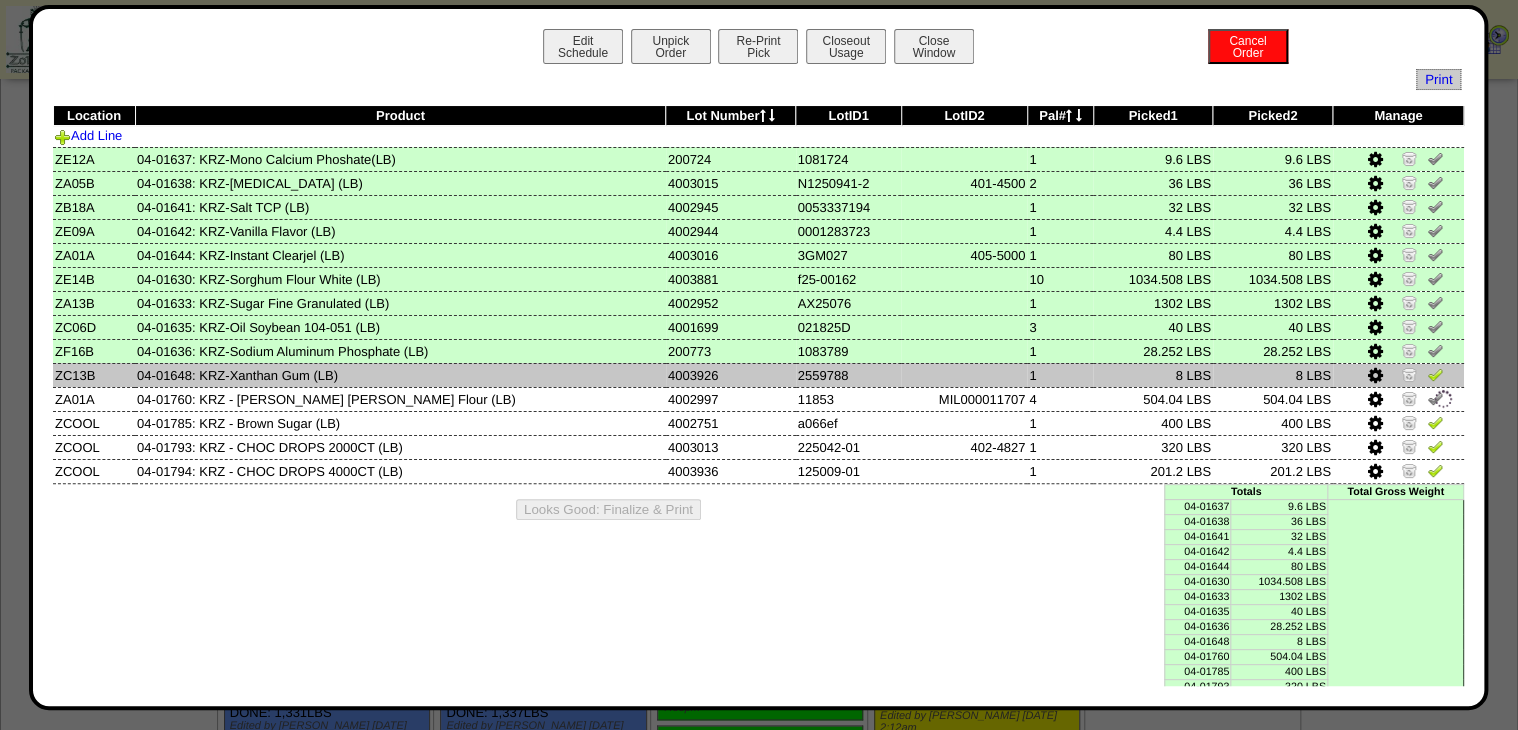 click at bounding box center (1435, 374) 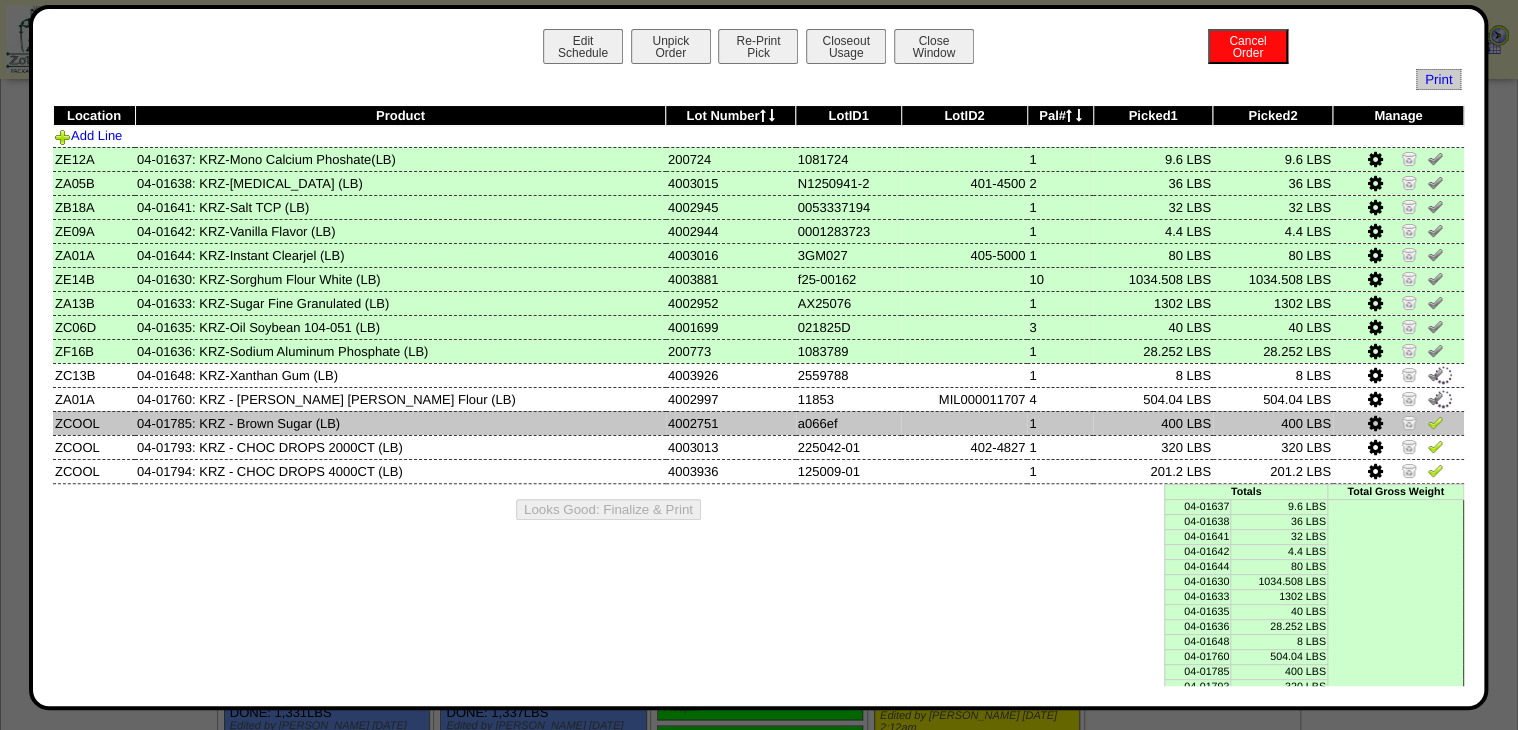 click at bounding box center (1435, 422) 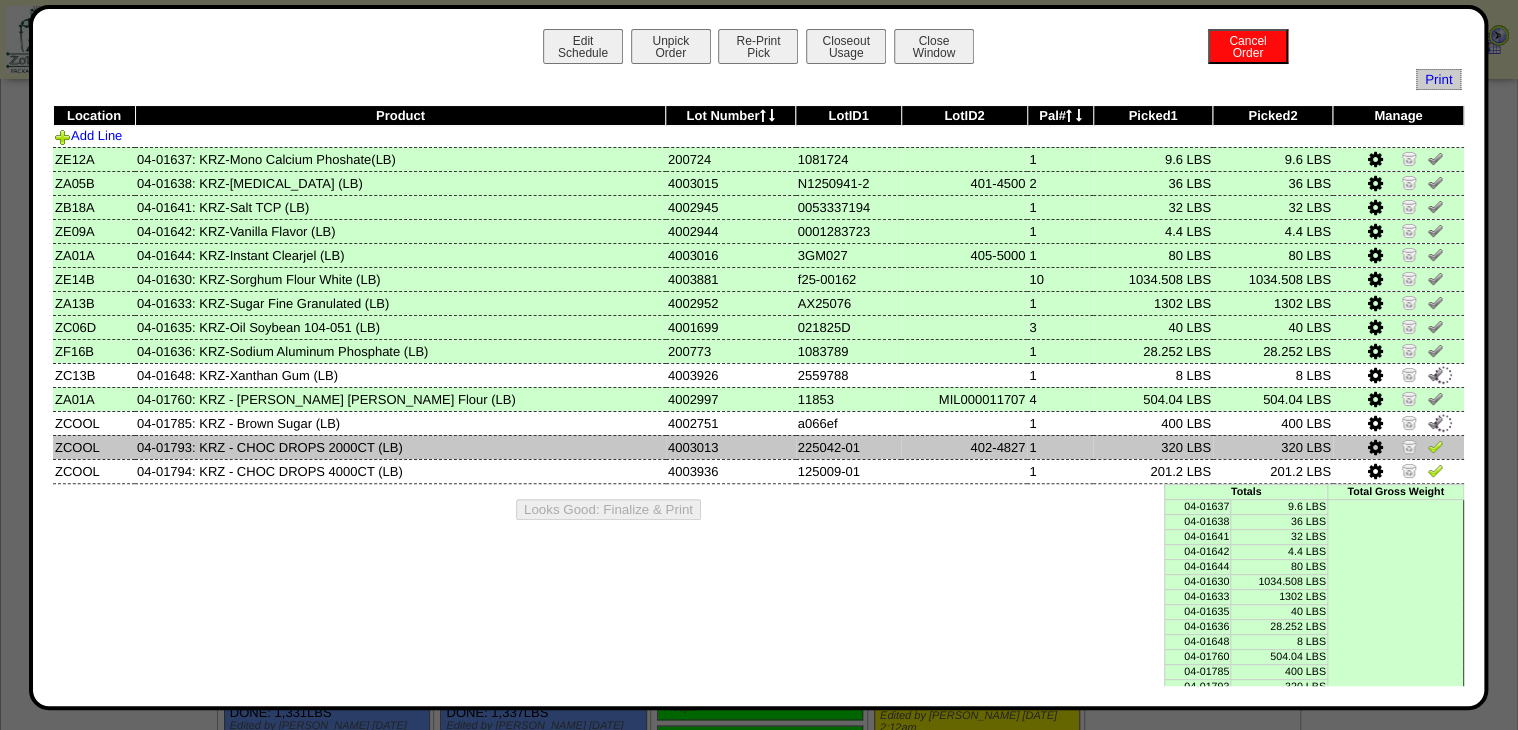 click at bounding box center (1435, 446) 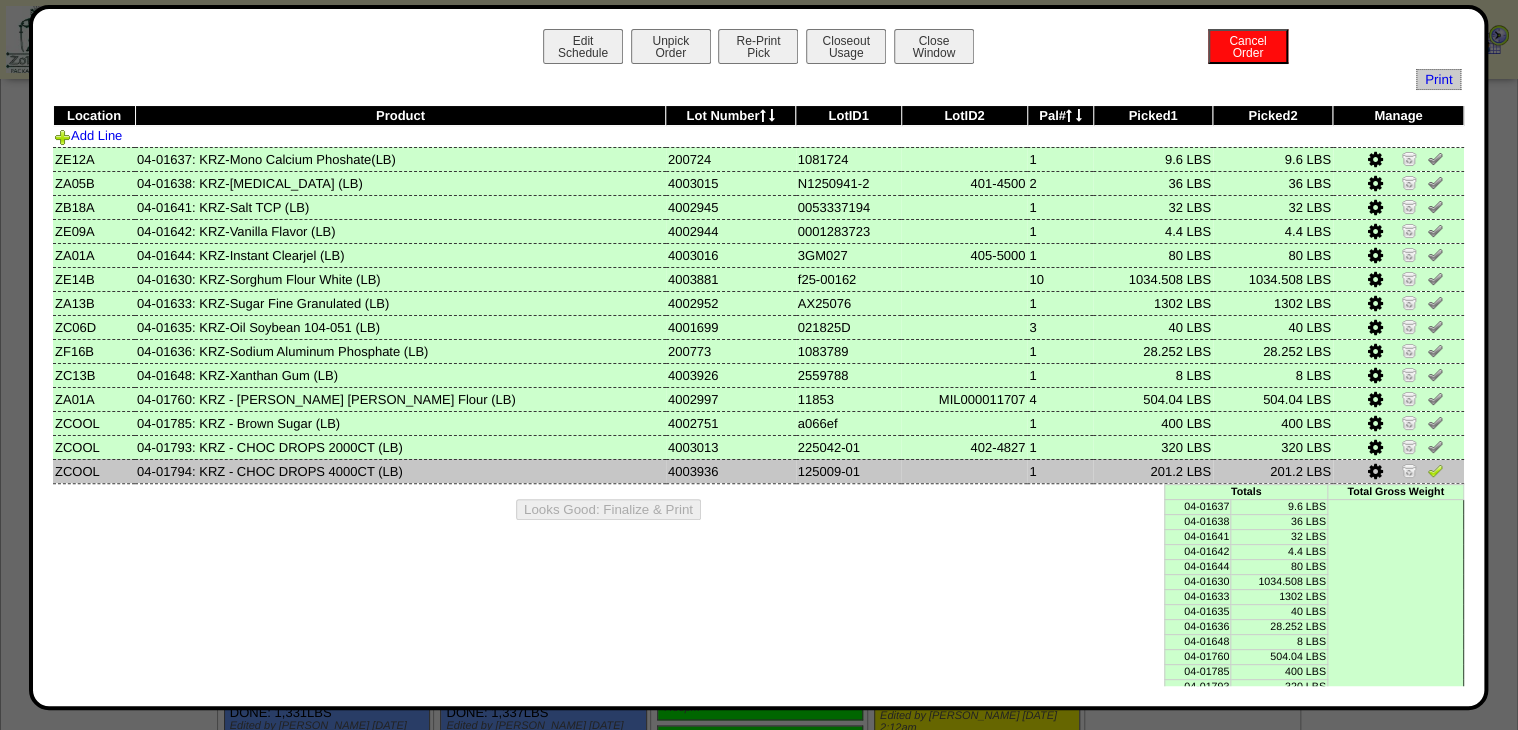 click at bounding box center (1435, 470) 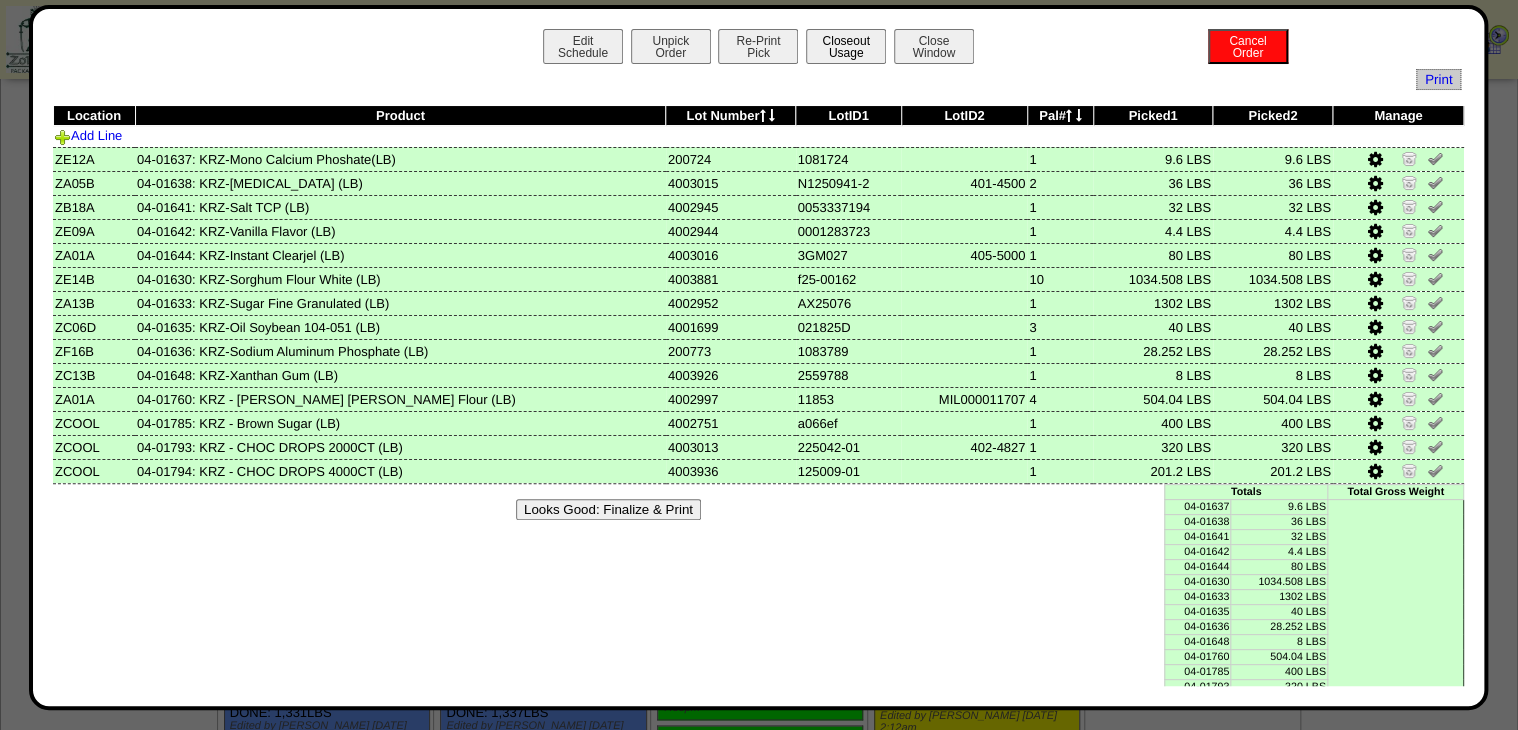 click on "Closeout Usage" at bounding box center (846, 46) 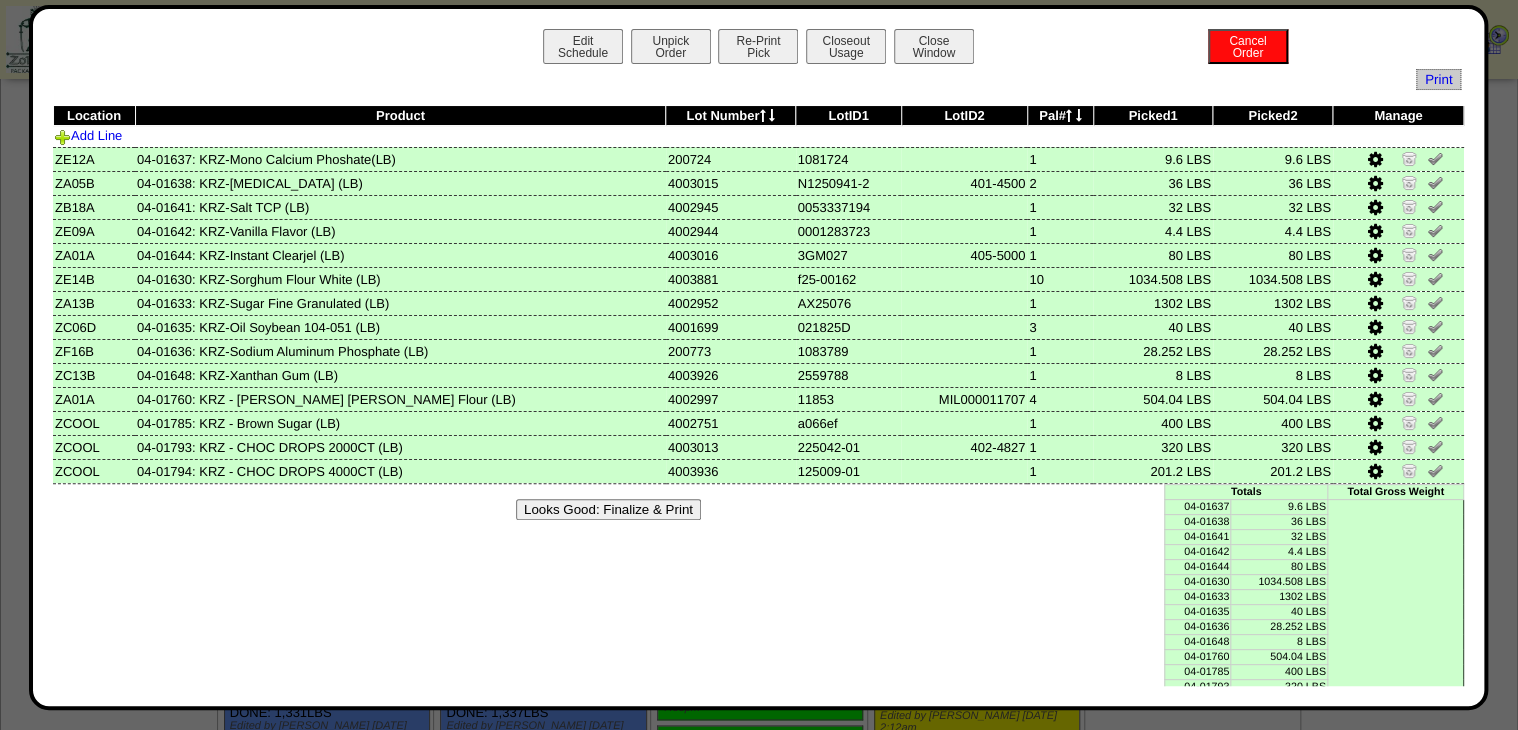 click on "Looks Good: Finalize & Print" at bounding box center [608, 509] 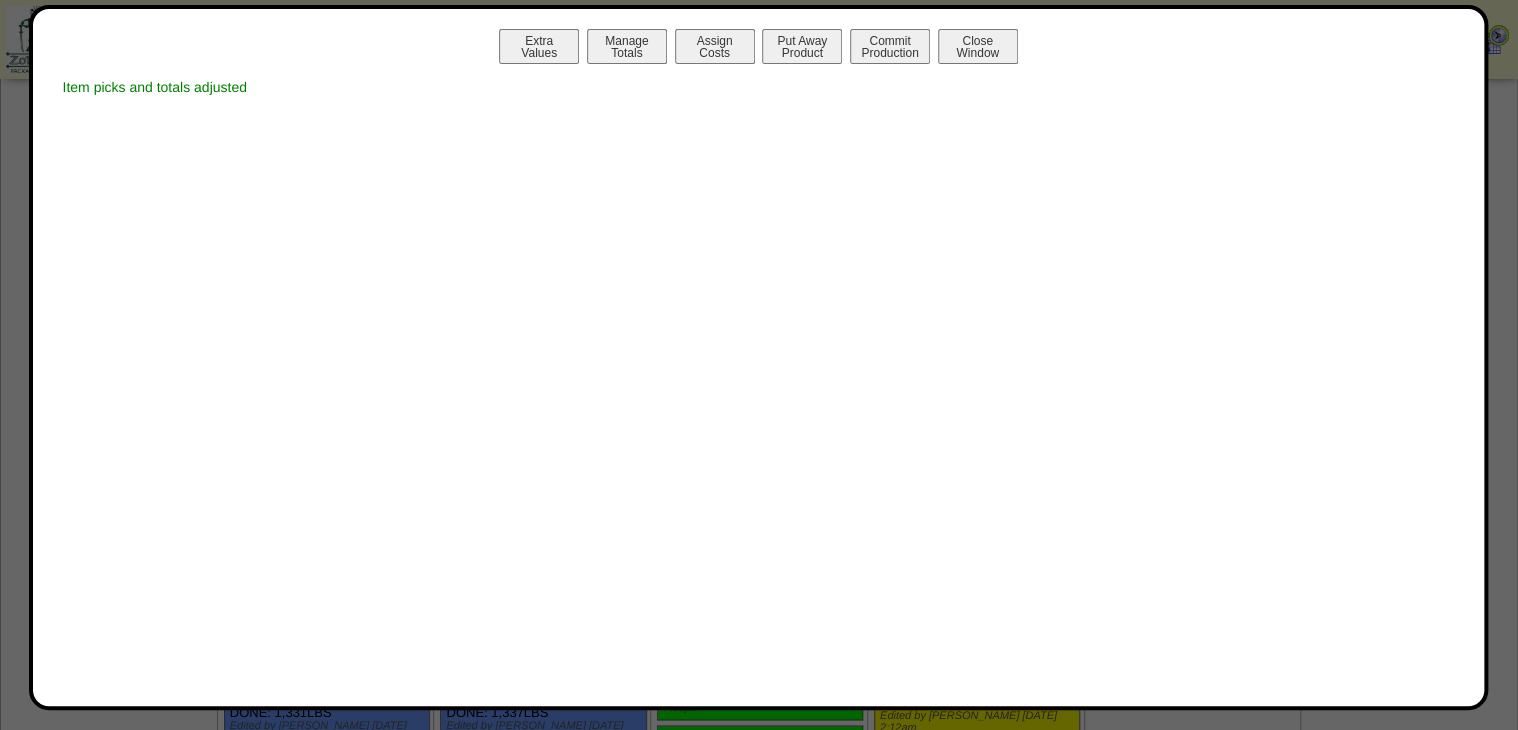 click on "Manage Totals" at bounding box center (627, 46) 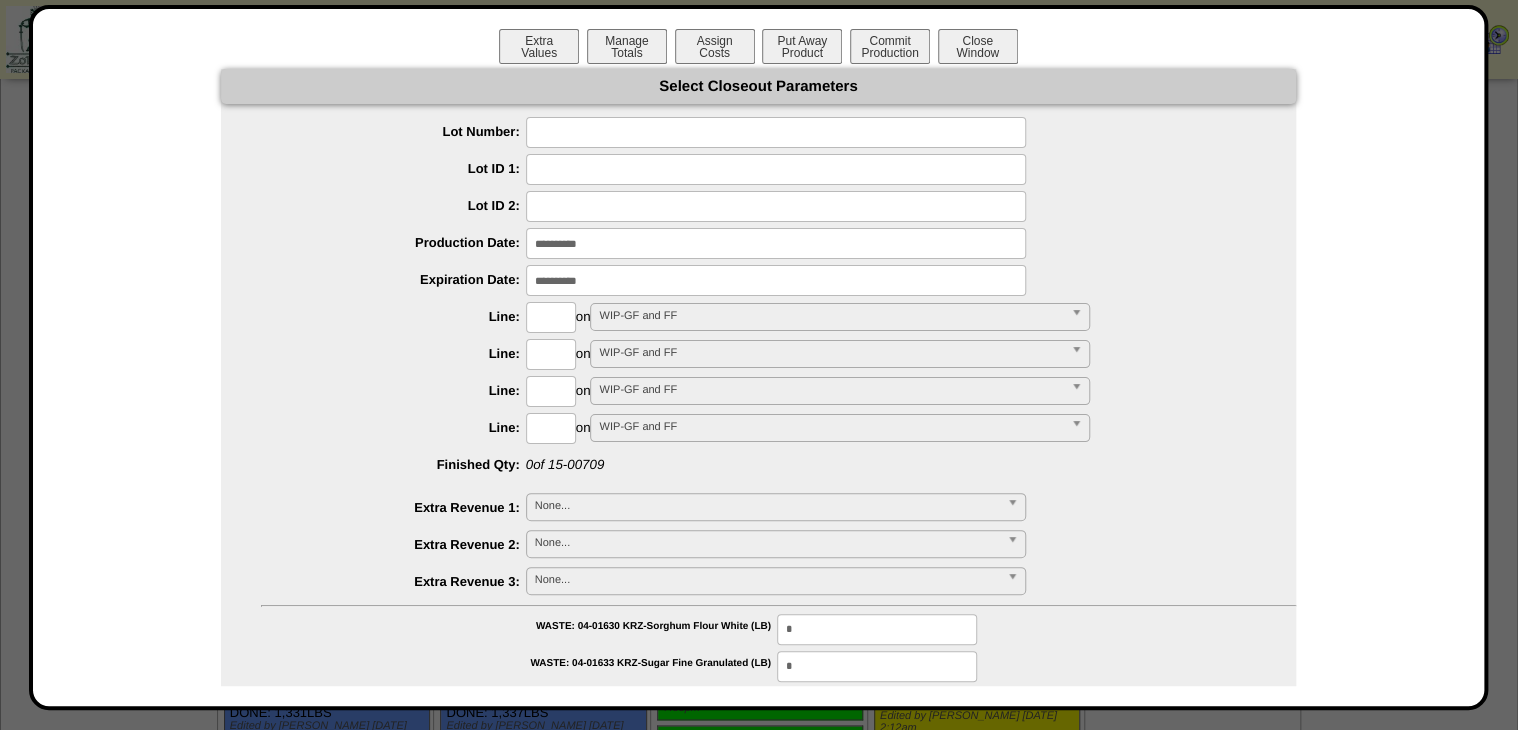 click at bounding box center [776, 132] 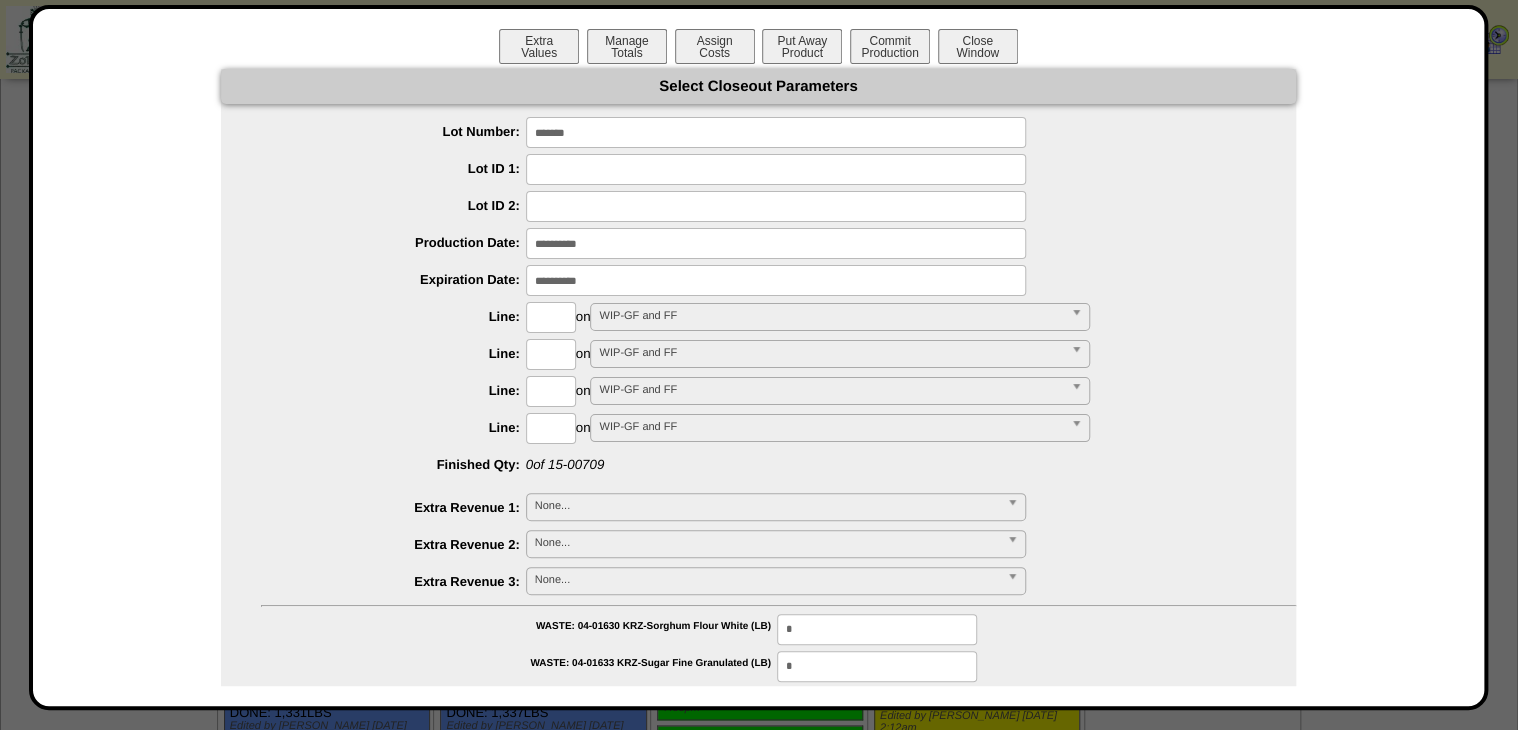 type on "*******" 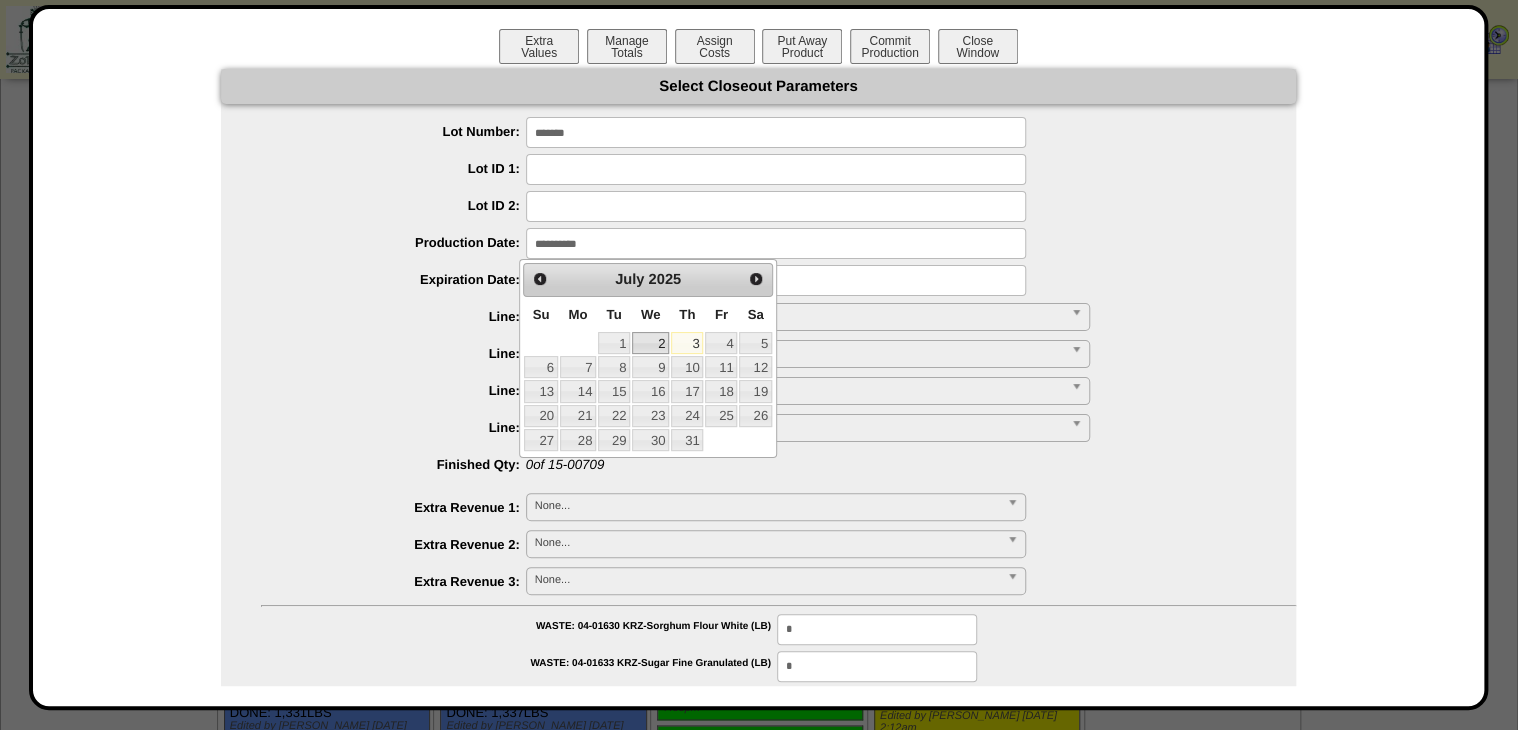 click on "2" at bounding box center [650, 343] 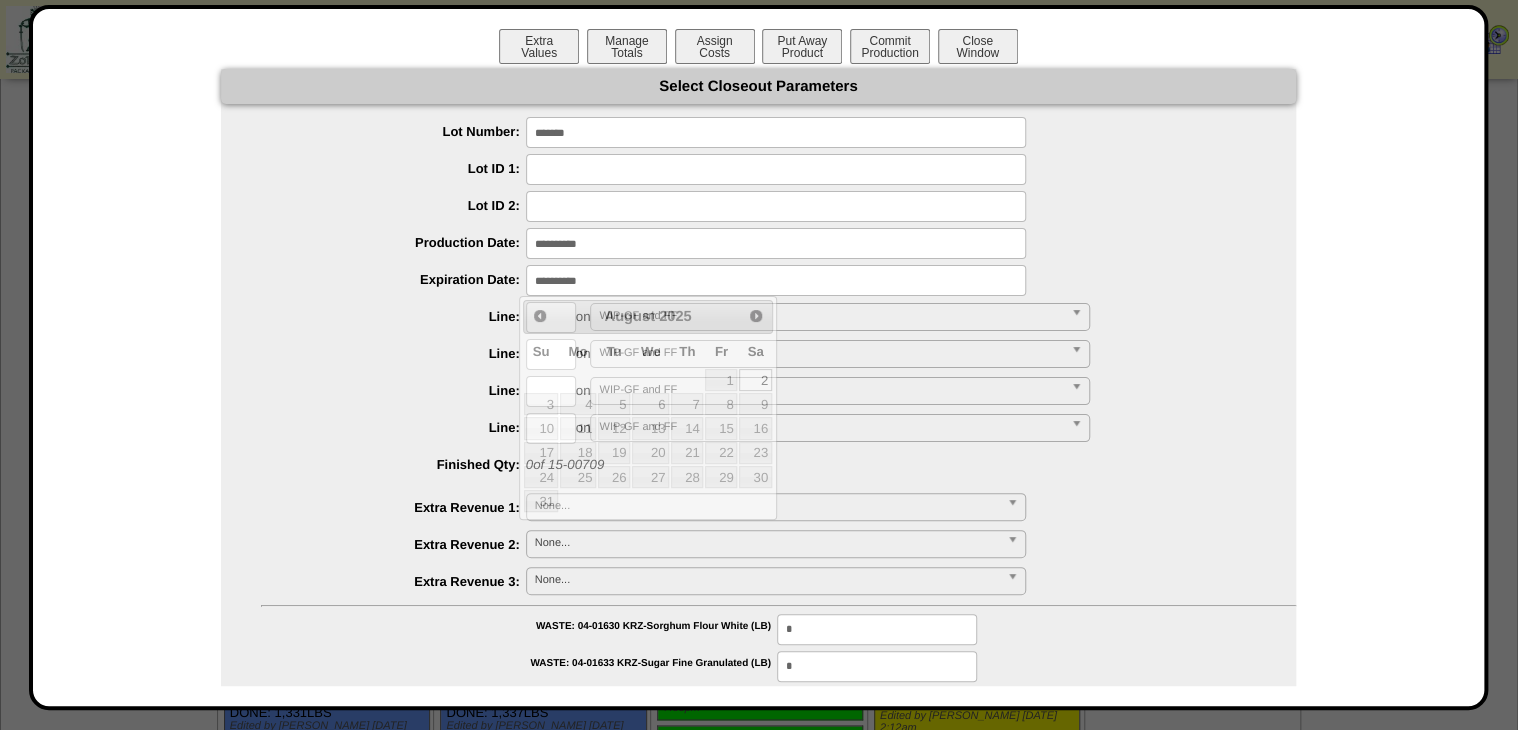 click at bounding box center [776, 280] 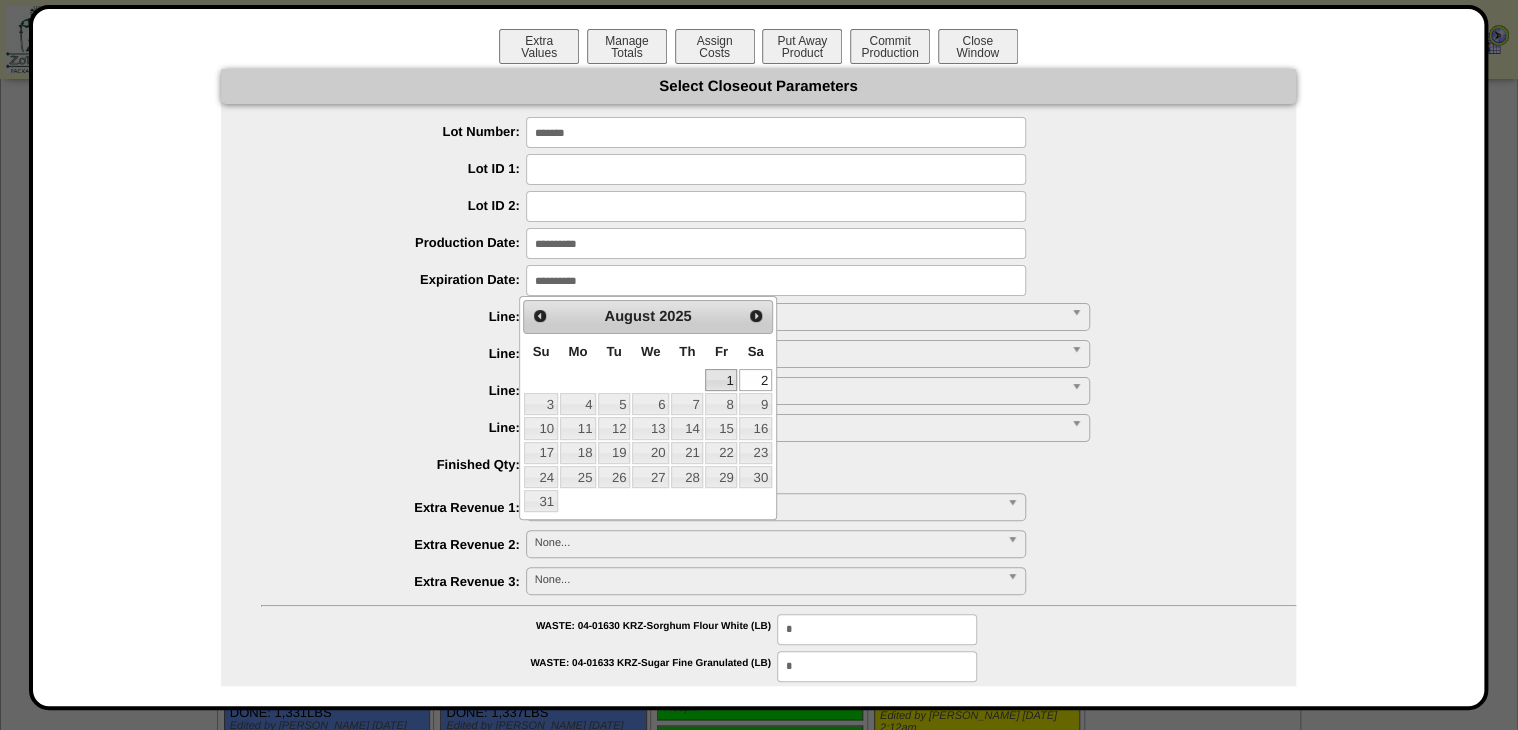 click on "1" at bounding box center (721, 380) 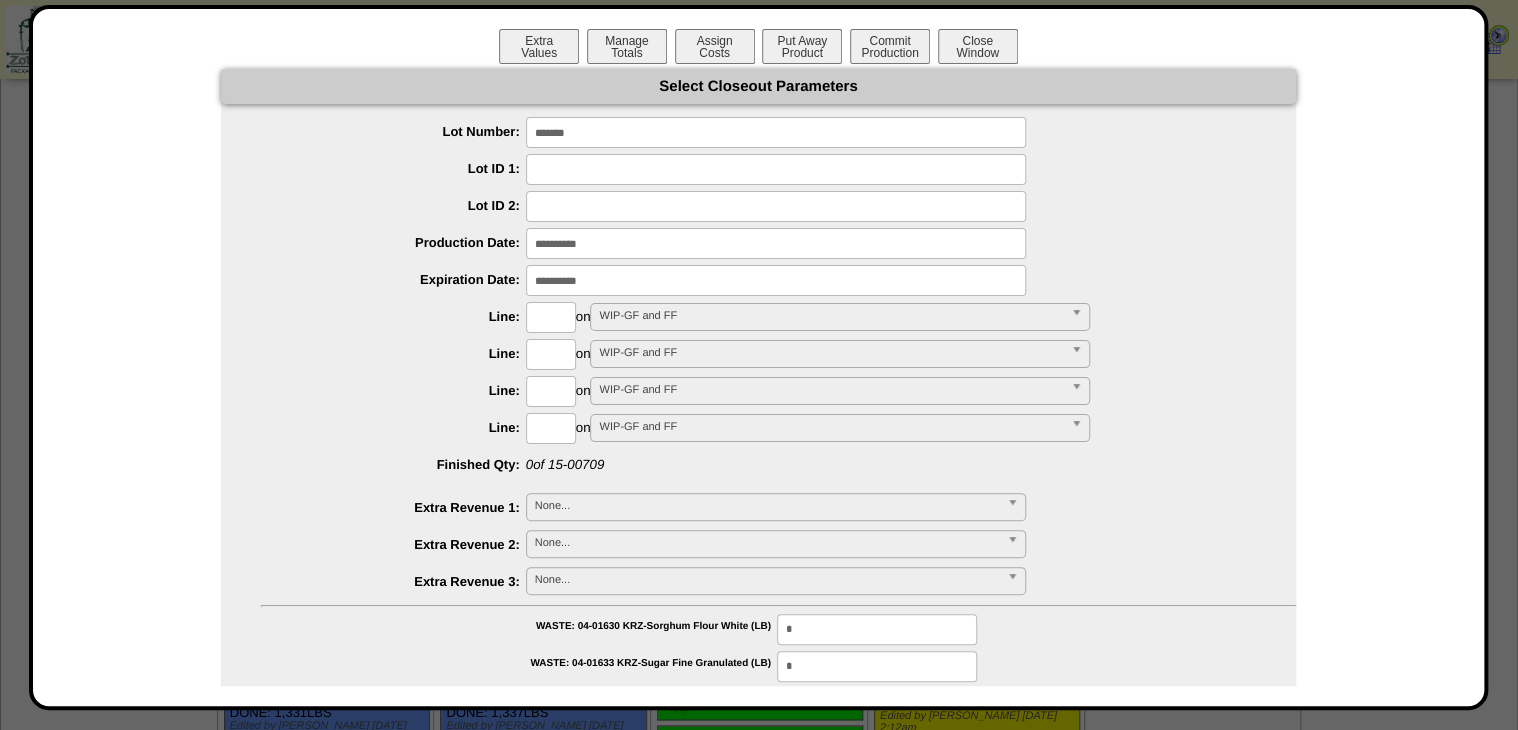 drag, startPoint x: 535, startPoint y: 316, endPoint x: 568, endPoint y: 312, distance: 33.24154 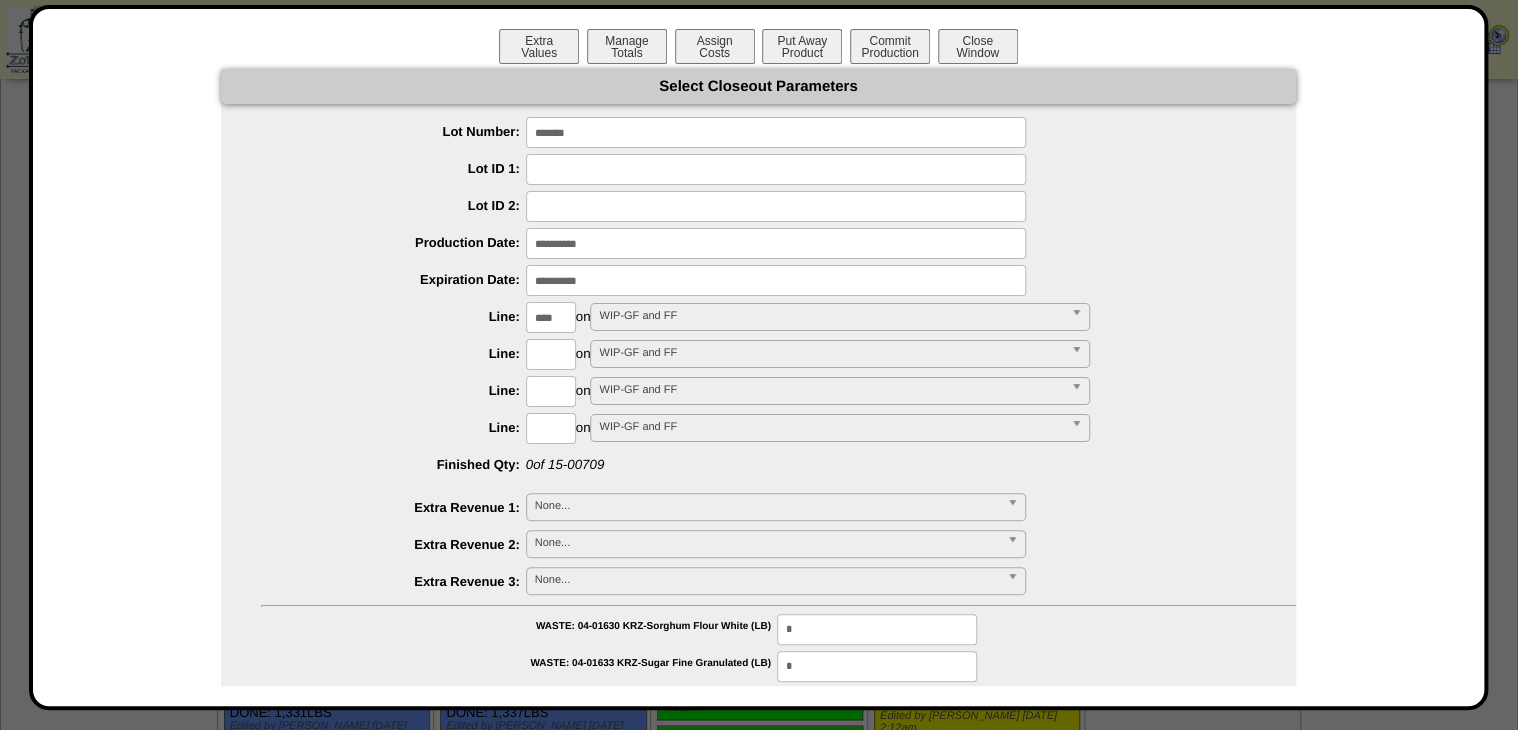 type on "****" 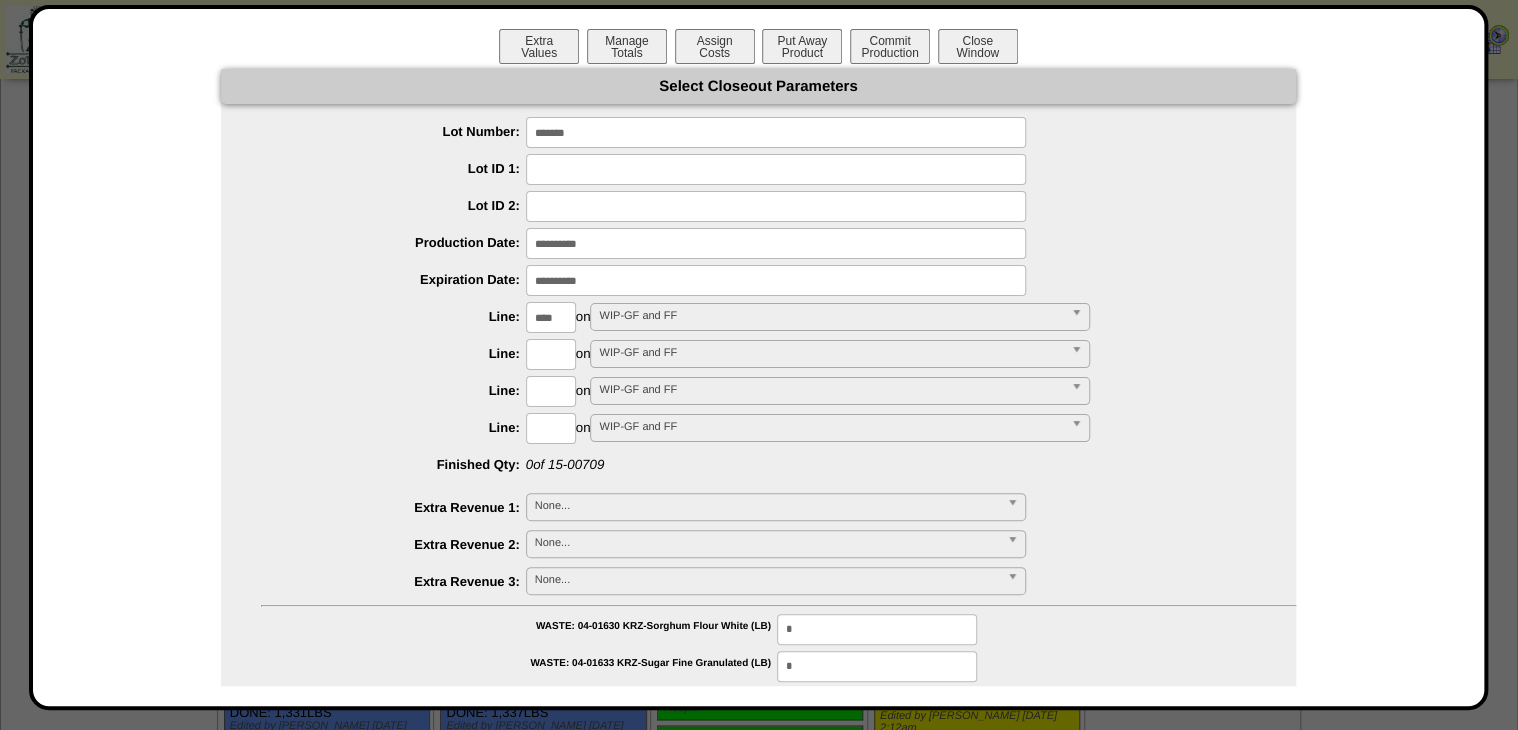 click on "**********" at bounding box center (758, 1158) 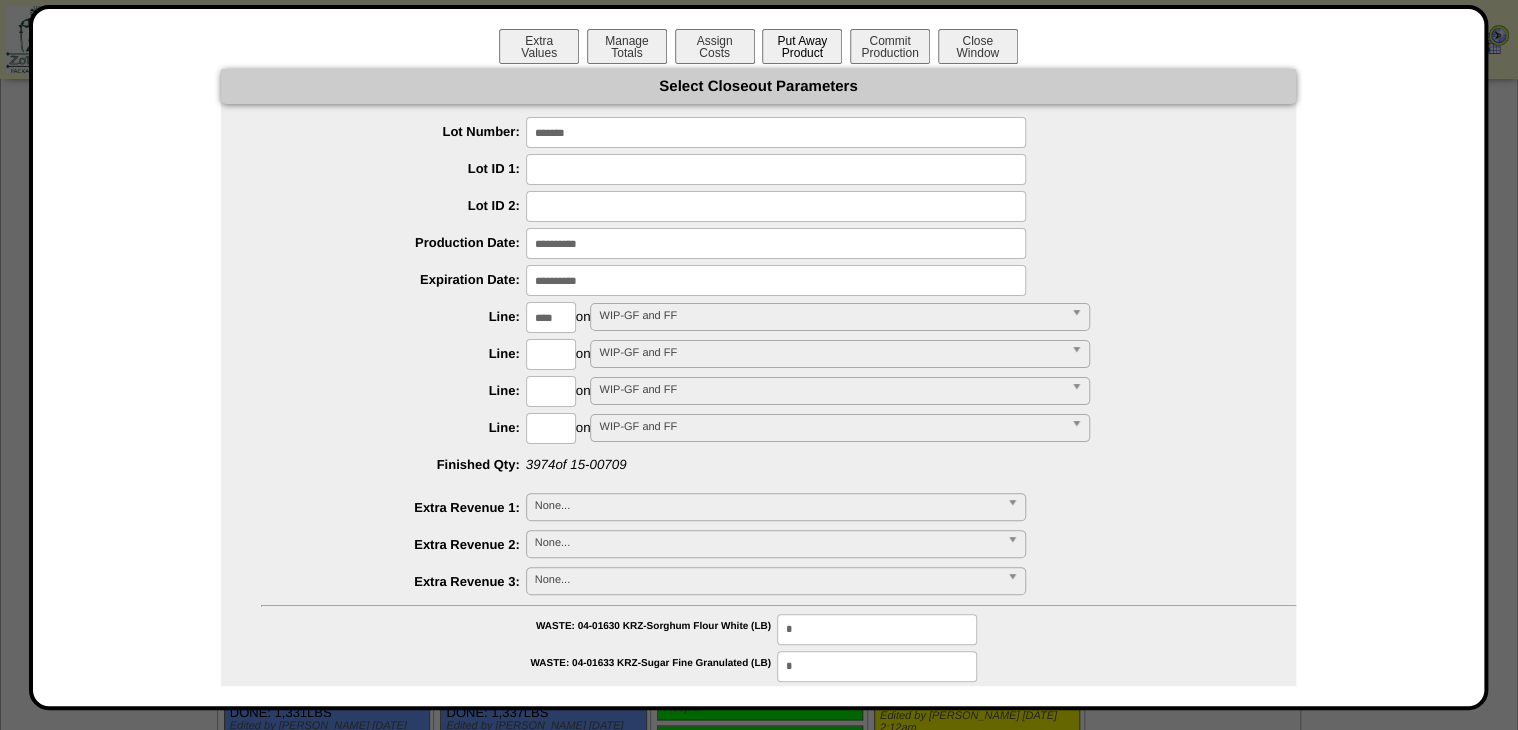 click on "Put Away Product" at bounding box center [802, 46] 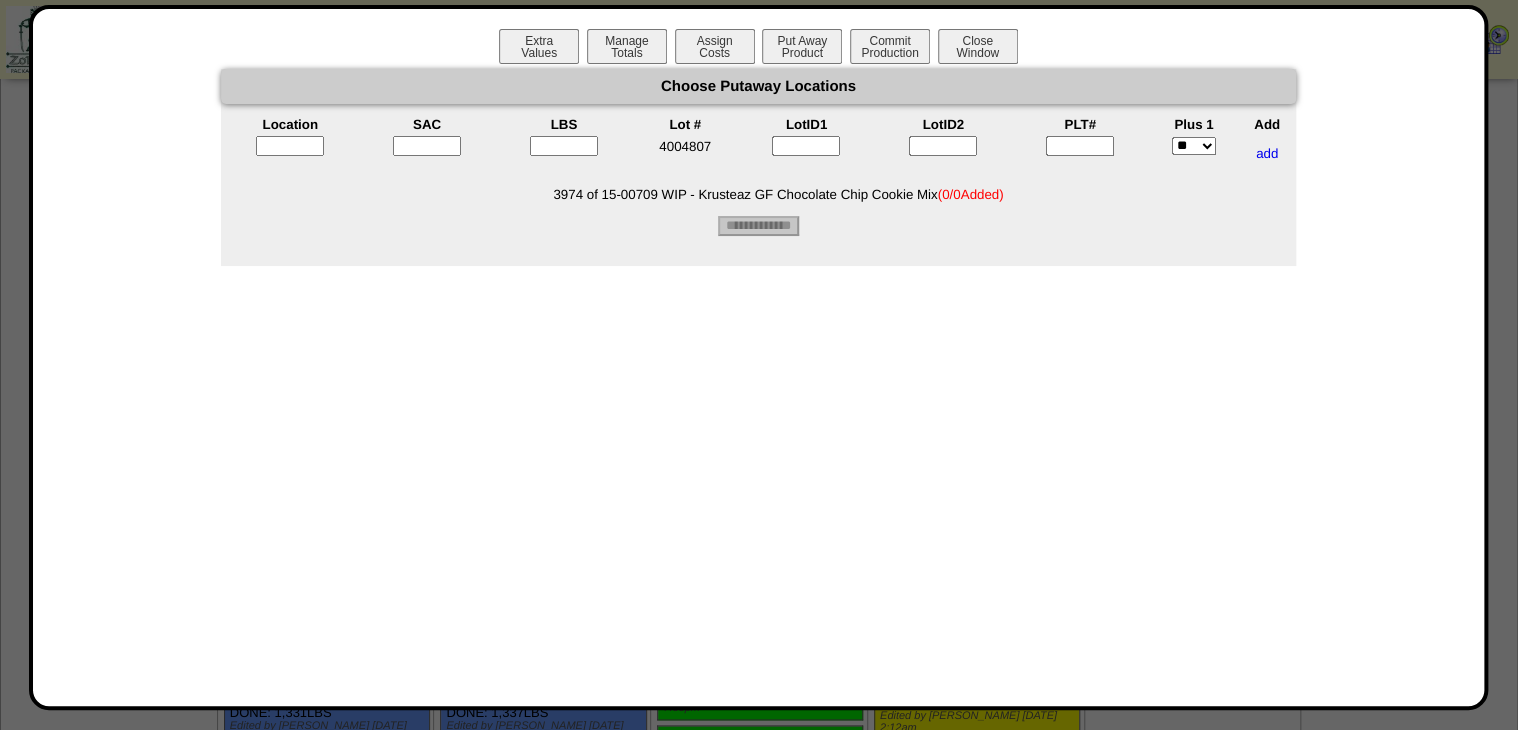 click at bounding box center (1080, 146) 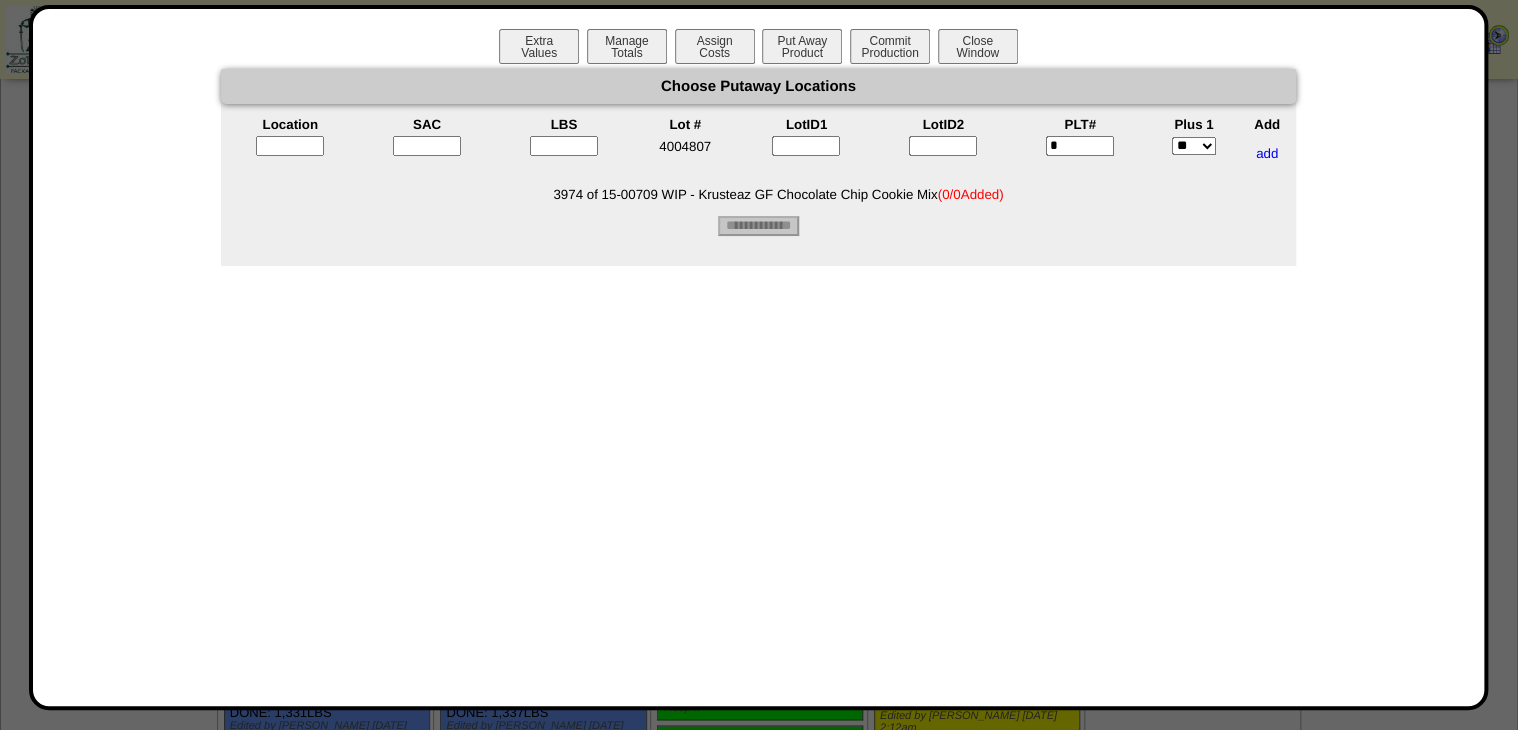 type on "*" 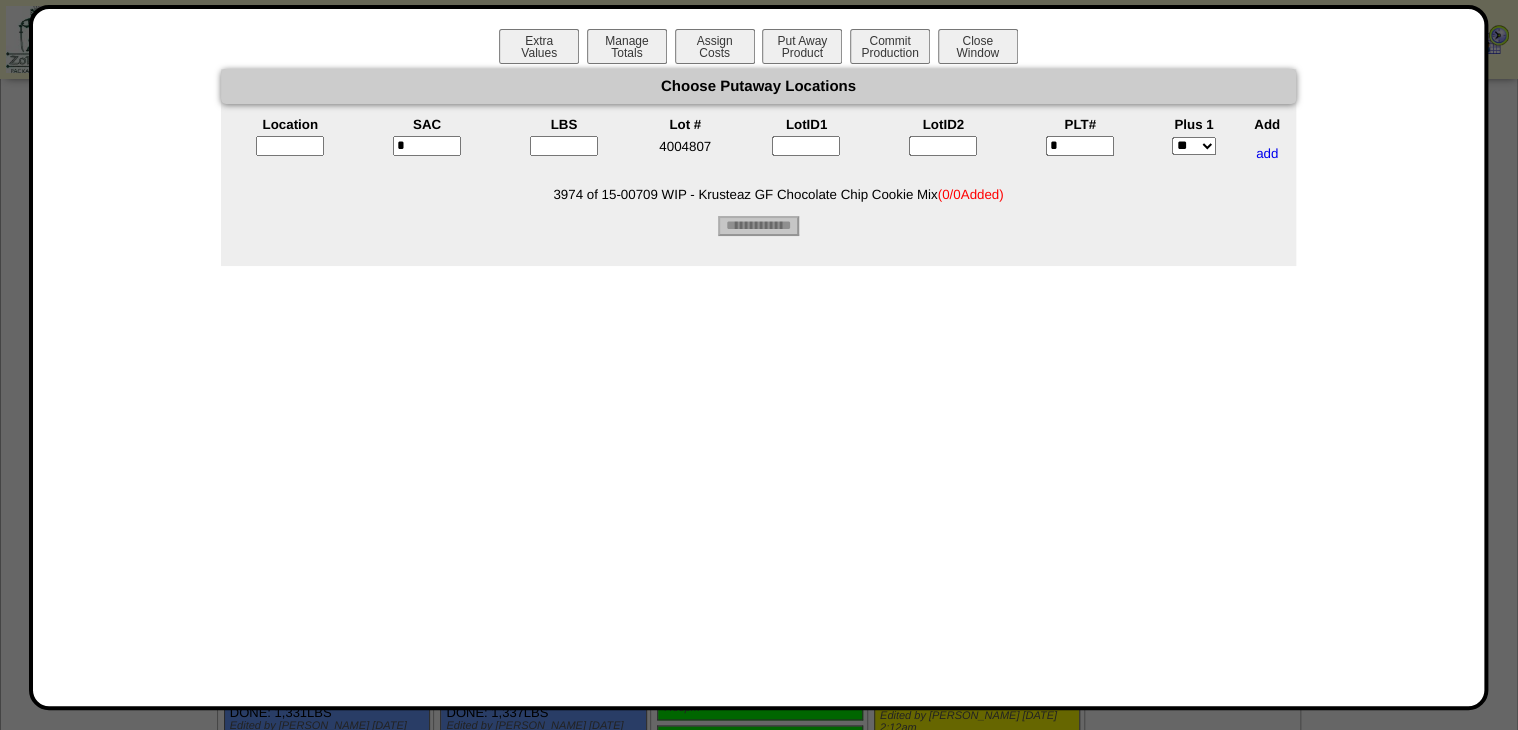 type on "*" 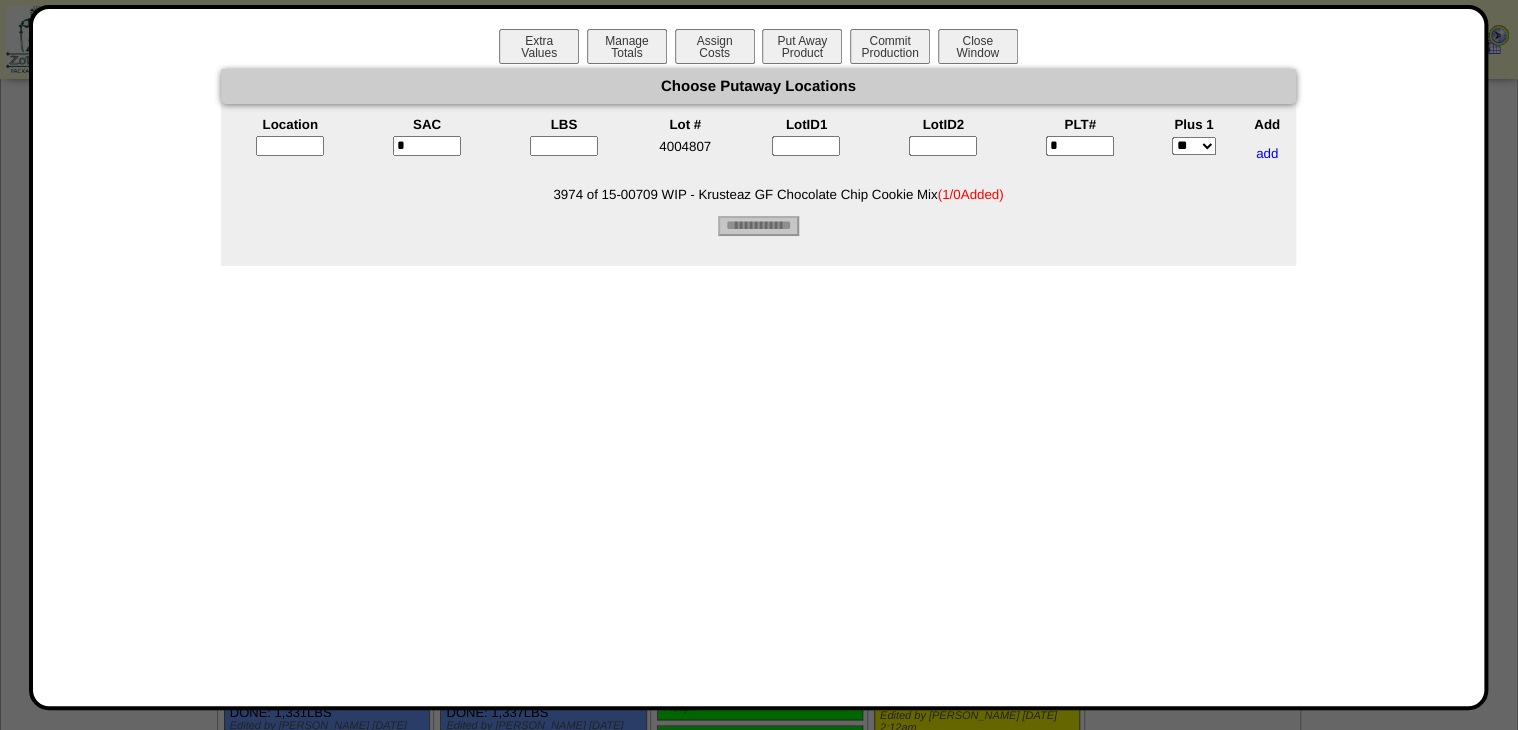 click on "*" at bounding box center (1080, 146) 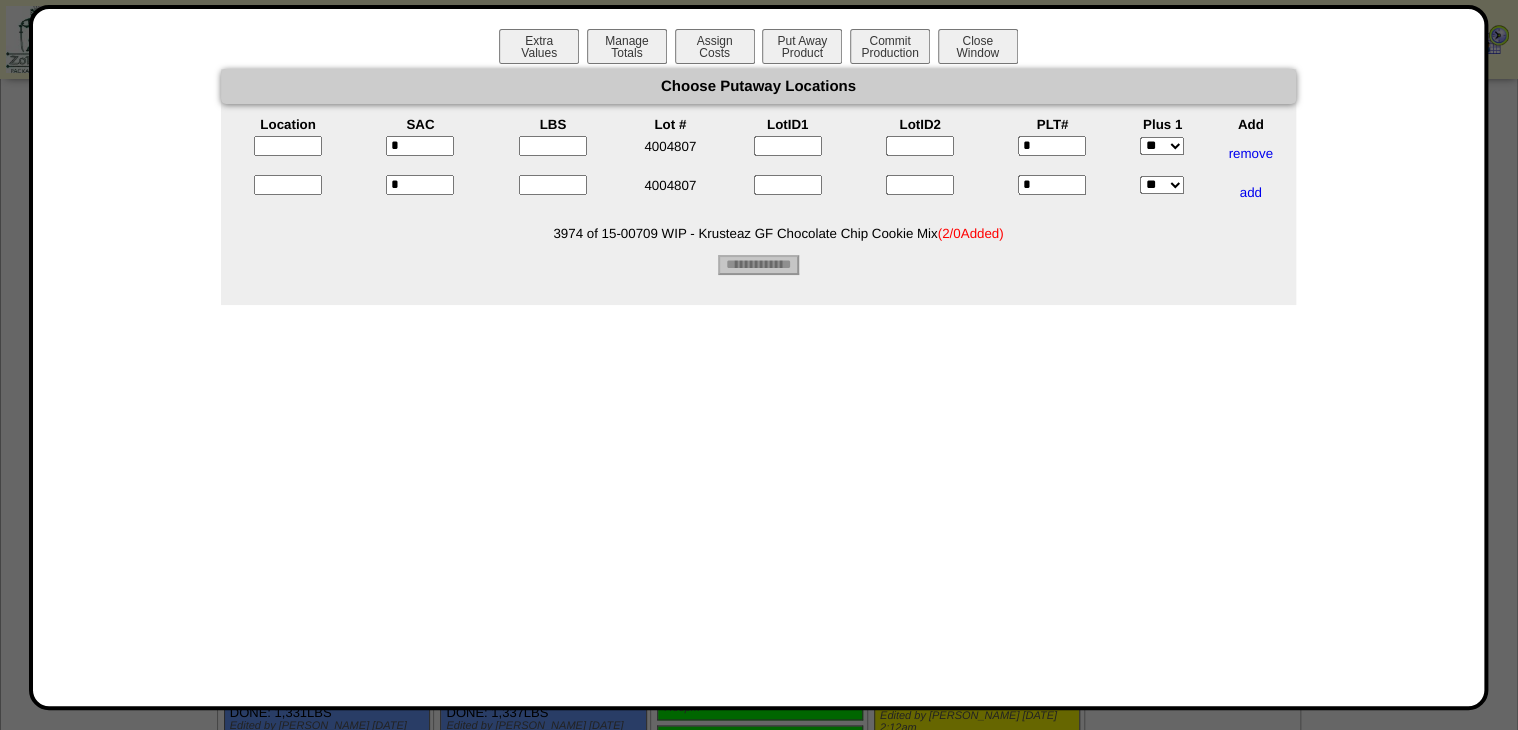 drag, startPoint x: 1059, startPoint y: 176, endPoint x: 1045, endPoint y: 179, distance: 14.3178215 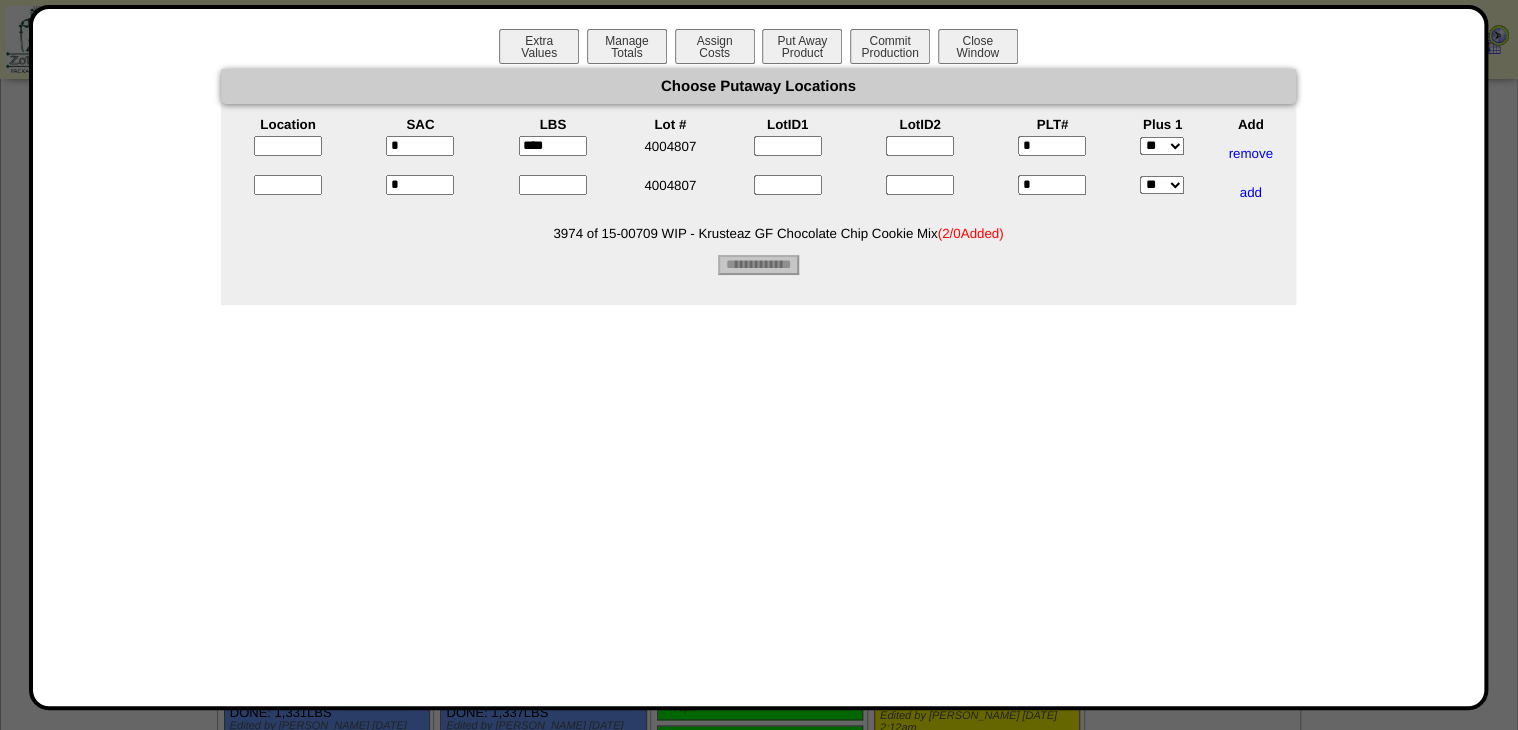 type on "****" 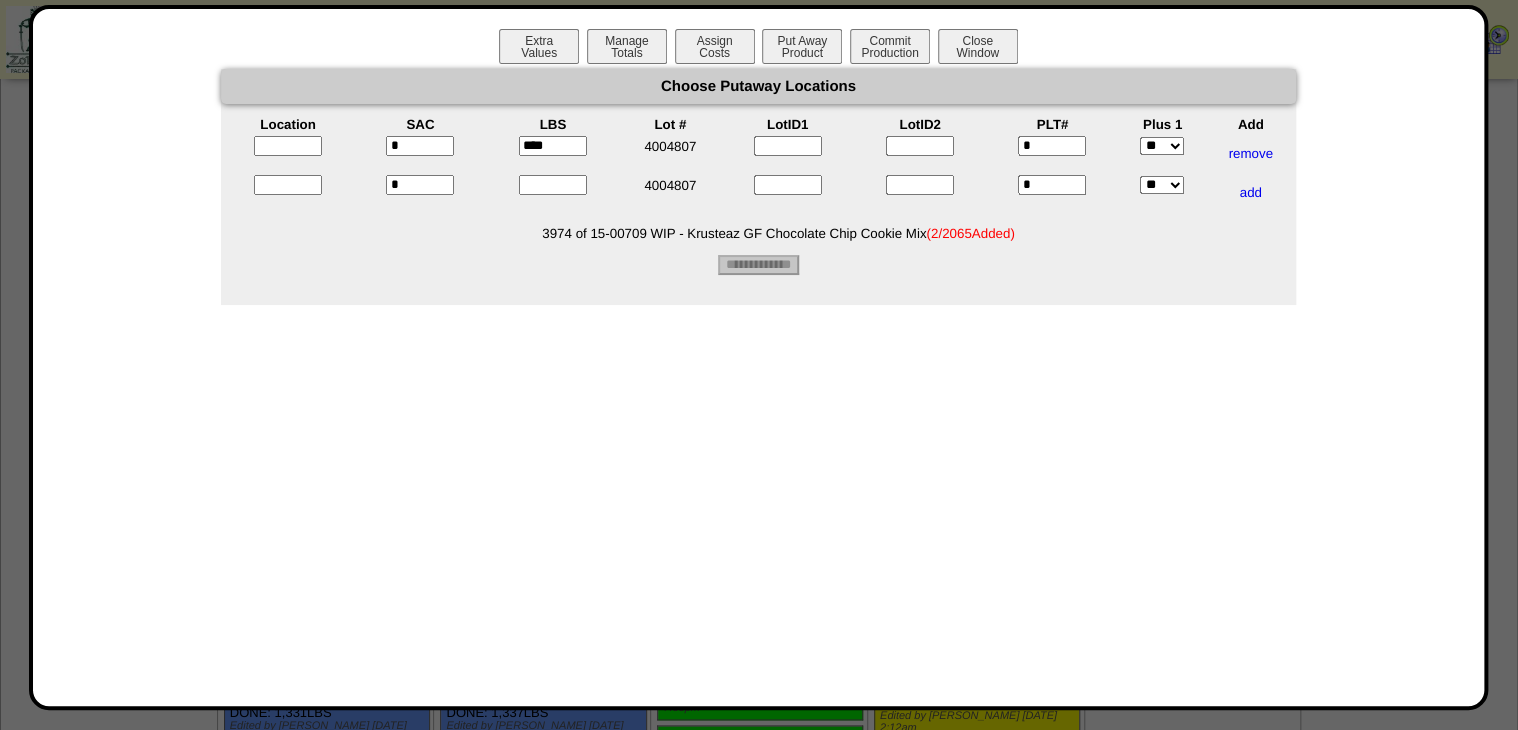 click on "****" at bounding box center (553, 153) 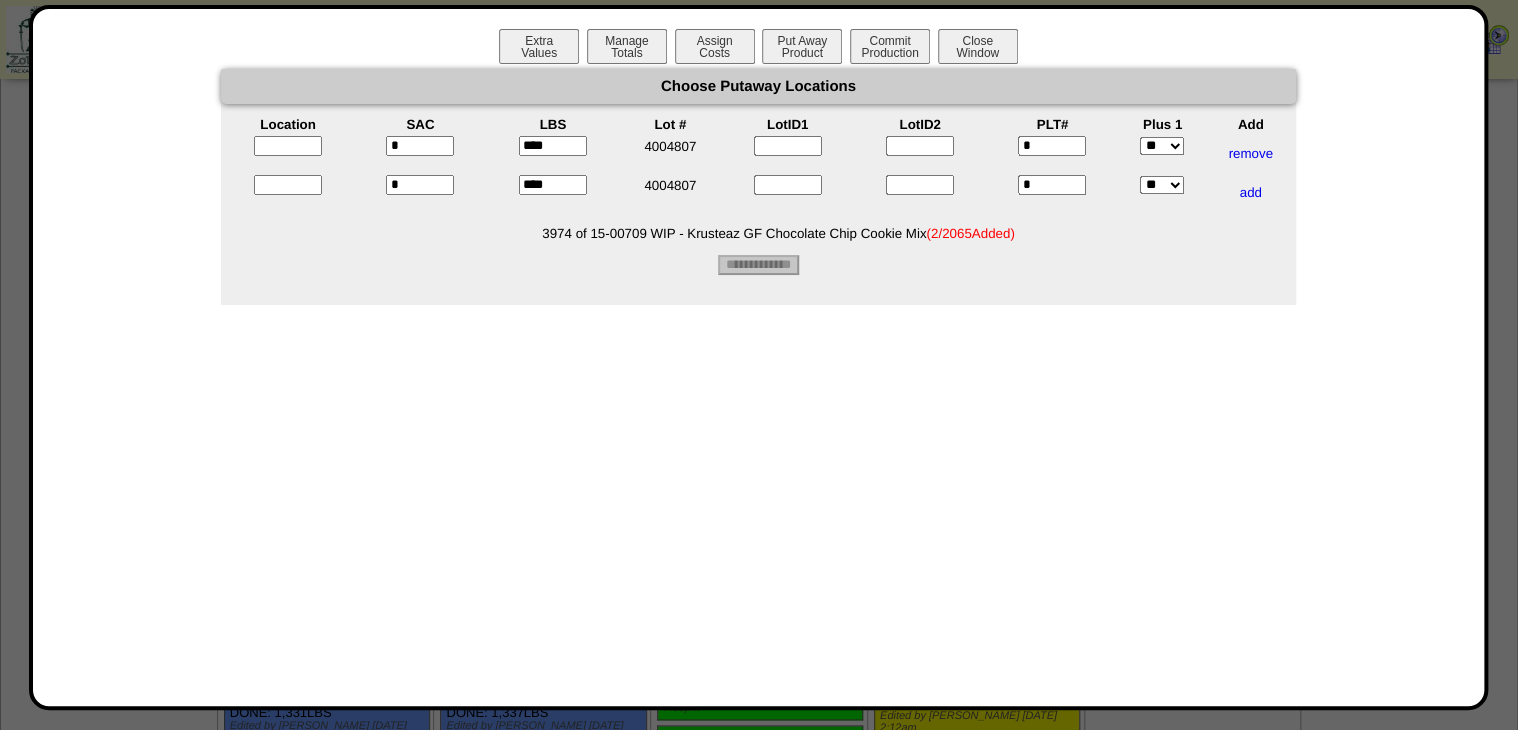 type on "****" 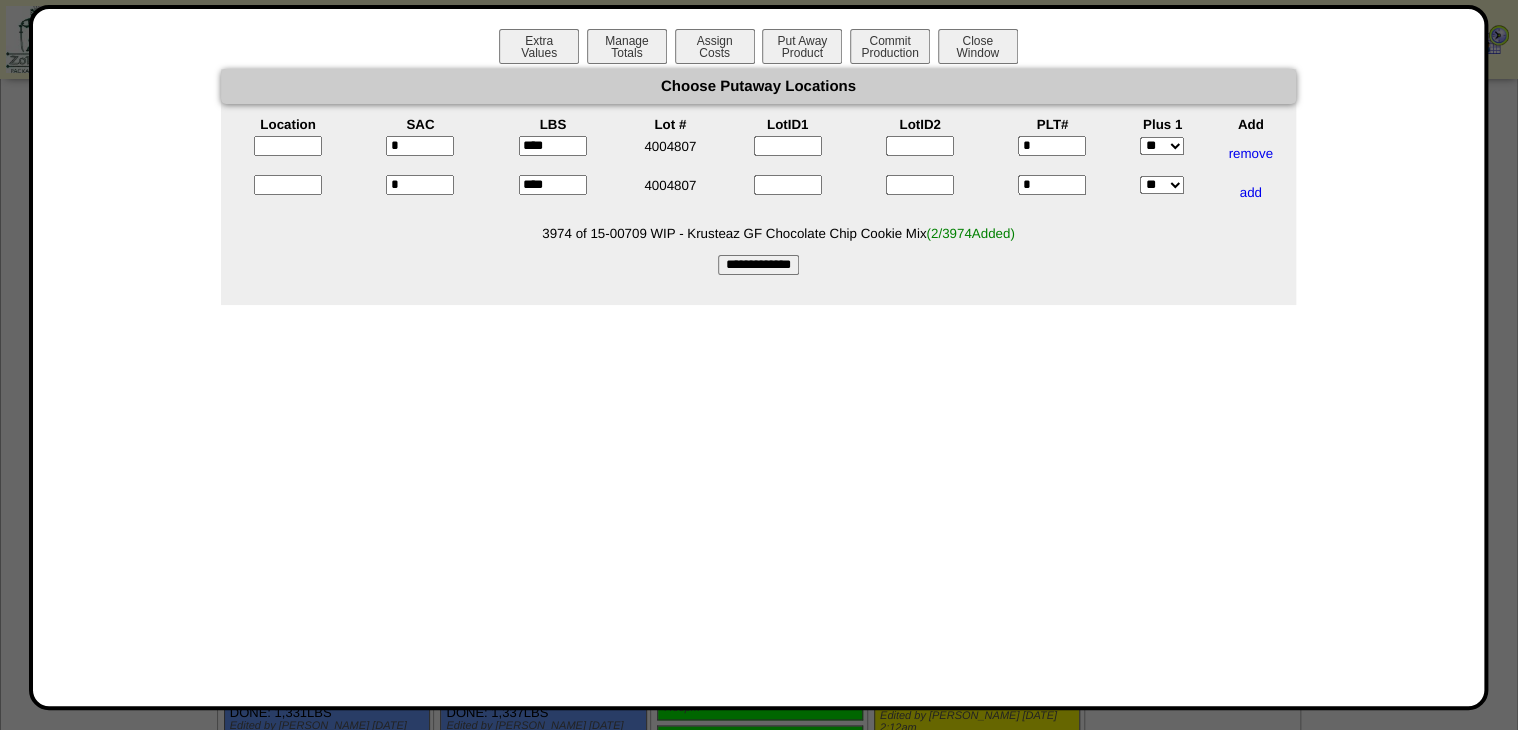 click on "Choose Putaway Locations
Location
SAC
LBS
Lot #
LotID1
LotID2
PLT#
Plus 1
Add
*
****
4004807" at bounding box center [758, 187] 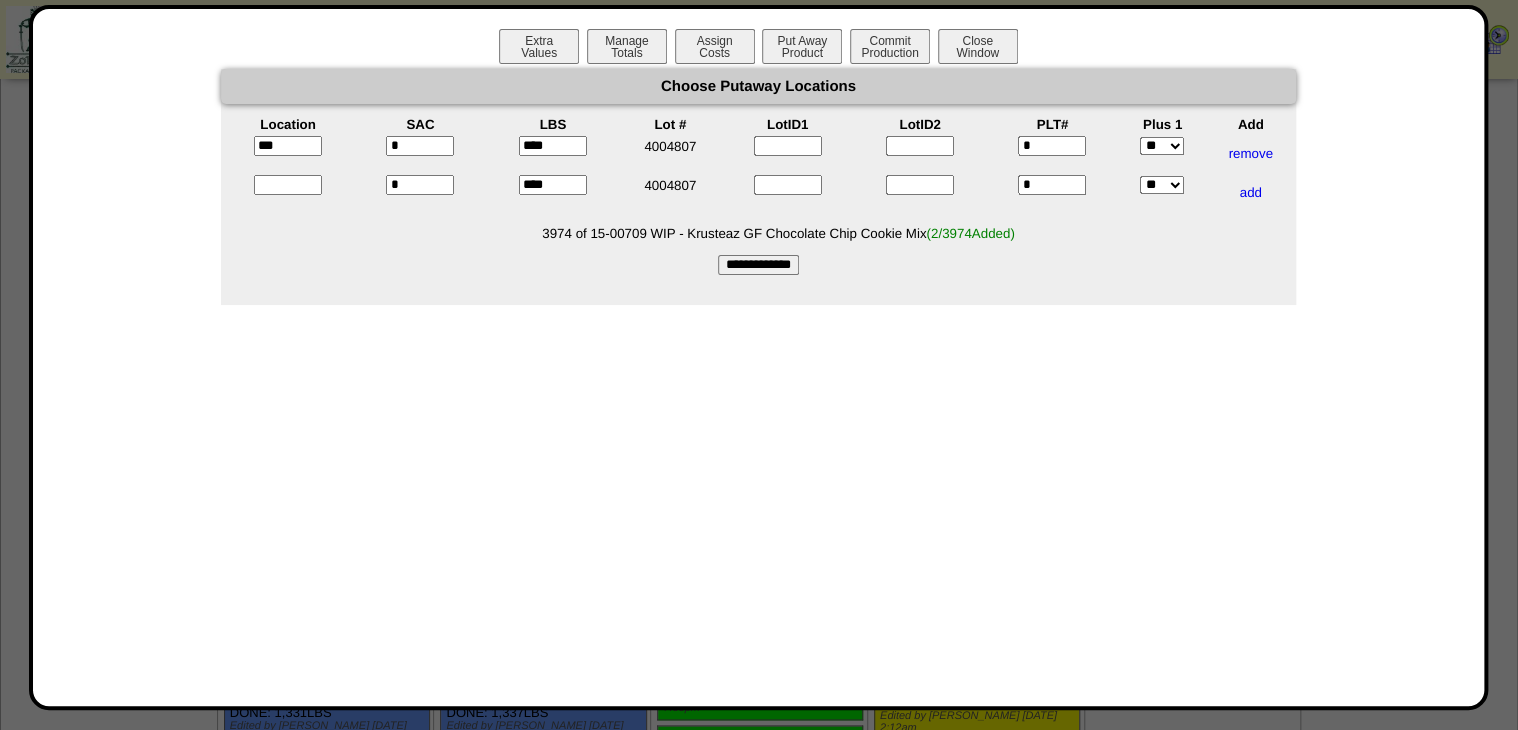 type on "****" 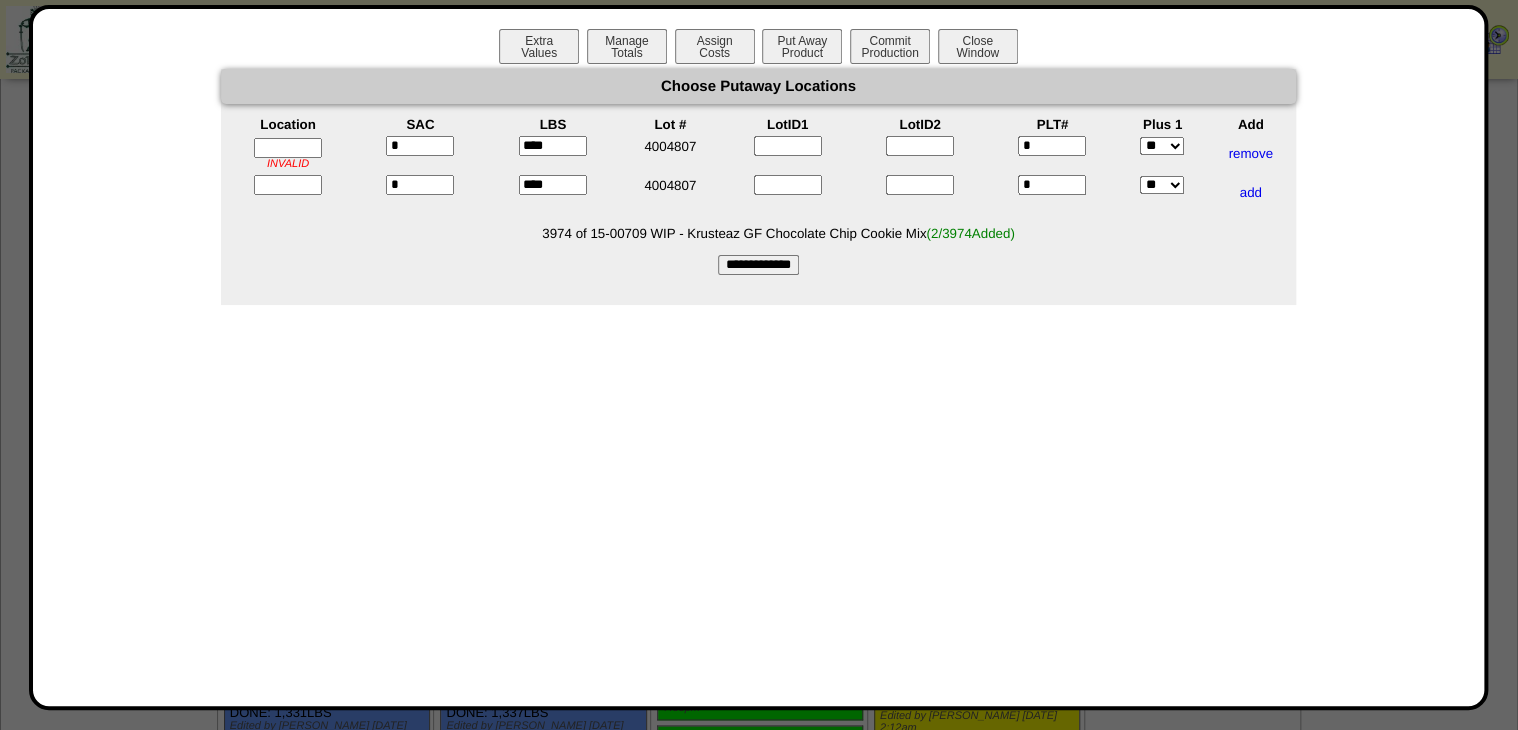 drag, startPoint x: 312, startPoint y: 152, endPoint x: 291, endPoint y: 142, distance: 23.259407 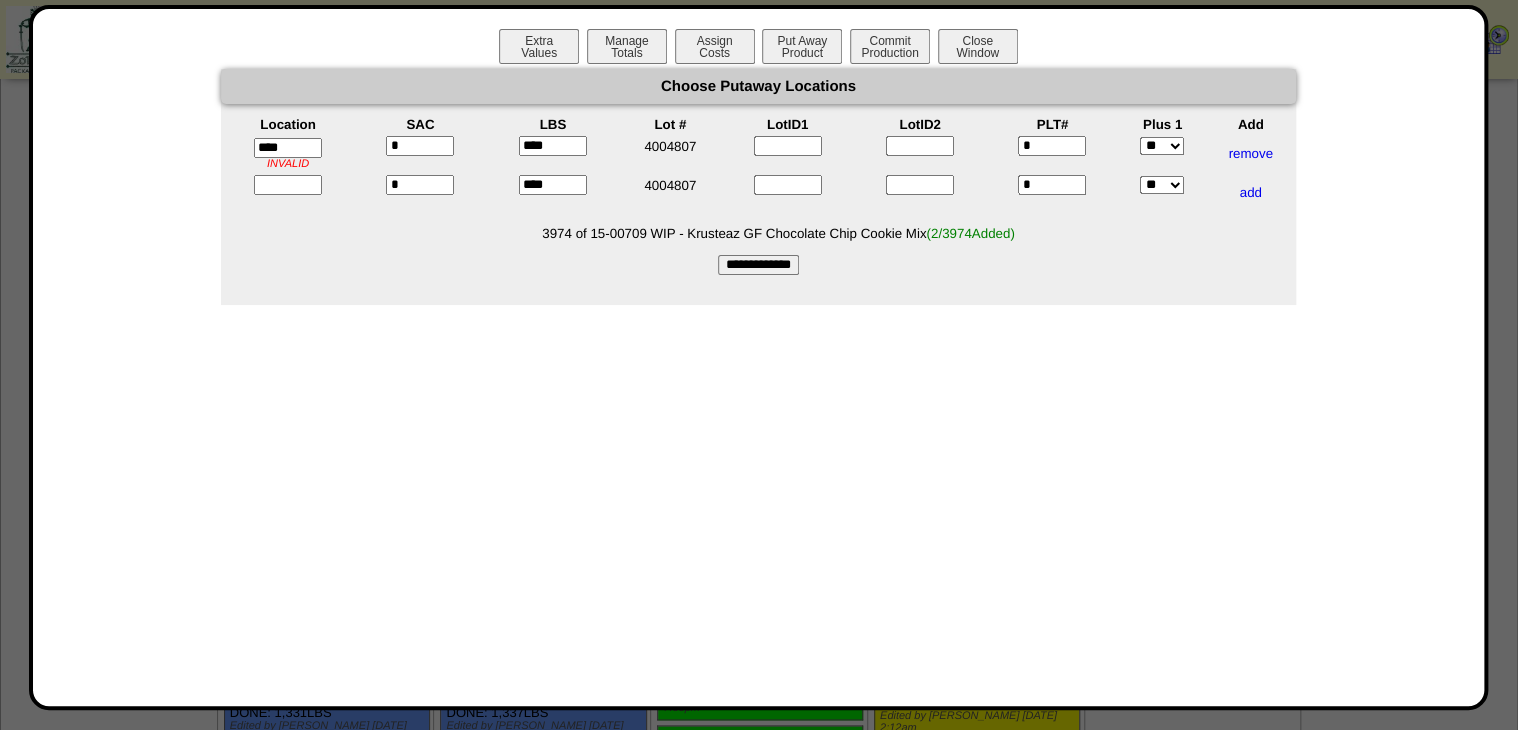 type on "*****" 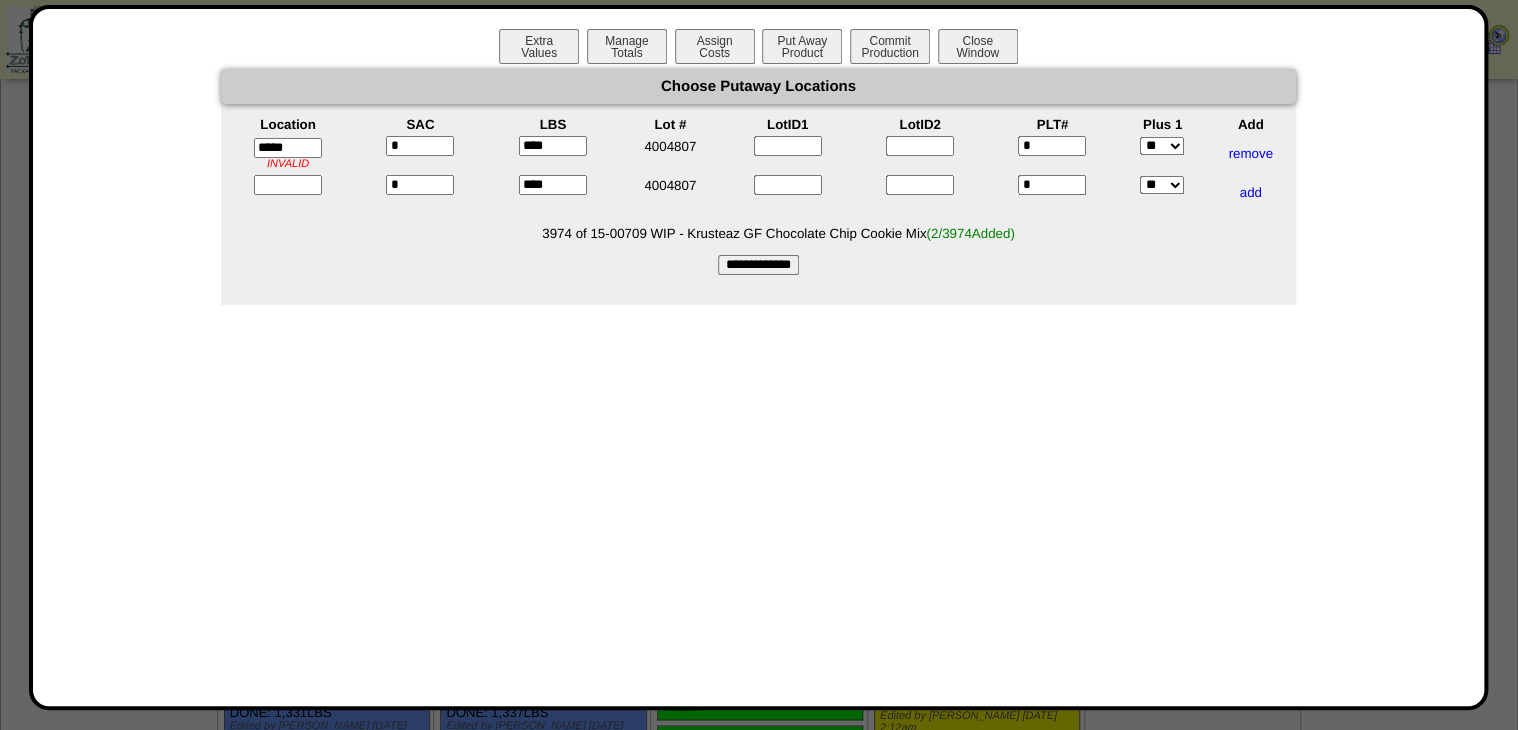 click at bounding box center [288, 185] 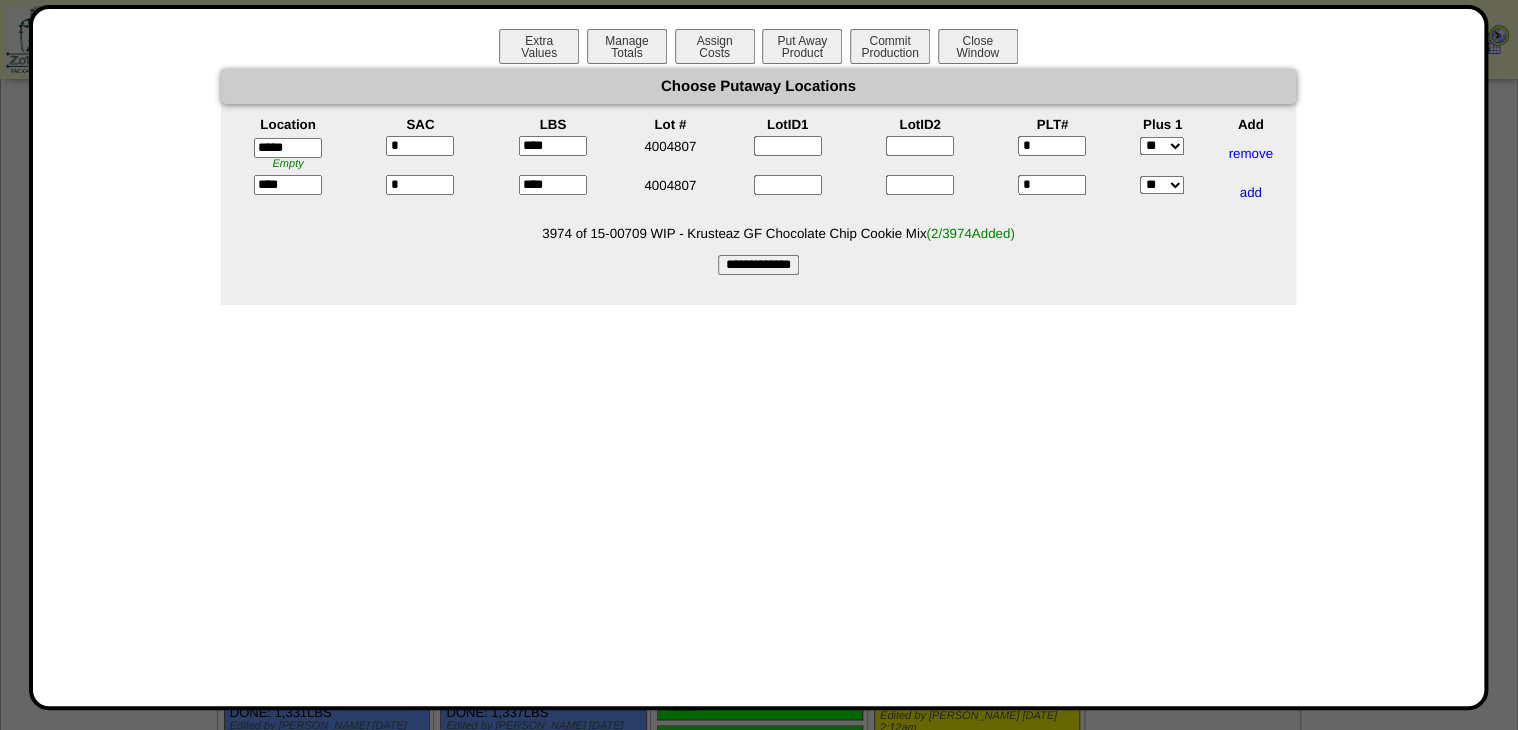 type on "*****" 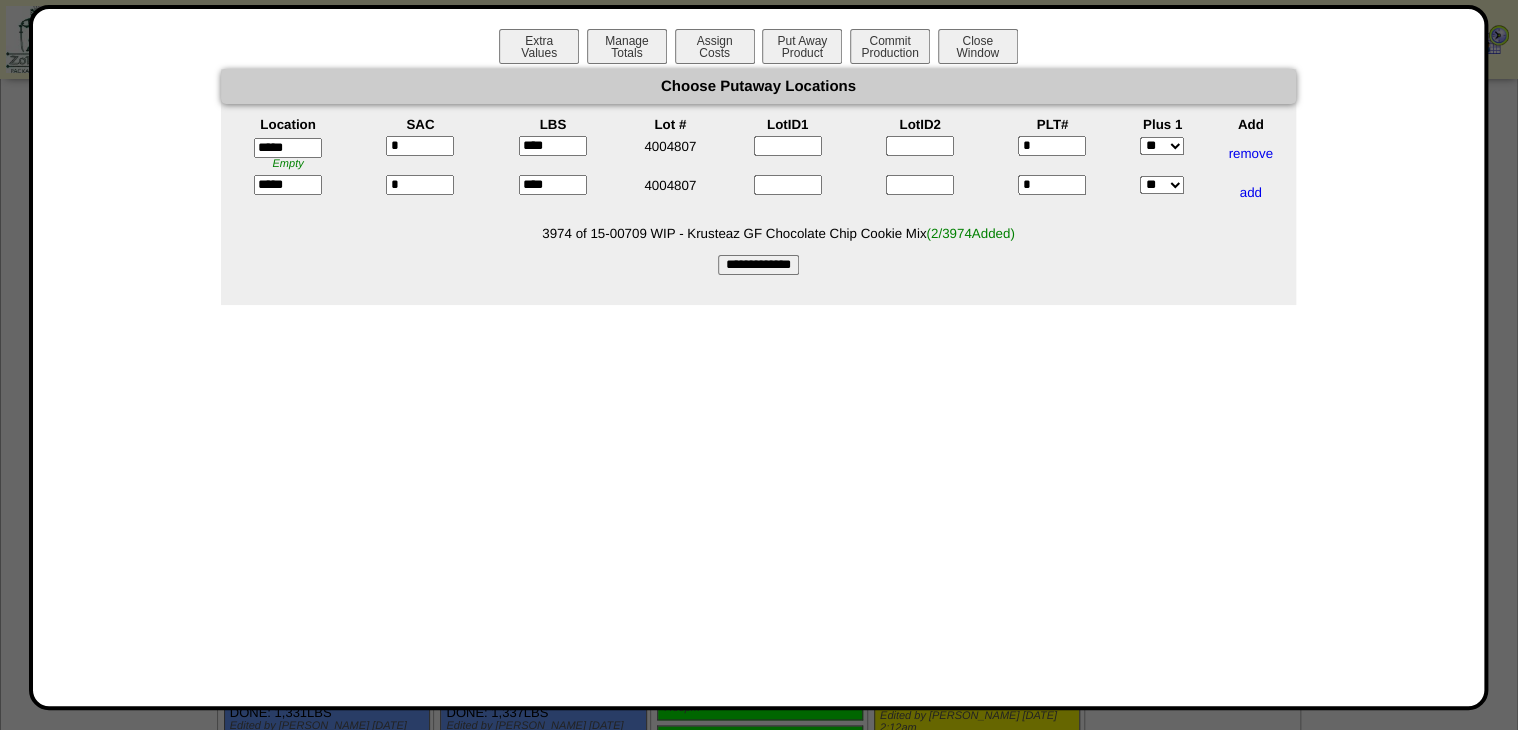click on "**********" at bounding box center [758, 265] 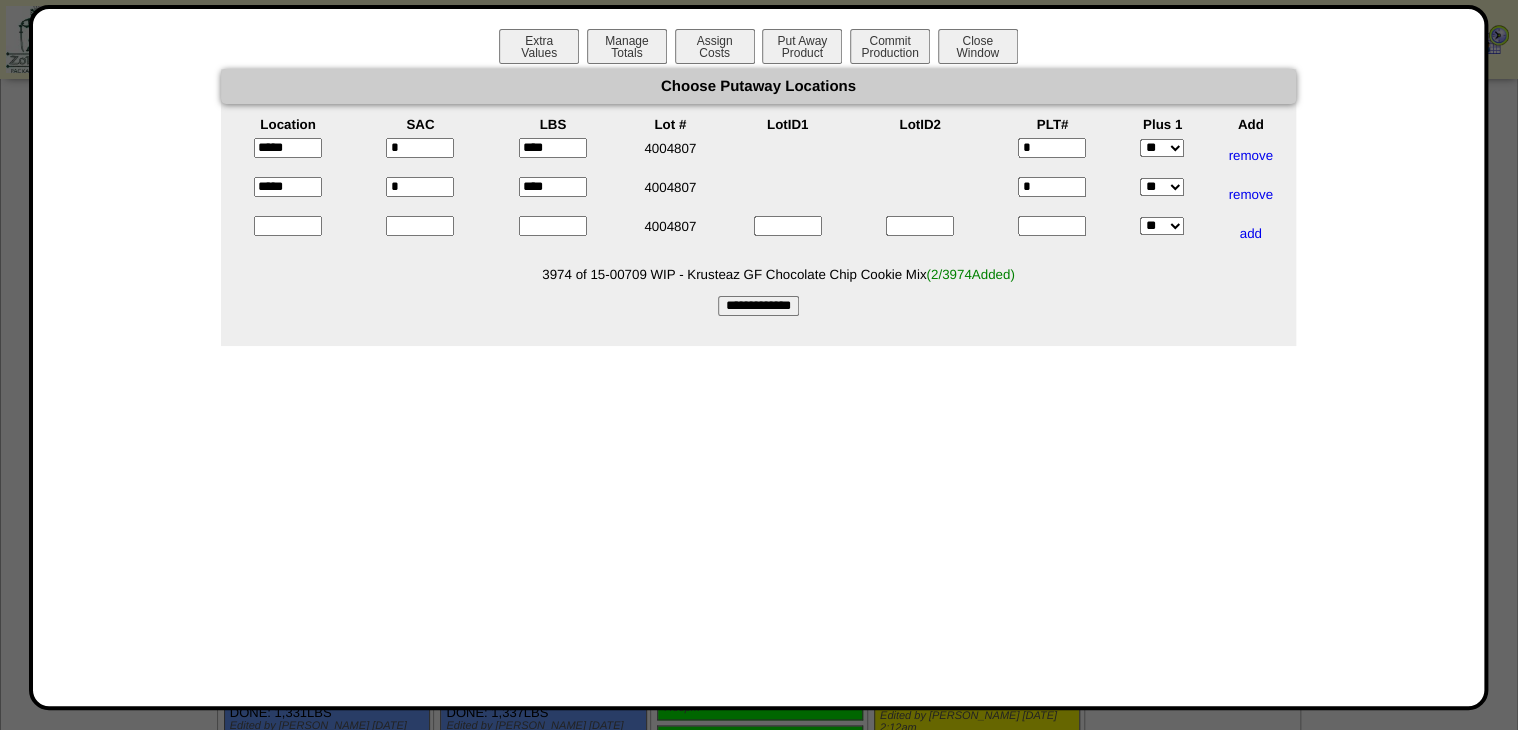 click at bounding box center [920, 194] 